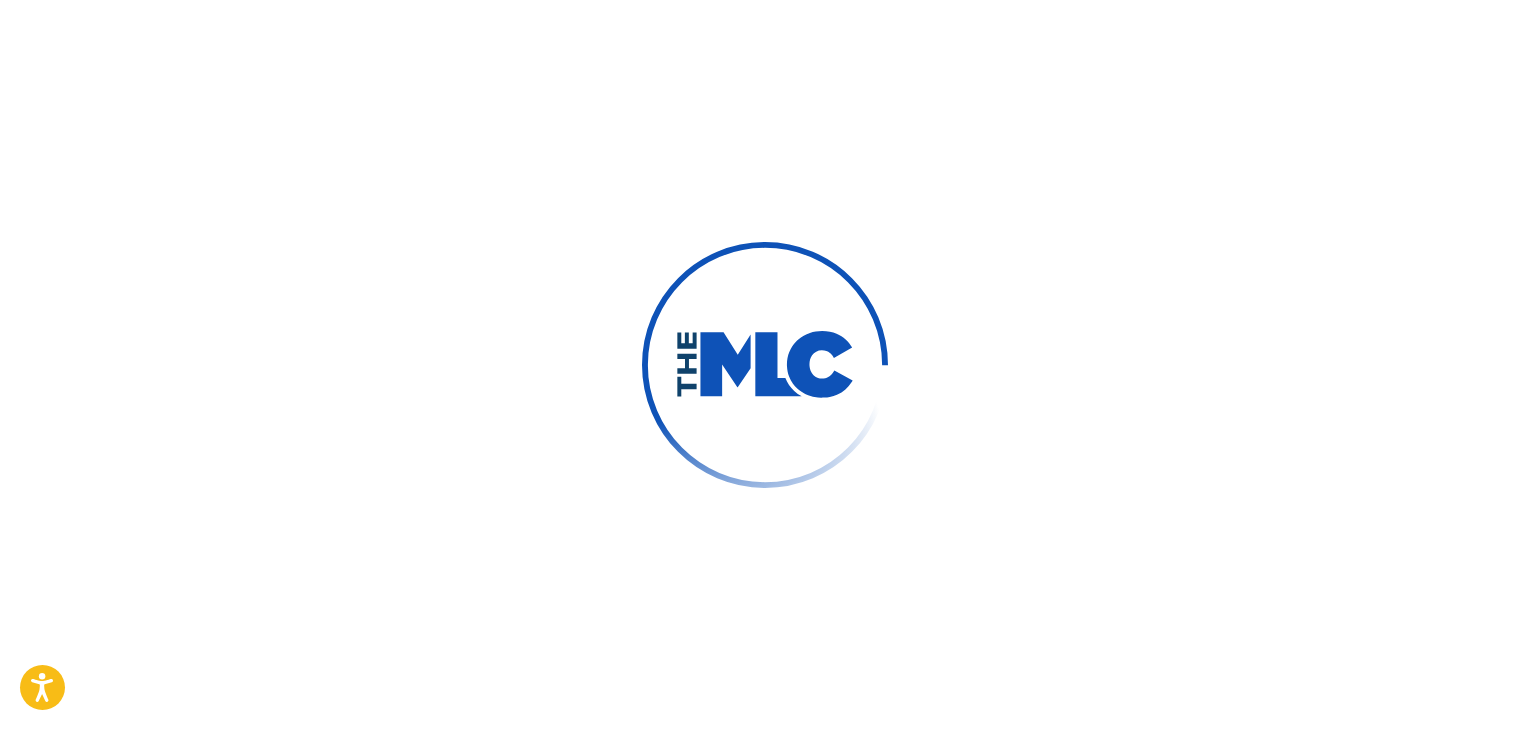 scroll, scrollTop: 0, scrollLeft: 0, axis: both 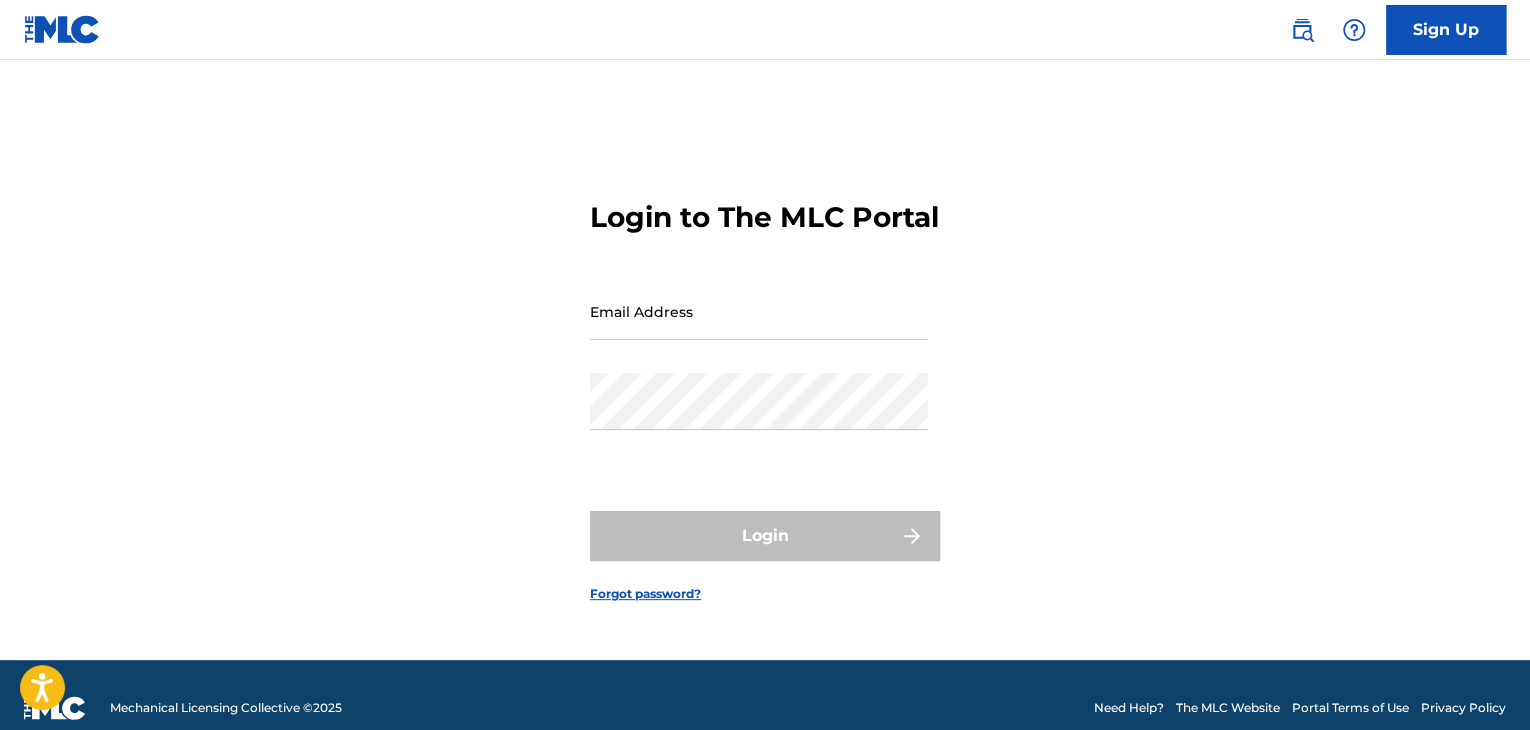 drag, startPoint x: 878, startPoint y: 366, endPoint x: 871, endPoint y: 344, distance: 23.086792 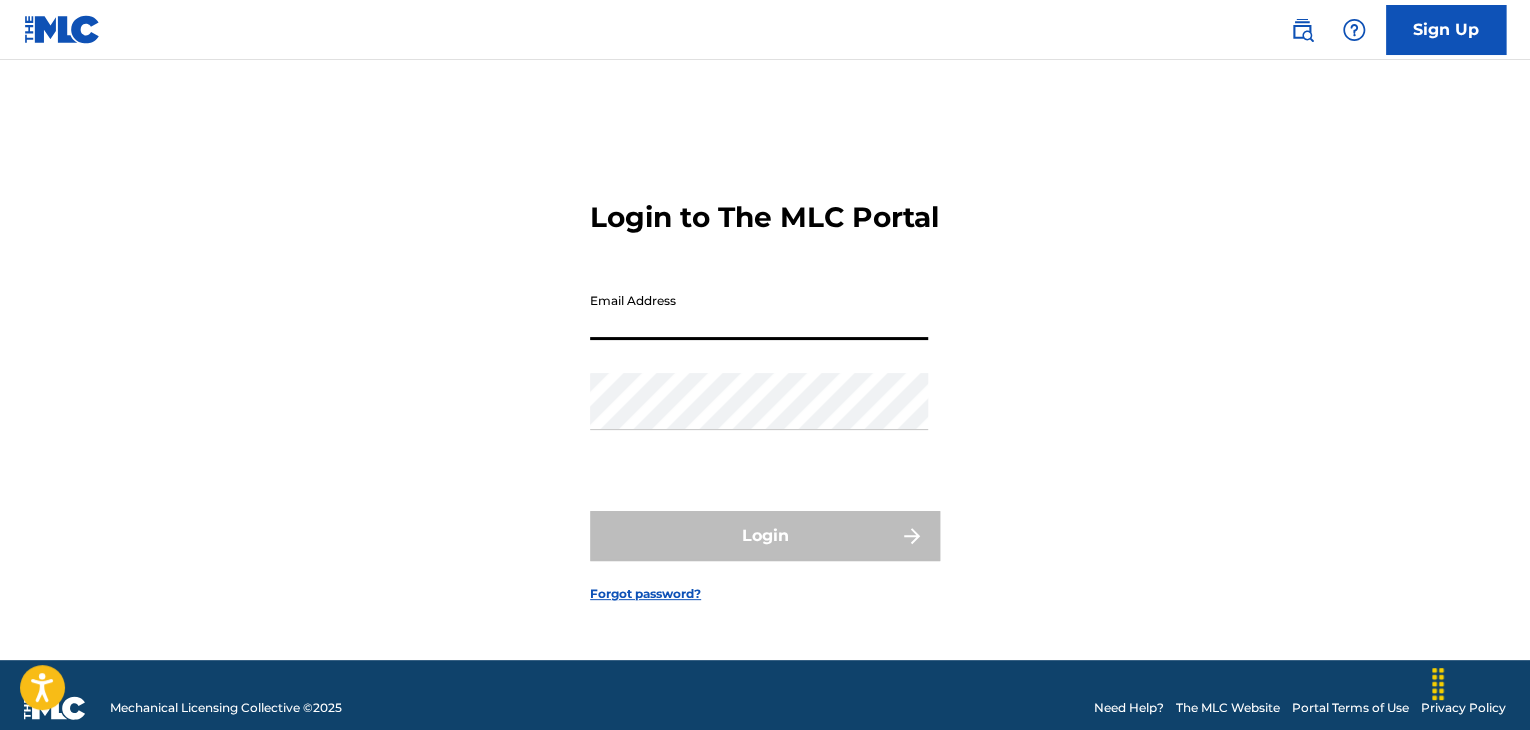 click on "Email Address" at bounding box center (759, 311) 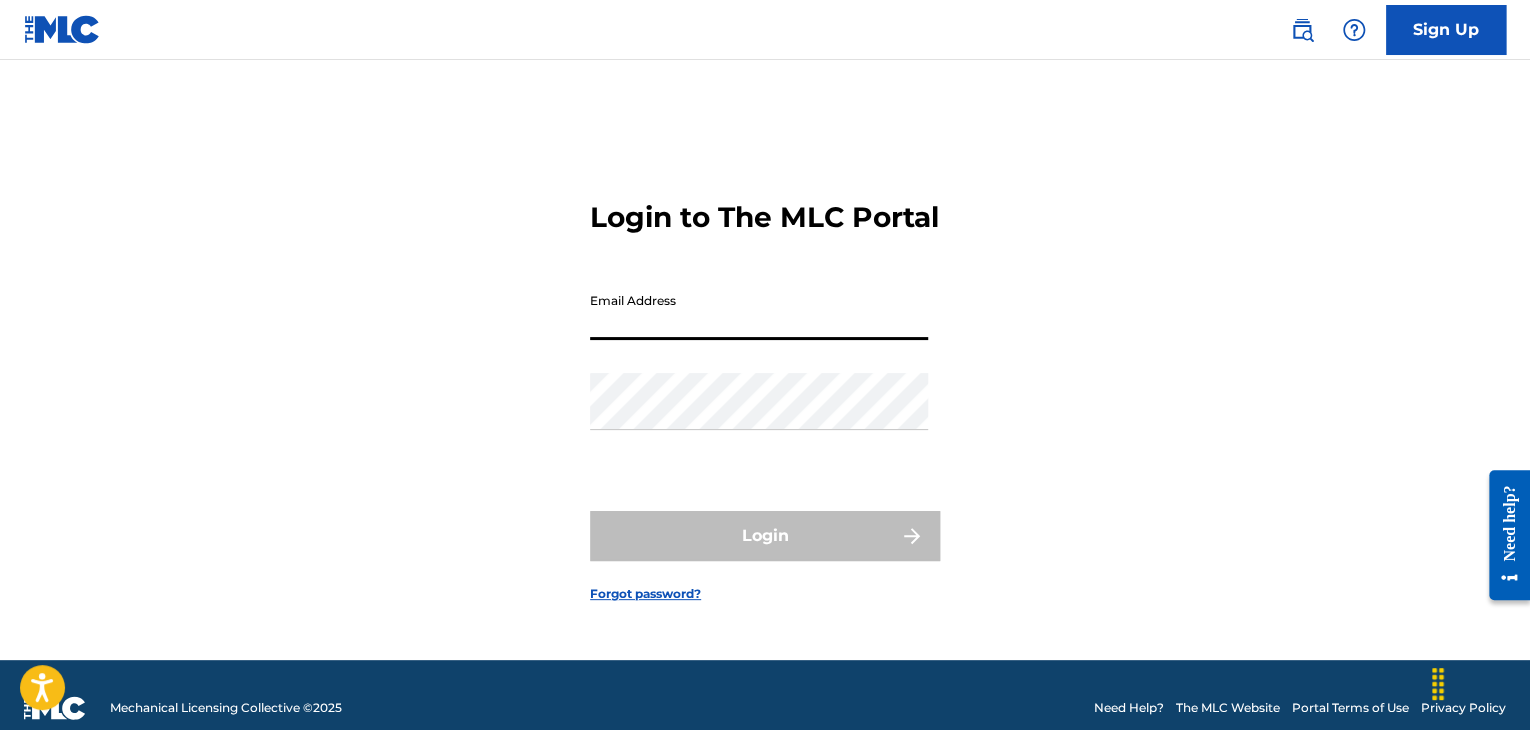 type on "[EMAIL]" 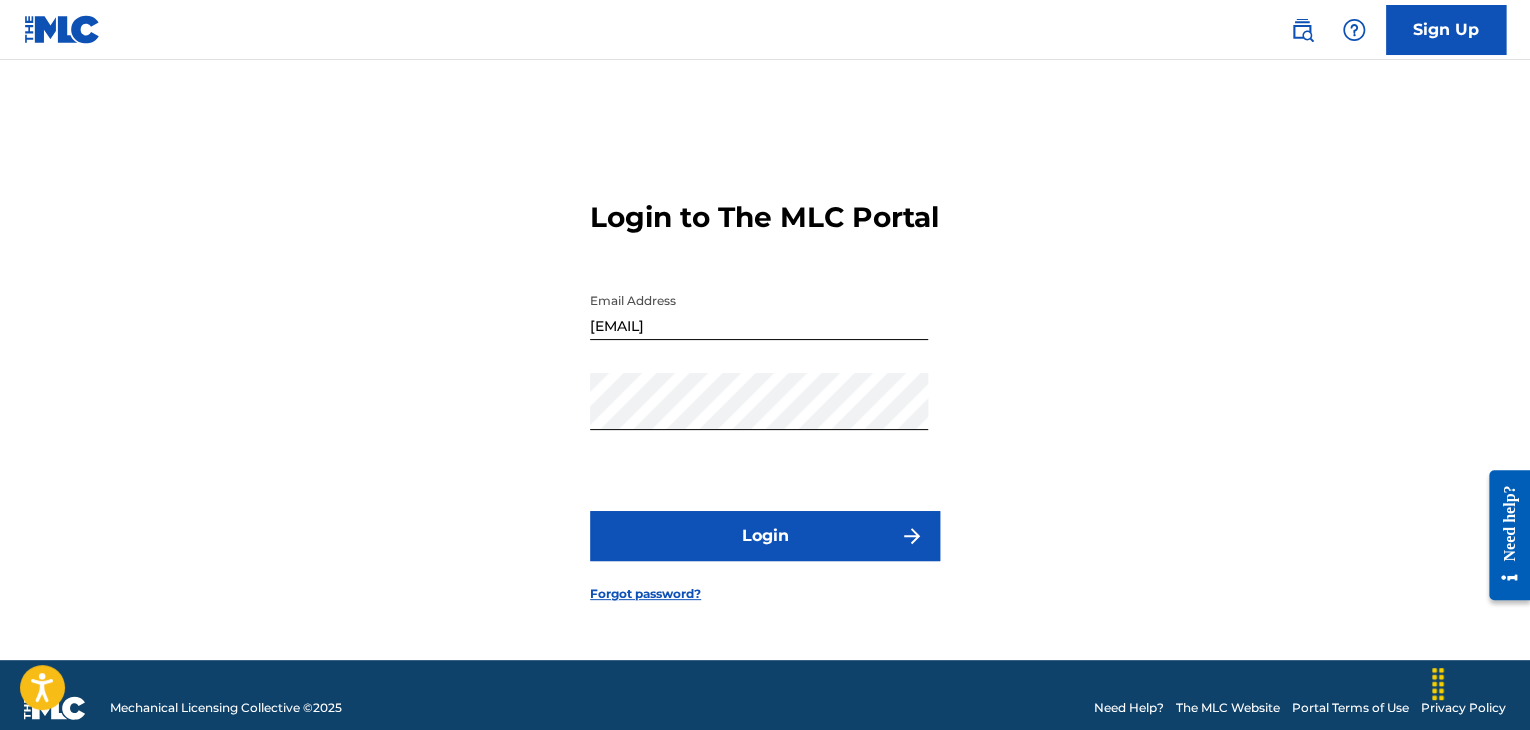 click on "Login" at bounding box center (765, 536) 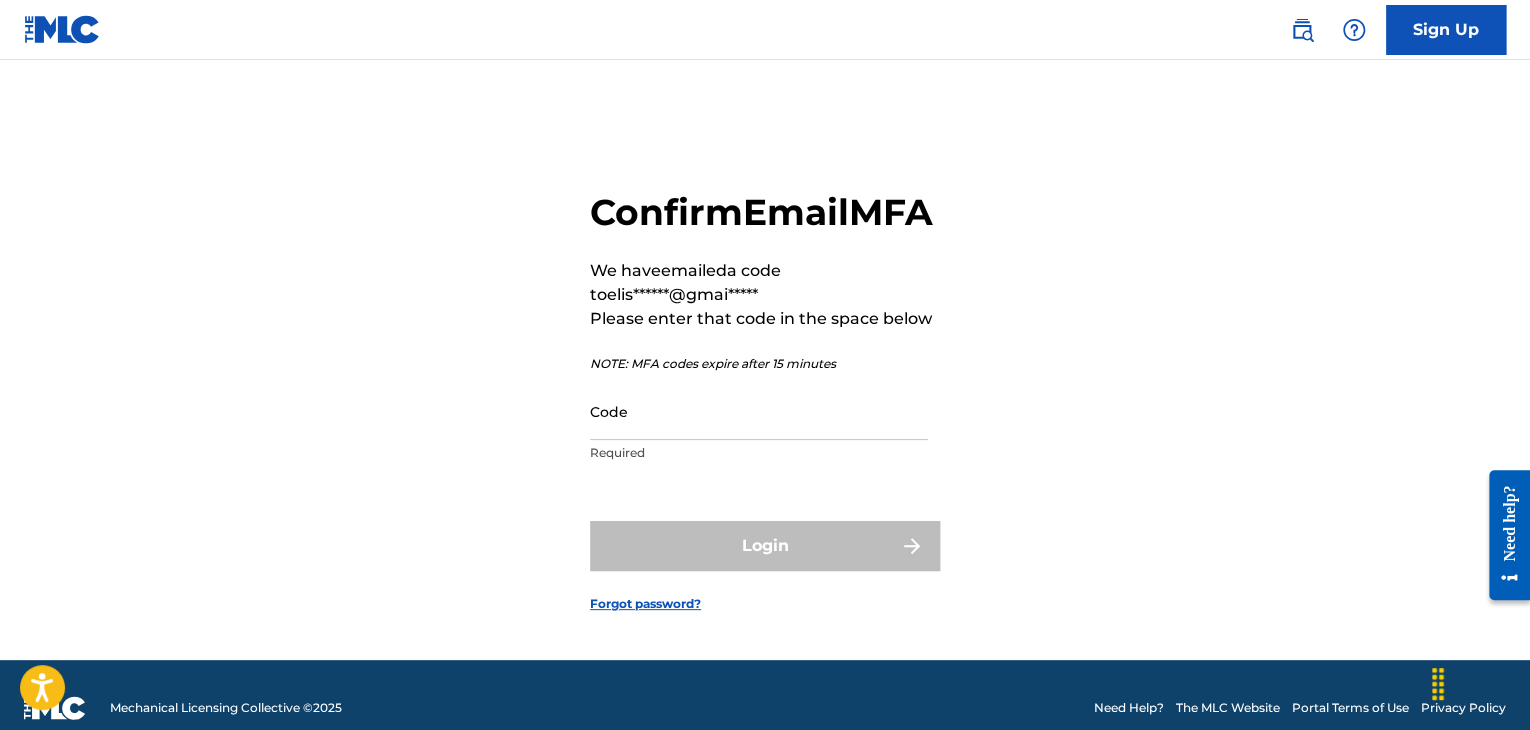 click on "Code" at bounding box center [759, 411] 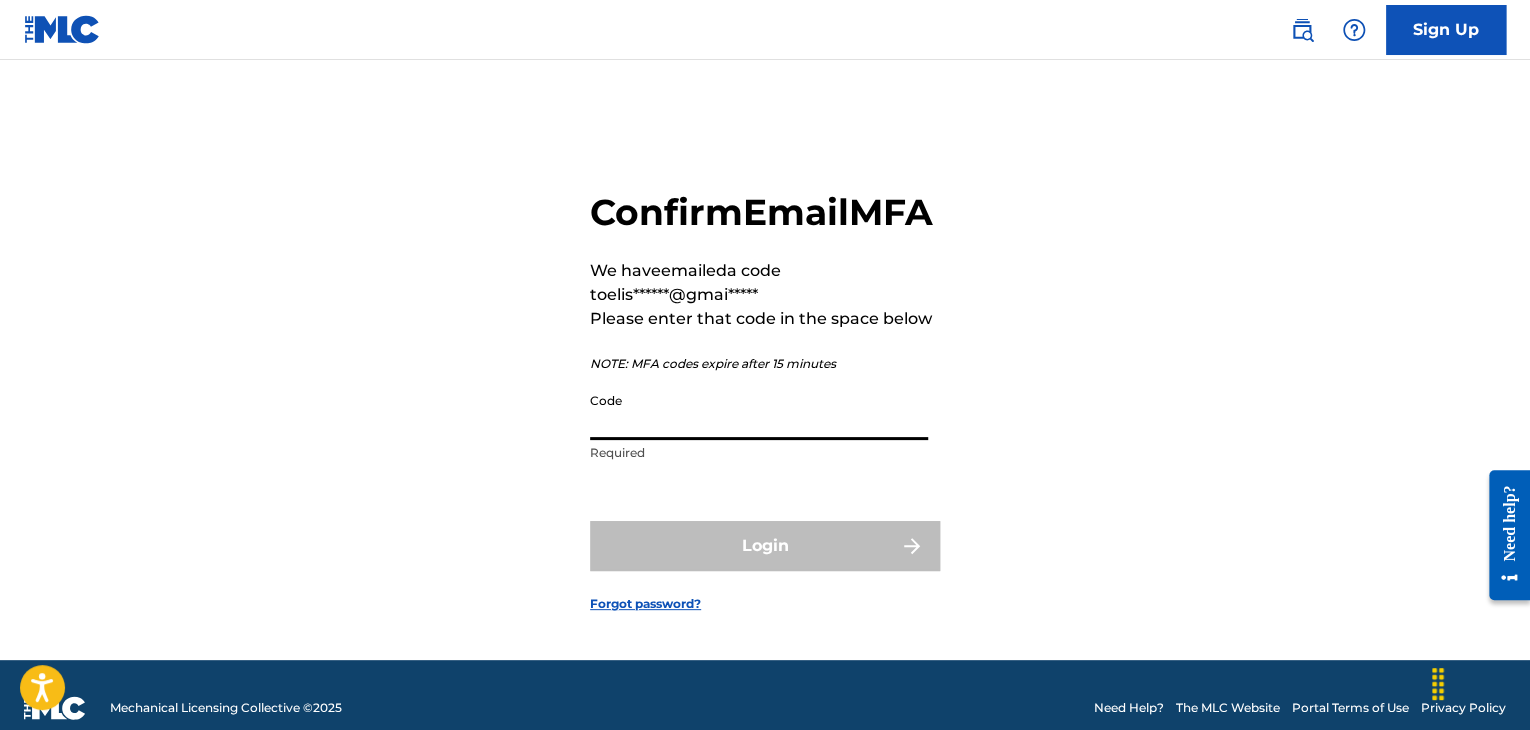 paste on "[NUMBER]" 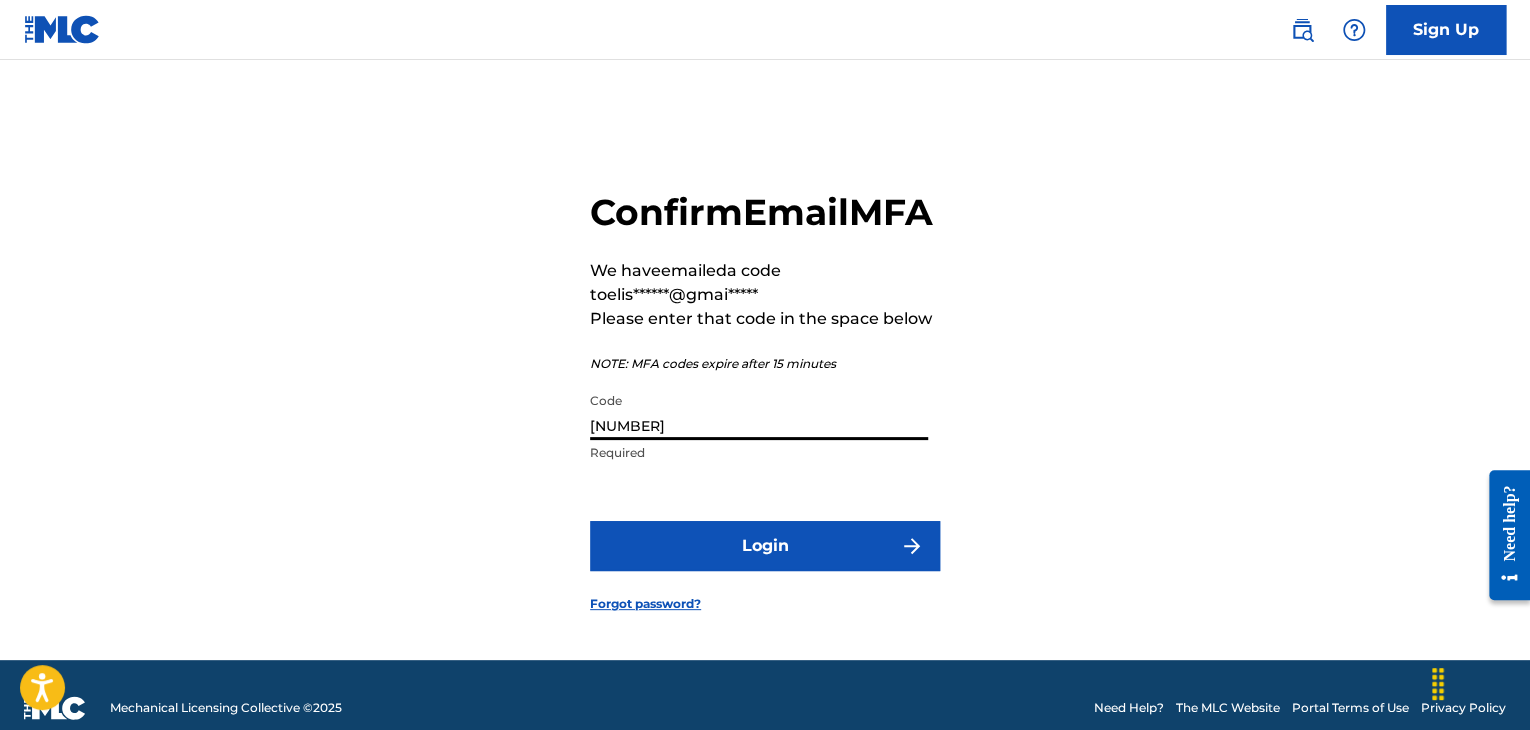 type on "[NUMBER]" 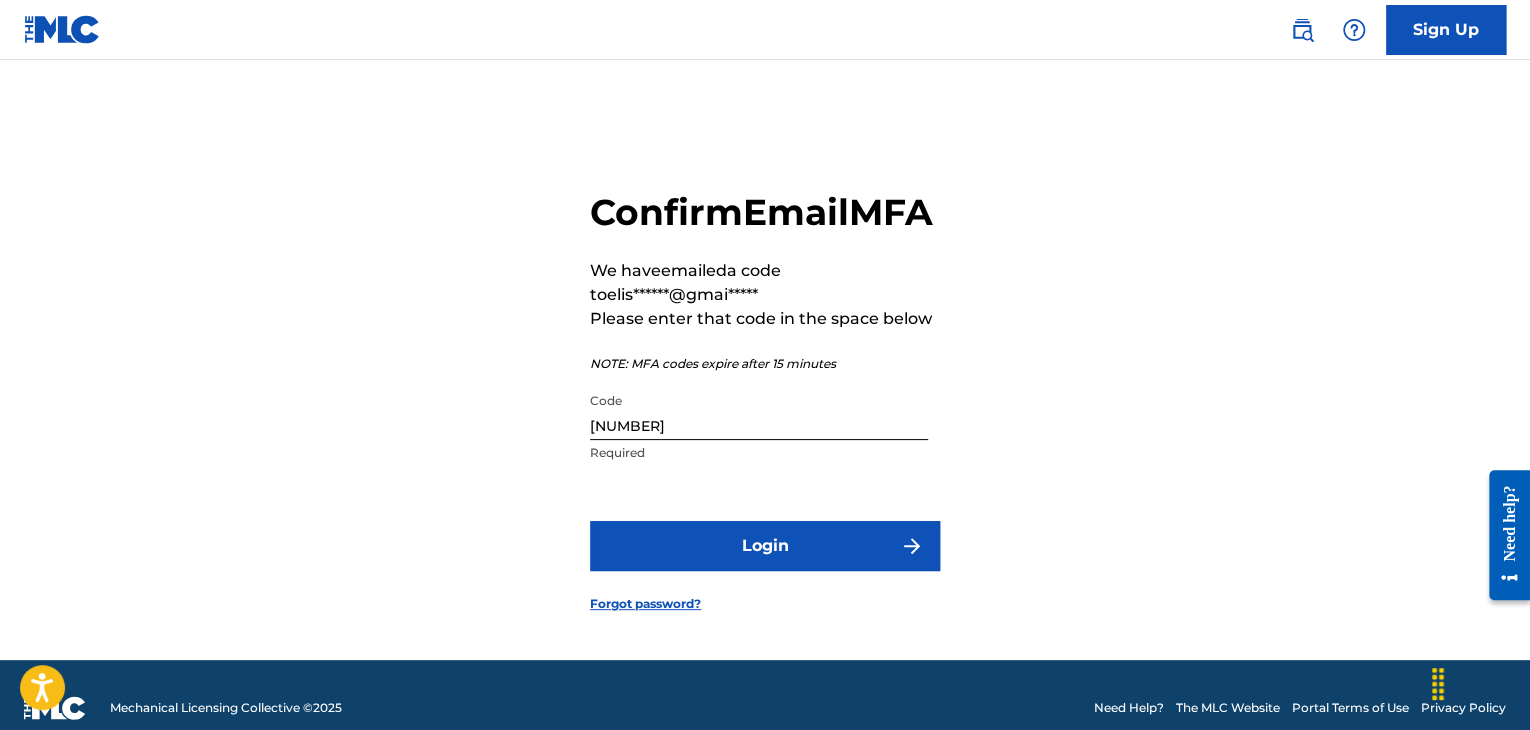 click on "Login" at bounding box center (765, 546) 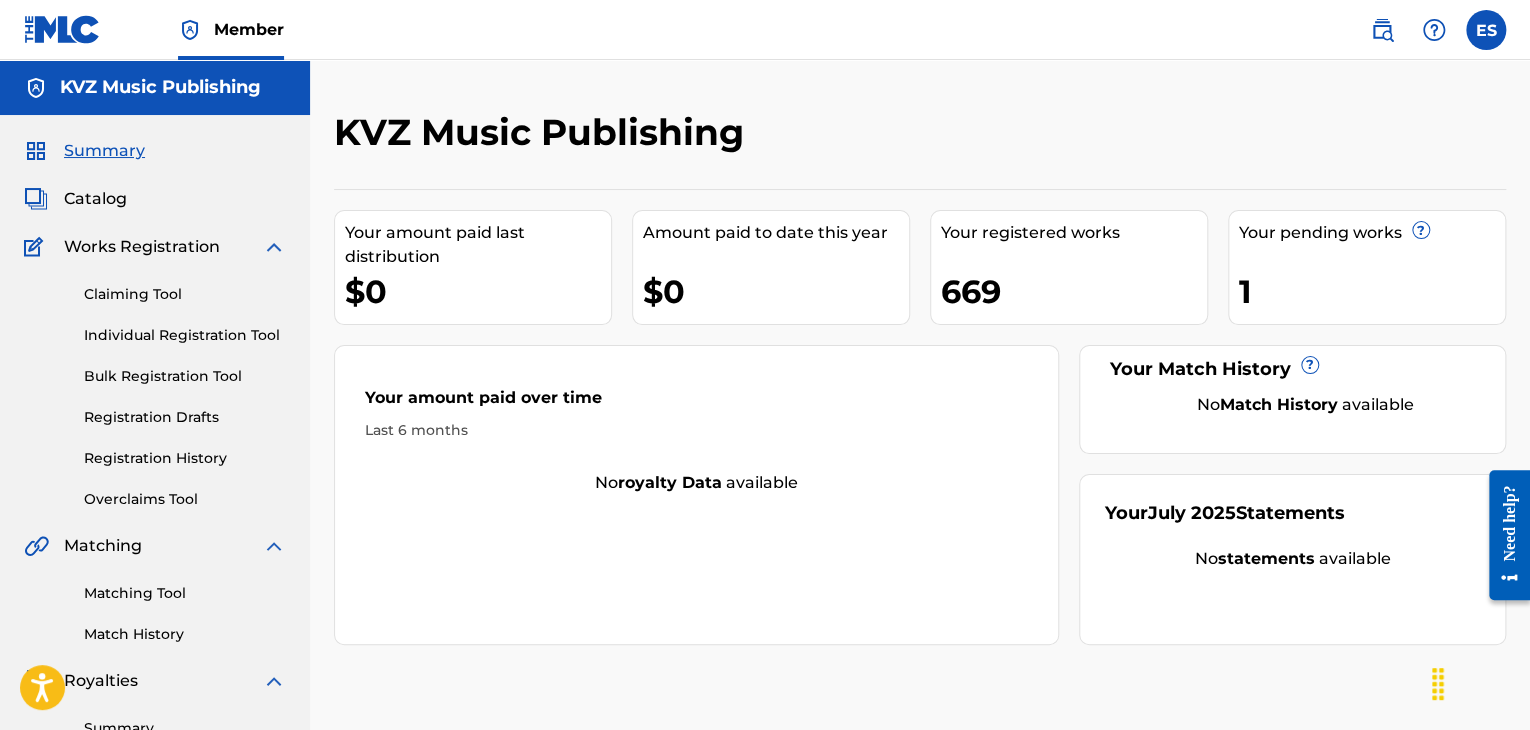 click on "Individual Registration Tool" at bounding box center (185, 335) 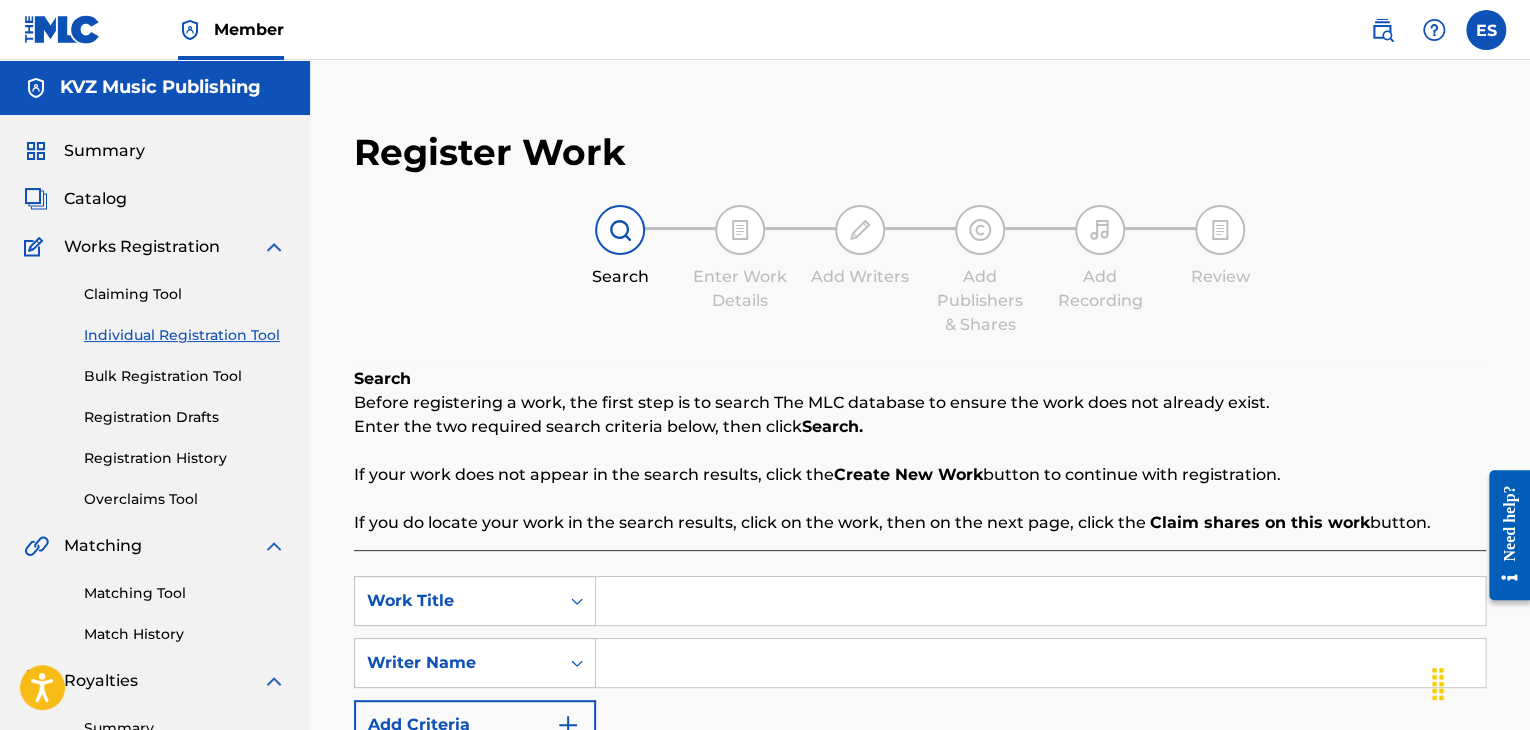 click at bounding box center [1040, 601] 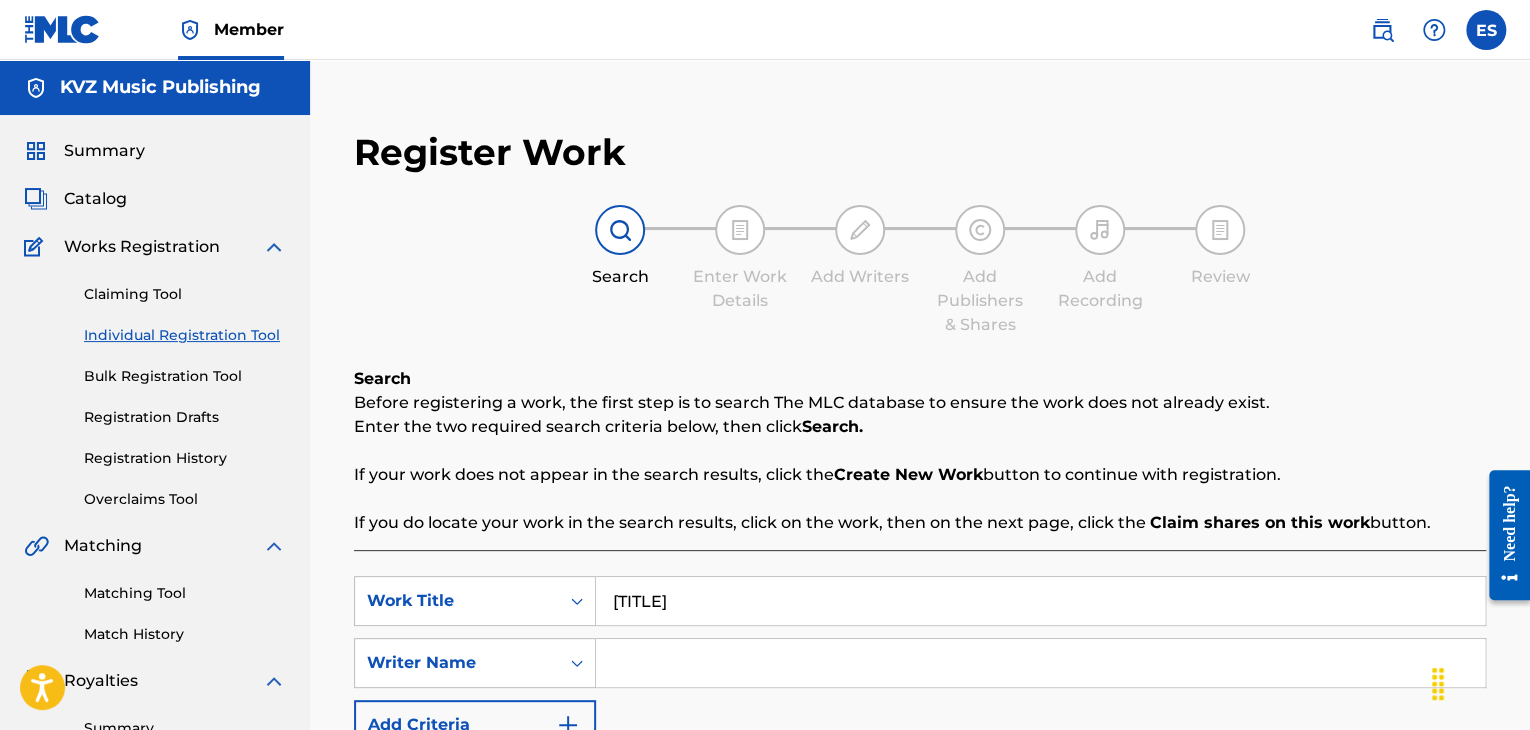 type on "[TITLE]" 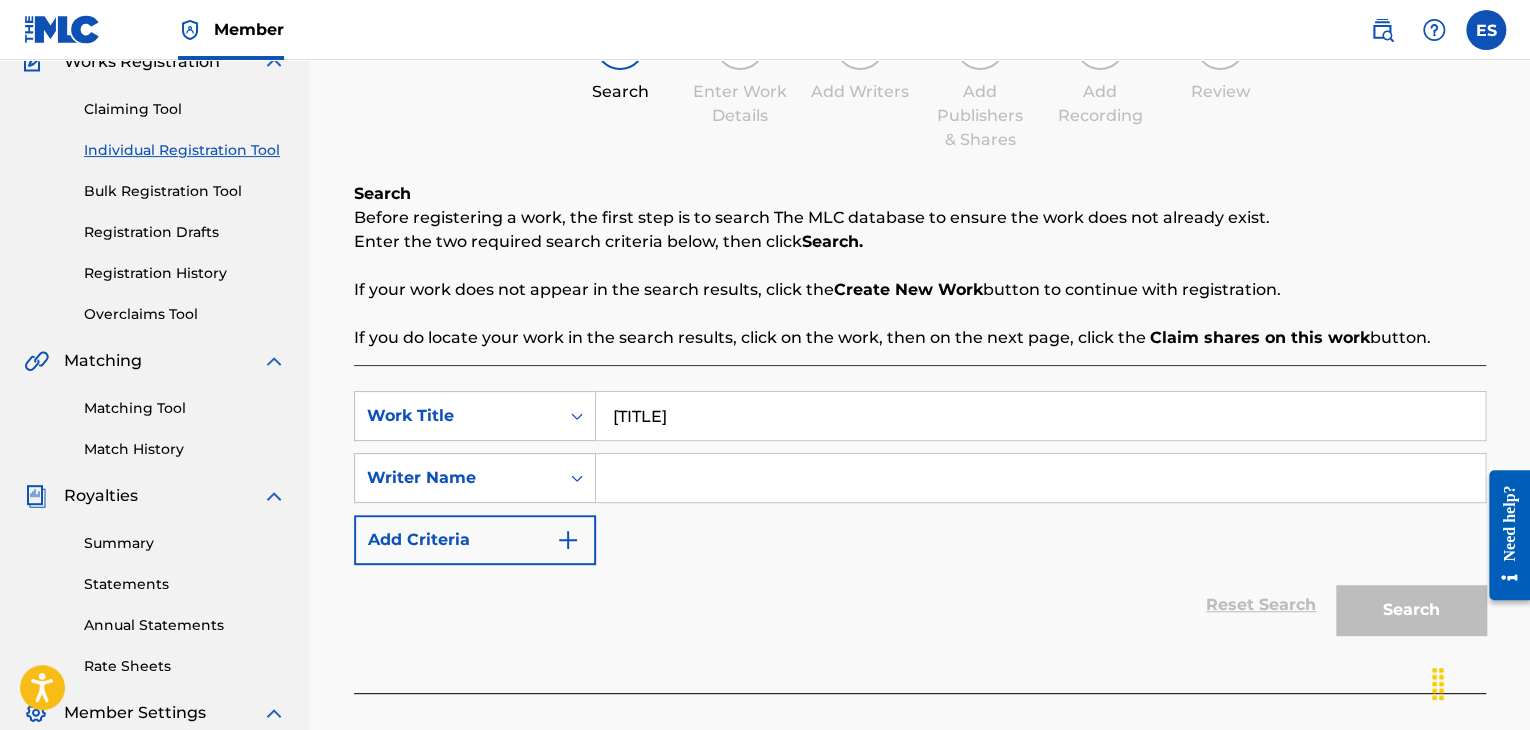 scroll, scrollTop: 400, scrollLeft: 0, axis: vertical 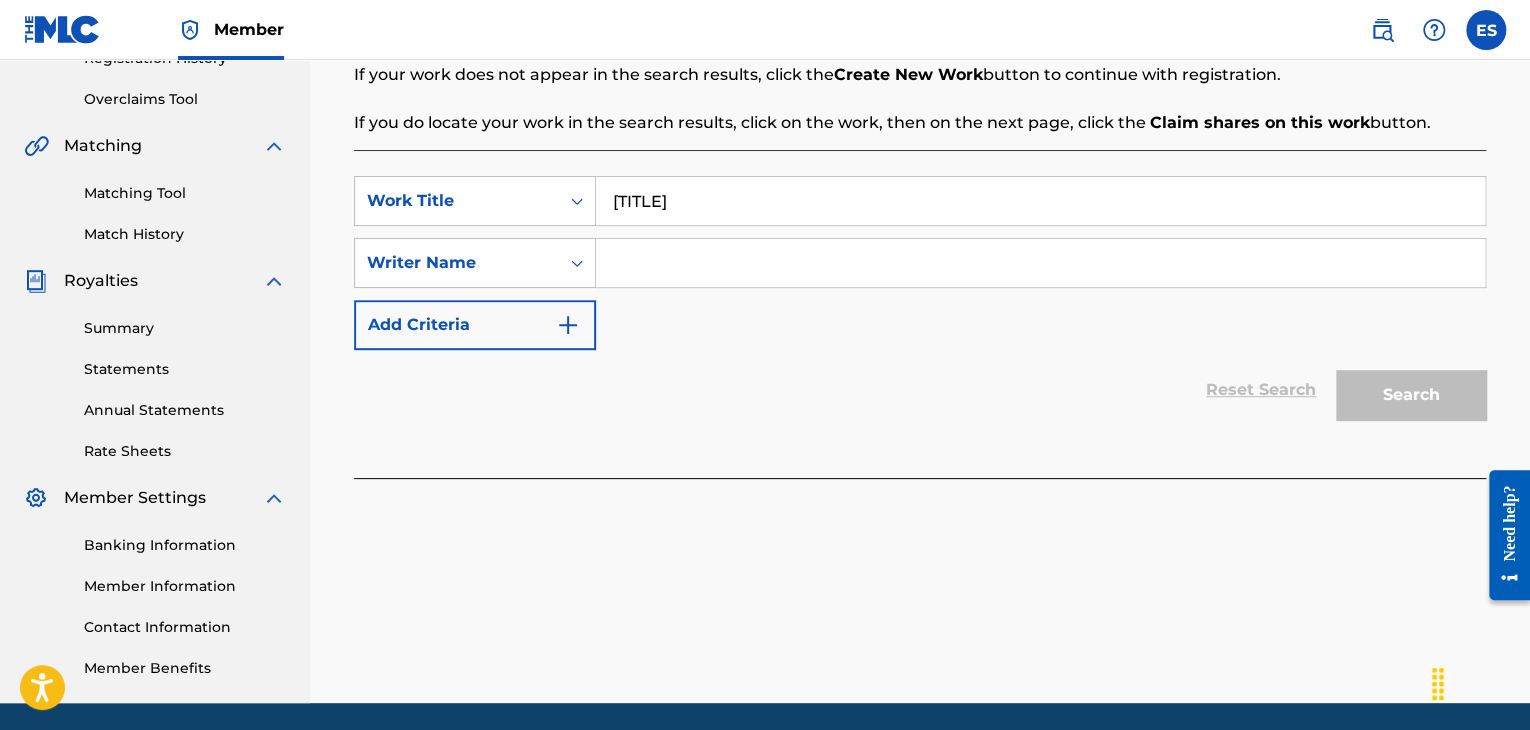 click at bounding box center [1040, 263] 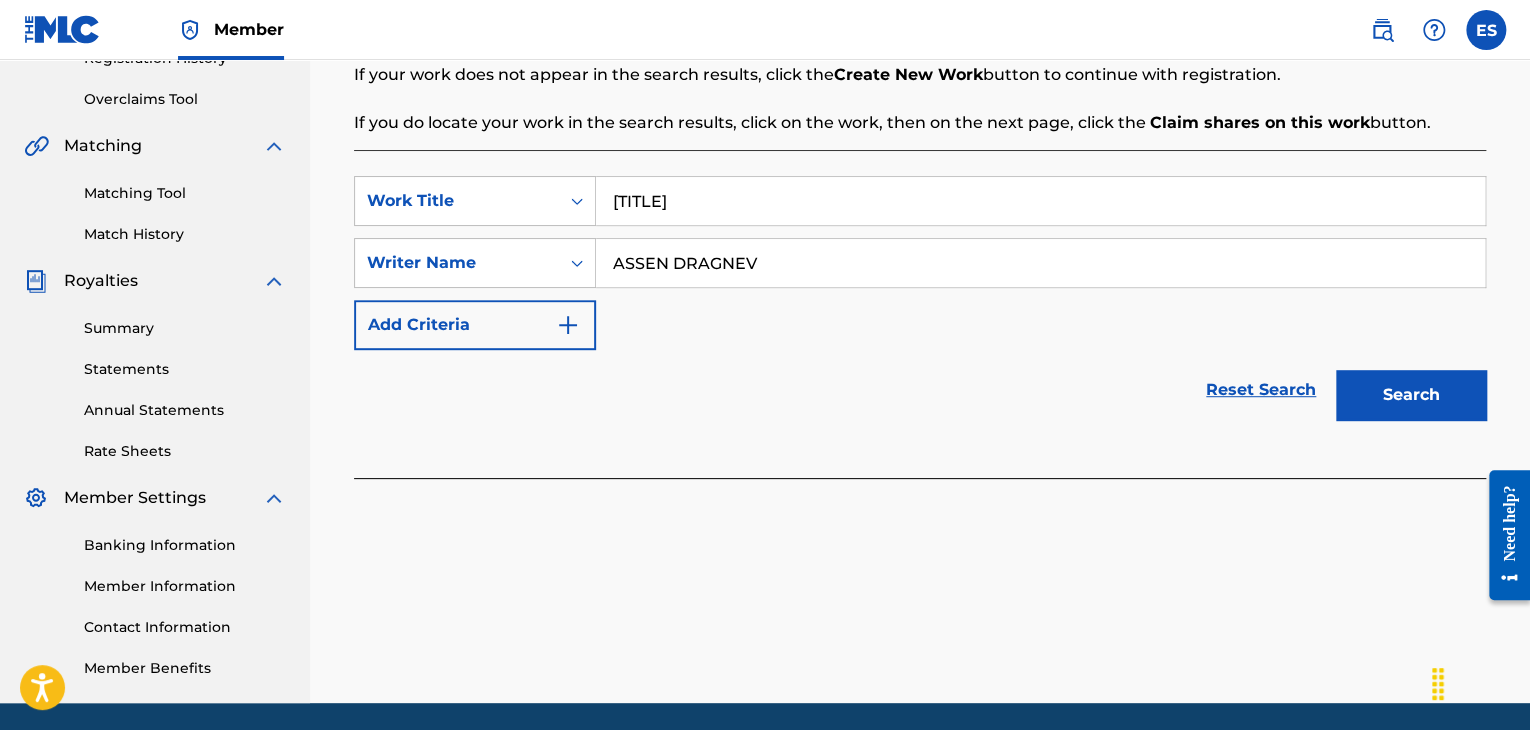 click on "Search" at bounding box center (1411, 395) 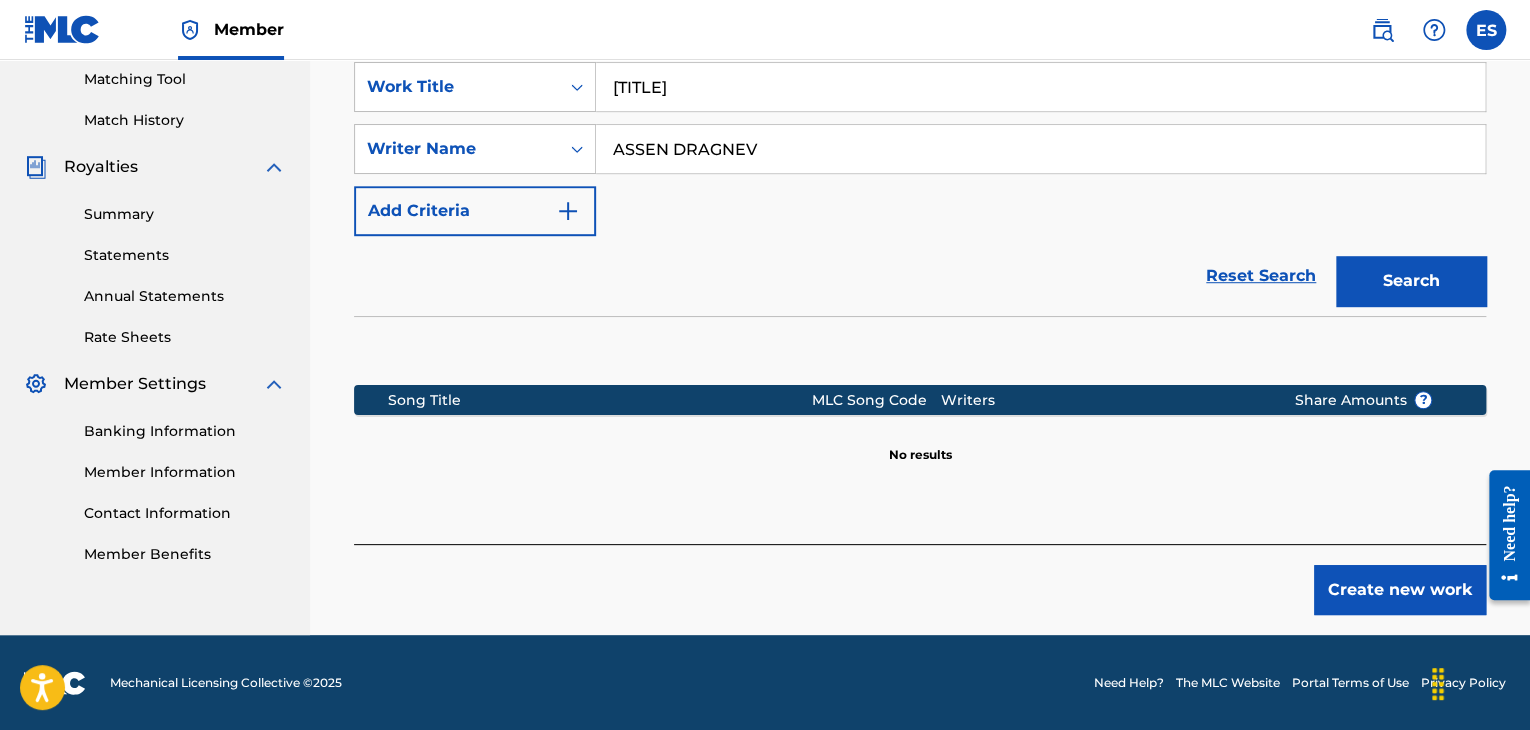 scroll, scrollTop: 515, scrollLeft: 0, axis: vertical 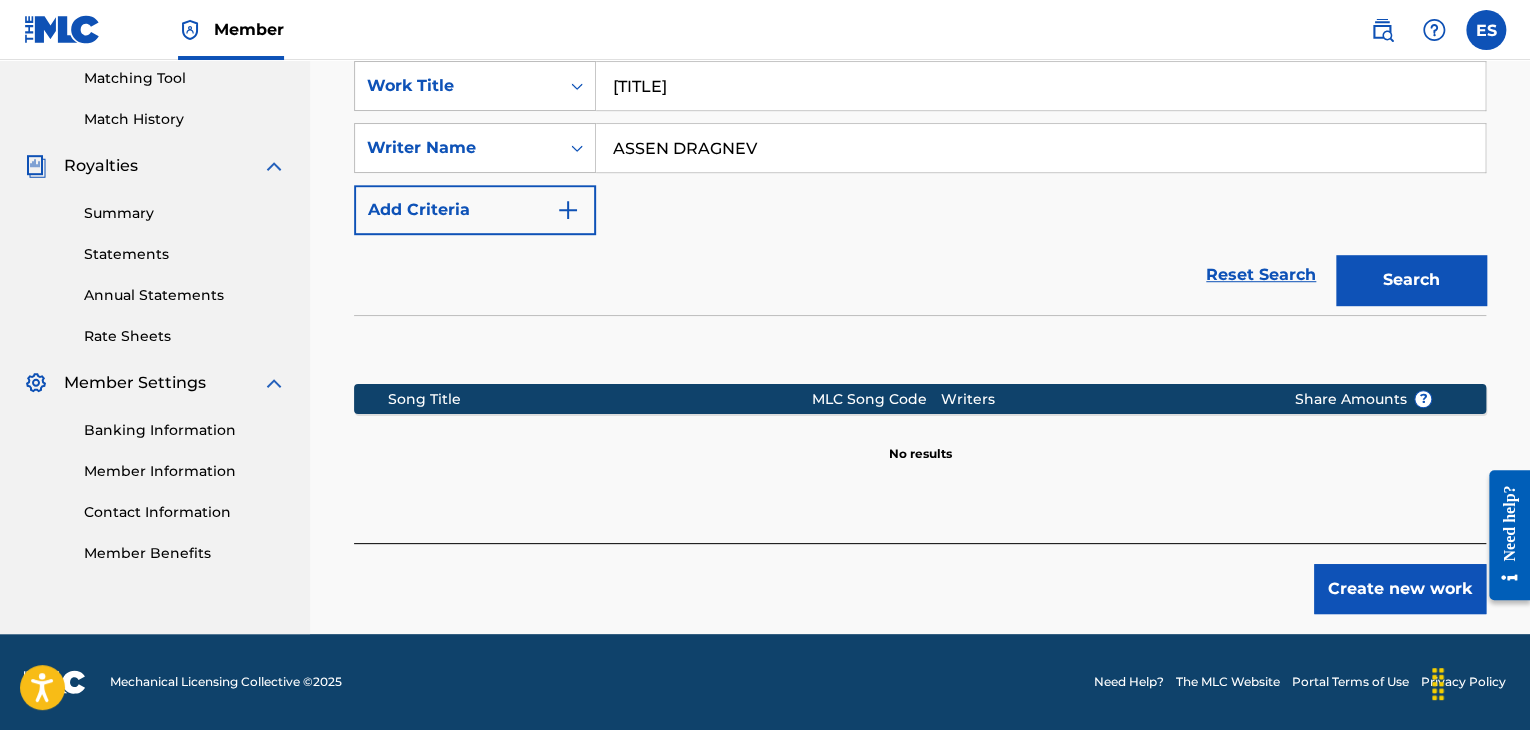 click on "Create new work" at bounding box center (1400, 589) 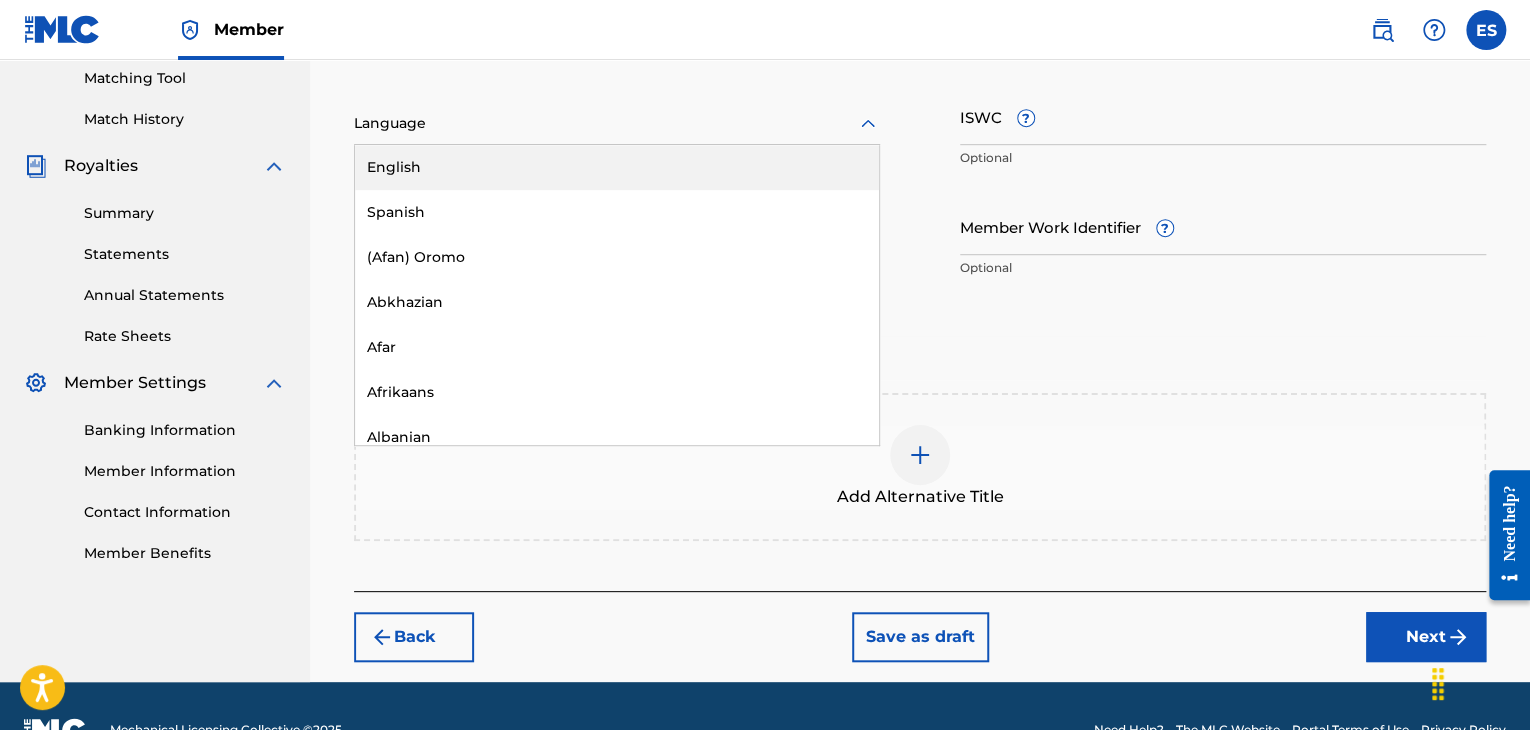 click at bounding box center (617, 123) 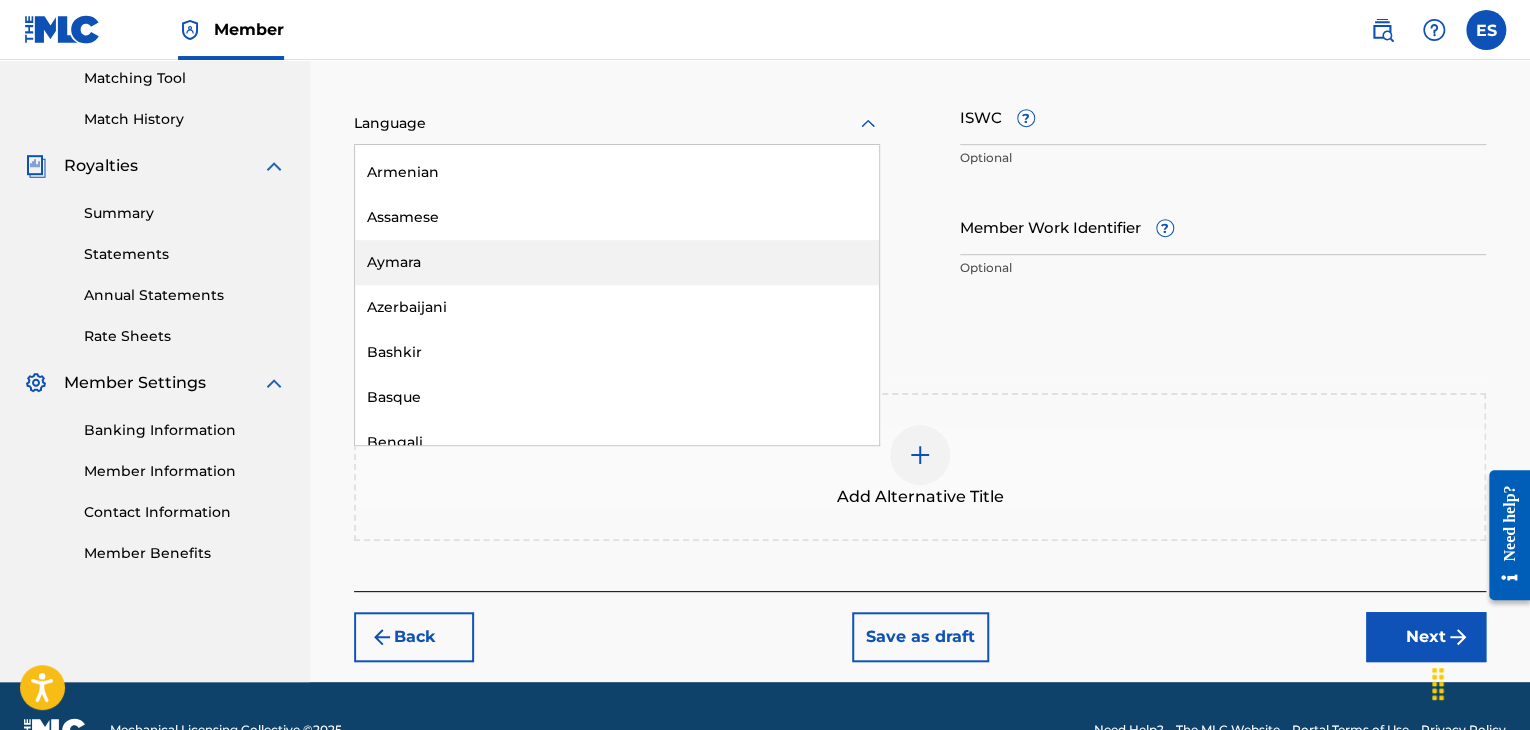 scroll, scrollTop: 700, scrollLeft: 0, axis: vertical 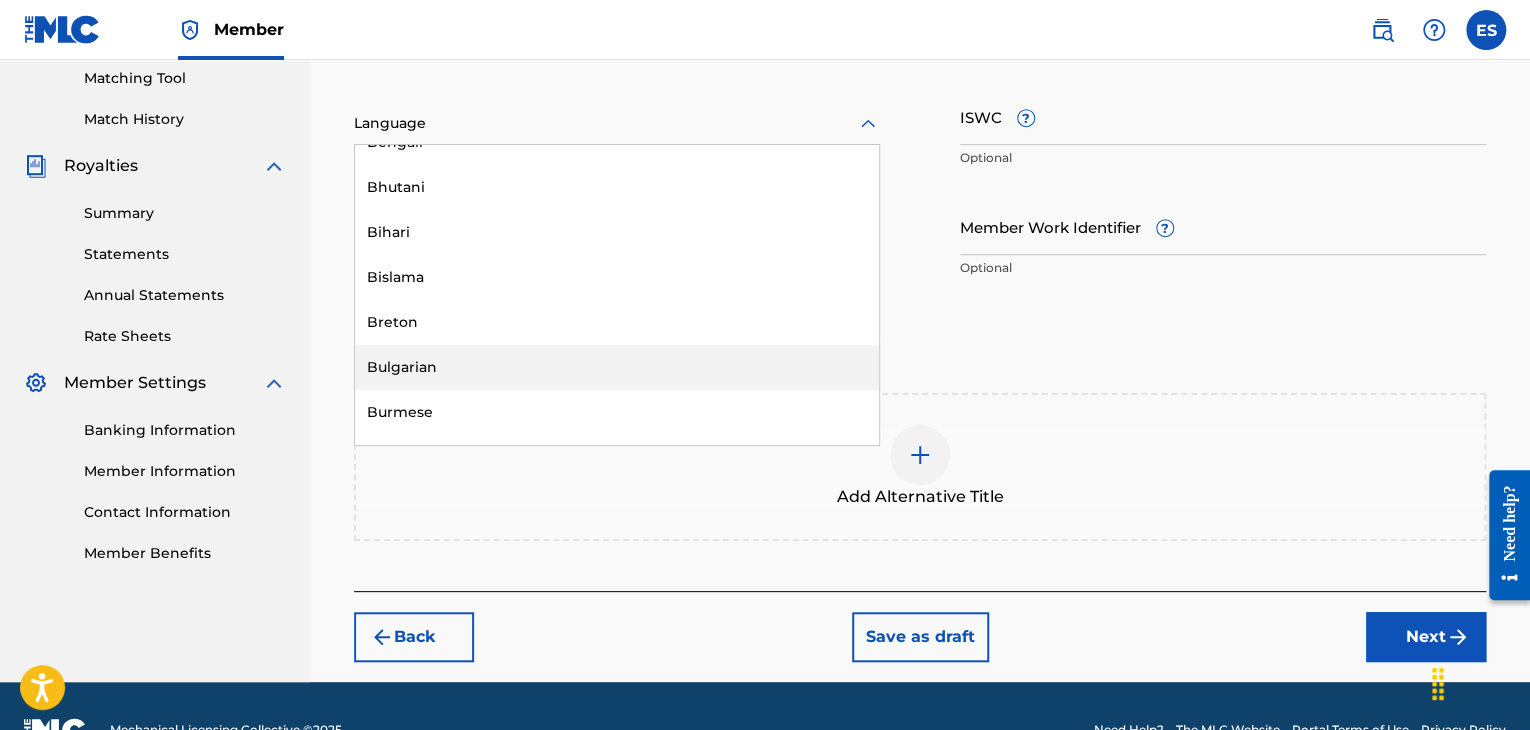 click on "Bulgarian" at bounding box center [617, 367] 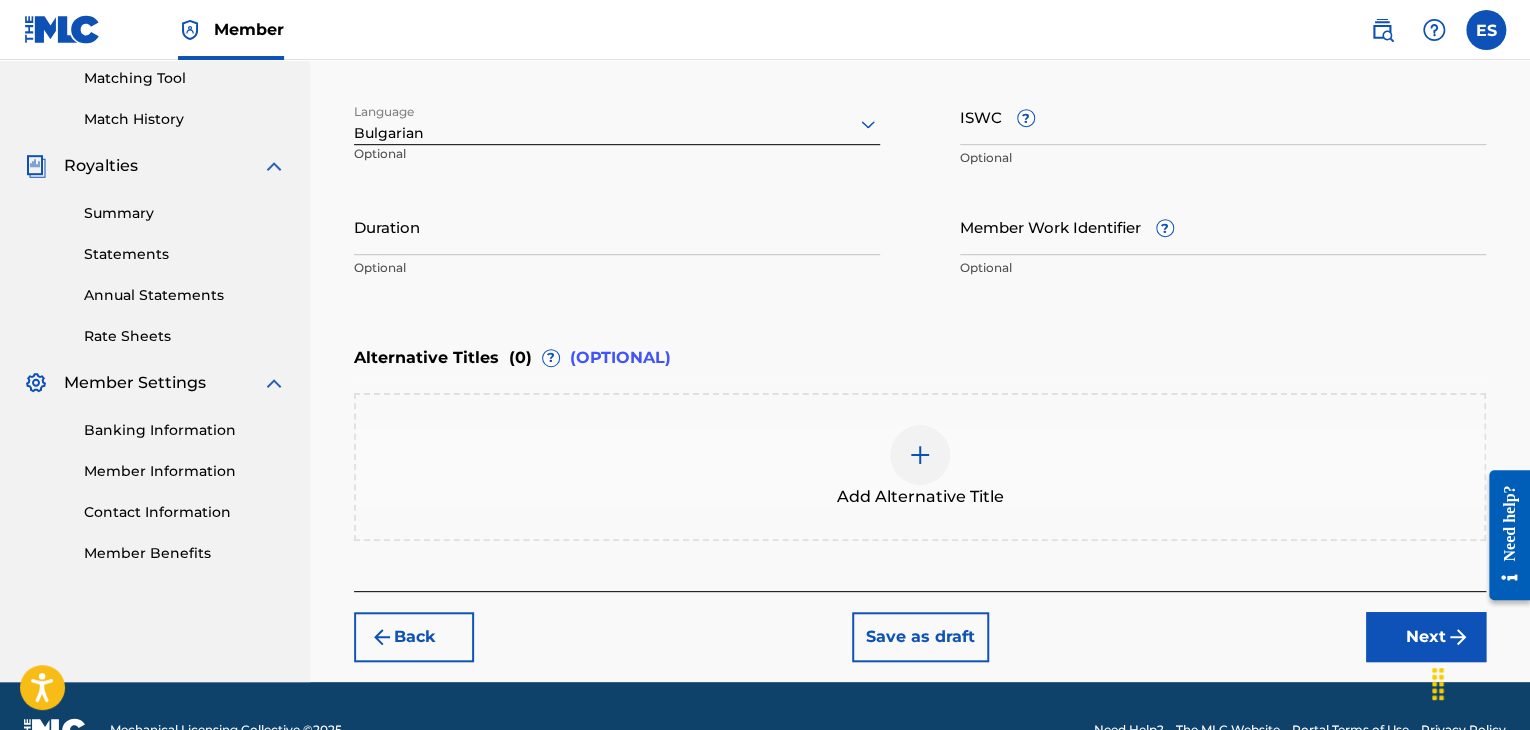 click on "Add Alternative Title" at bounding box center [920, 467] 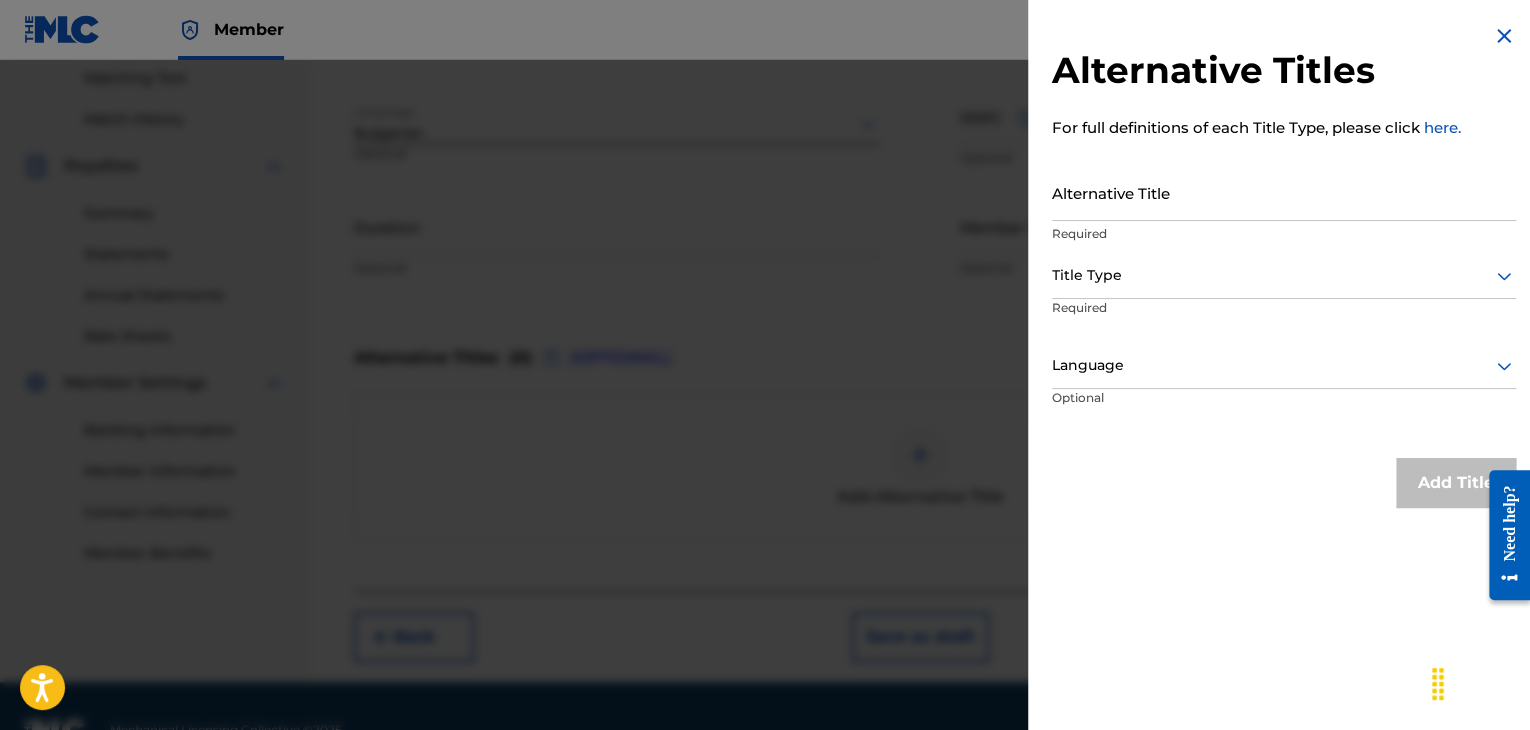 click on "Alternative Titles For full definitions of each Title Type, please click   here. Alternative Title   Required Title Type Required Language Optional Add Title" at bounding box center [1284, 266] 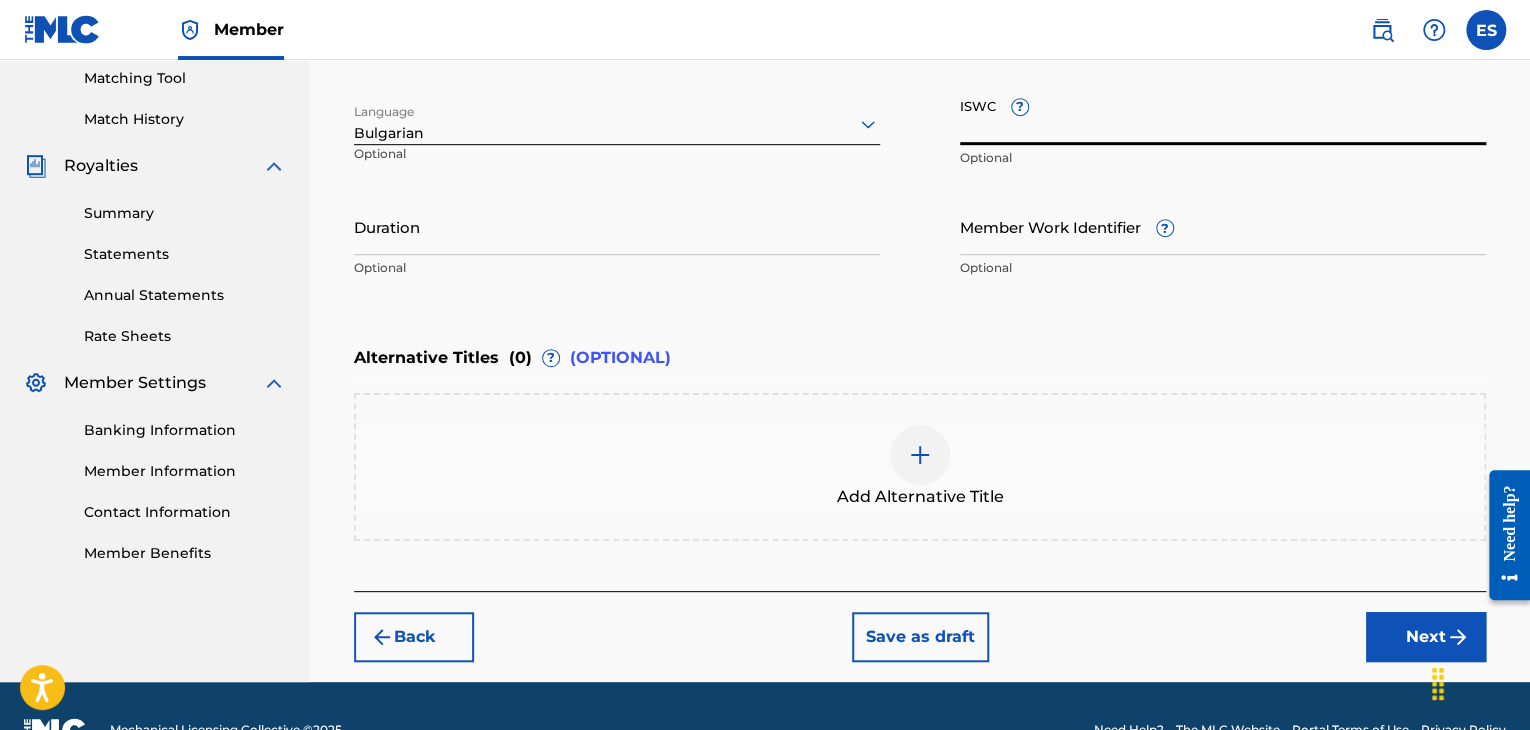 click on "ISWC   ?" at bounding box center (1223, 116) 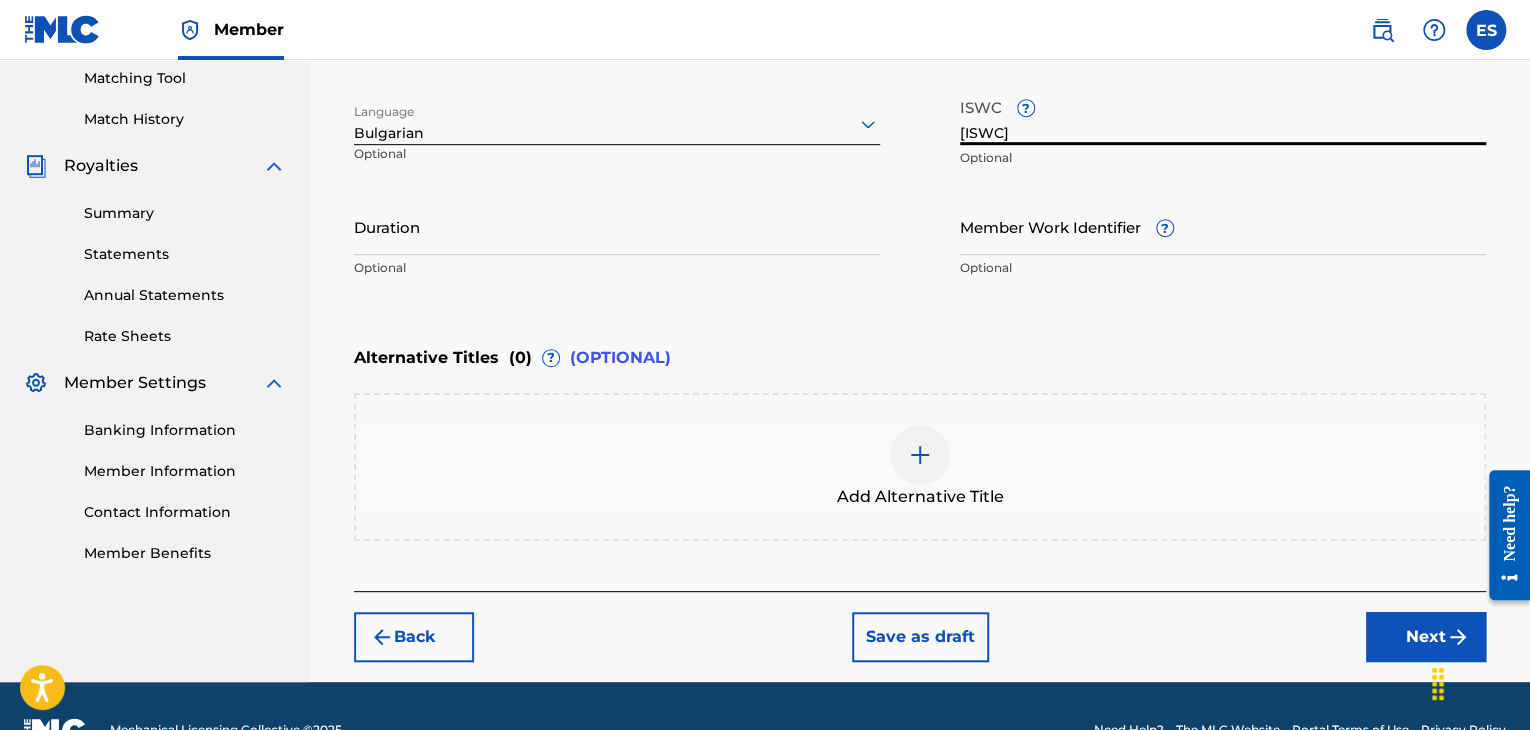 type on "[ISWC]" 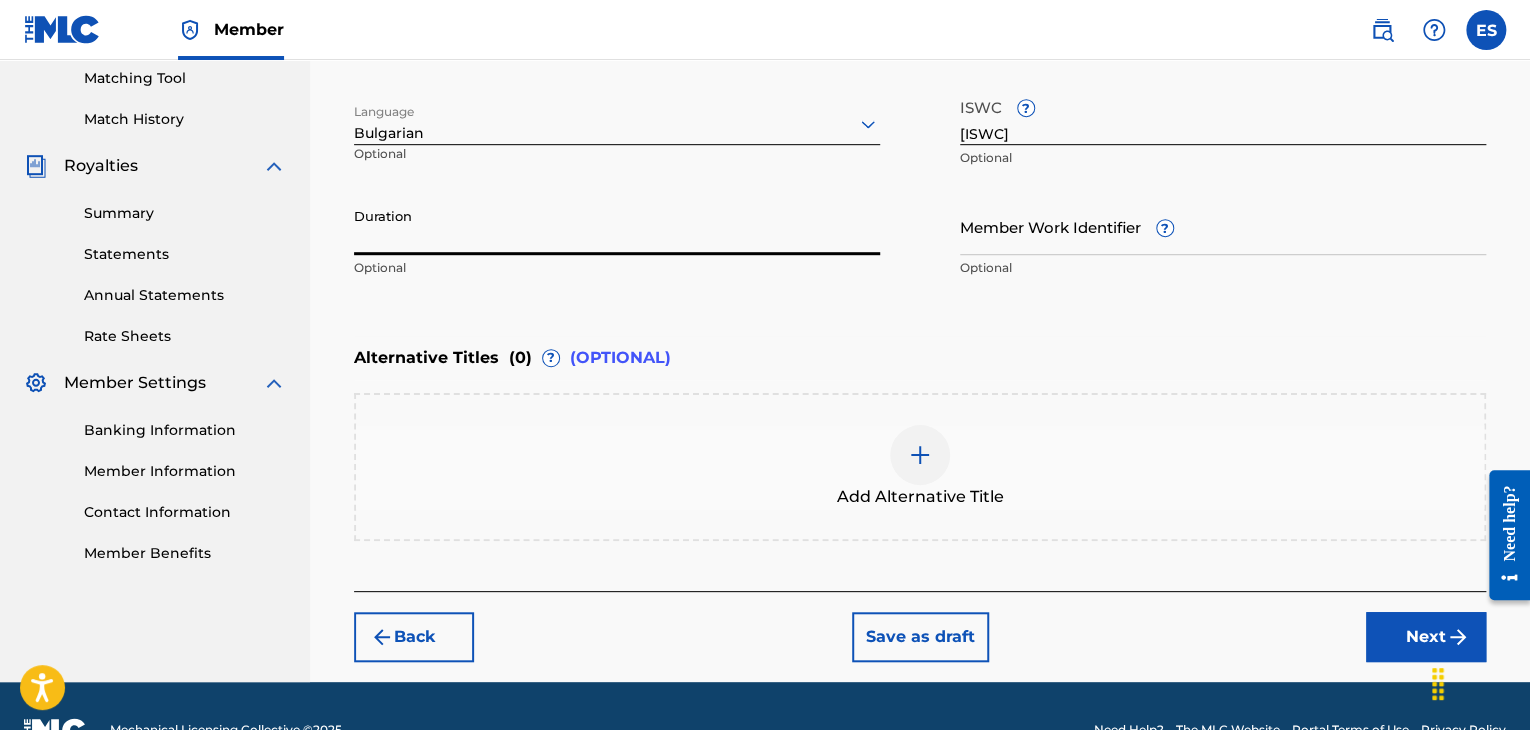 click on "Duration" at bounding box center [617, 226] 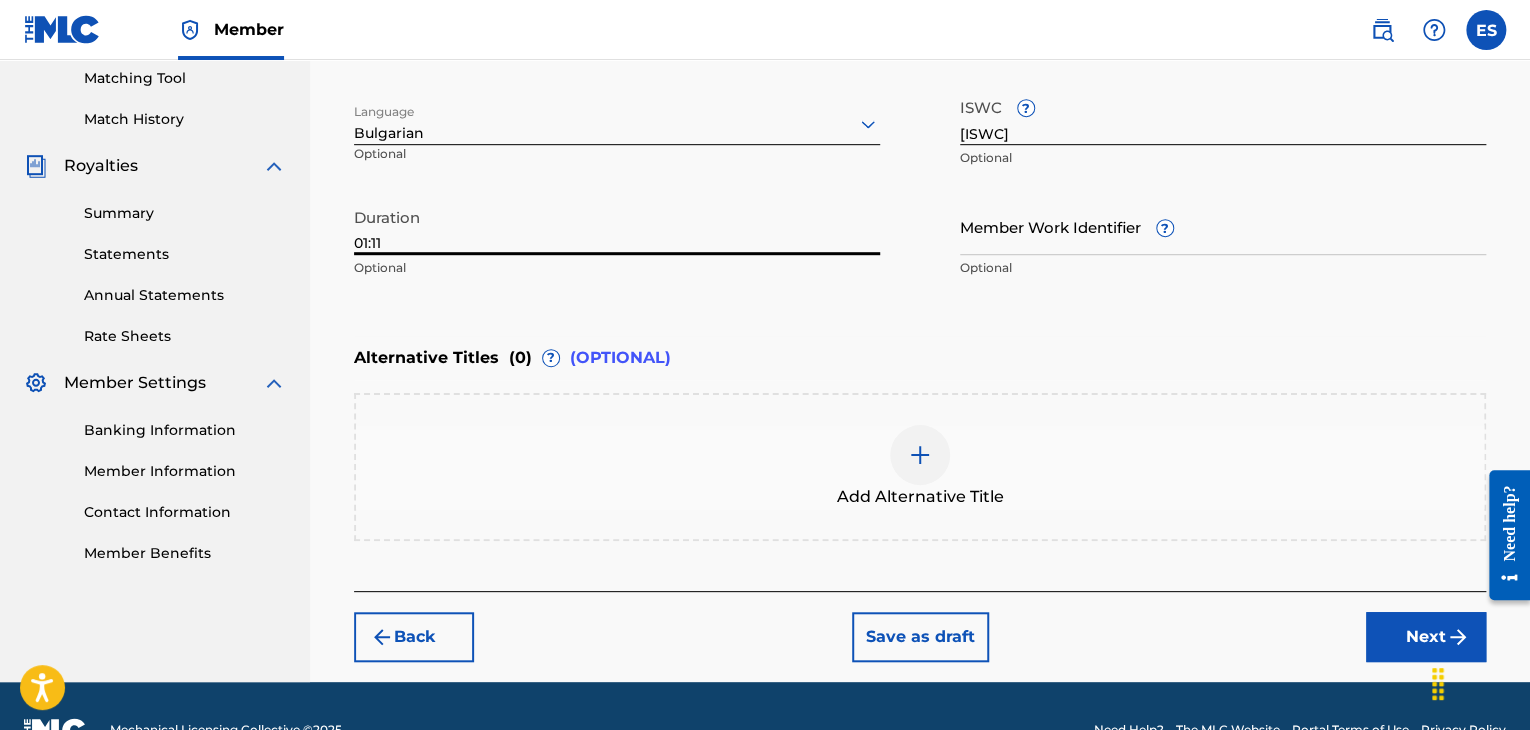 type on "01:11" 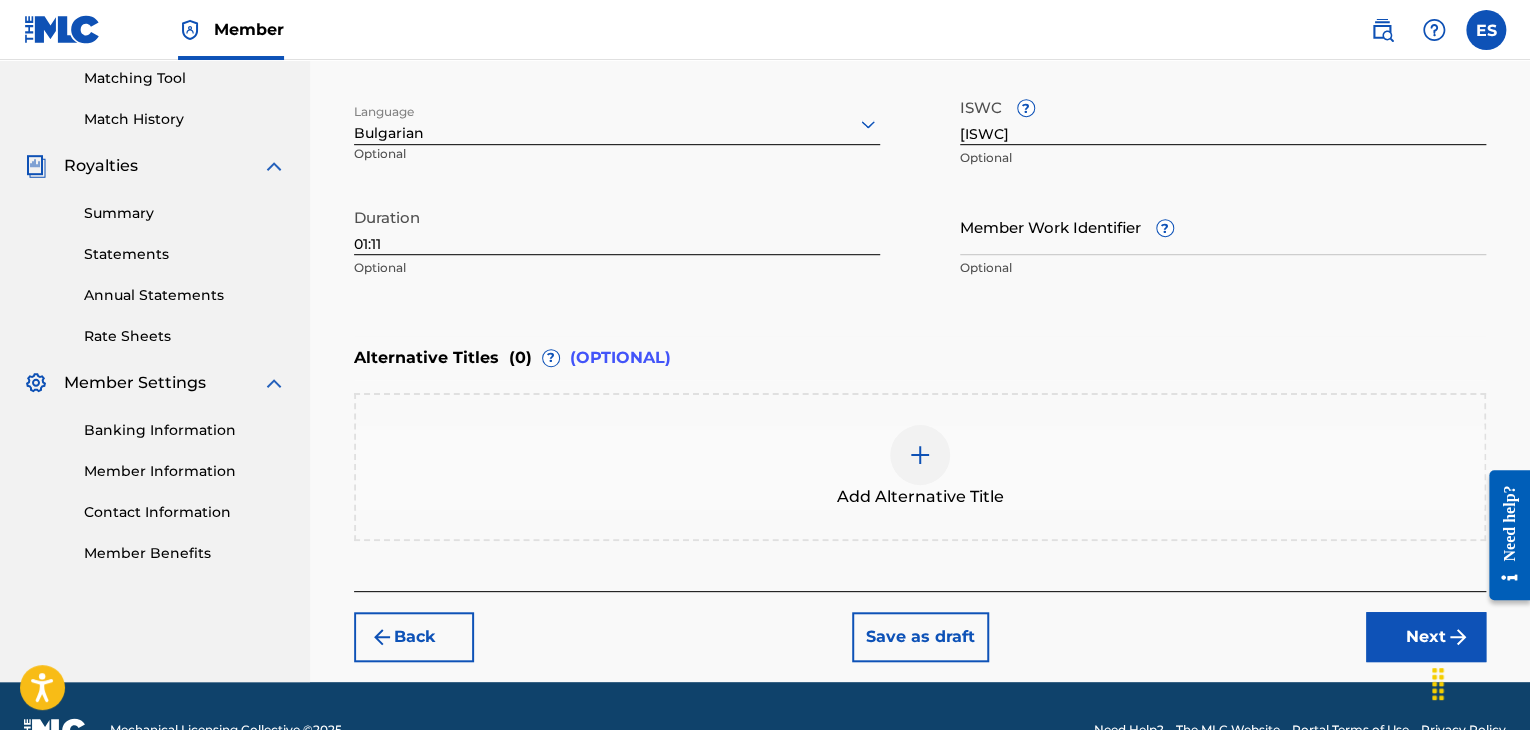 click at bounding box center [920, 455] 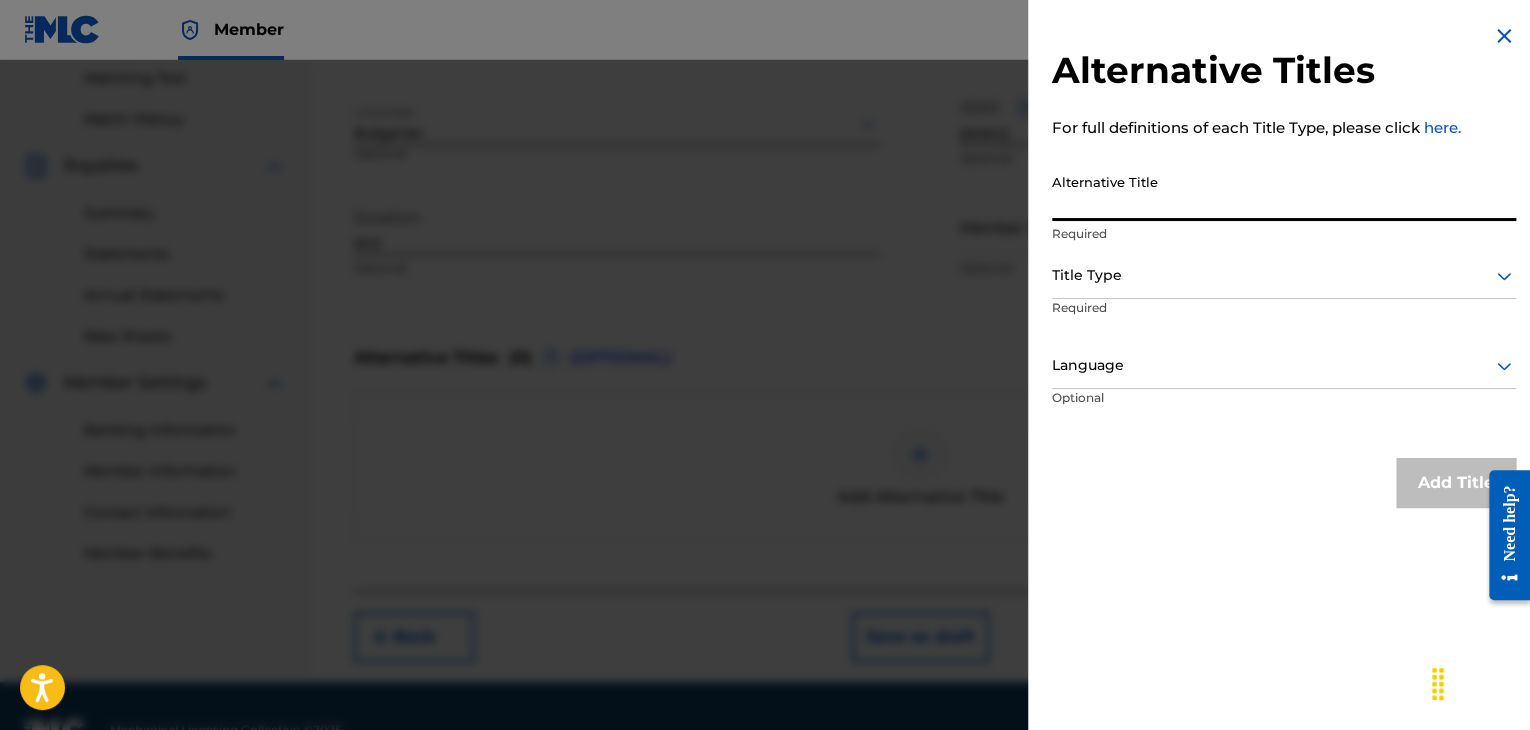click on "Alternative Title" at bounding box center [1284, 192] 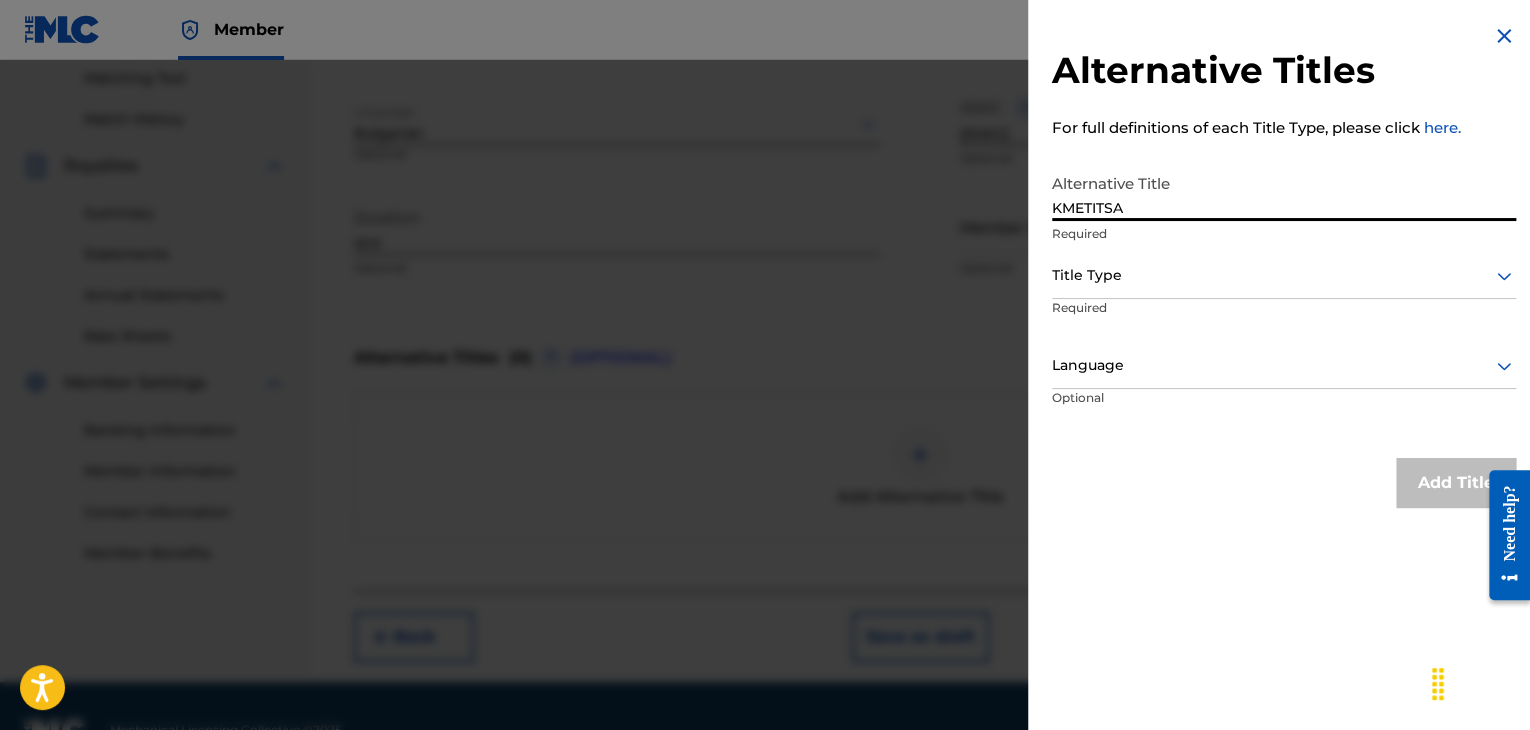 type on "KMETITSA" 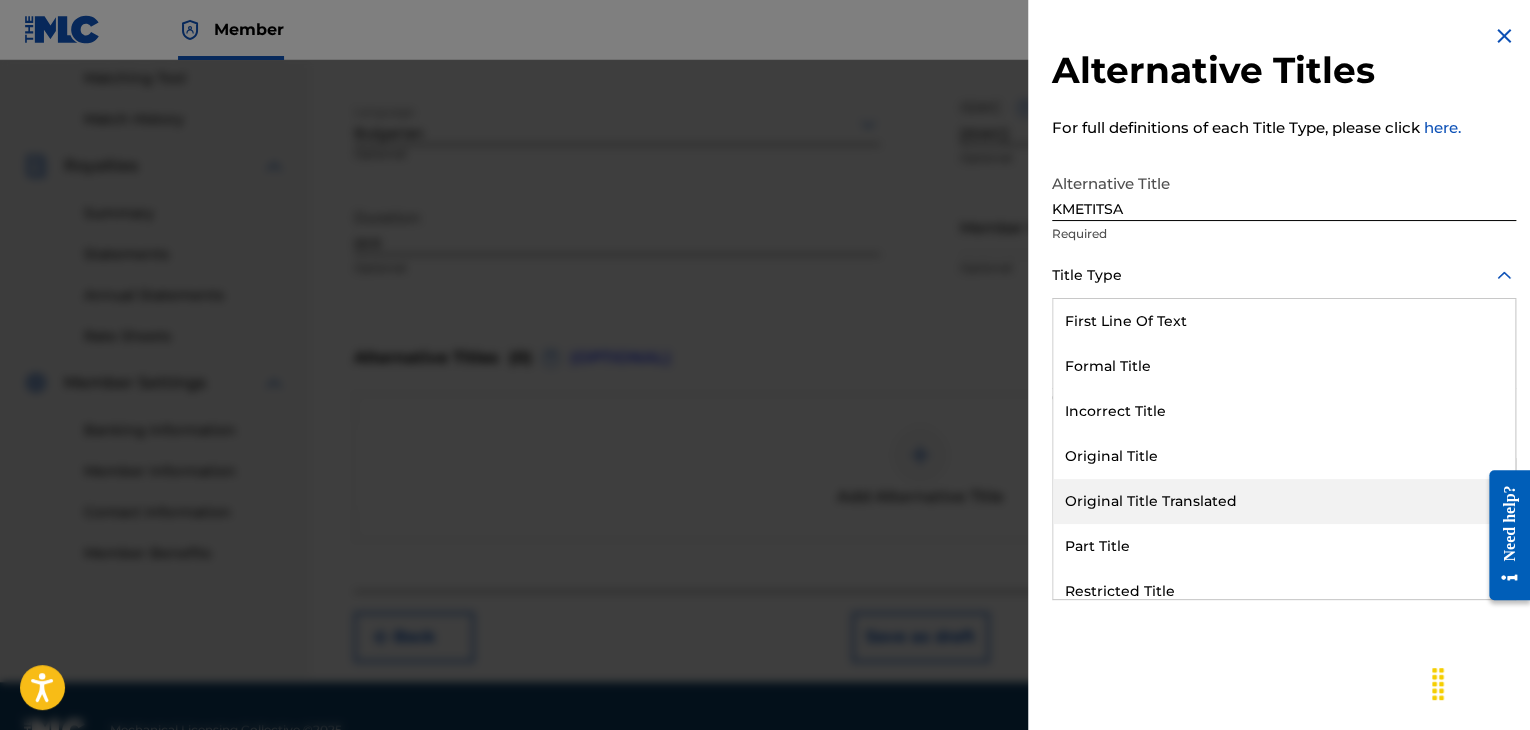 click on "Original Title Translated" at bounding box center (1284, 501) 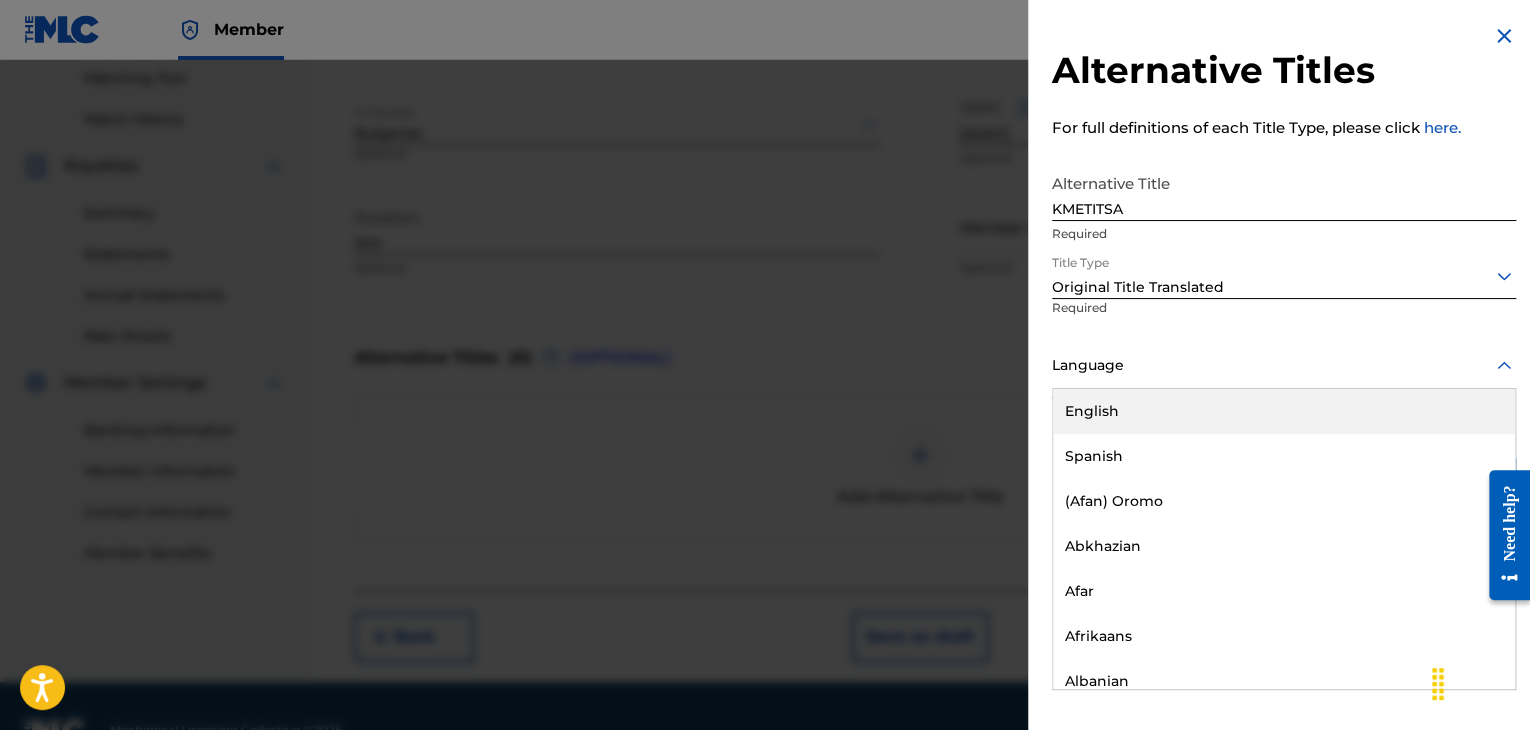 click at bounding box center [1284, 365] 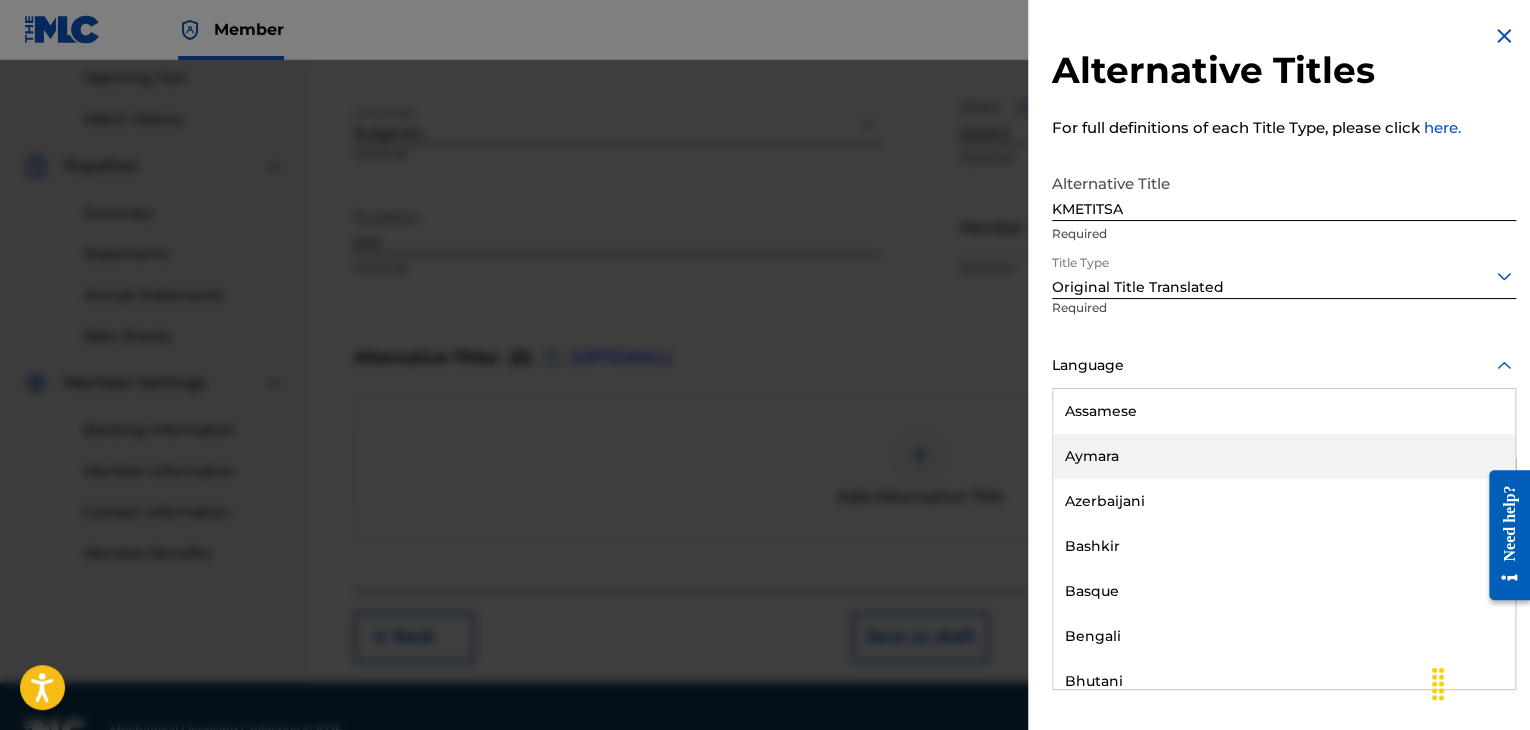 scroll, scrollTop: 800, scrollLeft: 0, axis: vertical 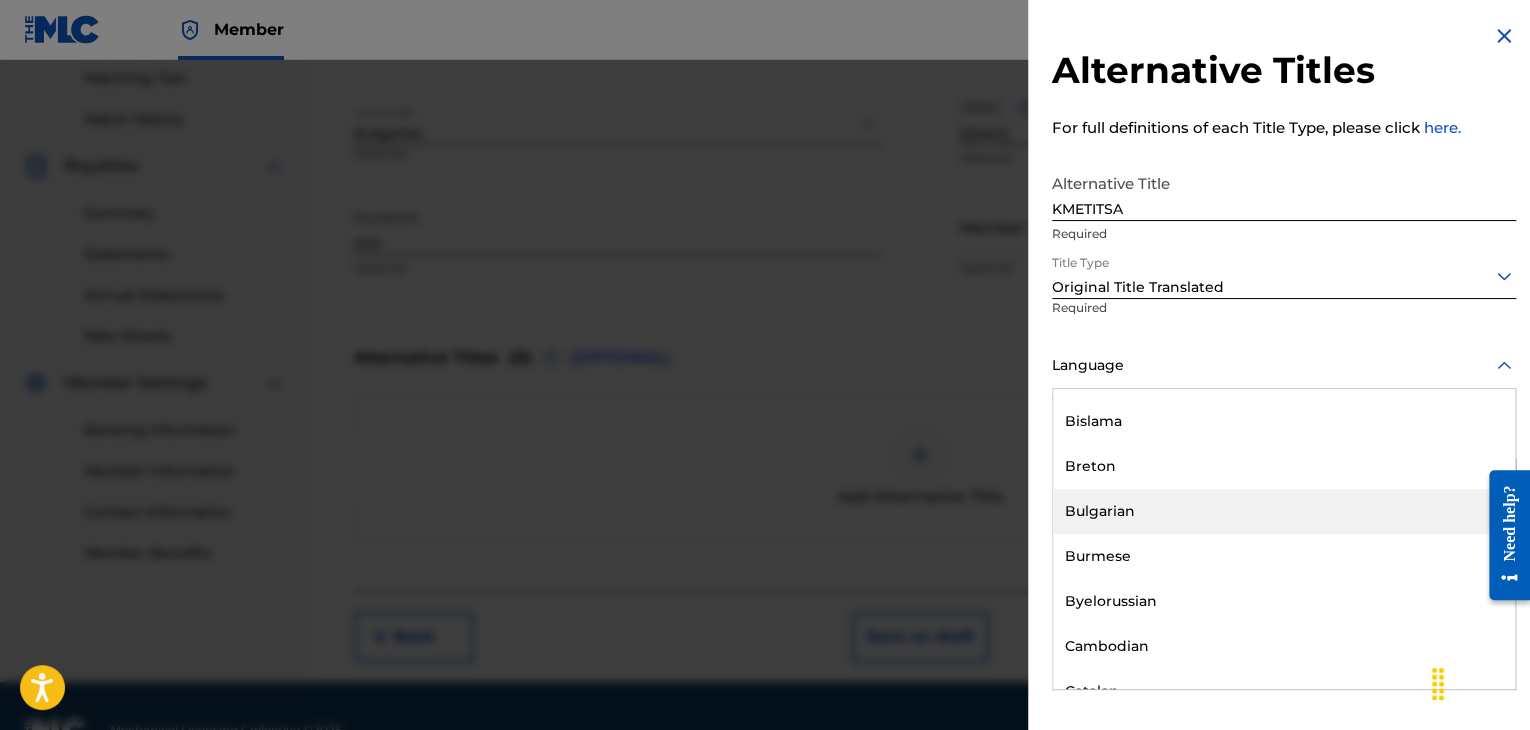 click on "Bulgarian" at bounding box center [1284, 511] 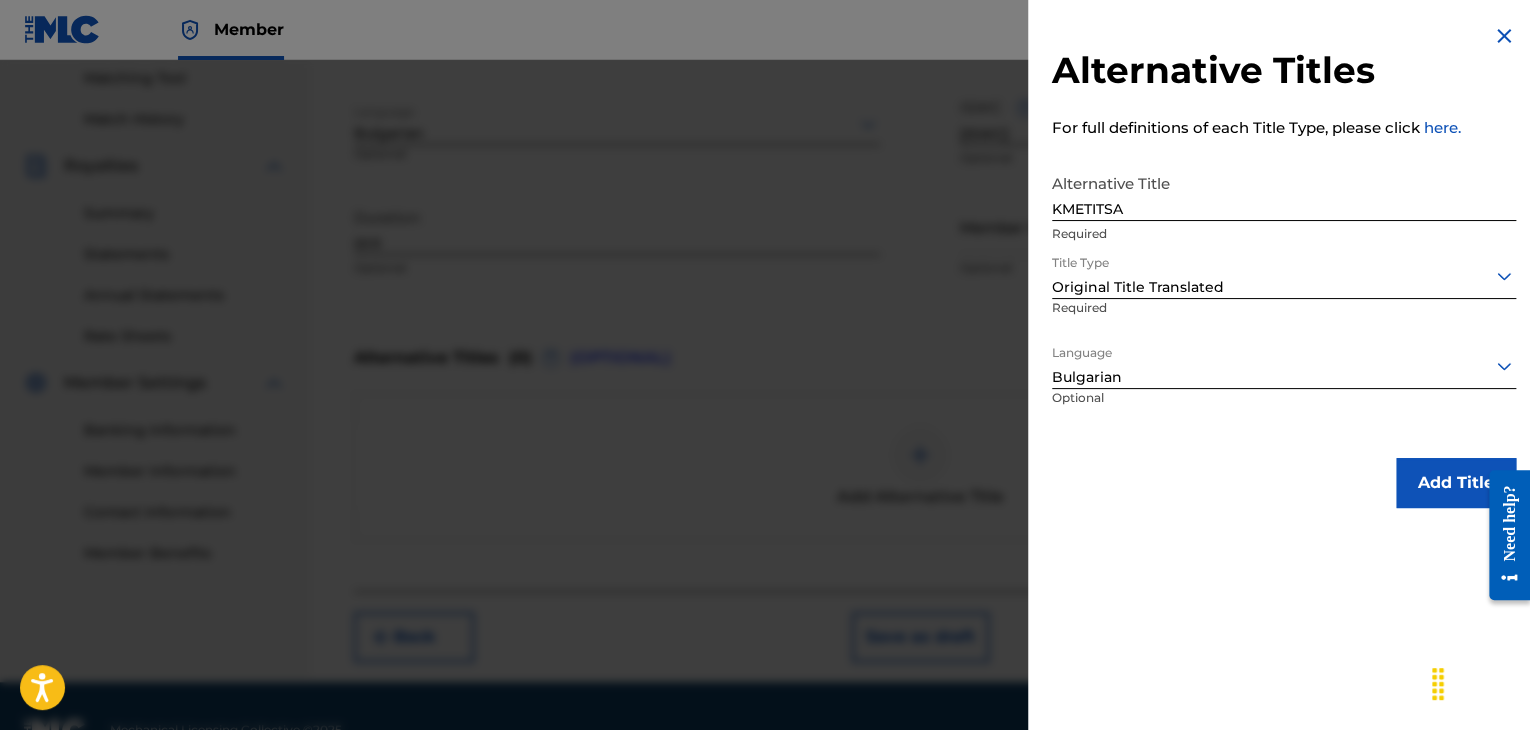 click on "Add Title" at bounding box center (1456, 483) 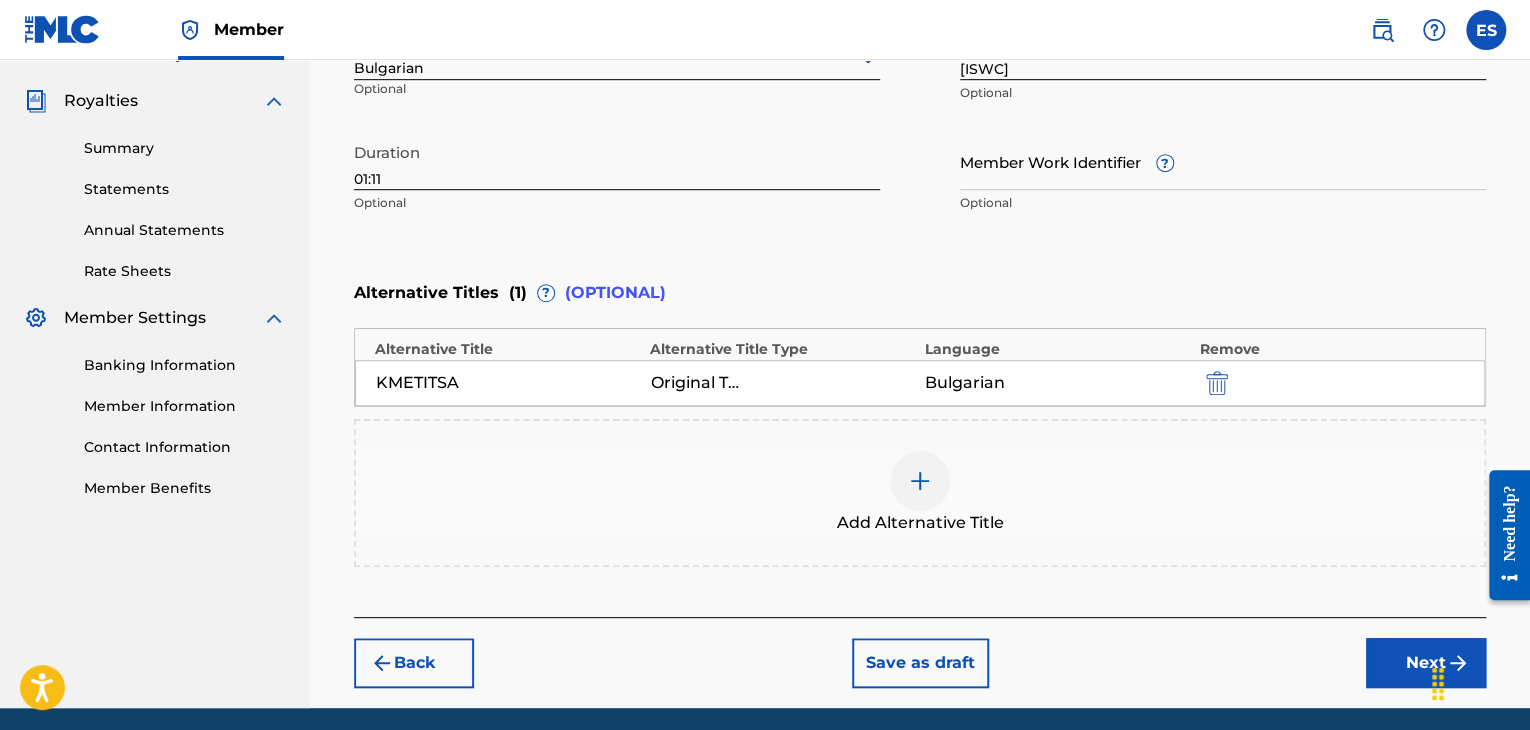 scroll, scrollTop: 652, scrollLeft: 0, axis: vertical 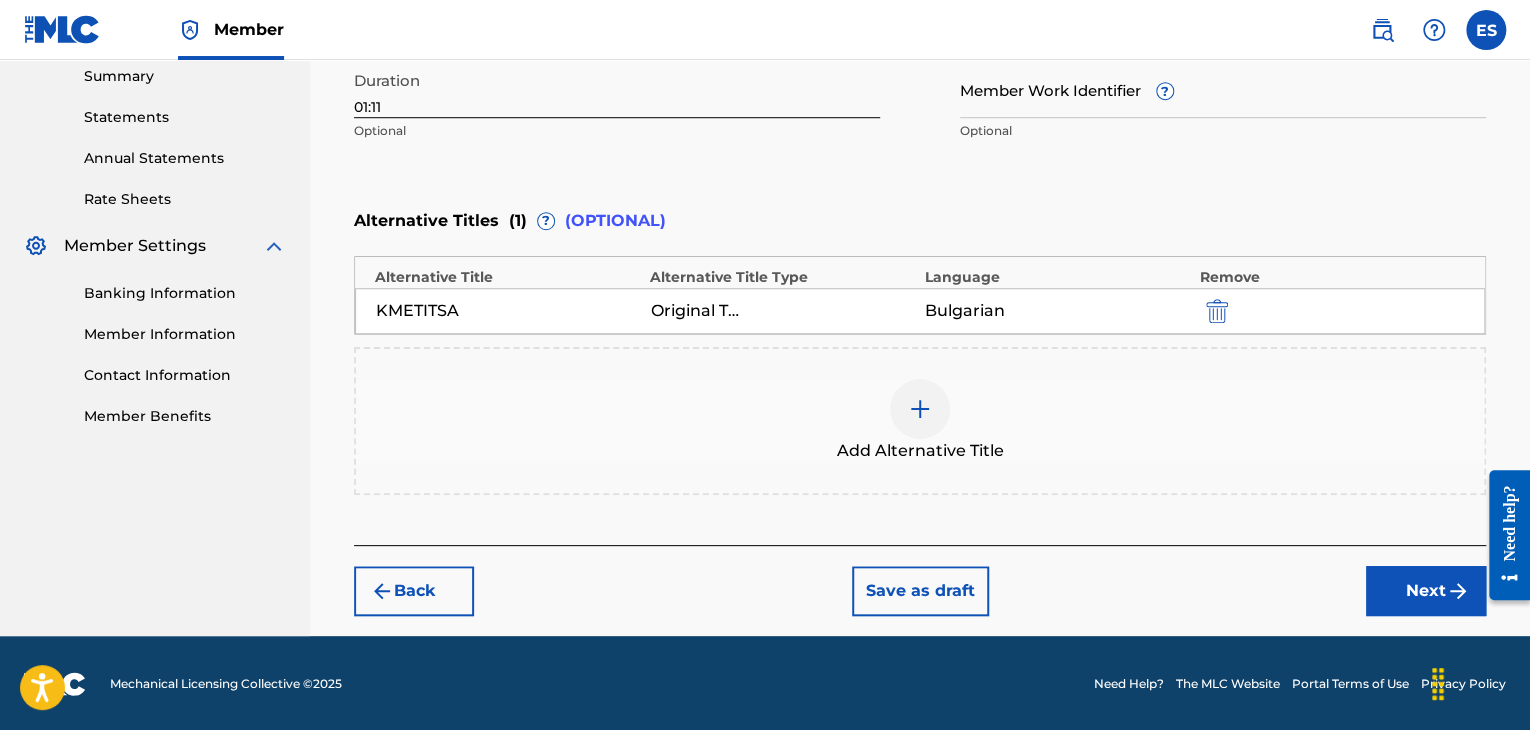 click on "Next" at bounding box center (1426, 591) 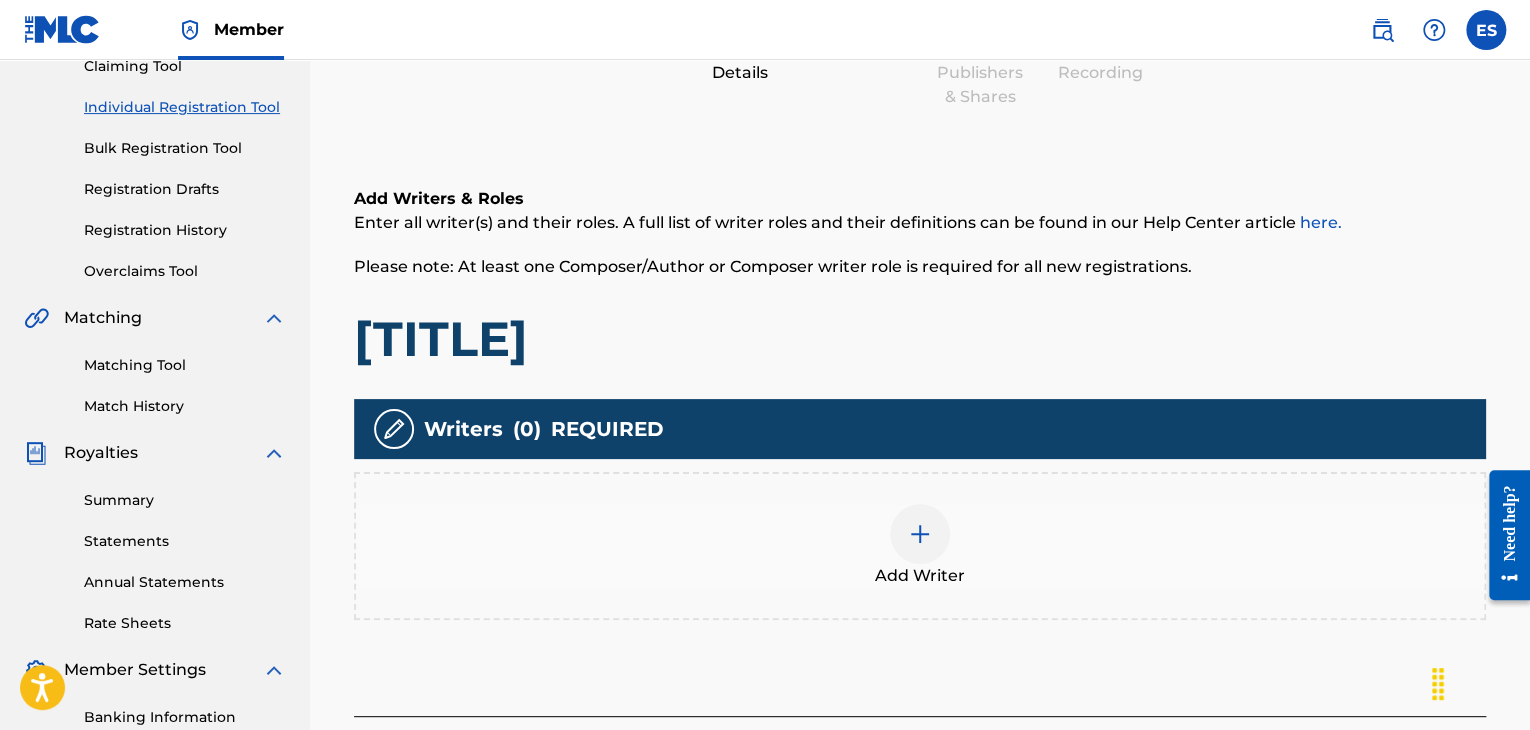 scroll, scrollTop: 395, scrollLeft: 0, axis: vertical 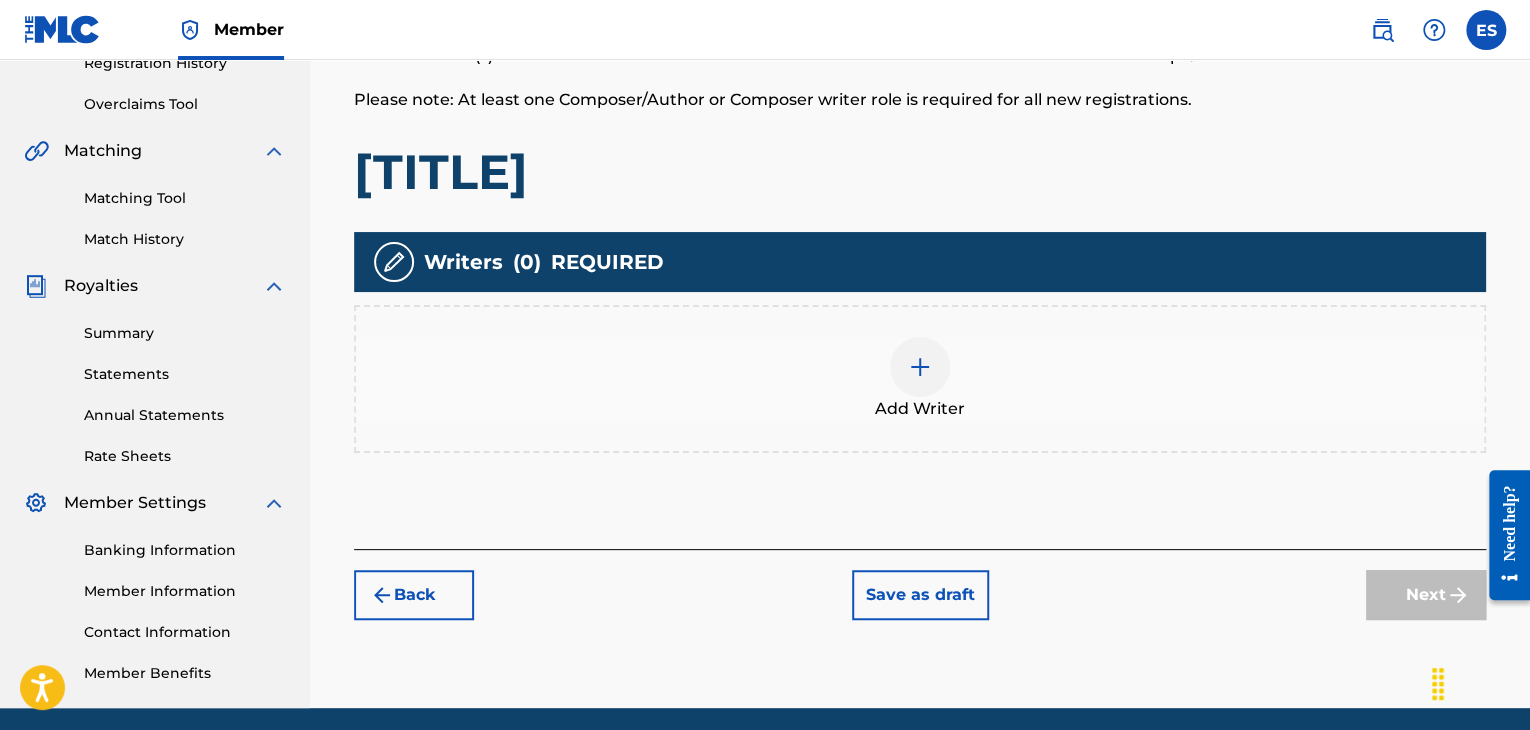click at bounding box center (920, 367) 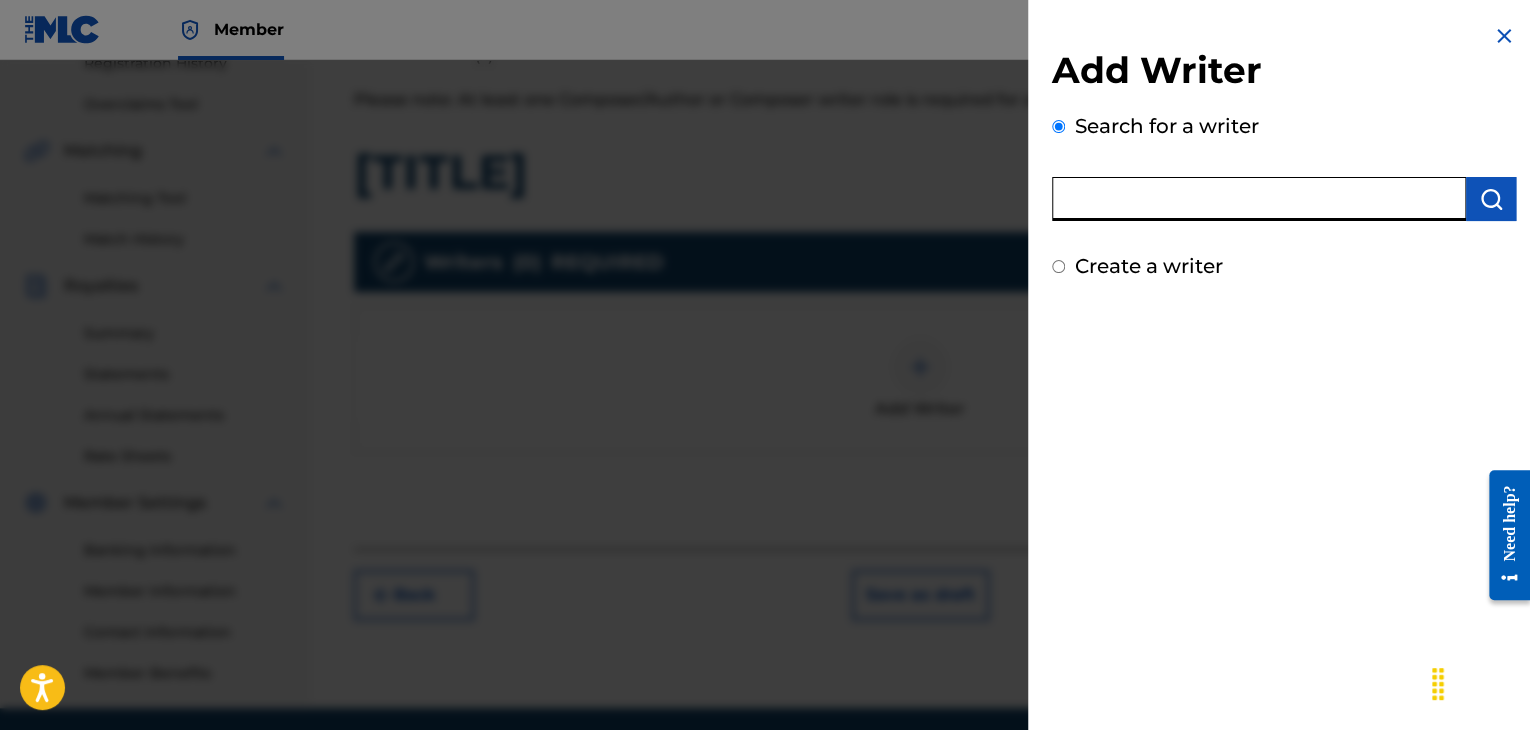 click at bounding box center (1259, 199) 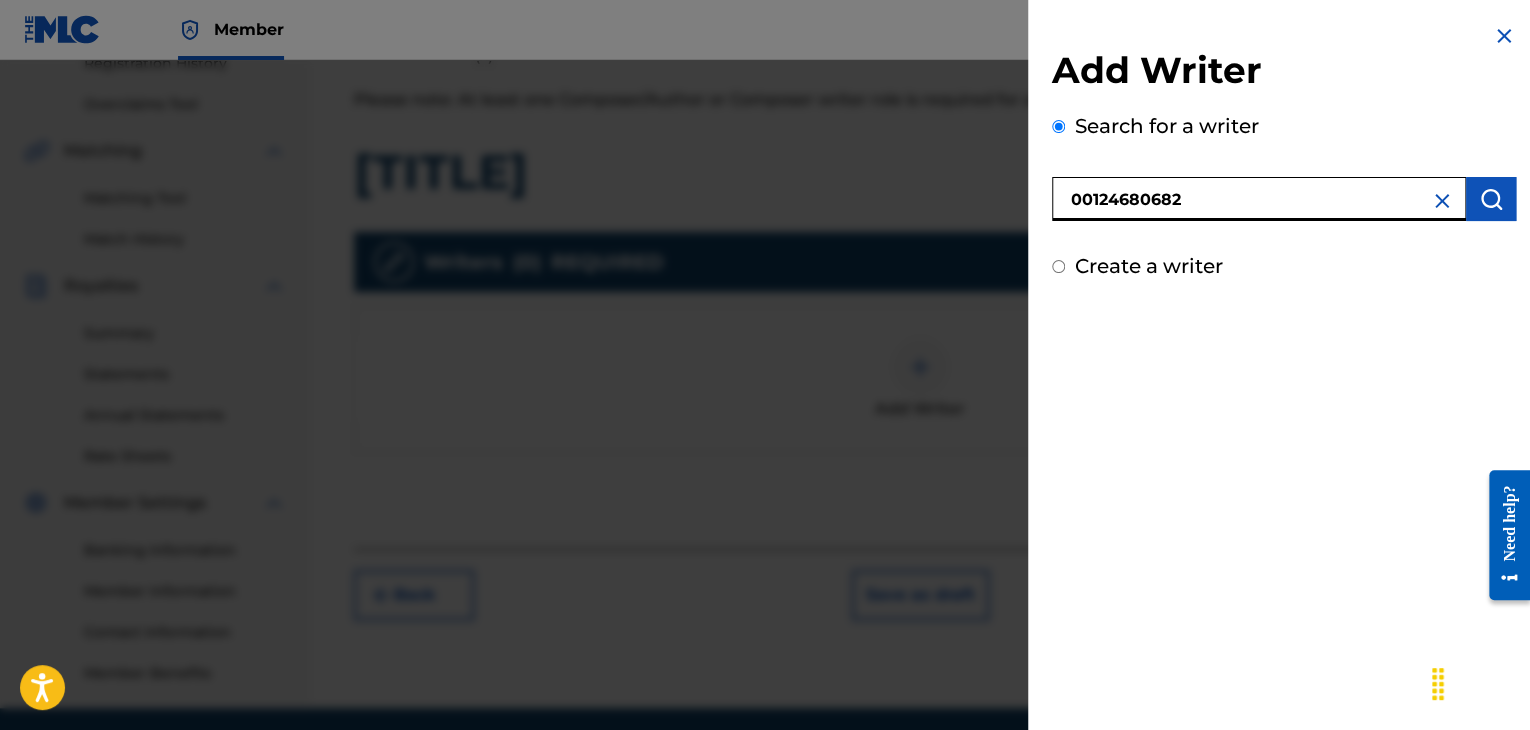 type on "00124680682" 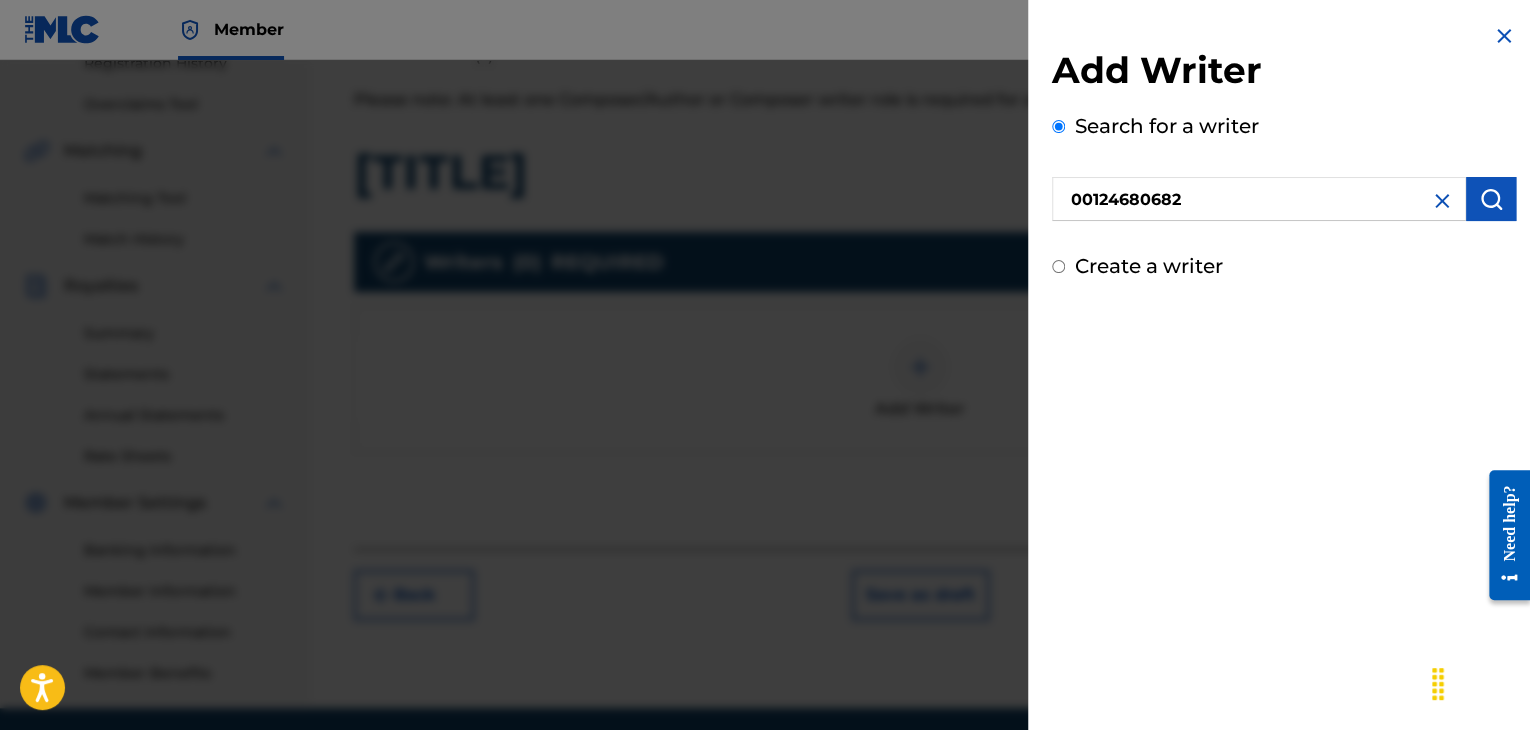 click at bounding box center [1491, 199] 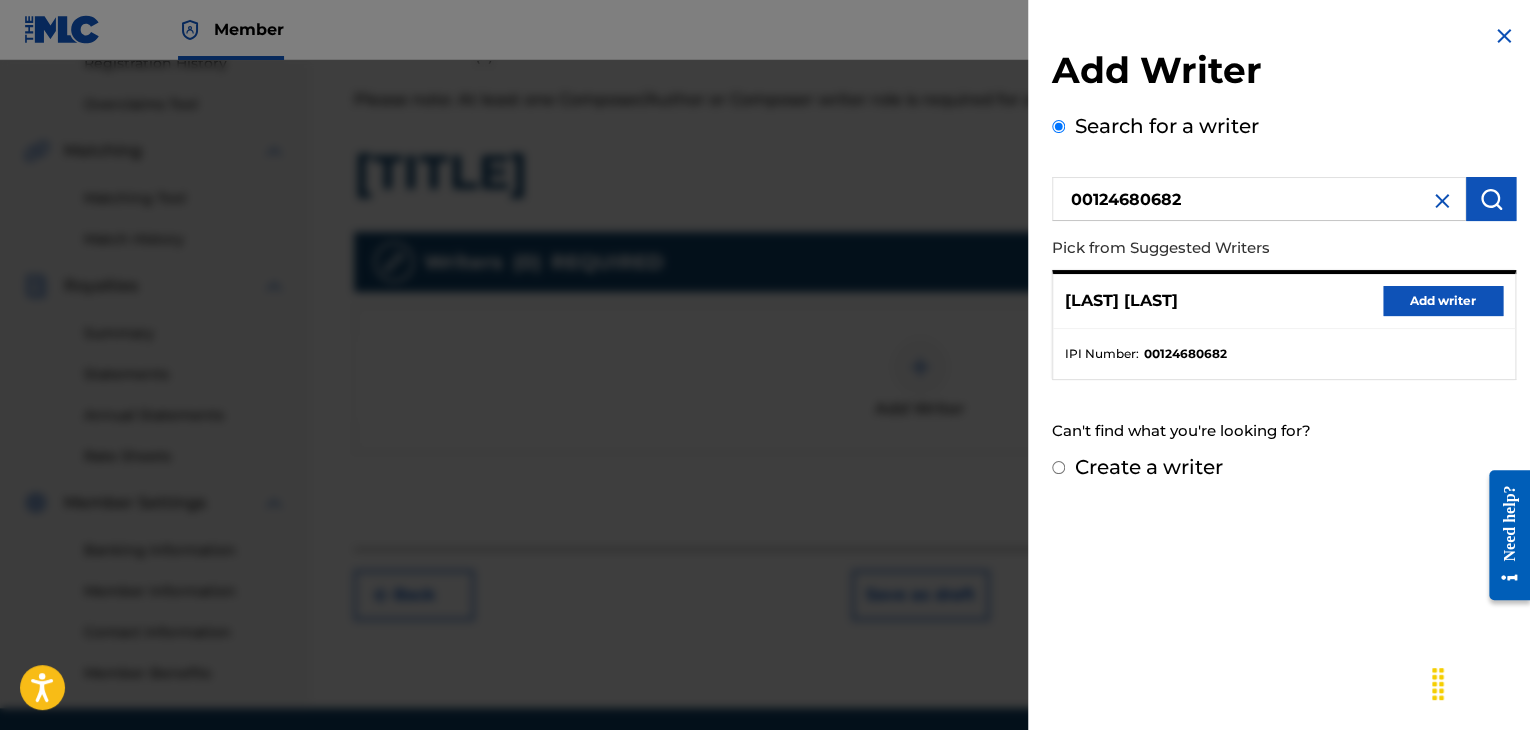click on "[LAST] [LAST] Add writer" at bounding box center (1284, 301) 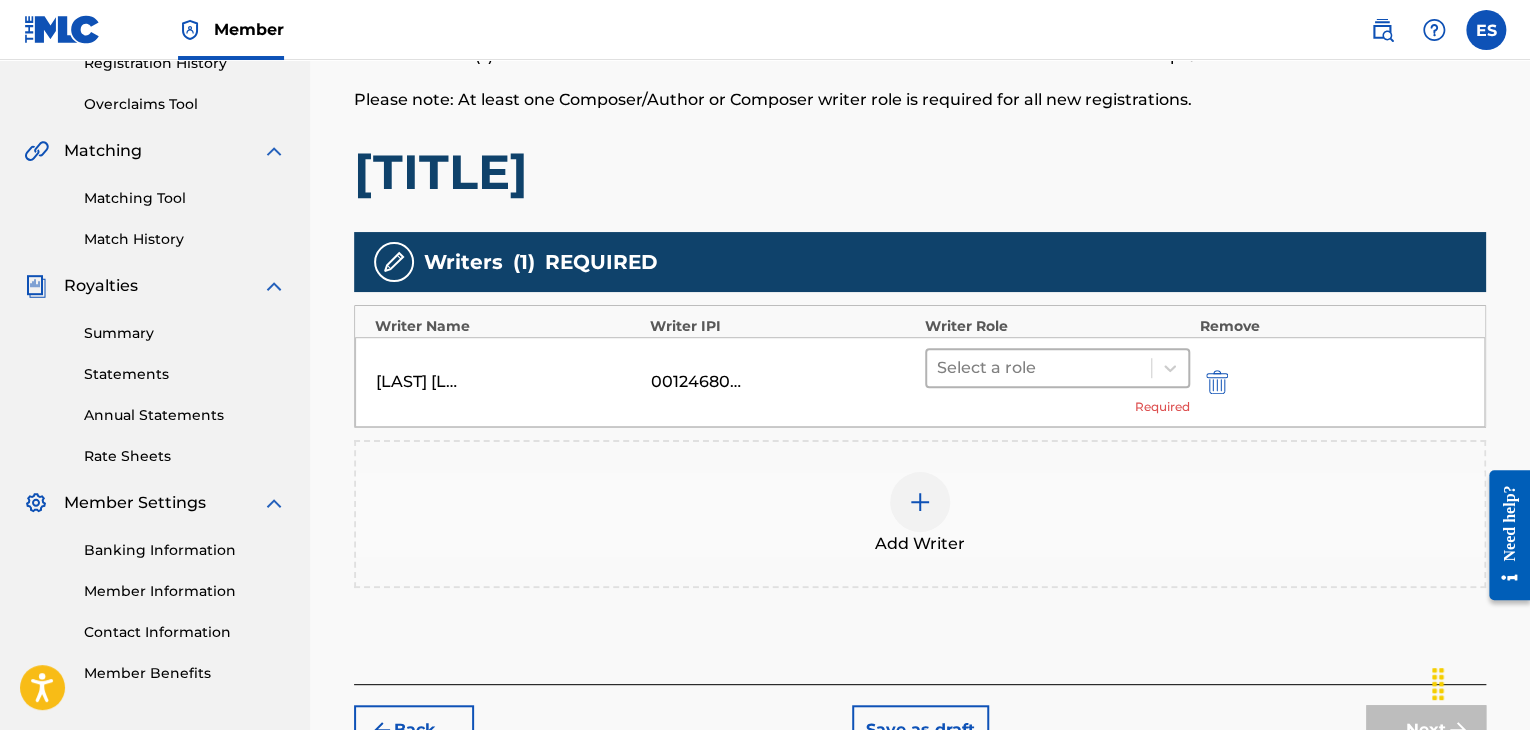 click at bounding box center (1039, 368) 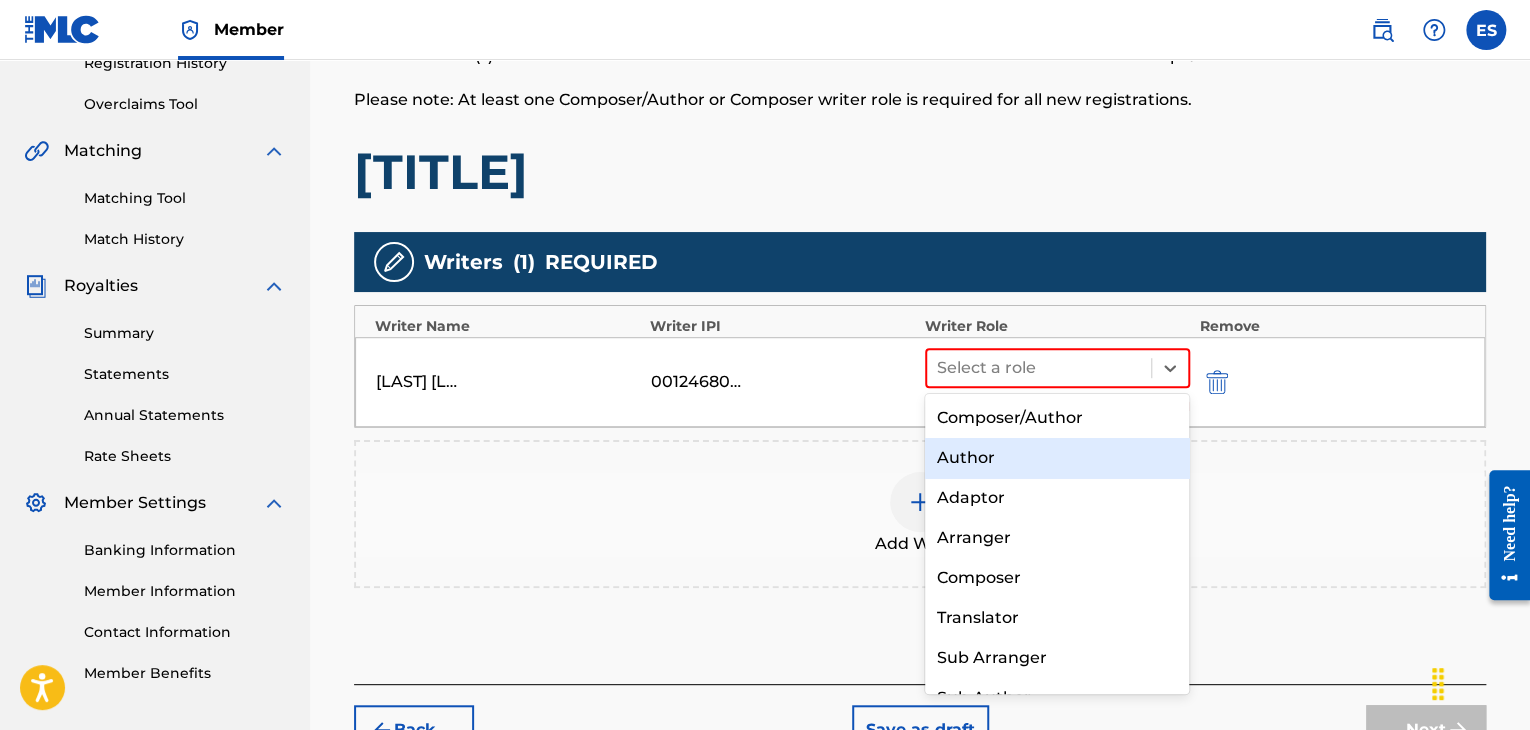 click on "Author" at bounding box center [1057, 458] 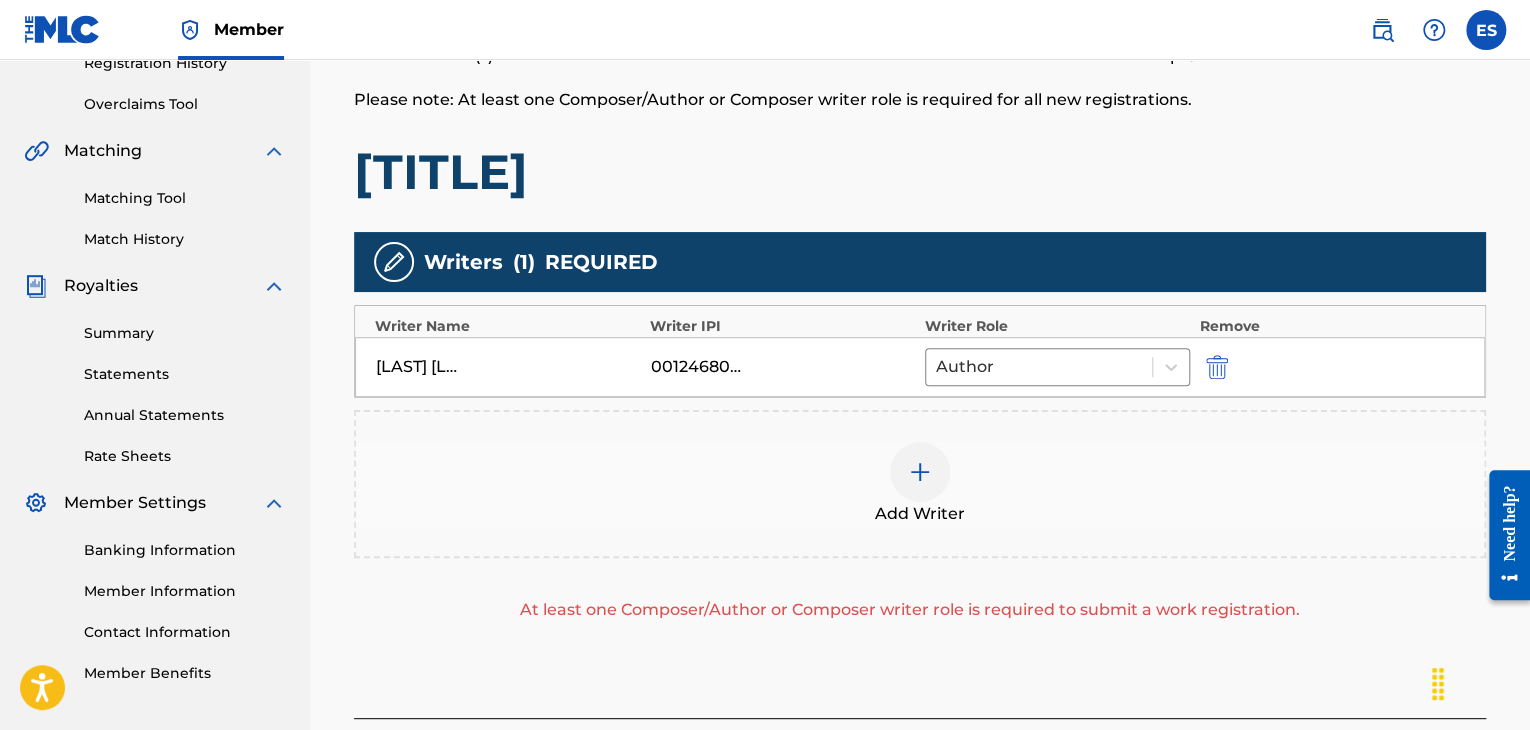click at bounding box center [920, 472] 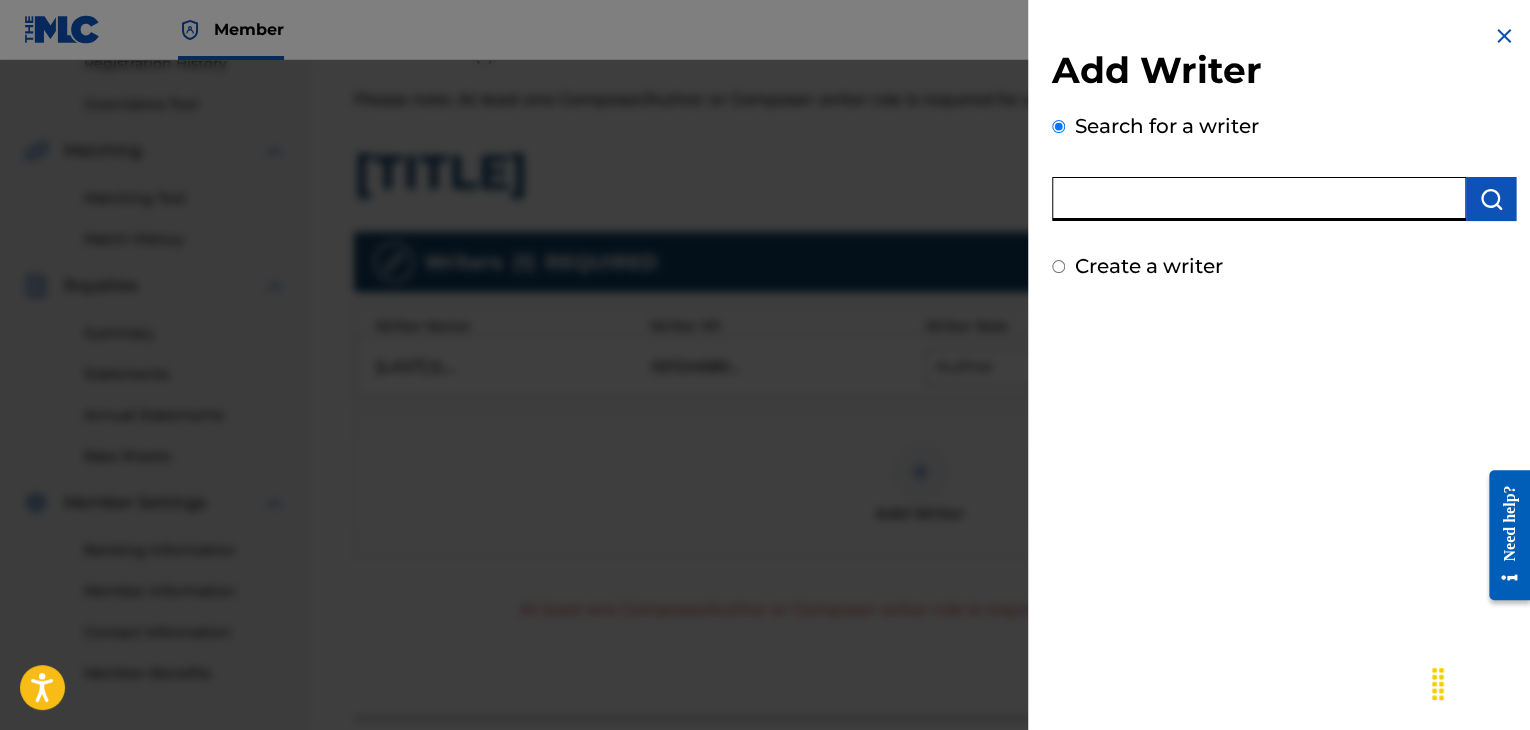 click at bounding box center [1259, 199] 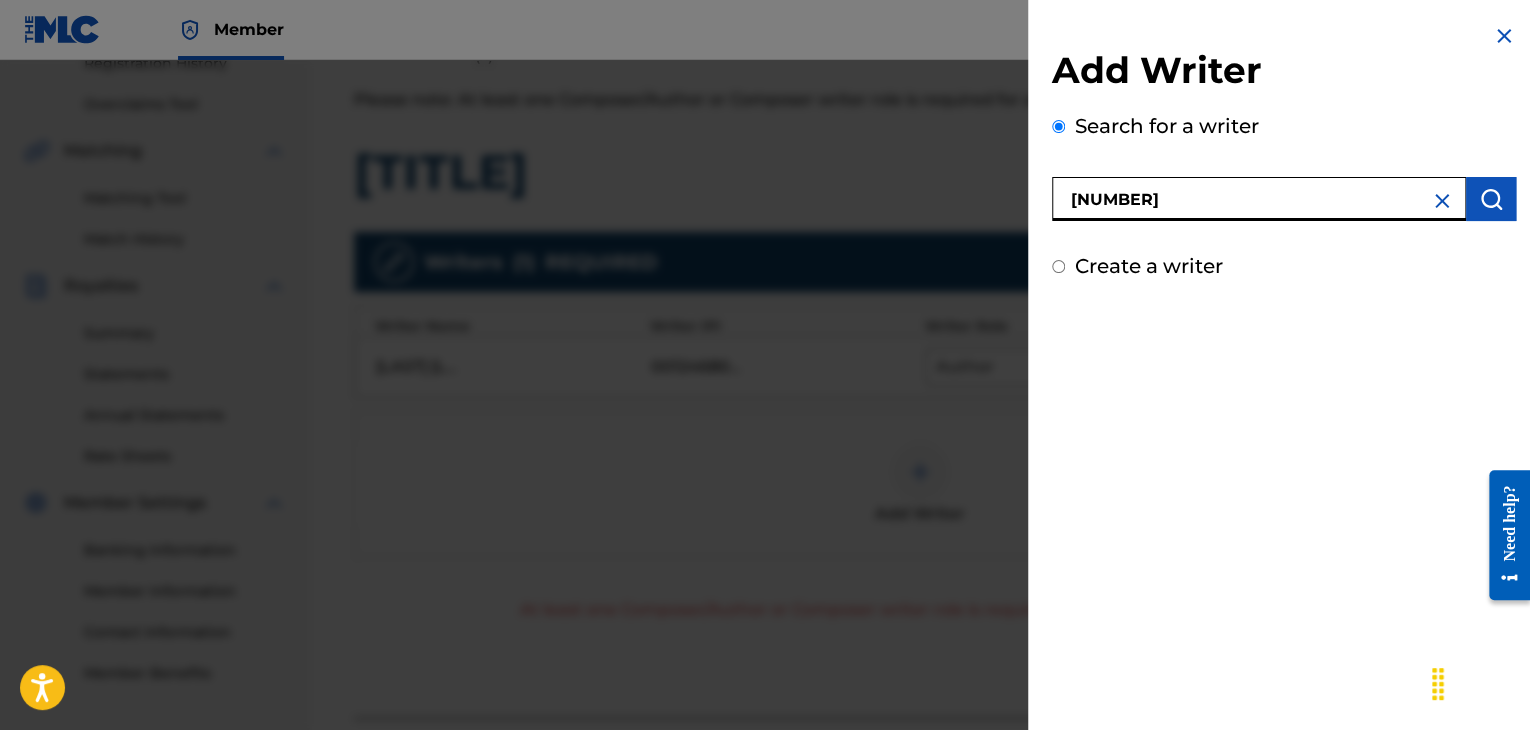 type on "[NUMBER]" 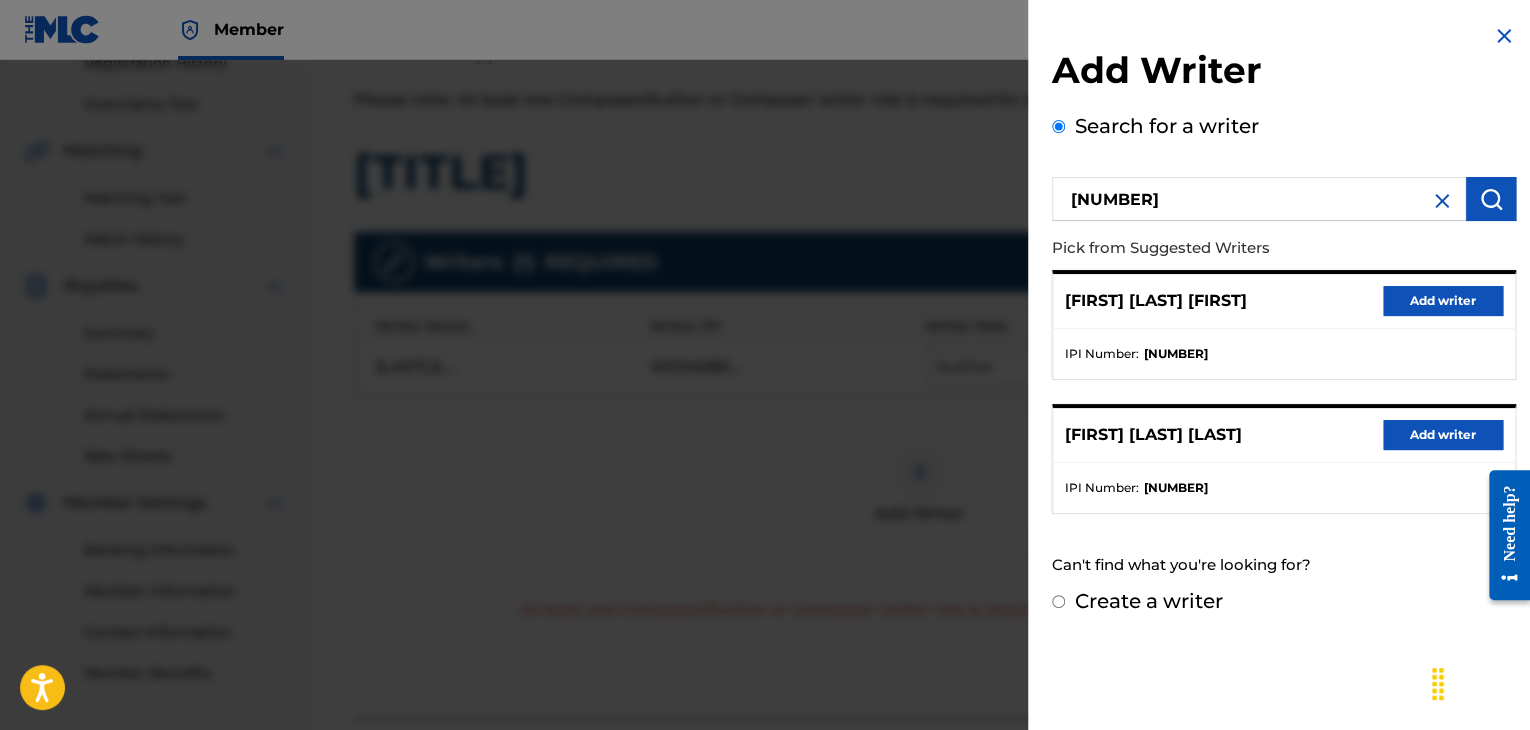 click on "[FIRST] [LAST] [FIRST] Add writer" at bounding box center (1284, 301) 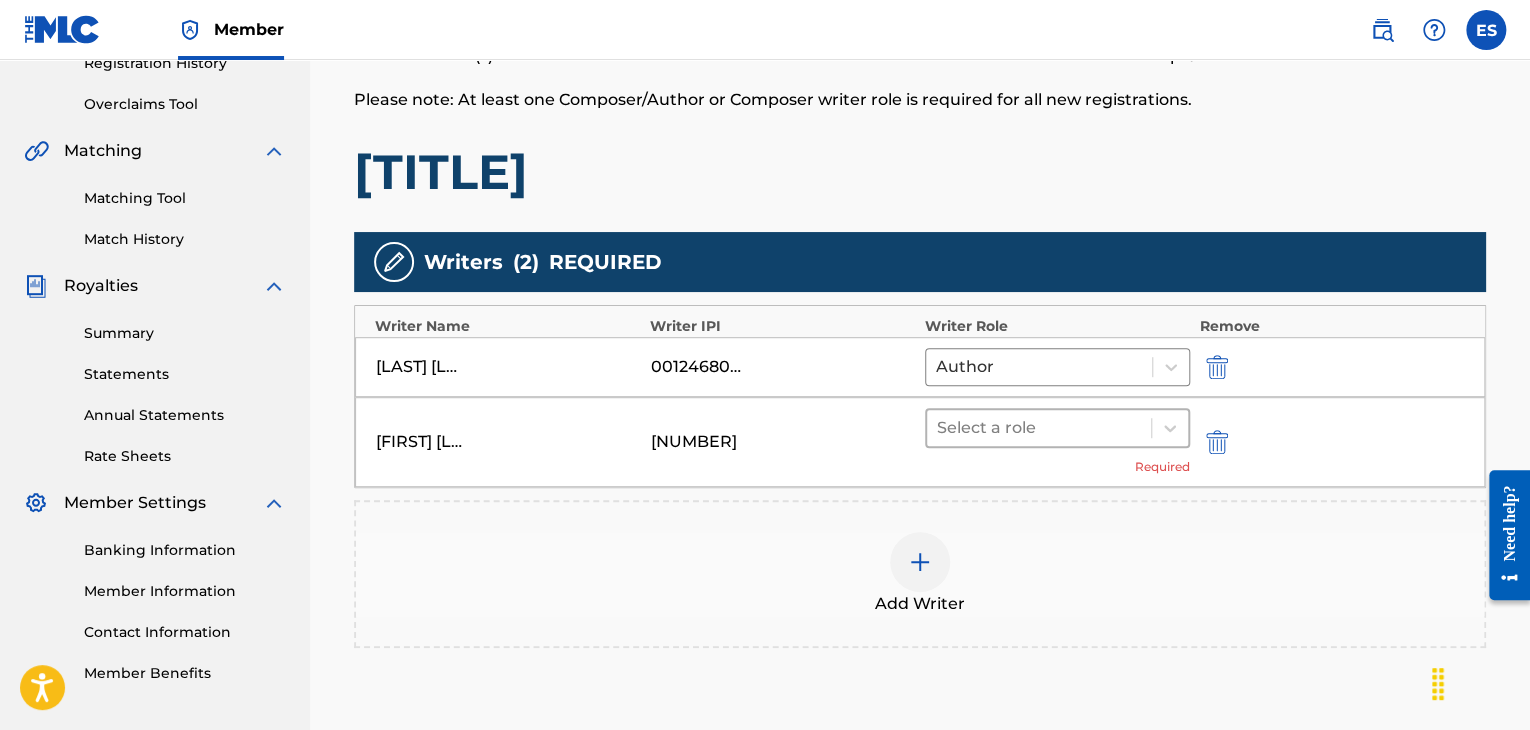 click at bounding box center [1039, 428] 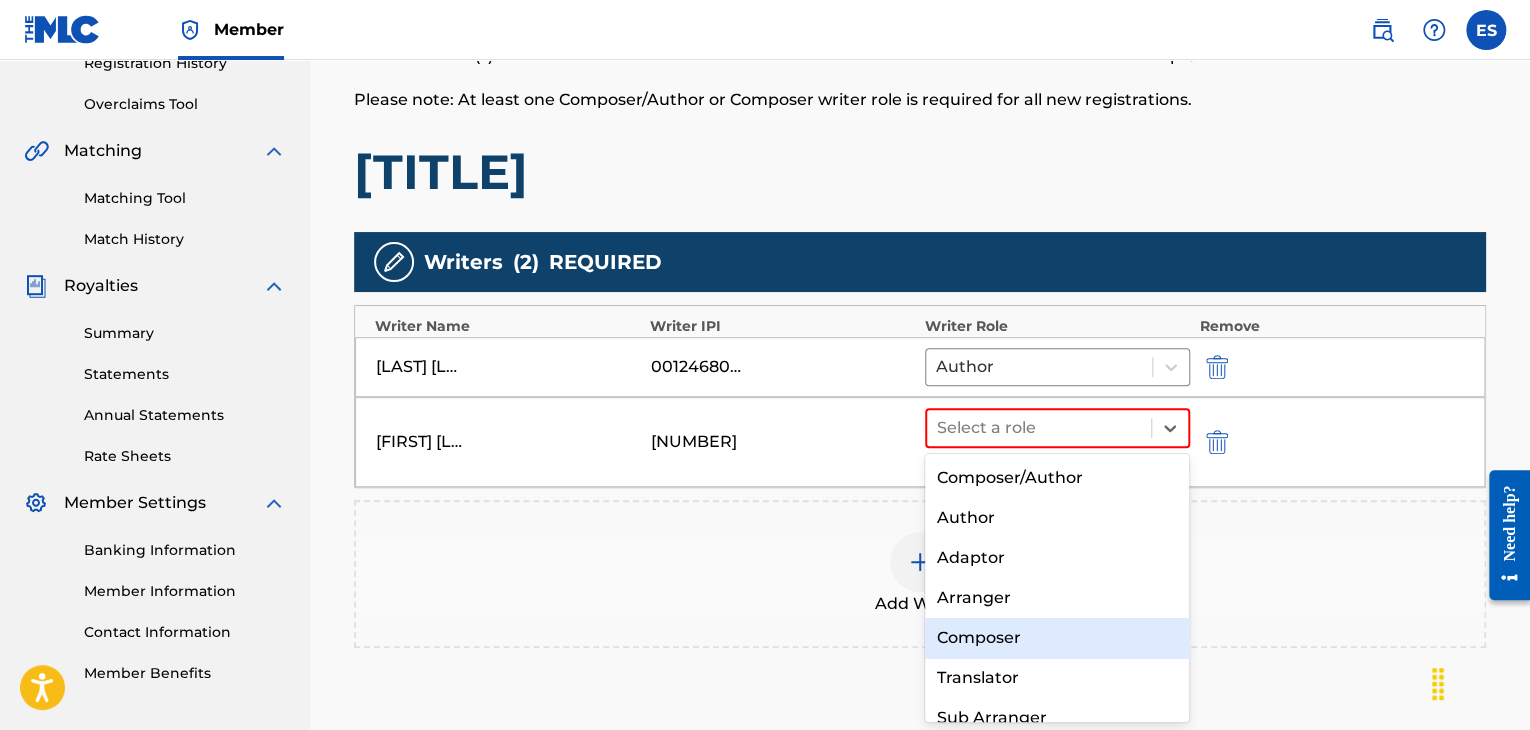 click on "Composer" at bounding box center [1057, 638] 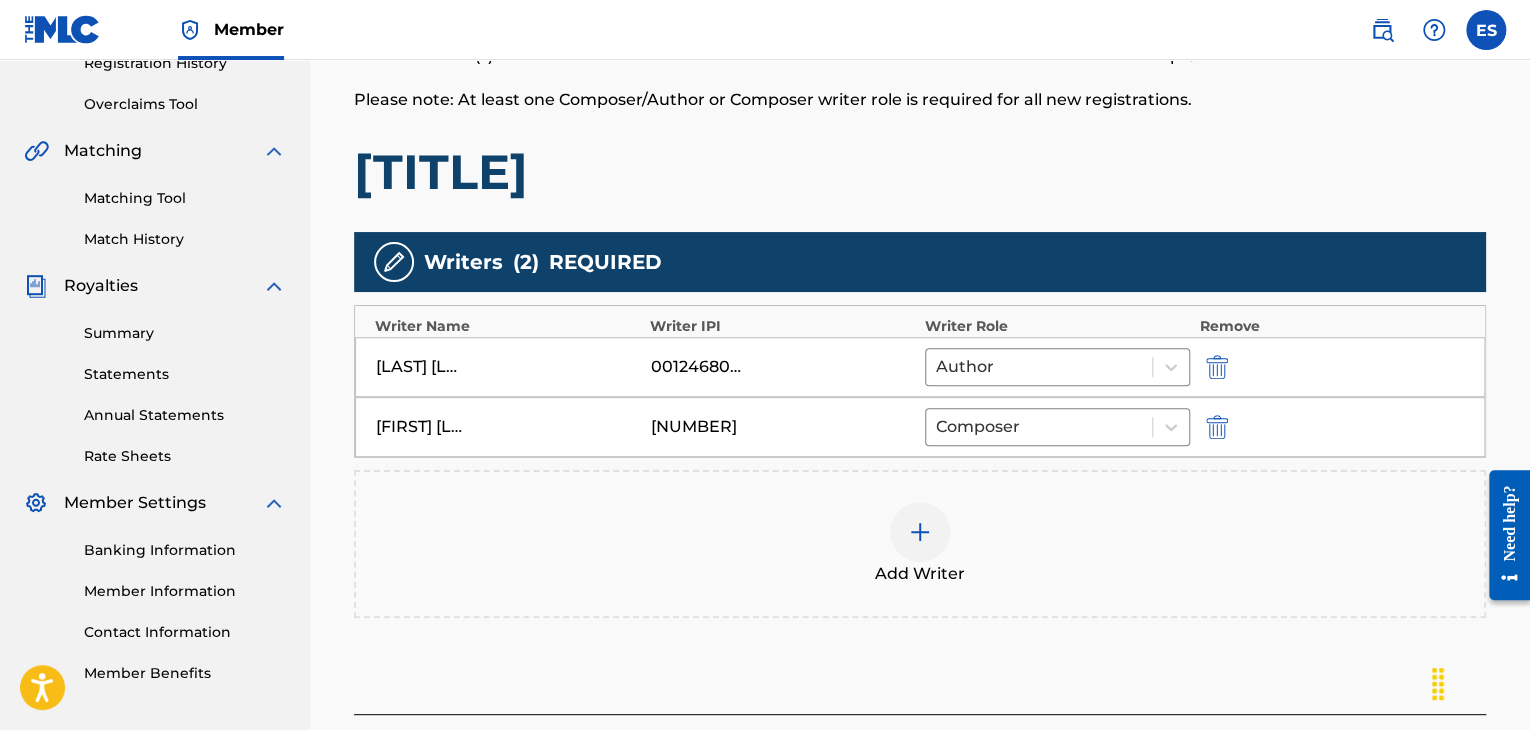 click at bounding box center (920, 532) 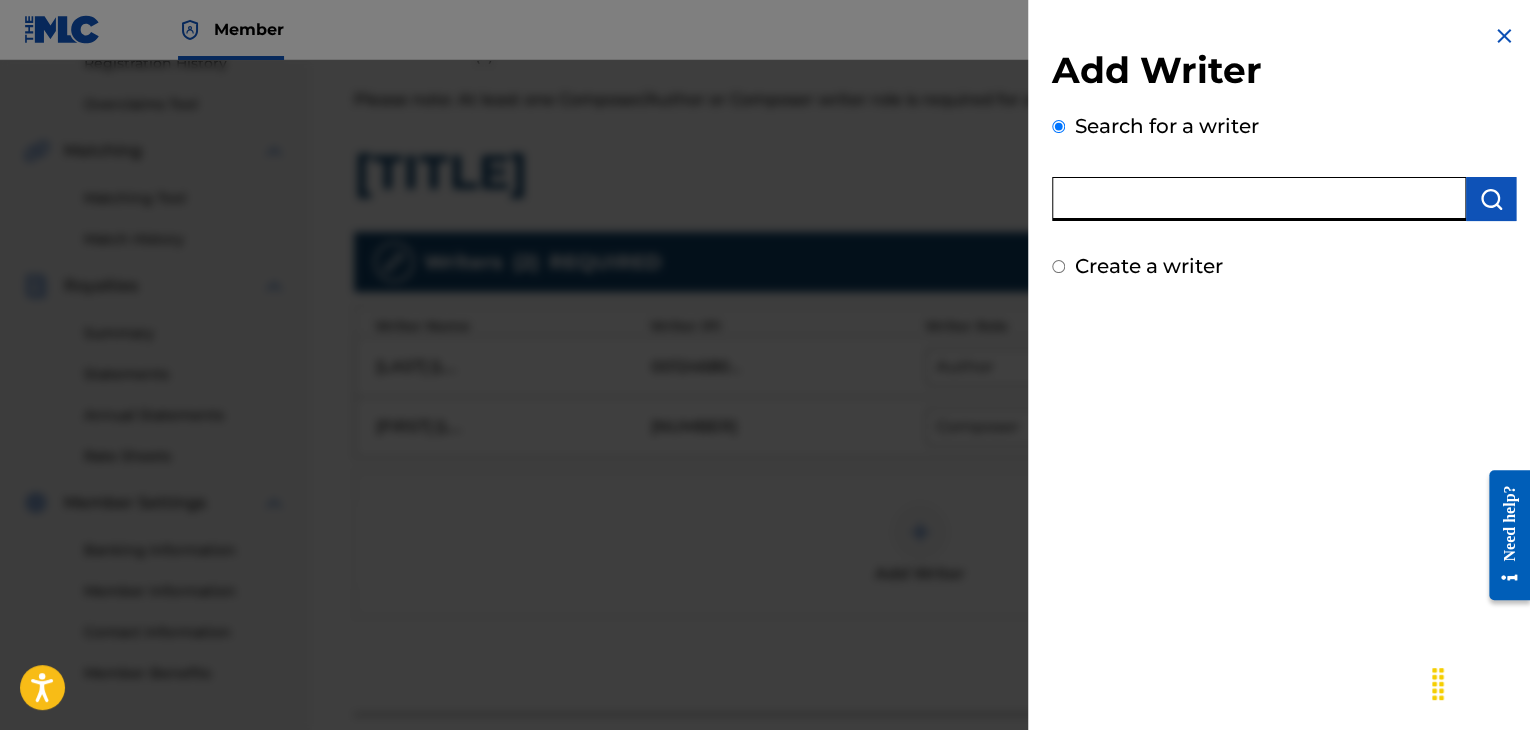 click at bounding box center (1259, 199) 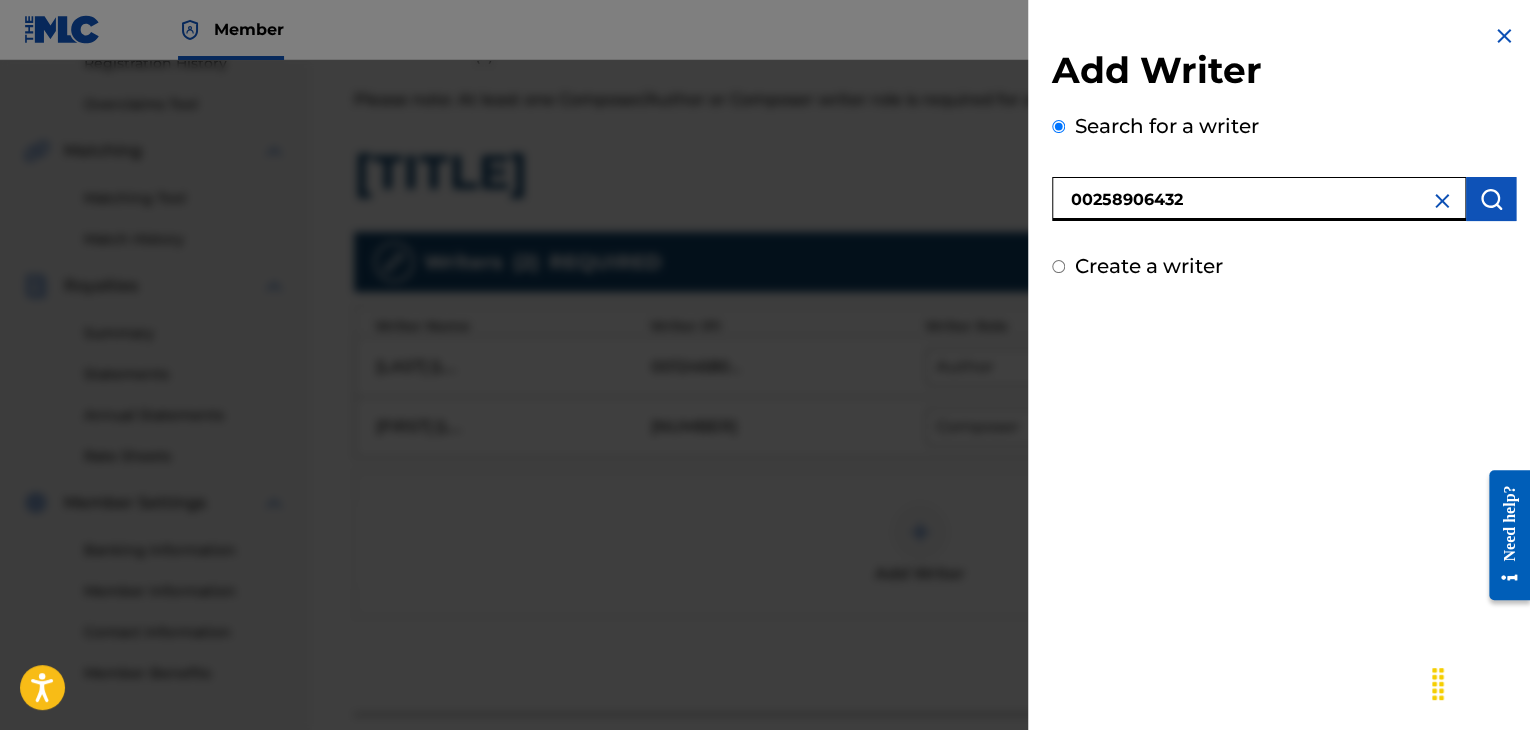 type on "00258906432" 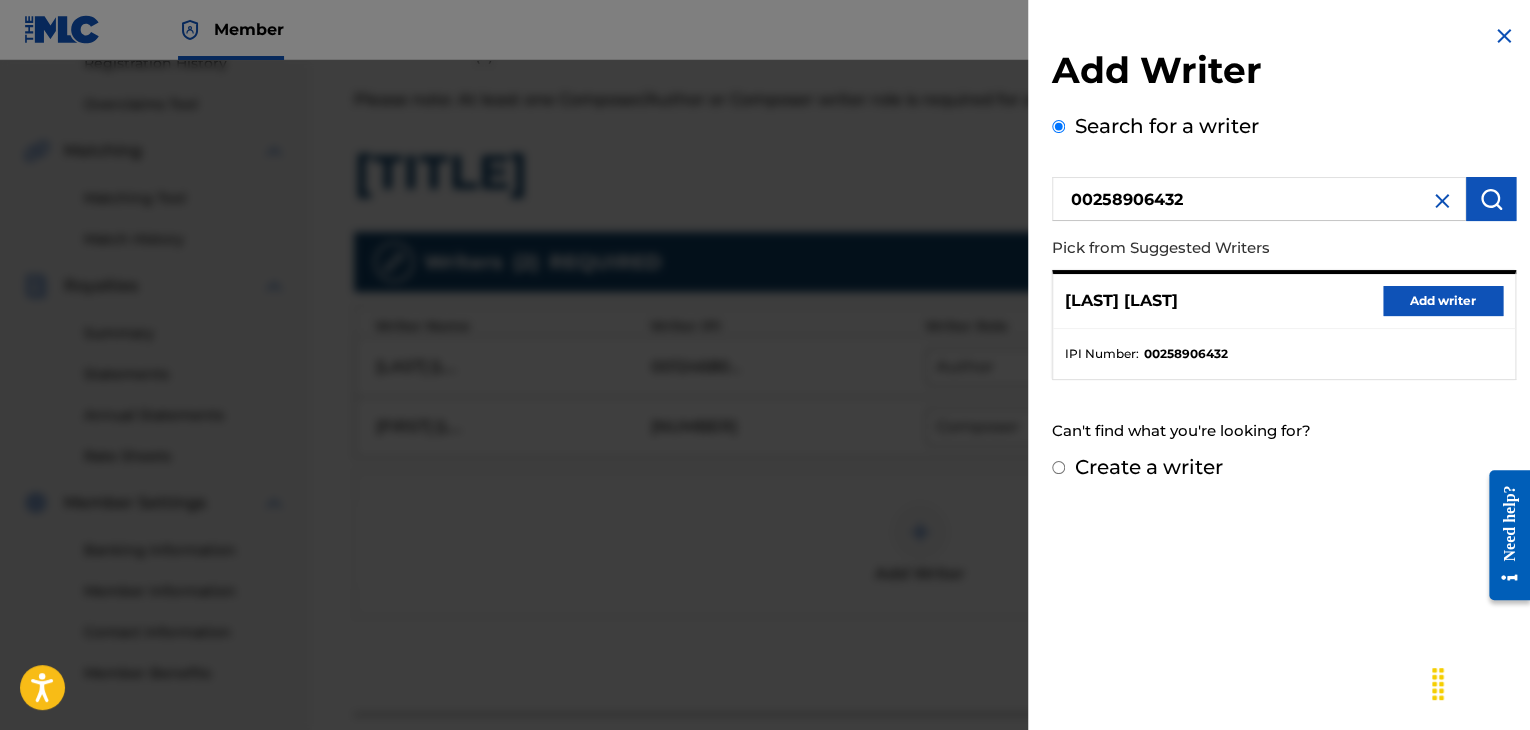 click on "Add writer" at bounding box center [1443, 301] 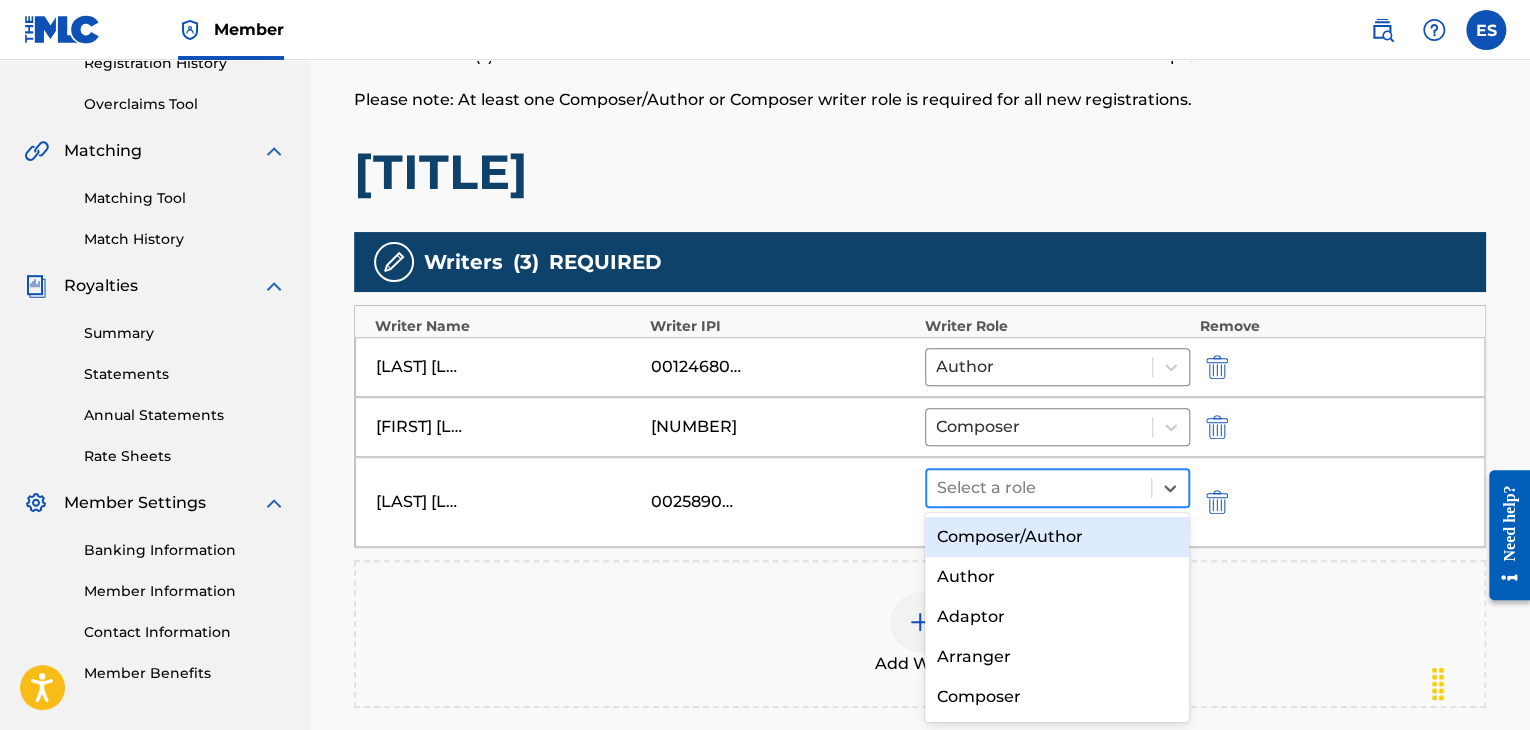 click at bounding box center (1039, 488) 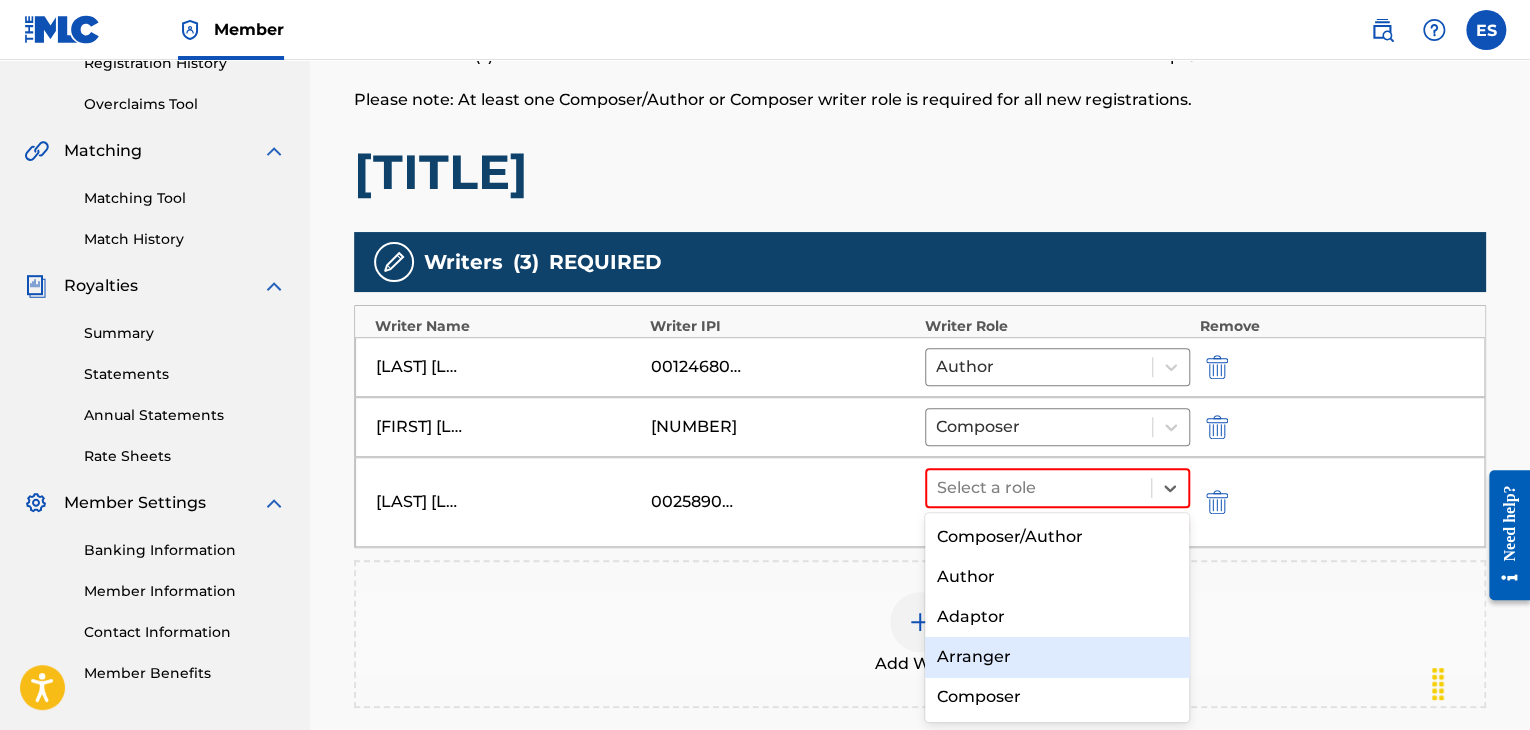 click on "Arranger" at bounding box center [1057, 657] 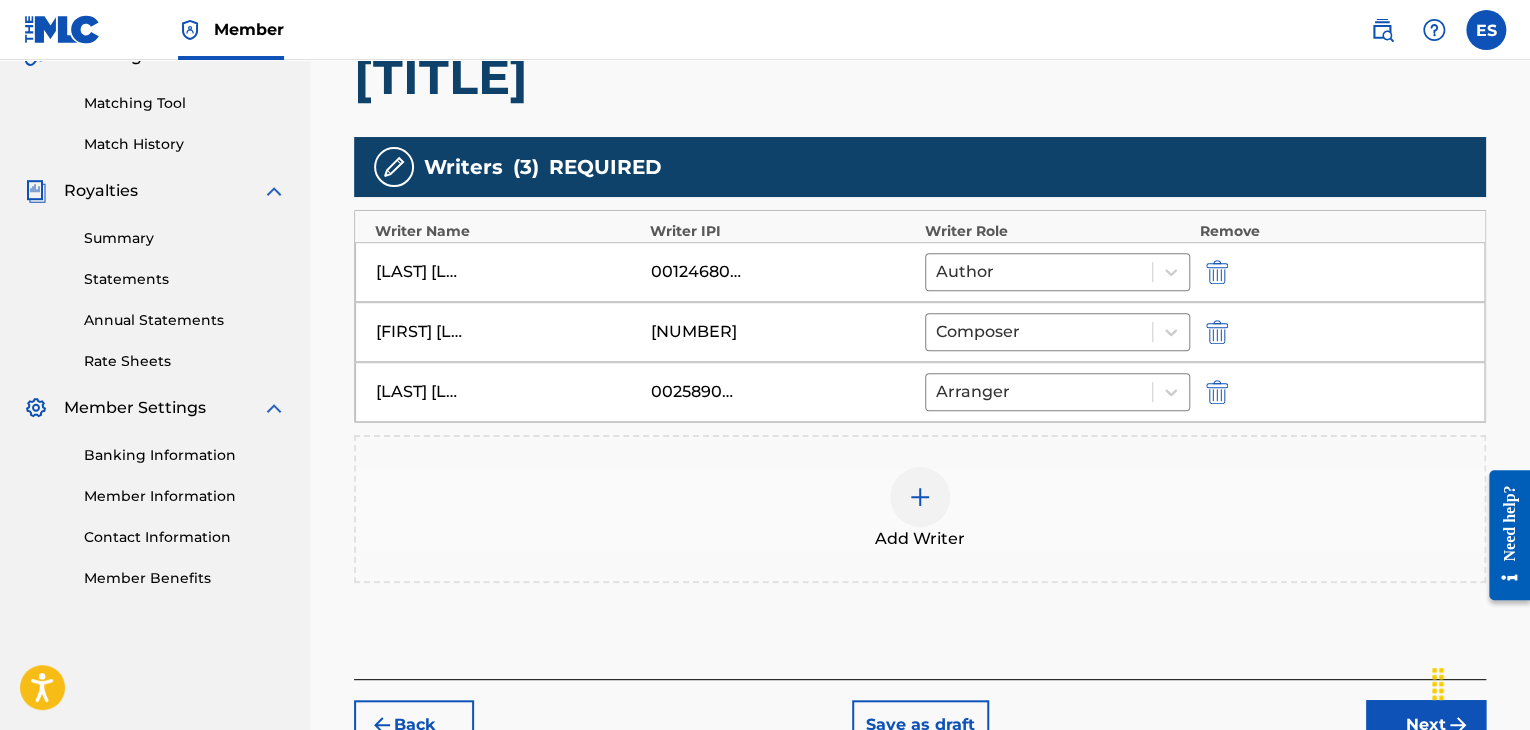 scroll, scrollTop: 595, scrollLeft: 0, axis: vertical 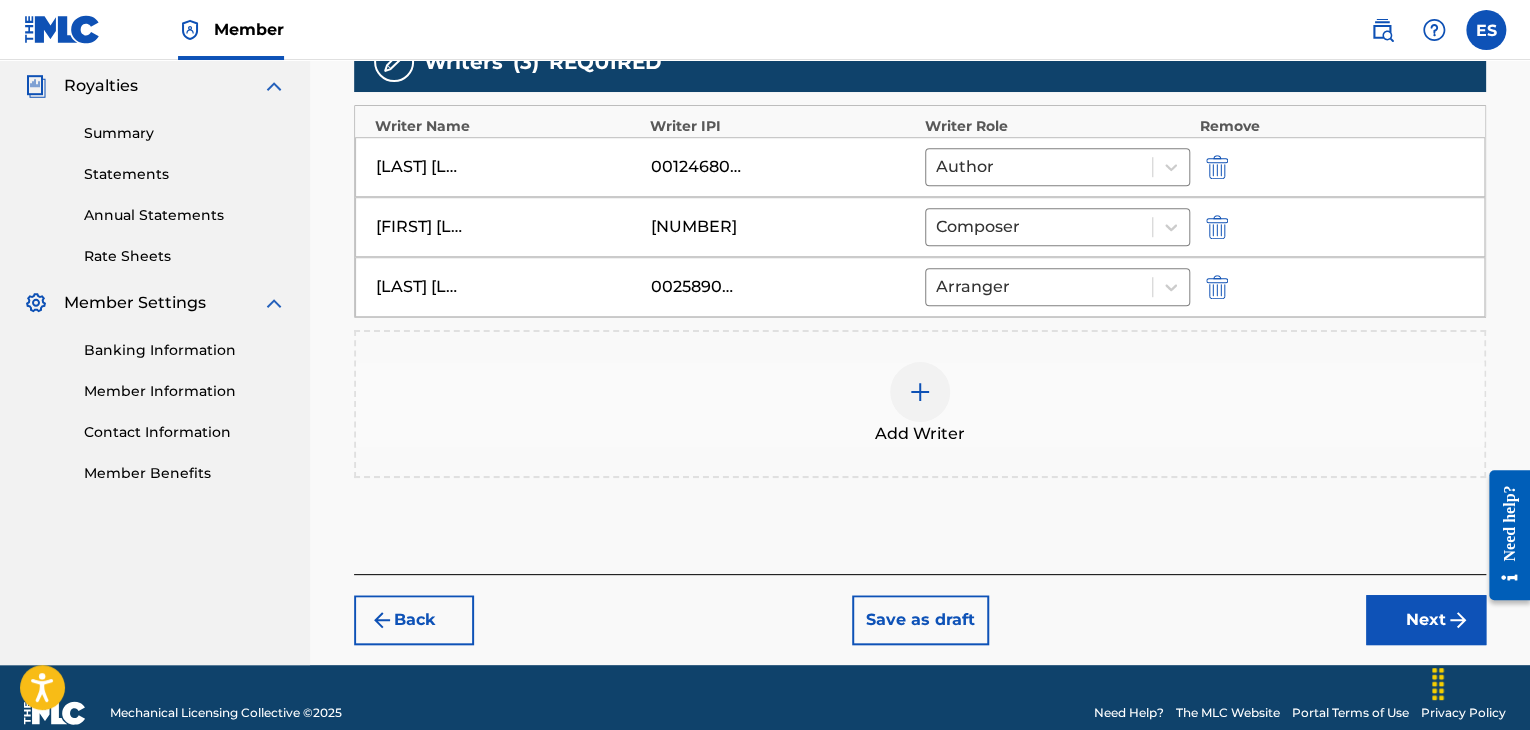 click on "Next" at bounding box center (1426, 620) 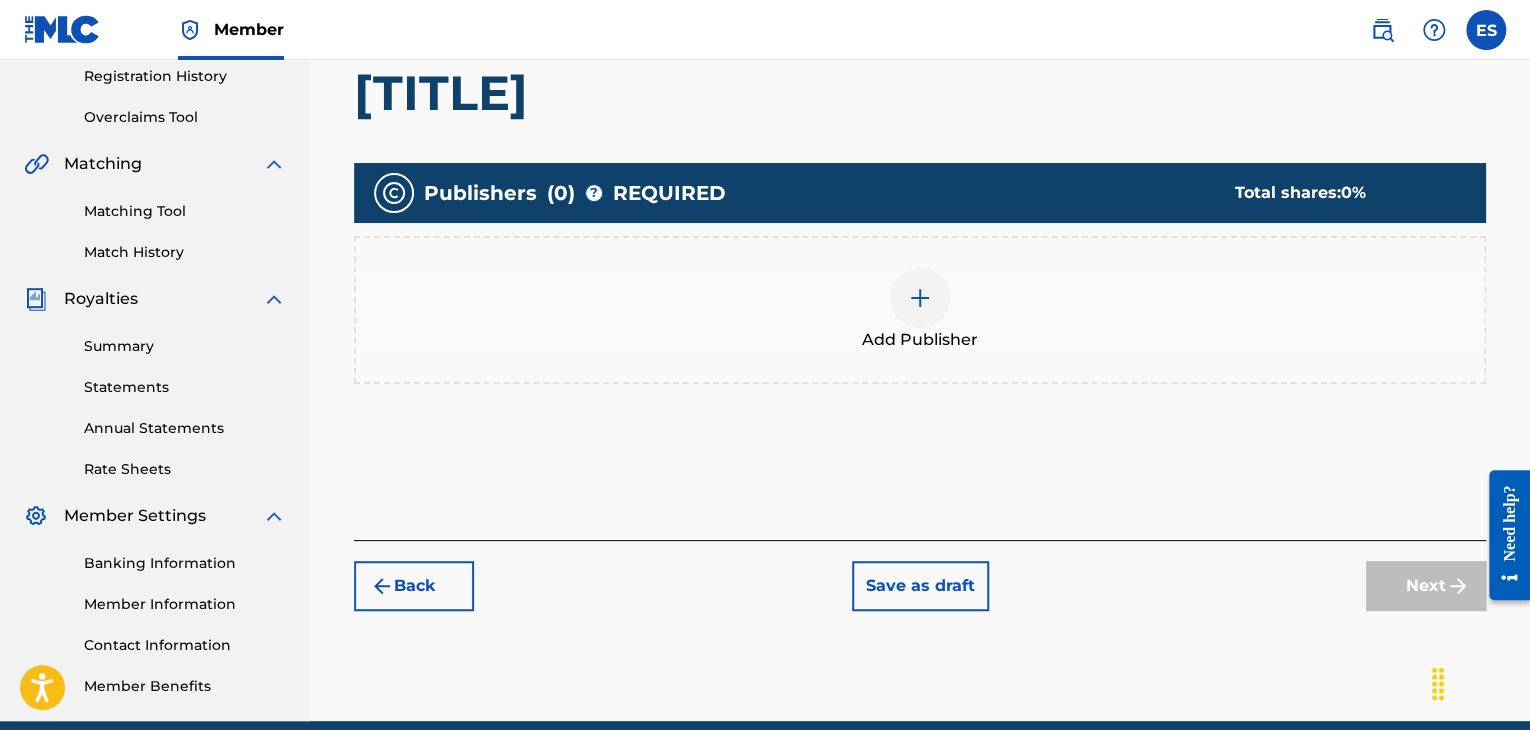 scroll, scrollTop: 390, scrollLeft: 0, axis: vertical 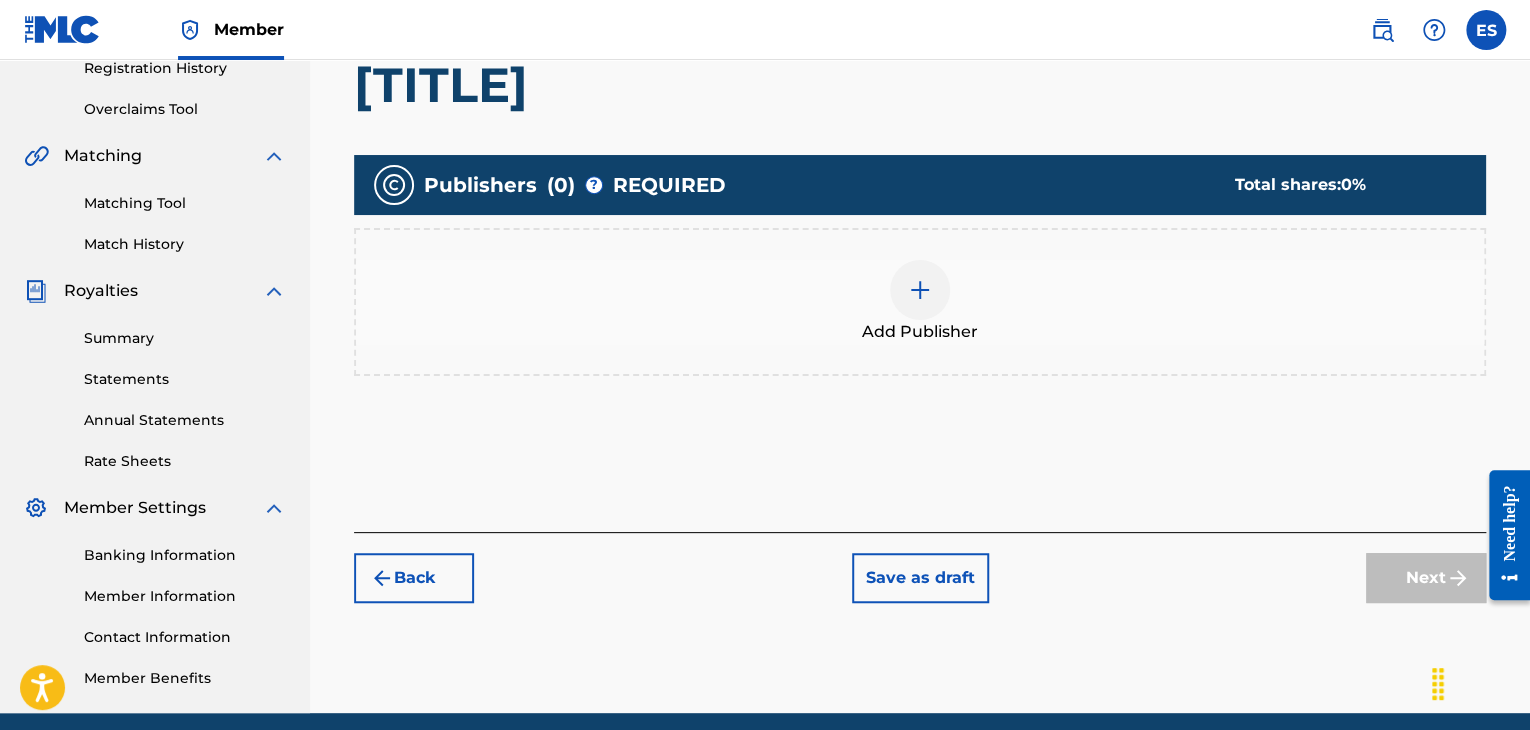 click at bounding box center (920, 290) 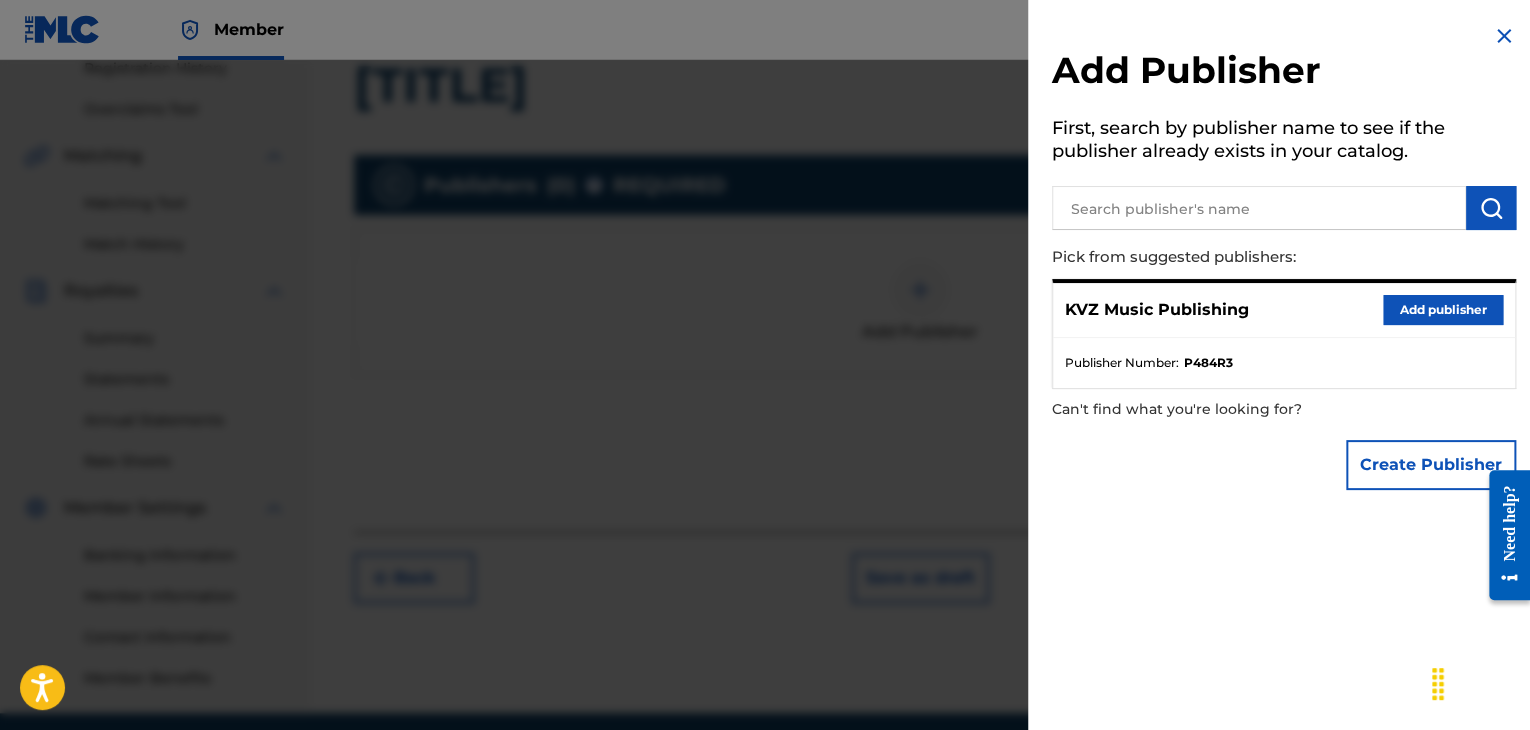 click on "Add publisher" at bounding box center (1443, 310) 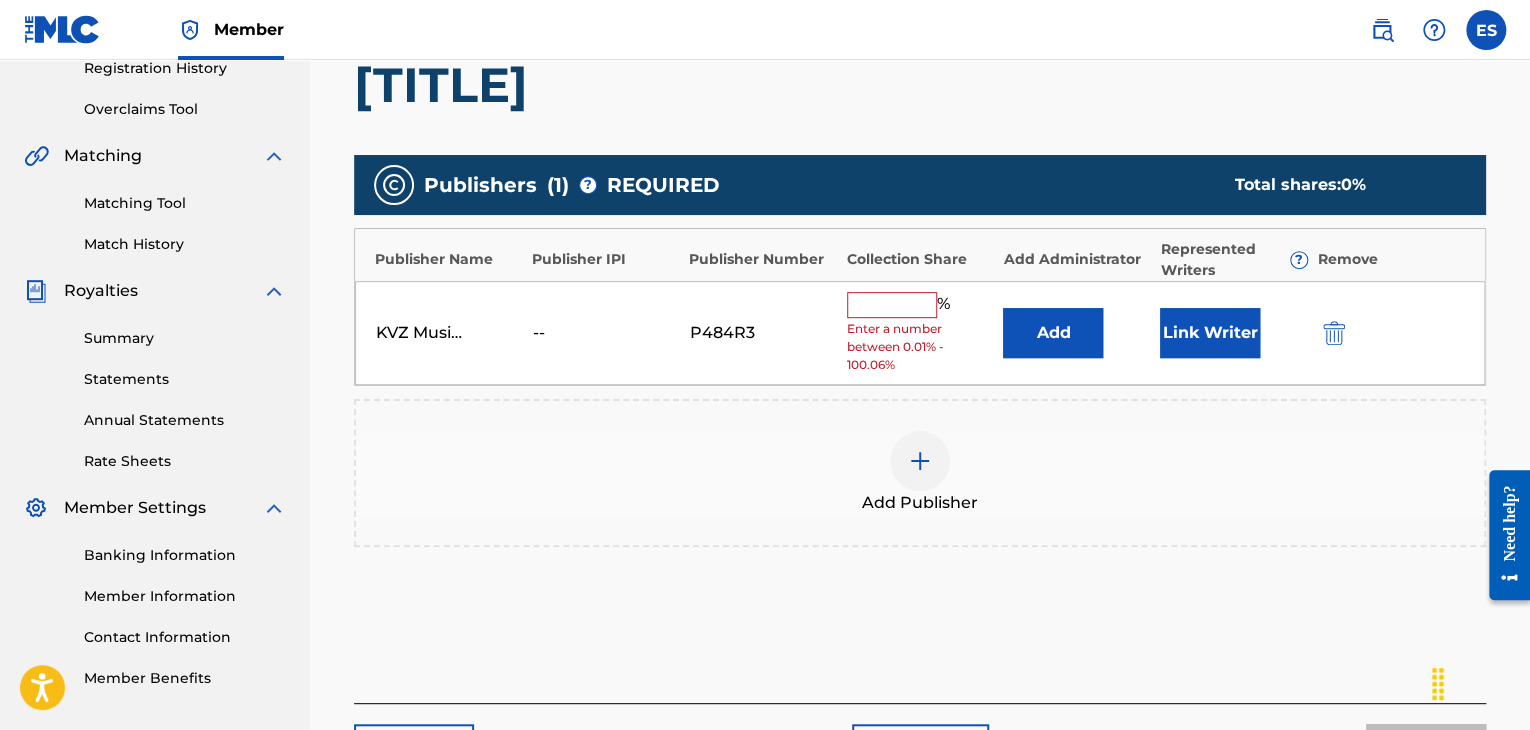 click at bounding box center (892, 305) 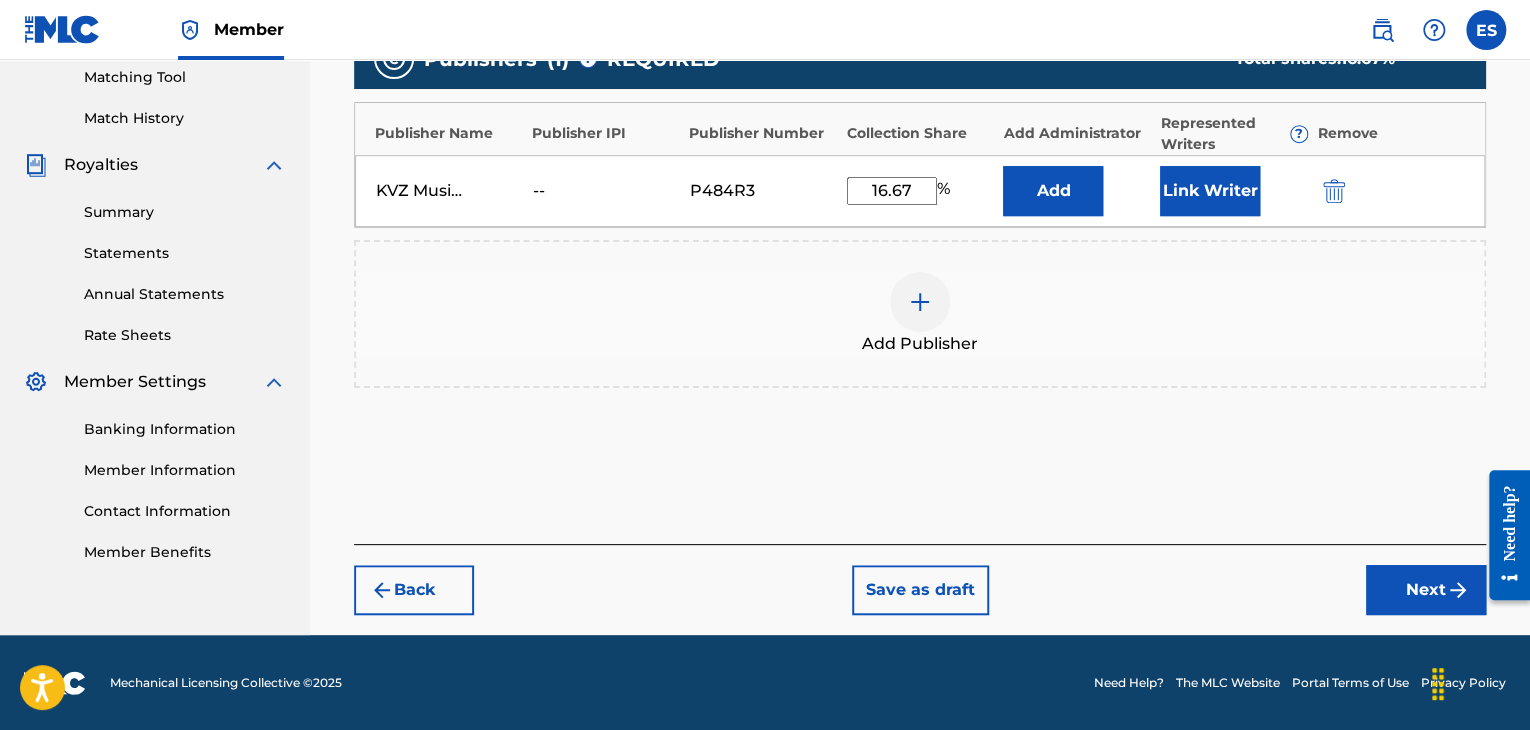 click on "Next" at bounding box center [1426, 590] 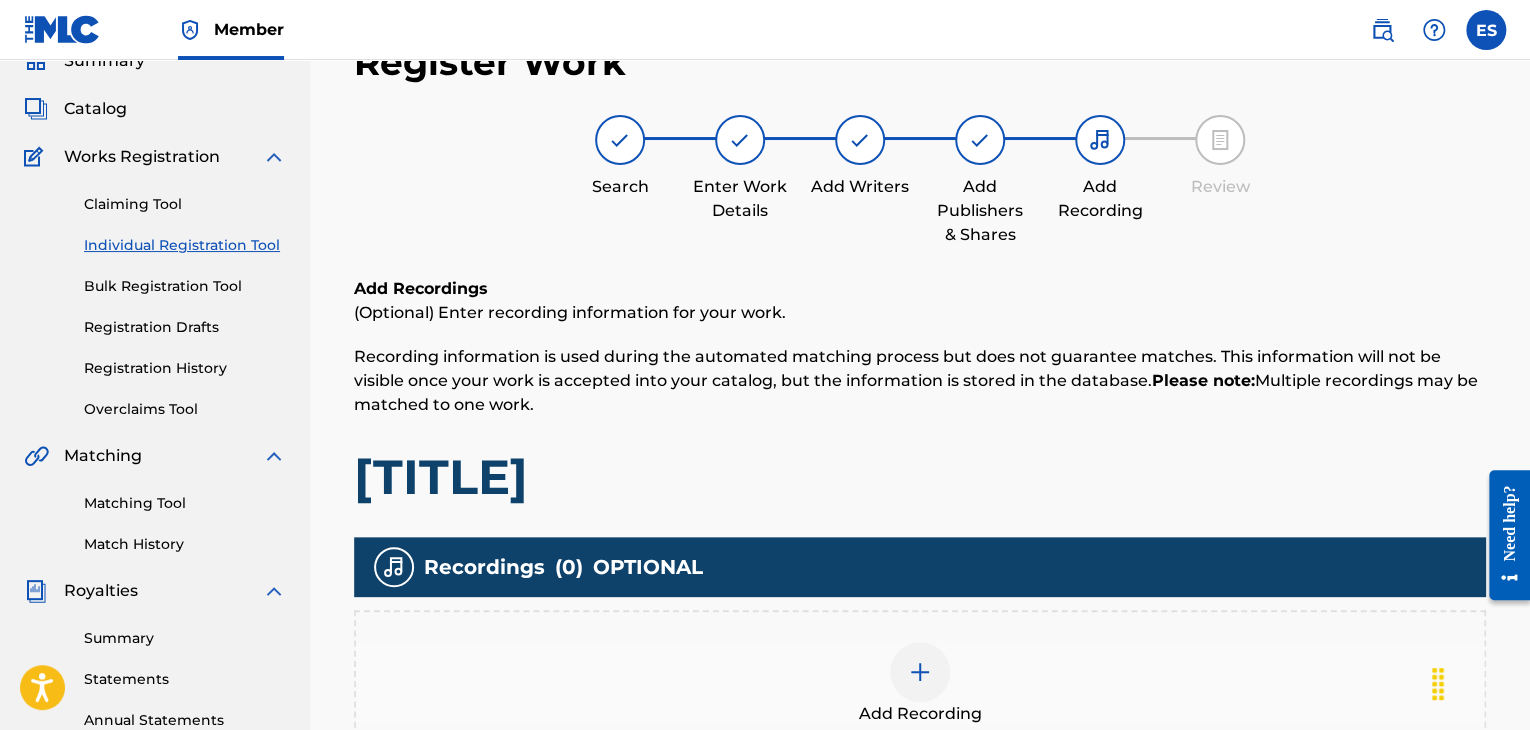scroll, scrollTop: 390, scrollLeft: 0, axis: vertical 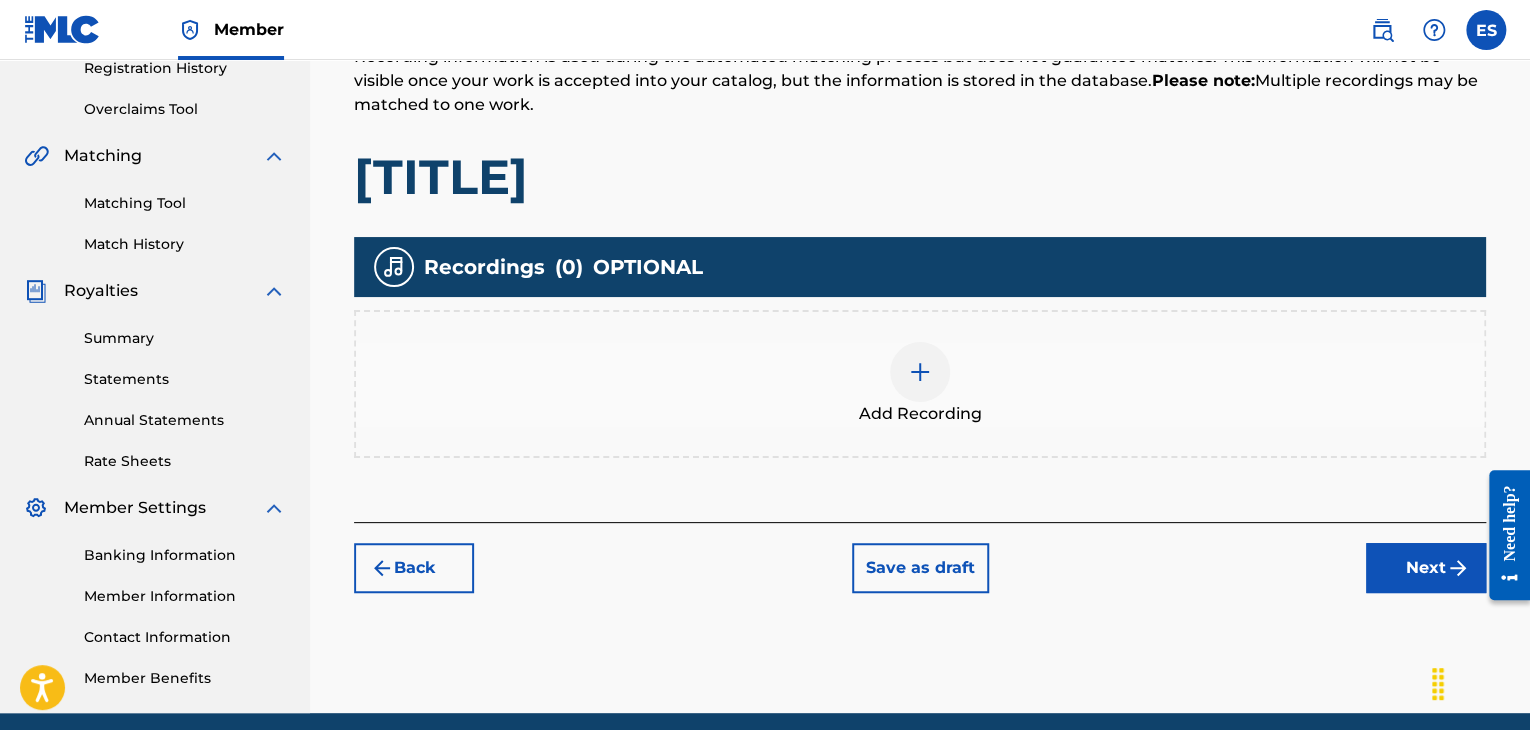 click at bounding box center [920, 372] 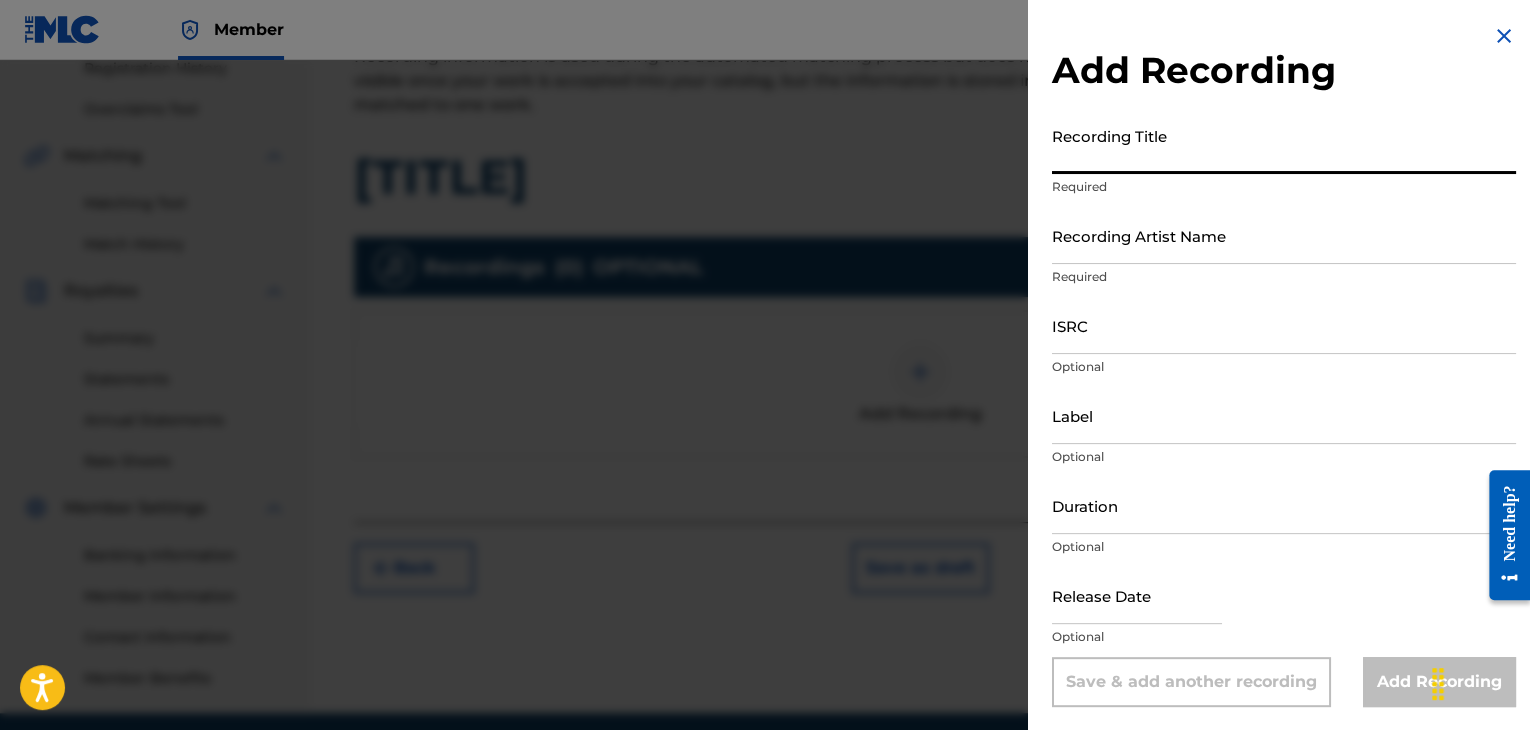 click on "Recording Title" at bounding box center (1284, 145) 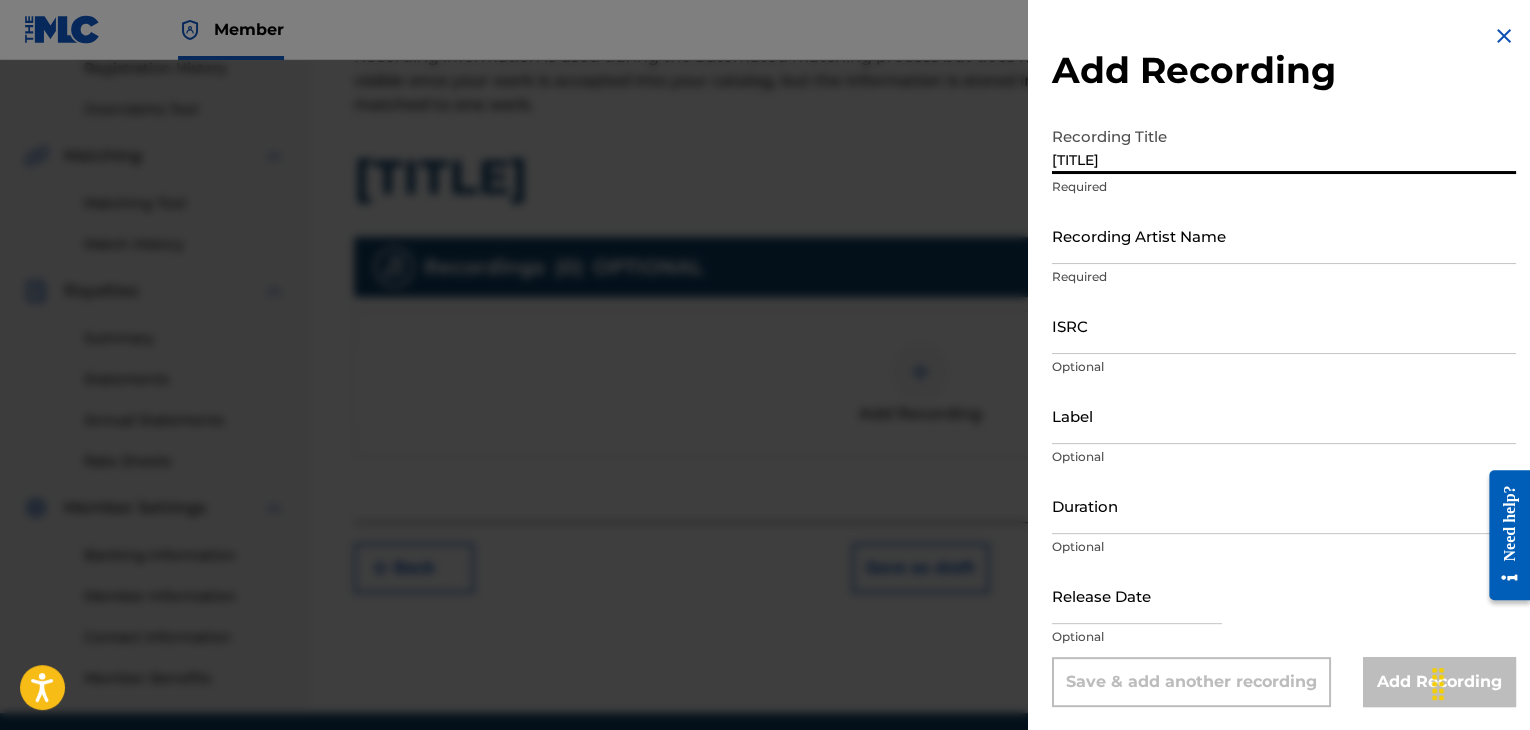type on "[TITLE]" 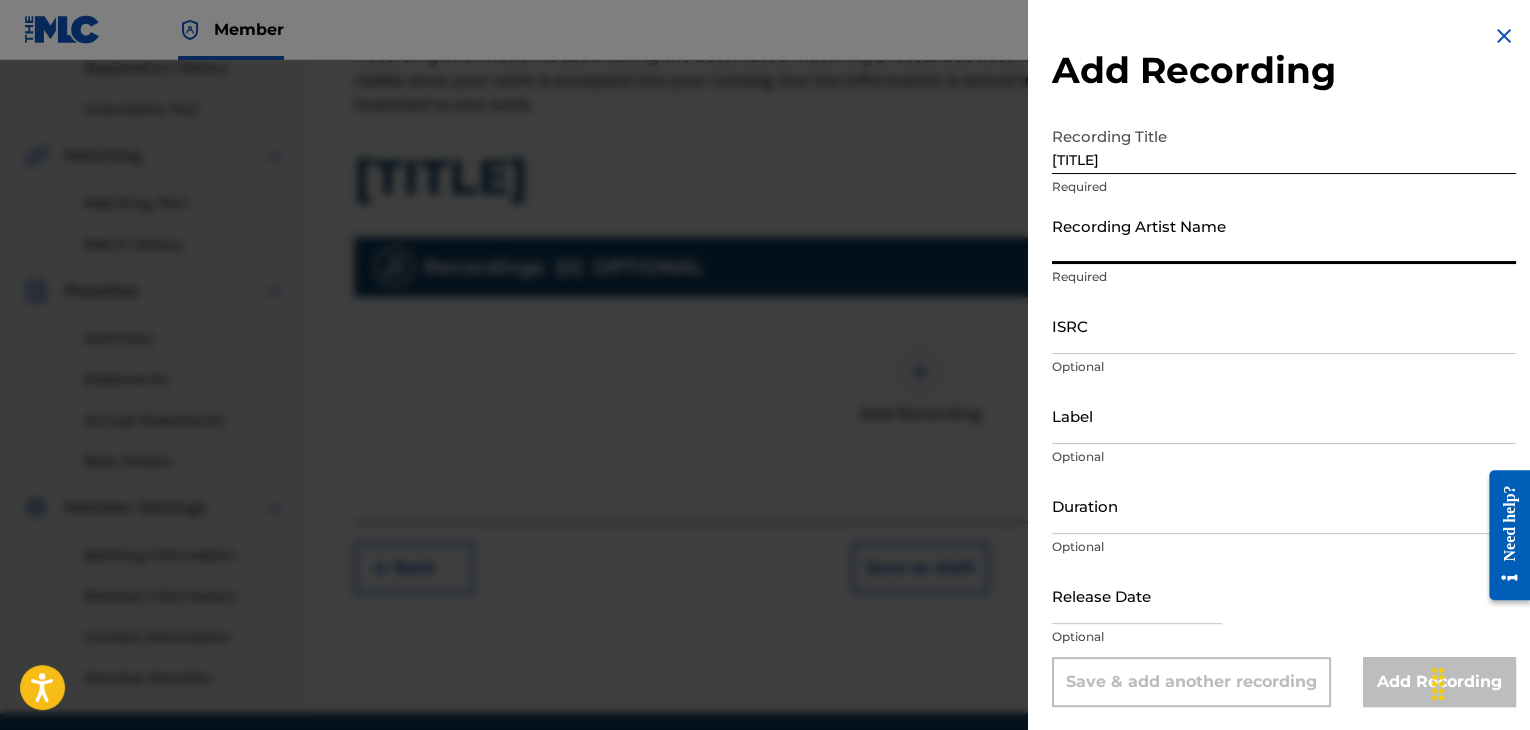 click on "Recording Artist Name" at bounding box center [1284, 235] 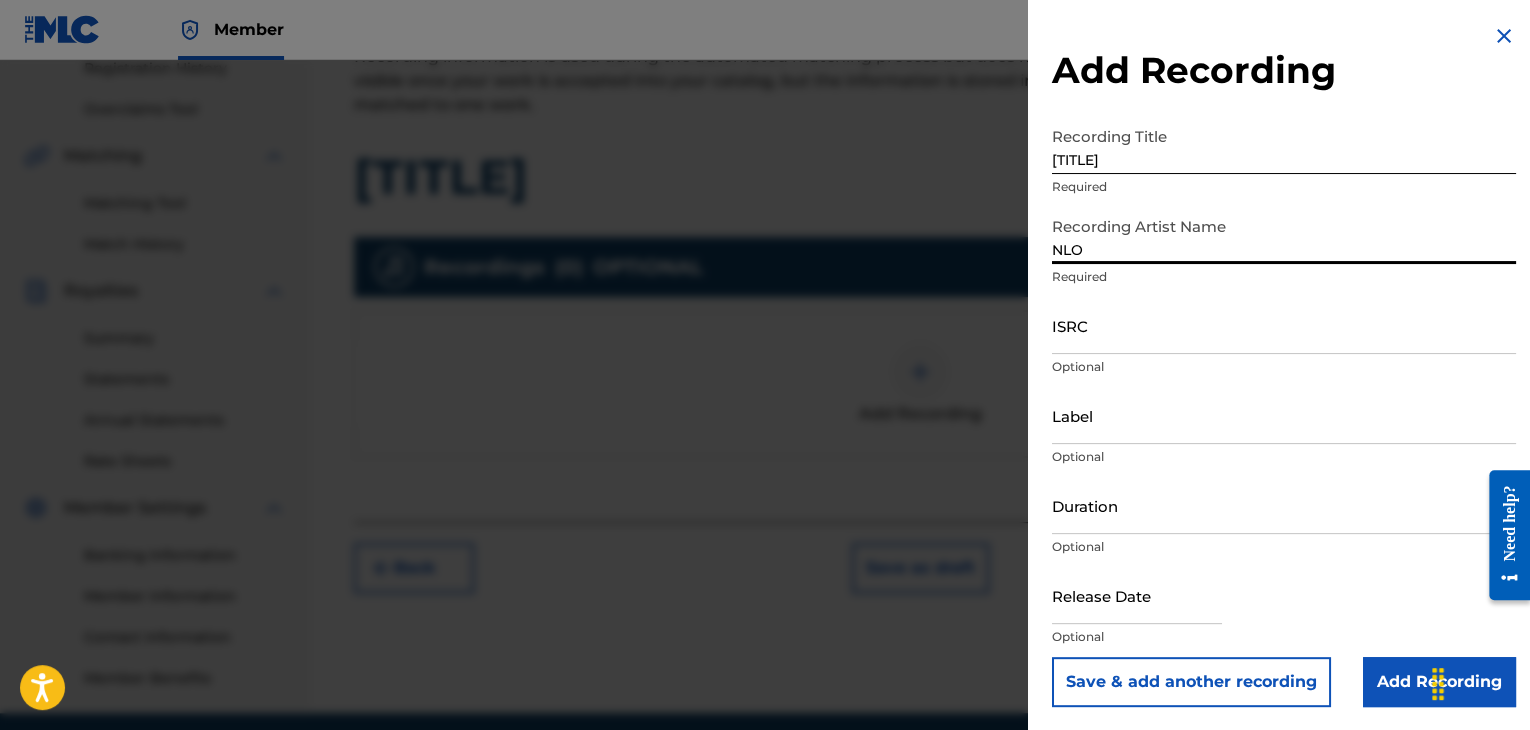 click on "Duration" at bounding box center [1284, 505] 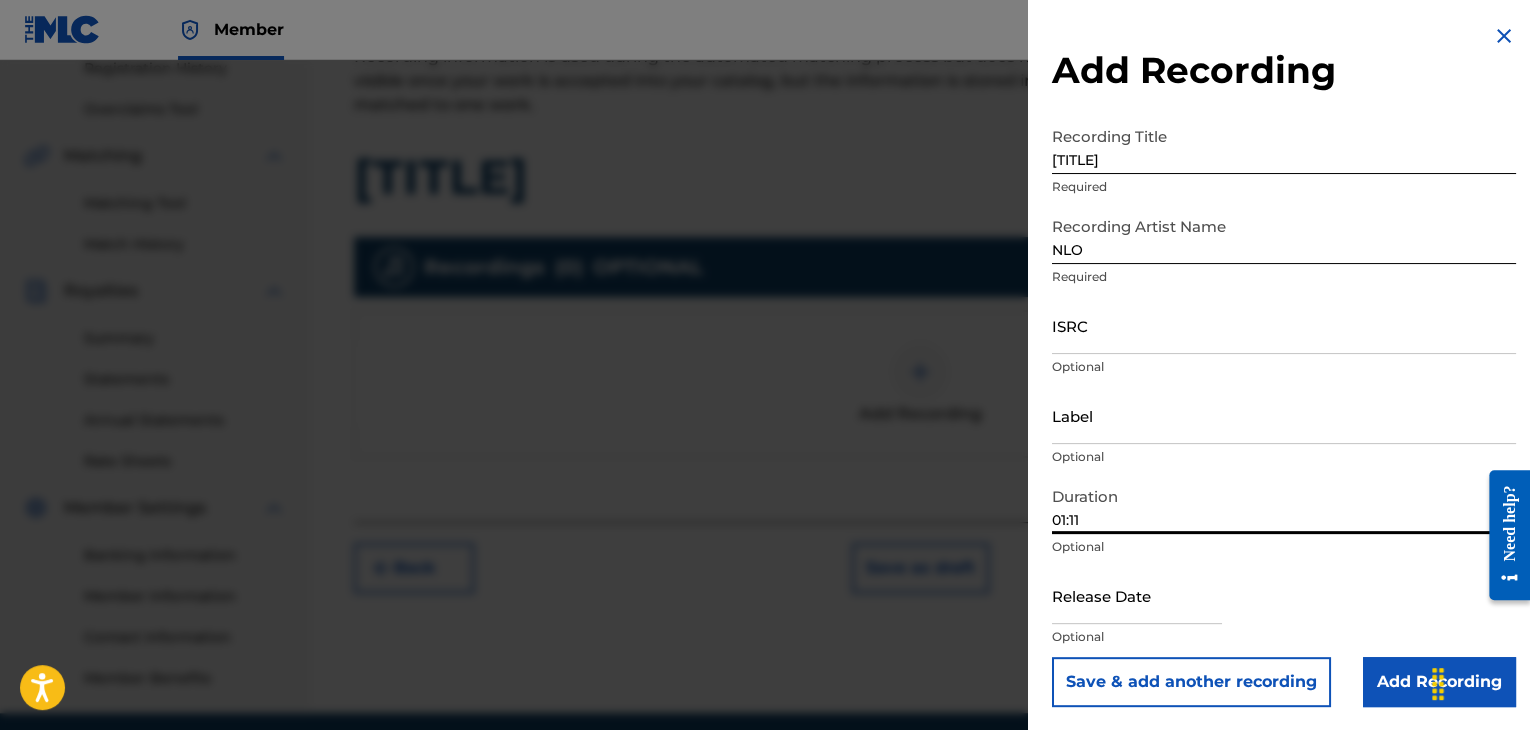 type on "01:11" 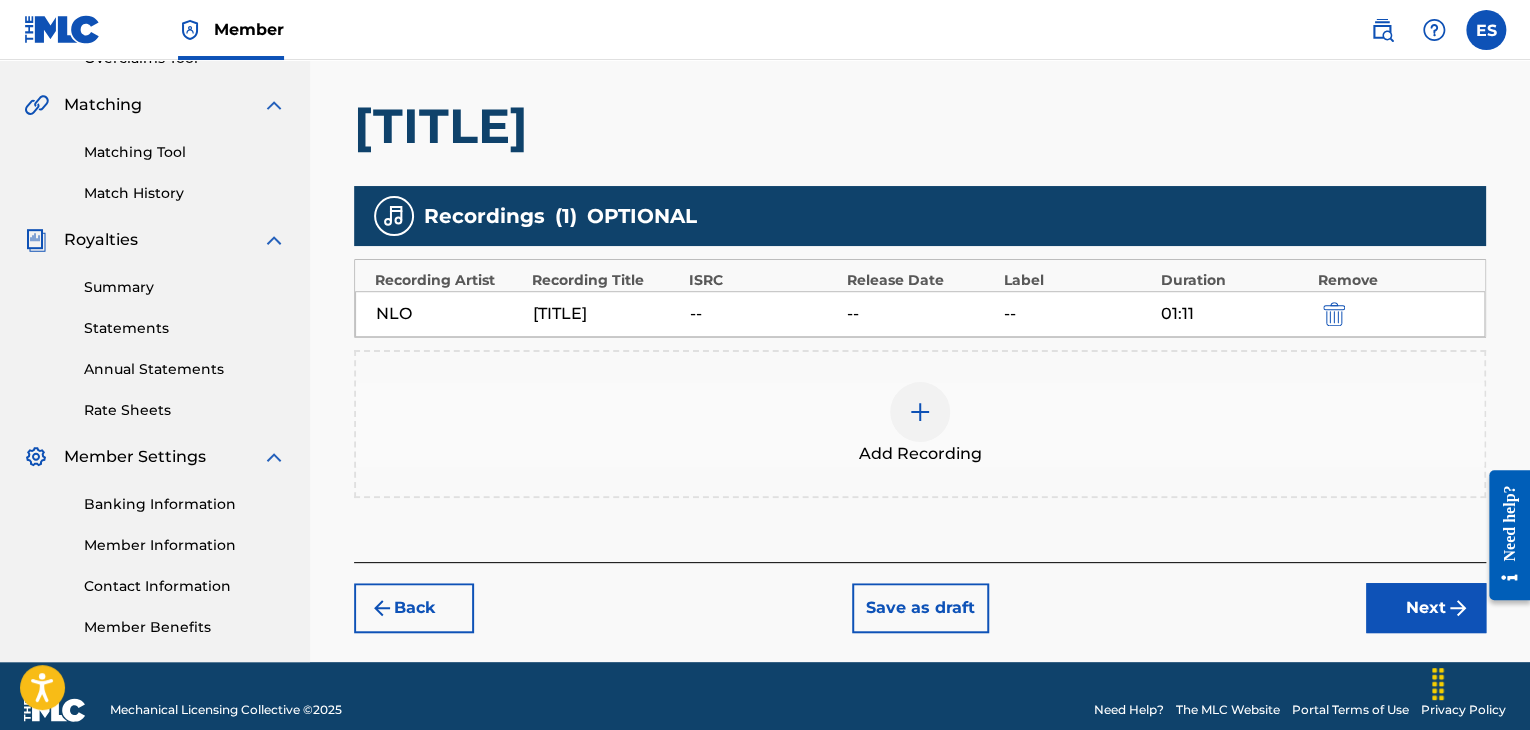 scroll, scrollTop: 469, scrollLeft: 0, axis: vertical 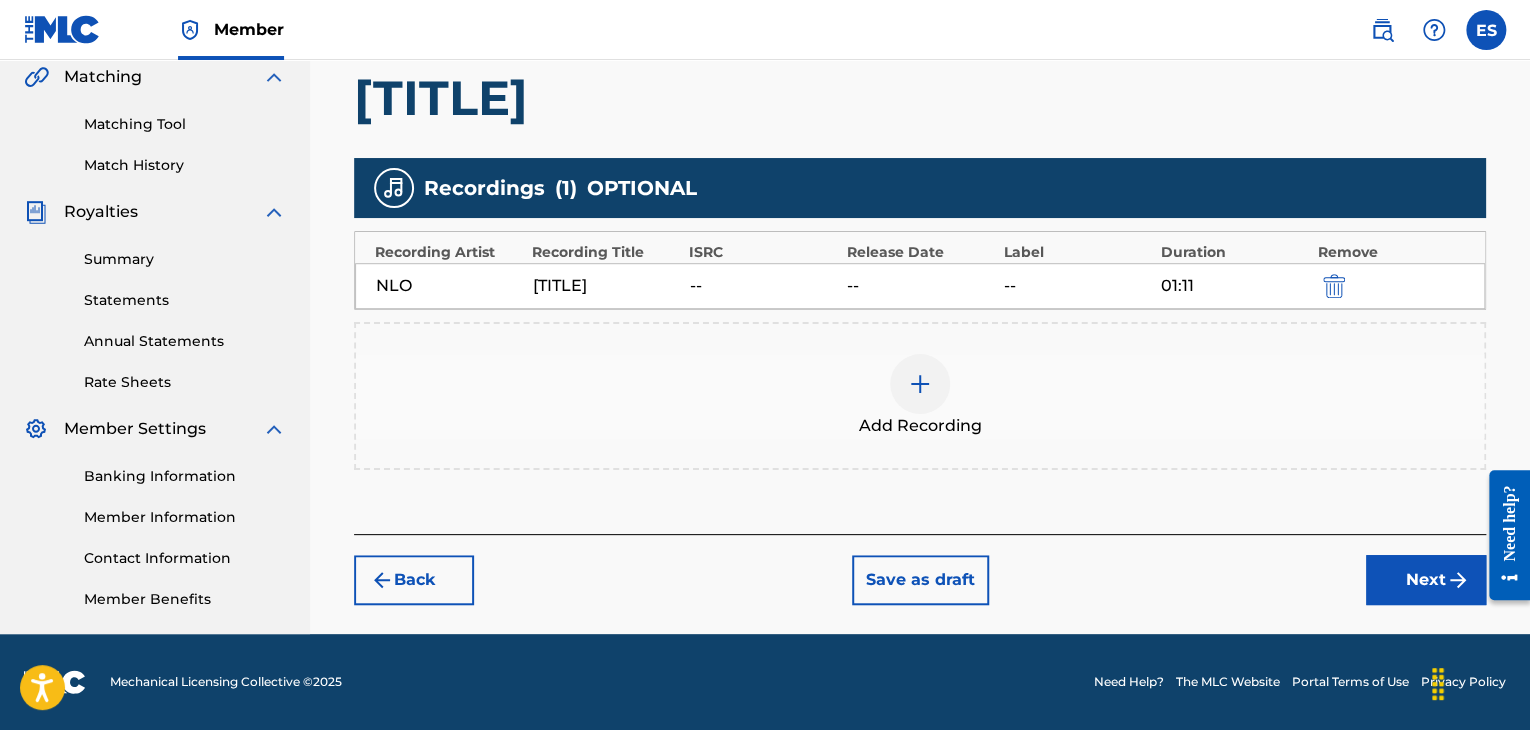 click on "Next" at bounding box center (1426, 580) 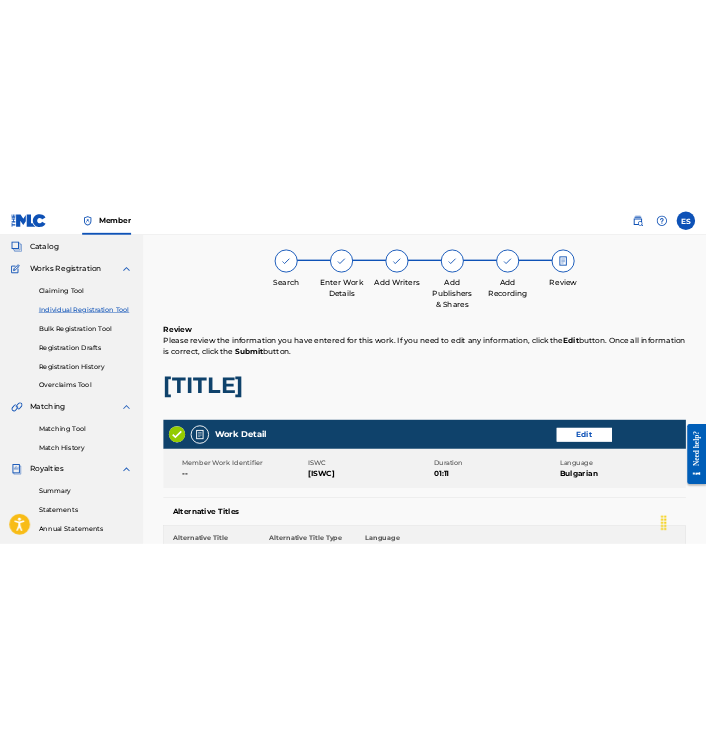 scroll, scrollTop: 90, scrollLeft: 0, axis: vertical 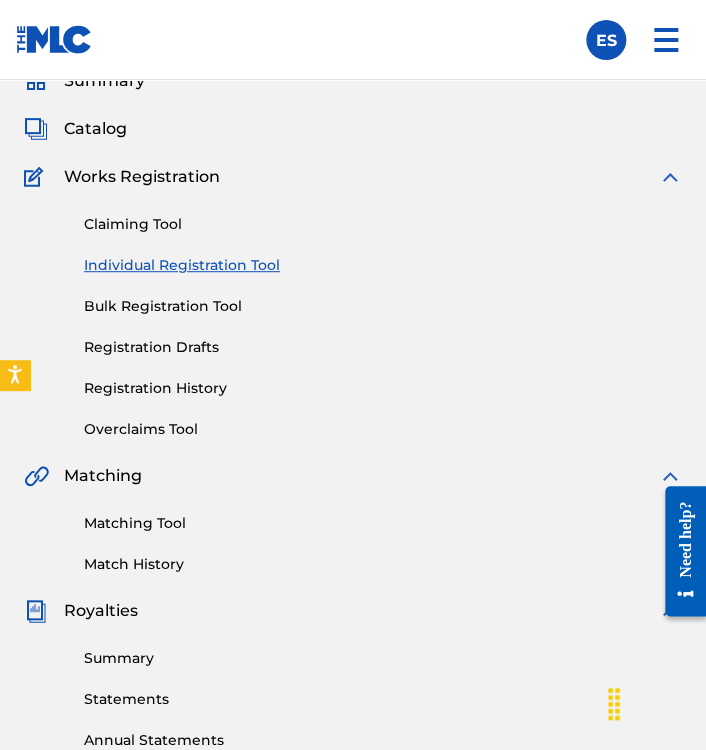 click on "Matching Tool" at bounding box center (383, 523) 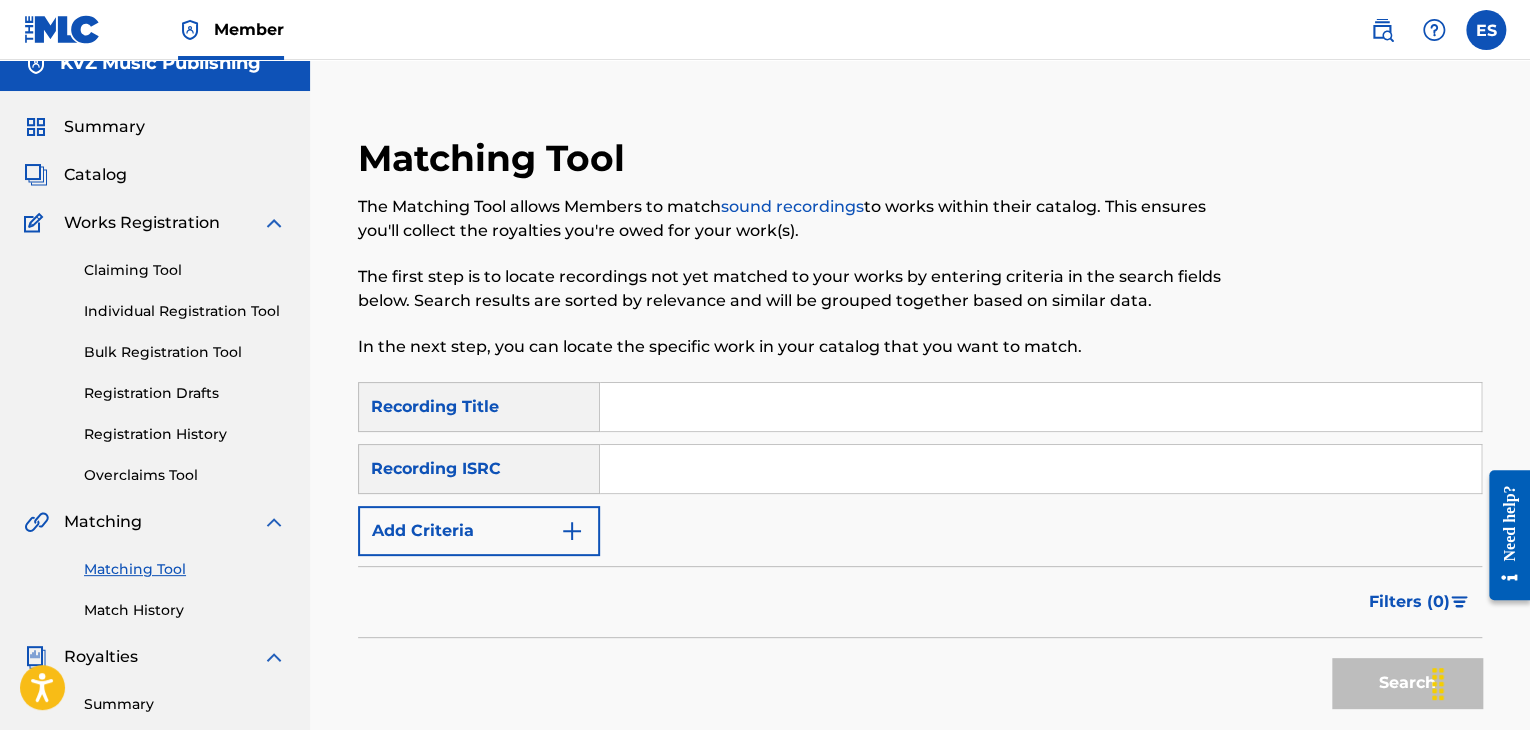 scroll, scrollTop: 0, scrollLeft: 0, axis: both 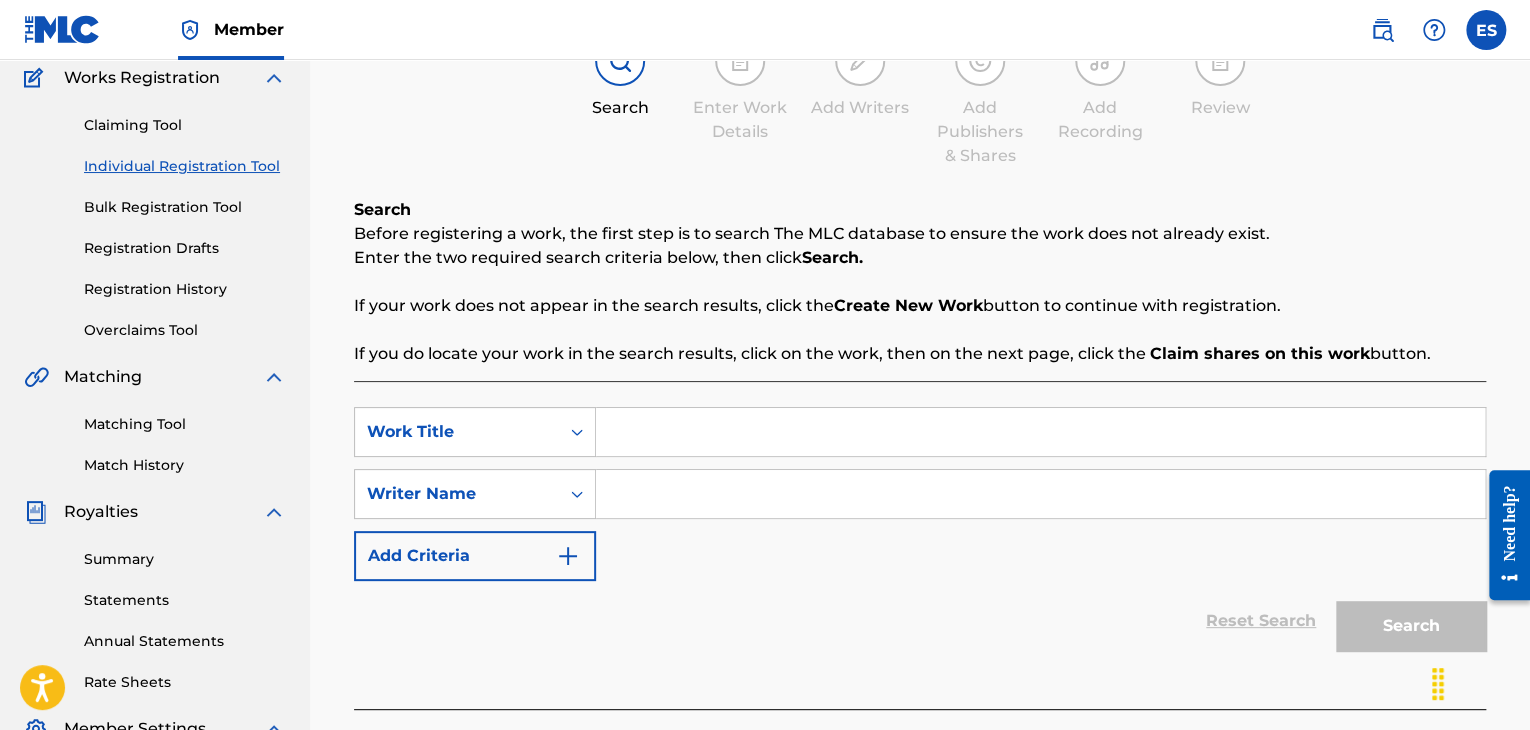 click on "Bulk Registration Tool" at bounding box center [185, 207] 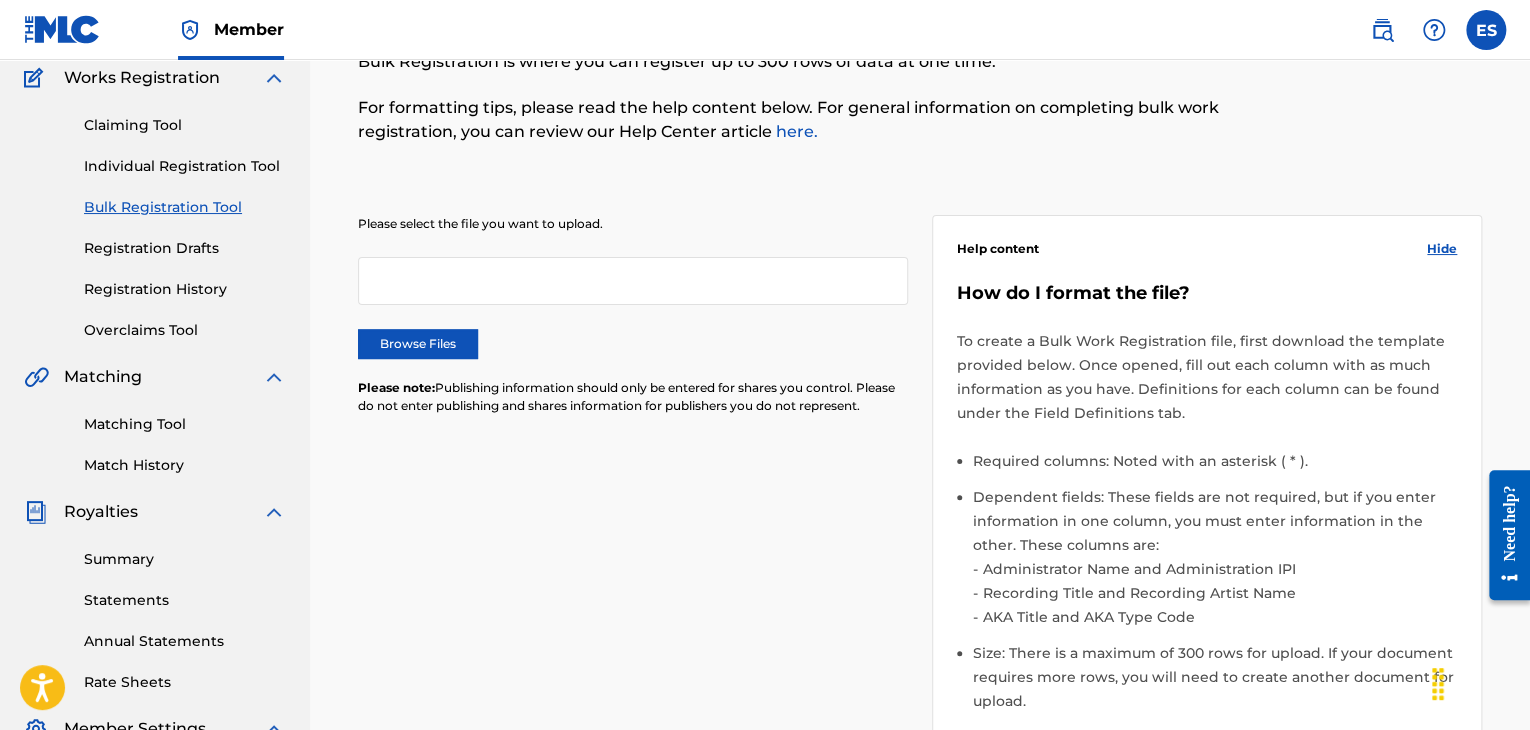 scroll, scrollTop: 0, scrollLeft: 0, axis: both 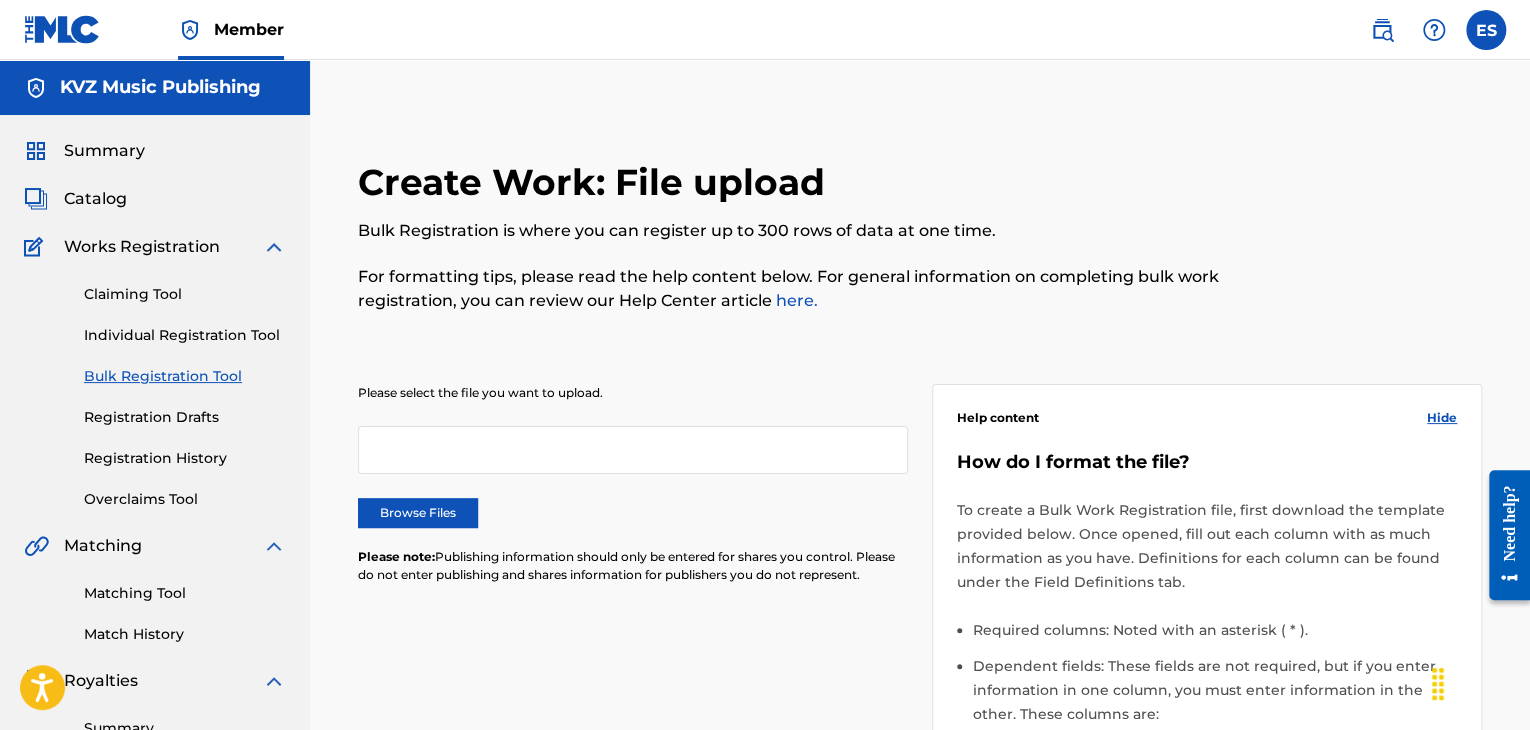 click on "Individual Registration Tool" at bounding box center [185, 335] 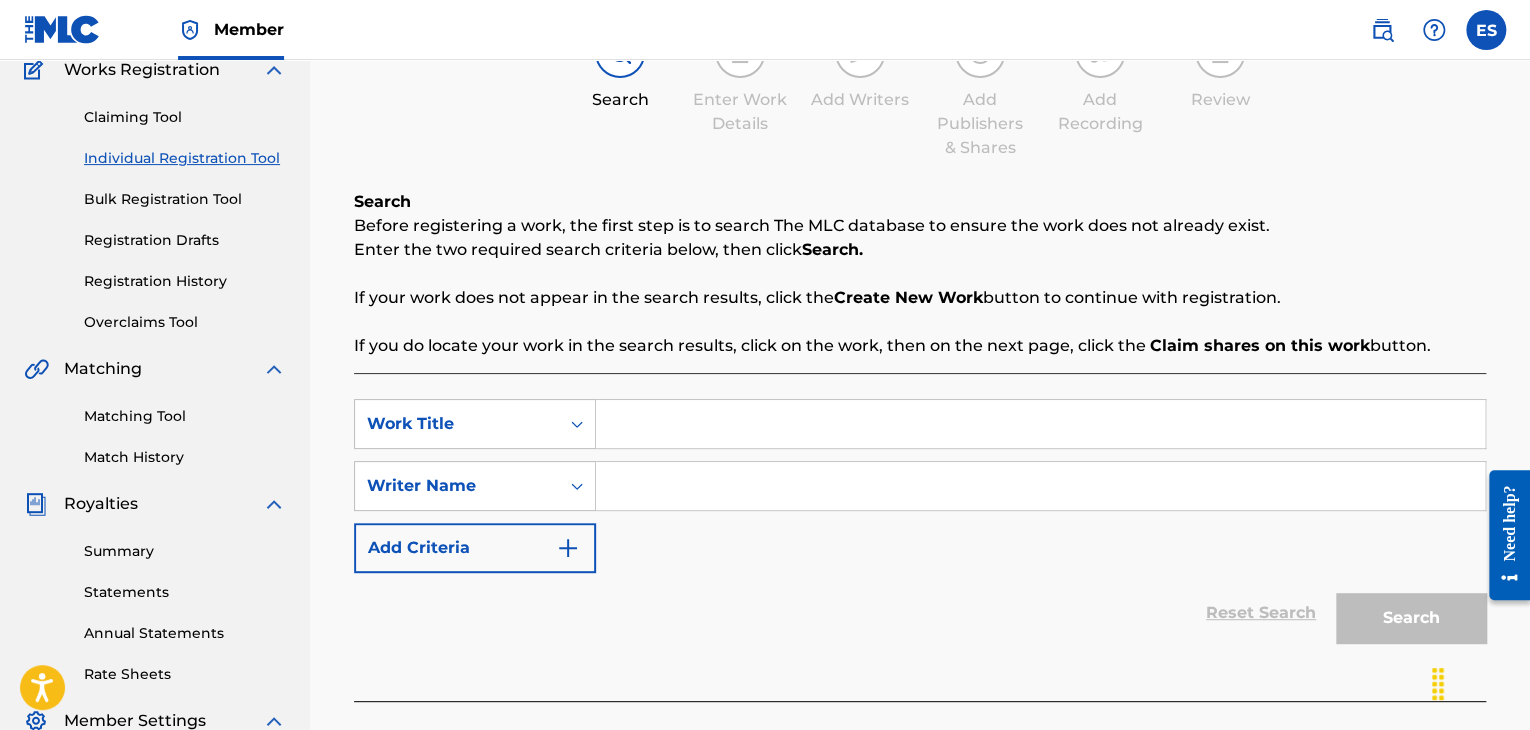 scroll, scrollTop: 200, scrollLeft: 0, axis: vertical 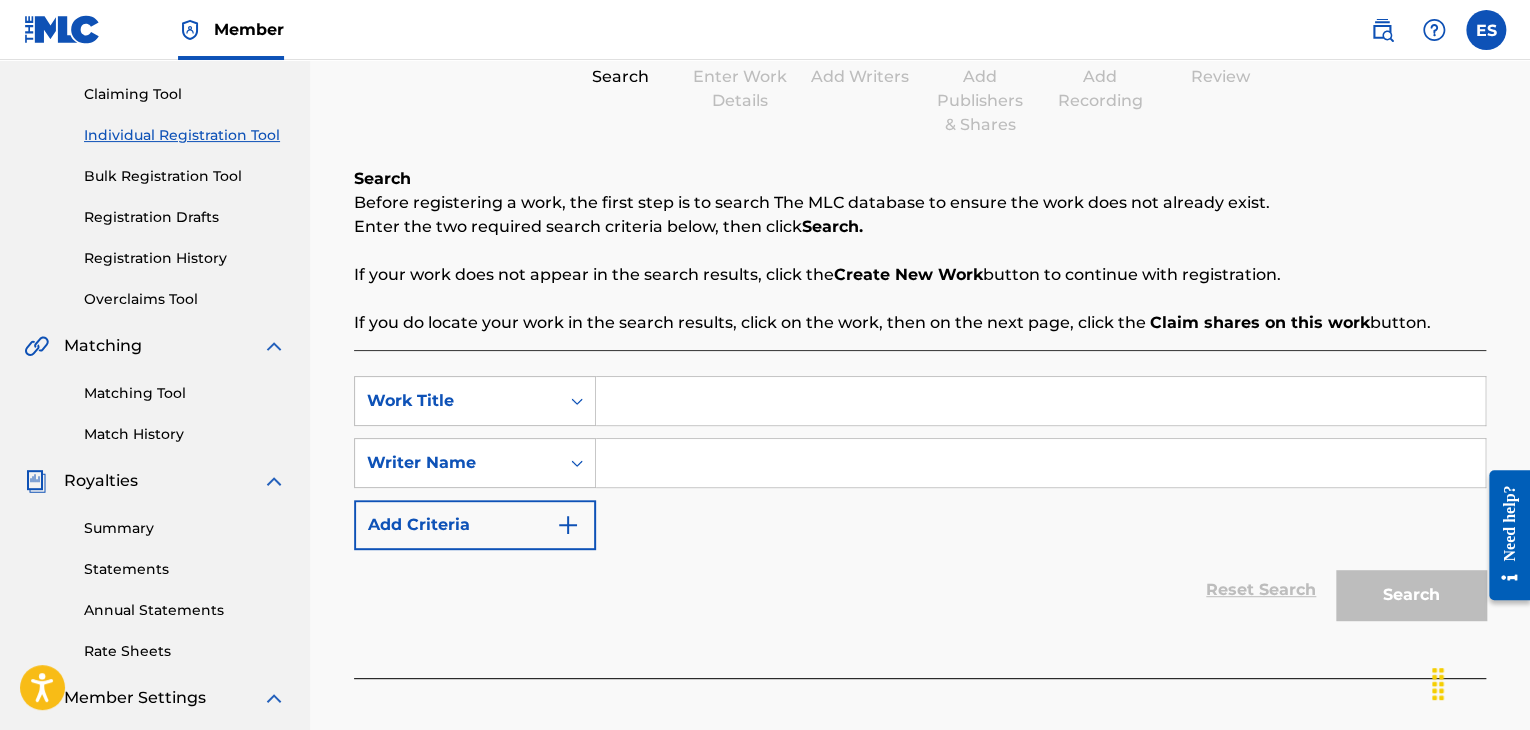 click at bounding box center [1040, 401] 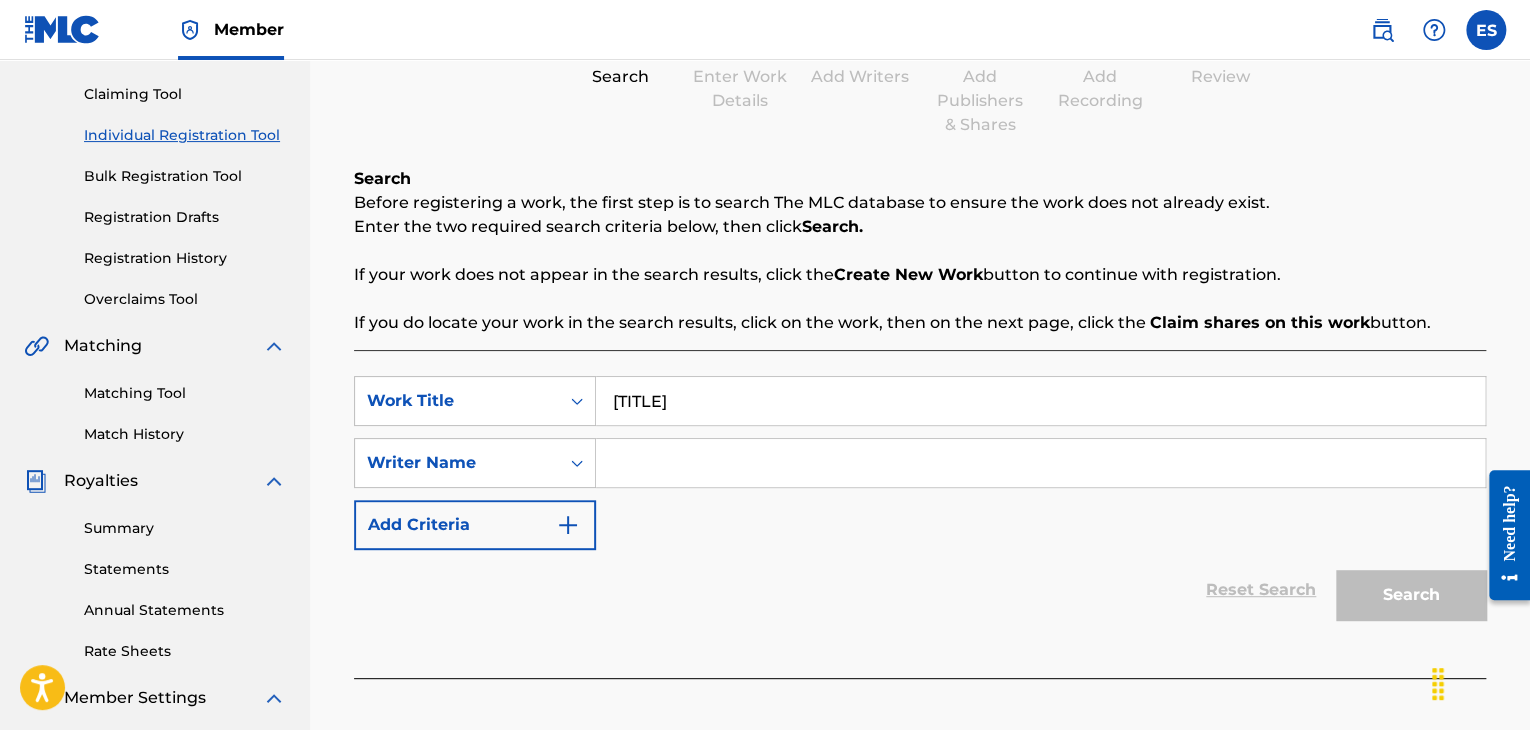 type on "[TITLE]" 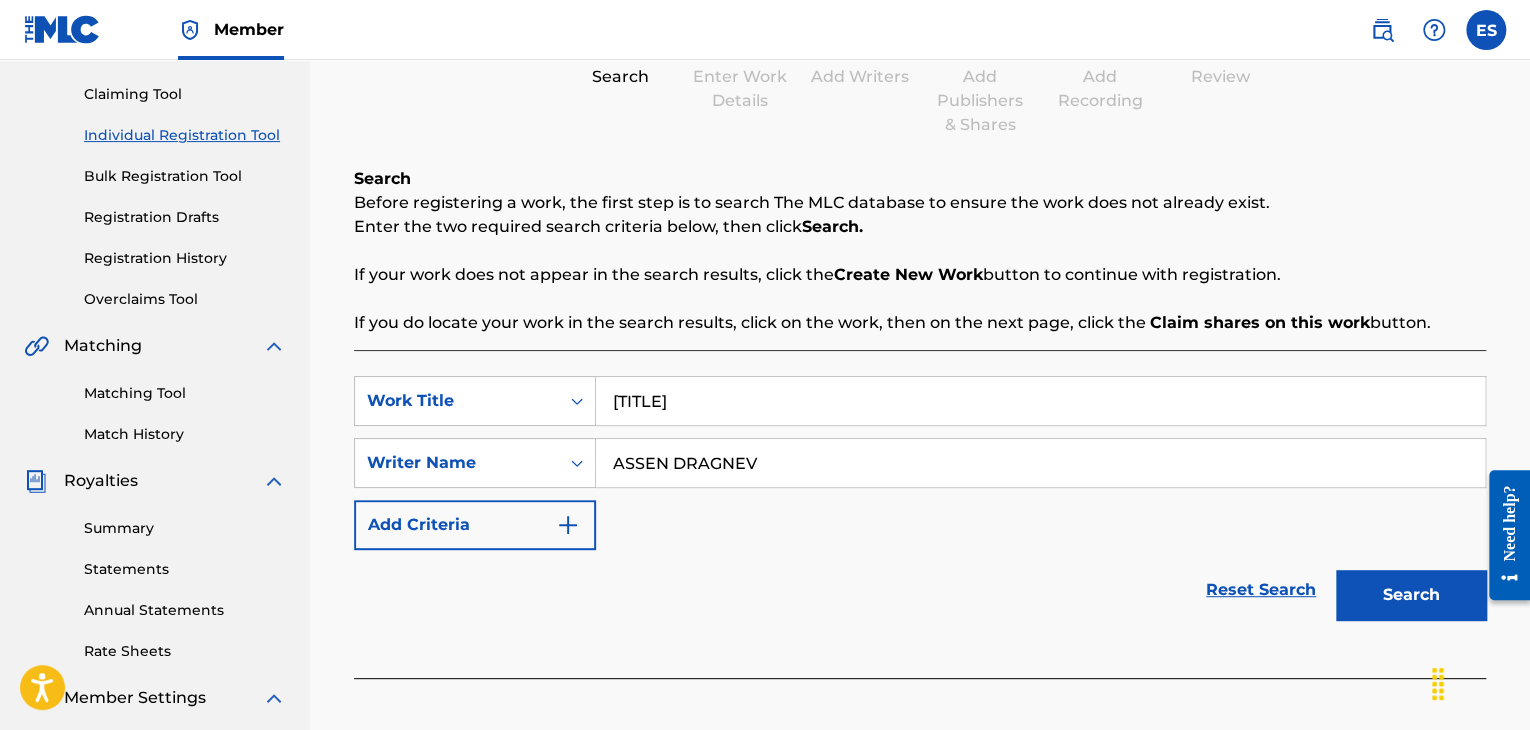 click on "Search" at bounding box center [1411, 595] 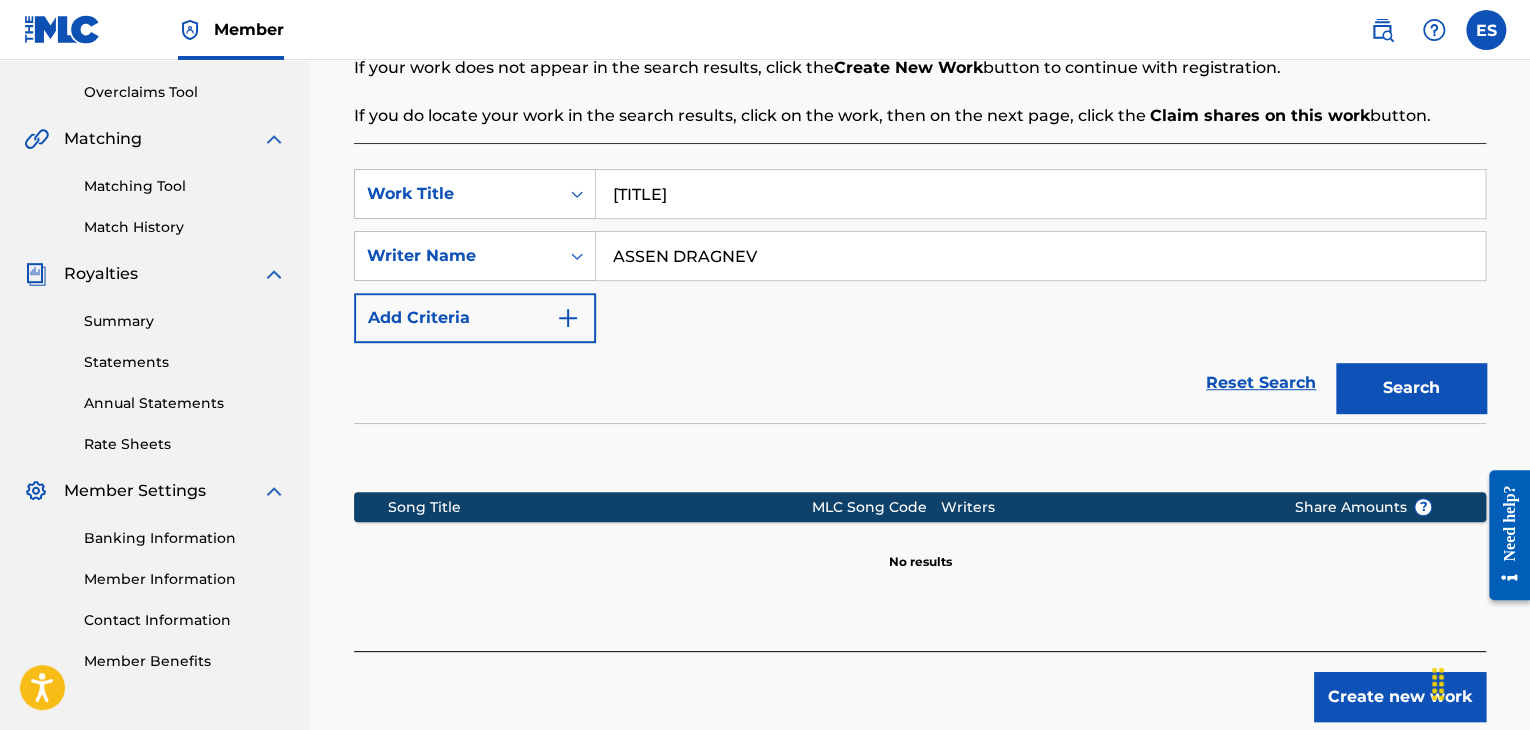 scroll, scrollTop: 469, scrollLeft: 0, axis: vertical 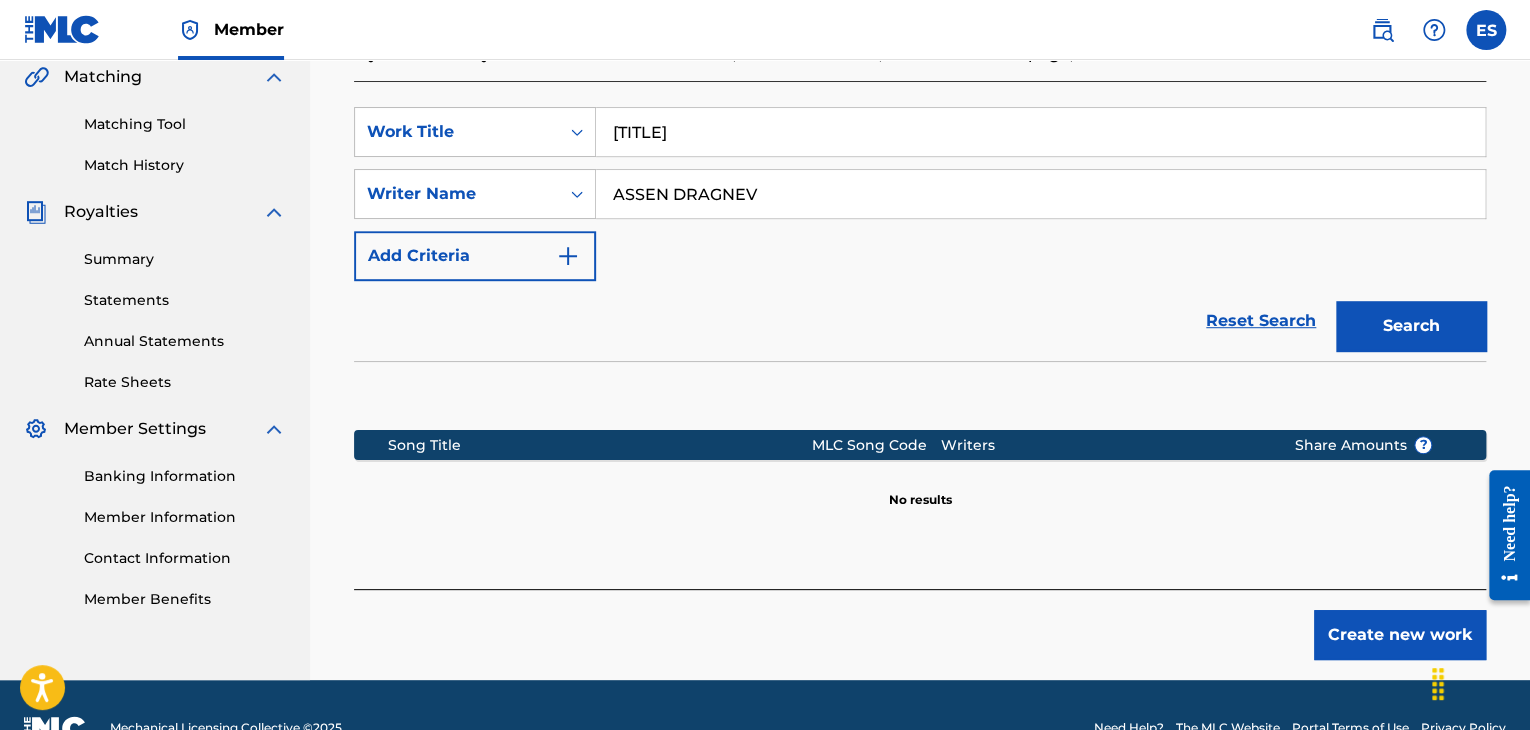 click on "Create new work" at bounding box center (1400, 635) 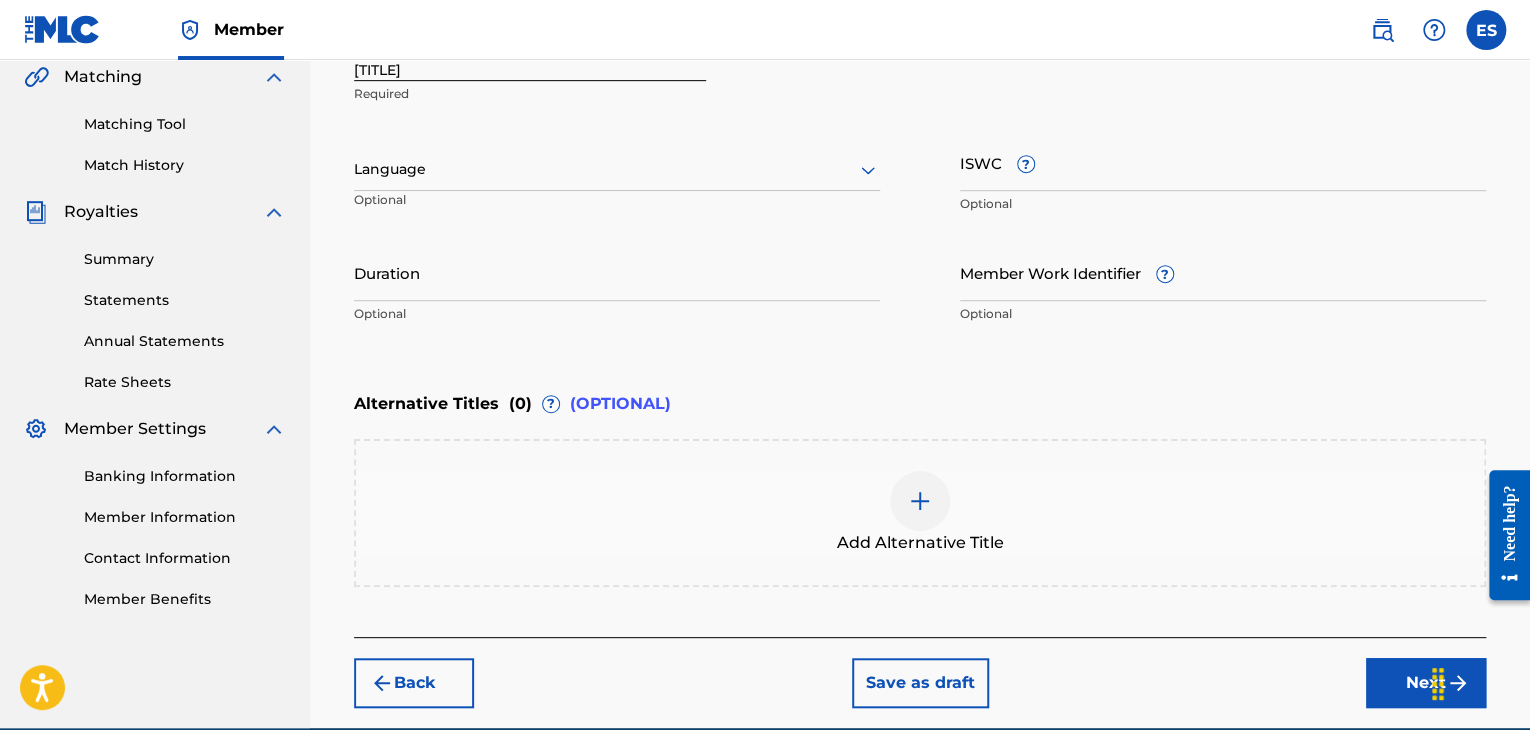 click on "Language Optional" at bounding box center (617, 179) 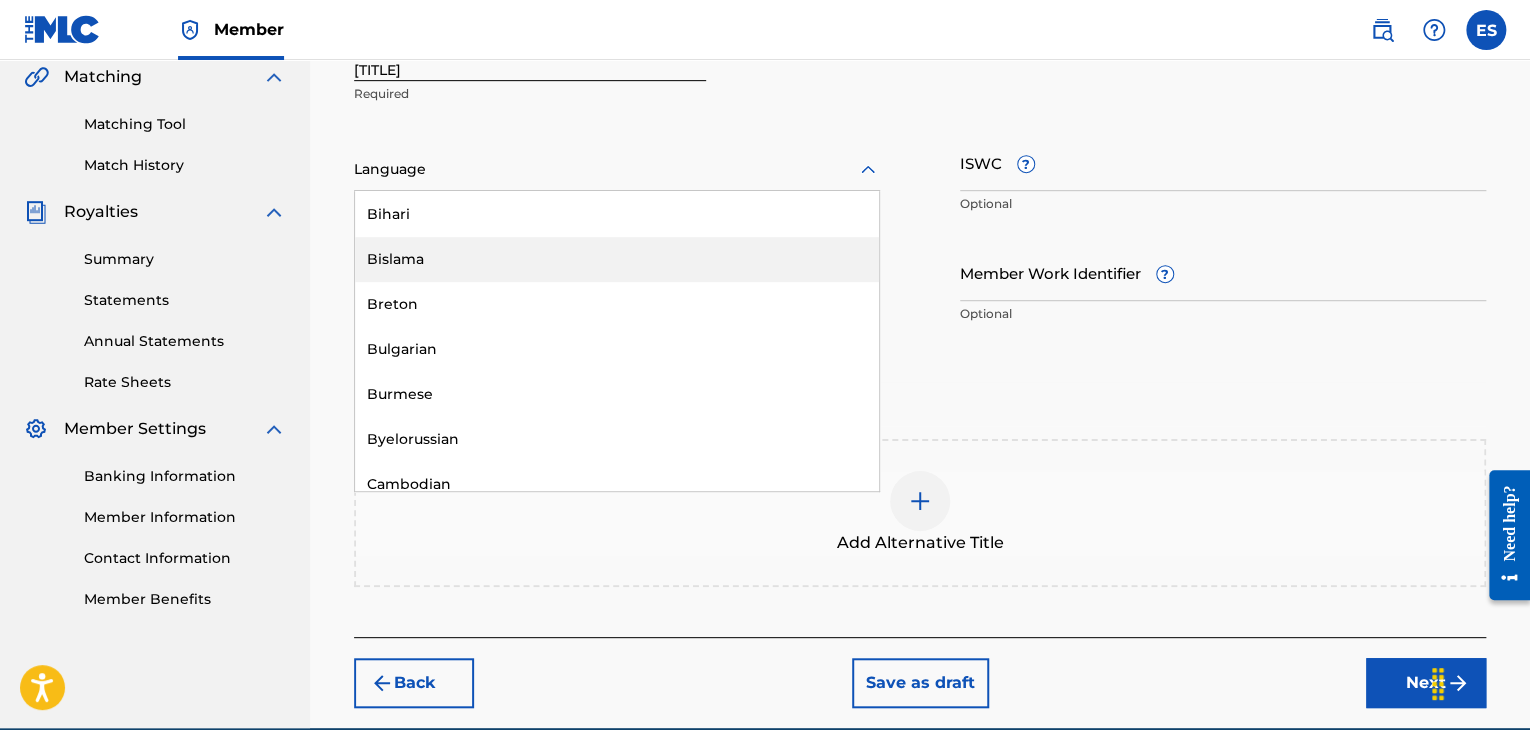 scroll, scrollTop: 800, scrollLeft: 0, axis: vertical 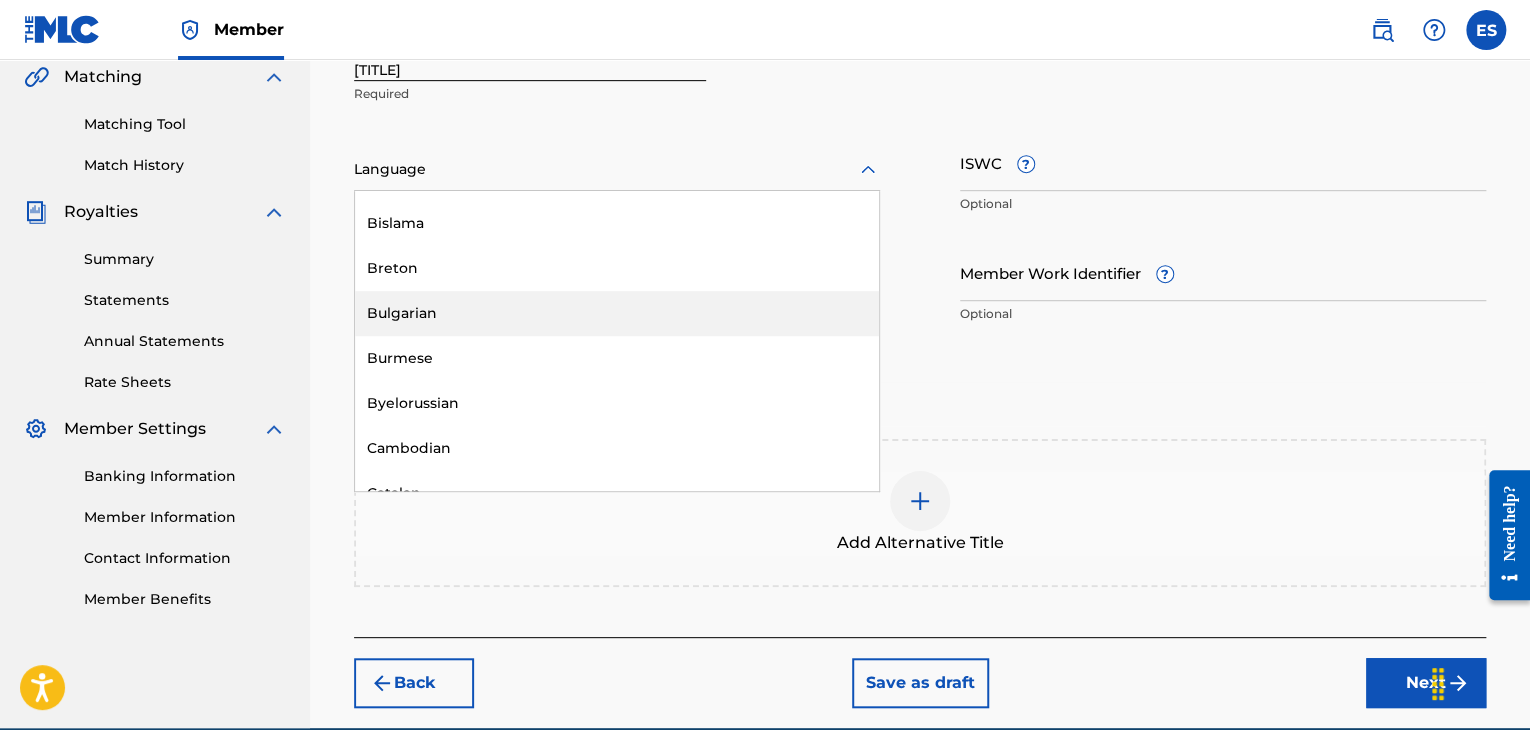 click on "Bulgarian" at bounding box center [617, 313] 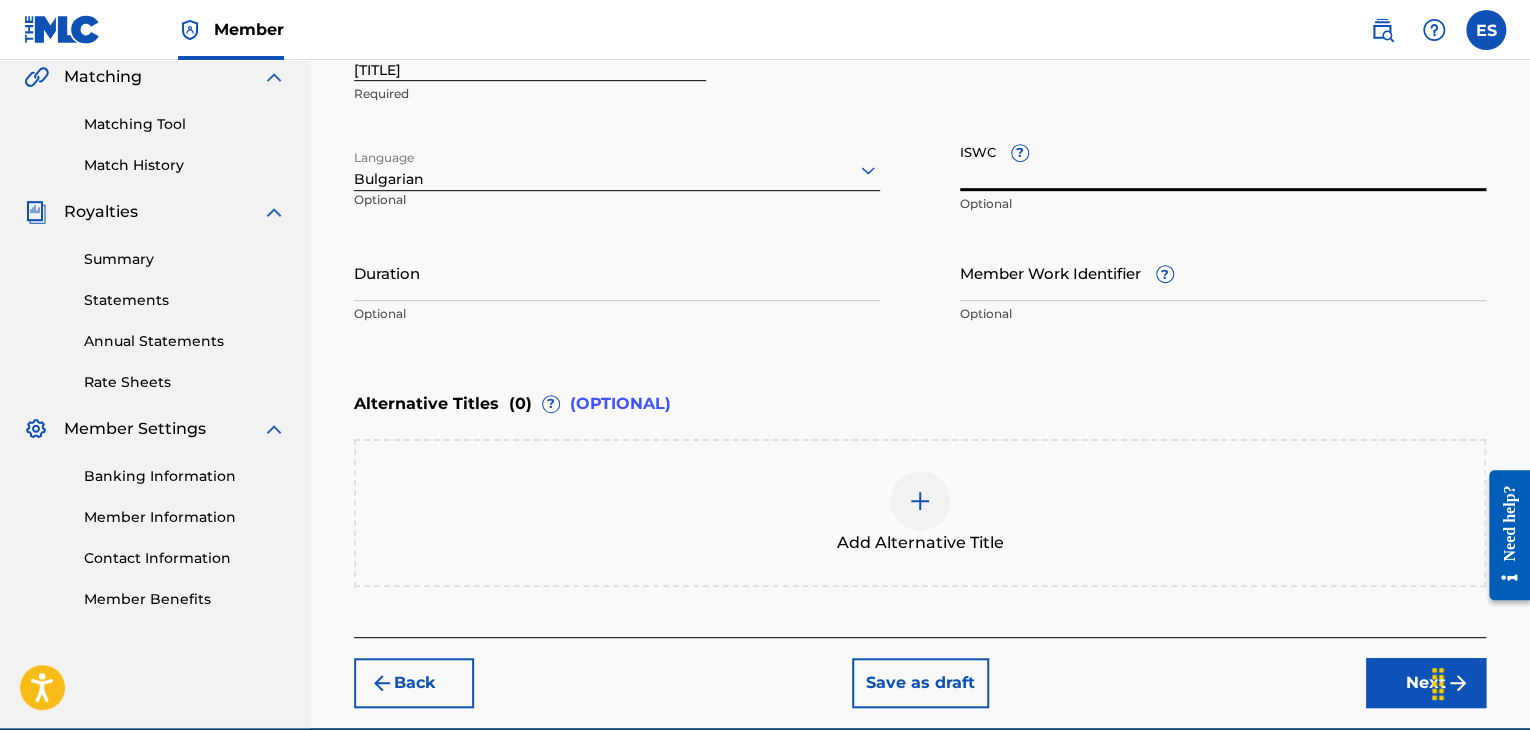 click on "ISWC   ?" at bounding box center [1223, 162] 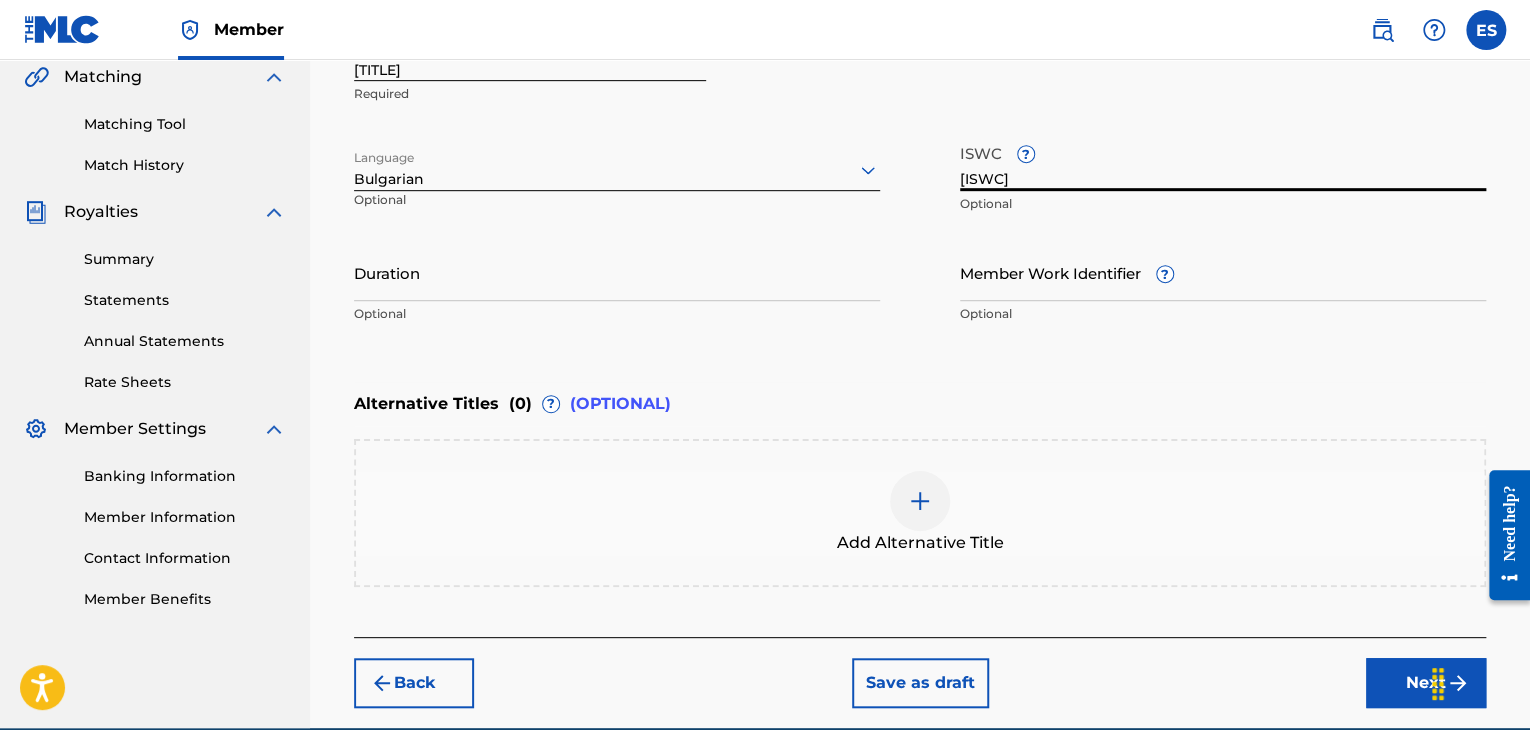 type on "[ISWC]" 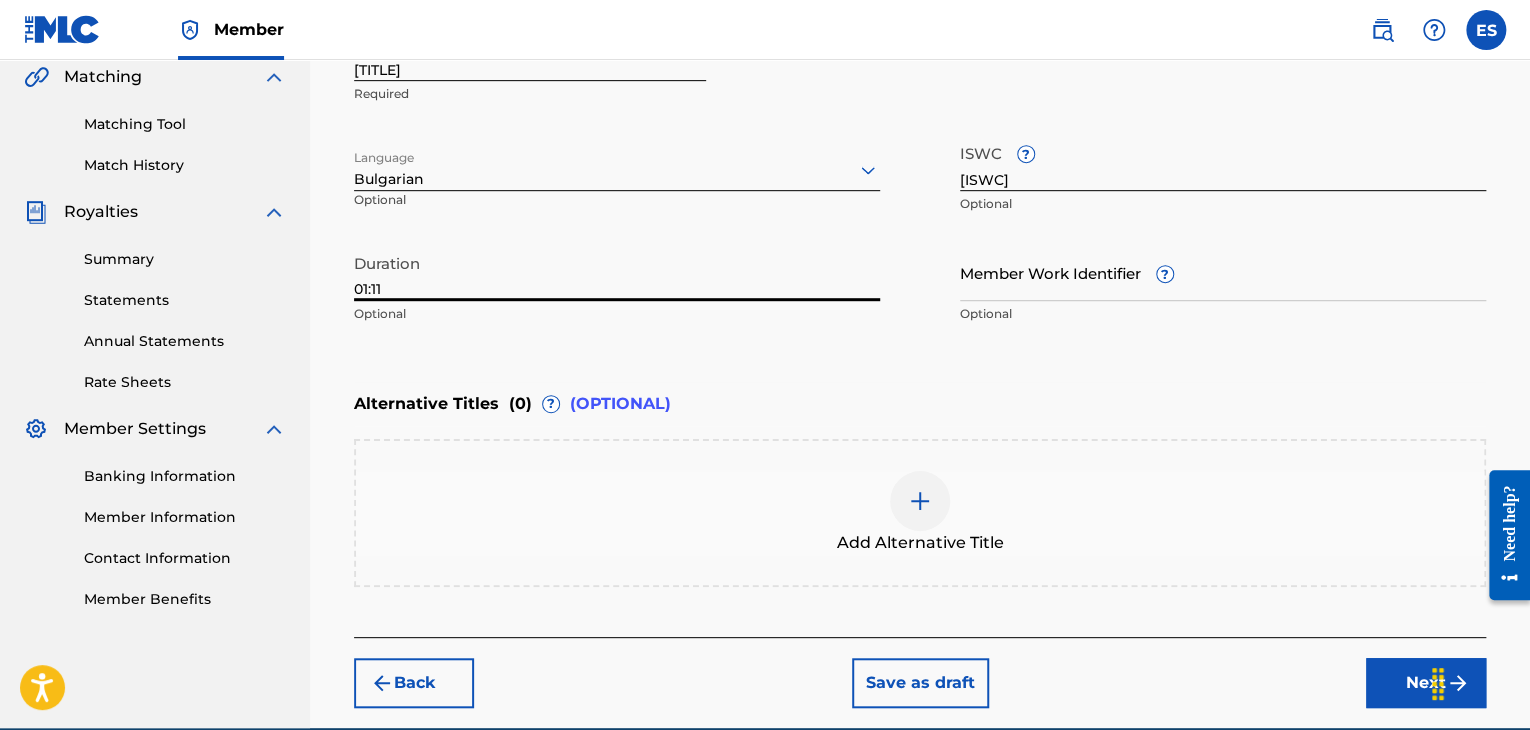 type on "01:11" 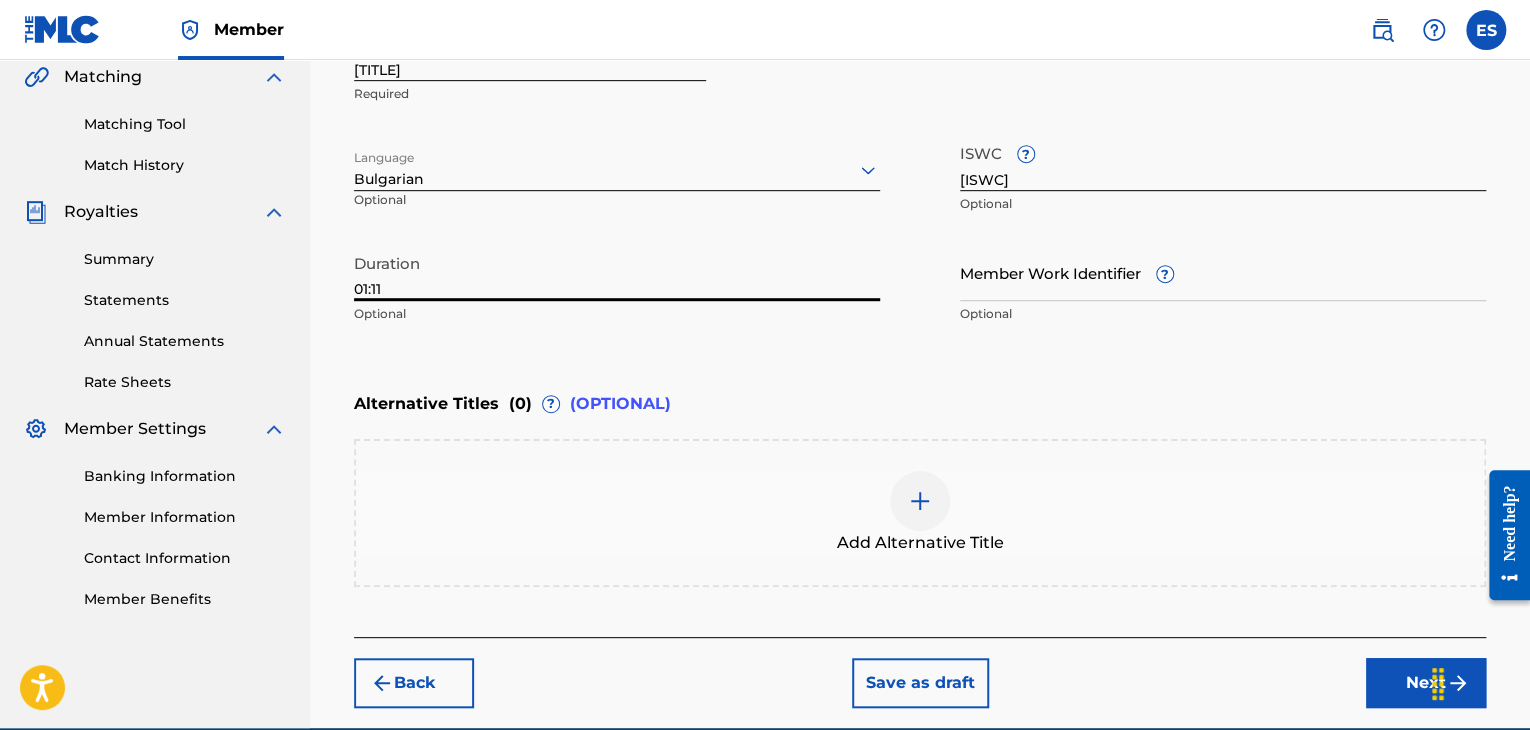 click at bounding box center (920, 501) 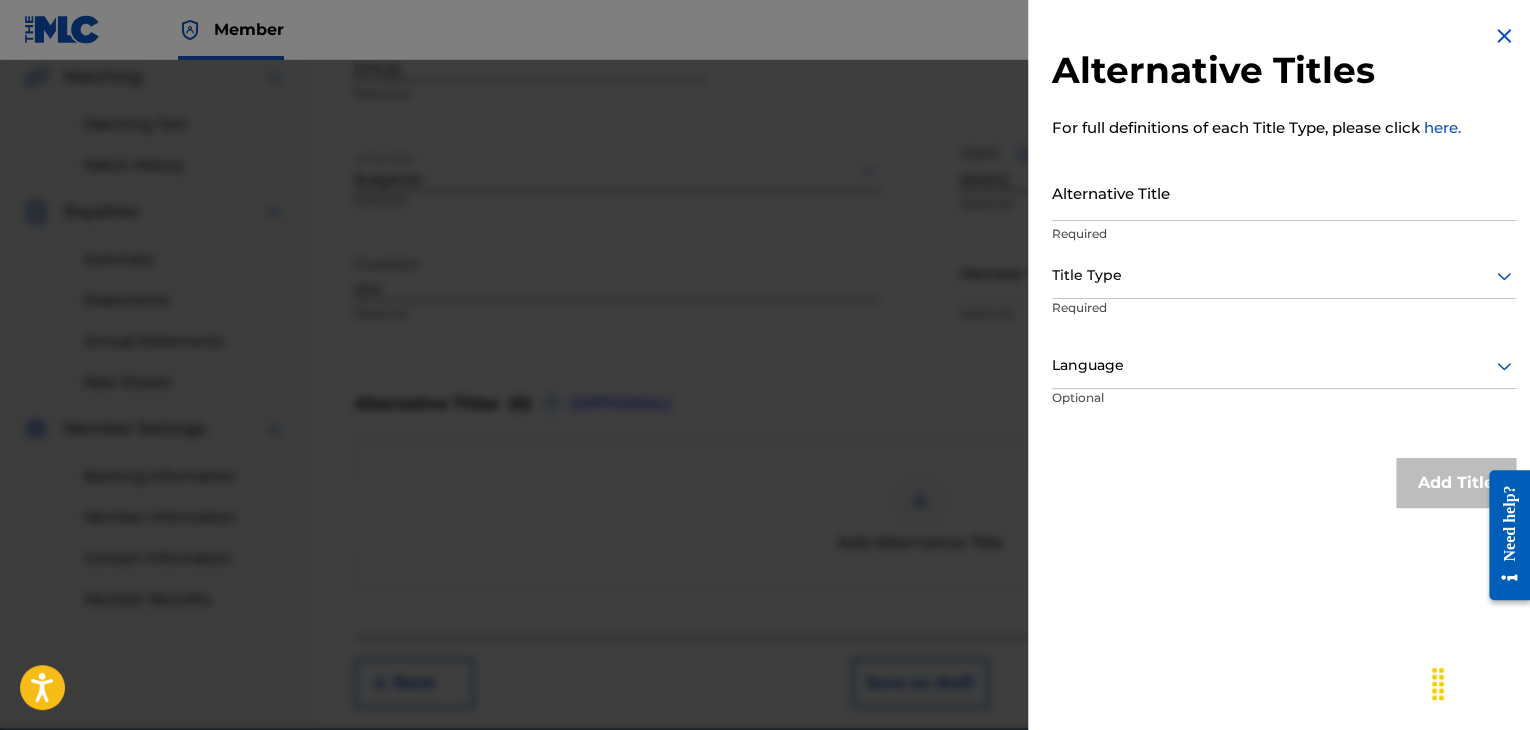 click on "Alternative Title" at bounding box center (1284, 192) 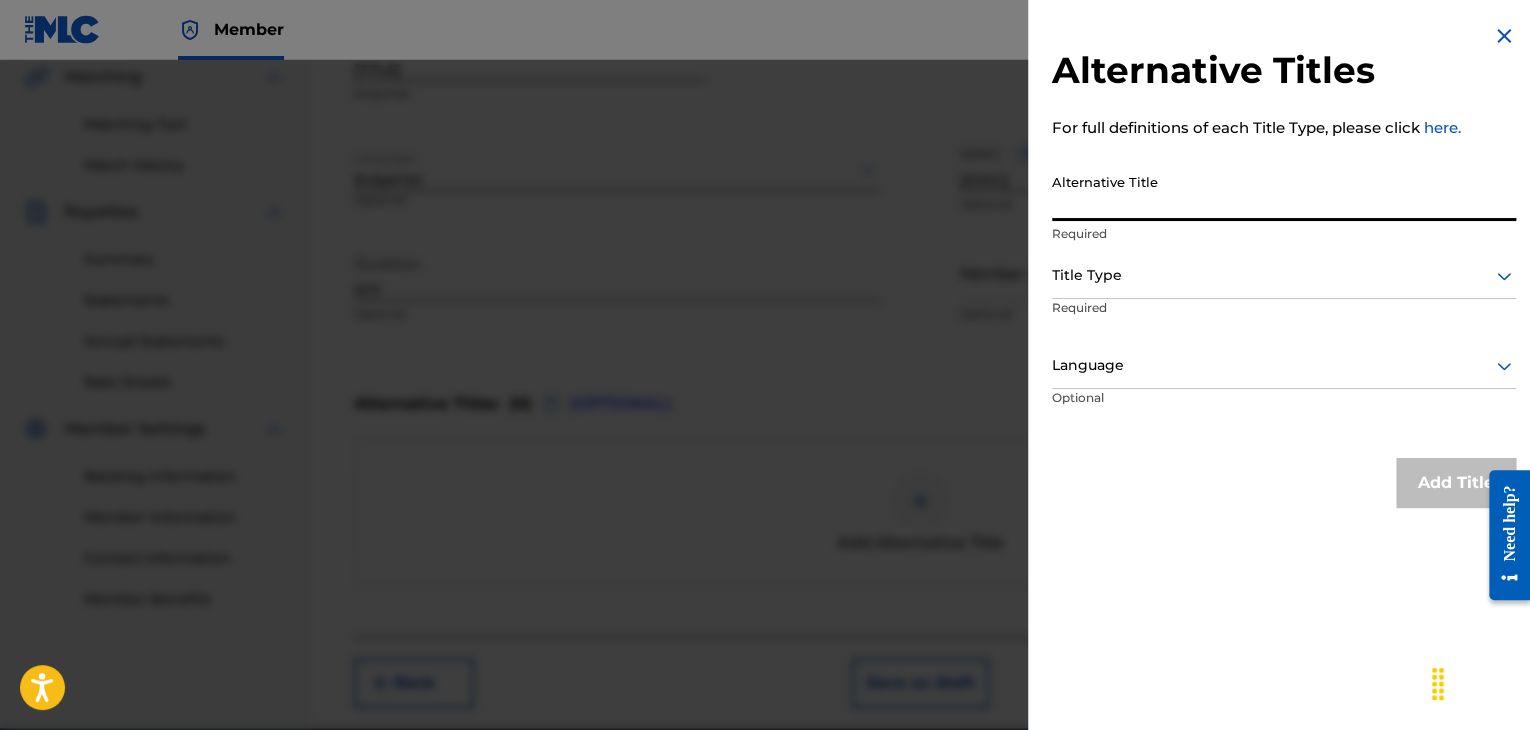 paste on "KMETITSA" 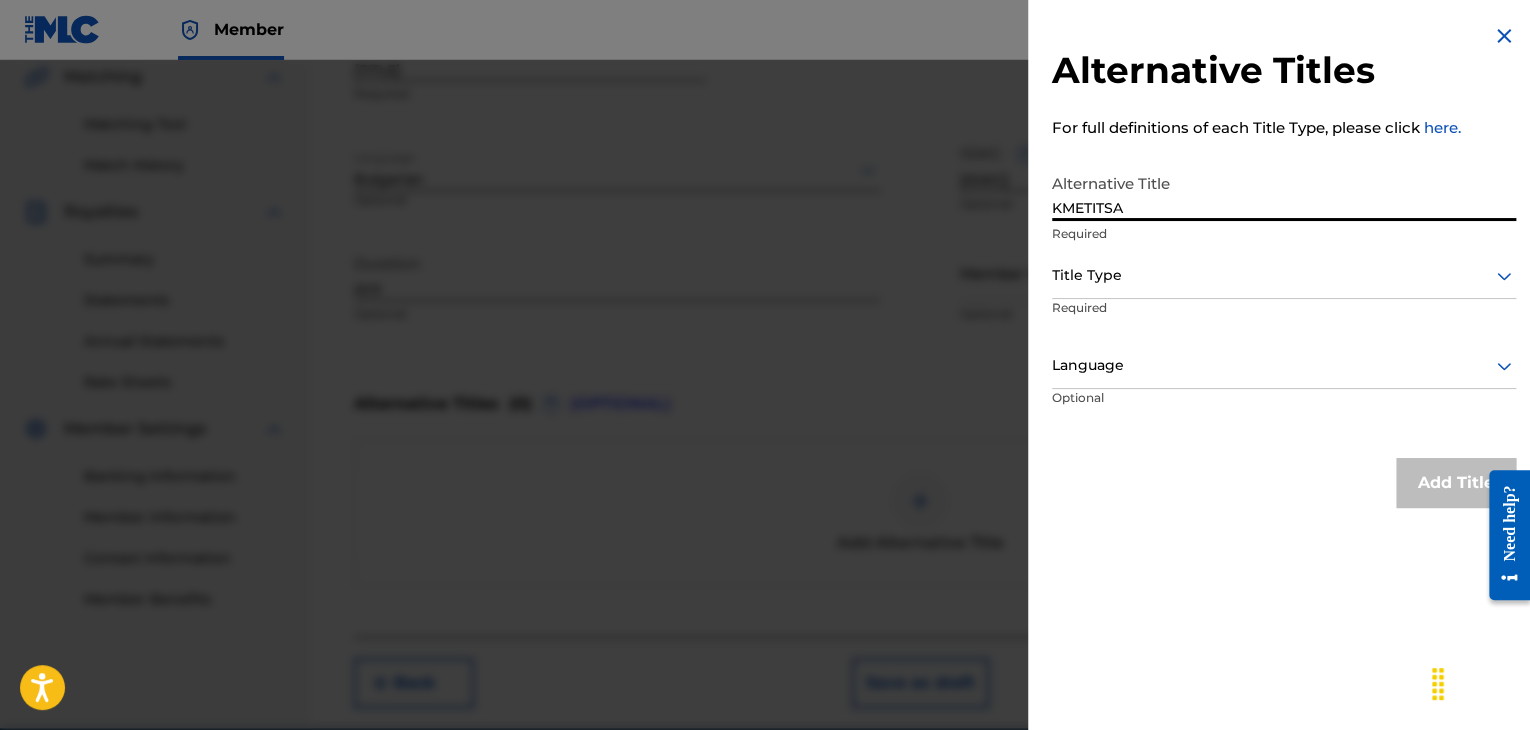 type on "KMETITSA" 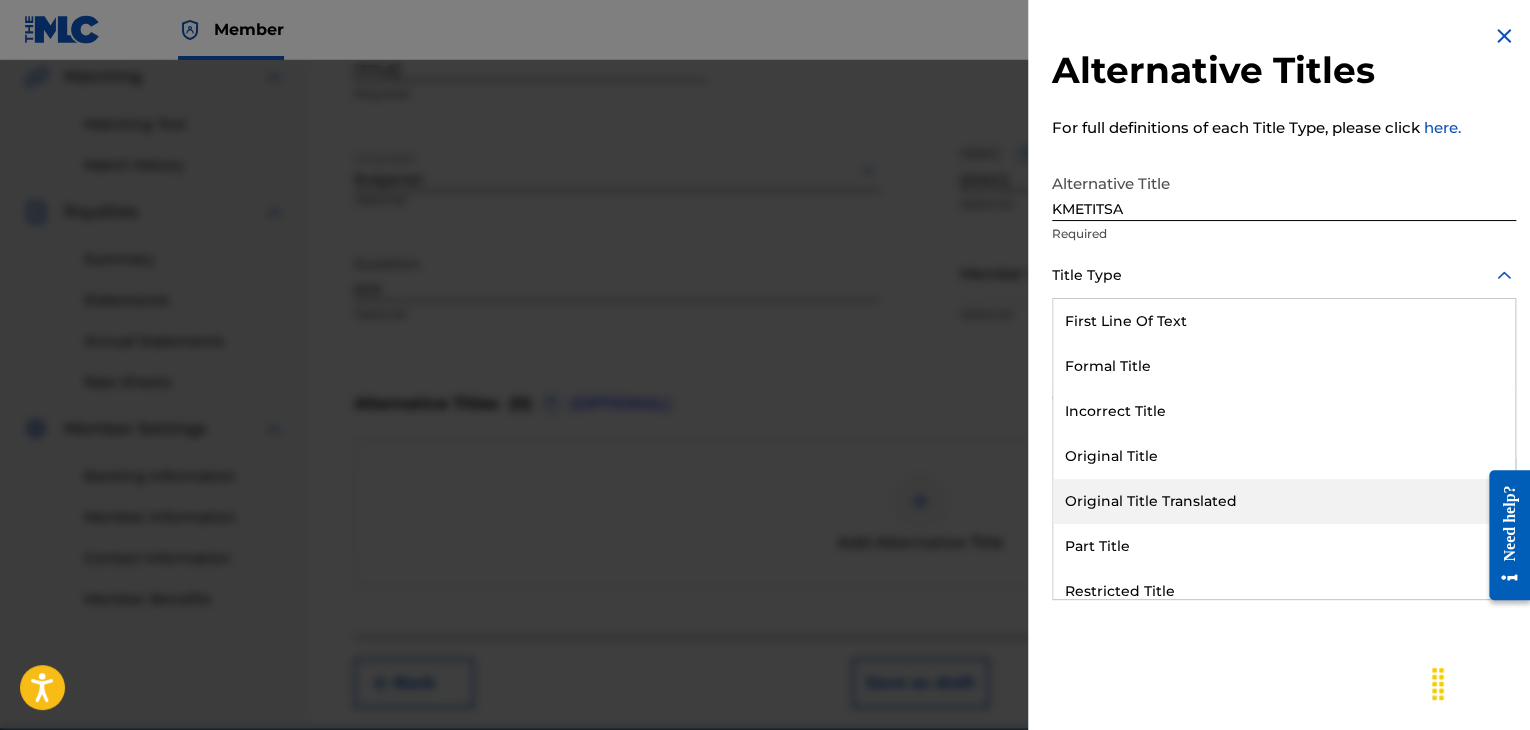 click on "Original Title Translated" at bounding box center [1284, 501] 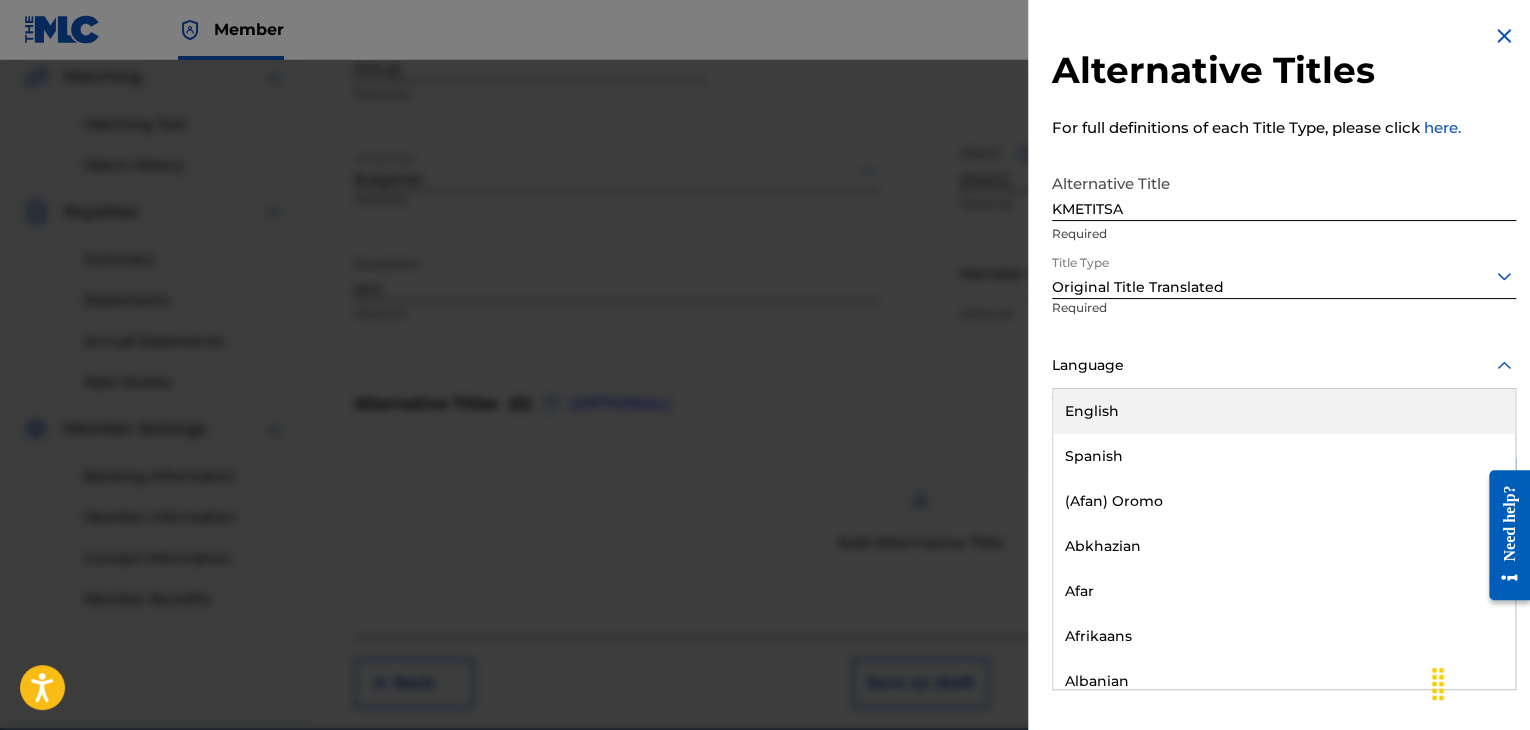 click at bounding box center [1284, 365] 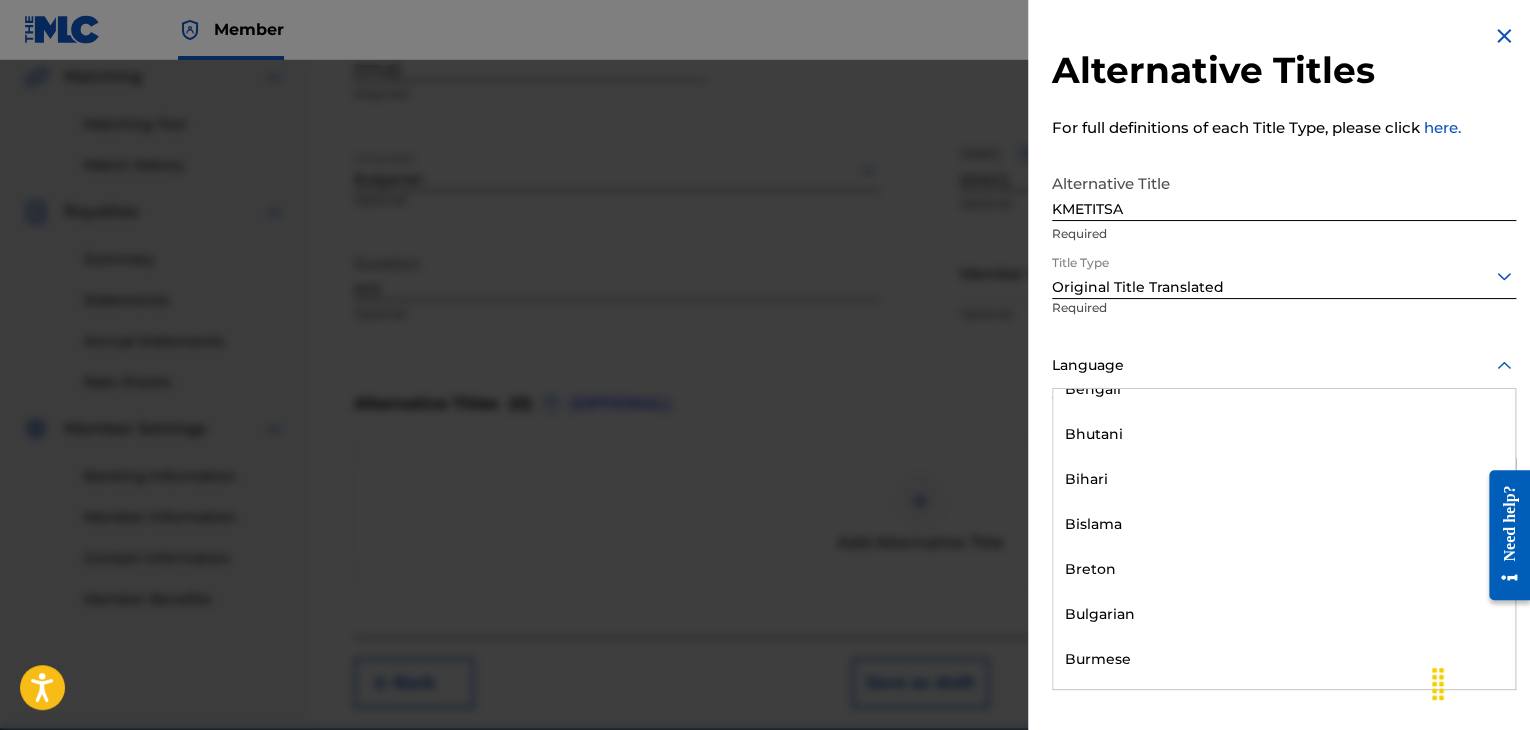 scroll, scrollTop: 700, scrollLeft: 0, axis: vertical 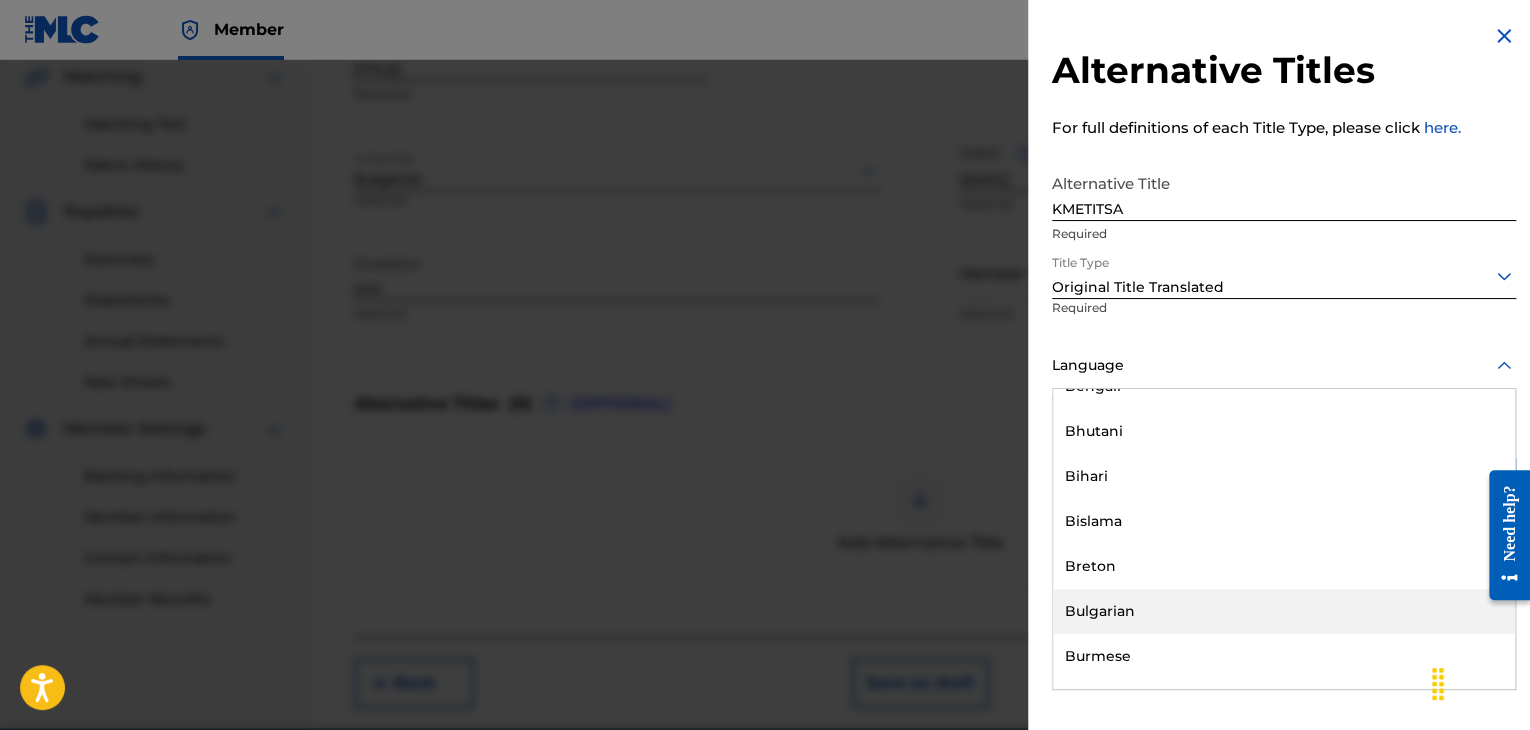 drag, startPoint x: 1134, startPoint y: 616, endPoint x: 1140, endPoint y: 603, distance: 14.3178215 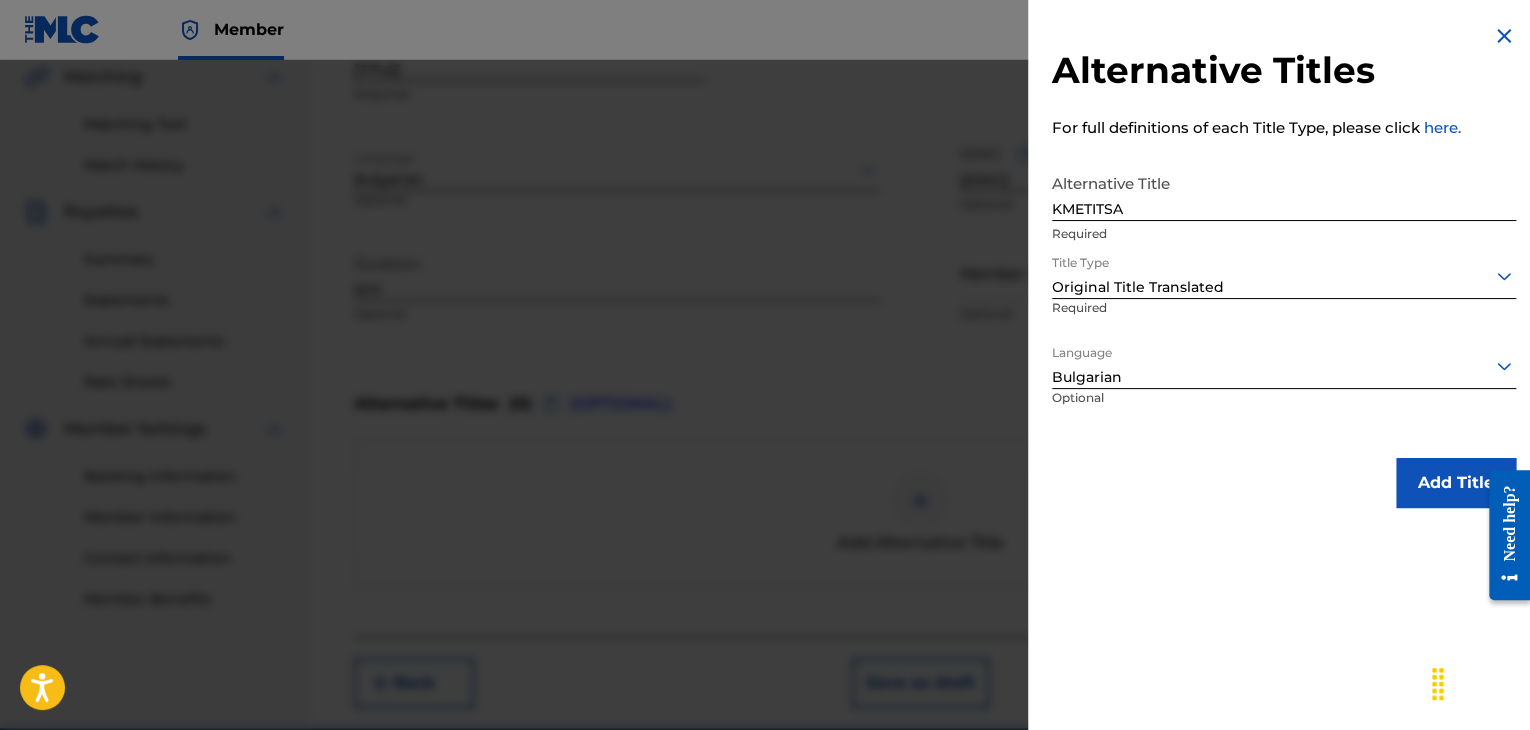 click on "Add Title" at bounding box center (1456, 483) 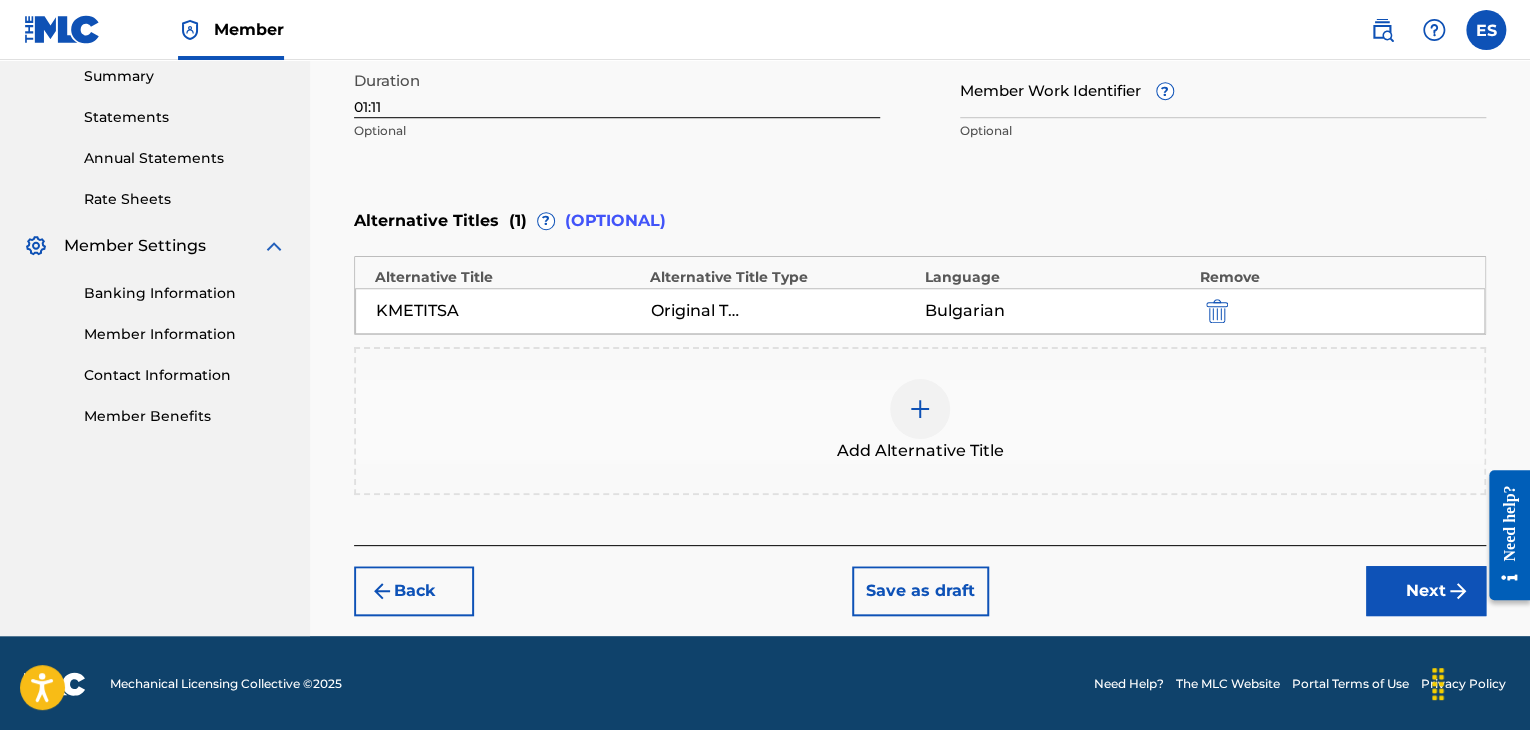 click on "Next" at bounding box center (1426, 591) 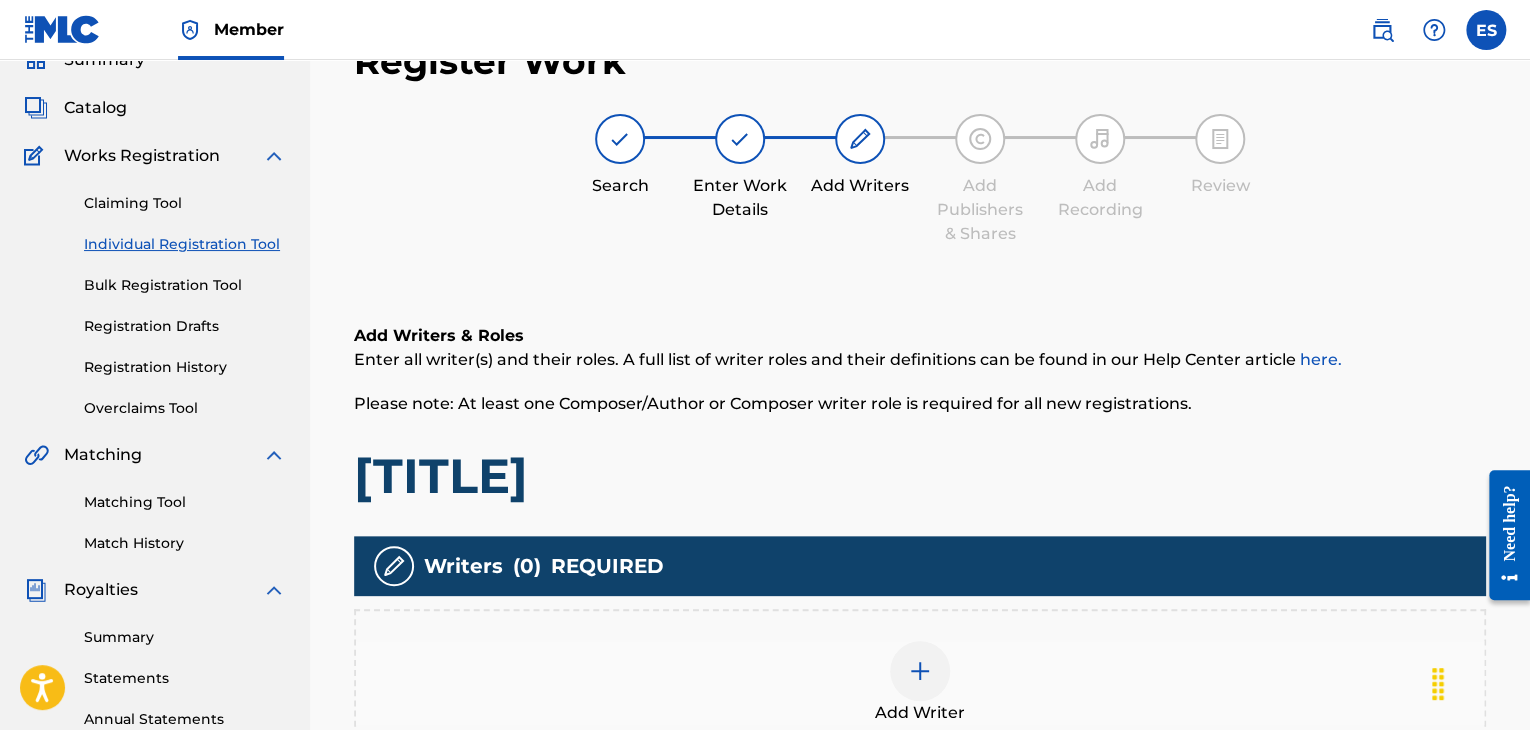 scroll, scrollTop: 469, scrollLeft: 0, axis: vertical 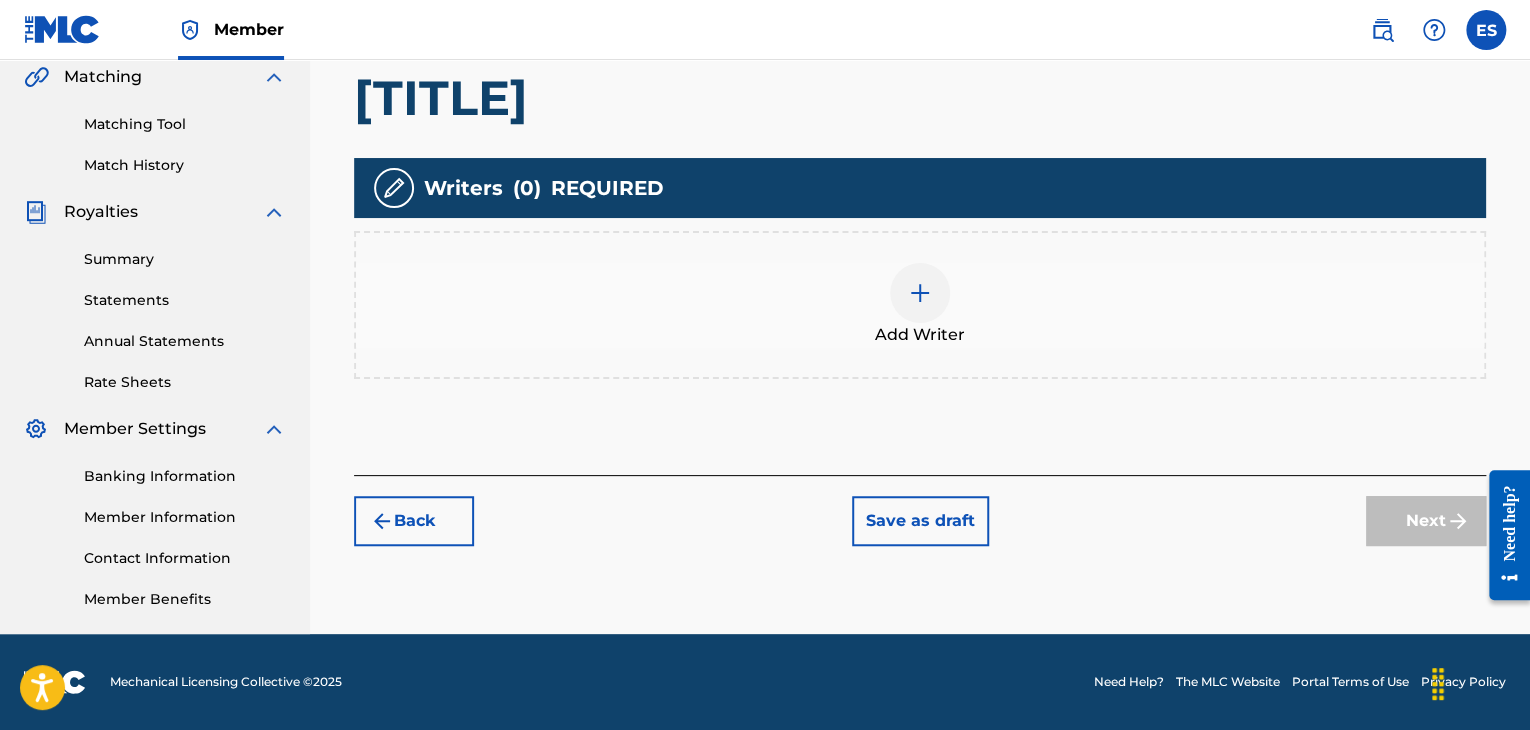 click at bounding box center [920, 293] 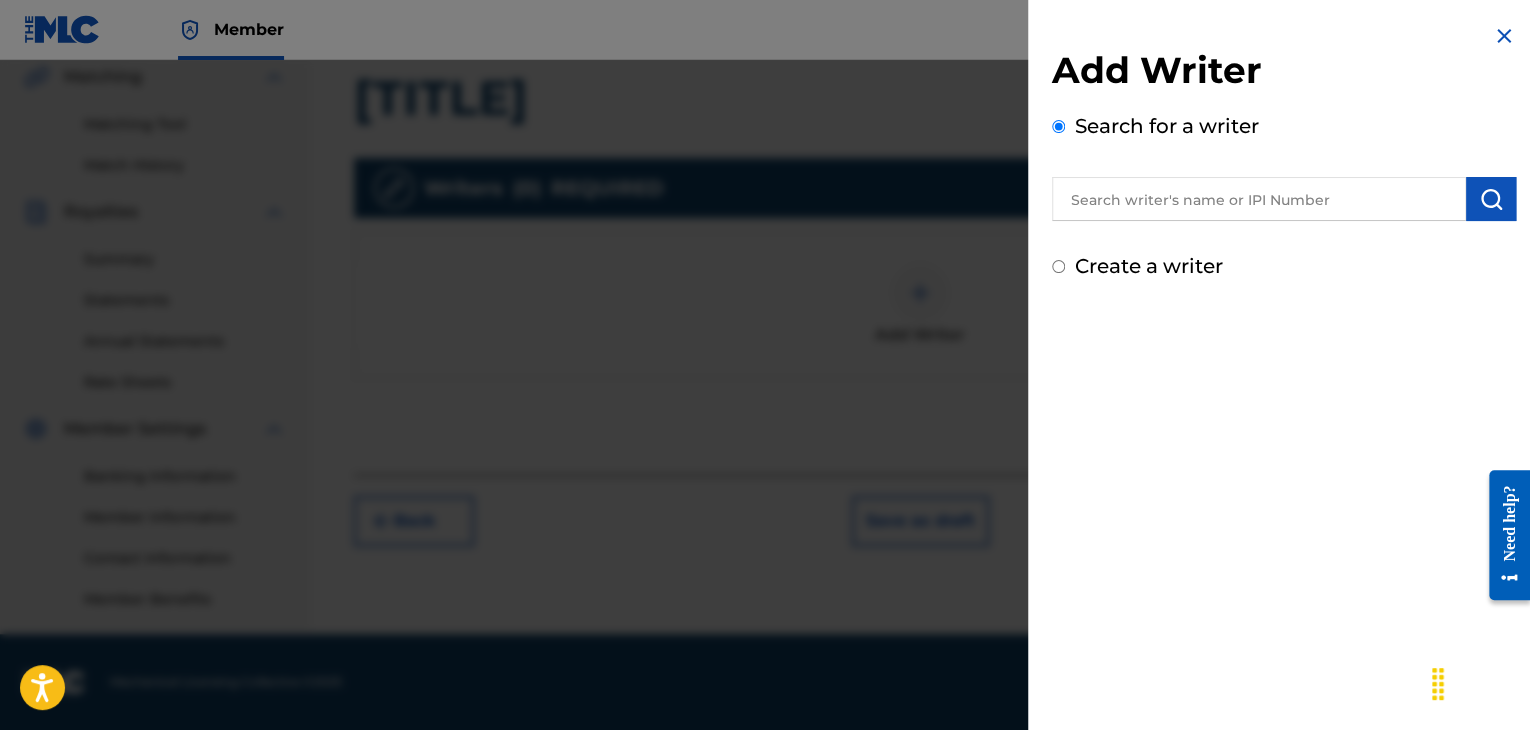 click at bounding box center [1259, 199] 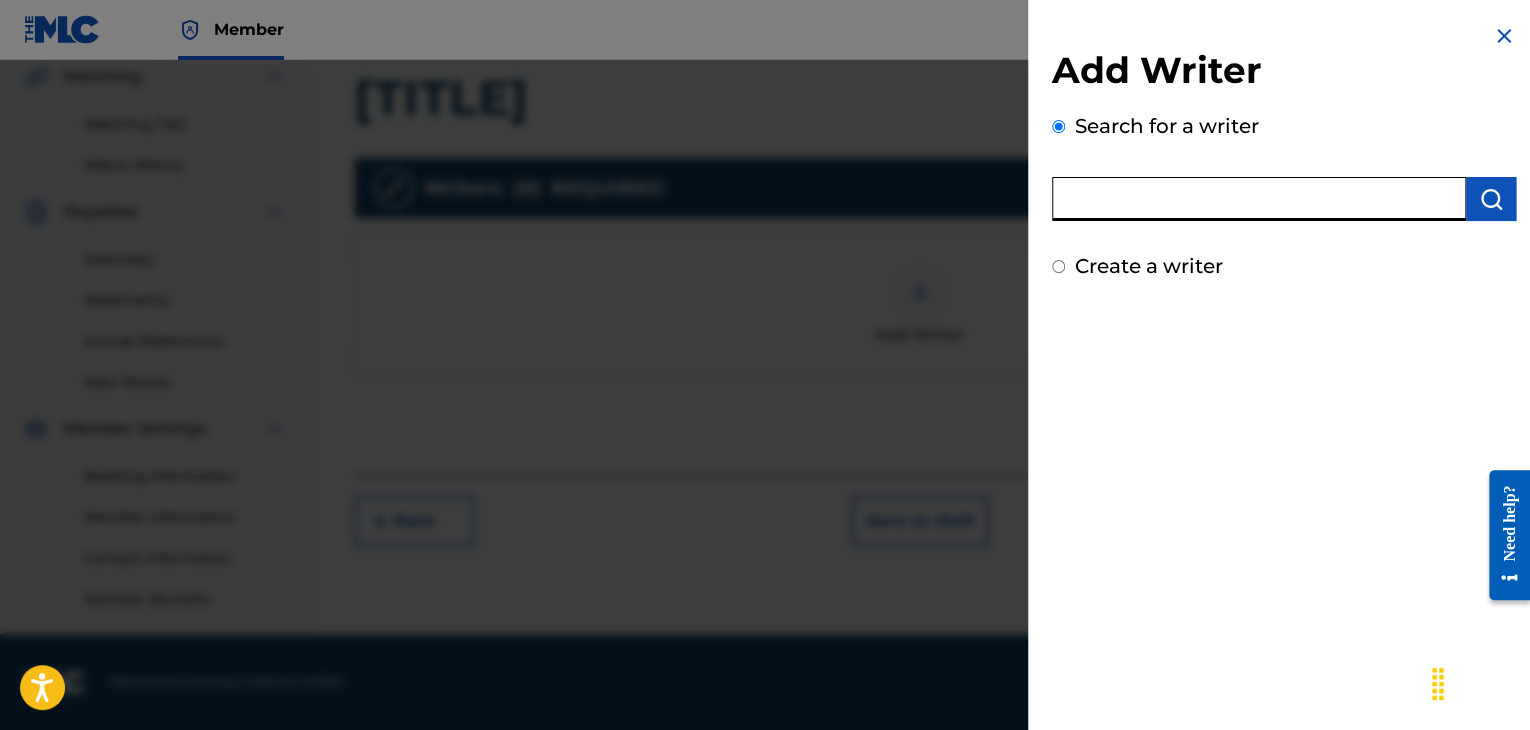 paste on "00124680682" 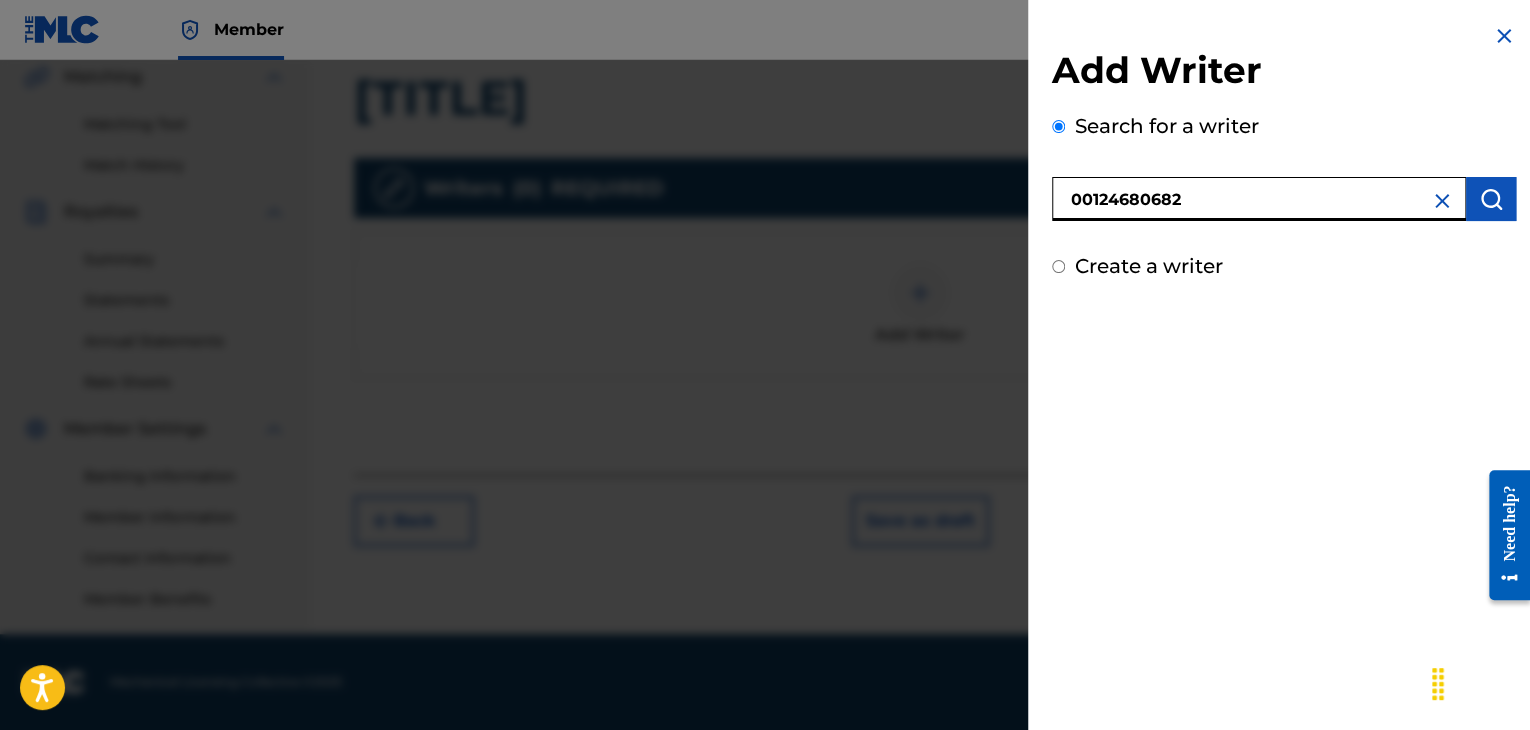 type on "00124680682" 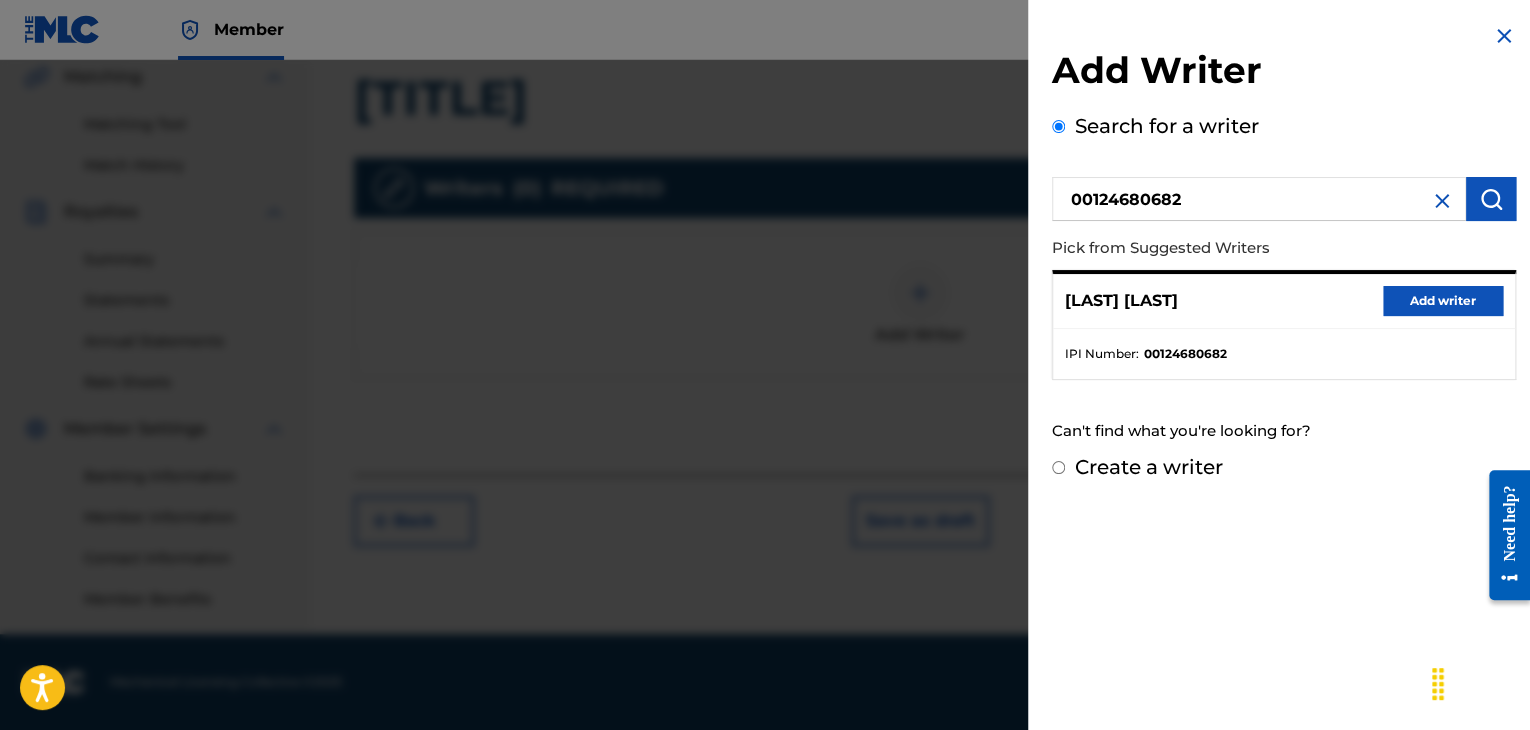 click on "Add writer" at bounding box center [1443, 301] 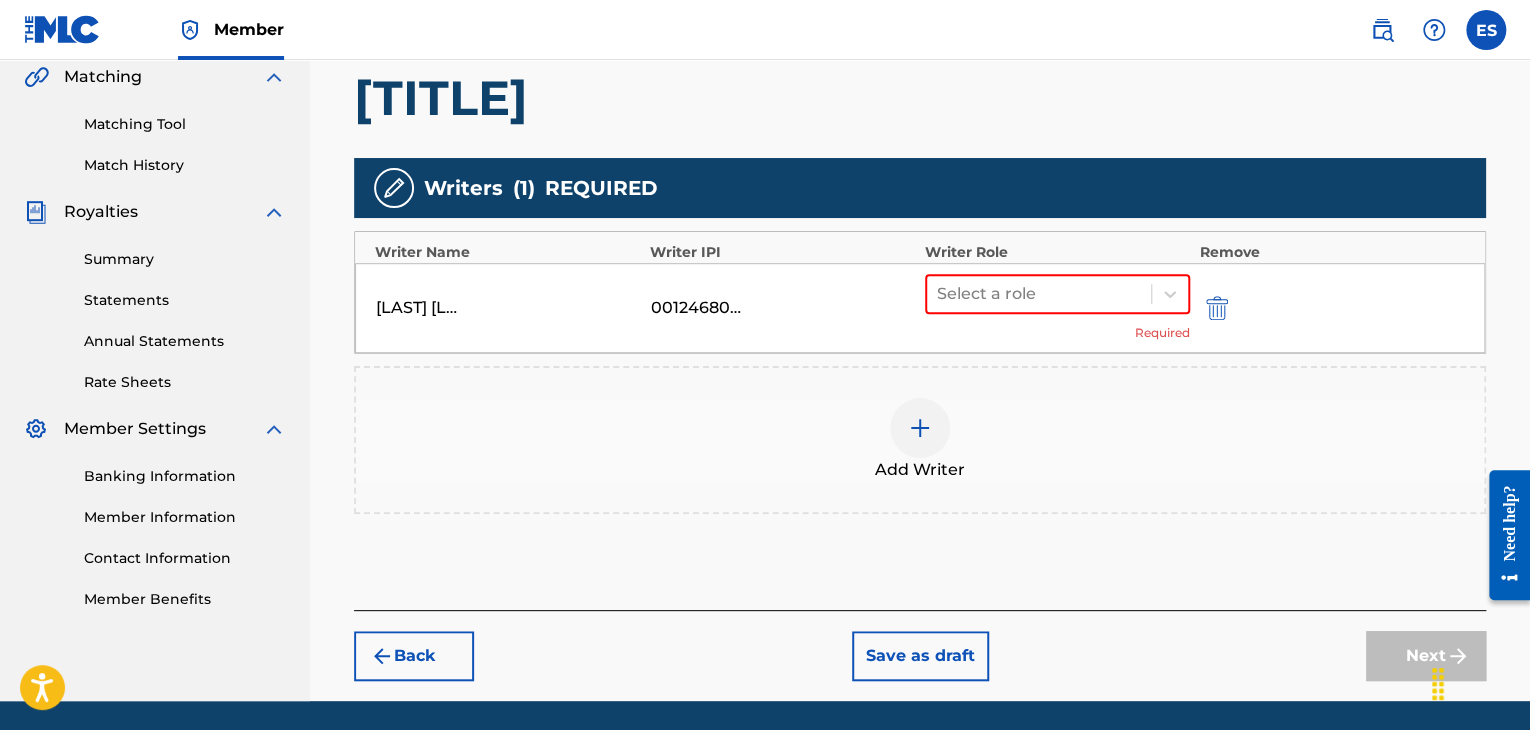 drag, startPoint x: 1108, startPoint y: 285, endPoint x: 1087, endPoint y: 313, distance: 35 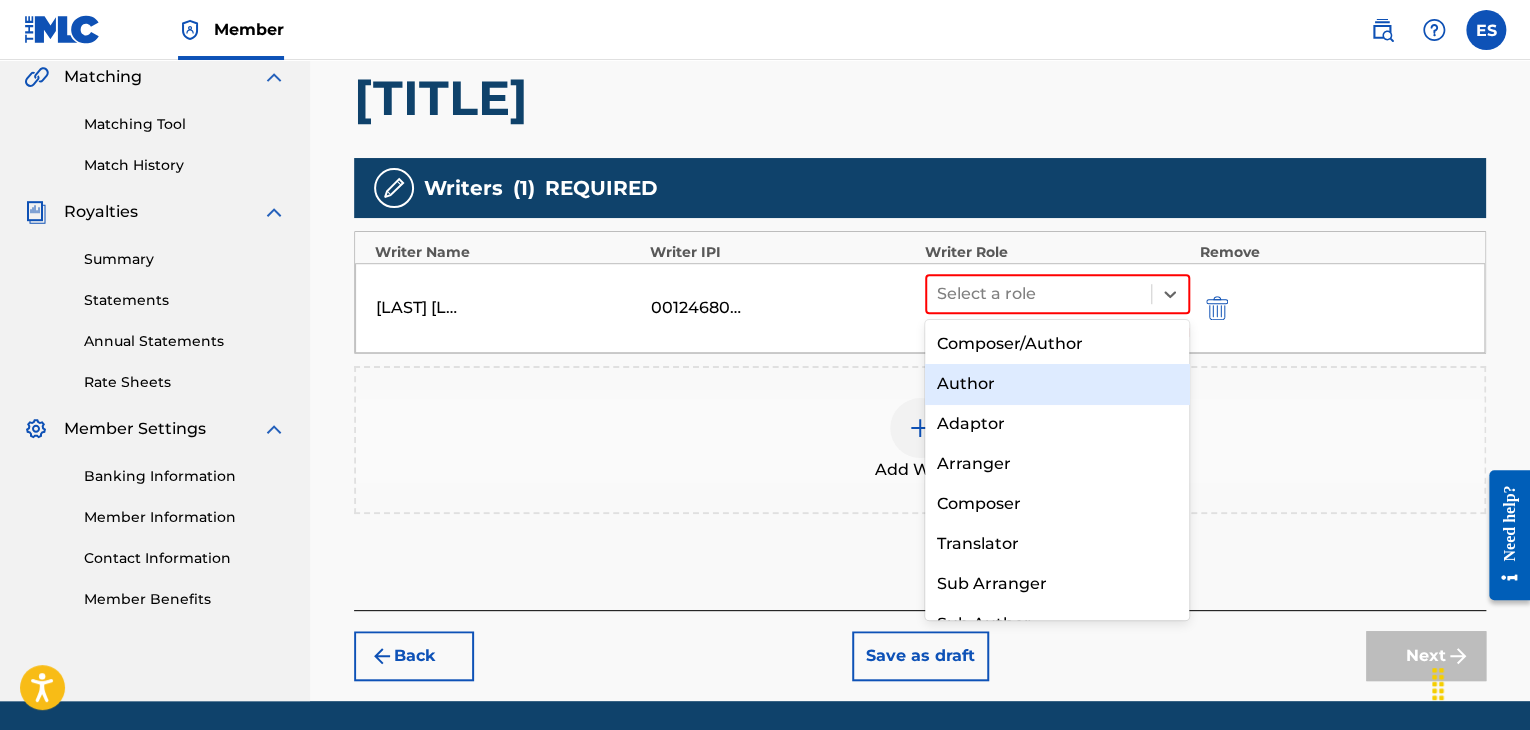 drag, startPoint x: 1004, startPoint y: 397, endPoint x: 961, endPoint y: 432, distance: 55.443665 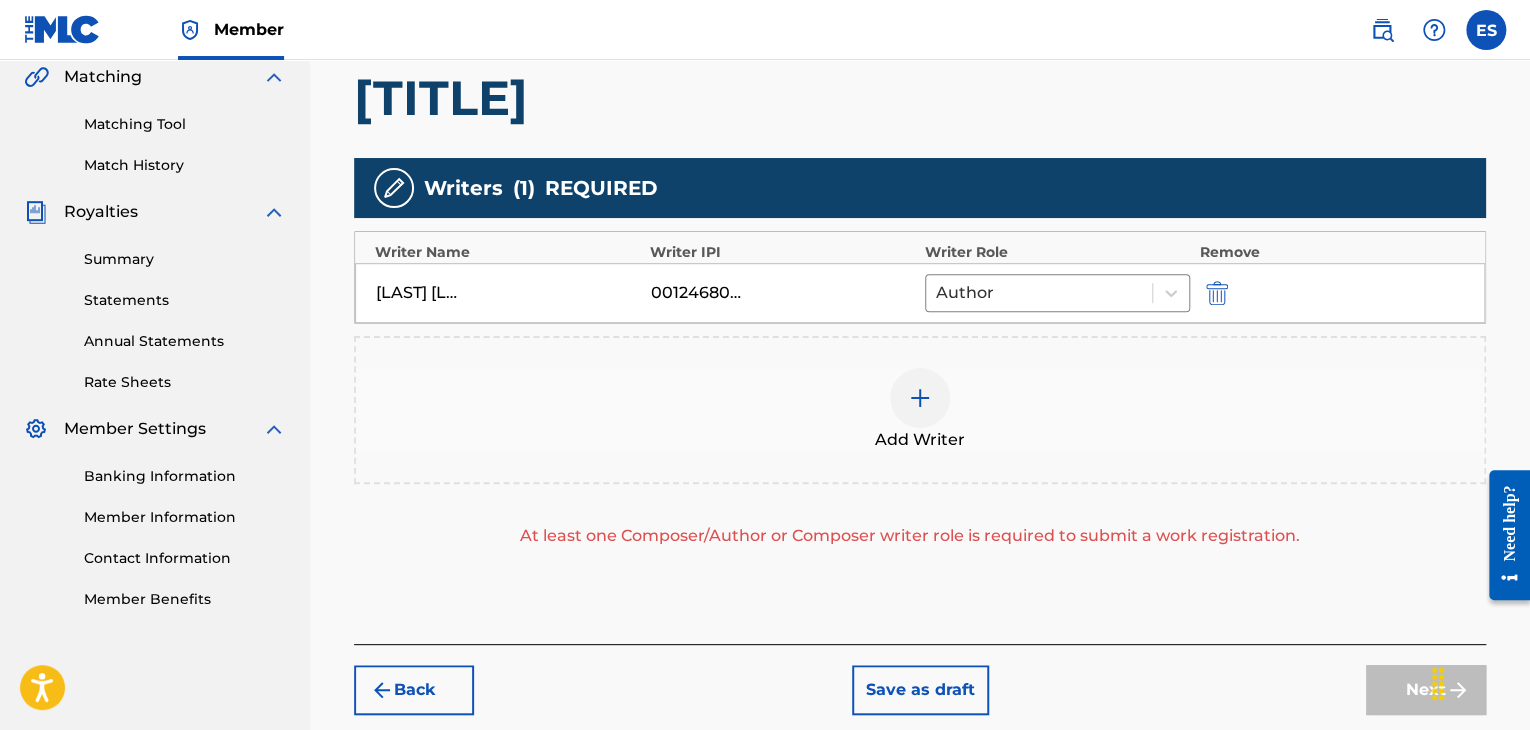 click at bounding box center [920, 398] 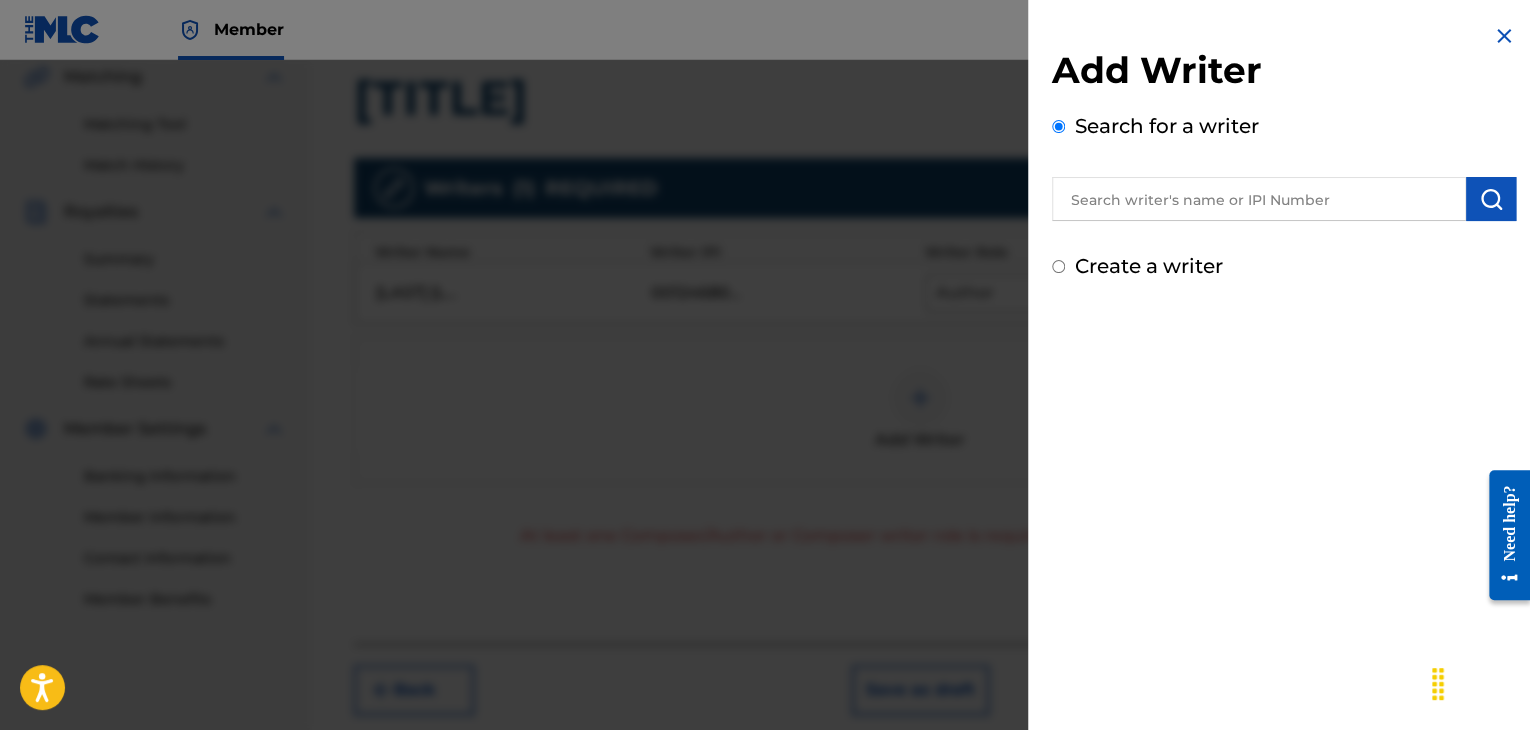 click at bounding box center [1259, 199] 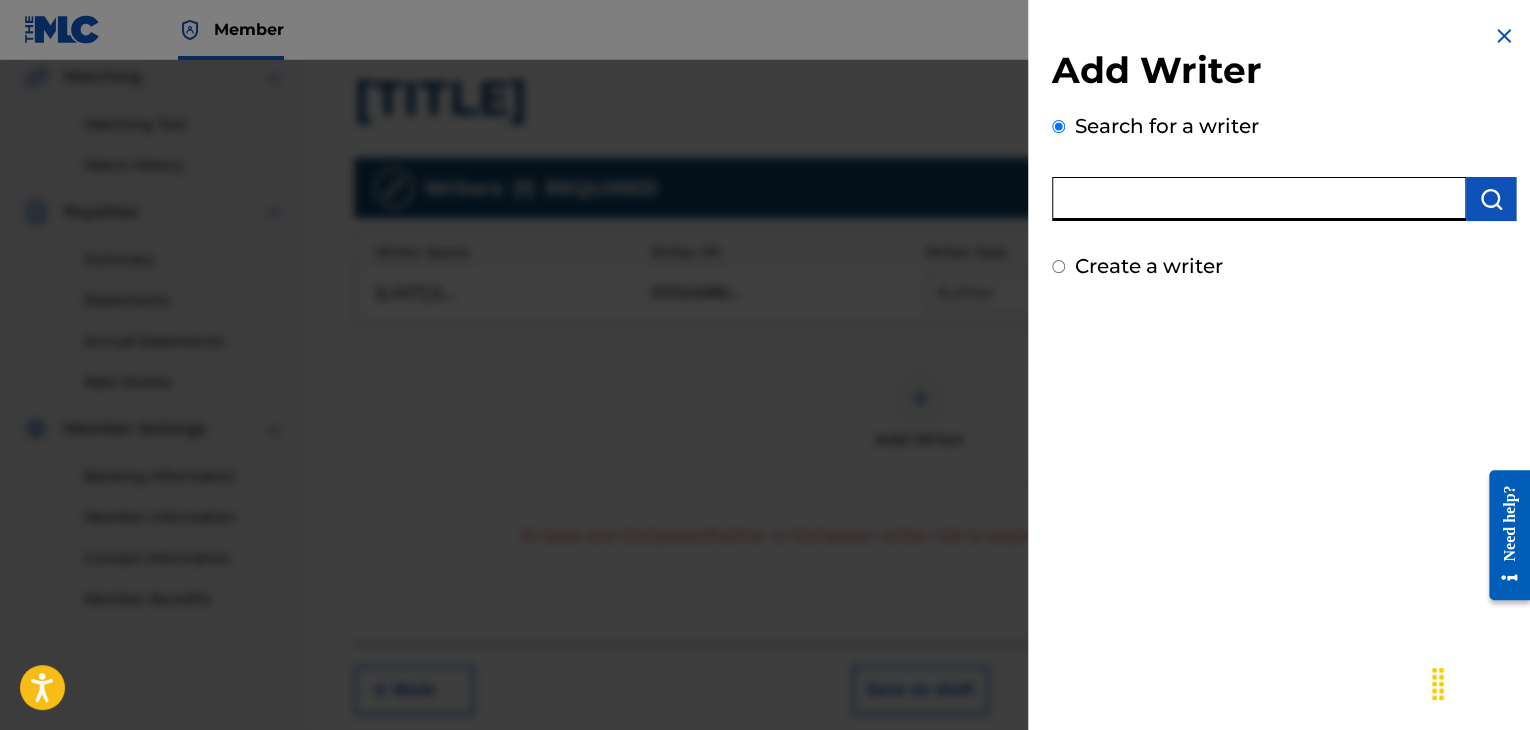 paste on "[NUMBER]" 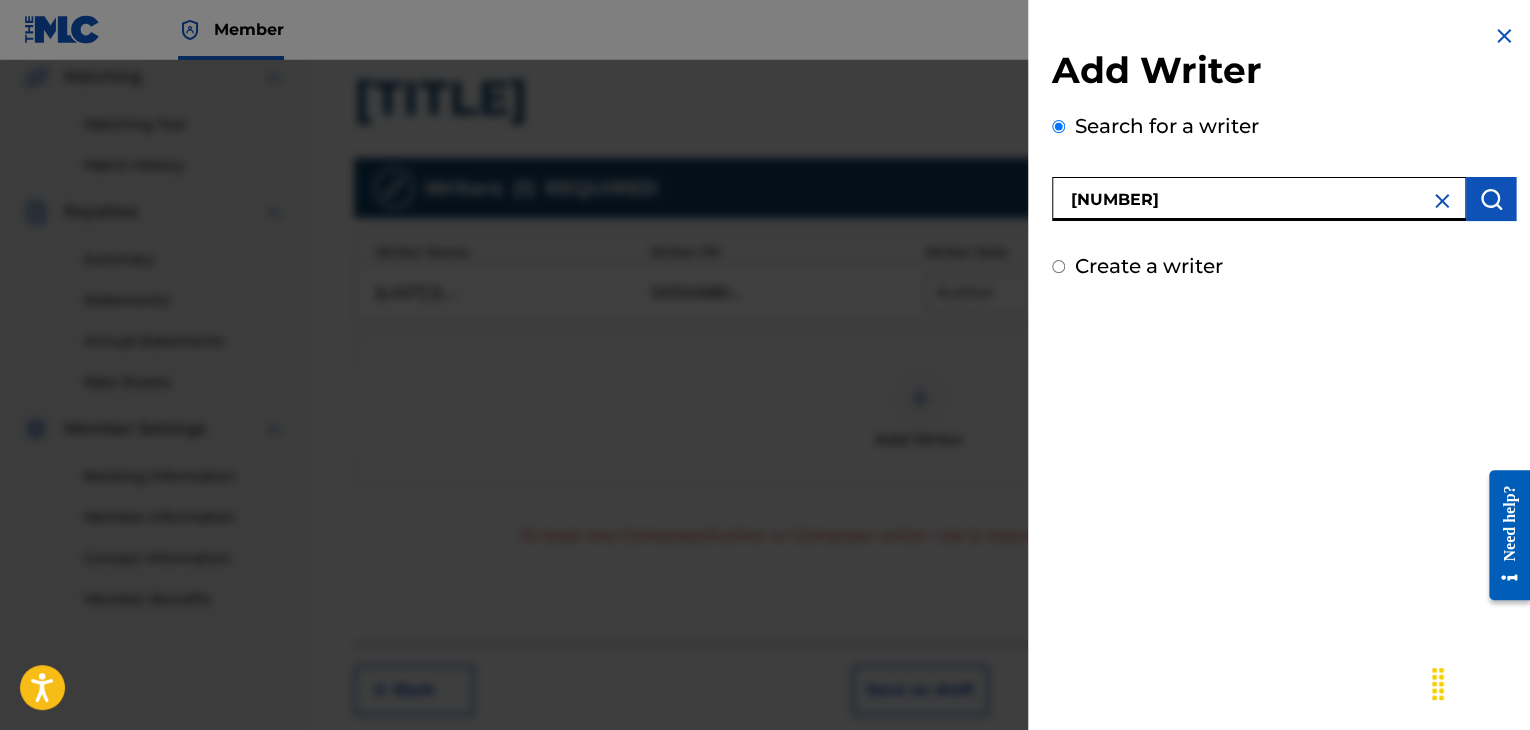 type on "[NUMBER]" 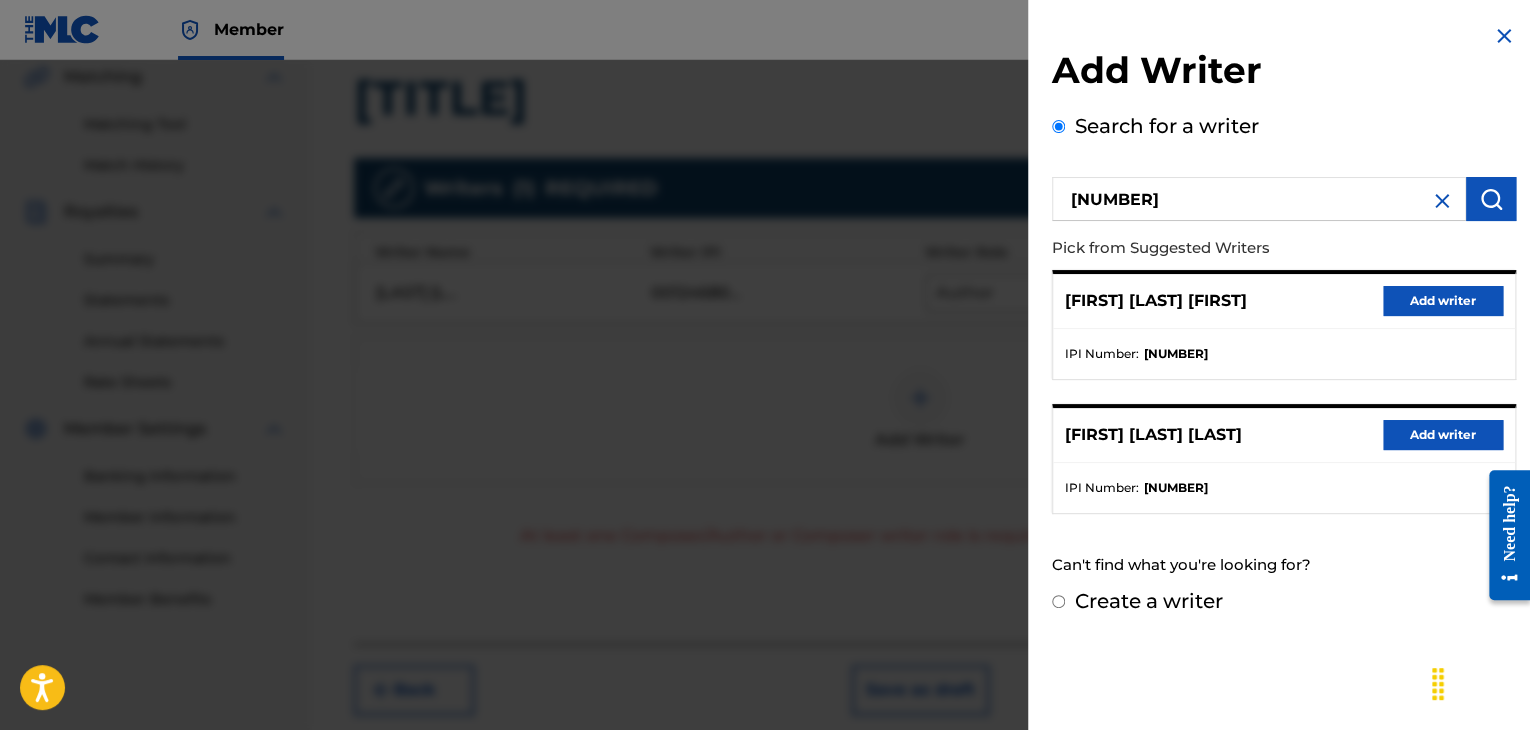click on "Add writer" at bounding box center [1443, 301] 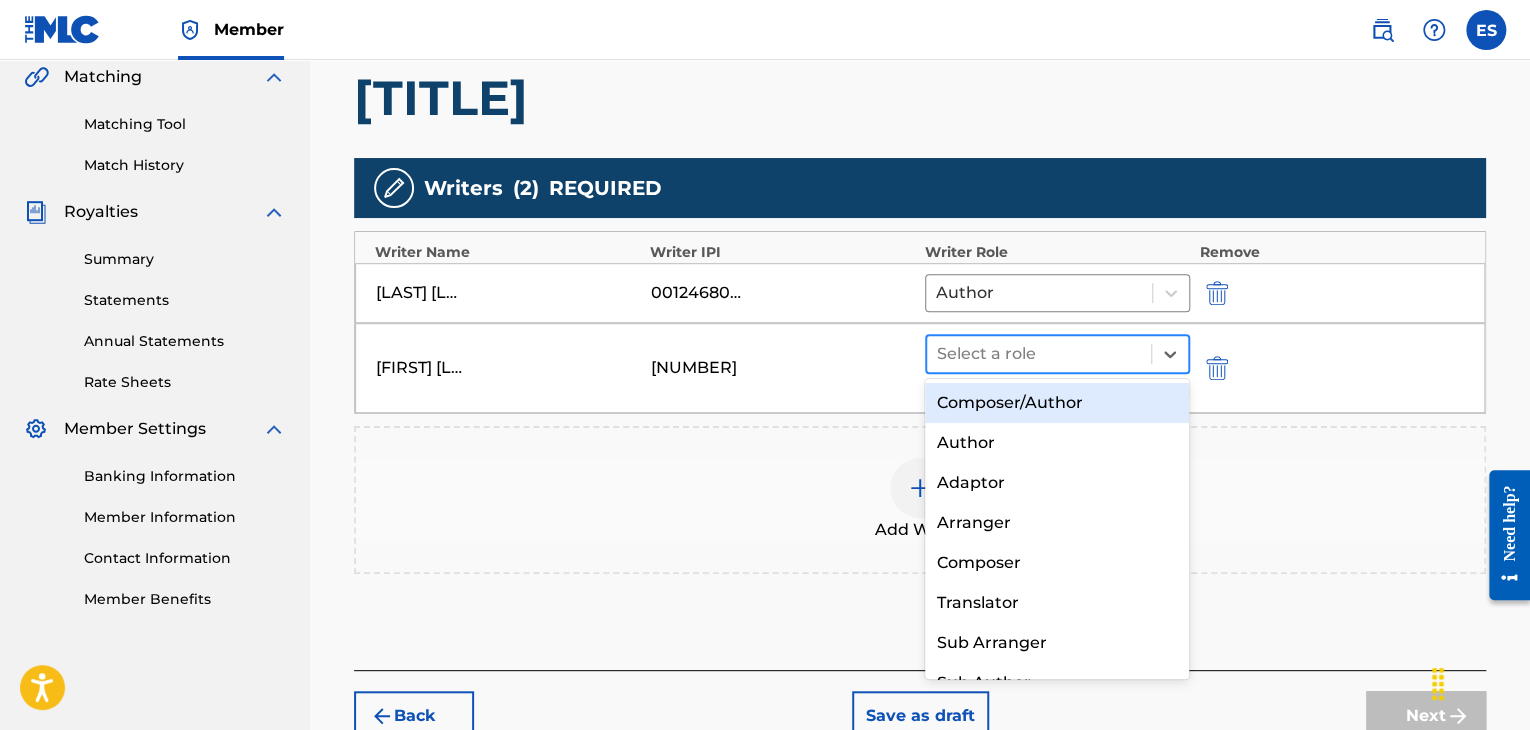 drag, startPoint x: 1004, startPoint y: 347, endPoint x: 1000, endPoint y: 386, distance: 39.20459 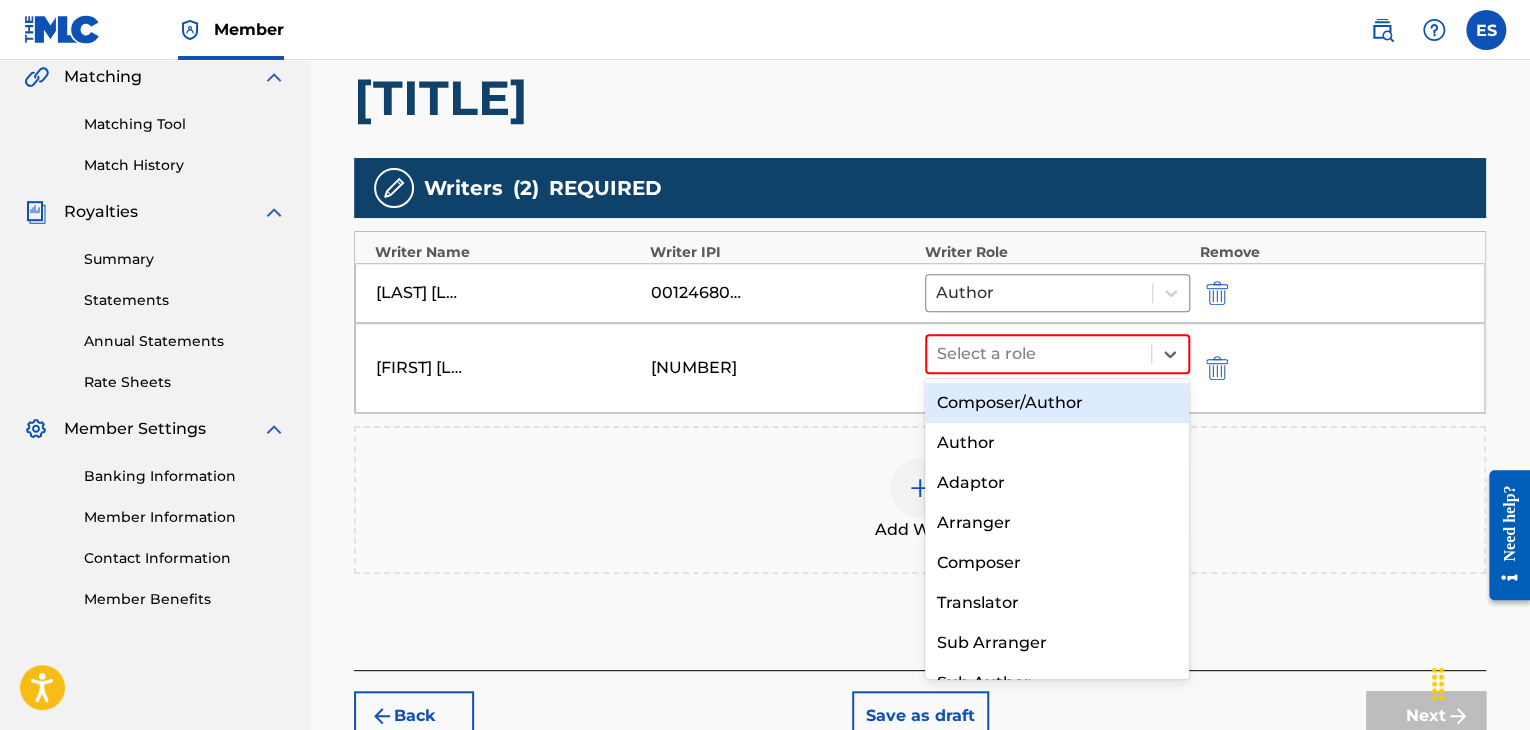 click at bounding box center (1039, 354) 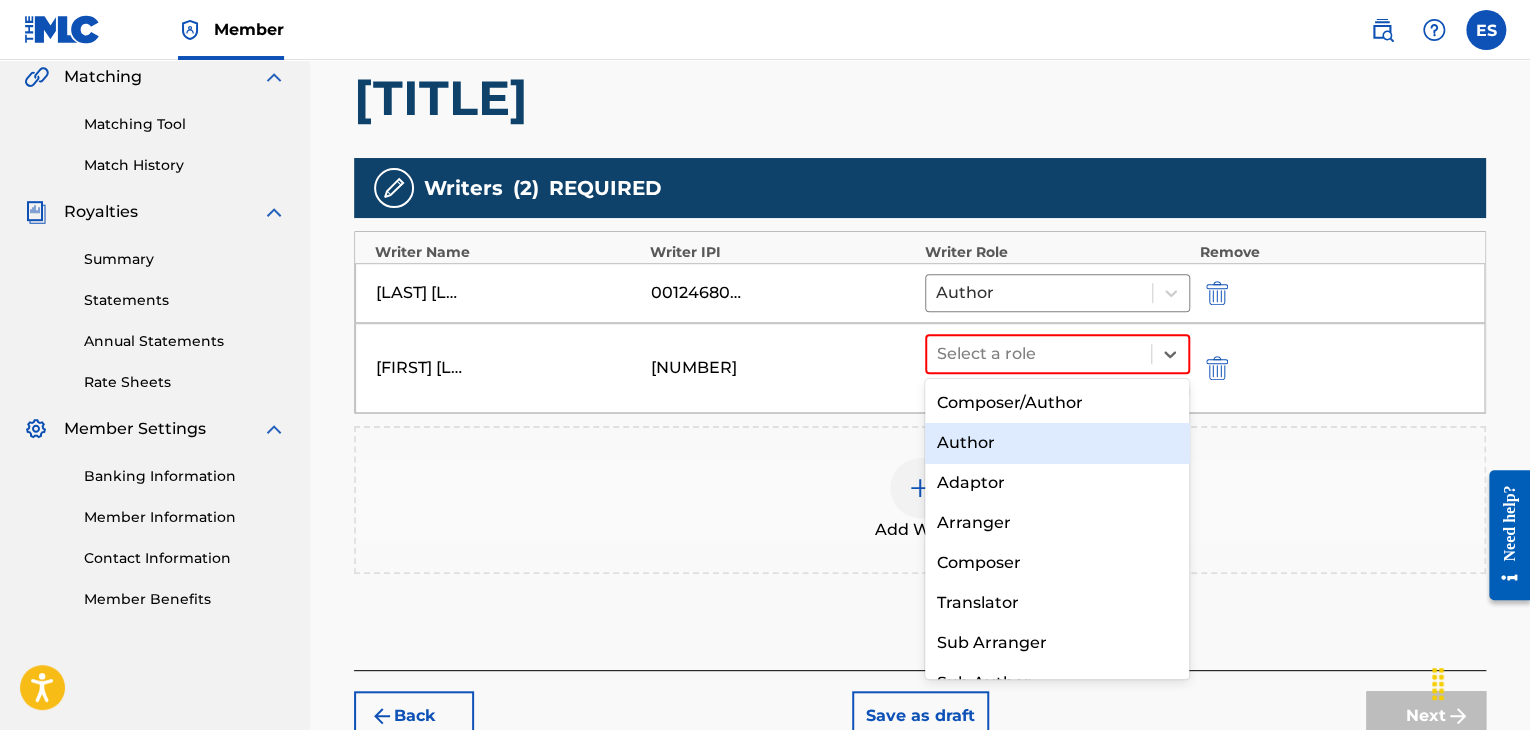 click on "Author" at bounding box center (1057, 443) 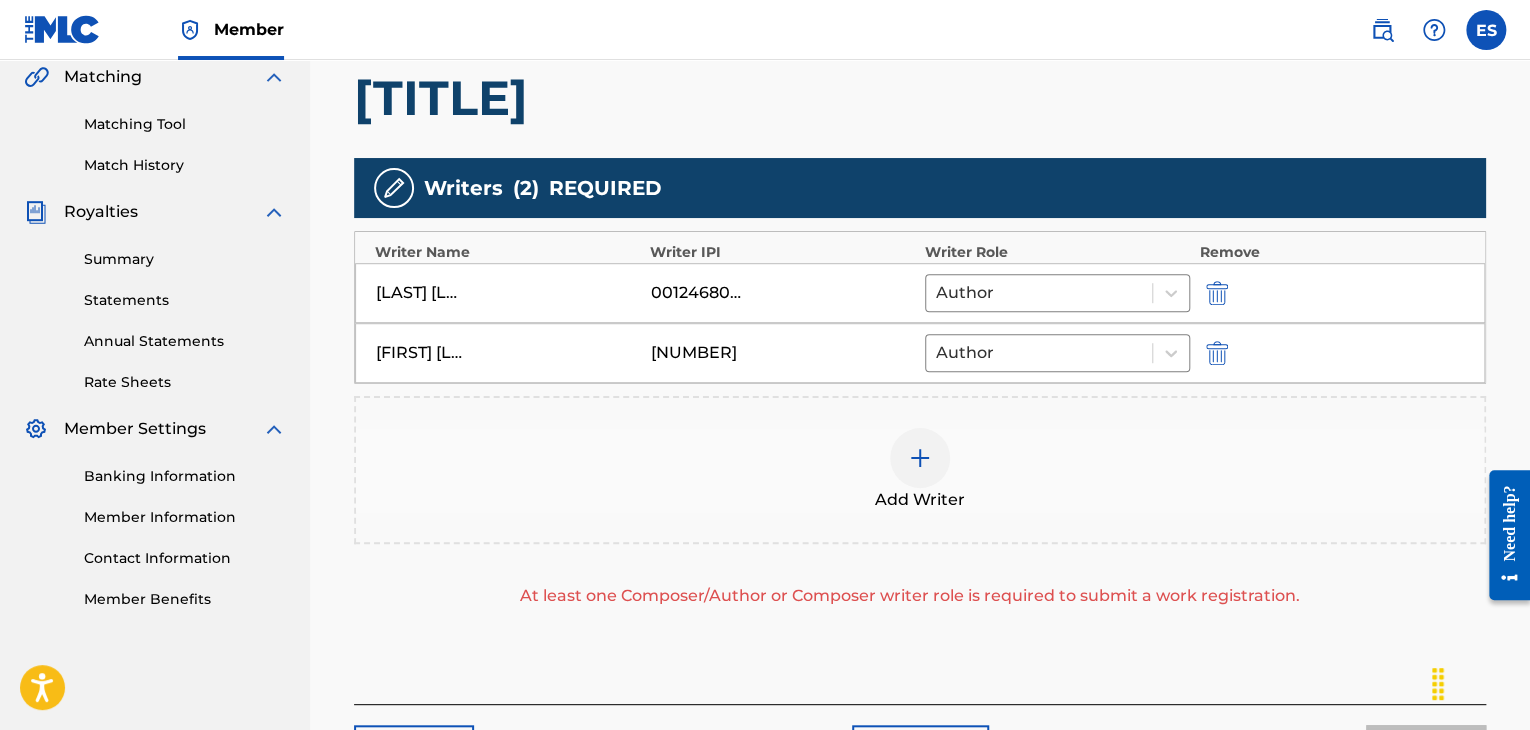 drag, startPoint x: 1039, startPoint y: 349, endPoint x: 1029, endPoint y: 373, distance: 26 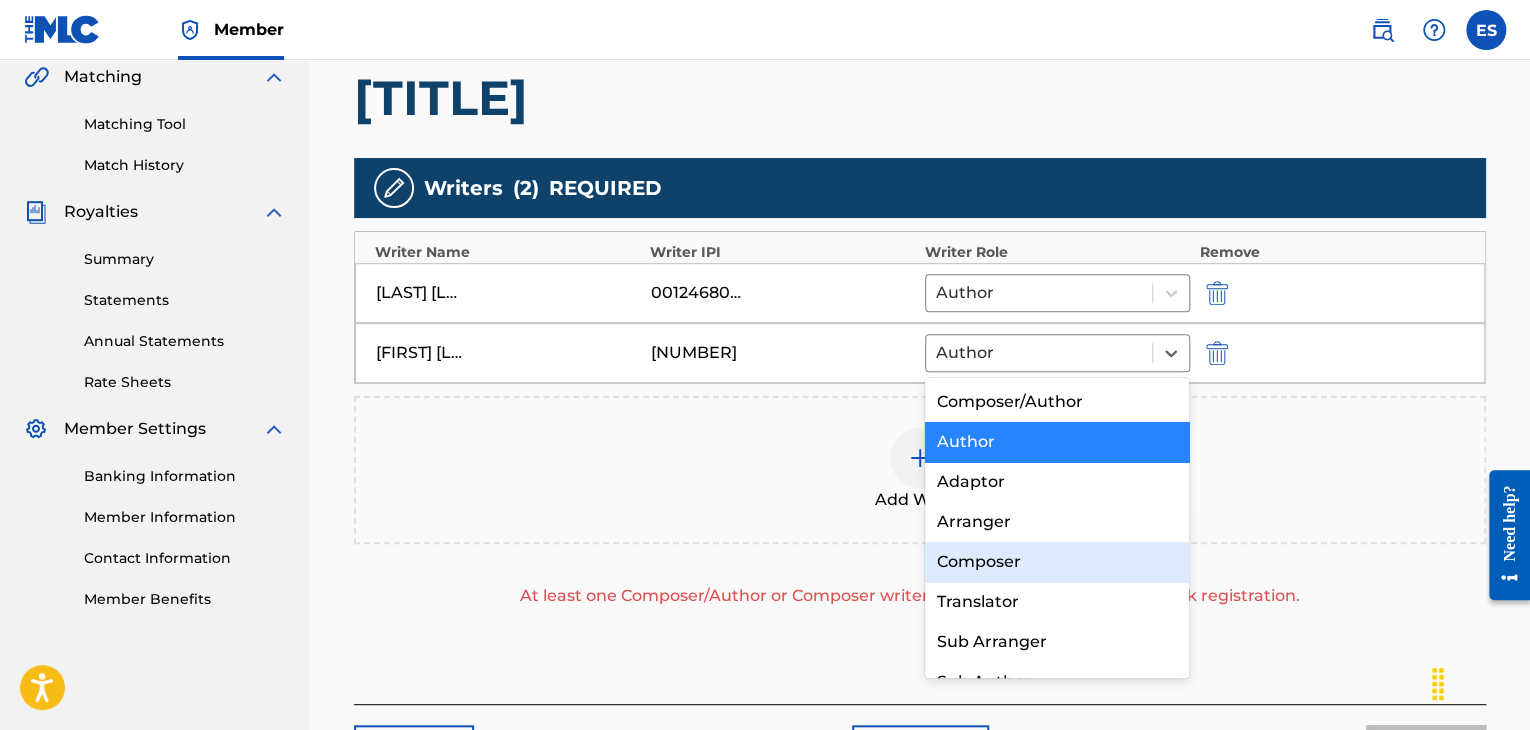 click on "Composer" at bounding box center (1057, 562) 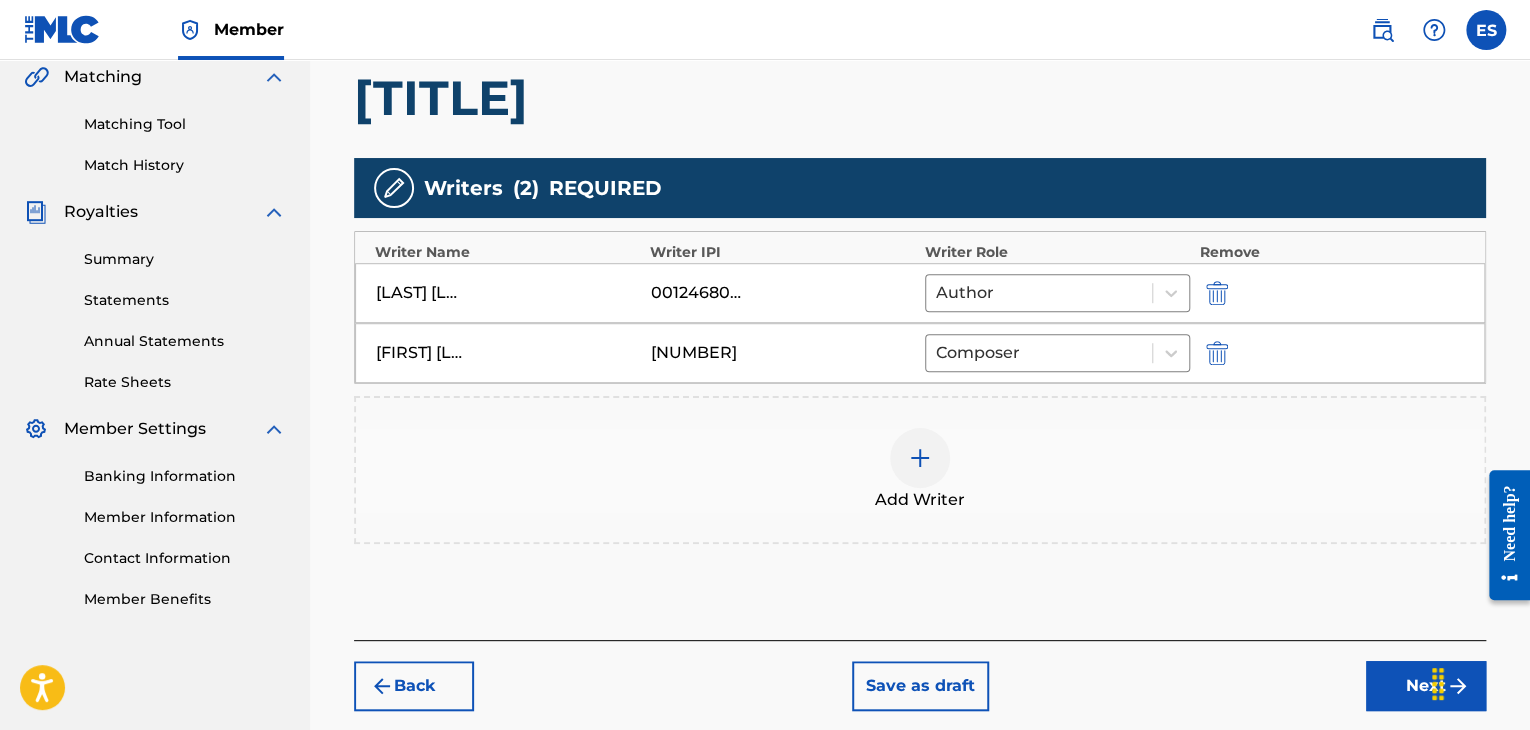 click at bounding box center (920, 458) 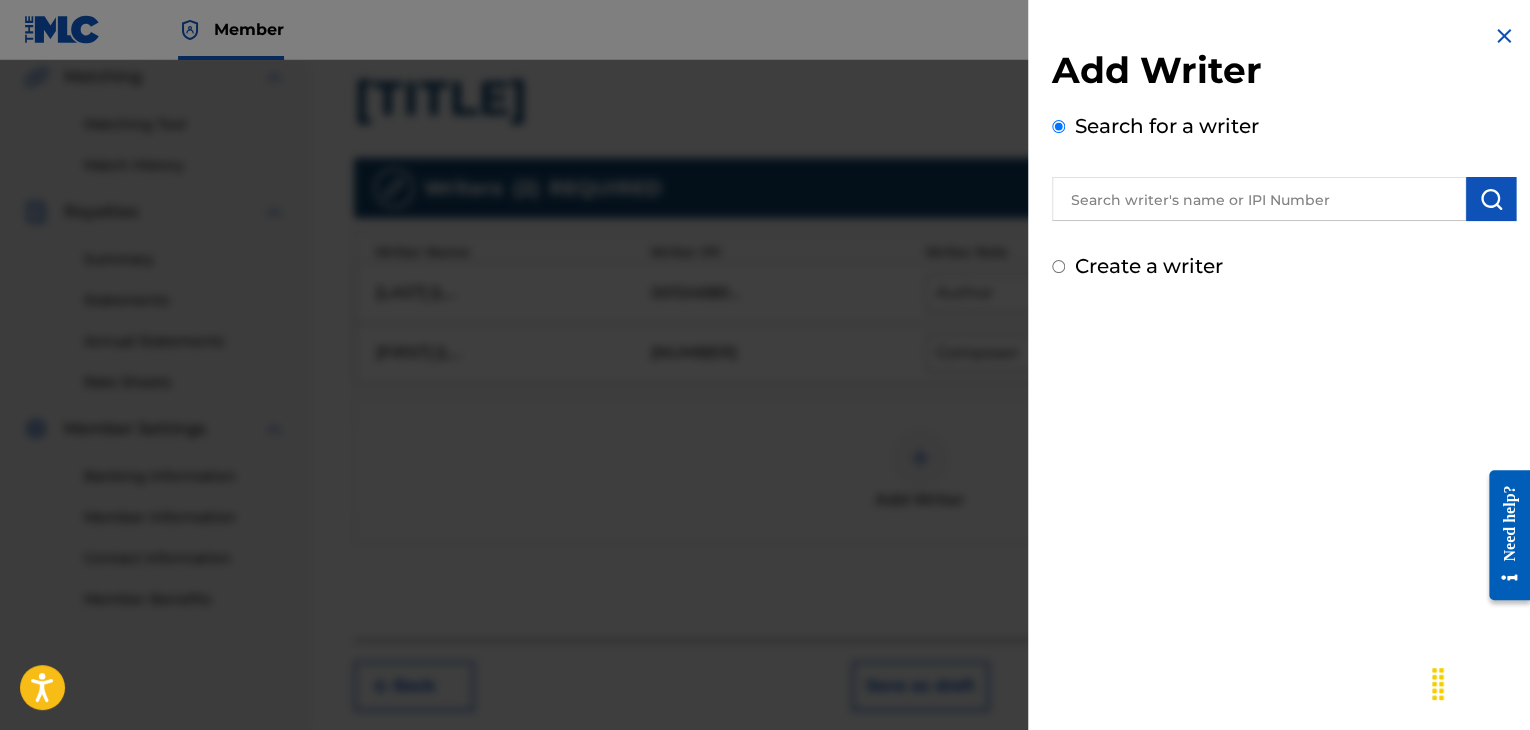 click at bounding box center [1259, 199] 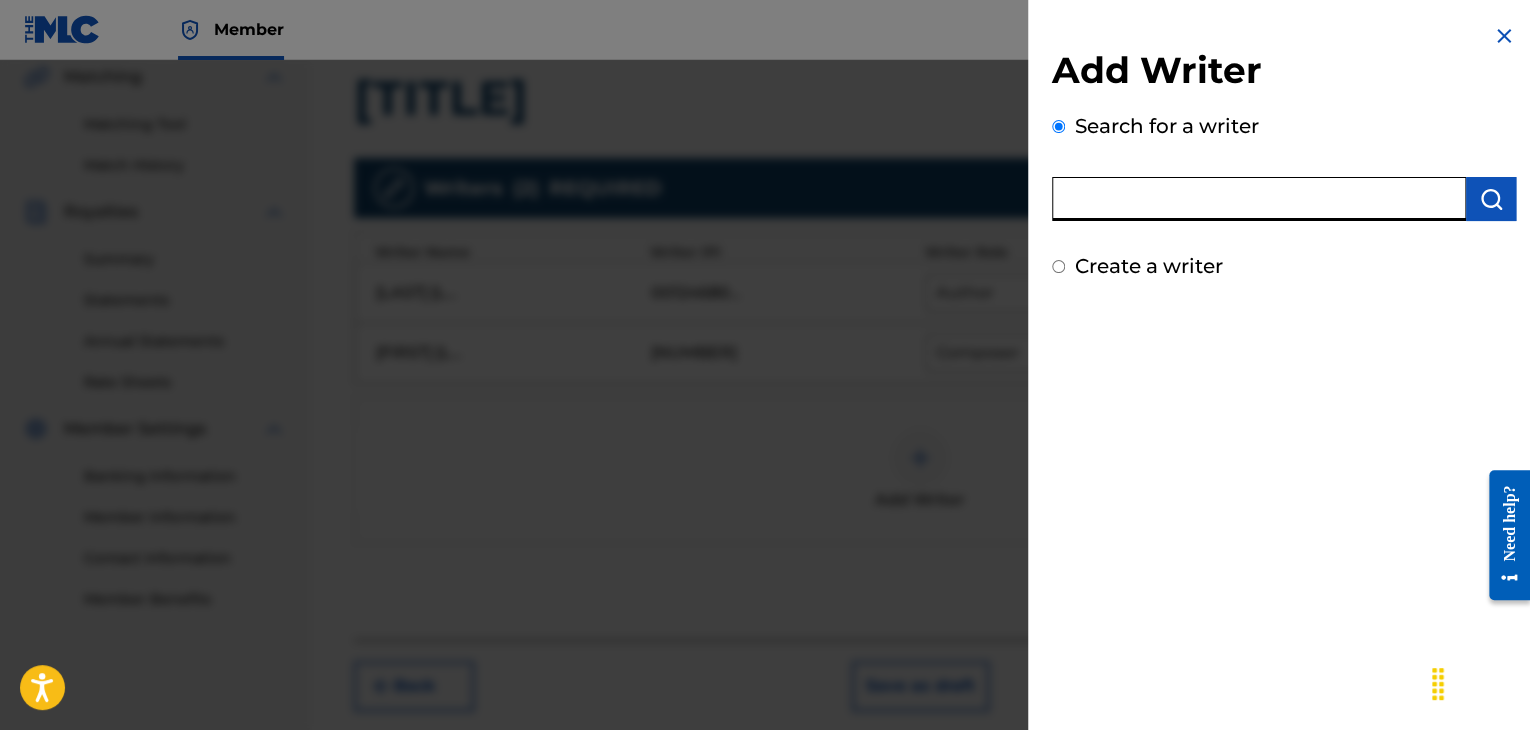 paste on "00258906432" 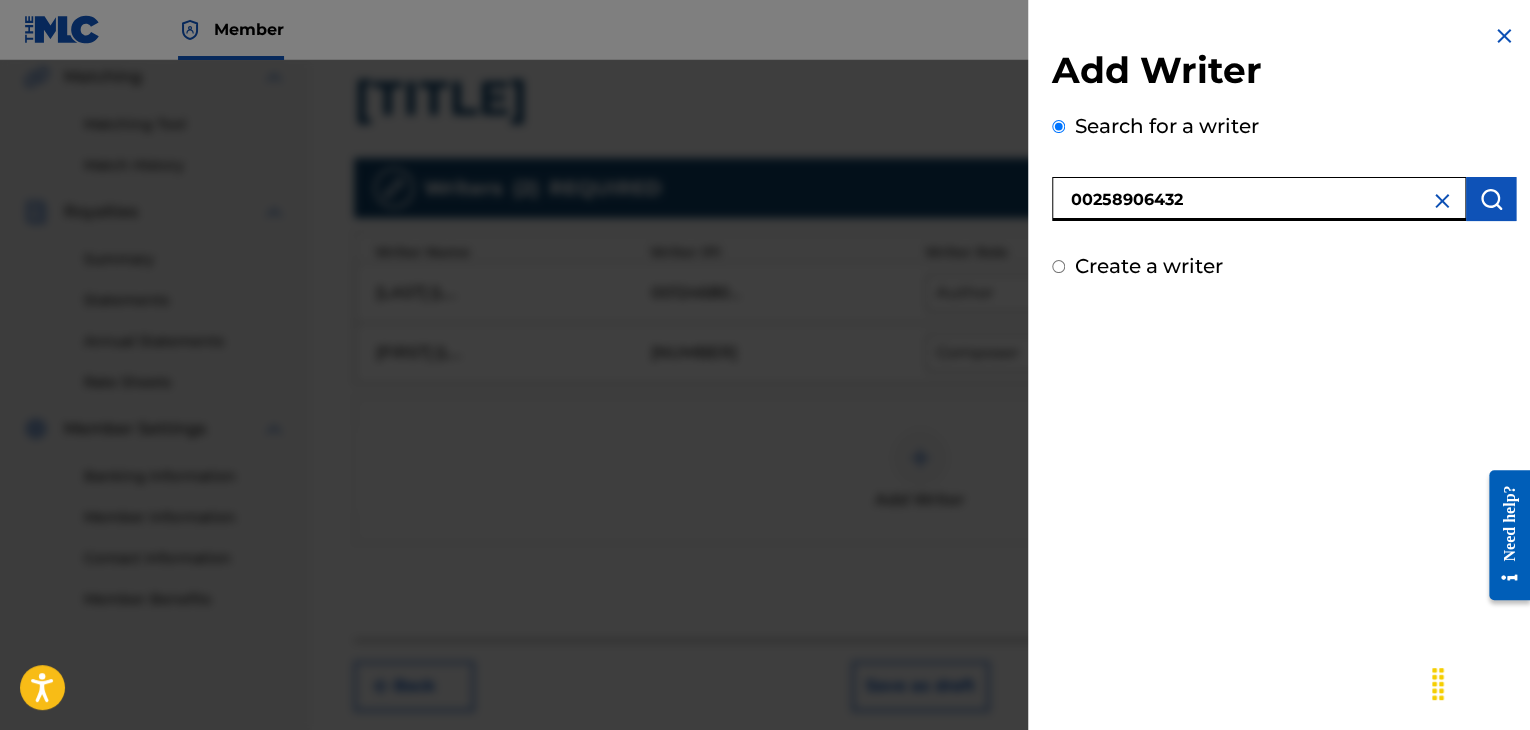 type on "00258906432" 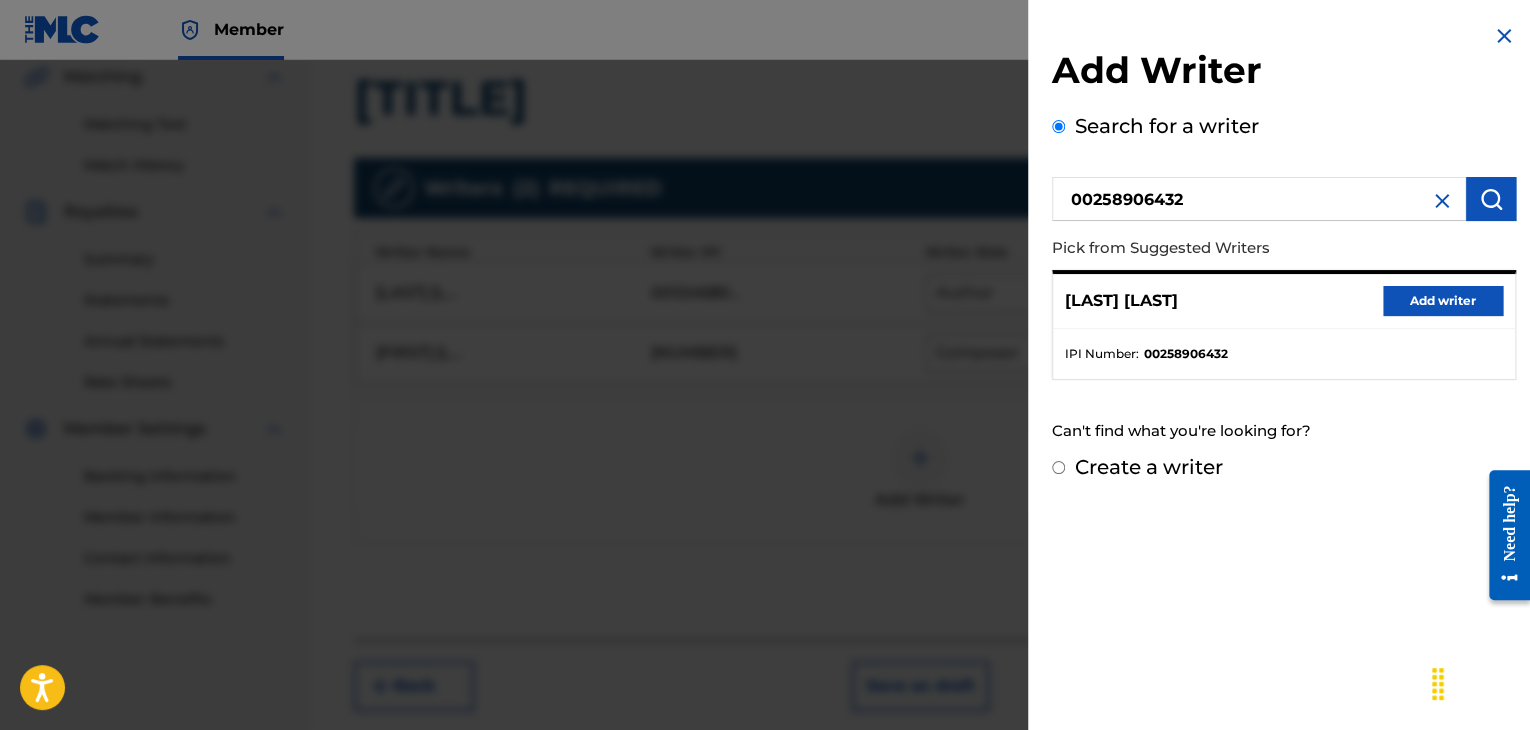 click on "Add writer" at bounding box center [1443, 301] 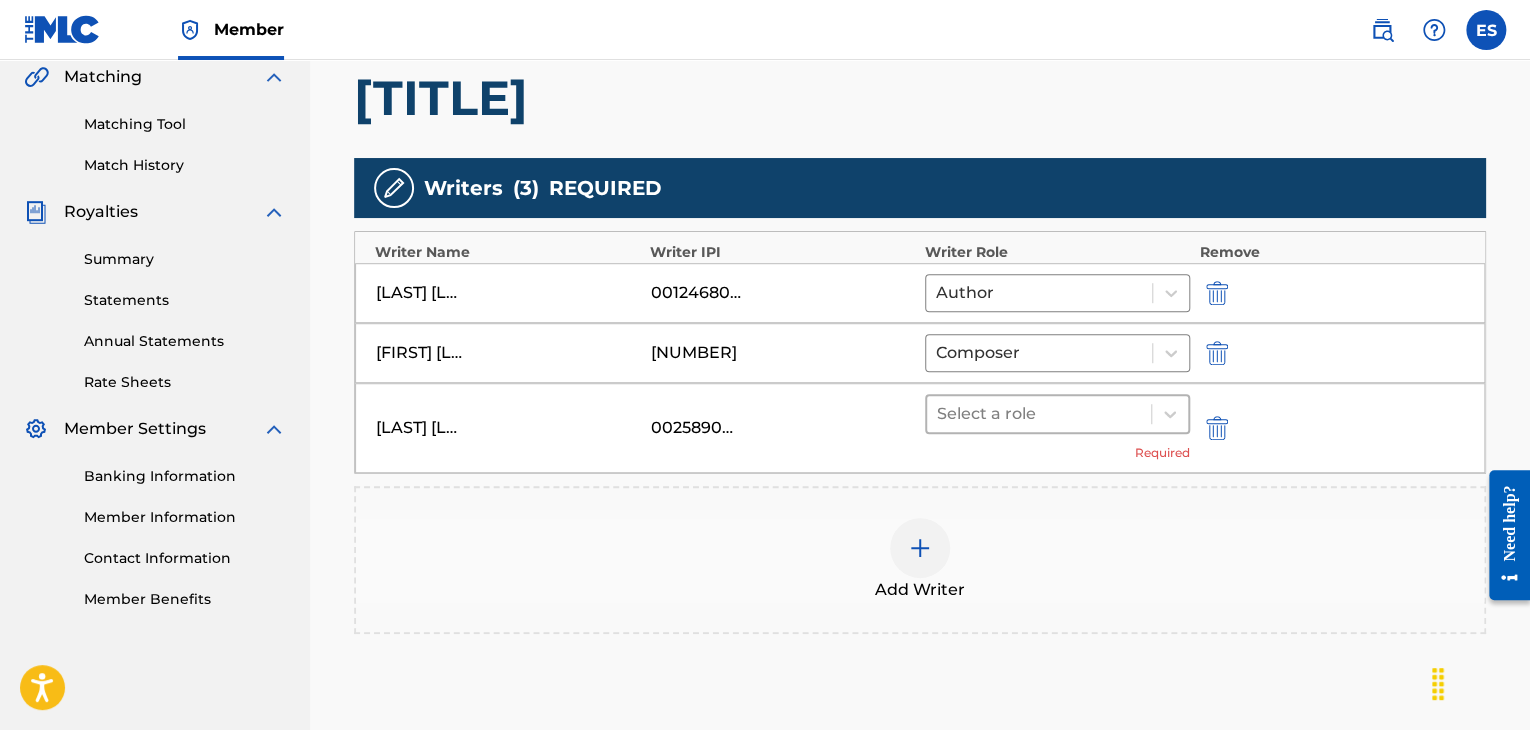 click at bounding box center [1039, 414] 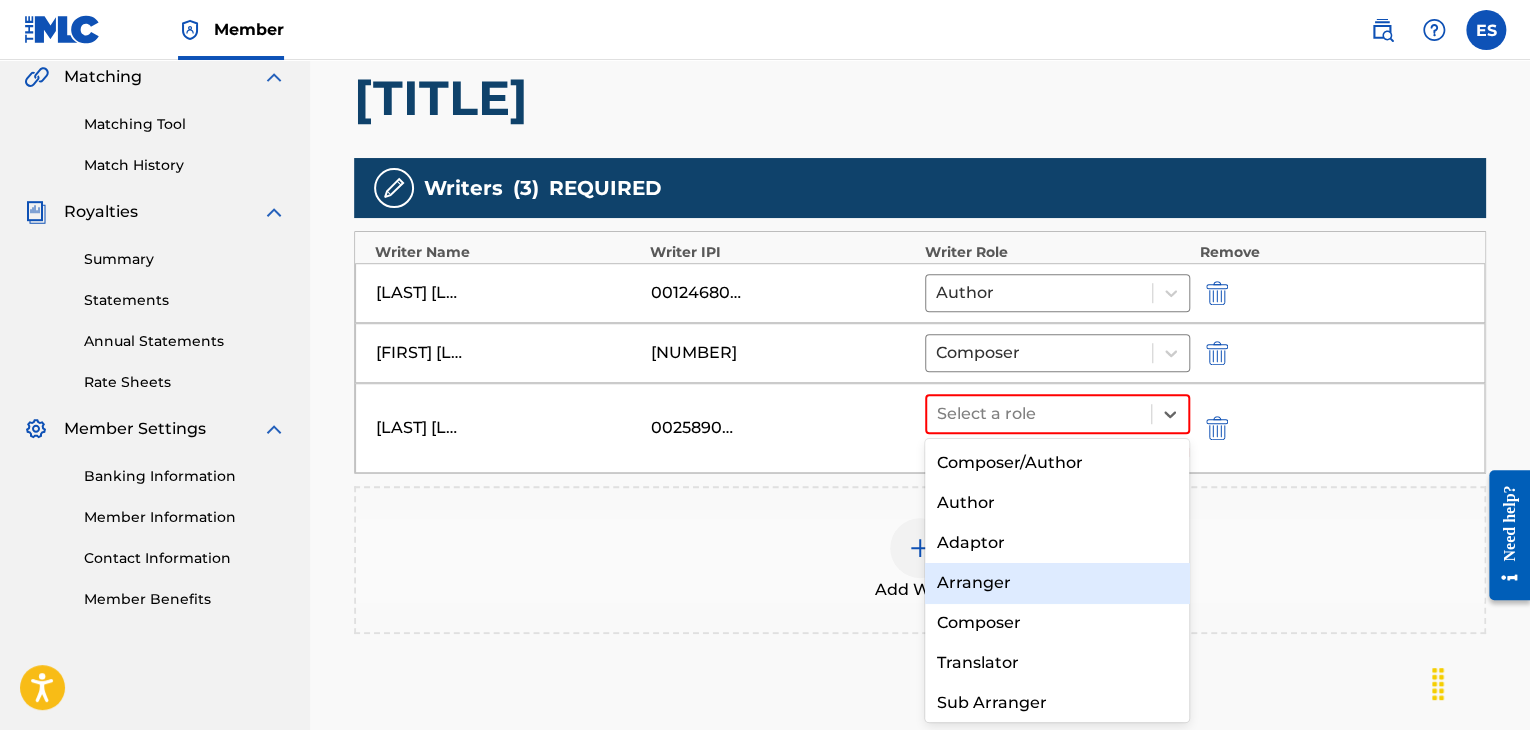 click on "Arranger" at bounding box center (1057, 583) 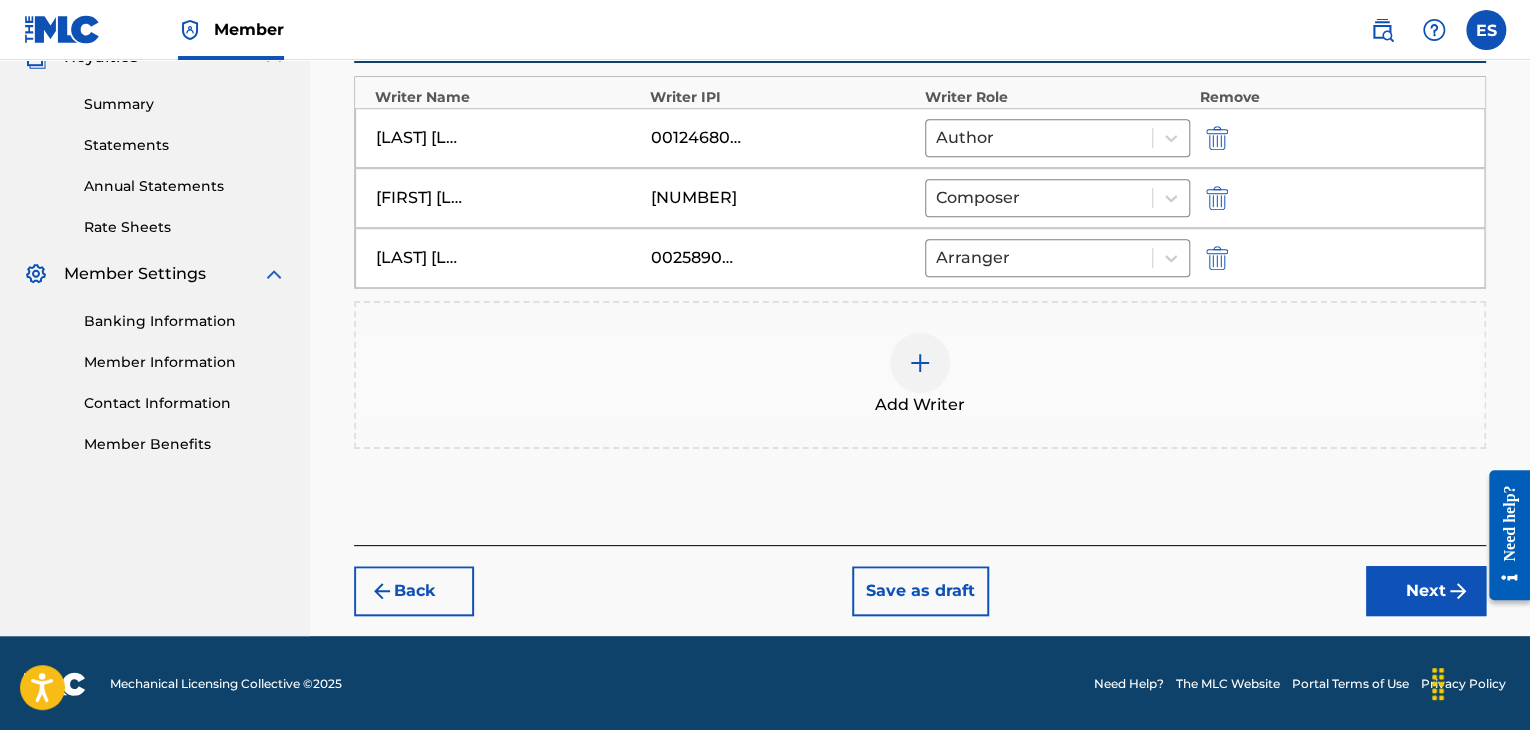 click on "Next" at bounding box center [1426, 591] 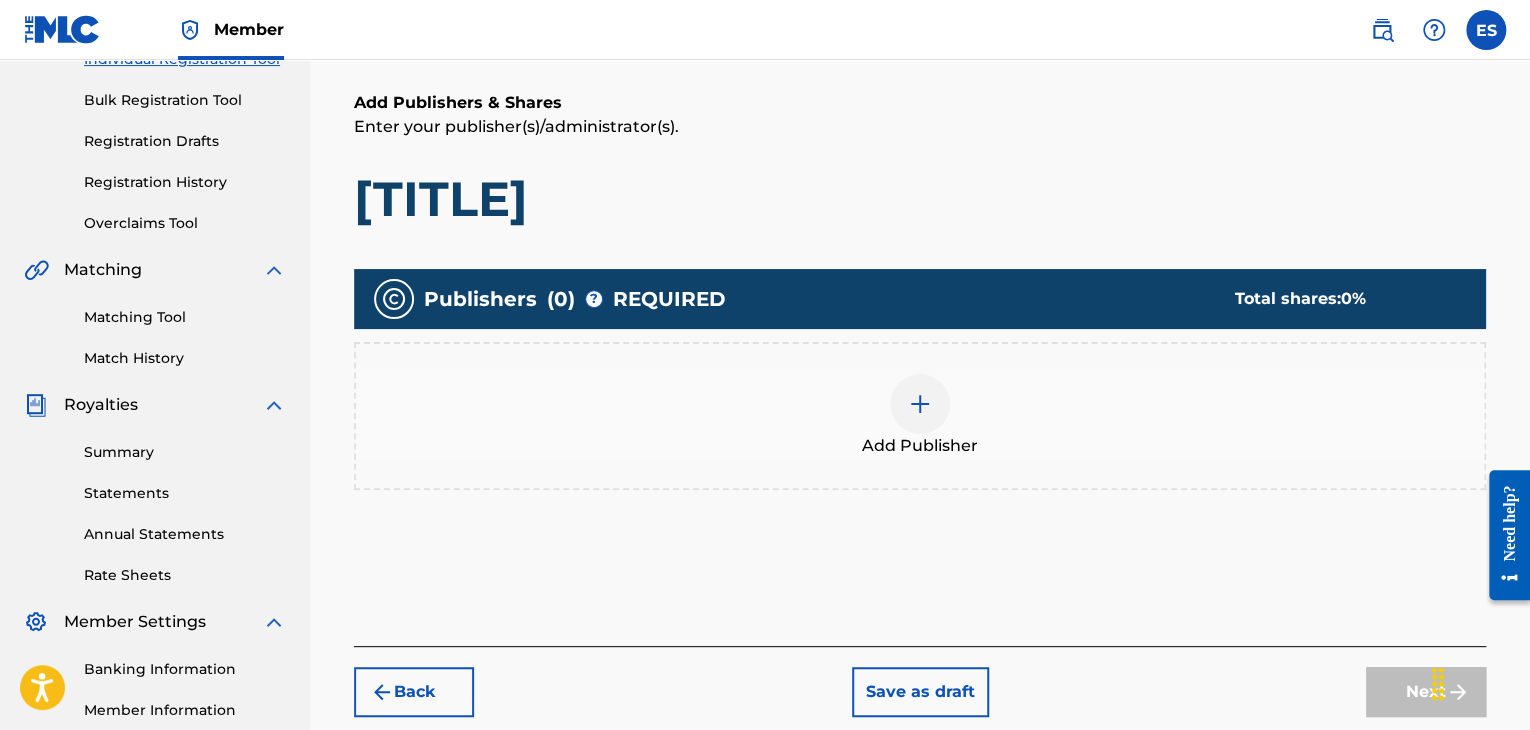 scroll, scrollTop: 327, scrollLeft: 0, axis: vertical 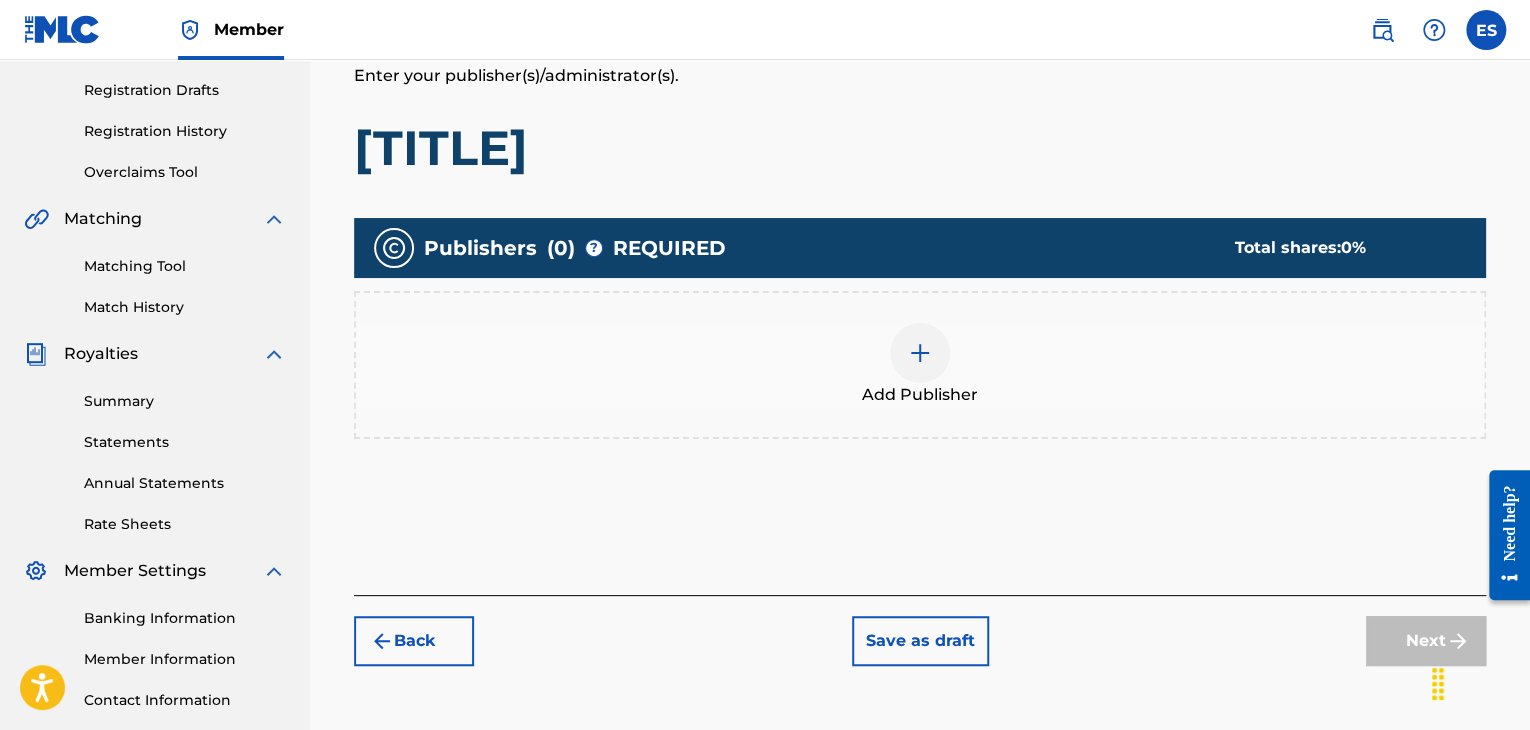 click at bounding box center [920, 353] 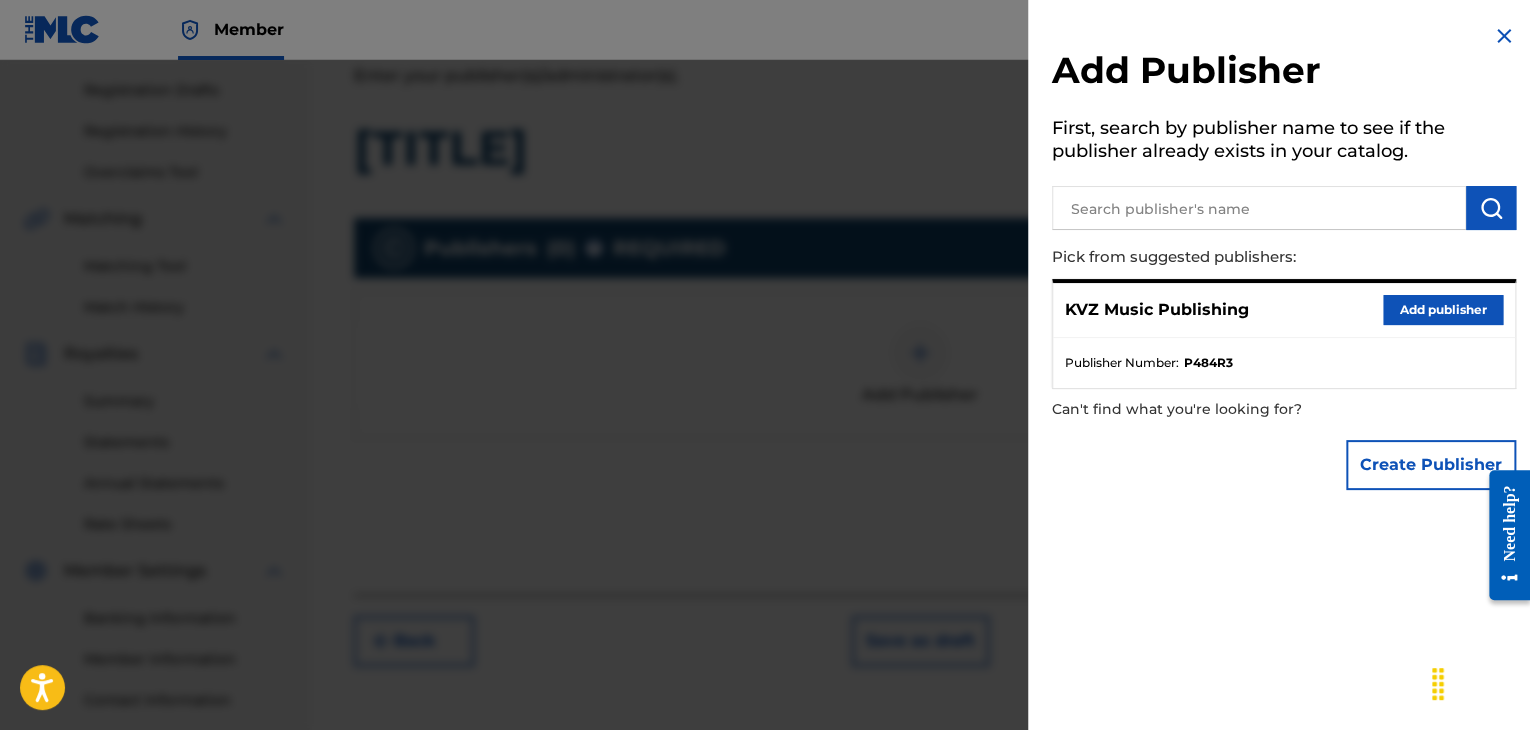 click on "Add publisher" at bounding box center [1443, 310] 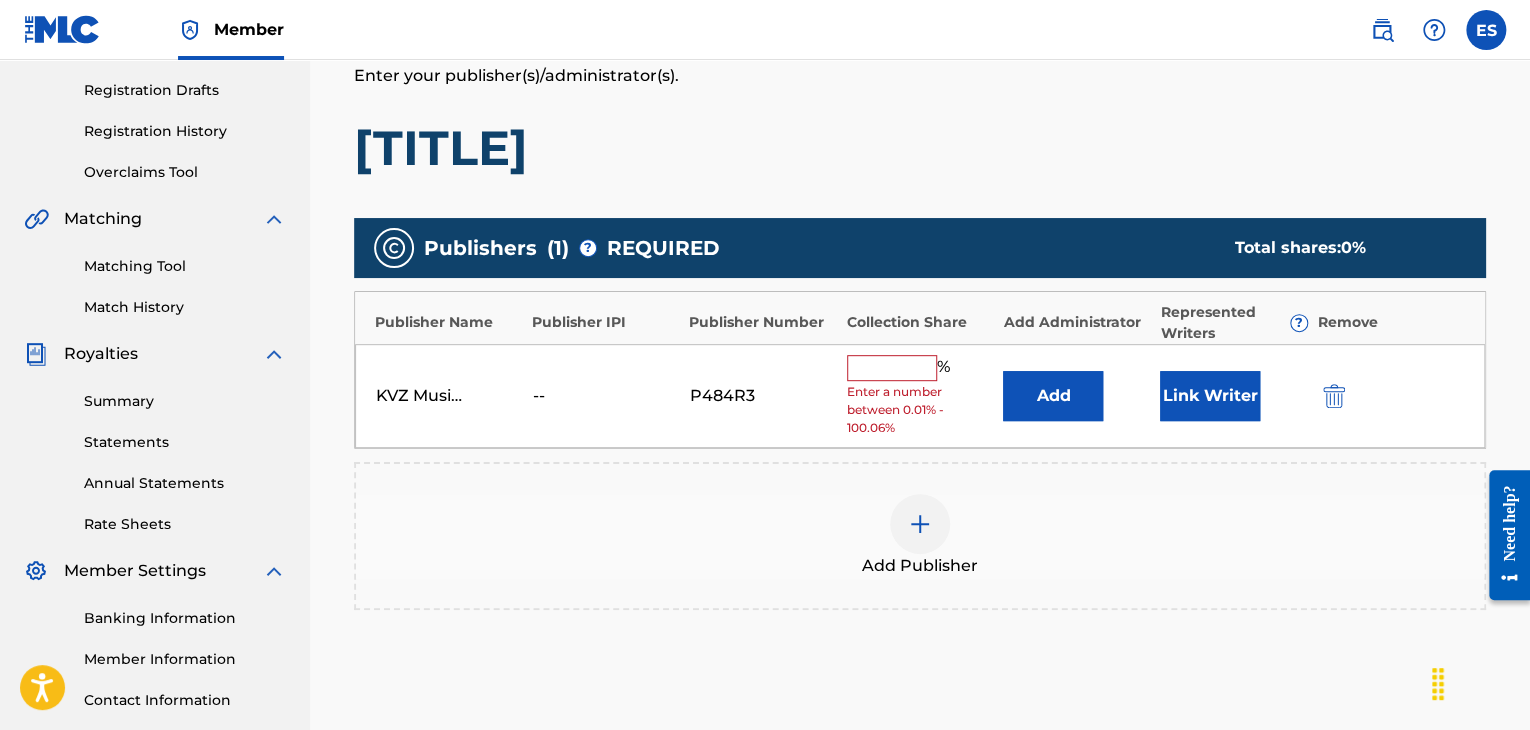 click at bounding box center [892, 368] 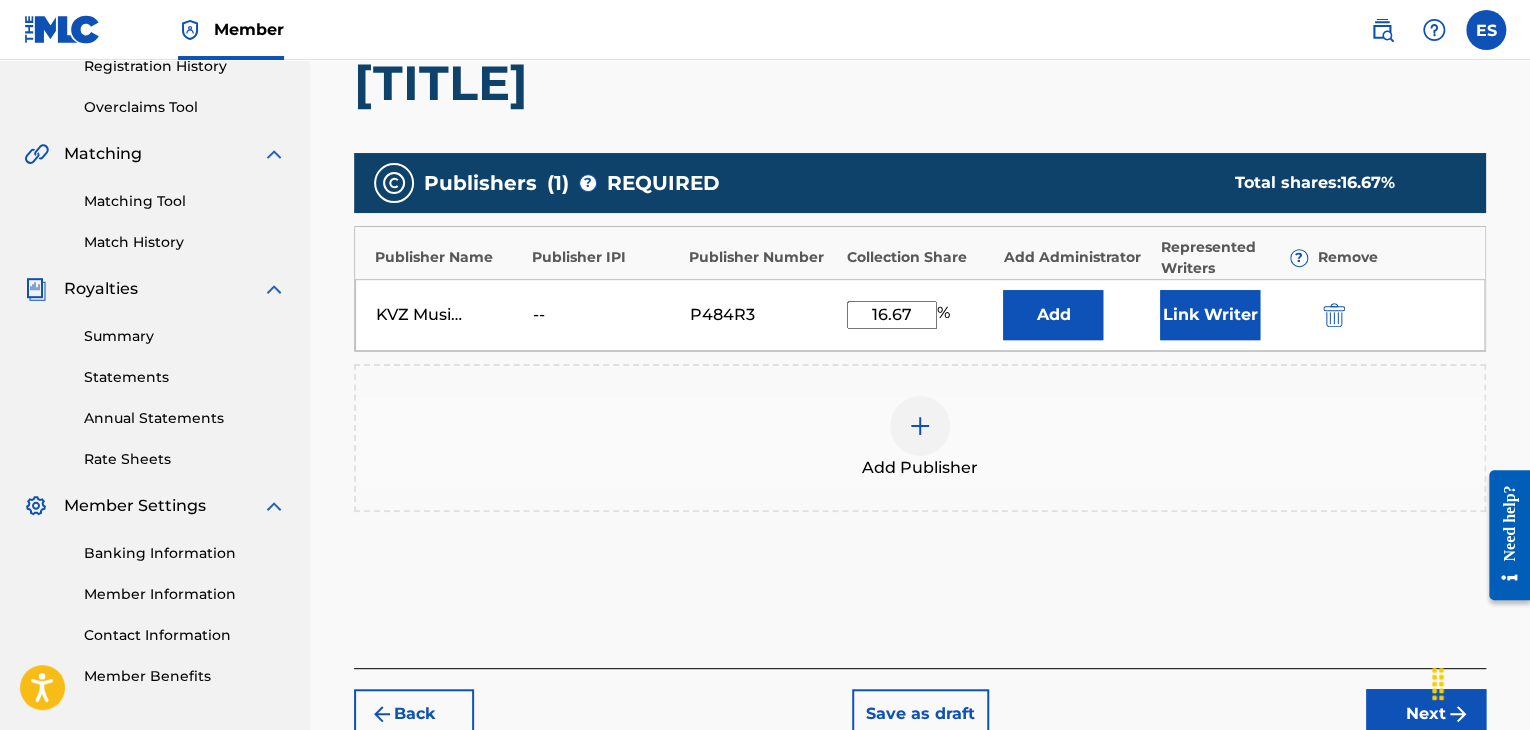scroll, scrollTop: 427, scrollLeft: 0, axis: vertical 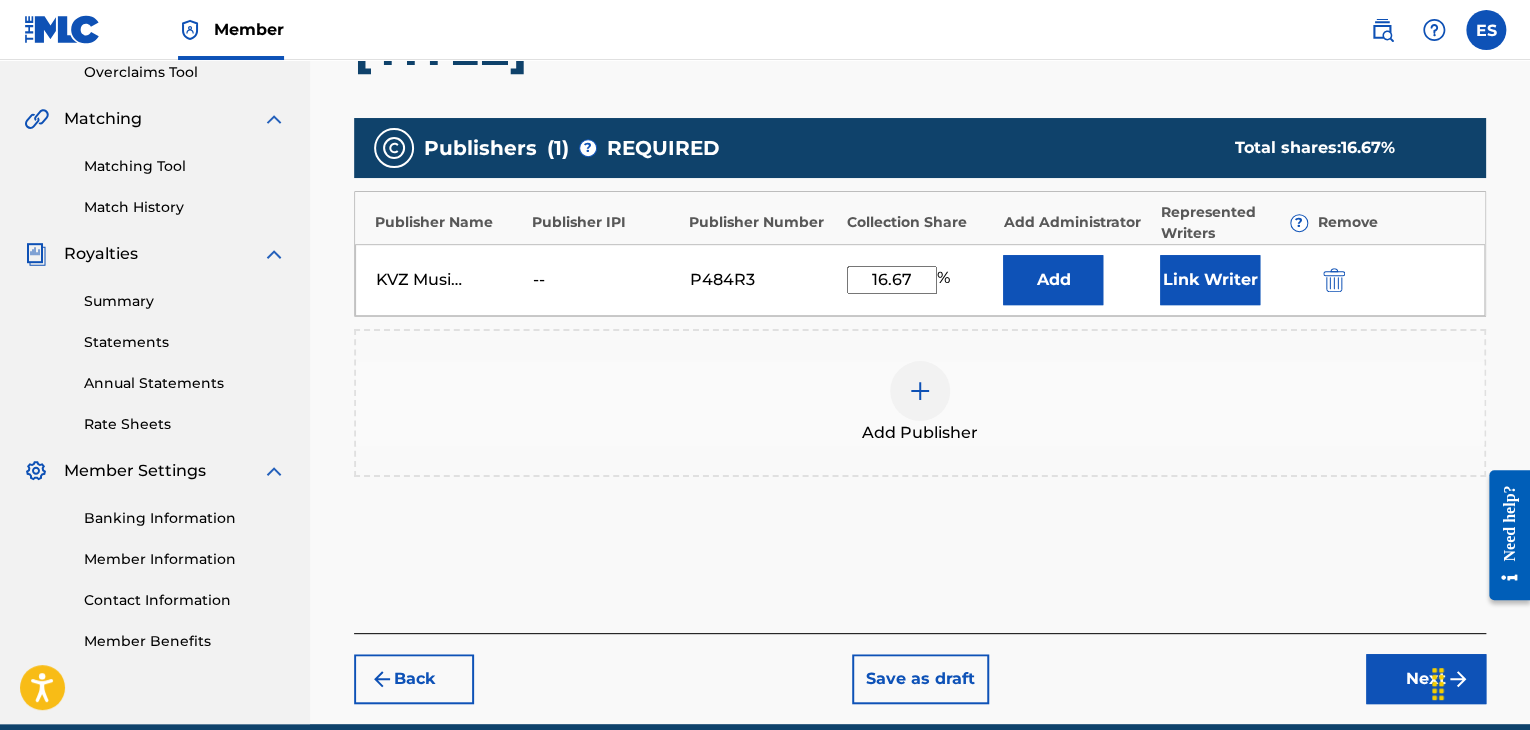 click on "Next" at bounding box center [1426, 679] 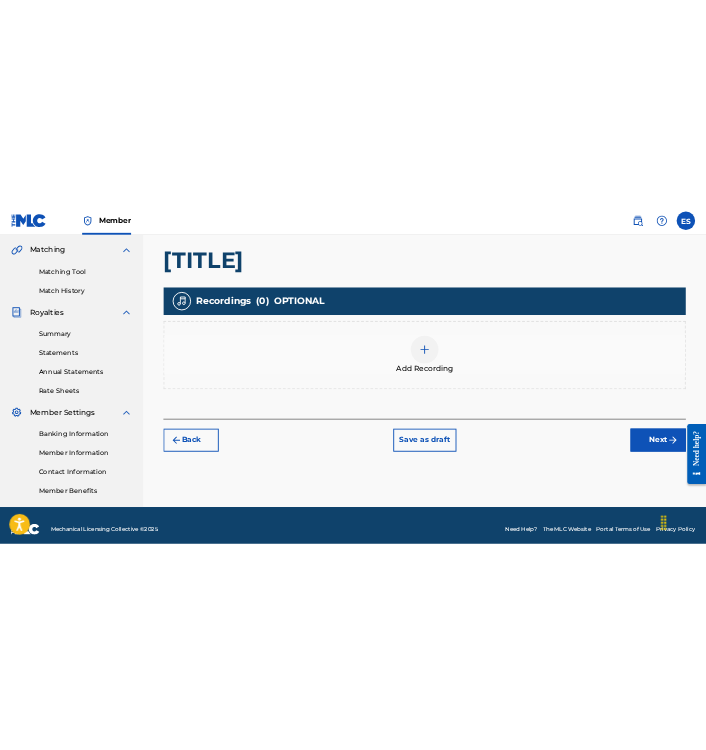 scroll, scrollTop: 469, scrollLeft: 0, axis: vertical 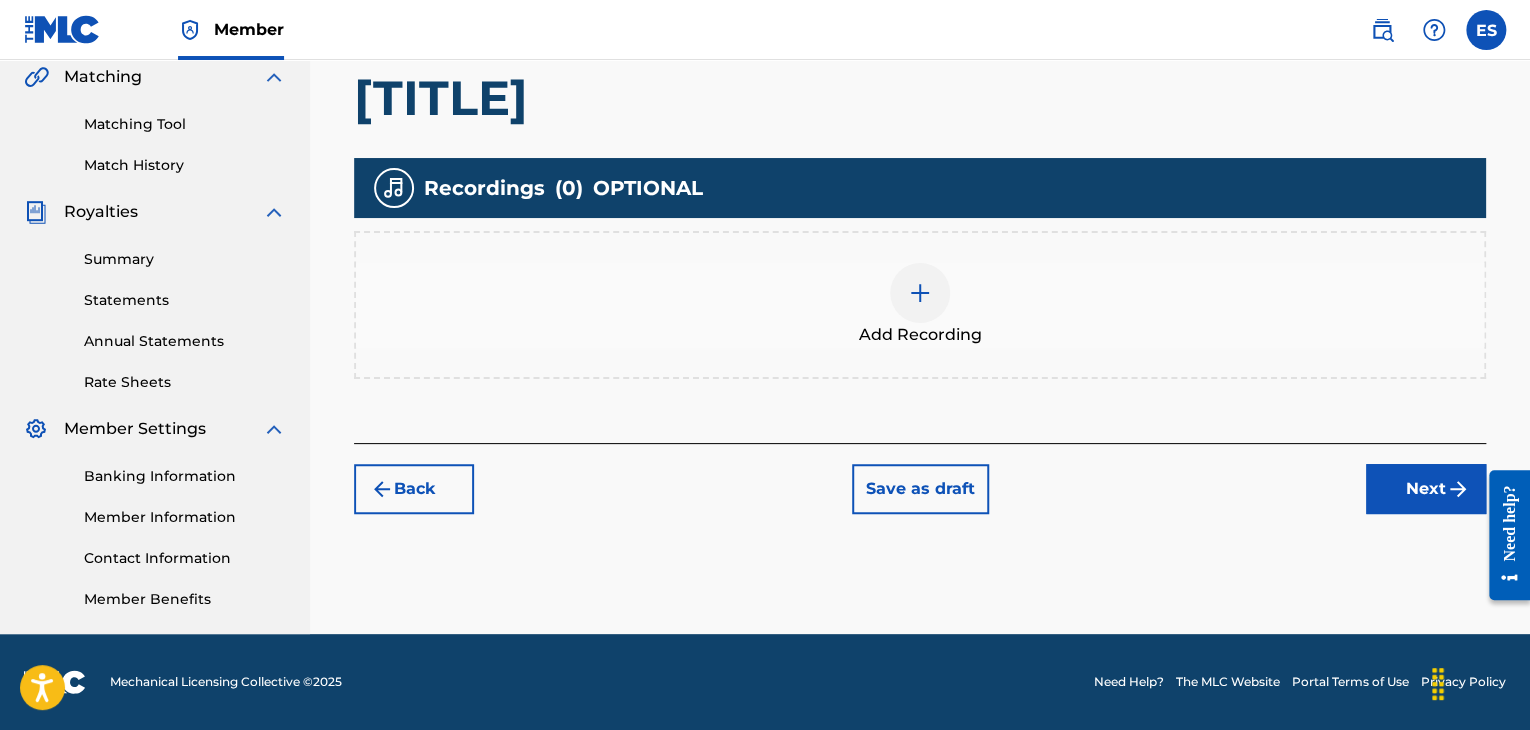 click at bounding box center [920, 293] 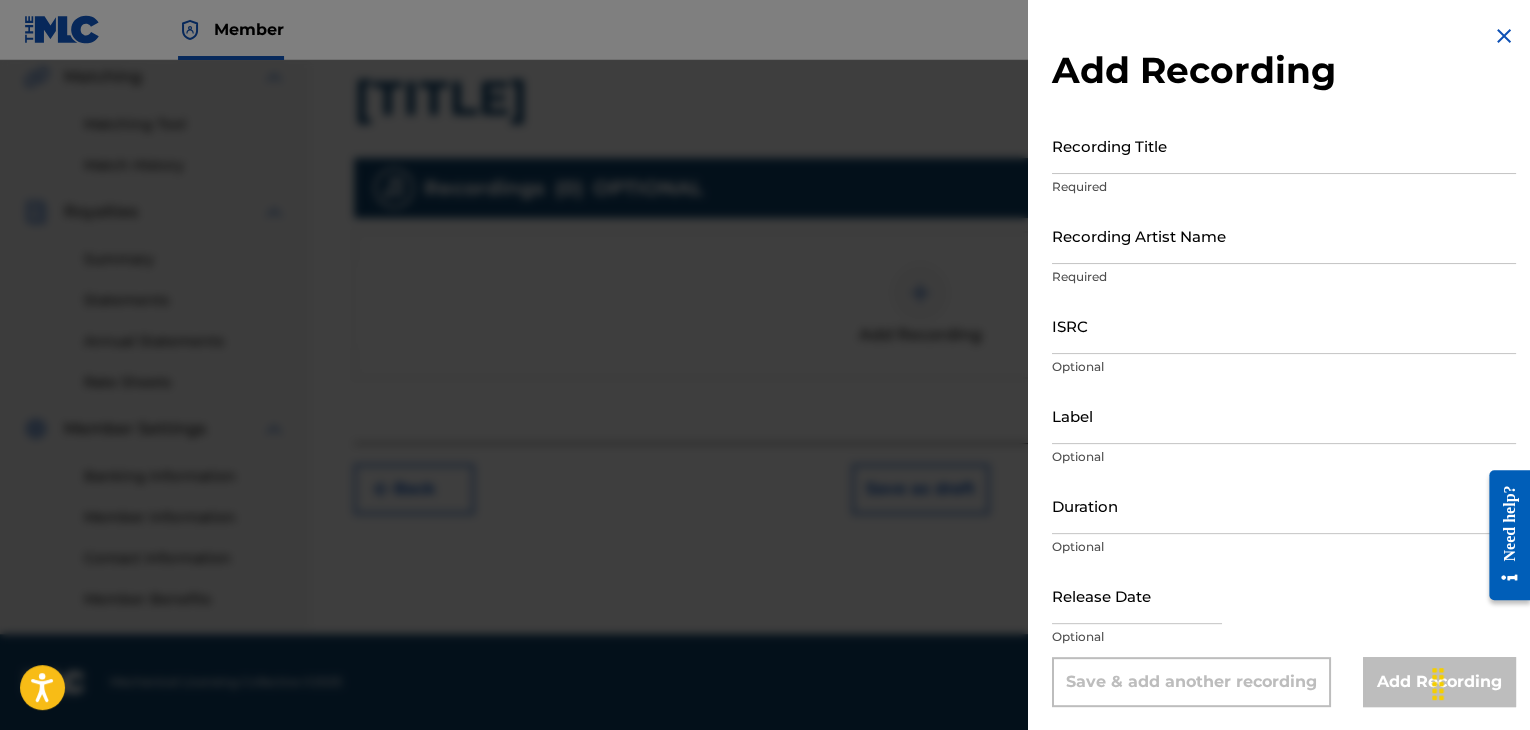 click on "Recording Title" at bounding box center [1284, 145] 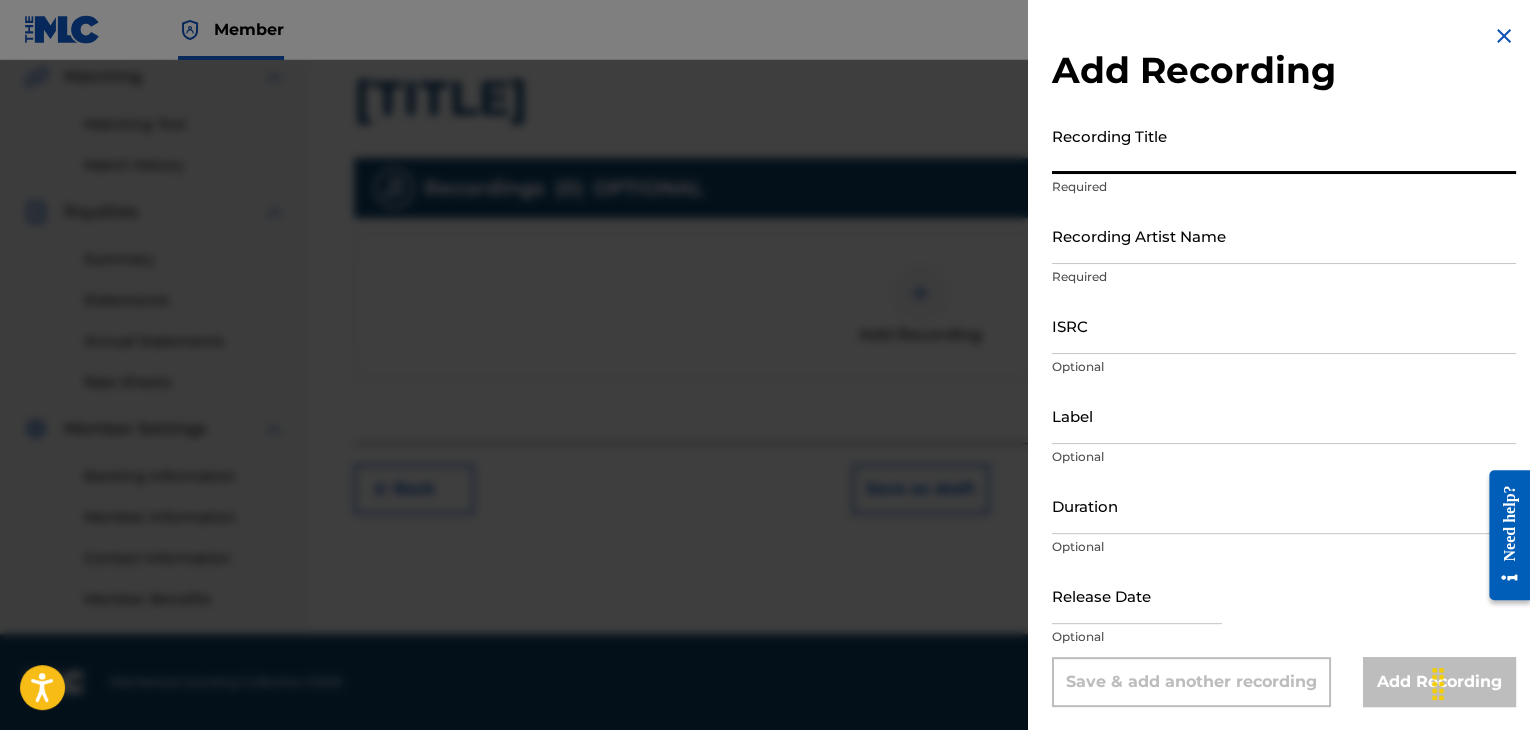 paste on "[TITLE]" 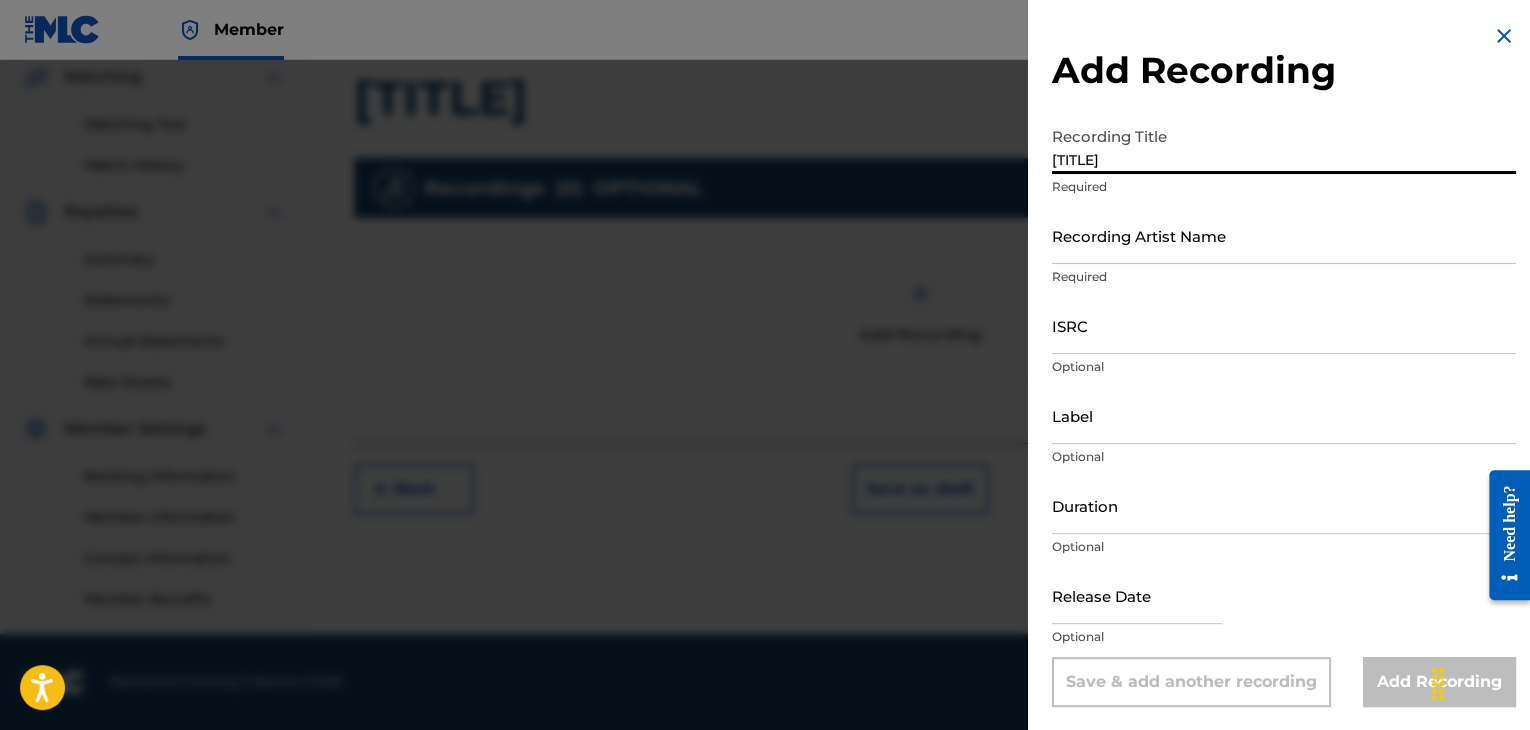 type on "[TITLE]" 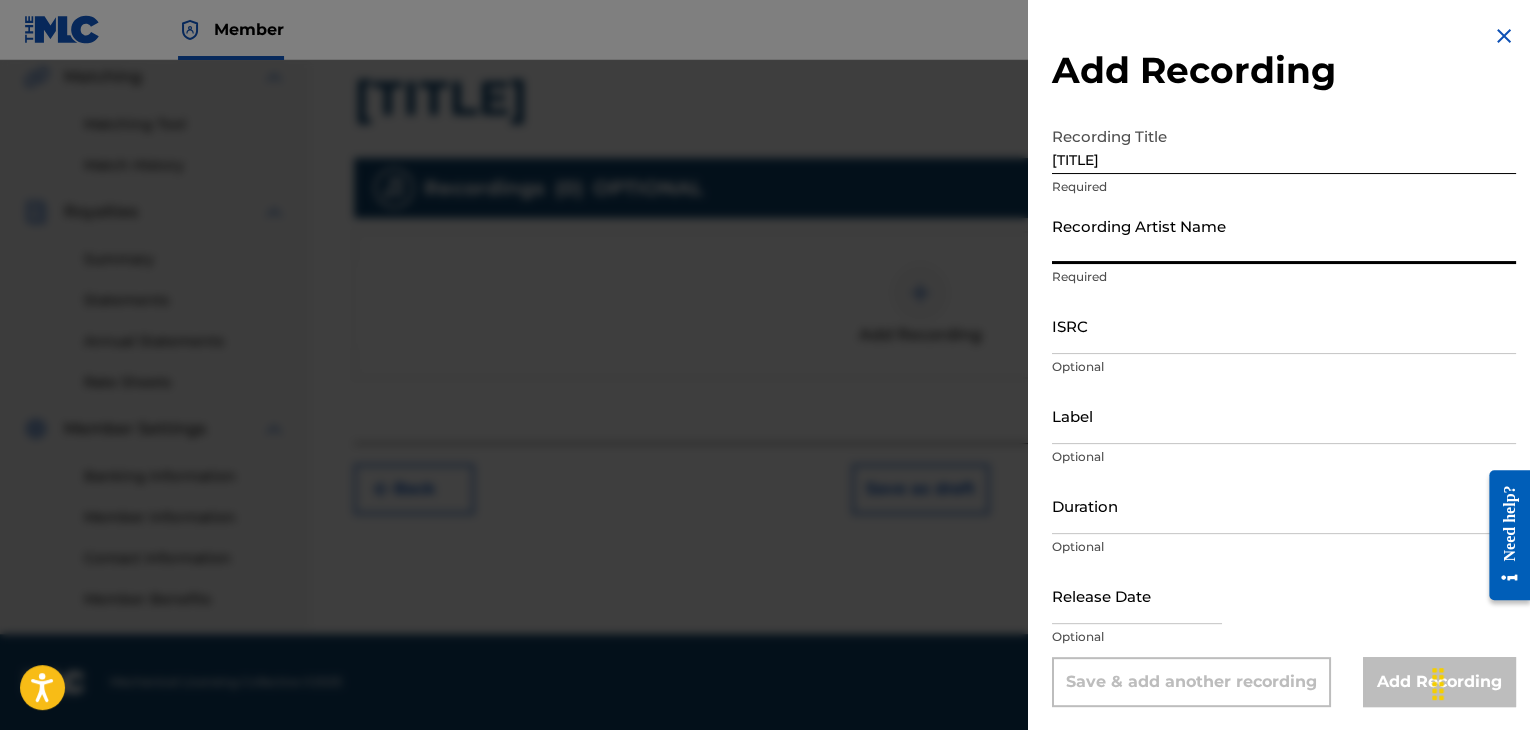 drag, startPoint x: 1120, startPoint y: 245, endPoint x: 1125, endPoint y: 384, distance: 139.0899 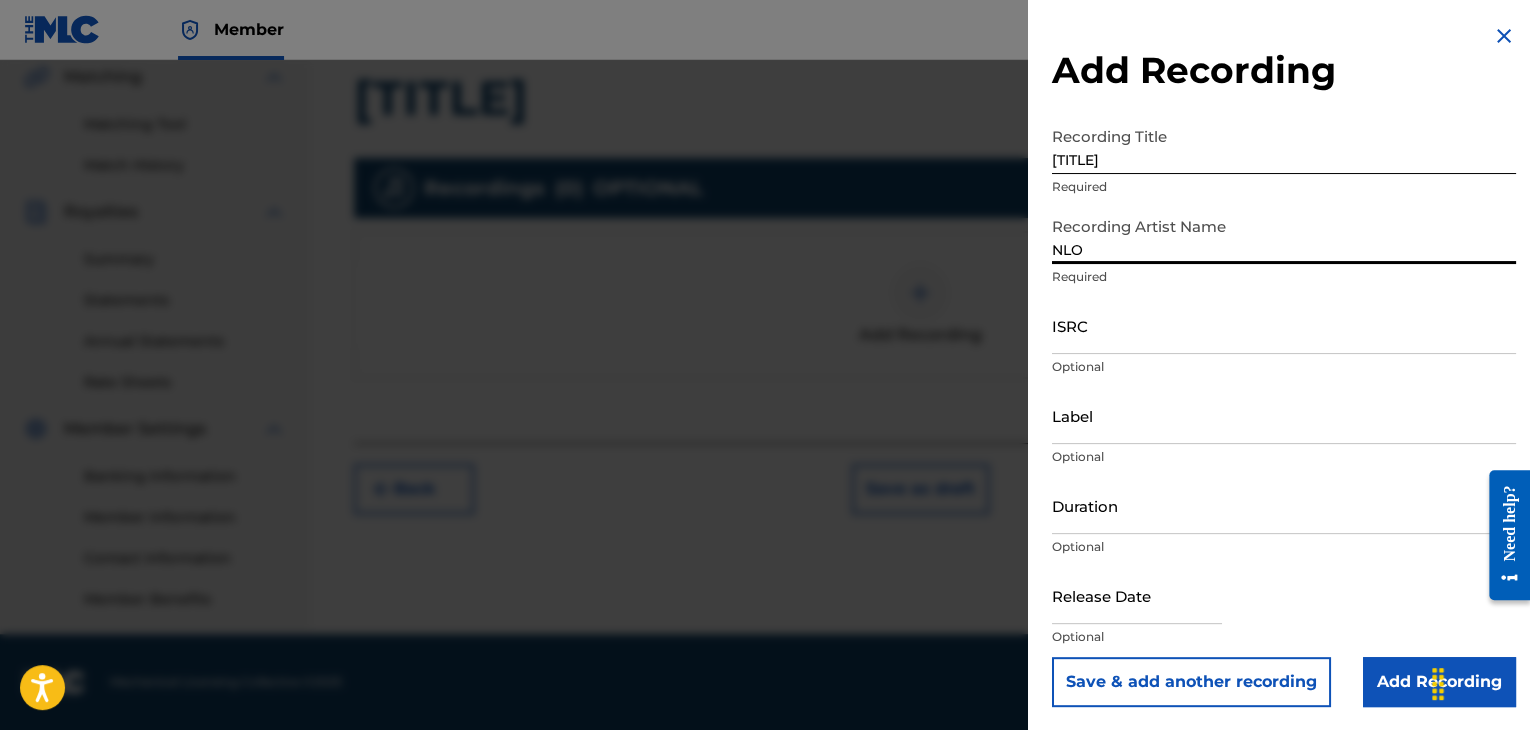 click on "Duration" at bounding box center [1284, 505] 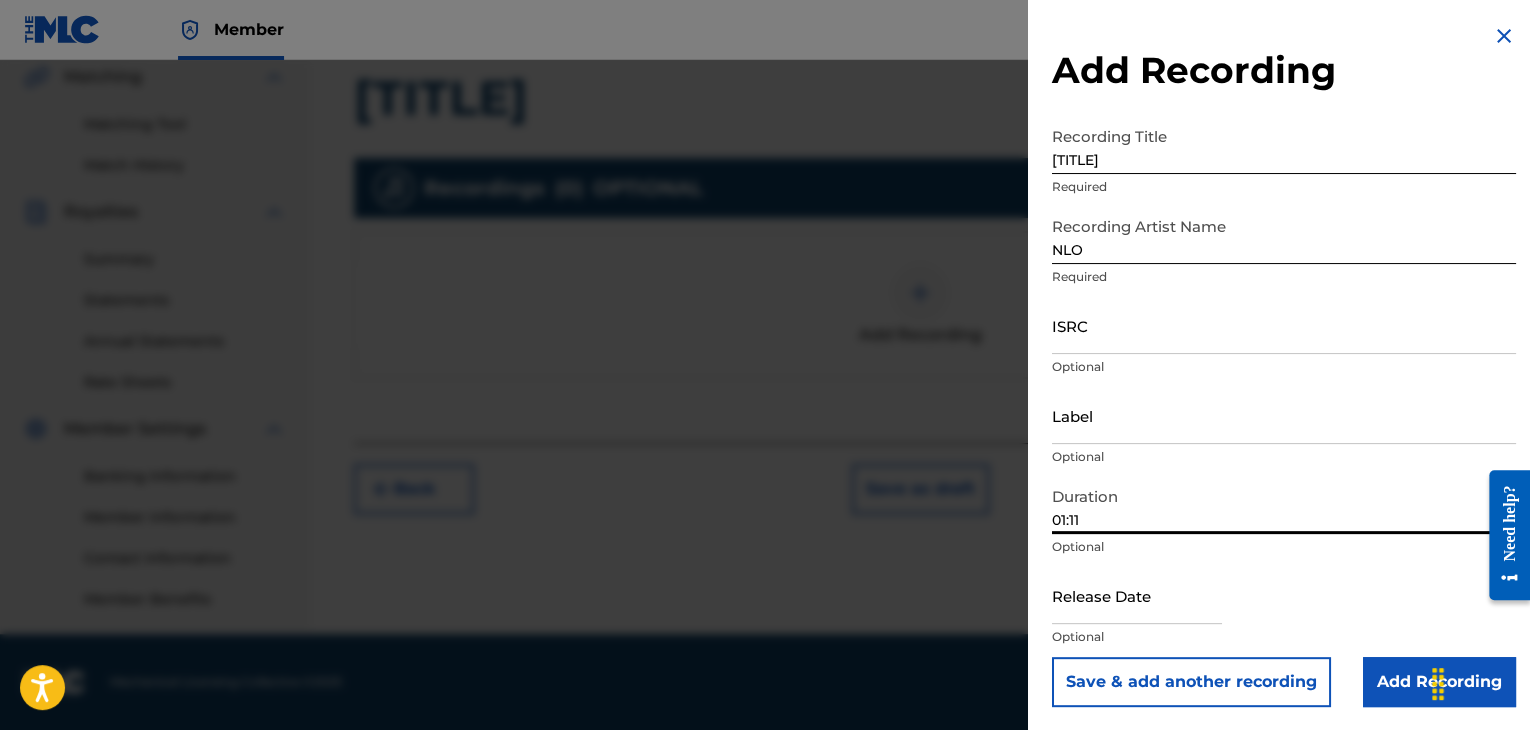 type on "01:11" 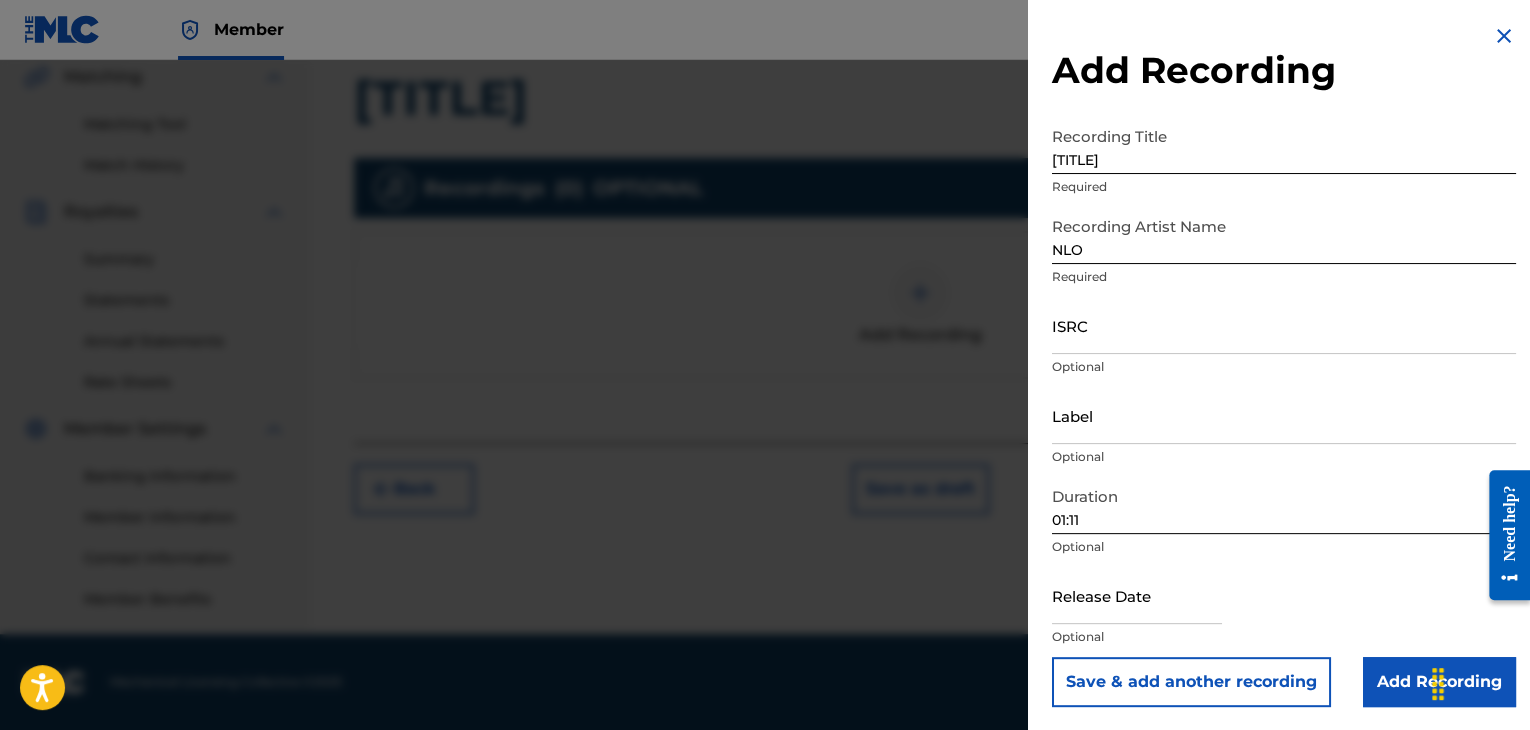 click on "Add Recording" at bounding box center [1439, 682] 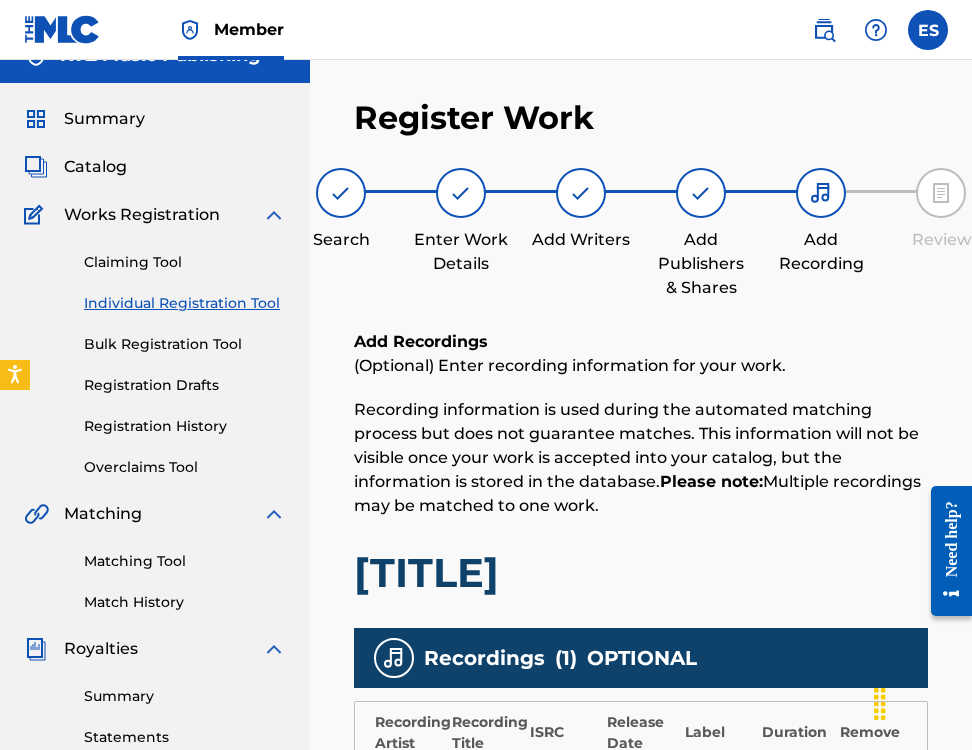 scroll, scrollTop: 332, scrollLeft: 0, axis: vertical 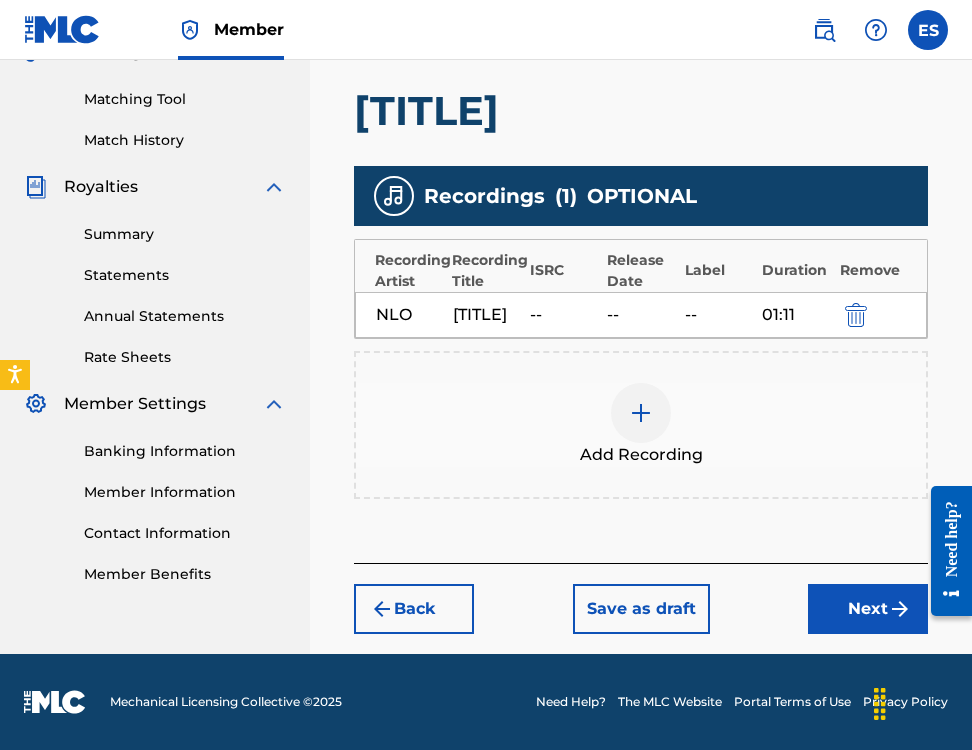 click on "Next" at bounding box center [868, 609] 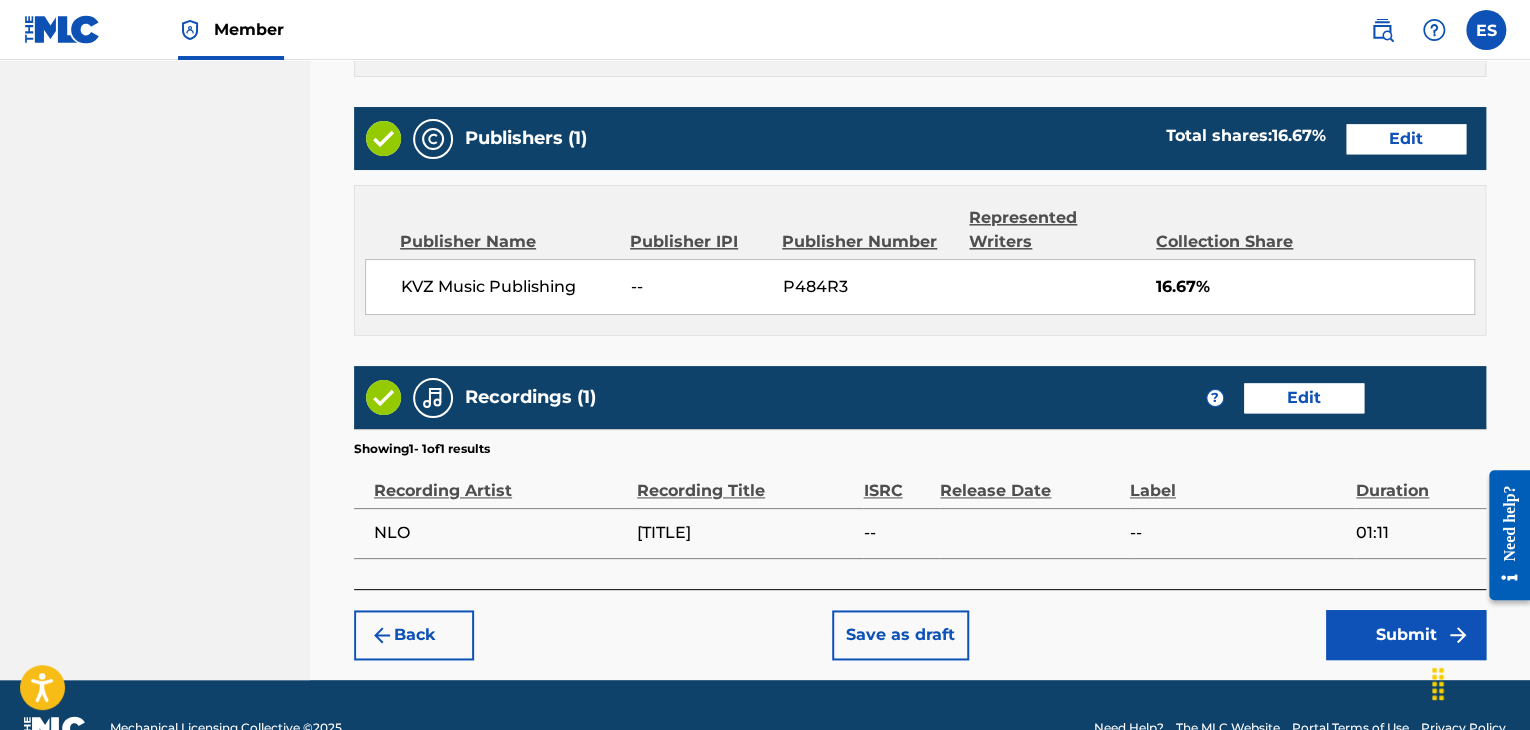 scroll, scrollTop: 1156, scrollLeft: 0, axis: vertical 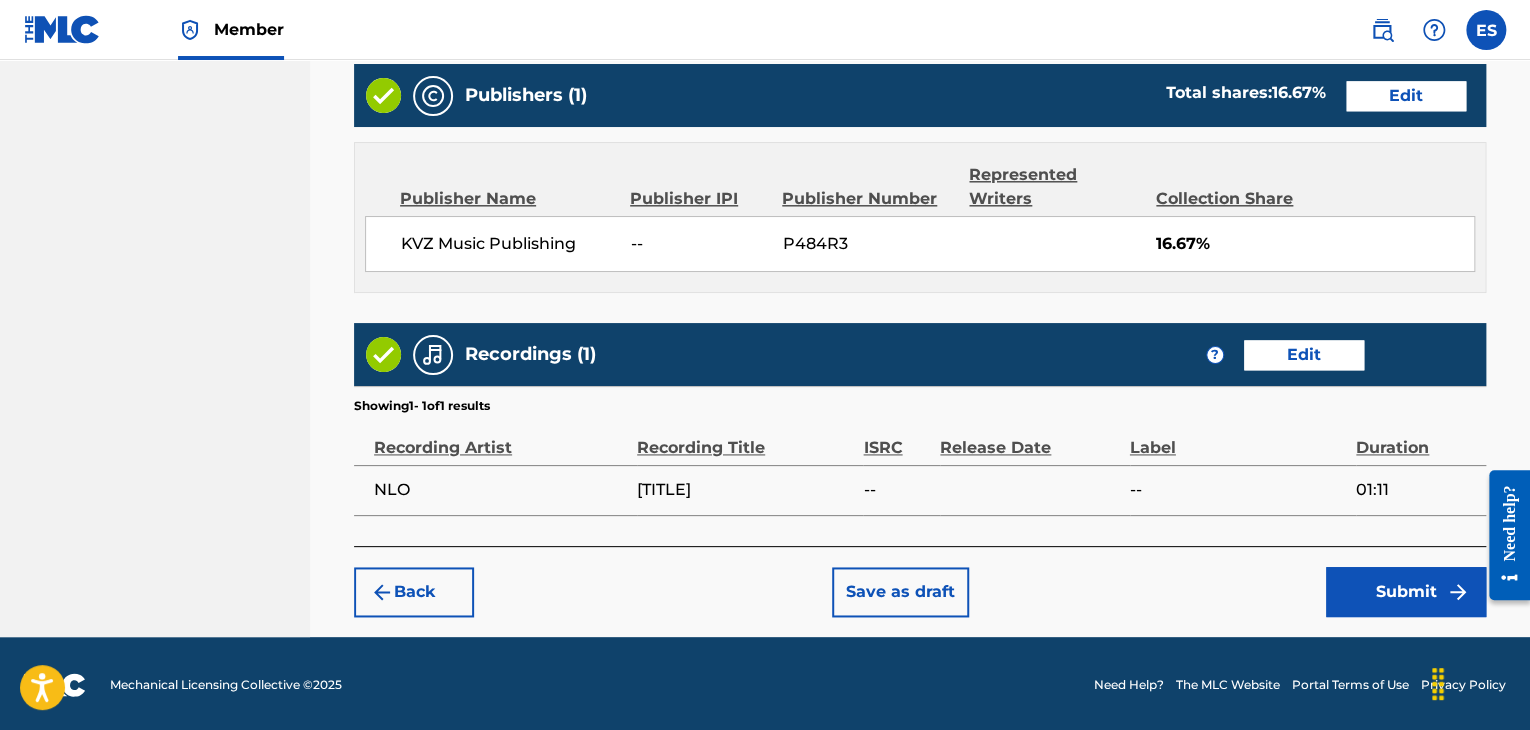 click on "Submit" at bounding box center [1406, 592] 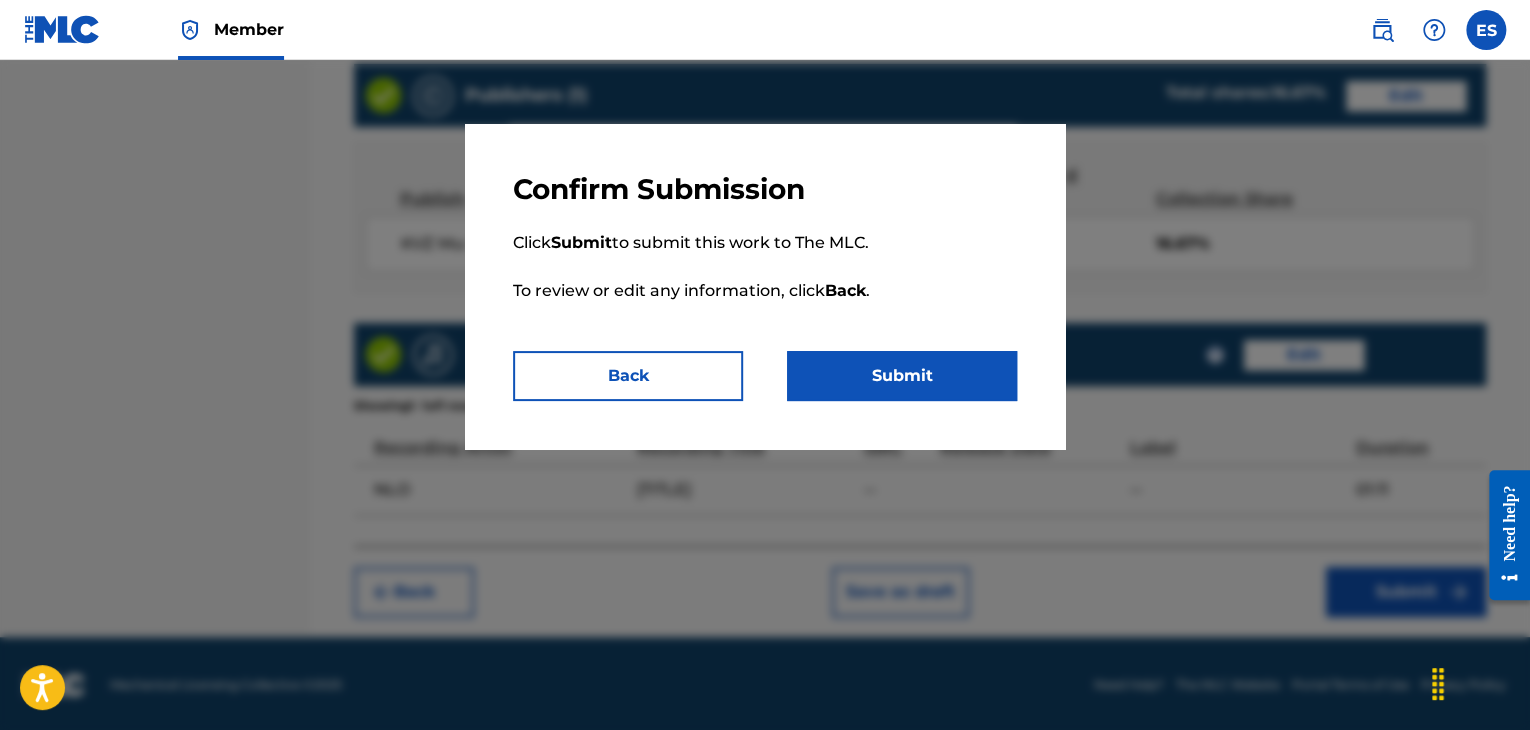 click on "Submit" at bounding box center [902, 376] 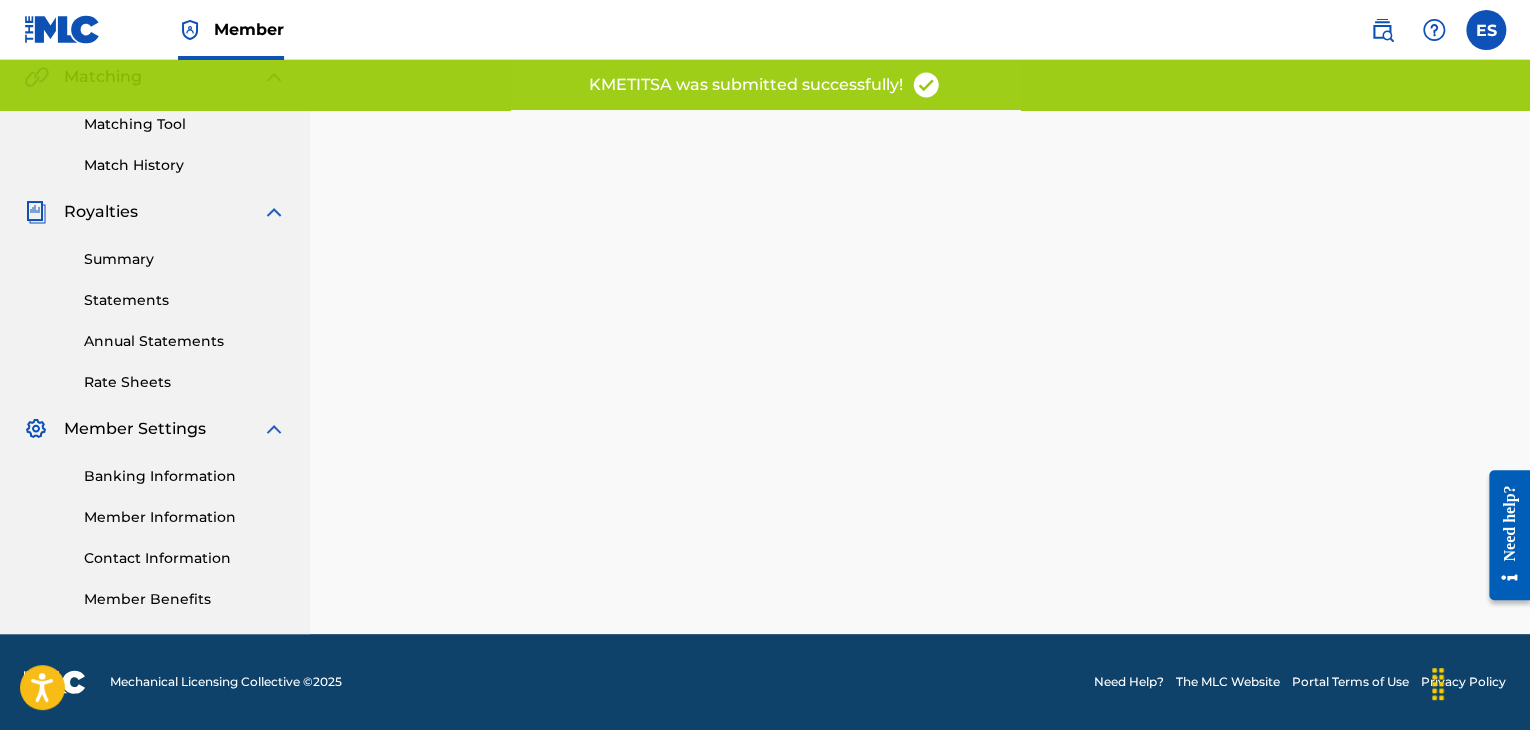 scroll, scrollTop: 0, scrollLeft: 0, axis: both 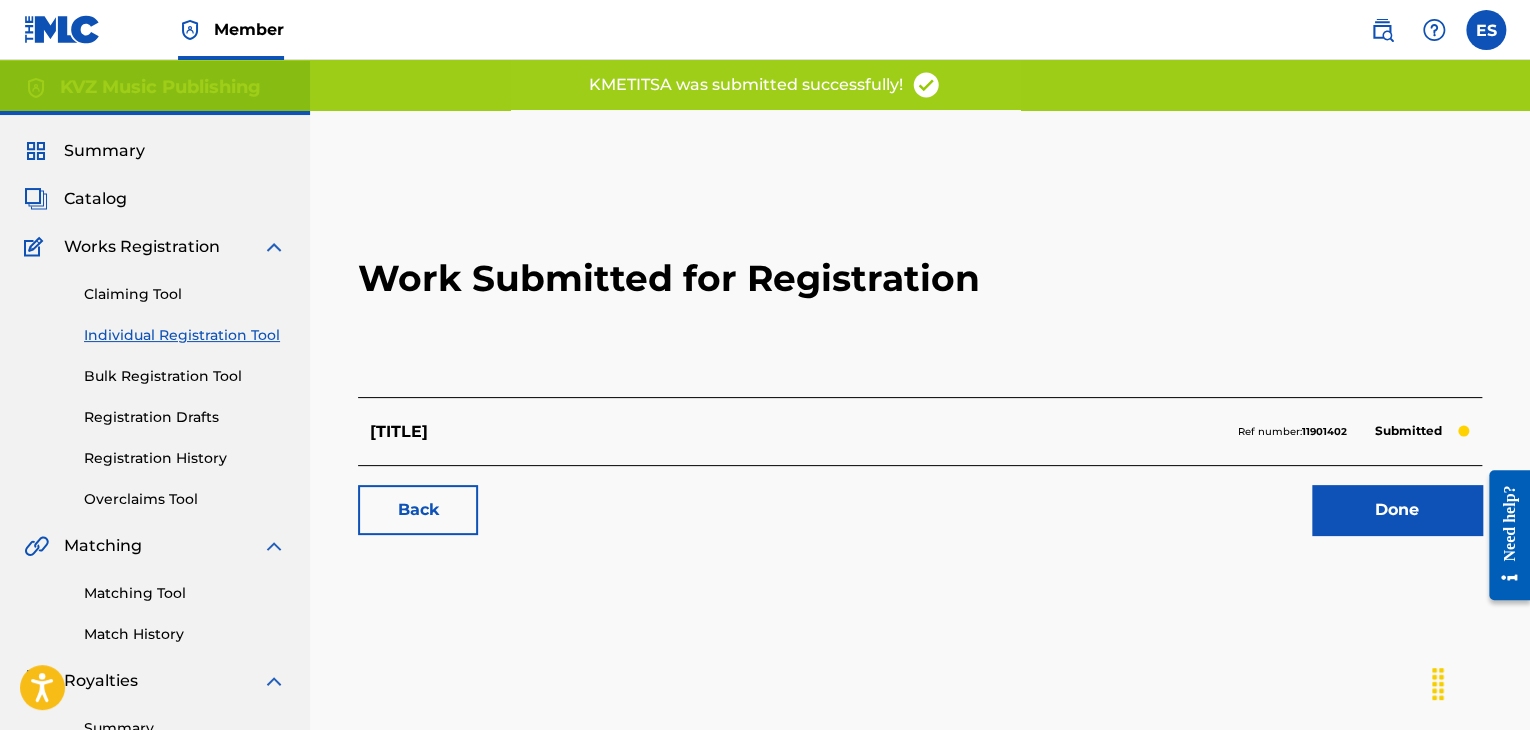 click on "Individual Registration Tool" at bounding box center (185, 335) 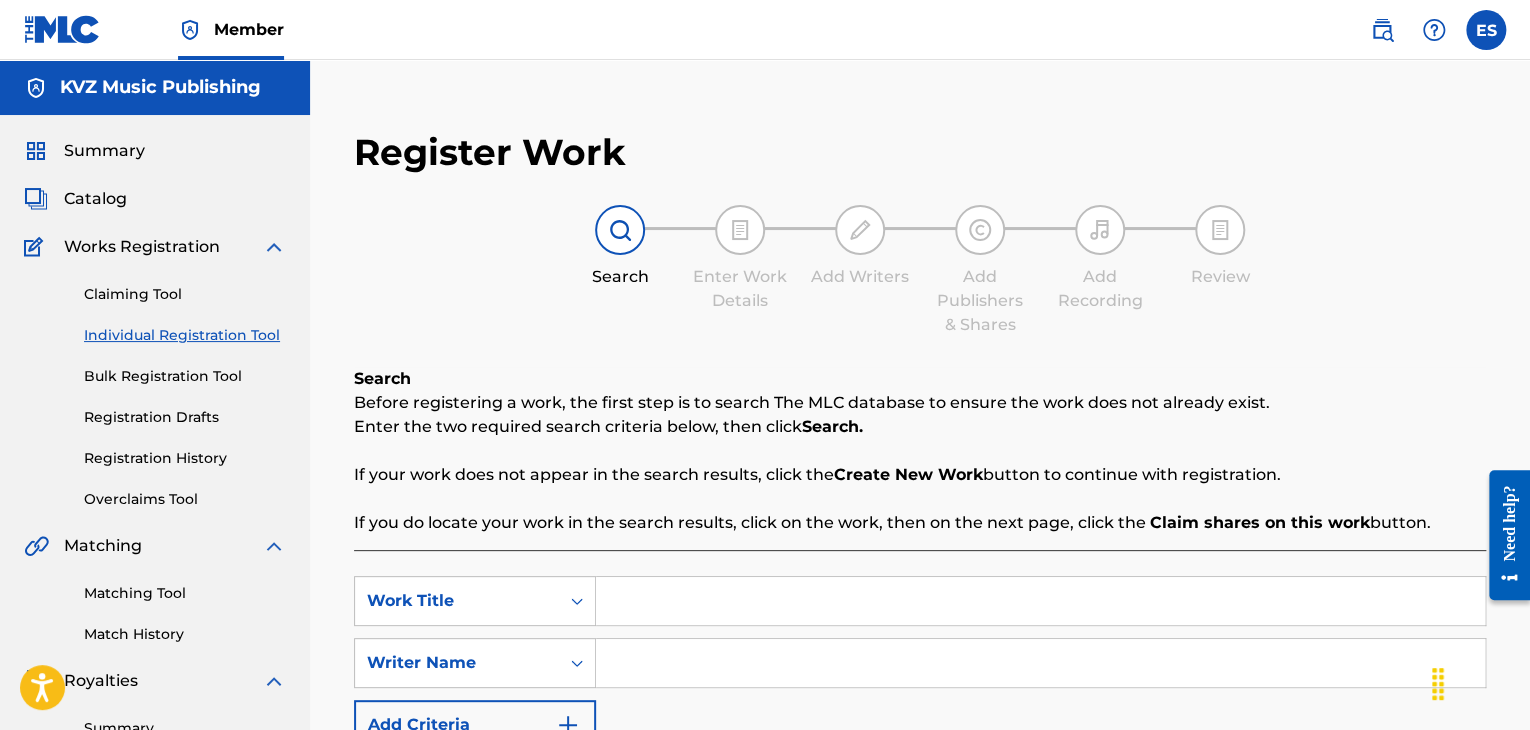 drag, startPoint x: 723, startPoint y: 608, endPoint x: 722, endPoint y: 589, distance: 19.026299 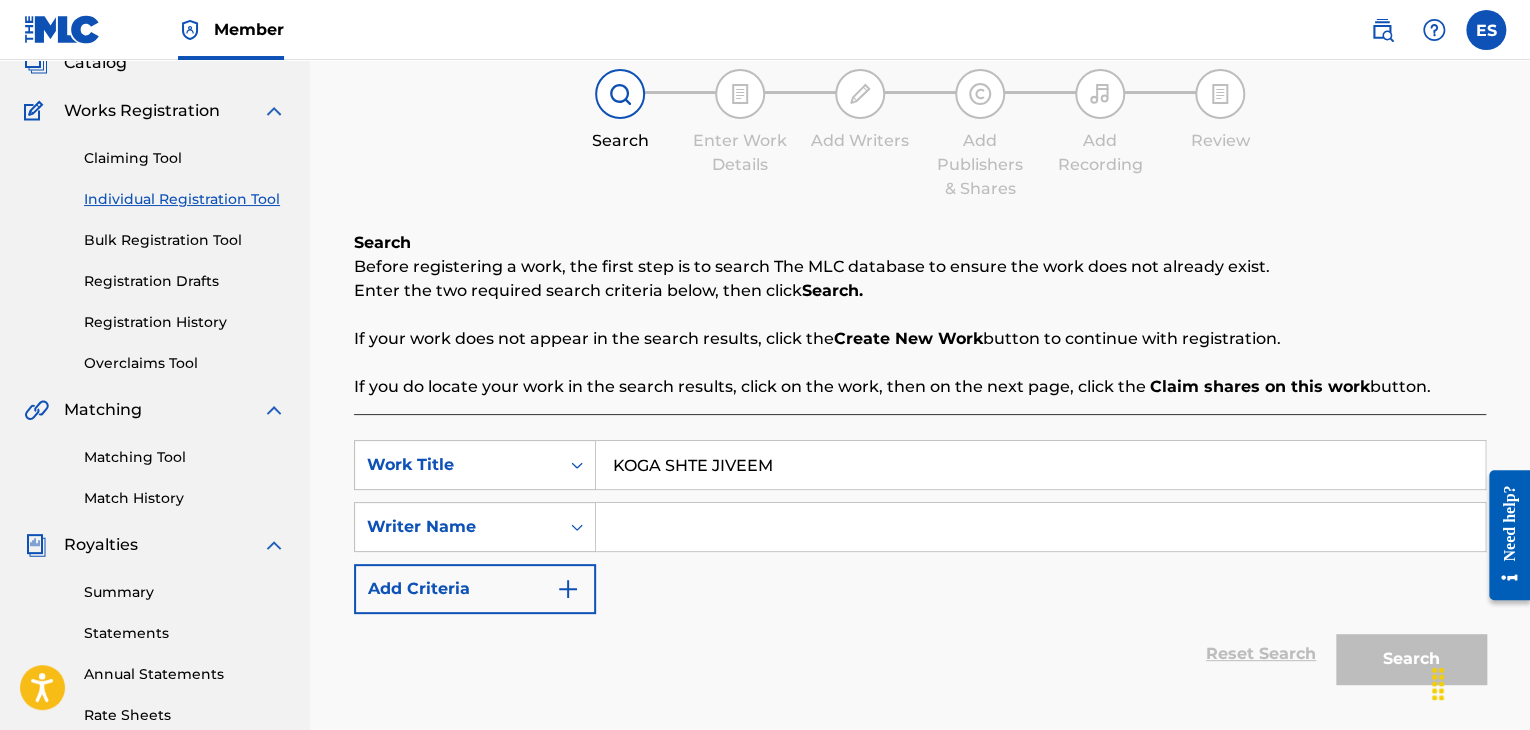 scroll, scrollTop: 300, scrollLeft: 0, axis: vertical 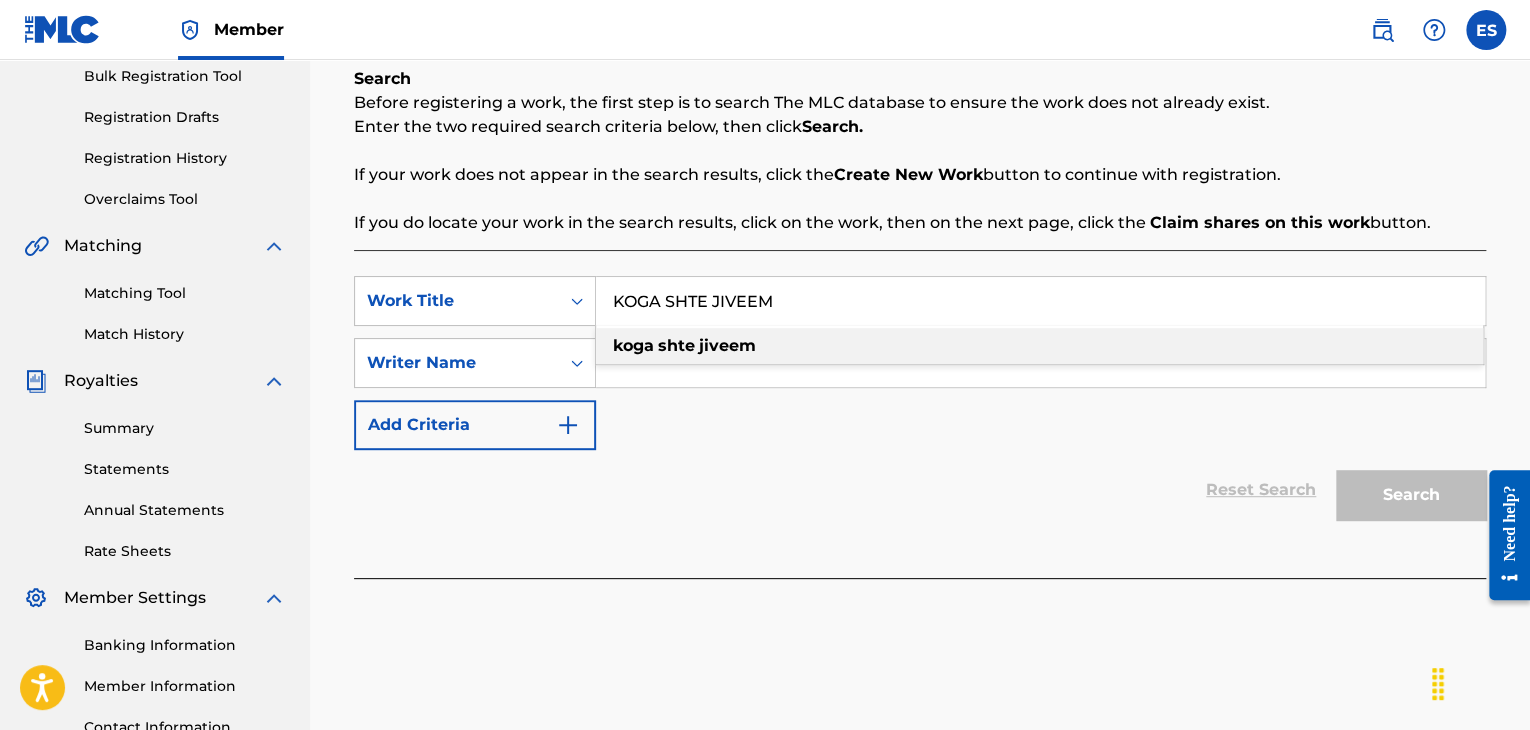 type on "KOGA SHTE JIVEEM" 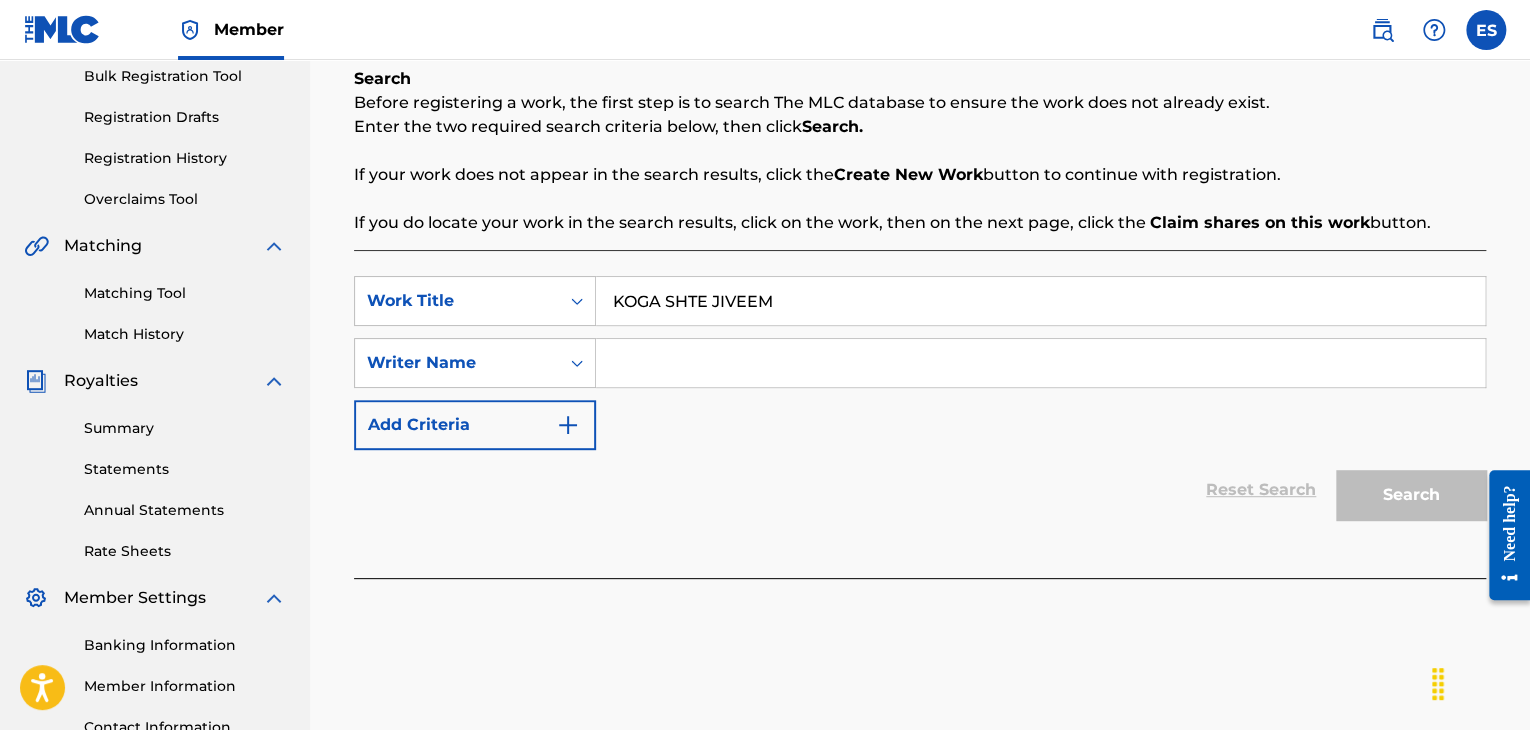 drag, startPoint x: 732, startPoint y: 361, endPoint x: 736, endPoint y: 381, distance: 20.396078 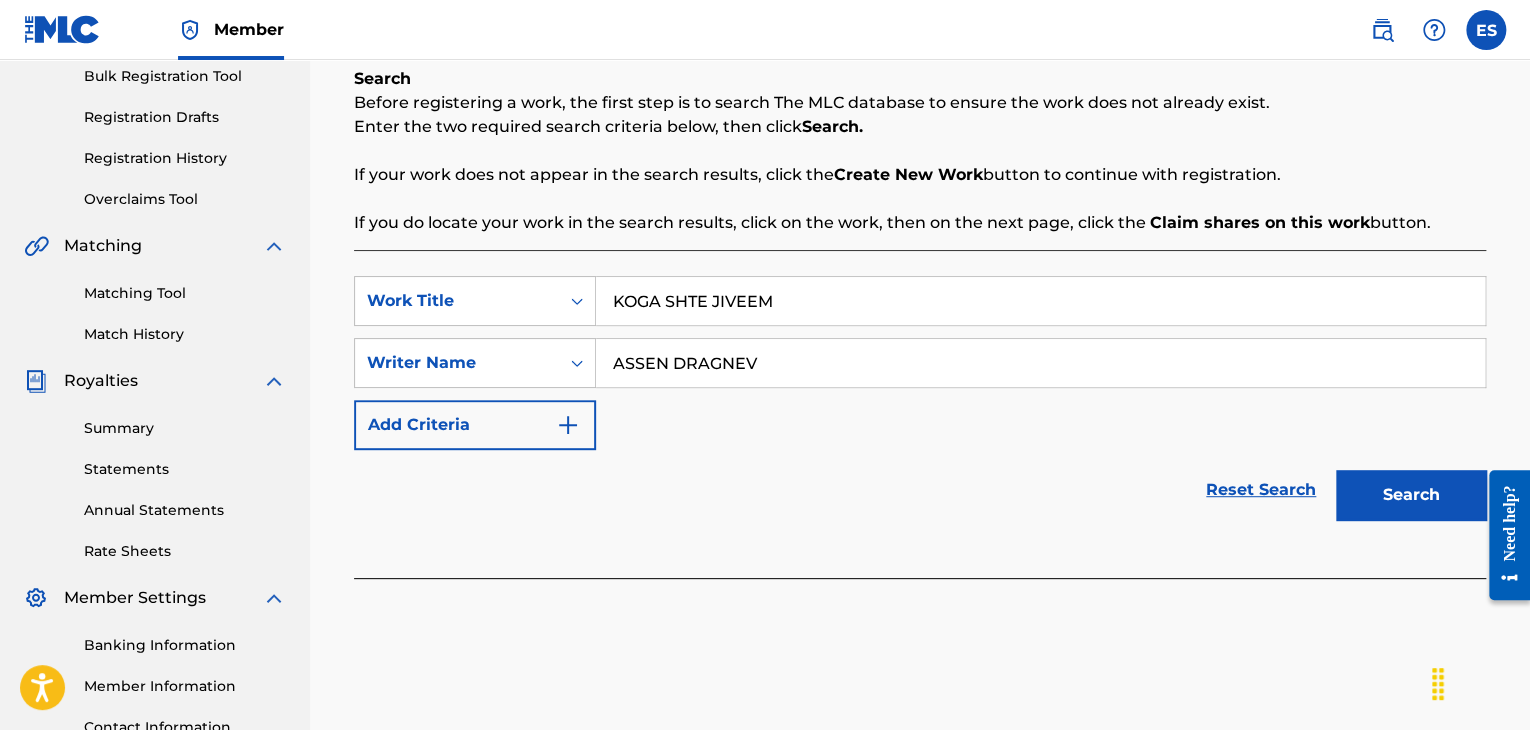 click on "KOGA SHTE JIVEEM" at bounding box center (1040, 301) 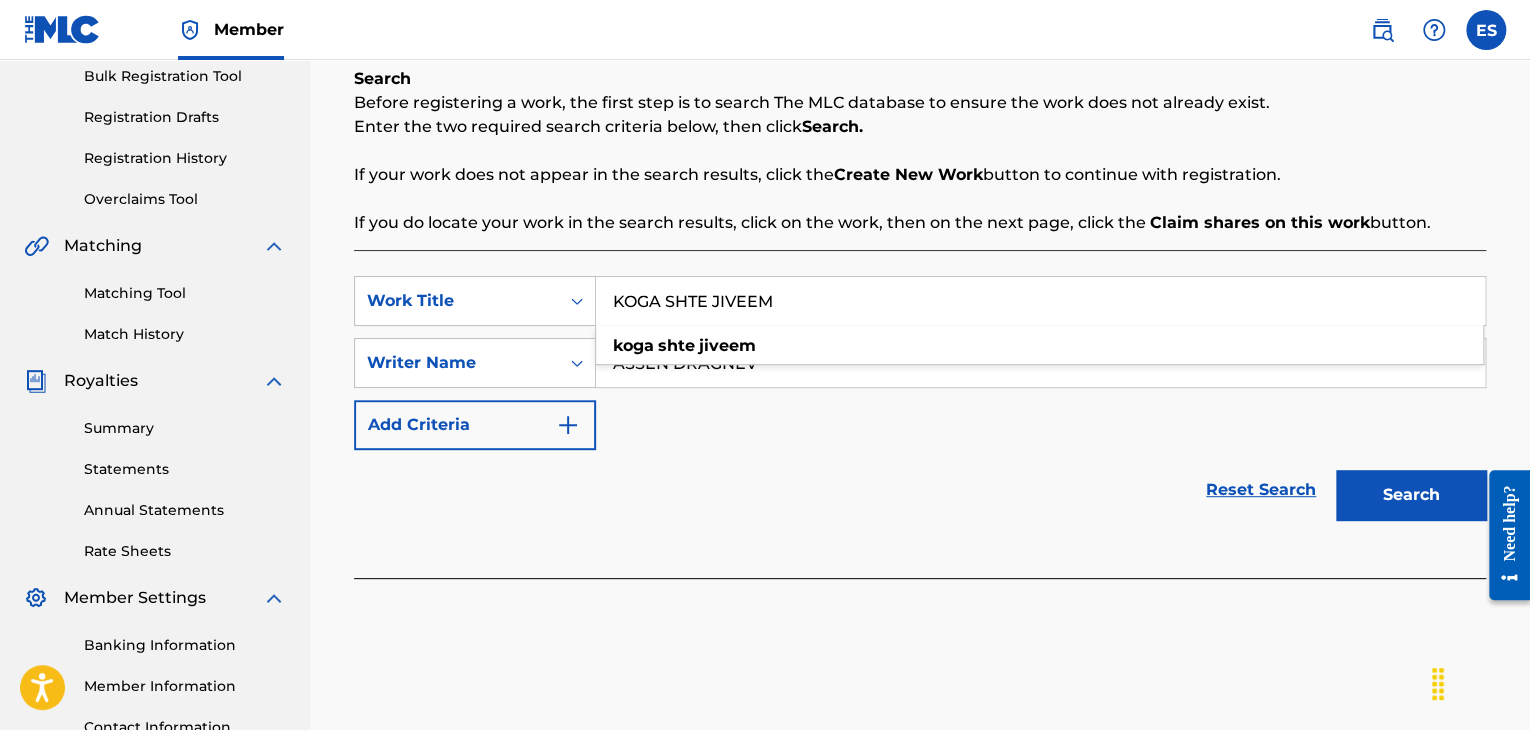 type on "KOGA SHTE JIVEEM" 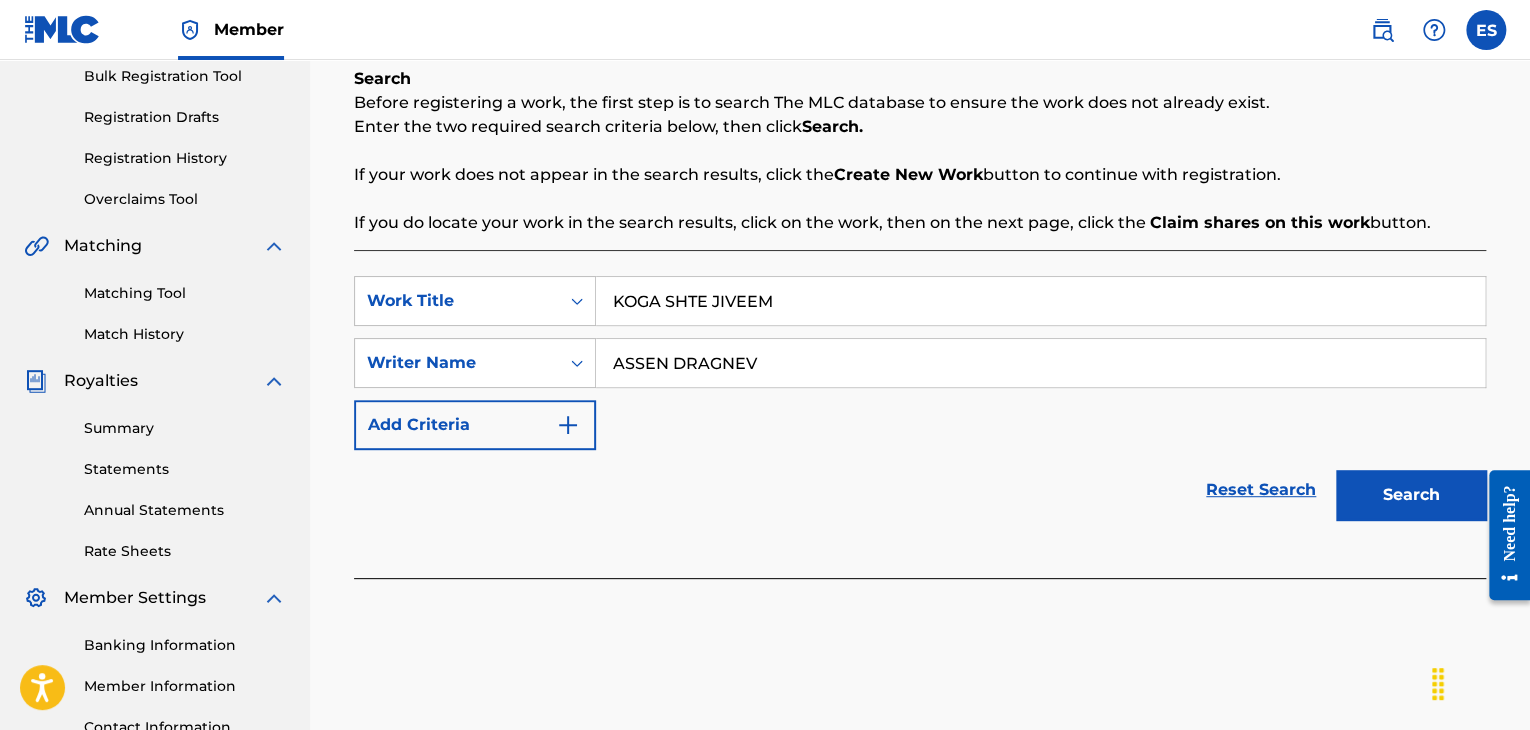 click on "Search" at bounding box center (1411, 495) 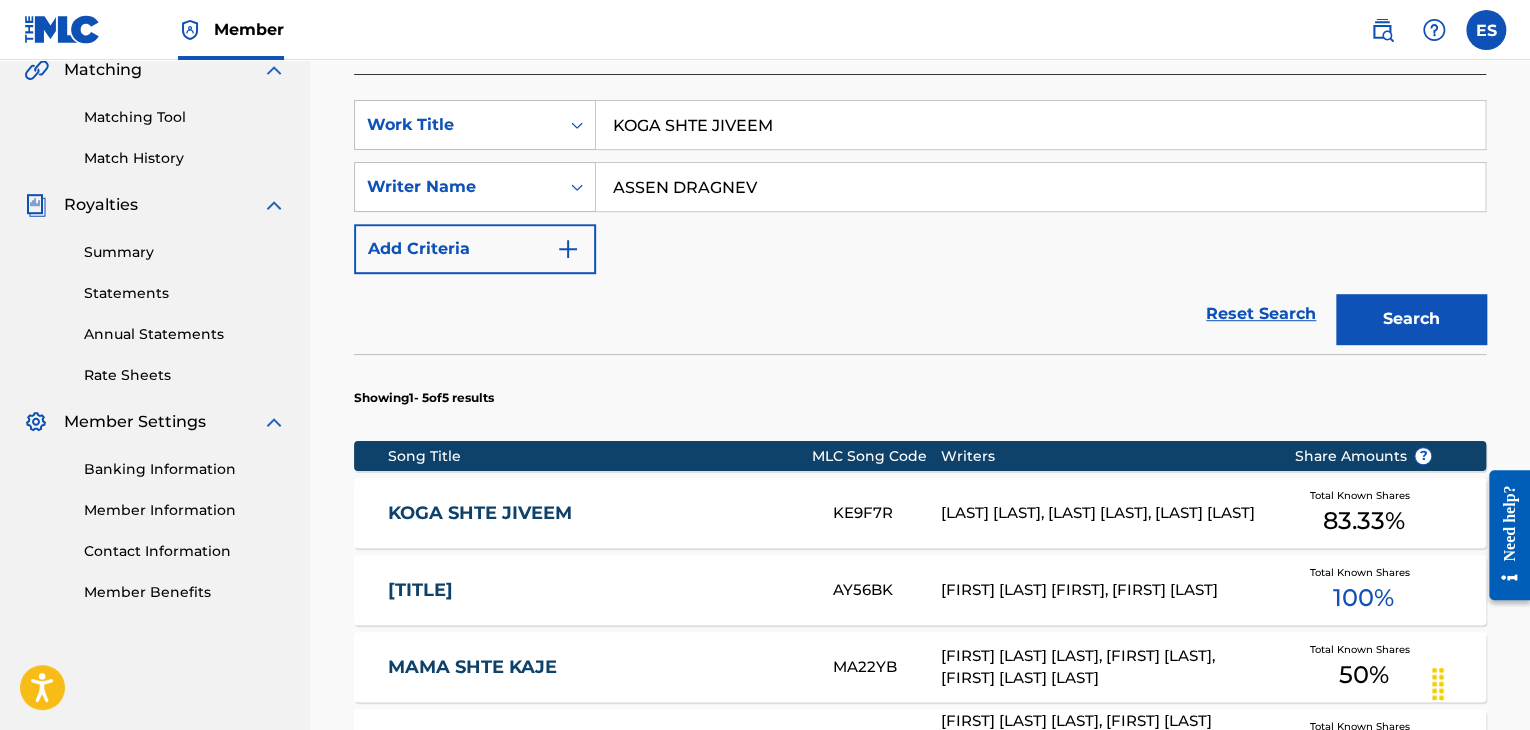 scroll, scrollTop: 500, scrollLeft: 0, axis: vertical 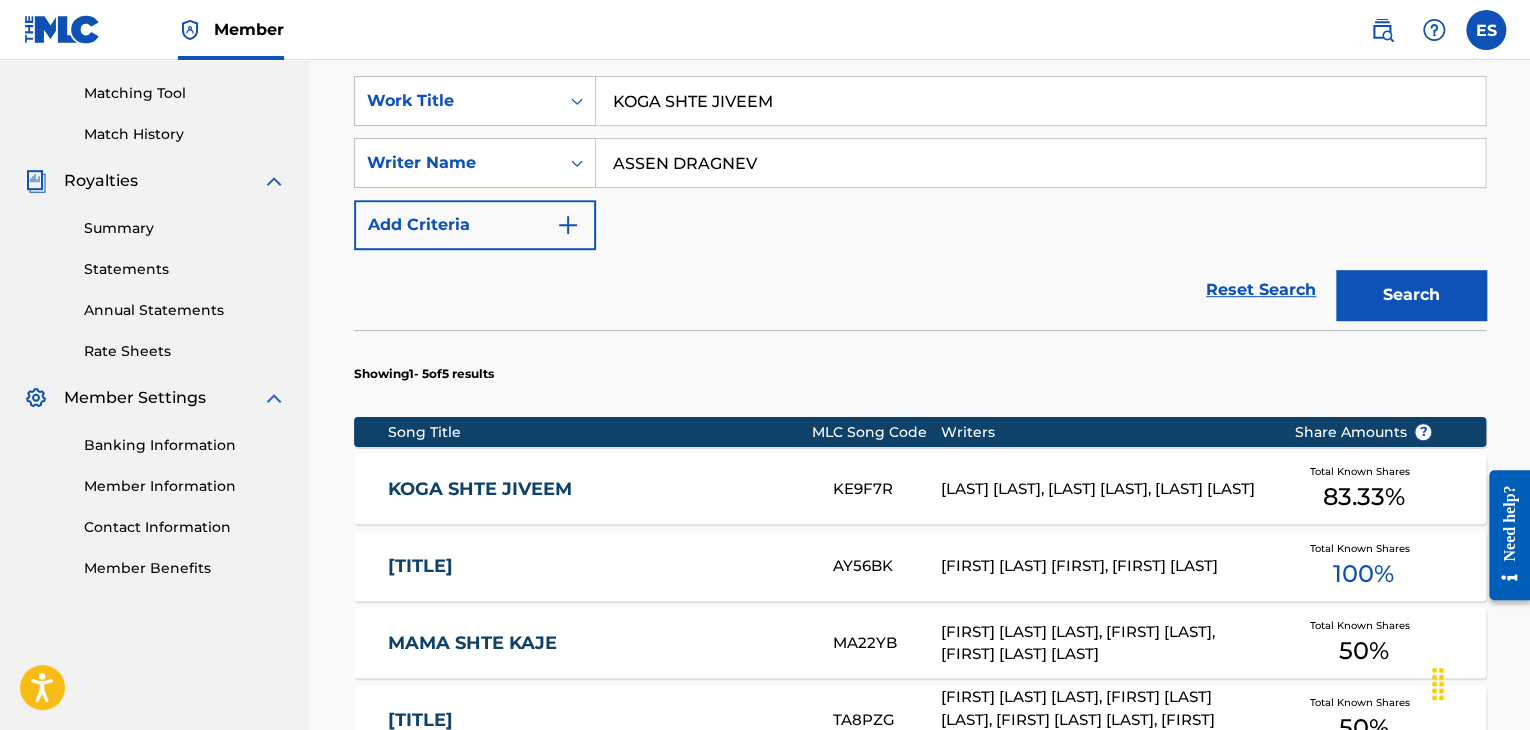 click on "[LAST] [LAST], [LAST] [LAST], [LAST] [LAST]" at bounding box center (1102, 489) 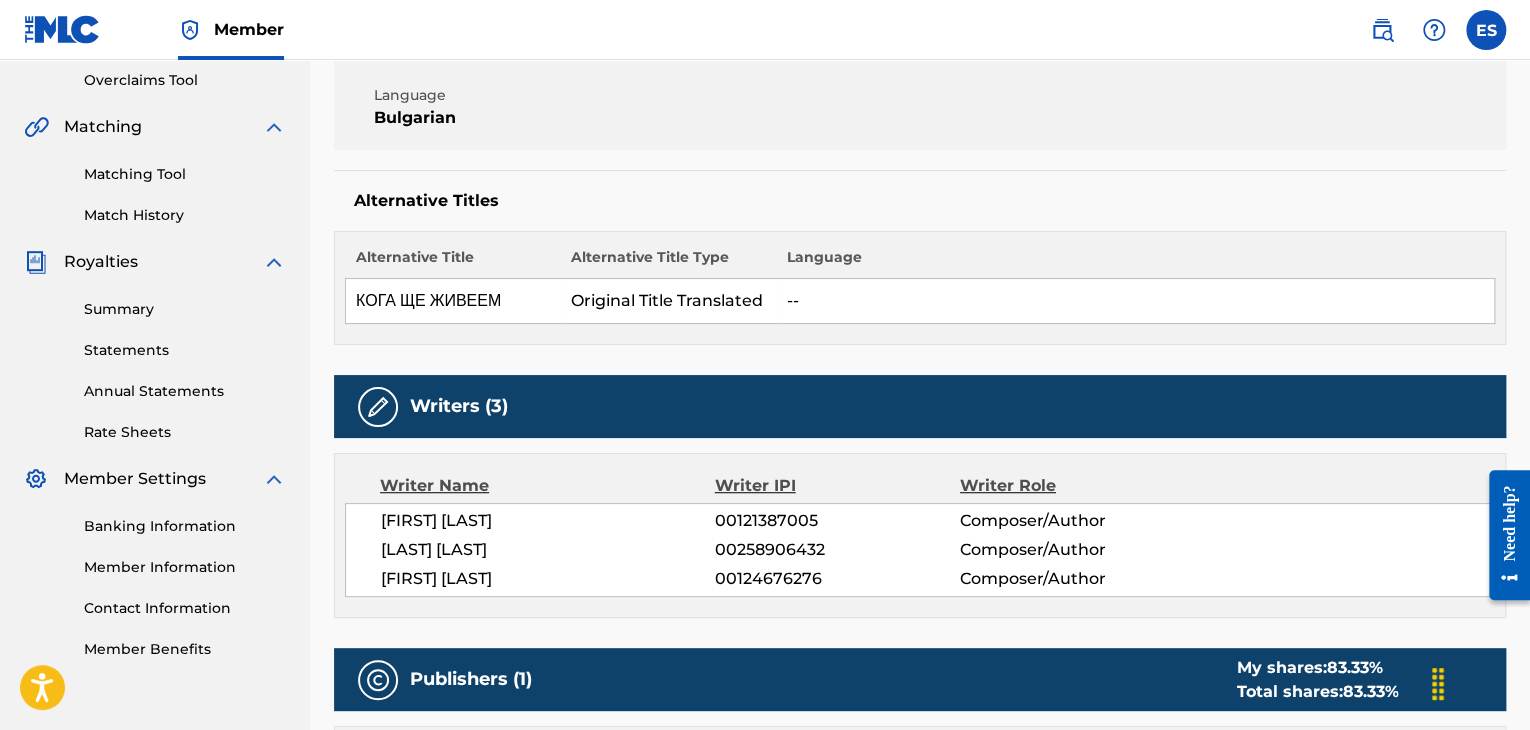scroll, scrollTop: 600, scrollLeft: 0, axis: vertical 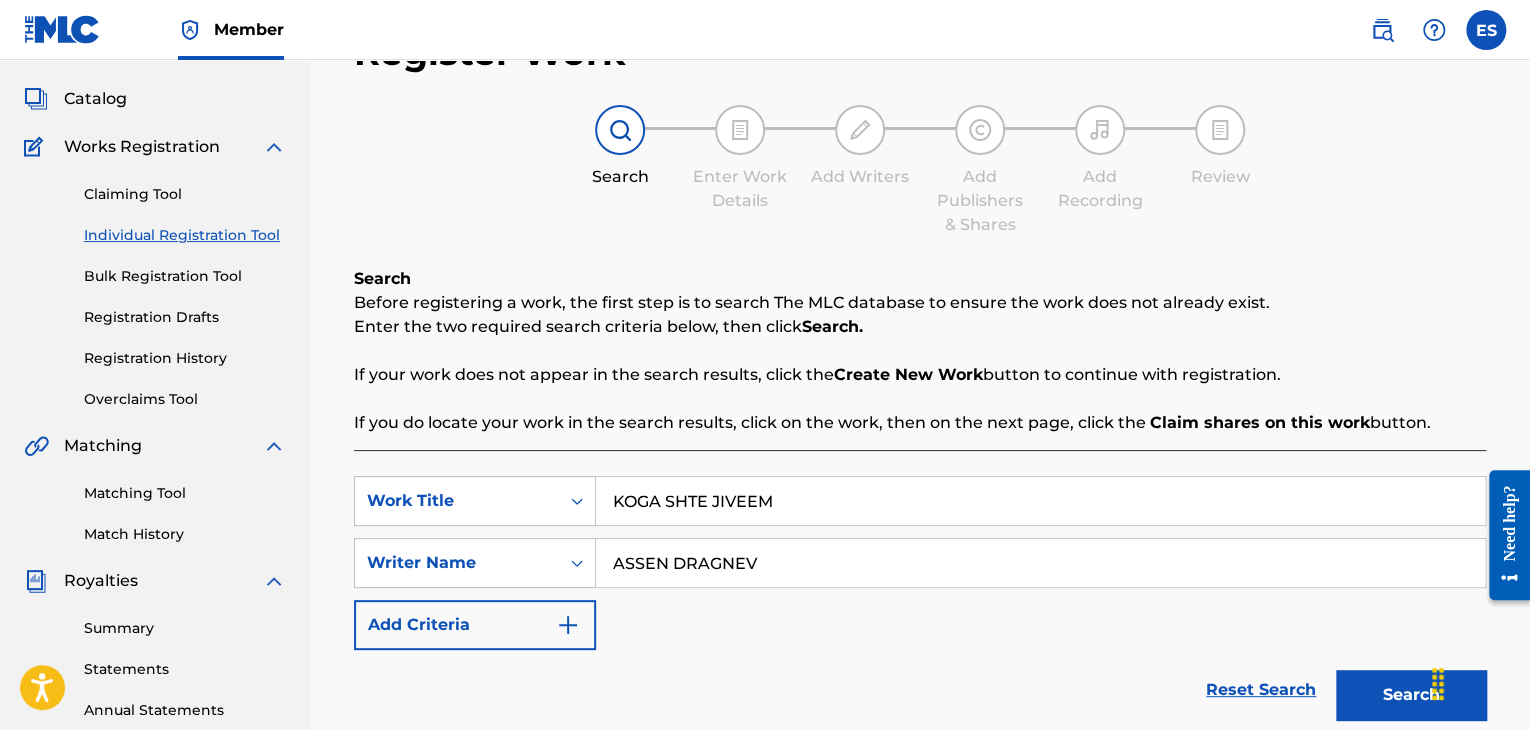 click on "ASSEN DRAGNEV" at bounding box center [1040, 563] 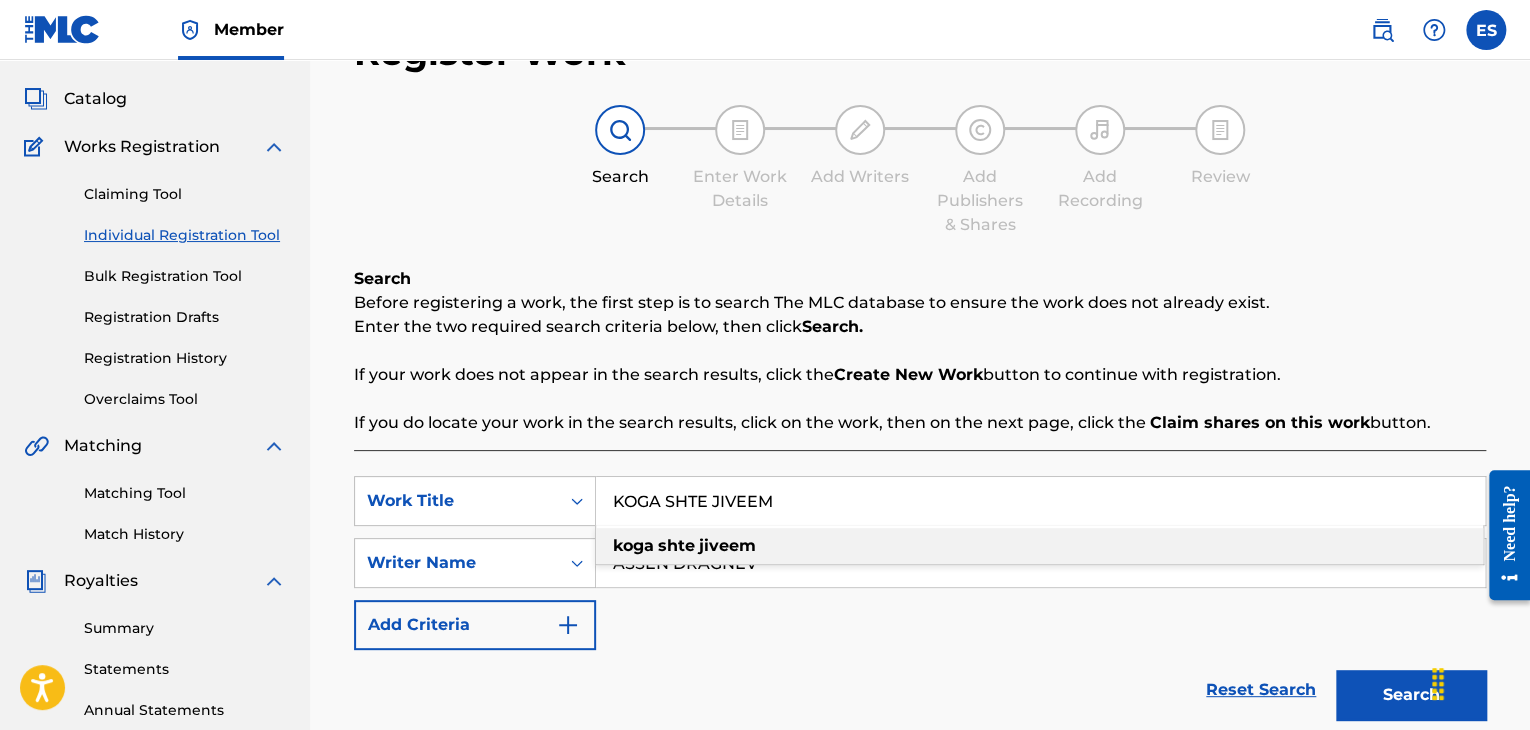 click on "KOGA SHTE JIVEEM" at bounding box center [1040, 501] 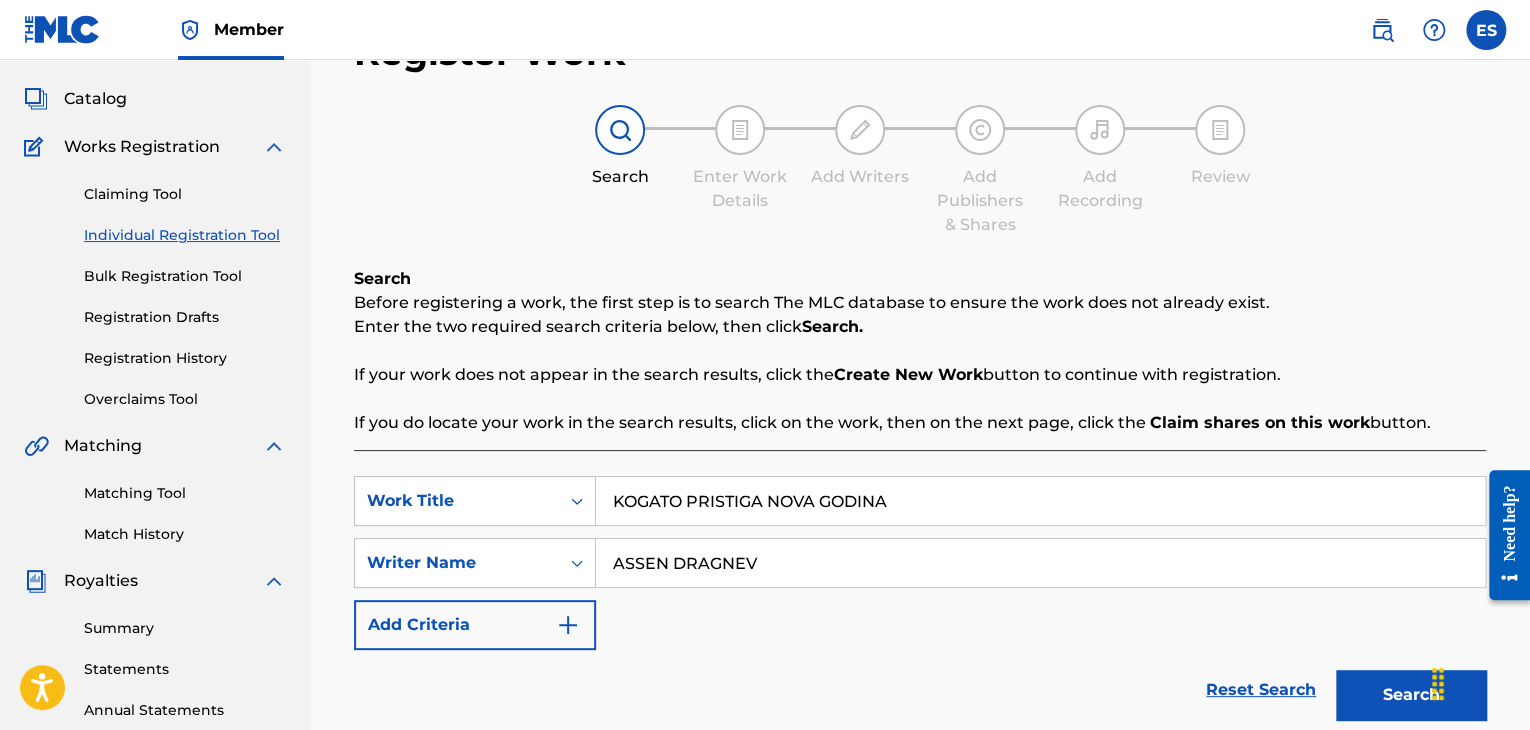 type on "KOGATO PRISTIGA NOVA GODINA" 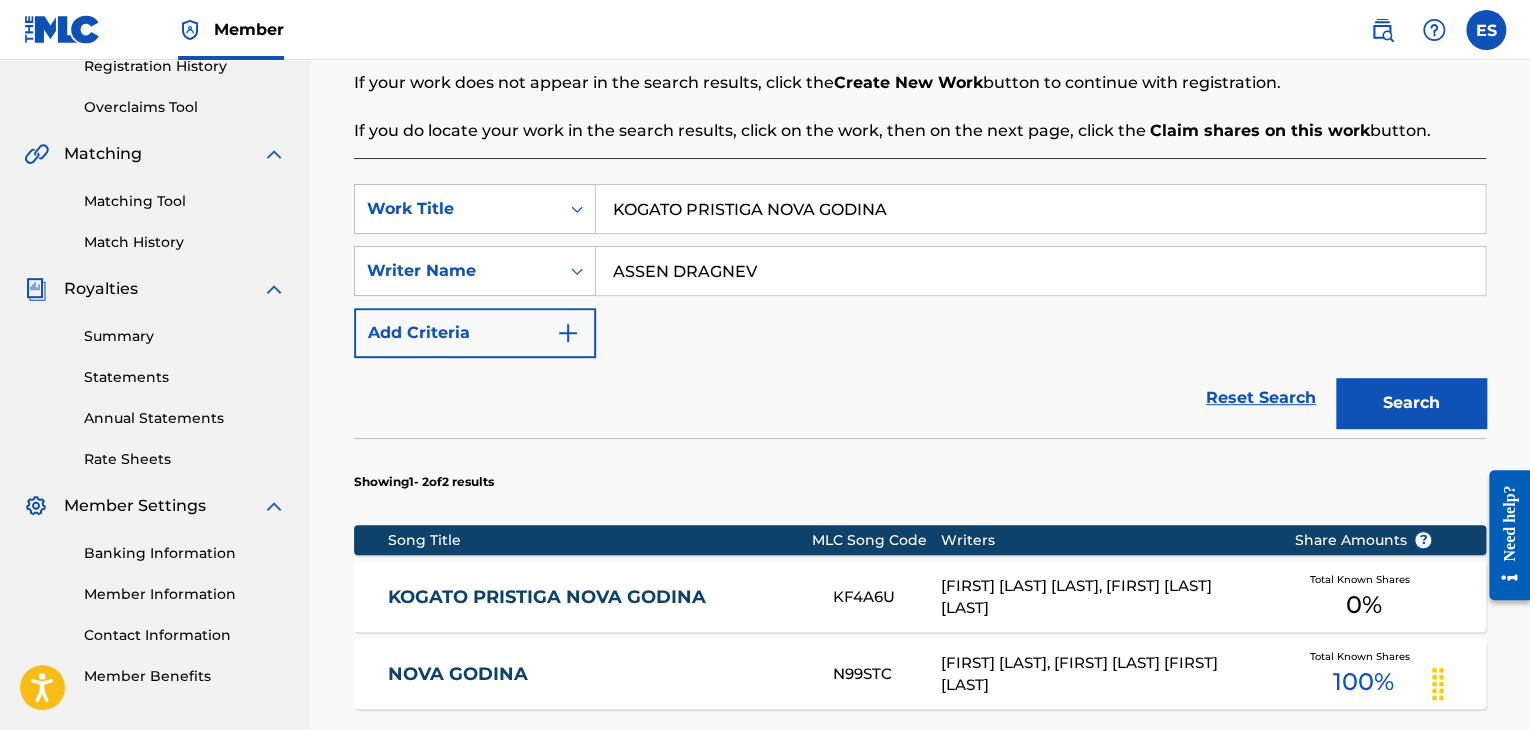 scroll, scrollTop: 500, scrollLeft: 0, axis: vertical 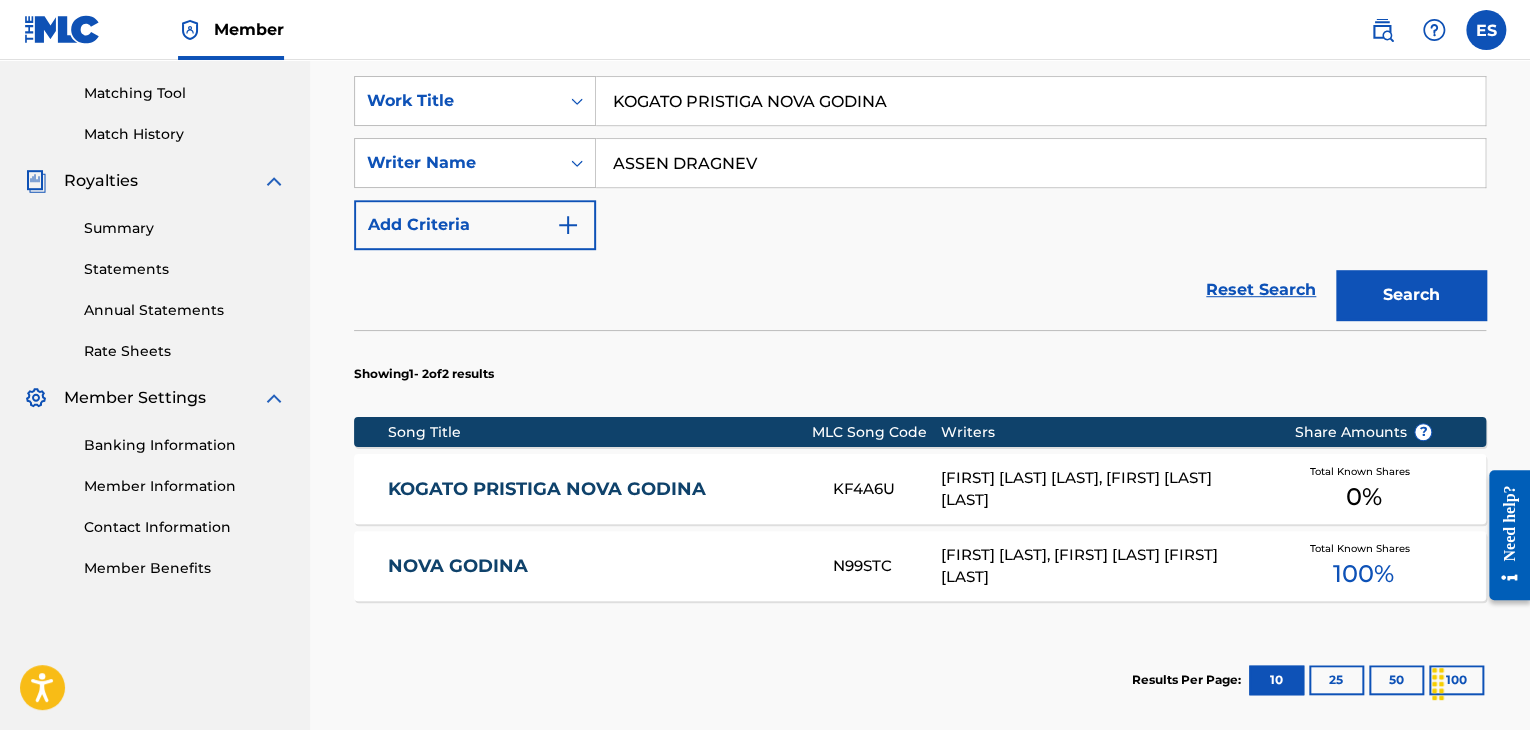 click on "[FIRST] [LAST] [LAST], [FIRST] [LAST] [LAST]" at bounding box center (1102, 489) 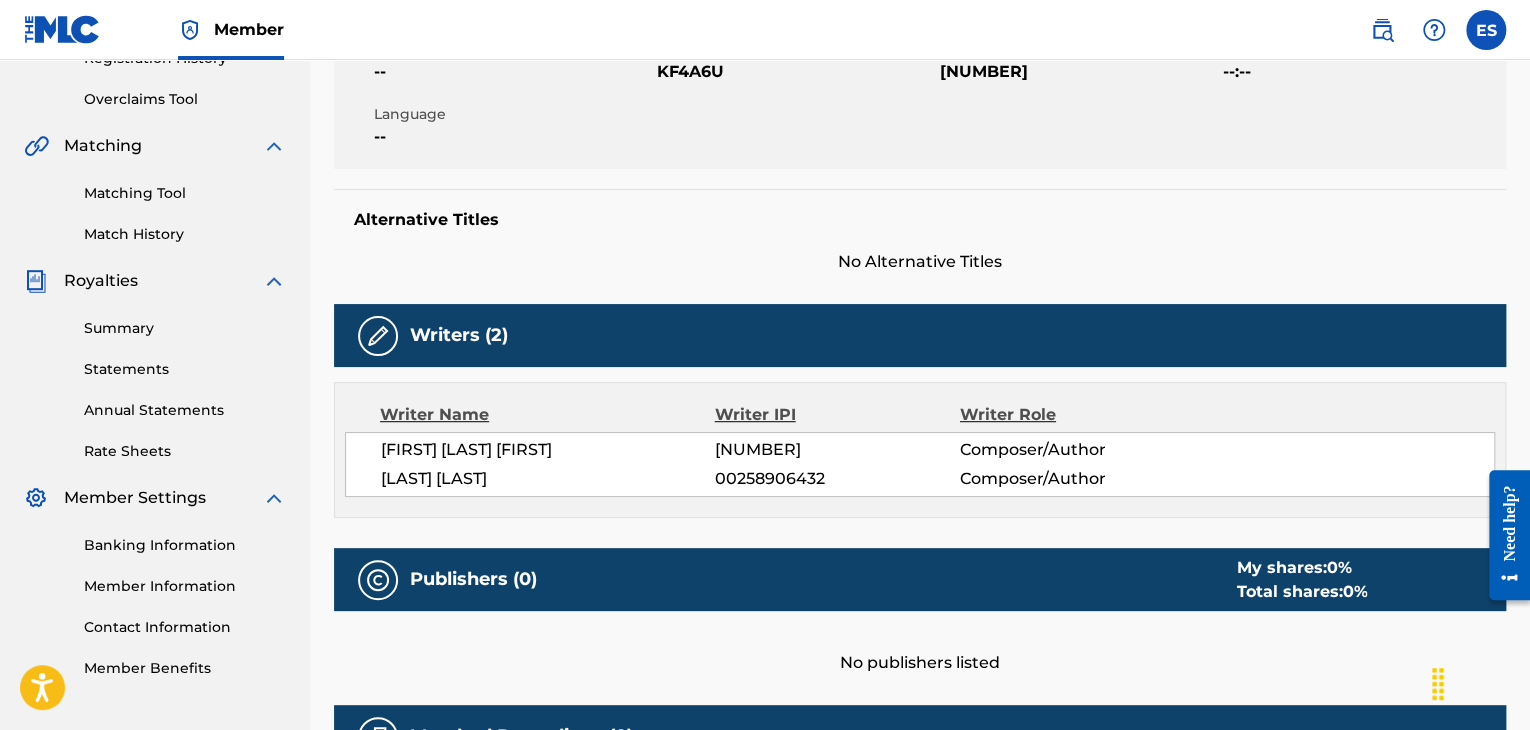 scroll, scrollTop: 700, scrollLeft: 0, axis: vertical 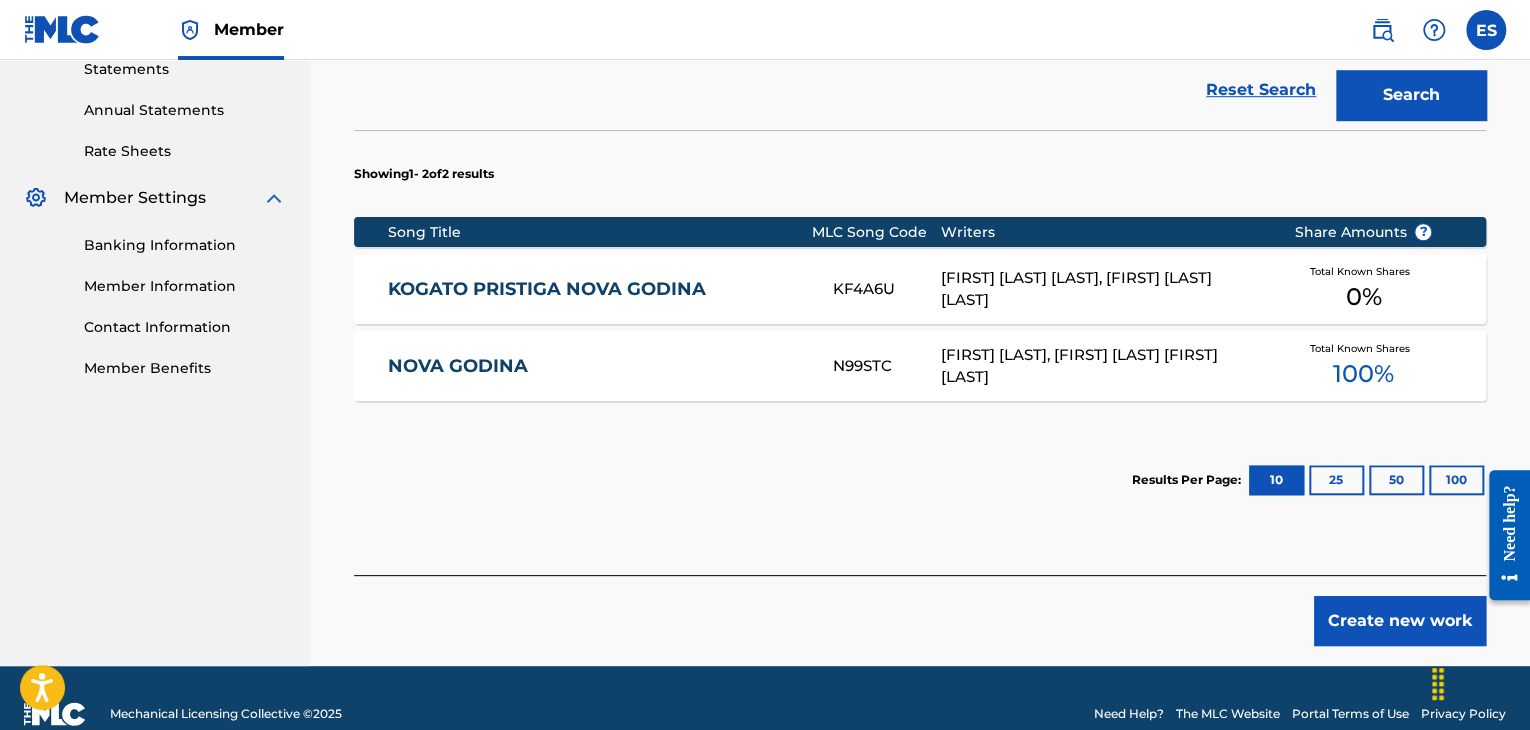 click on "Create new work" at bounding box center [1400, 621] 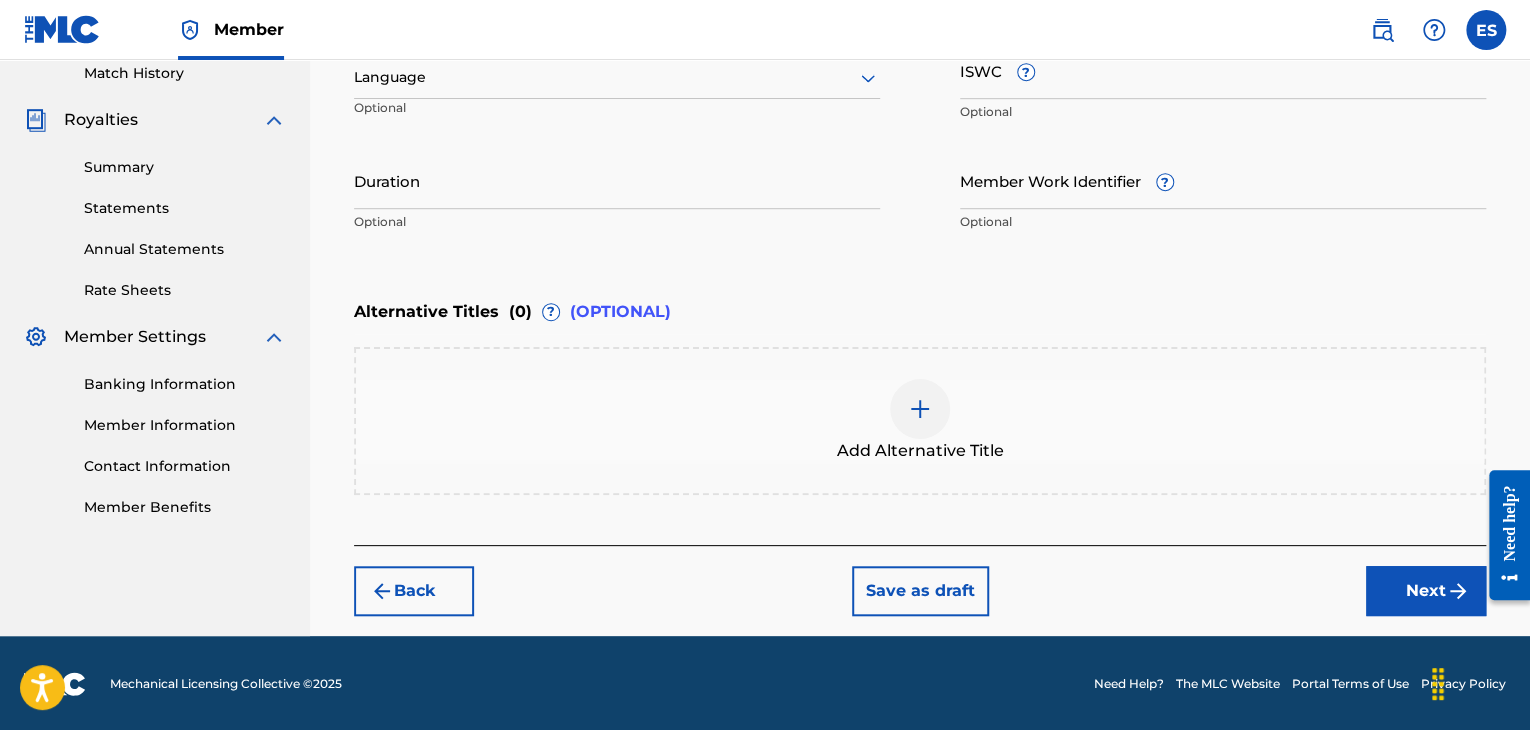 click at bounding box center [617, 77] 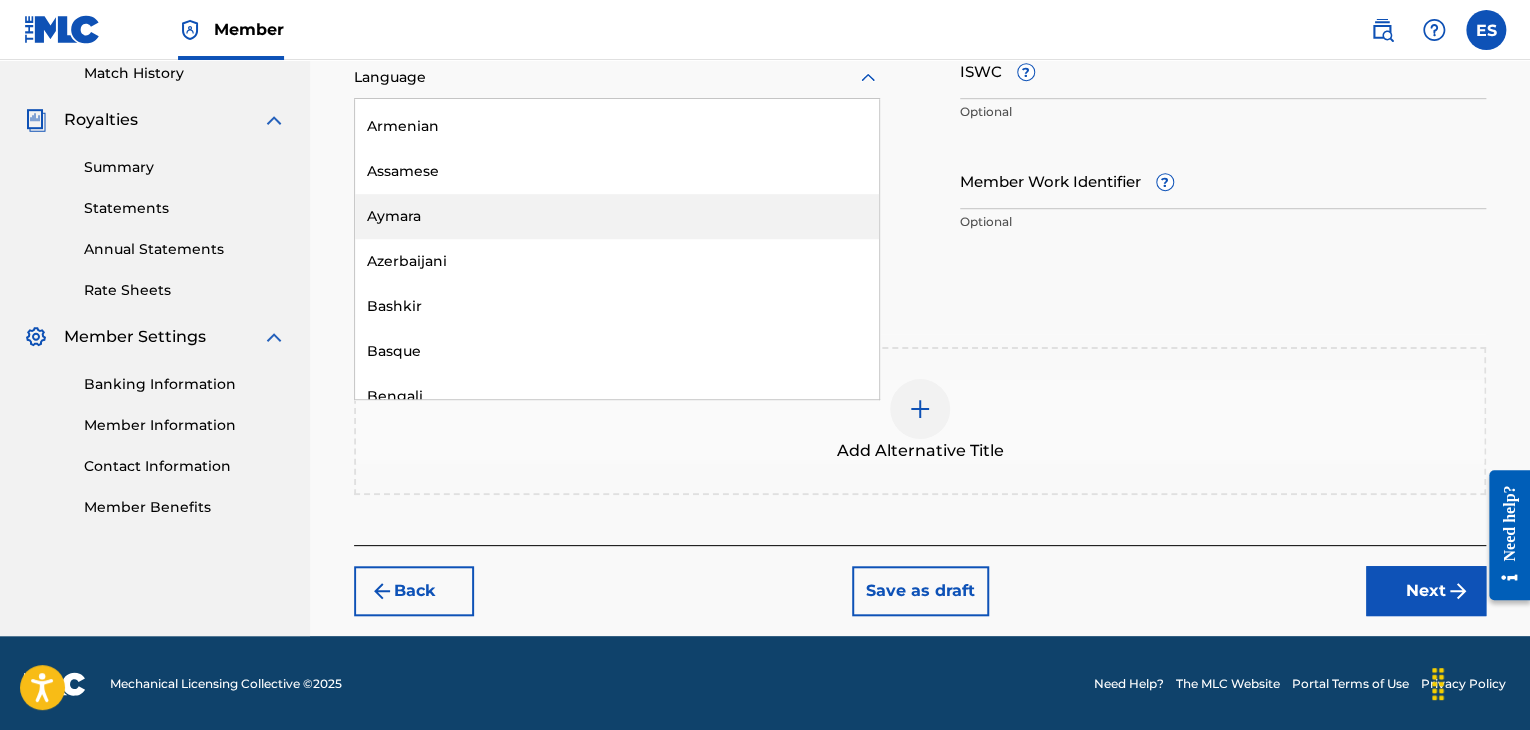 scroll, scrollTop: 700, scrollLeft: 0, axis: vertical 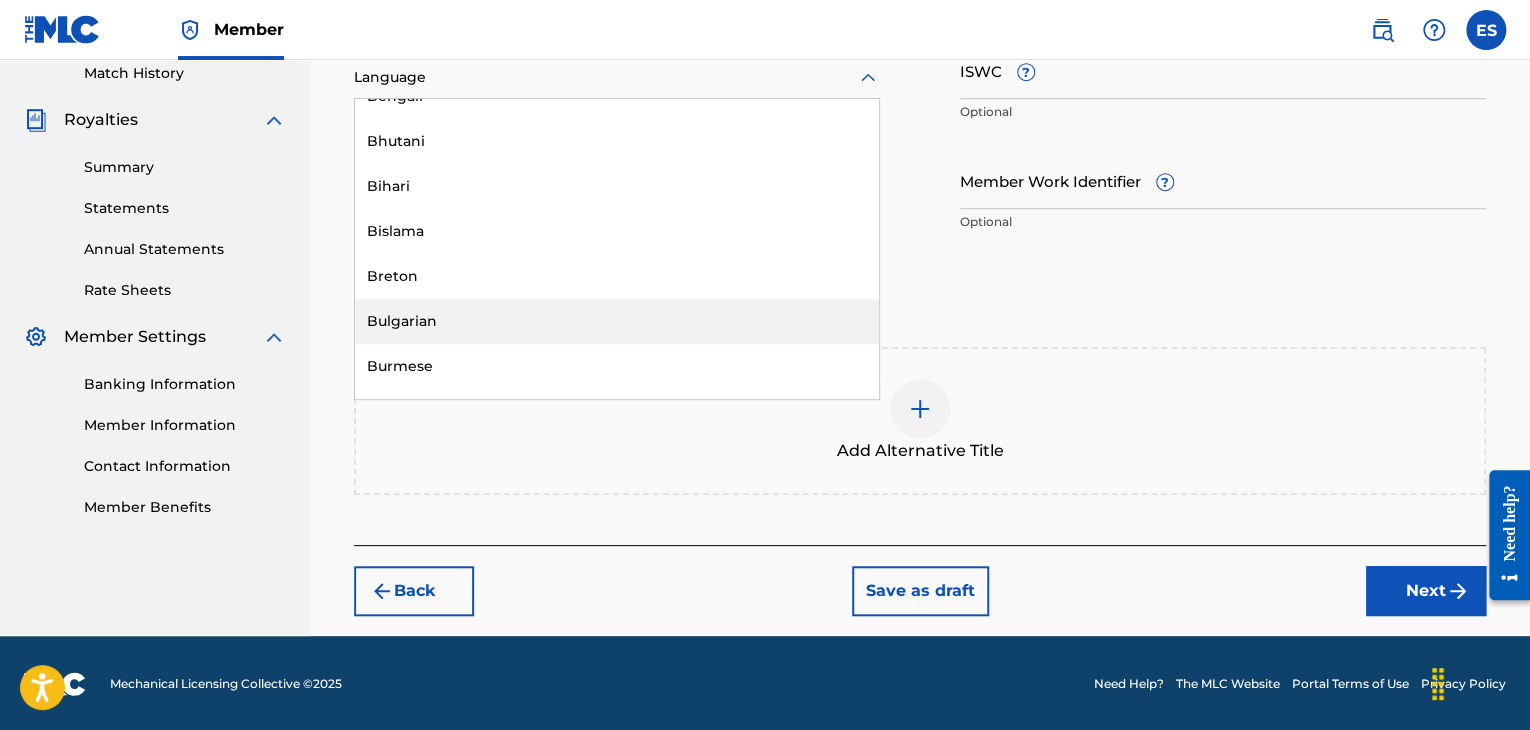 click on "Bulgarian" at bounding box center [617, 321] 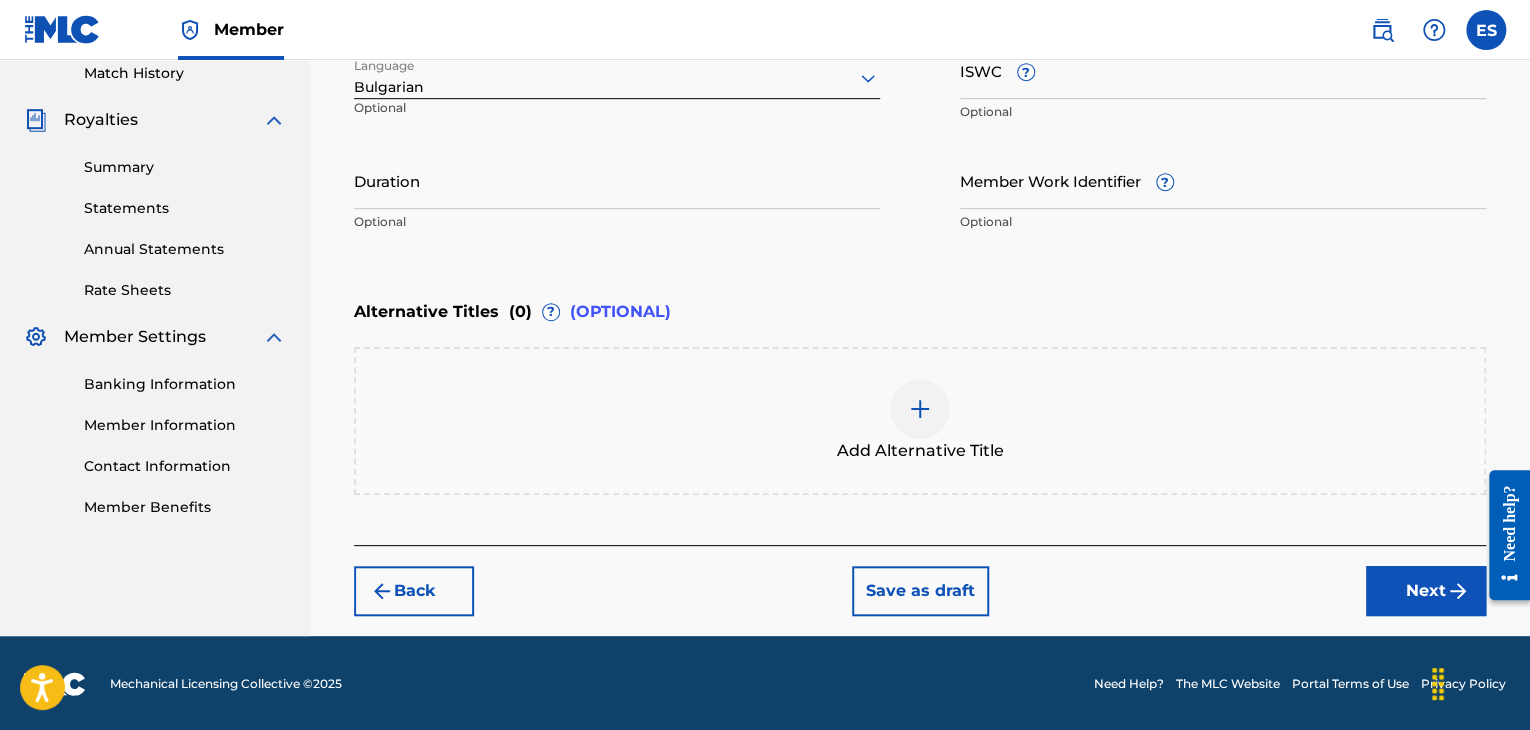 scroll, scrollTop: 461, scrollLeft: 0, axis: vertical 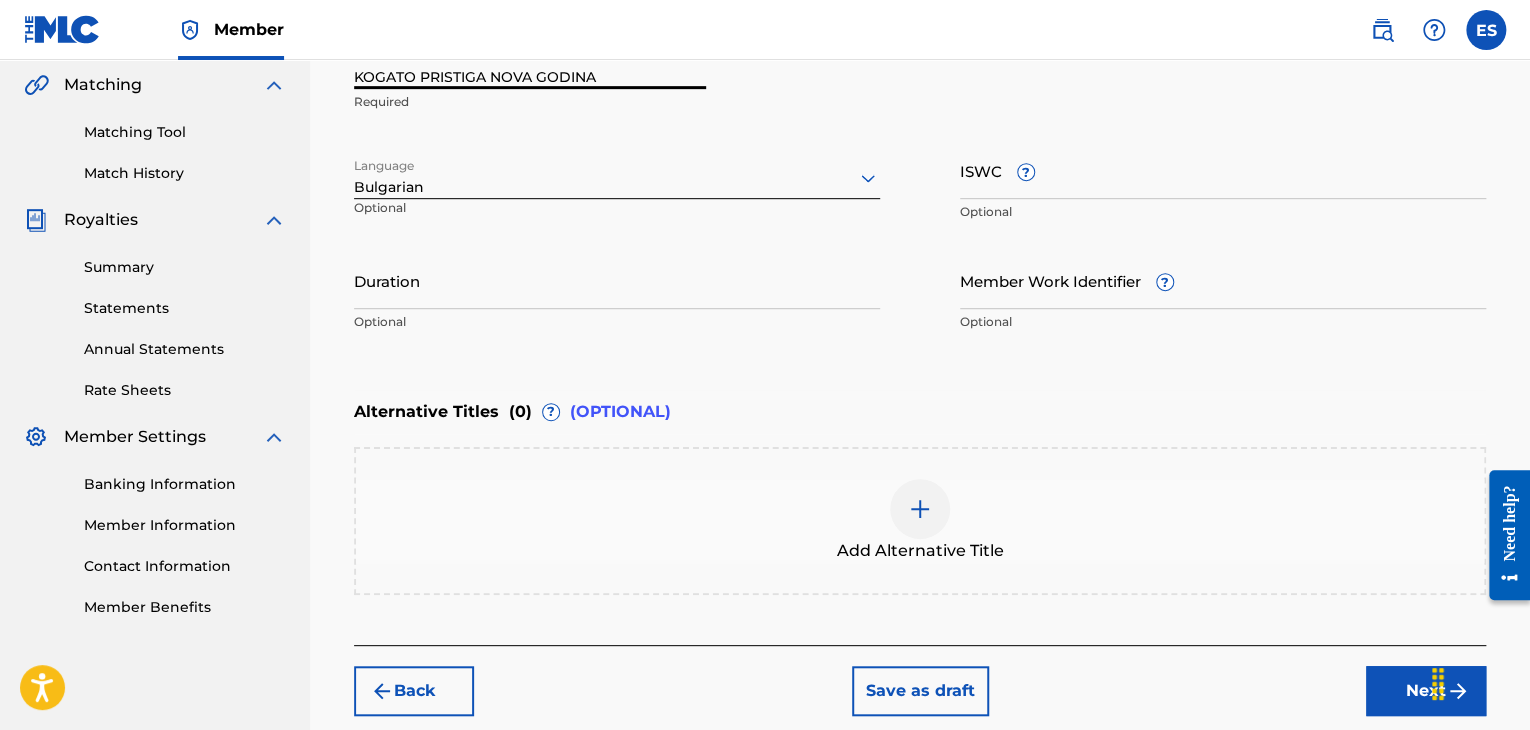 click on "KOGATO PRISTIGA NOVA GODINA" at bounding box center (530, 60) 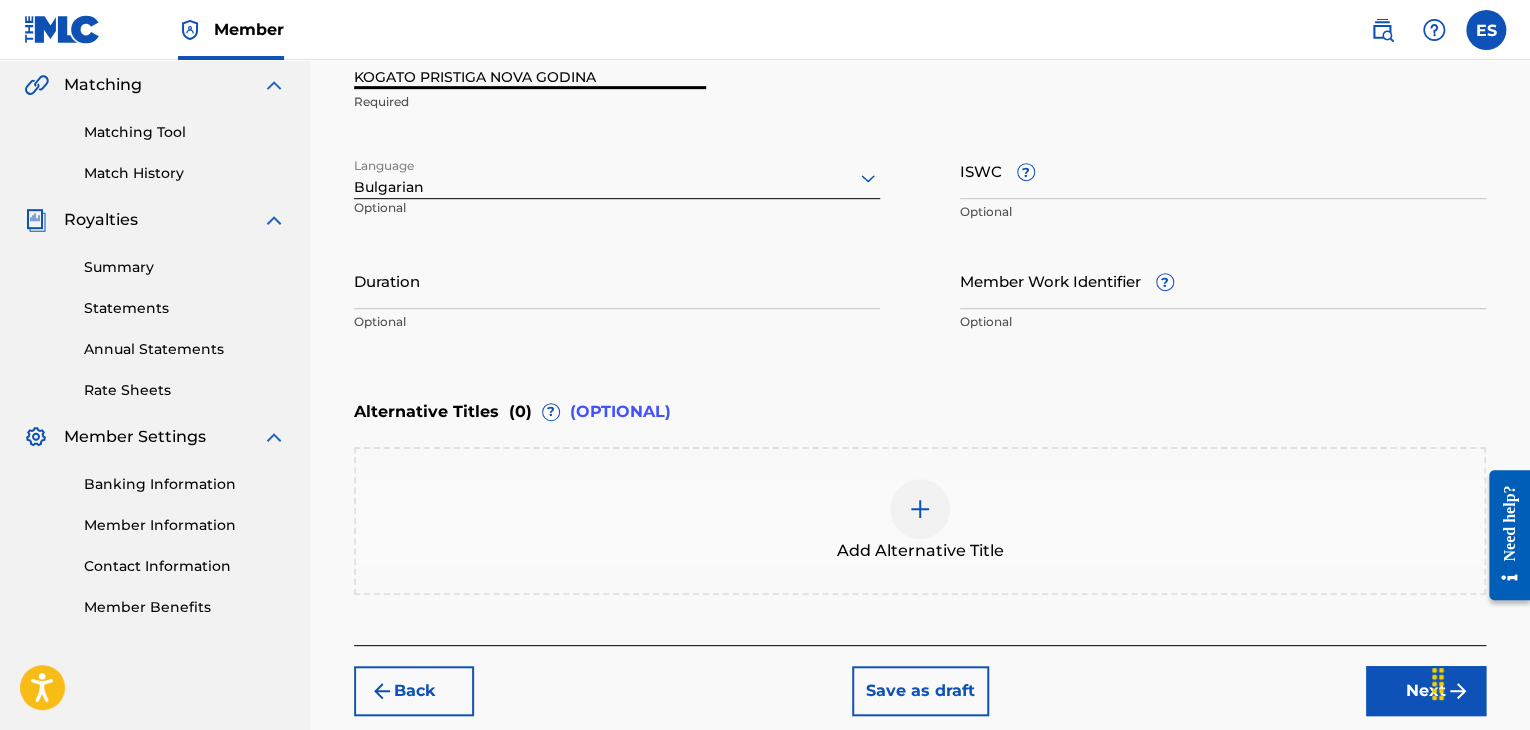 type on "KOGATO PRISTIGA NOVA GODINA" 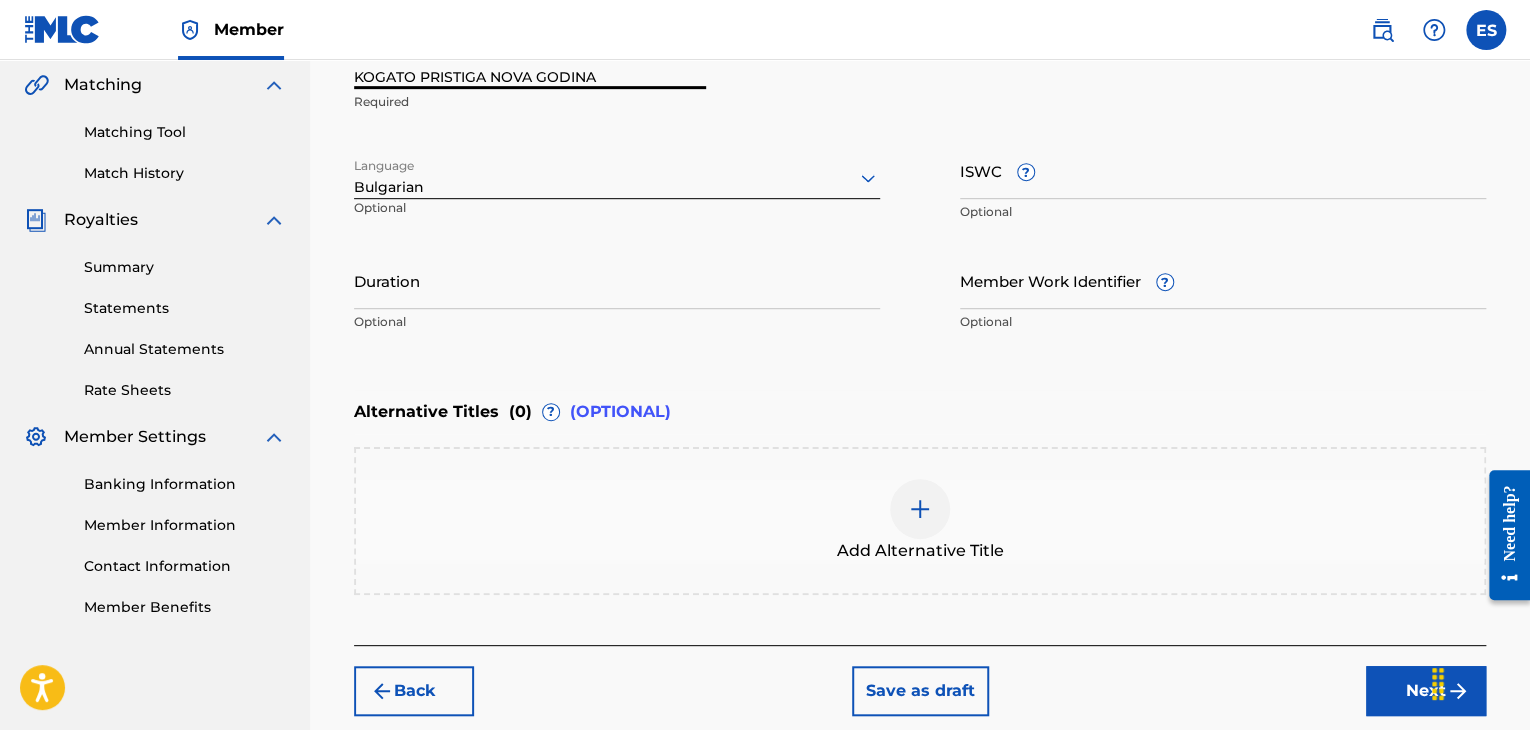 click on "ISWC   ?" at bounding box center [1223, 170] 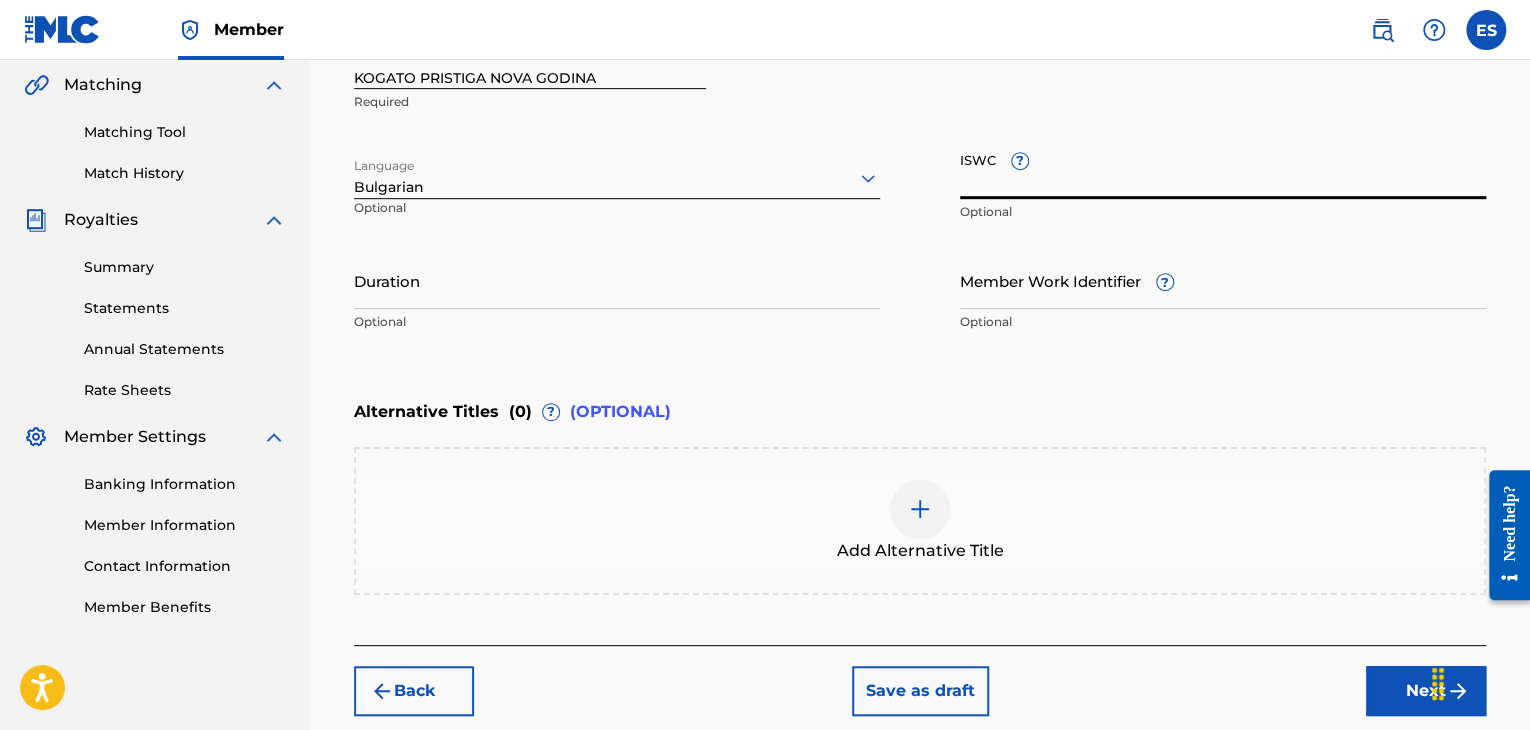 paste on "[NUMBER]" 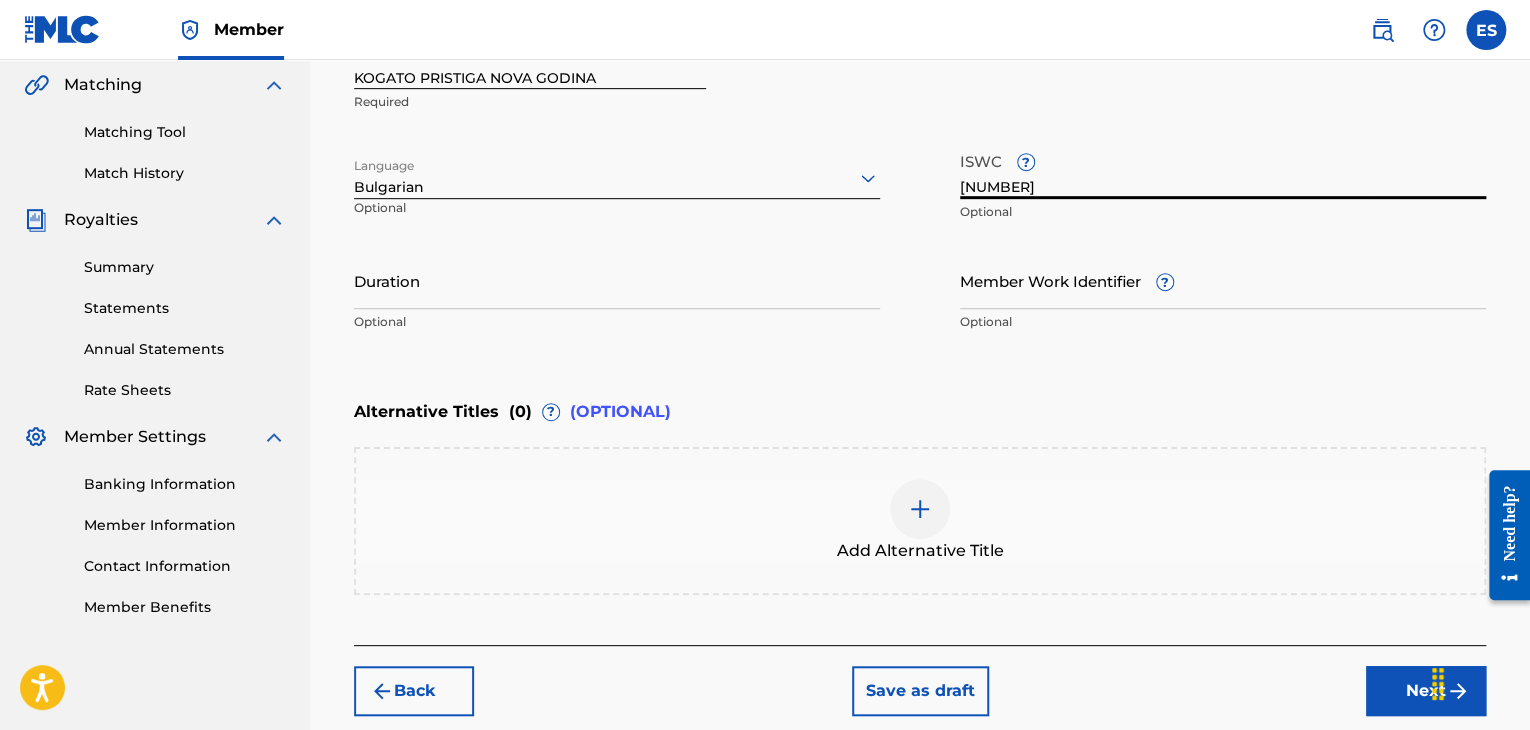type on "[NUMBER]" 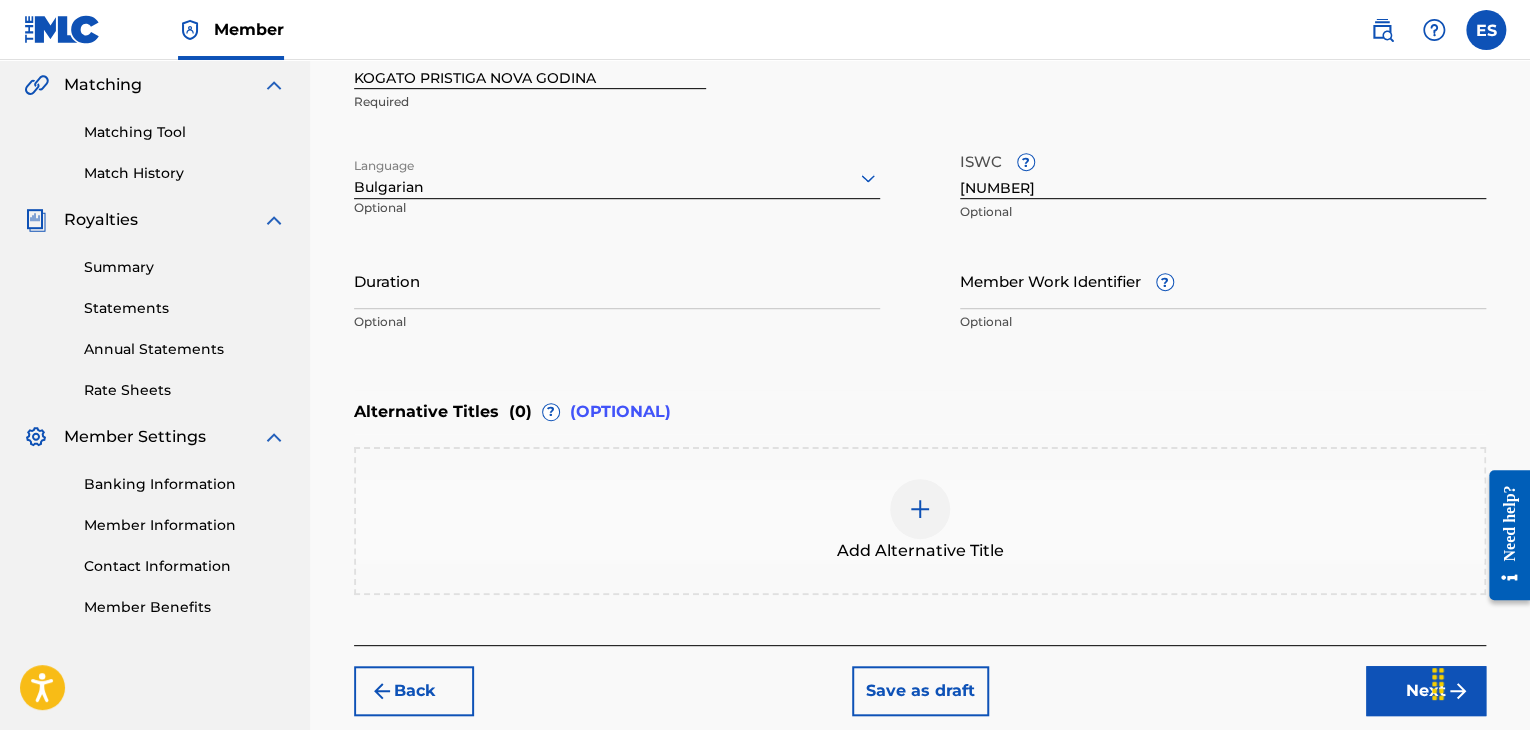 click on "Duration" at bounding box center [617, 280] 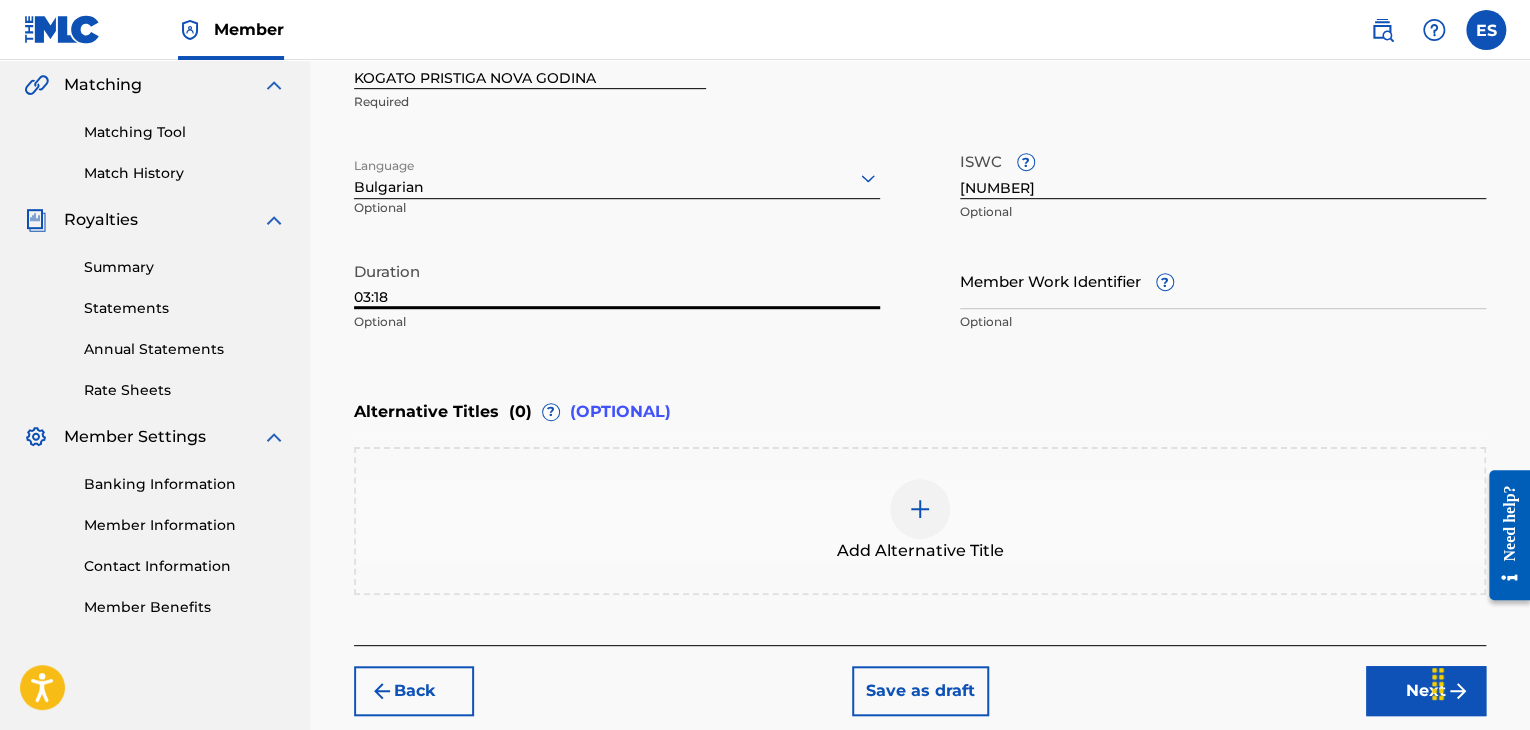 type on "03:18" 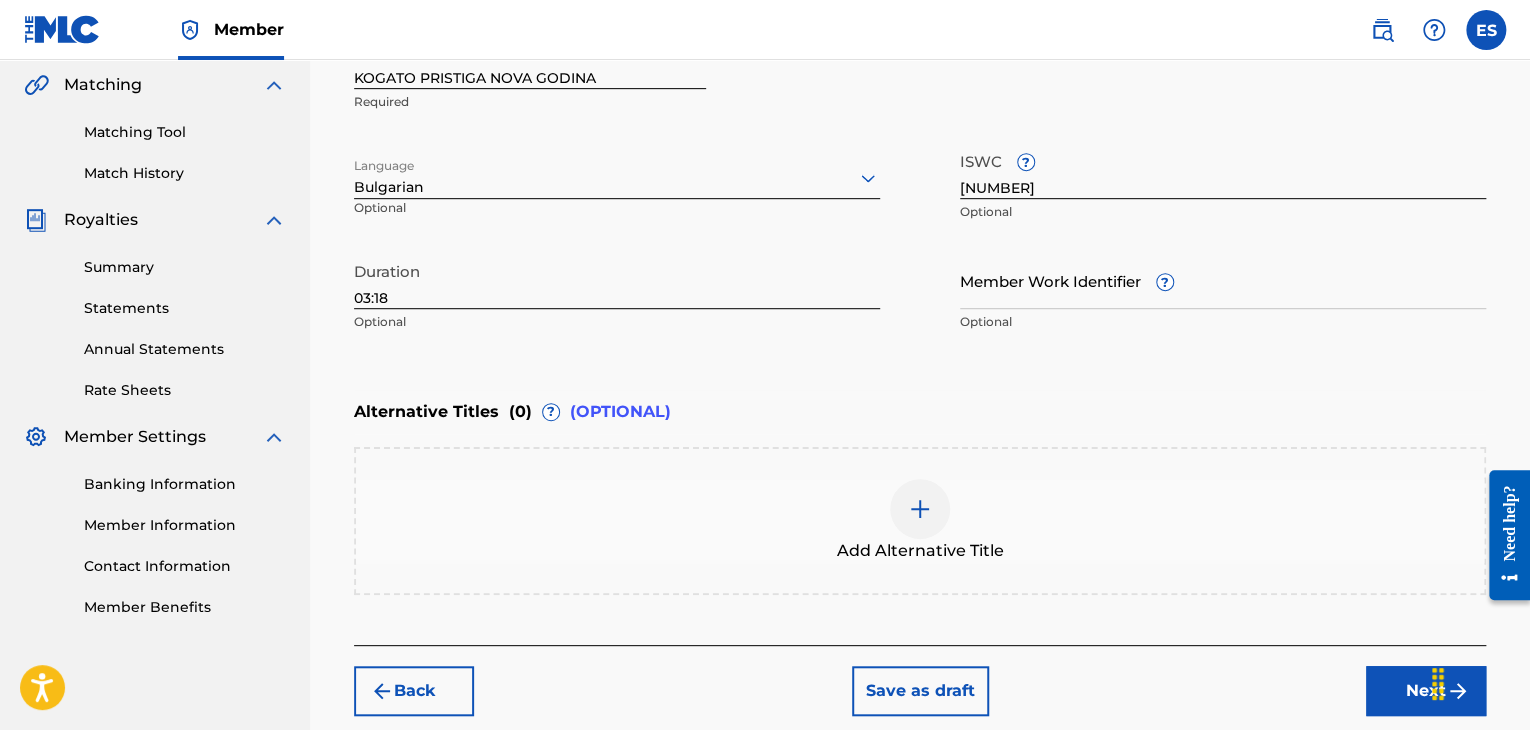 click at bounding box center [920, 509] 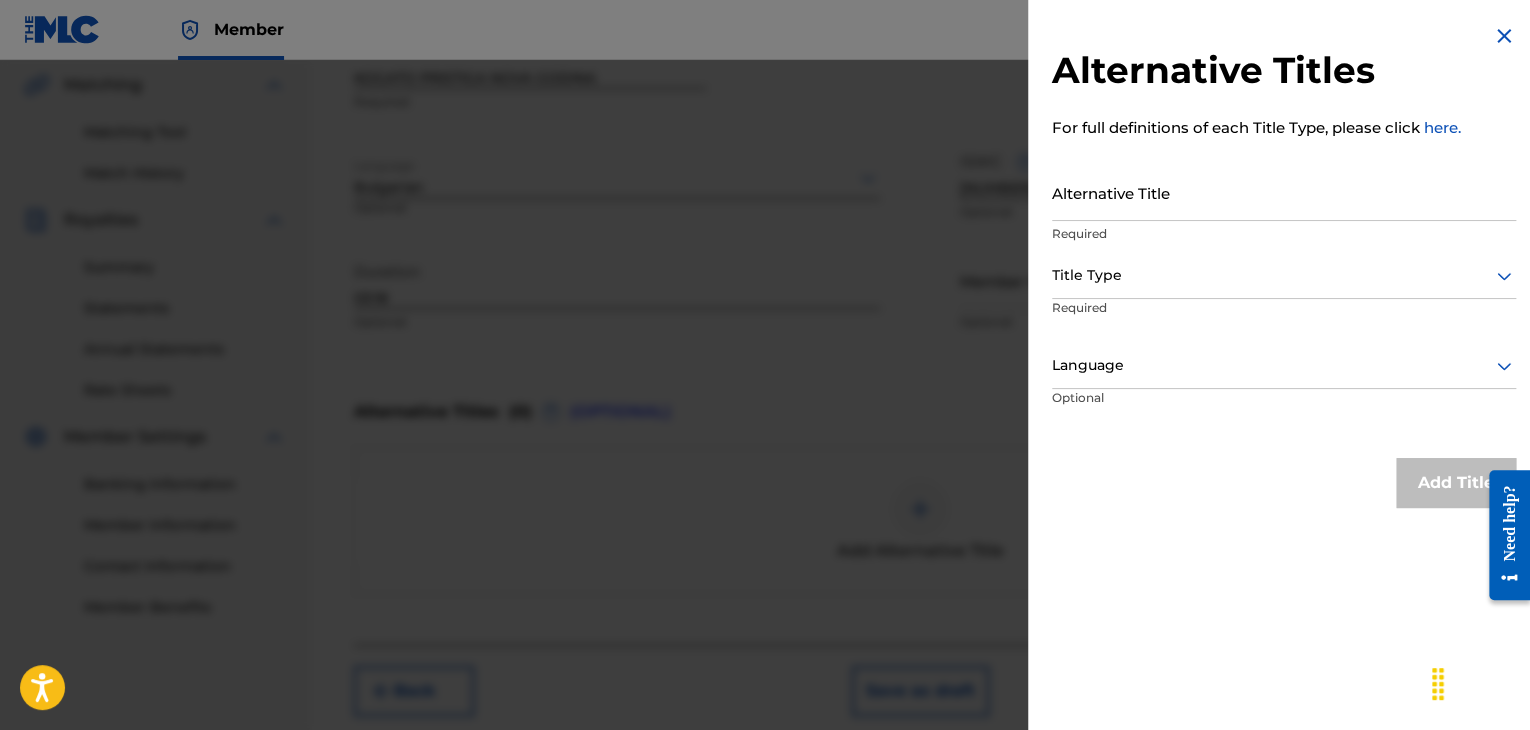 click on "Alternative Title" at bounding box center [1284, 192] 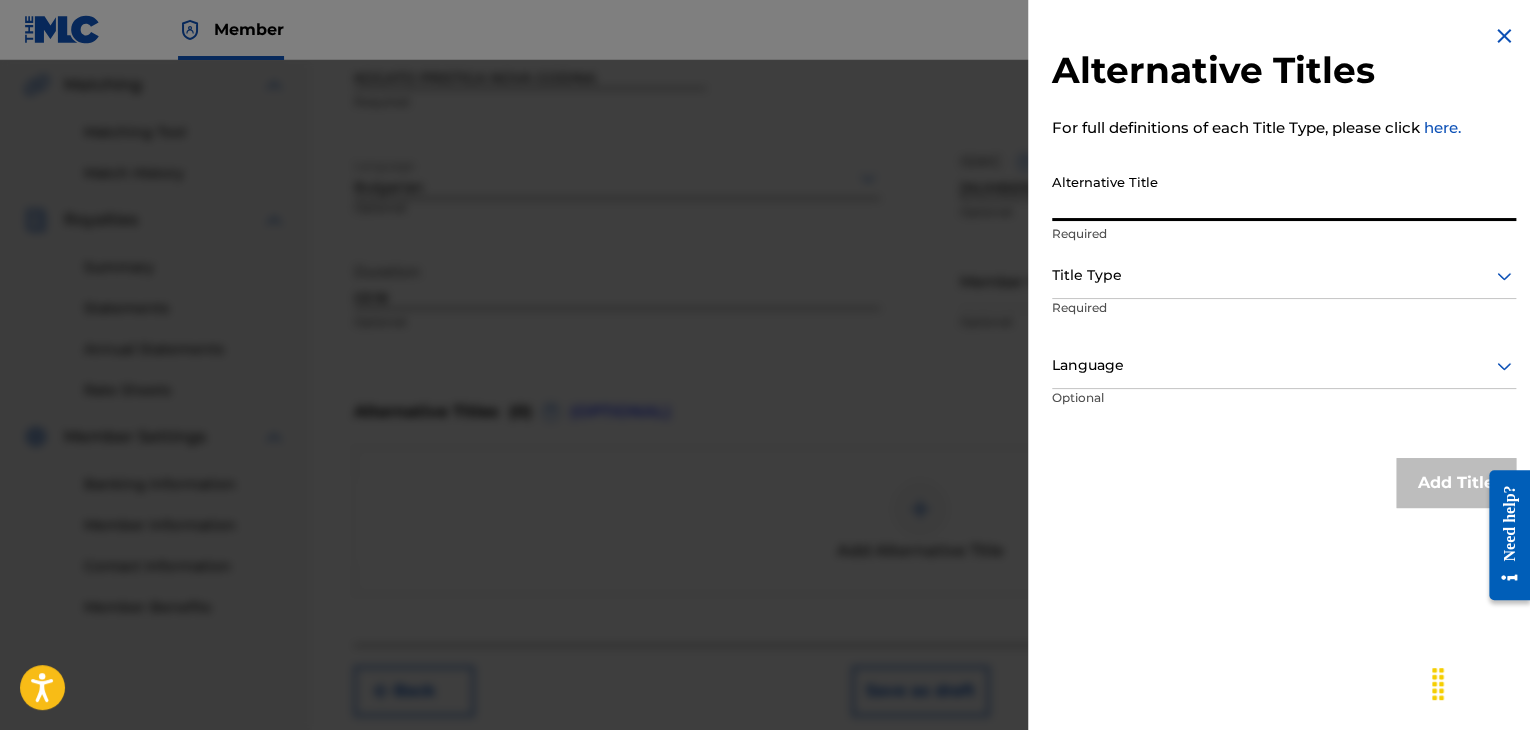 paste on "КОГАТО ПРИСТИГА НОВА ГОДИНА" 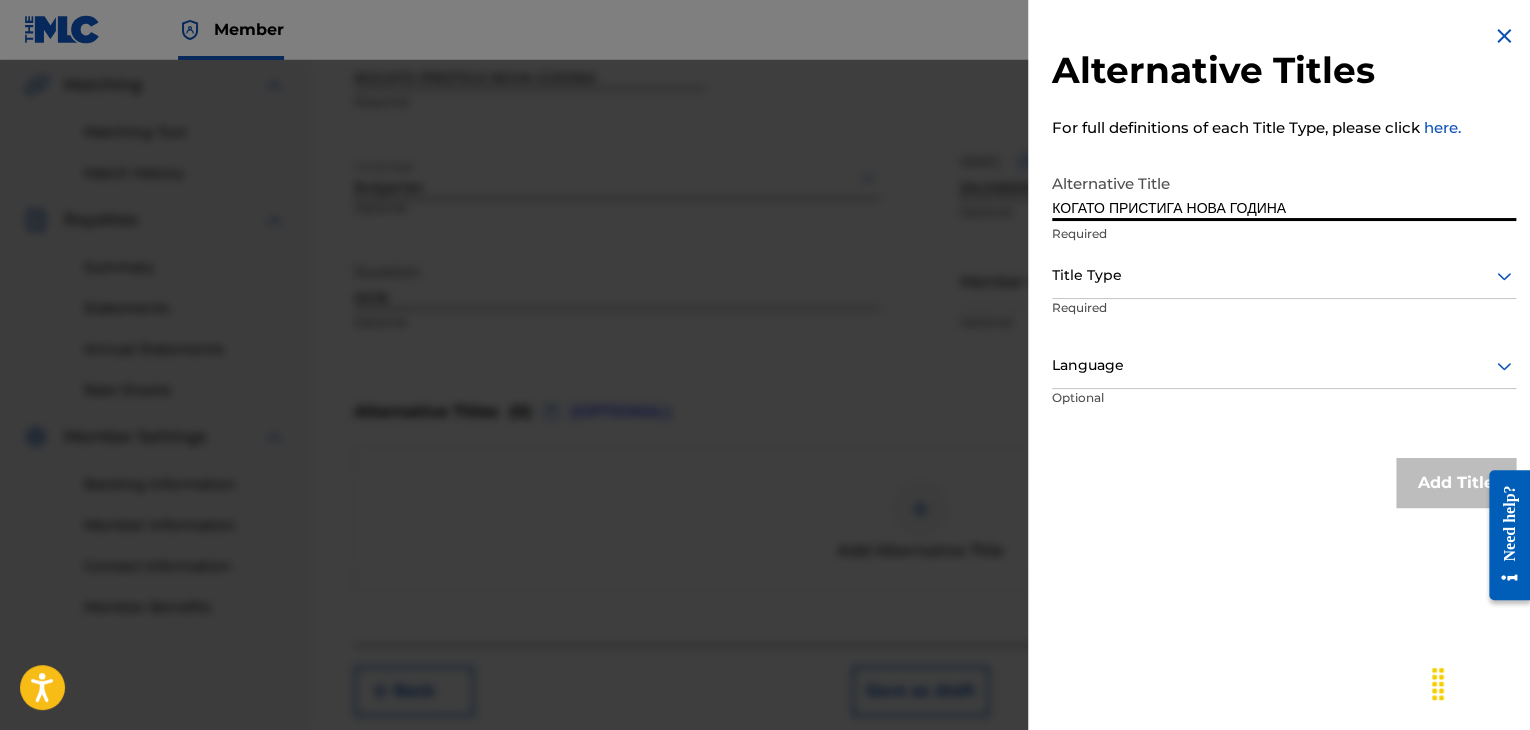 type on "КОГАТО ПРИСТИГА НОВА ГОДИНА" 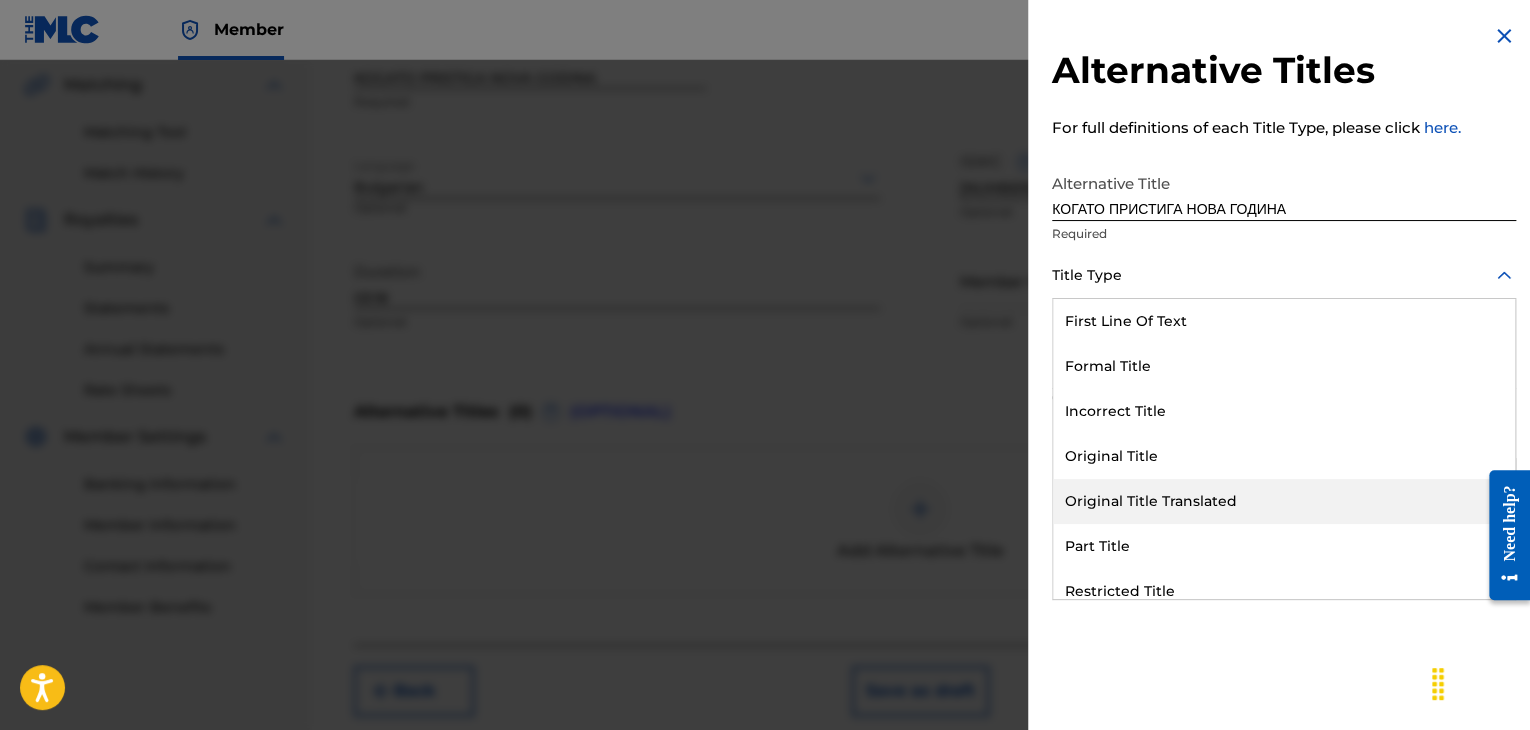 click on "Original Title Translated" at bounding box center (1284, 501) 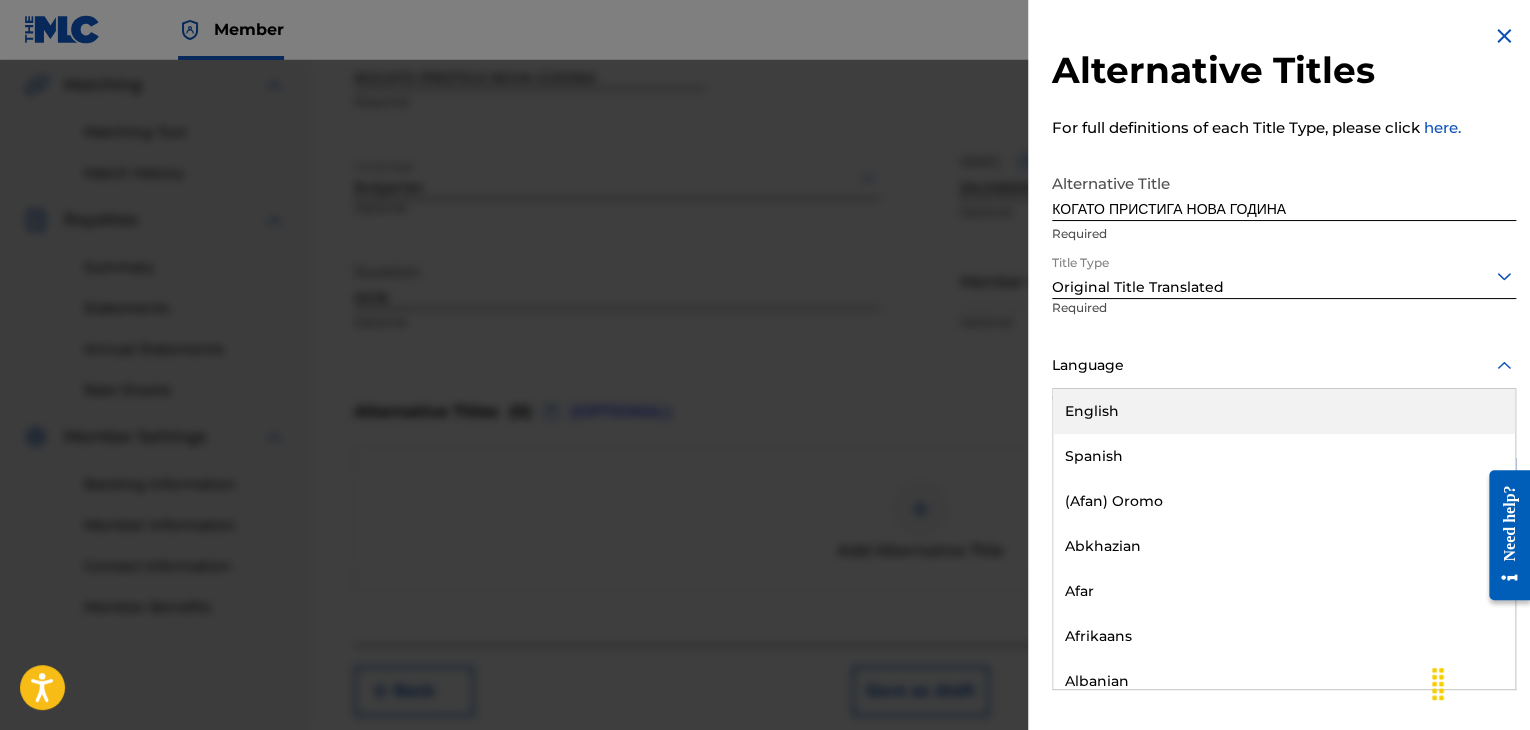 click at bounding box center (1284, 365) 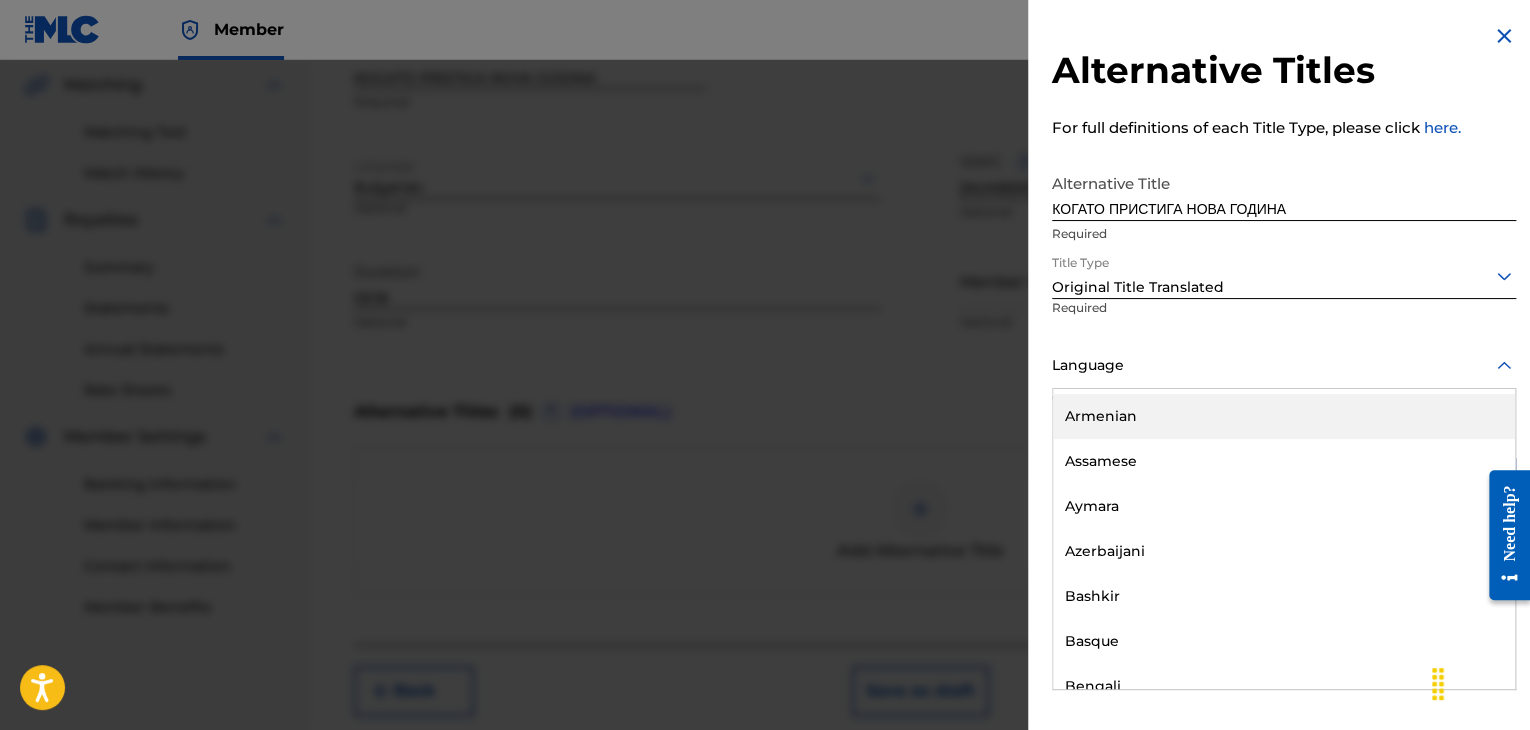 scroll, scrollTop: 700, scrollLeft: 0, axis: vertical 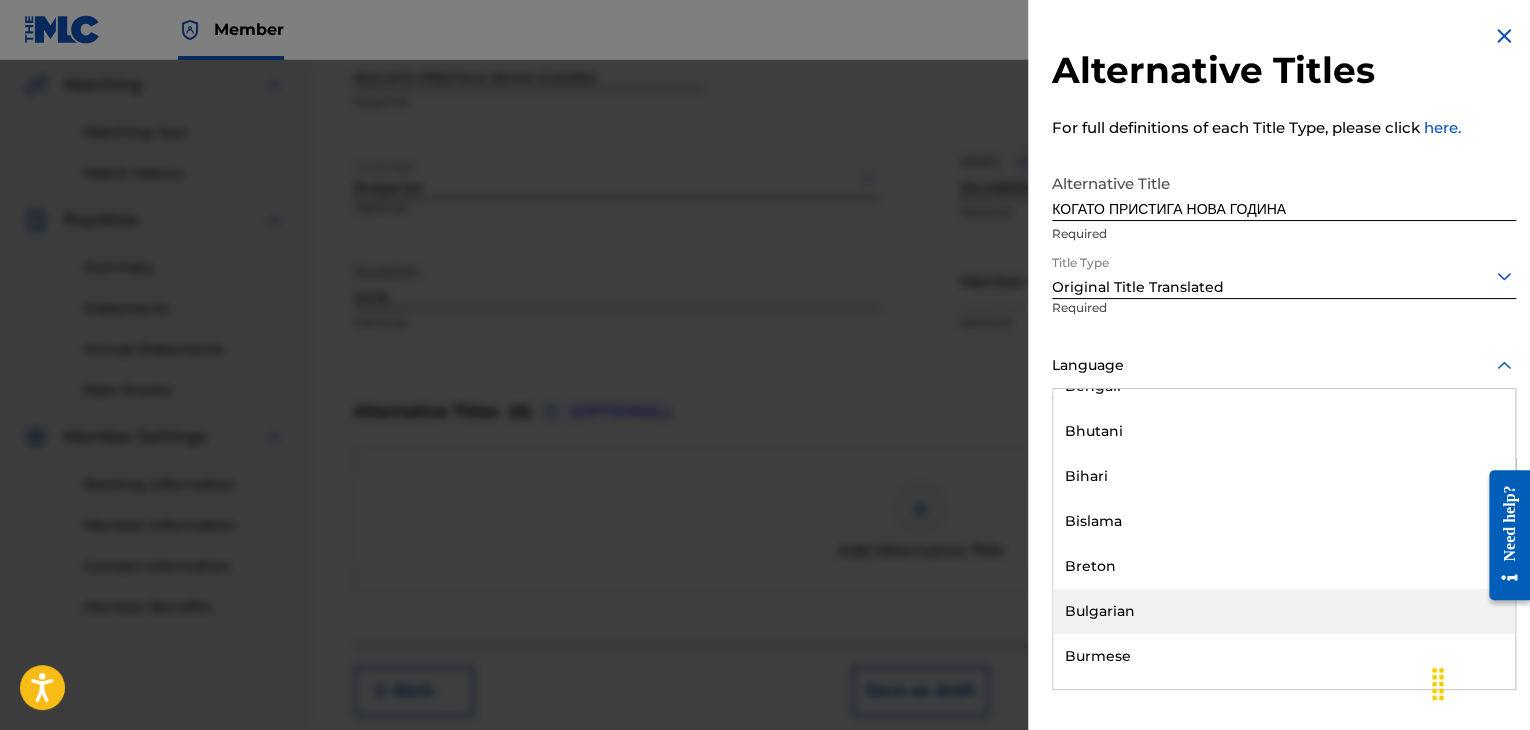 drag, startPoint x: 1180, startPoint y: 619, endPoint x: 1245, endPoint y: 536, distance: 105.42296 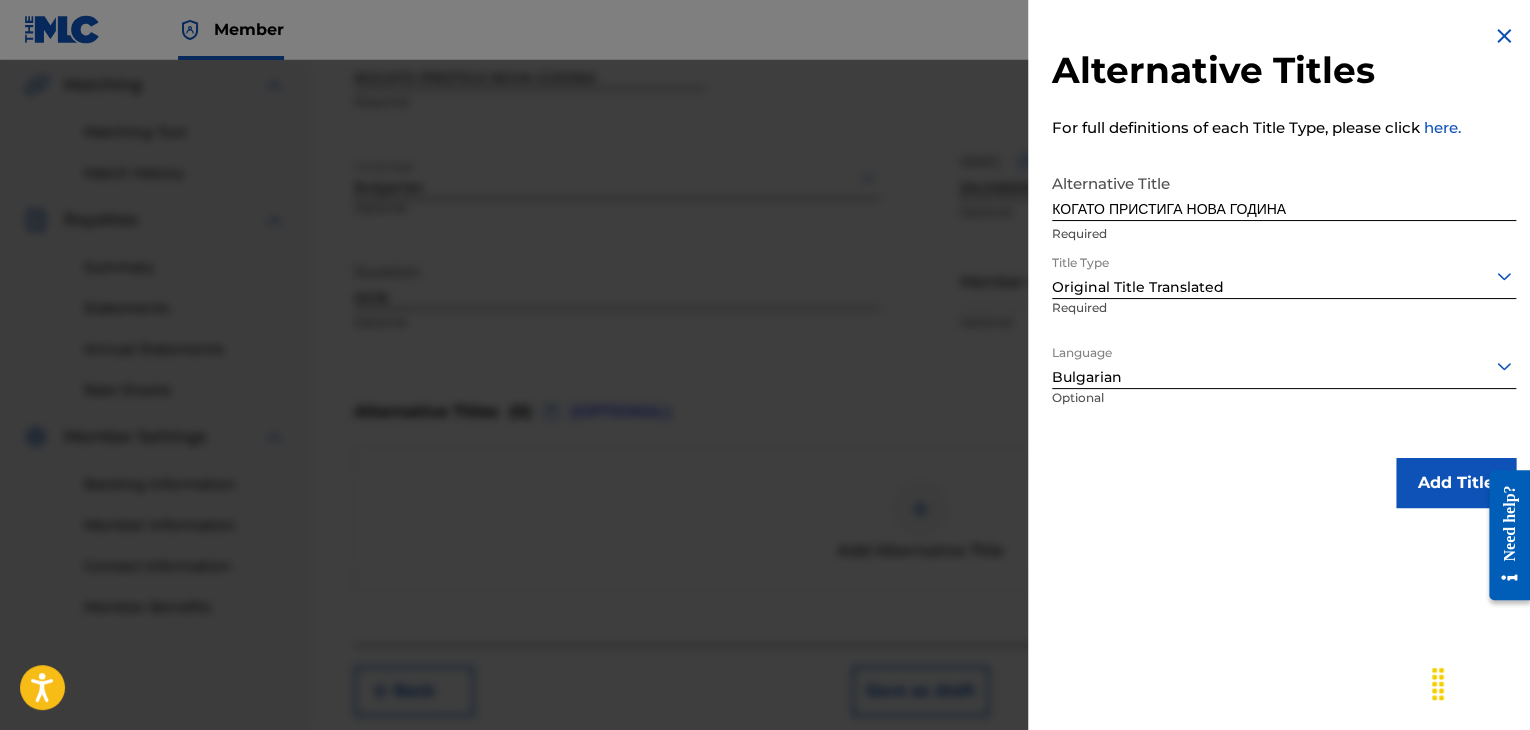 click on "Add Title" at bounding box center [1456, 483] 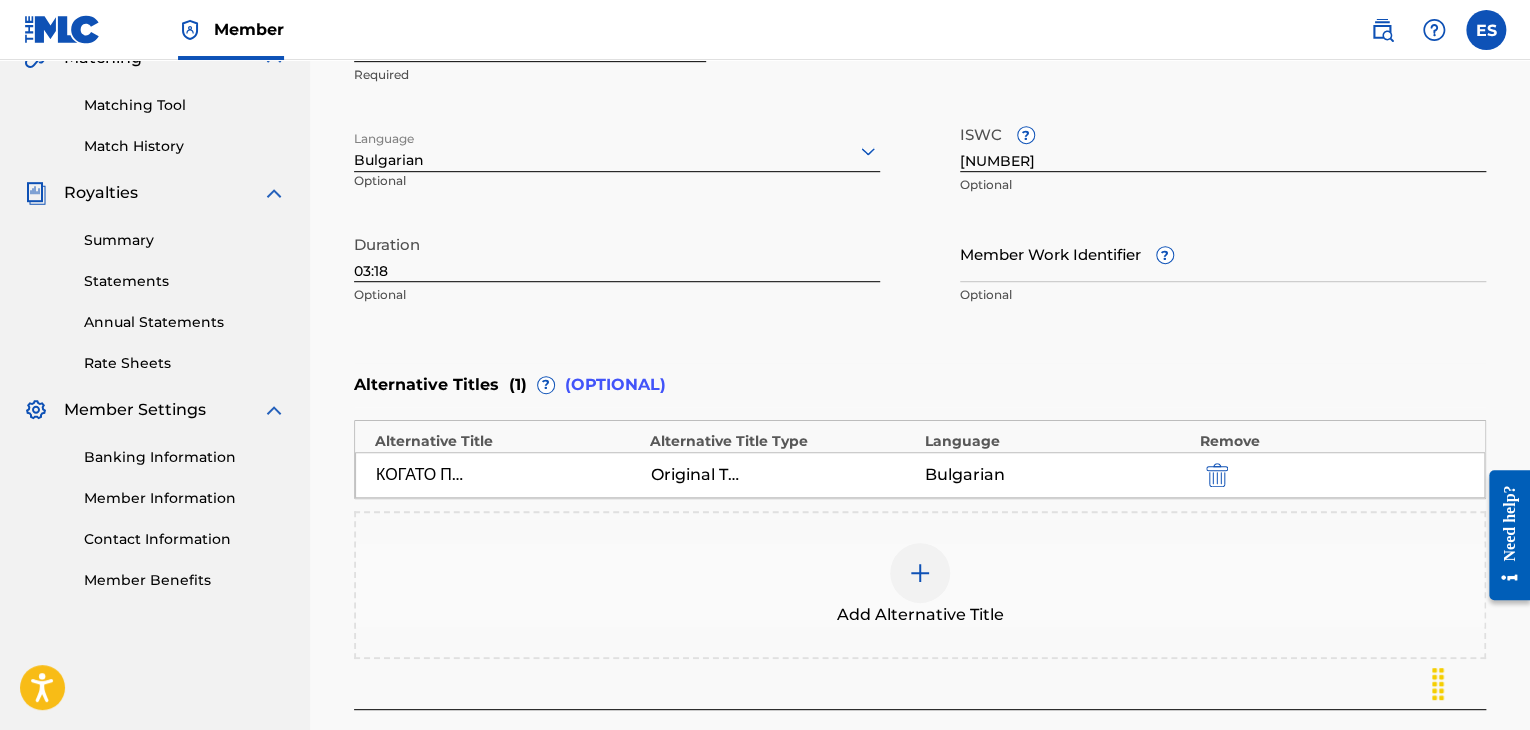 scroll, scrollTop: 652, scrollLeft: 0, axis: vertical 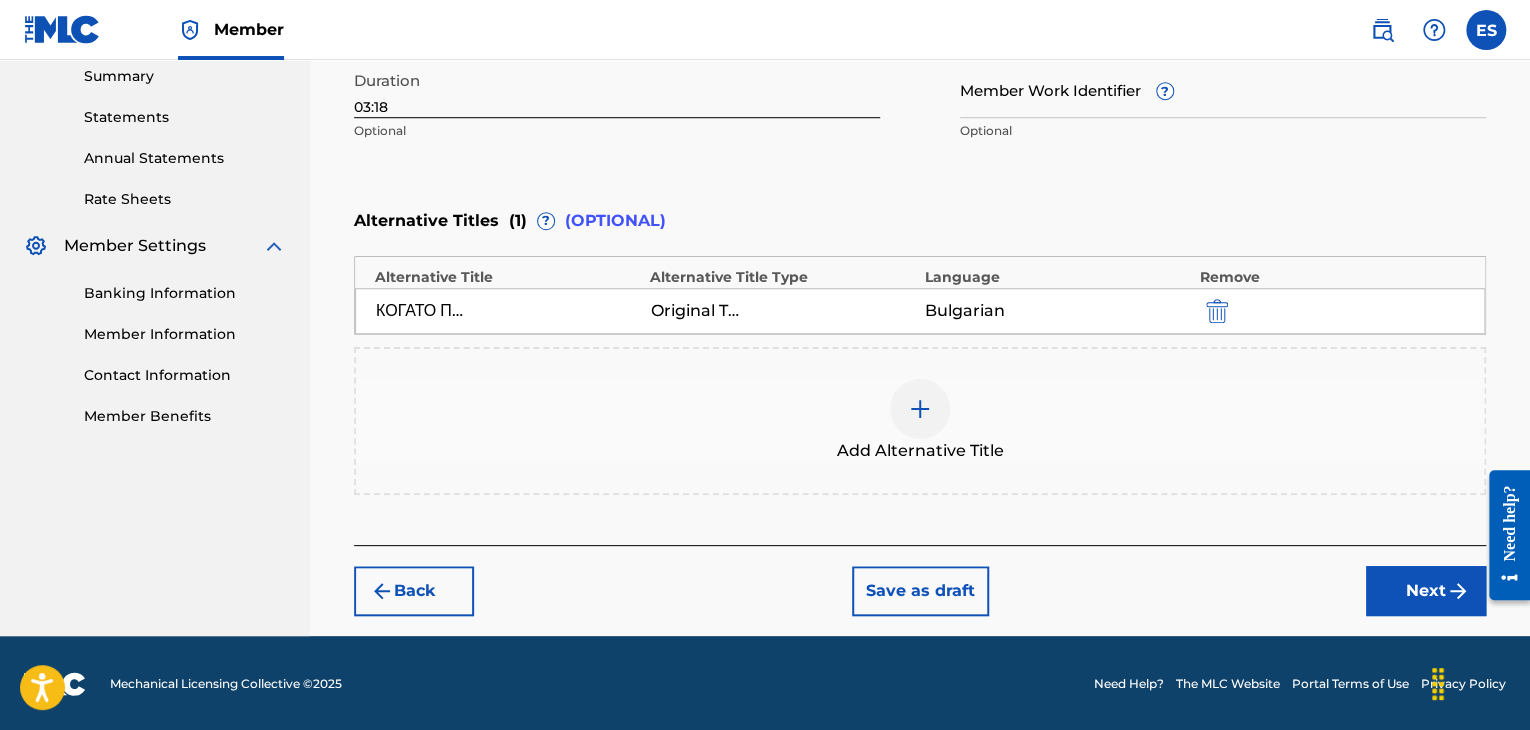 click on "Next" at bounding box center [1426, 591] 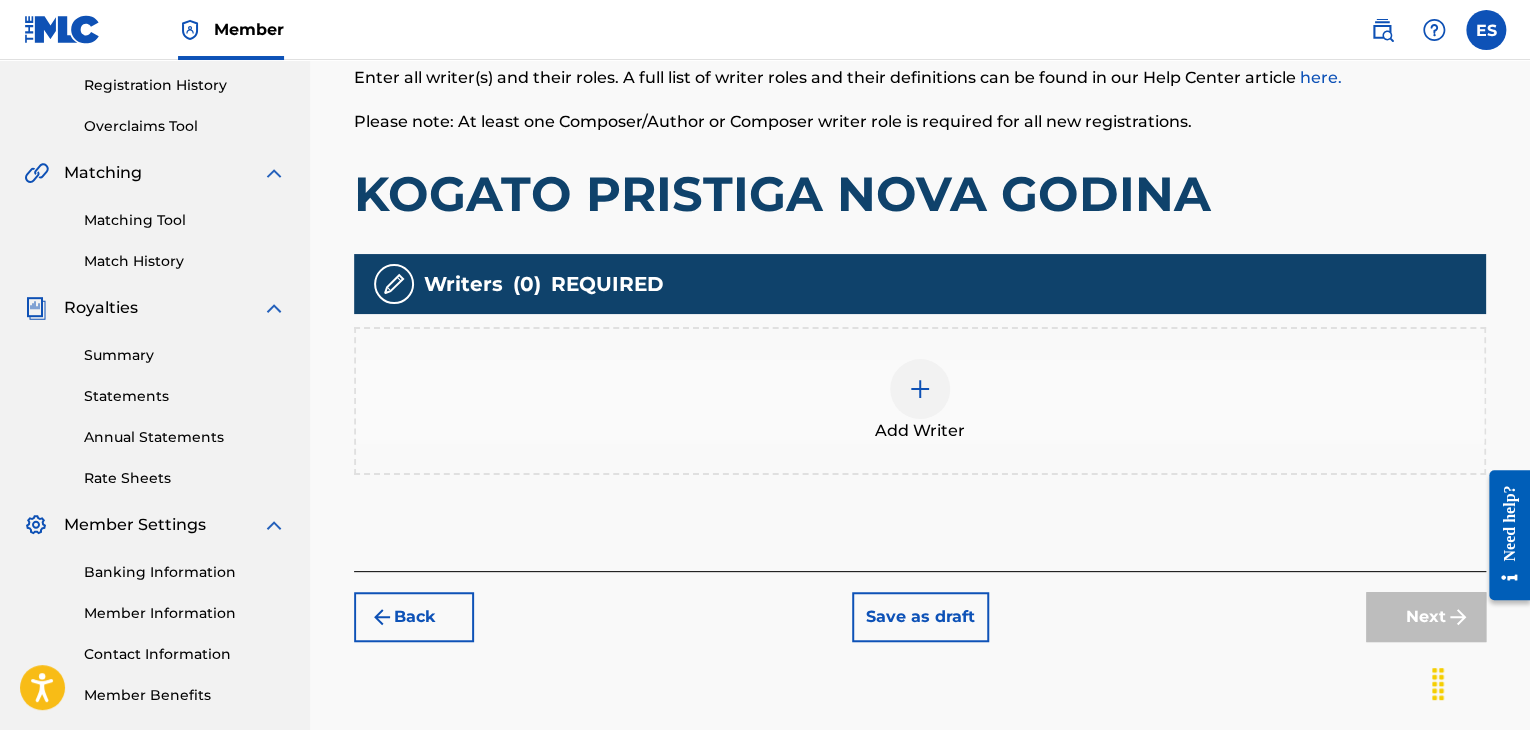 scroll, scrollTop: 428, scrollLeft: 0, axis: vertical 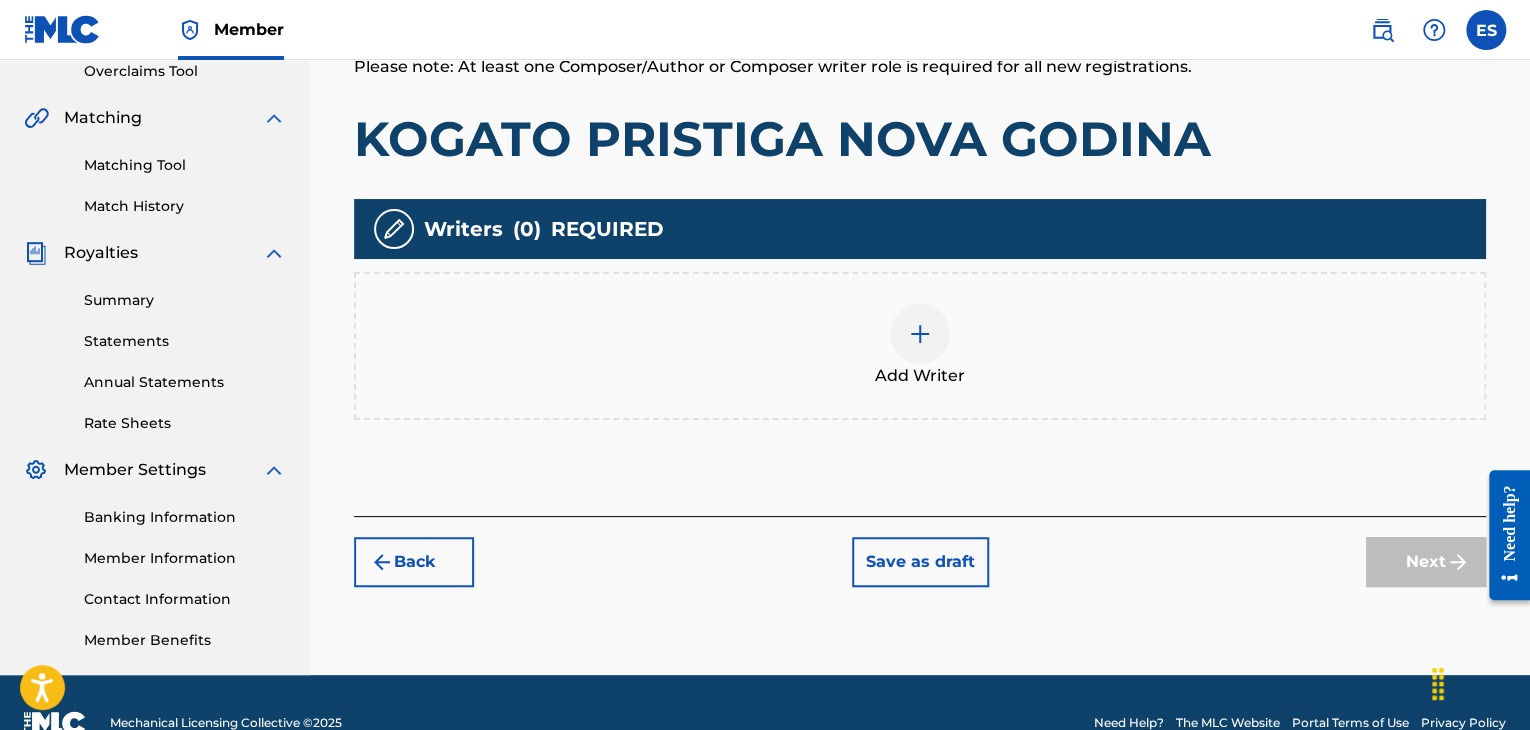 click at bounding box center (920, 334) 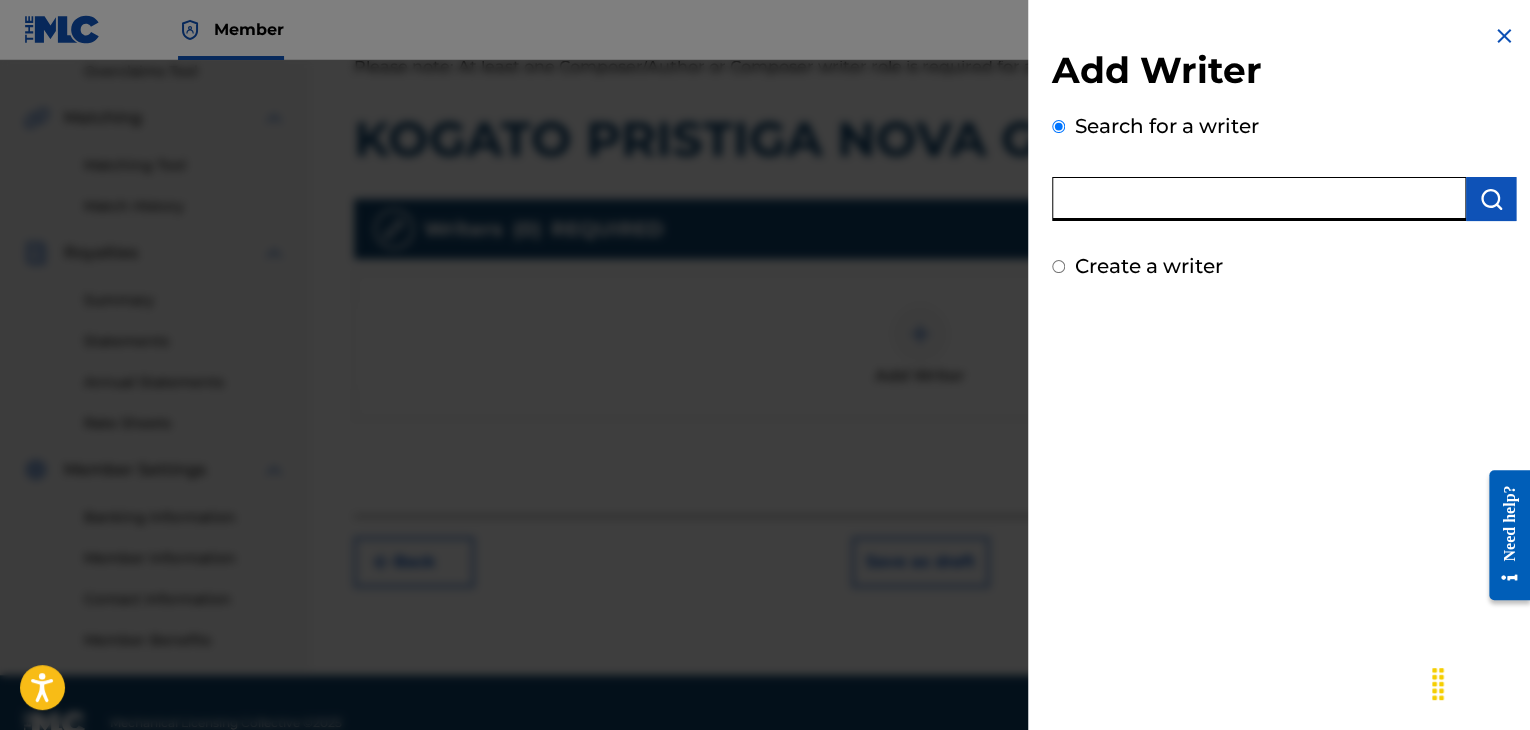 click at bounding box center (1259, 199) 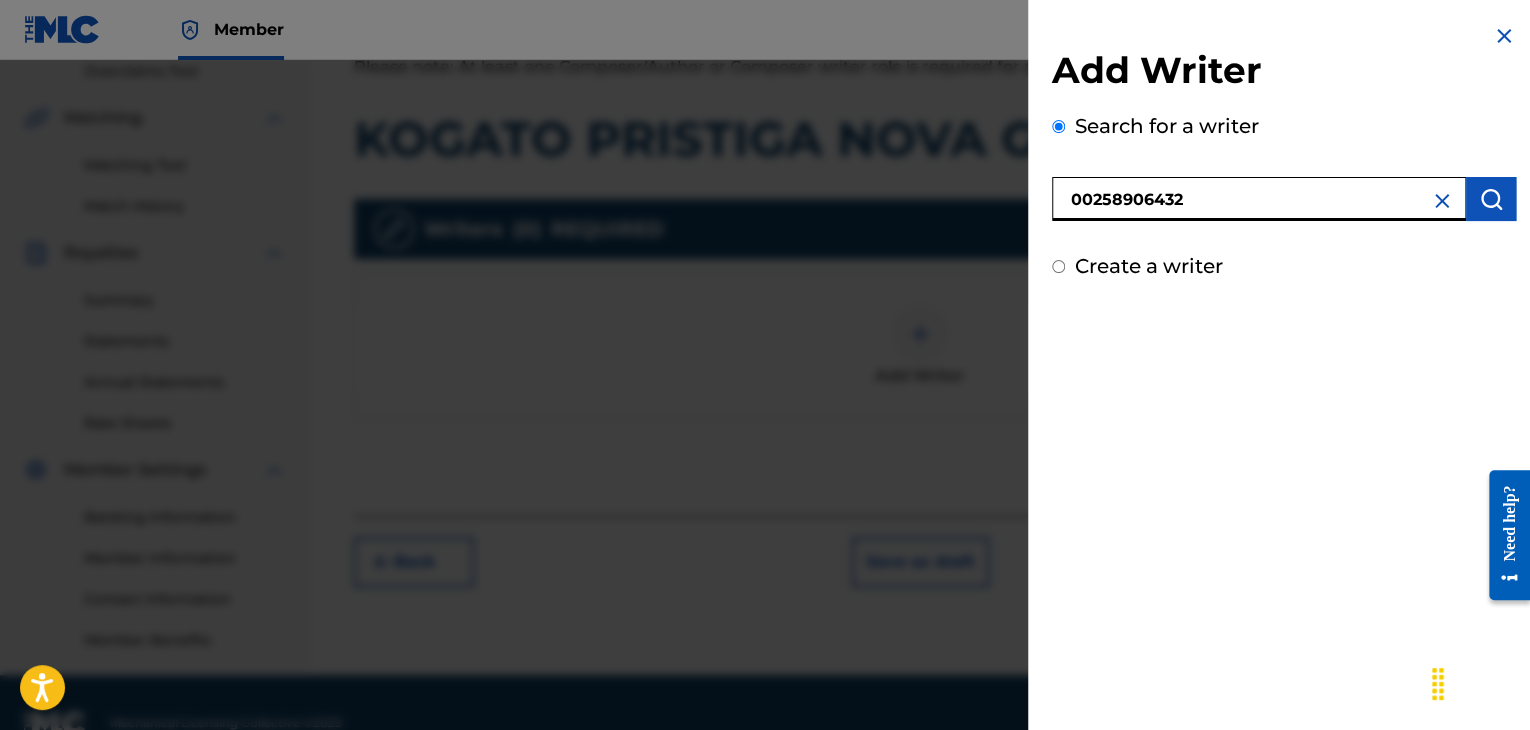 type on "00258906432" 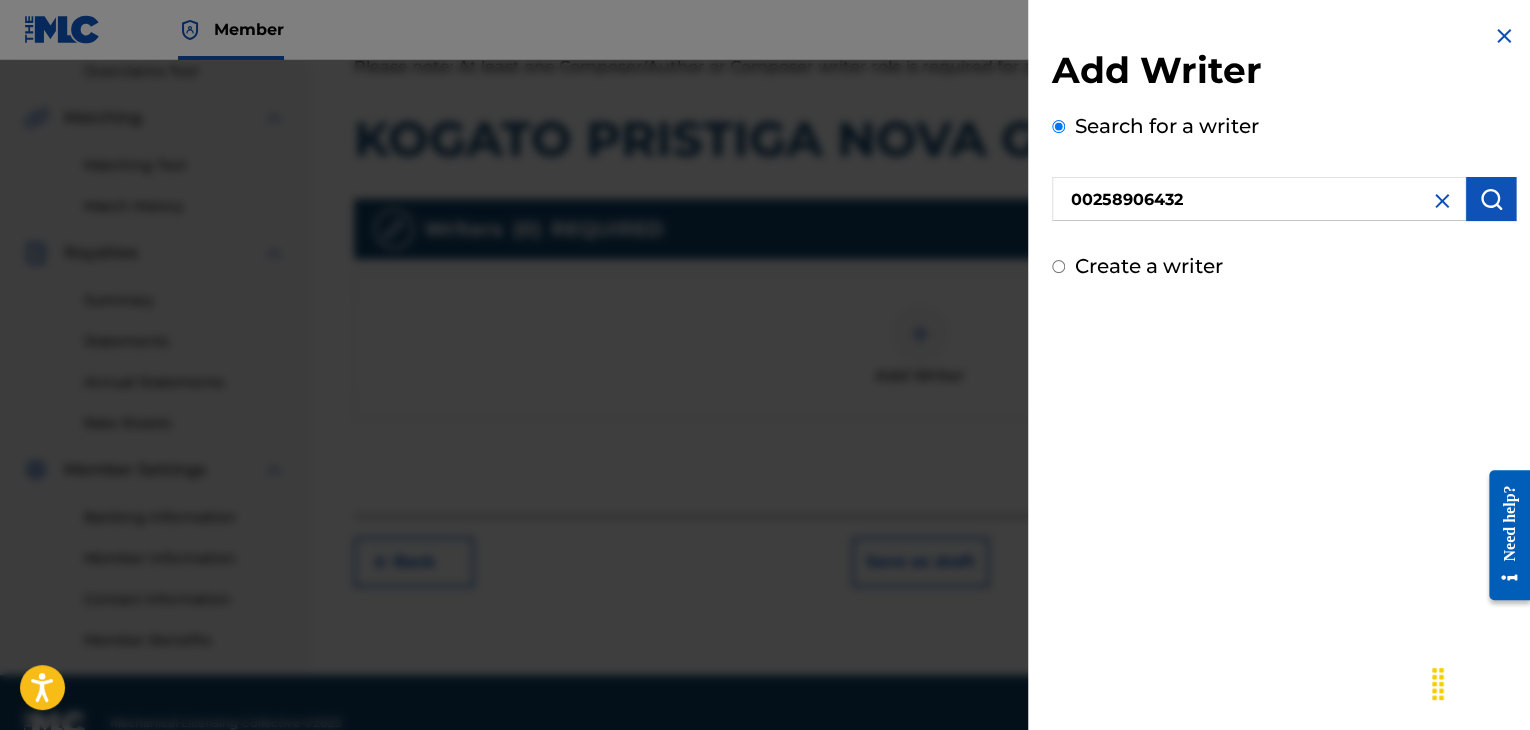 click at bounding box center [1491, 199] 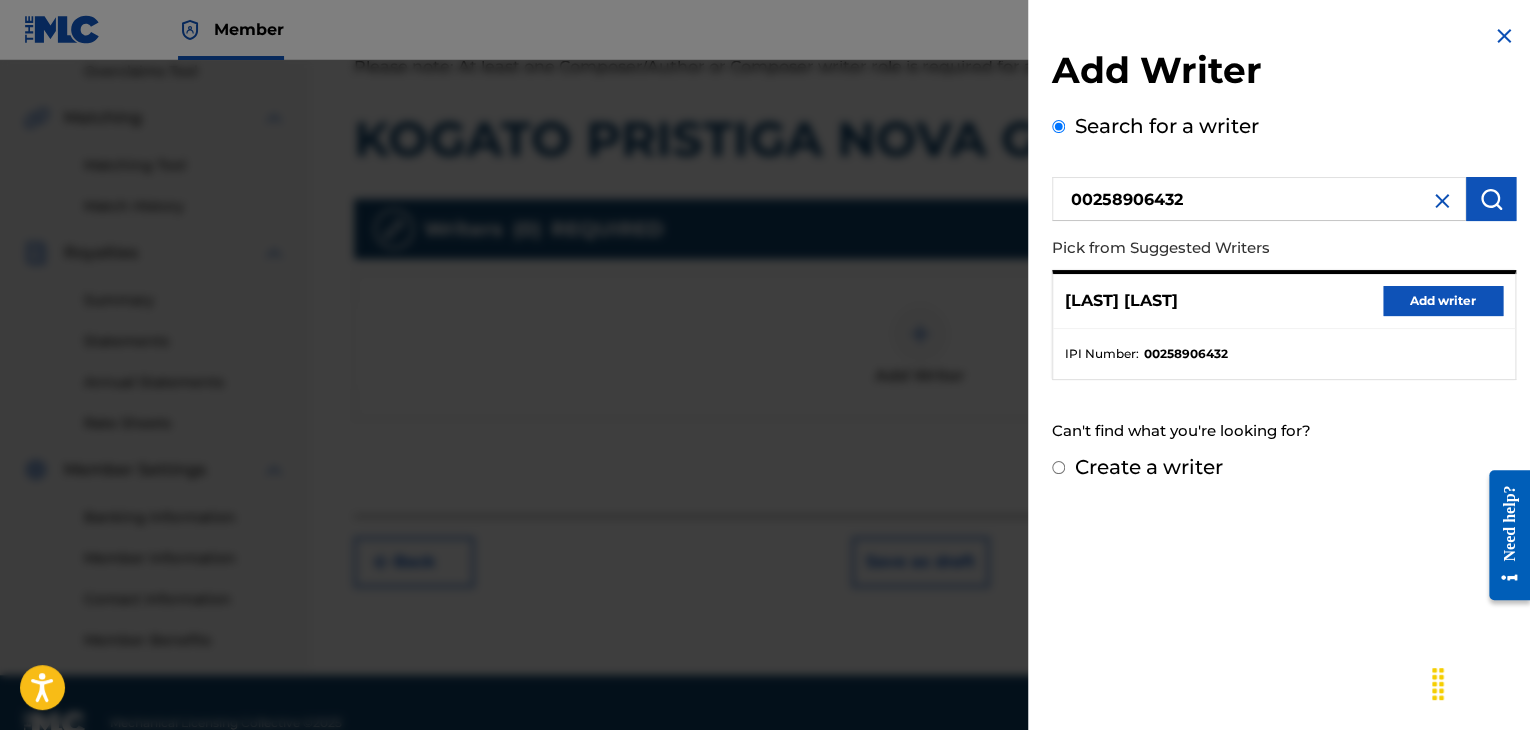 click on "Add writer" at bounding box center (1443, 301) 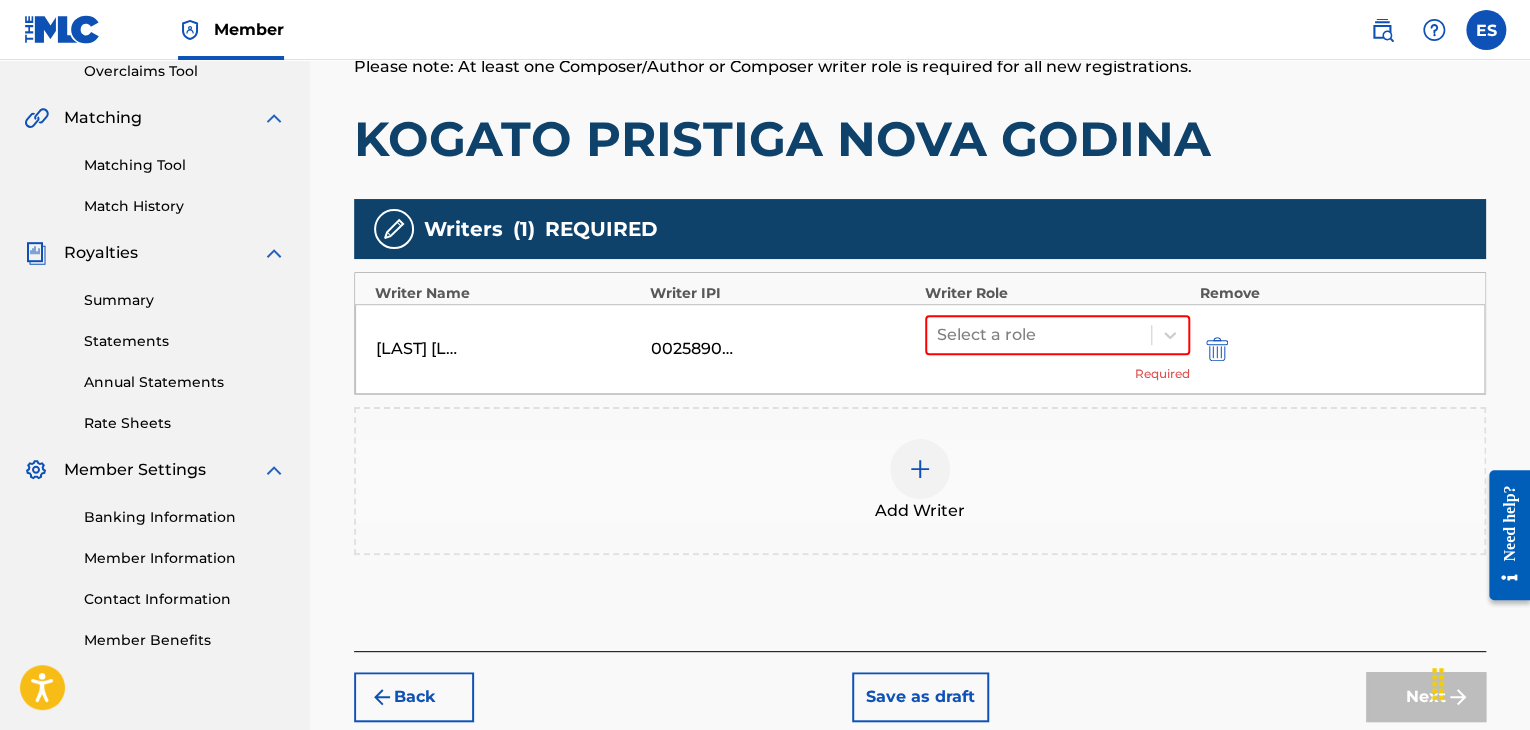 click on "[FIRST] [LAST] [NUMBER] Select a role Required" at bounding box center (920, 349) 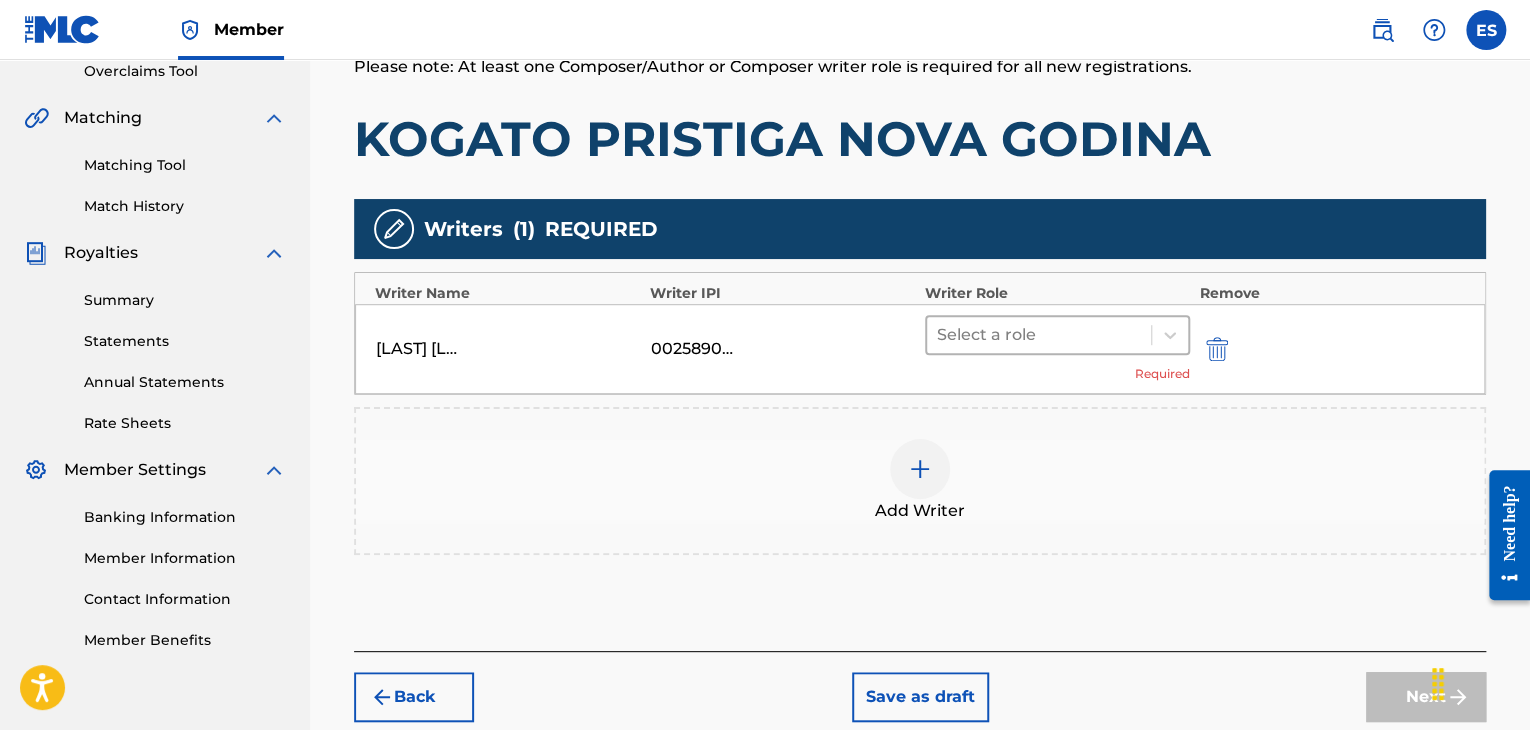 click at bounding box center [1039, 335] 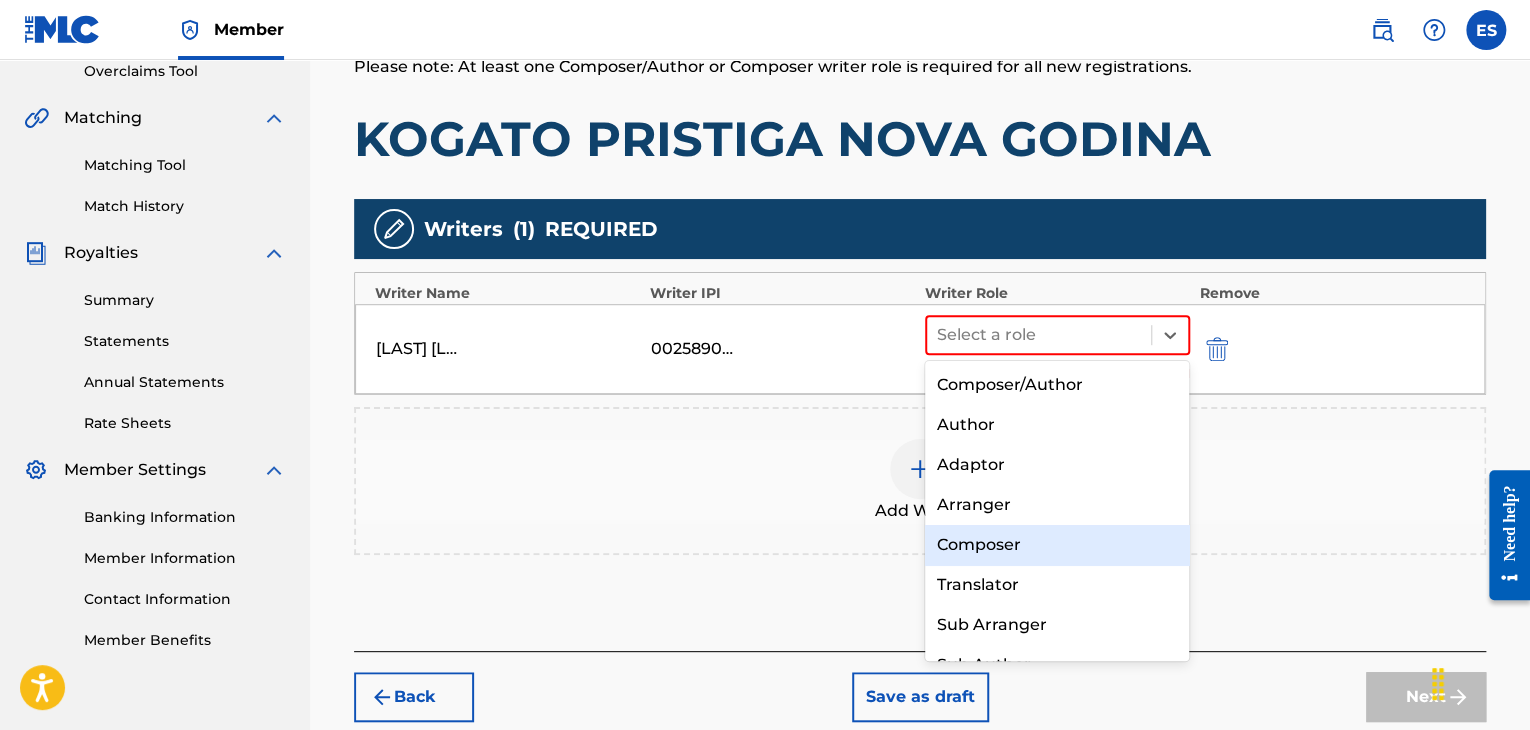 click on "Composer" at bounding box center [1057, 545] 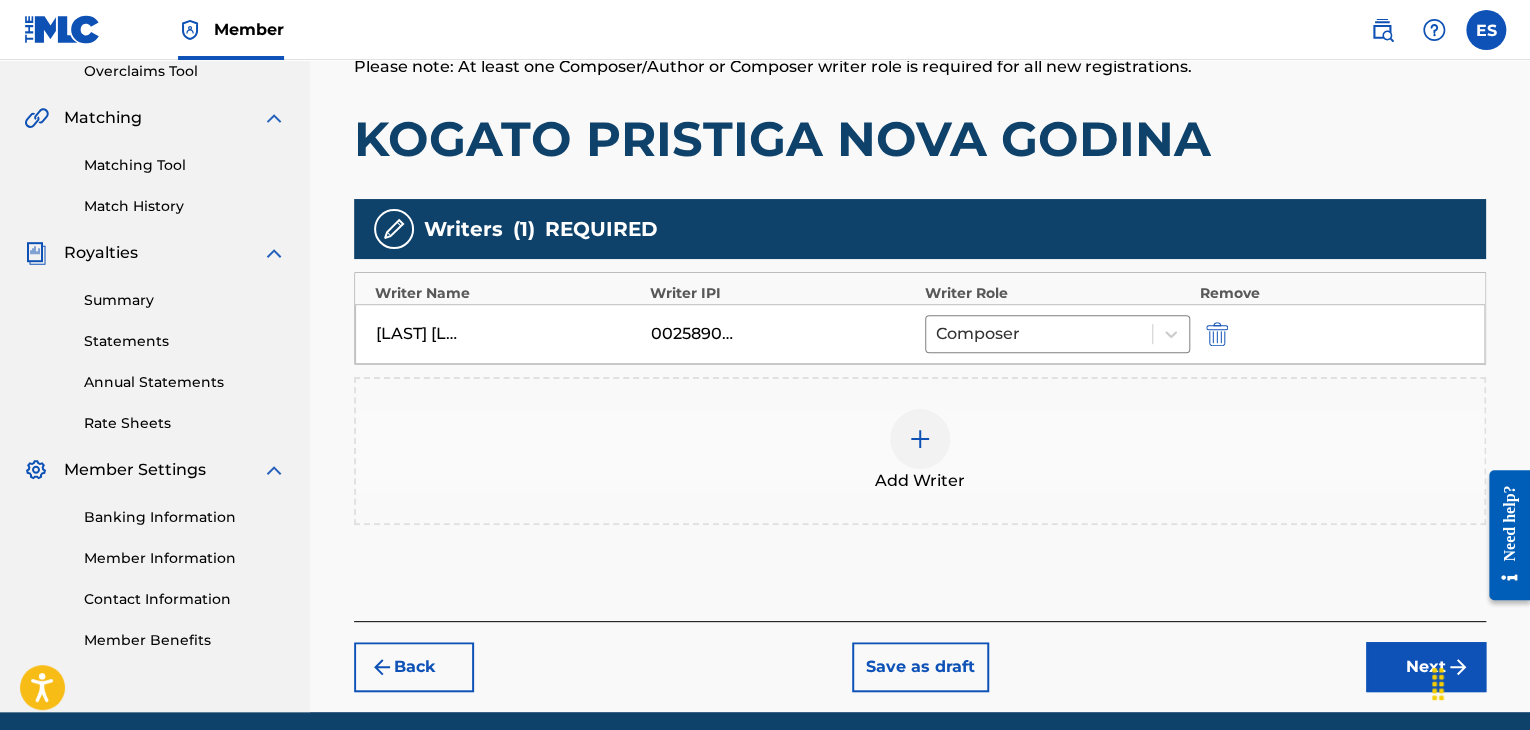 click at bounding box center (920, 439) 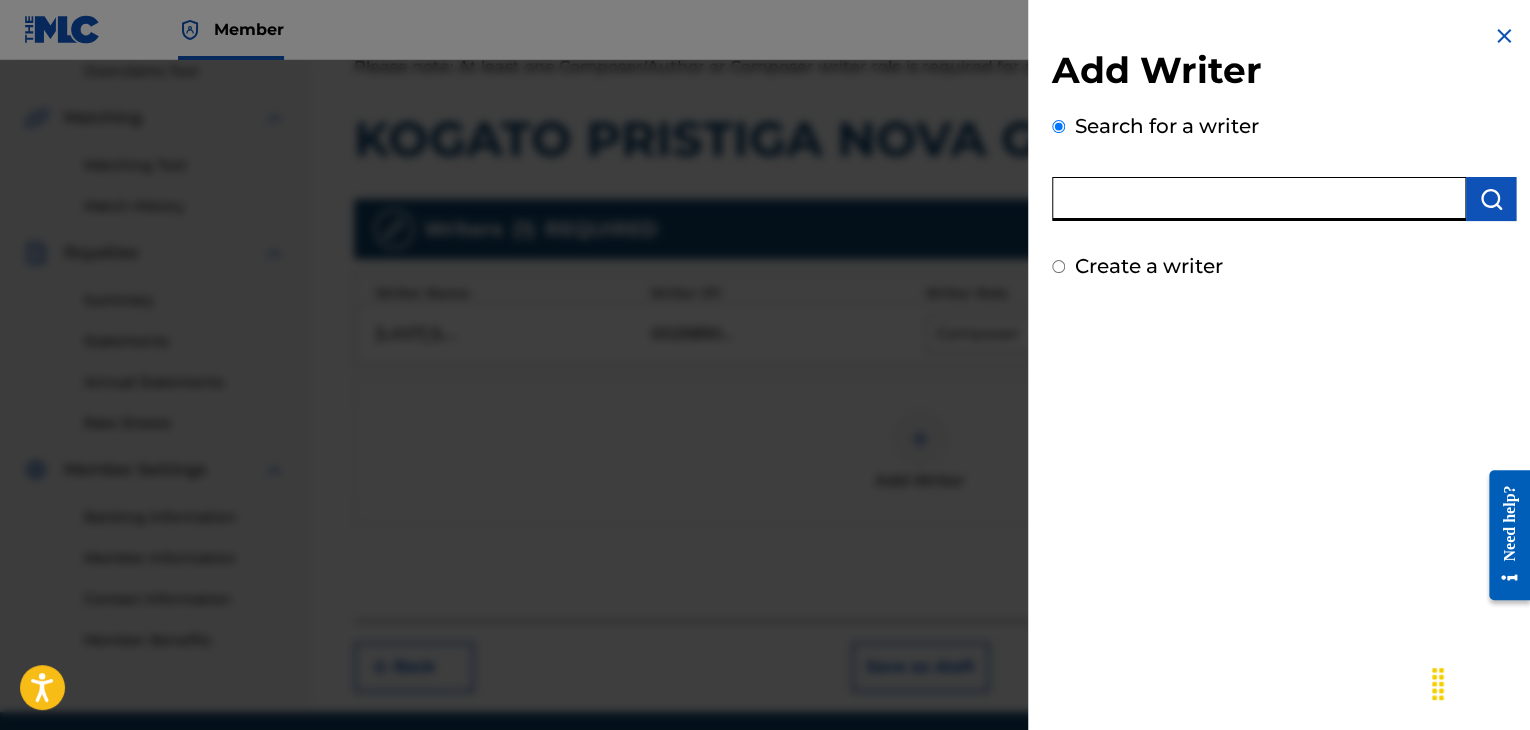 click at bounding box center (1259, 199) 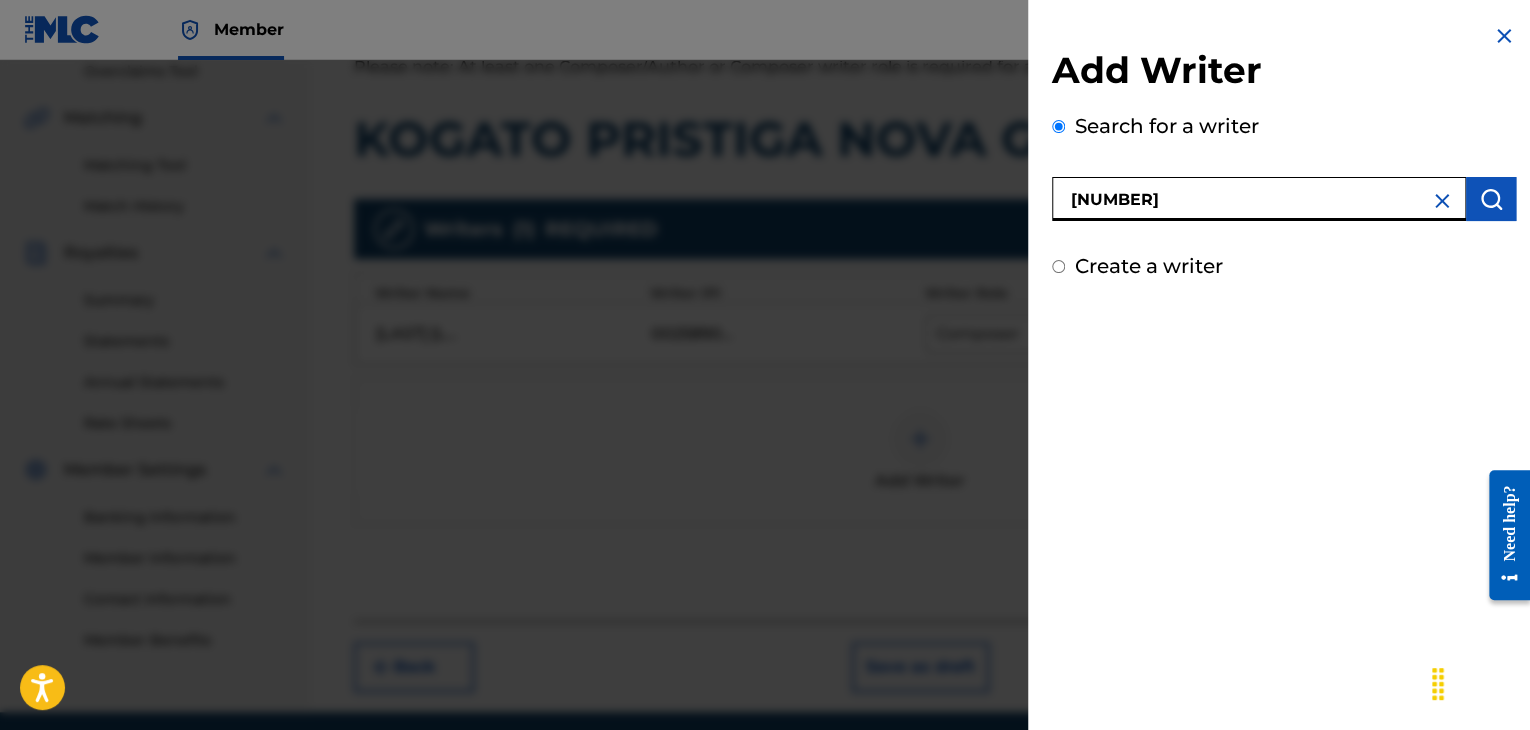 type on "[NUMBER]" 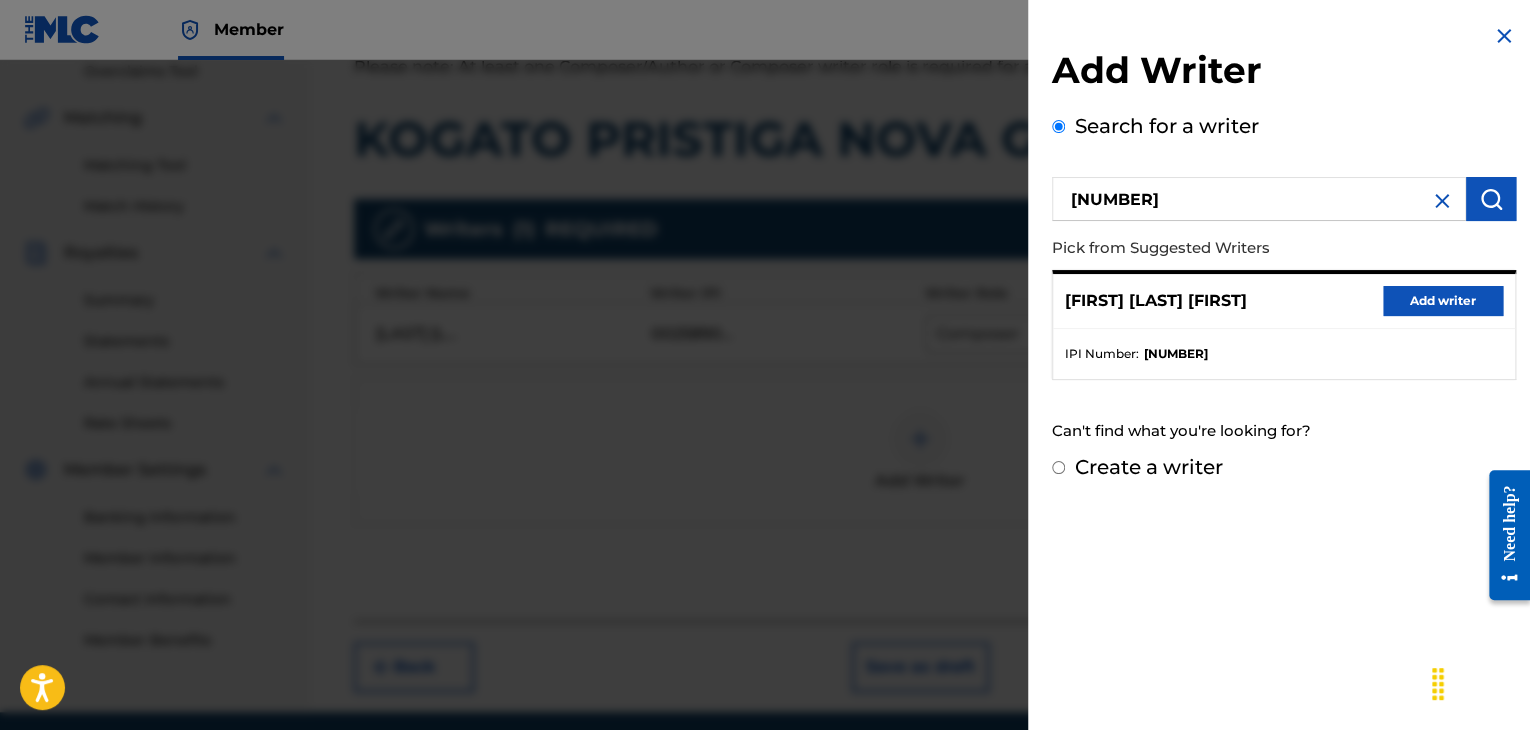 click on "Add writer" at bounding box center [1443, 301] 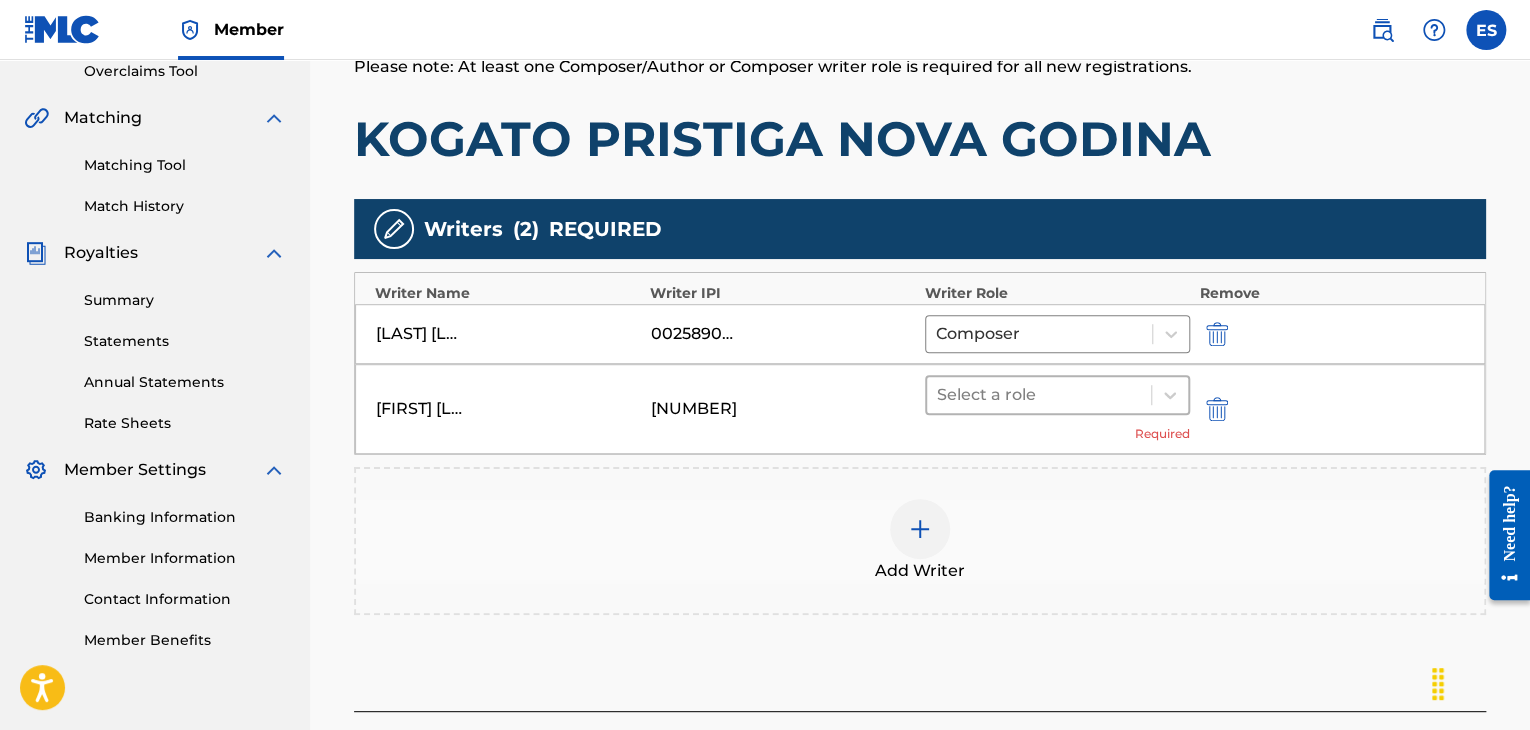 click on "Select a role" at bounding box center [1057, 395] 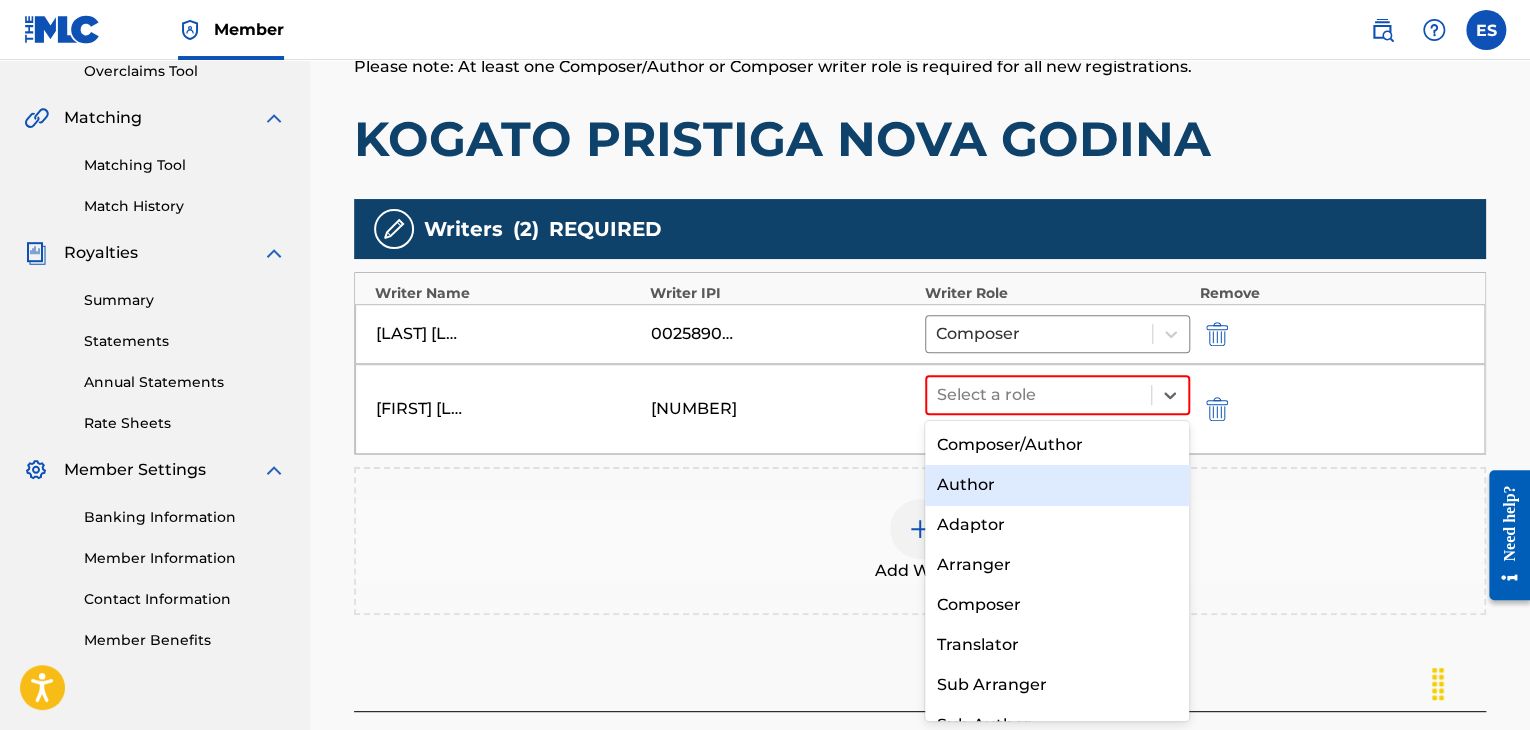 click on "Author" at bounding box center [1057, 485] 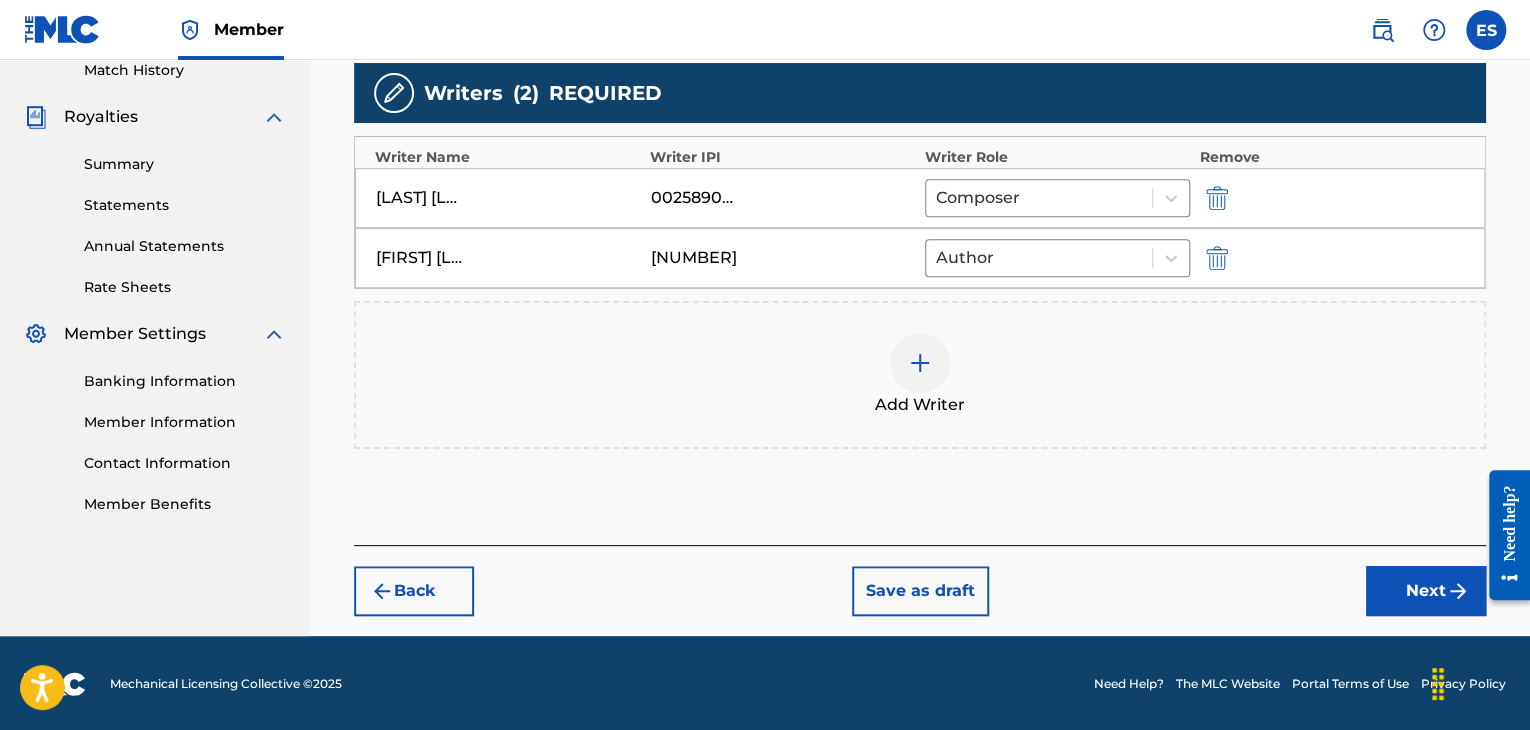 click on "Next" at bounding box center (1426, 591) 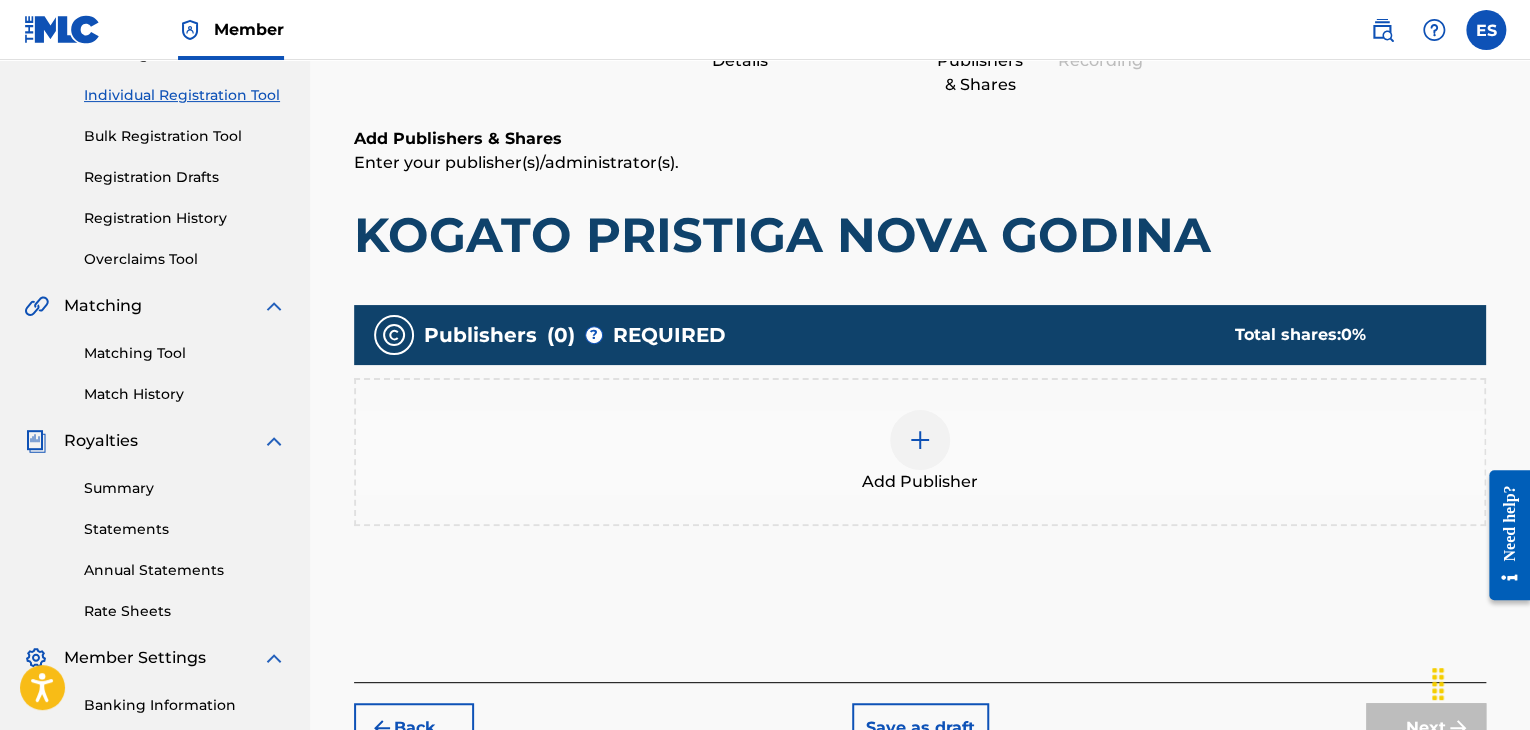 scroll, scrollTop: 395, scrollLeft: 0, axis: vertical 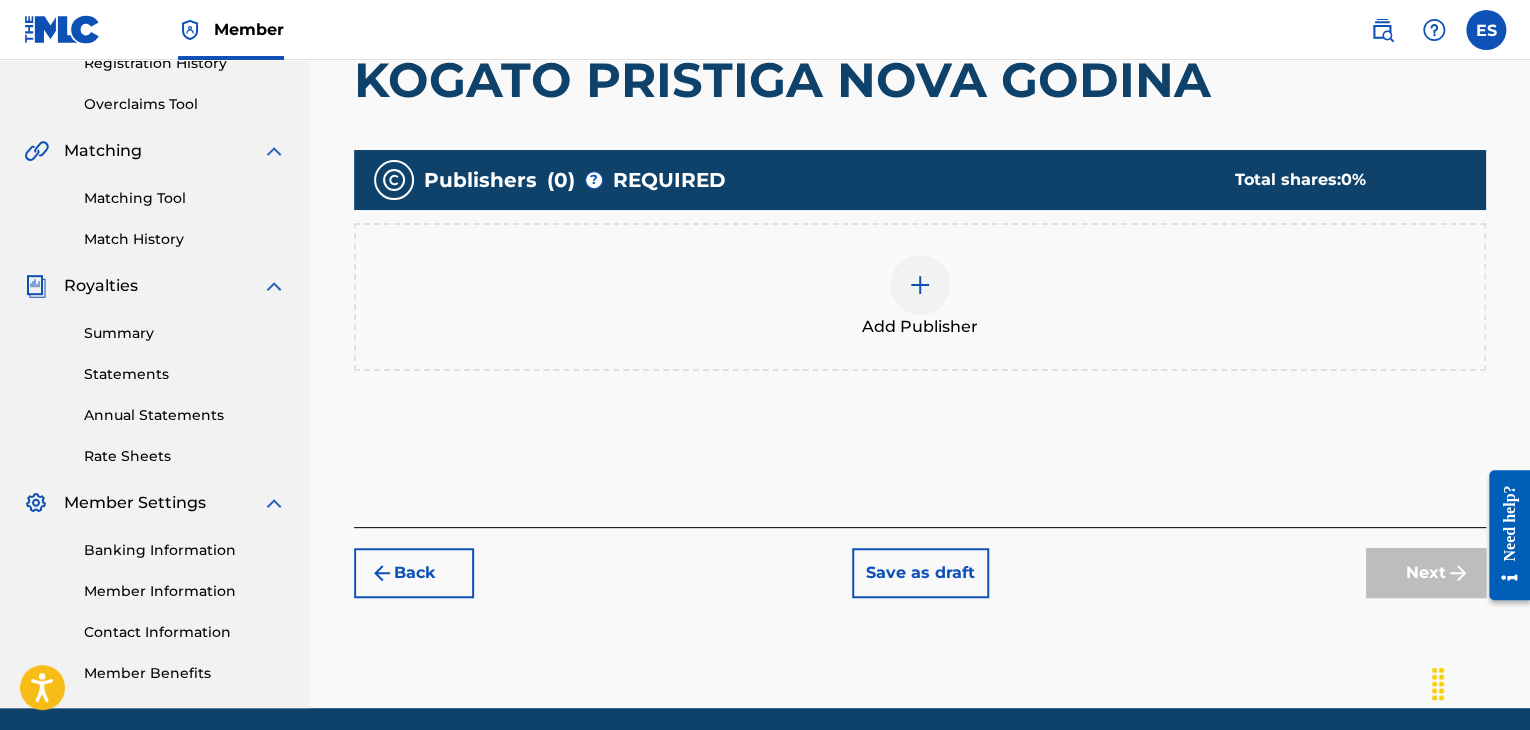 click at bounding box center [920, 285] 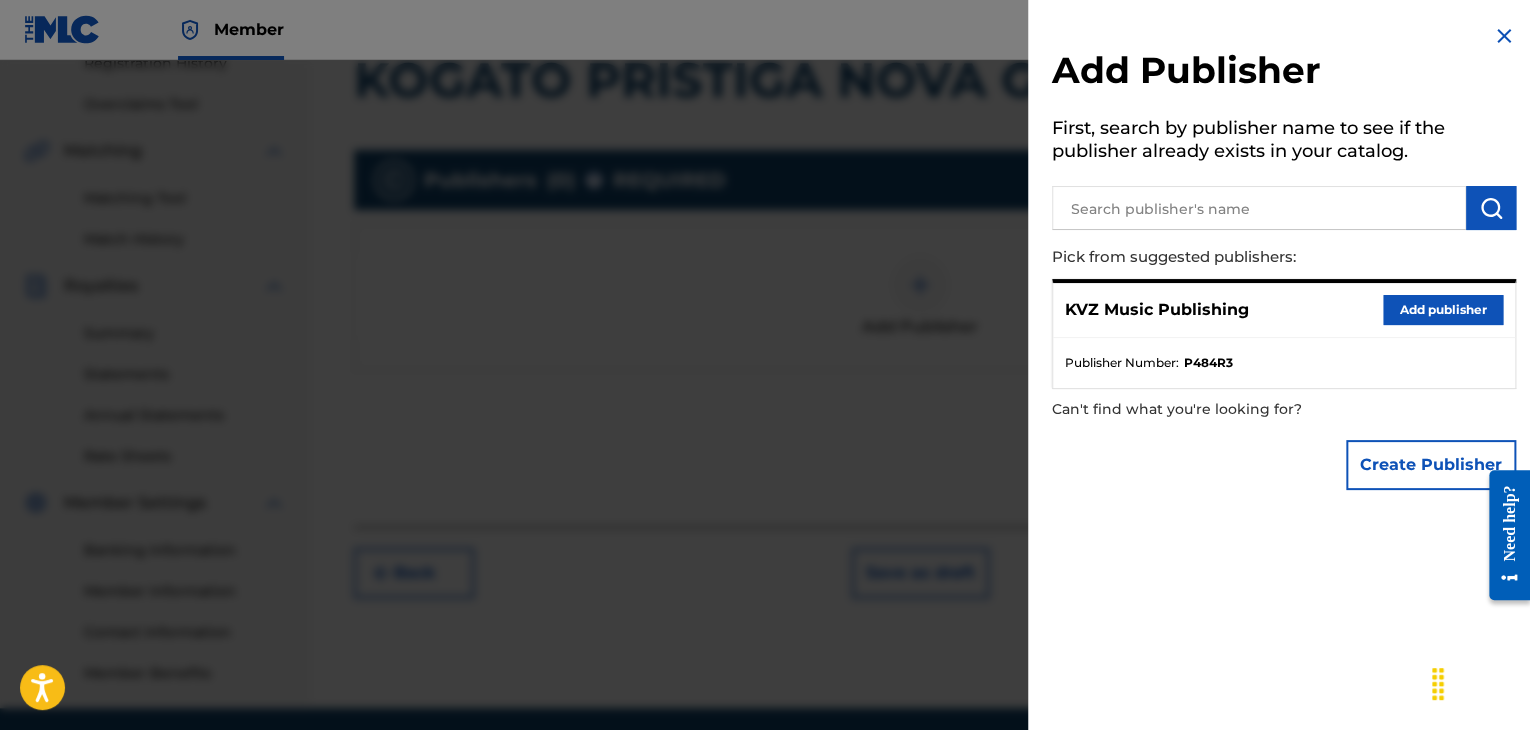 click on "Add publisher" at bounding box center (1443, 310) 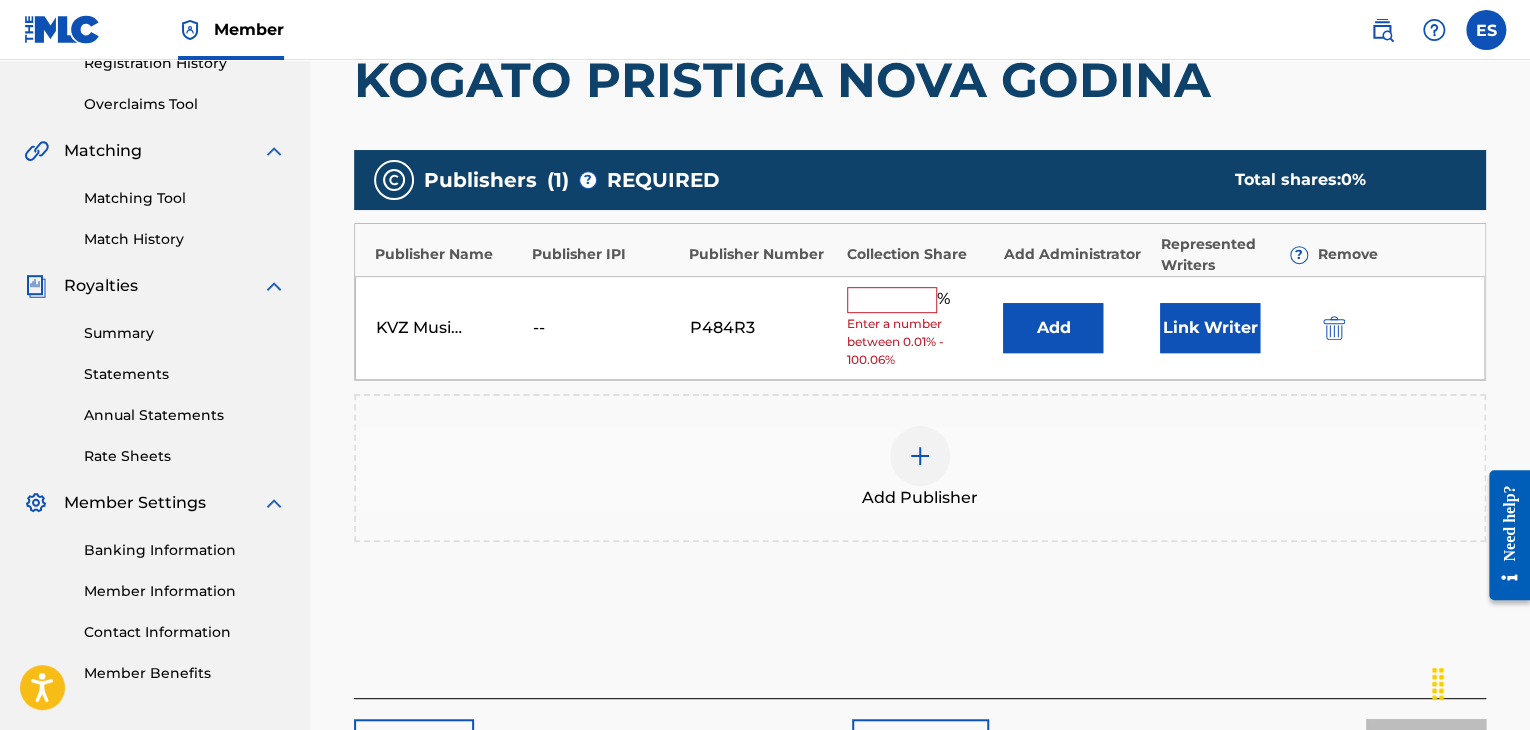 click at bounding box center (892, 300) 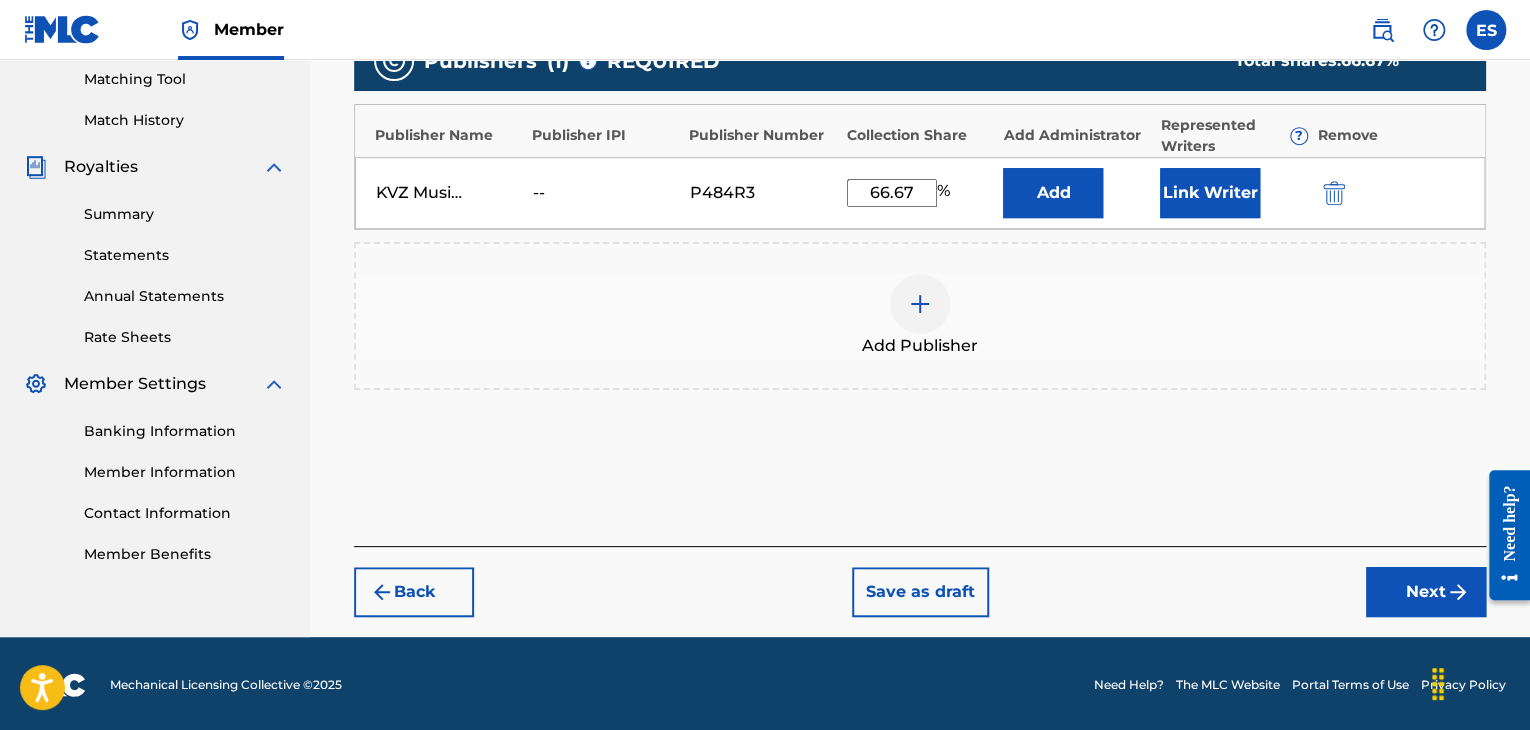 scroll, scrollTop: 516, scrollLeft: 0, axis: vertical 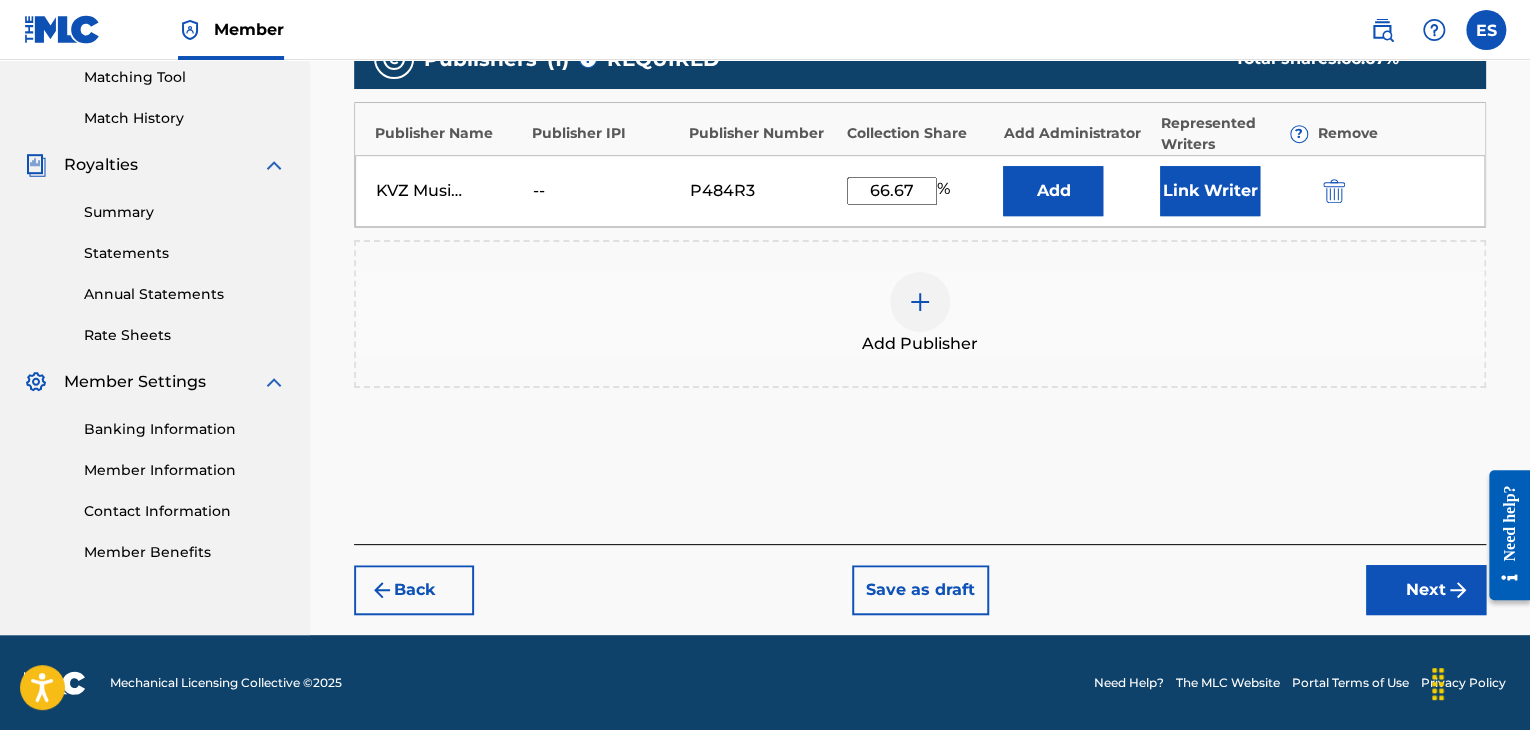 click on "Next" at bounding box center [1426, 590] 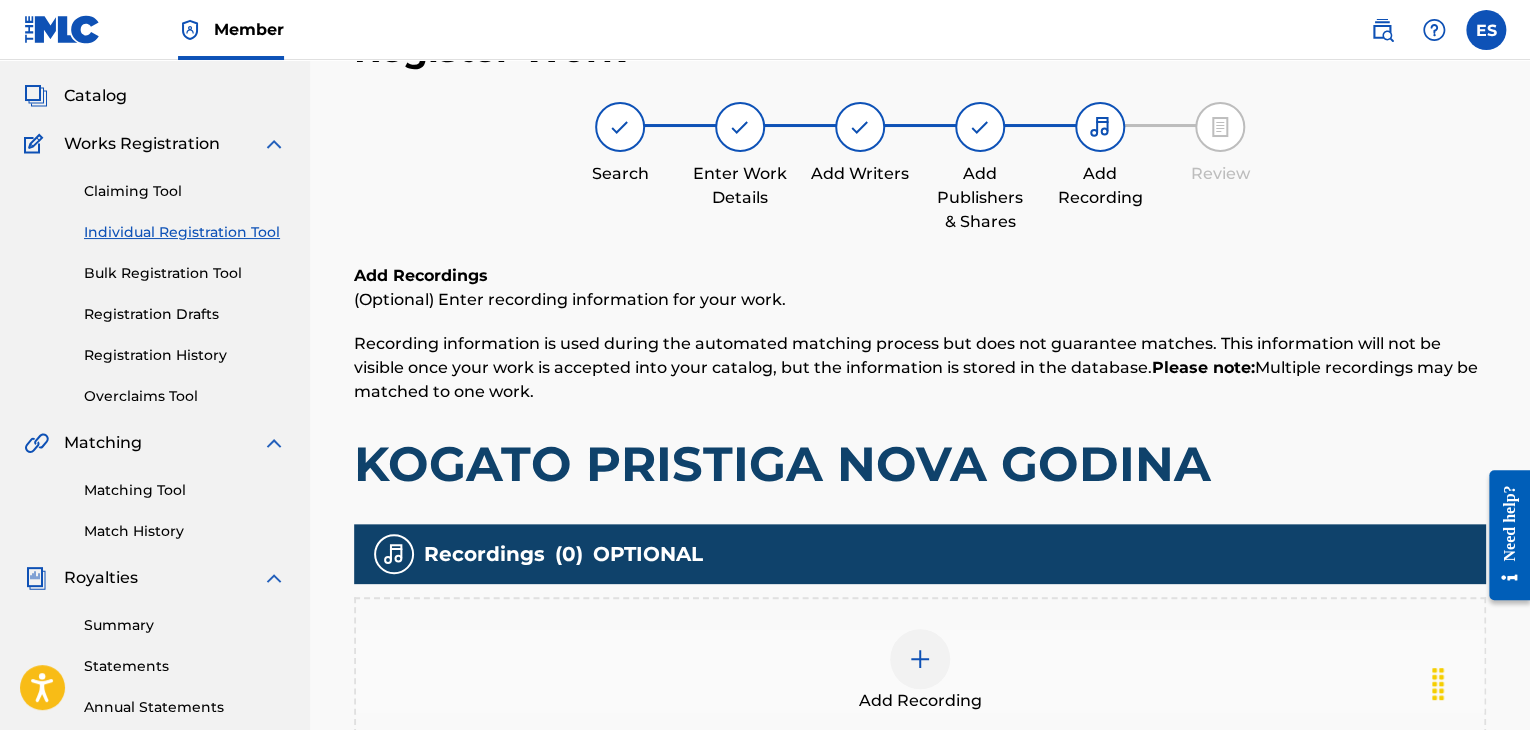 scroll, scrollTop: 469, scrollLeft: 0, axis: vertical 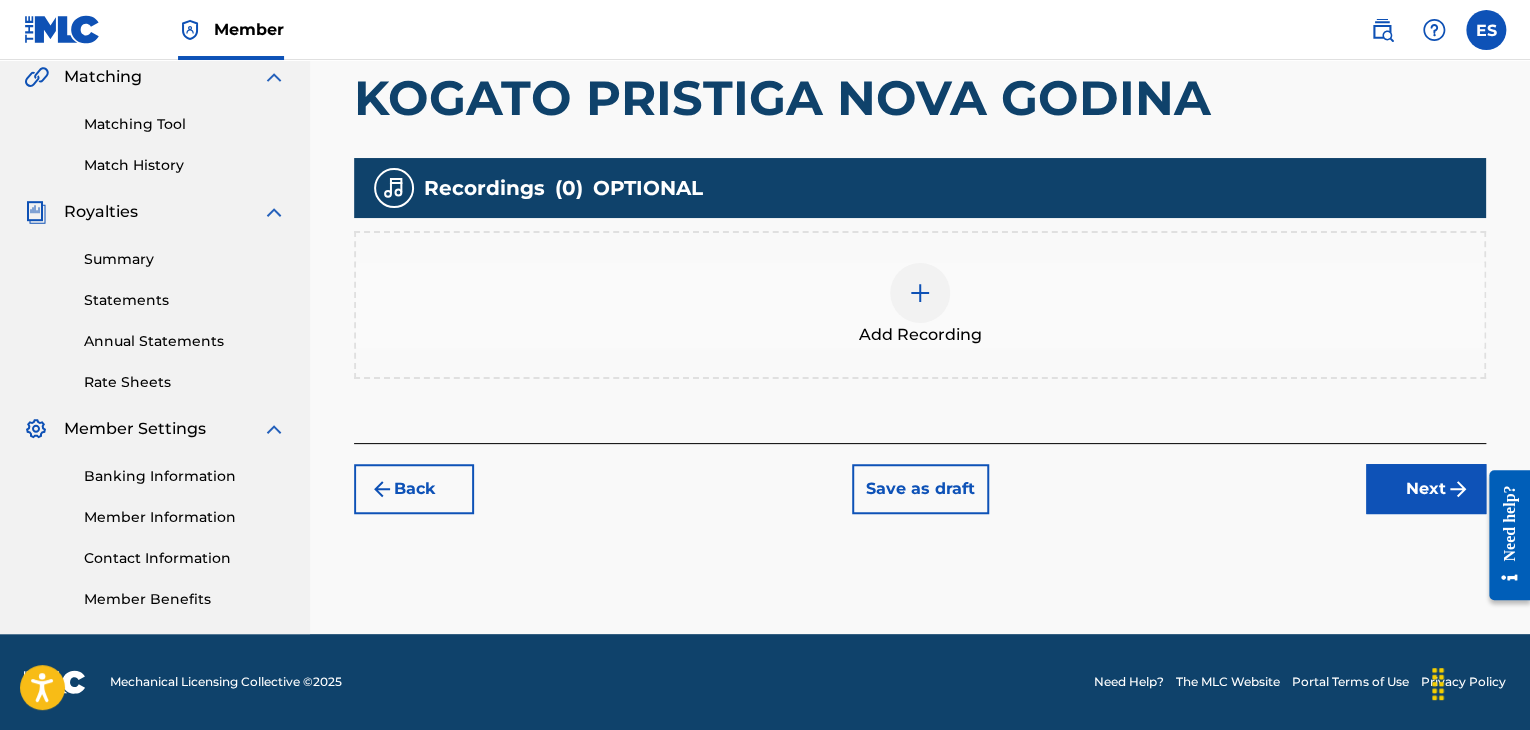 click at bounding box center [920, 293] 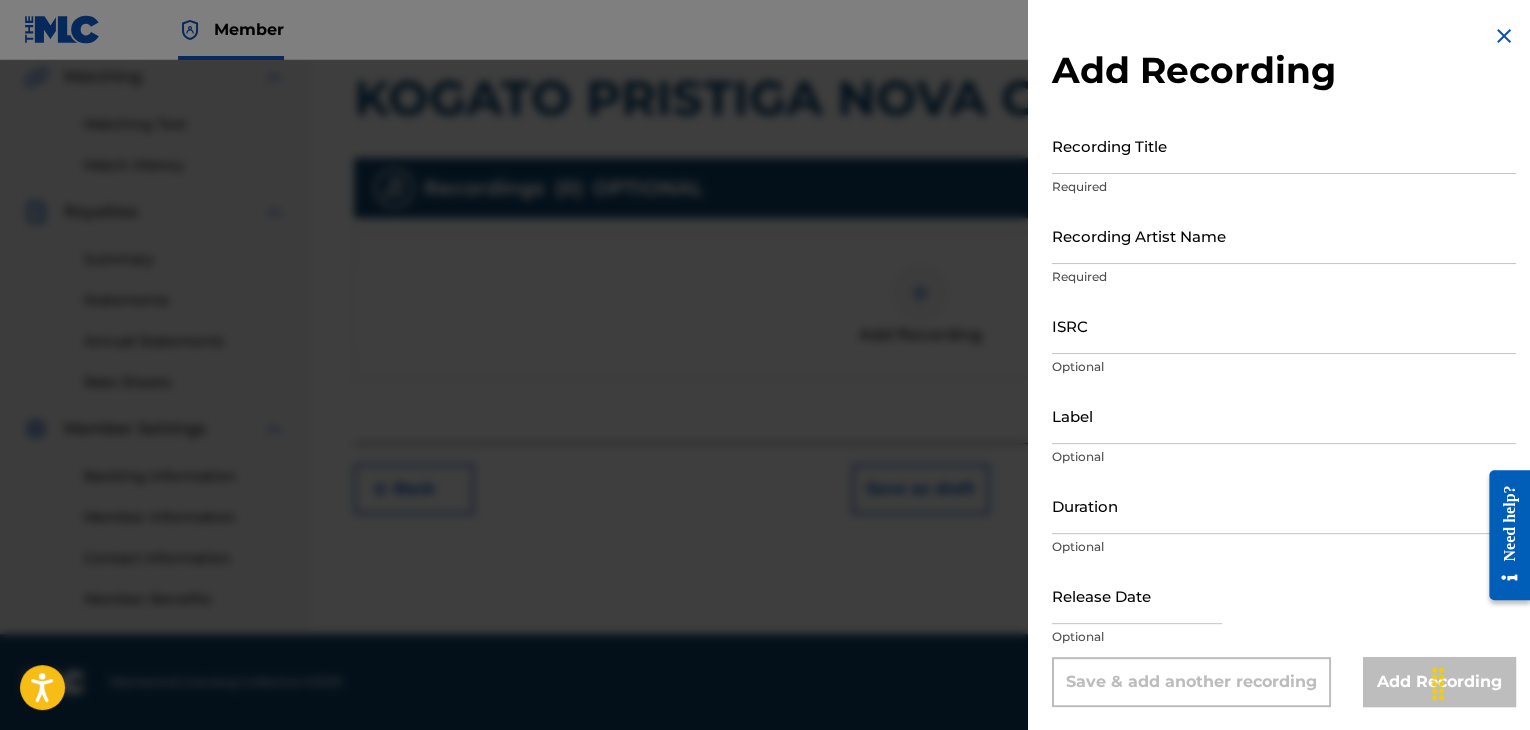 click on "Recording Title" at bounding box center (1284, 145) 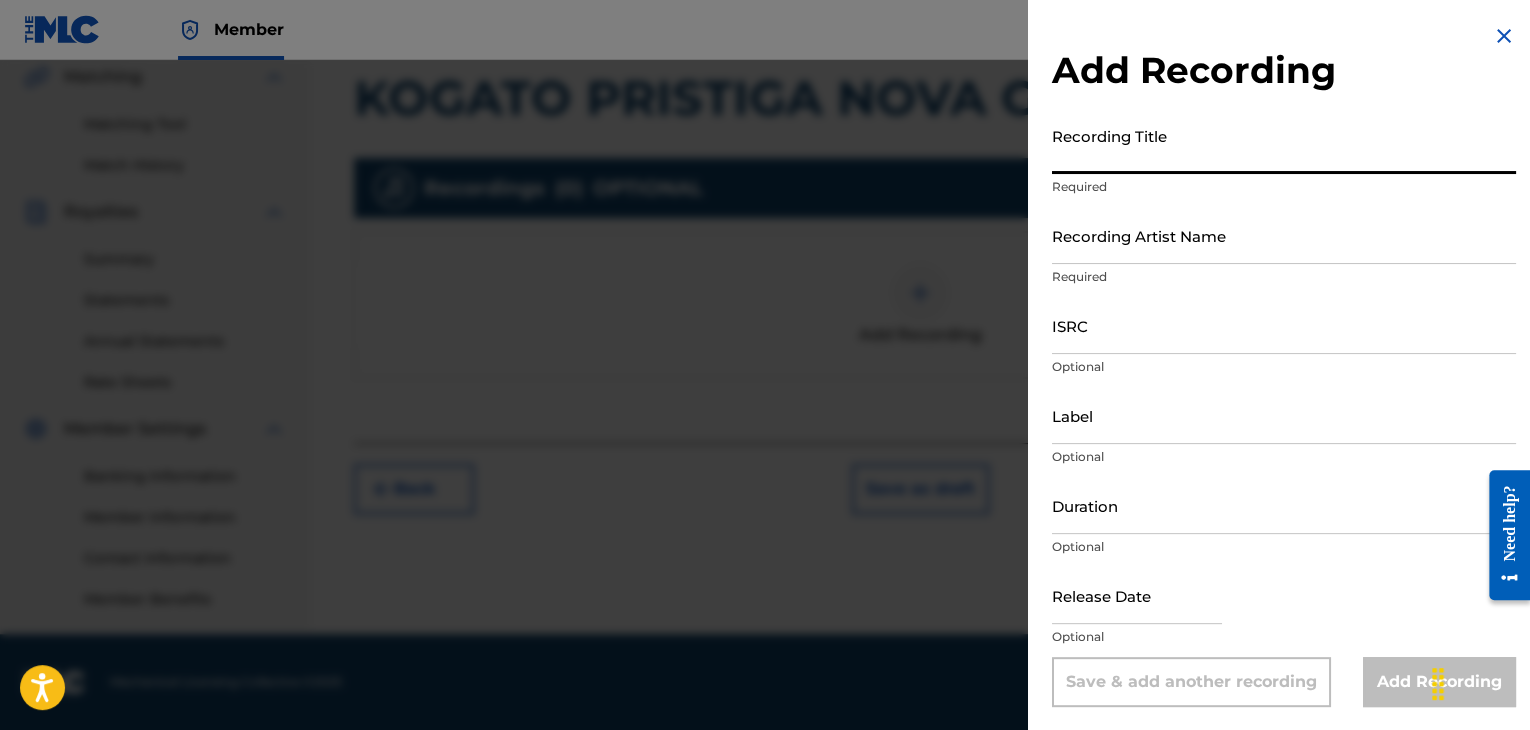 paste on "KOGATO PRISTIGA NOVA GODINA" 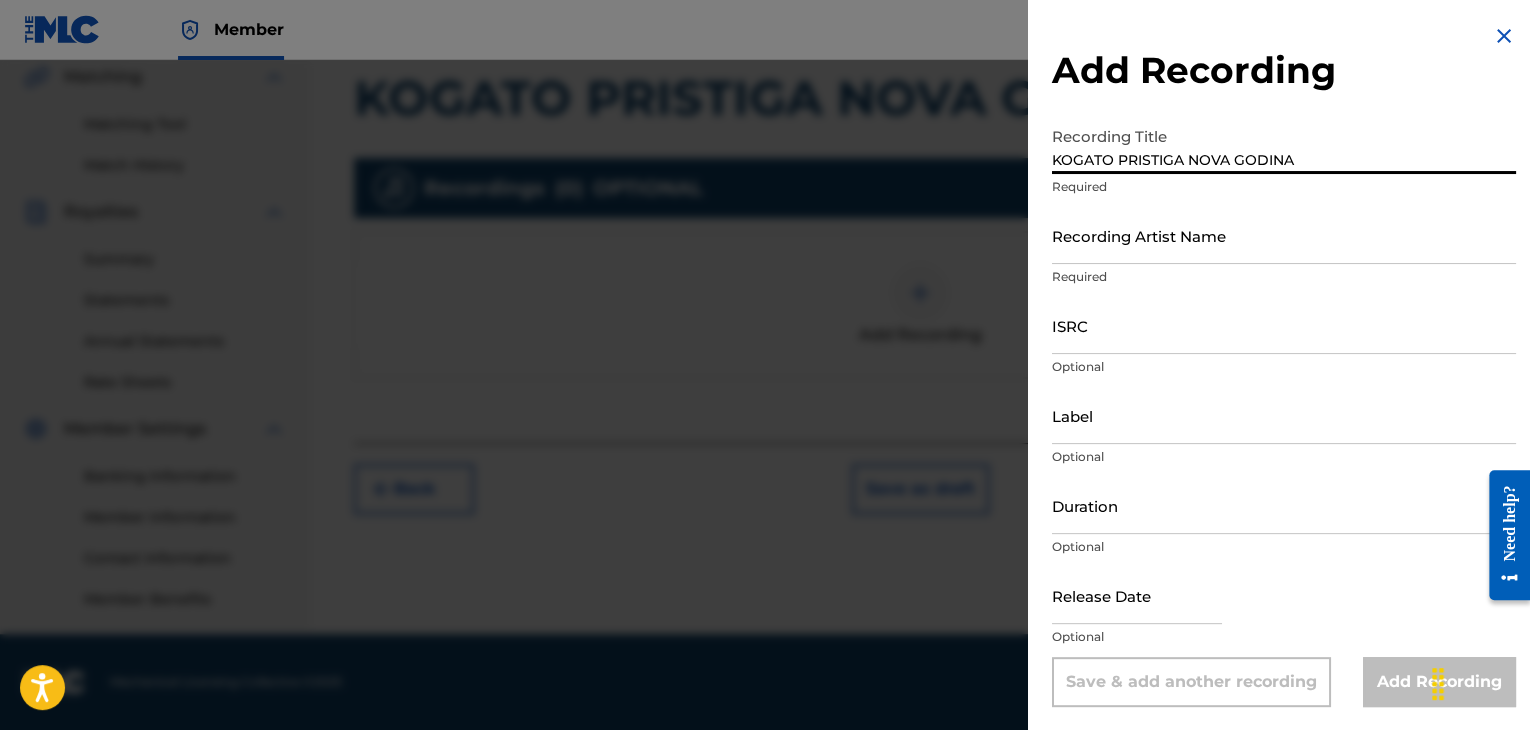 type on "KOGATO PRISTIGA NOVA GODINA" 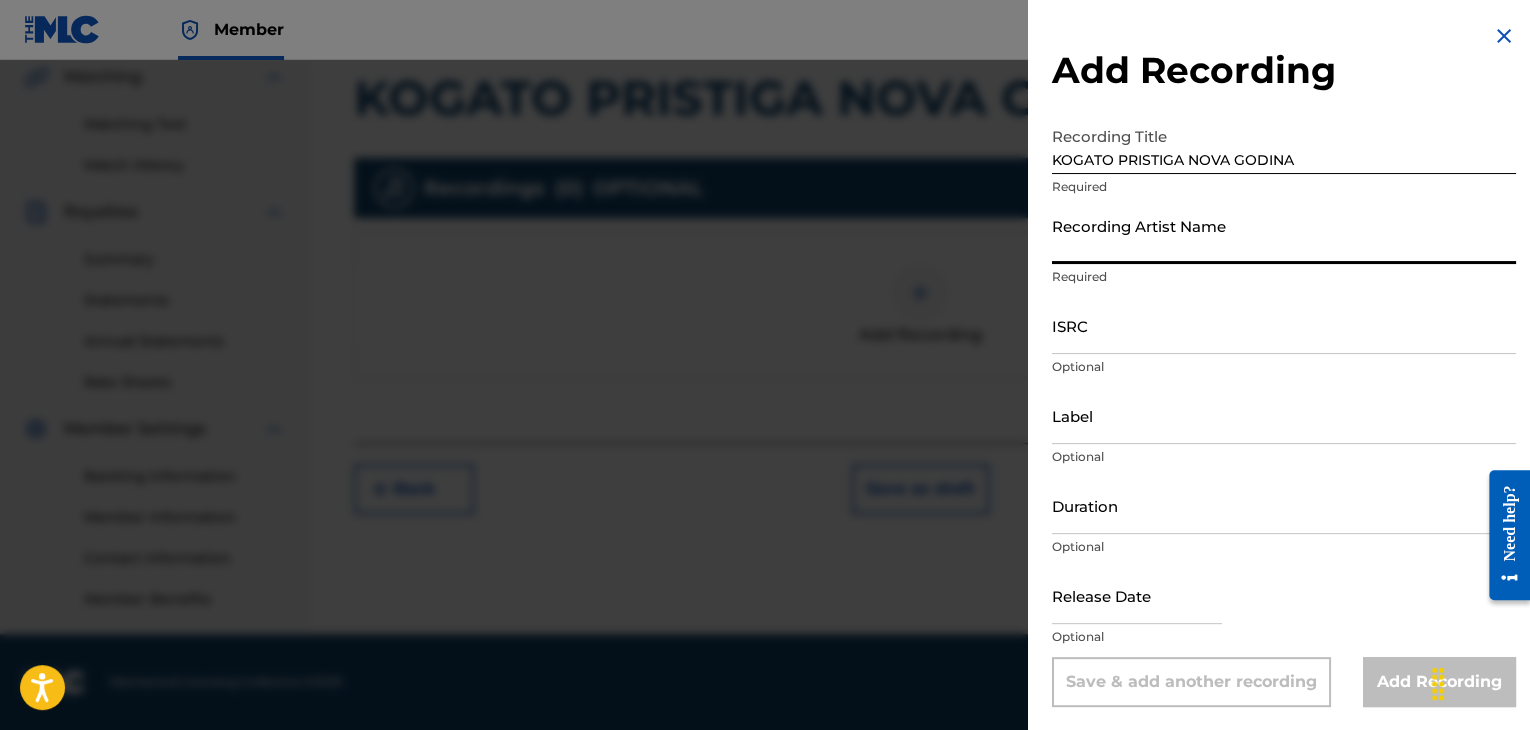 click on "Recording Artist Name" at bounding box center (1284, 235) 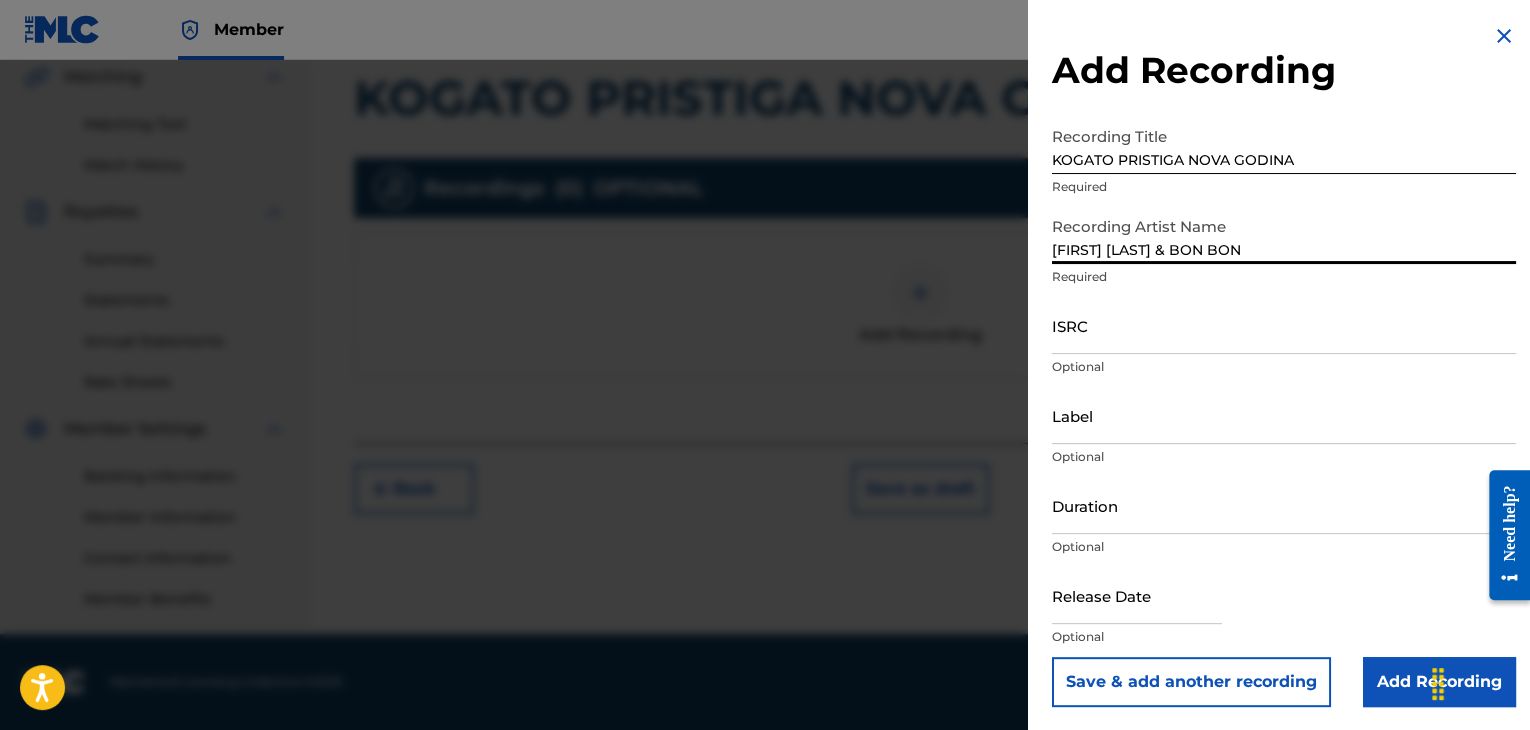 type on "[FIRST] [LAST] & BON BON" 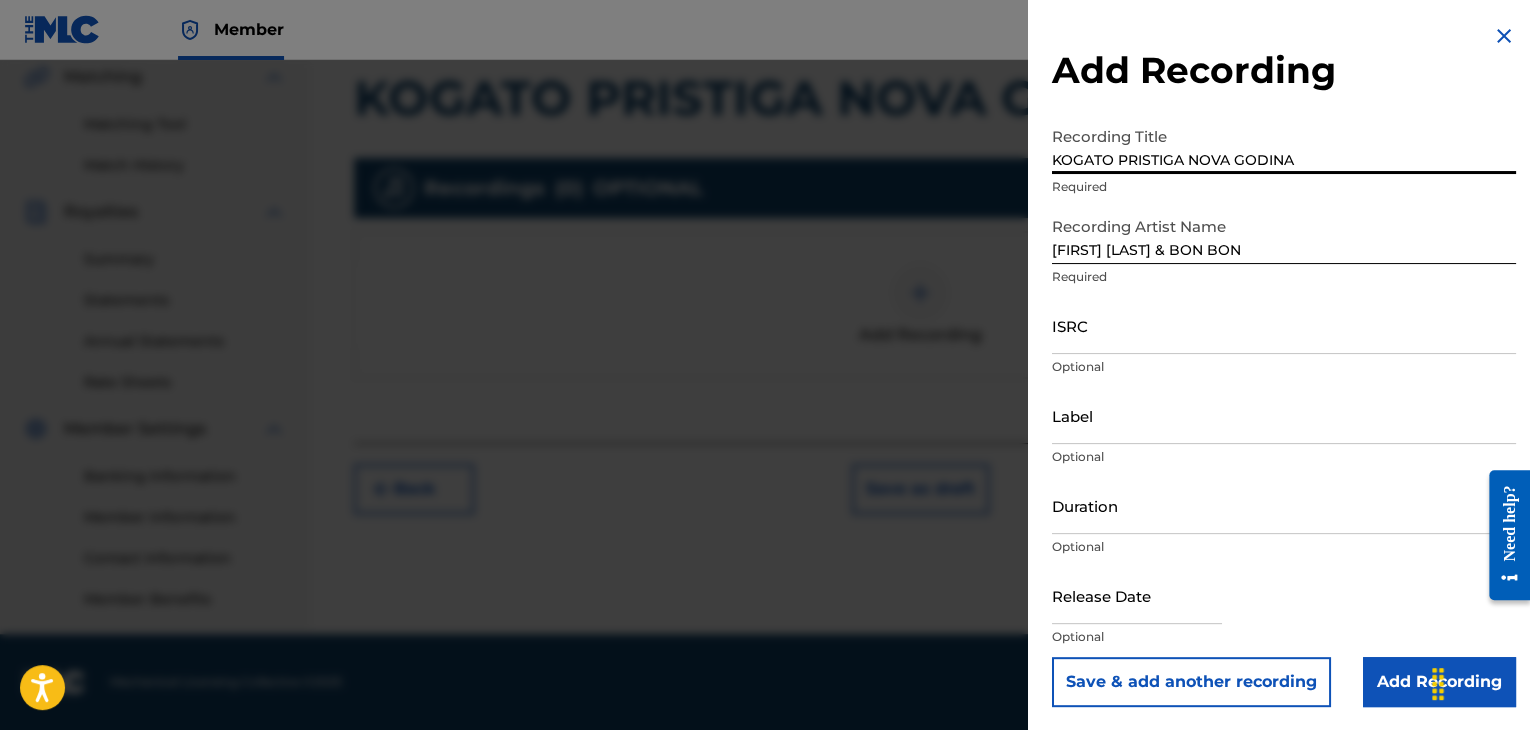 click on "KOGATO PRISTIGA NOVA GODINA" at bounding box center (1284, 145) 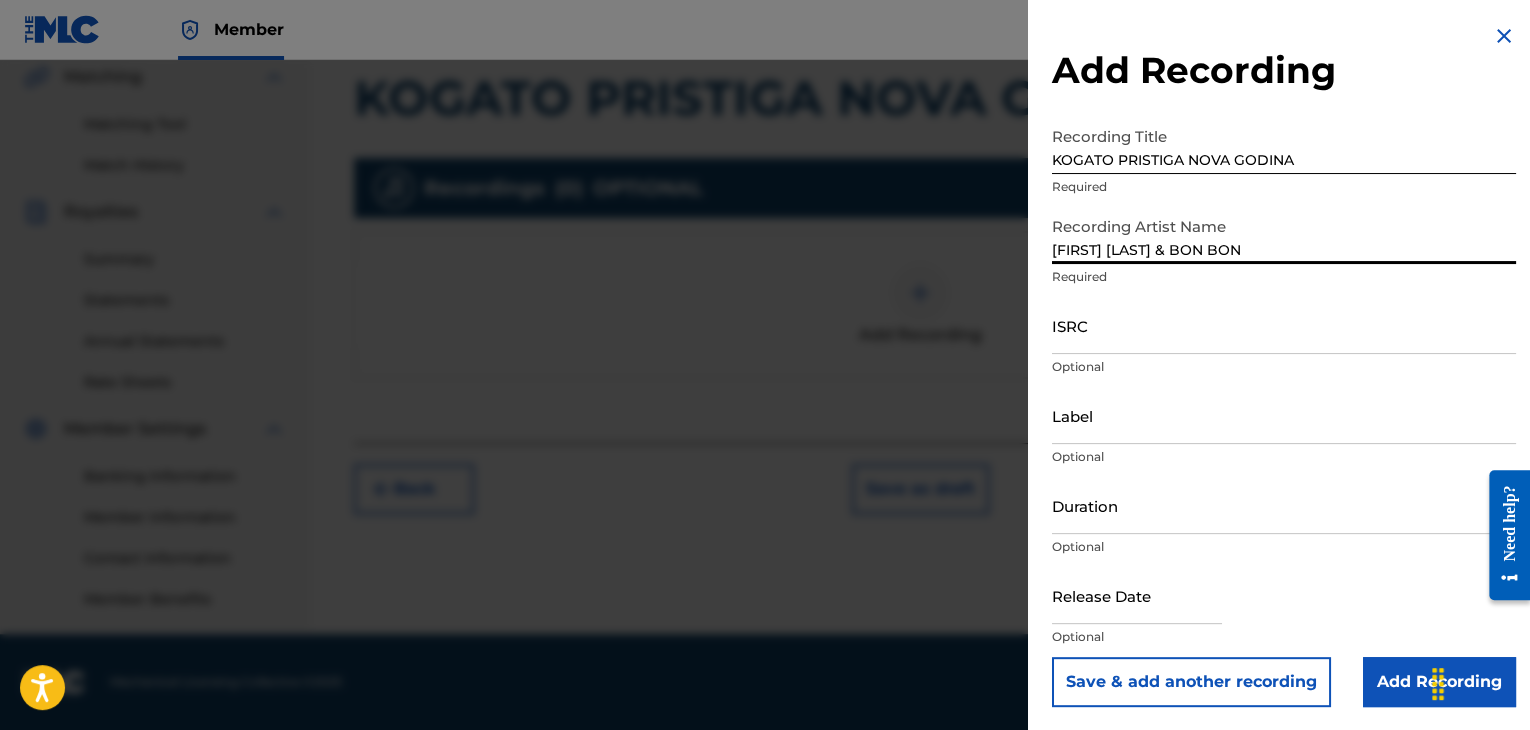 click on "[FIRST] [LAST] & BON BON" at bounding box center [1284, 235] 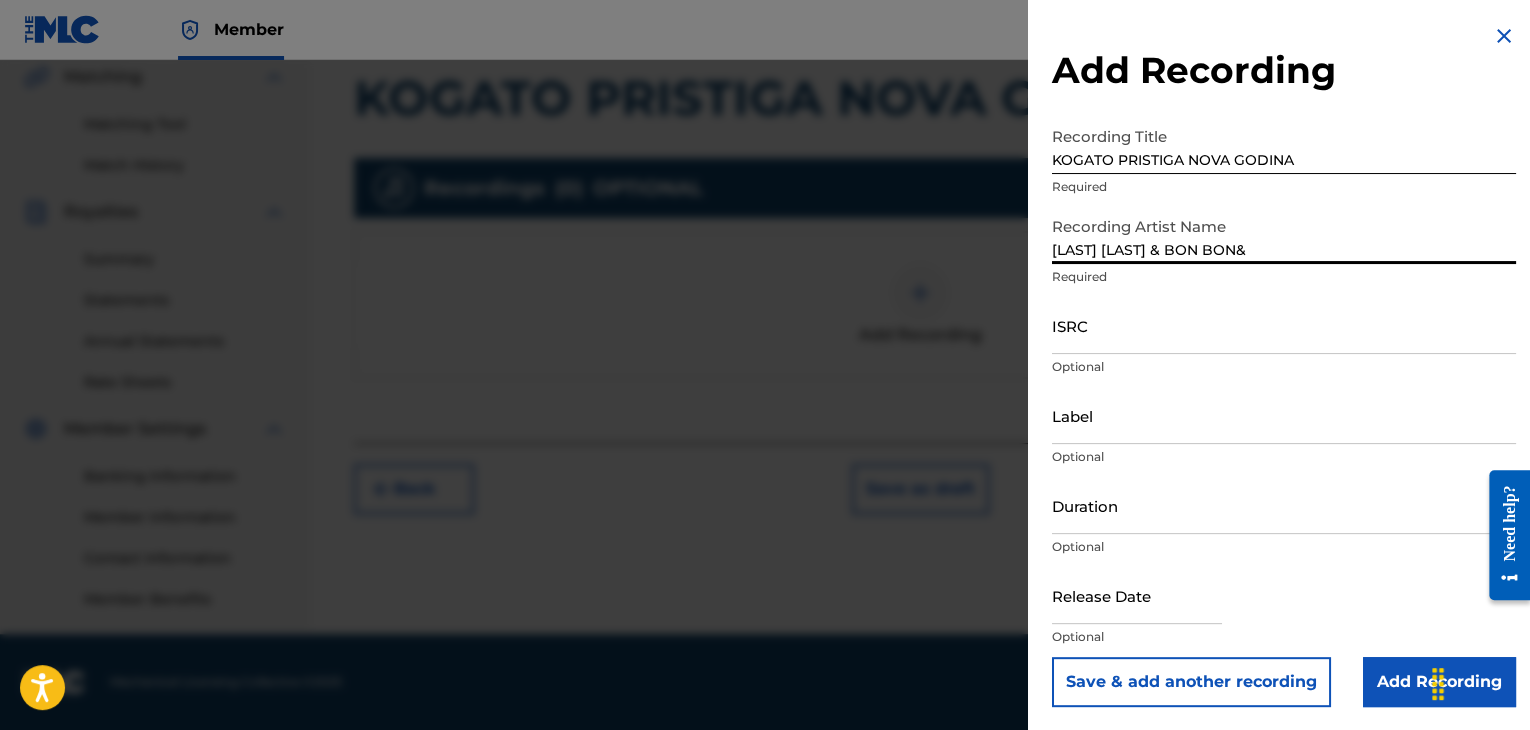 click on "[LAST] [LAST] & BON BON&" at bounding box center (1284, 235) 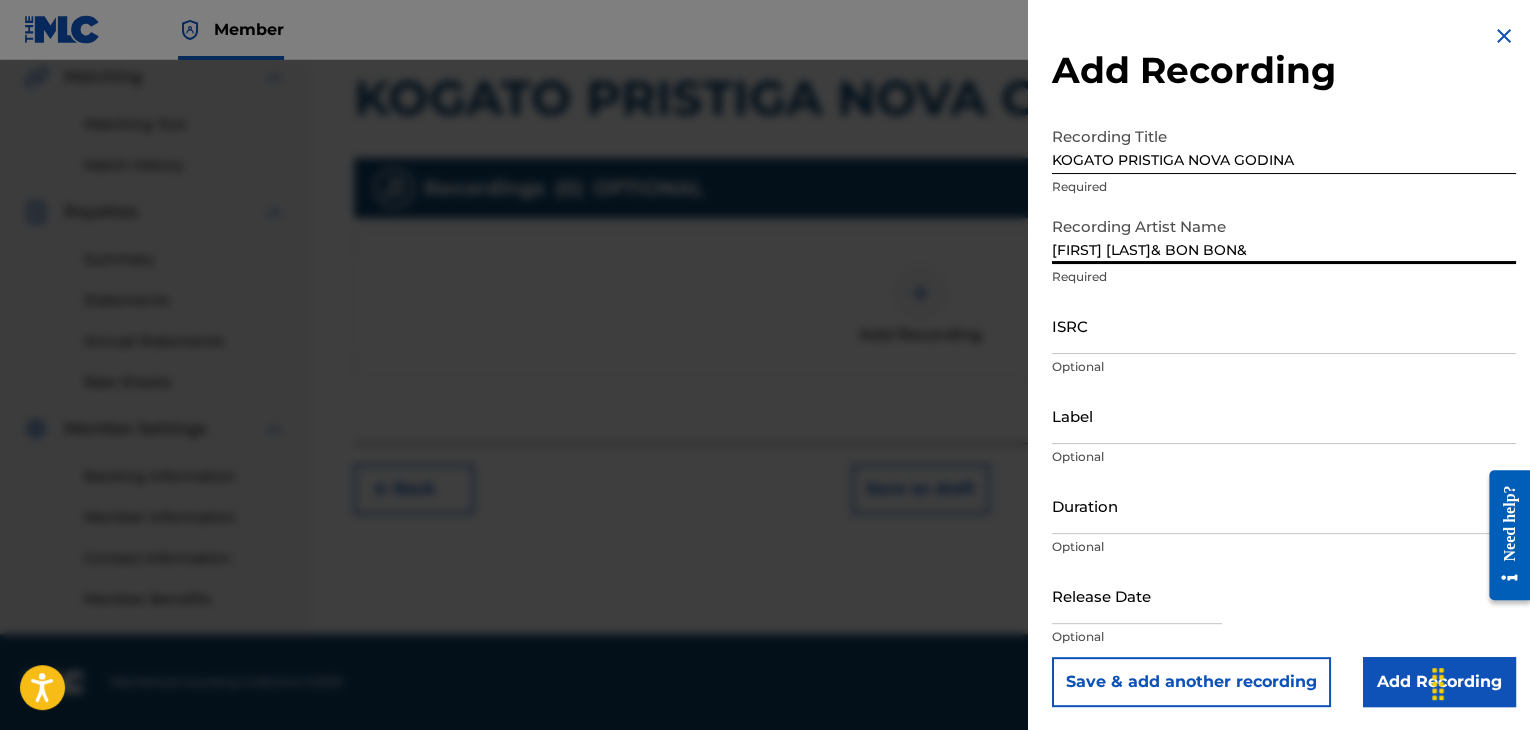 click on "[FIRST] [LAST]& BON BON&" at bounding box center (1284, 235) 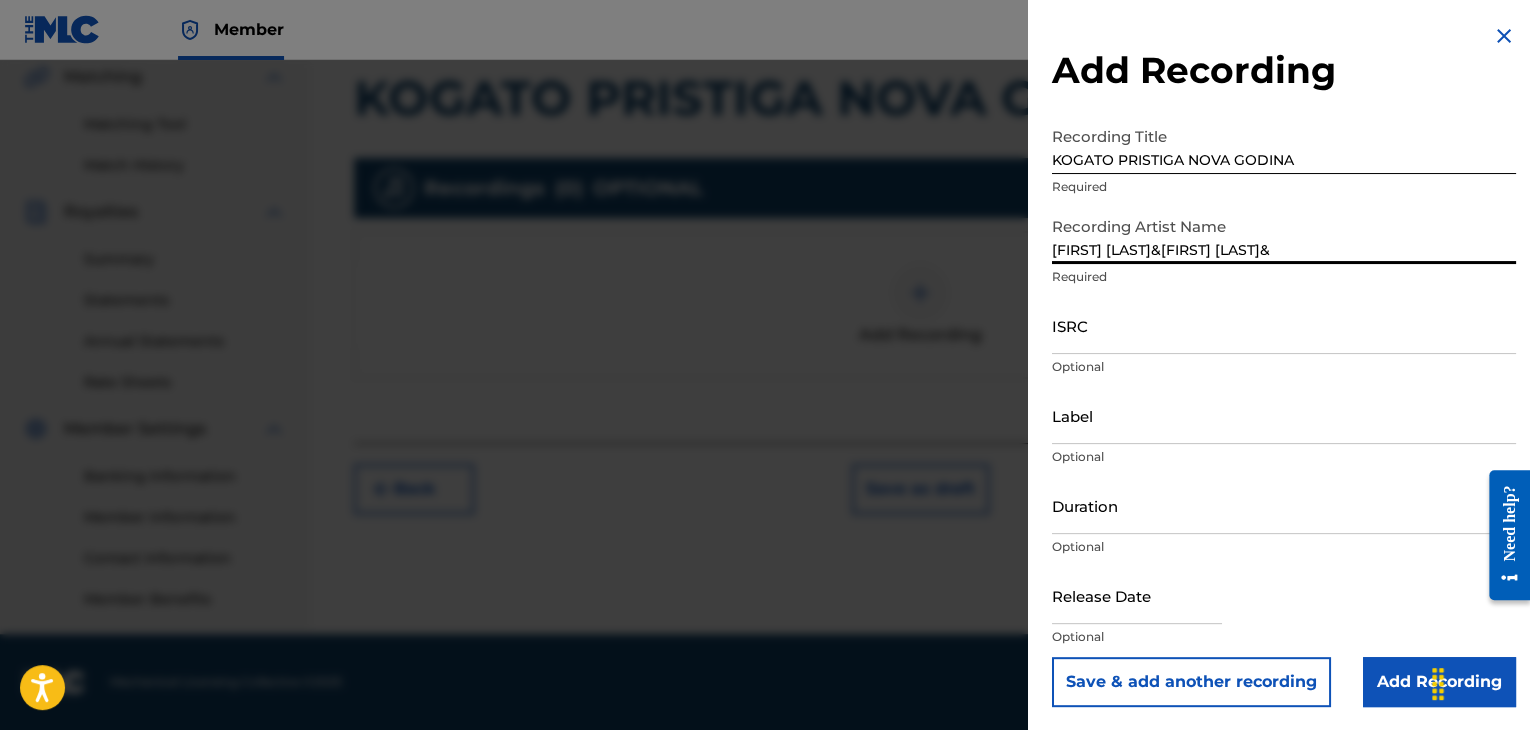 click on "[FIRST] [LAST]&[FIRST] [LAST]&" at bounding box center (1284, 235) 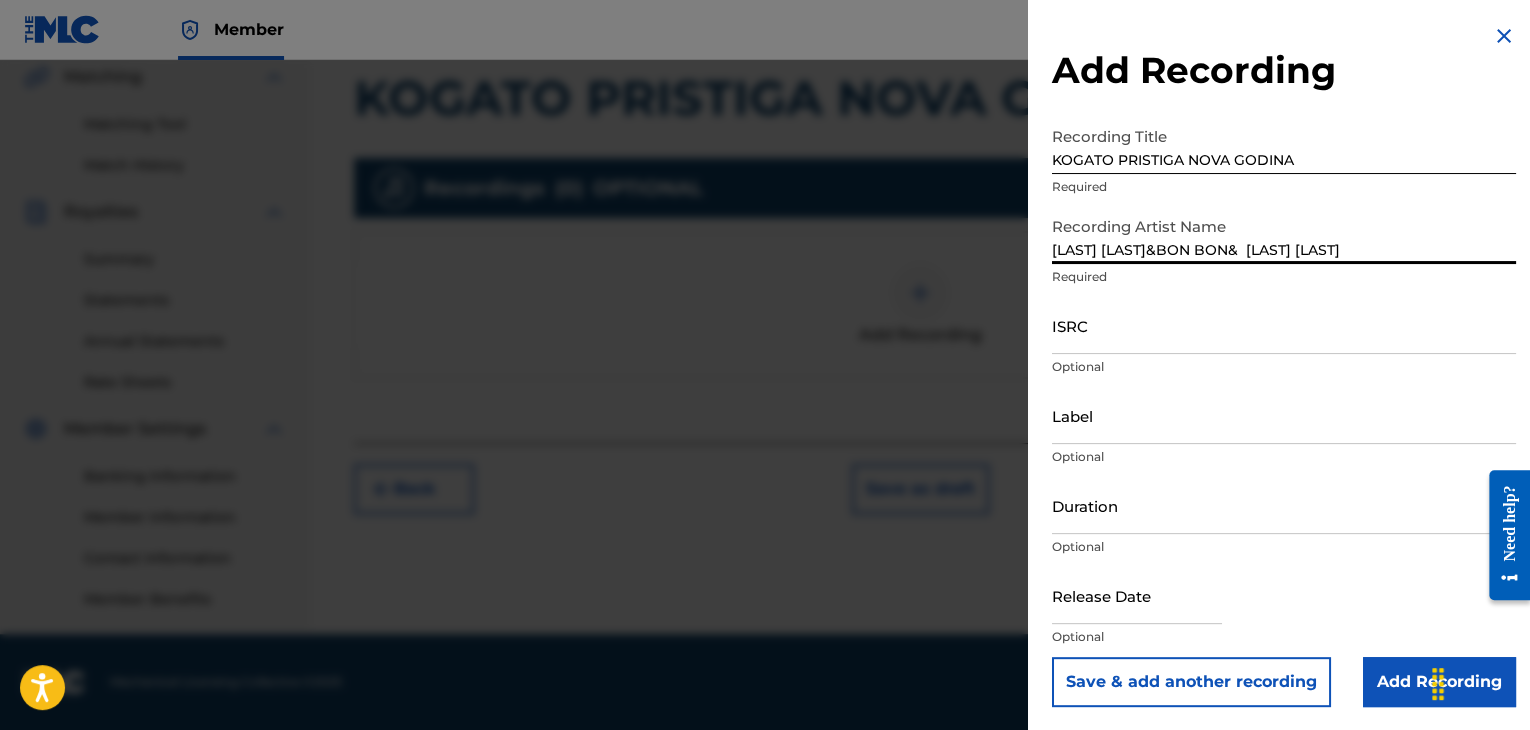 click on "[LAST] [LAST]&BON BON&  [LAST] [LAST]" at bounding box center (1284, 235) 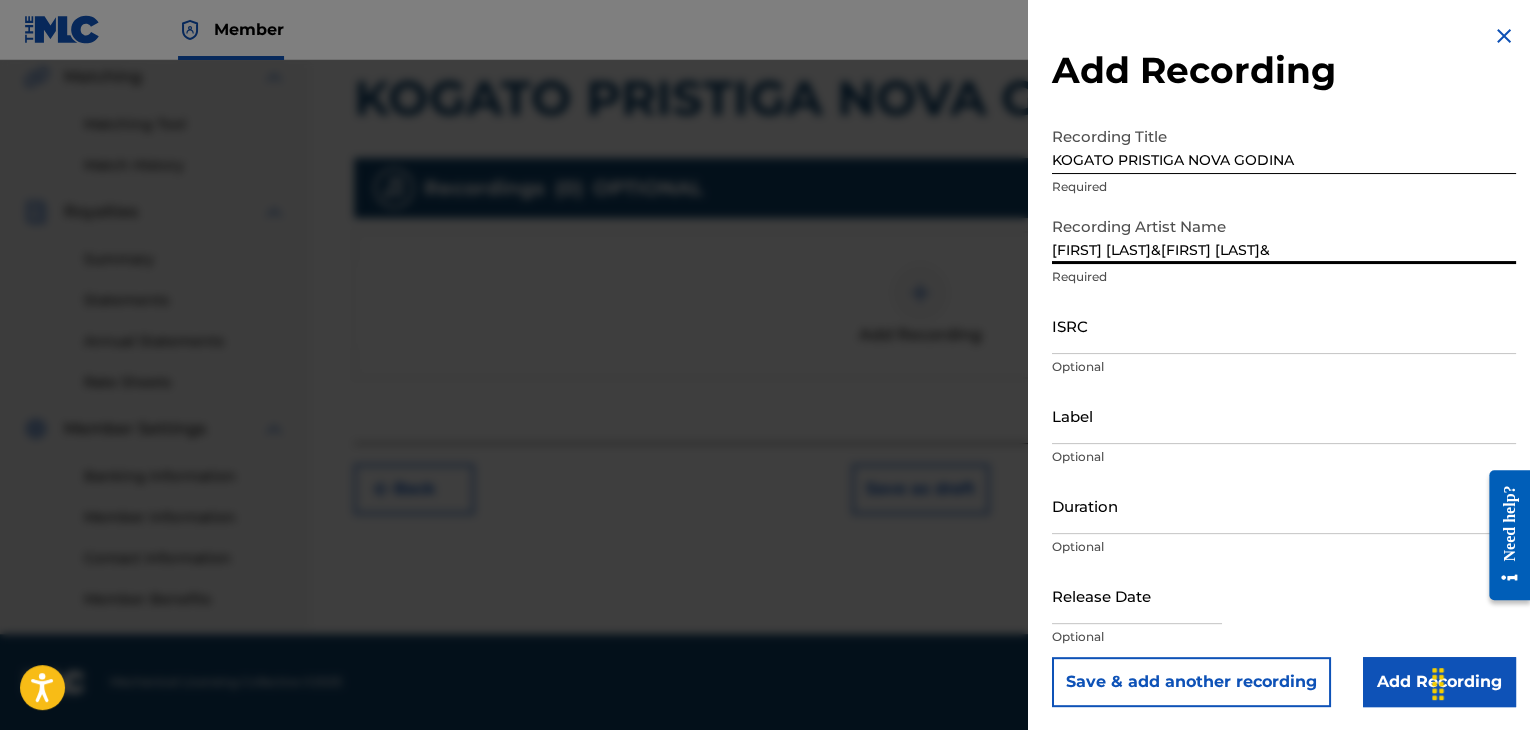 type on "[FIRST] [LAST]&[FIRST] [LAST]&" 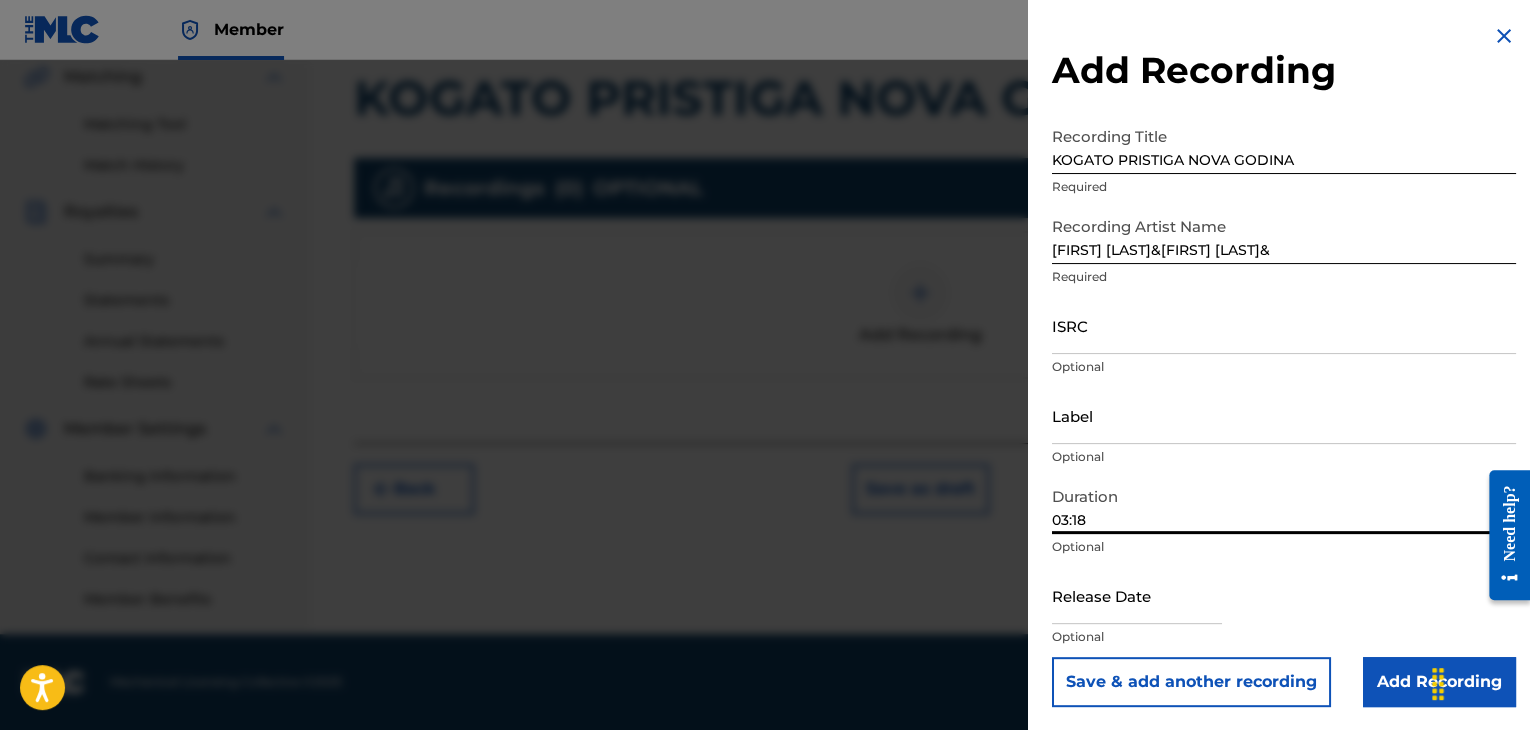 type on "03:18" 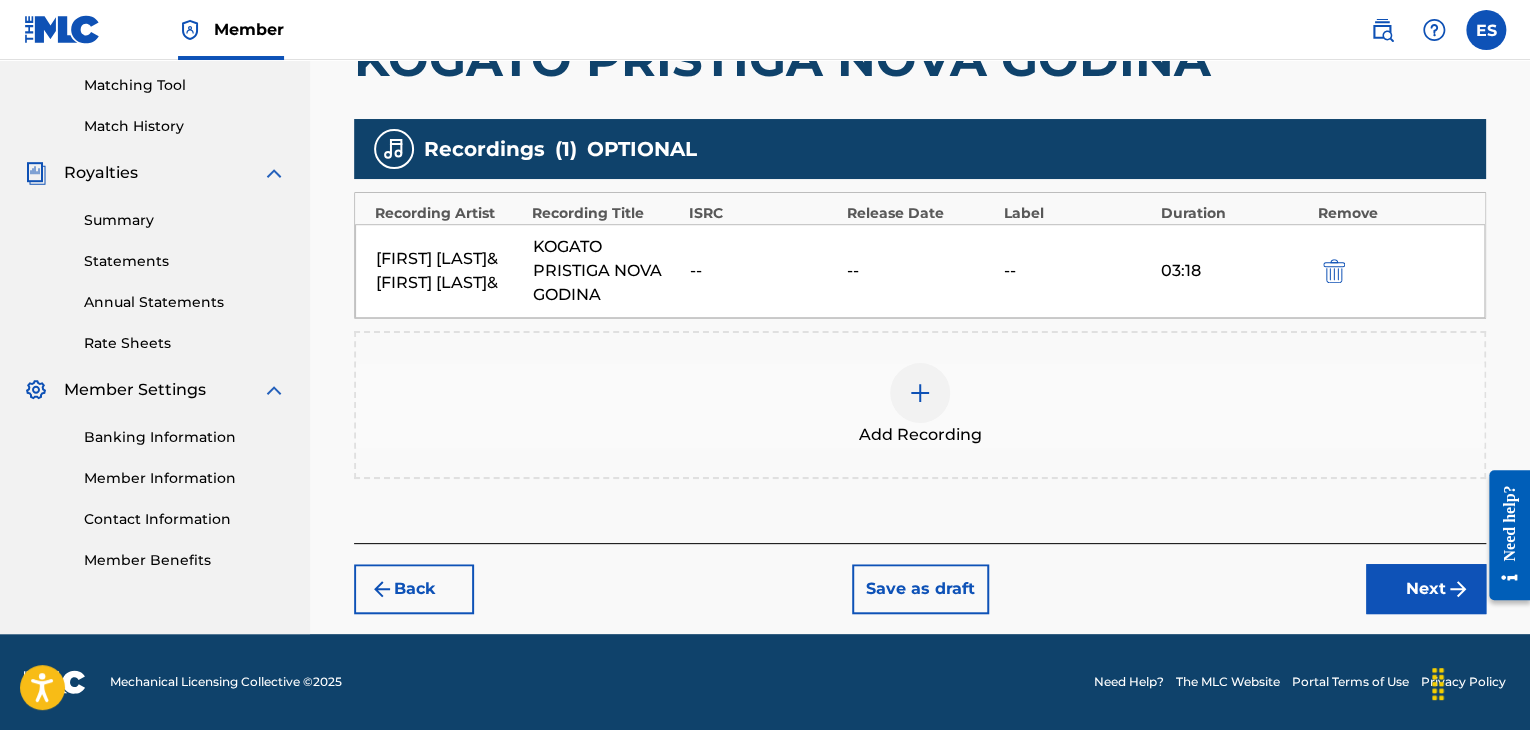 scroll, scrollTop: 530, scrollLeft: 0, axis: vertical 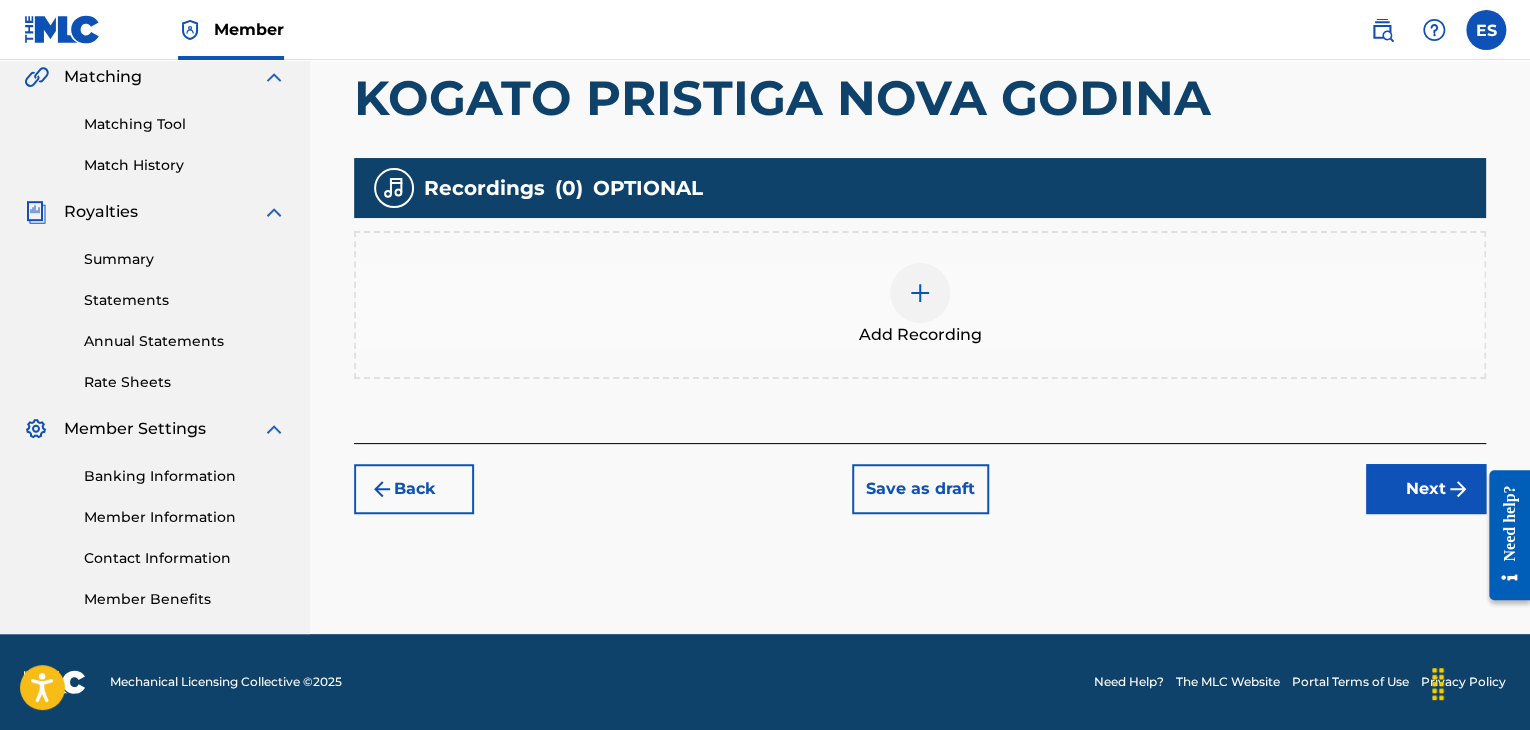 click at bounding box center [920, 293] 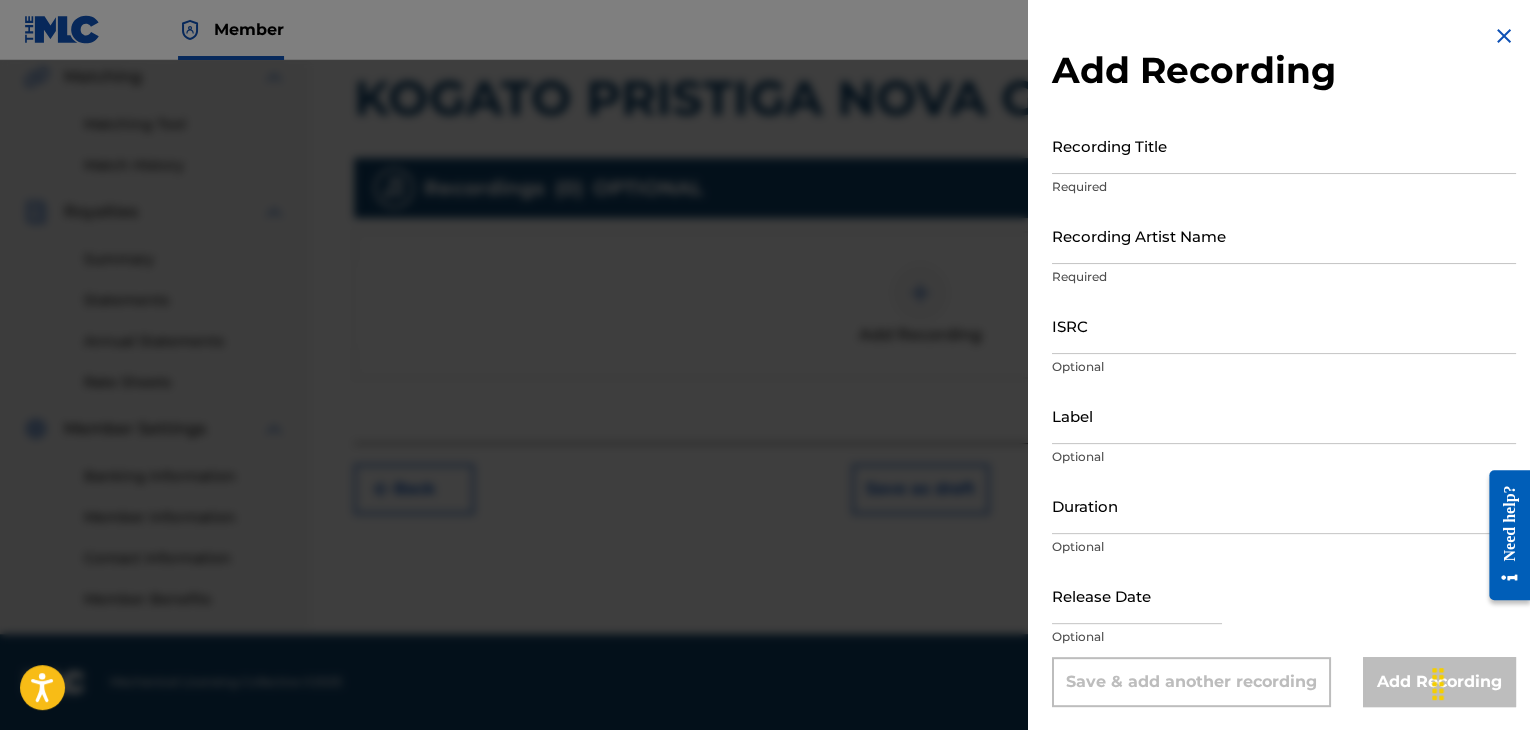 click on "Add Recording" at bounding box center [1284, 70] 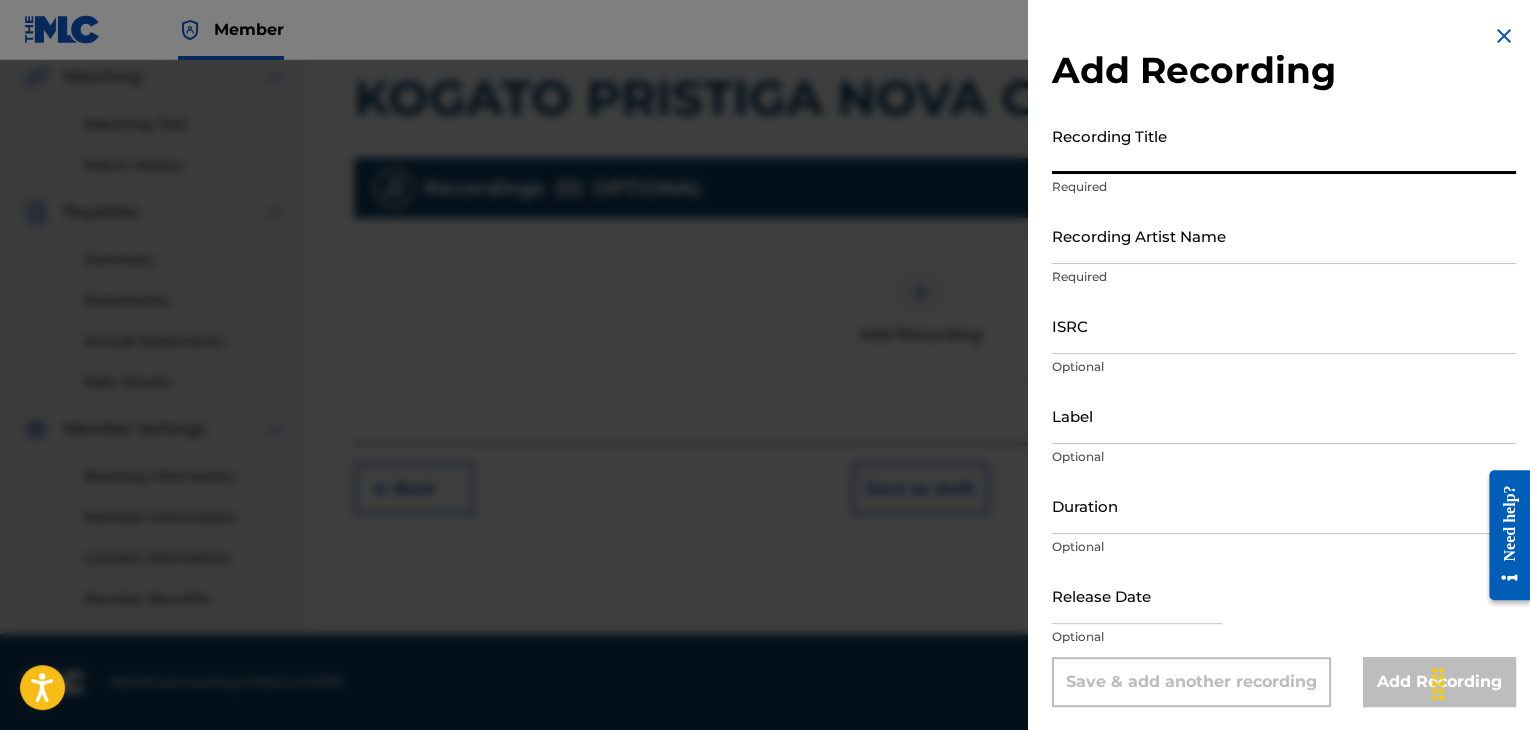 paste on "KOGATO PRISTIGA NOVA GODINA" 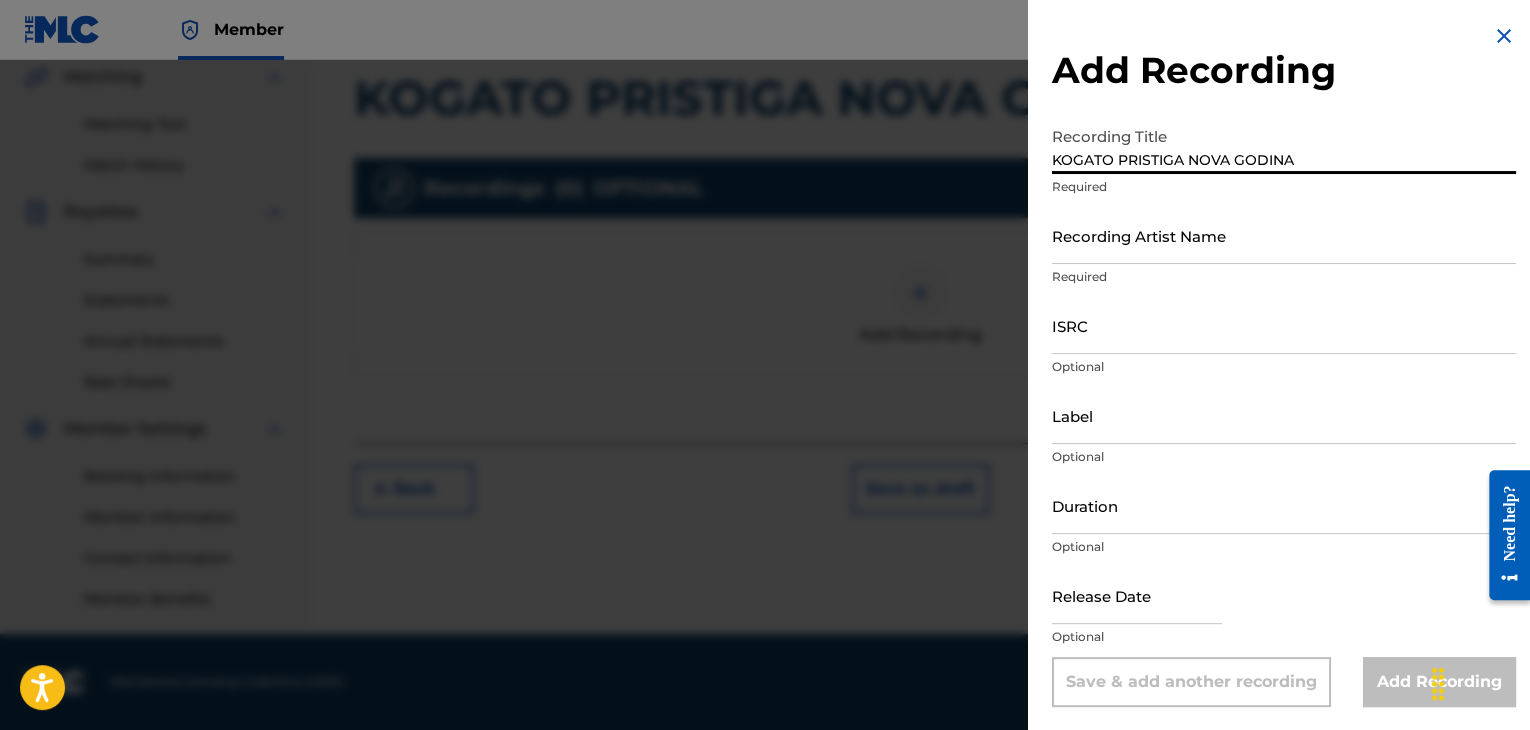 click on "KOGATO PRISTIGA NOVA GODINA" at bounding box center (1284, 145) 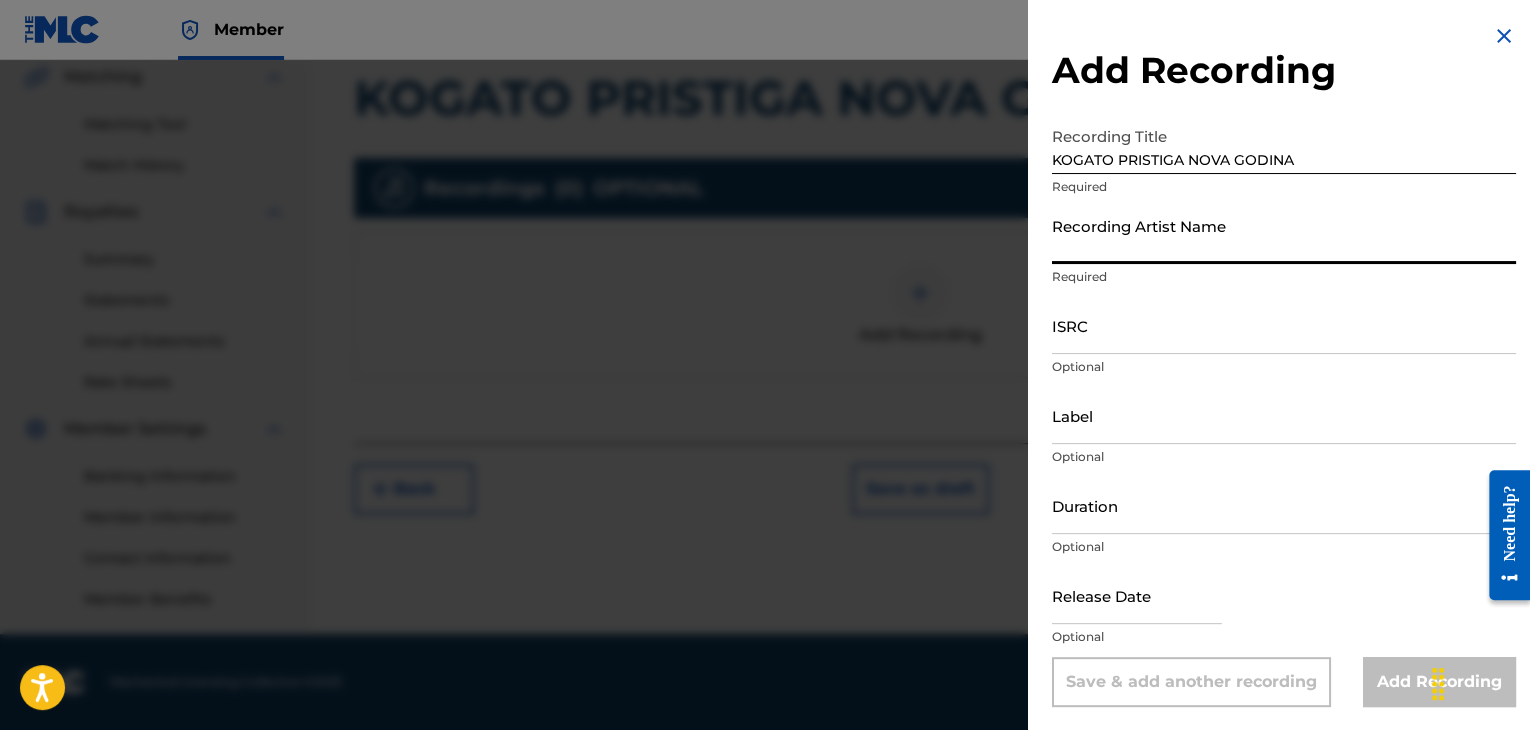 paste on "KOGATO PRISTIGA NOVA GODINA" 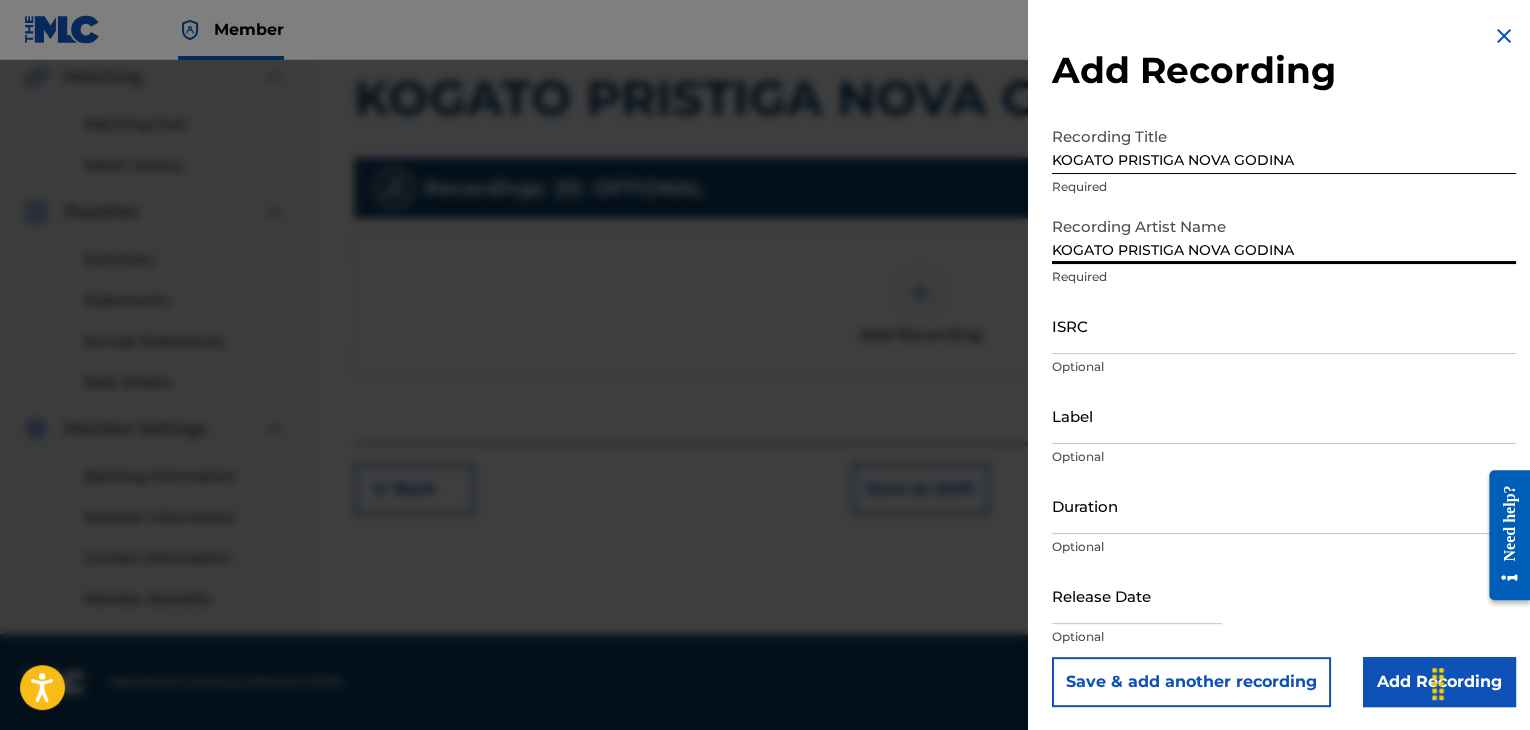 drag, startPoint x: 1311, startPoint y: 249, endPoint x: 948, endPoint y: 225, distance: 363.7925 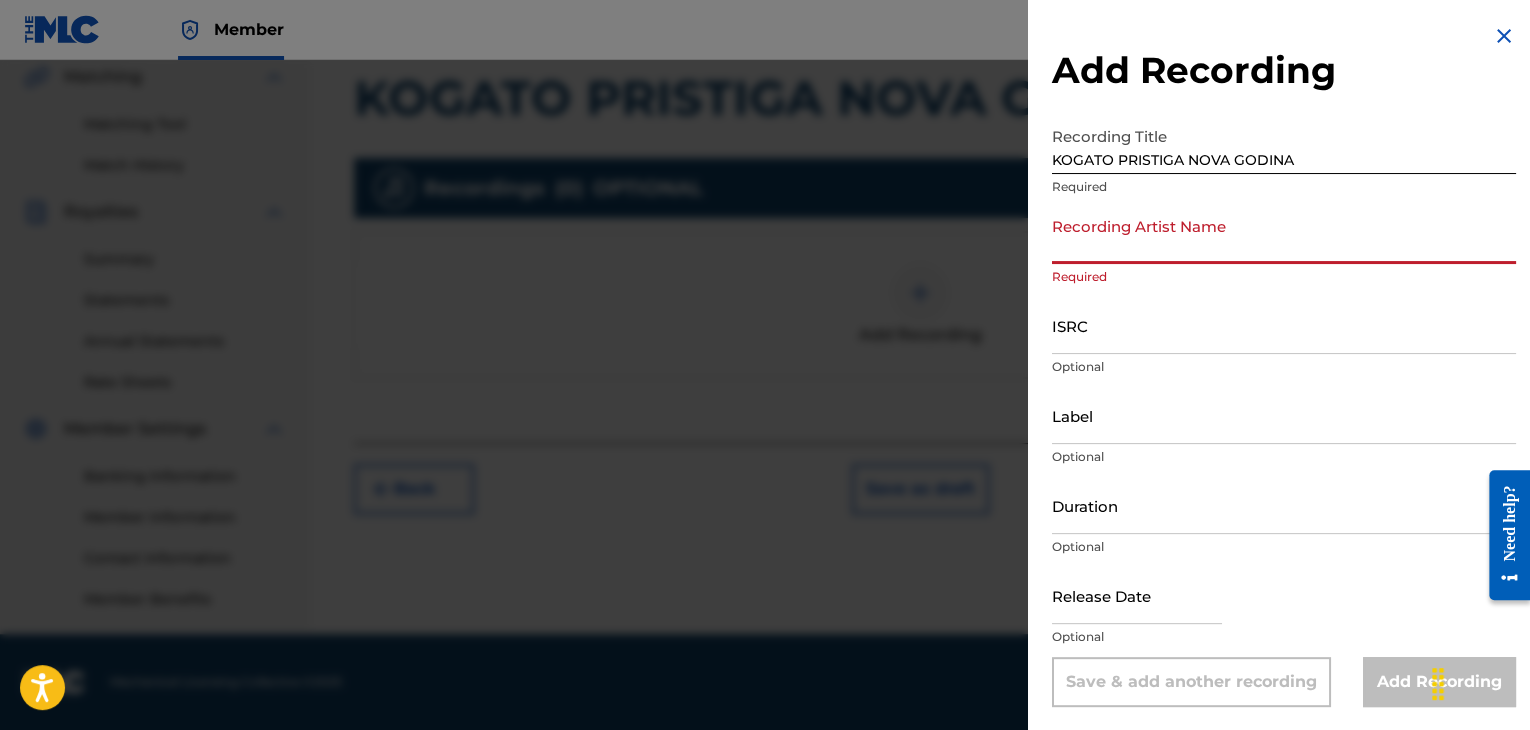 paste on "[FIRST] [LAST] & BON BON" 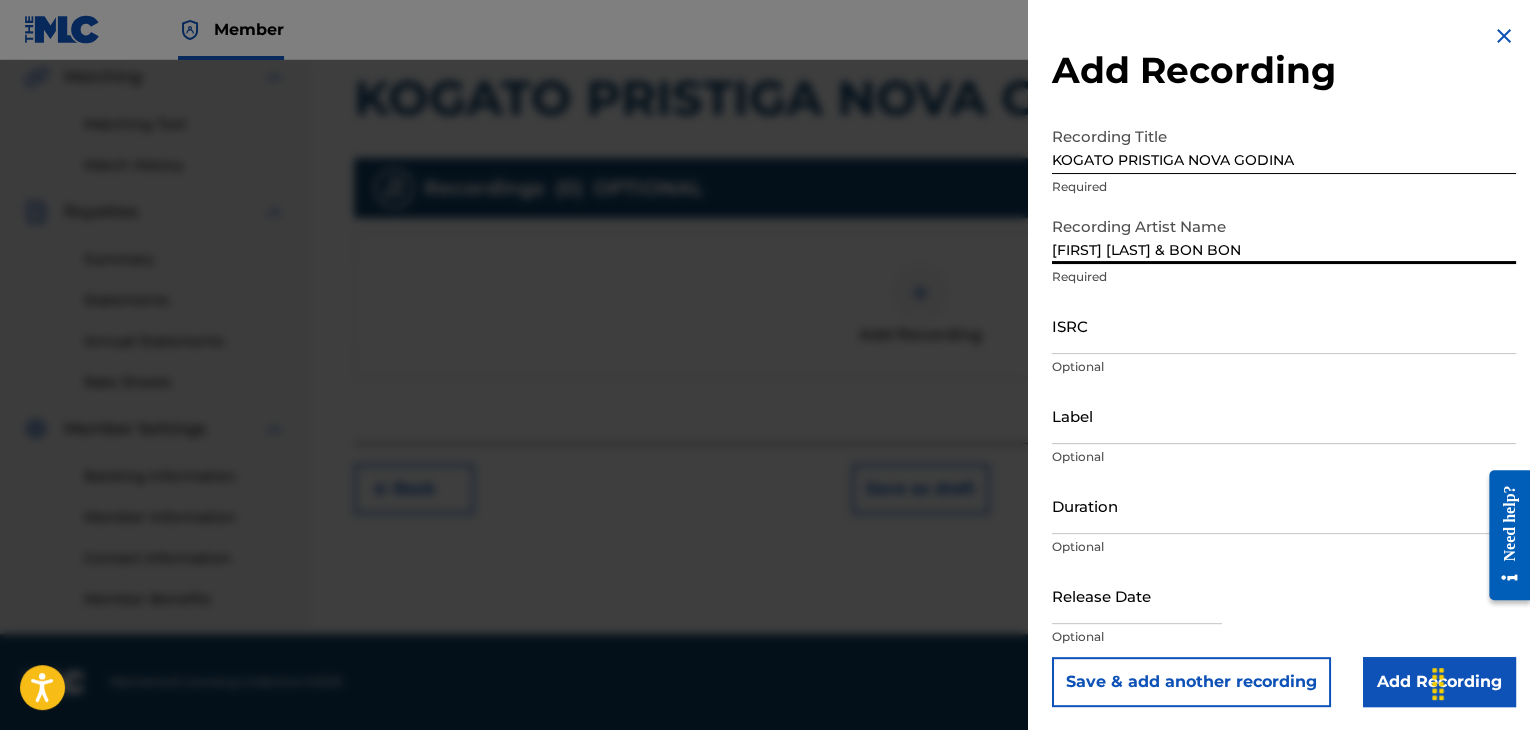 click on "[FIRST] [LAST] & BON BON" at bounding box center [1284, 235] 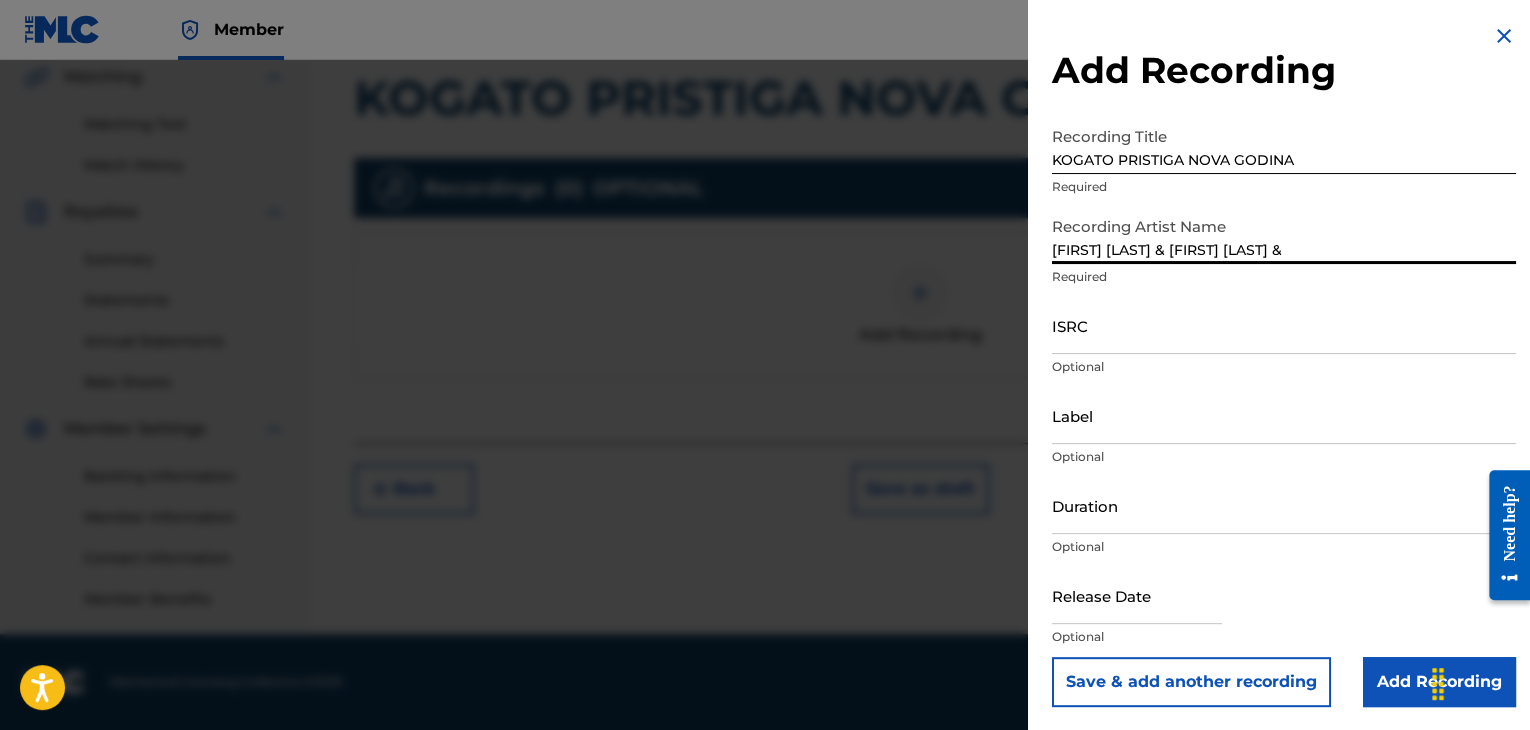 click on "[FIRST] [LAST] & [FIRST] [LAST] &" at bounding box center (1284, 235) 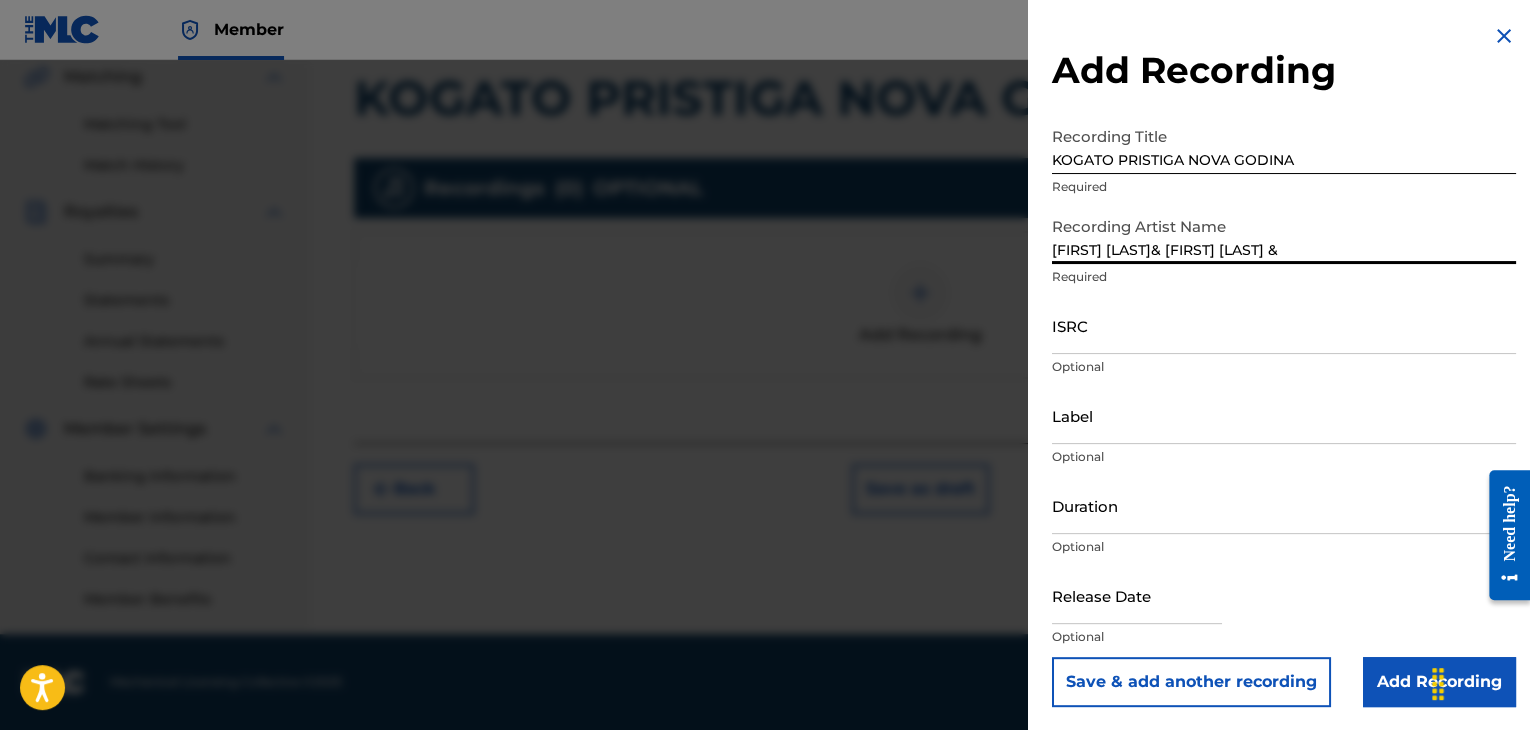 click on "[FIRST] [LAST]& [FIRST] [LAST] &" at bounding box center [1284, 235] 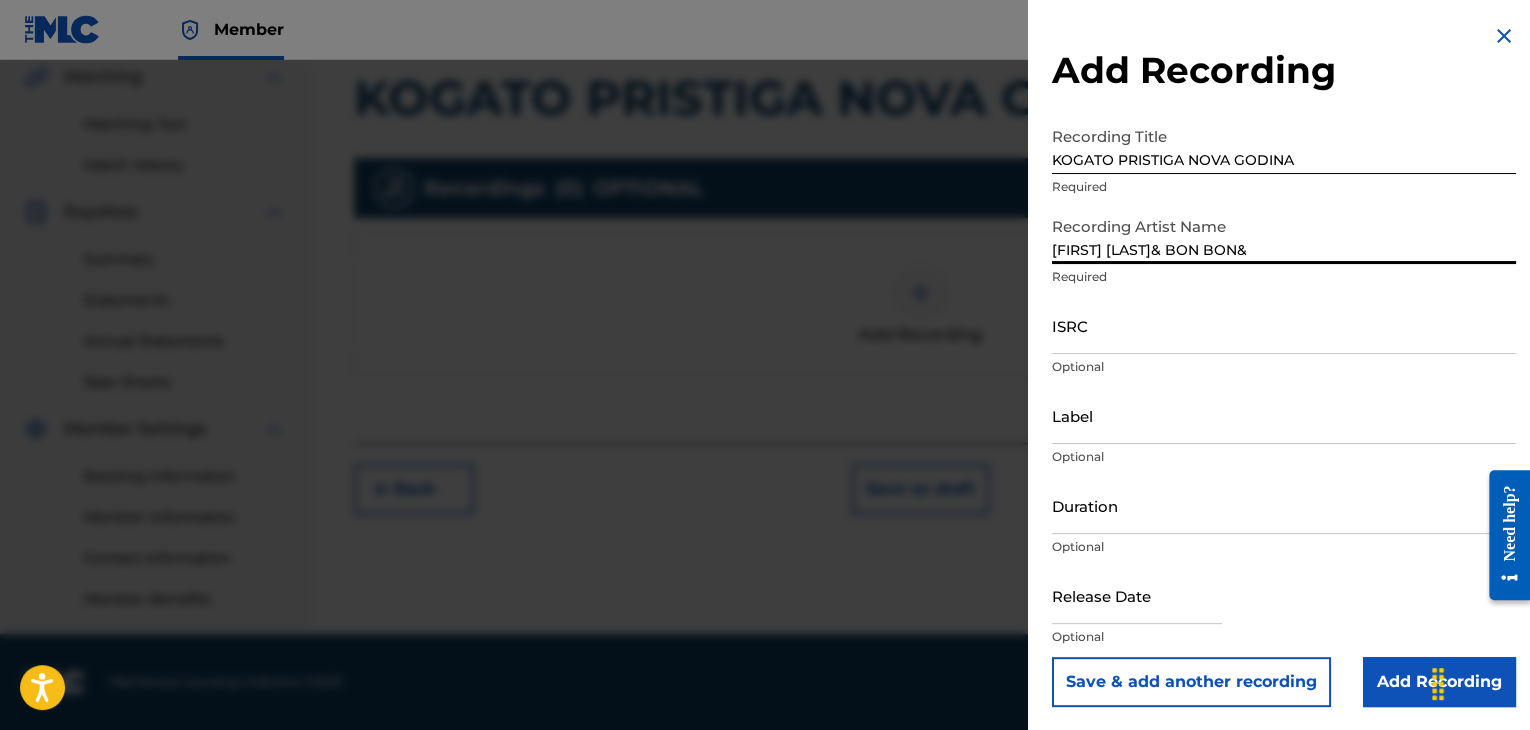 drag, startPoint x: 1135, startPoint y: 239, endPoint x: 1173, endPoint y: 257, distance: 42.047592 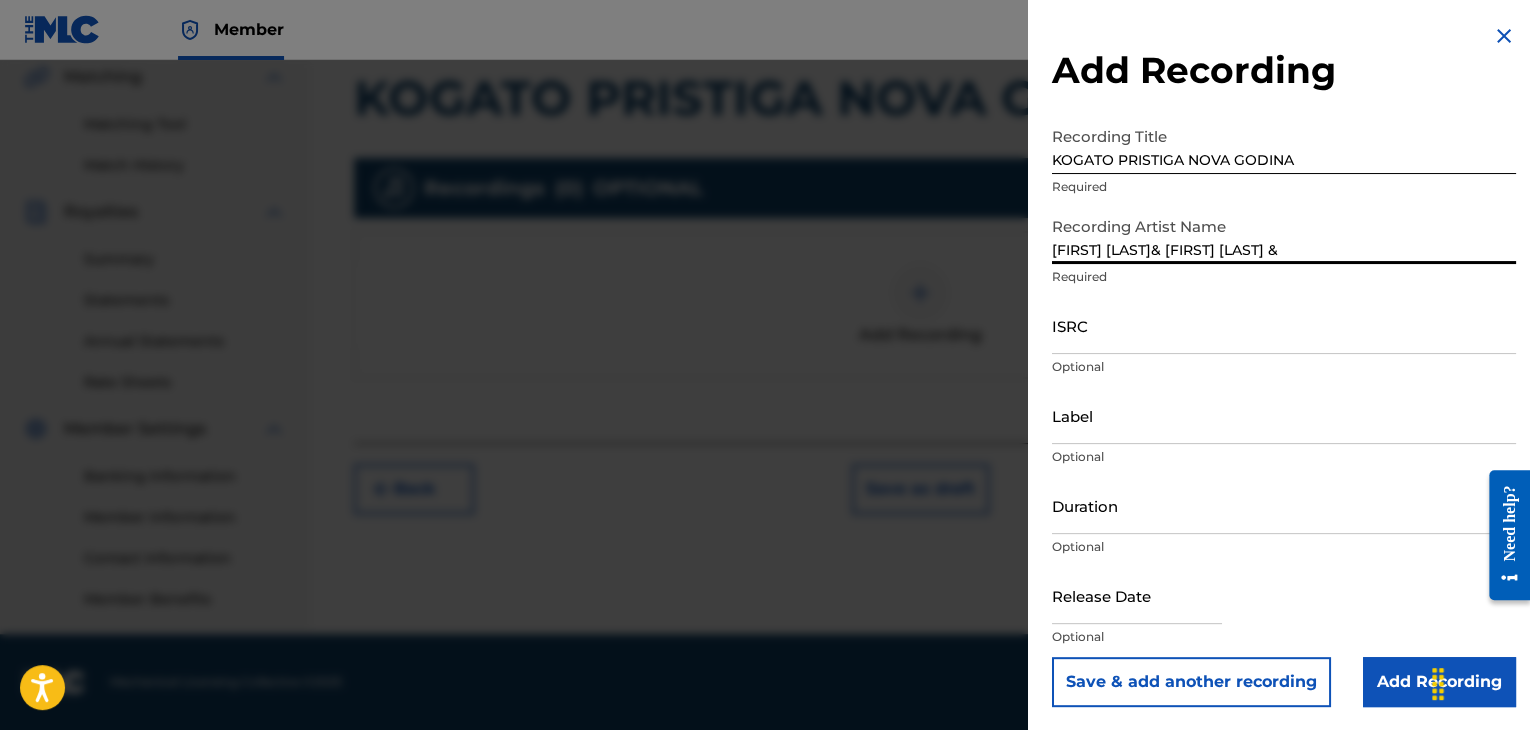 click on "[FIRST] [LAST]& [FIRST] [LAST] &" at bounding box center [1284, 235] 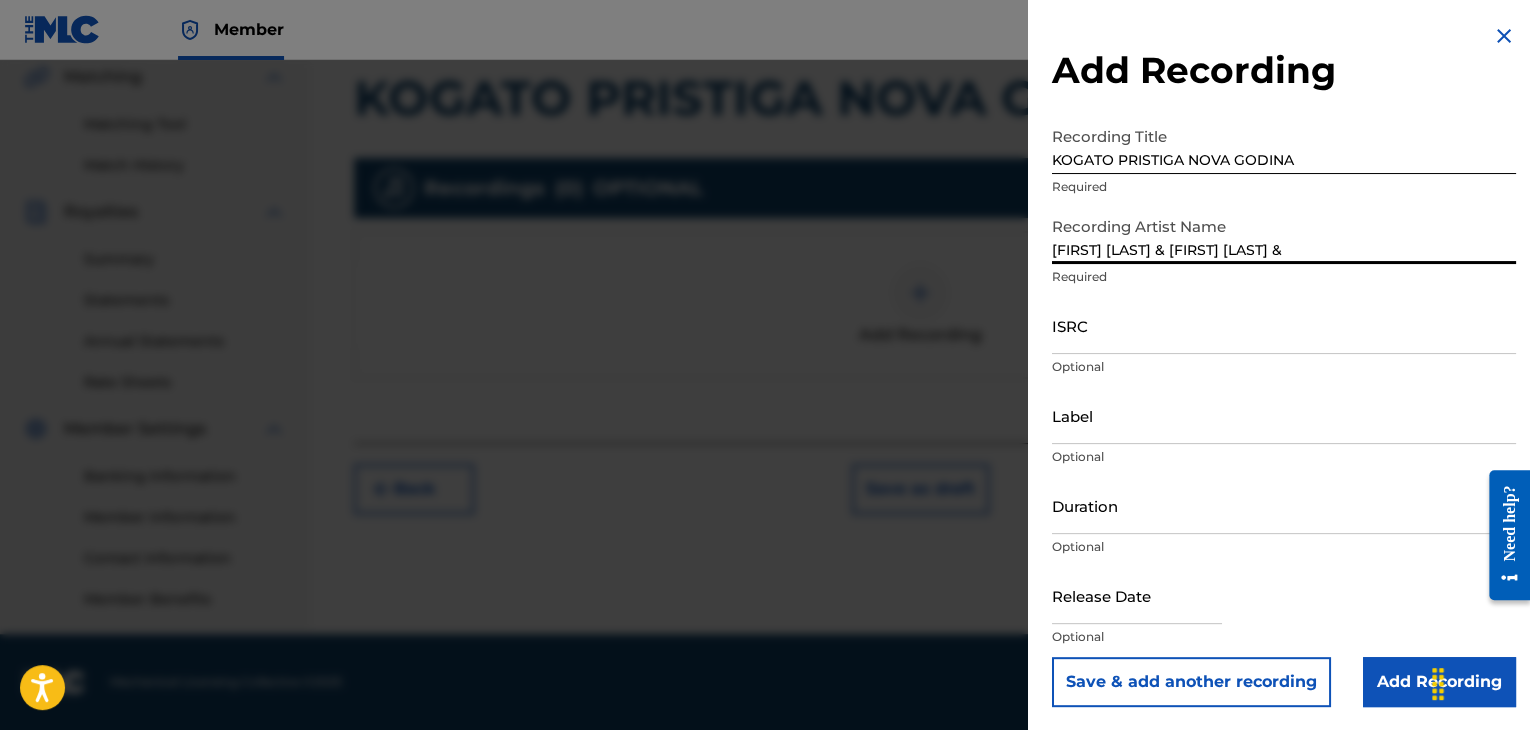 click on "[FIRST] [LAST] & [FIRST] [LAST] &" at bounding box center [1284, 235] 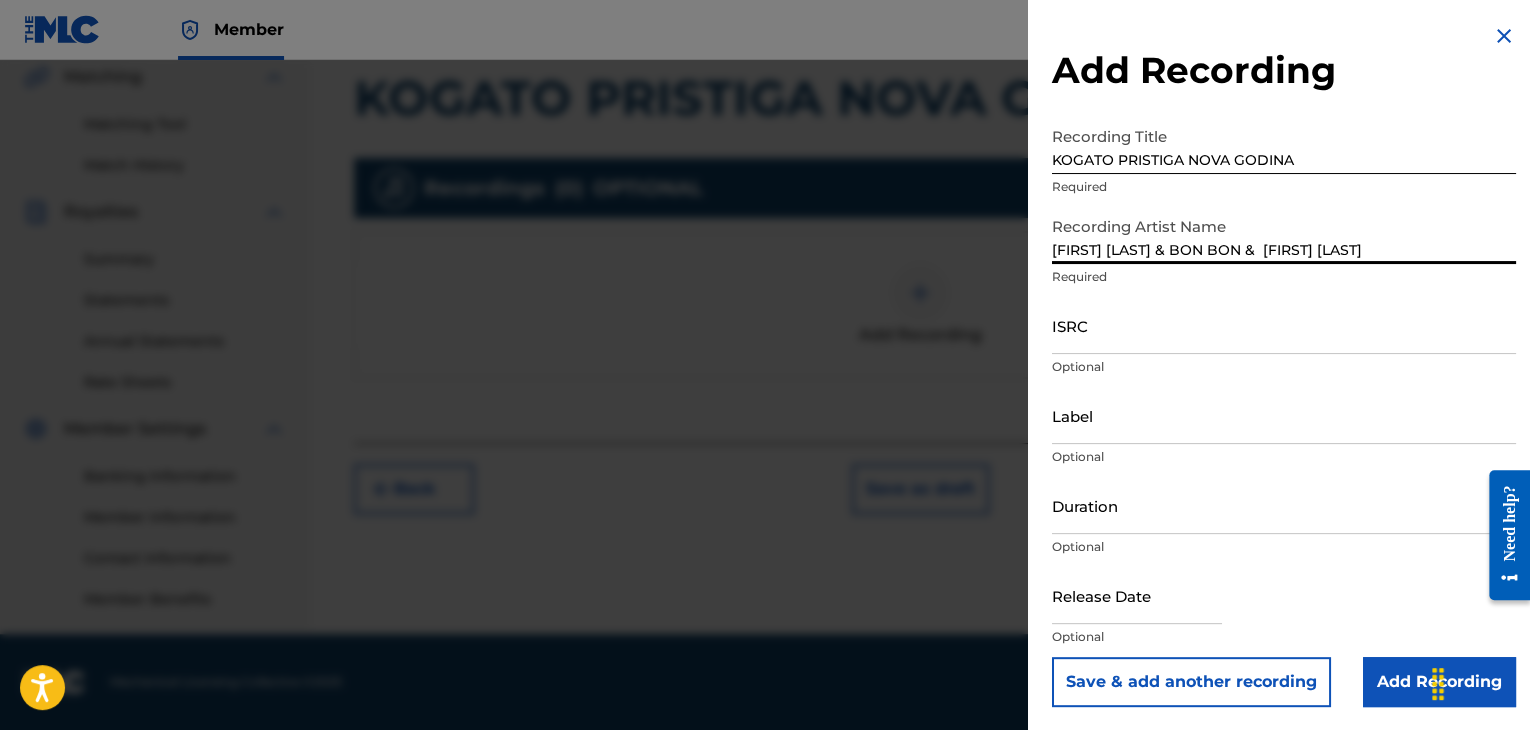 click on "[FIRST] [LAST] & BON BON &  [FIRST] [LAST]" at bounding box center (1284, 235) 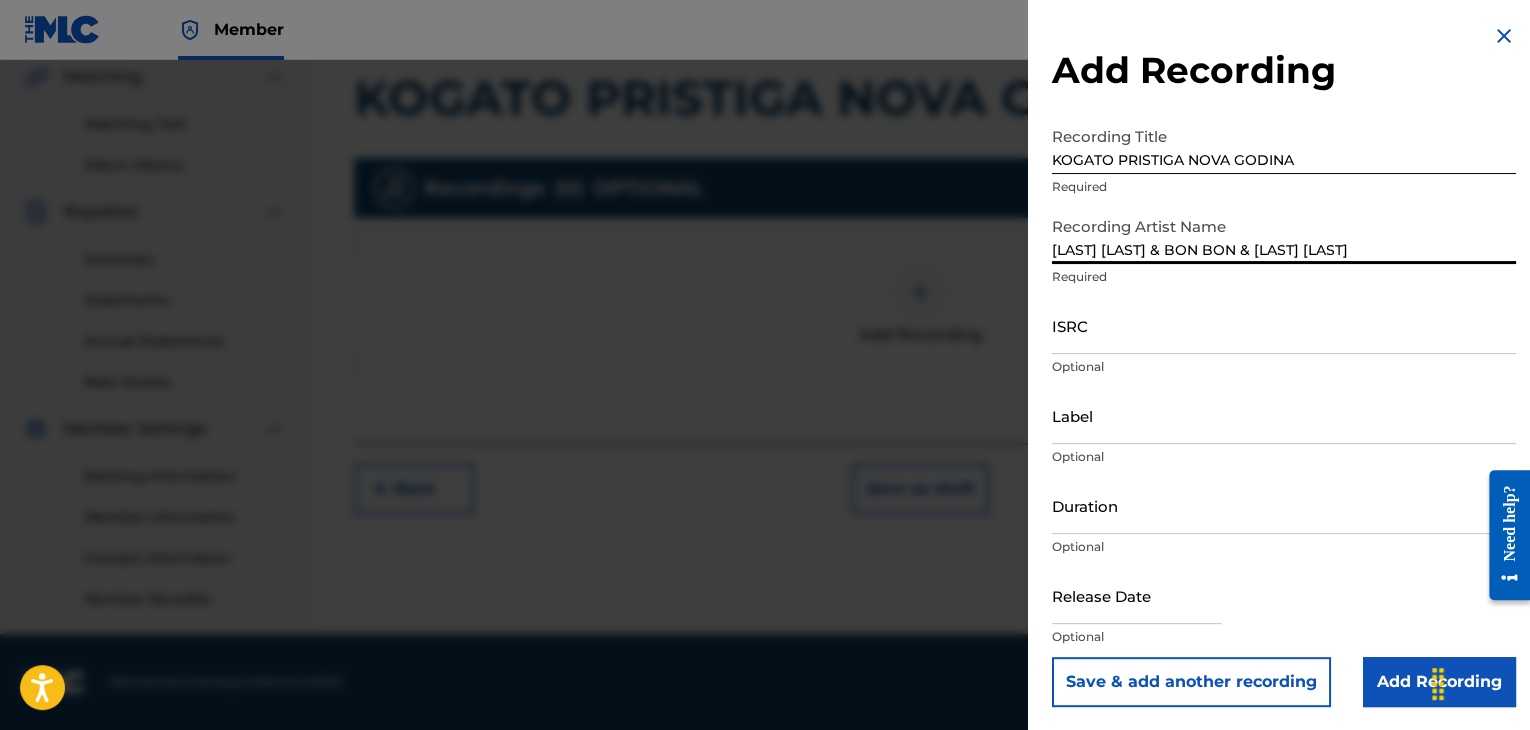 type on "[LAST] [LAST] & BON BON & [LAST] [LAST]" 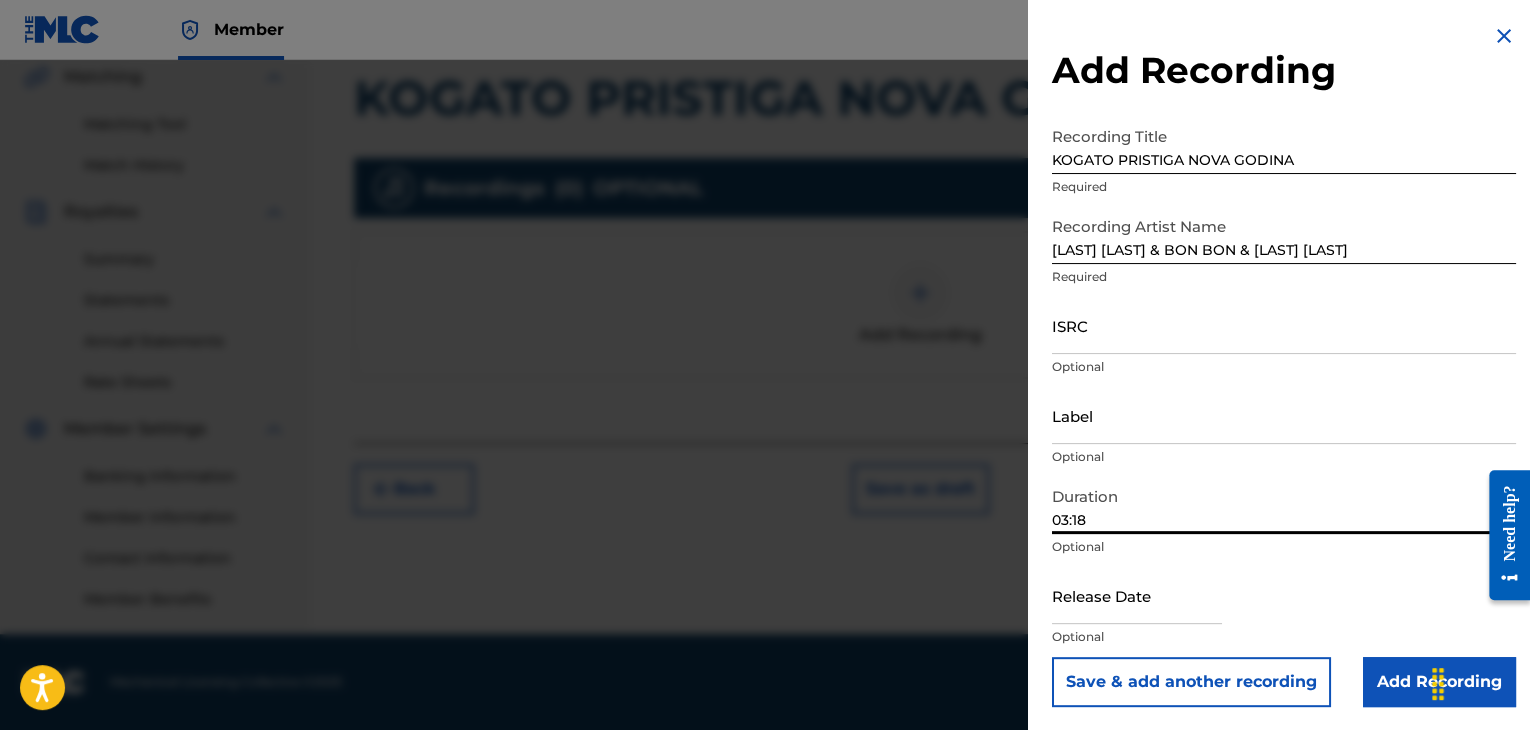 type on "03:18" 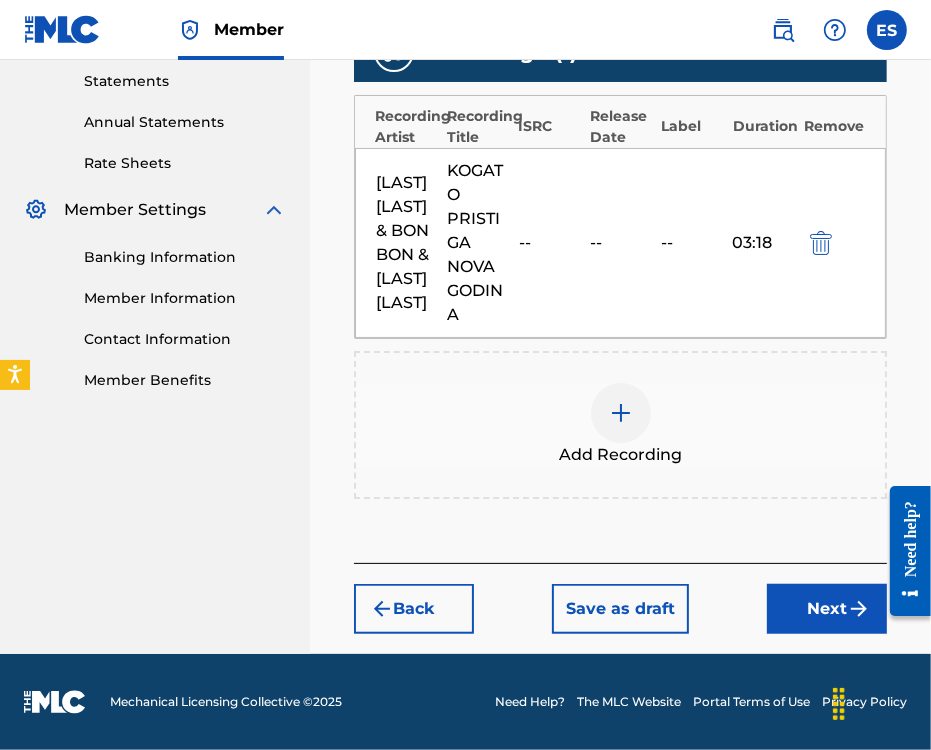 click on "Next" at bounding box center [827, 609] 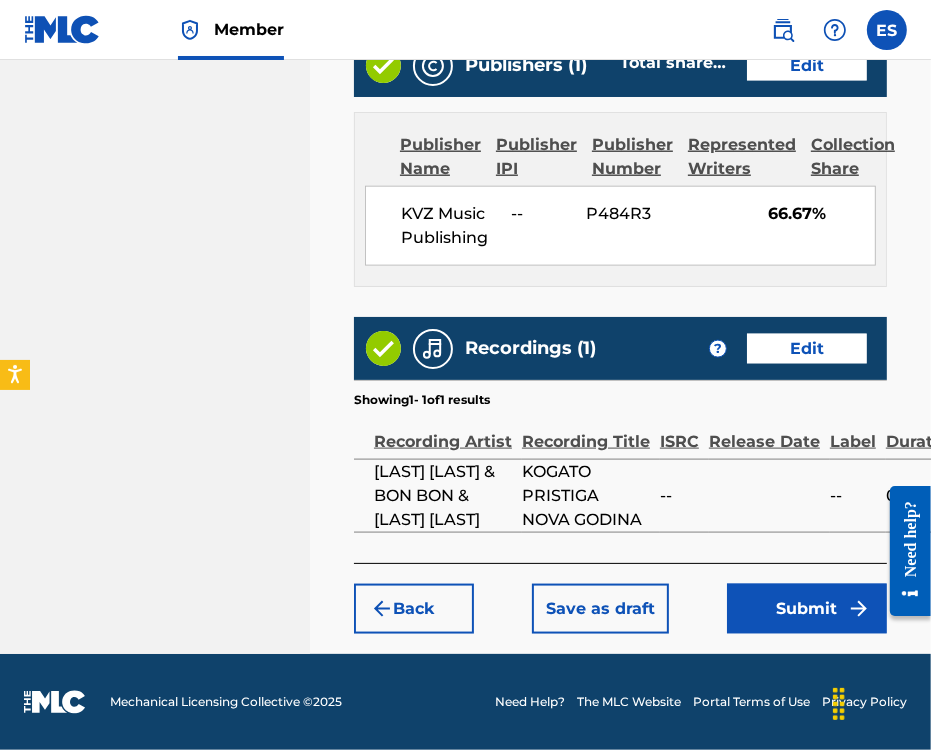 scroll, scrollTop: 1468, scrollLeft: 0, axis: vertical 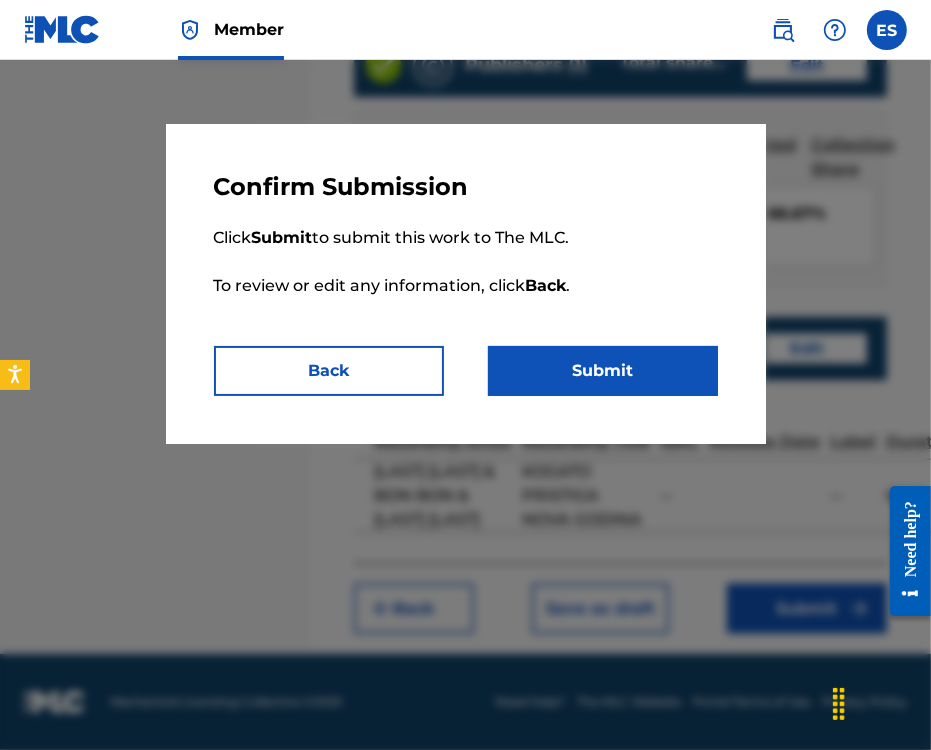 click on "Submit" at bounding box center [603, 371] 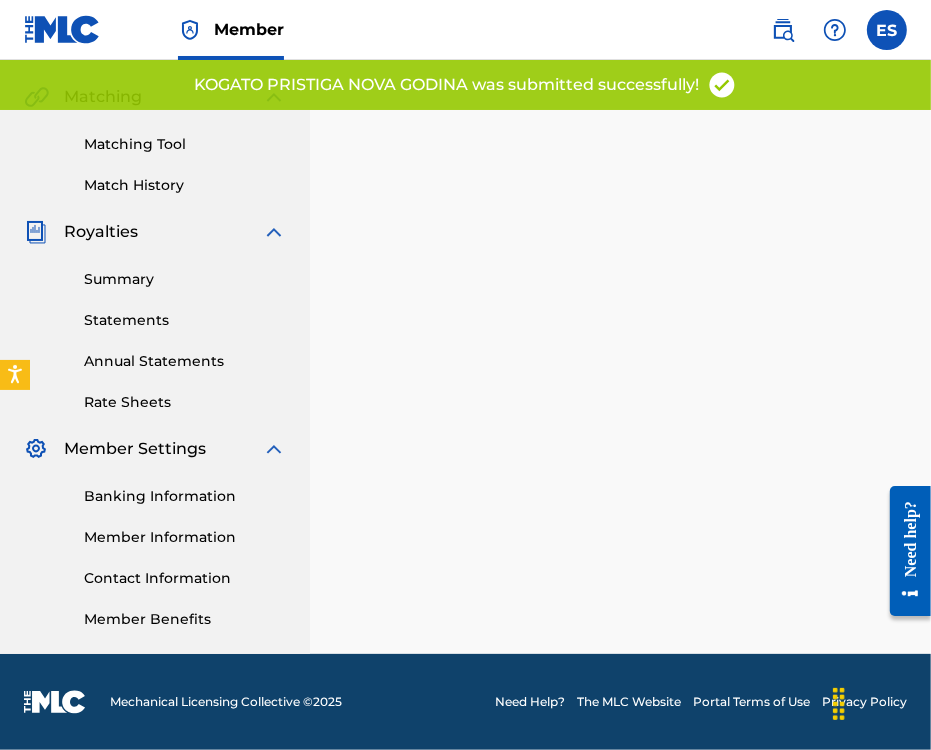 scroll, scrollTop: 0, scrollLeft: 0, axis: both 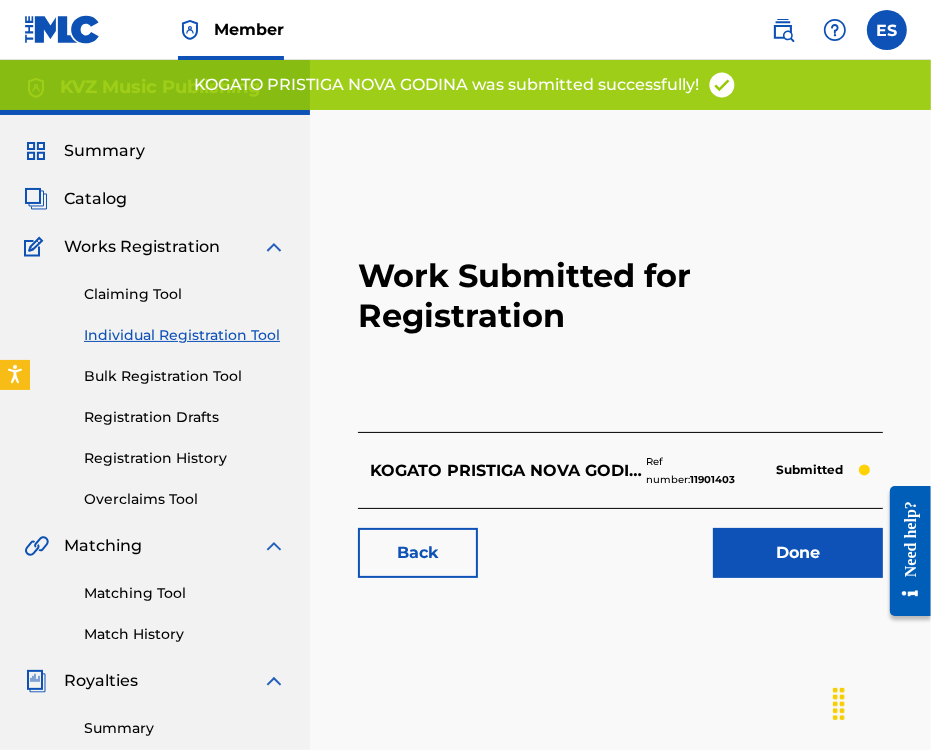 click on "Individual Registration Tool" at bounding box center (185, 335) 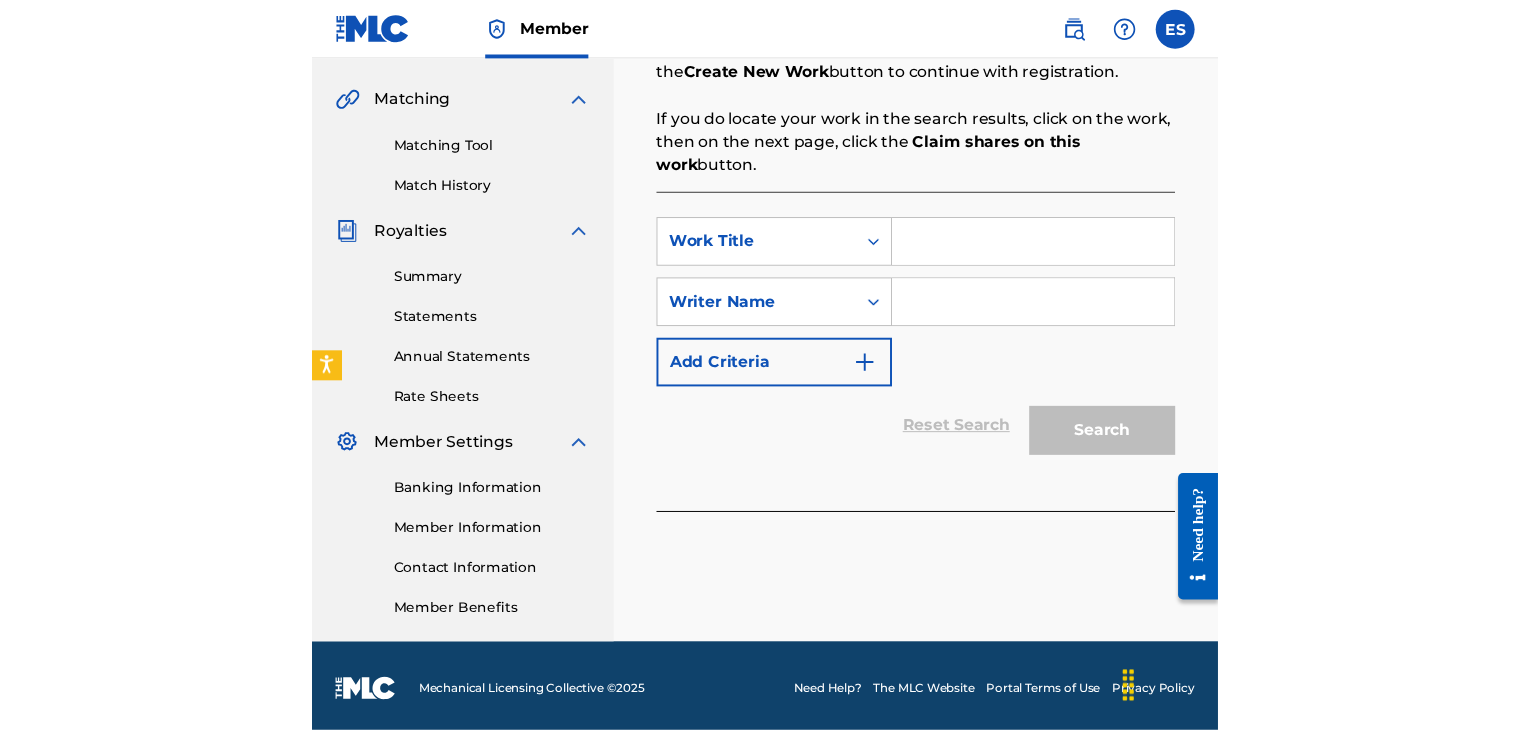 scroll, scrollTop: 449, scrollLeft: 0, axis: vertical 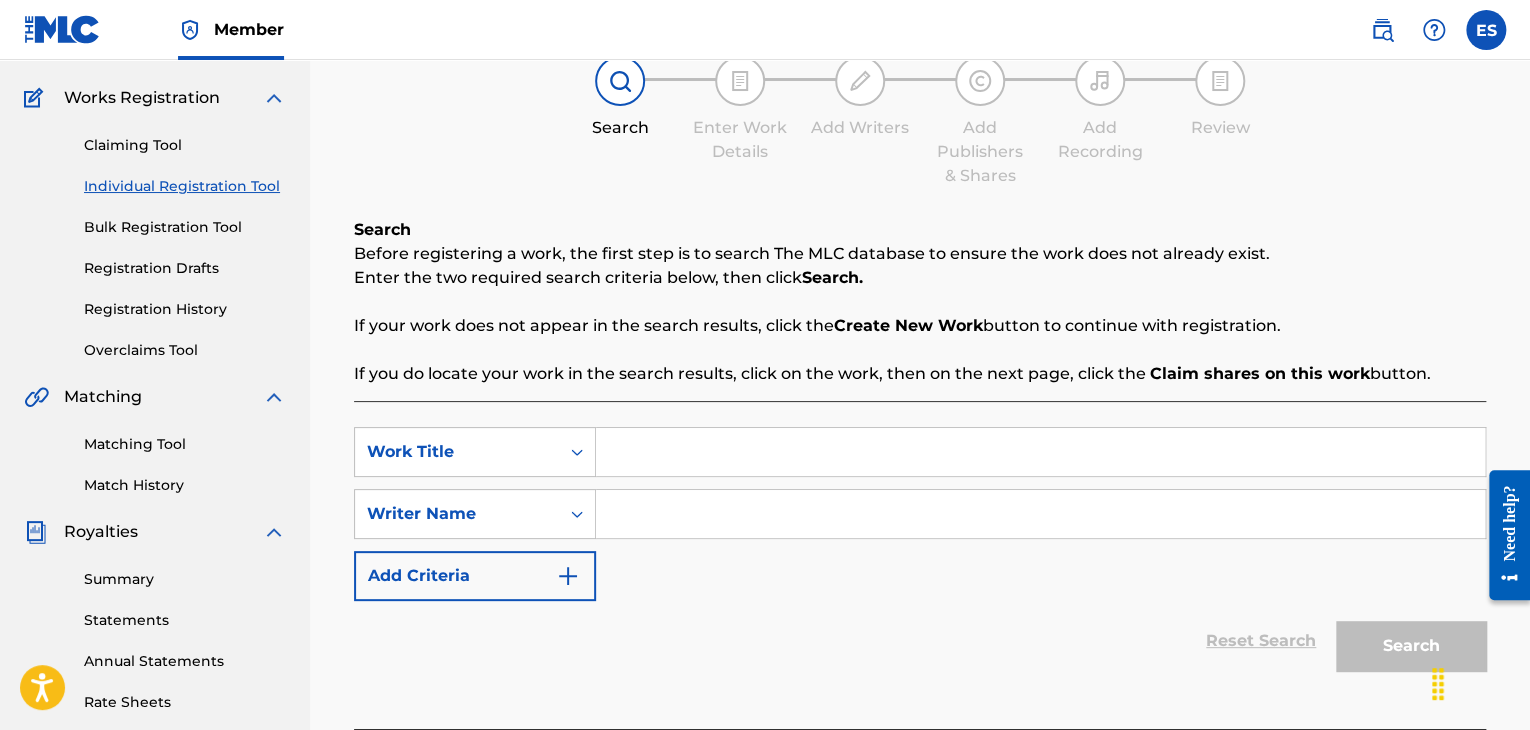drag, startPoint x: 215, startPoint y: 309, endPoint x: 324, endPoint y: 317, distance: 109.29318 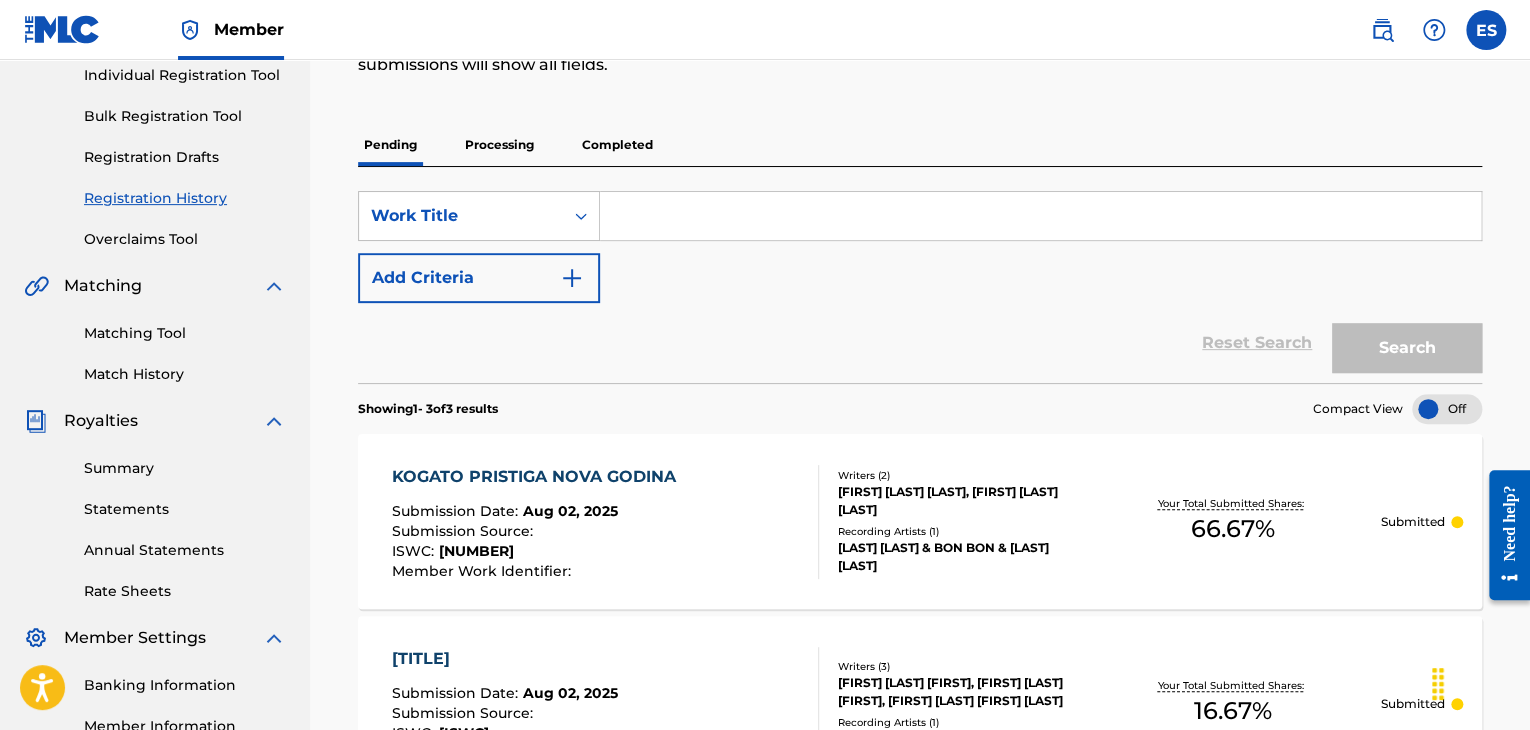 scroll, scrollTop: 200, scrollLeft: 0, axis: vertical 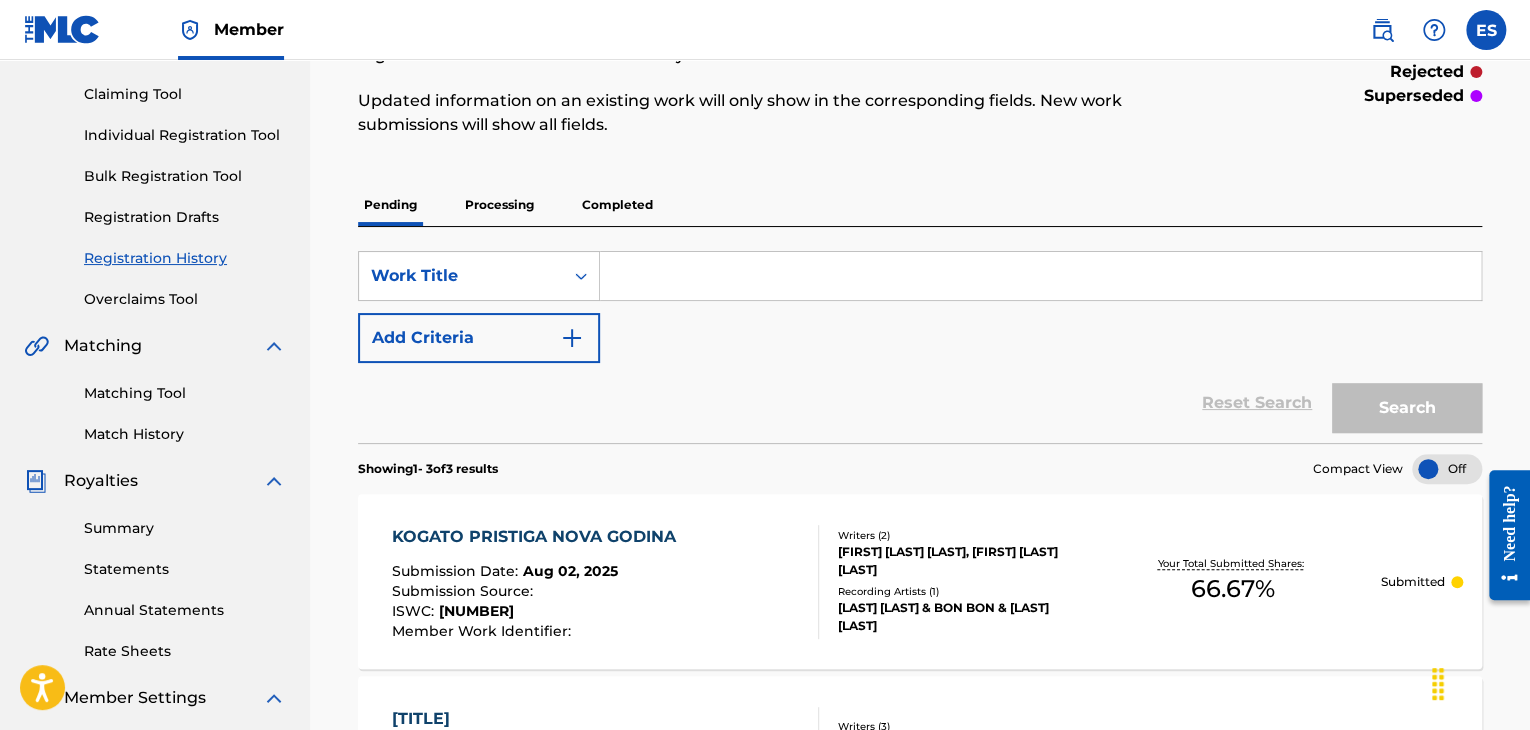 click on "Individual Registration Tool" at bounding box center [185, 135] 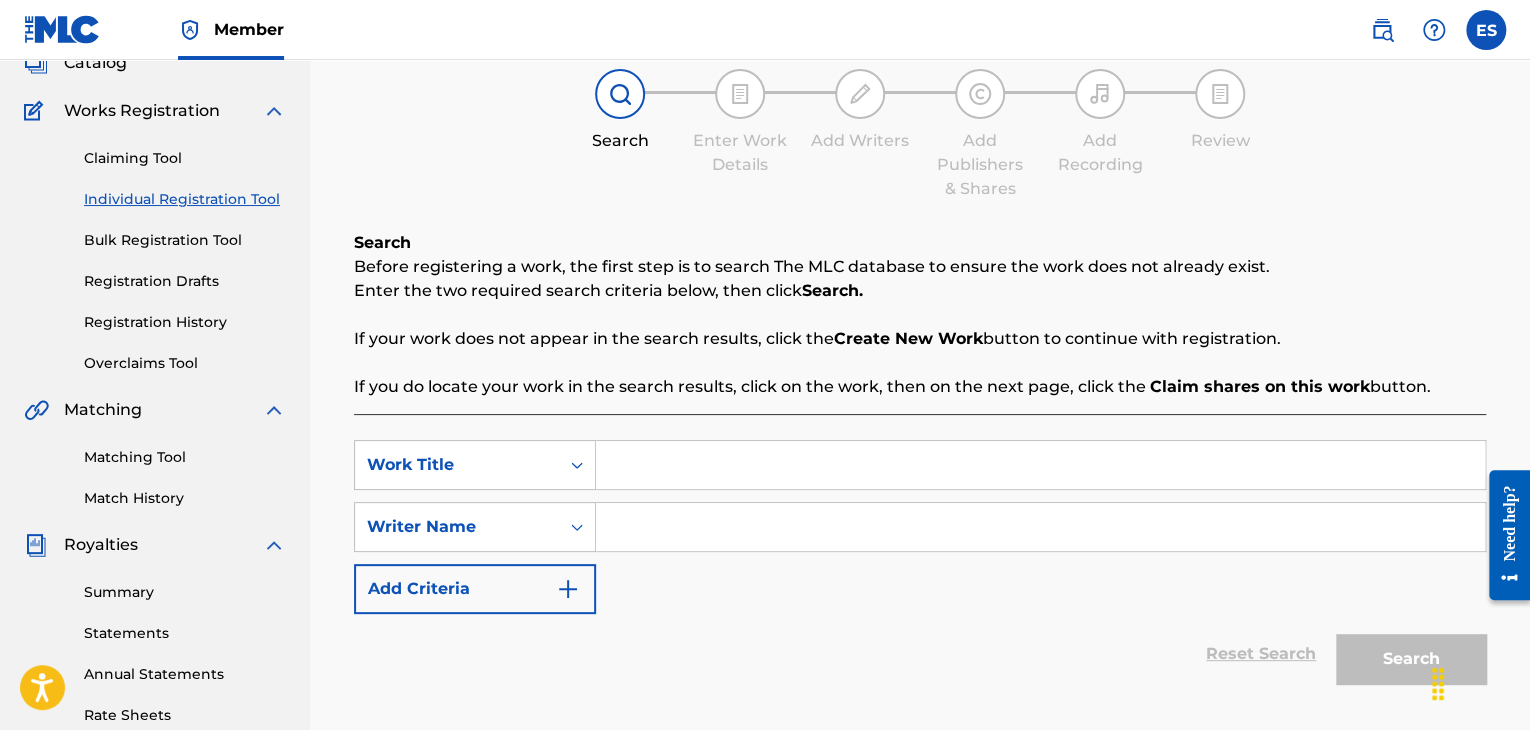 scroll, scrollTop: 300, scrollLeft: 0, axis: vertical 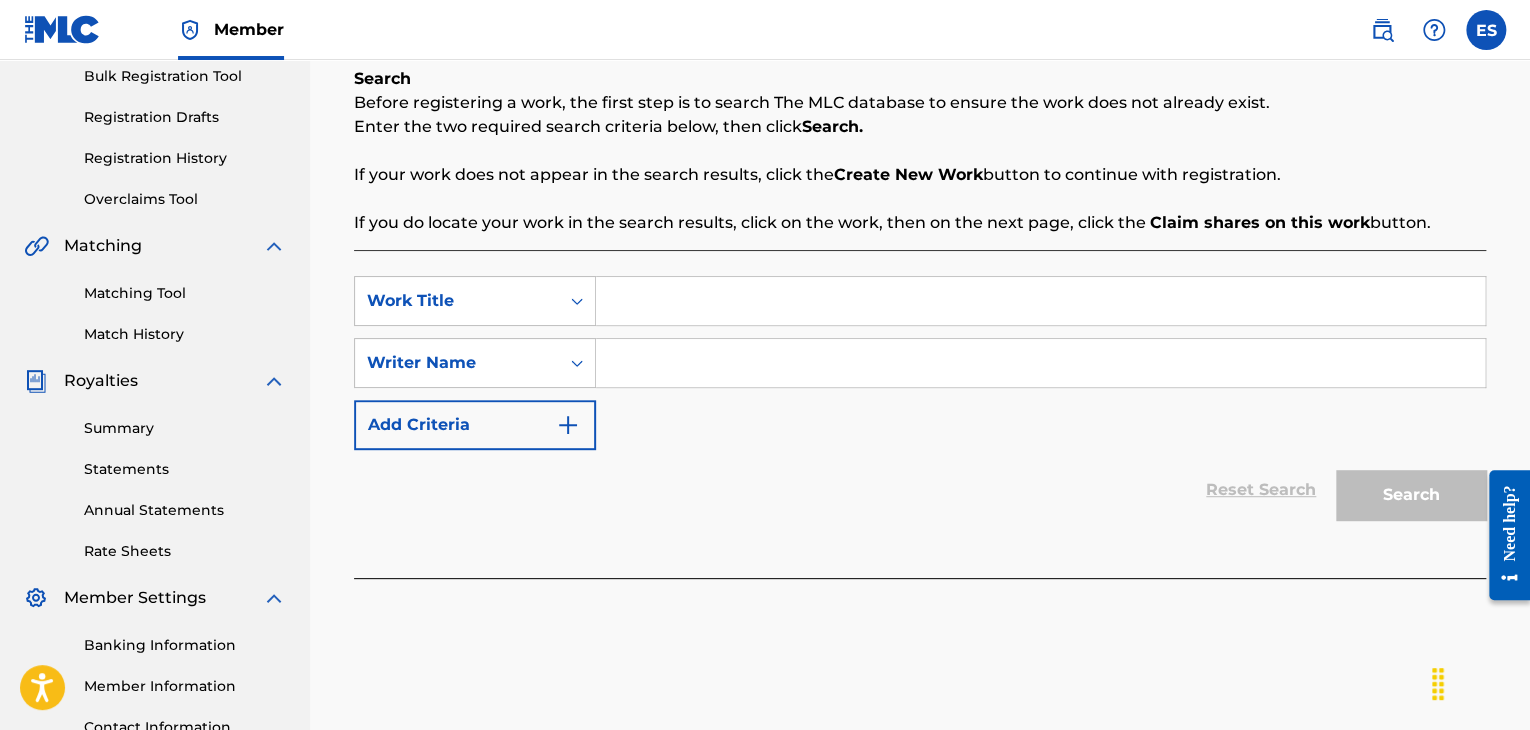click at bounding box center (1040, 301) 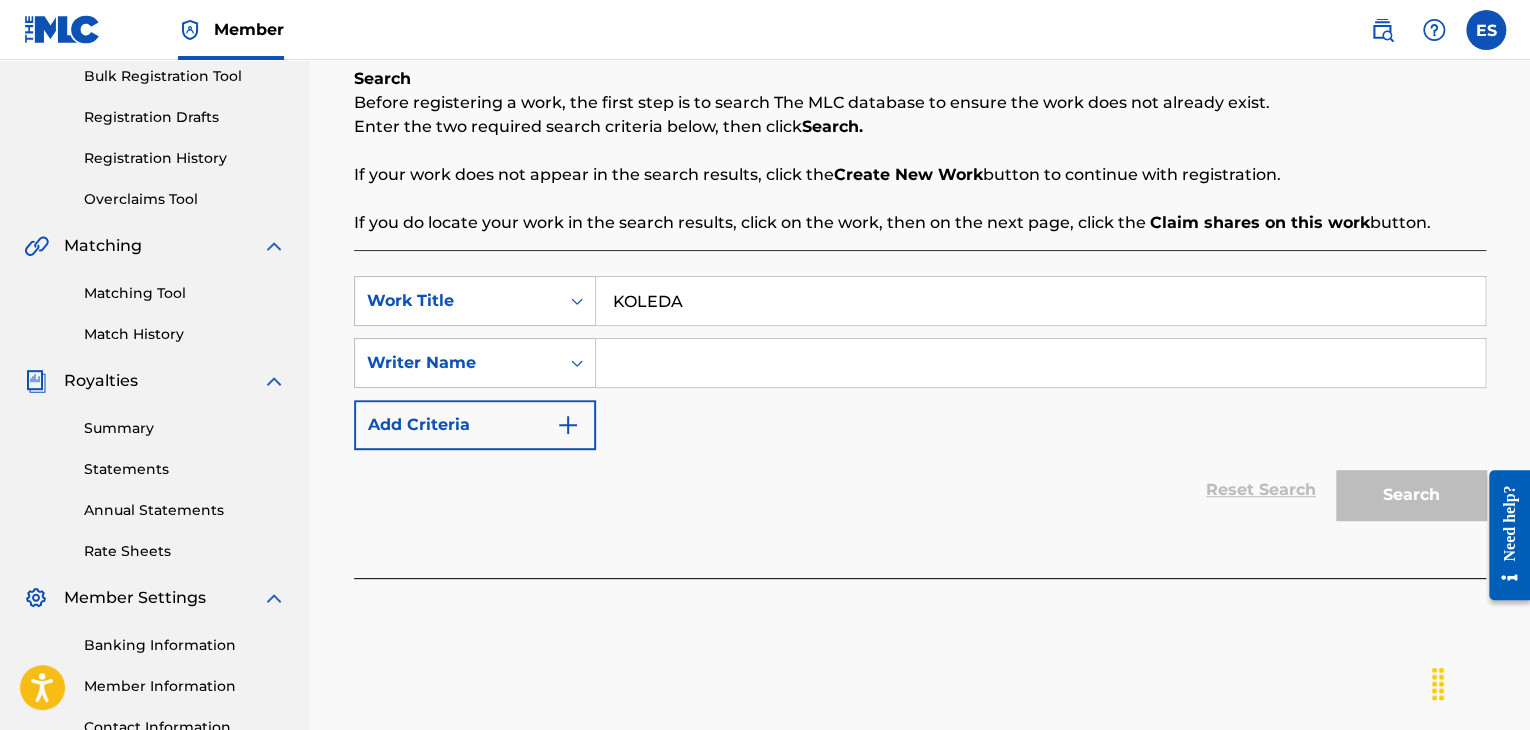 type on "KOLEDA" 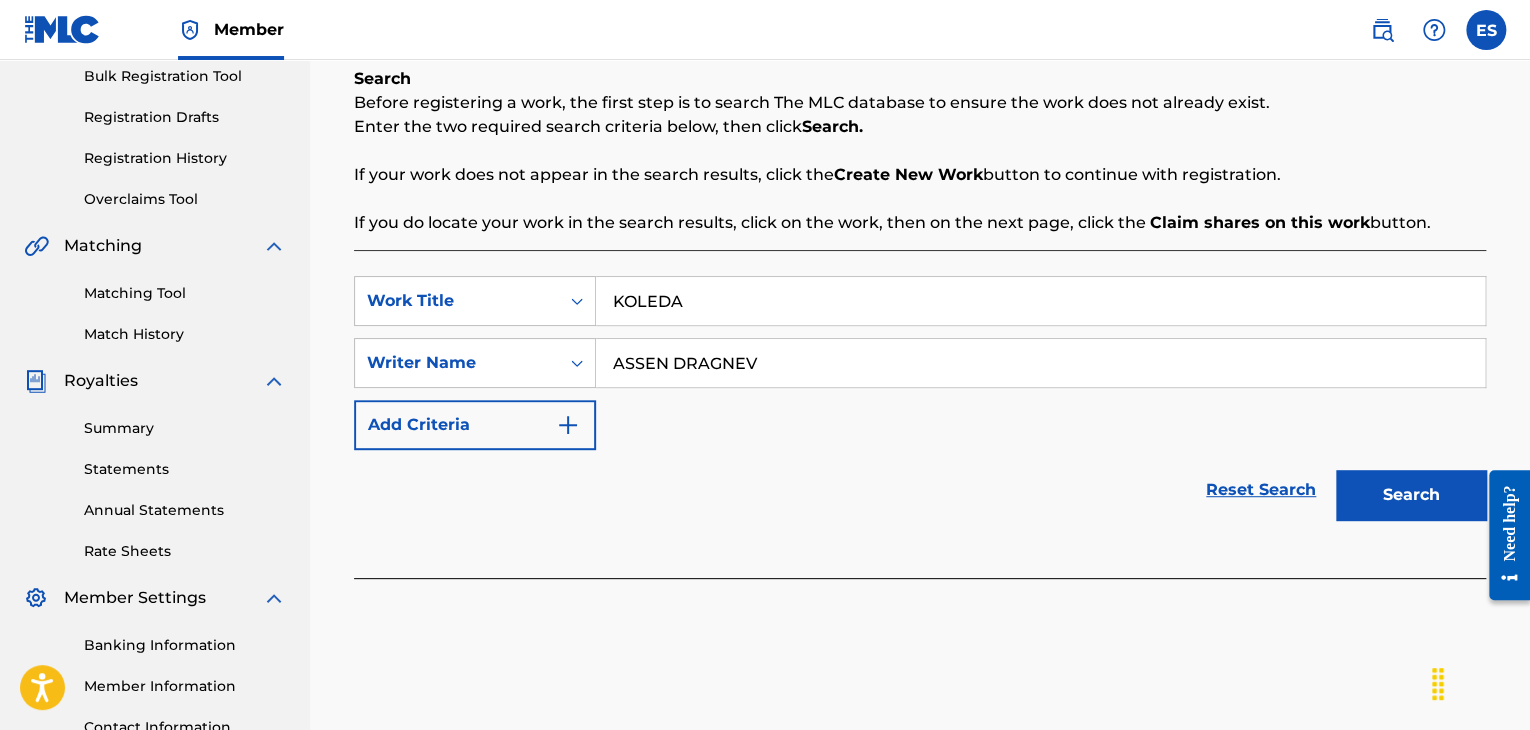 click on "Search" at bounding box center (1411, 495) 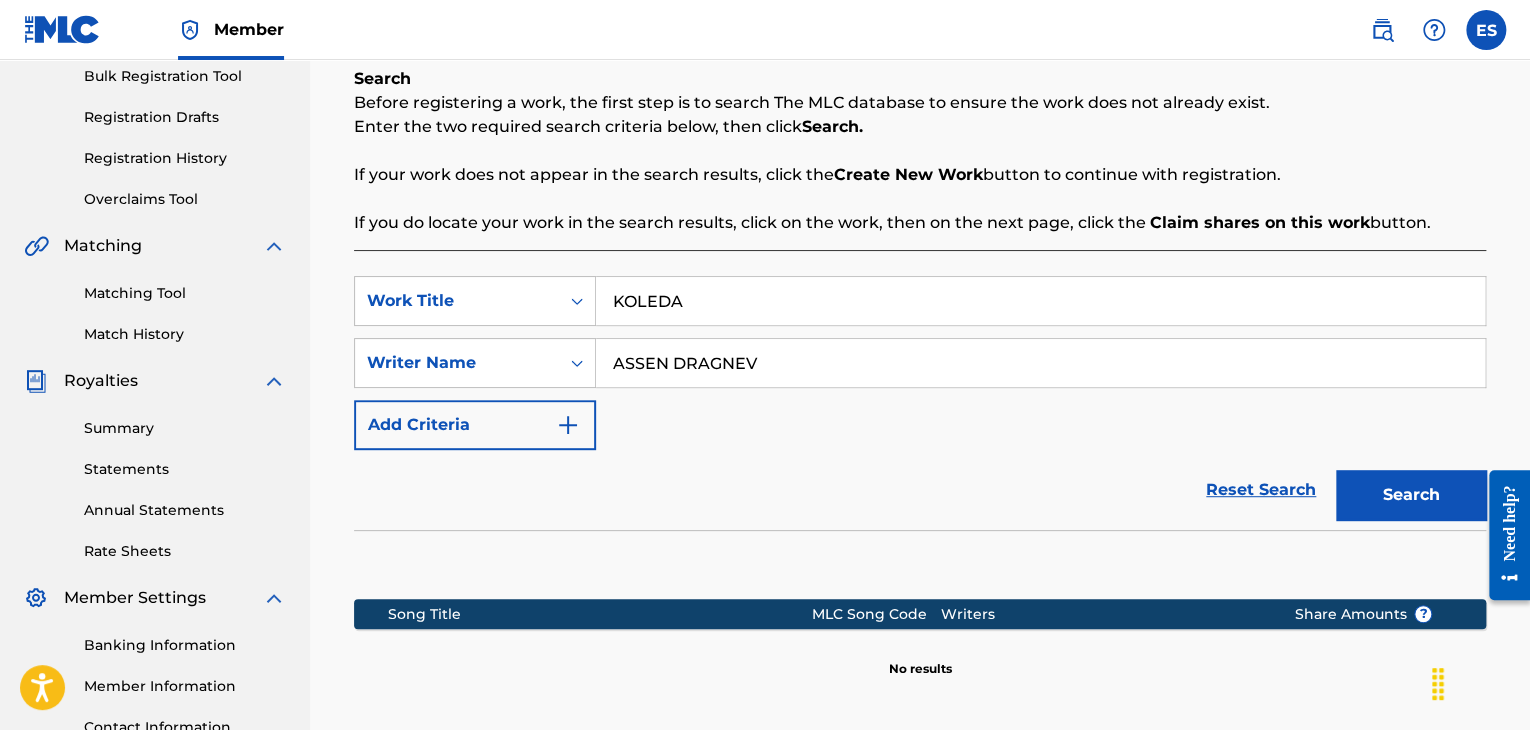 scroll, scrollTop: 469, scrollLeft: 0, axis: vertical 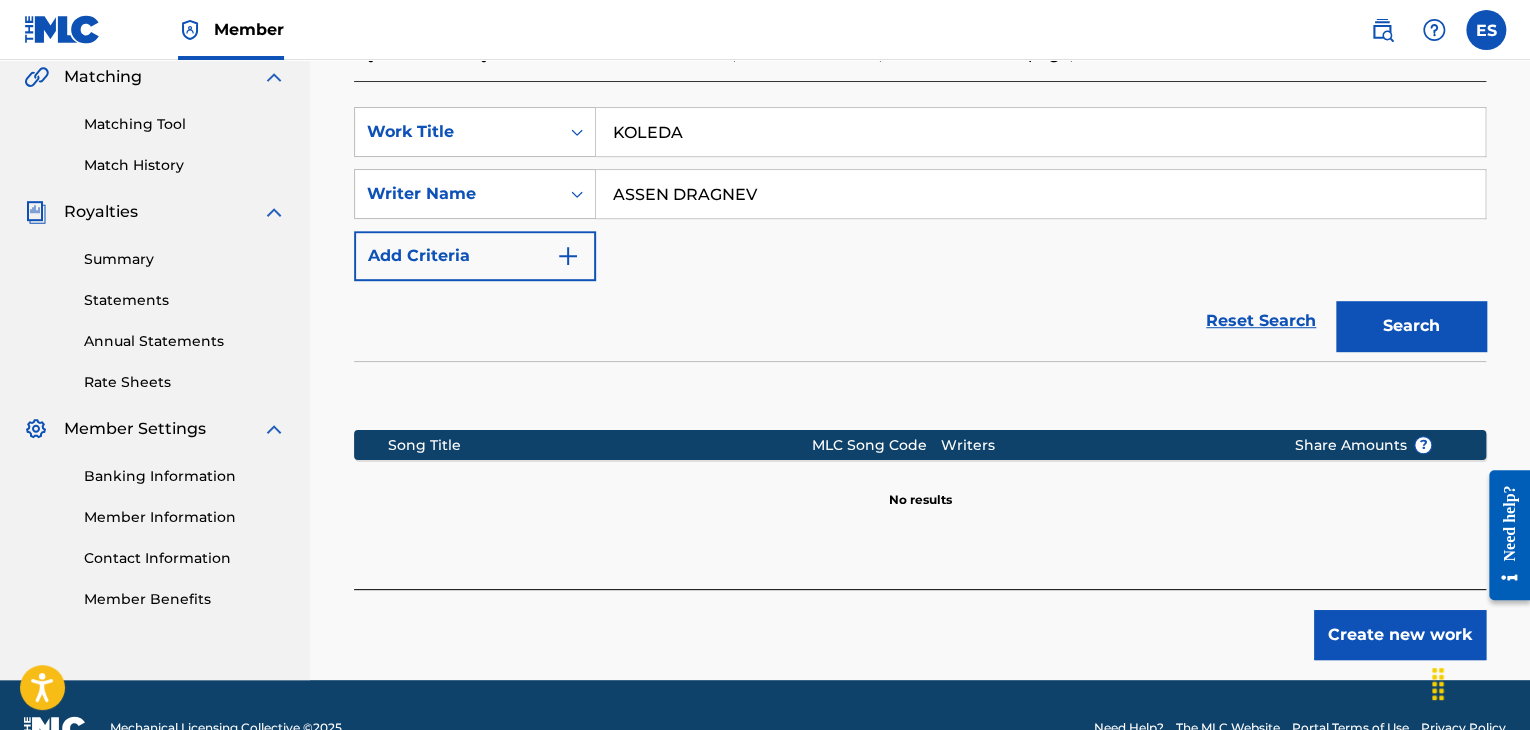 click on "Create new work" at bounding box center (1400, 635) 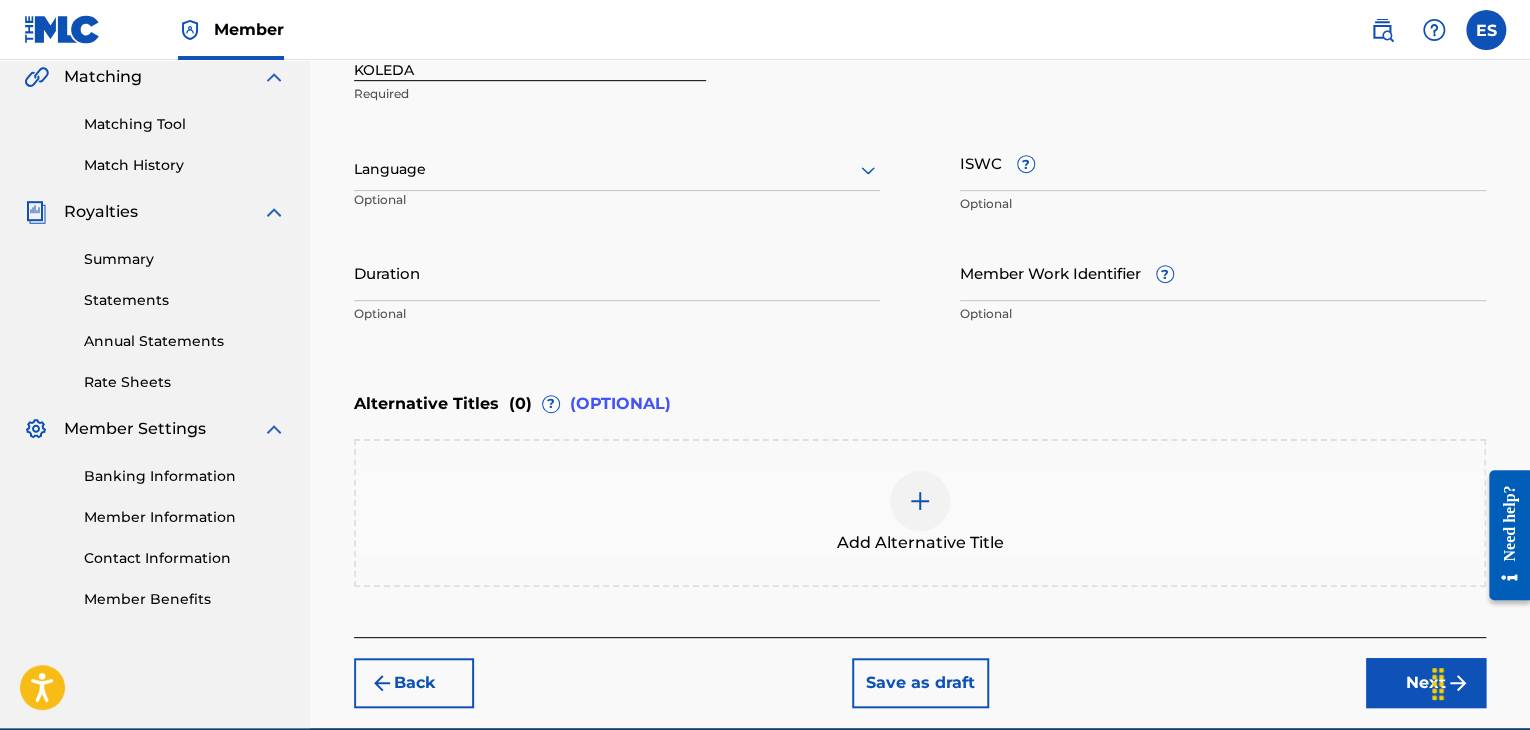 click on "Language" at bounding box center [617, 170] 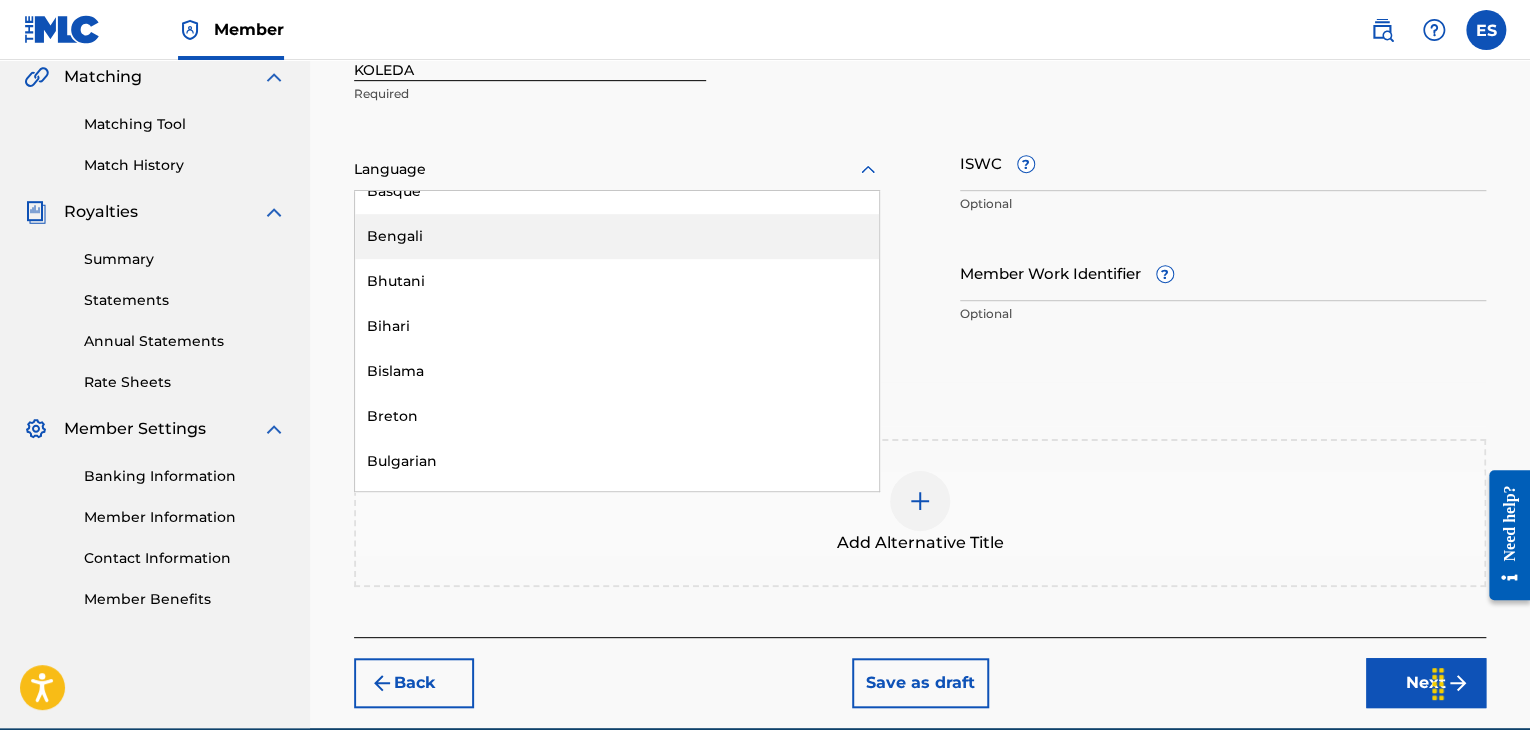 scroll, scrollTop: 700, scrollLeft: 0, axis: vertical 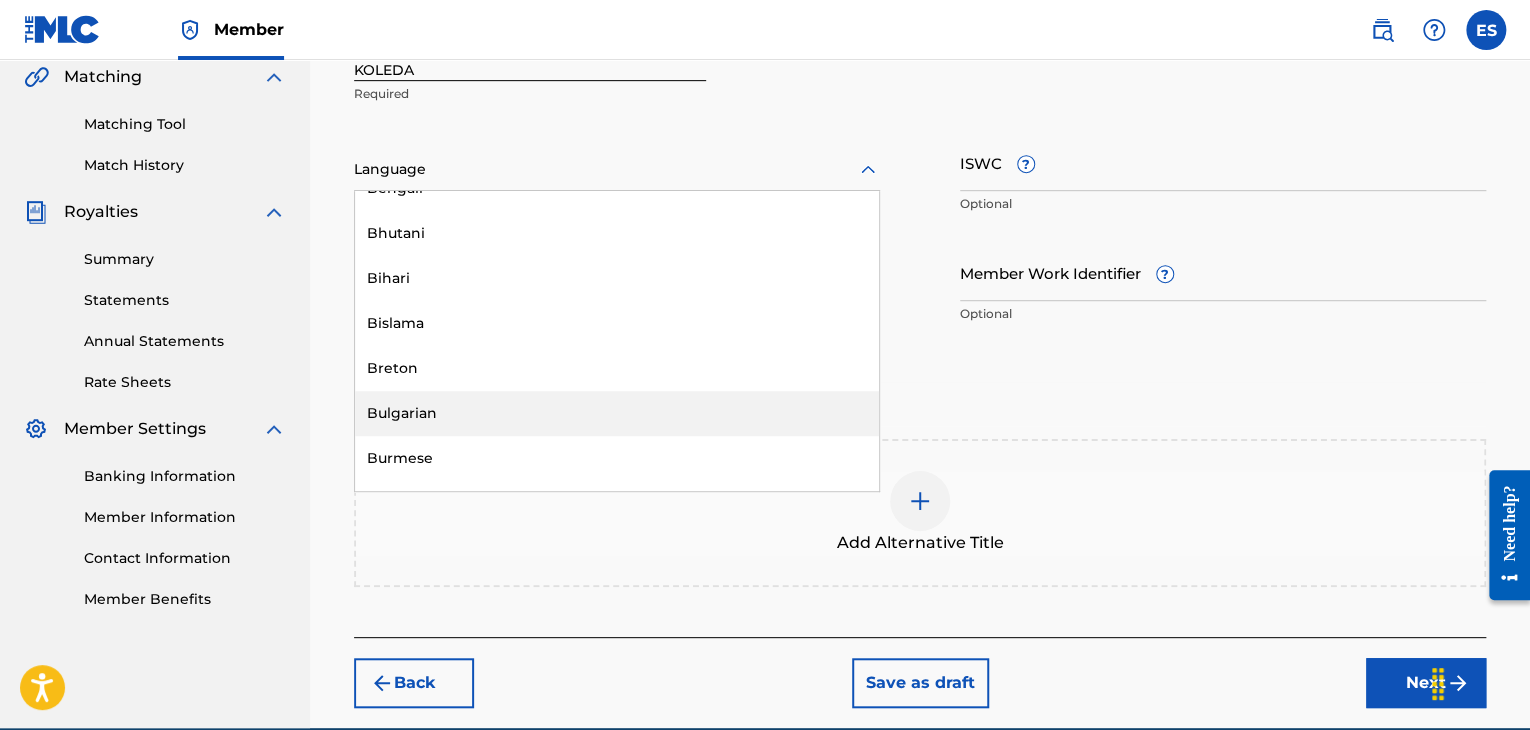 click on "Bulgarian" at bounding box center [617, 413] 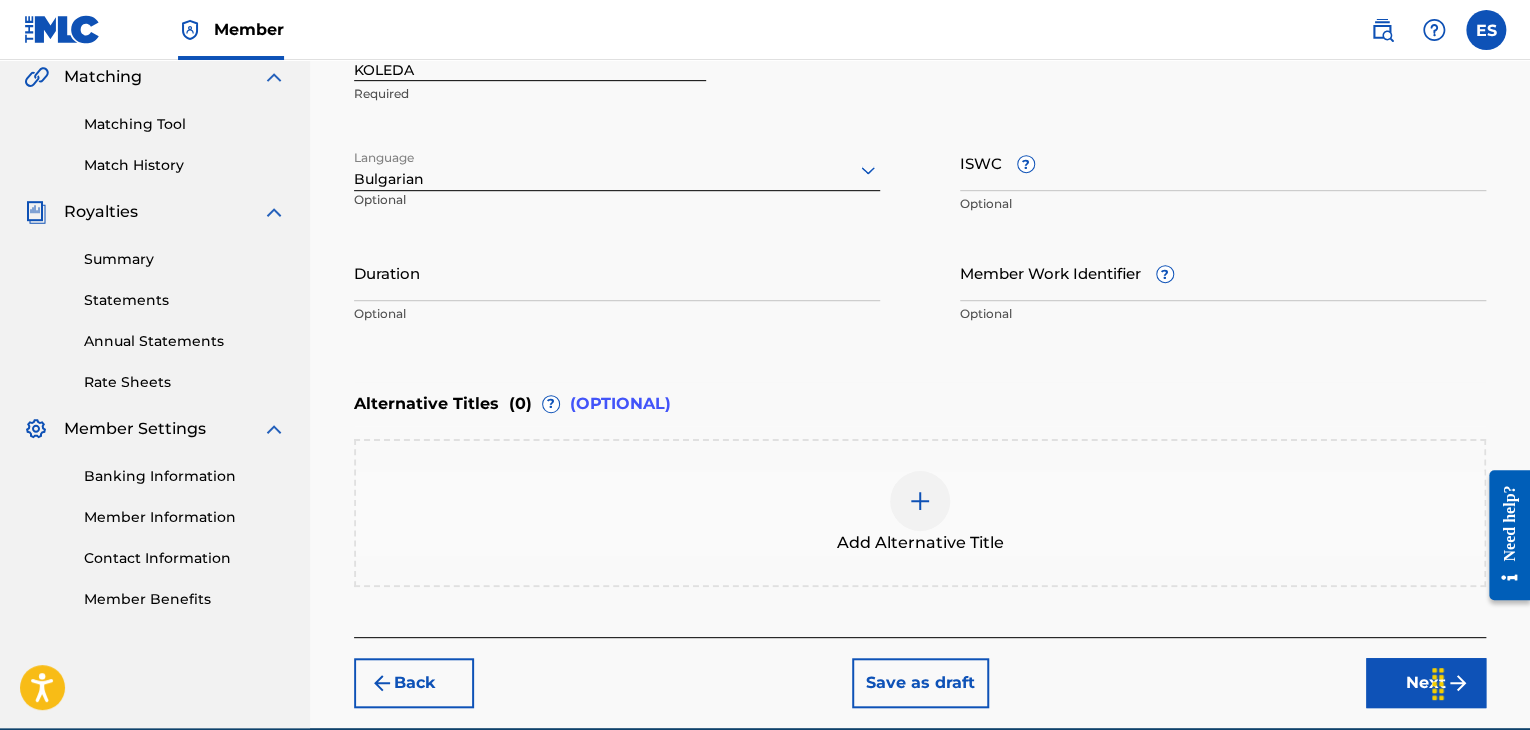 click on "ISWC   ?" at bounding box center (1223, 162) 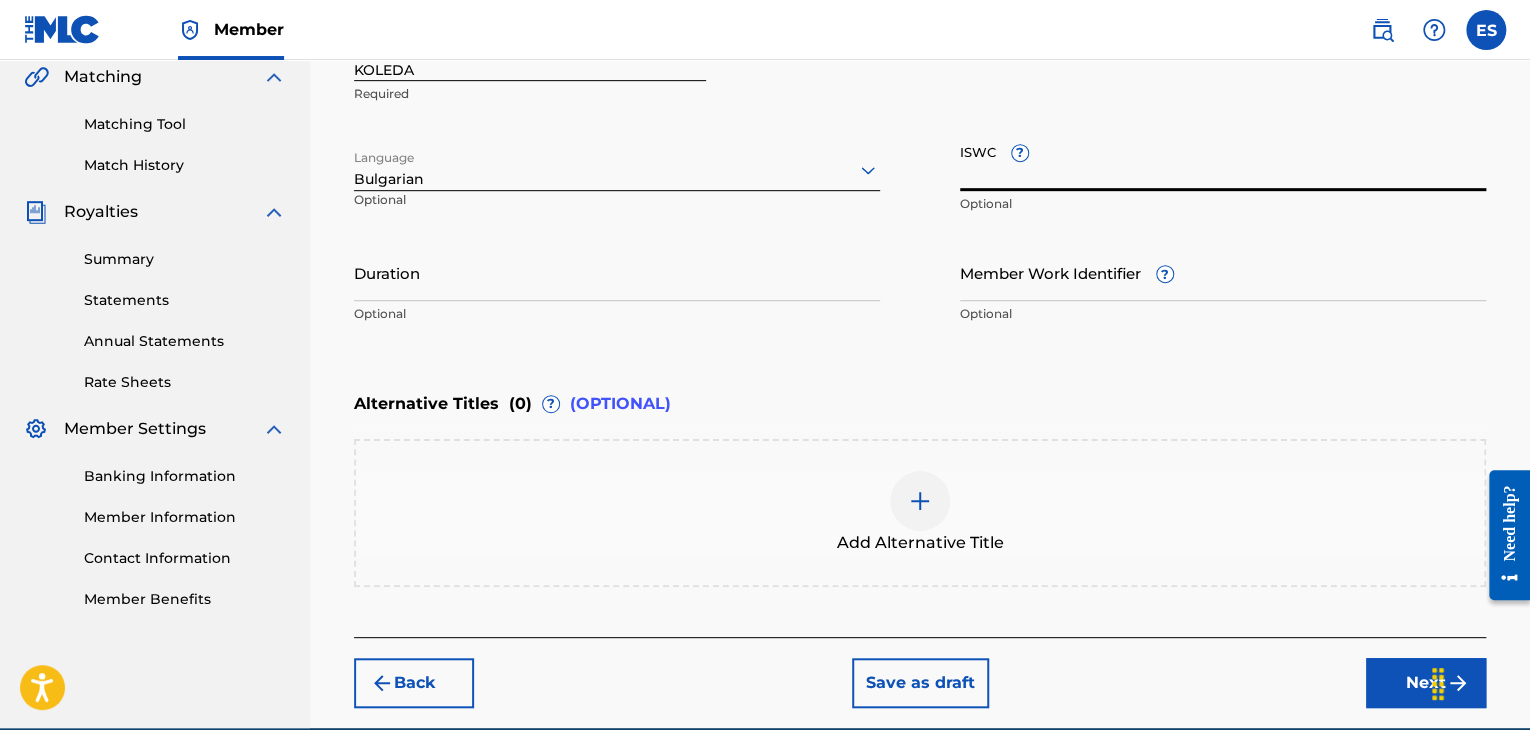 paste on "T9156302395" 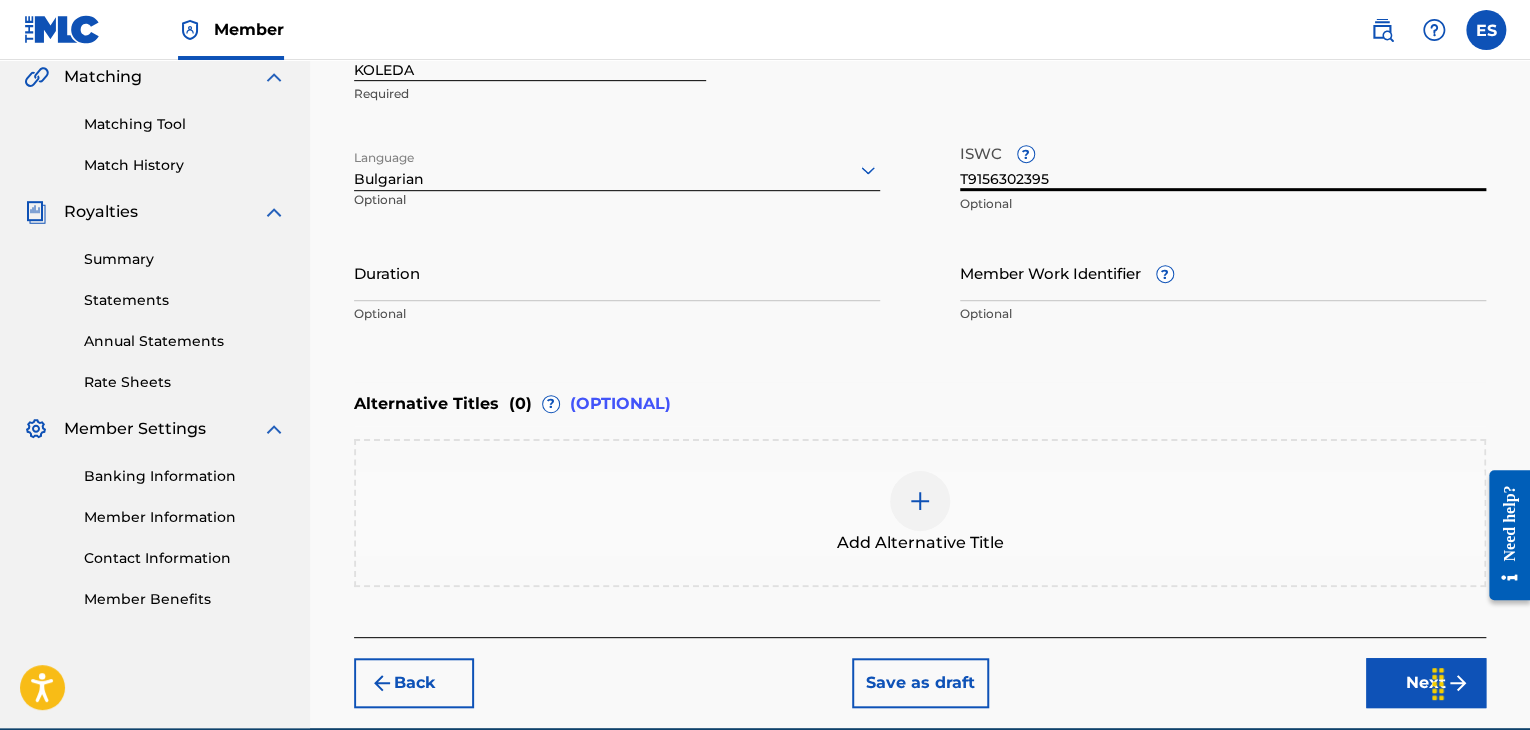 type on "T9156302395" 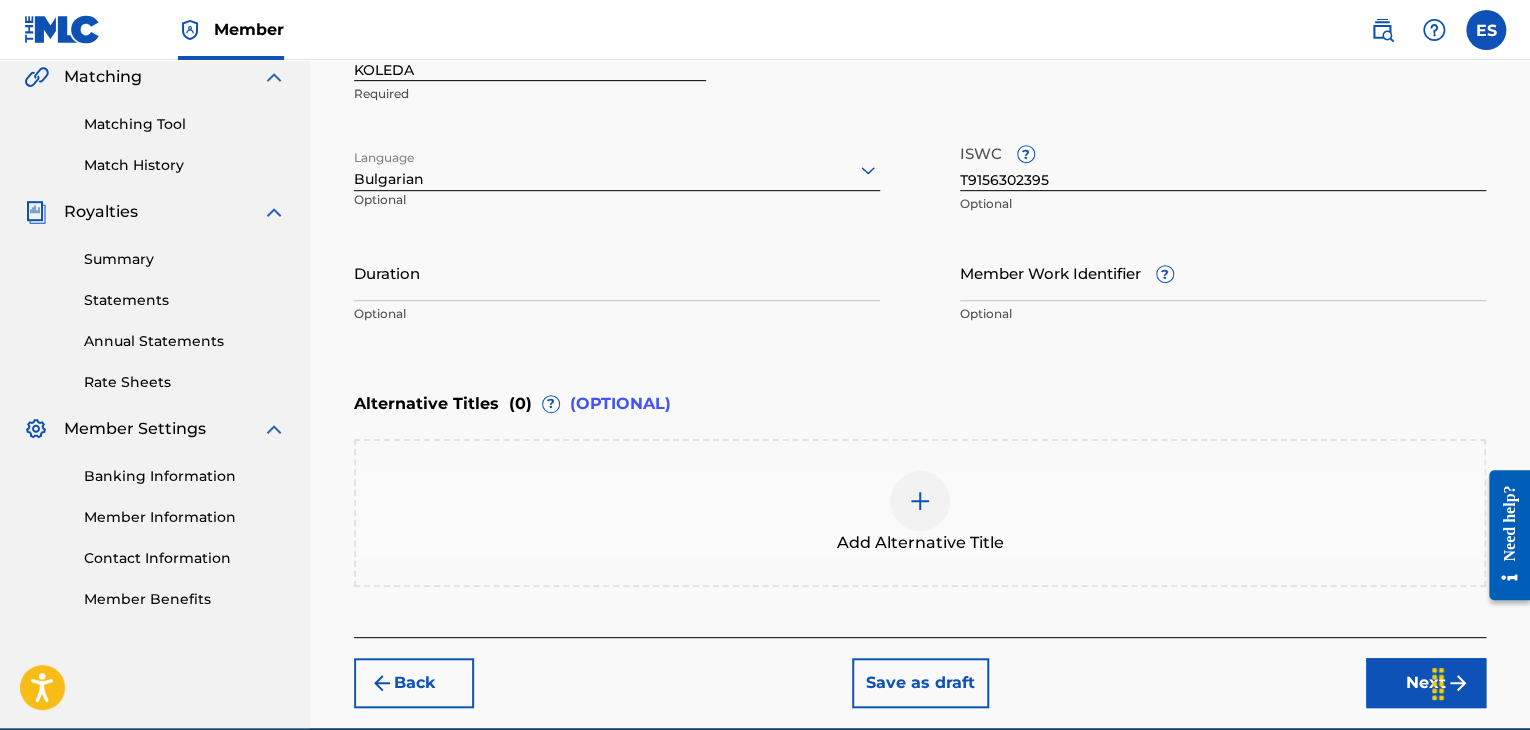 click at bounding box center (920, 501) 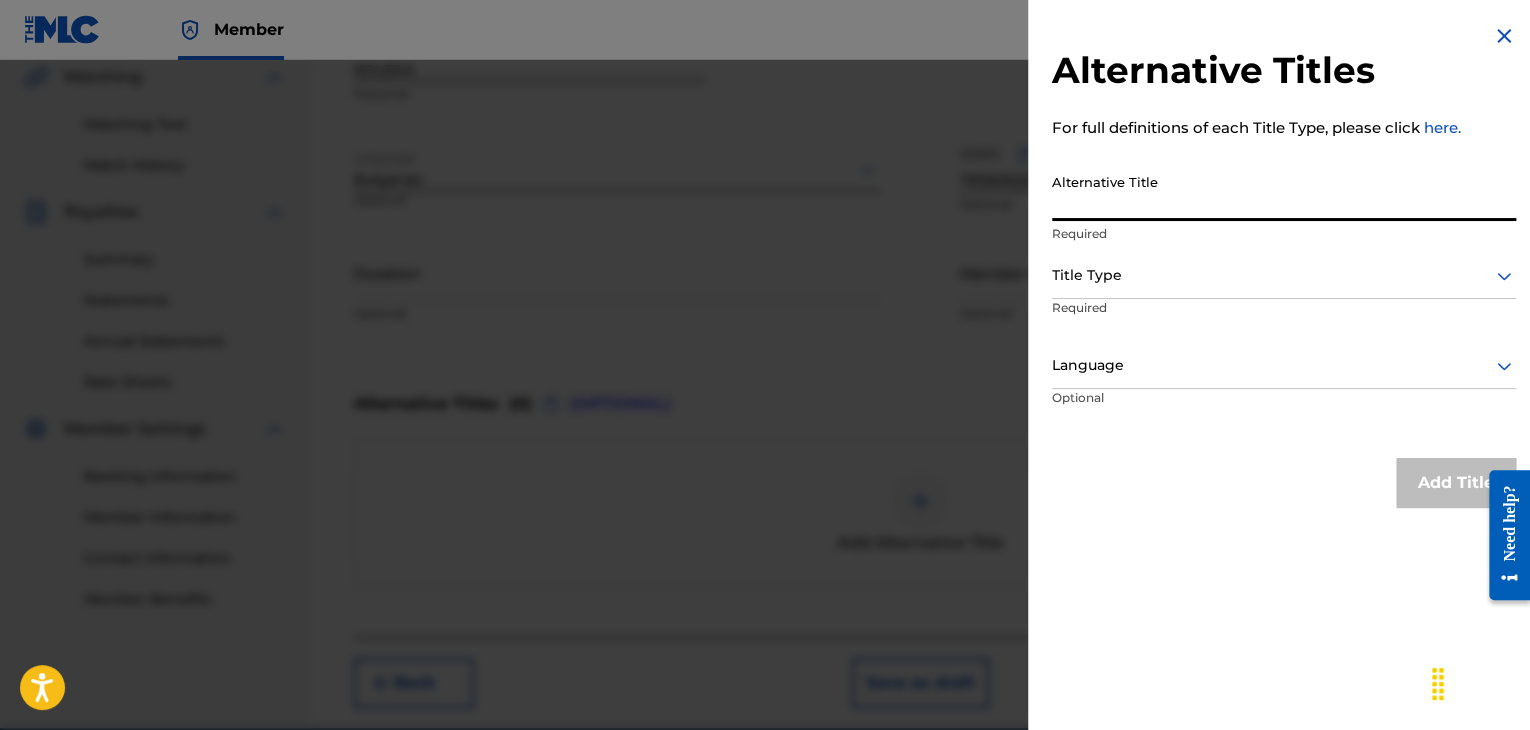 paste on "KOLEDA" 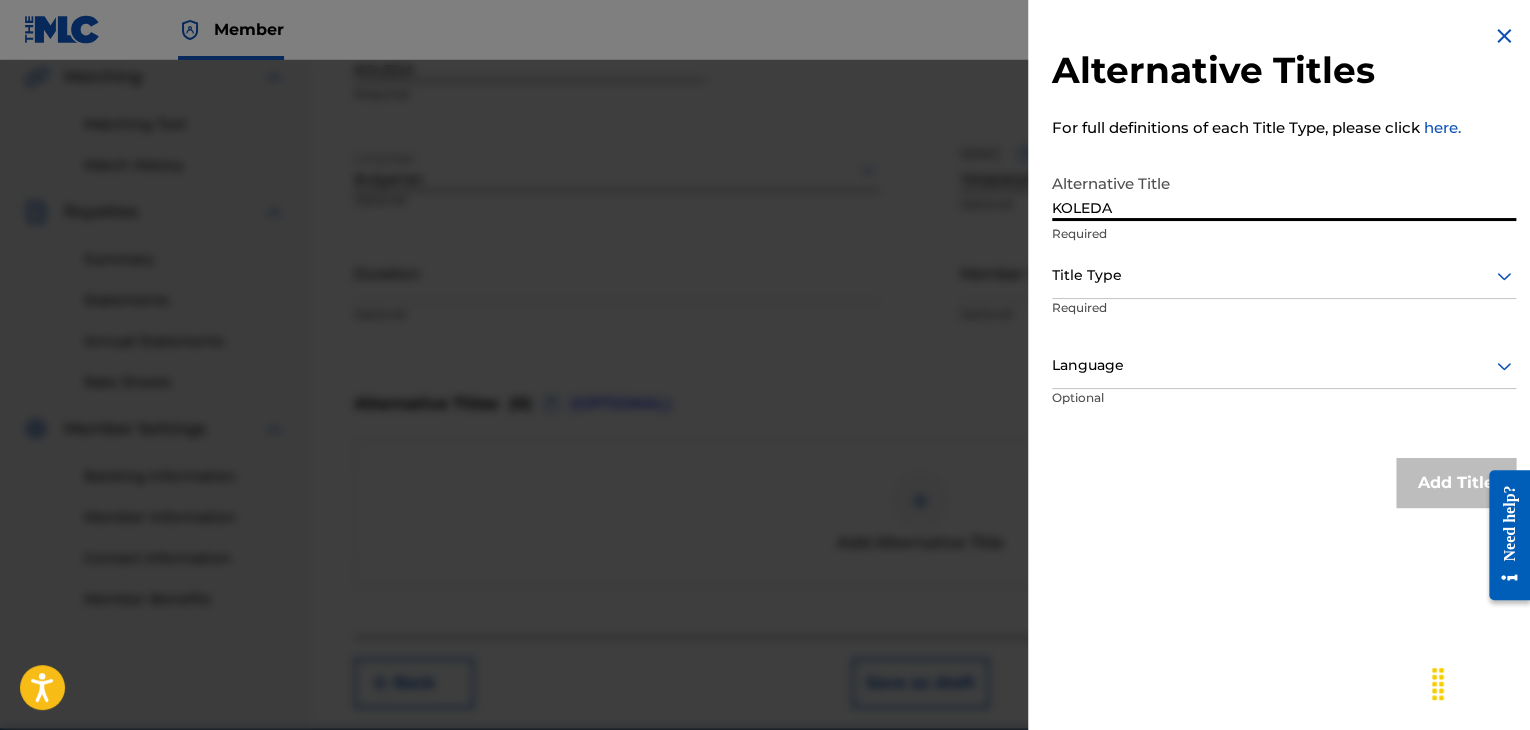 type on "KOLEDA" 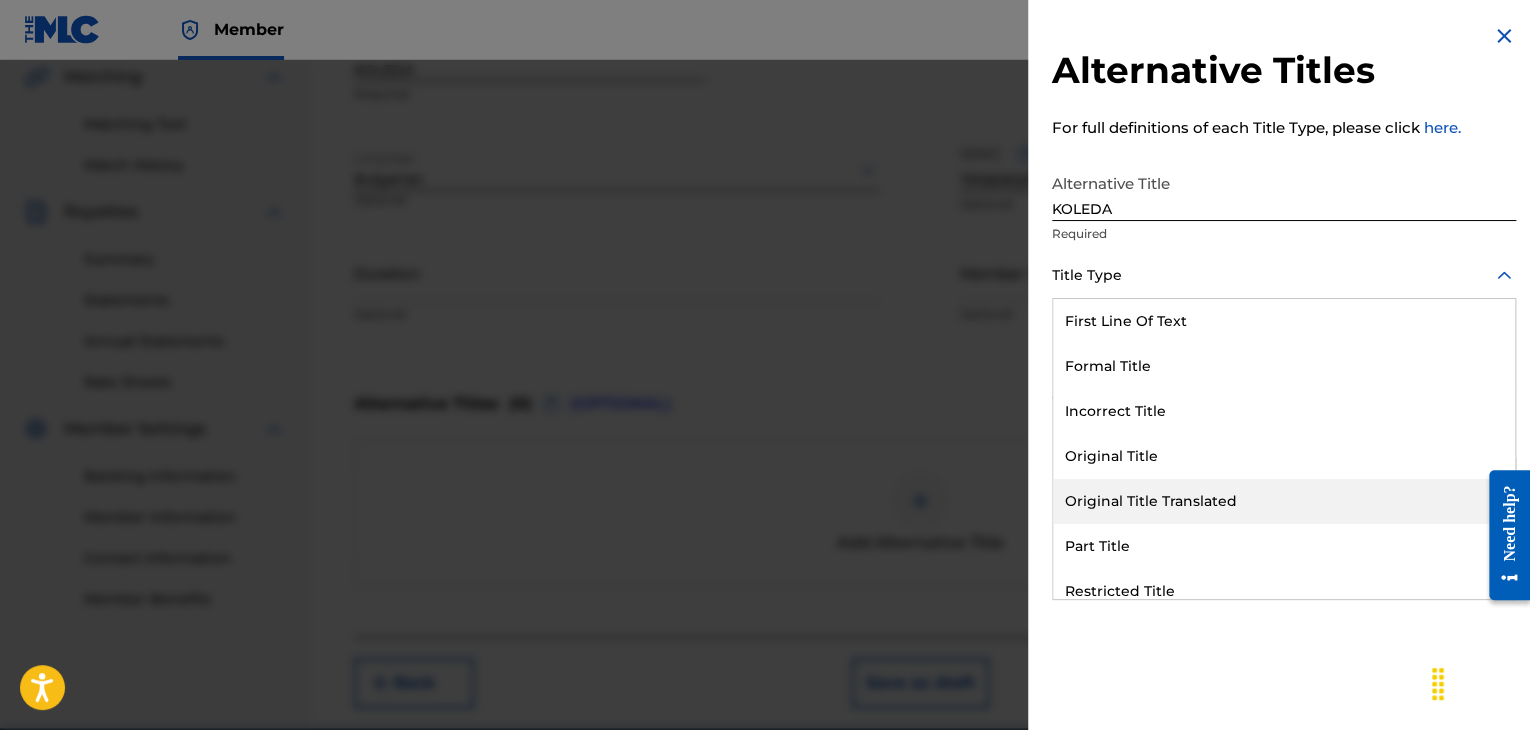 click on "Original Title Translated" at bounding box center (1284, 501) 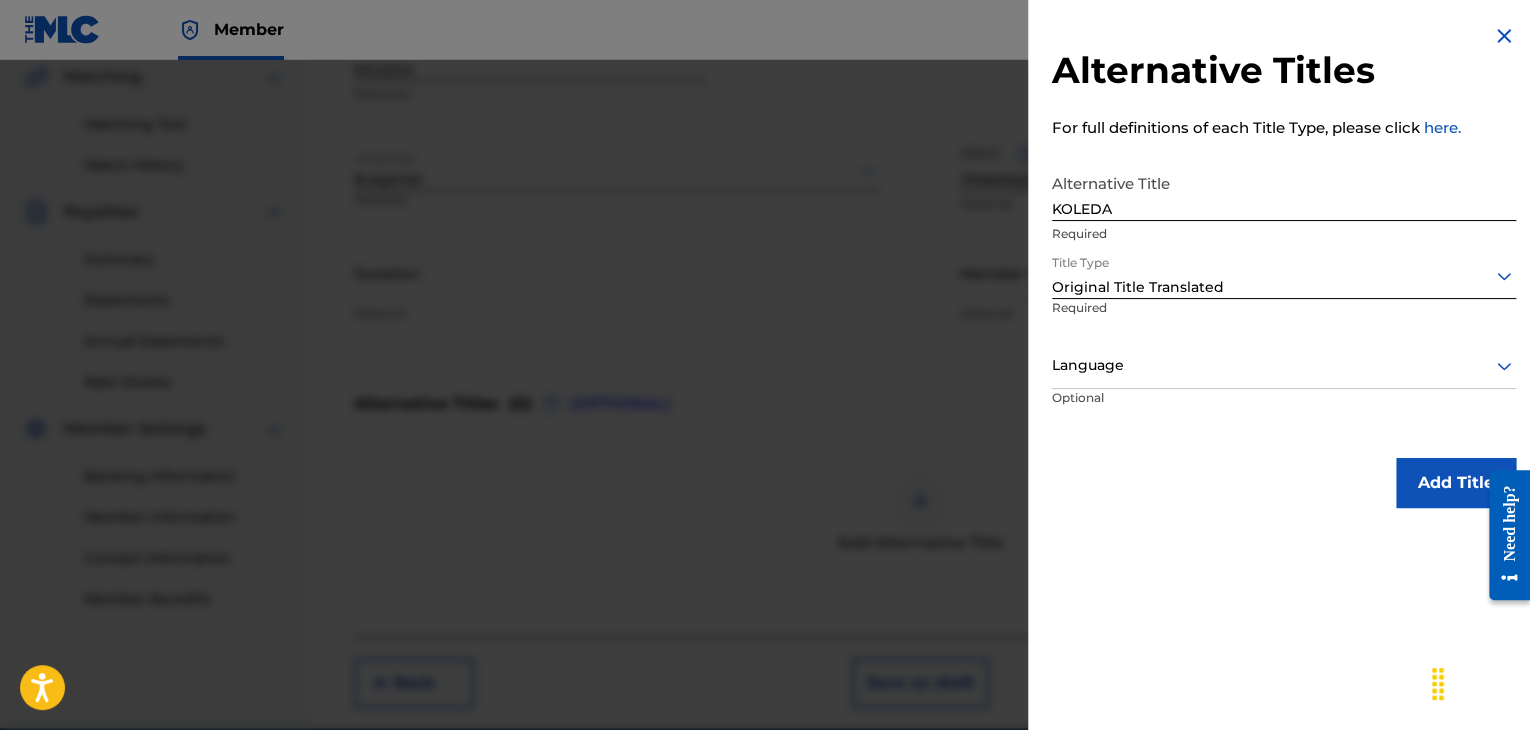 click at bounding box center (1284, 365) 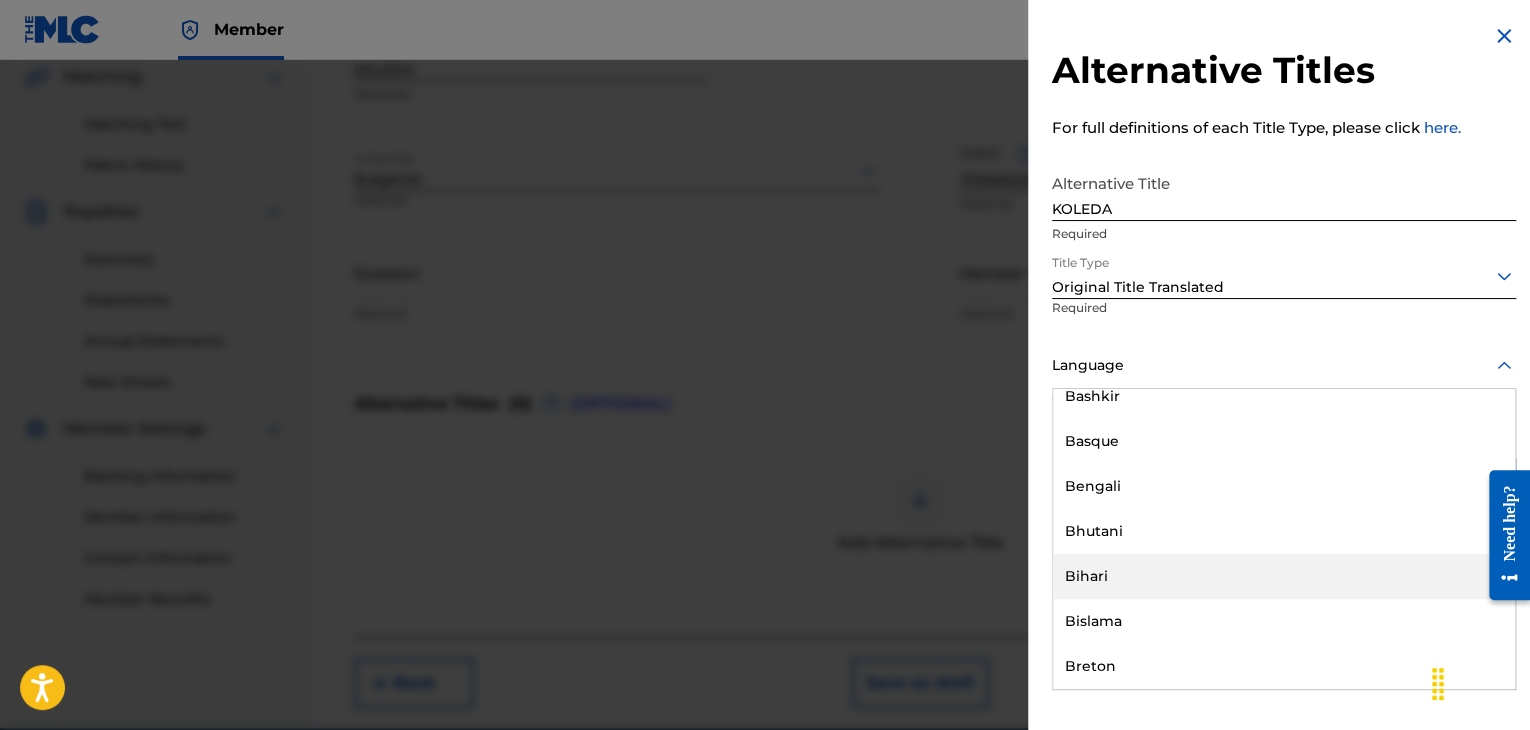 scroll, scrollTop: 800, scrollLeft: 0, axis: vertical 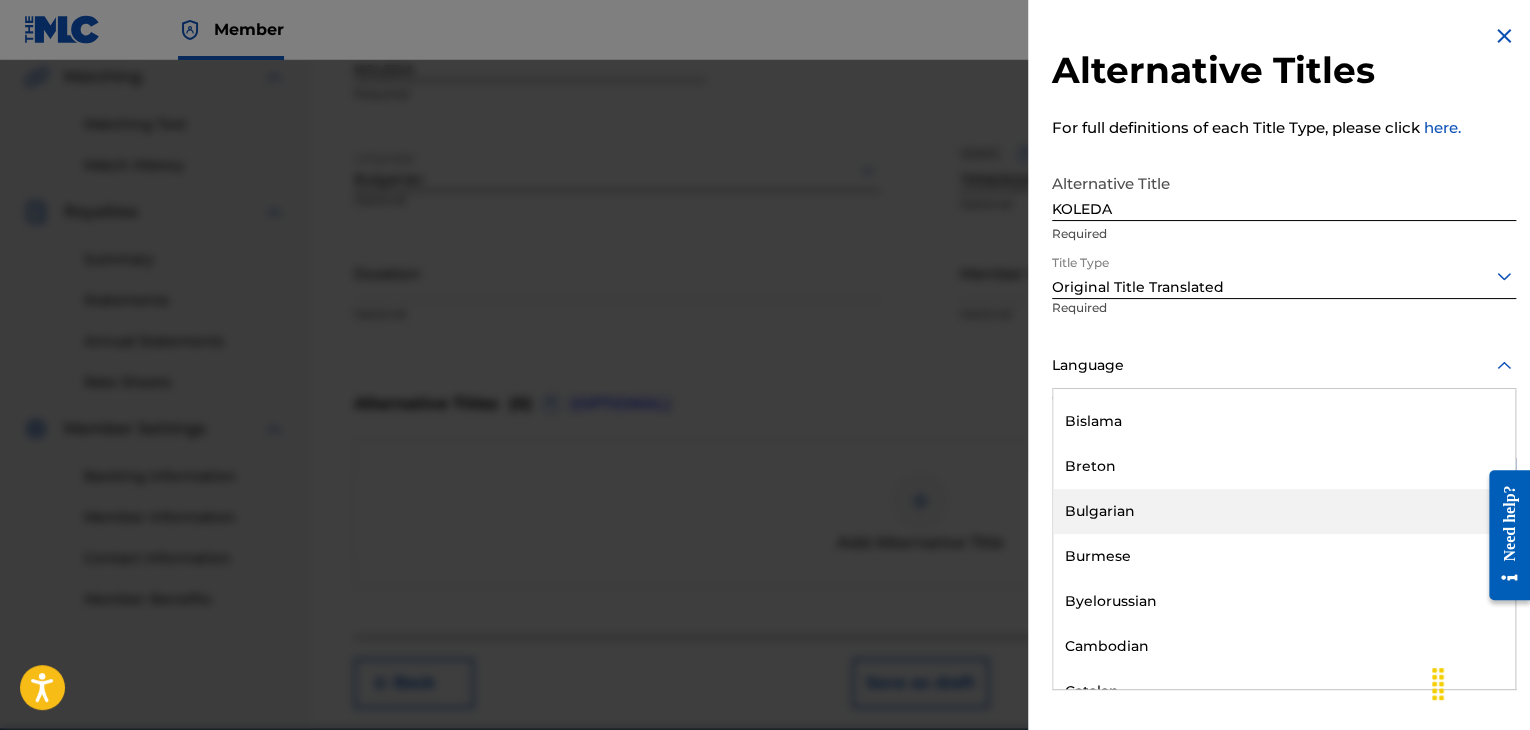 click on "Bulgarian" at bounding box center (1284, 511) 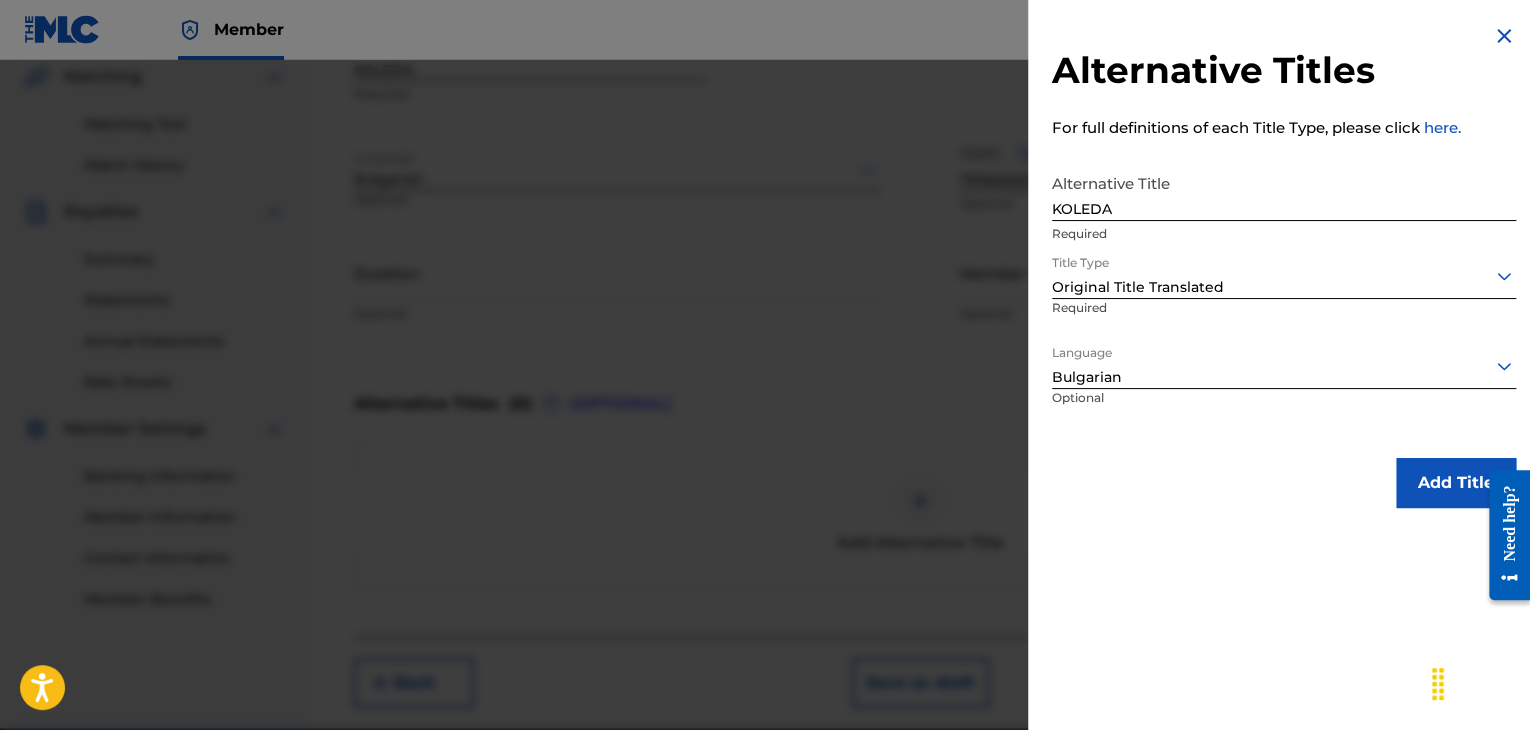 click on "Add Title" at bounding box center [1456, 483] 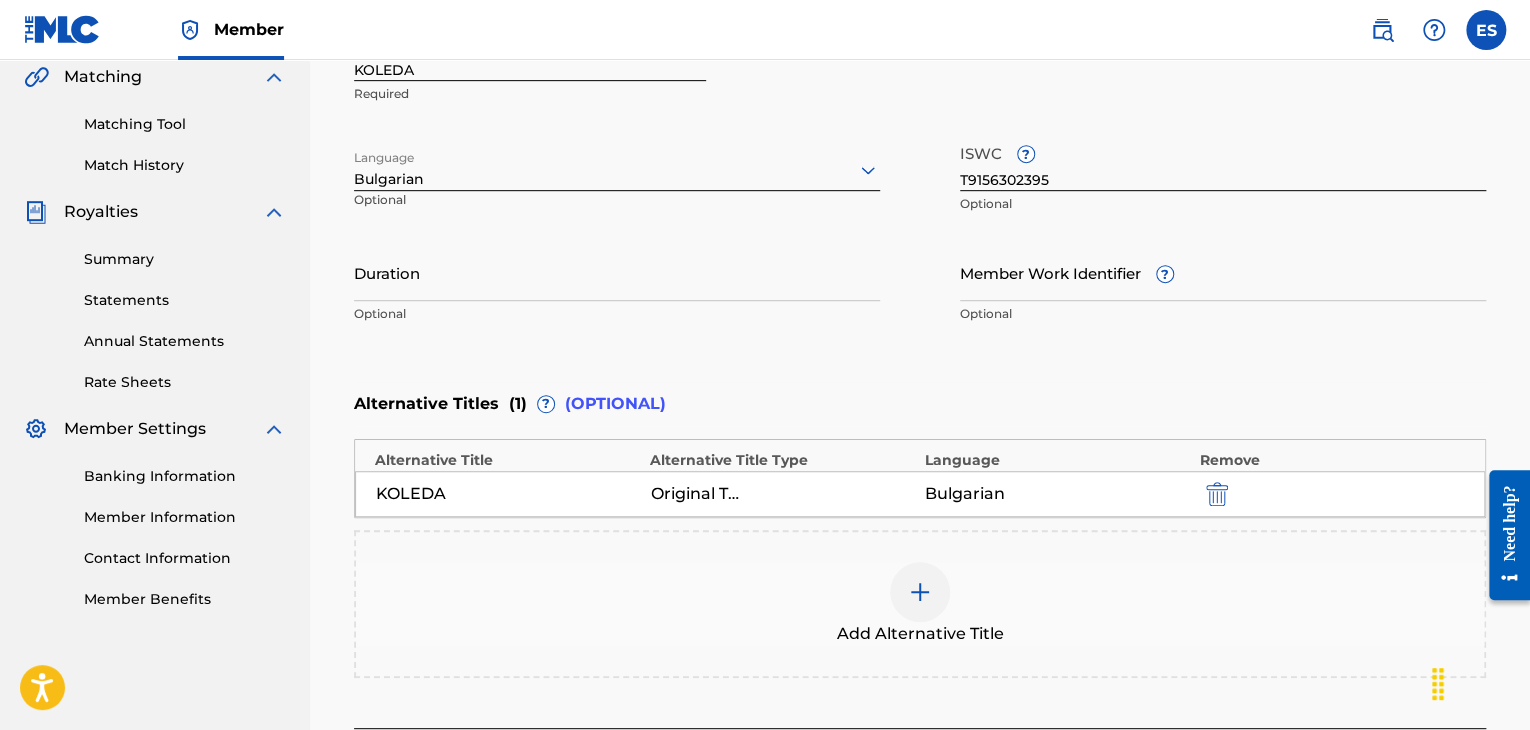 click on "Duration" at bounding box center [617, 272] 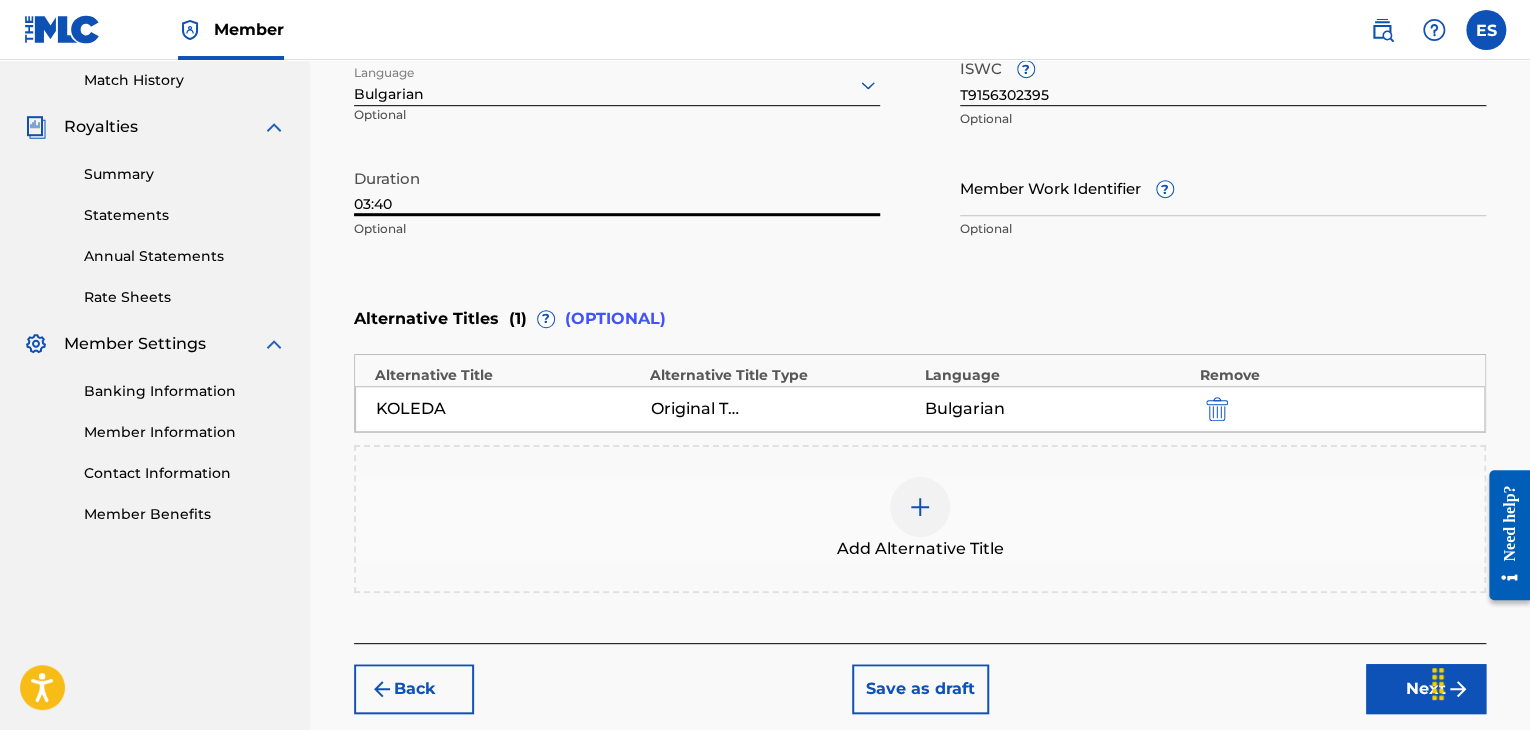 scroll, scrollTop: 652, scrollLeft: 0, axis: vertical 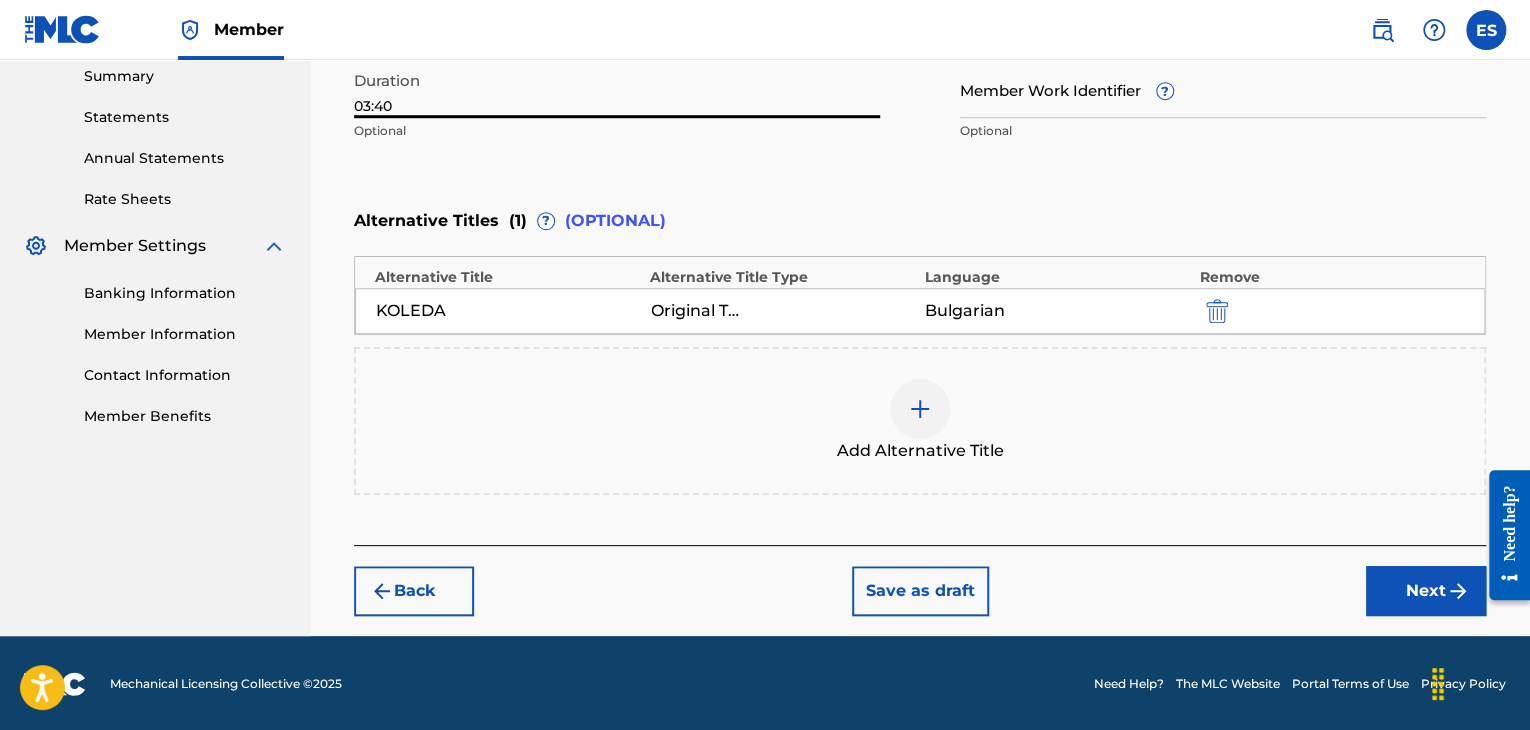 type on "03:40" 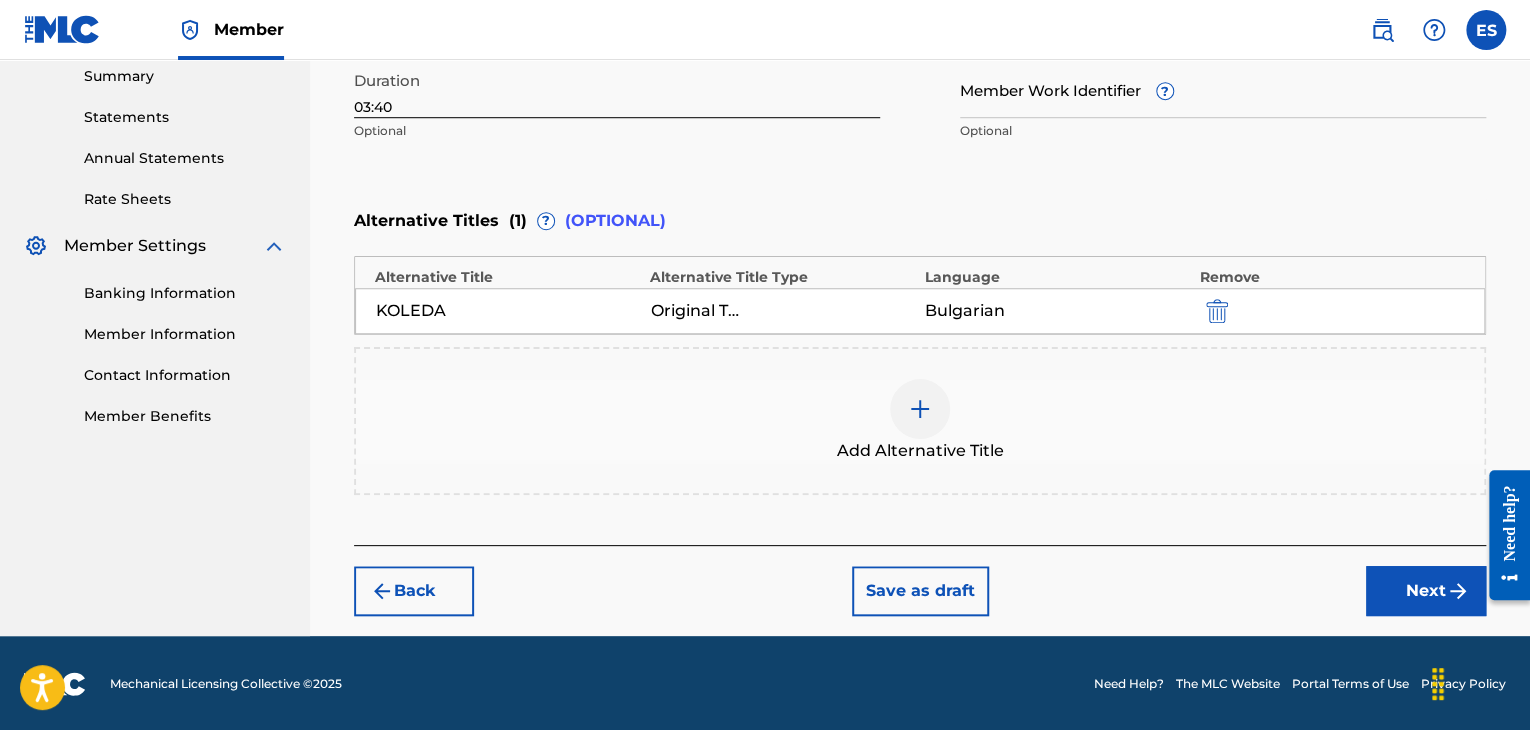 click on "Next" at bounding box center [1426, 591] 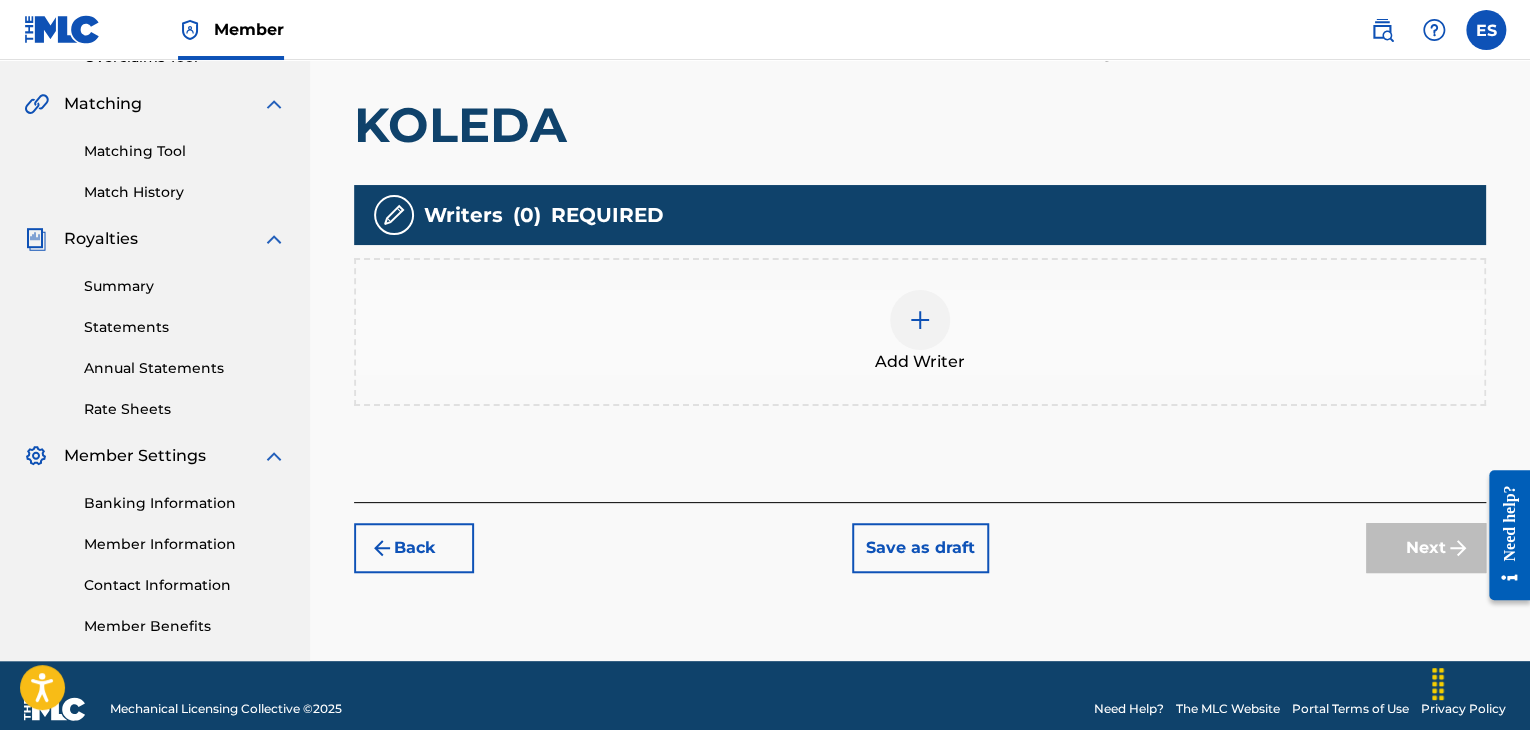 scroll, scrollTop: 445, scrollLeft: 0, axis: vertical 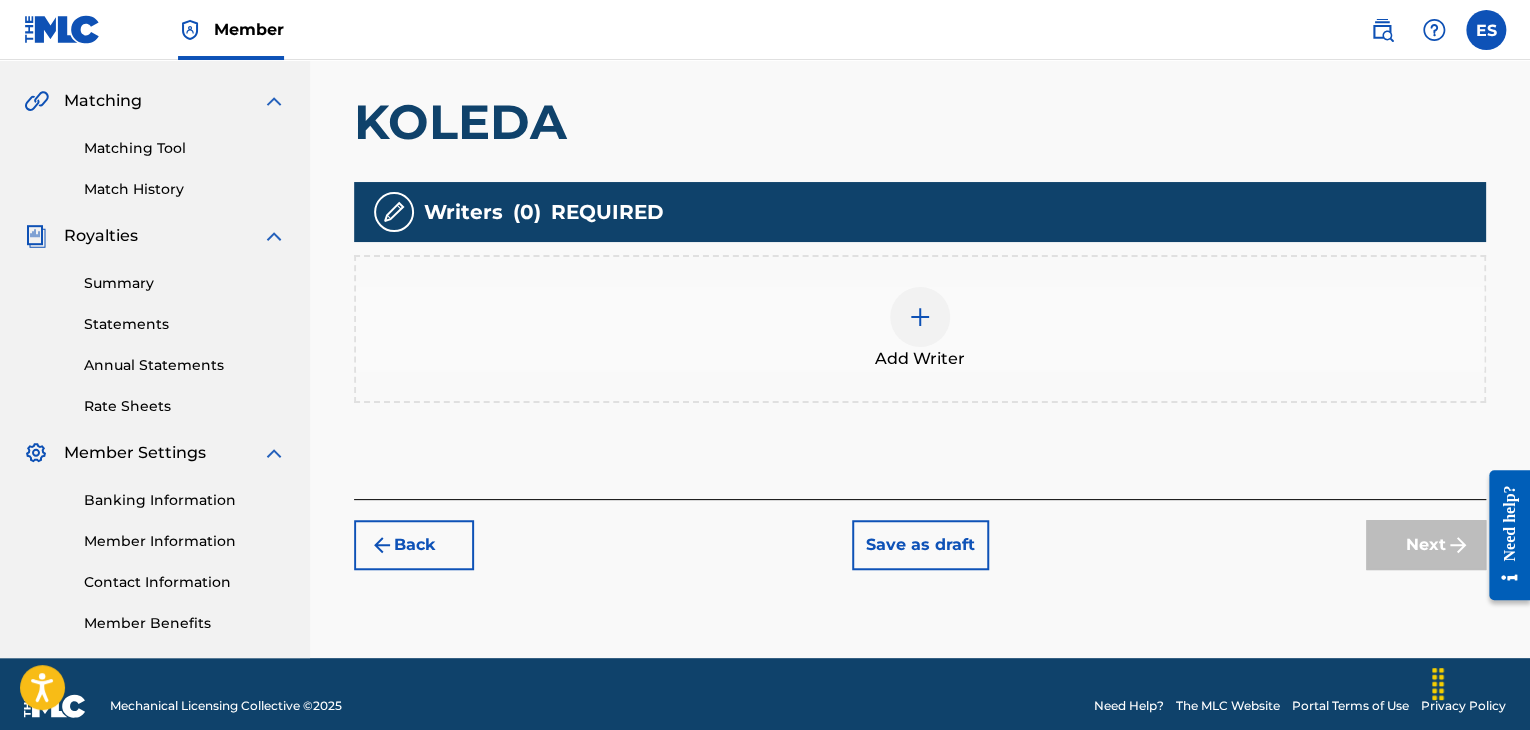 click at bounding box center (920, 317) 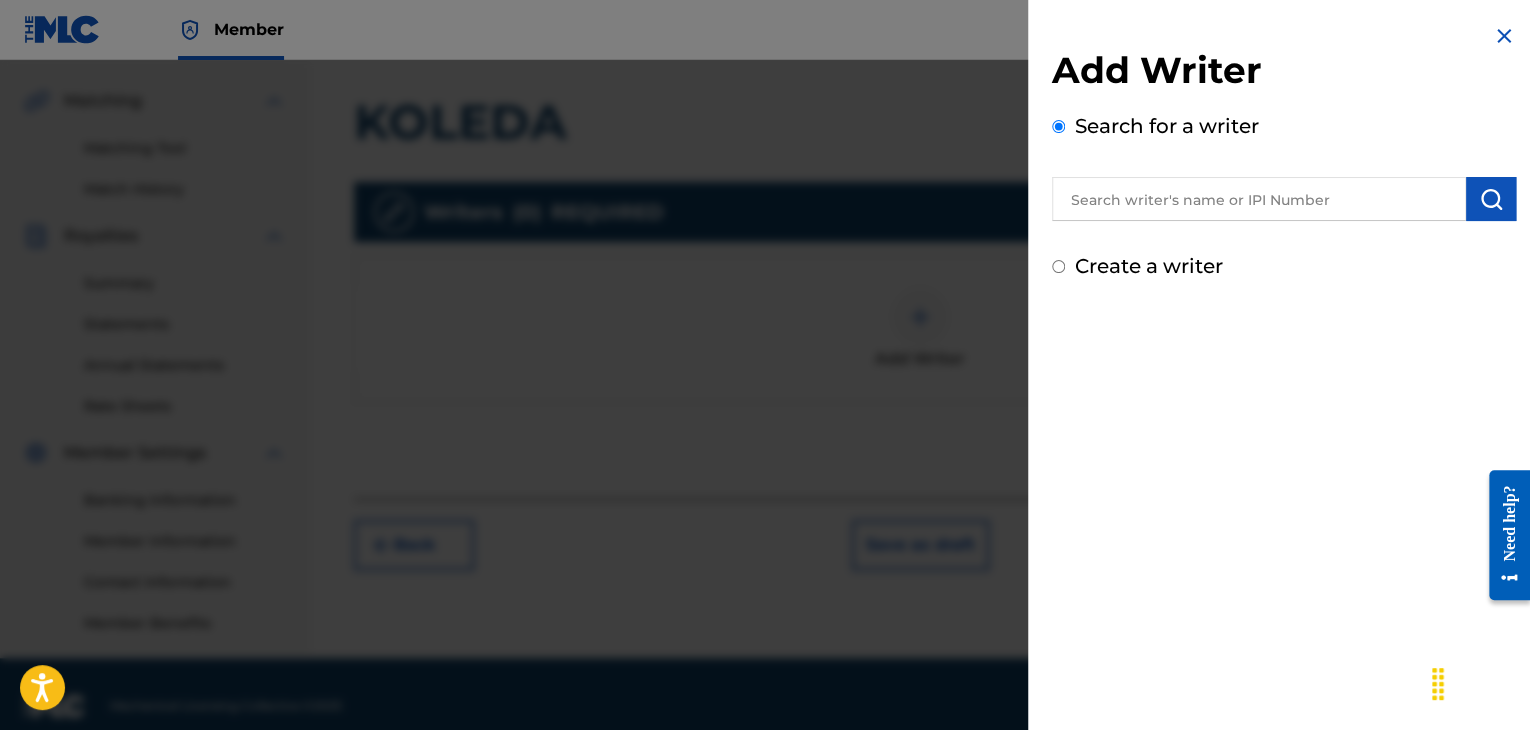 click at bounding box center (1259, 199) 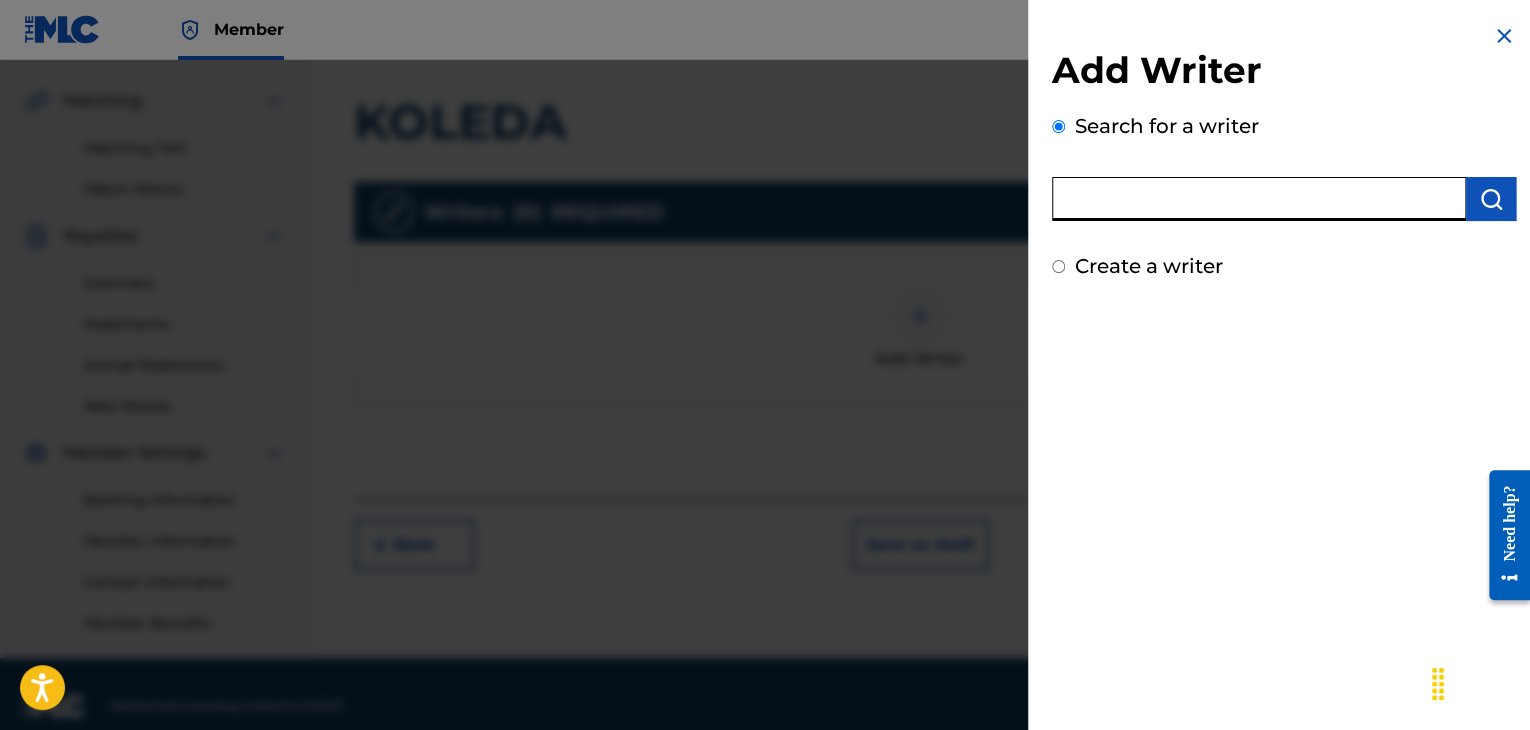 paste on "[NUMBER]" 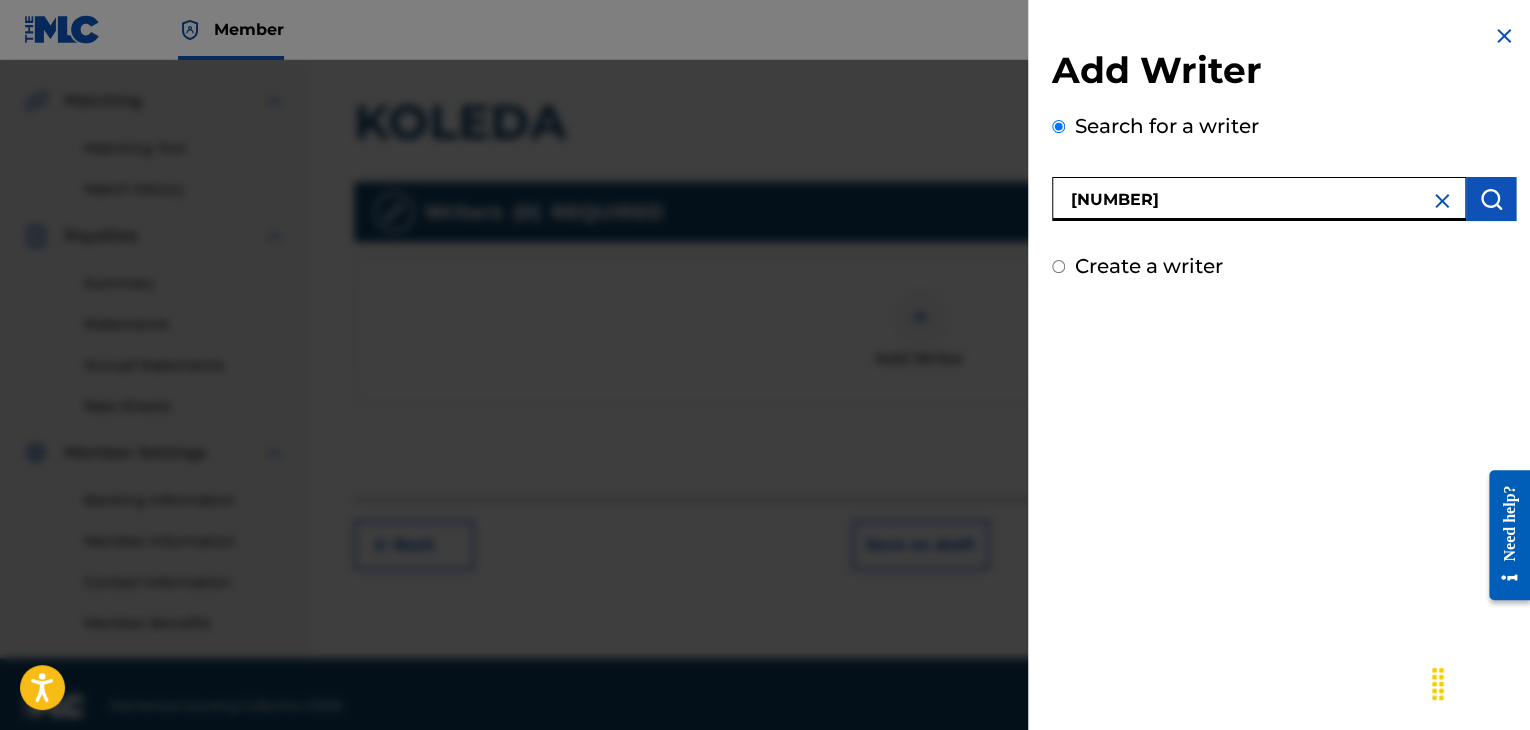 type on "[NUMBER]" 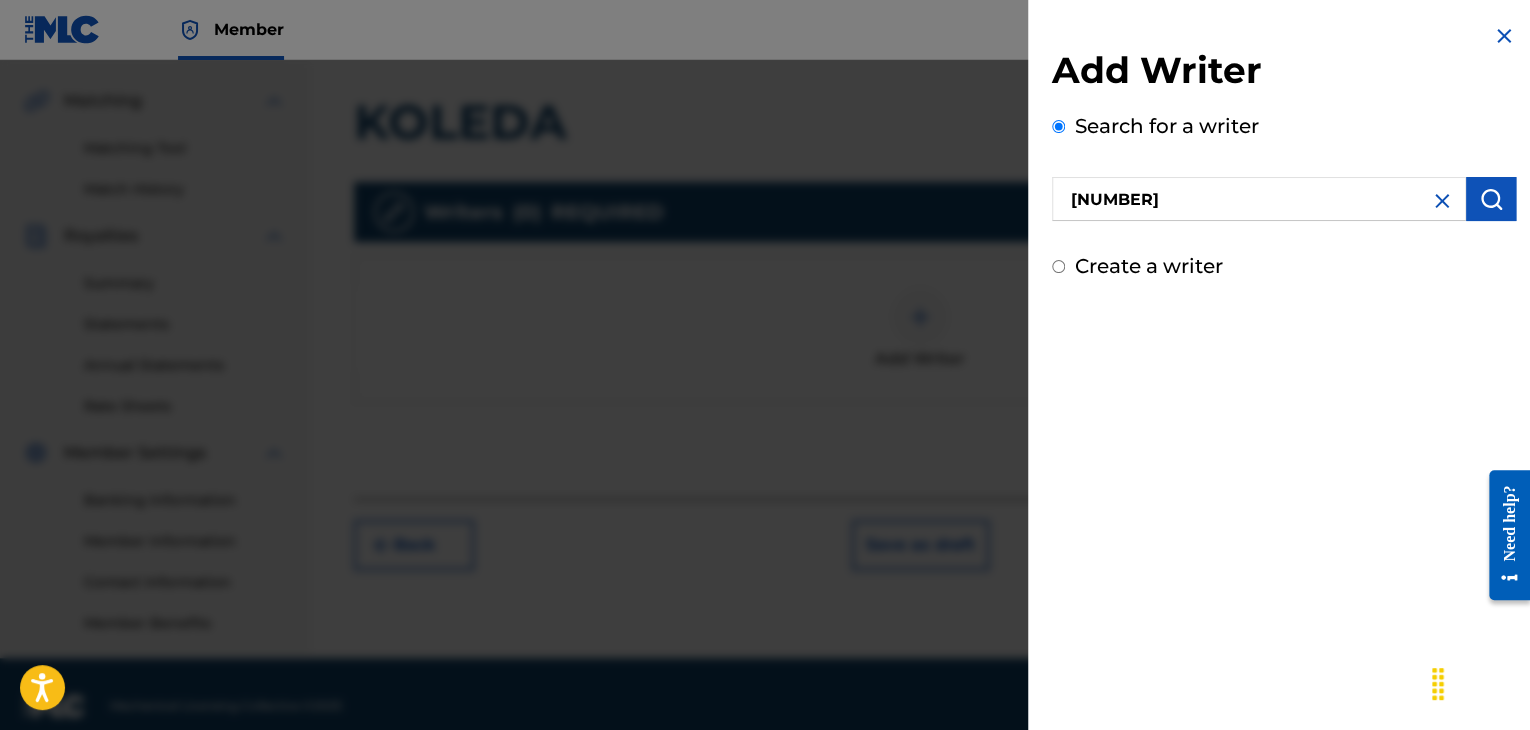 click at bounding box center (1491, 199) 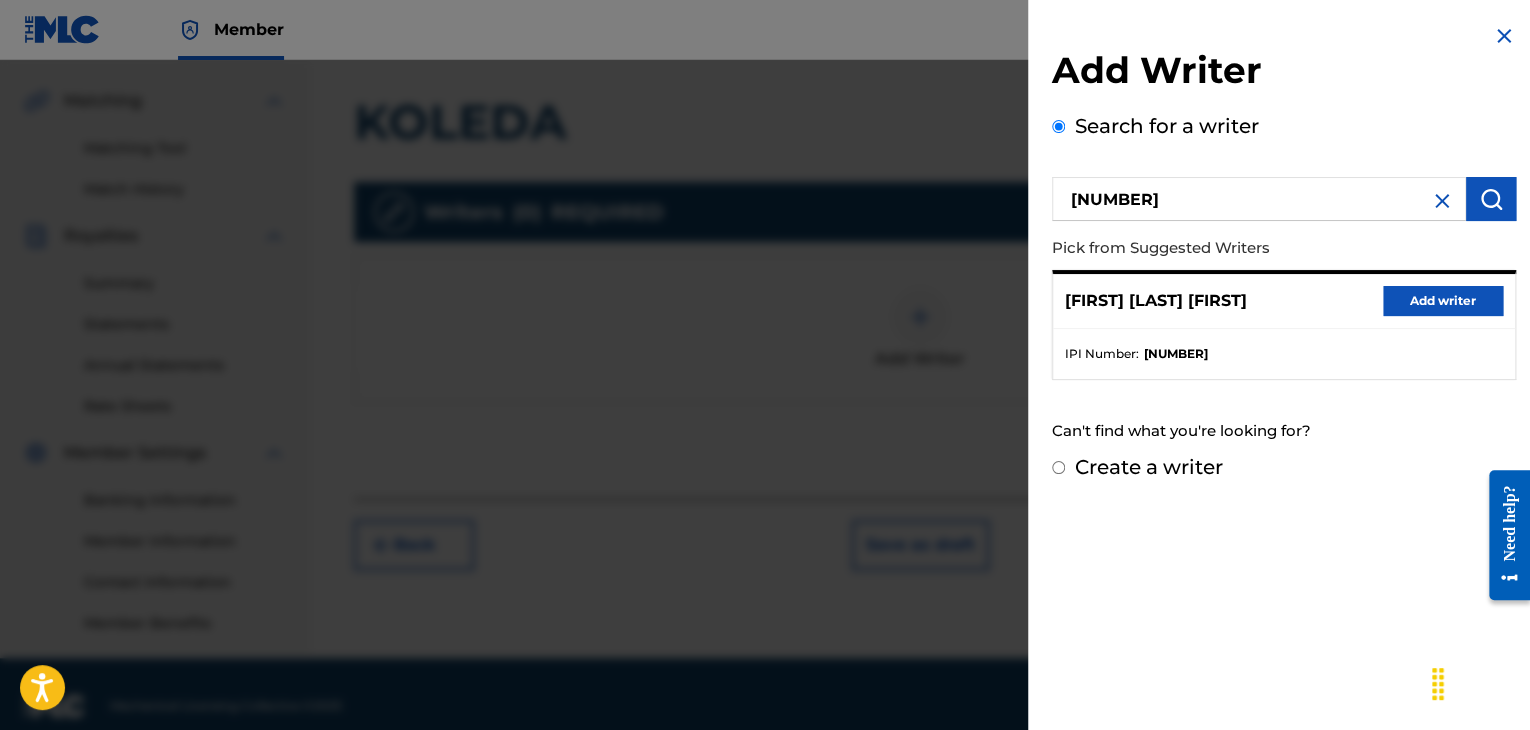 click on "Add writer" at bounding box center (1443, 301) 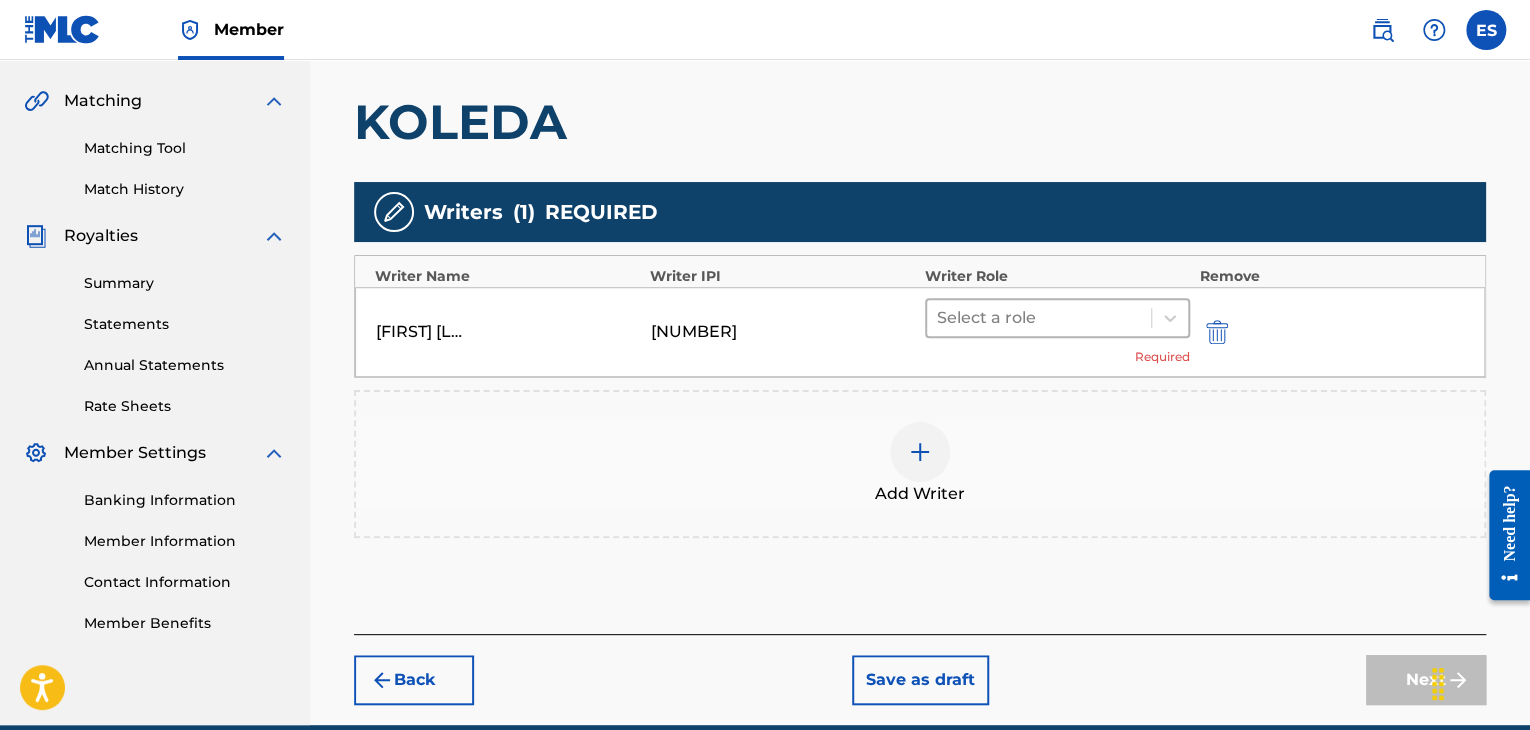 click at bounding box center [1039, 318] 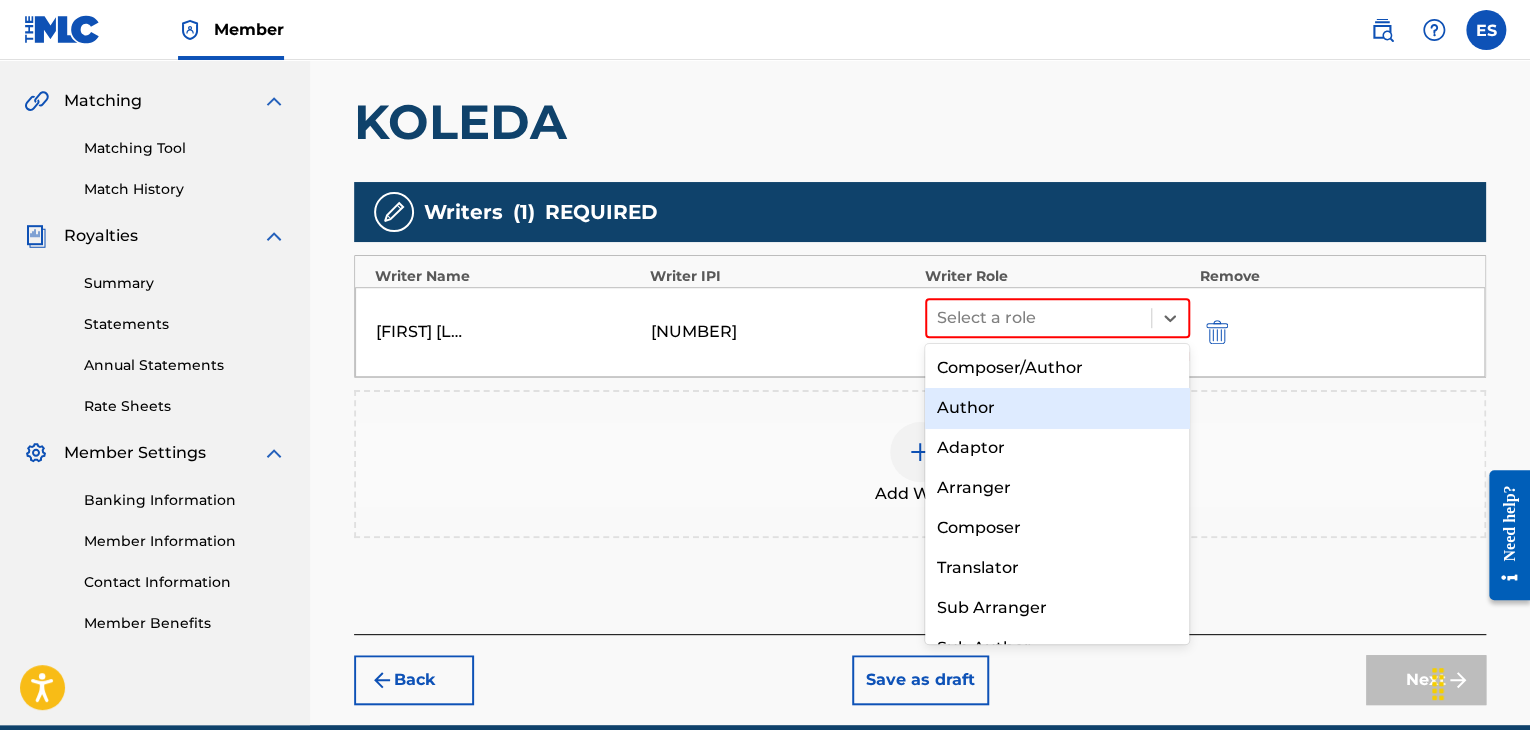 click on "Author" at bounding box center [1057, 408] 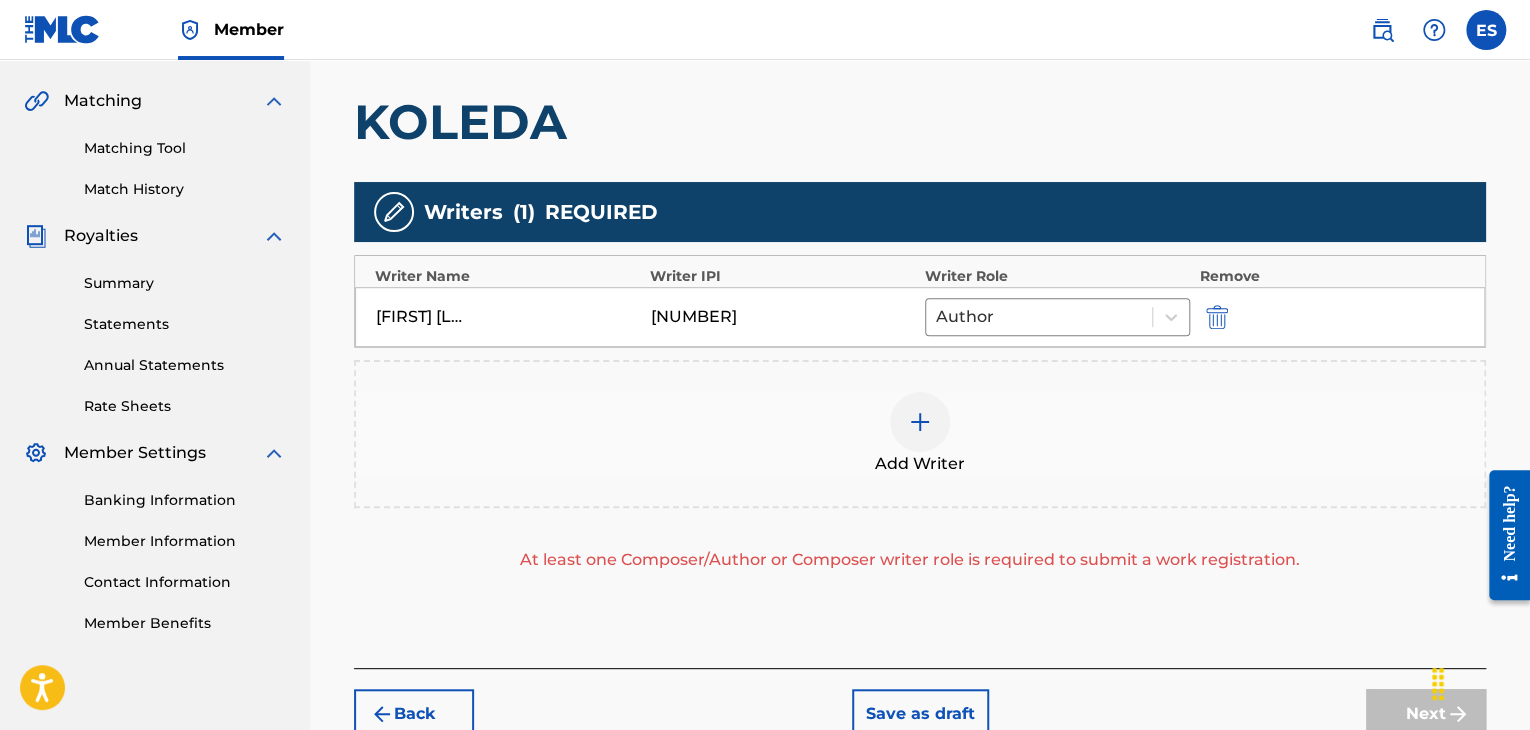 click at bounding box center [920, 422] 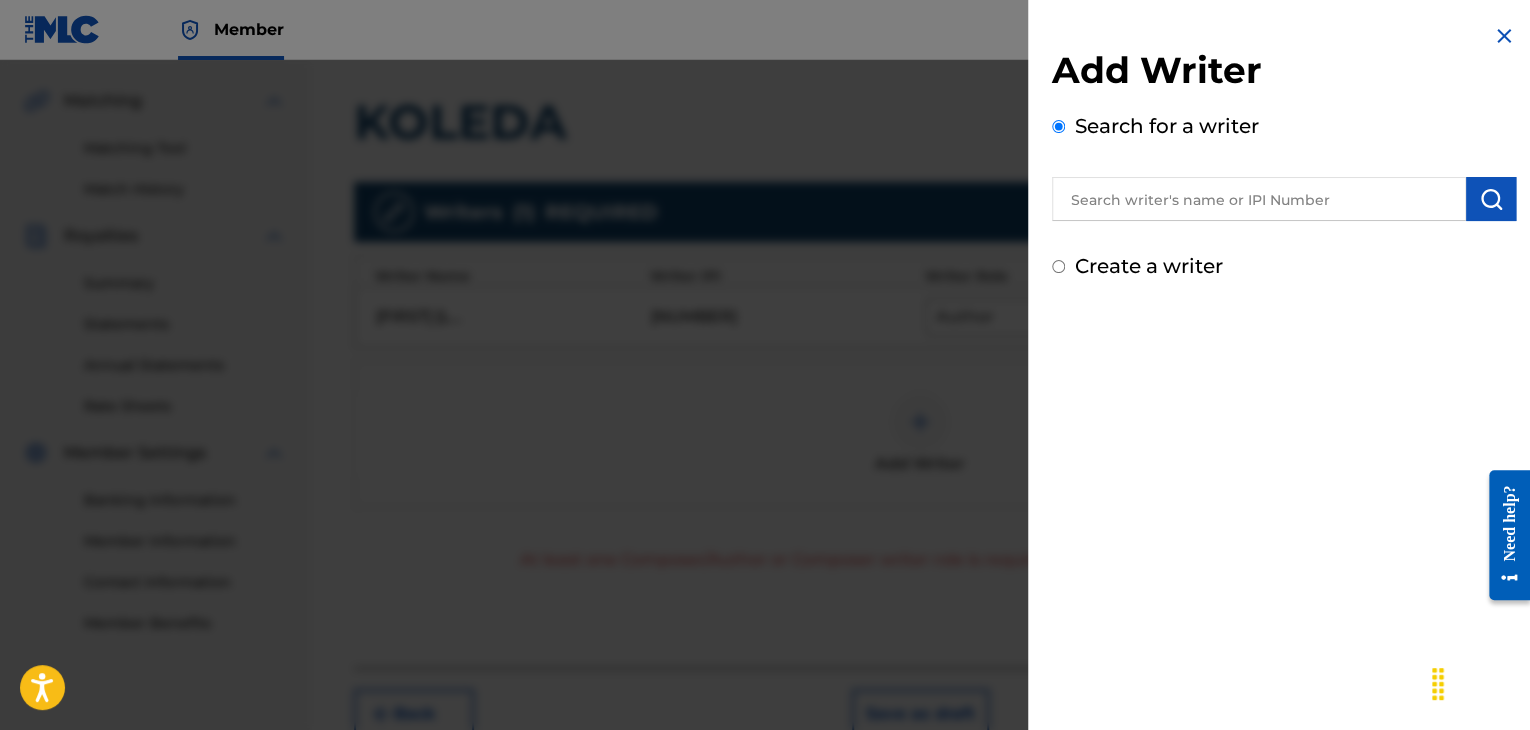 click at bounding box center [1504, 36] 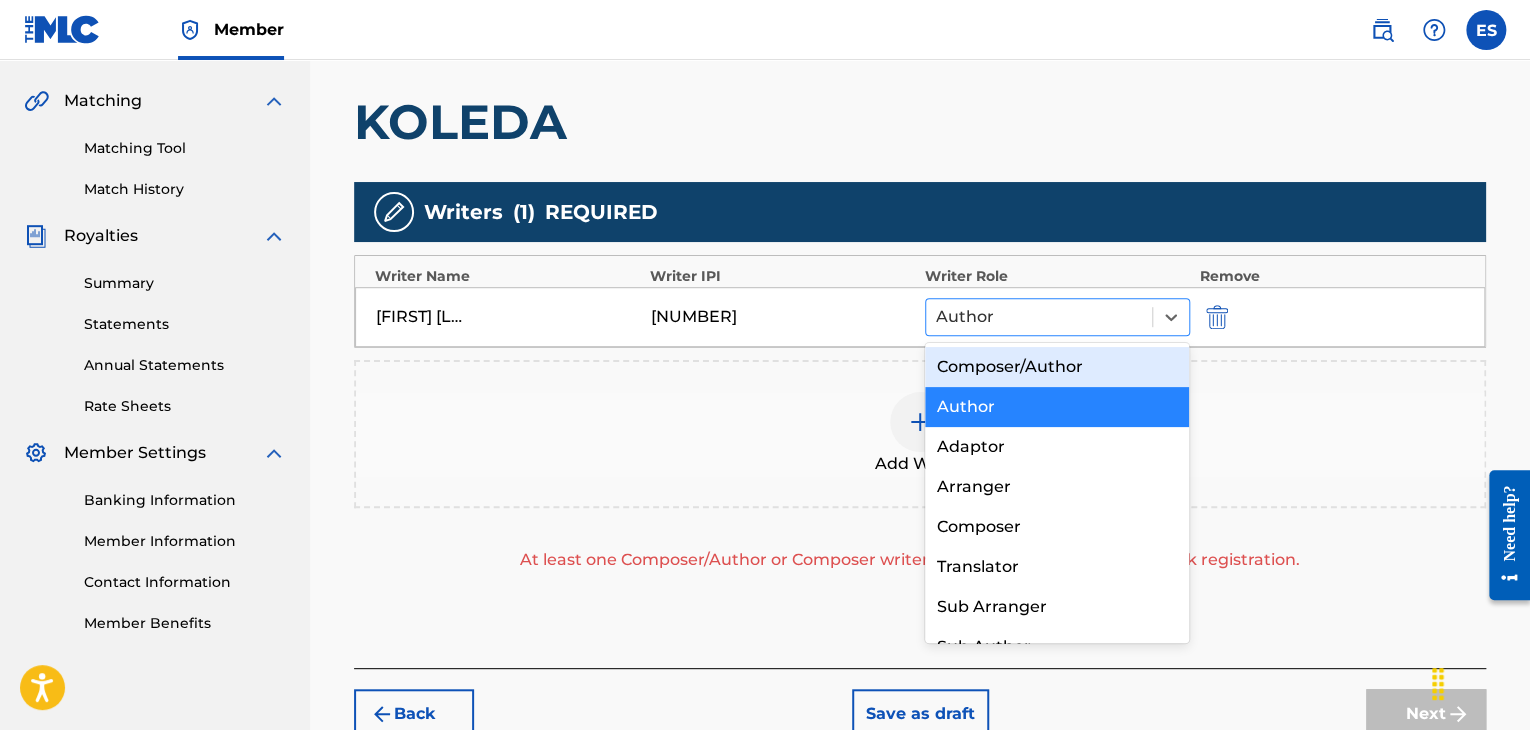 click at bounding box center (1039, 317) 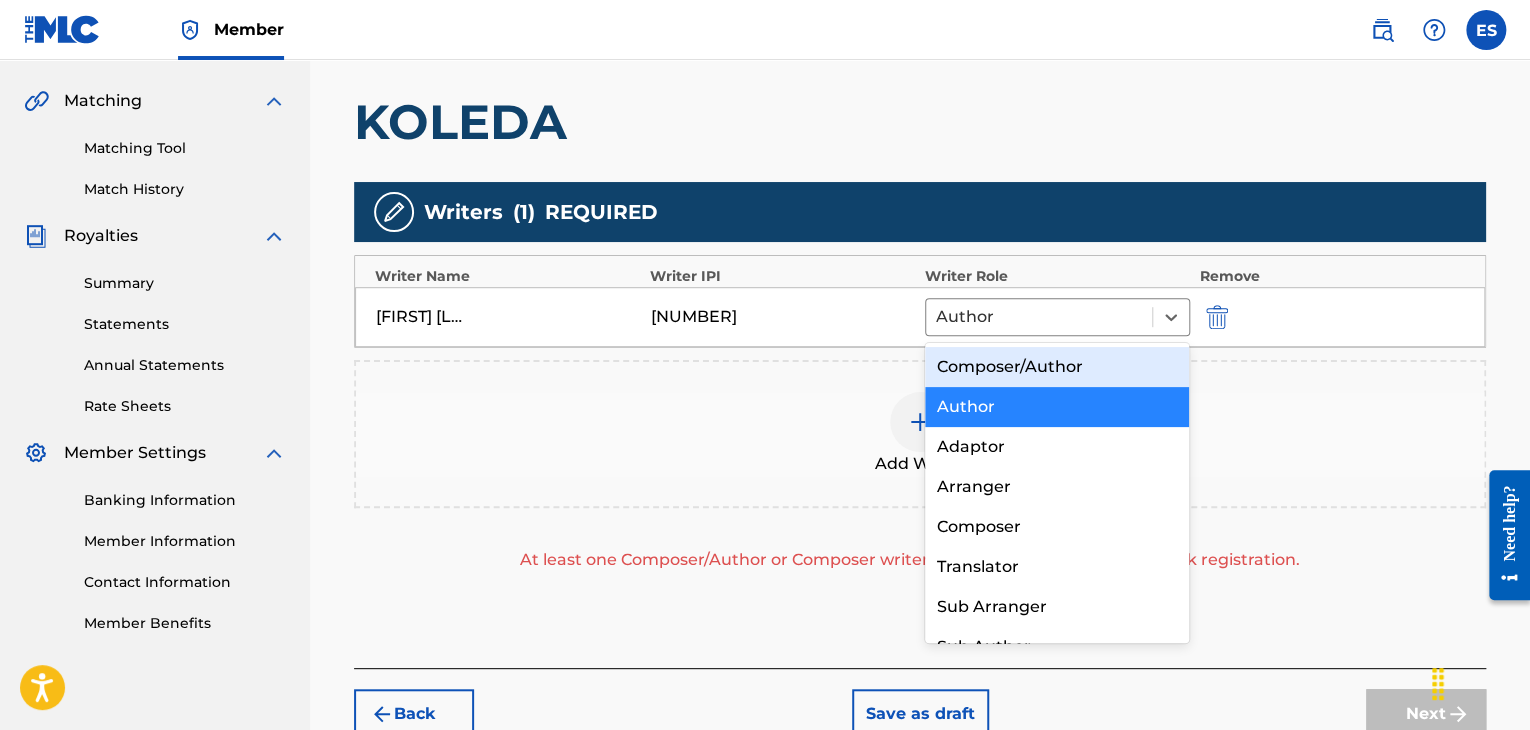 click on "Composer/Author" at bounding box center [1057, 367] 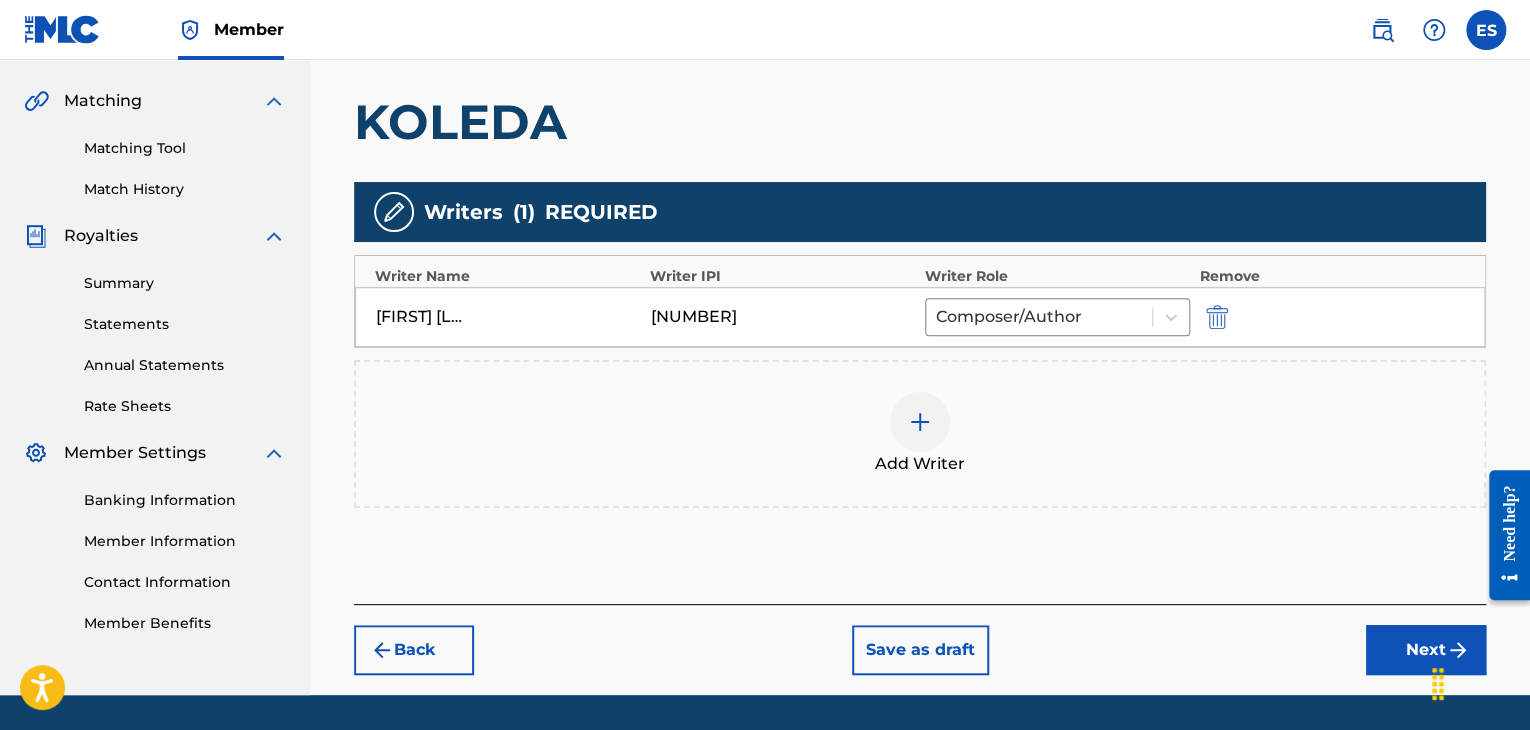 click at bounding box center [920, 422] 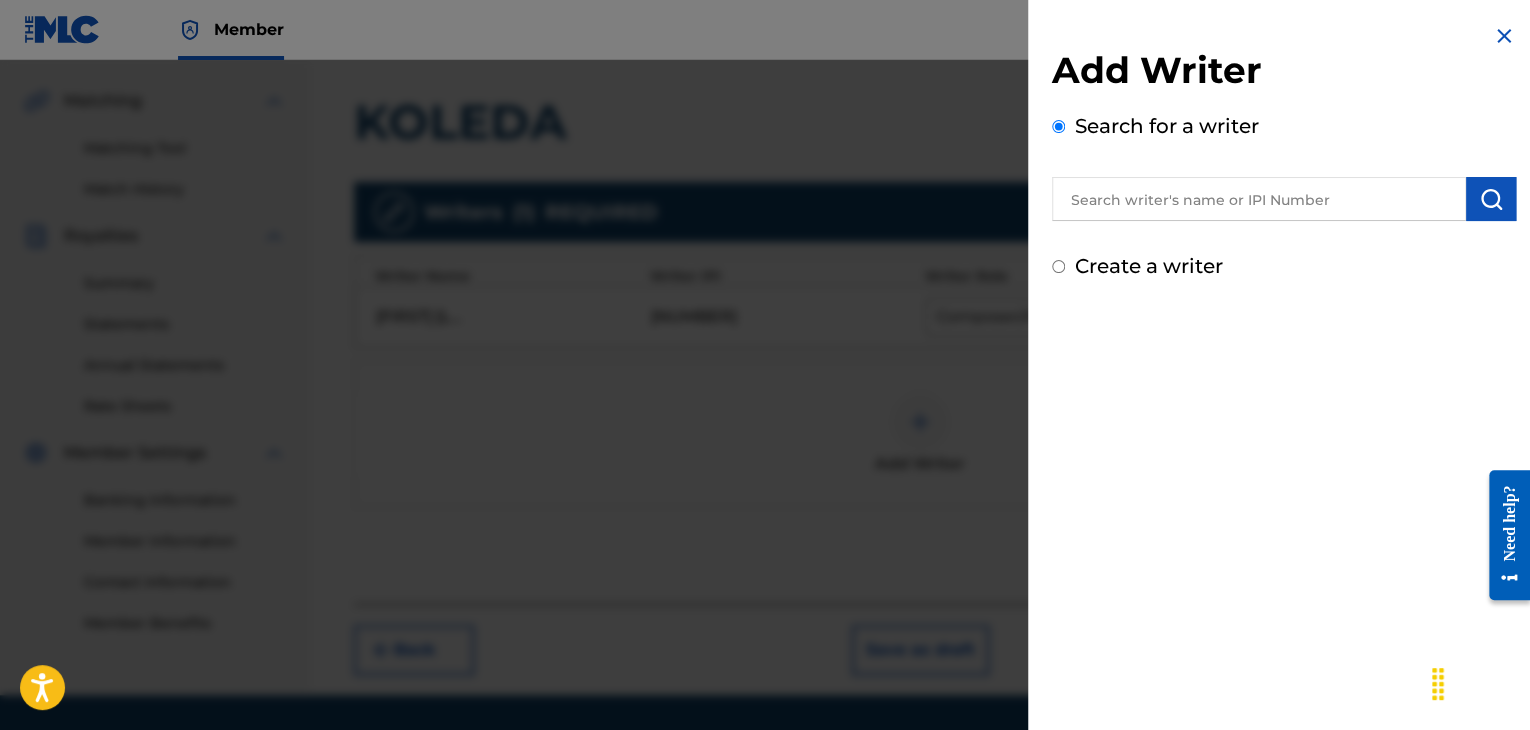 click at bounding box center (765, 425) 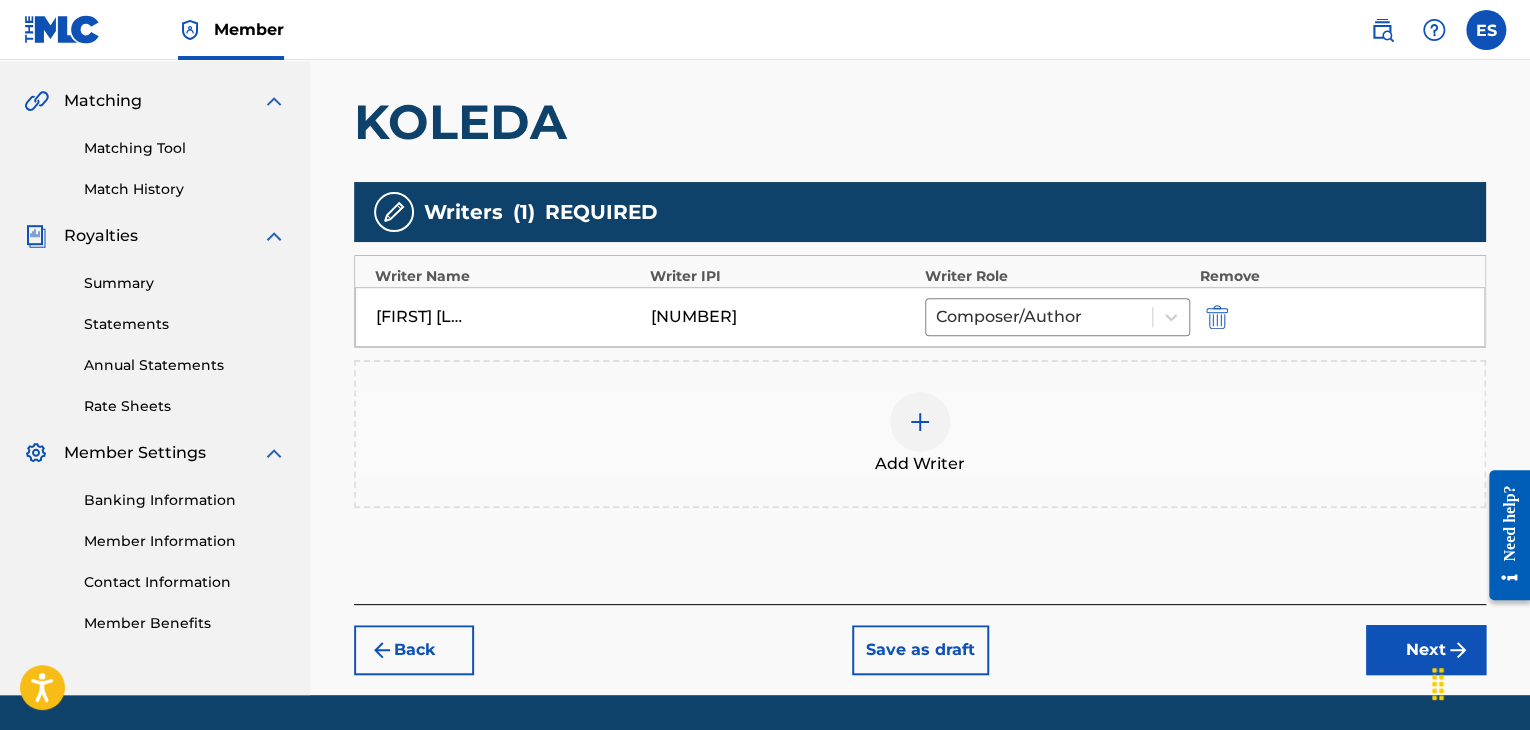 click at bounding box center [920, 422] 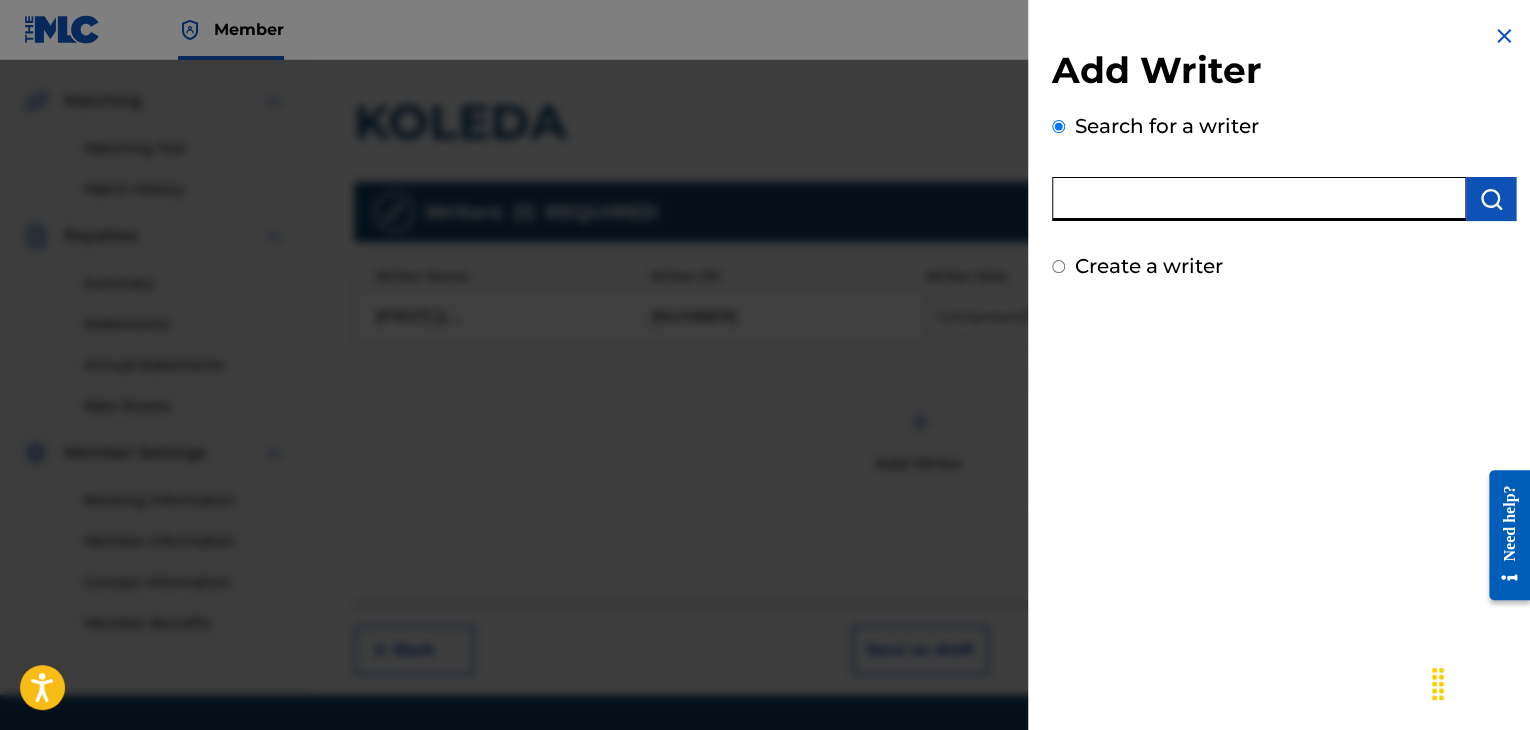 paste on "00258906432" 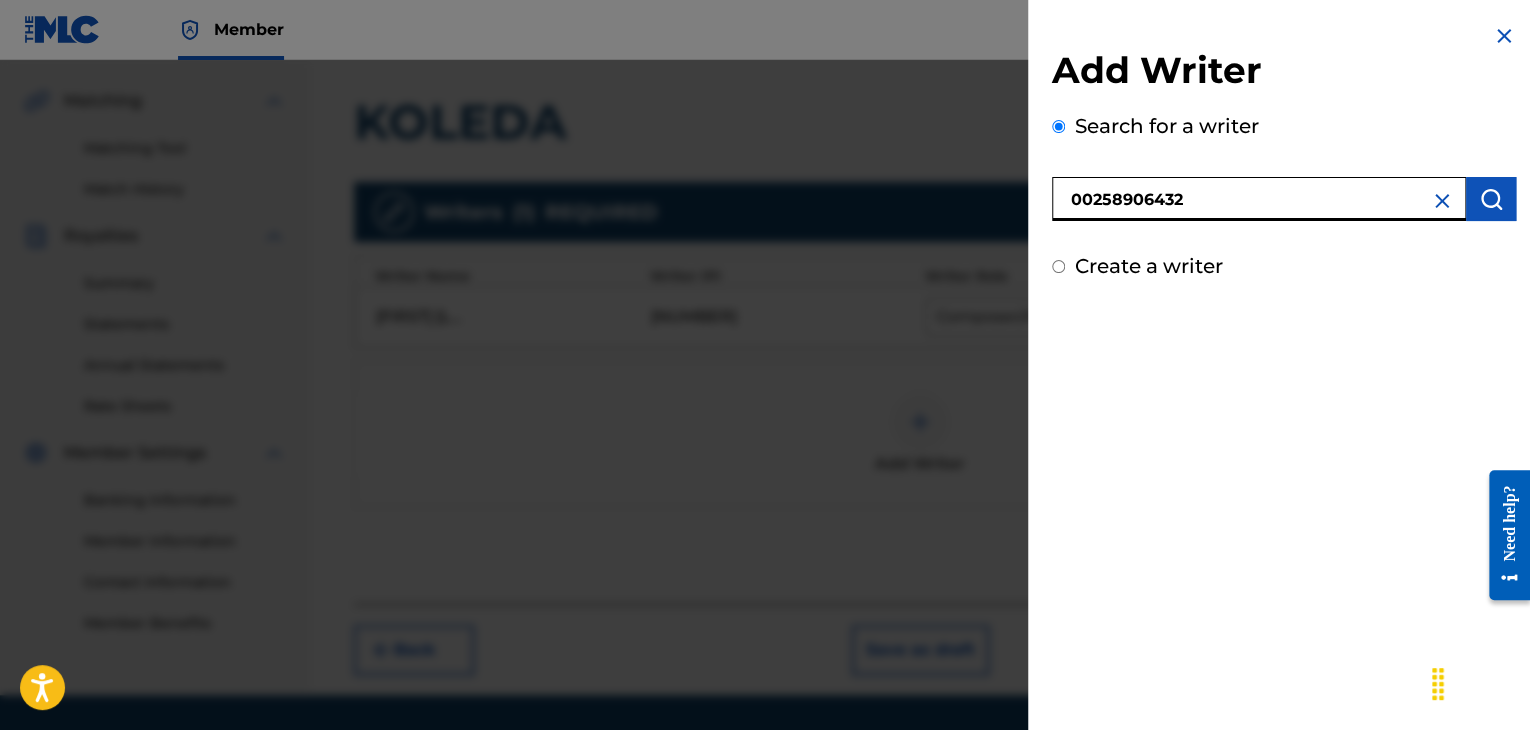 type on "00258906432" 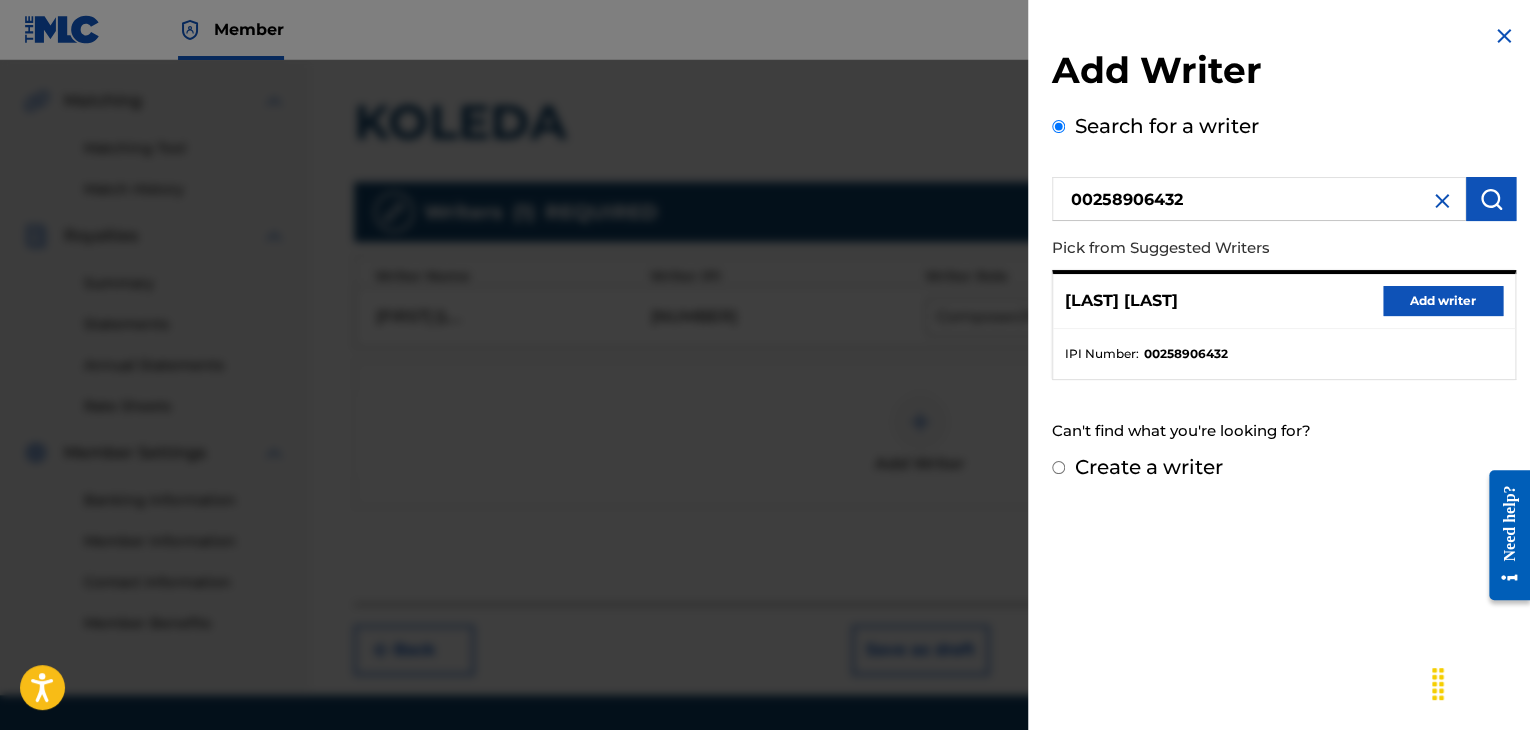 click on "Add writer" at bounding box center (1443, 301) 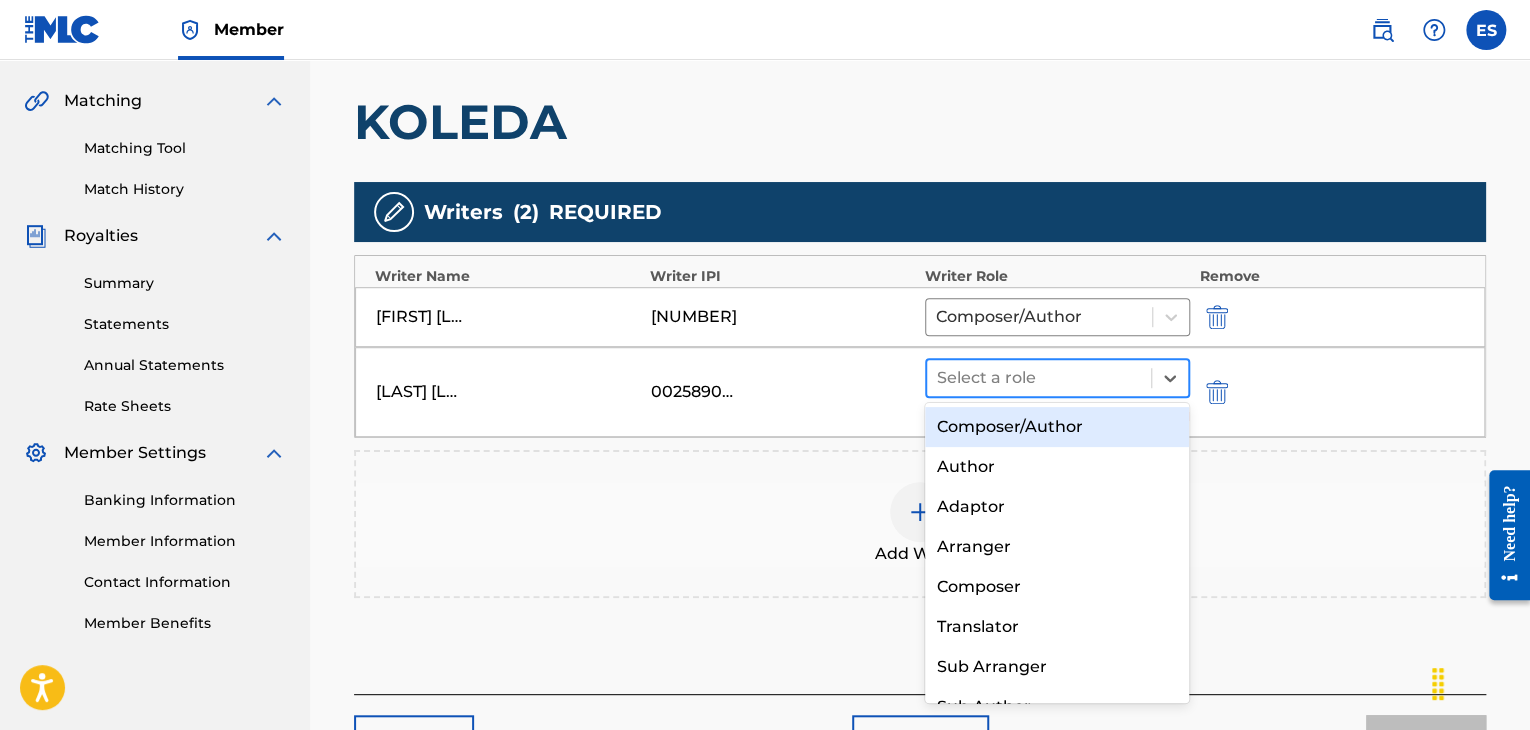 click at bounding box center [1039, 378] 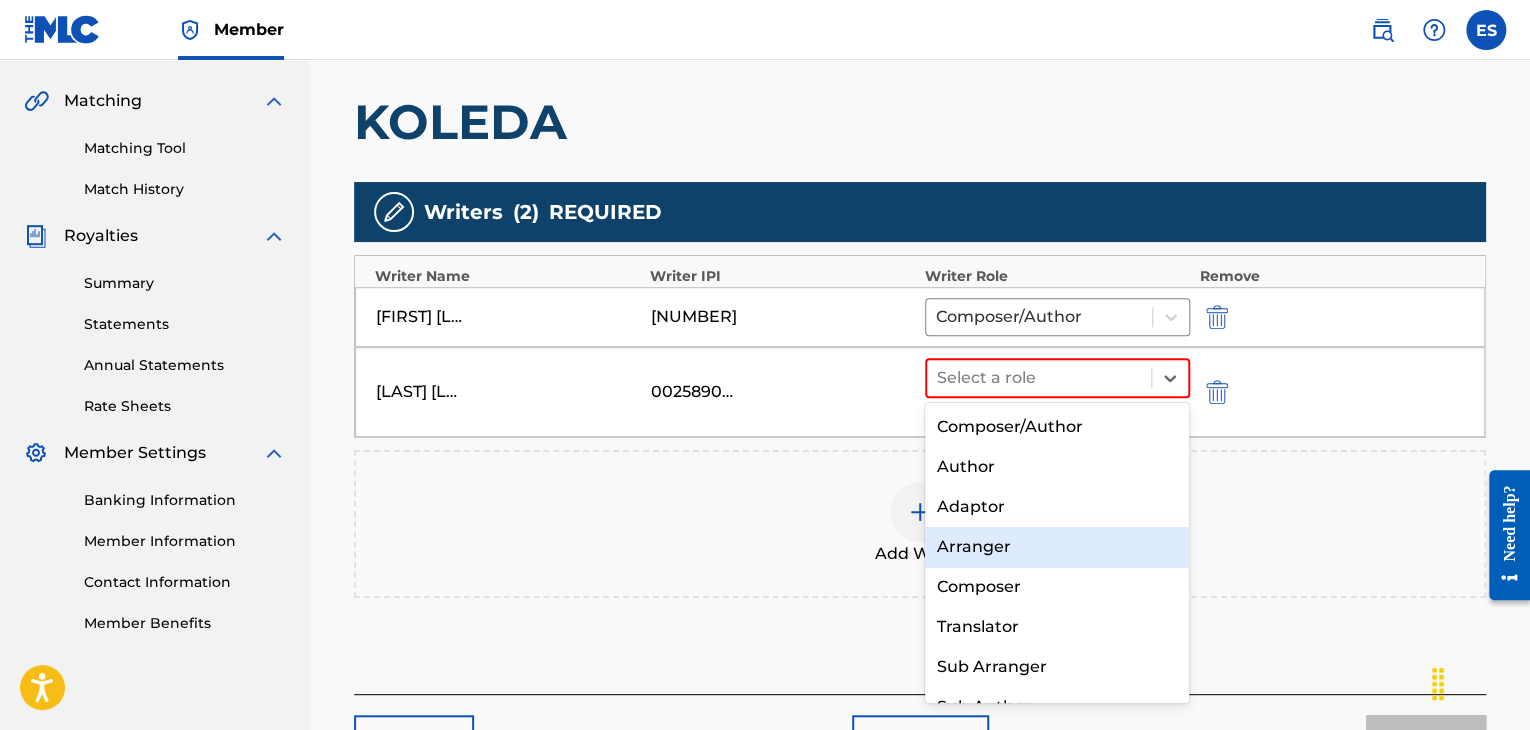 click on "Arranger" at bounding box center (1057, 547) 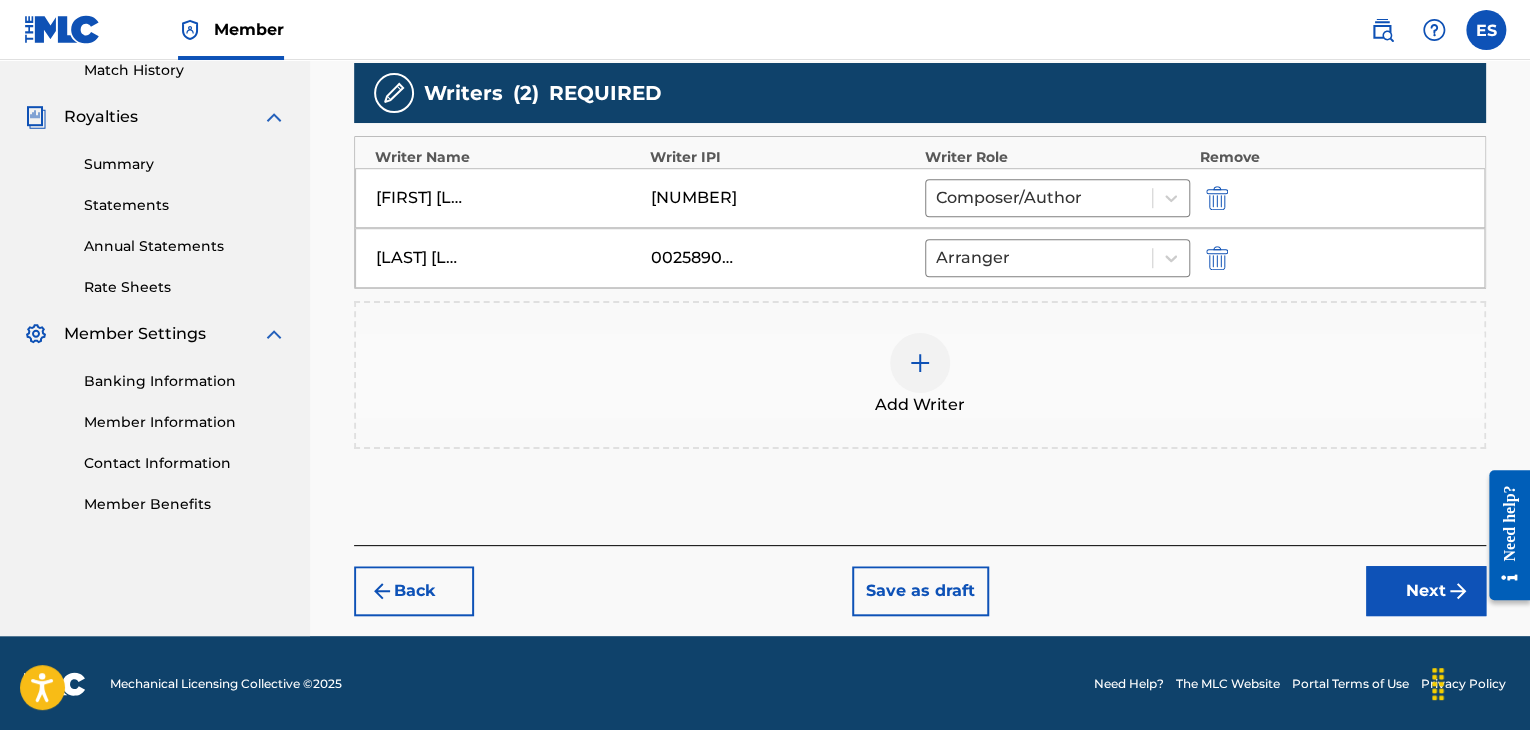 click on "Next" at bounding box center [1426, 591] 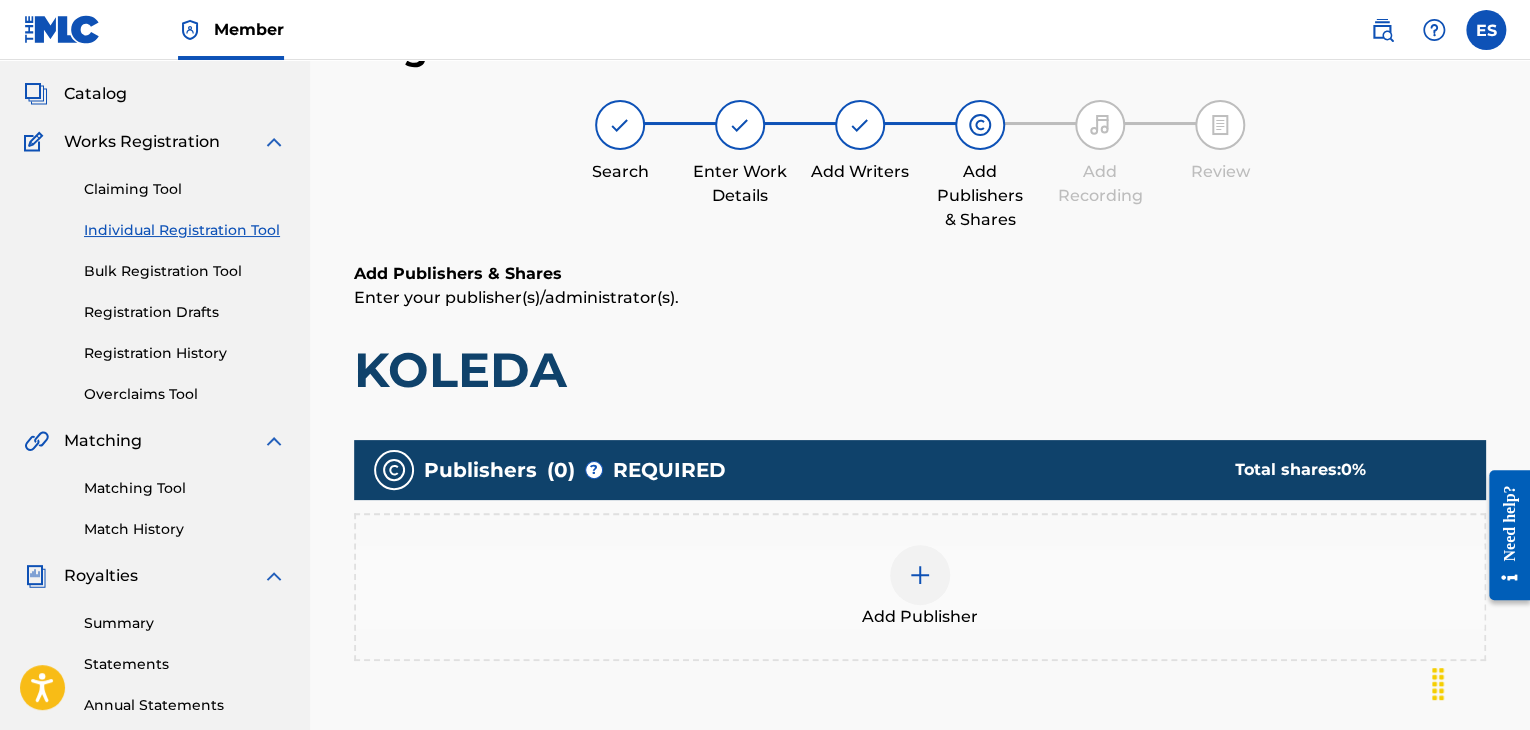 scroll, scrollTop: 390, scrollLeft: 0, axis: vertical 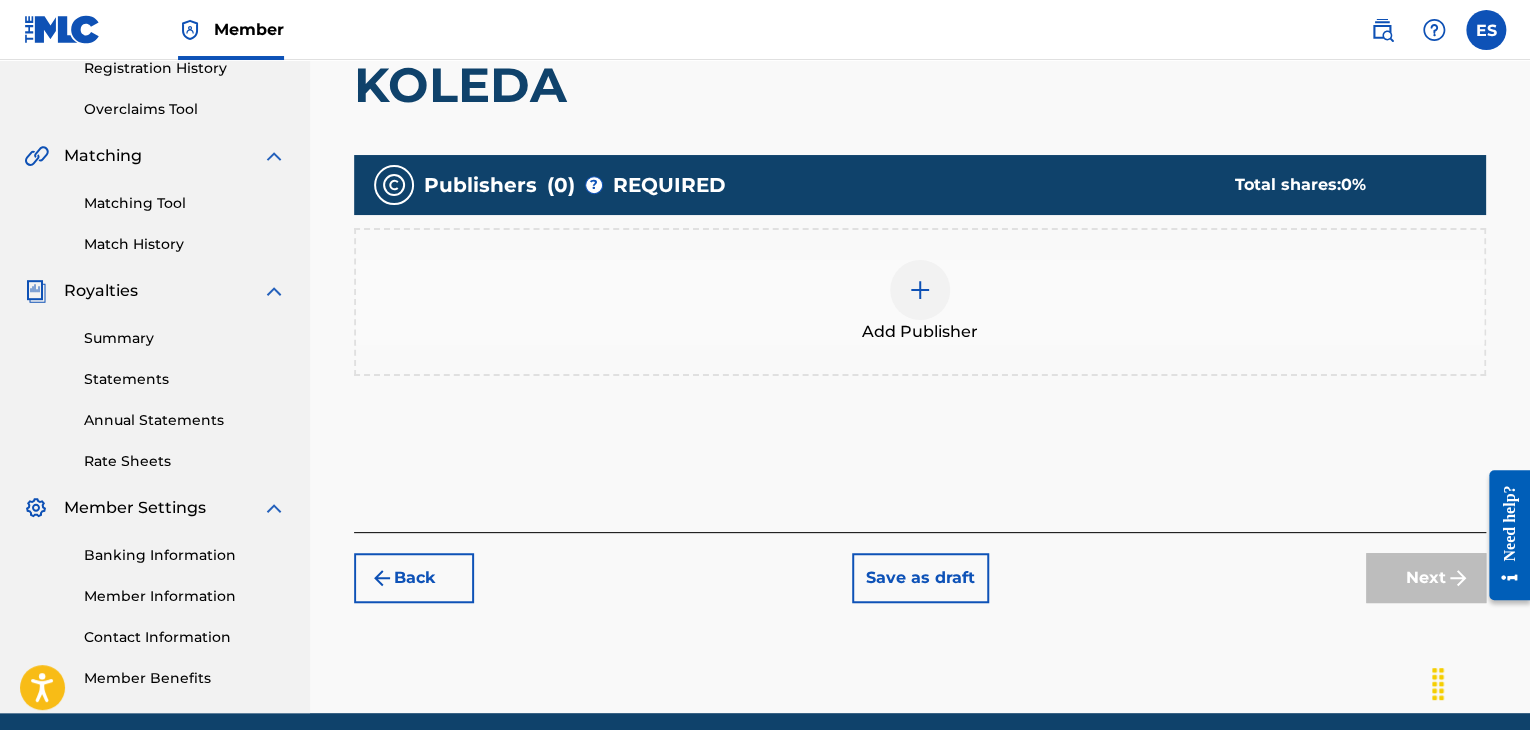 click at bounding box center [920, 290] 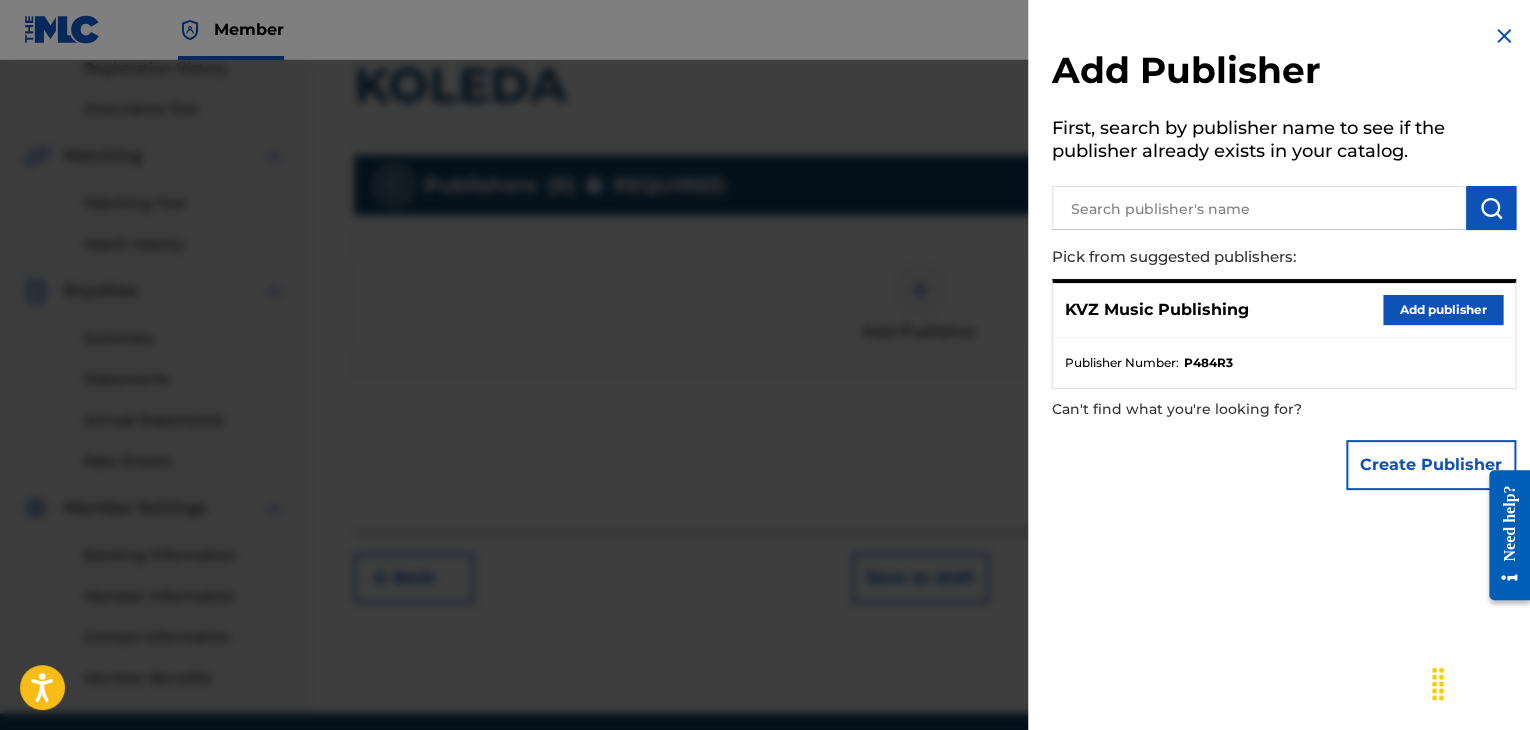 click on "Add publisher" at bounding box center (1443, 310) 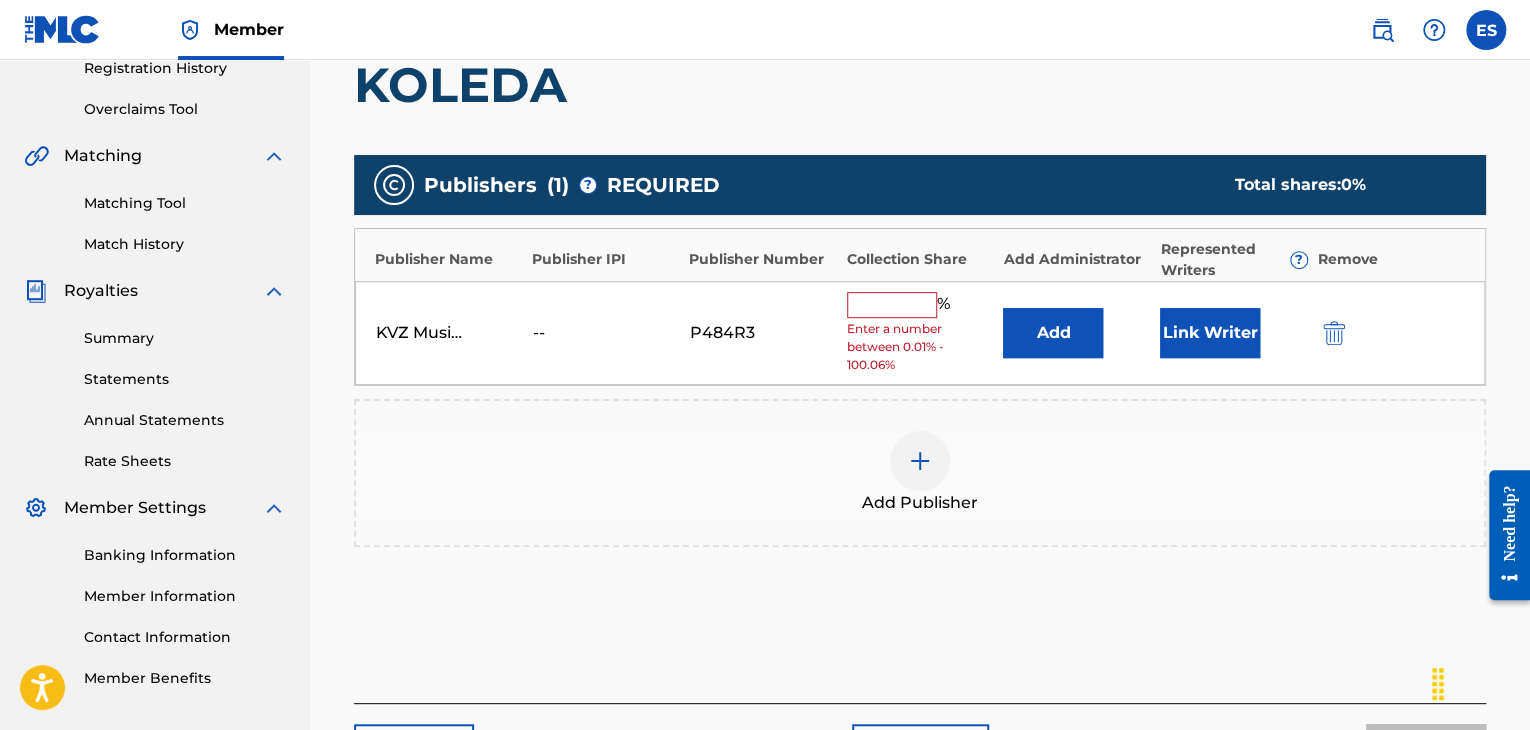 click at bounding box center [892, 305] 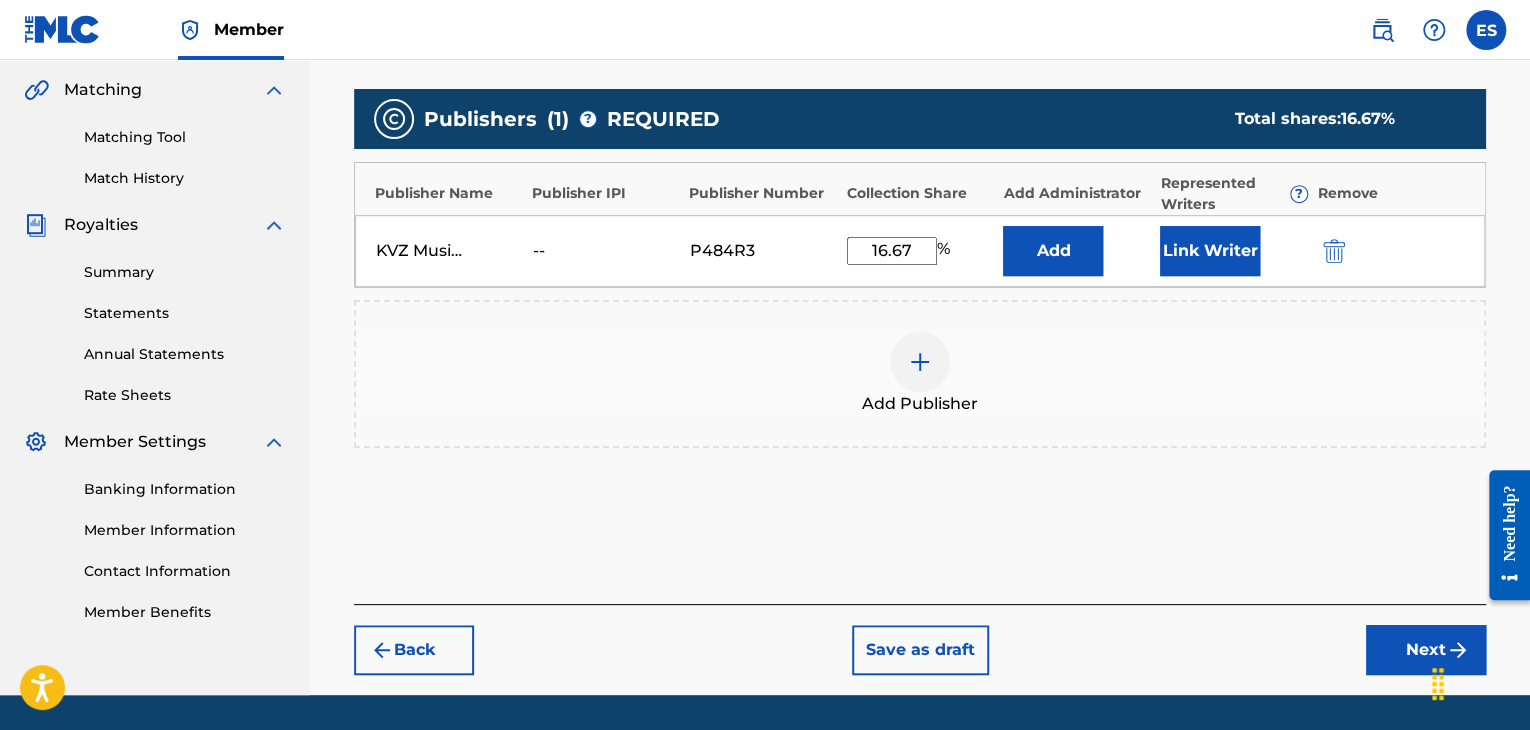 scroll, scrollTop: 516, scrollLeft: 0, axis: vertical 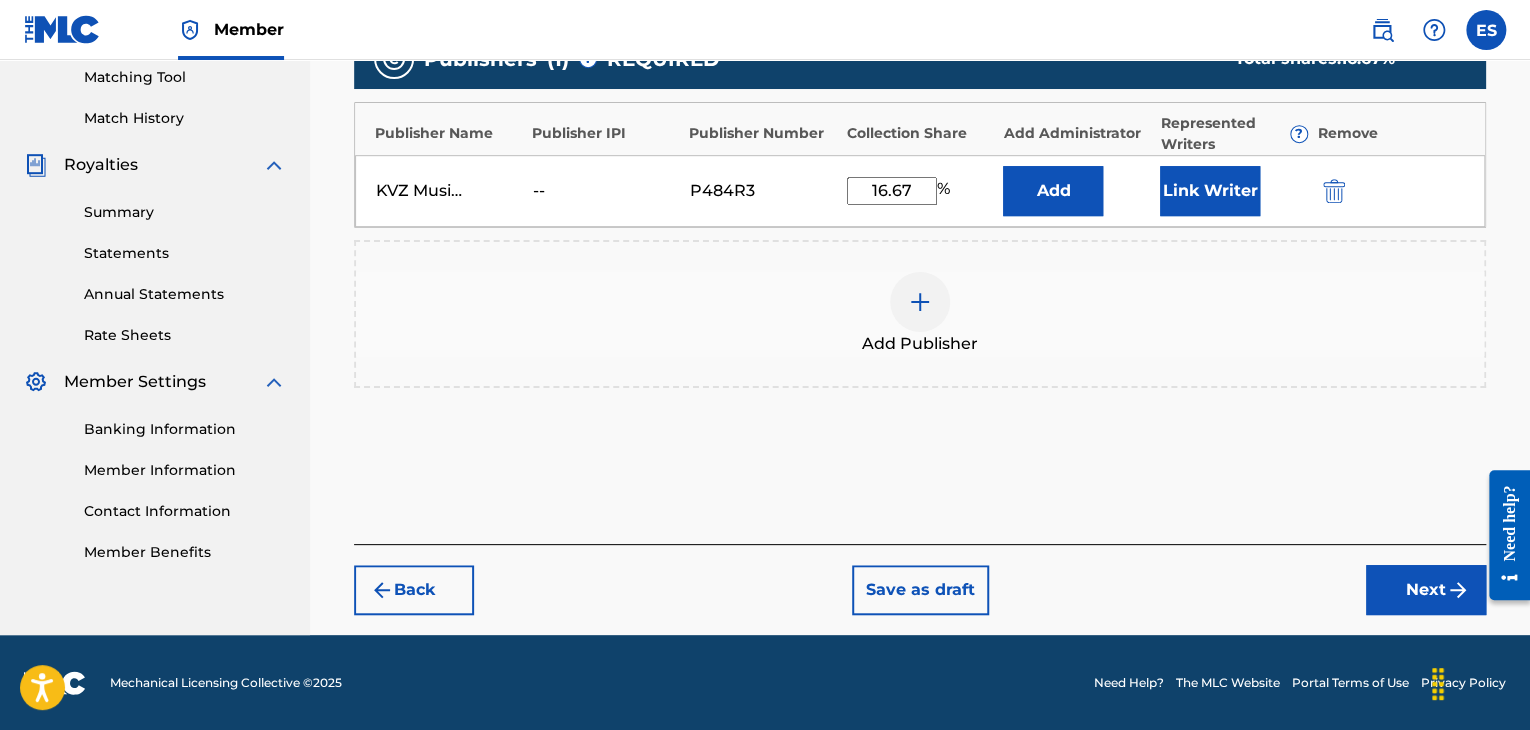 click on "Next" at bounding box center [1426, 590] 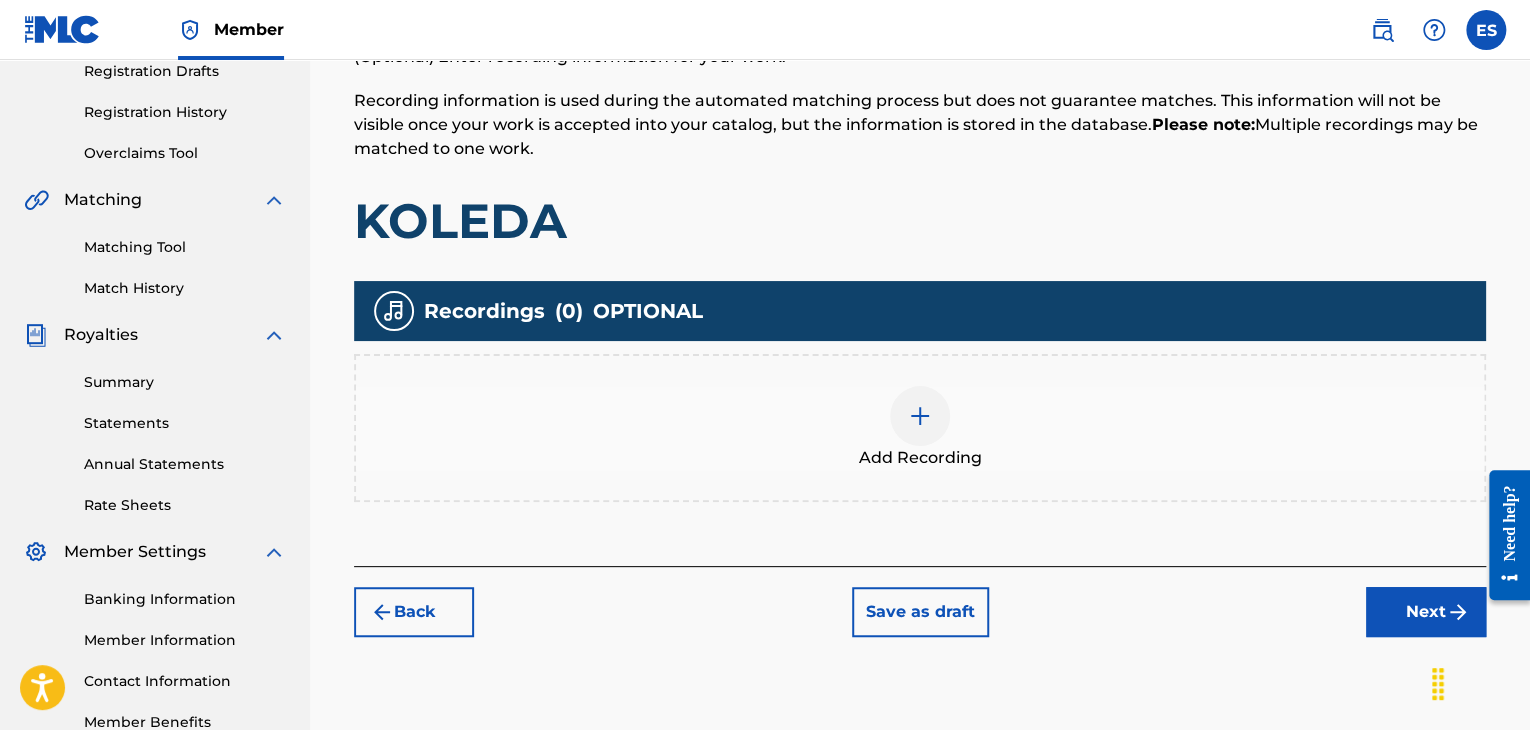 scroll, scrollTop: 390, scrollLeft: 0, axis: vertical 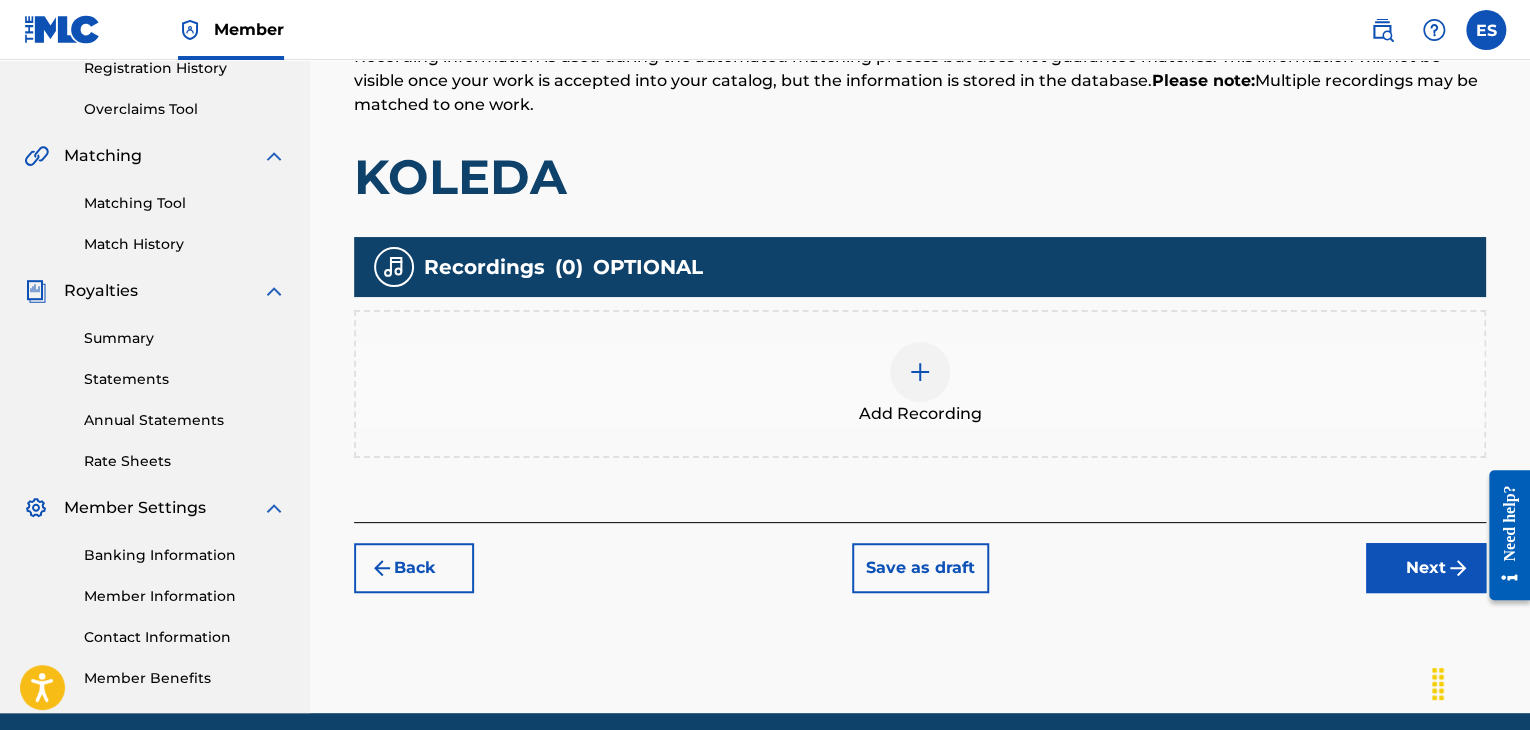 click at bounding box center (920, 372) 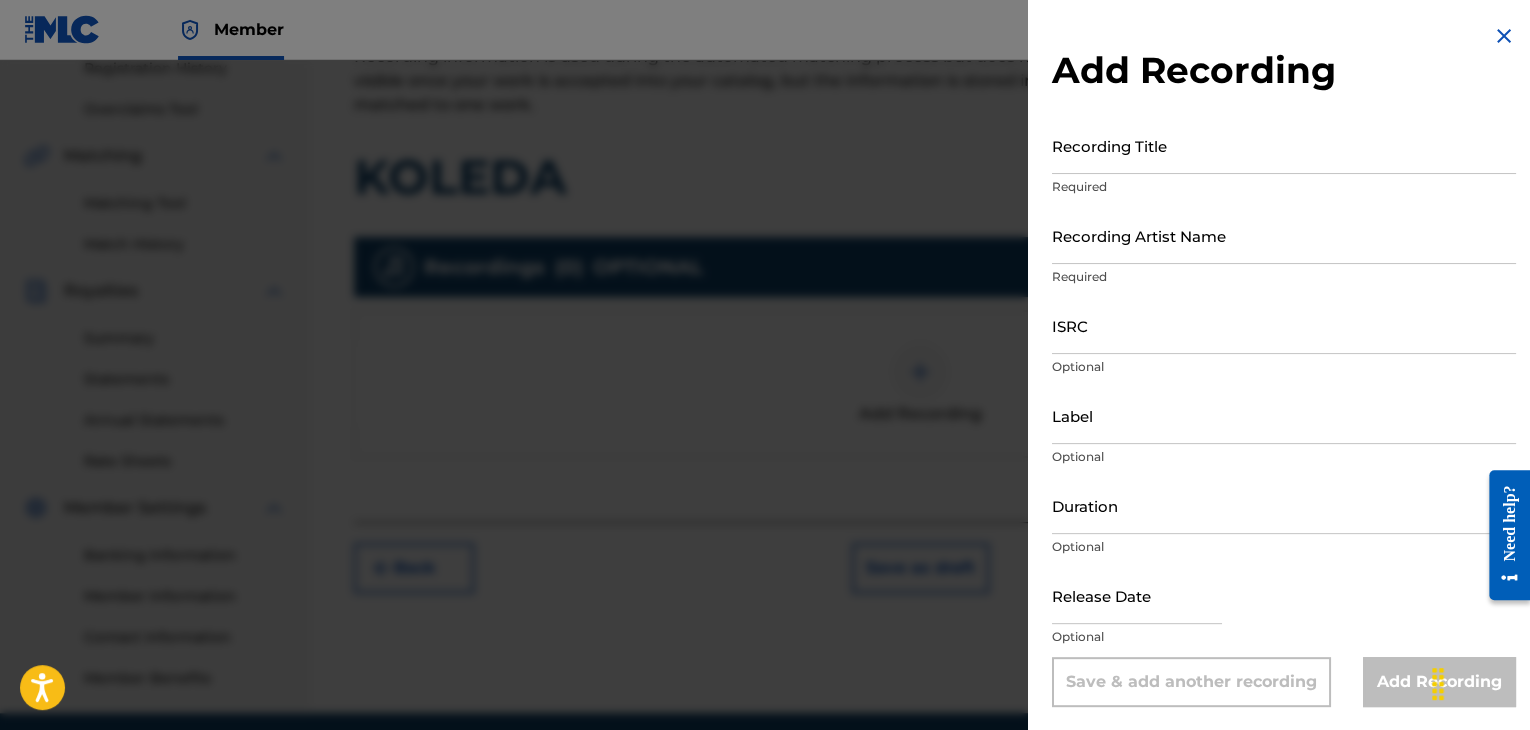click at bounding box center (1504, 36) 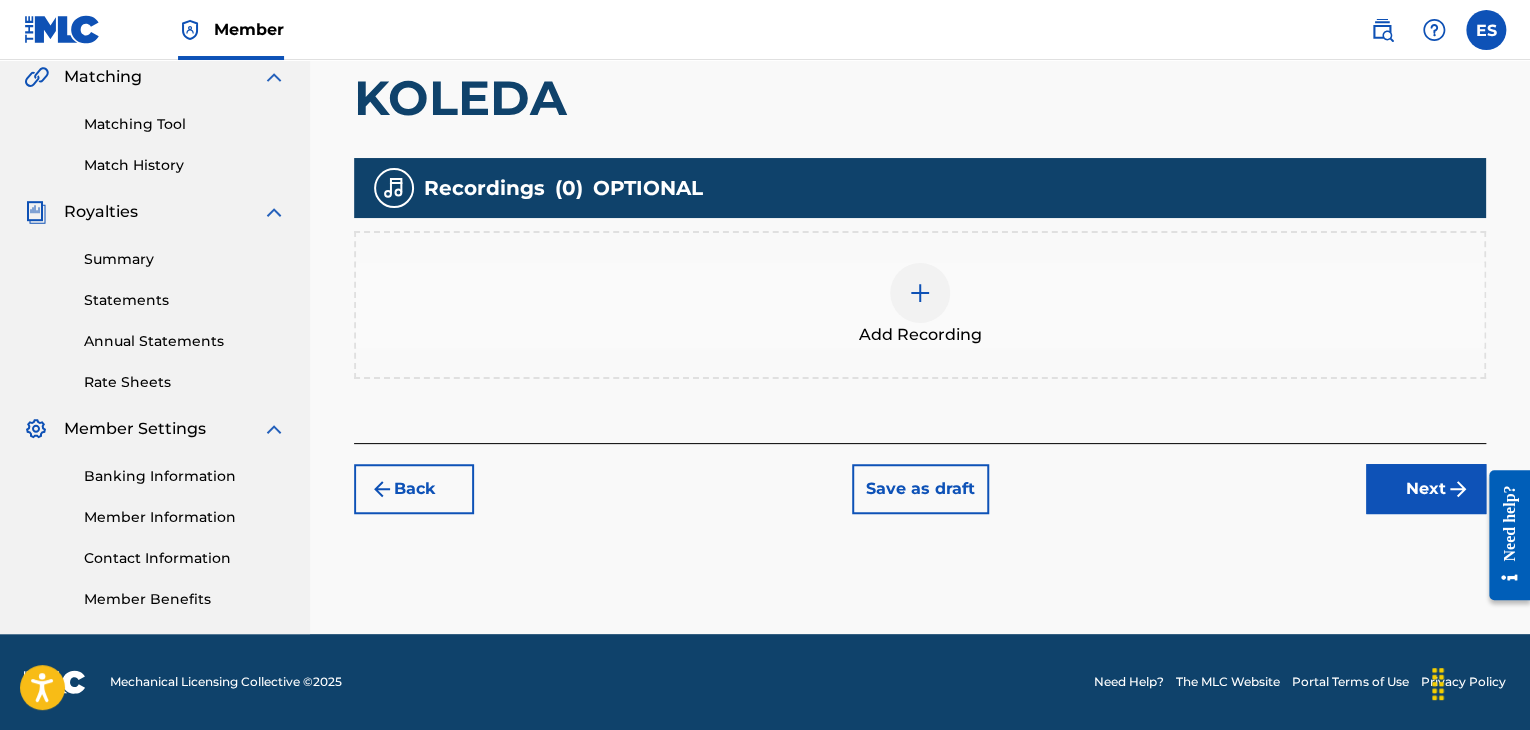 click on "Next" at bounding box center [1426, 489] 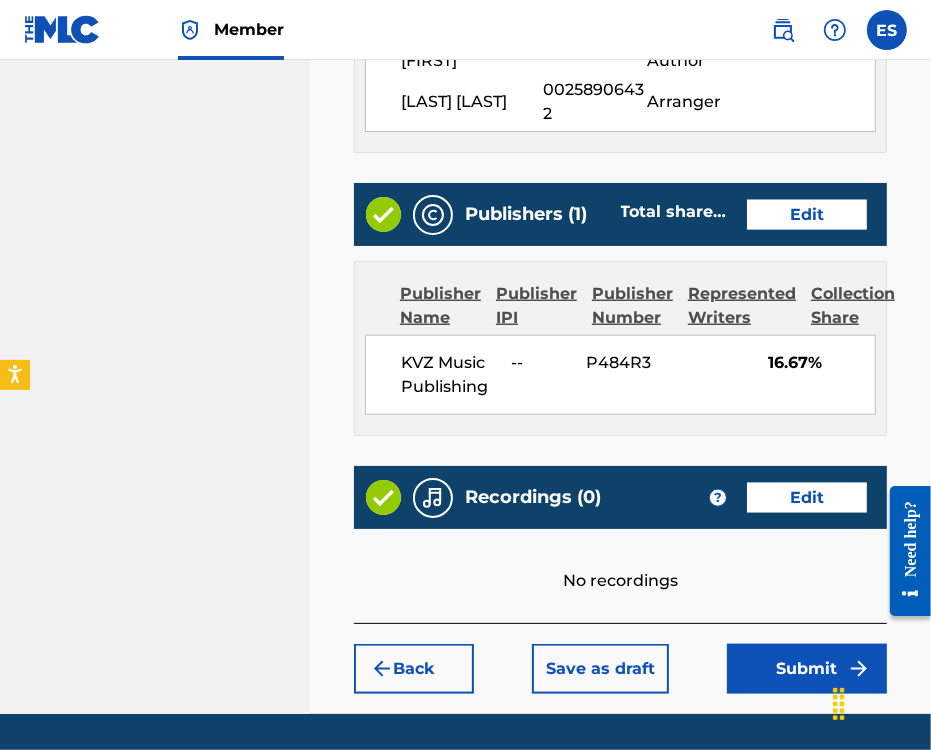 scroll, scrollTop: 1281, scrollLeft: 0, axis: vertical 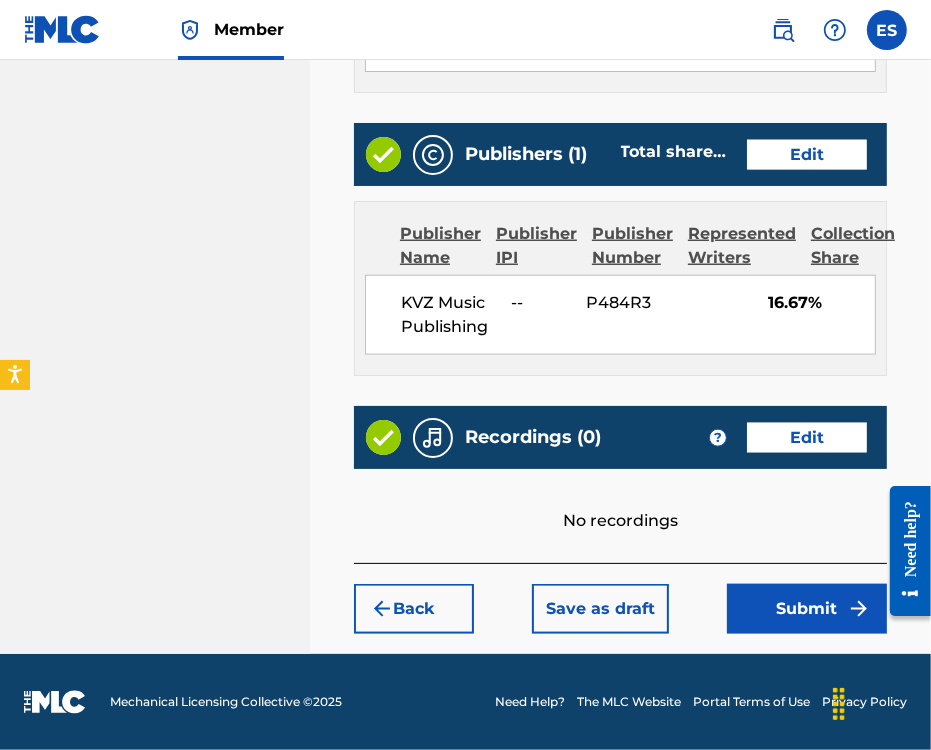 click on "Submit" at bounding box center (807, 609) 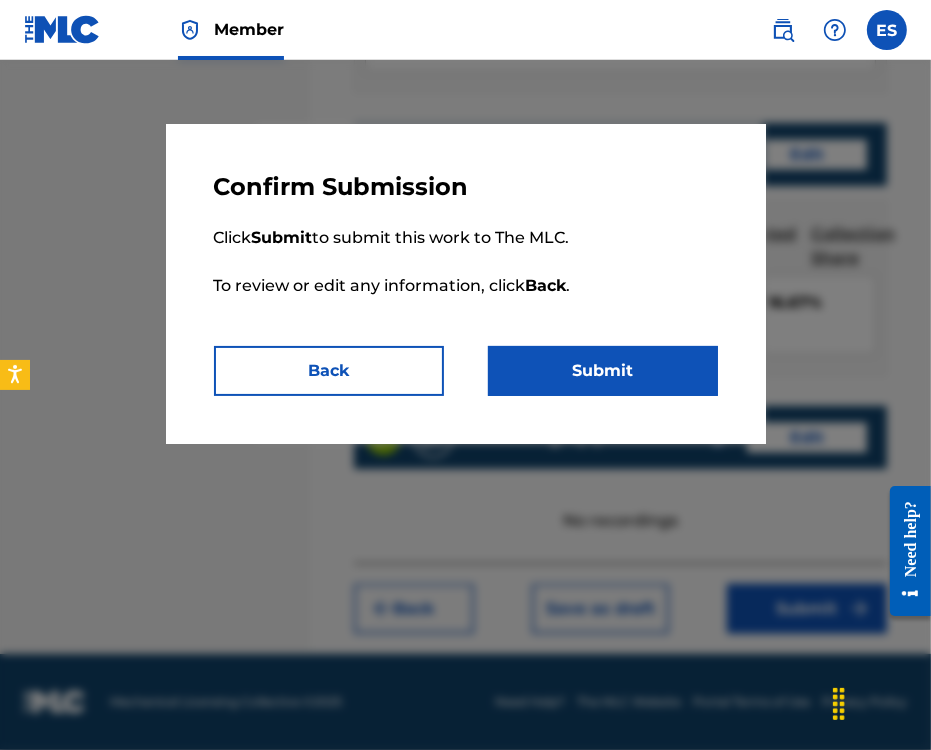 click on "Submit" at bounding box center (603, 371) 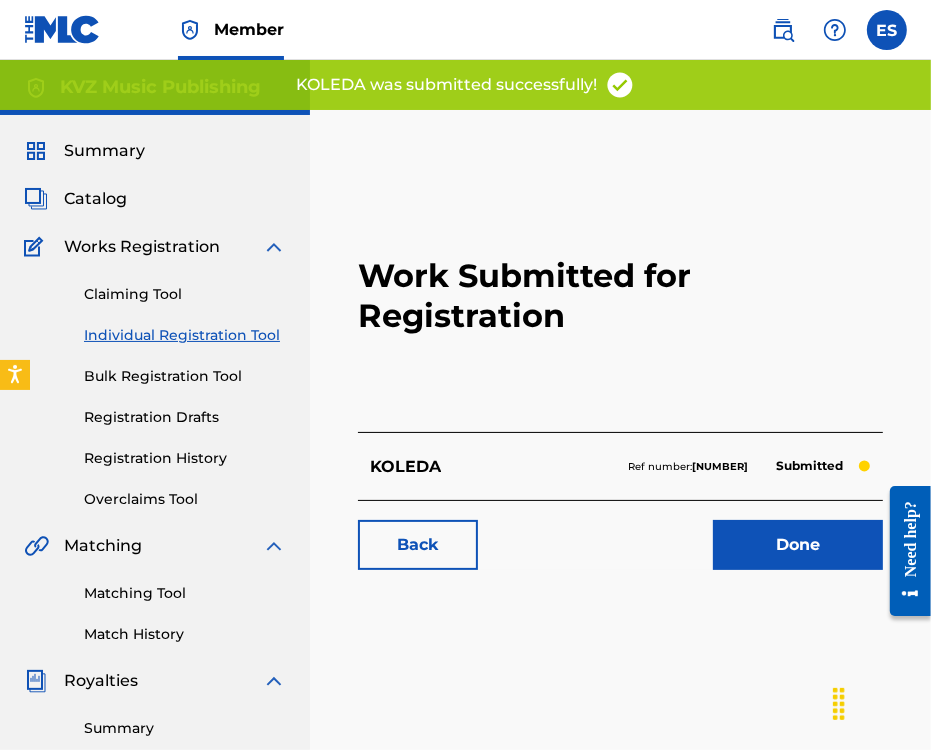 click on "Individual Registration Tool" at bounding box center [185, 335] 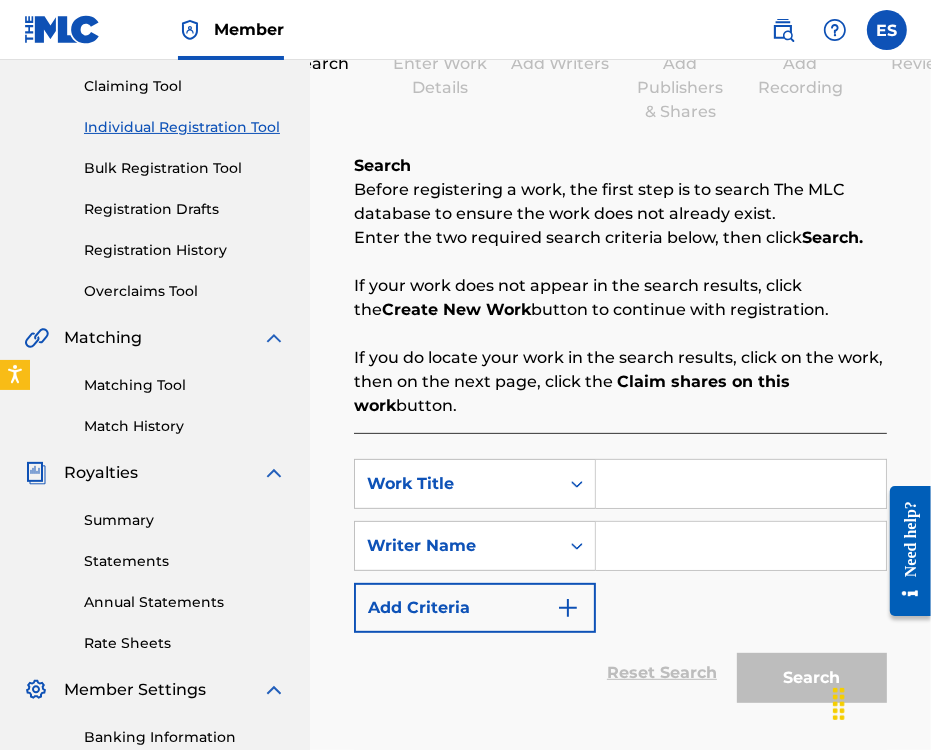 scroll, scrollTop: 100, scrollLeft: 0, axis: vertical 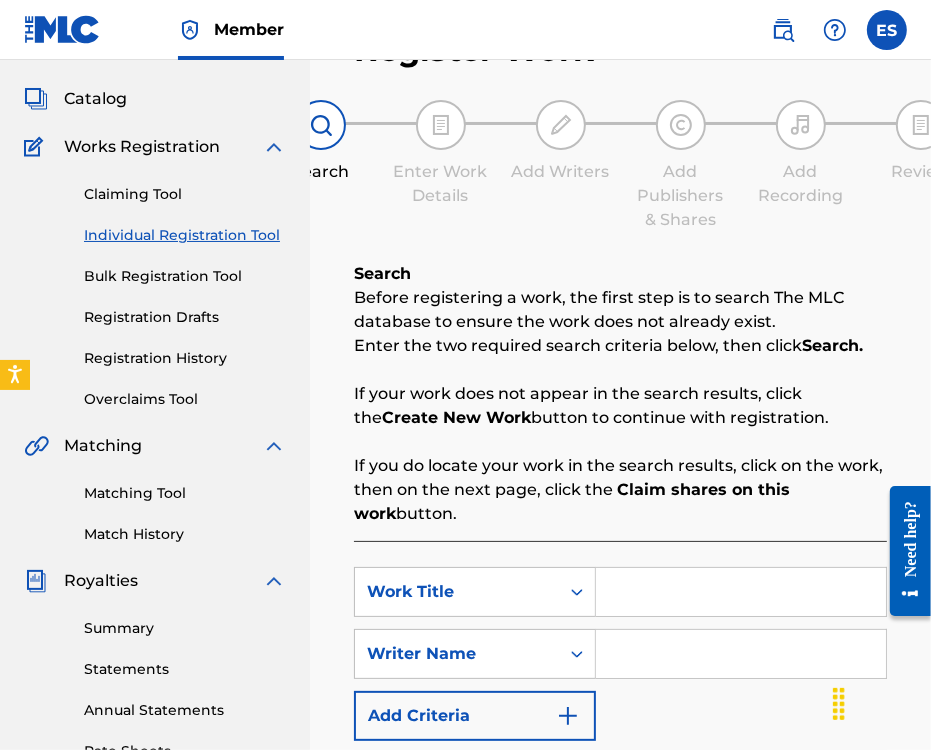 drag, startPoint x: 192, startPoint y: 237, endPoint x: 308, endPoint y: 345, distance: 158.4929 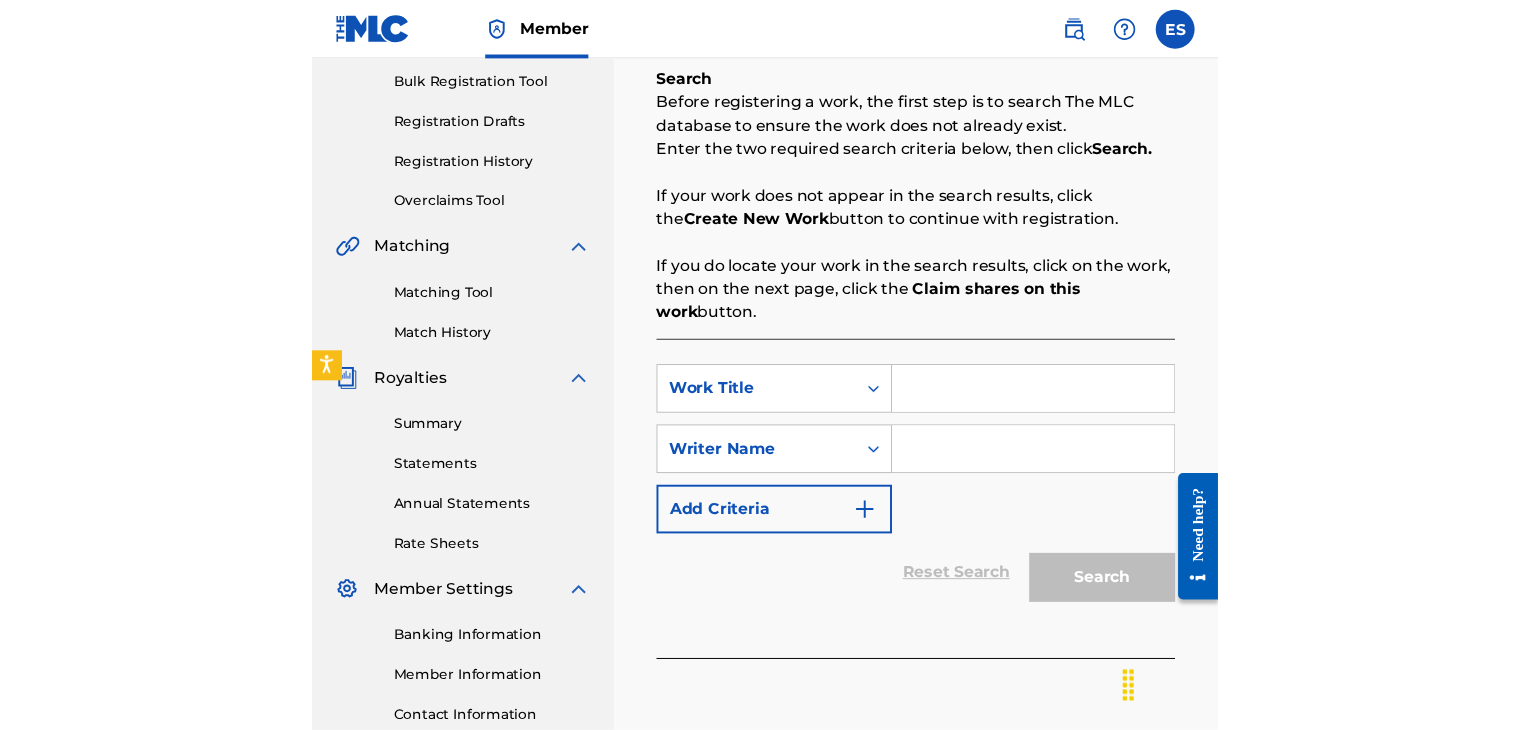 scroll, scrollTop: 449, scrollLeft: 0, axis: vertical 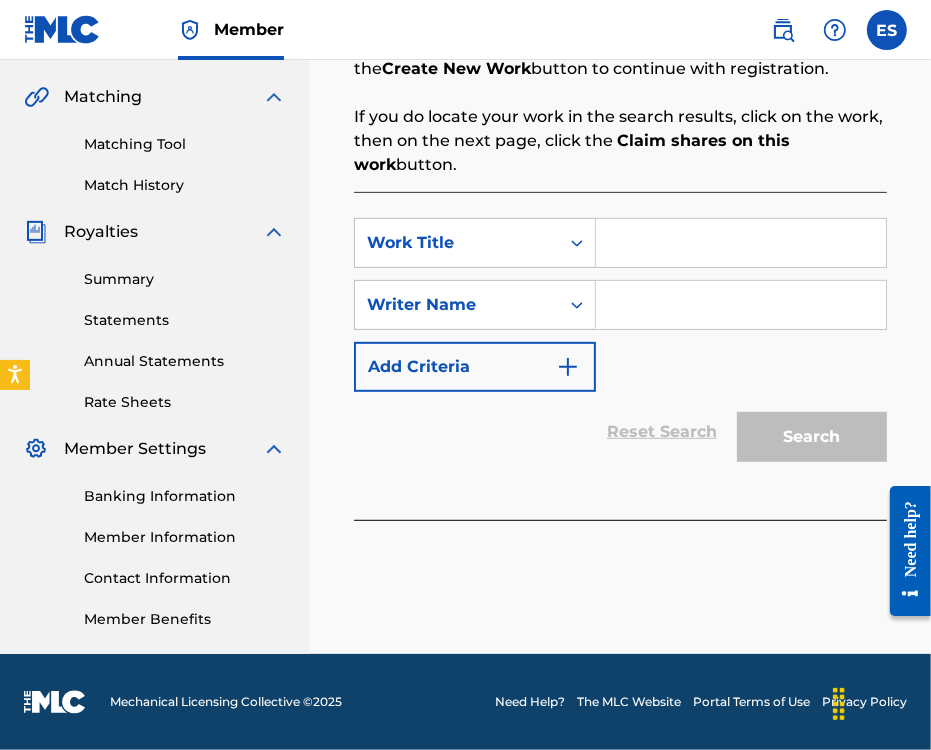 click at bounding box center [741, 243] 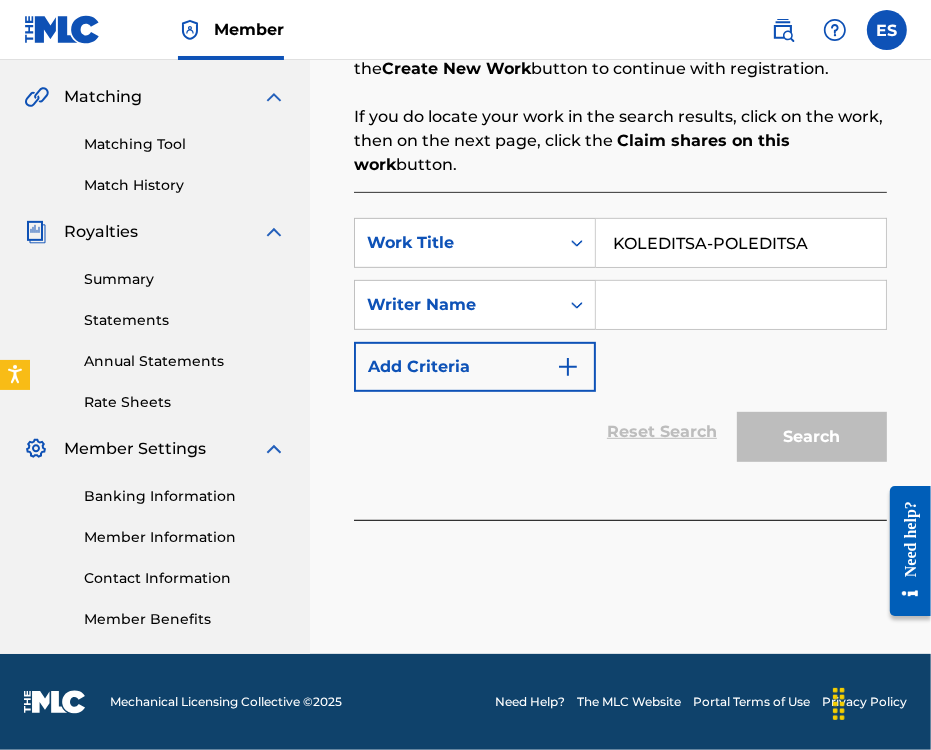 type on "KOLEDITSA-POLEDITSA" 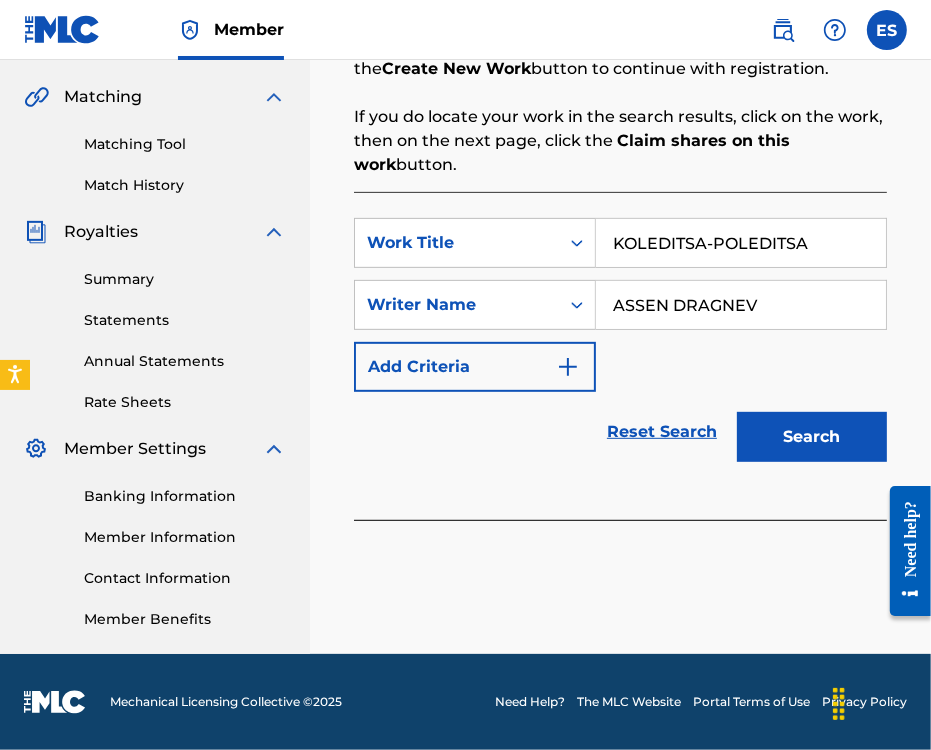 click on "Search" at bounding box center [812, 437] 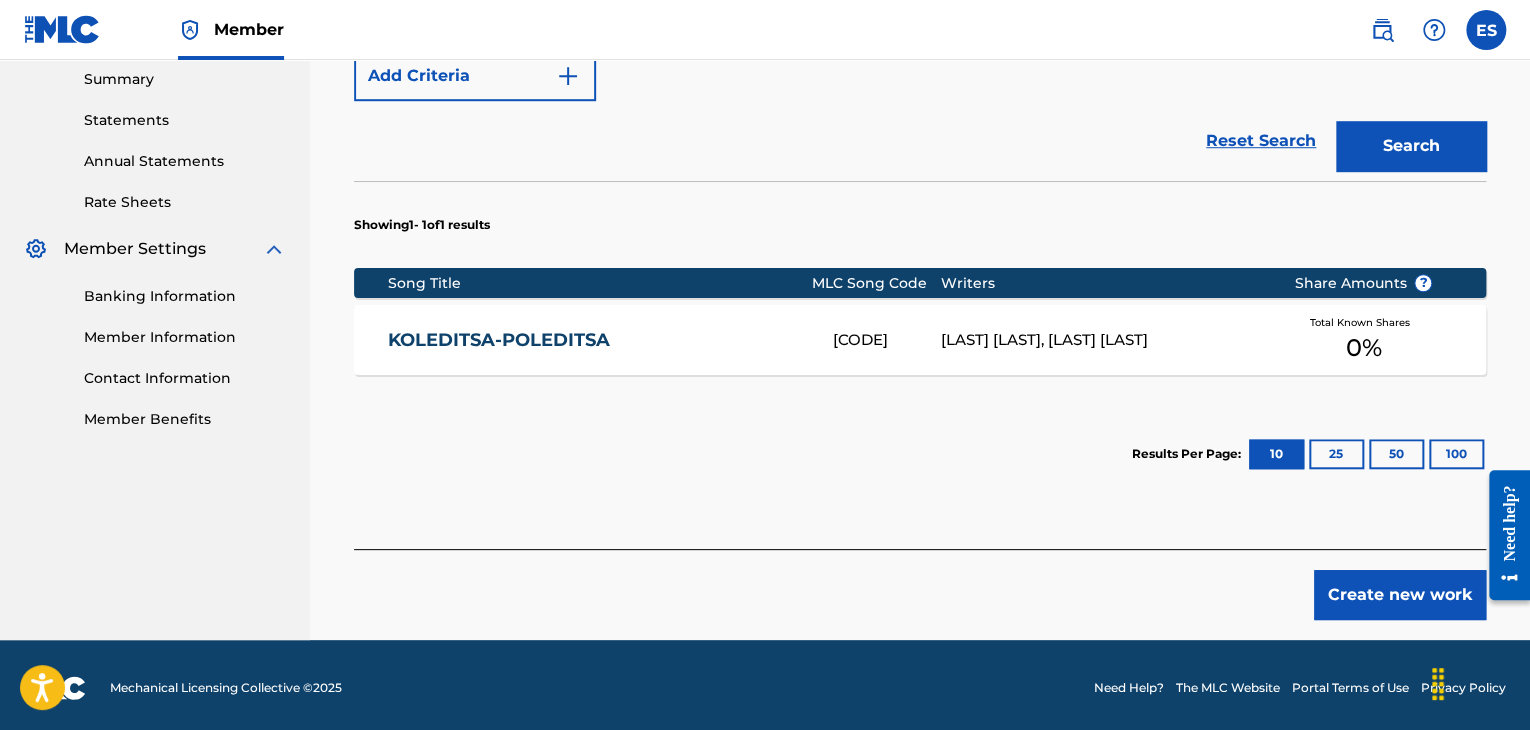 click on "Create new work" at bounding box center (1400, 595) 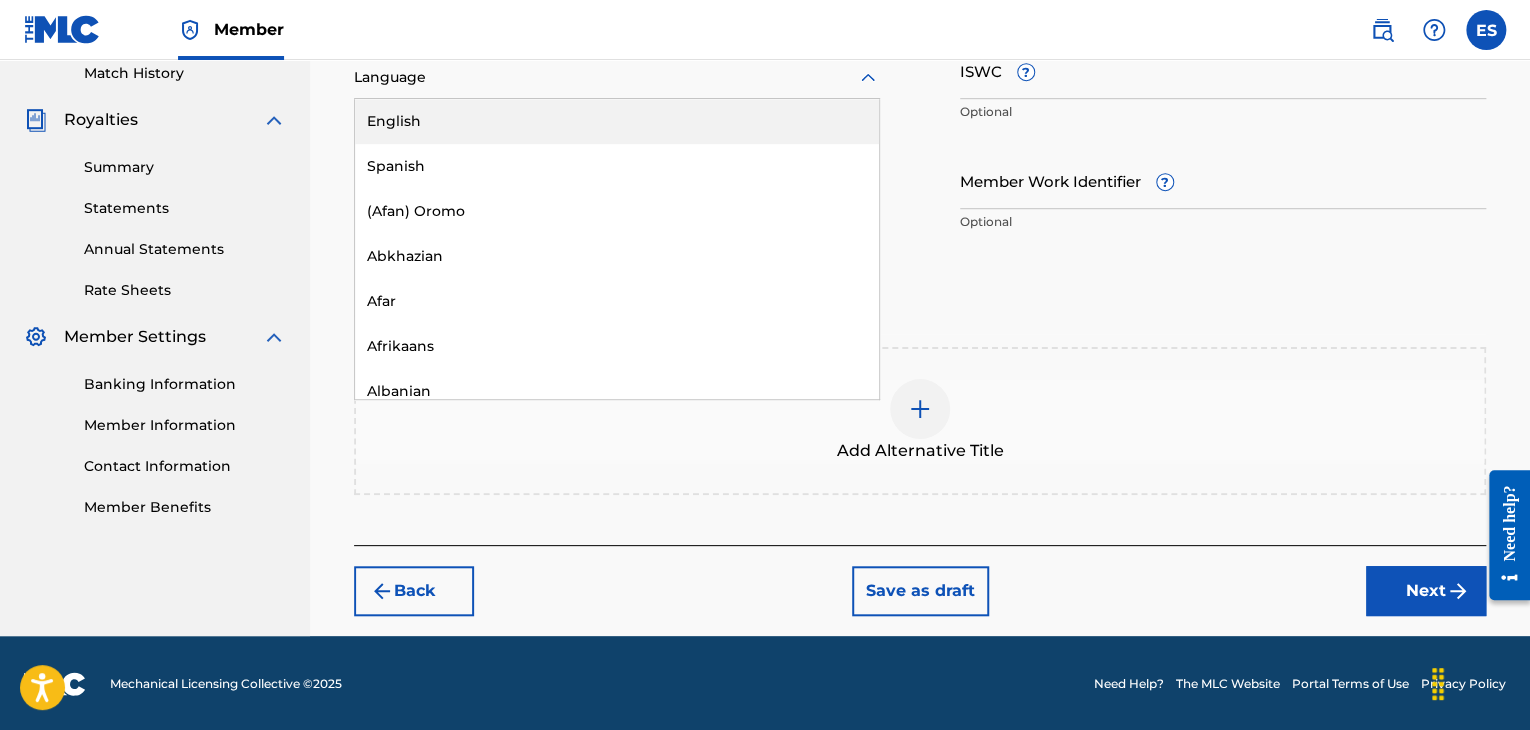 click at bounding box center (617, 77) 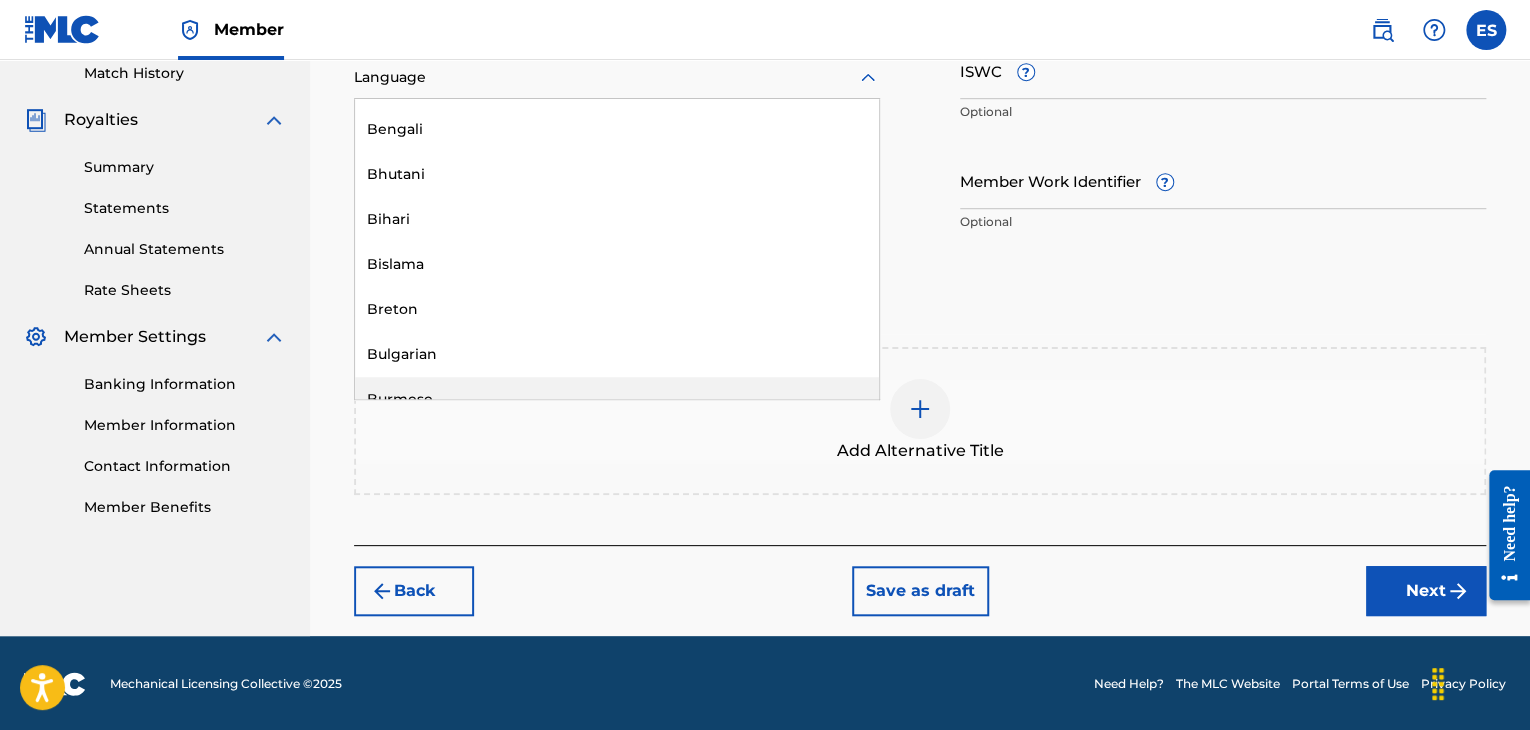 scroll, scrollTop: 800, scrollLeft: 0, axis: vertical 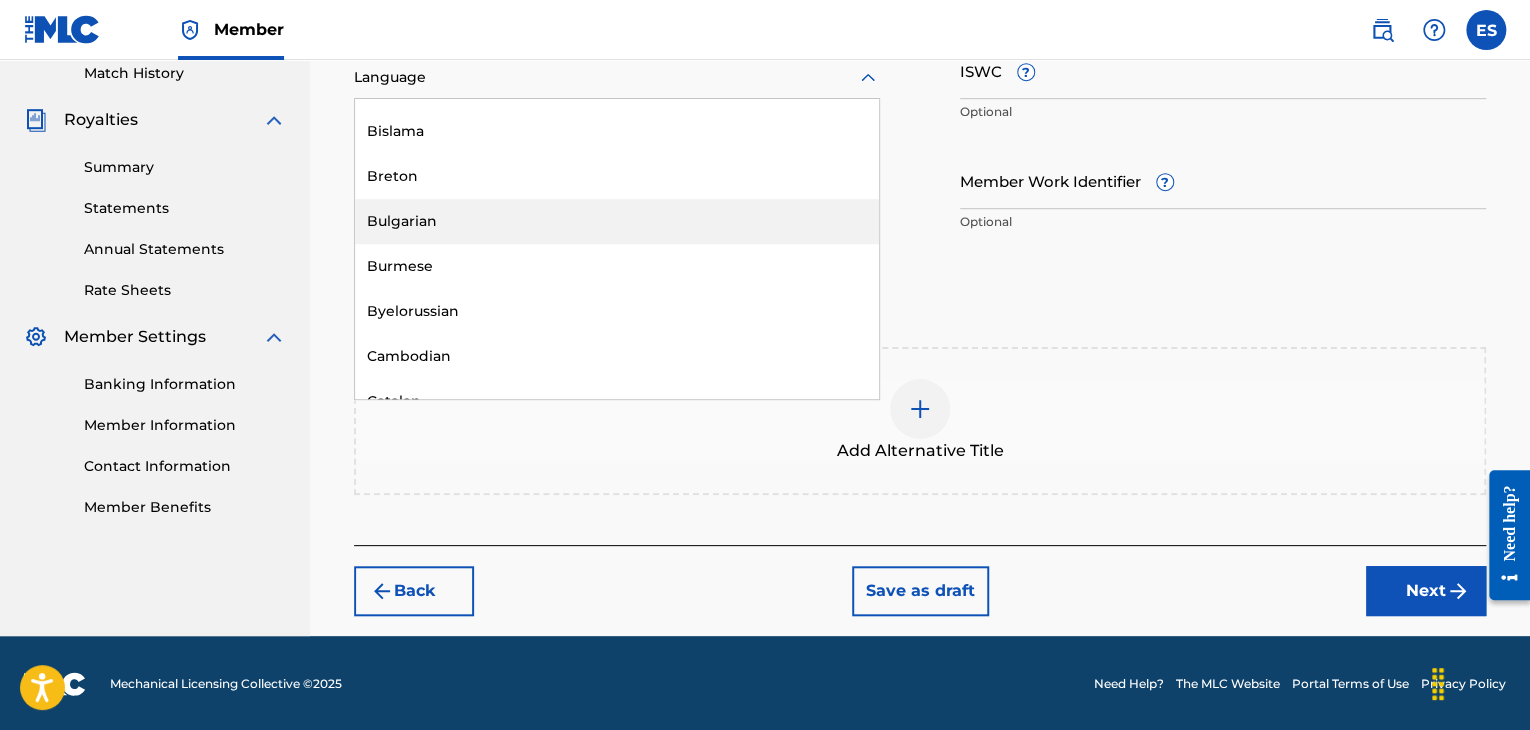 click on "Bulgarian" at bounding box center [617, 221] 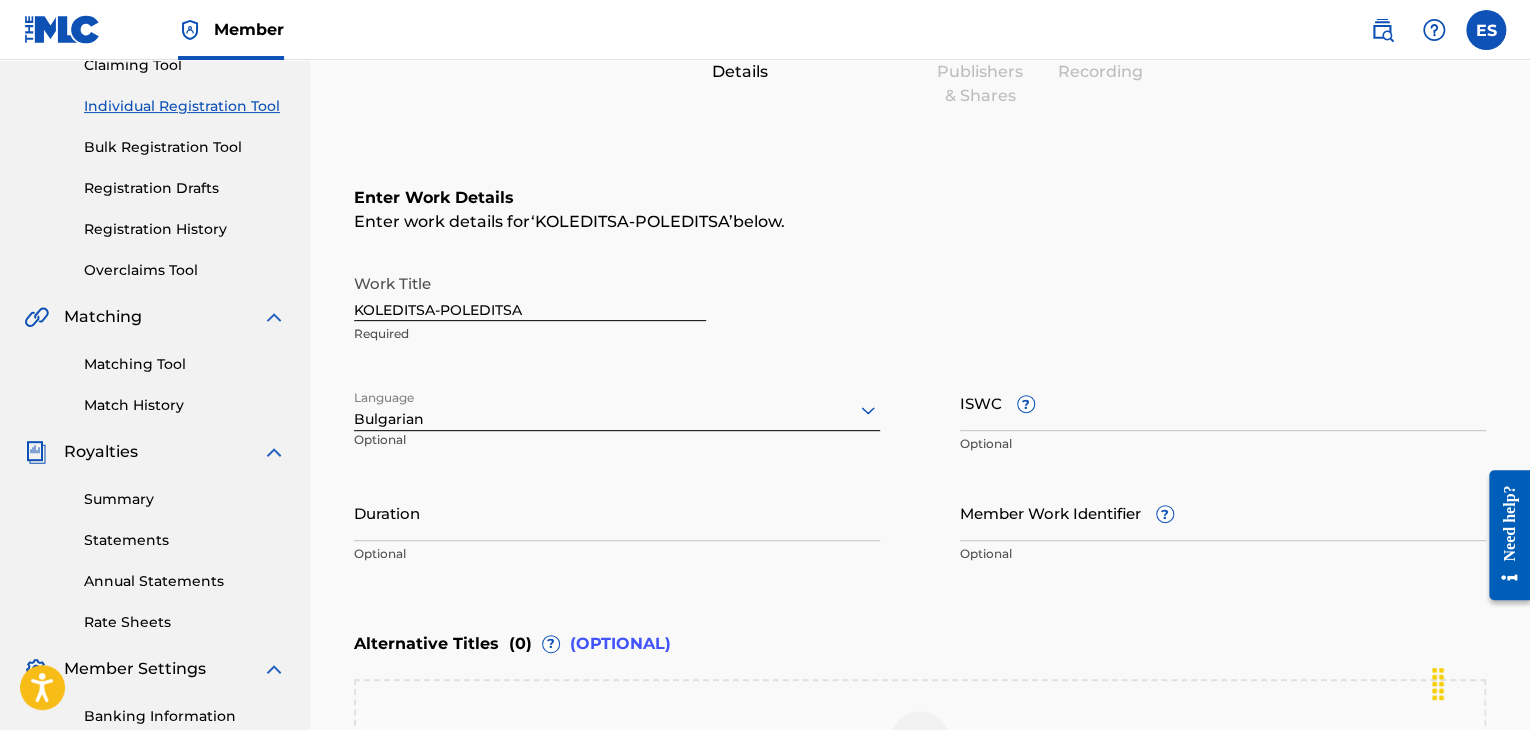 scroll, scrollTop: 261, scrollLeft: 0, axis: vertical 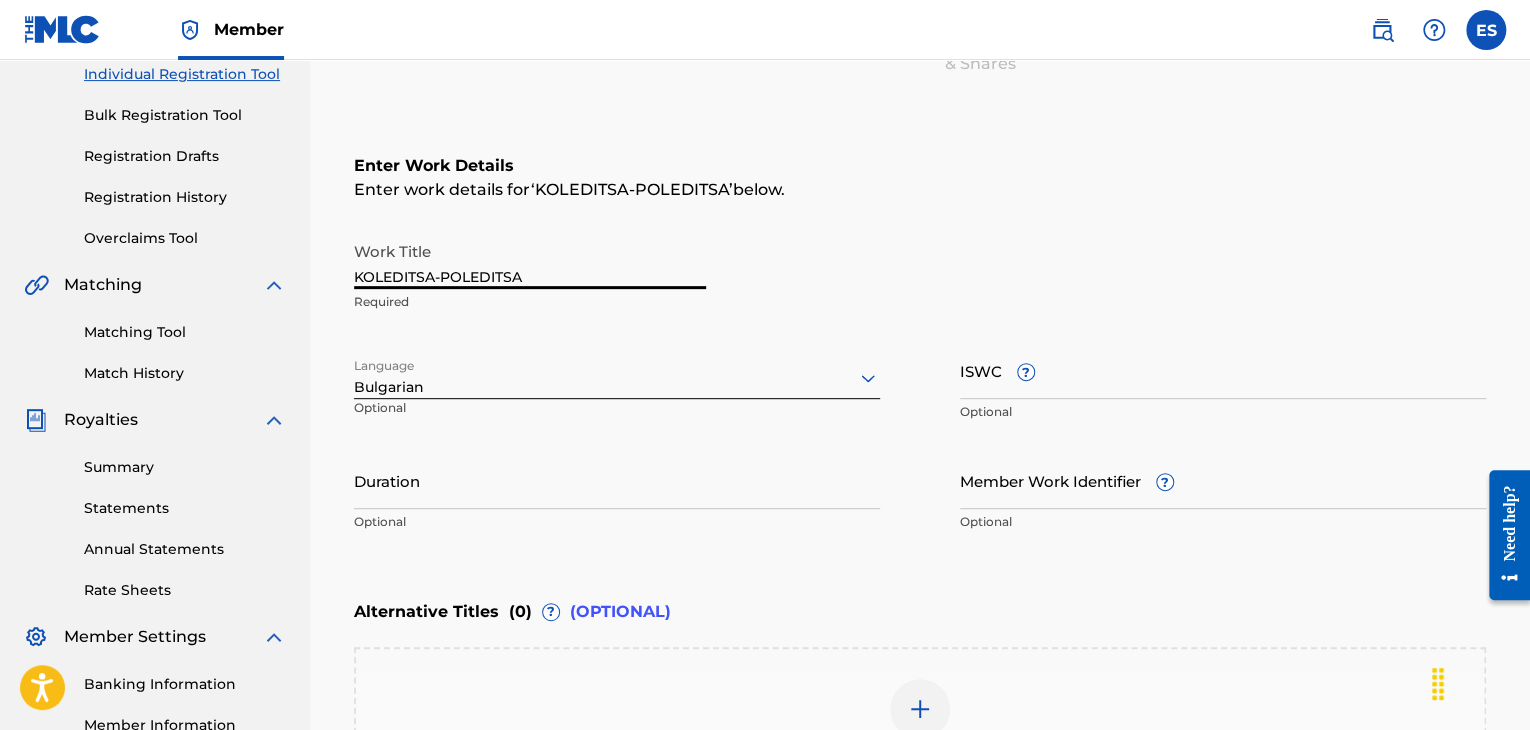 click on "KOLEDITSA-POLEDITSA" at bounding box center (530, 260) 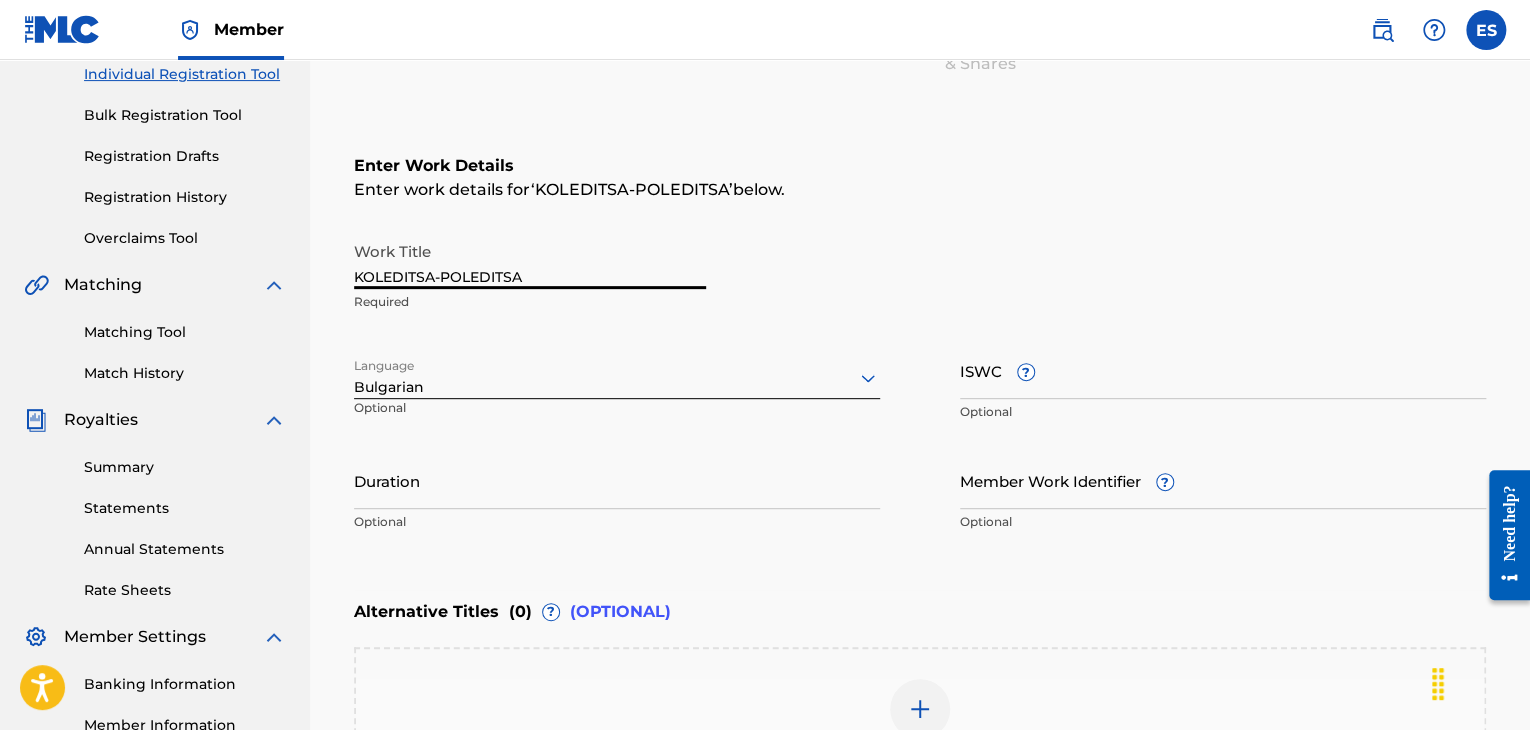 type on "KOLEDITSA-POLEDITSA" 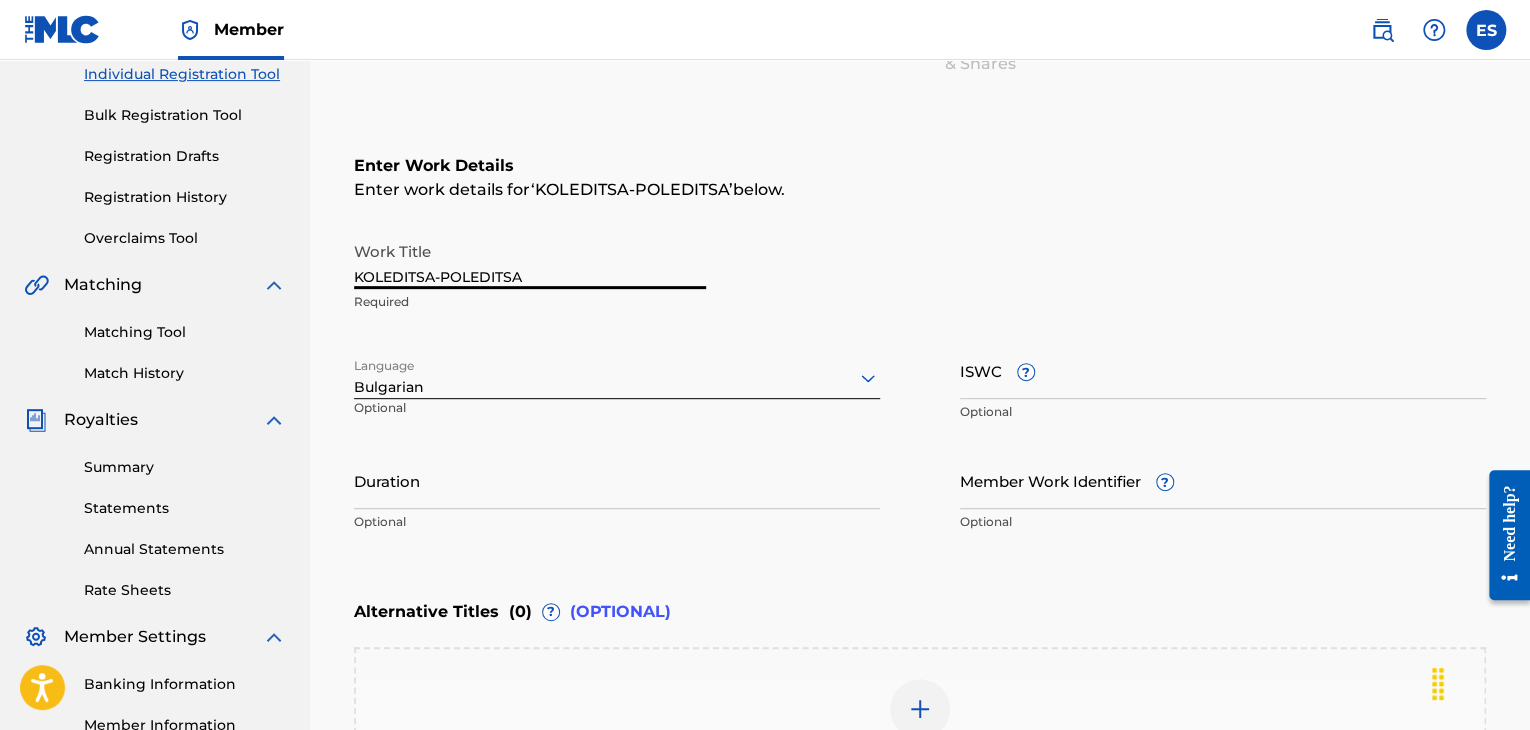 click on "ISWC   ?" at bounding box center [1223, 370] 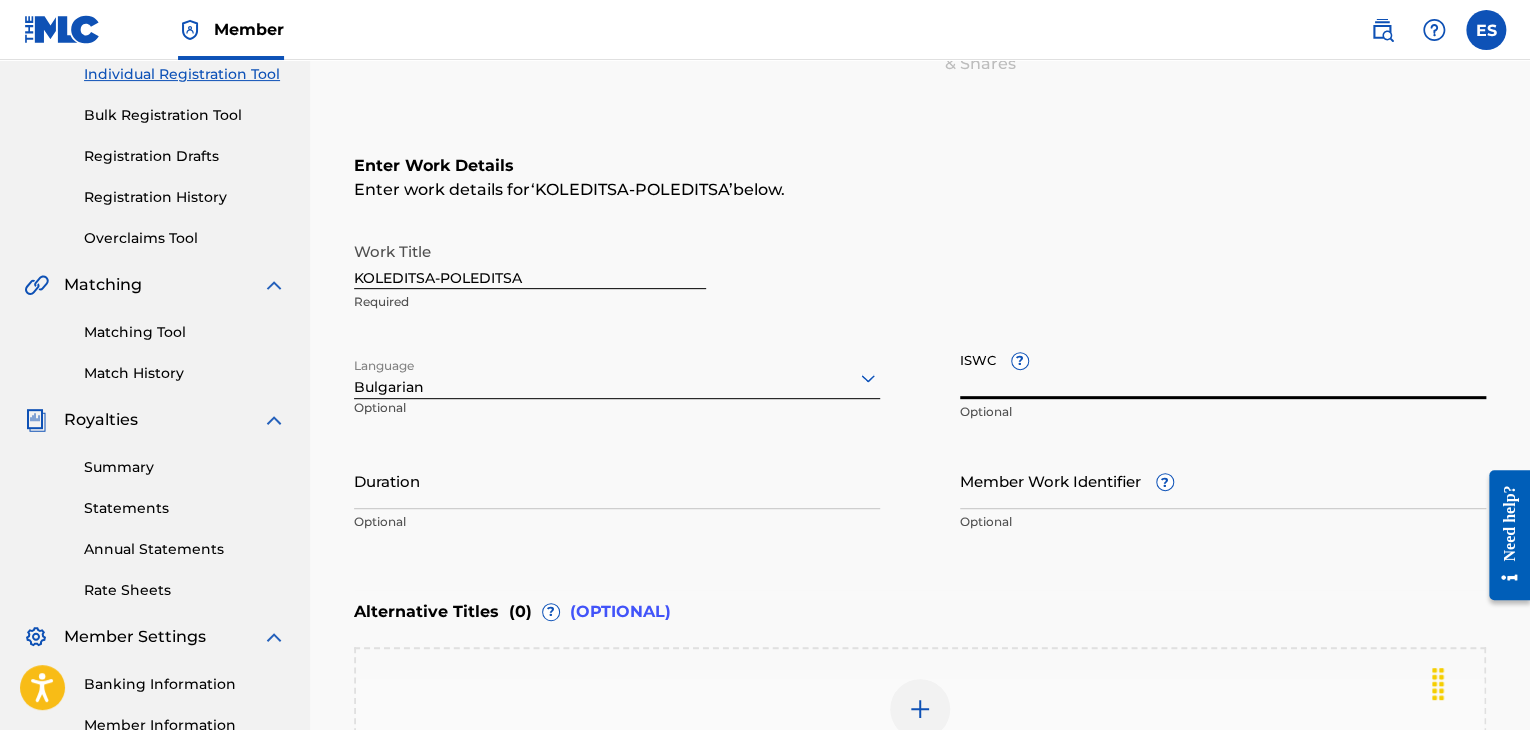 paste on "T9180925400" 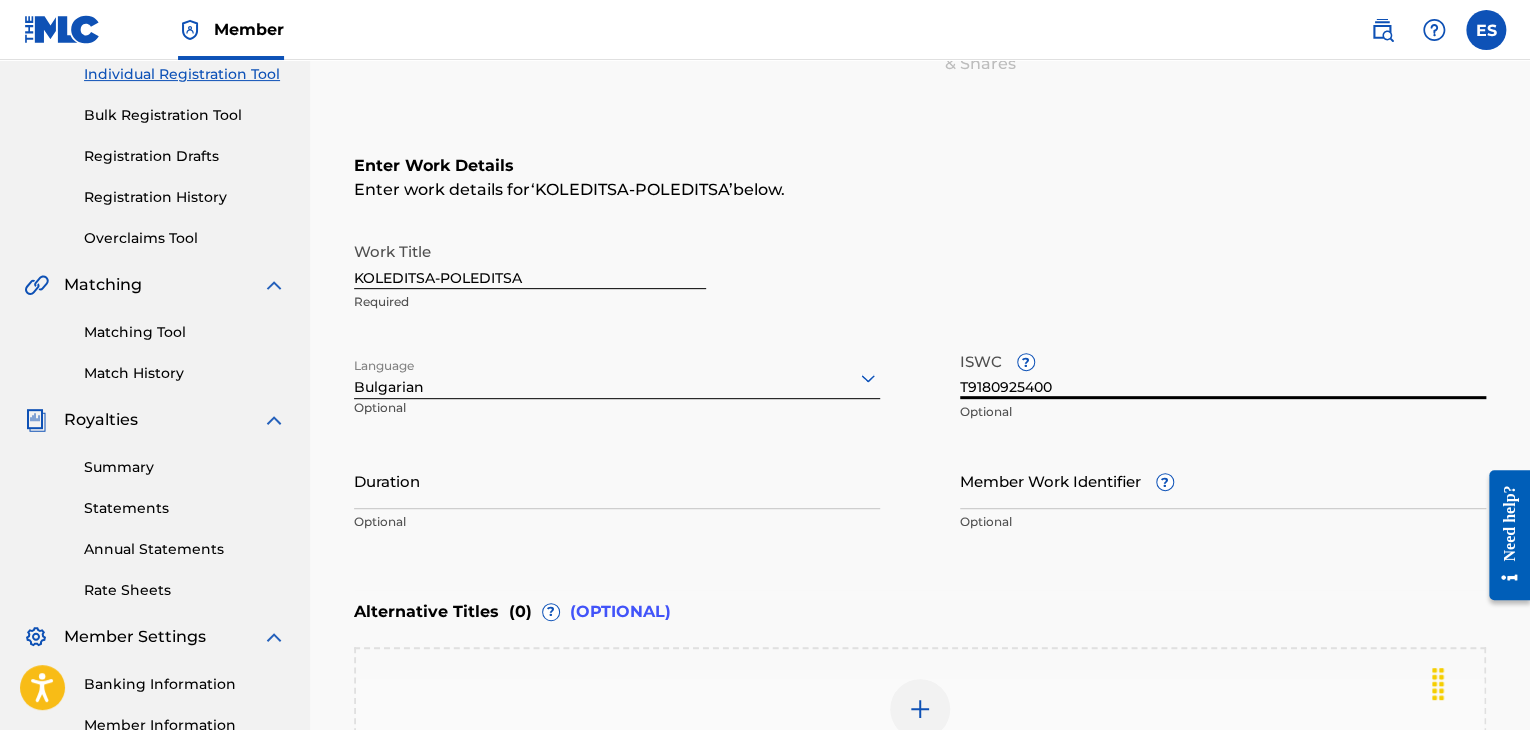 type on "T9180925400" 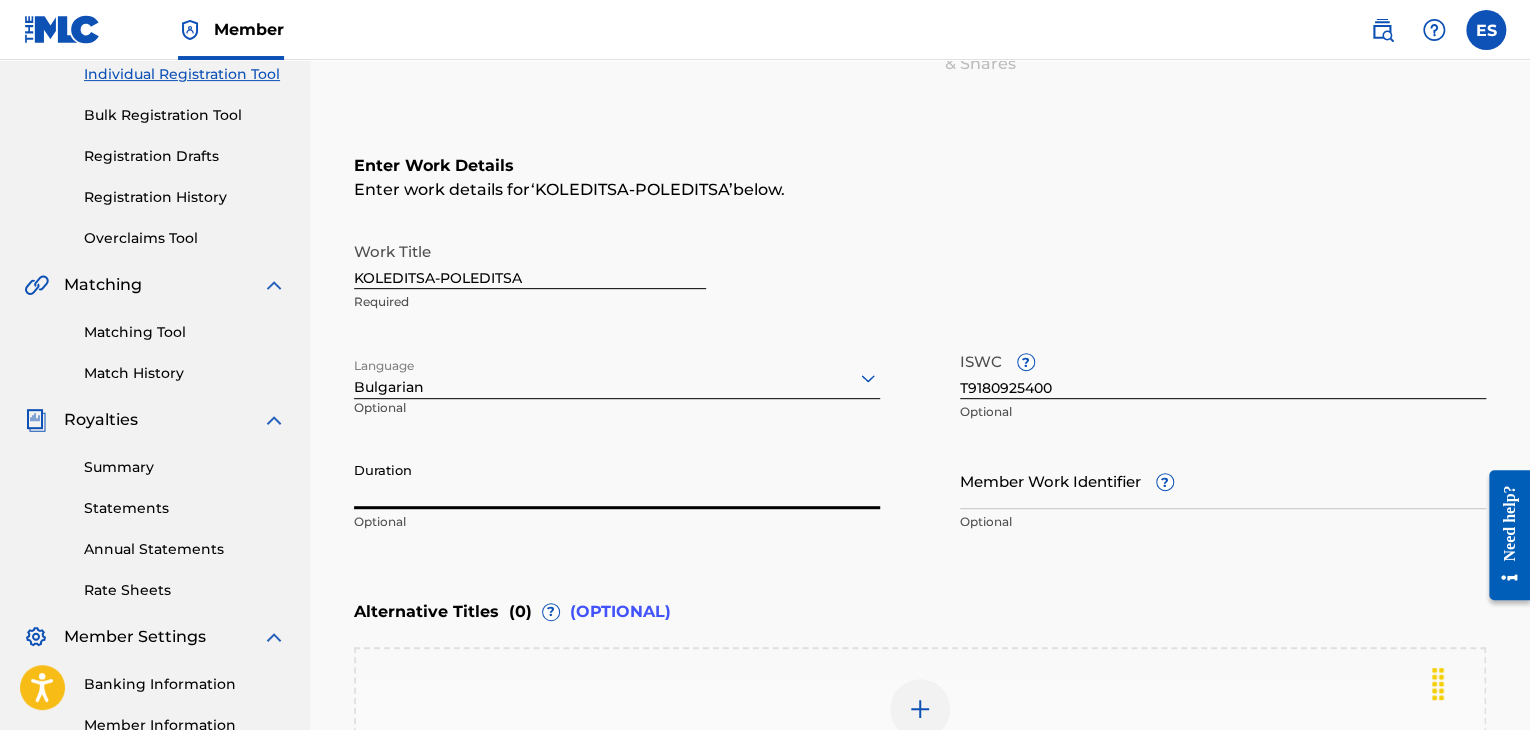 click on "Duration" at bounding box center [617, 480] 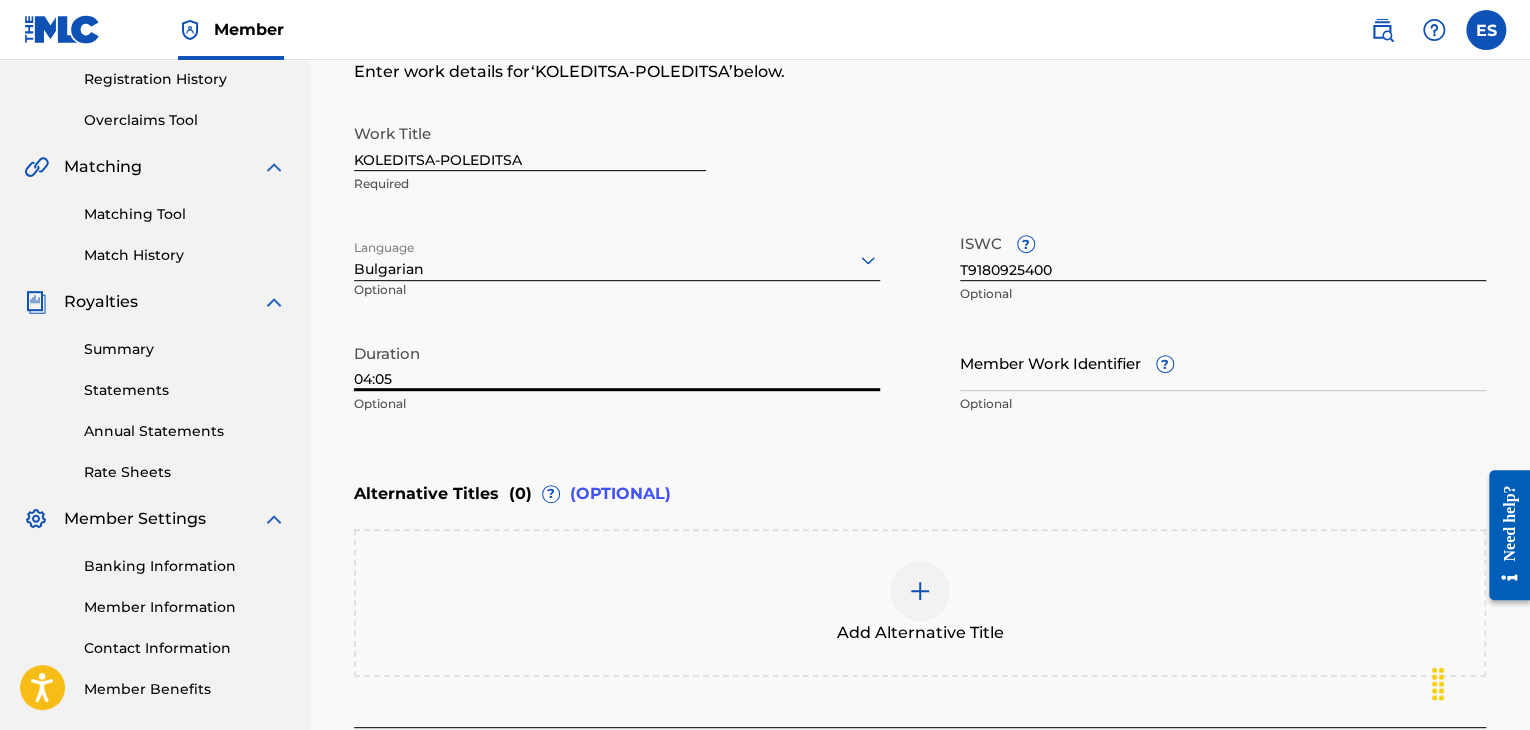 scroll, scrollTop: 461, scrollLeft: 0, axis: vertical 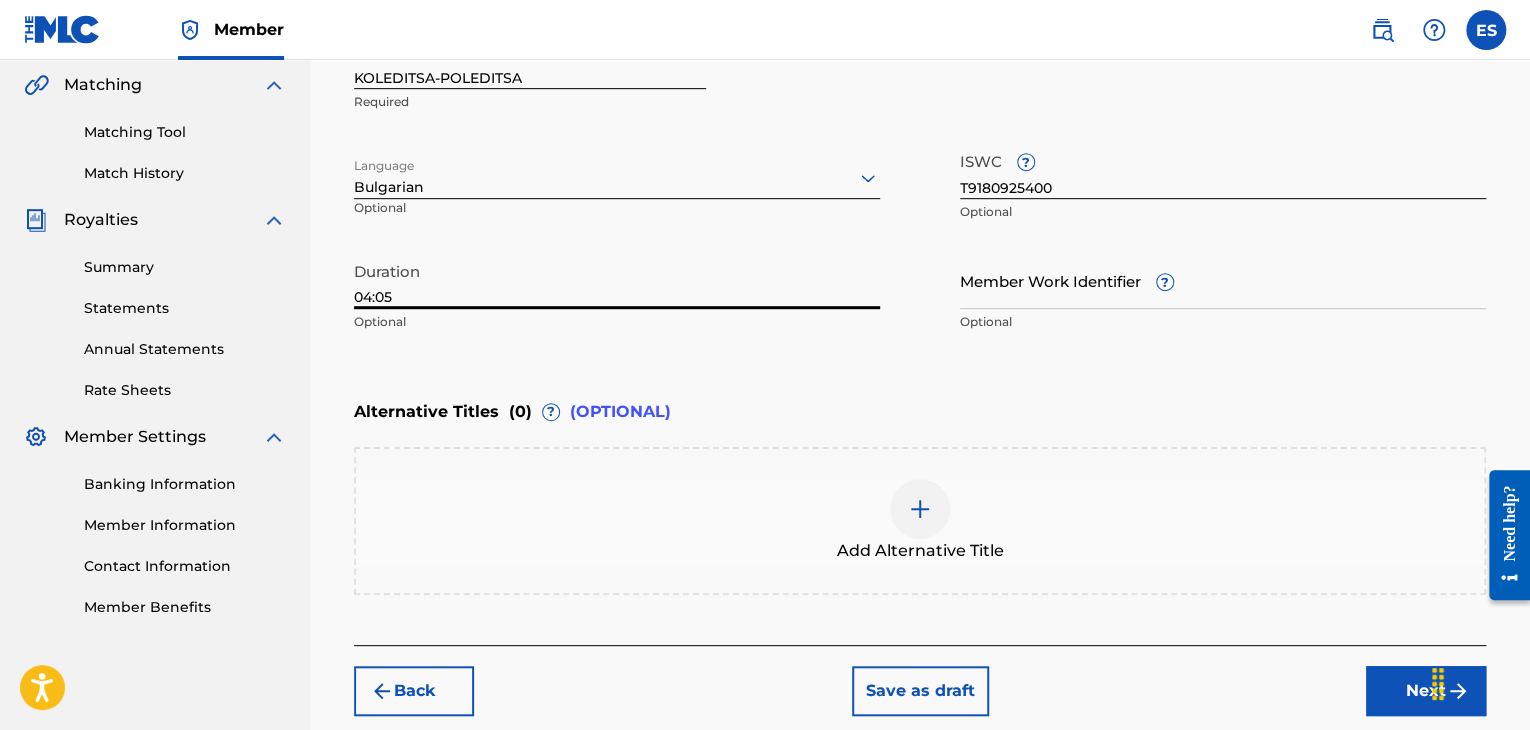 type on "04:05" 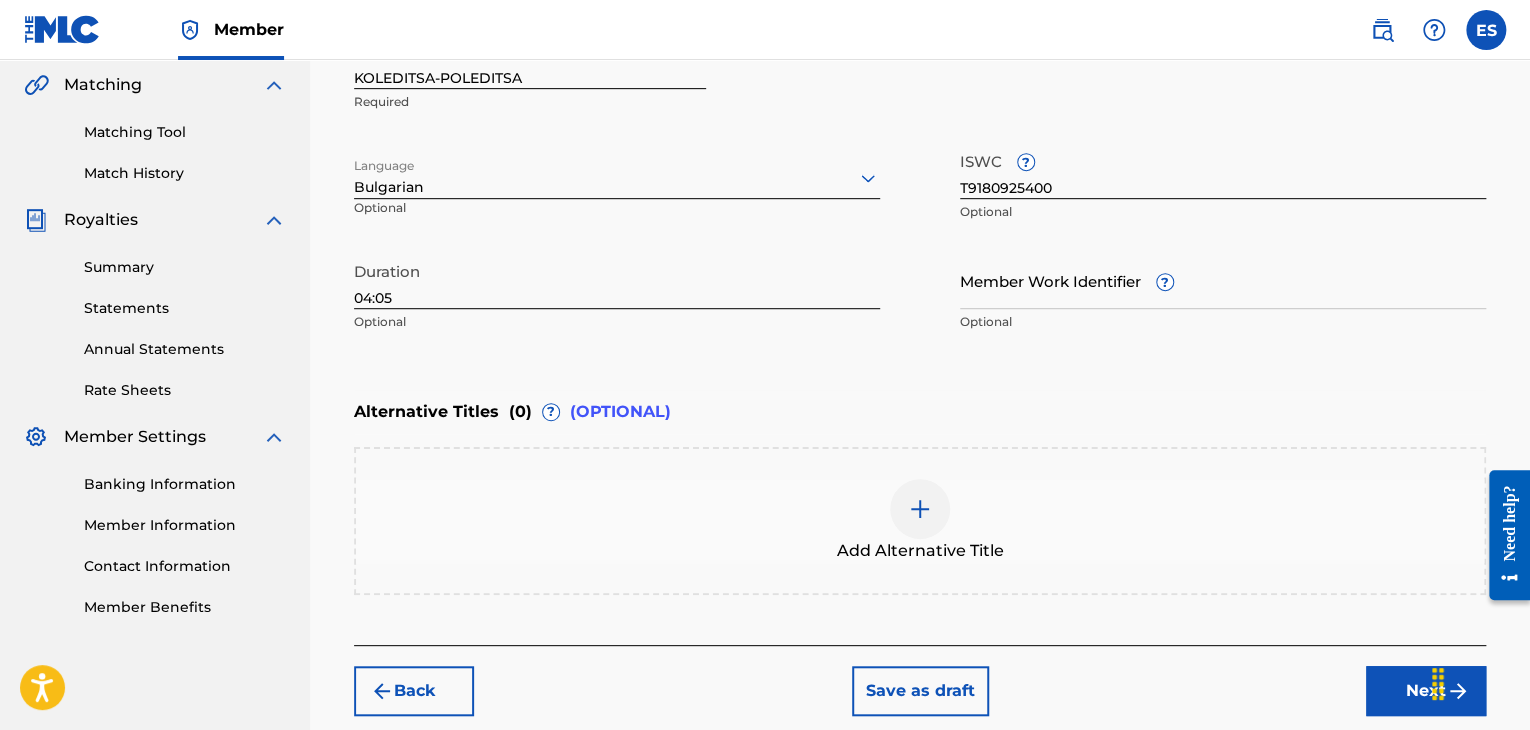 click at bounding box center [920, 509] 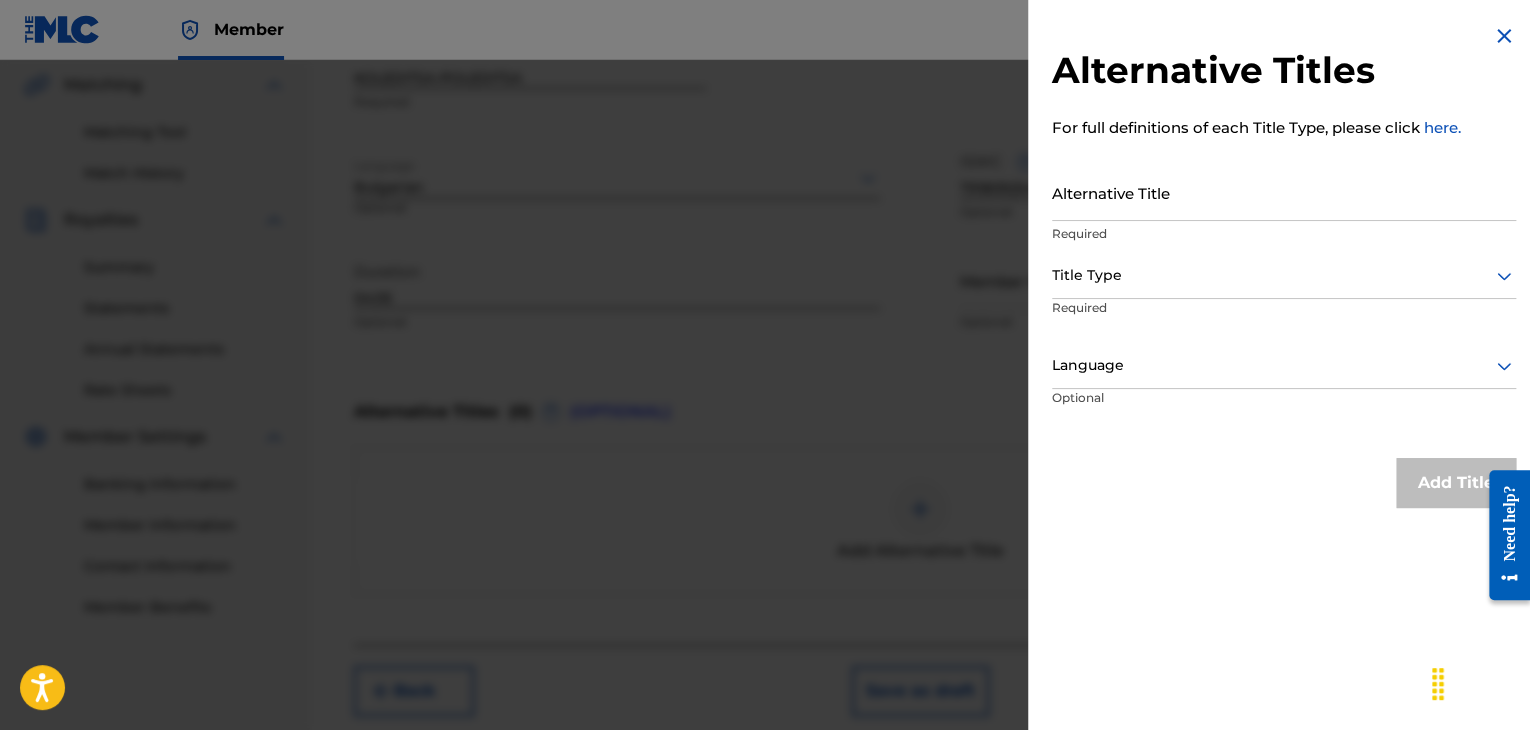 click on "Alternative Title" at bounding box center (1284, 192) 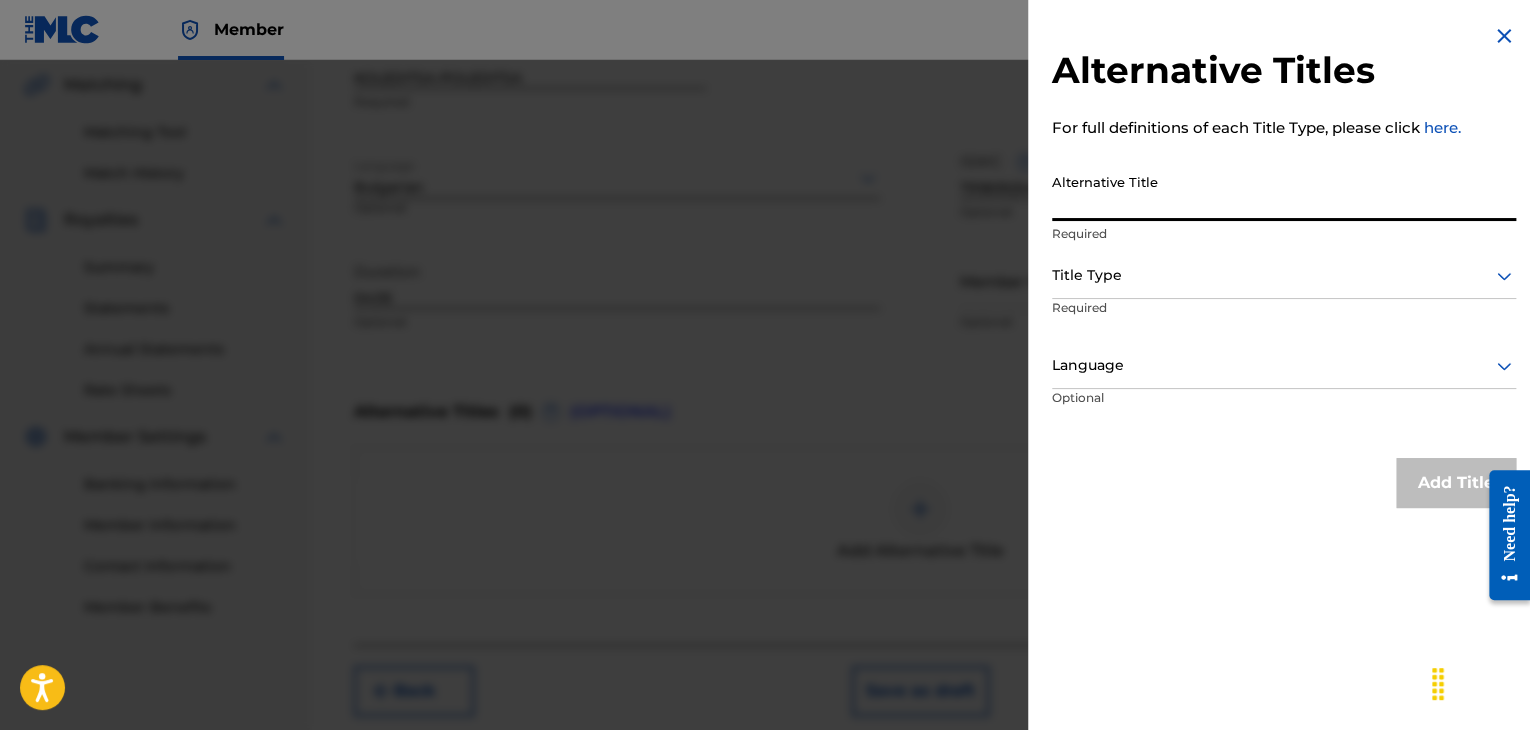 drag, startPoint x: 1250, startPoint y: 193, endPoint x: 1248, endPoint y: 203, distance: 10.198039 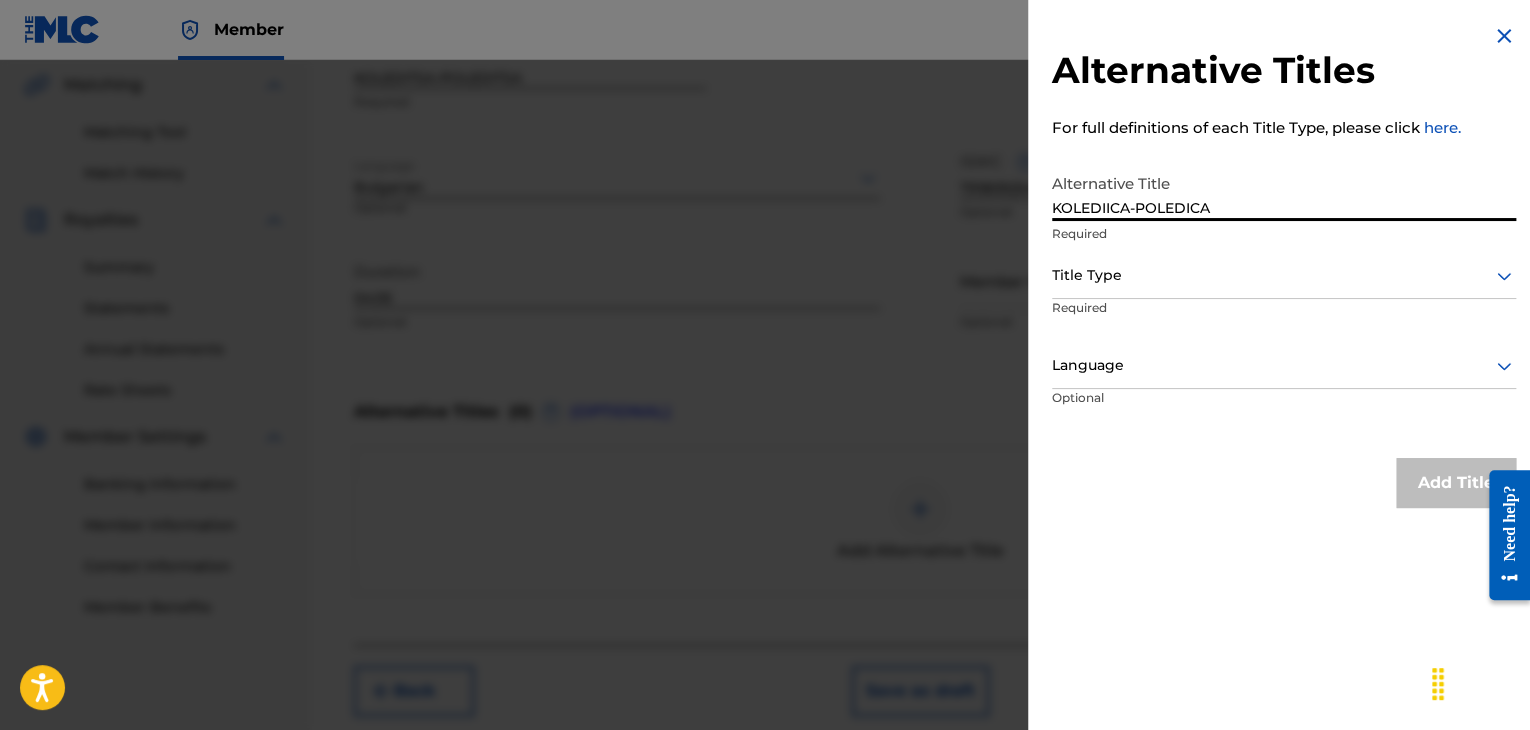 type on "KOLEDIICA-POLEDICA" 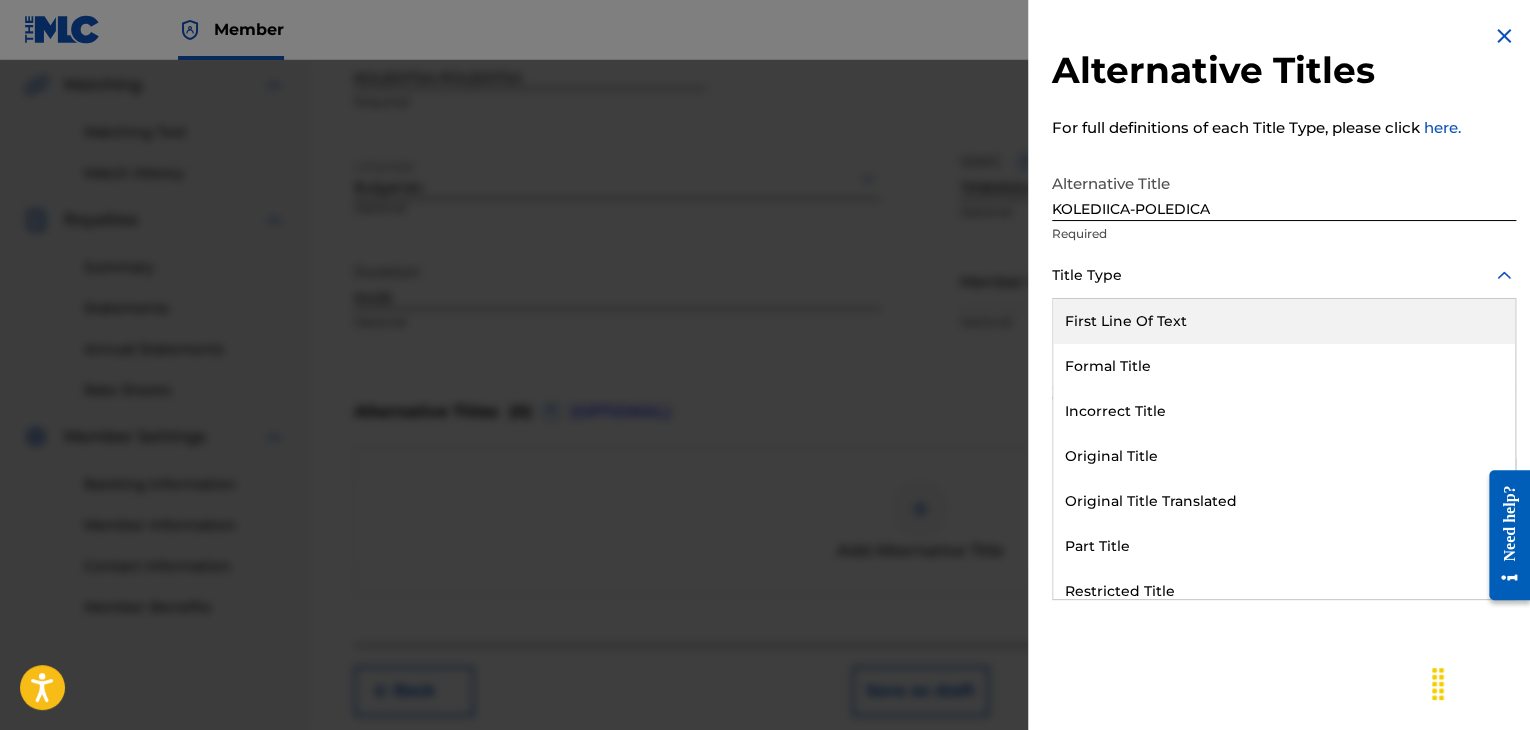 click at bounding box center [1284, 275] 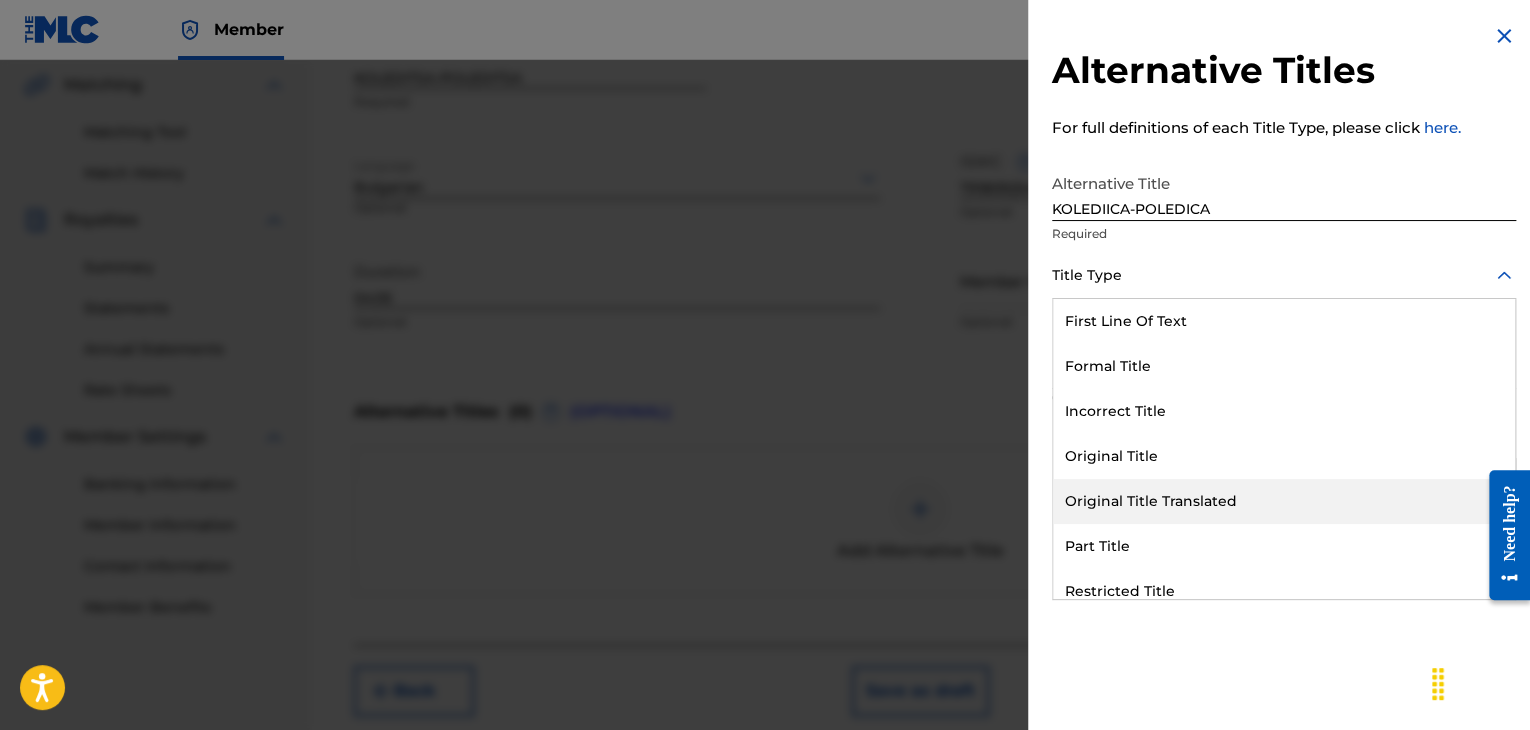 click on "Original Title Translated" at bounding box center (1284, 501) 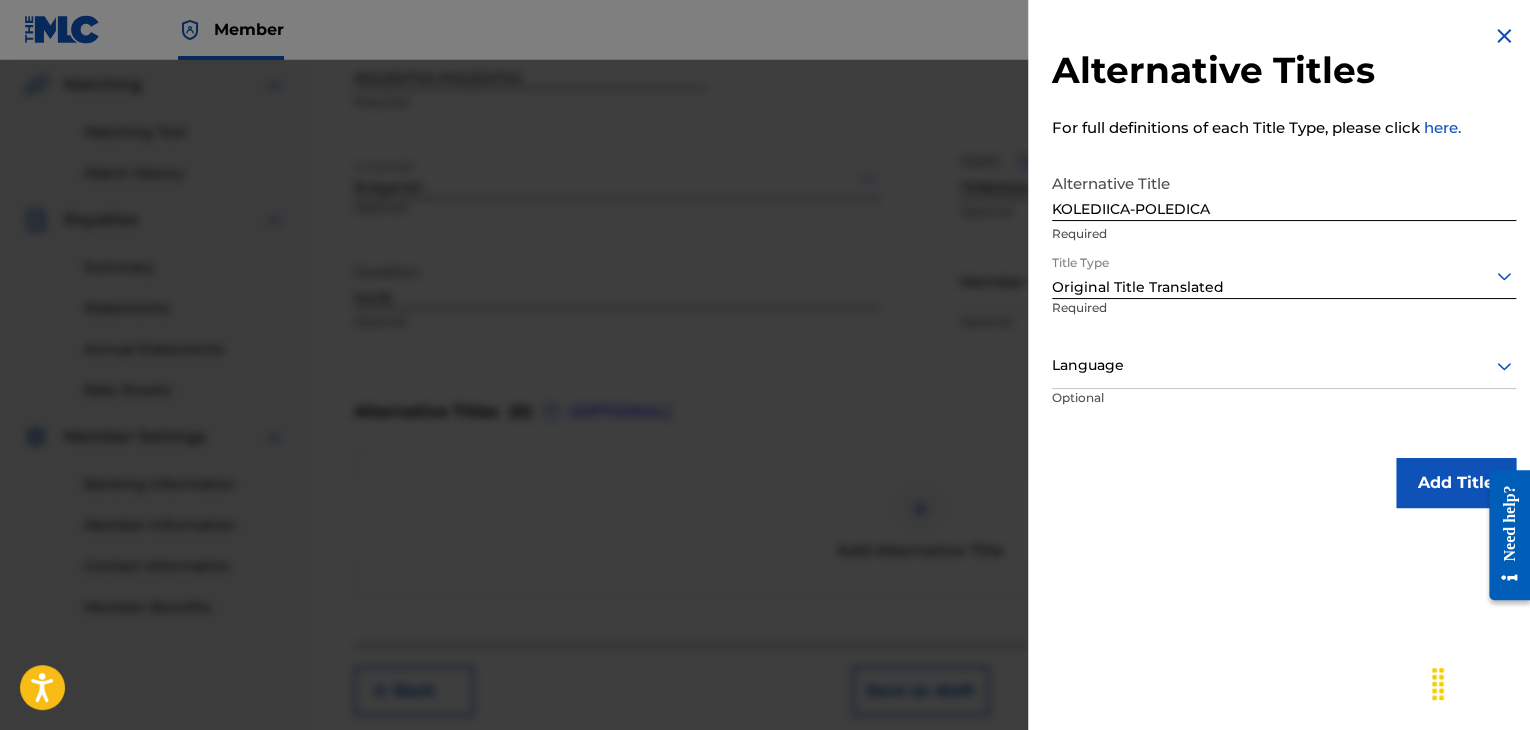 click at bounding box center (1284, 365) 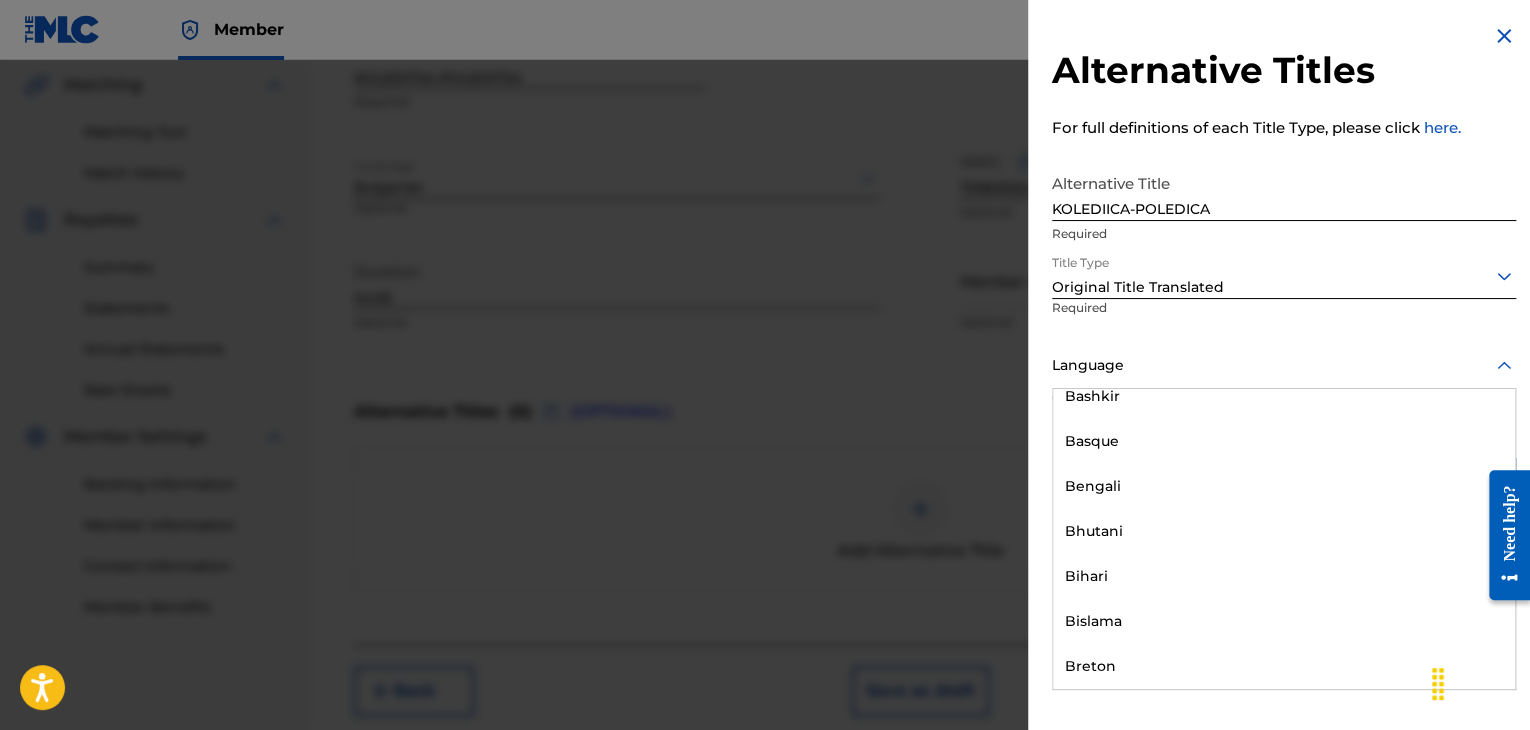 scroll, scrollTop: 900, scrollLeft: 0, axis: vertical 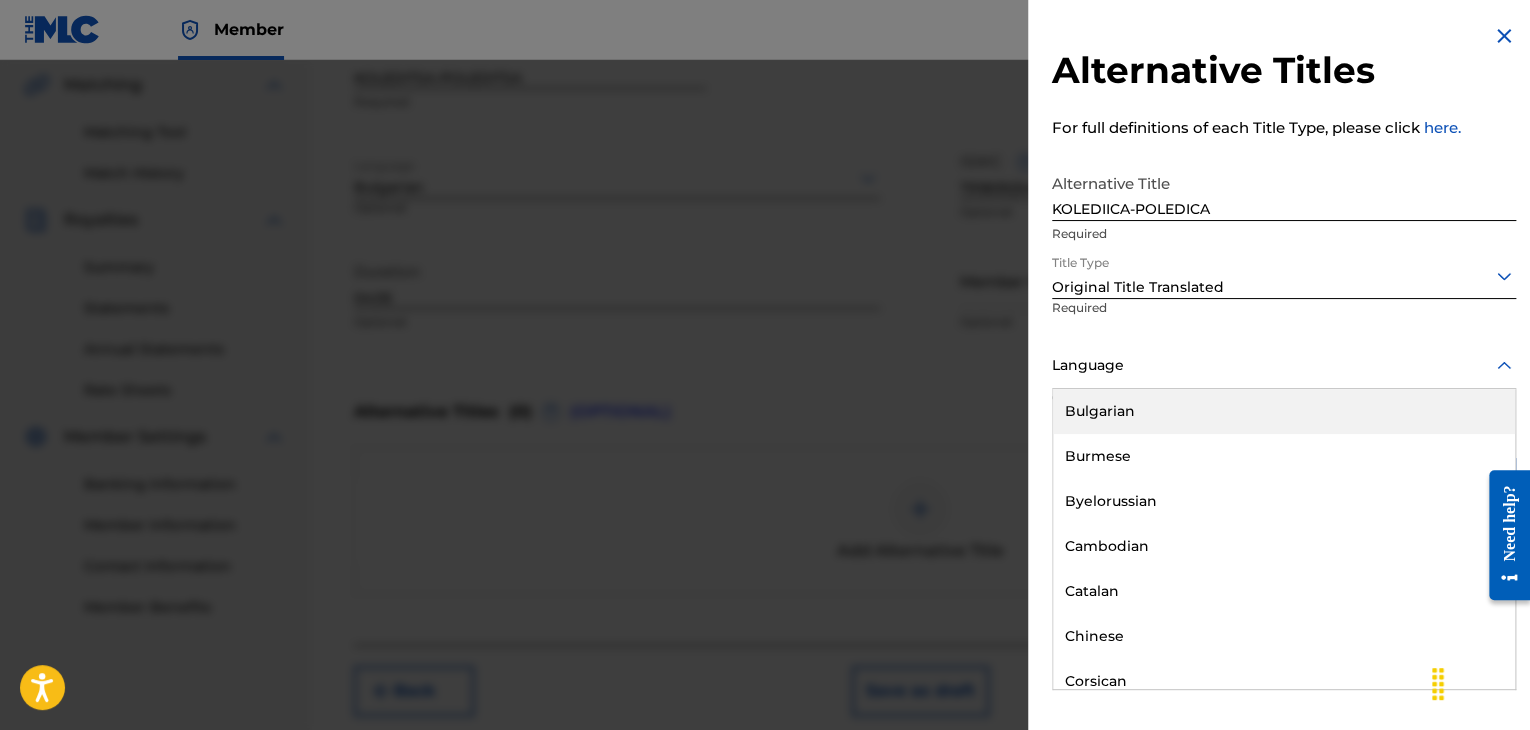 click on "Bulgarian" at bounding box center [1284, 411] 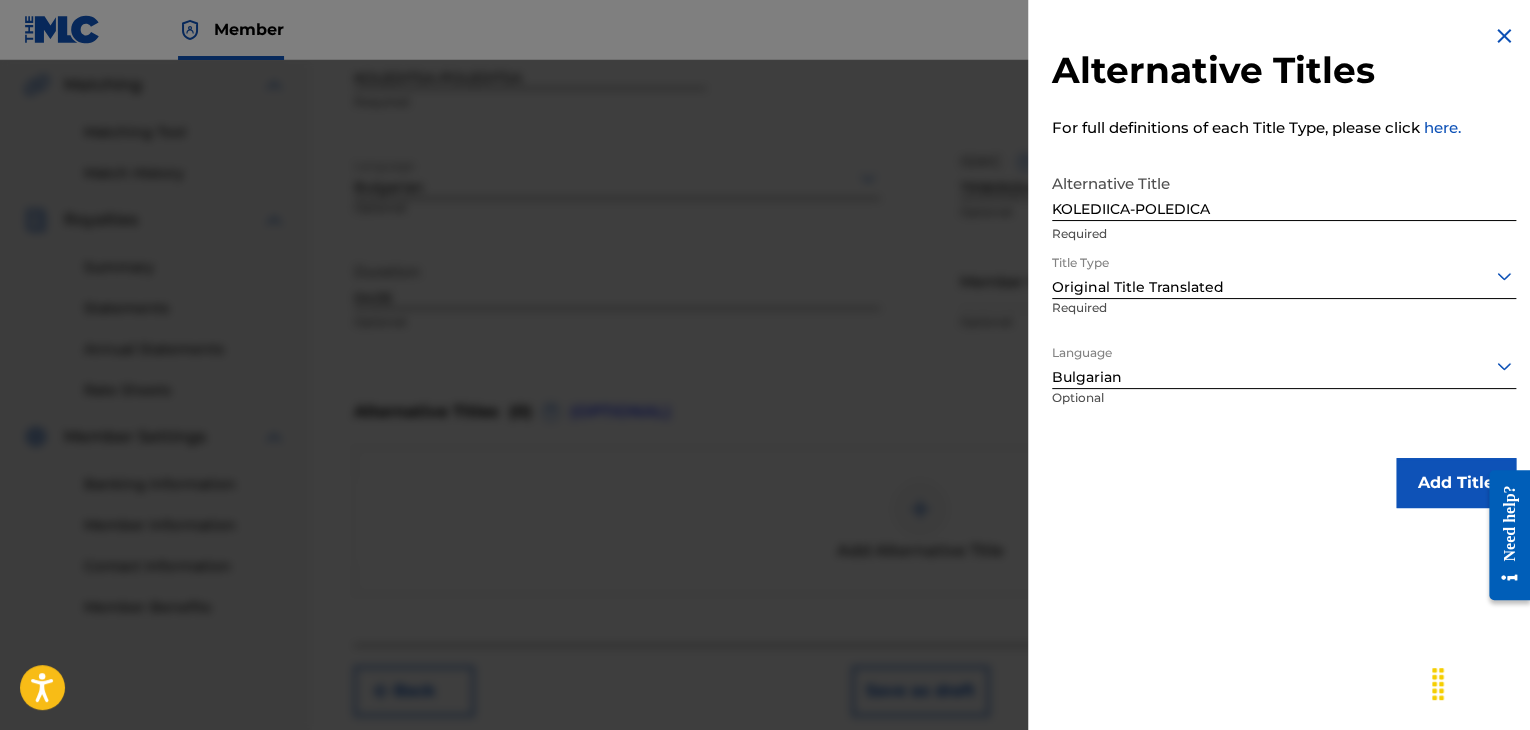 click on "Add Title" at bounding box center [1456, 483] 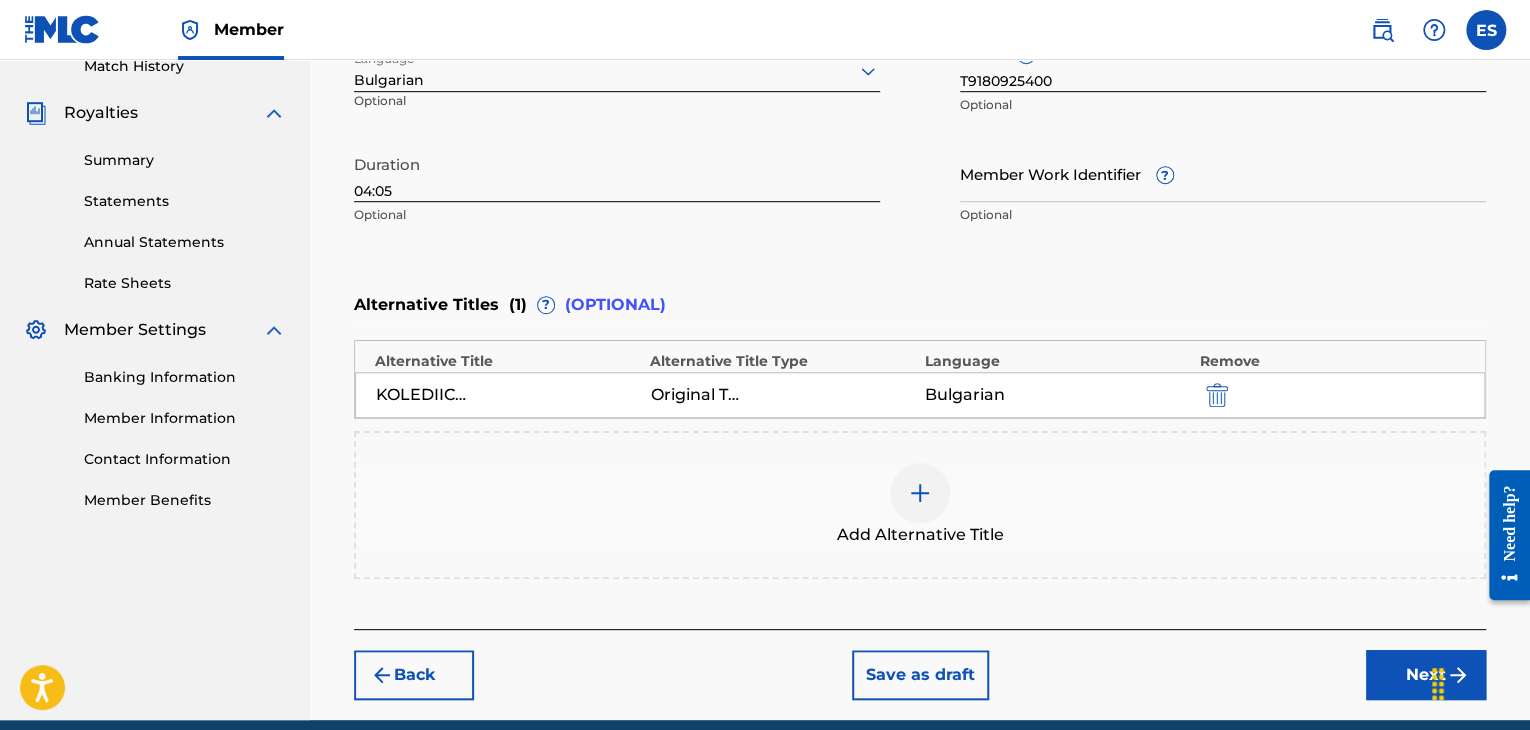 scroll, scrollTop: 652, scrollLeft: 0, axis: vertical 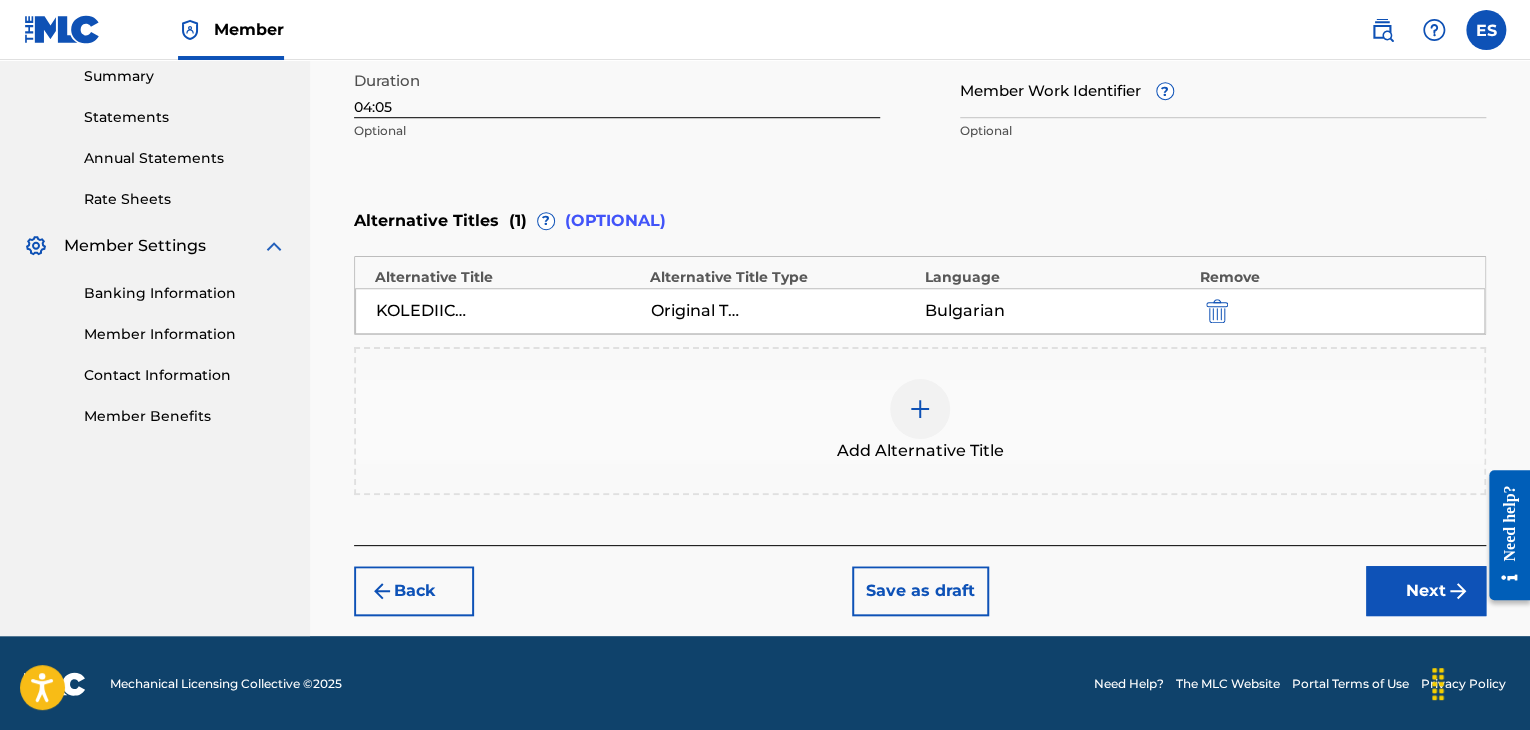 click on "Next" at bounding box center (1426, 591) 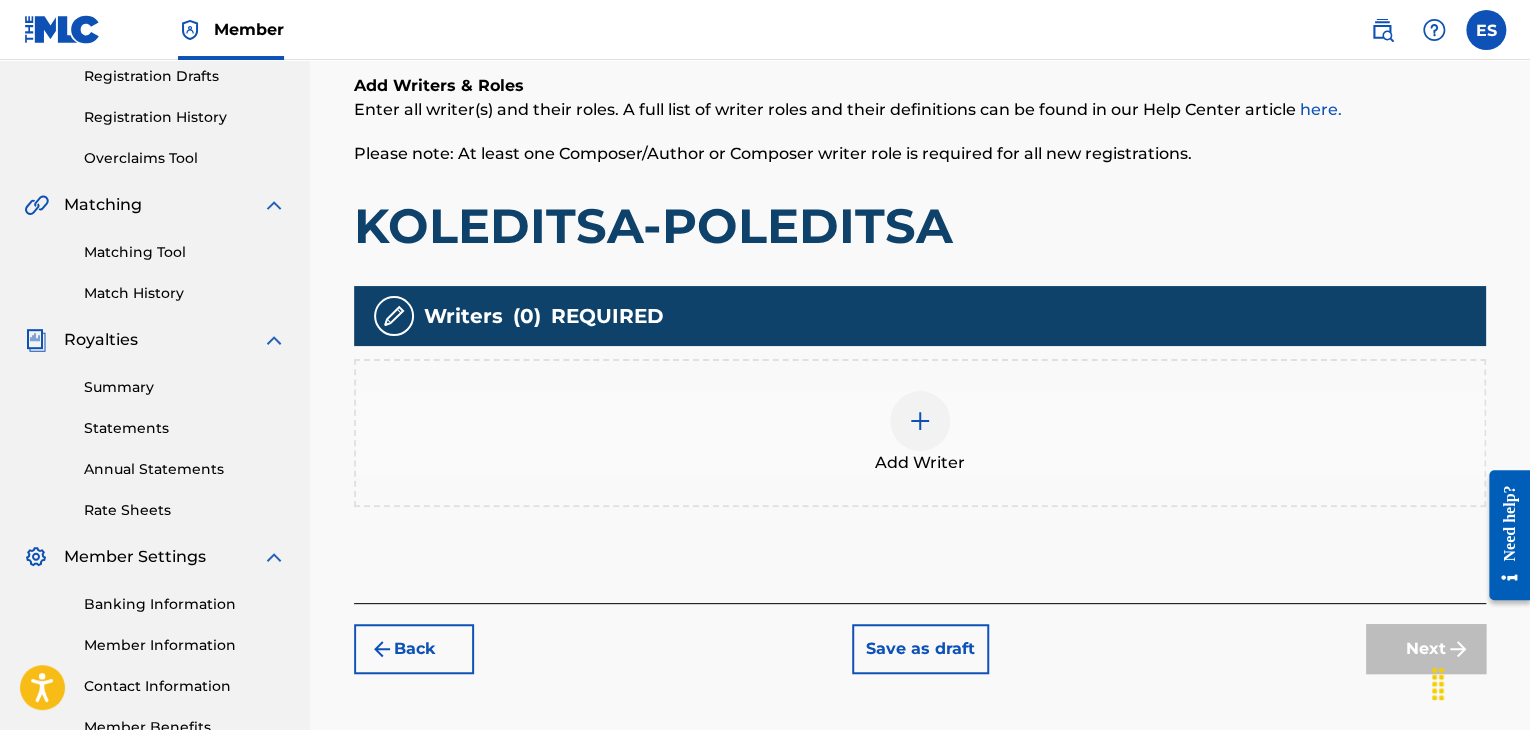 scroll, scrollTop: 445, scrollLeft: 0, axis: vertical 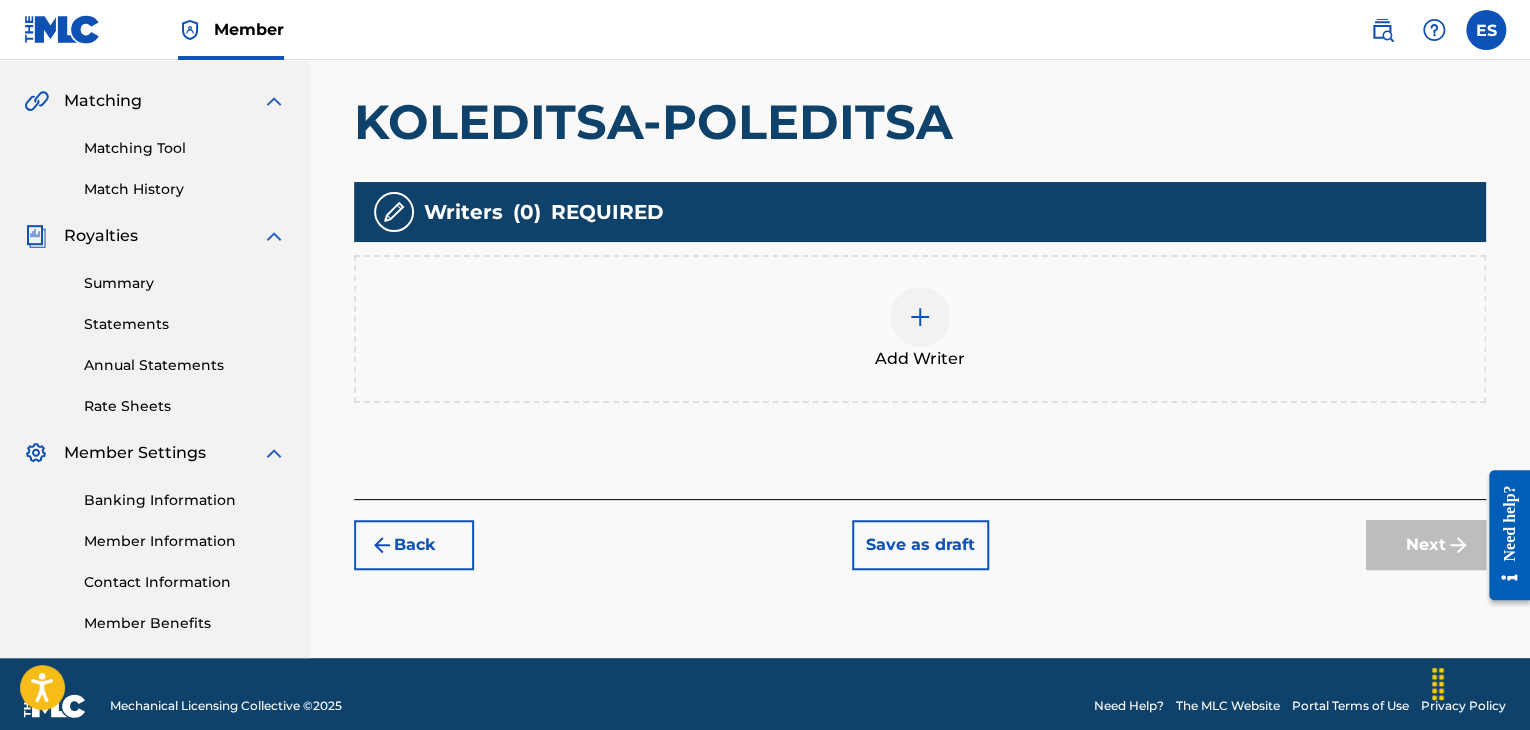 click at bounding box center (920, 317) 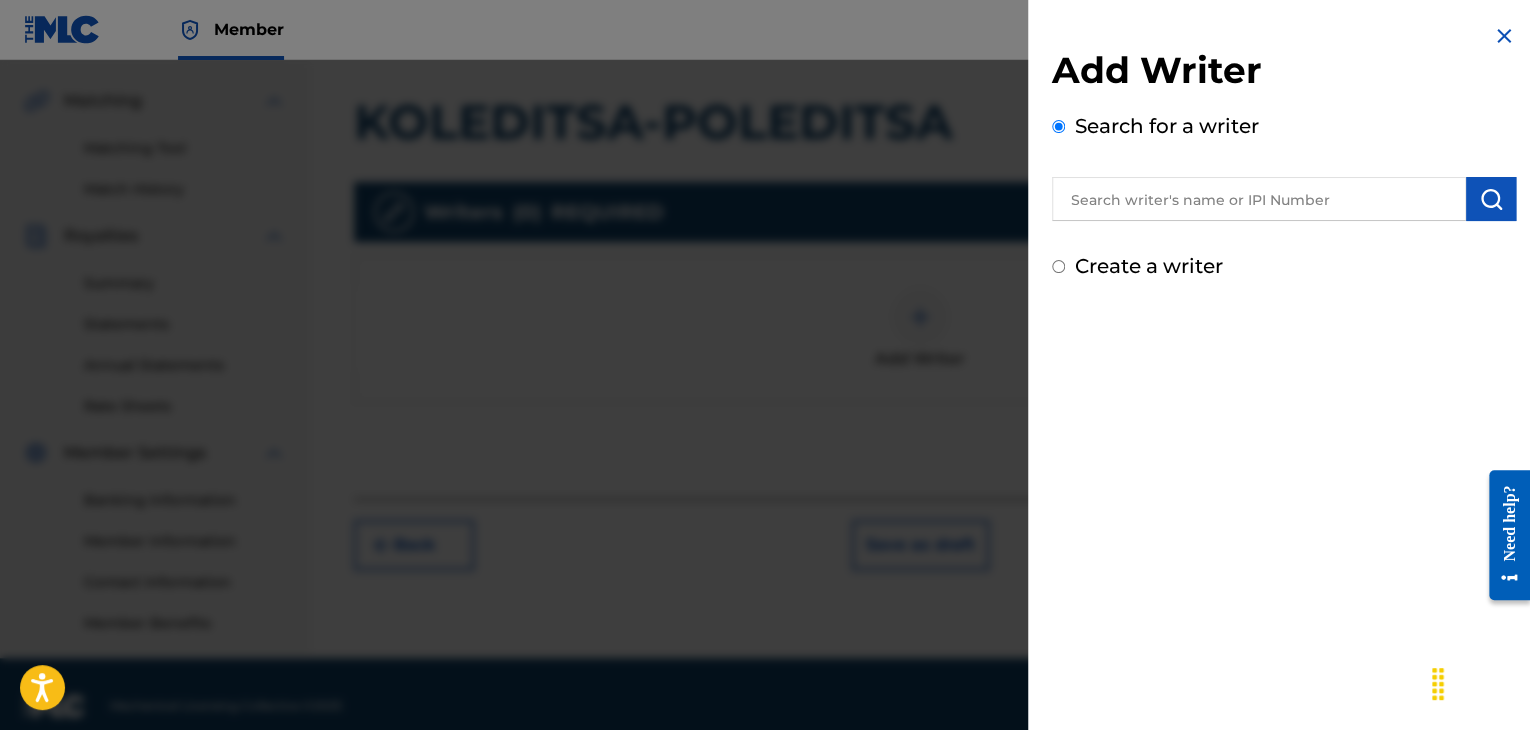 click at bounding box center [1259, 199] 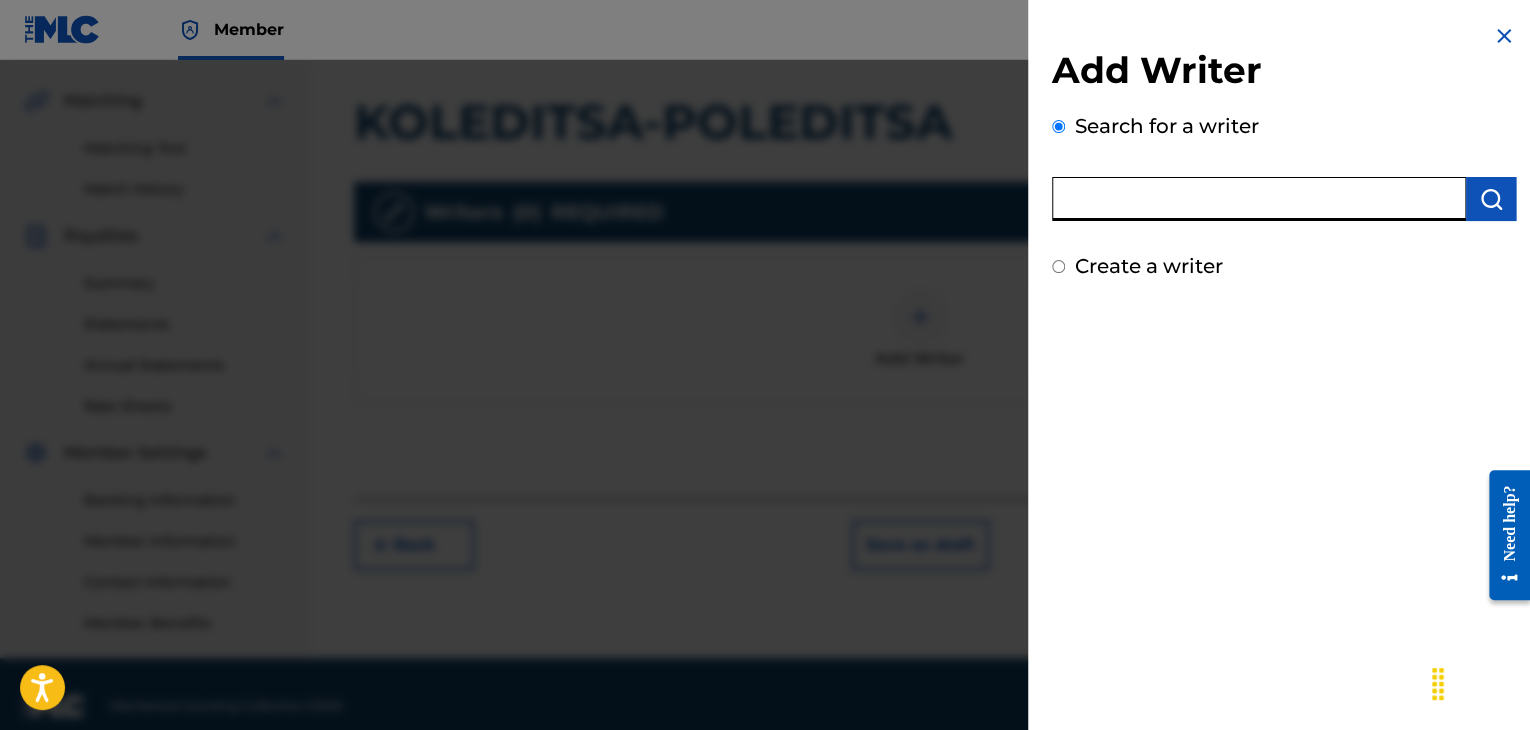 paste on "00258906432" 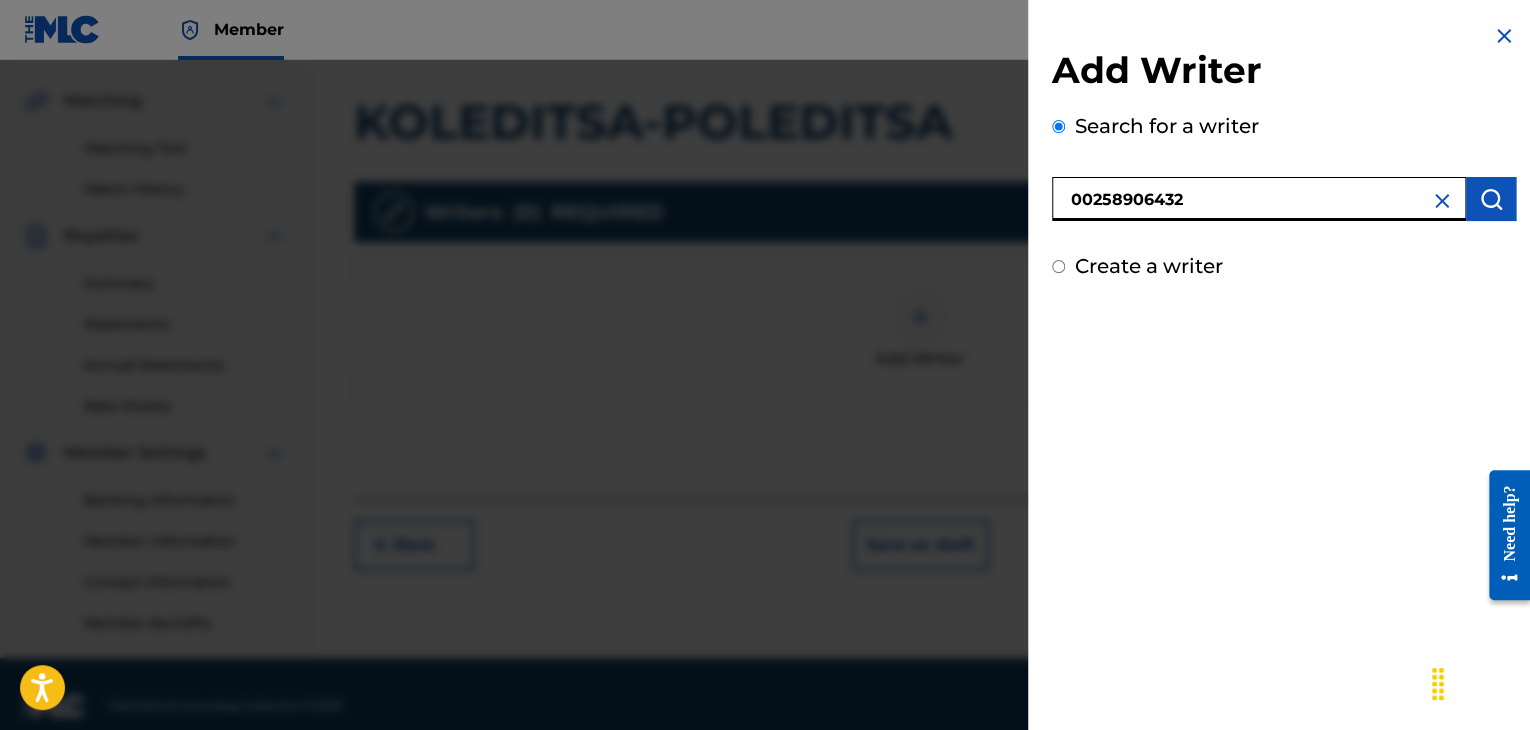 type on "00258906432" 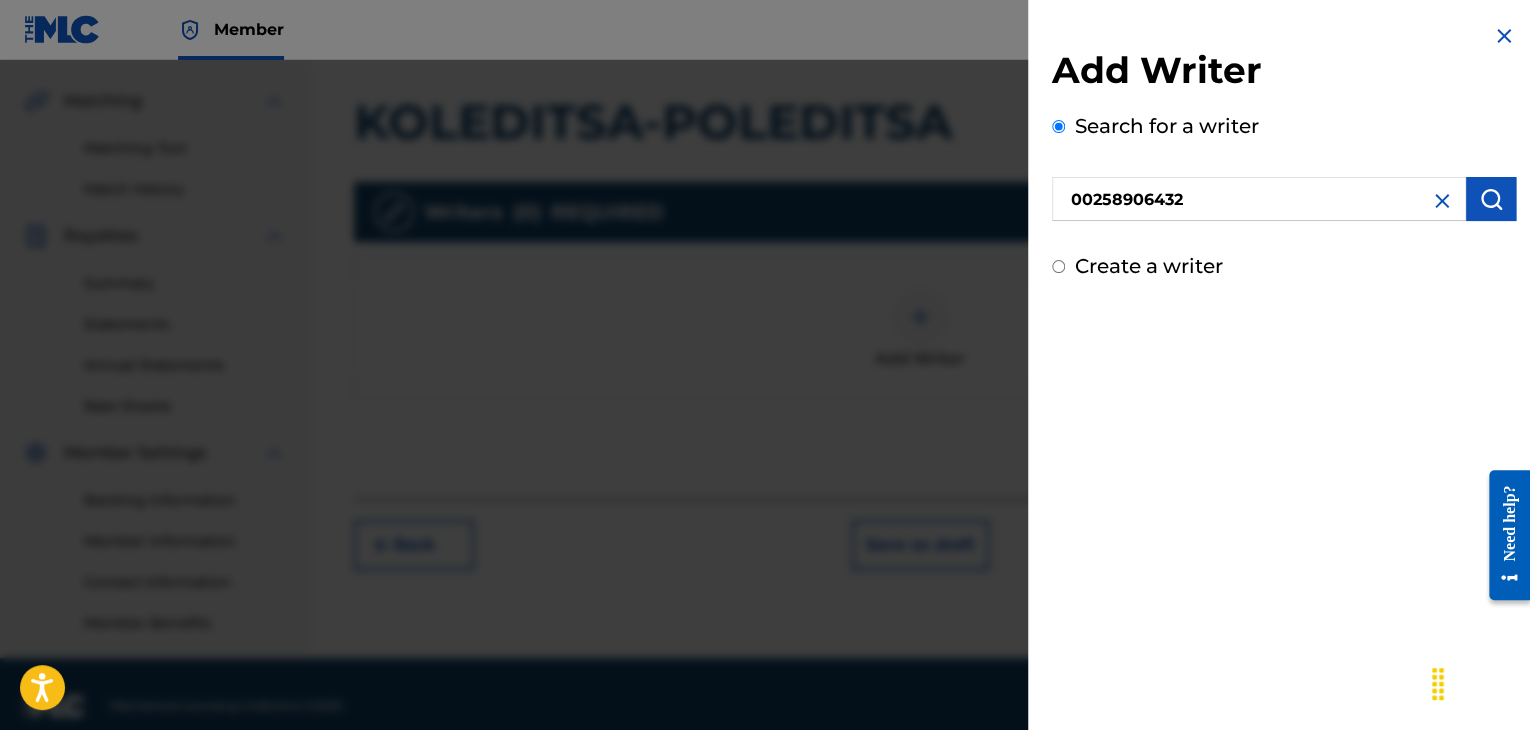 drag, startPoint x: 1492, startPoint y: 202, endPoint x: 1455, endPoint y: 223, distance: 42.544094 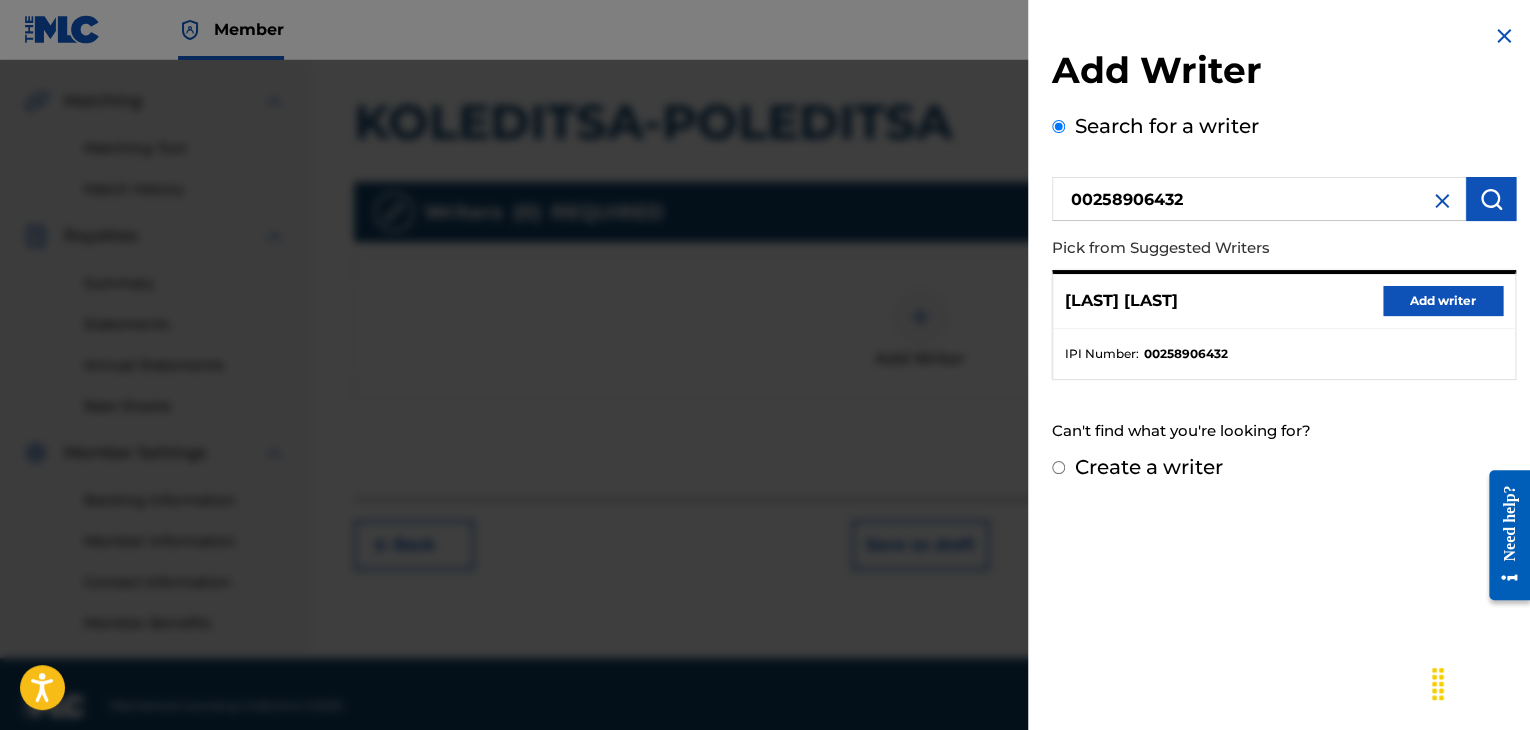 click on "Add writer" at bounding box center (1443, 301) 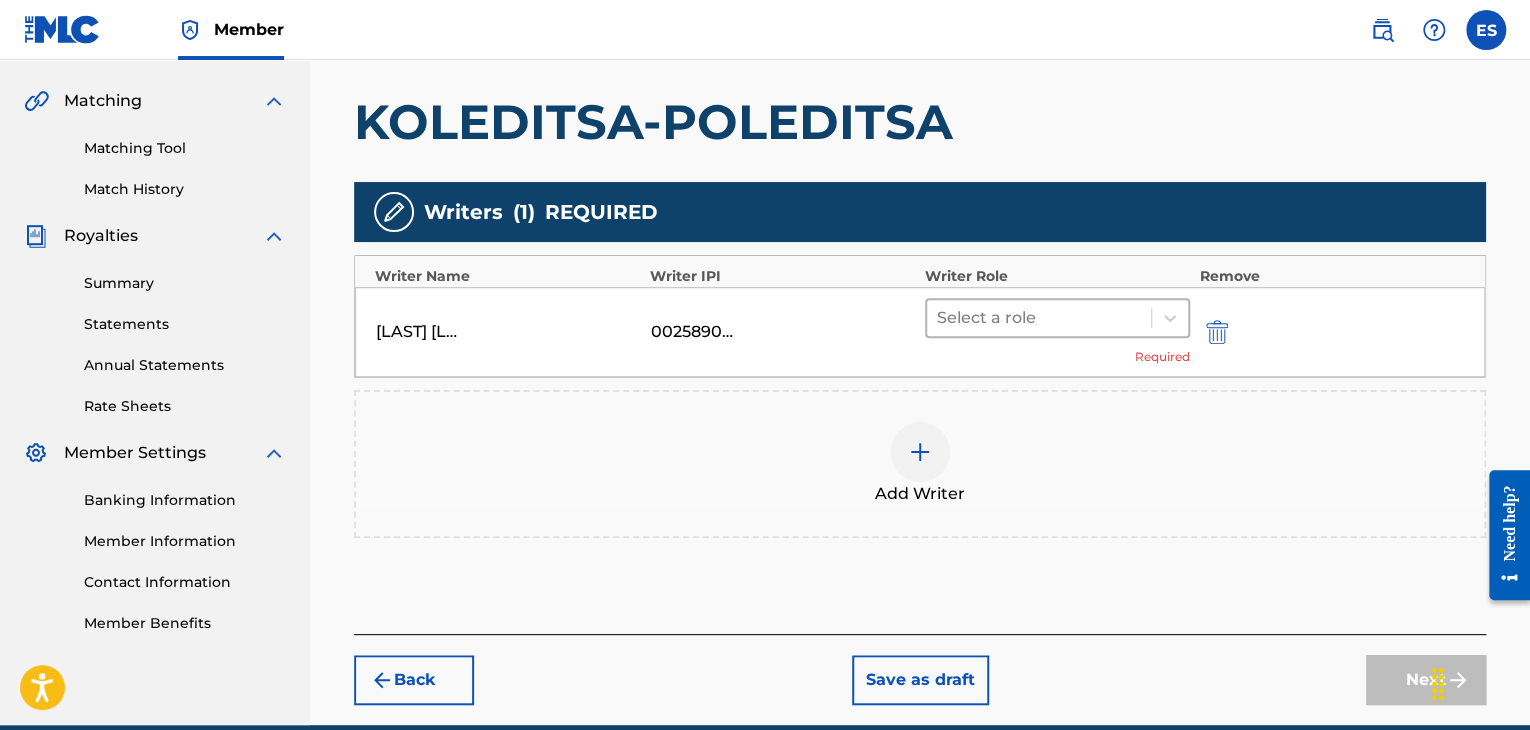 click at bounding box center [1039, 318] 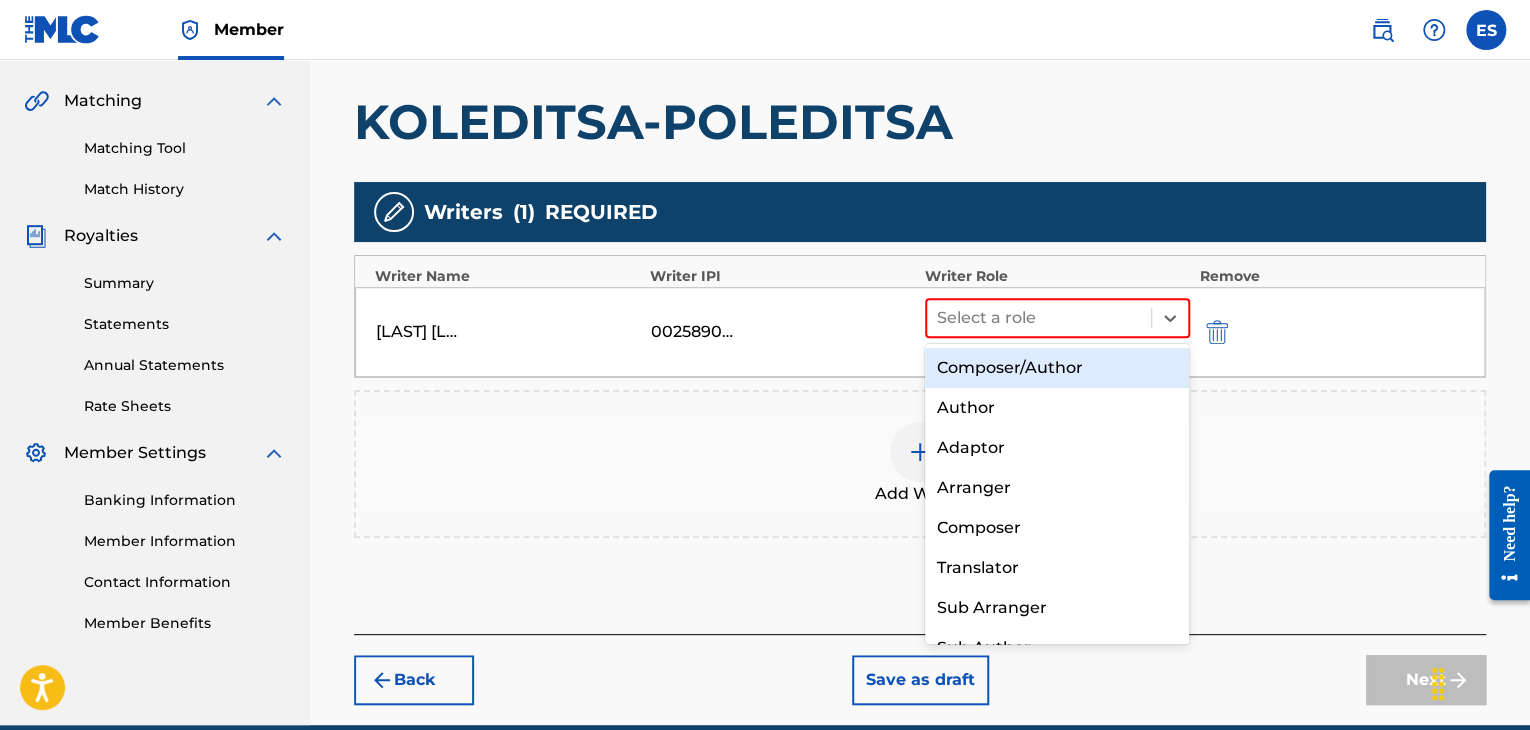 click on "Composer/Author" at bounding box center (1057, 368) 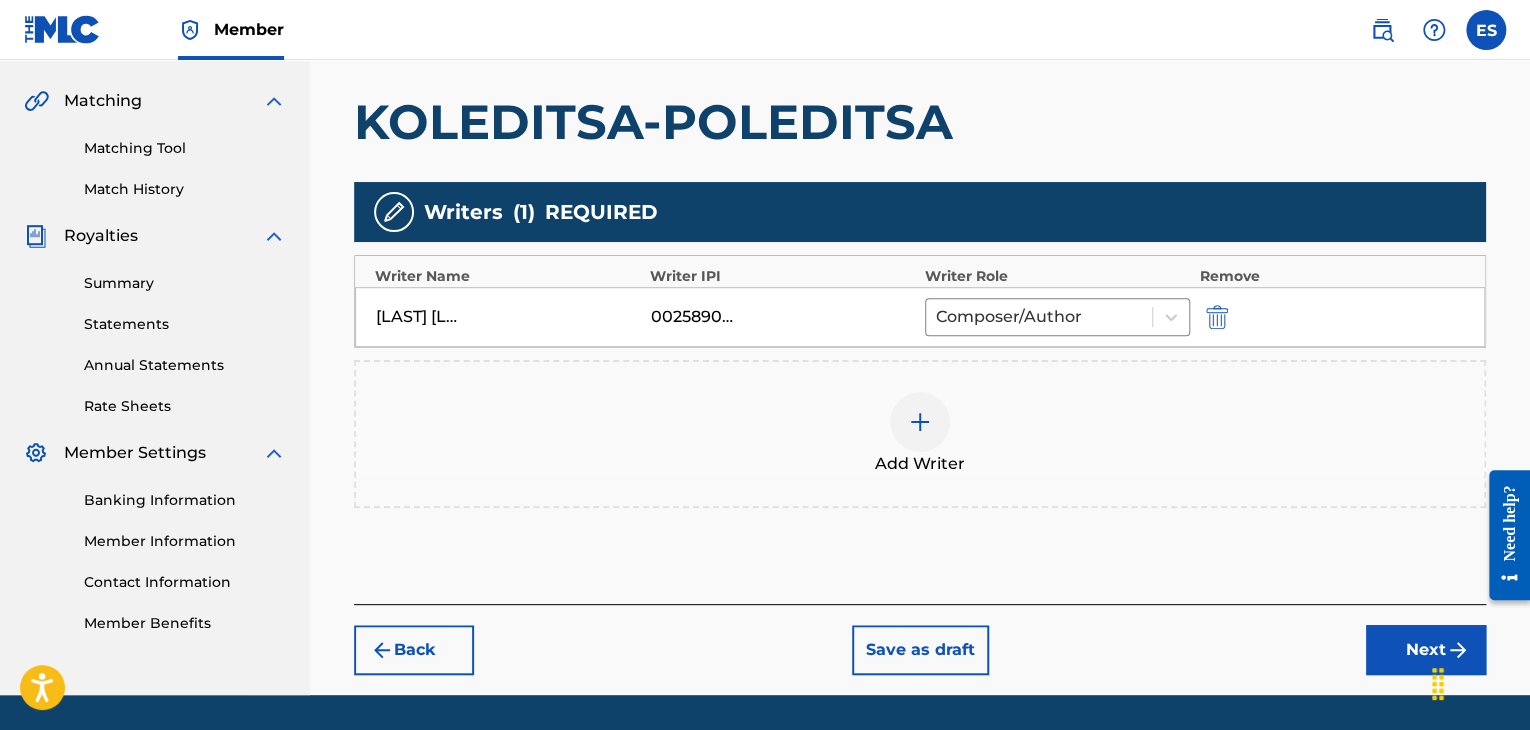 click at bounding box center [920, 422] 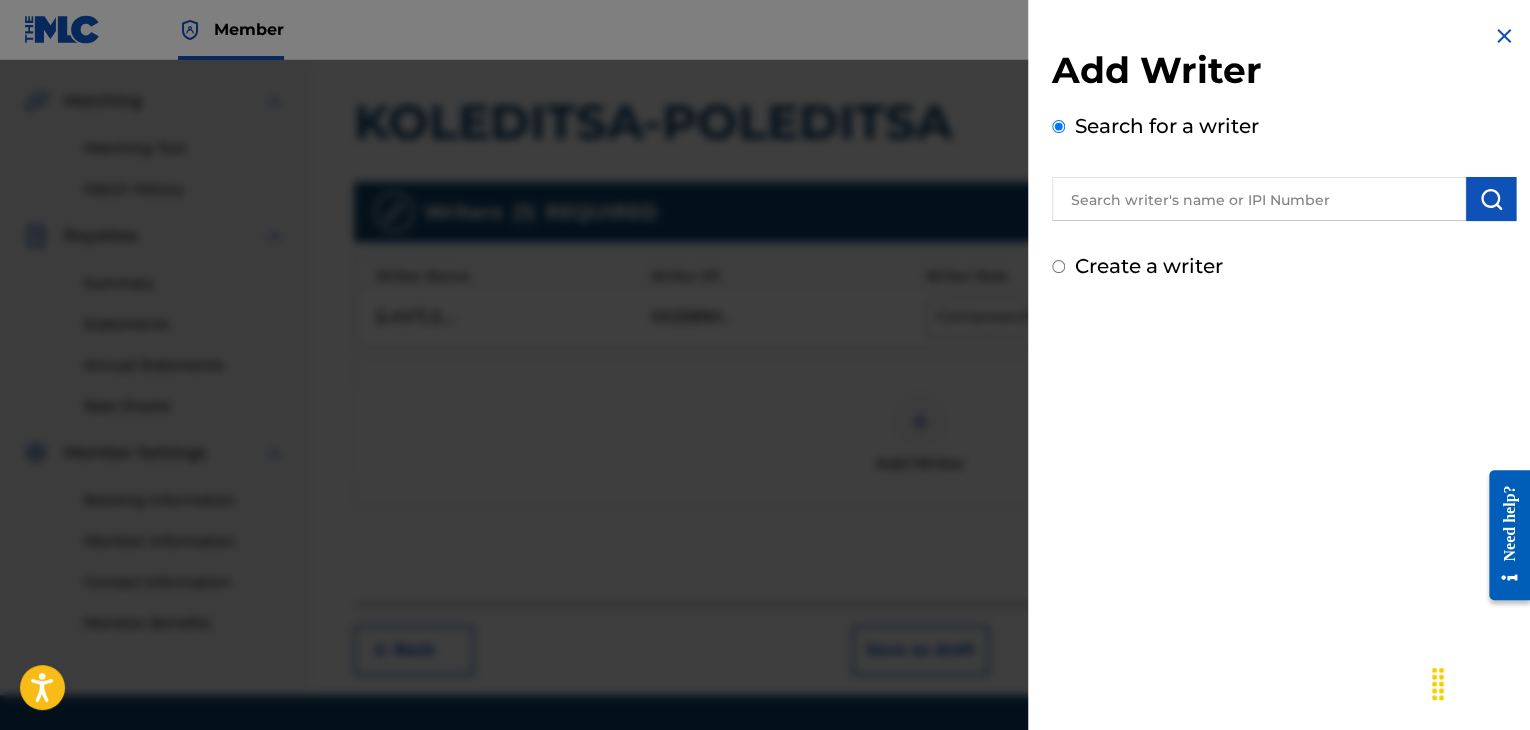 click at bounding box center [1259, 199] 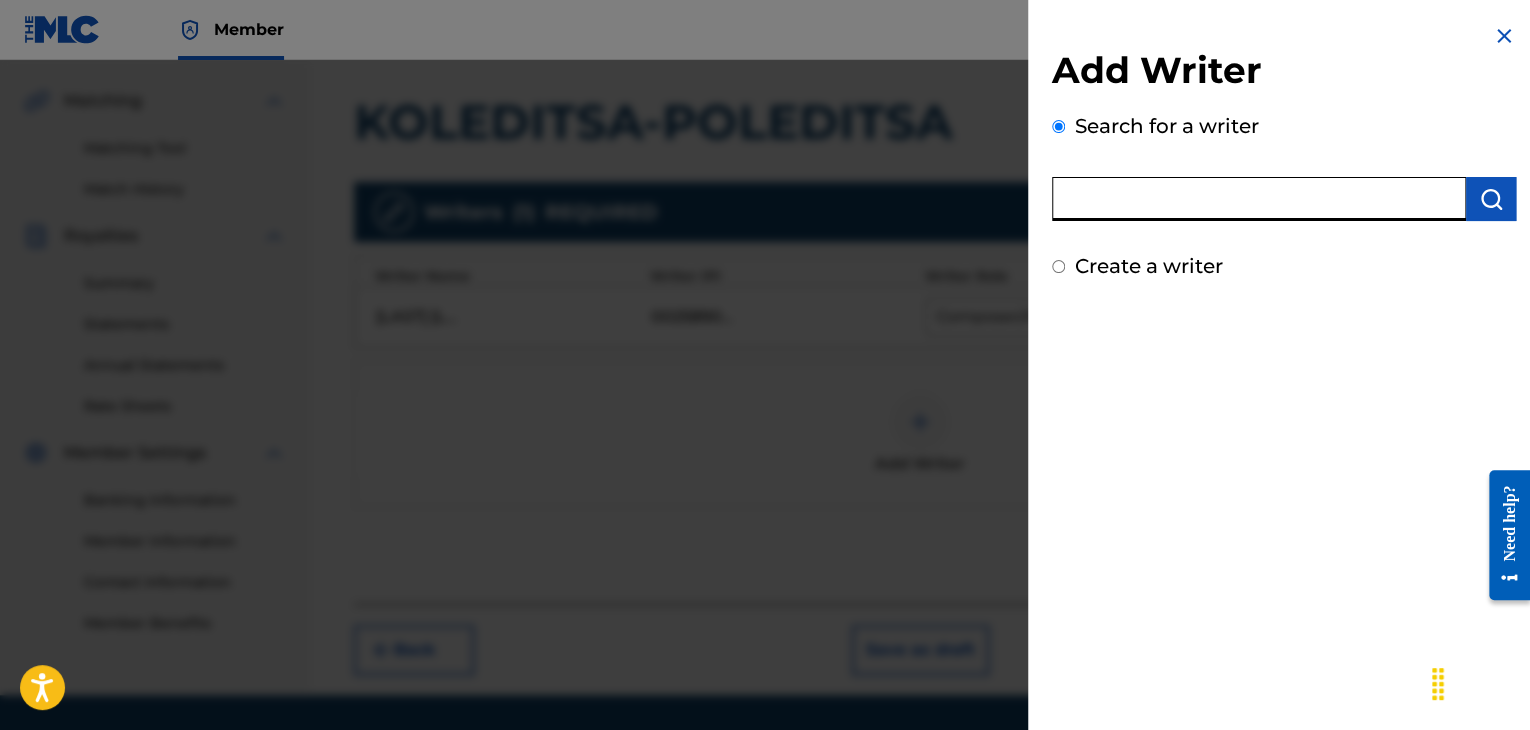 paste on "00212715404" 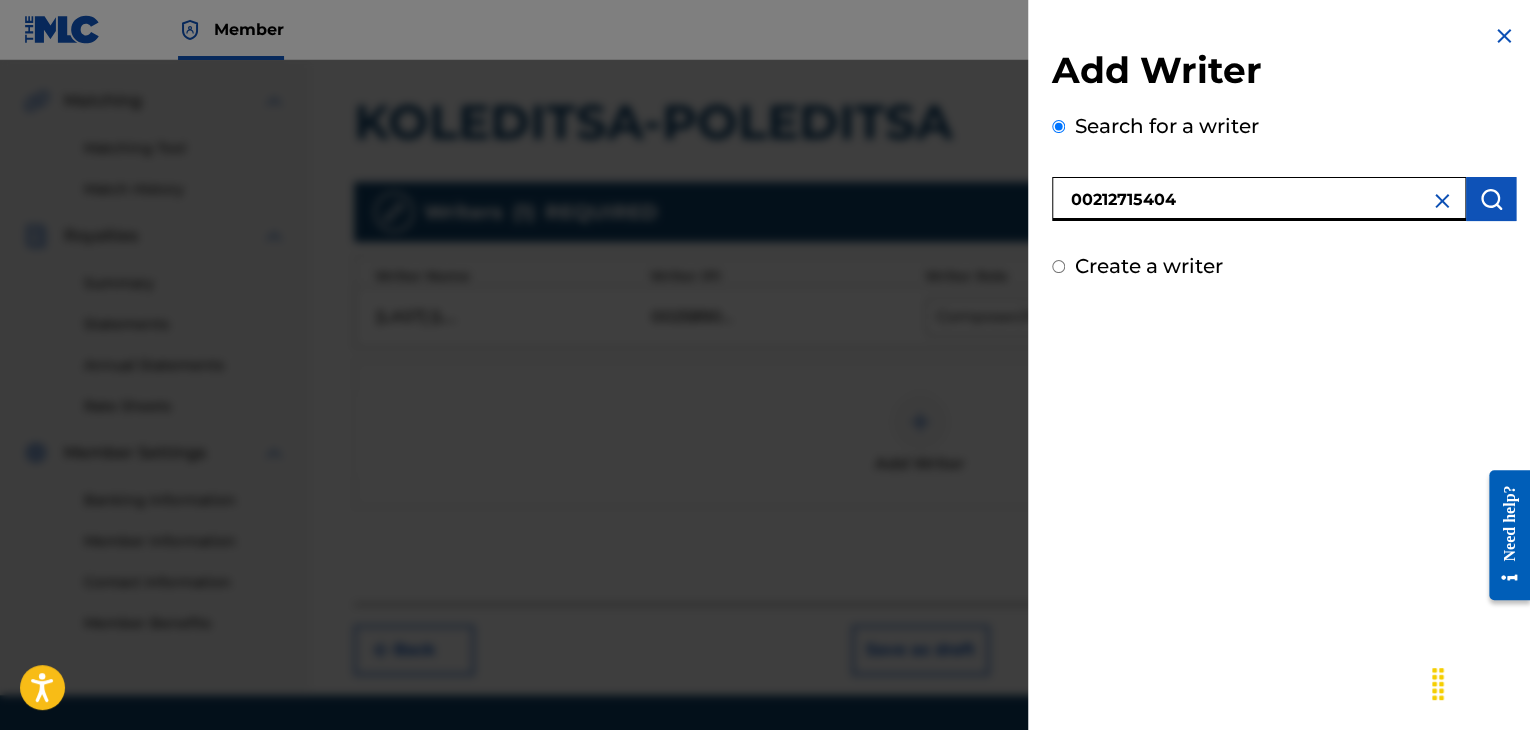 click at bounding box center (1491, 199) 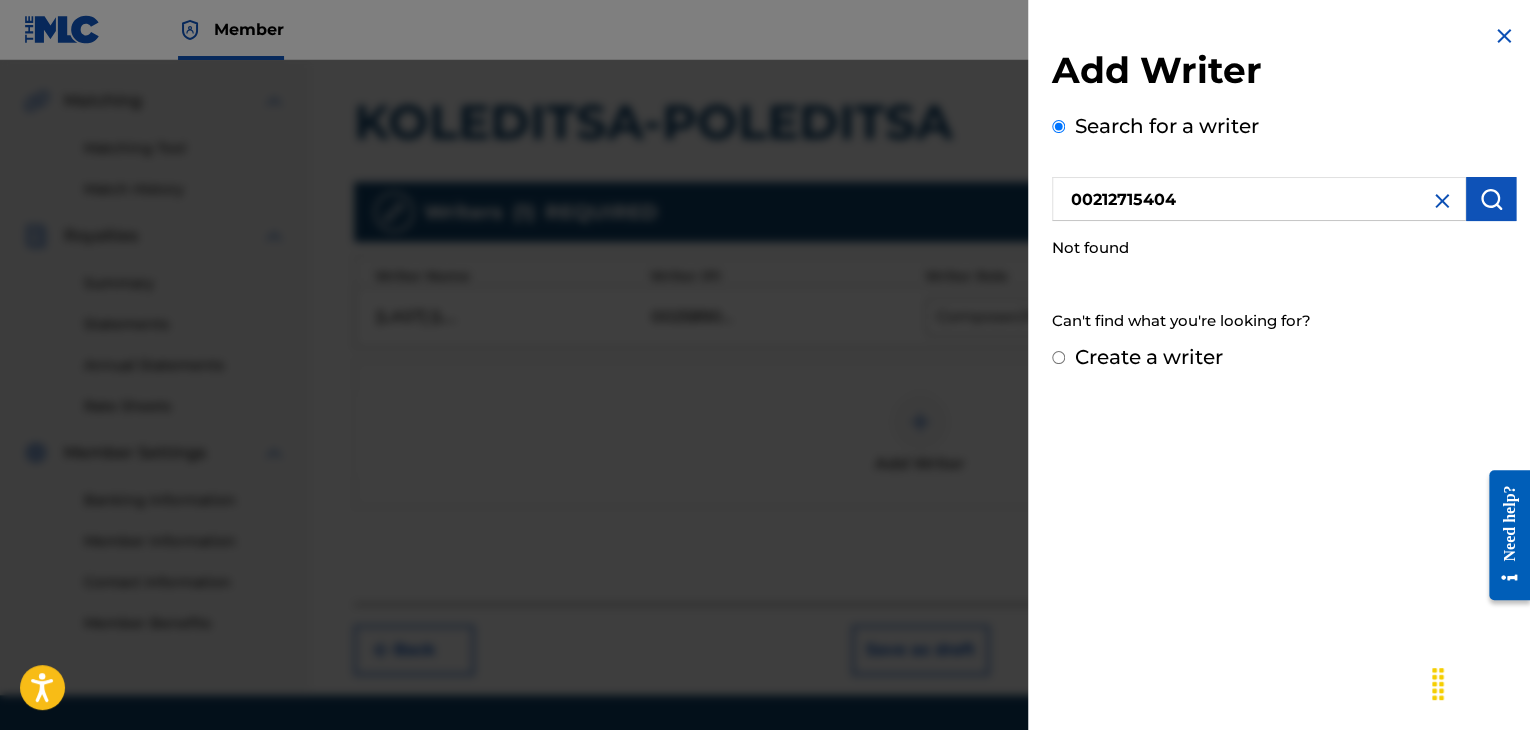 click on "00212715404" at bounding box center [1259, 199] 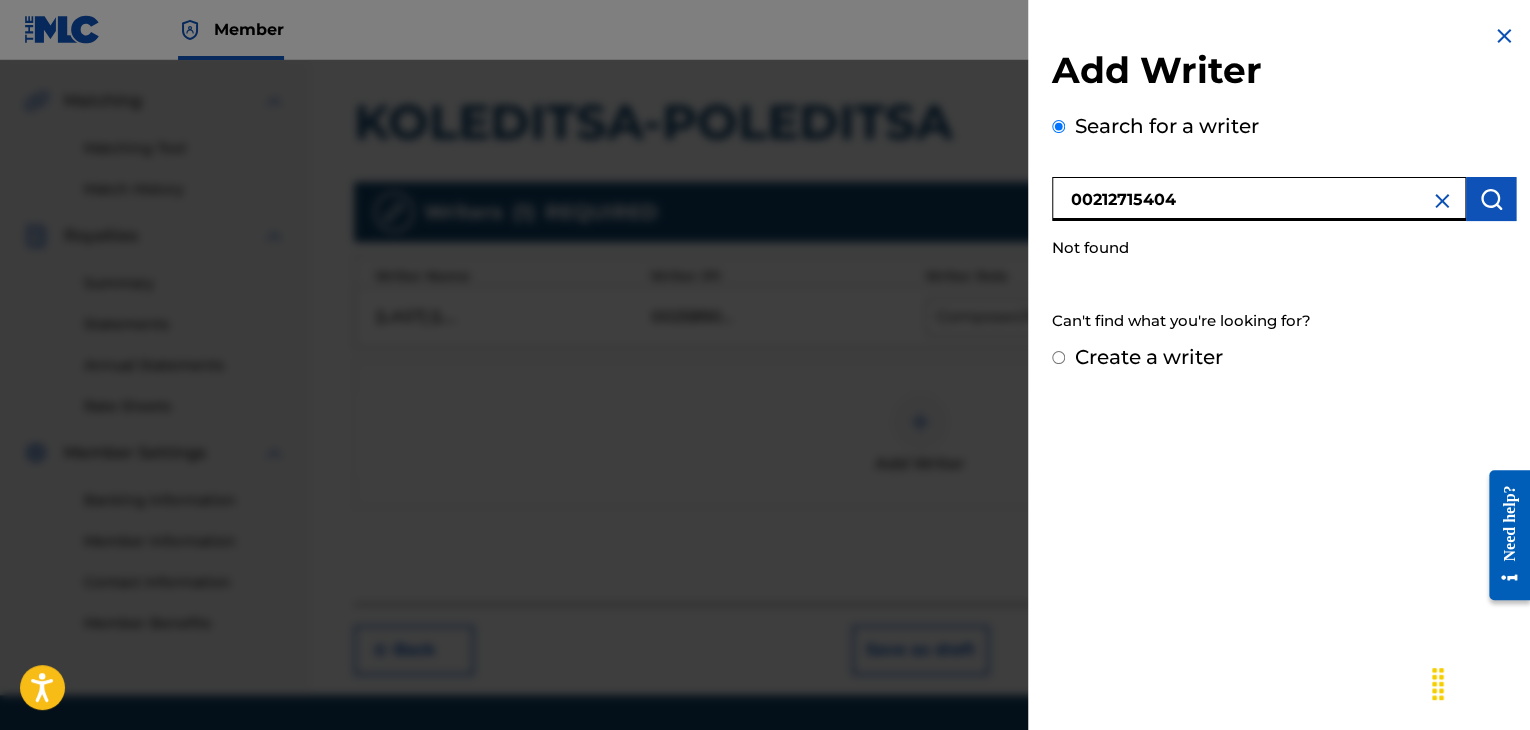 type on "00212715404" 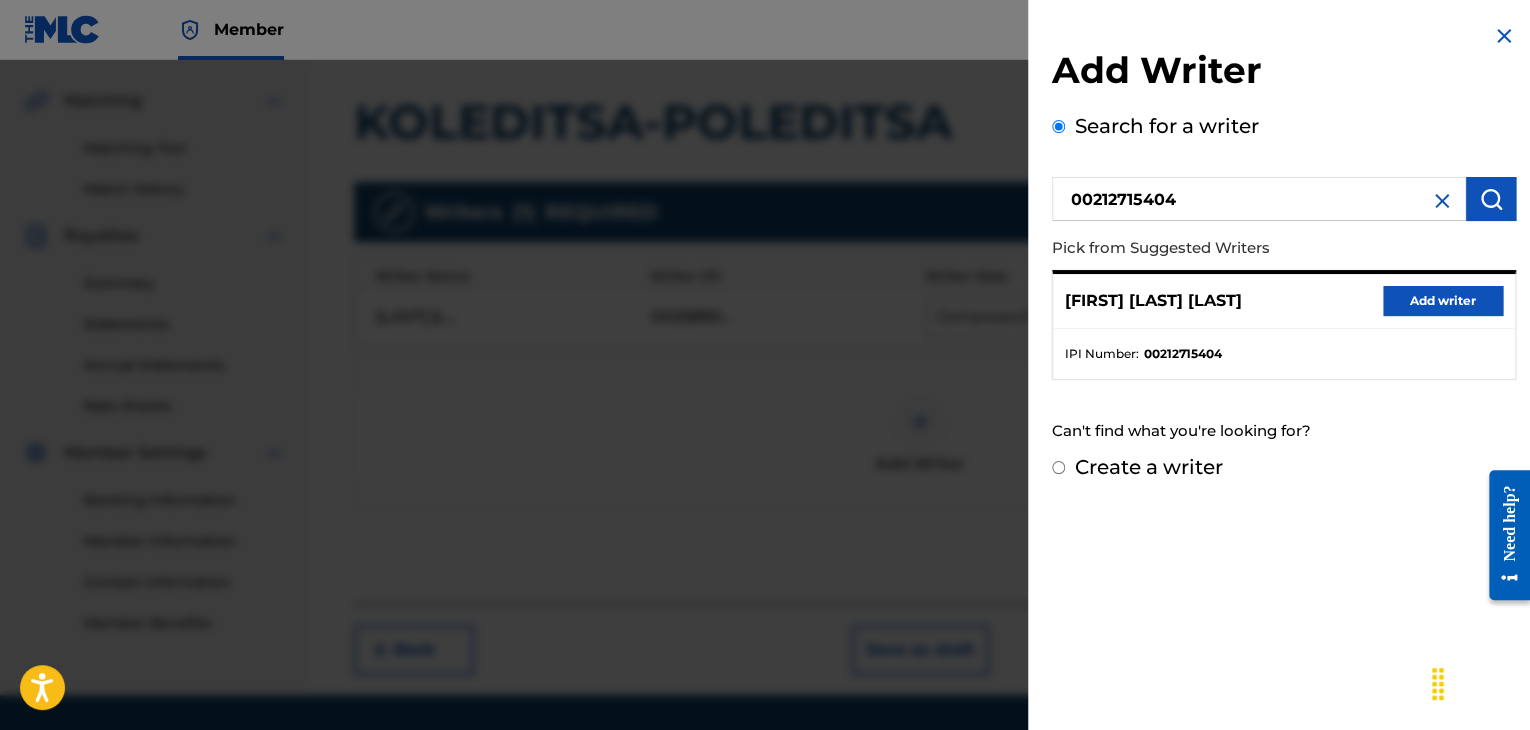 click on "Add writer" at bounding box center [1443, 301] 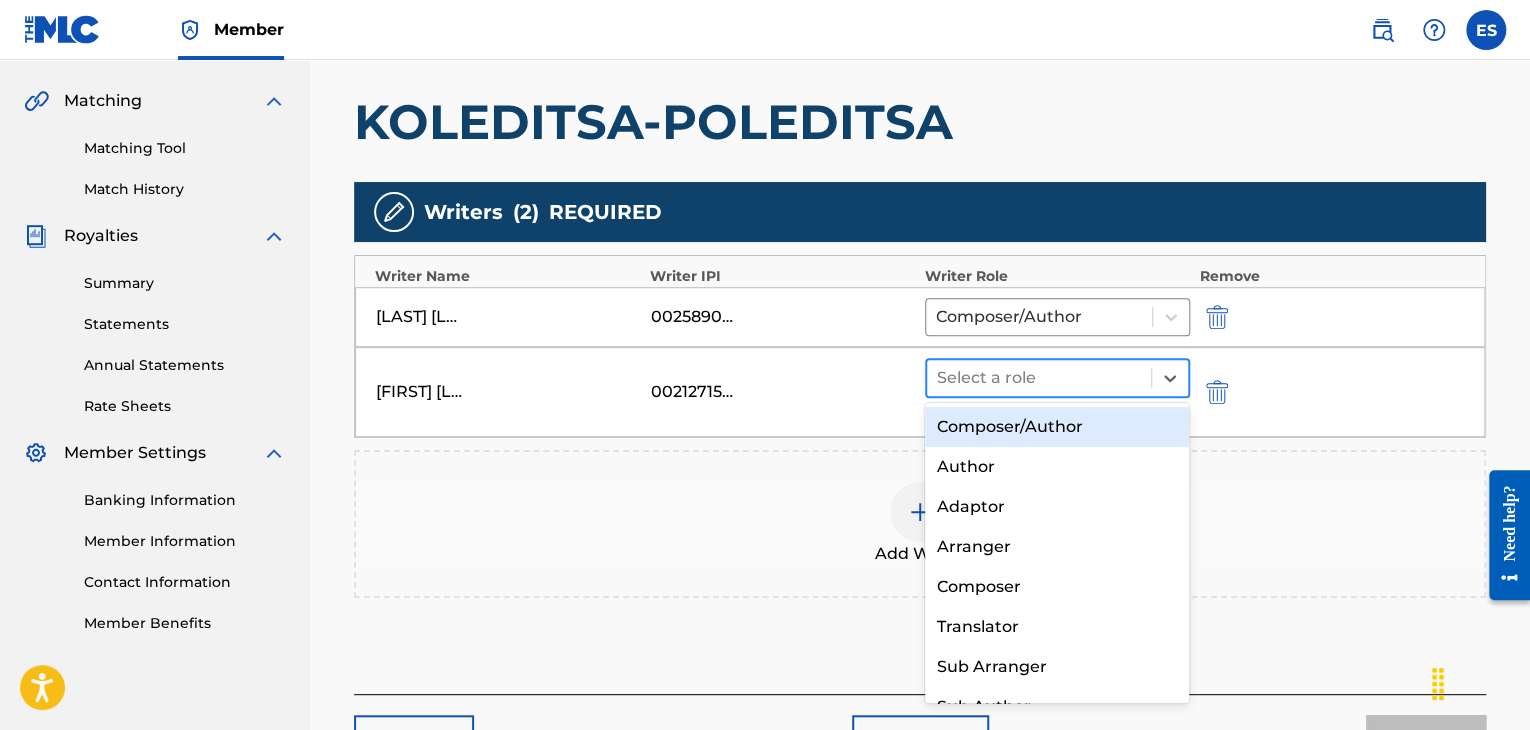 click at bounding box center (1039, 378) 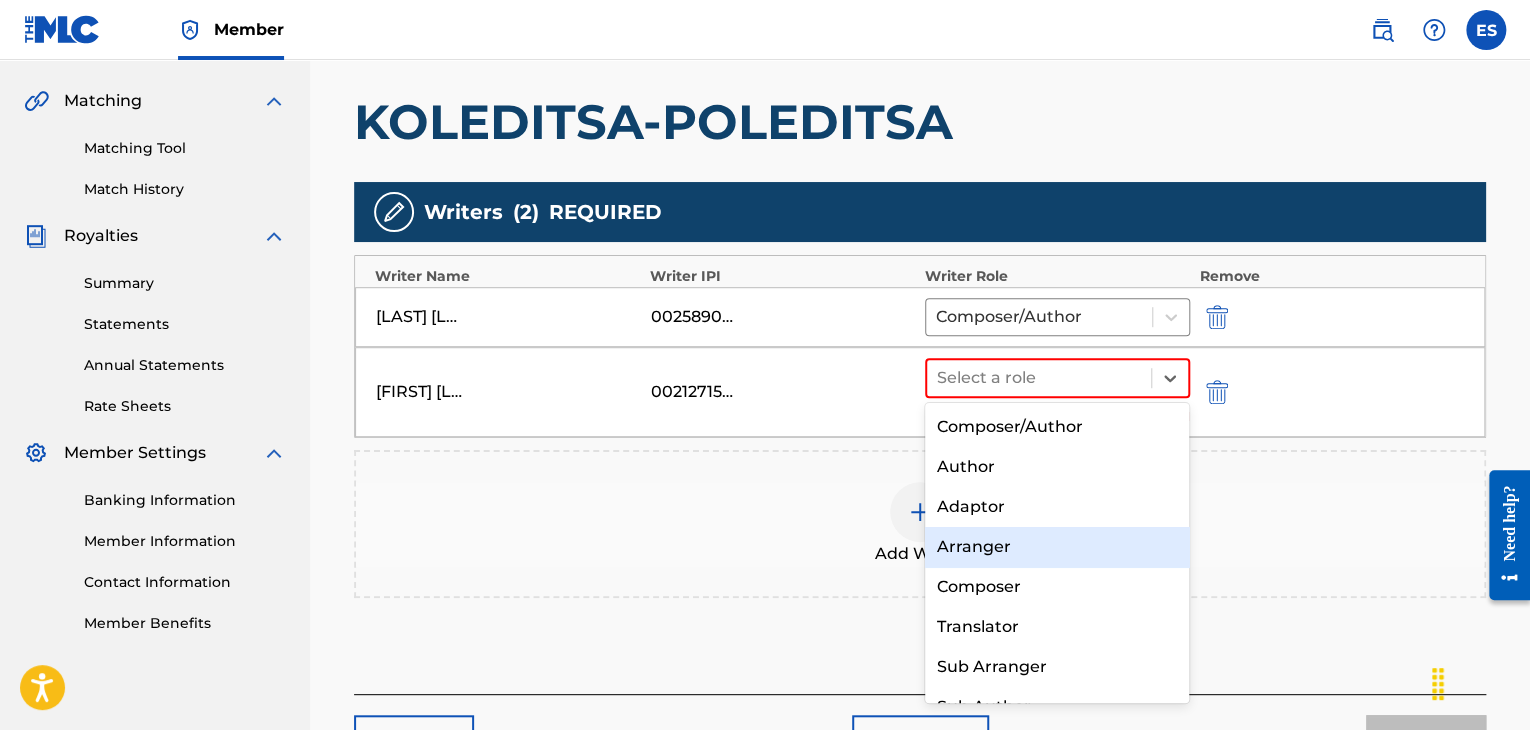 click on "Arranger" at bounding box center (1057, 547) 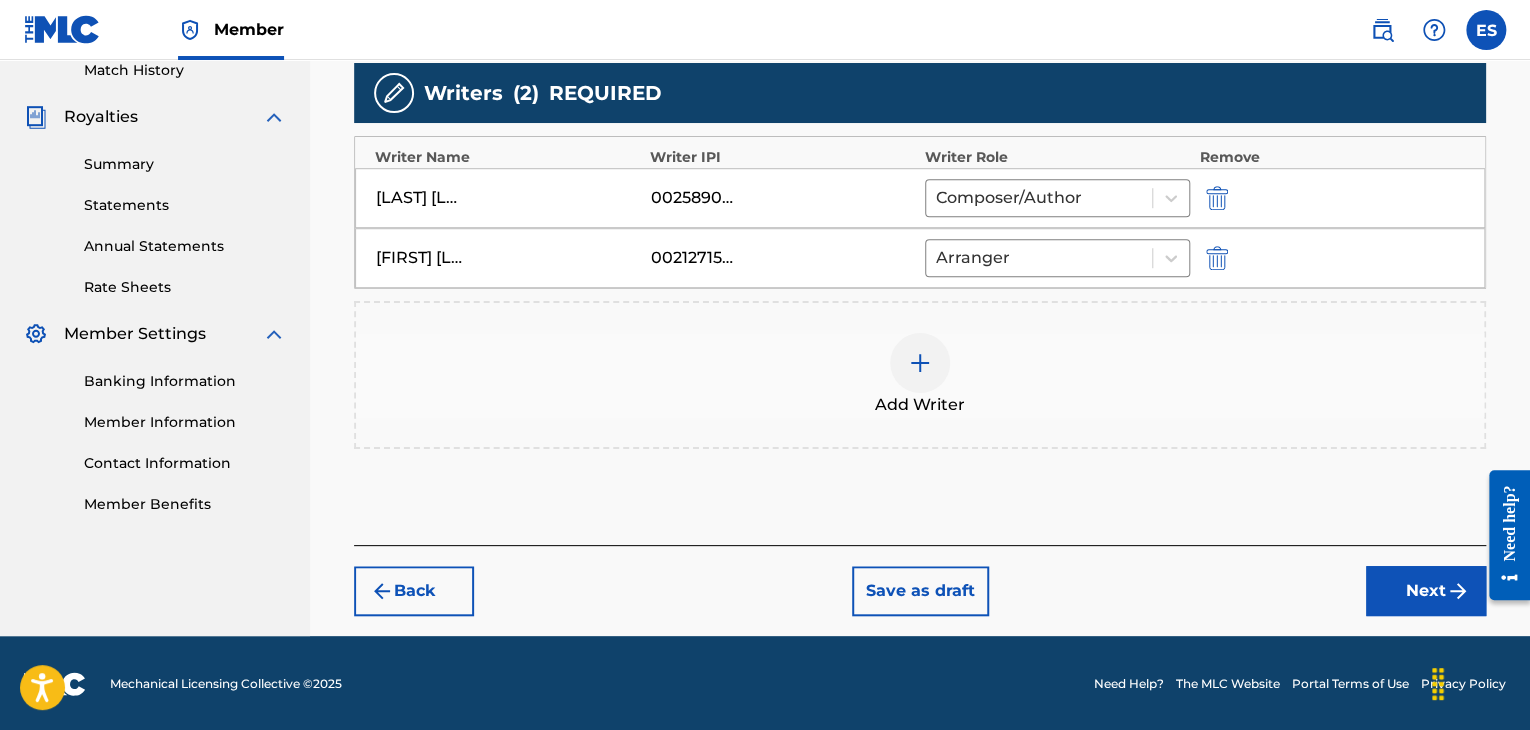 click on "Next" at bounding box center [1426, 591] 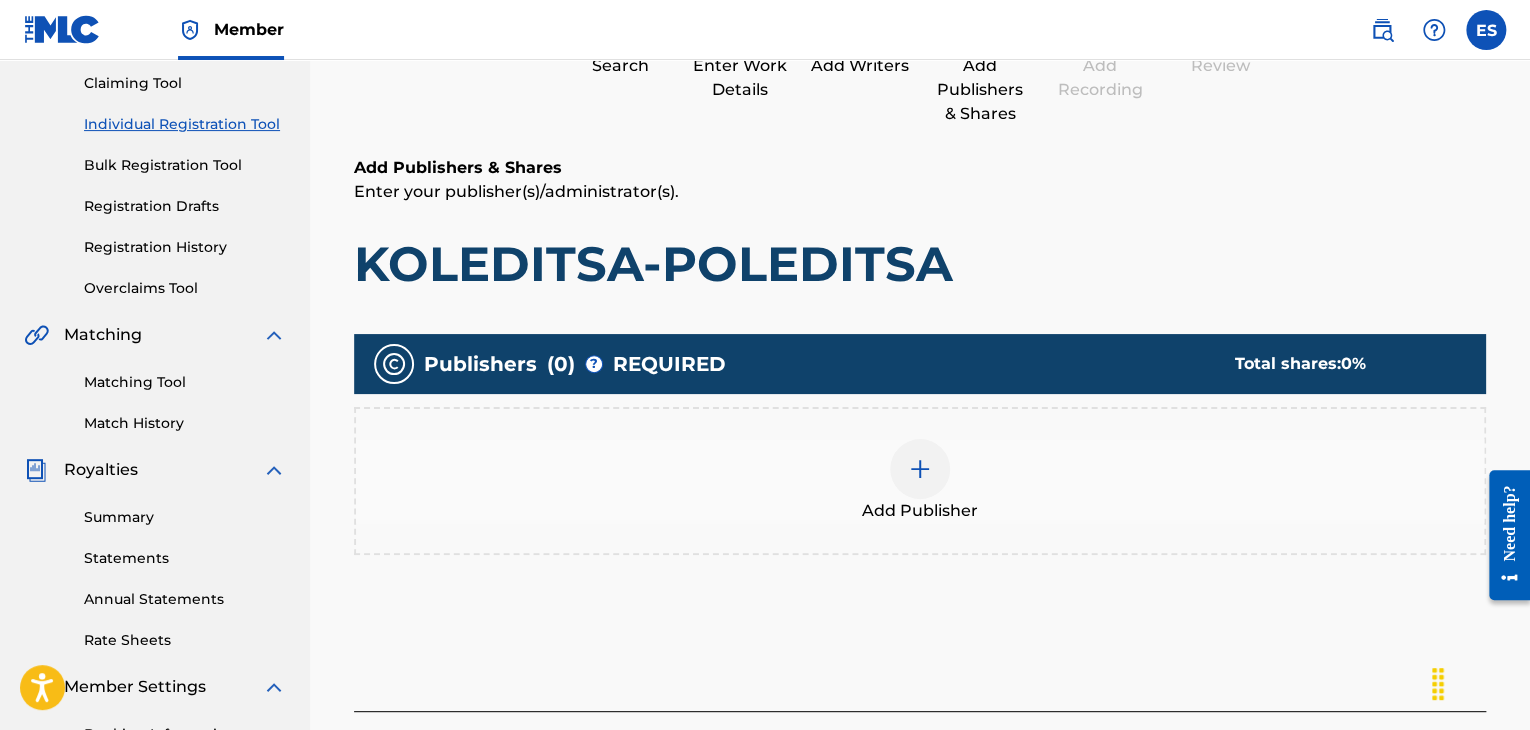 scroll, scrollTop: 290, scrollLeft: 0, axis: vertical 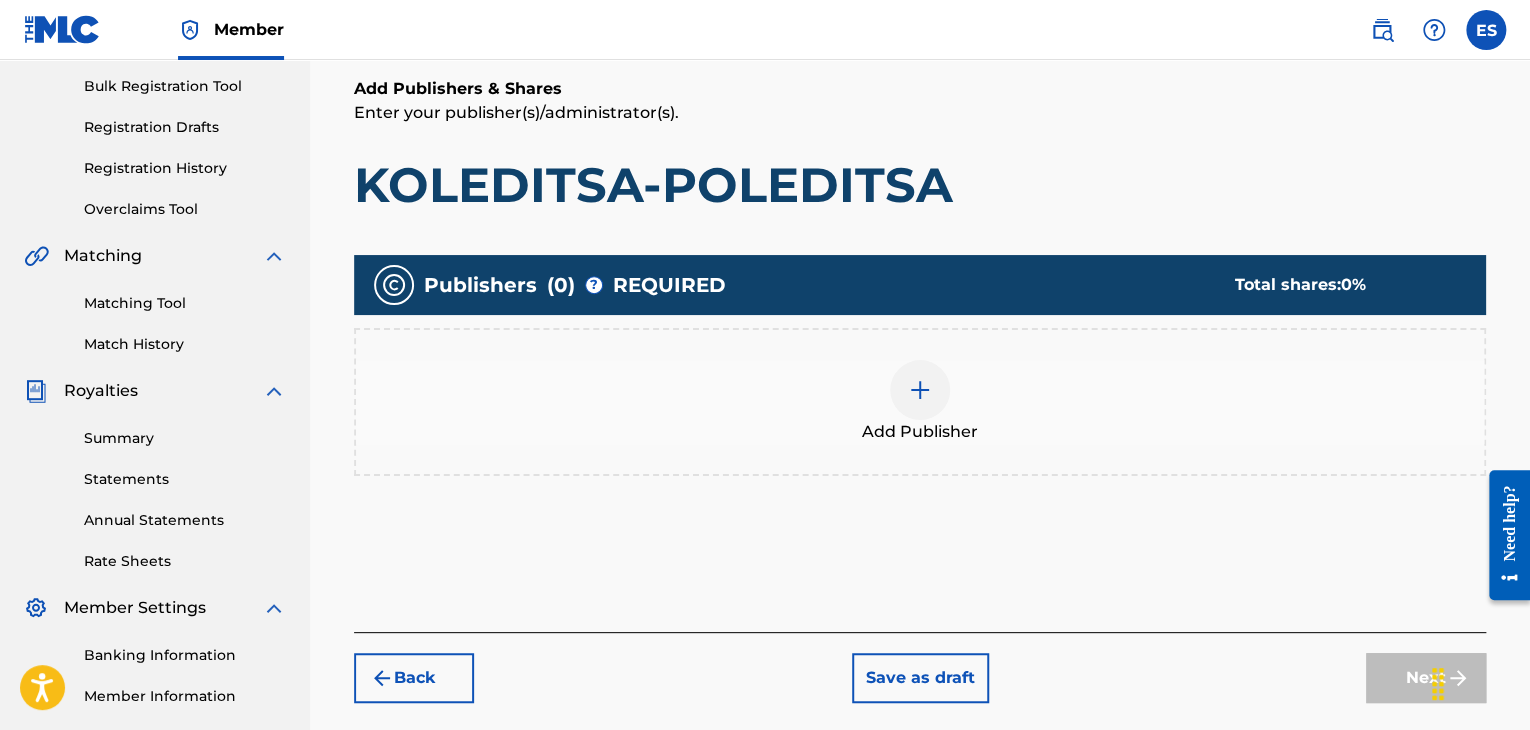 click at bounding box center (920, 390) 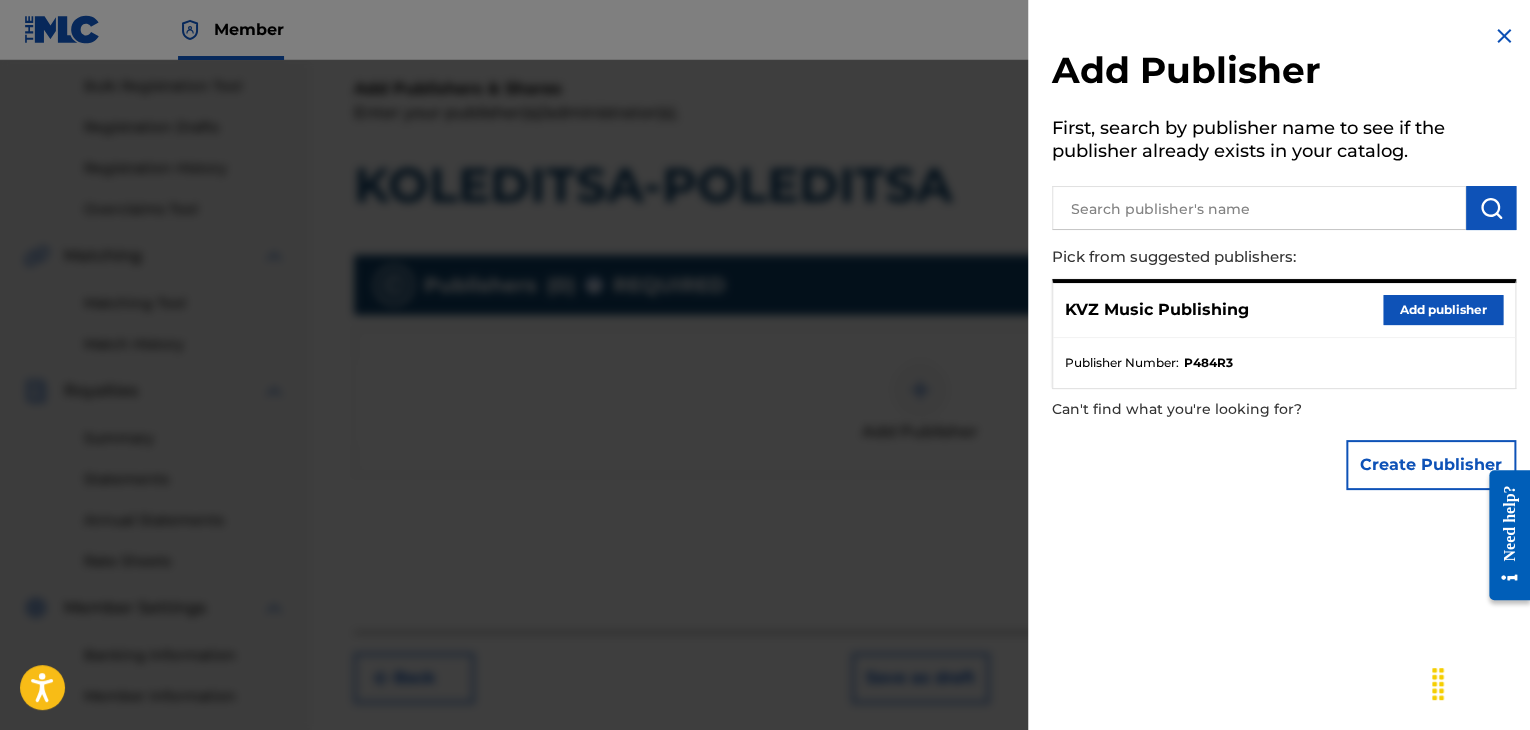click on "Add publisher" at bounding box center (1443, 310) 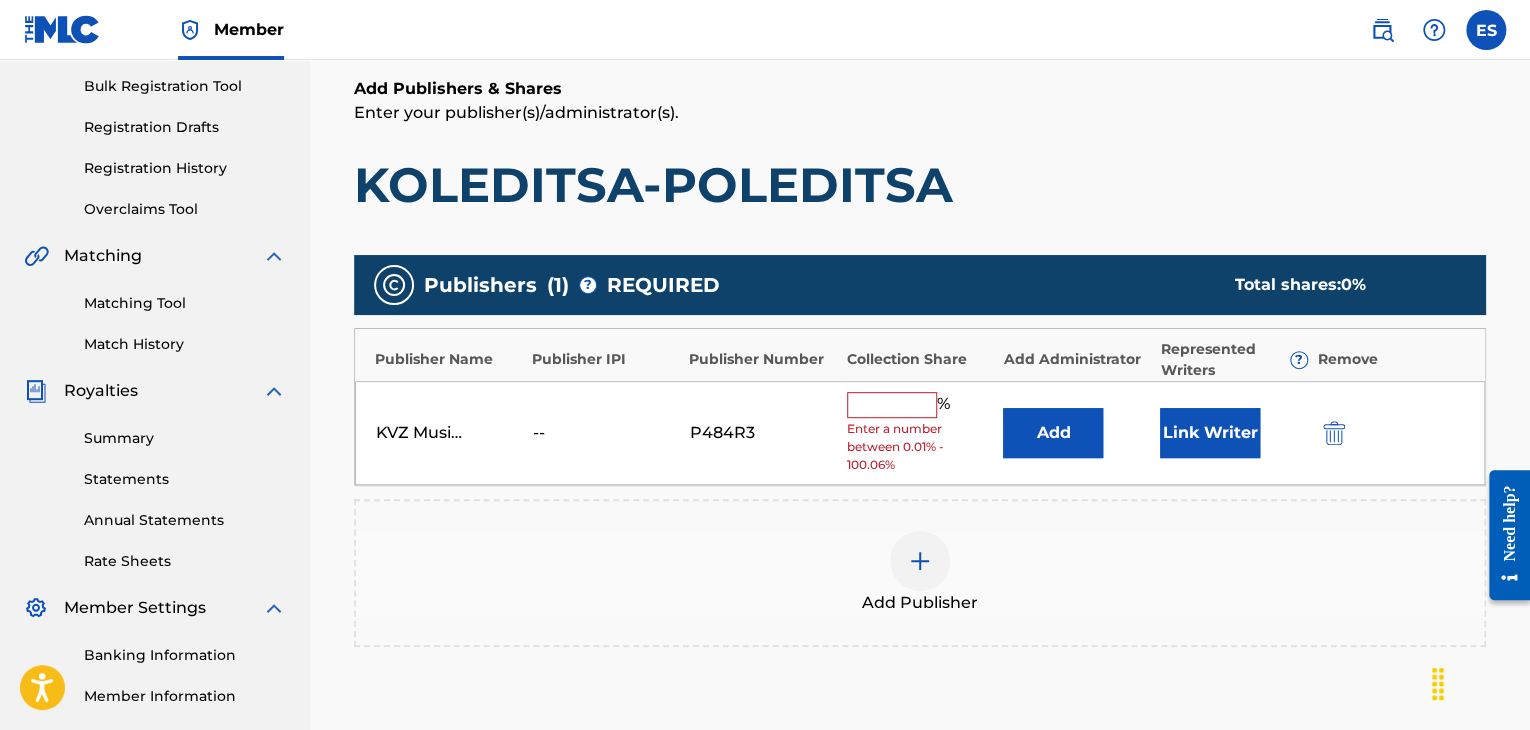 click at bounding box center [892, 405] 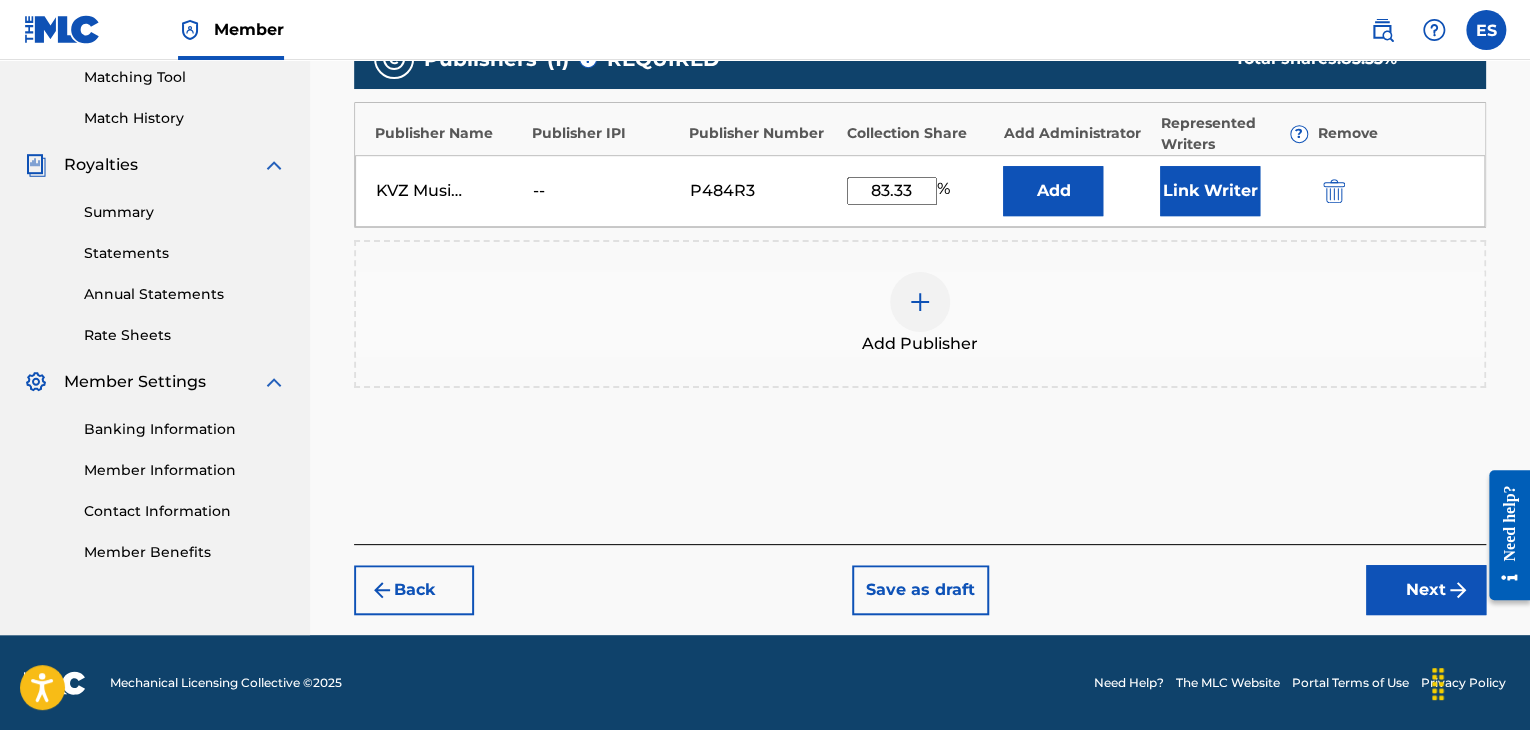 click on "Next" at bounding box center (1426, 590) 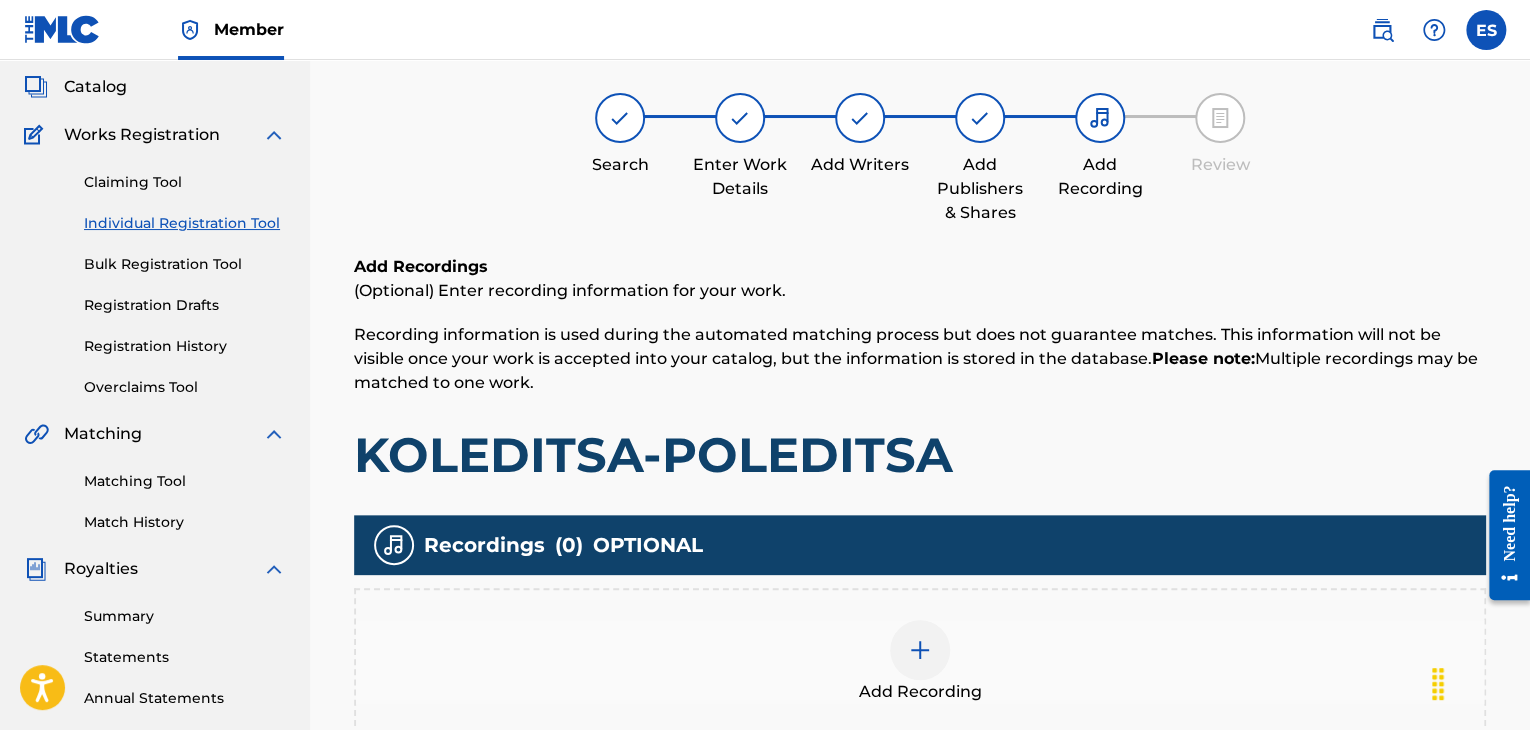 scroll, scrollTop: 469, scrollLeft: 0, axis: vertical 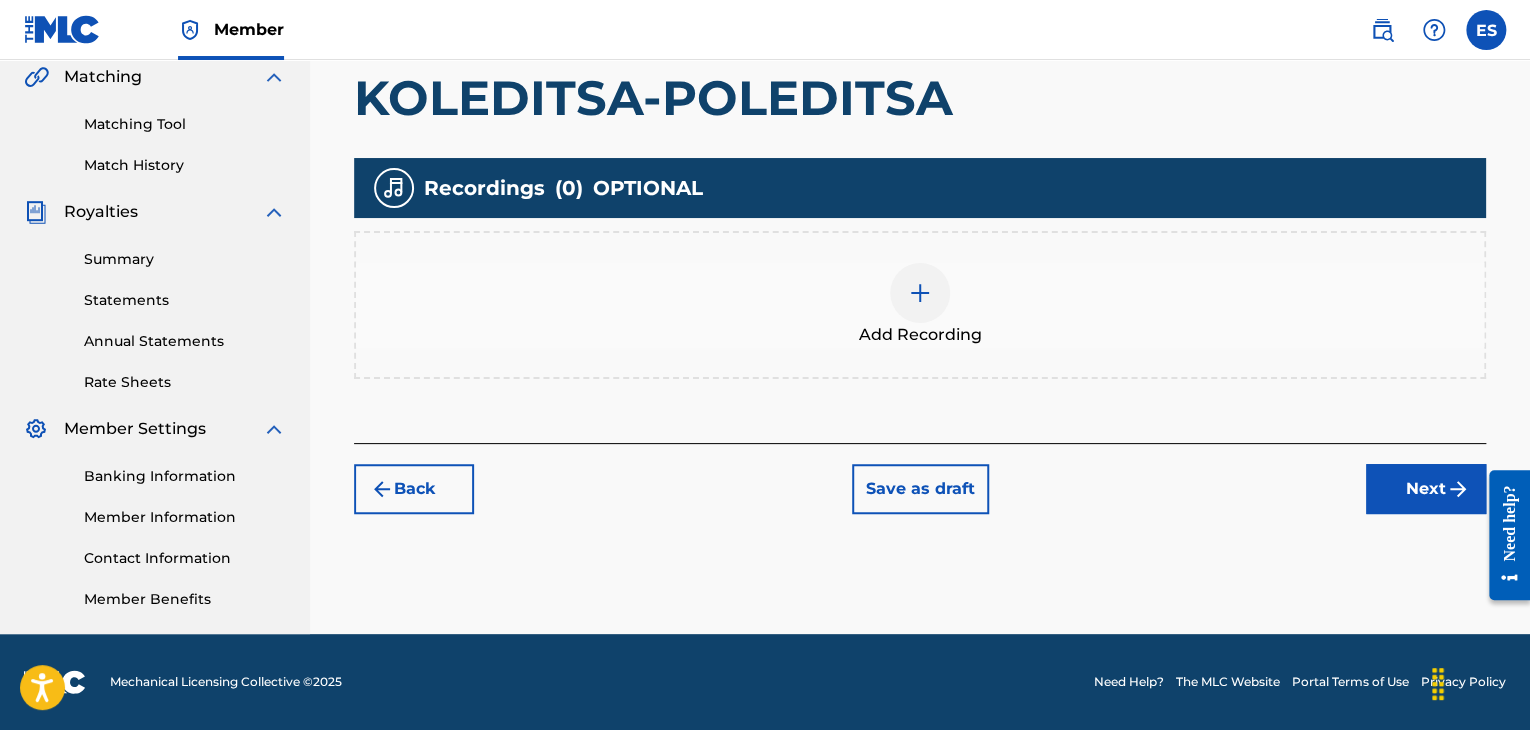 click at bounding box center (920, 293) 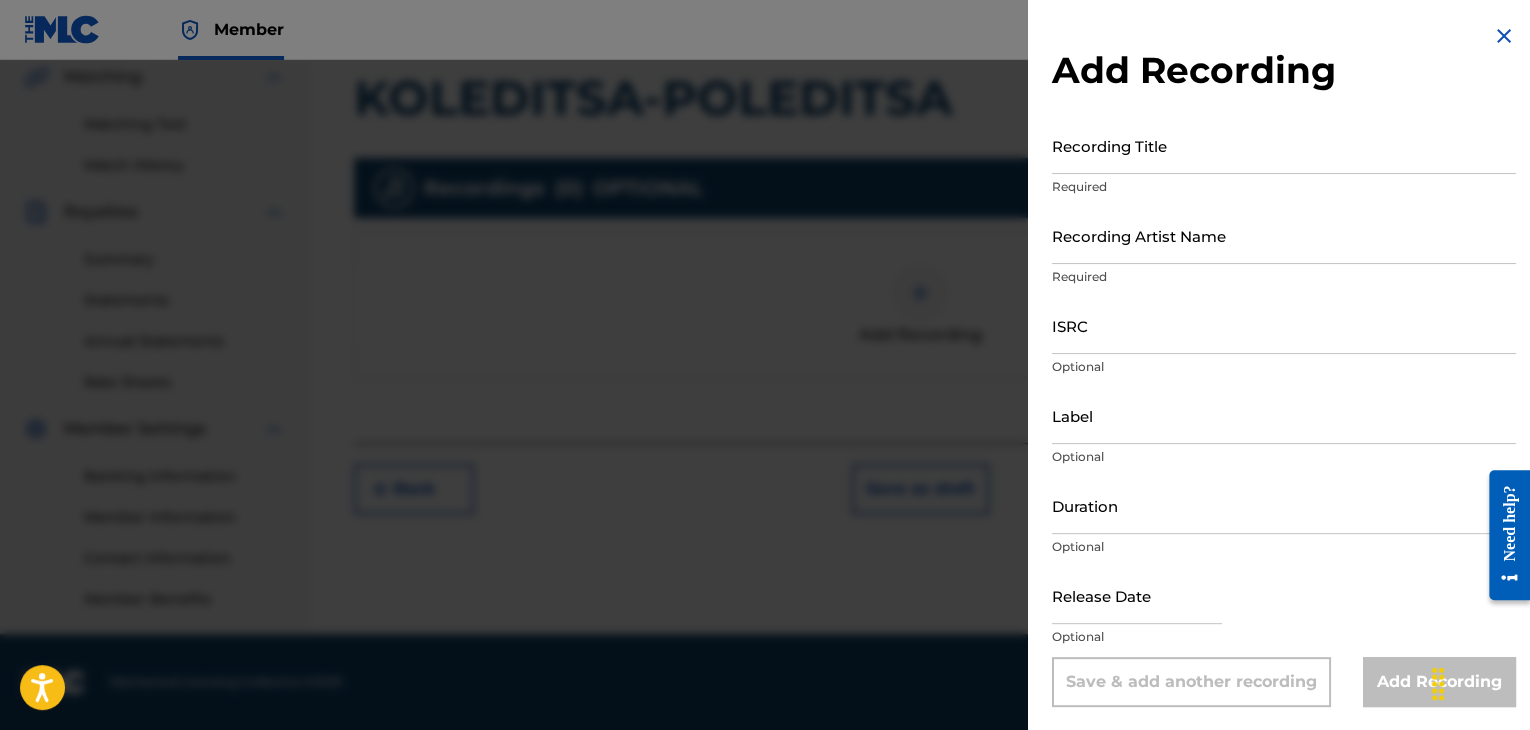 click at bounding box center (1504, 36) 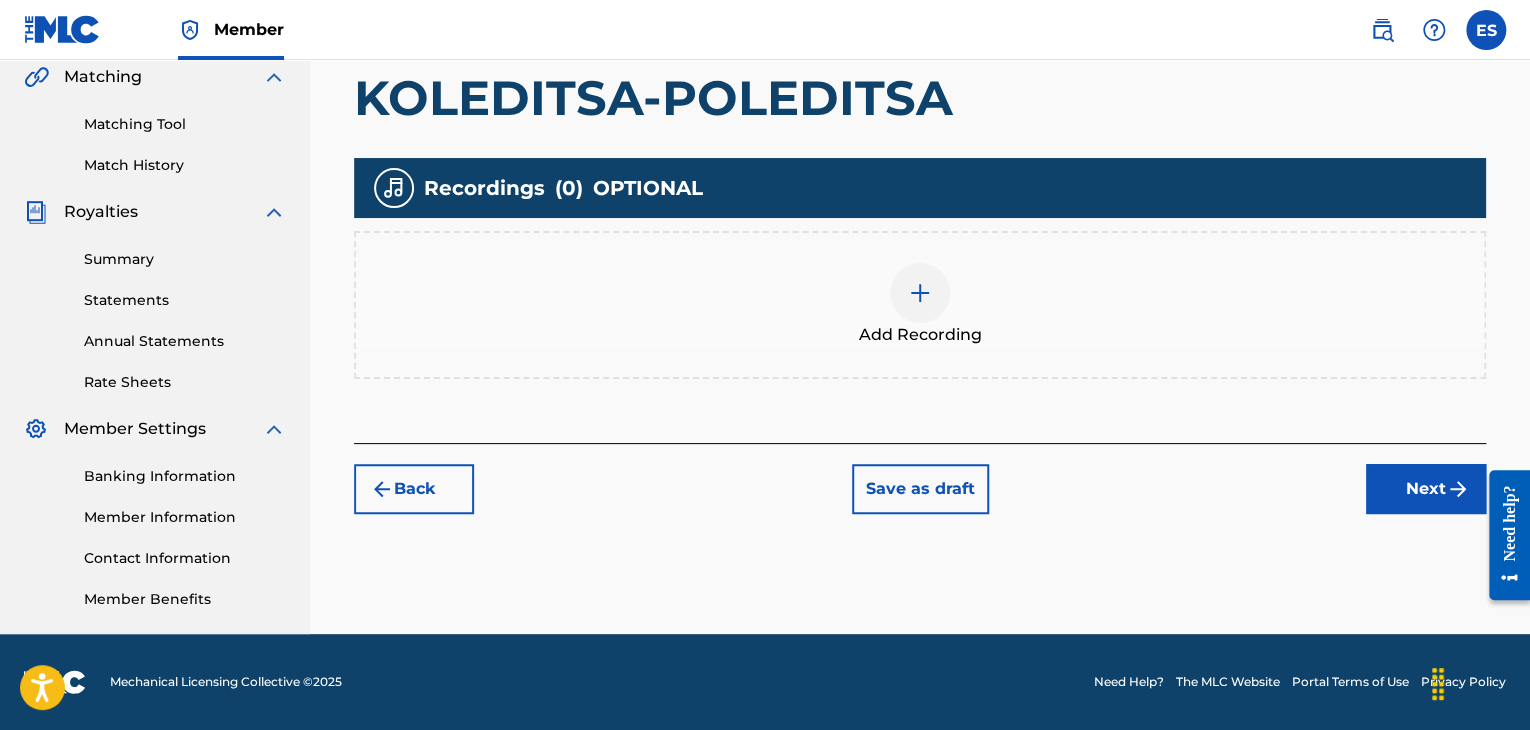click on "Next" at bounding box center (1426, 489) 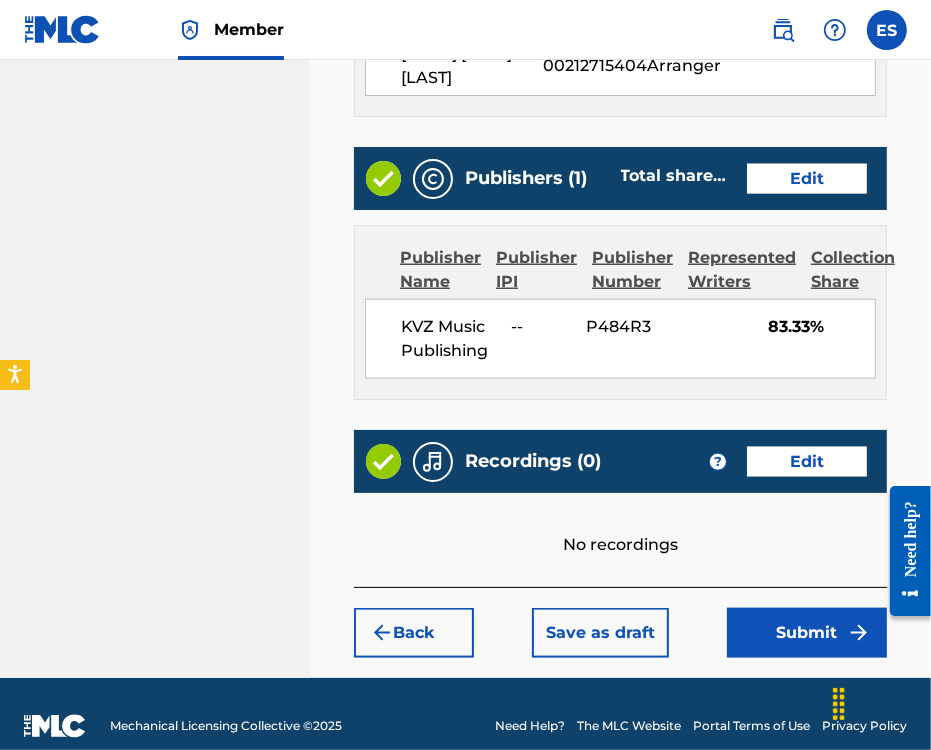 scroll, scrollTop: 1281, scrollLeft: 0, axis: vertical 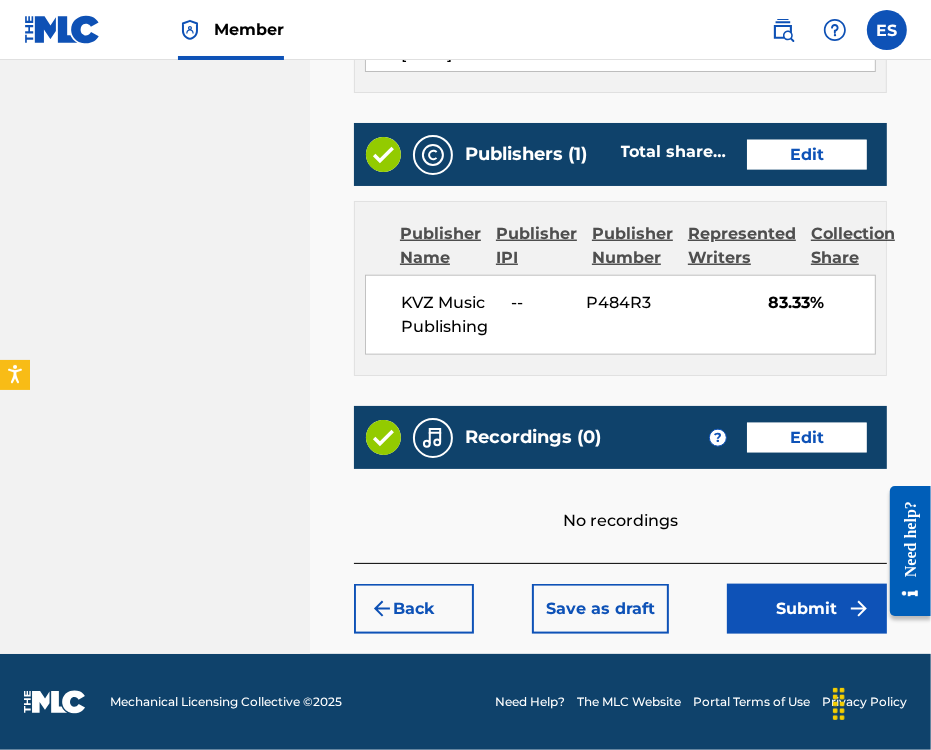 click on "Submit" at bounding box center (807, 609) 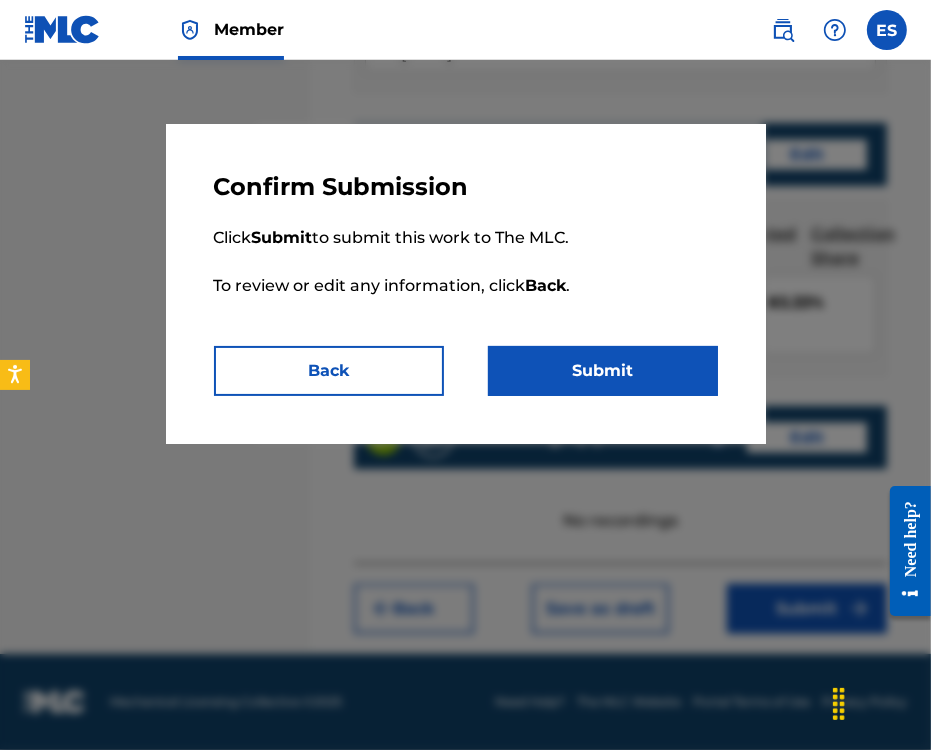 click on "Submit" at bounding box center [603, 371] 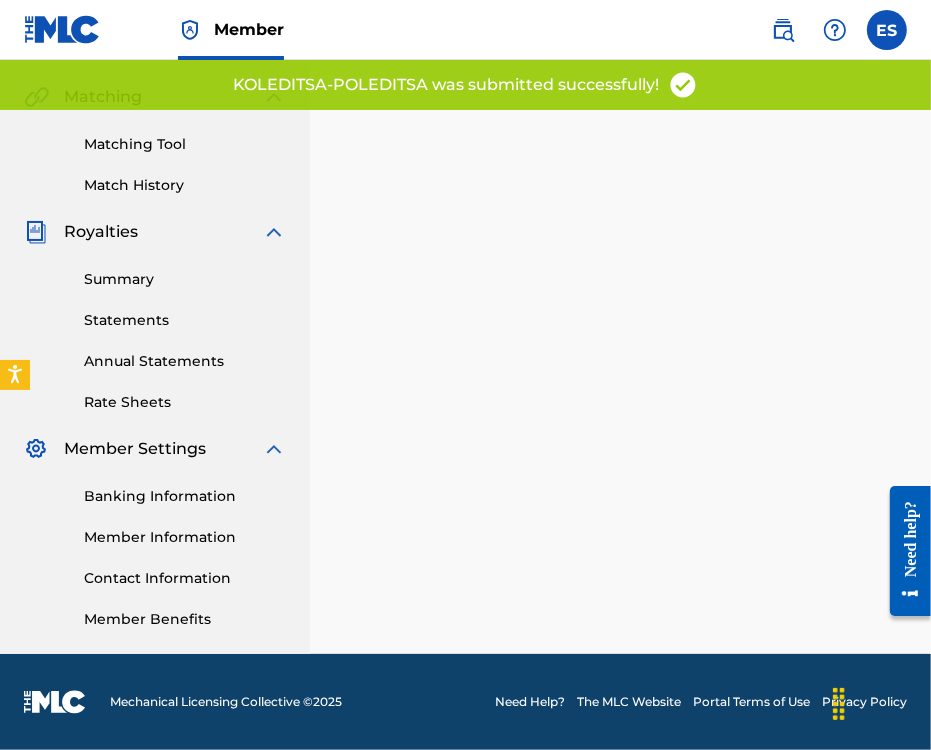 scroll, scrollTop: 0, scrollLeft: 0, axis: both 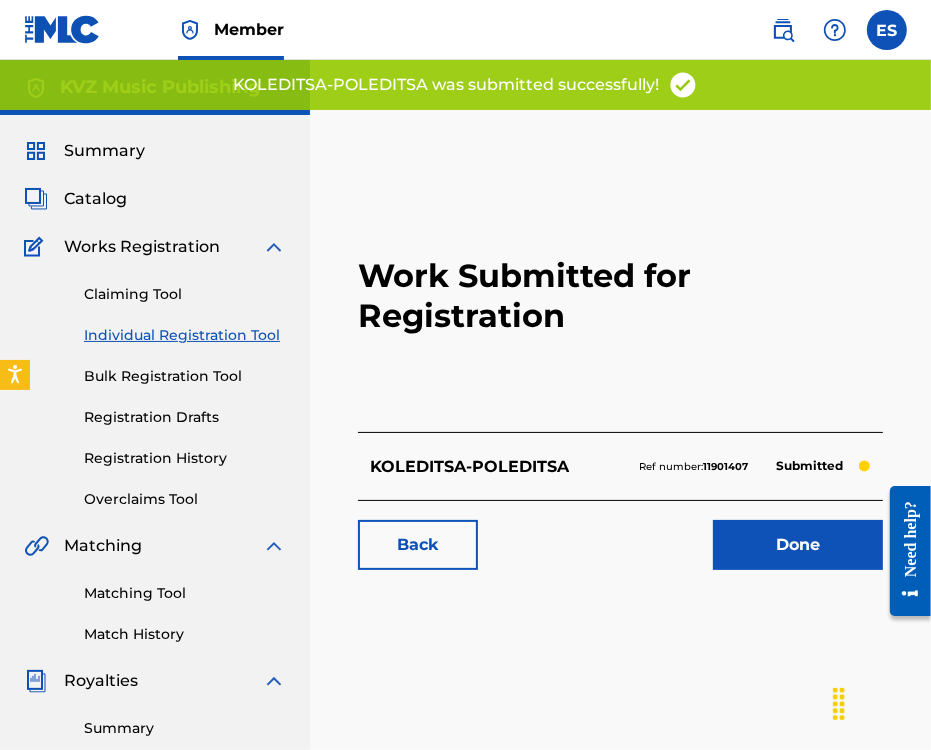 click on "Individual Registration Tool" at bounding box center (185, 335) 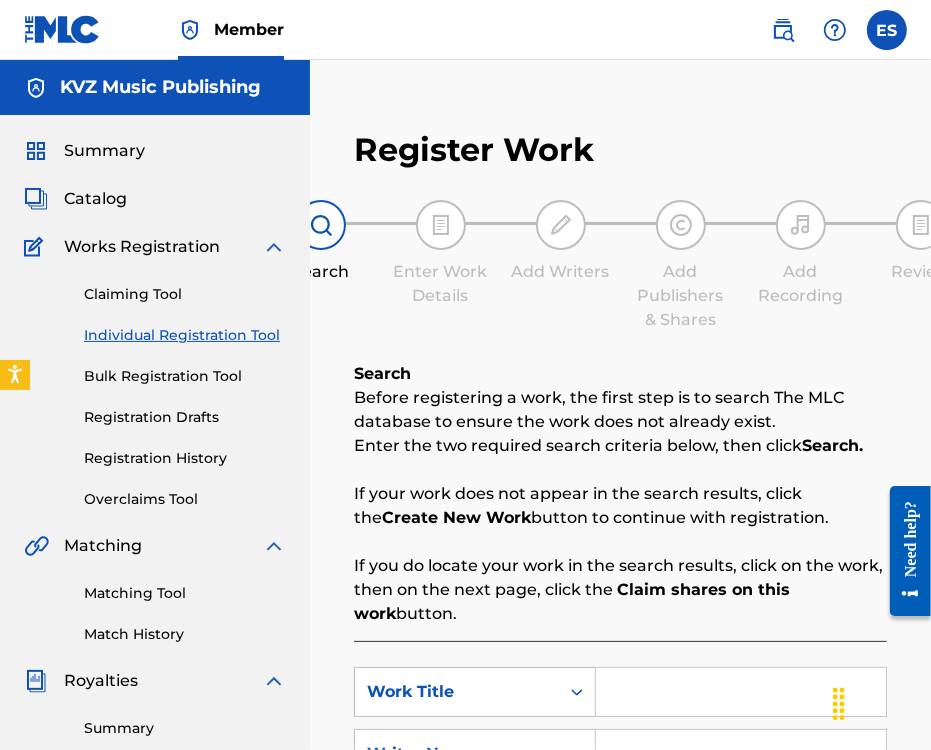 click on "Individual Registration Tool" at bounding box center (185, 335) 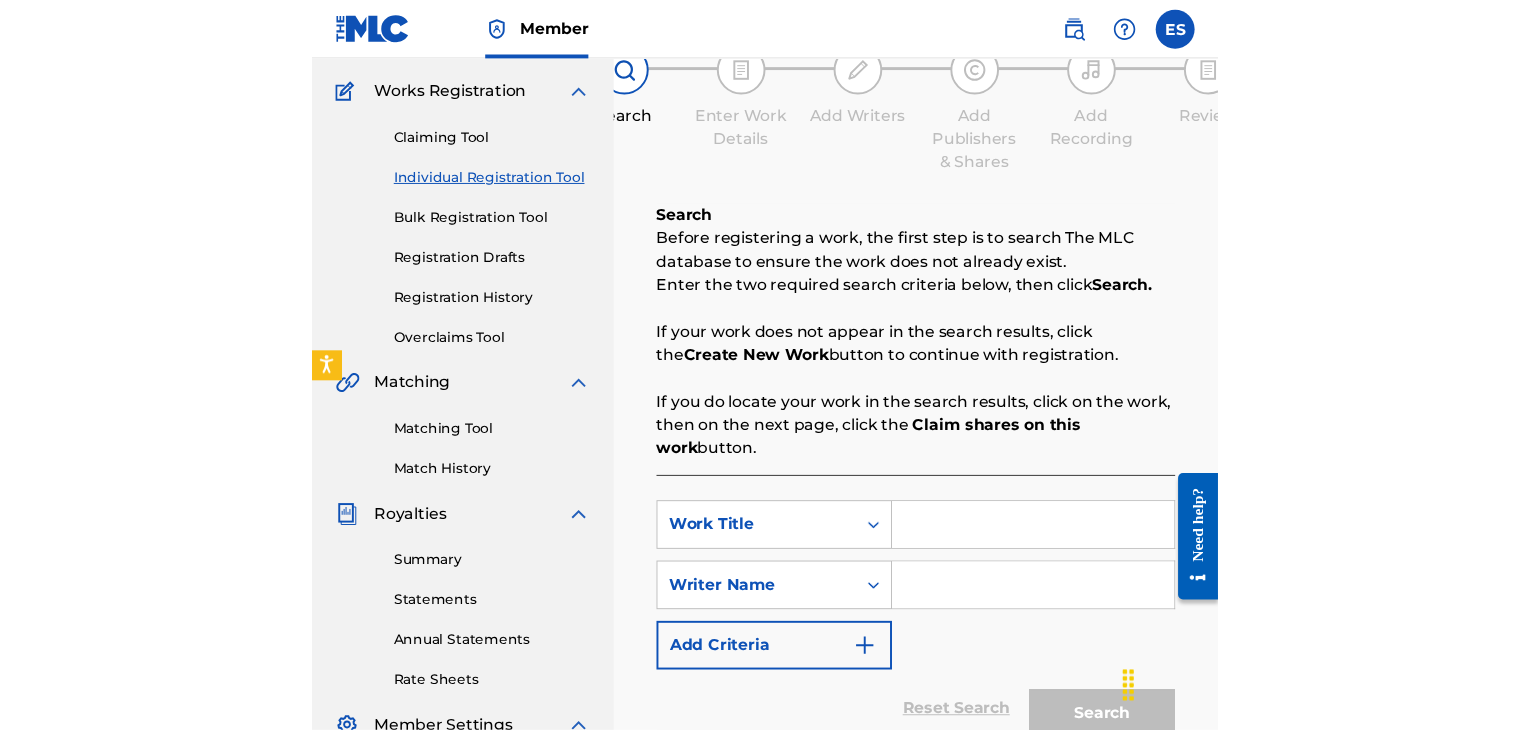 scroll, scrollTop: 400, scrollLeft: 0, axis: vertical 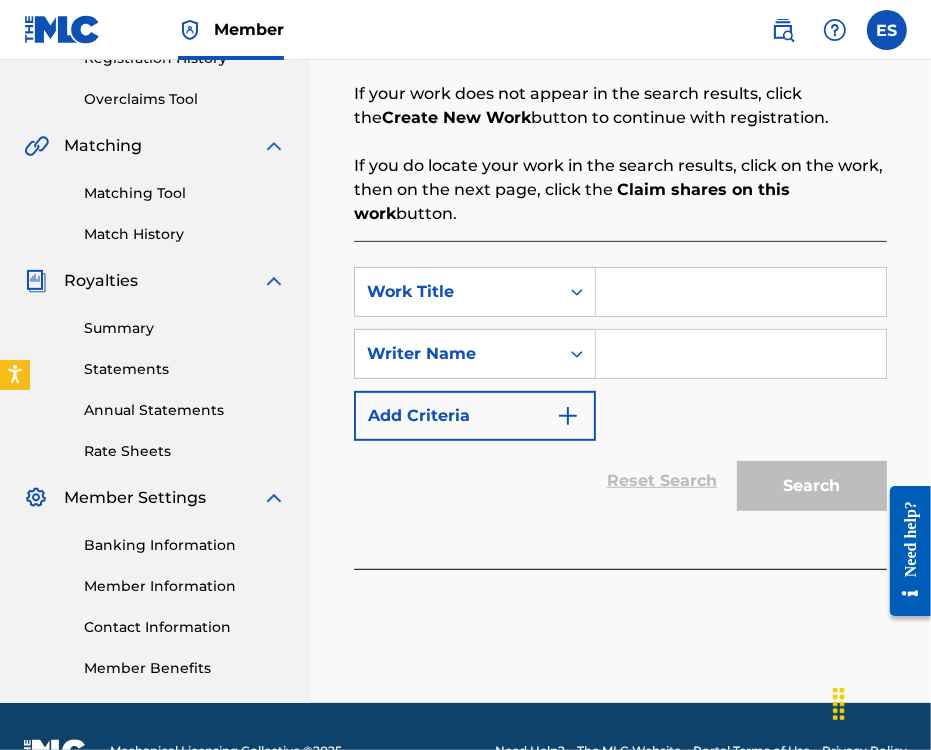 click at bounding box center [741, 292] 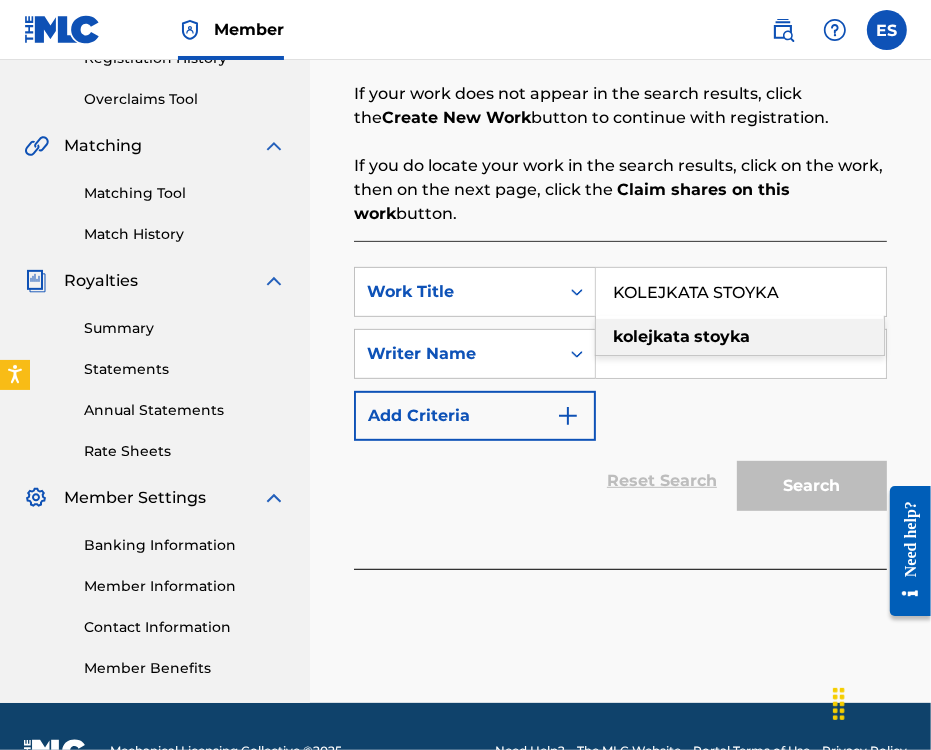 type on "KOLEJKATA STOYKA" 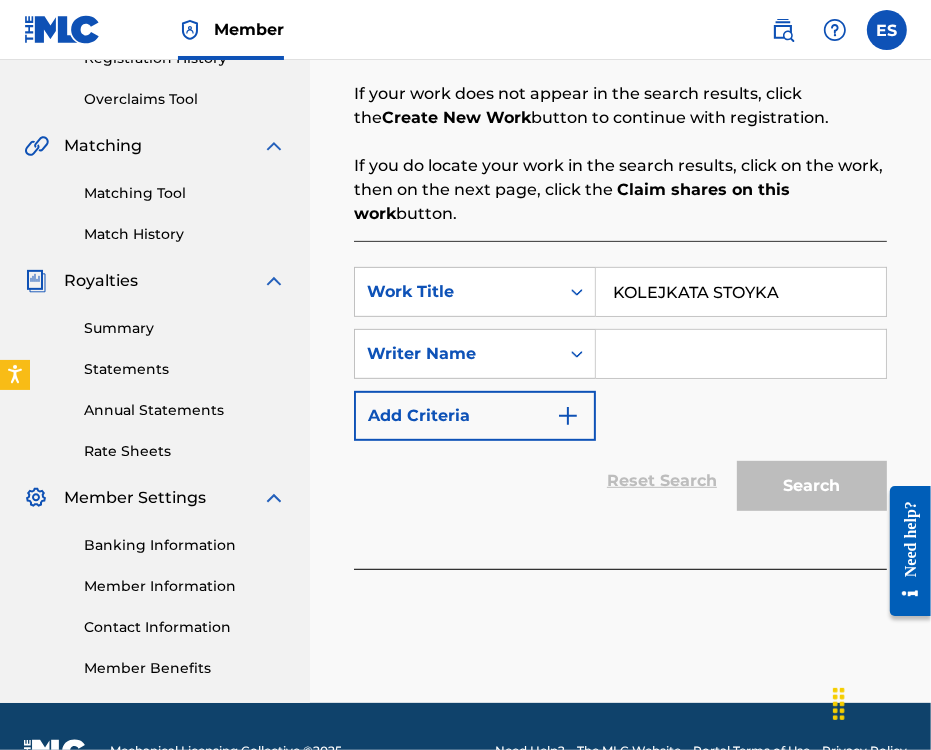 type on "ASSEN DRAGNEV" 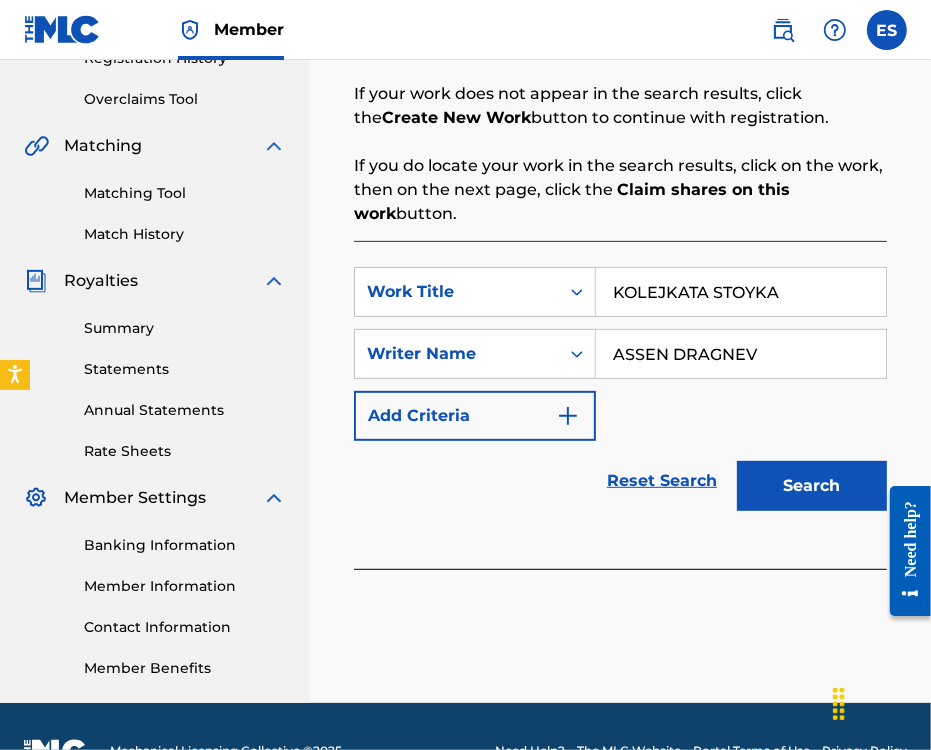 click on "KOLEJKATA STOYKA" at bounding box center (741, 292) 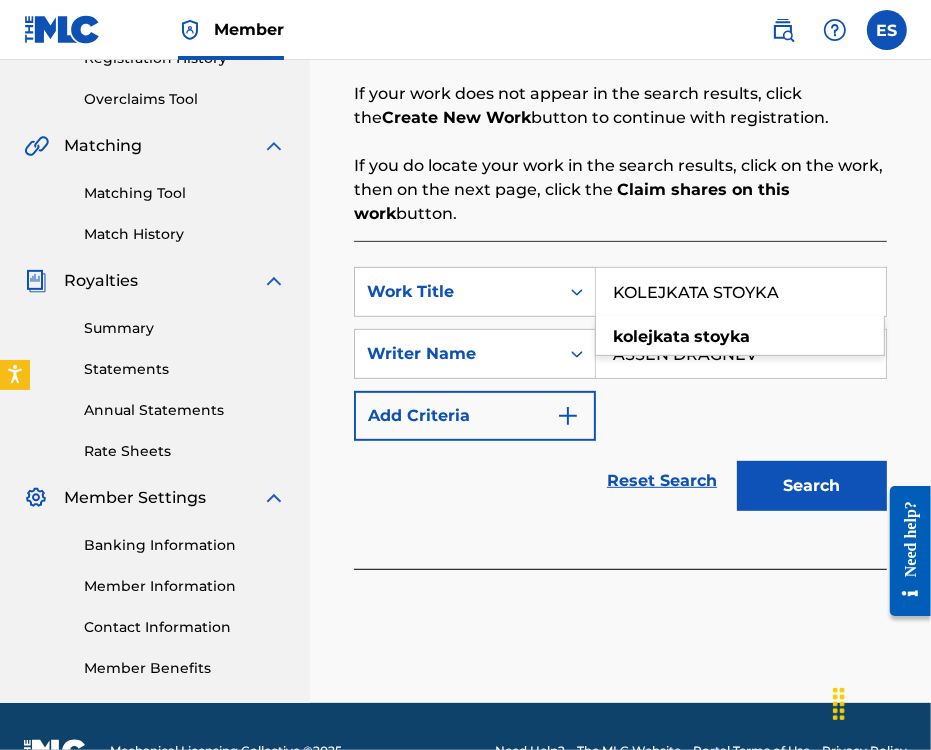 type on "KOLEJKATA STOYKA" 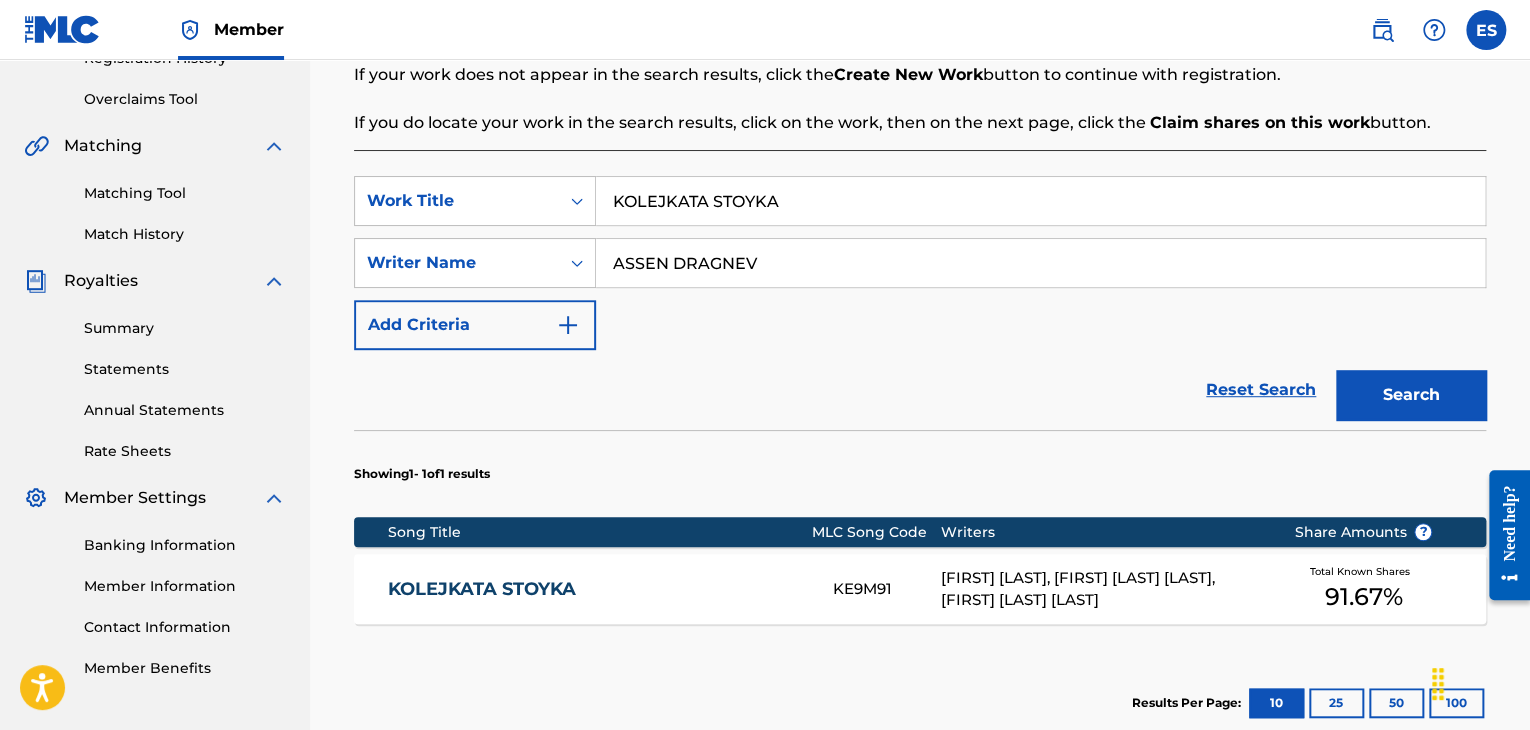 click on "[FIRST] [LAST], [FIRST] [LAST] [LAST], [FIRST] [LAST] [LAST]" at bounding box center (1102, 589) 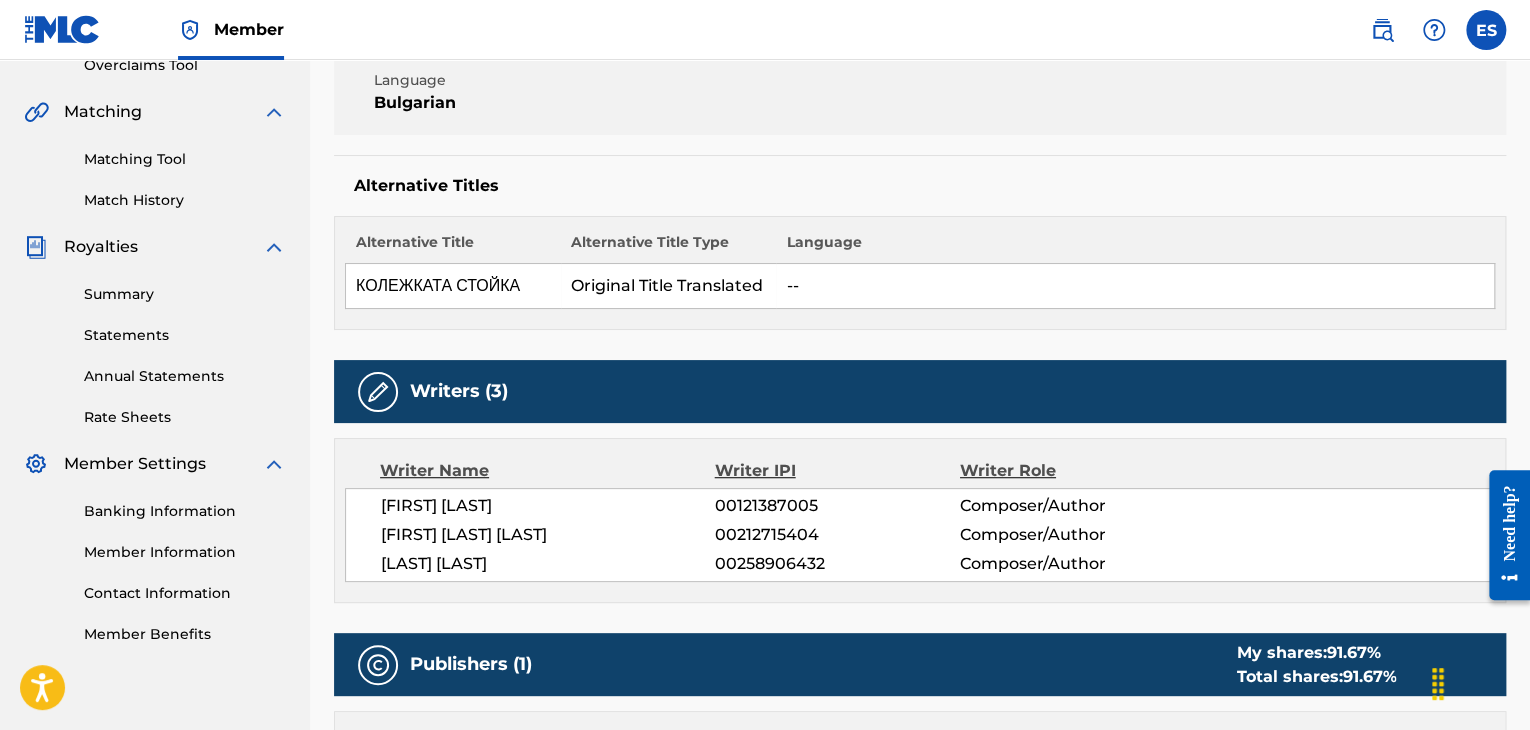 scroll, scrollTop: 600, scrollLeft: 0, axis: vertical 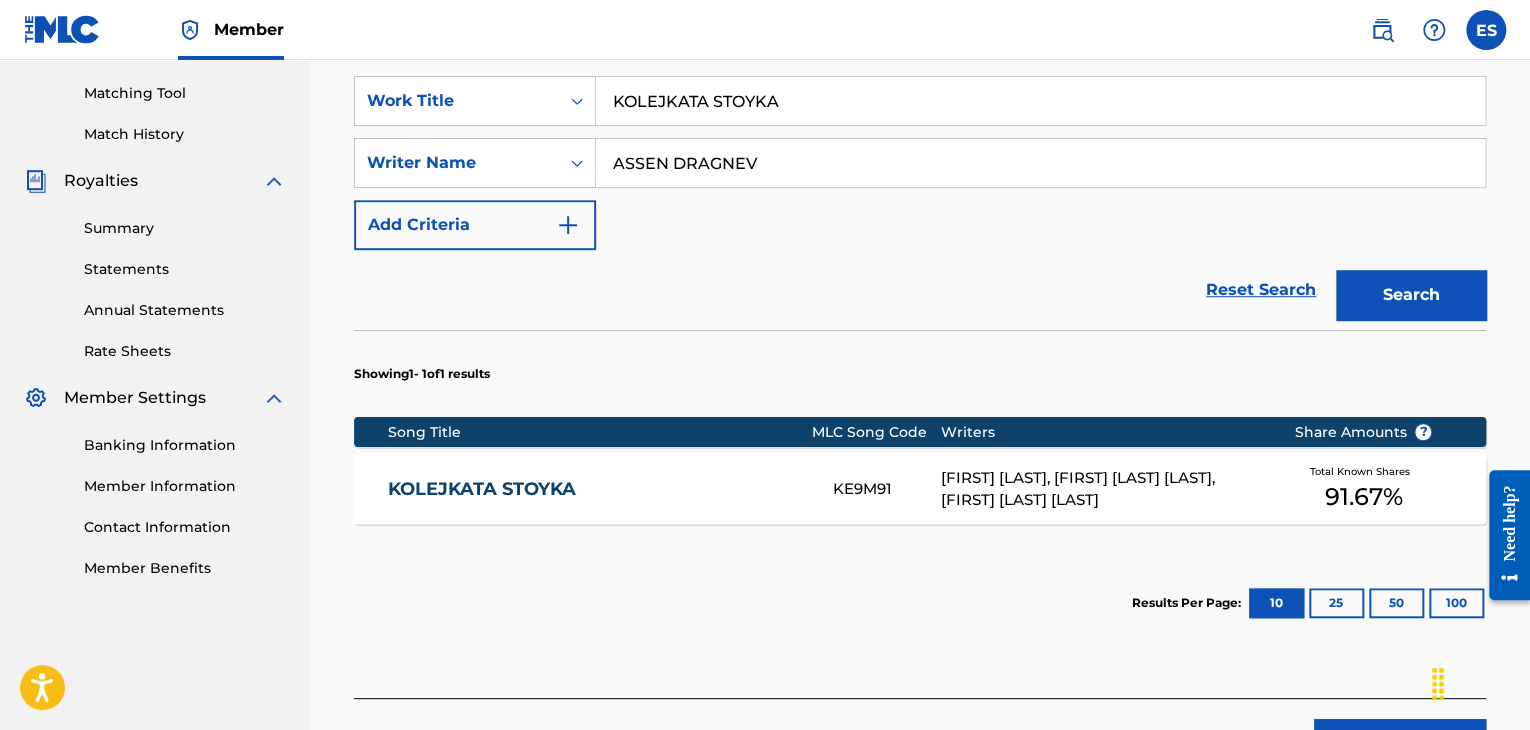 click on "KOLEJKATA STOYKA" at bounding box center (1040, 101) 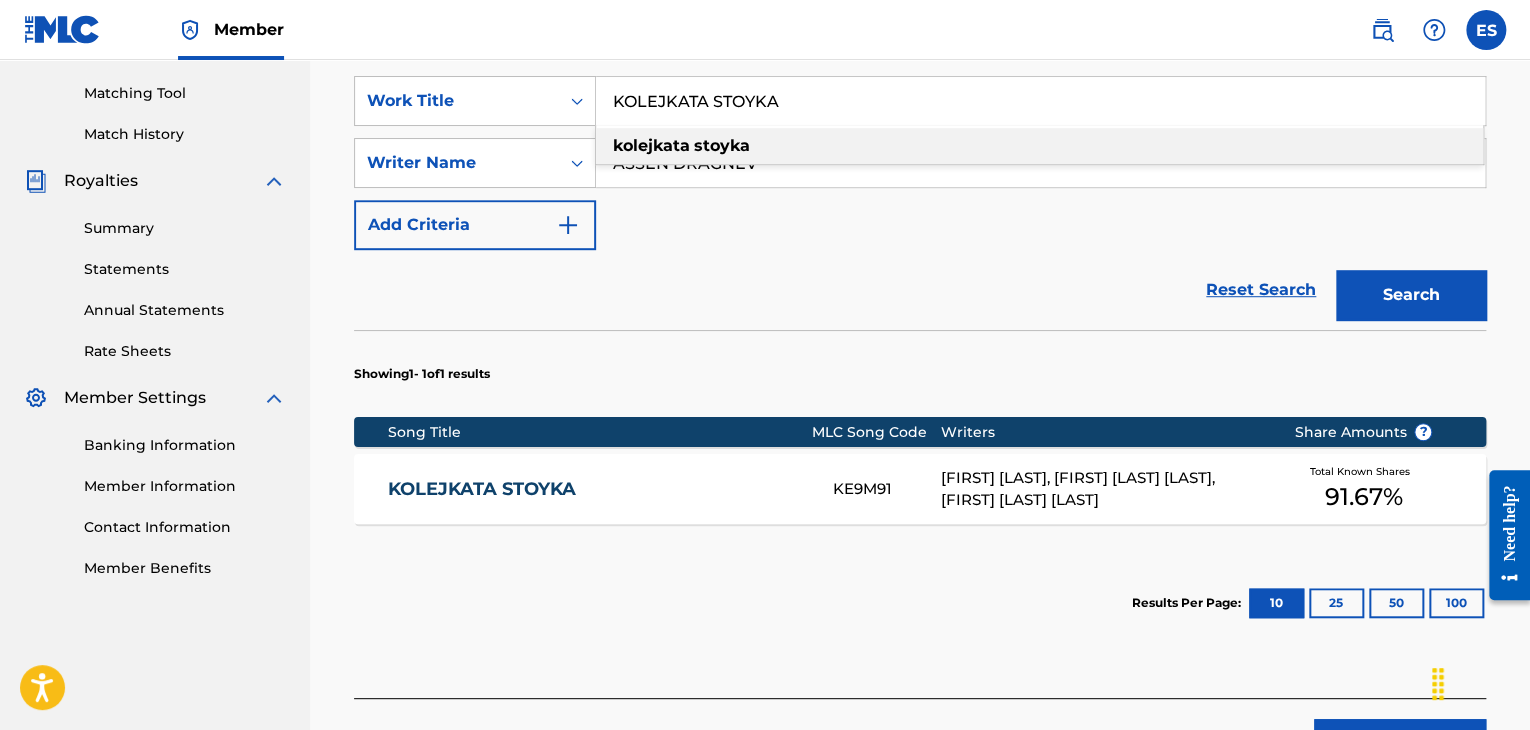 paste on "[FIRST] PESNI NE IZPYAH" 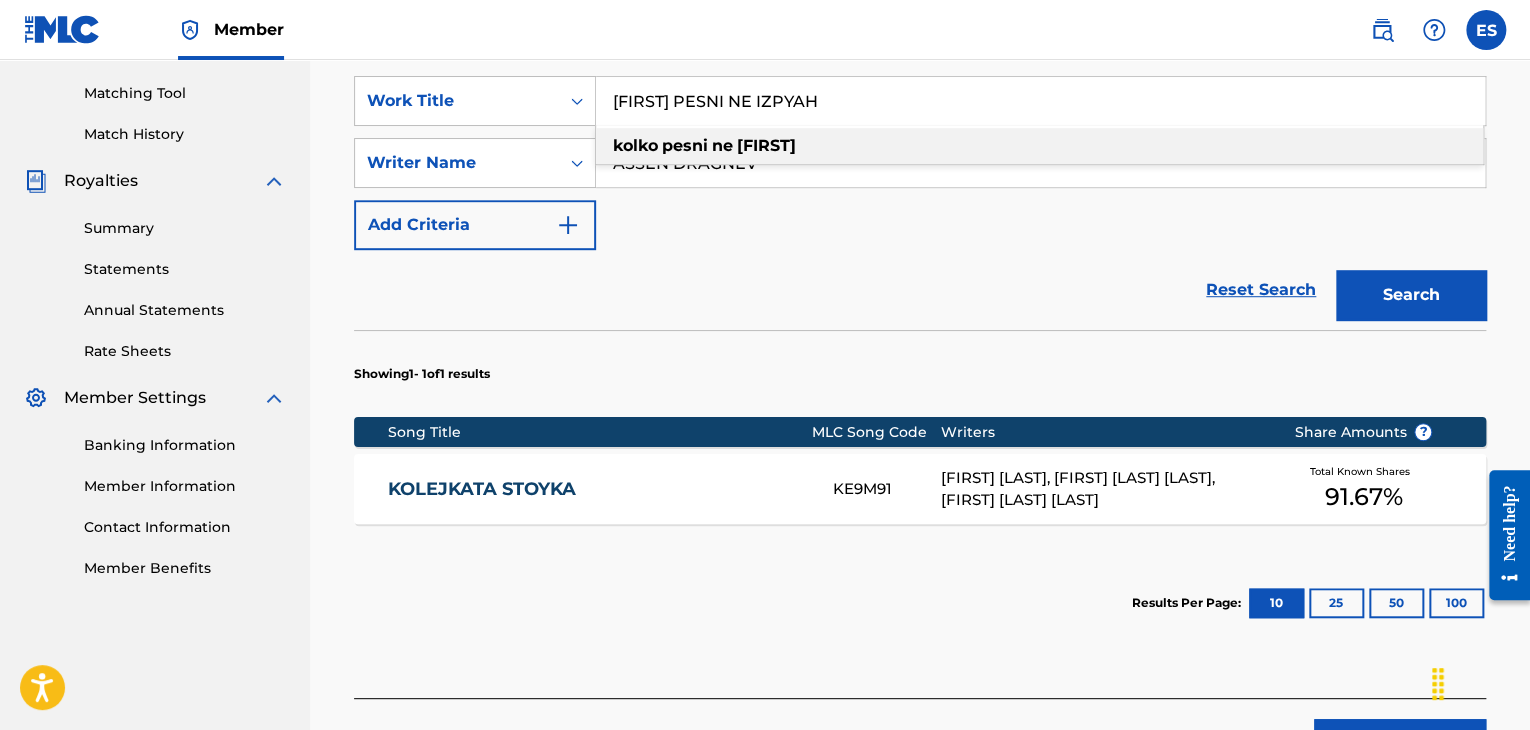 type on "[FIRST] PESNI NE IZPYAH" 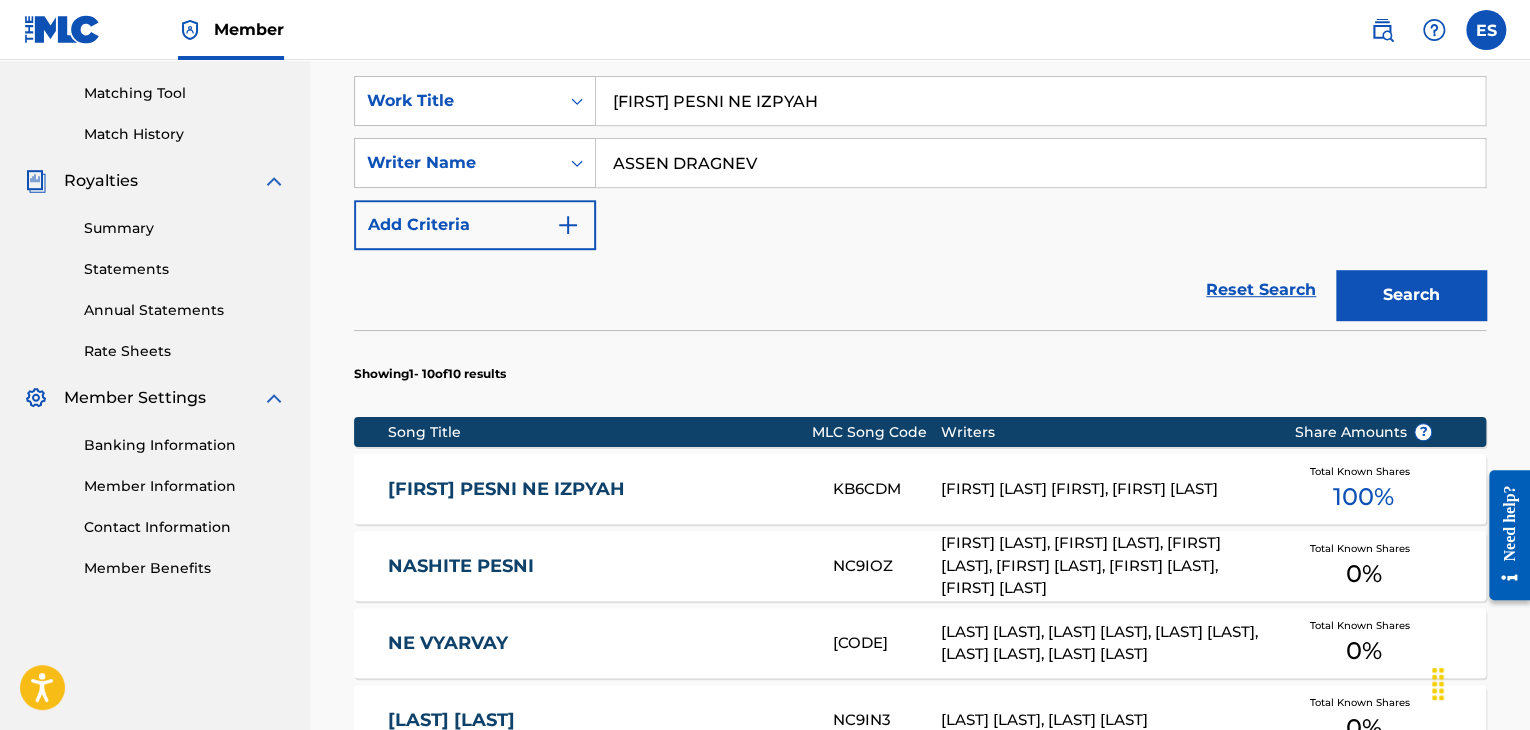 scroll, scrollTop: 600, scrollLeft: 0, axis: vertical 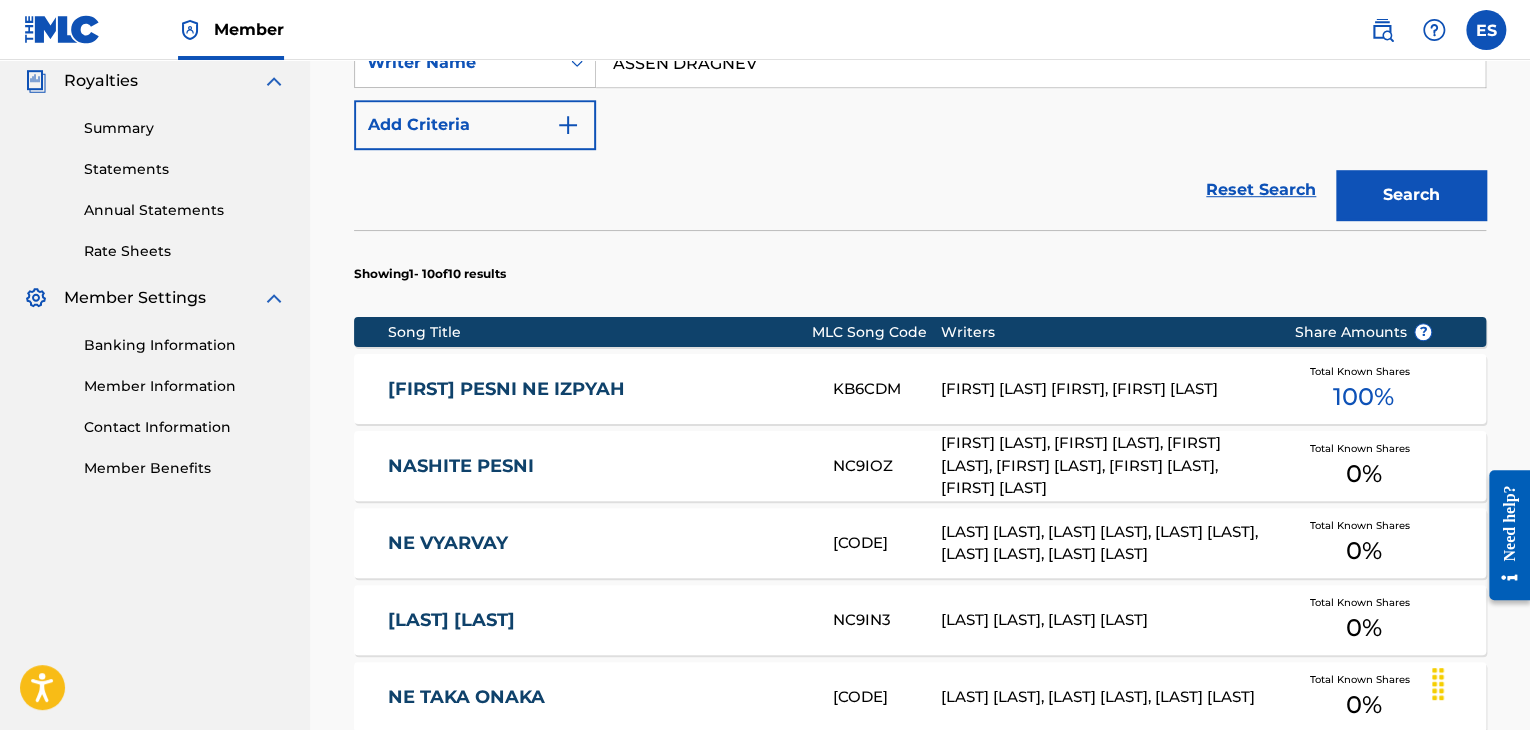 click on "[LAST] [LAST] [CODE] [LAST] [LAST], [LAST] [LAST] Total Known Shares 100 %" at bounding box center [920, 389] 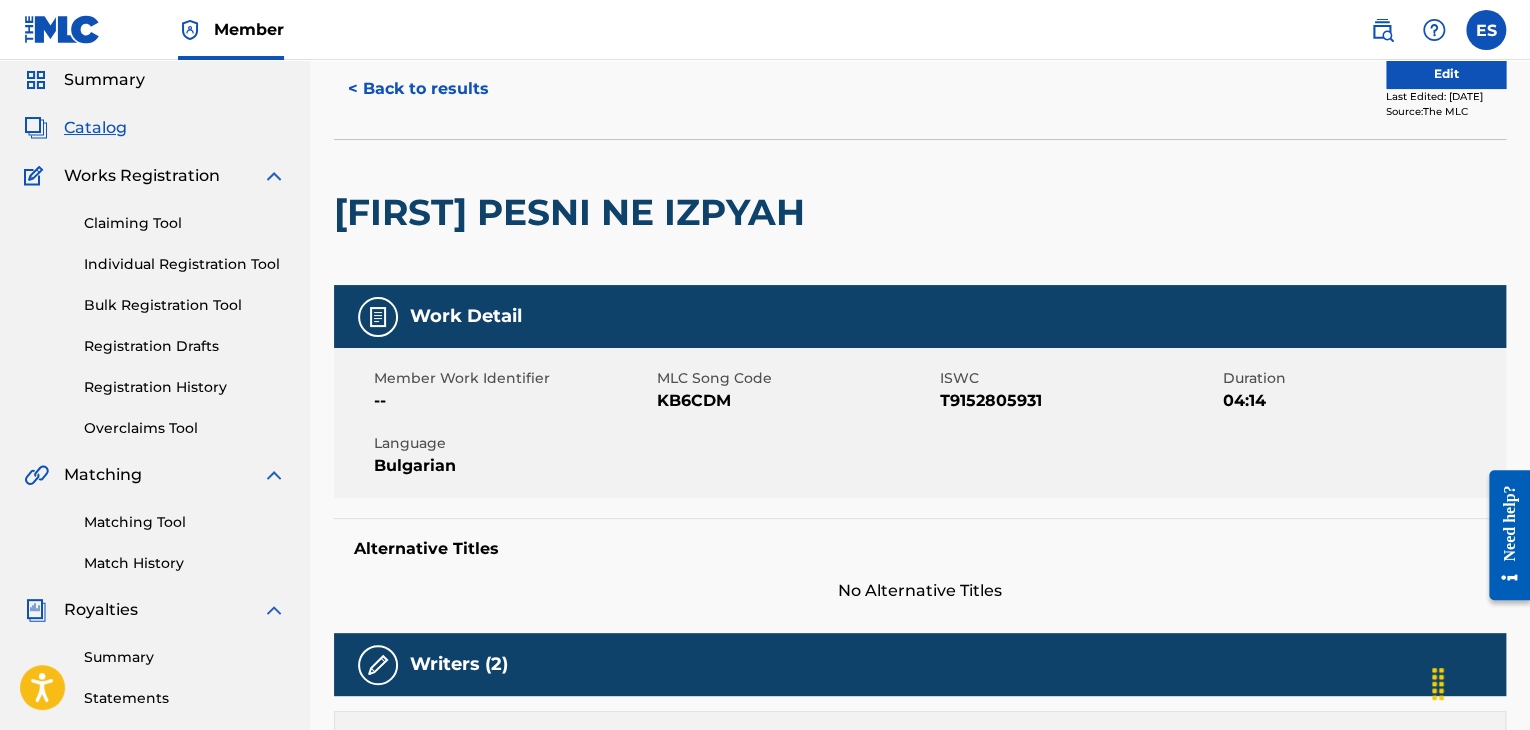 scroll, scrollTop: 0, scrollLeft: 0, axis: both 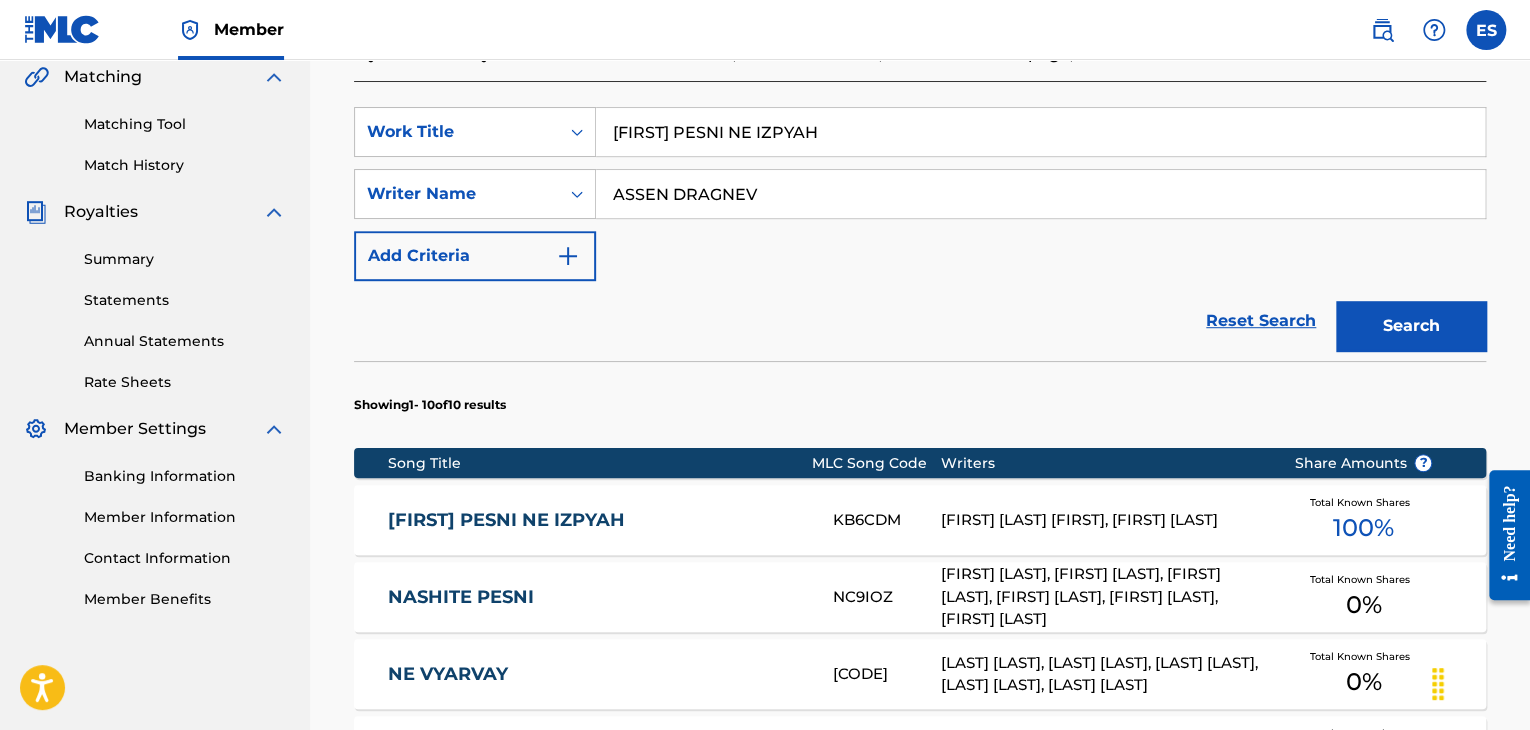 click on "[FIRST] PESNI NE IZPYAH" at bounding box center (1040, 132) 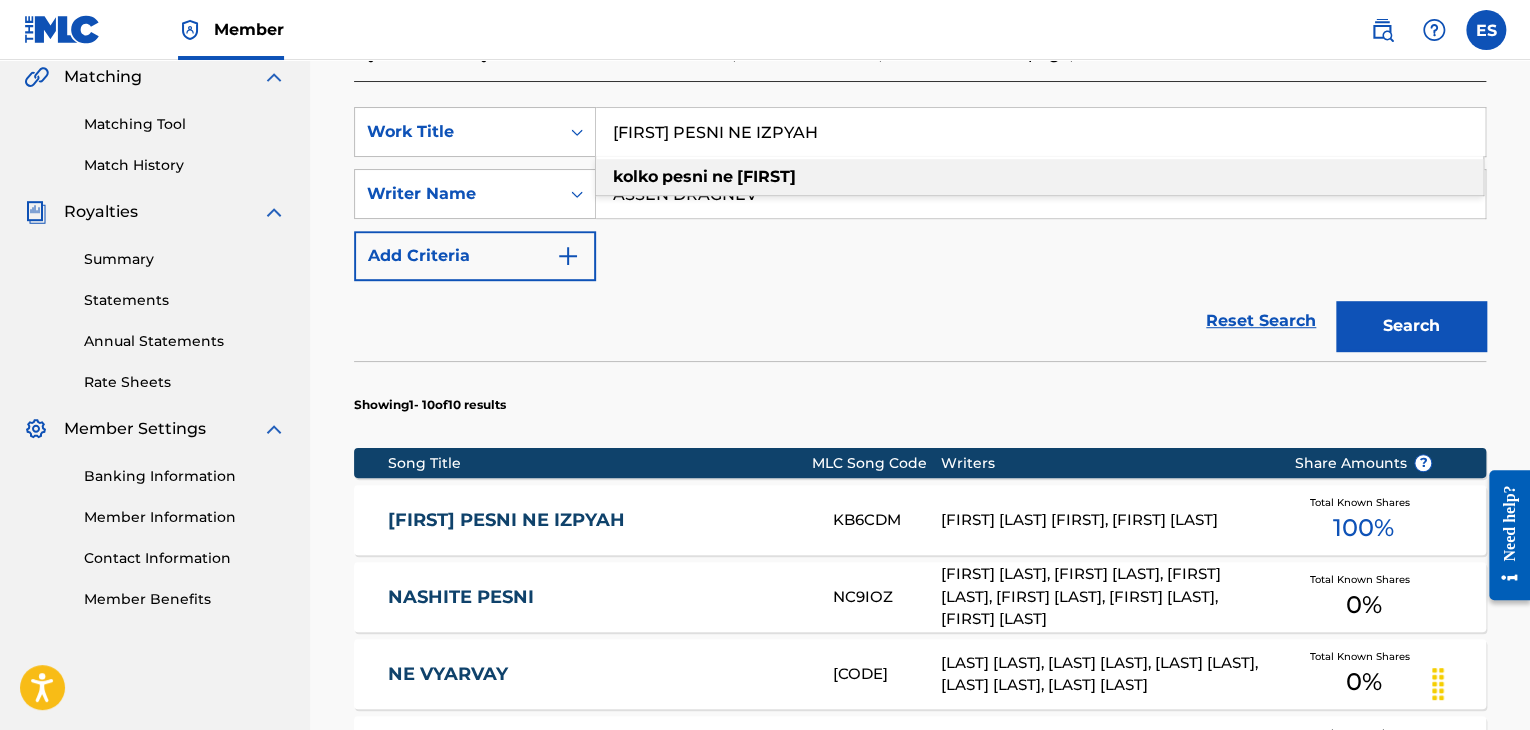 click on "[FIRST] PESNI NE IZPYAH" at bounding box center (1040, 132) 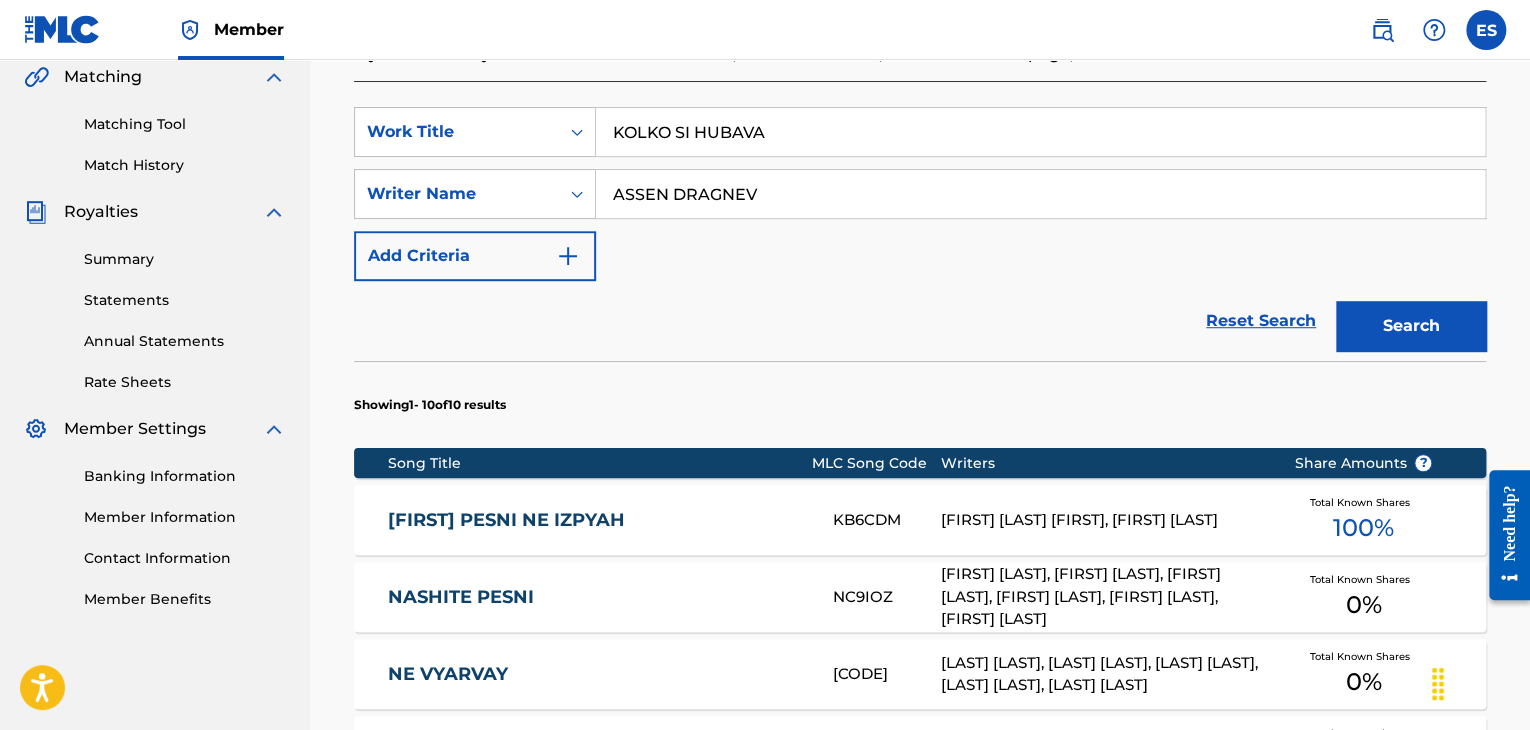 click on "Search" at bounding box center [1411, 326] 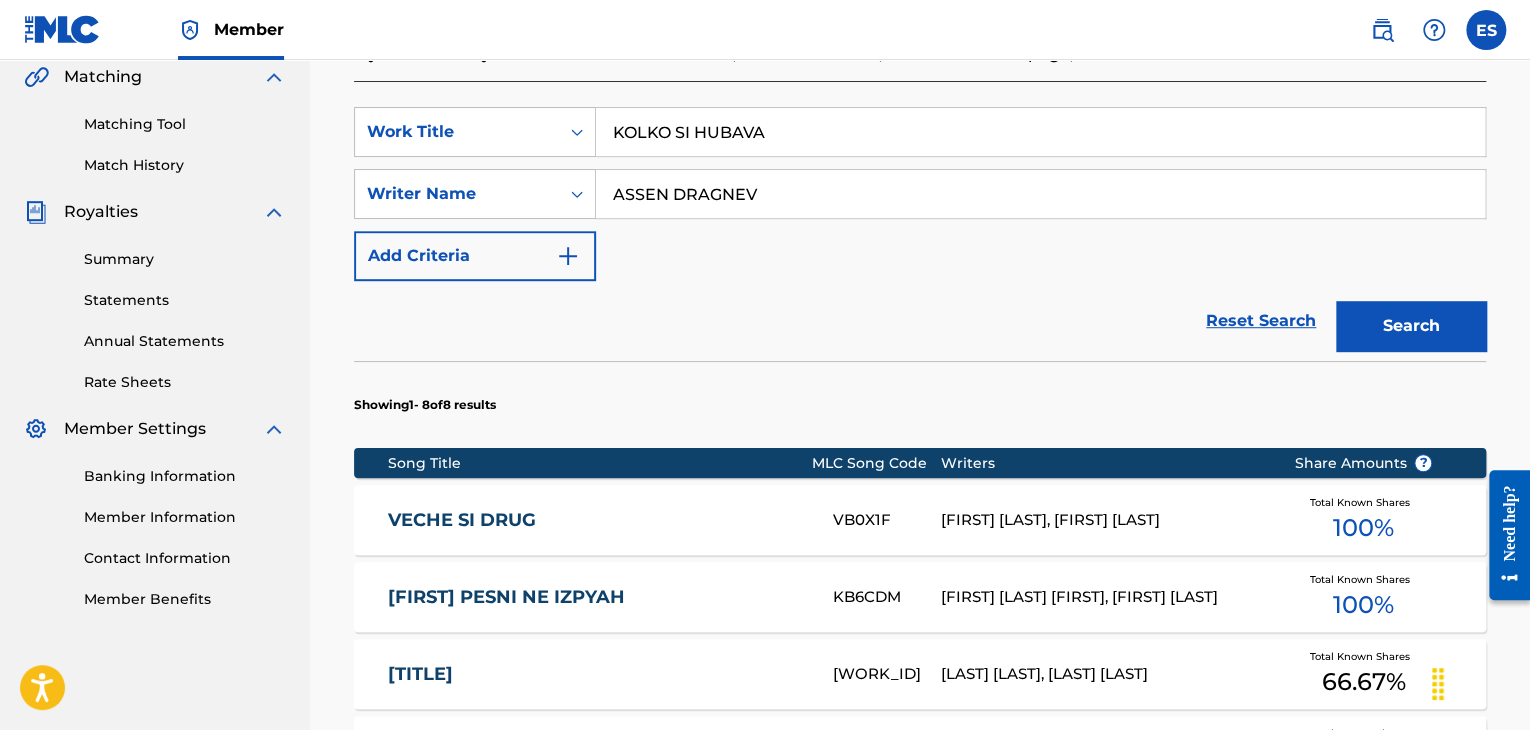 click on "KOLKO SI HUBAVA" at bounding box center [1040, 132] 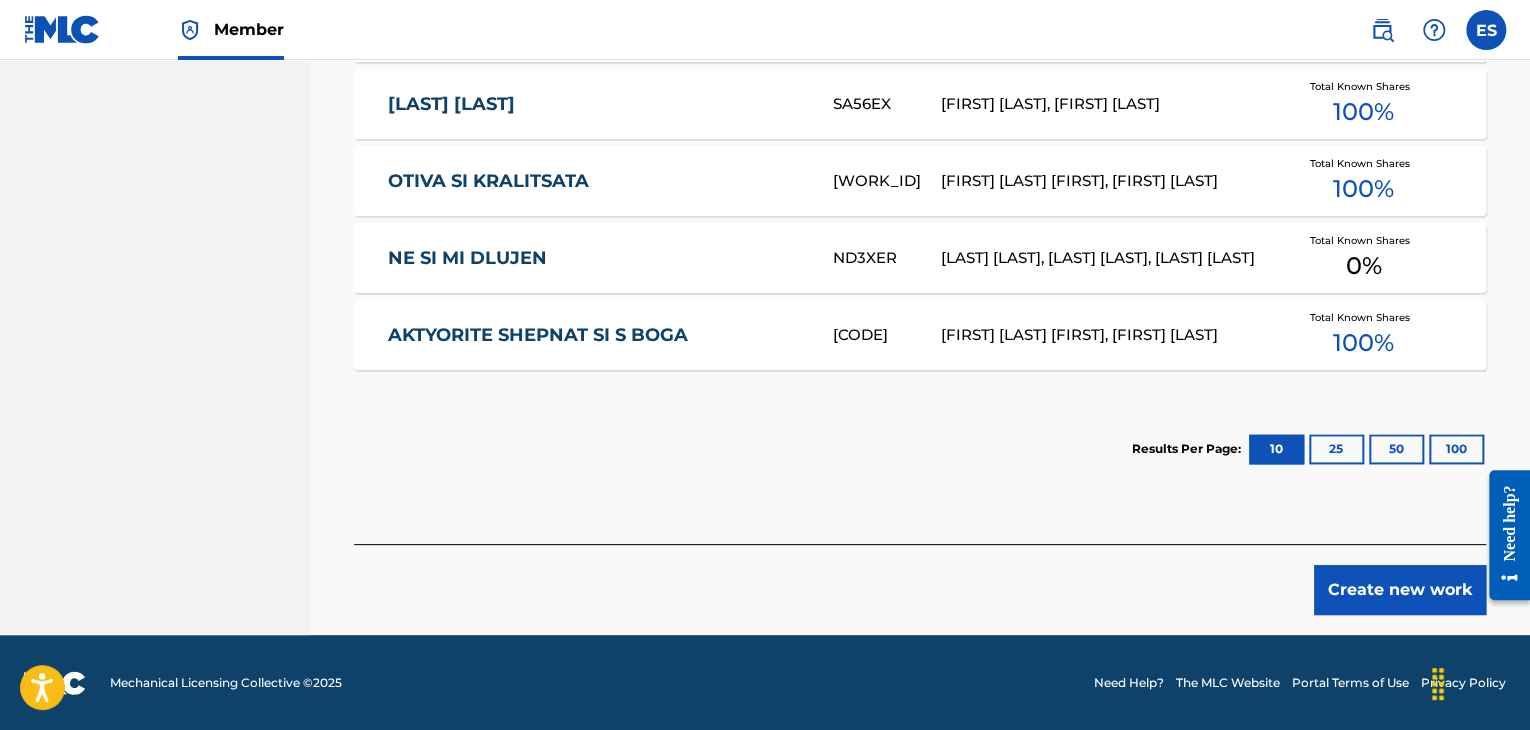 click on "Create new work" at bounding box center [1400, 590] 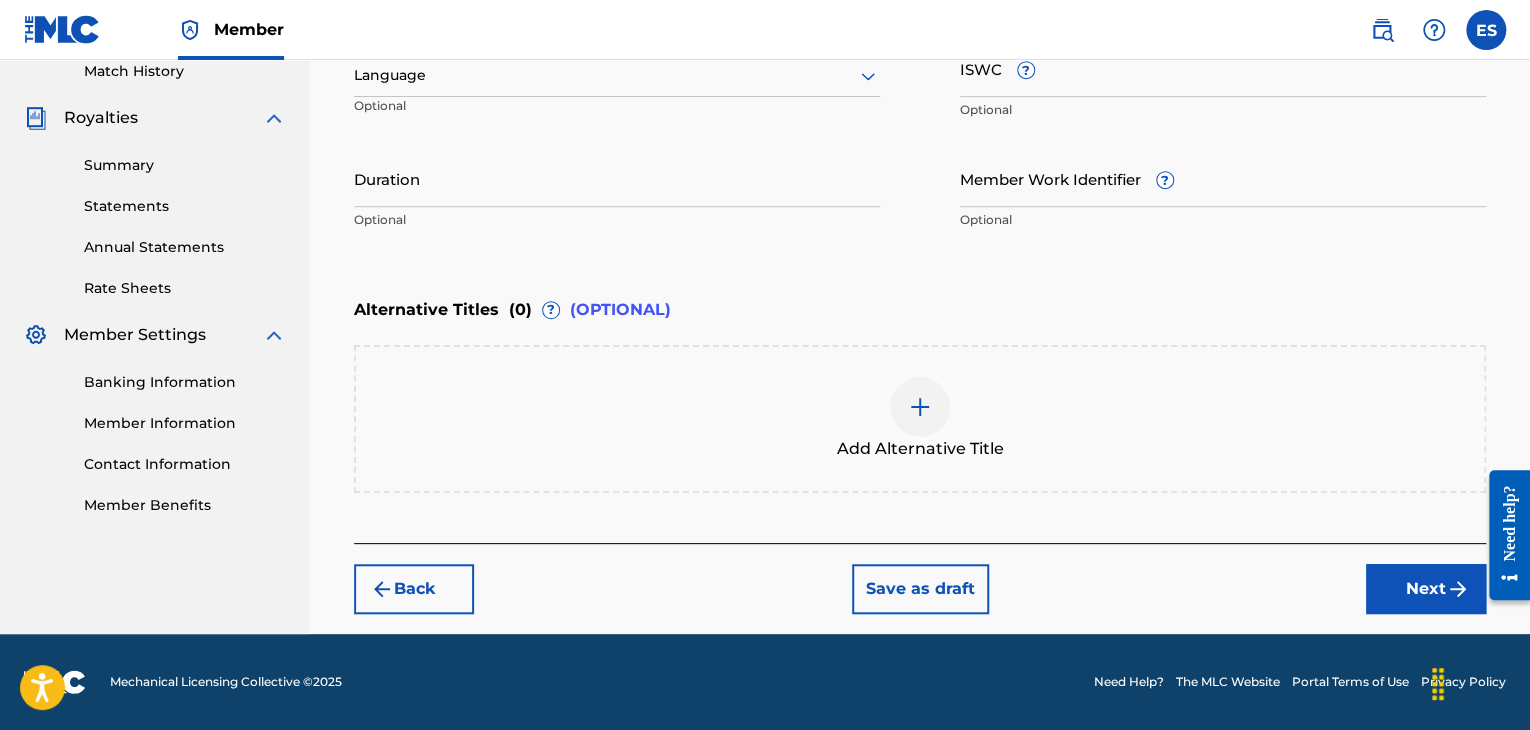 scroll, scrollTop: 561, scrollLeft: 0, axis: vertical 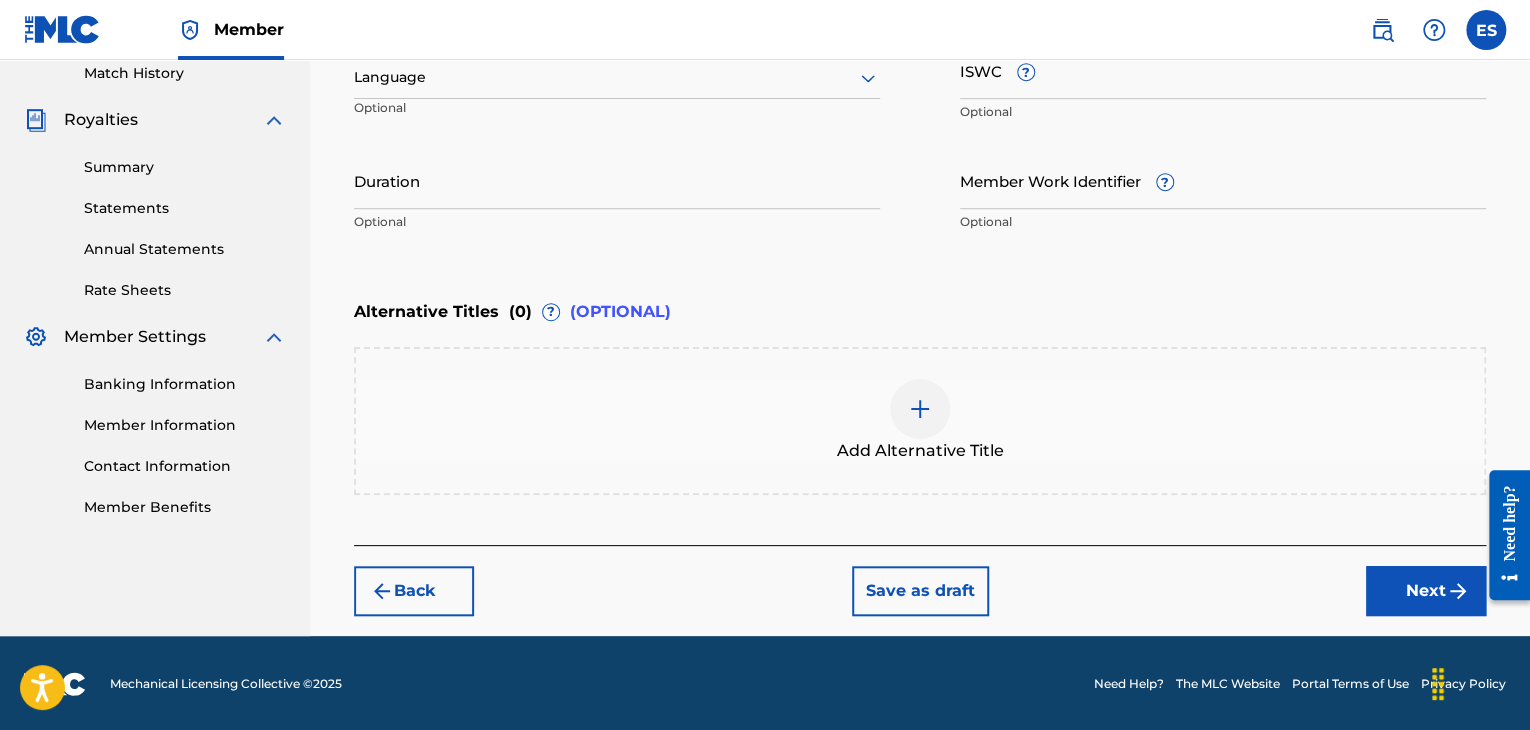 drag, startPoint x: 527, startPoint y: 70, endPoint x: 527, endPoint y: 84, distance: 14 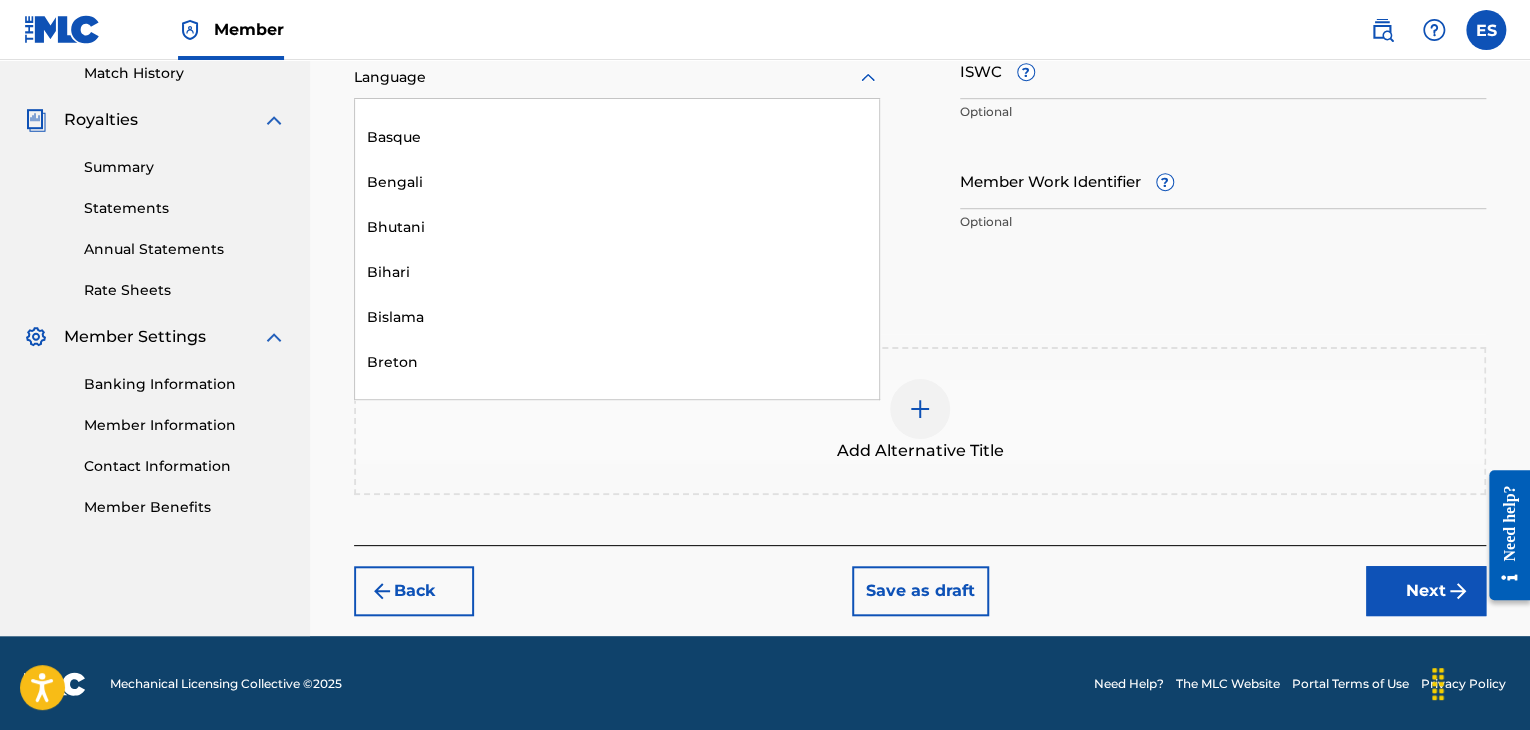 scroll, scrollTop: 700, scrollLeft: 0, axis: vertical 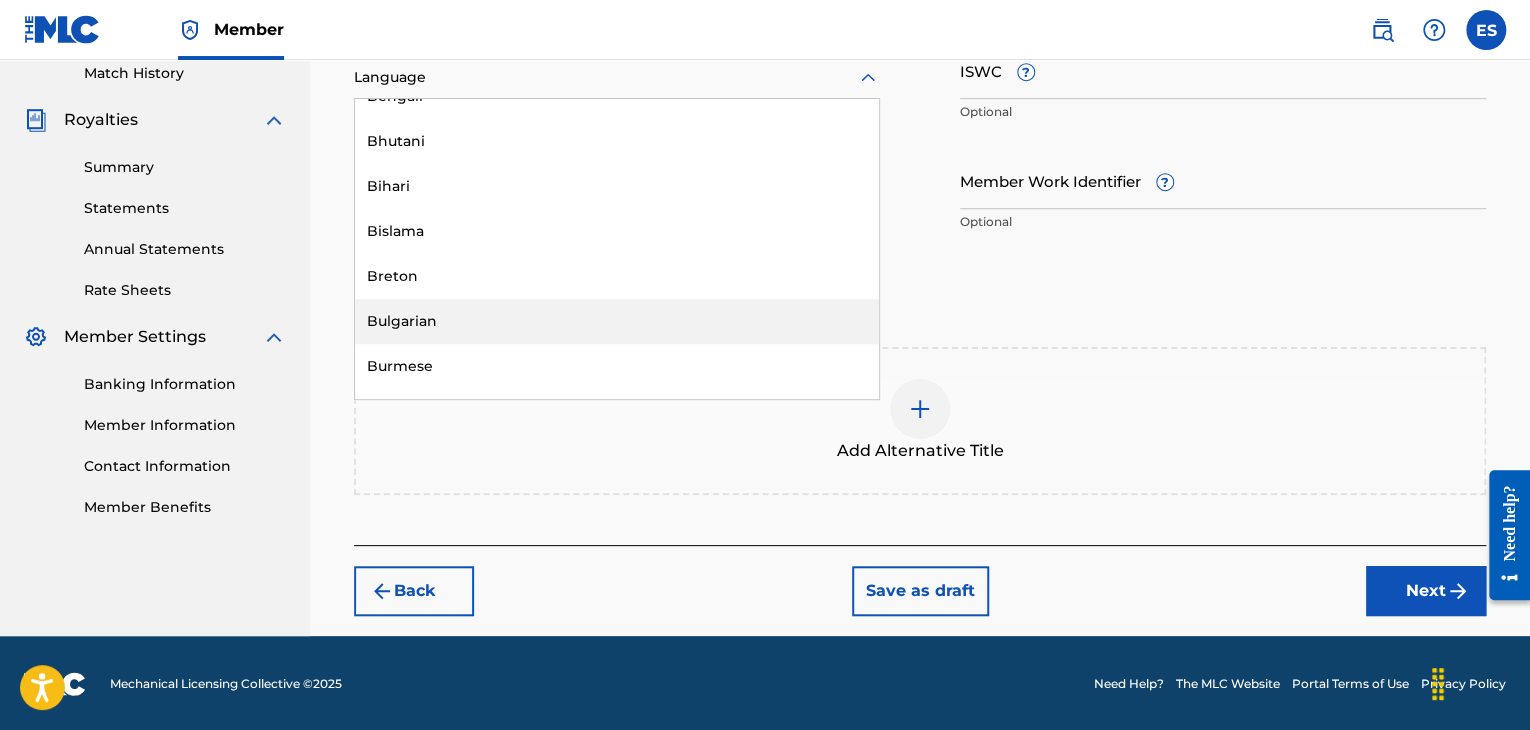 click on "Bulgarian" at bounding box center (617, 321) 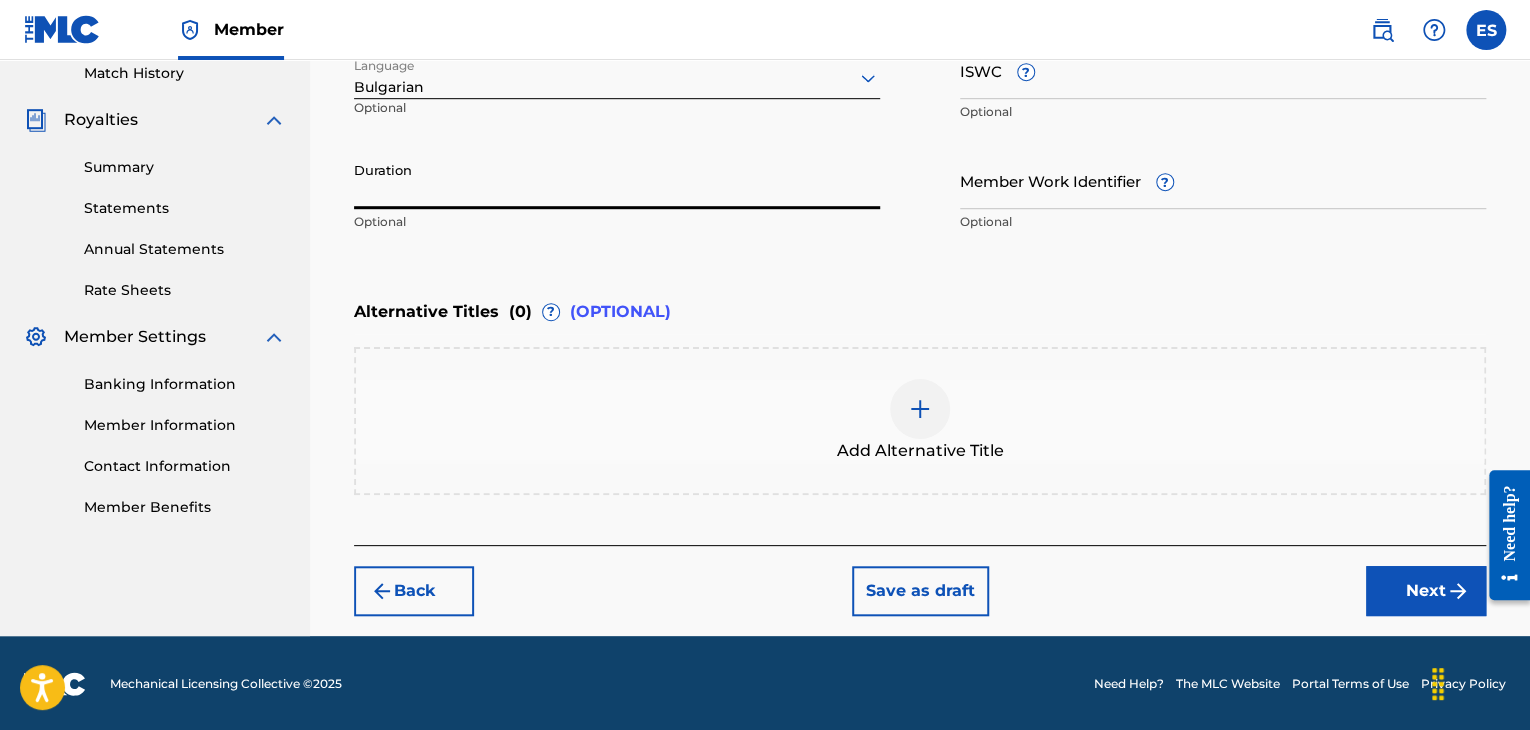 click on "Duration" at bounding box center (617, 180) 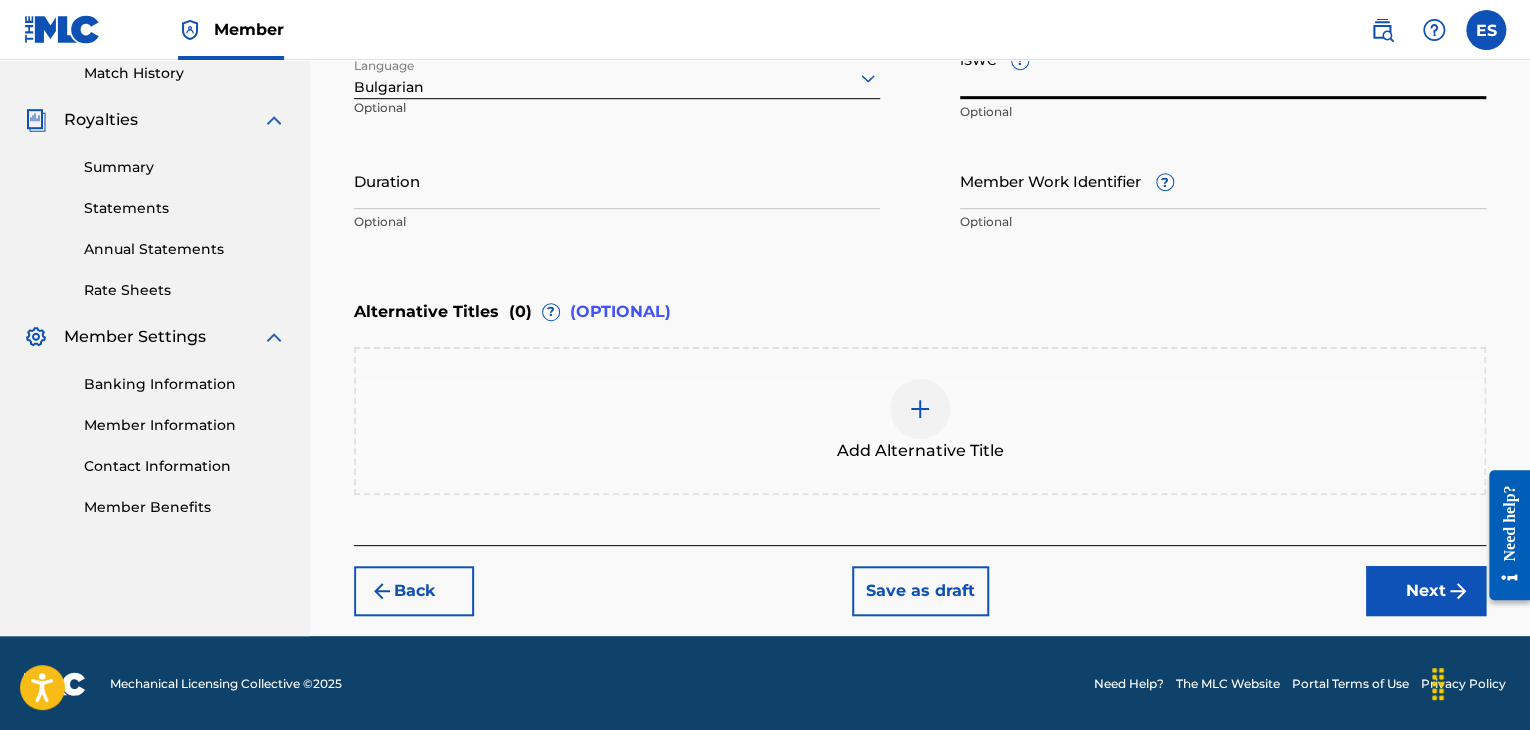click on "ISWC   ?" at bounding box center [1223, 70] 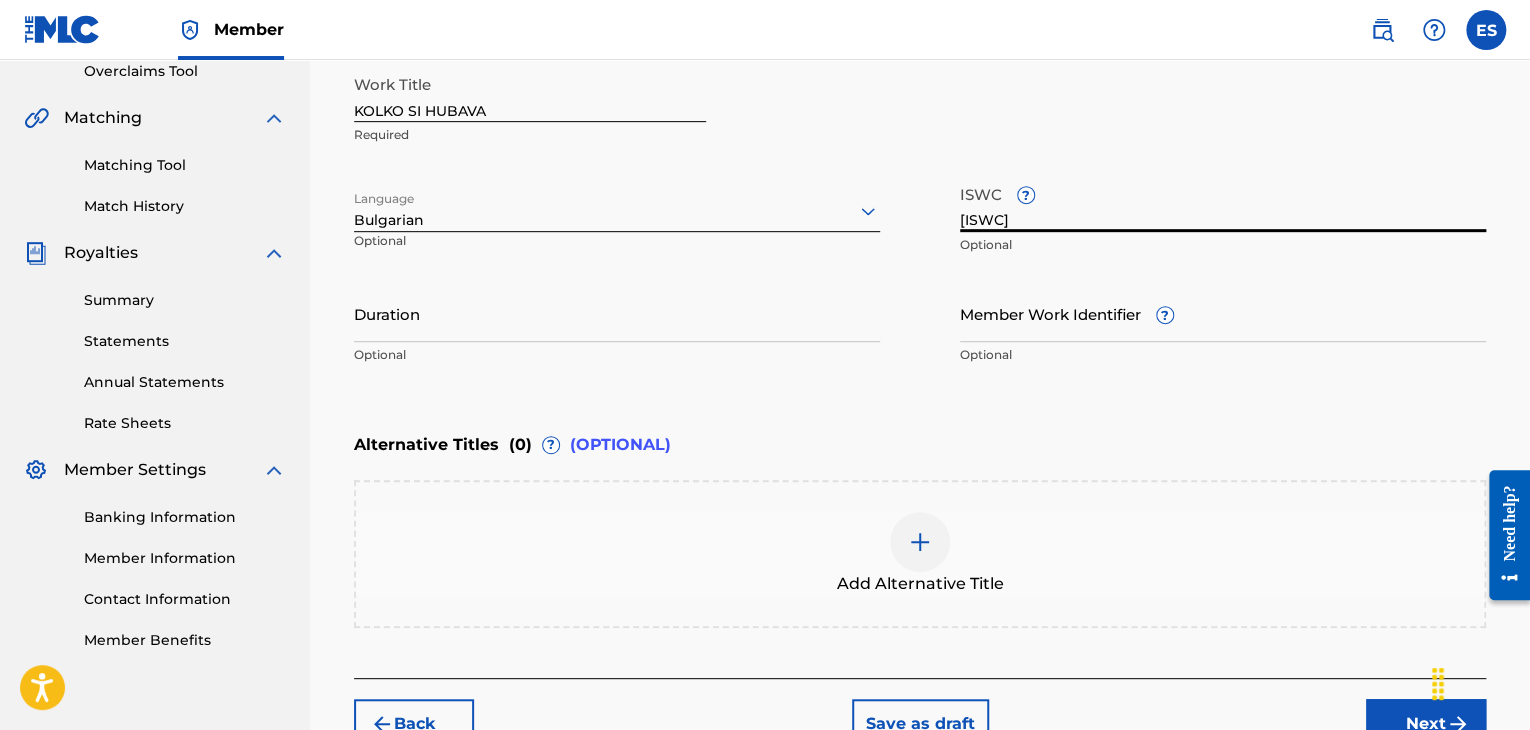 scroll, scrollTop: 461, scrollLeft: 0, axis: vertical 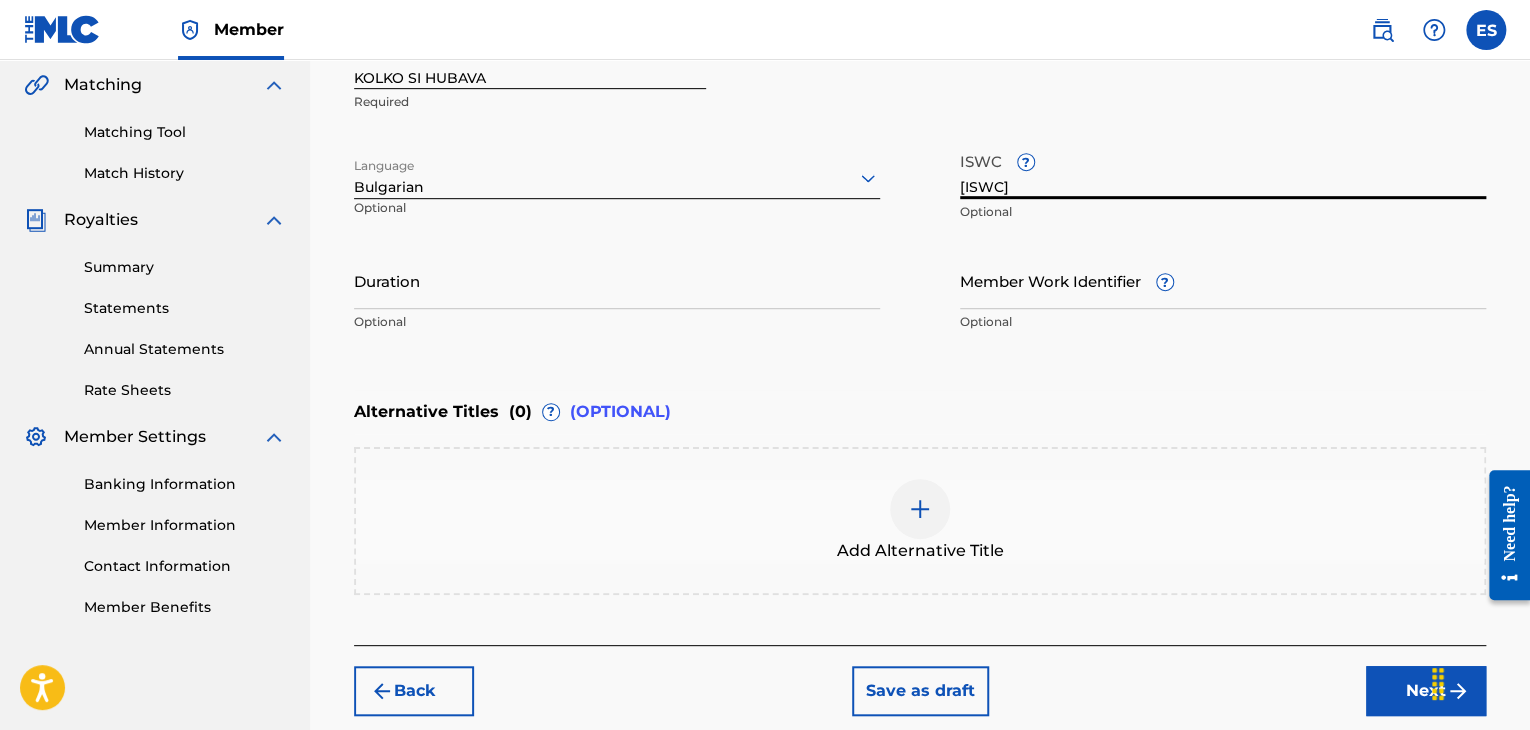 type on "[ISWC]" 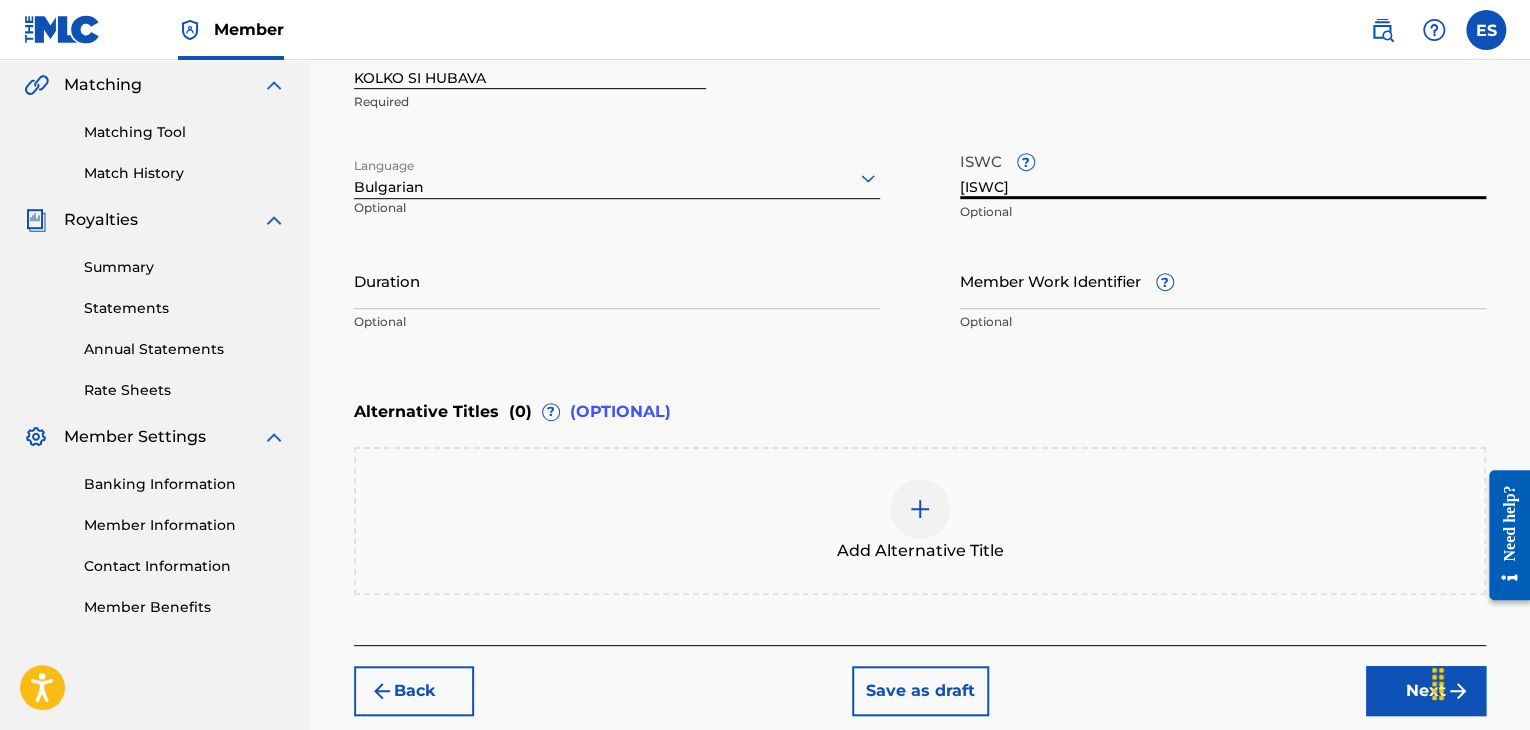 drag, startPoint x: 442, startPoint y: 287, endPoint x: 446, endPoint y: 277, distance: 10.770329 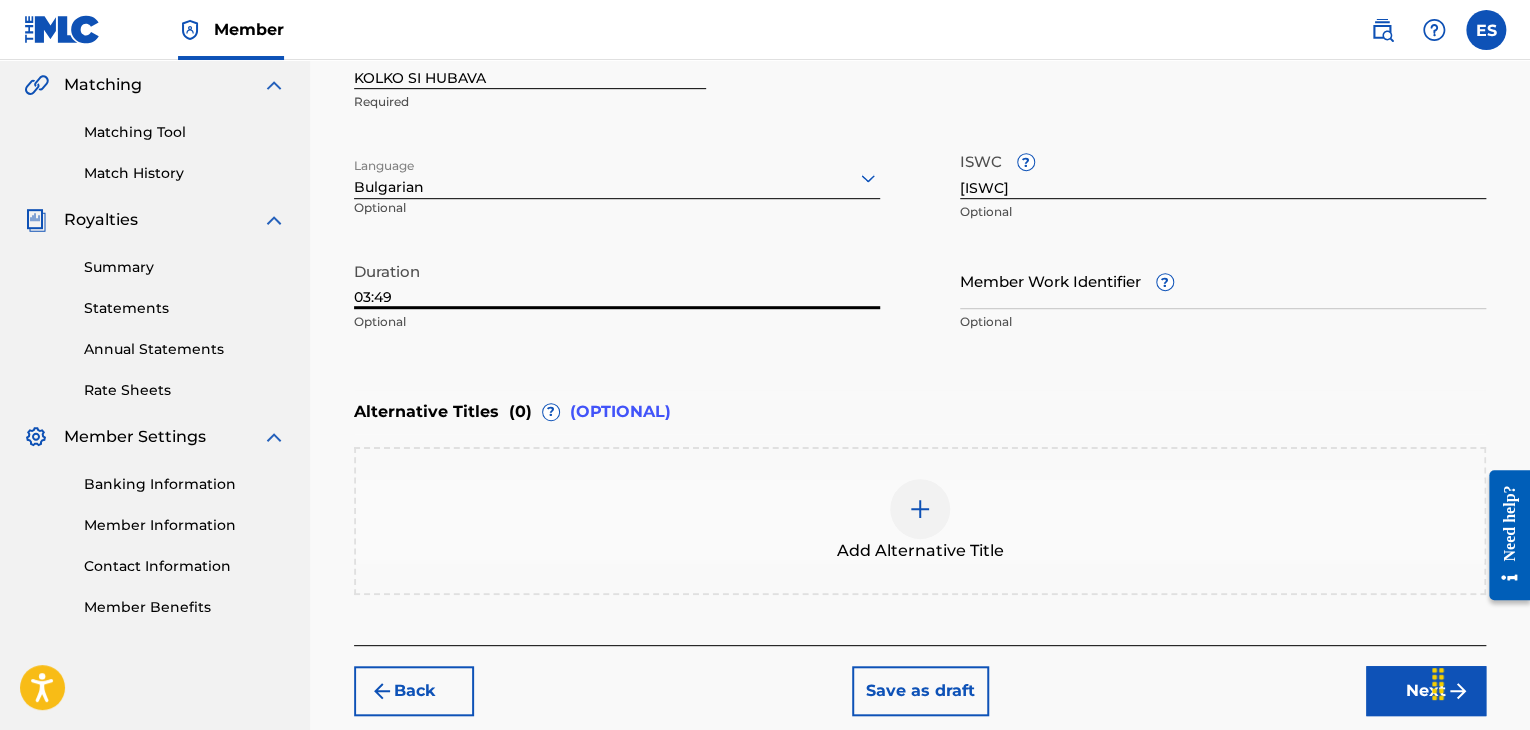 type on "03:49" 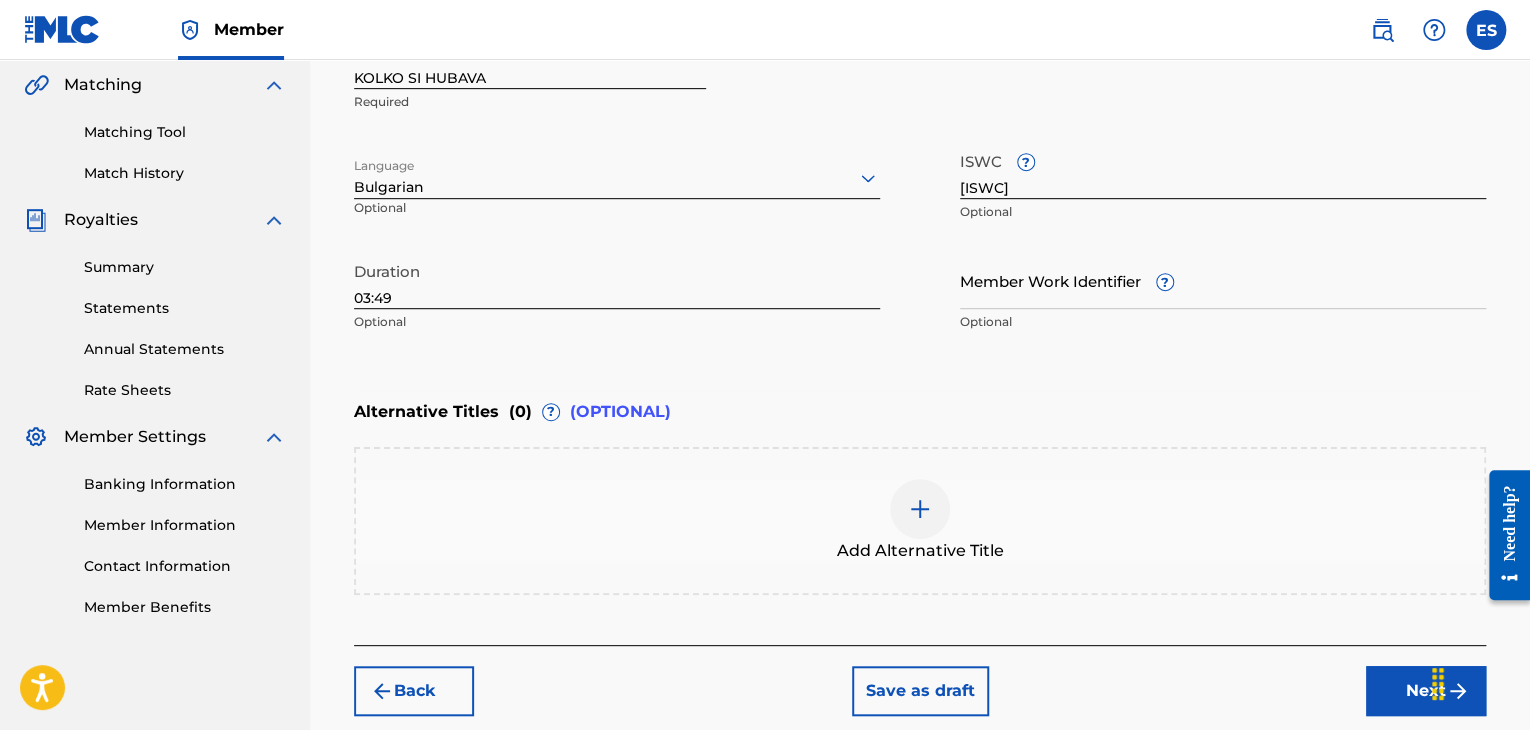 click at bounding box center (920, 509) 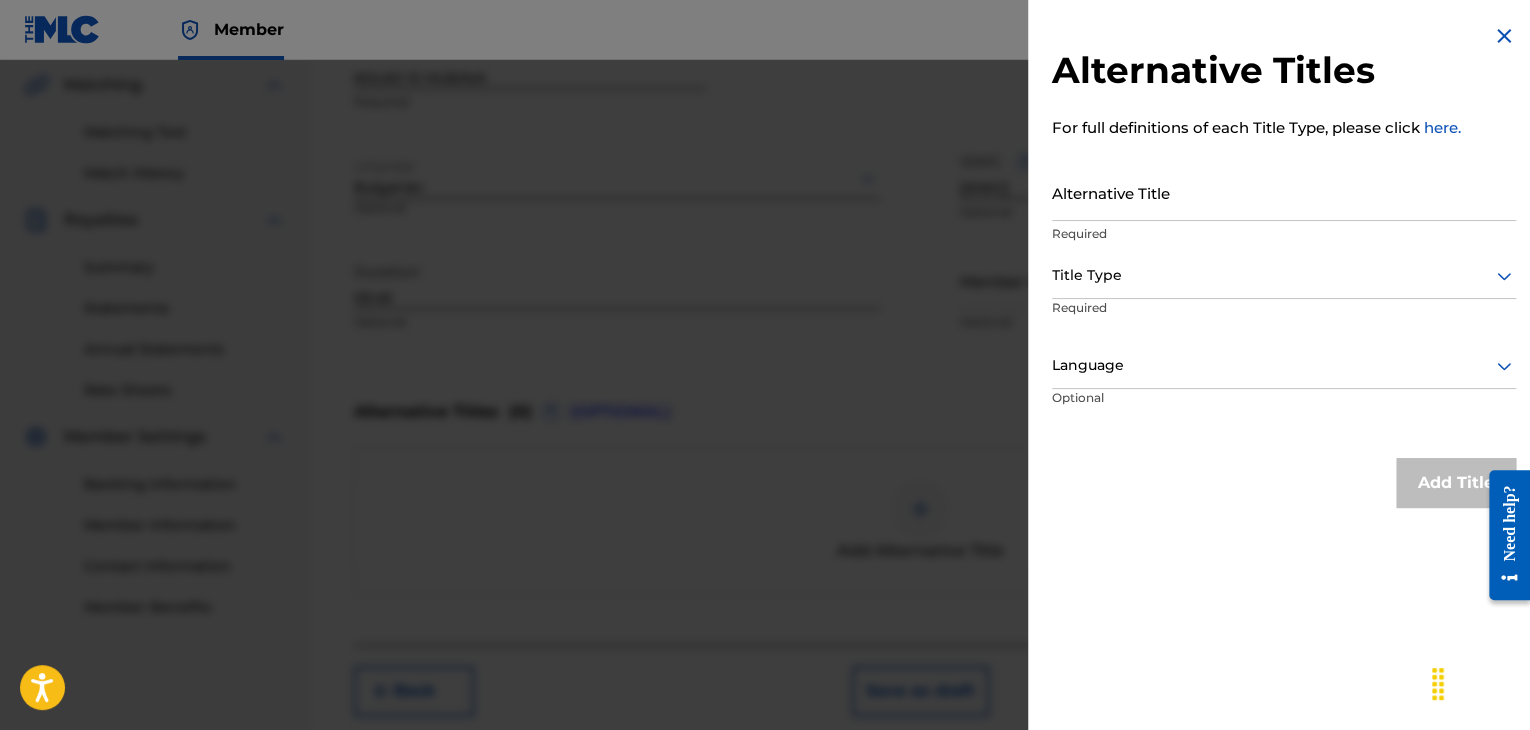 click on "Alternative Title" at bounding box center [1284, 192] 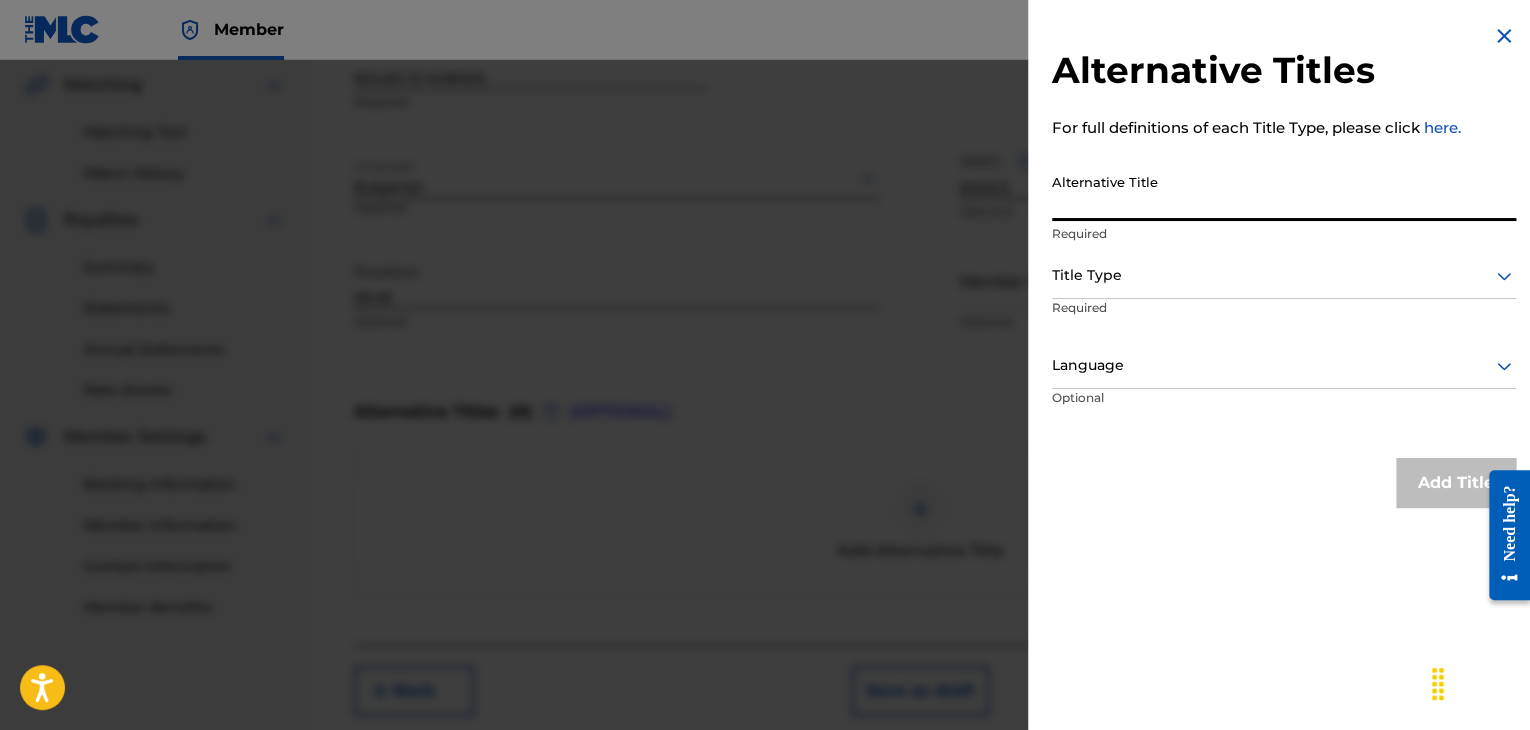 paste on "[TITLE]" 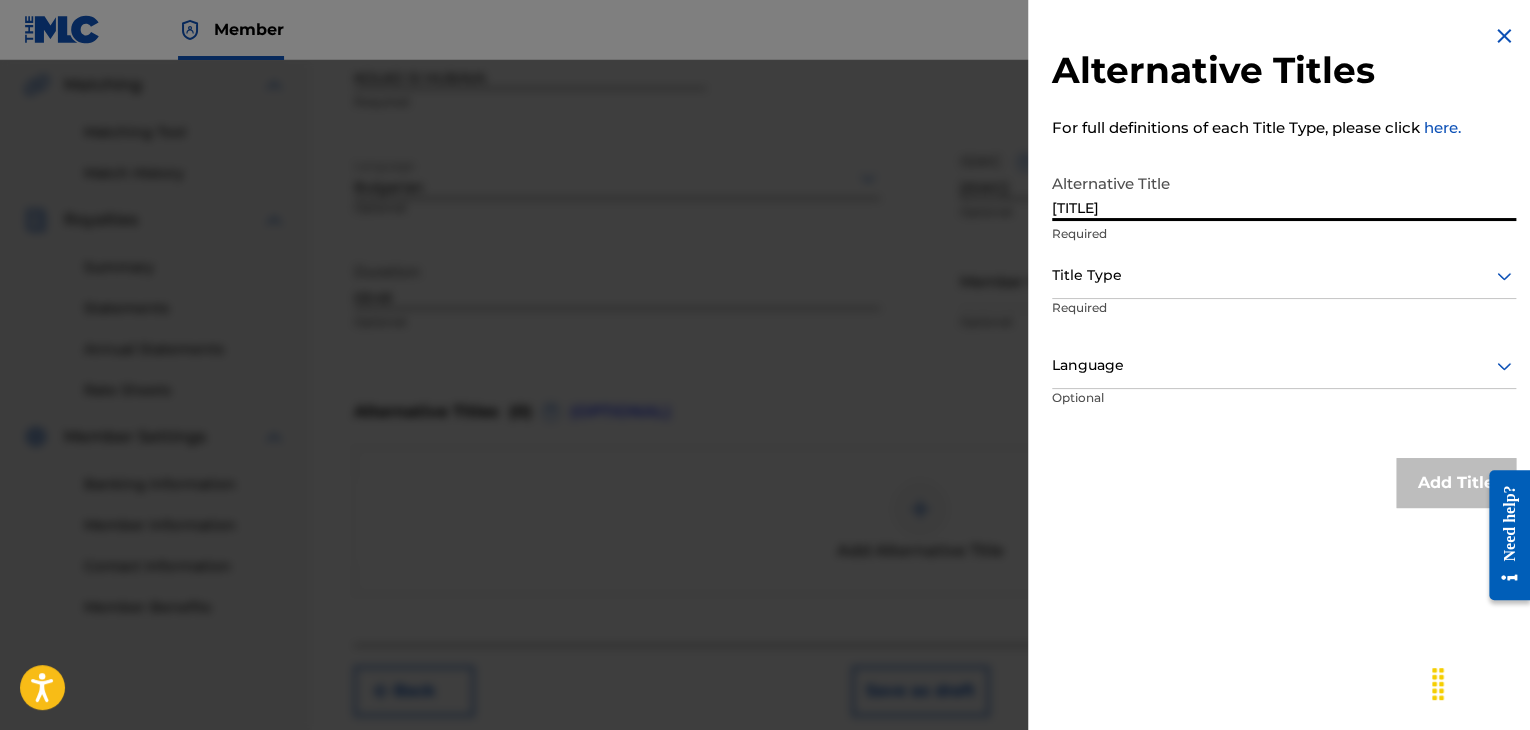 type on "[TITLE]" 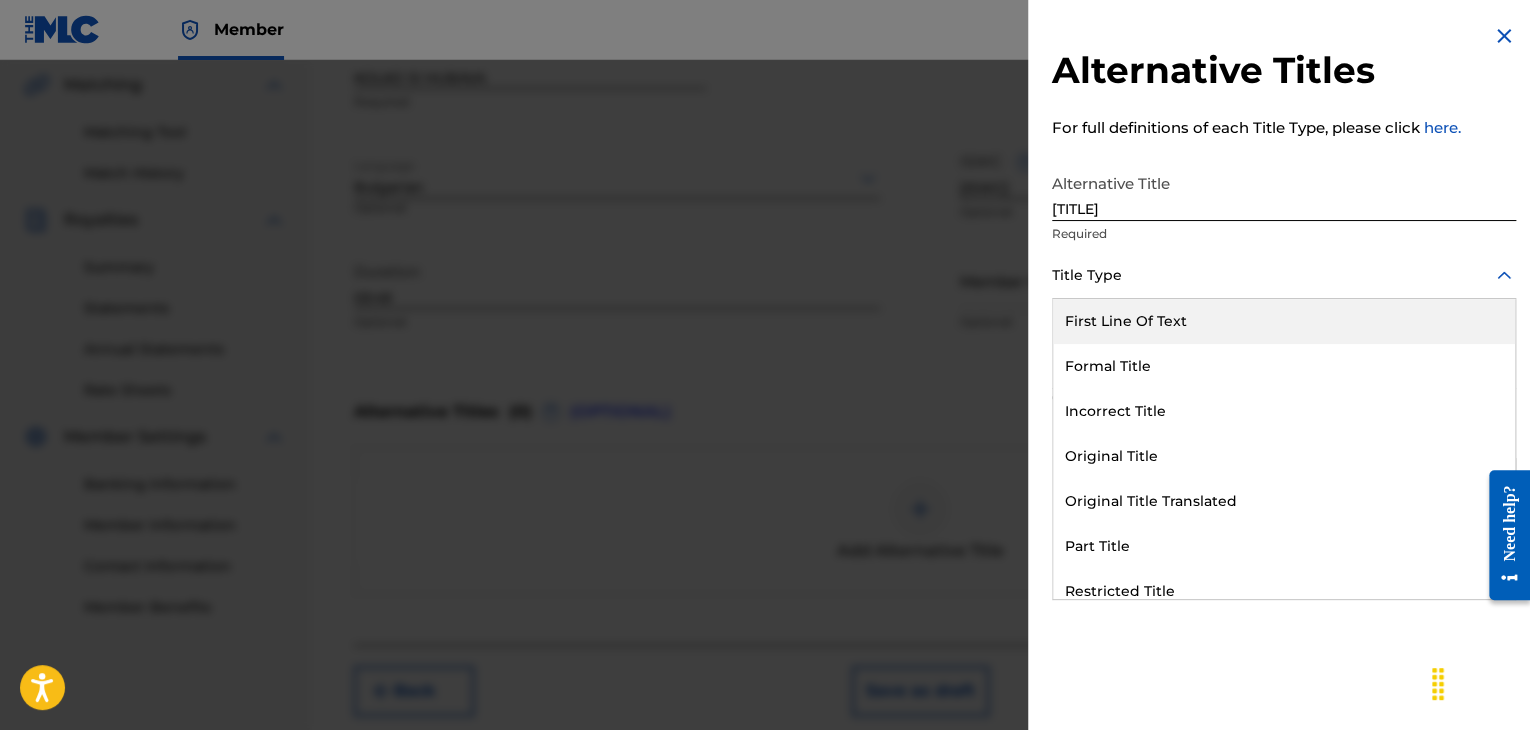 click on "Title Type" at bounding box center (1284, 276) 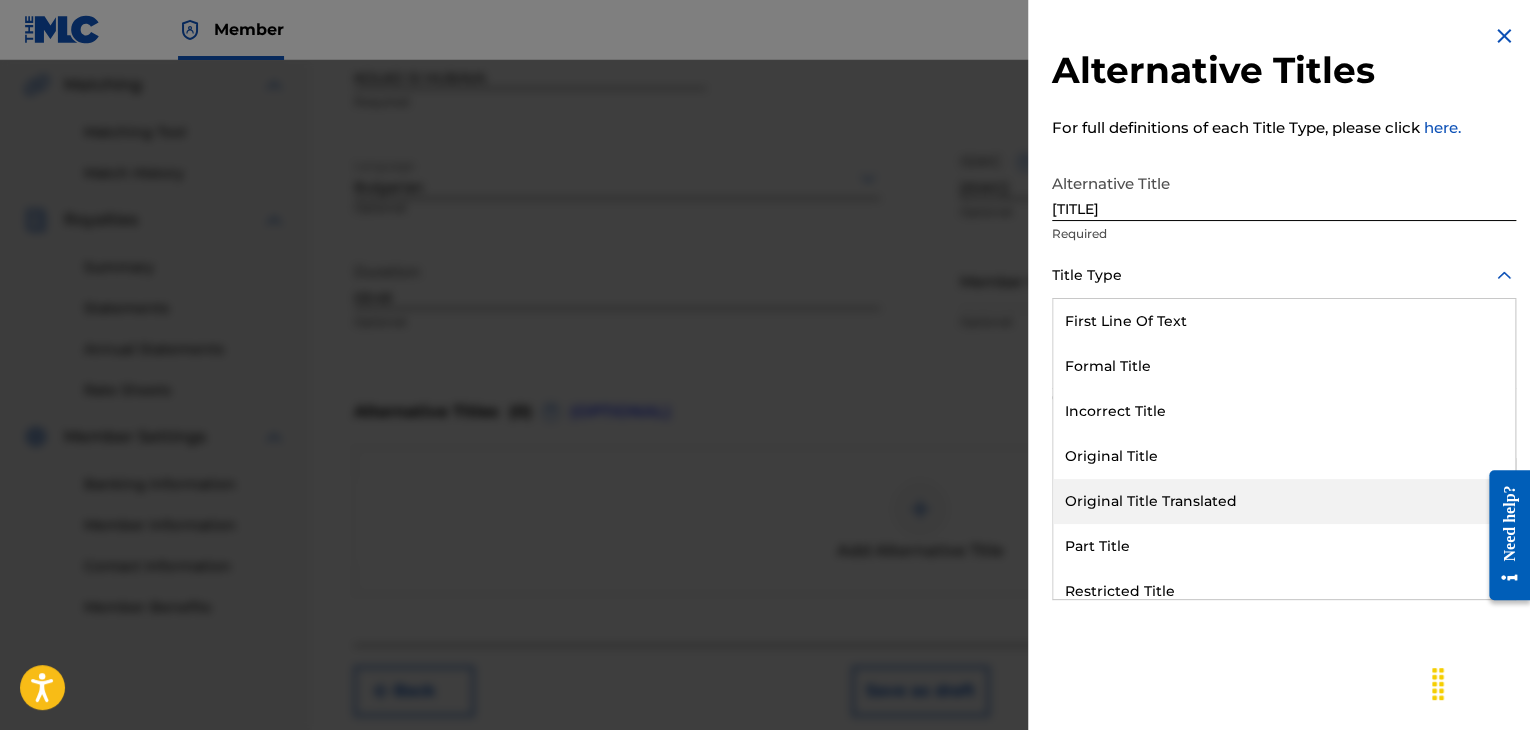 drag, startPoint x: 1163, startPoint y: 498, endPoint x: 1160, endPoint y: 443, distance: 55.081757 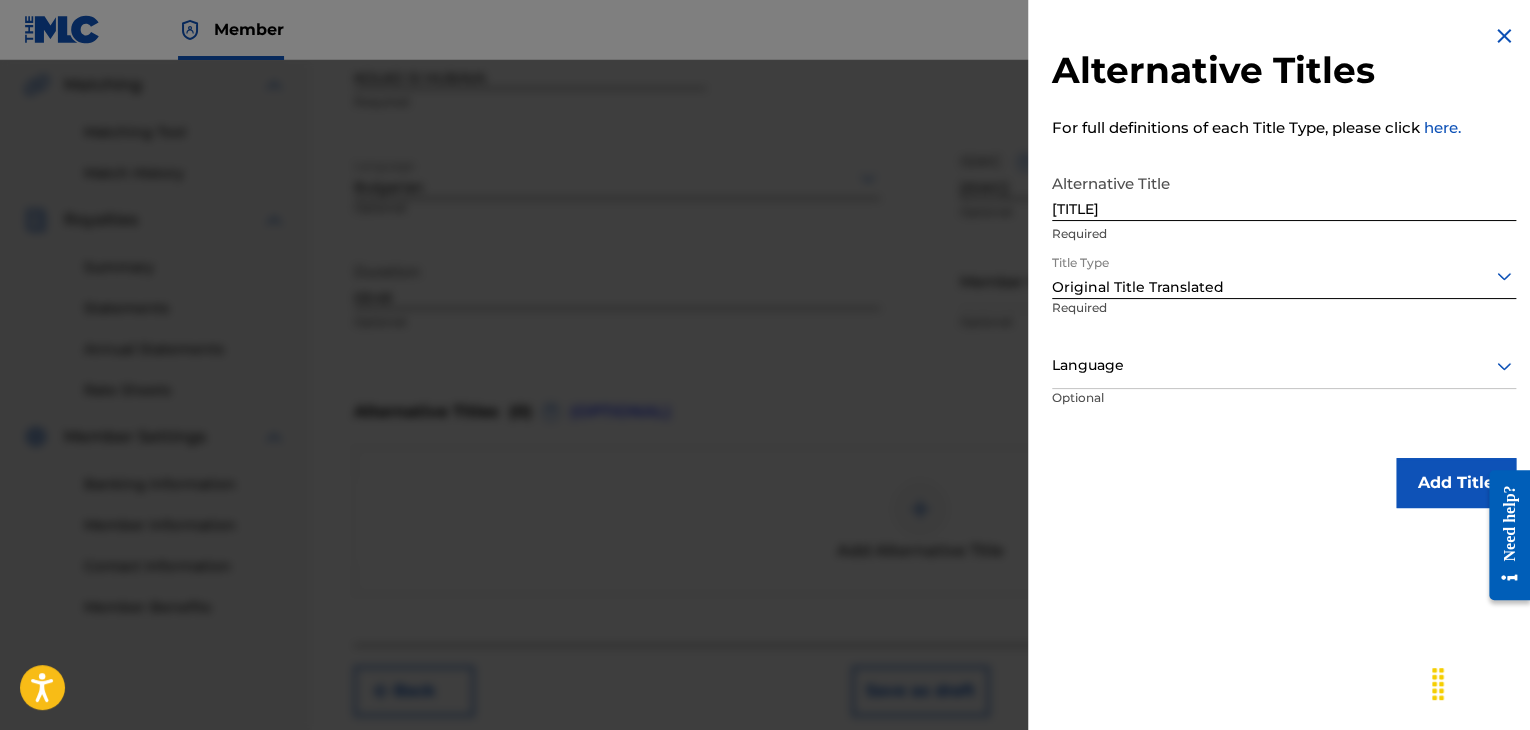 click at bounding box center (1284, 365) 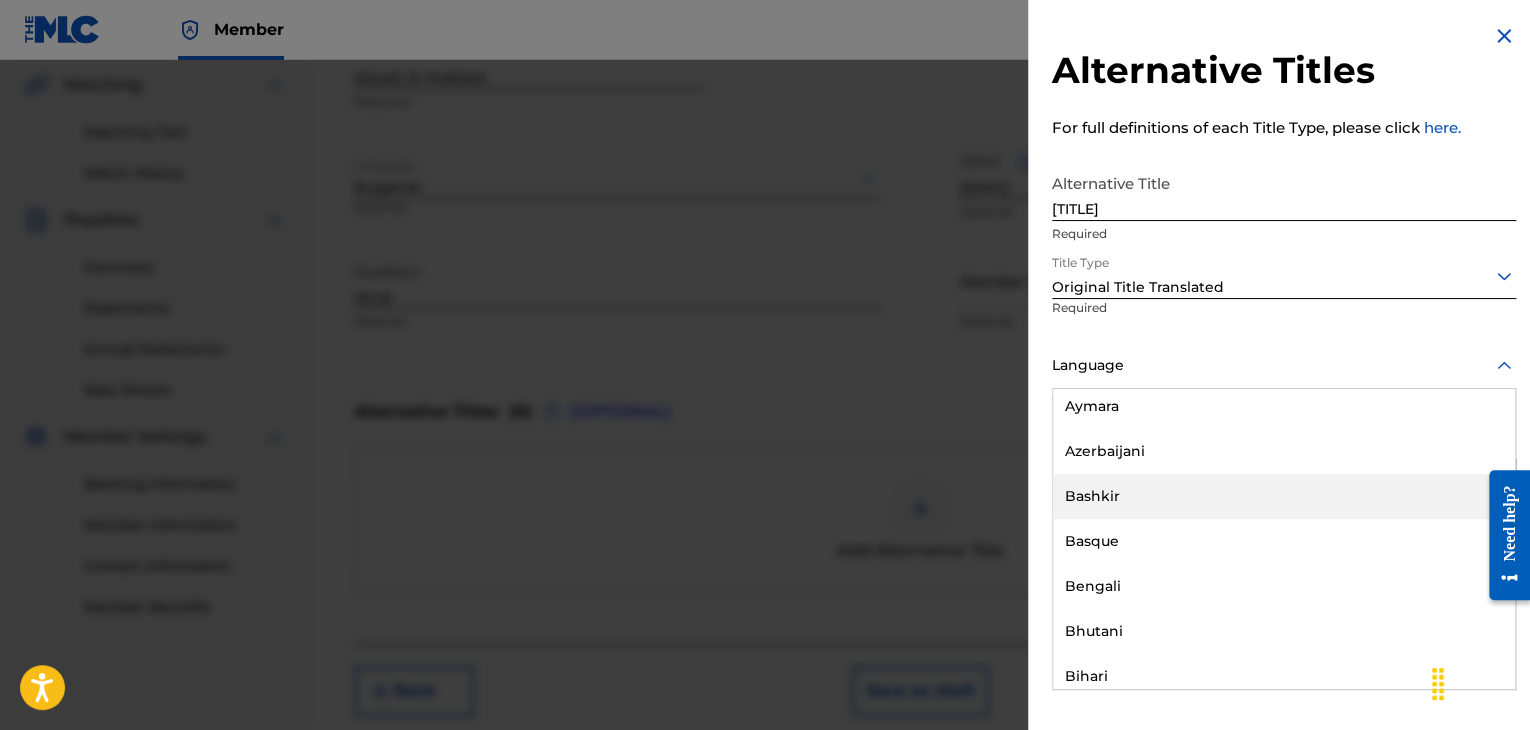 scroll, scrollTop: 900, scrollLeft: 0, axis: vertical 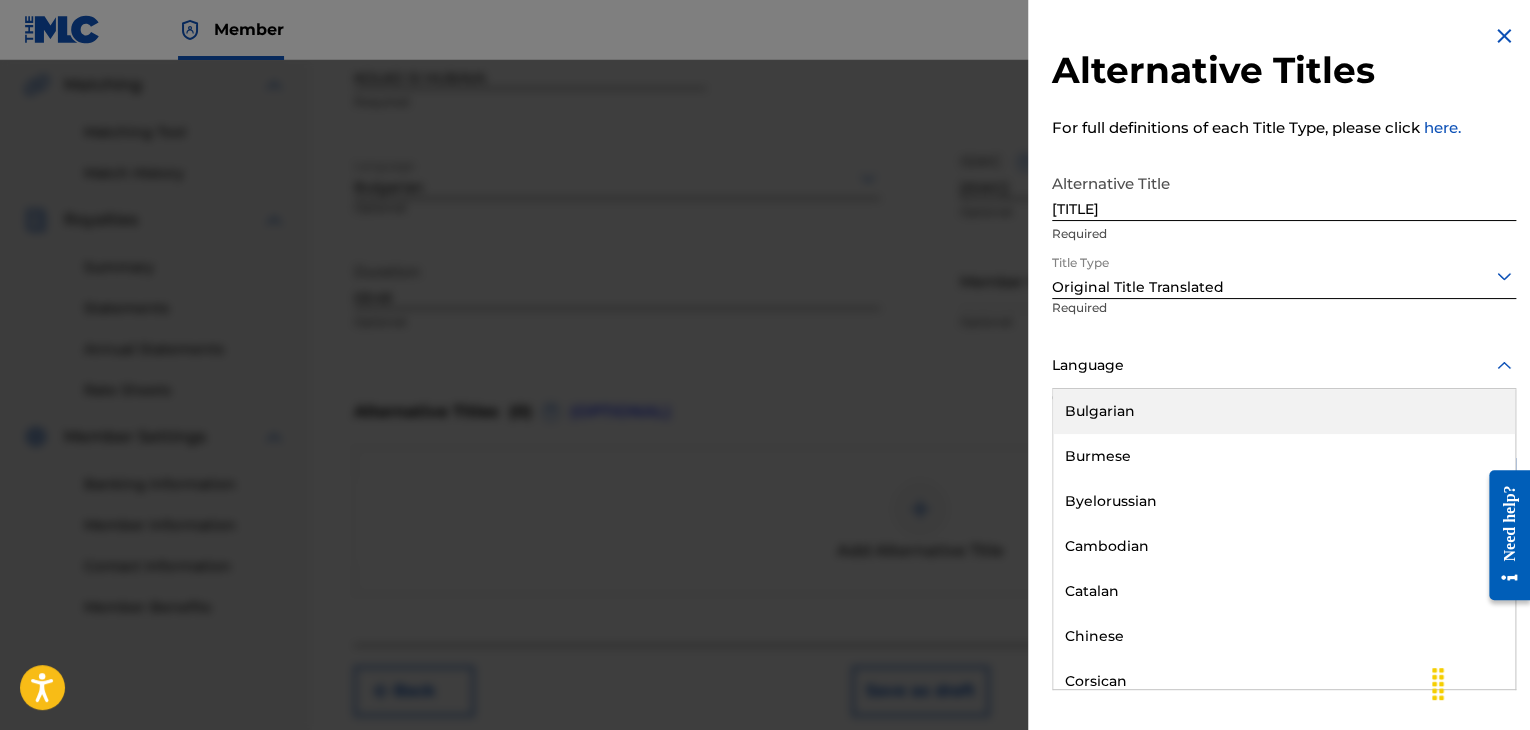 click on "Bulgarian" at bounding box center [1284, 411] 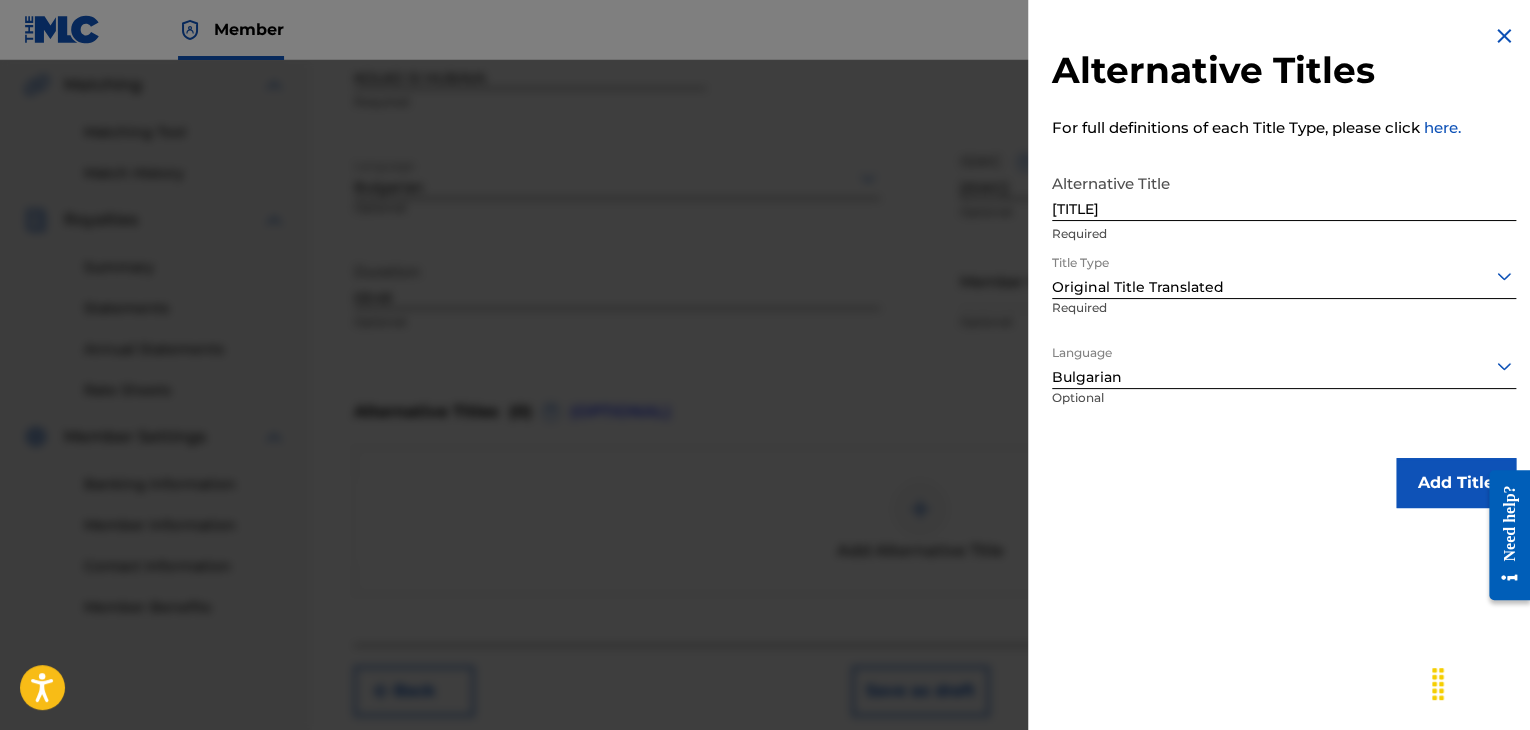 click on "Add Title" at bounding box center (1456, 483) 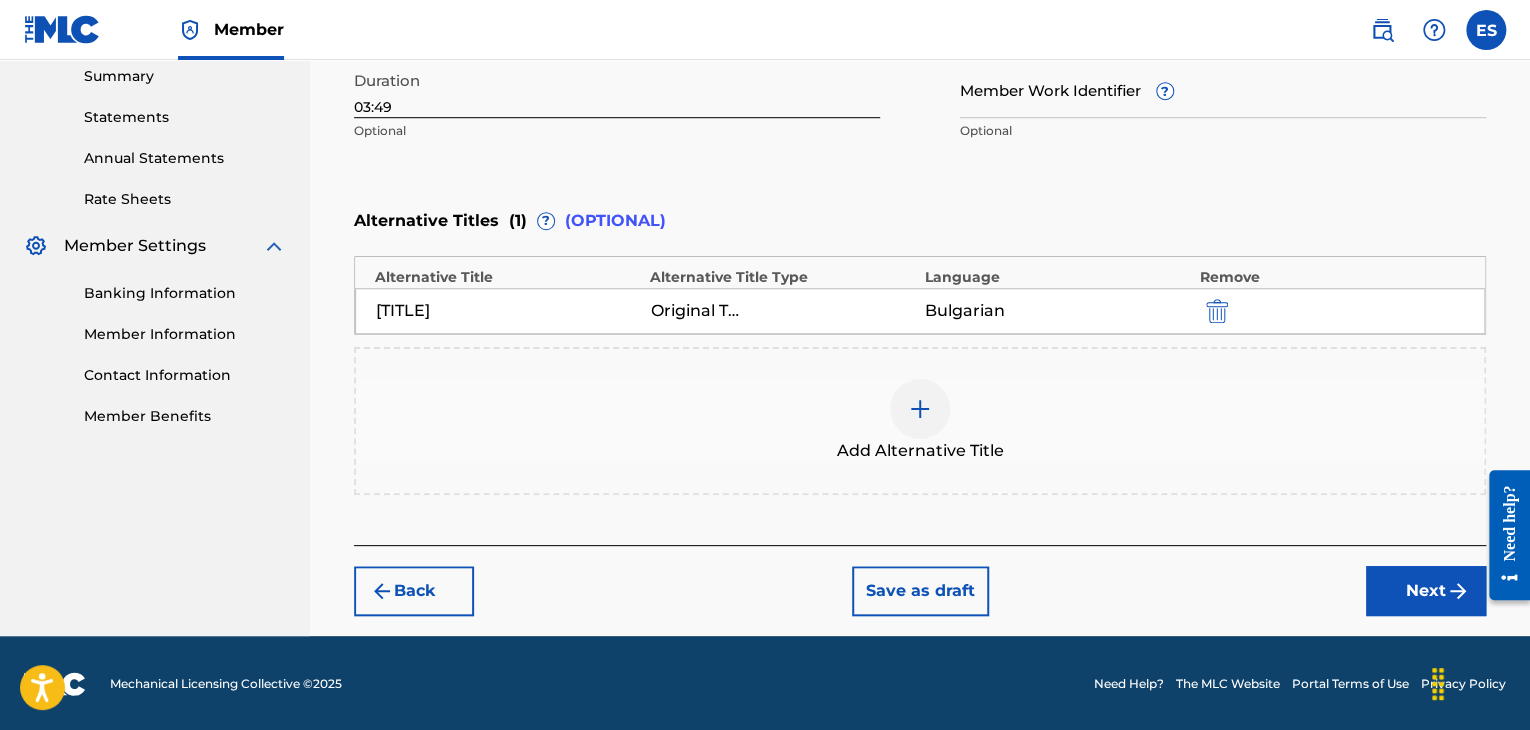 drag, startPoint x: 1376, startPoint y: 589, endPoint x: 1351, endPoint y: 562, distance: 36.796738 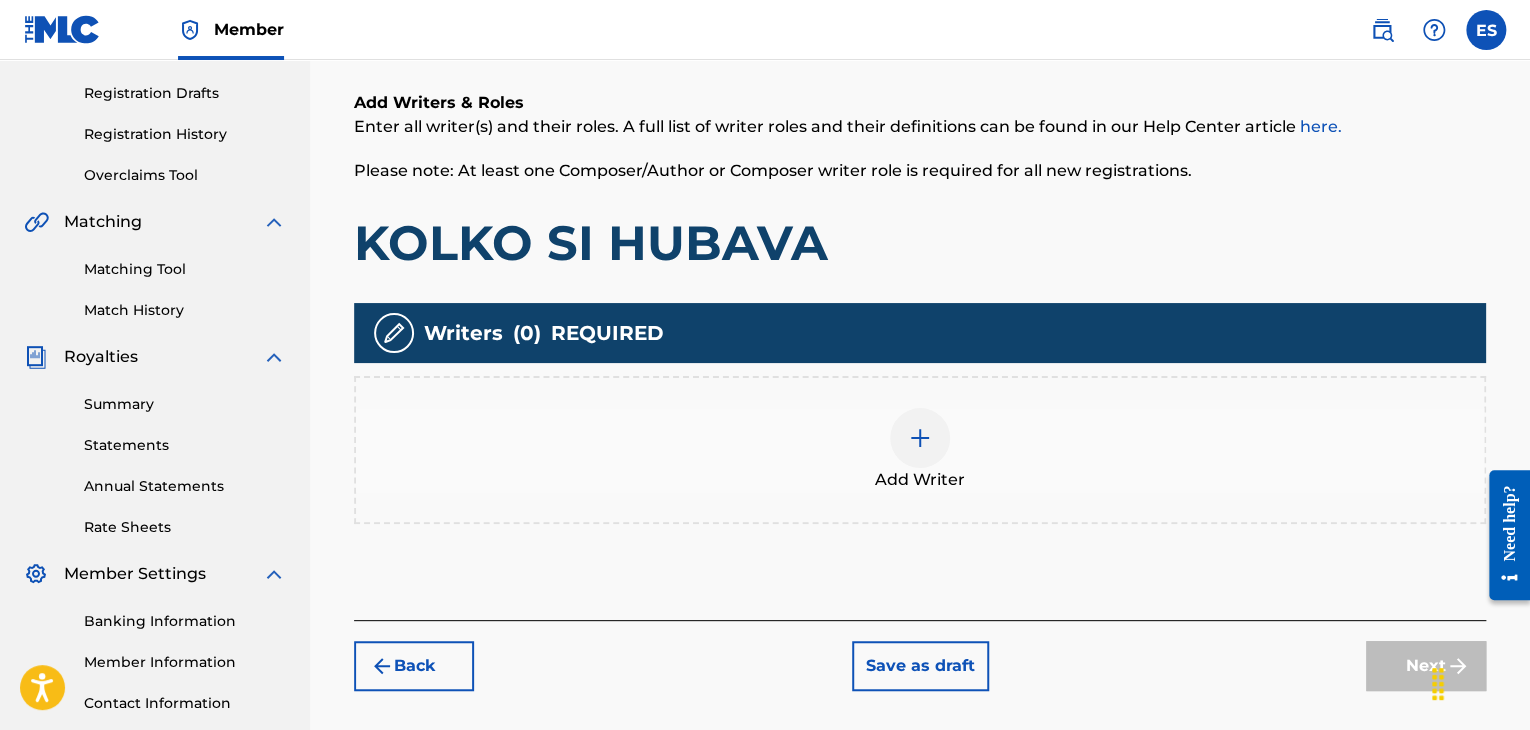 scroll, scrollTop: 469, scrollLeft: 0, axis: vertical 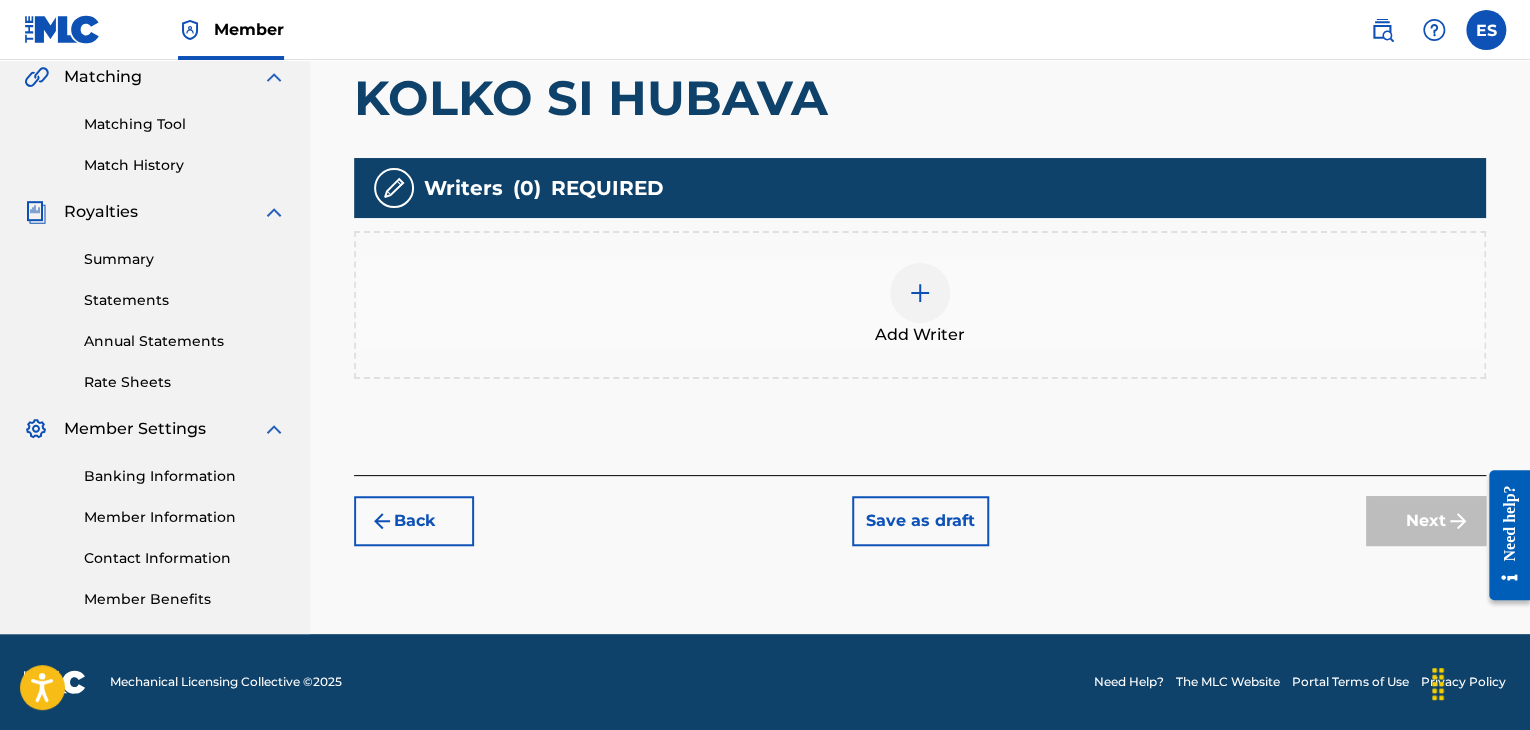 click on "Add Writer" at bounding box center [920, 305] 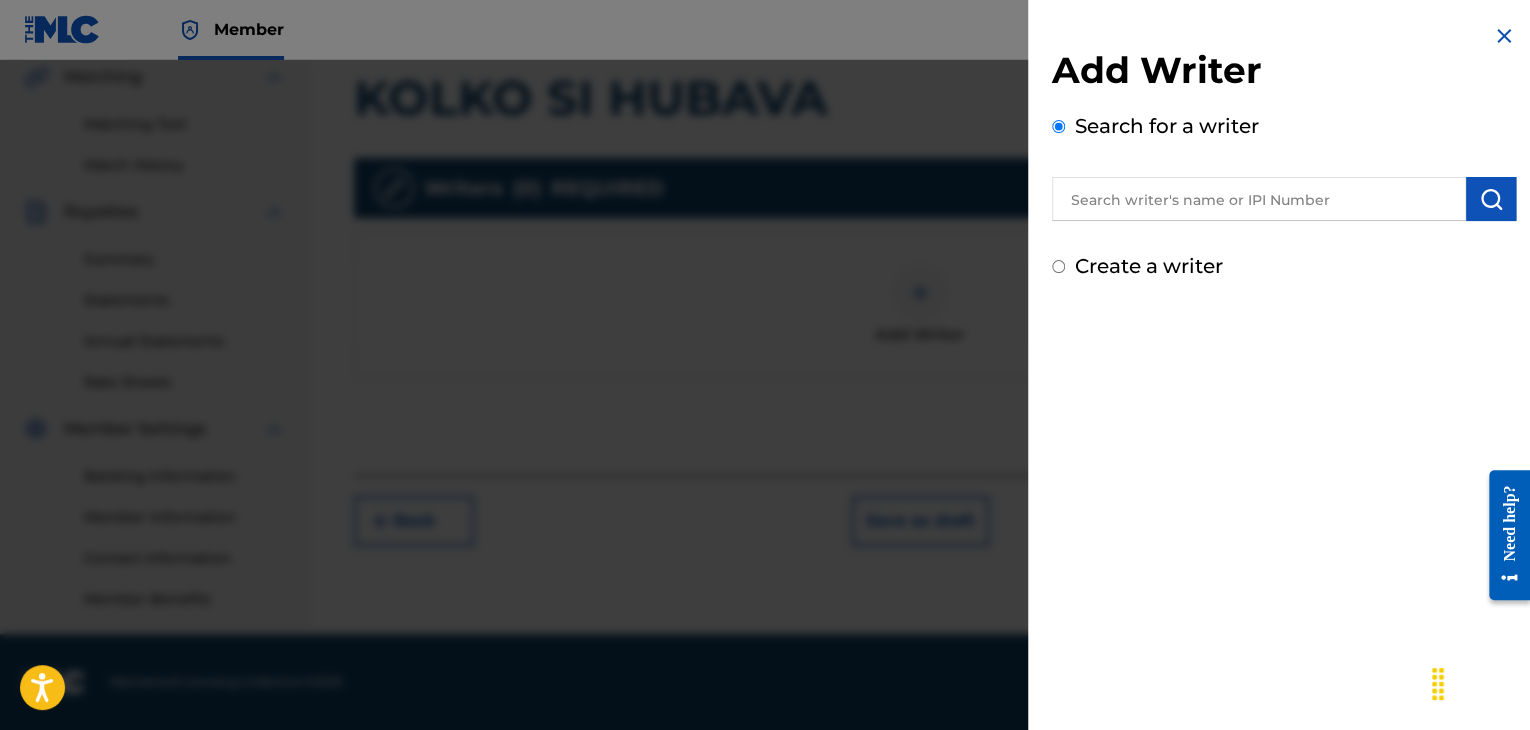 click at bounding box center (1259, 199) 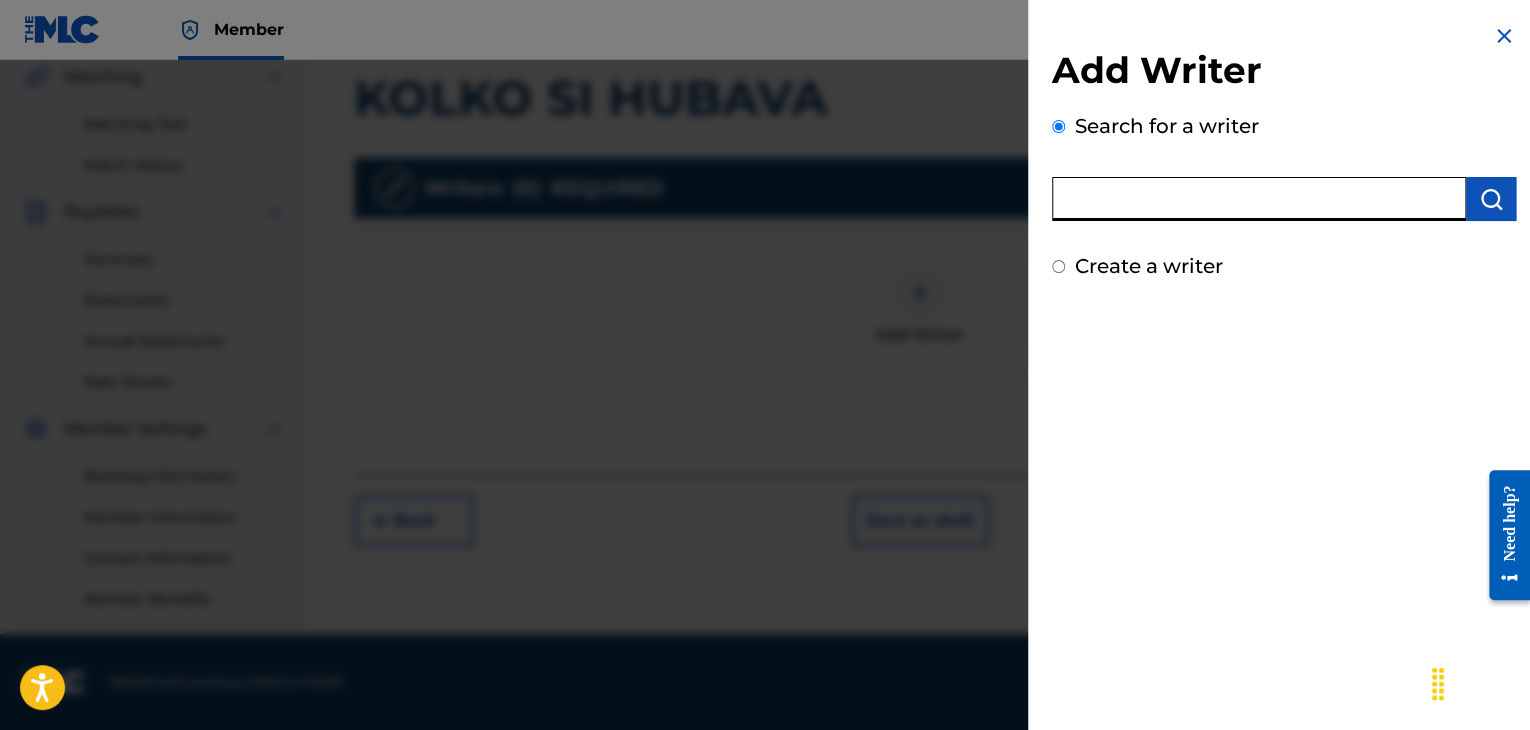 paste on "[NUMBER]" 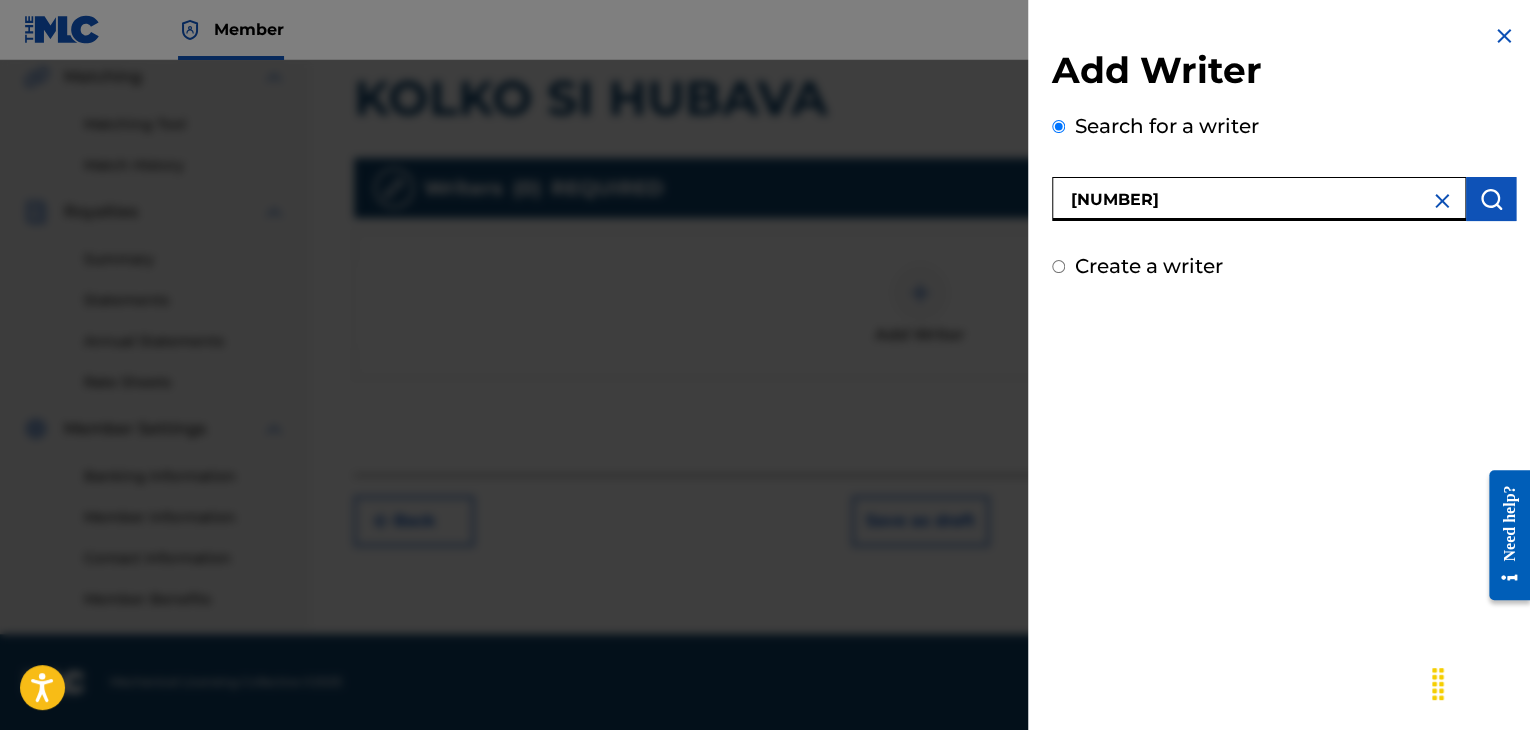 type on "[NUMBER]" 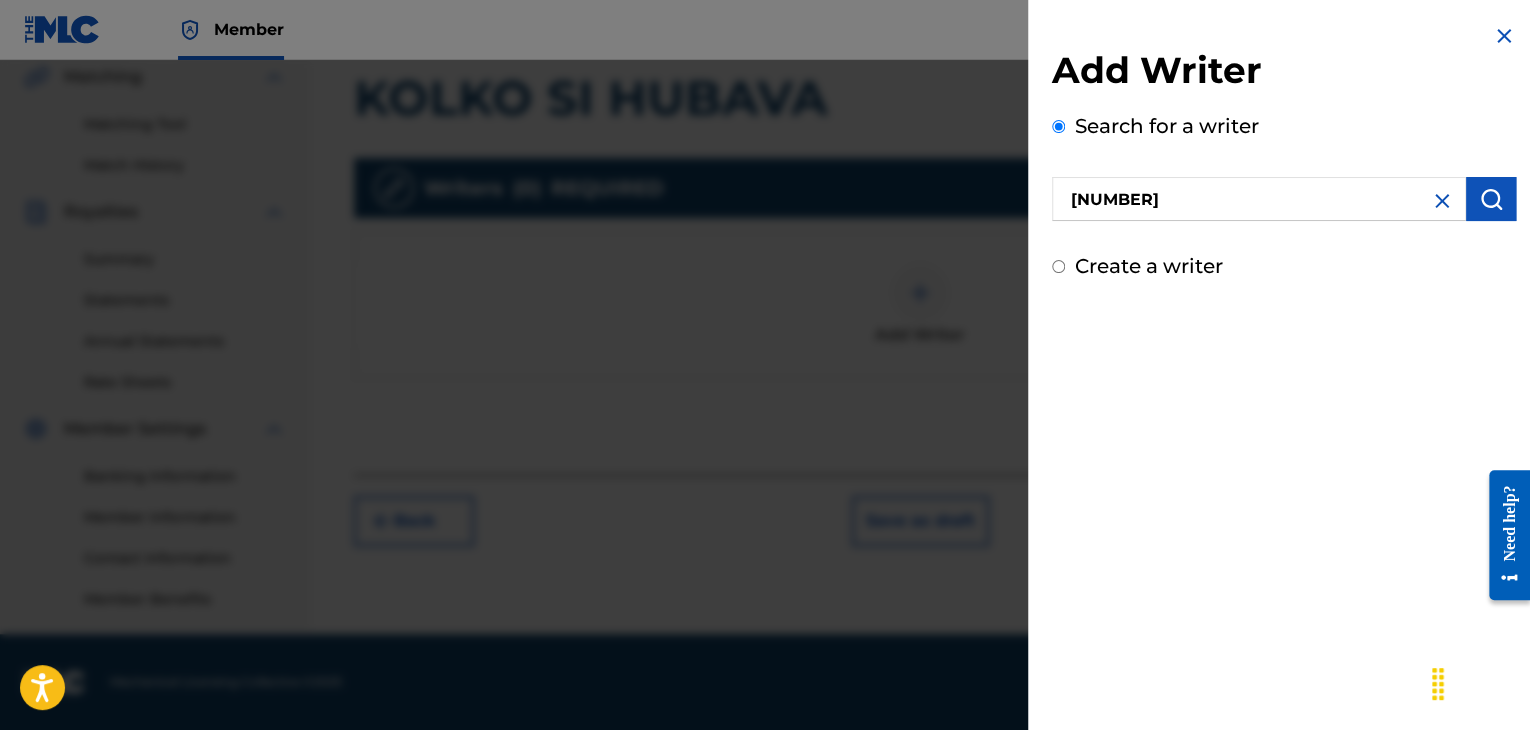 click at bounding box center [1491, 199] 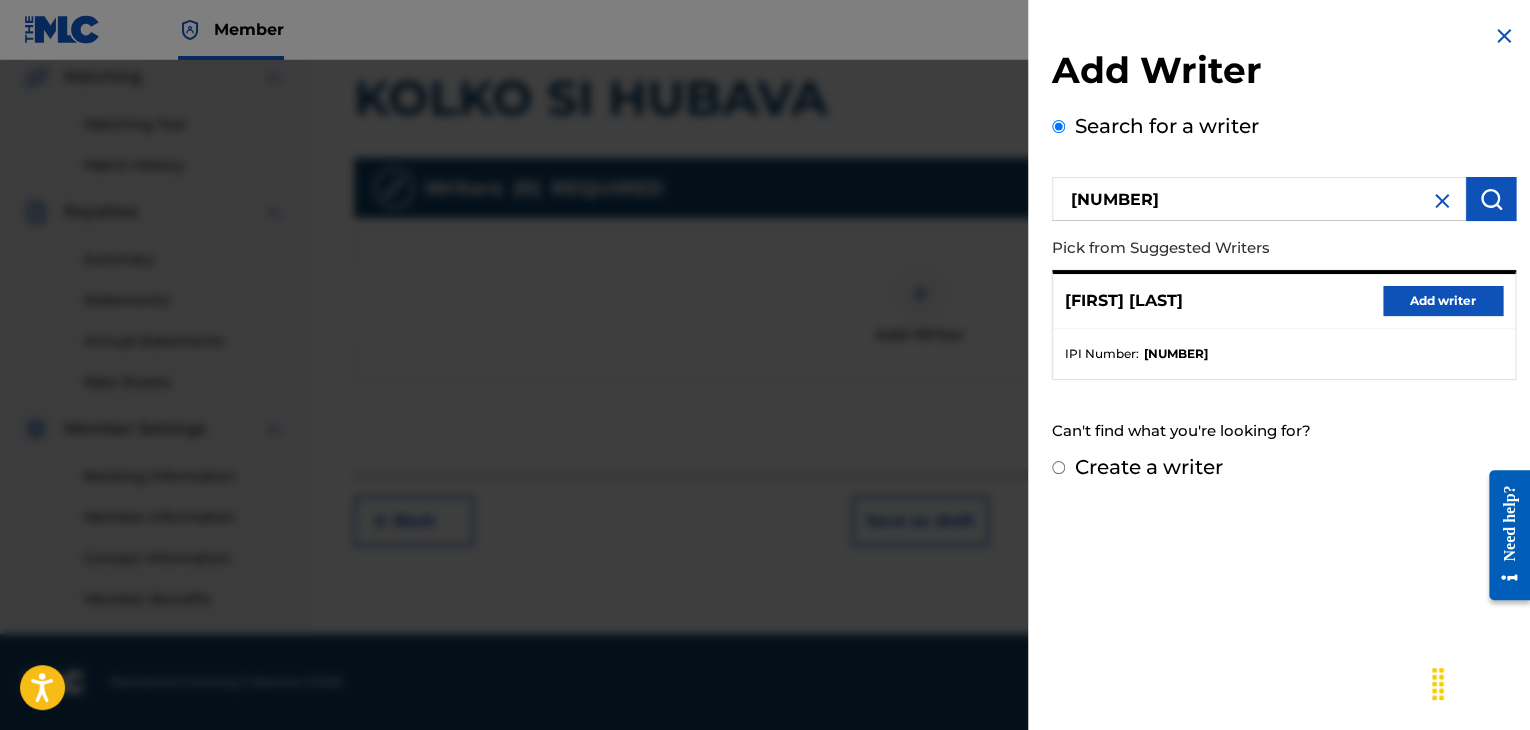 click on "Add writer" at bounding box center [1443, 301] 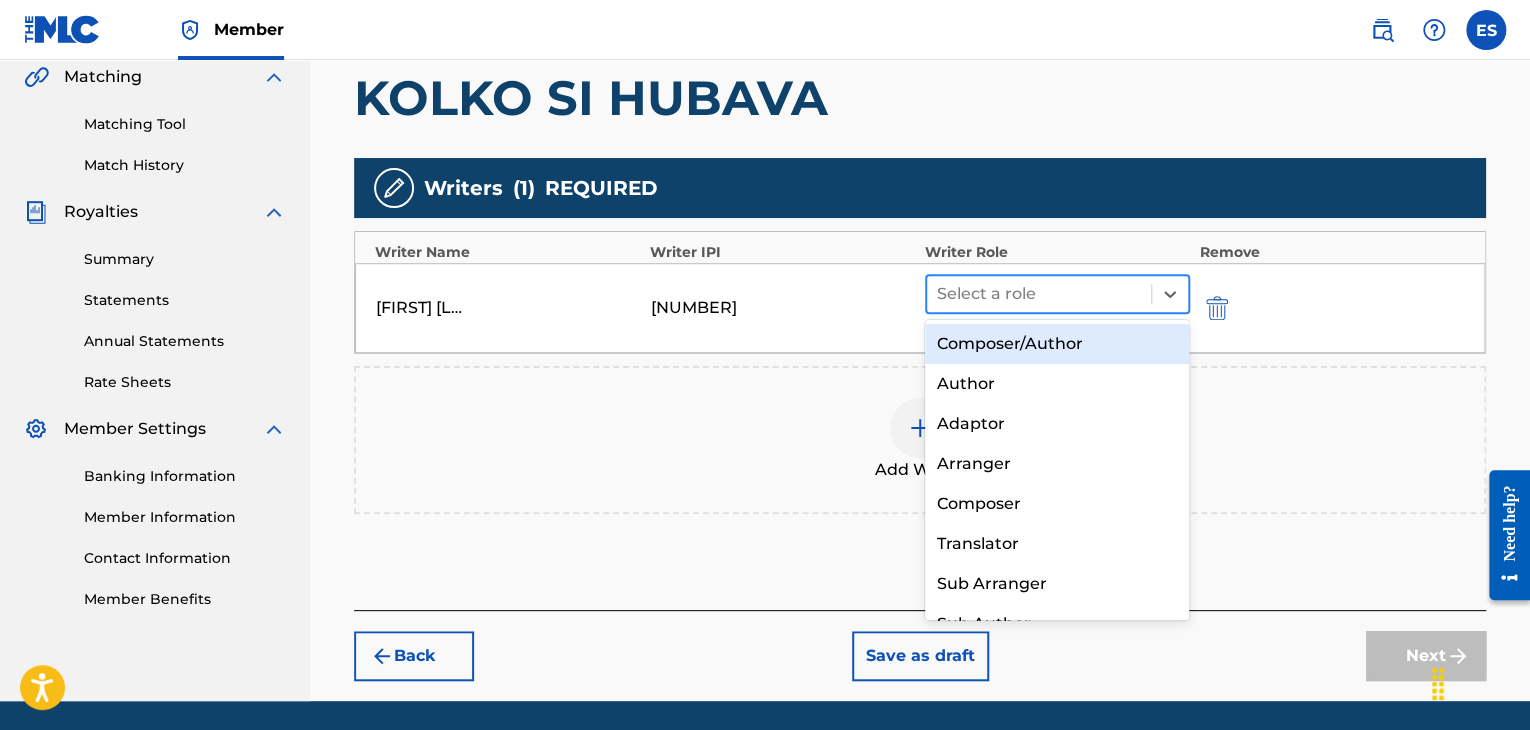 click at bounding box center [1039, 294] 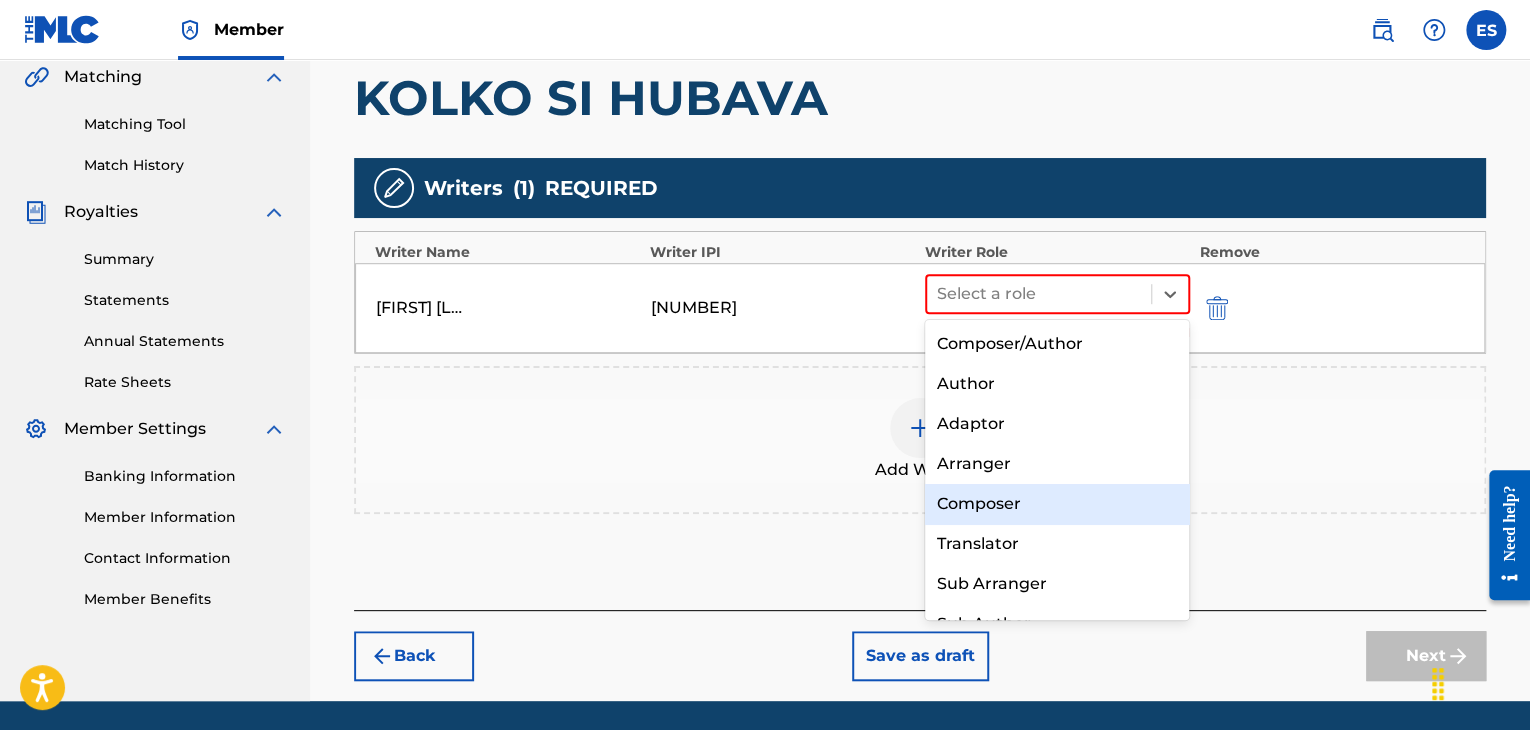 drag, startPoint x: 997, startPoint y: 512, endPoint x: 923, endPoint y: 429, distance: 111.19802 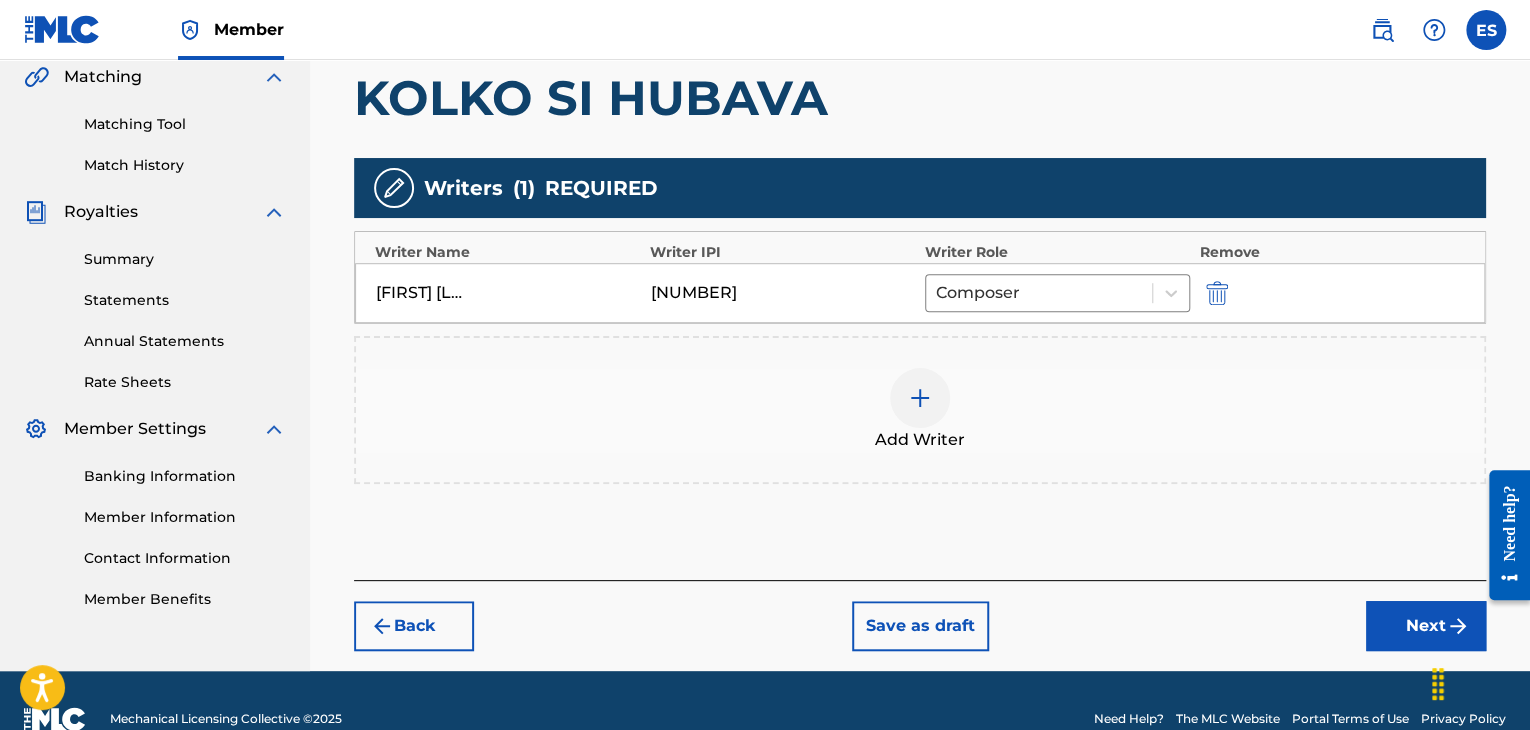 click at bounding box center [920, 398] 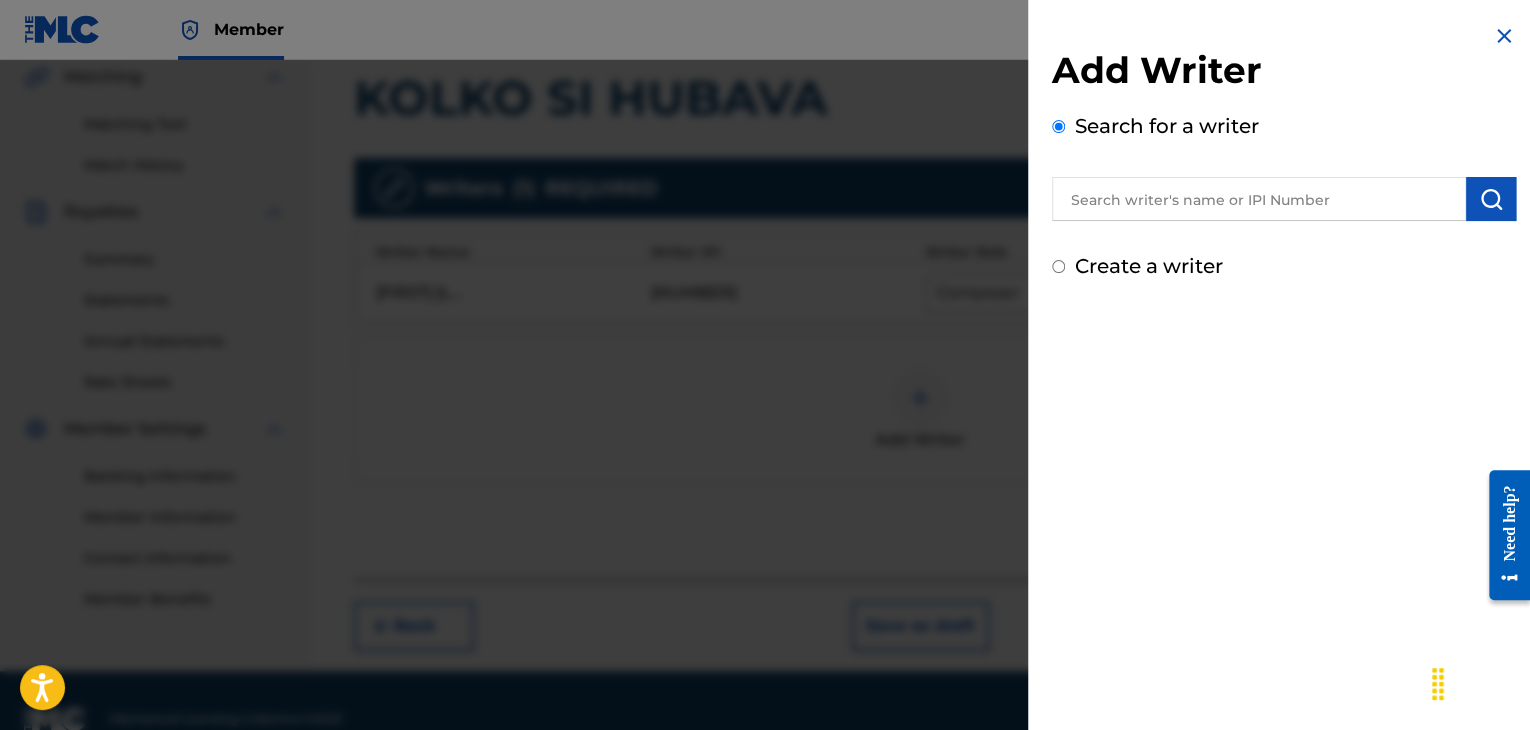 drag, startPoint x: 1170, startPoint y: 218, endPoint x: 1170, endPoint y: 207, distance: 11 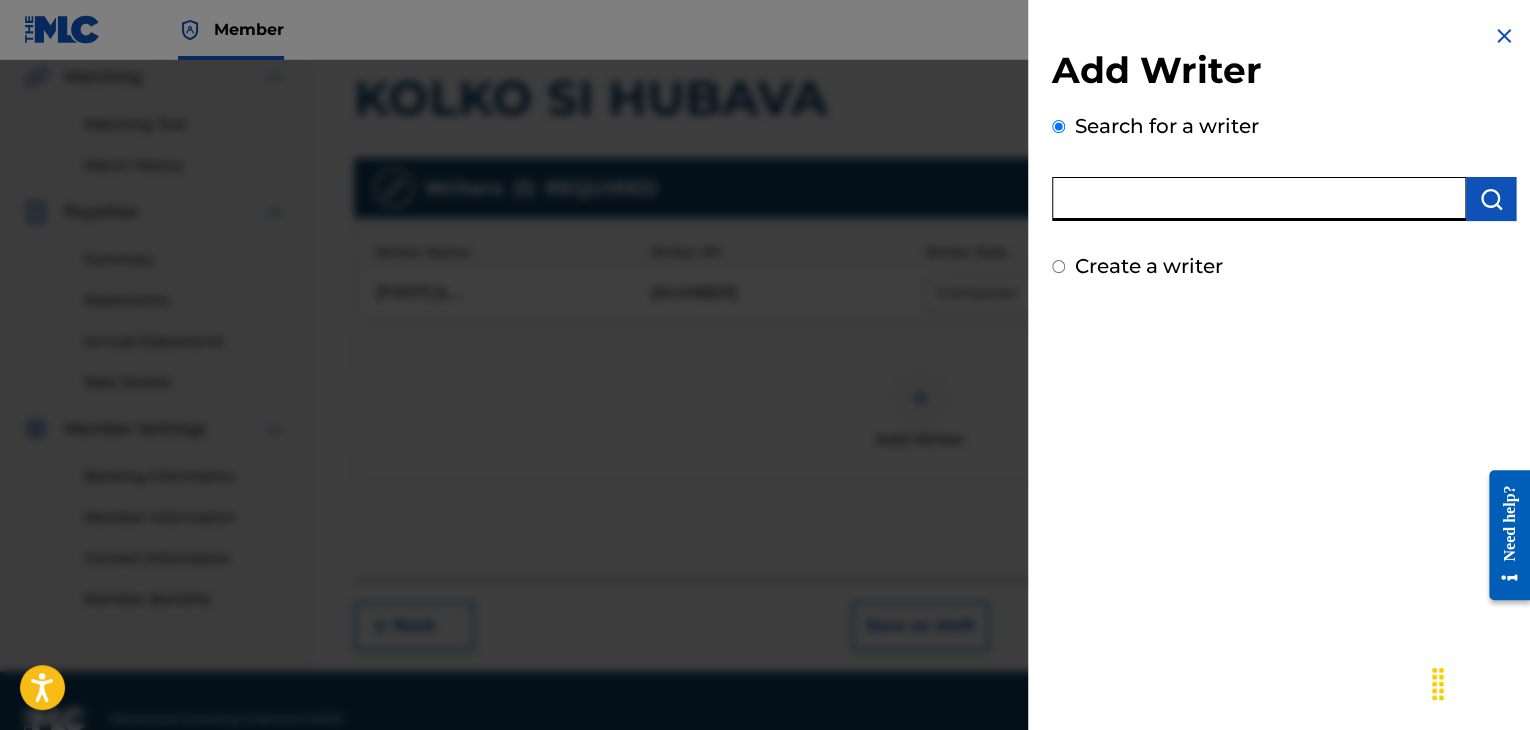 paste on "00143941476" 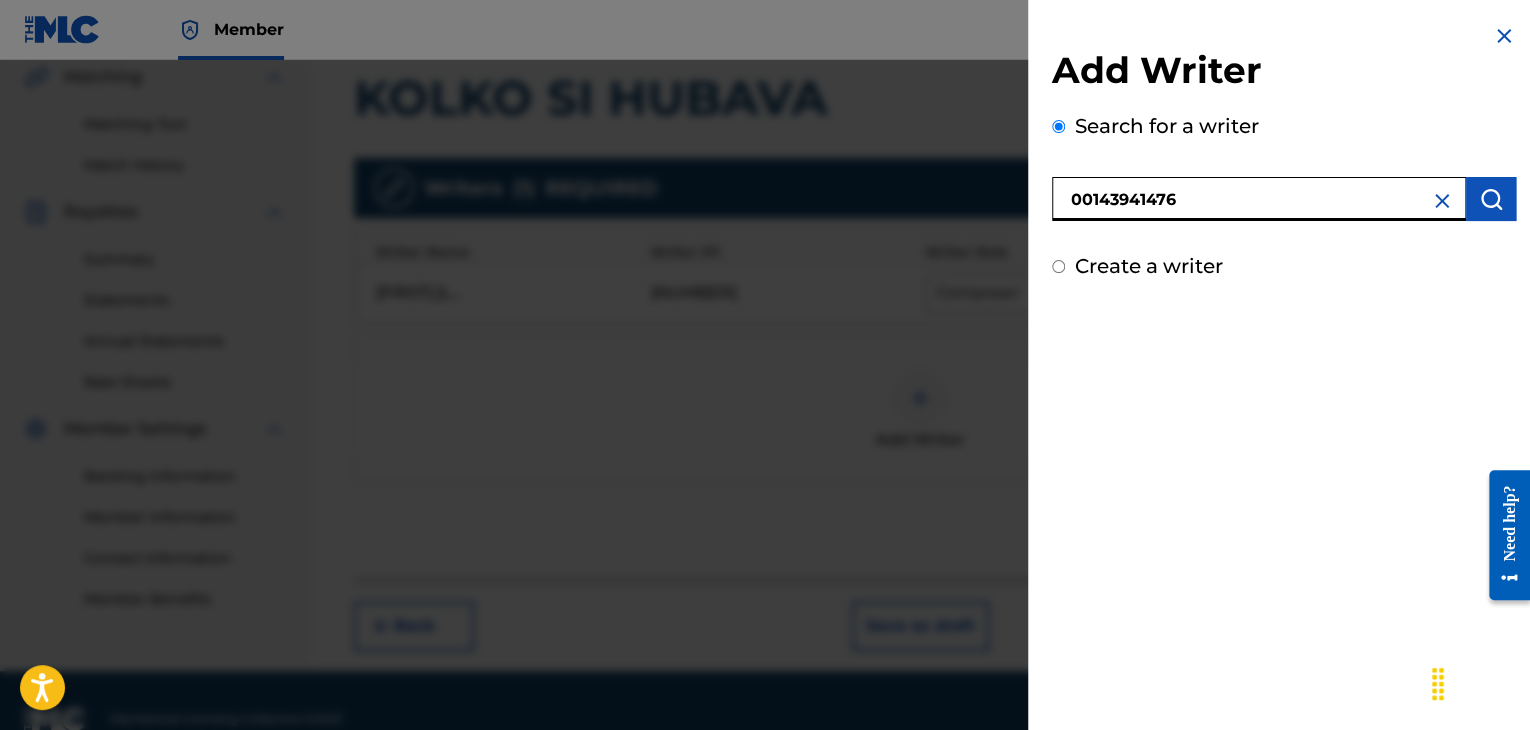 type on "00143941476" 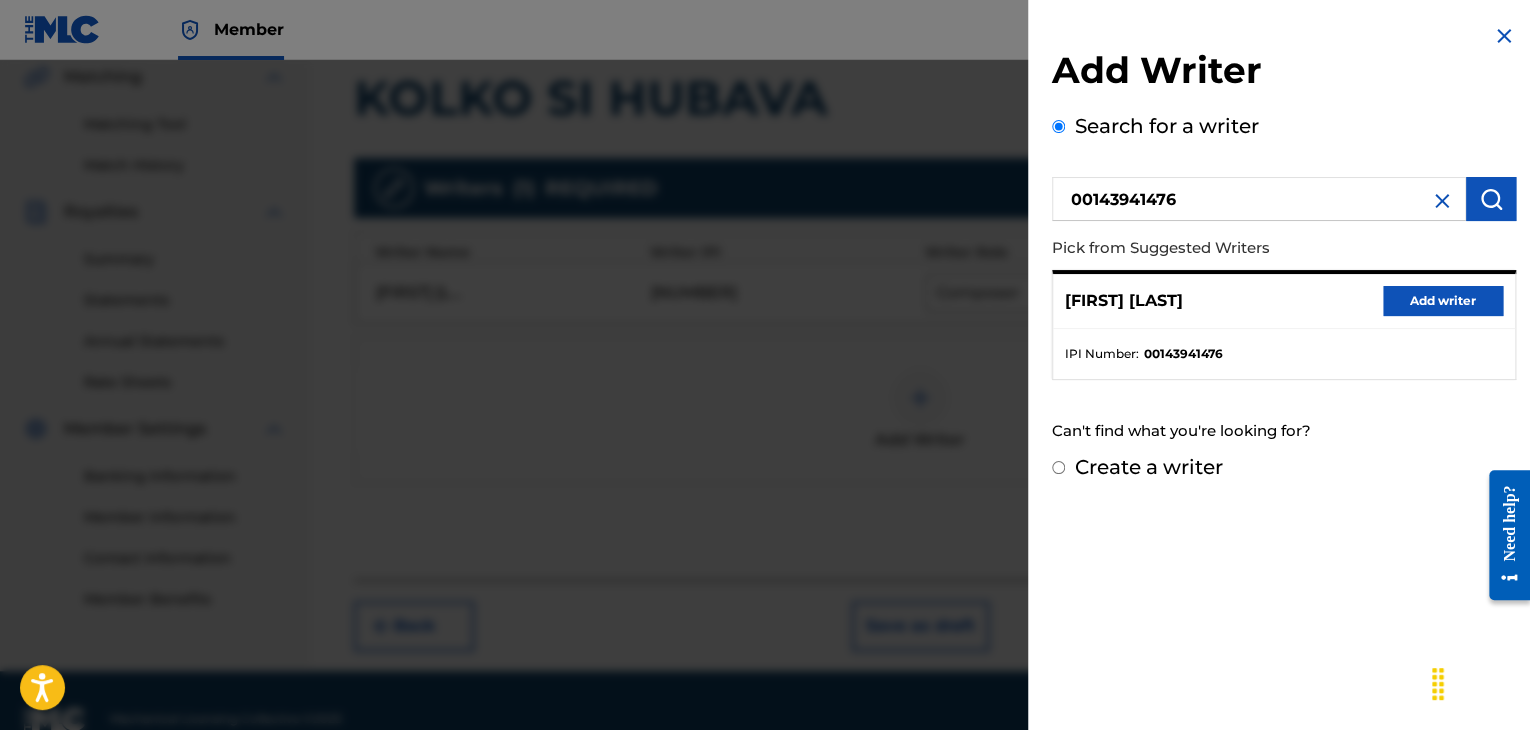 click on "Add writer" at bounding box center [1443, 301] 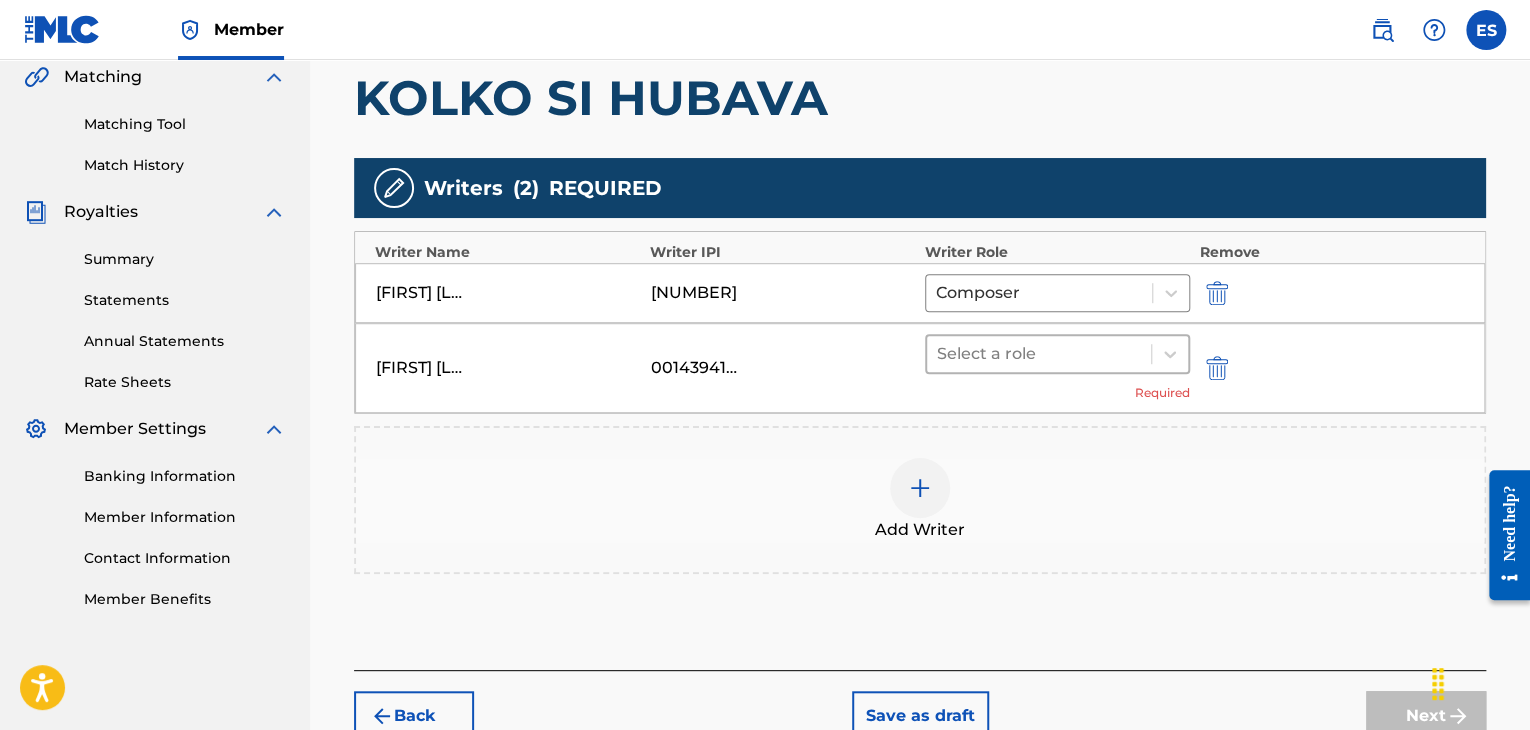 click at bounding box center [1039, 354] 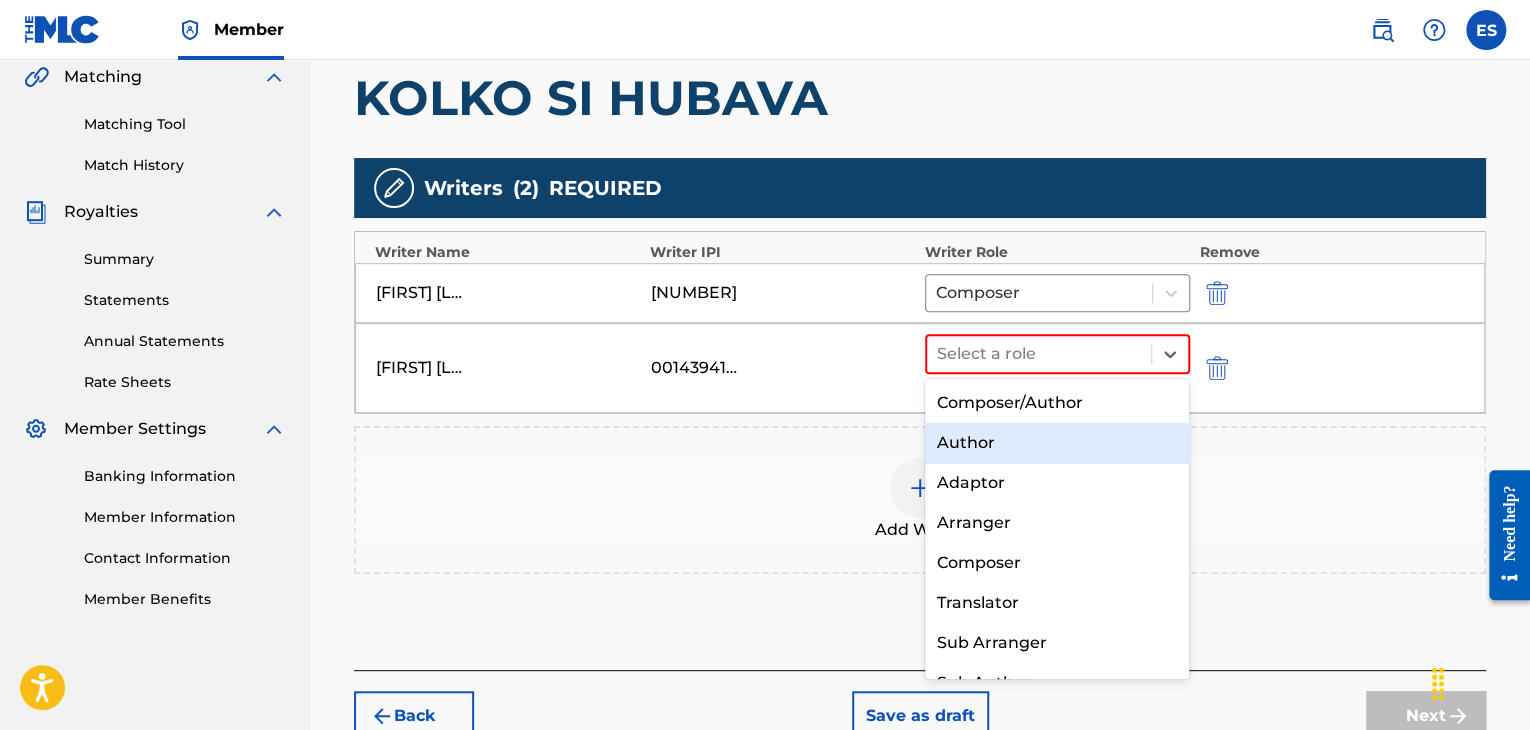 drag, startPoint x: 979, startPoint y: 440, endPoint x: 920, endPoint y: 468, distance: 65.30697 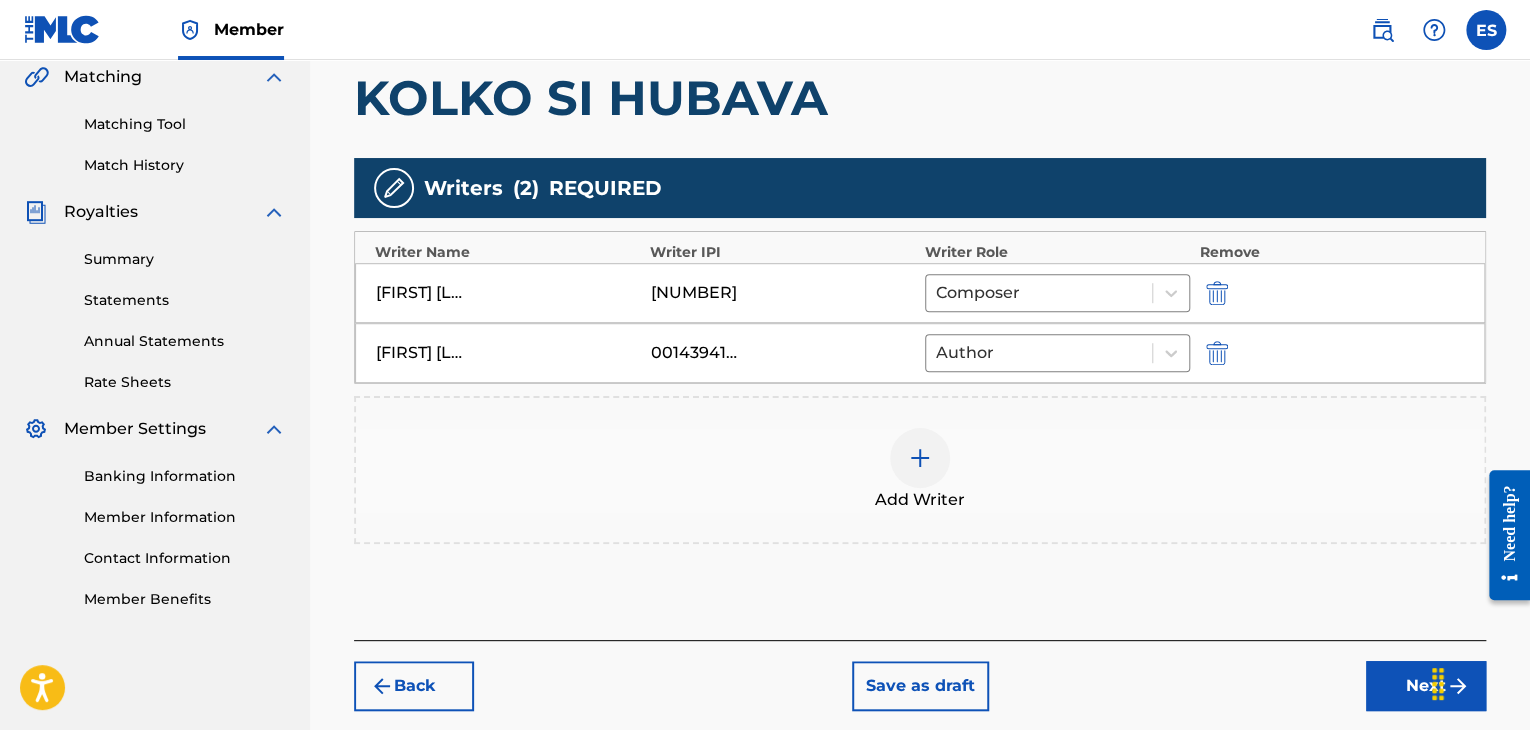 click at bounding box center (920, 458) 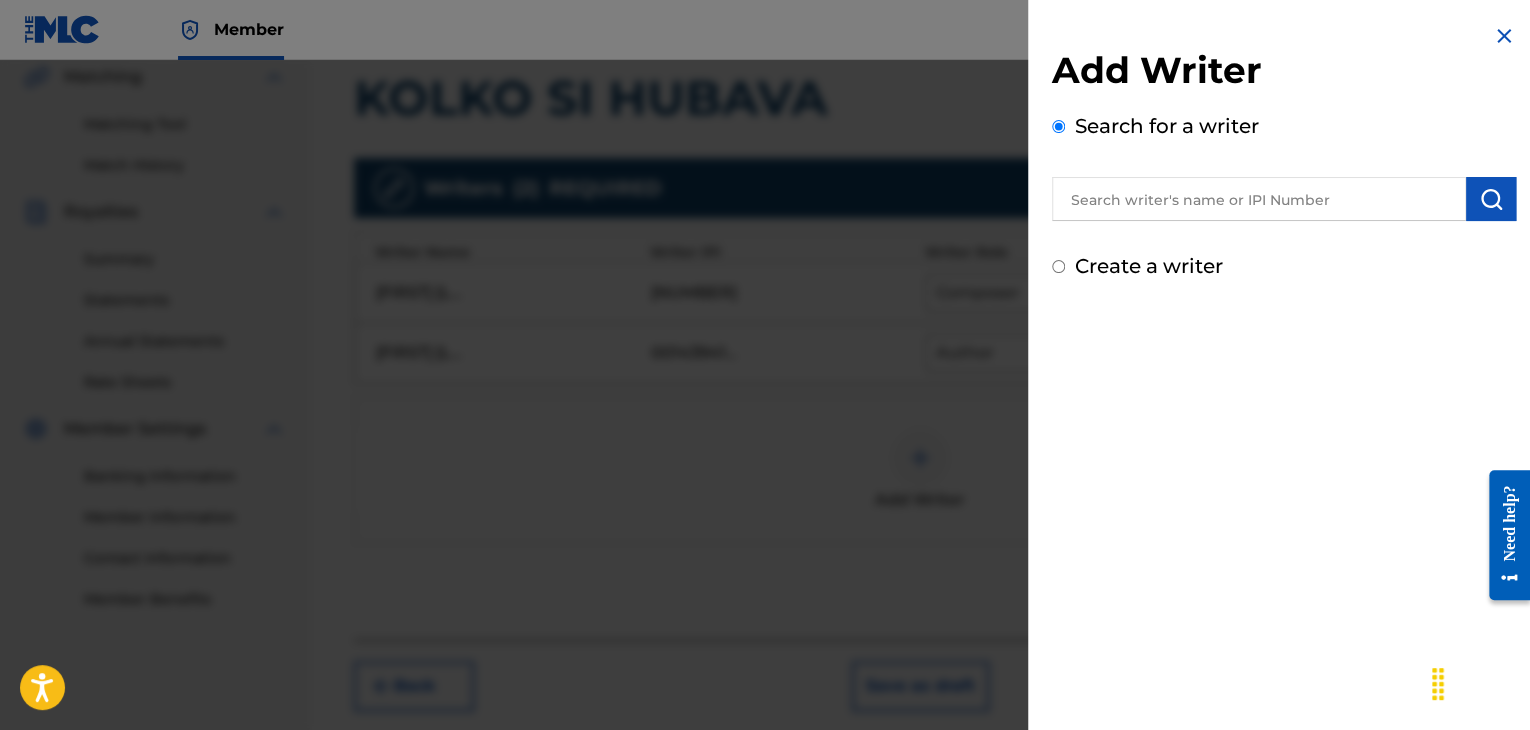 click at bounding box center (1259, 199) 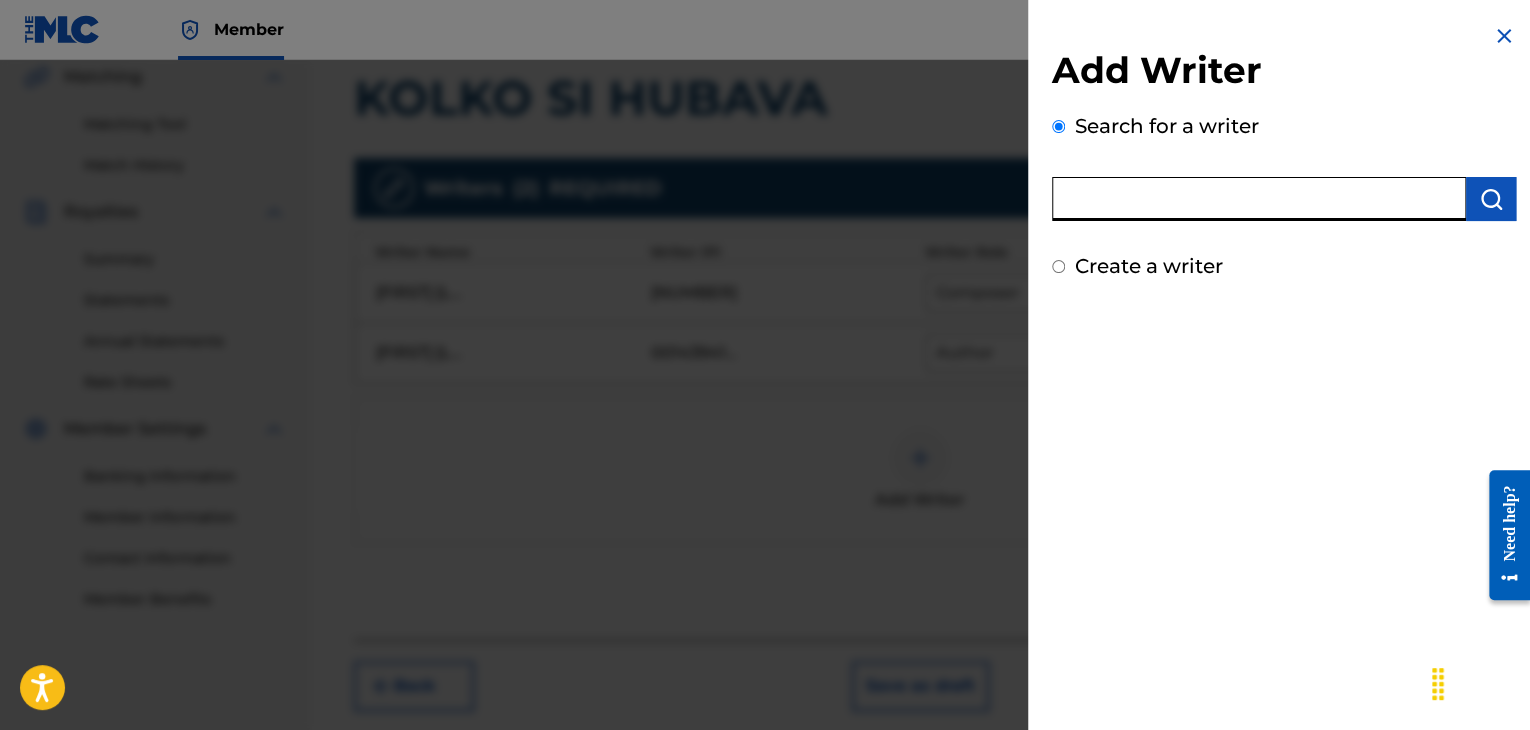 paste on "00258906432" 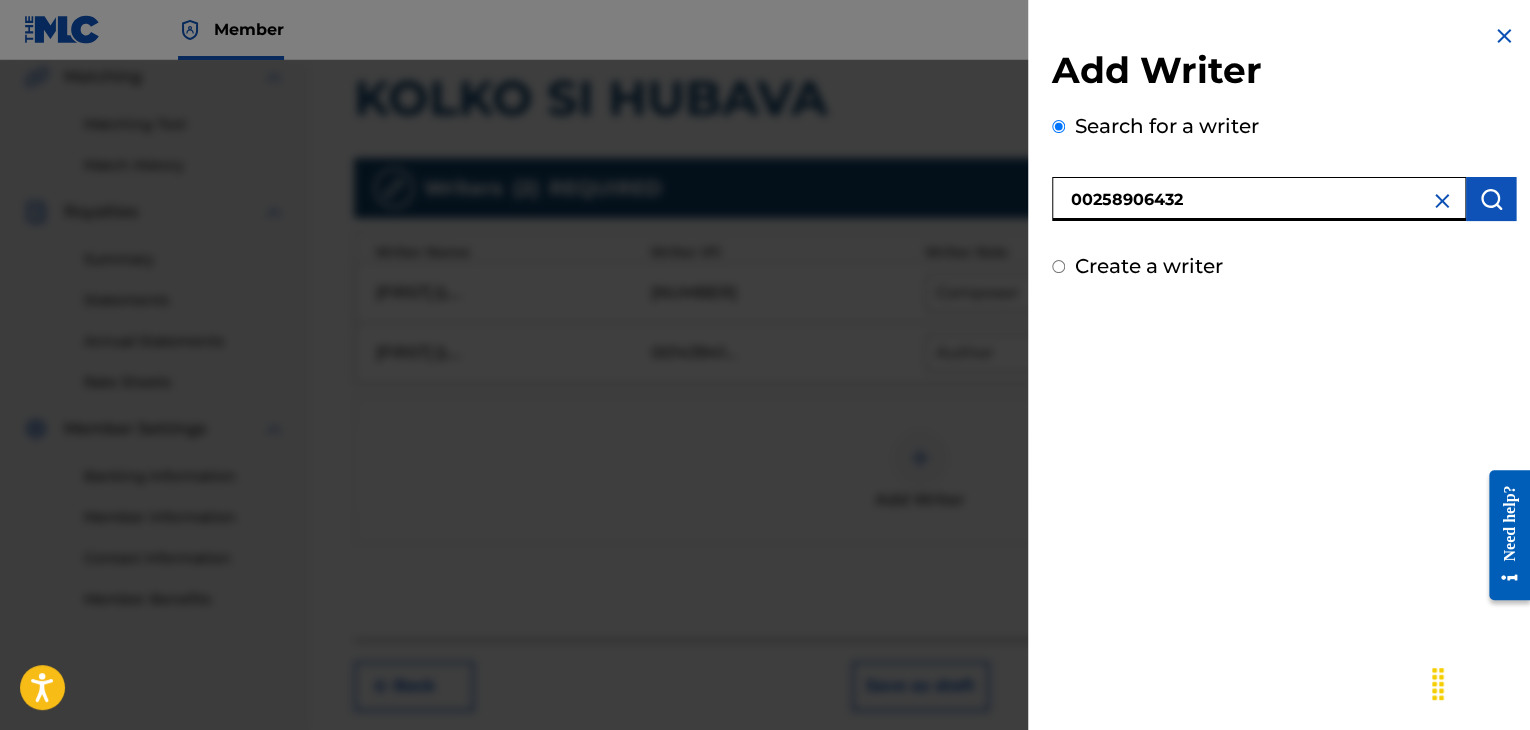 type on "00258906432" 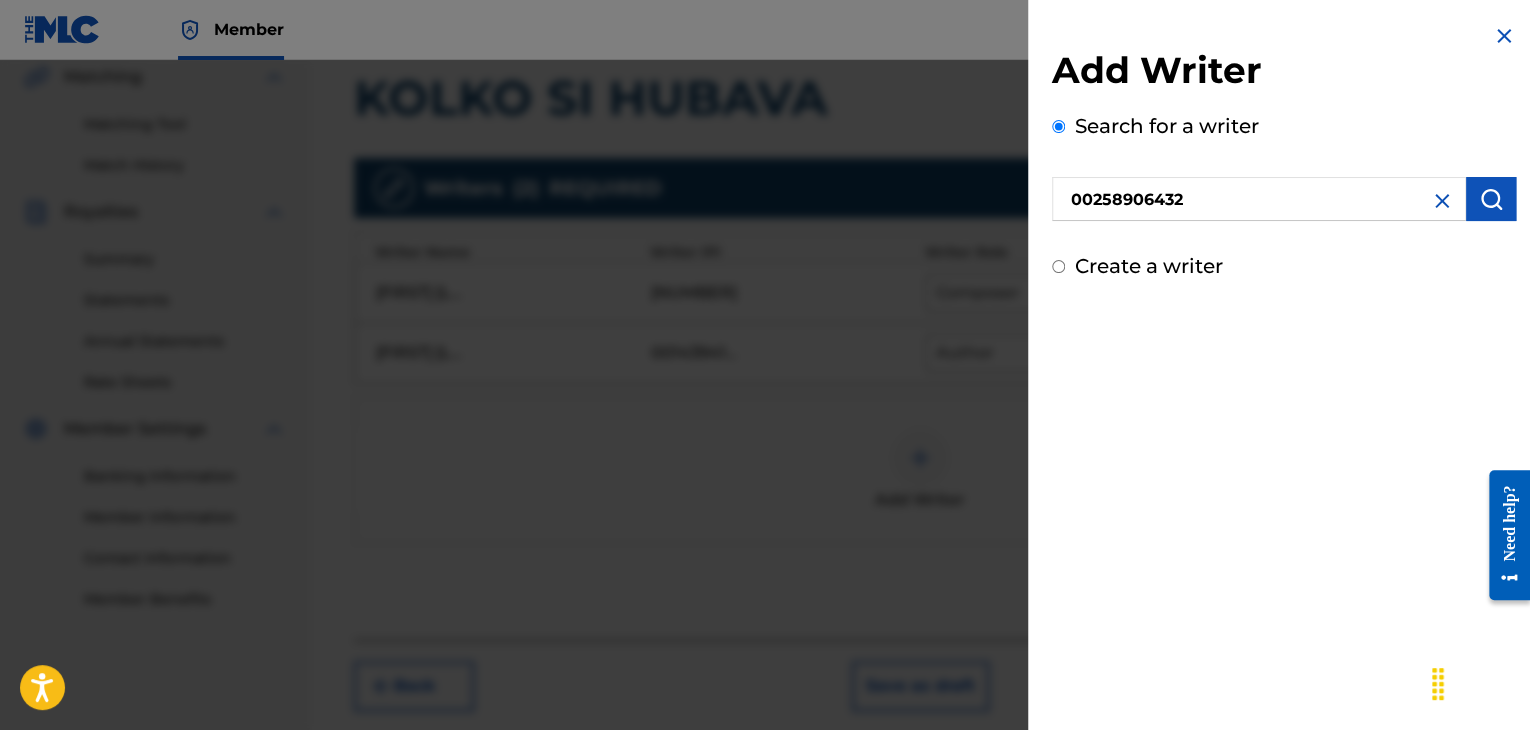 click at bounding box center [1491, 199] 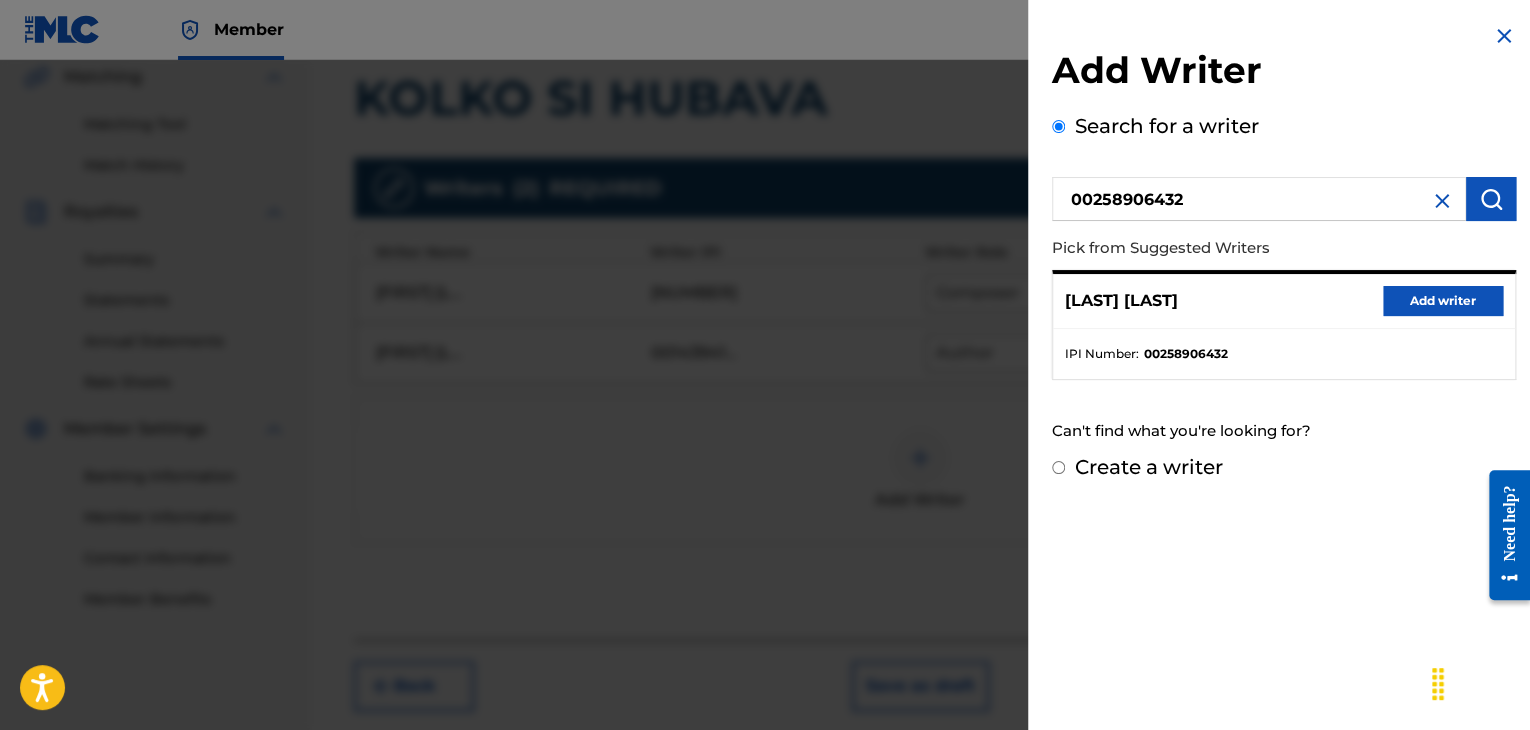 click on "Add writer" at bounding box center [1443, 301] 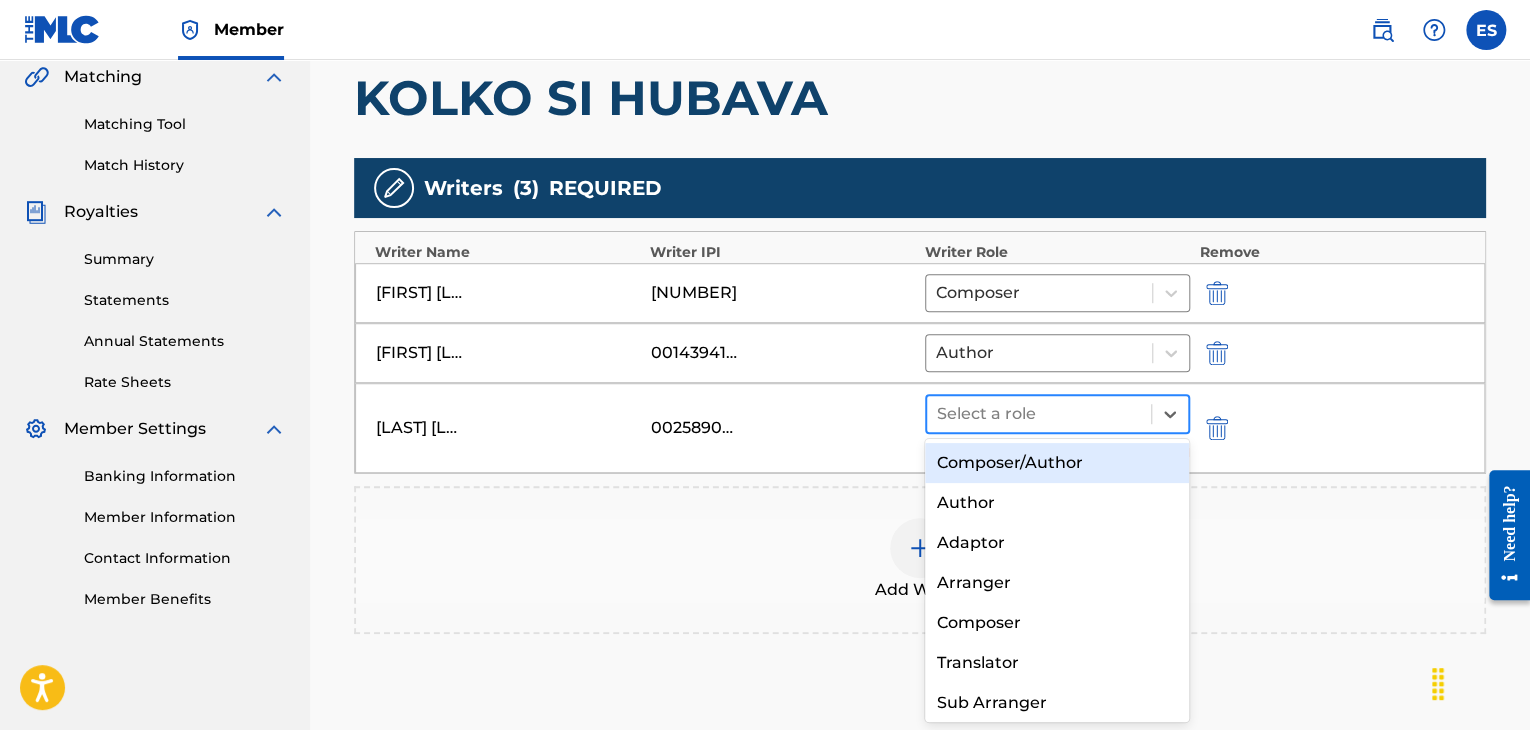 click at bounding box center (1039, 414) 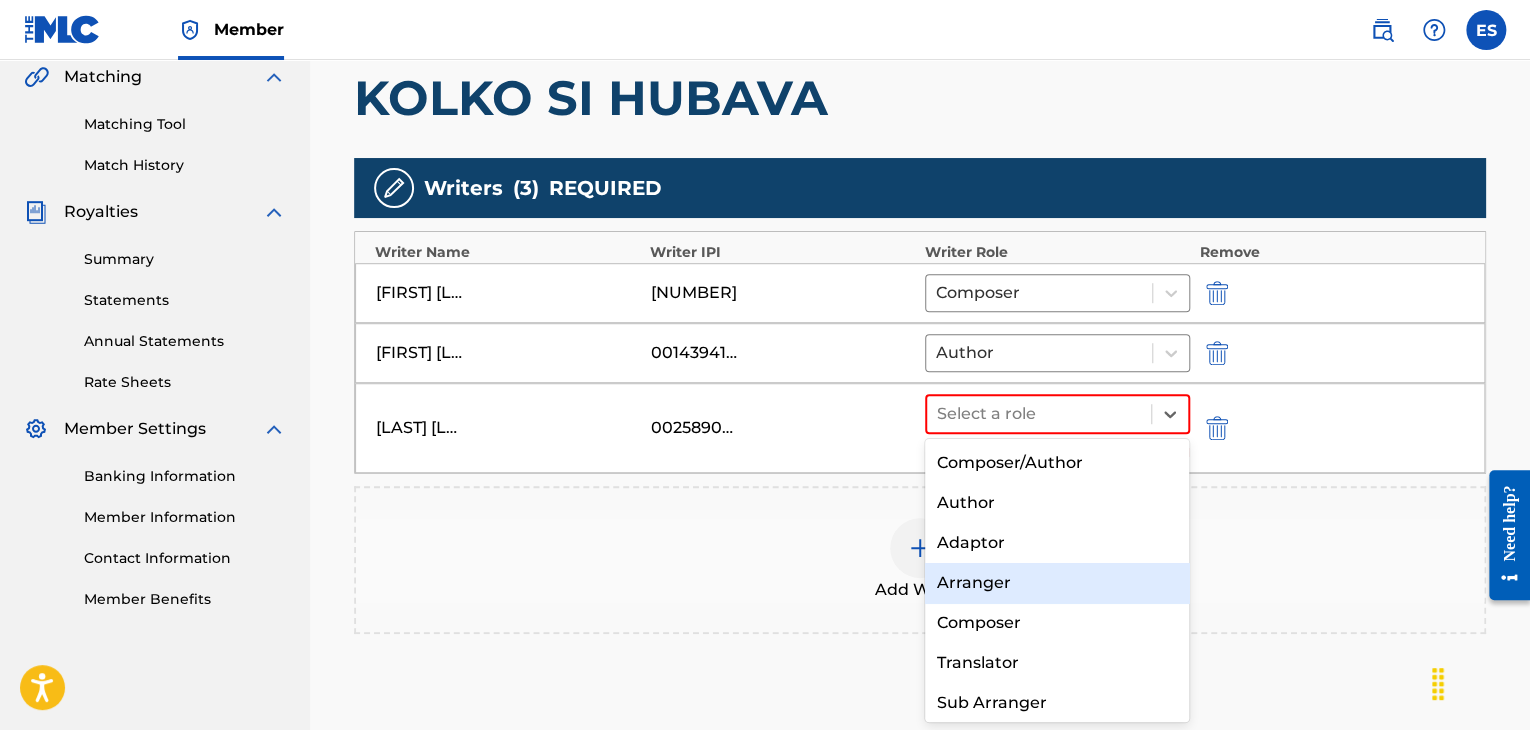 click on "Arranger" at bounding box center [1057, 583] 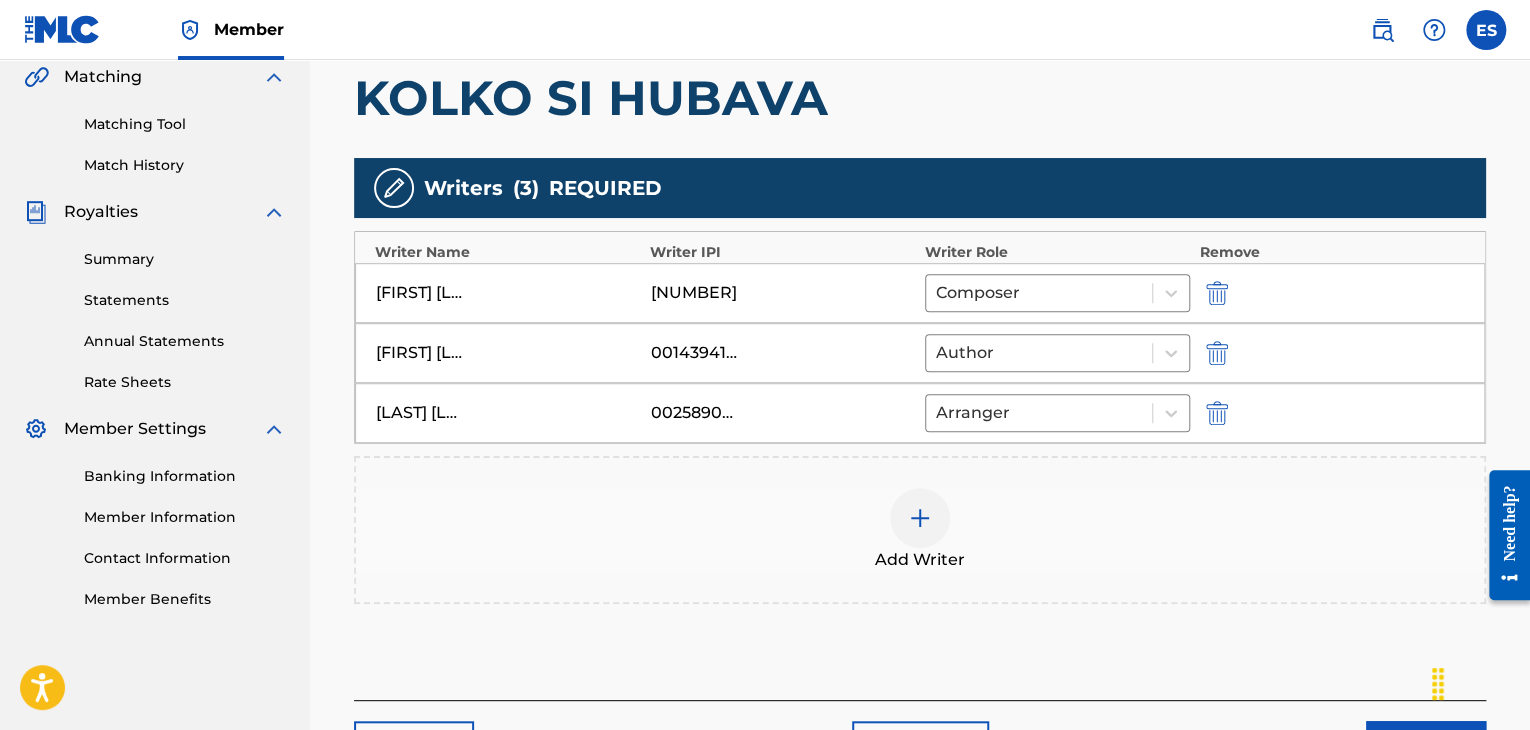 click at bounding box center (920, 518) 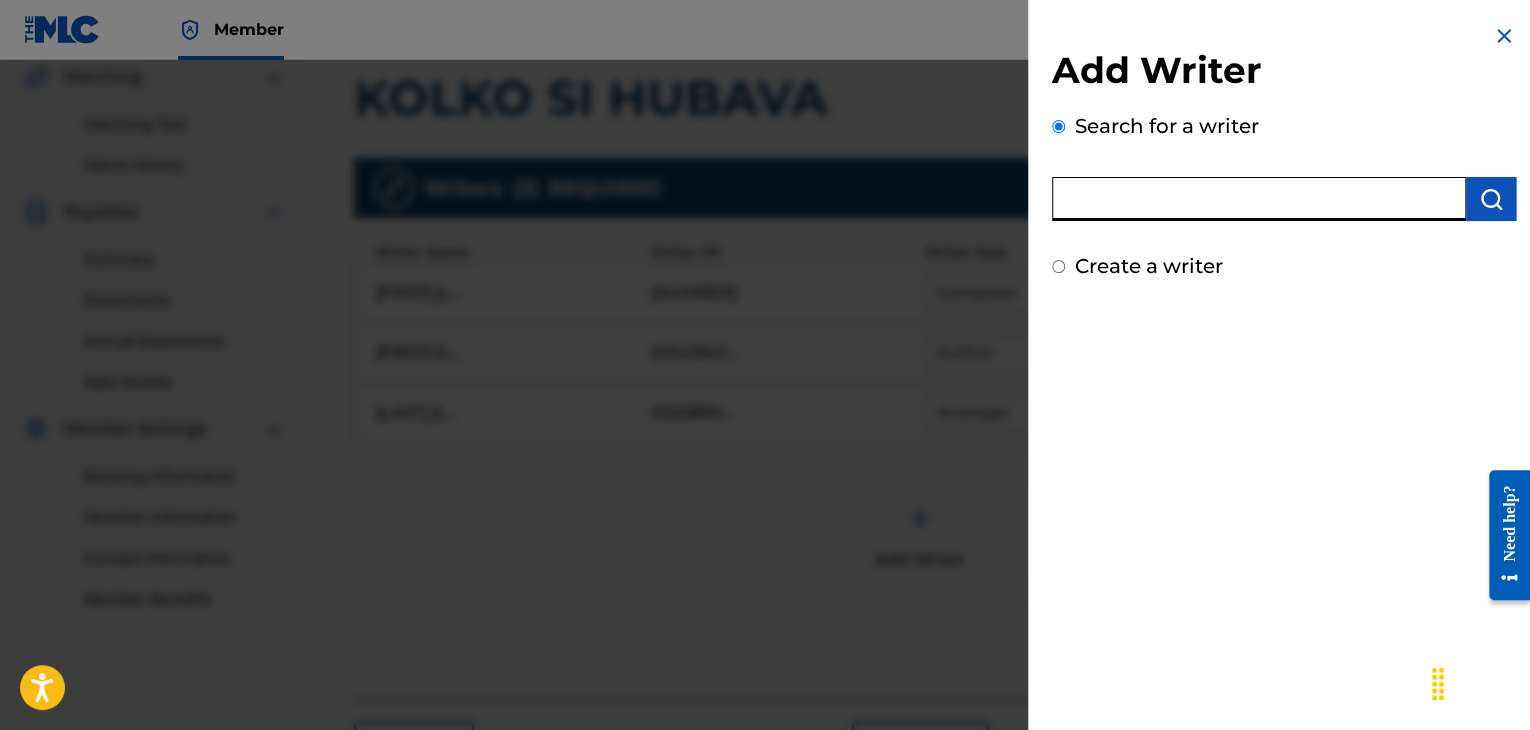 click at bounding box center [1259, 199] 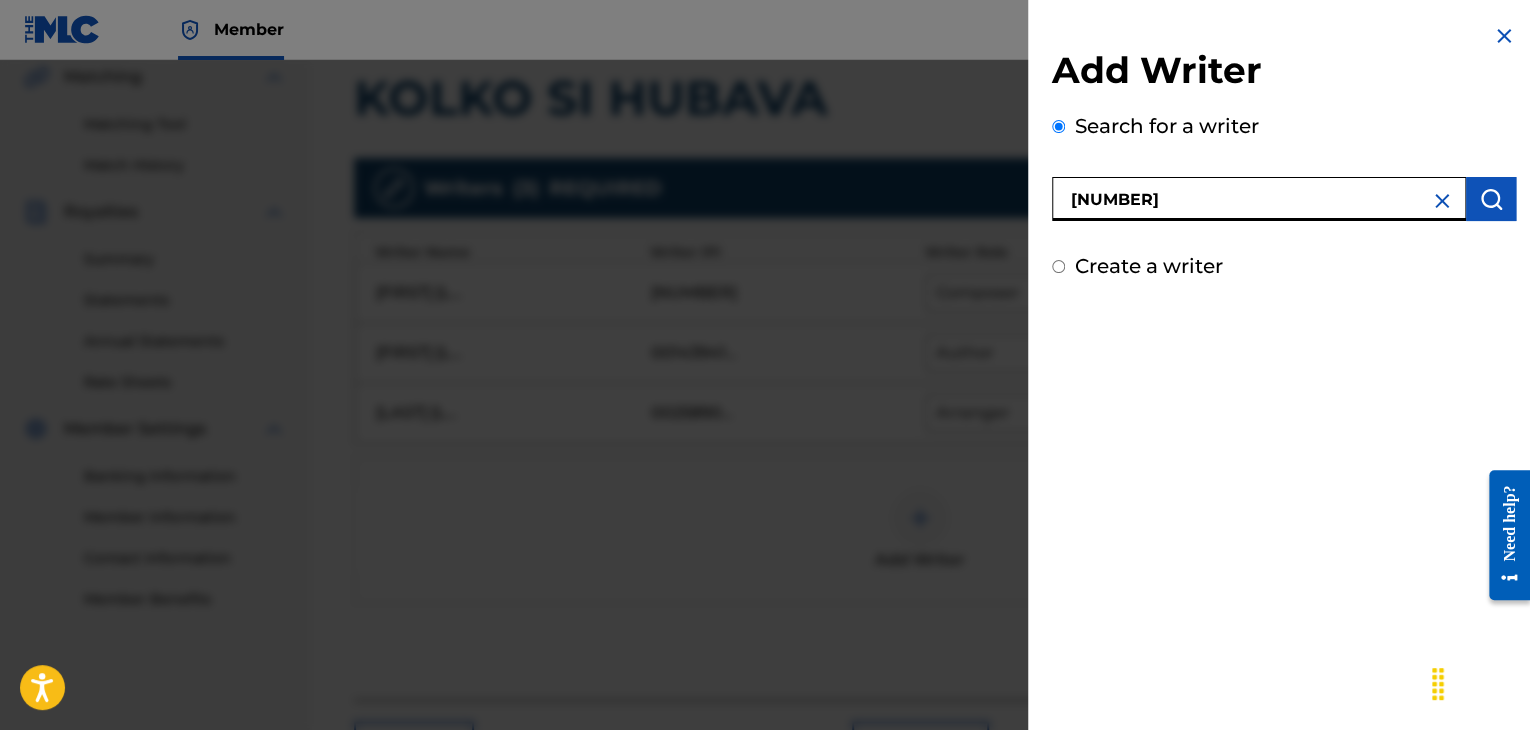 type on "[NUMBER]" 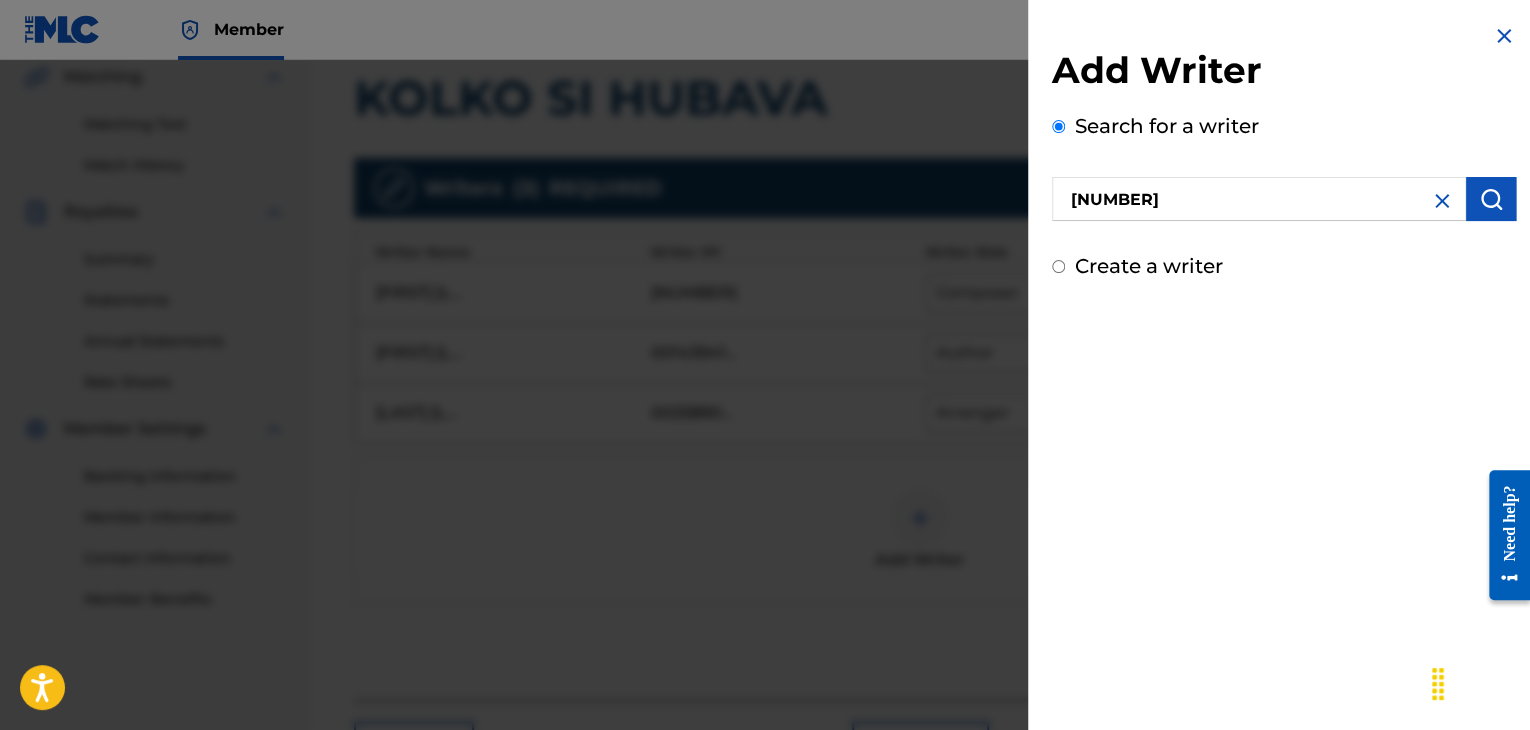 click at bounding box center [1491, 199] 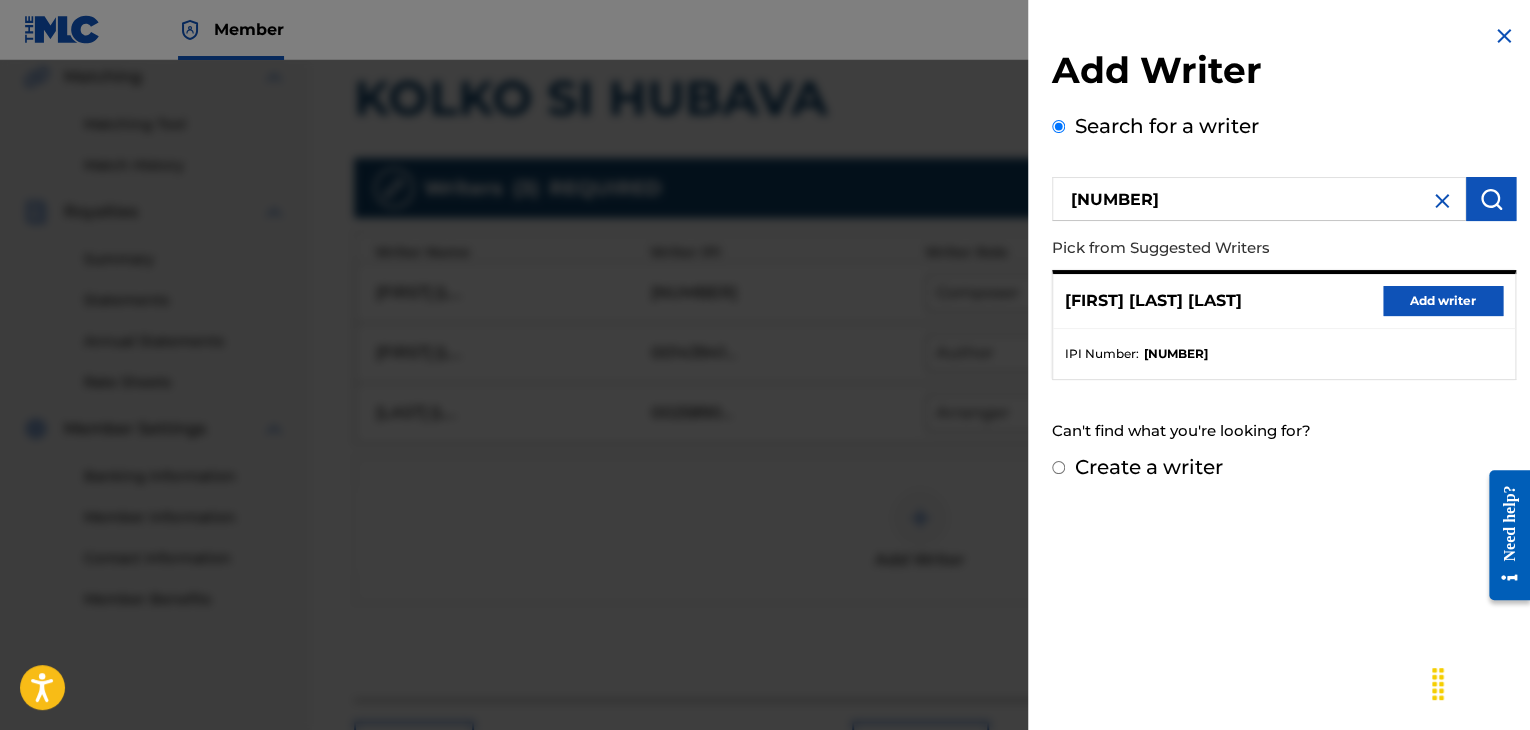 click on "Add writer" at bounding box center [1443, 301] 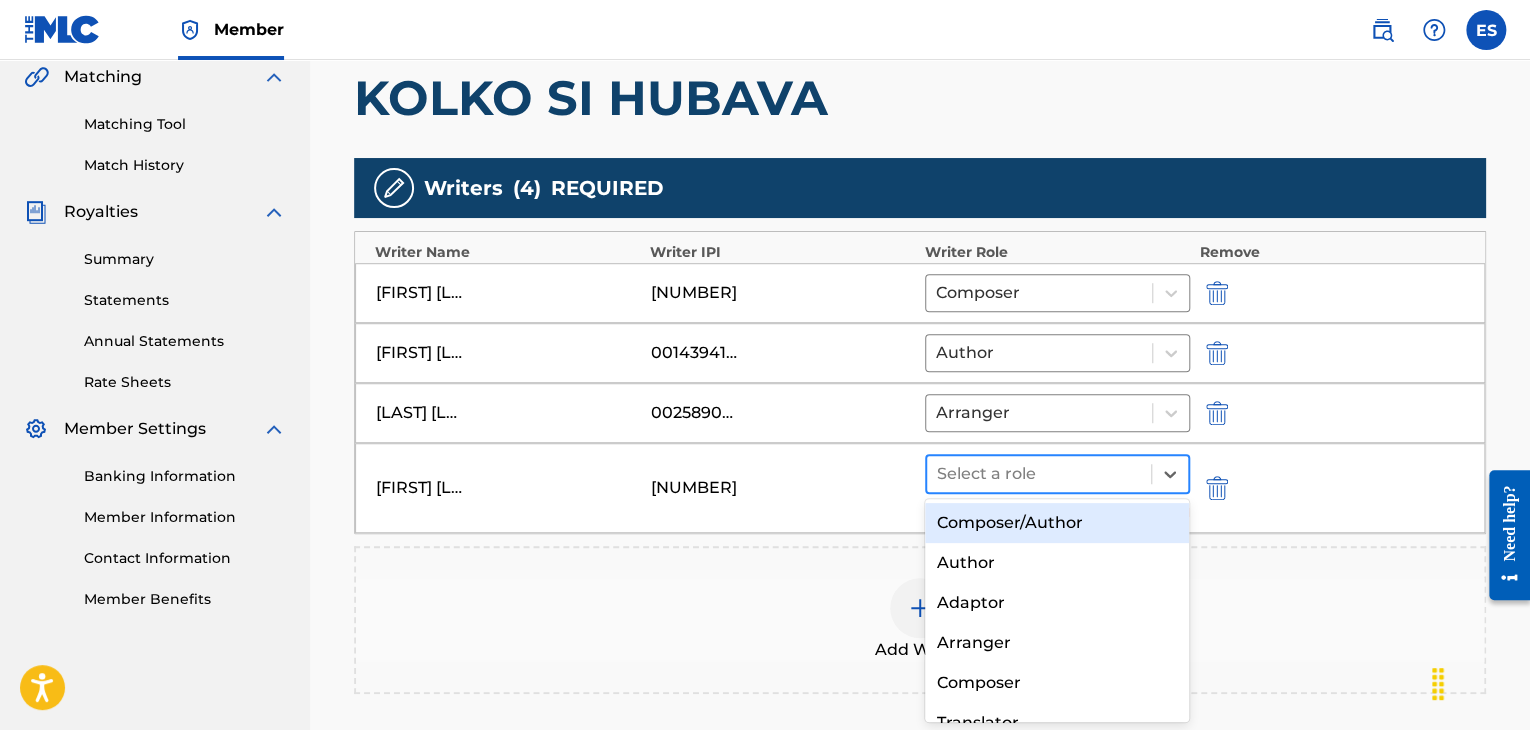 click at bounding box center [1039, 474] 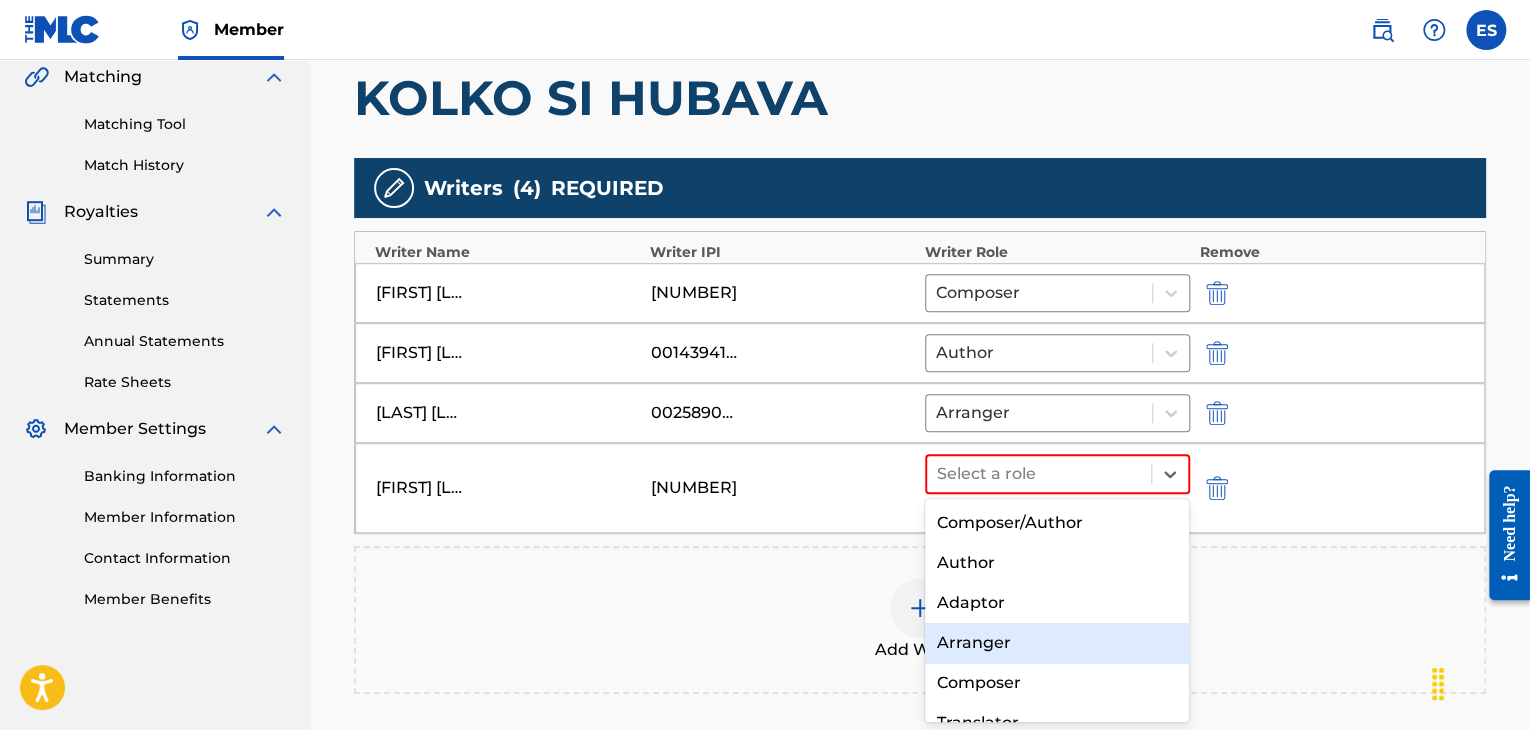 click on "Arranger" at bounding box center [1057, 643] 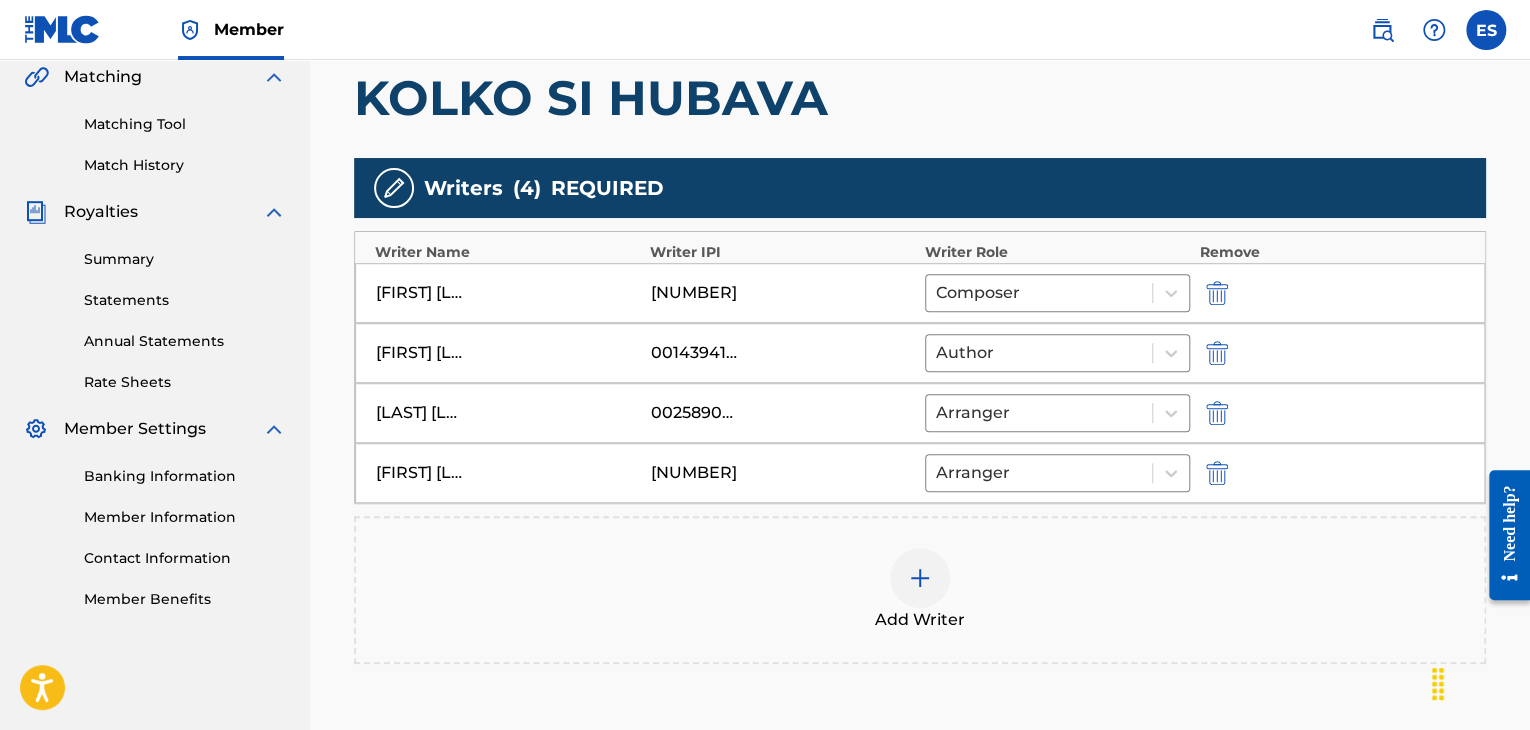 click at bounding box center (920, 578) 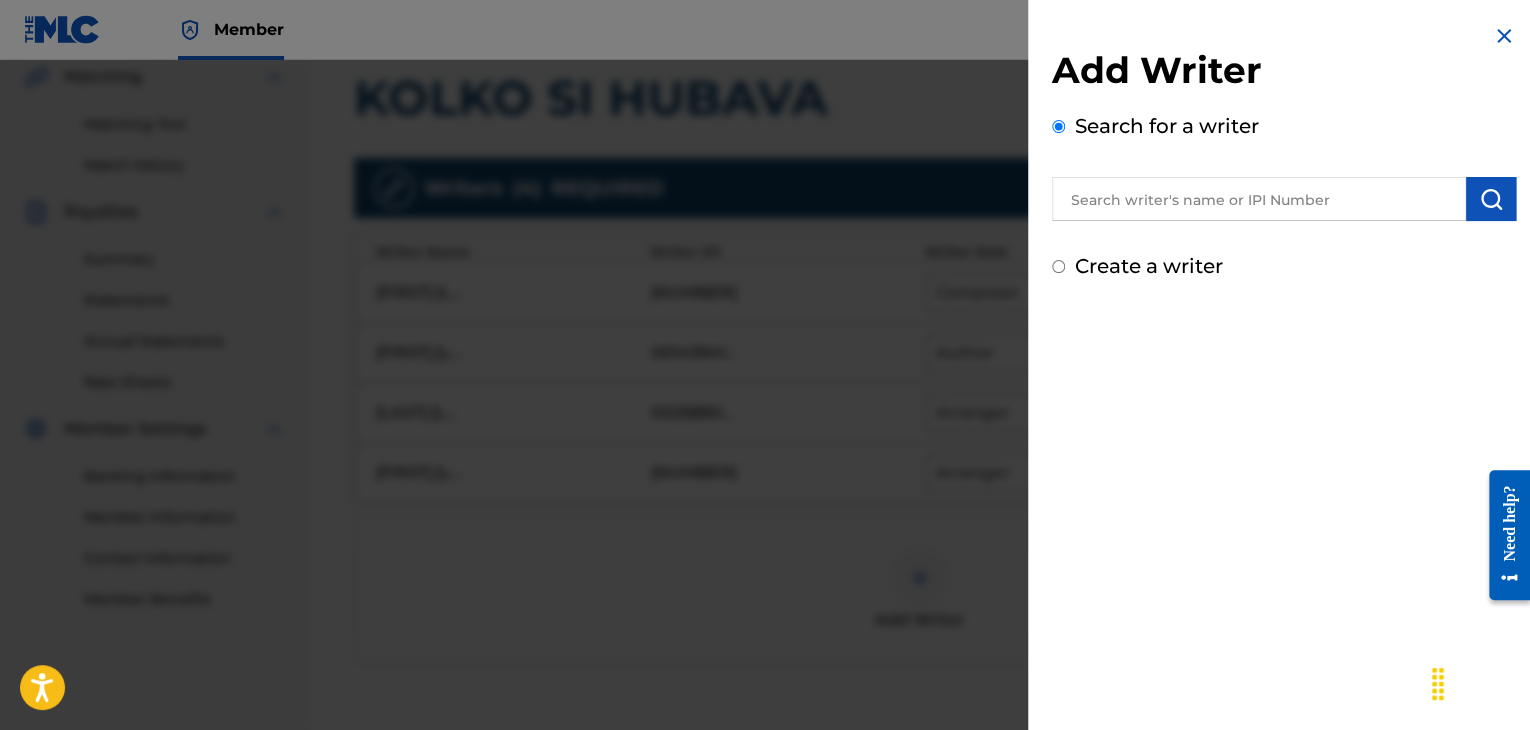 click at bounding box center (1259, 199) 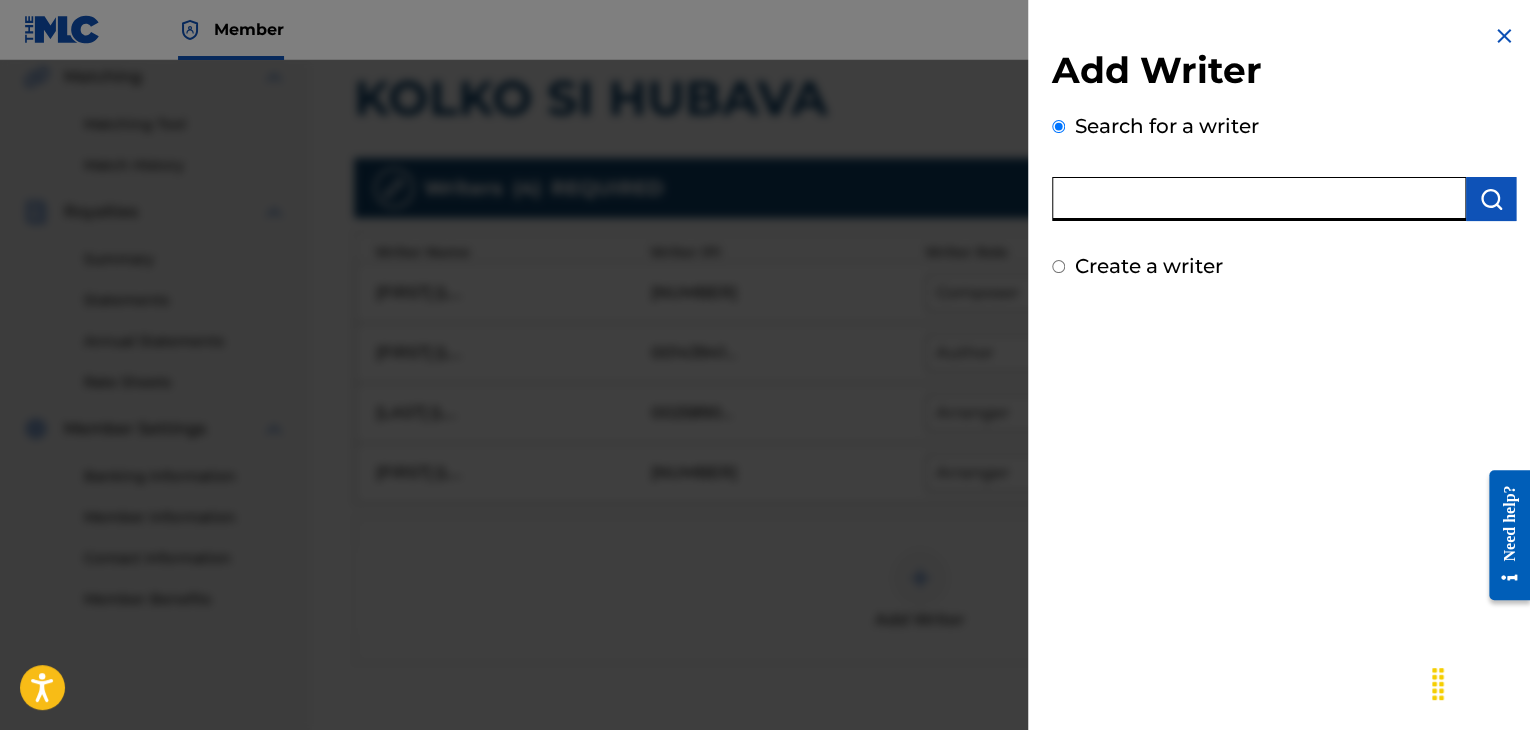 paste on "00295628227" 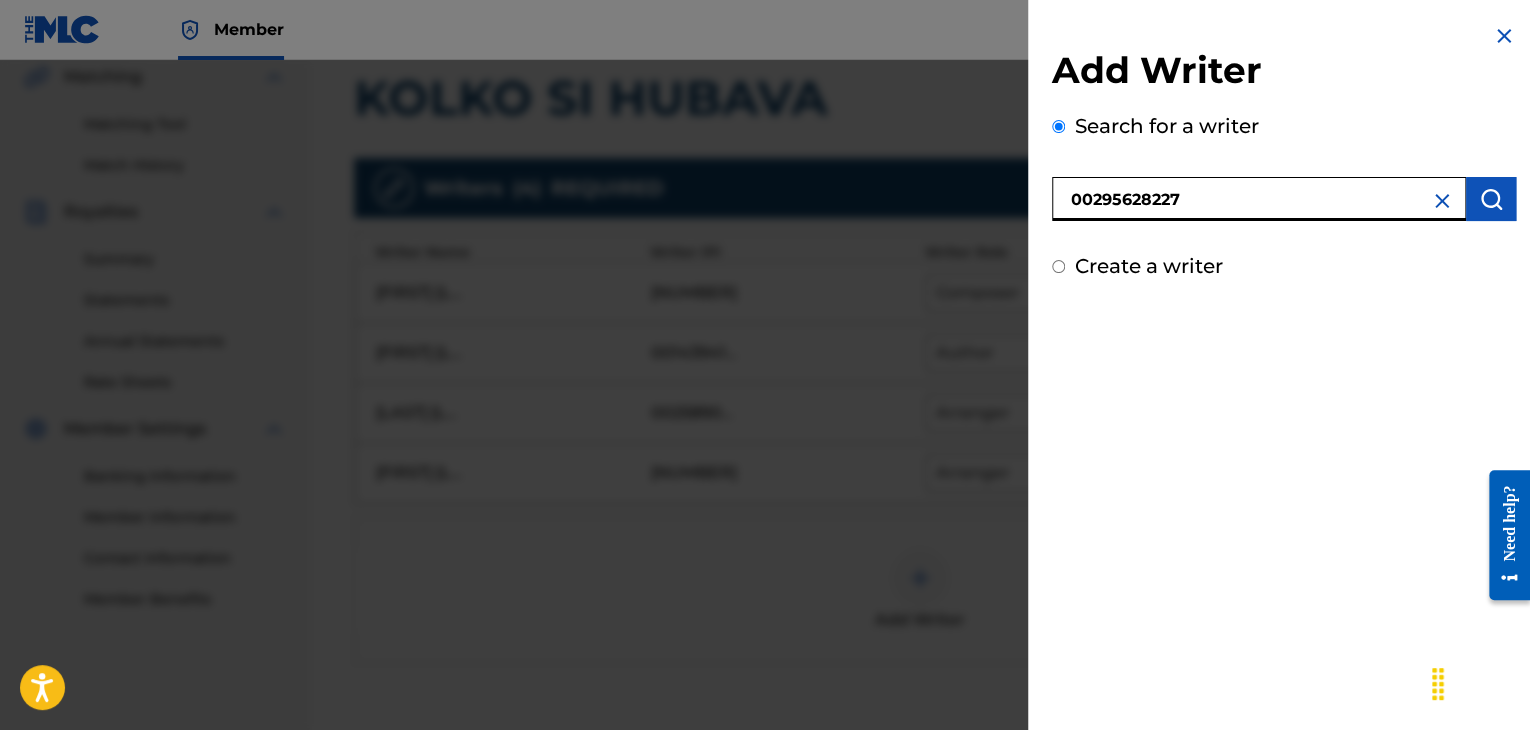 type on "00295628227" 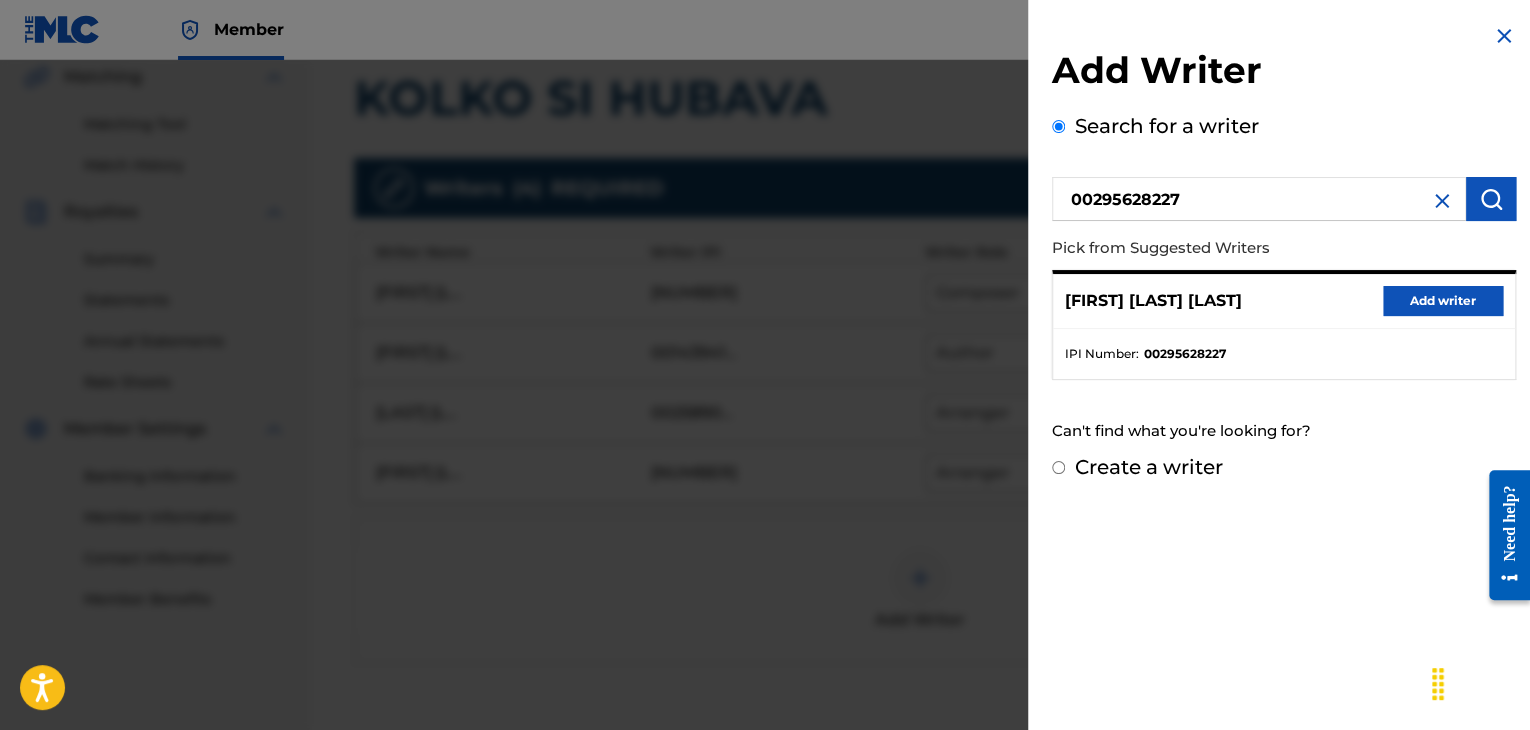 click on "Add writer" at bounding box center (1443, 301) 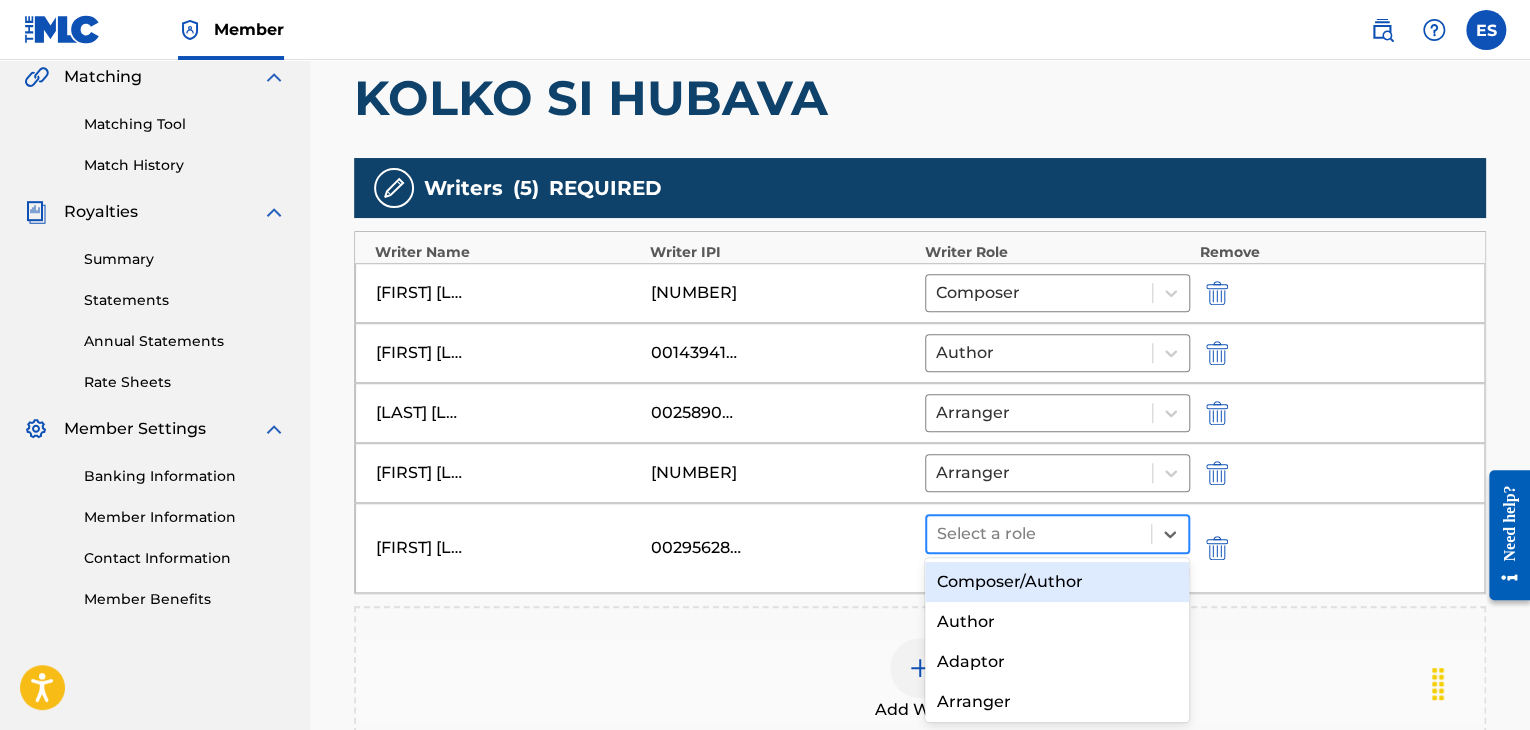 click at bounding box center (1039, 534) 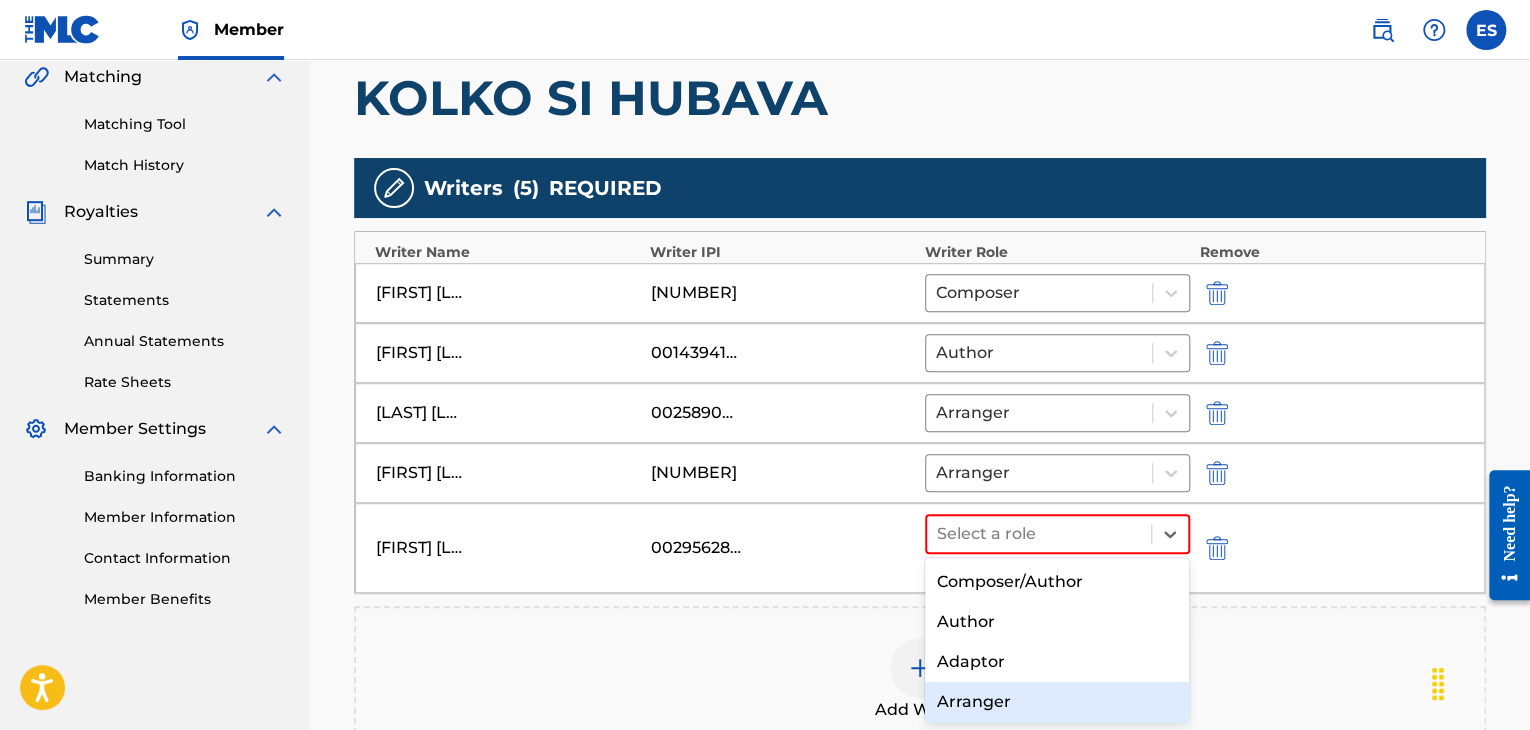 click on "Arranger" at bounding box center (1057, 702) 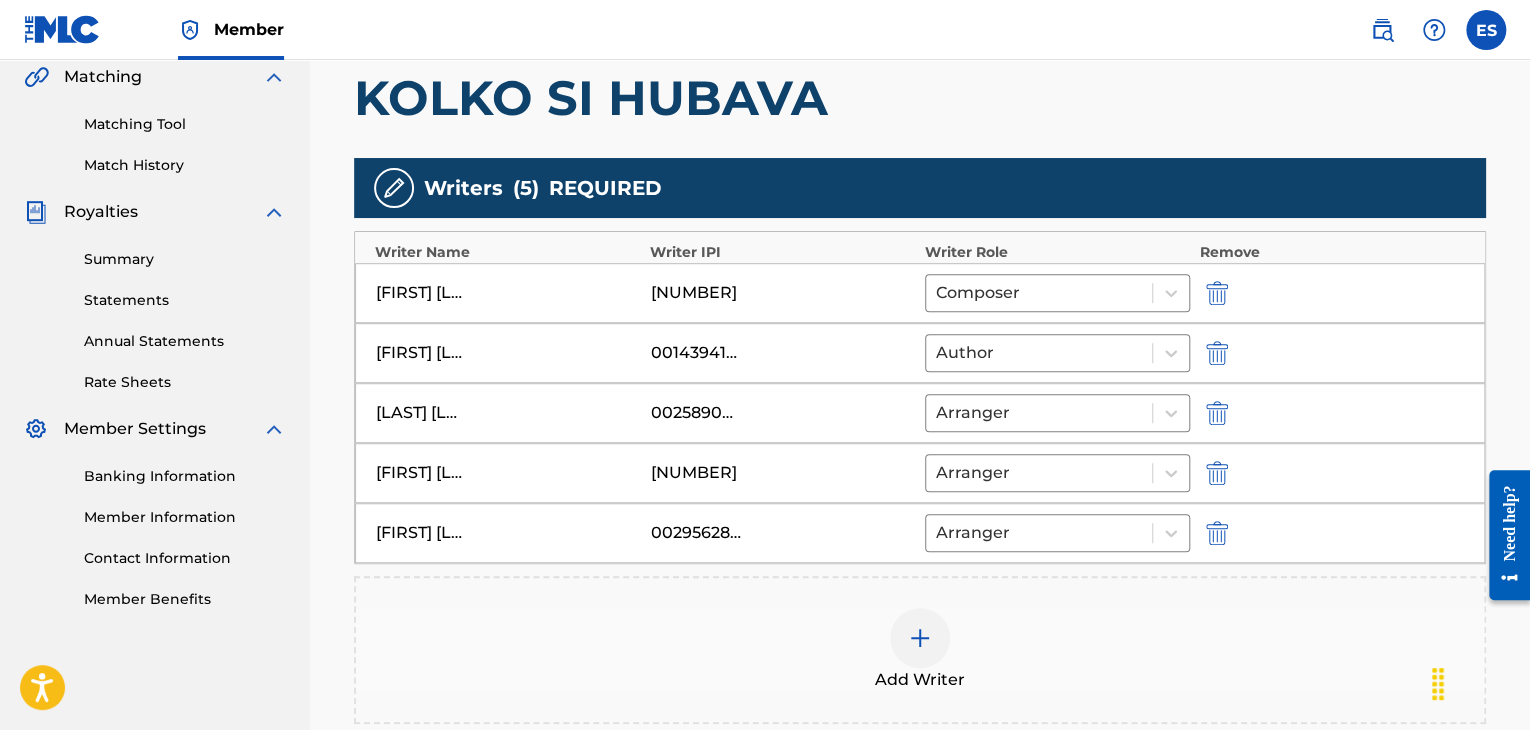click at bounding box center [920, 638] 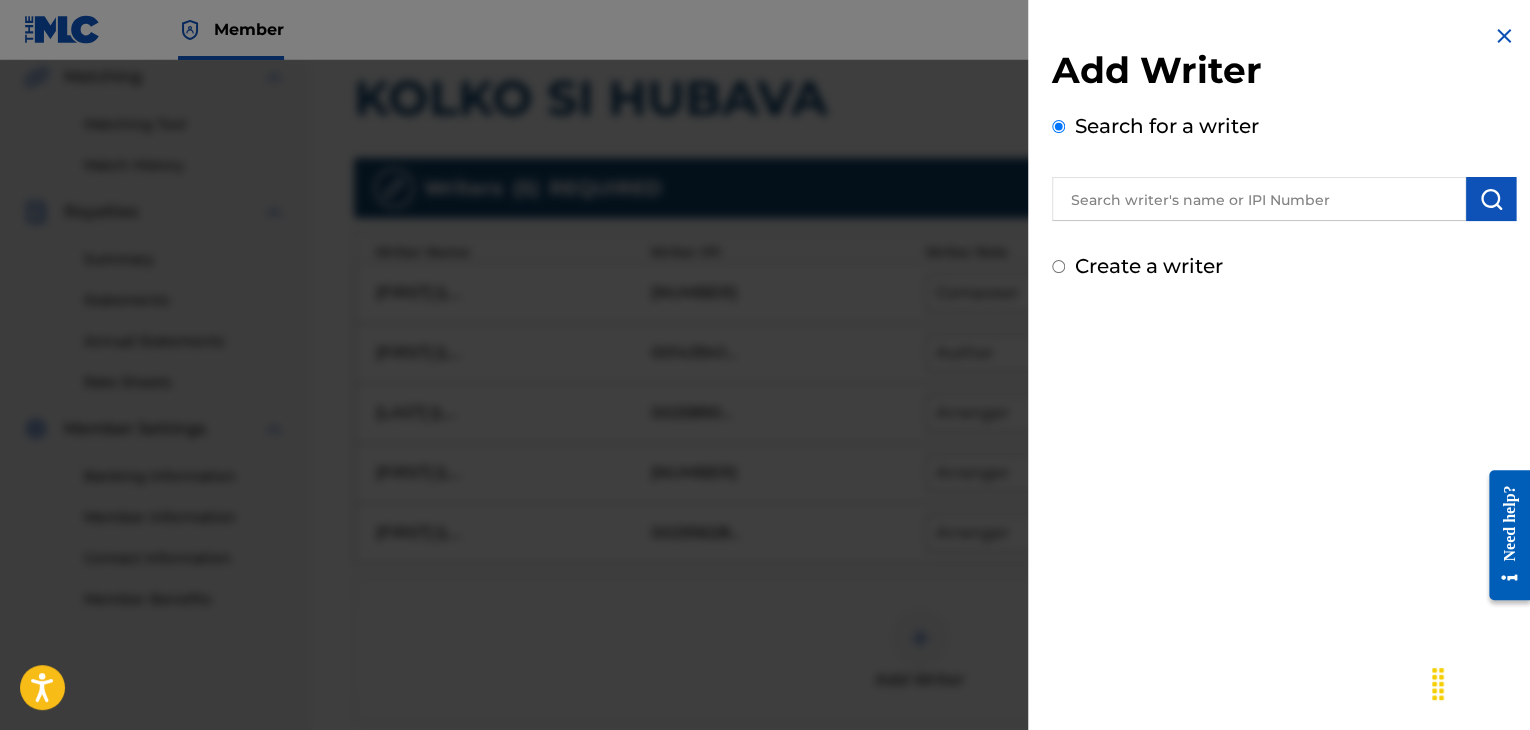 click at bounding box center (1259, 199) 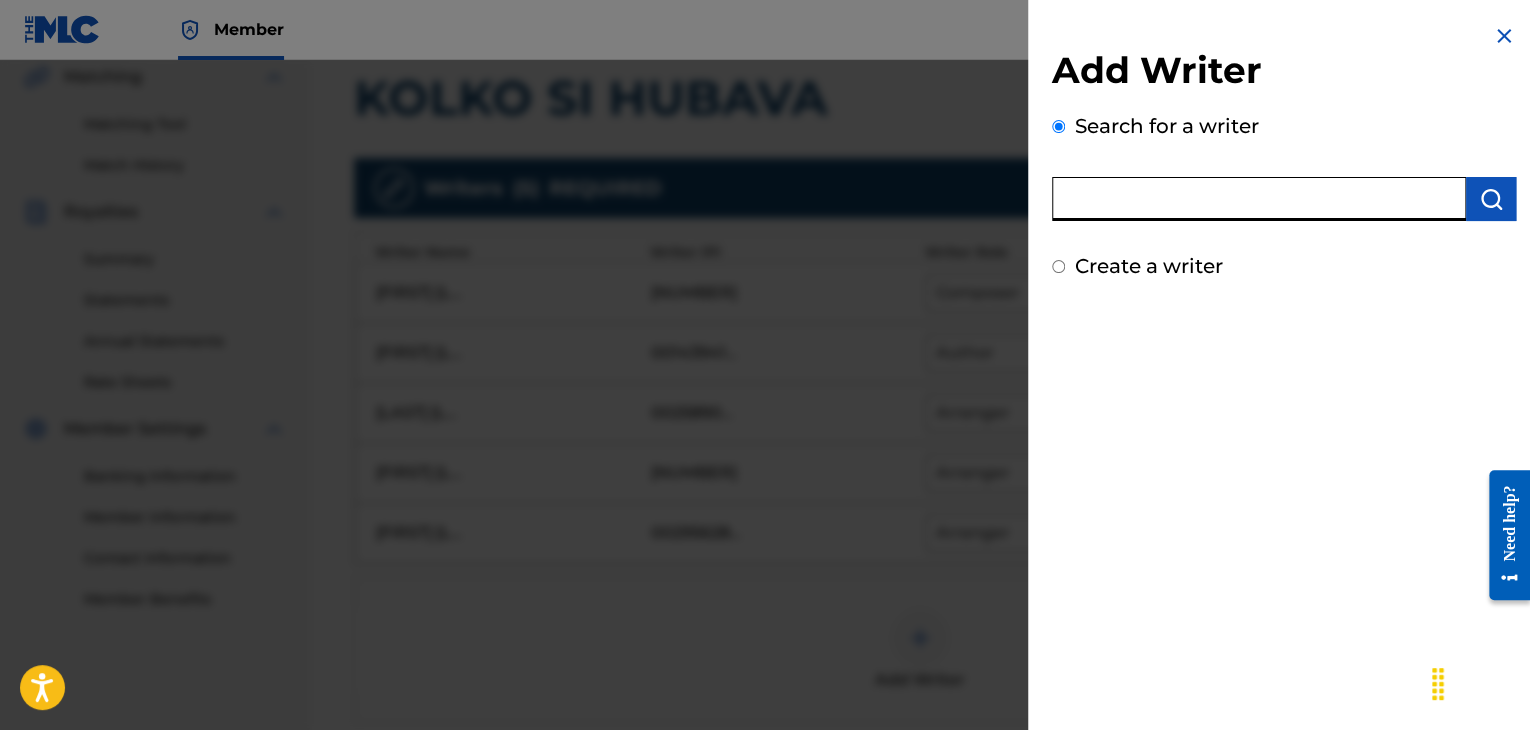paste on "[NUMBER]" 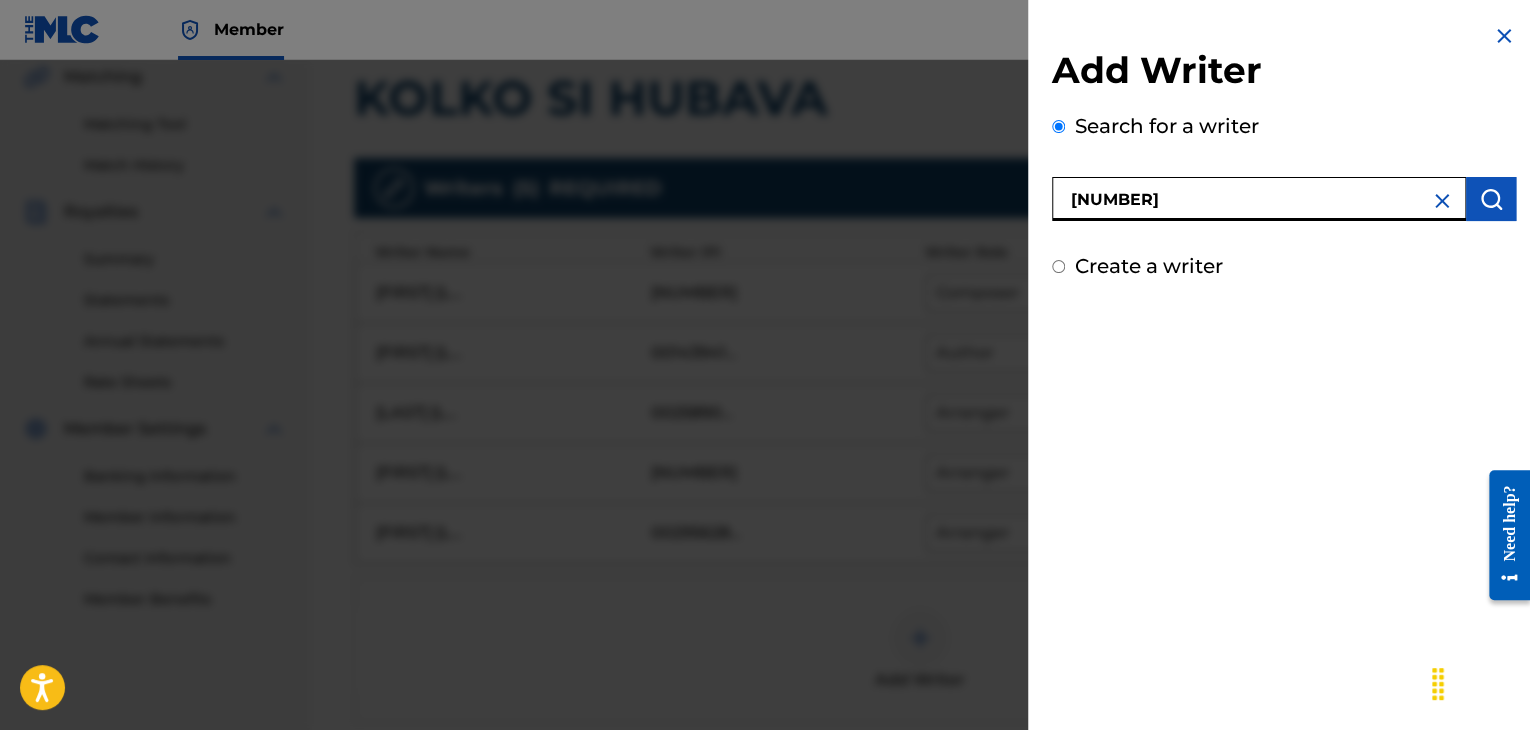 type on "[NUMBER]" 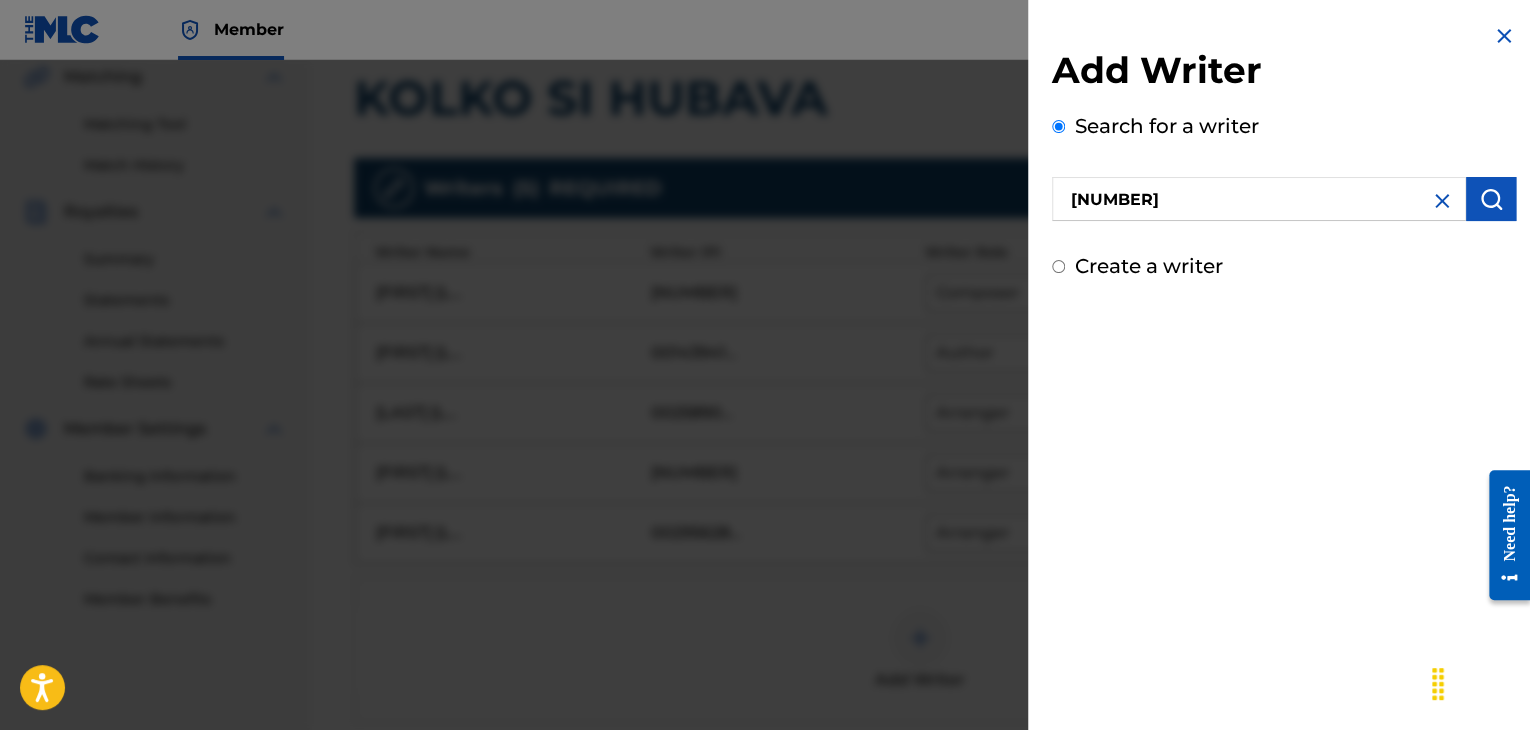 click at bounding box center [1491, 199] 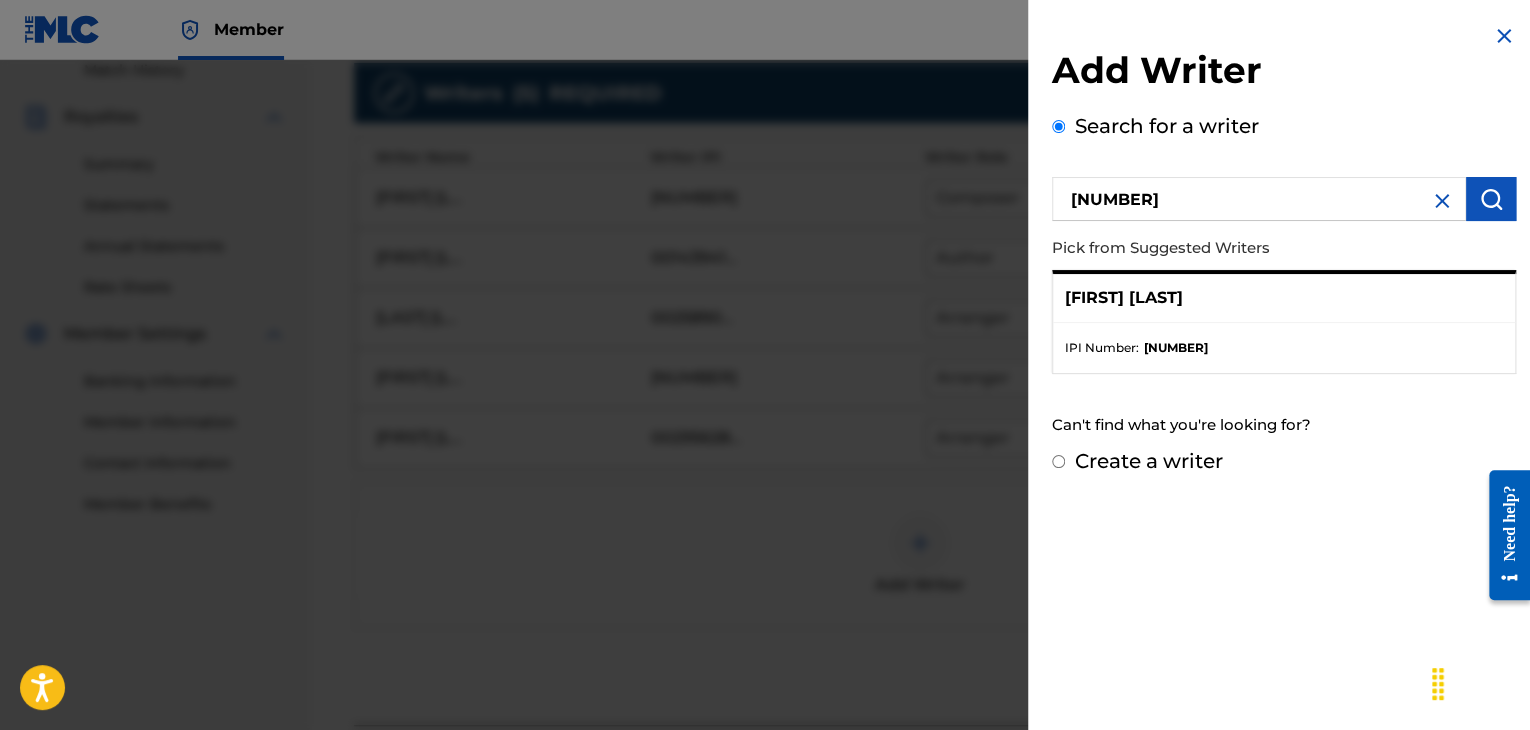 scroll, scrollTop: 669, scrollLeft: 0, axis: vertical 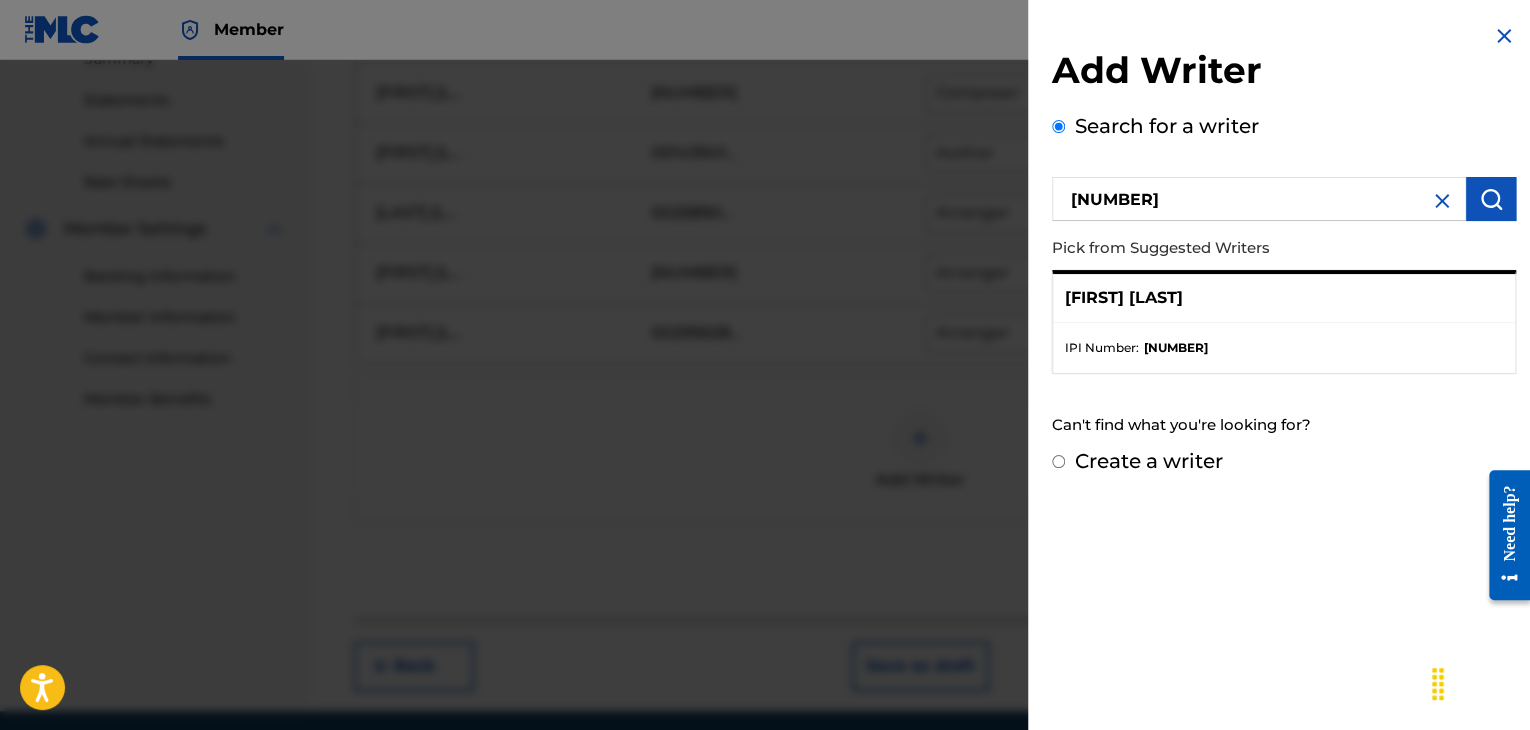 click on "Create a writer" at bounding box center [1149, 461] 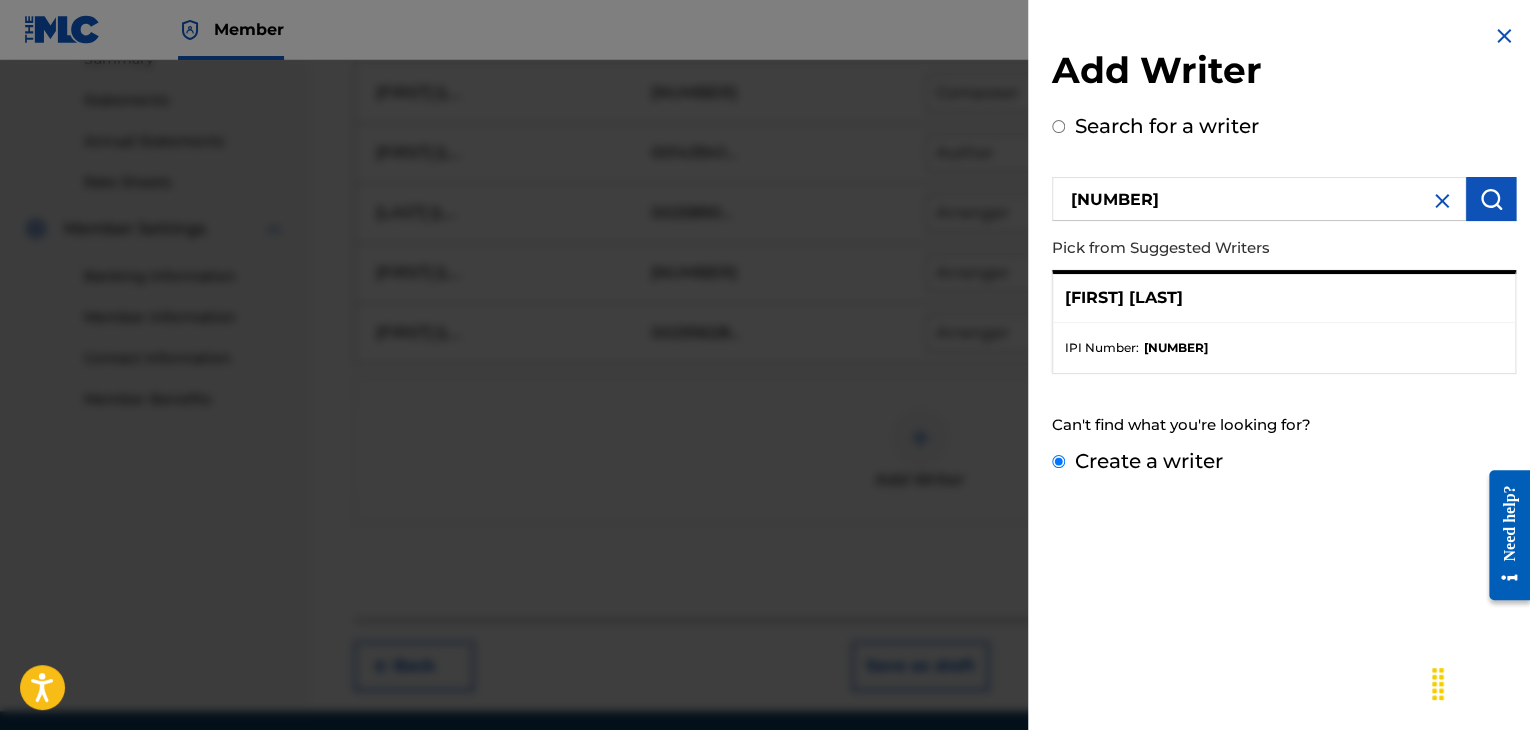 click on "Create a writer" at bounding box center (1058, 461) 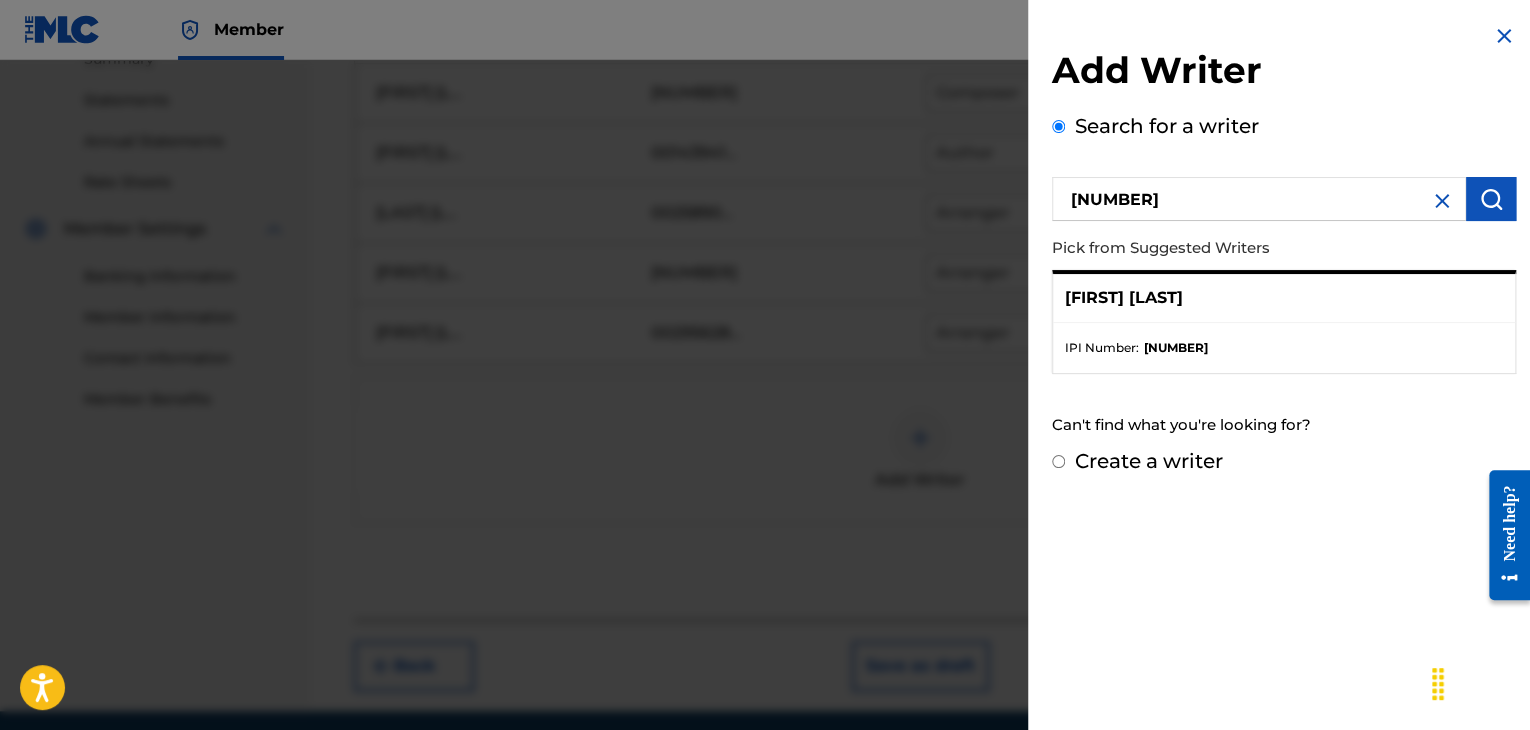 radio on "false" 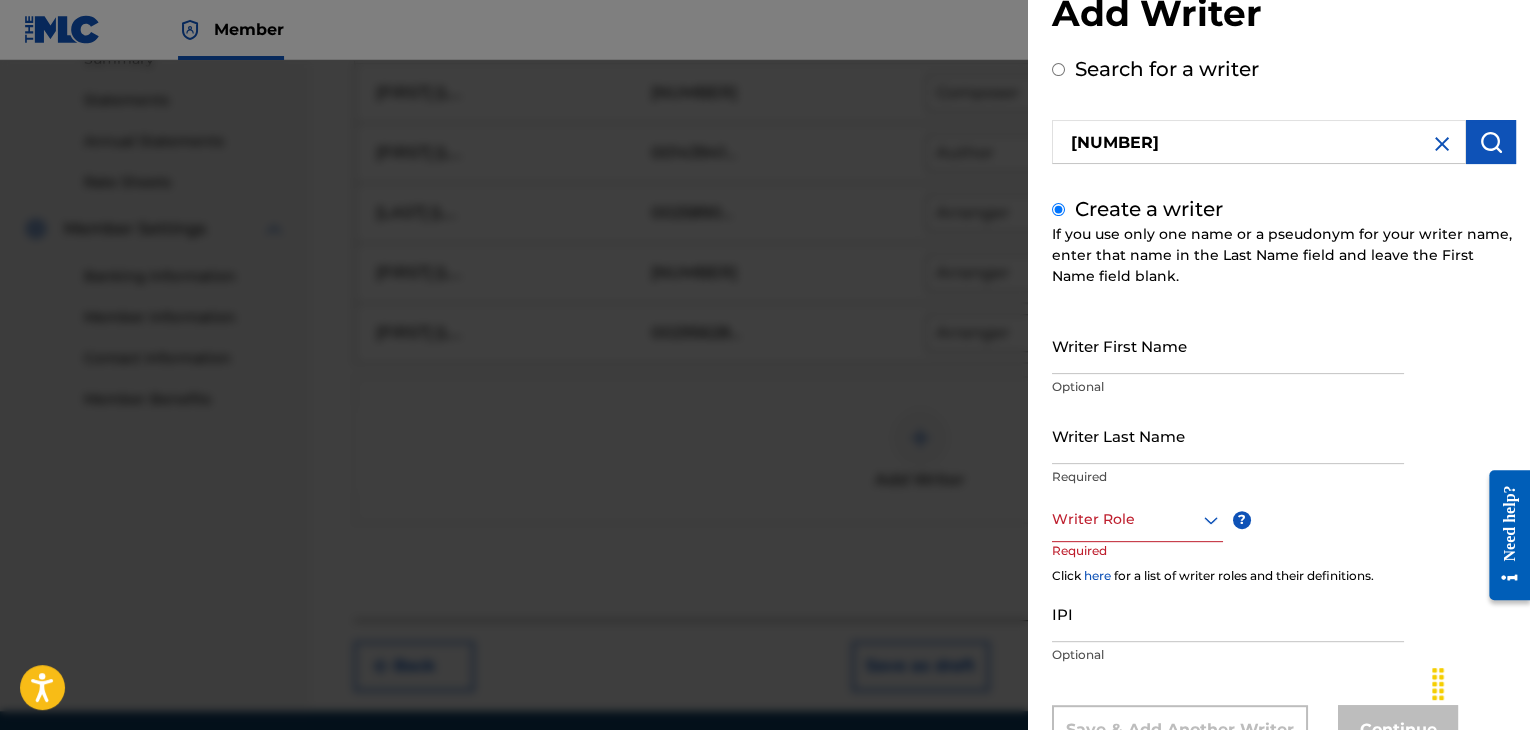 scroll, scrollTop: 136, scrollLeft: 0, axis: vertical 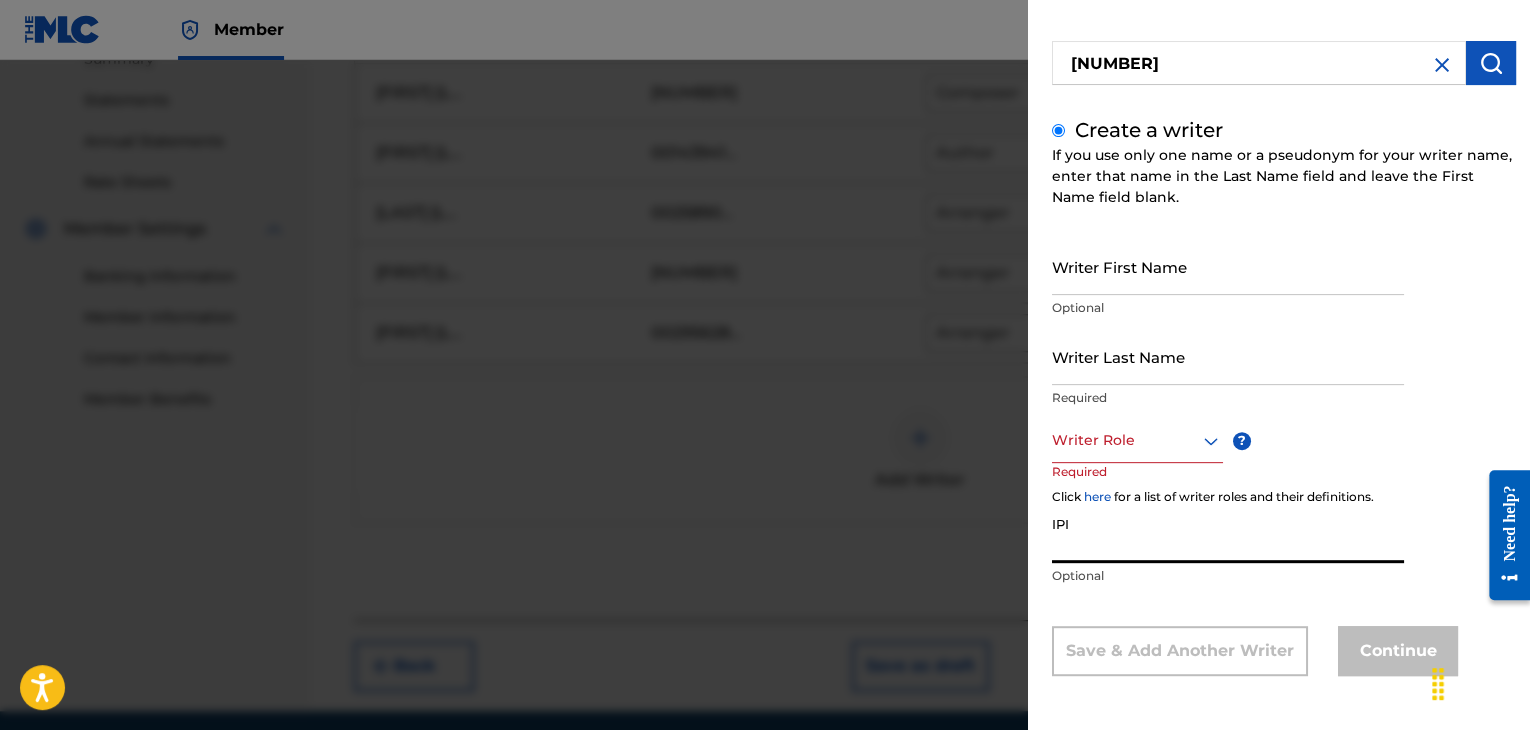 click on "IPI" at bounding box center (1228, 534) 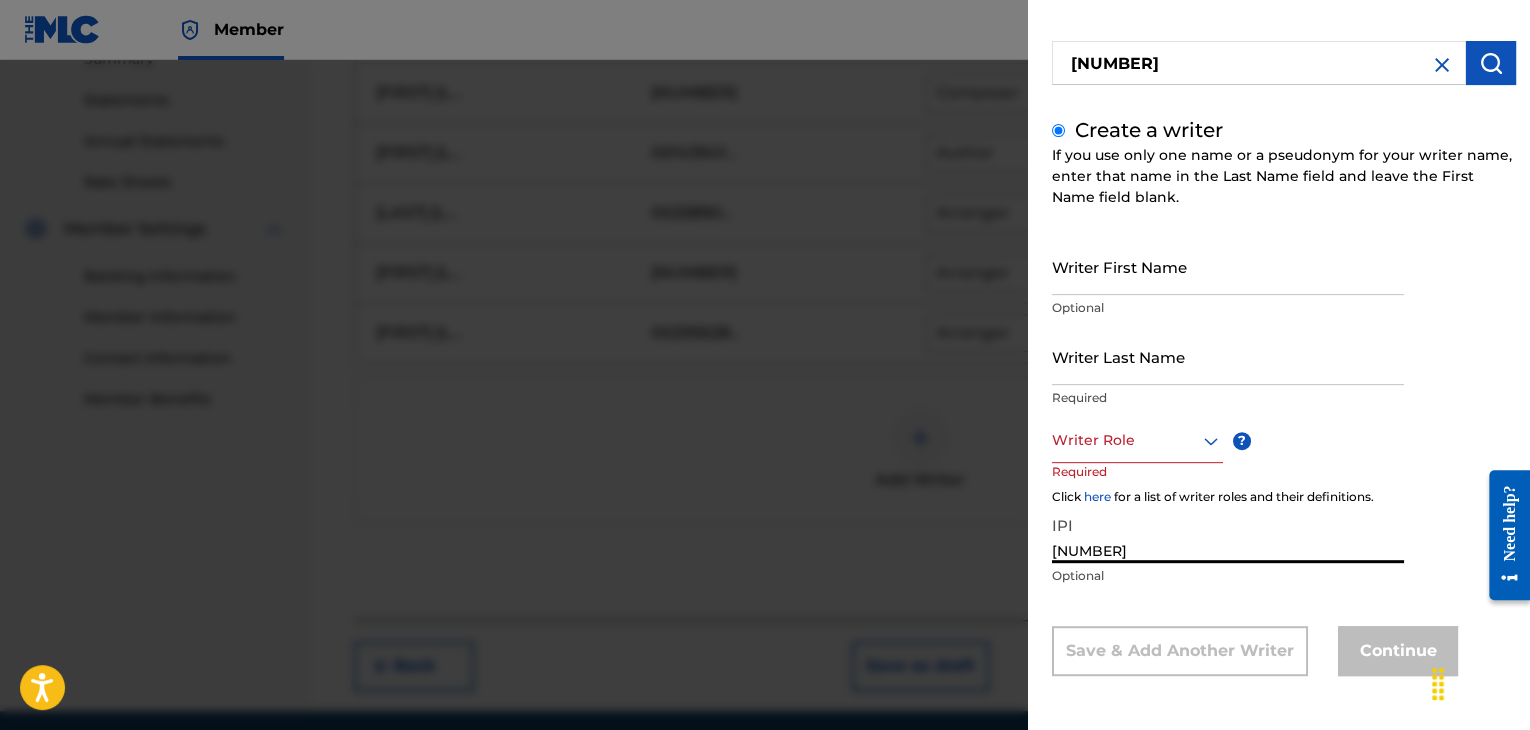 type on "[NUMBER]" 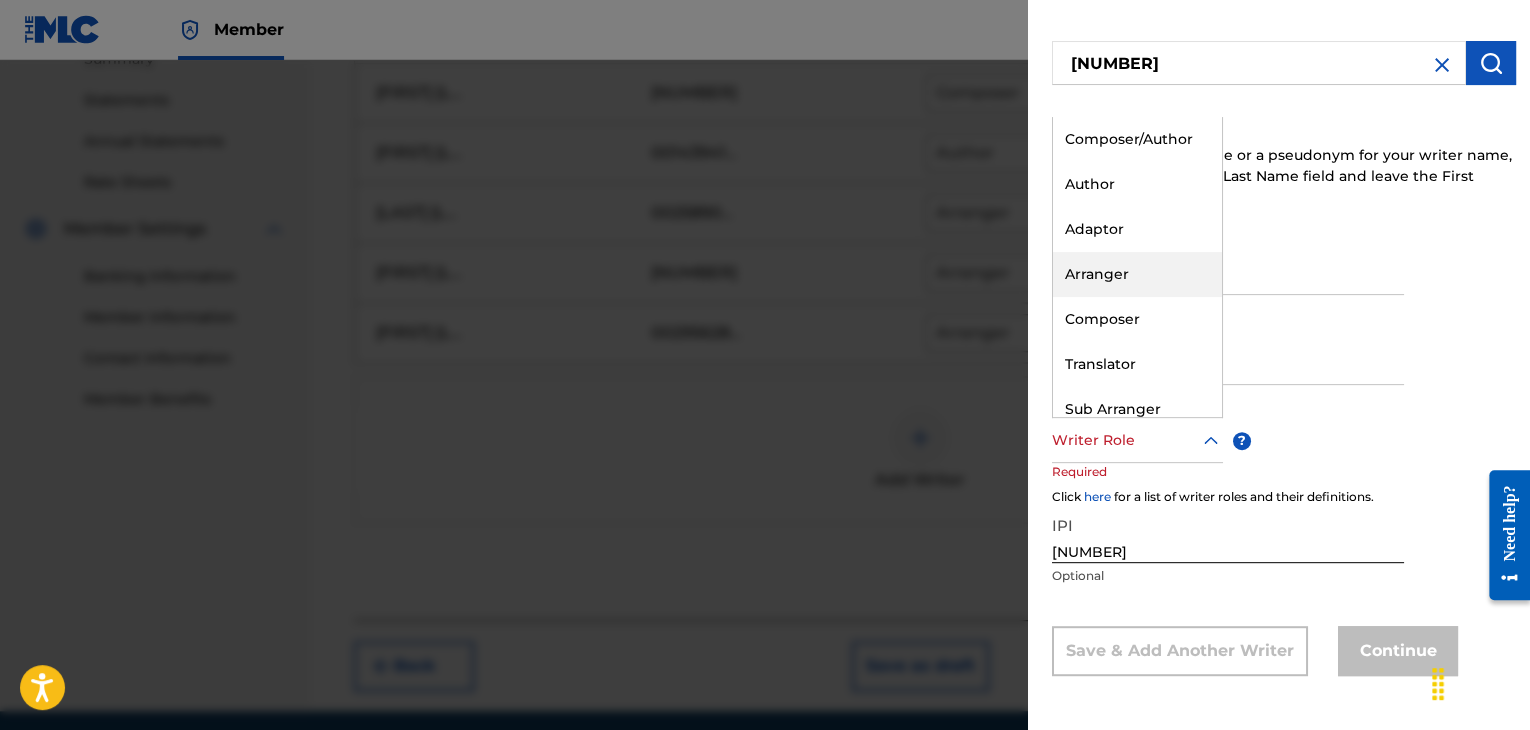 click on "Arranger" at bounding box center [1137, 274] 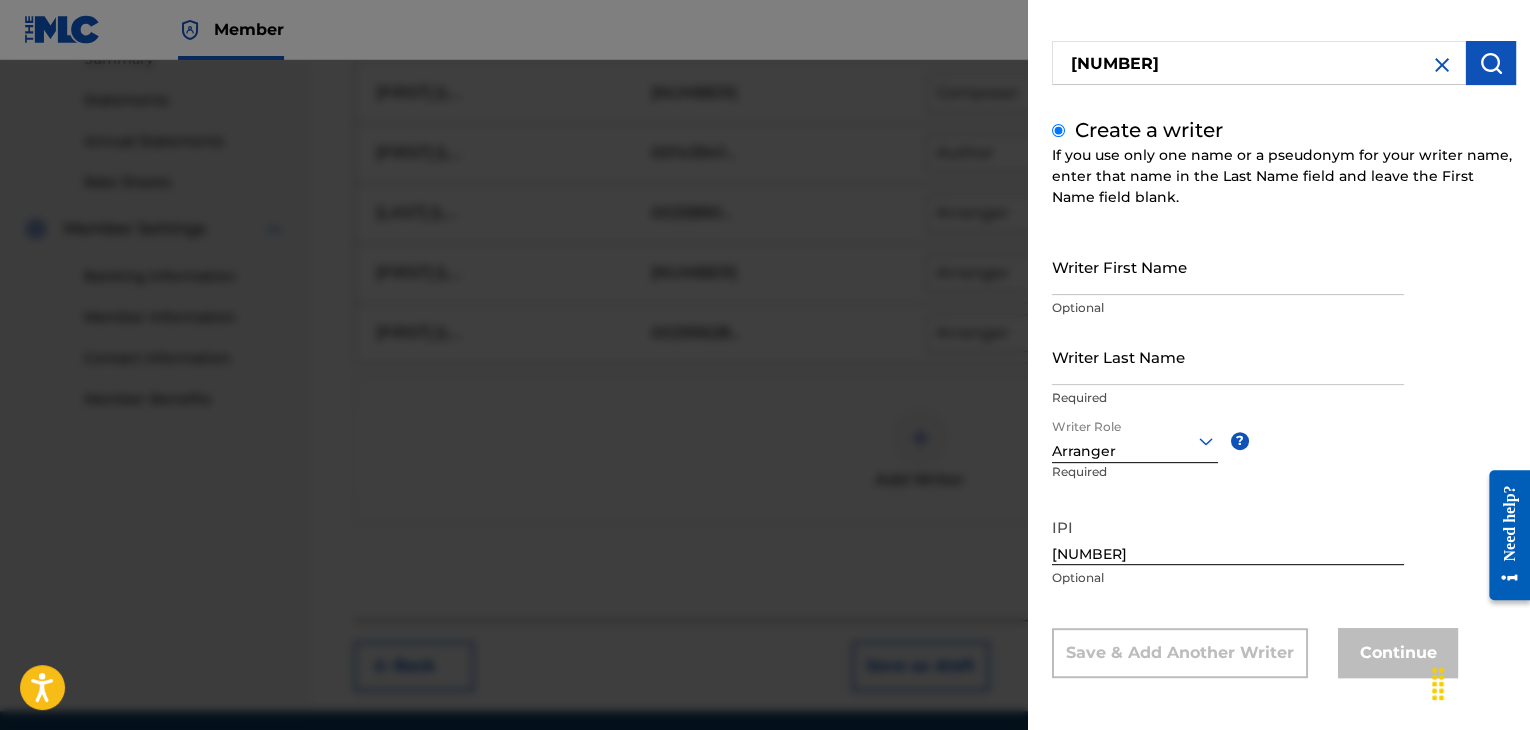 click on "Writer First Name" at bounding box center [1228, 266] 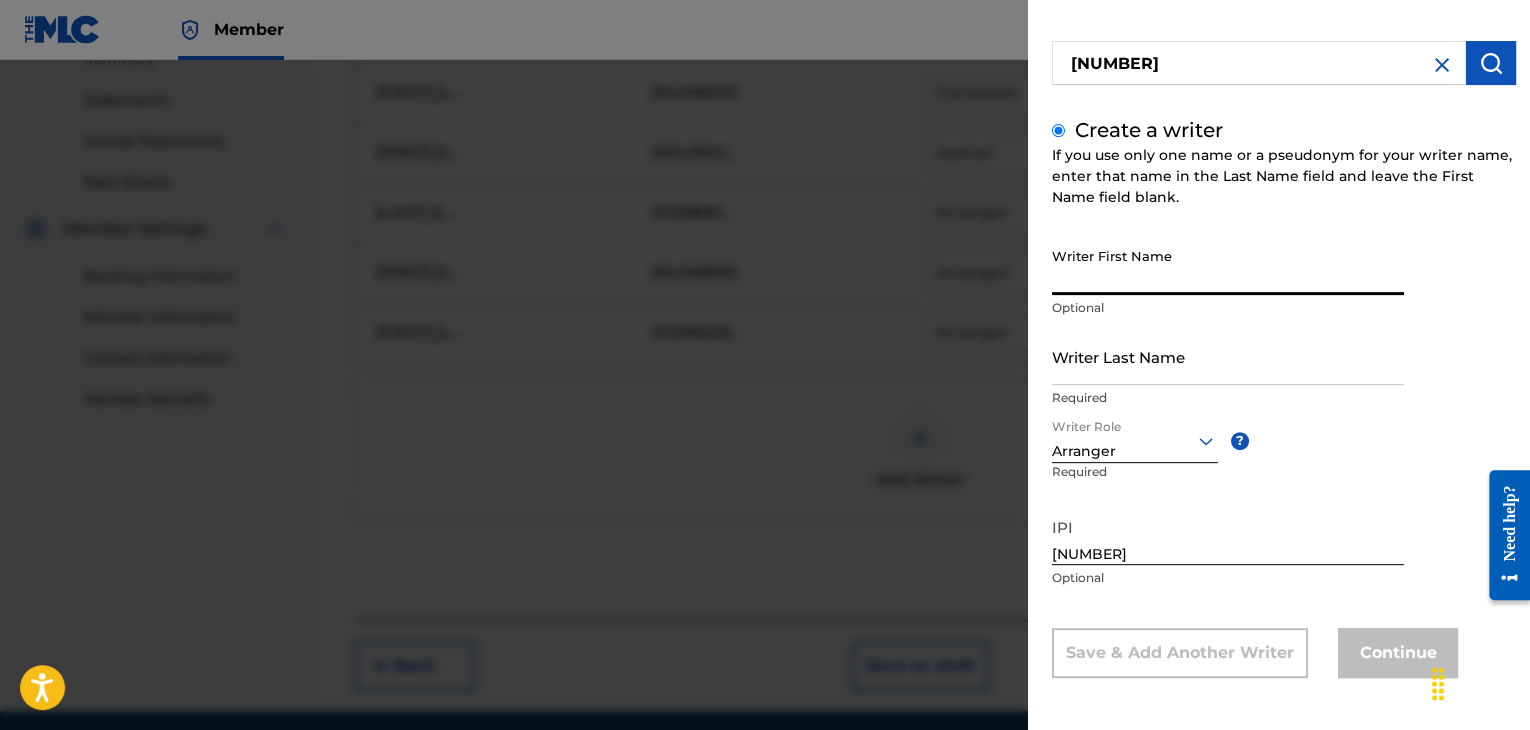 paste on "[FIRST] [LAST]" 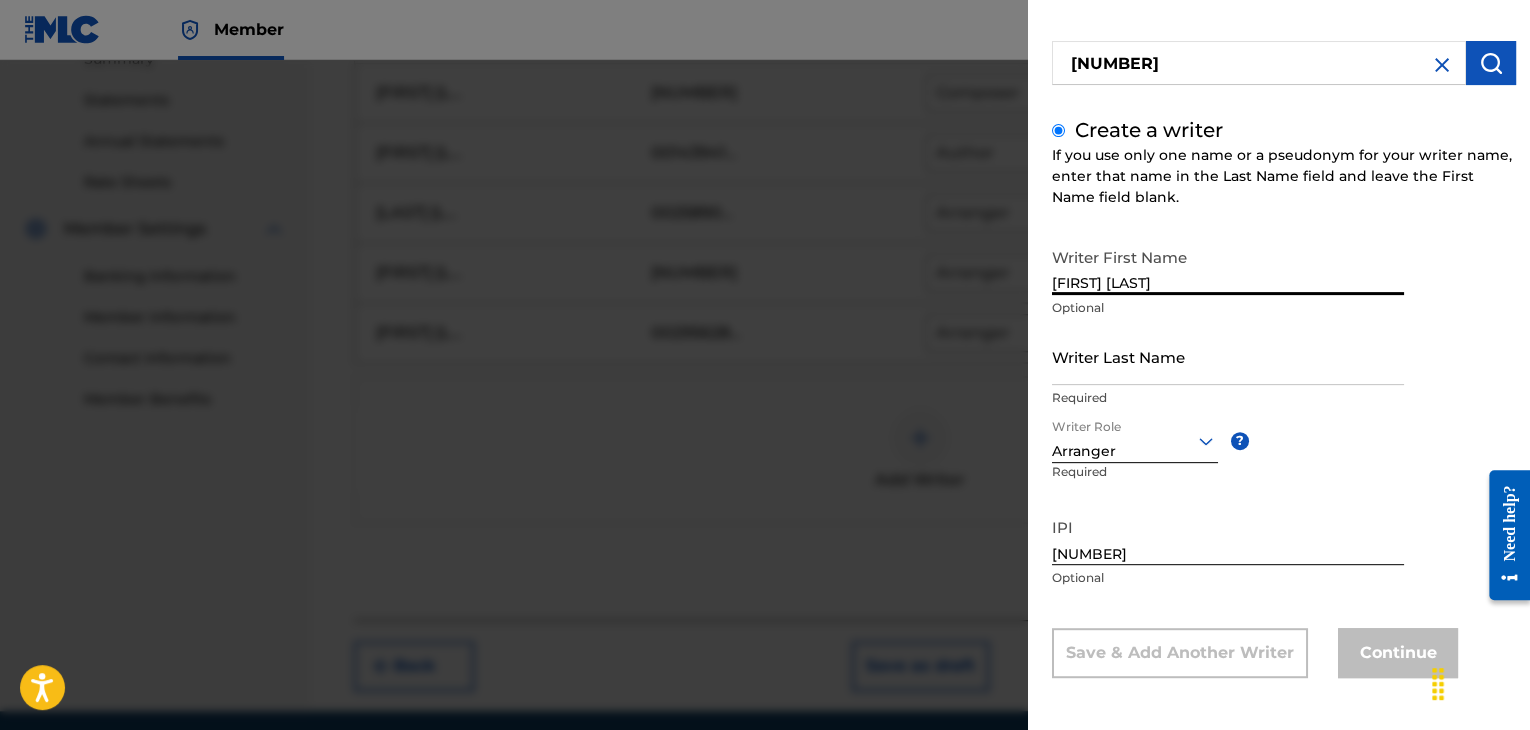 type on "[FIRST] [LAST]" 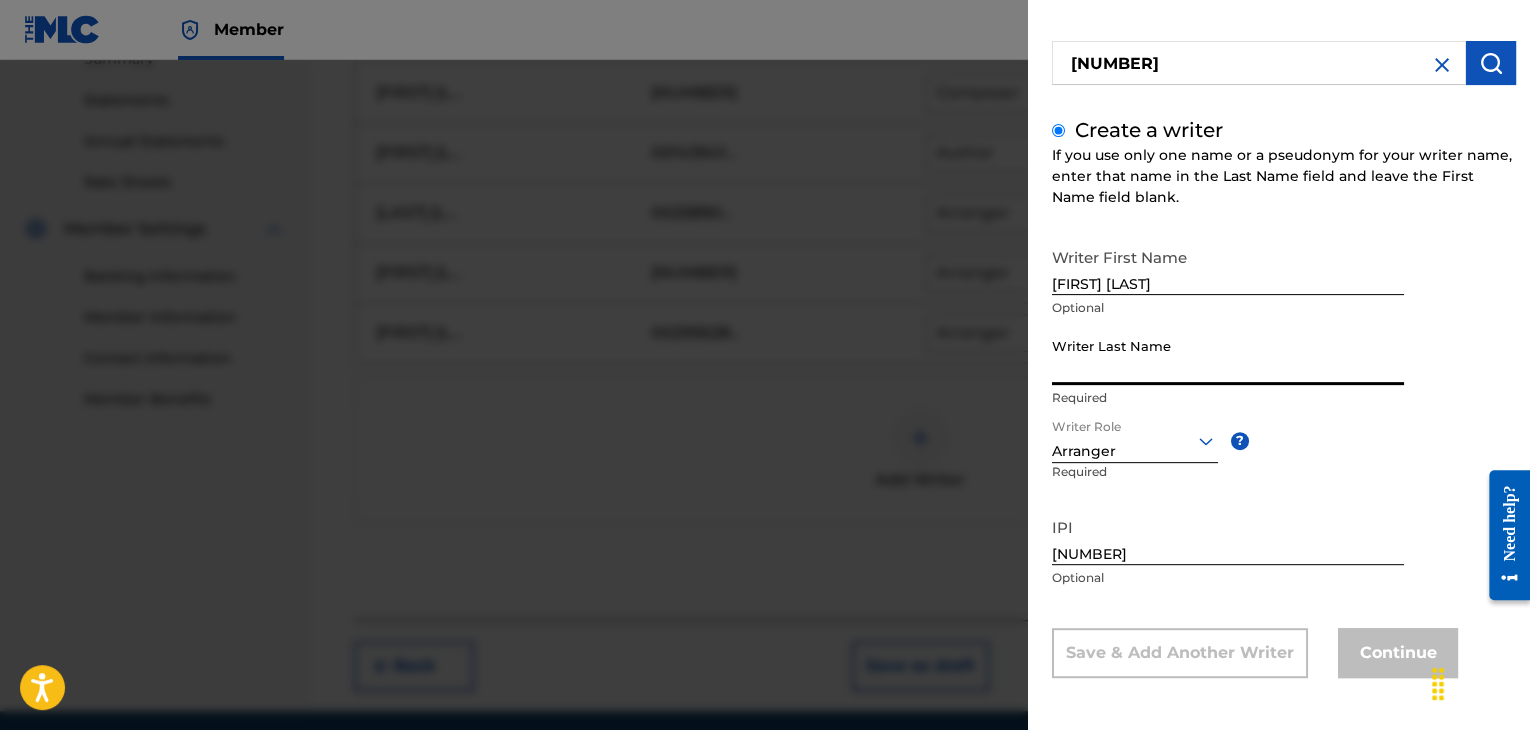 click on "Writer Last Name" at bounding box center [1228, 356] 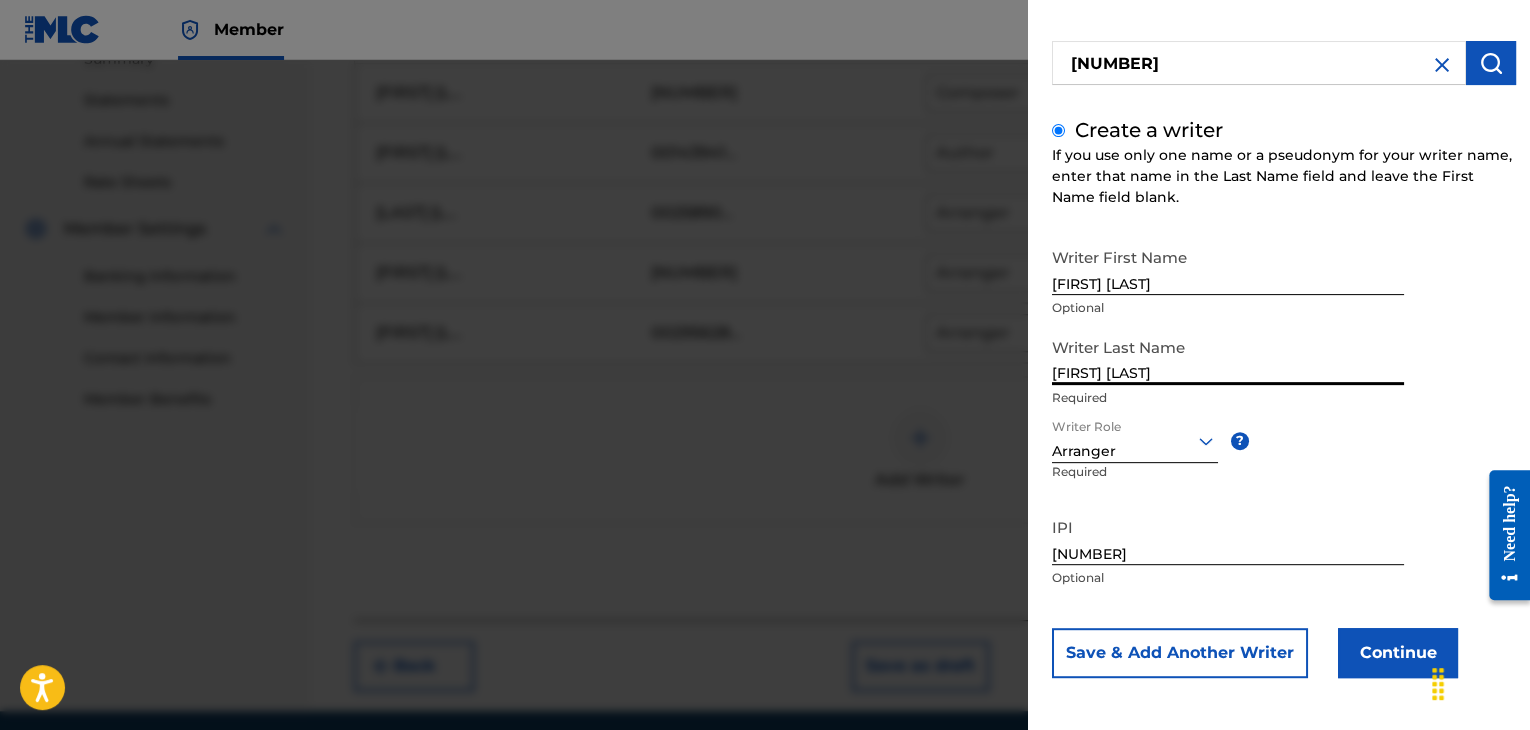 click on "[FIRST] [LAST]" at bounding box center (1228, 356) 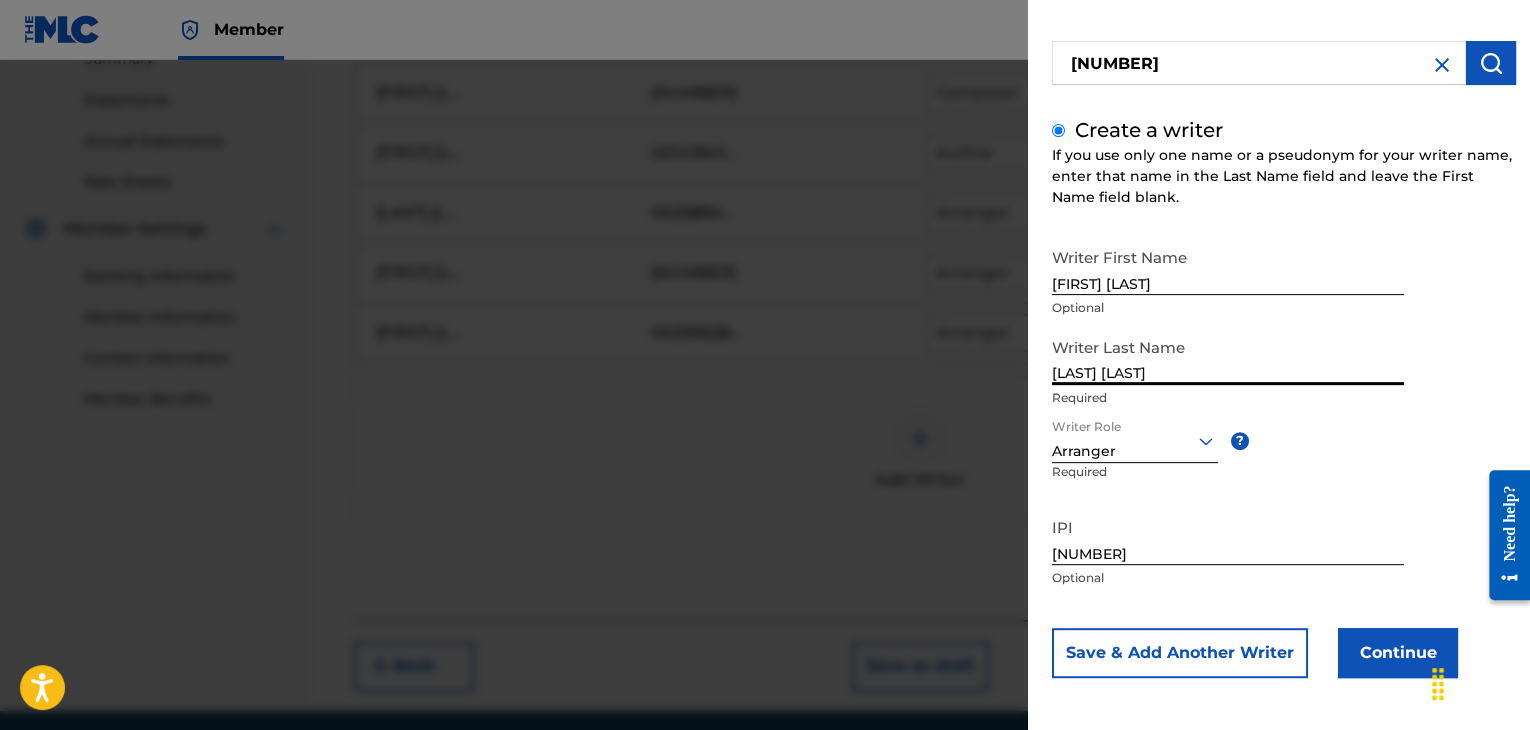 type on "[LAST] [LAST]" 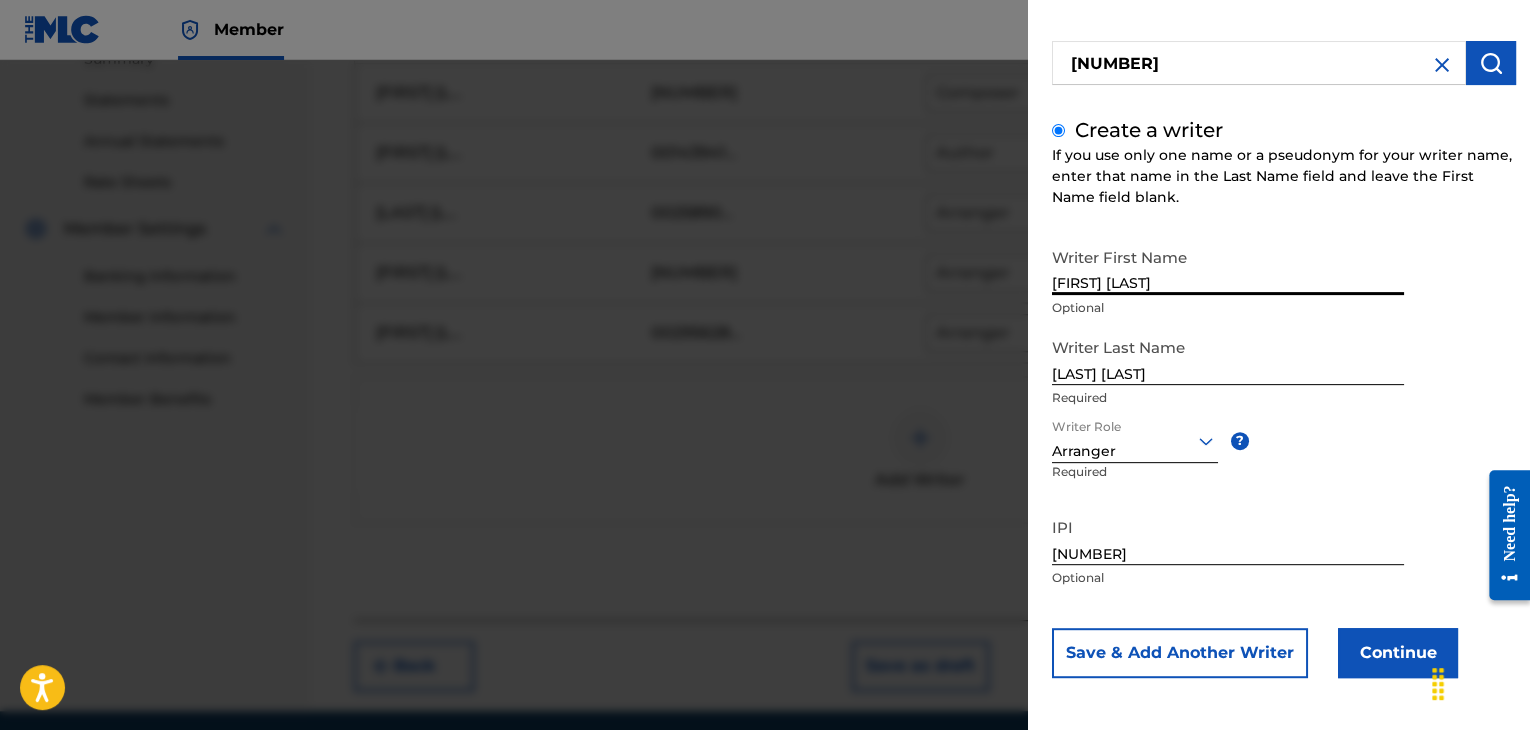 drag, startPoint x: 1097, startPoint y: 280, endPoint x: 1228, endPoint y: 273, distance: 131.18689 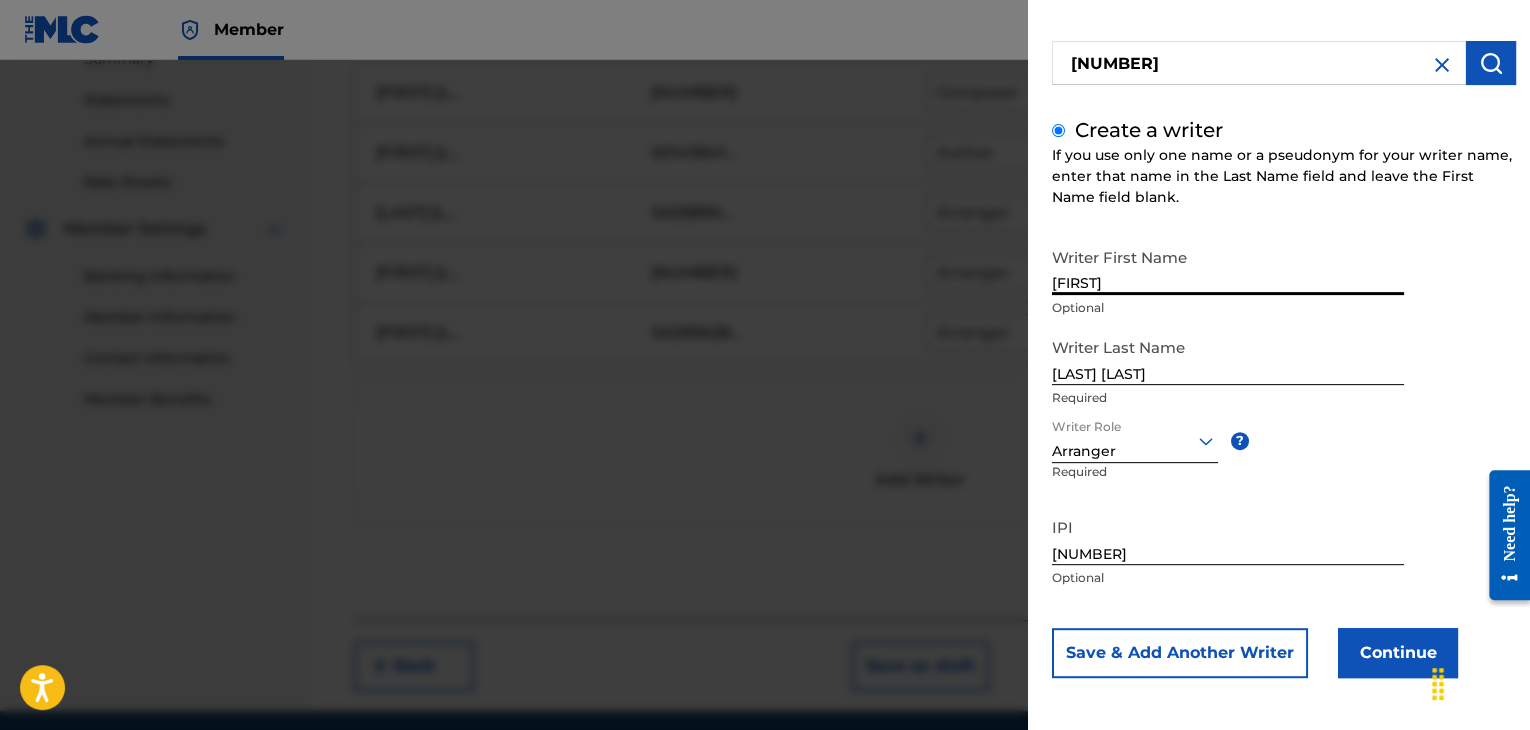 type on "[FIRST]" 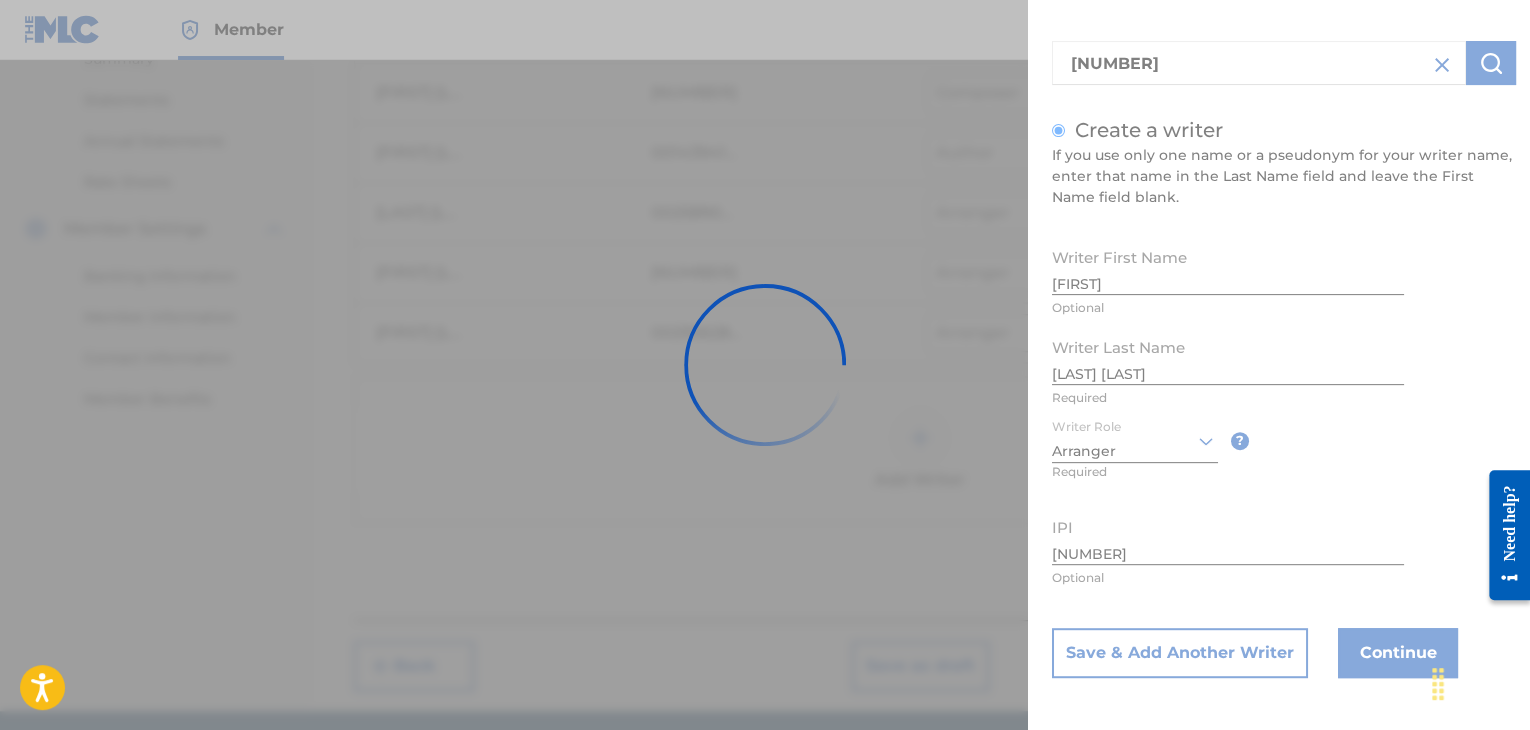 scroll, scrollTop: 0, scrollLeft: 0, axis: both 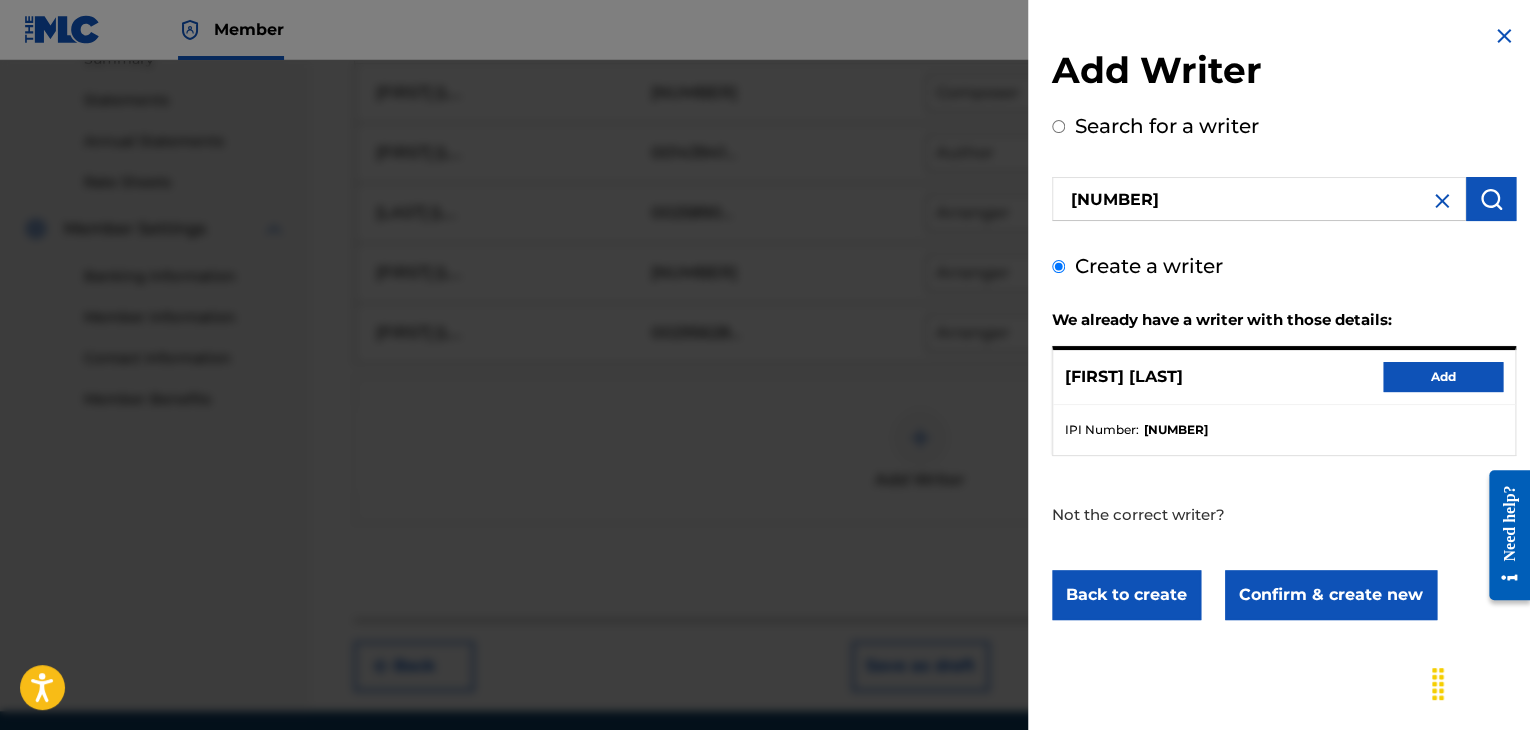 click on "Confirm & create new" at bounding box center [1331, 595] 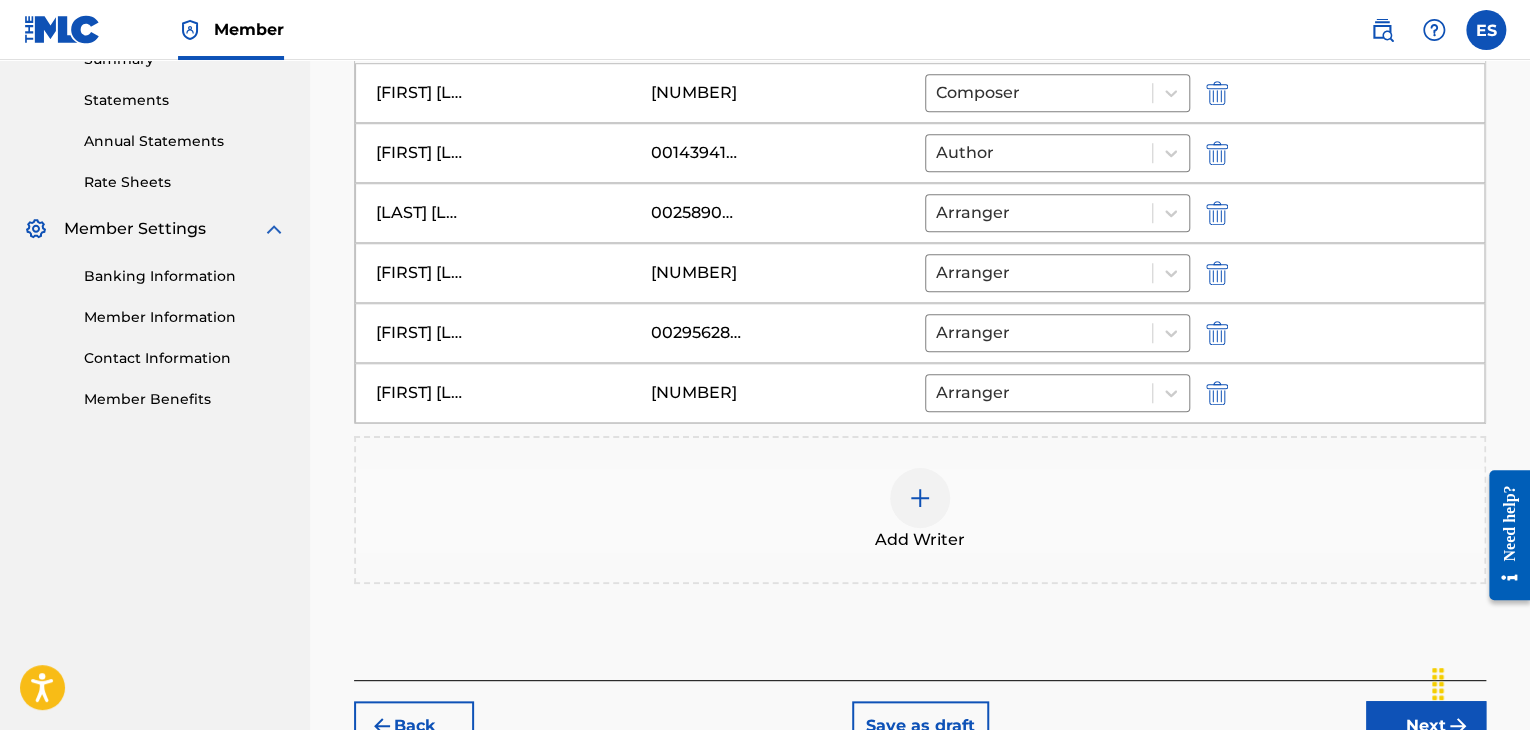 click at bounding box center [920, 498] 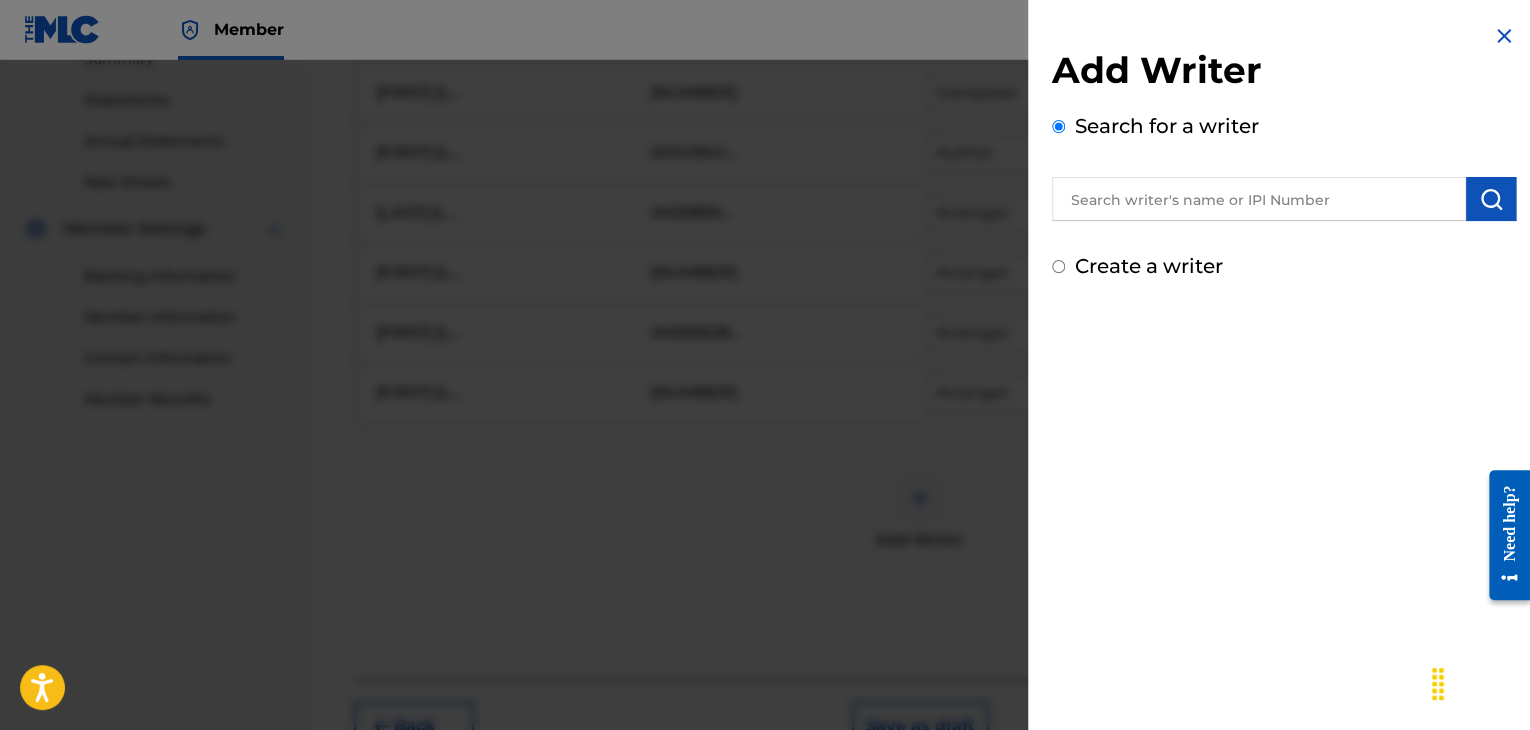 click at bounding box center [1259, 199] 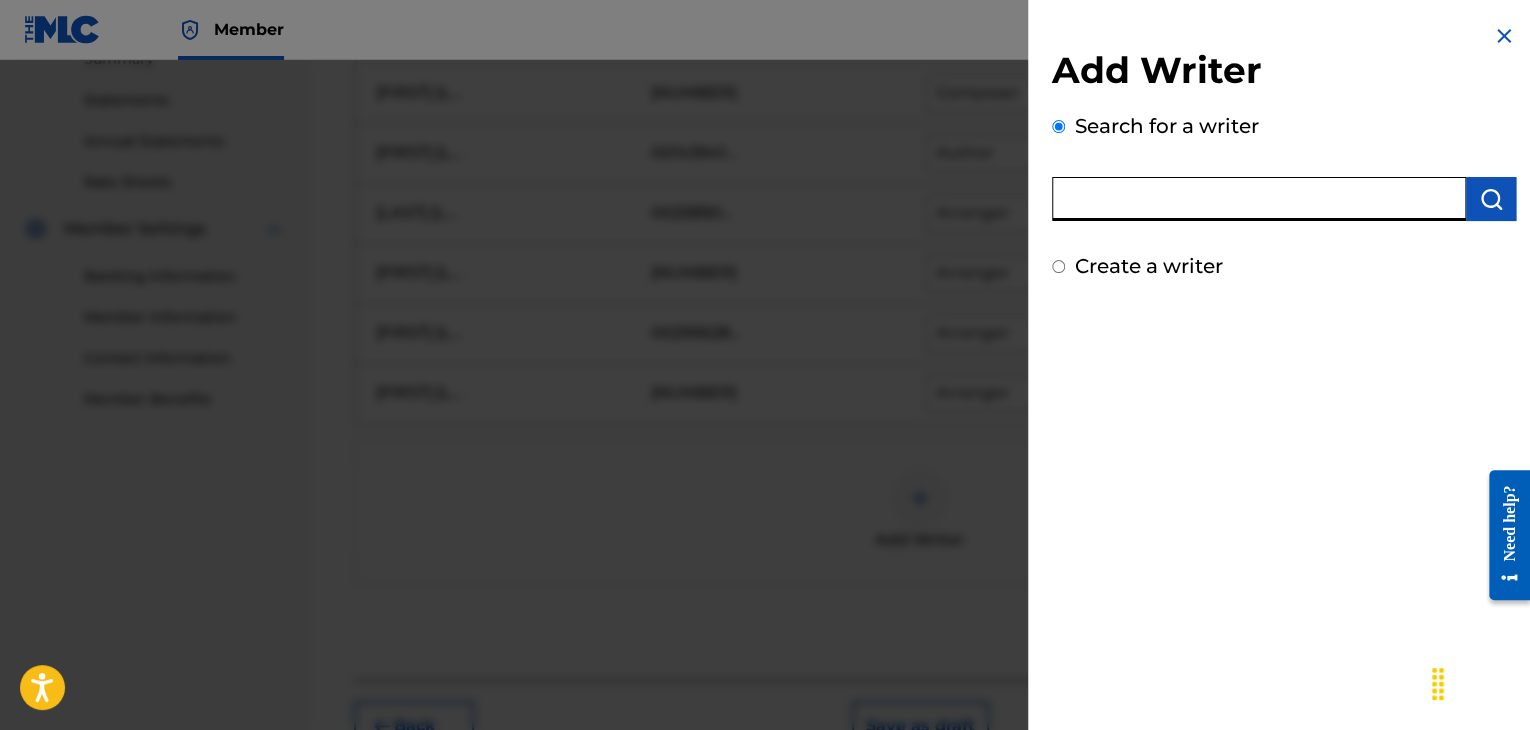 paste on "00143941476" 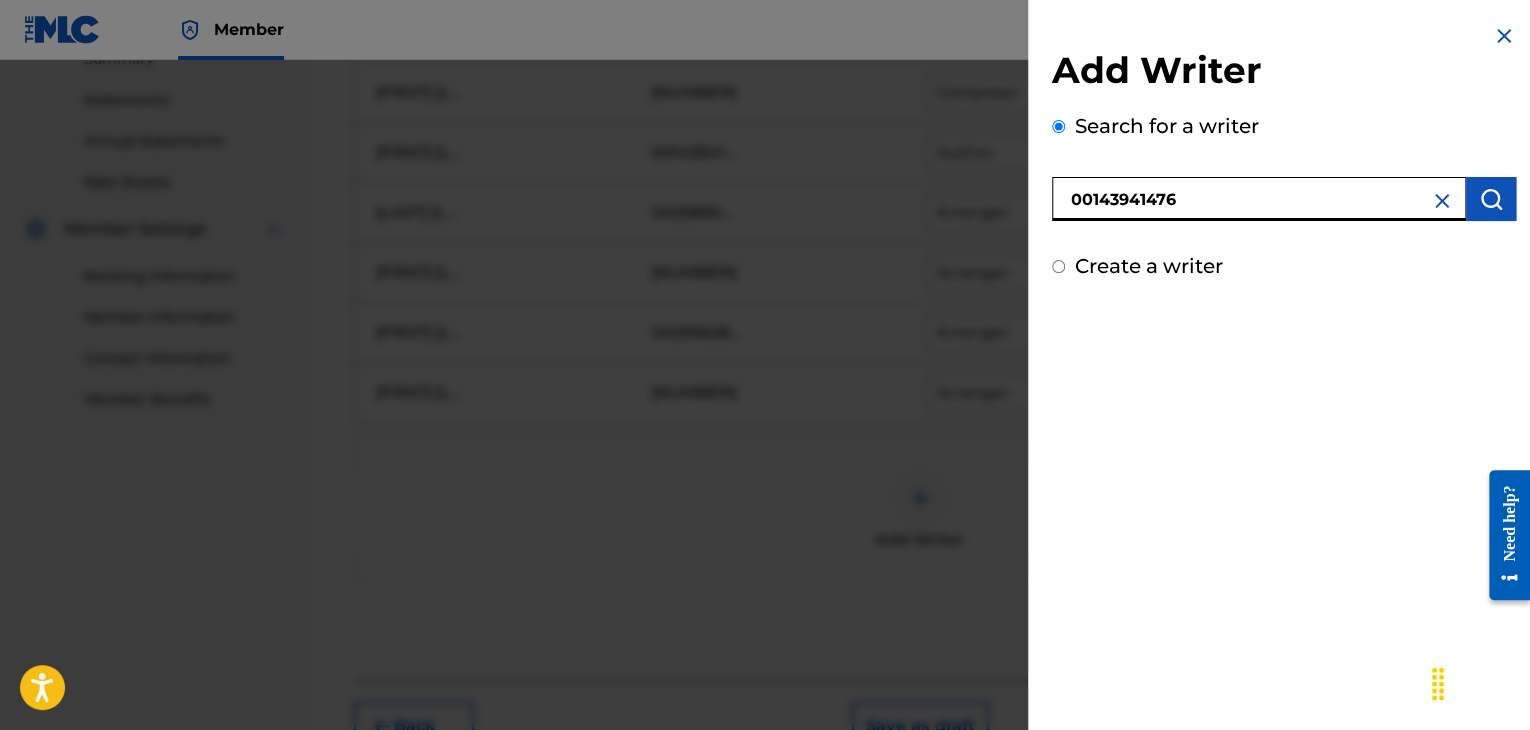type on "00143941476" 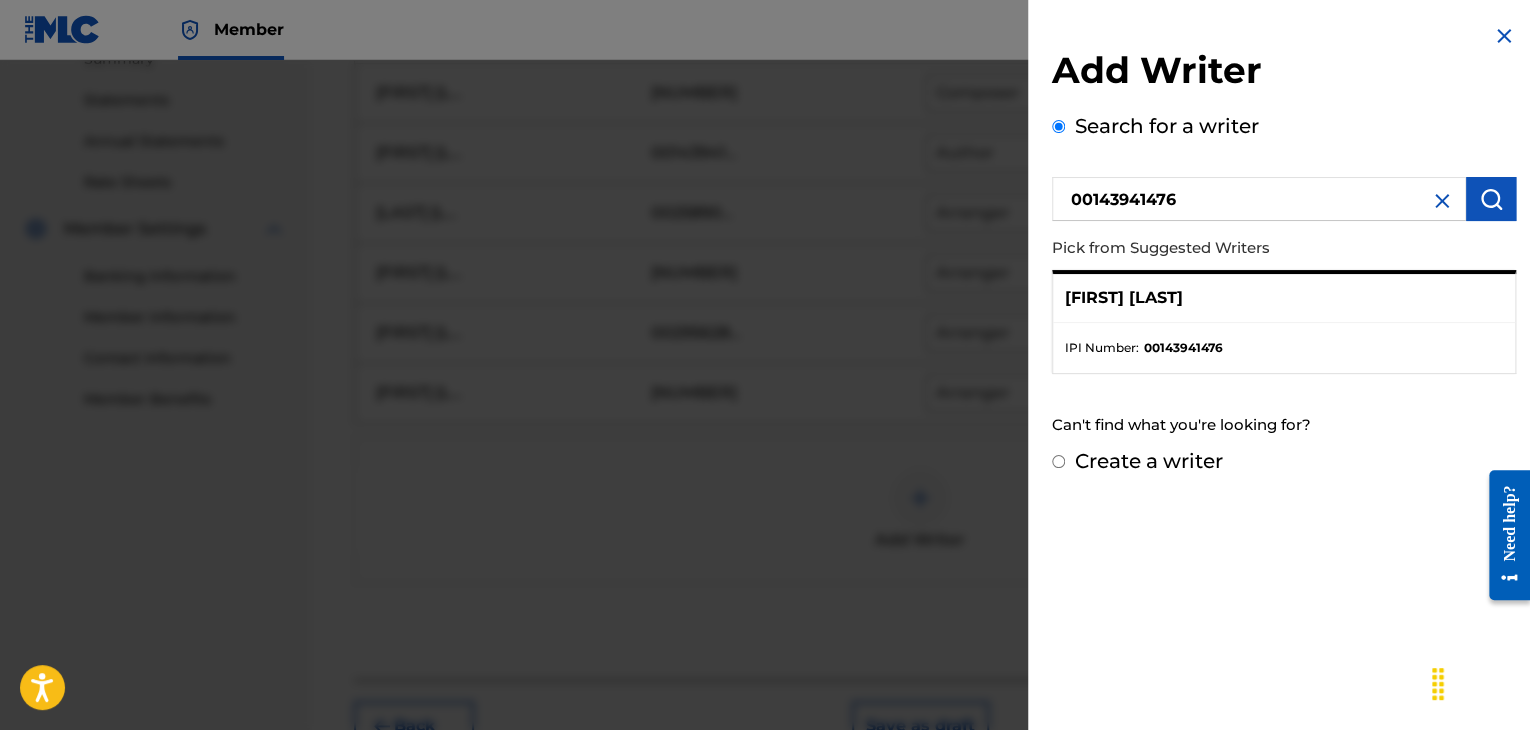 click on "Create a writer" at bounding box center (1149, 461) 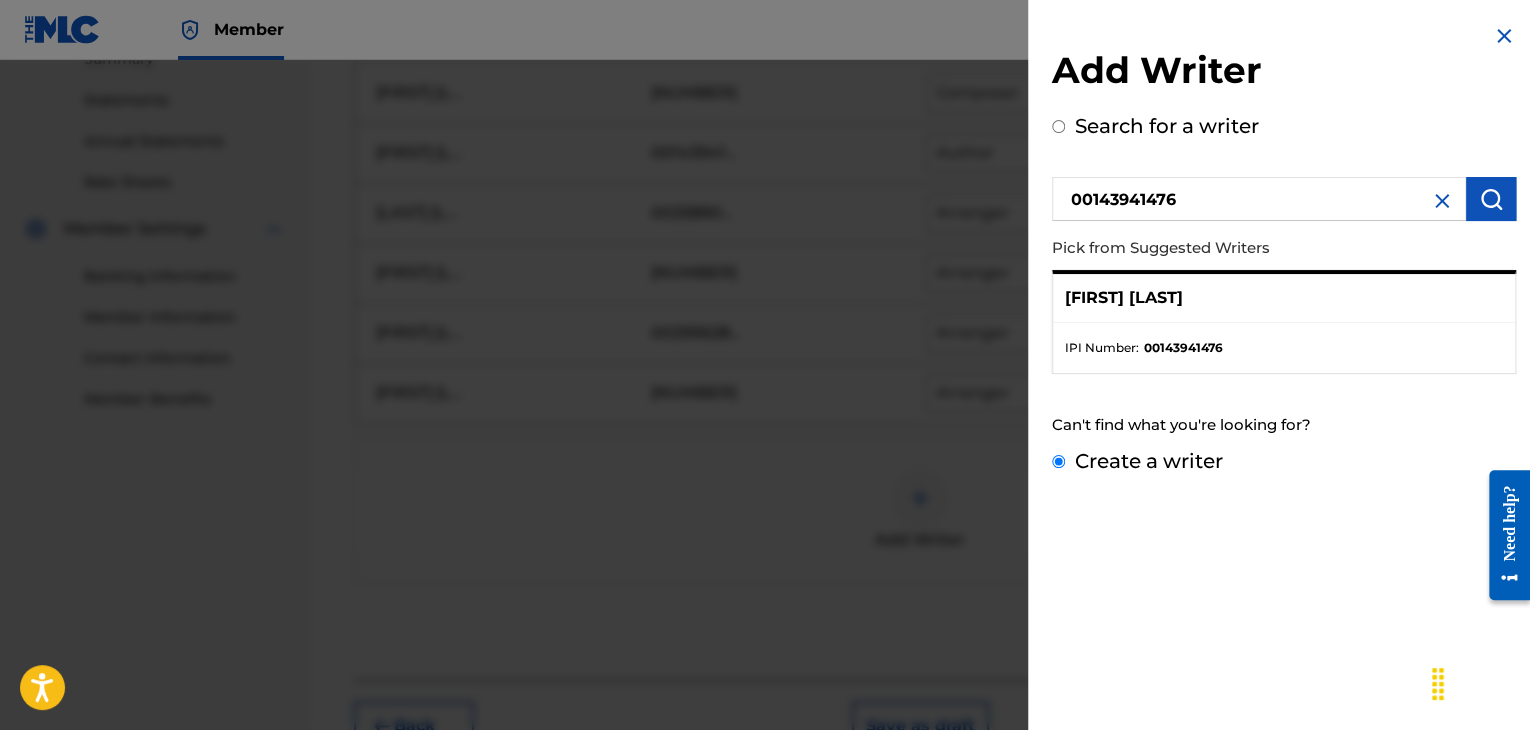 click on "Create a writer" at bounding box center [1058, 461] 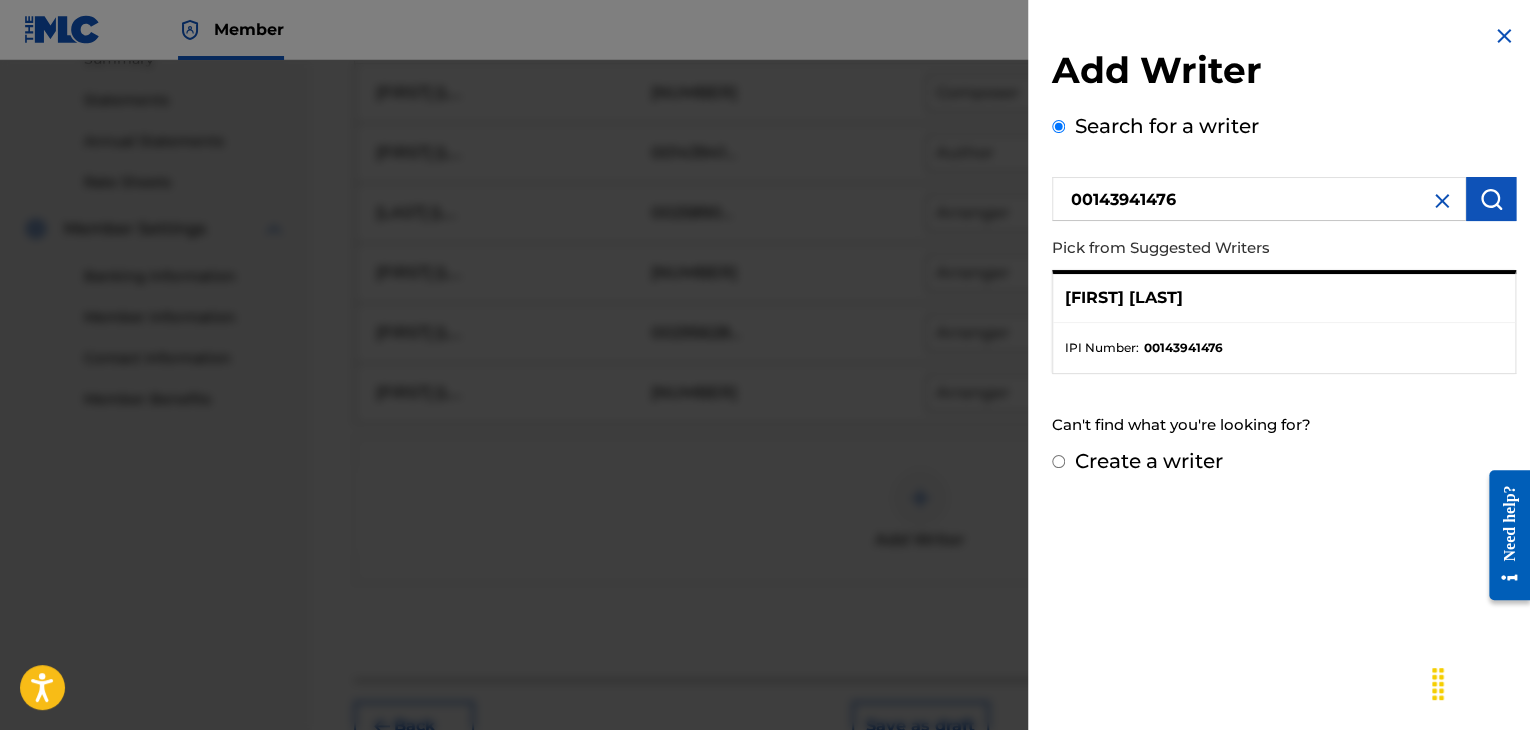 radio on "false" 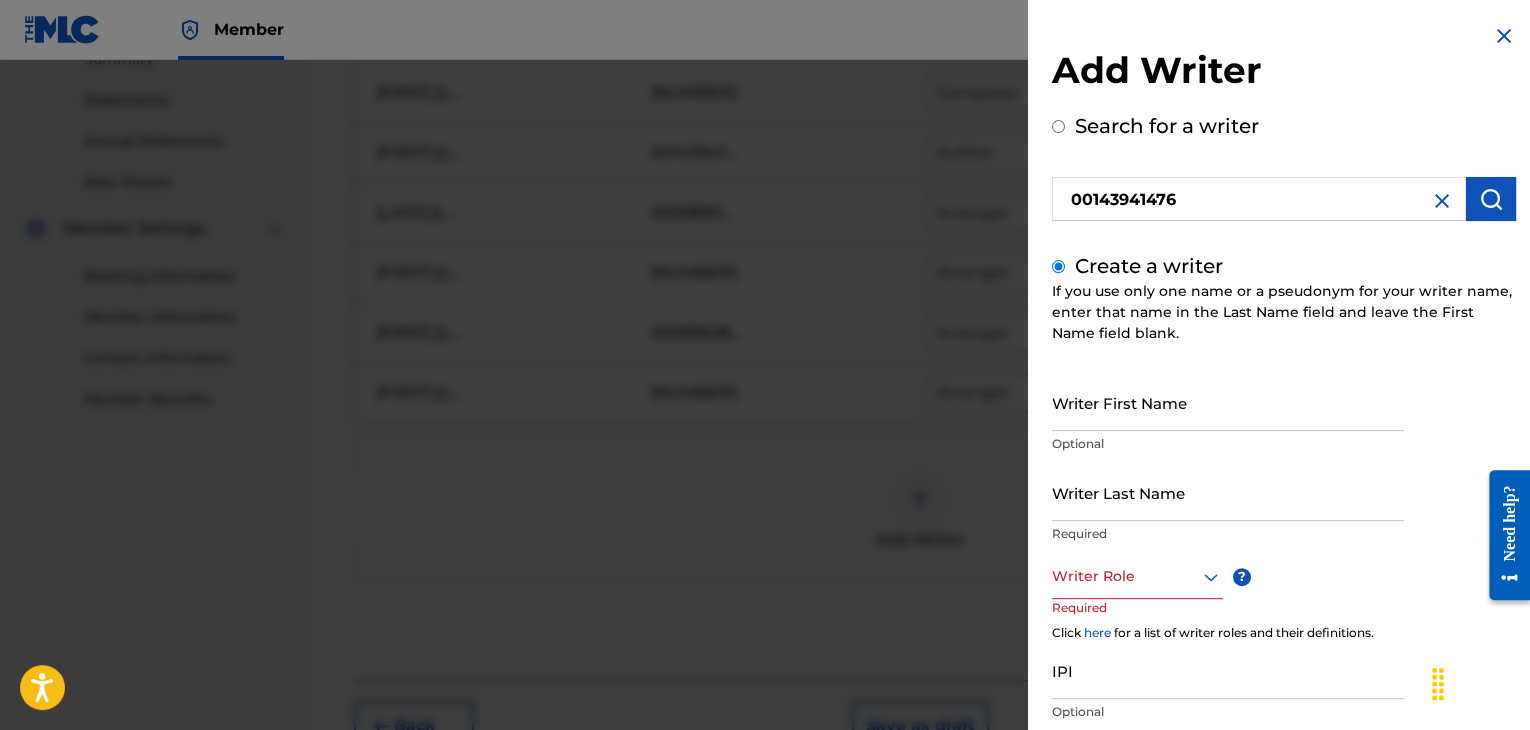 click on "Writer First Name" at bounding box center [1228, 402] 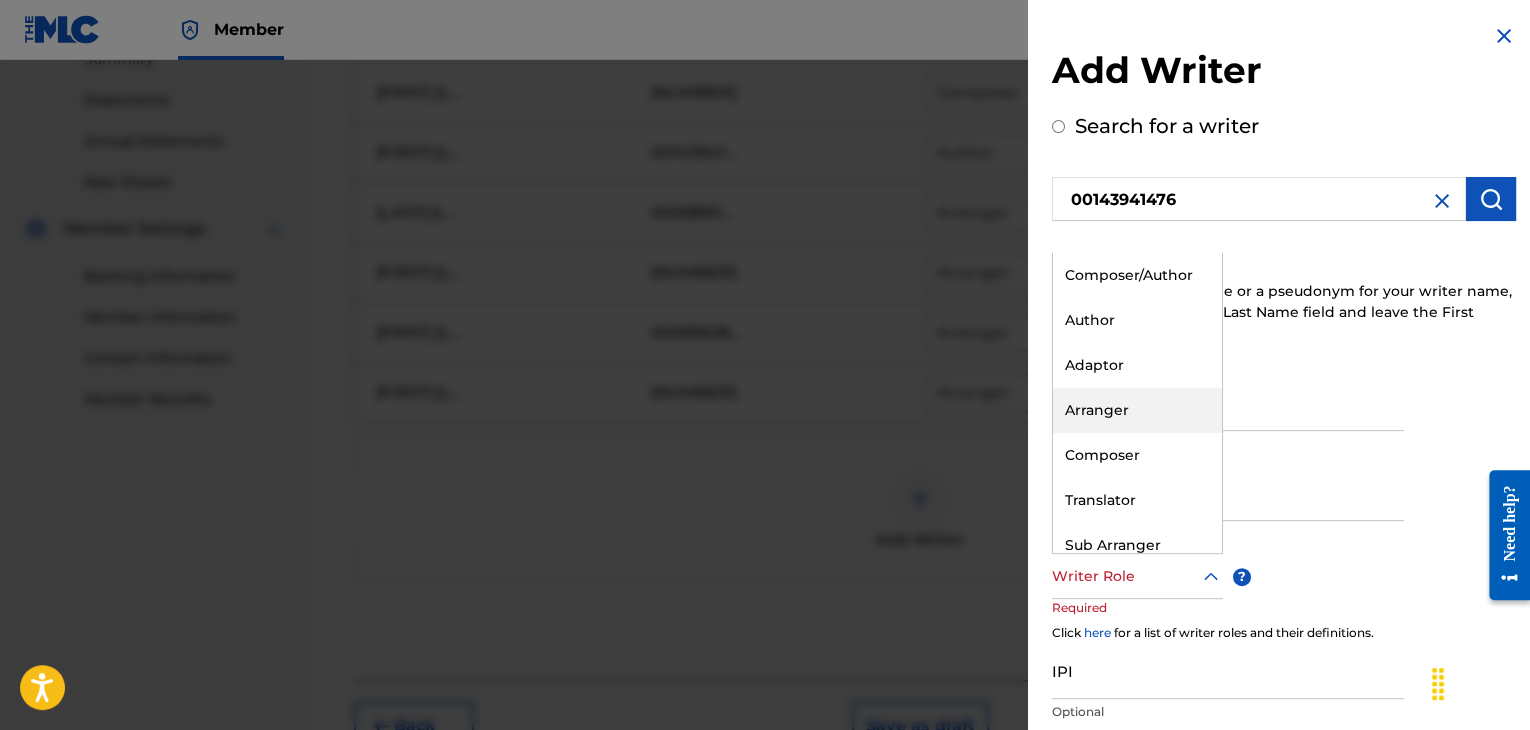 click on "Arranger" at bounding box center (1137, 410) 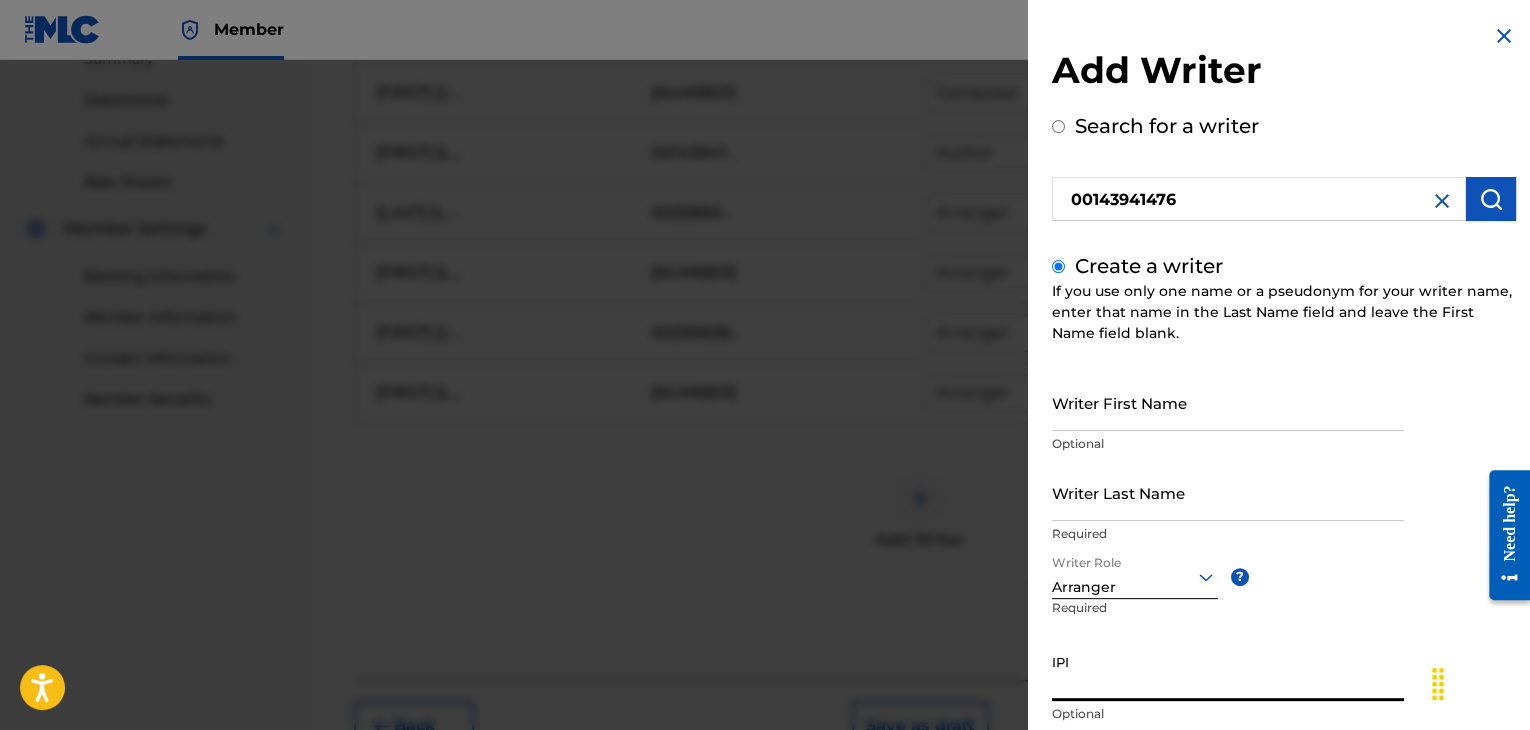 click on "IPI" at bounding box center [1228, 672] 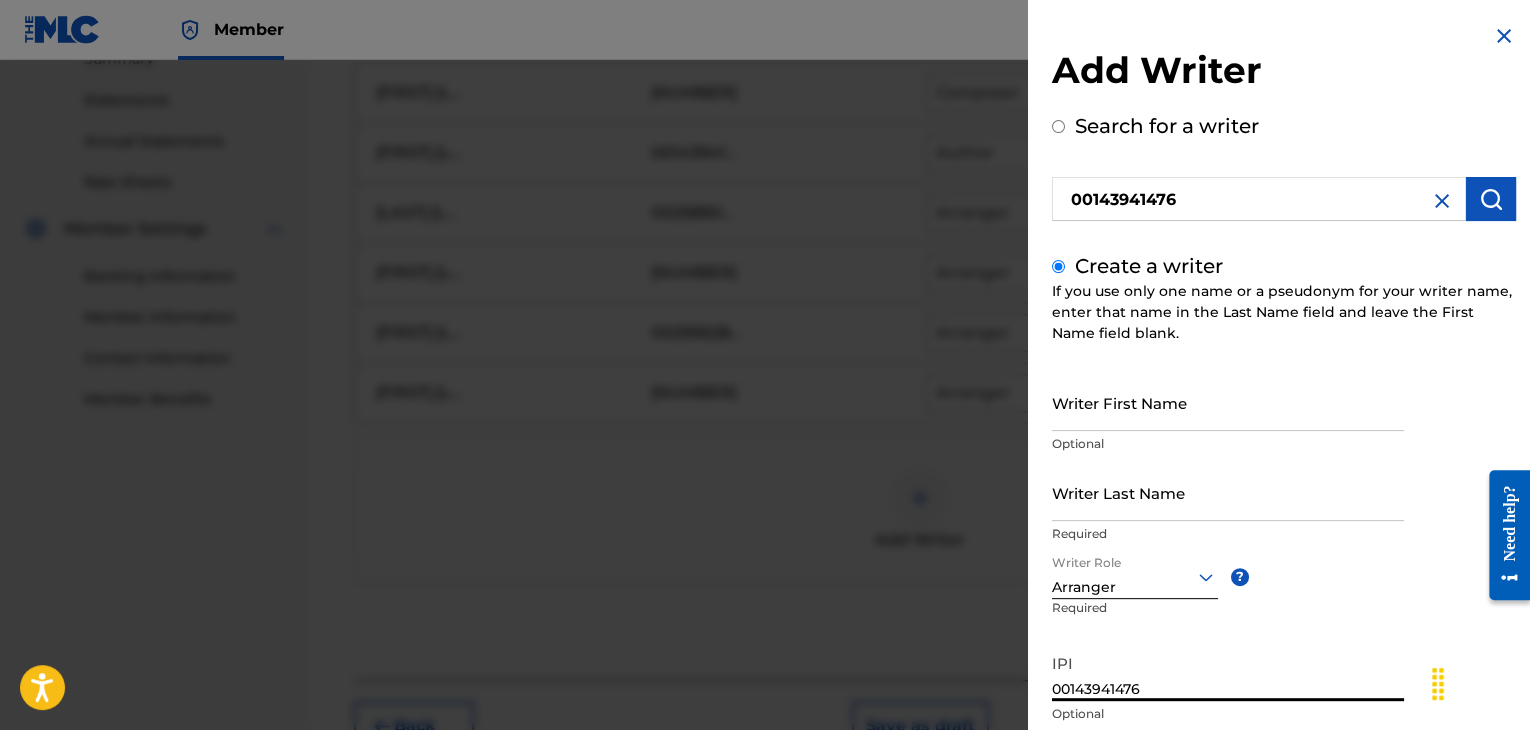 type on "00143941476" 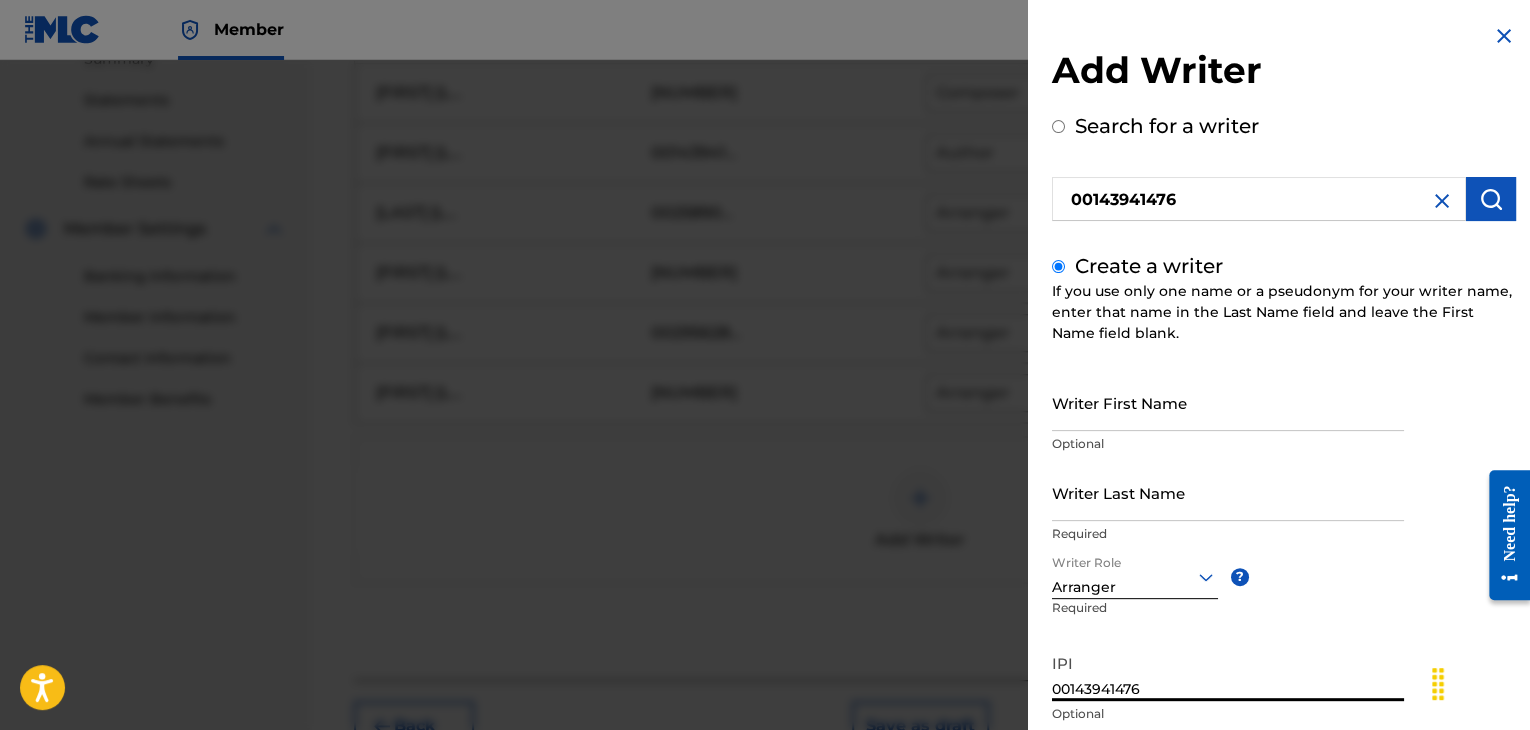 click on "Create a writer If you use only one name or a pseudonym for your writer name, enter that name in the Last Name field and leave the First Name field blank. Writer First Name   Optional Writer Last Name   Required Writer Role Arranger ? Required IPI   [NUMBER] Optional Save & Add Another Writer Continue" at bounding box center [1284, 532] 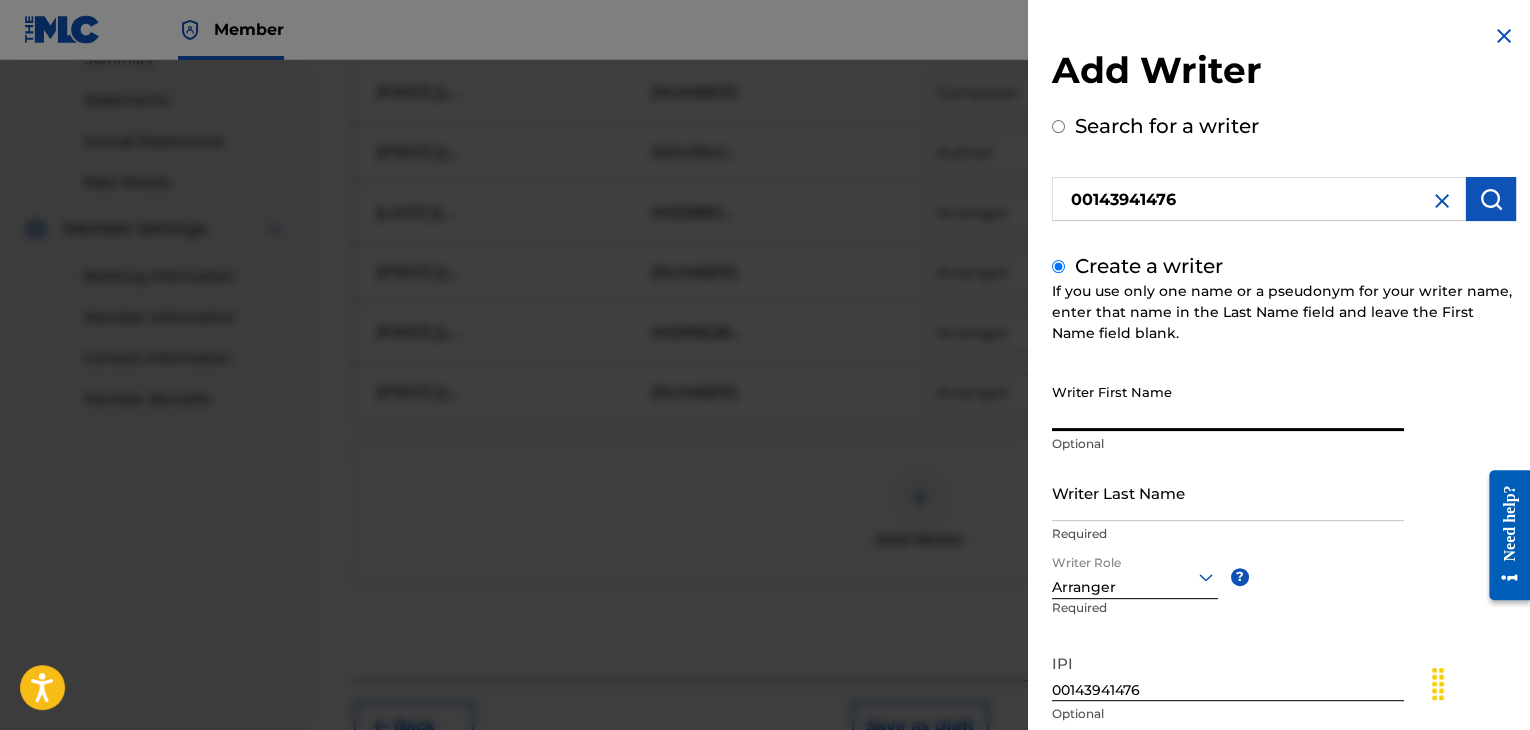 click on "Writer First Name" at bounding box center [1228, 402] 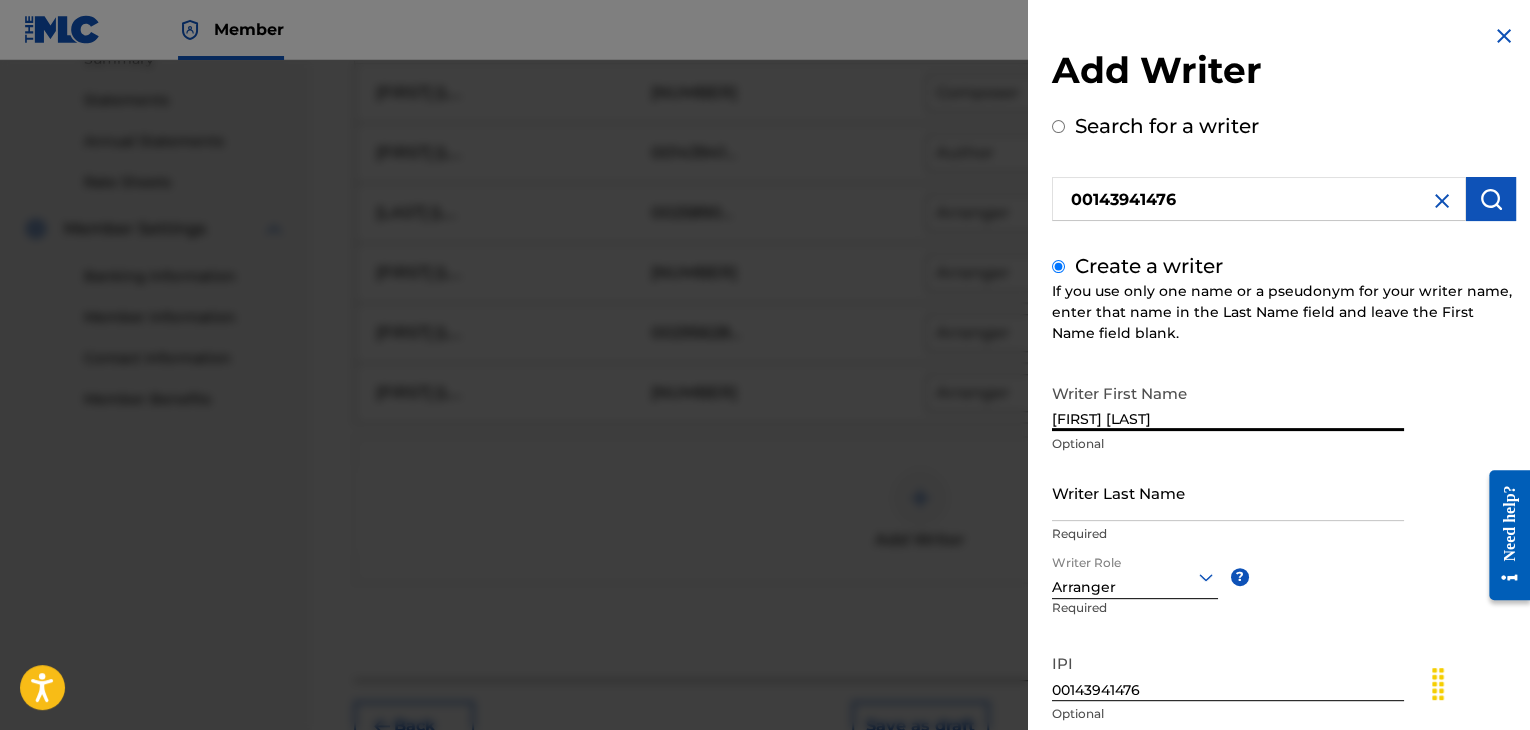 type on "[FIRST] [LAST]" 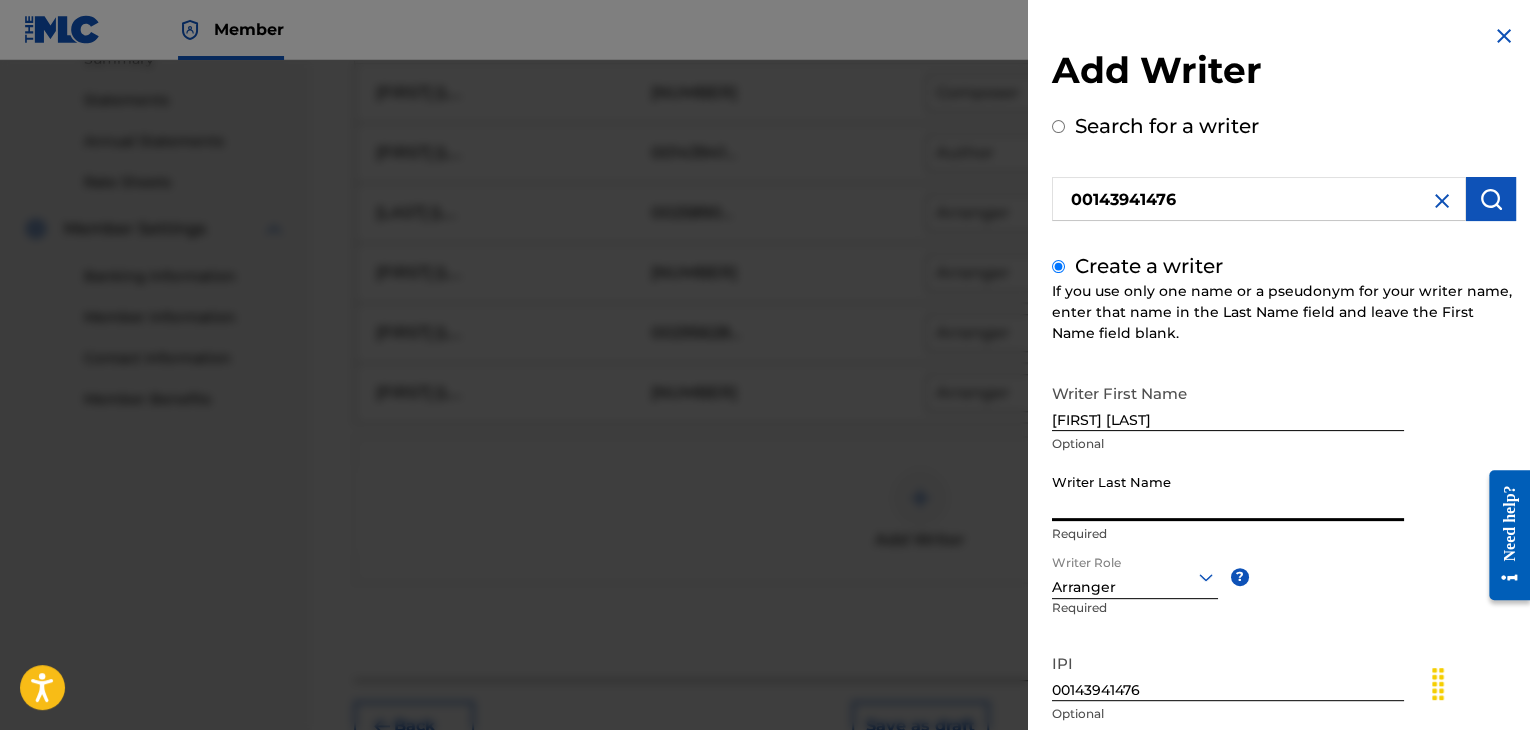 click on "Writer Last Name" at bounding box center [1228, 492] 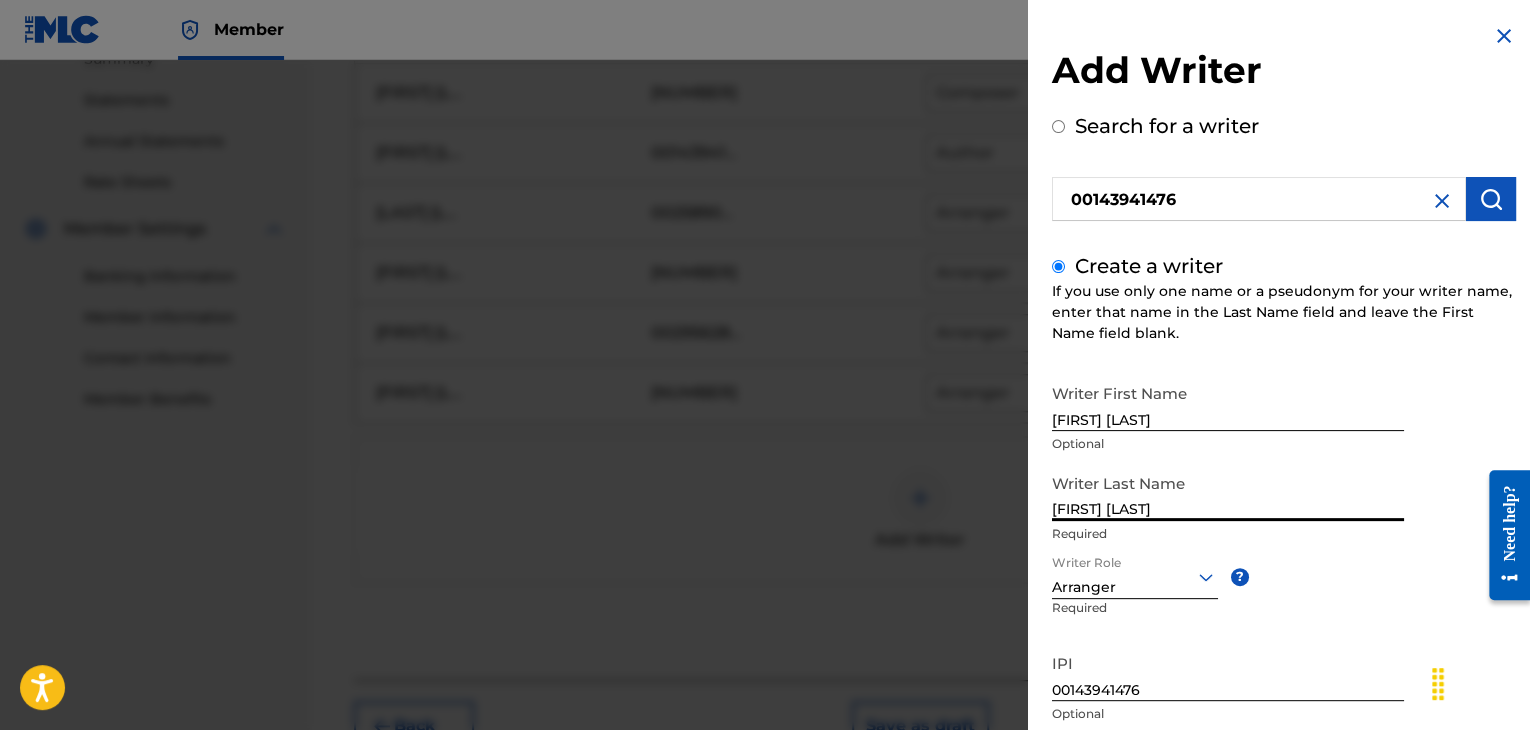 type on "[FIRST] [LAST]" 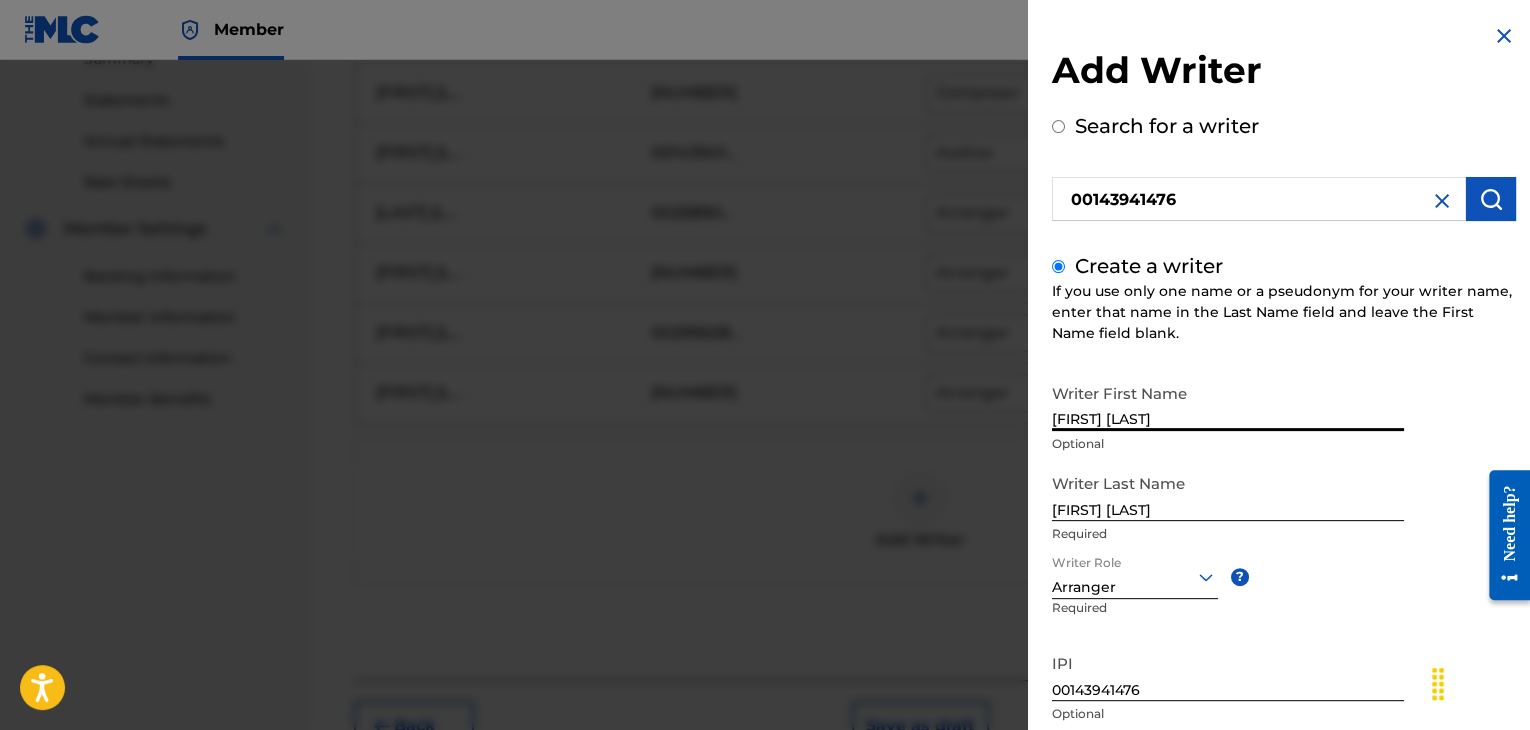 drag, startPoint x: 1129, startPoint y: 420, endPoint x: 1296, endPoint y: 421, distance: 167.00299 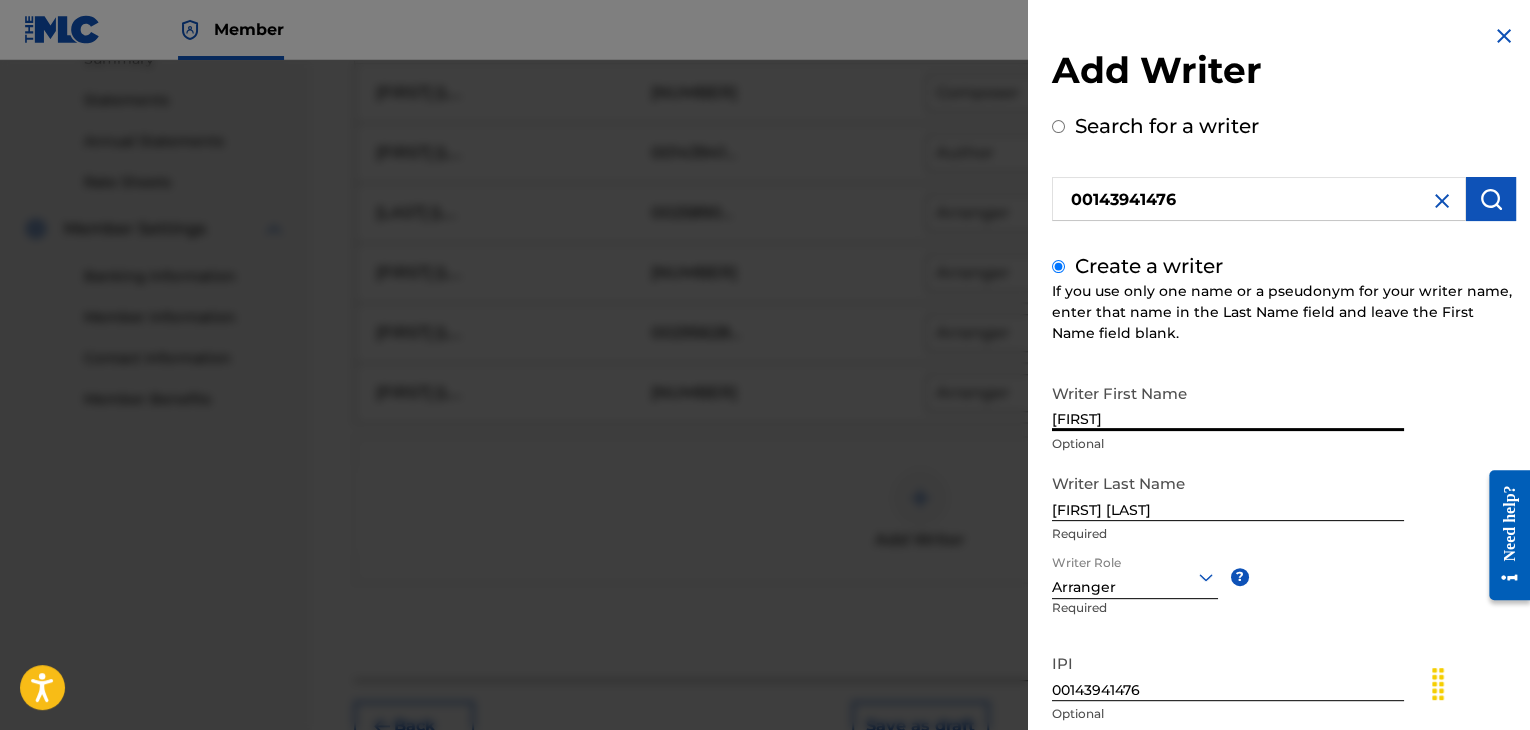 type on "[FIRST]" 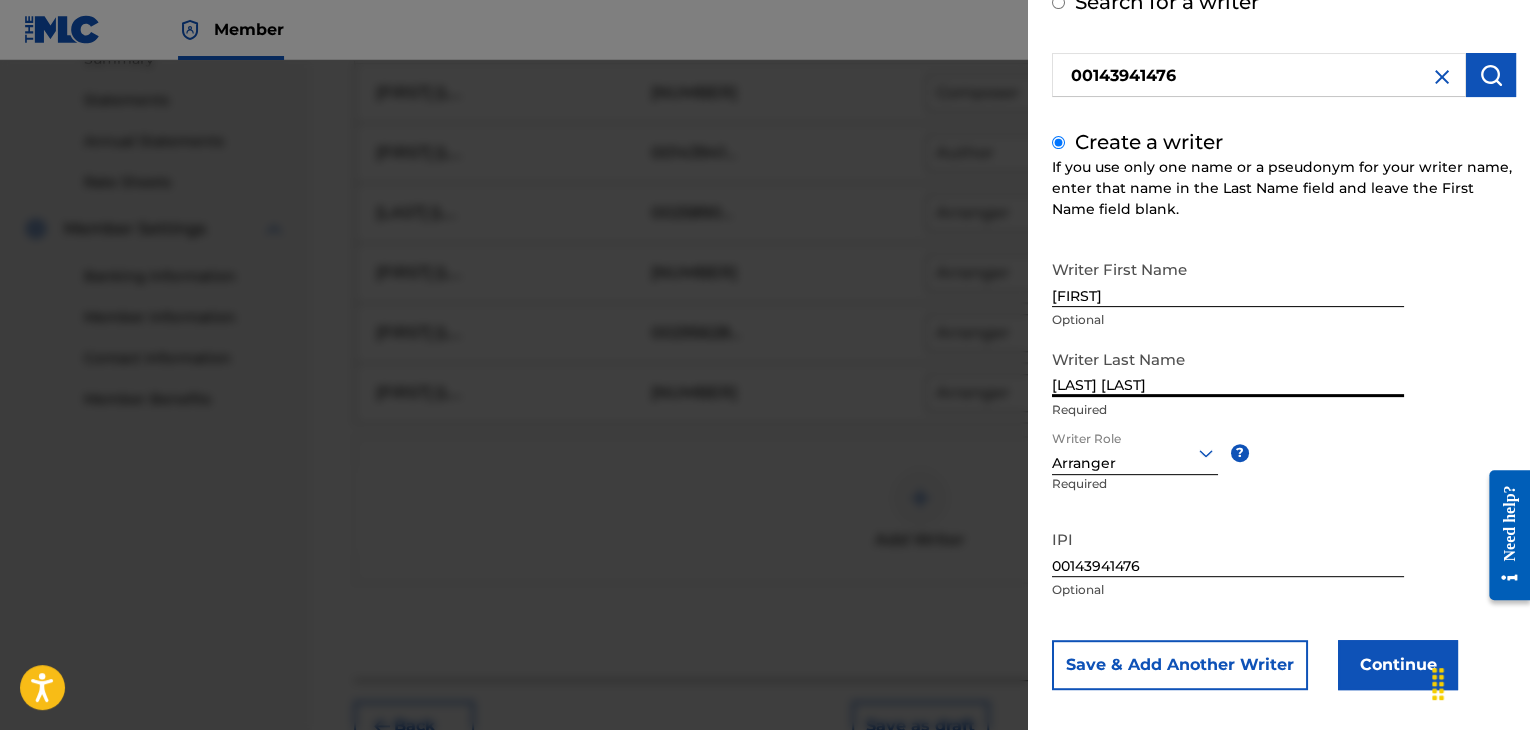 scroll, scrollTop: 138, scrollLeft: 0, axis: vertical 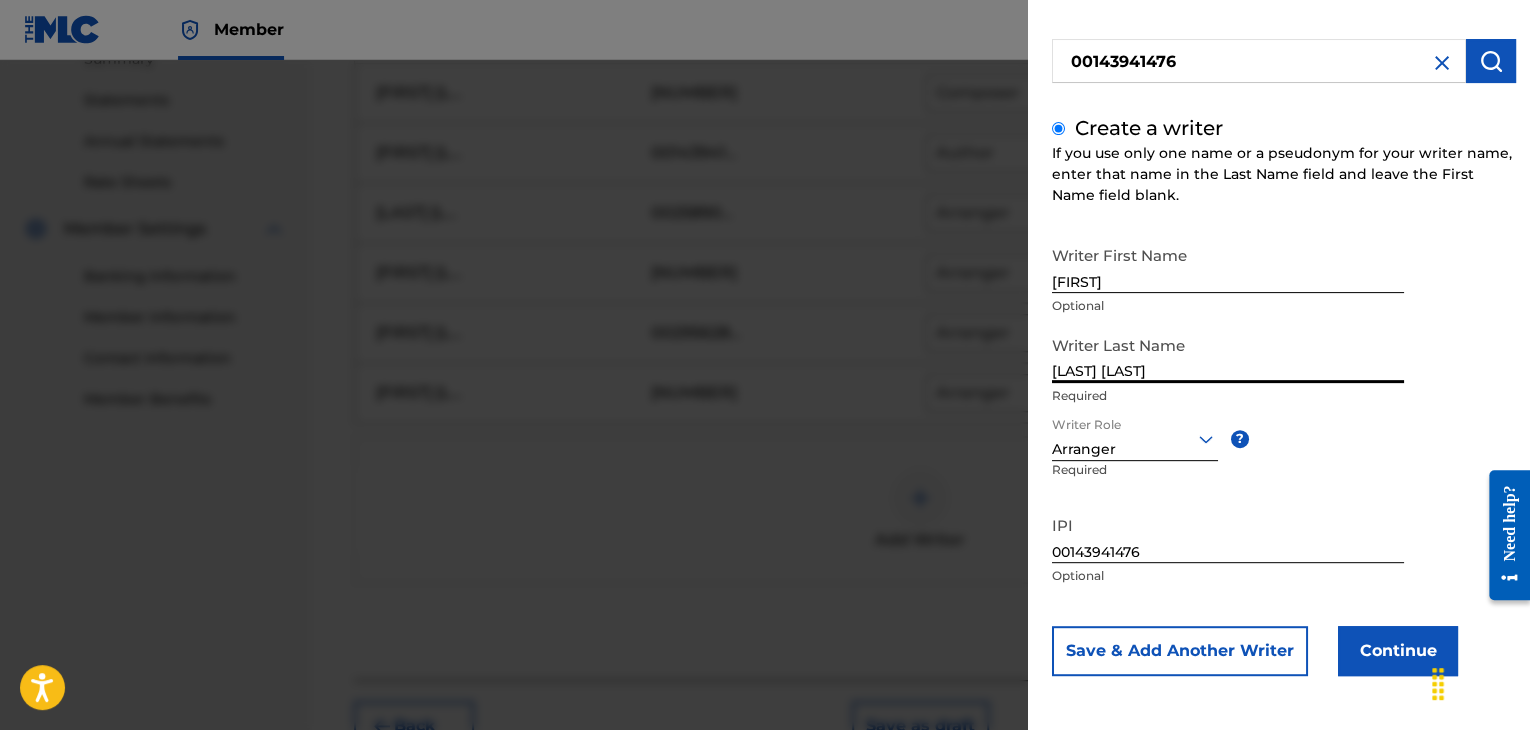 type on "[LAST] [LAST]" 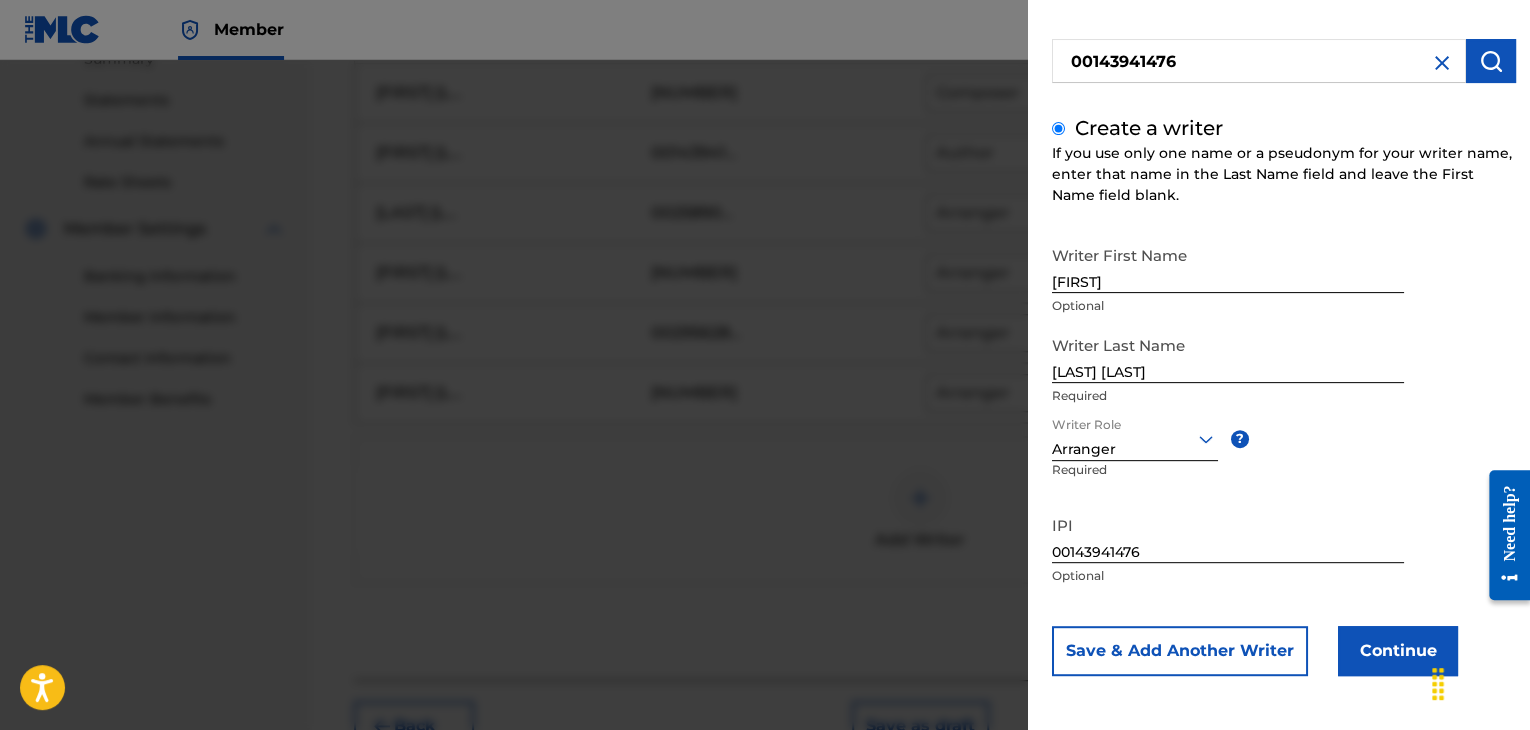 click on "Continue" at bounding box center (1398, 651) 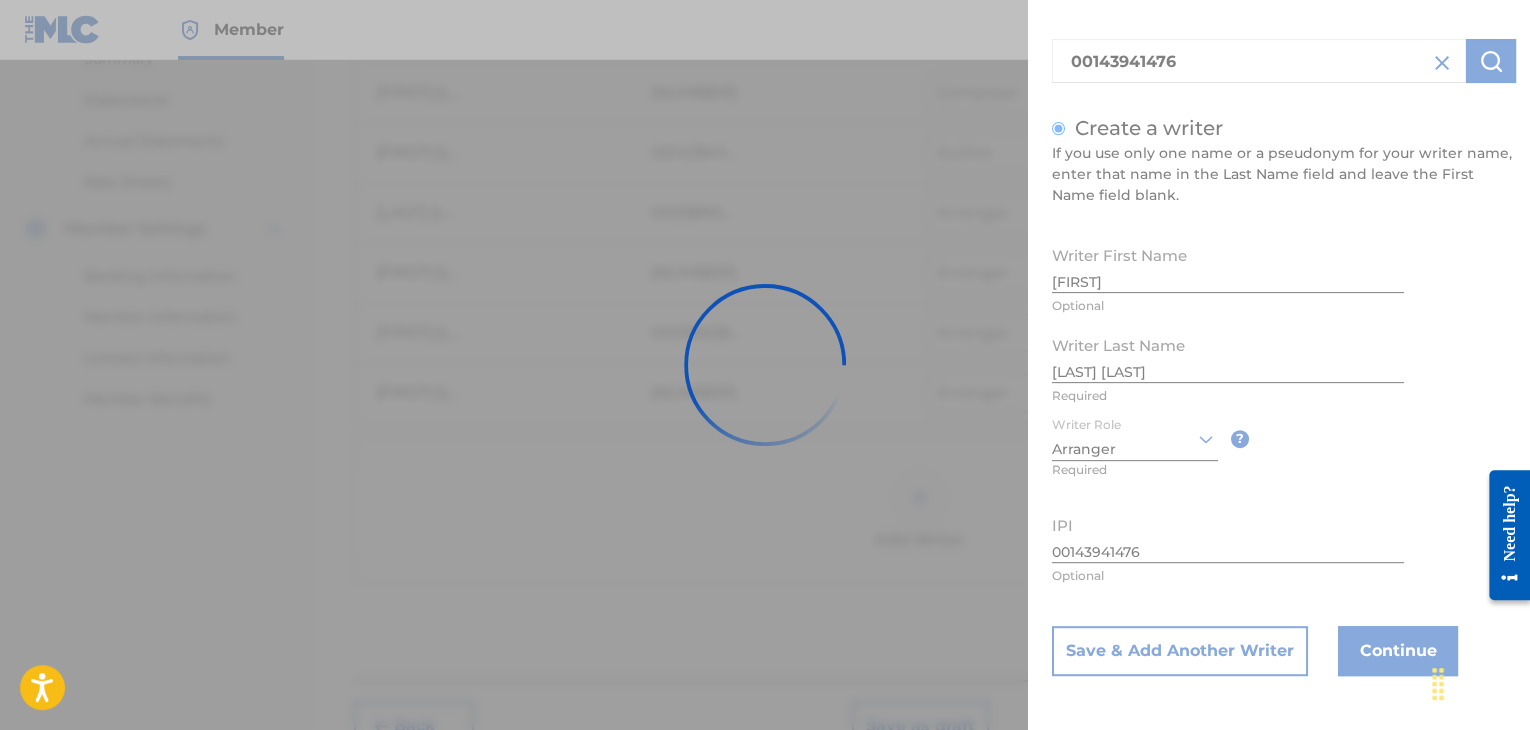 scroll, scrollTop: 0, scrollLeft: 0, axis: both 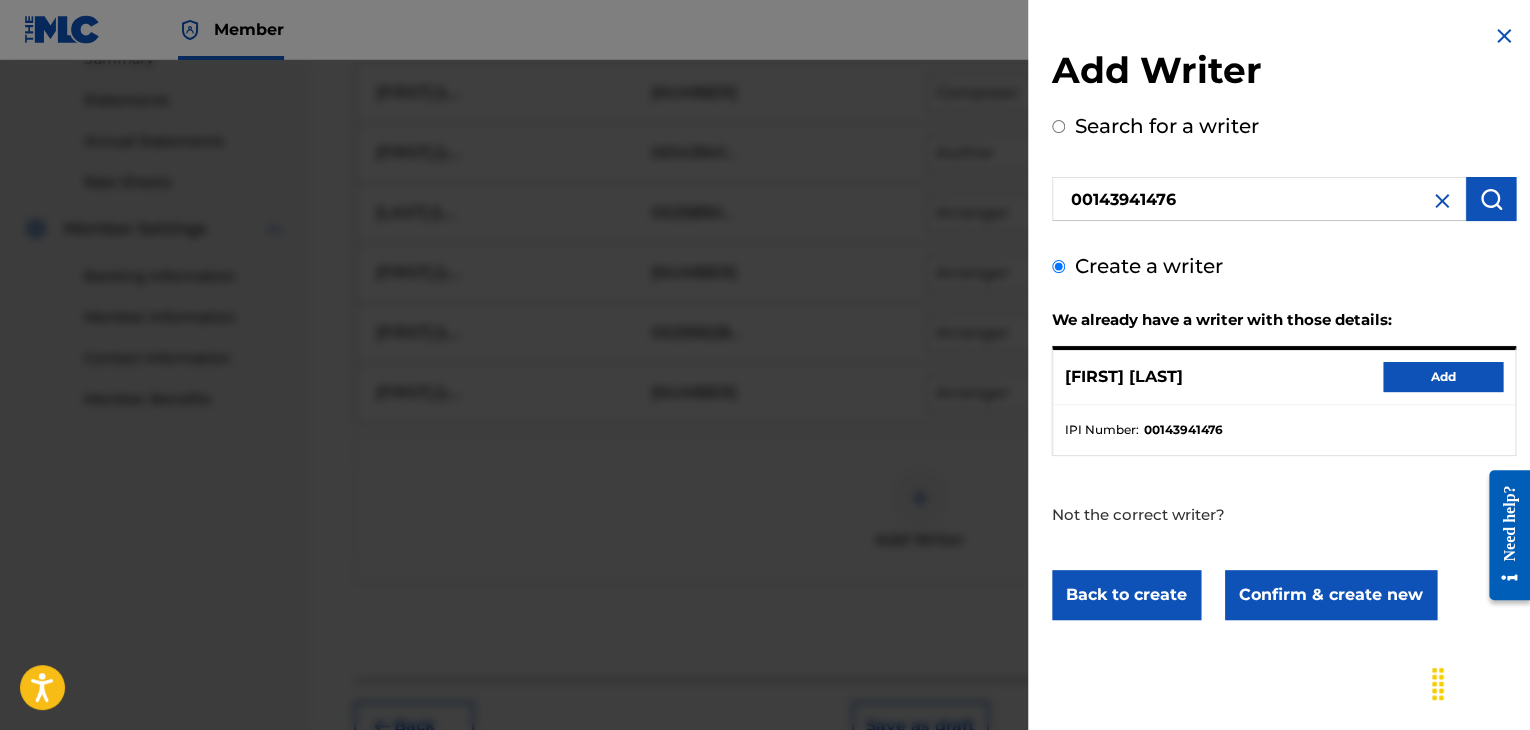 click on "Confirm & create new" at bounding box center (1331, 595) 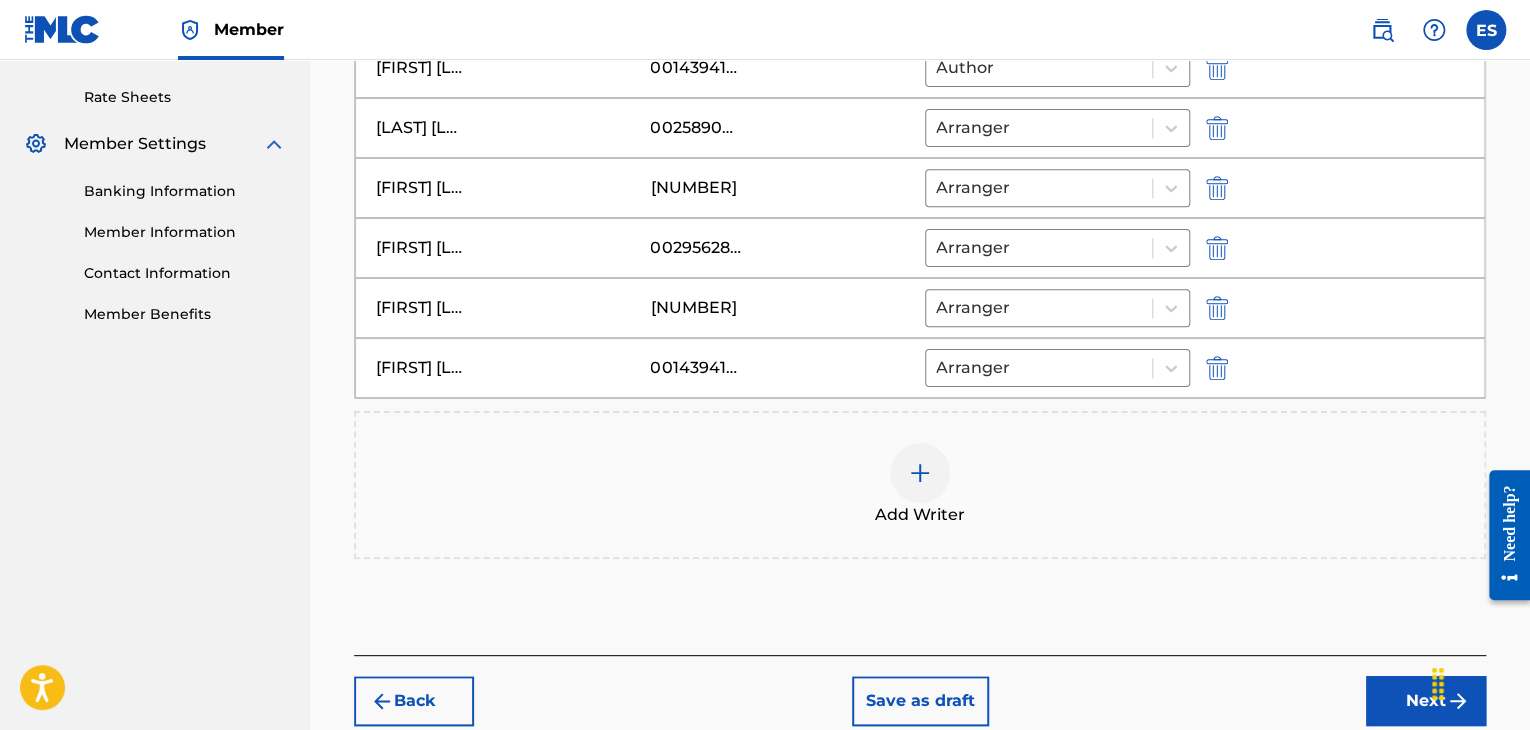 scroll, scrollTop: 862, scrollLeft: 0, axis: vertical 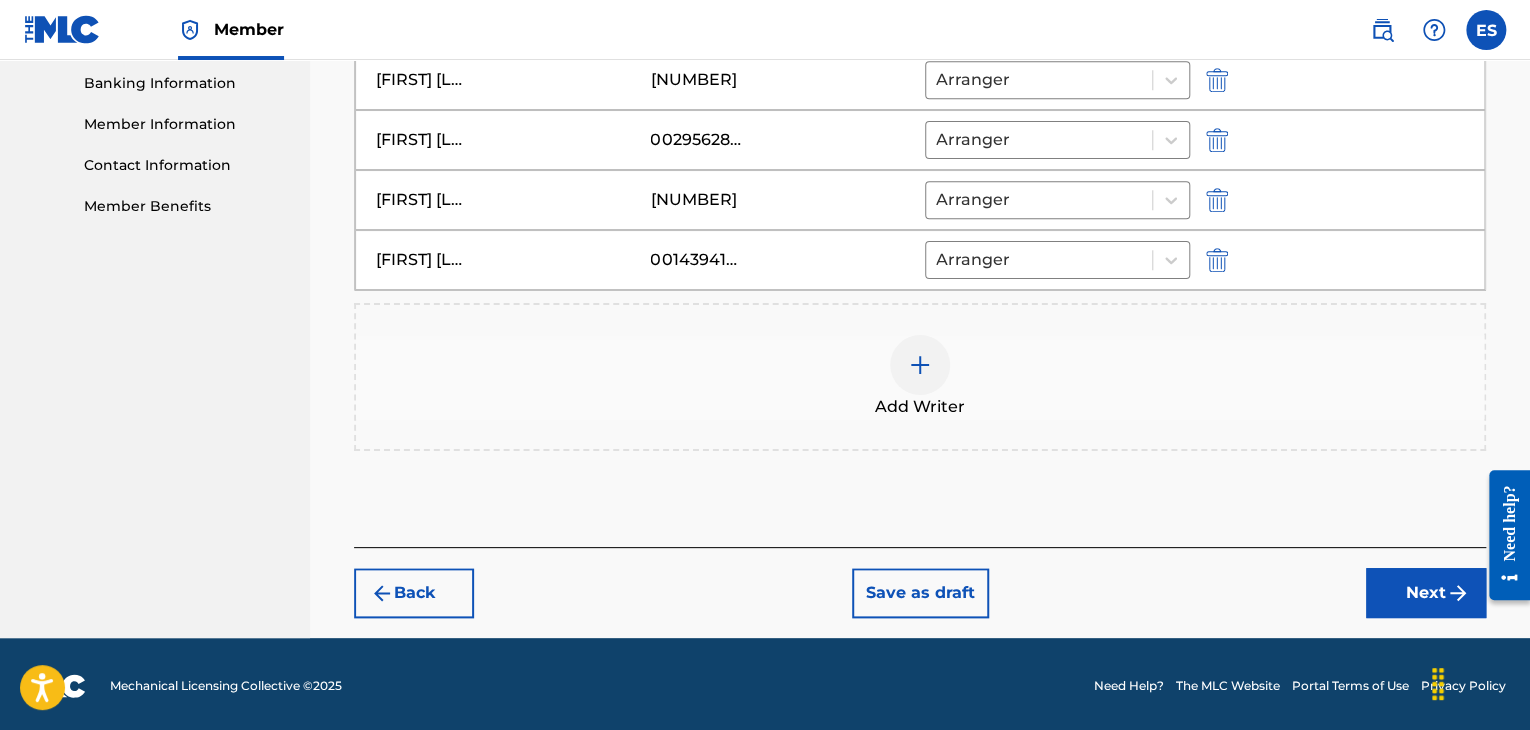 click on "Next" at bounding box center (1426, 593) 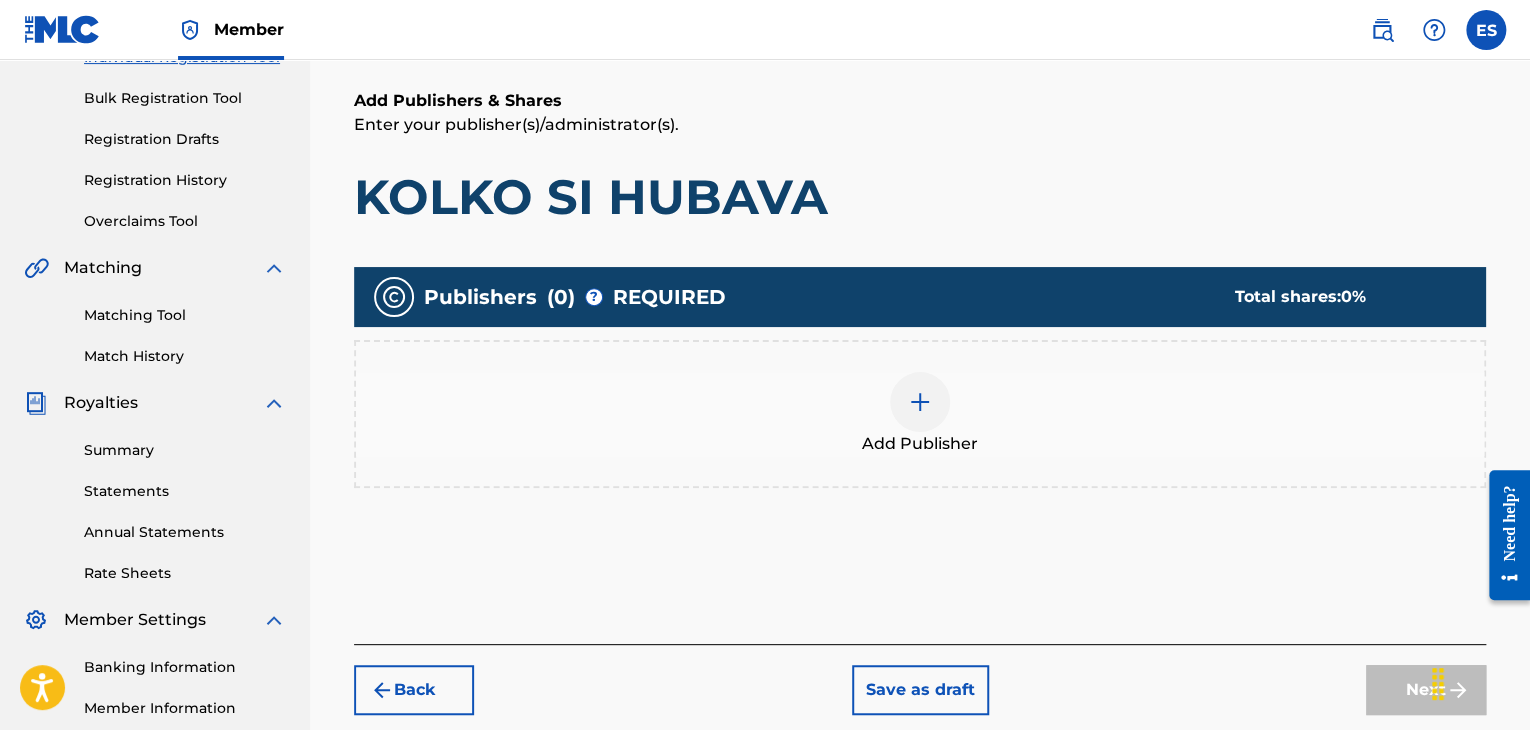 scroll, scrollTop: 290, scrollLeft: 0, axis: vertical 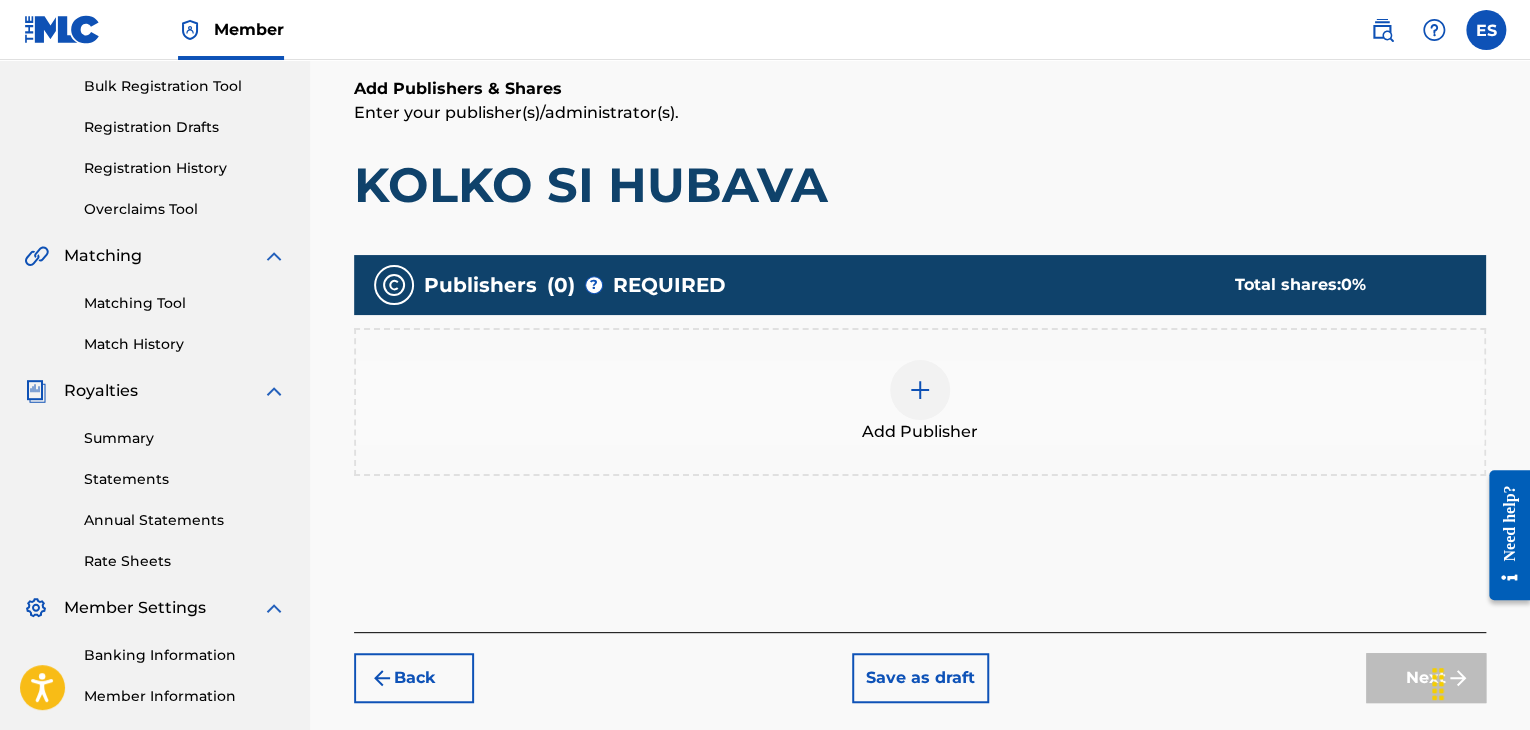 click on "Add Publisher" at bounding box center (920, 402) 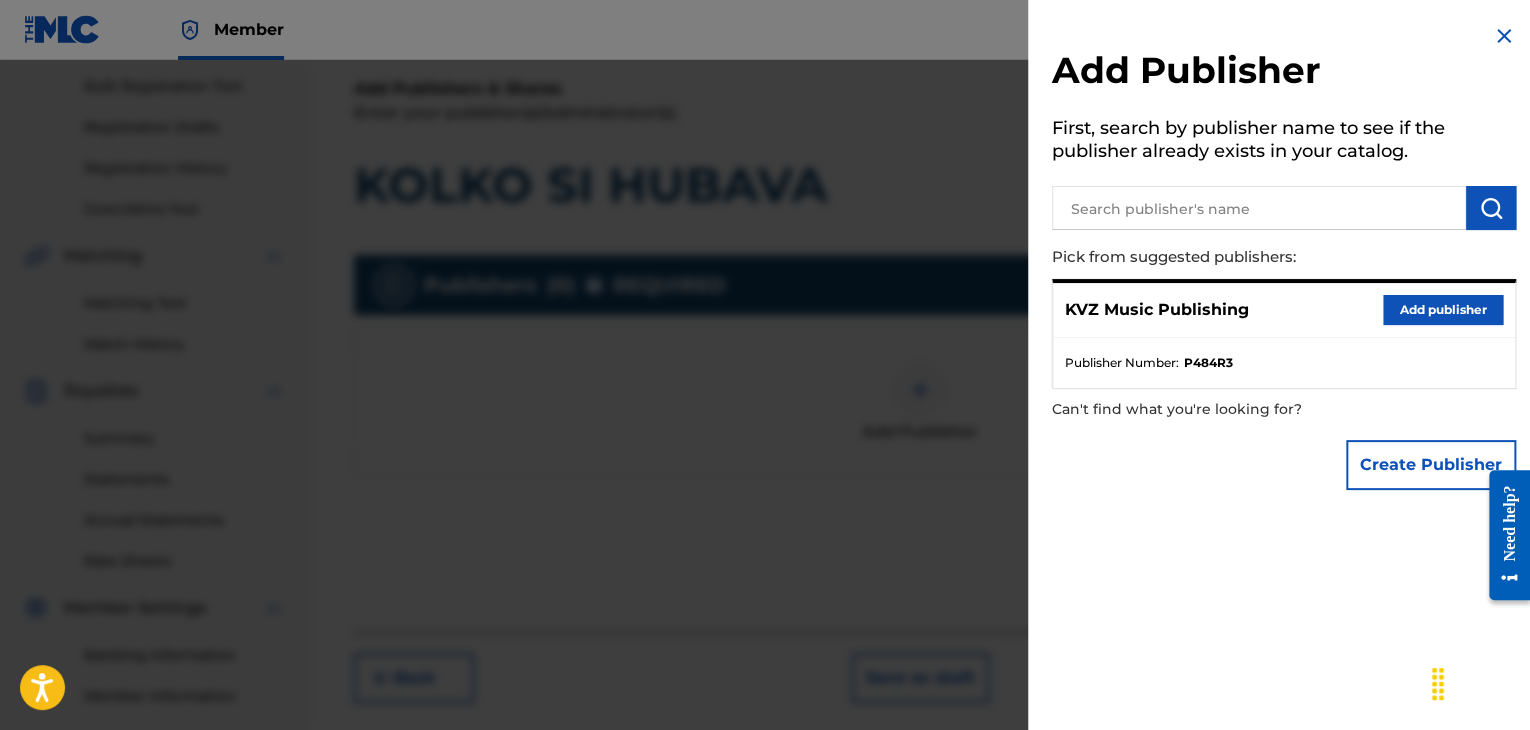 click on "Add publisher" at bounding box center [1443, 310] 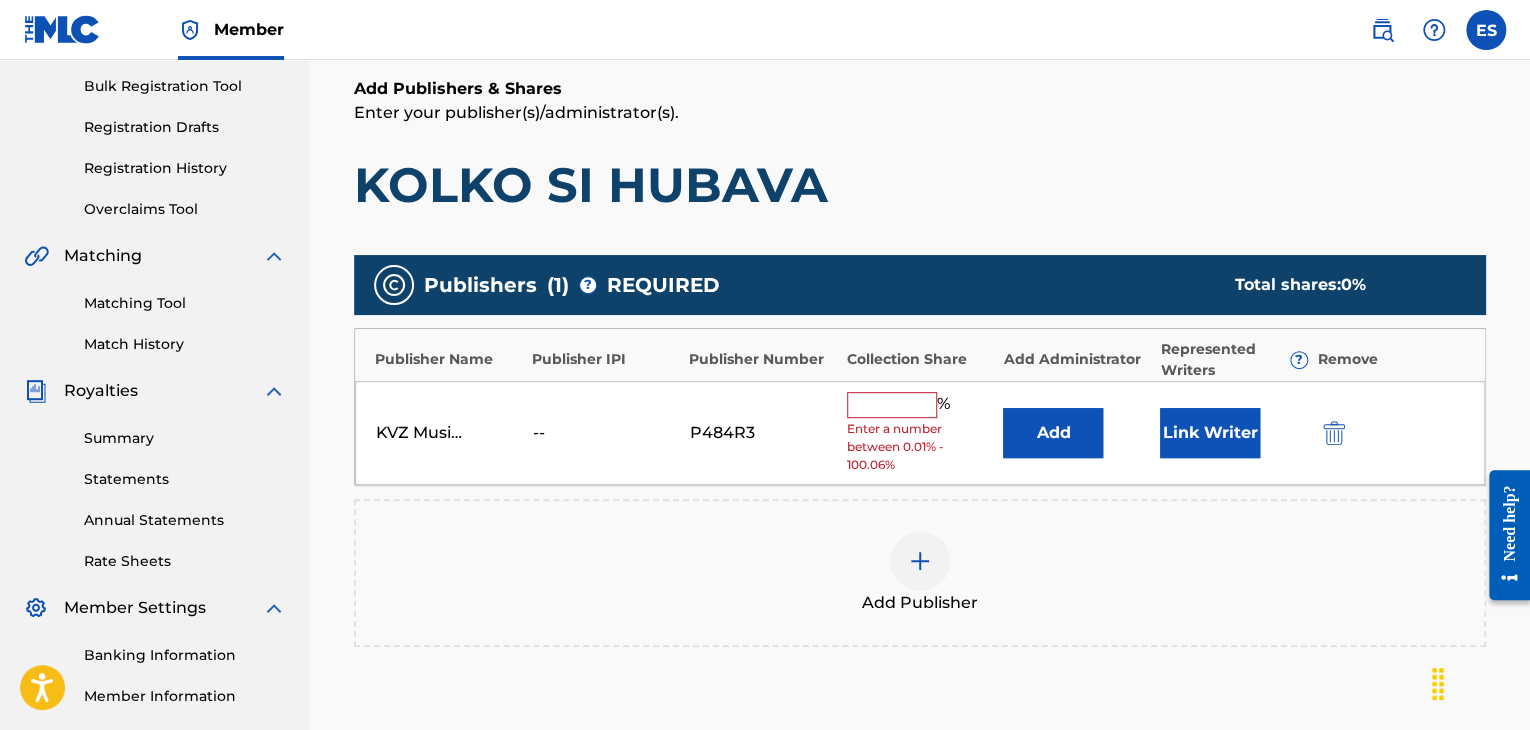 click at bounding box center (892, 405) 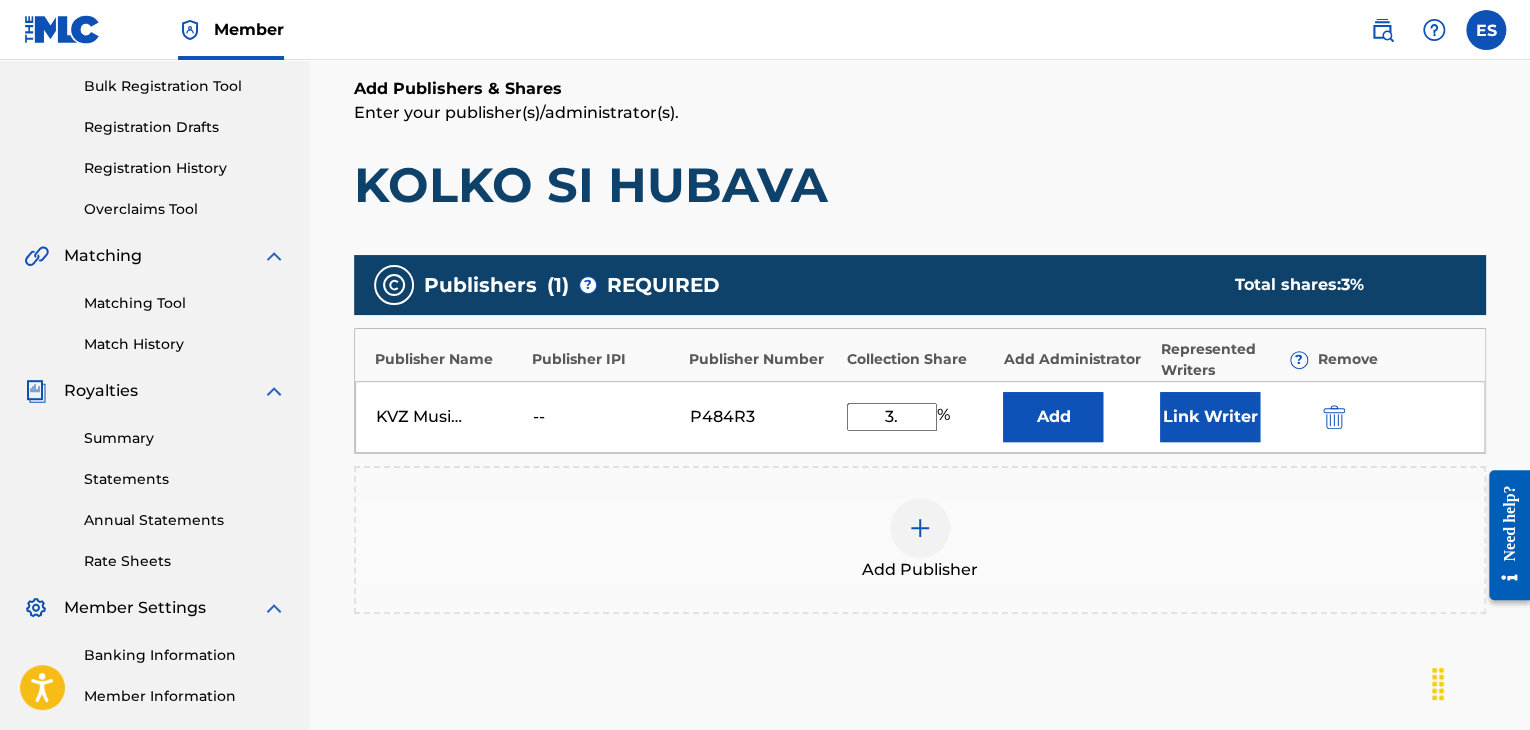 type on "3.34" 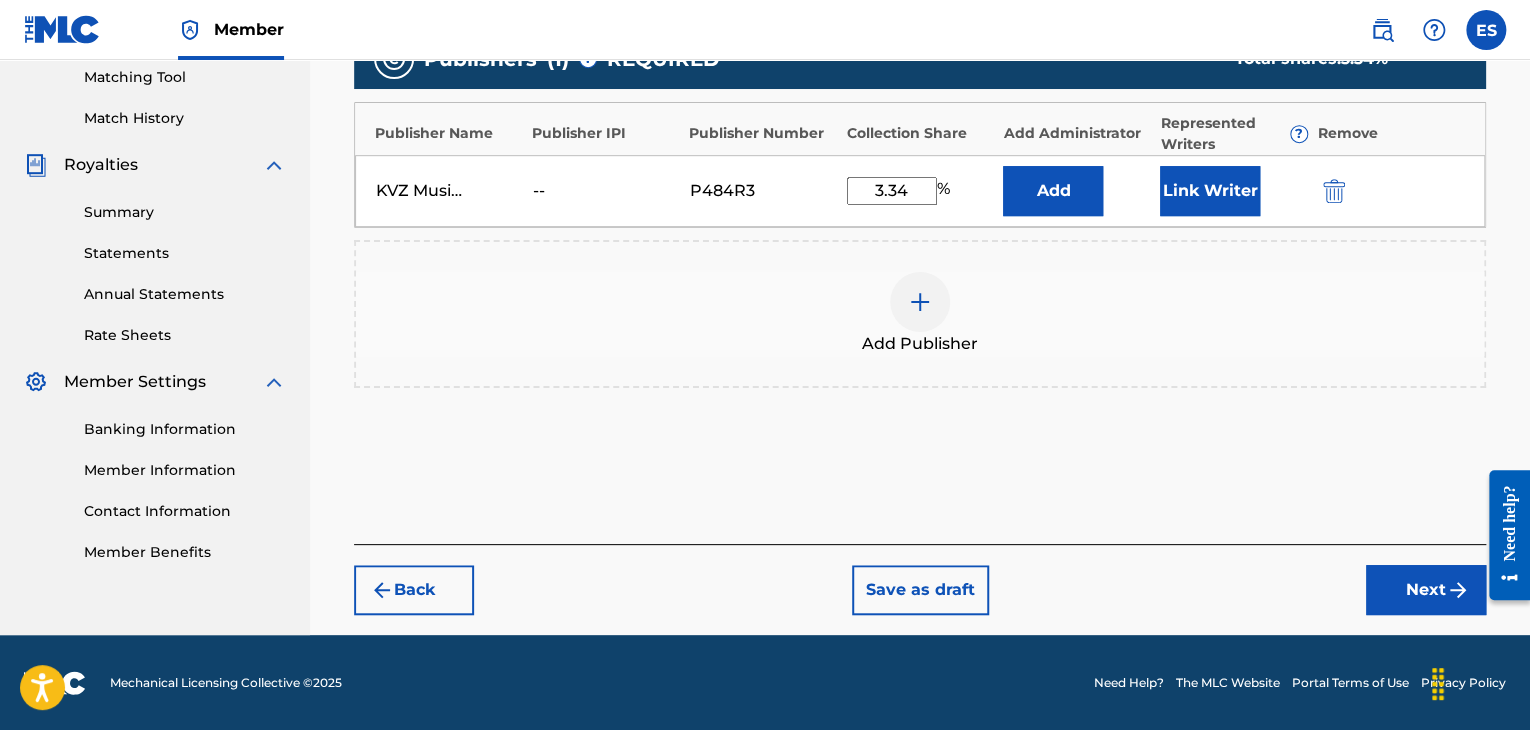click on "Next" at bounding box center (1426, 590) 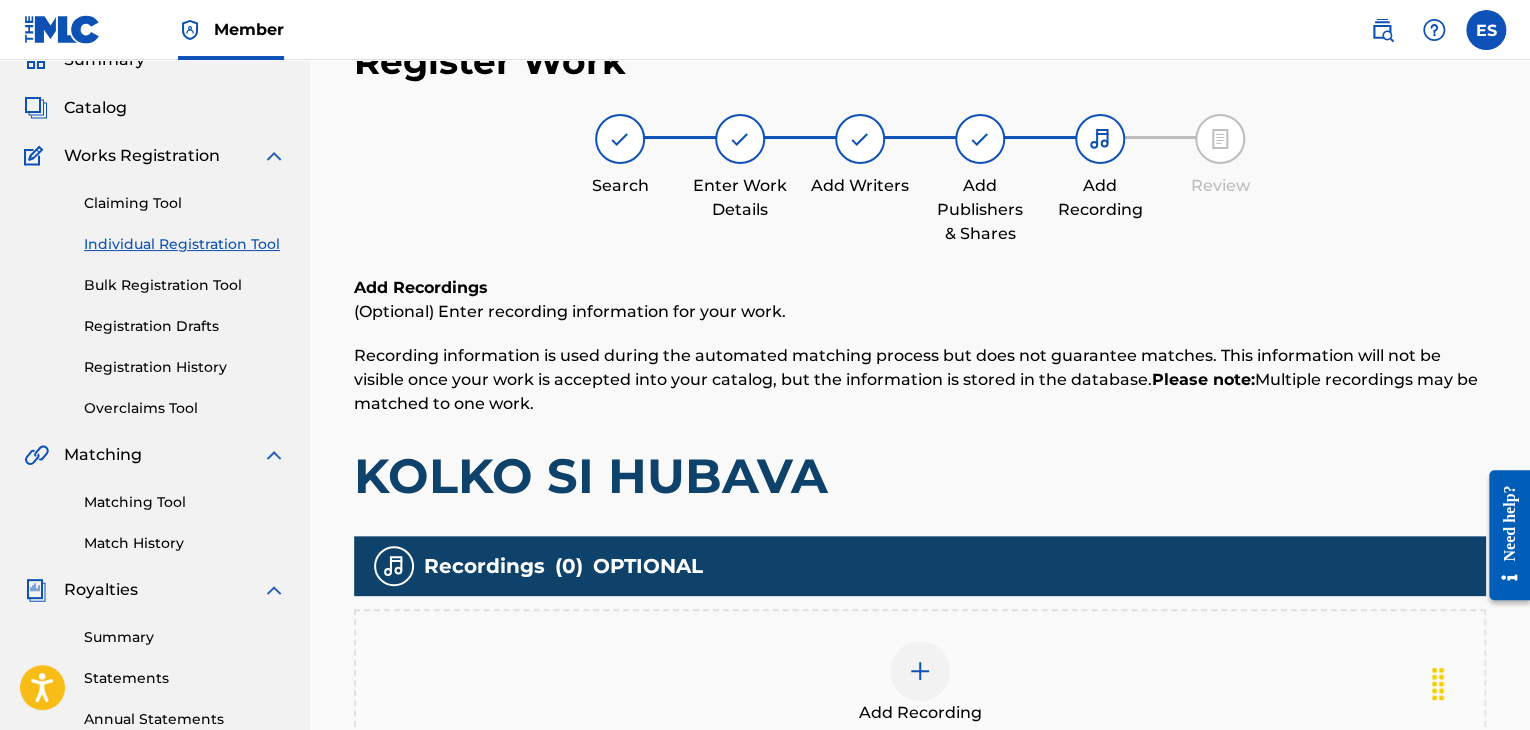 scroll, scrollTop: 469, scrollLeft: 0, axis: vertical 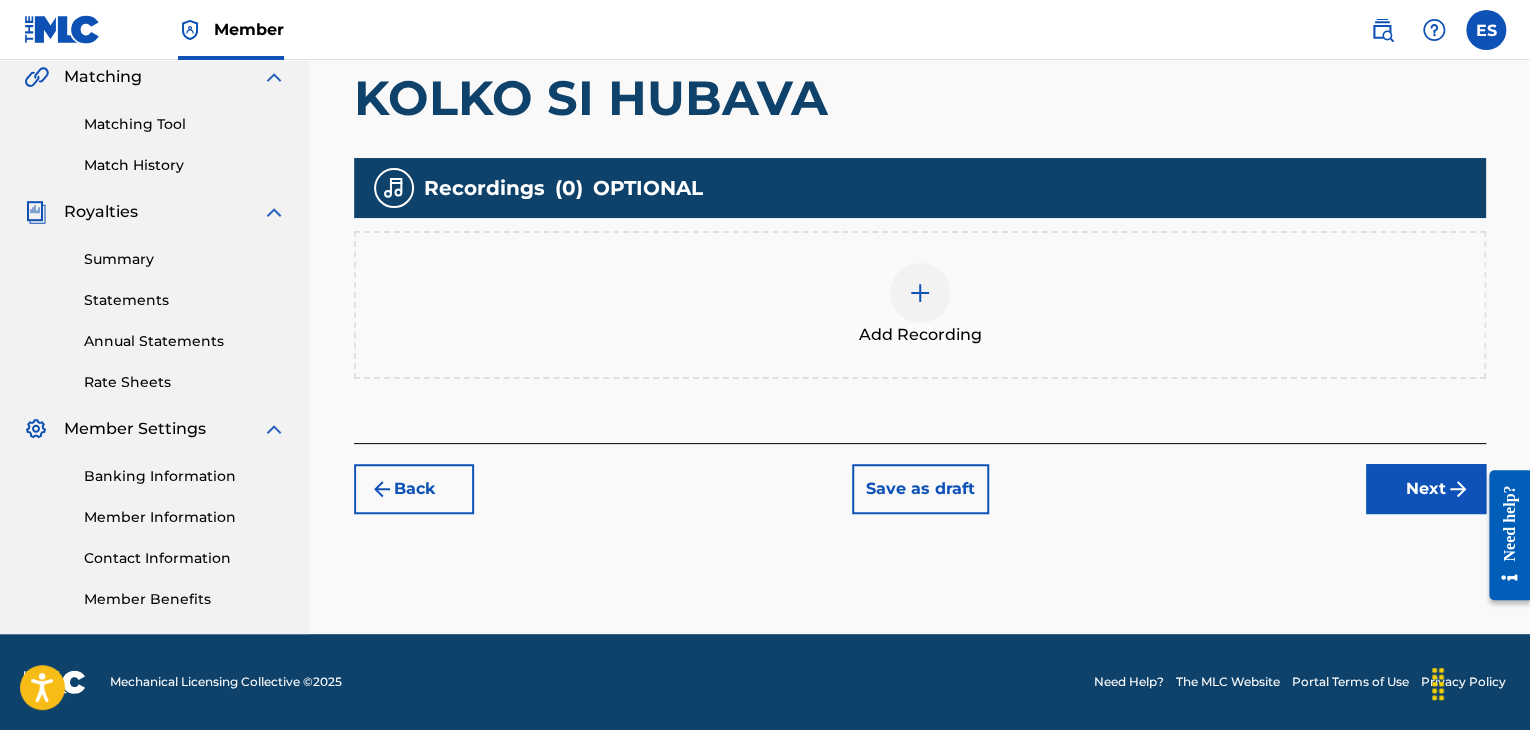 click at bounding box center [920, 293] 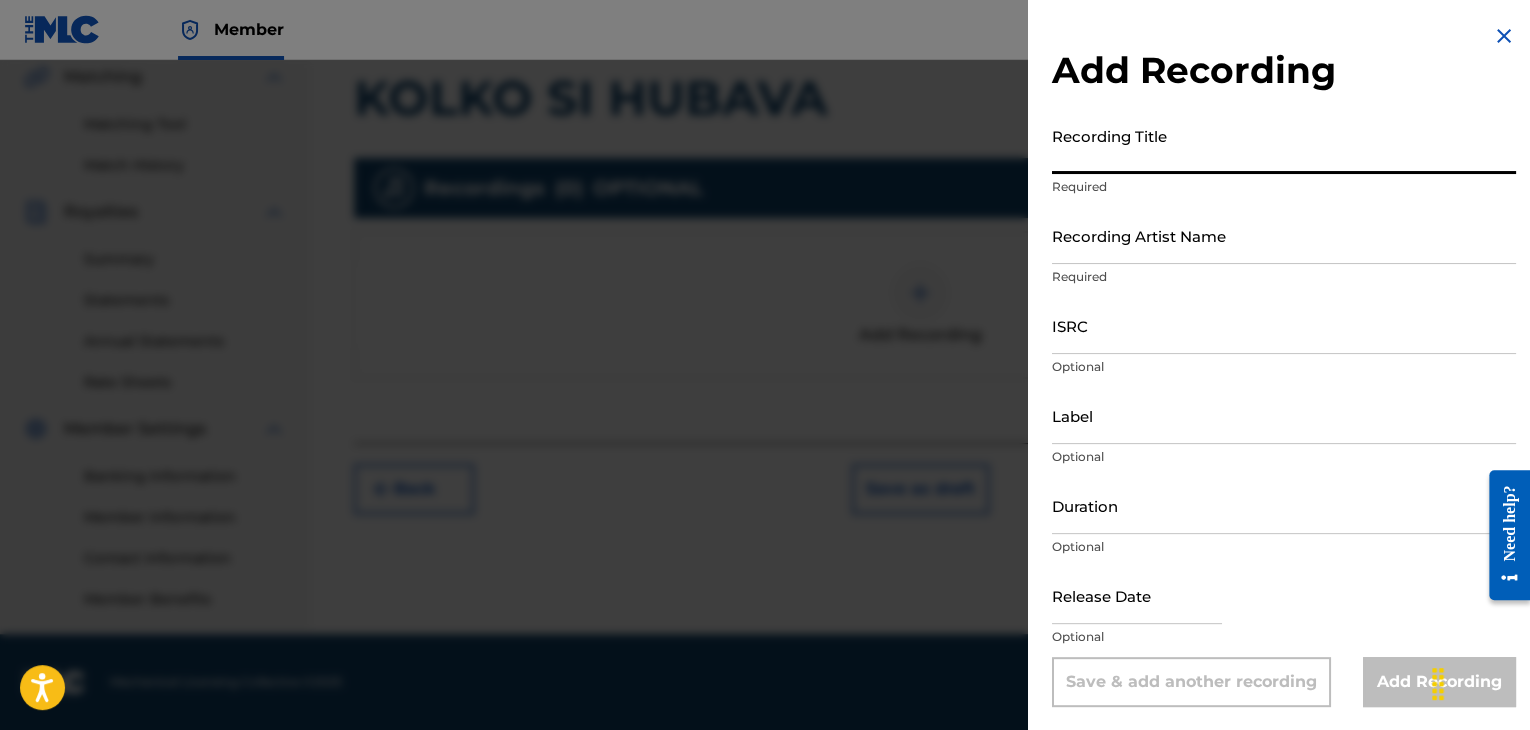 click on "Recording Title" at bounding box center (1284, 145) 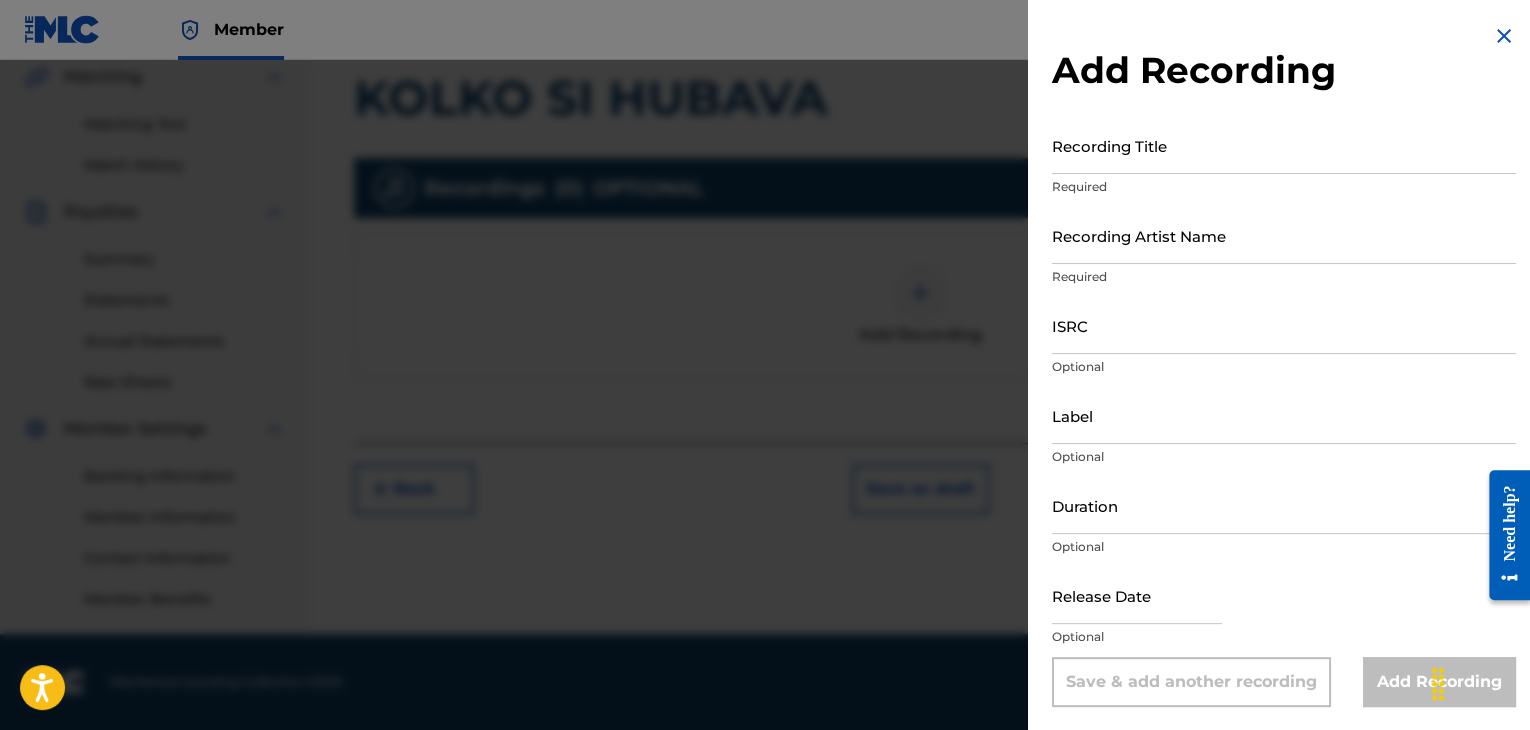 drag, startPoint x: 1180, startPoint y: 116, endPoint x: 1120, endPoint y: 157, distance: 72.67049 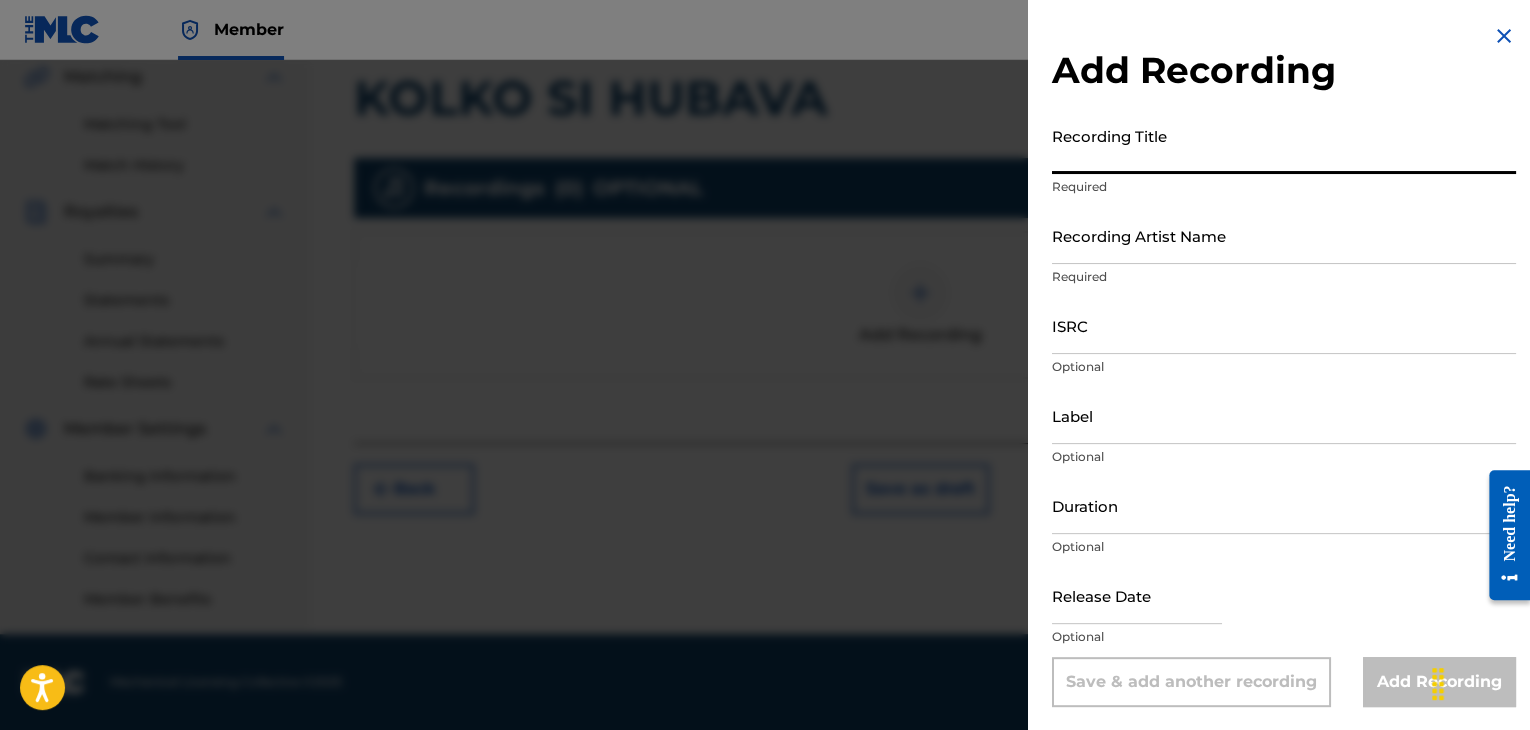 paste on "KOLKO SI HUBAVA" 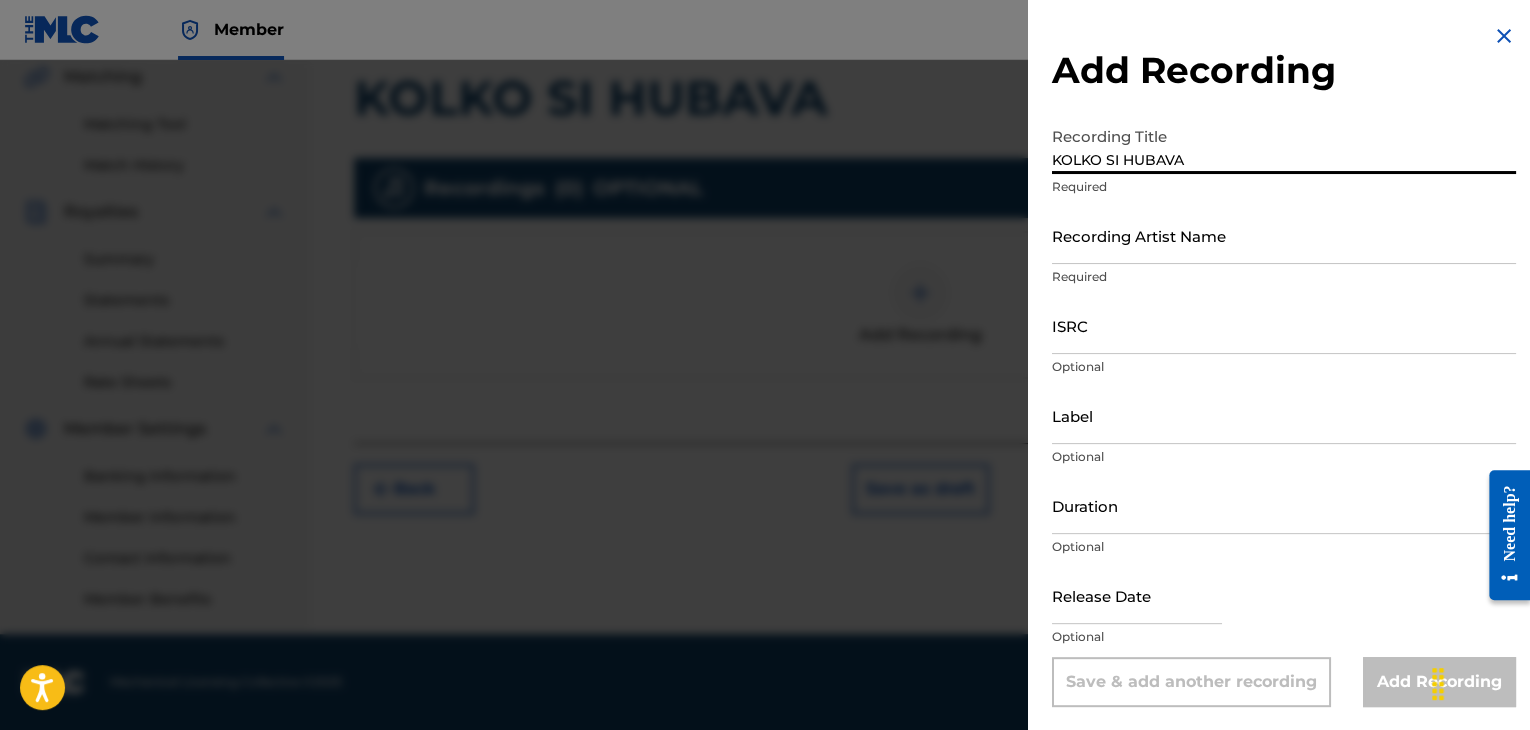 click on "KOLKO SI HUBAVA" at bounding box center [1284, 145] 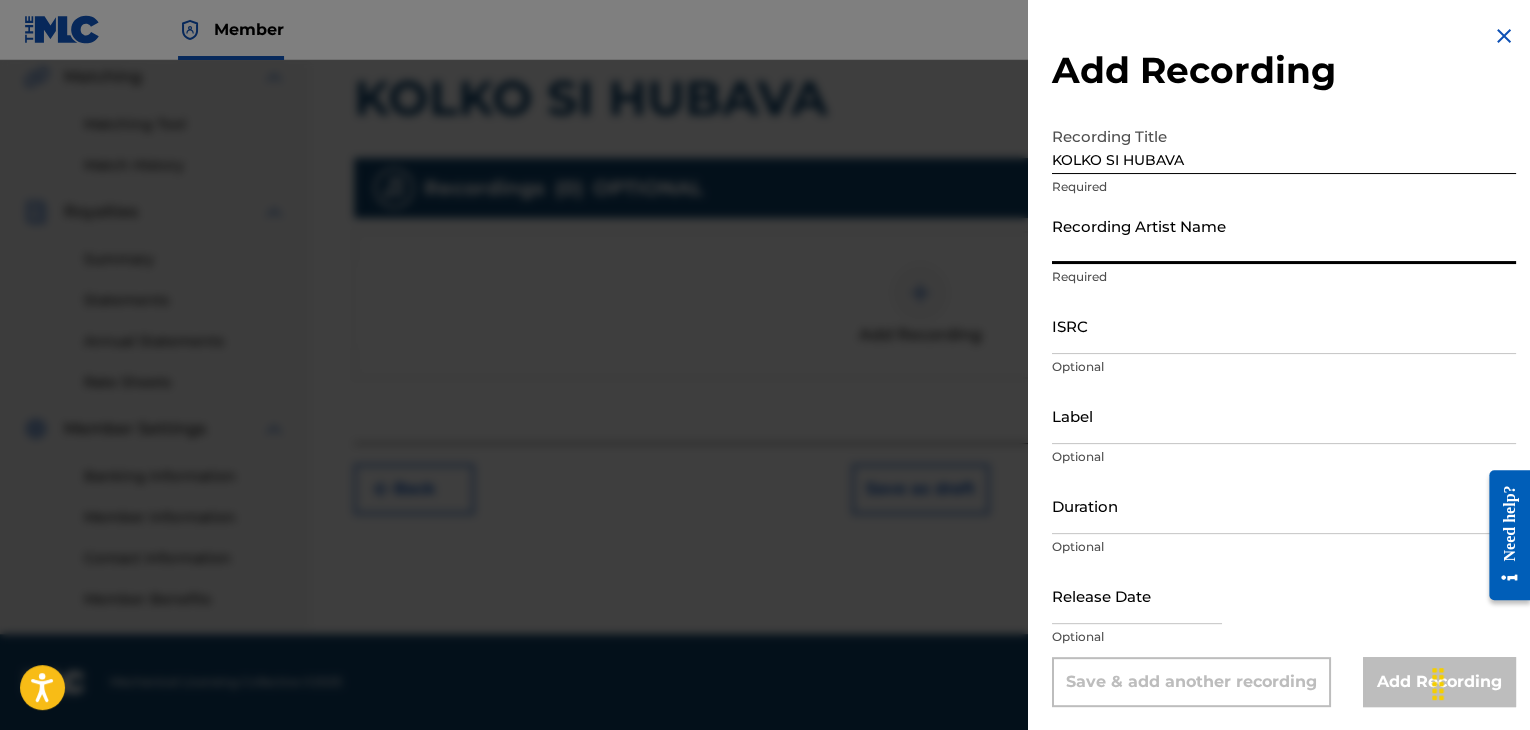 click on "Recording Artist Name" at bounding box center [1284, 235] 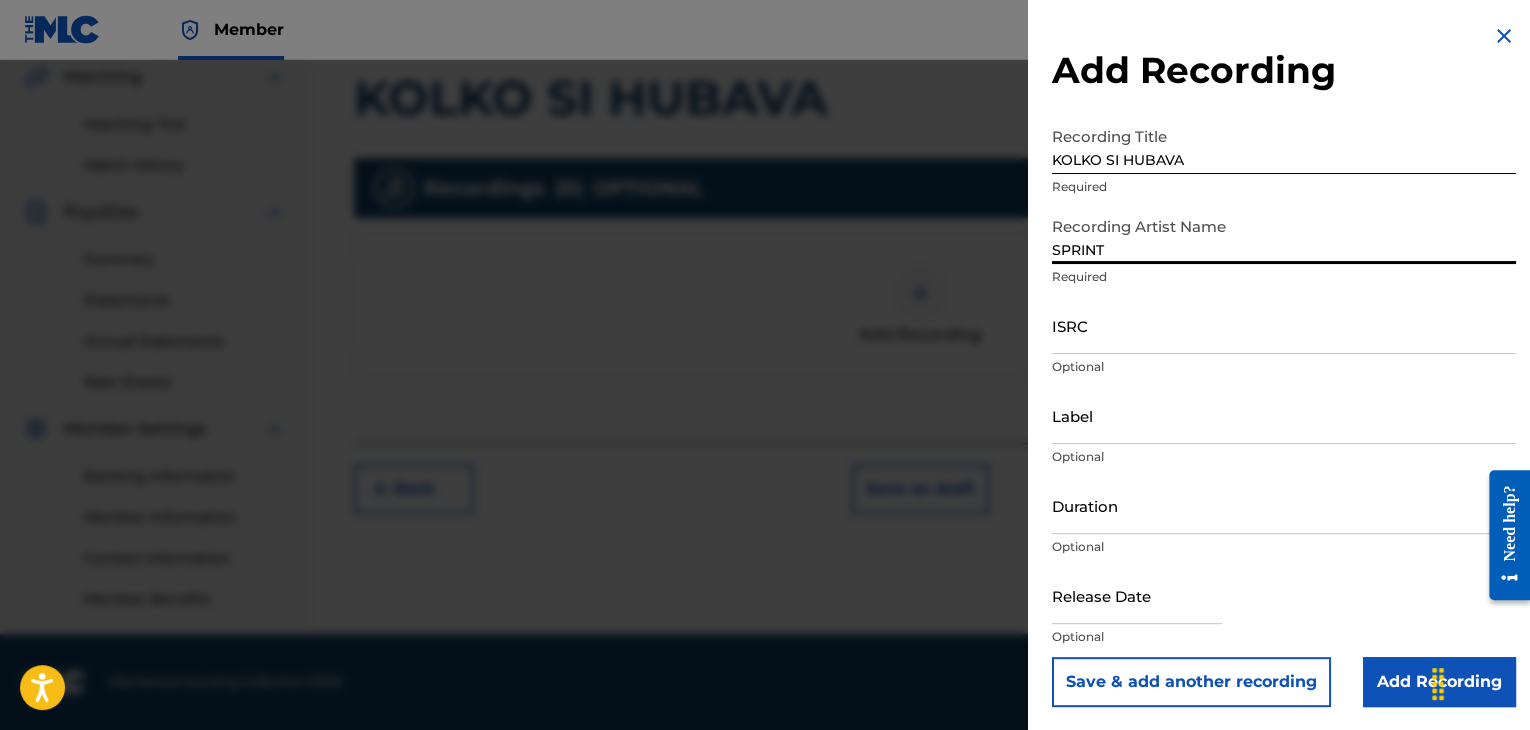 type on "SPRINT" 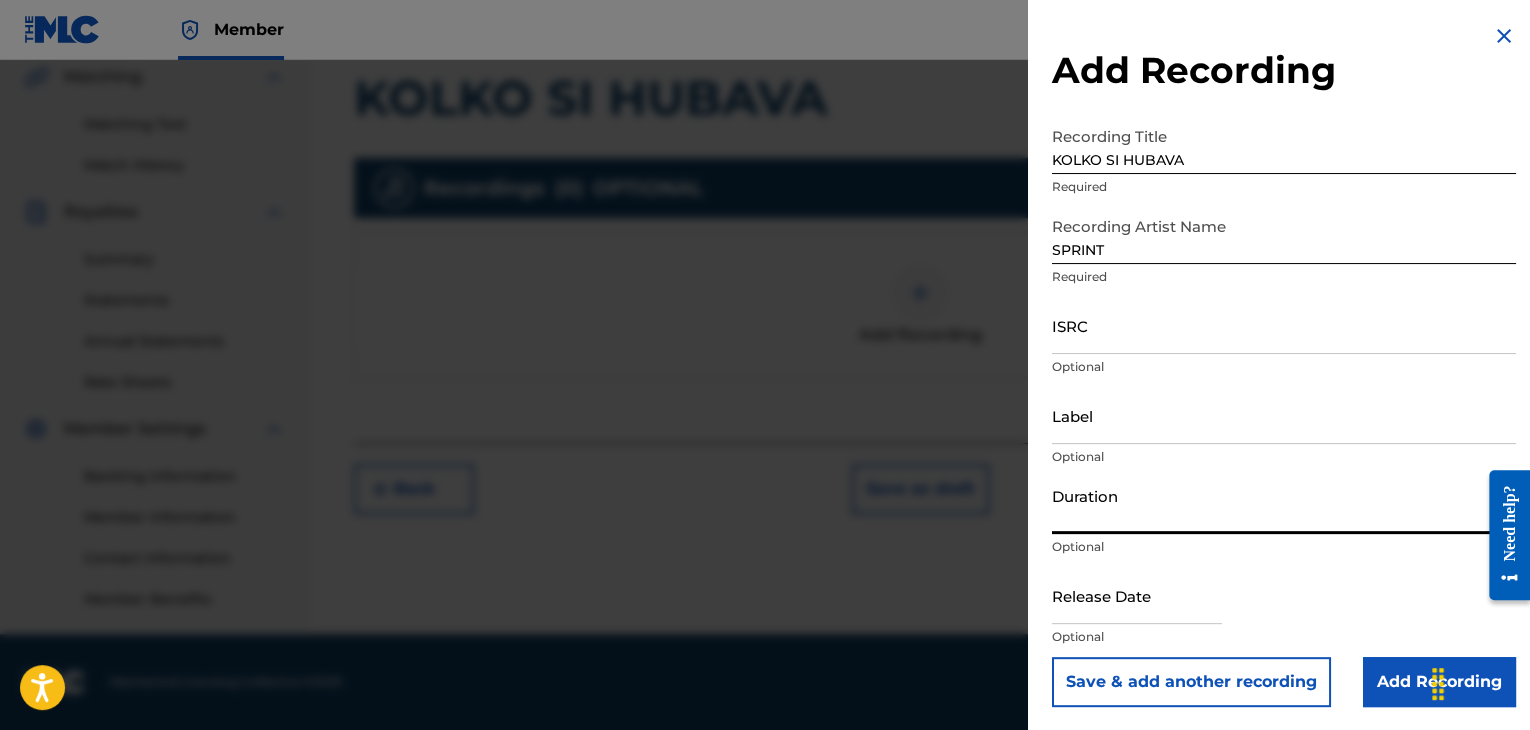 click on "Duration" at bounding box center (1284, 505) 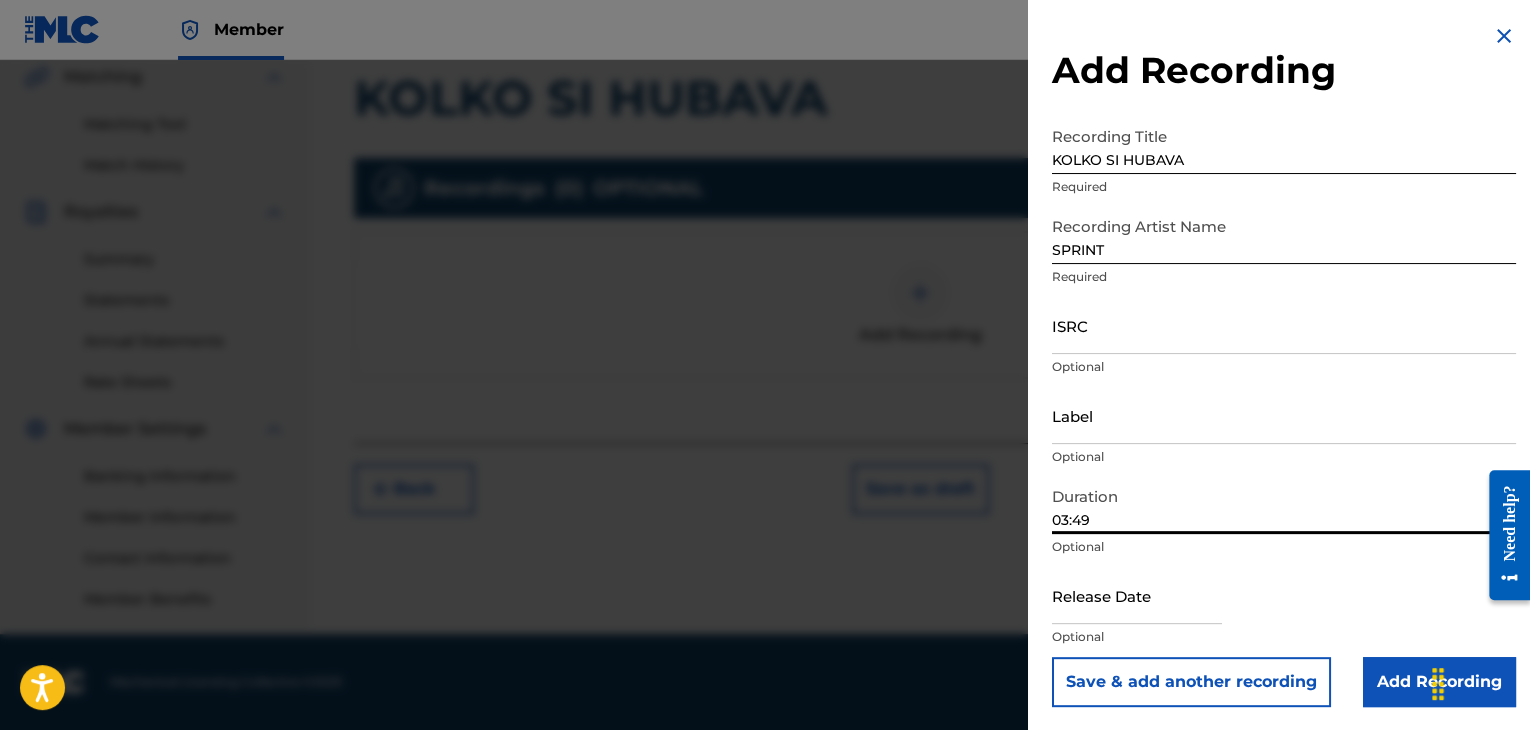 type on "03:49" 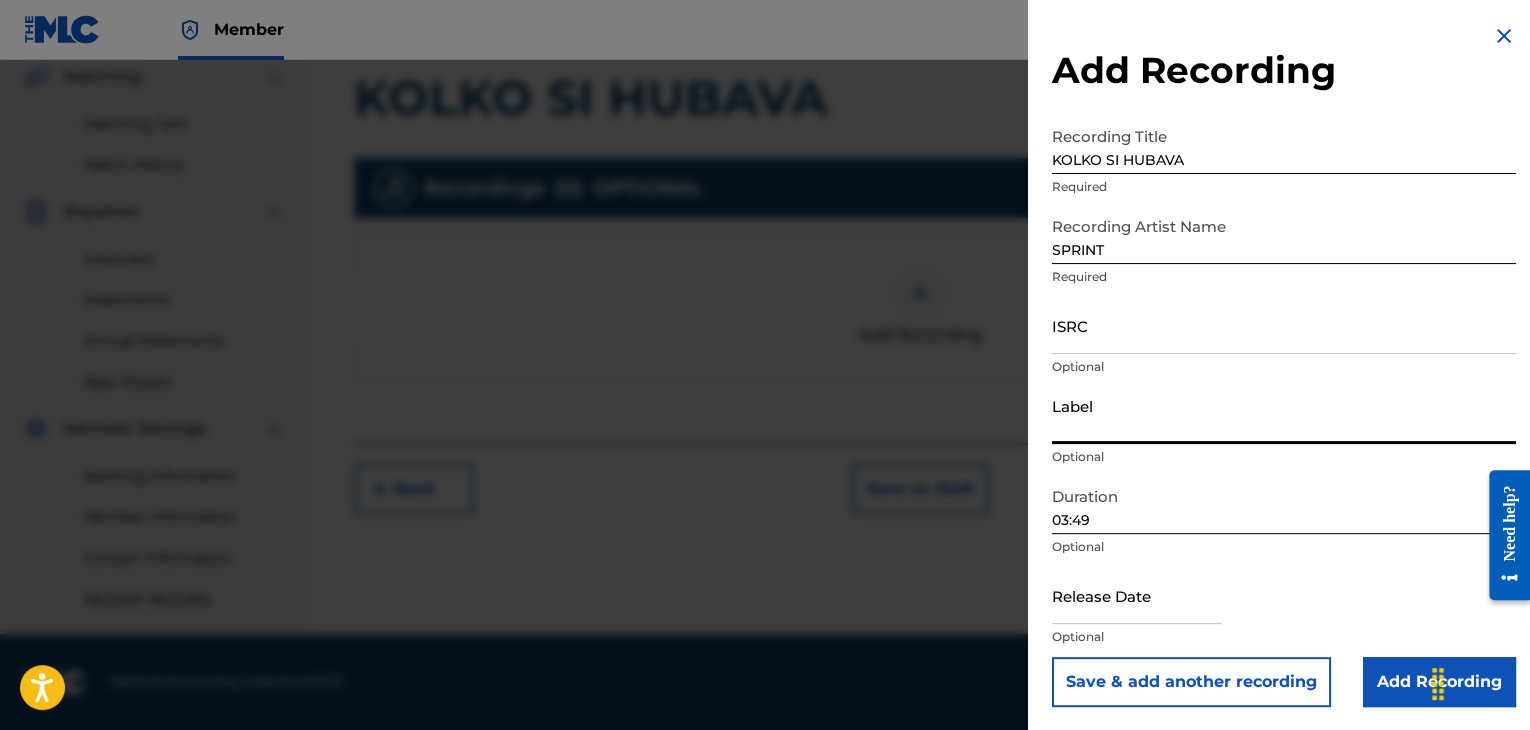 click on "Label" at bounding box center [1284, 415] 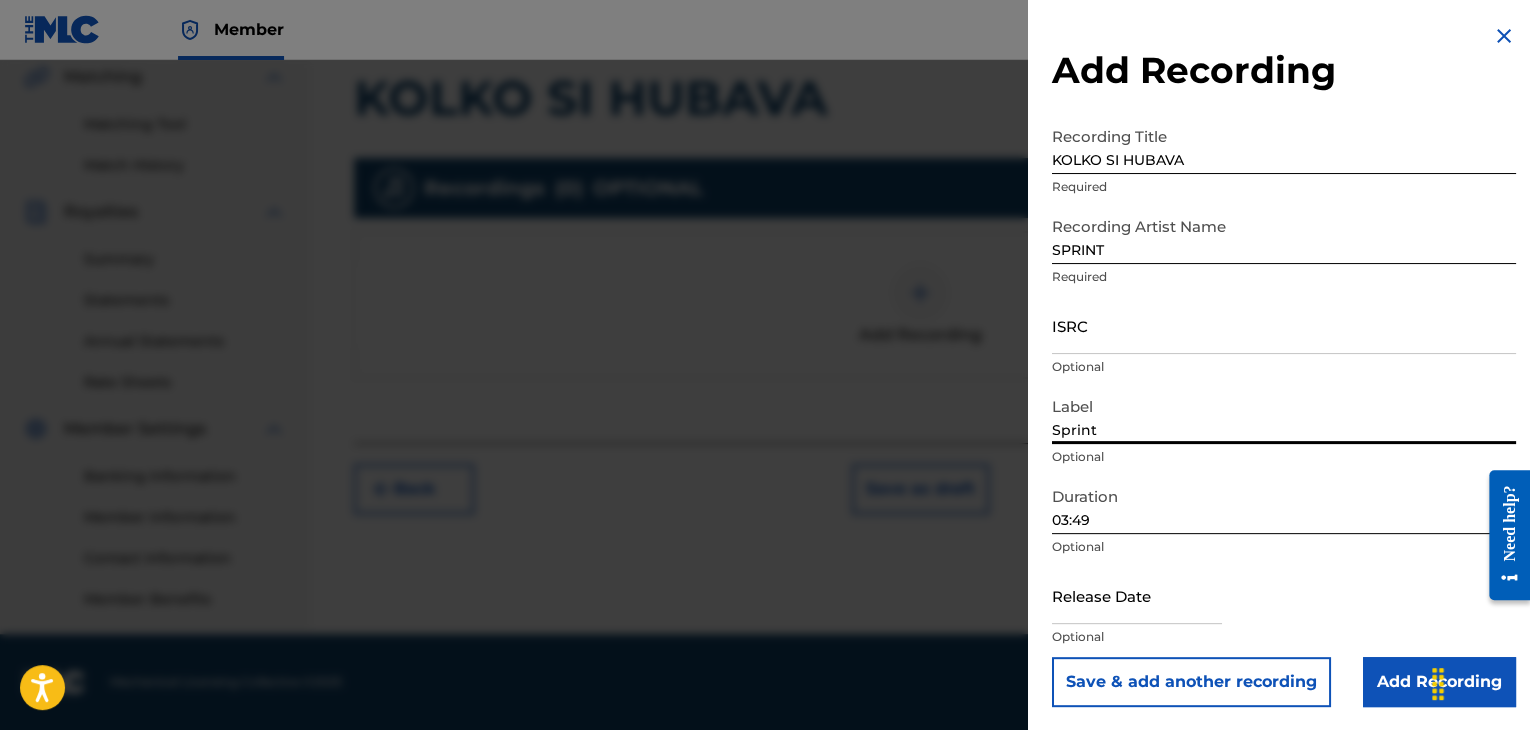 type on "Sprint" 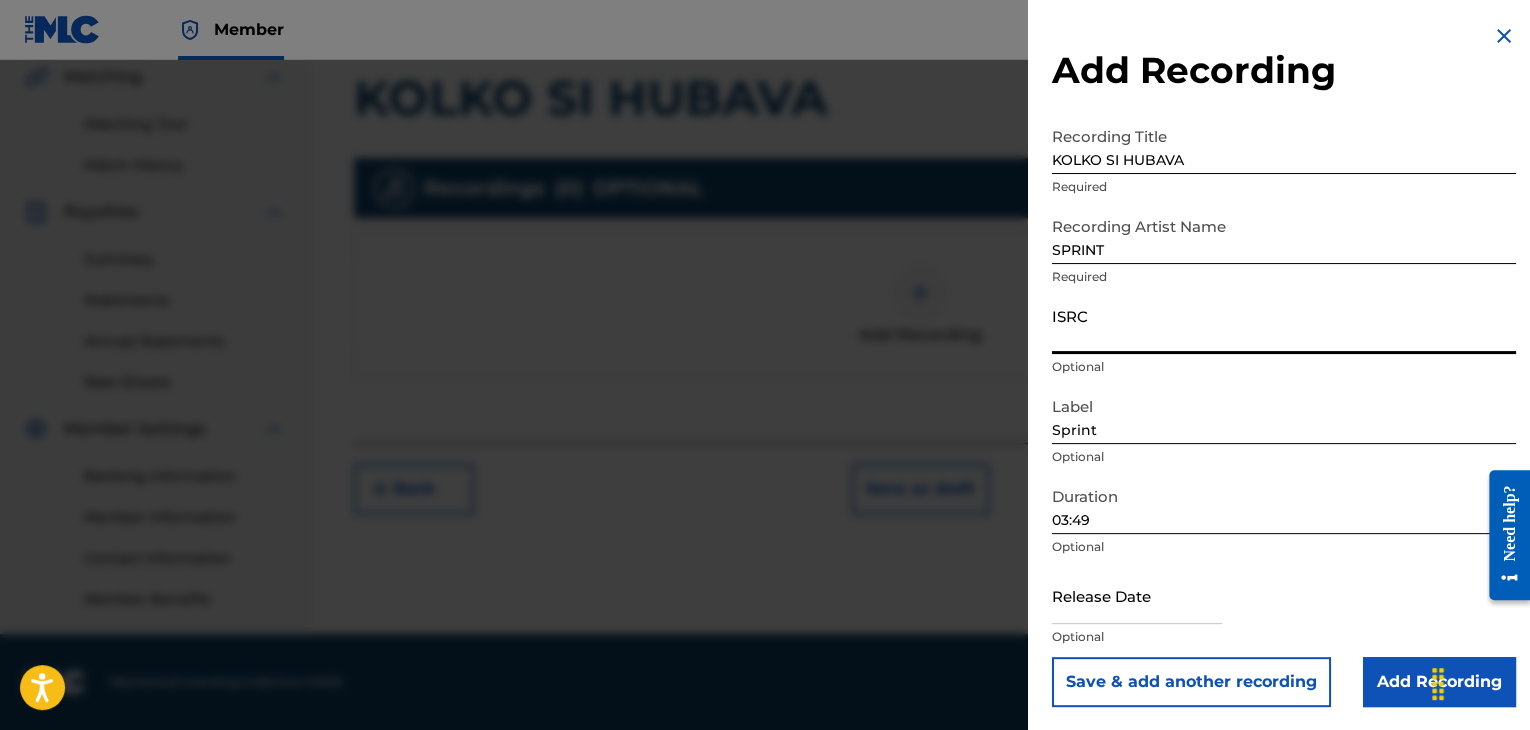 click on "ISRC" at bounding box center [1284, 325] 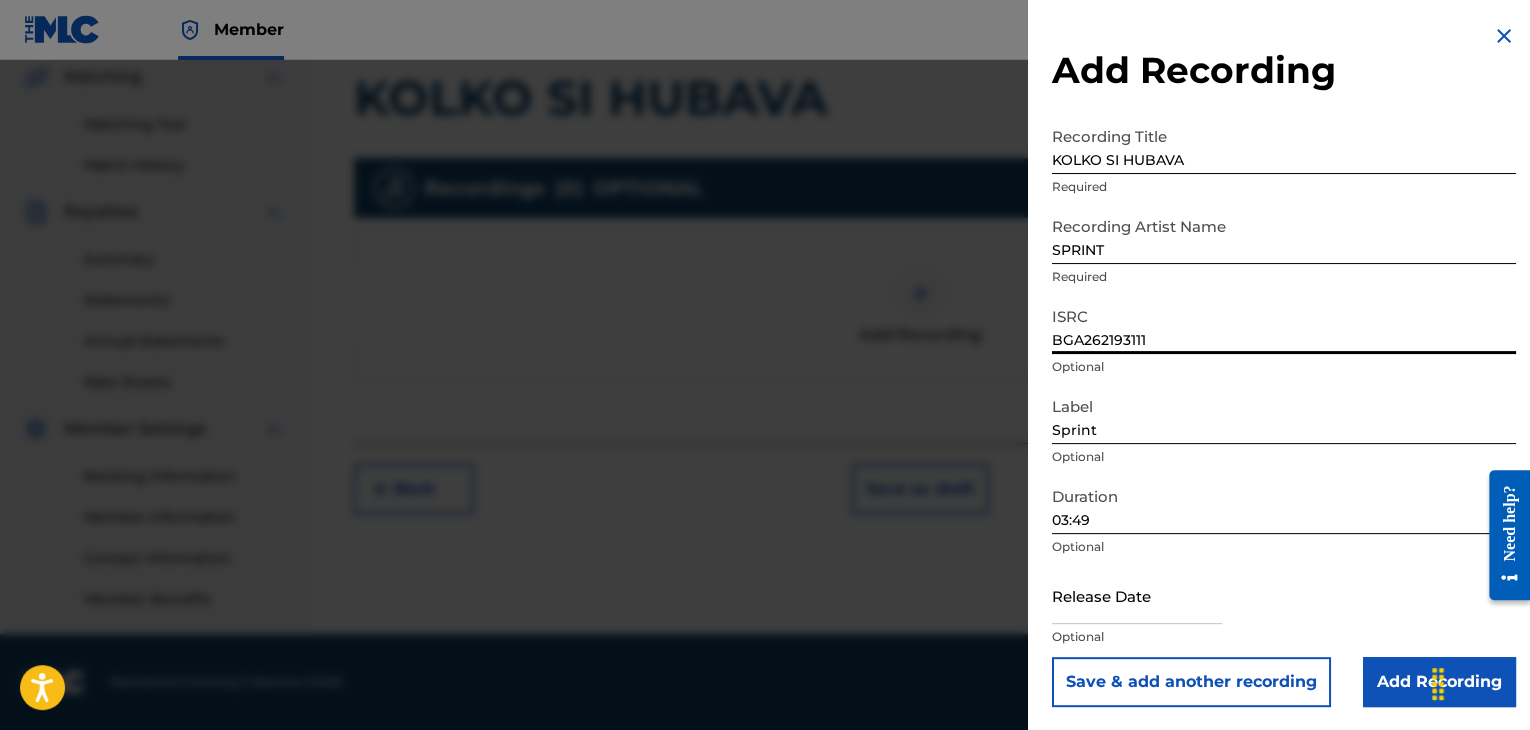 type on "BGA262193111" 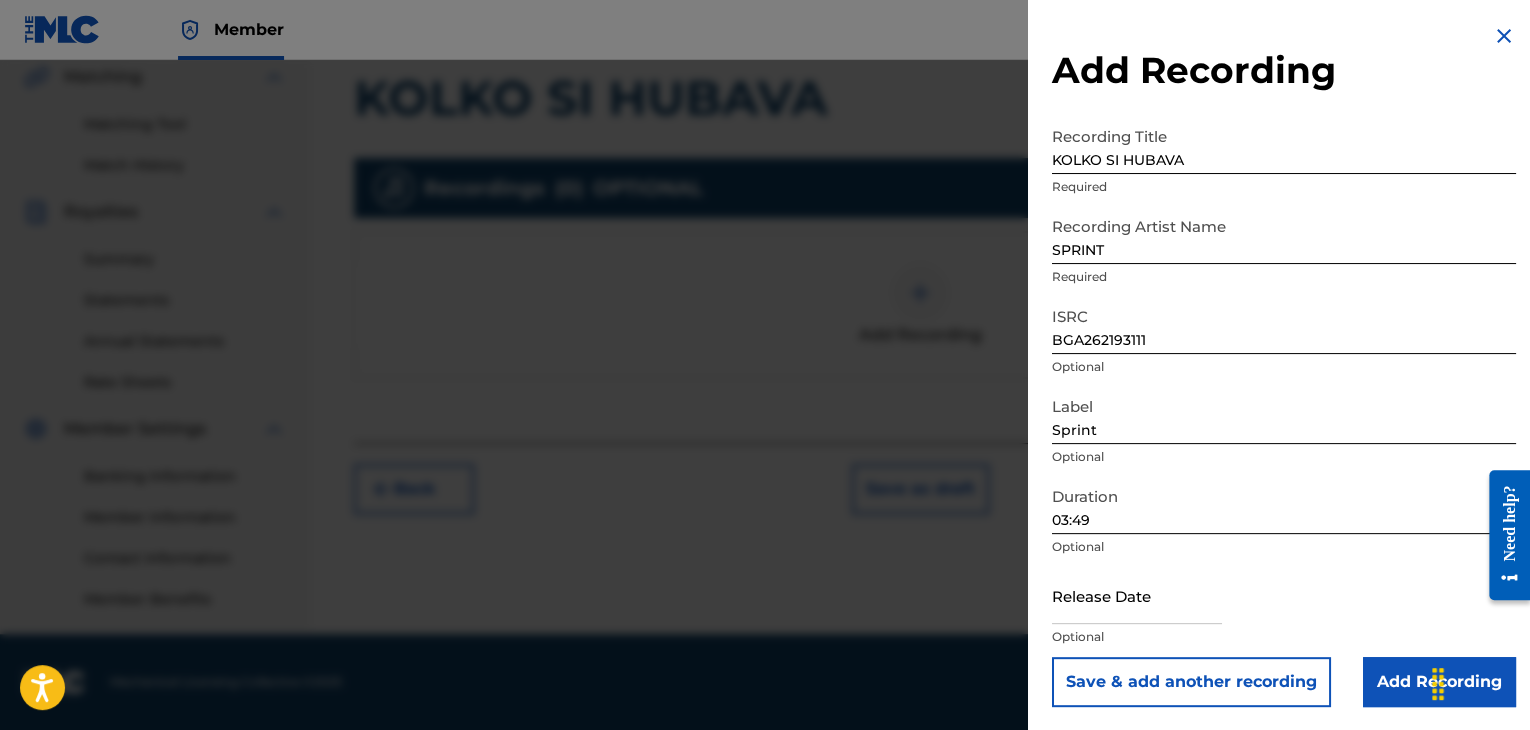 click on "Add Recording" at bounding box center (1439, 682) 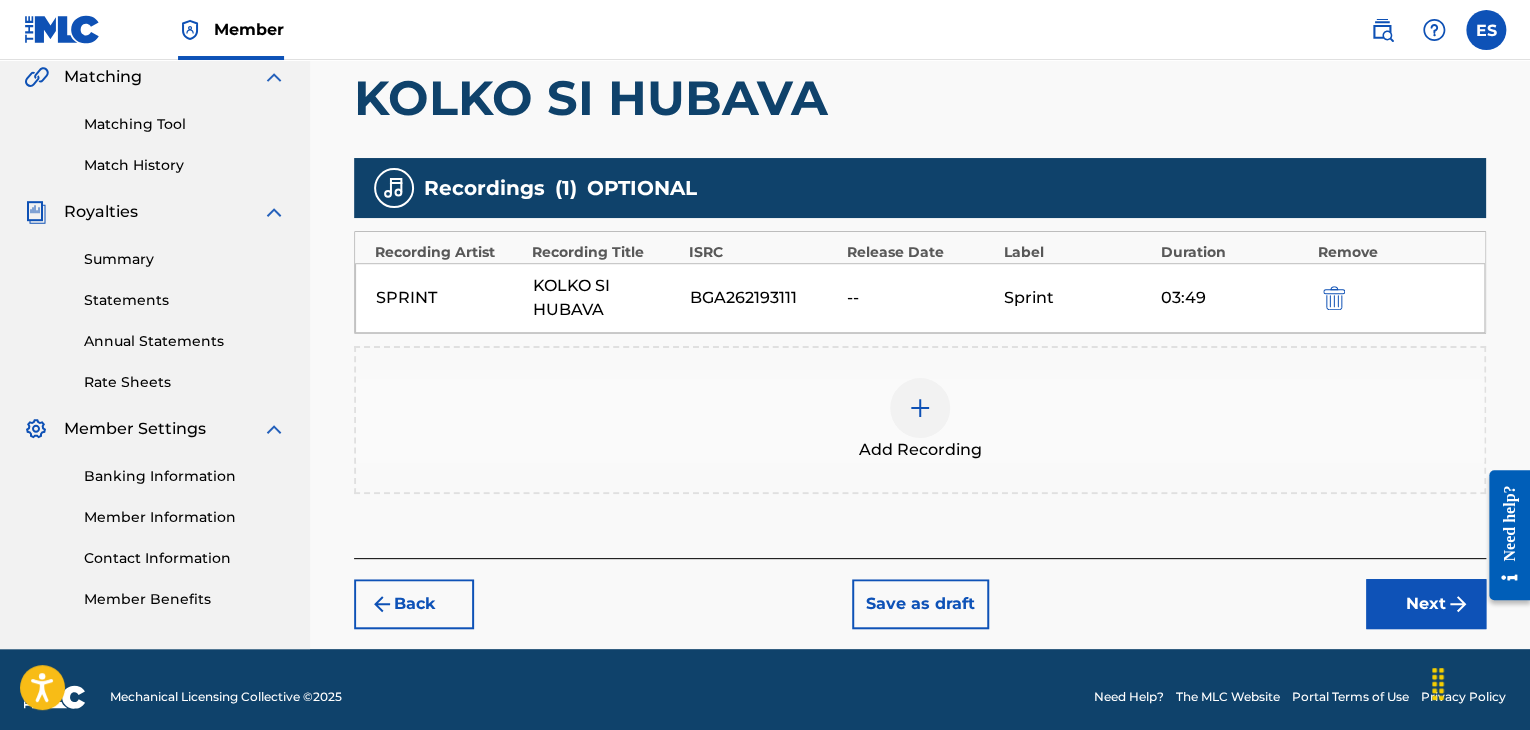 click on "Next" at bounding box center (1426, 604) 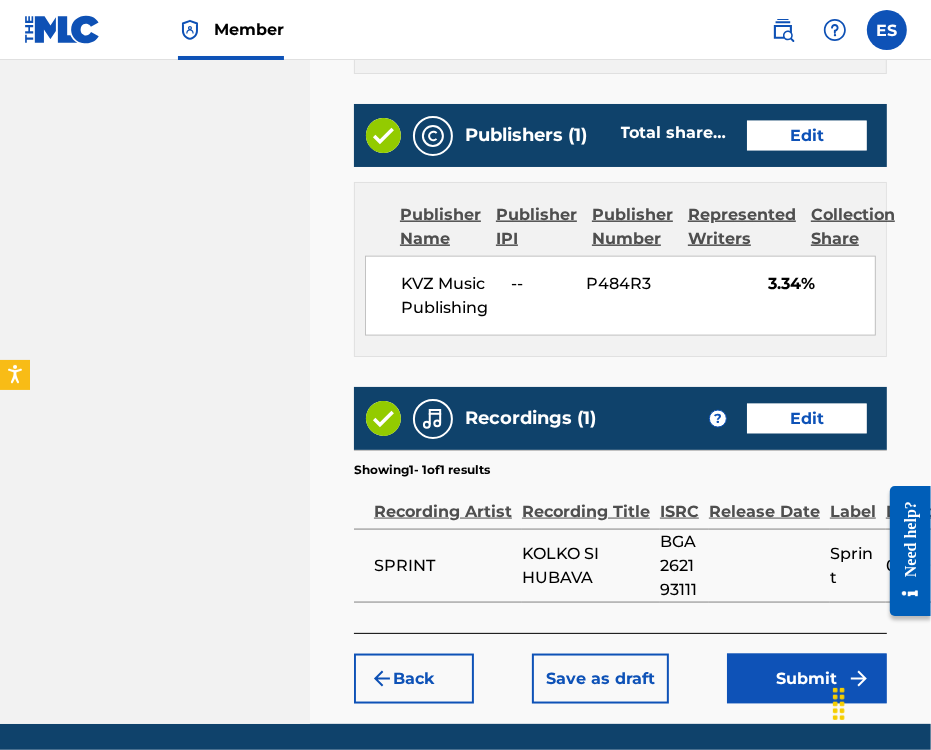 scroll, scrollTop: 1634, scrollLeft: 0, axis: vertical 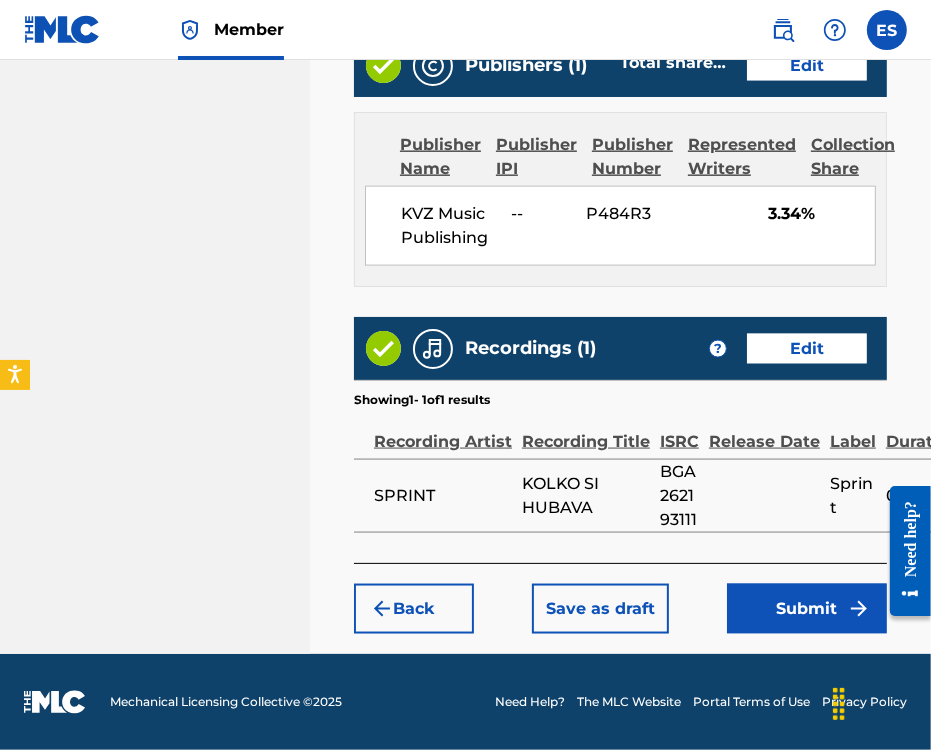 click on "Submit" at bounding box center [807, 609] 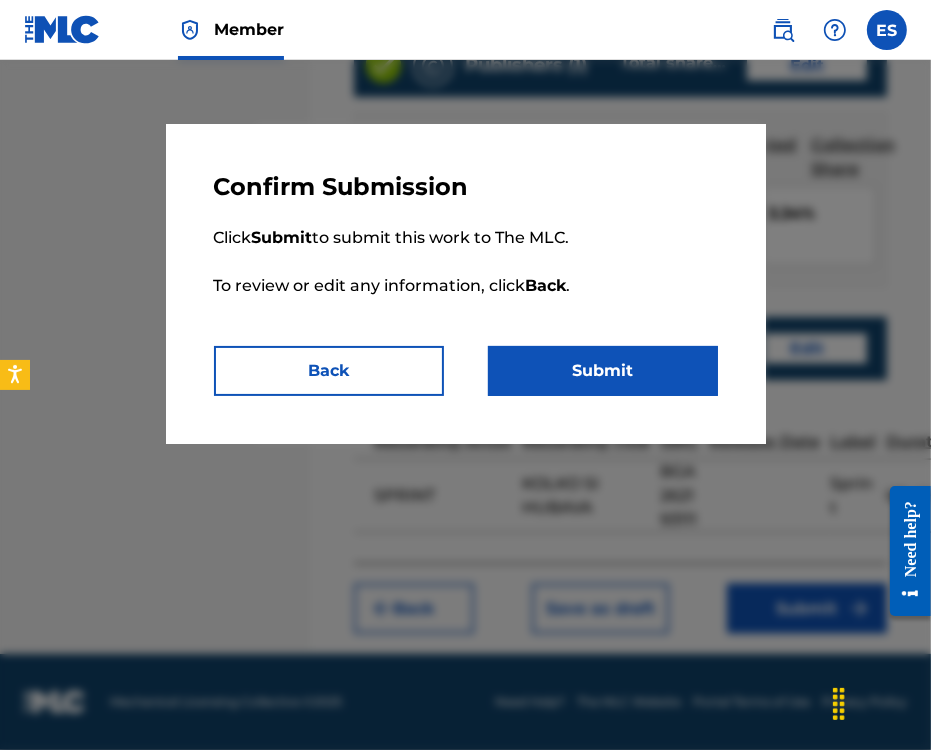 click on "Submit" at bounding box center [603, 371] 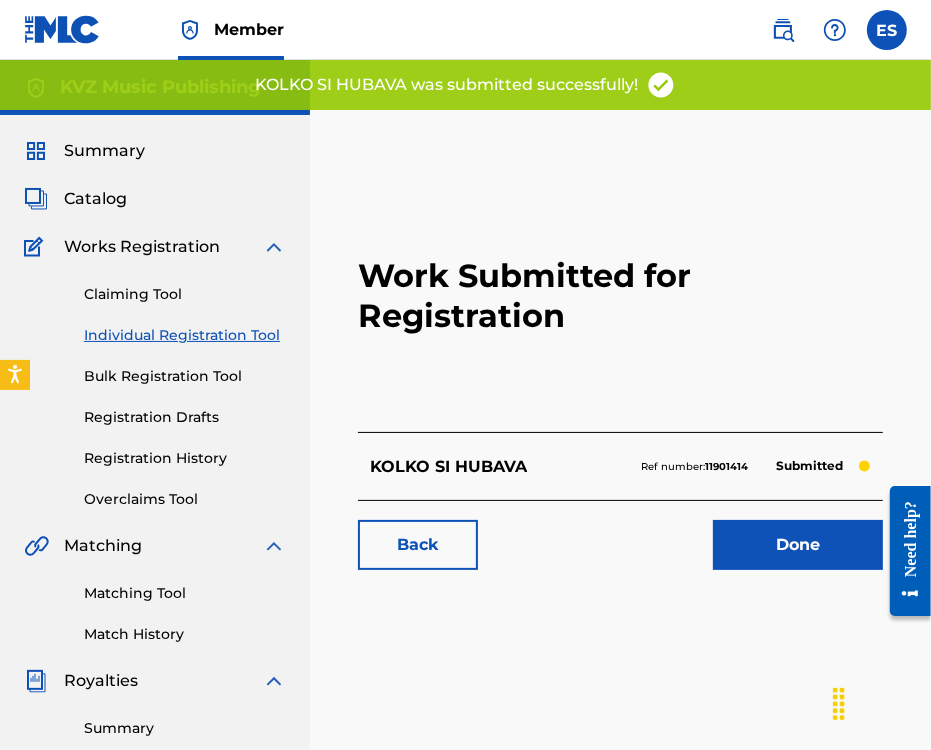 click on "Individual Registration Tool" at bounding box center [185, 335] 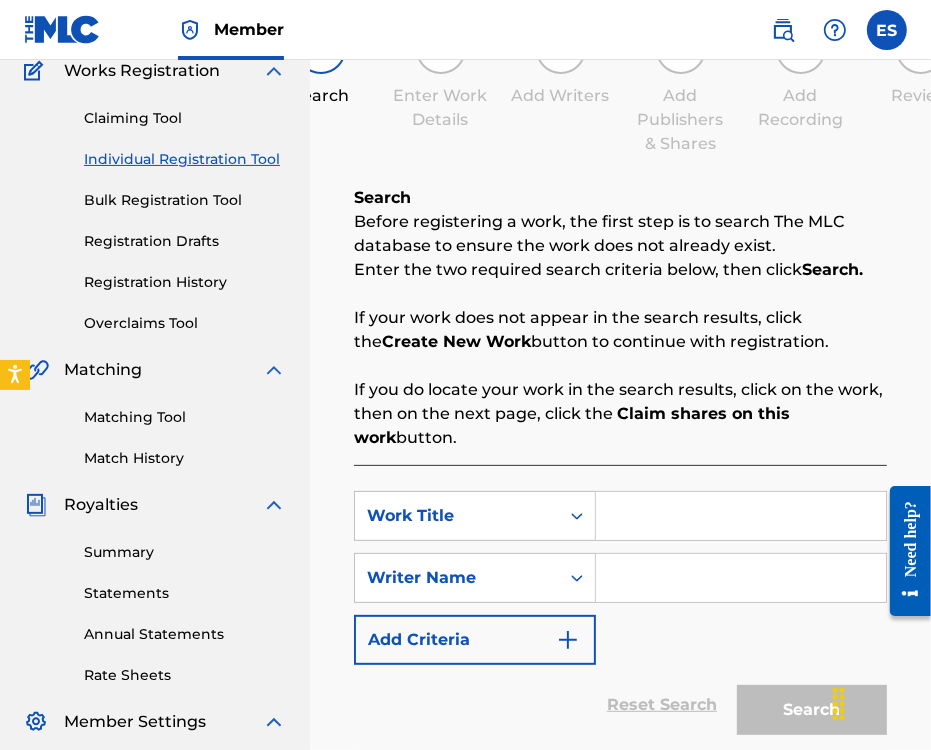 scroll, scrollTop: 300, scrollLeft: 0, axis: vertical 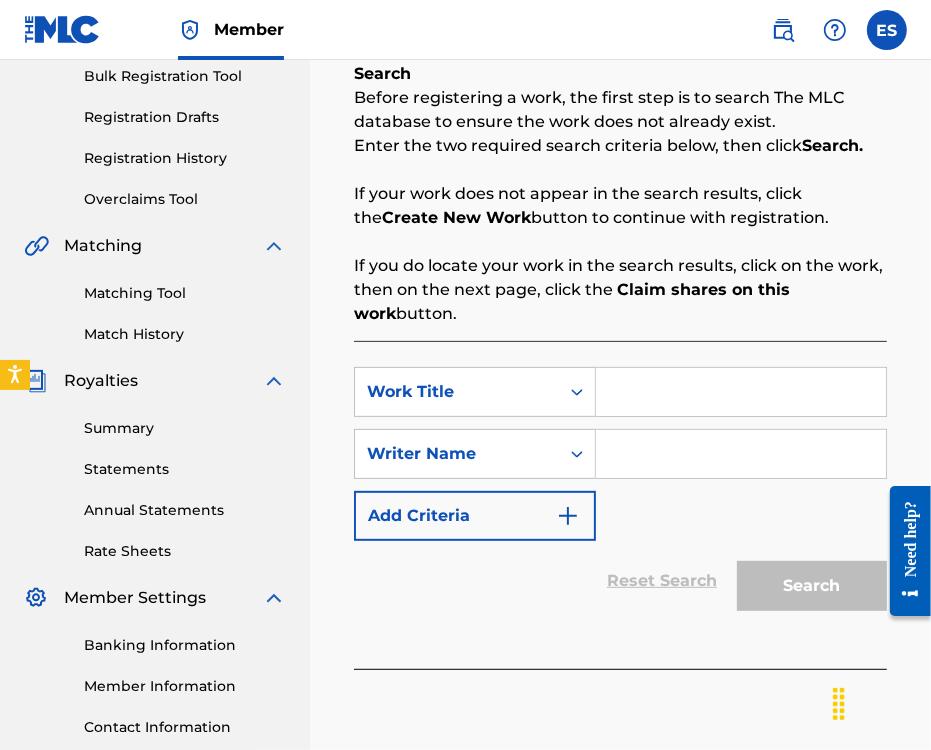 click at bounding box center (741, 392) 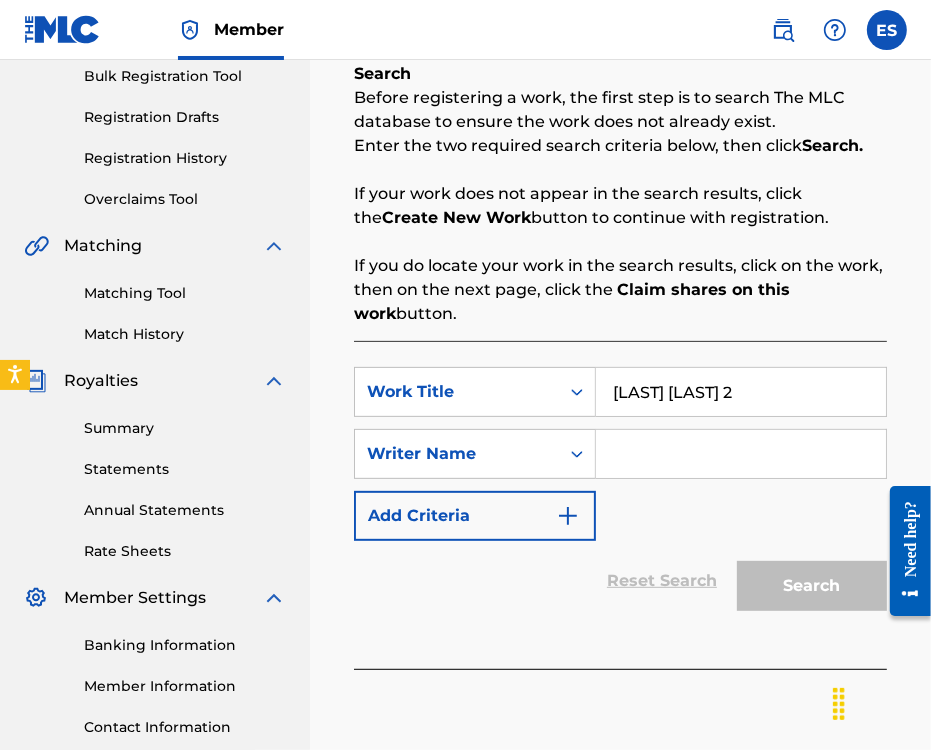 type on "[LAST] [LAST] 2" 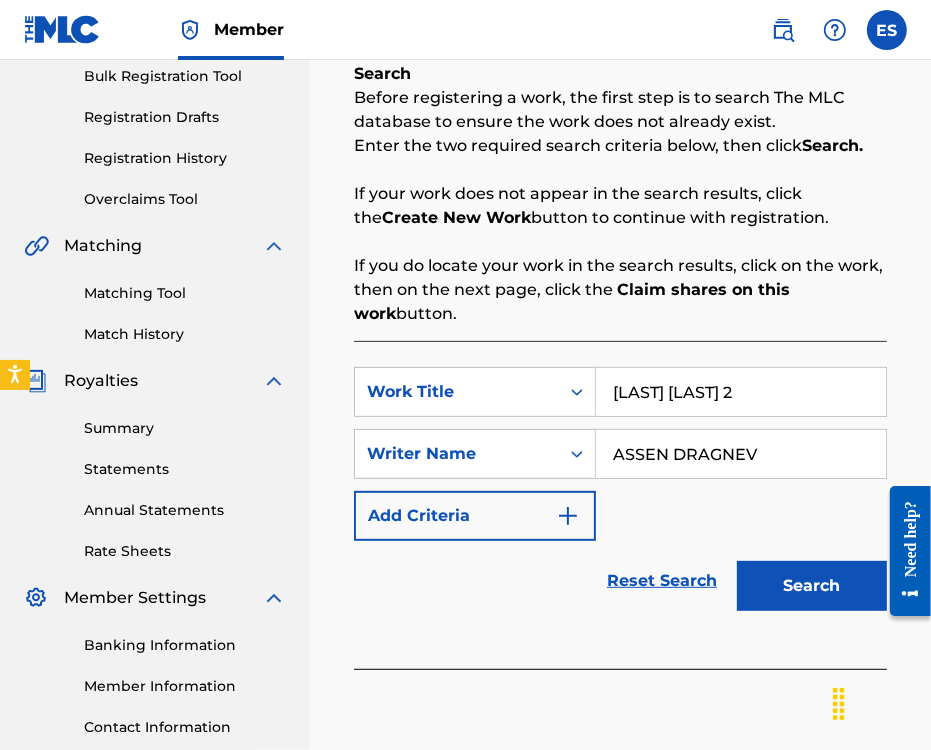 drag, startPoint x: 619, startPoint y: 397, endPoint x: 625, endPoint y: 380, distance: 18.027756 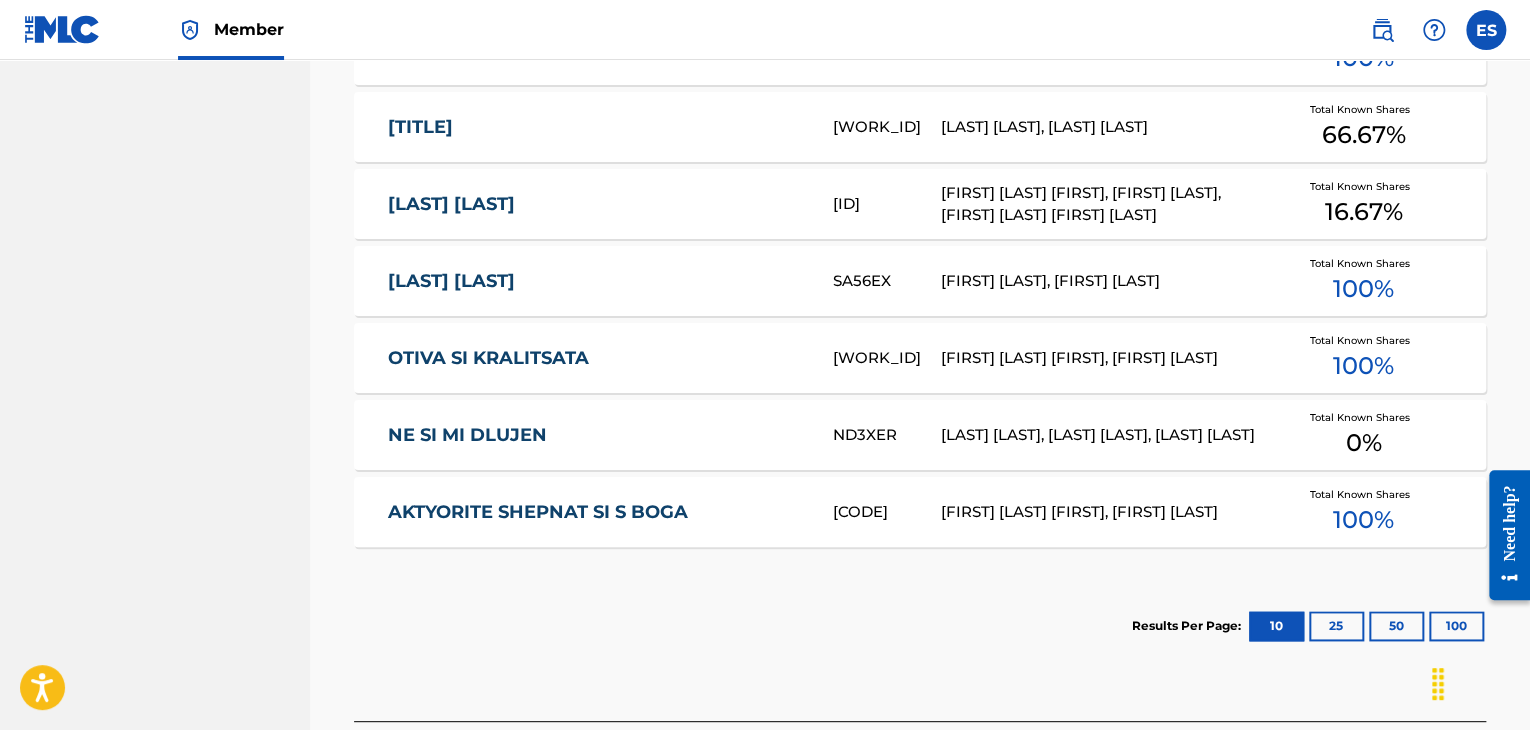 scroll, scrollTop: 1100, scrollLeft: 0, axis: vertical 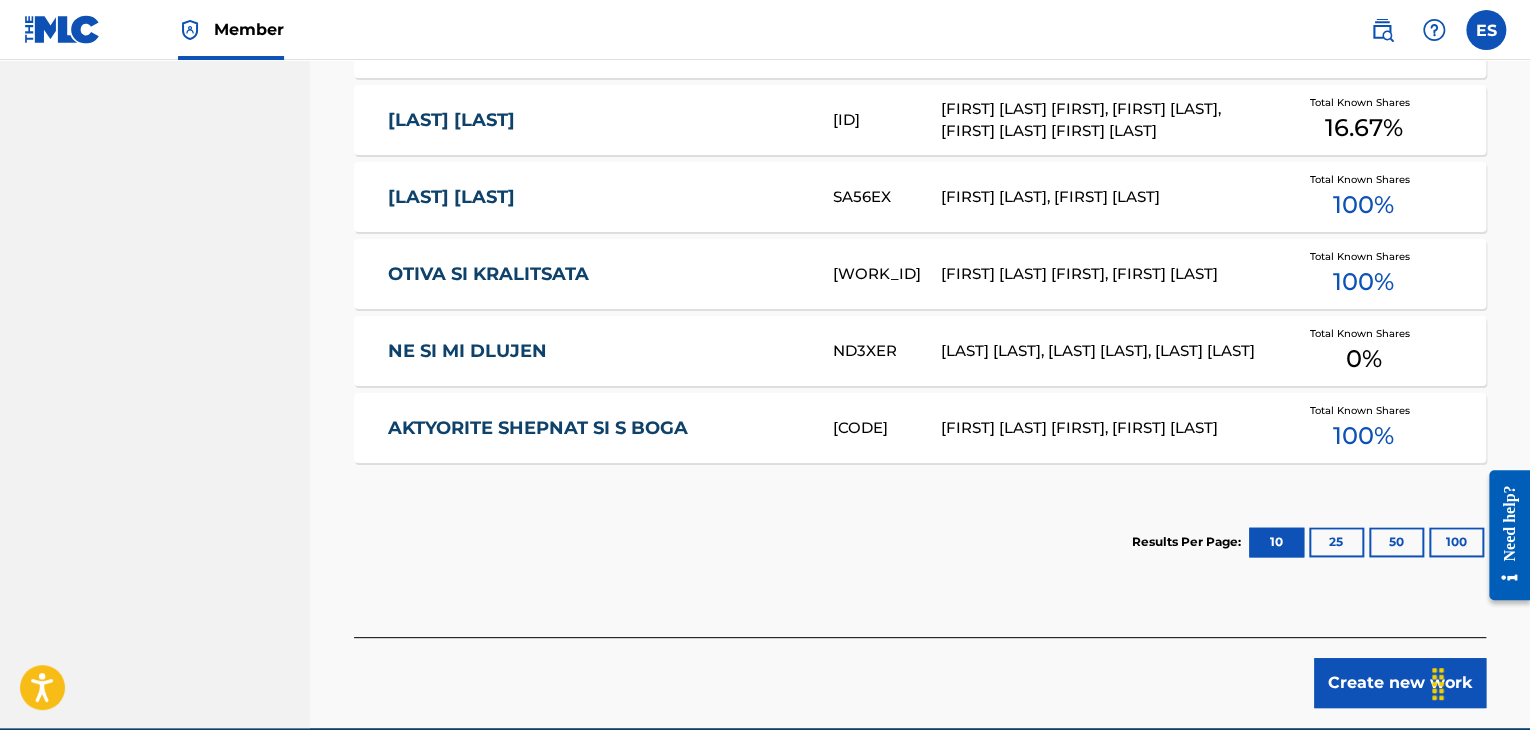 click on "Create new work" at bounding box center [1400, 683] 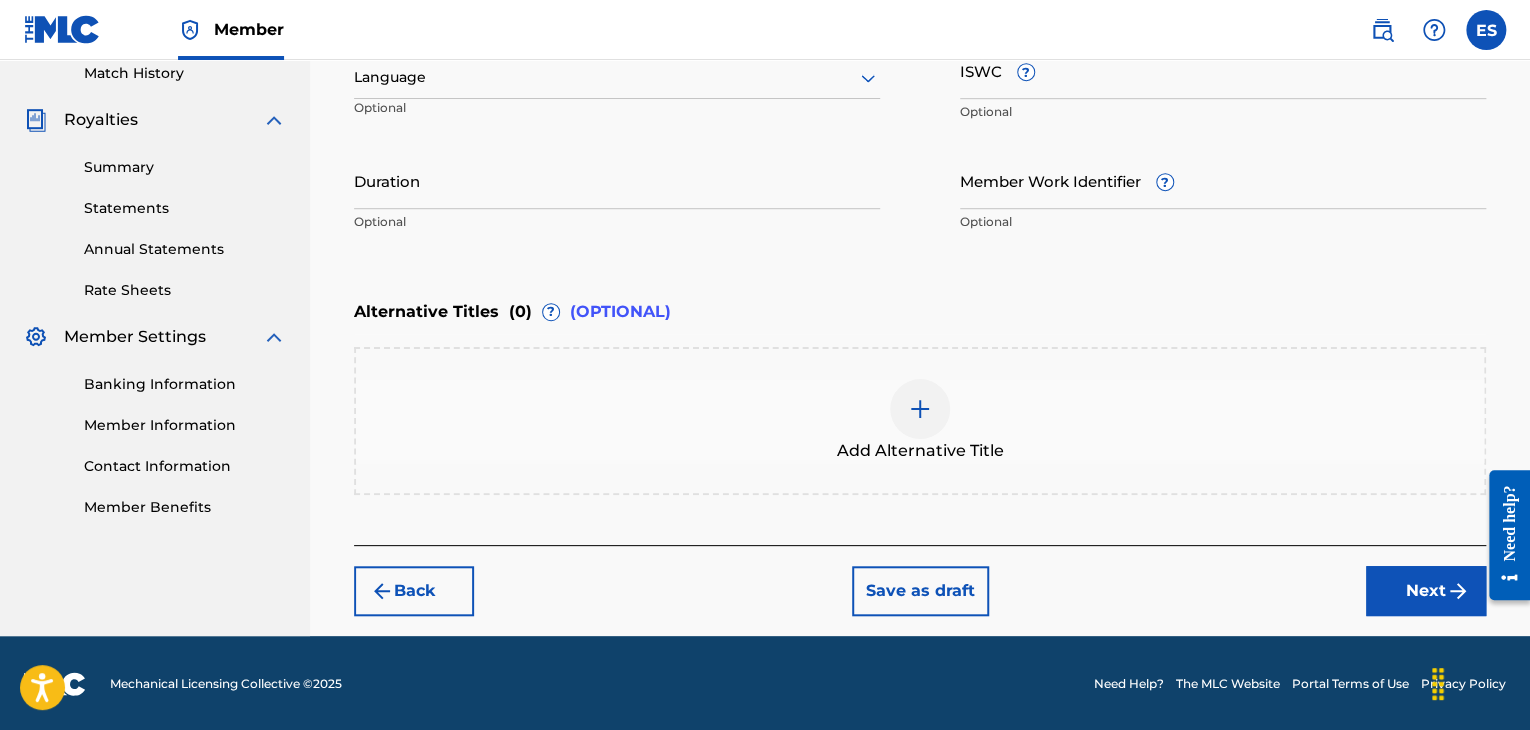 click on "Language" at bounding box center [617, 78] 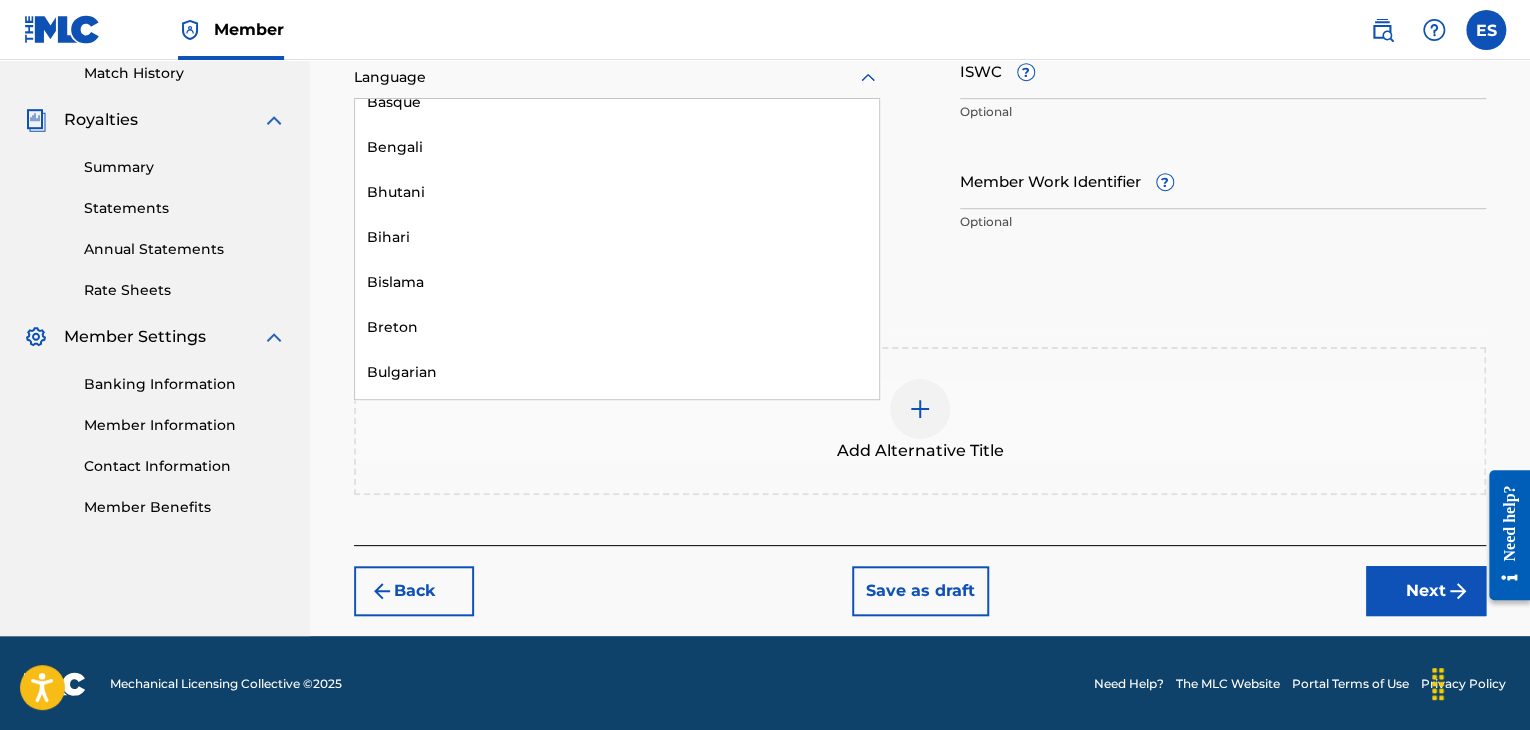 scroll, scrollTop: 700, scrollLeft: 0, axis: vertical 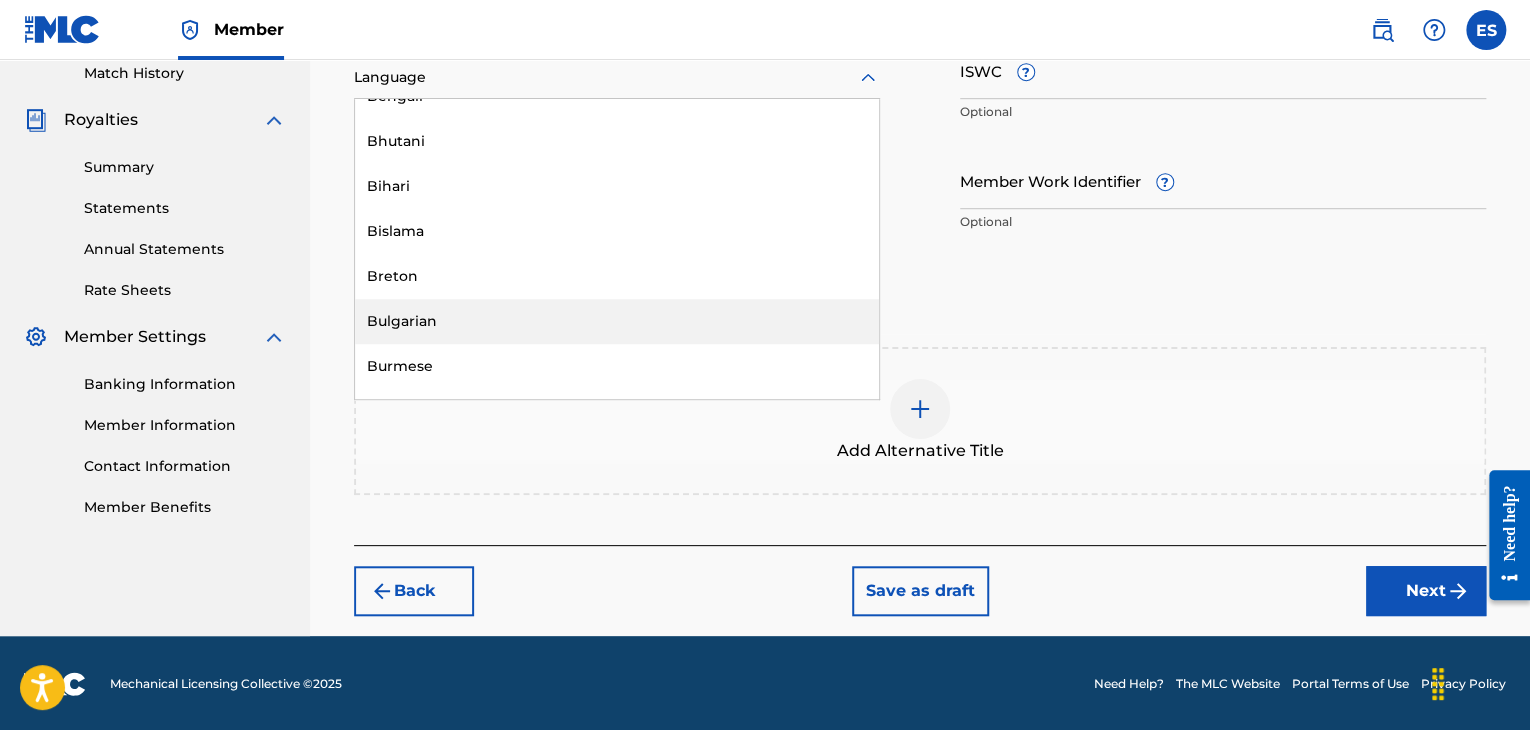 click on "Bulgarian" at bounding box center (617, 321) 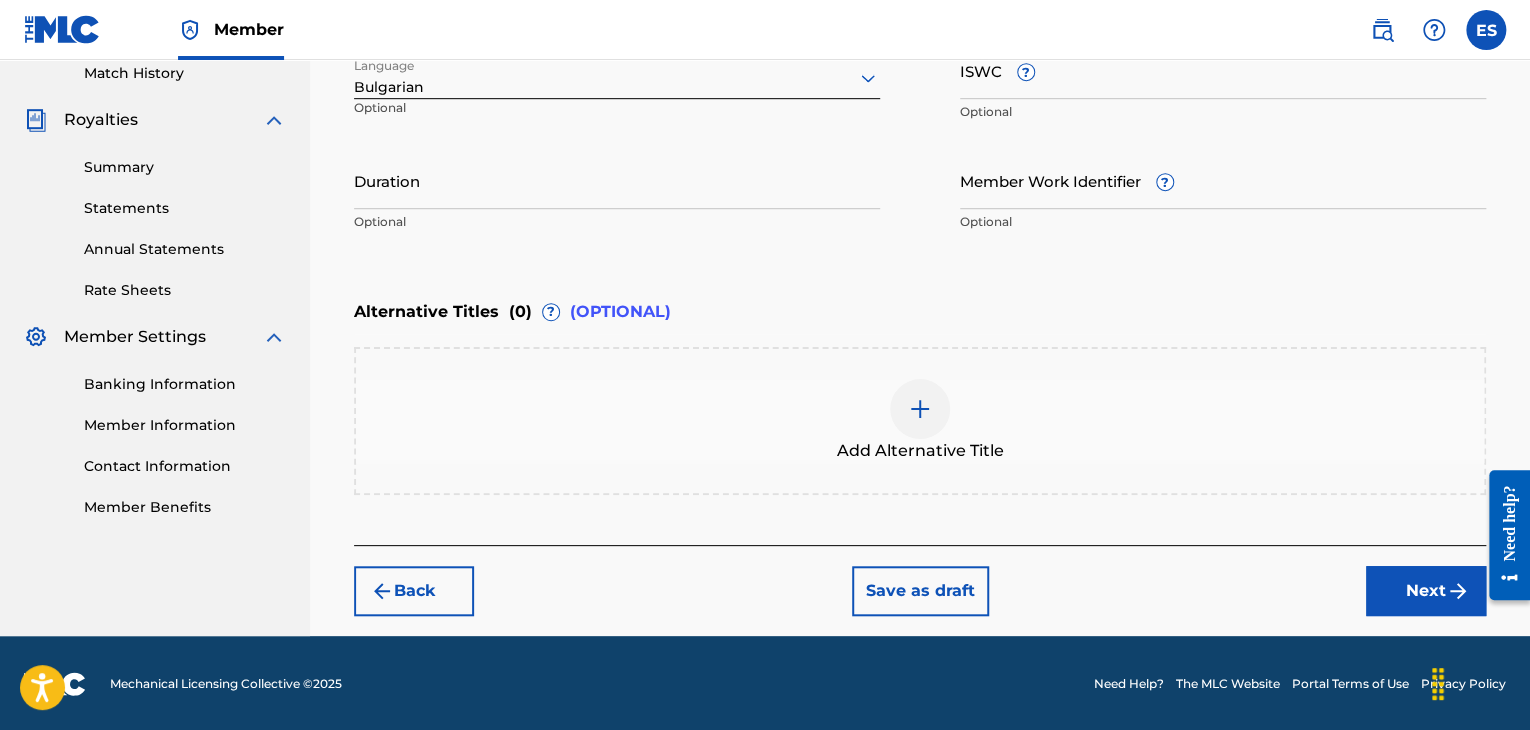 click on "Duration" at bounding box center (617, 180) 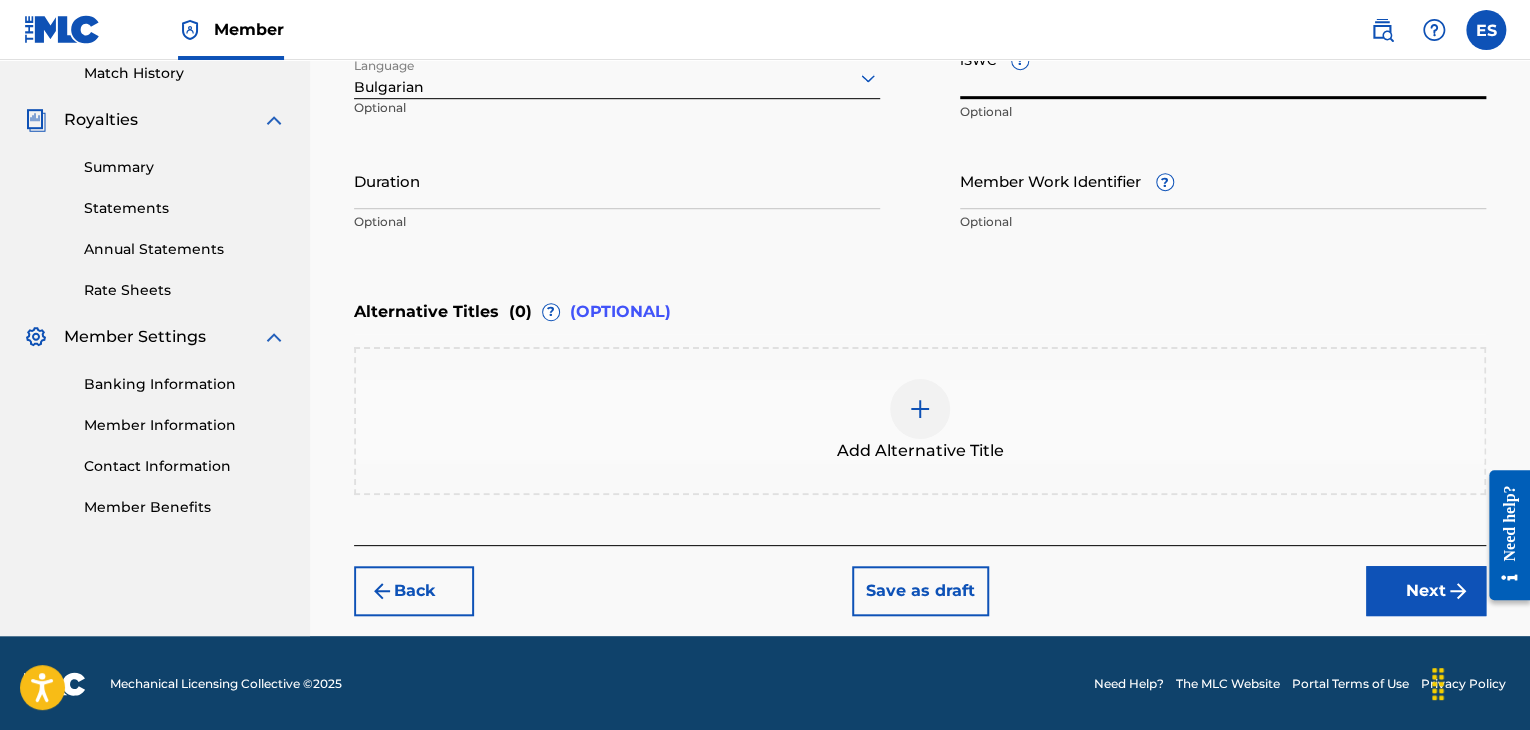 paste on "[ISWC]" 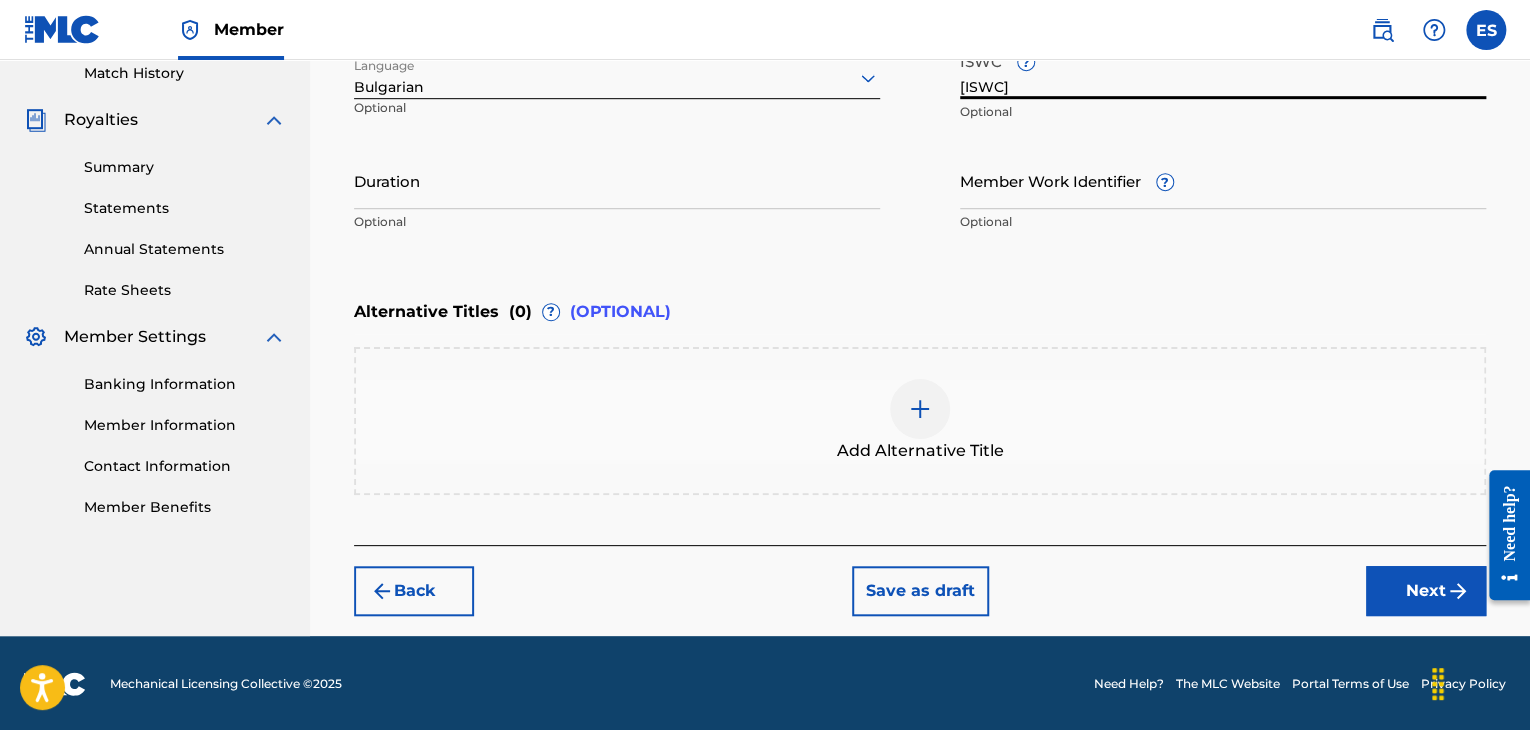 type on "[ISWC]" 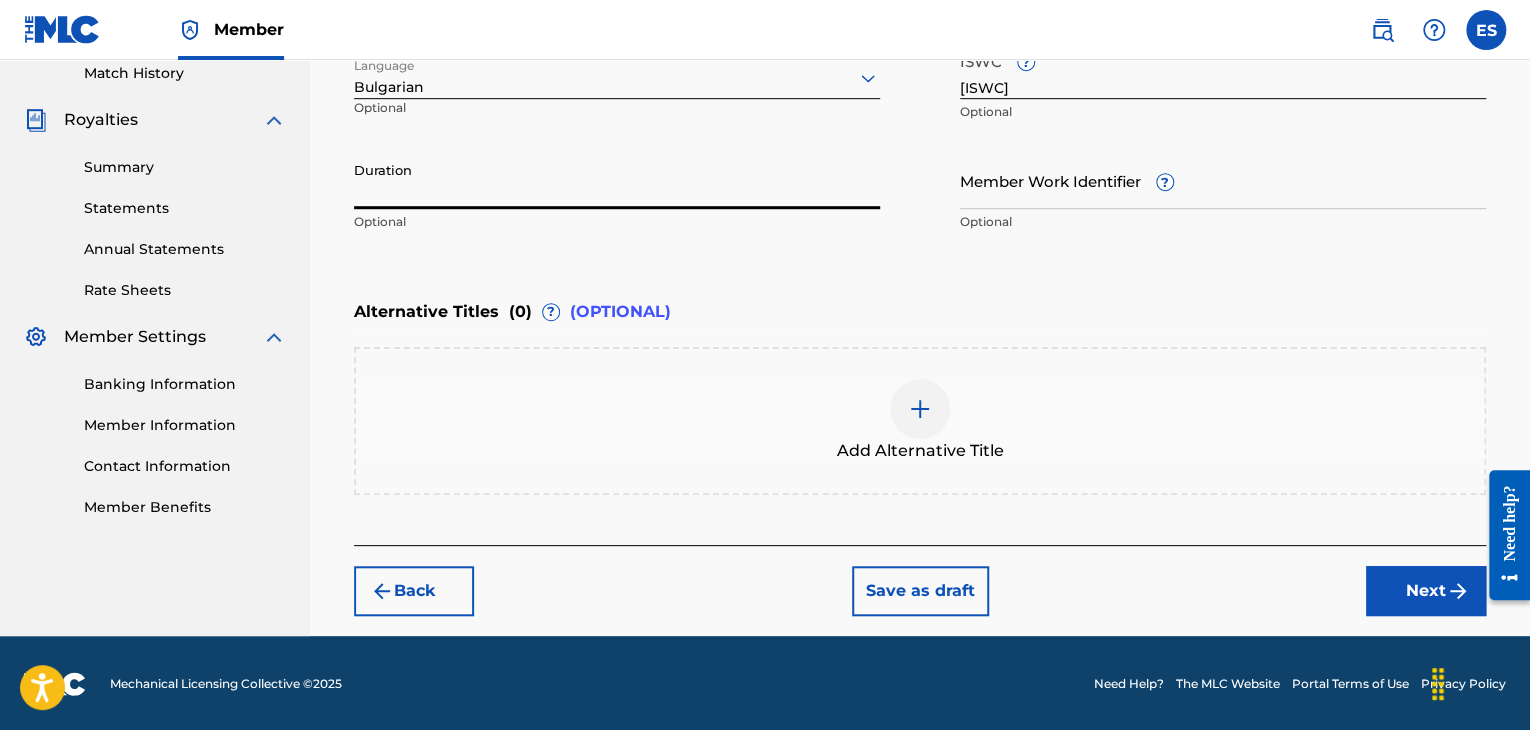 click on "Duration" at bounding box center (617, 180) 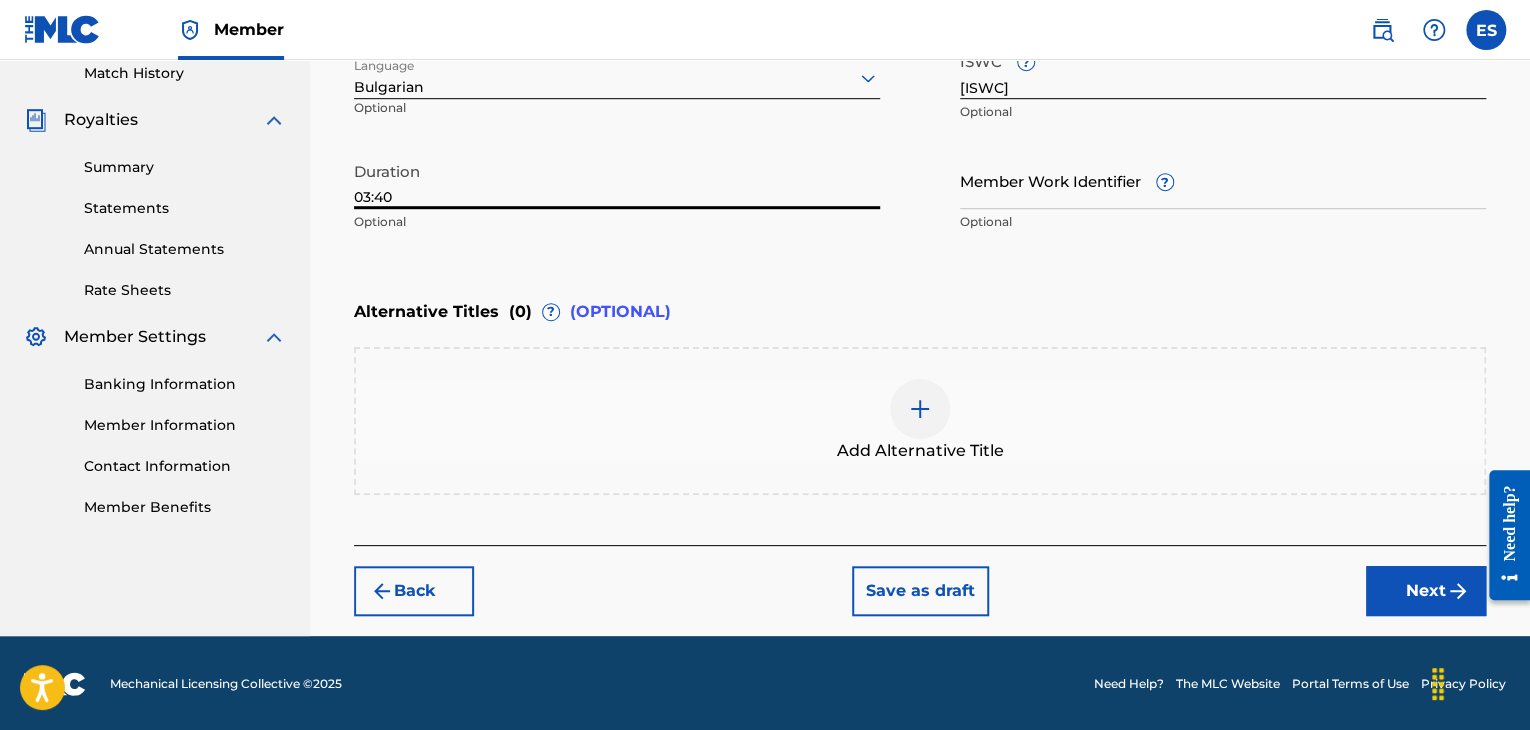 type on "03:40" 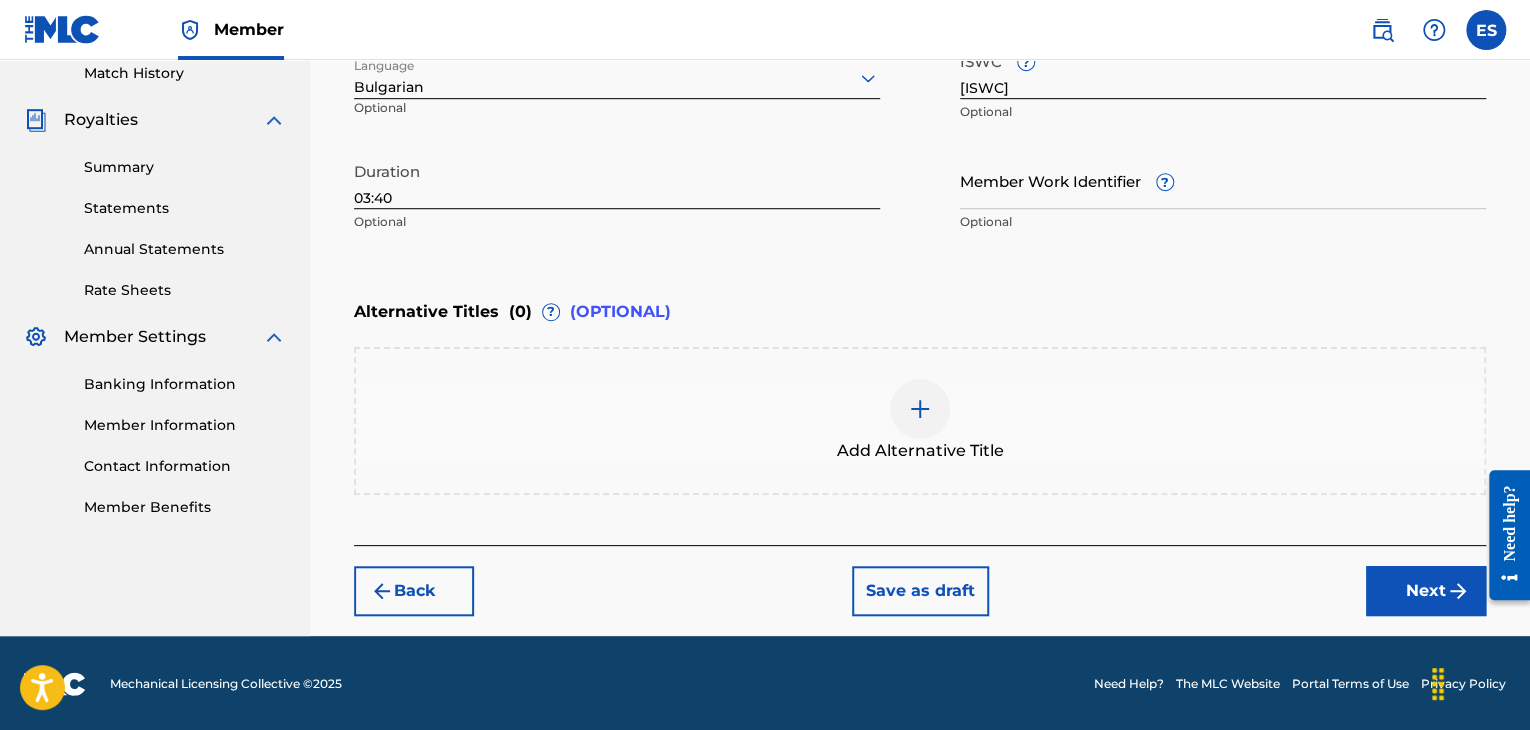 click at bounding box center (920, 409) 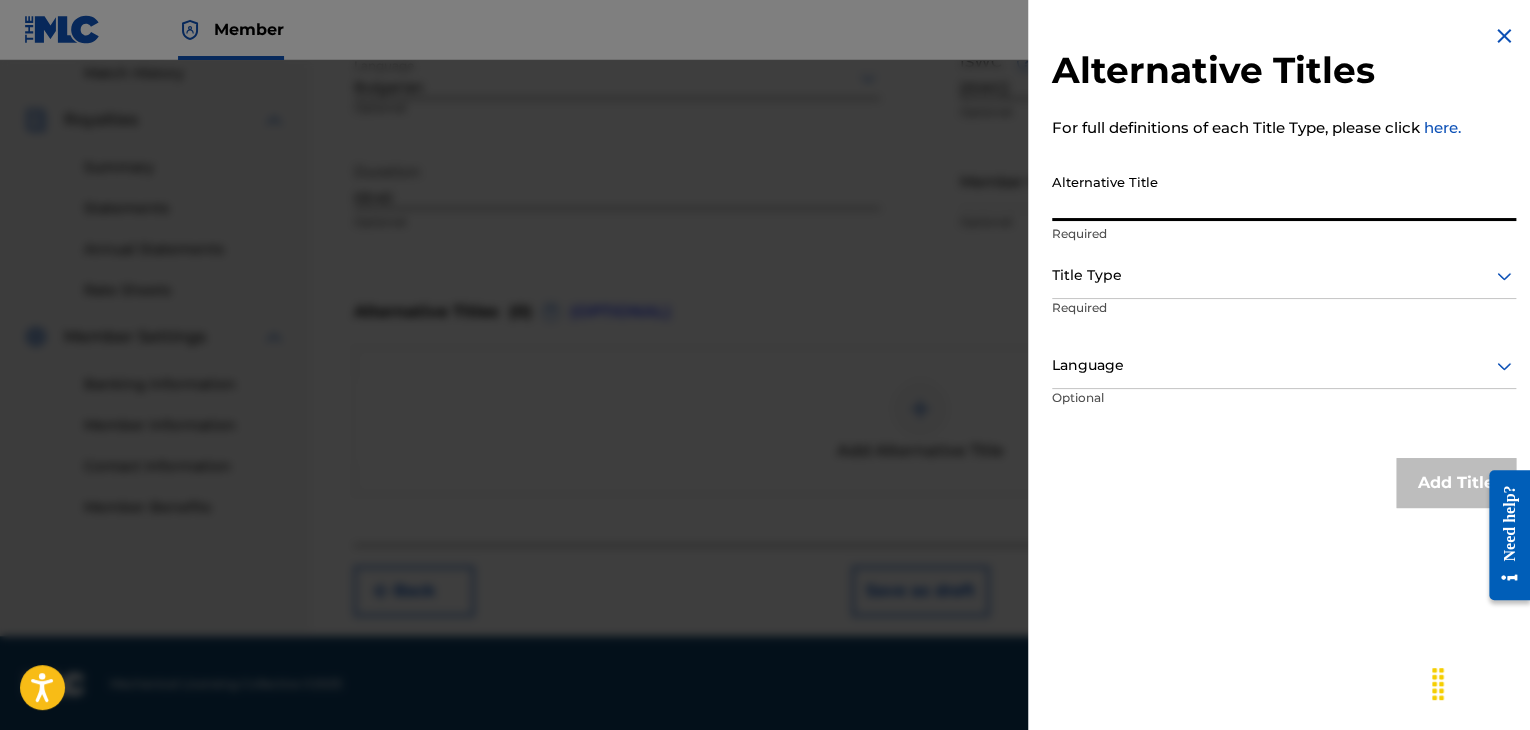 click on "Alternative Title" at bounding box center [1284, 192] 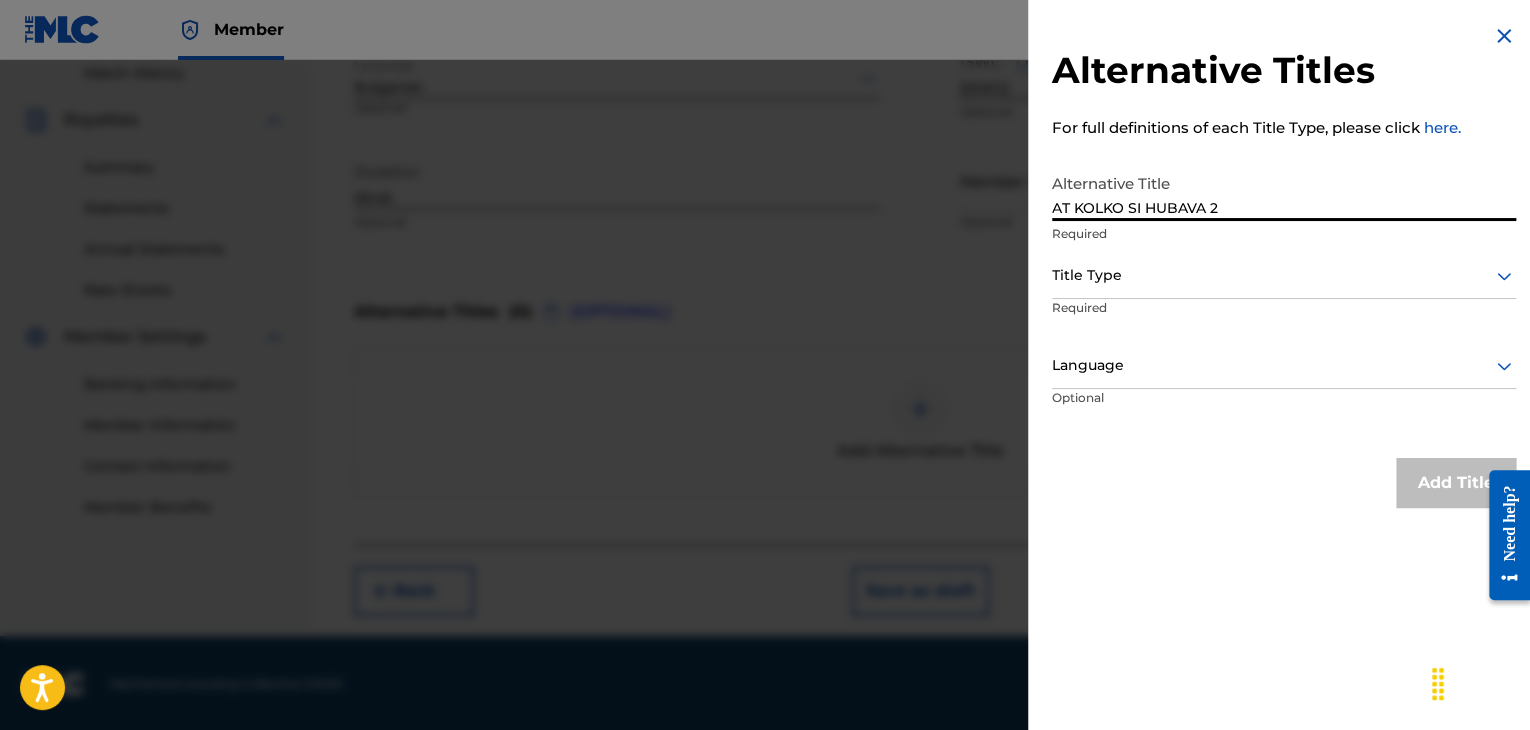 click on "AT KOLKO SI HUBAVA 2" at bounding box center [1284, 192] 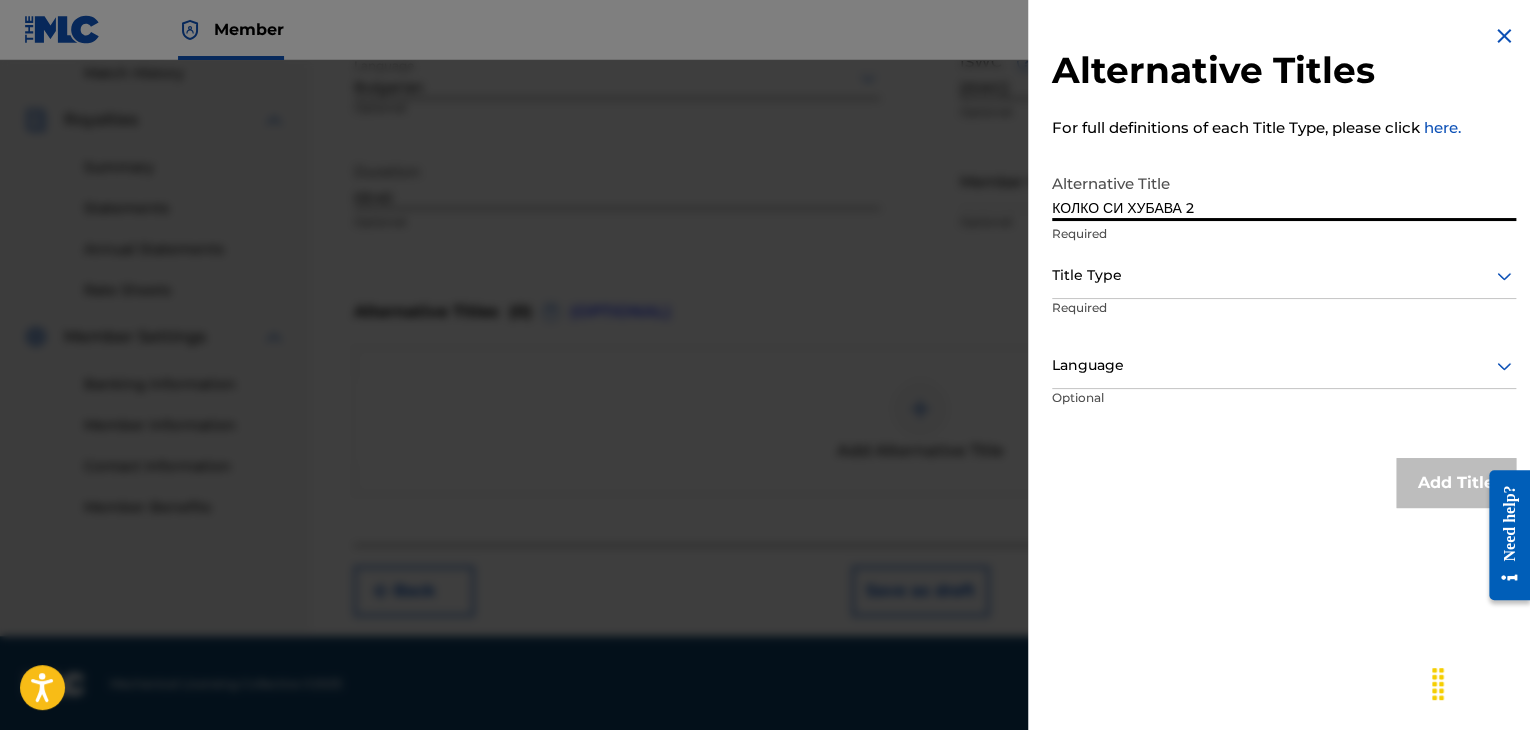 type on "КОЛКО СИ ХУБАВА 2" 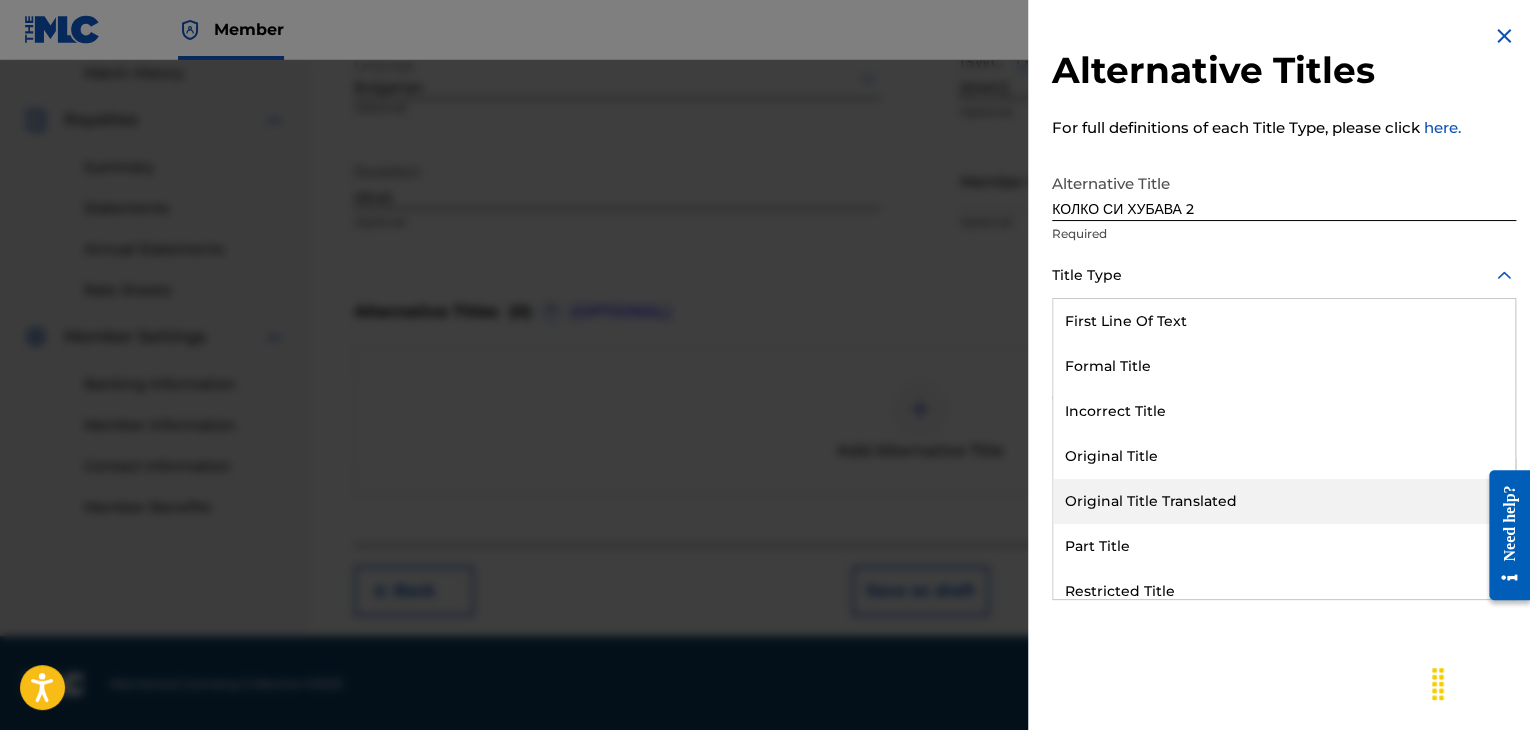 click on "Original Title Translated" at bounding box center (1284, 501) 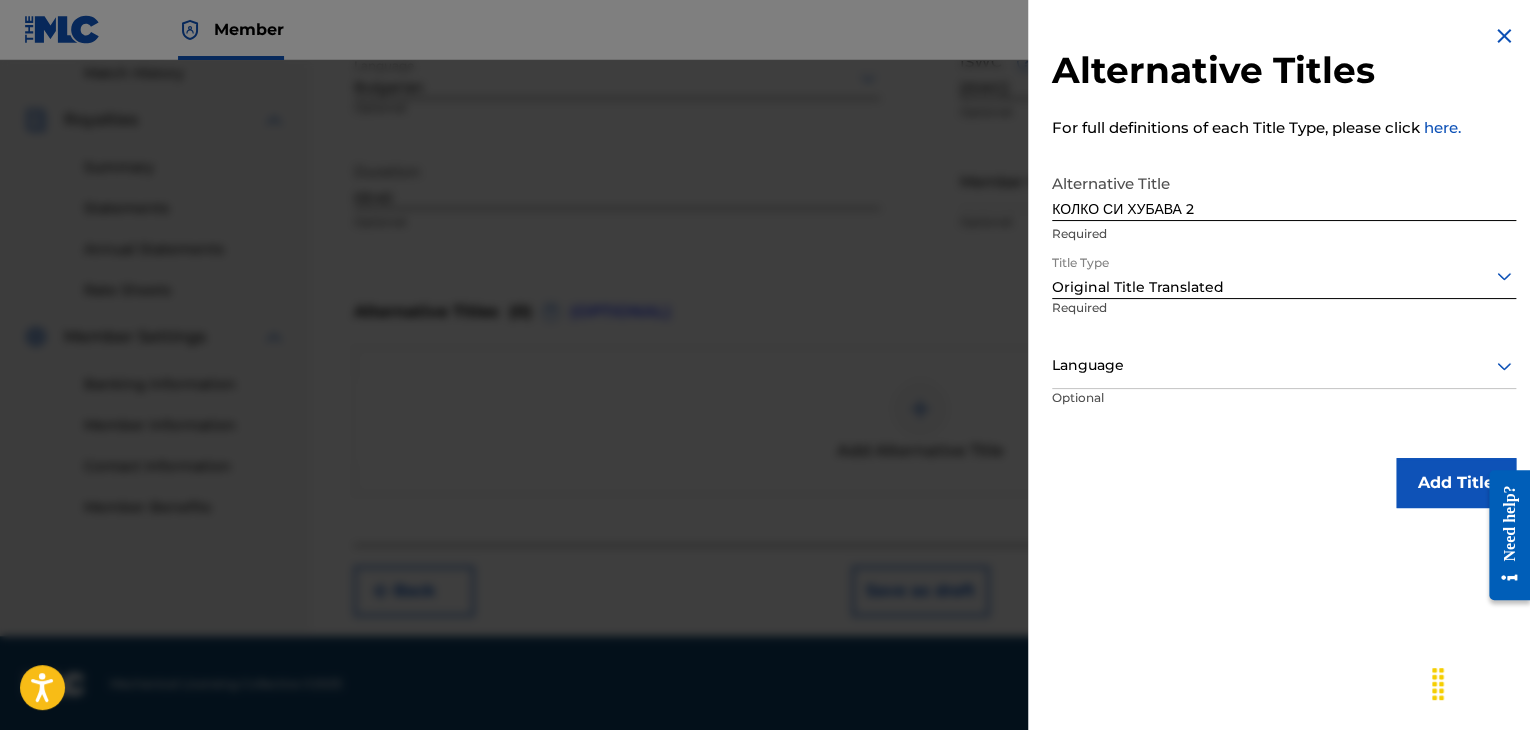 click at bounding box center (1284, 365) 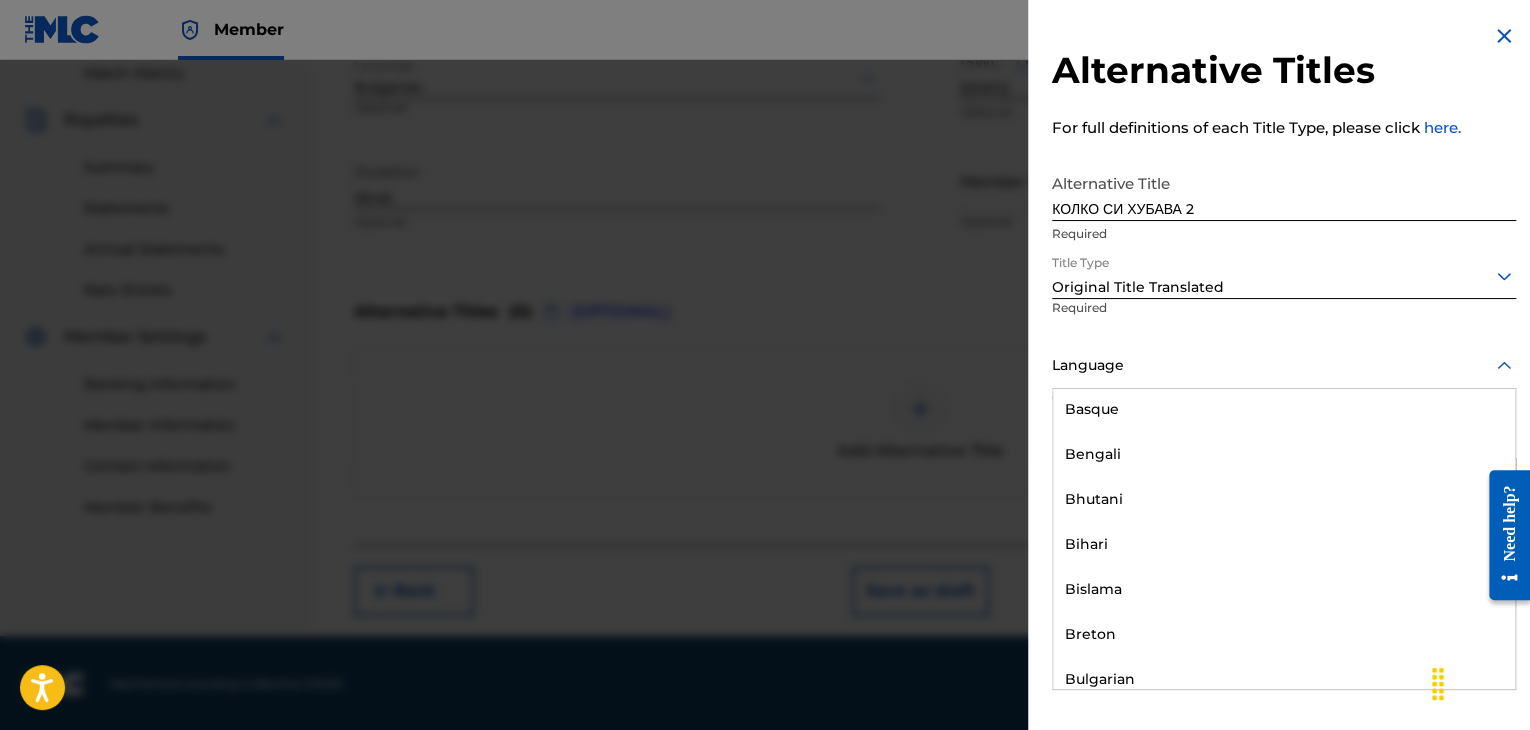 scroll, scrollTop: 700, scrollLeft: 0, axis: vertical 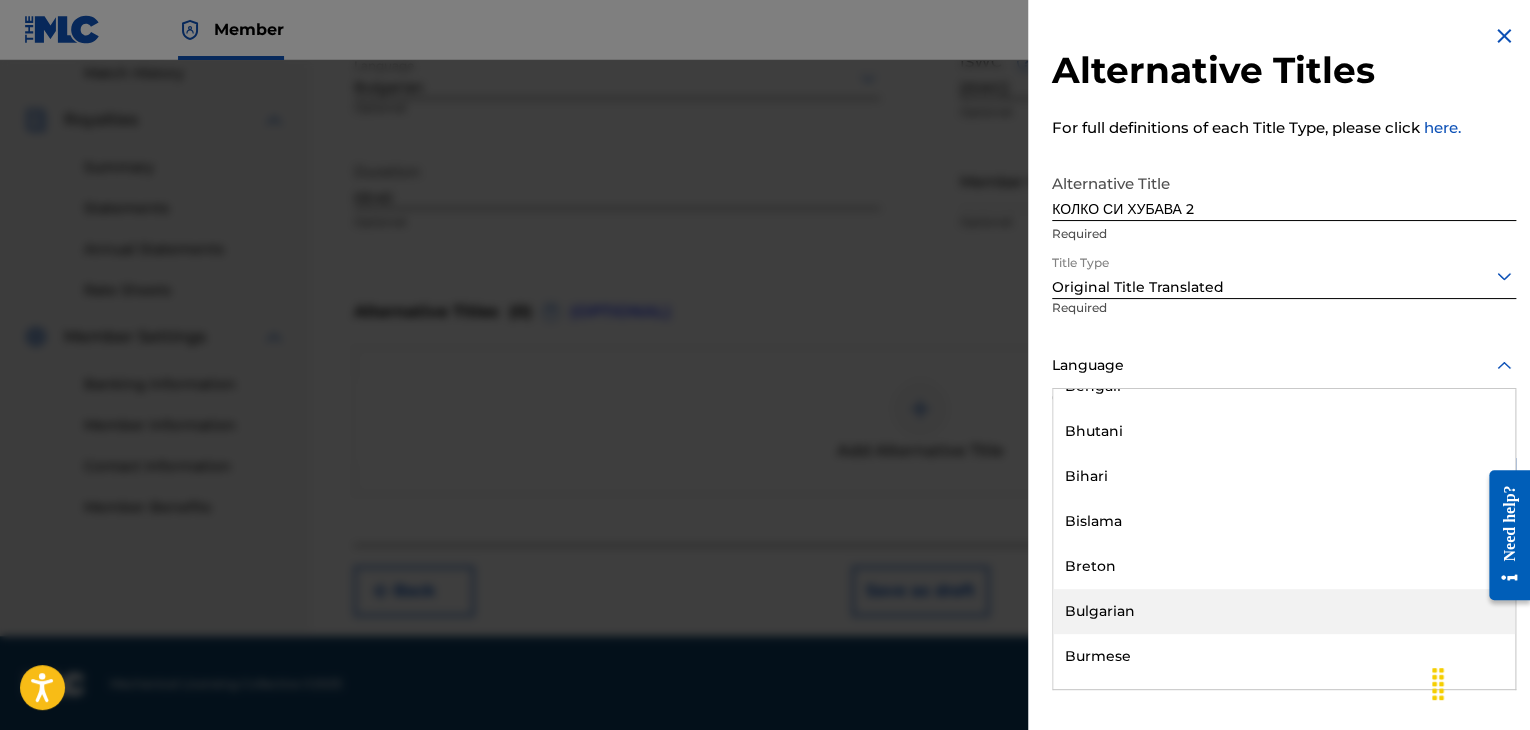 click on "Bulgarian" at bounding box center [1284, 611] 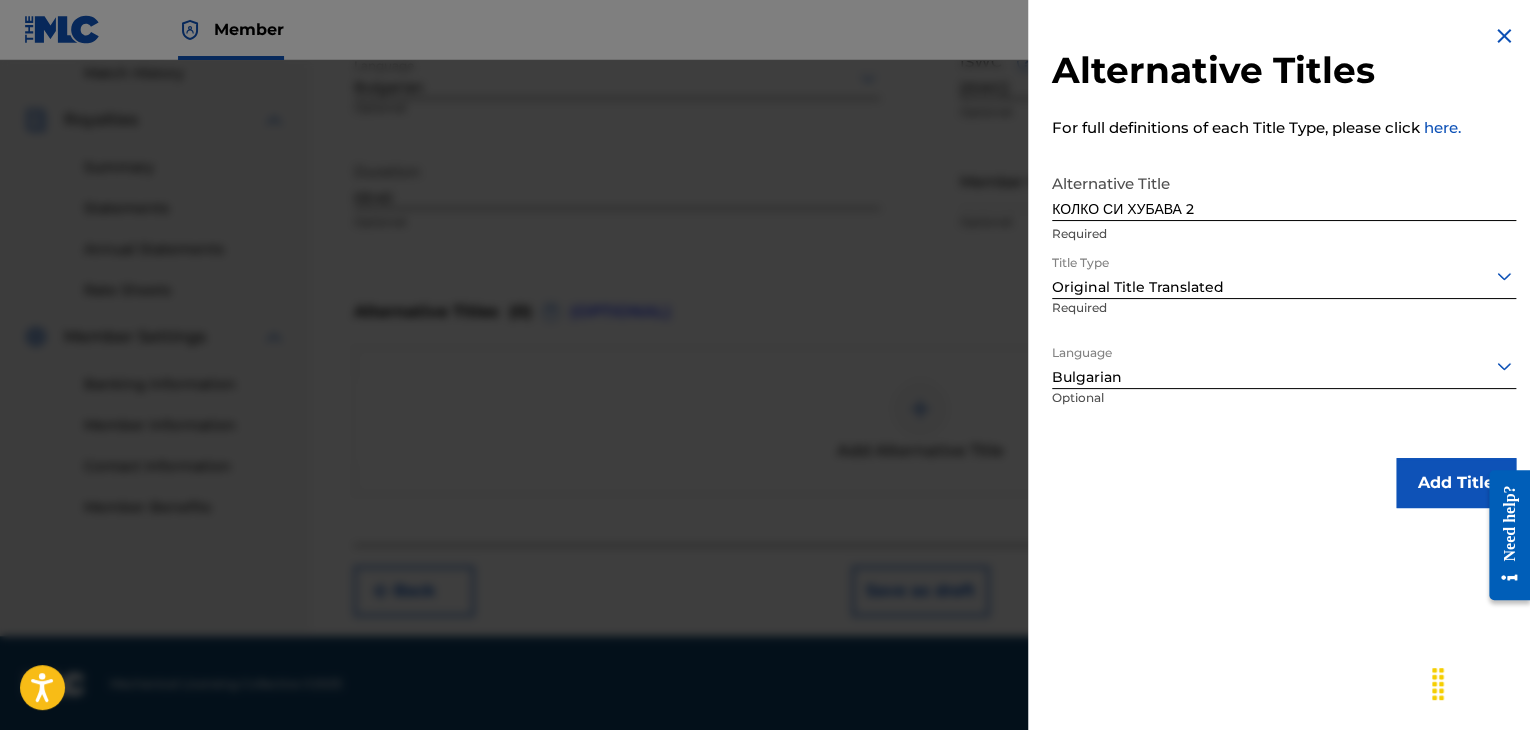 click on "Add Title" at bounding box center (1456, 483) 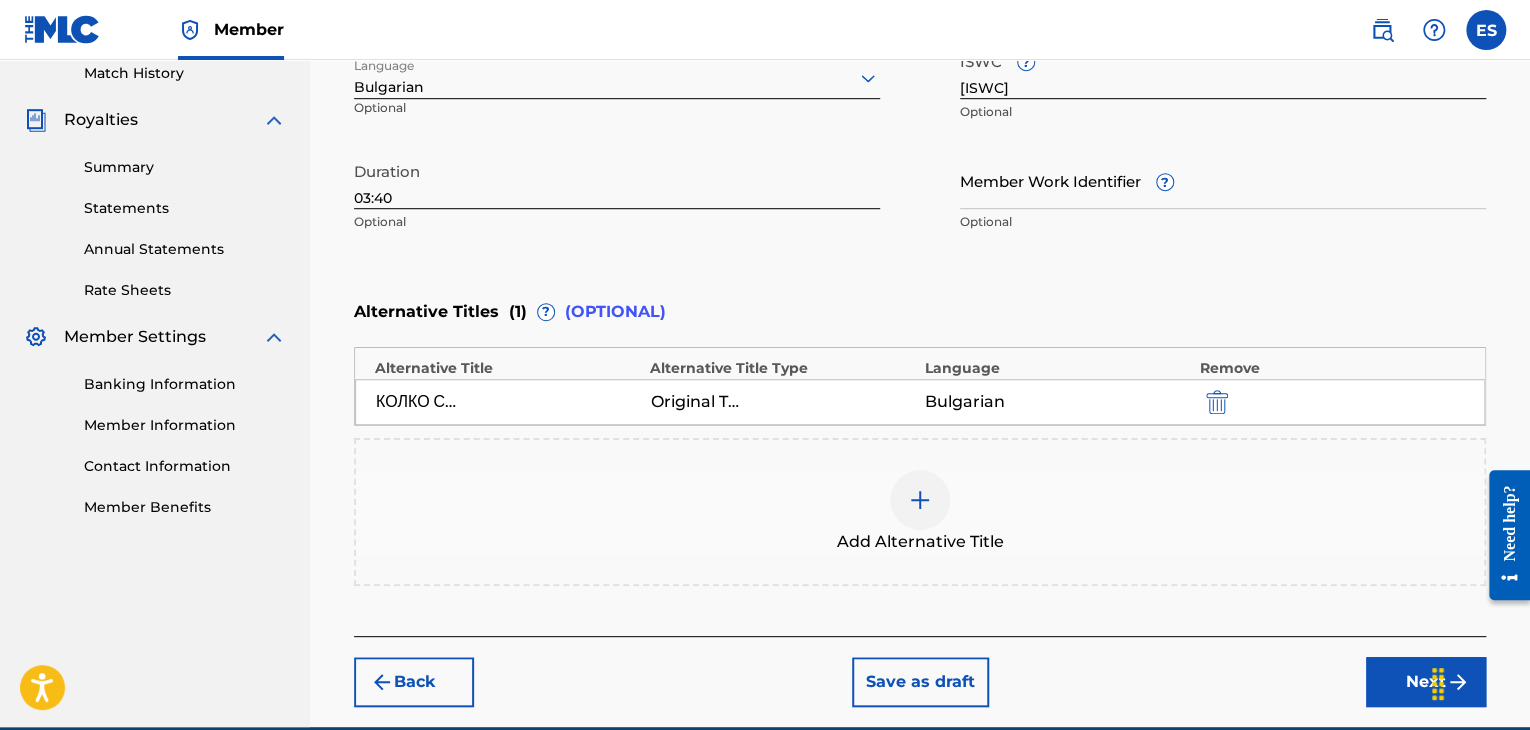 click on "Next" at bounding box center [1426, 682] 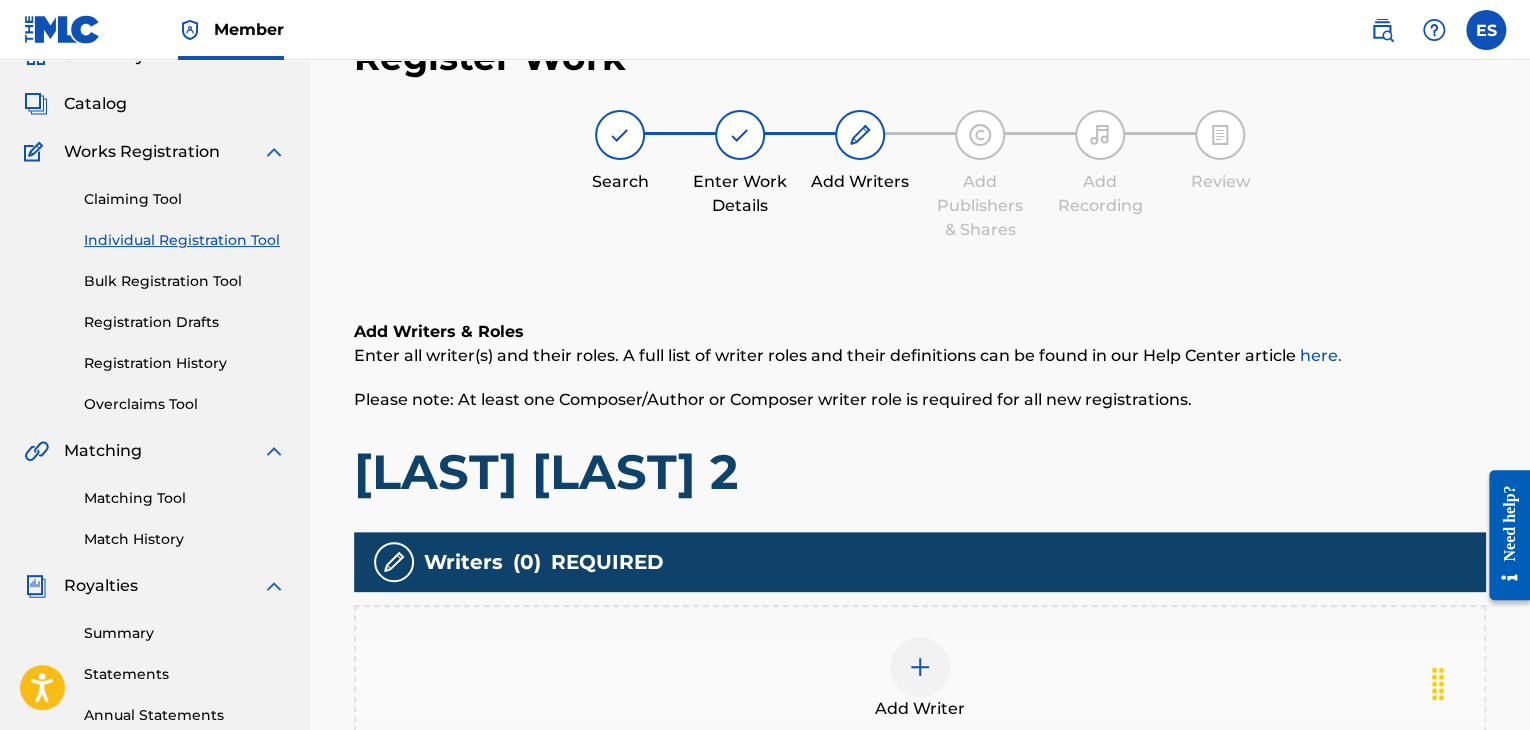 scroll, scrollTop: 469, scrollLeft: 0, axis: vertical 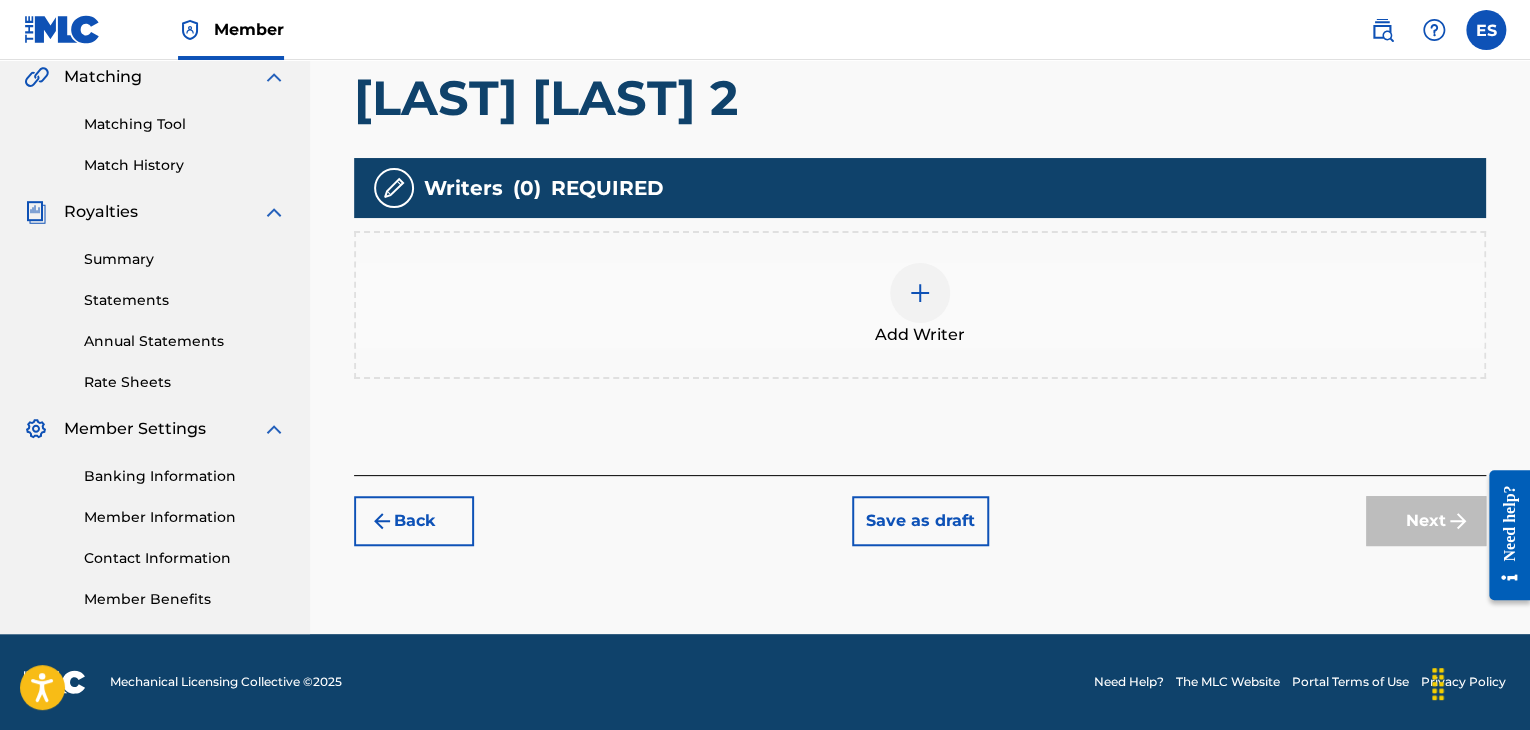 click at bounding box center [920, 293] 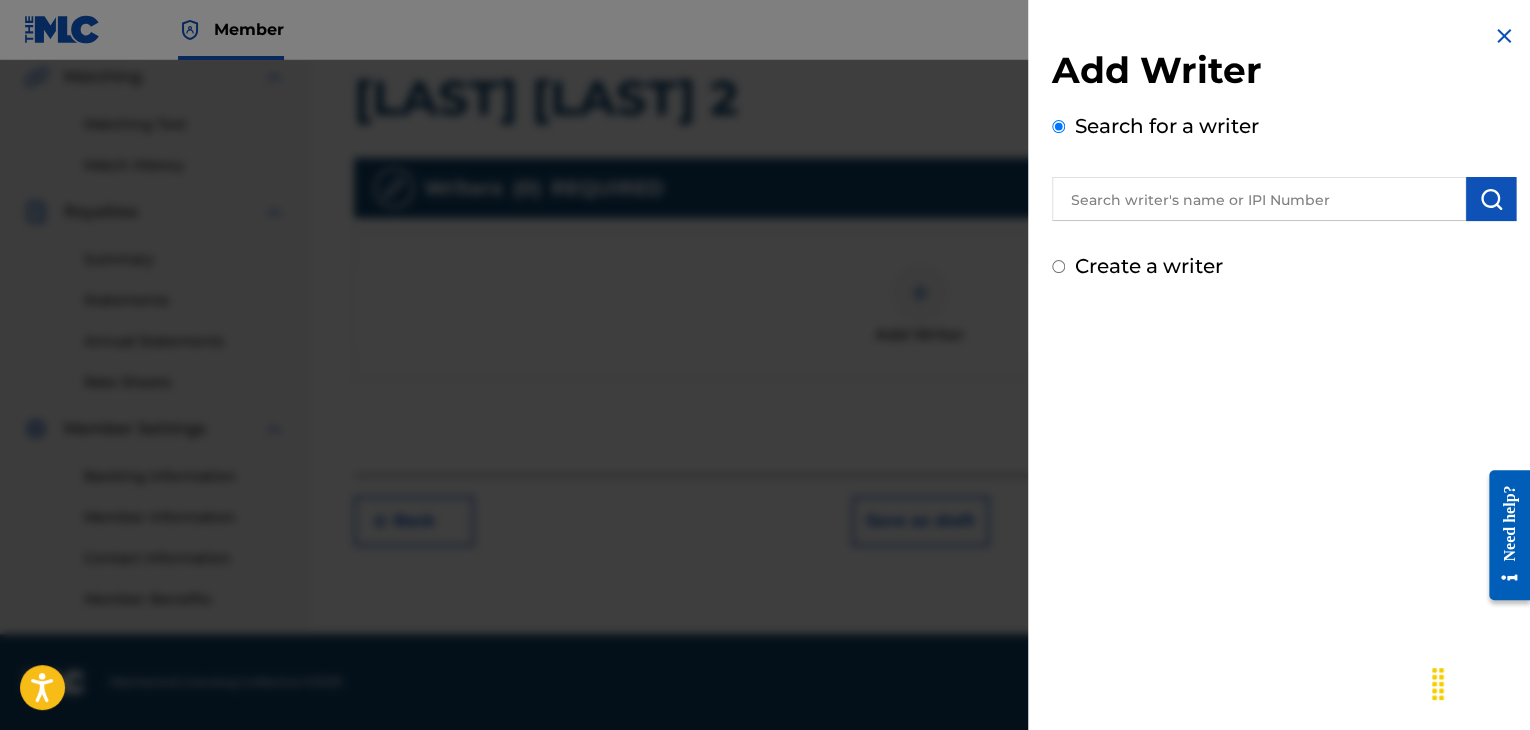 click at bounding box center (1259, 199) 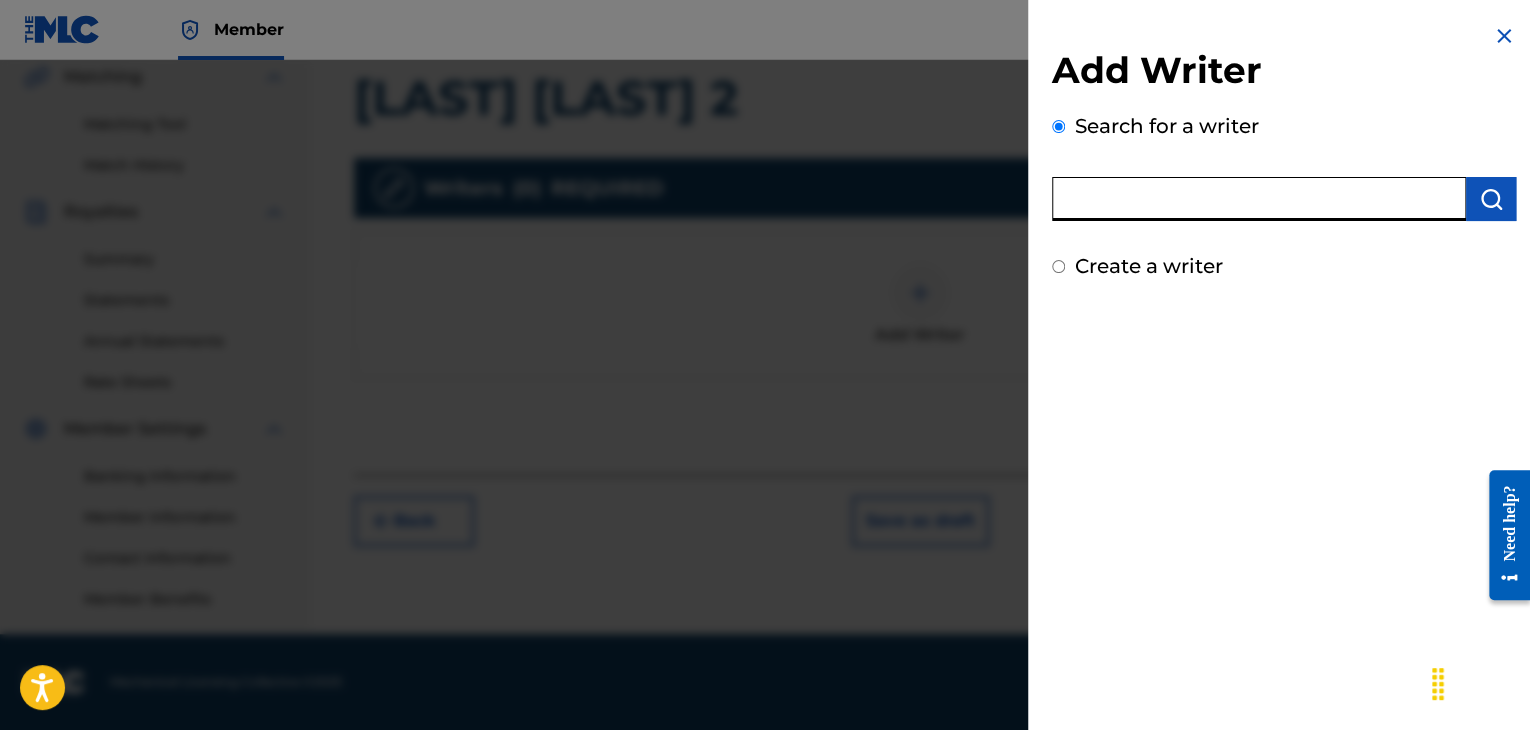 paste on "[NUMBER]" 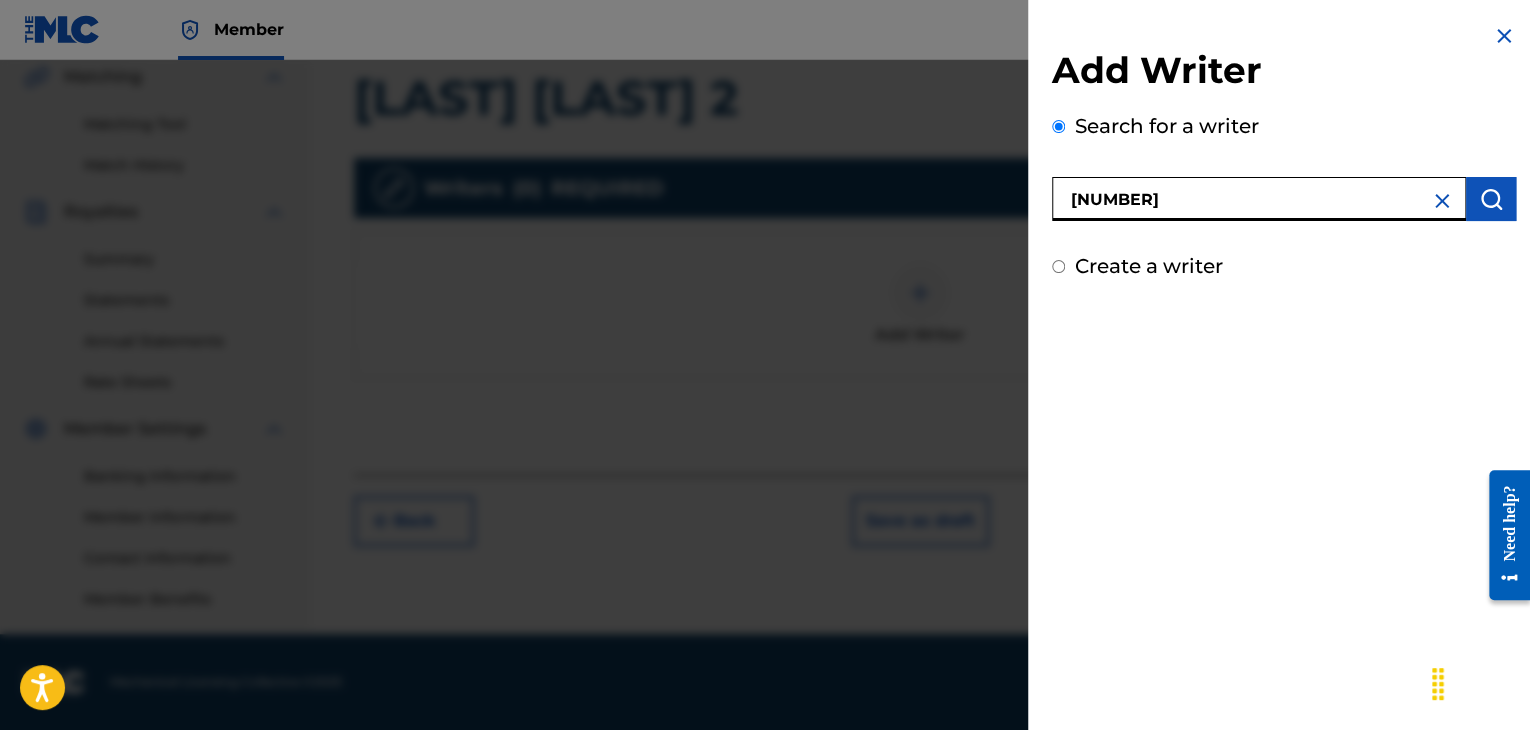 type on "[NUMBER]" 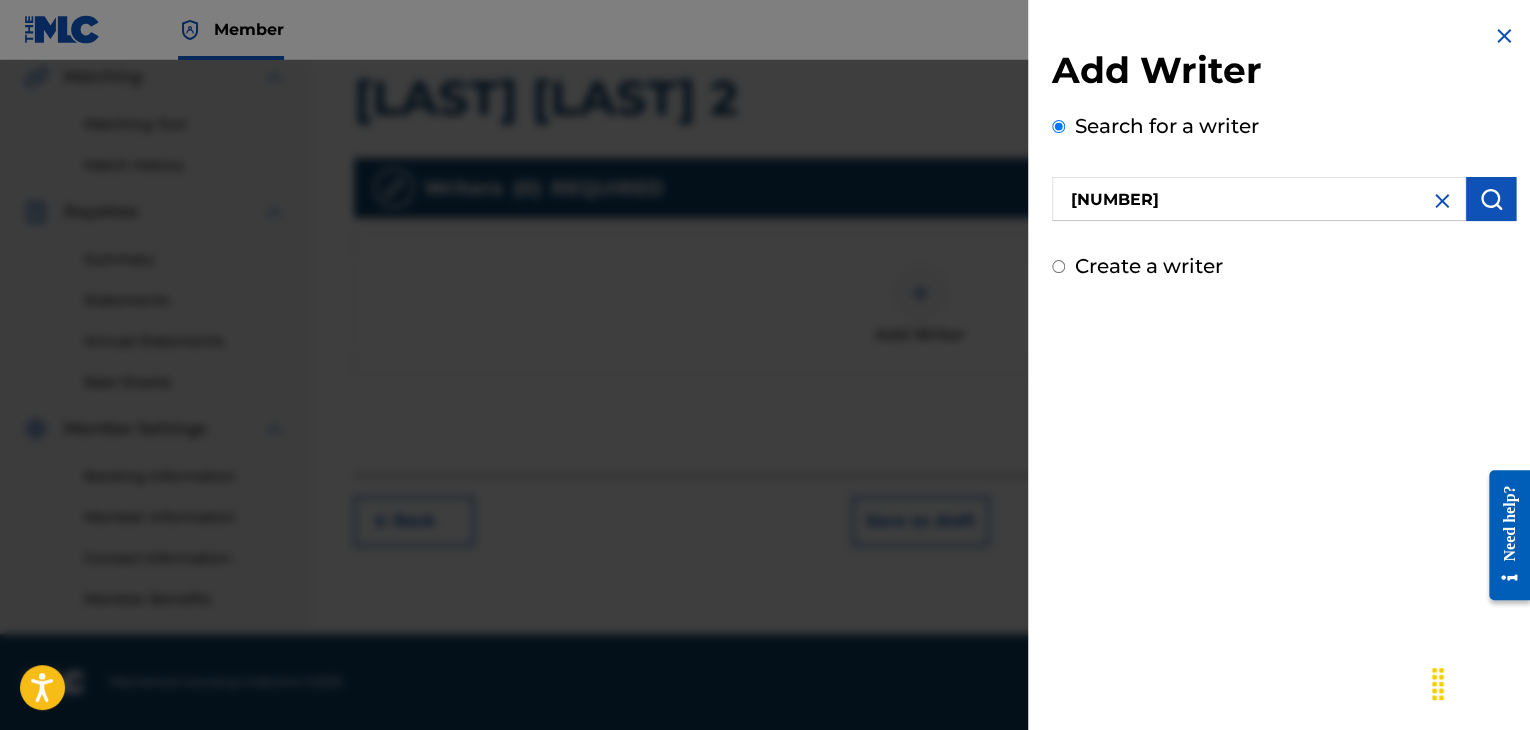 click at bounding box center [1491, 199] 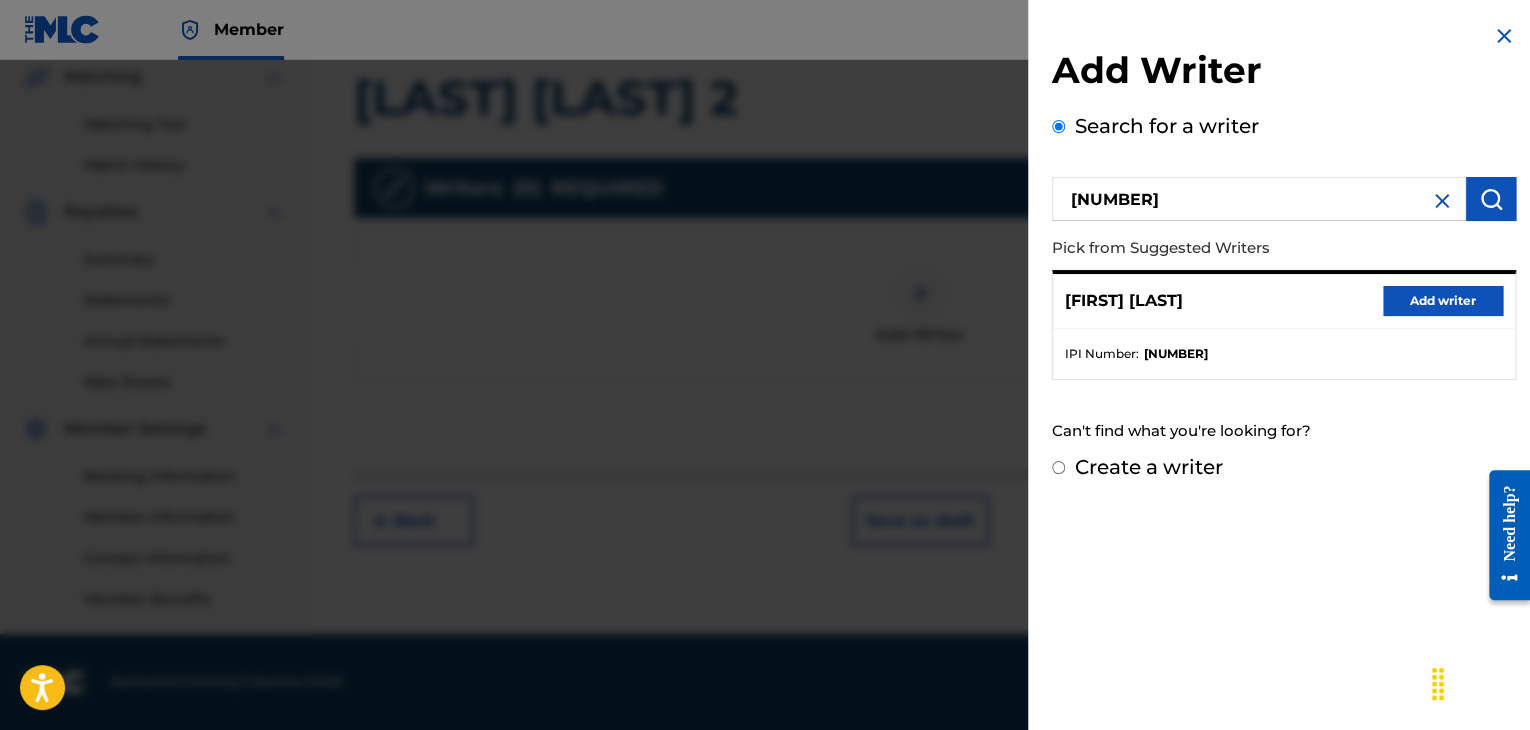 click on "Add writer" at bounding box center (1443, 301) 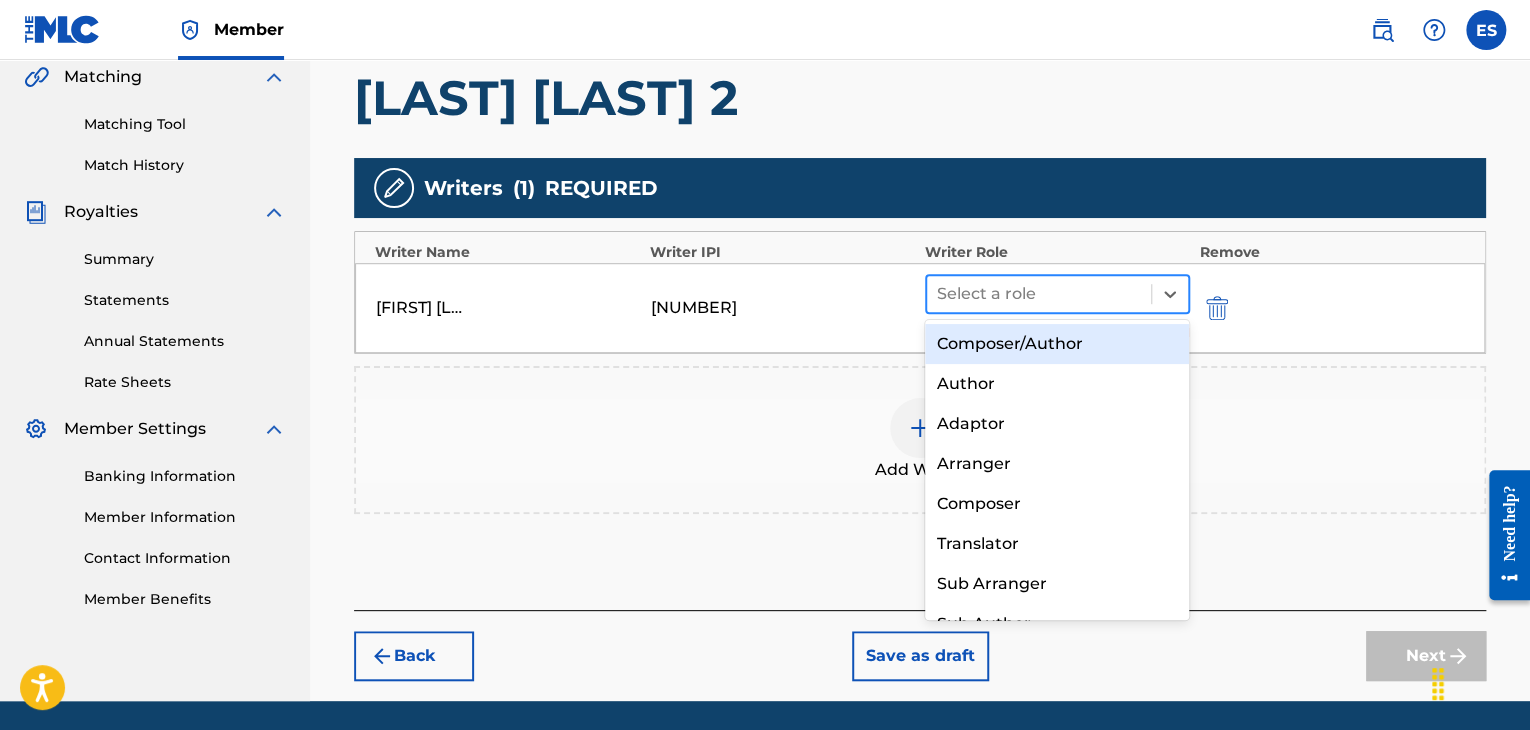 click at bounding box center [1039, 294] 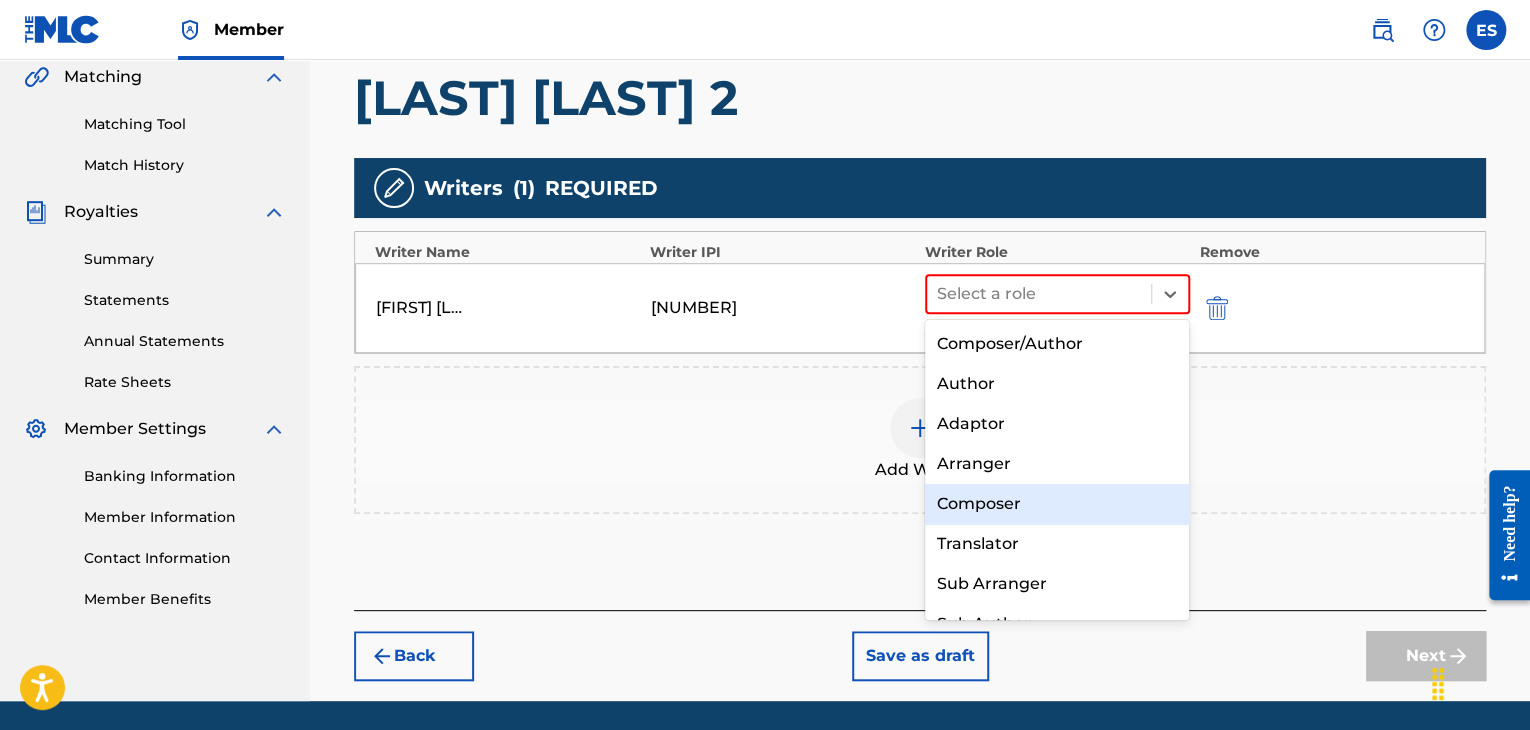 drag, startPoint x: 996, startPoint y: 508, endPoint x: 948, endPoint y: 432, distance: 89.88882 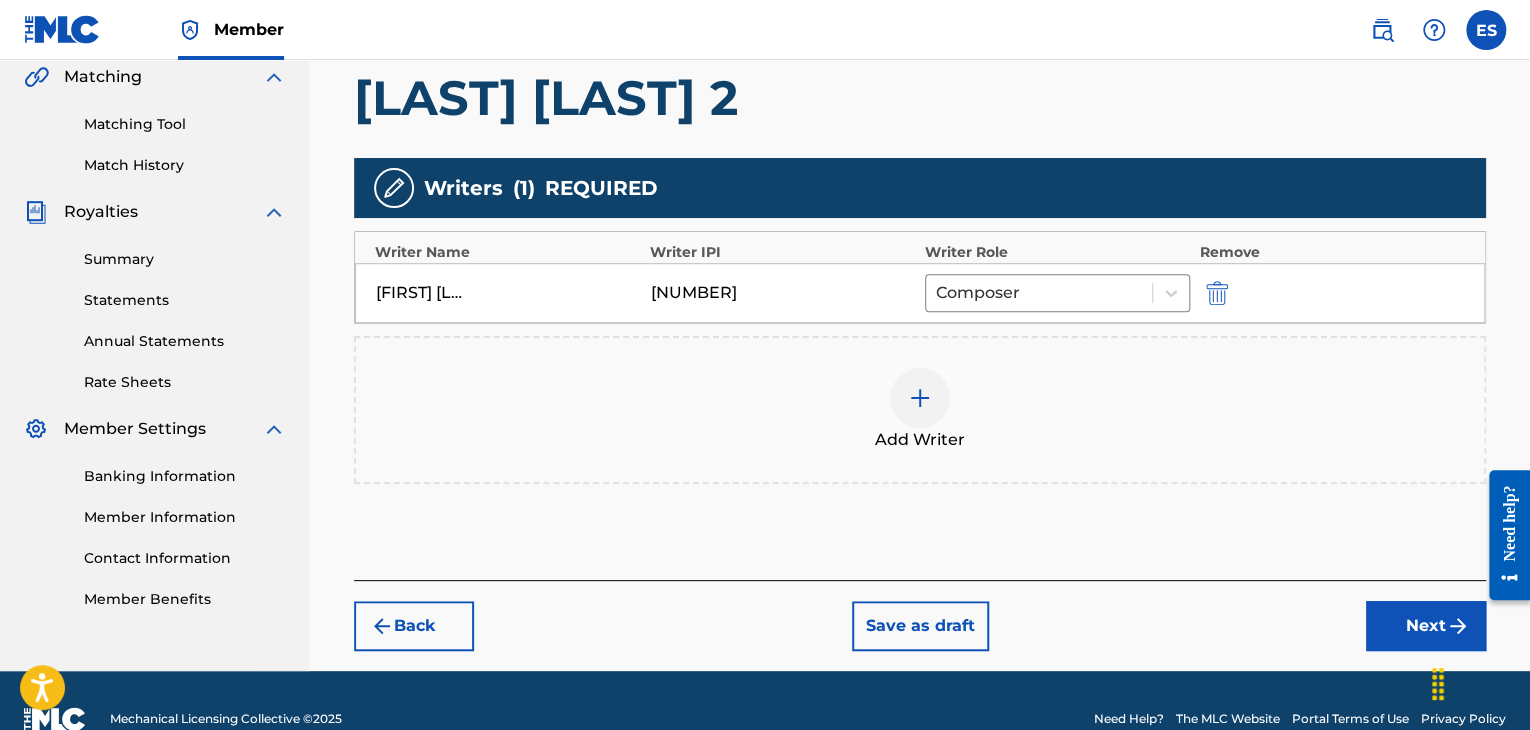 click at bounding box center (920, 398) 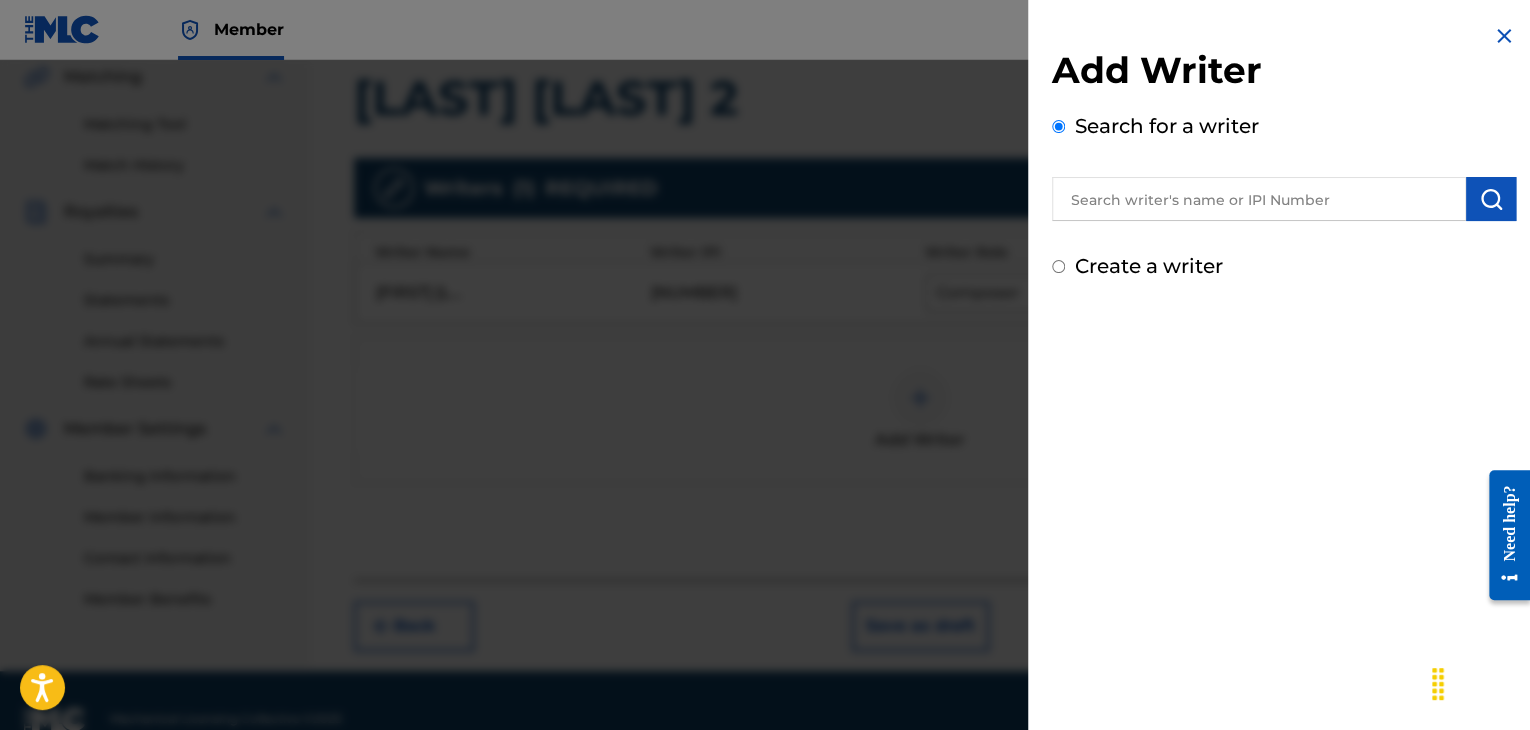 click at bounding box center [1259, 199] 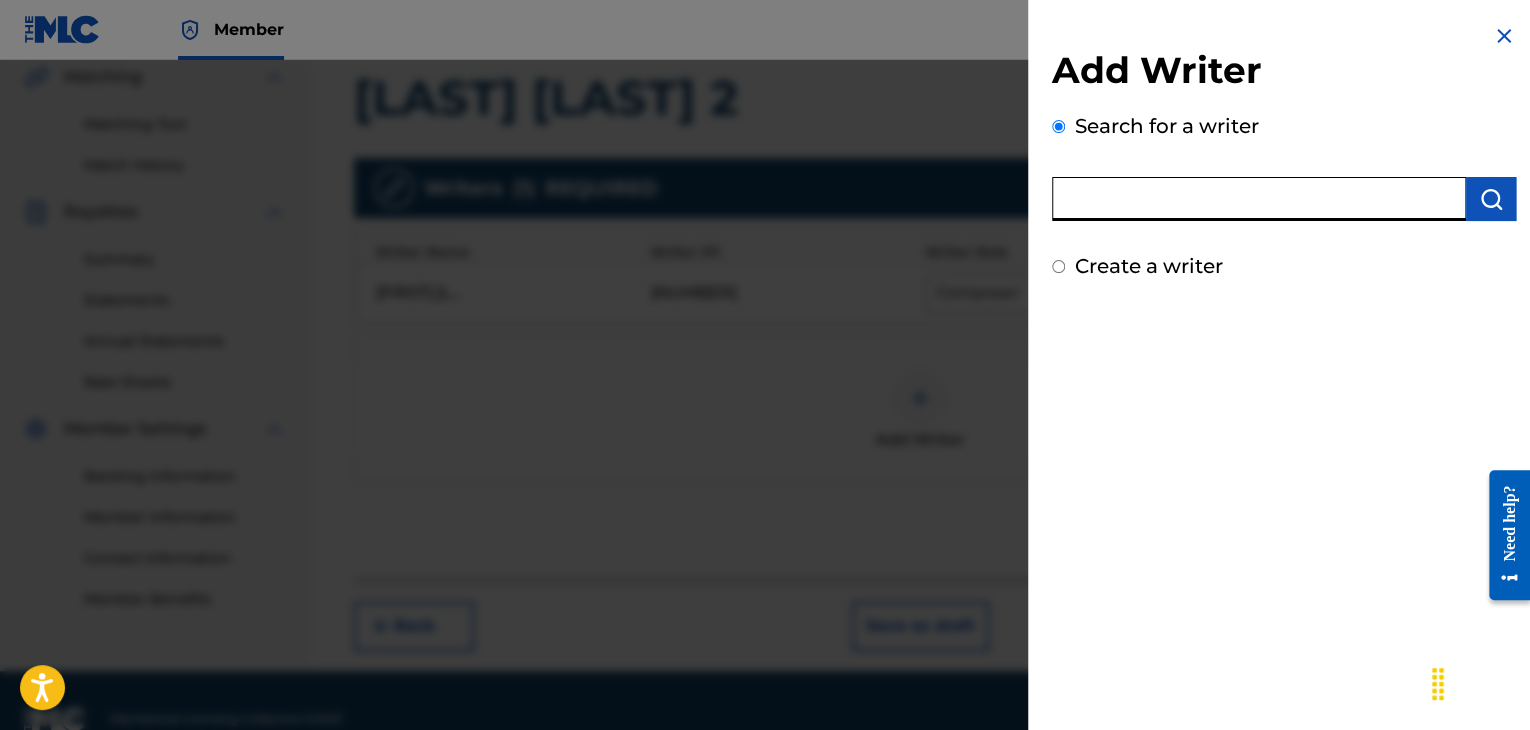 paste on "00143941476" 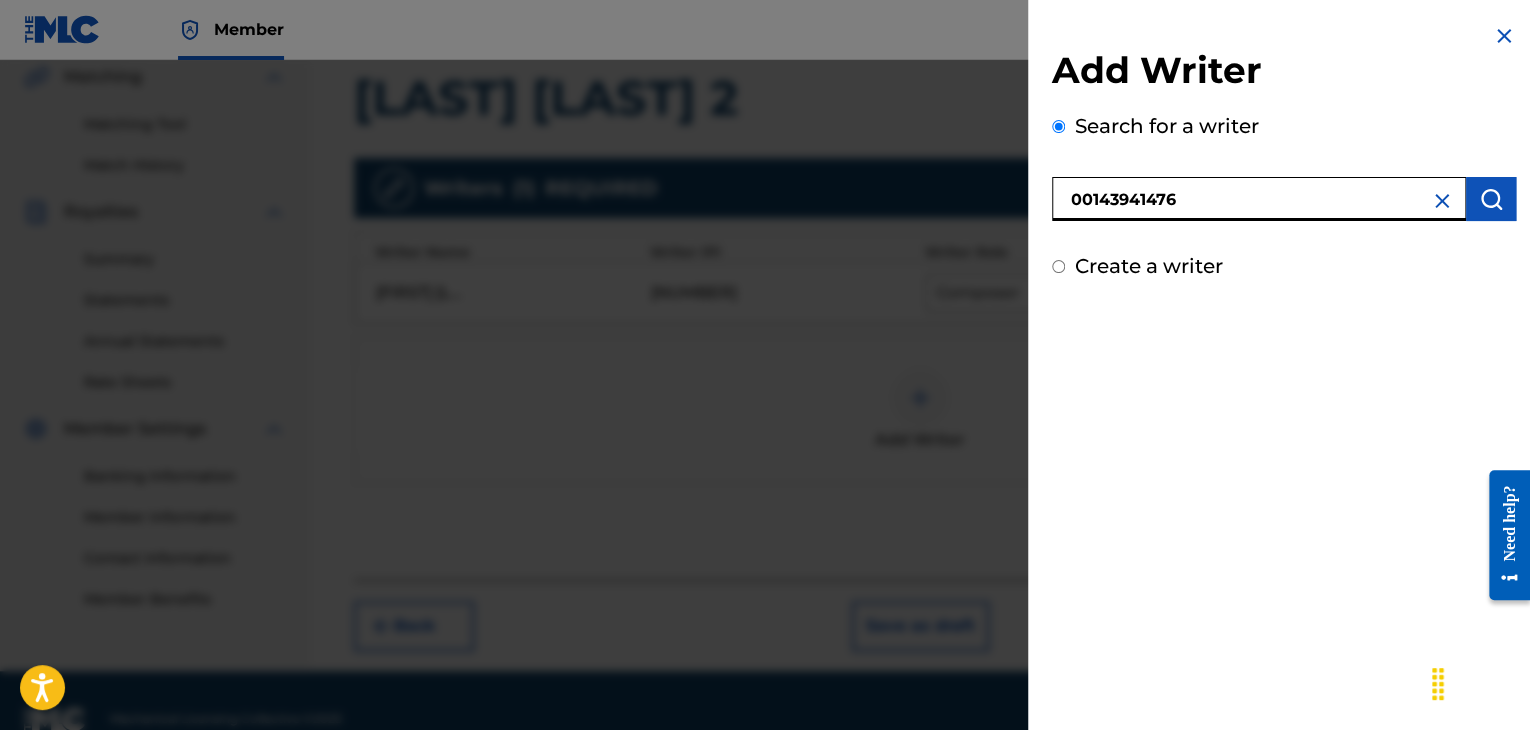type on "00143941476" 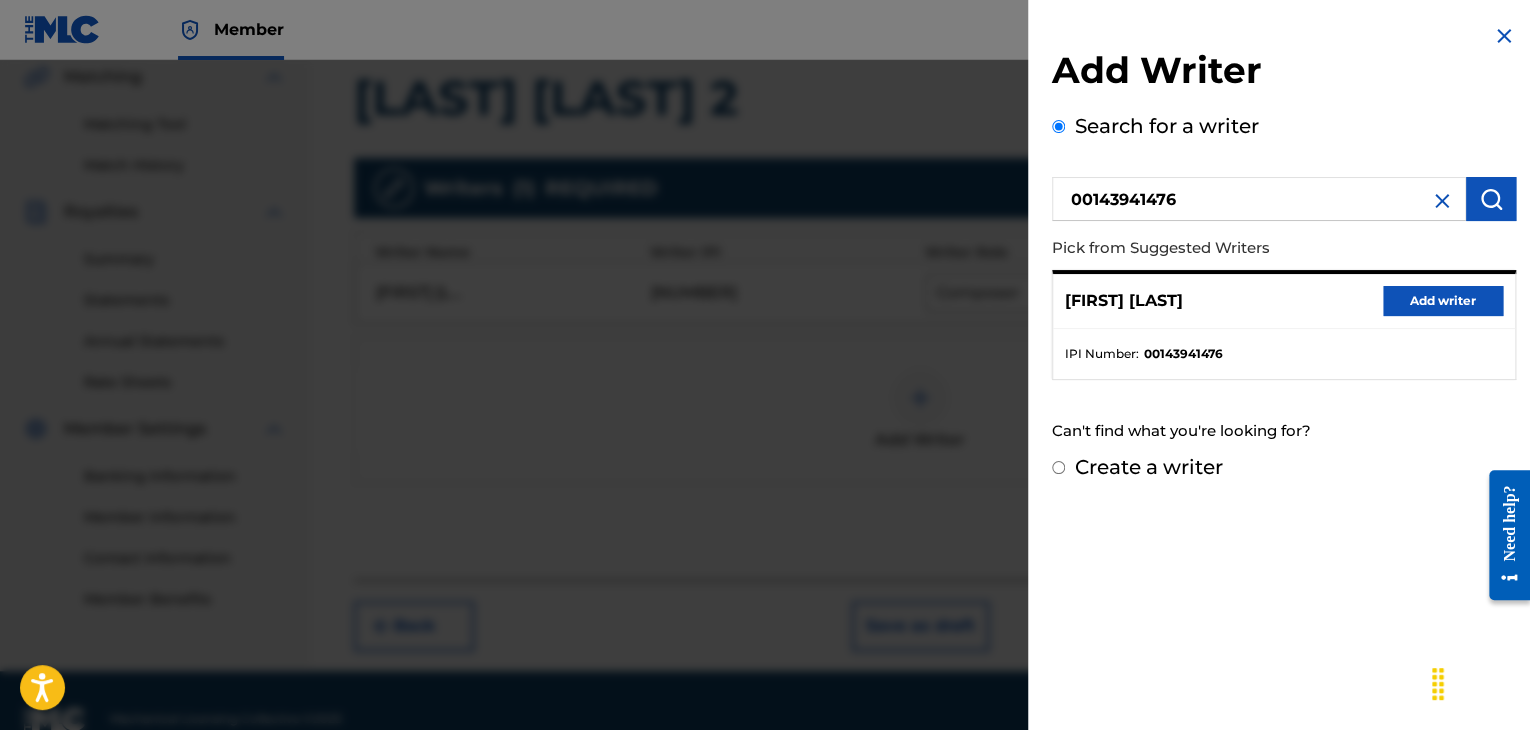 click on "Add writer" at bounding box center [1443, 301] 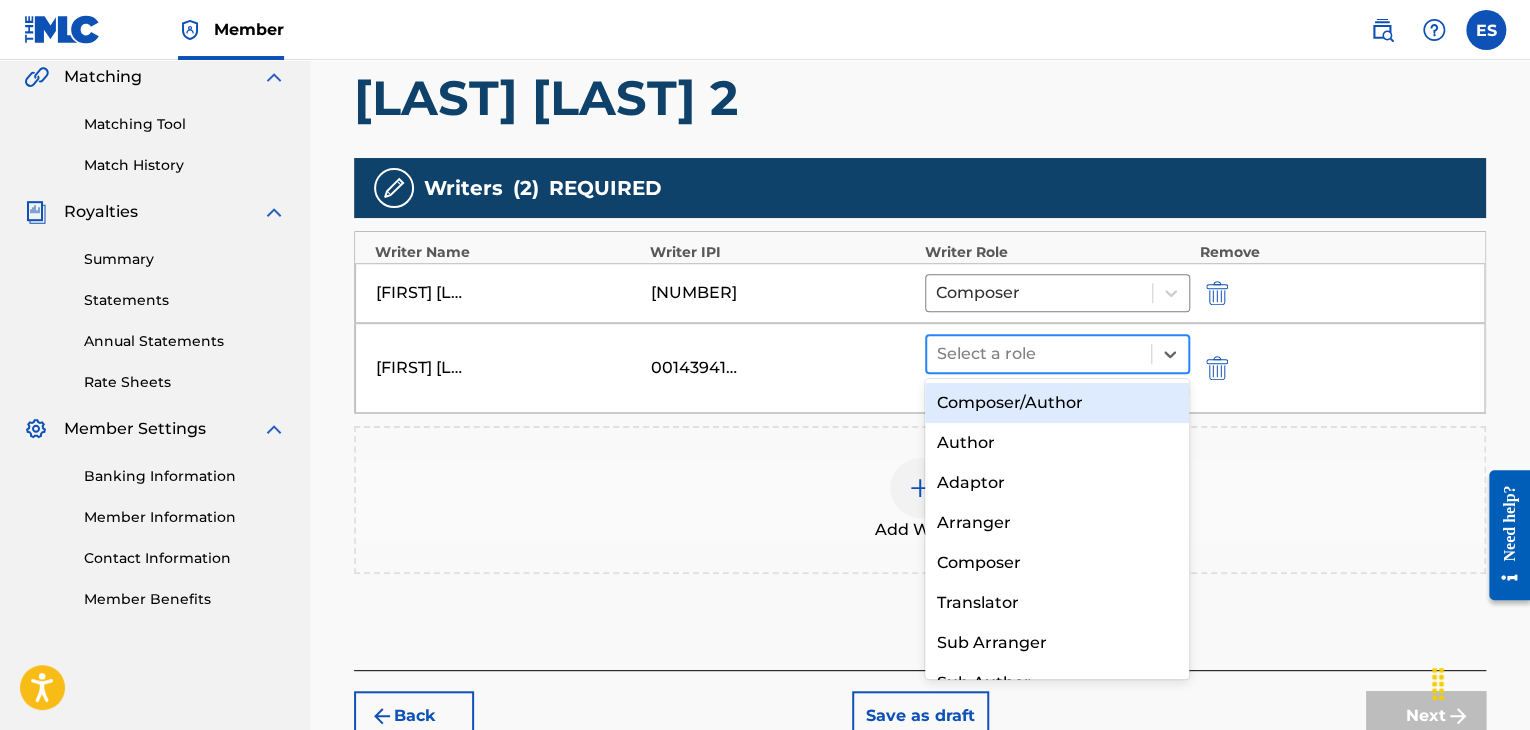 click at bounding box center [1039, 354] 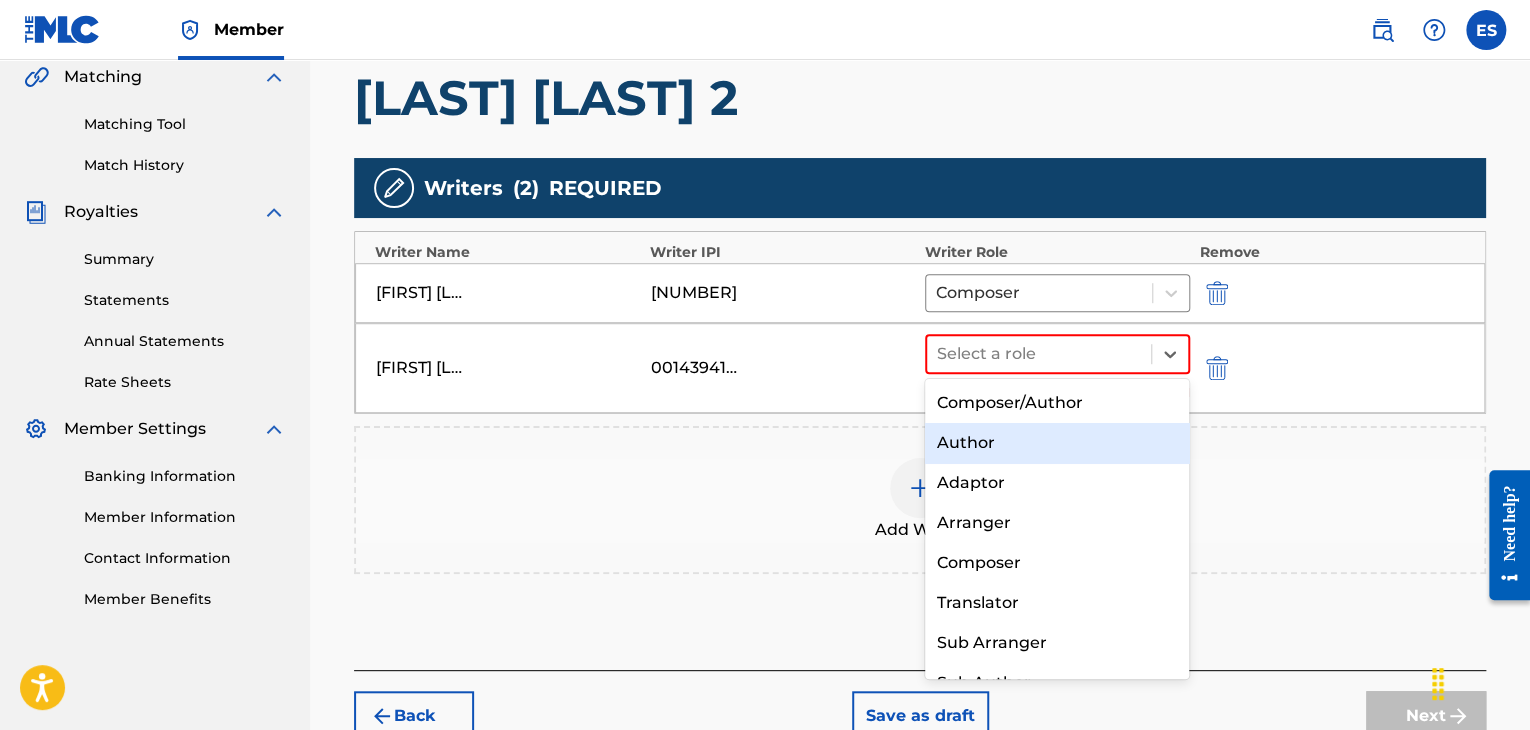 click on "Author" at bounding box center (1057, 443) 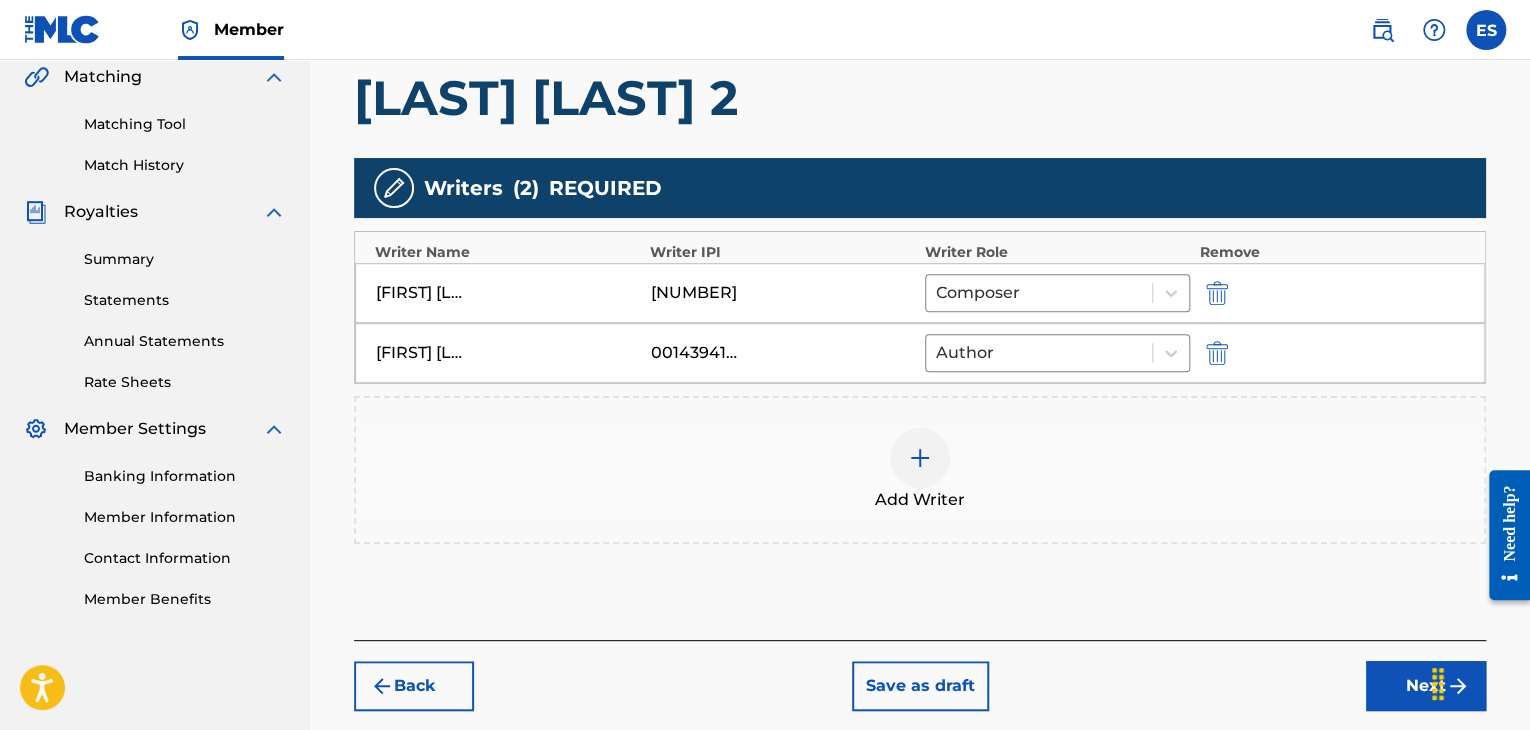 click at bounding box center [920, 458] 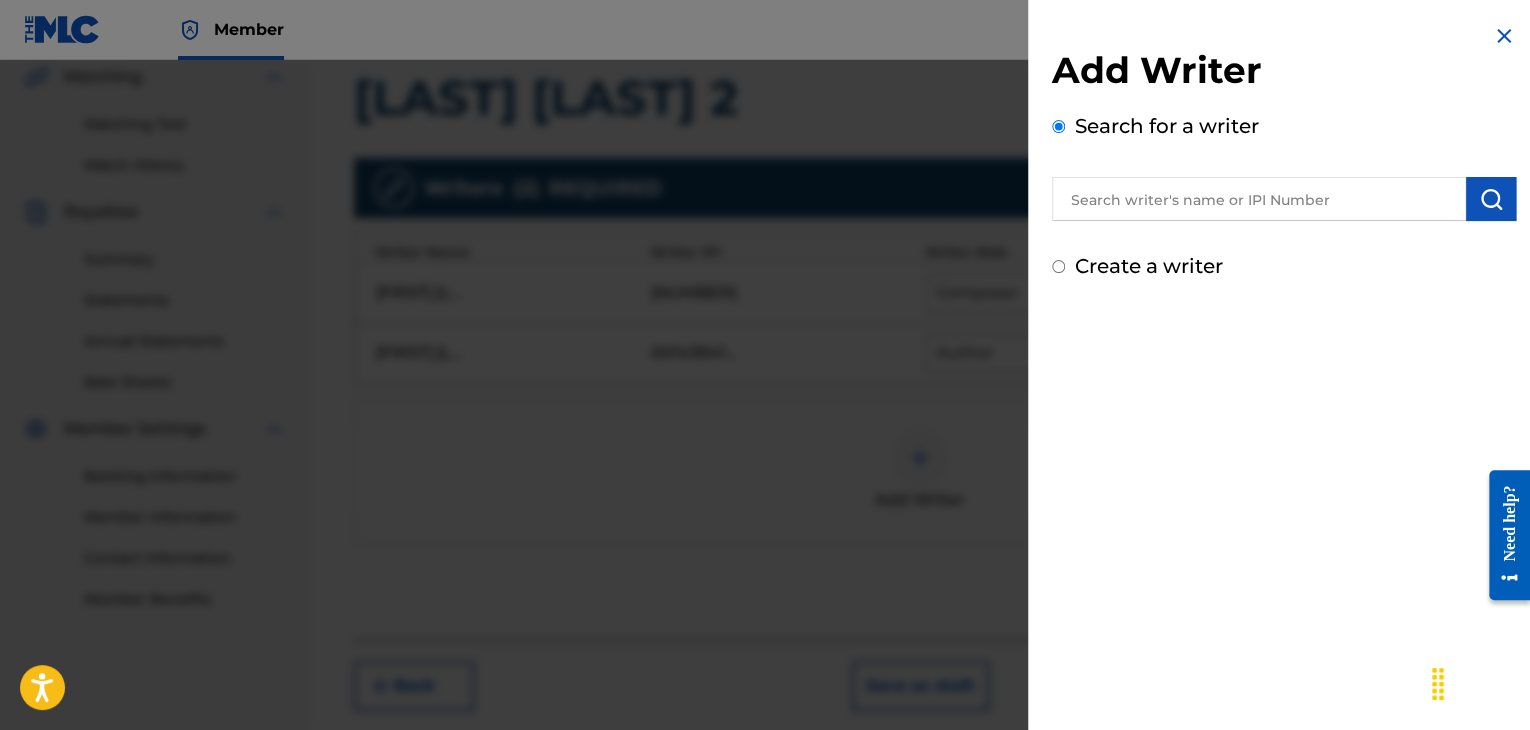 click at bounding box center (1259, 199) 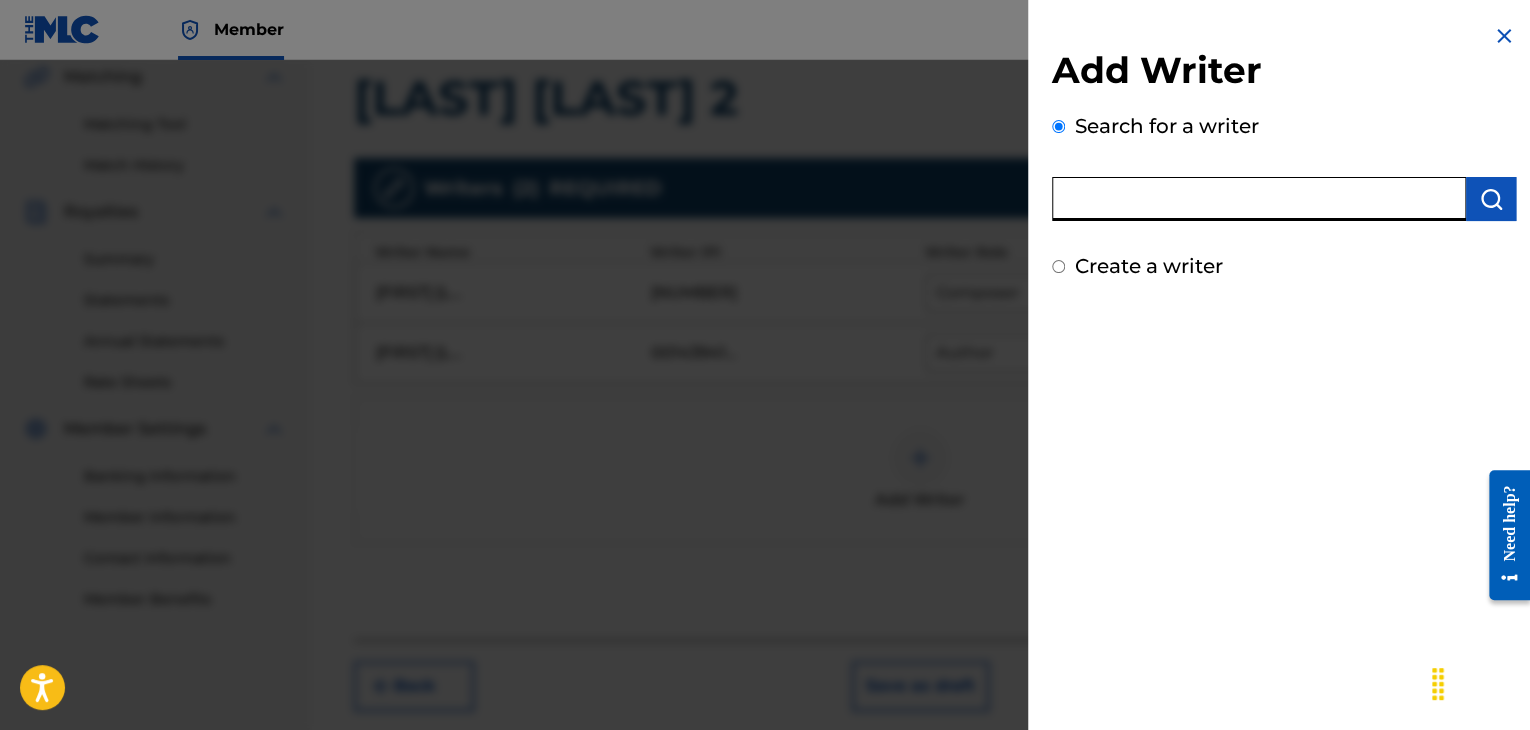 paste on "[NUMBER]" 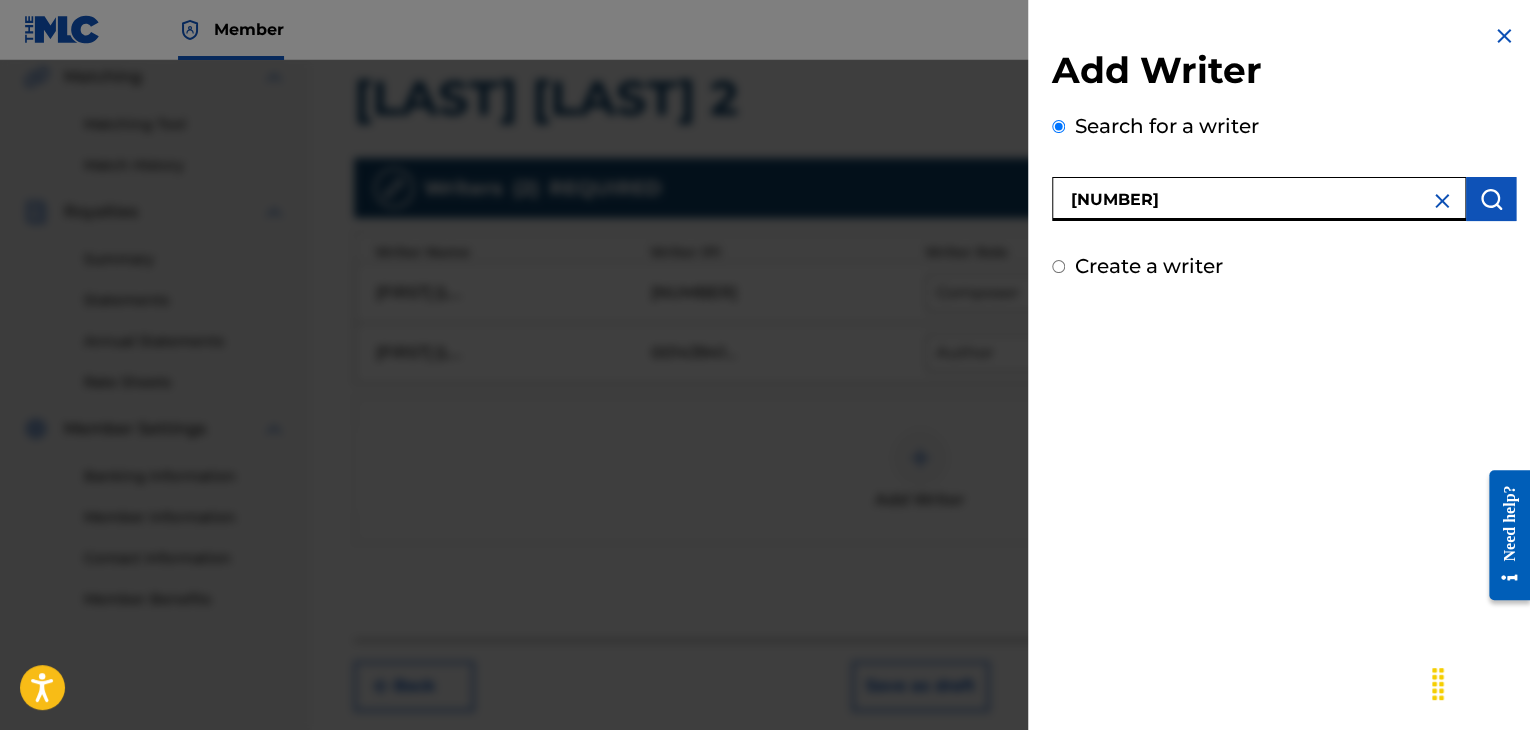 click at bounding box center (1491, 199) 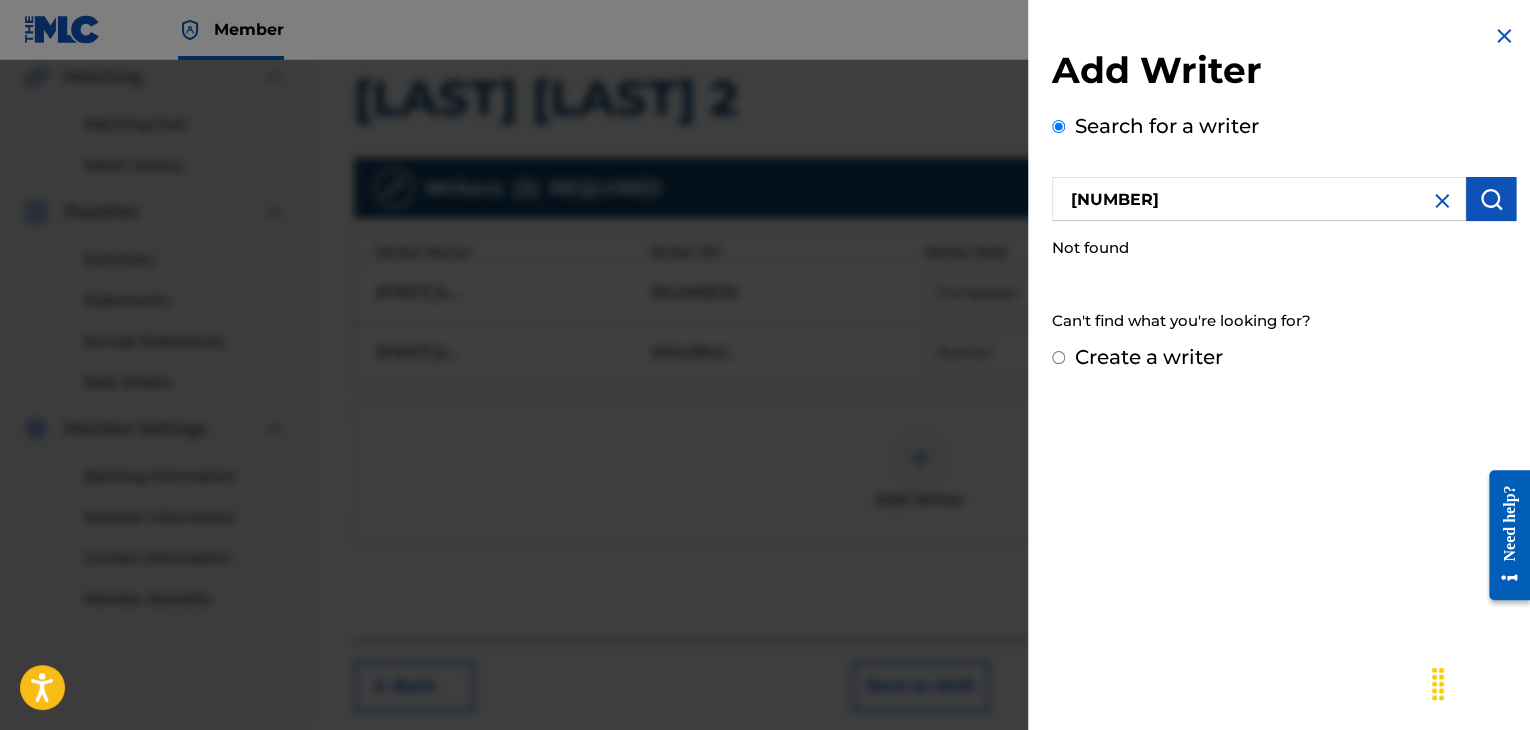 click on "[NUMBER]" at bounding box center (1259, 199) 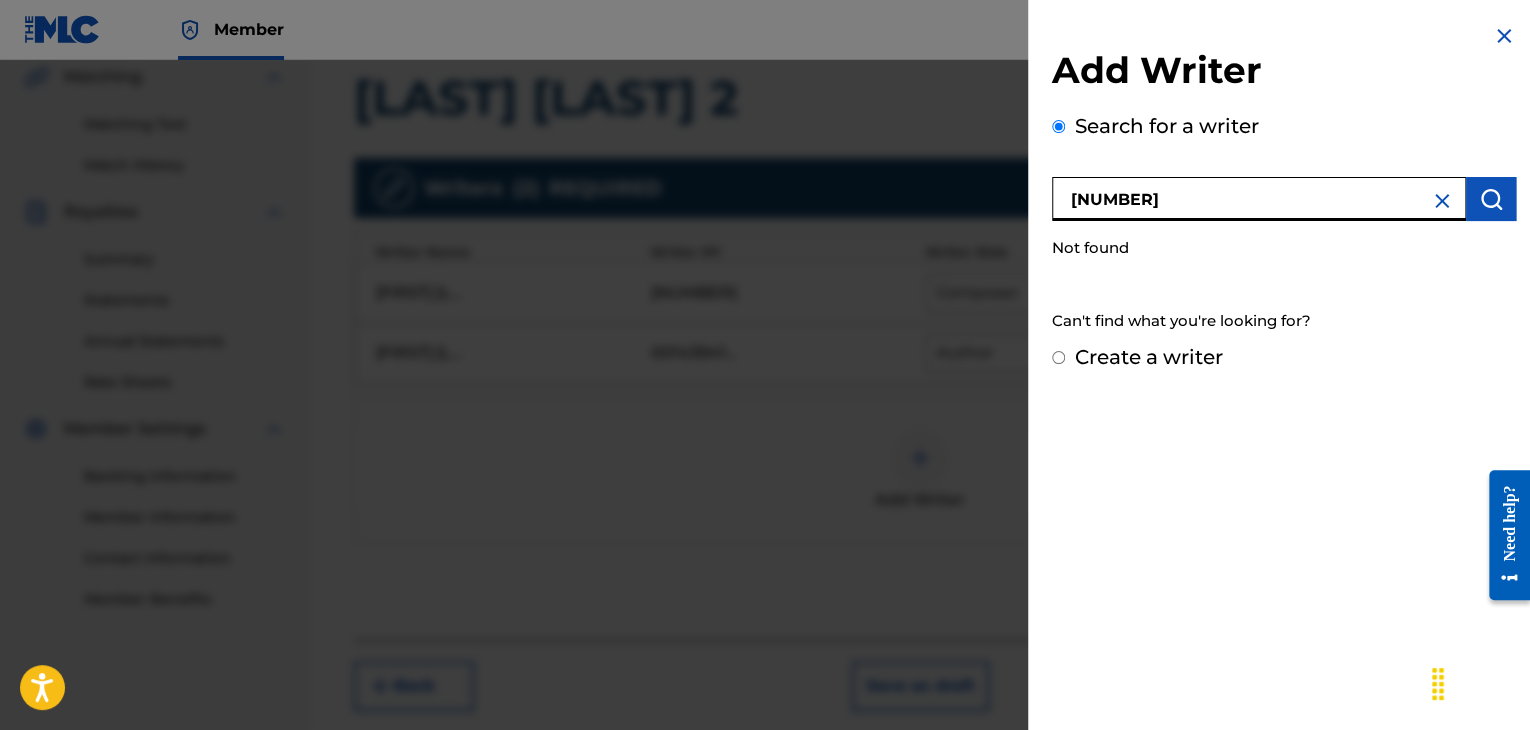 click at bounding box center [1491, 199] 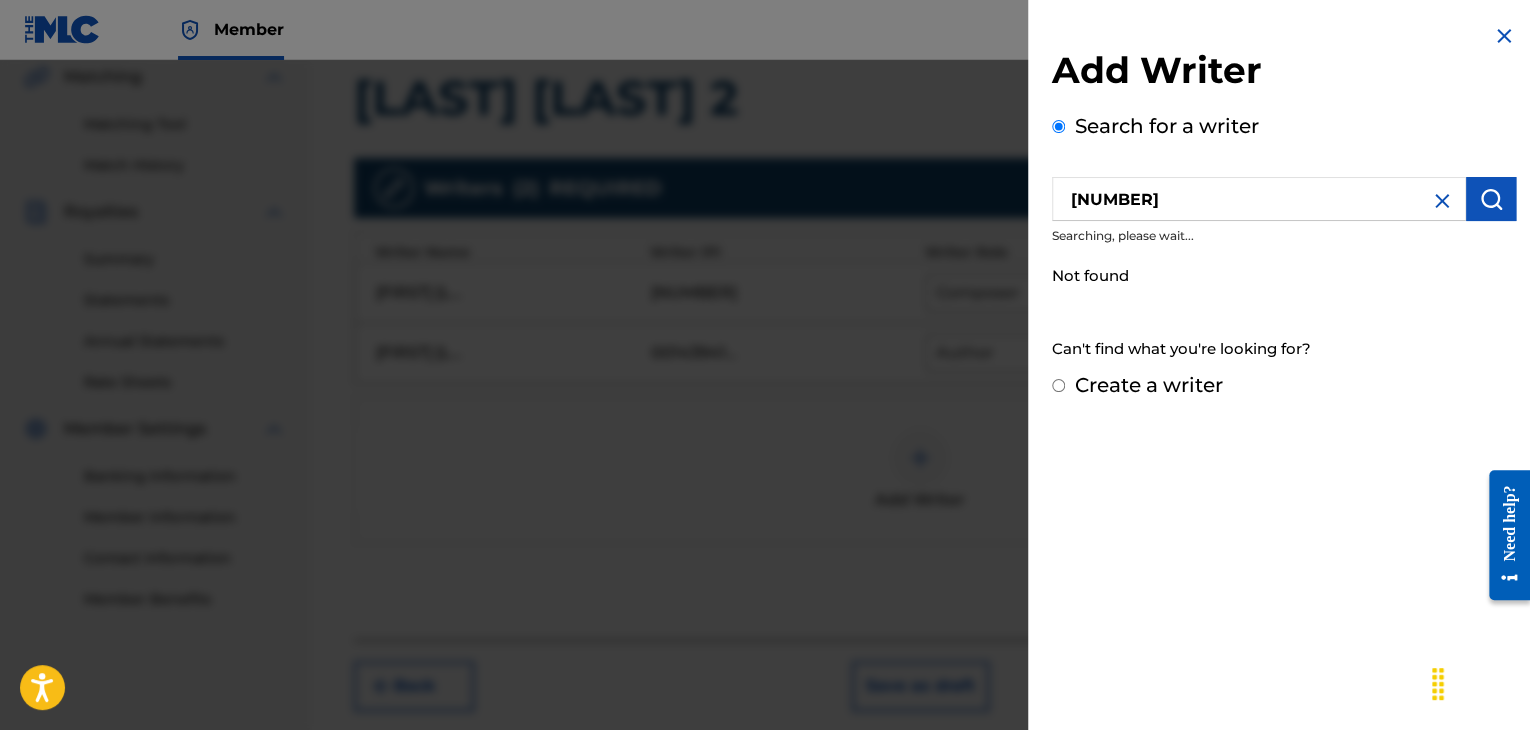 click at bounding box center (1491, 199) 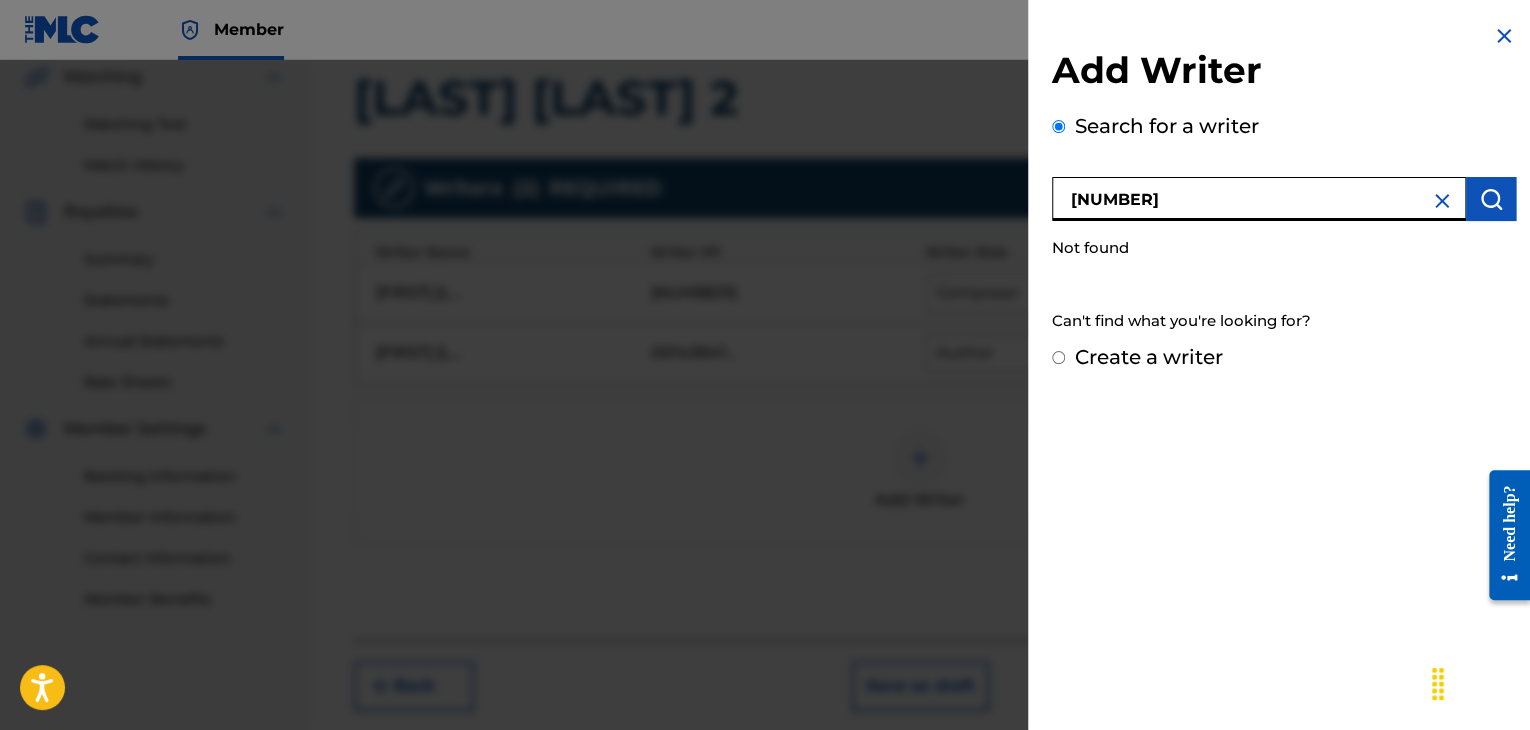 drag, startPoint x: 1212, startPoint y: 198, endPoint x: 1096, endPoint y: 207, distance: 116.34862 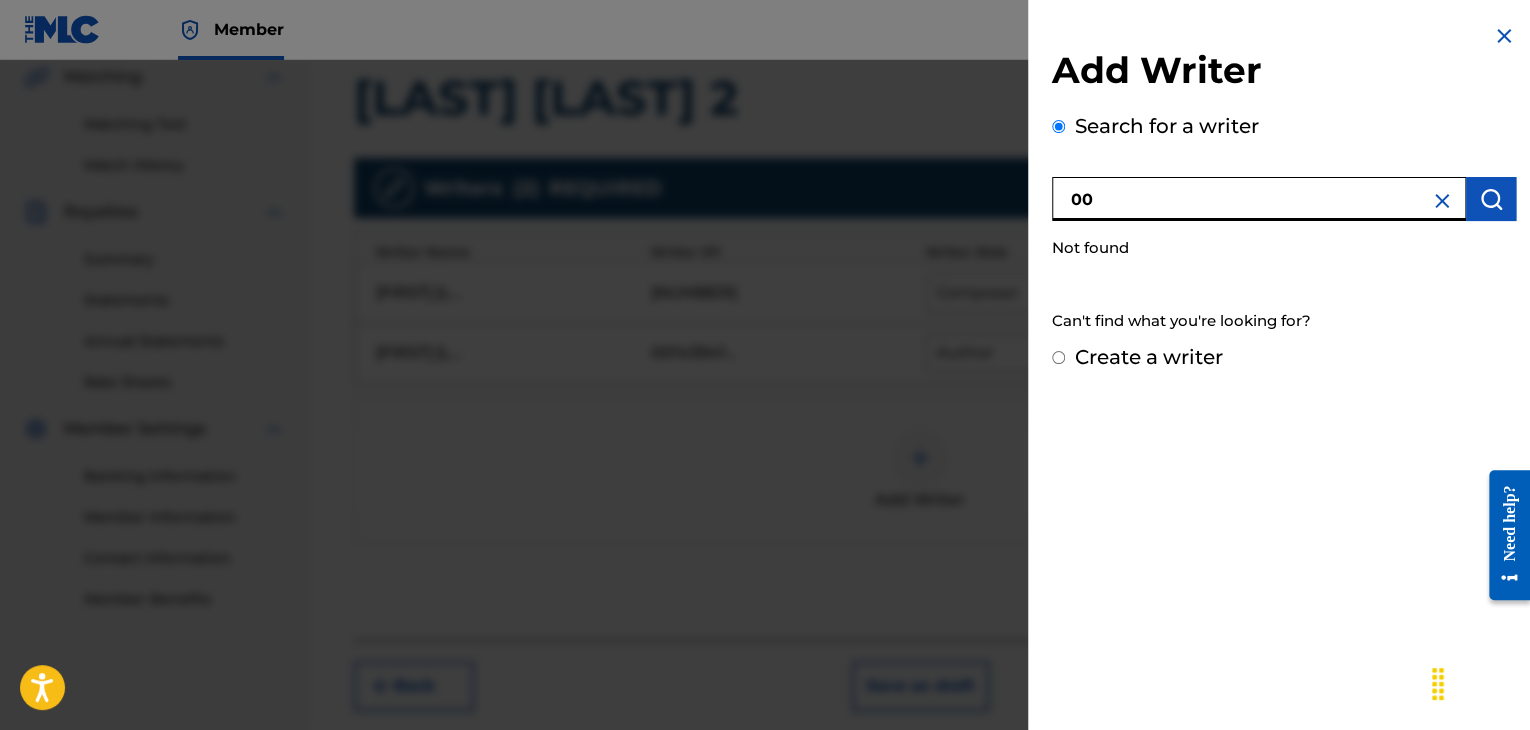 type on "0" 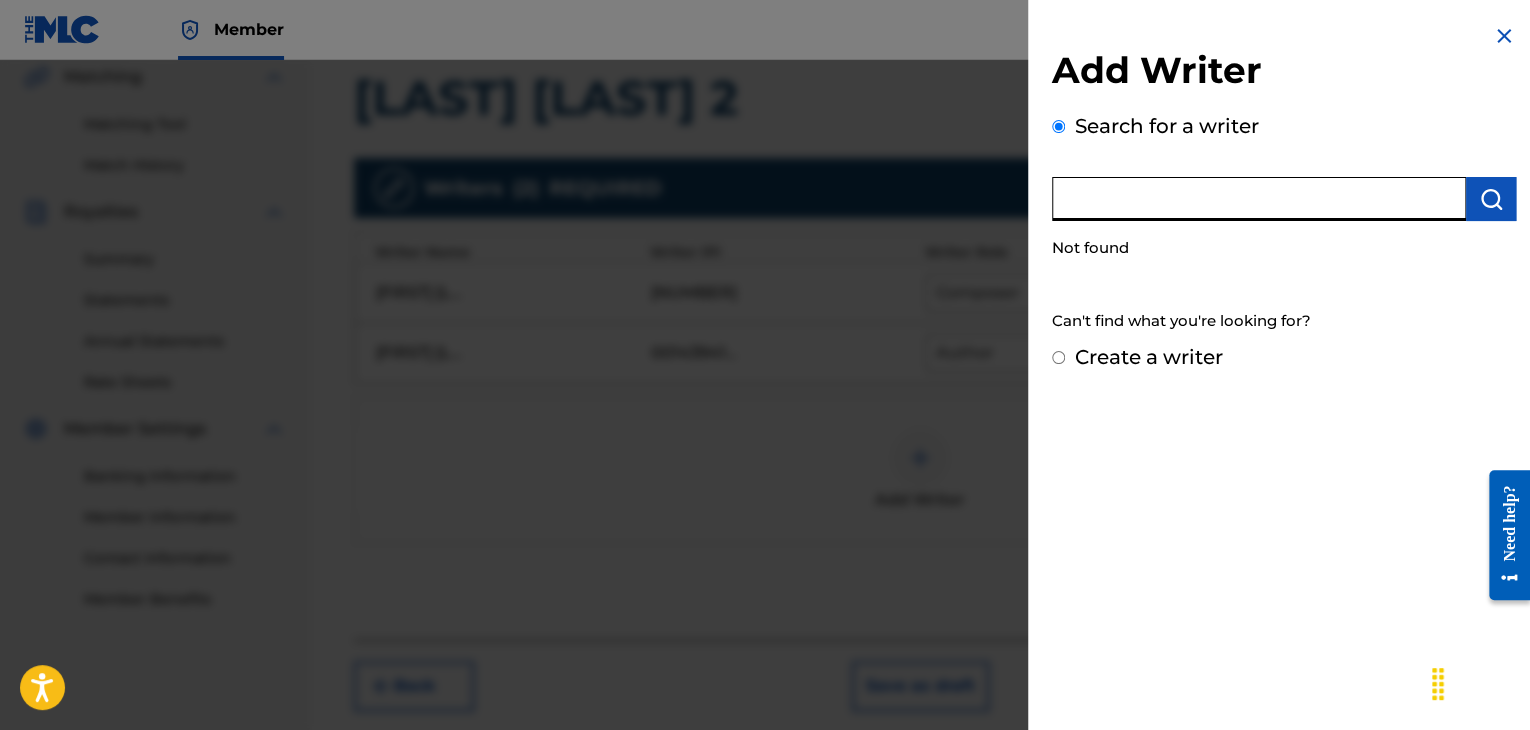 paste on "[FIRST] [LAST]" 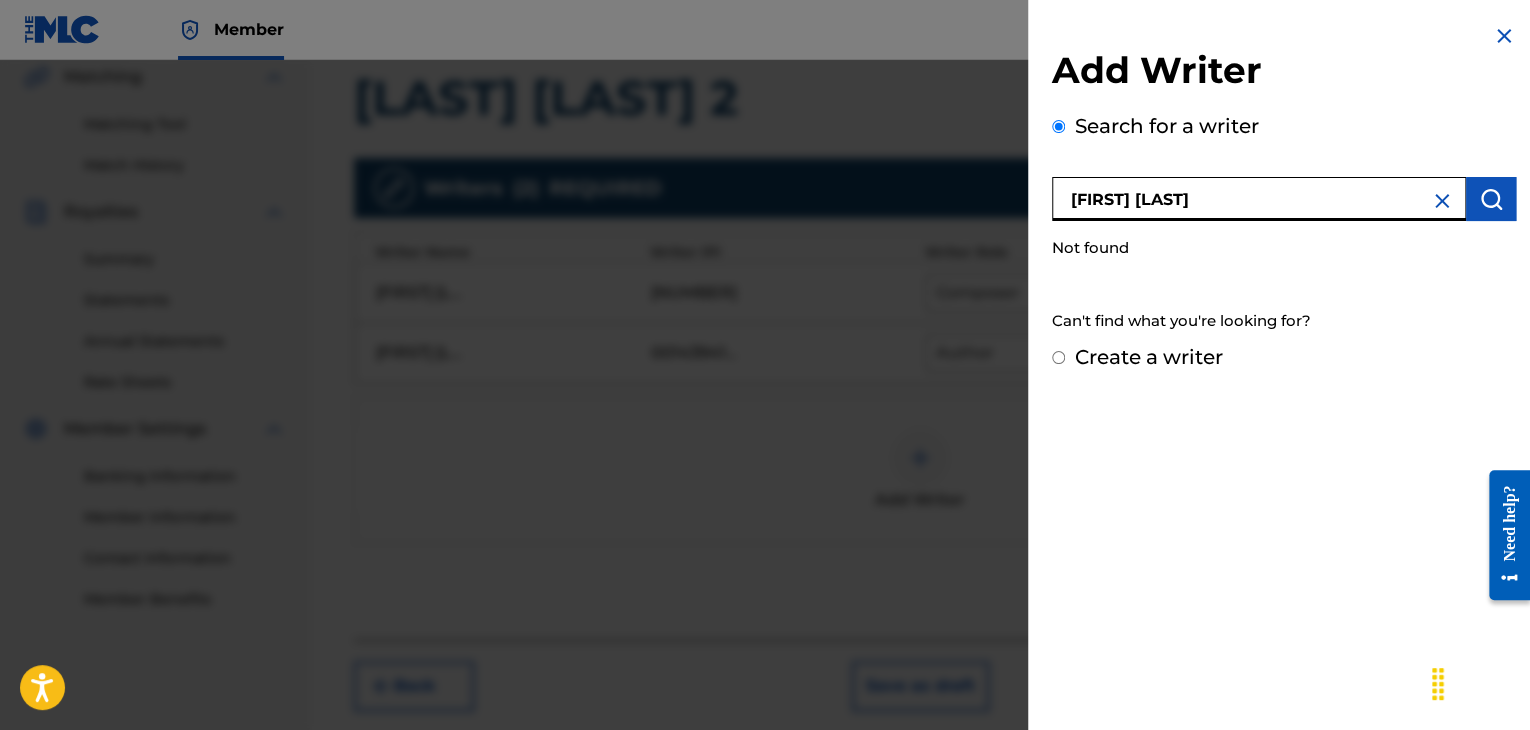 type on "[FIRST] [LAST]" 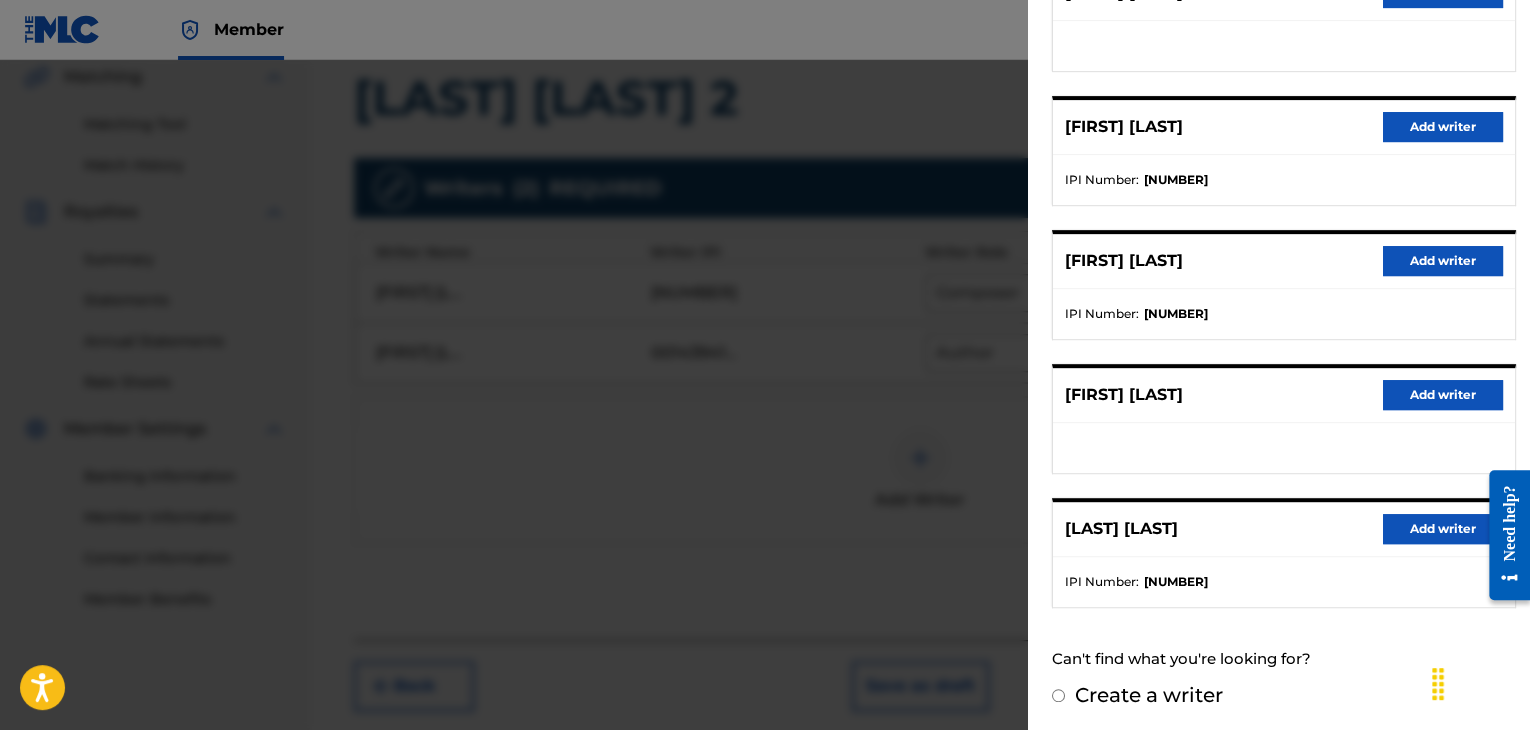scroll, scrollTop: 310, scrollLeft: 0, axis: vertical 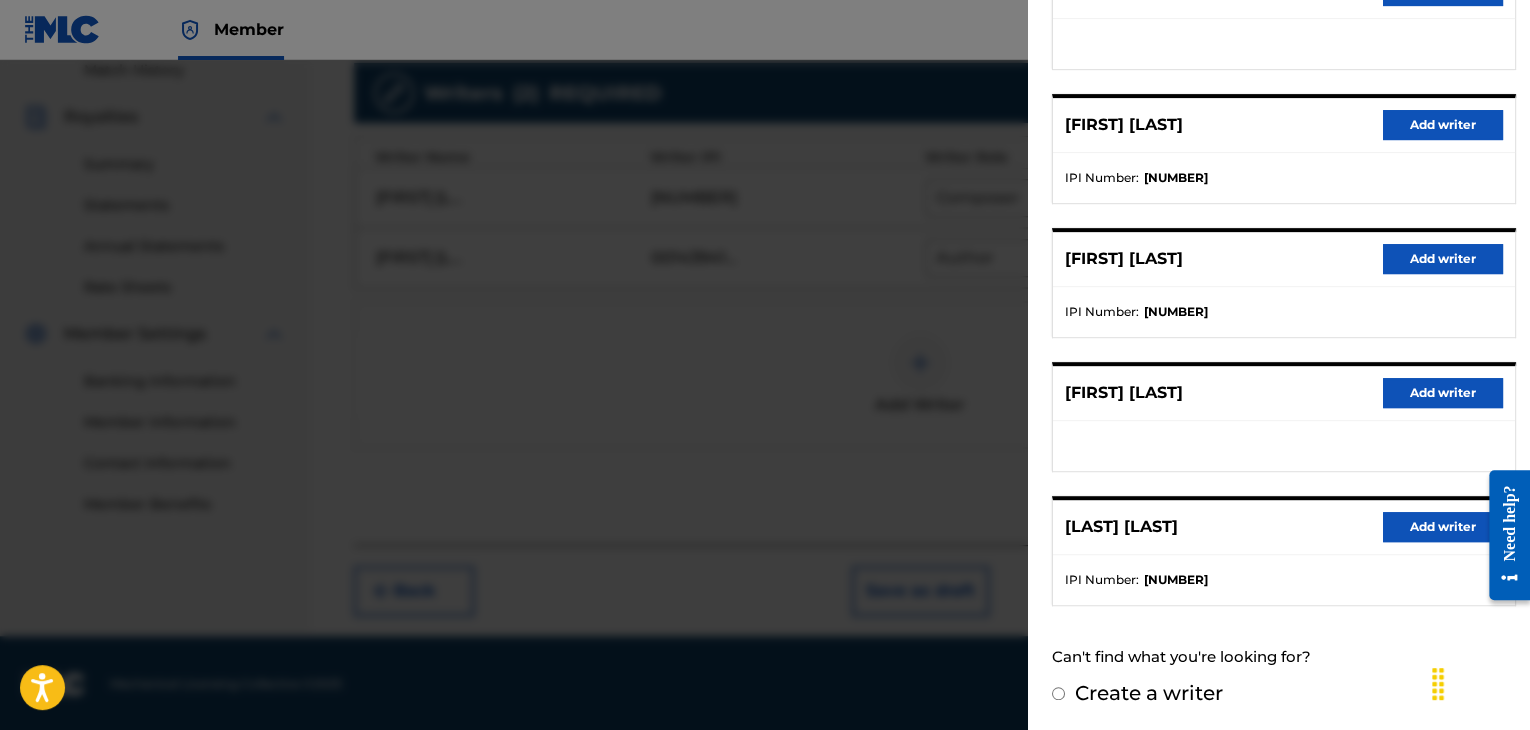 click on "Create a writer" at bounding box center [1149, 693] 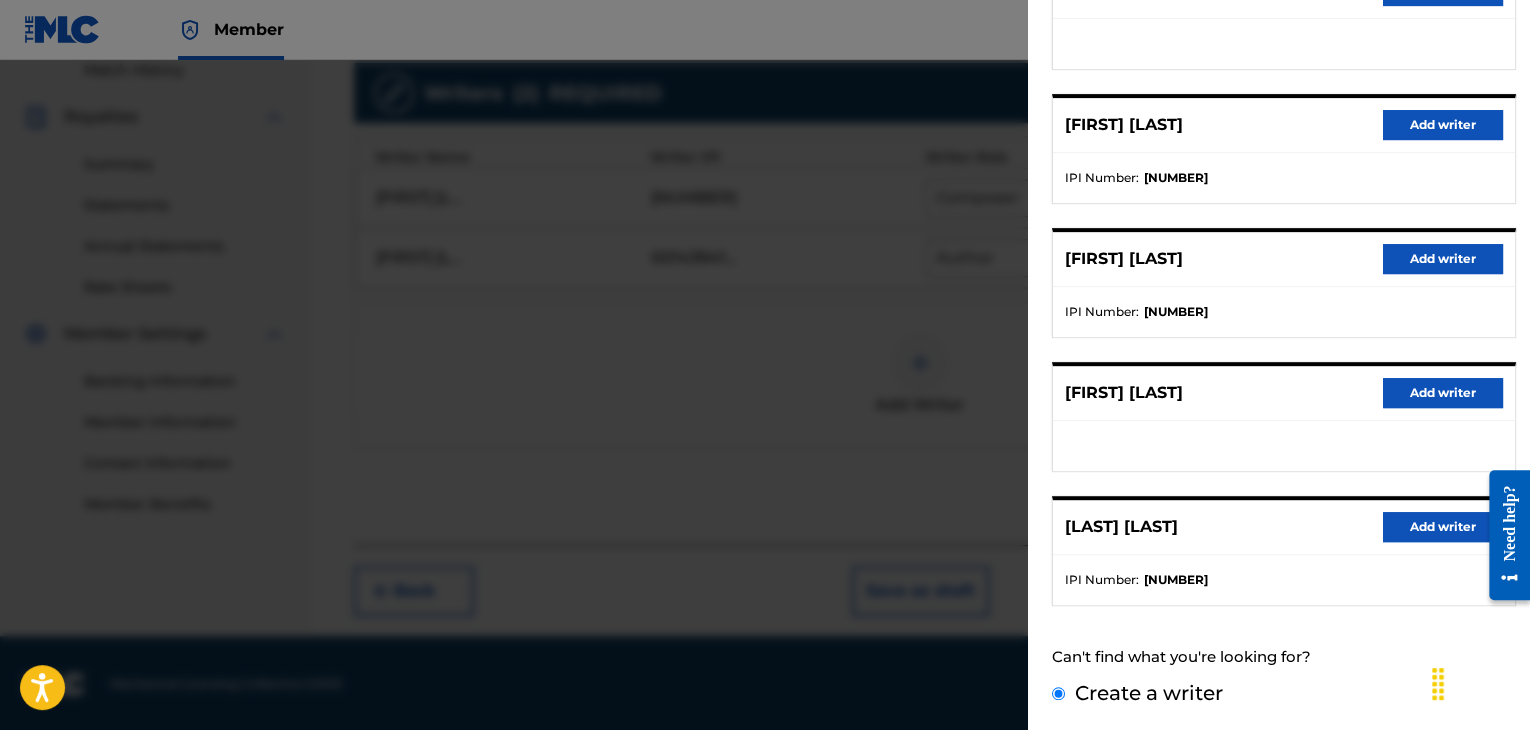 click on "Create a writer" at bounding box center (1058, 693) 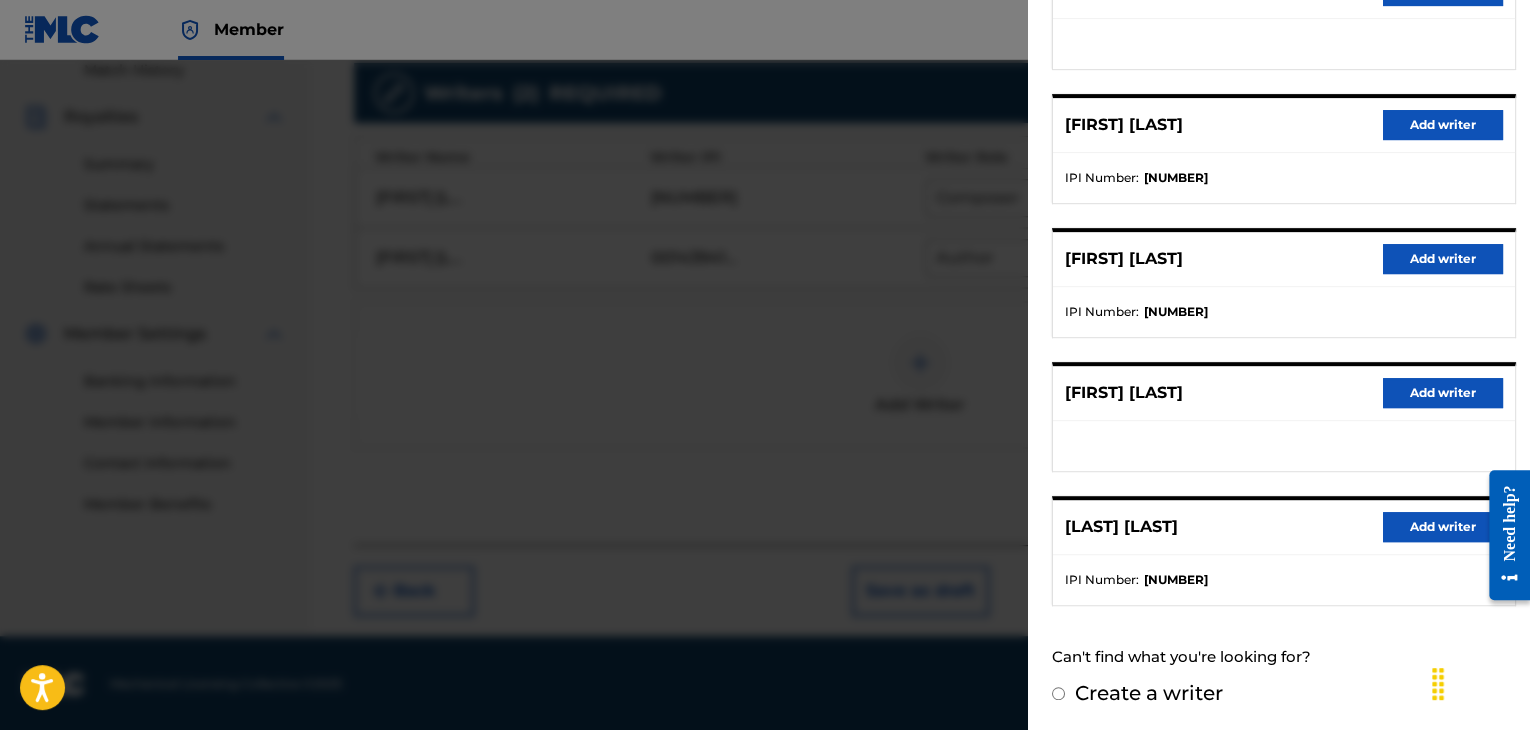 radio on "false" 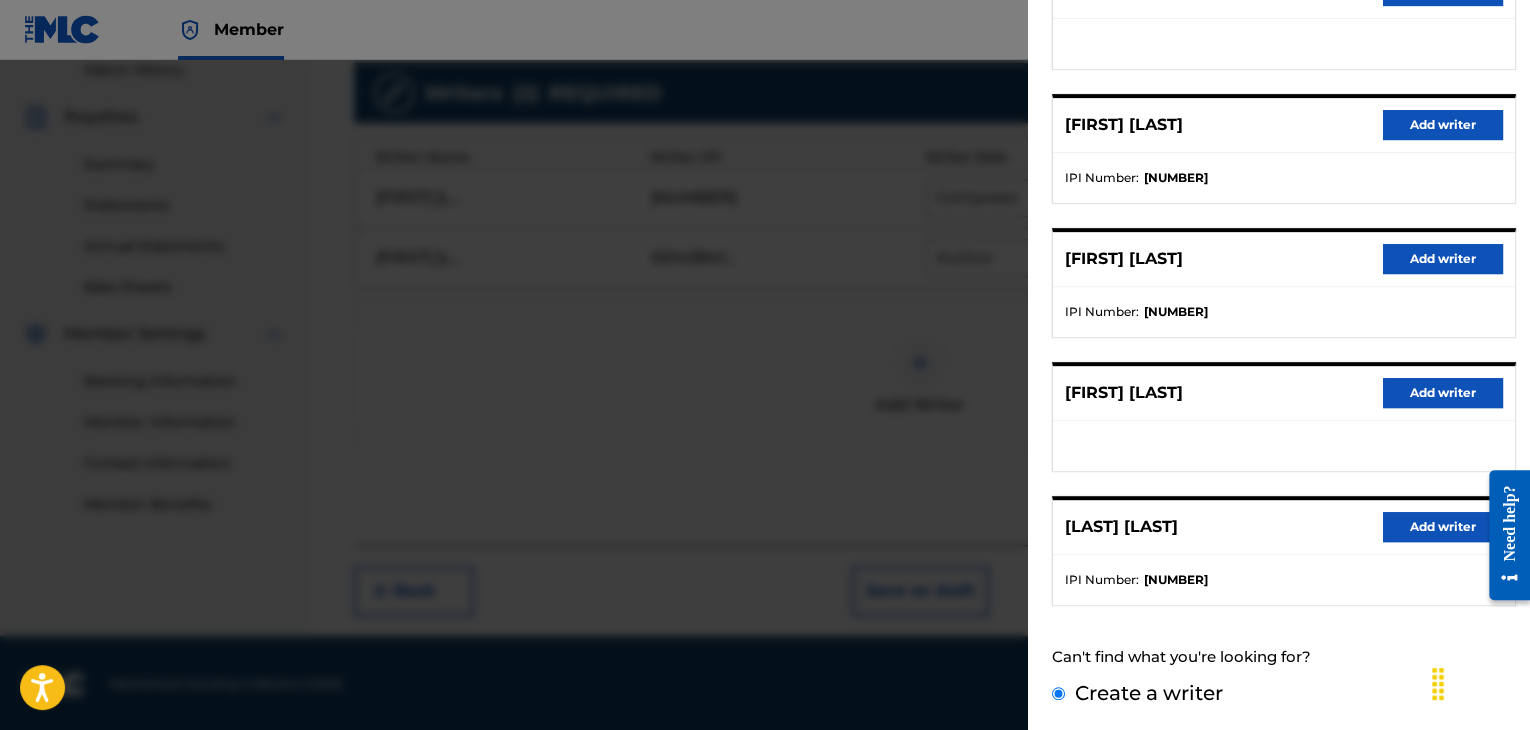 scroll, scrollTop: 73, scrollLeft: 0, axis: vertical 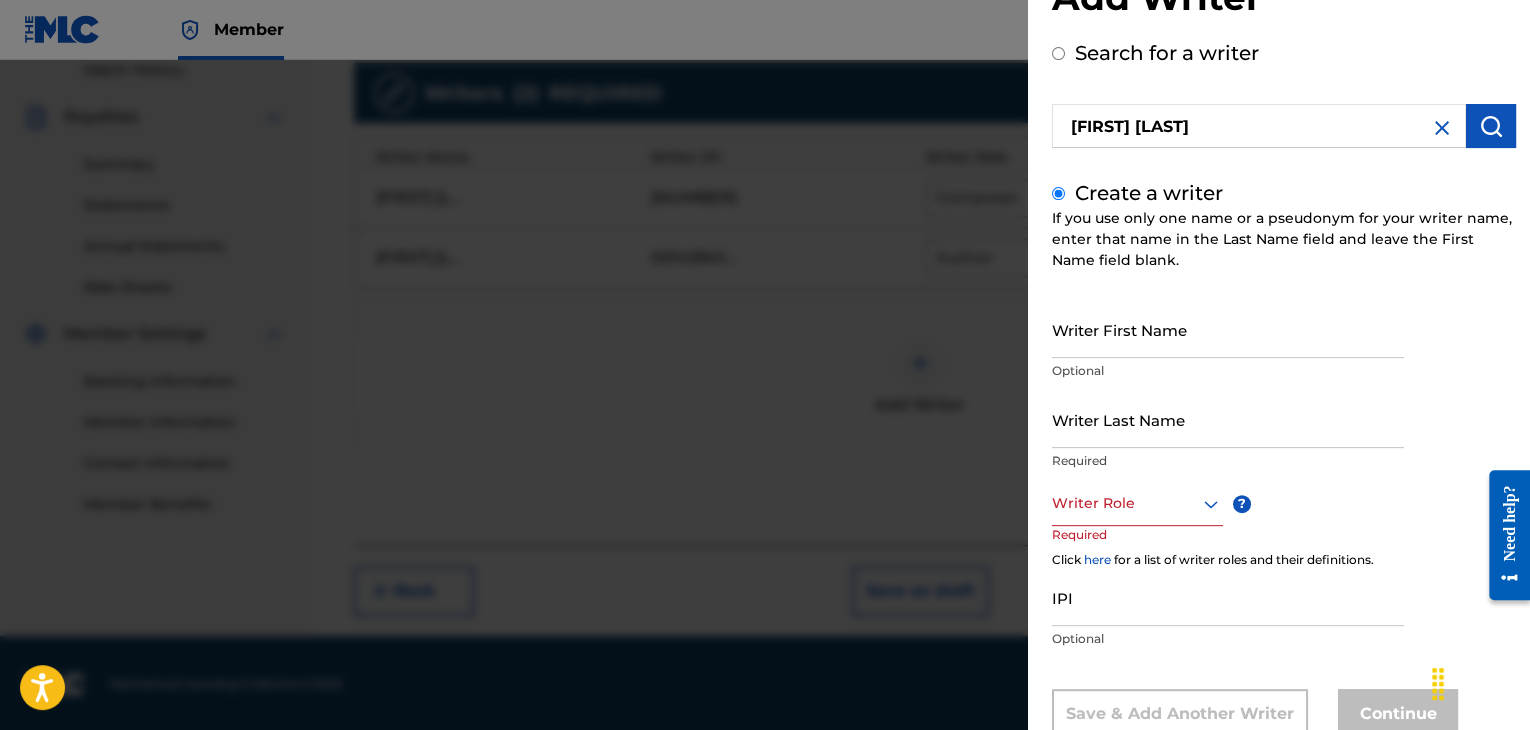 click at bounding box center [1137, 503] 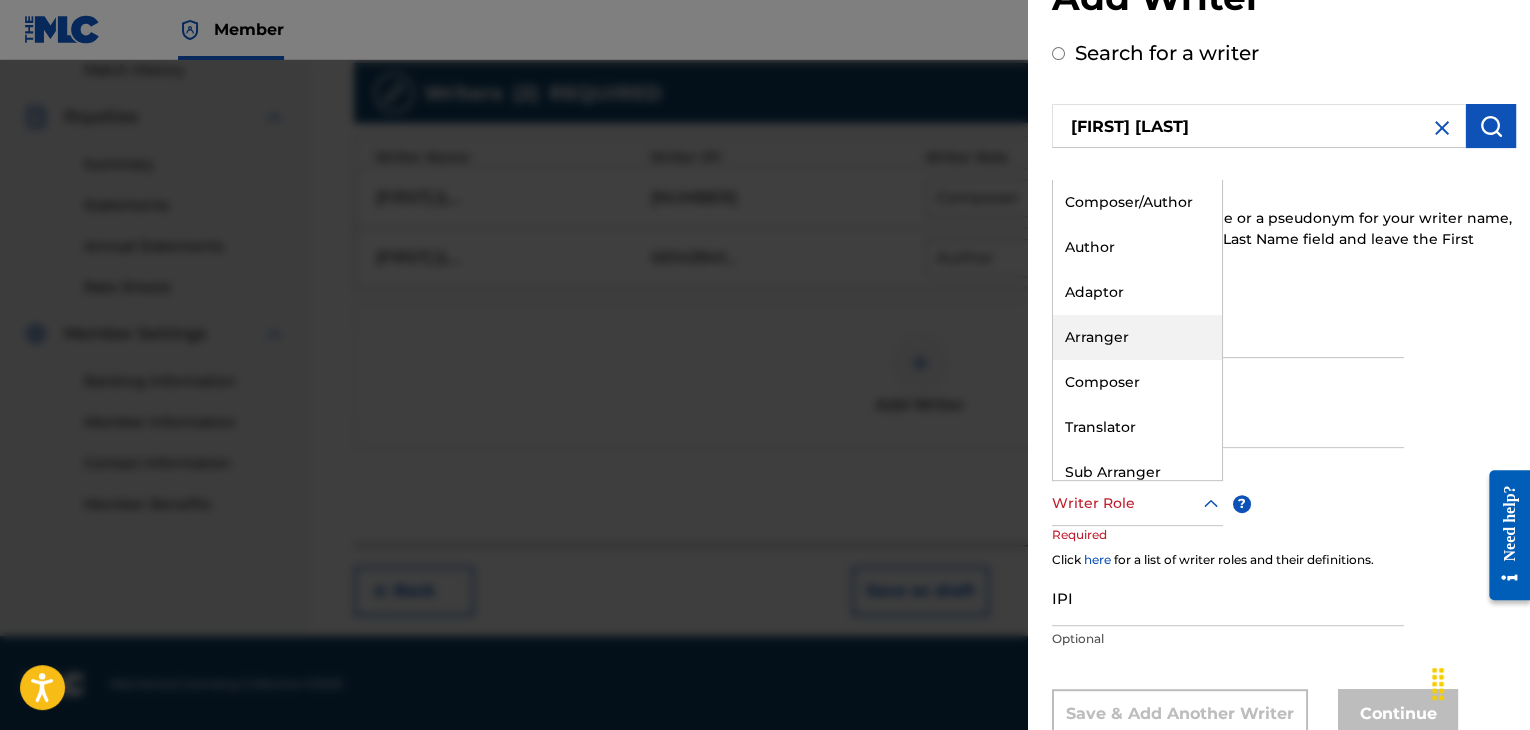 click on "Arranger" at bounding box center (1137, 337) 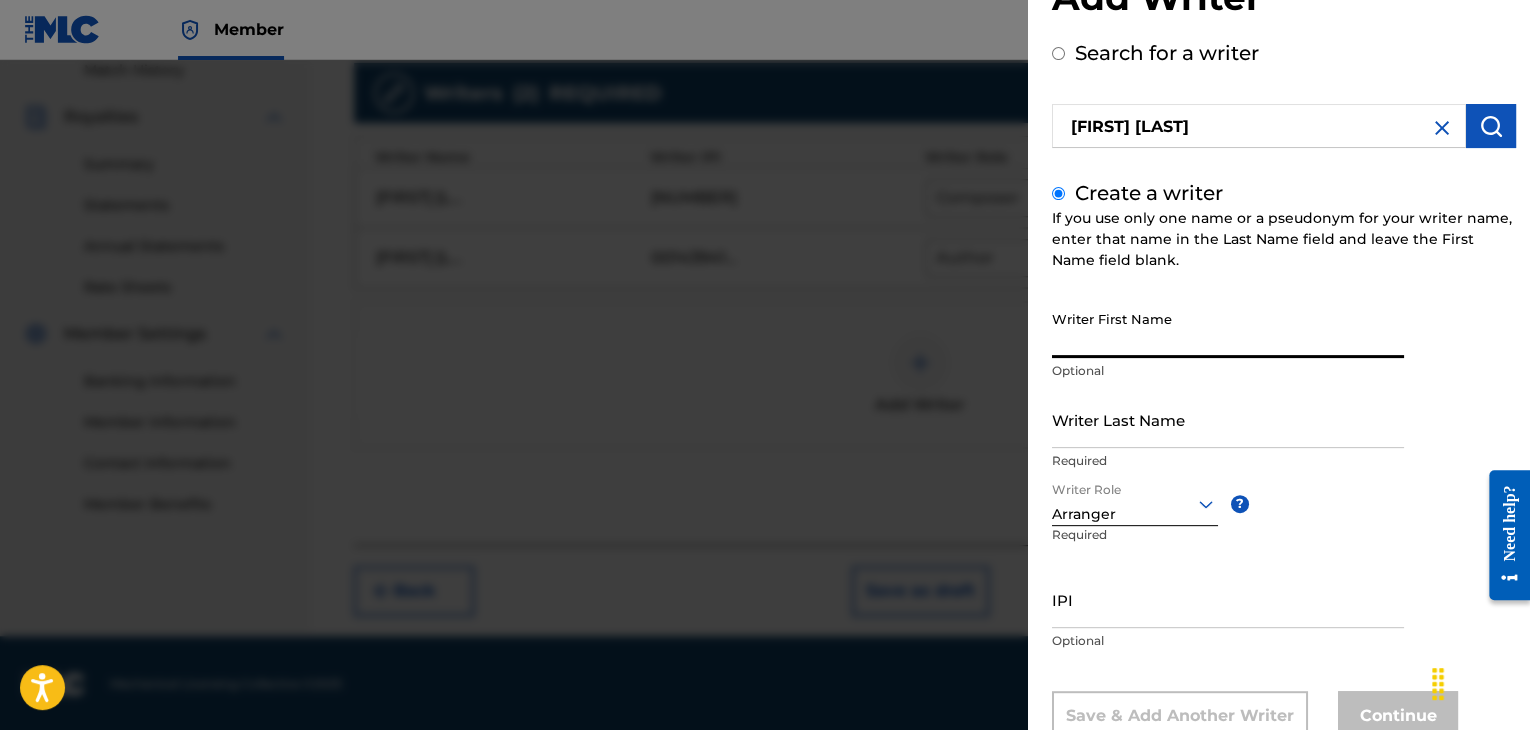 paste on "[FIRST] [LAST]" 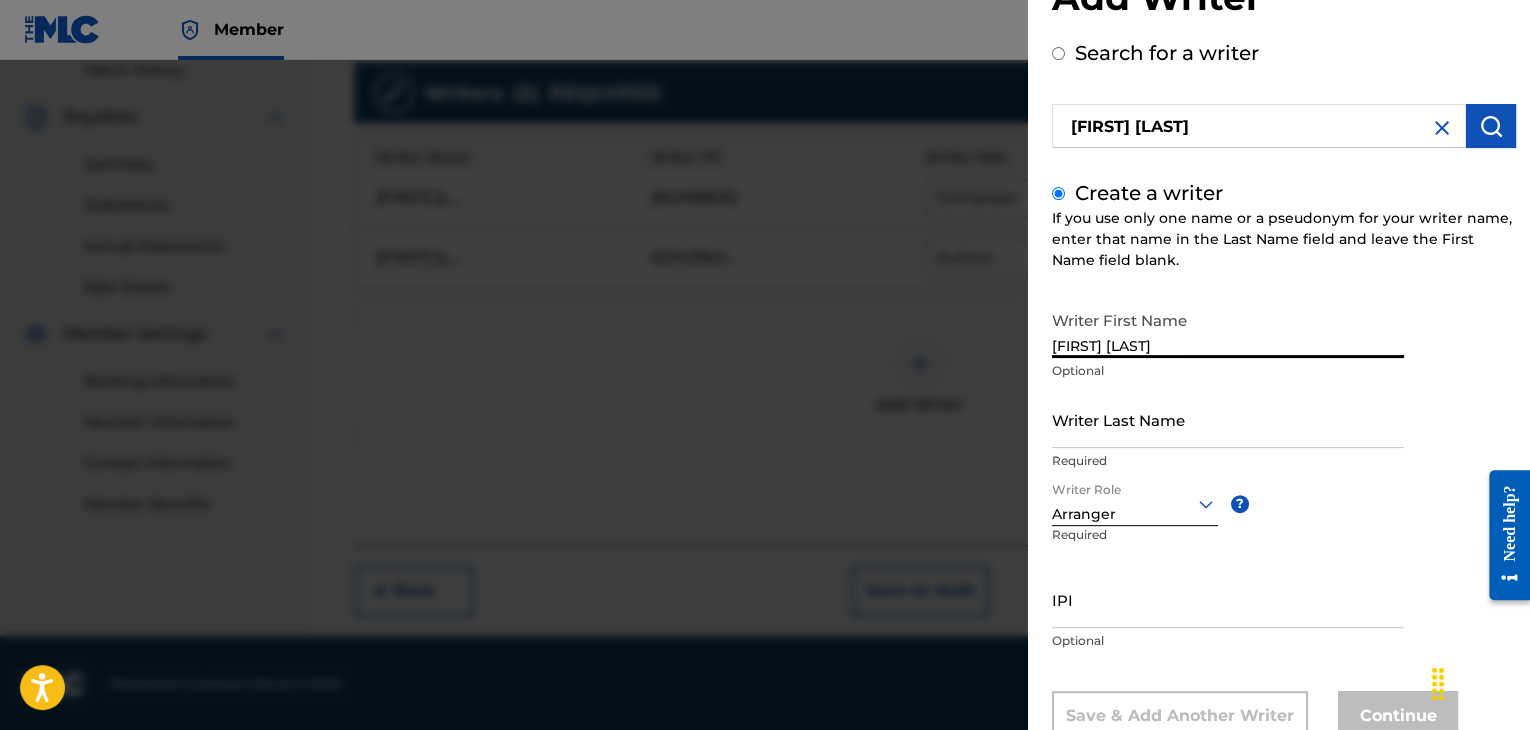 type on "[FIRST] [LAST]" 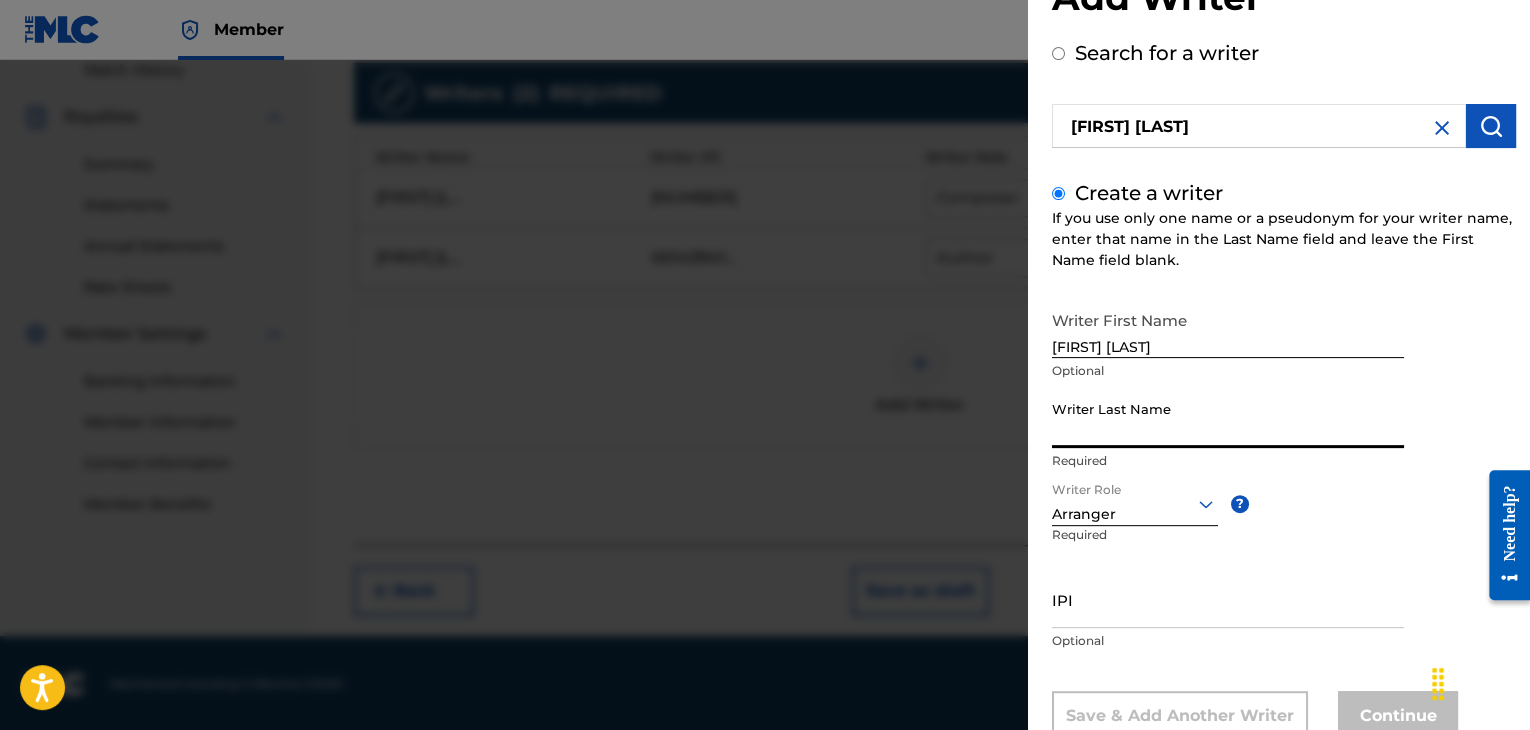 click on "Writer Last Name" at bounding box center [1228, 419] 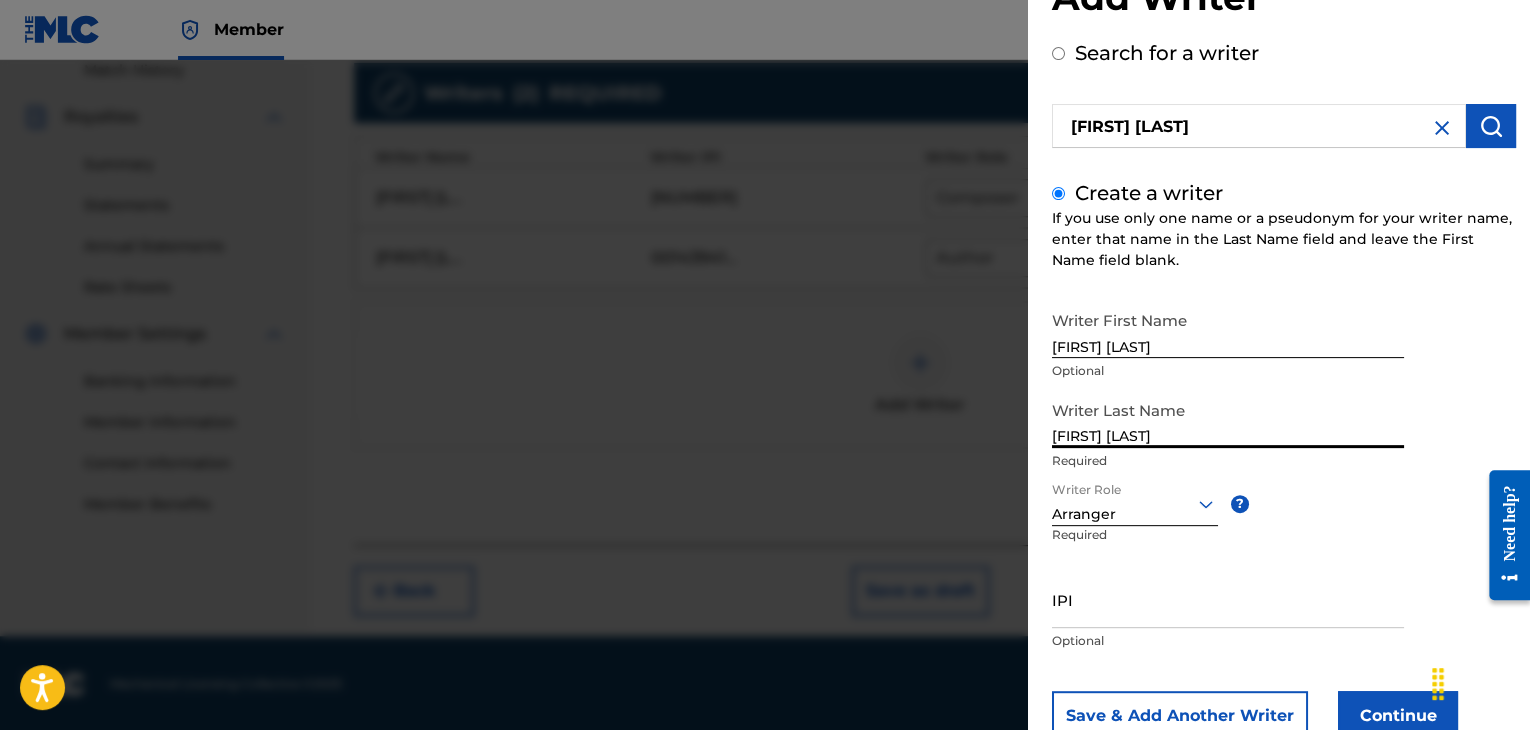 drag, startPoint x: 1094, startPoint y: 436, endPoint x: 1000, endPoint y: 425, distance: 94.641426 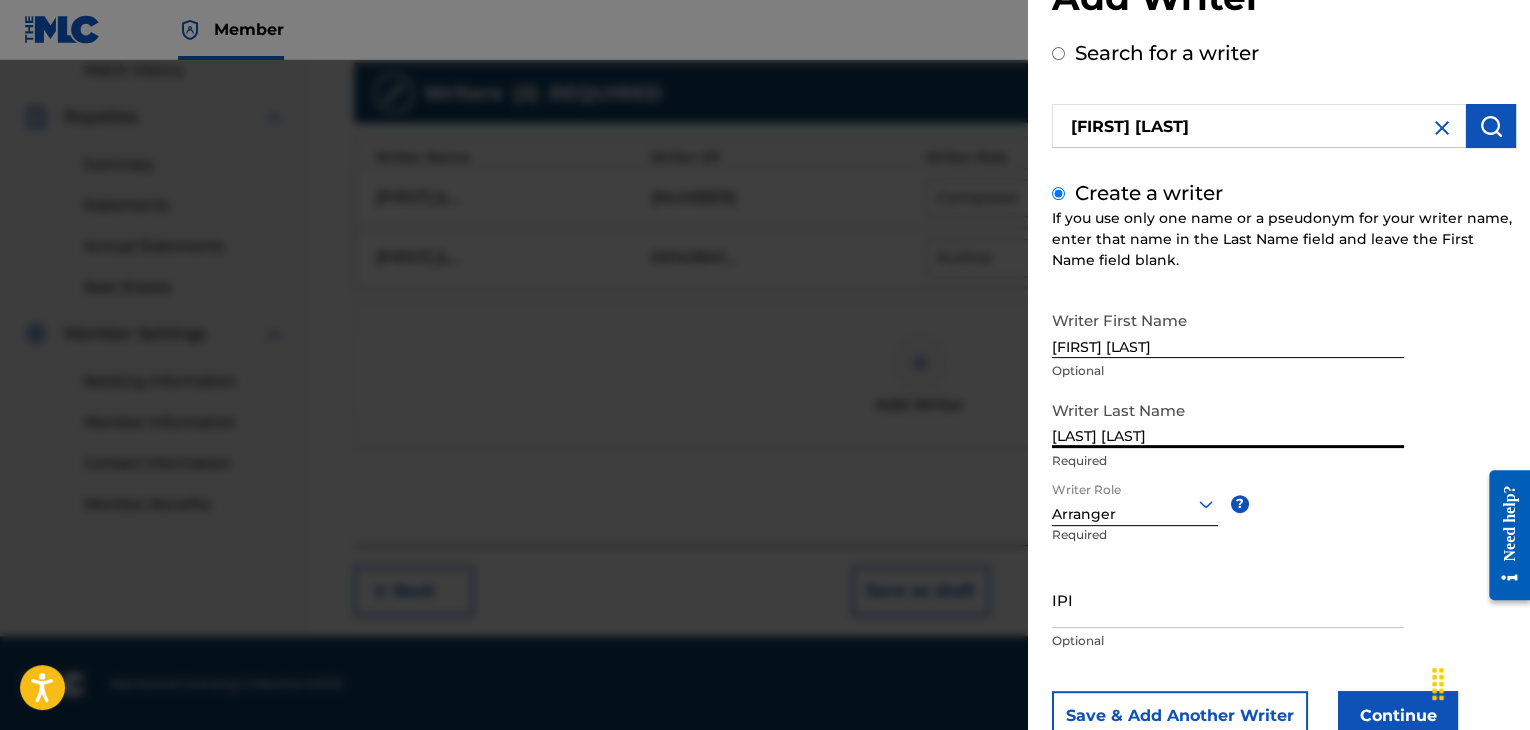 type on "[LAST] [LAST]" 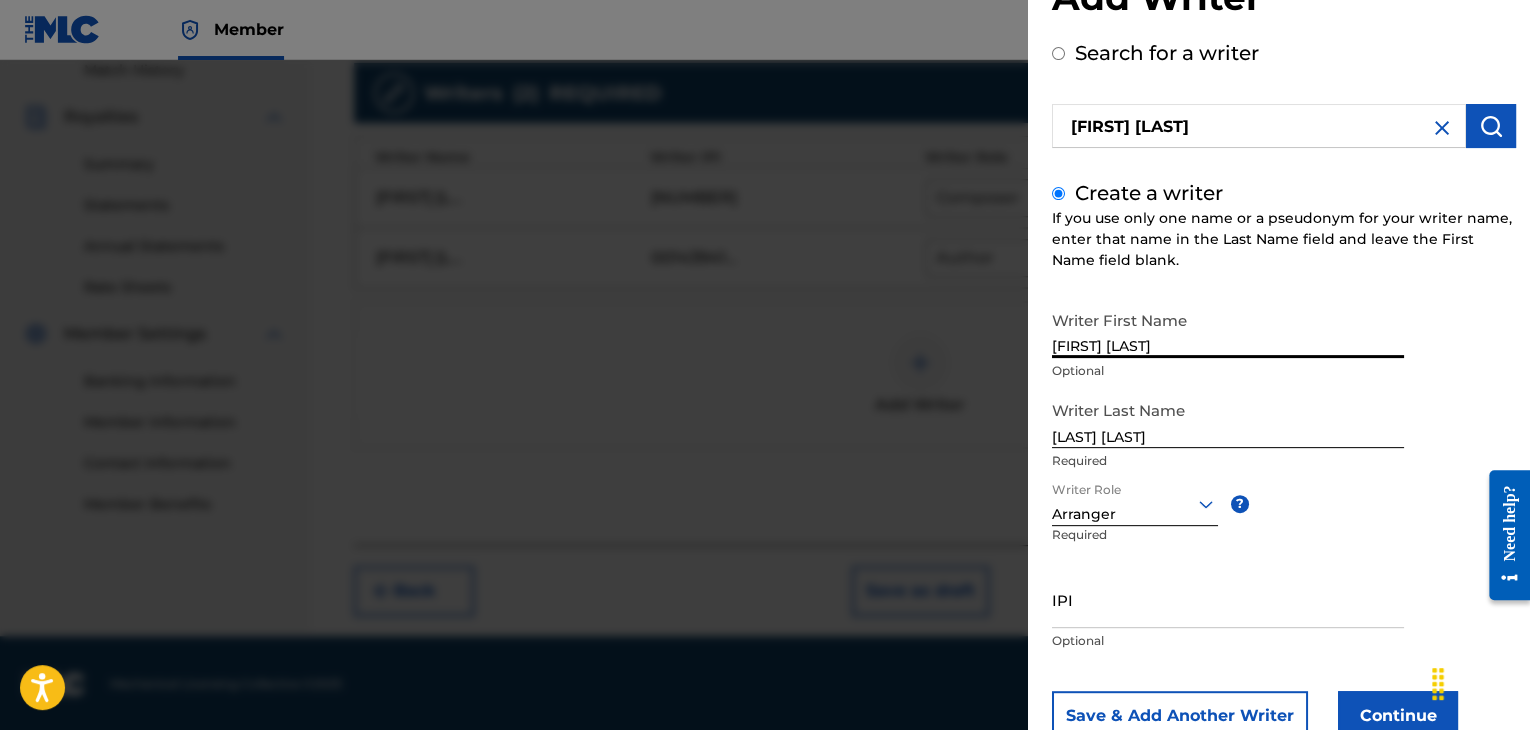drag, startPoint x: 1136, startPoint y: 351, endPoint x: 1193, endPoint y: 352, distance: 57.00877 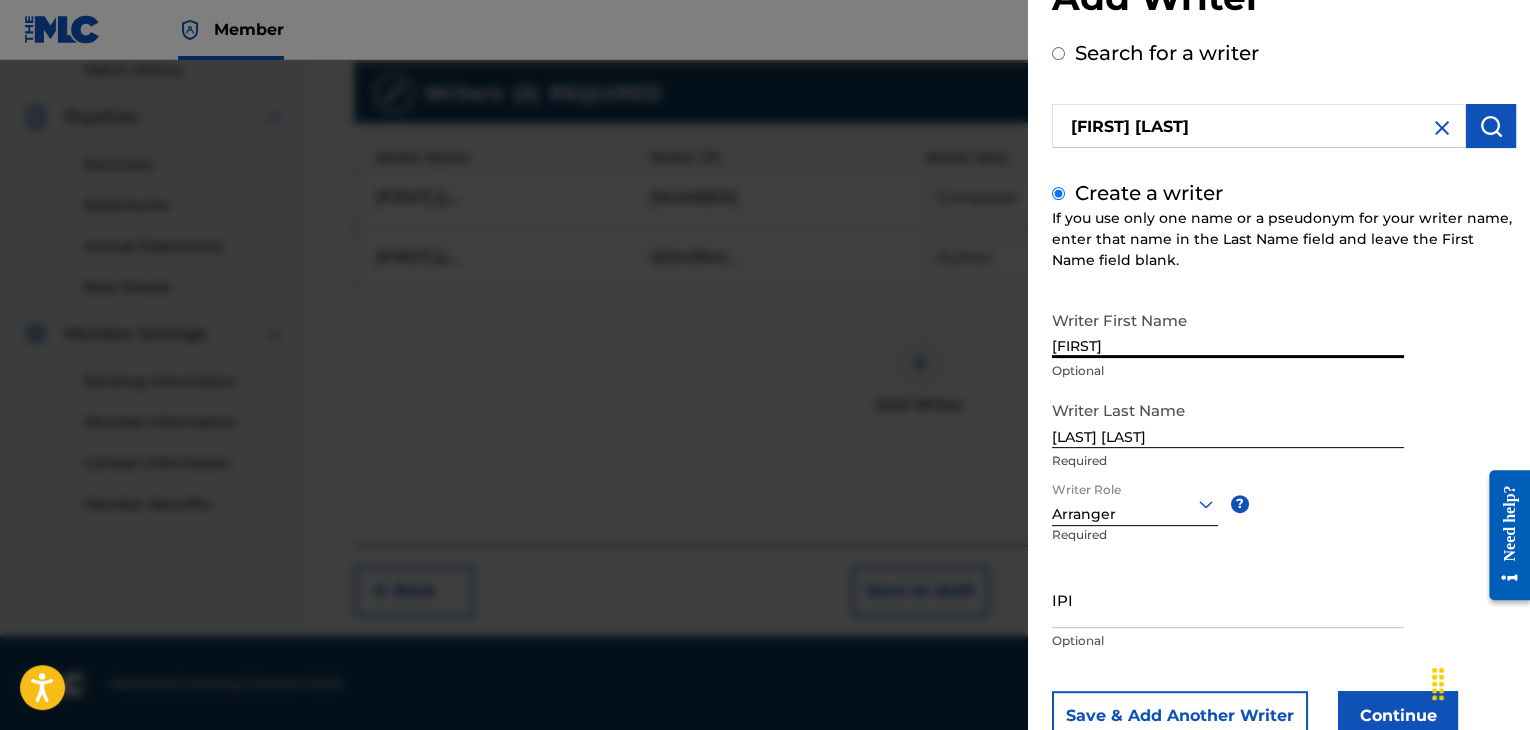 type on "[FIRST]" 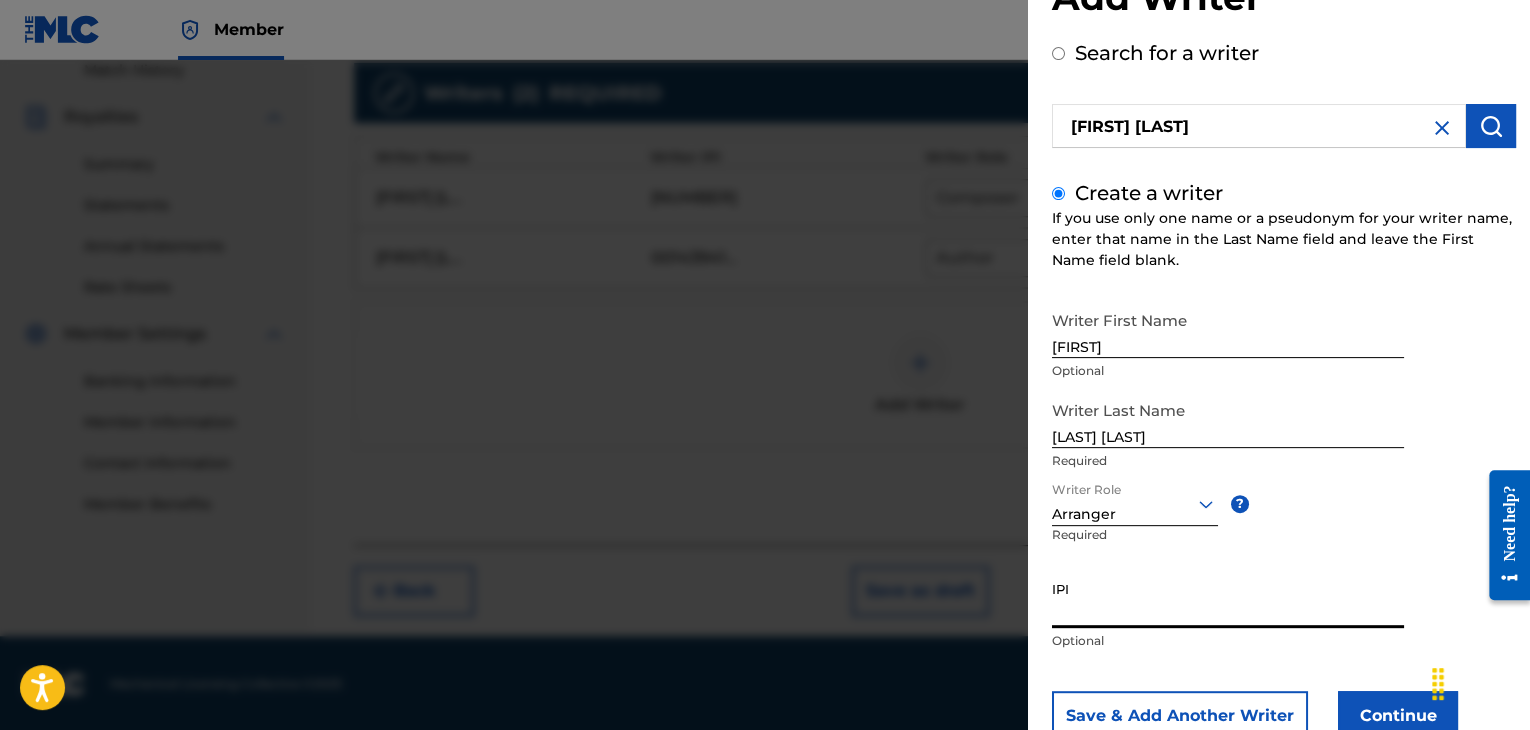 click on "IPI" at bounding box center [1228, 599] 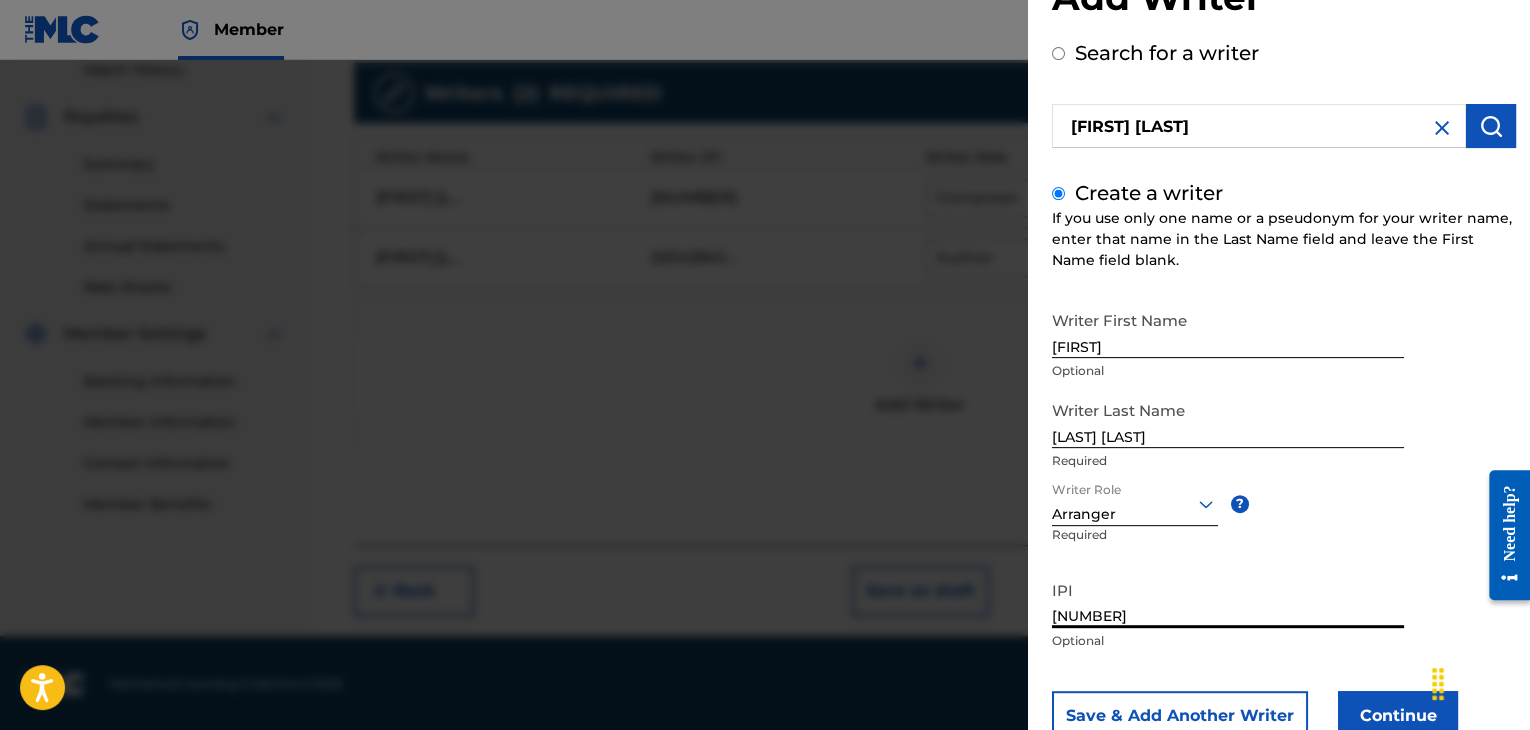 type on "[NUMBER]" 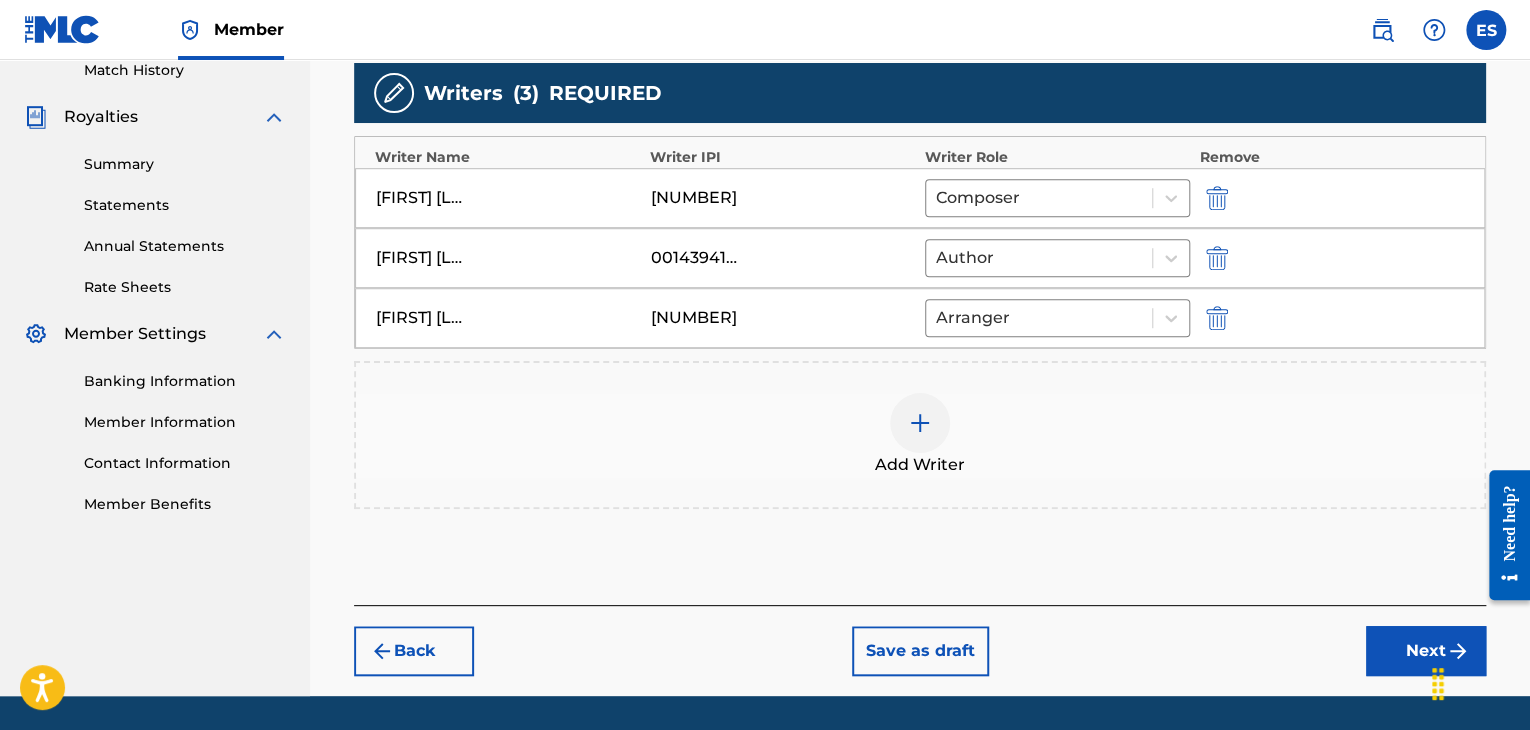 click on "Add Writer" at bounding box center [920, 435] 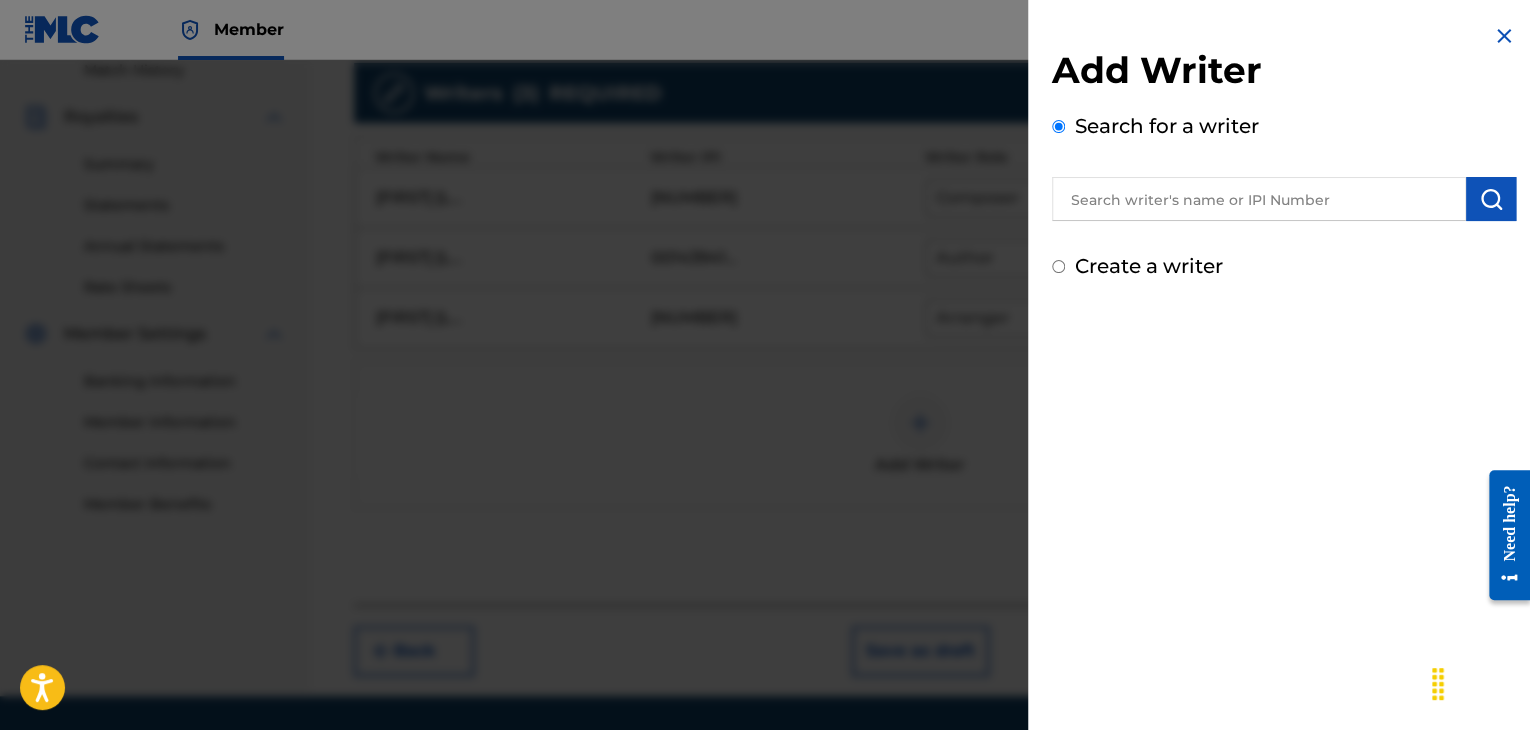 click at bounding box center (1259, 199) 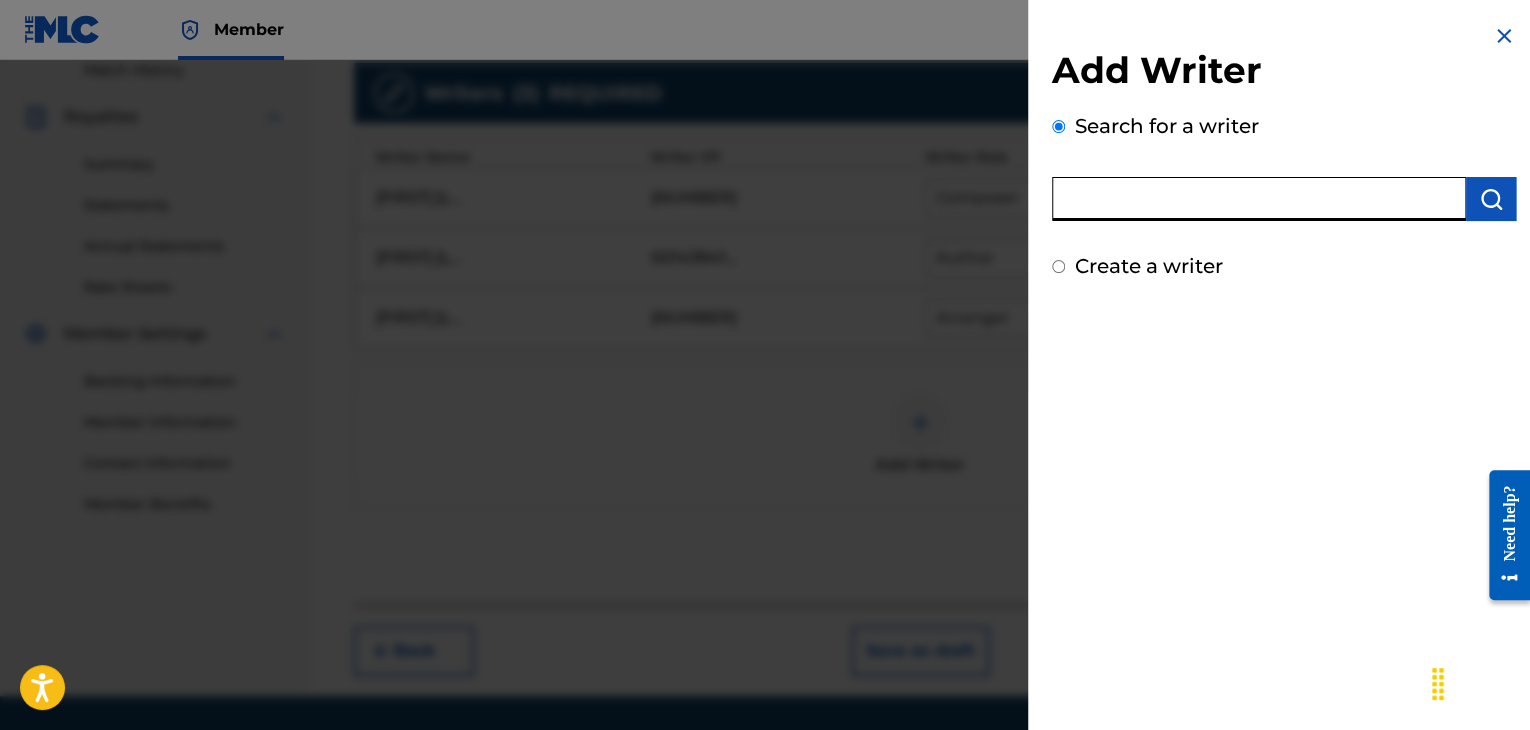 paste on "00258906432" 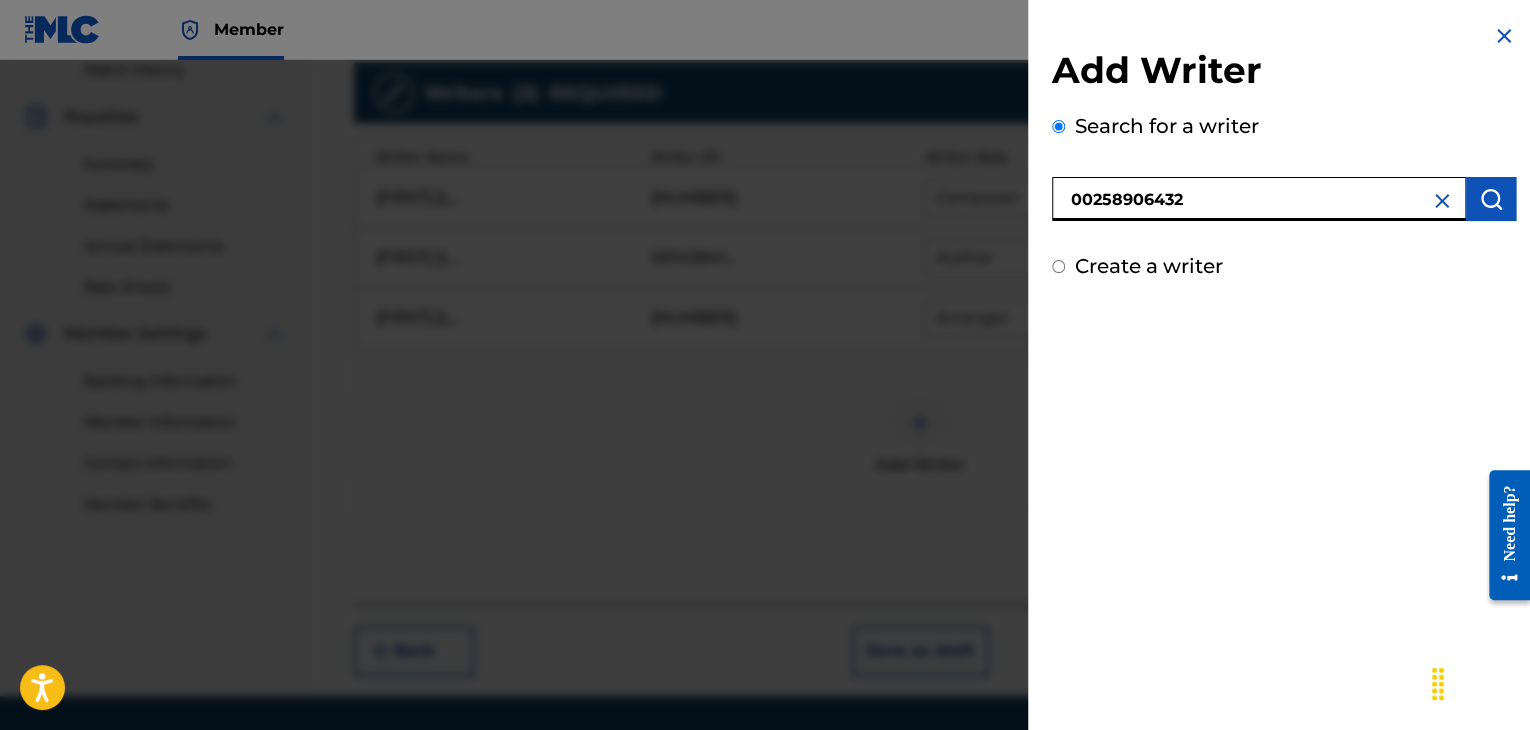 type on "00258906432" 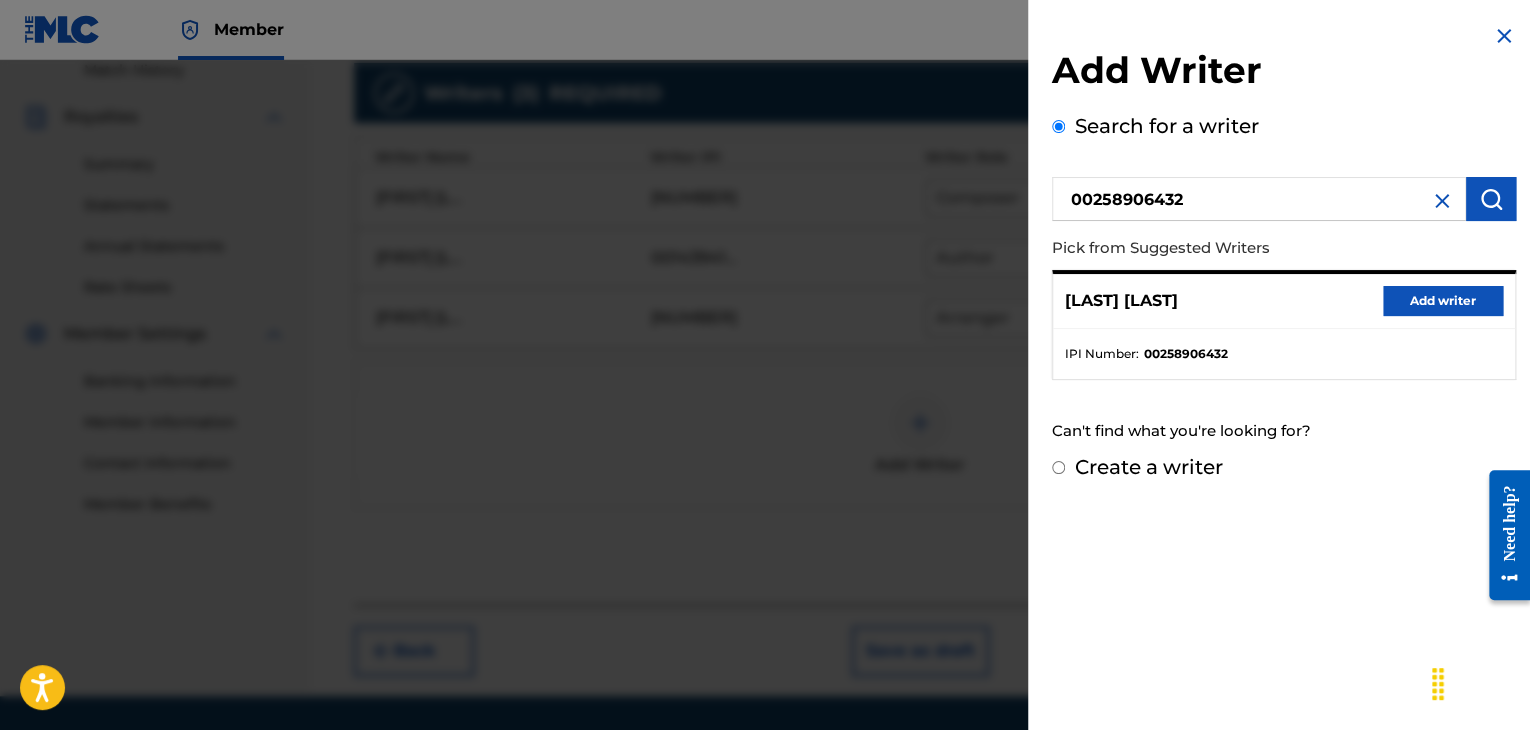 click on "Add writer" at bounding box center (1443, 301) 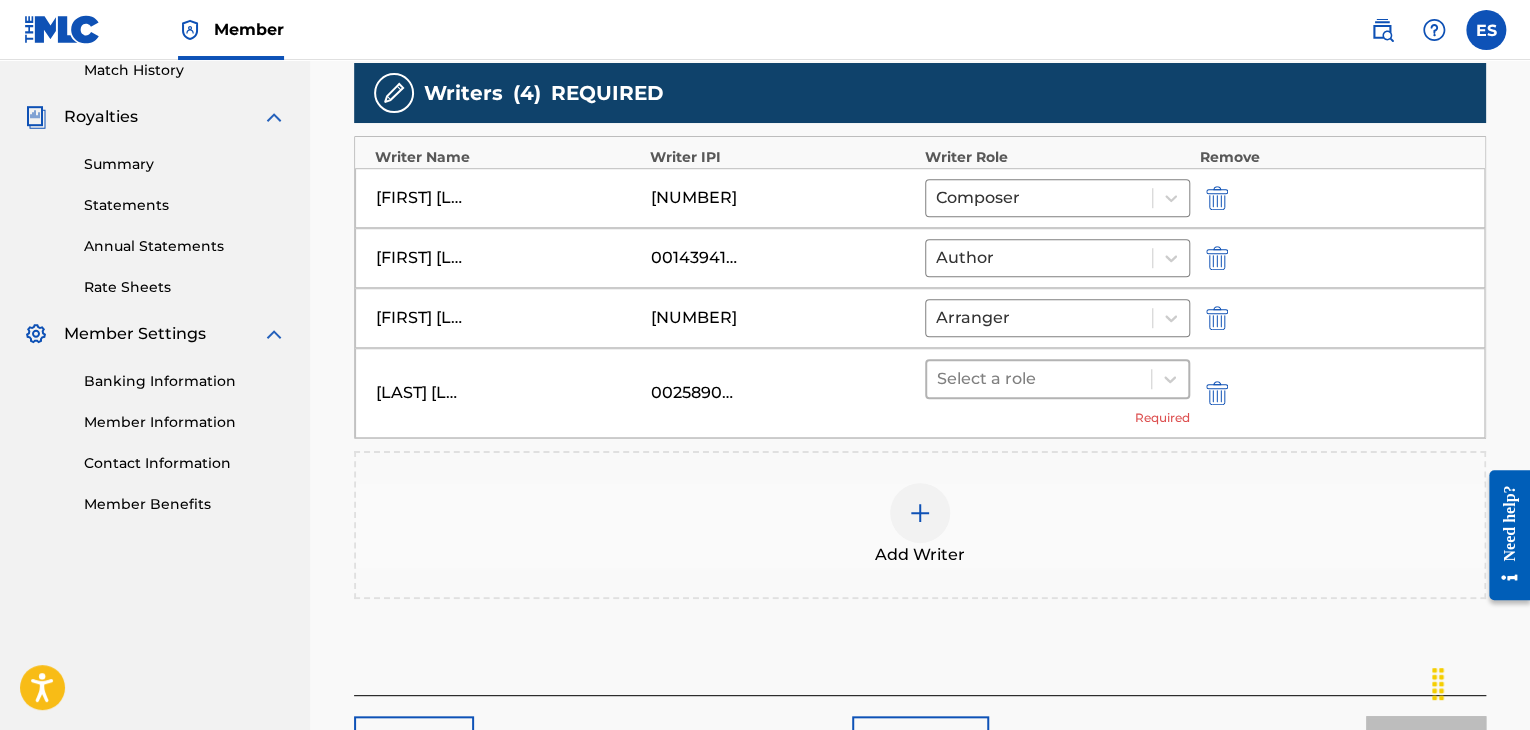 click at bounding box center [1039, 379] 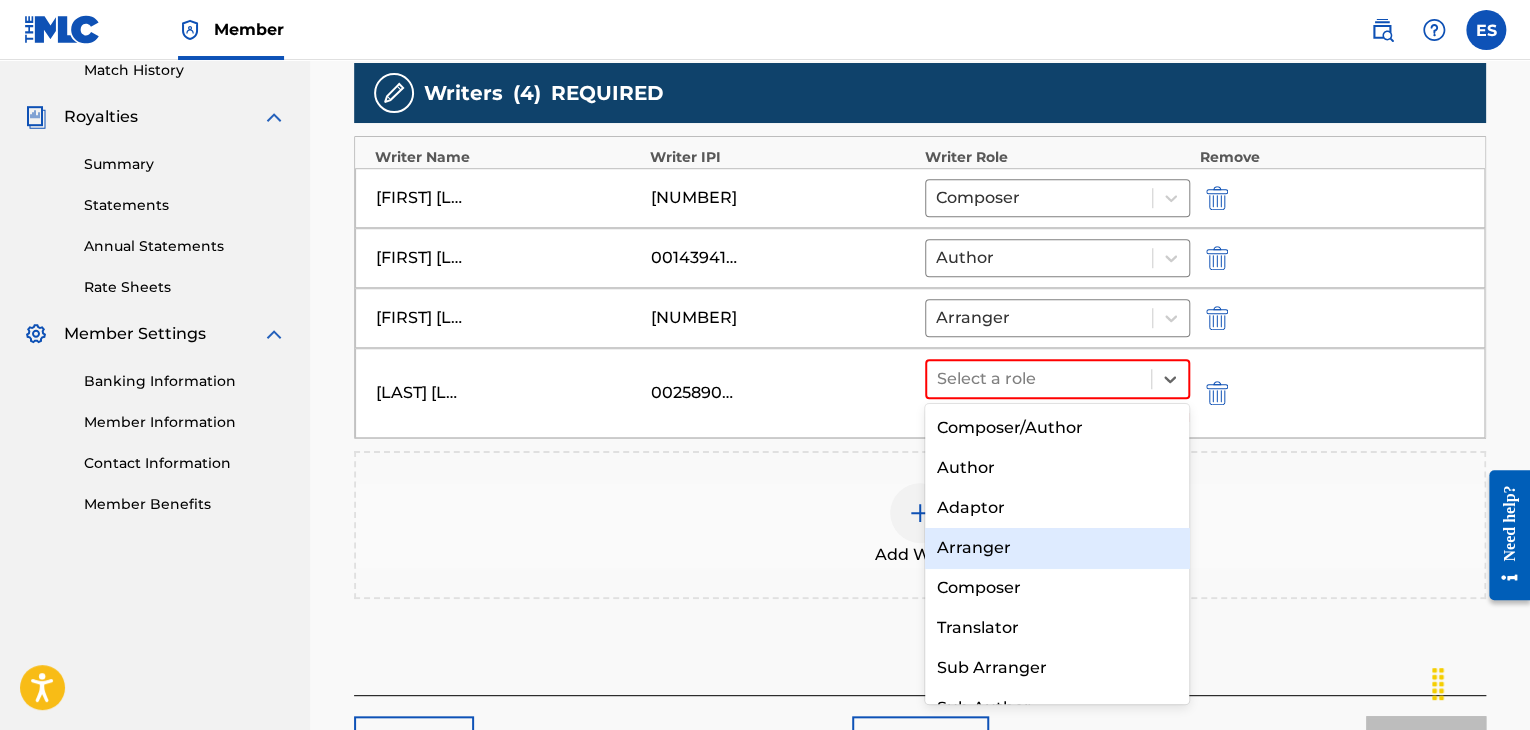 click on "Arranger" at bounding box center [1057, 548] 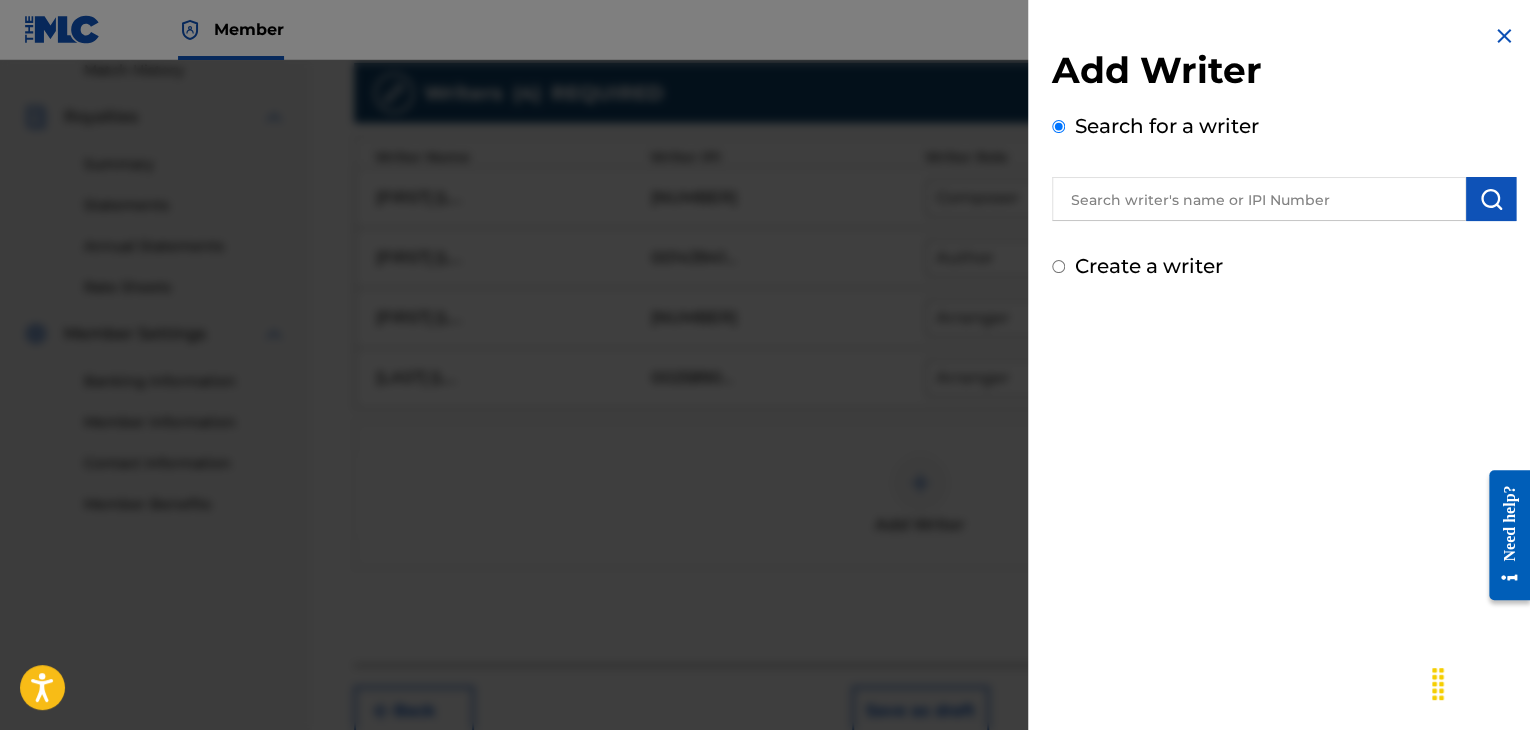 click at bounding box center [1504, 36] 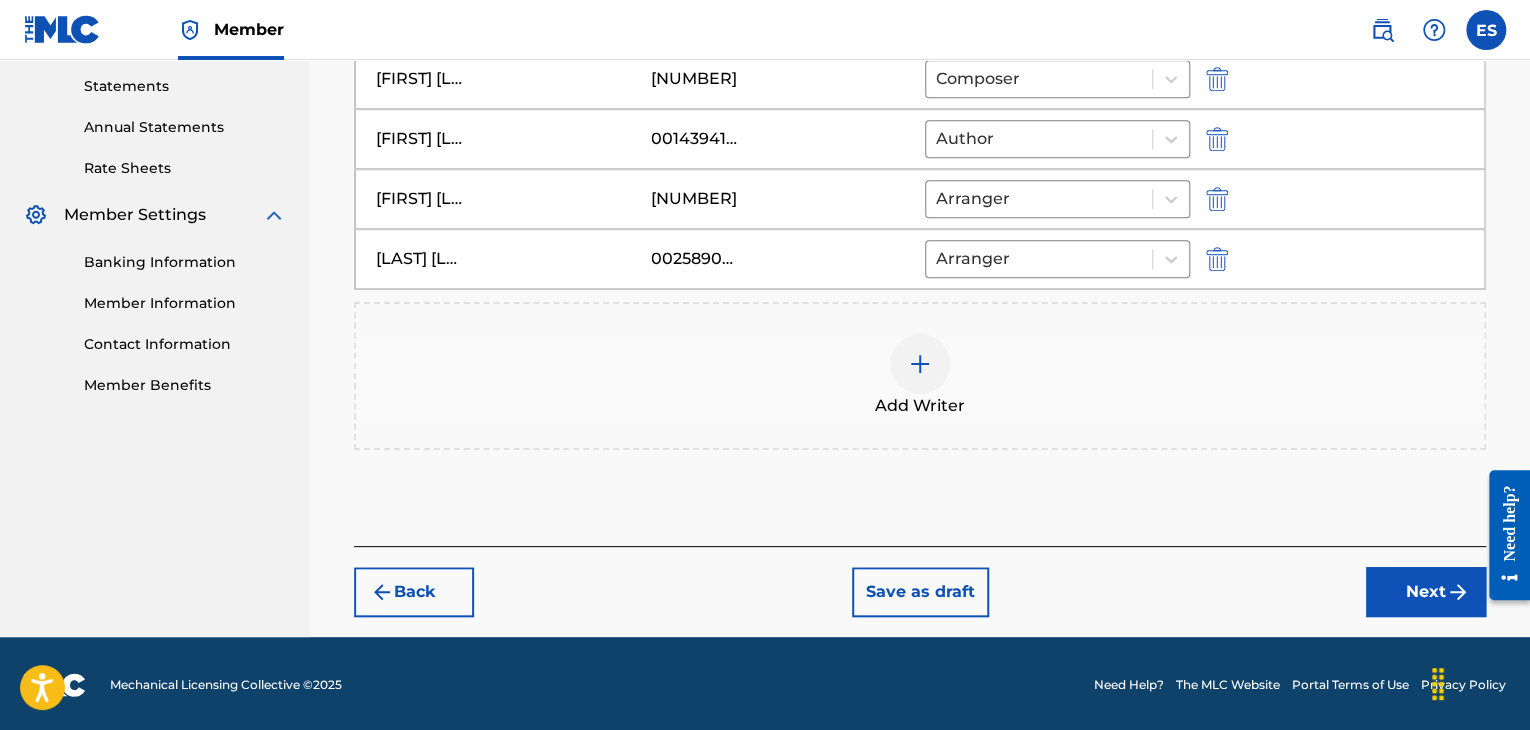 click on "Next" at bounding box center [1426, 592] 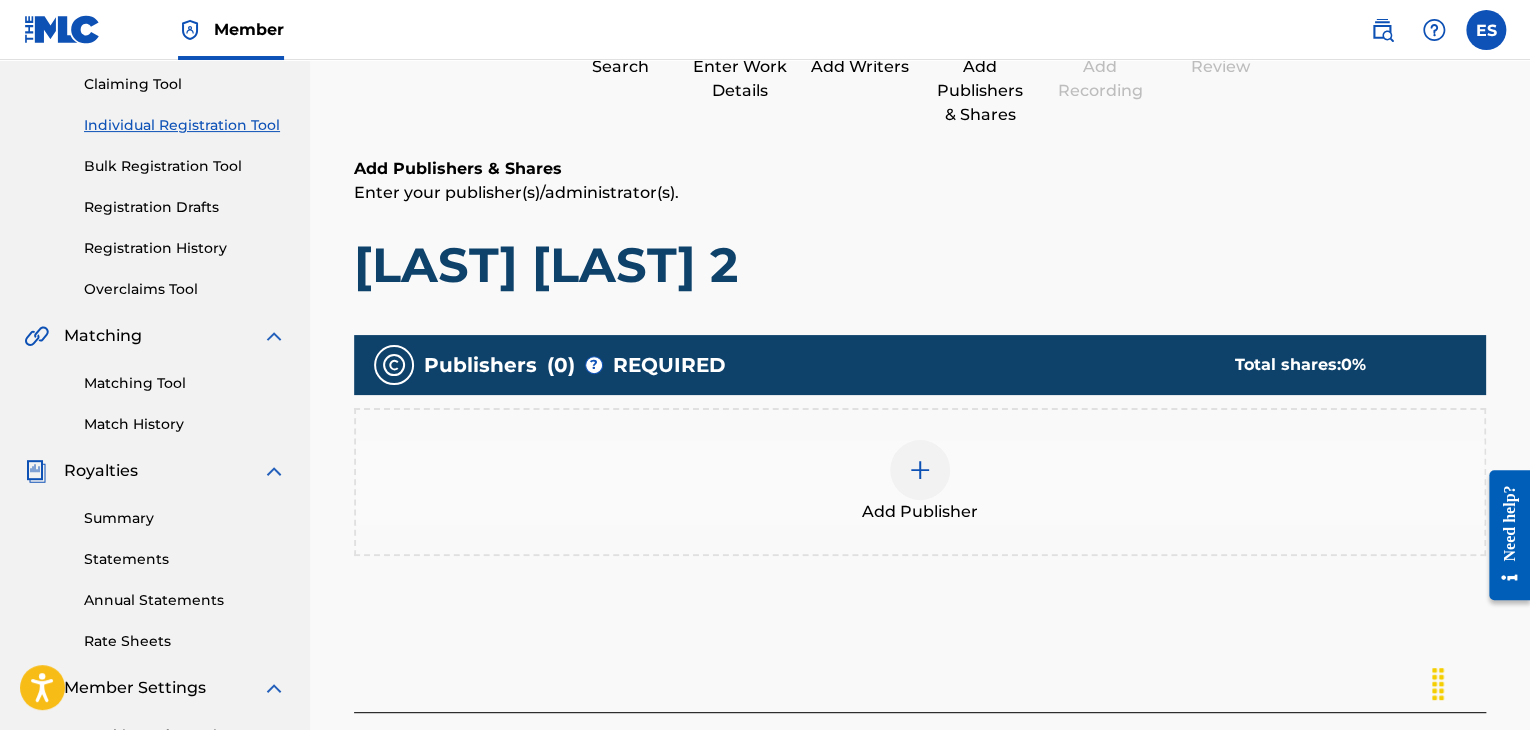 scroll, scrollTop: 390, scrollLeft: 0, axis: vertical 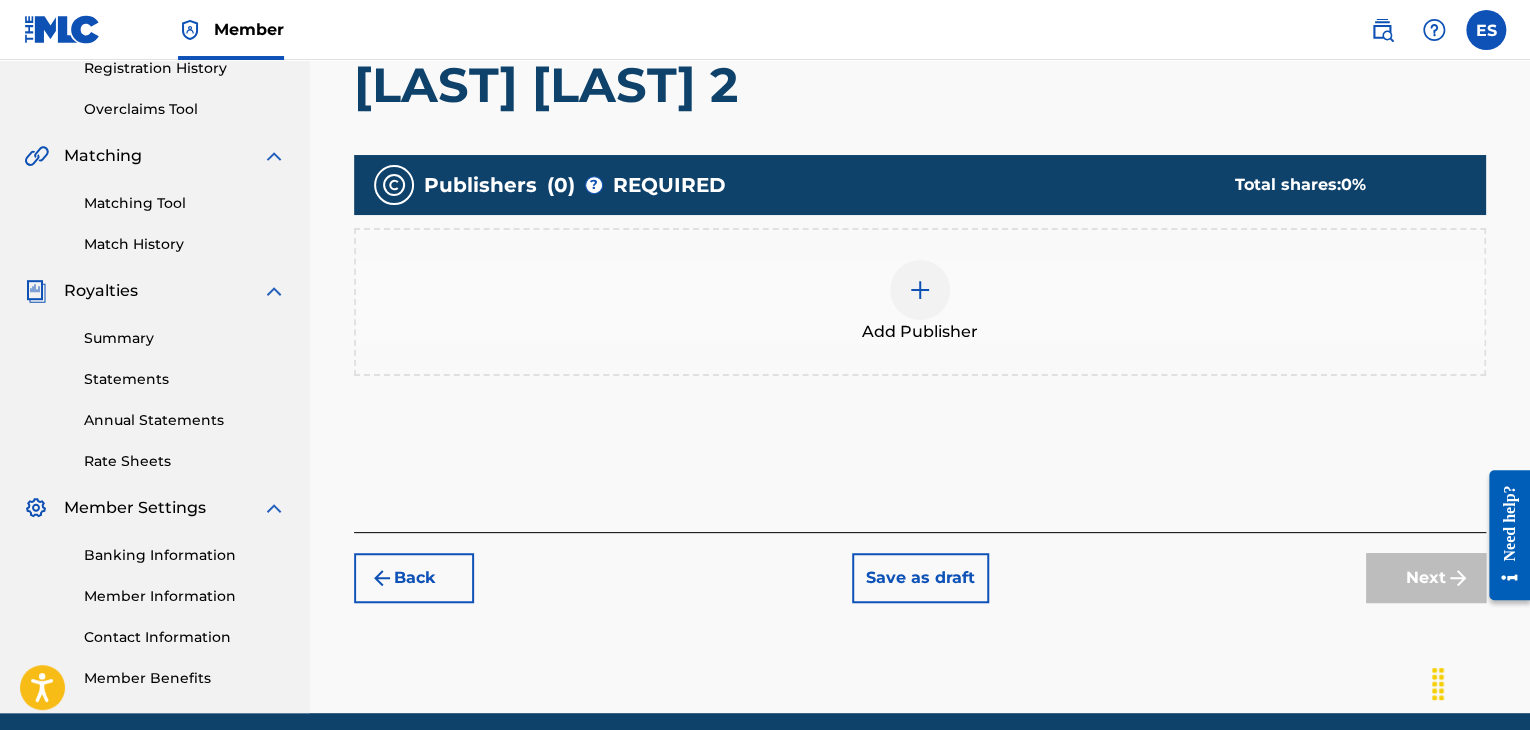 click on "Add Publisher" at bounding box center [920, 332] 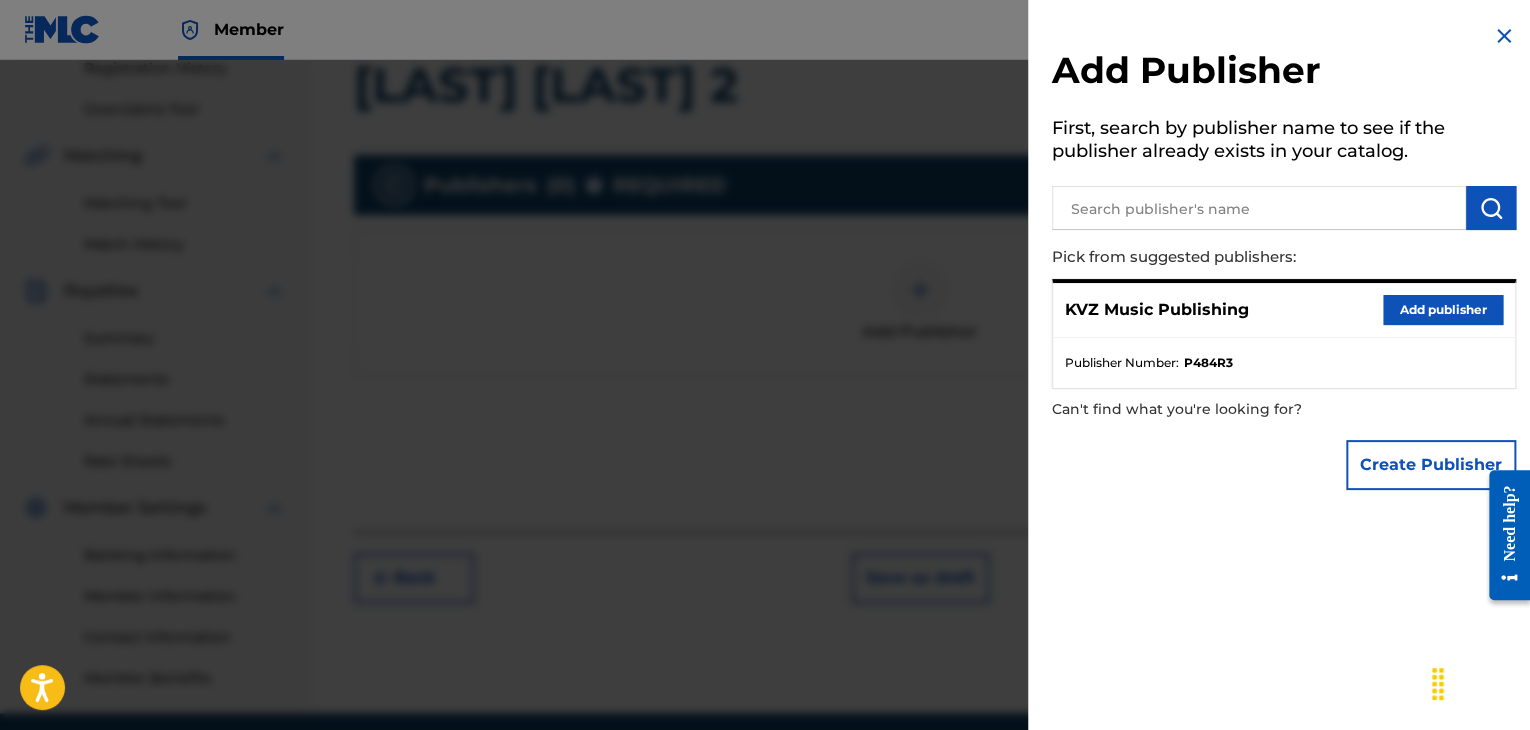 click on "Add publisher" at bounding box center [1443, 310] 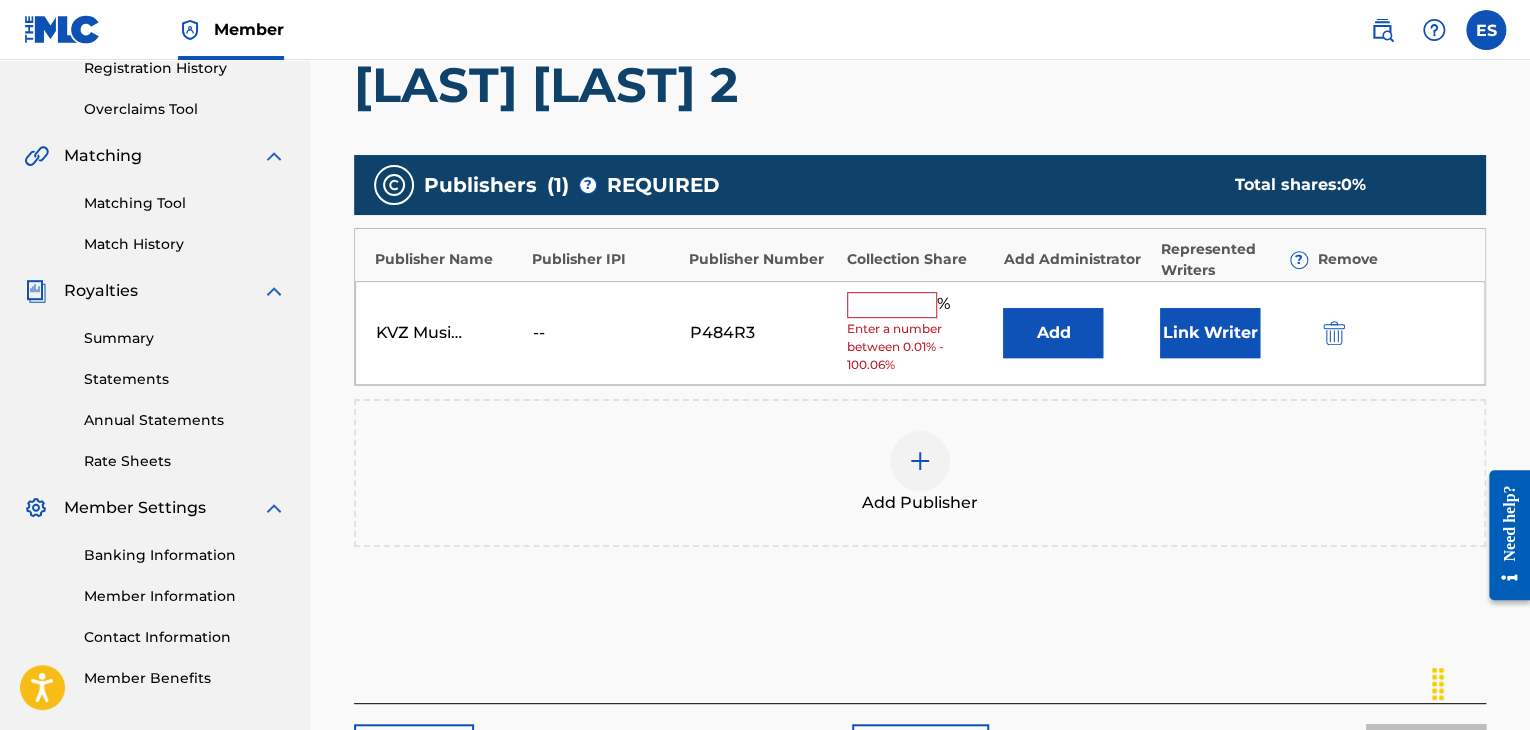 drag, startPoint x: 889, startPoint y: 295, endPoint x: 895, endPoint y: 316, distance: 21.84033 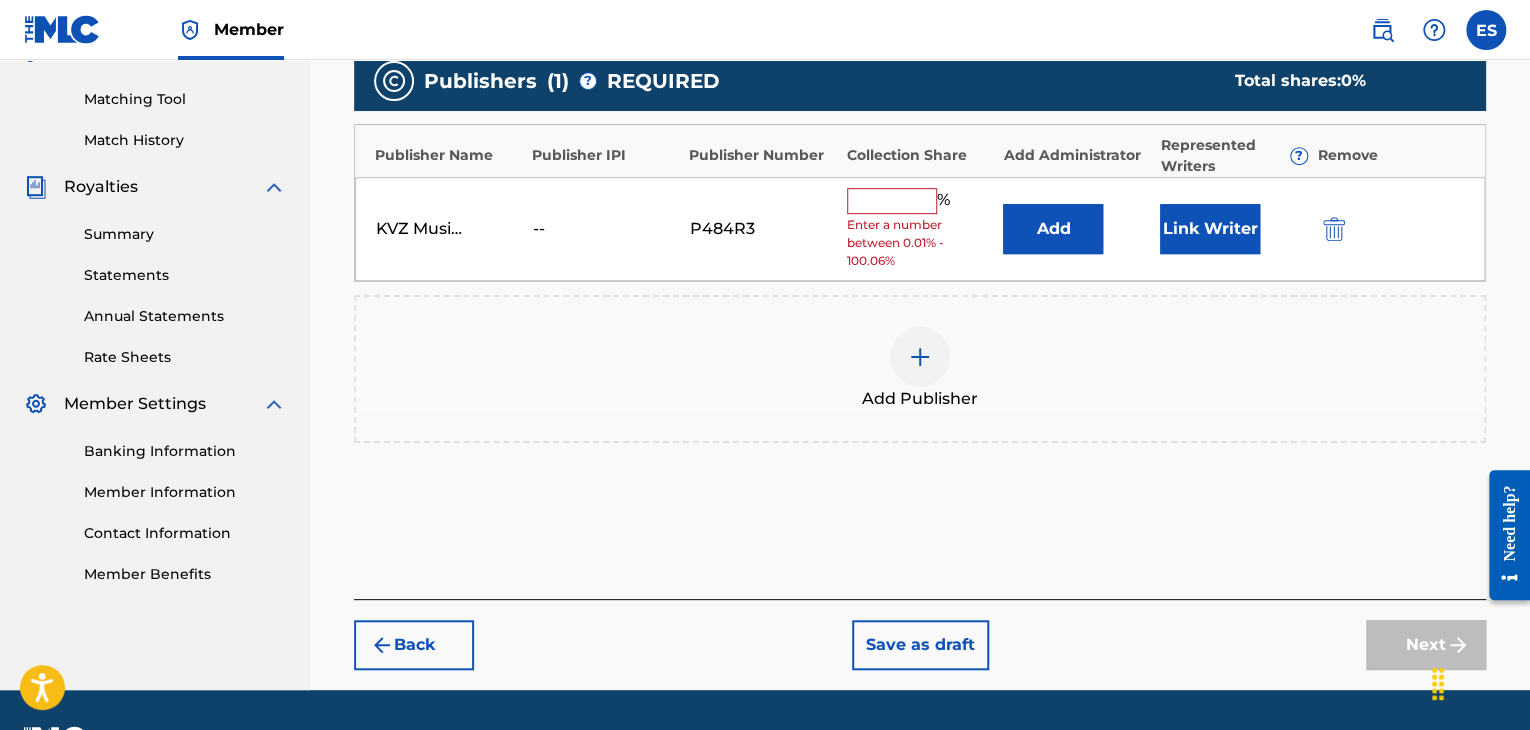 scroll, scrollTop: 548, scrollLeft: 0, axis: vertical 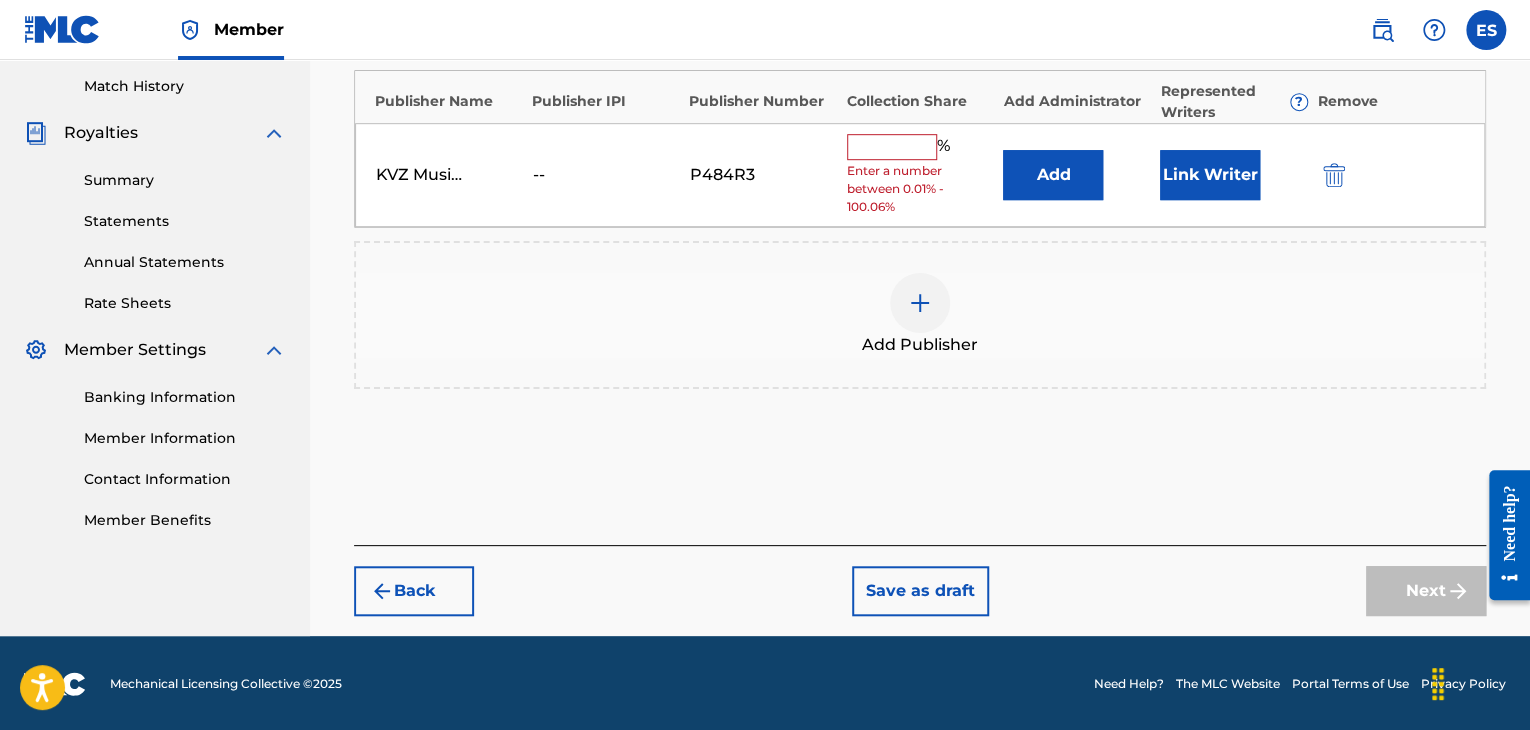 click on "Back" at bounding box center (414, 591) 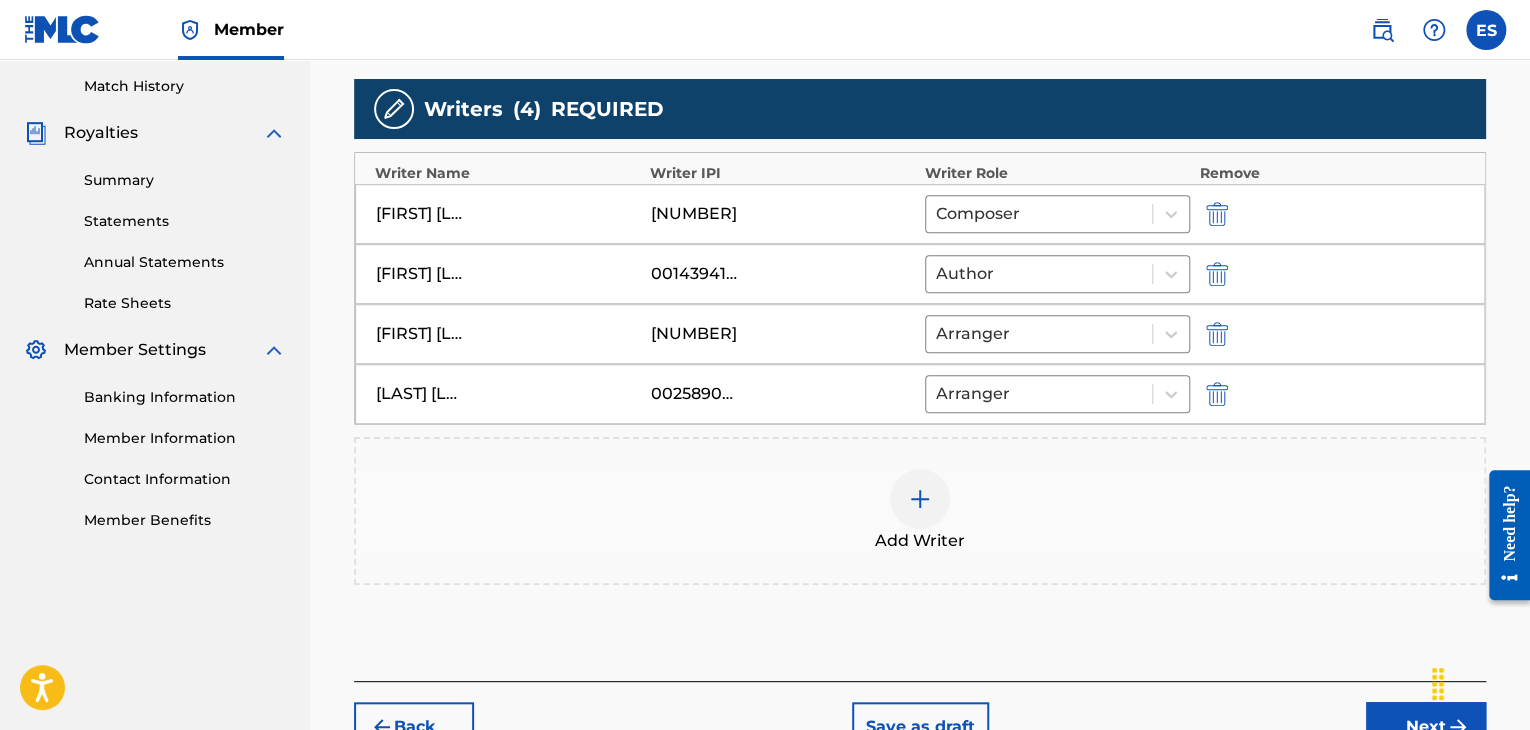 click at bounding box center (920, 499) 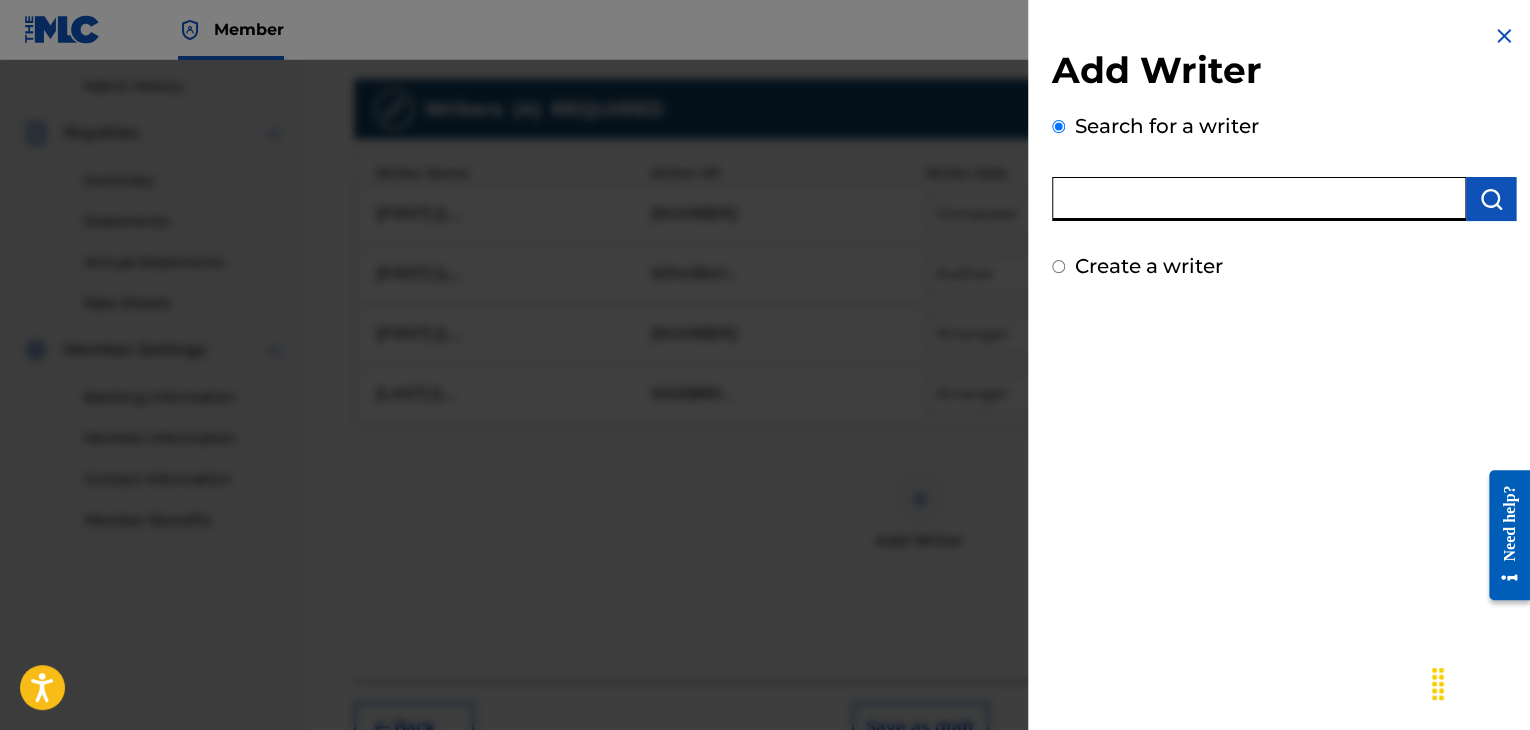 click at bounding box center (1259, 199) 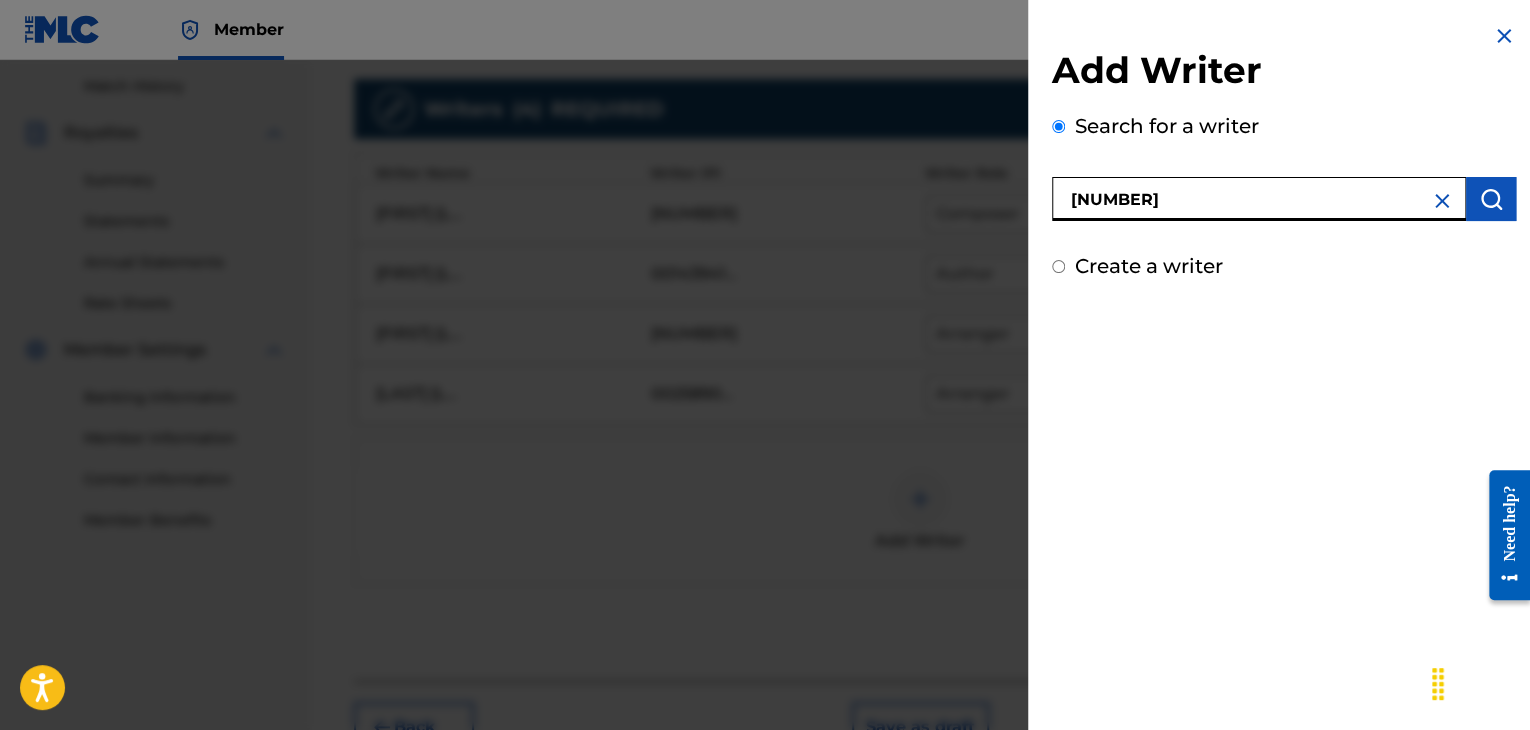 type on "[NUMBER]" 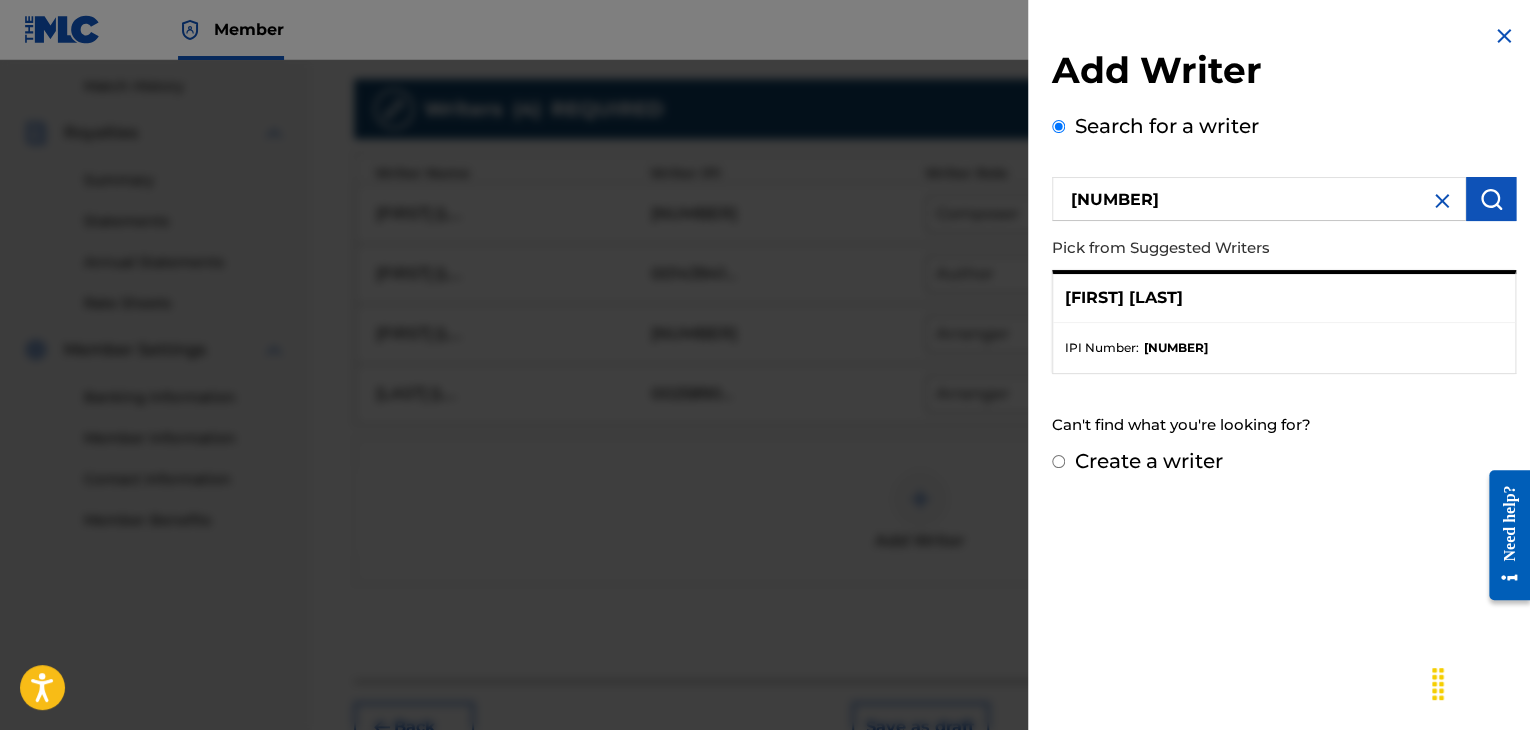 click on "Create a writer" at bounding box center (1149, 461) 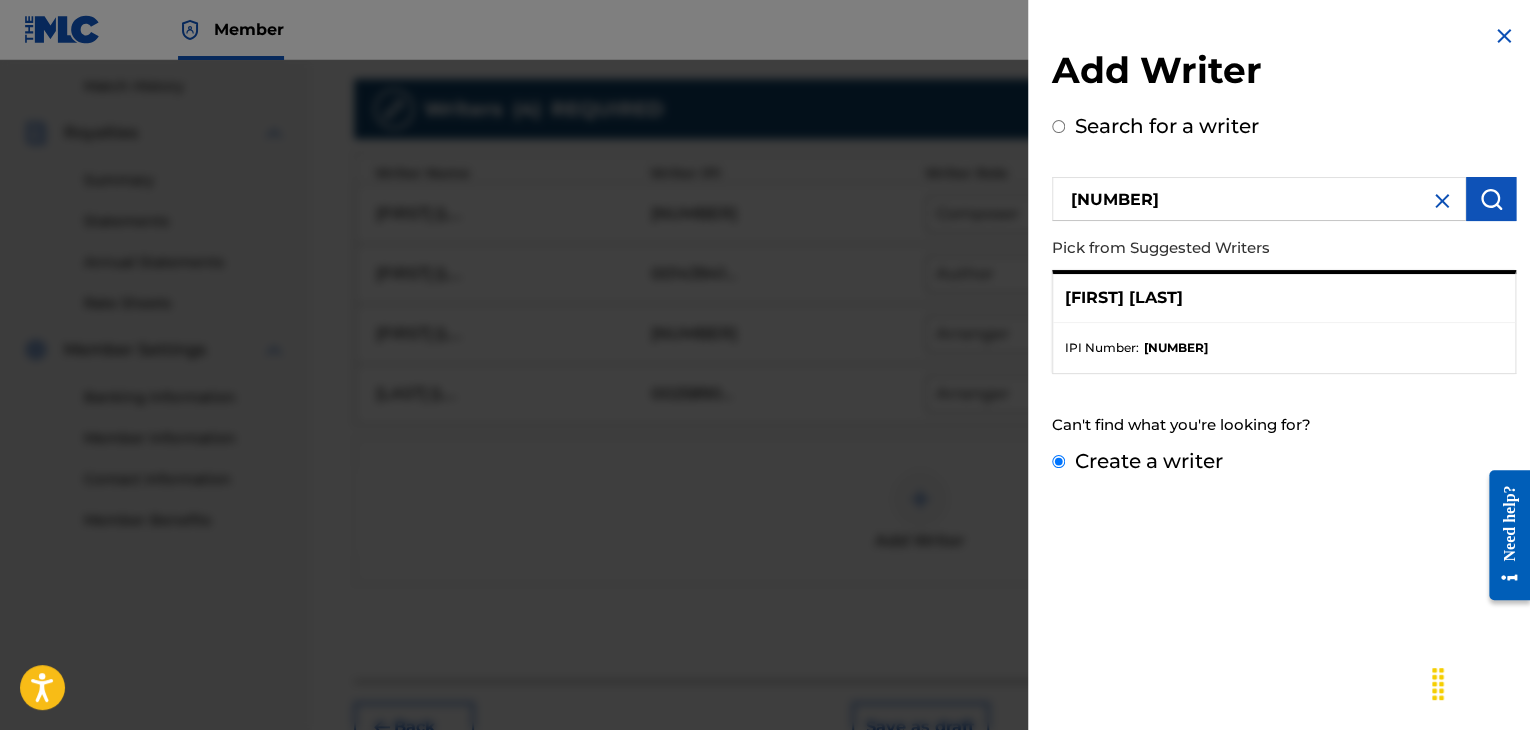 click on "Create a writer" at bounding box center [1058, 461] 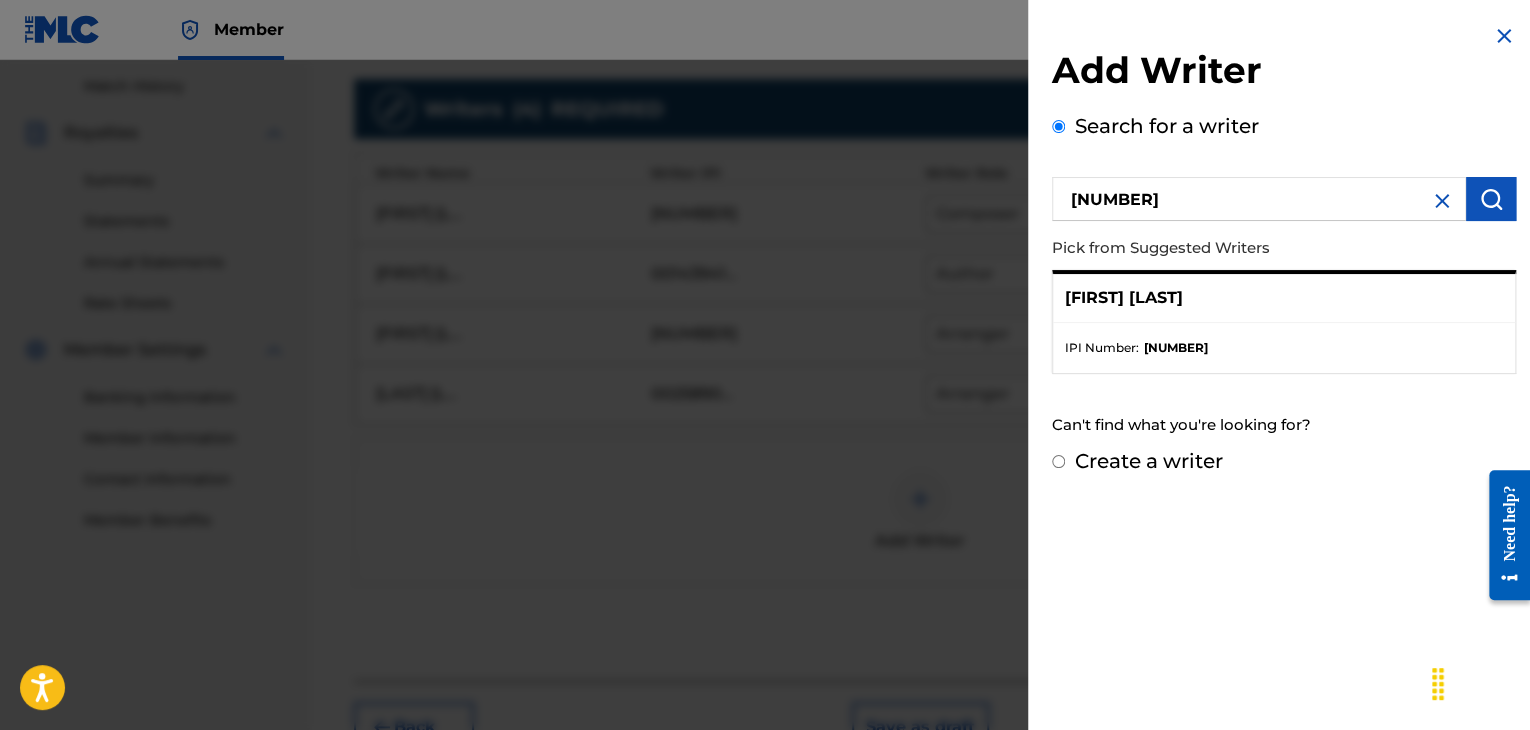 radio on "false" 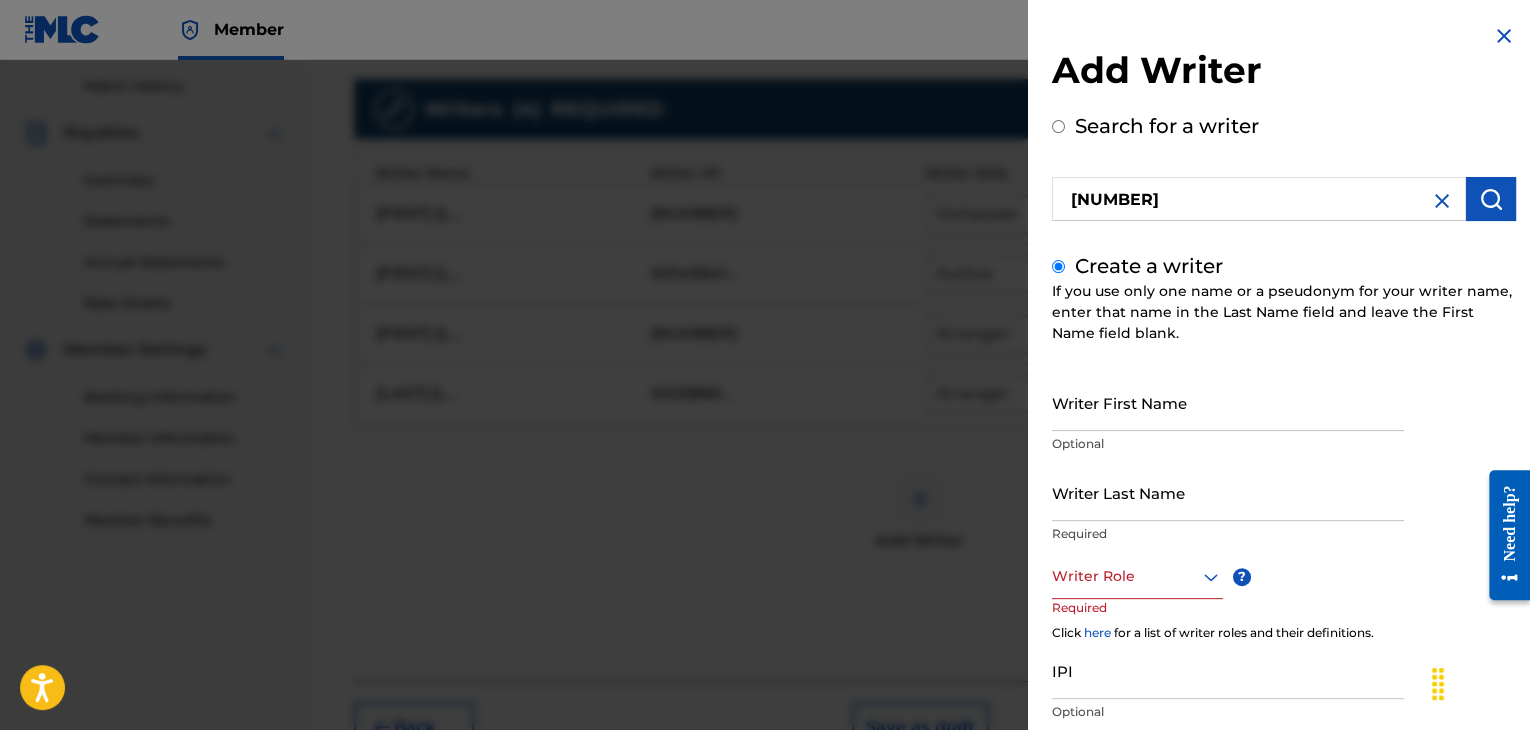 click at bounding box center (1137, 576) 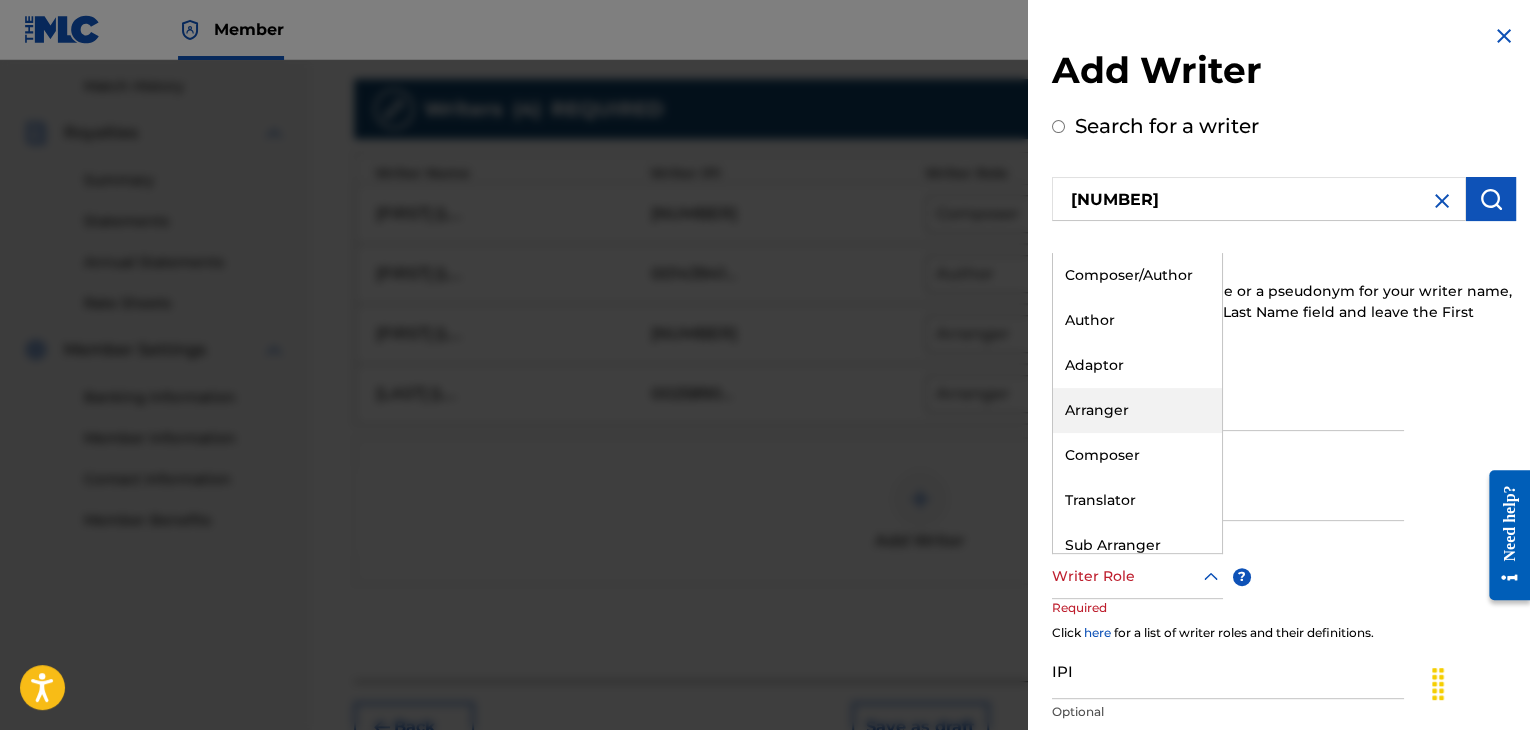 click on "Arranger" at bounding box center (1137, 410) 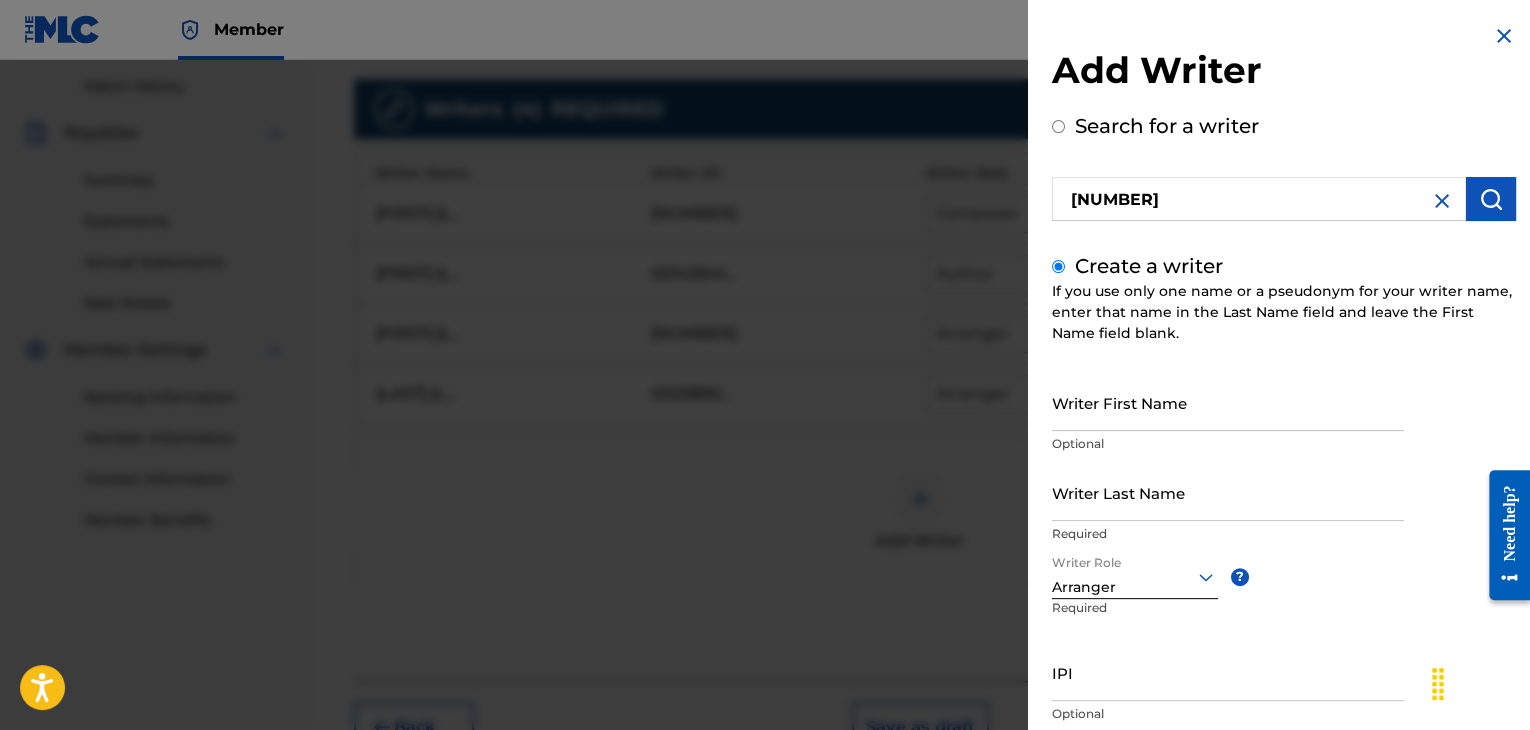 click on "IPI" at bounding box center (1228, 672) 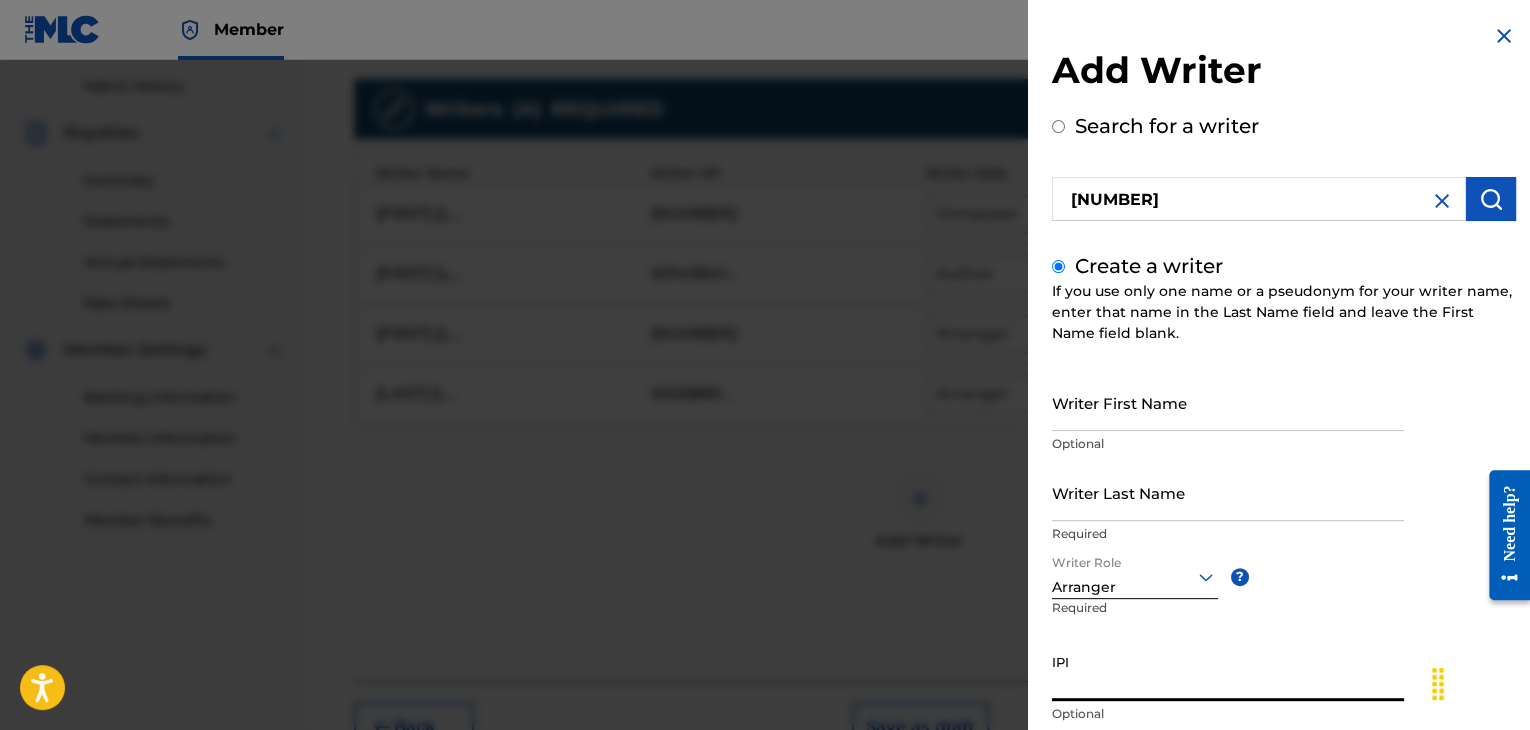 paste on "[NUMBER]" 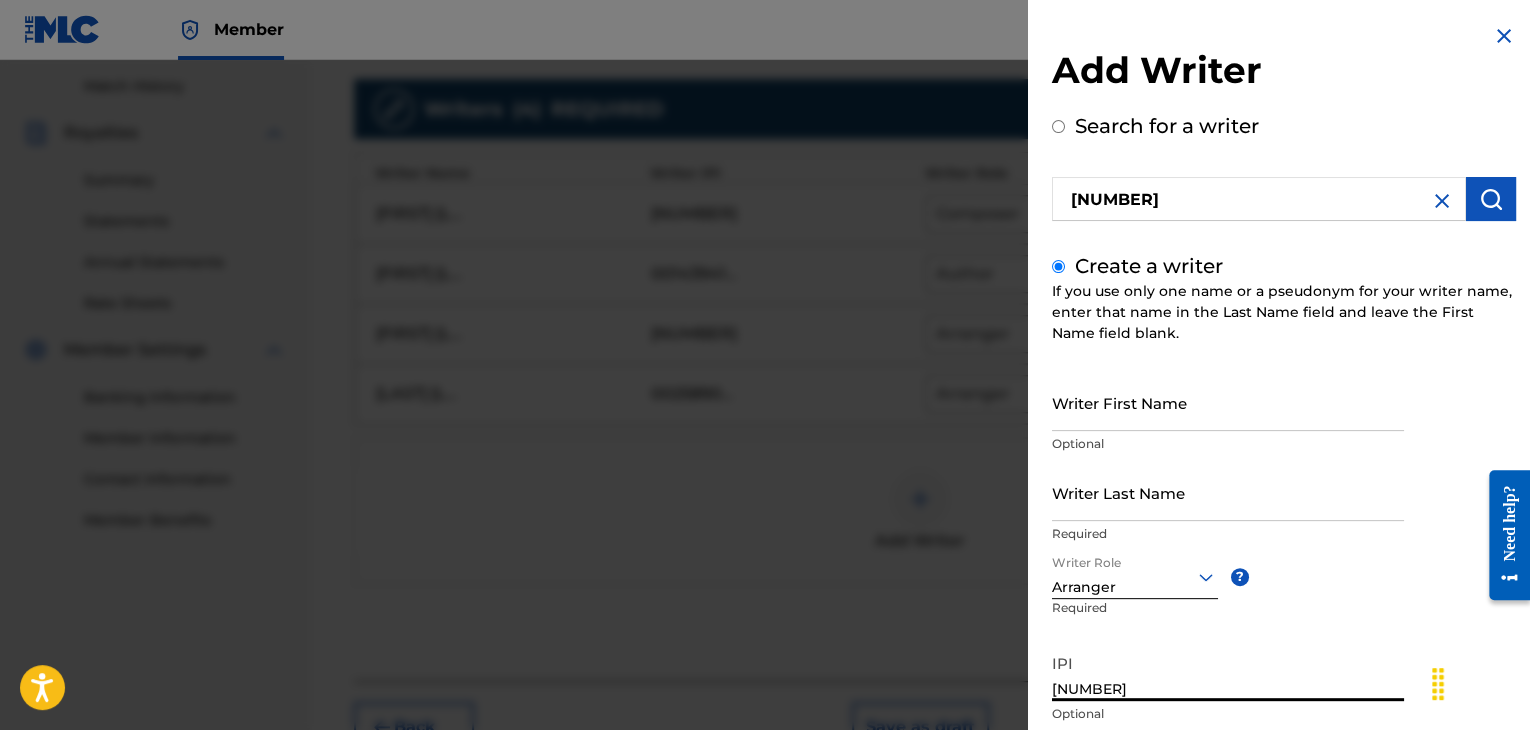 type on "[NUMBER]" 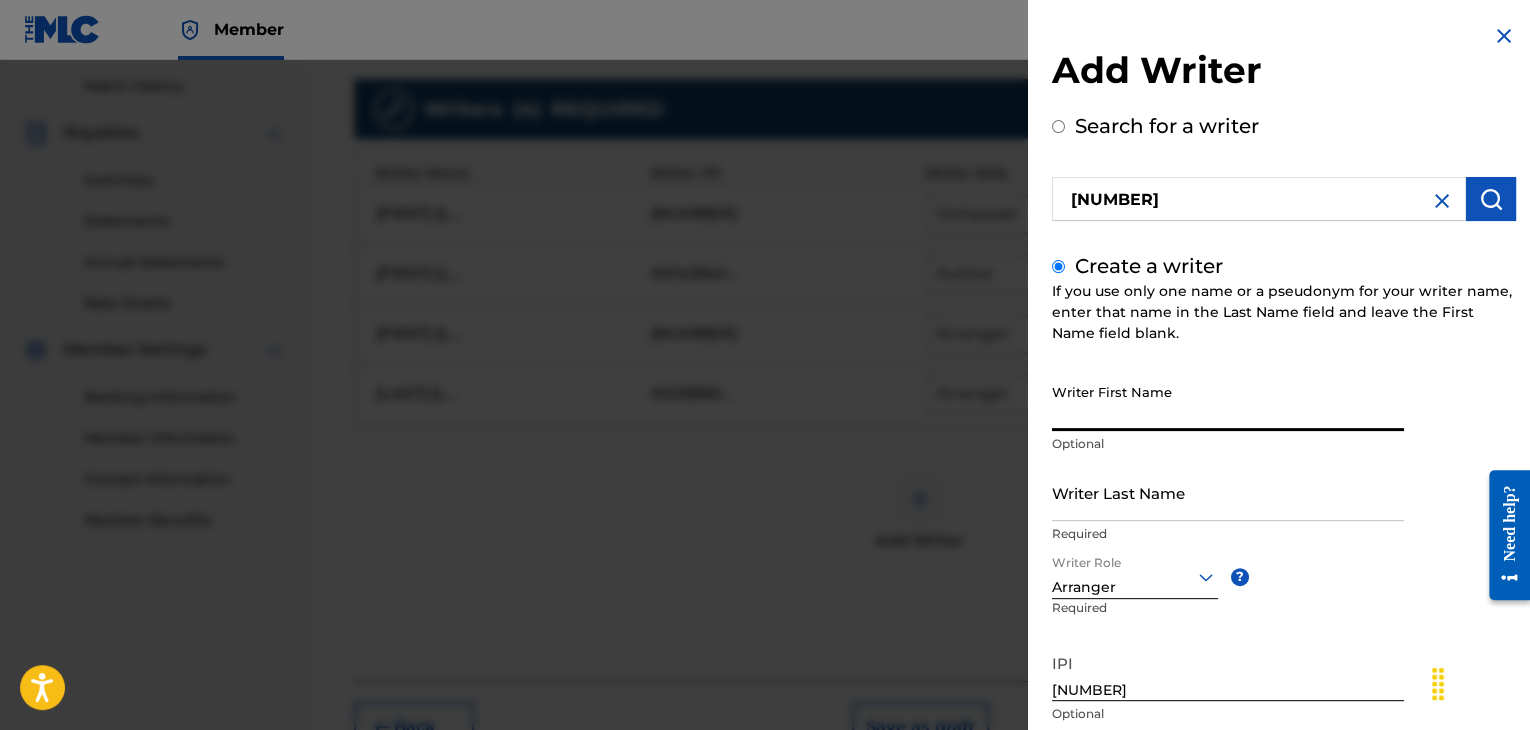 click on "Writer First Name" at bounding box center [1228, 402] 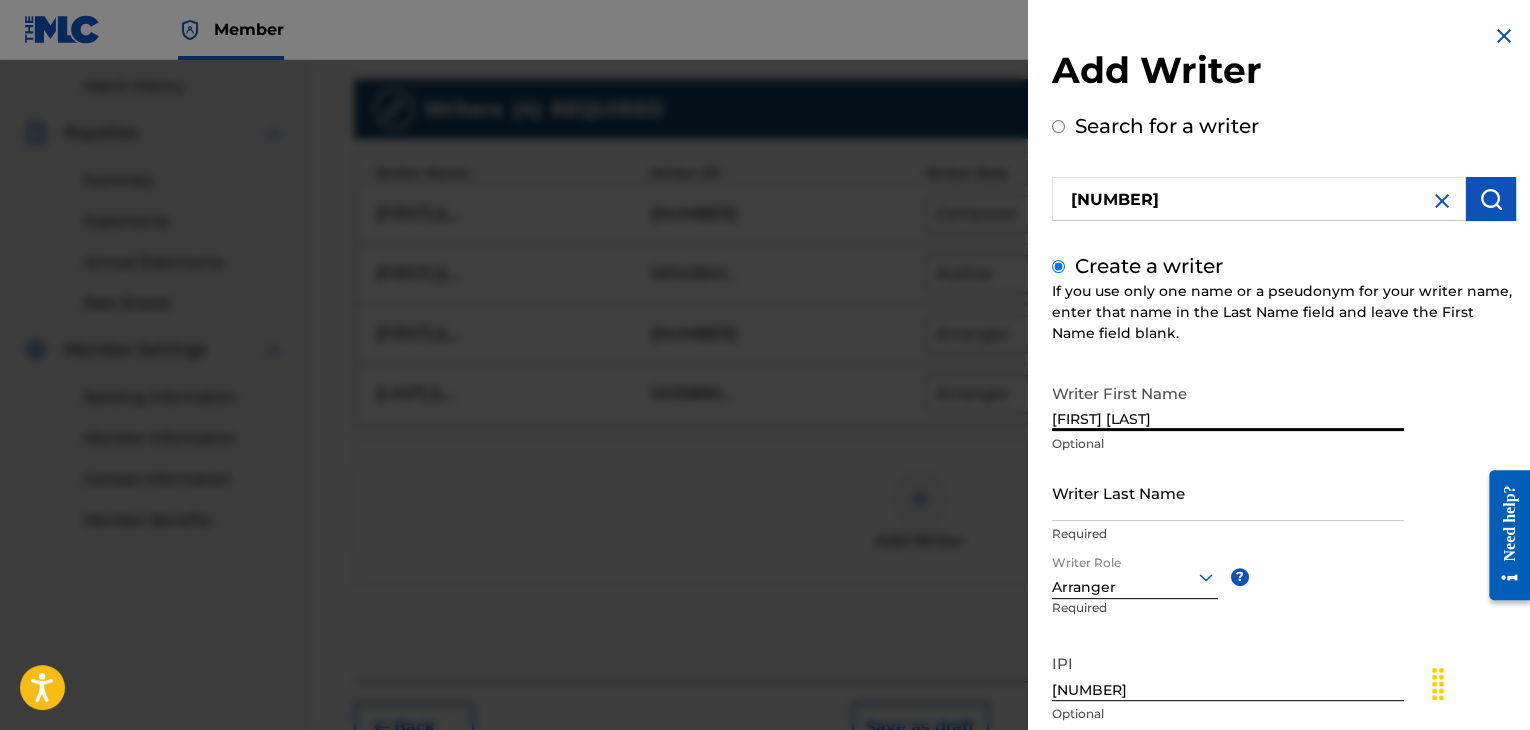 type on "[FIRST] [LAST]" 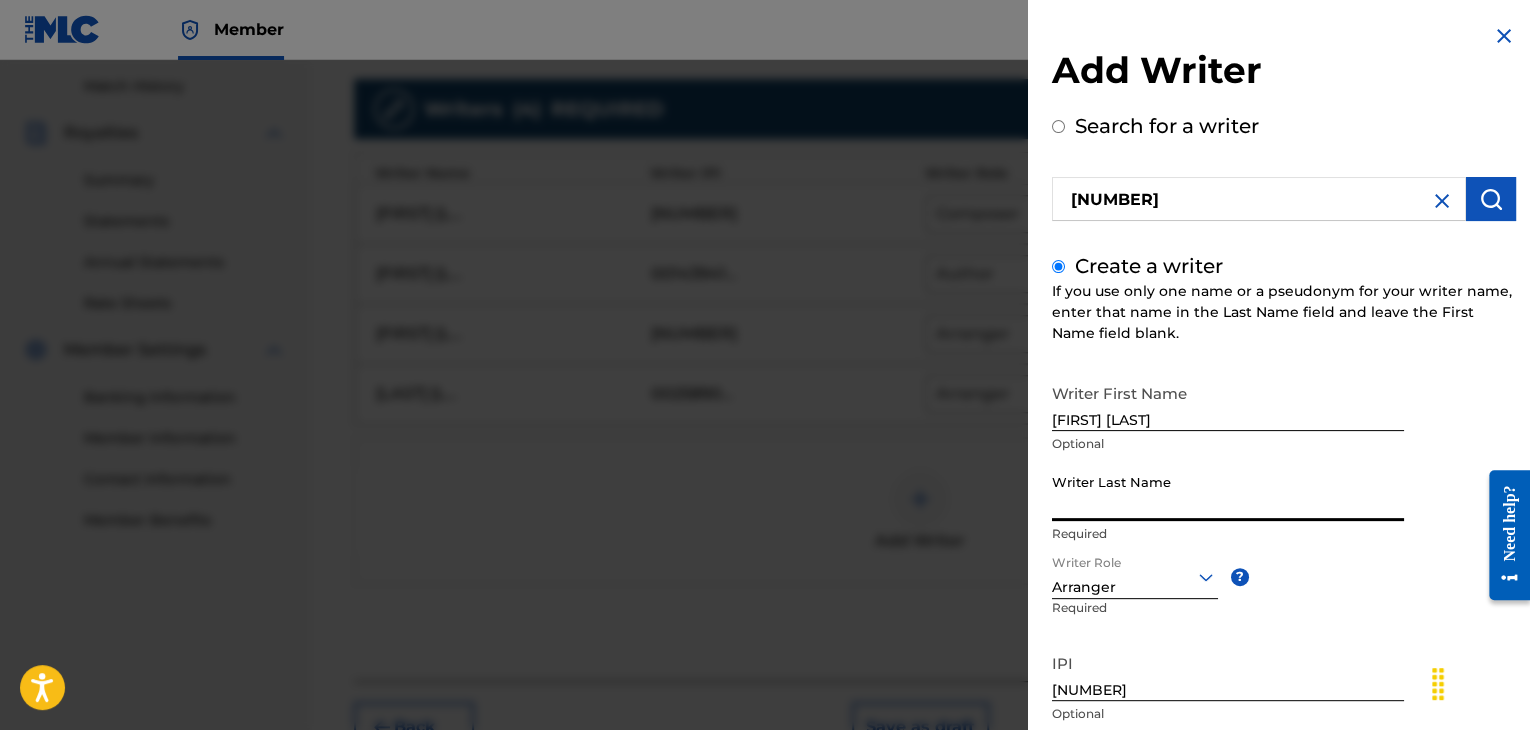 paste on "[FIRST] [LAST]" 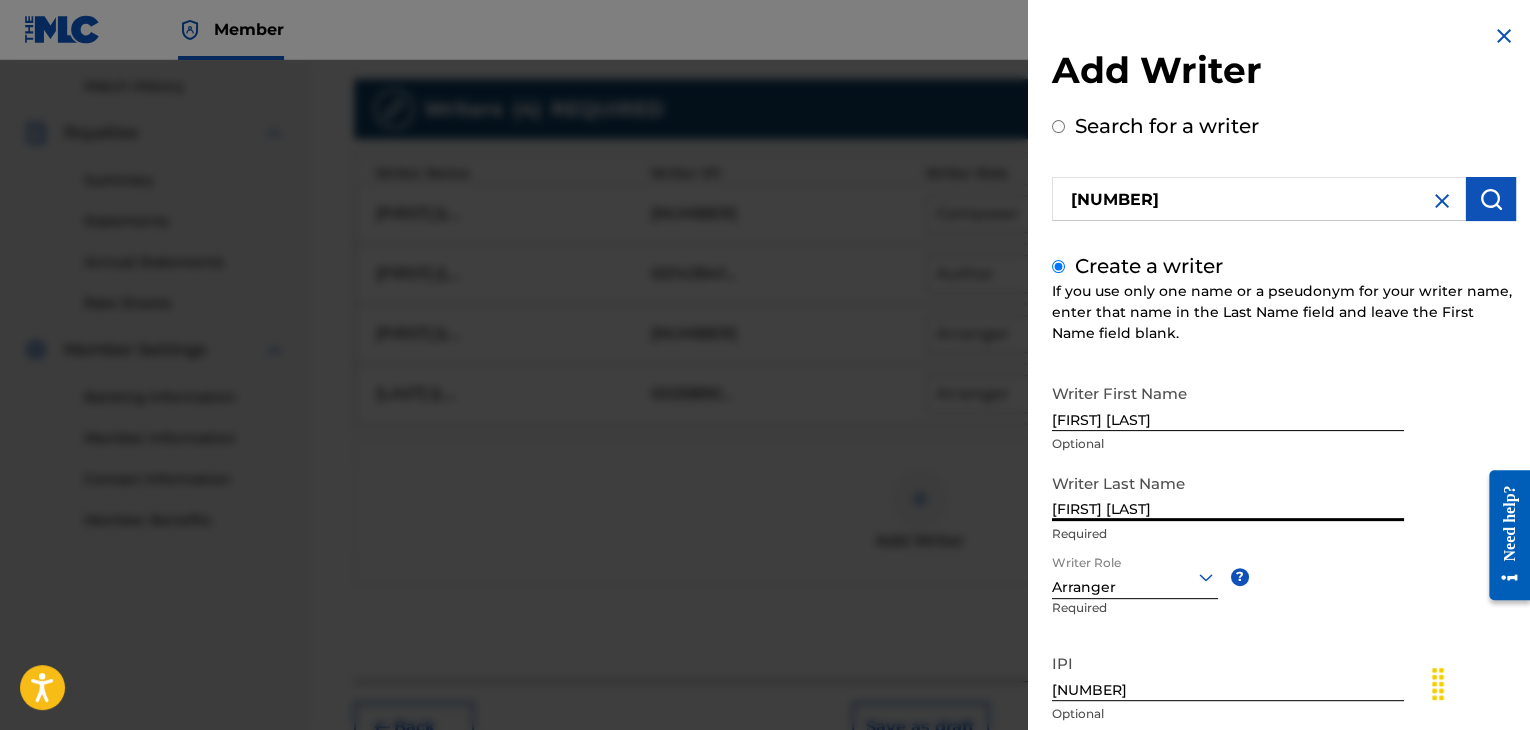 type on "[FIRST] [LAST]" 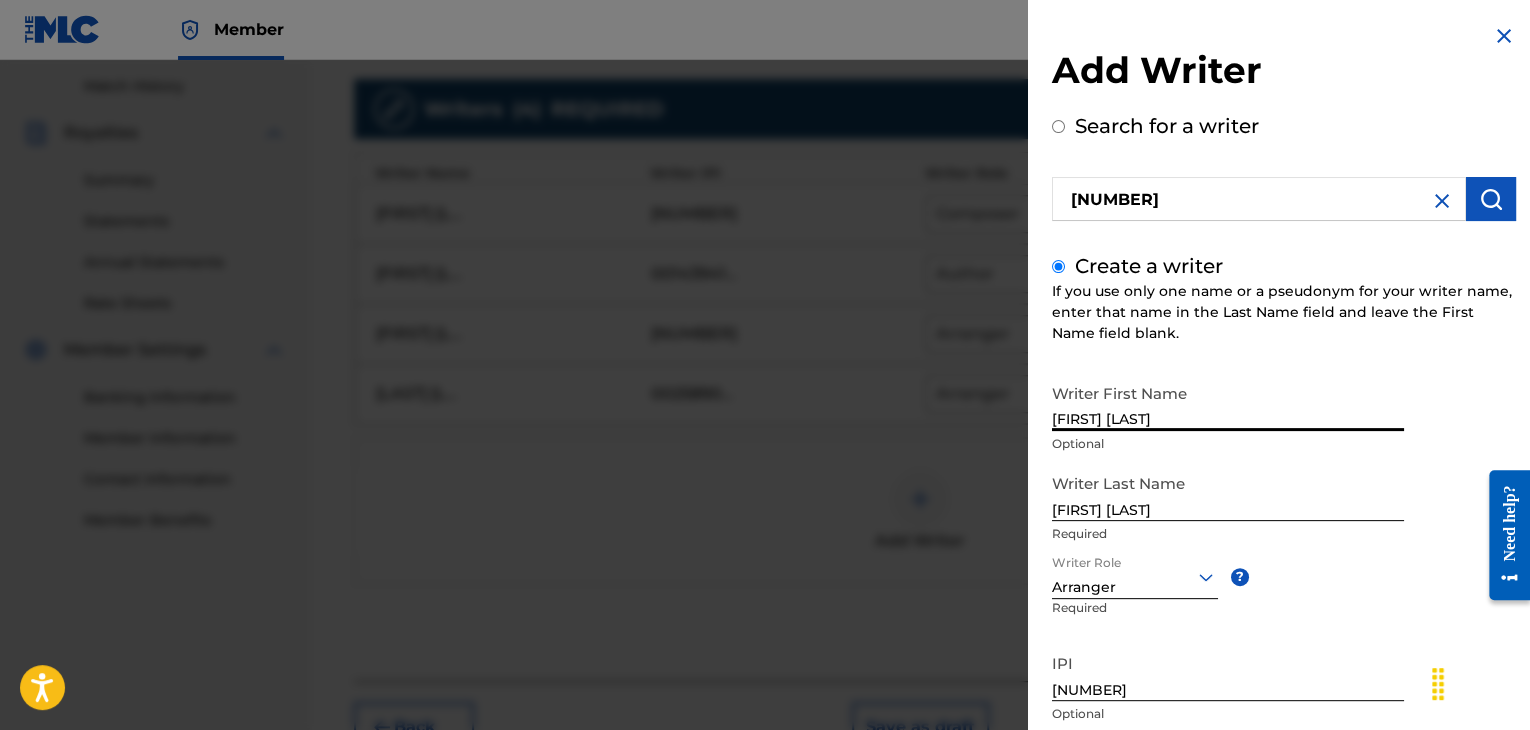 drag, startPoint x: 1095, startPoint y: 415, endPoint x: 1213, endPoint y: 413, distance: 118.016945 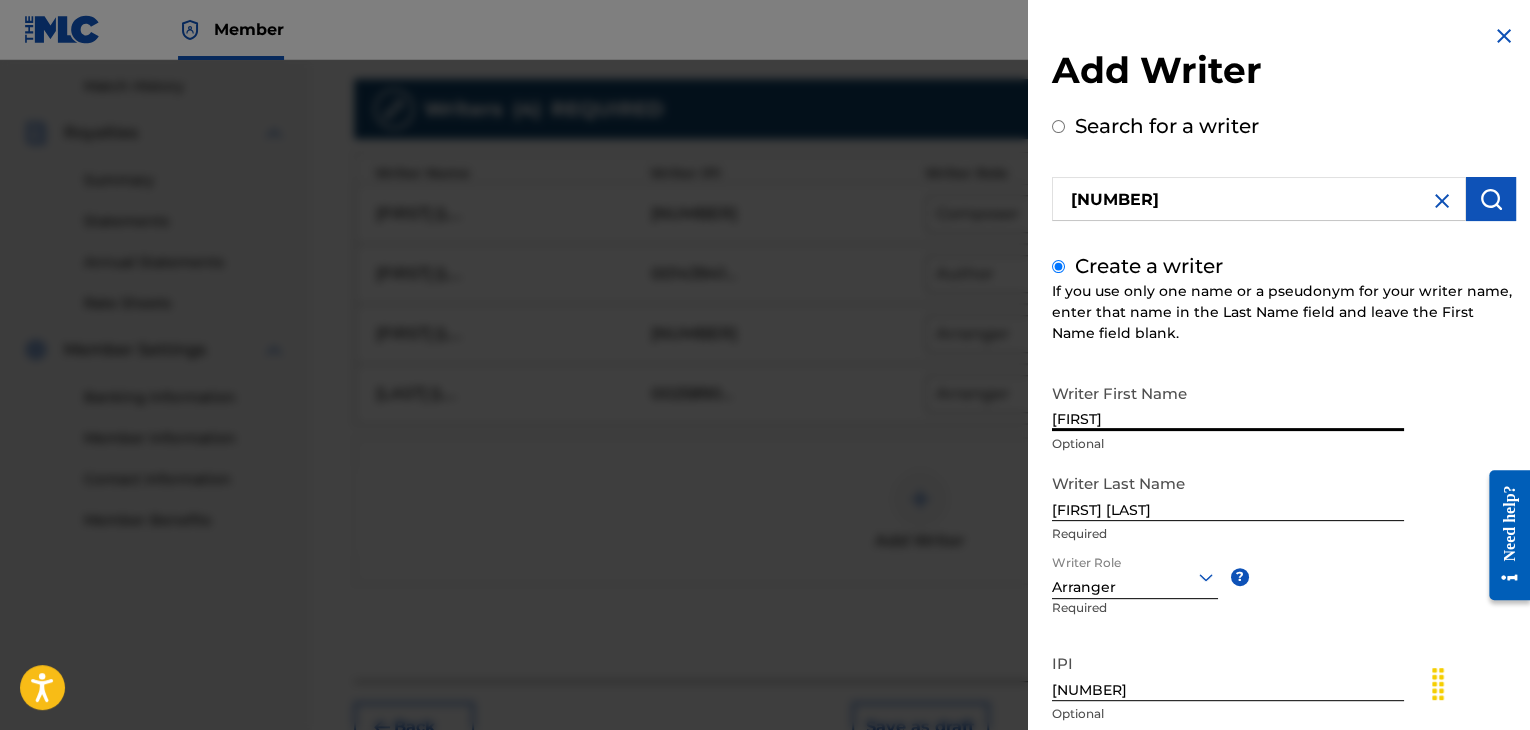 type on "[FIRST]" 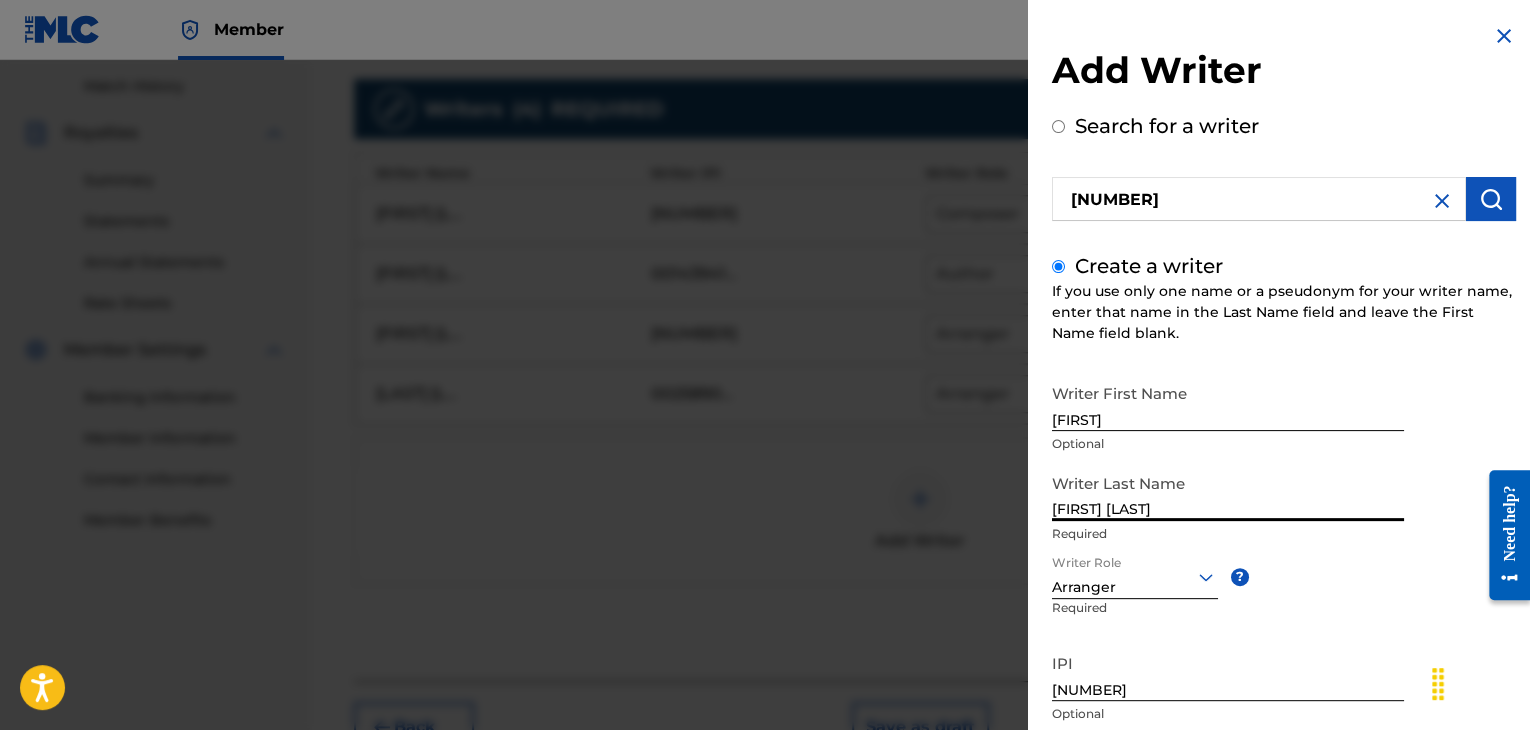 drag, startPoint x: 1097, startPoint y: 506, endPoint x: 1035, endPoint y: 513, distance: 62.39391 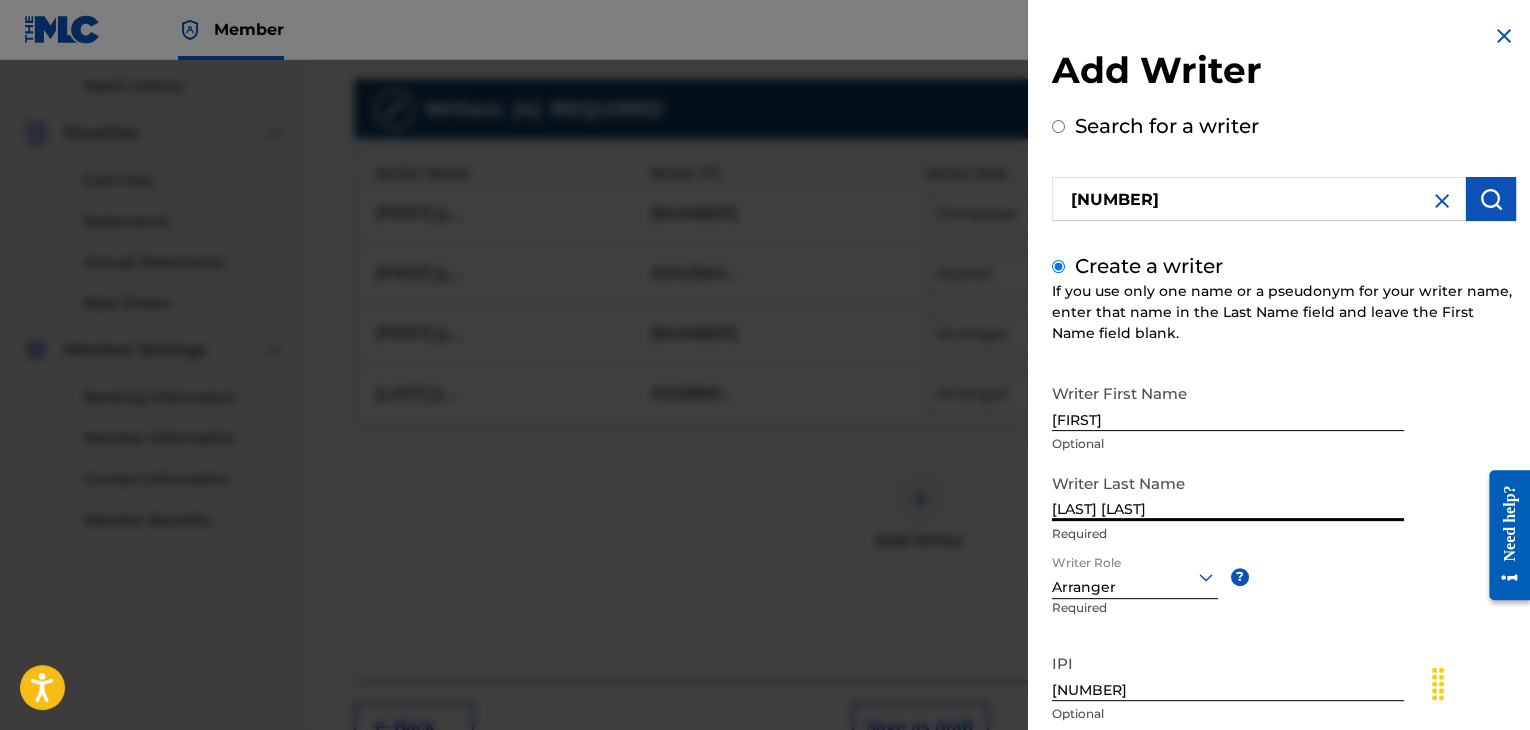 scroll, scrollTop: 138, scrollLeft: 0, axis: vertical 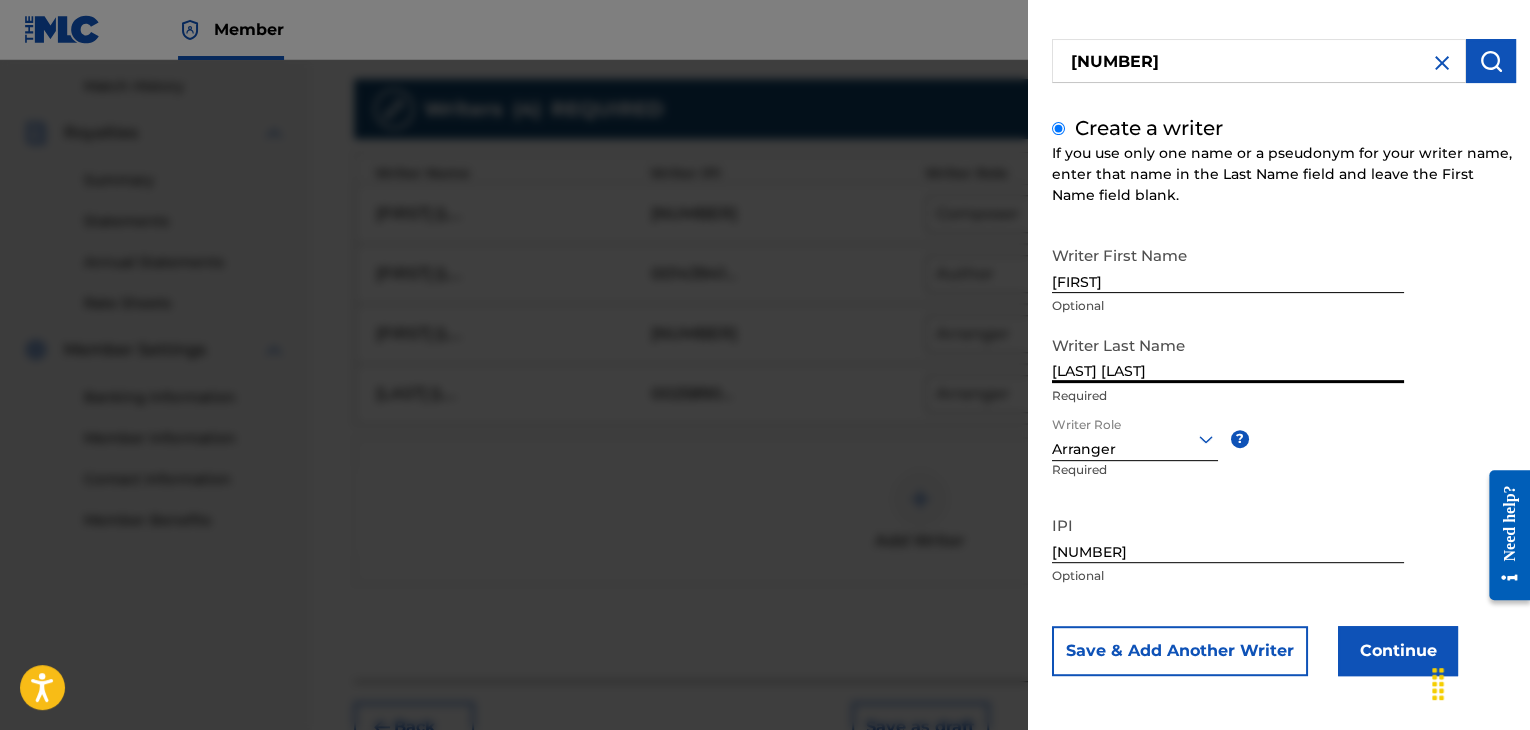 type on "[LAST] [LAST]" 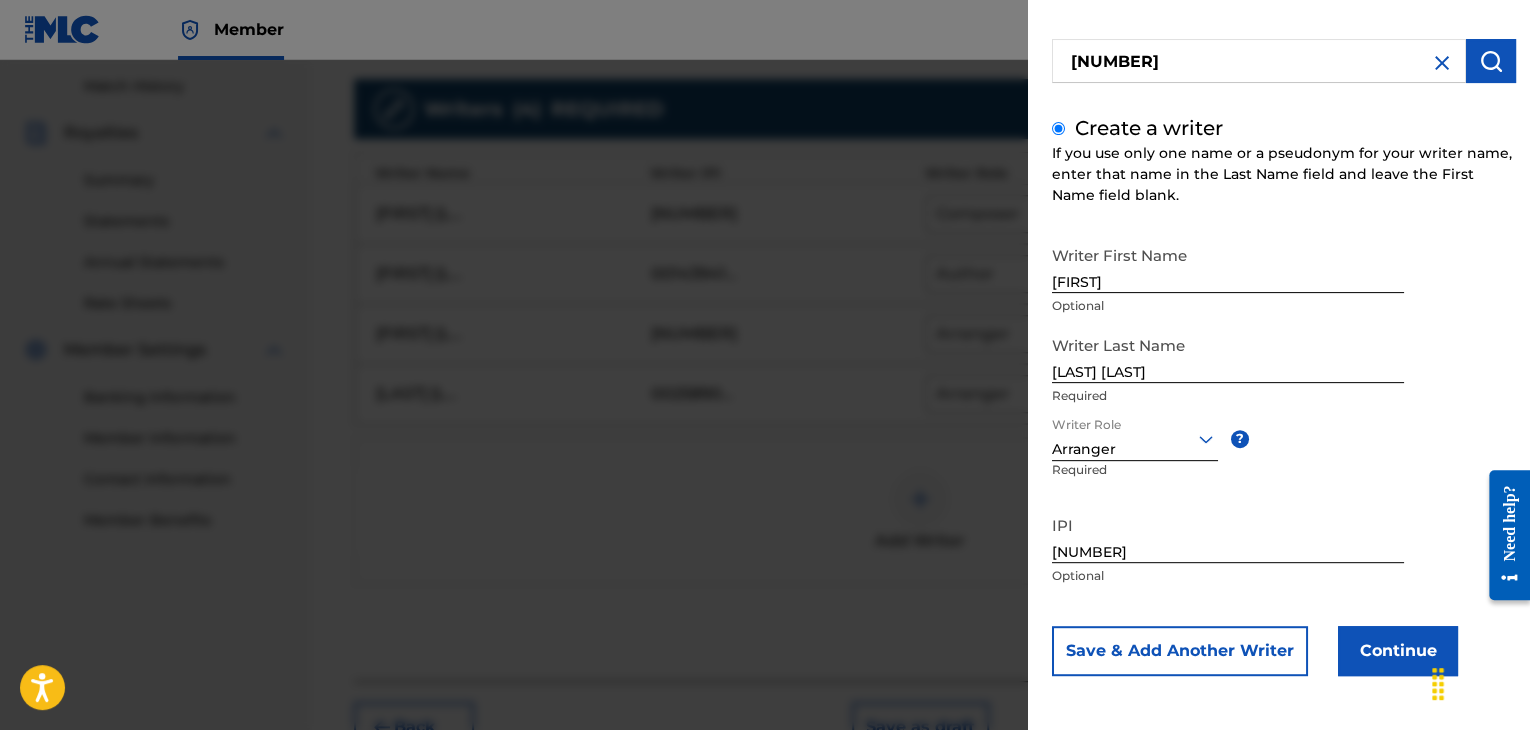 click on "Continue" at bounding box center (1398, 651) 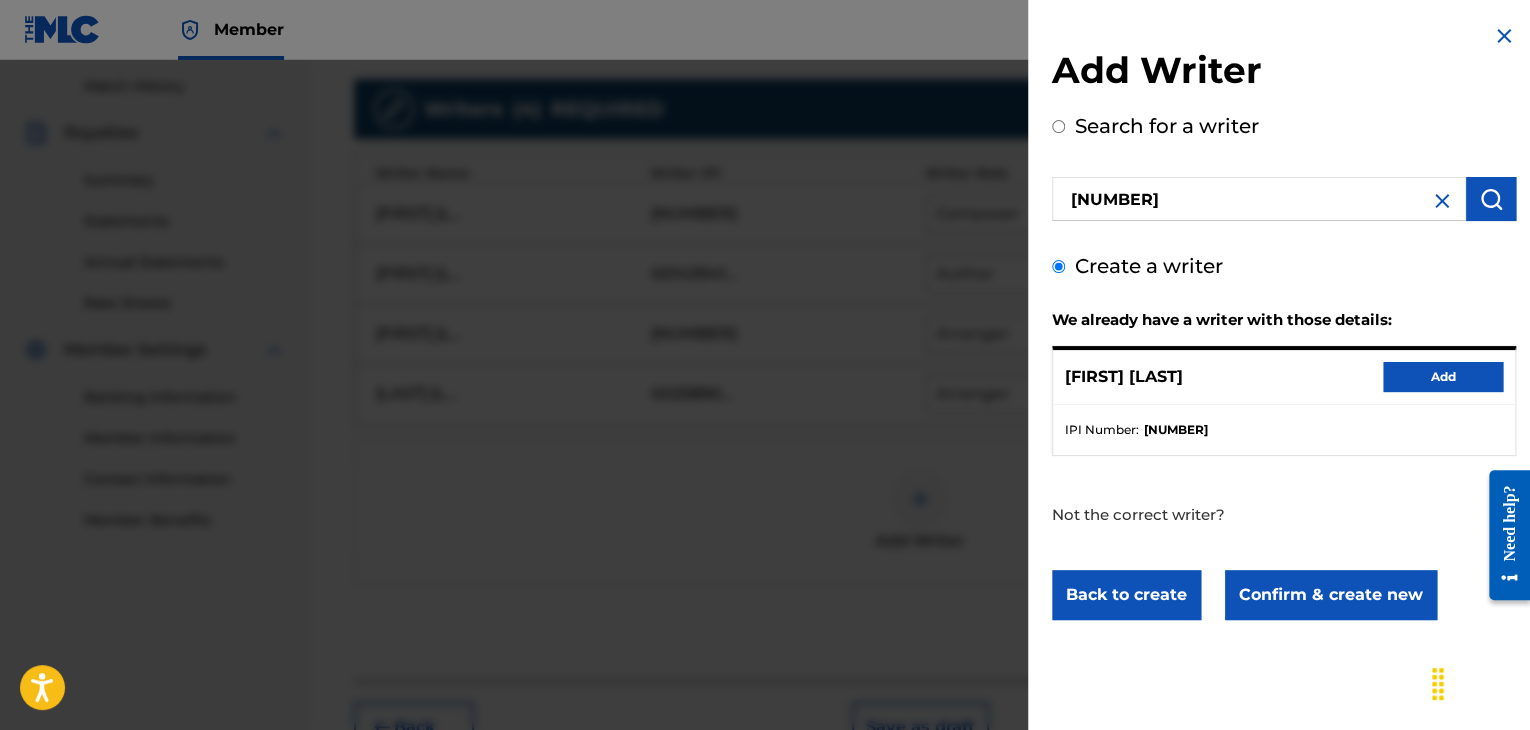 scroll, scrollTop: 0, scrollLeft: 0, axis: both 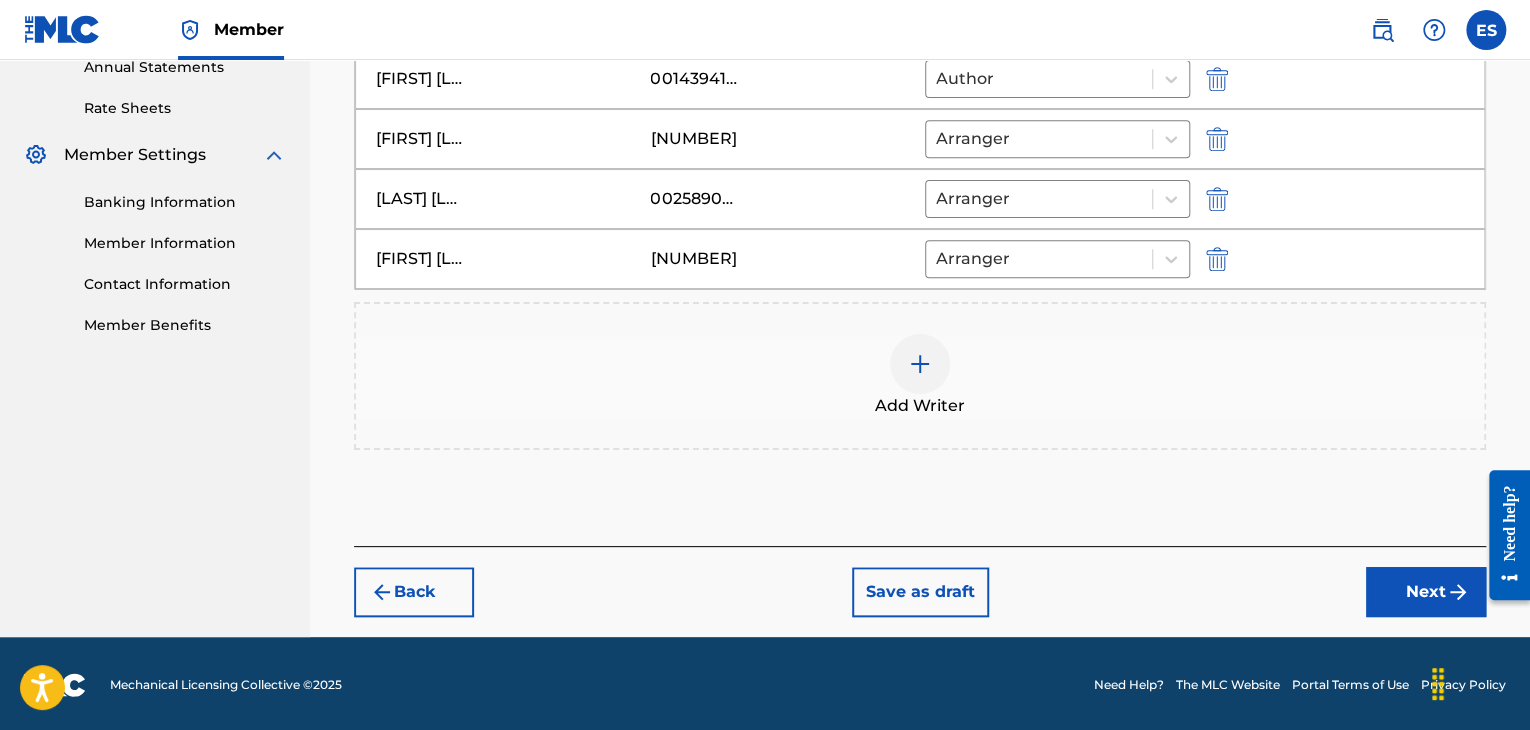 click on "Next" at bounding box center (1426, 592) 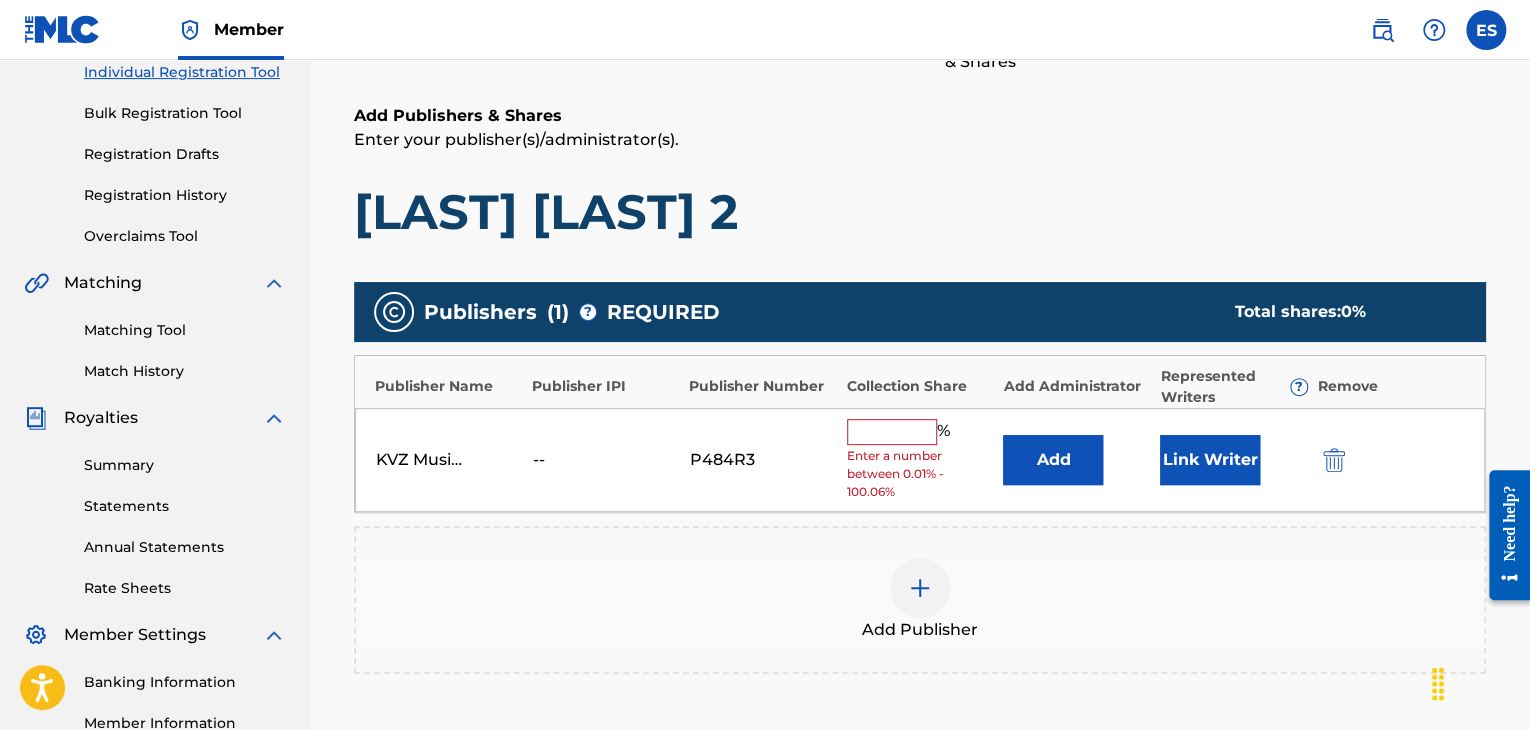 scroll, scrollTop: 429, scrollLeft: 0, axis: vertical 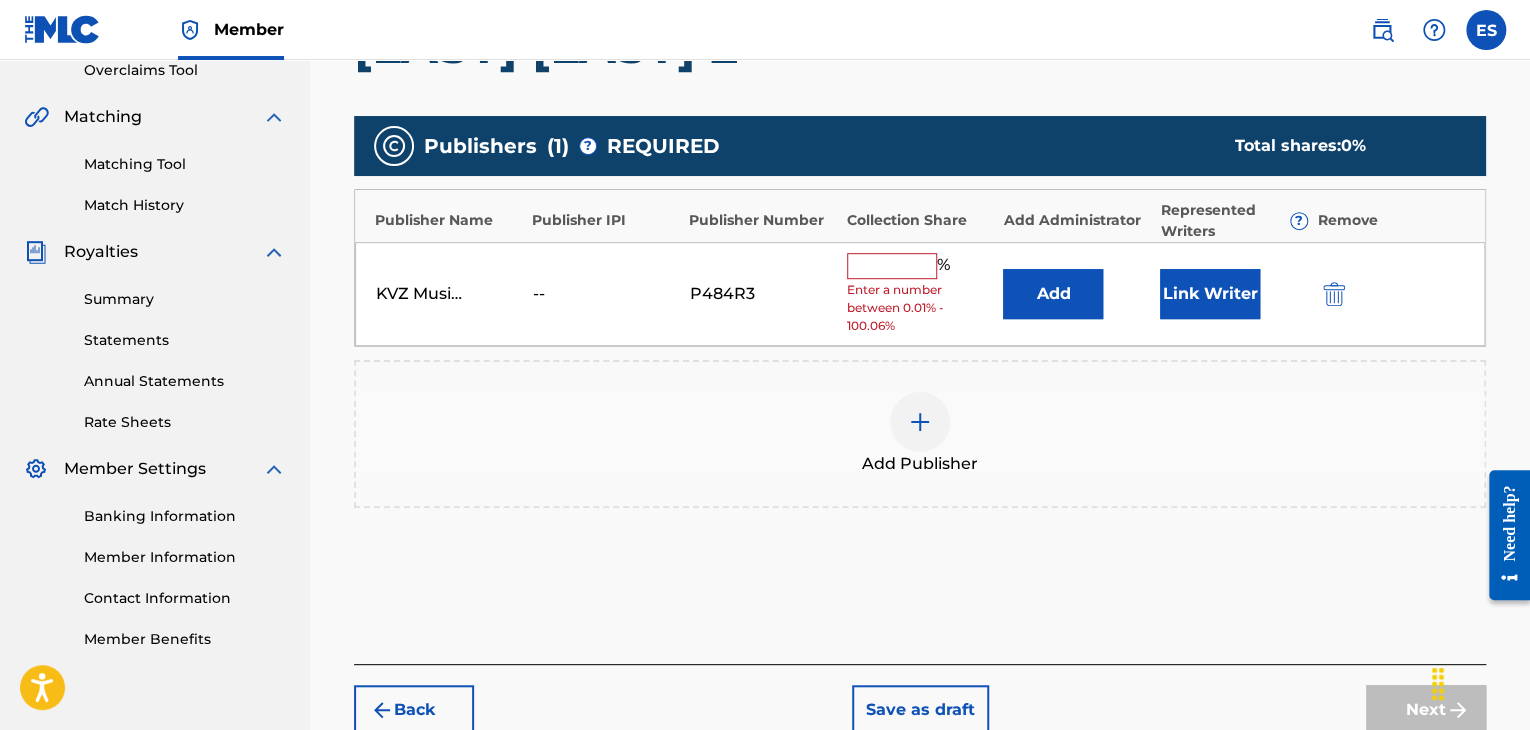 click at bounding box center (892, 266) 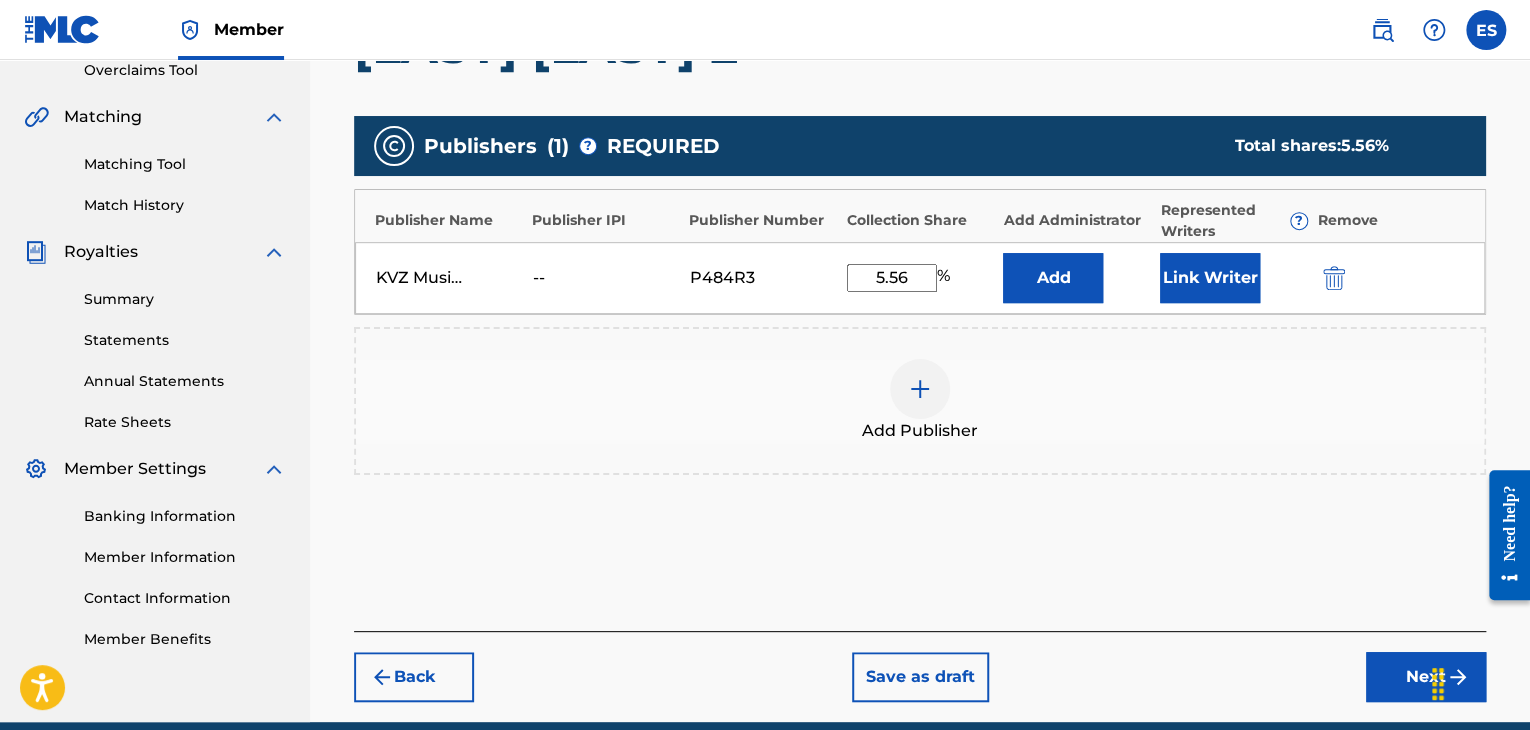scroll, scrollTop: 516, scrollLeft: 0, axis: vertical 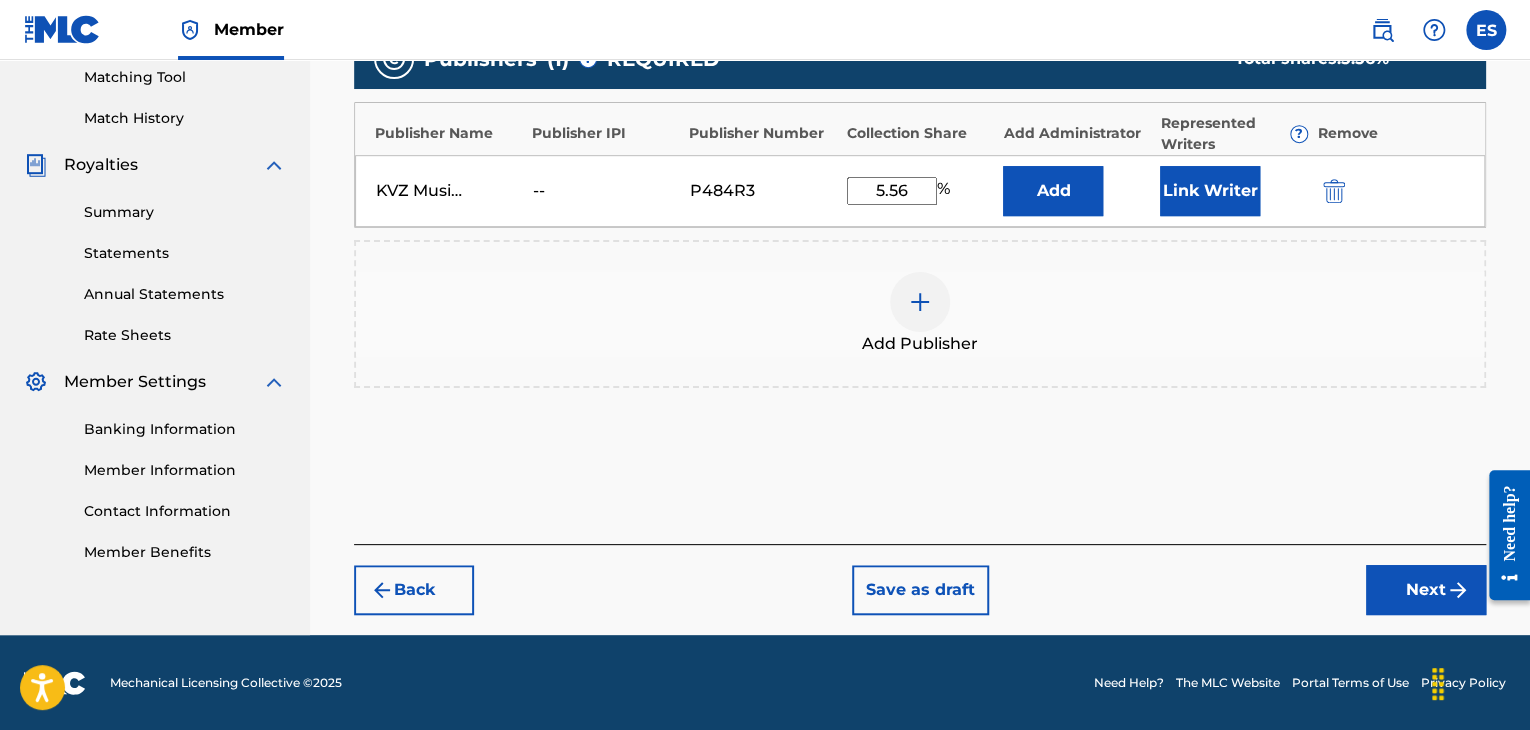 type on "5.56" 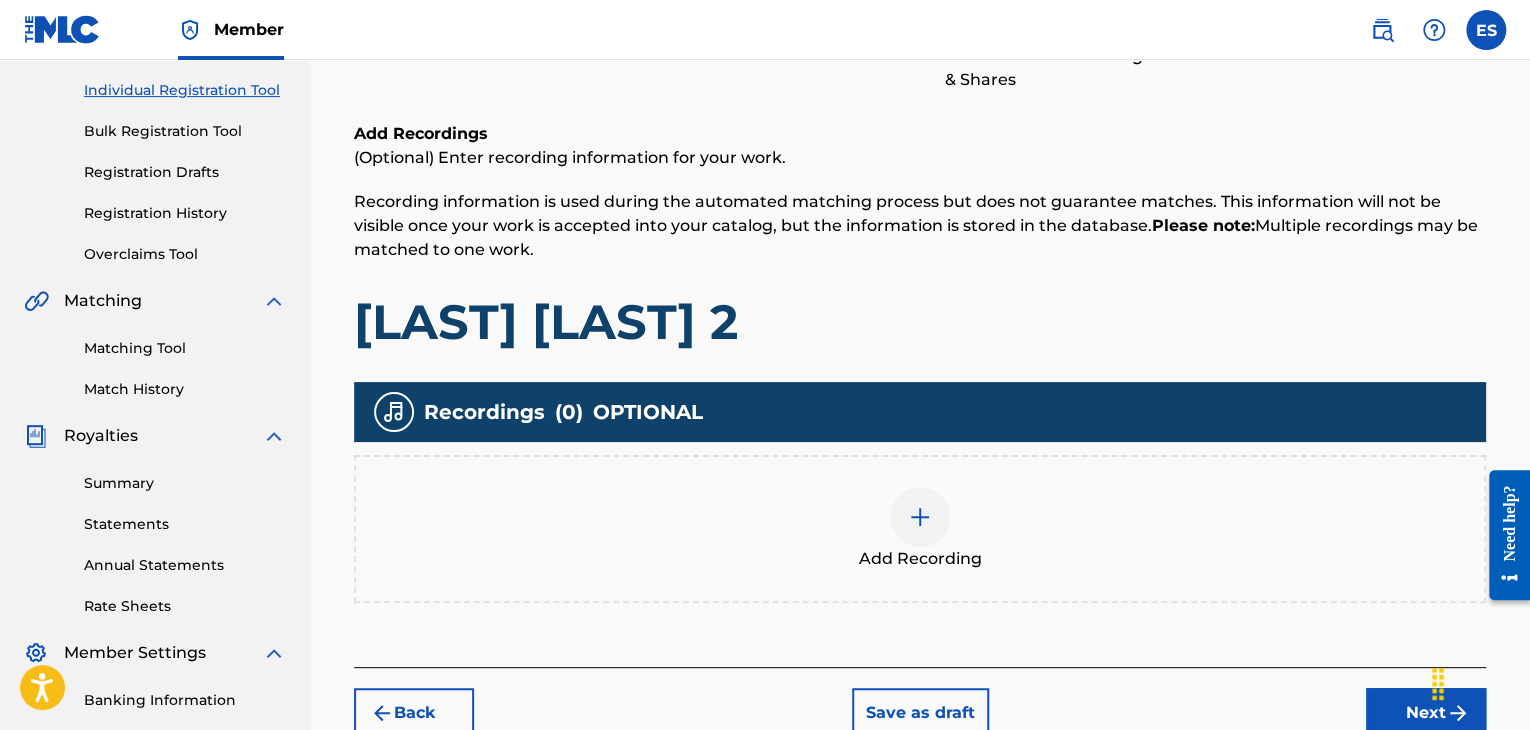 scroll, scrollTop: 390, scrollLeft: 0, axis: vertical 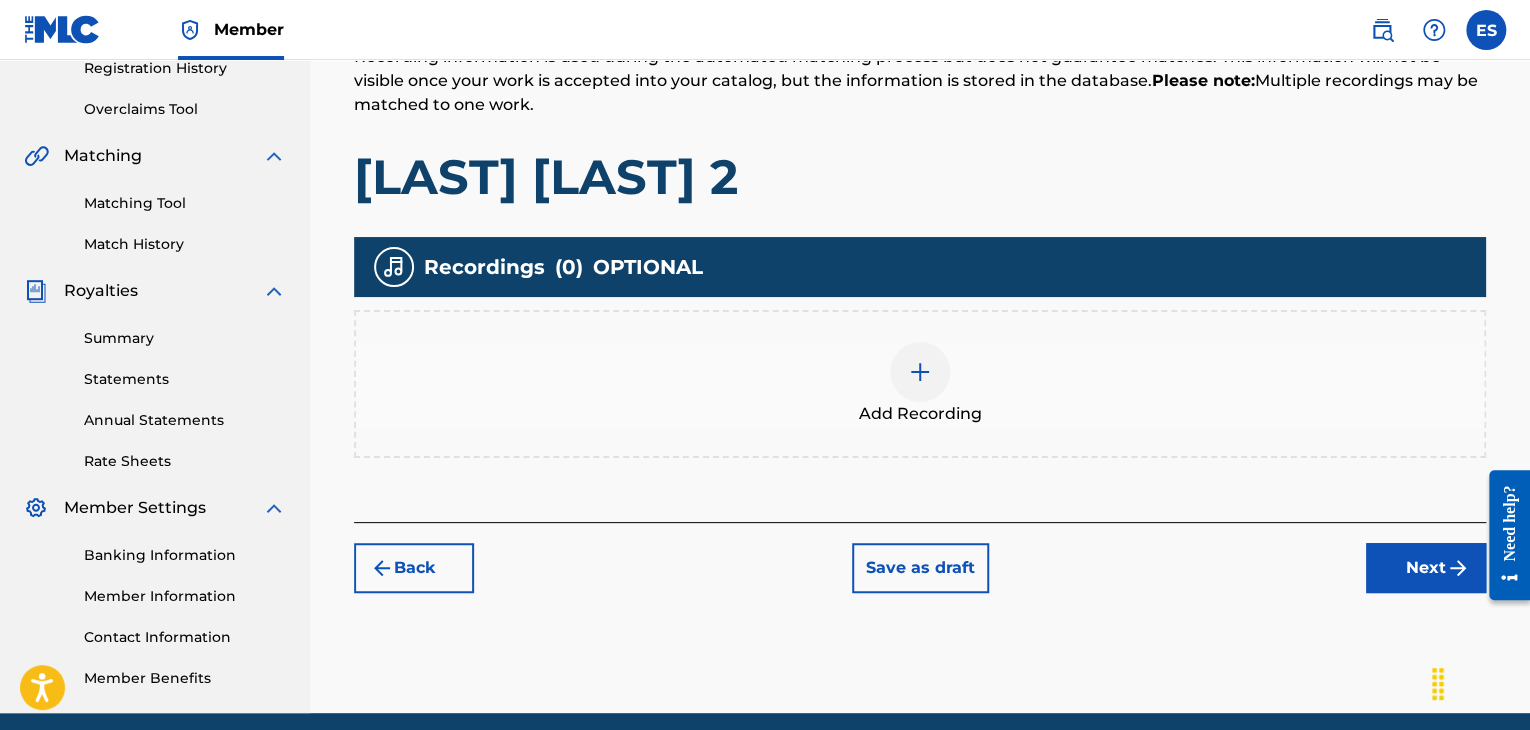 click at bounding box center (920, 372) 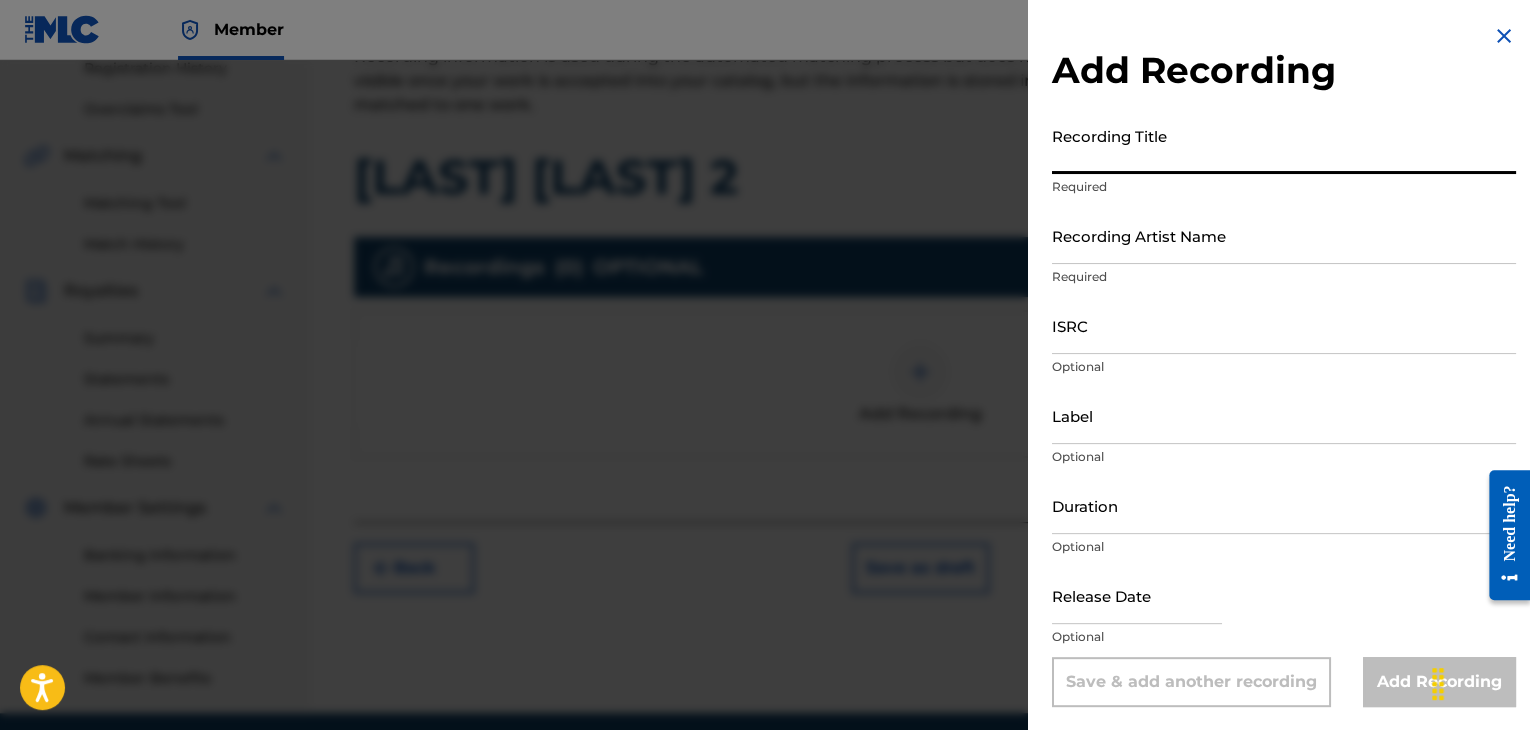 paste on "[LAST] [LAST] 2" 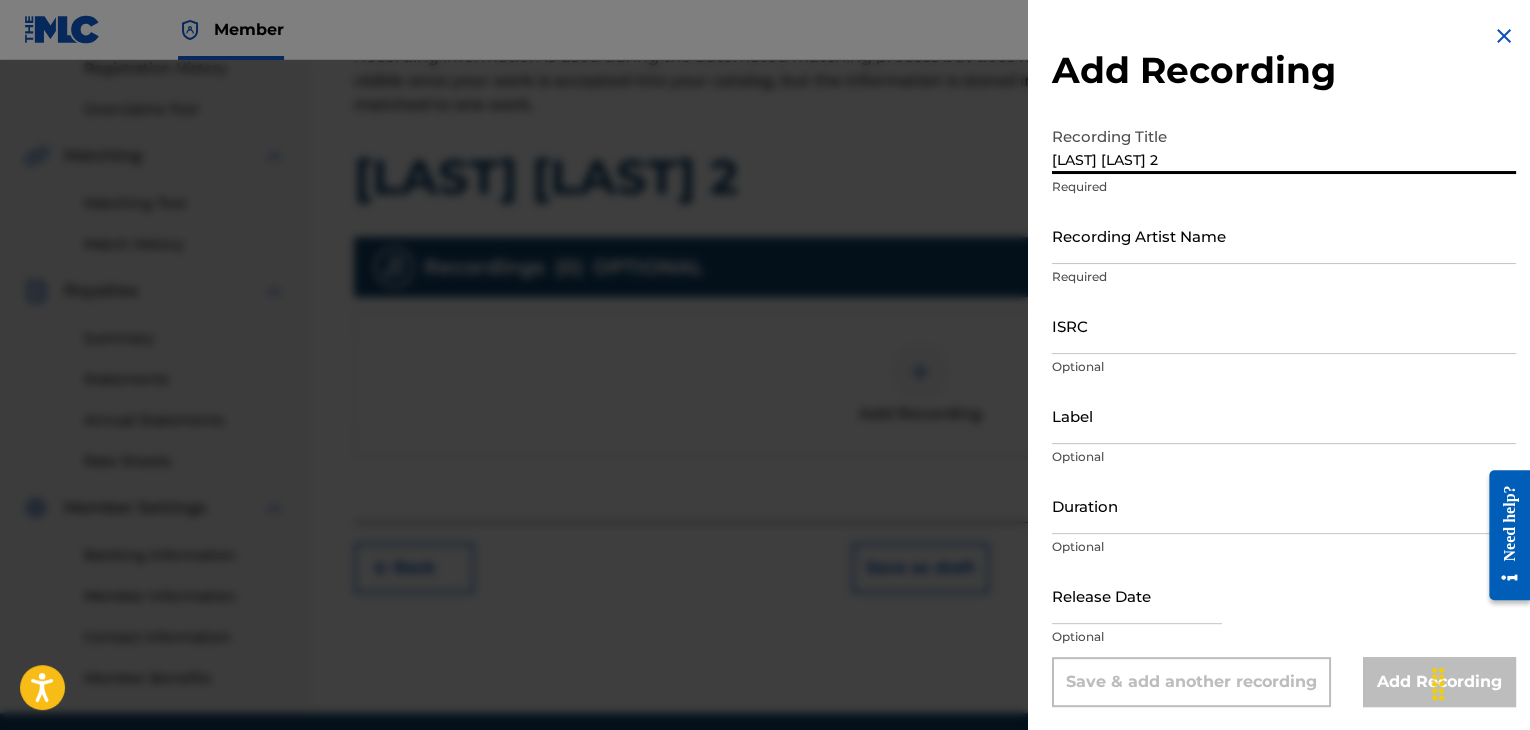 click on "[LAST] [LAST] 2" at bounding box center [1284, 145] 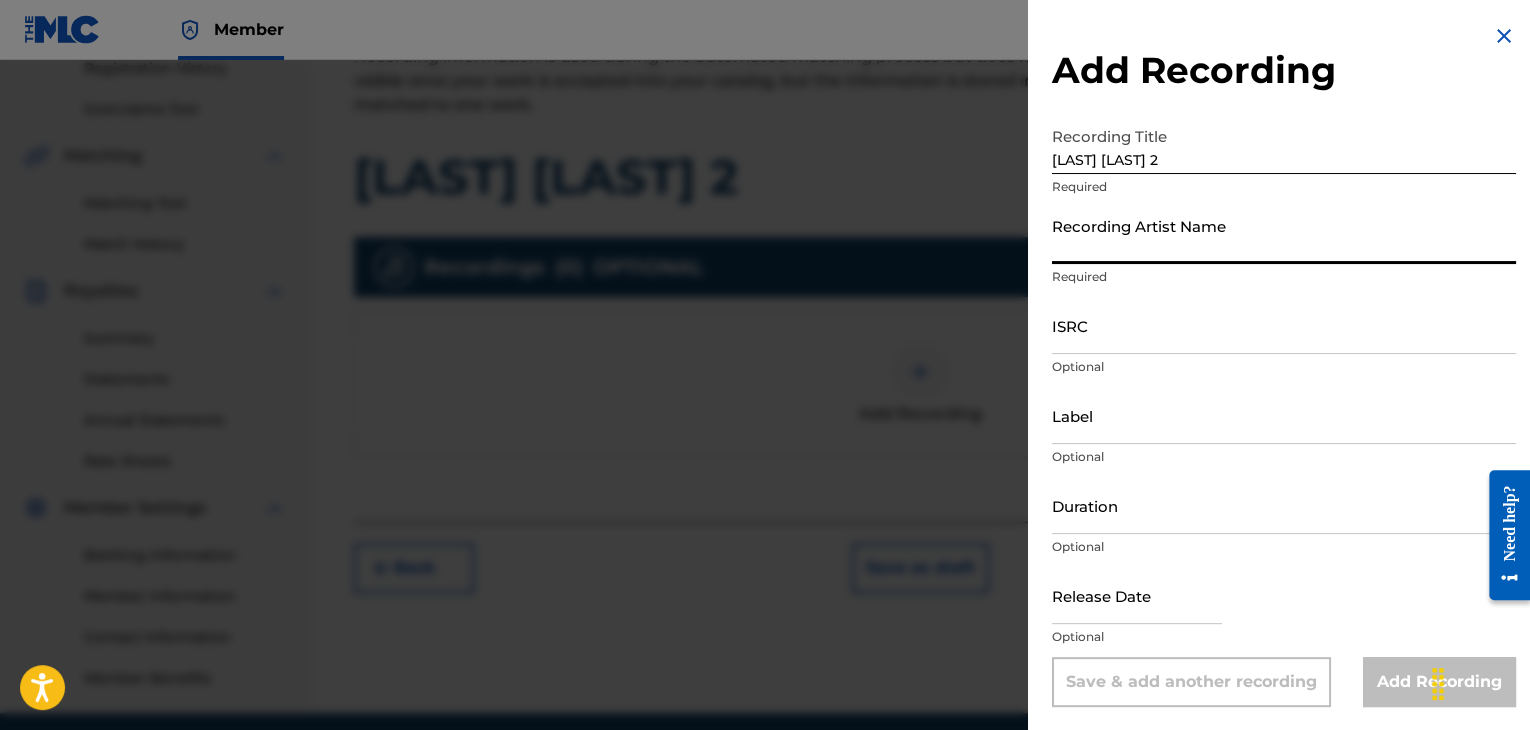 type on "SPRINT" 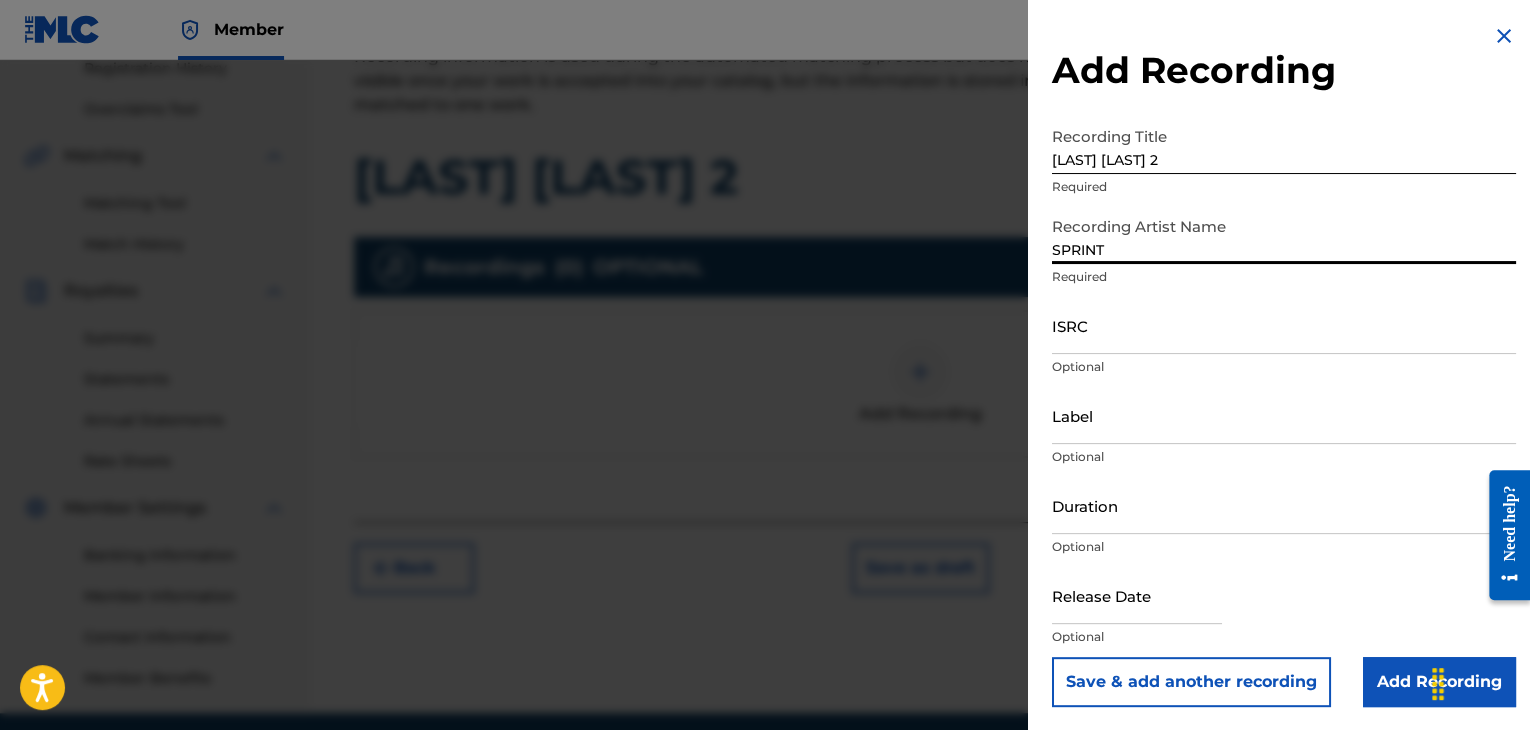 drag, startPoint x: 1105, startPoint y: 516, endPoint x: 1105, endPoint y: 489, distance: 27 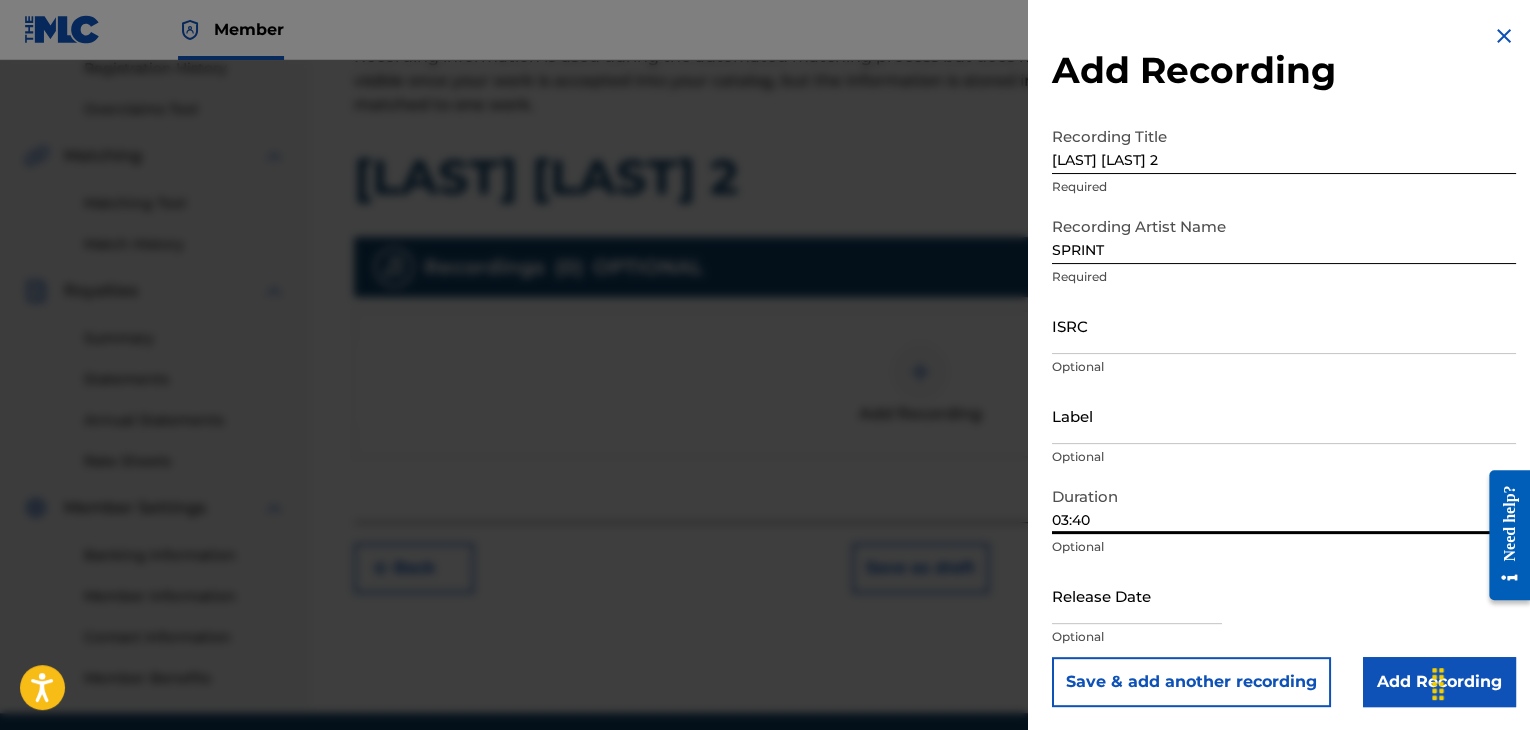 type on "03:40" 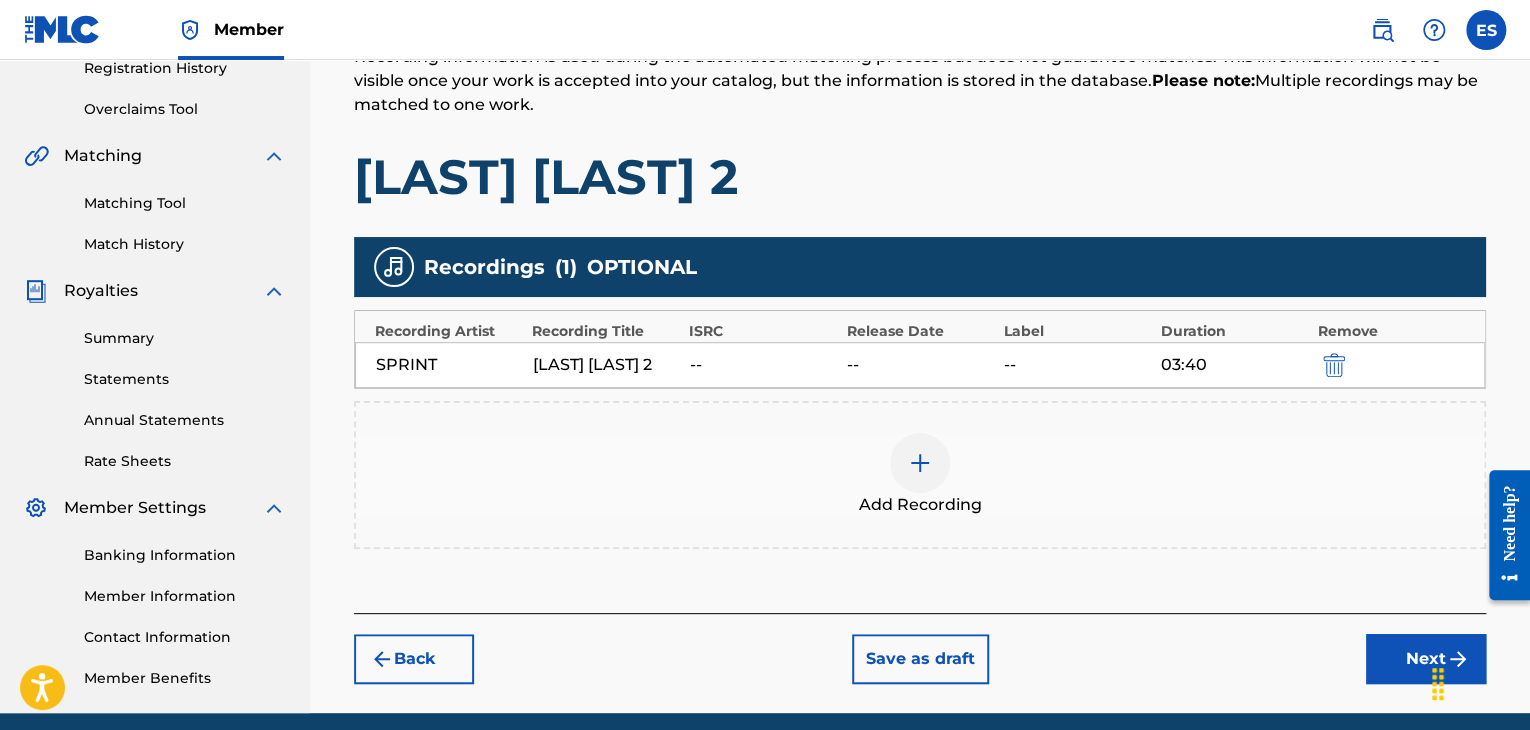 click on "Next" at bounding box center (1426, 659) 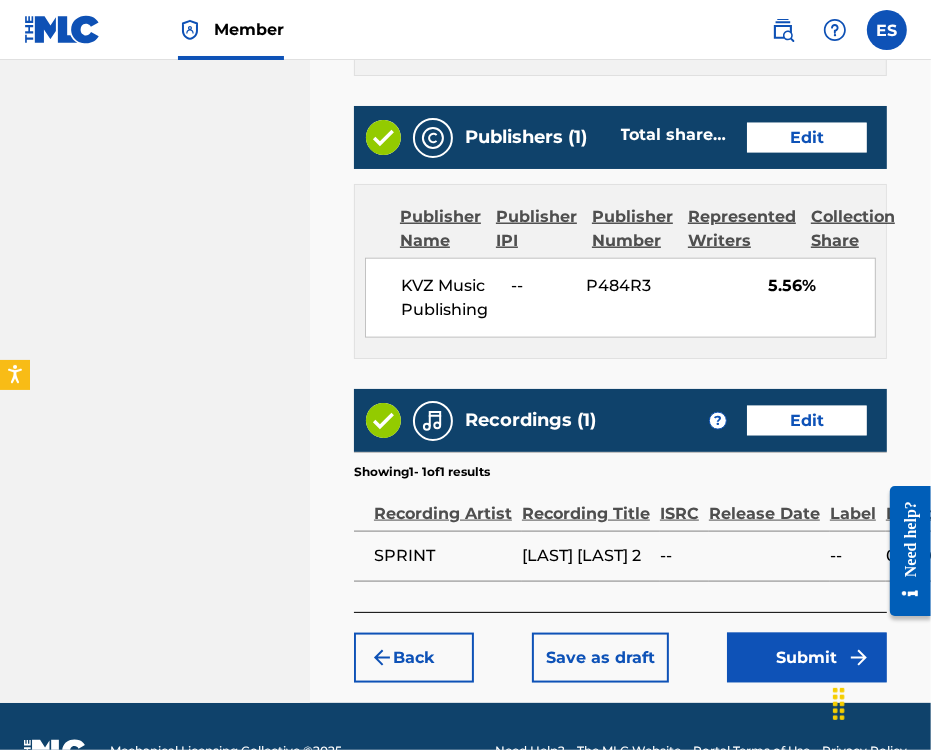 scroll, scrollTop: 1481, scrollLeft: 0, axis: vertical 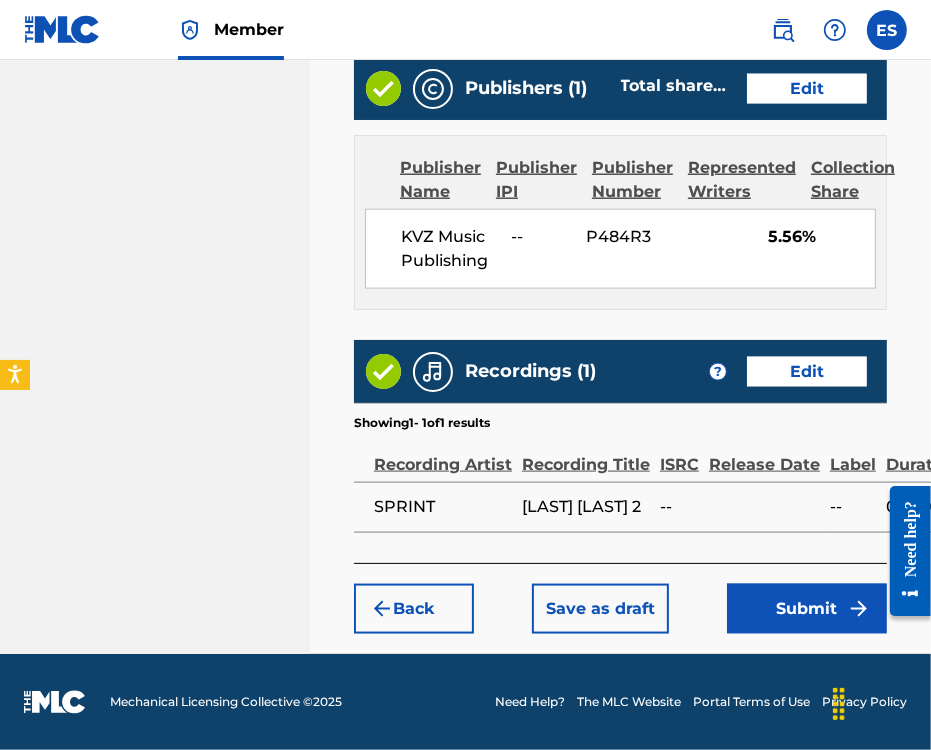 click on "Submit" at bounding box center (807, 609) 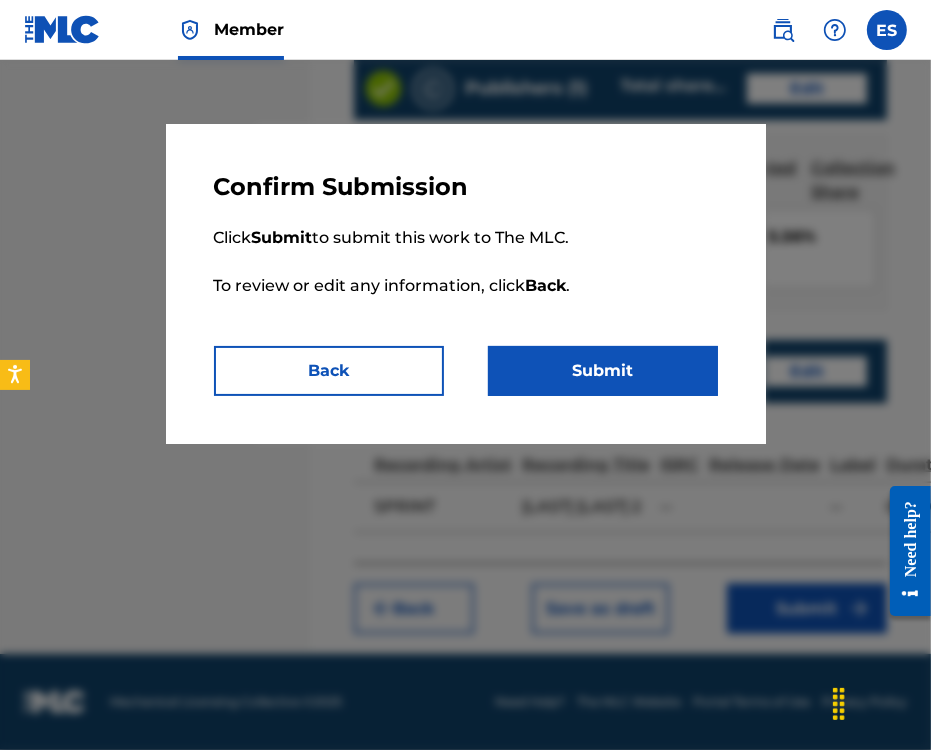 click on "Submit" at bounding box center [603, 371] 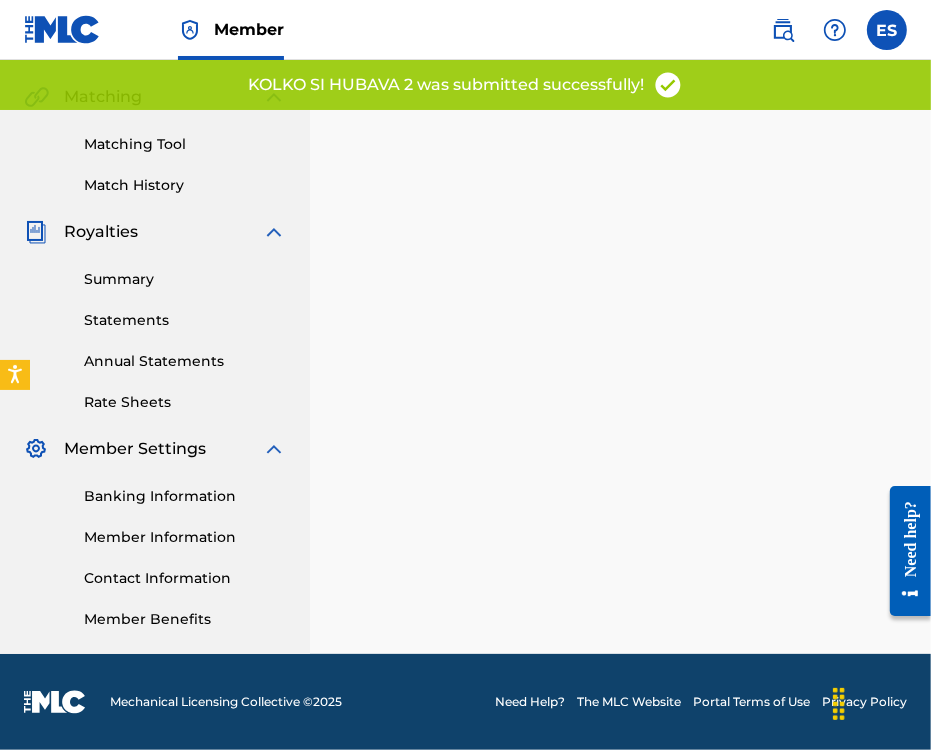scroll, scrollTop: 0, scrollLeft: 0, axis: both 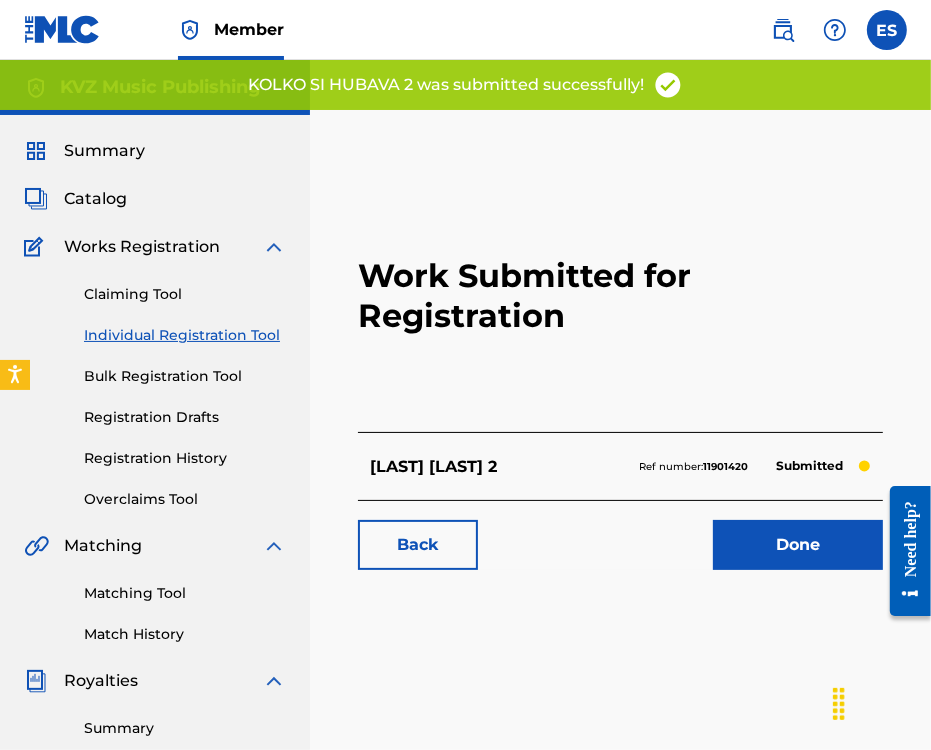 click on "Individual Registration Tool" at bounding box center (185, 335) 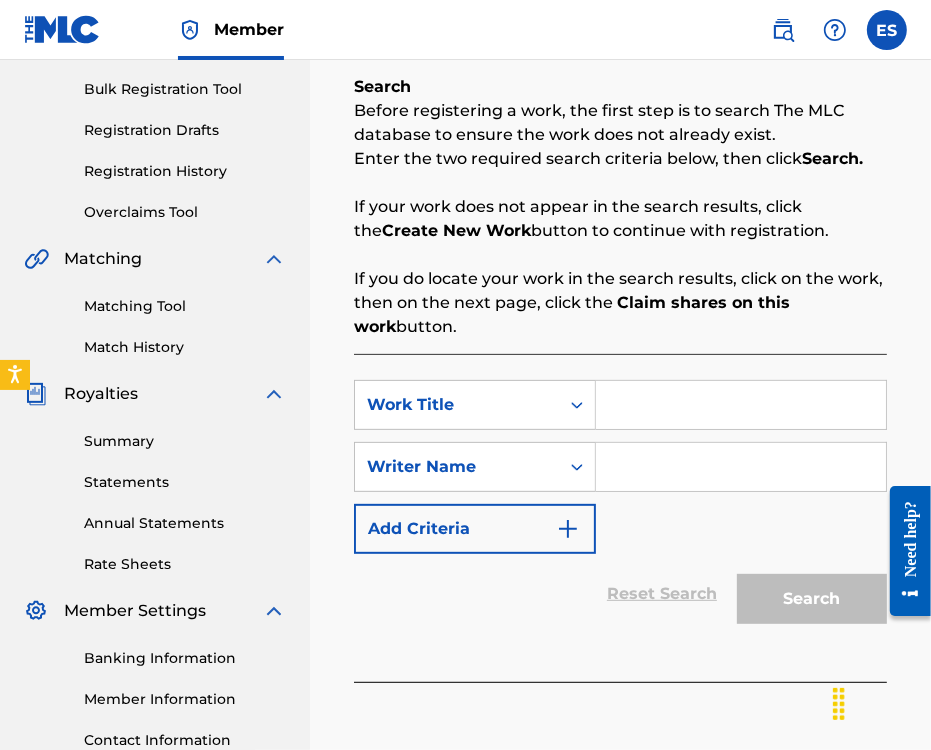 scroll, scrollTop: 300, scrollLeft: 0, axis: vertical 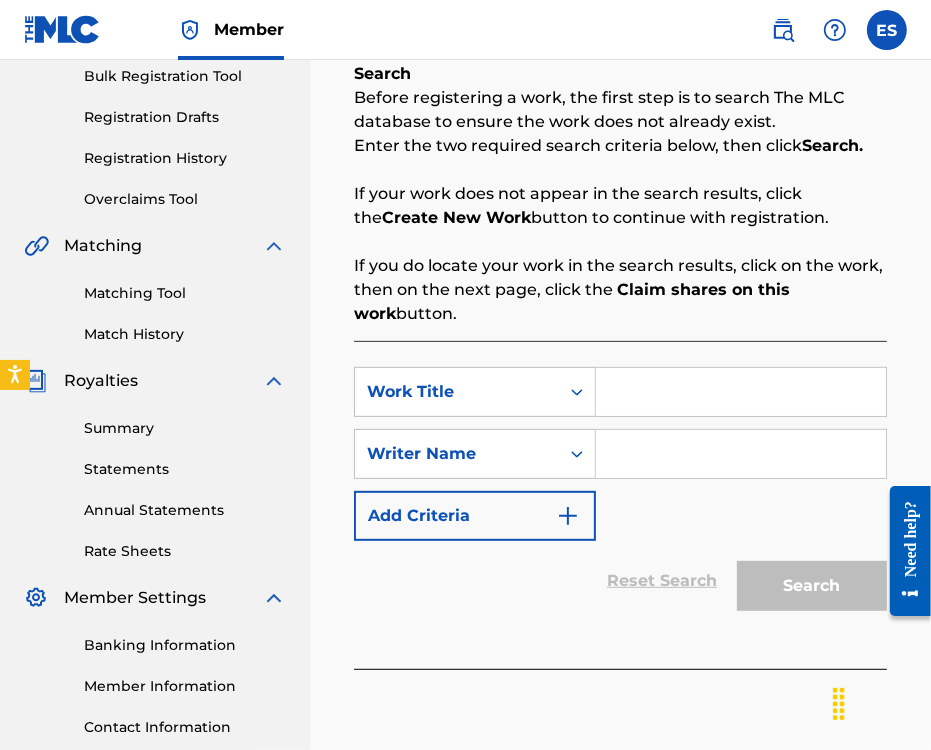 click at bounding box center (741, 392) 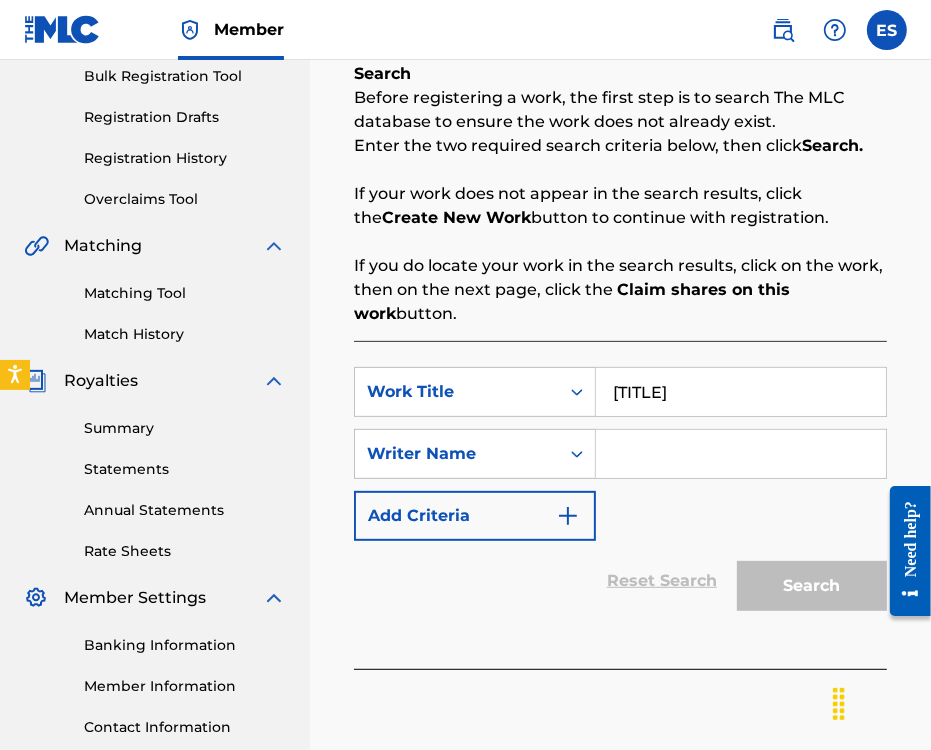 type on "[TITLE]" 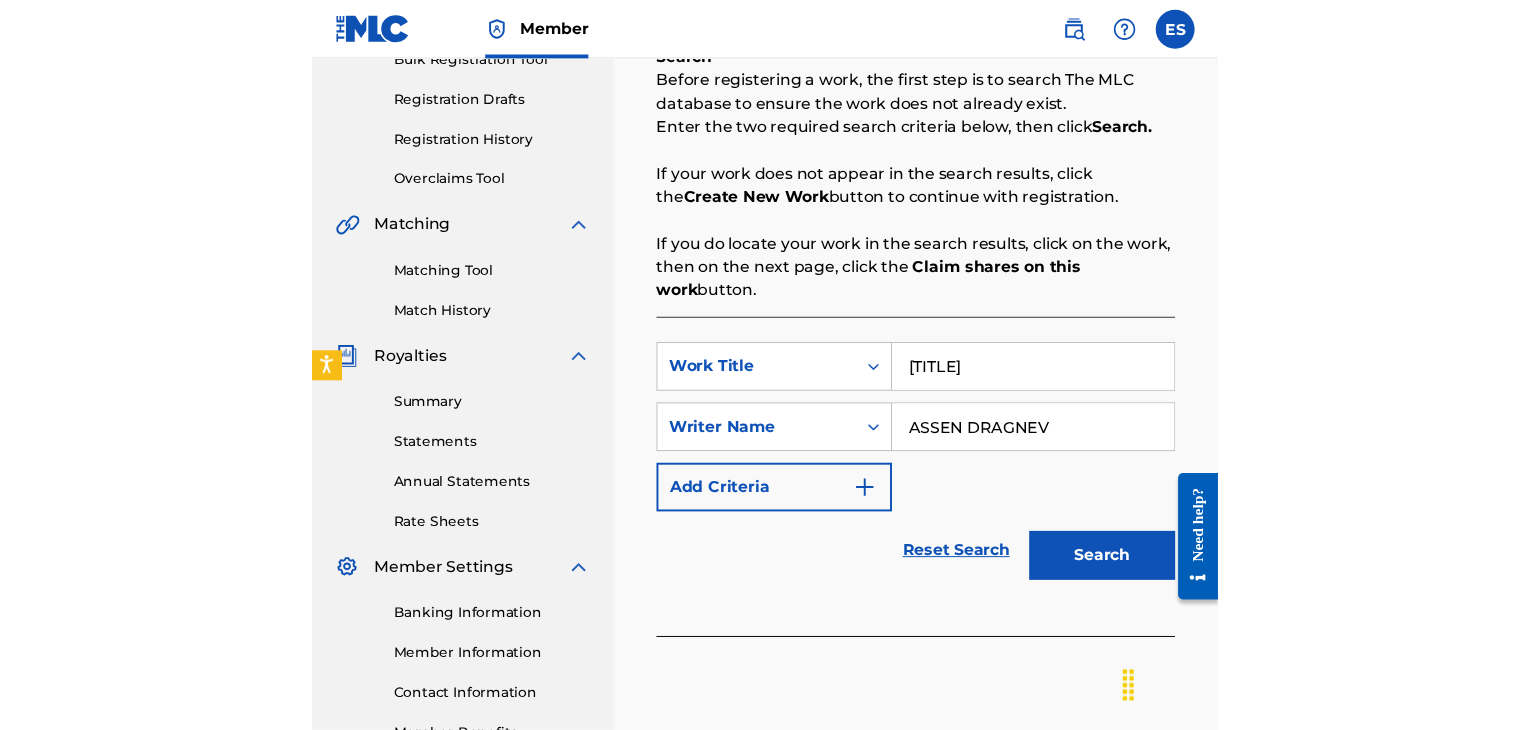 scroll, scrollTop: 449, scrollLeft: 0, axis: vertical 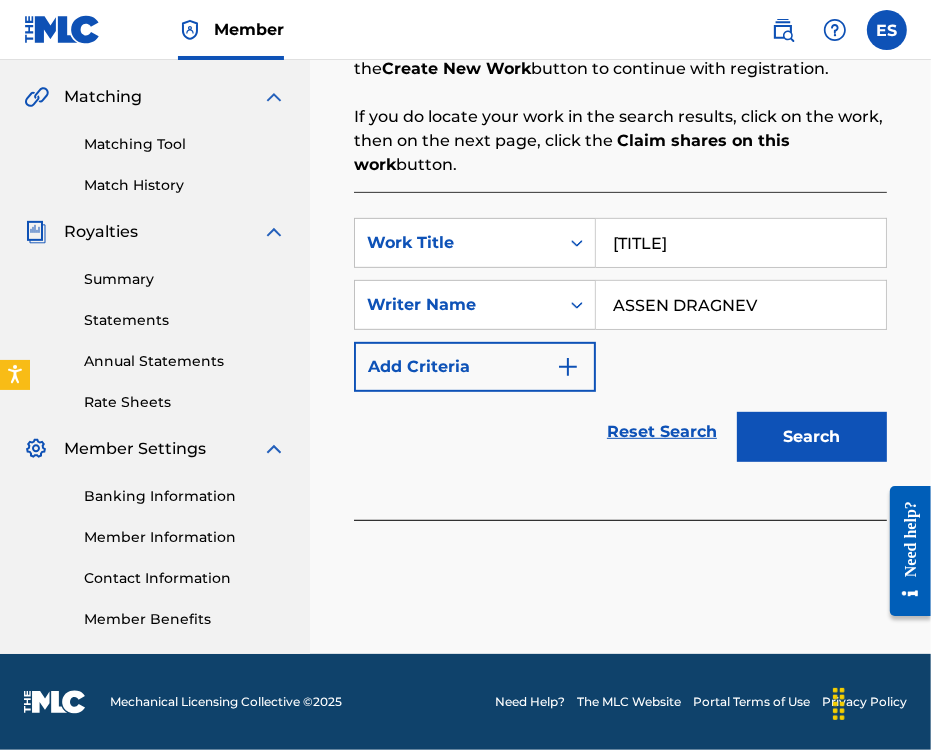 click on "Search" at bounding box center (812, 437) 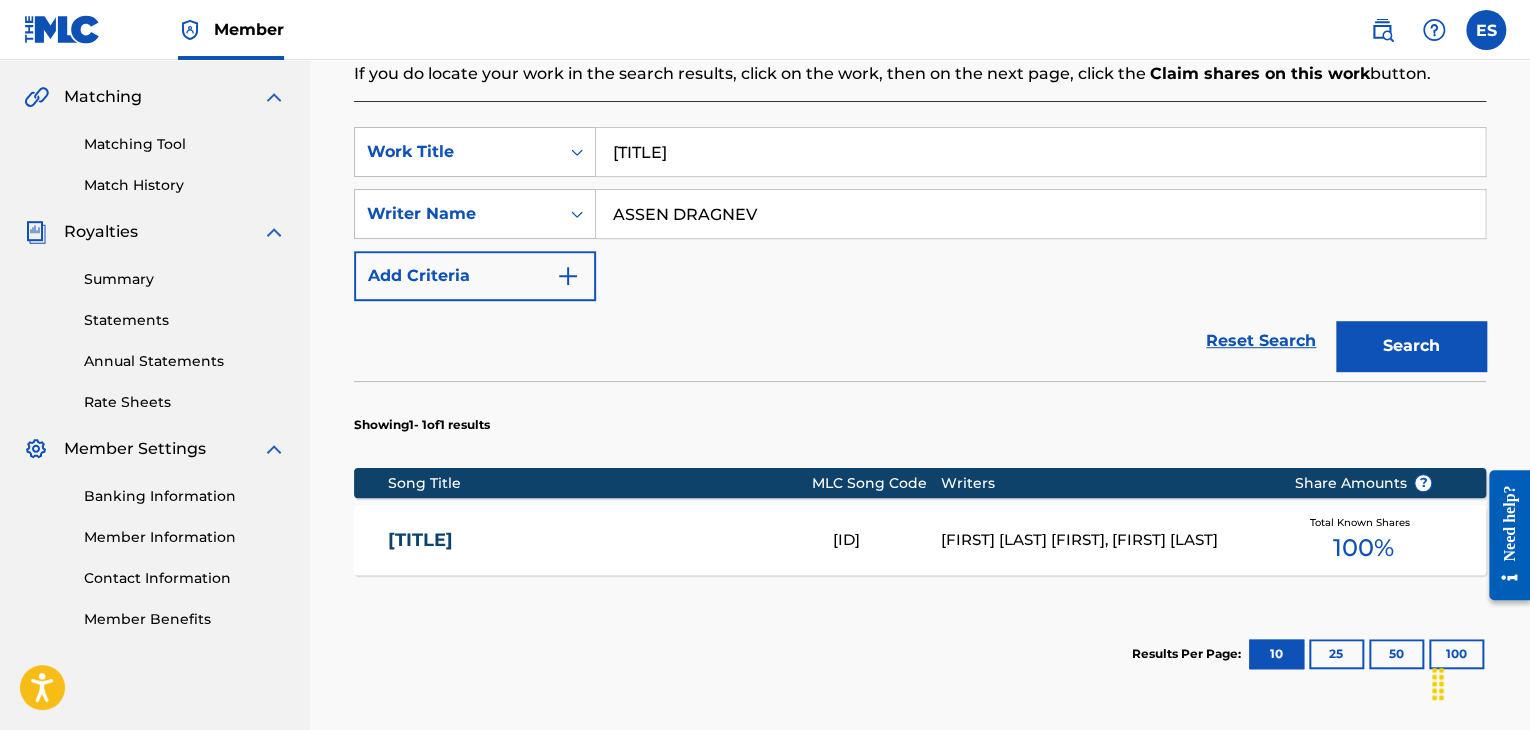 click on "[FIRST] [LAST] [FIRST], [FIRST] [LAST]" at bounding box center (1102, 540) 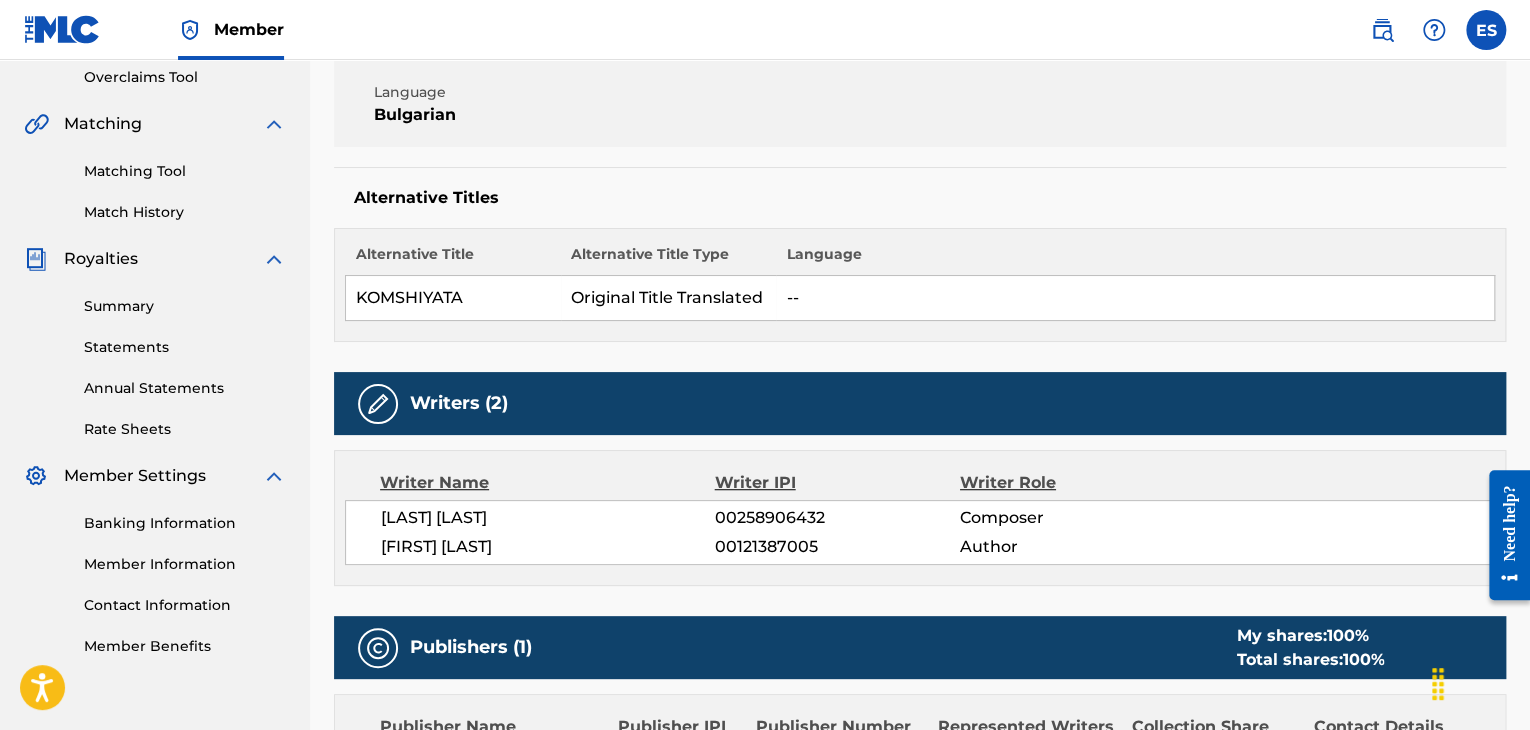 scroll, scrollTop: 500, scrollLeft: 0, axis: vertical 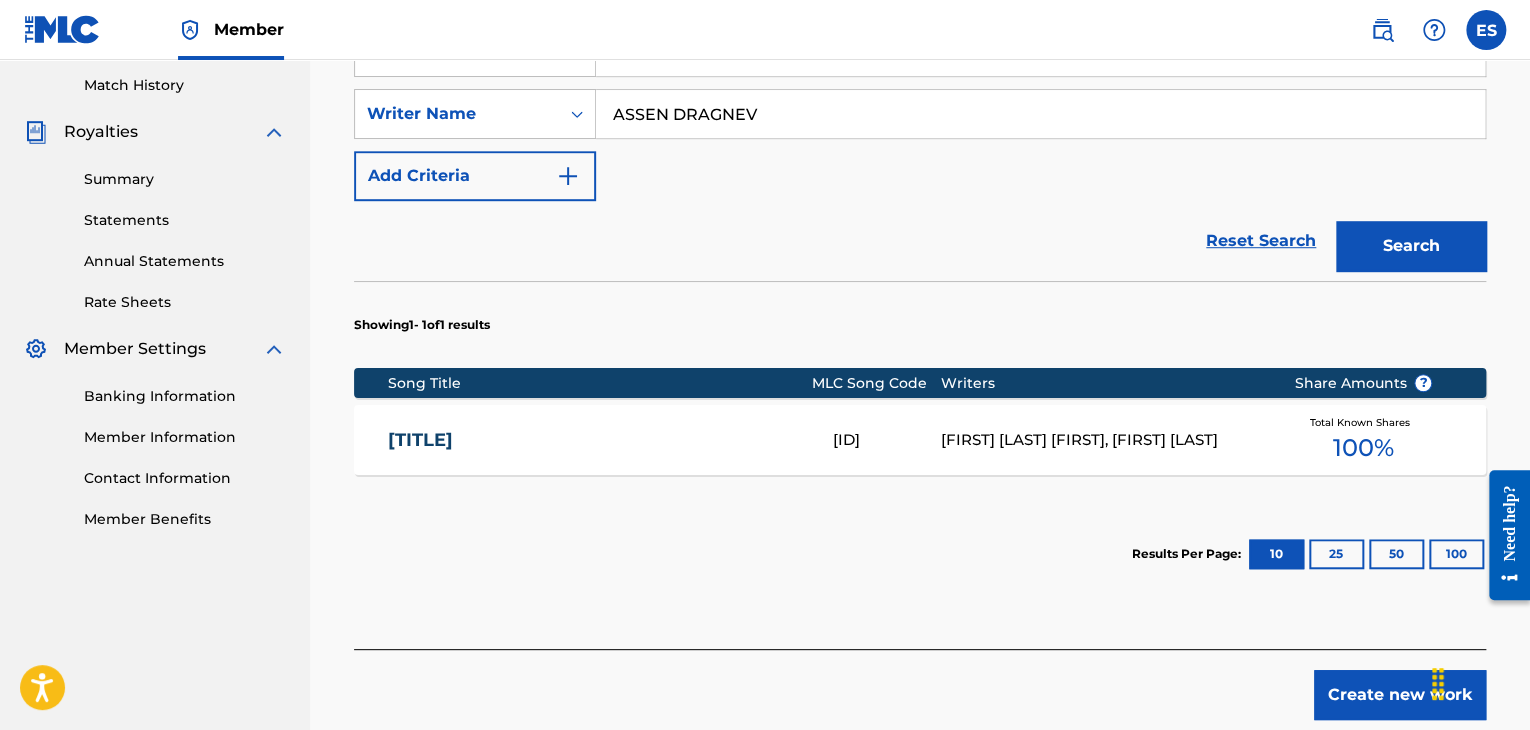 click on "[FIRST] [LAST] [FIRST], [FIRST] [LAST]" at bounding box center (1102, 440) 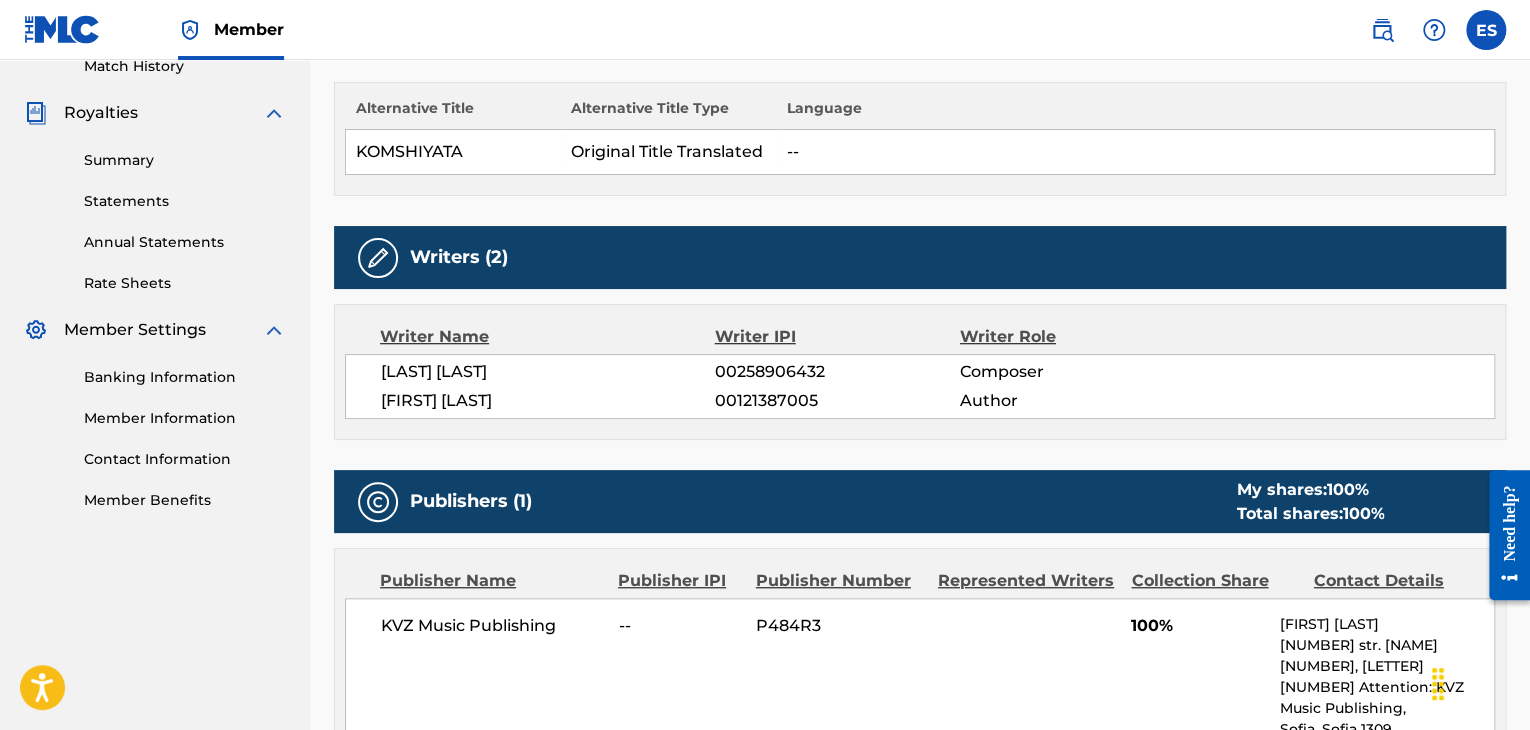 scroll, scrollTop: 700, scrollLeft: 0, axis: vertical 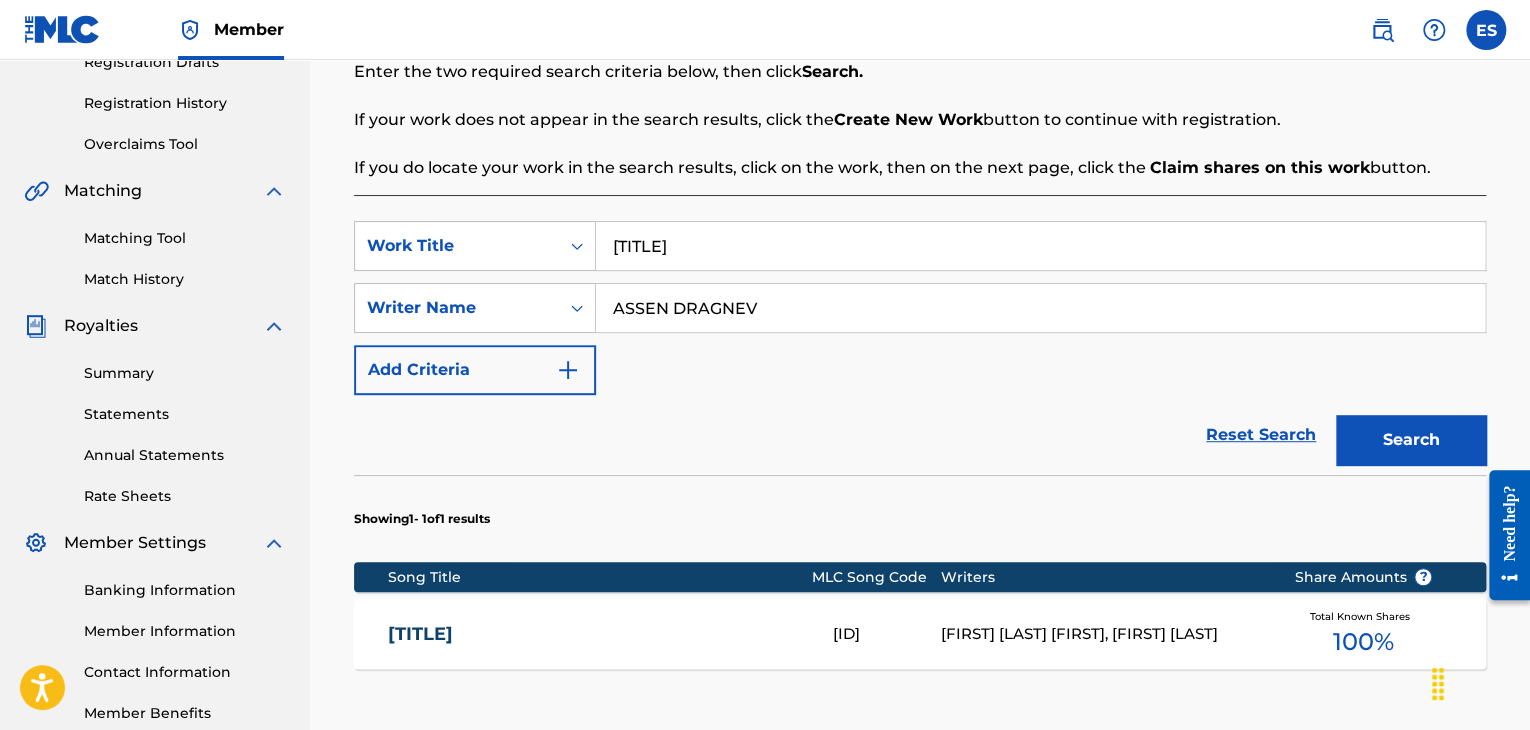 click on "[TITLE]" at bounding box center [1040, 246] 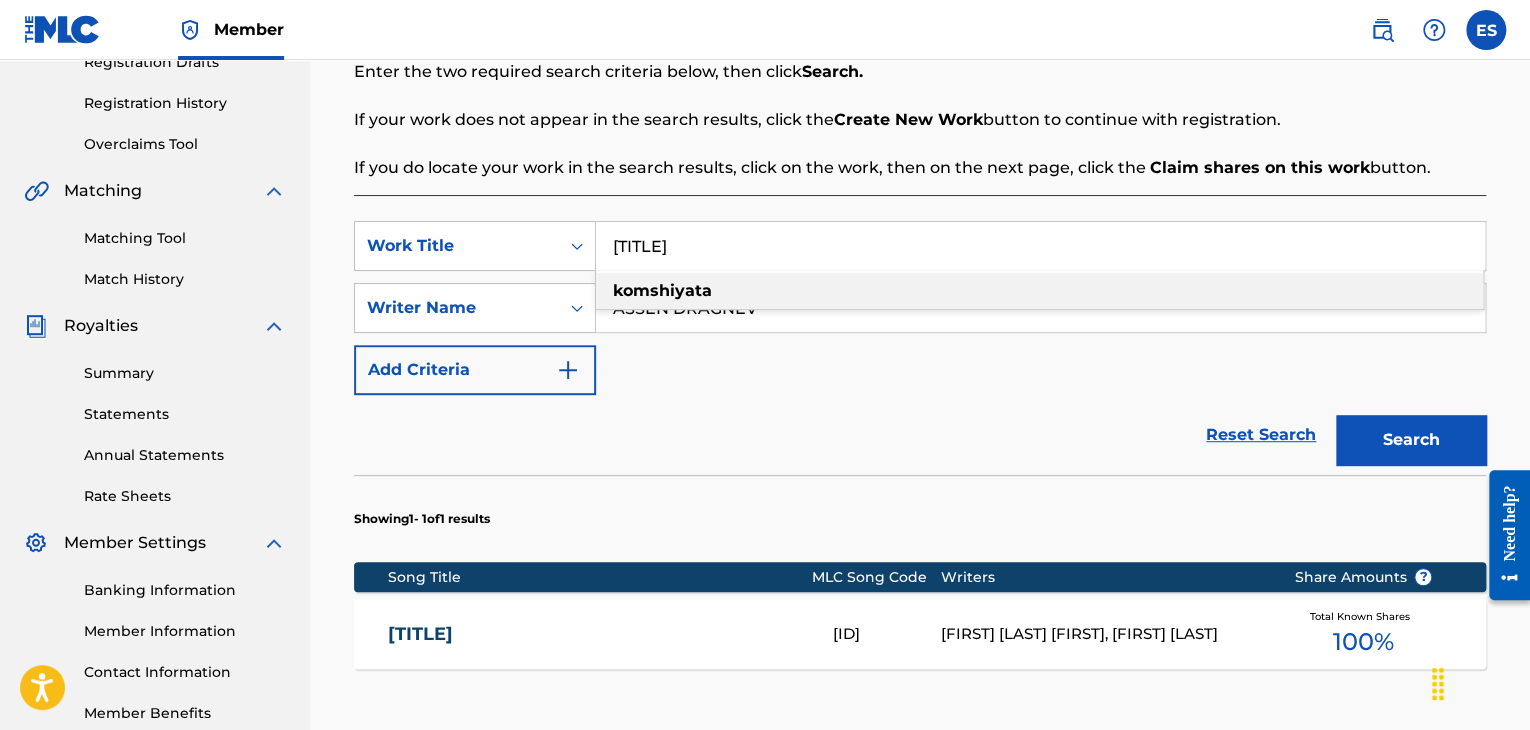 paste on "[FIRST] [LAST]" 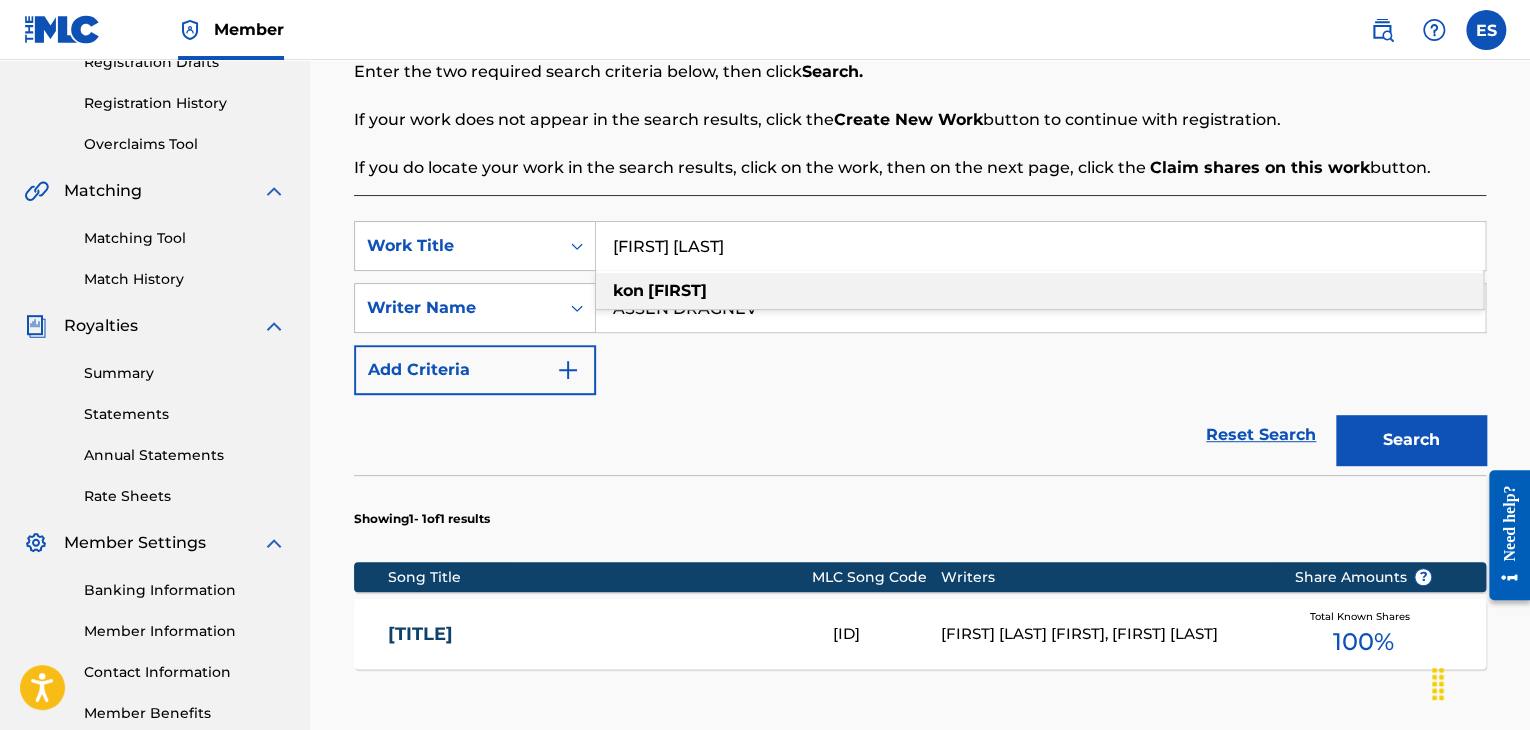 type on "[FIRST] [LAST]" 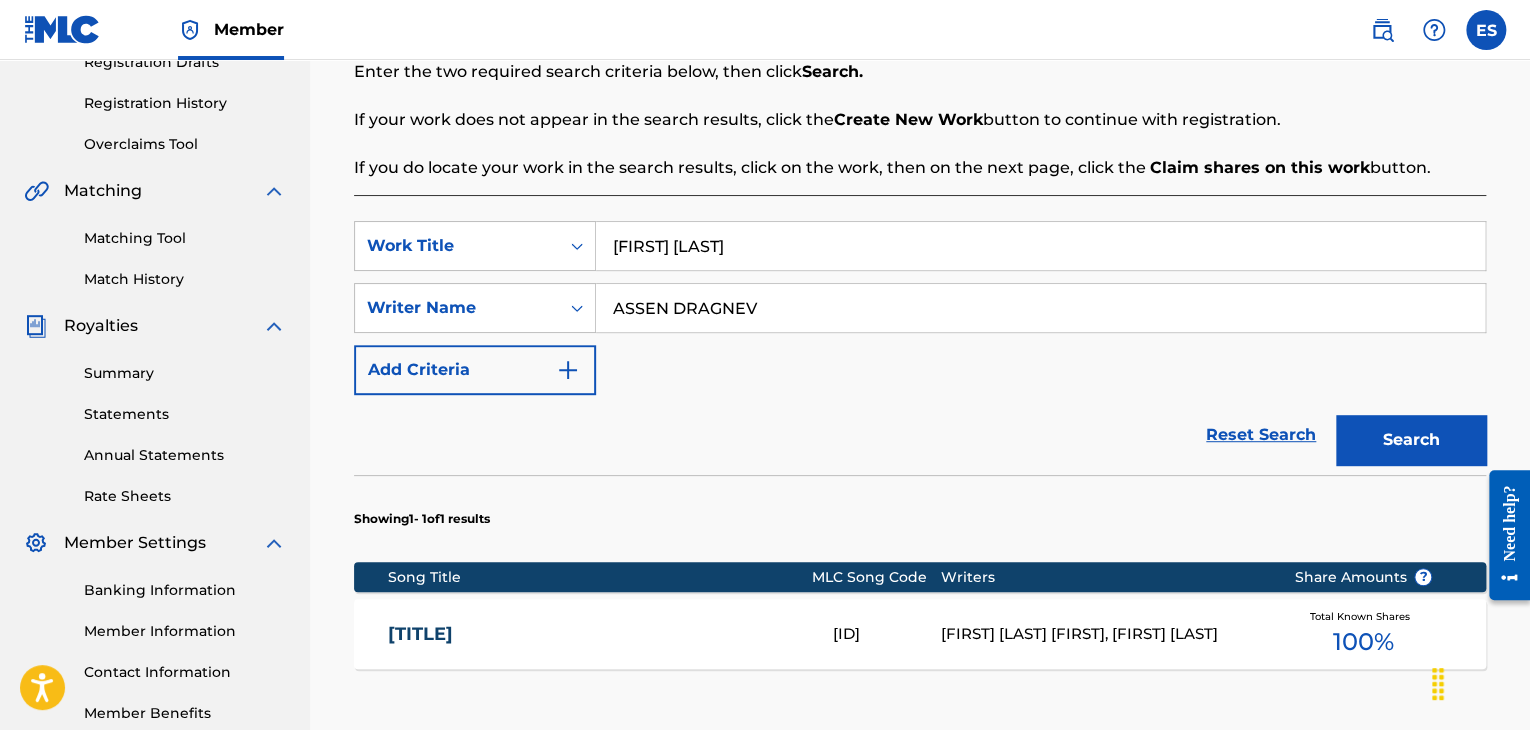 click on "Search" at bounding box center [1411, 440] 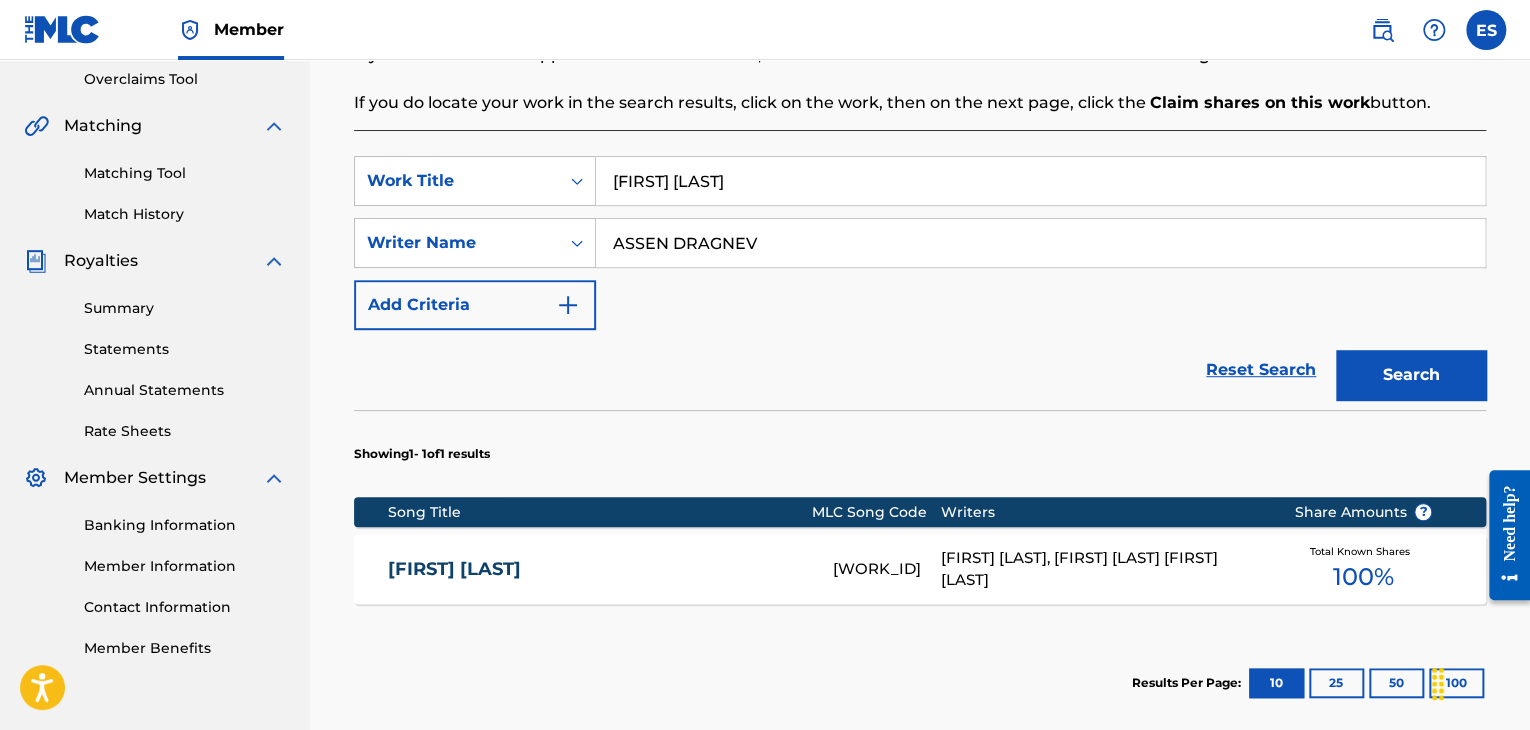 scroll, scrollTop: 455, scrollLeft: 0, axis: vertical 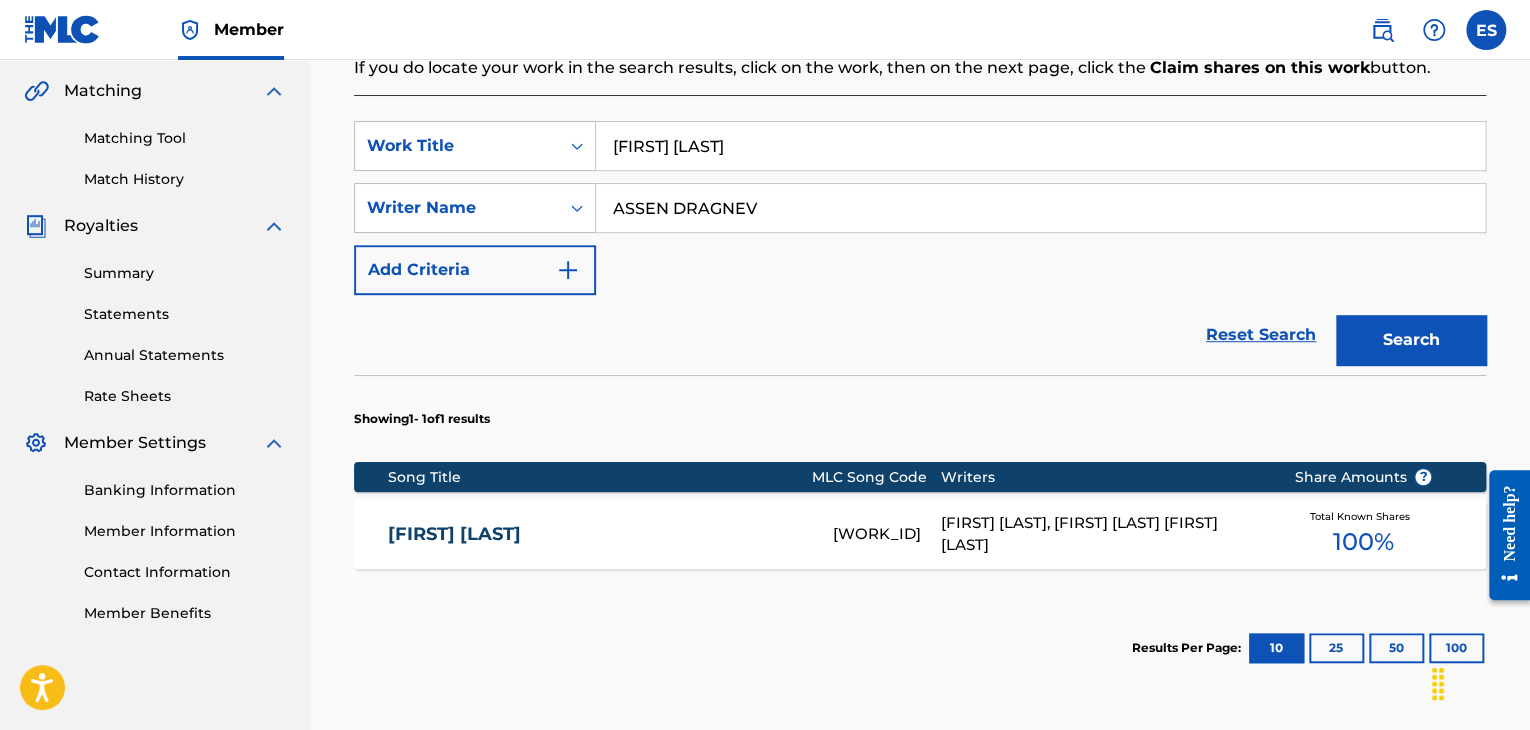 click on "[FIRST] [LAST], [FIRST] [LAST] [FIRST] [LAST]" at bounding box center (1102, 534) 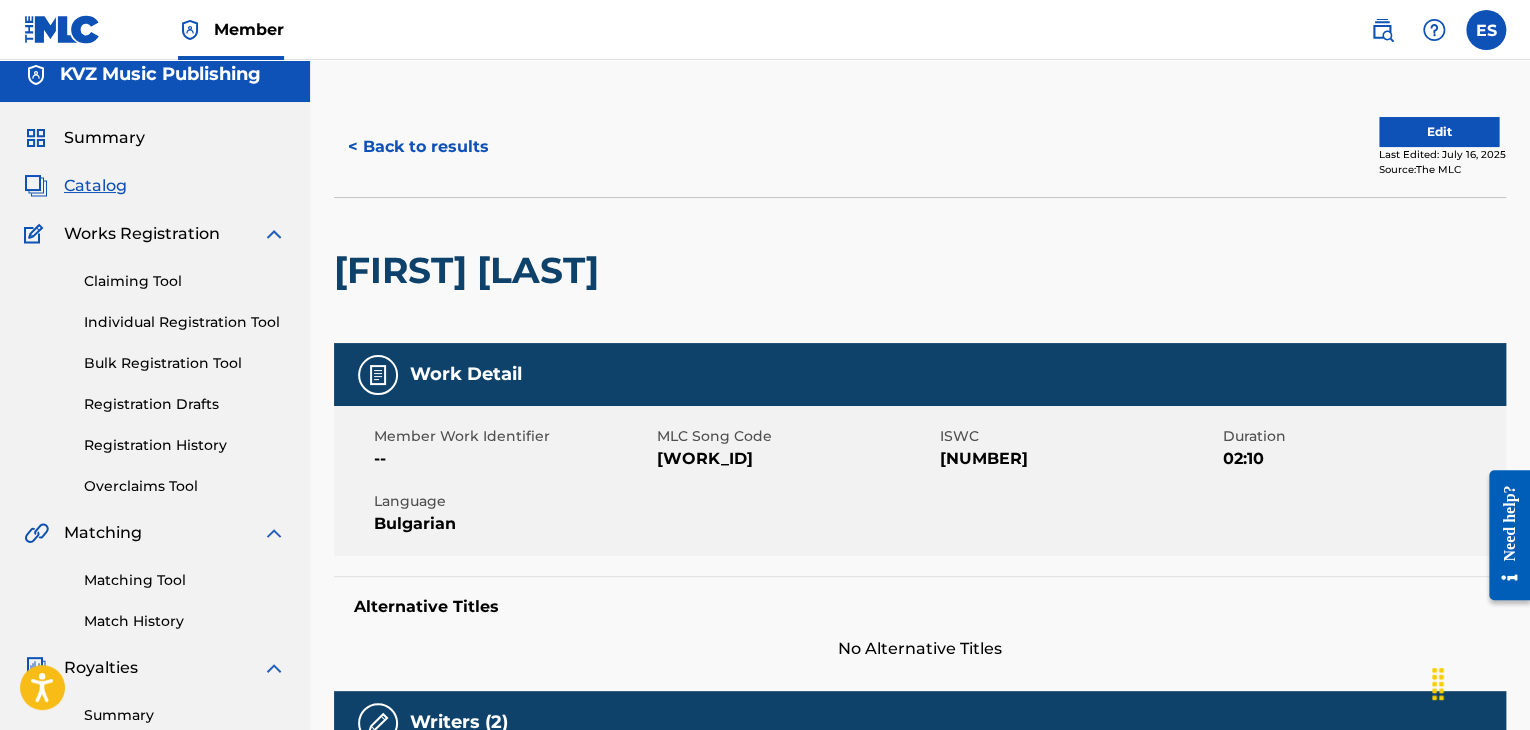 scroll, scrollTop: 0, scrollLeft: 0, axis: both 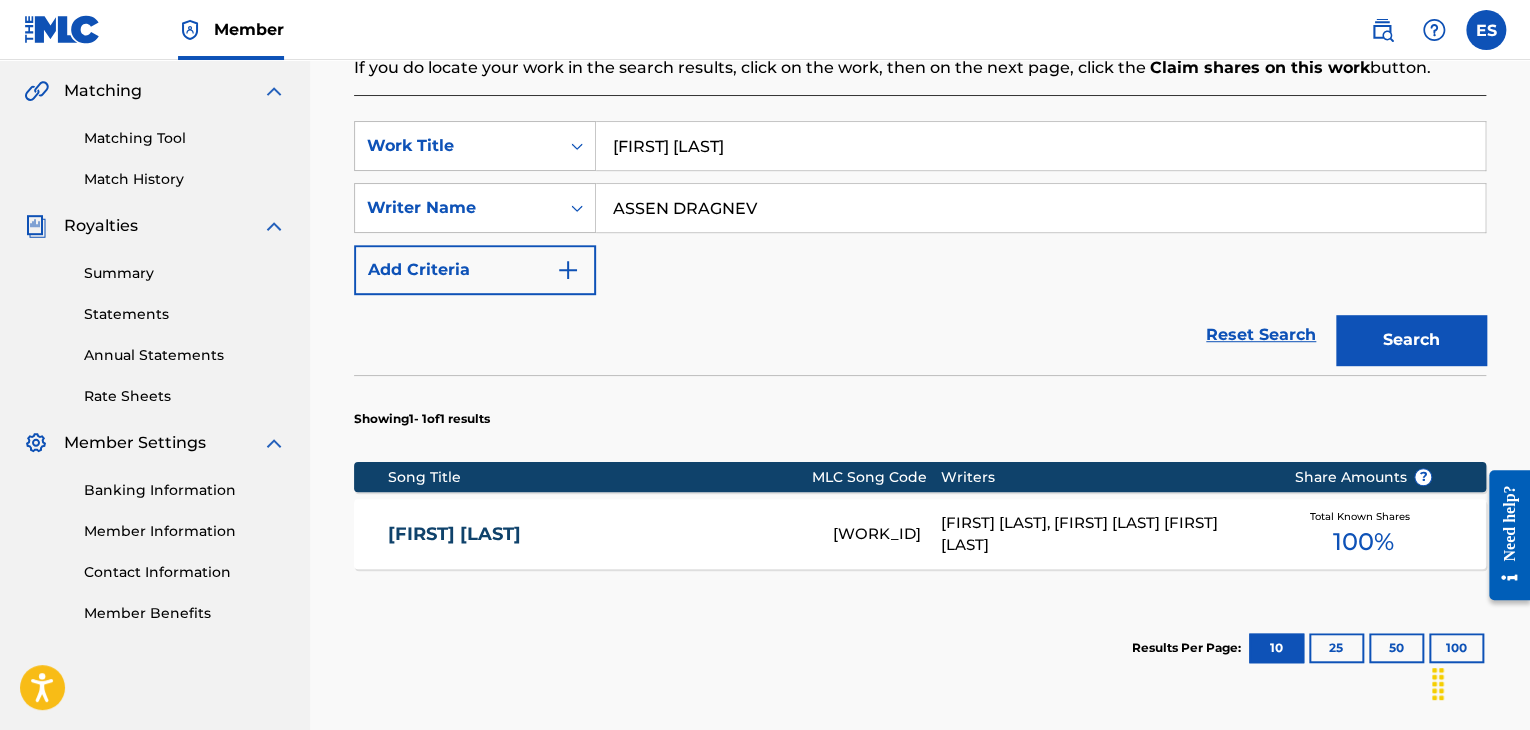 click on "[FIRST] [LAST]" at bounding box center (1040, 146) 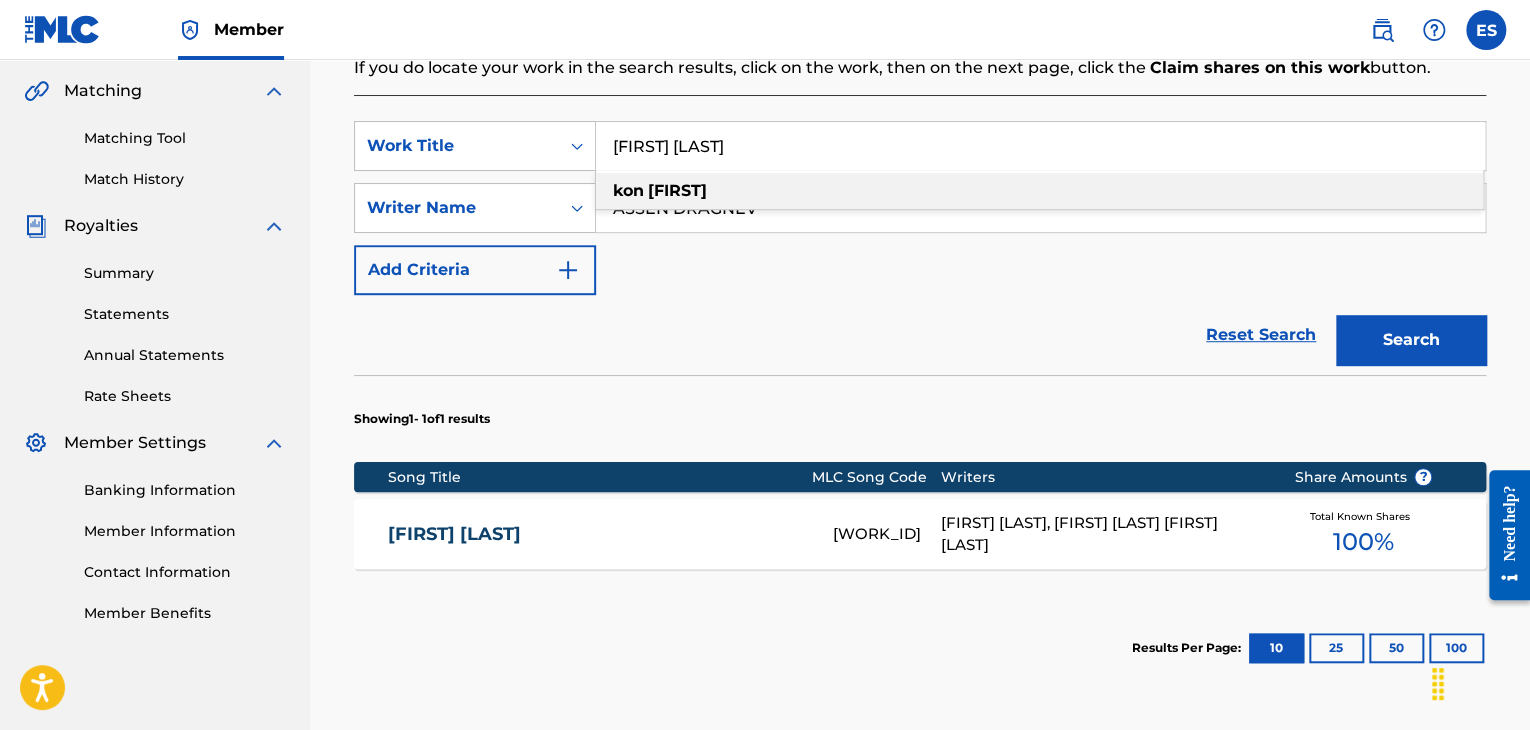 paste on "KONELIANO" 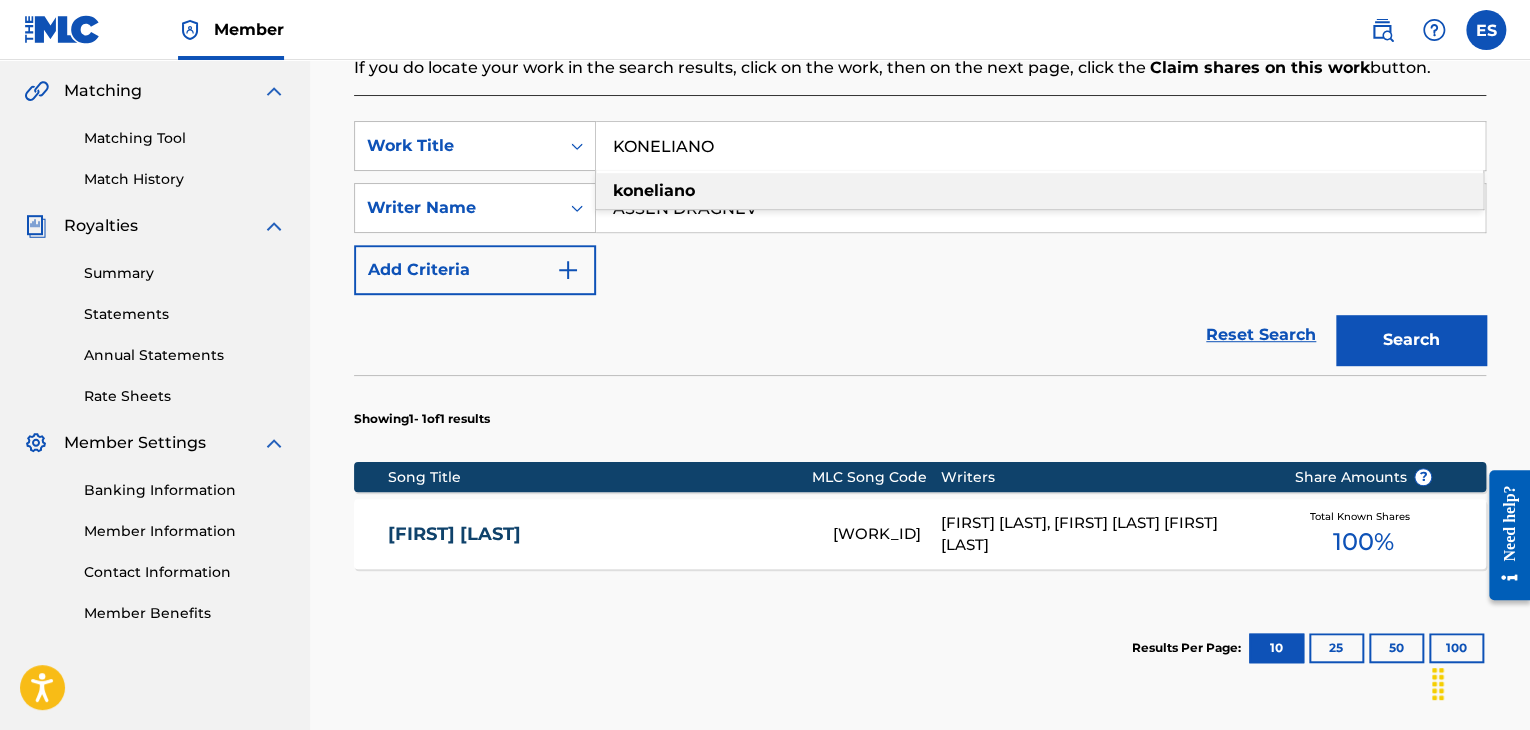 type on "KONELIANO" 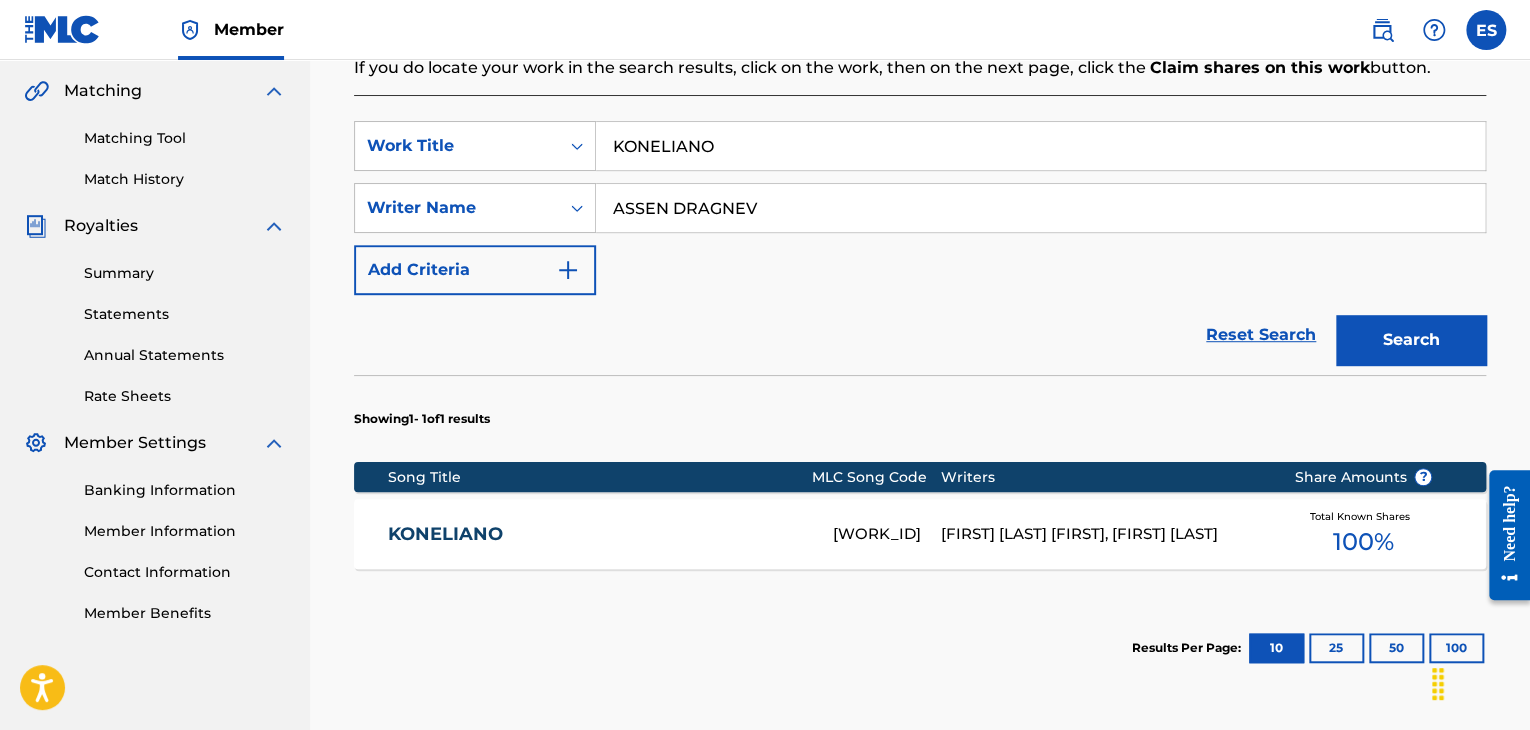 click on "[FIRST] [LAST] [FIRST], [FIRST] [LAST]" at bounding box center (1102, 534) 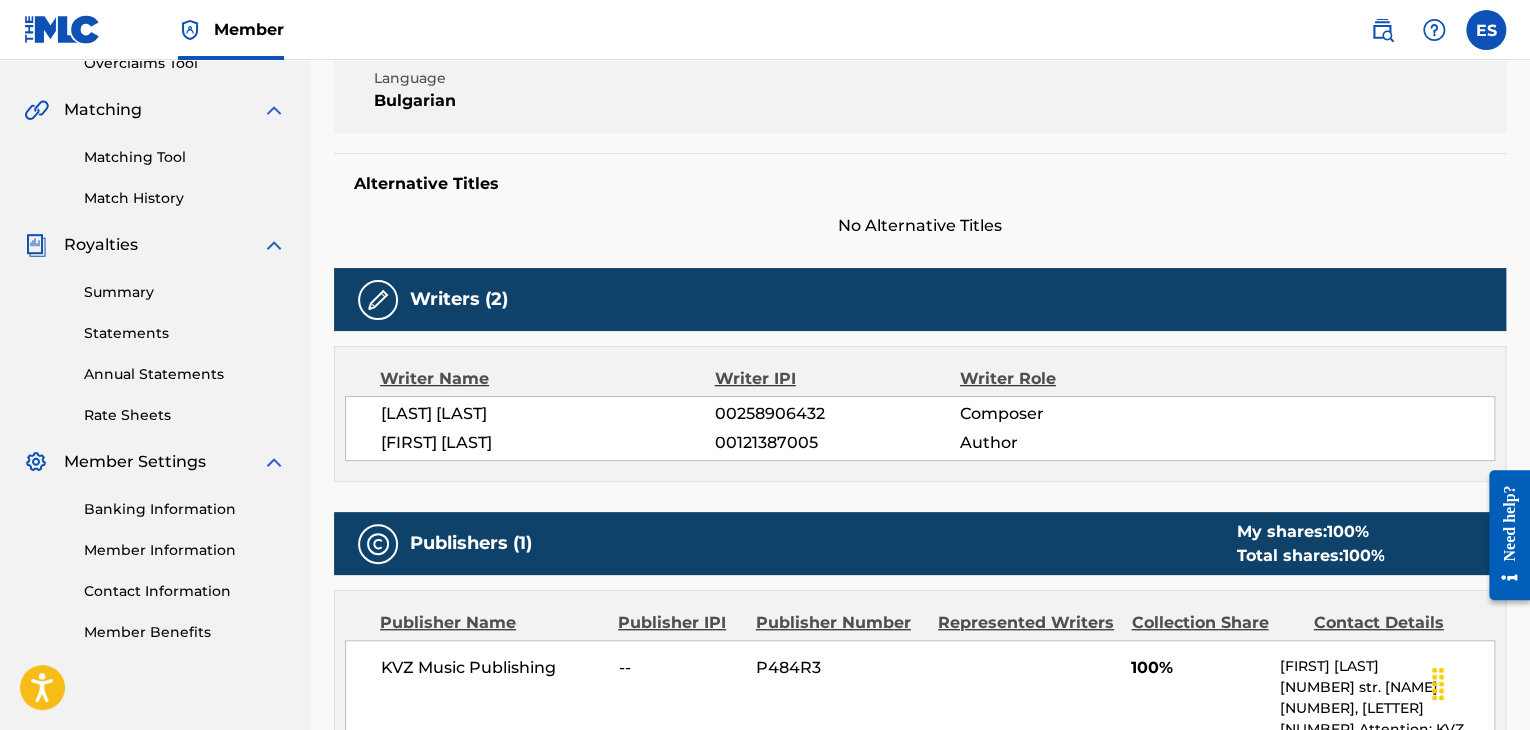 scroll, scrollTop: 600, scrollLeft: 0, axis: vertical 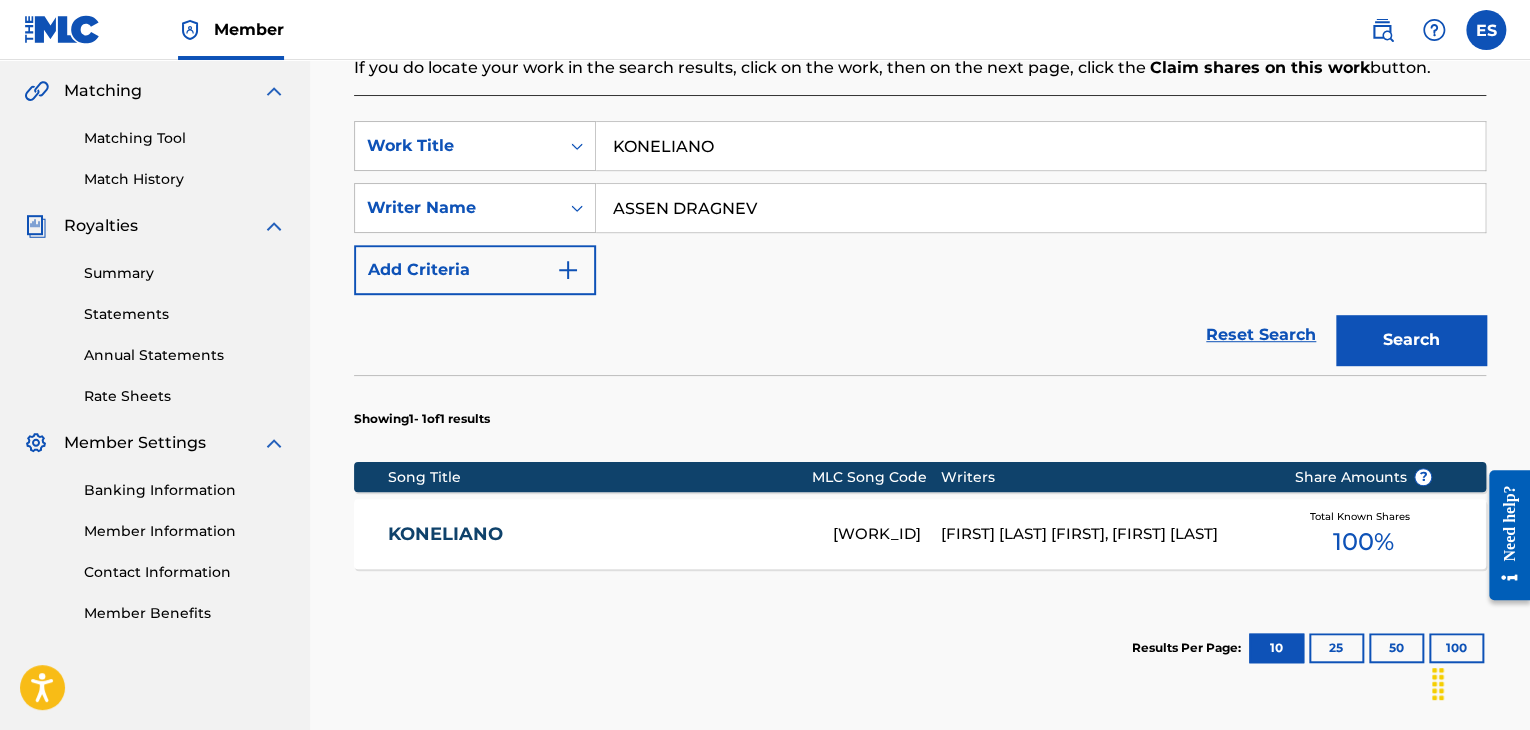 click on "KONELIANO" at bounding box center [1040, 146] 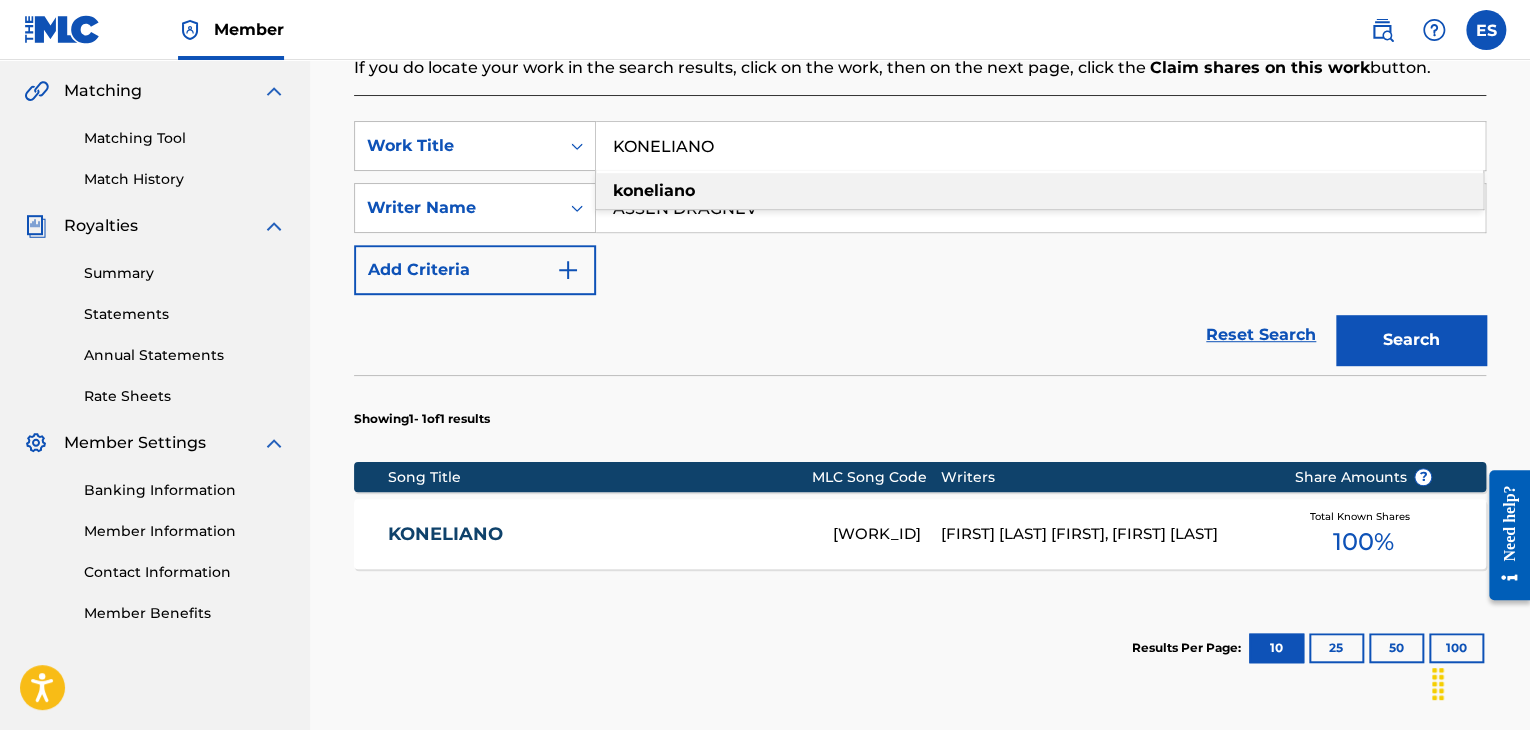 paste on "PNEJ" 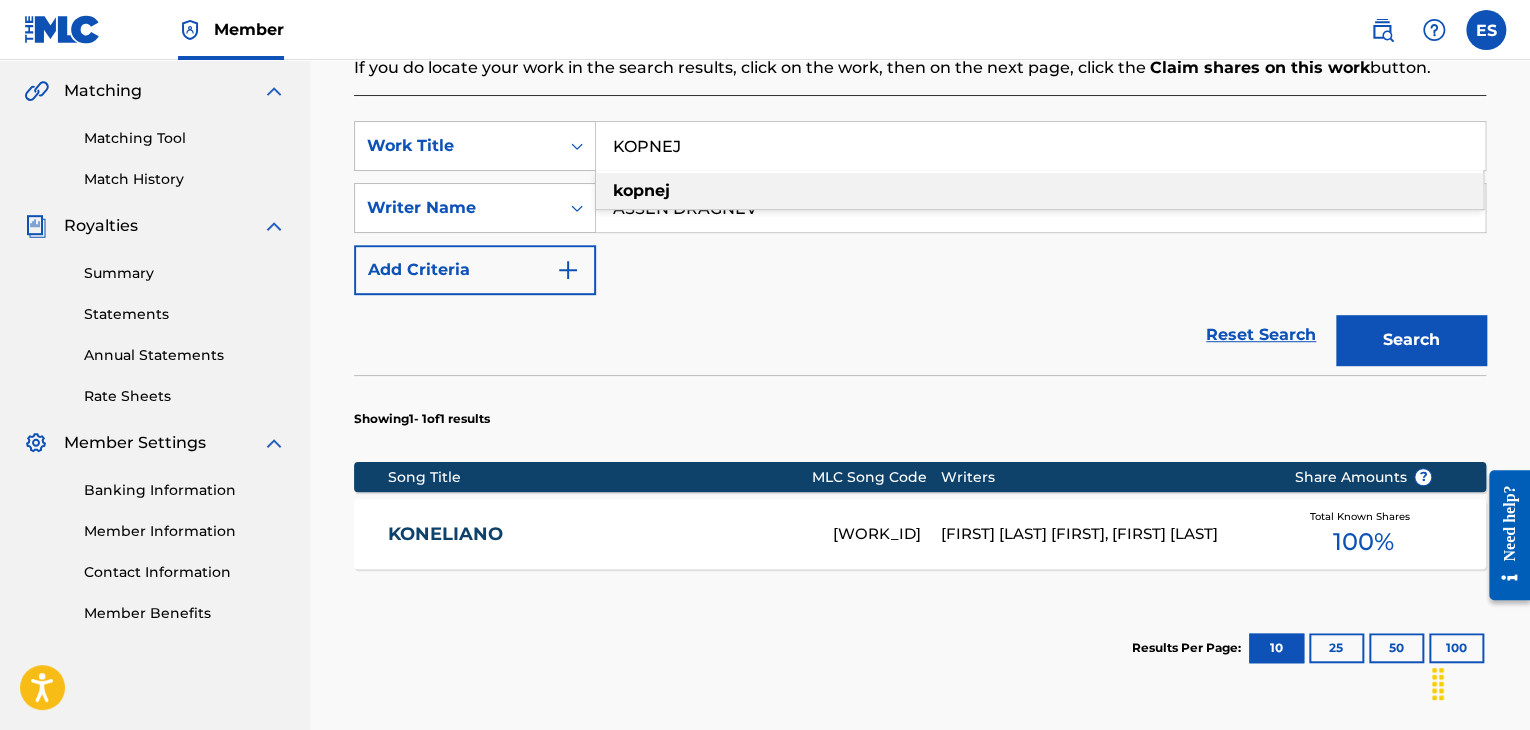 type on "KOPNEJ" 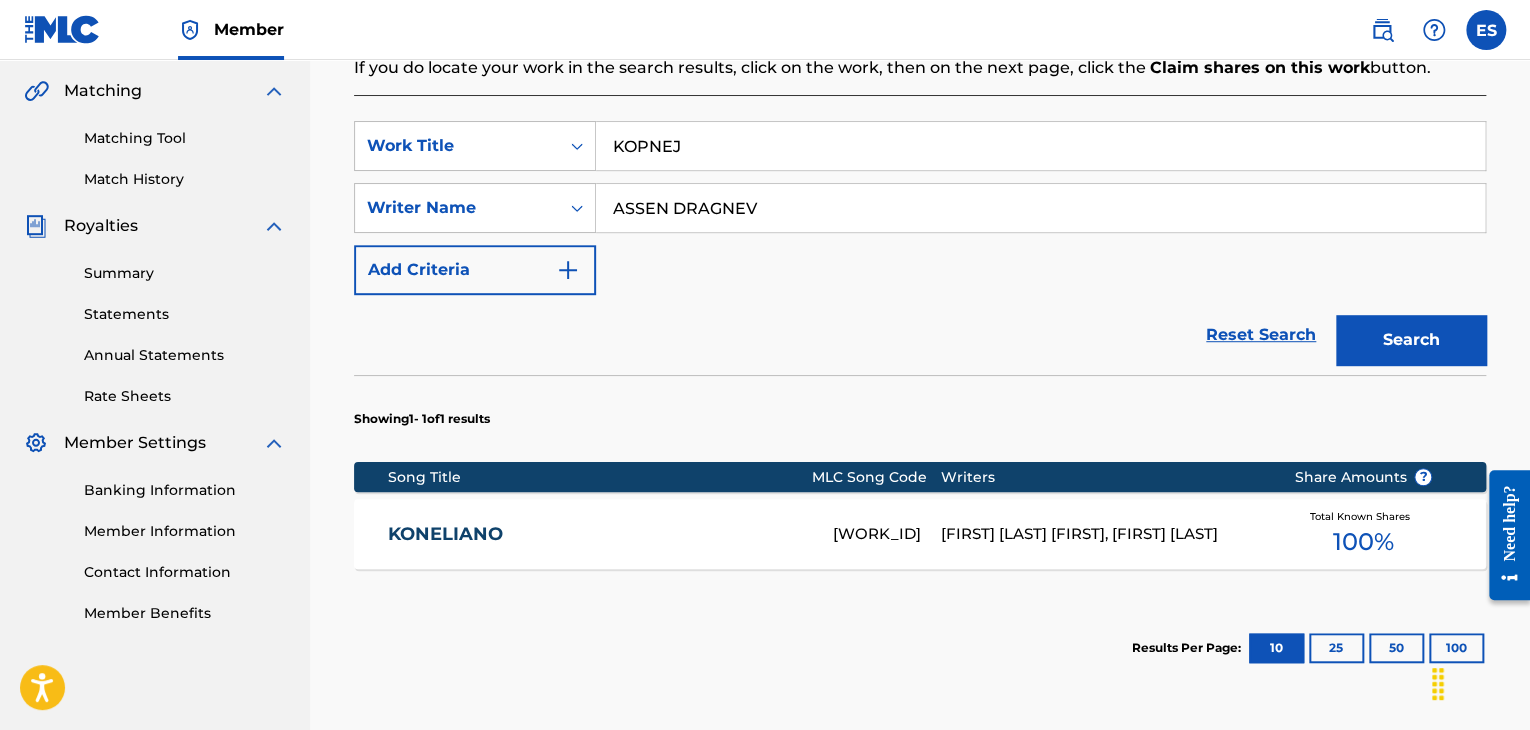 click on "Search" at bounding box center [1411, 340] 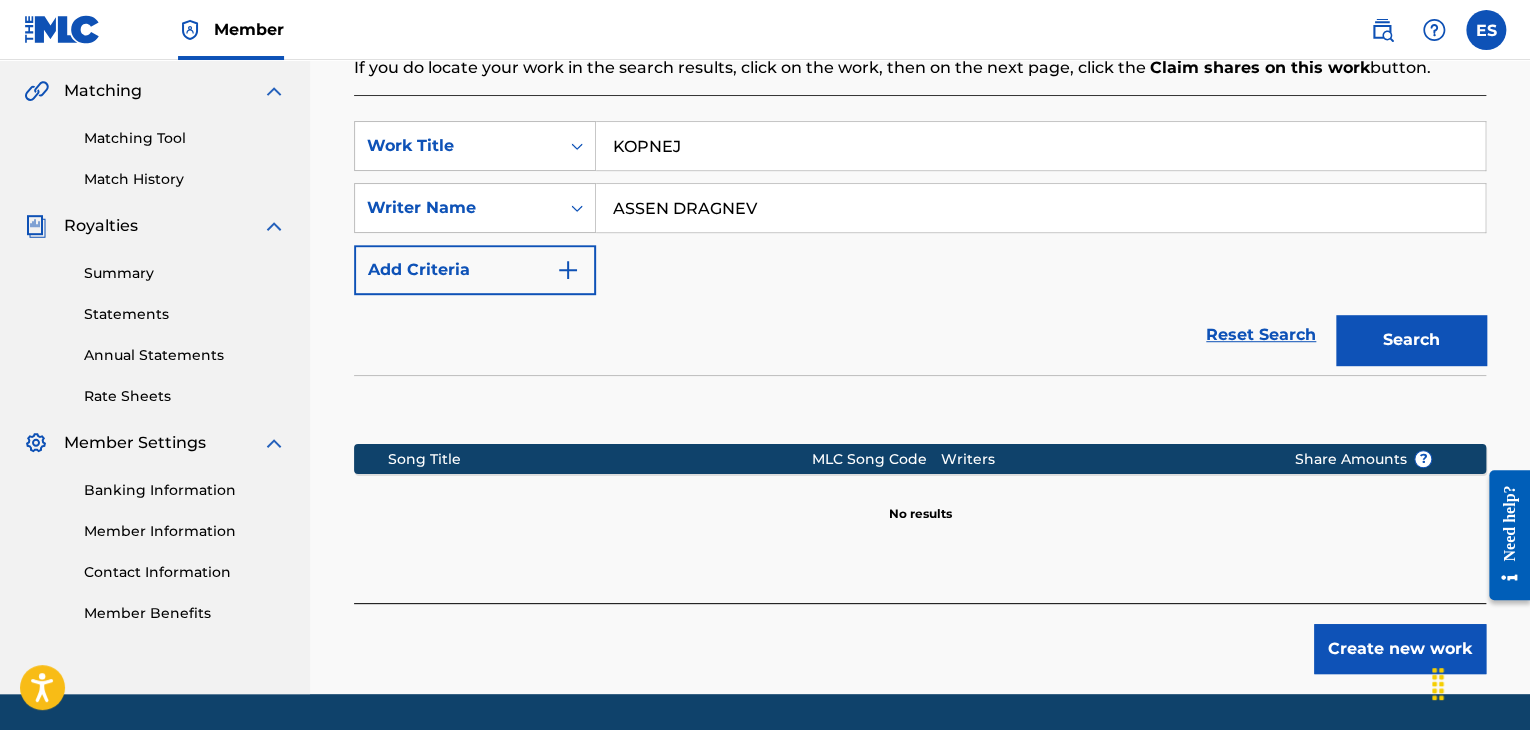 click on "Create new work" at bounding box center [1400, 649] 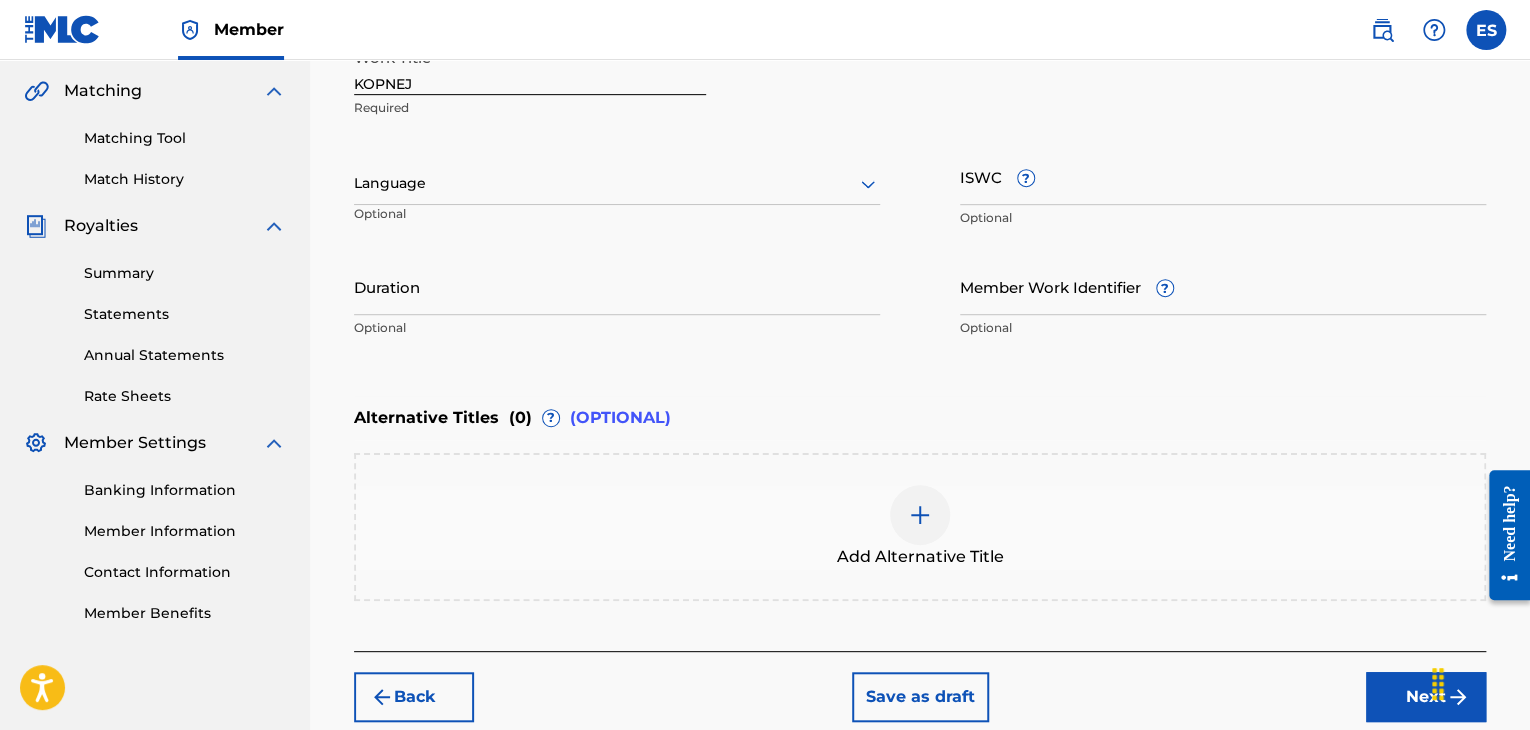 click on "Language" at bounding box center (617, 184) 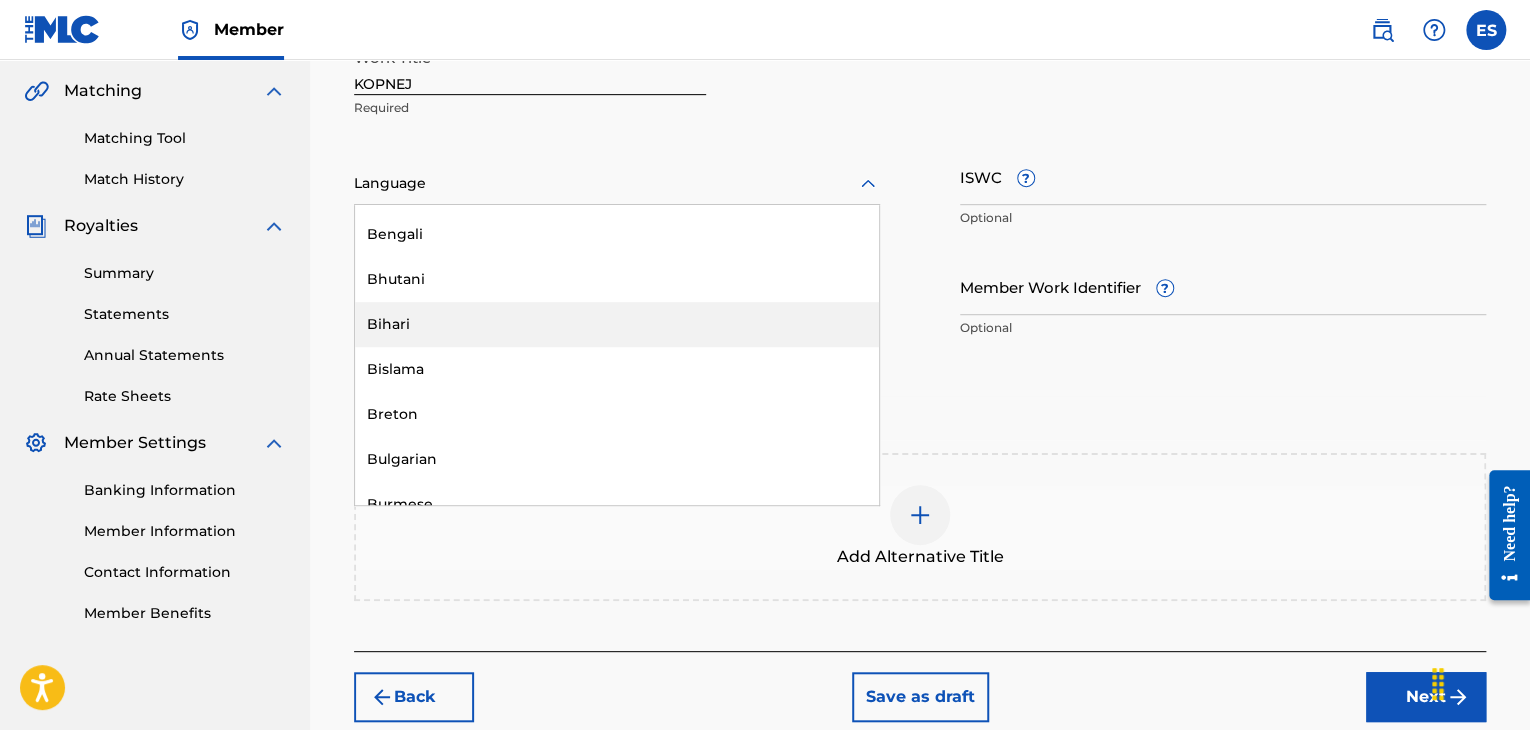 scroll, scrollTop: 700, scrollLeft: 0, axis: vertical 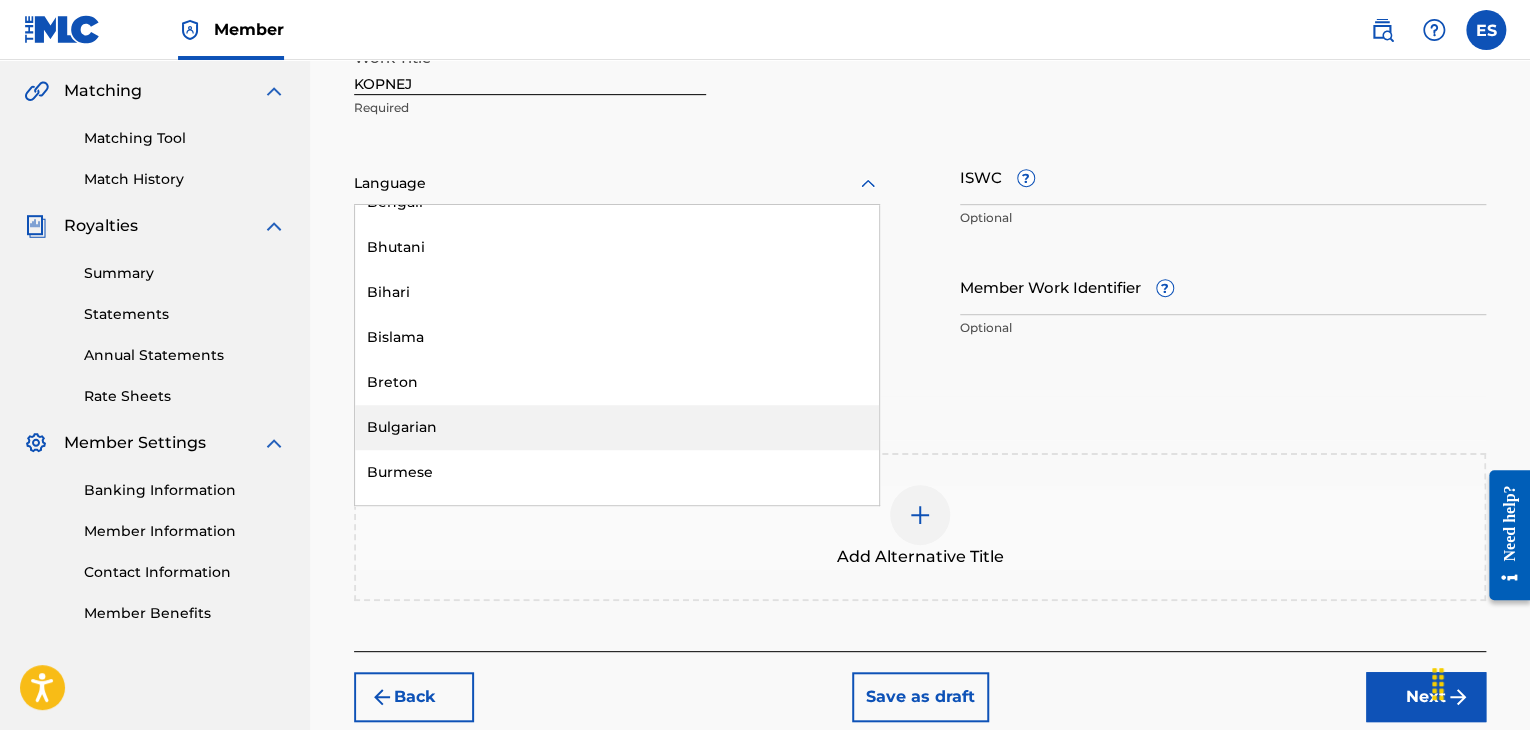 click on "Bulgarian" at bounding box center [617, 427] 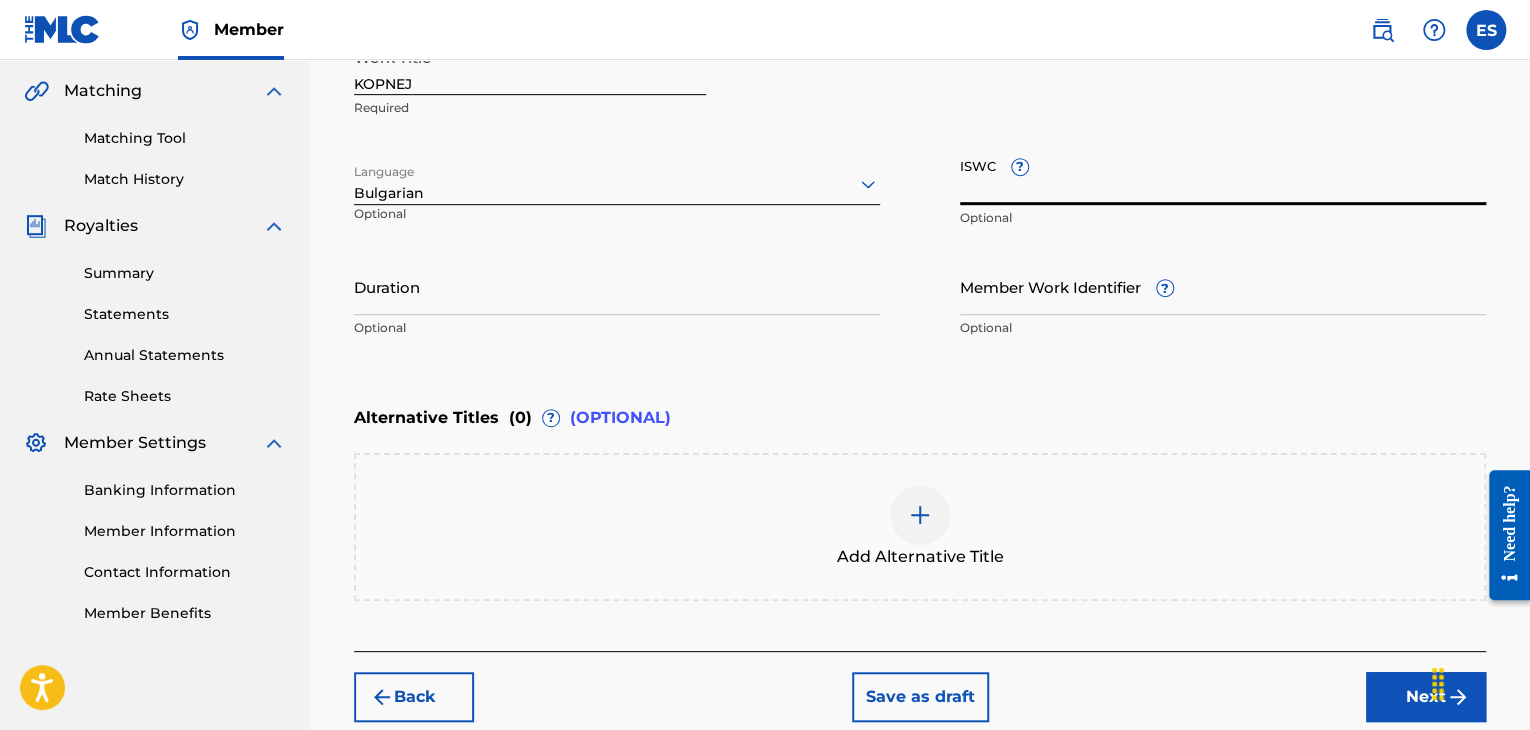 click on "ISWC   ?" at bounding box center (1223, 176) 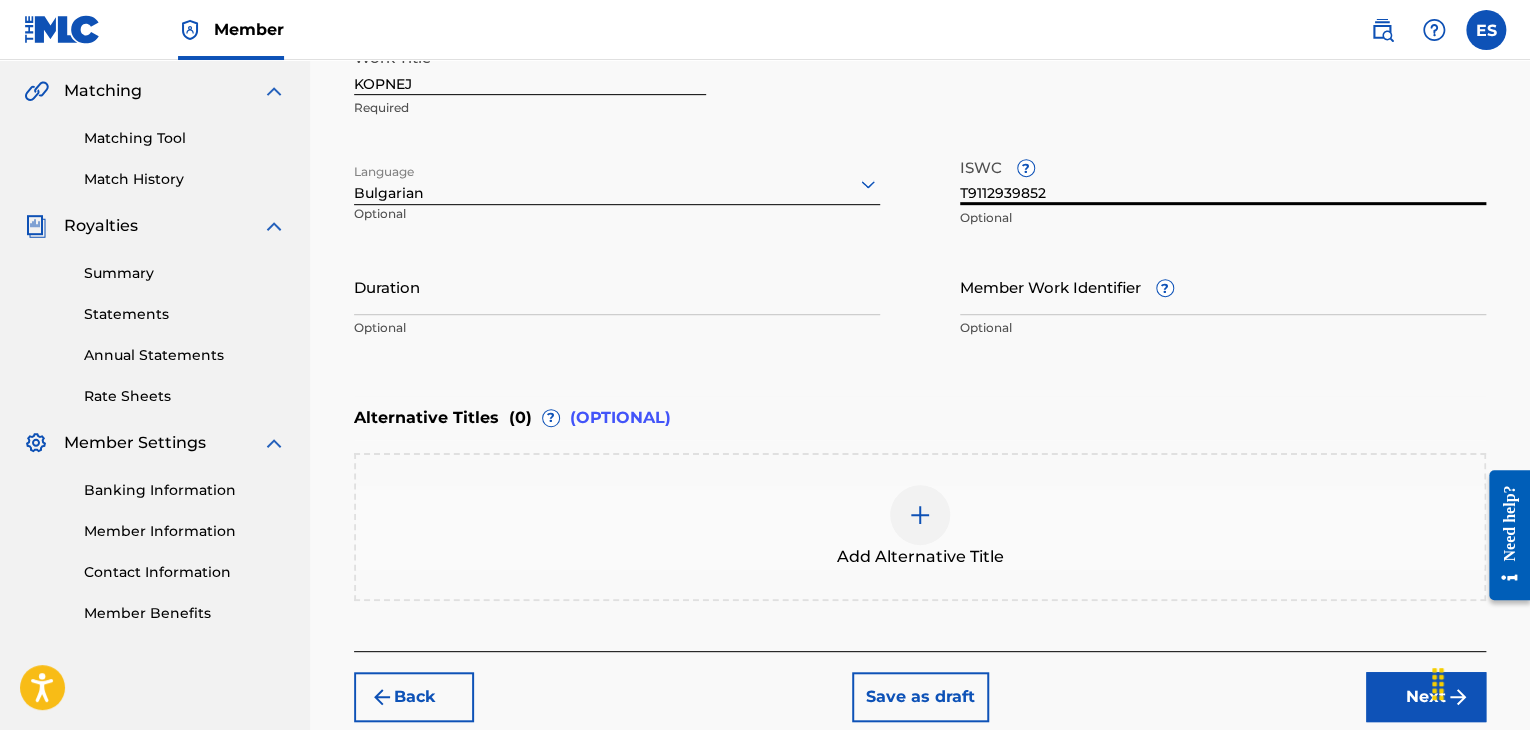 type on "T9112939852" 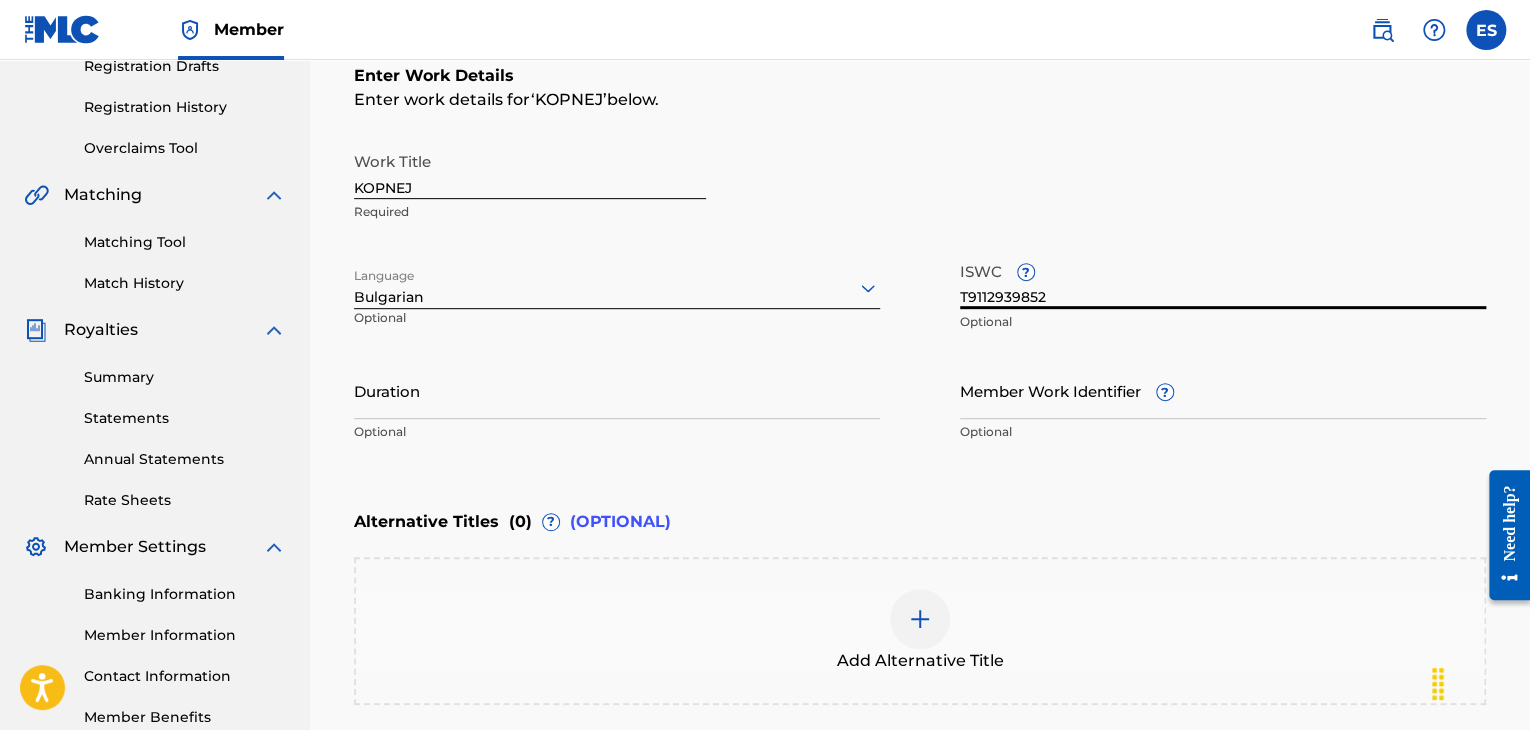scroll, scrollTop: 455, scrollLeft: 0, axis: vertical 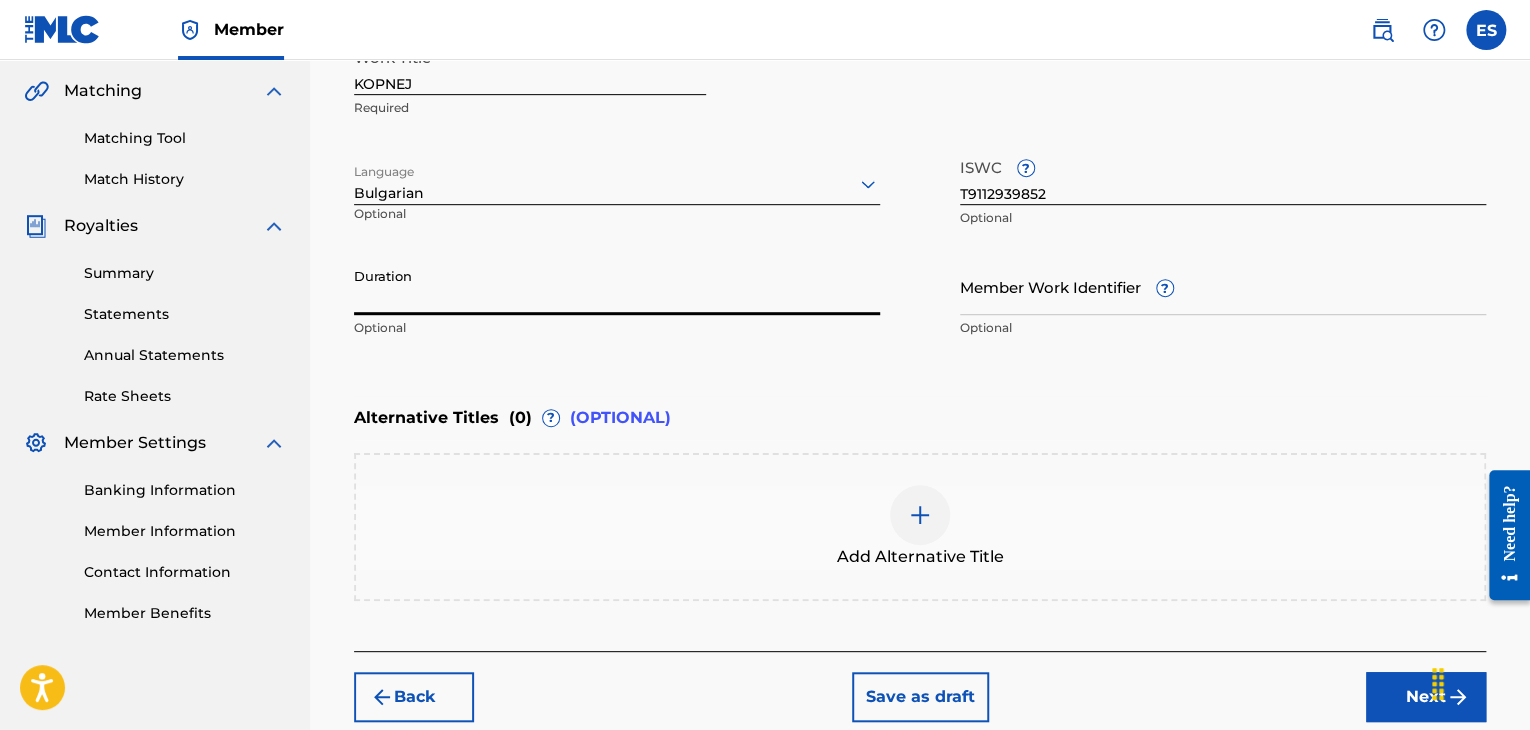 click on "Duration" at bounding box center [617, 286] 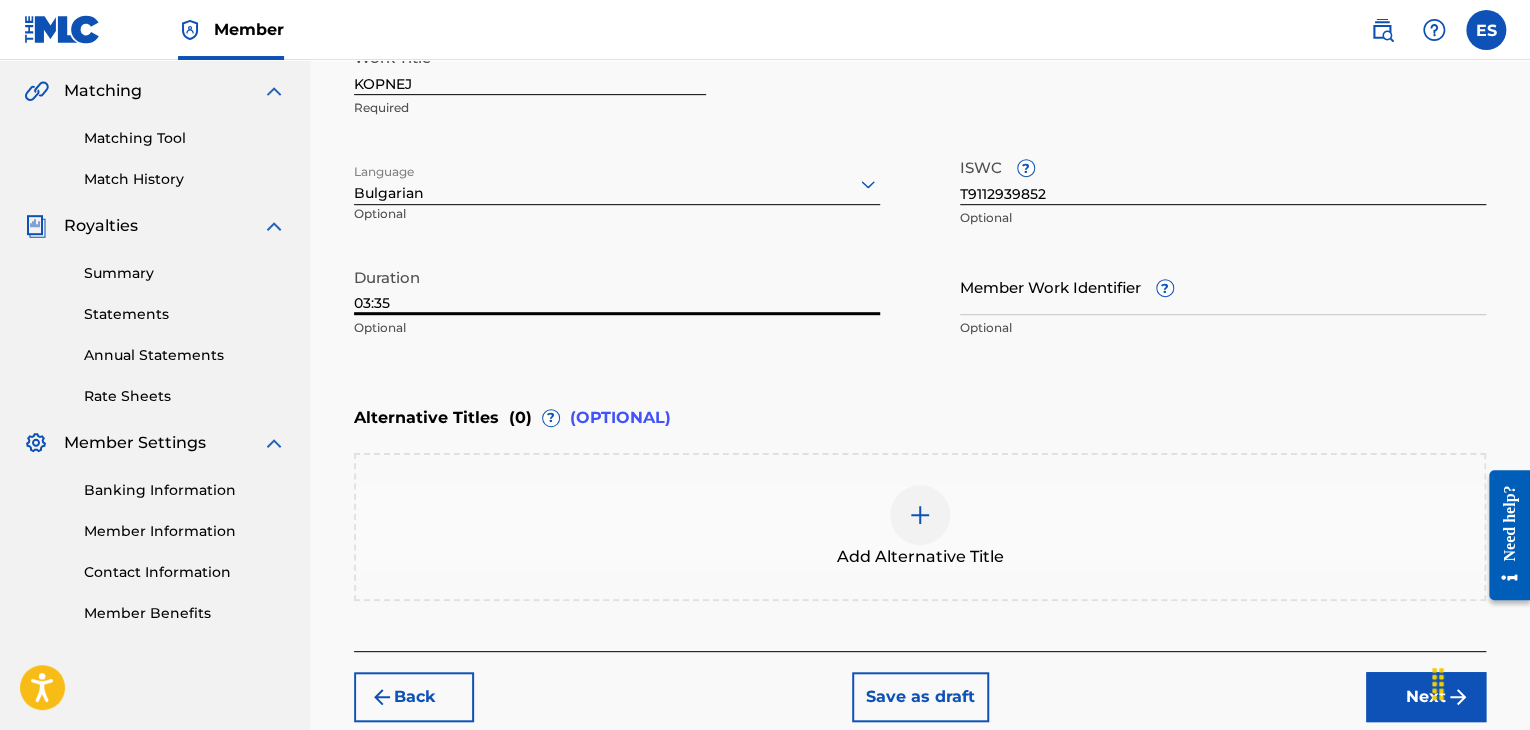 type on "03:35" 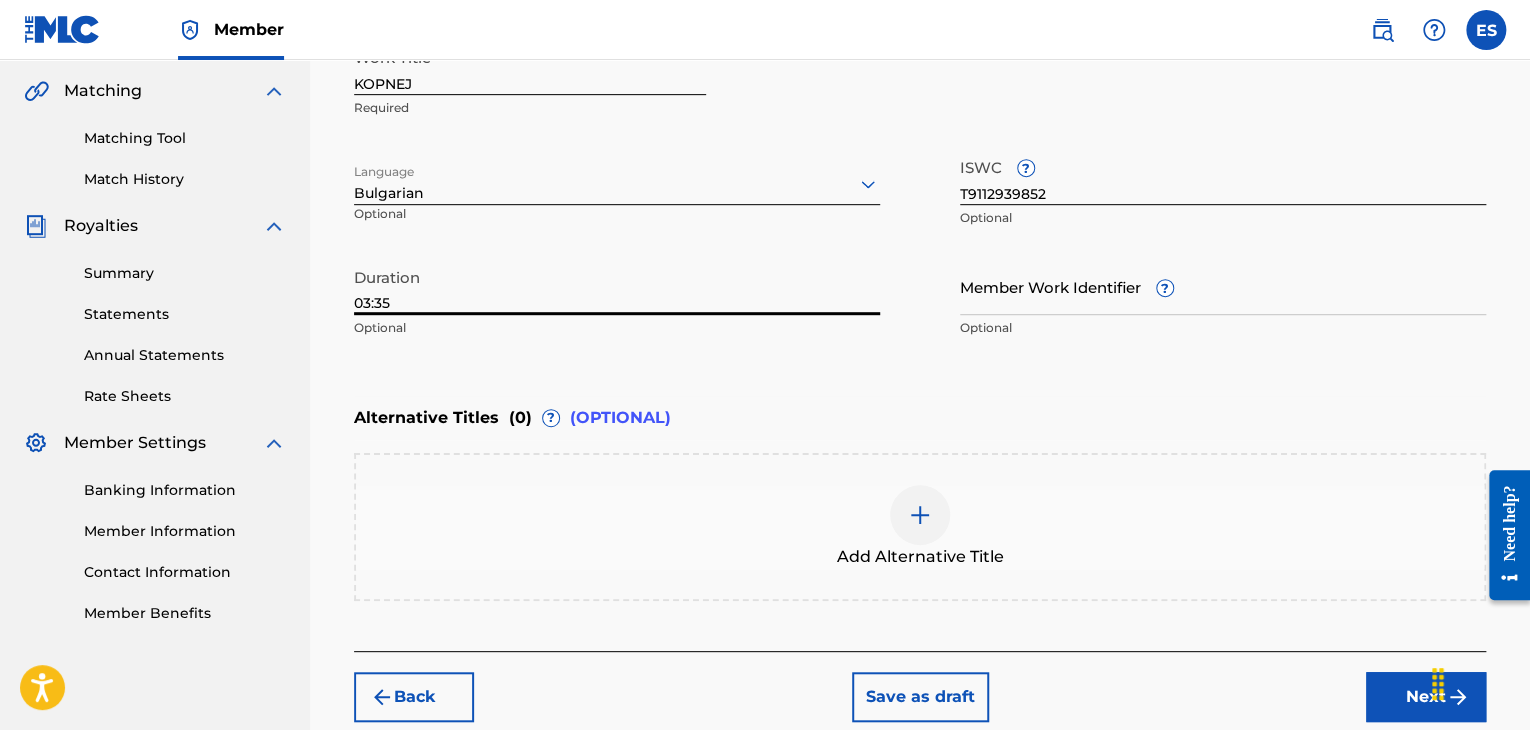 click at bounding box center (920, 515) 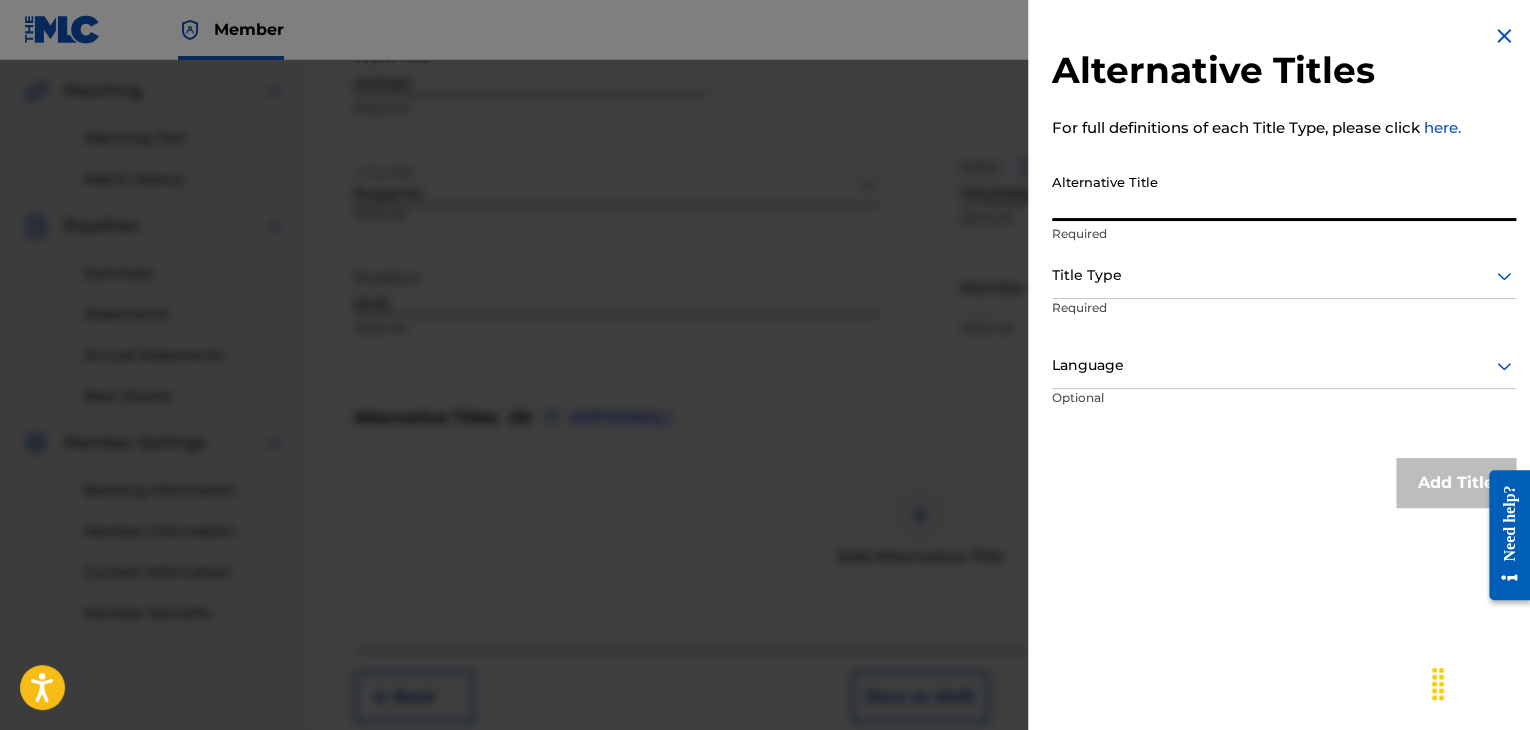 paste on "КОПНЕЖ" 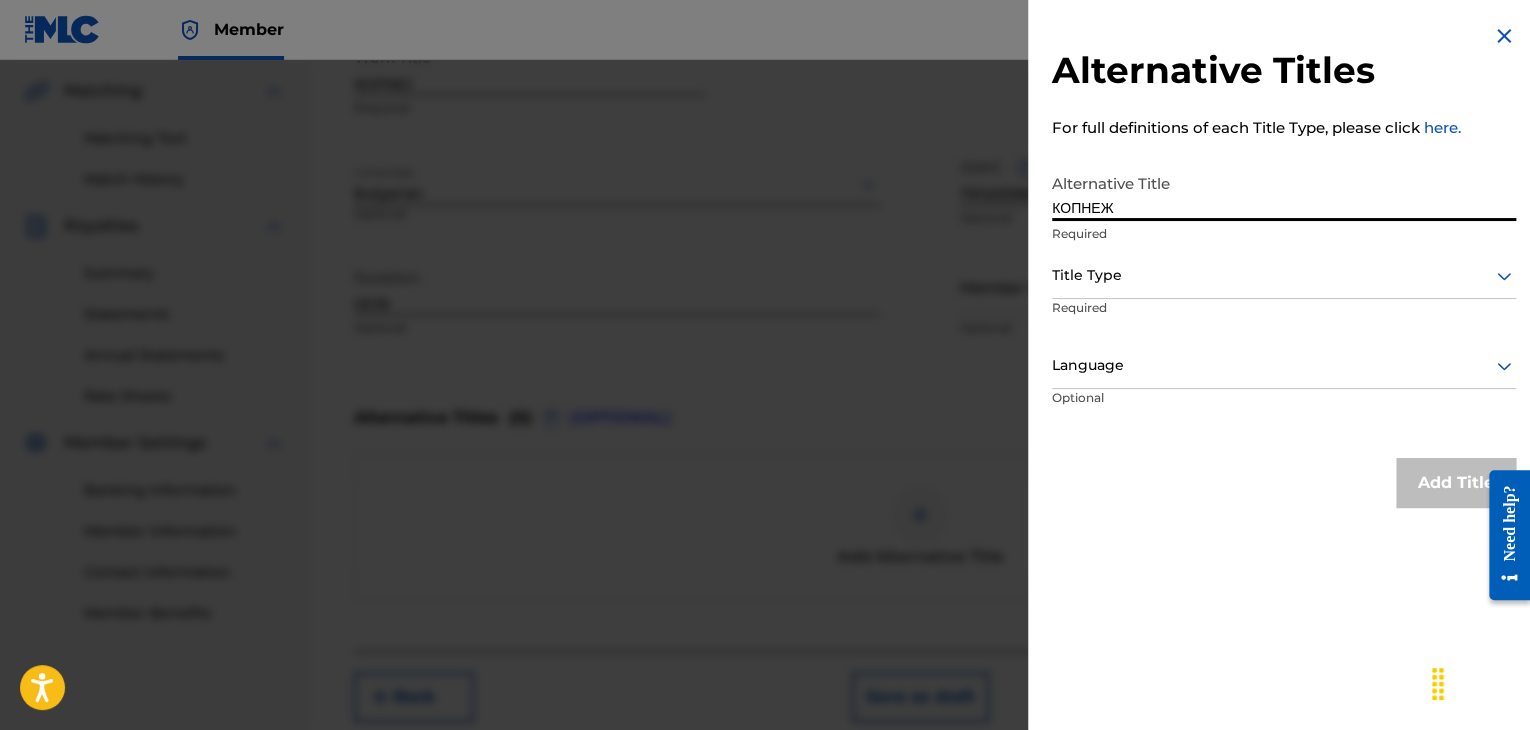 type on "КОПНЕЖ" 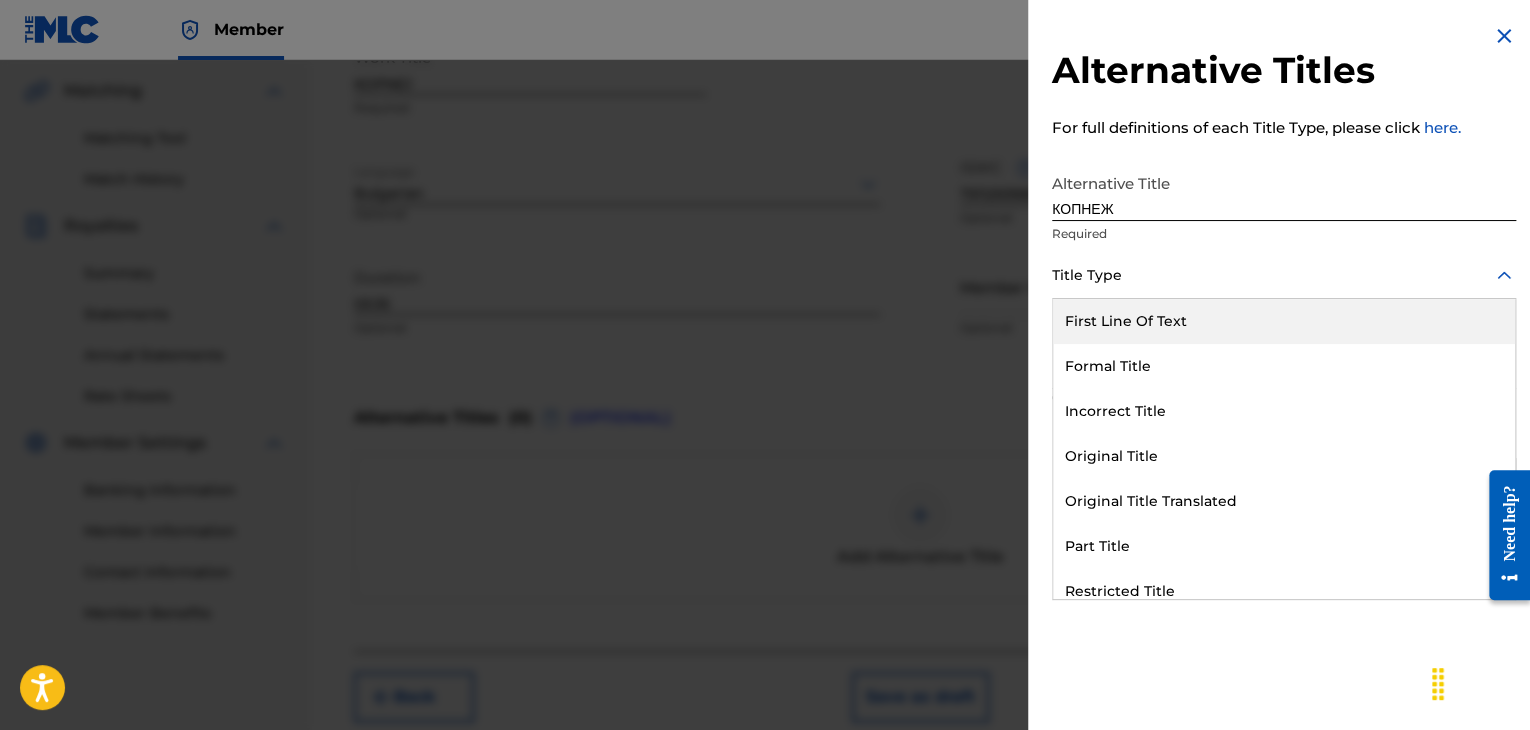 drag, startPoint x: 1168, startPoint y: 294, endPoint x: 1164, endPoint y: 405, distance: 111.07205 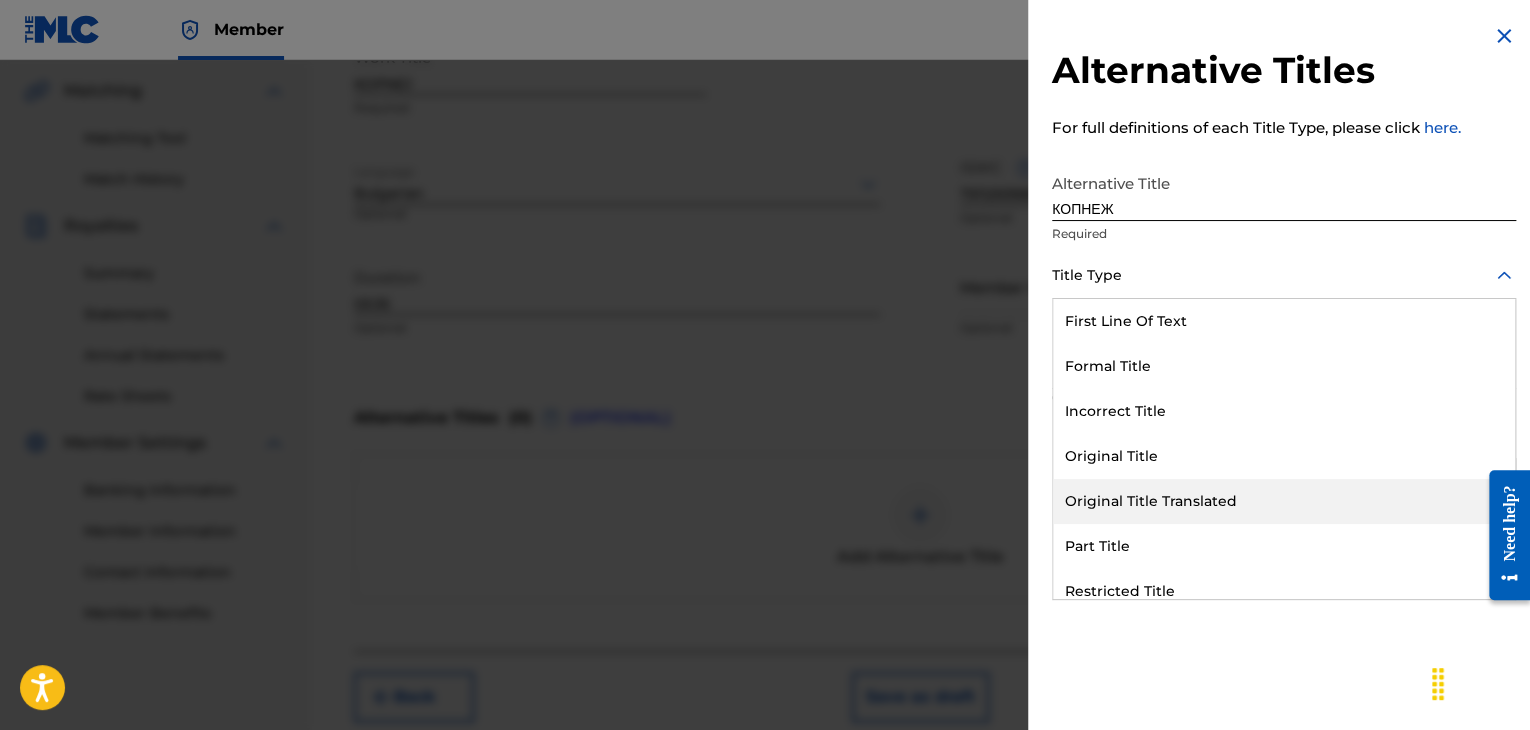 click on "Original Title Translated" at bounding box center (1284, 501) 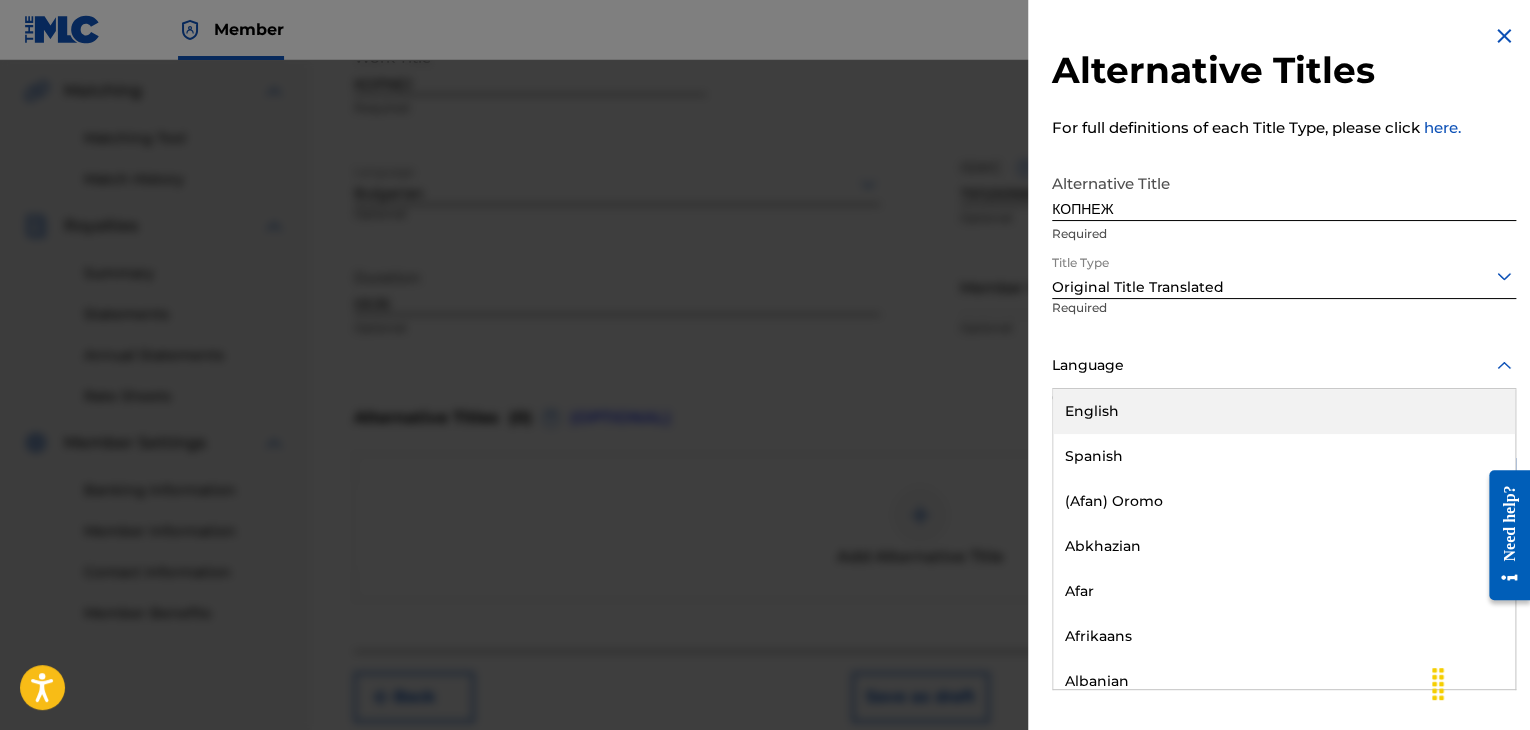 click at bounding box center [1284, 365] 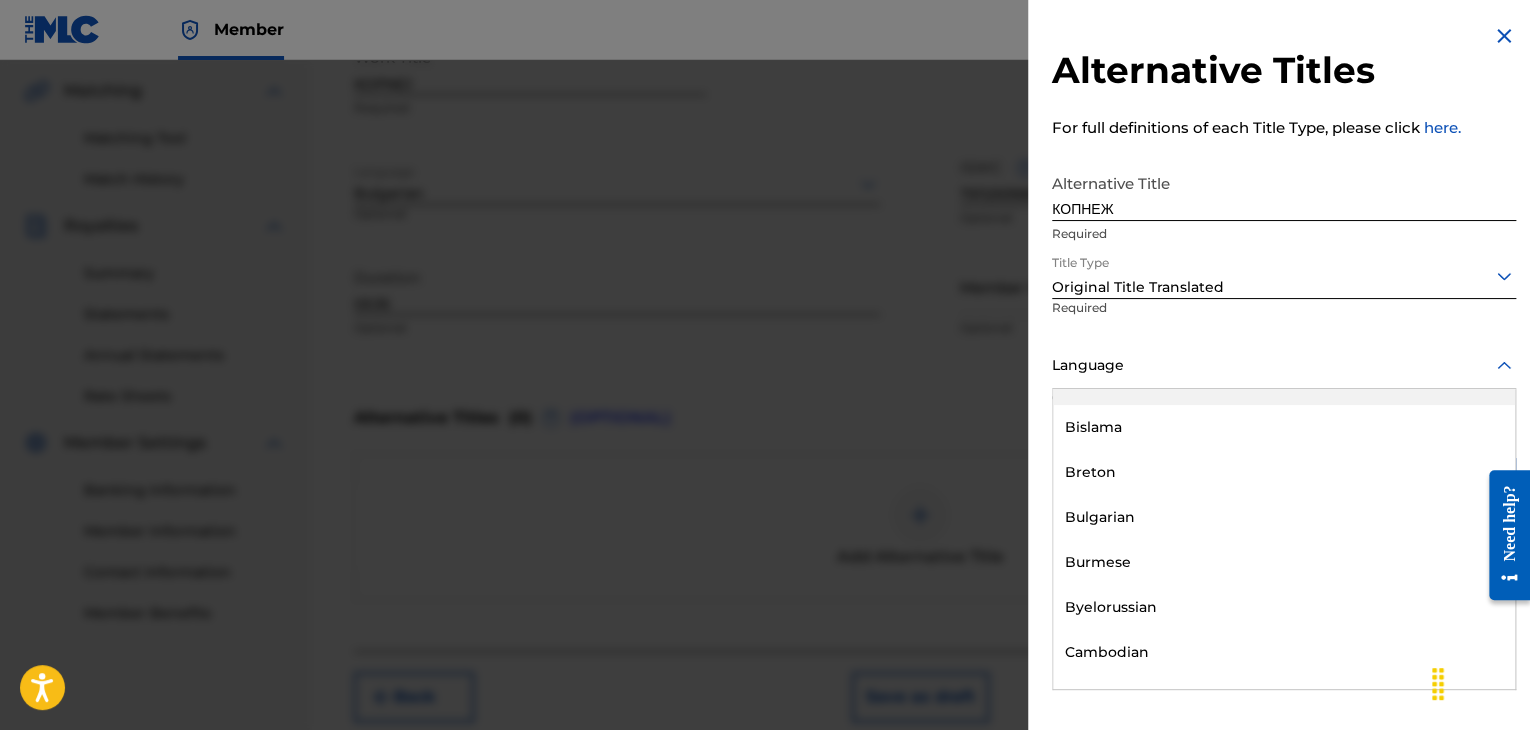 scroll, scrollTop: 800, scrollLeft: 0, axis: vertical 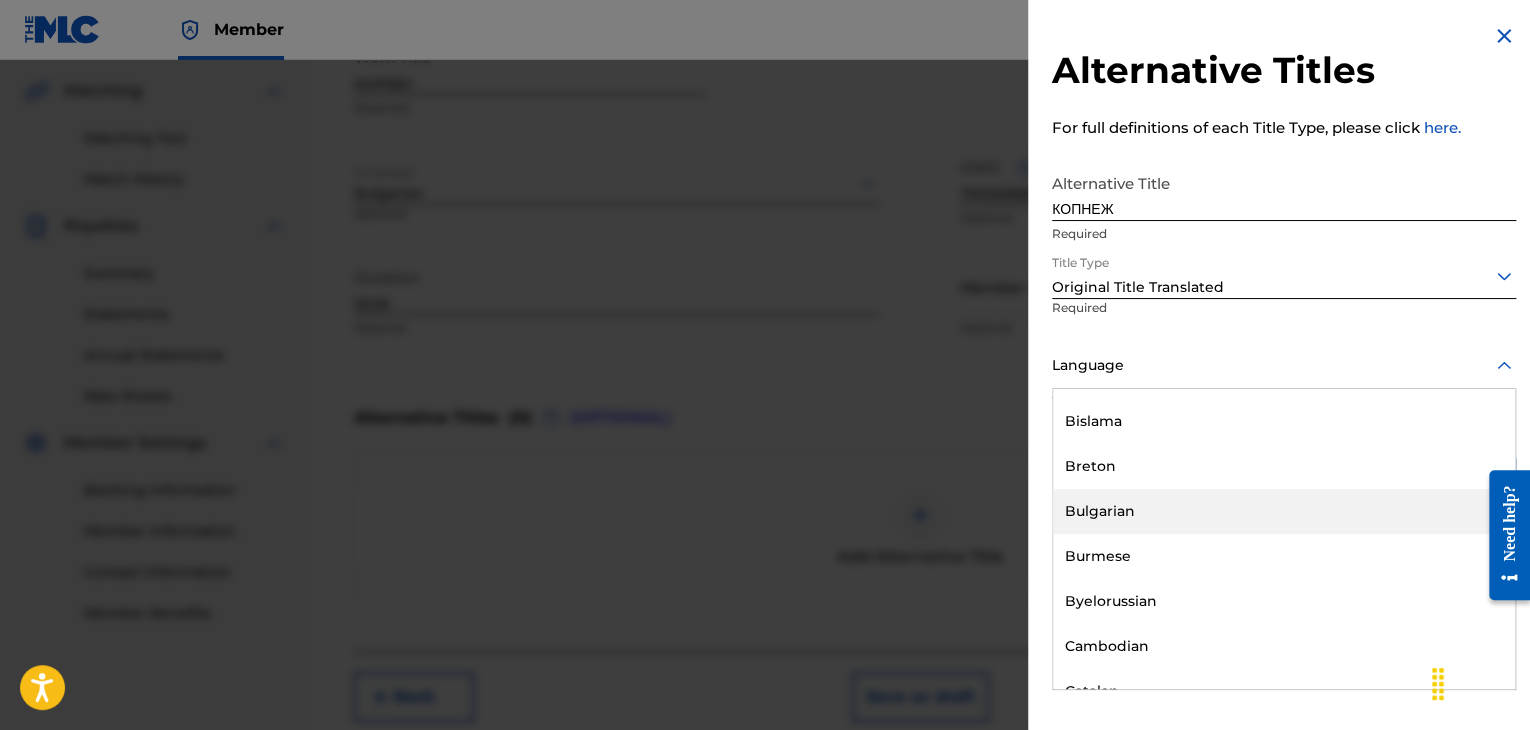 click on "Bulgarian" at bounding box center [1284, 511] 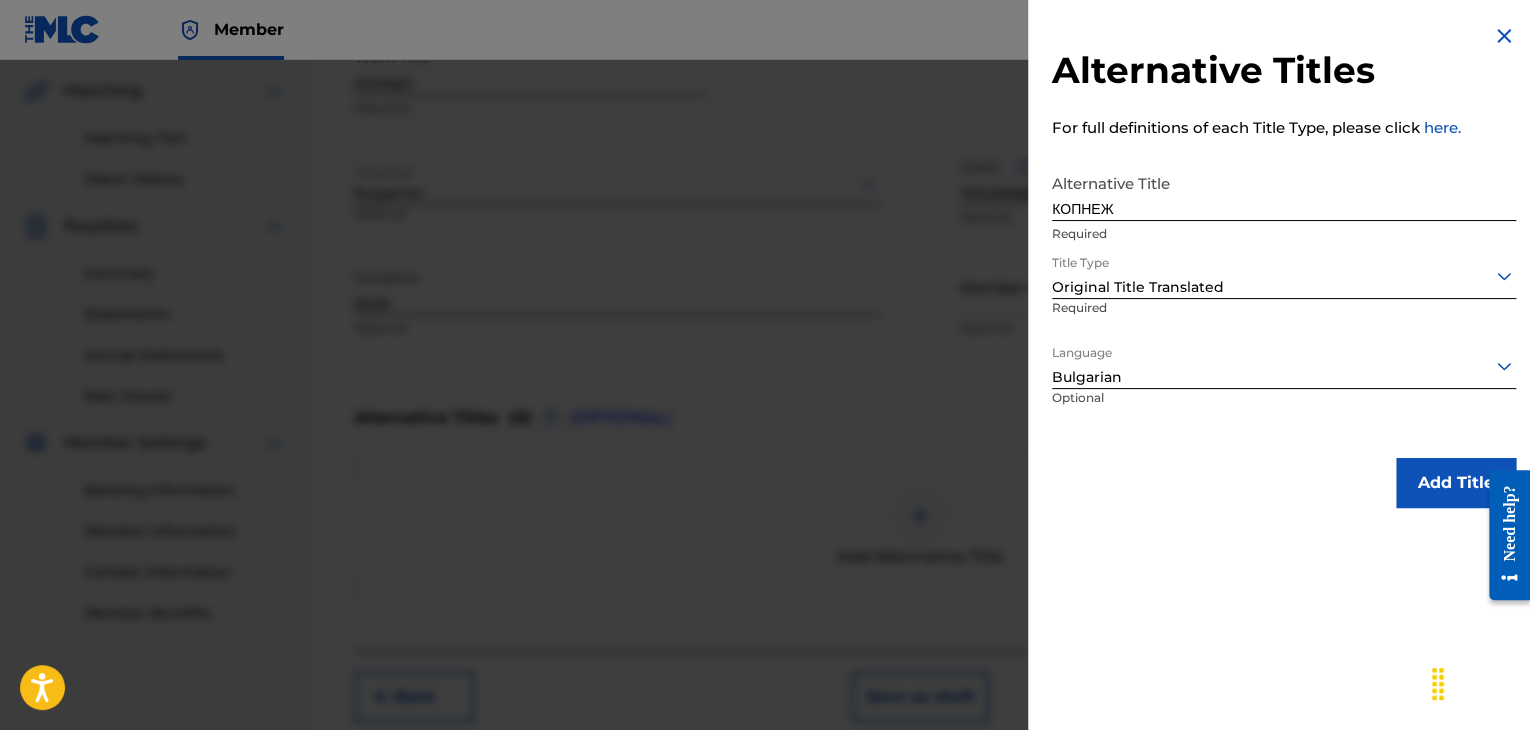 click on "Add Title" at bounding box center (1456, 483) 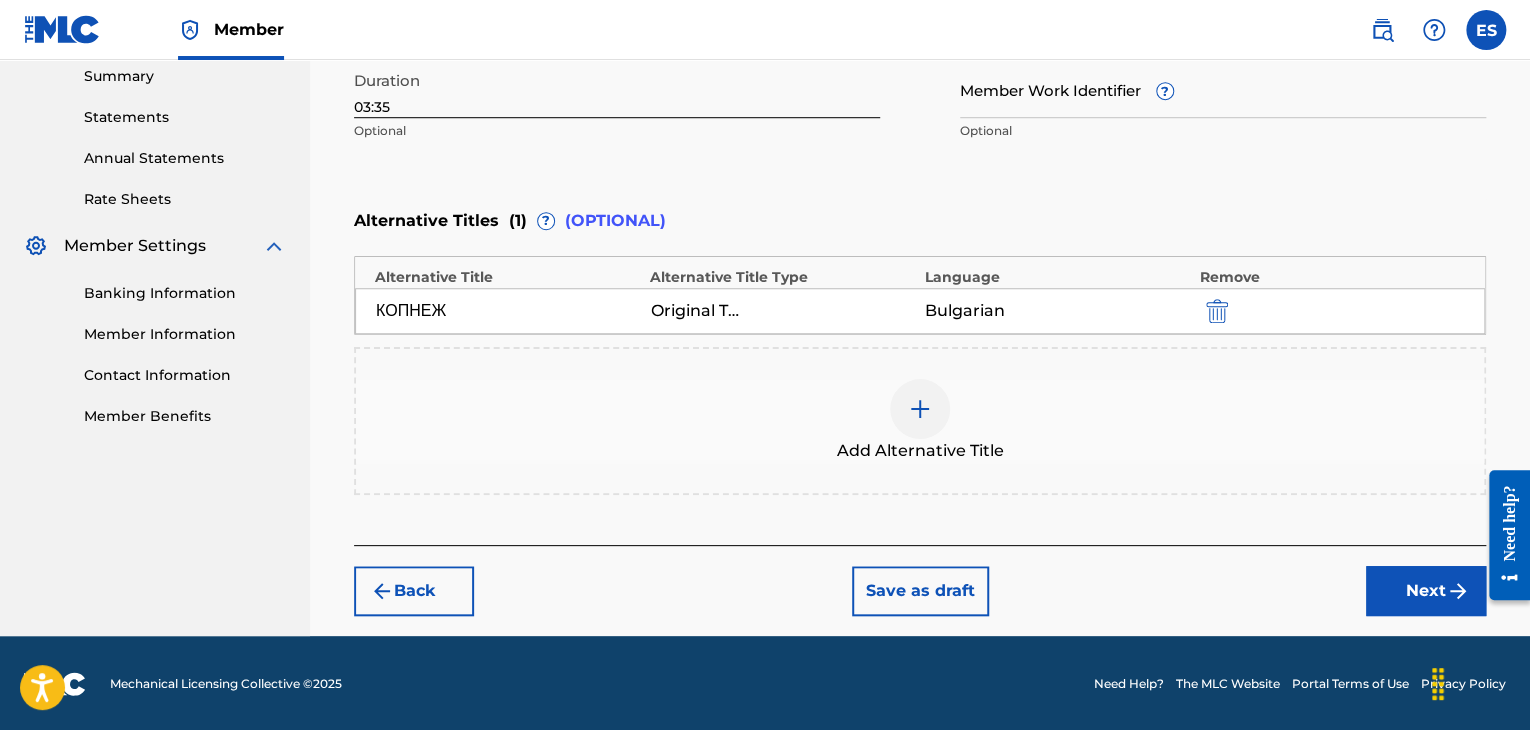 click on "Next" at bounding box center (1426, 591) 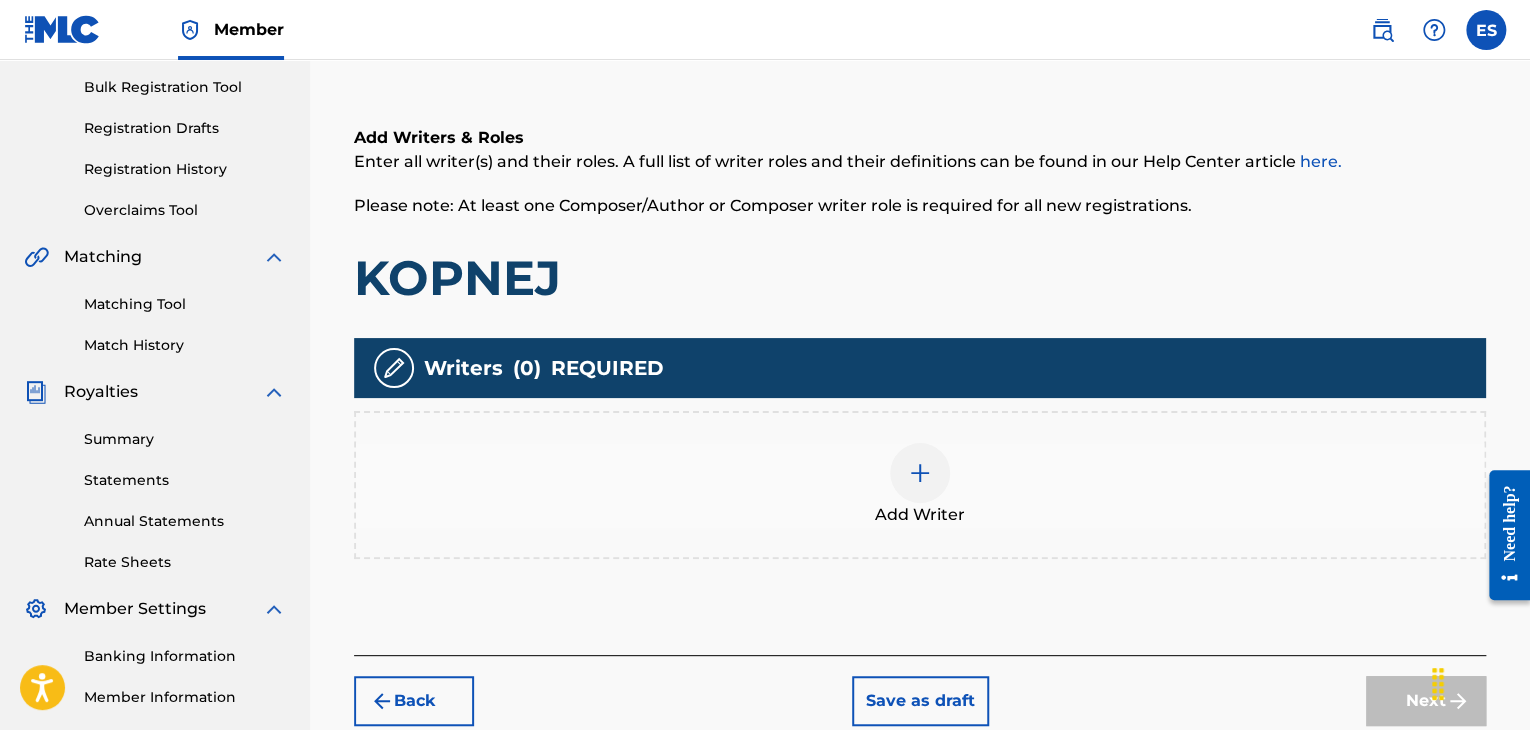 scroll, scrollTop: 290, scrollLeft: 0, axis: vertical 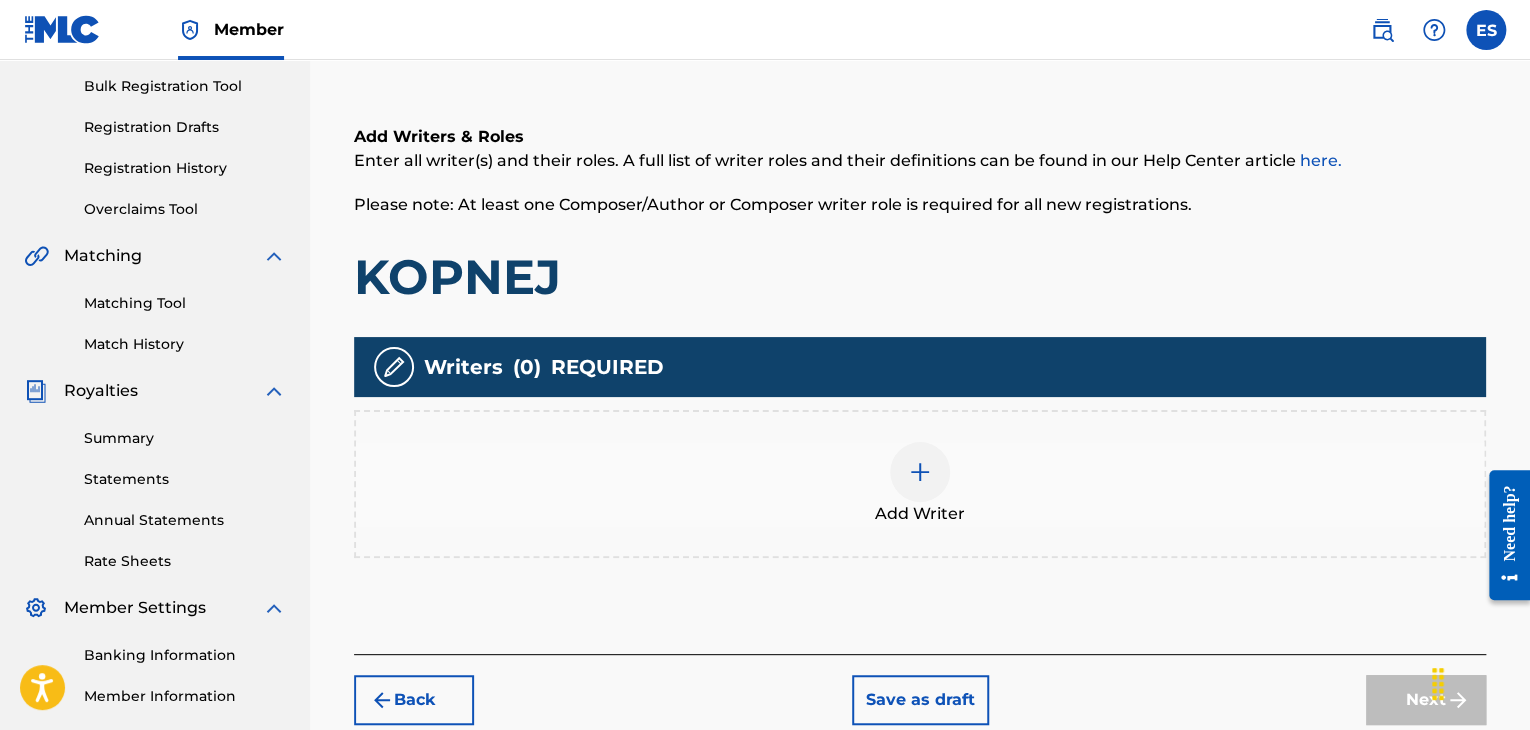 click at bounding box center (920, 472) 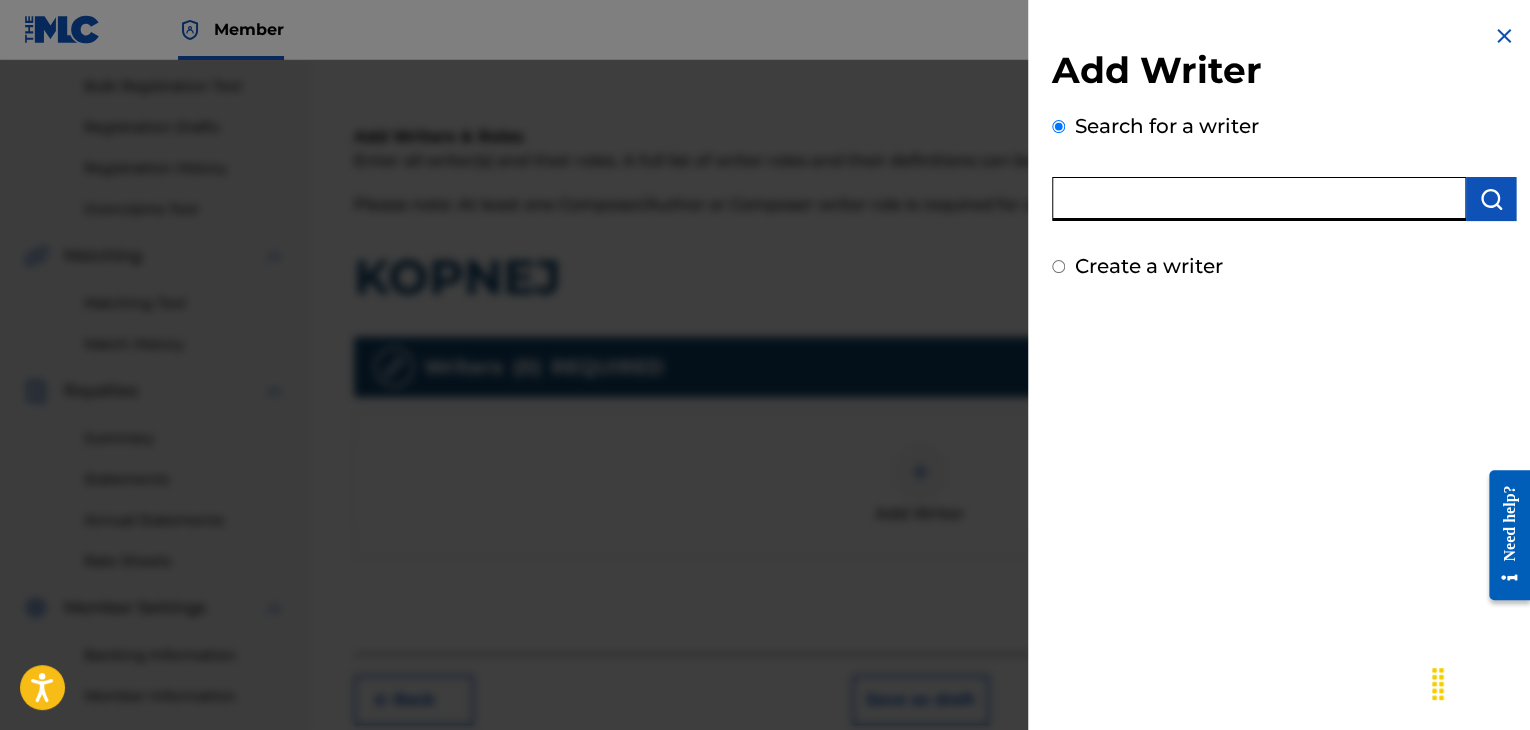 click at bounding box center [1259, 199] 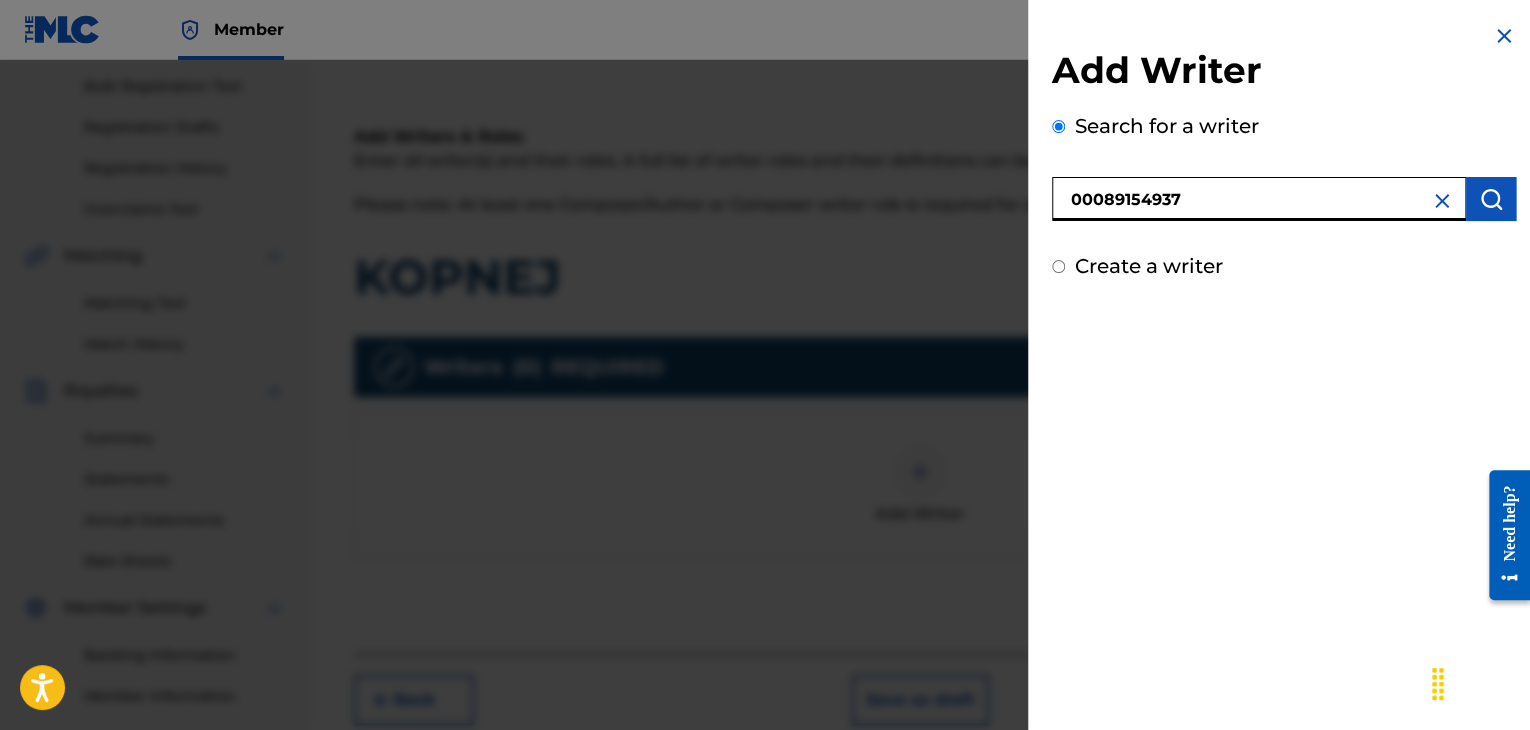 type on "00089154937" 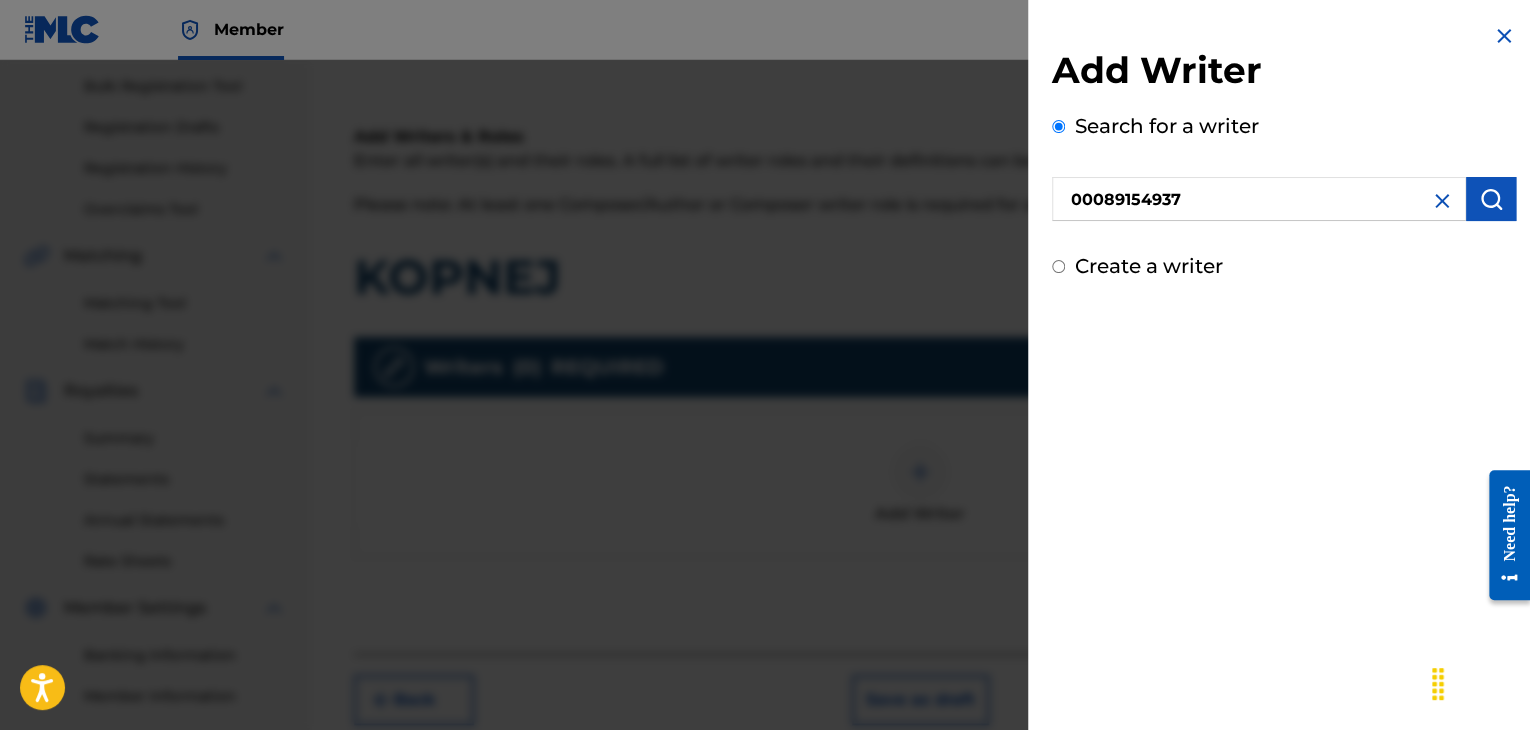 click at bounding box center [1491, 199] 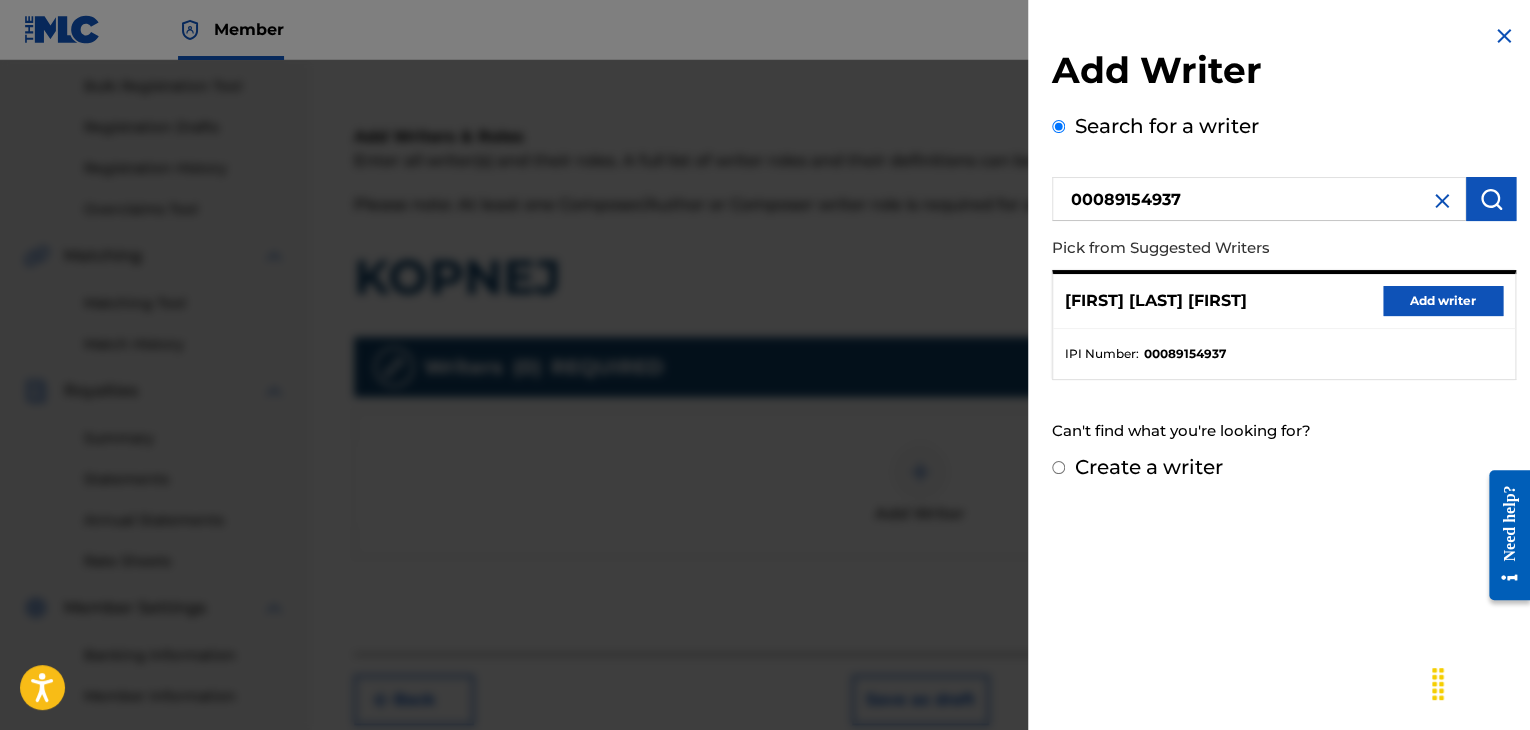 click on "Add writer" at bounding box center (1443, 301) 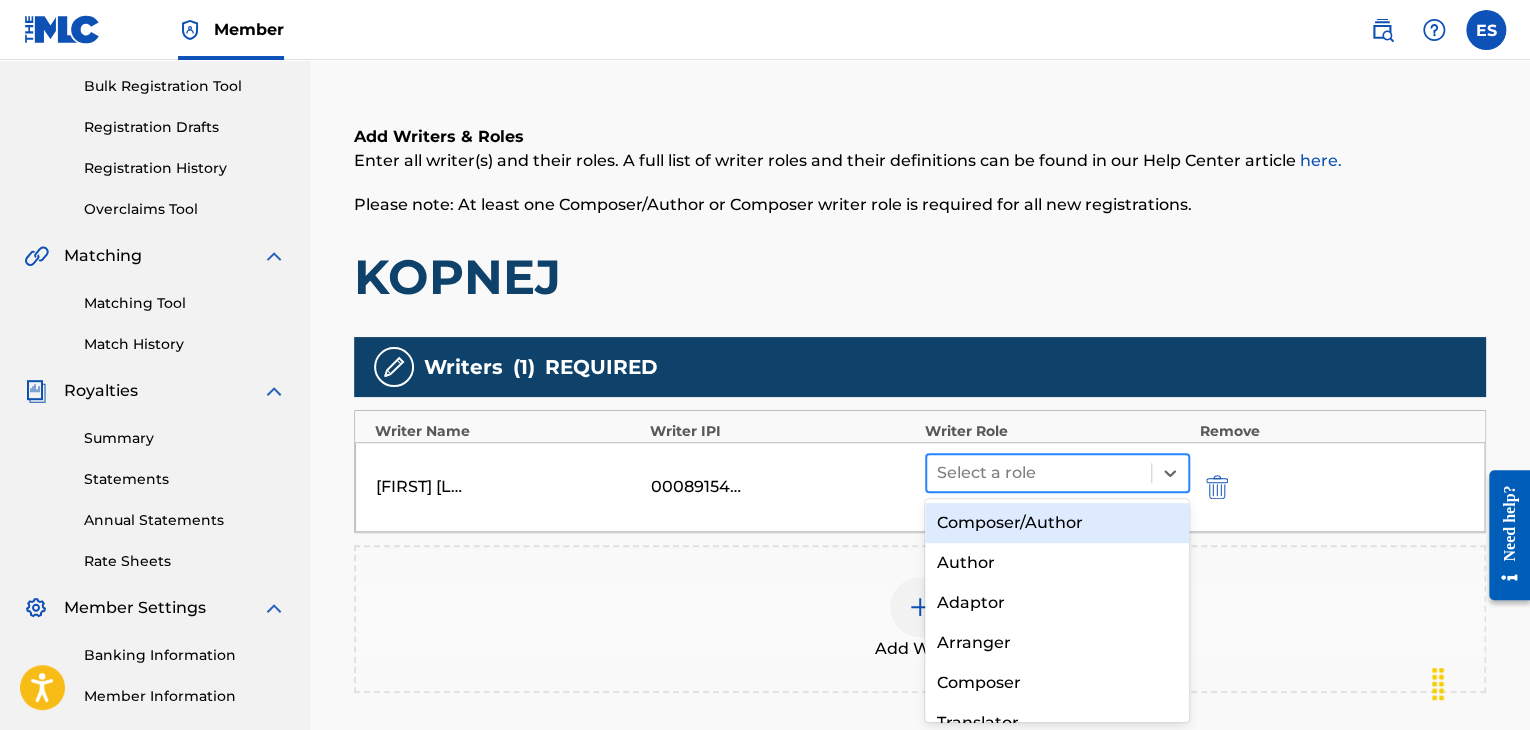 click at bounding box center [1039, 473] 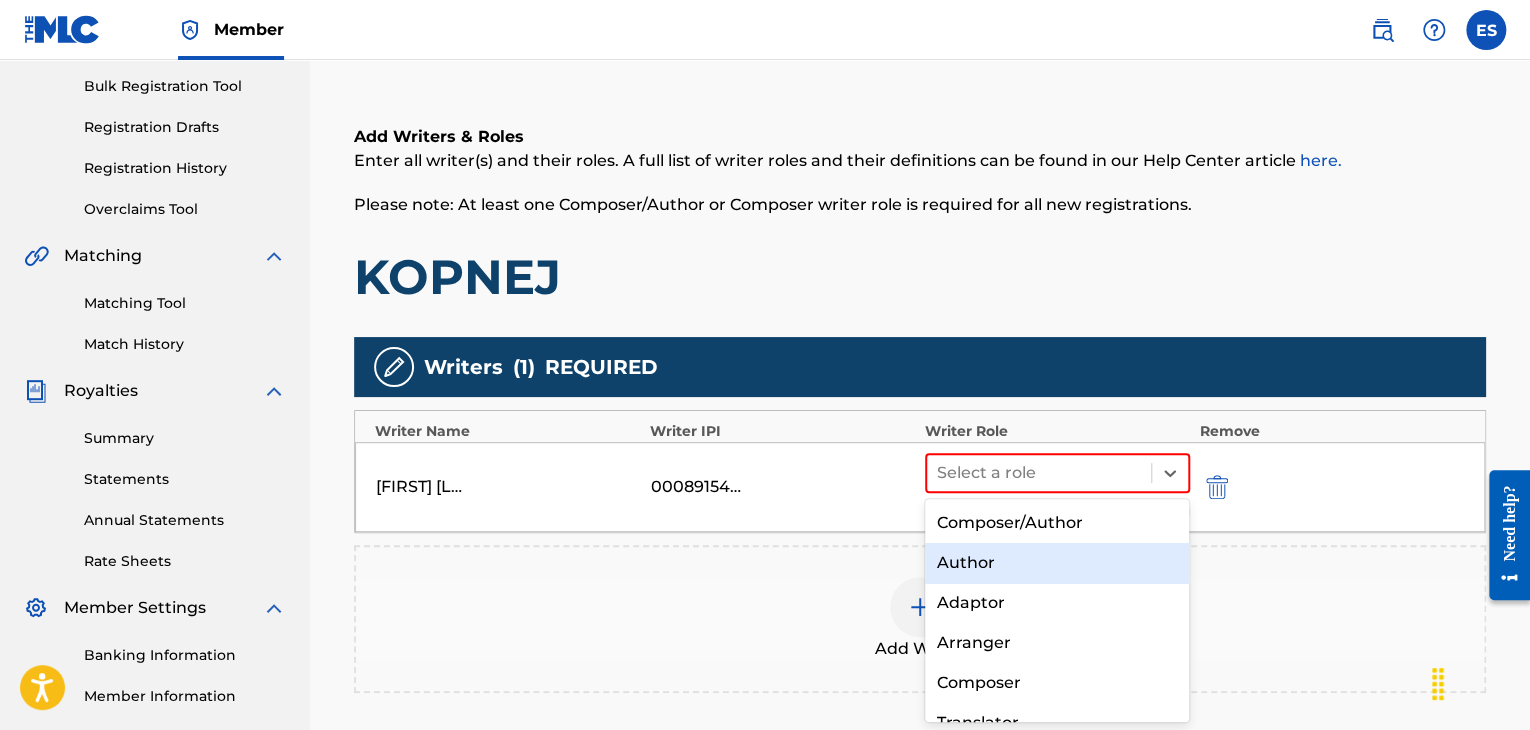 click on "Author" at bounding box center [1057, 563] 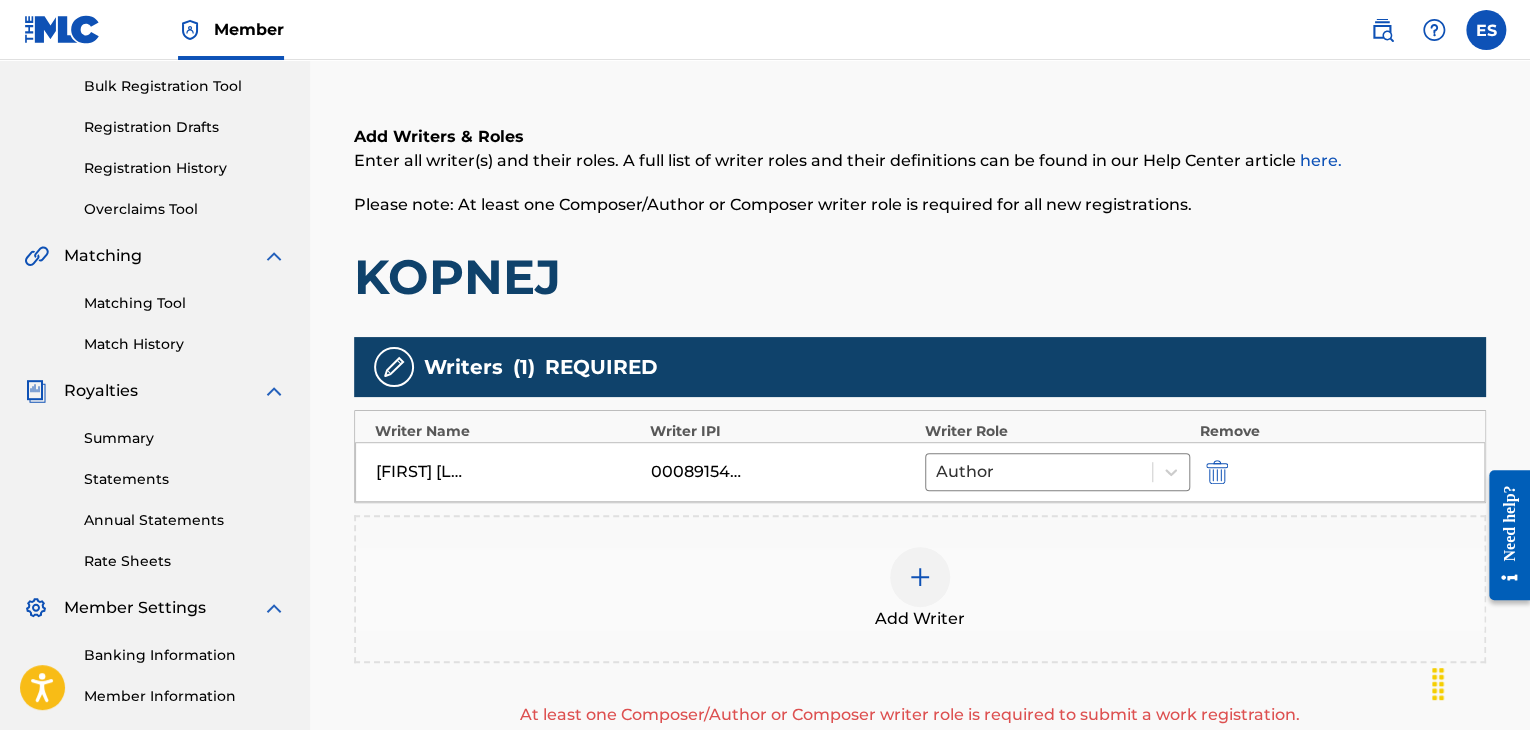 click at bounding box center (920, 577) 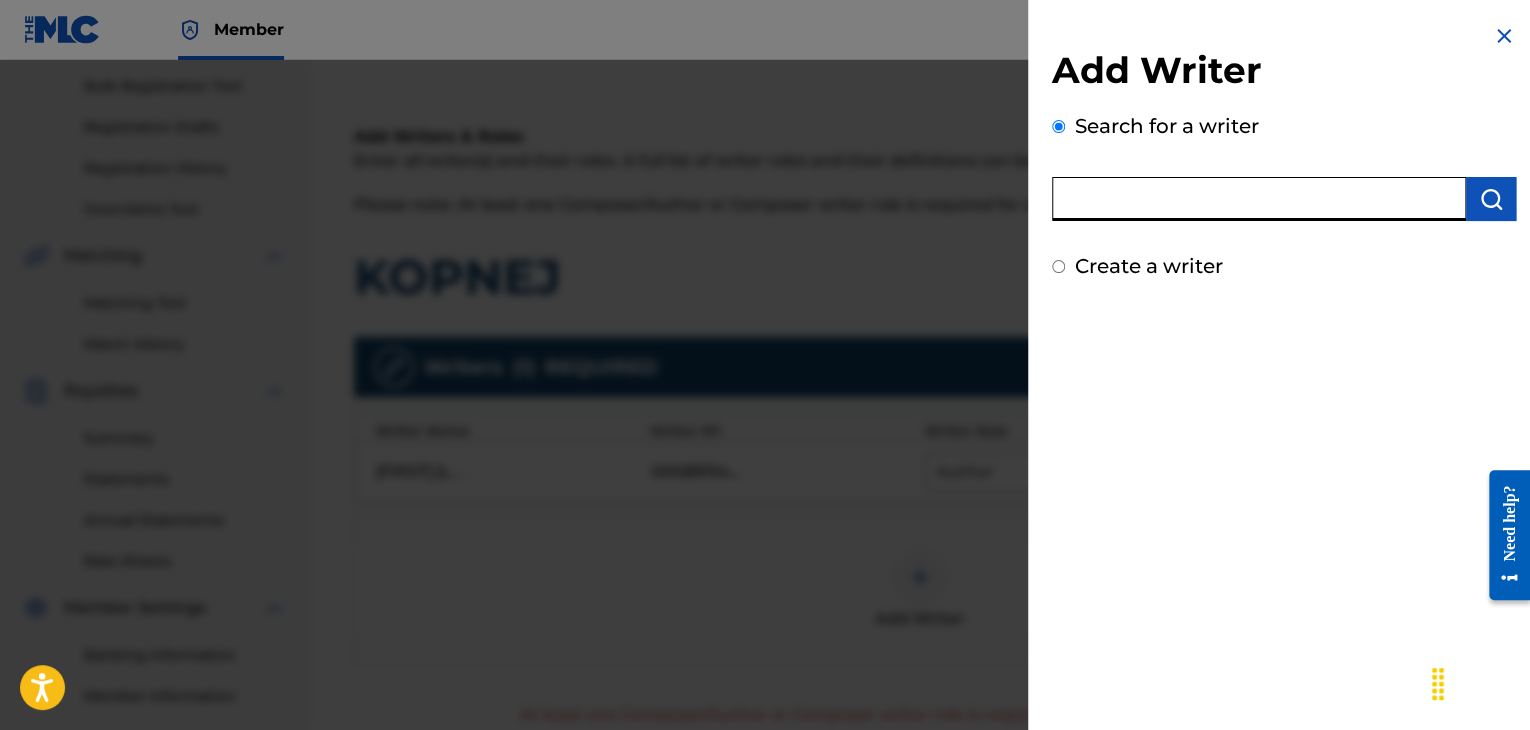 click at bounding box center [1259, 199] 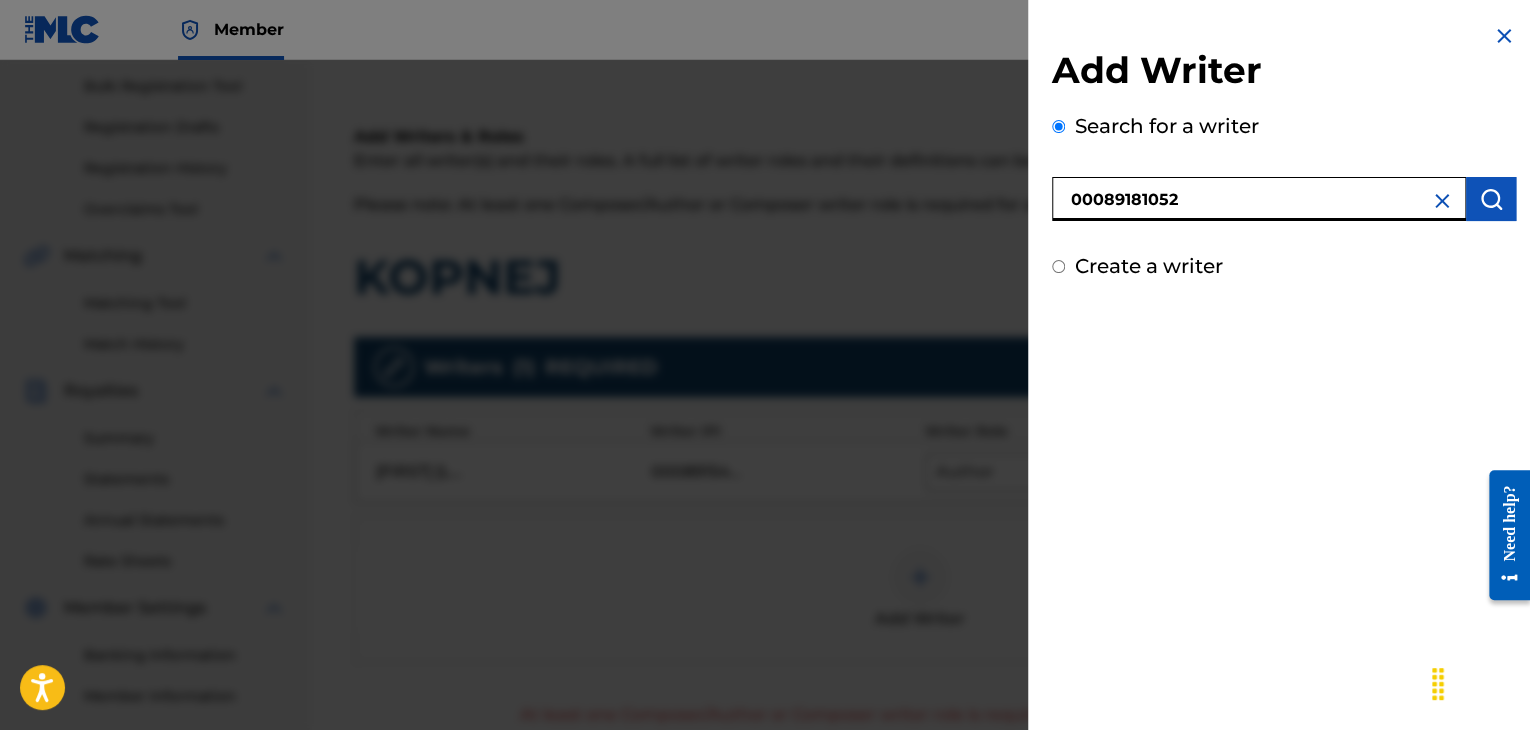 scroll, scrollTop: 0, scrollLeft: 0, axis: both 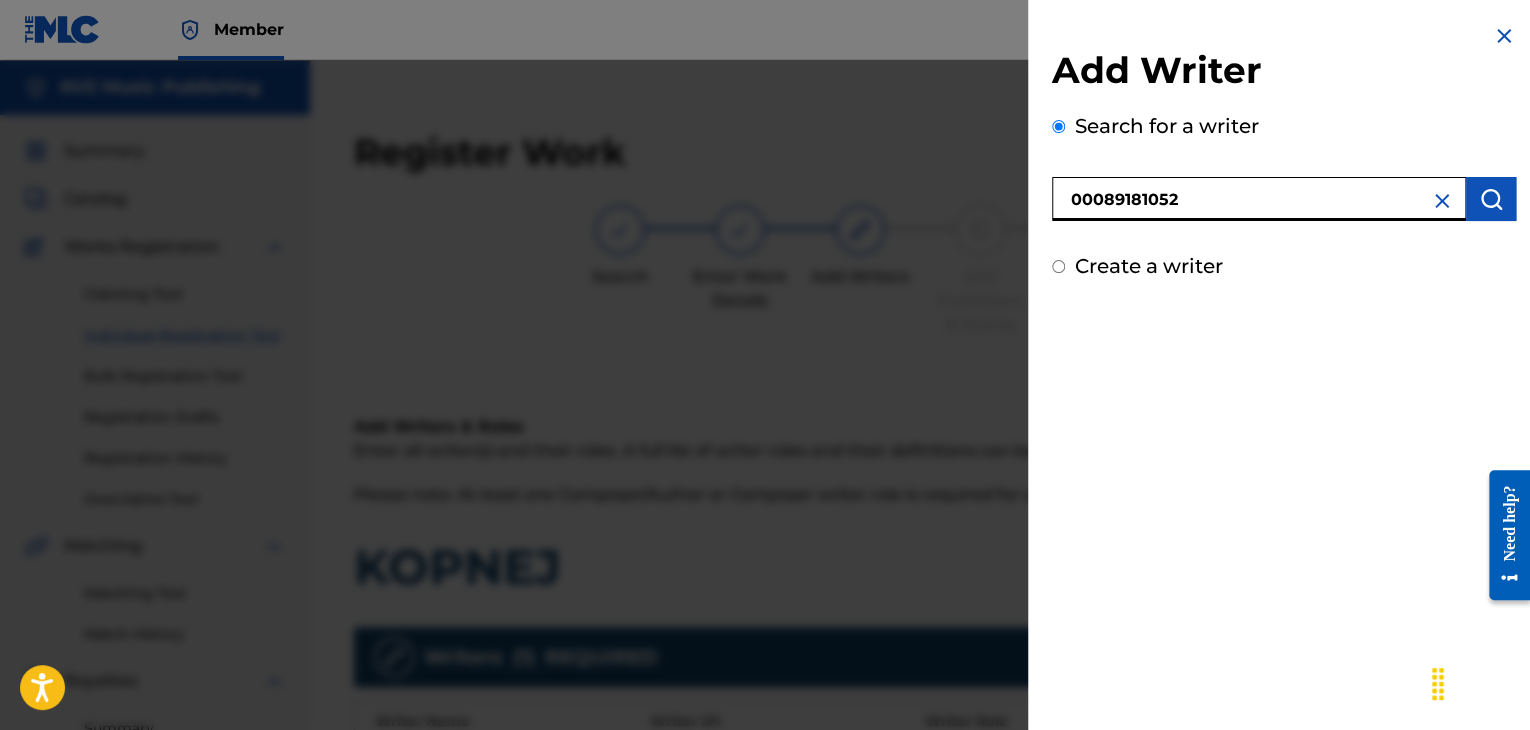 type on "00089181052" 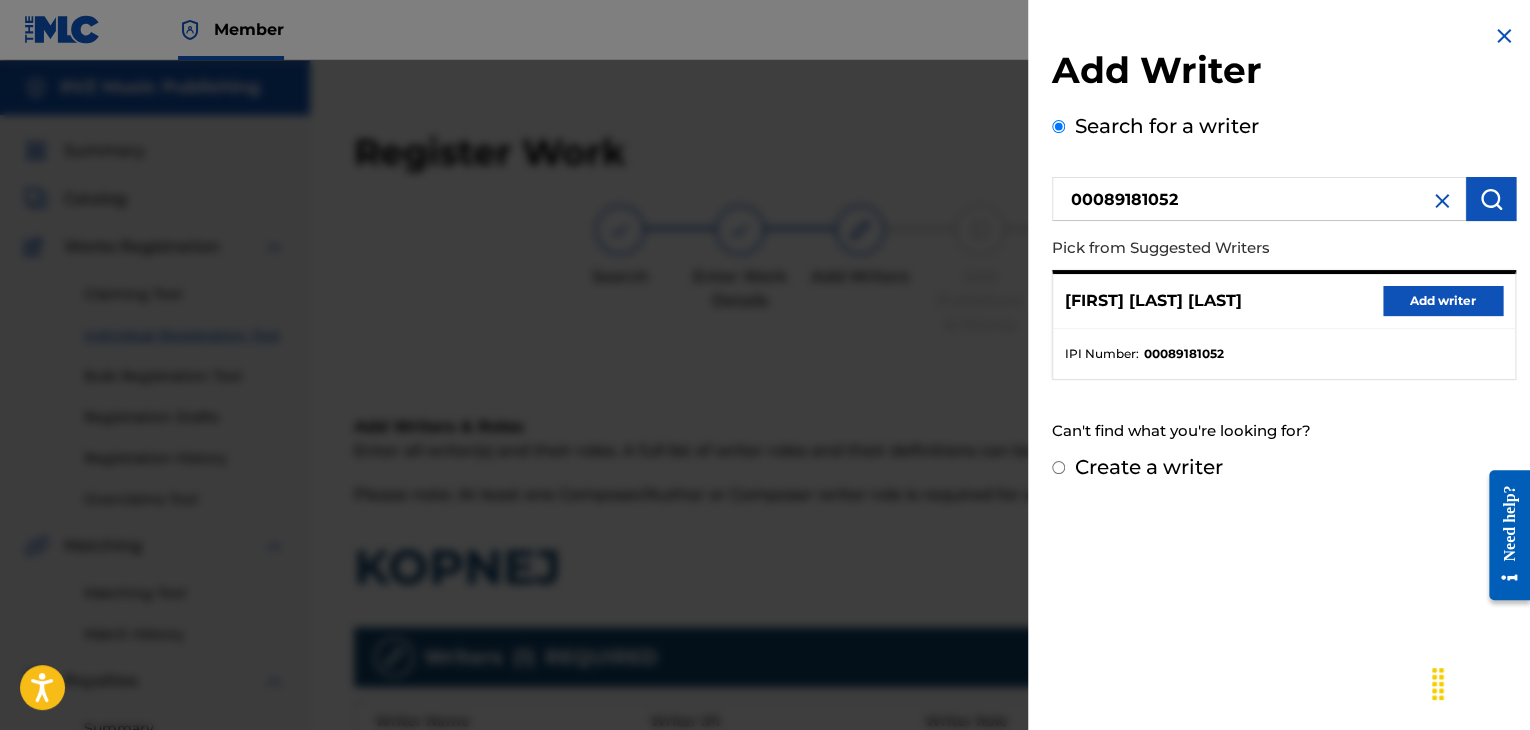 click on "Add writer" at bounding box center [1443, 301] 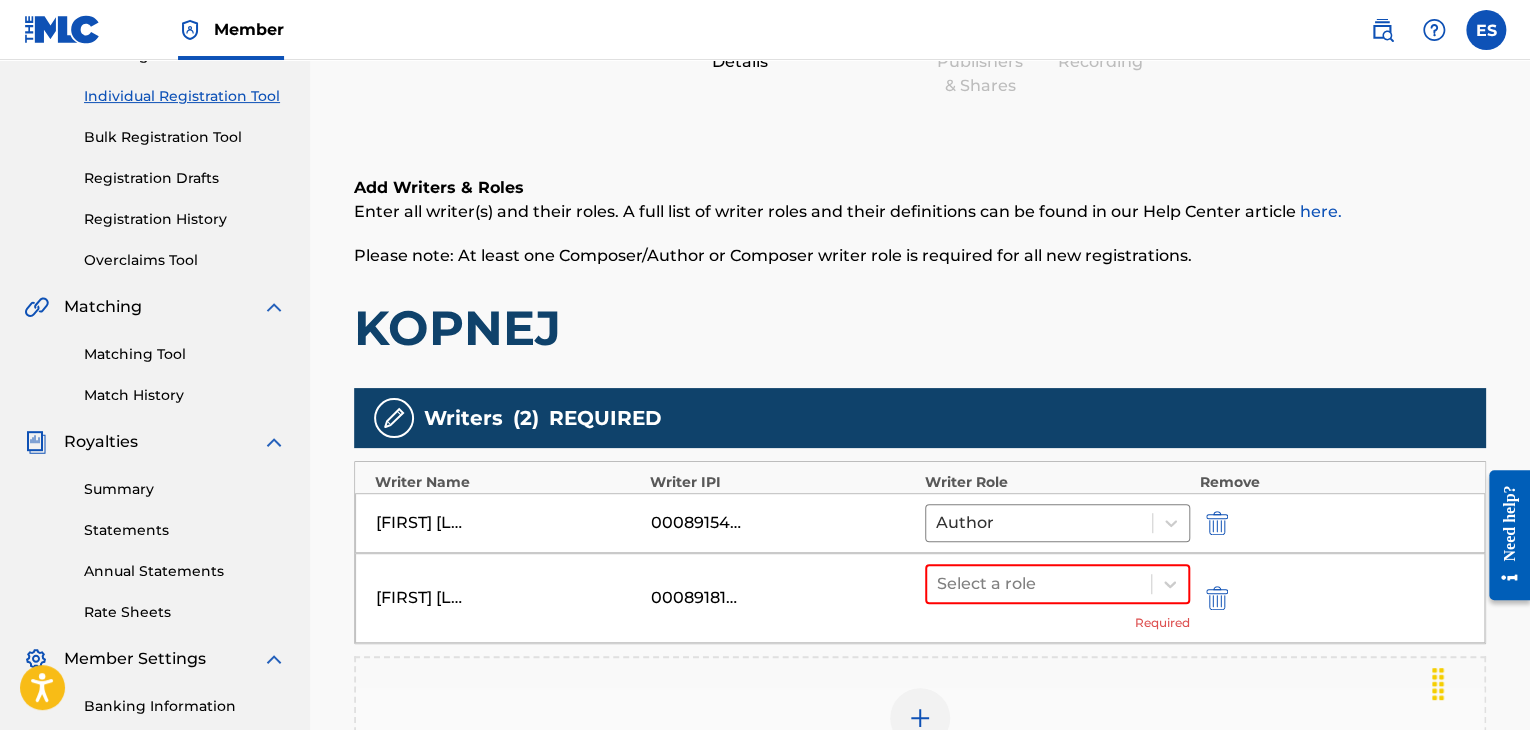 scroll, scrollTop: 400, scrollLeft: 0, axis: vertical 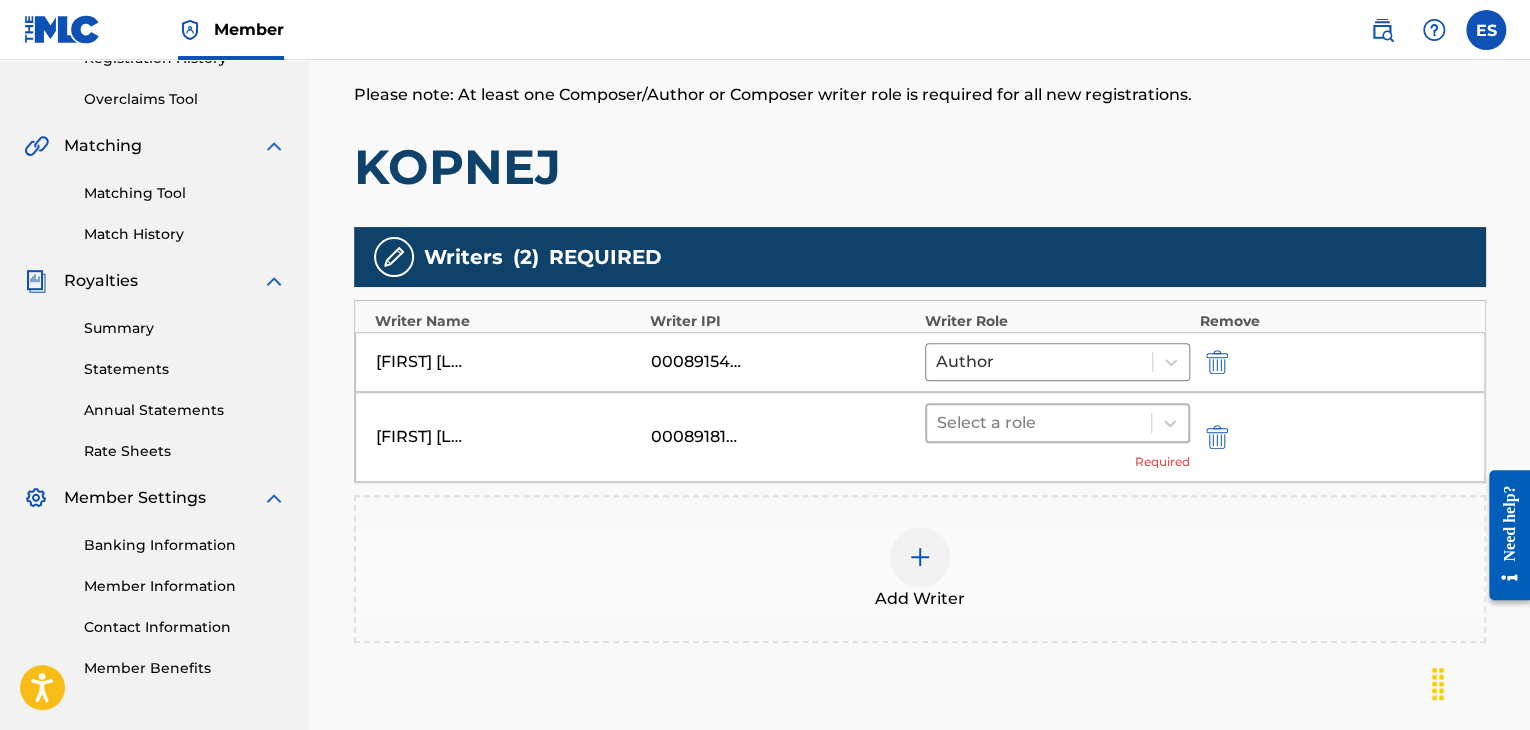 click at bounding box center (1039, 423) 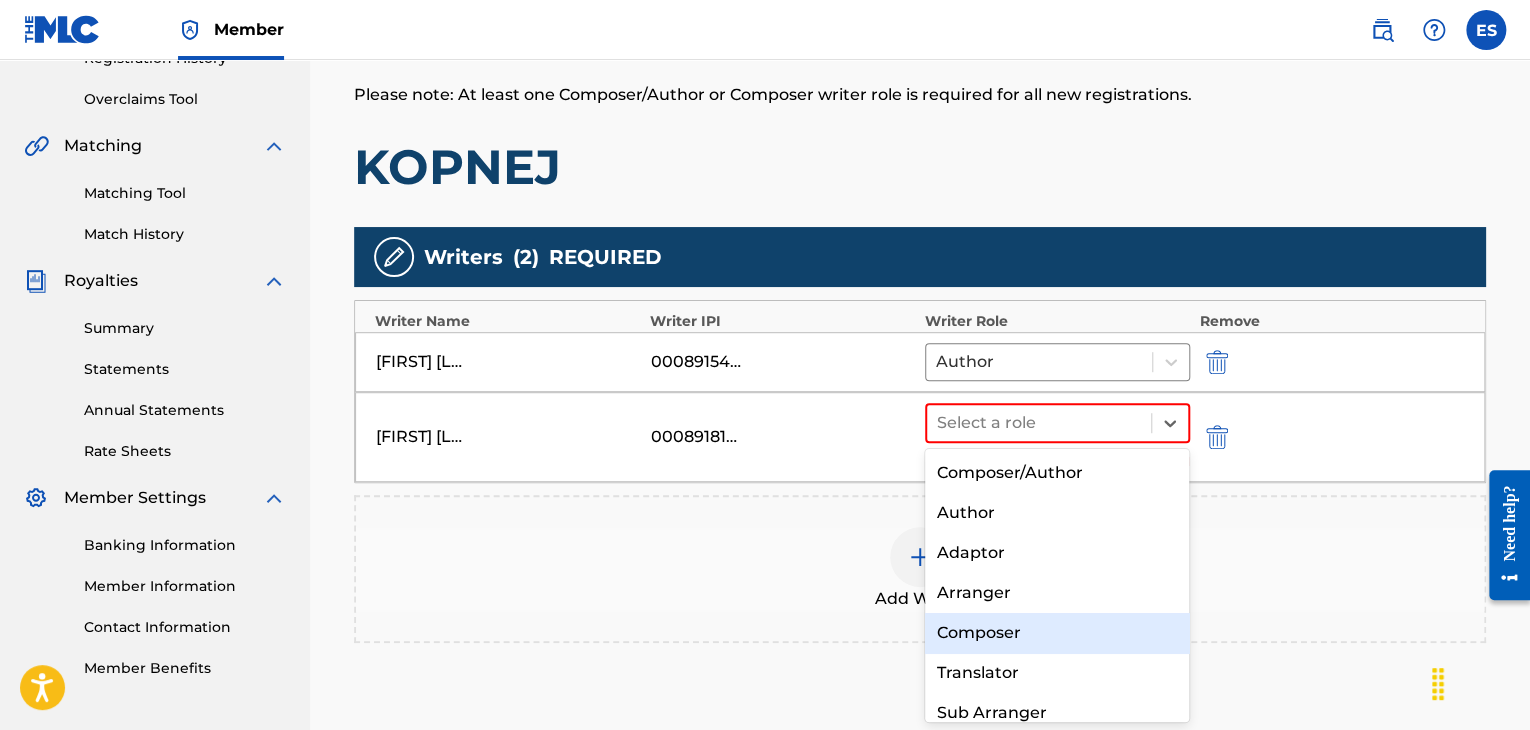 click on "Composer" at bounding box center (1057, 633) 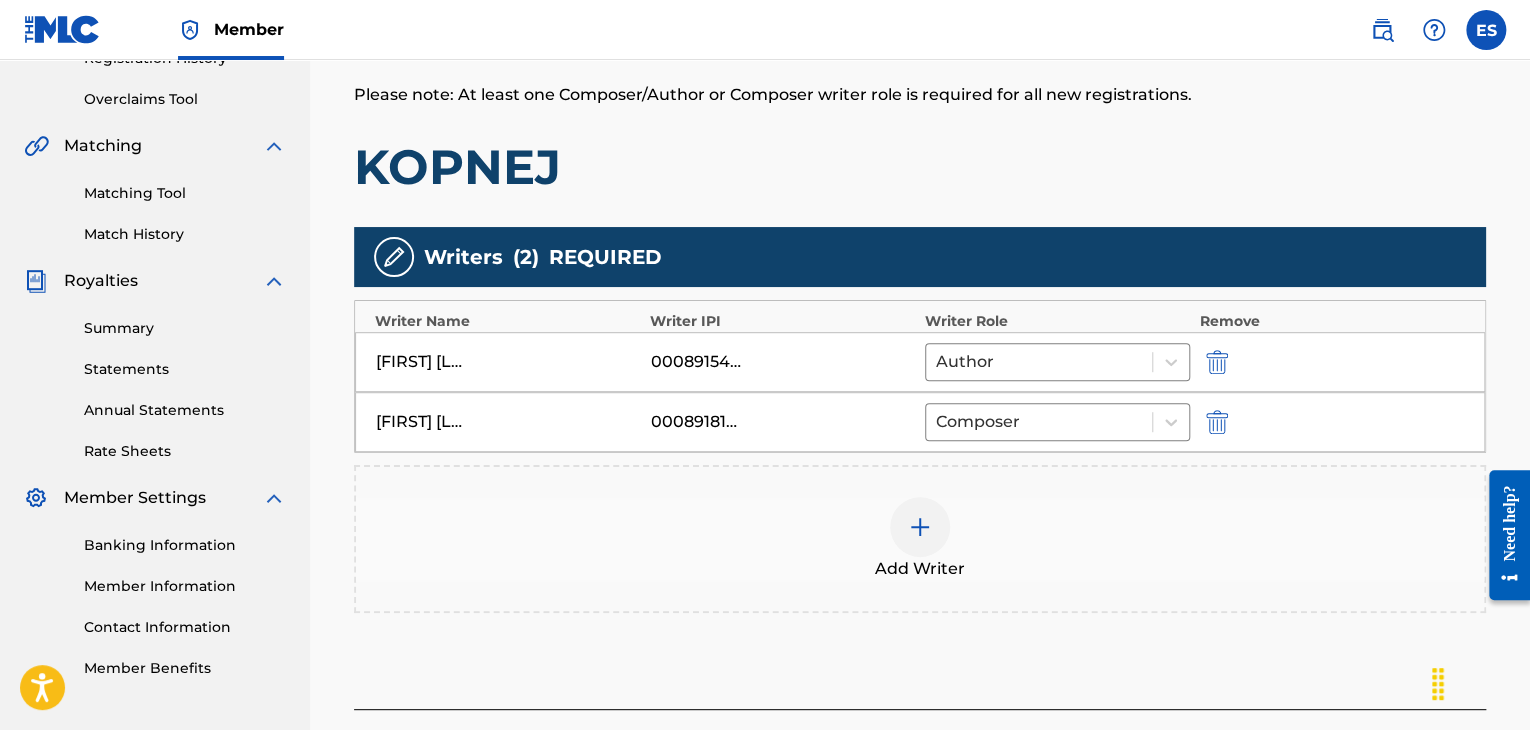 click at bounding box center [920, 527] 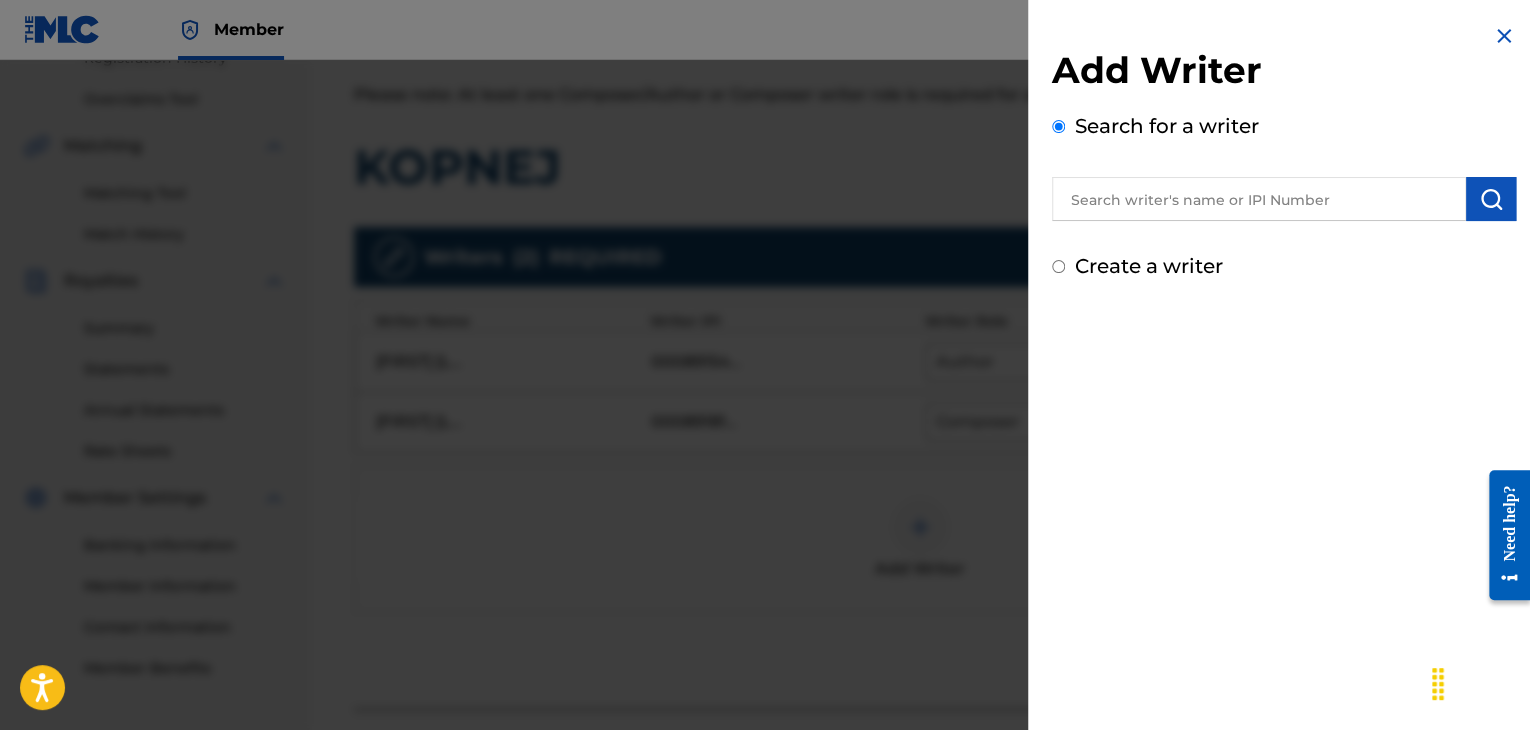 click on "Add Writer Search for a writer Create a writer" at bounding box center [1284, 164] 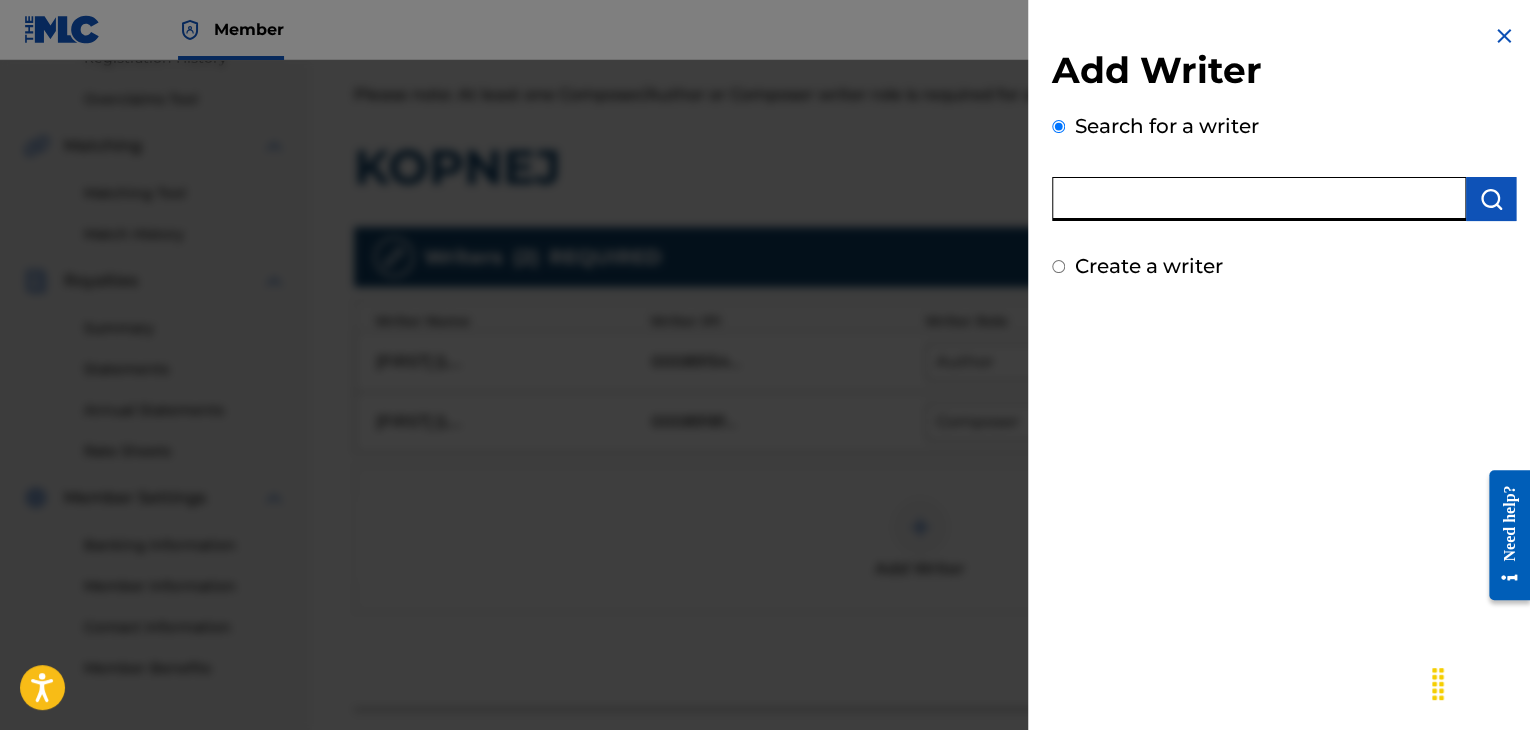 click at bounding box center (1259, 199) 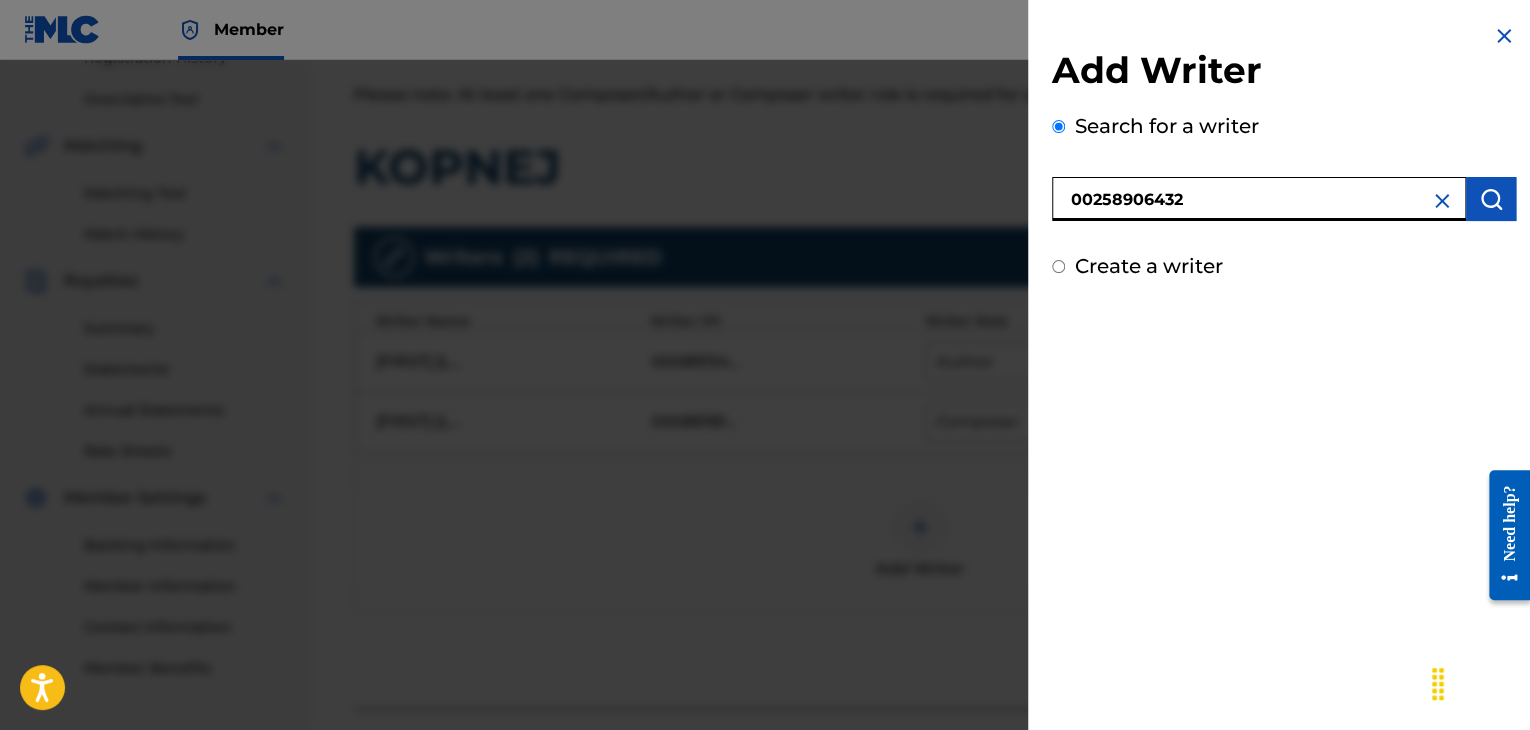 type on "00258906432" 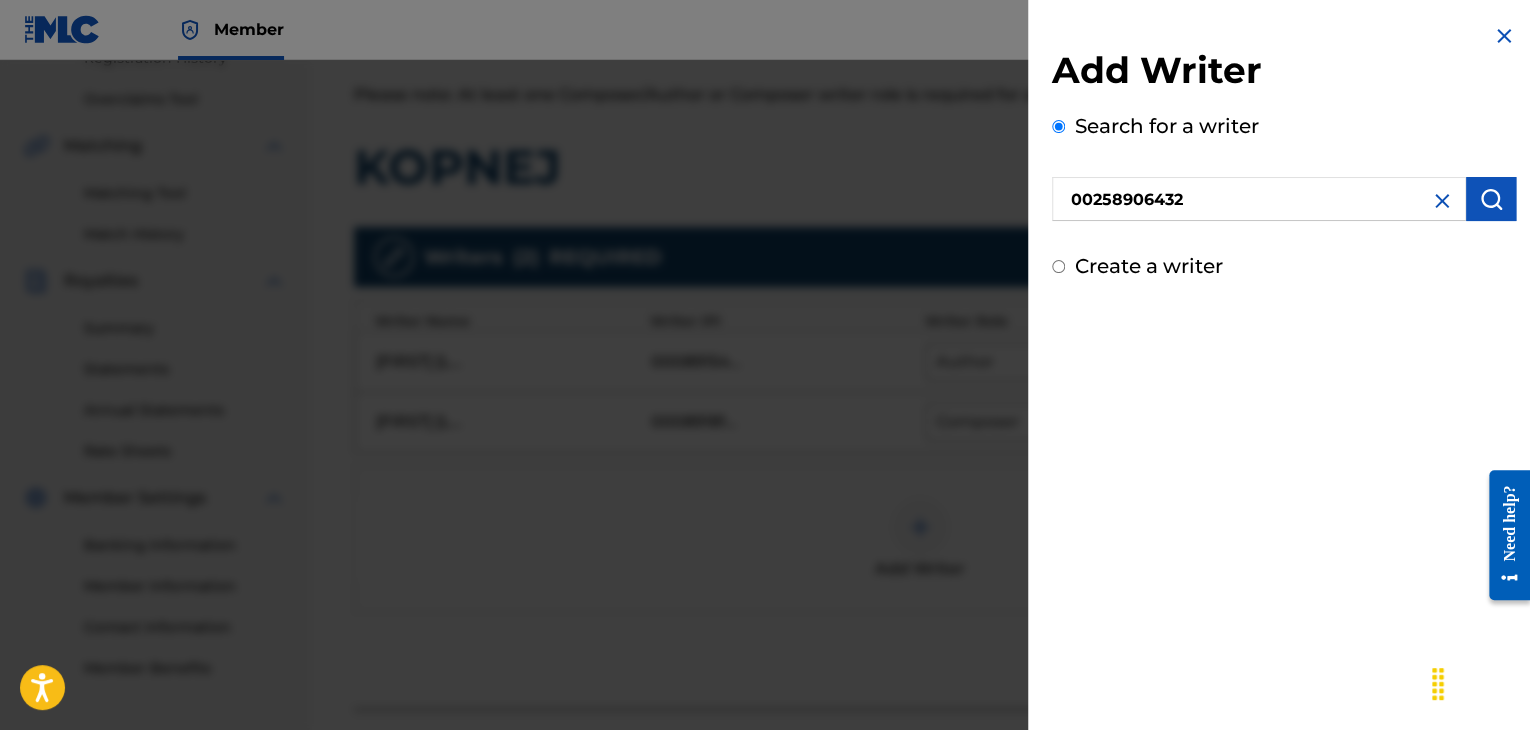 click at bounding box center [1491, 199] 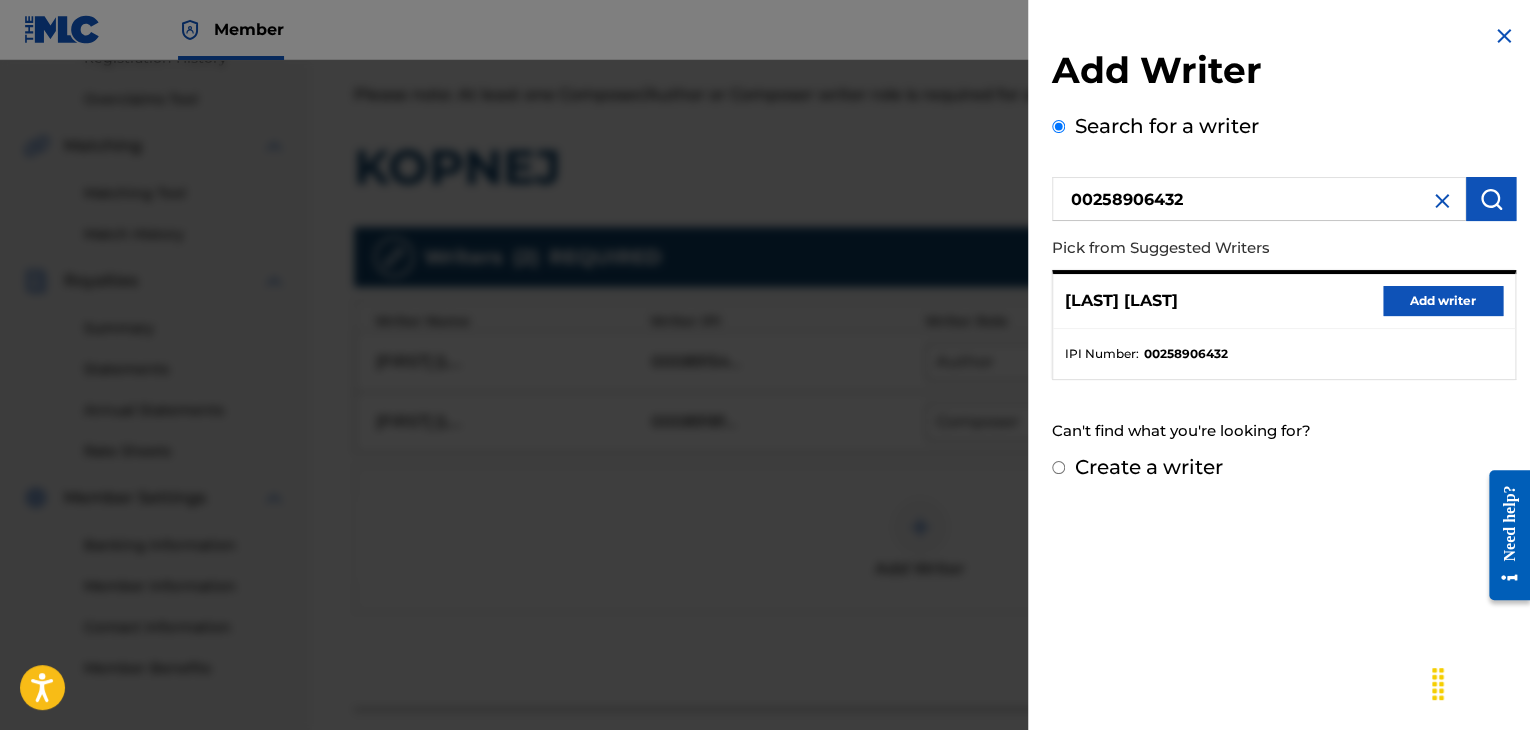 click on "[FIRST] [LAST] [LAST] Add writer" at bounding box center (1284, 301) 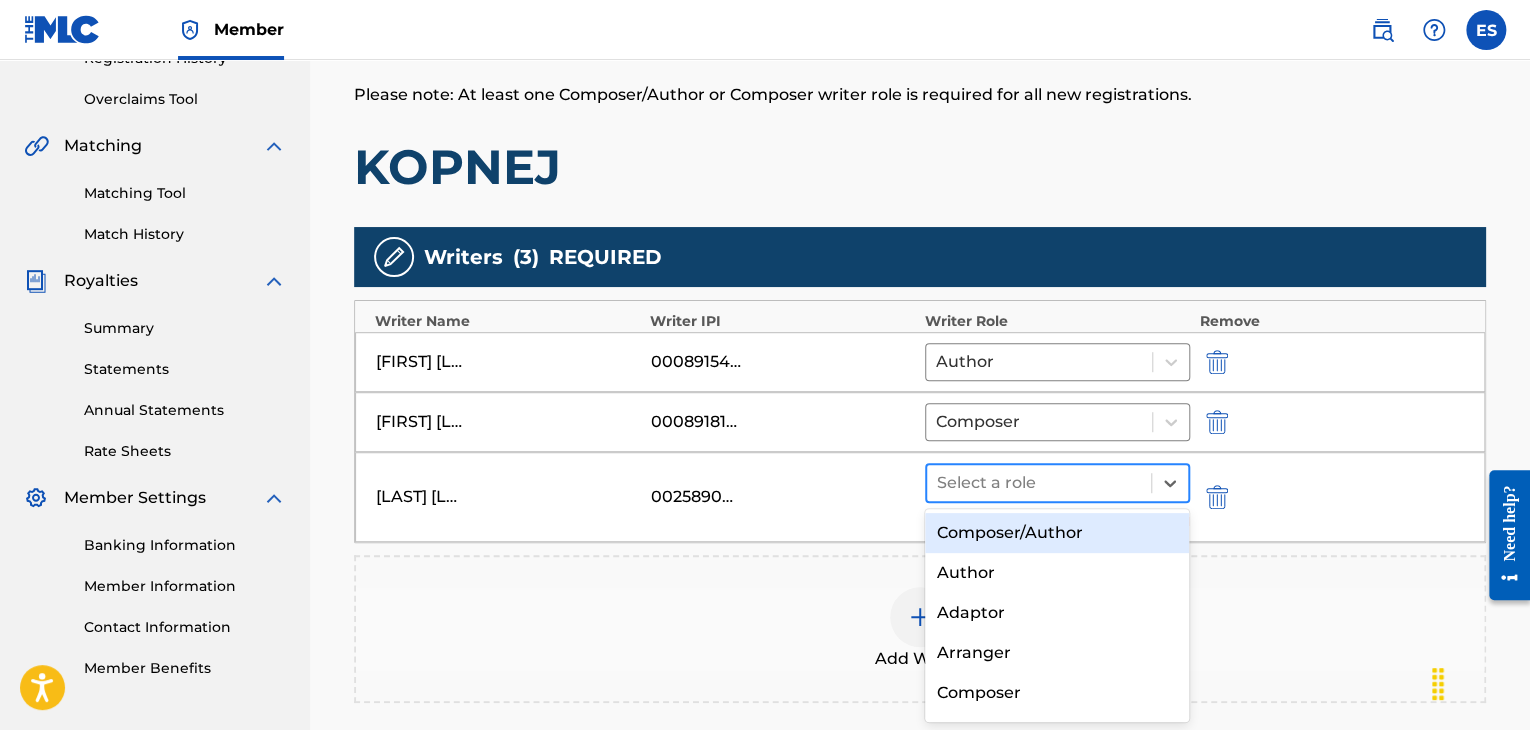 click at bounding box center (1039, 483) 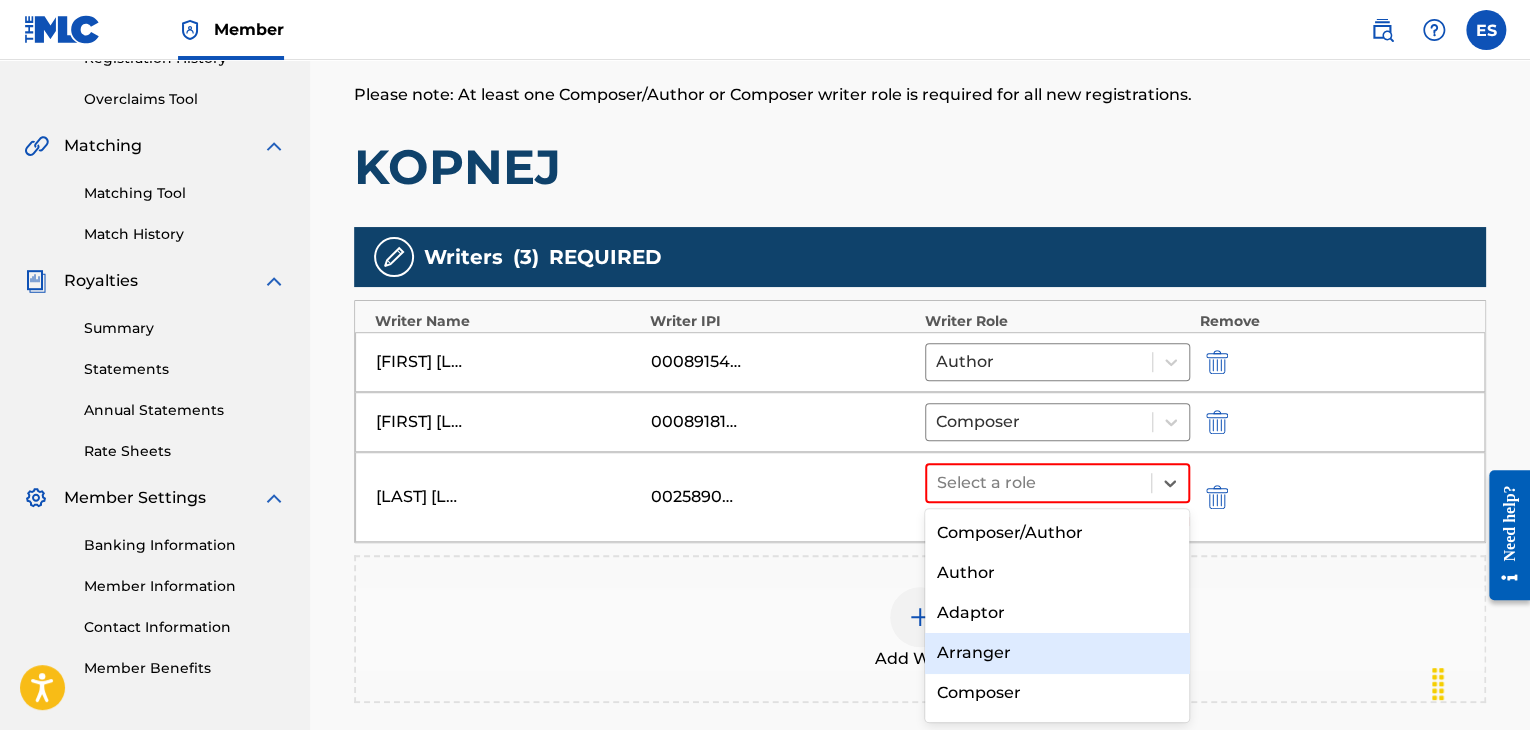 click on "Arranger" at bounding box center [1057, 653] 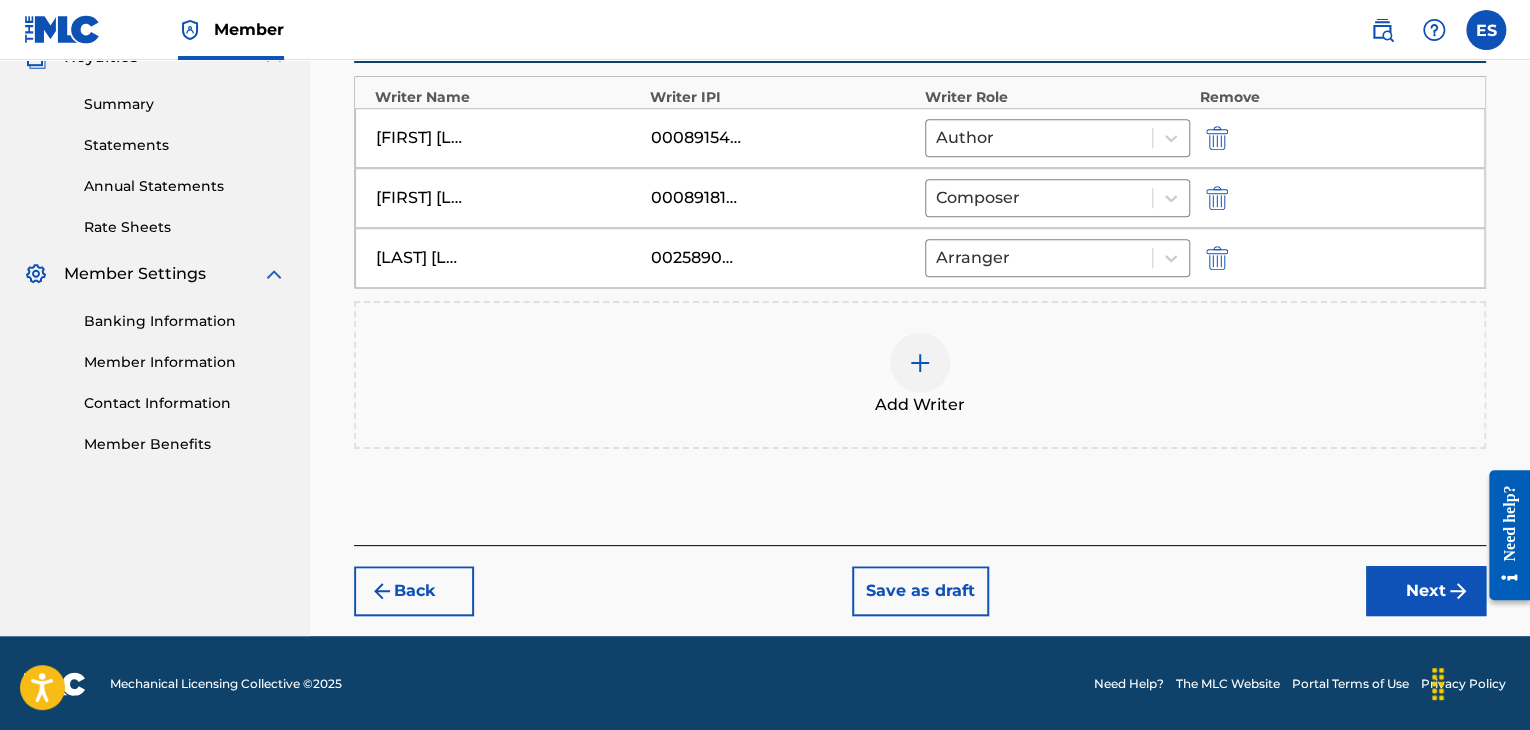 click on "Next" at bounding box center [1426, 591] 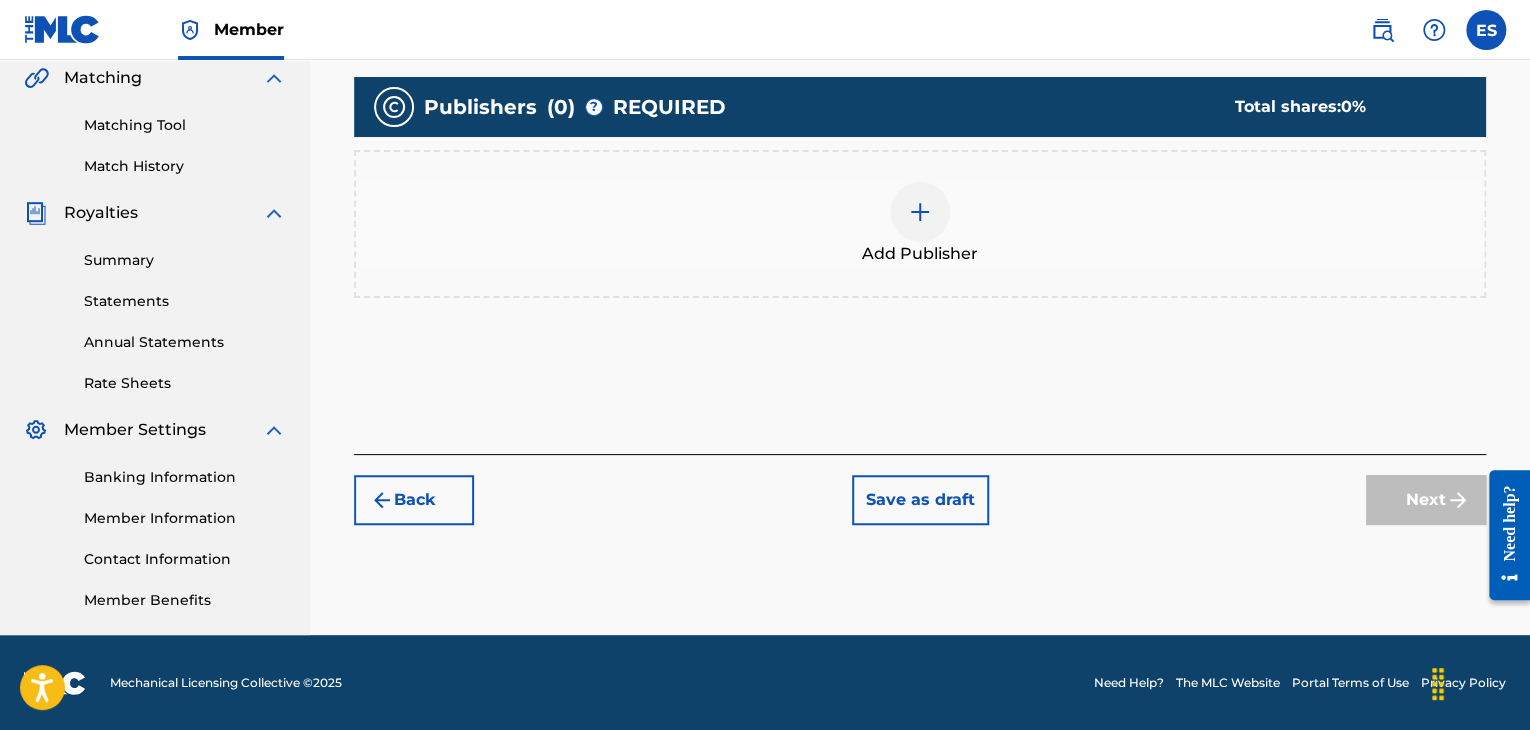 scroll, scrollTop: 469, scrollLeft: 0, axis: vertical 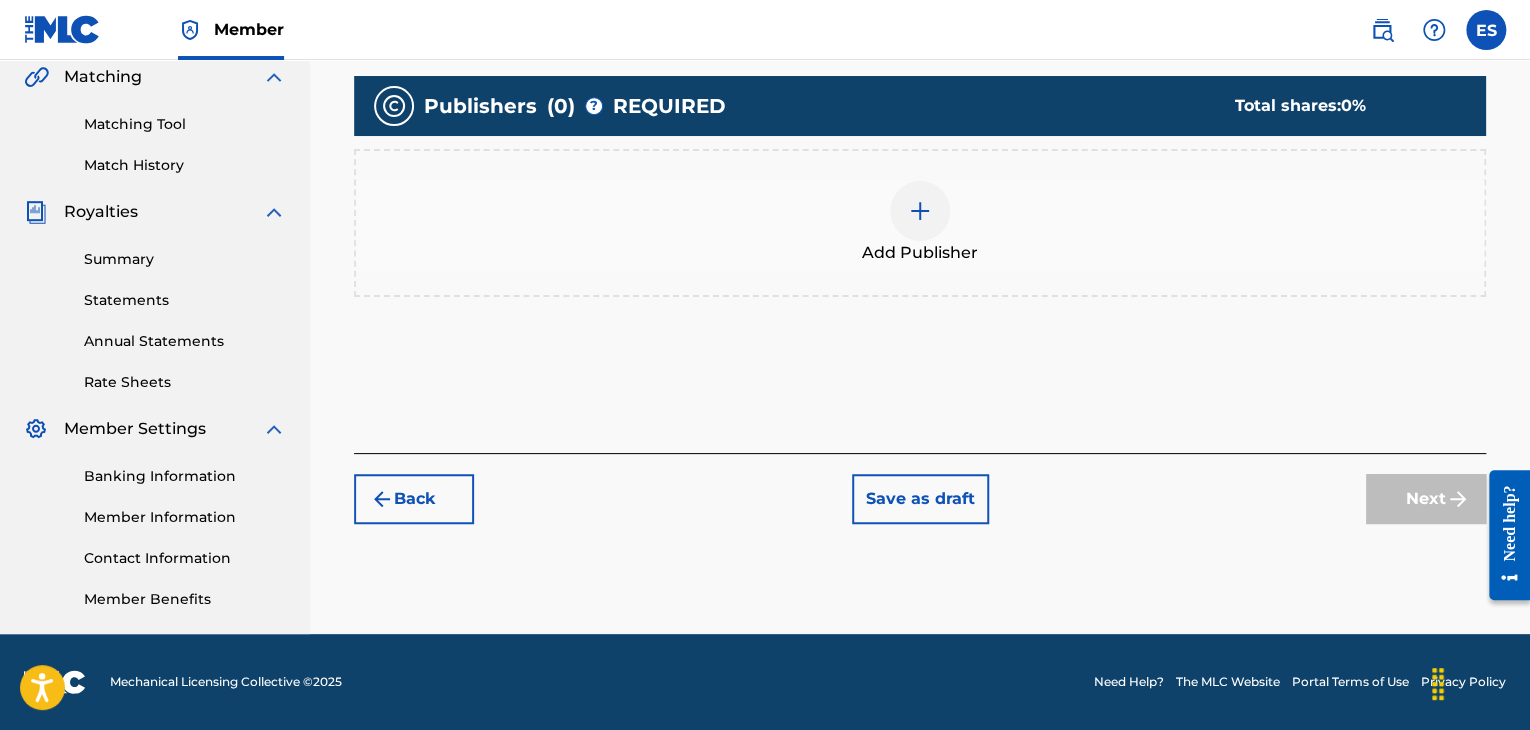 click at bounding box center (920, 211) 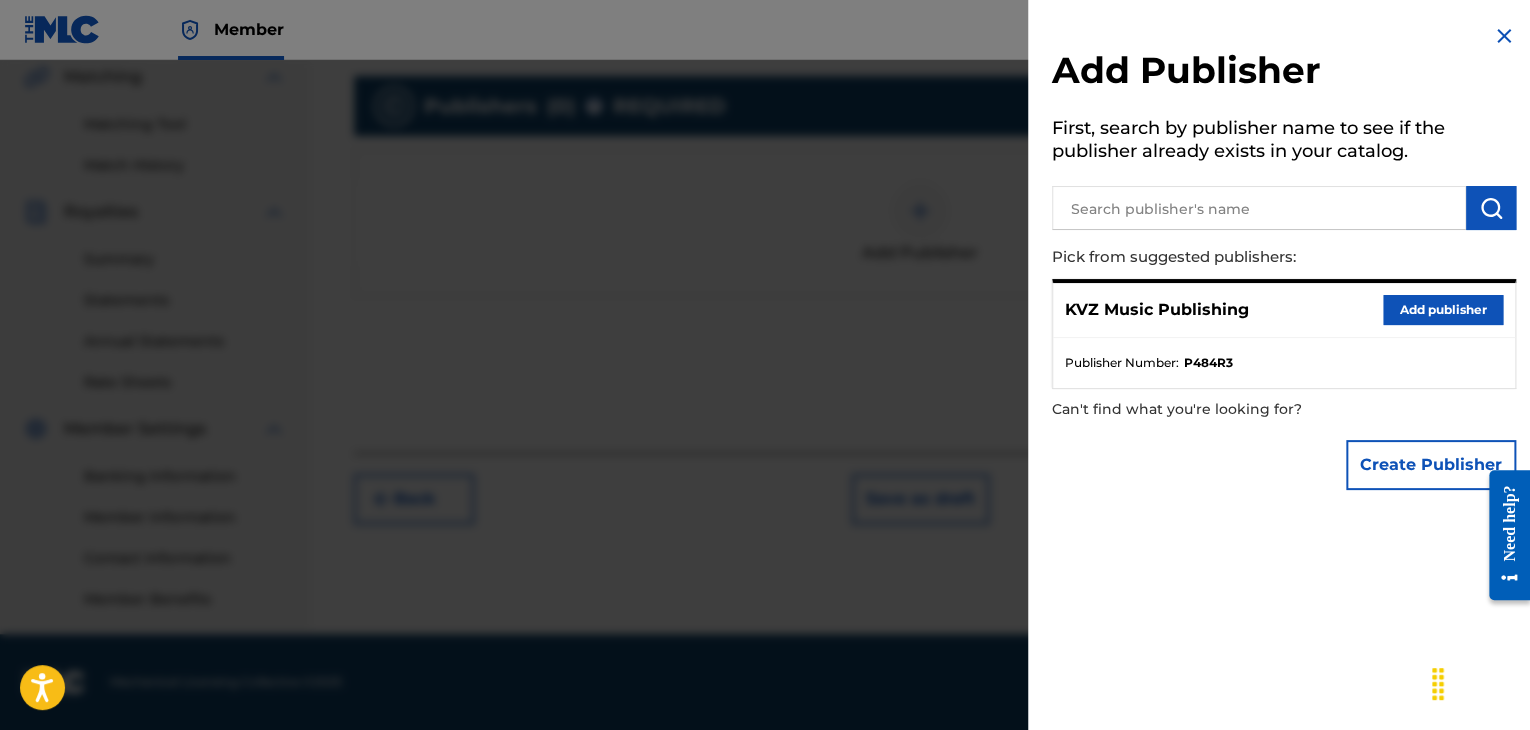 click on "Add publisher" at bounding box center [1443, 310] 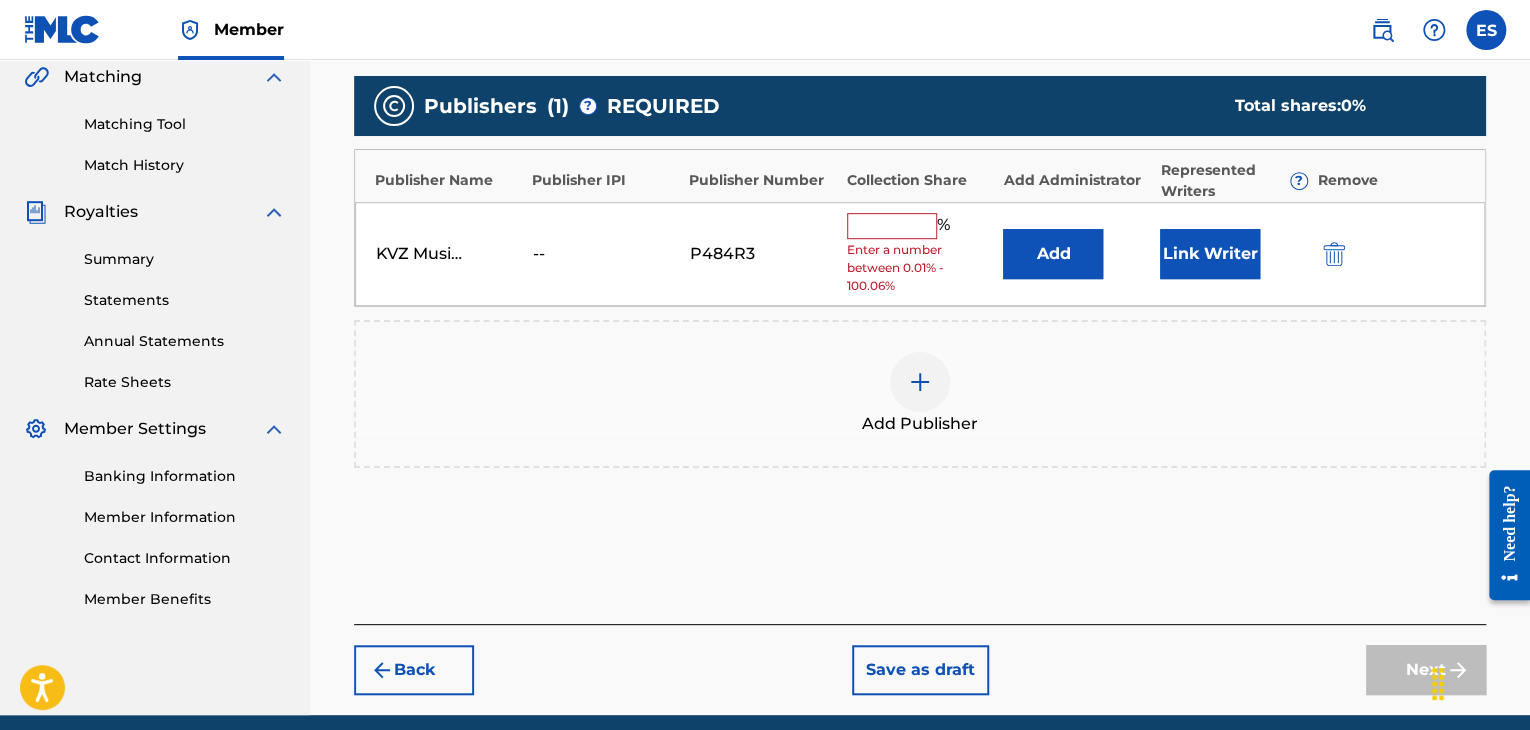 click on "Enter a number between 0.01% - 100.06%" at bounding box center [920, 268] 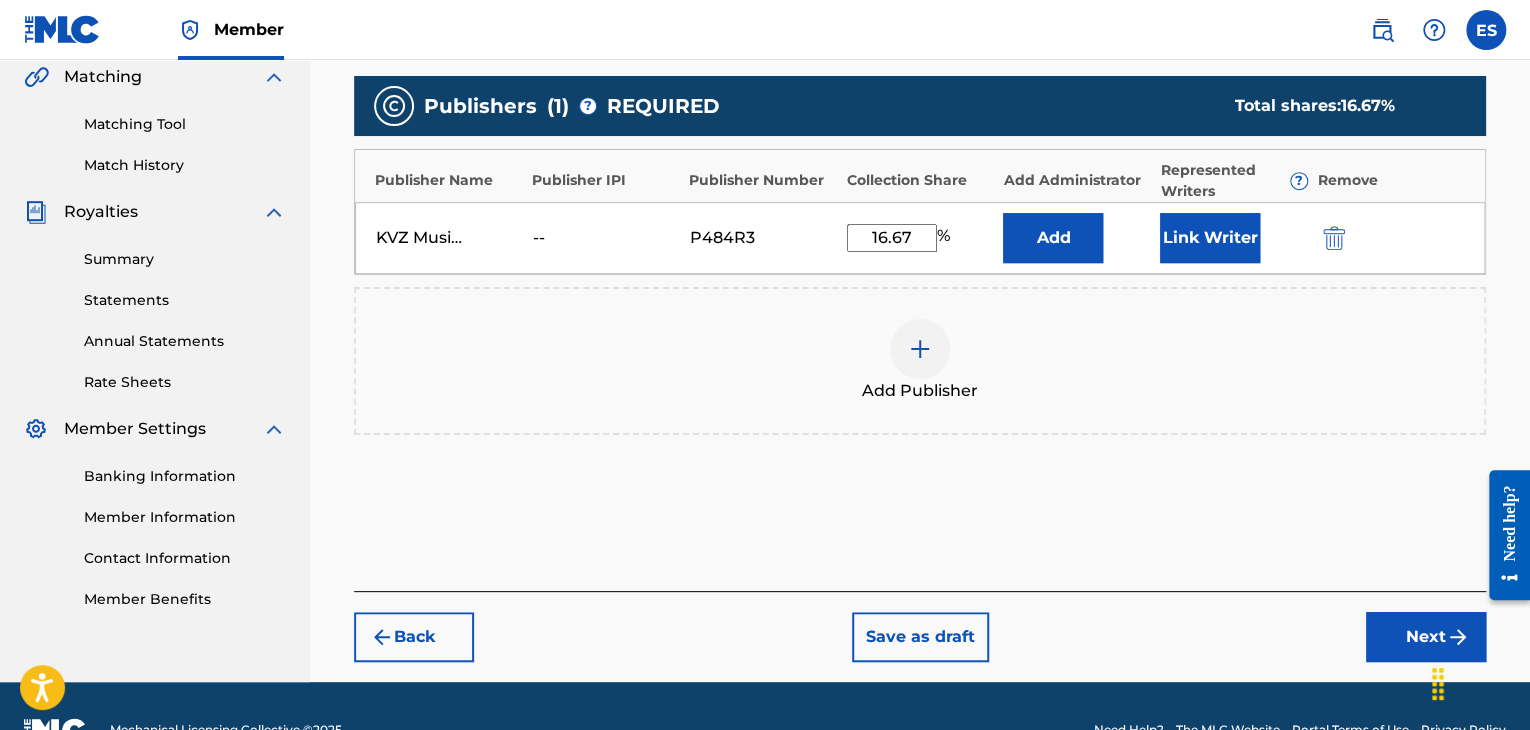 click on "Next" at bounding box center [1426, 637] 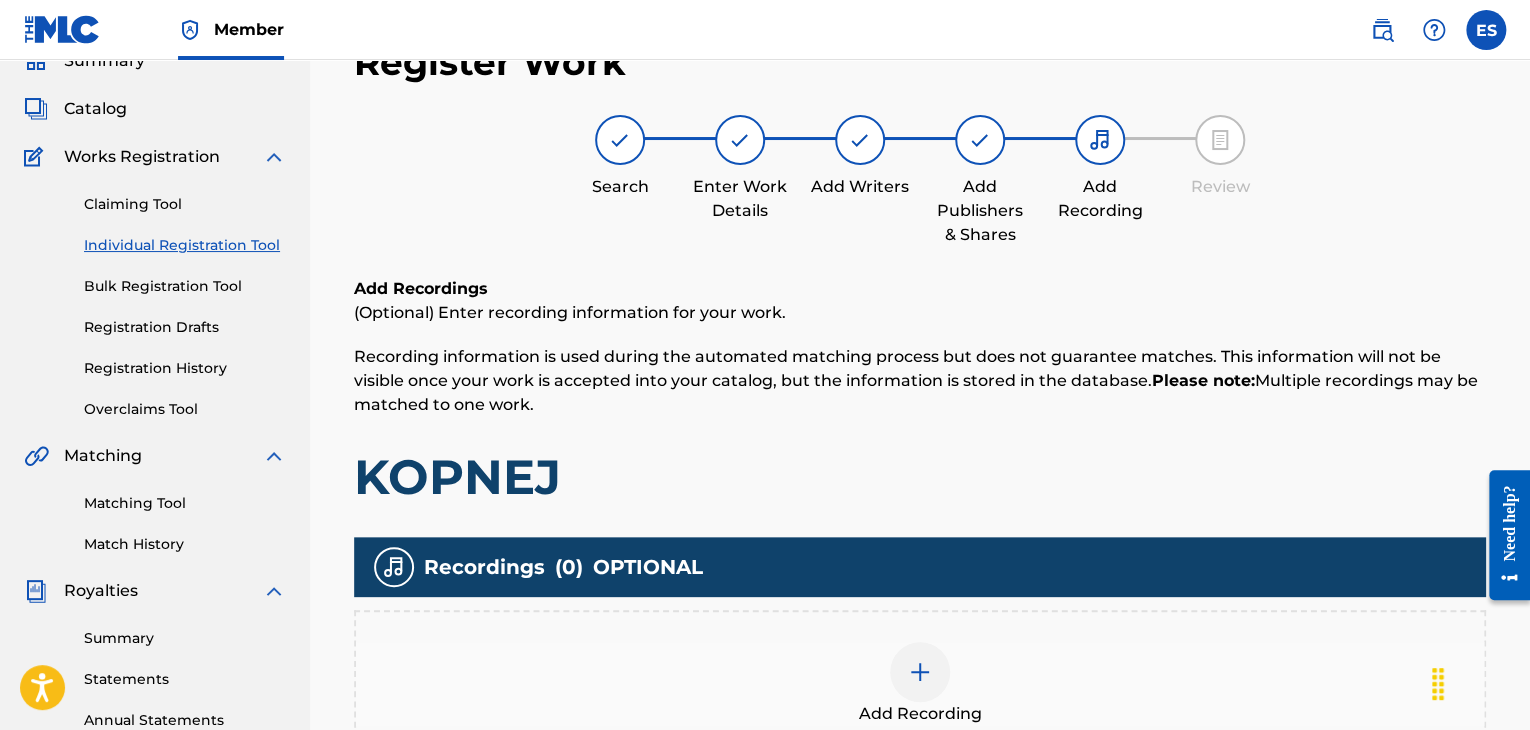 scroll, scrollTop: 390, scrollLeft: 0, axis: vertical 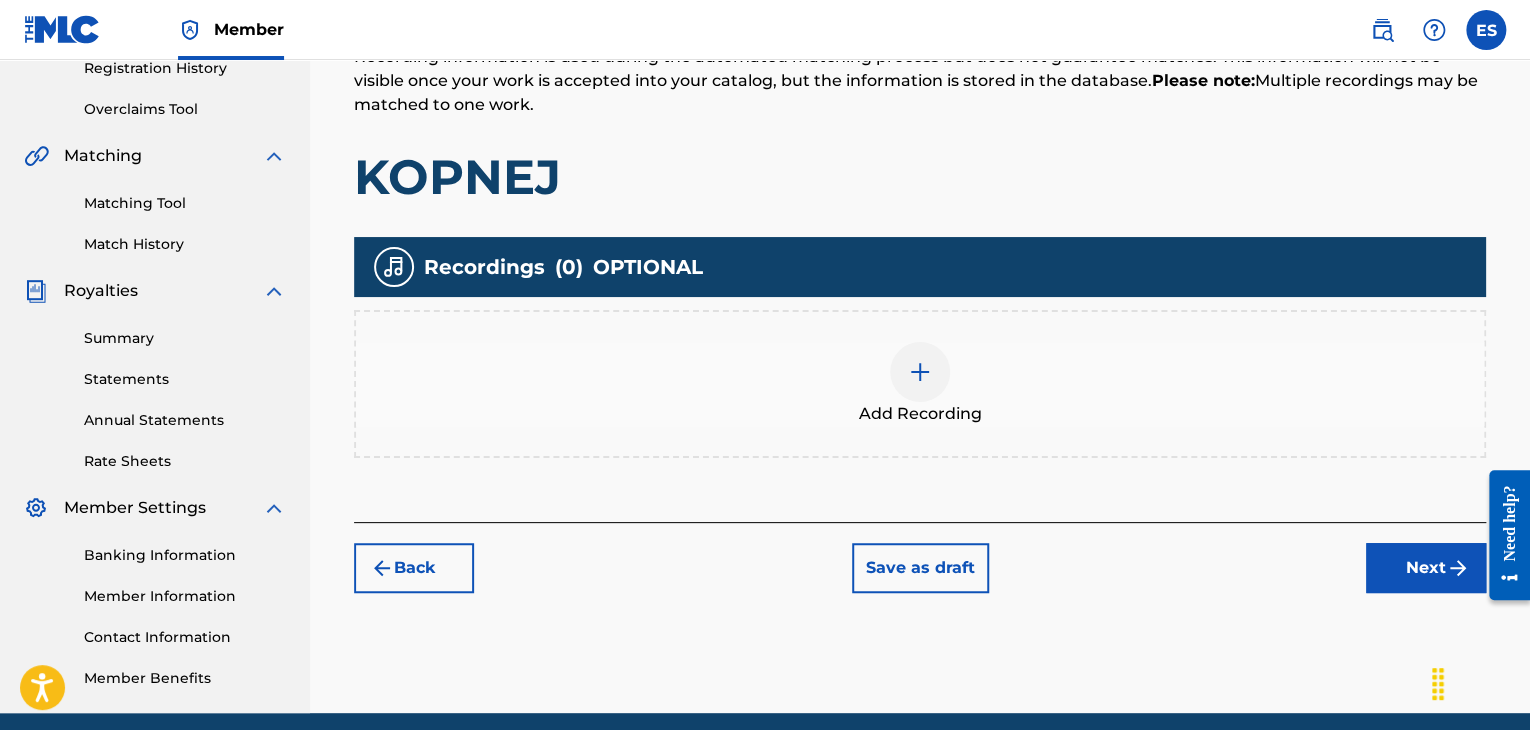 click on "Add Recording" at bounding box center [920, 384] 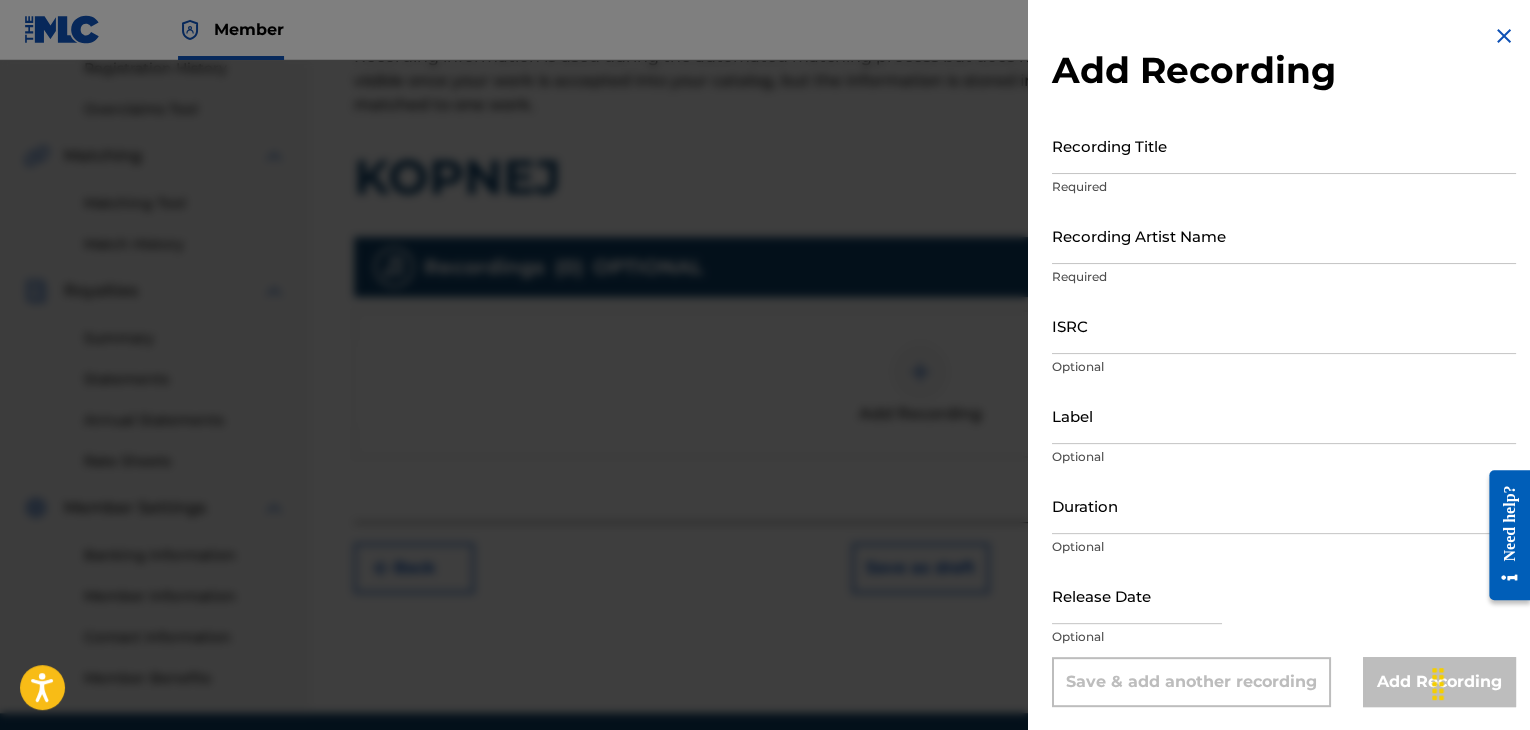 click on "Recording Title" at bounding box center (1284, 145) 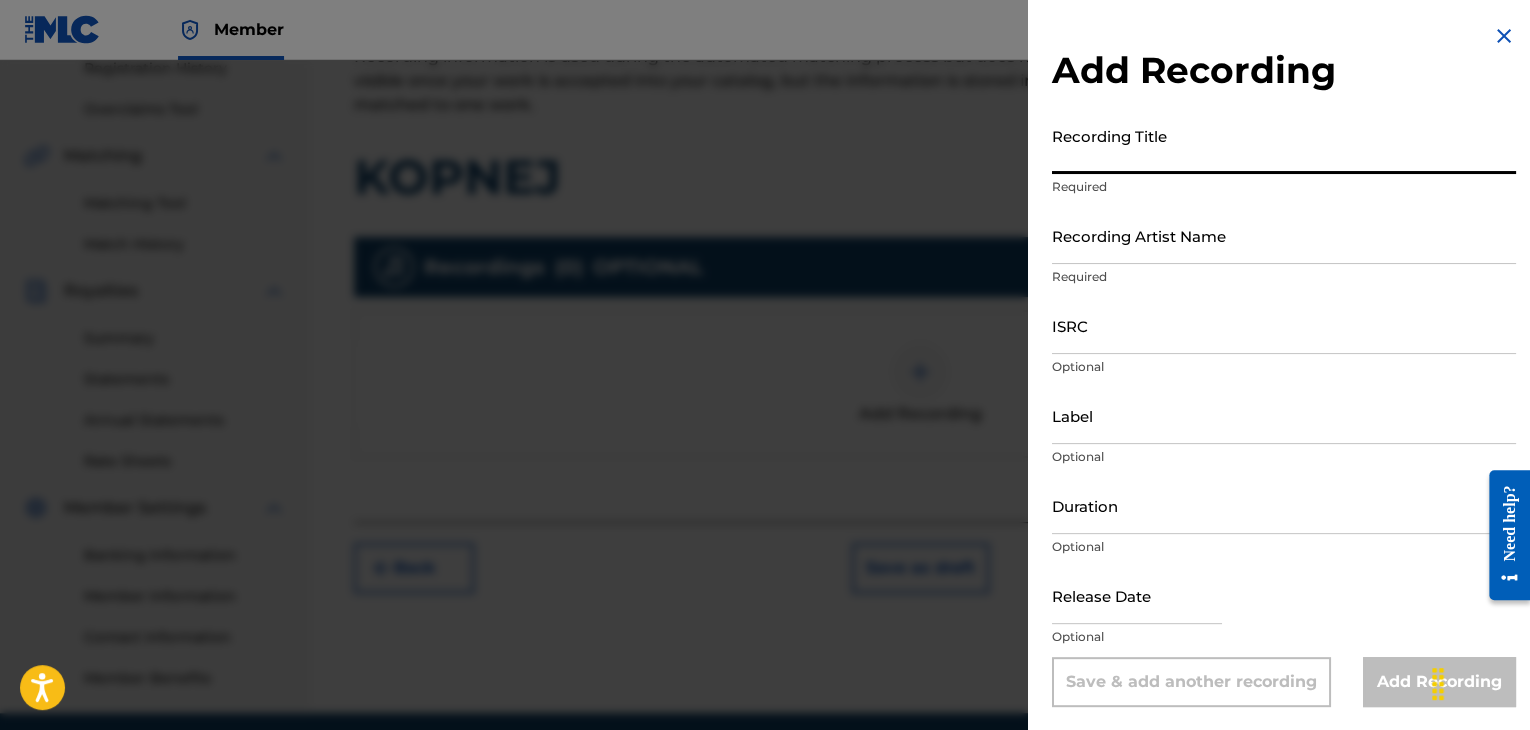 paste on "KOPNEJ" 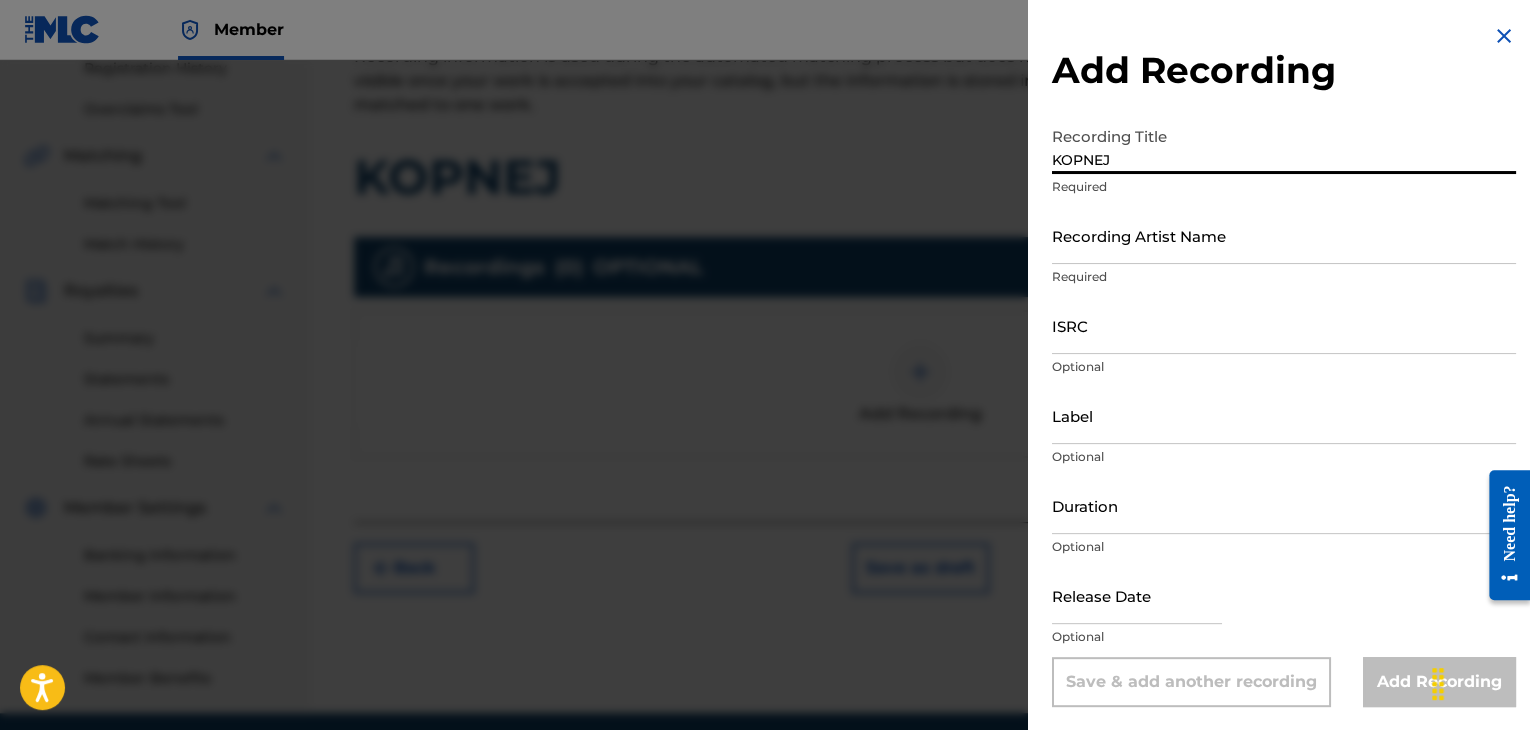 type on "KOPNEJ" 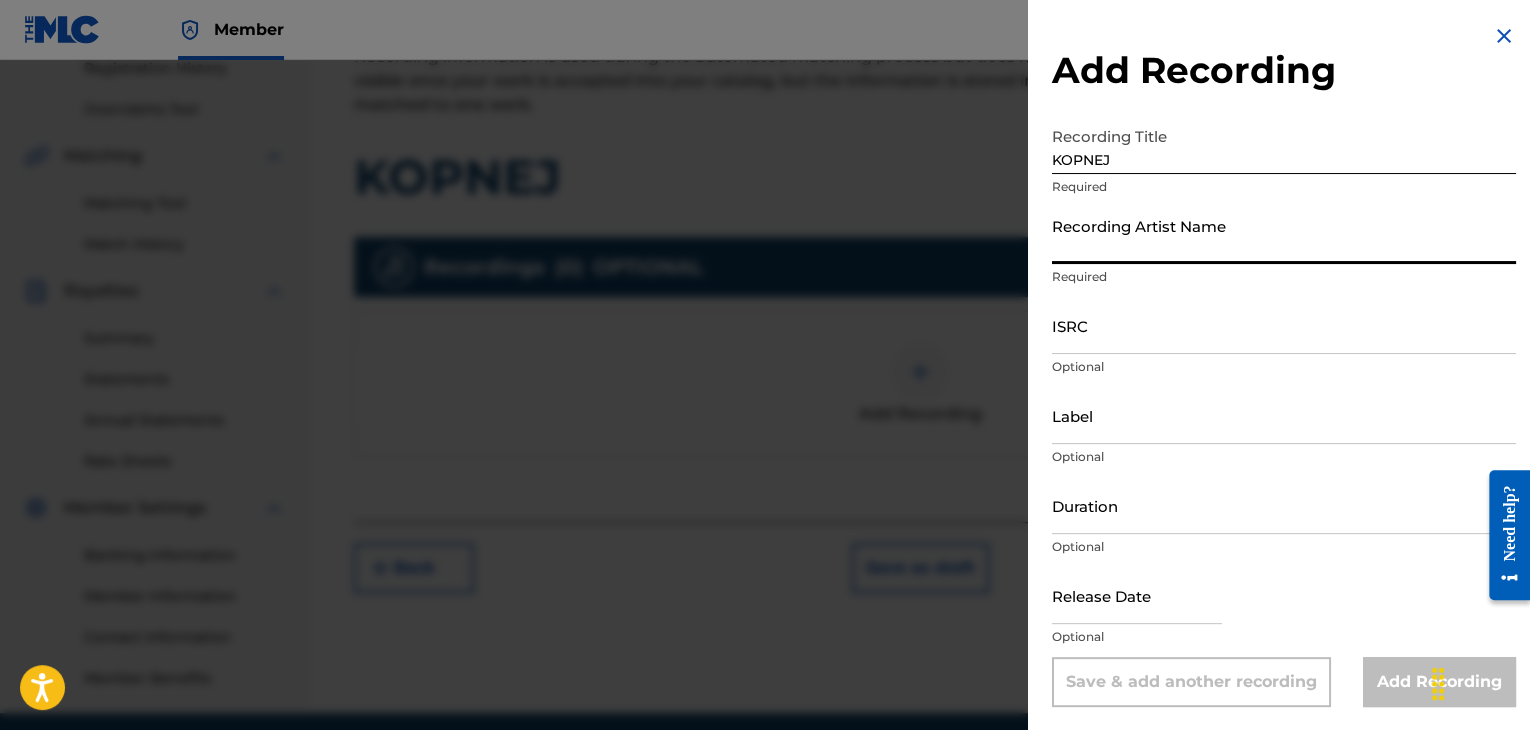 click on "Recording Artist Name" at bounding box center [1284, 235] 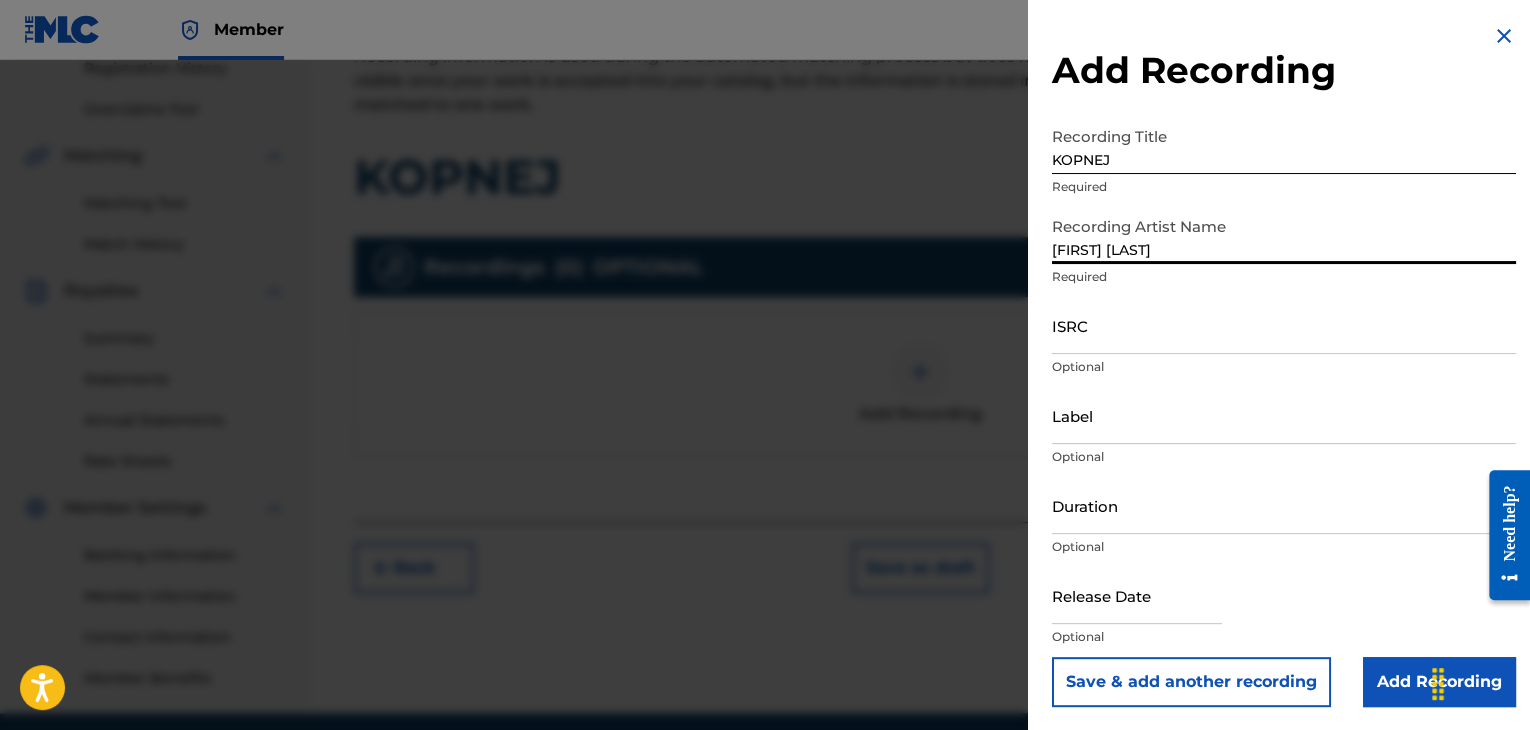 click on "[FIRST] [LAST]" at bounding box center [1284, 235] 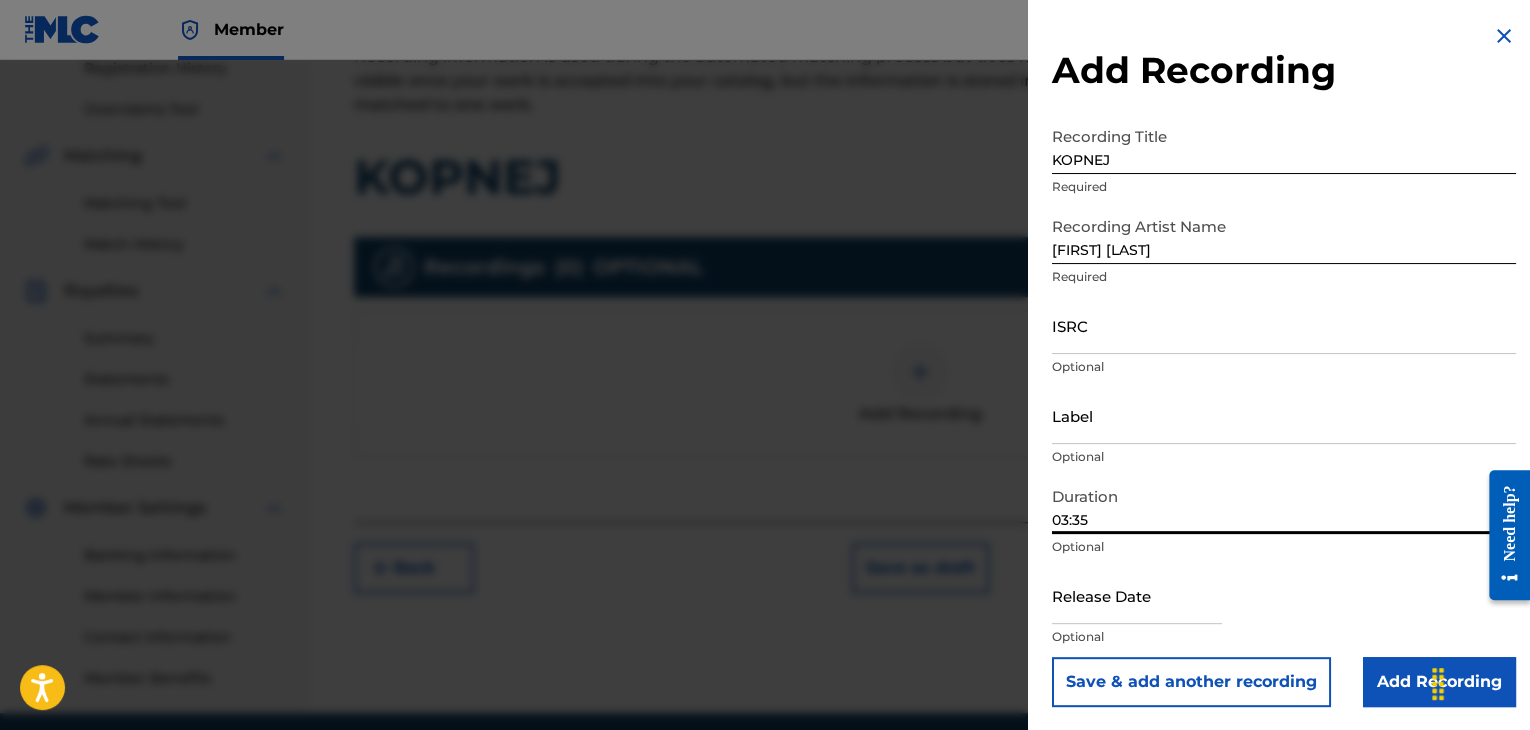 type on "03:35" 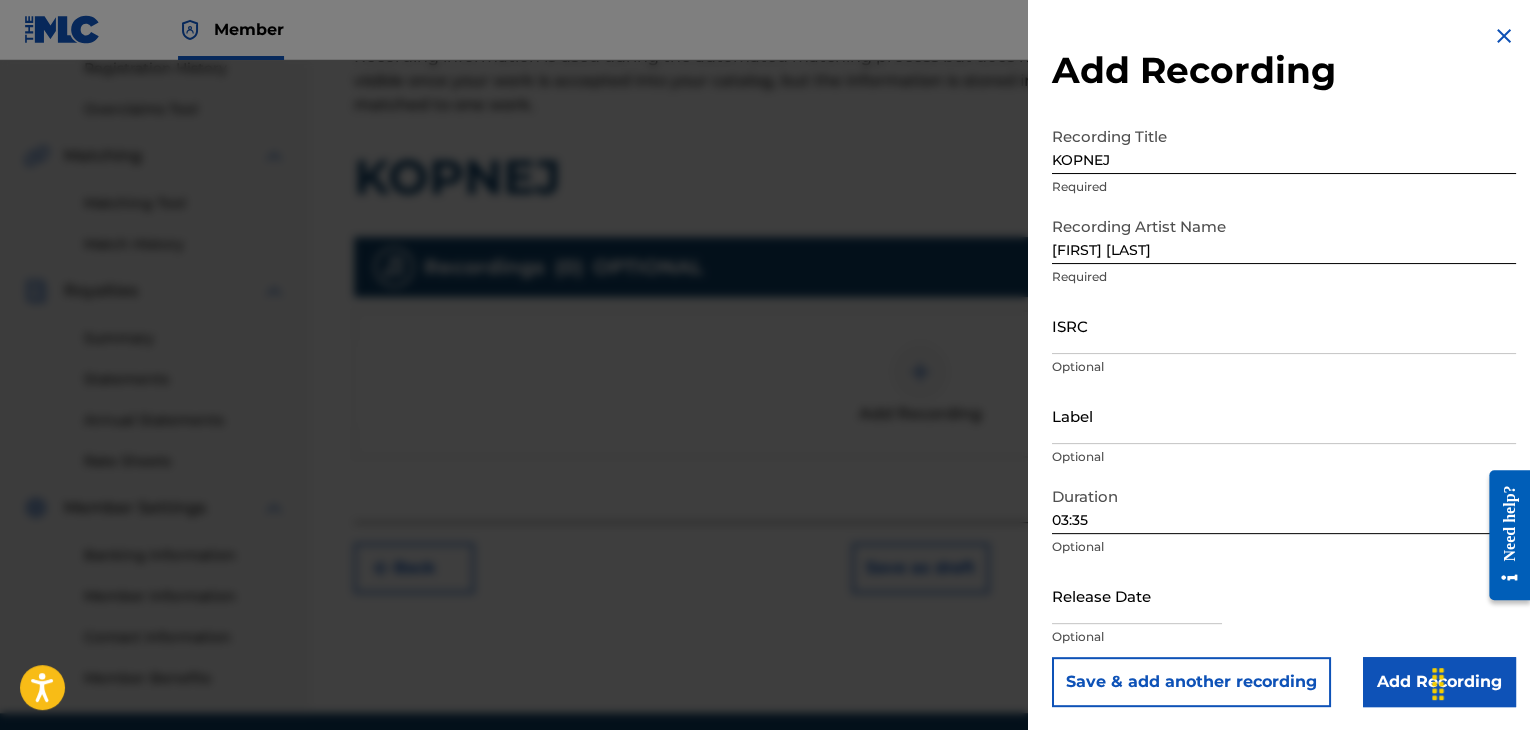 click on "Add Recording" at bounding box center [1439, 682] 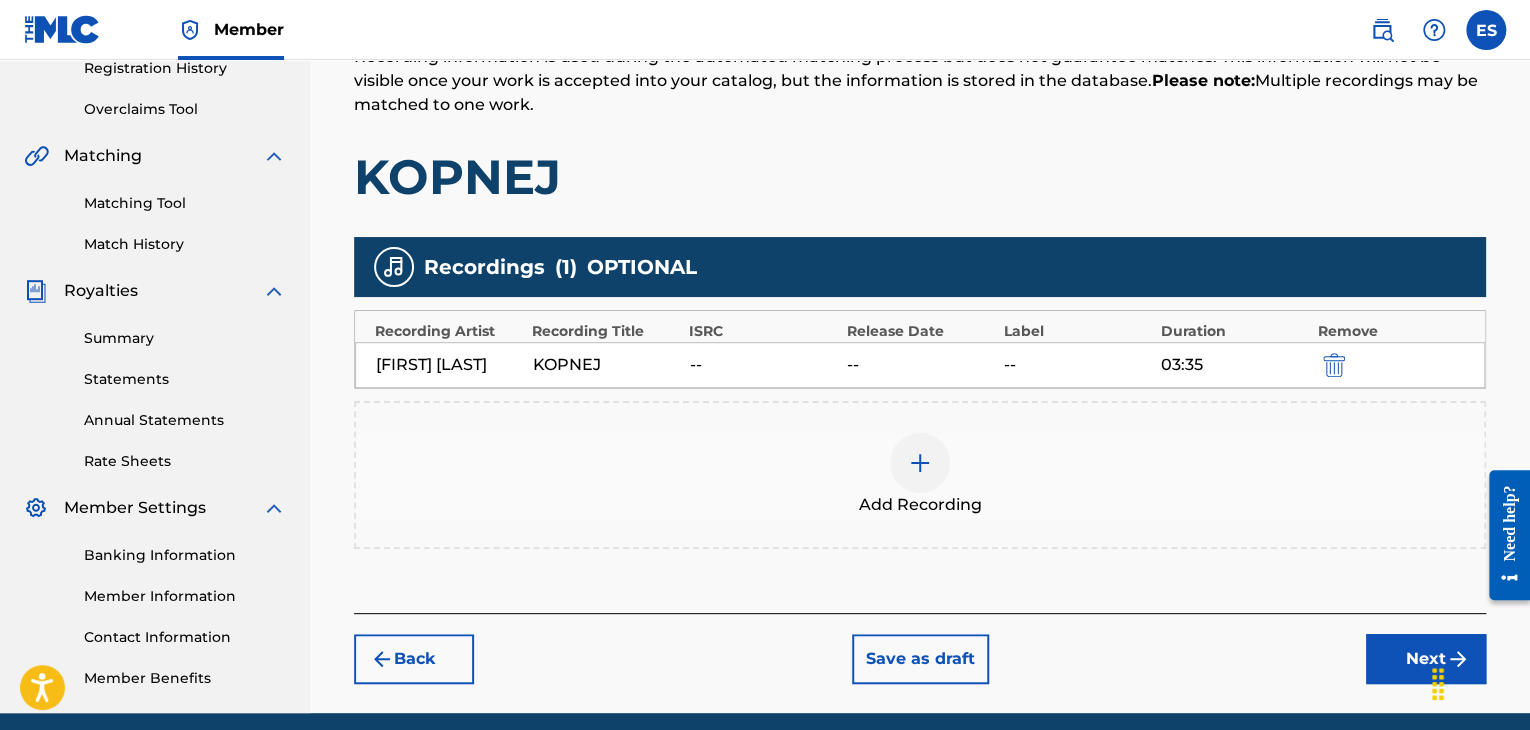 click on "Add Recording" at bounding box center [920, 475] 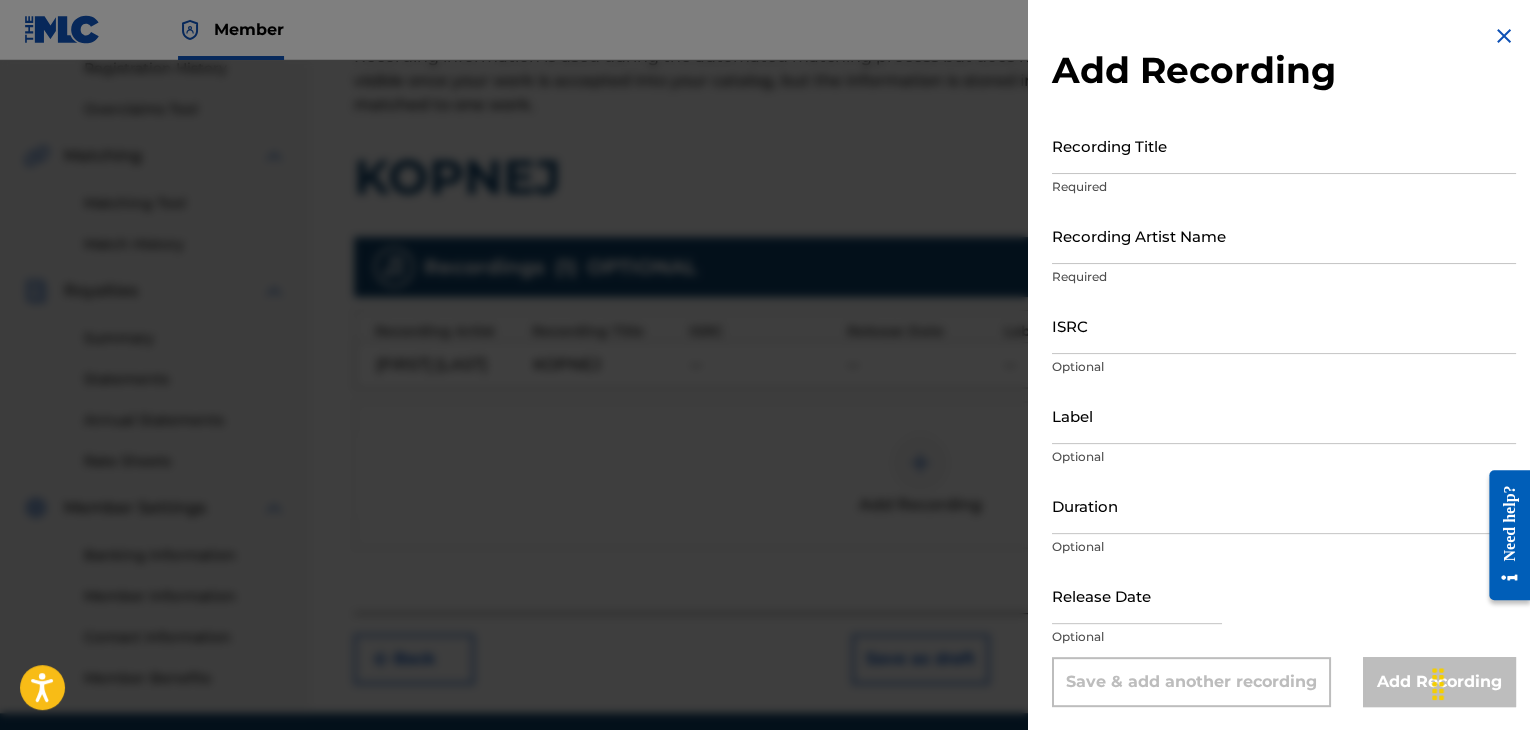 click on "Add Recording Recording Title Required Recording Artist Name Required ISRC Optional Label Optional Duration Optional Release Date Optional Save & add another recording Add Recording" at bounding box center (1284, 365) 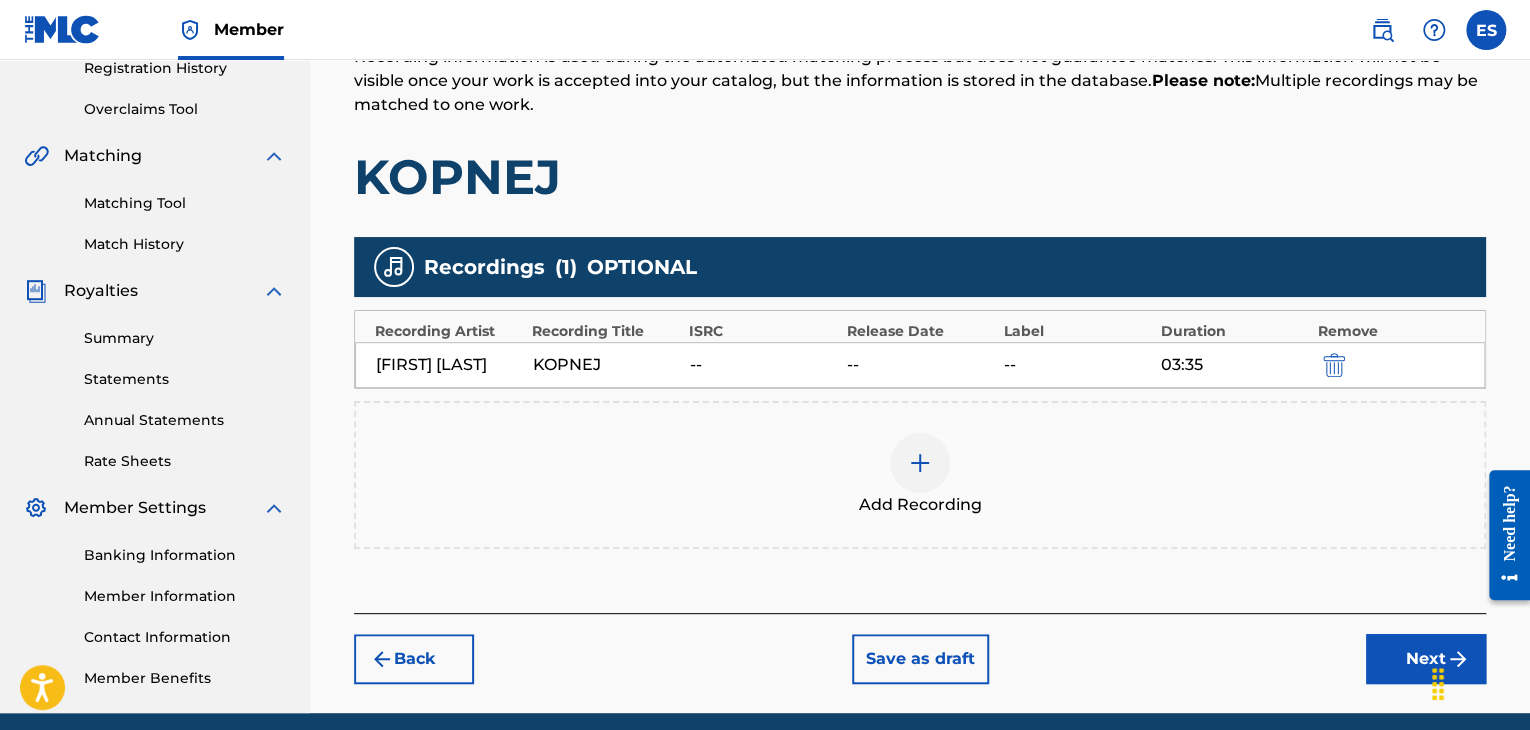 click on "Need help?" at bounding box center [1509, 522] 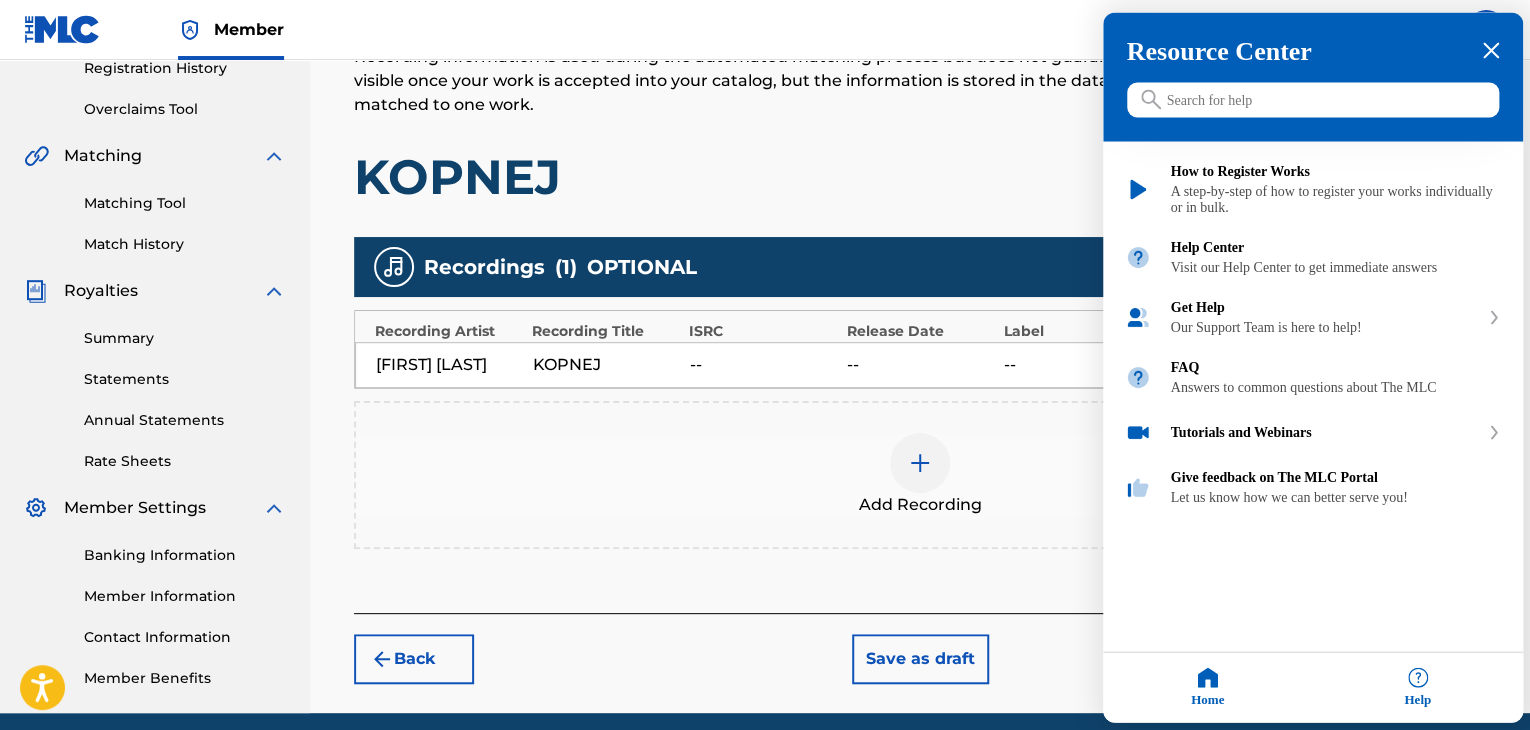 click 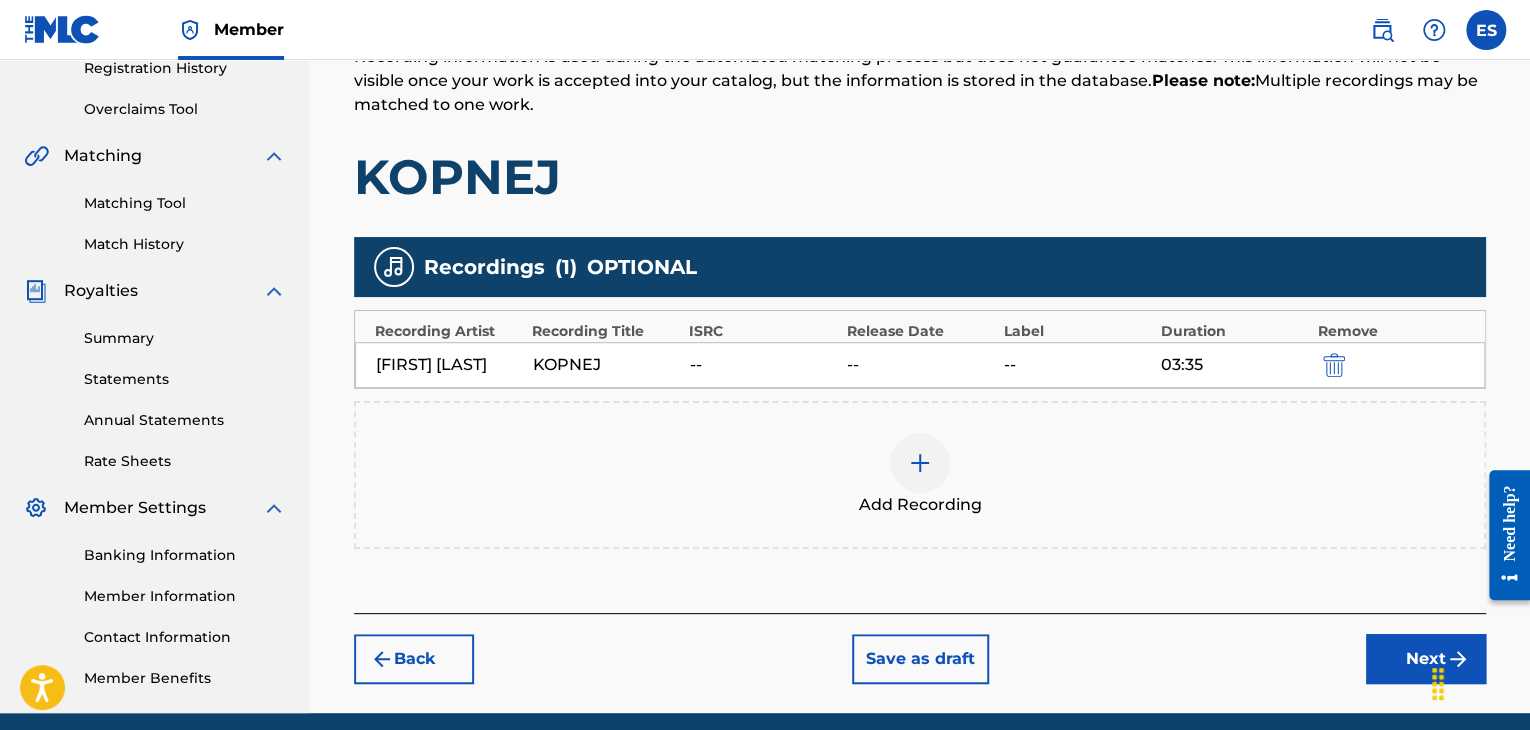 click on "Next" at bounding box center [1426, 659] 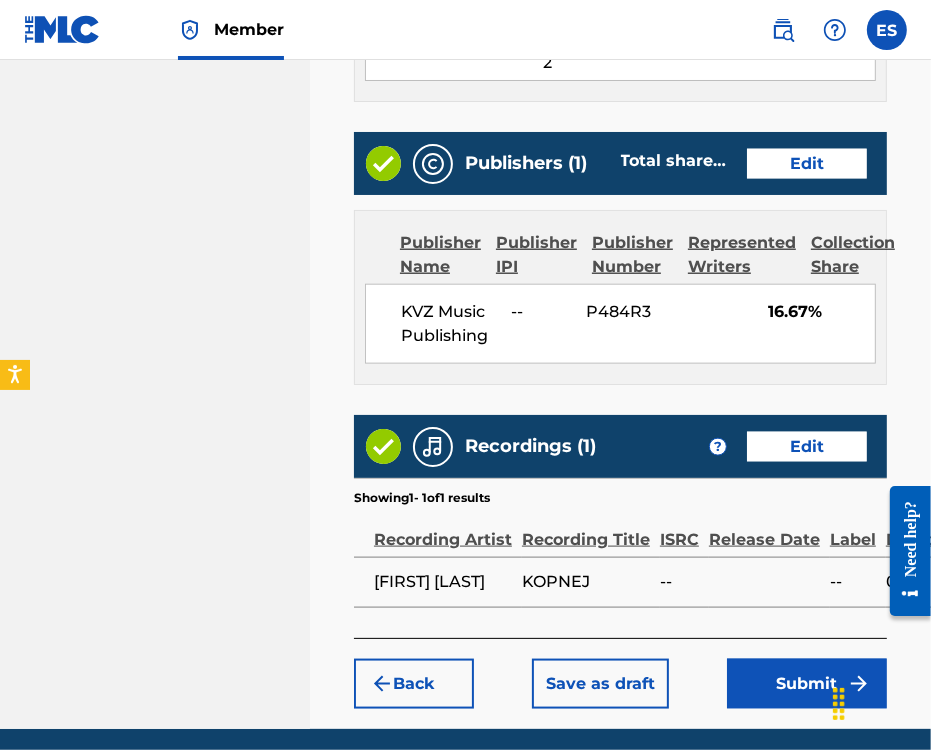 scroll, scrollTop: 1376, scrollLeft: 0, axis: vertical 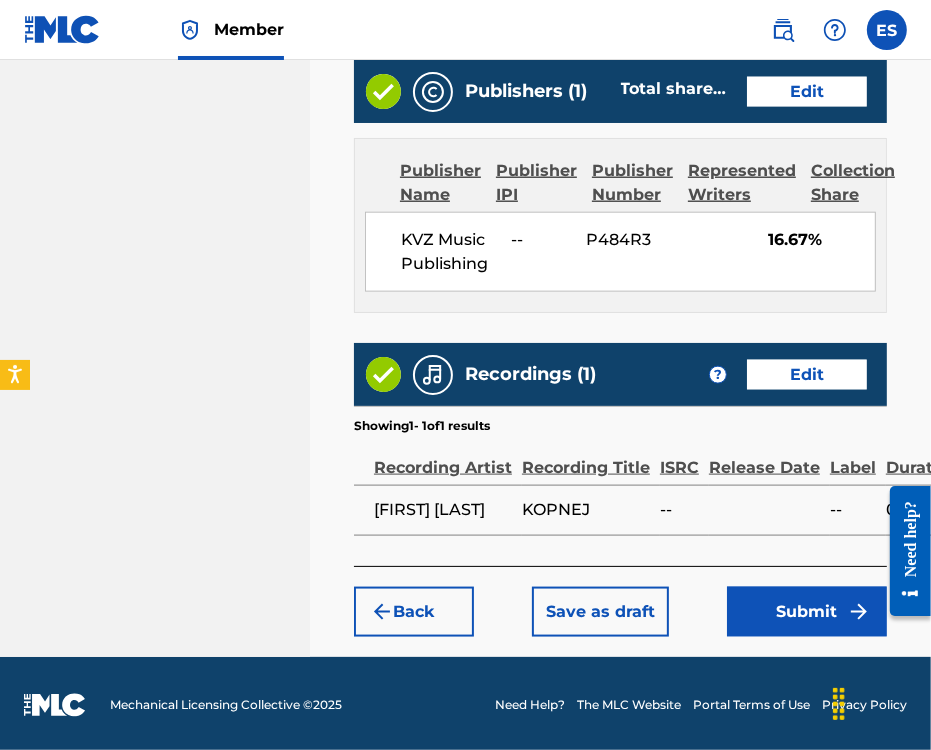 click on "Submit" at bounding box center (807, 612) 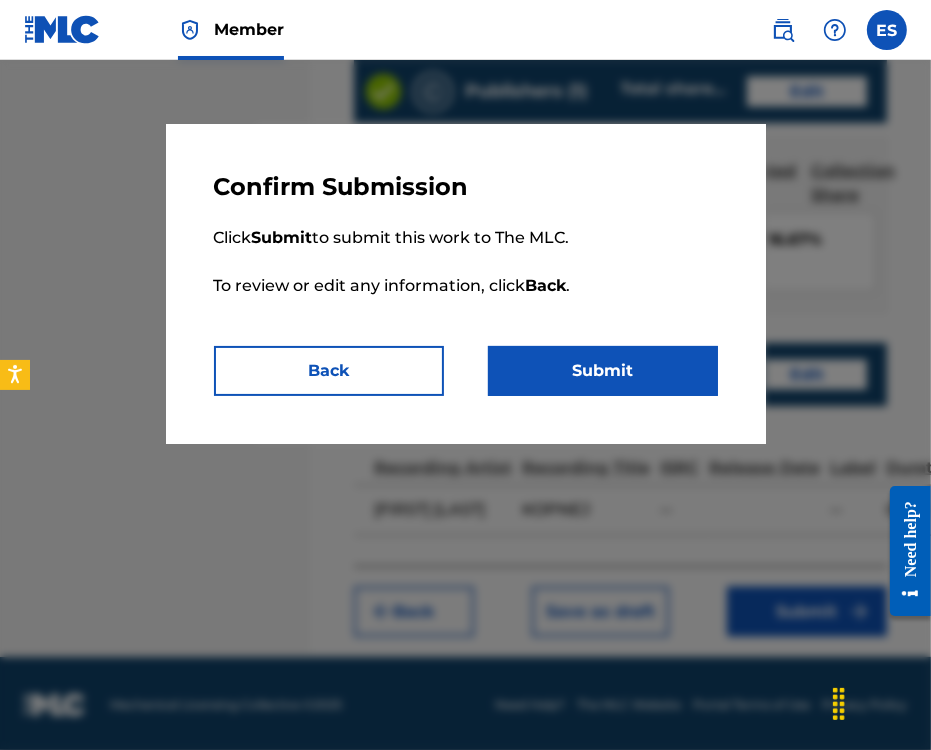 click on "Submit" at bounding box center (603, 371) 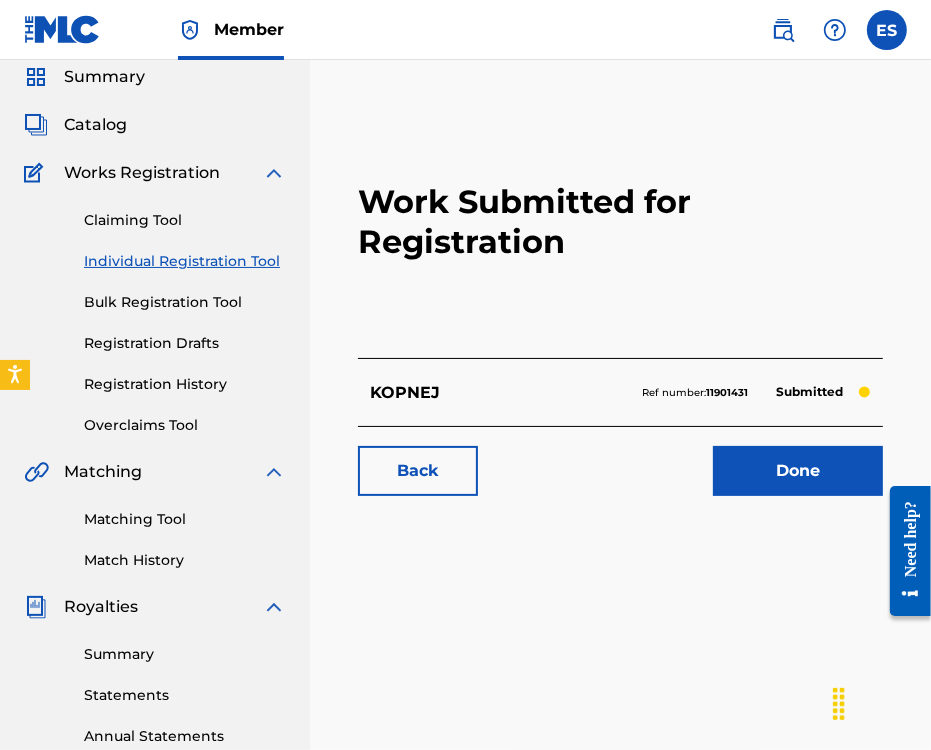scroll, scrollTop: 200, scrollLeft: 0, axis: vertical 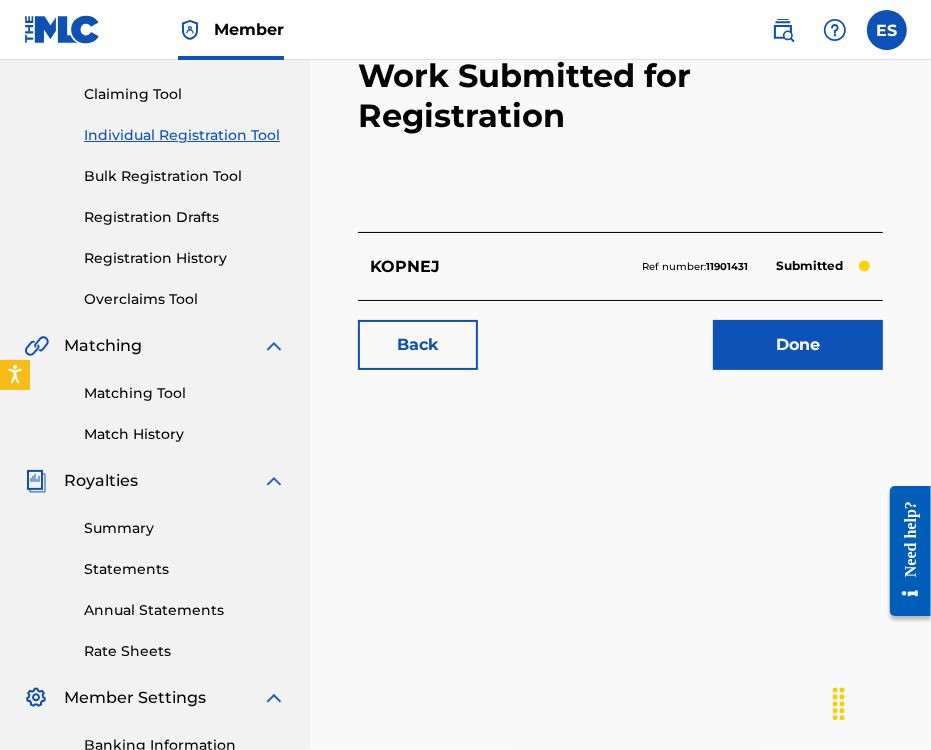 click on "Individual Registration Tool" at bounding box center (185, 135) 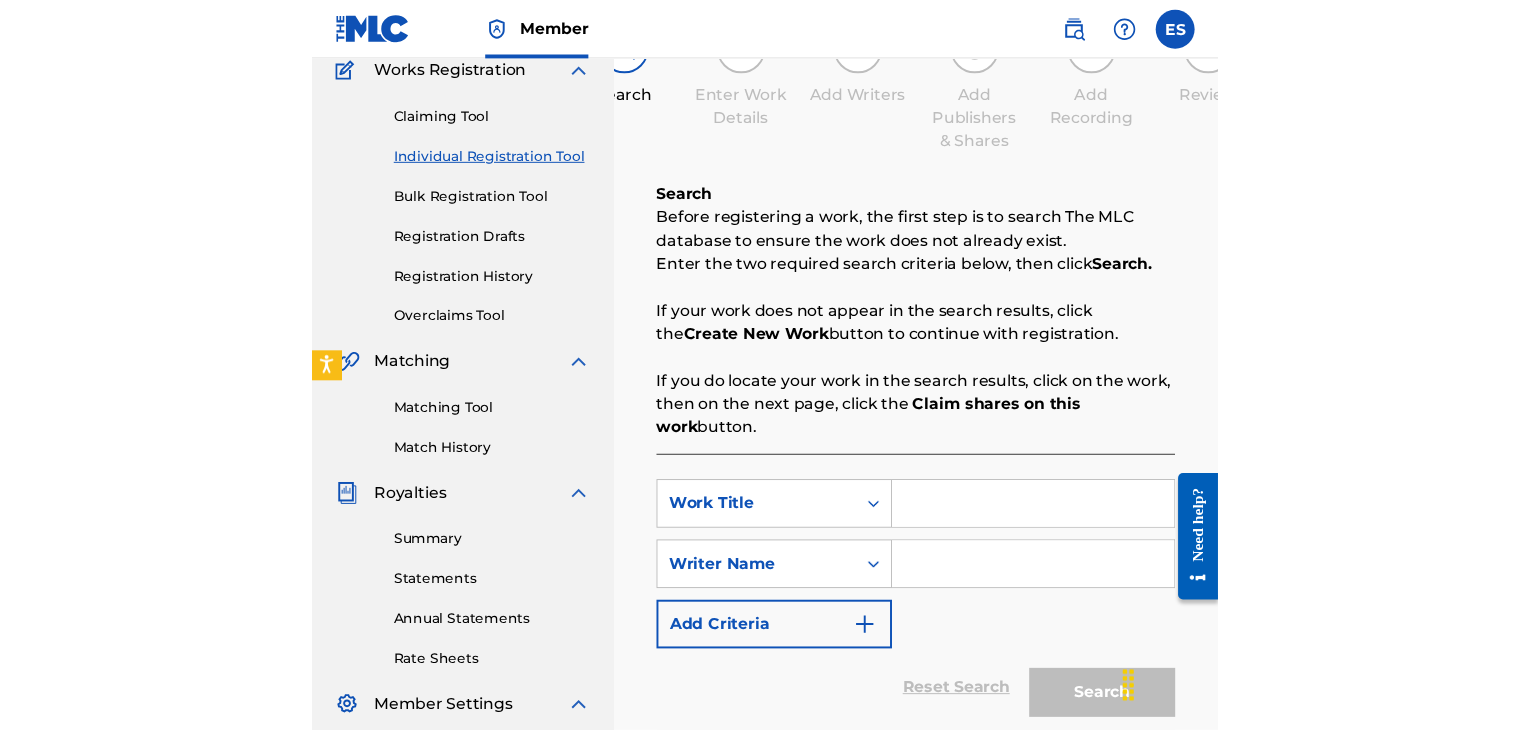 scroll, scrollTop: 300, scrollLeft: 0, axis: vertical 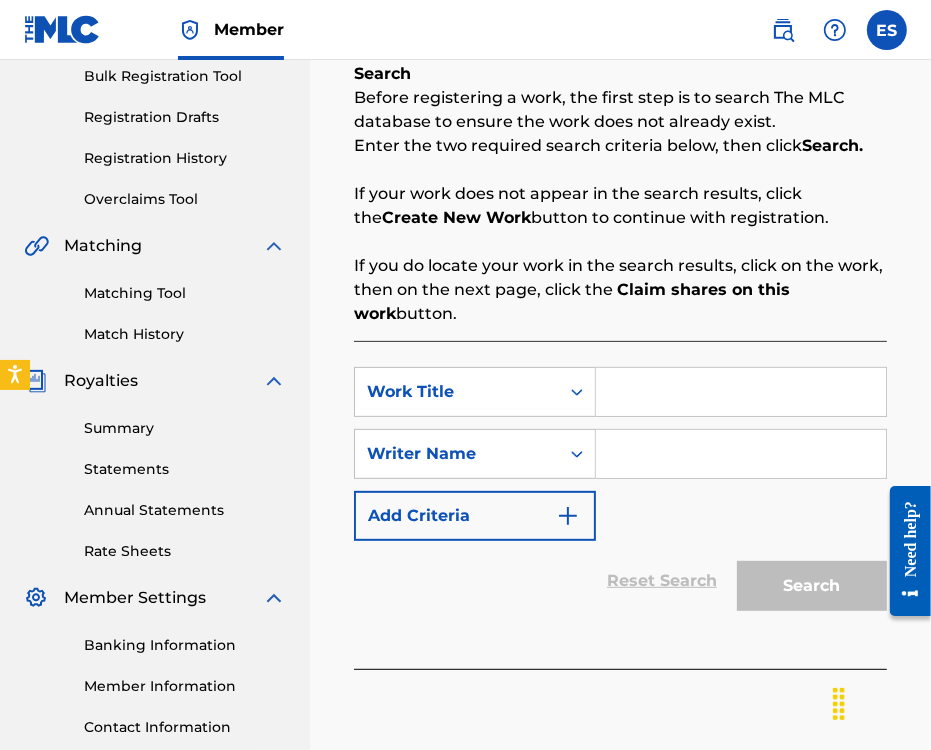 click at bounding box center (741, 392) 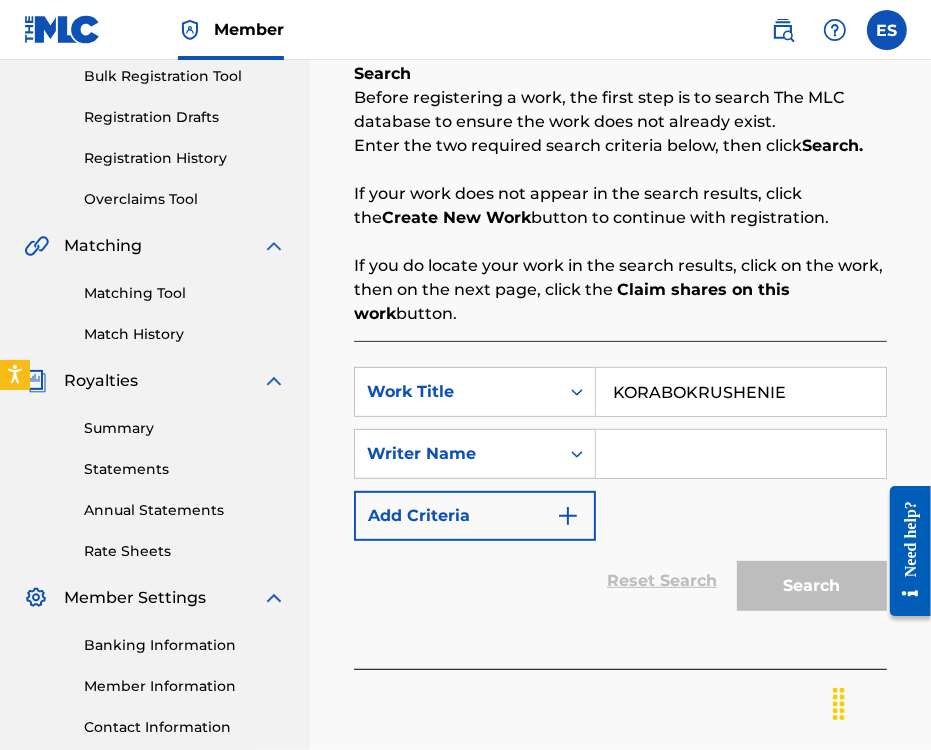 type on "KORABOKRUSHENIE" 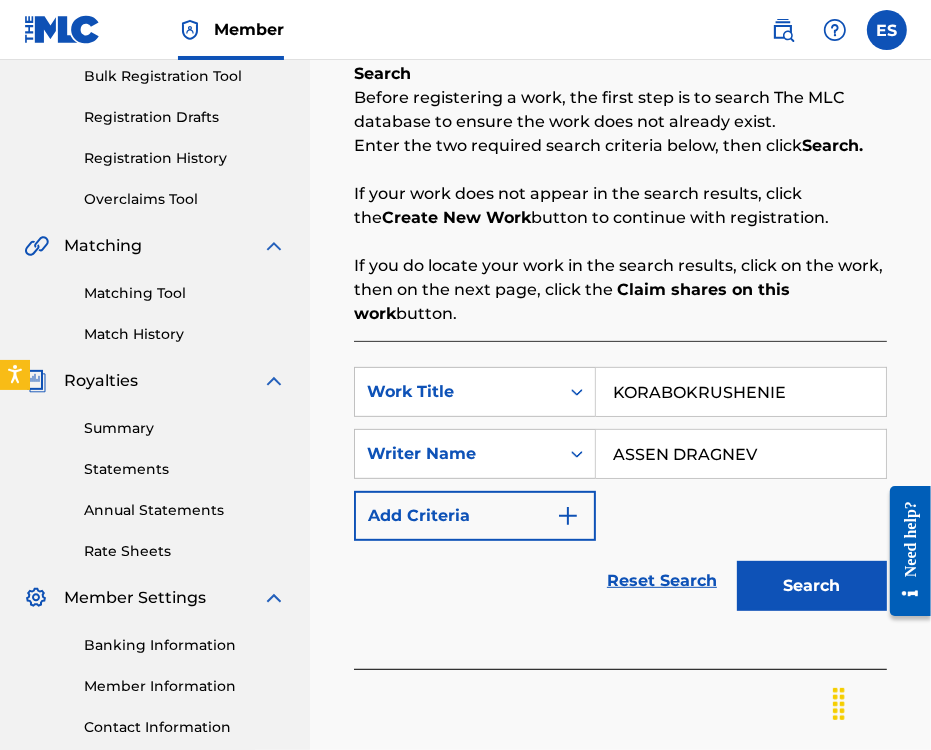 click on "Search" at bounding box center (812, 586) 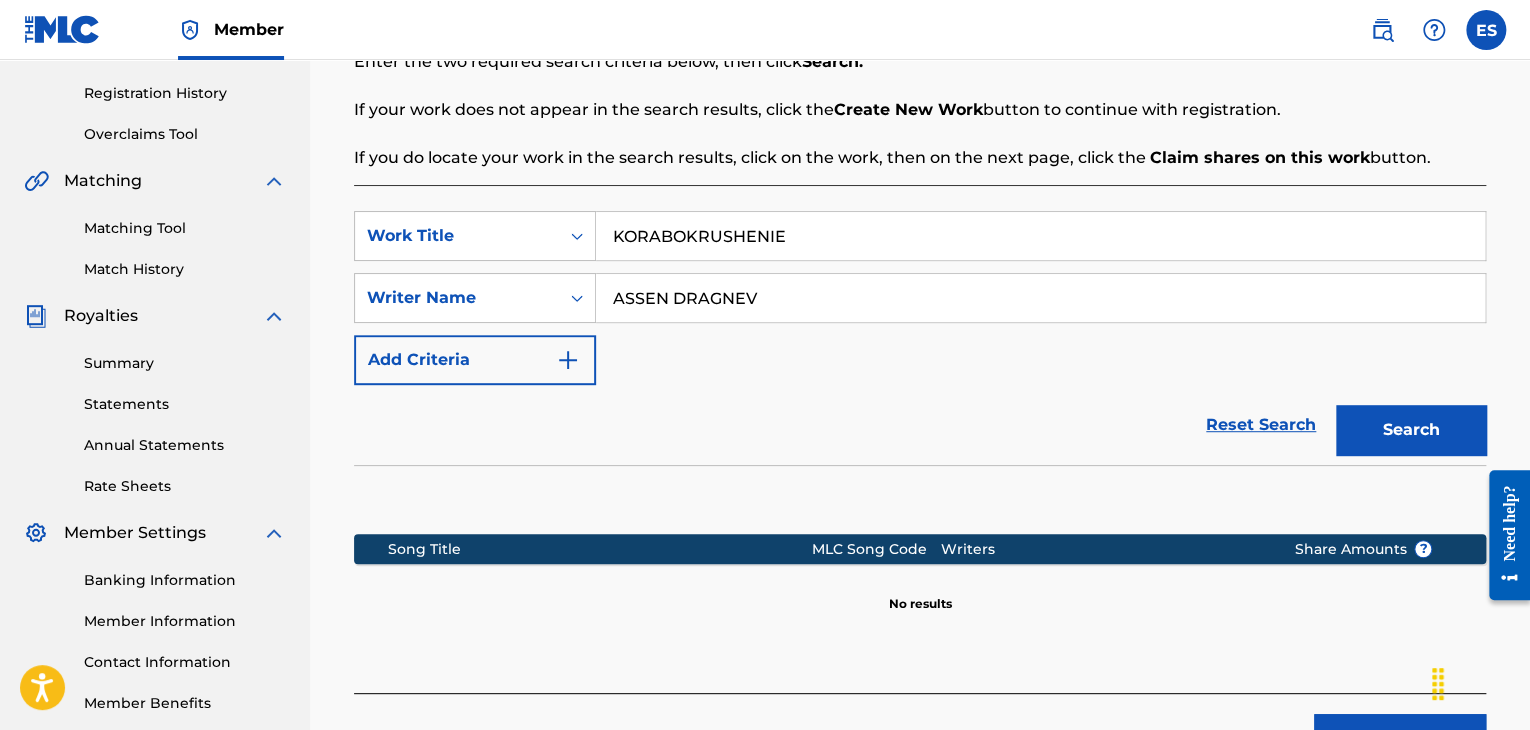 scroll, scrollTop: 400, scrollLeft: 0, axis: vertical 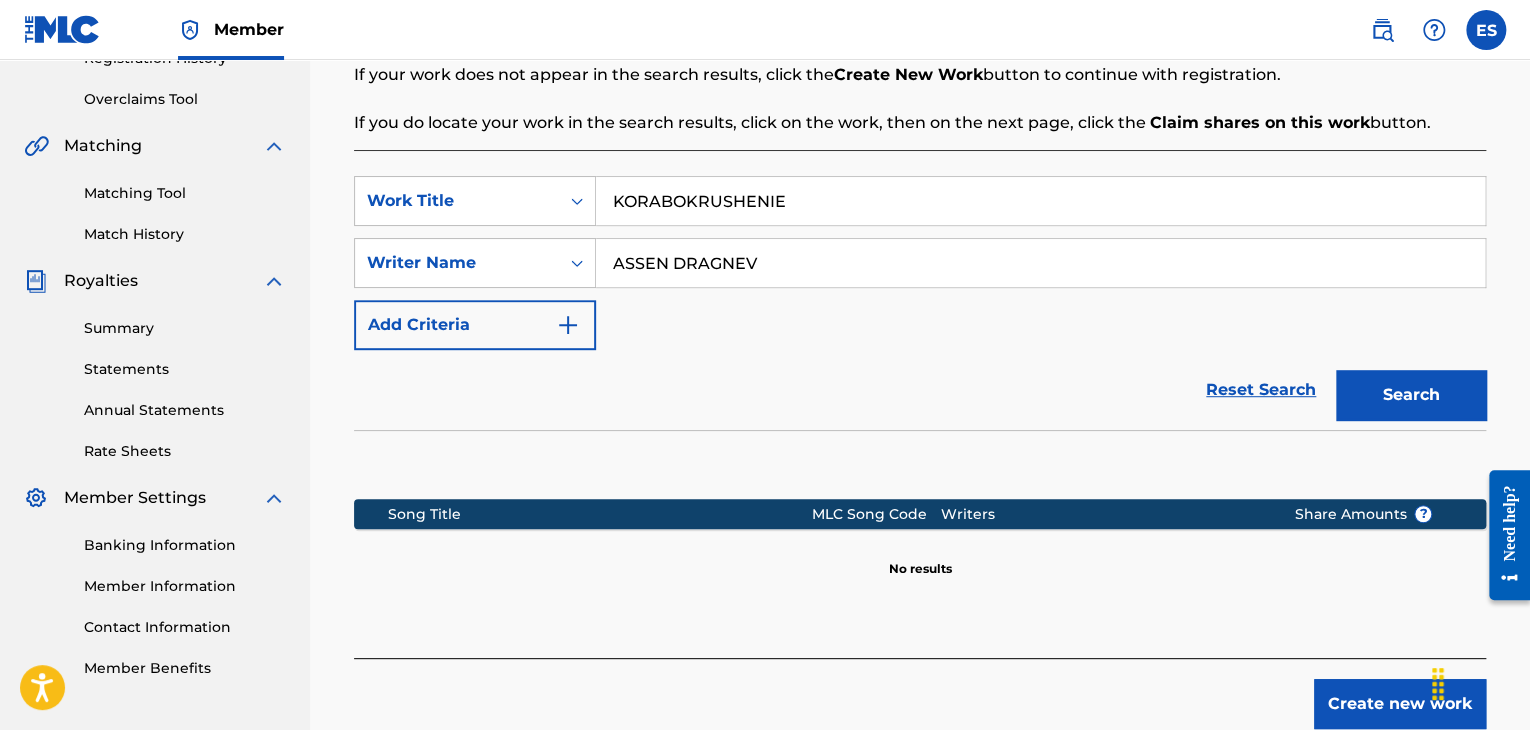 click on "KORABOKRUSHENIE" at bounding box center [1040, 201] 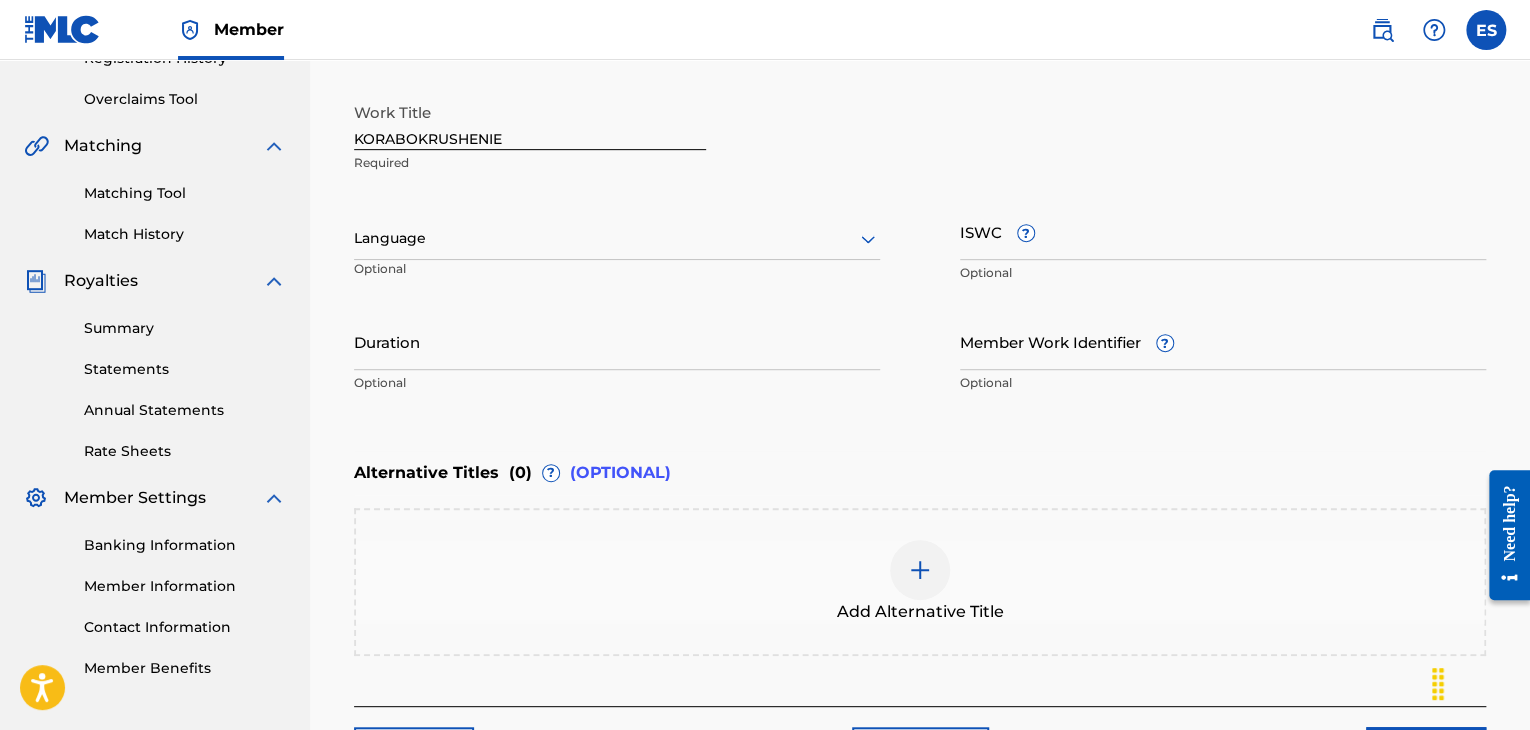 click at bounding box center [617, 238] 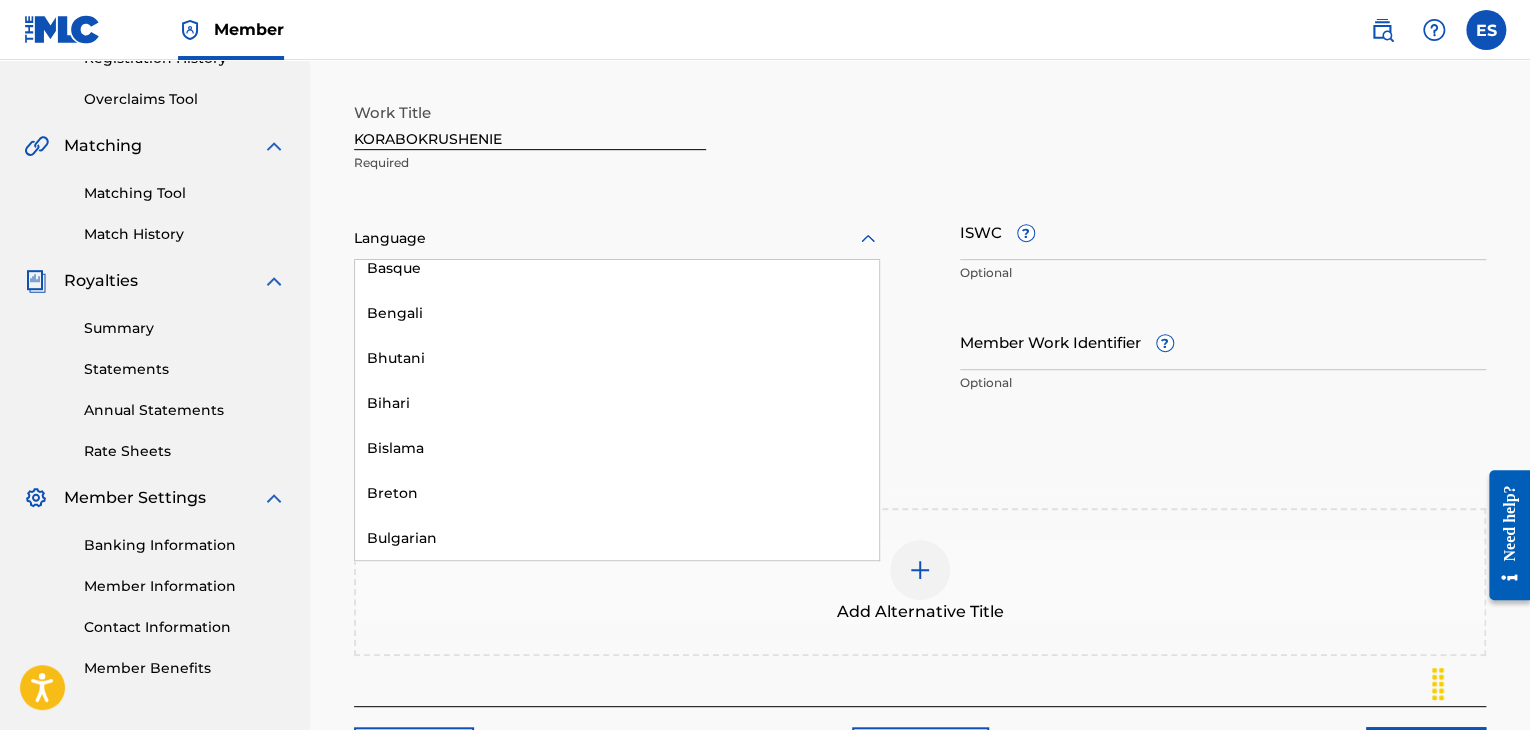 scroll, scrollTop: 700, scrollLeft: 0, axis: vertical 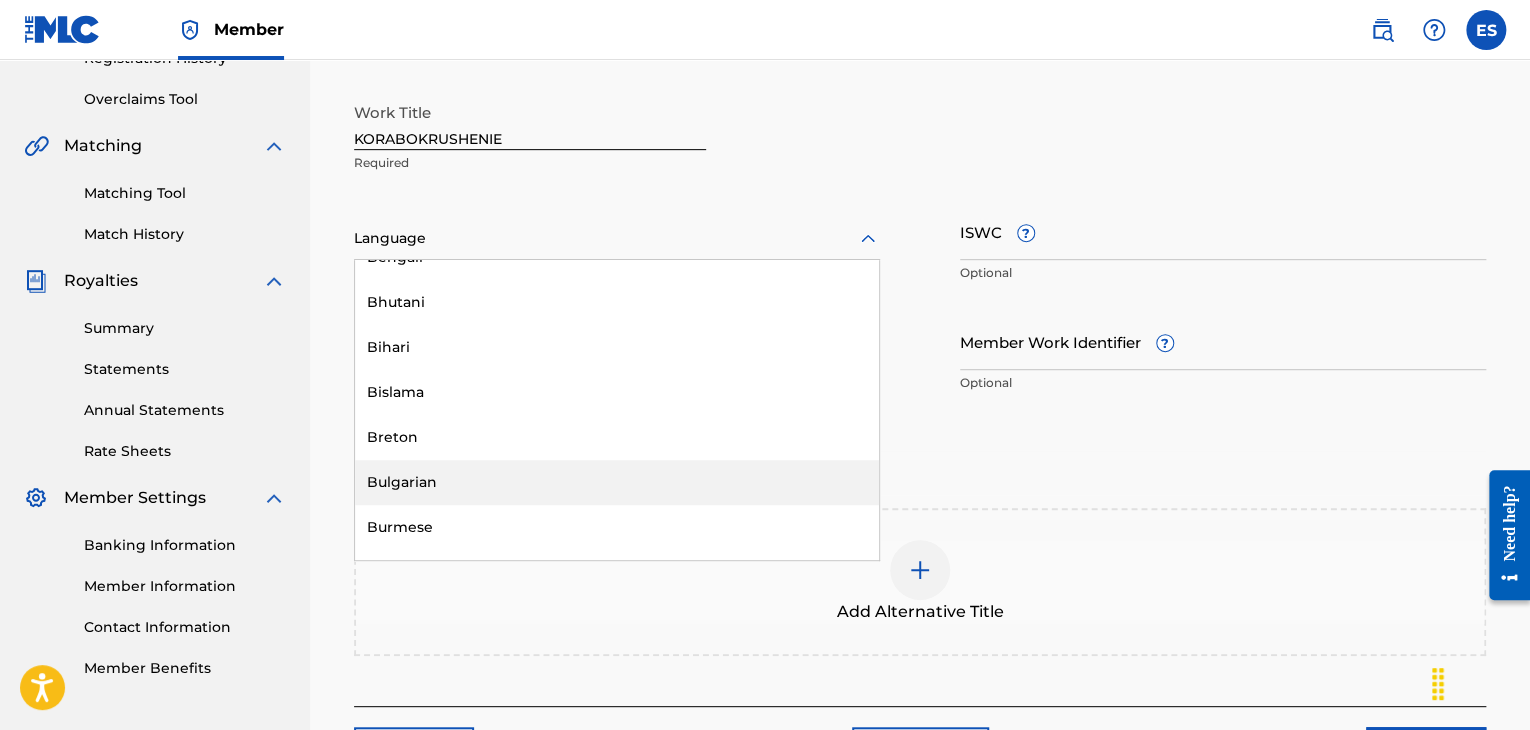 click on "Bulgarian" at bounding box center (617, 482) 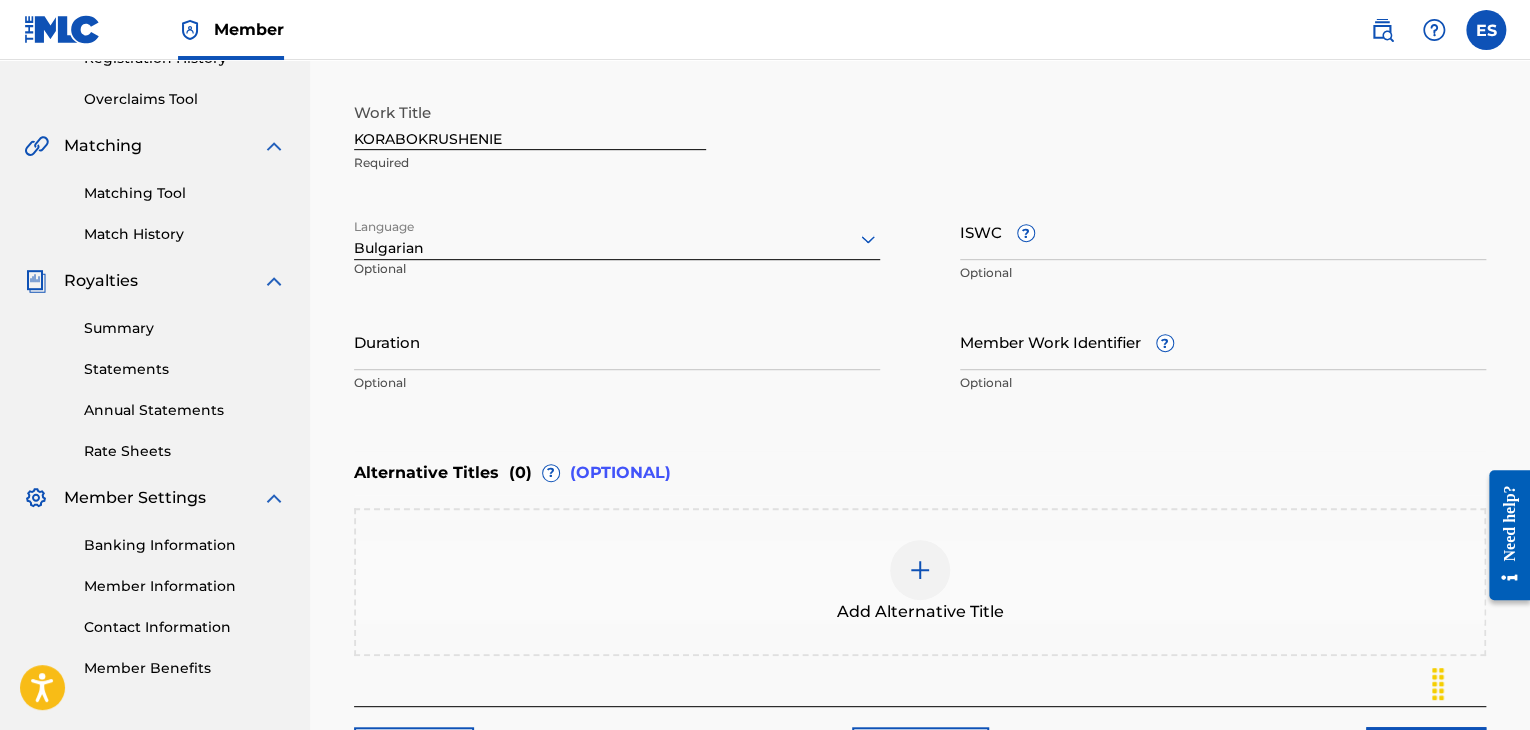 click on "ISWC   ?" at bounding box center (1223, 231) 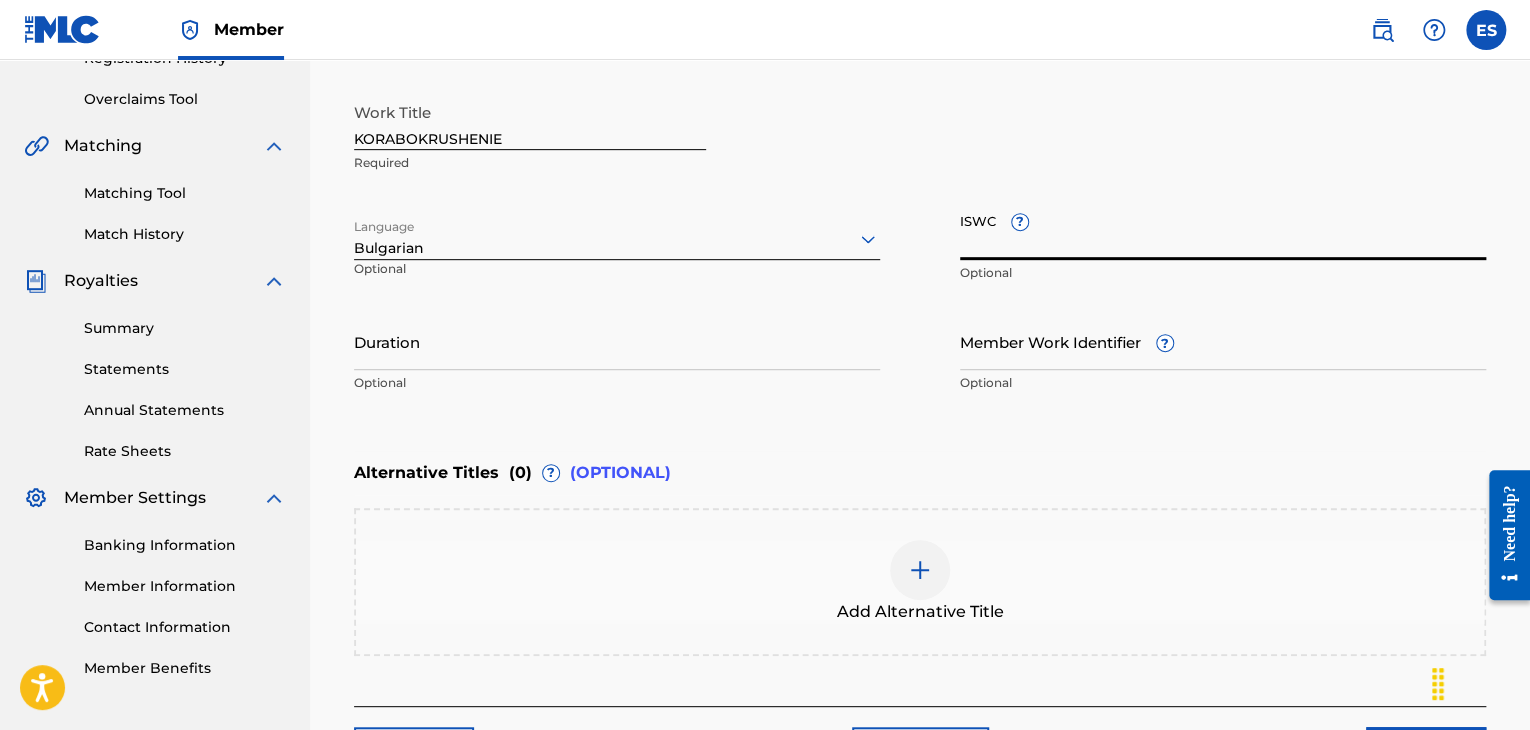 paste on "T9134013164" 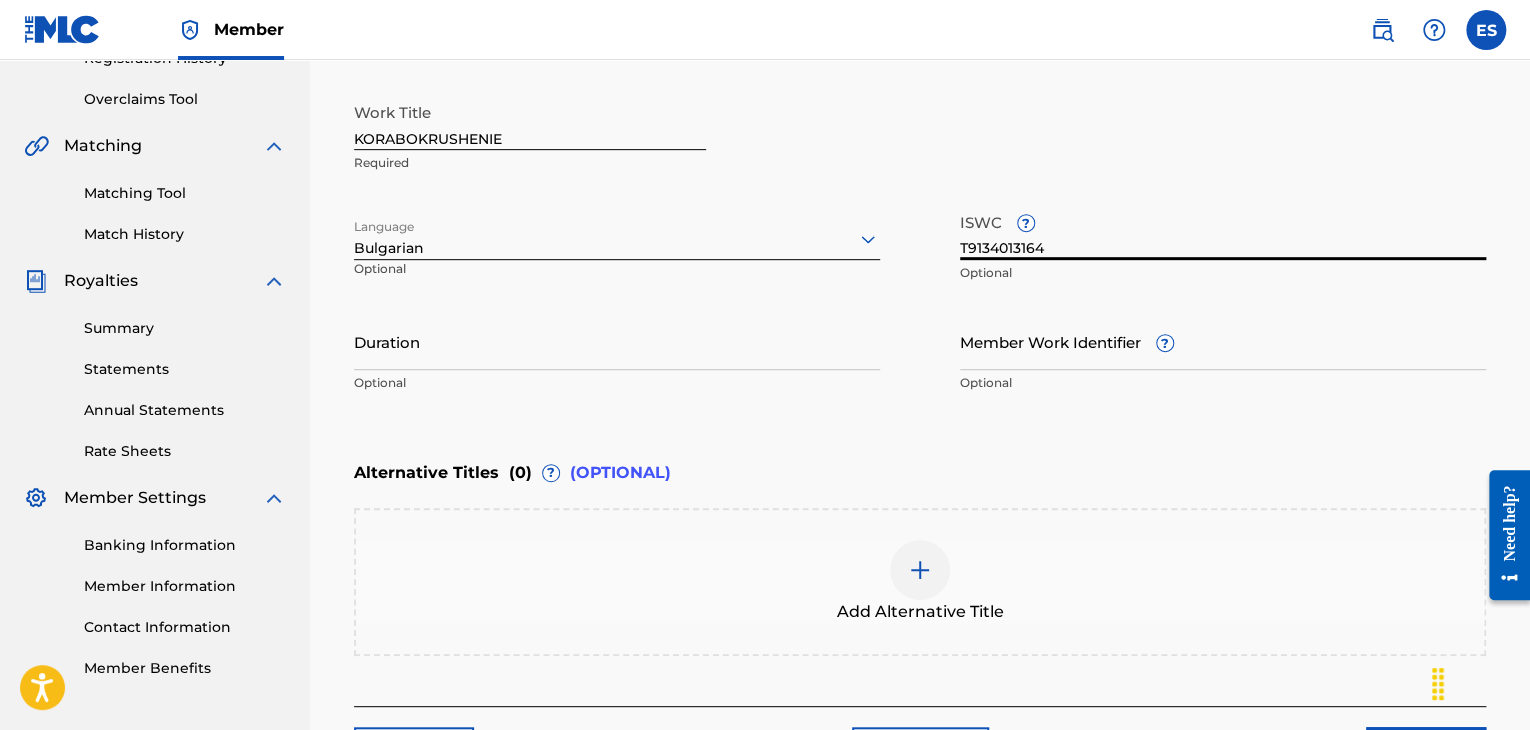type on "T9134013164" 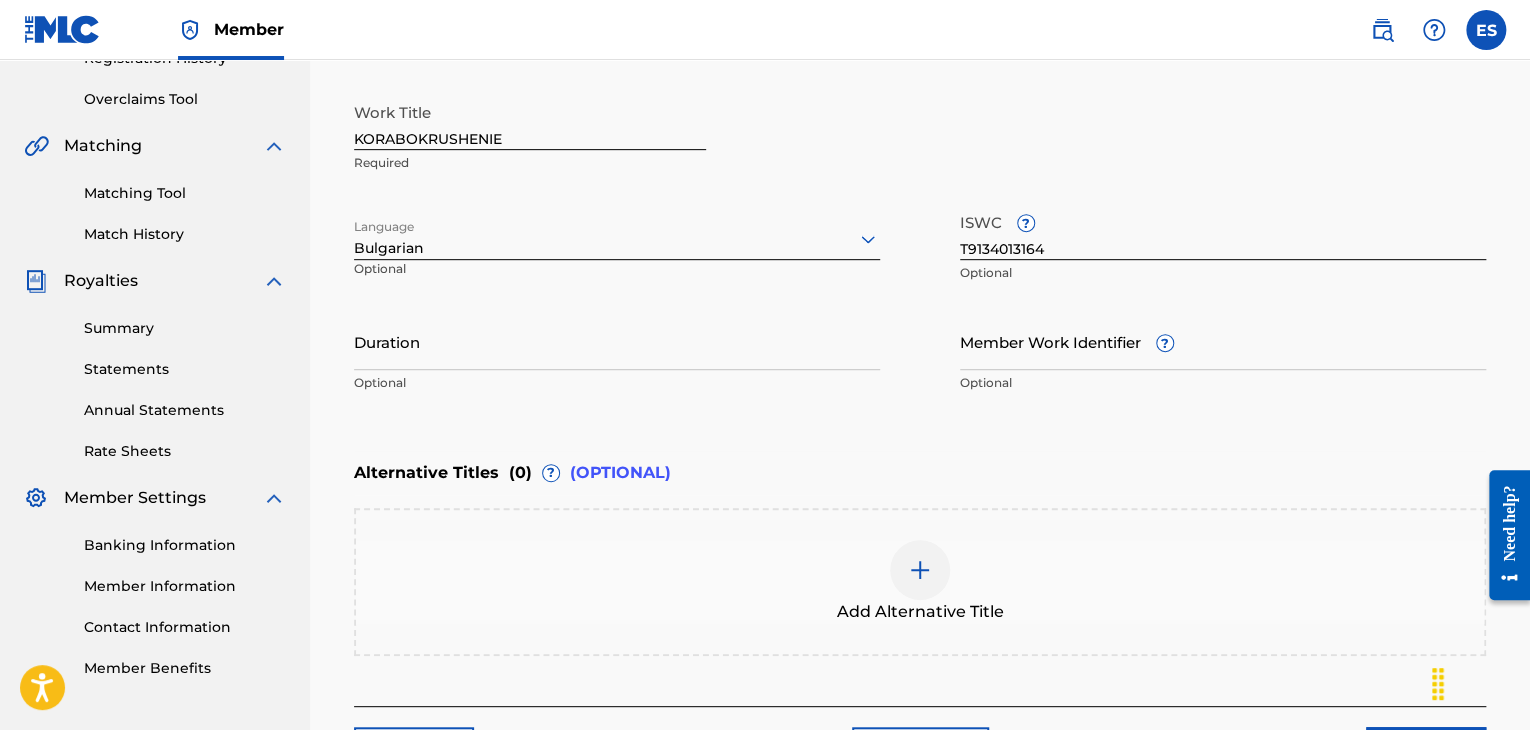 click on "Duration" at bounding box center [617, 341] 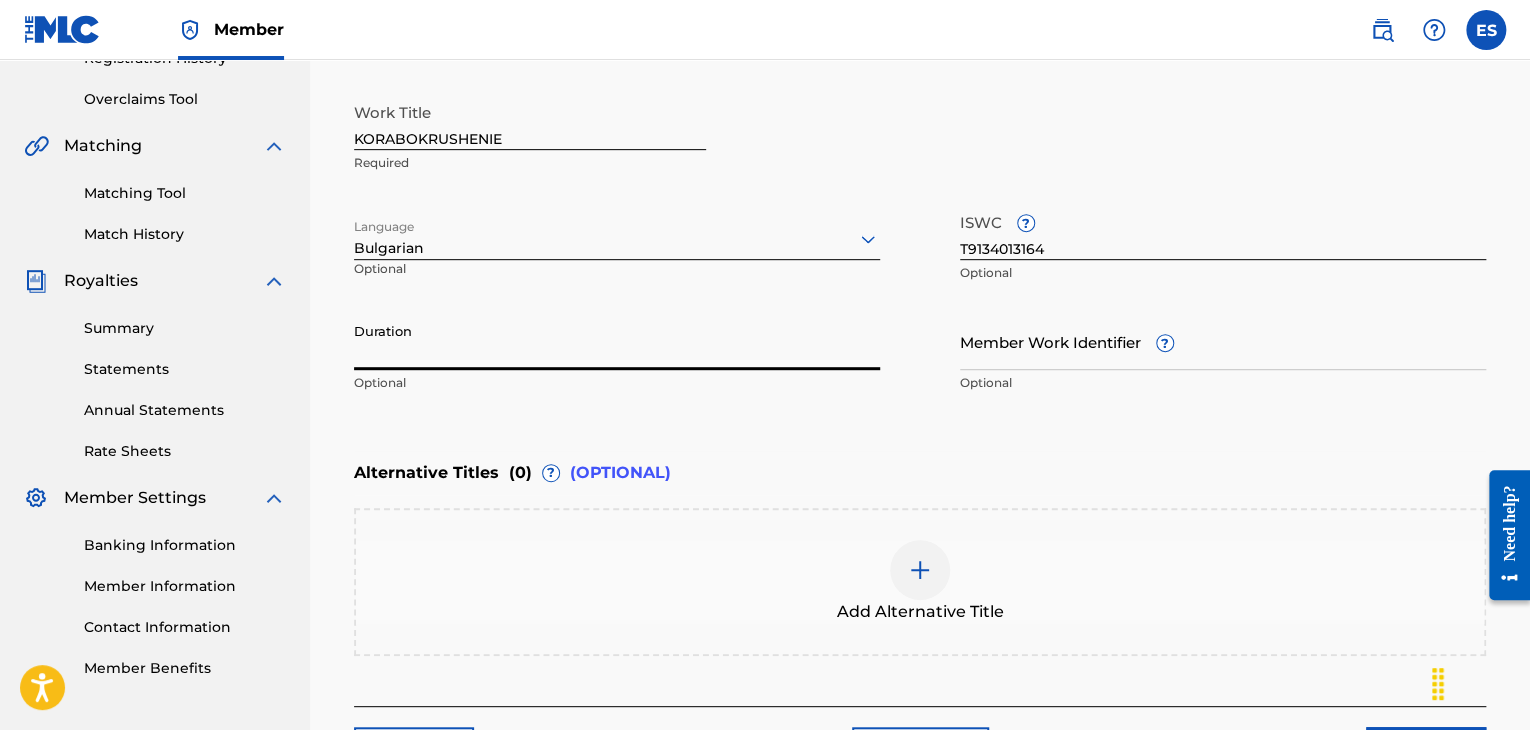 click on "Duration" at bounding box center [617, 341] 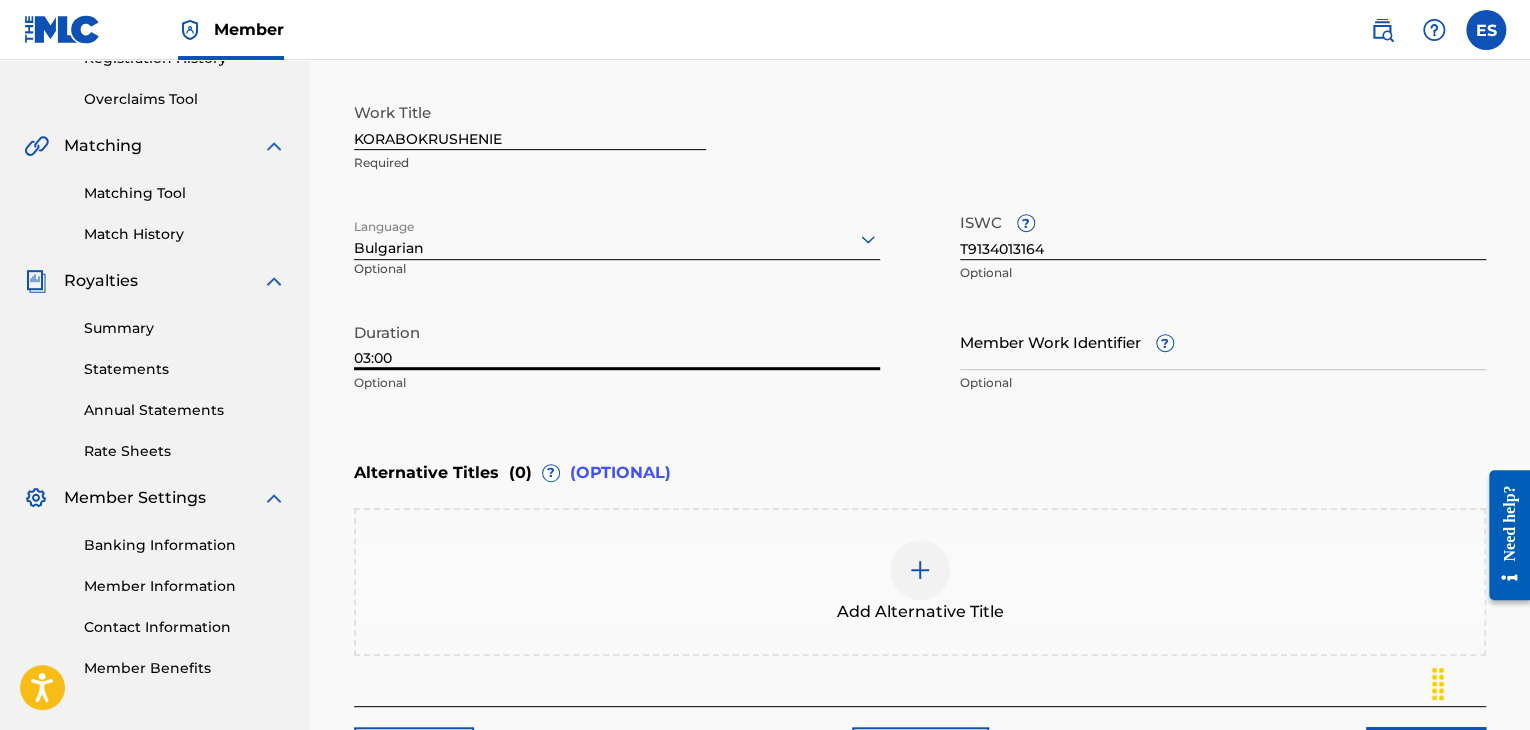 type on "03:00" 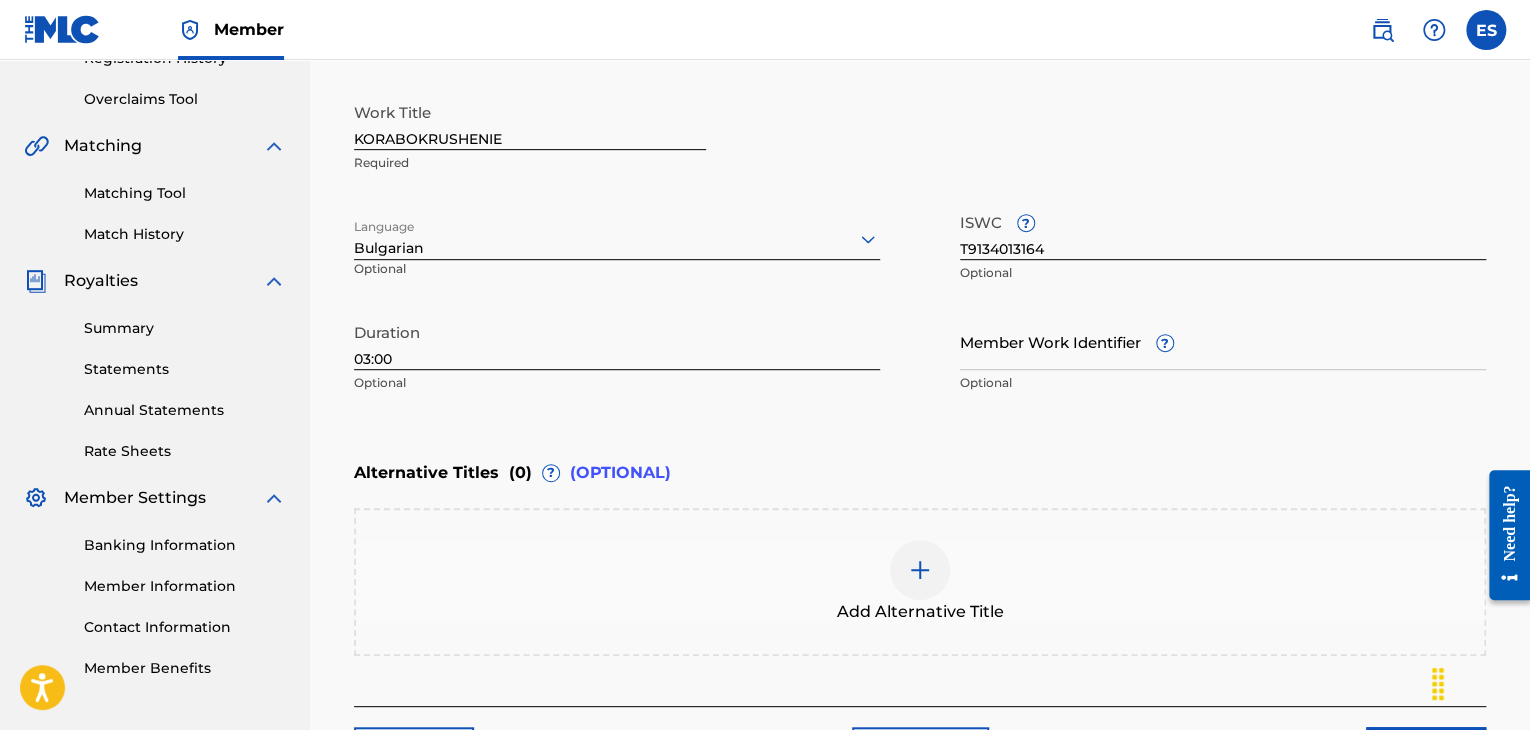click at bounding box center (920, 570) 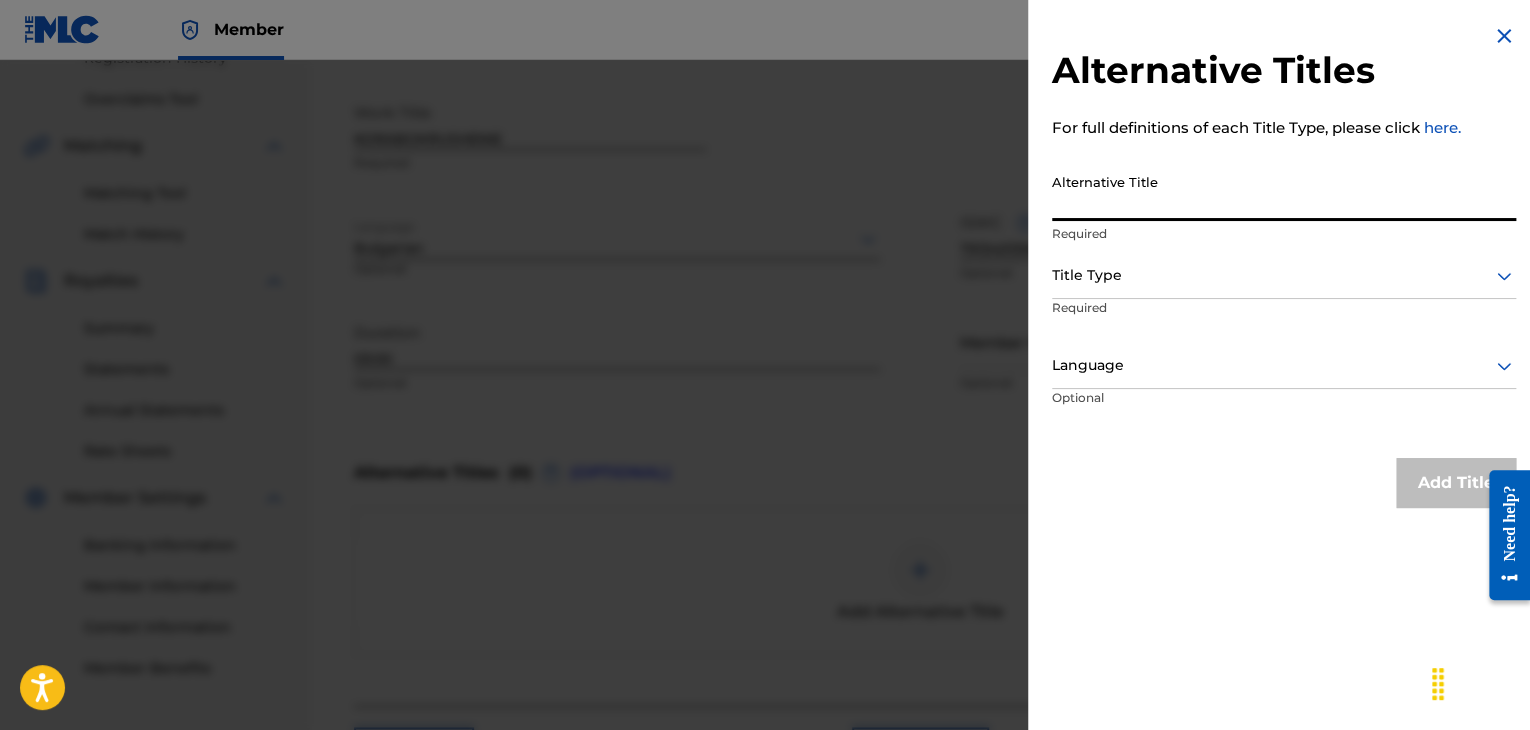 paste on "KORABOKRUSHENIE" 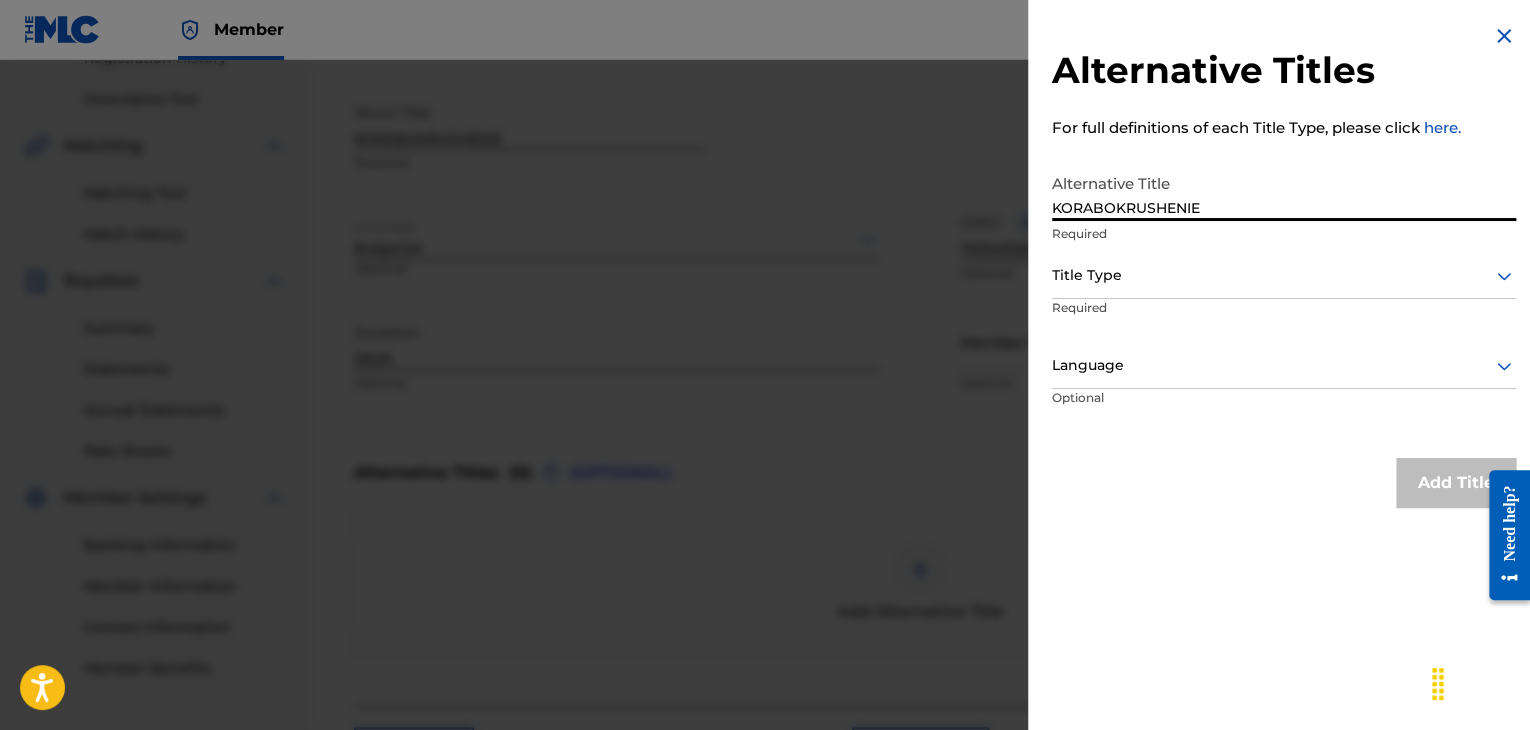 type on "KORABOKRUSHENIE" 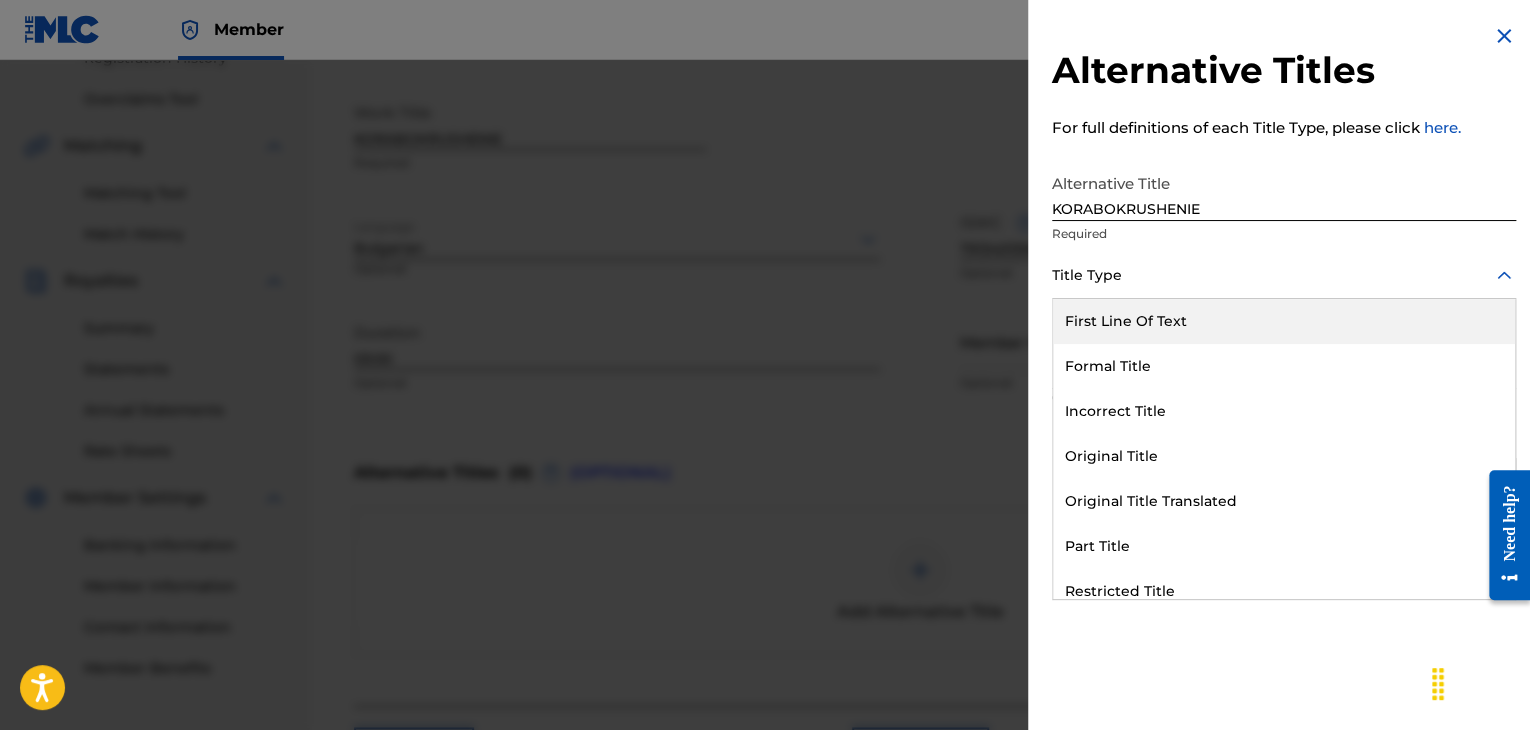 drag, startPoint x: 1133, startPoint y: 265, endPoint x: 1168, endPoint y: 493, distance: 230.67076 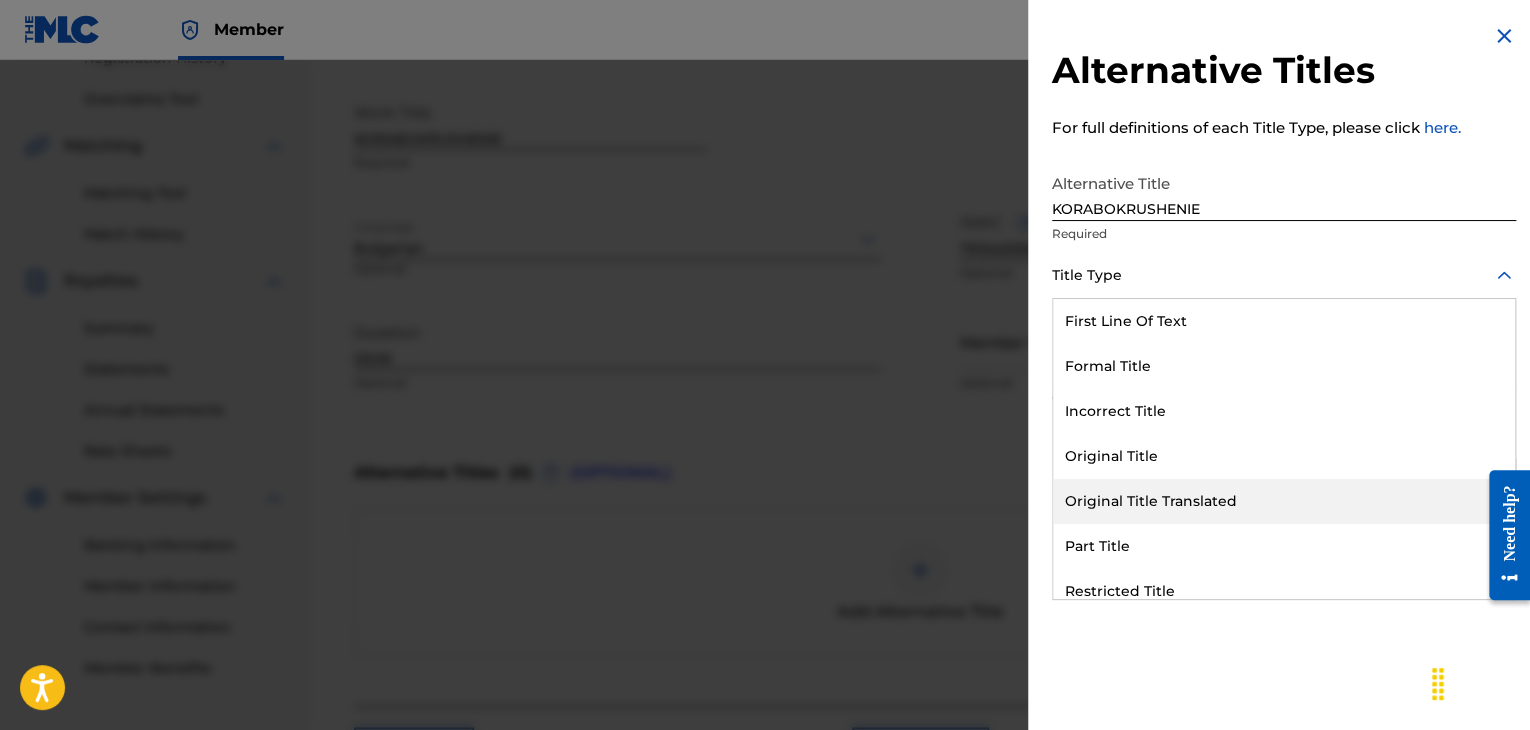 click on "Original Title Translated" at bounding box center [1284, 501] 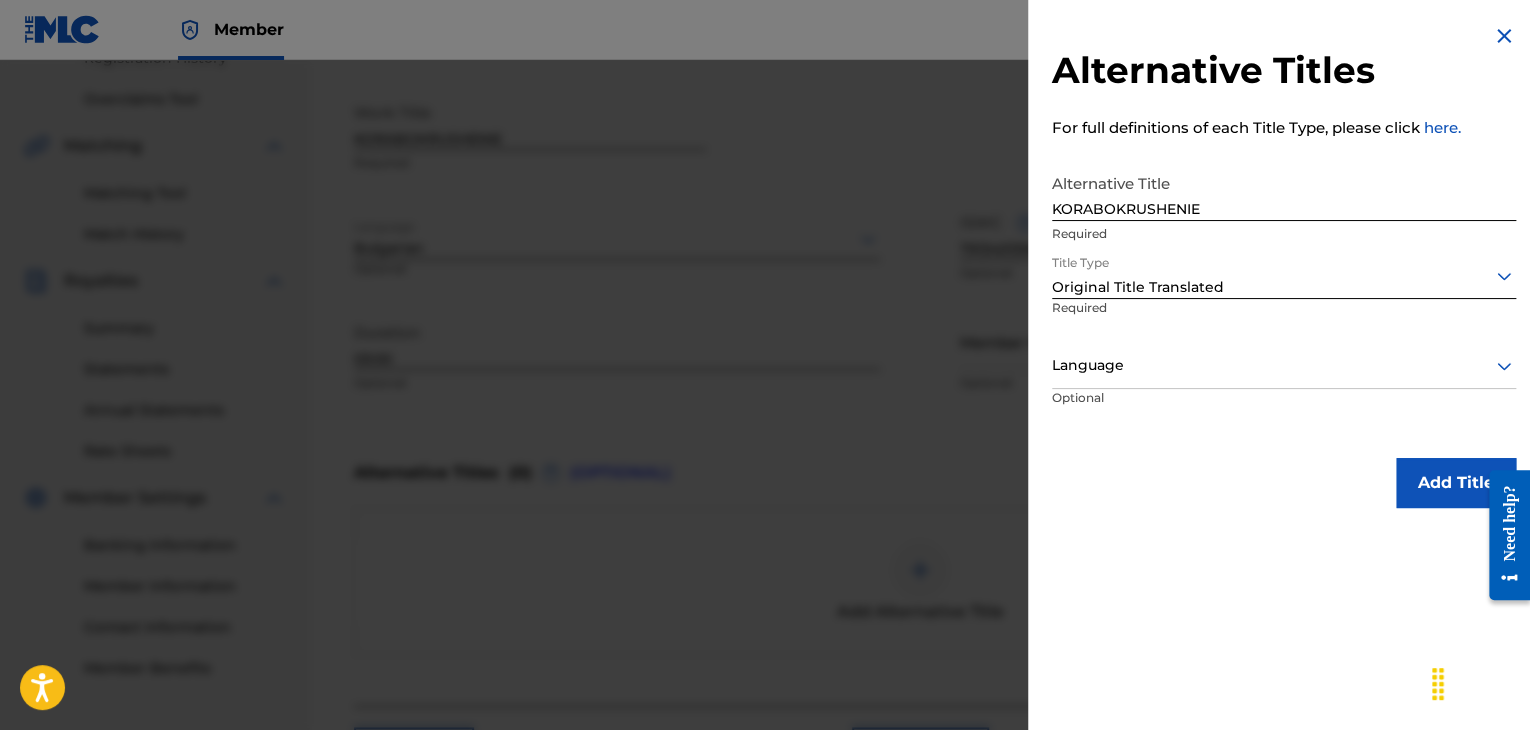 click at bounding box center (1284, 365) 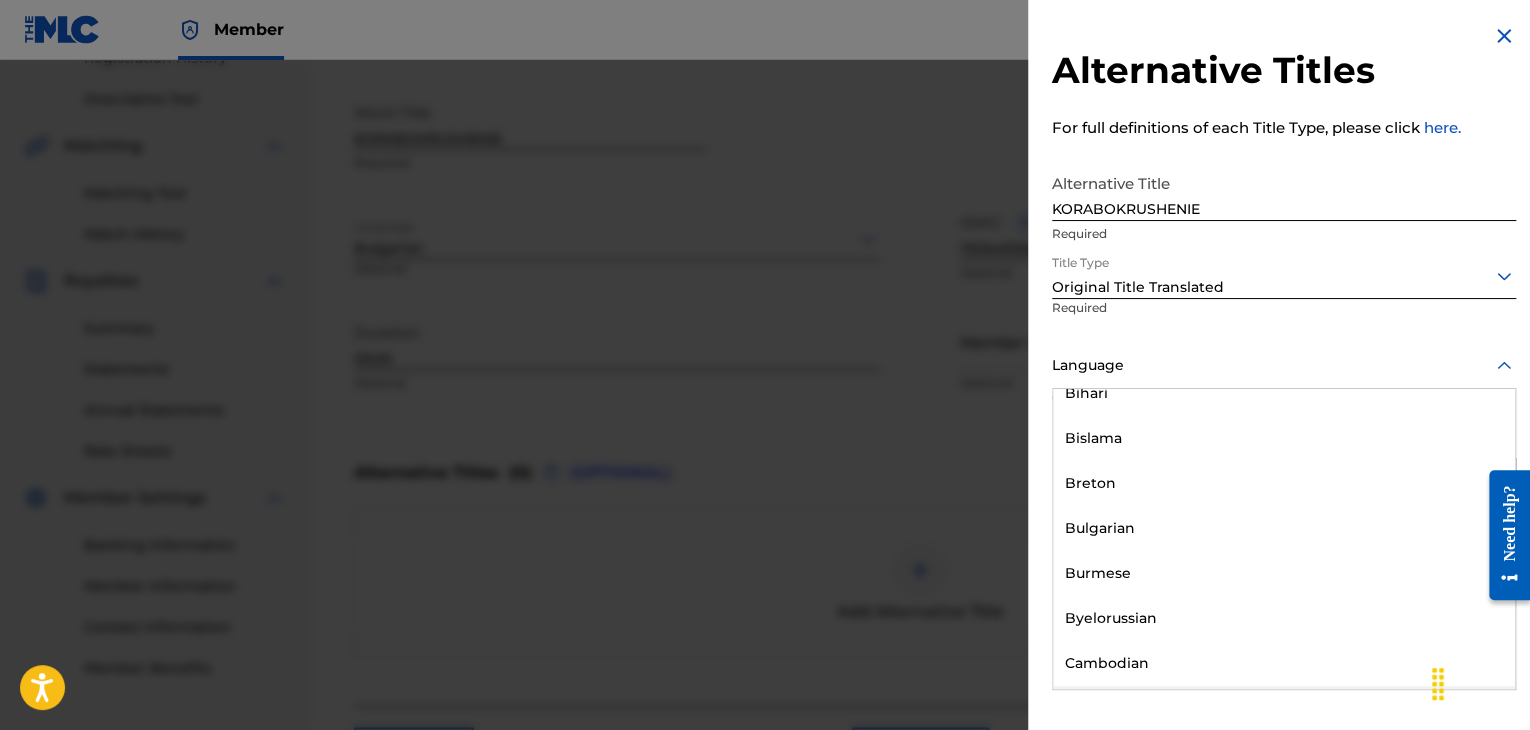 scroll, scrollTop: 900, scrollLeft: 0, axis: vertical 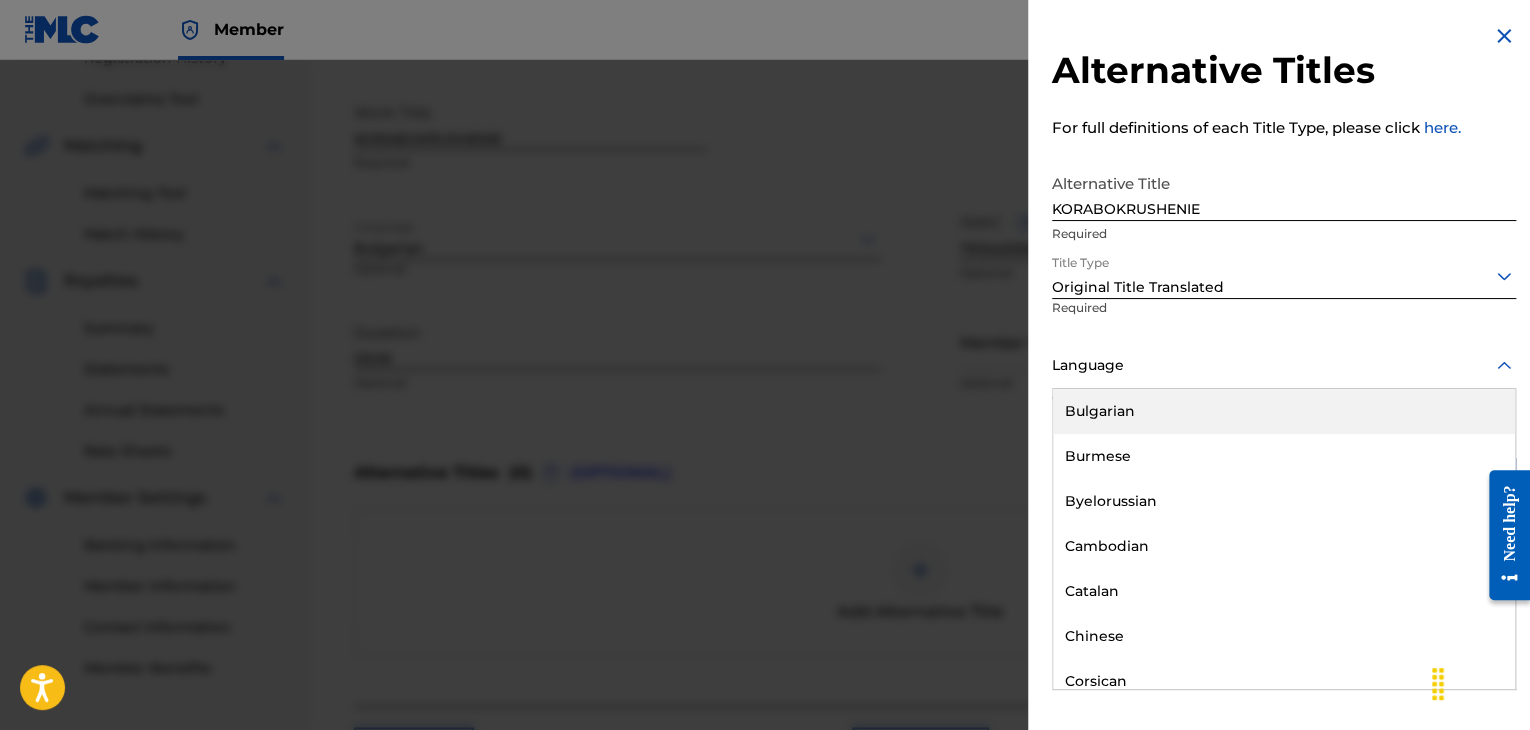 click on "Bulgarian" at bounding box center (1284, 411) 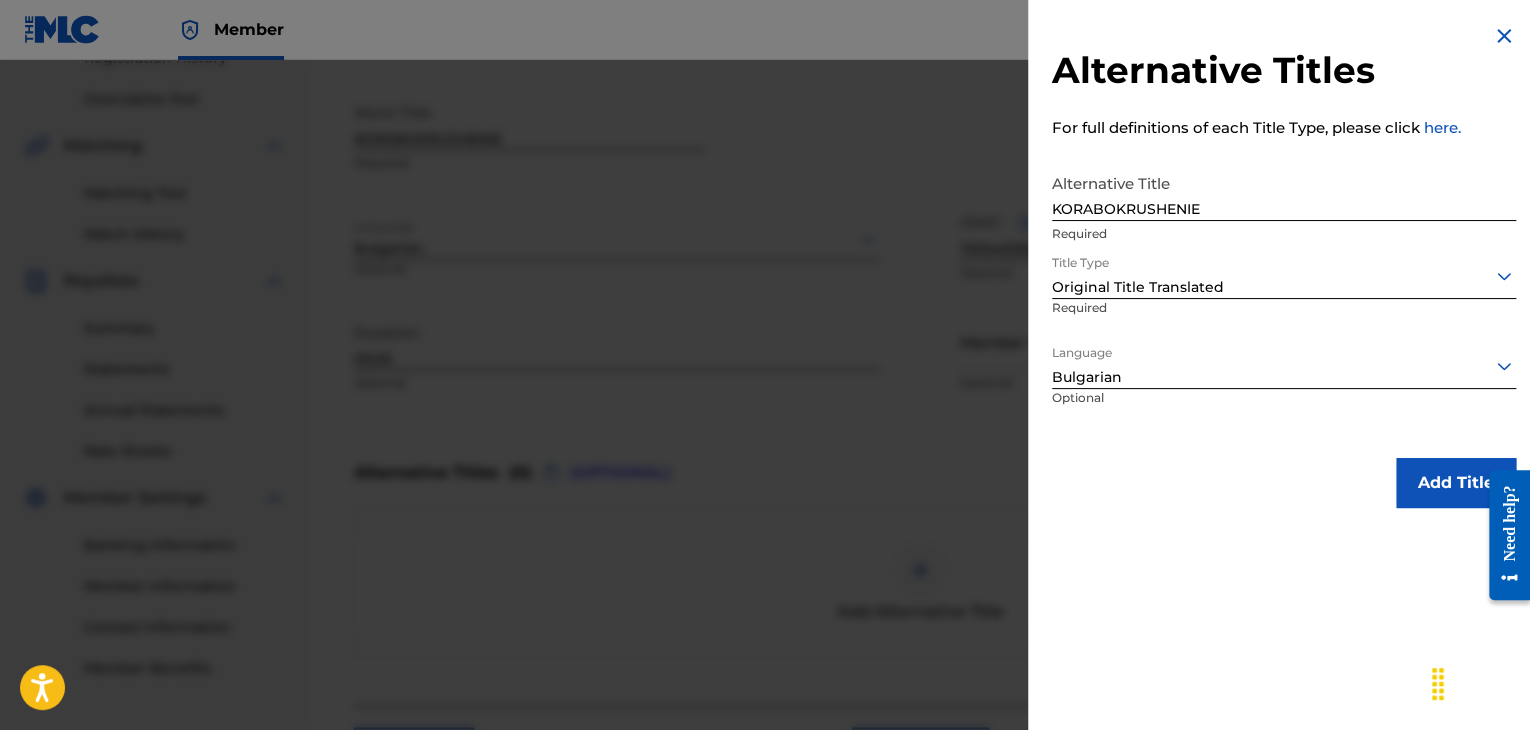 click on "Add Title" at bounding box center (1456, 483) 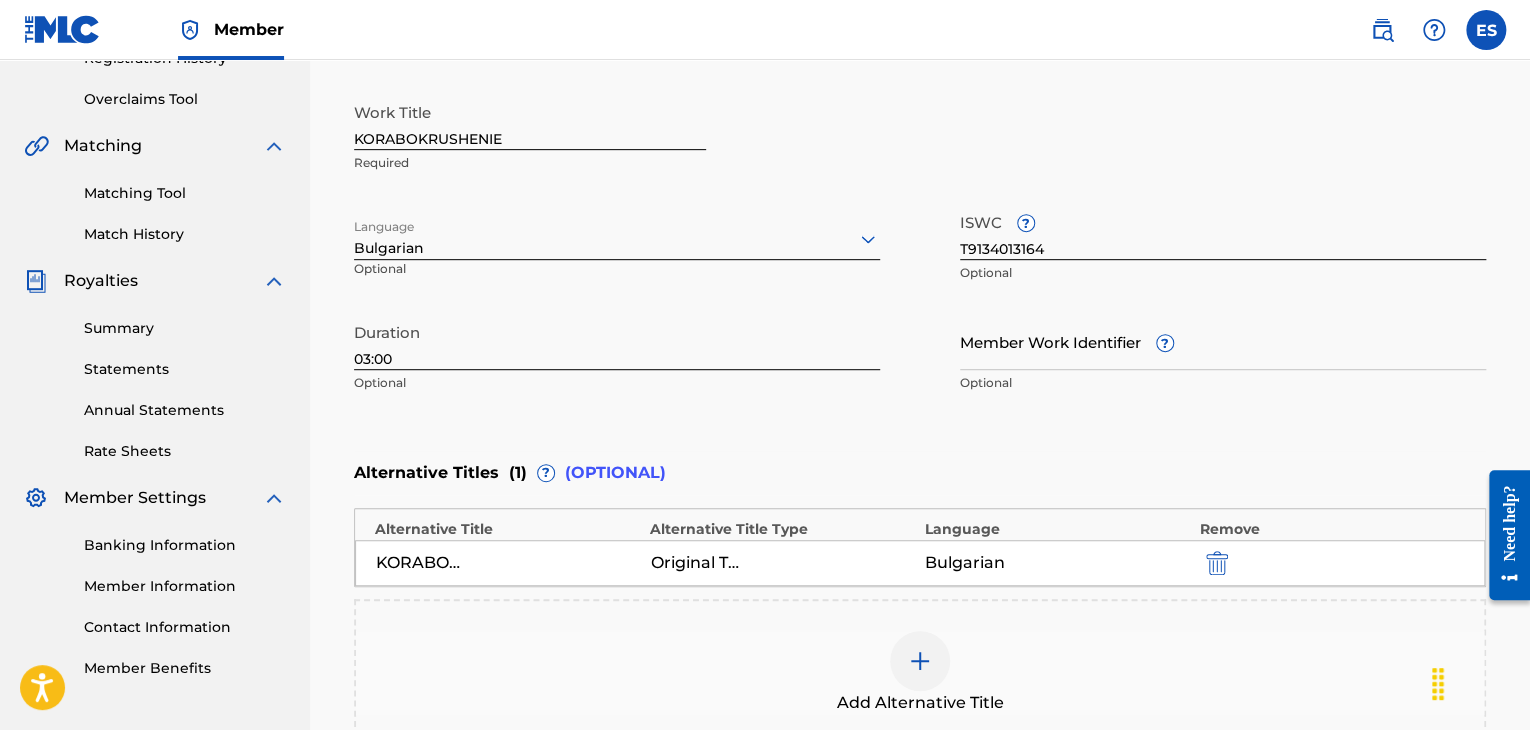 scroll, scrollTop: 652, scrollLeft: 0, axis: vertical 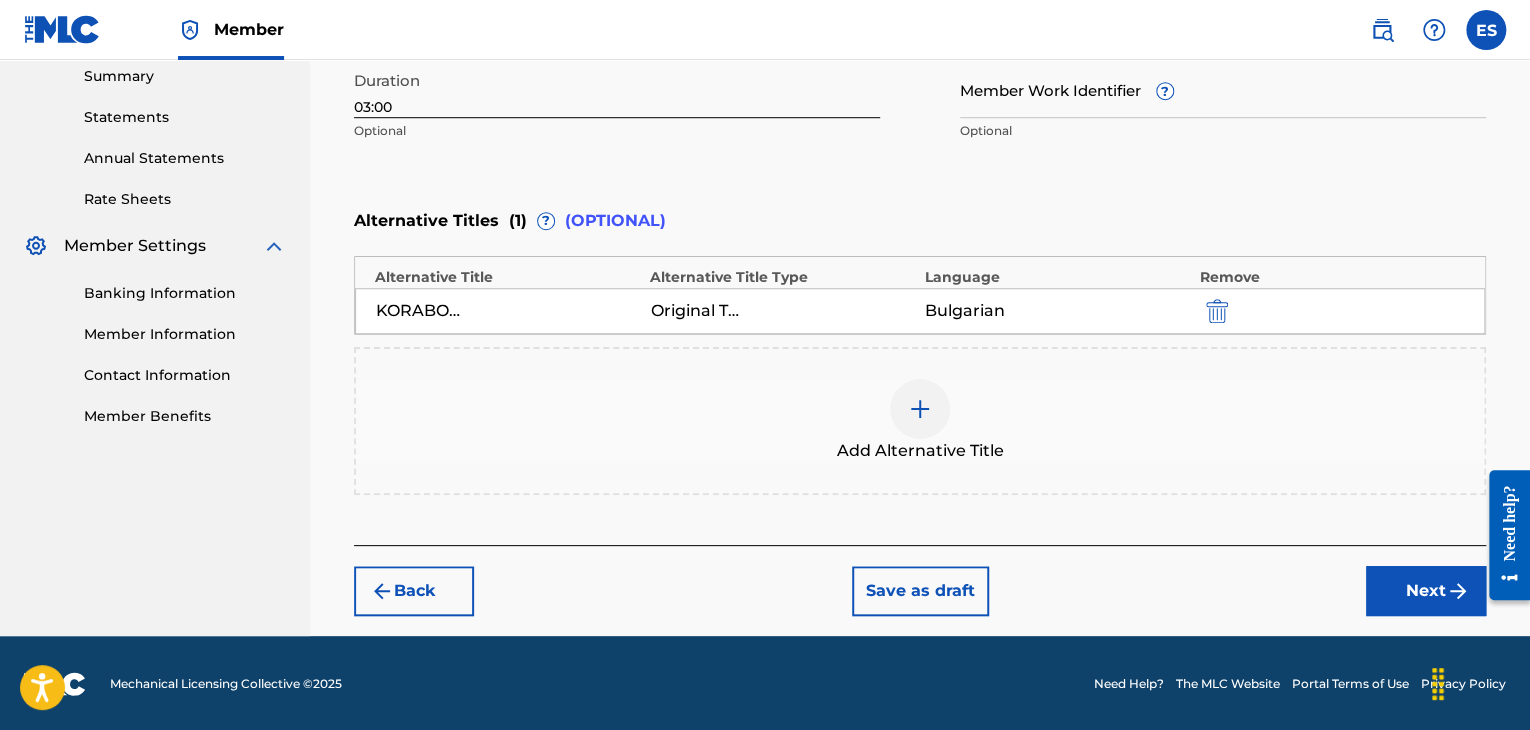 click on "Back Save as draft Next" at bounding box center (920, 580) 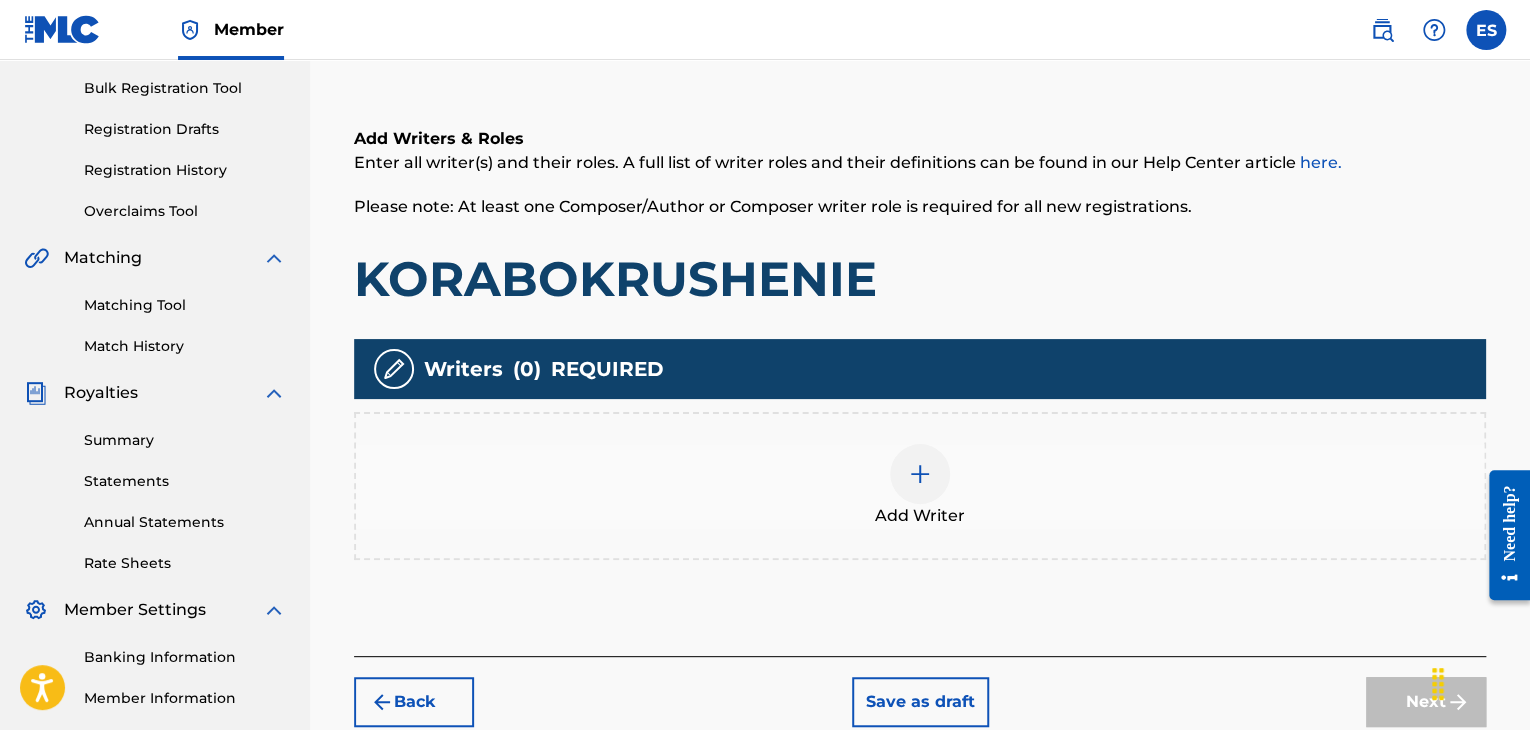 scroll, scrollTop: 390, scrollLeft: 0, axis: vertical 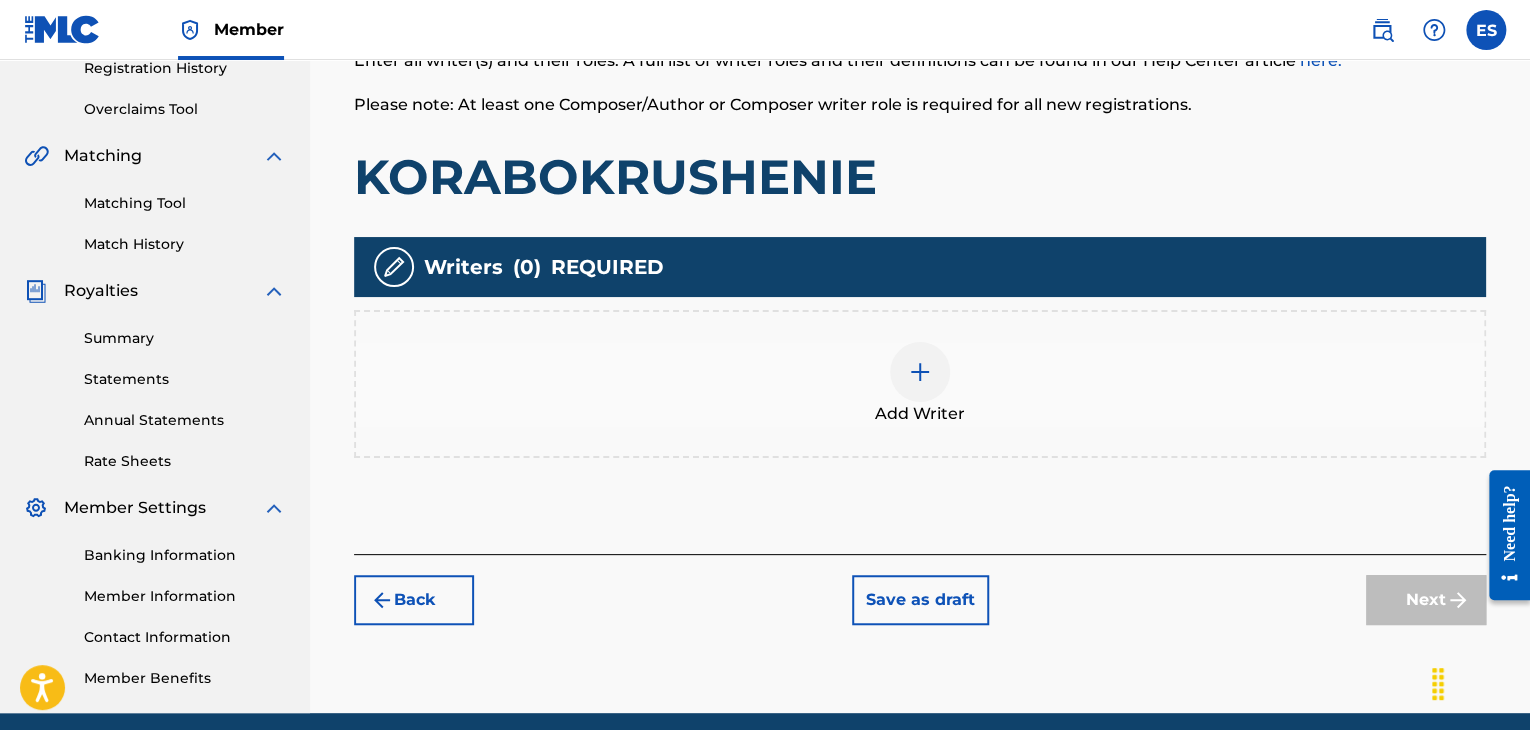 click at bounding box center [920, 372] 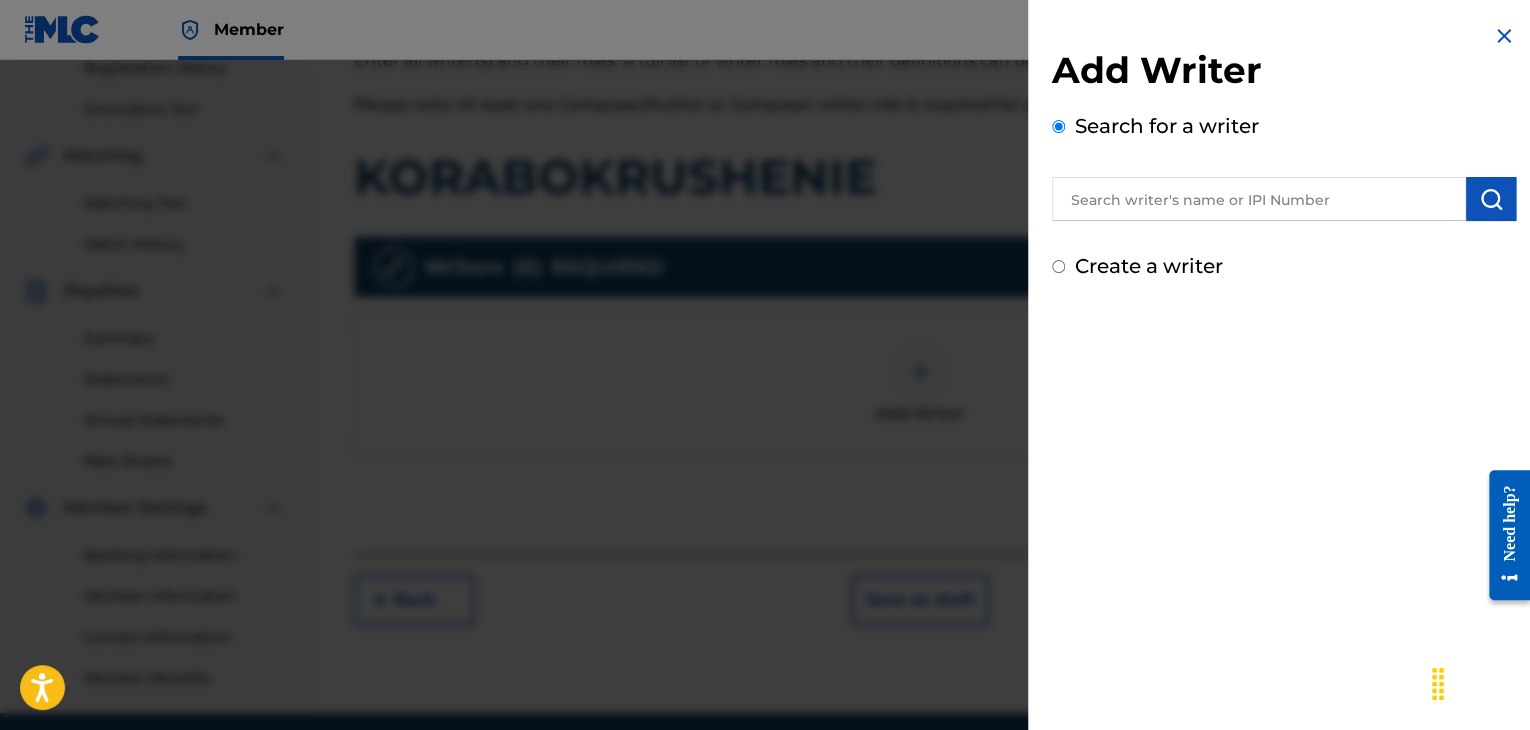 click at bounding box center [1259, 199] 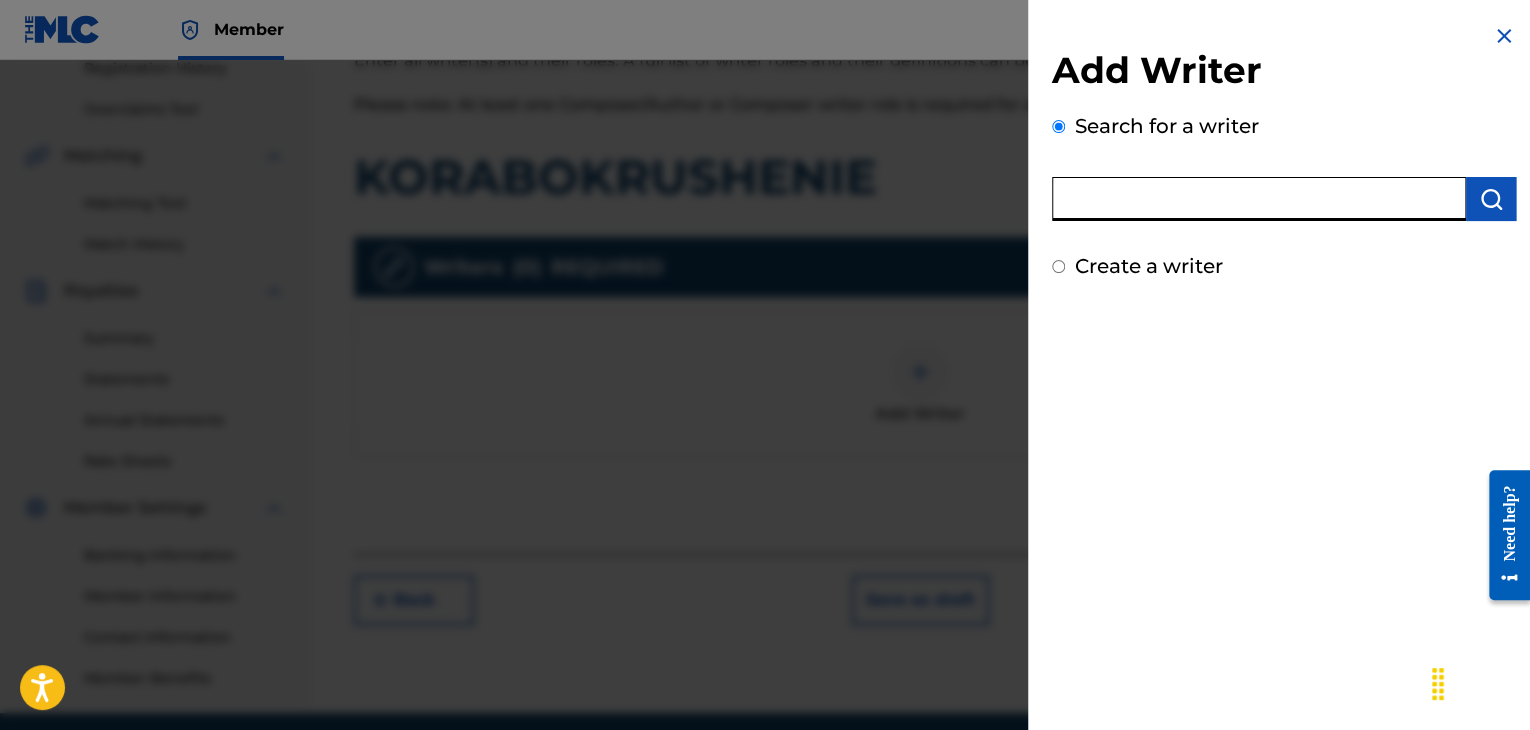 paste on "00088981116" 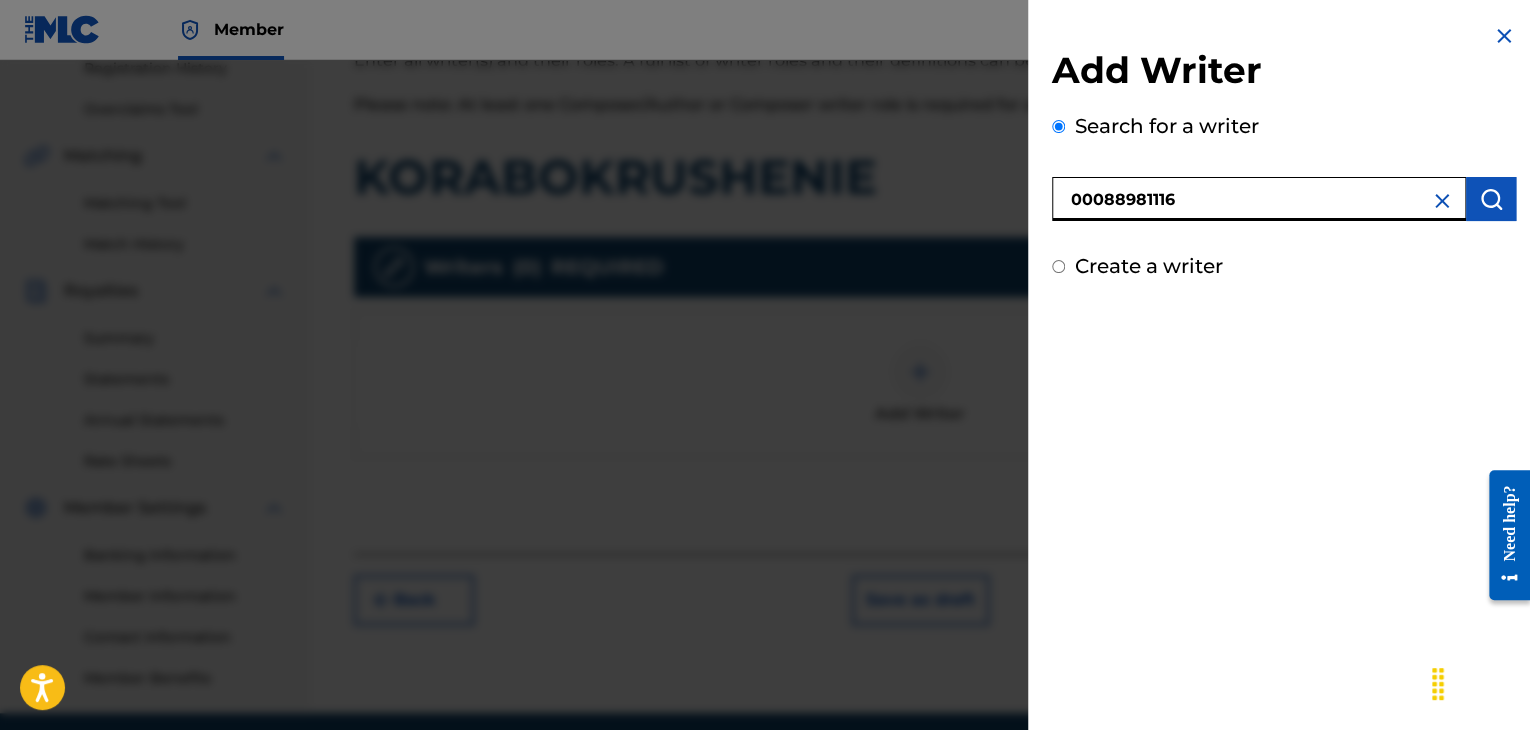 type on "00088981116" 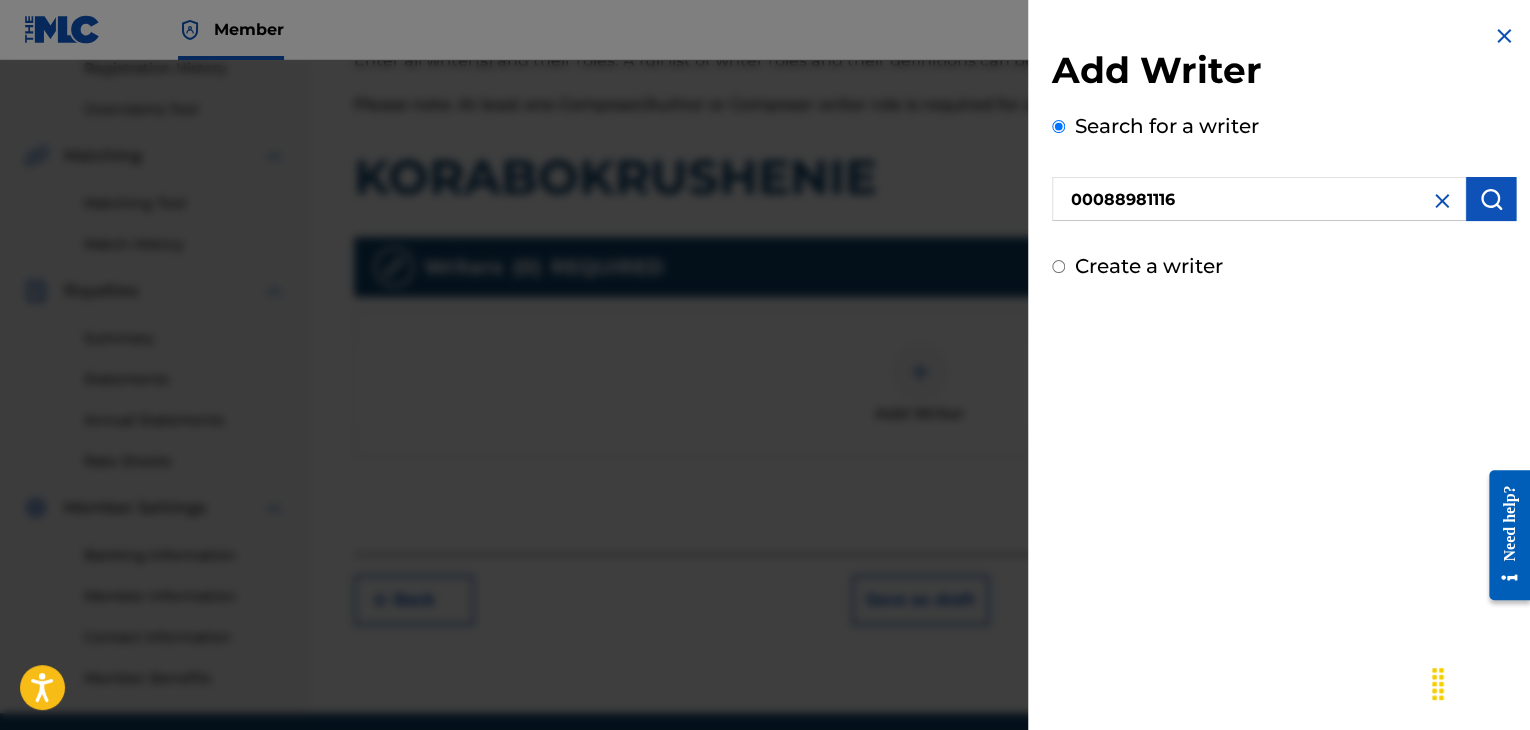 click at bounding box center [1491, 199] 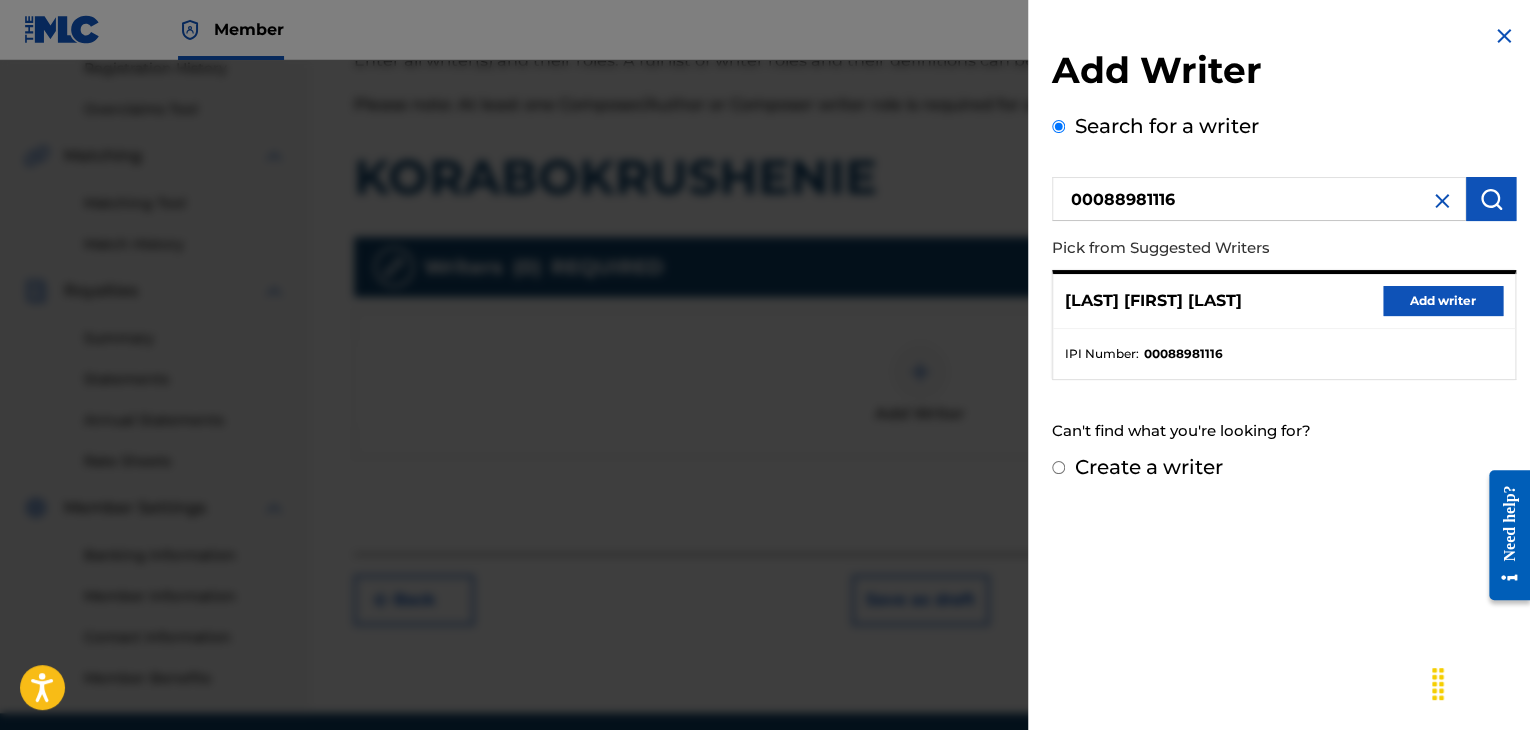 click on "Add writer" at bounding box center [1443, 301] 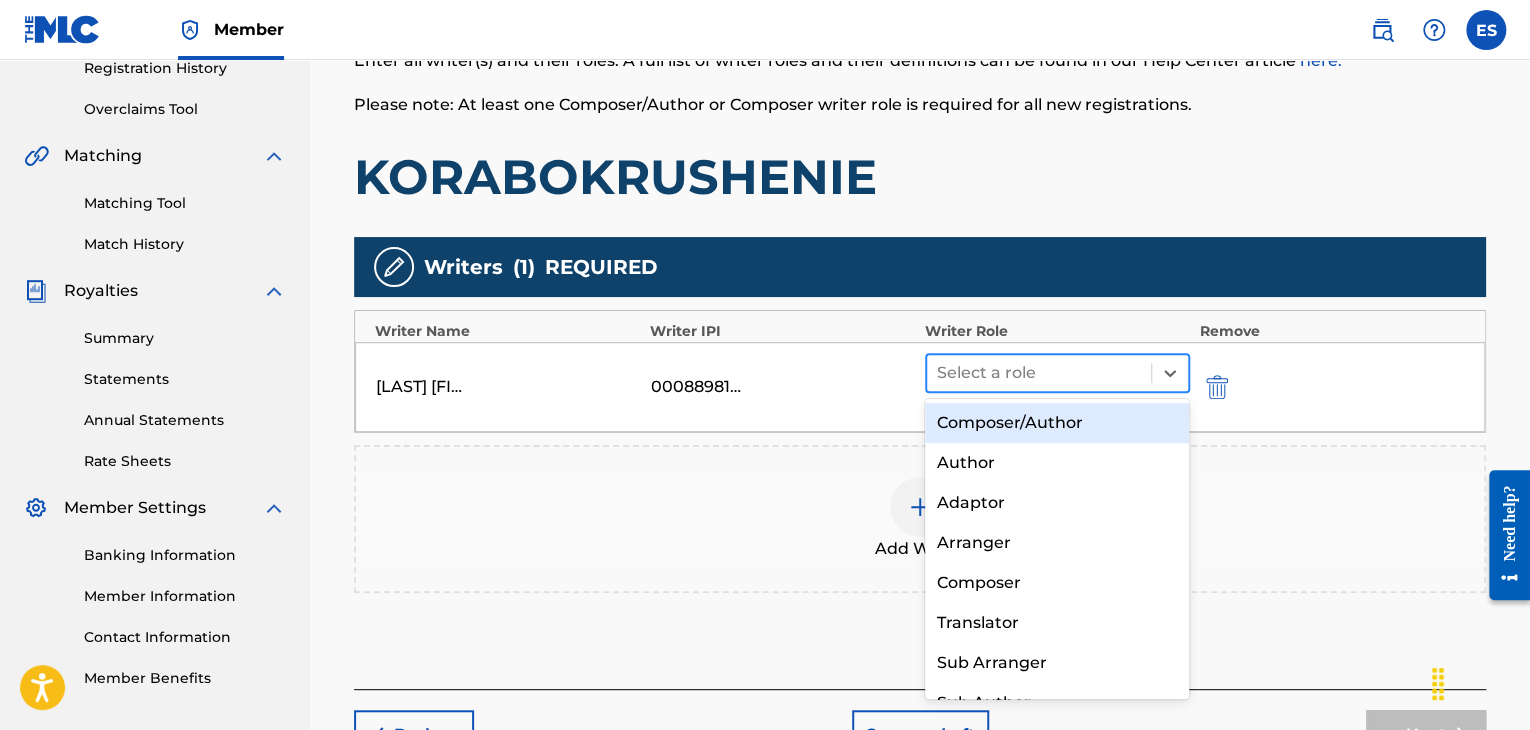 click at bounding box center (1039, 373) 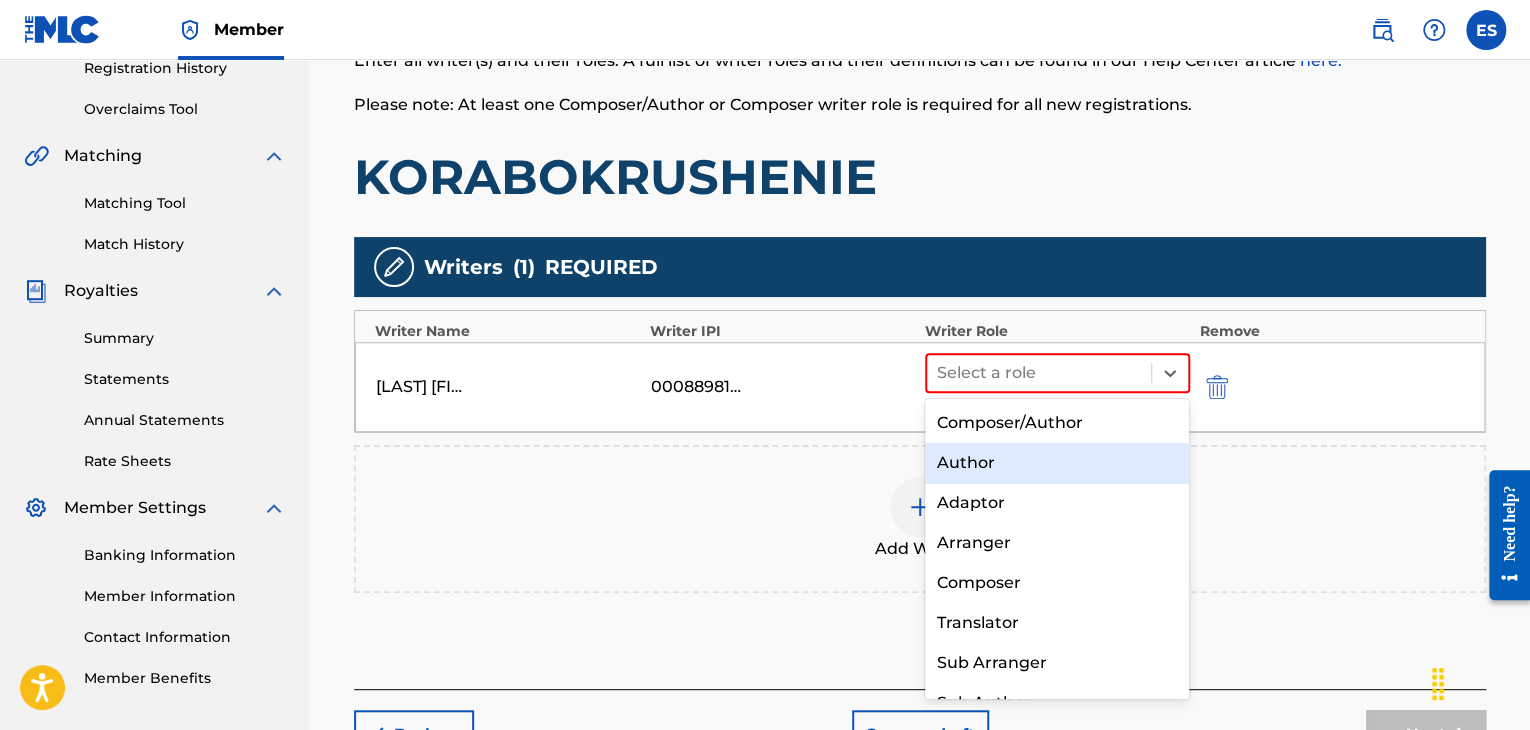 click on "Author" at bounding box center [1057, 463] 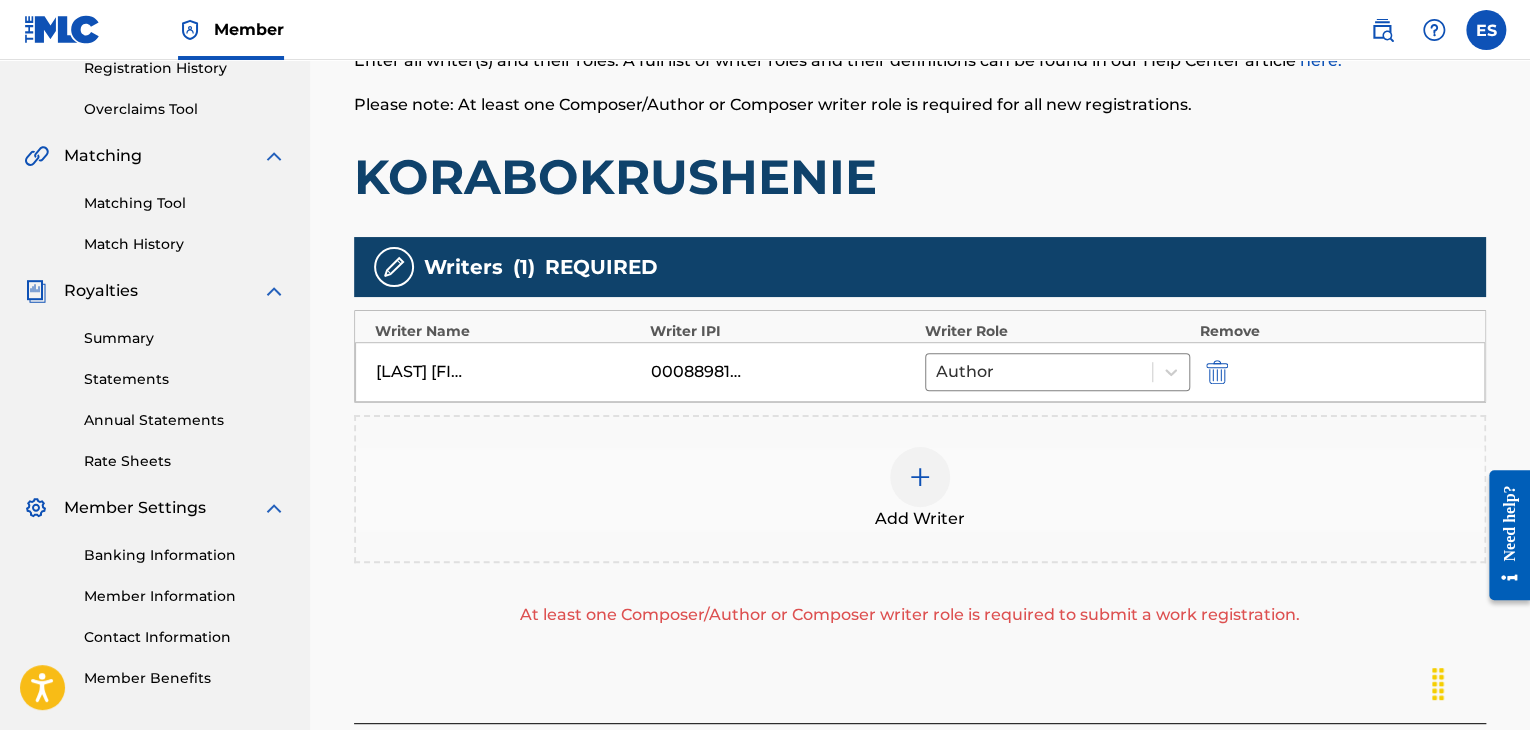 click at bounding box center [920, 477] 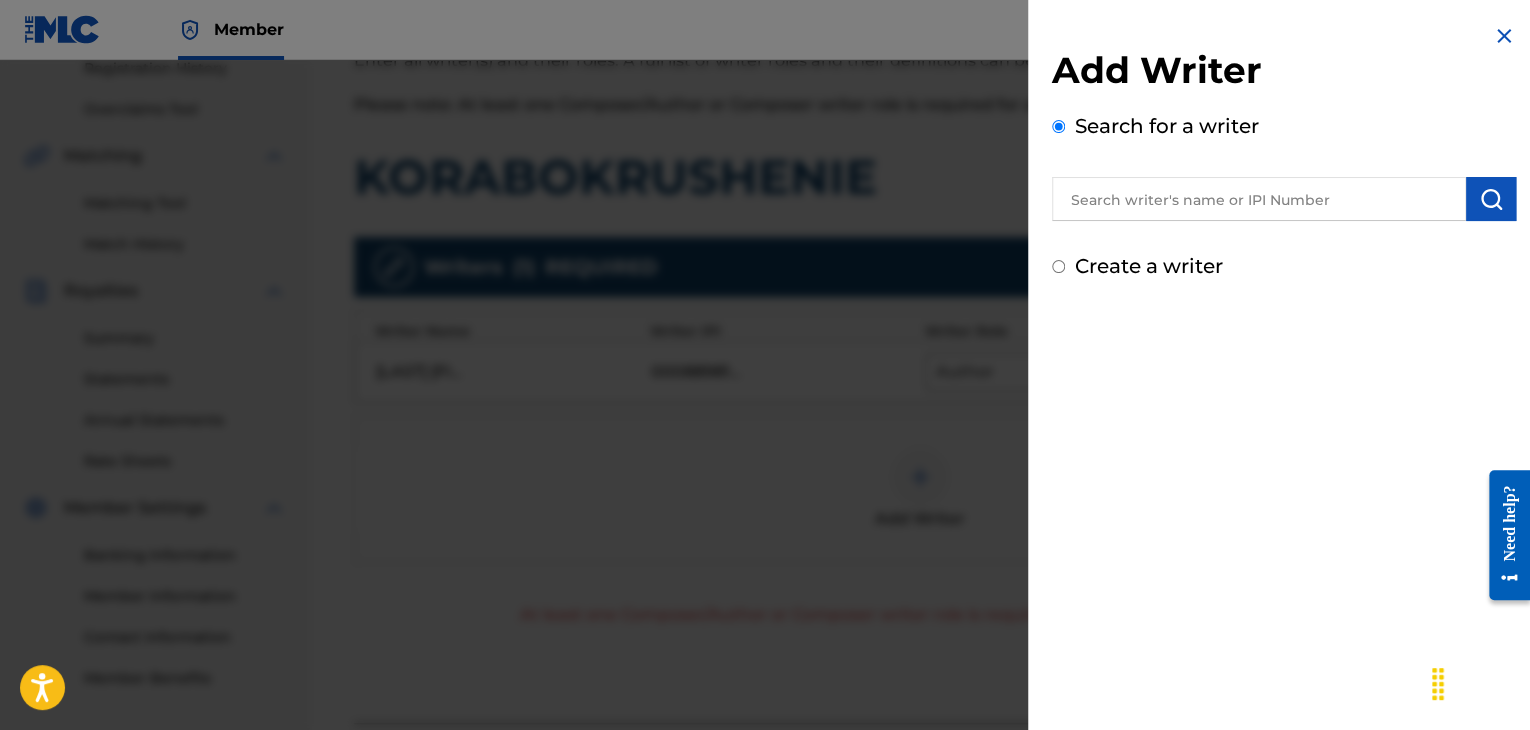 click at bounding box center [1259, 199] 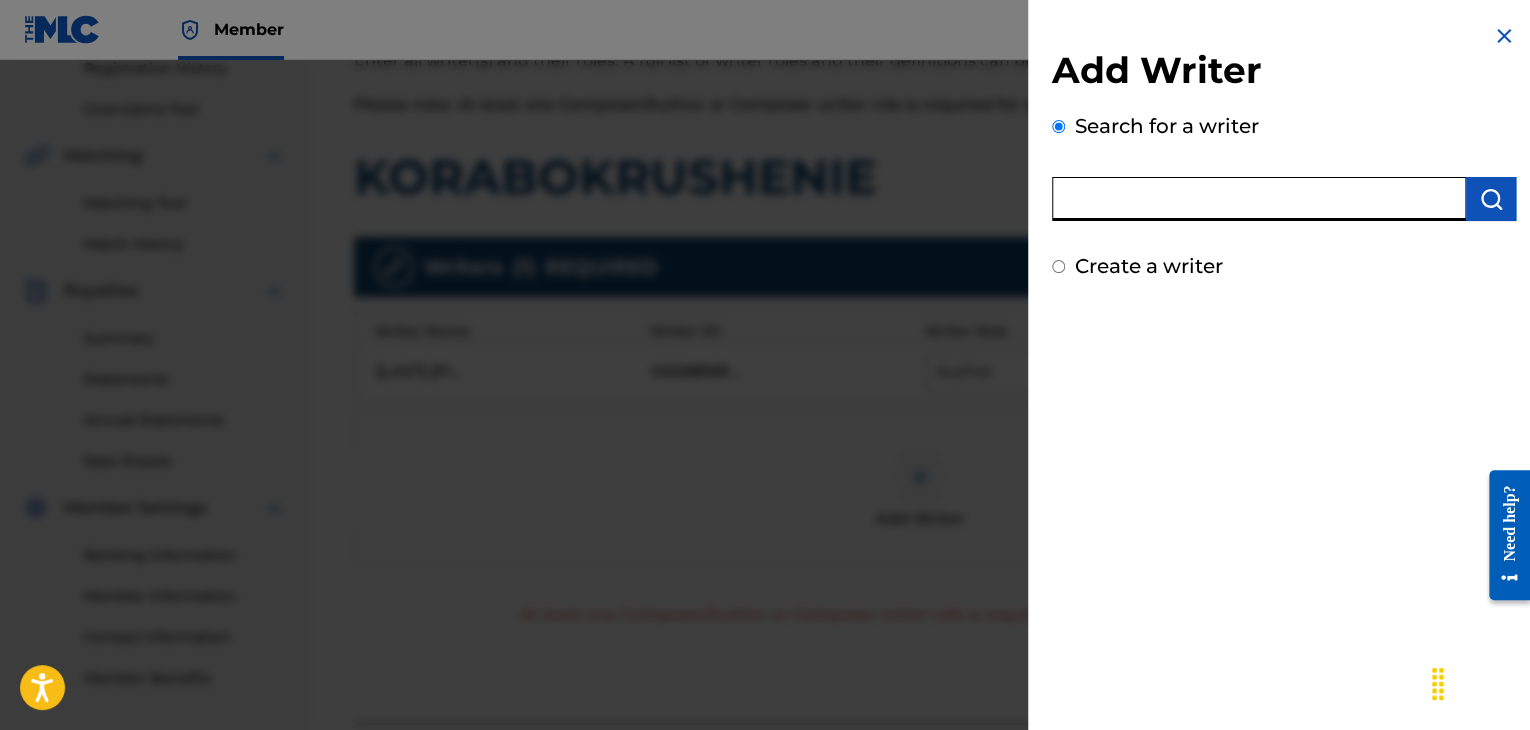 paste on "[NUMBER]" 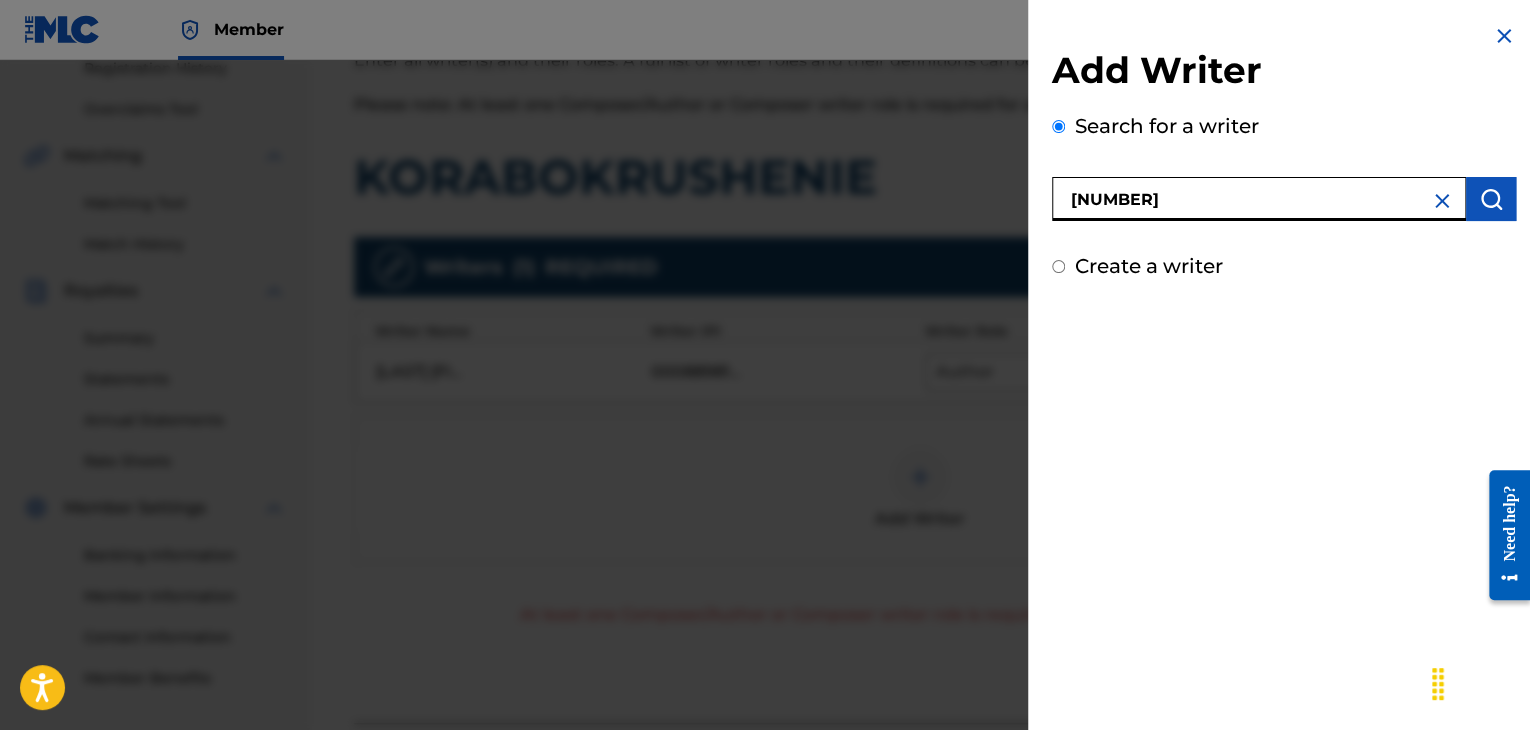 type on "[NUMBER]" 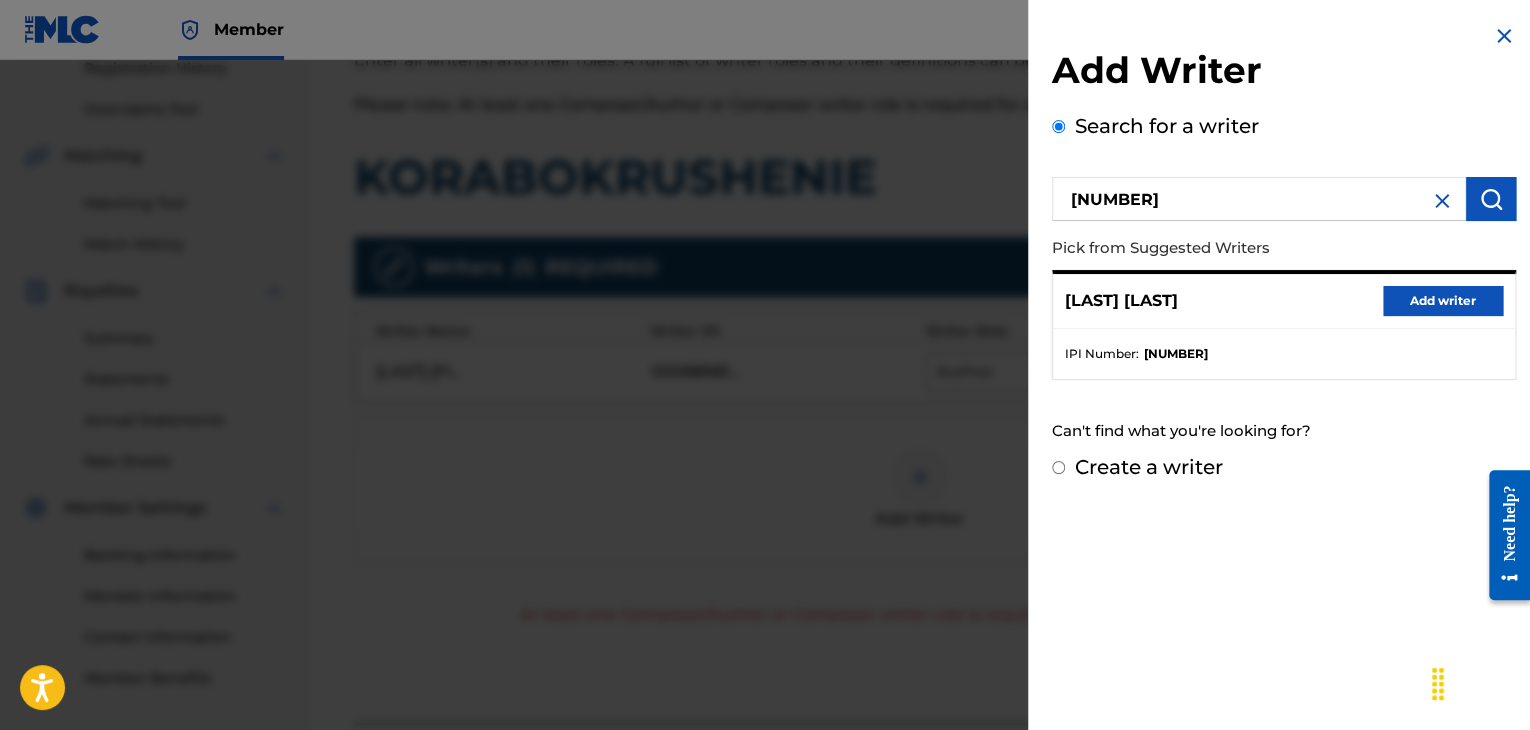 click on "Add writer" at bounding box center [1443, 301] 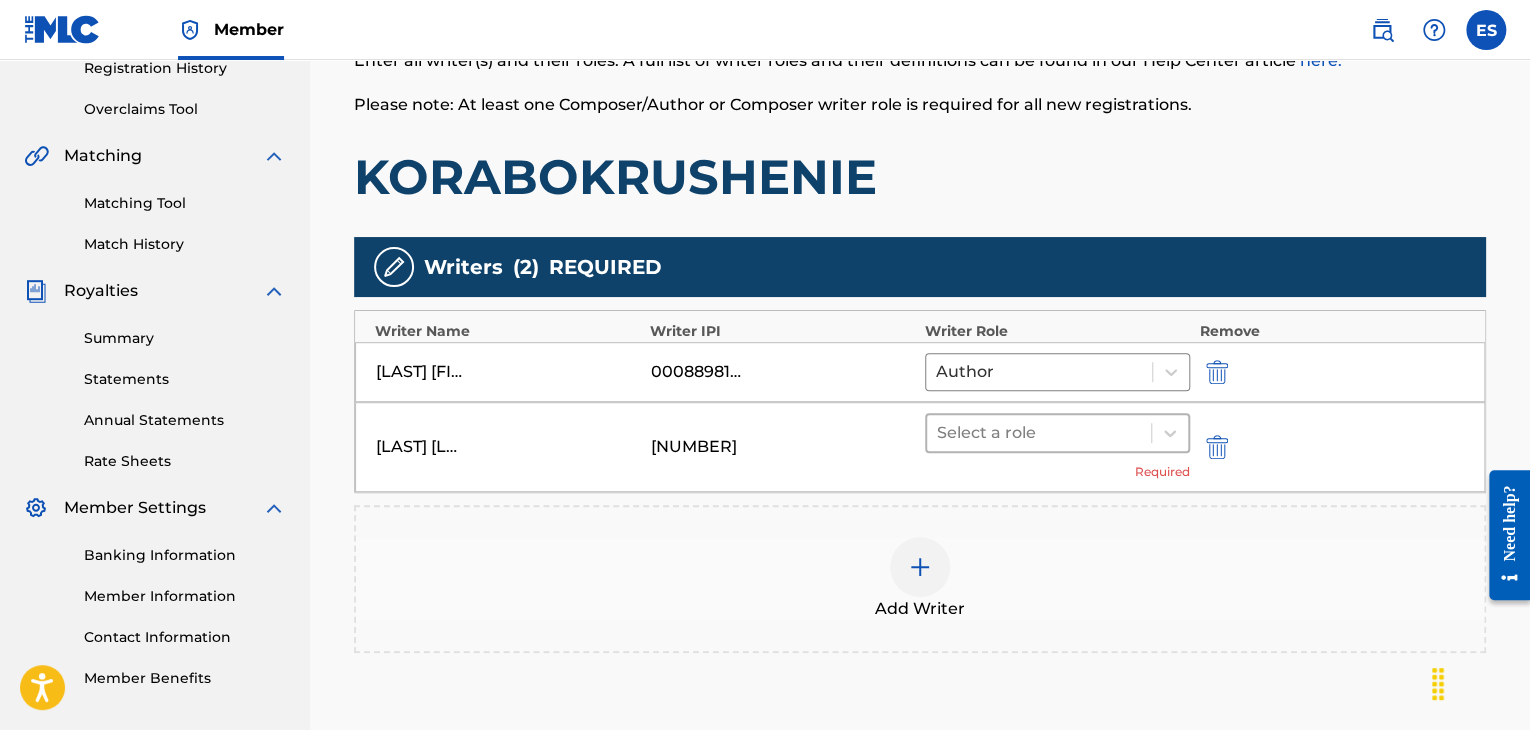 click at bounding box center [1039, 433] 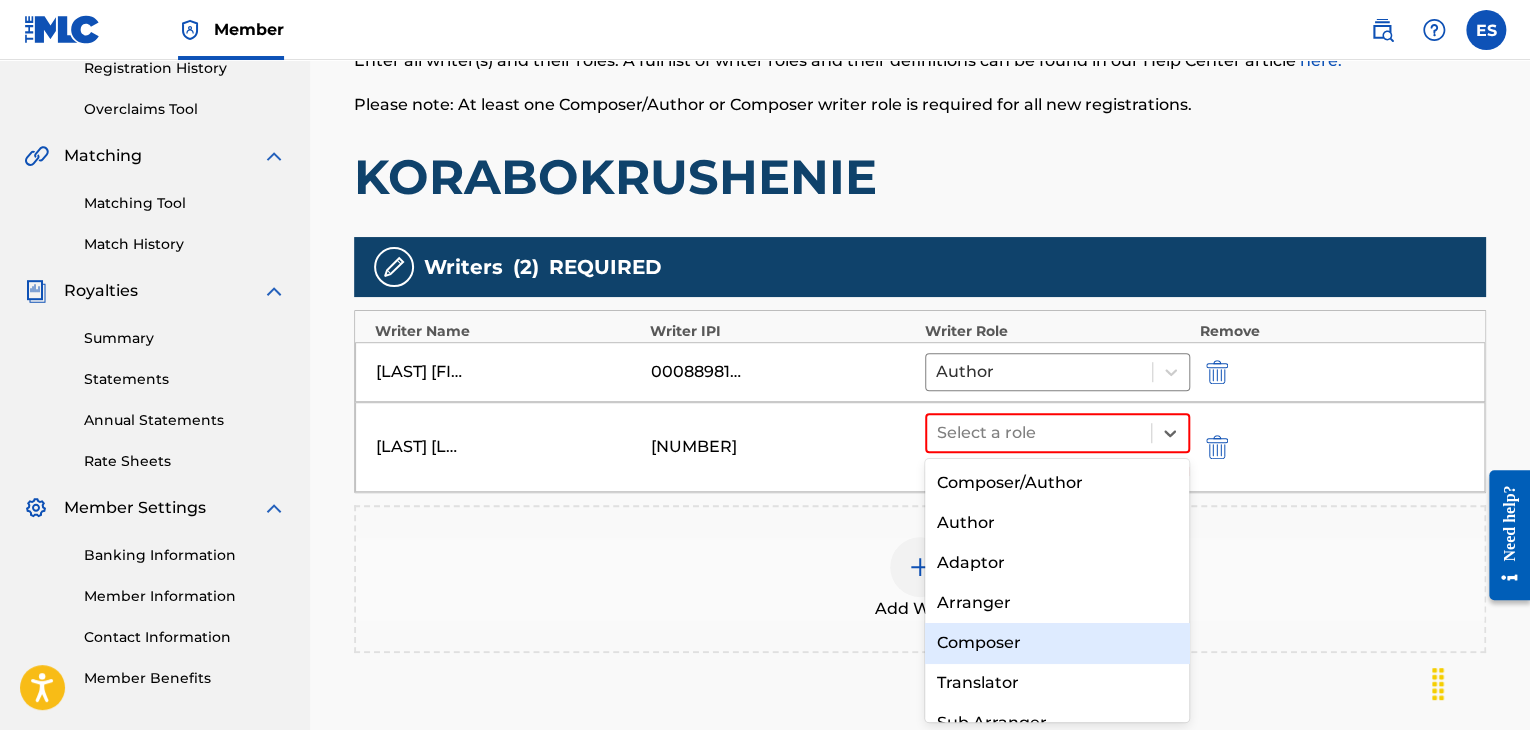 click on "Composer" at bounding box center (1057, 643) 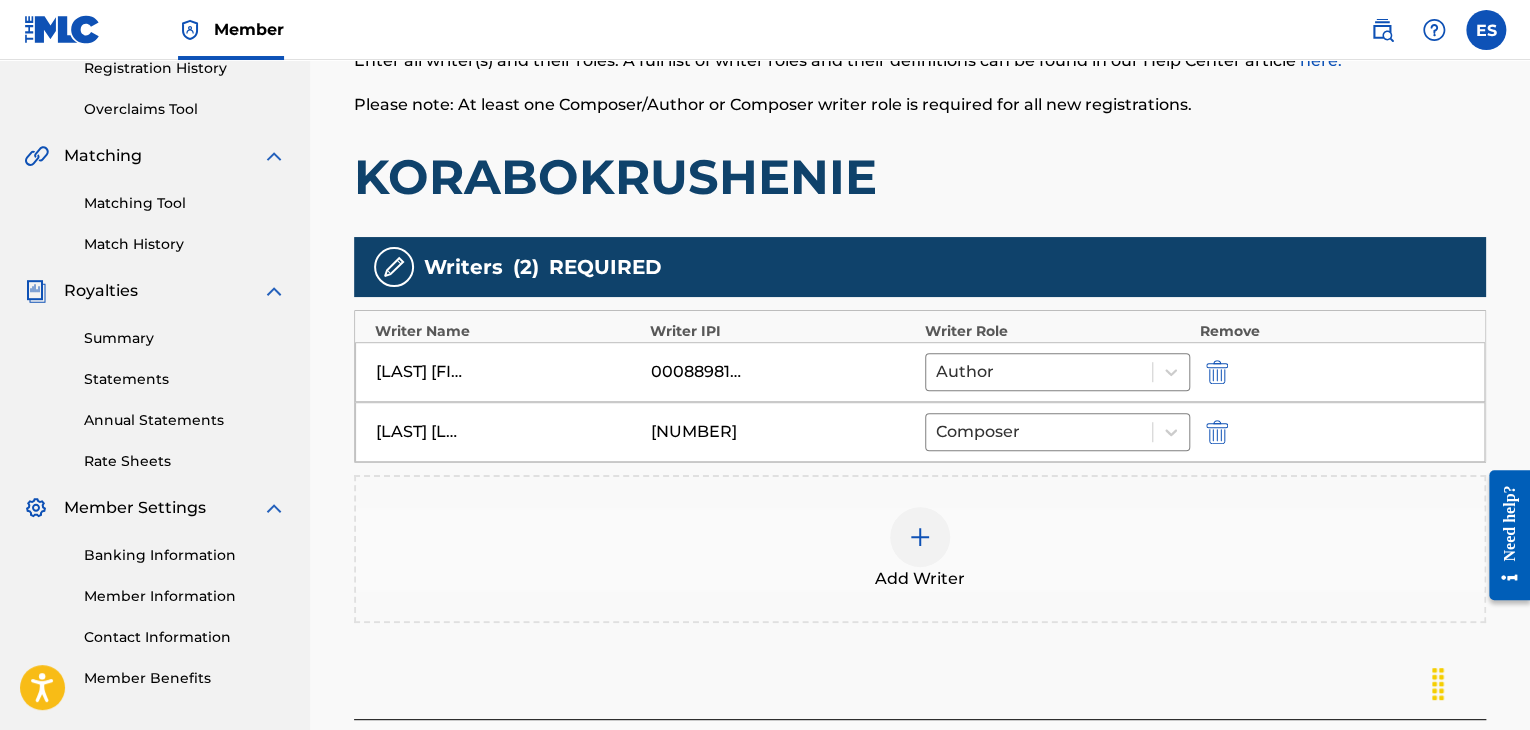 click at bounding box center (920, 537) 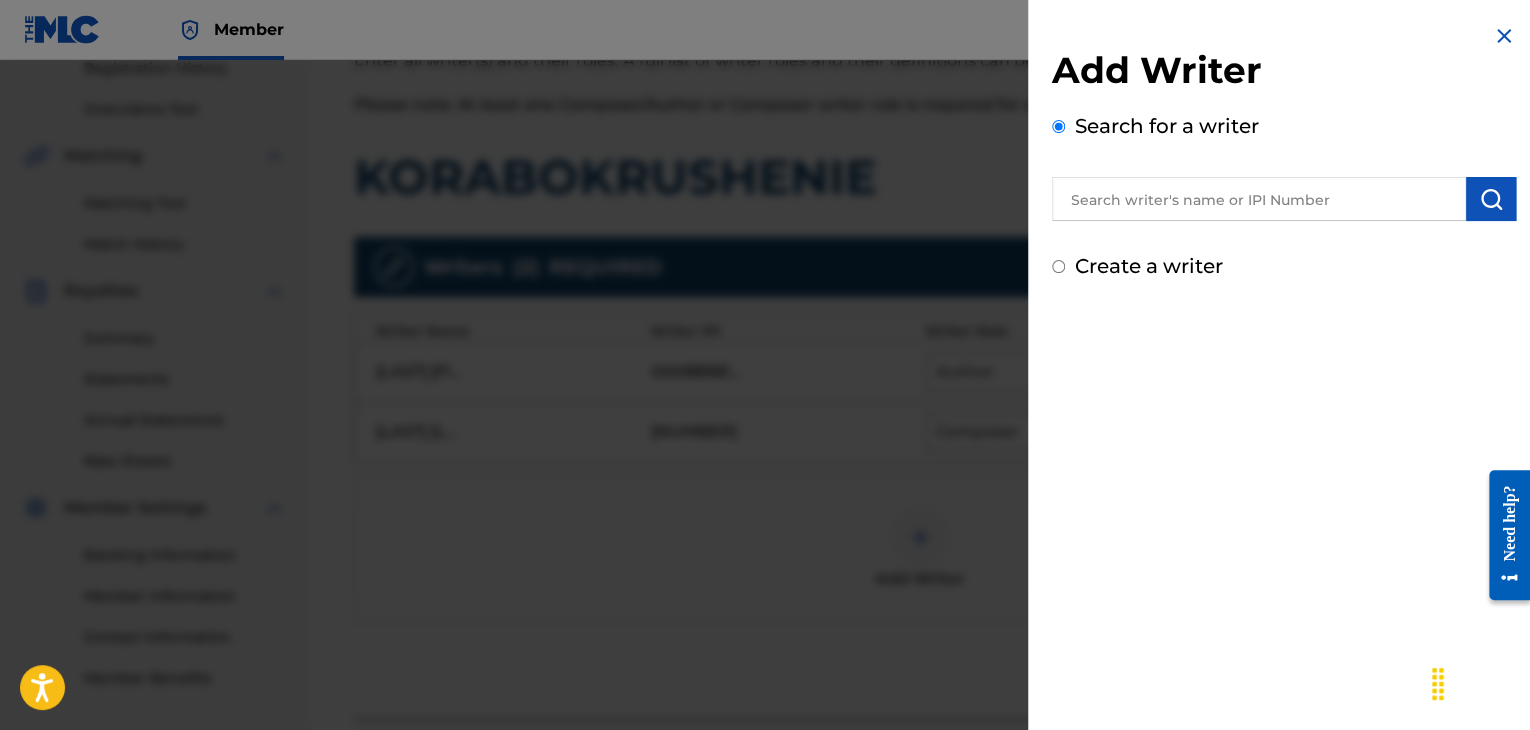 click at bounding box center (1259, 199) 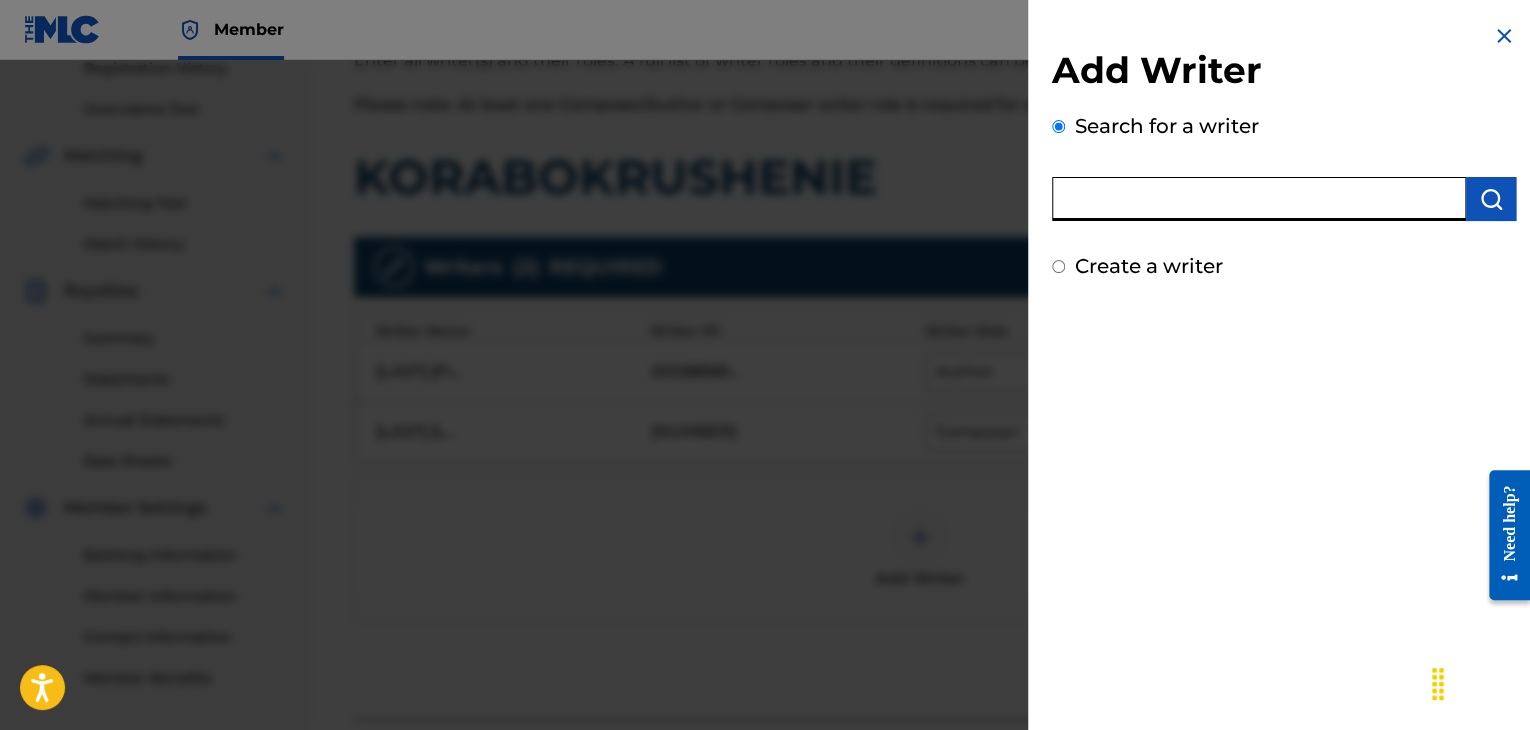 paste on "00258906432" 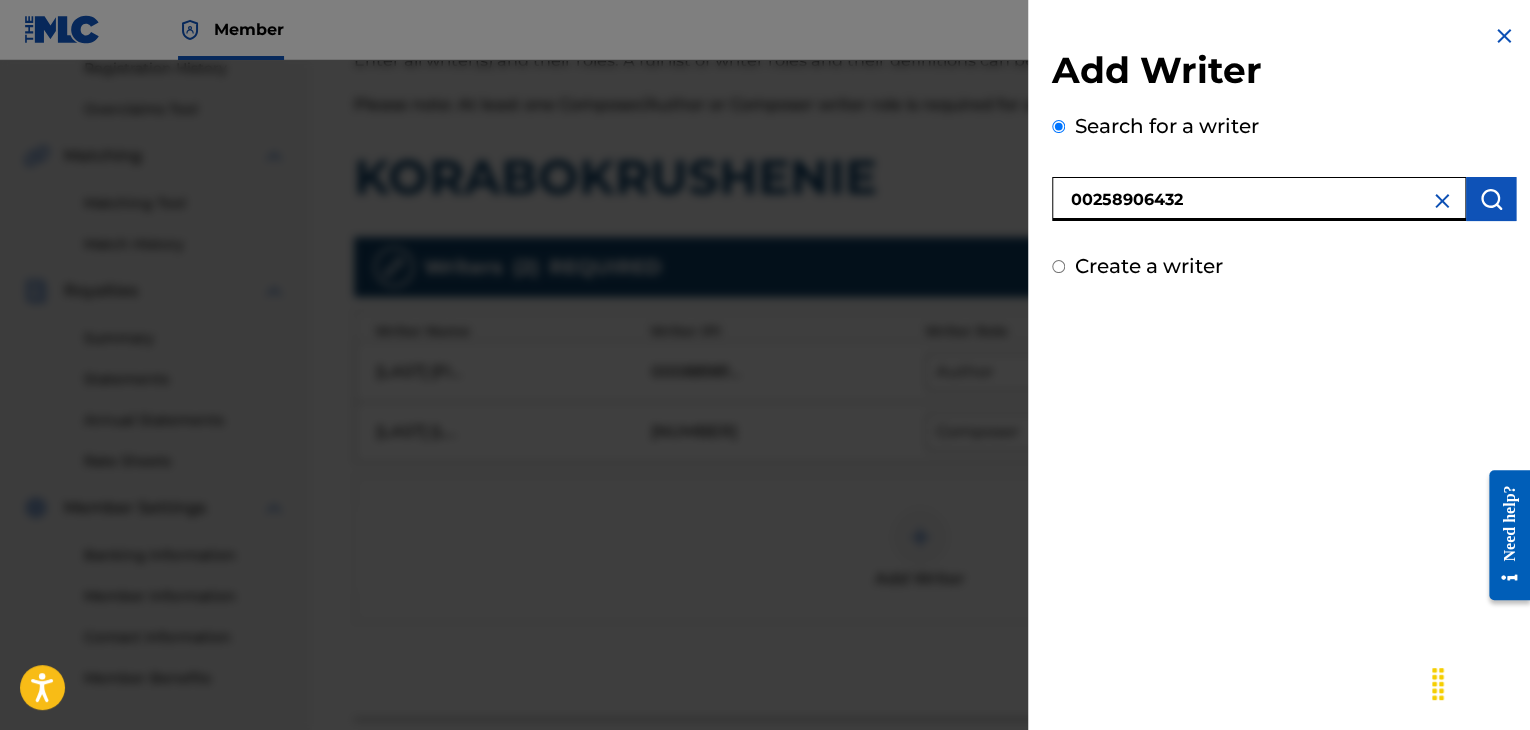 type on "00258906432" 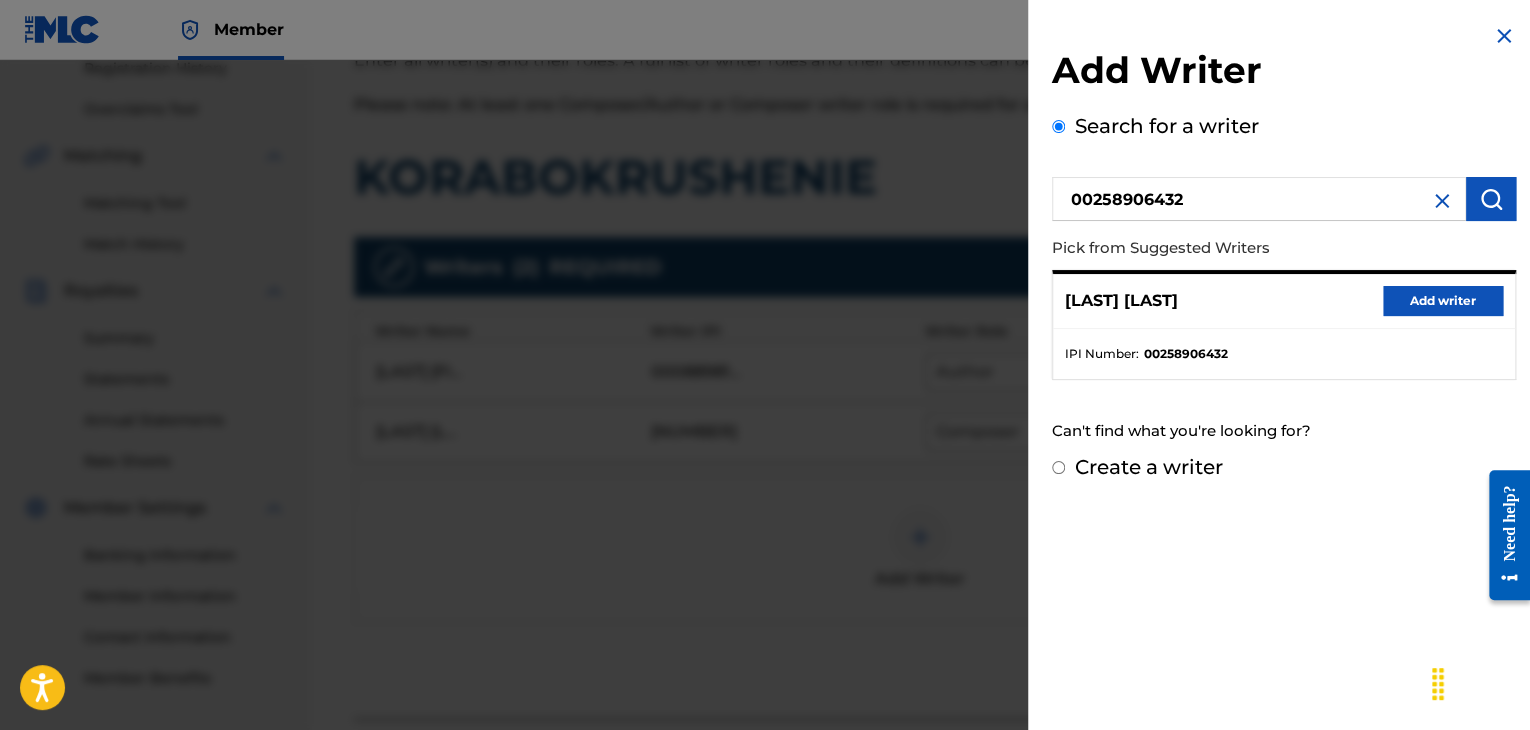 click on "Add writer" at bounding box center [1443, 301] 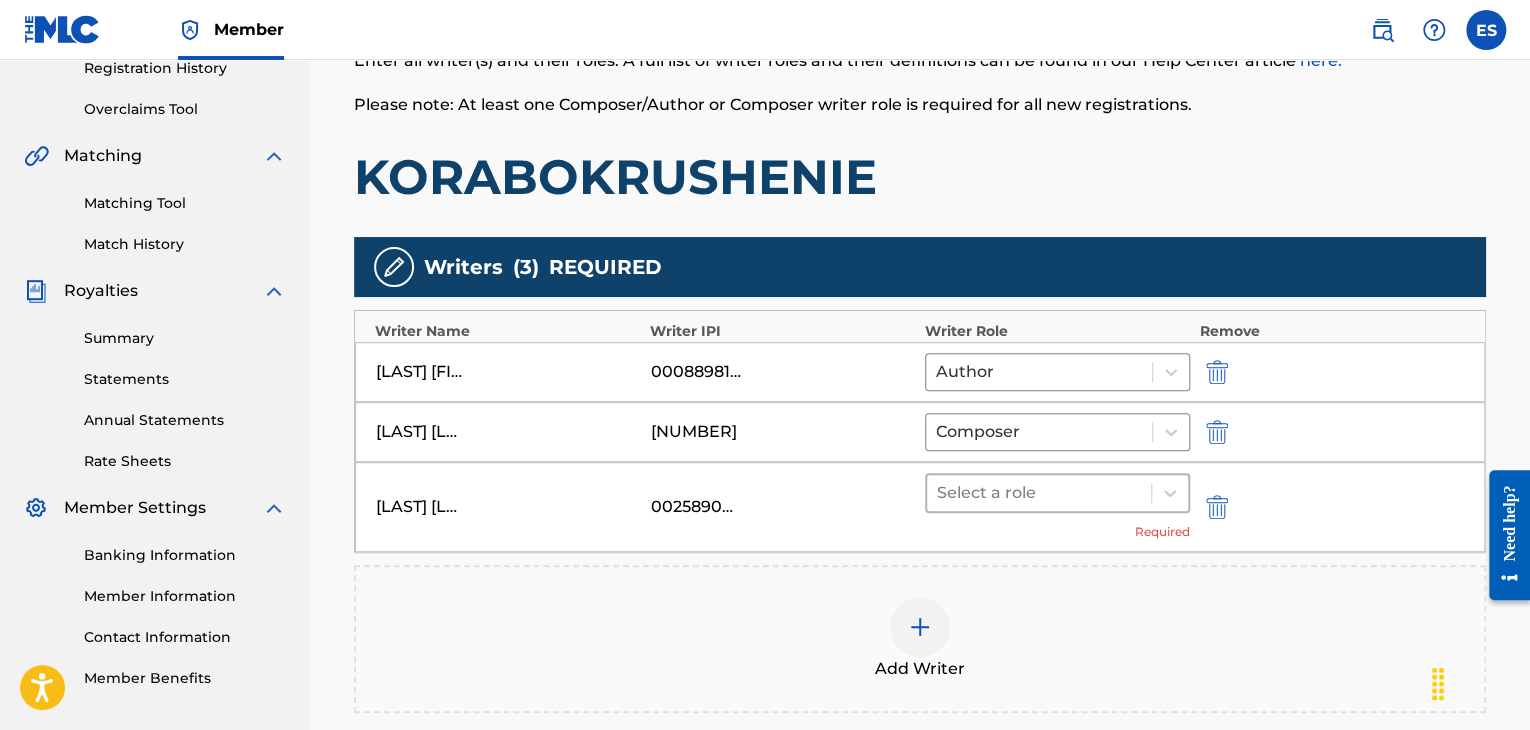 click on "Select a role" at bounding box center (1057, 493) 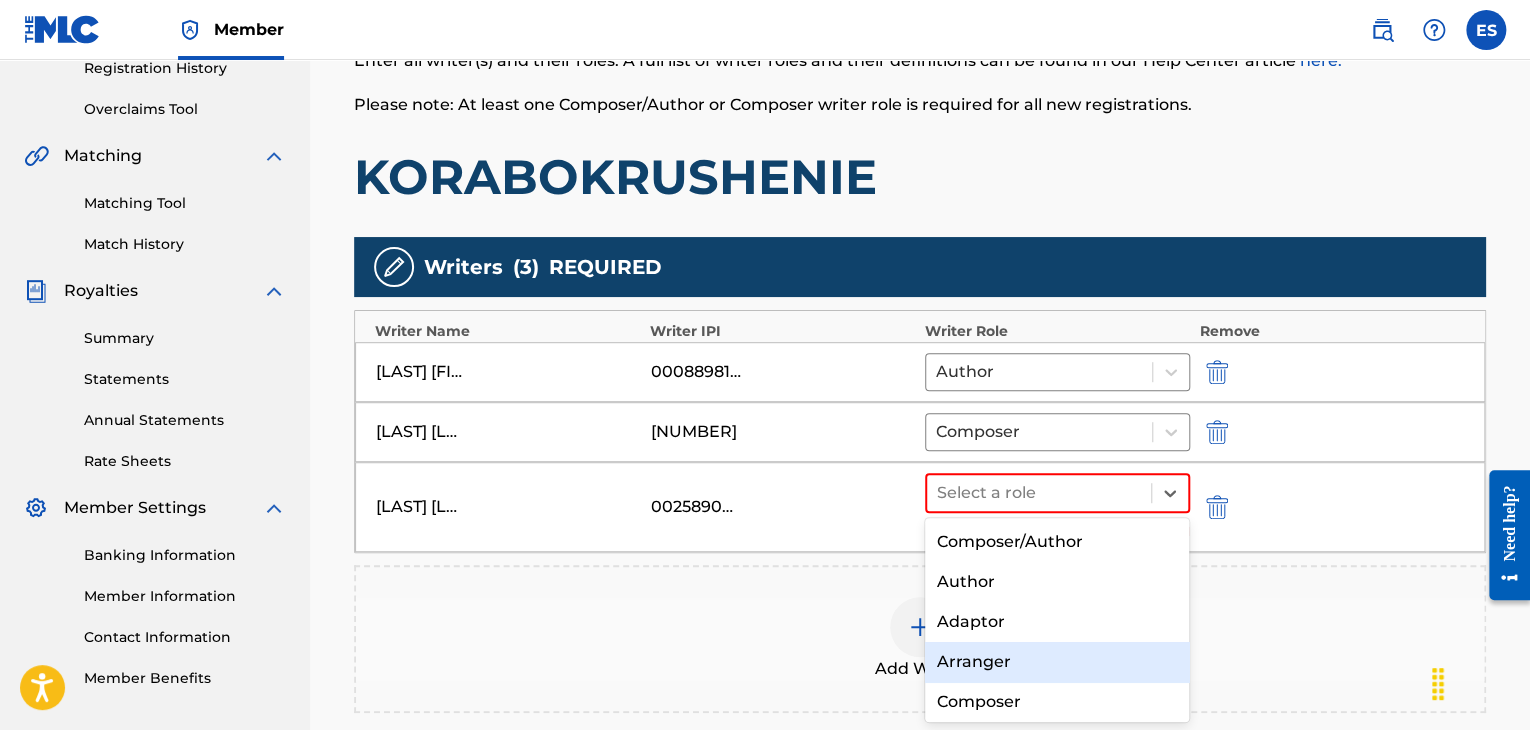 click on "Arranger" at bounding box center [1057, 662] 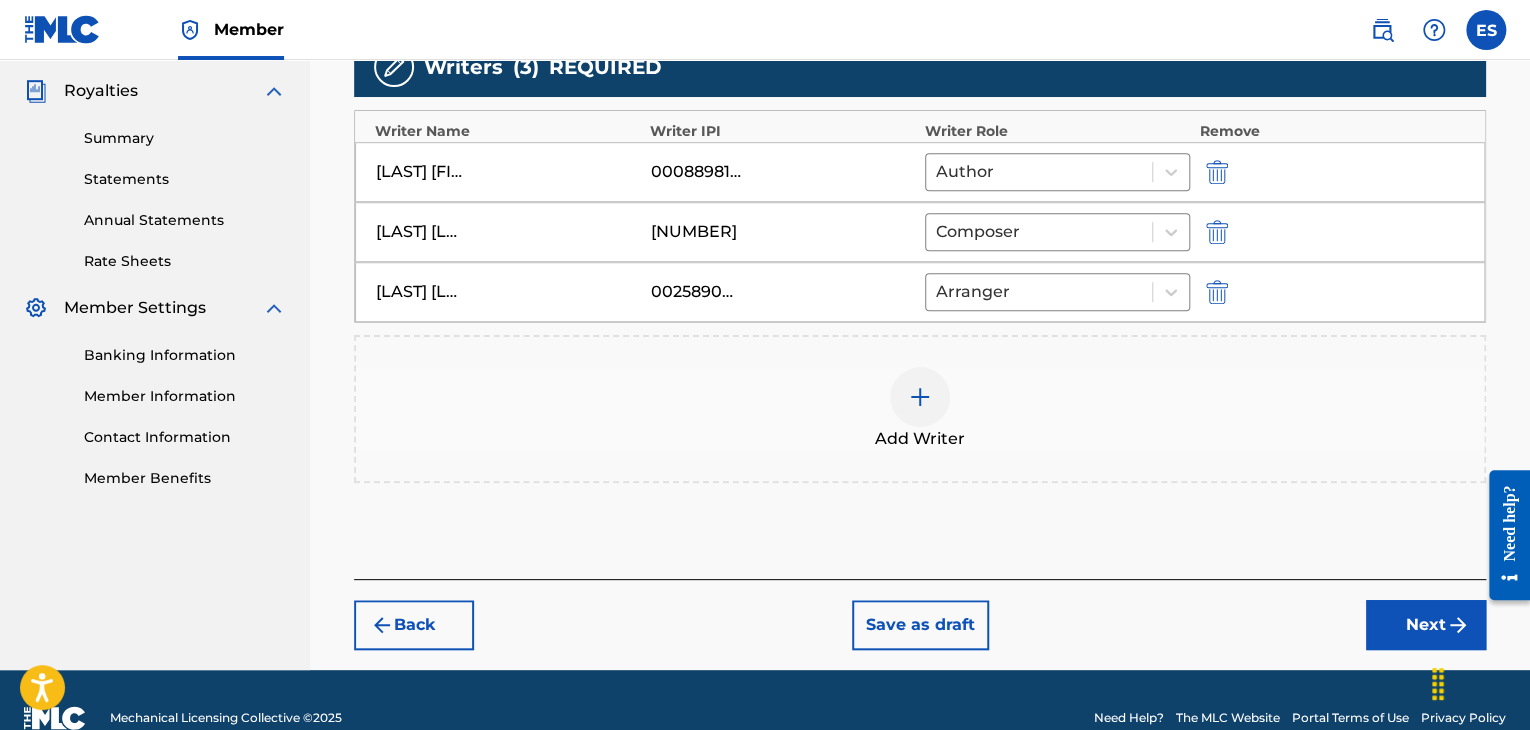 click on "Next" at bounding box center [1426, 625] 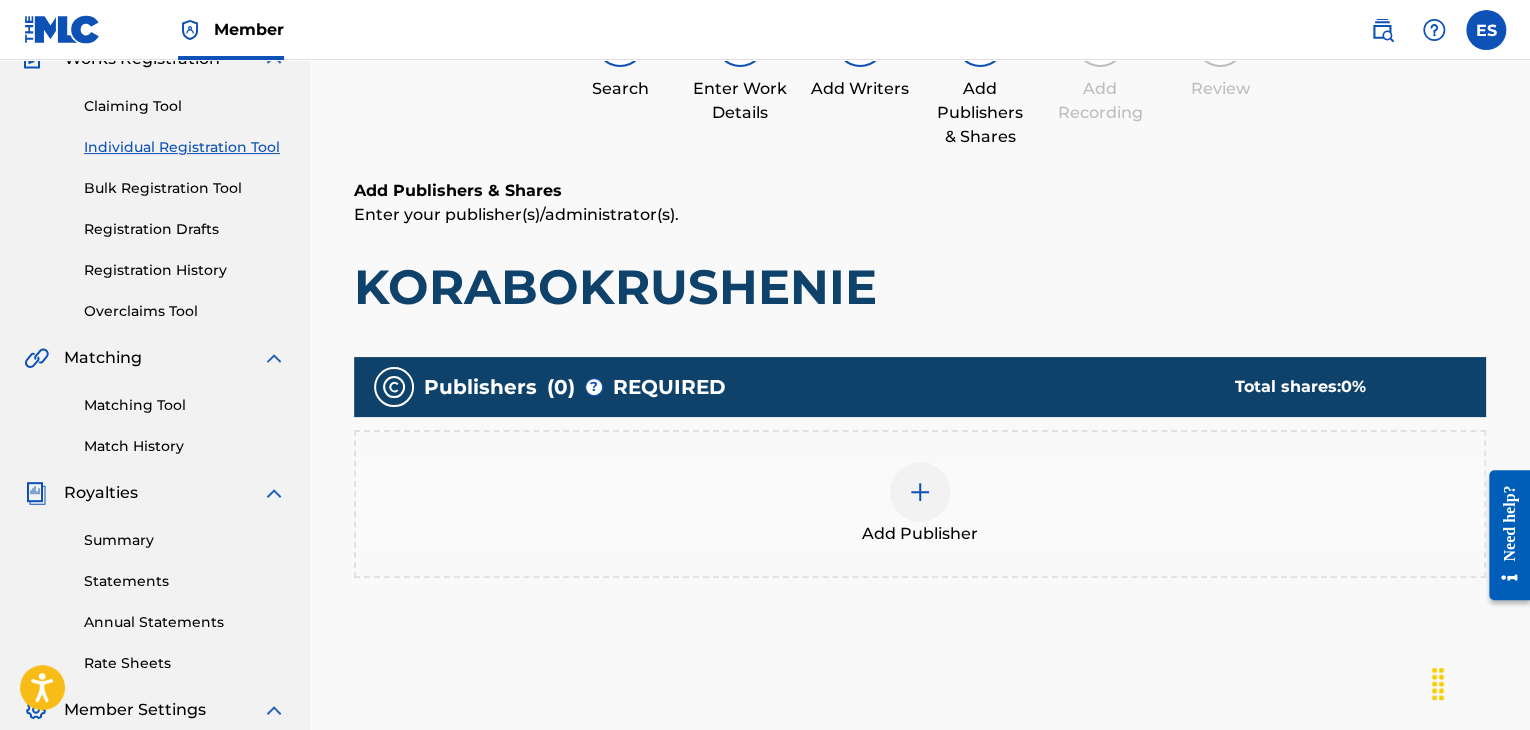 scroll, scrollTop: 290, scrollLeft: 0, axis: vertical 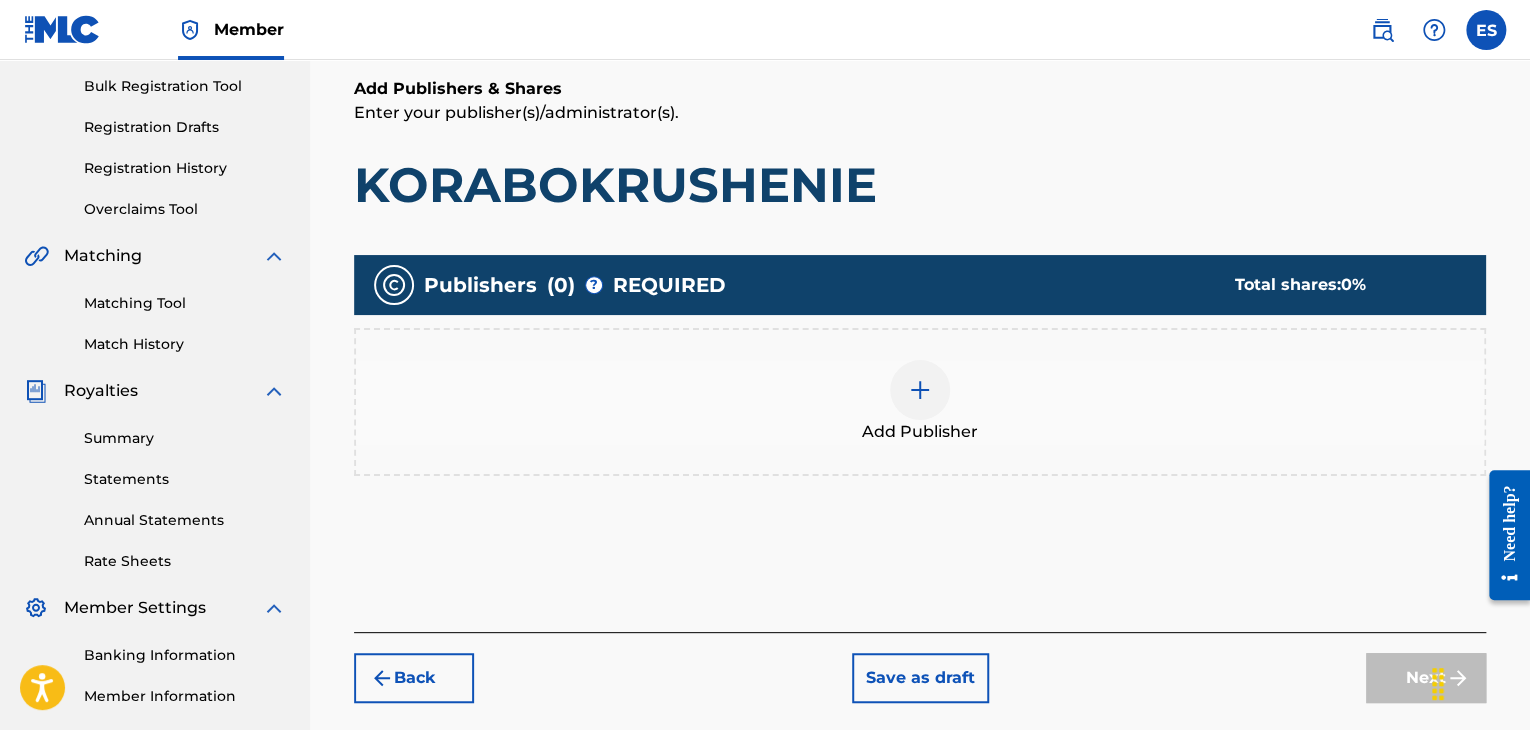 click on "Add Publisher" at bounding box center [920, 402] 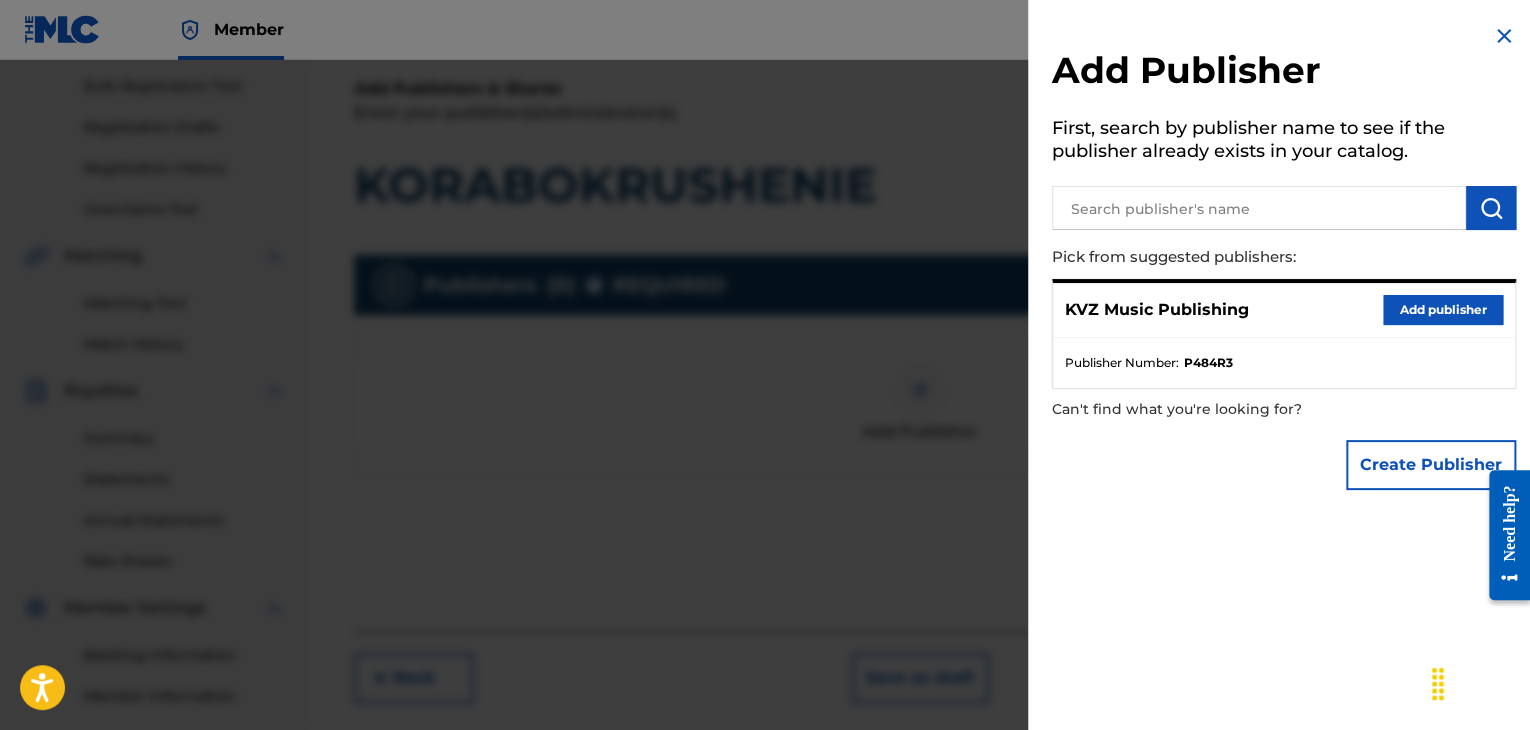 click on "Add publisher" at bounding box center (1443, 310) 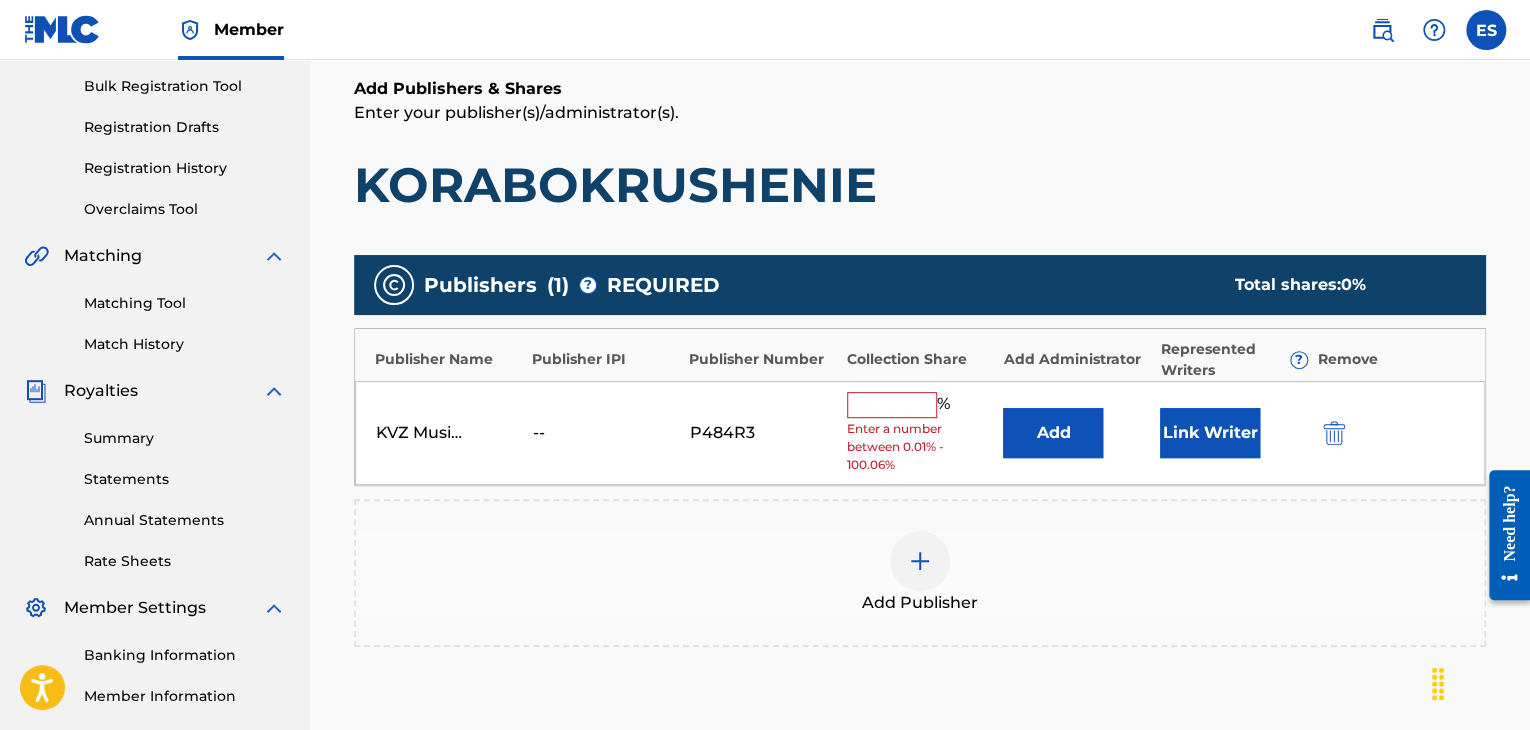 click at bounding box center (892, 405) 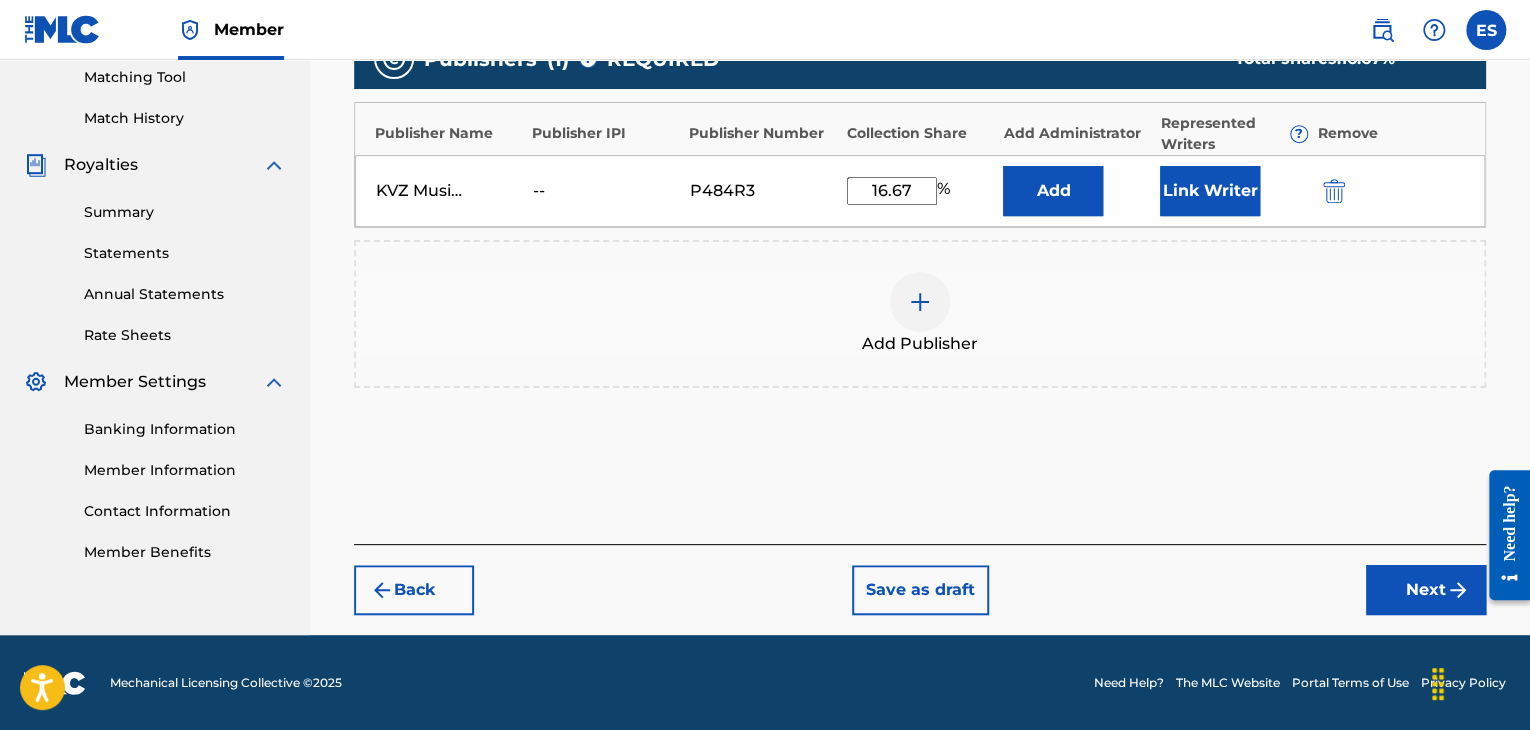 click on "Next" at bounding box center [1426, 590] 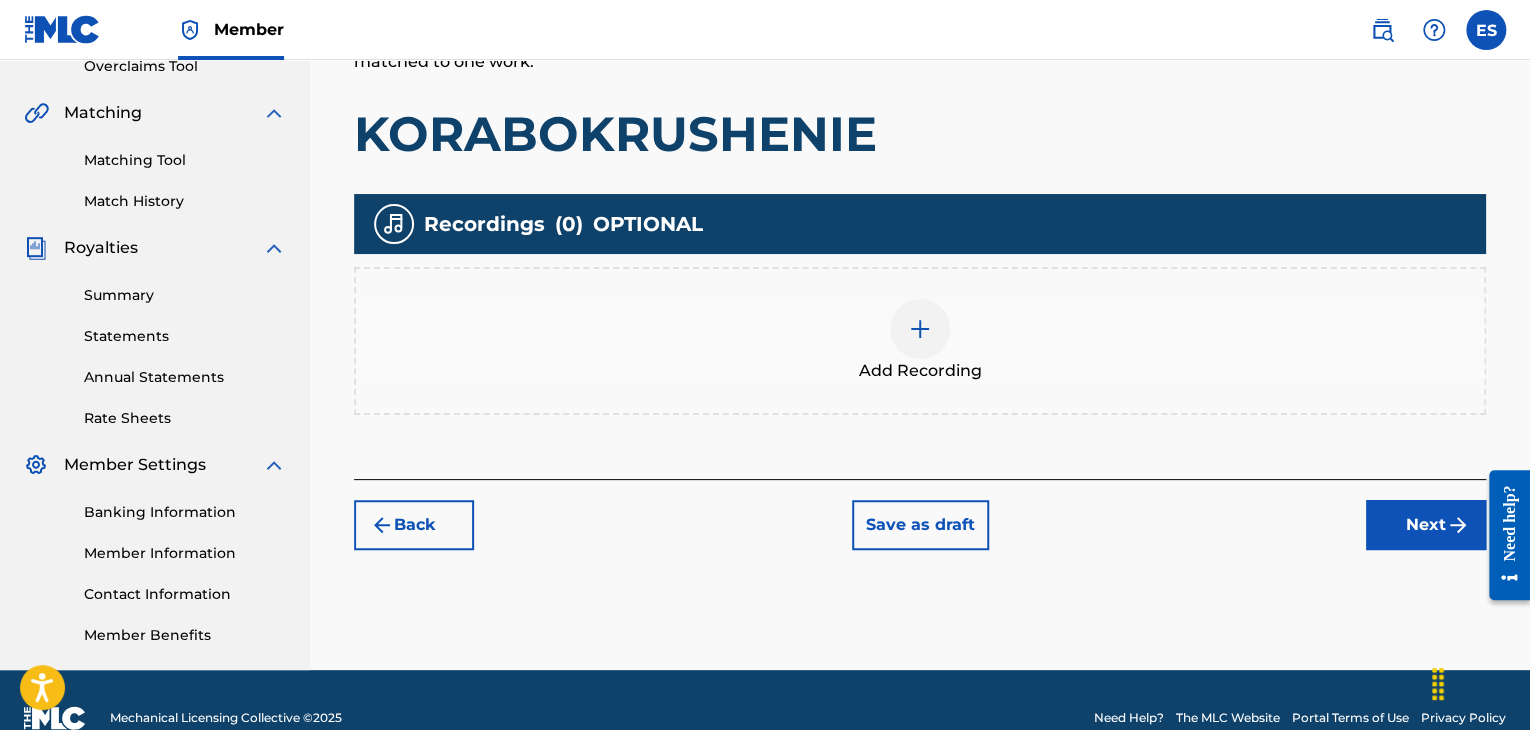 scroll, scrollTop: 445, scrollLeft: 0, axis: vertical 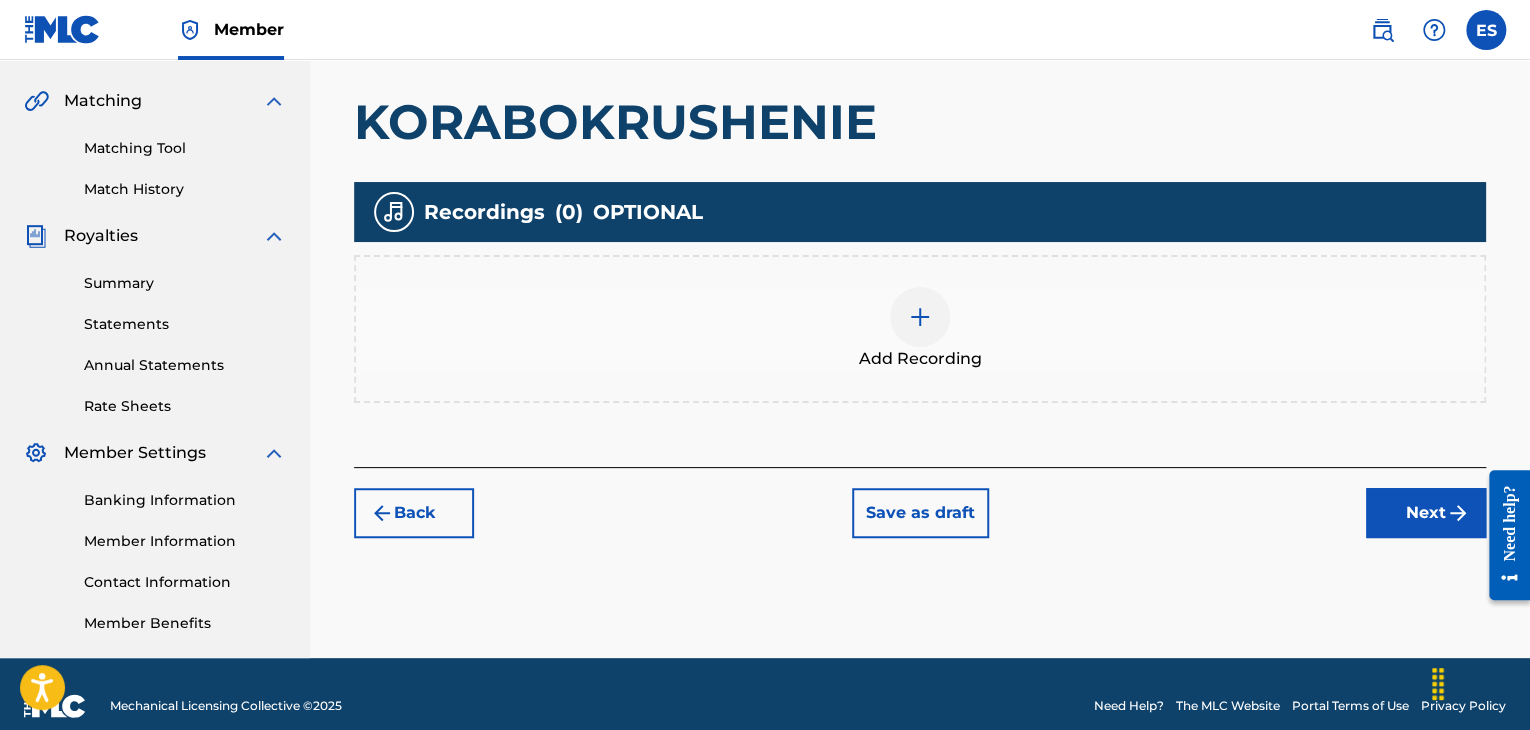 click at bounding box center (920, 317) 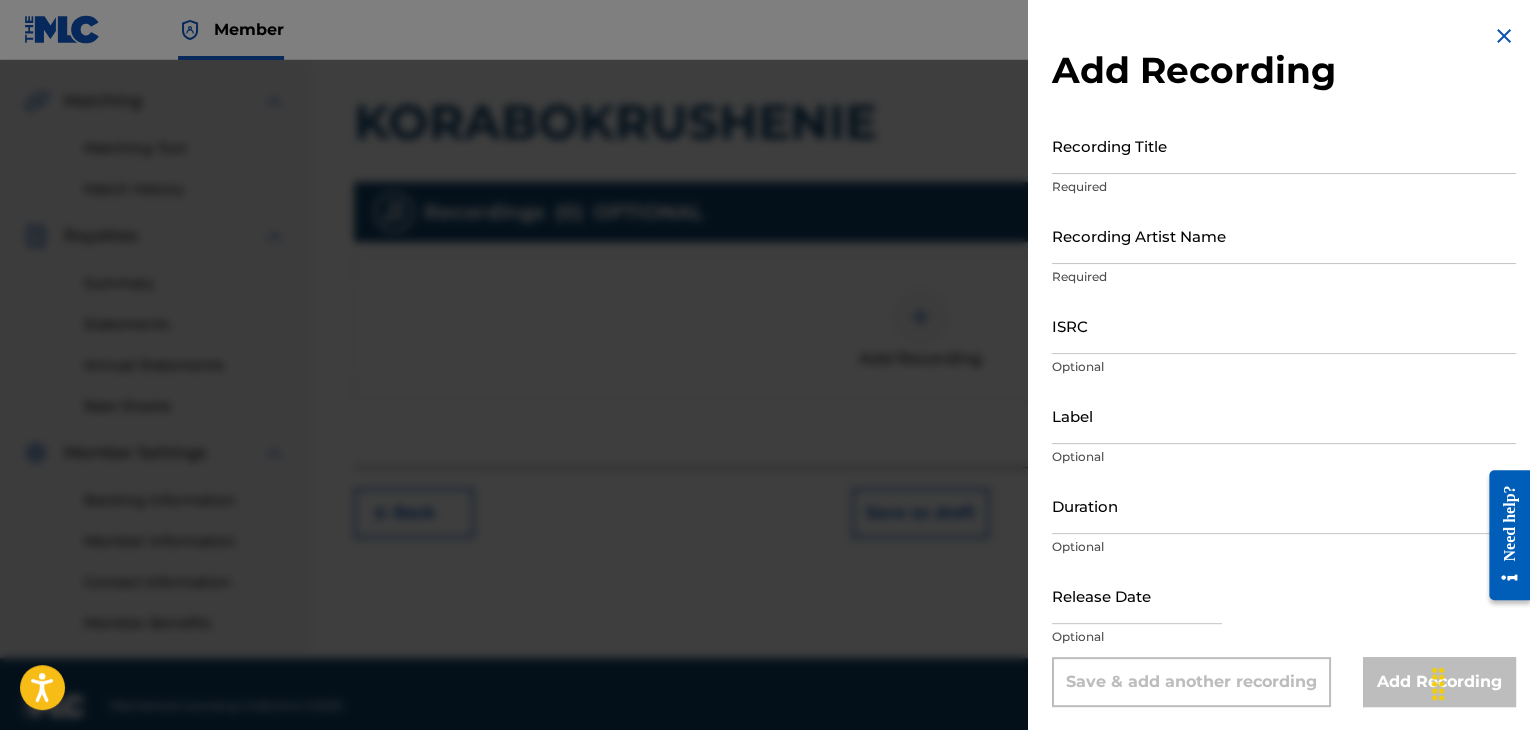 click at bounding box center [1504, 36] 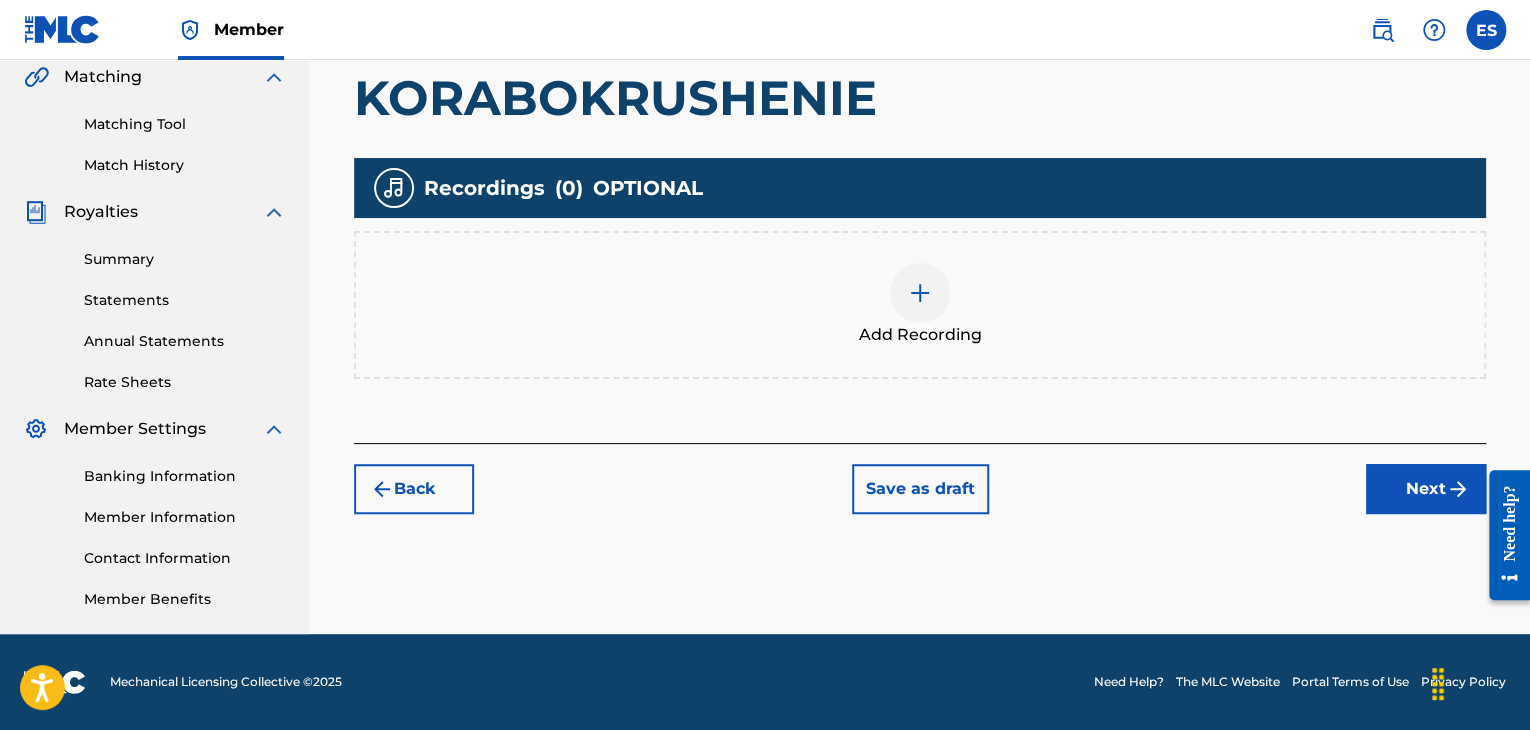 click on "Next" at bounding box center (1426, 489) 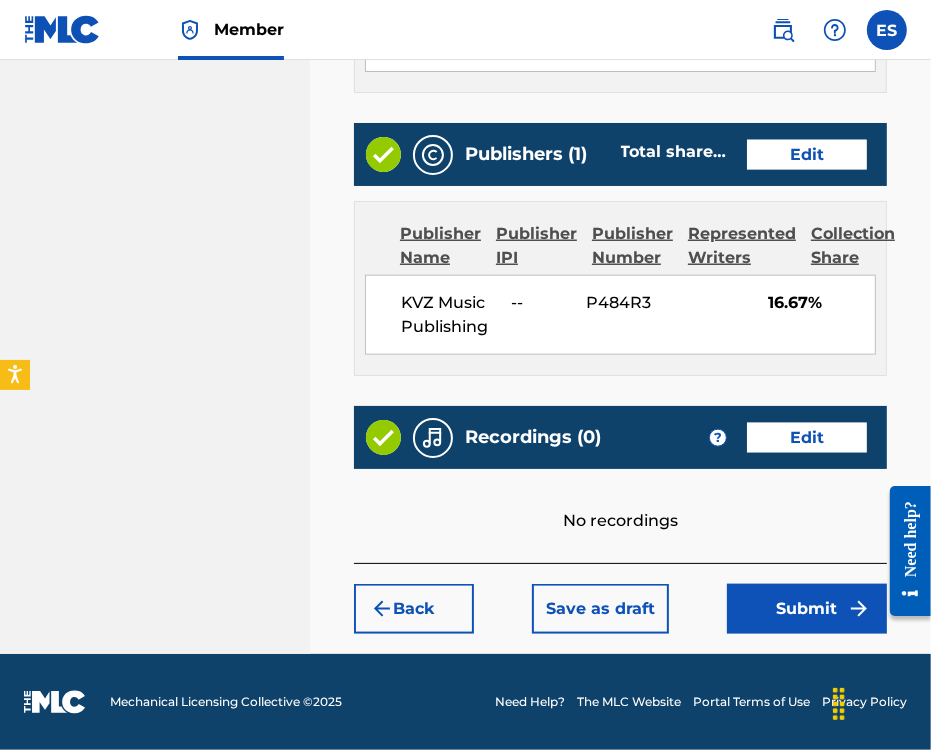 scroll, scrollTop: 1334, scrollLeft: 0, axis: vertical 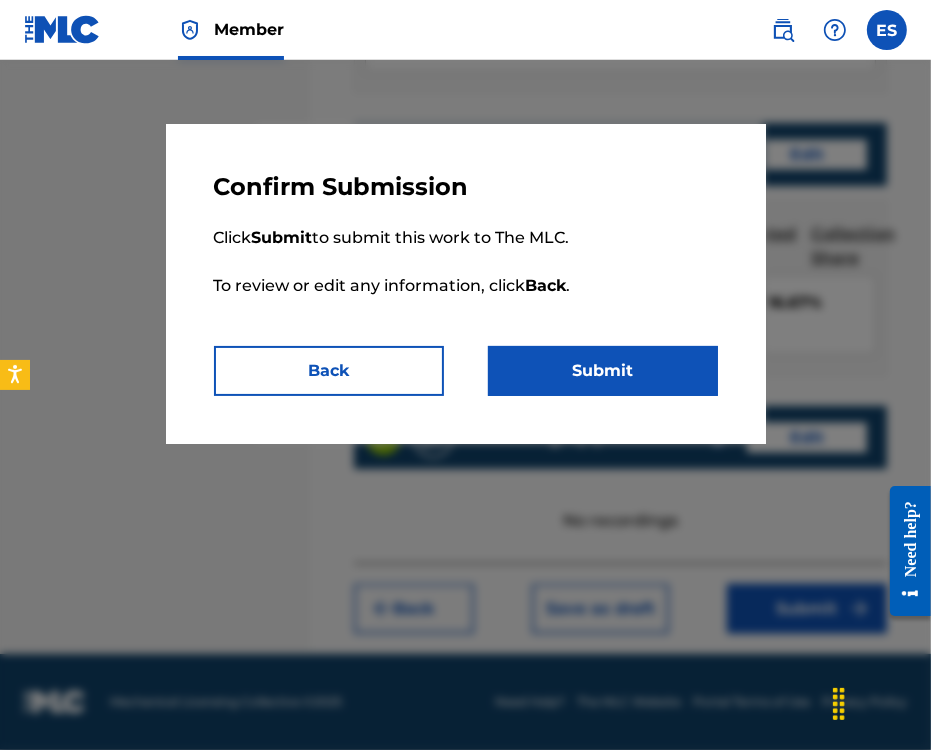 click on "Submit" at bounding box center [603, 371] 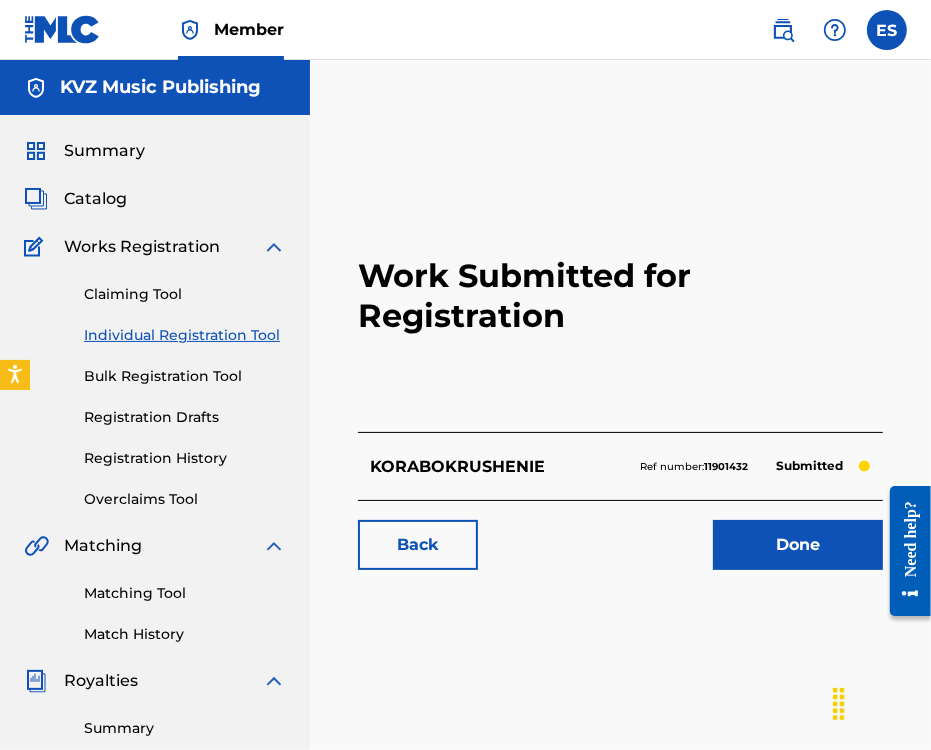 click on "Individual Registration Tool" at bounding box center [185, 335] 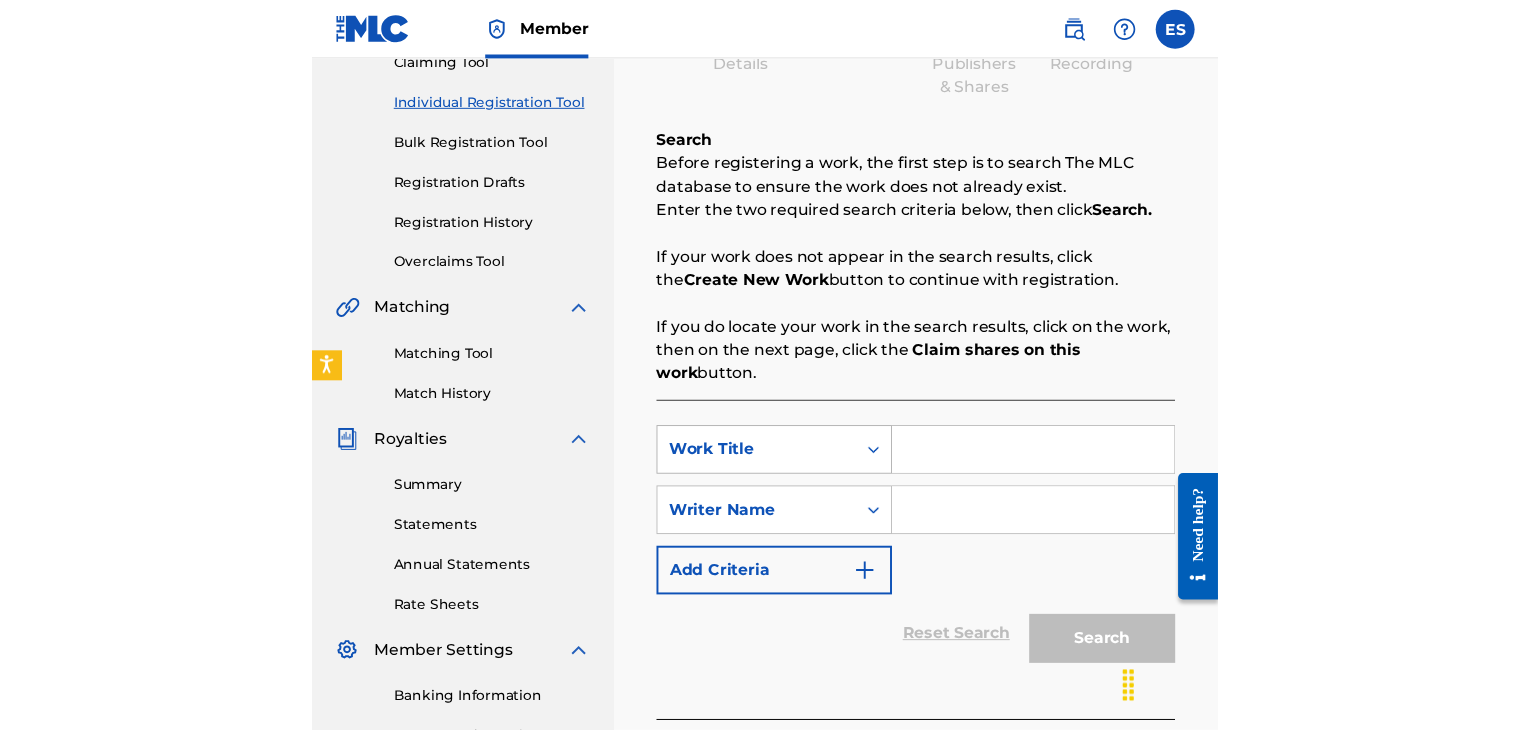 scroll, scrollTop: 400, scrollLeft: 0, axis: vertical 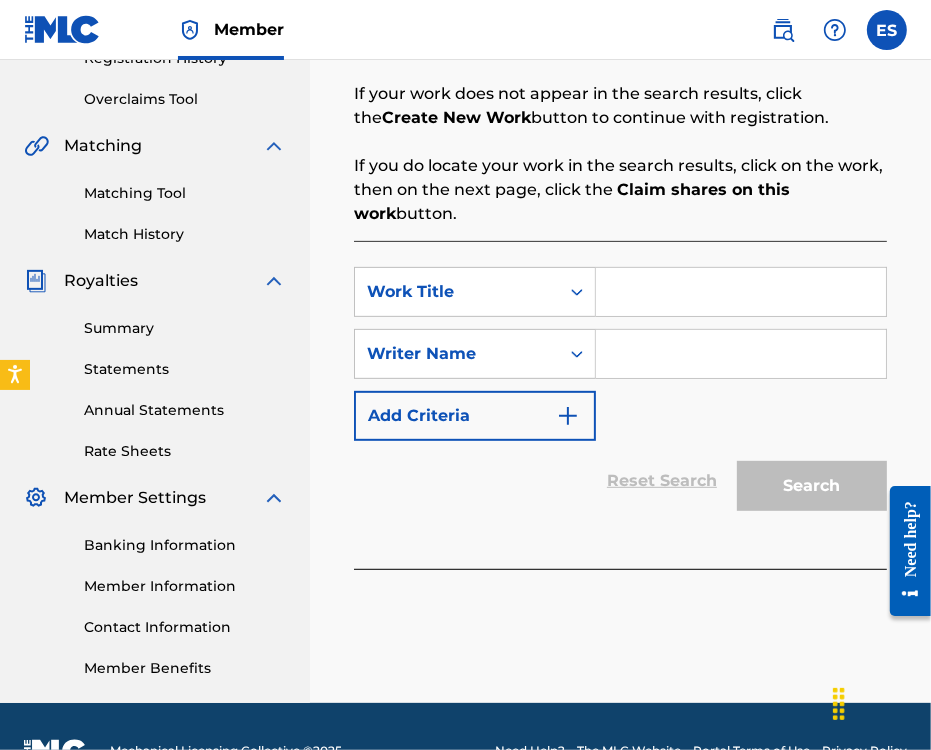 click at bounding box center [741, 292] 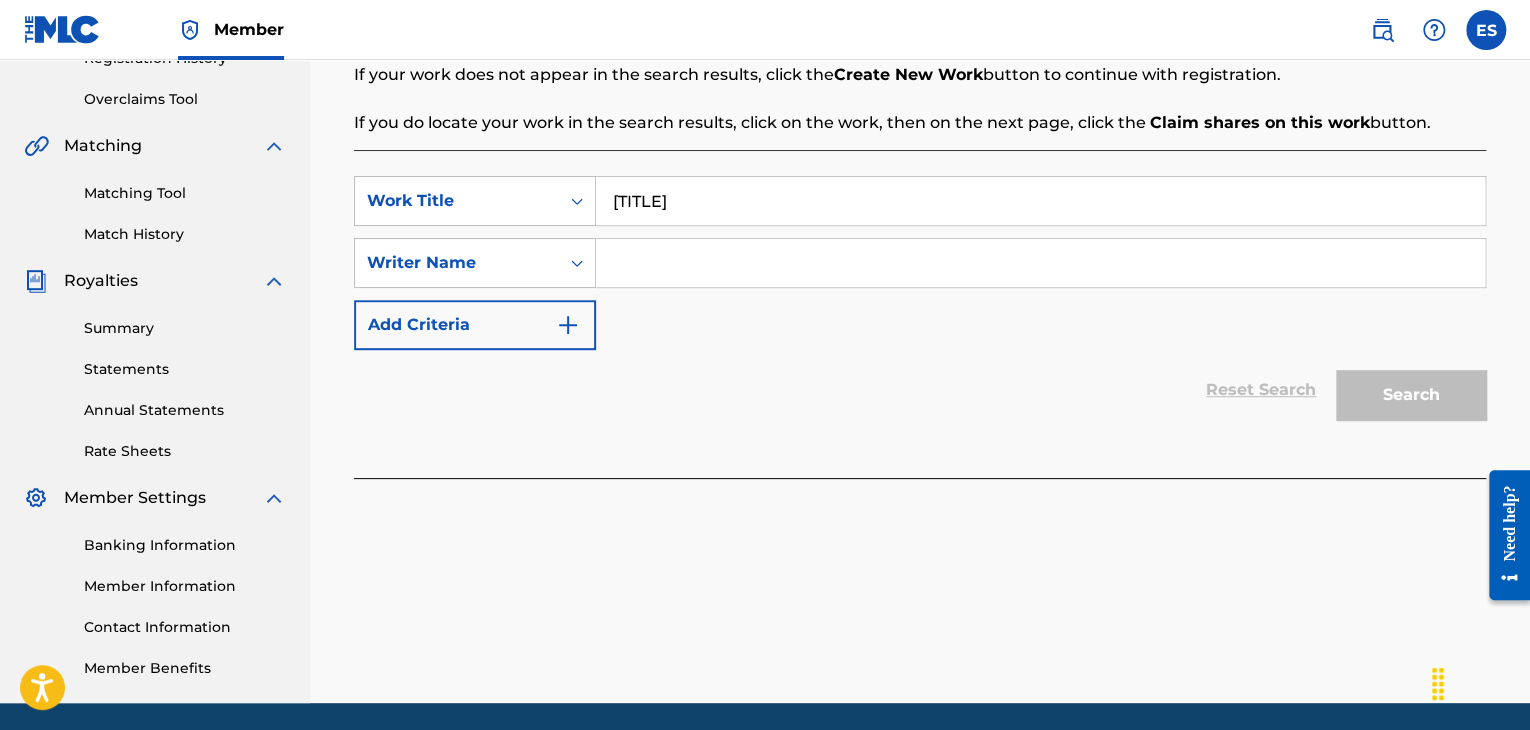 type on "[TITLE]" 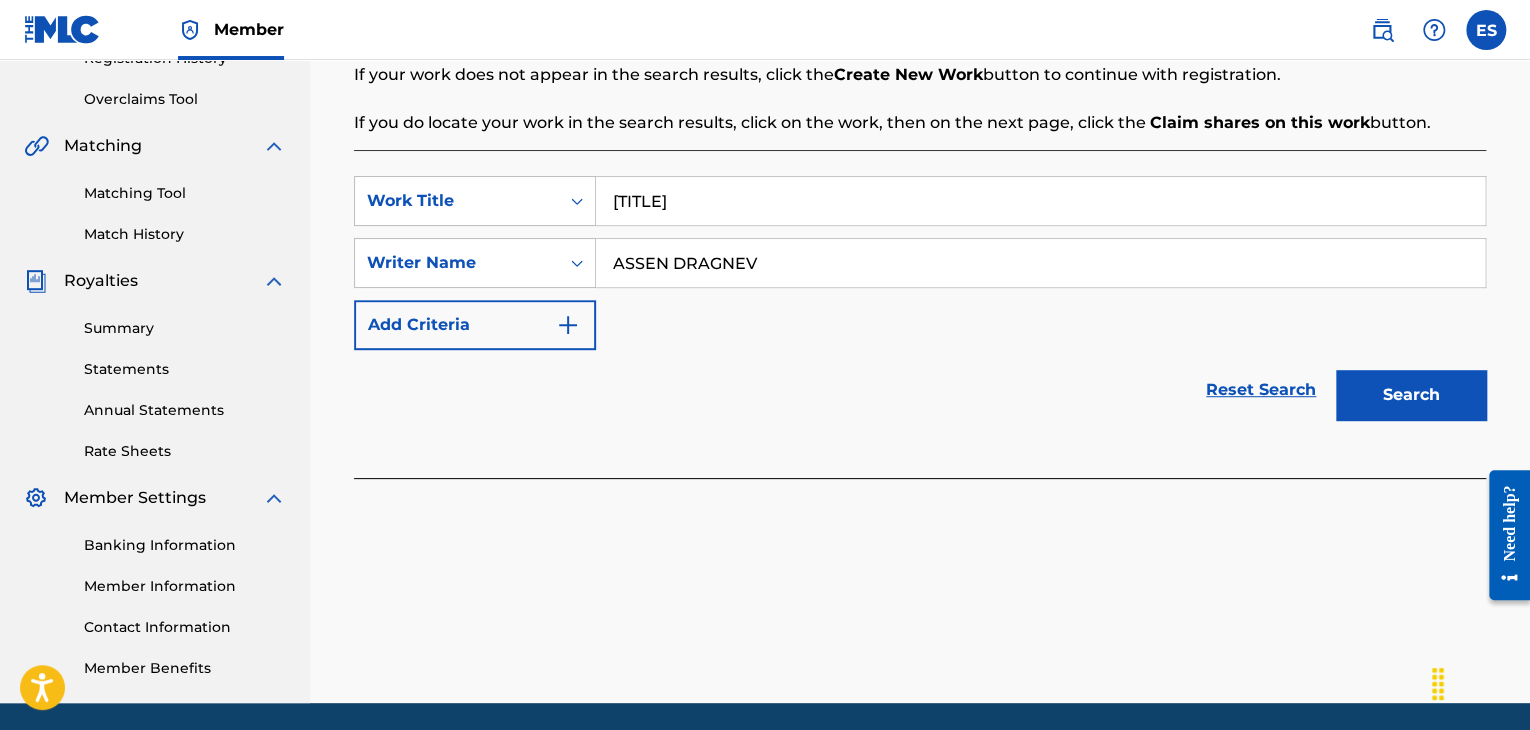 click on "[TITLE]" at bounding box center (1040, 201) 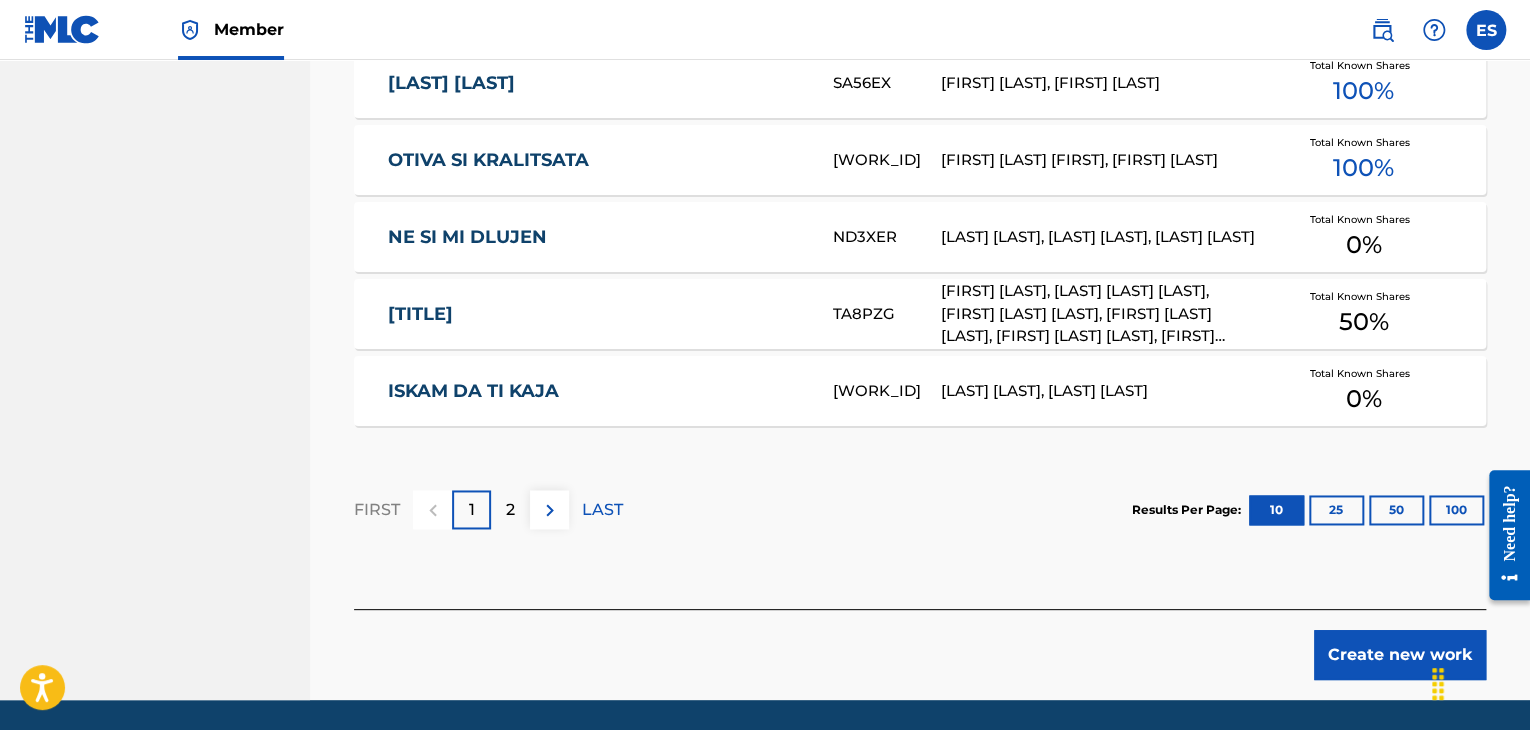 scroll, scrollTop: 1356, scrollLeft: 0, axis: vertical 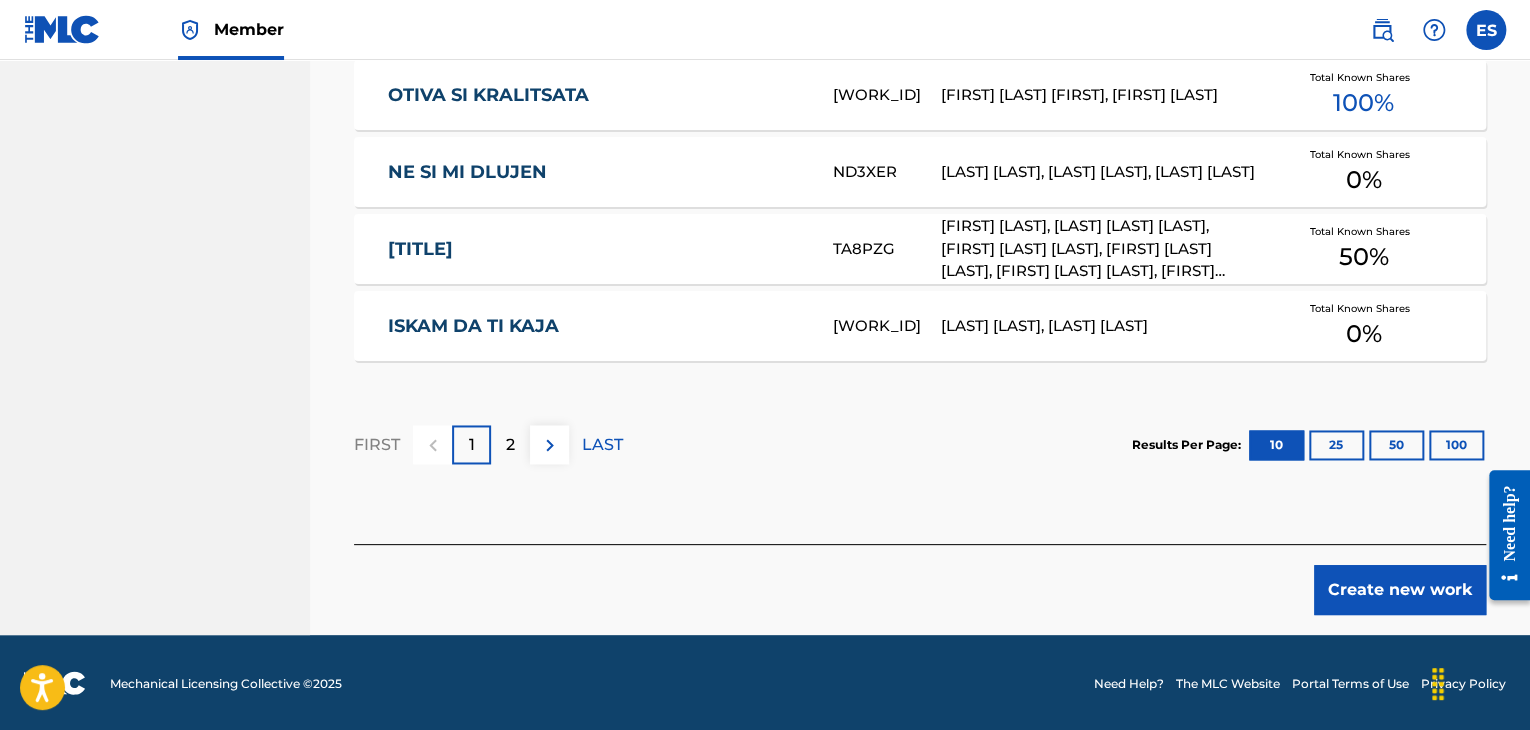 click on "Create new work" at bounding box center [1400, 590] 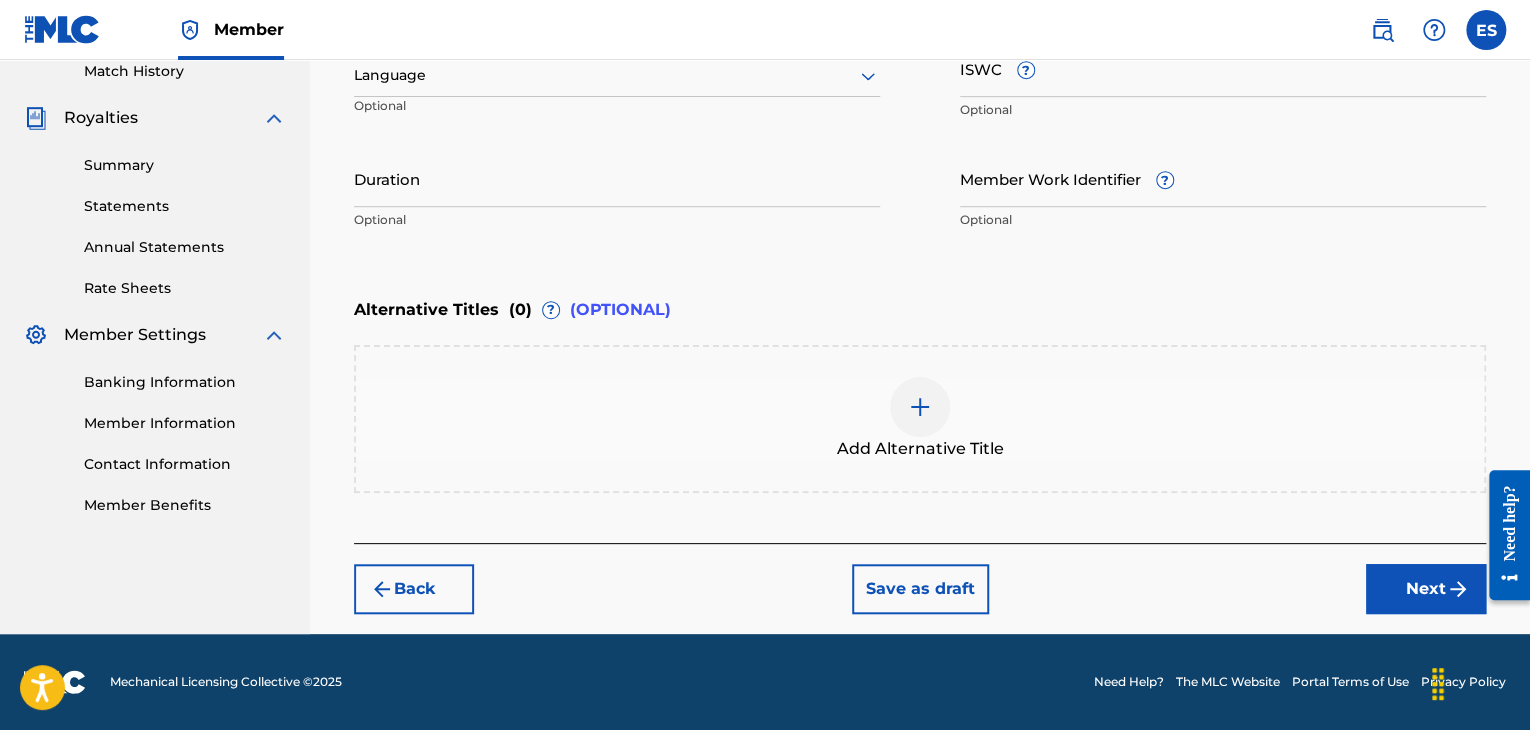 scroll, scrollTop: 561, scrollLeft: 0, axis: vertical 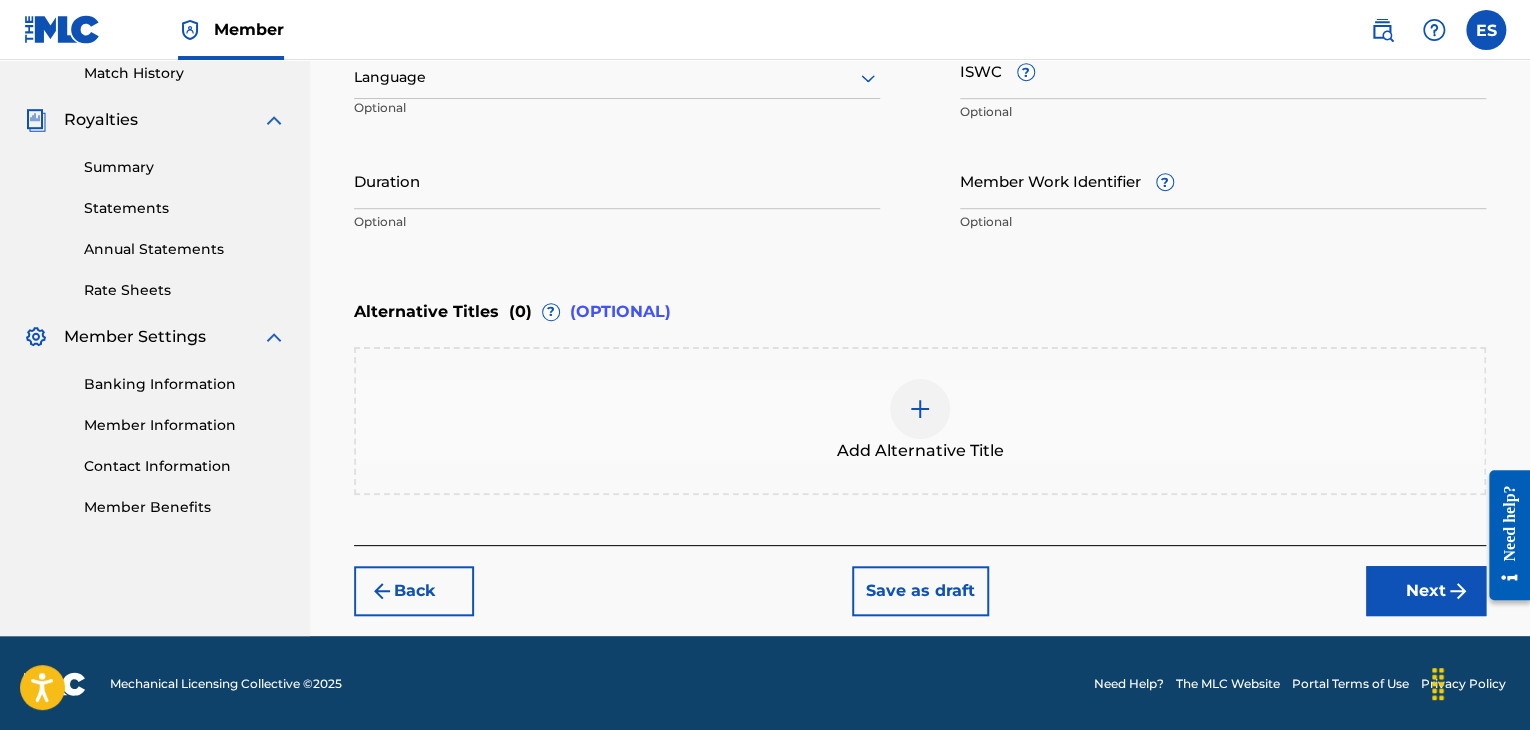 click at bounding box center (617, 77) 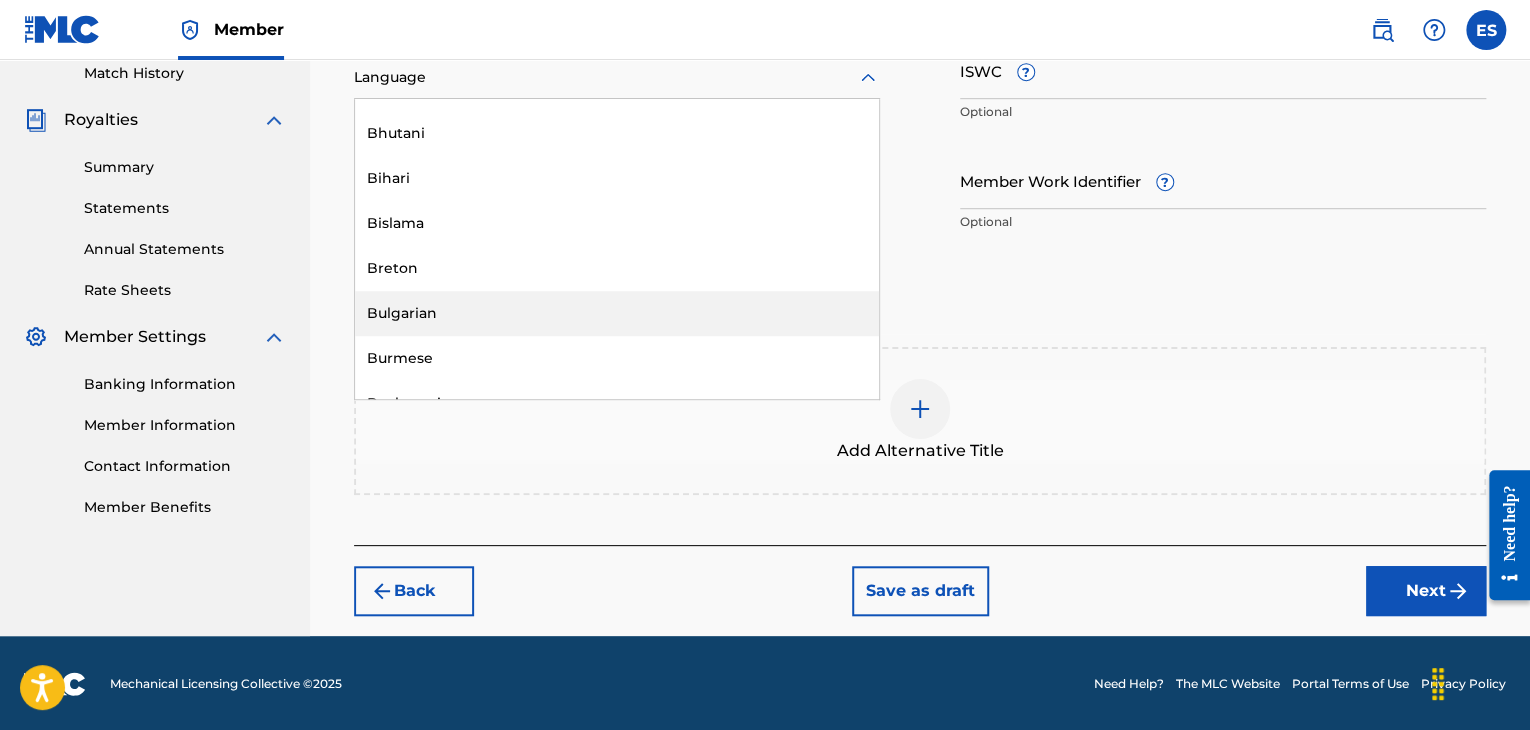 scroll, scrollTop: 800, scrollLeft: 0, axis: vertical 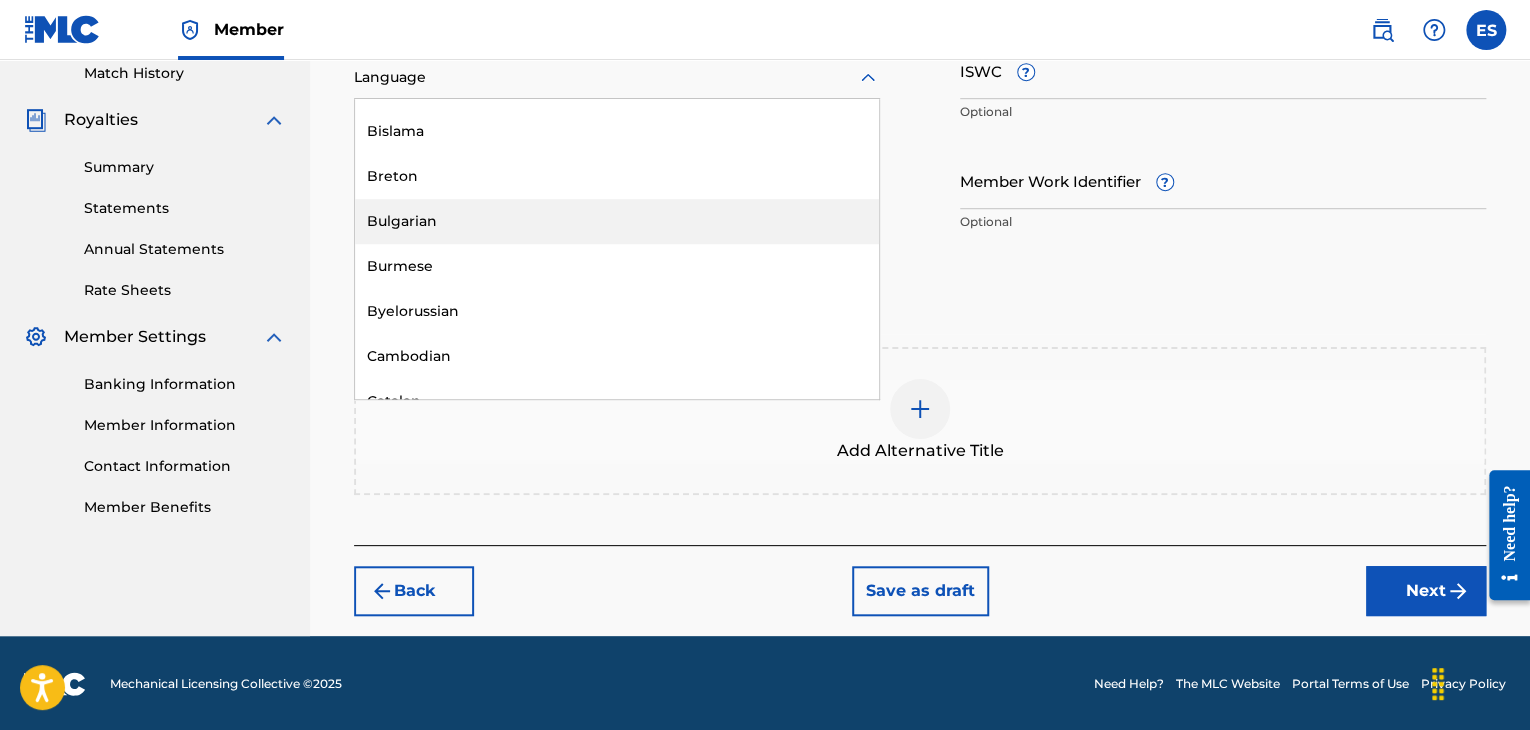 click on "Bulgarian" at bounding box center [617, 221] 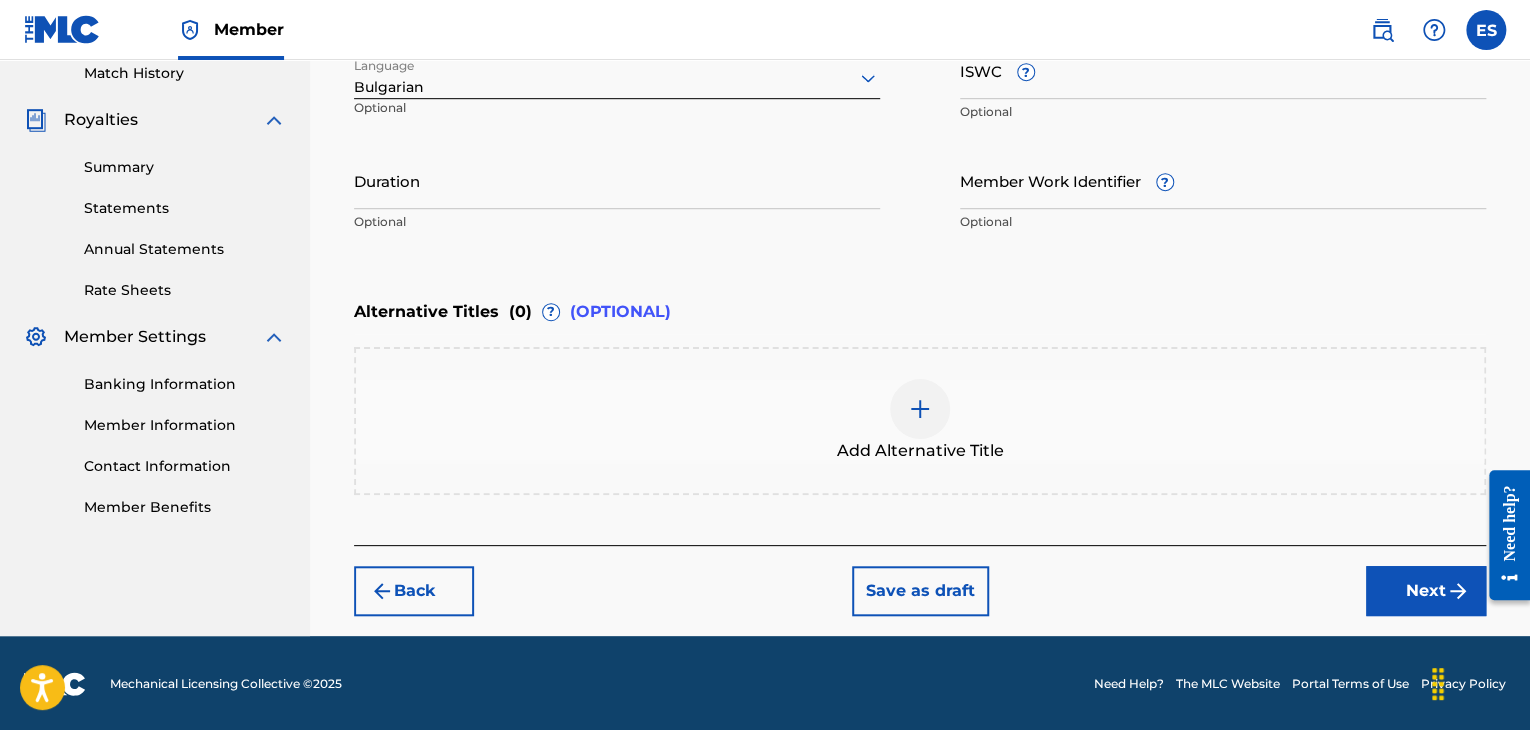 click on "ISWC   ?" at bounding box center [1223, 70] 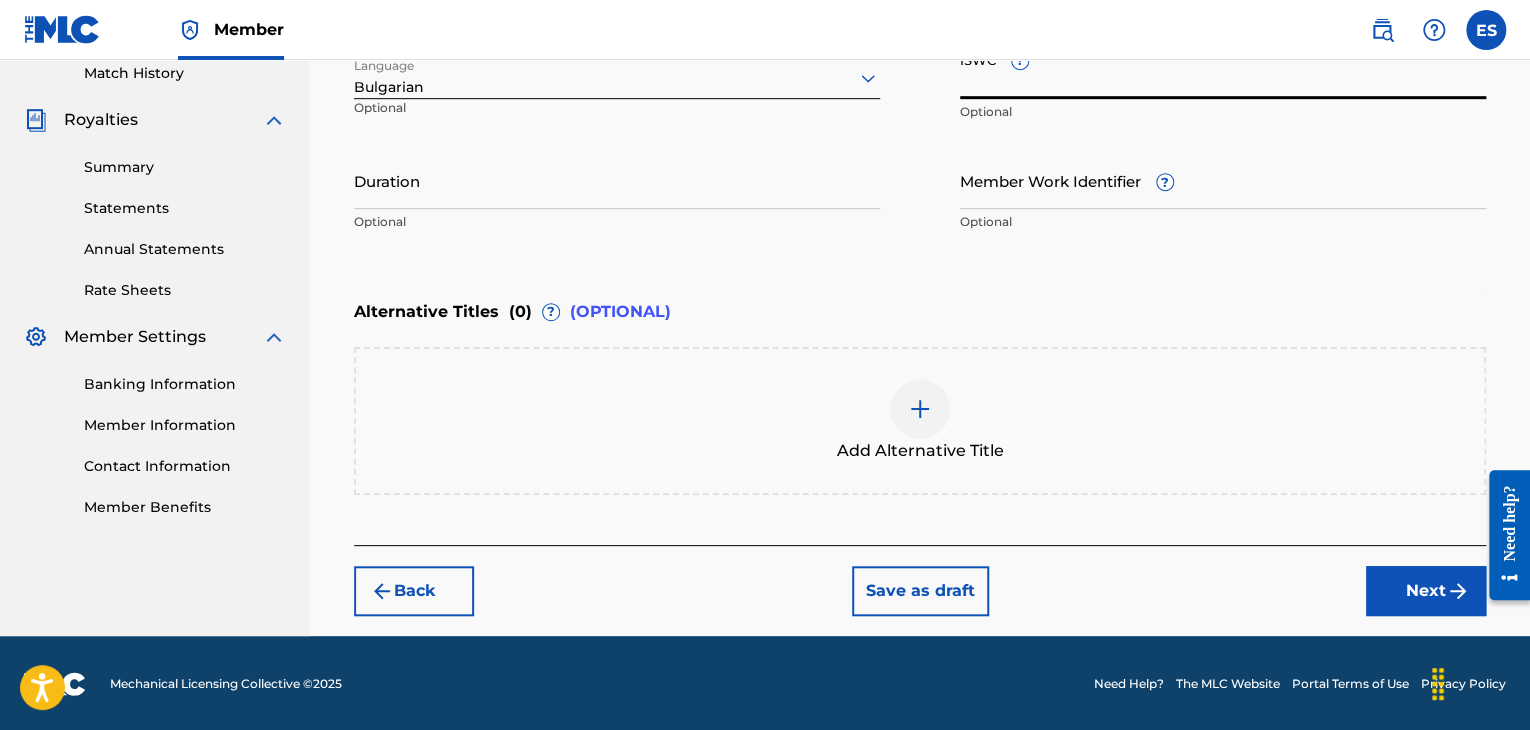 paste on "[ISWC]" 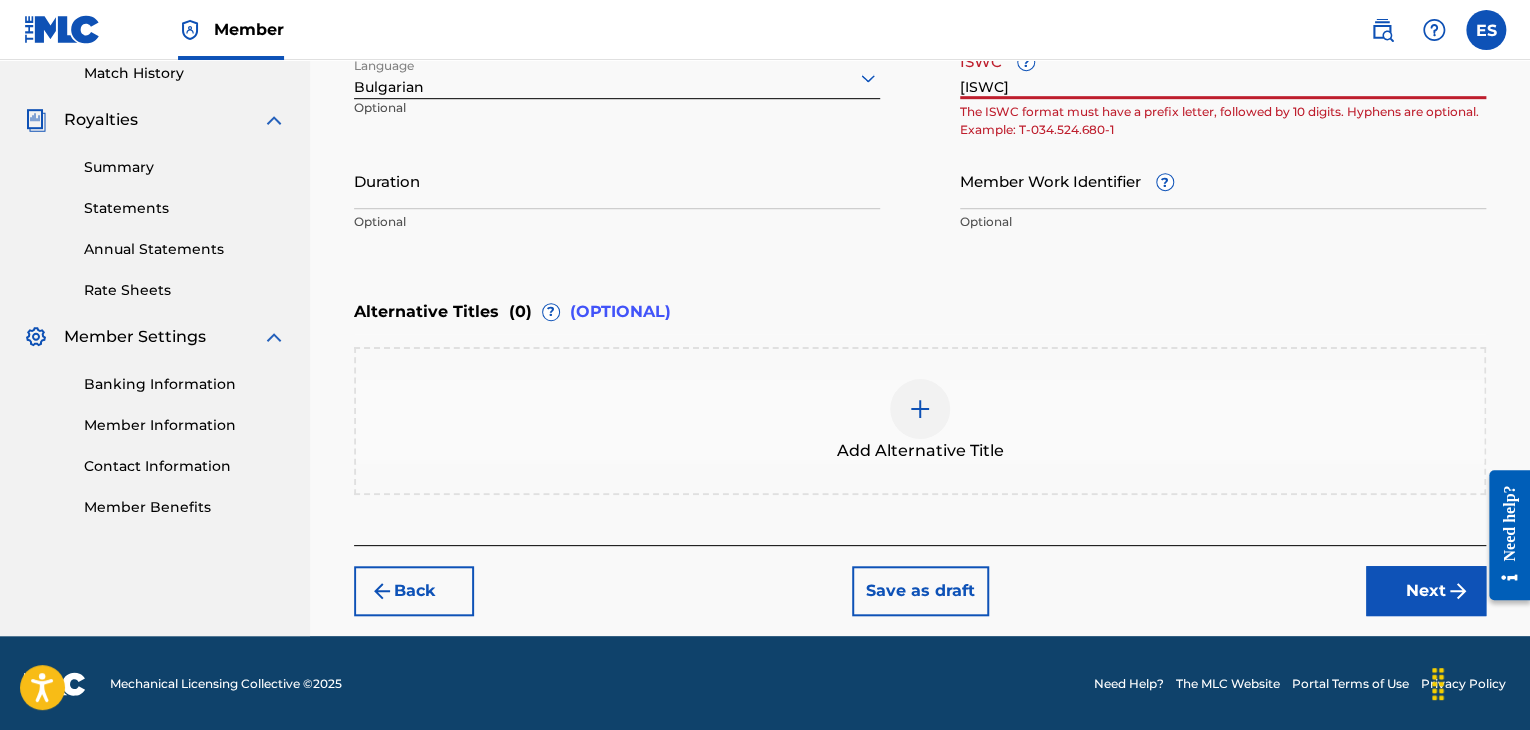 type on "[ISWC]" 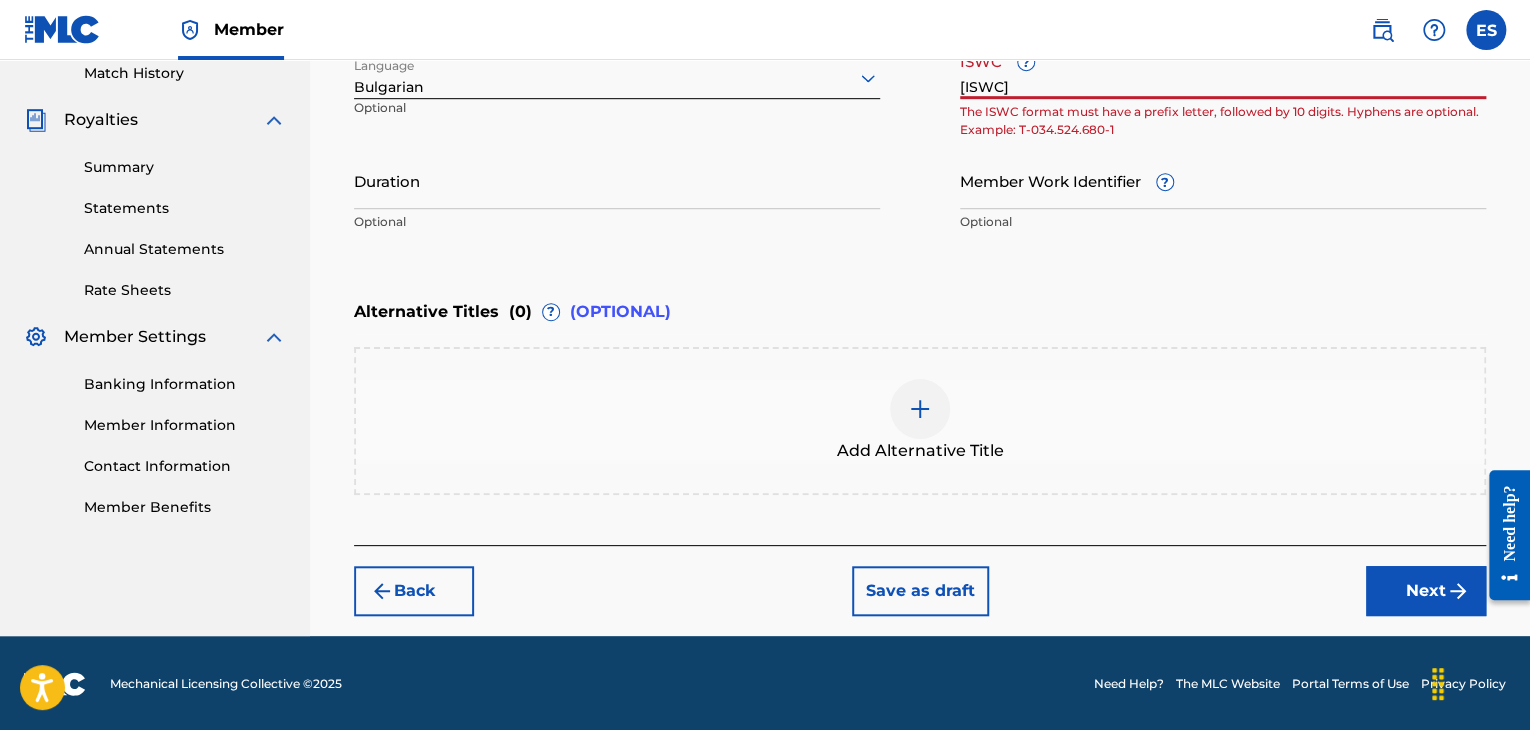 drag, startPoint x: 1061, startPoint y: 94, endPoint x: 932, endPoint y: 69, distance: 131.40015 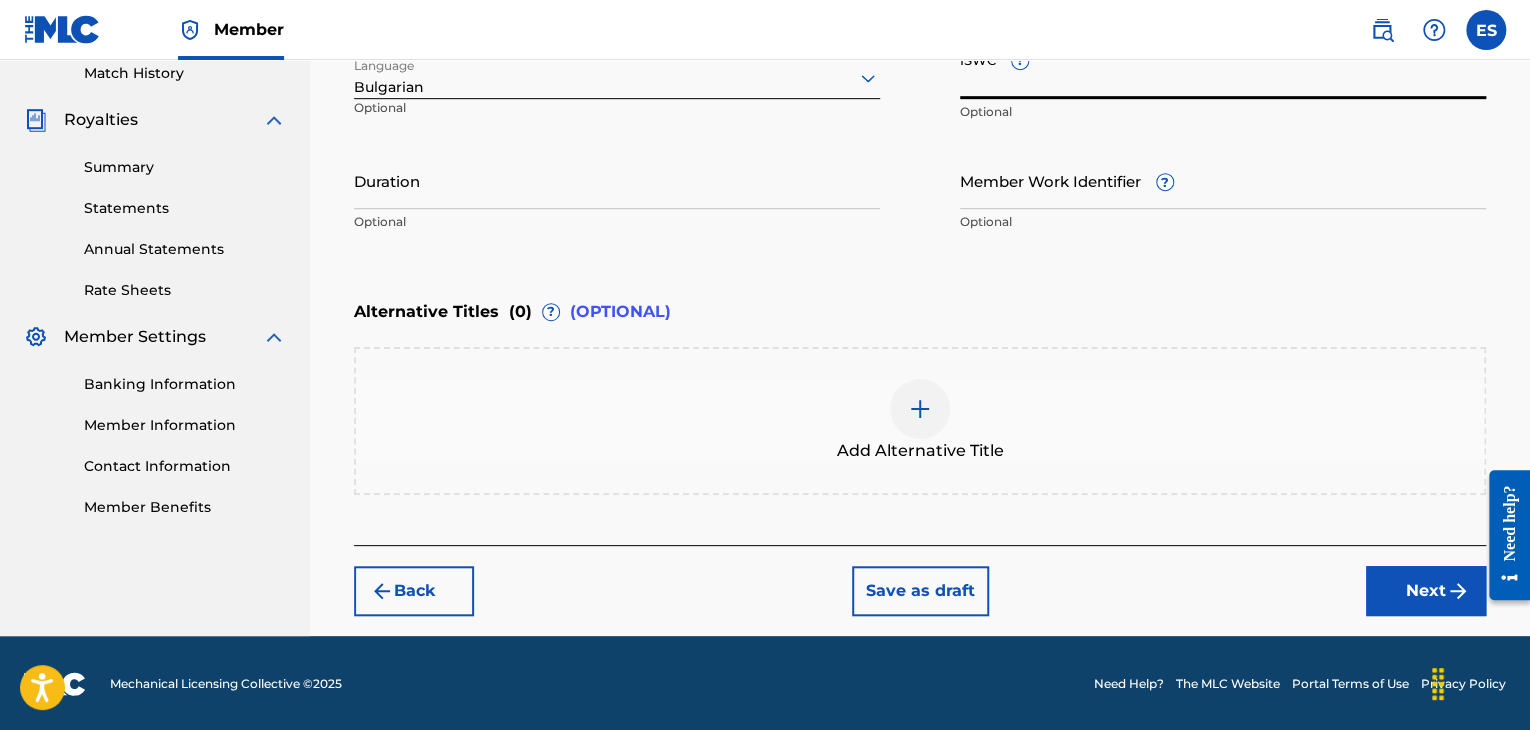 paste on "[ISWC]" 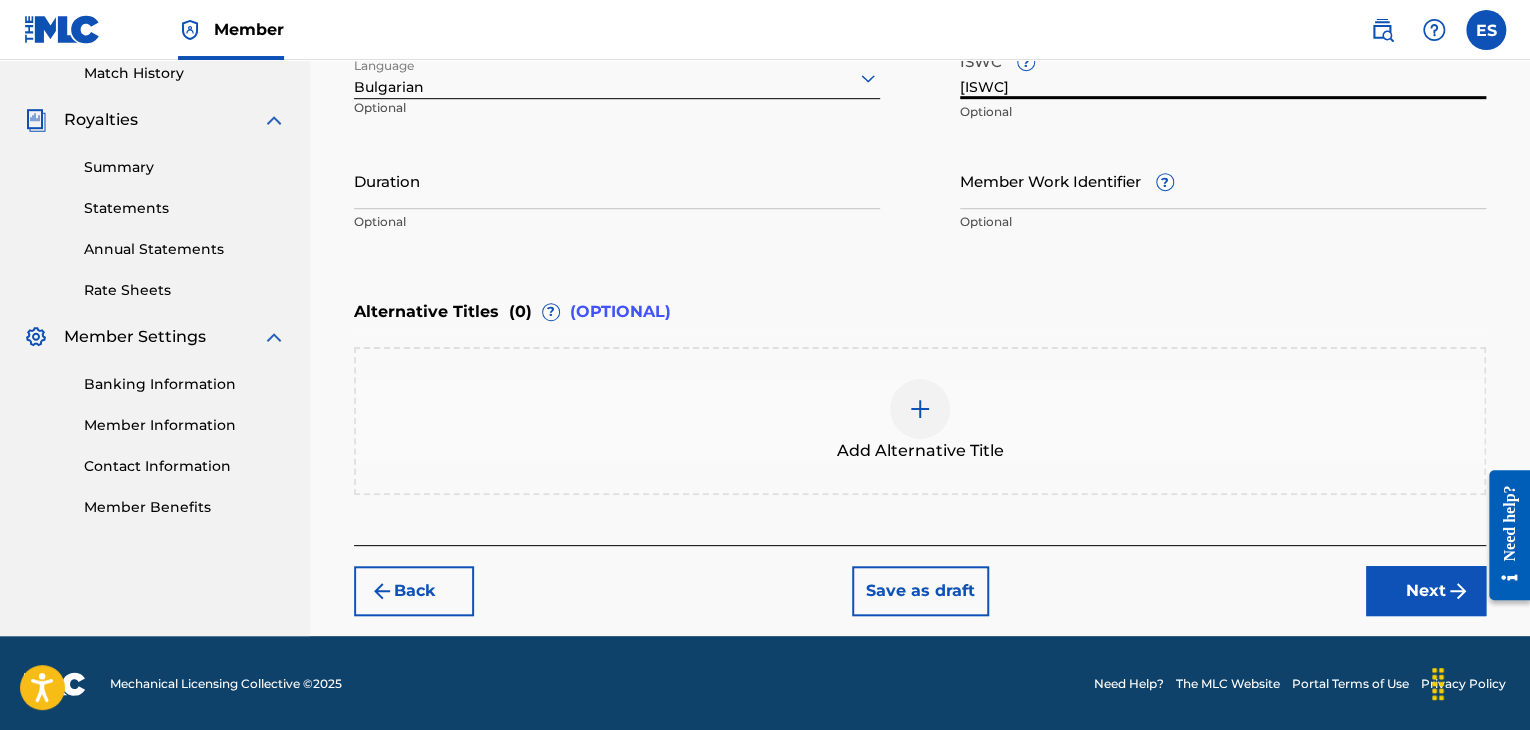 type on "[ISWC]" 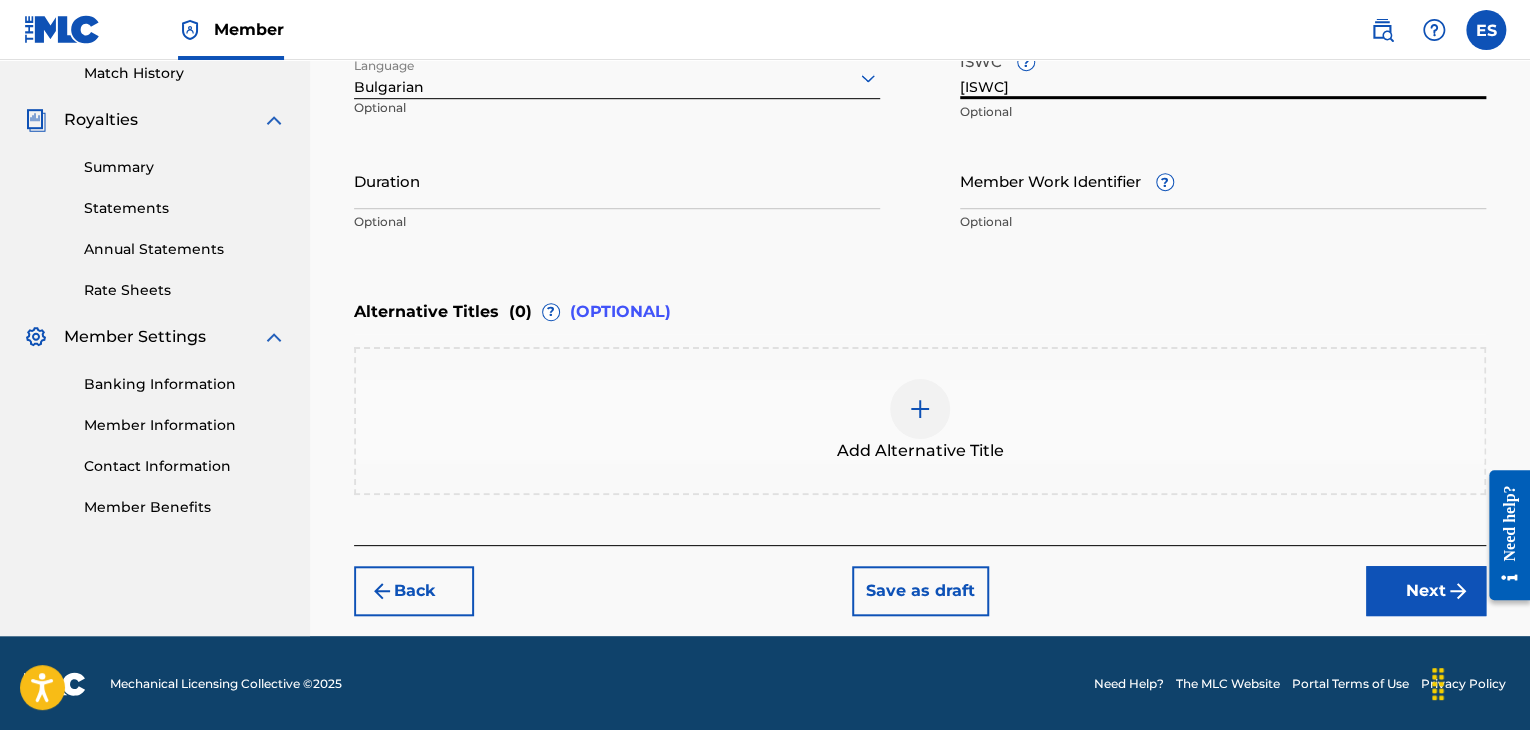 click on "Work Title [TITLE] Required Language Bulgarian Optional ISWC ? [NUMBER] Optional Duration Optional Member Work Identifier ? Optional" at bounding box center [920, 87] 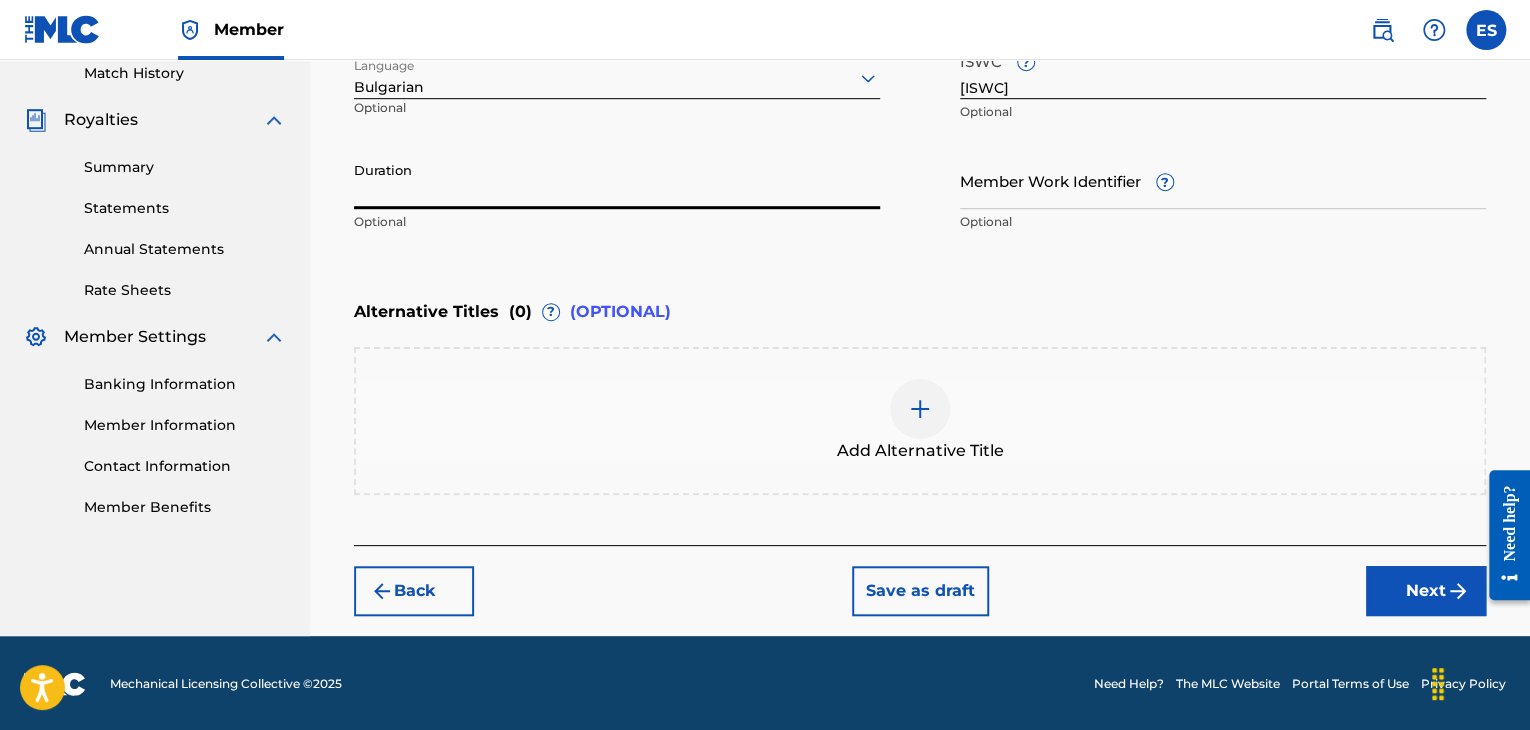 click on "Duration" at bounding box center [617, 180] 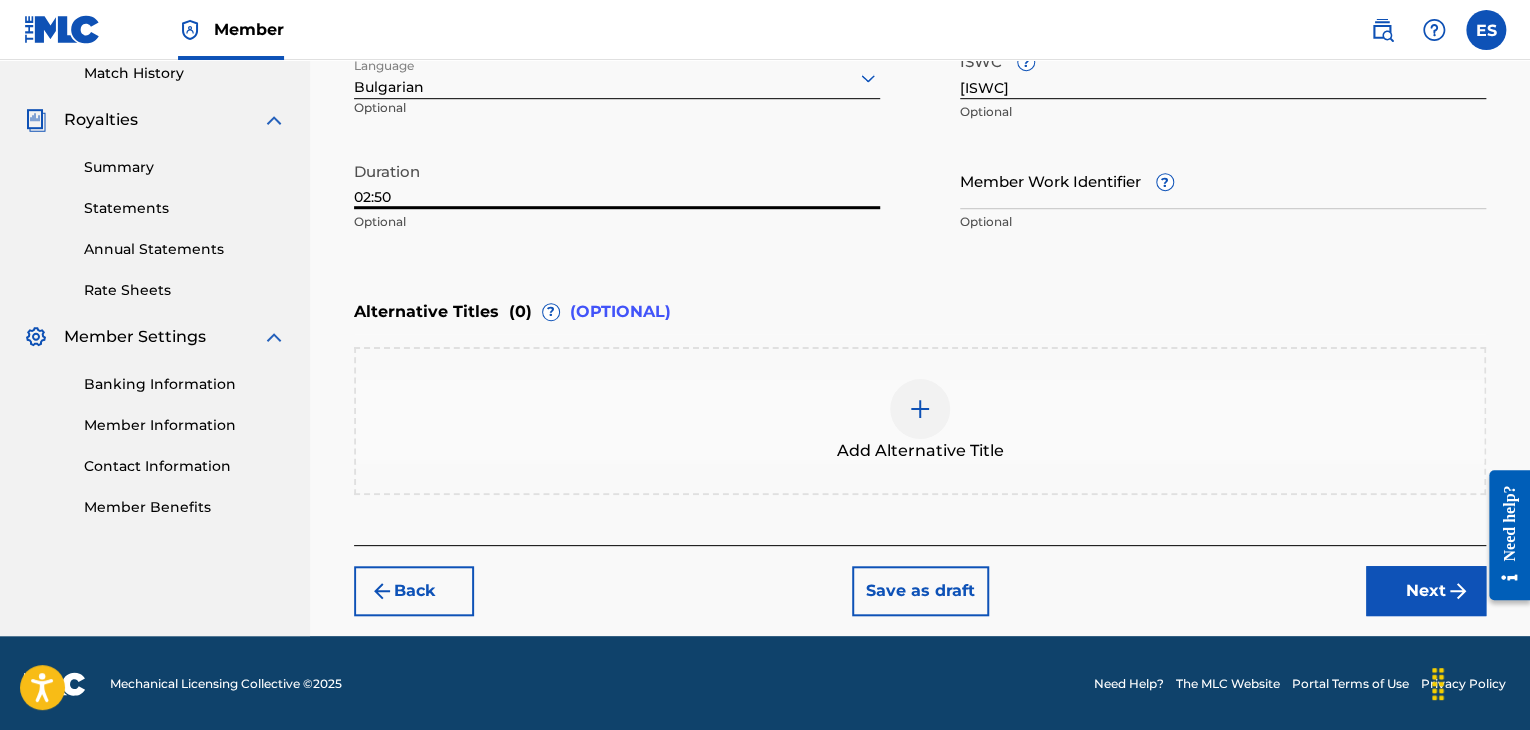 type on "02:50" 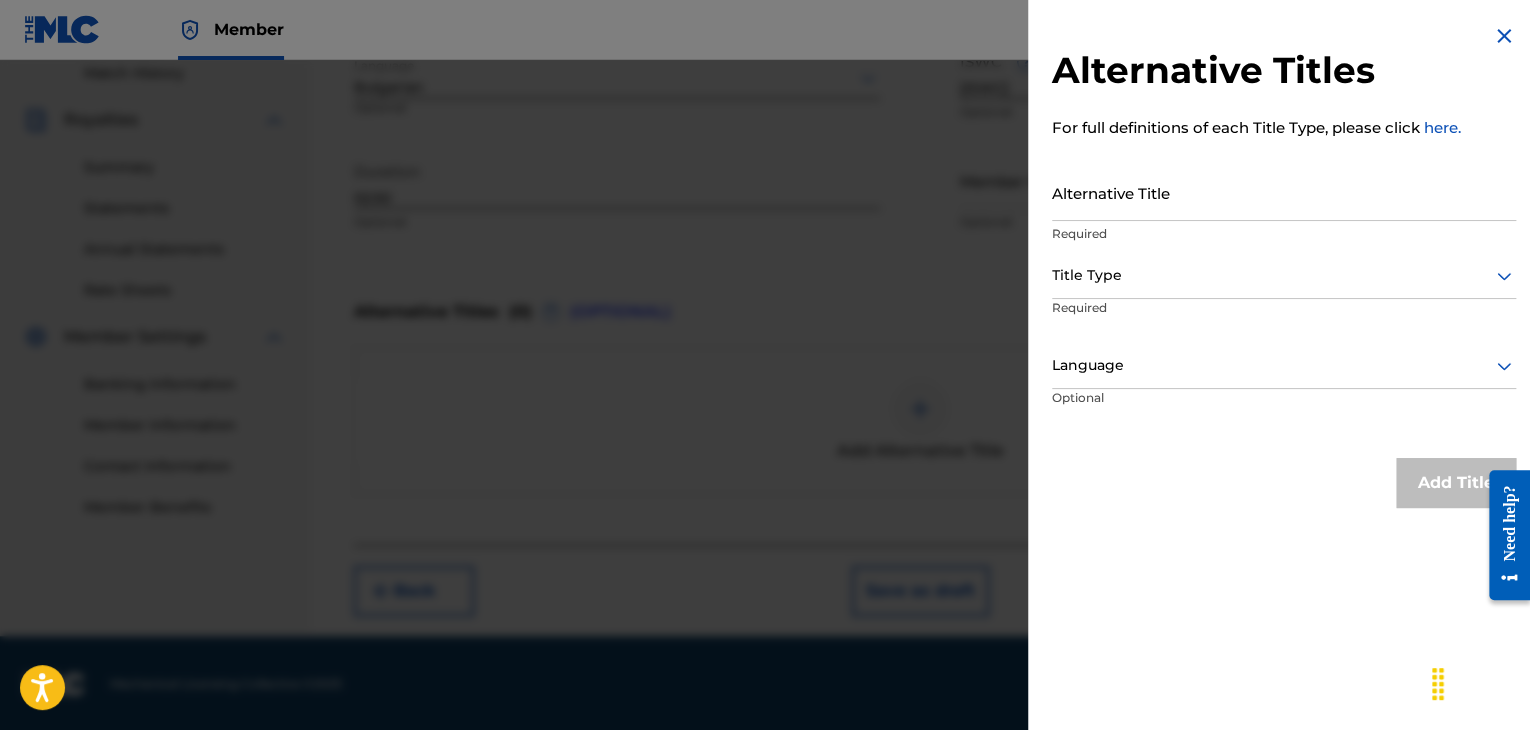 click on "Alternative Title" at bounding box center [1284, 192] 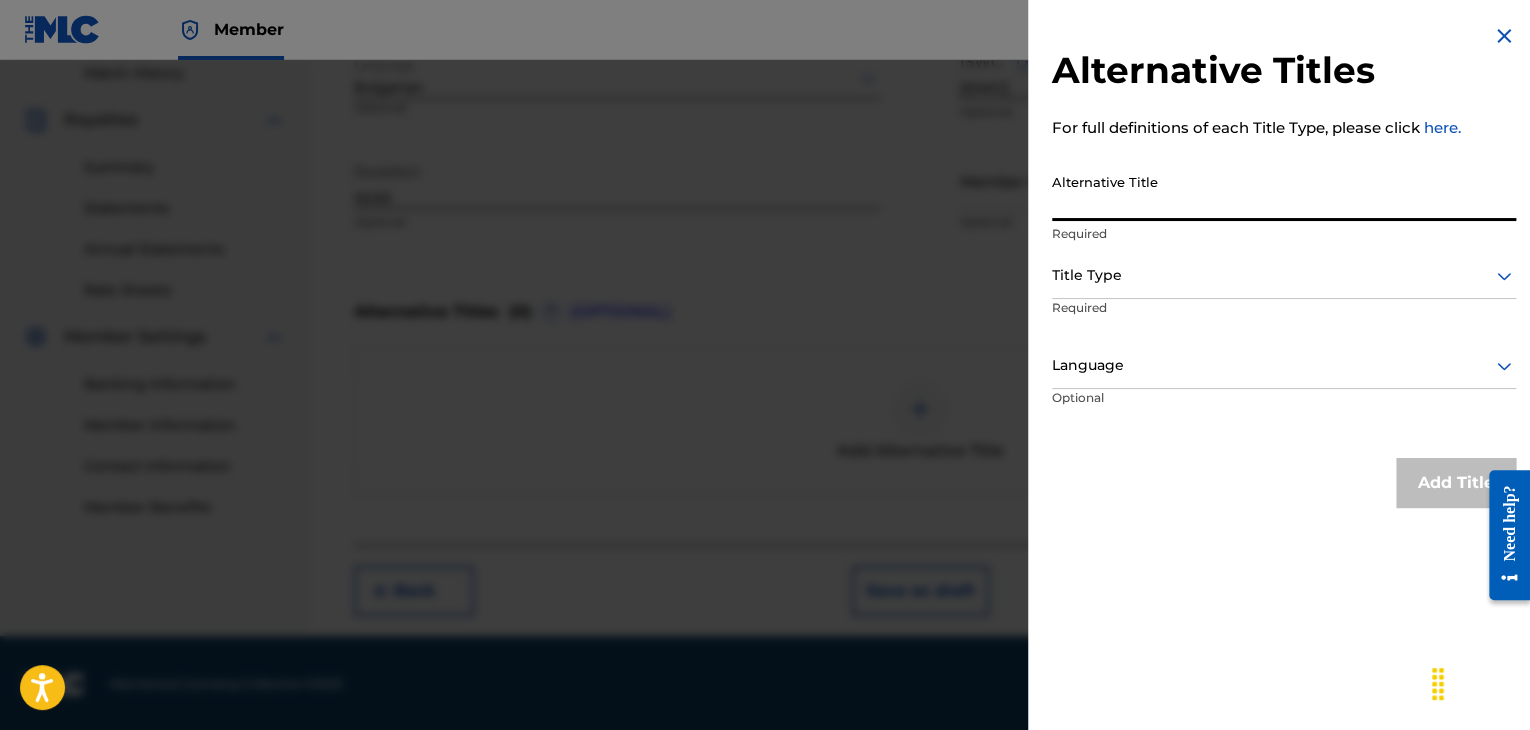 paste on "КОЯ СИ ТИ" 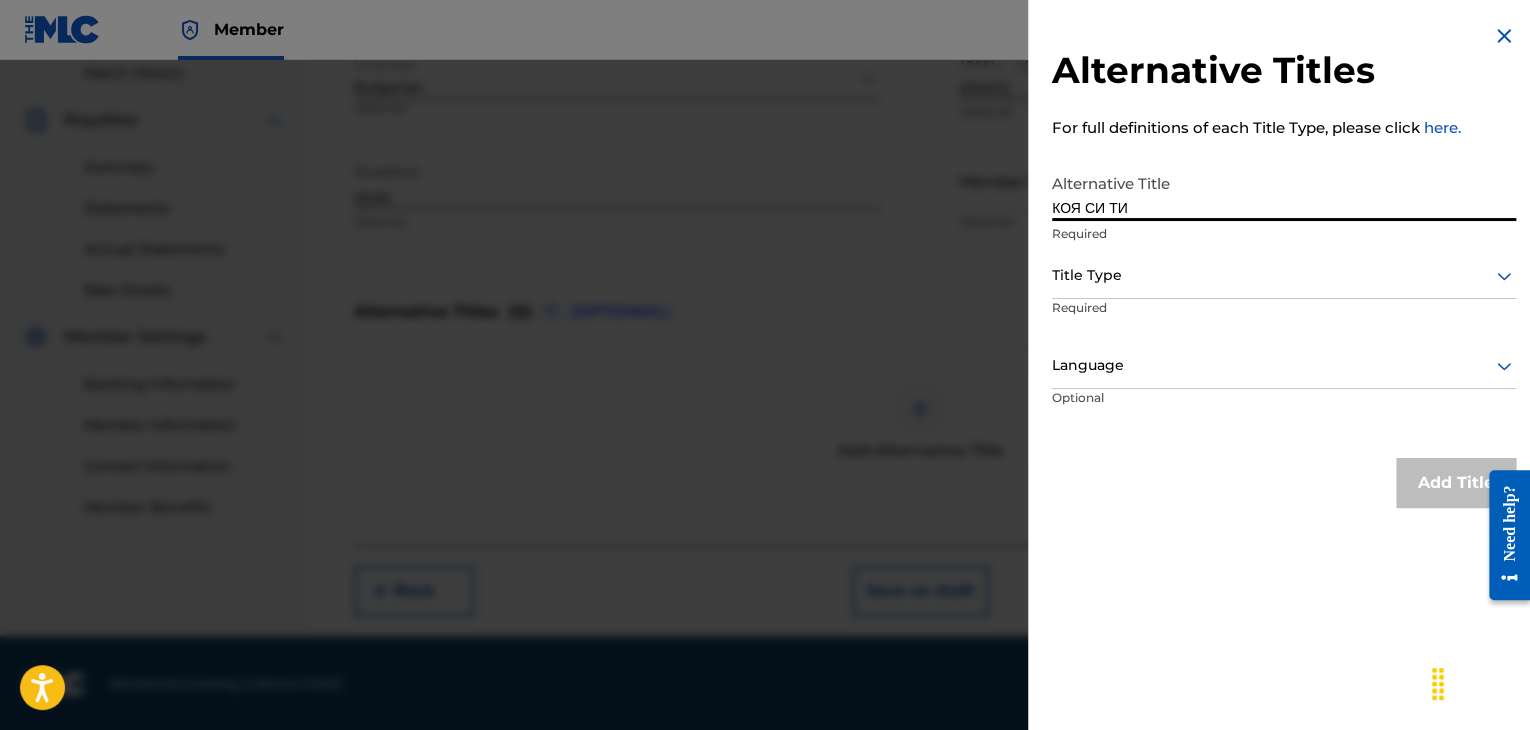 type on "КОЯ СИ ТИ" 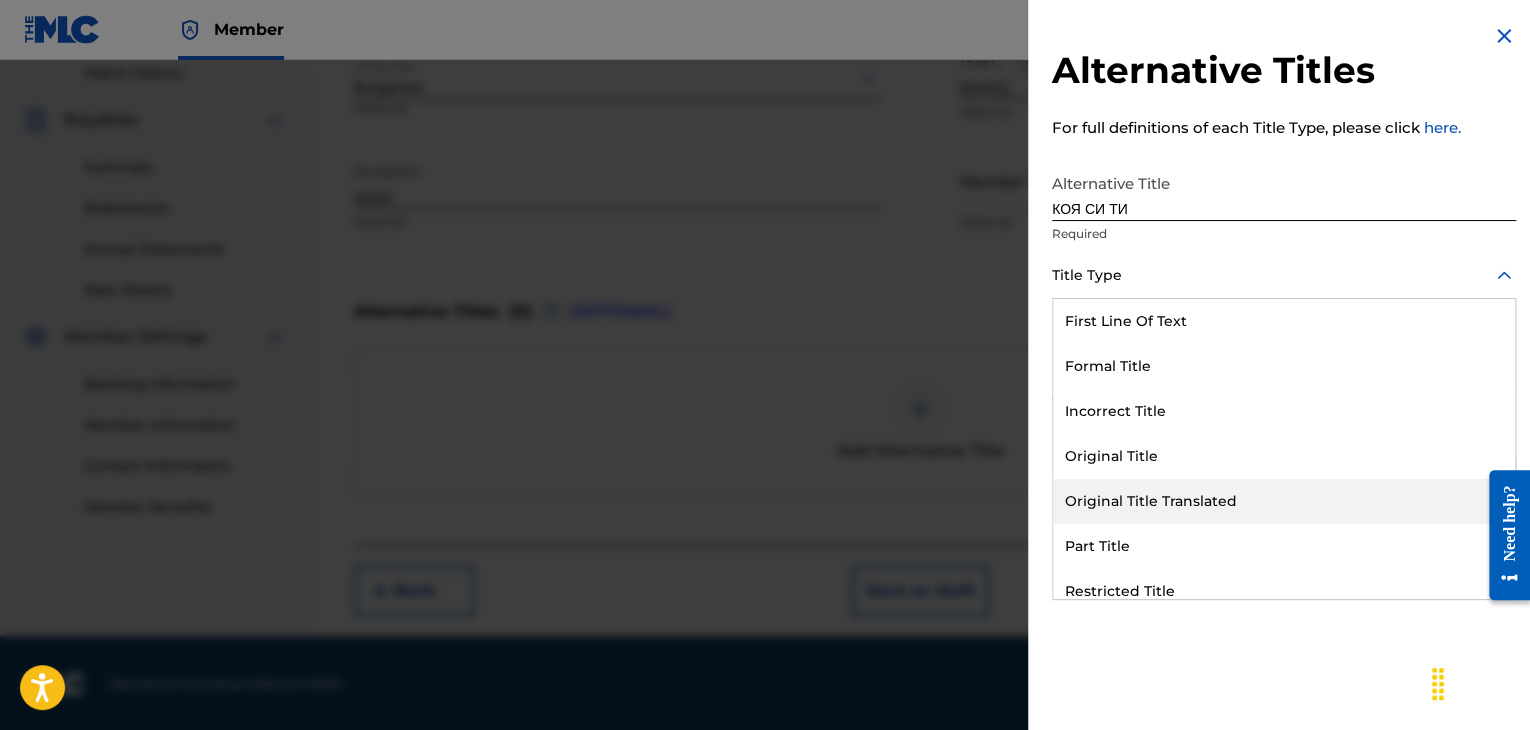 drag, startPoint x: 1169, startPoint y: 485, endPoint x: 1164, endPoint y: 391, distance: 94.13288 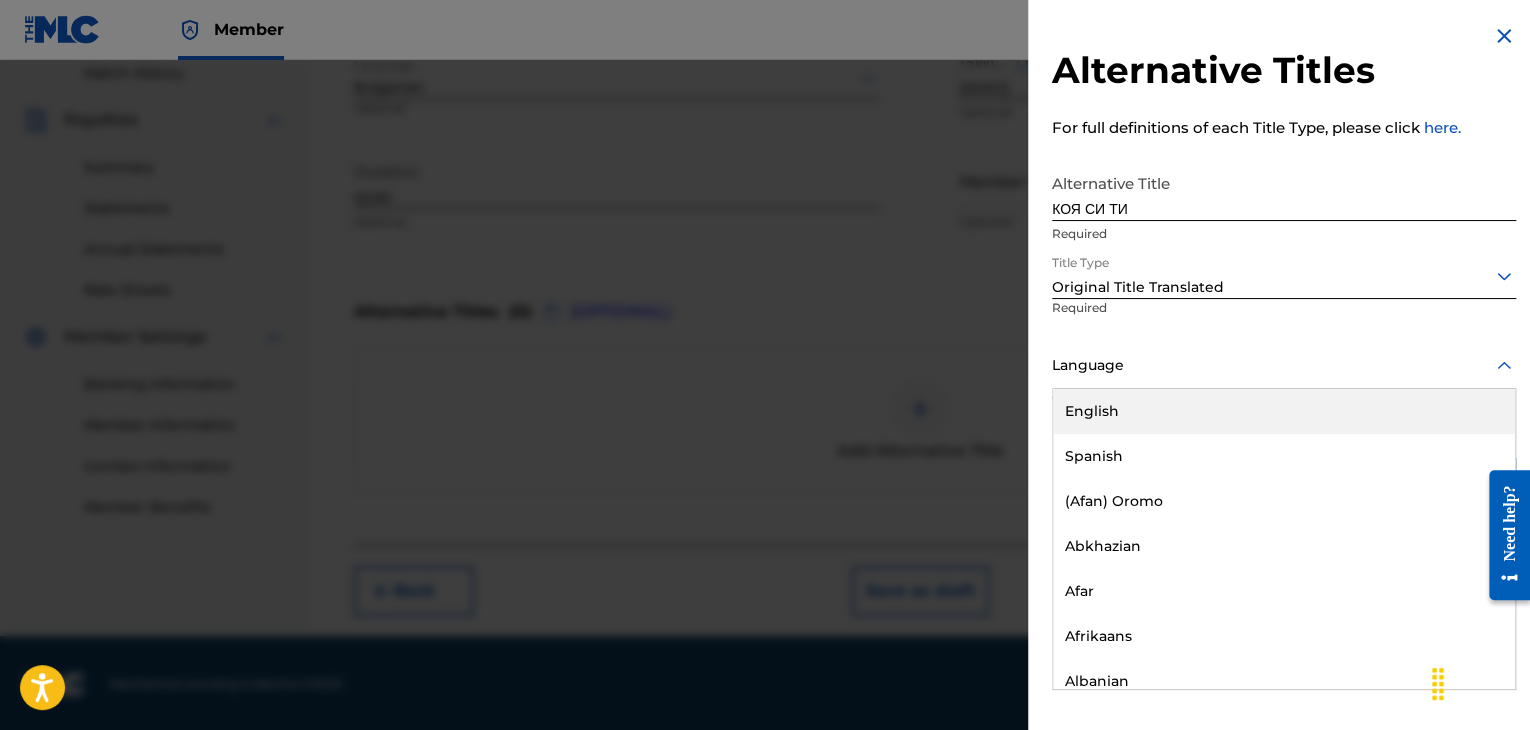 click at bounding box center [1284, 365] 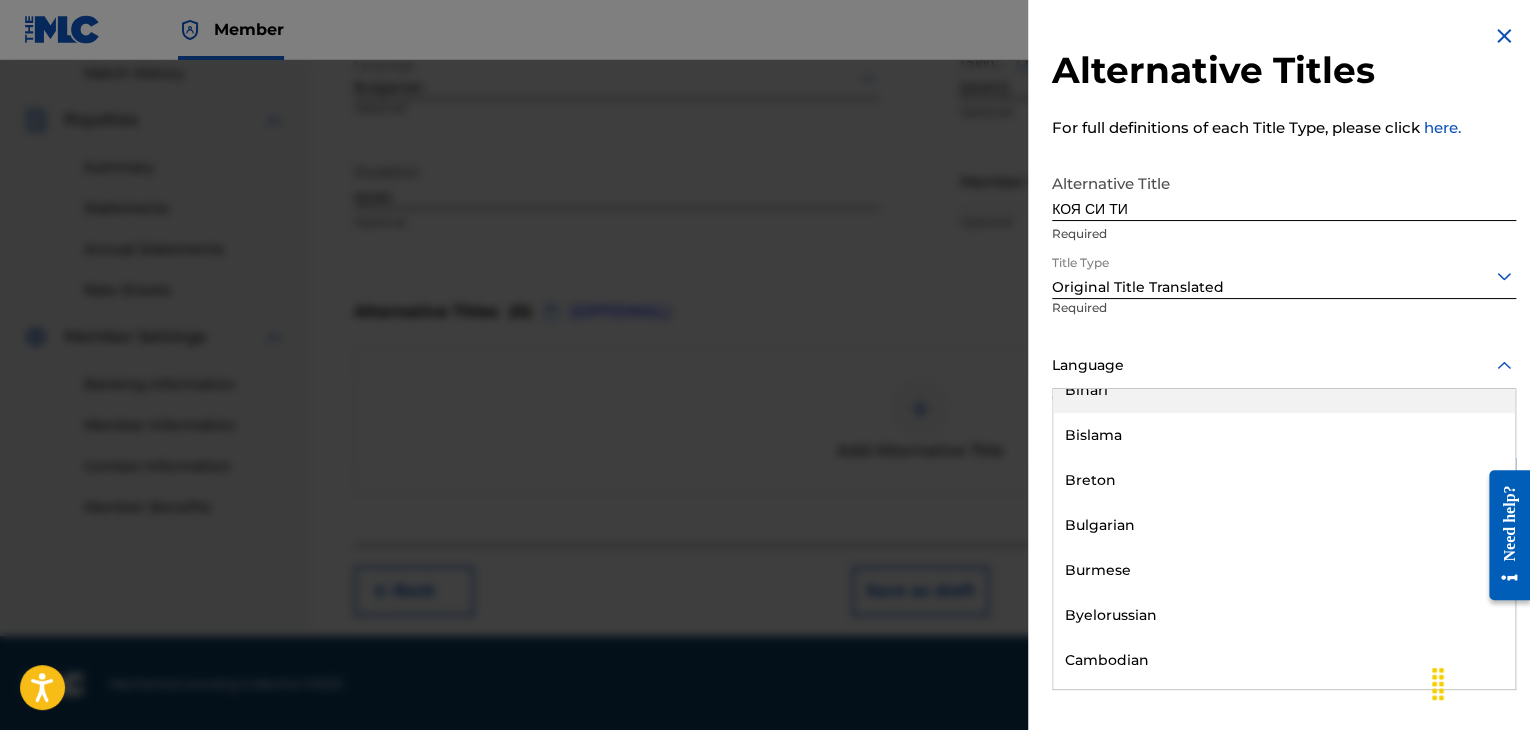 scroll, scrollTop: 800, scrollLeft: 0, axis: vertical 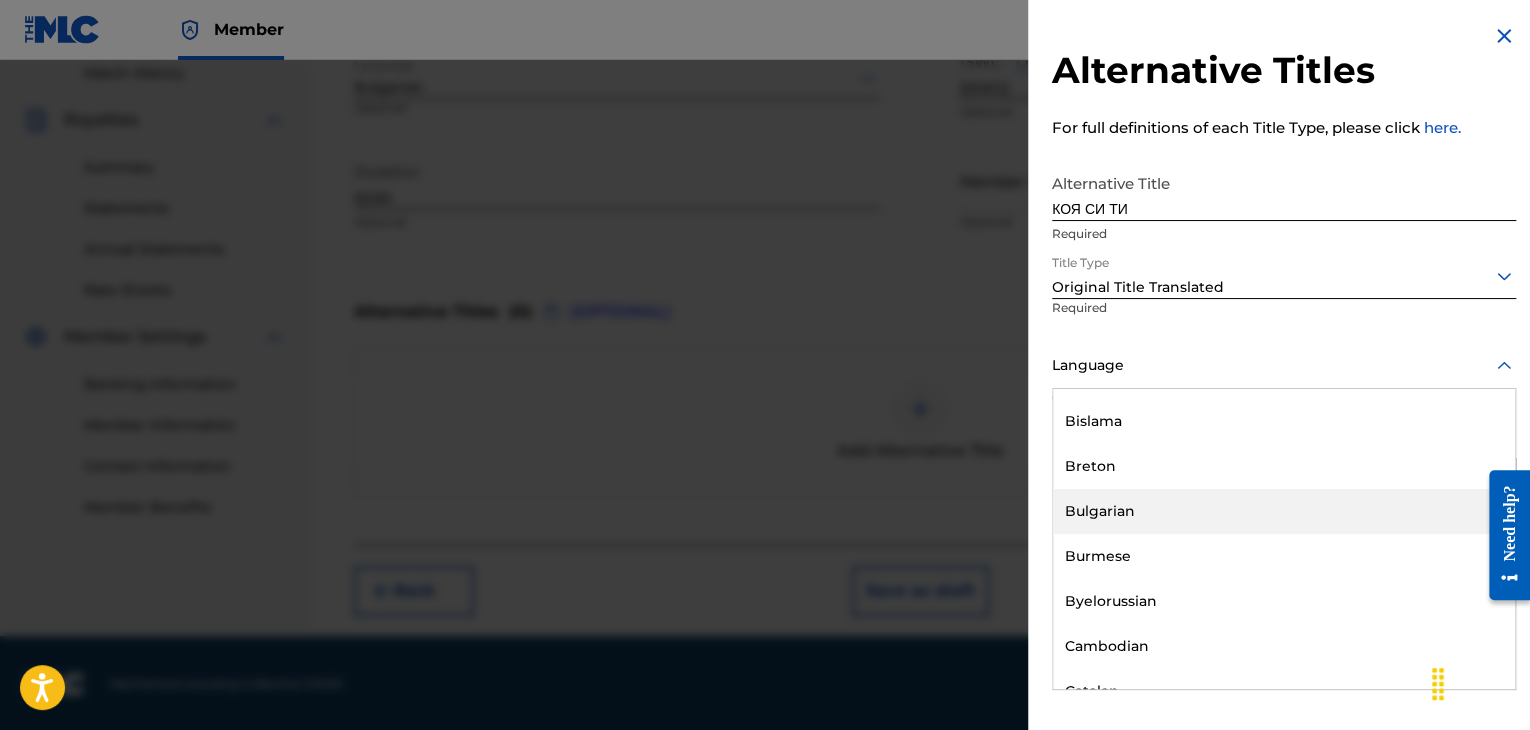 click on "Bulgarian" at bounding box center [1284, 511] 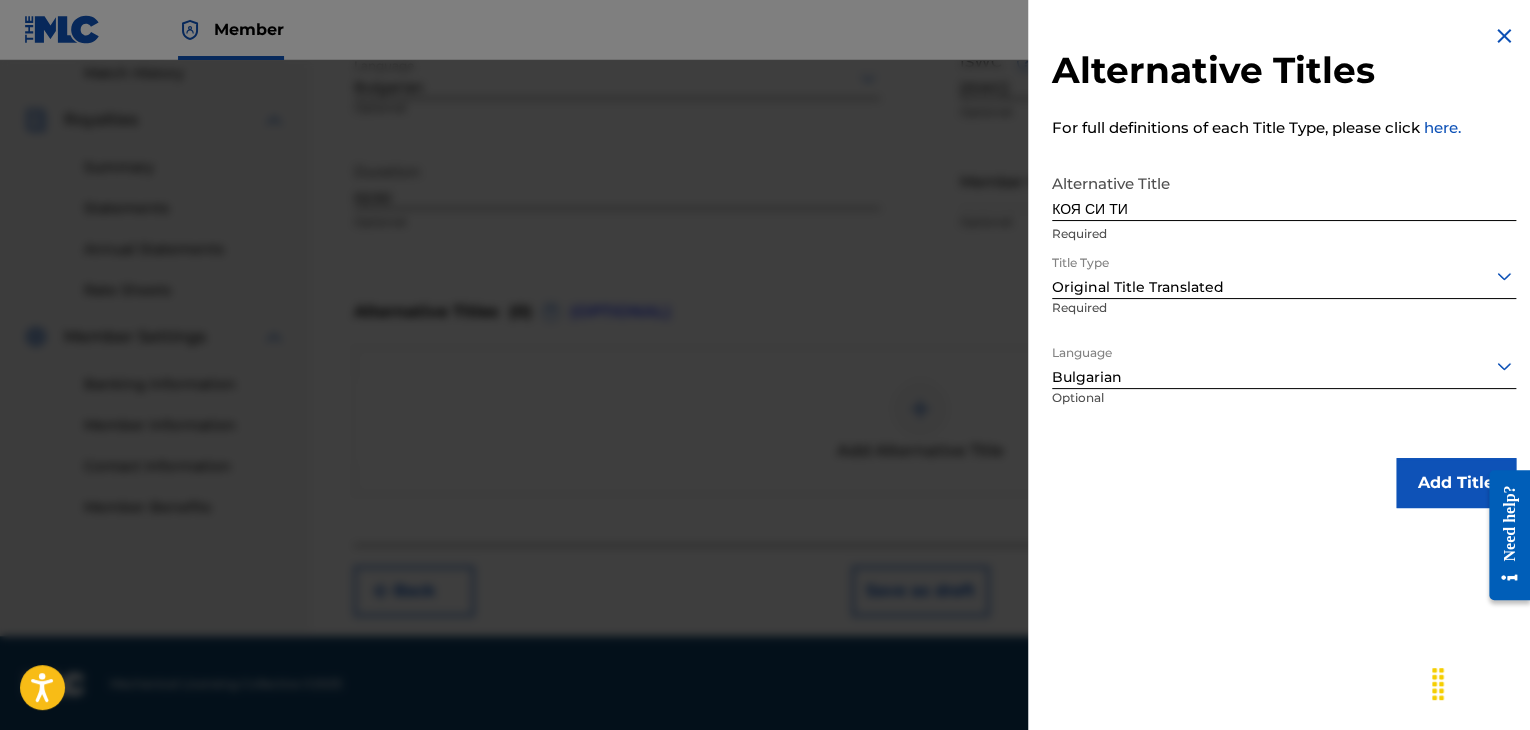 click on "Add Title" at bounding box center [1456, 483] 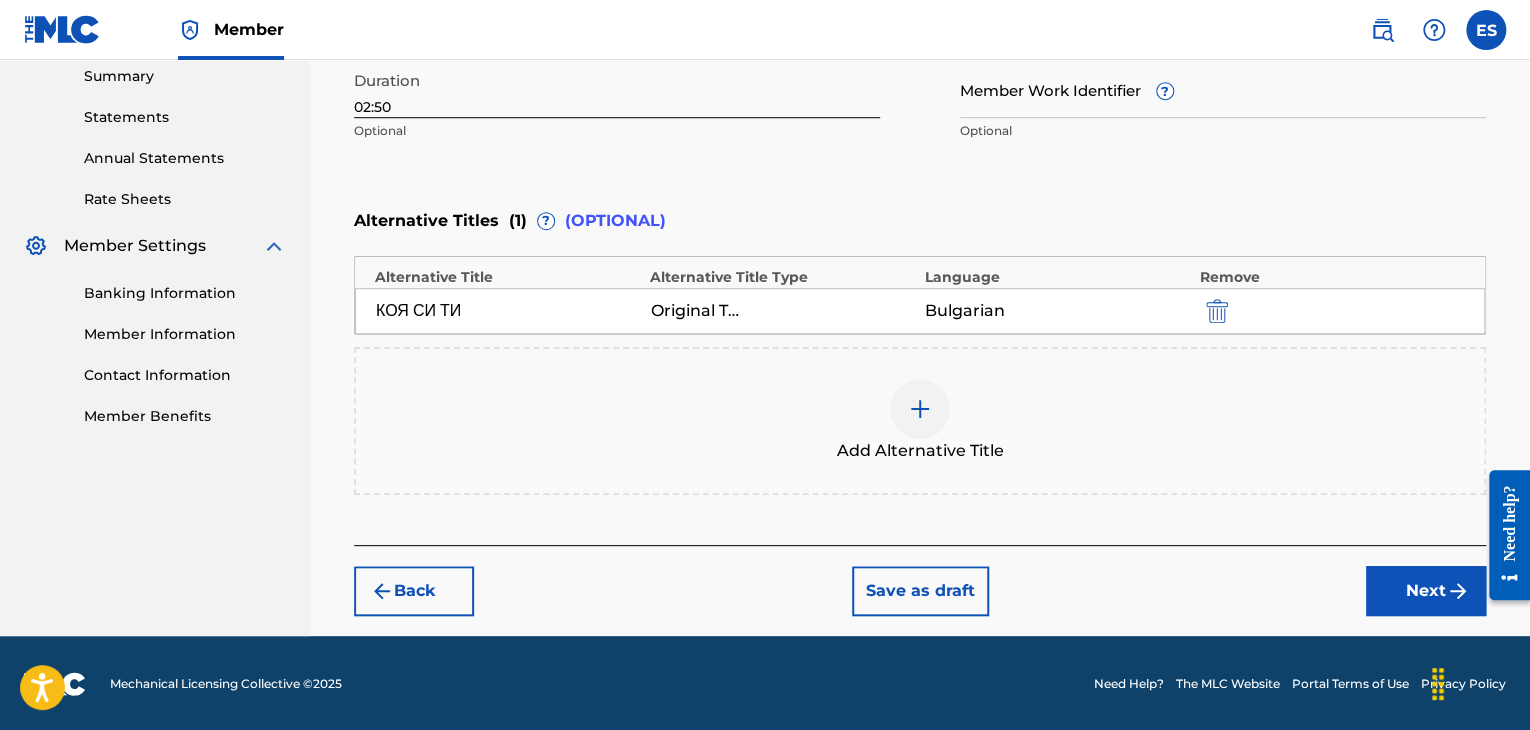 click on "Next" at bounding box center [1426, 591] 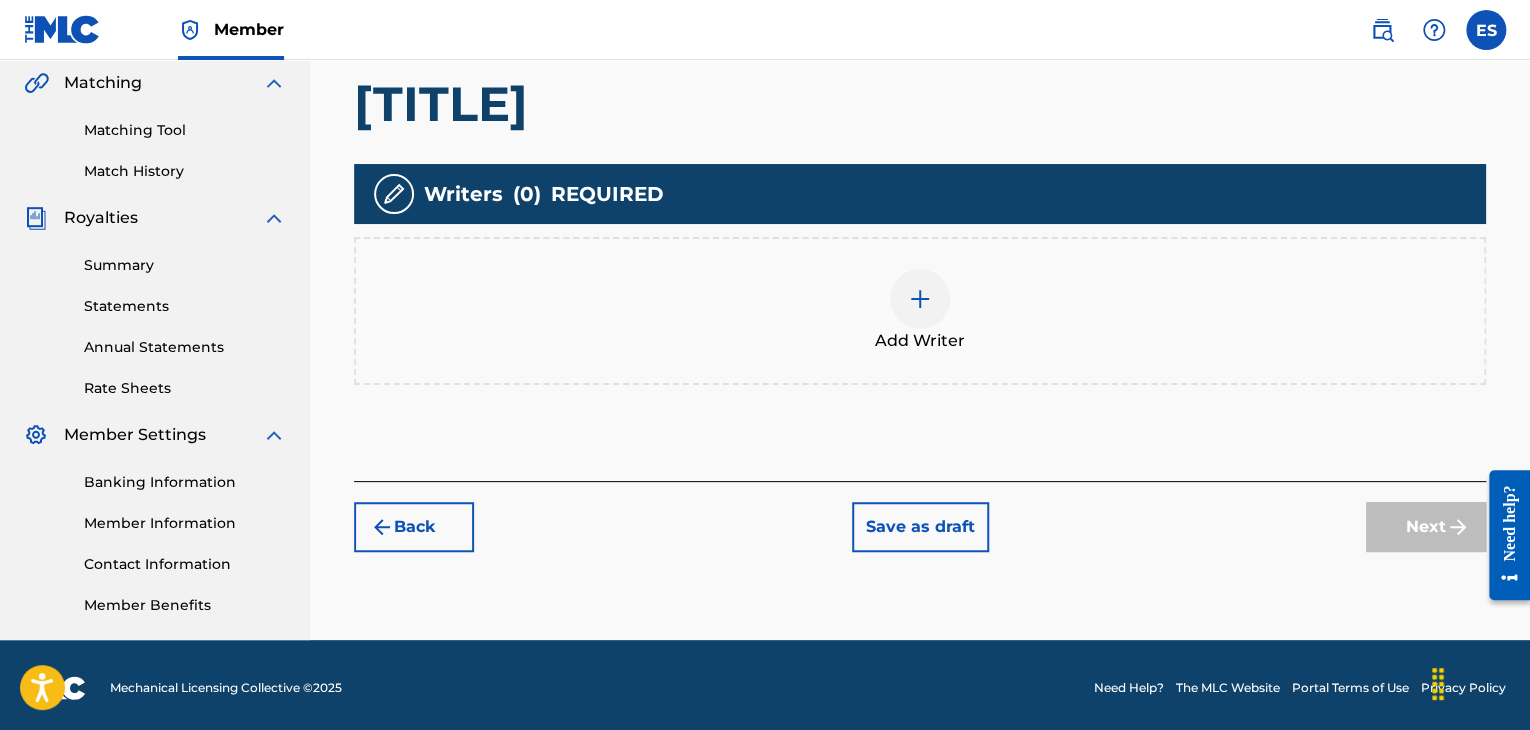 scroll, scrollTop: 469, scrollLeft: 0, axis: vertical 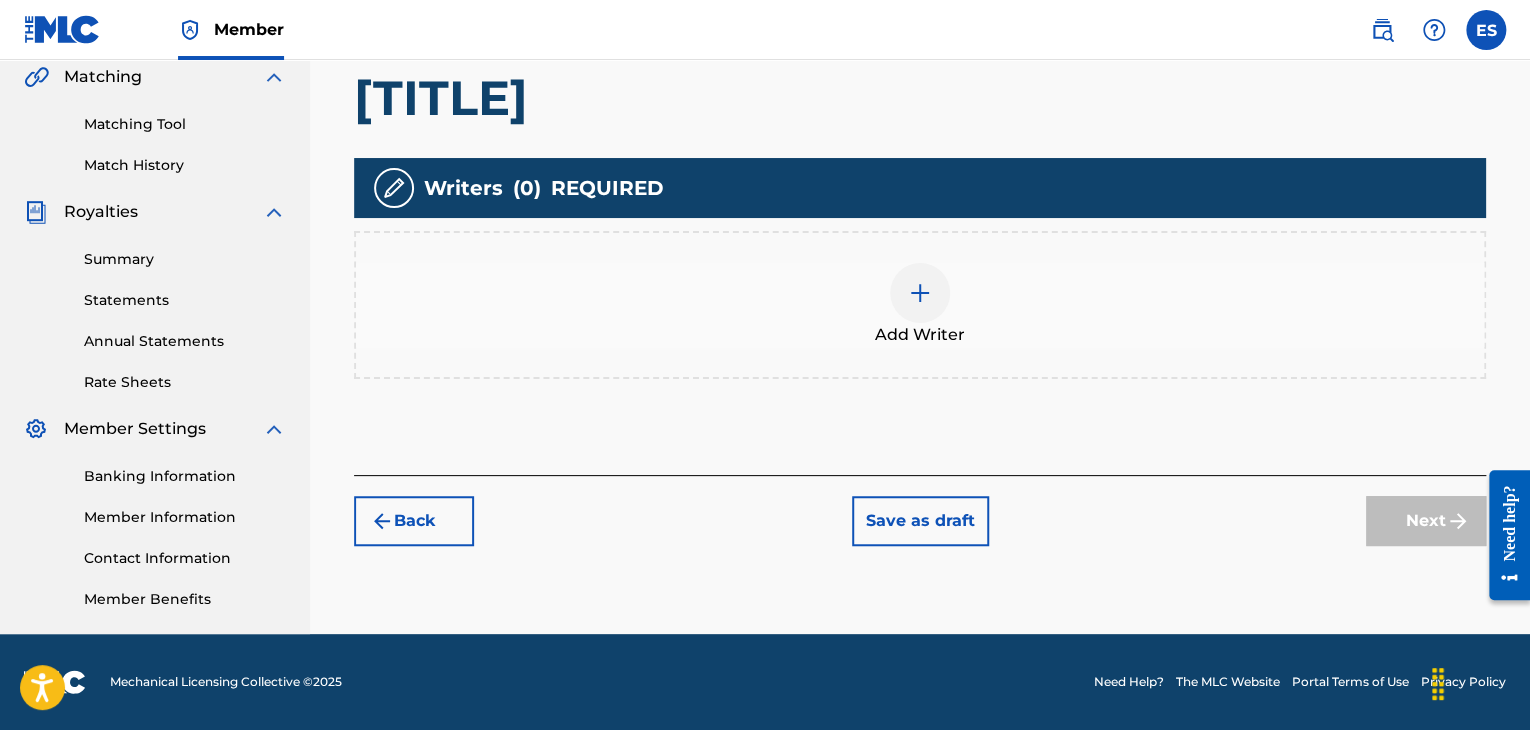 click at bounding box center [920, 293] 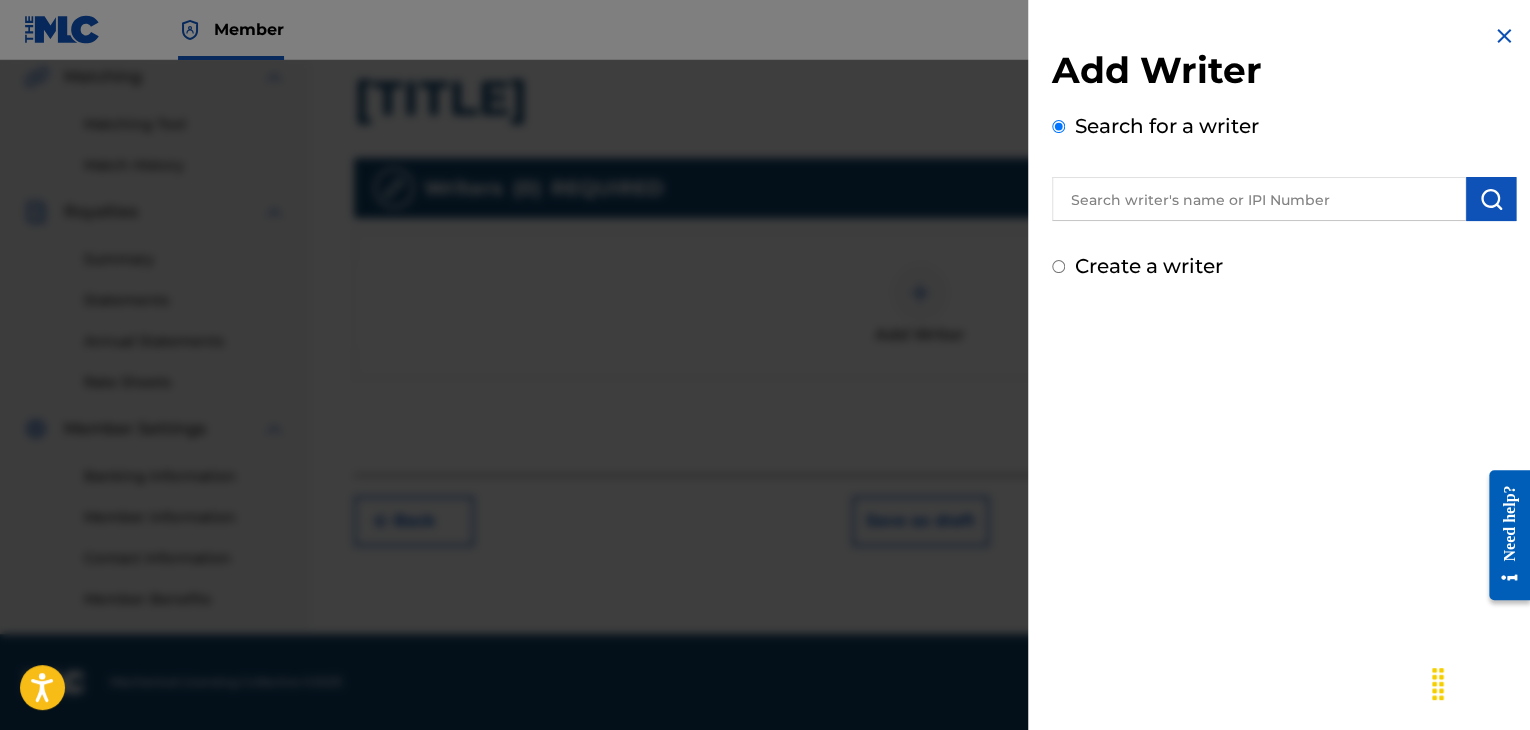 click on "Search for a writer" at bounding box center [1167, 126] 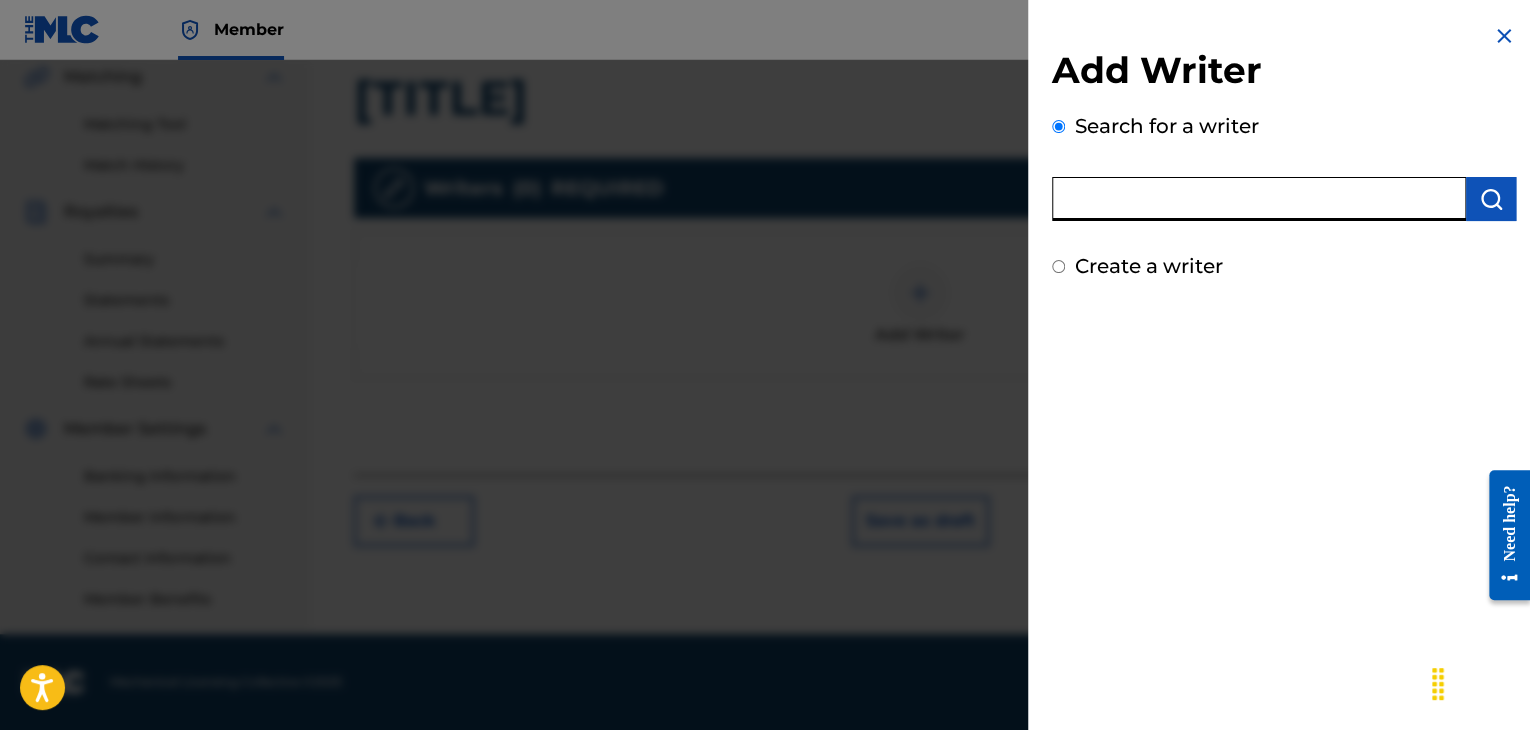 drag, startPoint x: 1198, startPoint y: 182, endPoint x: 1161, endPoint y: 204, distance: 43.046486 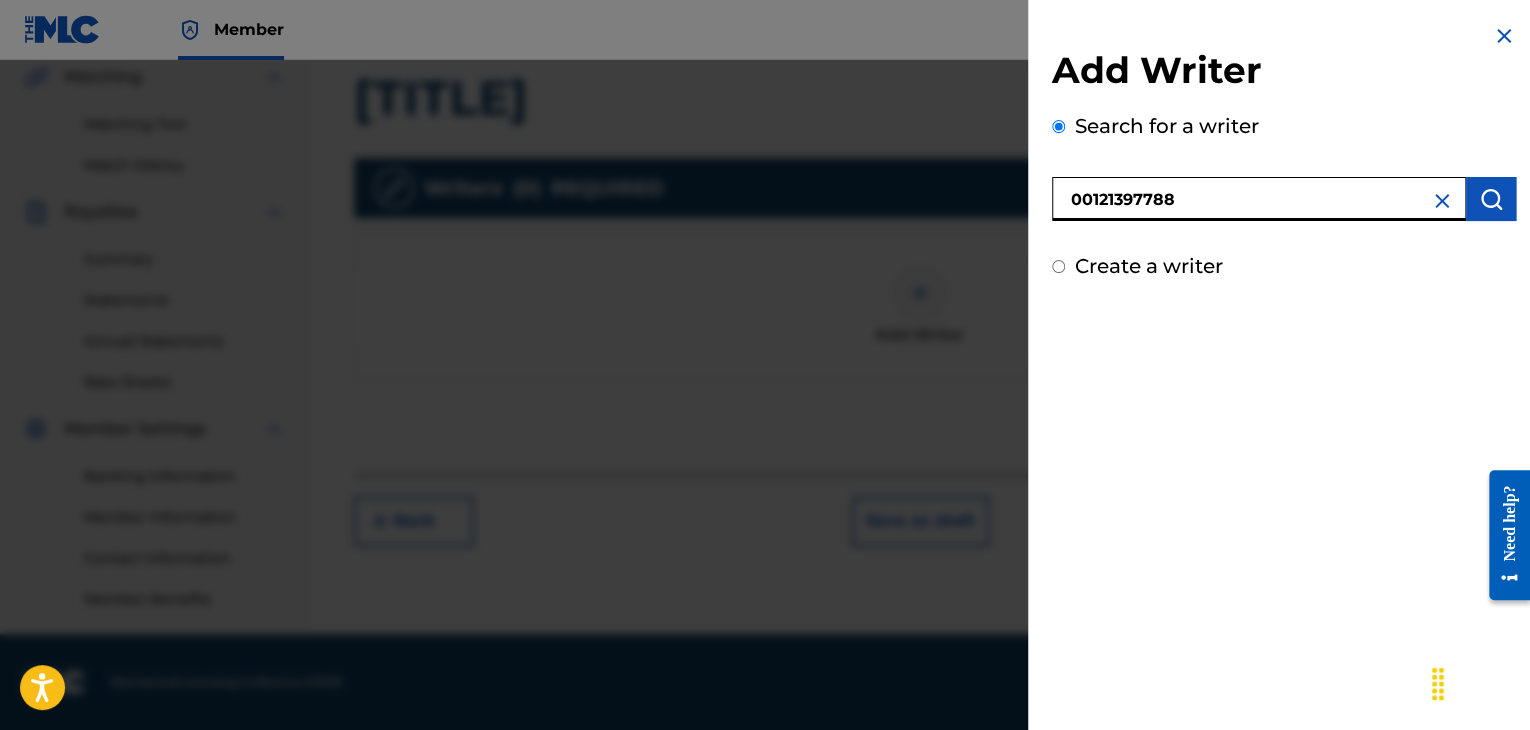 type on "00121397788" 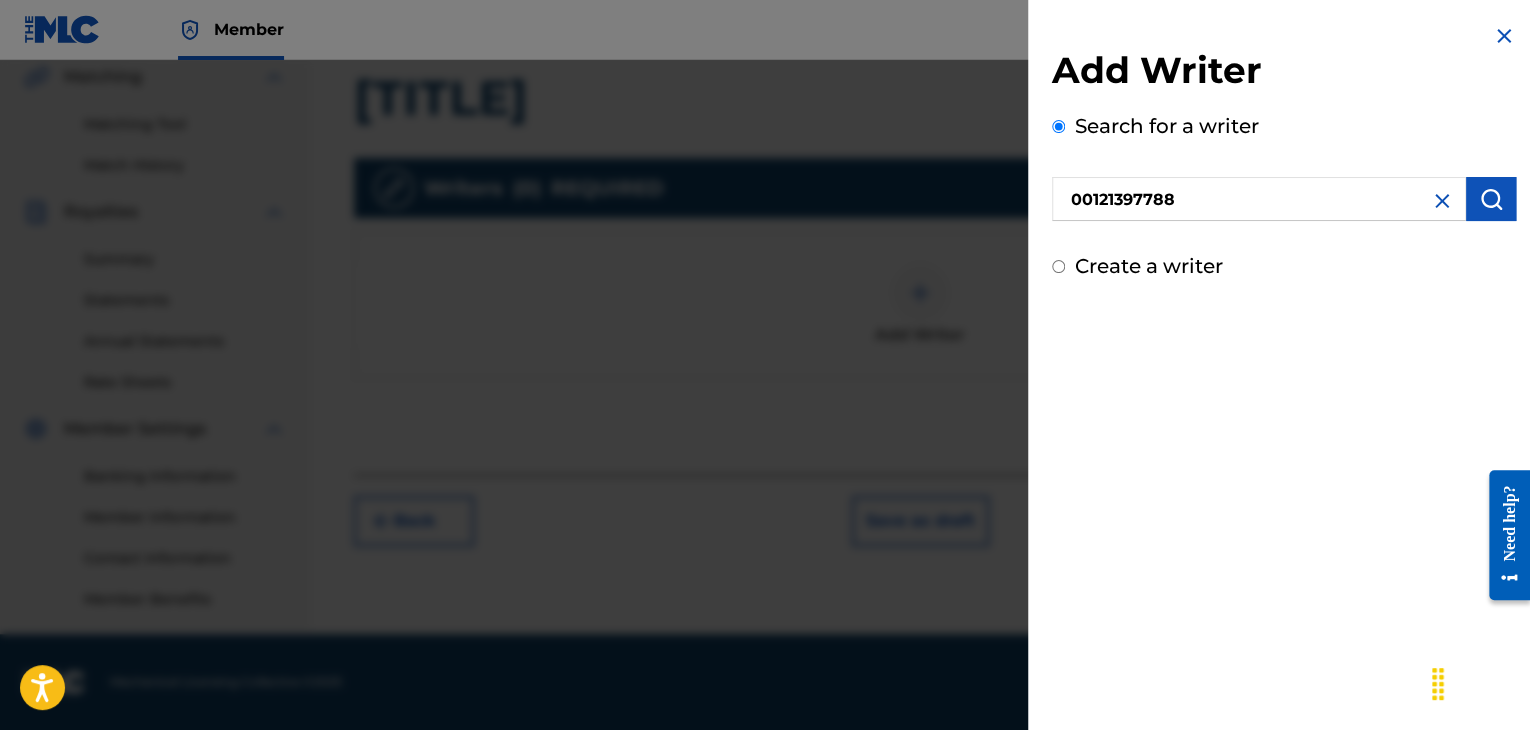 click at bounding box center [1491, 199] 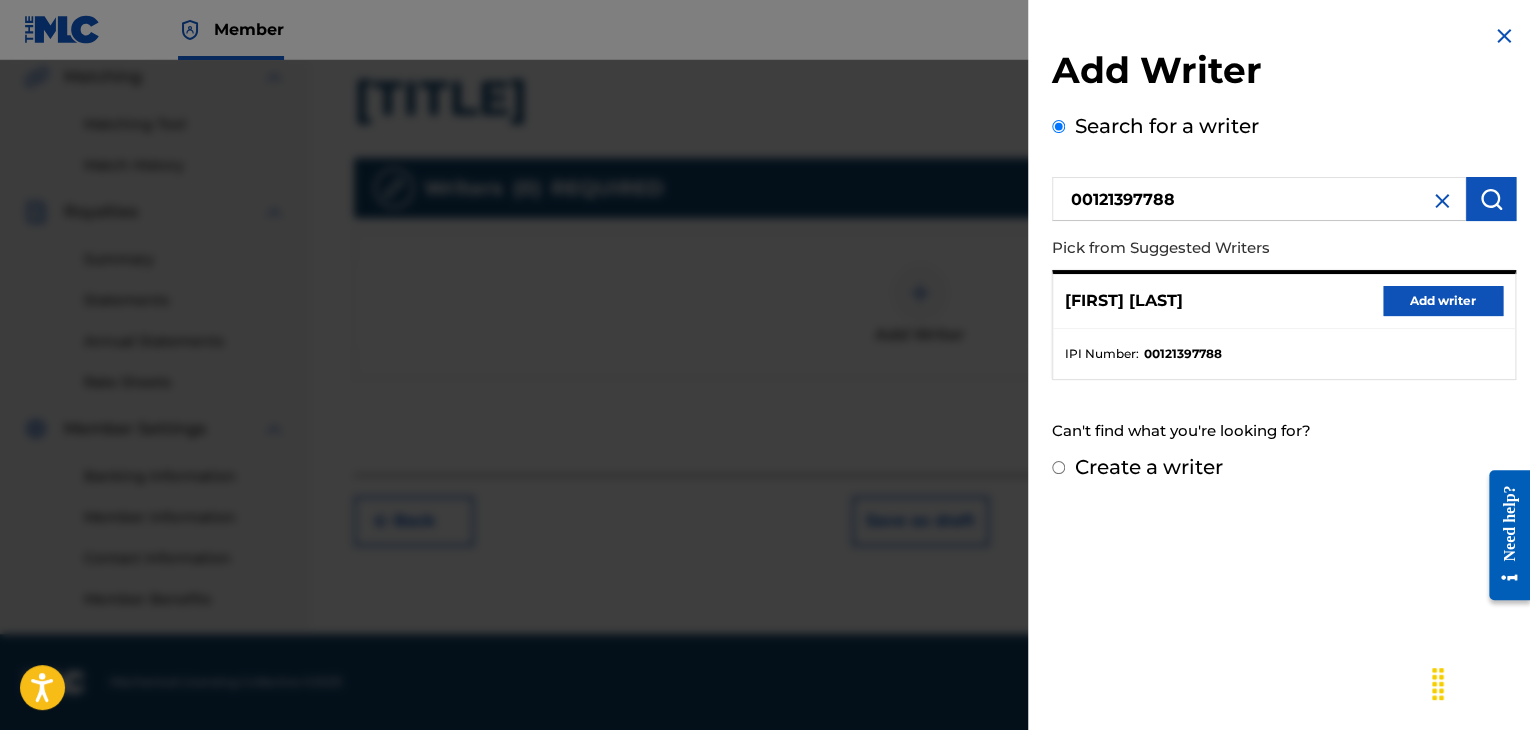 click on "Add writer" at bounding box center [1443, 301] 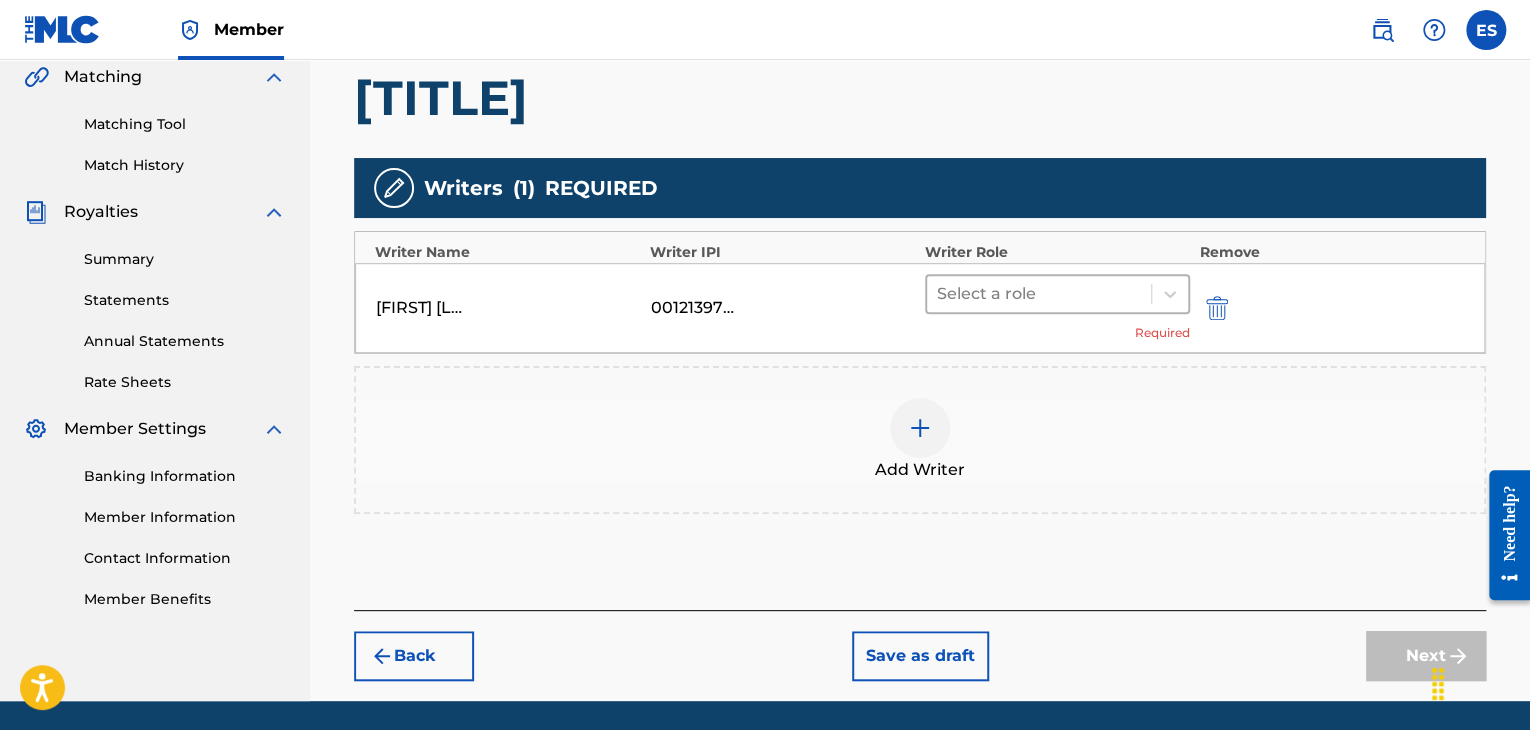 click at bounding box center (1039, 294) 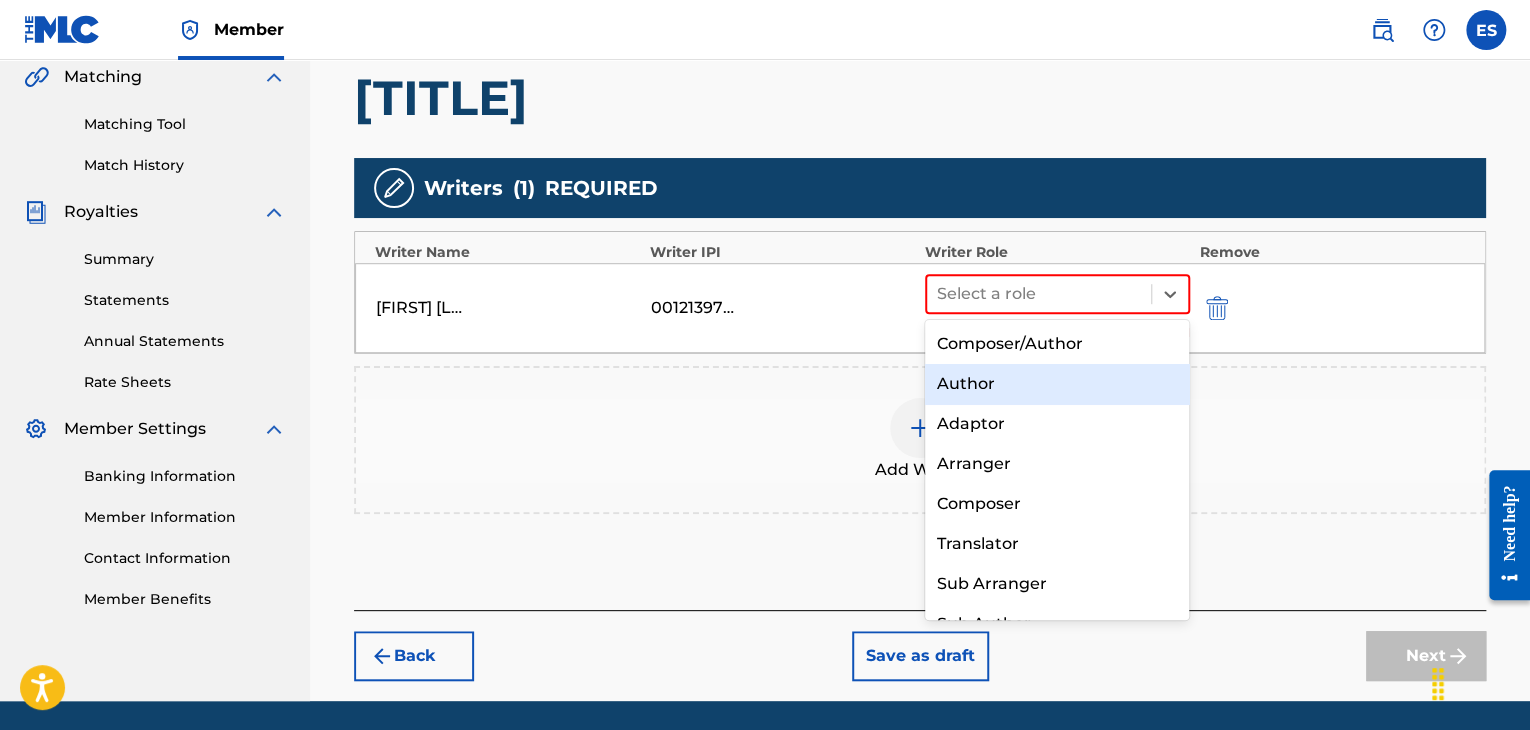 click on "Author" at bounding box center (1057, 384) 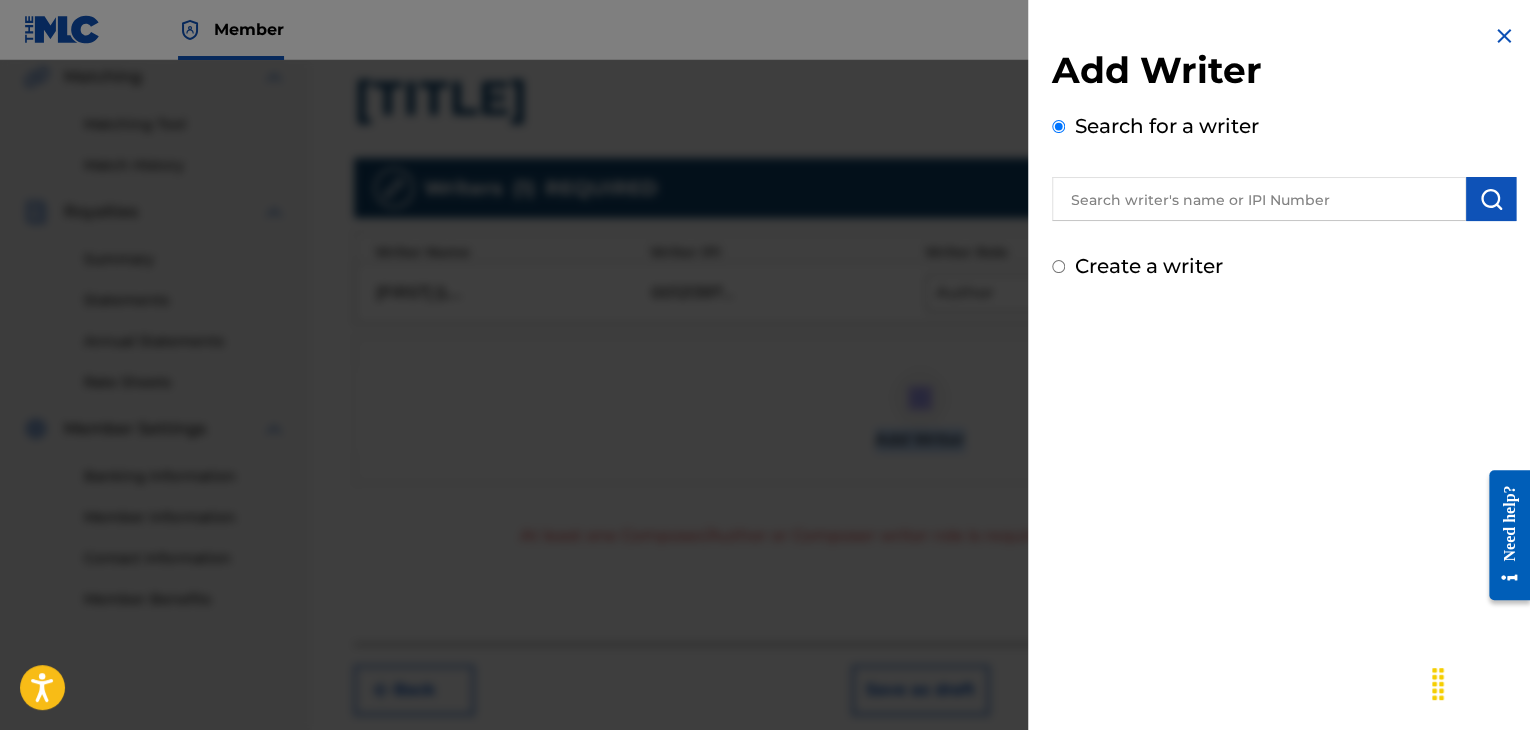 click at bounding box center (1504, 36) 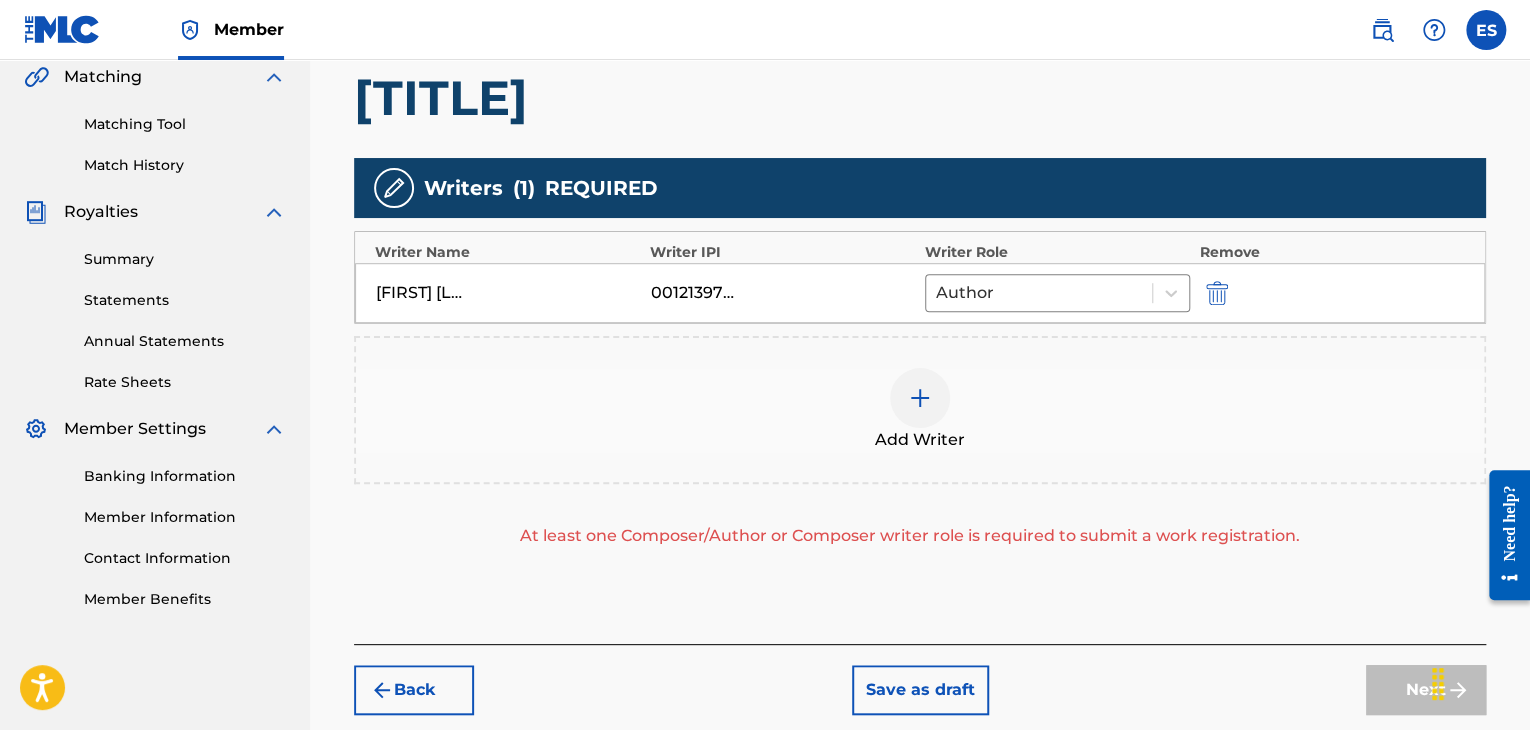 click at bounding box center (920, 398) 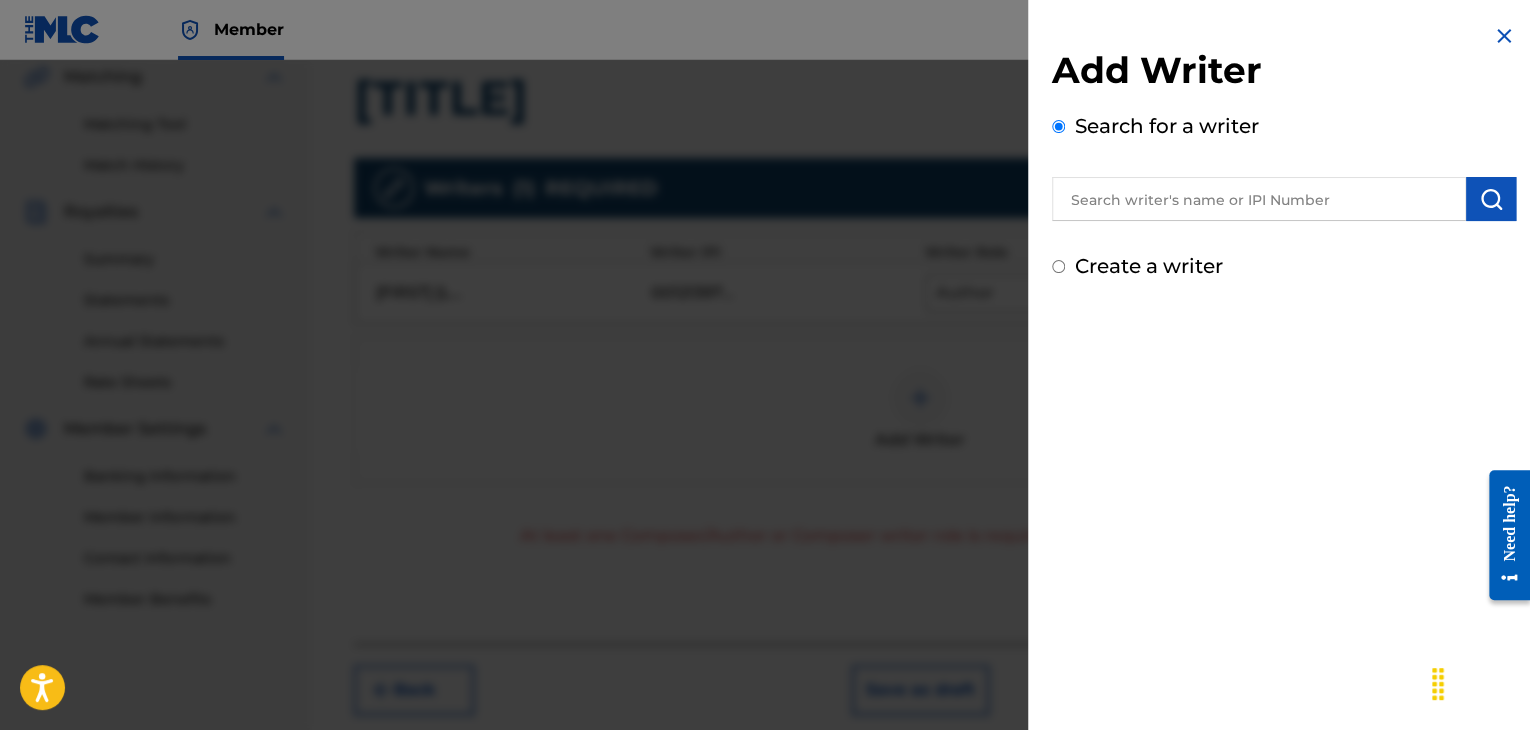 click at bounding box center [1259, 199] 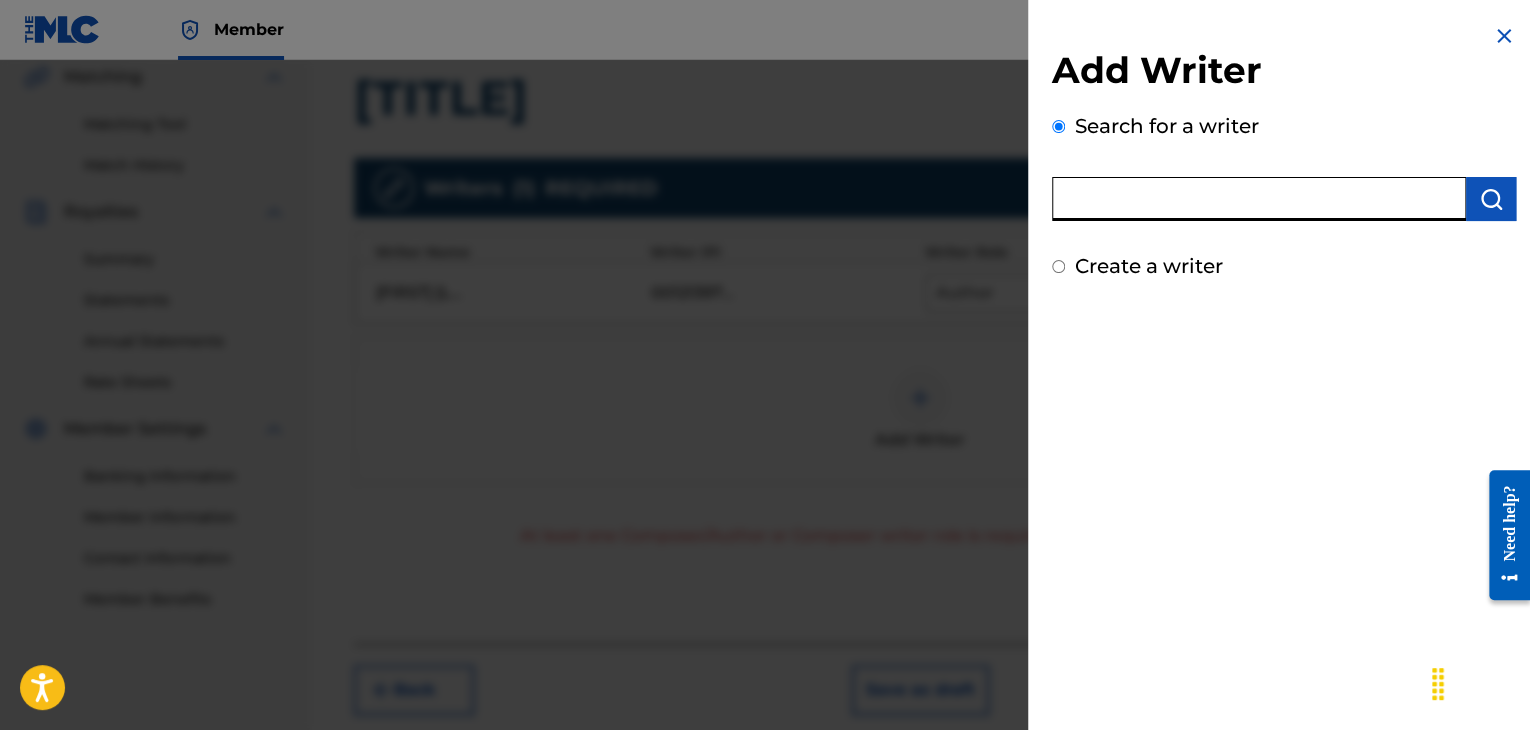 paste 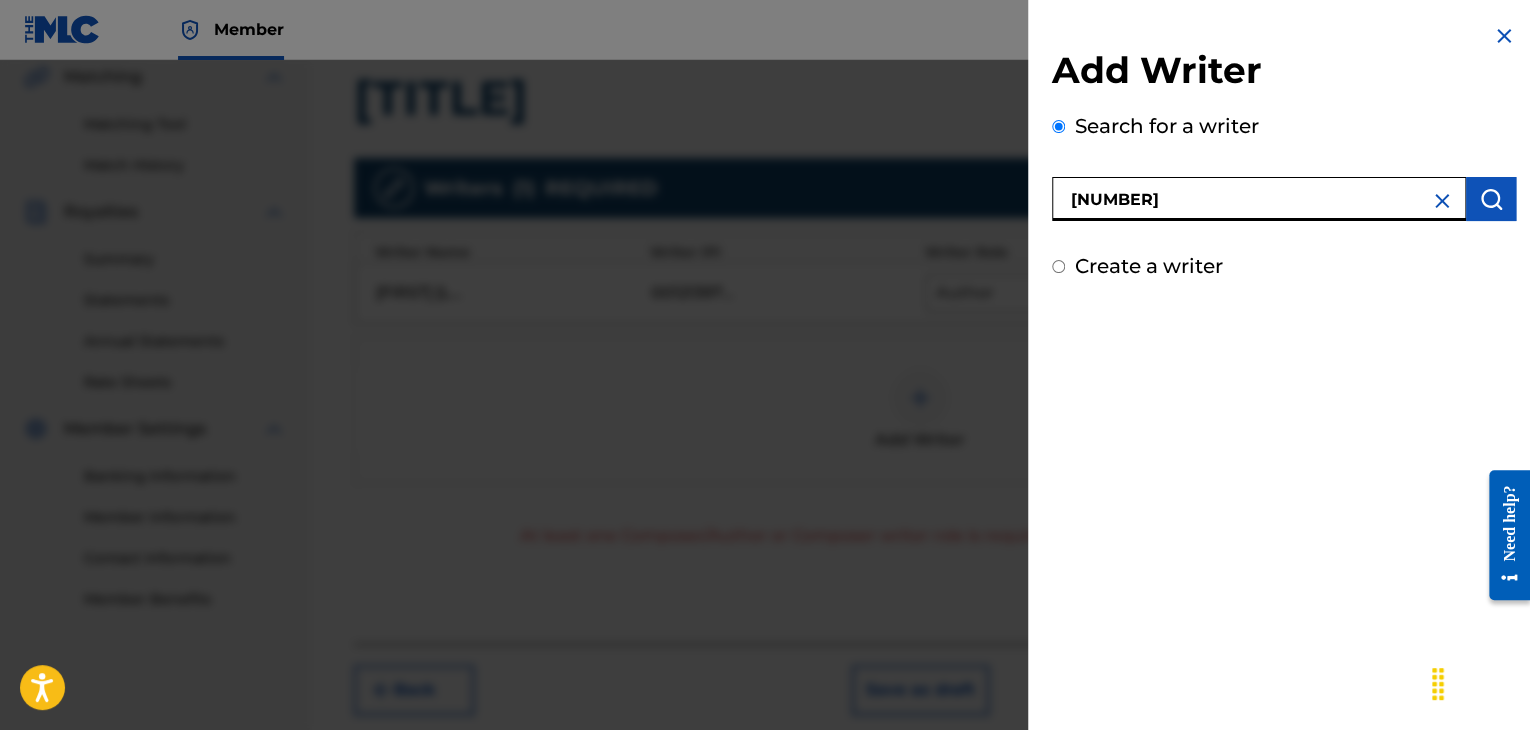 type on "[NUMBER]" 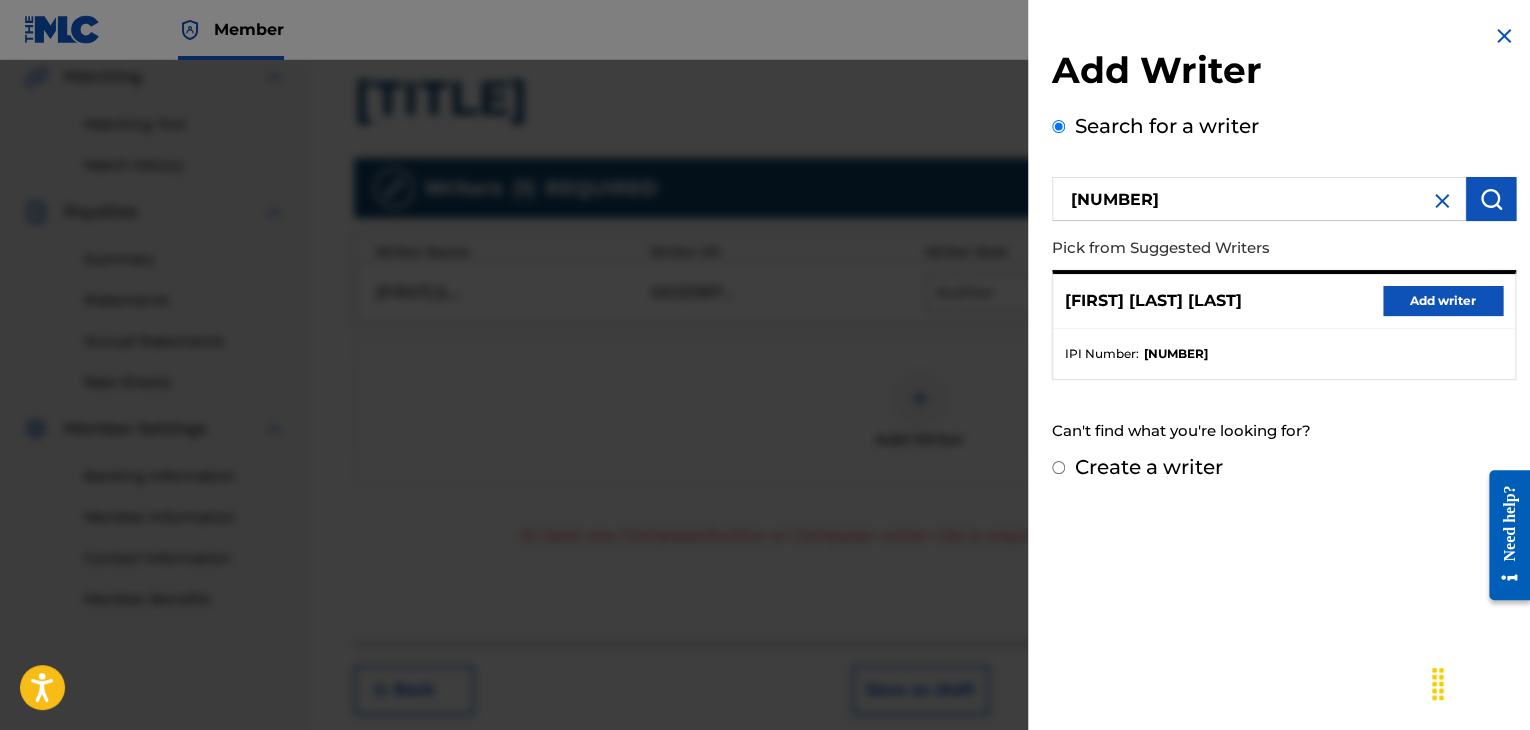 click on "Add writer" at bounding box center [1443, 301] 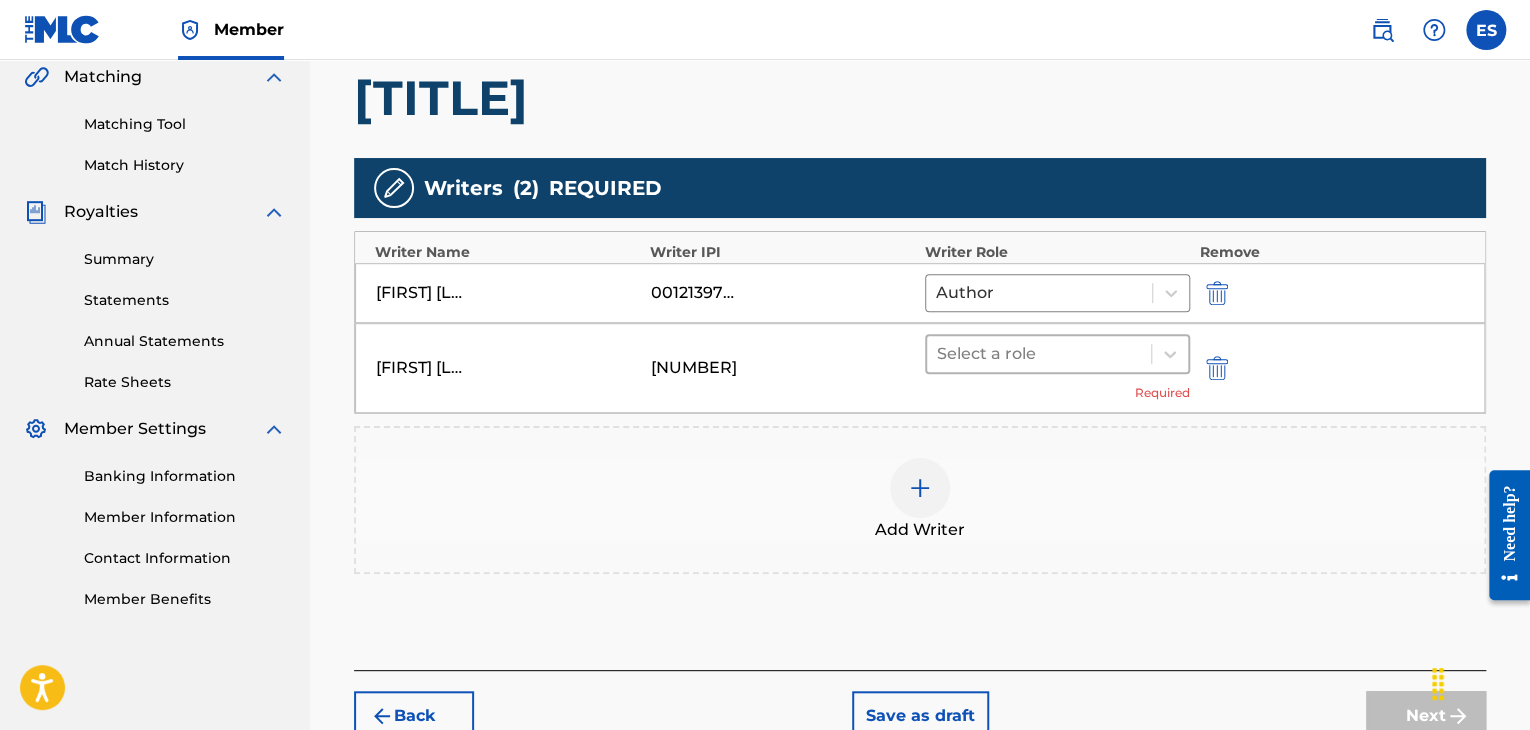 click at bounding box center (1039, 354) 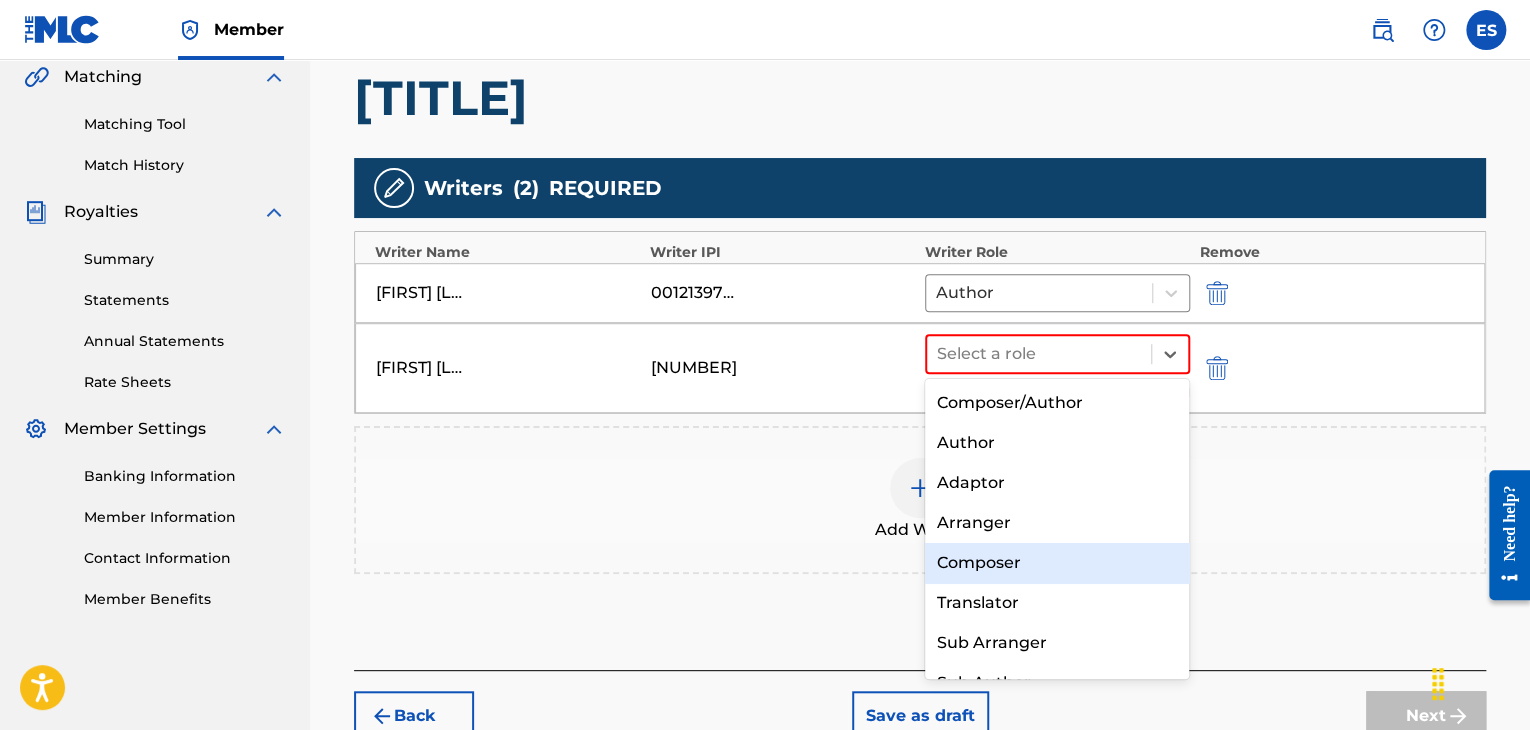 click on "Composer" at bounding box center [1057, 563] 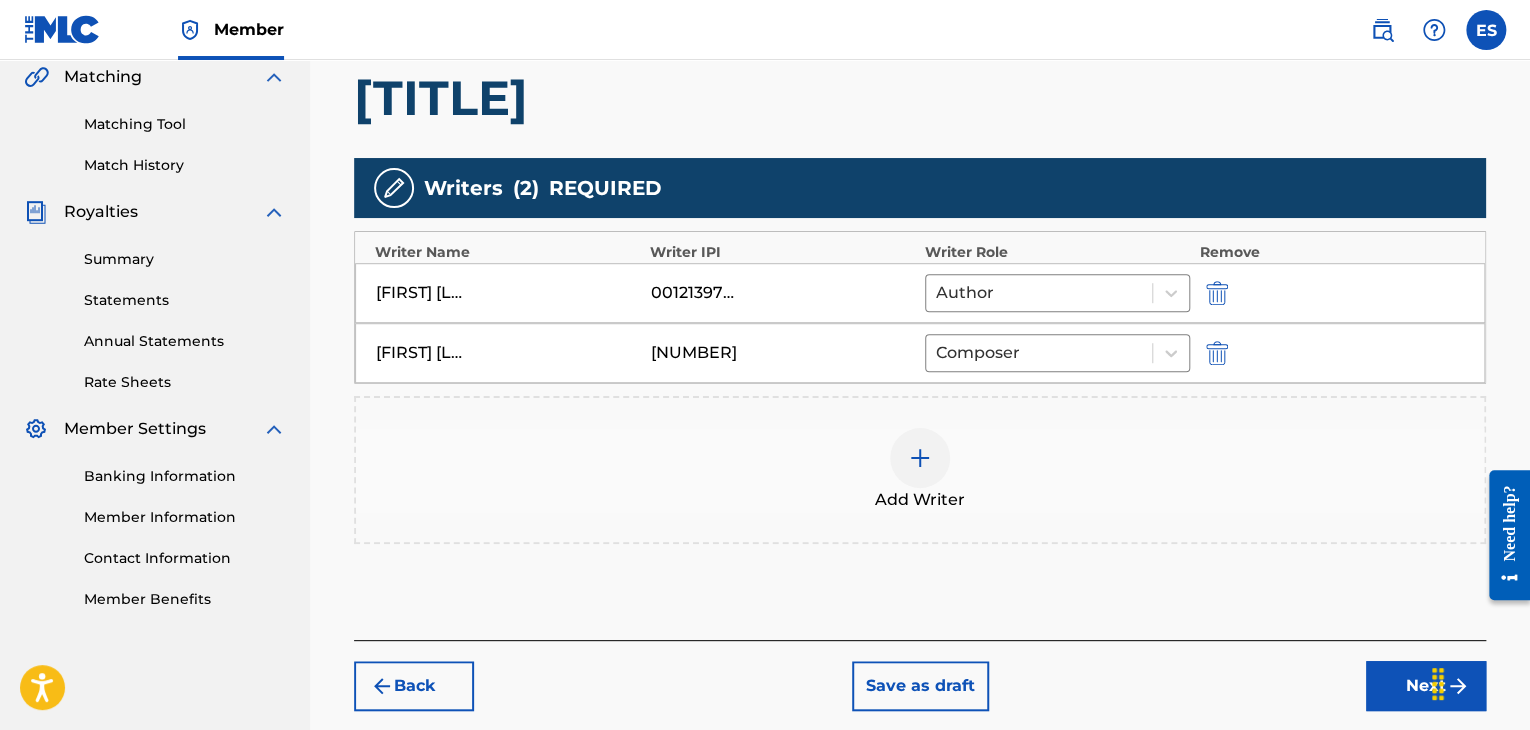 click at bounding box center [920, 458] 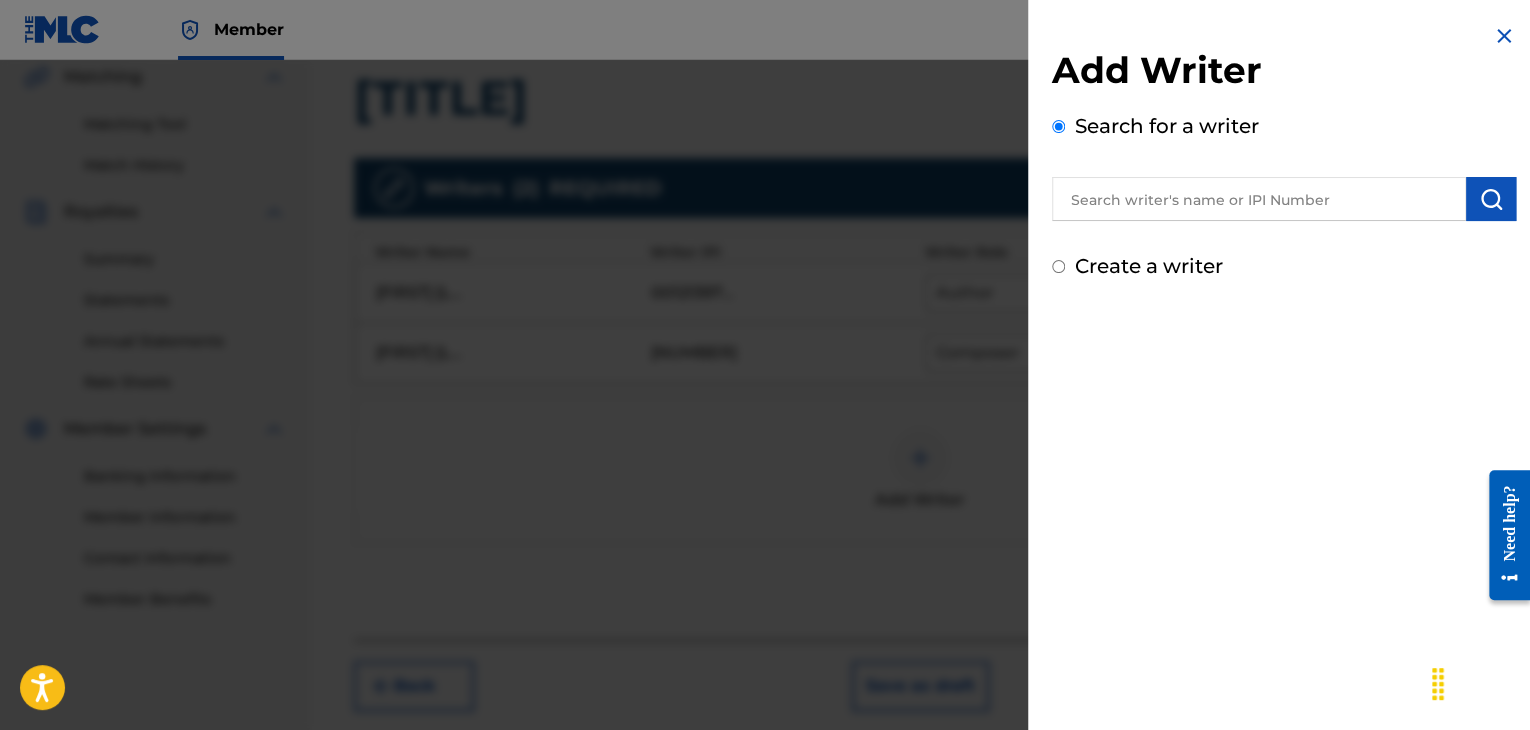 click at bounding box center [1259, 199] 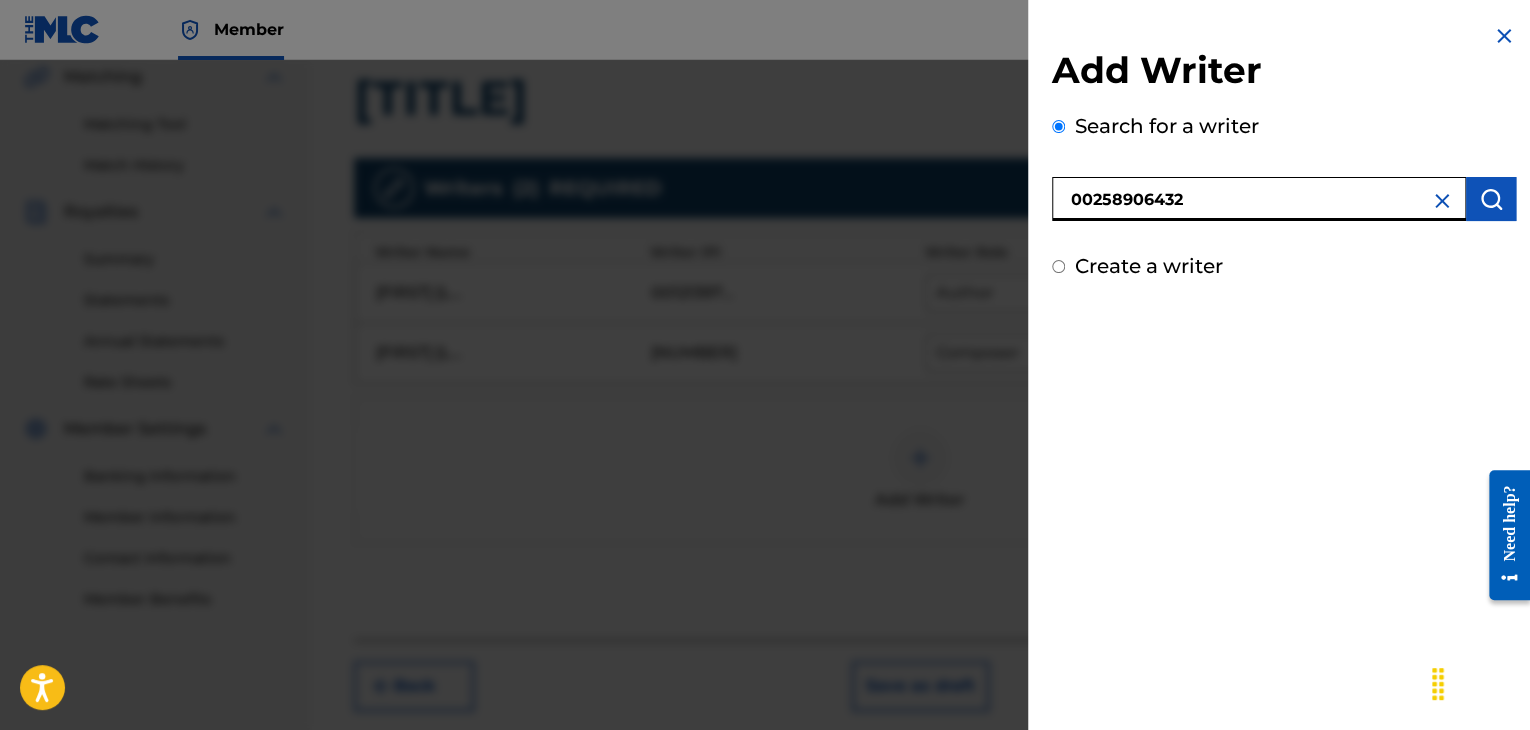 type on "00258906432" 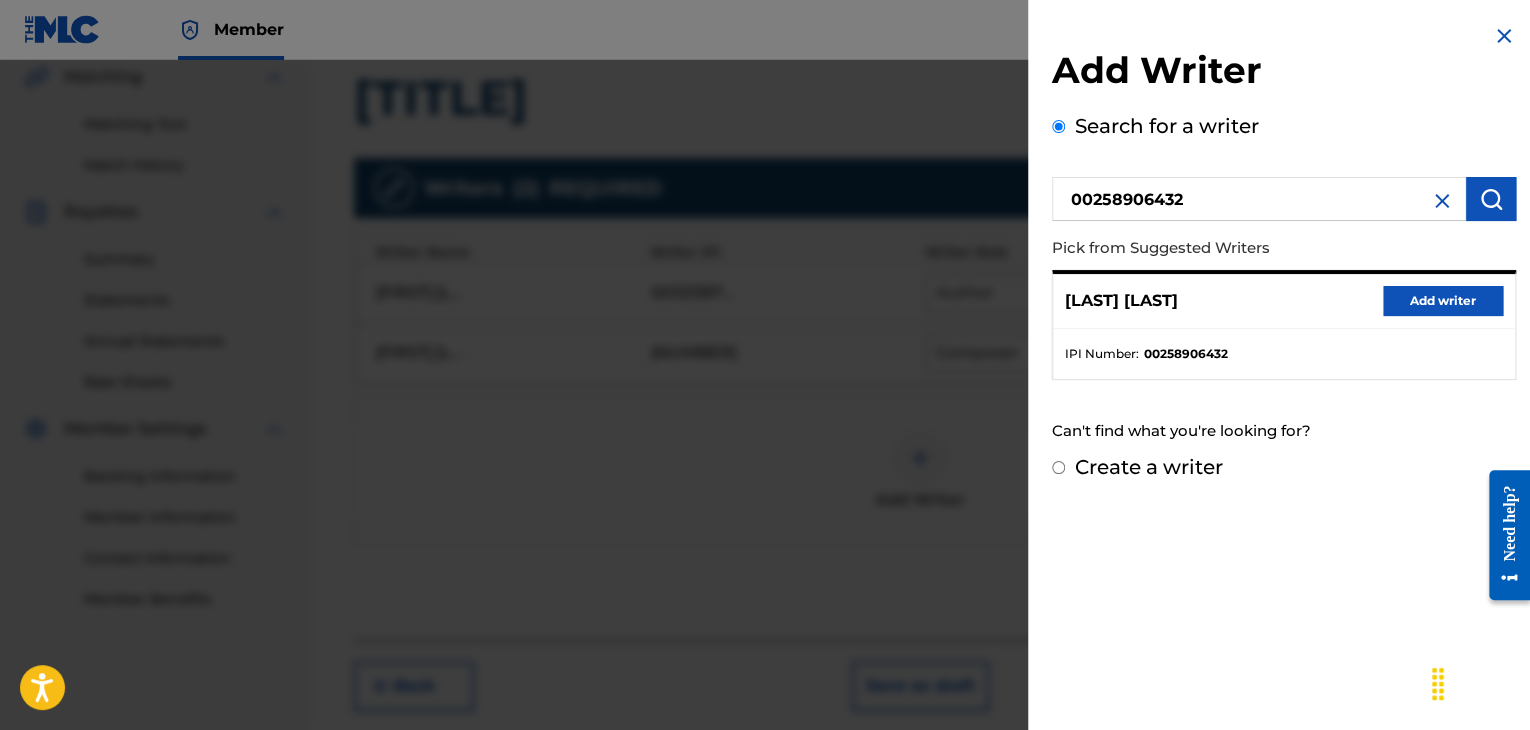 click on "Add writer" at bounding box center [1443, 301] 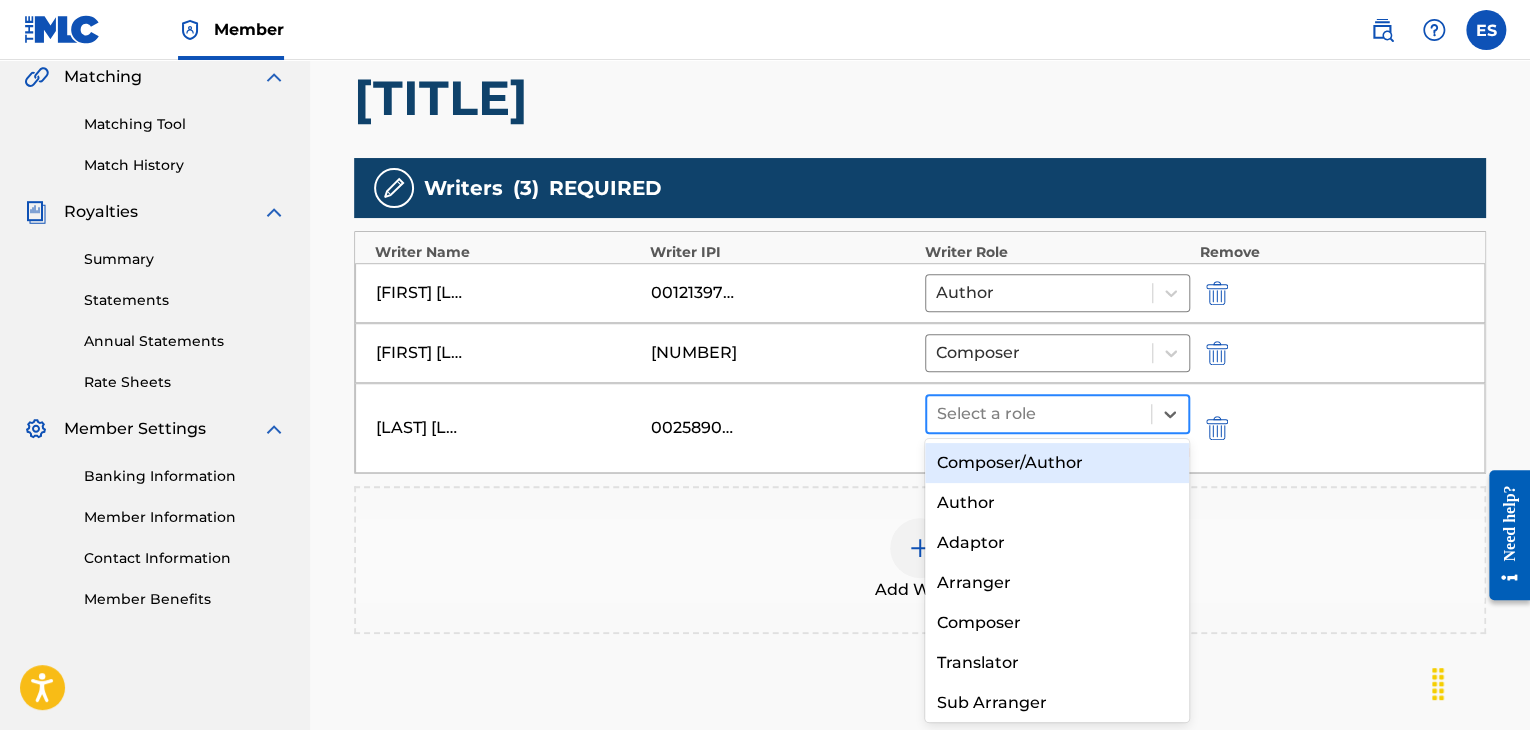 click at bounding box center (1039, 414) 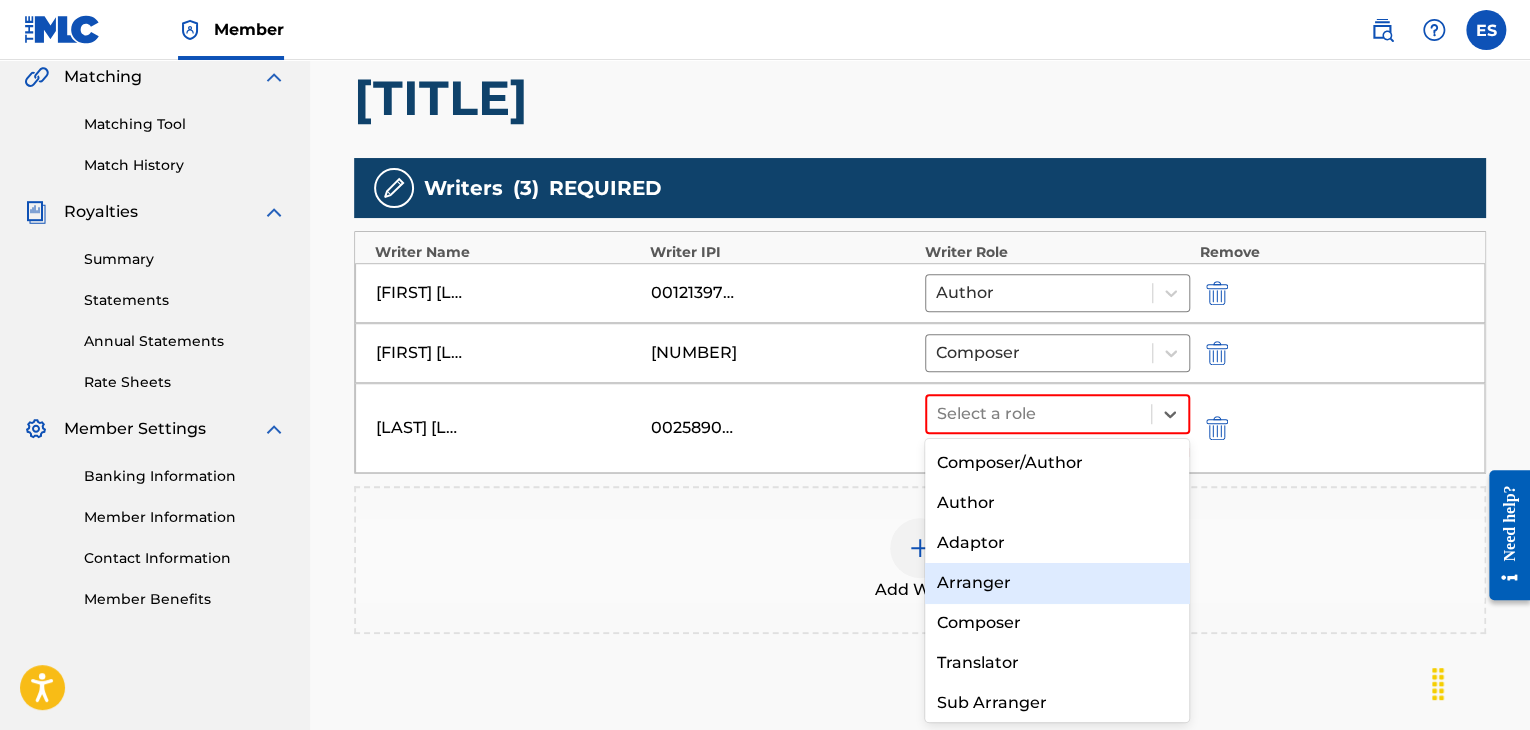 click on "Arranger" at bounding box center [1057, 583] 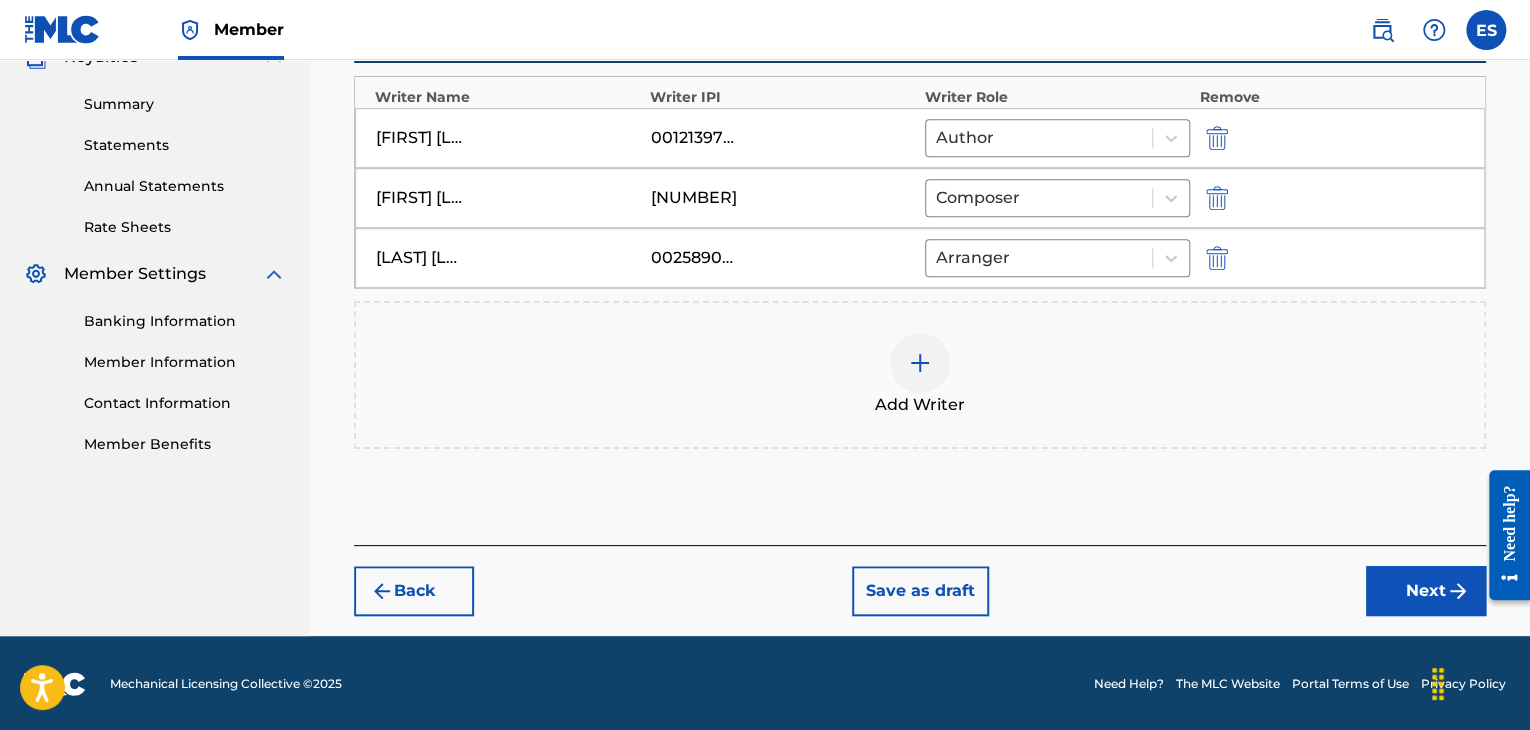 click on "Next" at bounding box center (1426, 591) 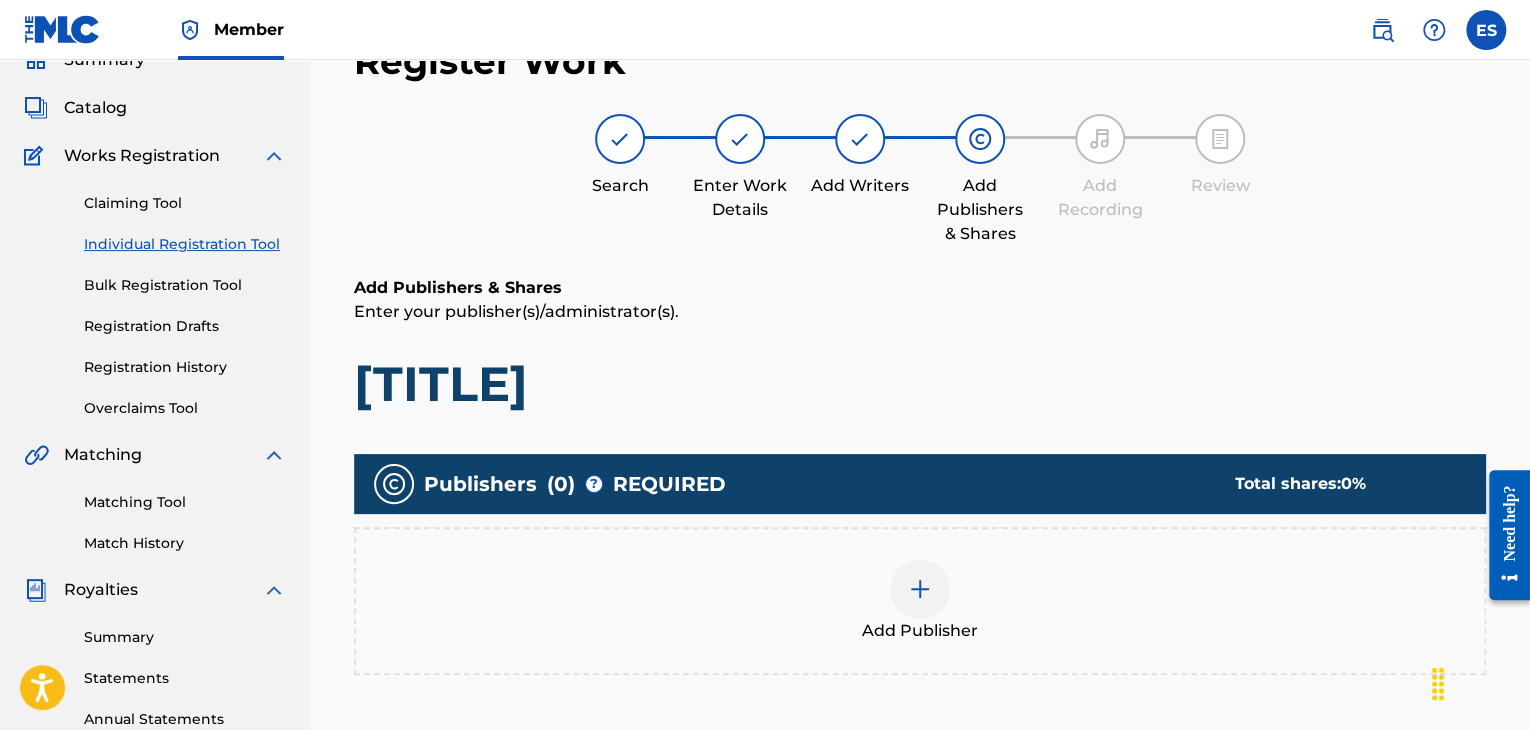 scroll, scrollTop: 469, scrollLeft: 0, axis: vertical 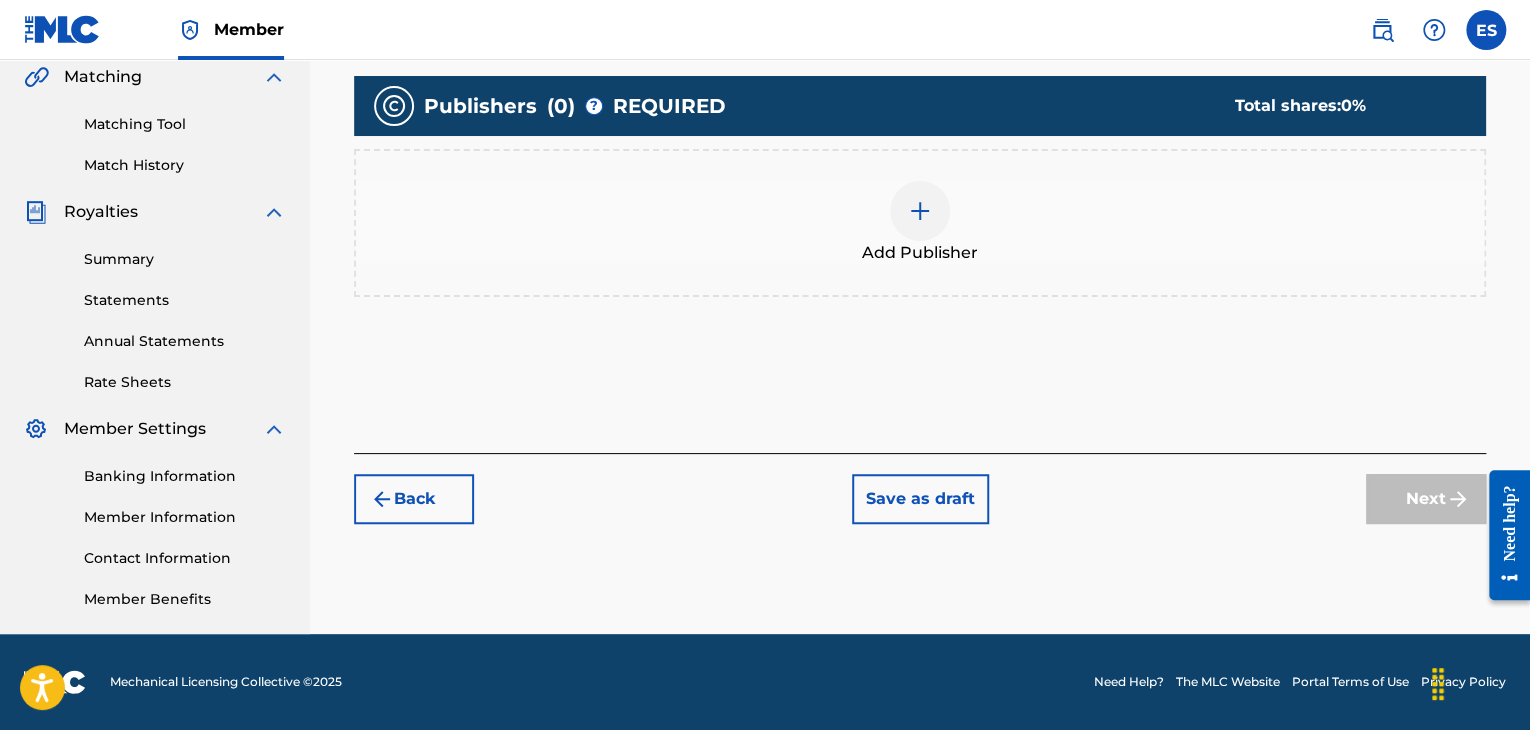 click at bounding box center (920, 211) 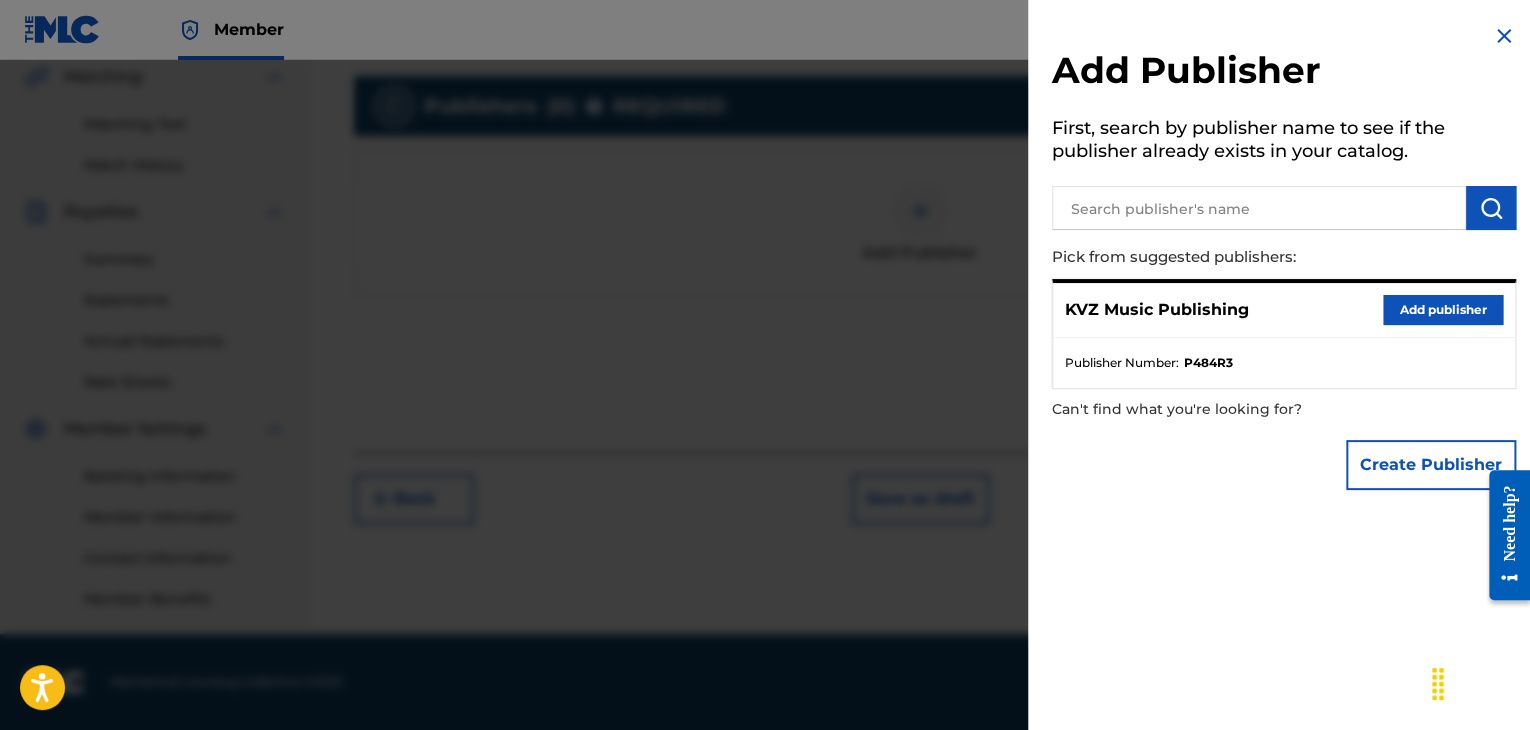 click on "Add publisher" at bounding box center (1443, 310) 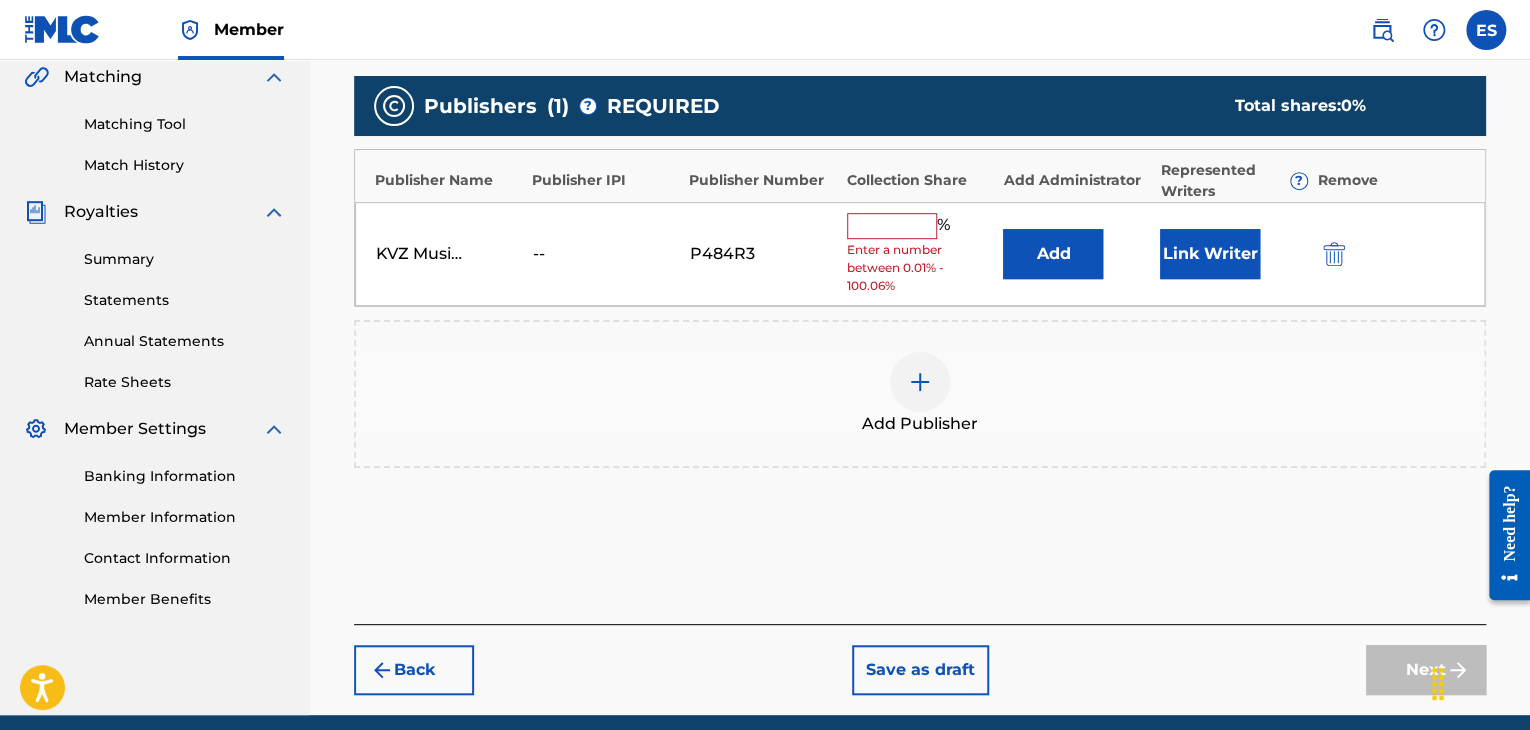 click at bounding box center (892, 226) 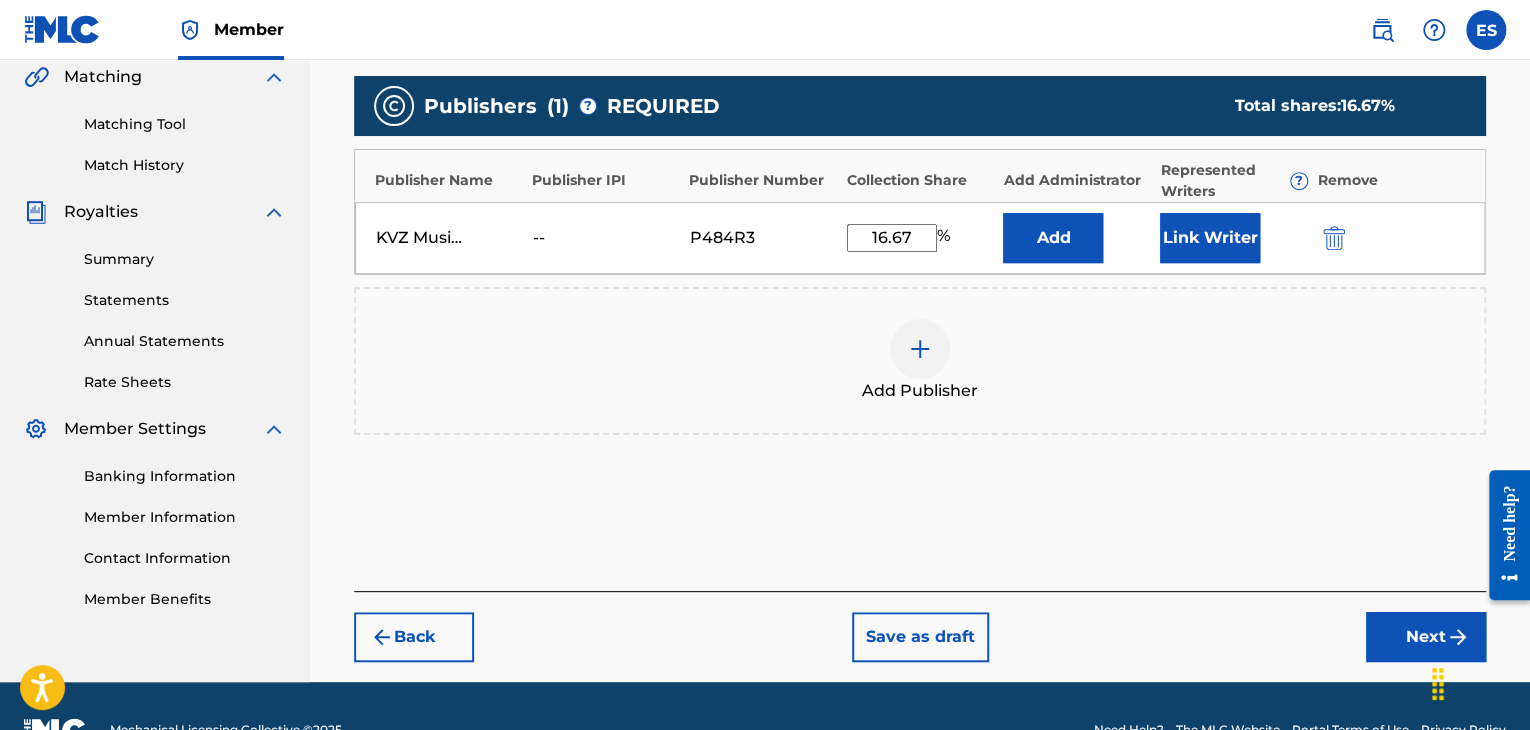 click on "Next" at bounding box center [1426, 637] 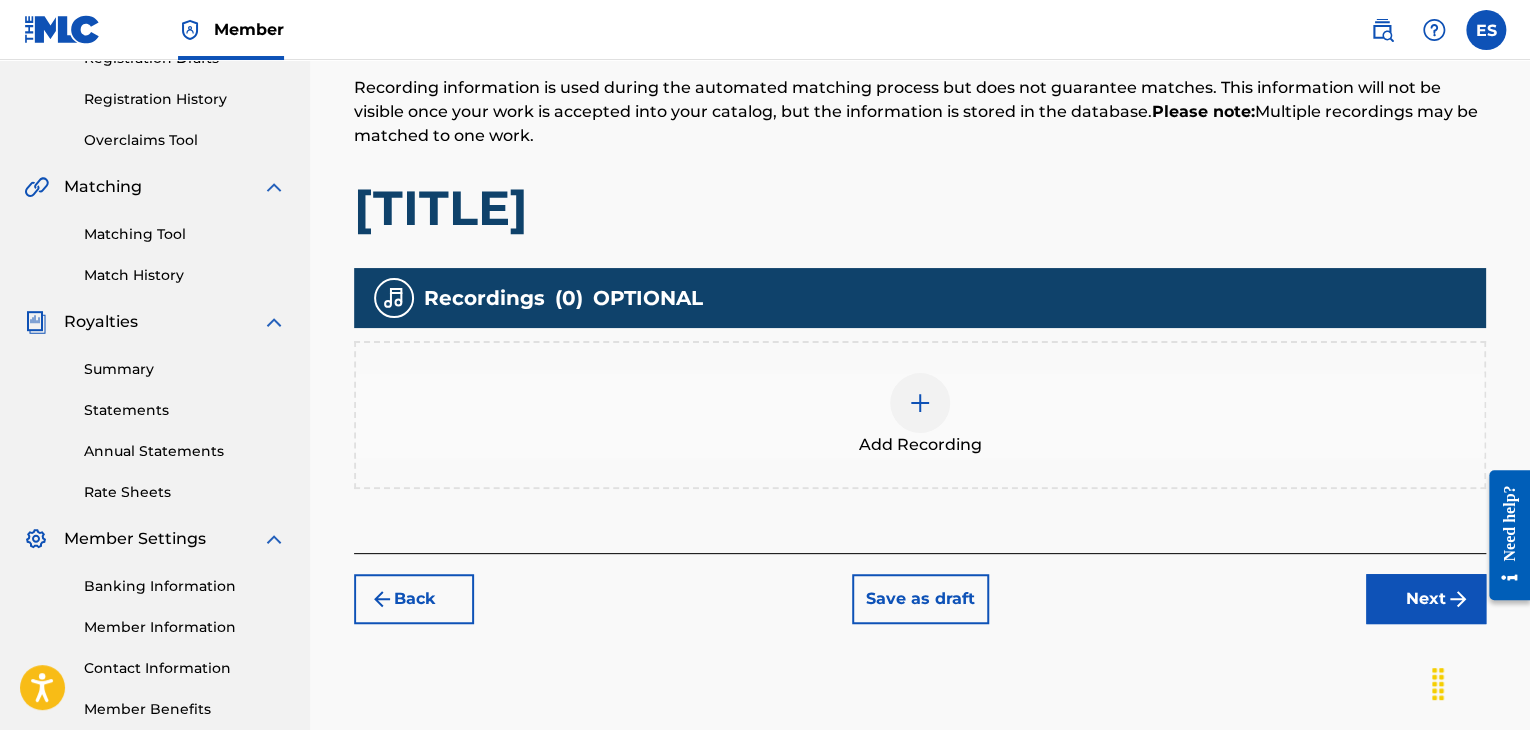 scroll, scrollTop: 390, scrollLeft: 0, axis: vertical 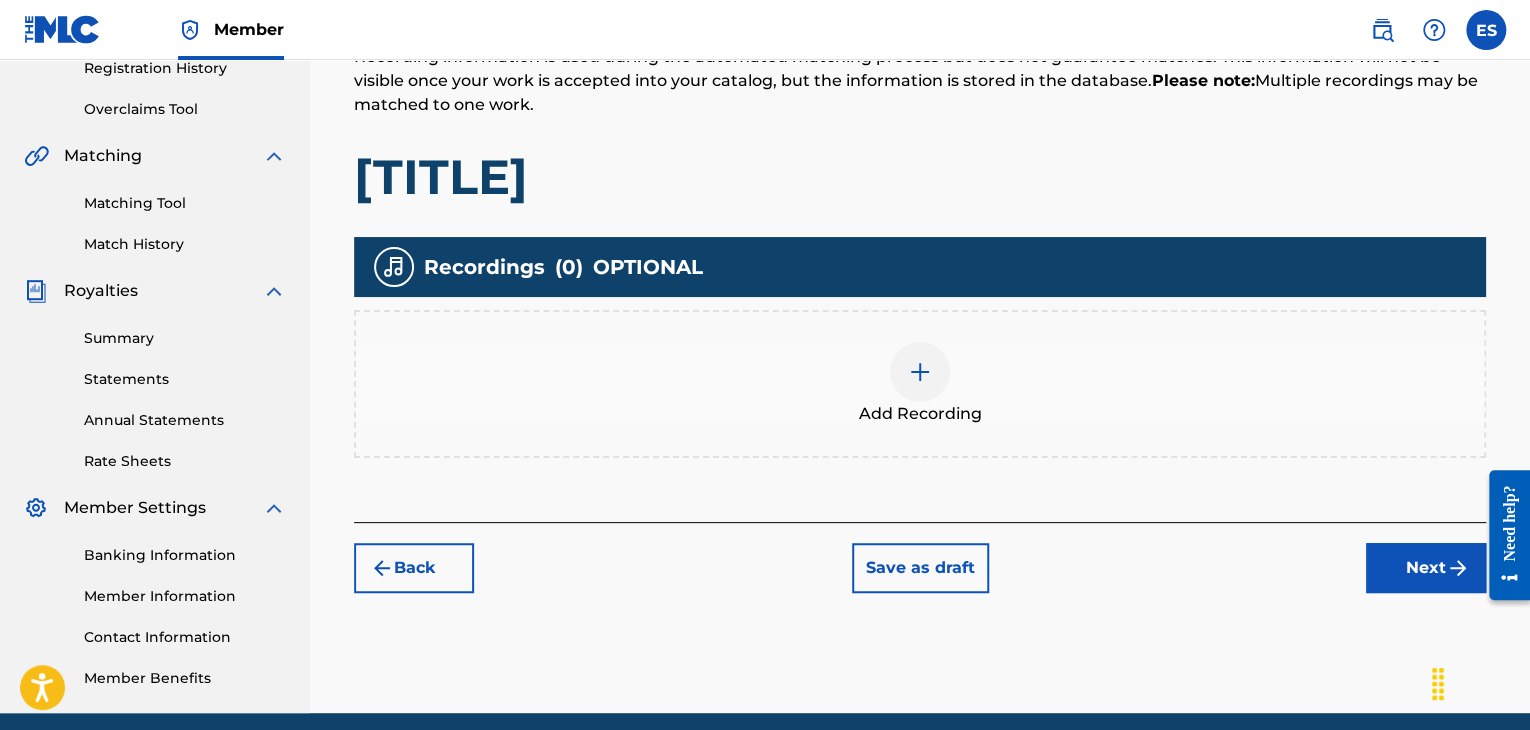 click at bounding box center (920, 372) 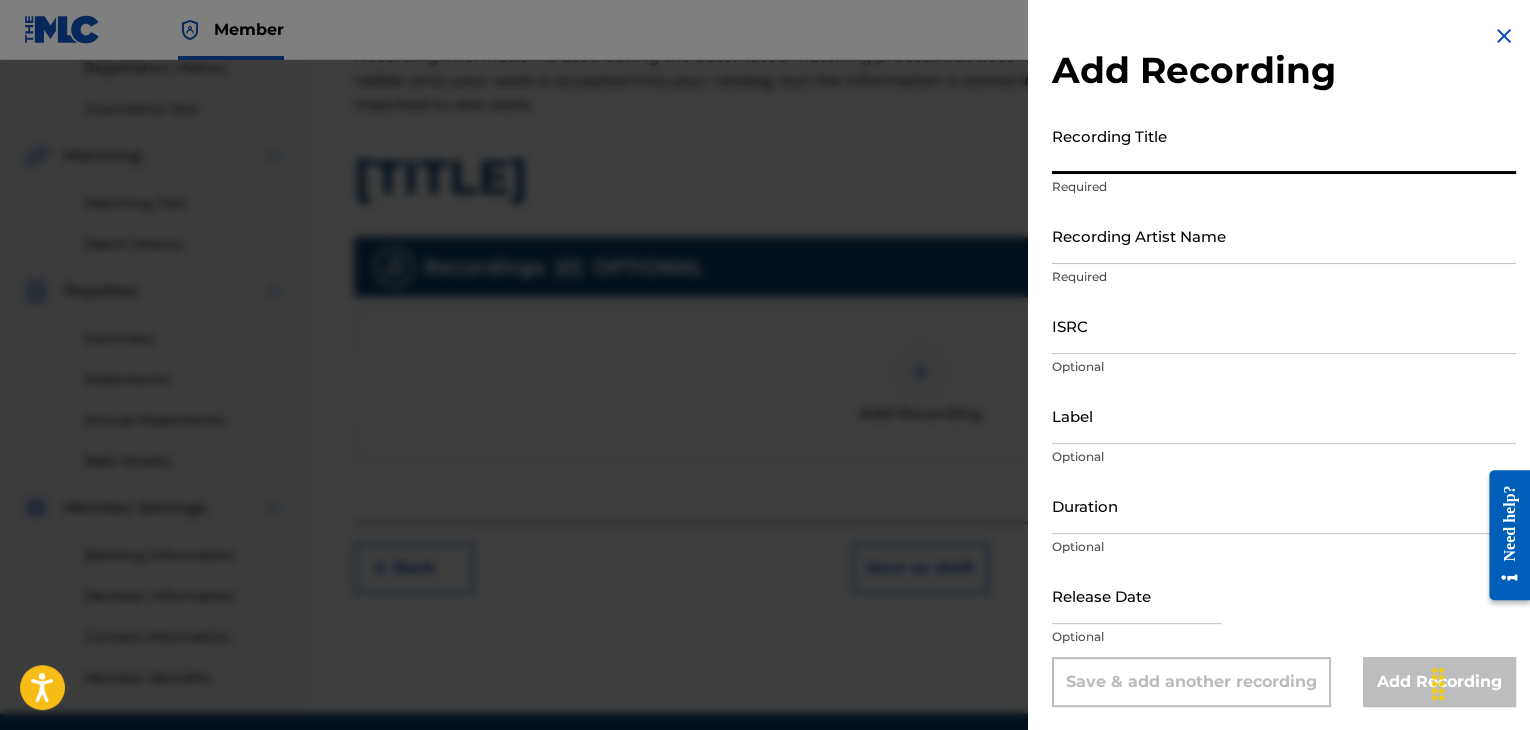 click on "Recording Title" at bounding box center [1284, 145] 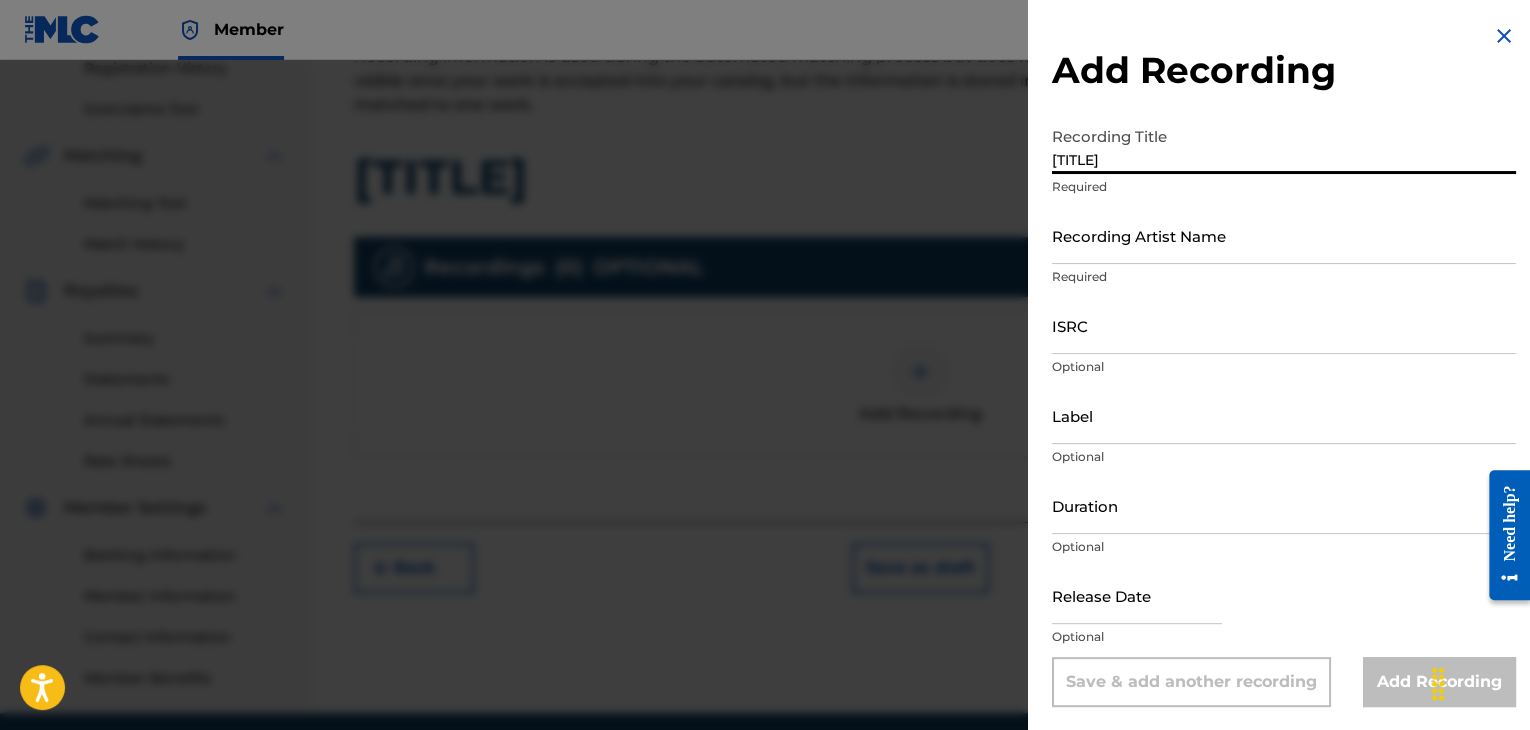 click on "[TITLE]" at bounding box center (1284, 145) 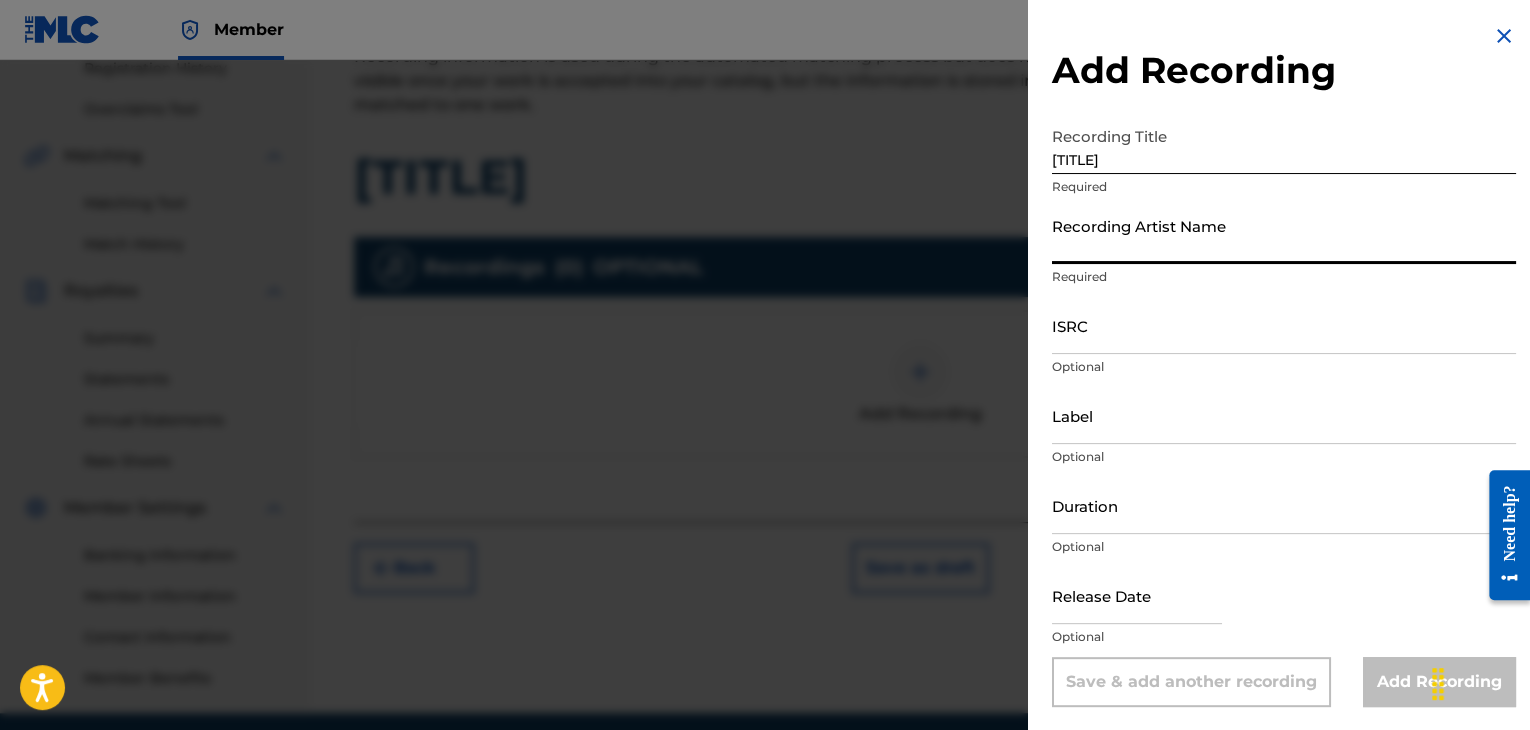 click on "Recording Artist Name" at bounding box center (1284, 235) 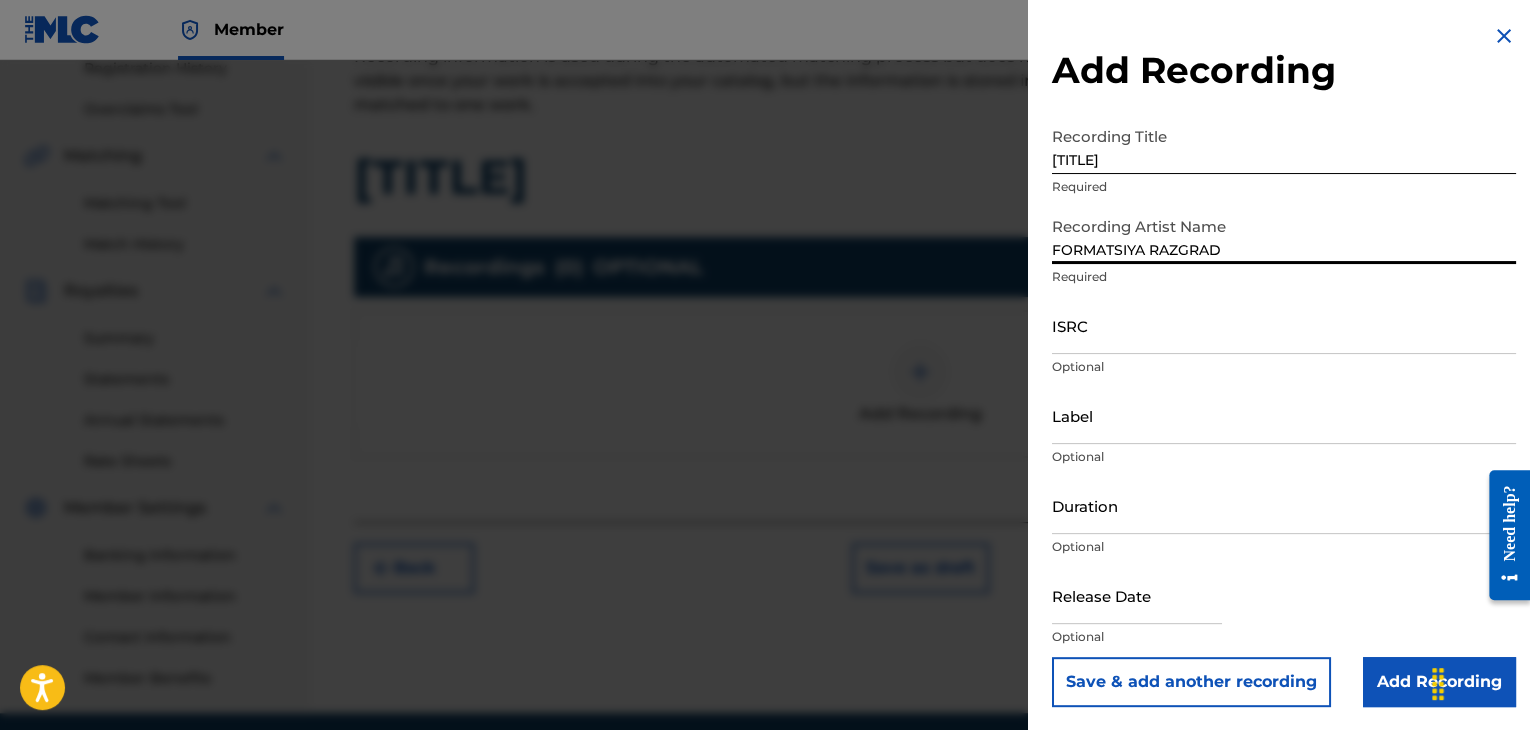 type on "FORMATSIYA RAZGRAD" 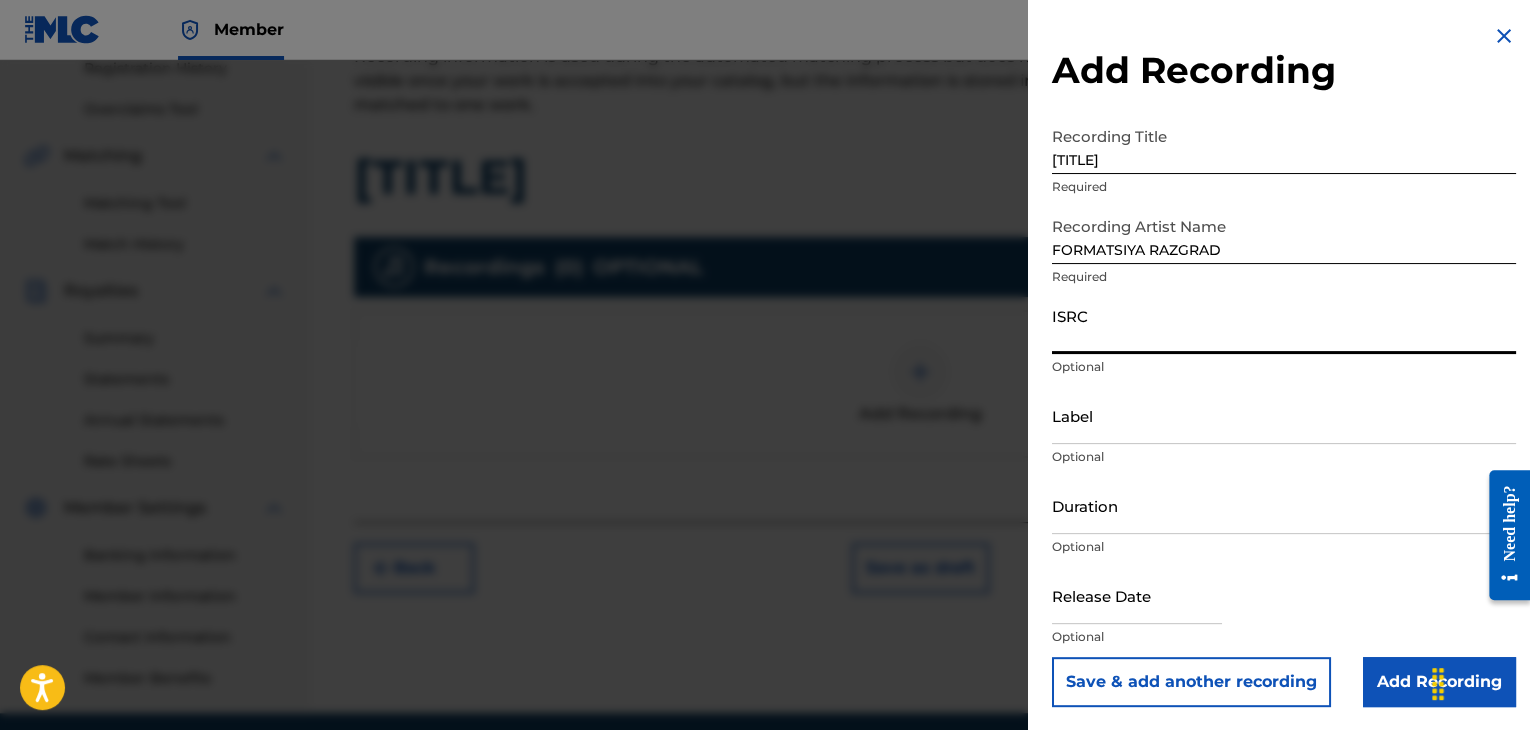 click on "ISRC" at bounding box center (1284, 325) 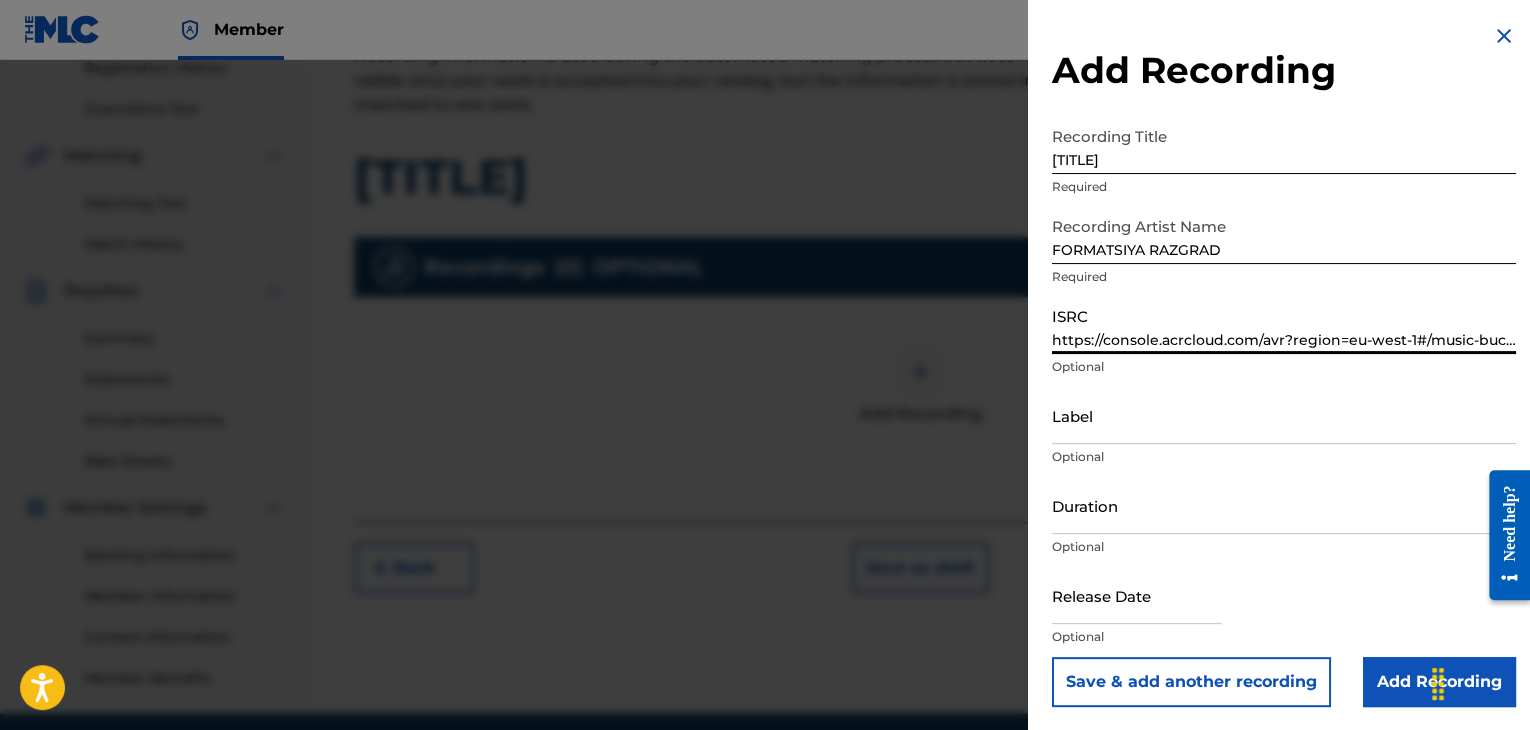 scroll, scrollTop: 0, scrollLeft: 359, axis: horizontal 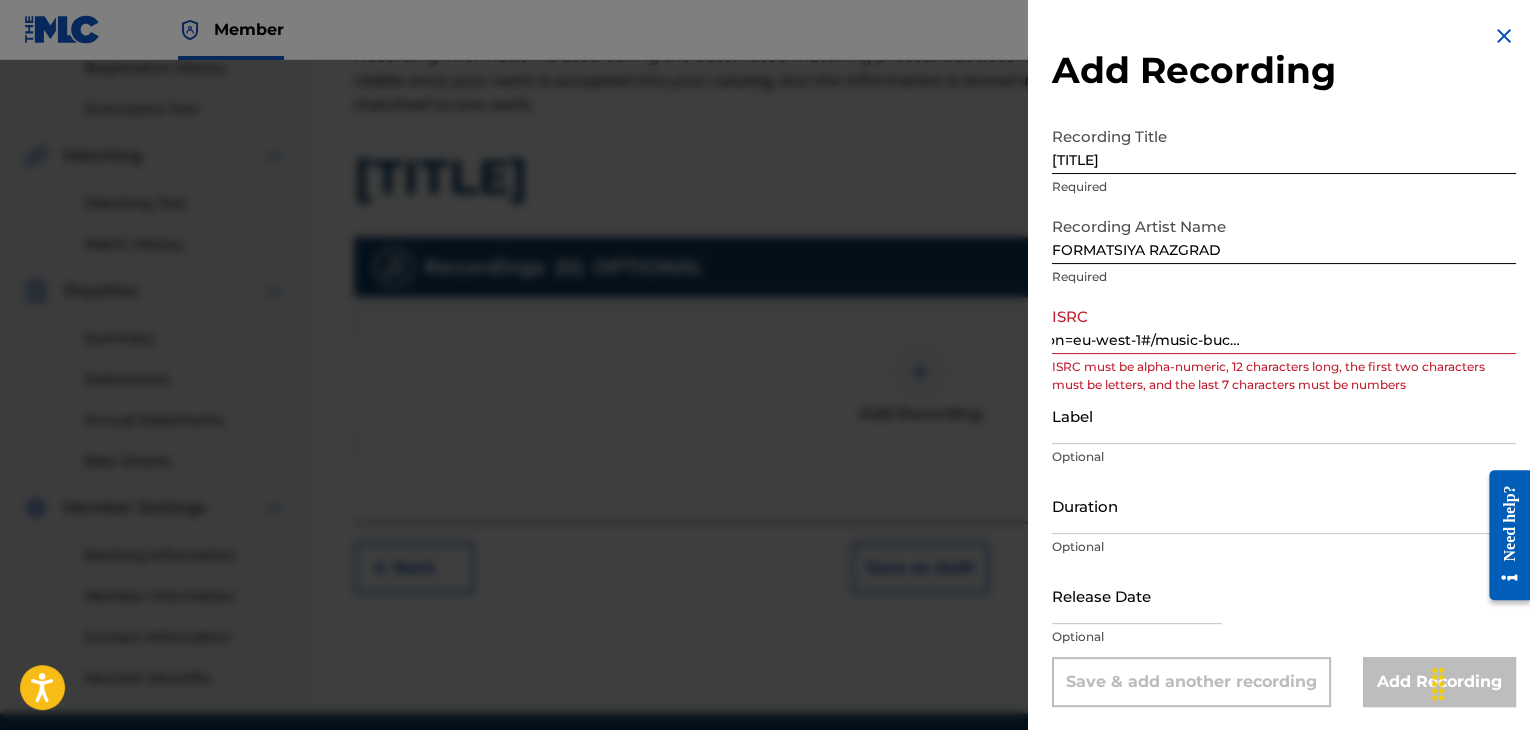 drag, startPoint x: 1514, startPoint y: 337, endPoint x: 1410, endPoint y: 343, distance: 104.172935 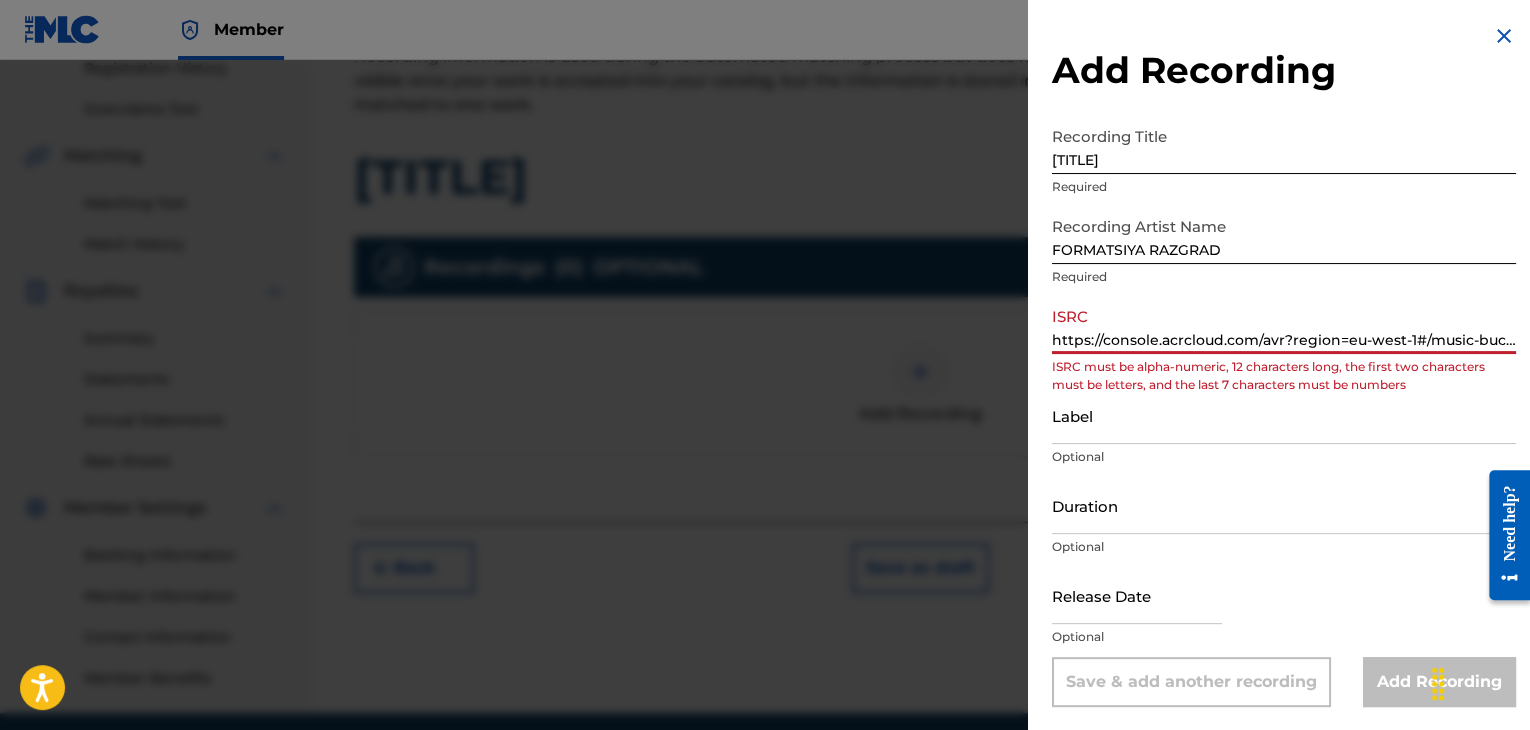 drag, startPoint x: 1410, startPoint y: 343, endPoint x: 972, endPoint y: 322, distance: 438.50314 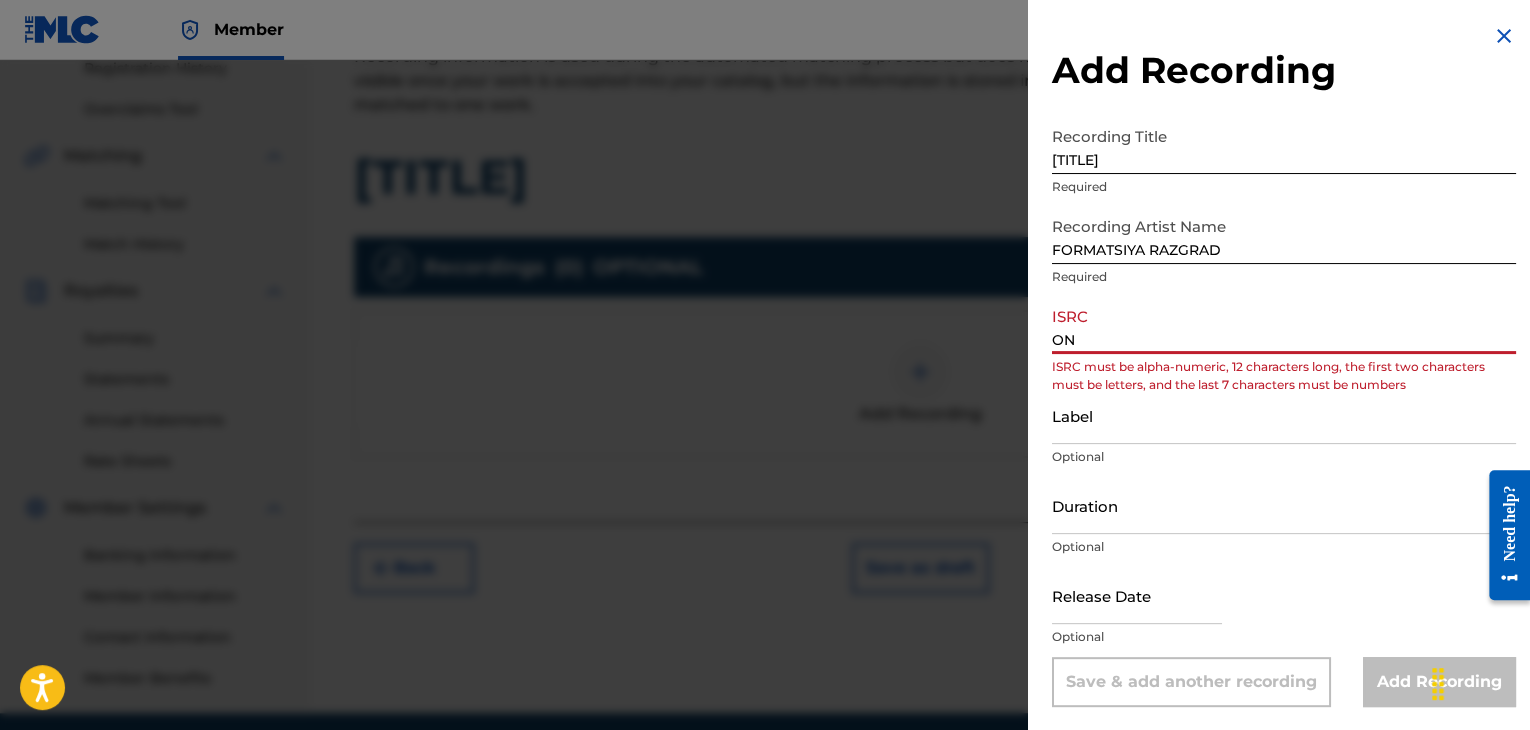 type on "N" 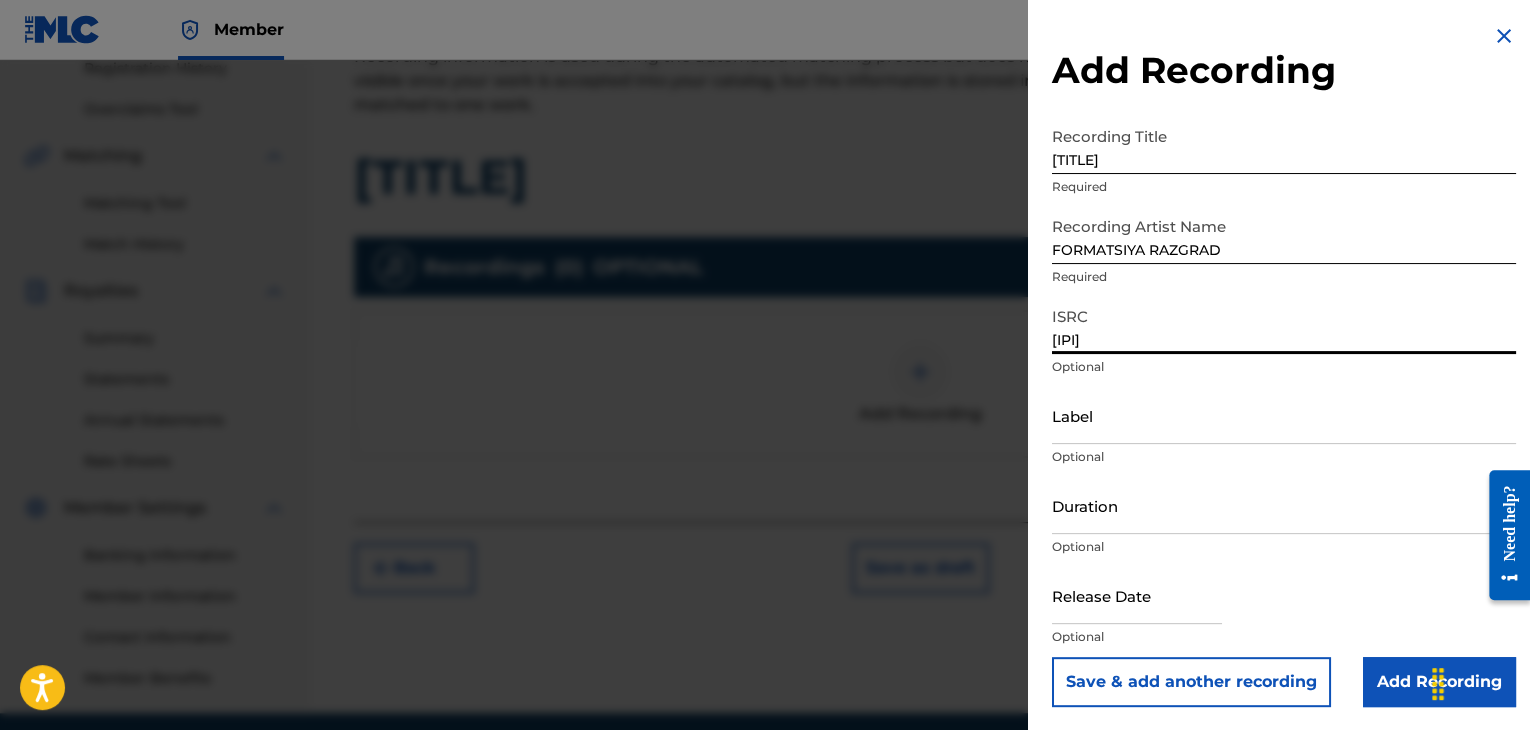 type on "[IPI]" 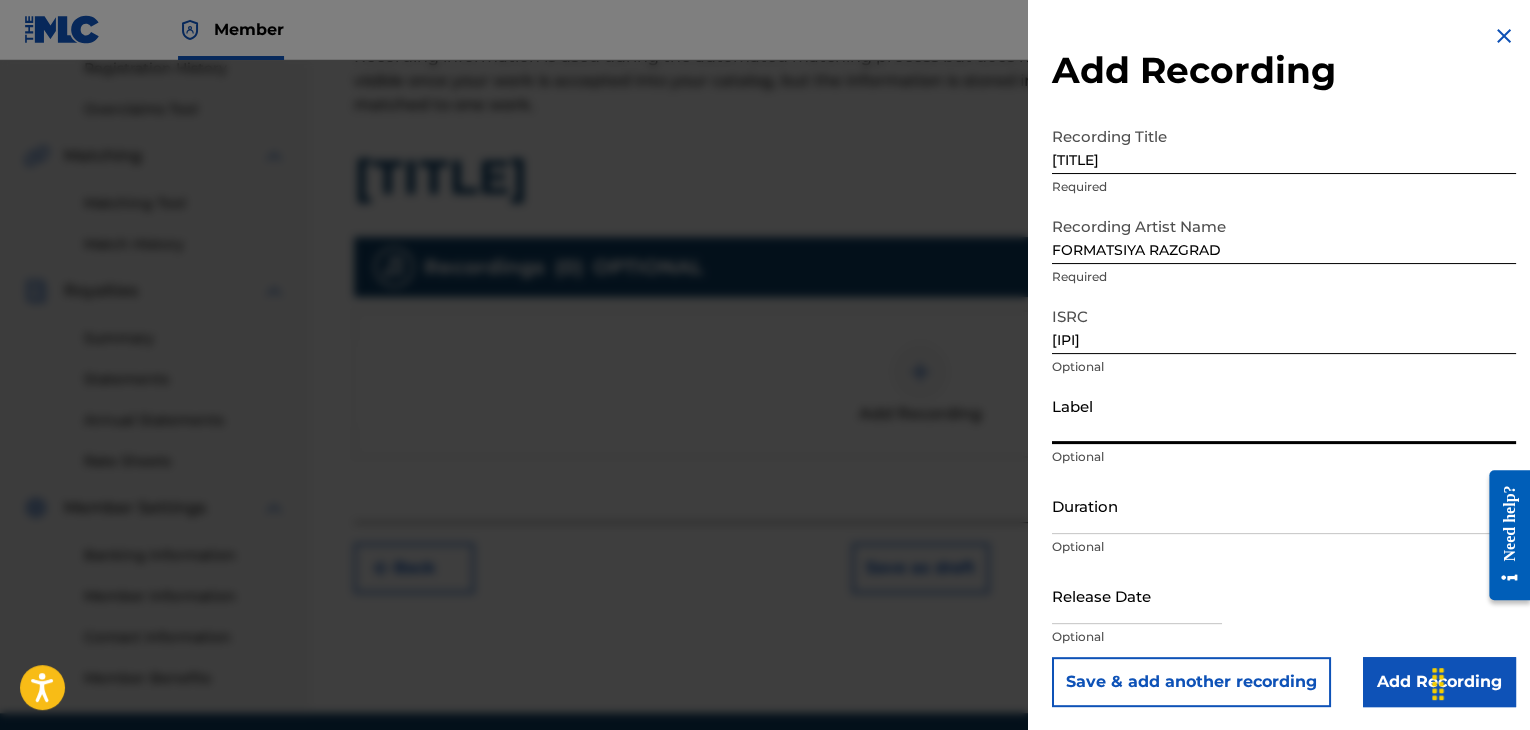 click on "Label" at bounding box center (1284, 415) 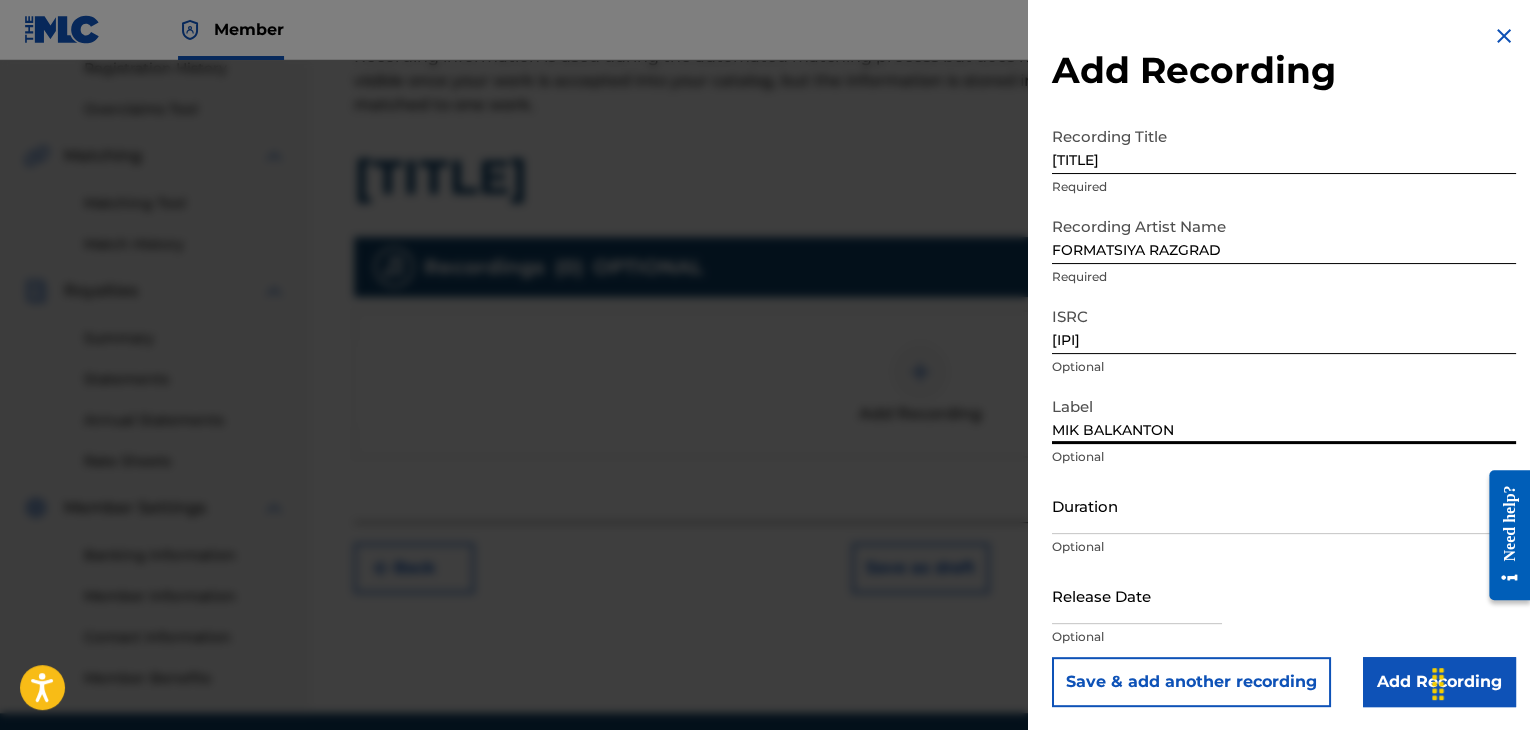 type on "MIK BALKANTON" 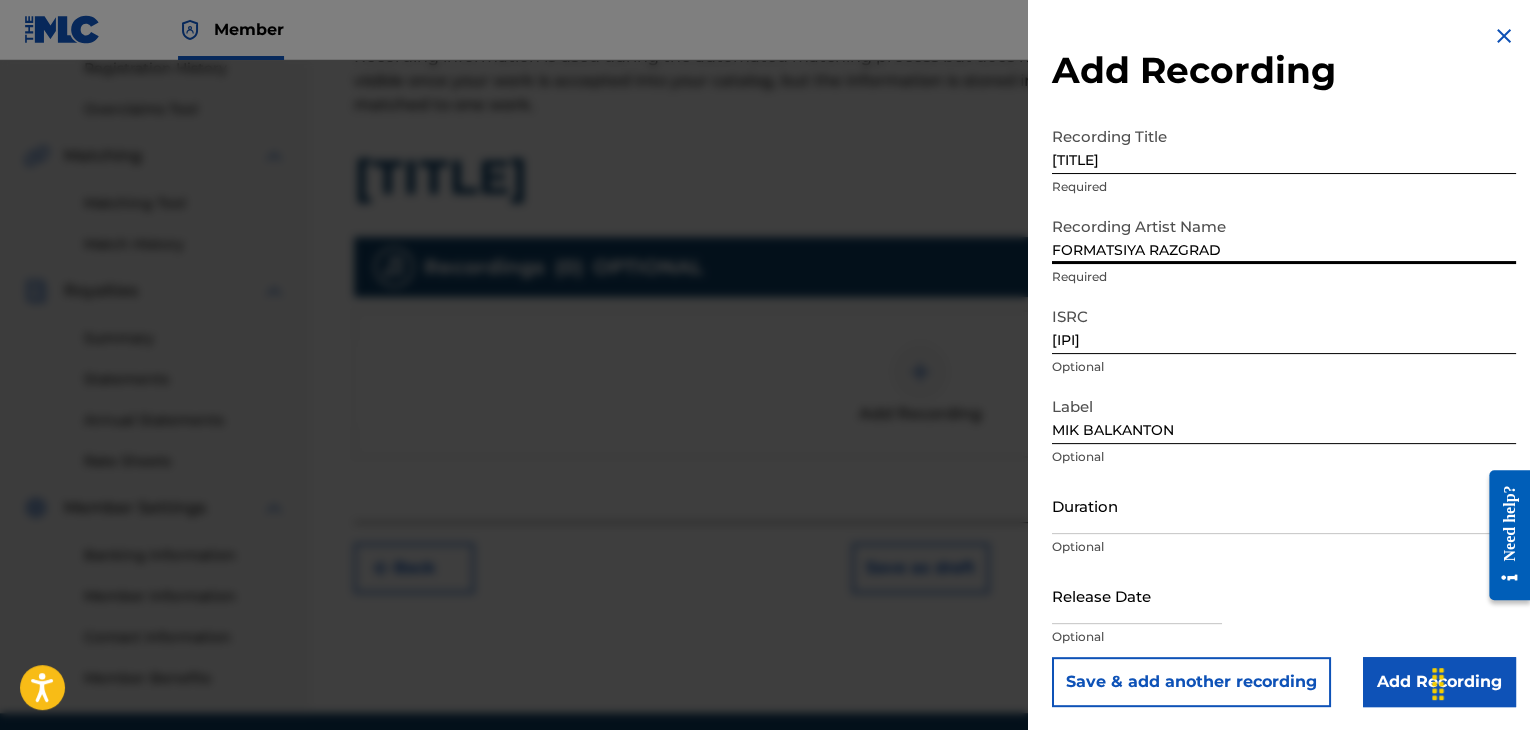 click on "FORMATSIYA RAZGRAD" at bounding box center [1284, 235] 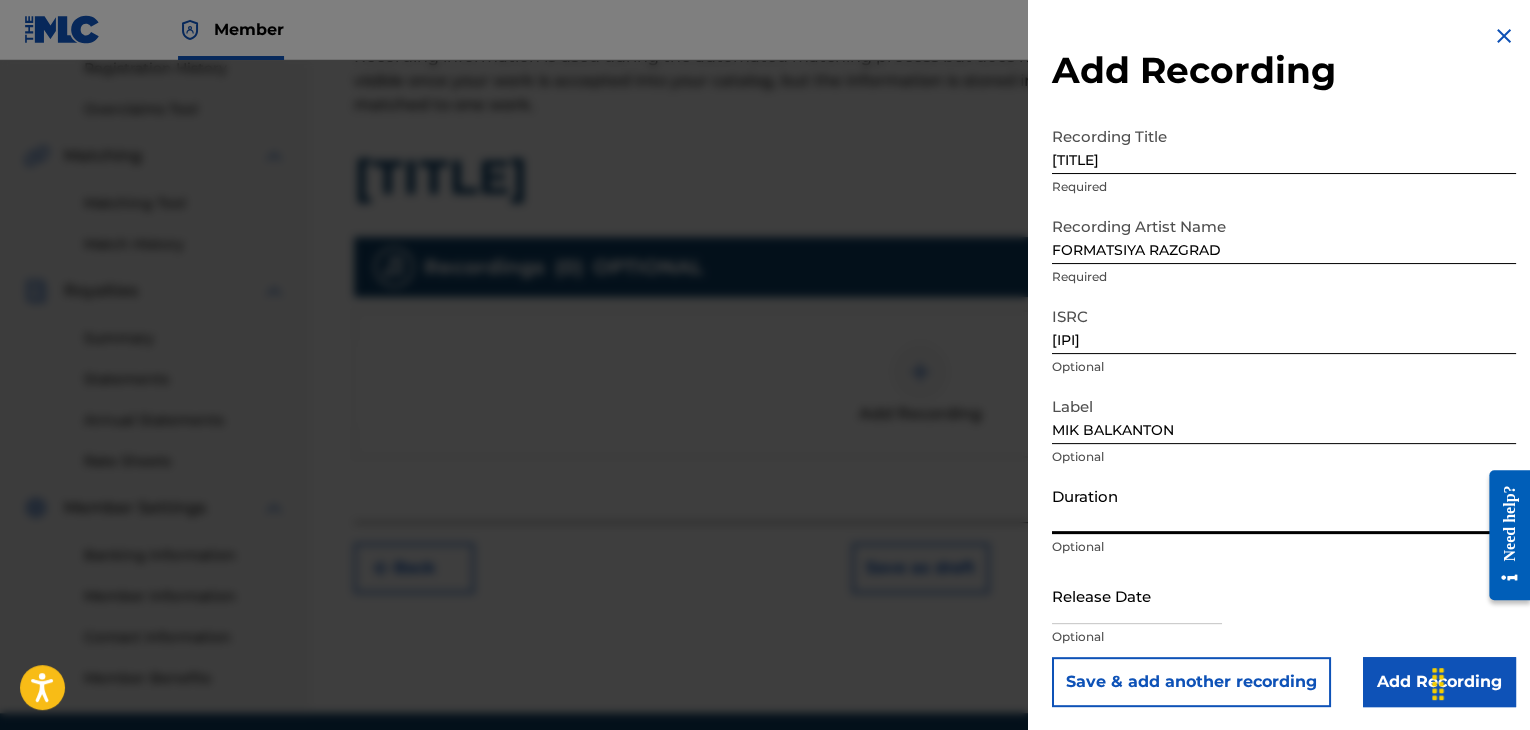 click on "Duration" at bounding box center [1284, 505] 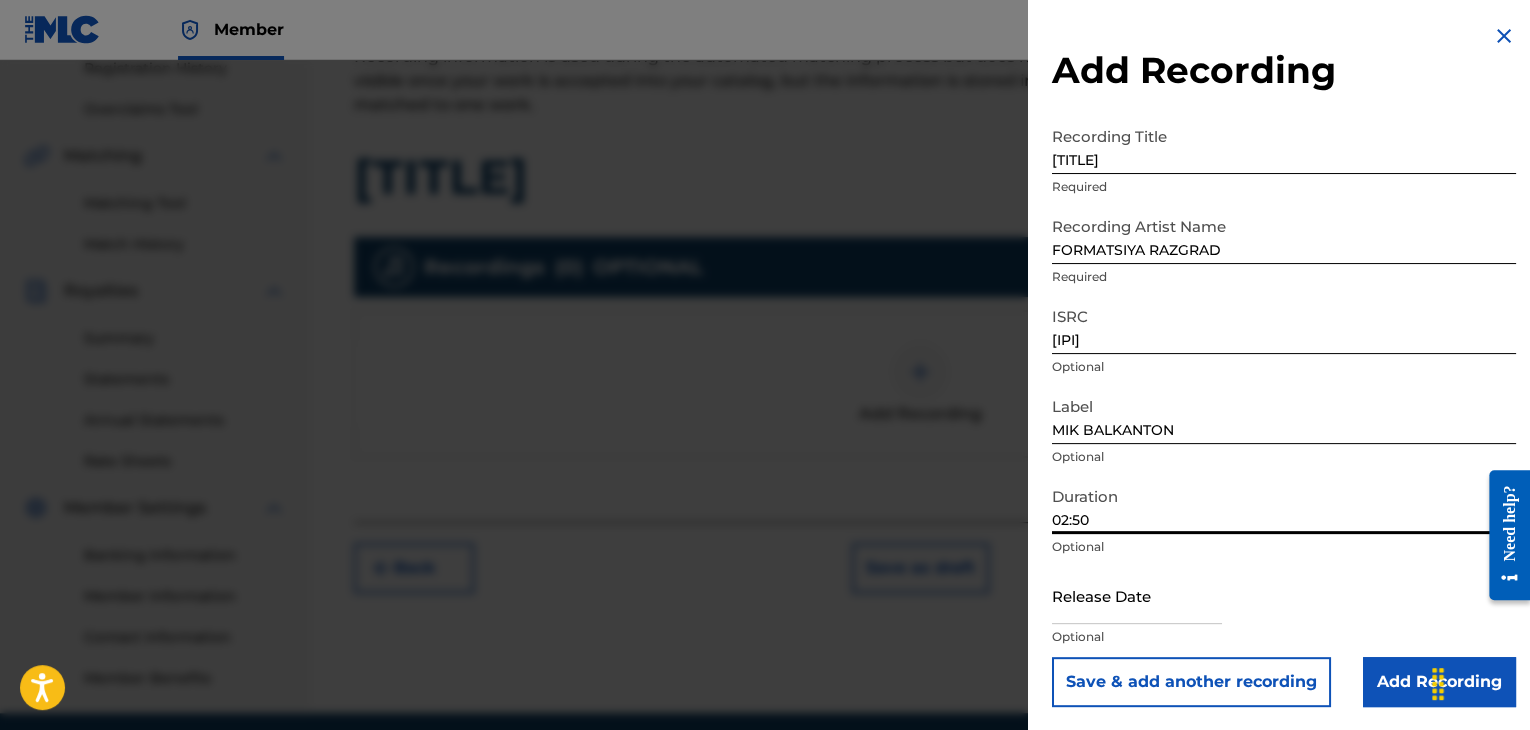 type on "02:50" 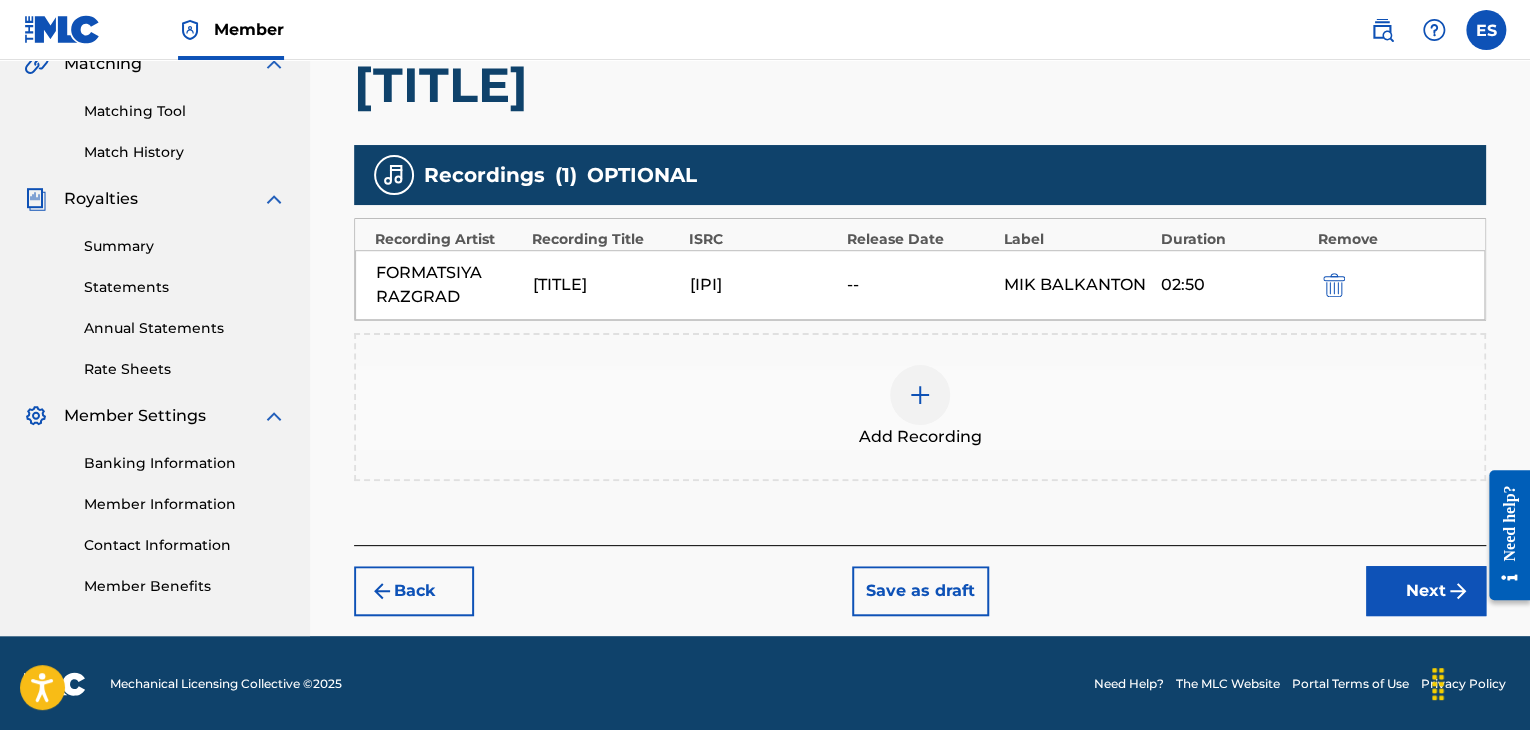 click on "Next" at bounding box center [1426, 591] 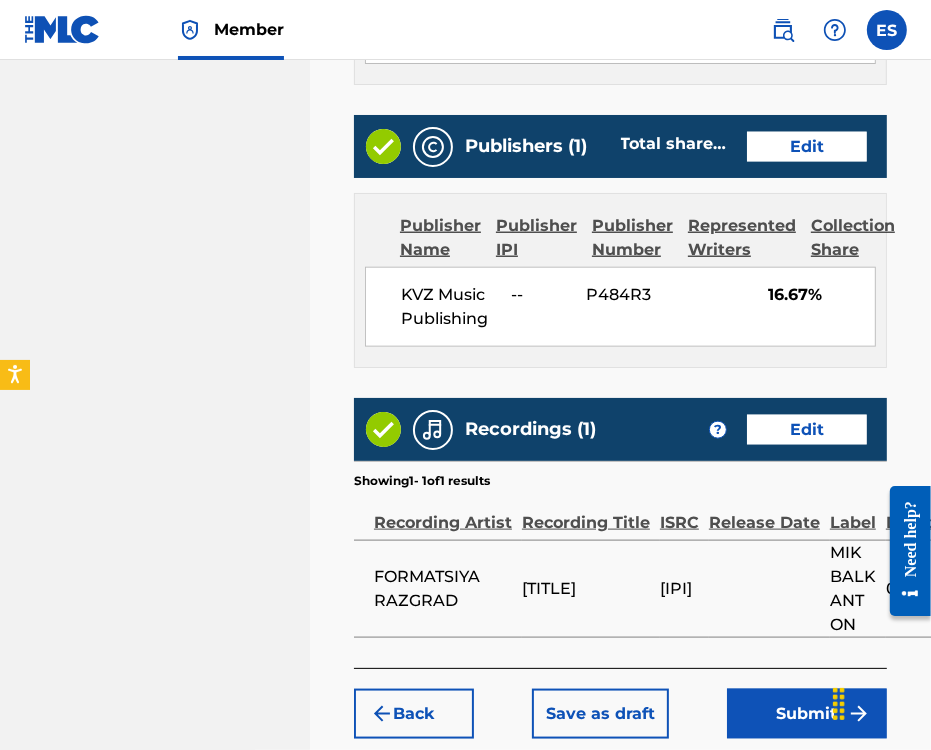 scroll, scrollTop: 1446, scrollLeft: 0, axis: vertical 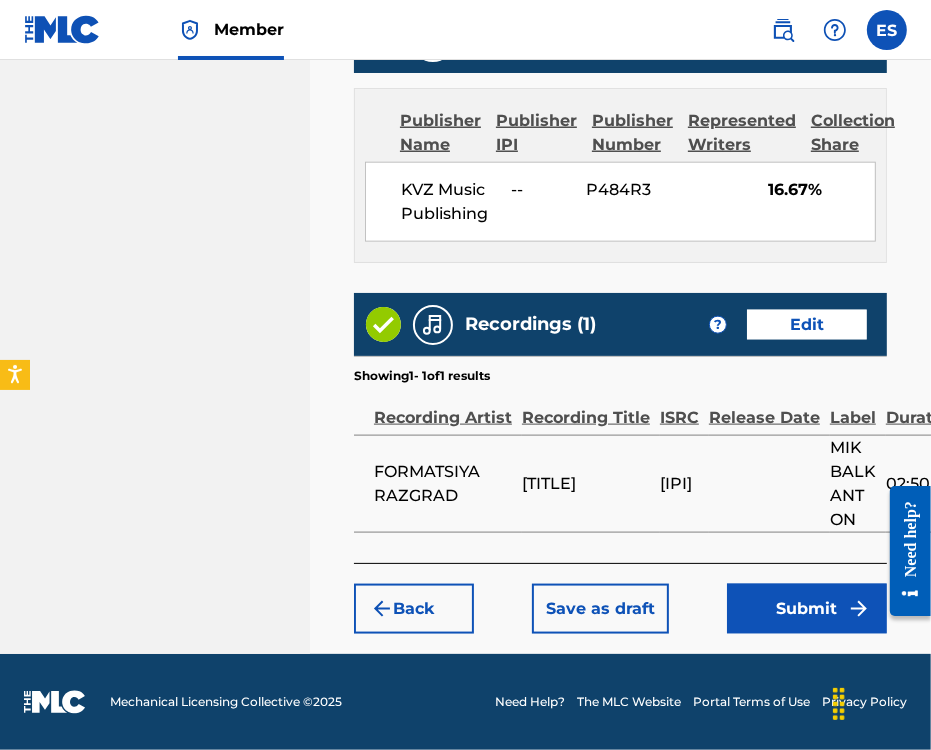 click on "Submit" at bounding box center (807, 609) 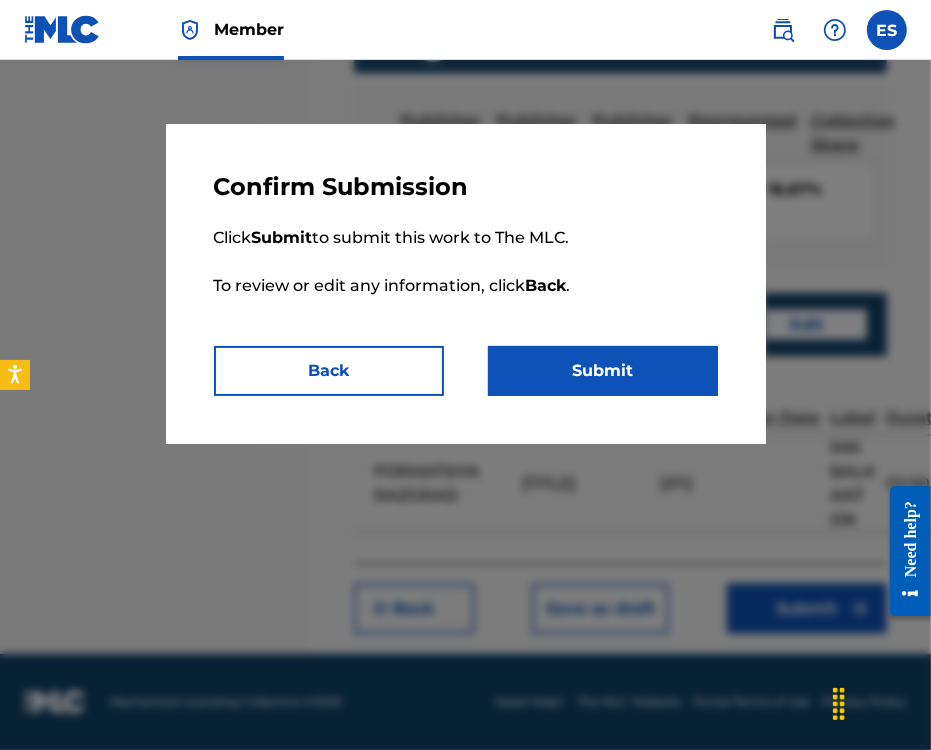 click on "Submit" at bounding box center [603, 371] 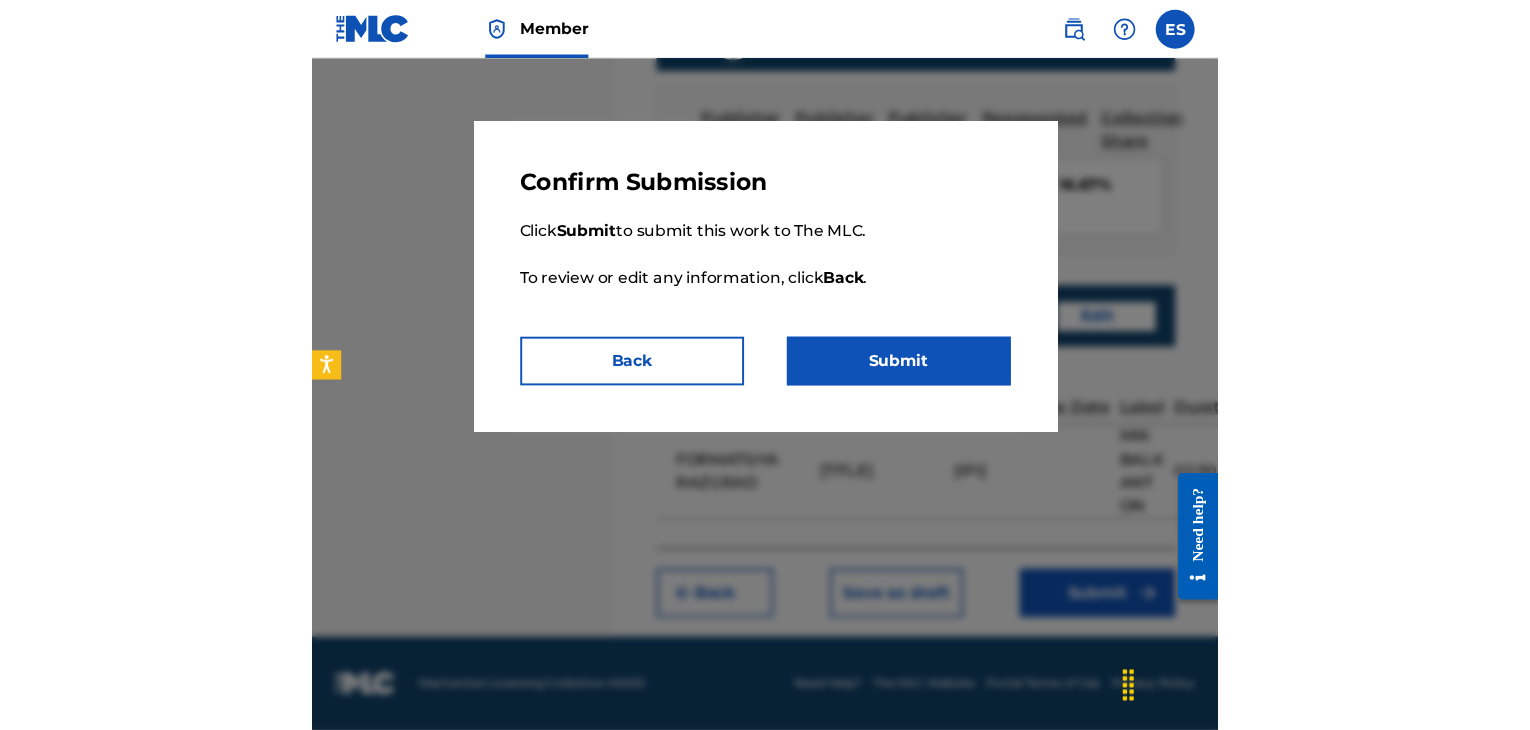 scroll, scrollTop: 0, scrollLeft: 0, axis: both 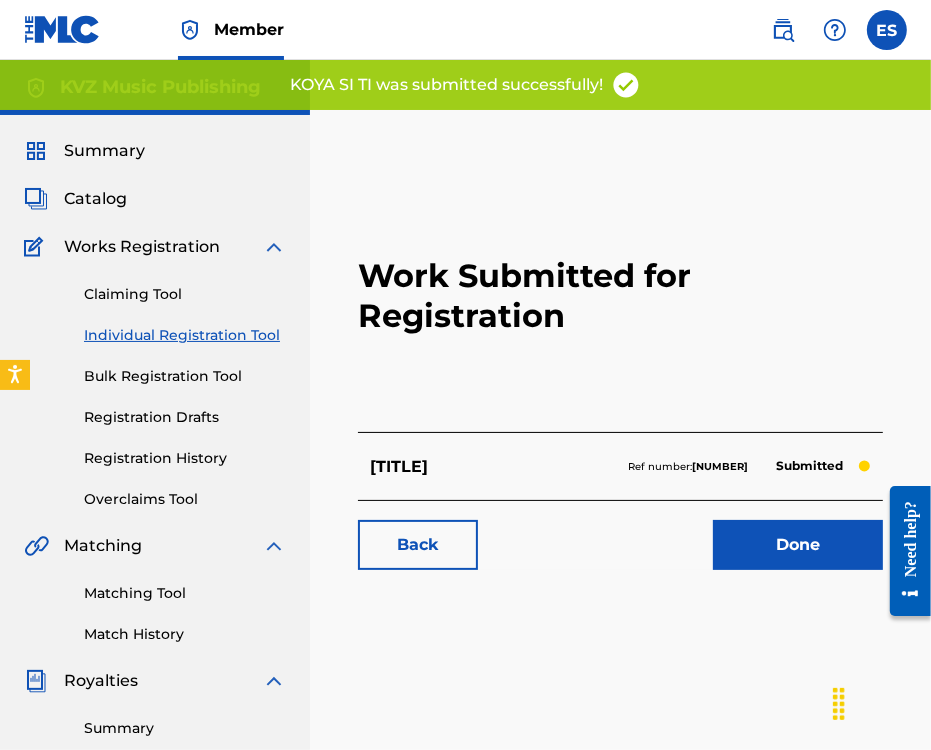 click on "Individual Registration Tool" at bounding box center [185, 335] 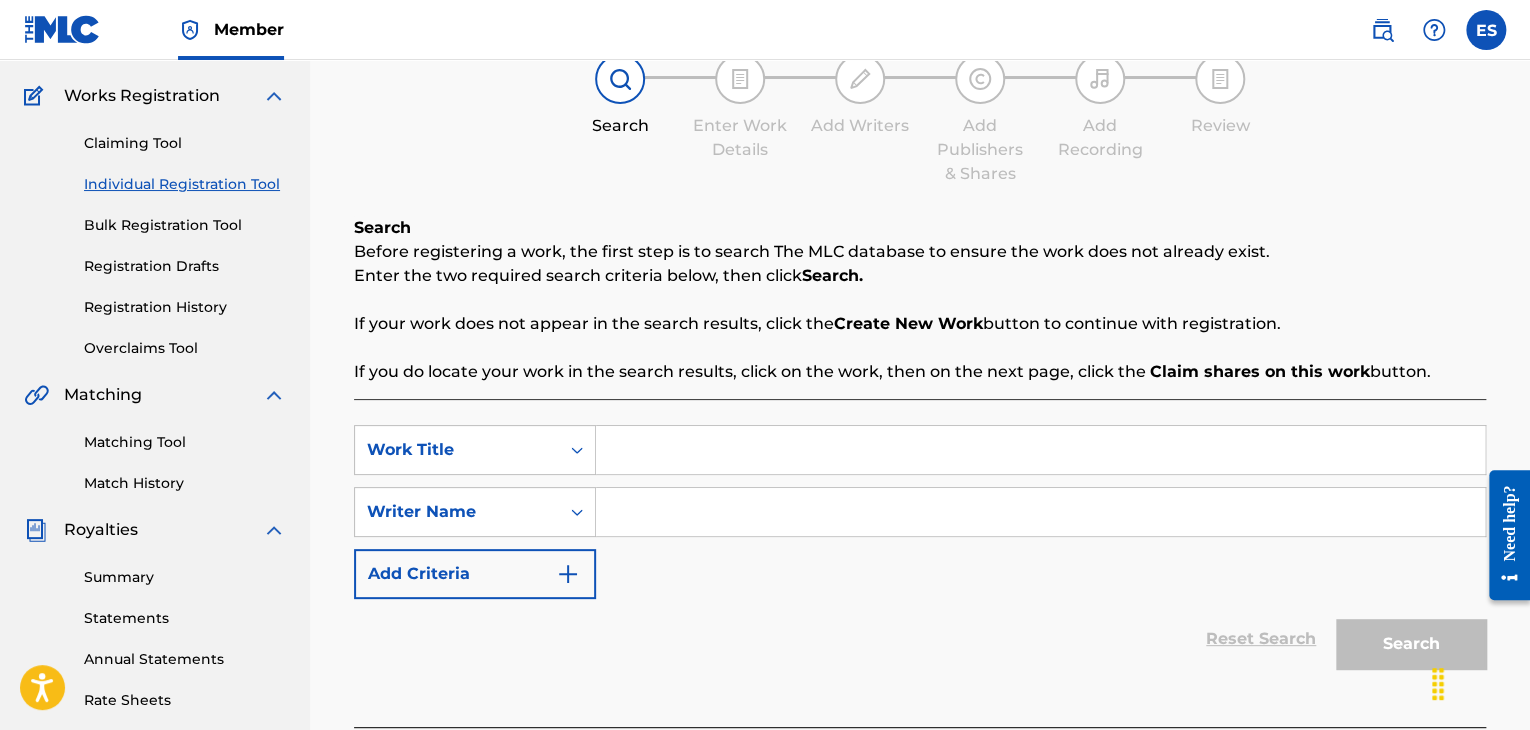 scroll, scrollTop: 300, scrollLeft: 0, axis: vertical 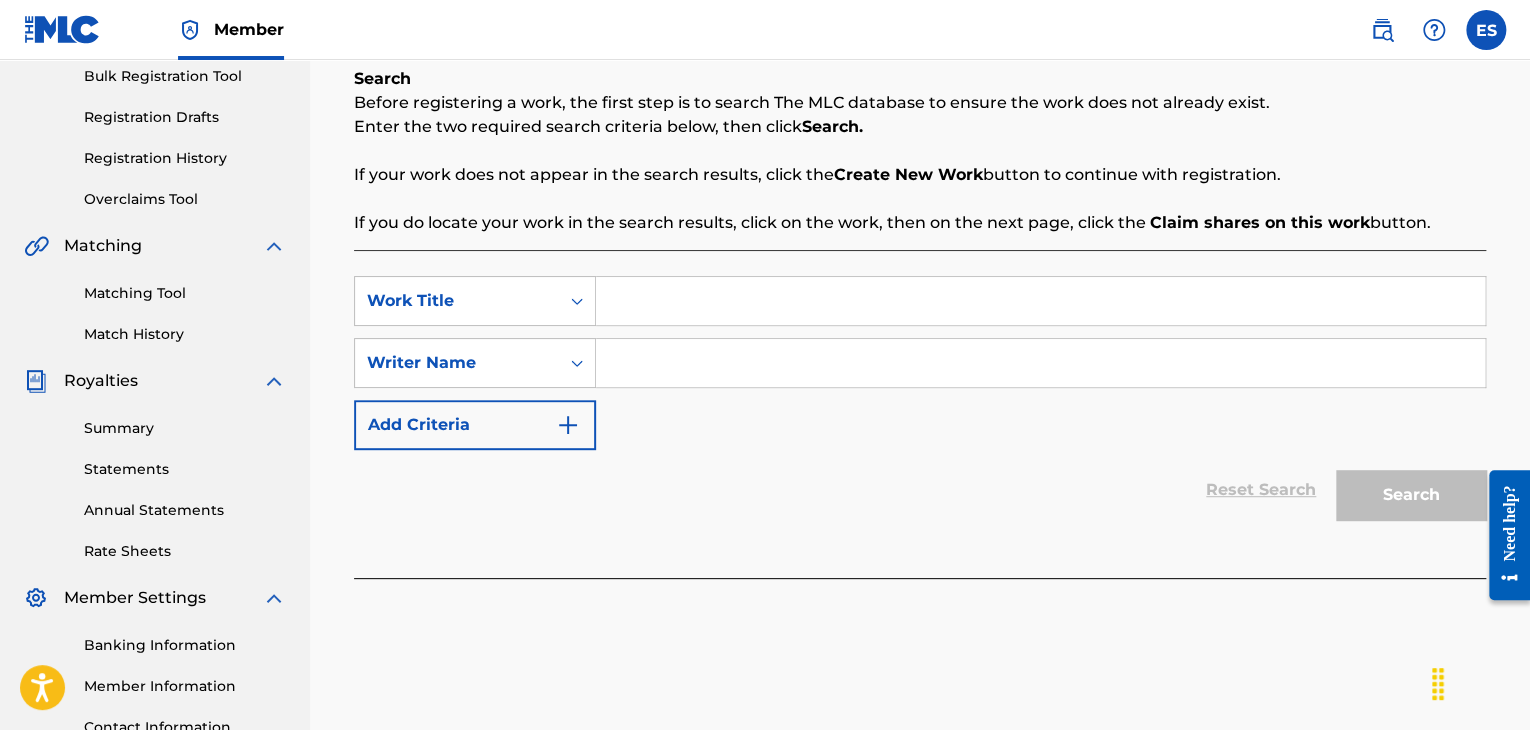 click at bounding box center [1040, 301] 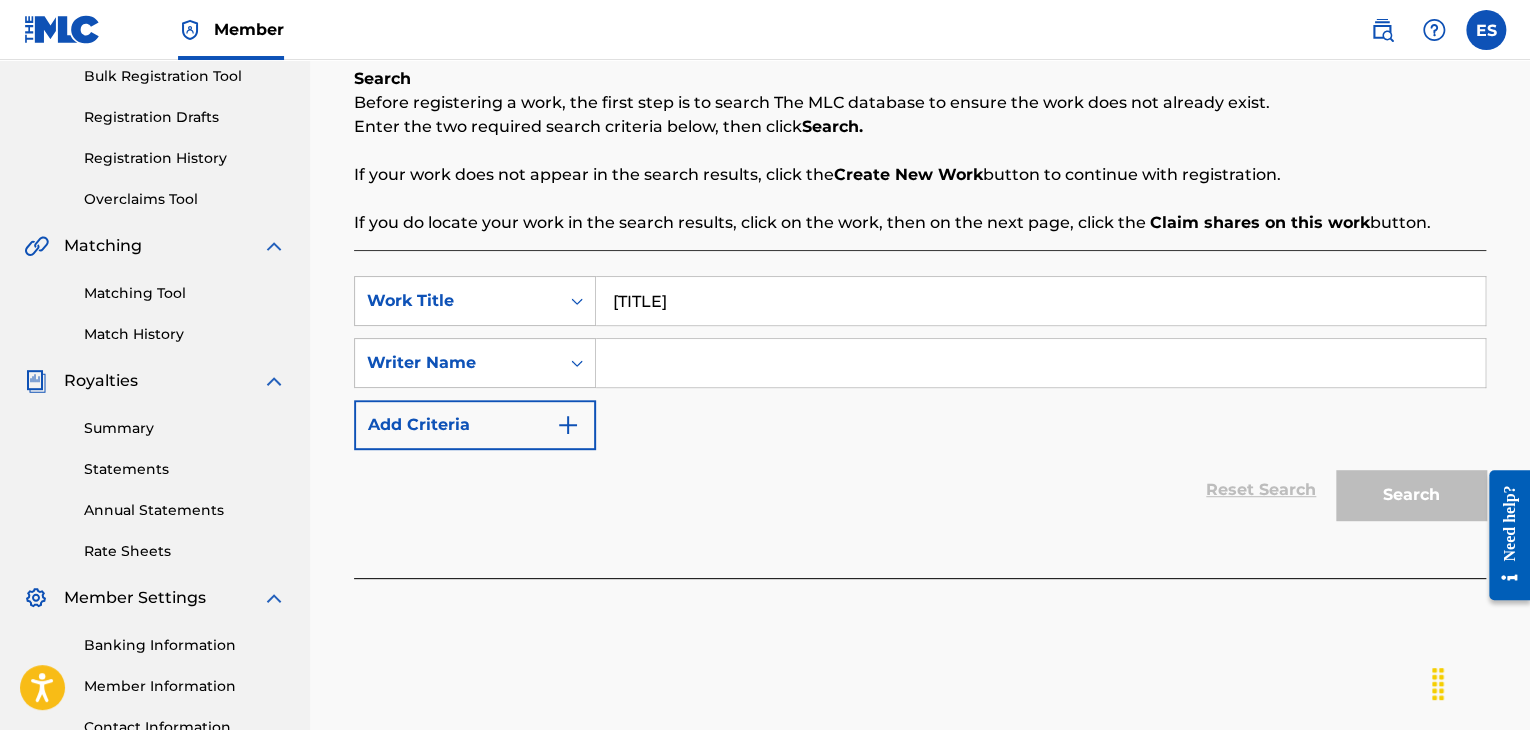 type on "[TITLE]" 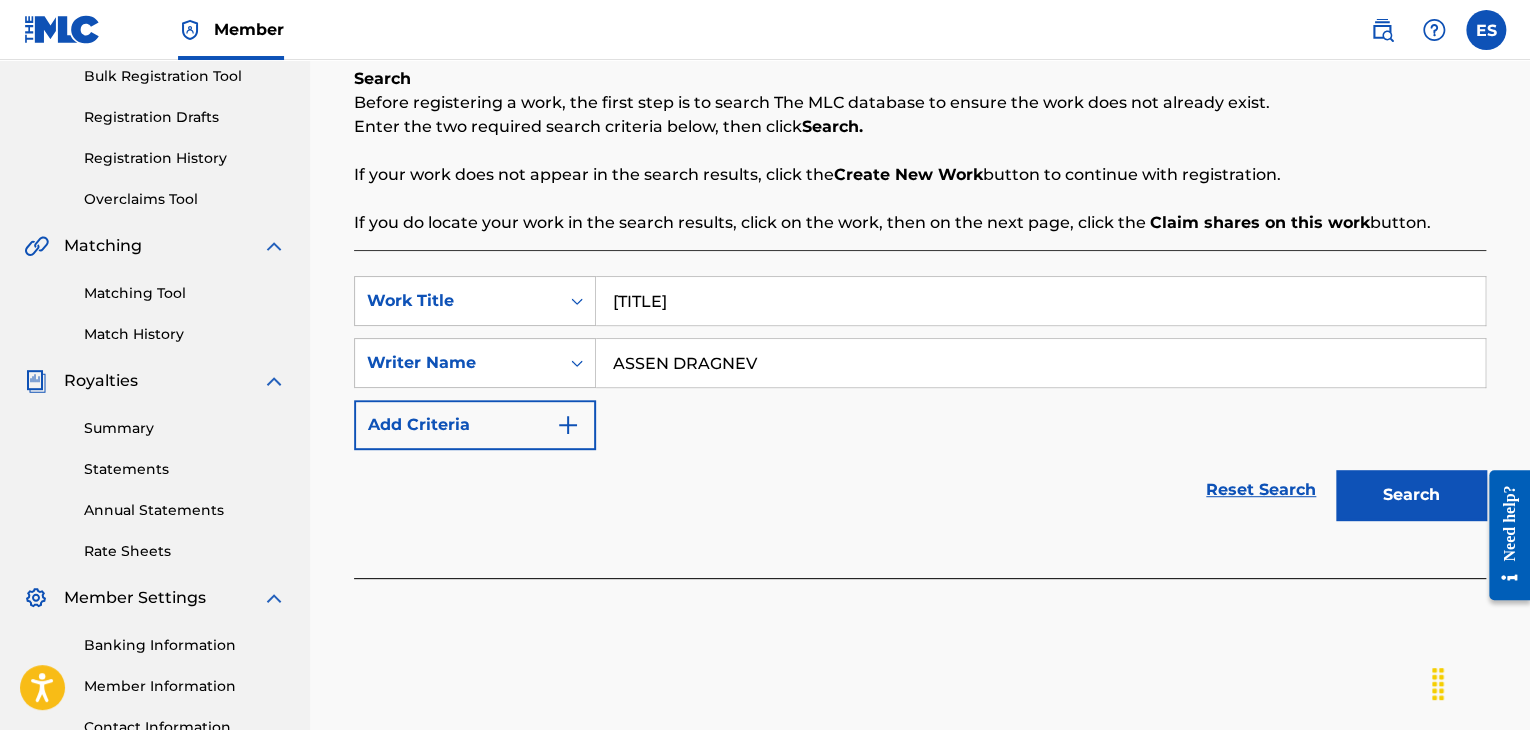 click on "[TITLE]" at bounding box center [1040, 301] 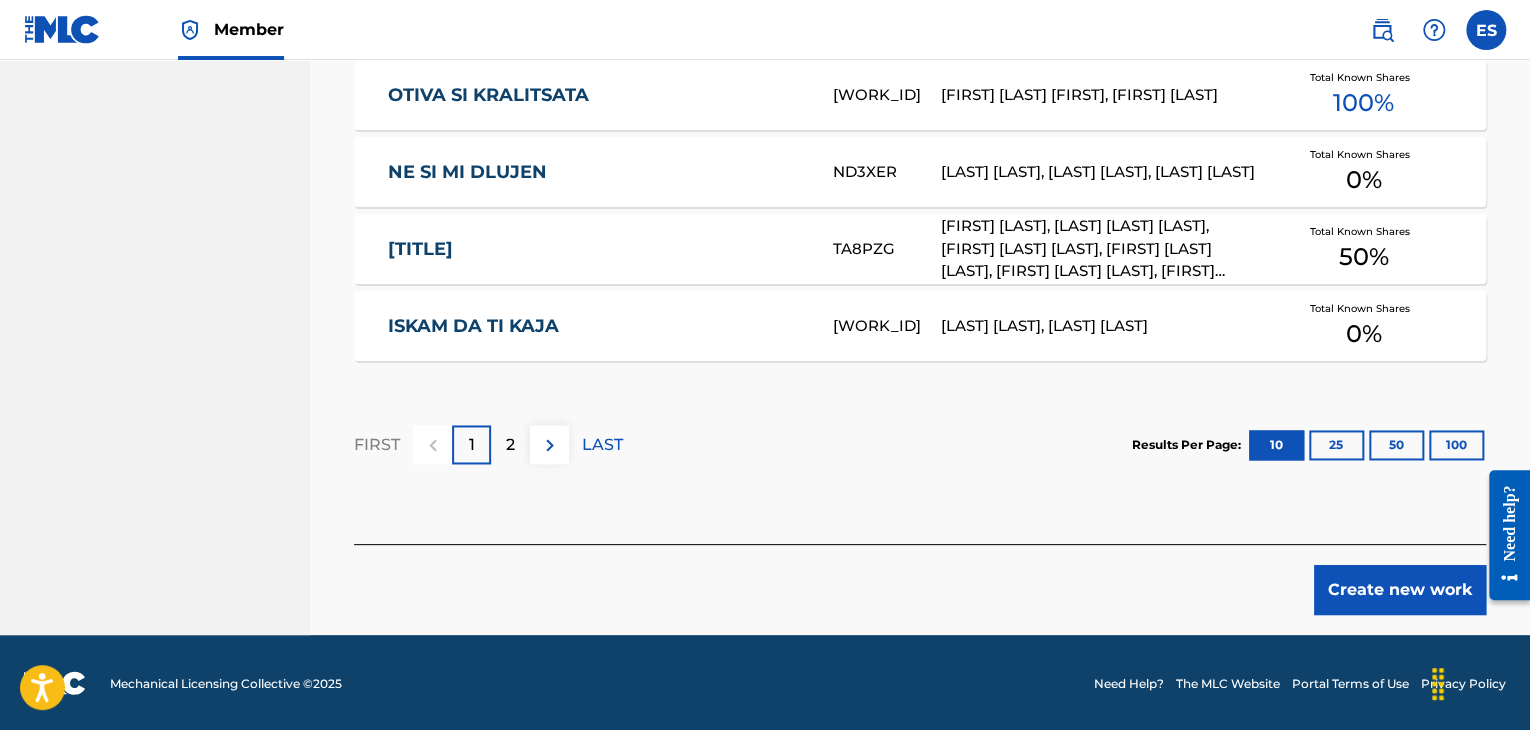 click on "Create new work" at bounding box center (1400, 590) 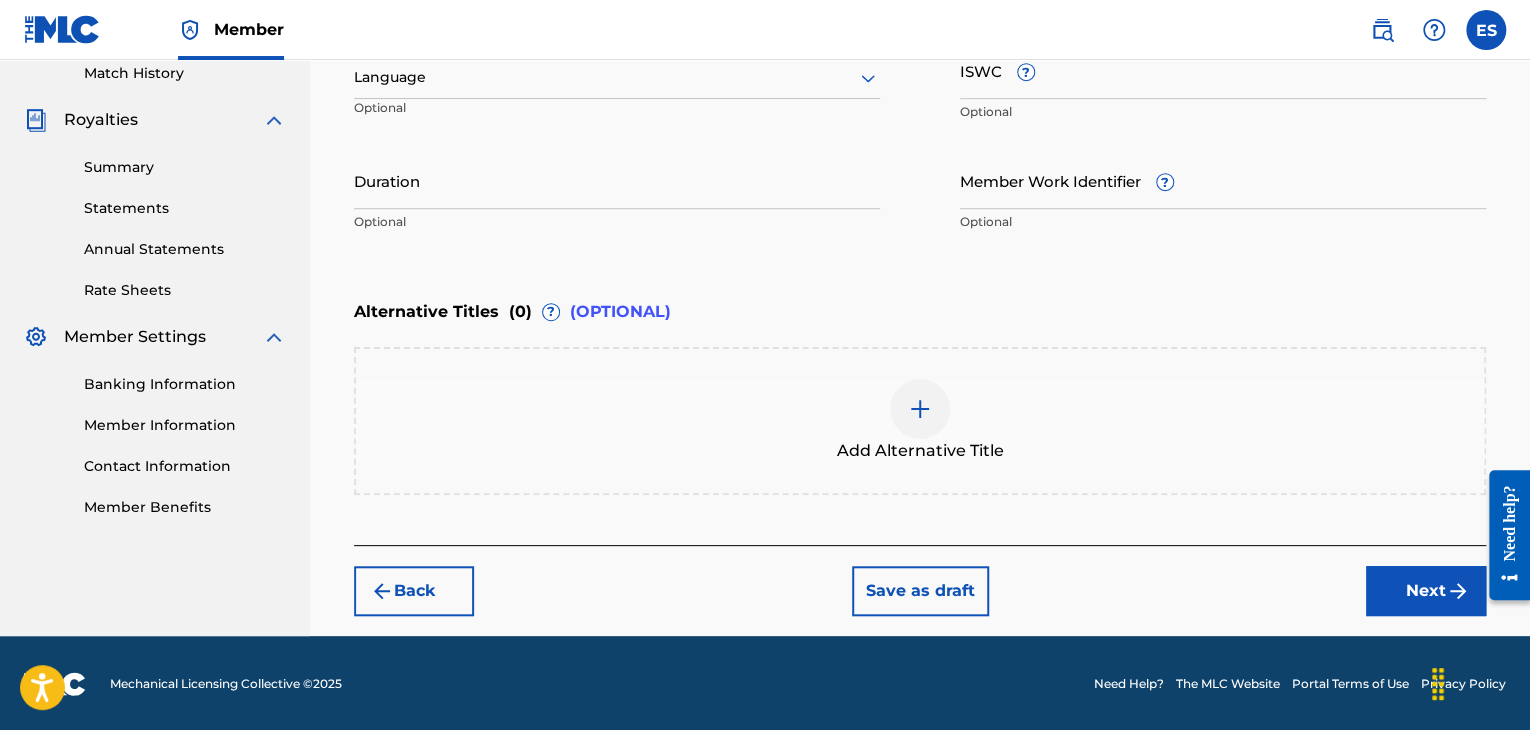 click at bounding box center (617, 77) 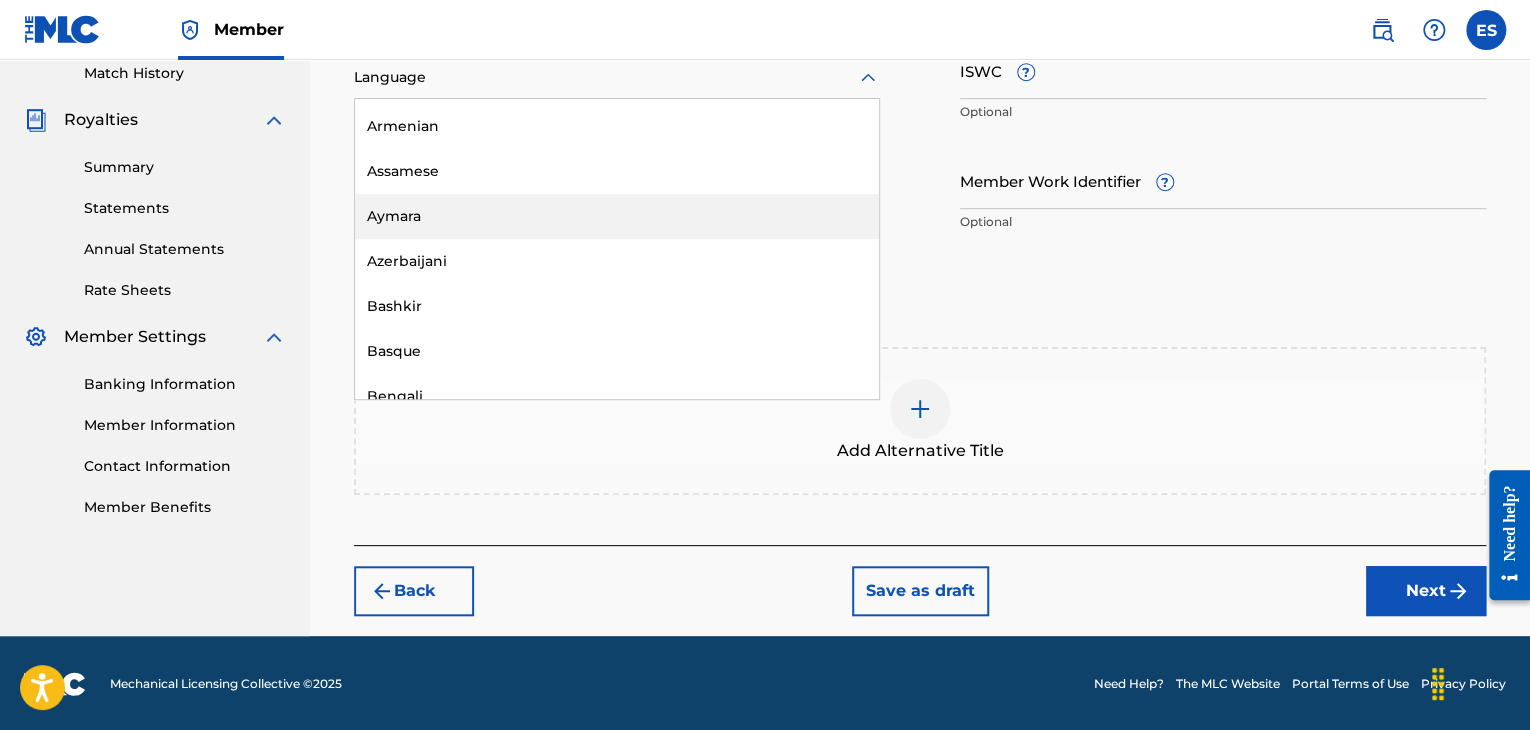 scroll, scrollTop: 700, scrollLeft: 0, axis: vertical 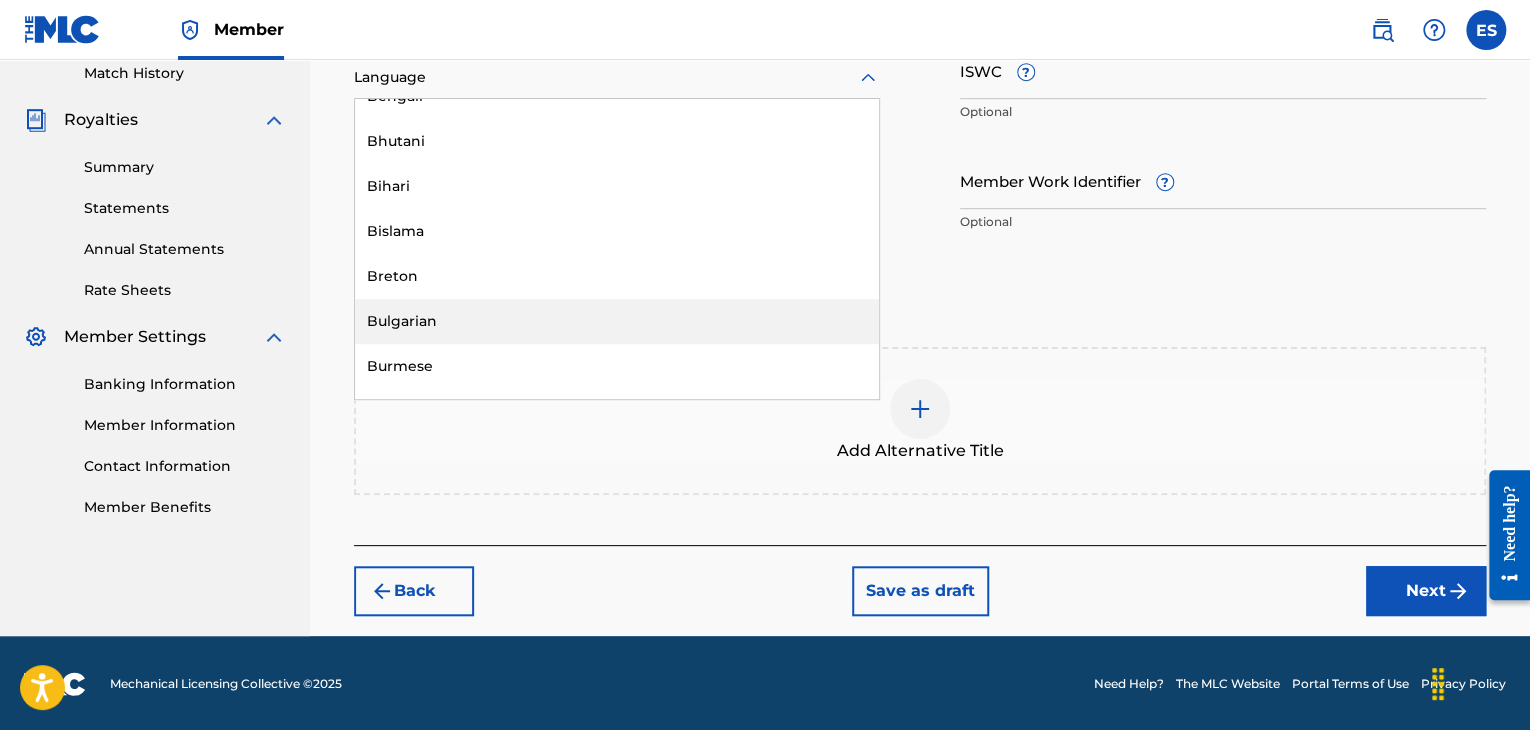 click on "Bulgarian" at bounding box center (617, 321) 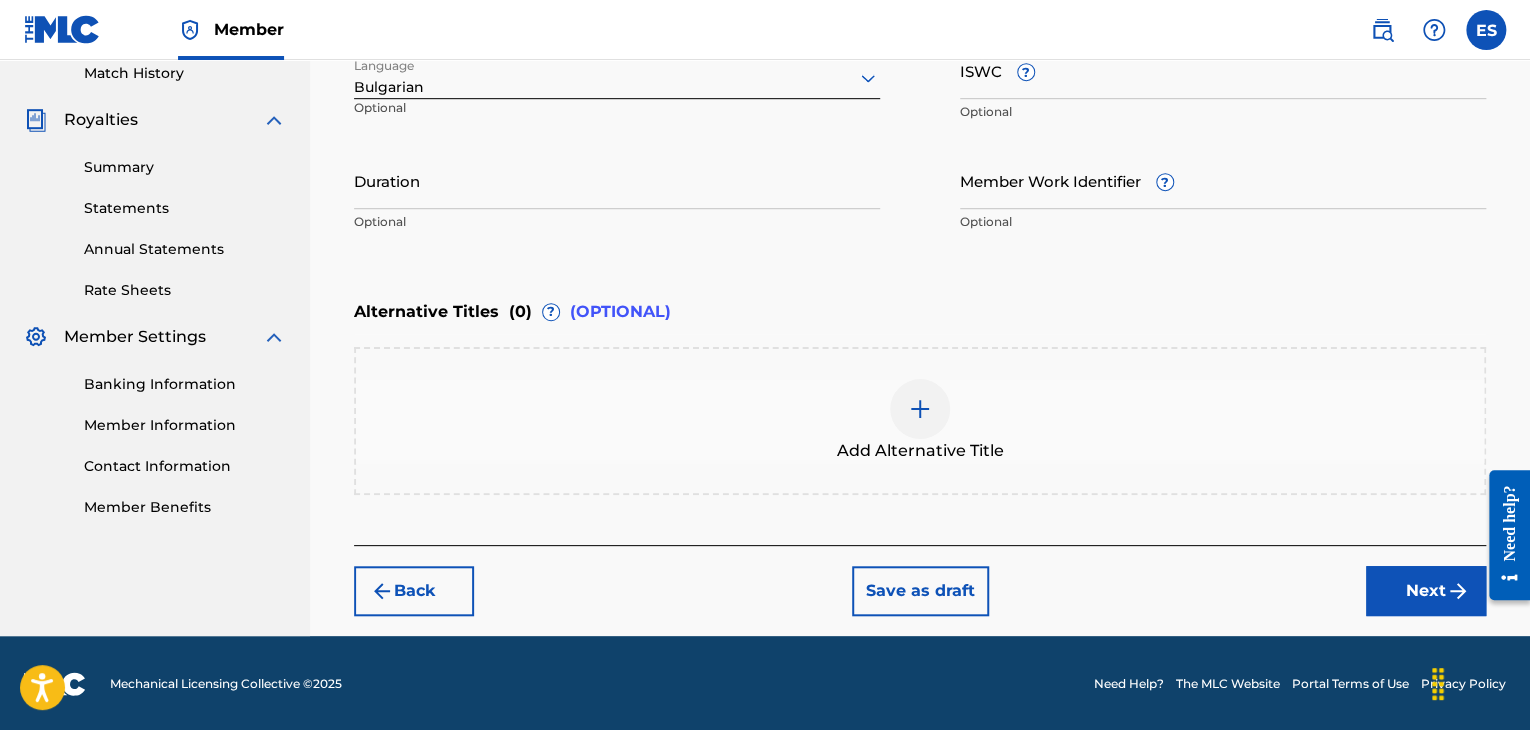 click on "ISWC   ?" at bounding box center [1223, 70] 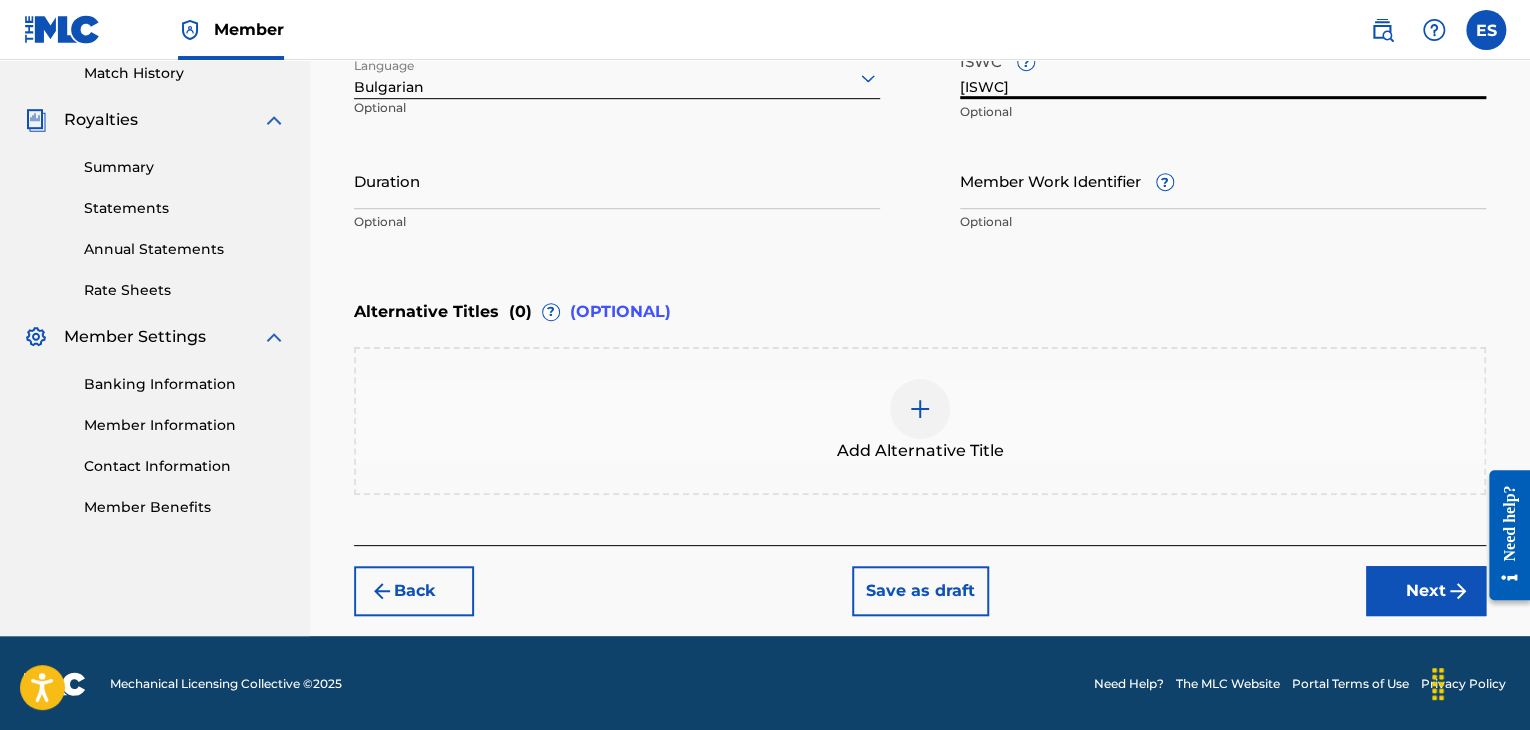 type on "[ISWC]" 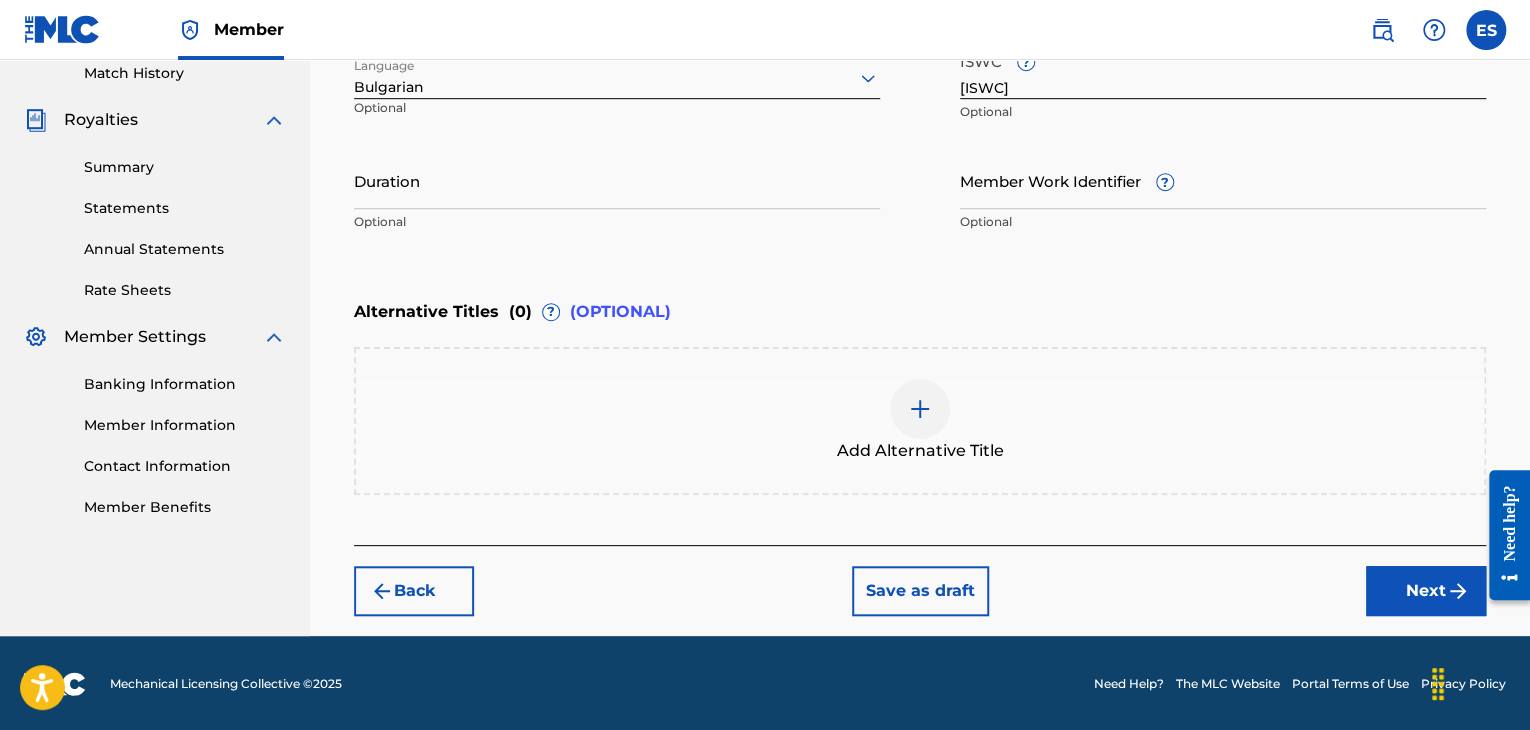 click on "Duration" at bounding box center [617, 180] 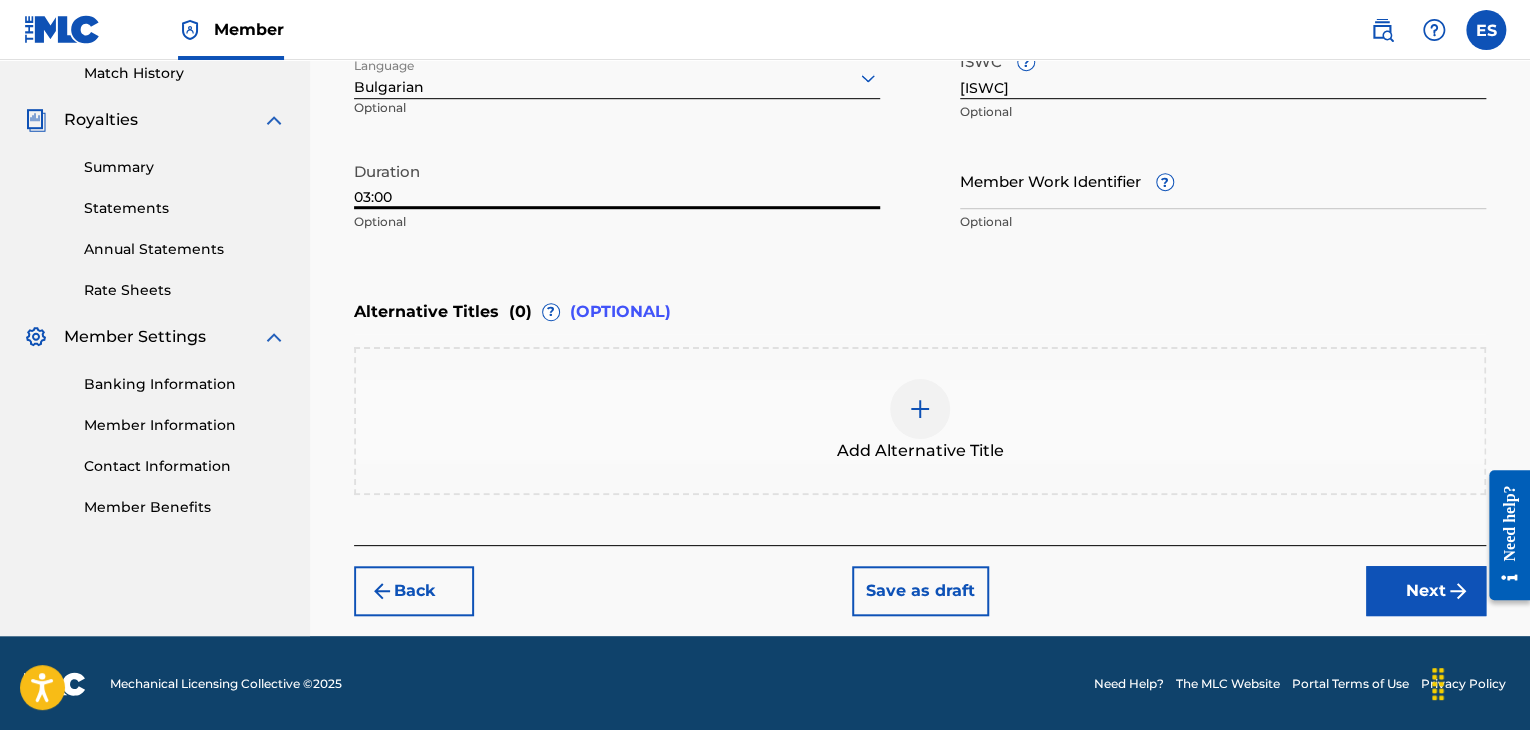 type on "03:00" 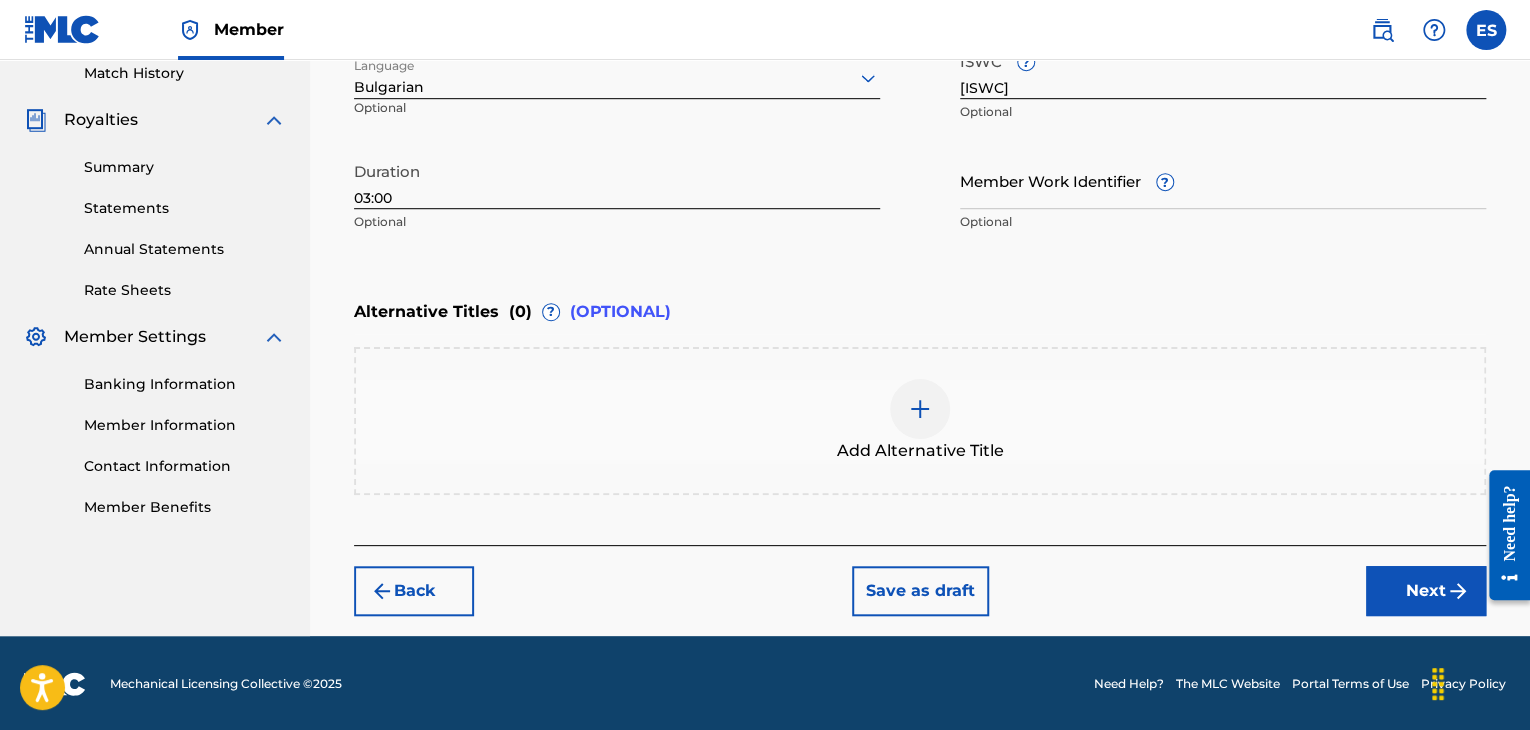 click at bounding box center [920, 409] 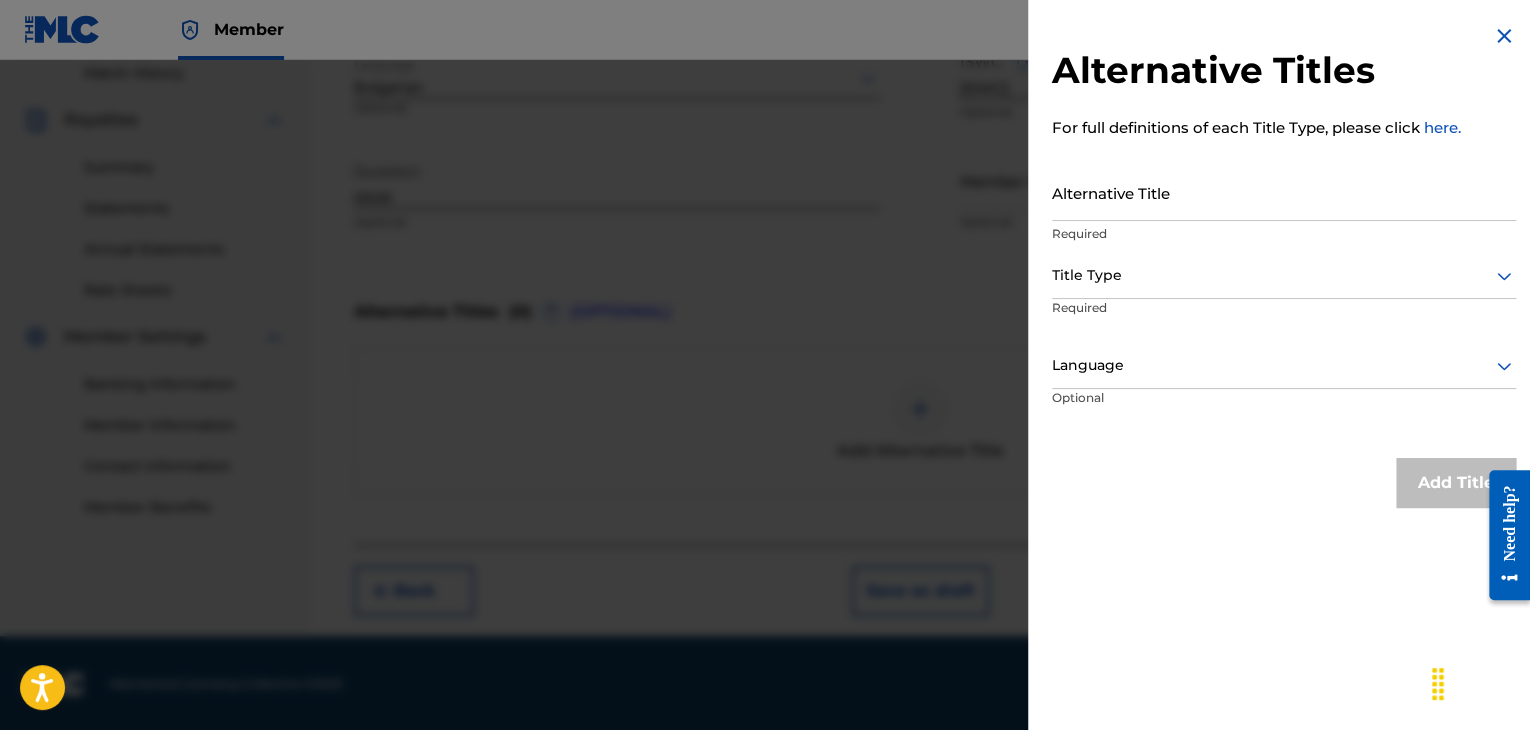 click on "Alternative Title" at bounding box center [1284, 192] 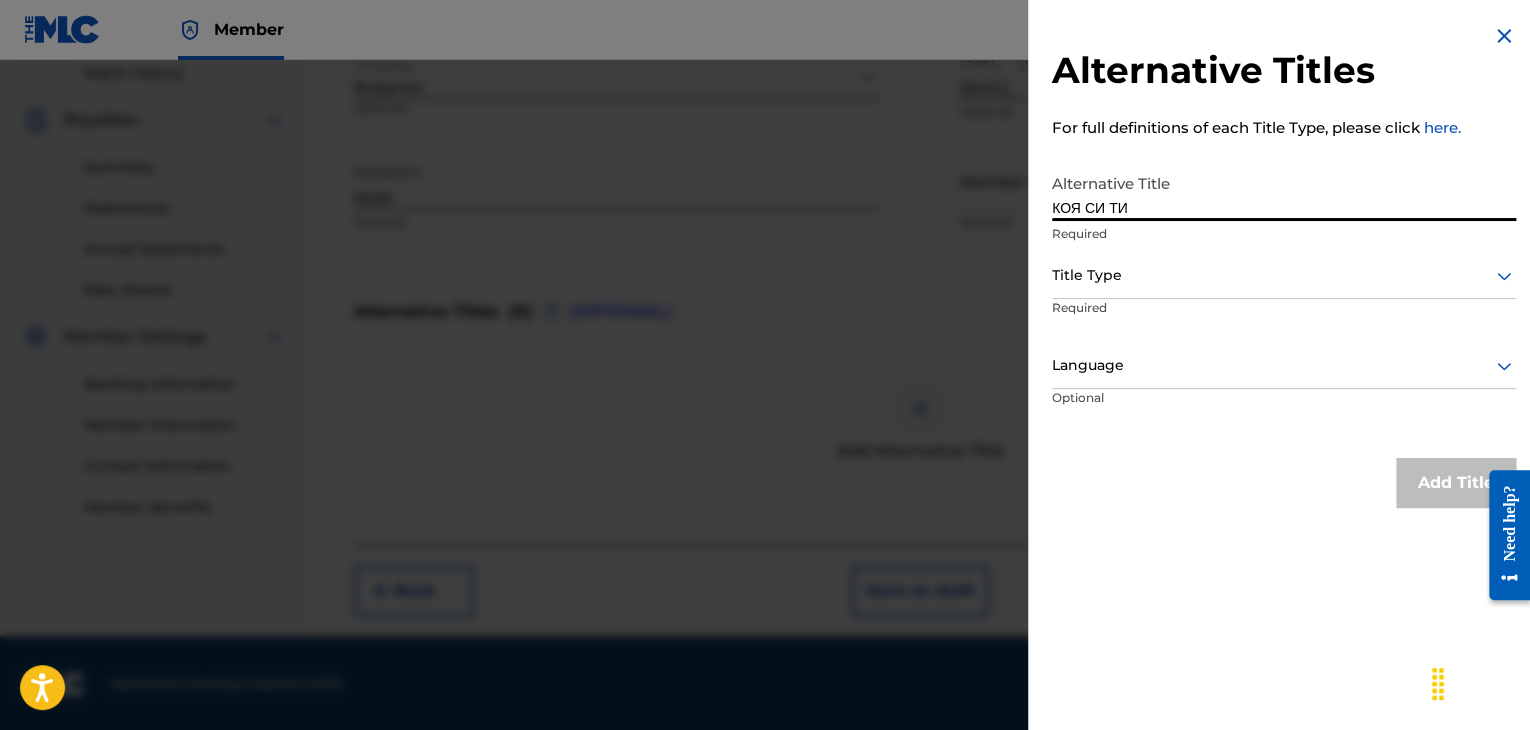 type on "КОЯ СИ ТИ" 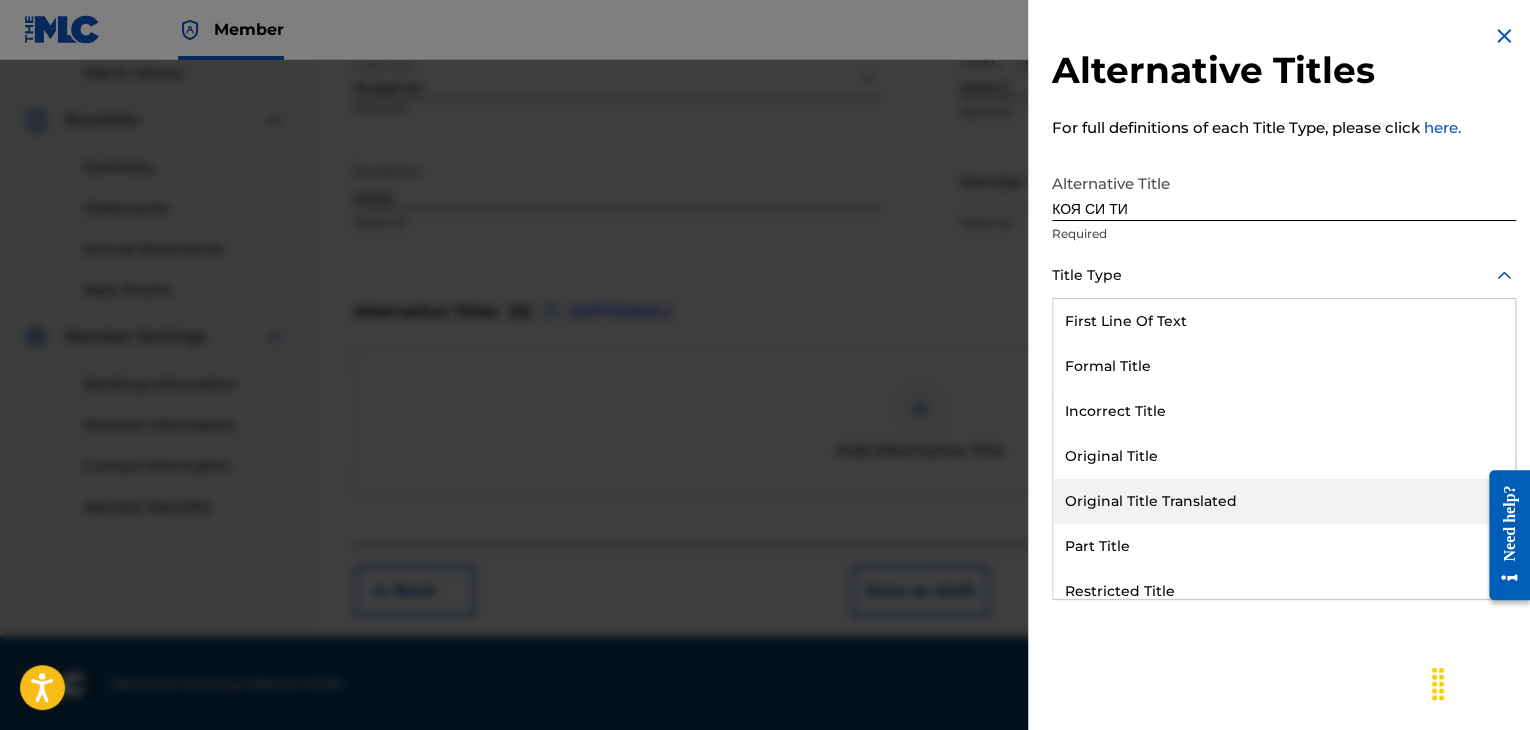 click on "Original Title Translated" at bounding box center (1284, 501) 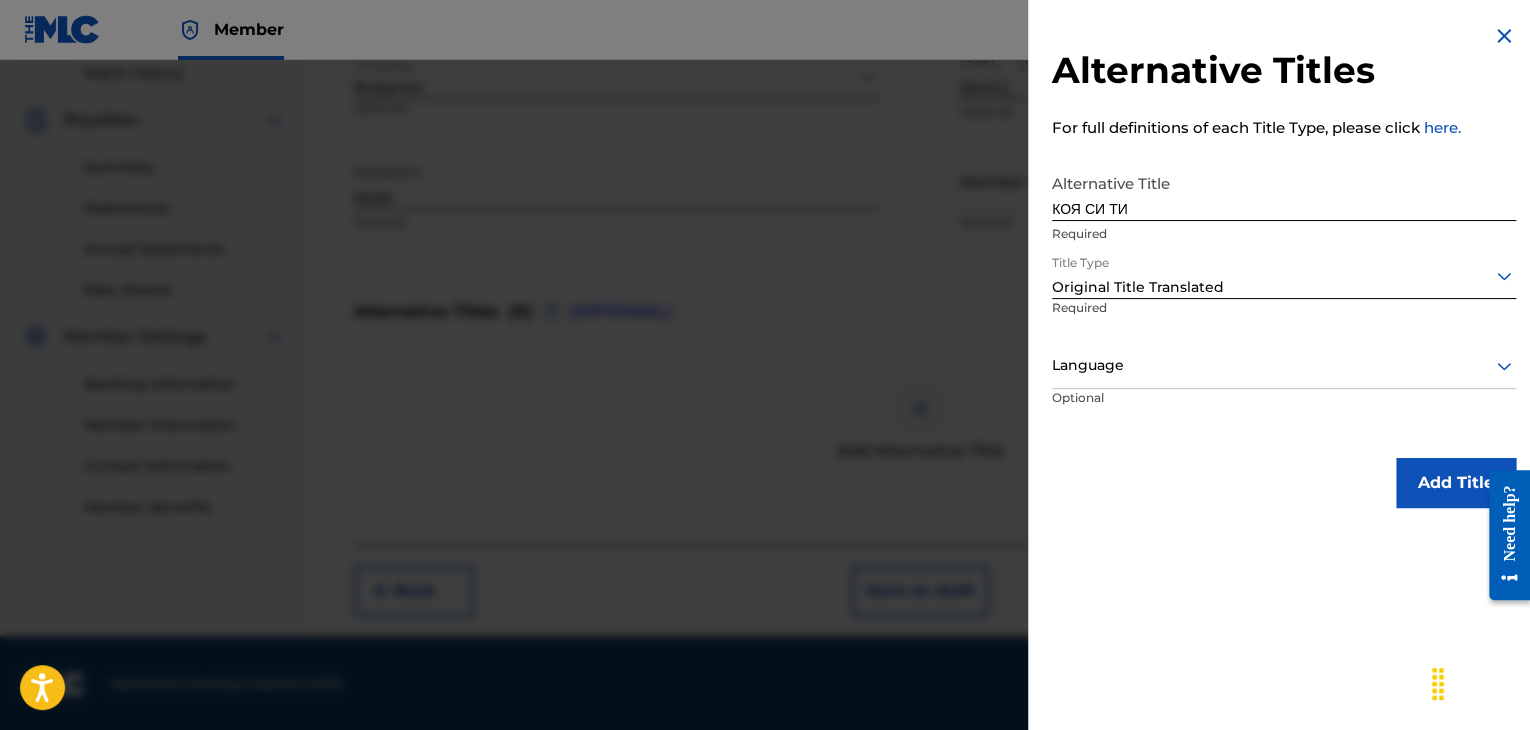click on "Language" at bounding box center [1284, 366] 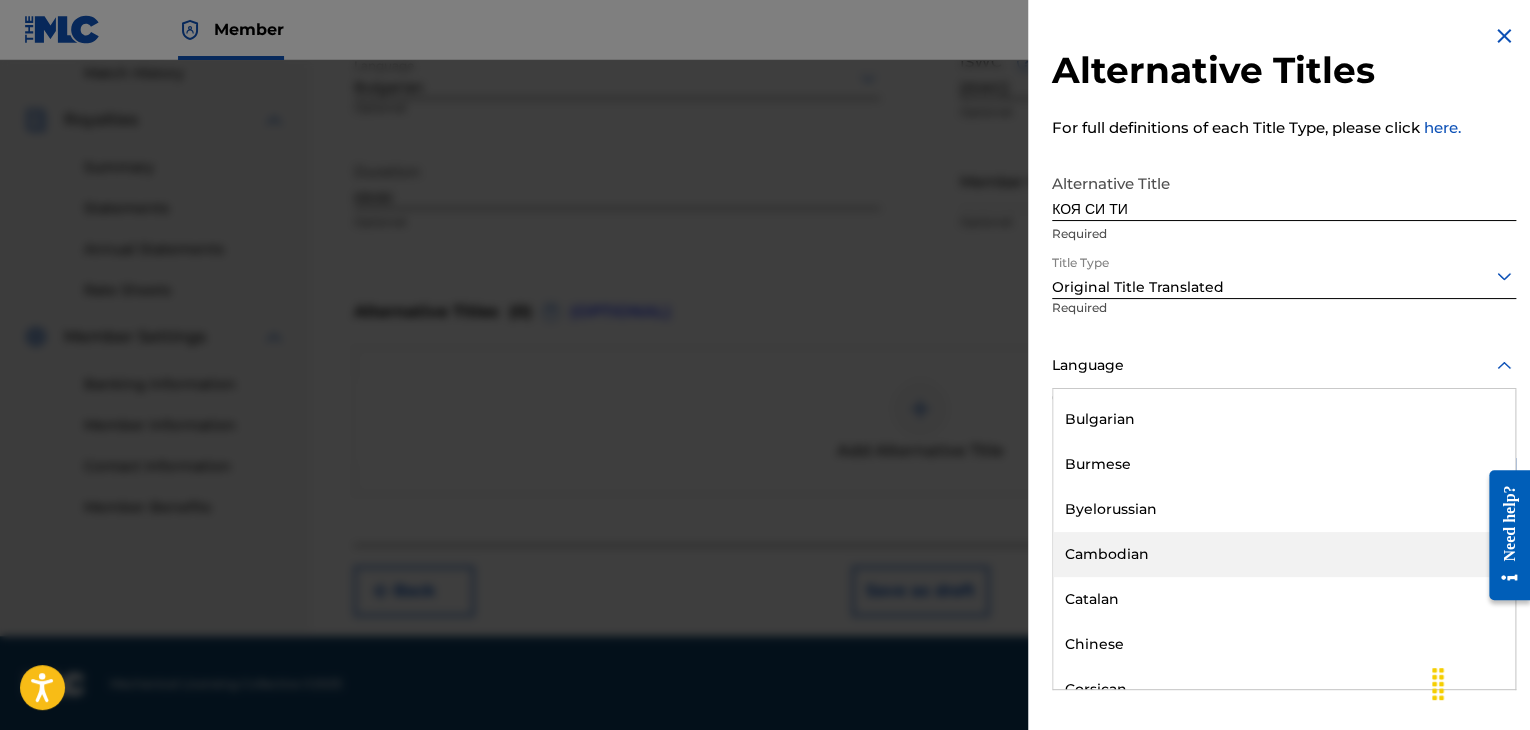 scroll, scrollTop: 900, scrollLeft: 0, axis: vertical 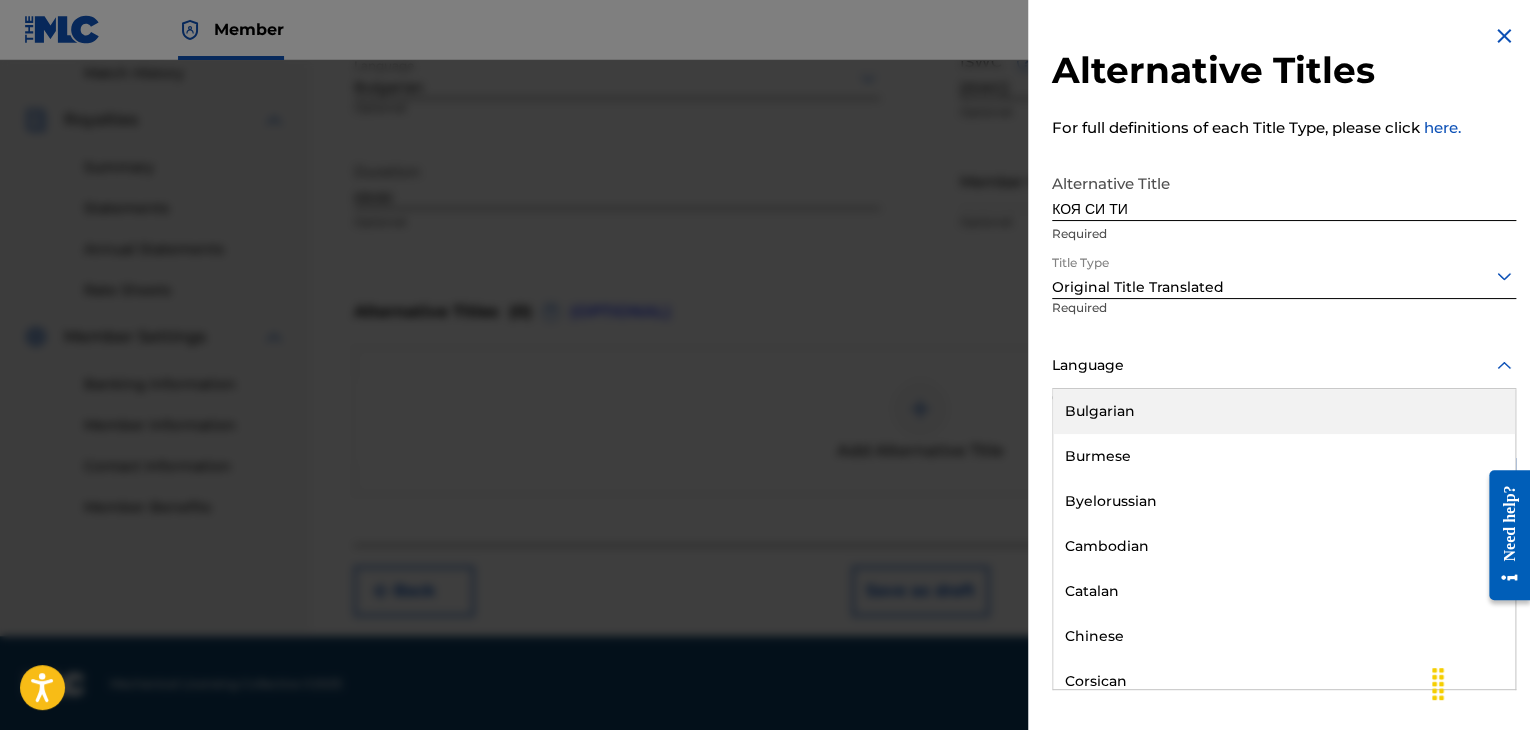click on "Bulgarian" at bounding box center (1284, 411) 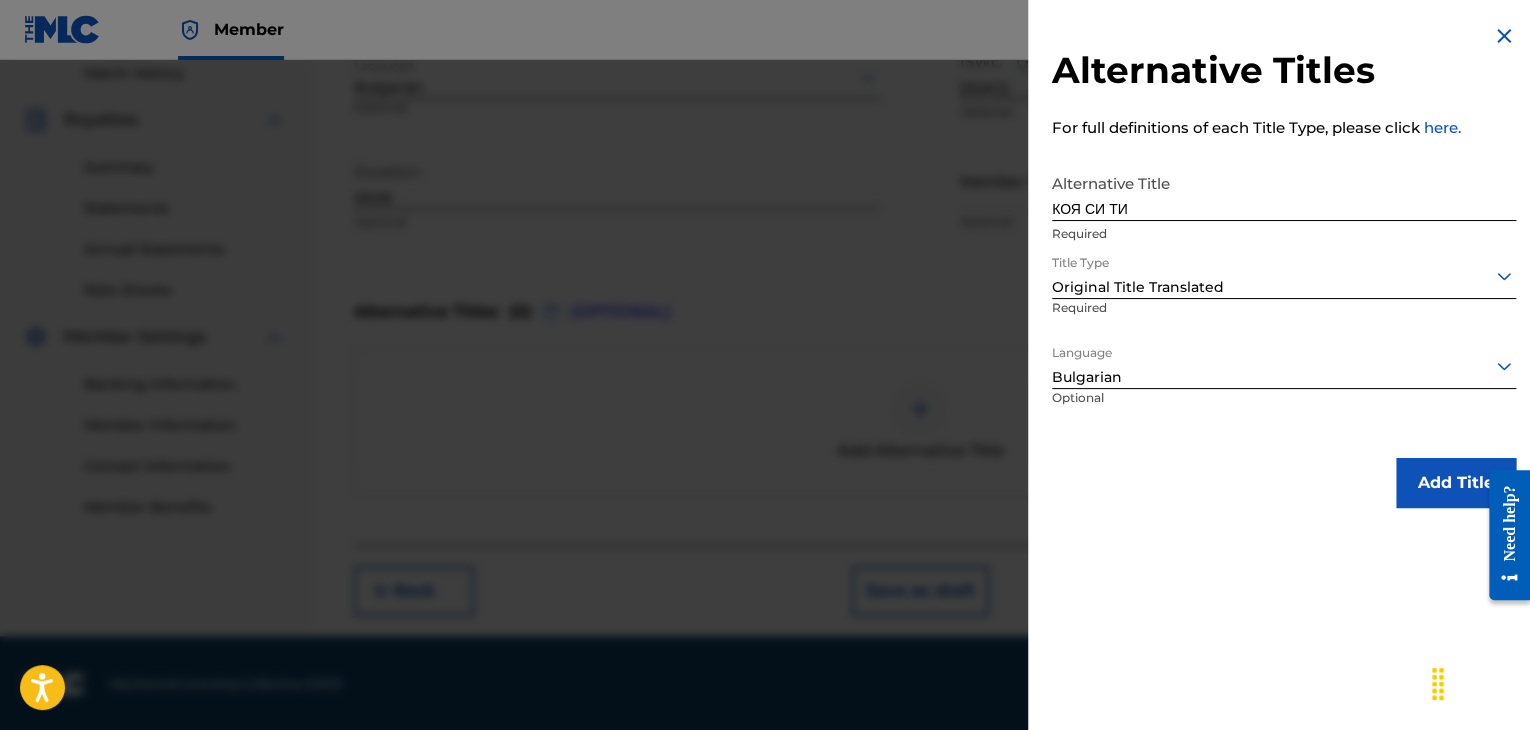 click on "Add Title" at bounding box center [1456, 483] 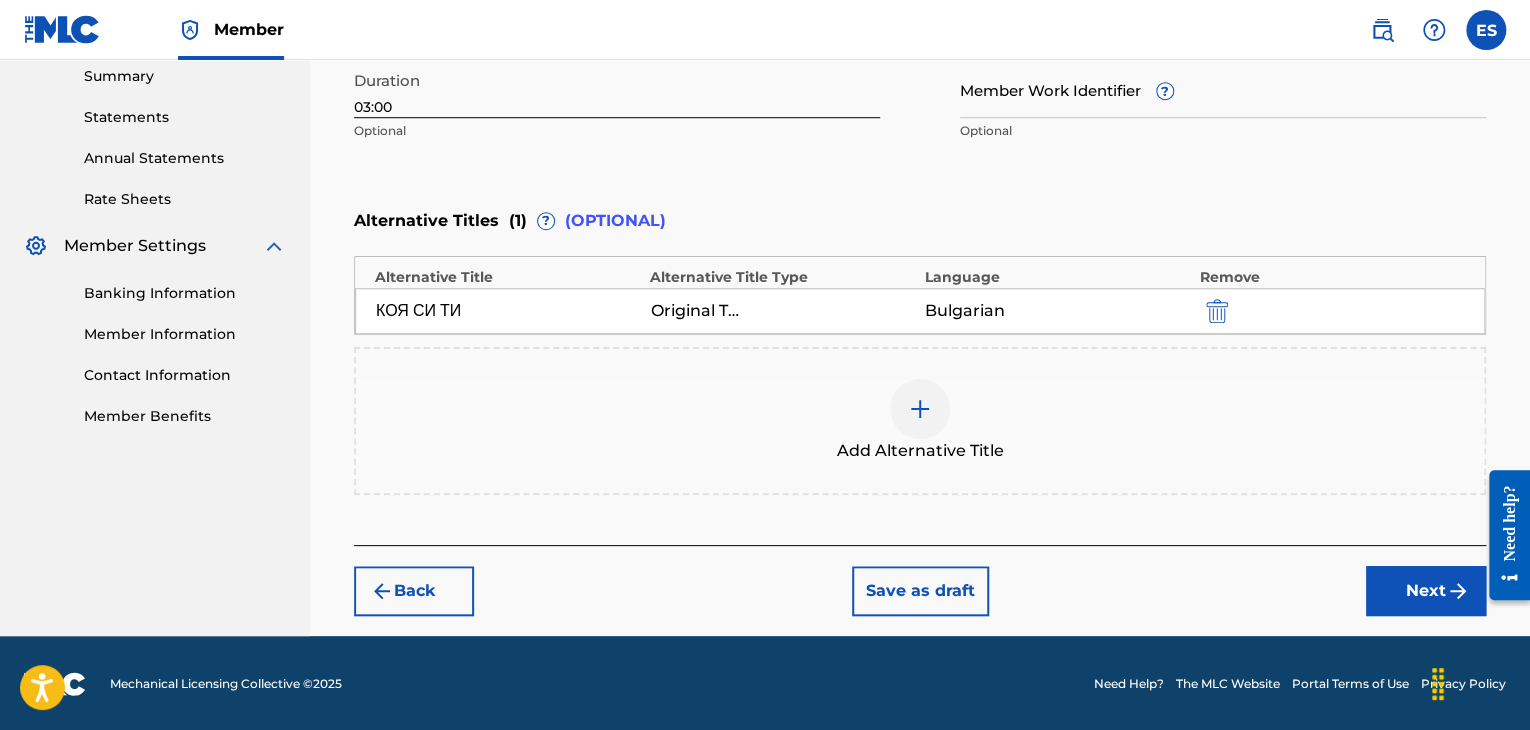 click on "Next" at bounding box center [1426, 591] 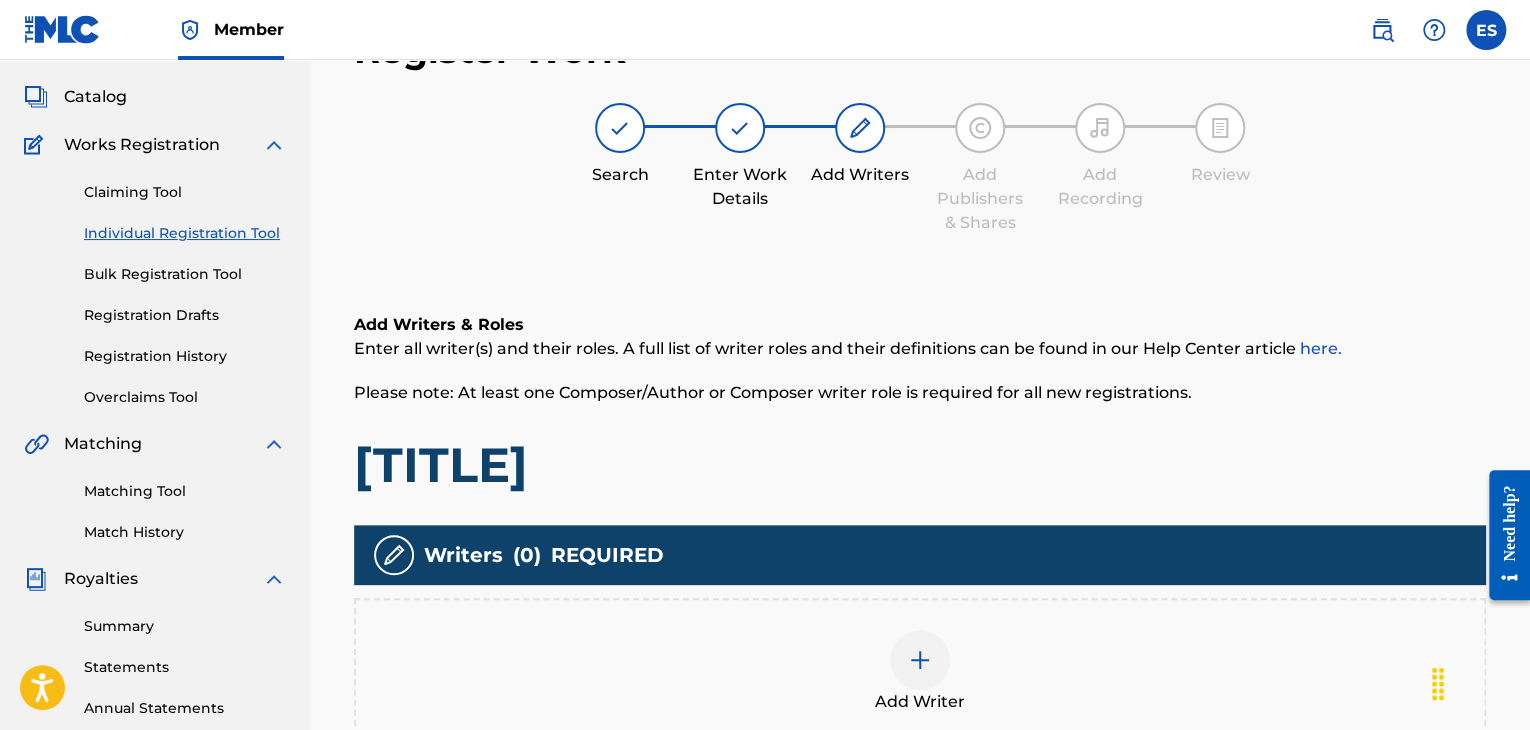 scroll, scrollTop: 469, scrollLeft: 0, axis: vertical 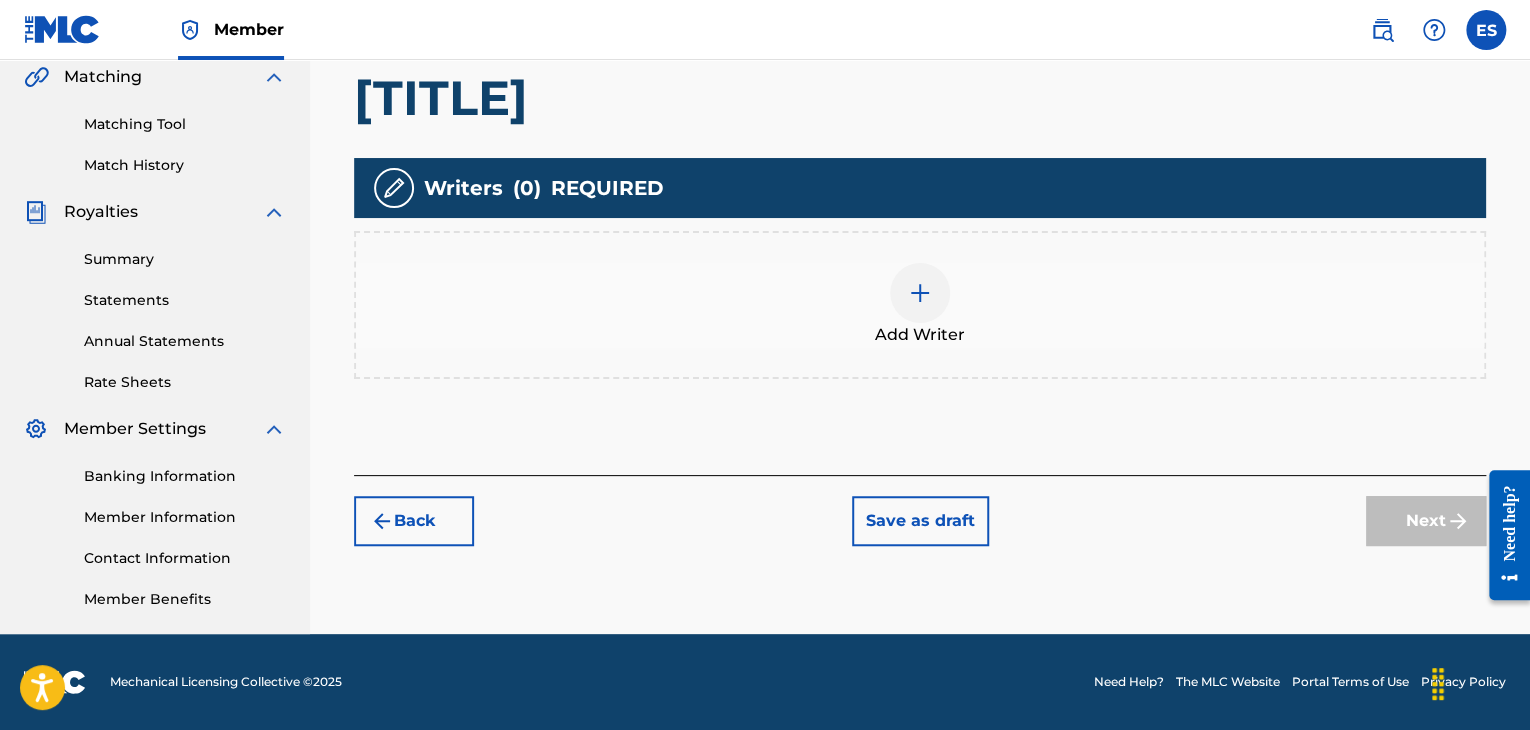 click at bounding box center [920, 293] 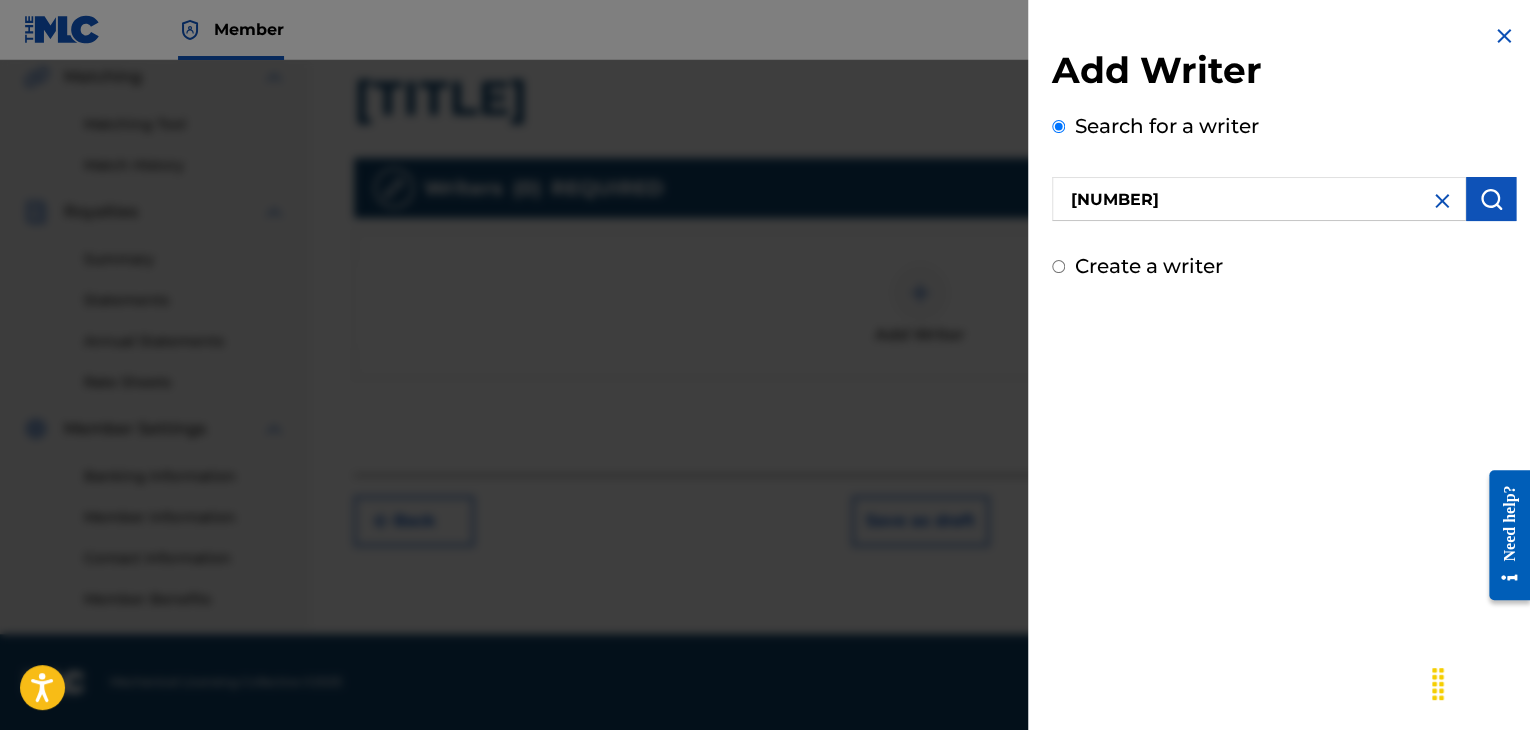 click at bounding box center (1491, 199) 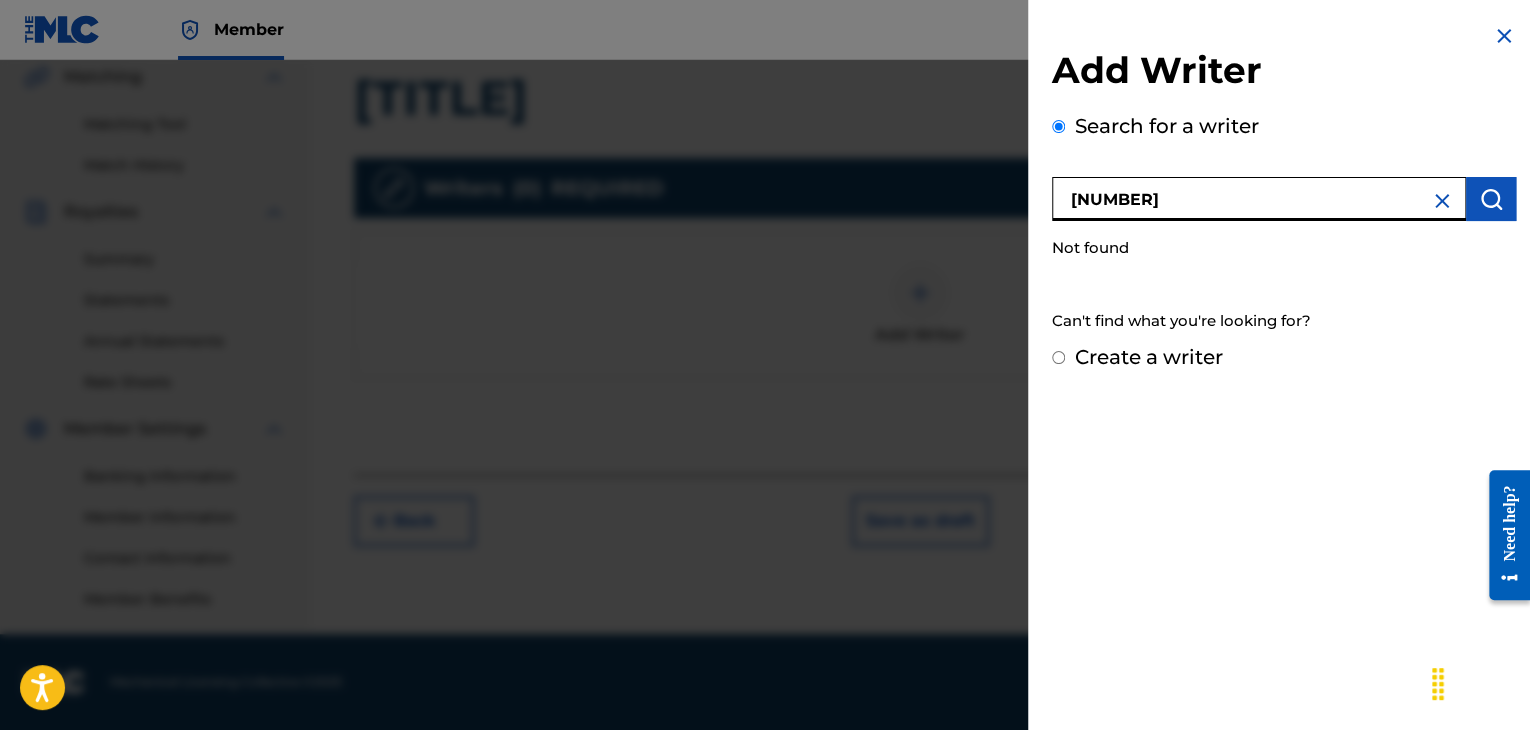click on "[NUMBER]" at bounding box center (1259, 199) 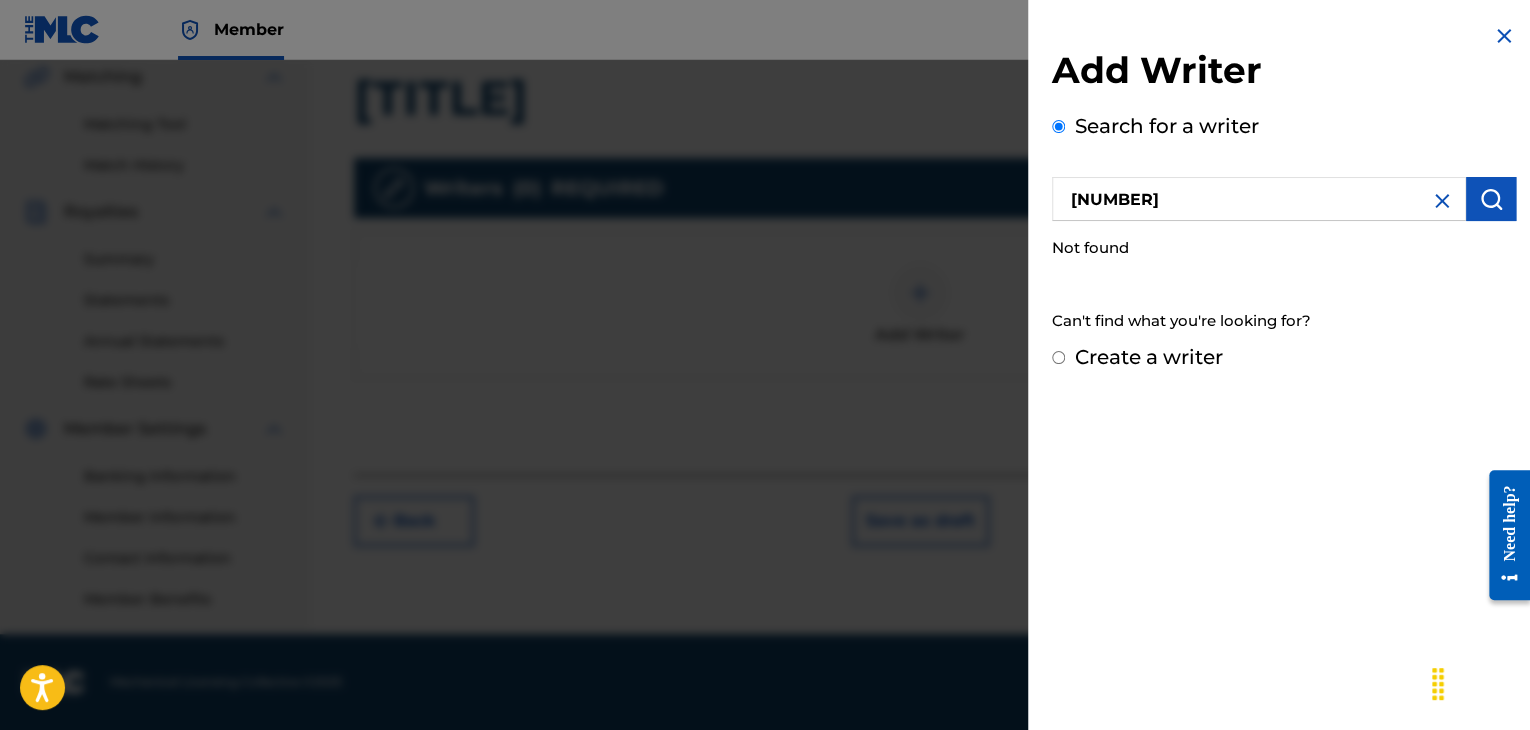 click at bounding box center [1491, 199] 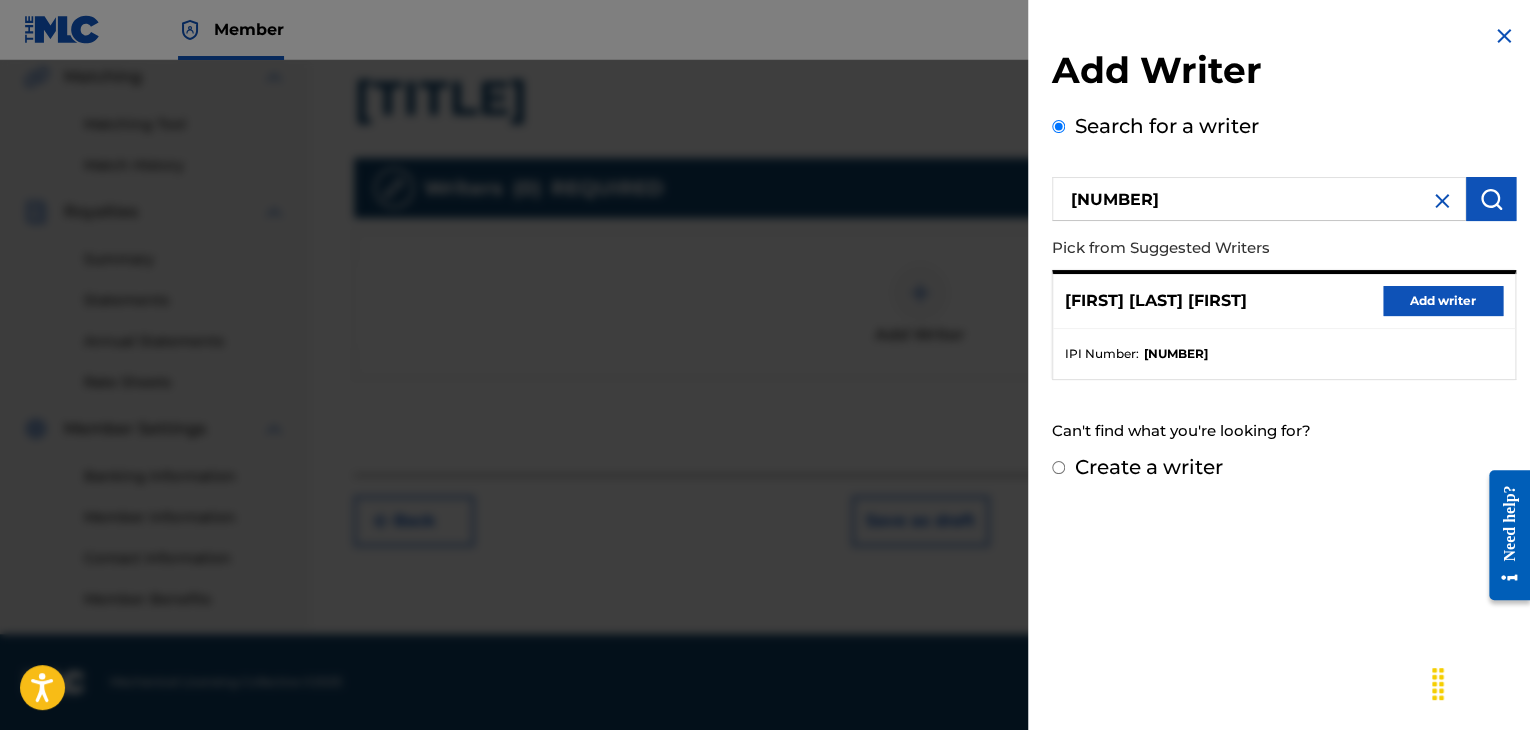 click on "Add writer" at bounding box center (1443, 301) 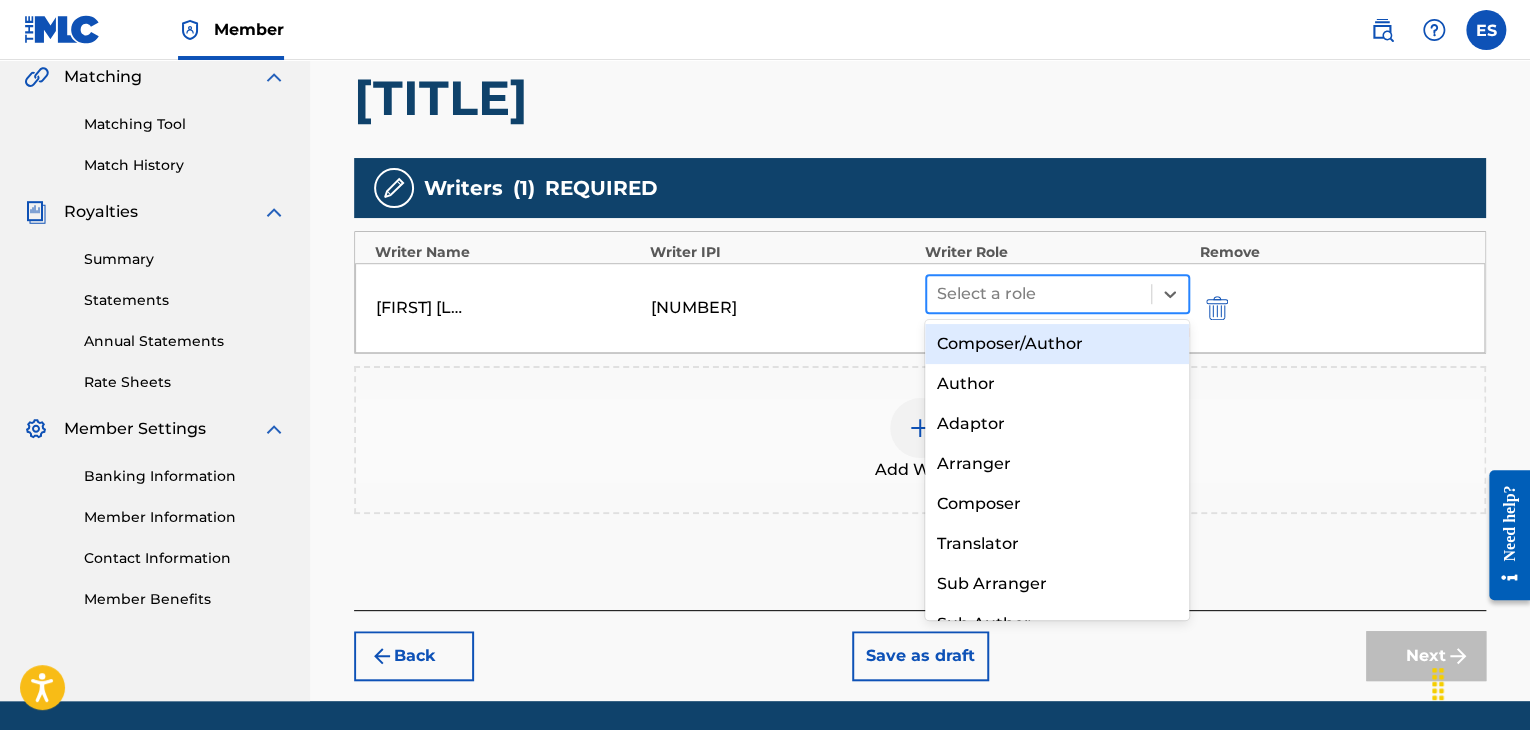 click on "Select a role" at bounding box center (1039, 294) 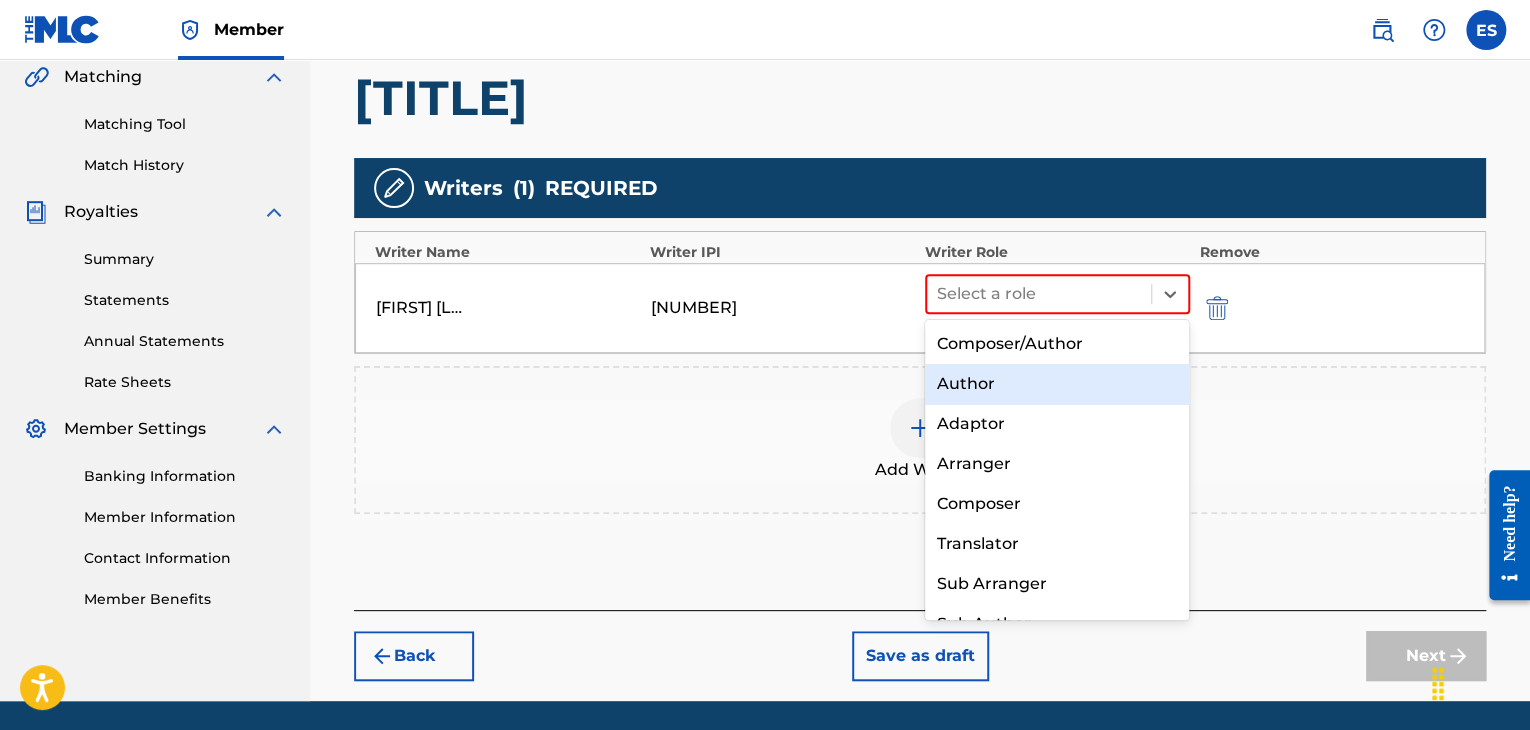 click on "Author" at bounding box center [1057, 384] 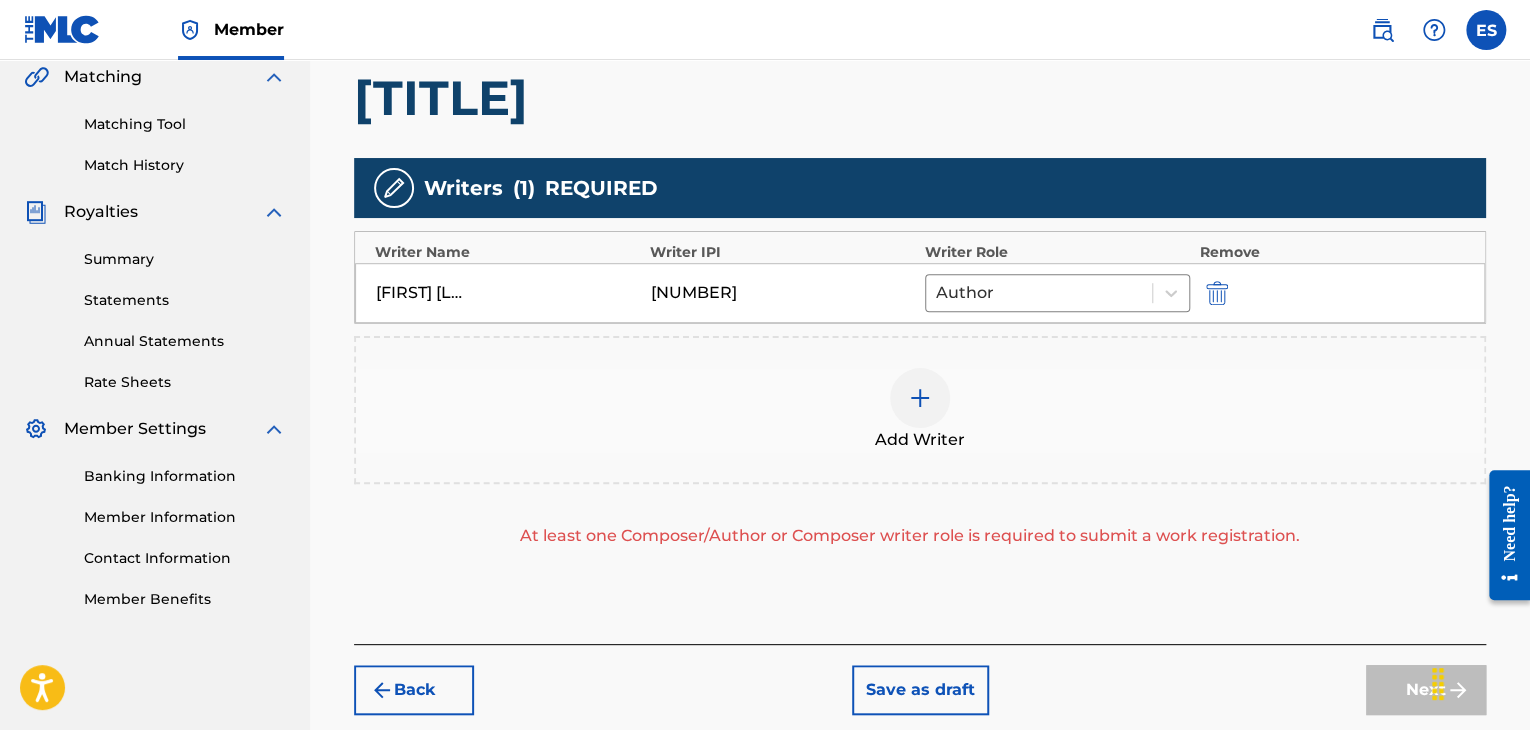 click at bounding box center (920, 398) 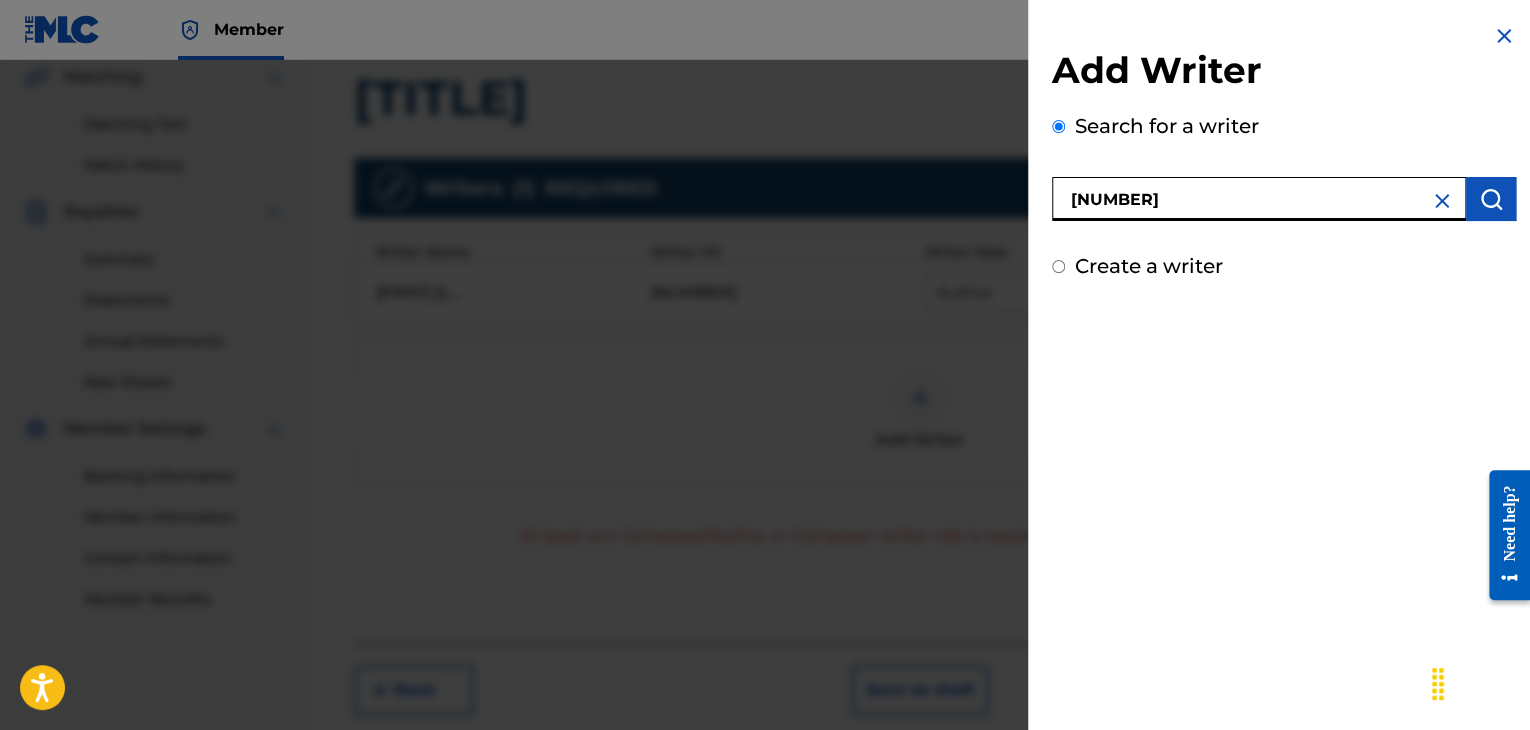 type on "[NUMBER]" 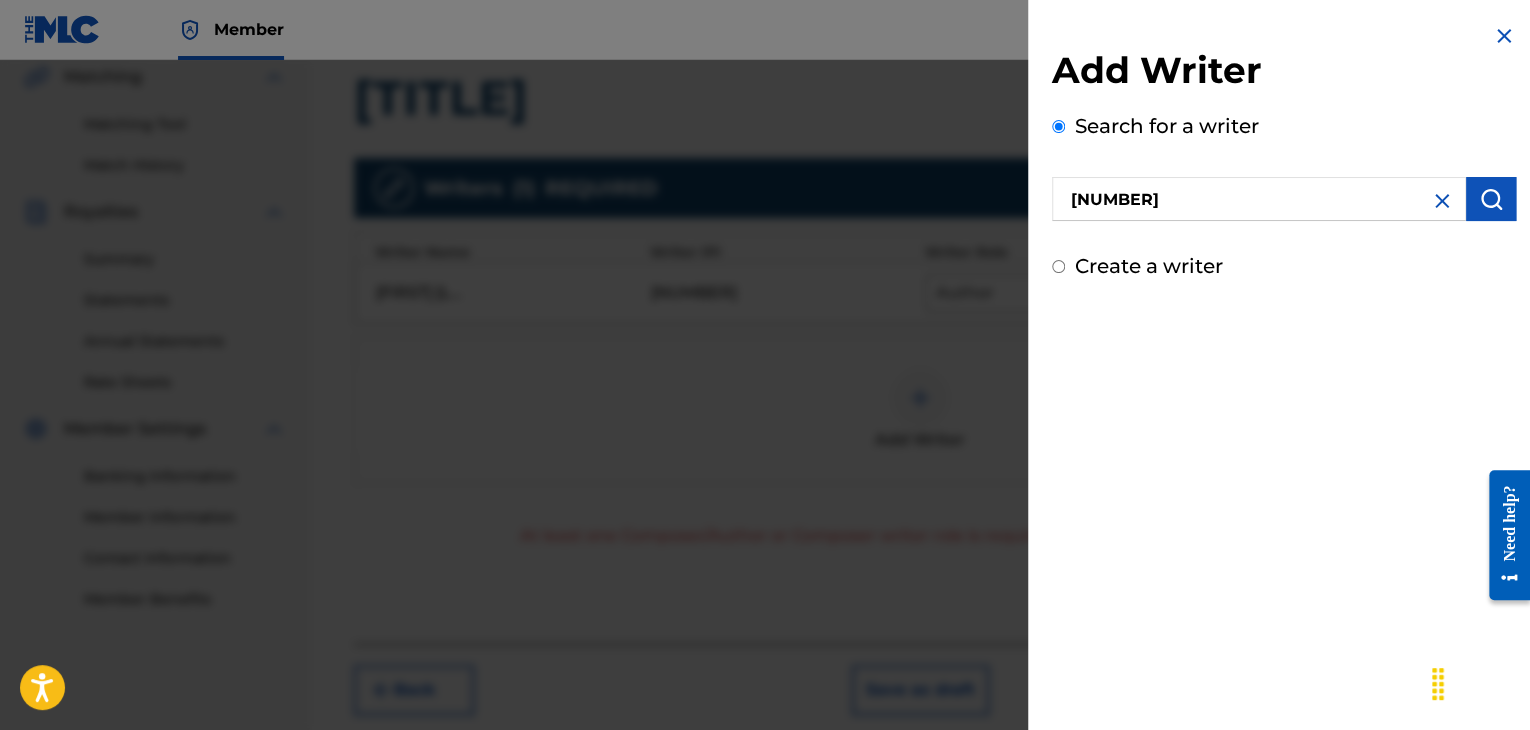 click at bounding box center (1491, 199) 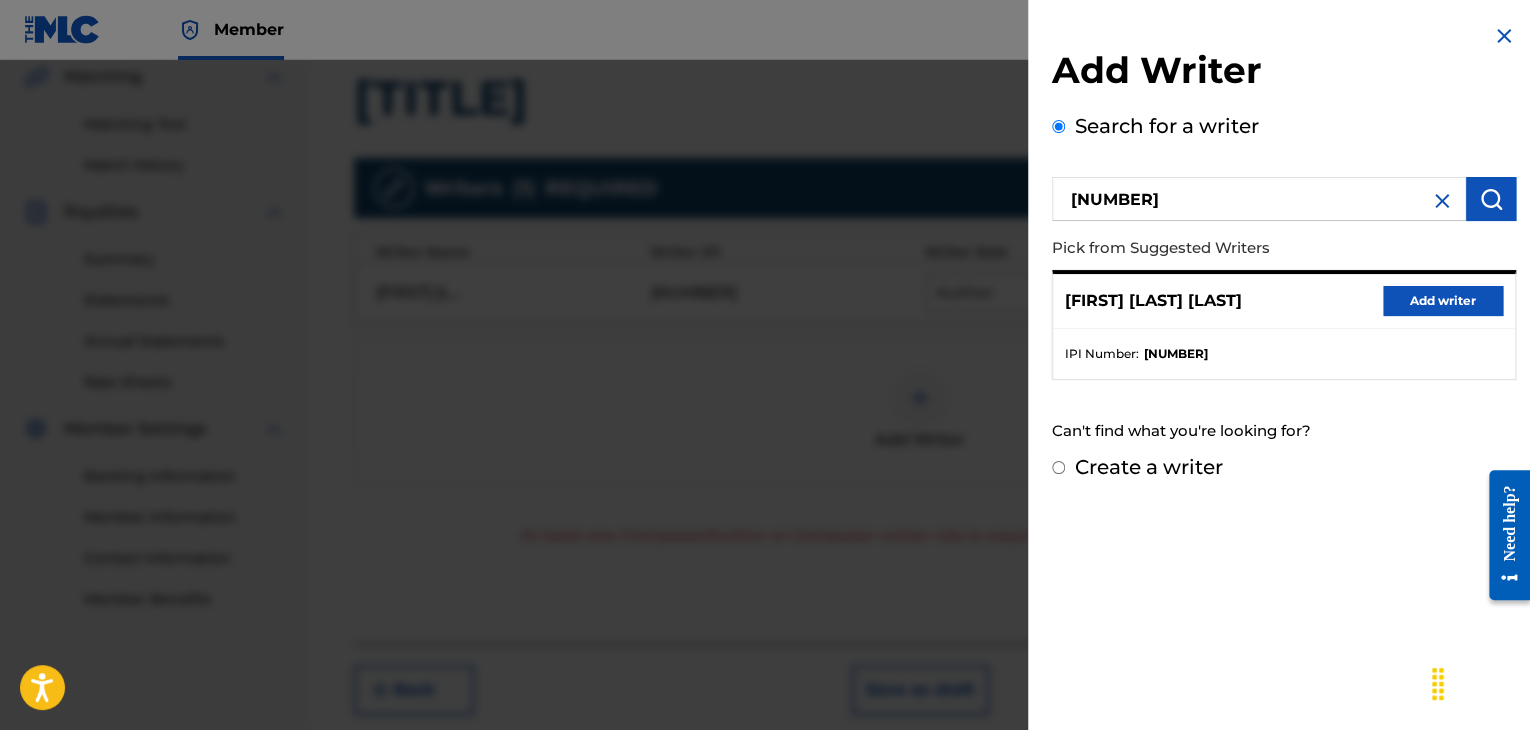 click on "Add writer" at bounding box center (1443, 301) 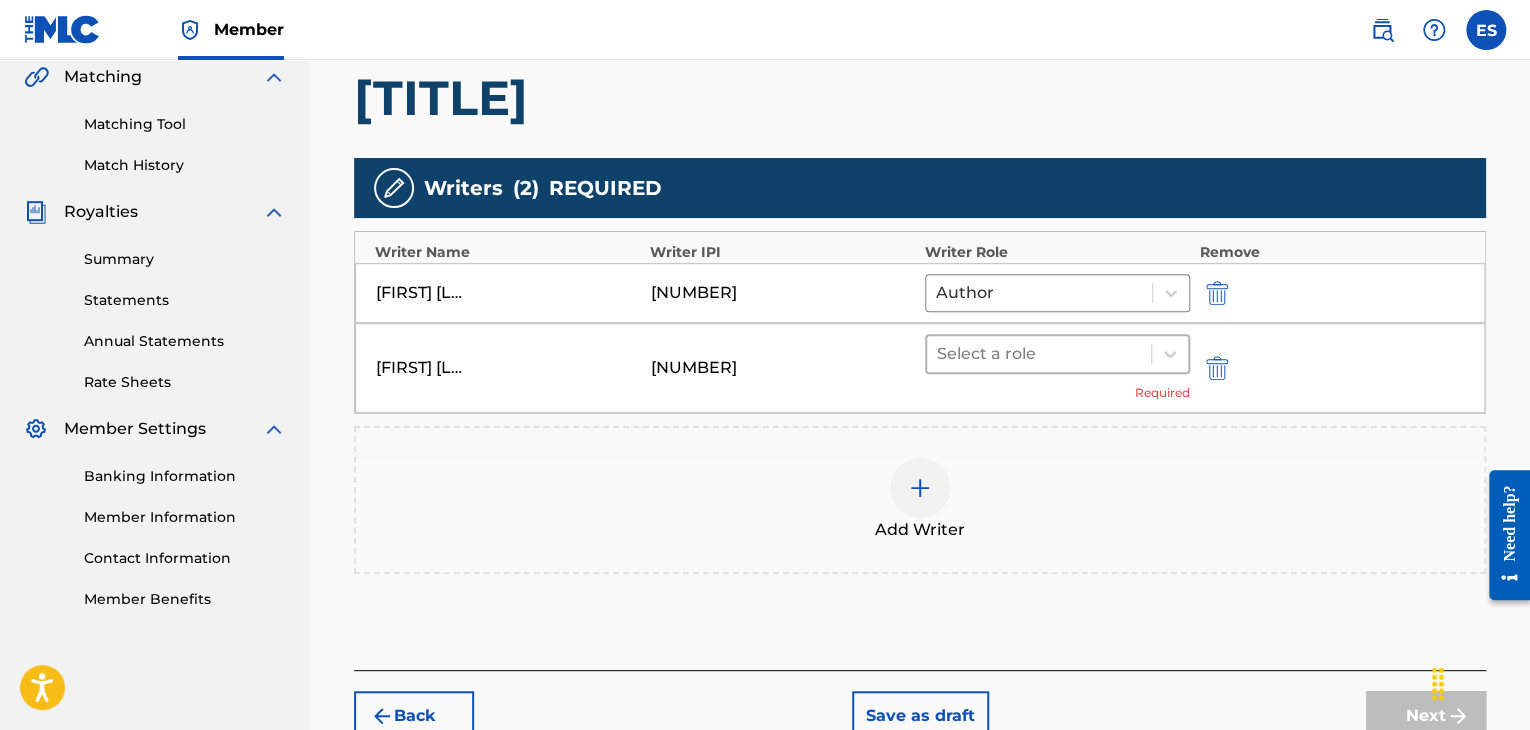 click at bounding box center [1039, 354] 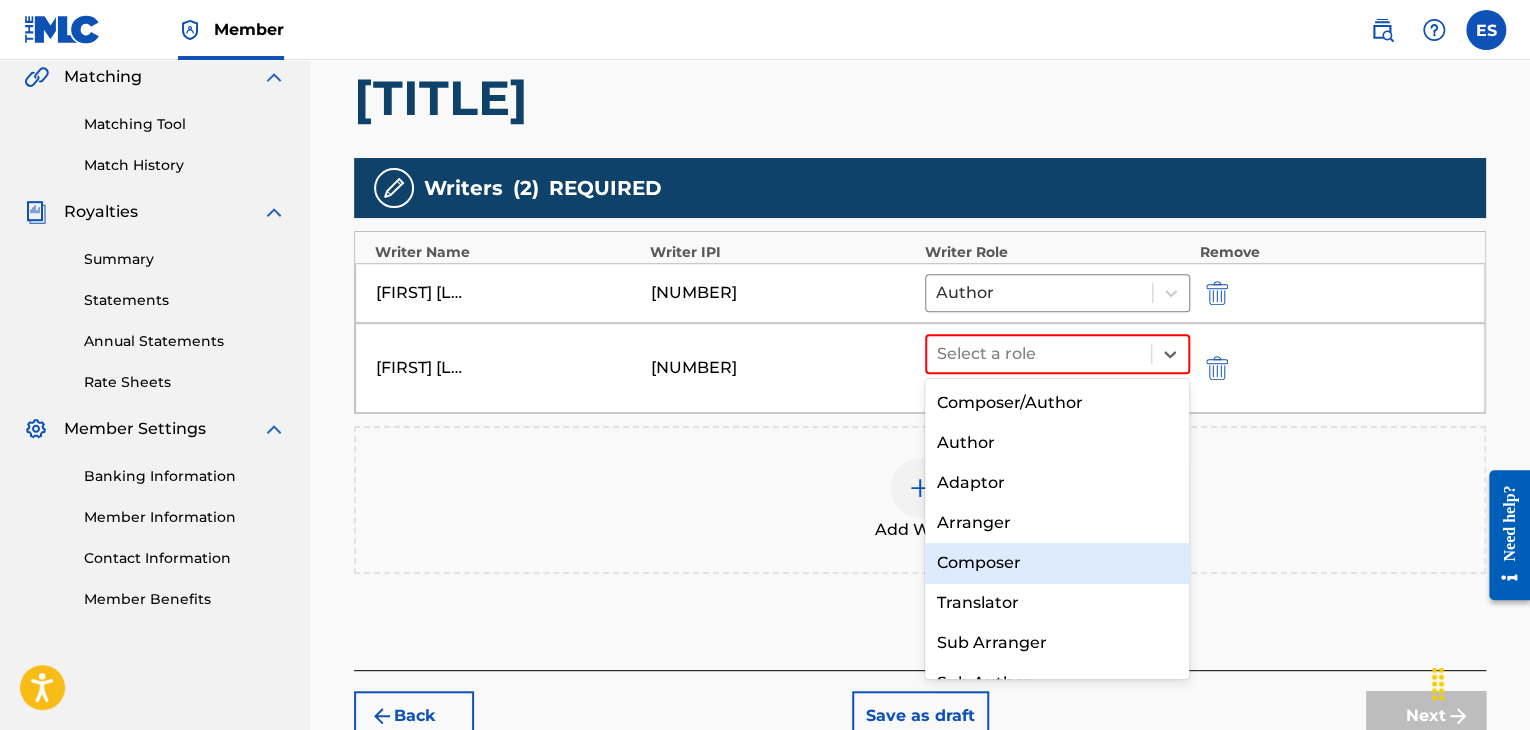 drag, startPoint x: 998, startPoint y: 561, endPoint x: 926, endPoint y: 483, distance: 106.15083 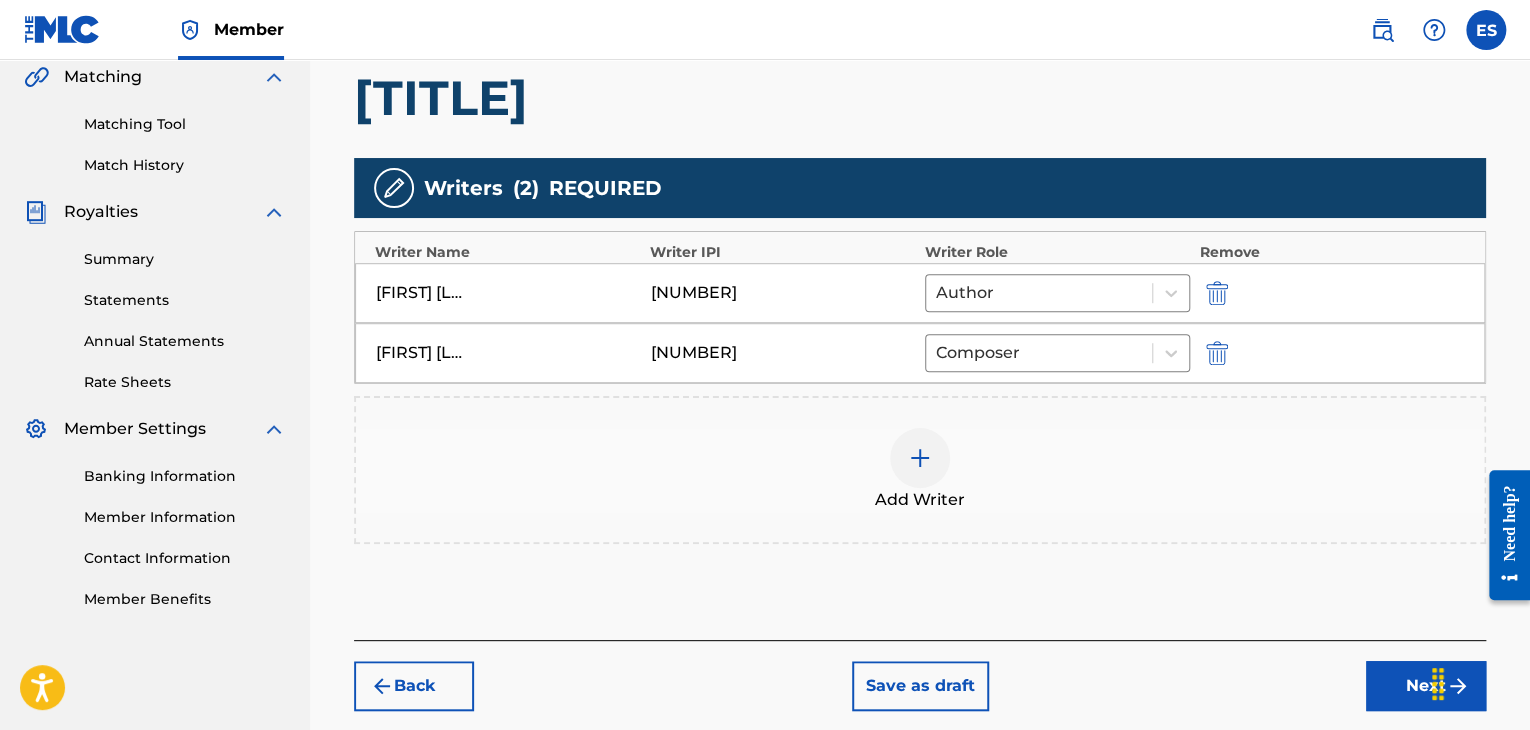 click at bounding box center [920, 458] 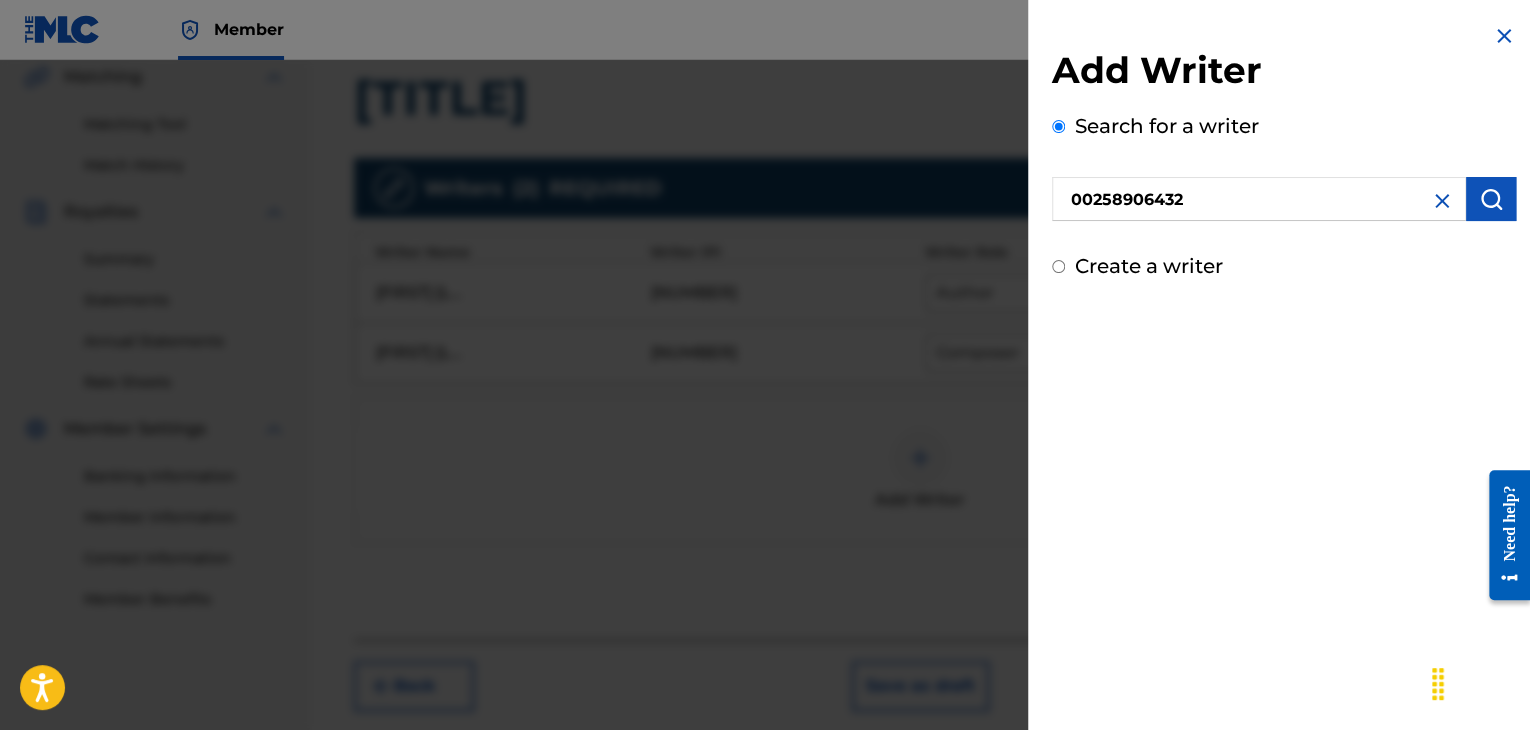 click at bounding box center (1491, 199) 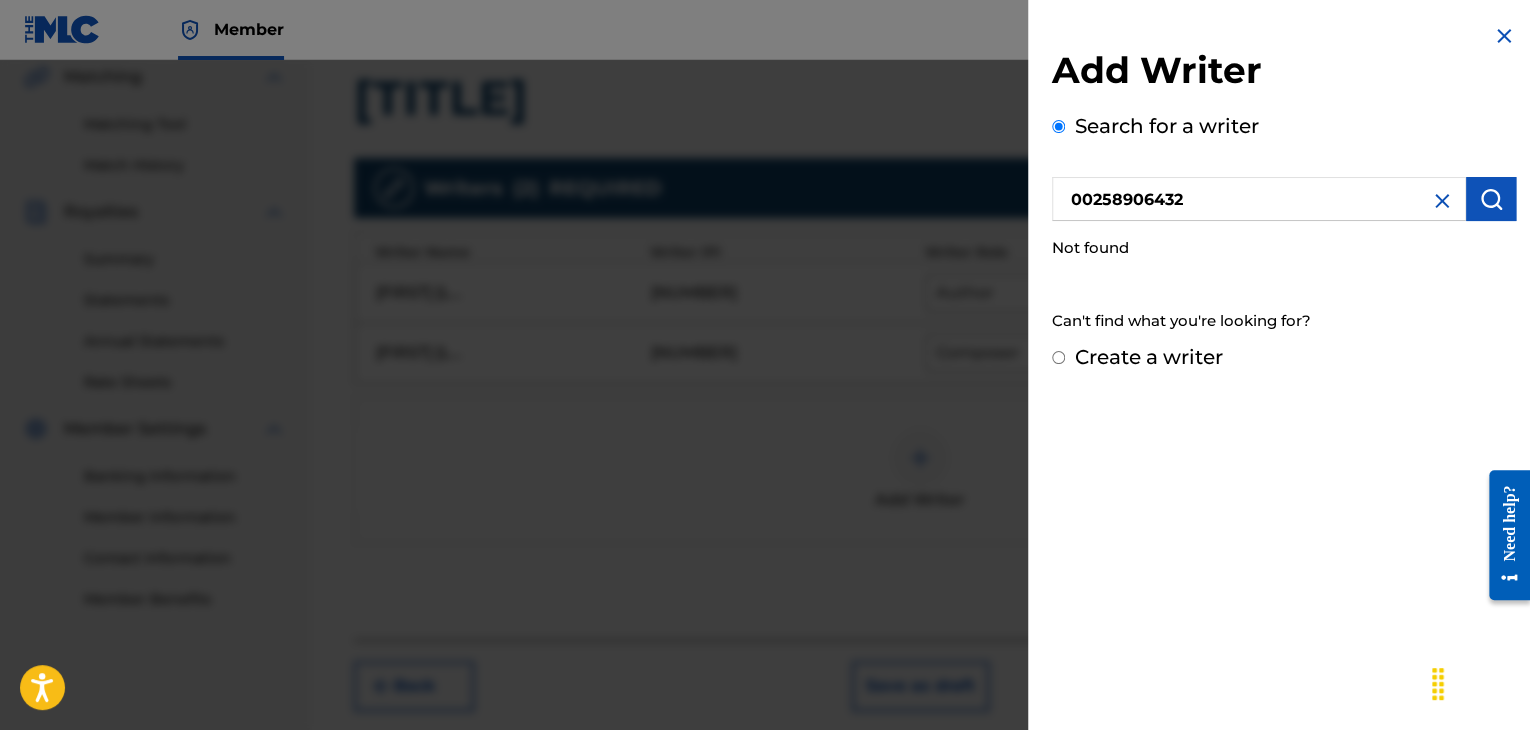 click on "00258906432" at bounding box center (1259, 199) 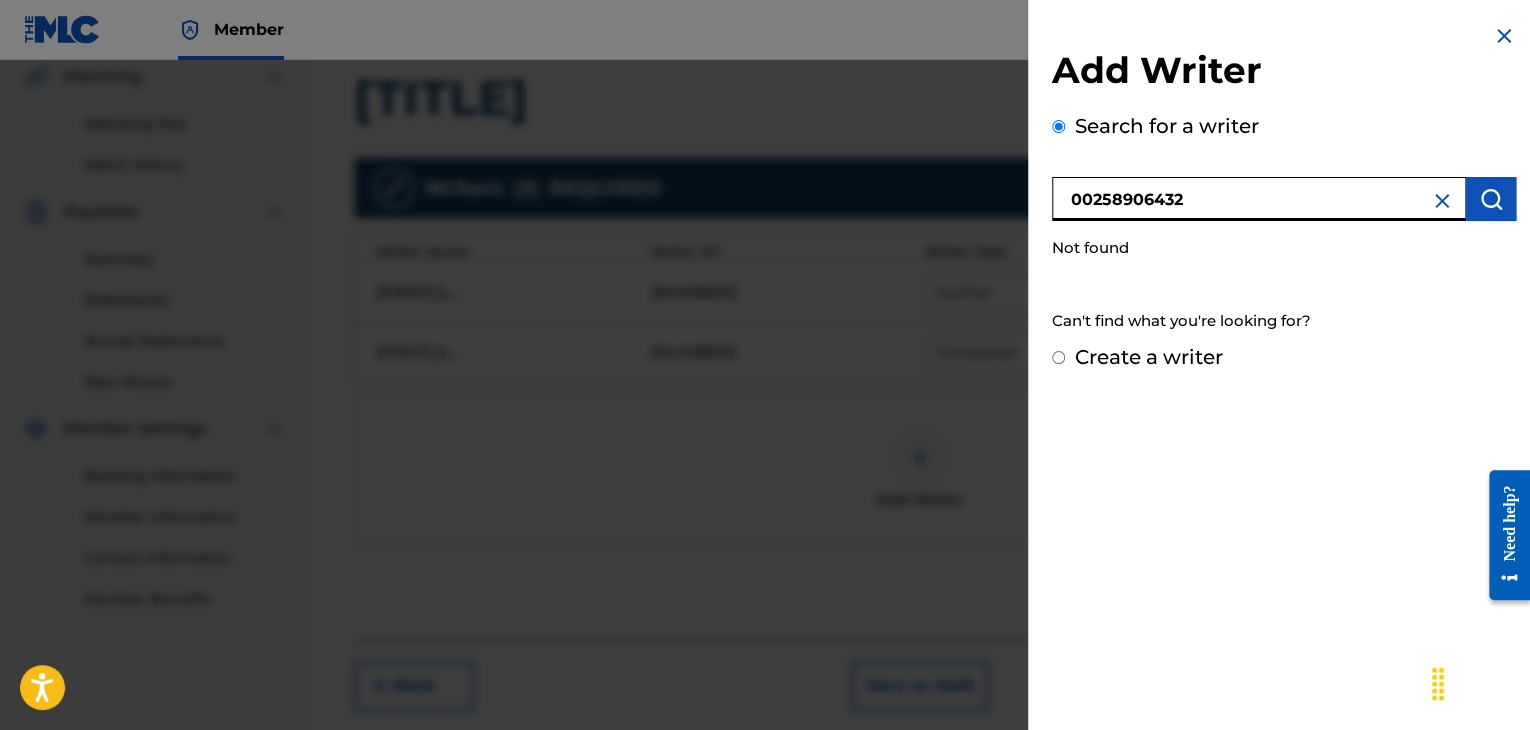 type on "00258906432" 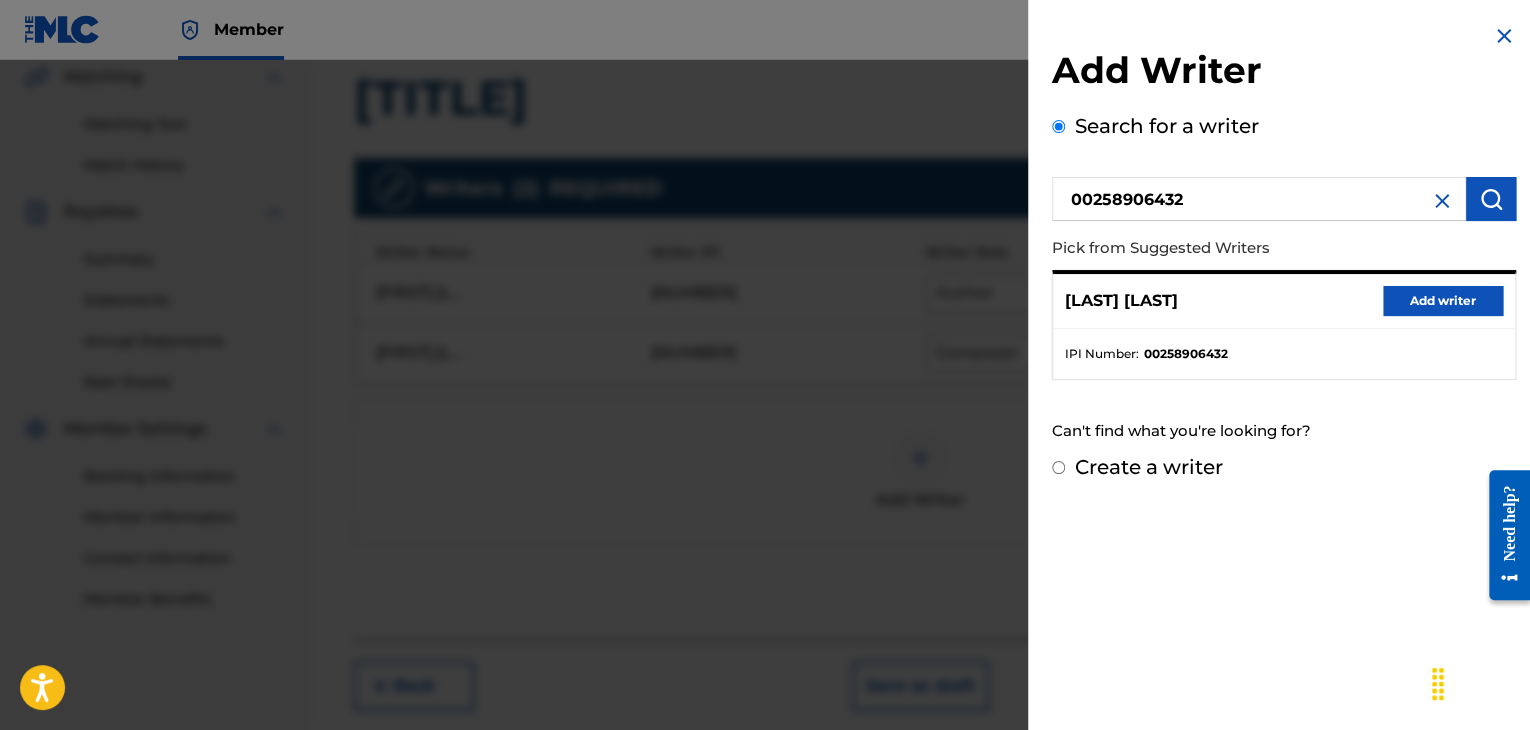 click on "Add writer" at bounding box center [1443, 301] 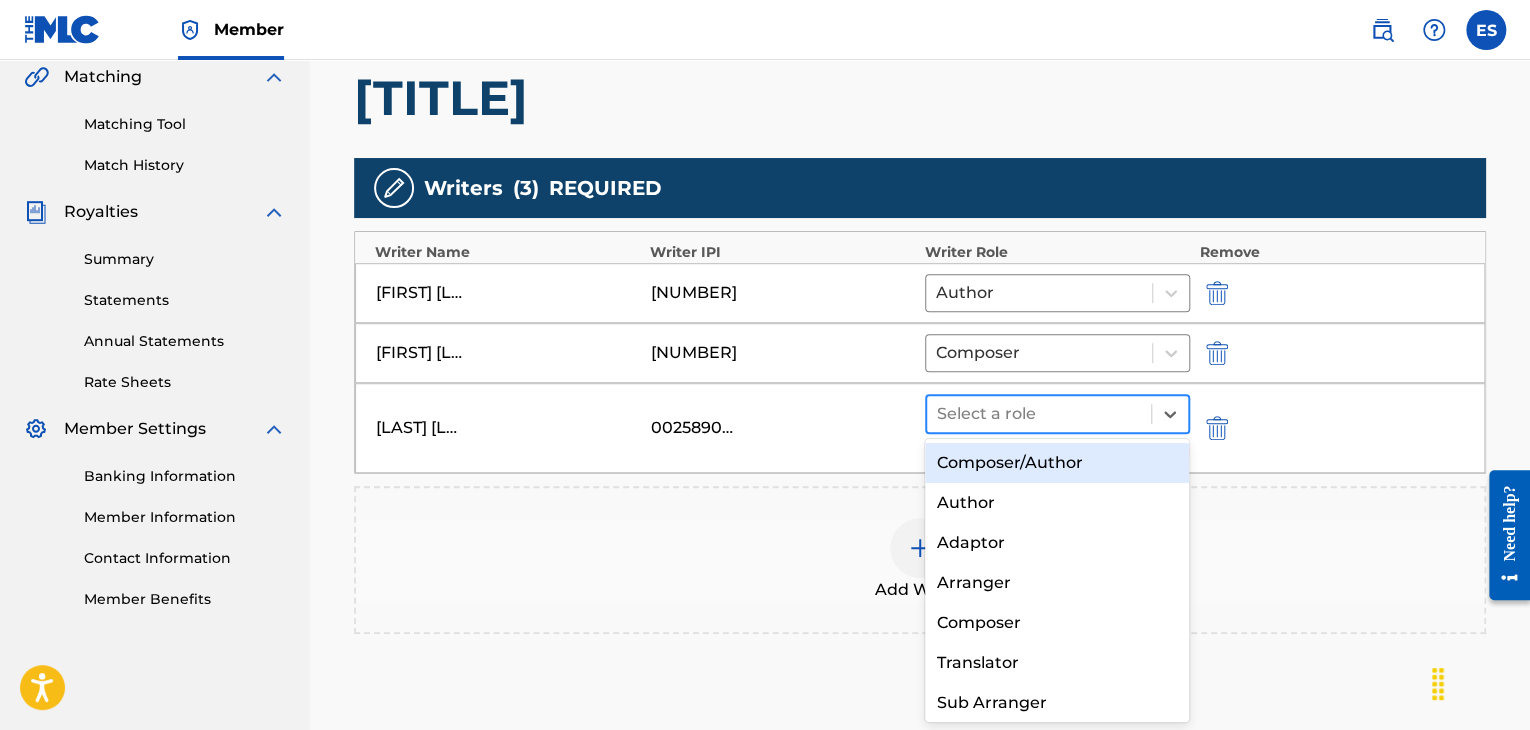 click at bounding box center [1039, 414] 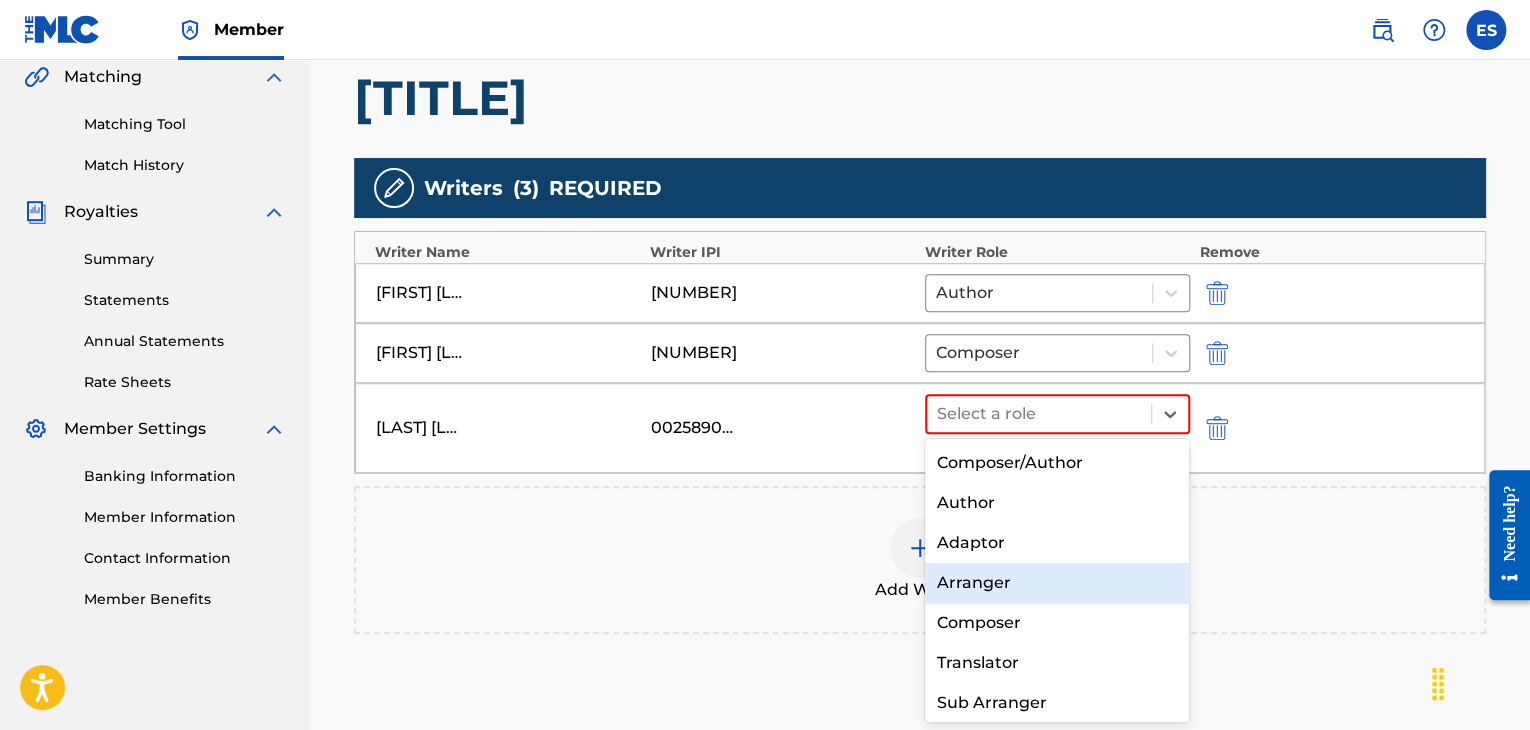 click on "Arranger" at bounding box center [1057, 583] 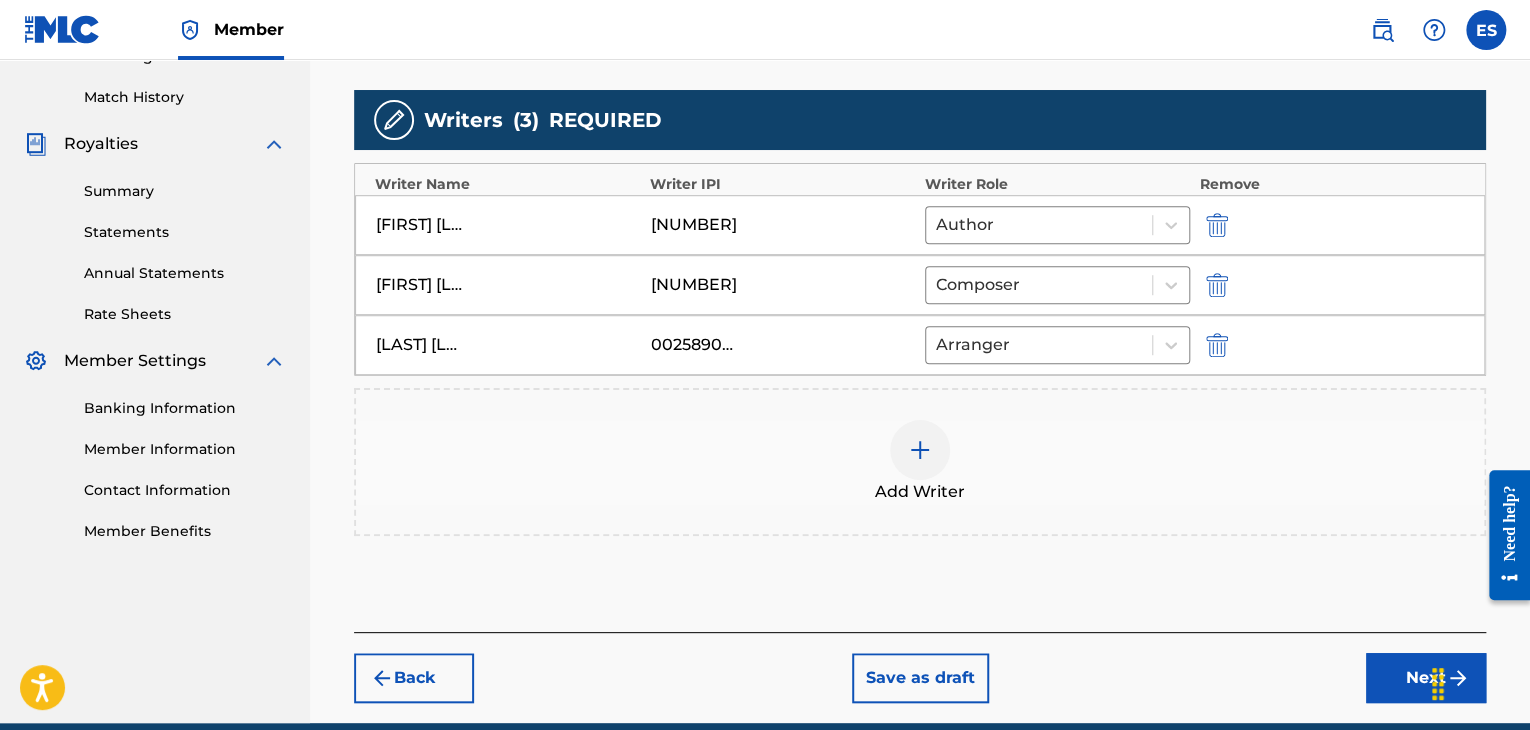 scroll, scrollTop: 569, scrollLeft: 0, axis: vertical 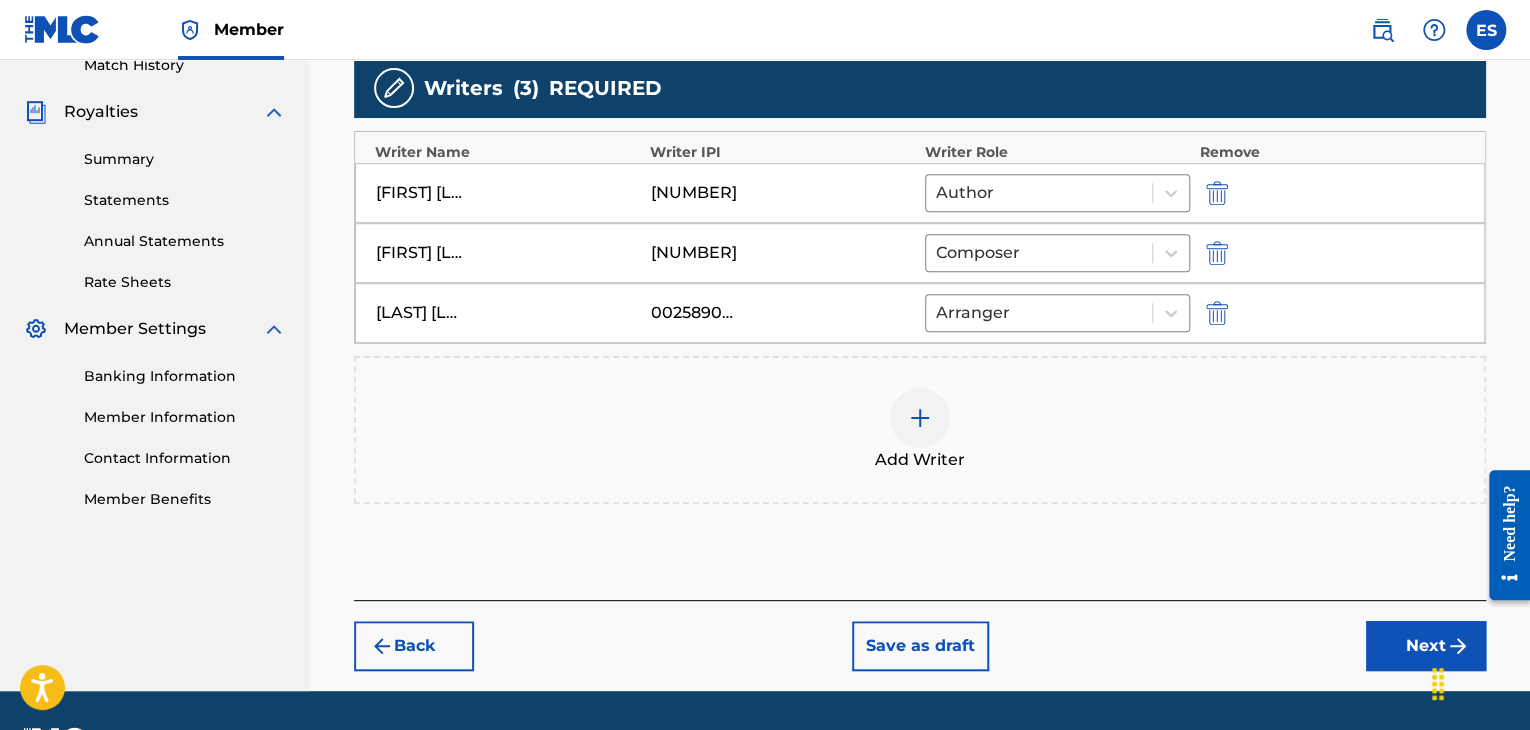 click on "Next" at bounding box center [1426, 646] 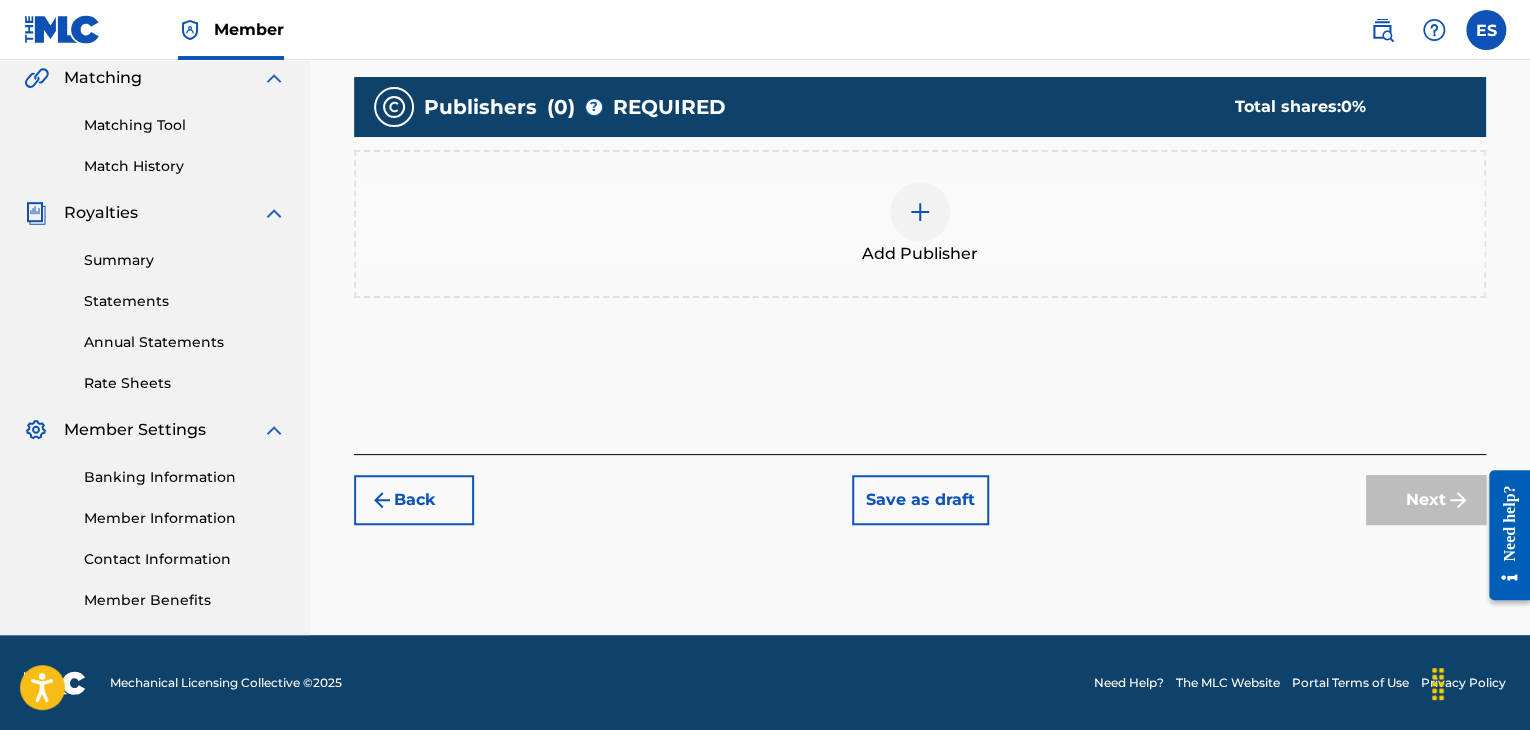 scroll, scrollTop: 469, scrollLeft: 0, axis: vertical 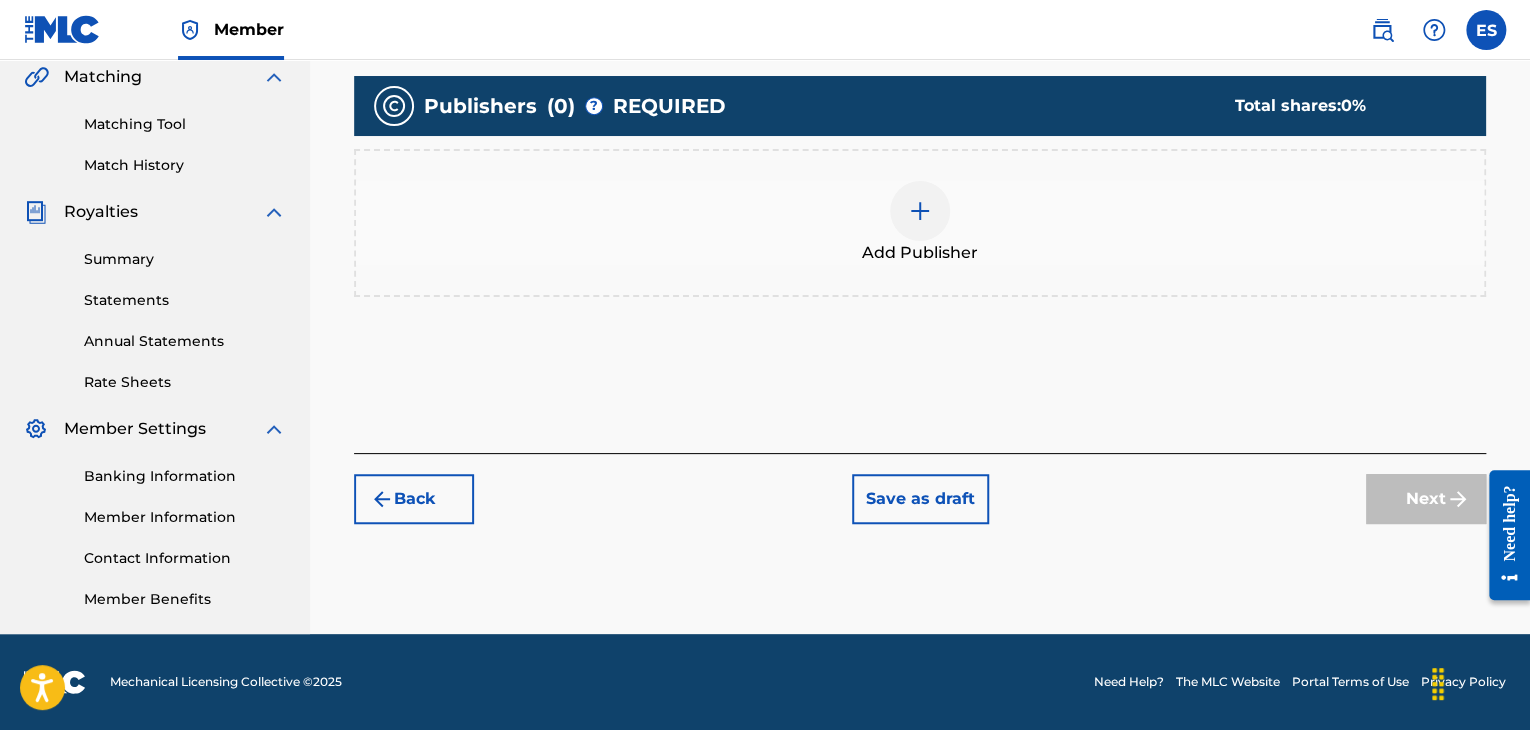 click on "Add Publisher" at bounding box center [920, 253] 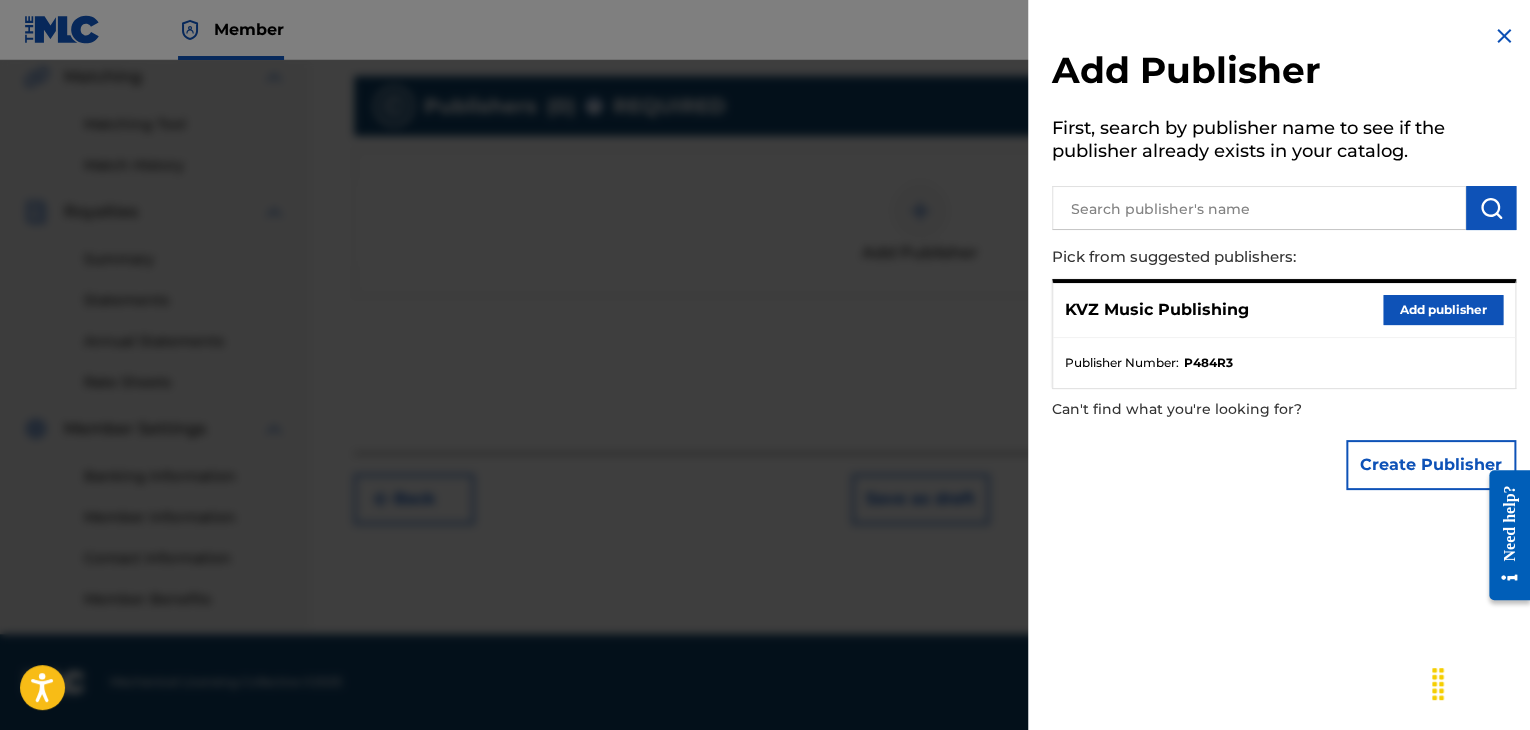 click on "Add publisher" at bounding box center [1443, 310] 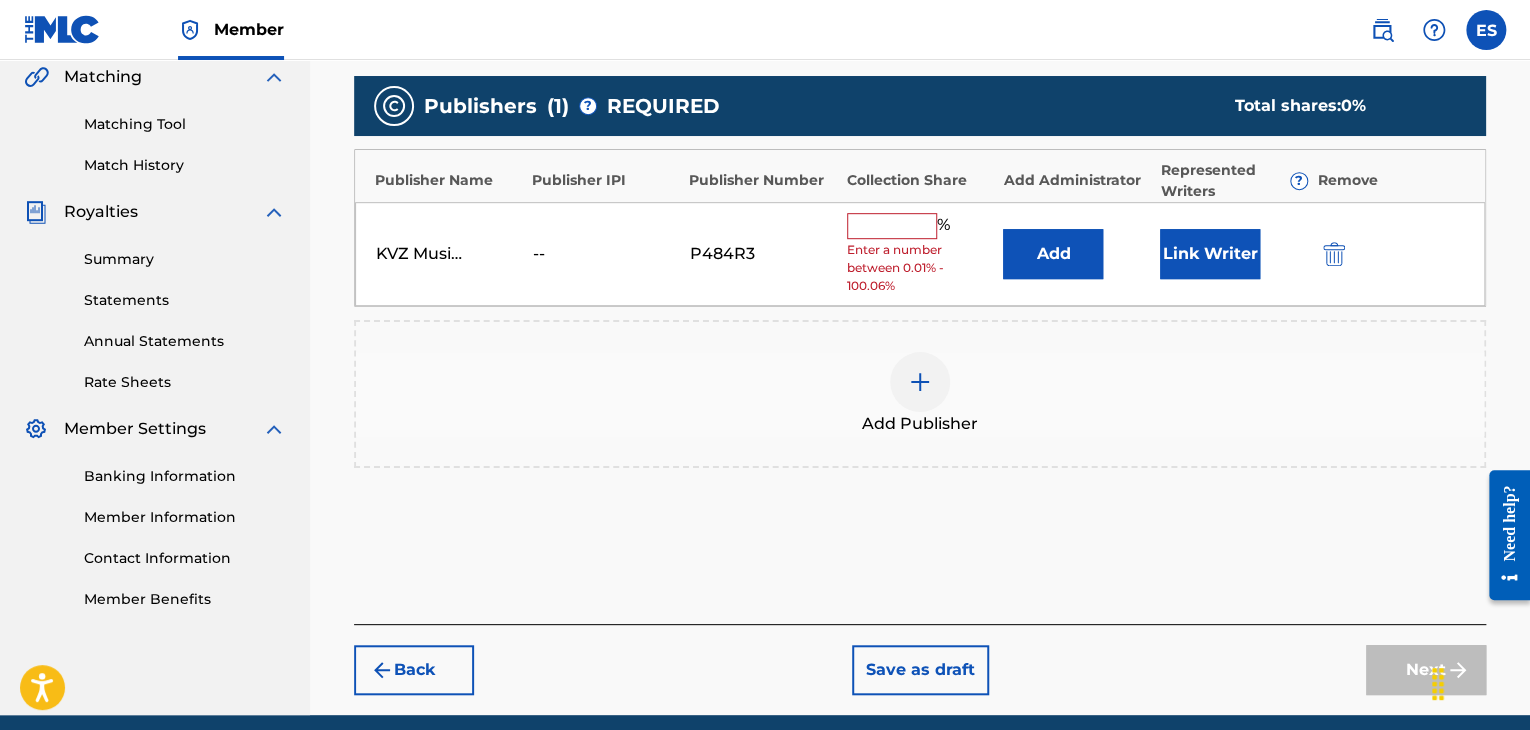 click at bounding box center [892, 226] 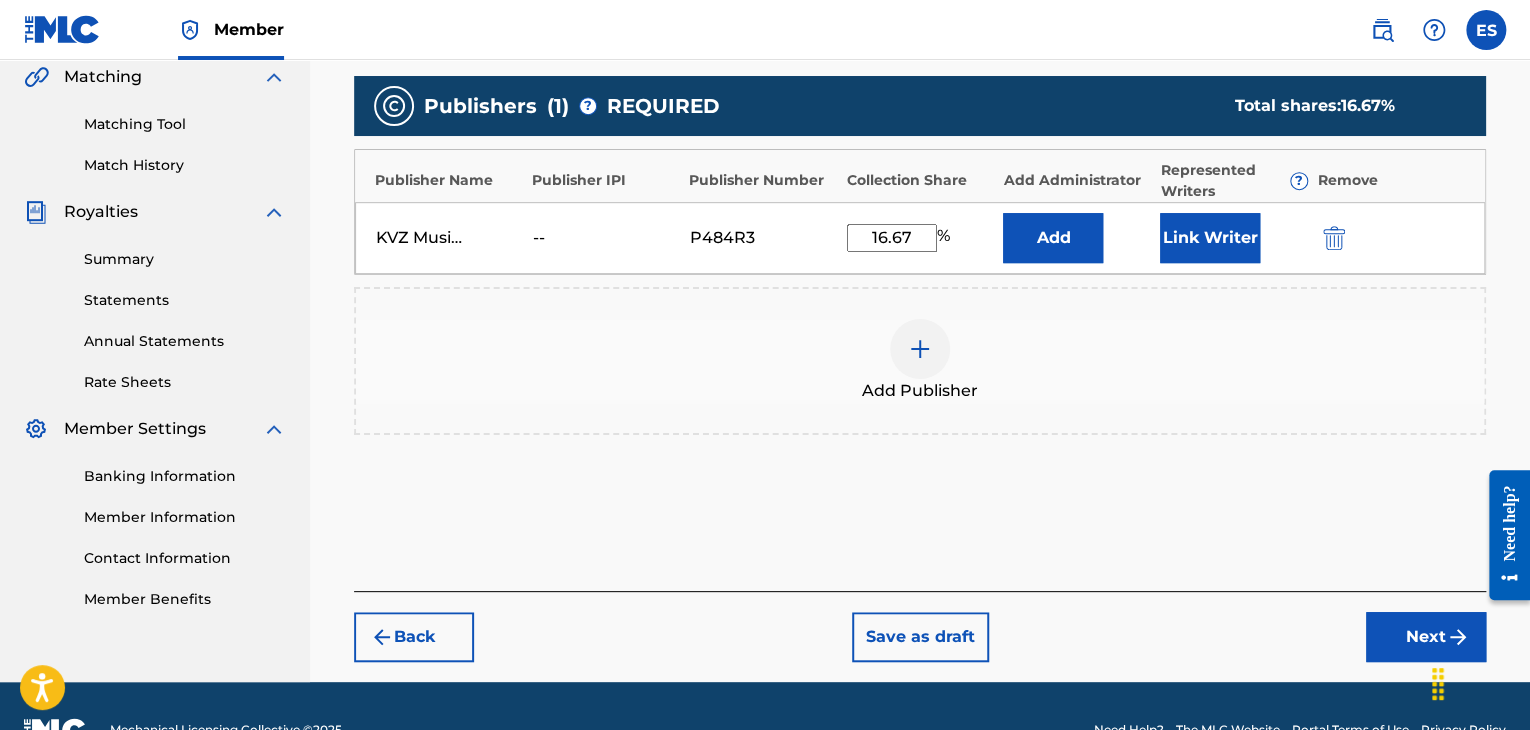 click on "Next" at bounding box center (1426, 637) 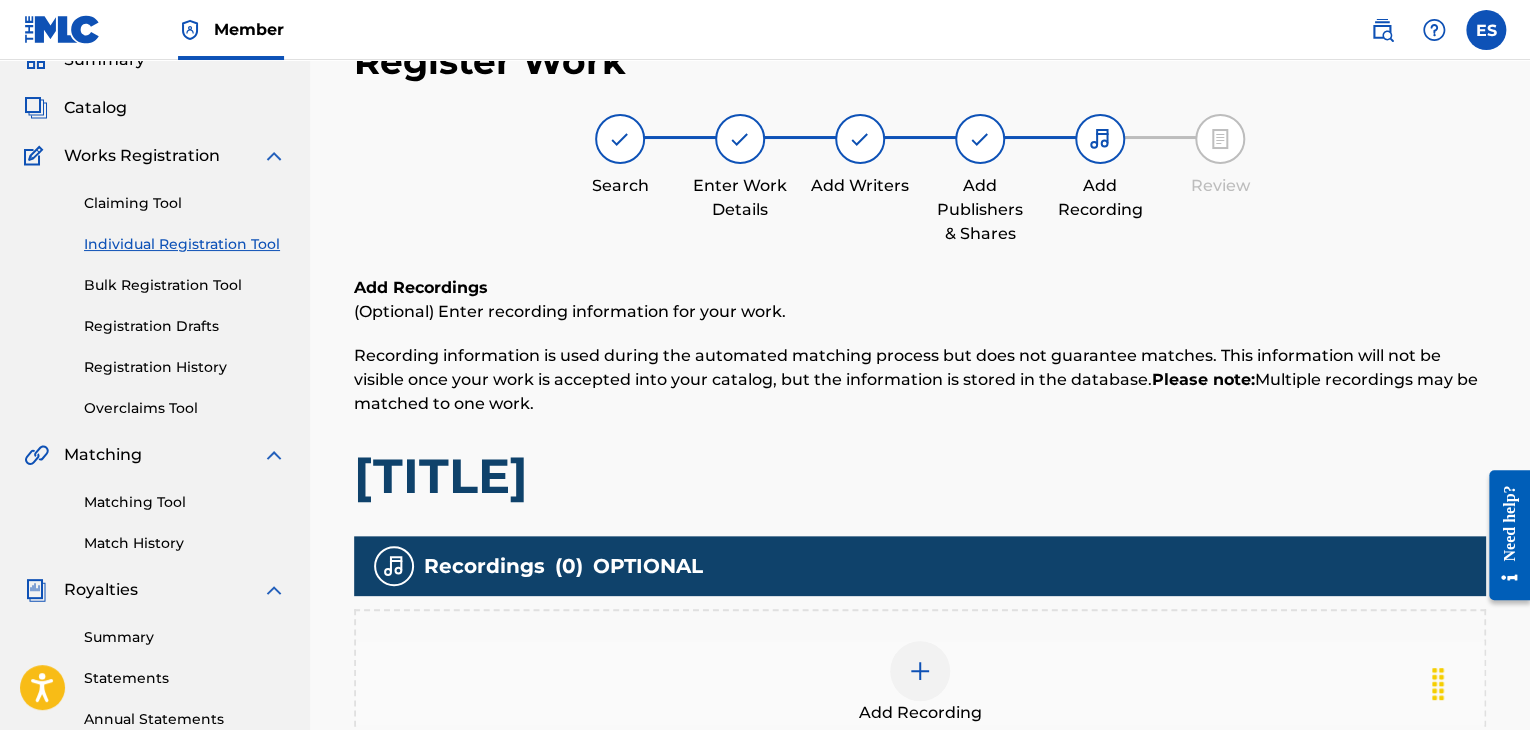 scroll, scrollTop: 469, scrollLeft: 0, axis: vertical 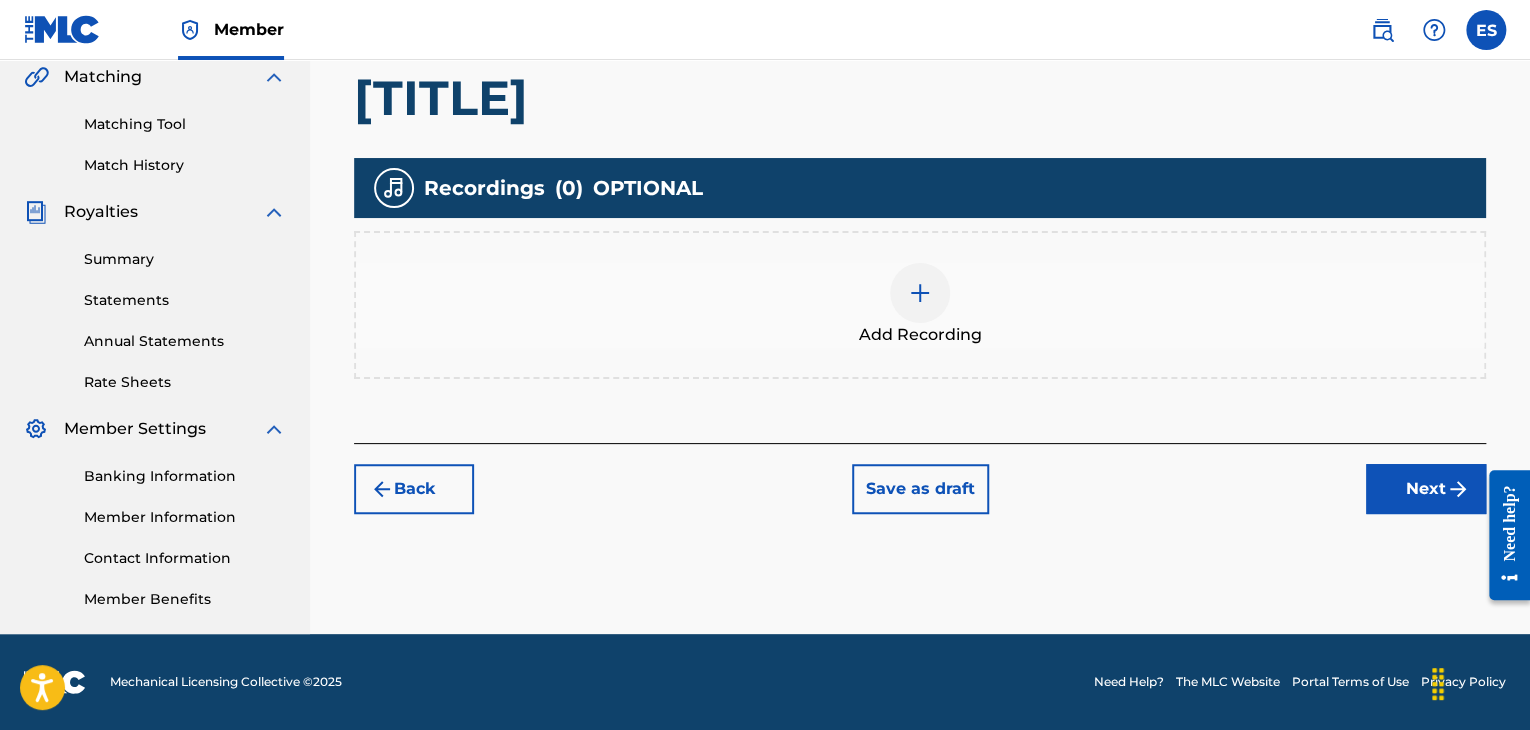 click at bounding box center (920, 293) 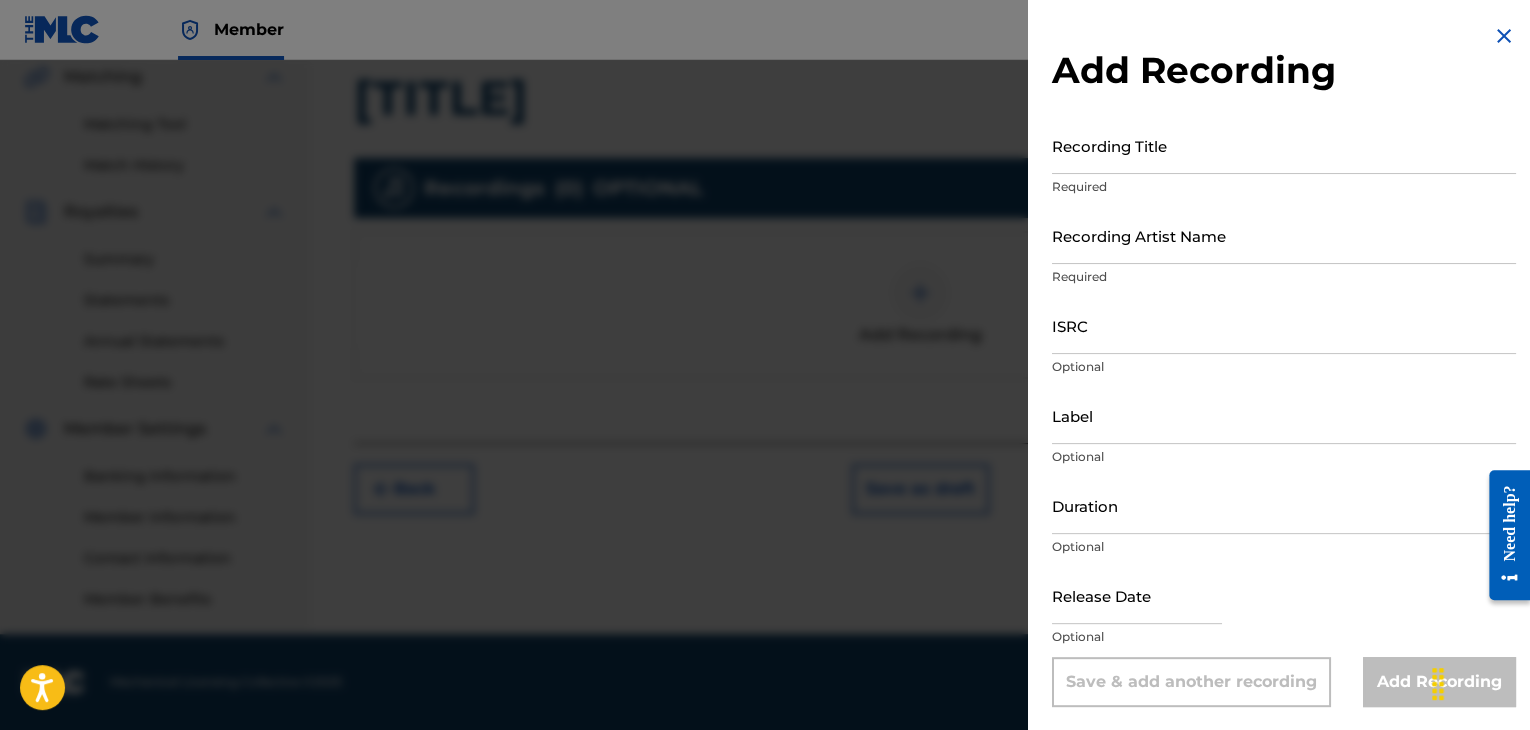 click at bounding box center [1504, 36] 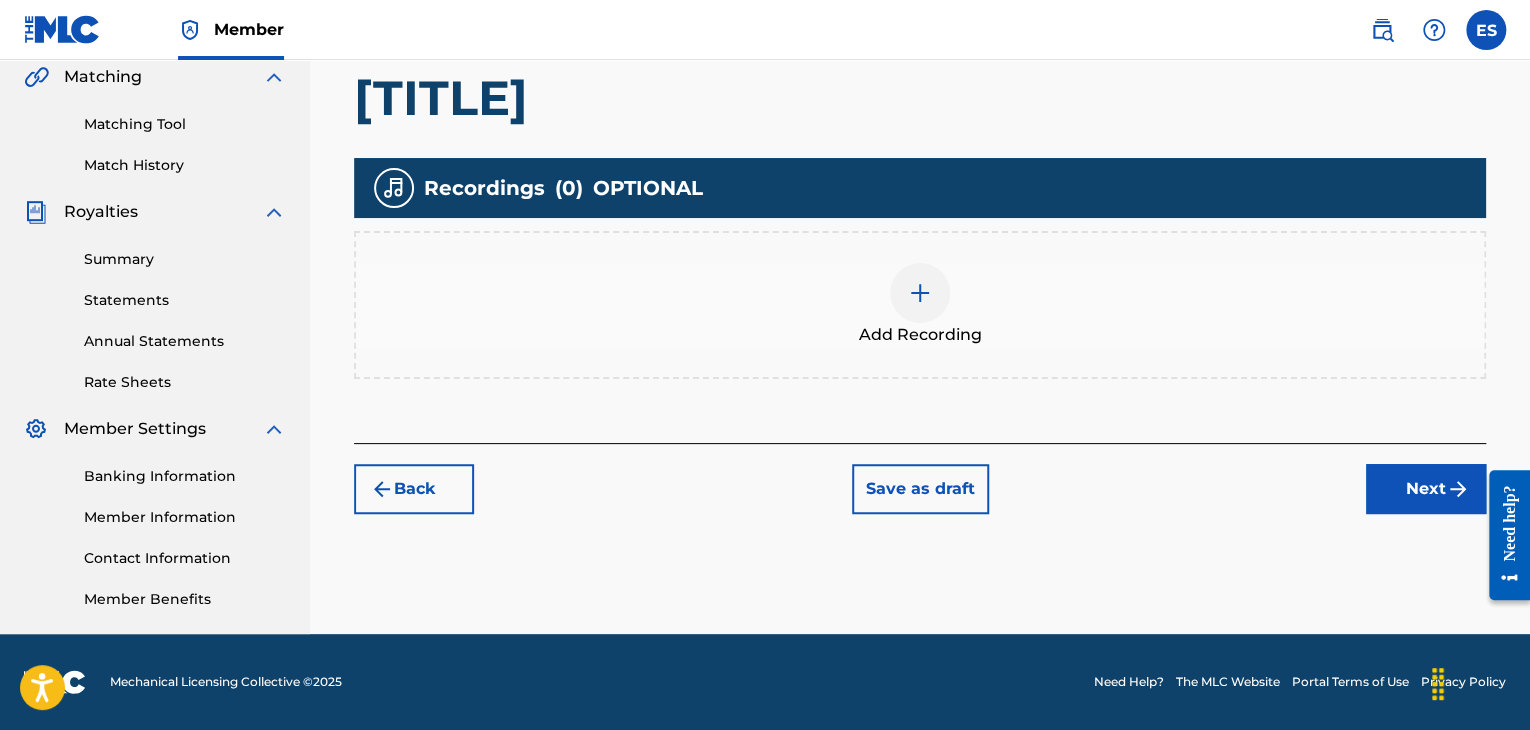 click on "Next" at bounding box center (1426, 489) 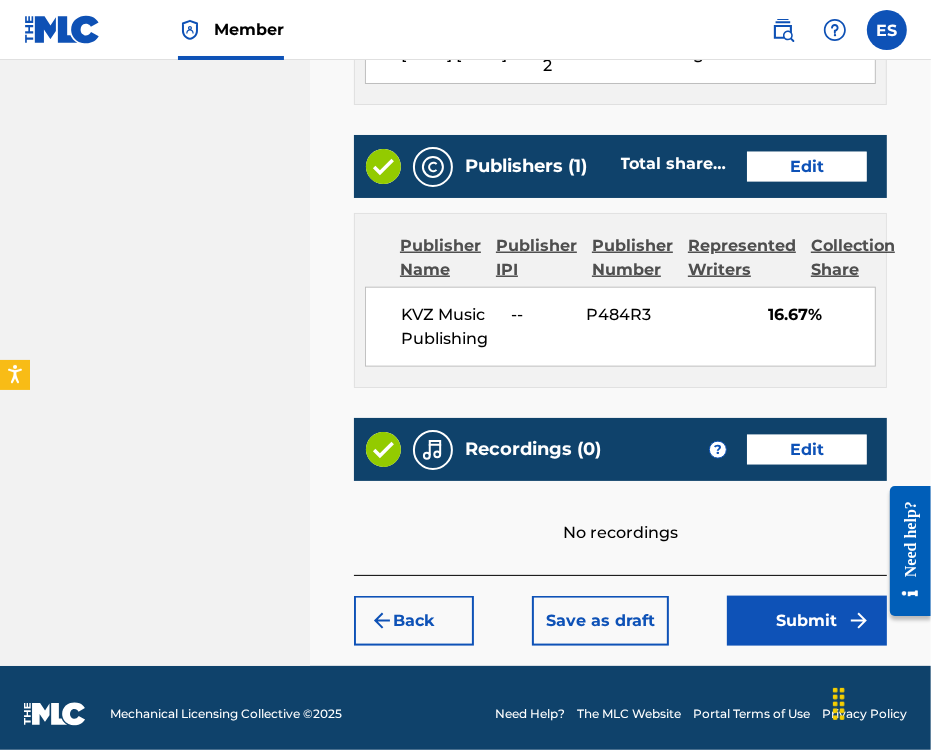 scroll, scrollTop: 1334, scrollLeft: 0, axis: vertical 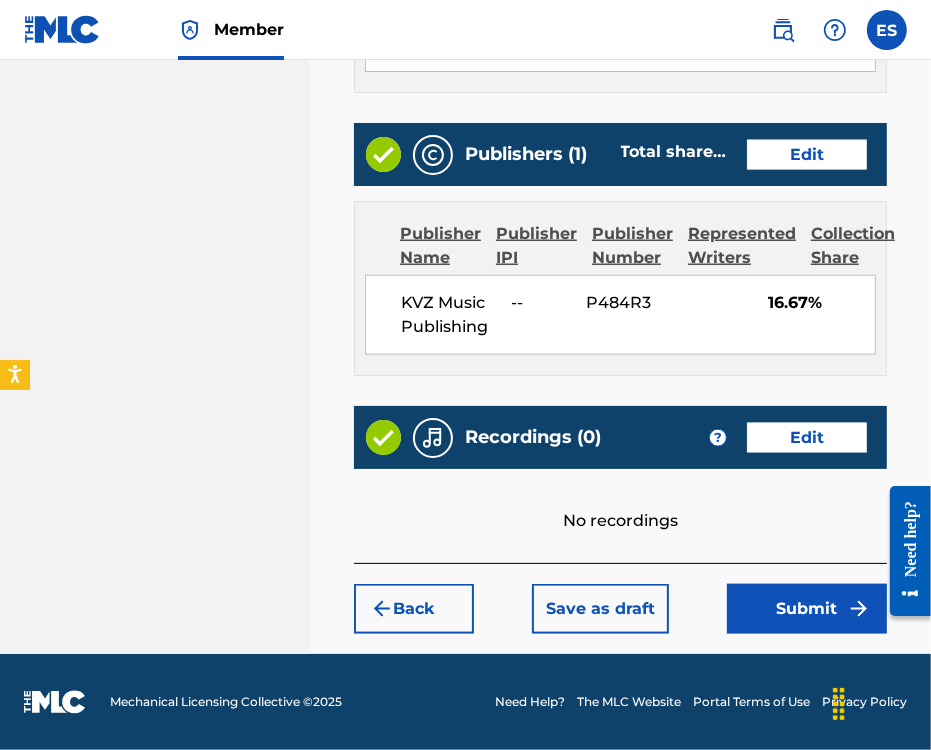 click on "Submit" at bounding box center (807, 609) 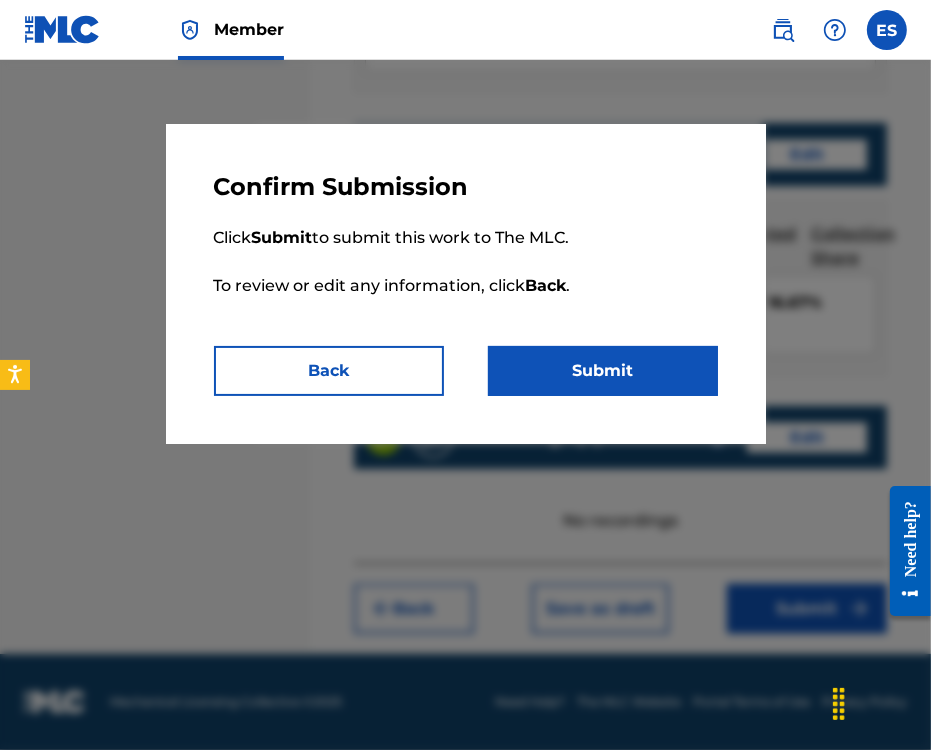 click on "Submit" at bounding box center (603, 371) 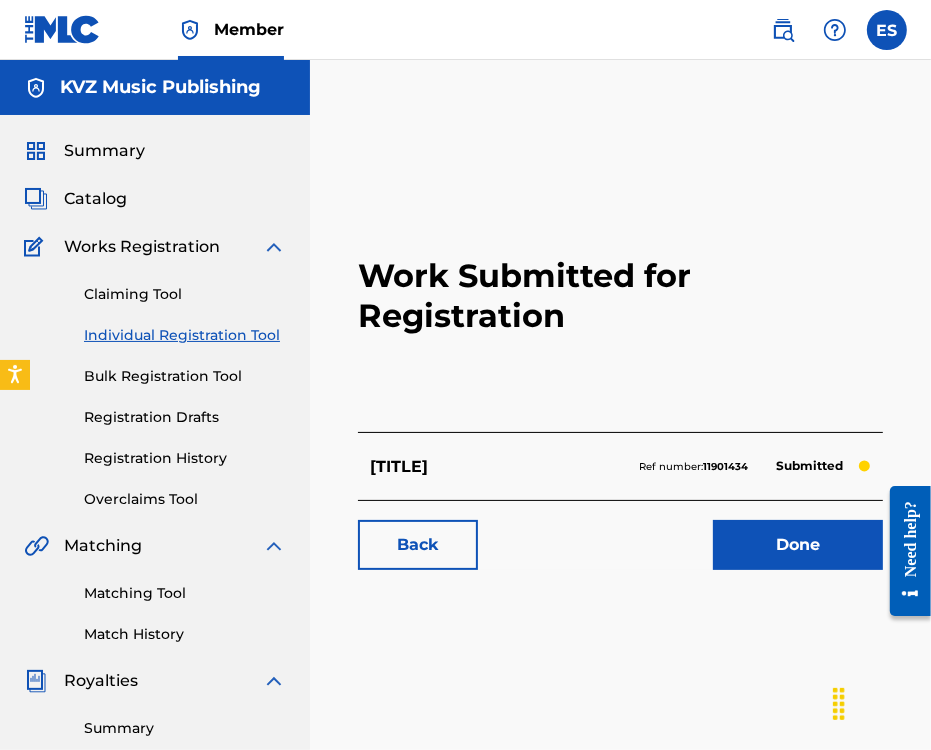 click on "Work Submitted for Registration" at bounding box center [620, 296] 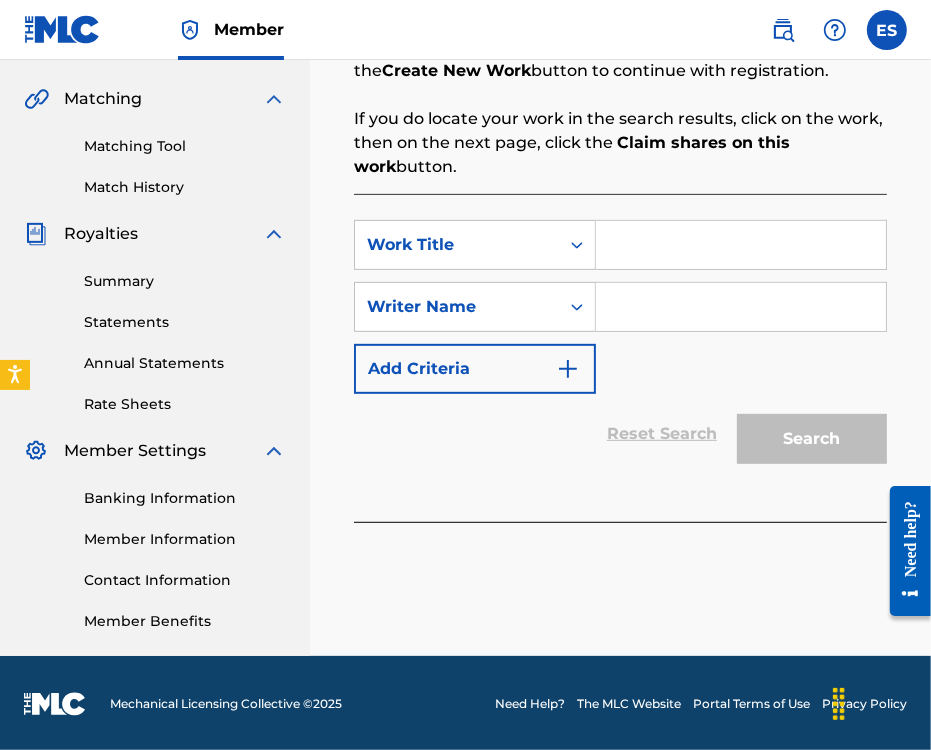 scroll, scrollTop: 449, scrollLeft: 0, axis: vertical 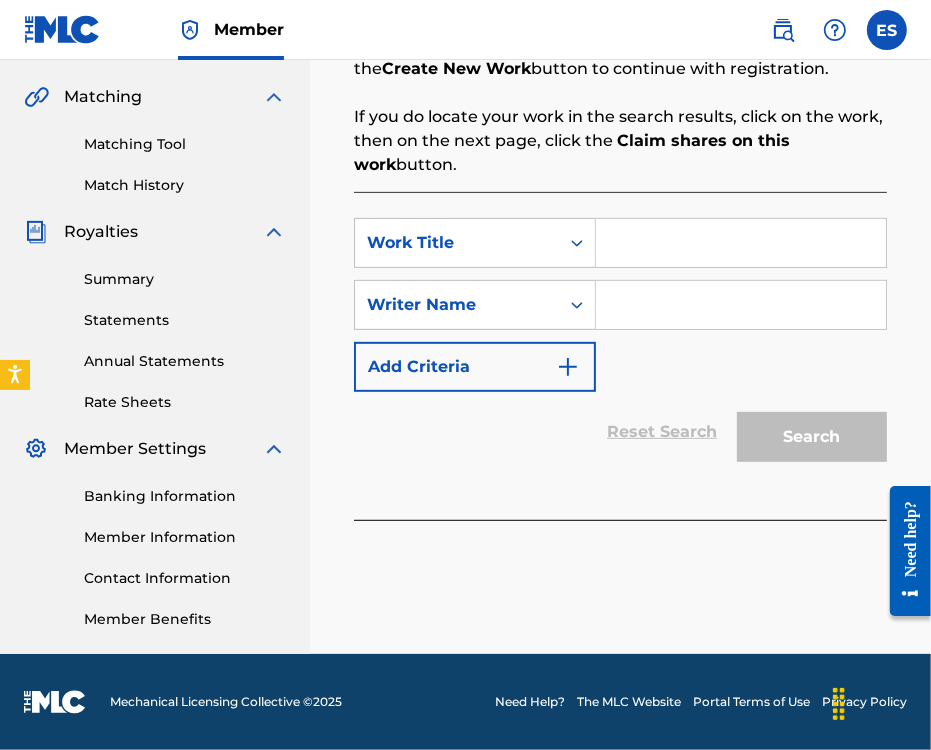 click at bounding box center (741, 243) 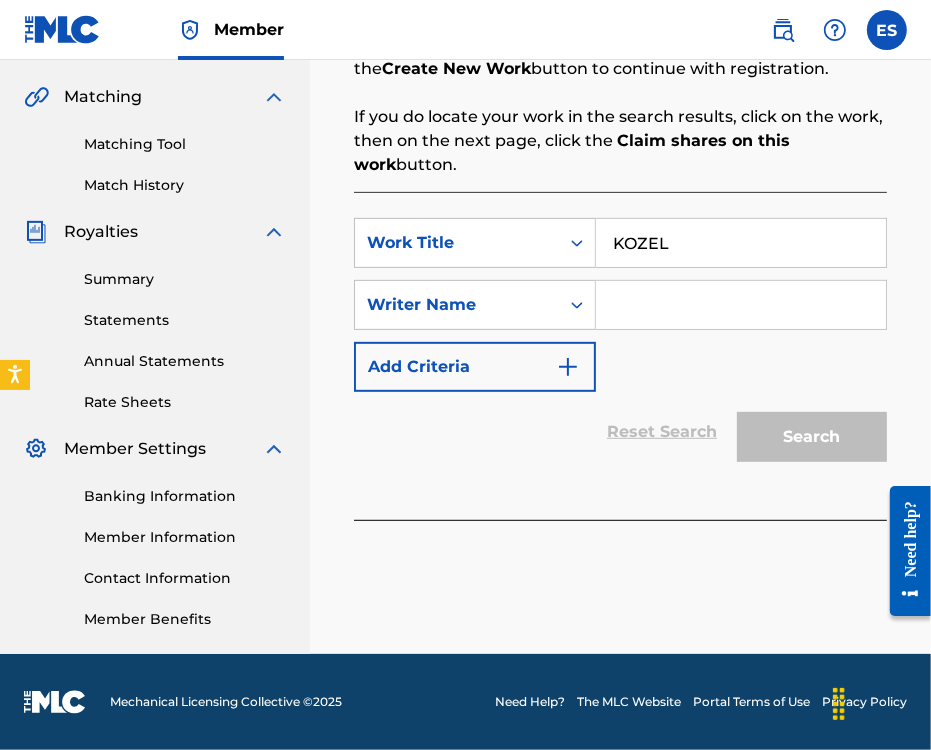 type on "KOZEL" 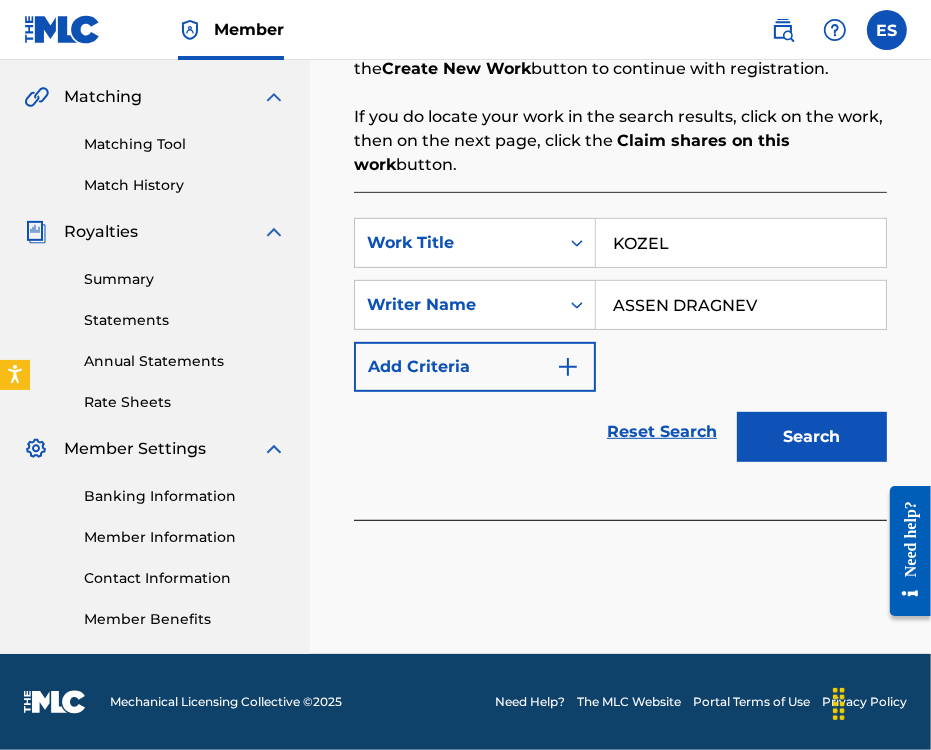 click on "Search" at bounding box center (812, 437) 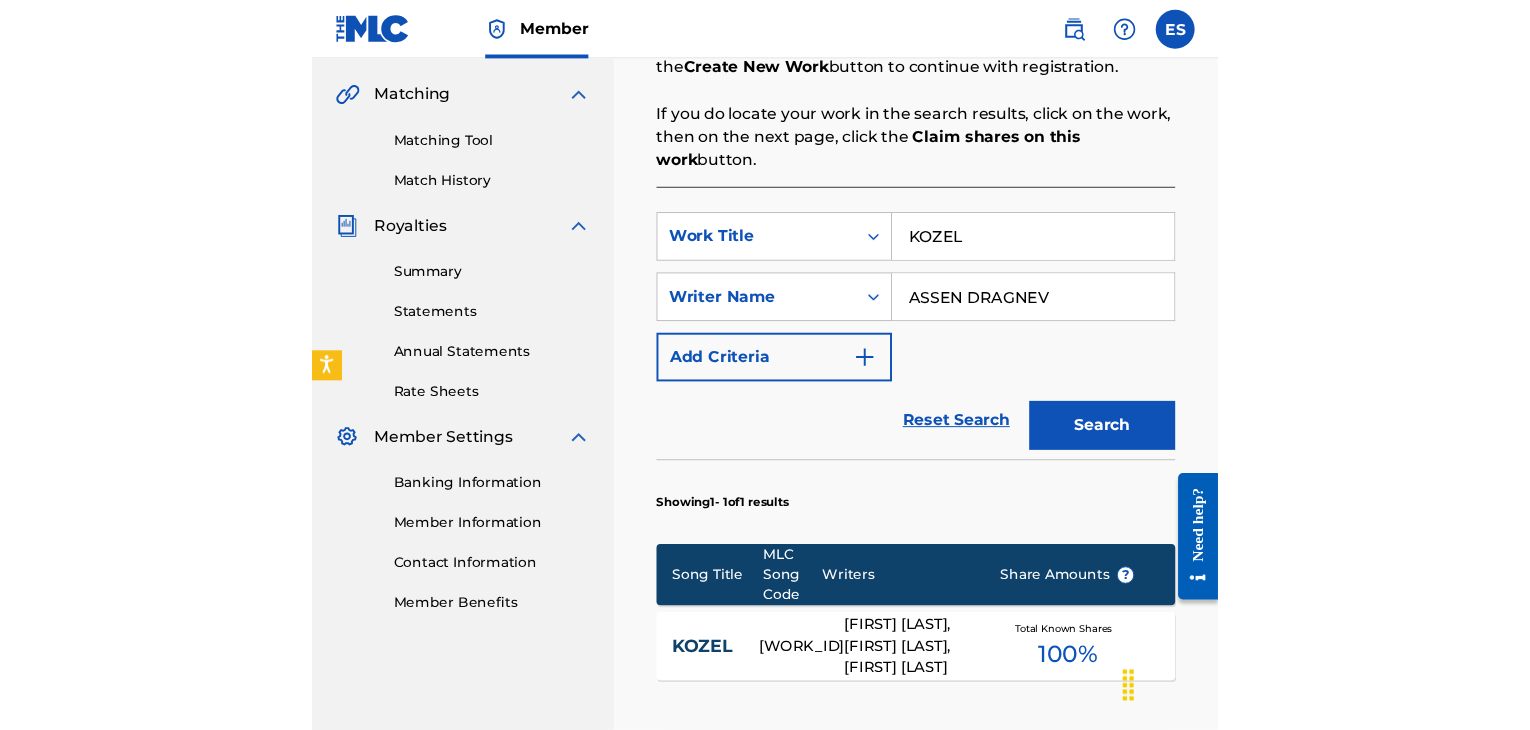 scroll, scrollTop: 649, scrollLeft: 0, axis: vertical 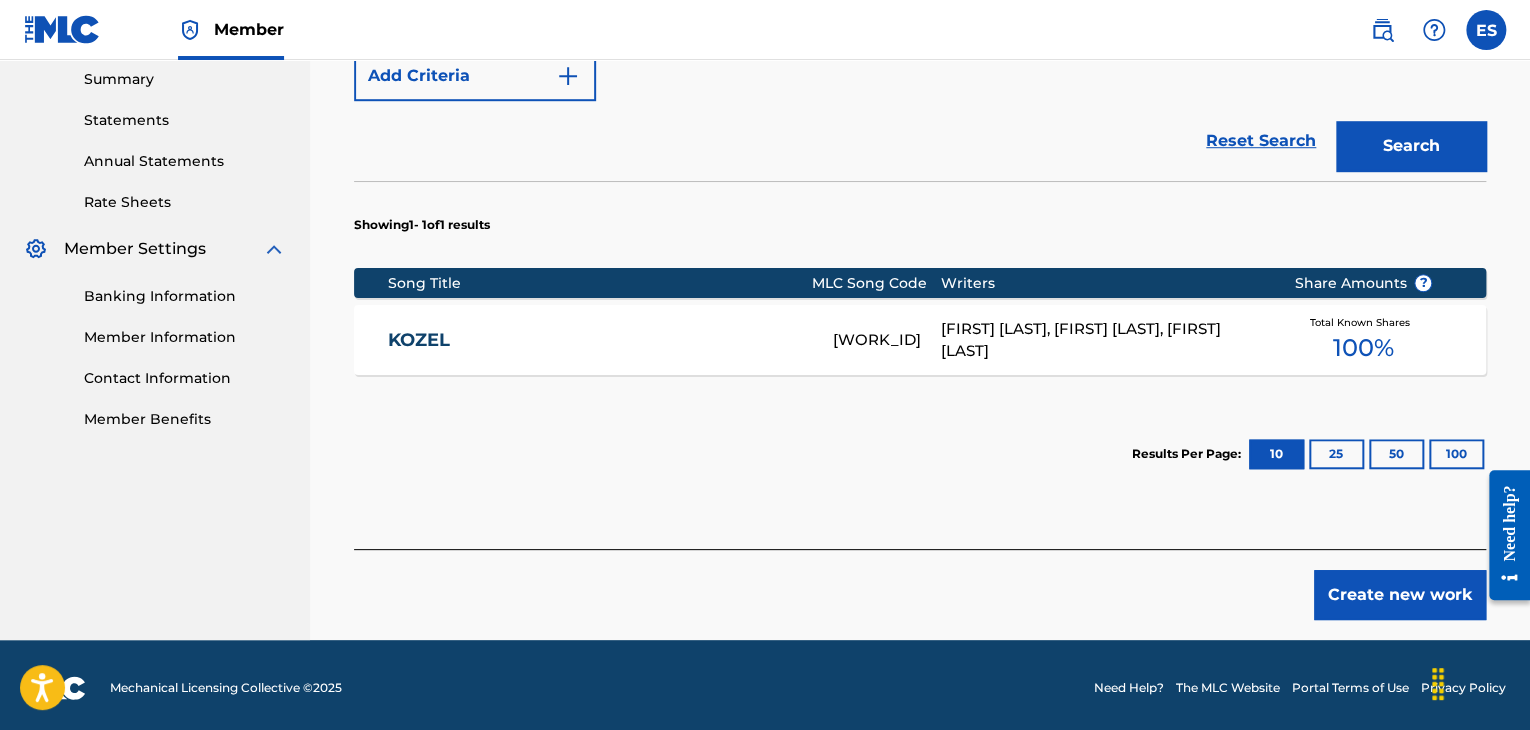 click on "KOZEL" at bounding box center (597, 340) 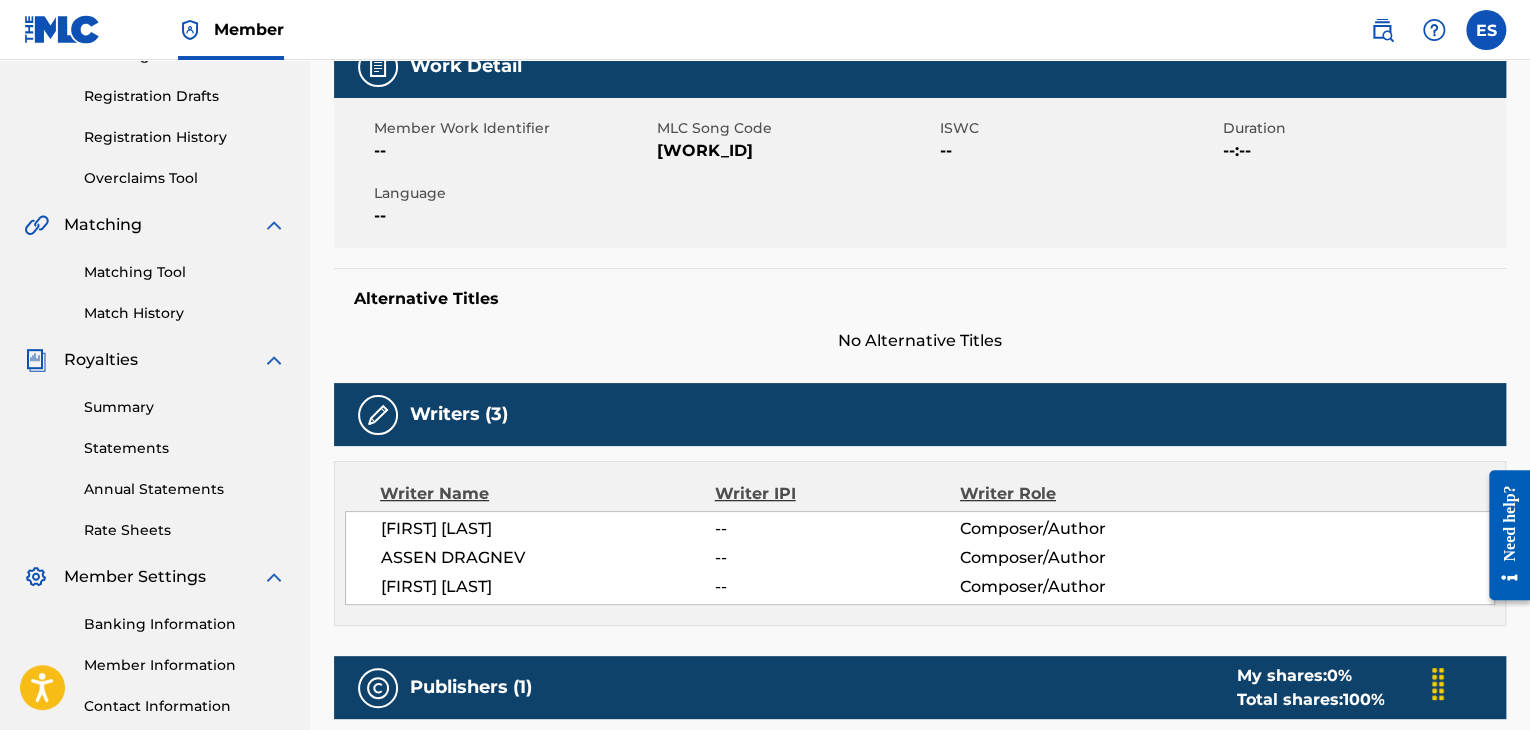 scroll, scrollTop: 200, scrollLeft: 0, axis: vertical 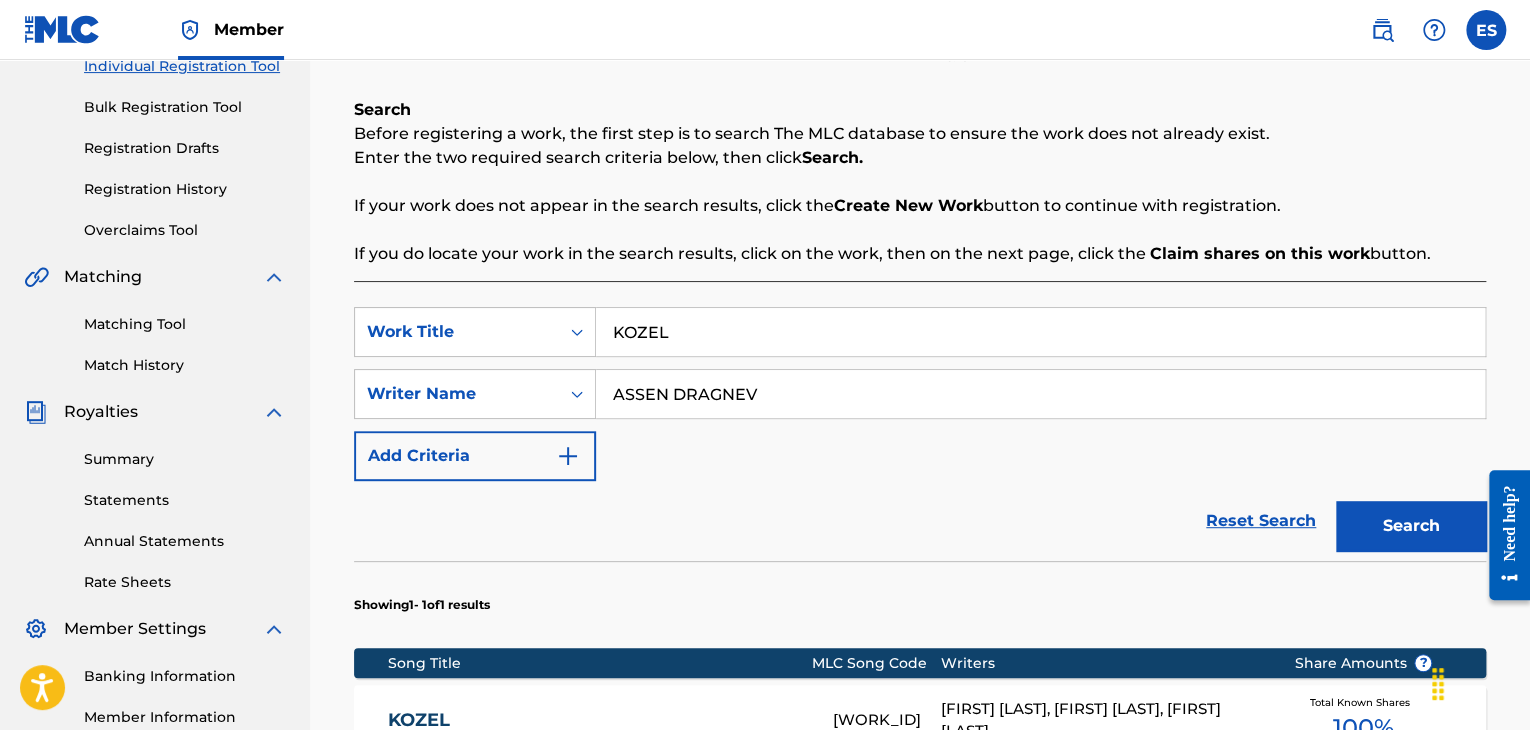 click on "Registration History" at bounding box center (185, 189) 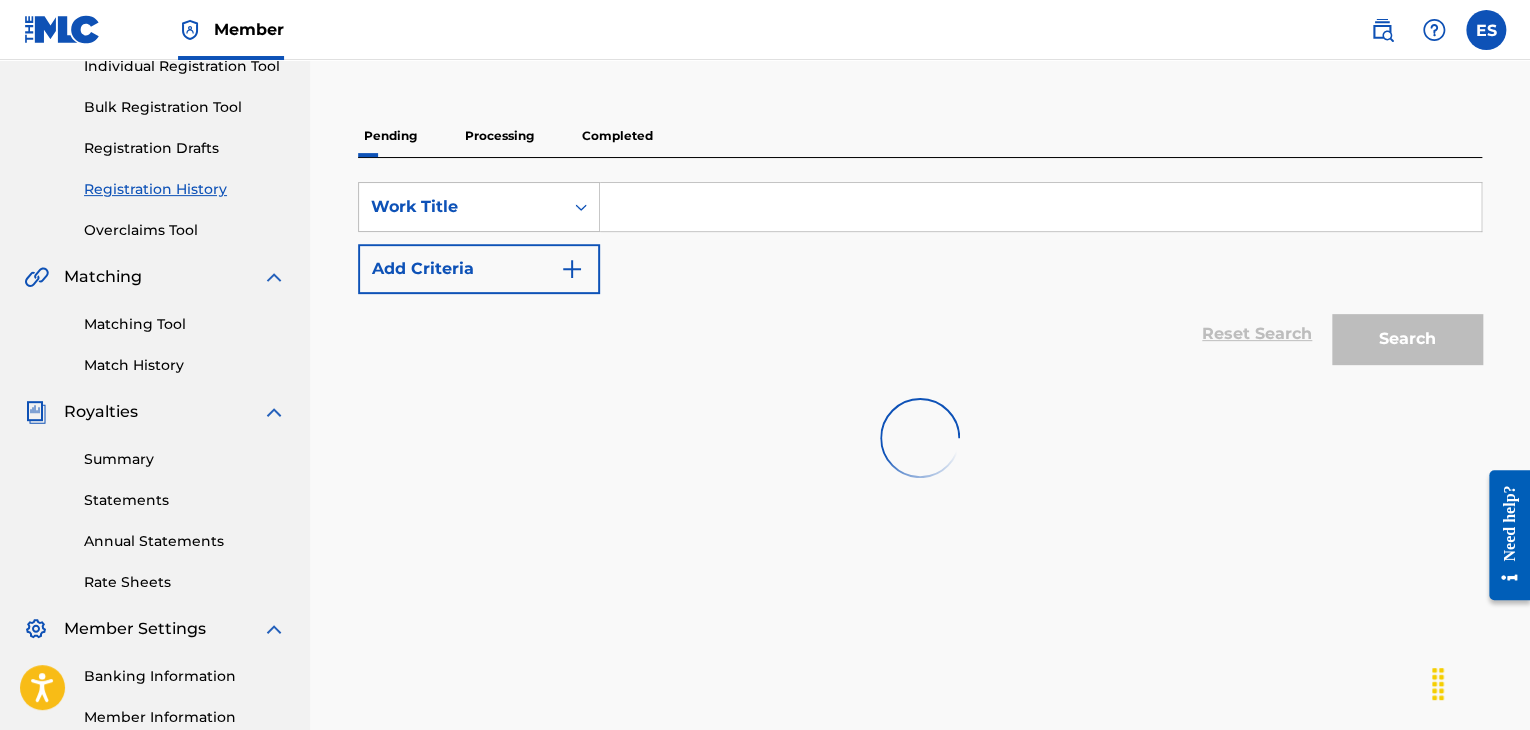 scroll, scrollTop: 0, scrollLeft: 0, axis: both 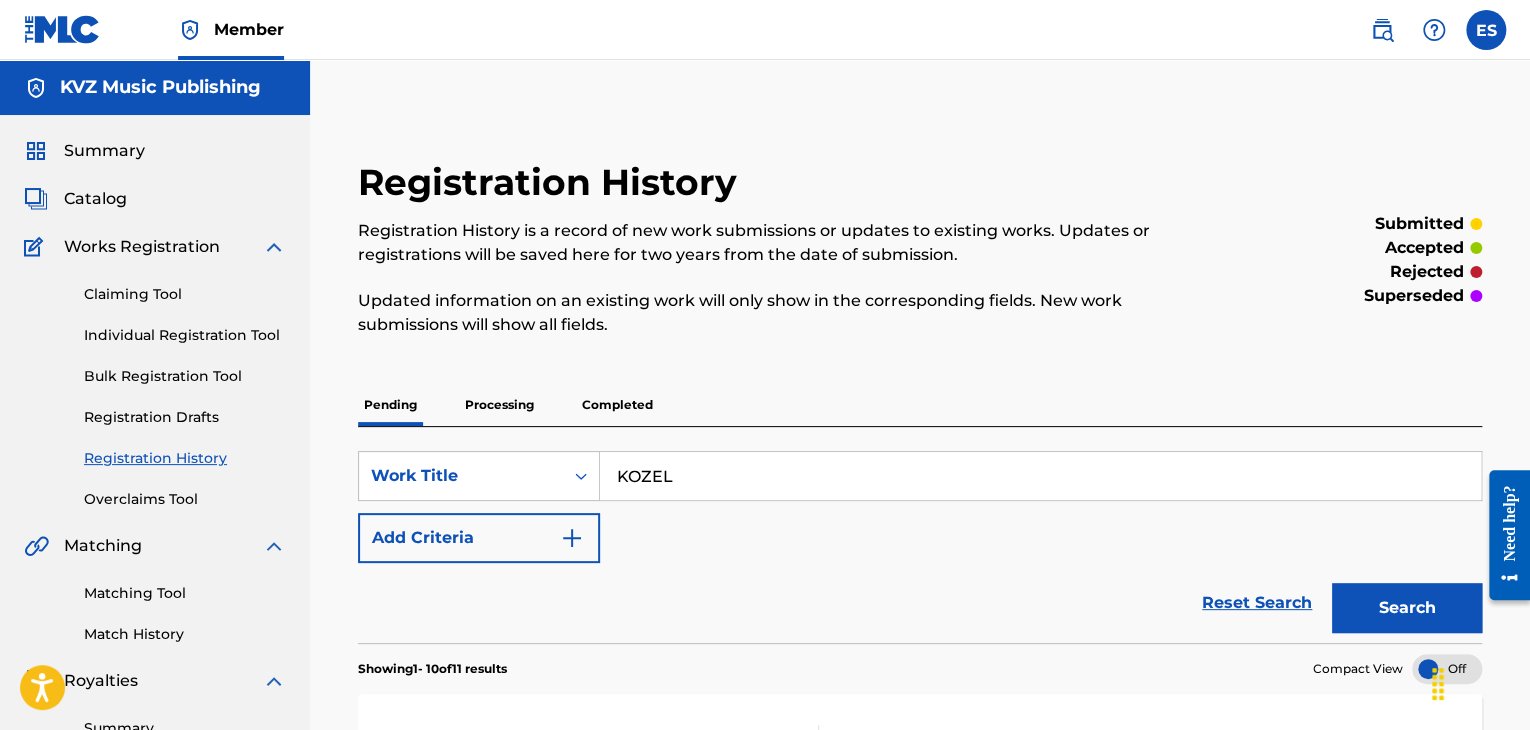 type on "KOZEL" 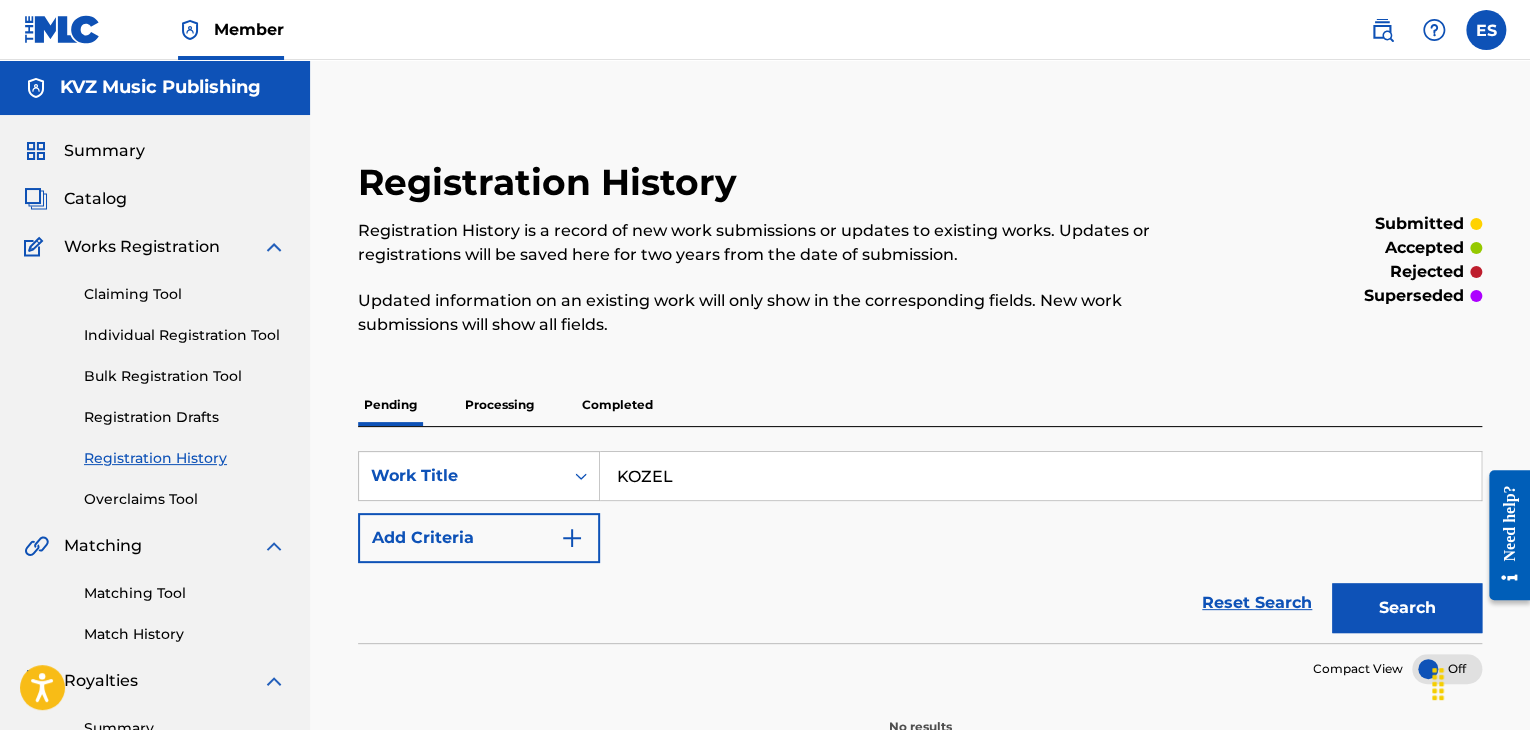 scroll, scrollTop: 300, scrollLeft: 0, axis: vertical 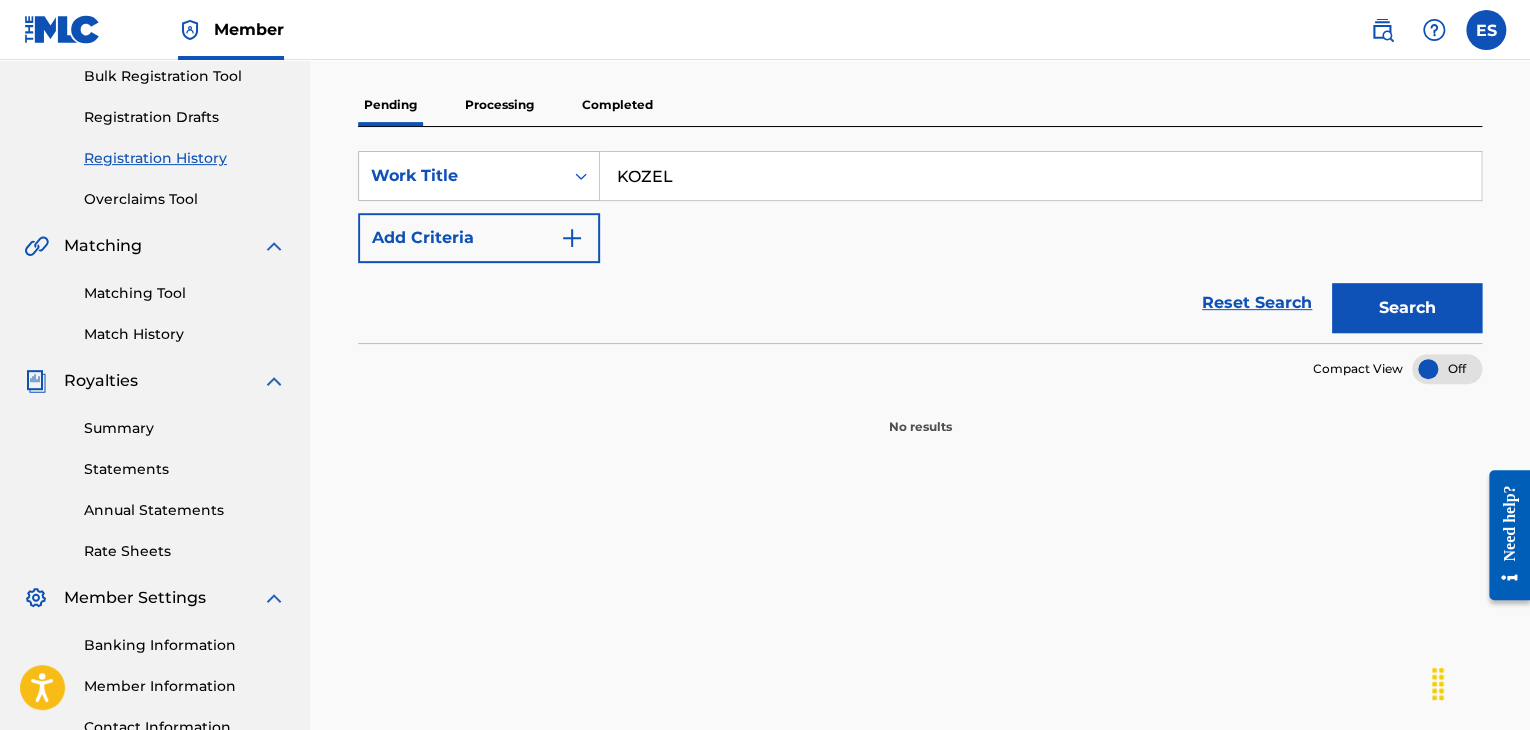 click on "Processing" at bounding box center [499, 105] 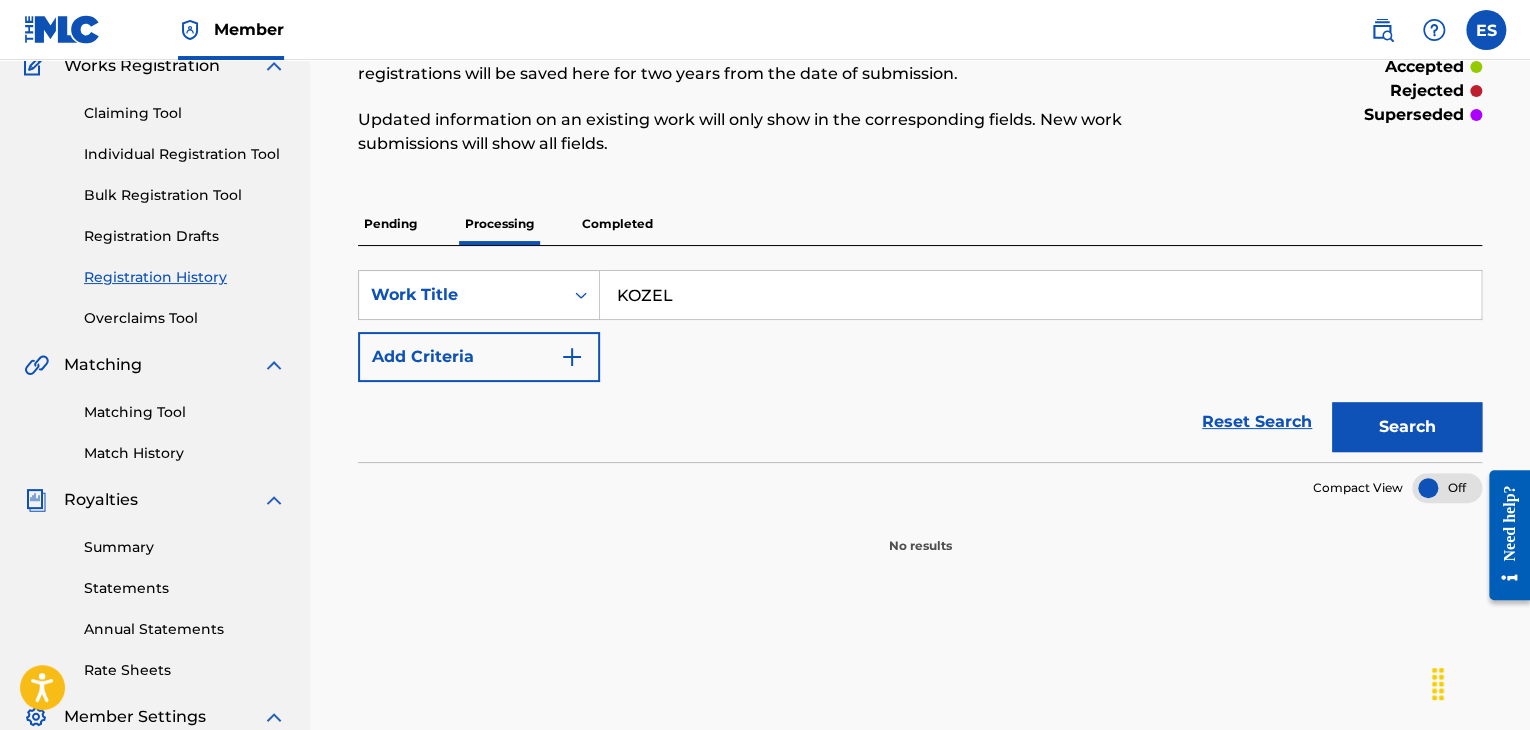 scroll, scrollTop: 300, scrollLeft: 0, axis: vertical 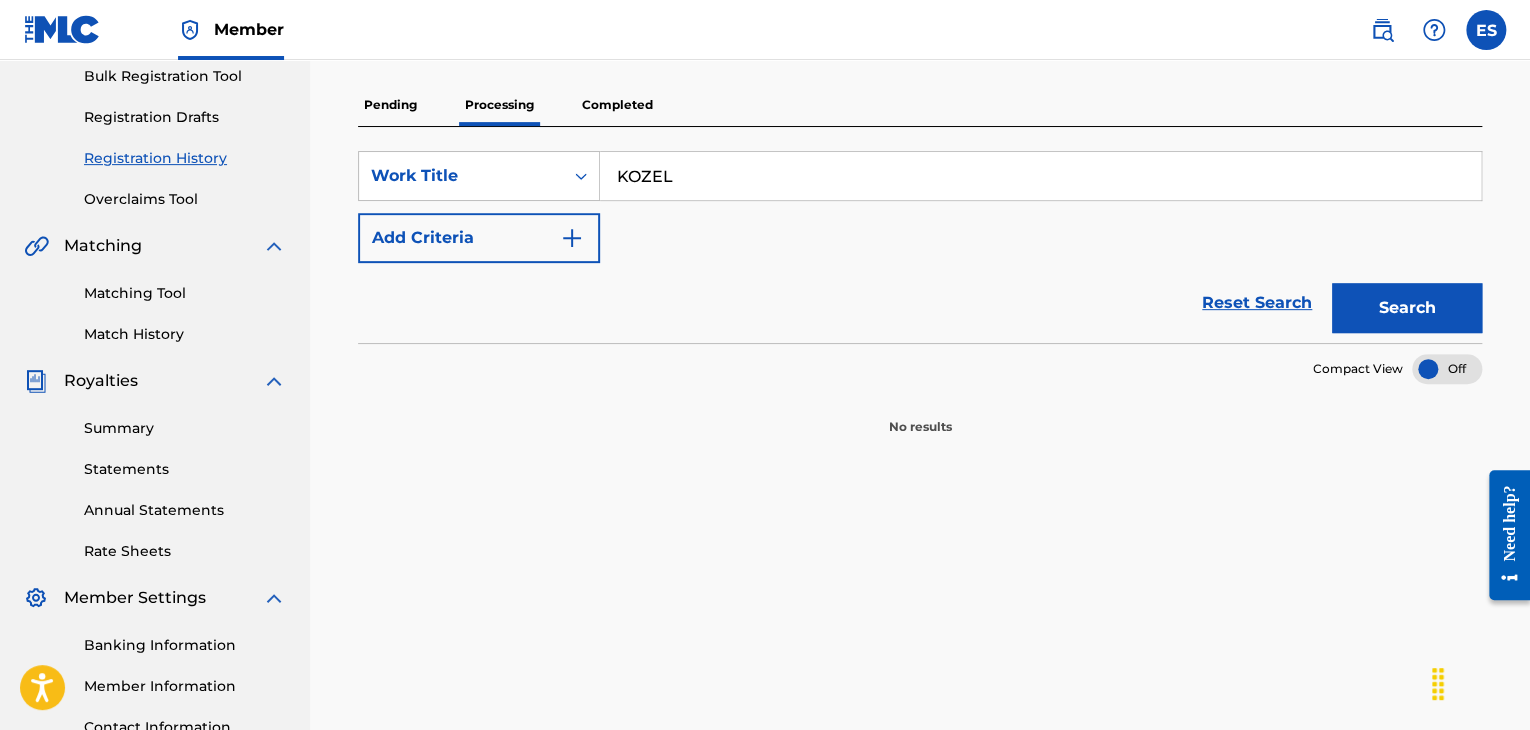 click on "Search" at bounding box center (1407, 308) 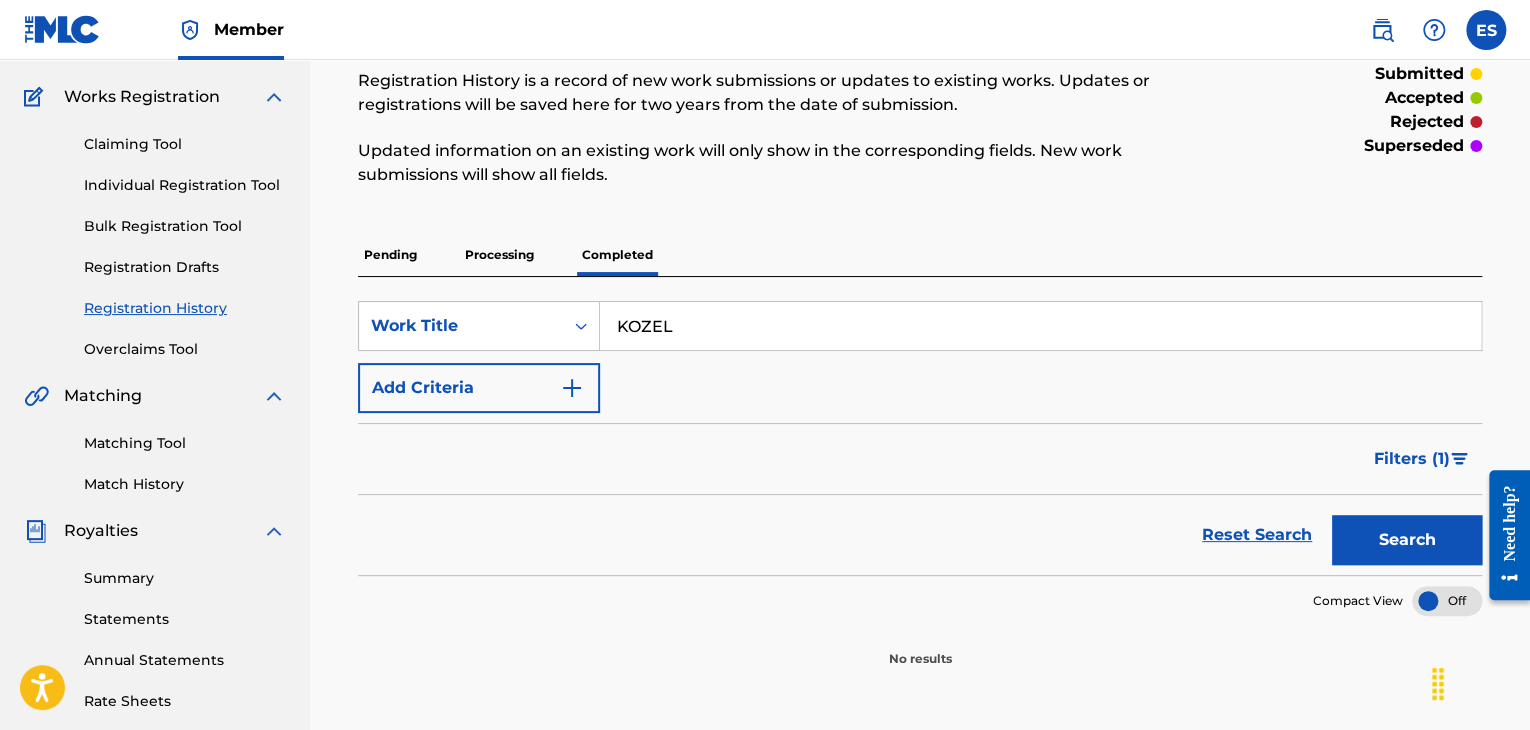 scroll, scrollTop: 400, scrollLeft: 0, axis: vertical 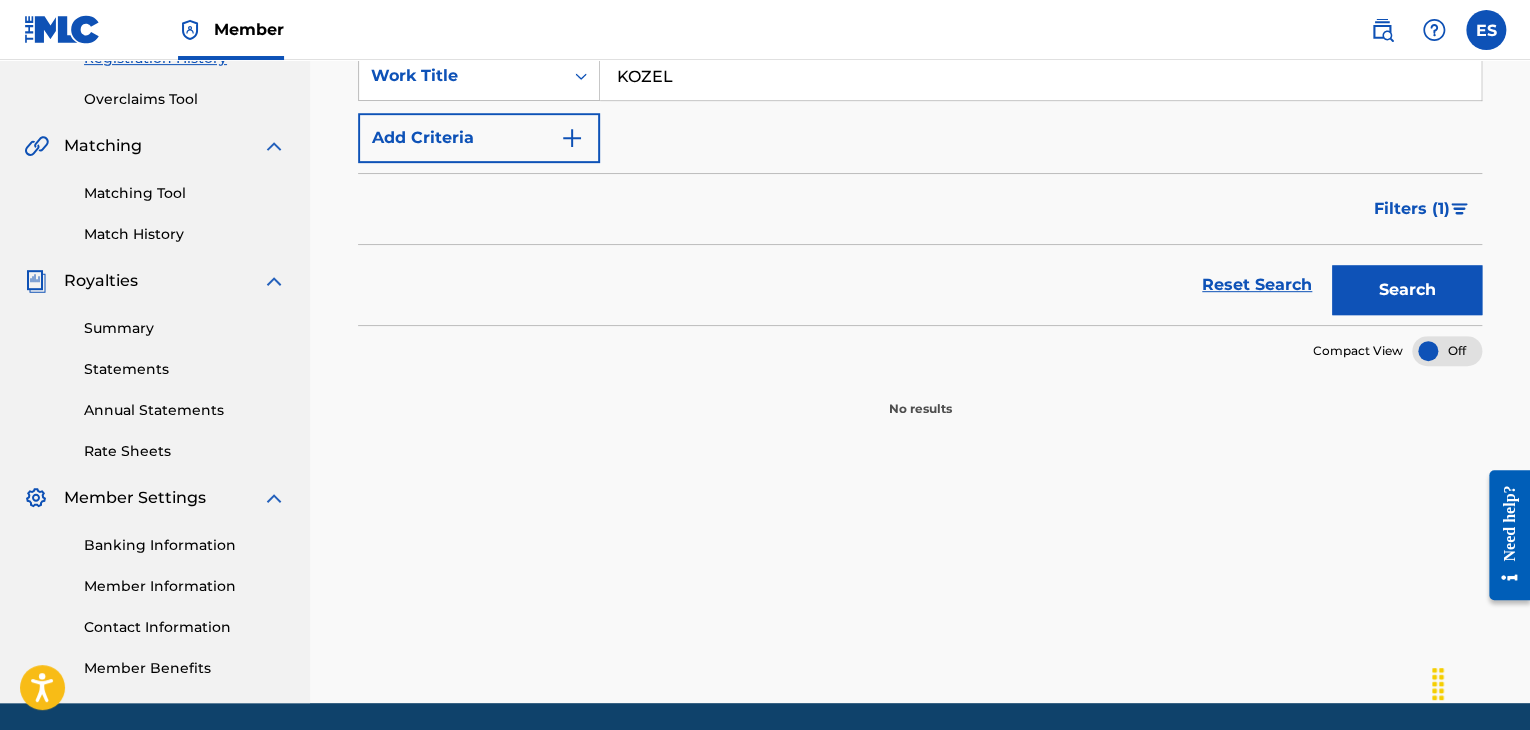 click on "Search" at bounding box center (1407, 290) 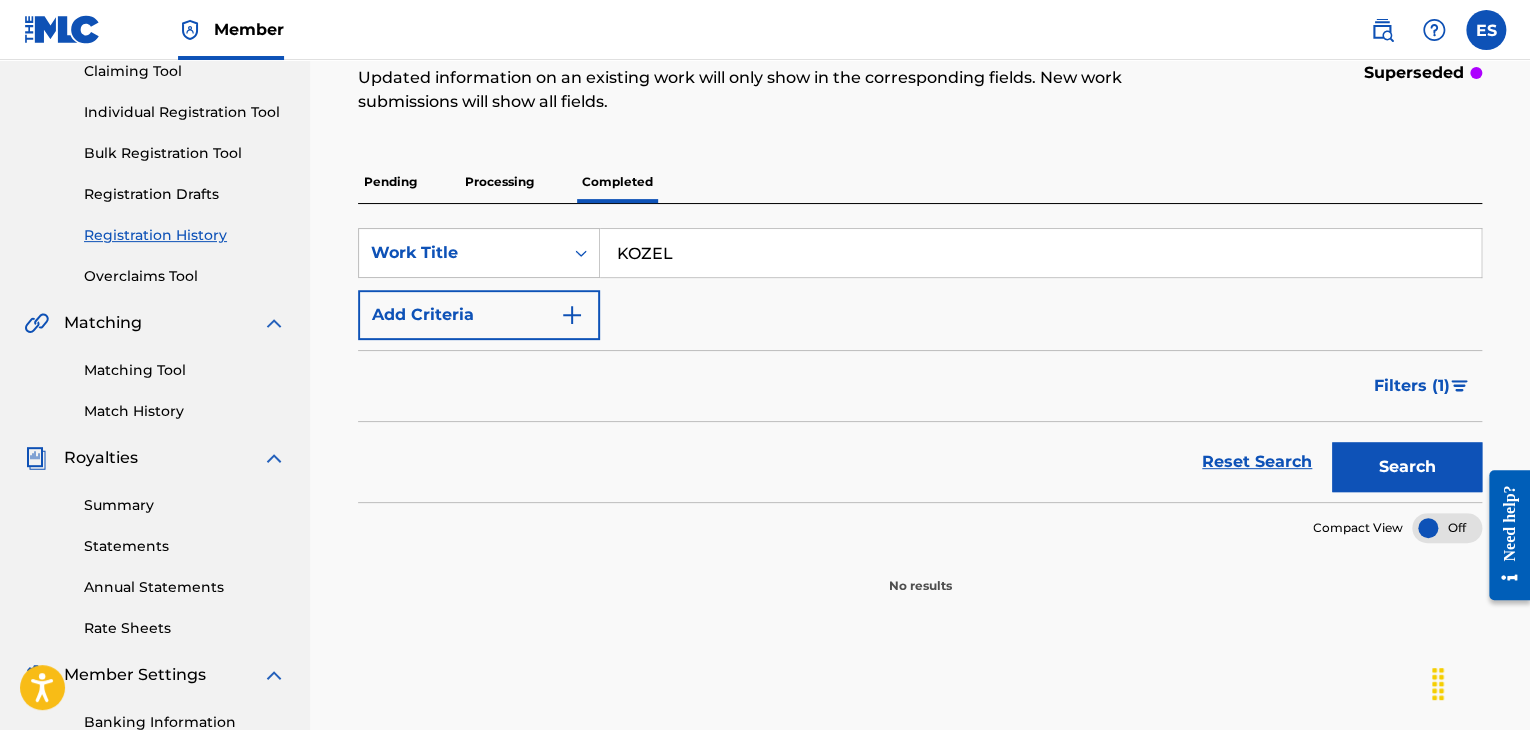 scroll, scrollTop: 200, scrollLeft: 0, axis: vertical 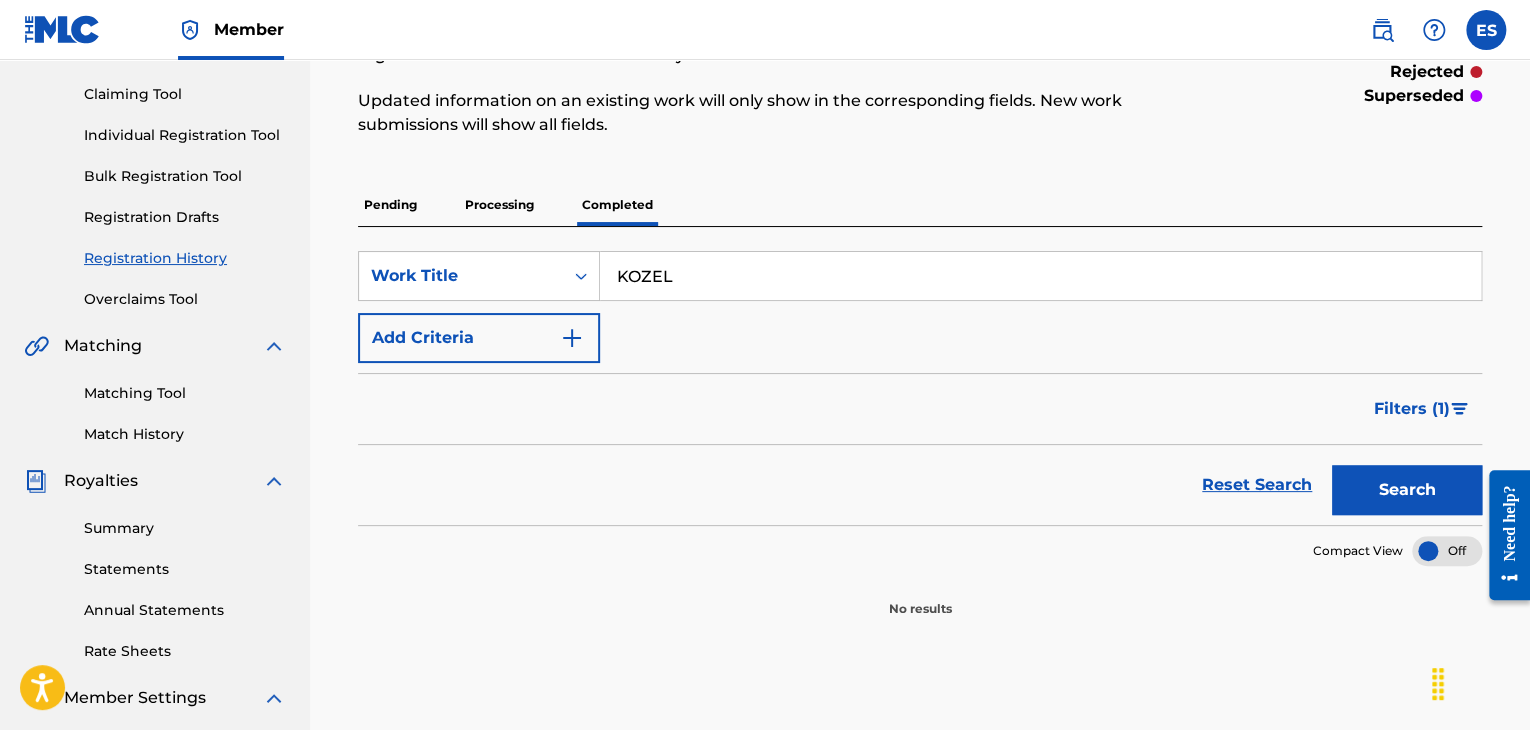 click on "Individual Registration Tool" at bounding box center [185, 135] 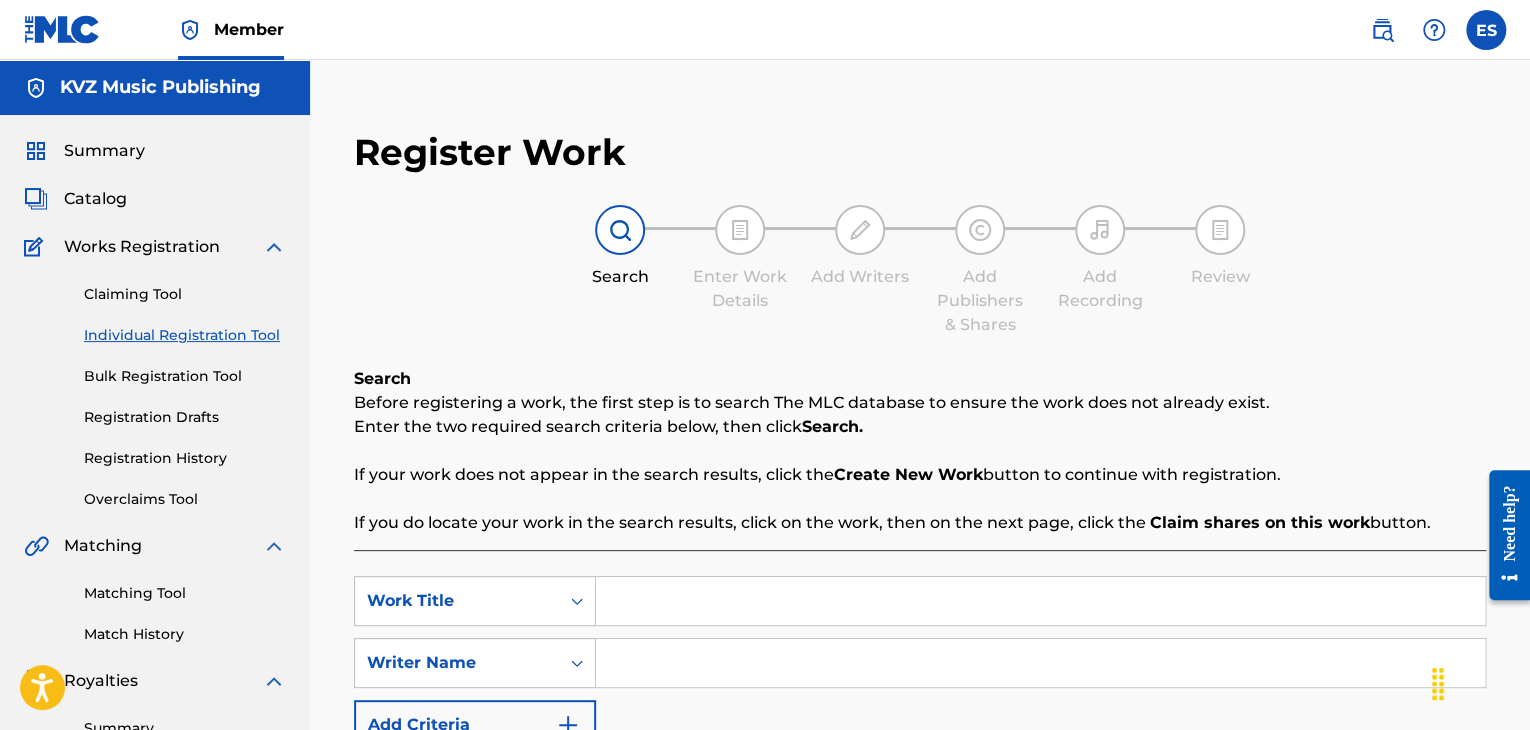 click at bounding box center [1040, 601] 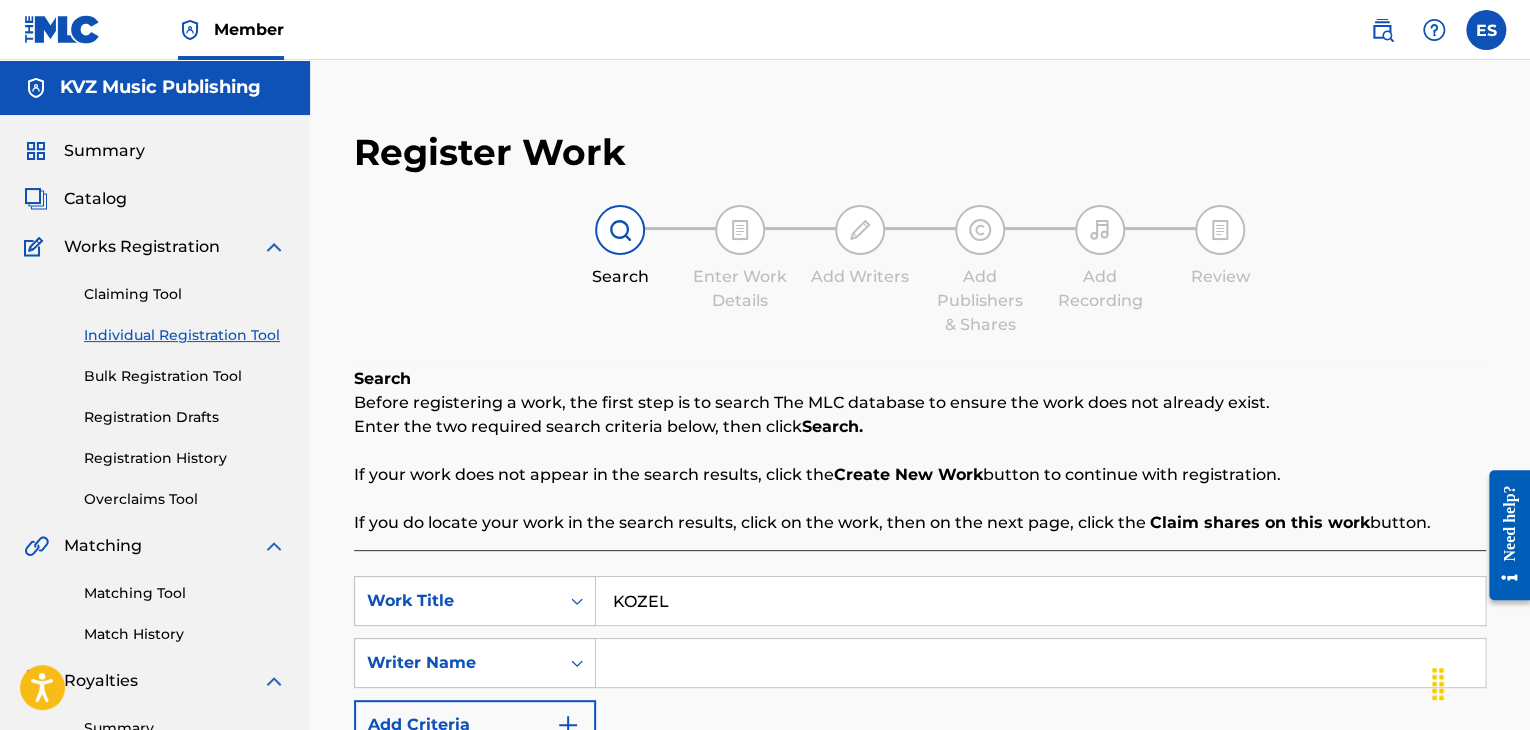type on "KOZEL" 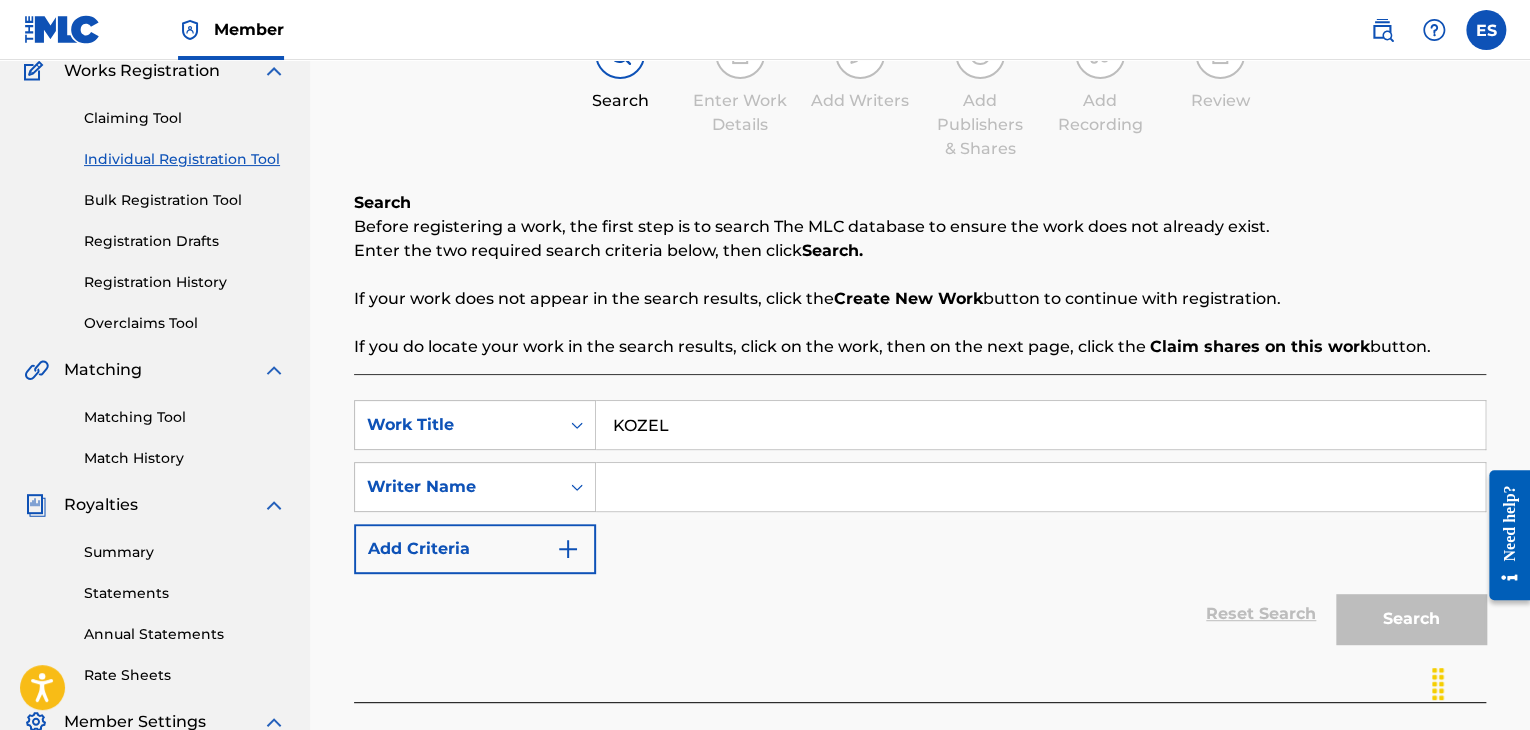 scroll, scrollTop: 300, scrollLeft: 0, axis: vertical 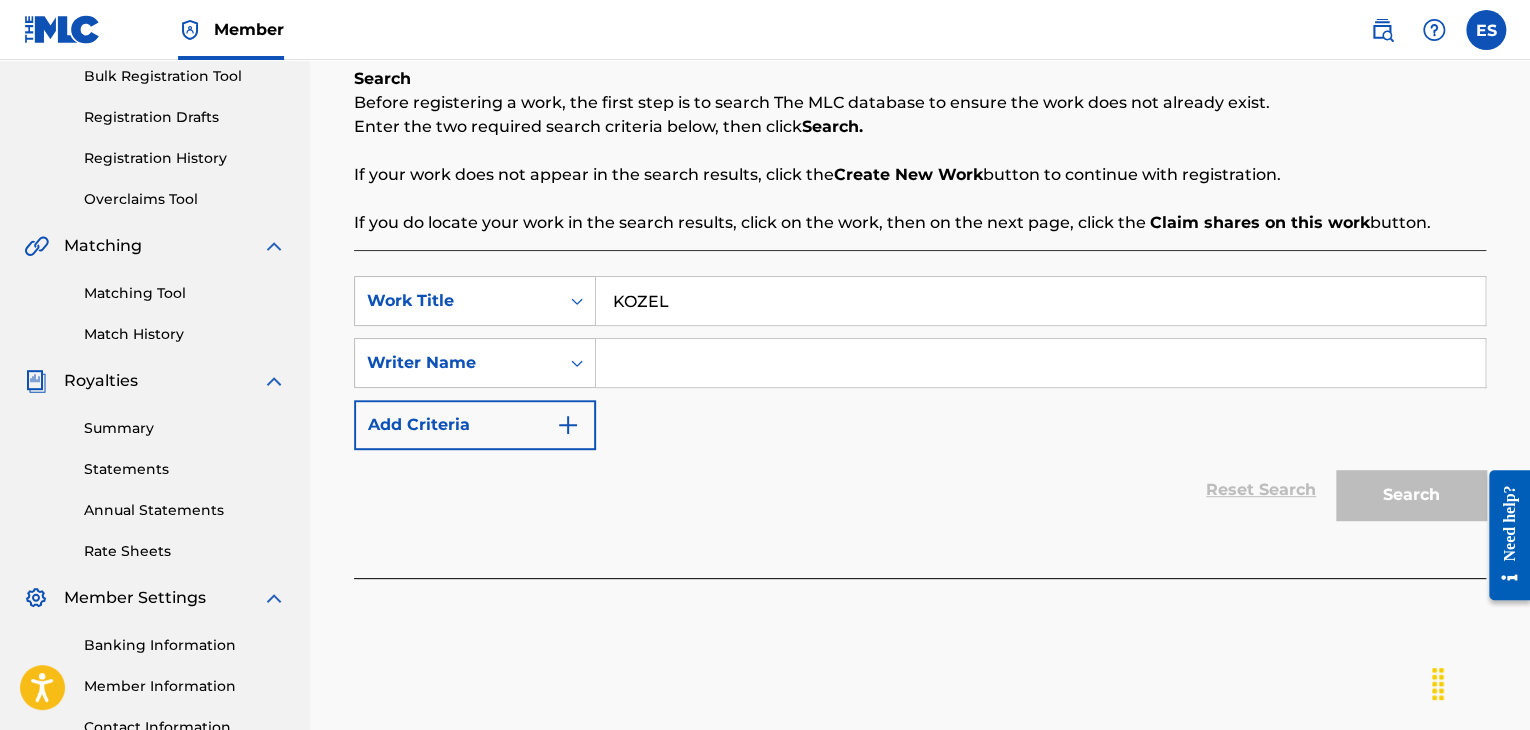 drag, startPoint x: 662, startPoint y: 371, endPoint x: 671, endPoint y: 377, distance: 10.816654 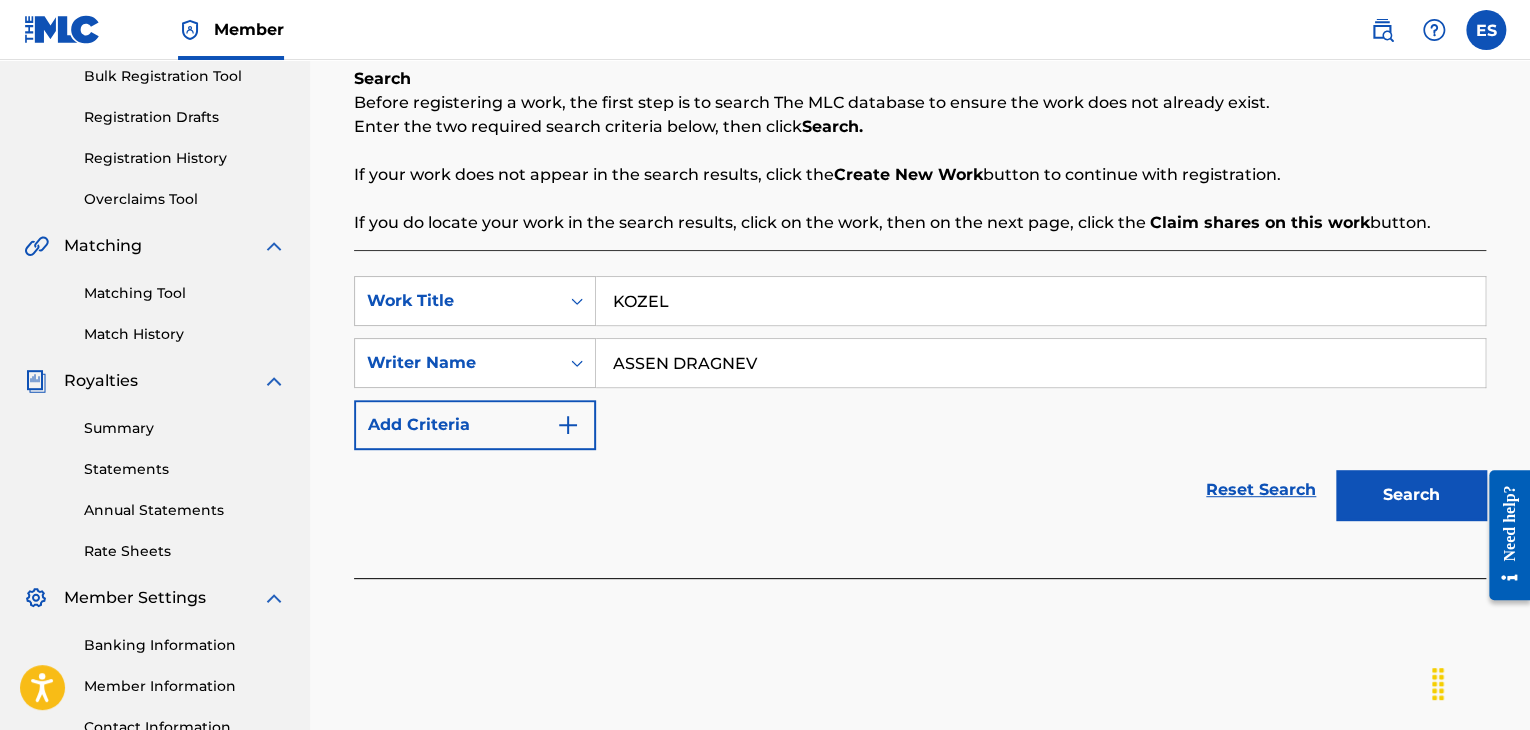 click on "Search" at bounding box center (1411, 495) 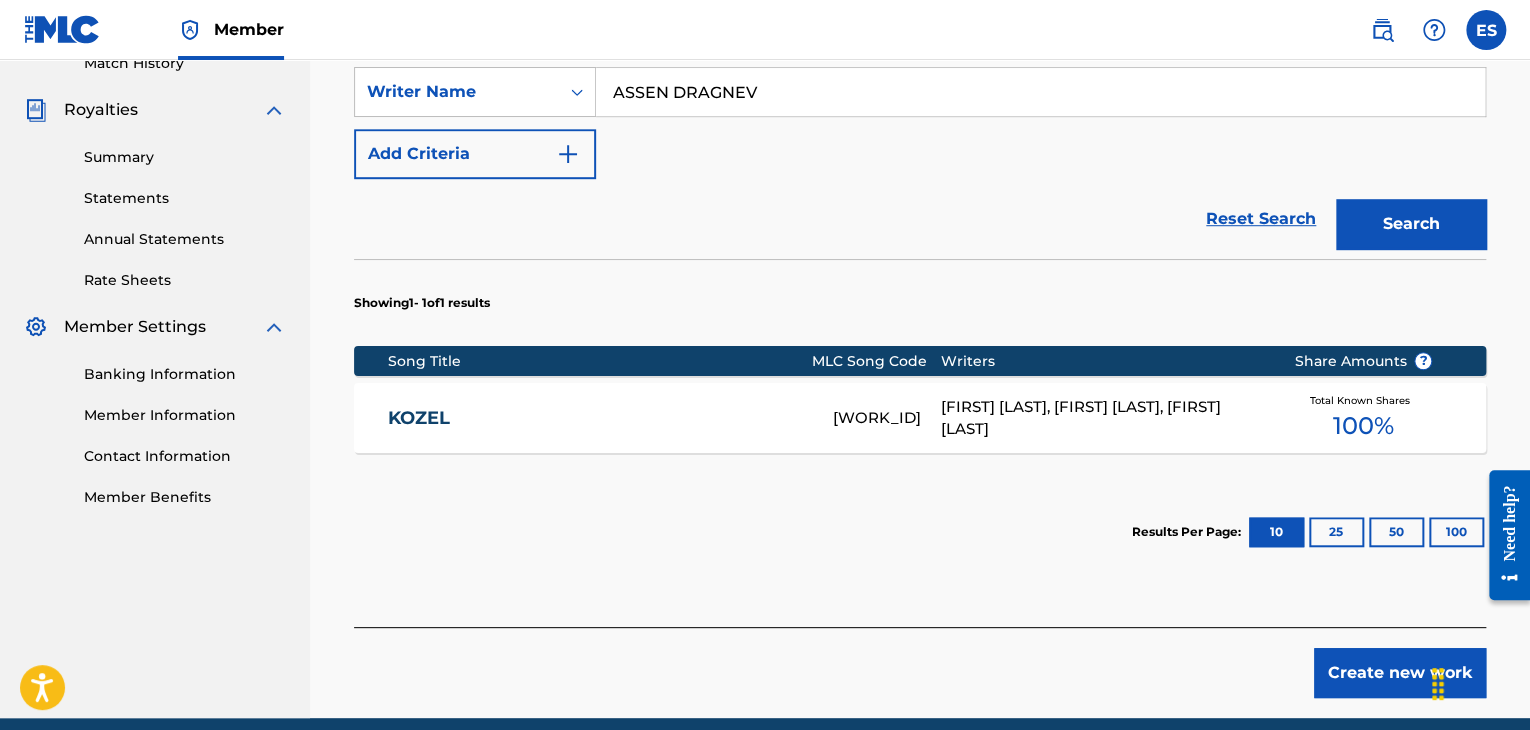 scroll, scrollTop: 655, scrollLeft: 0, axis: vertical 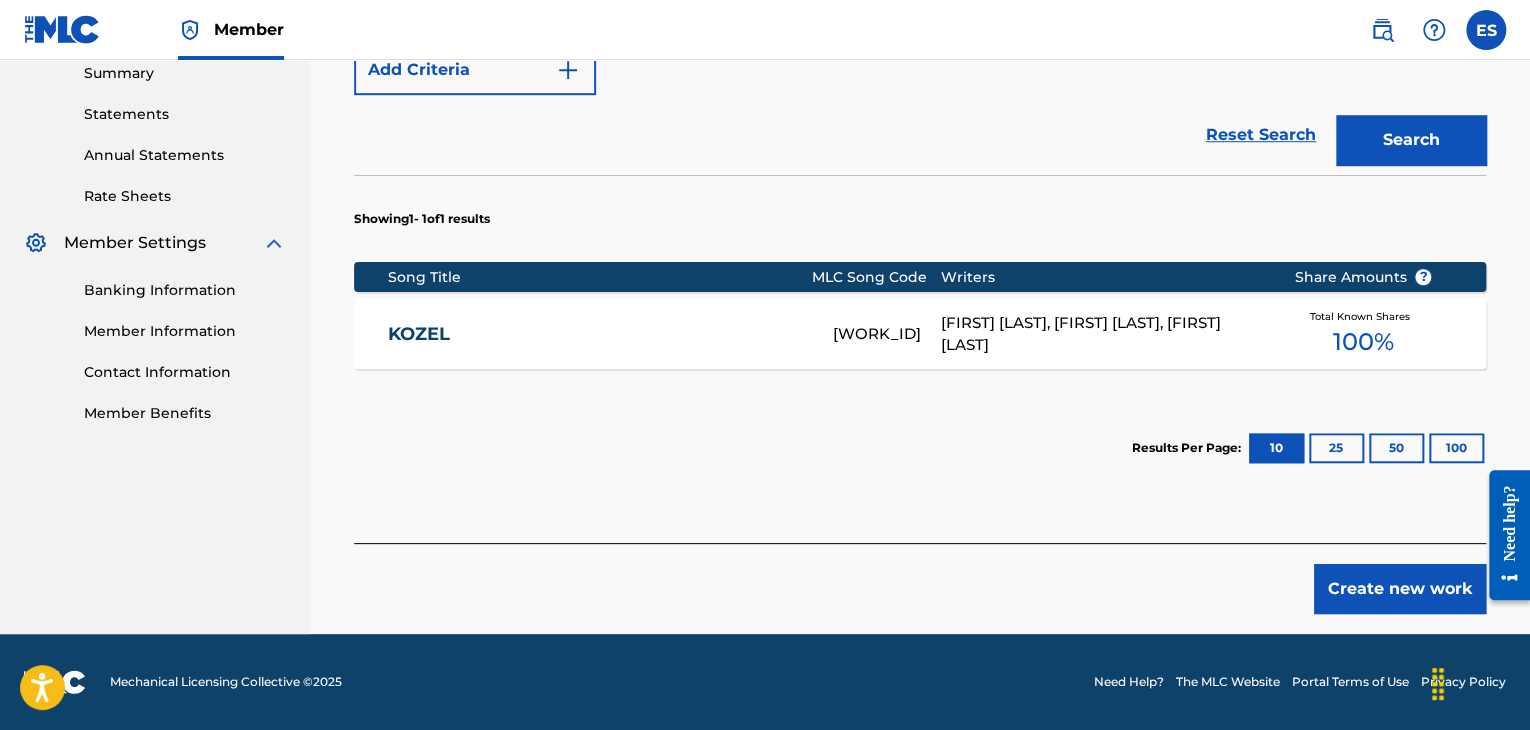 click on "[FIRST] [LAST], [FIRST] [LAST], [FIRST] [LAST]" at bounding box center (1102, 334) 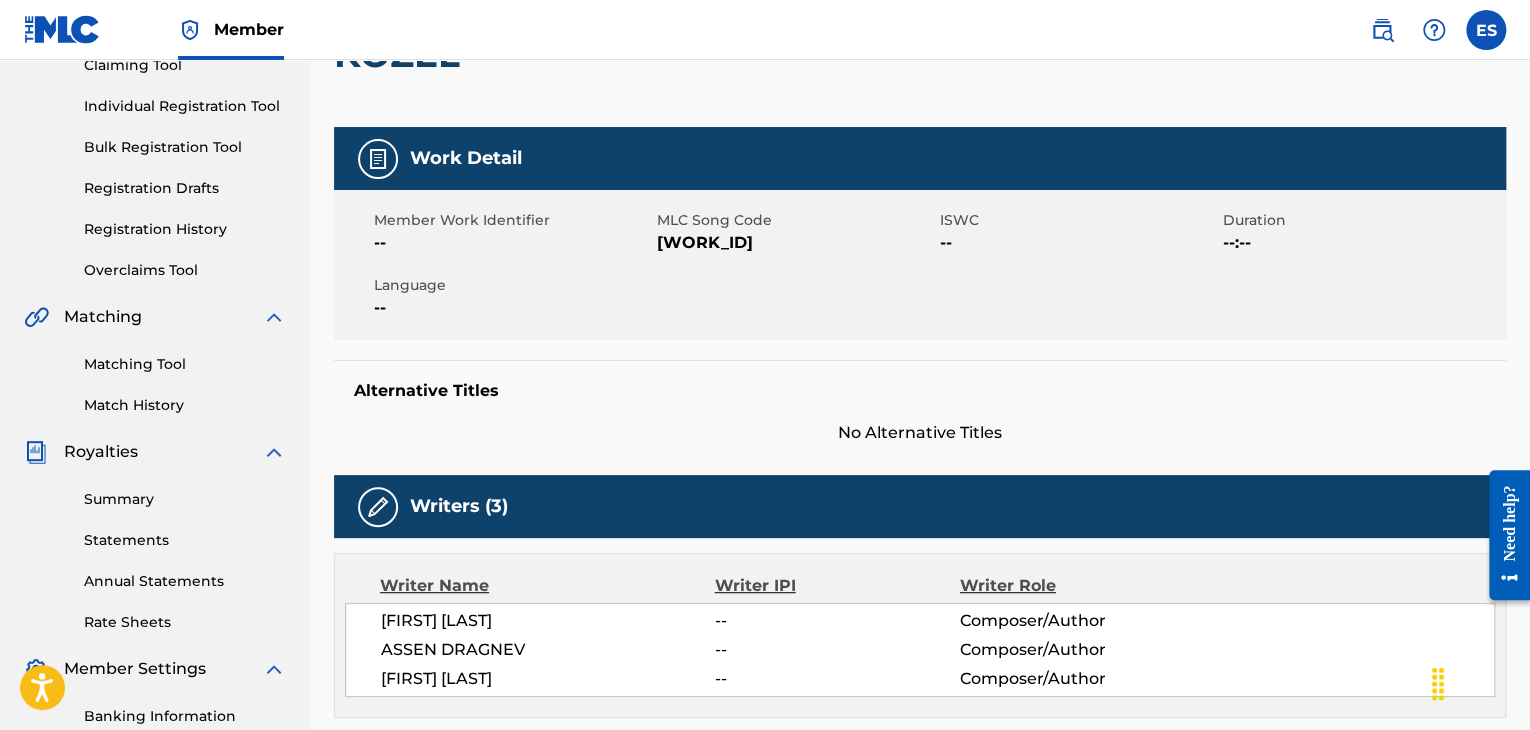 scroll, scrollTop: 500, scrollLeft: 0, axis: vertical 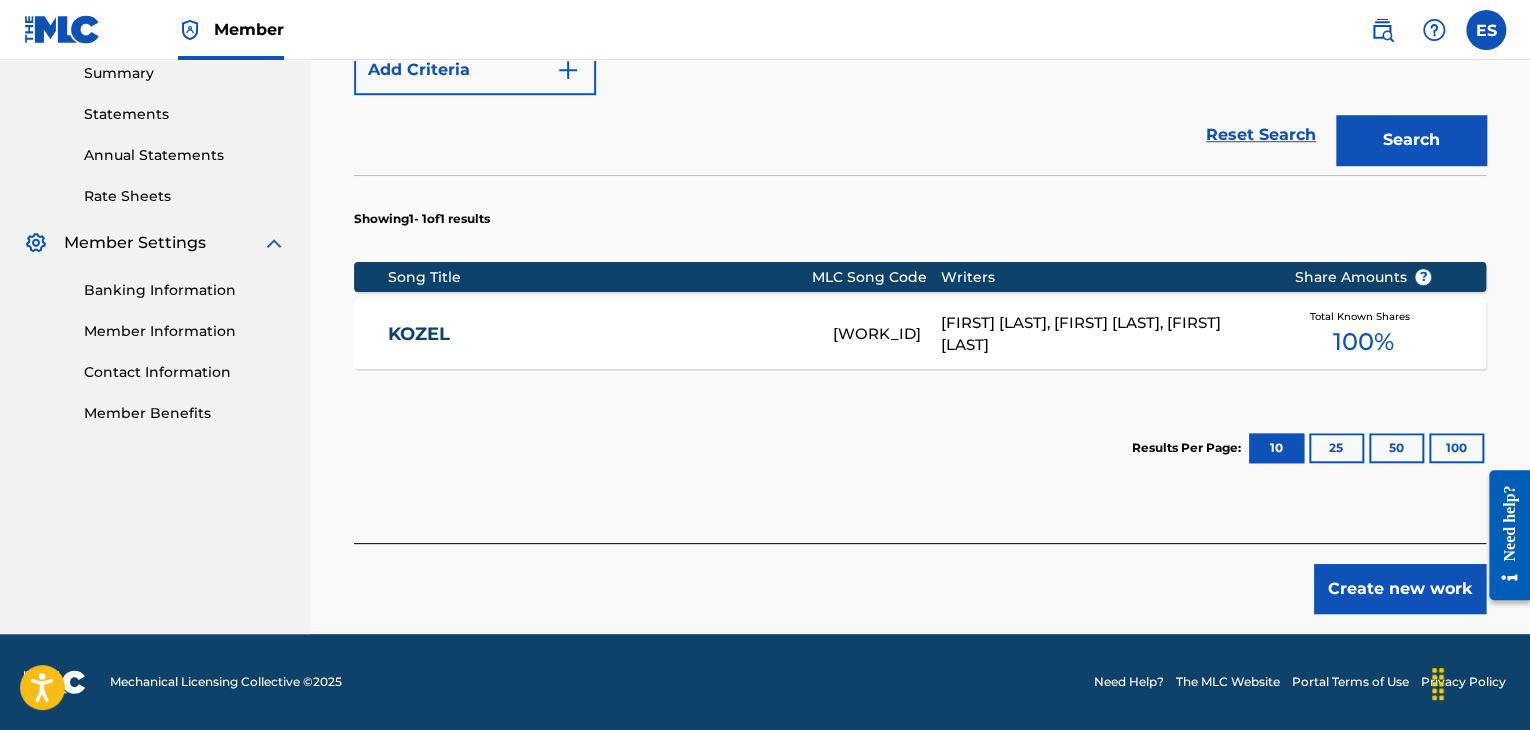 click on "Create new work" at bounding box center (1400, 589) 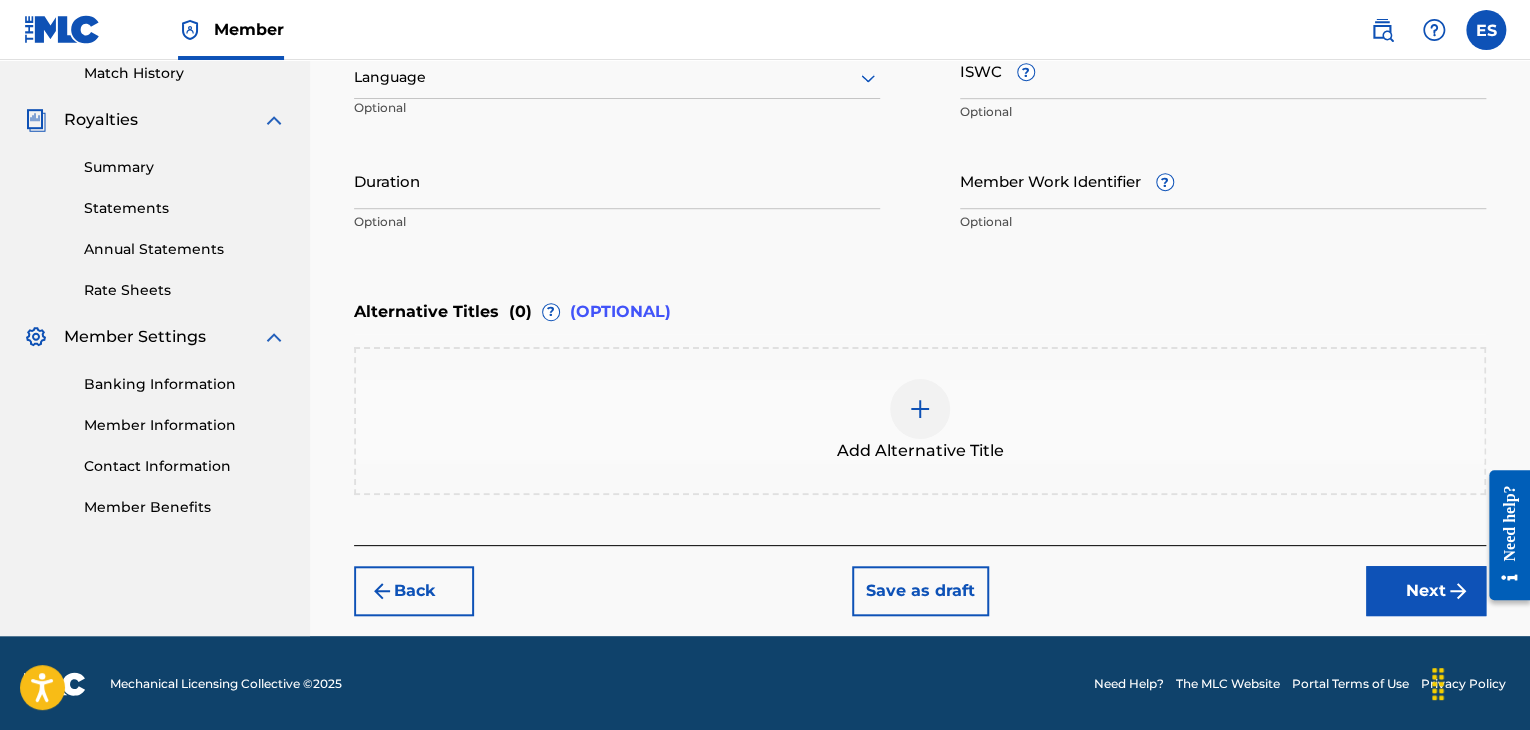 click at bounding box center (617, 77) 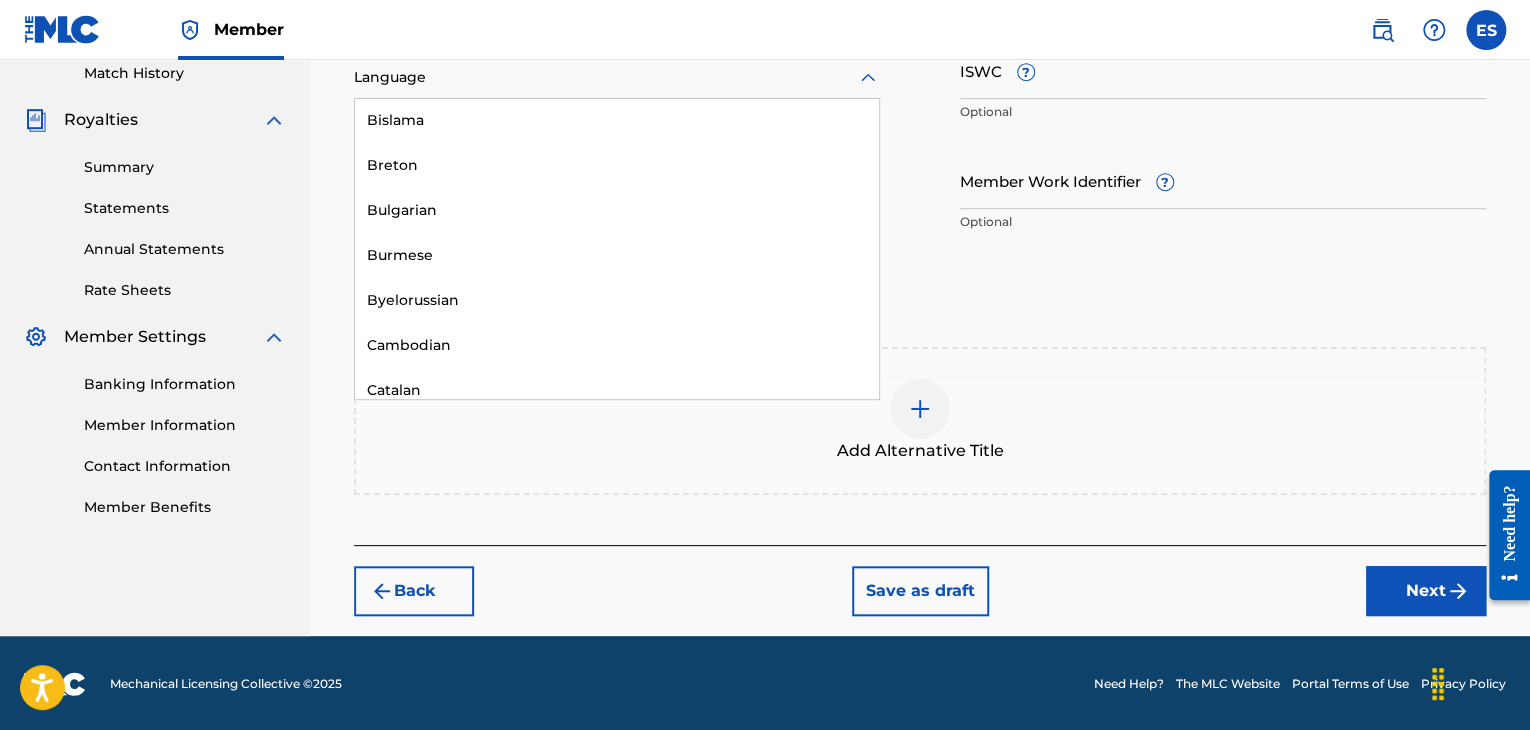 scroll, scrollTop: 900, scrollLeft: 0, axis: vertical 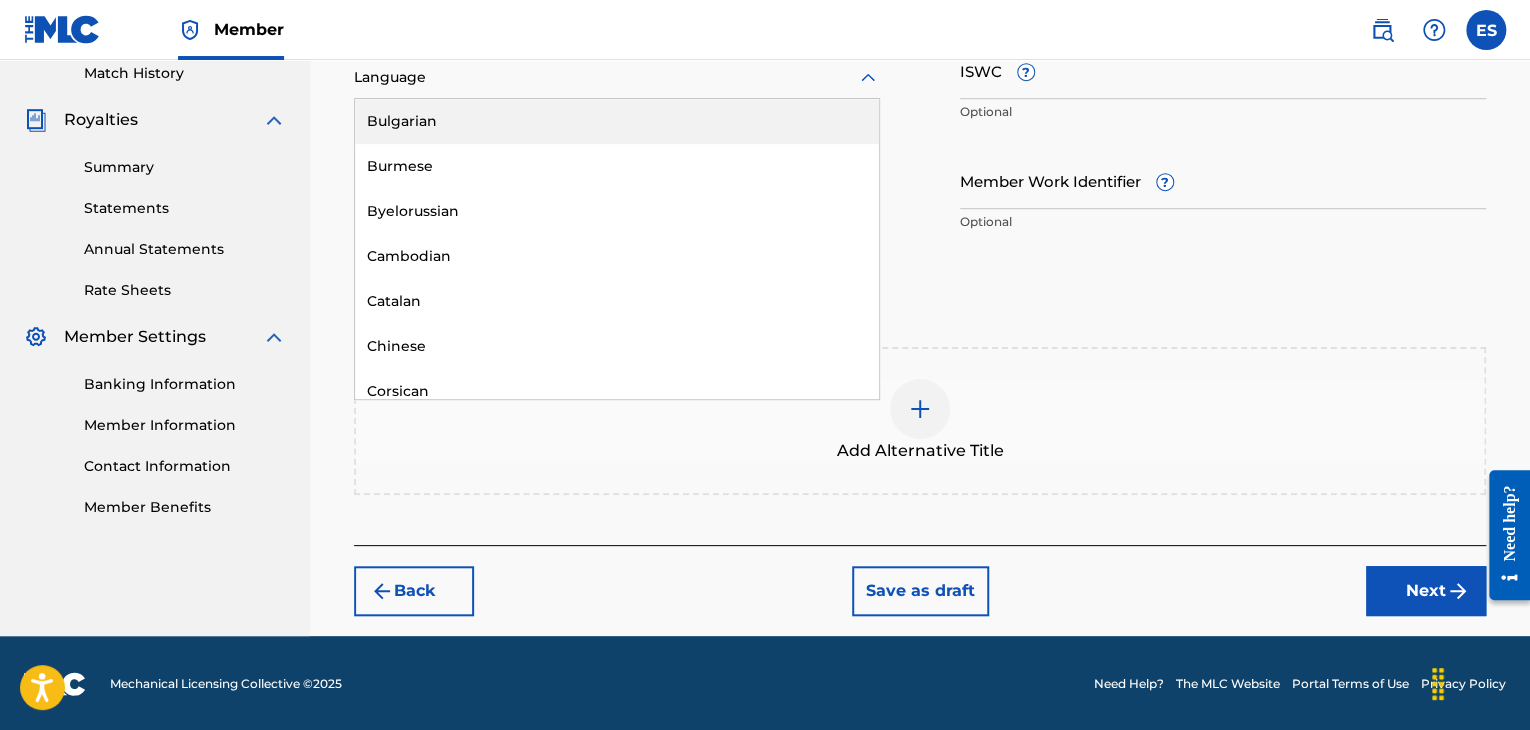 click on "Bulgarian" at bounding box center [617, 121] 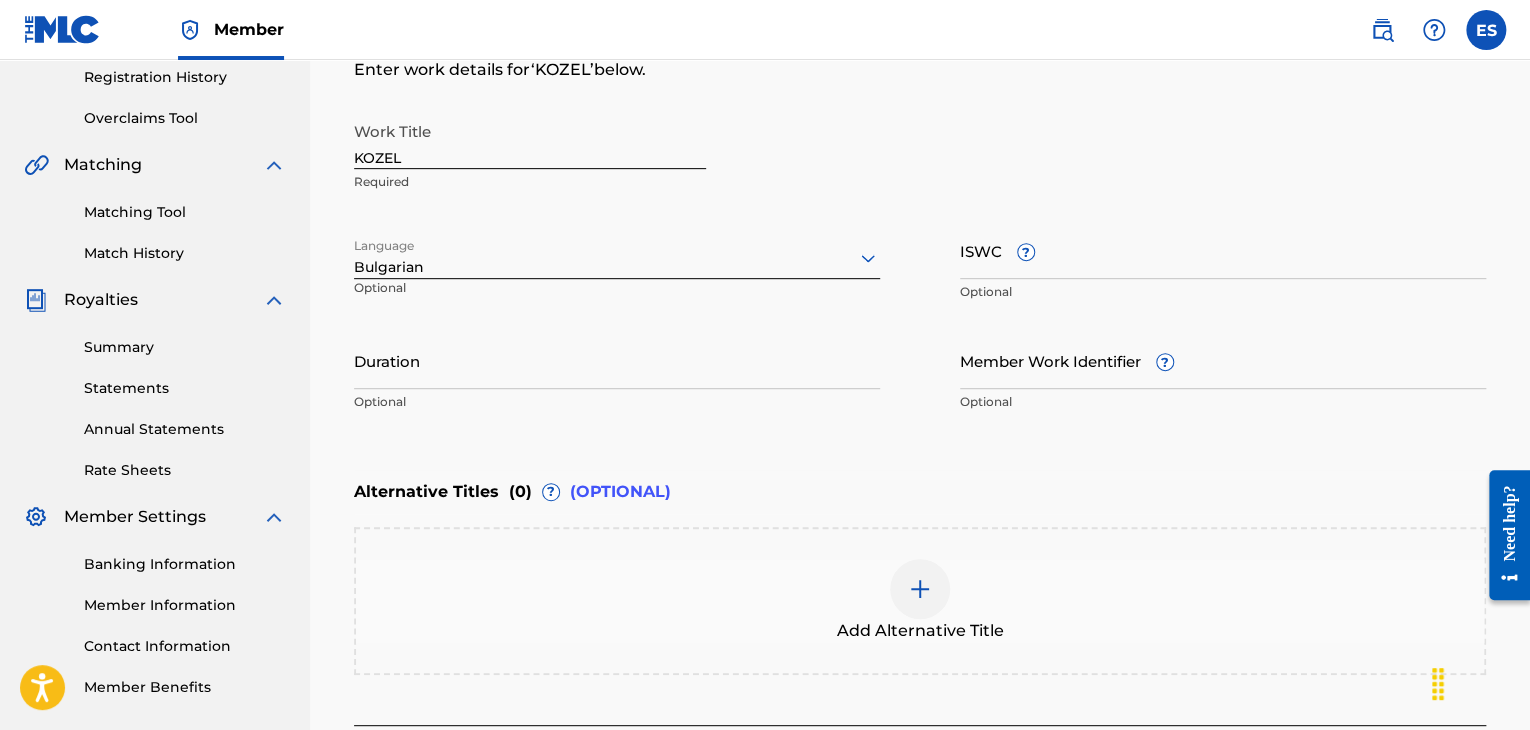 scroll, scrollTop: 400, scrollLeft: 0, axis: vertical 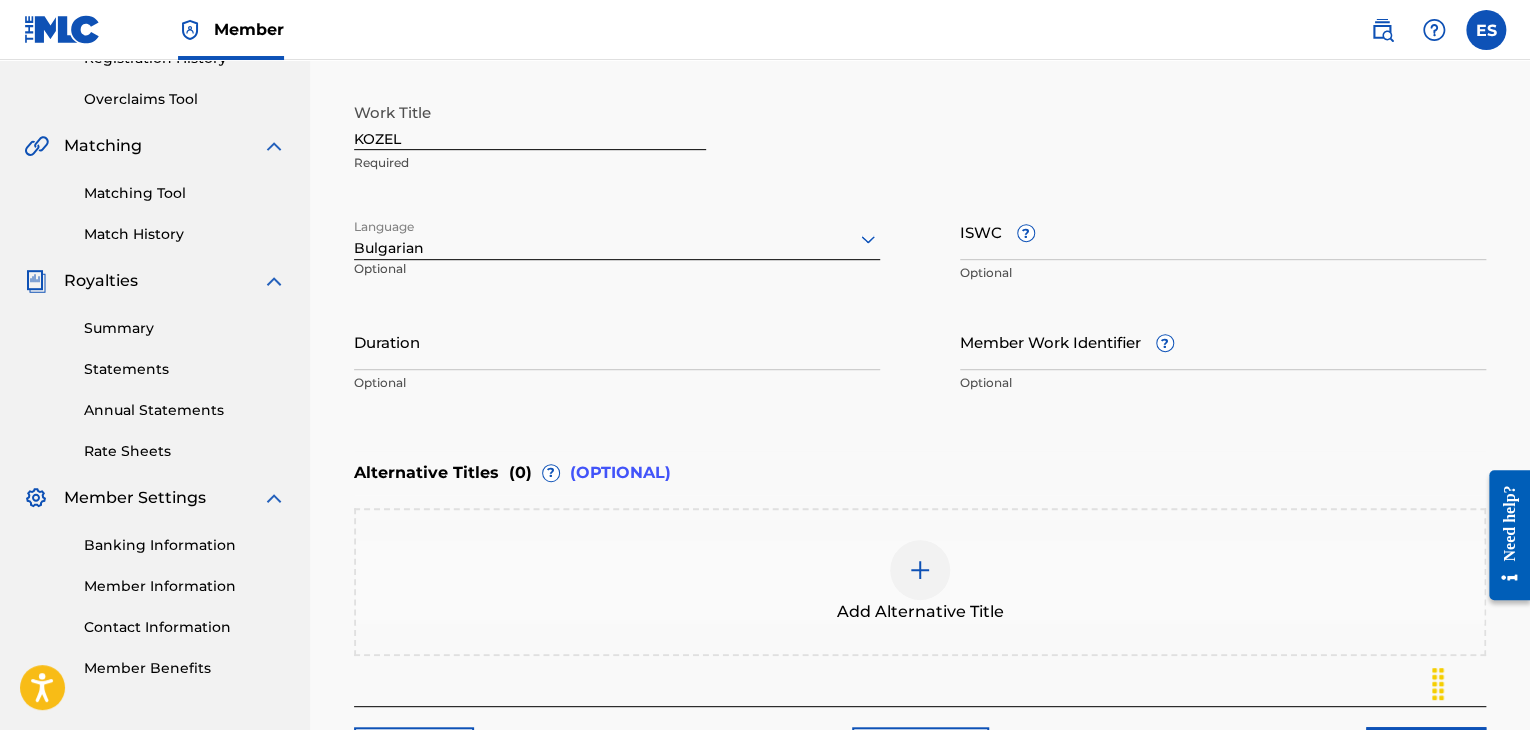 click on "Duration" at bounding box center (617, 341) 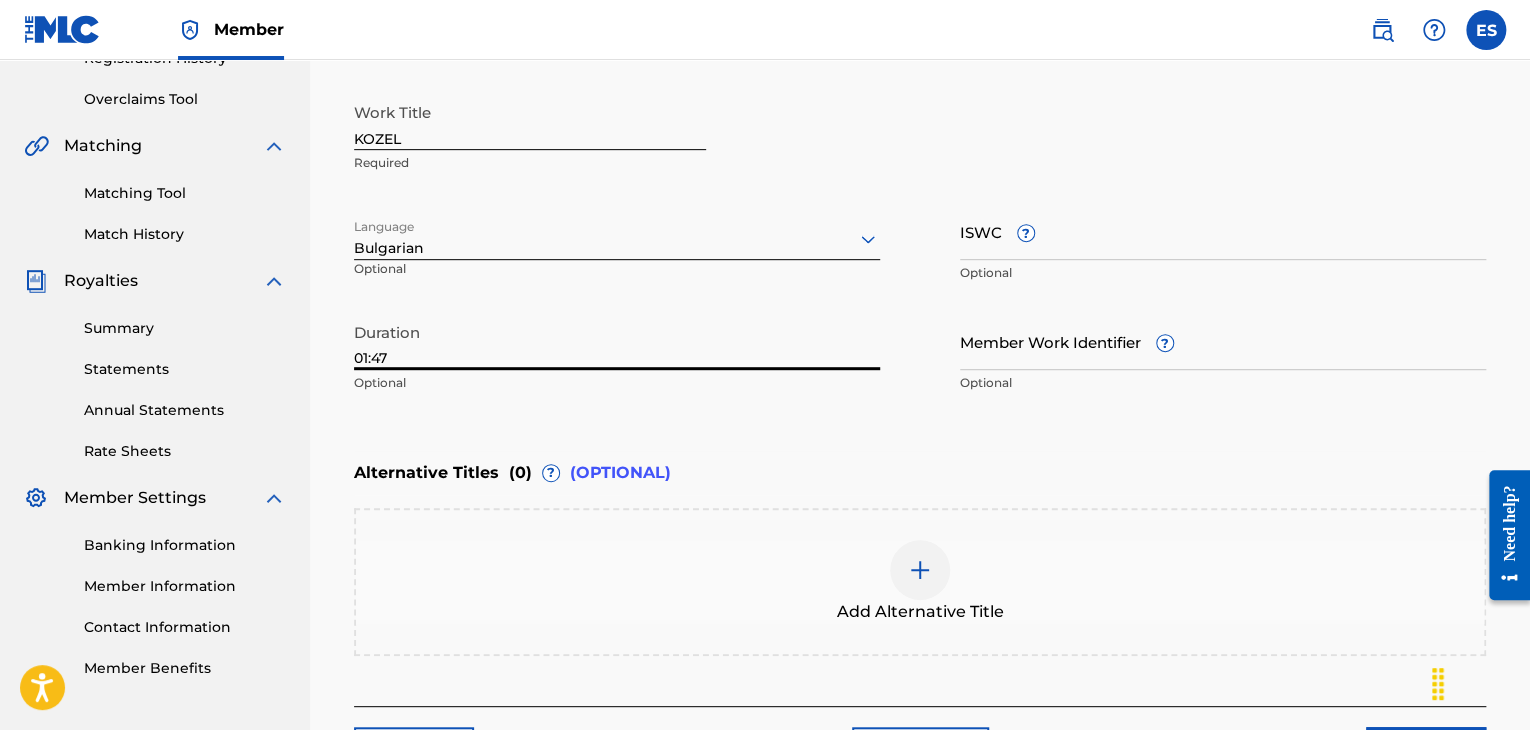 type on "01:47" 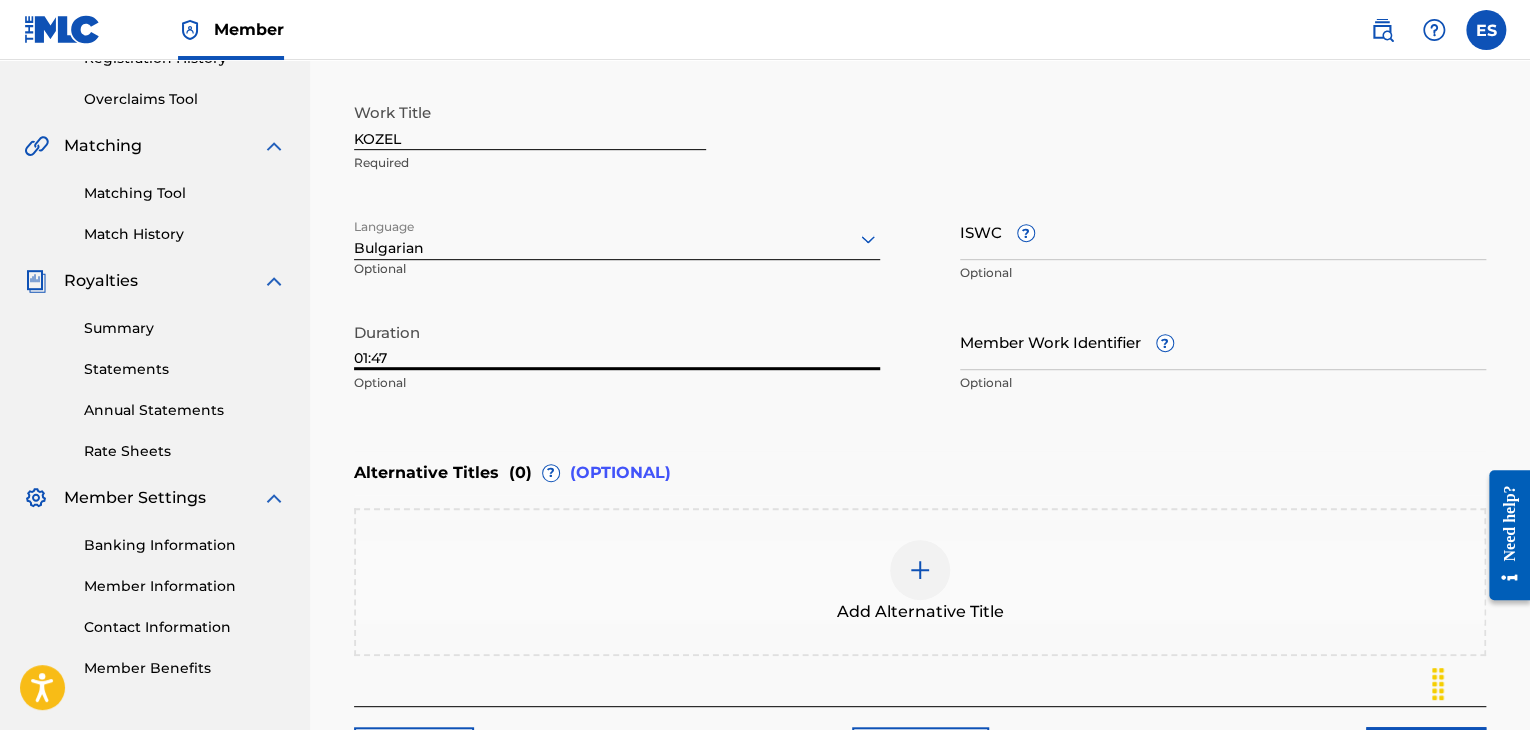 click at bounding box center [920, 570] 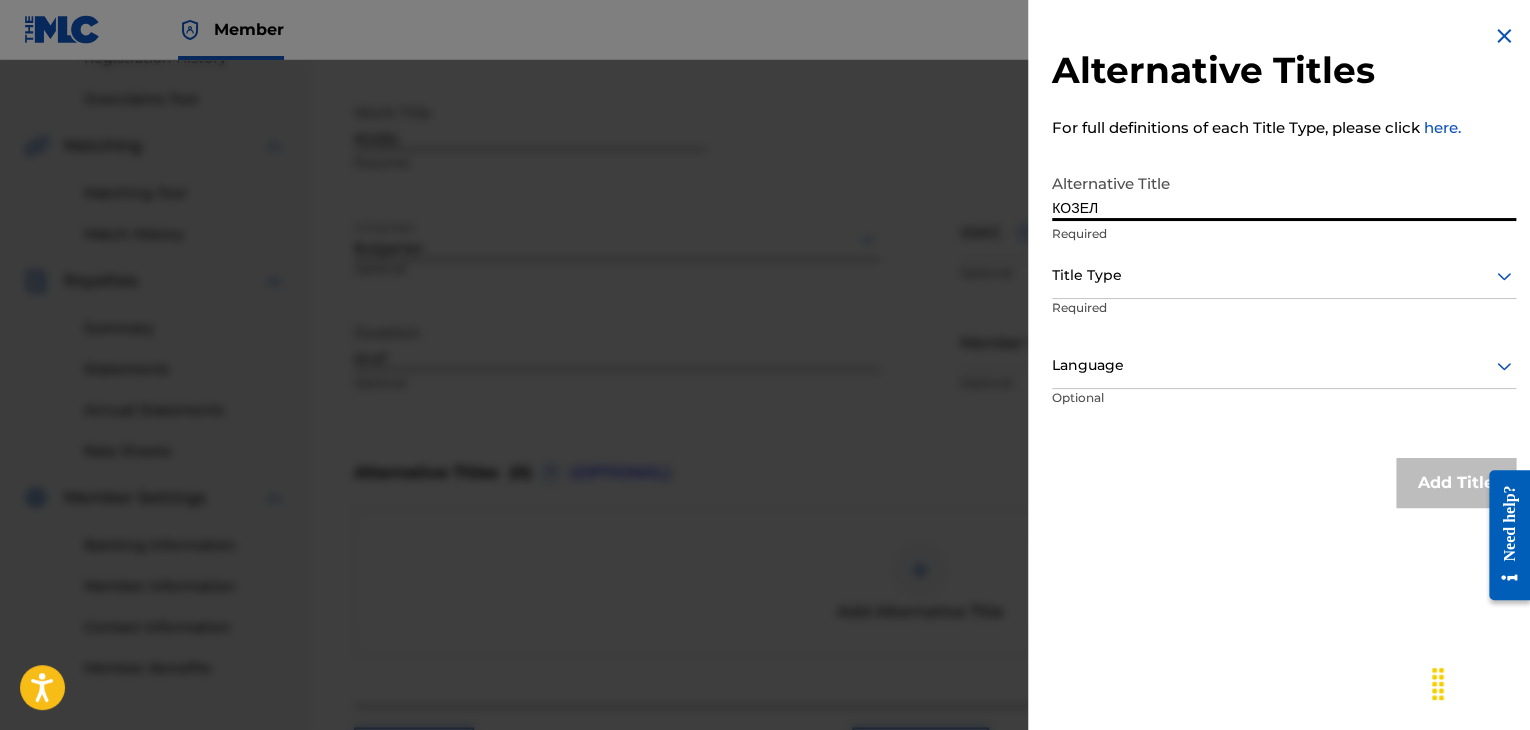 type on "КОЗЕЛ" 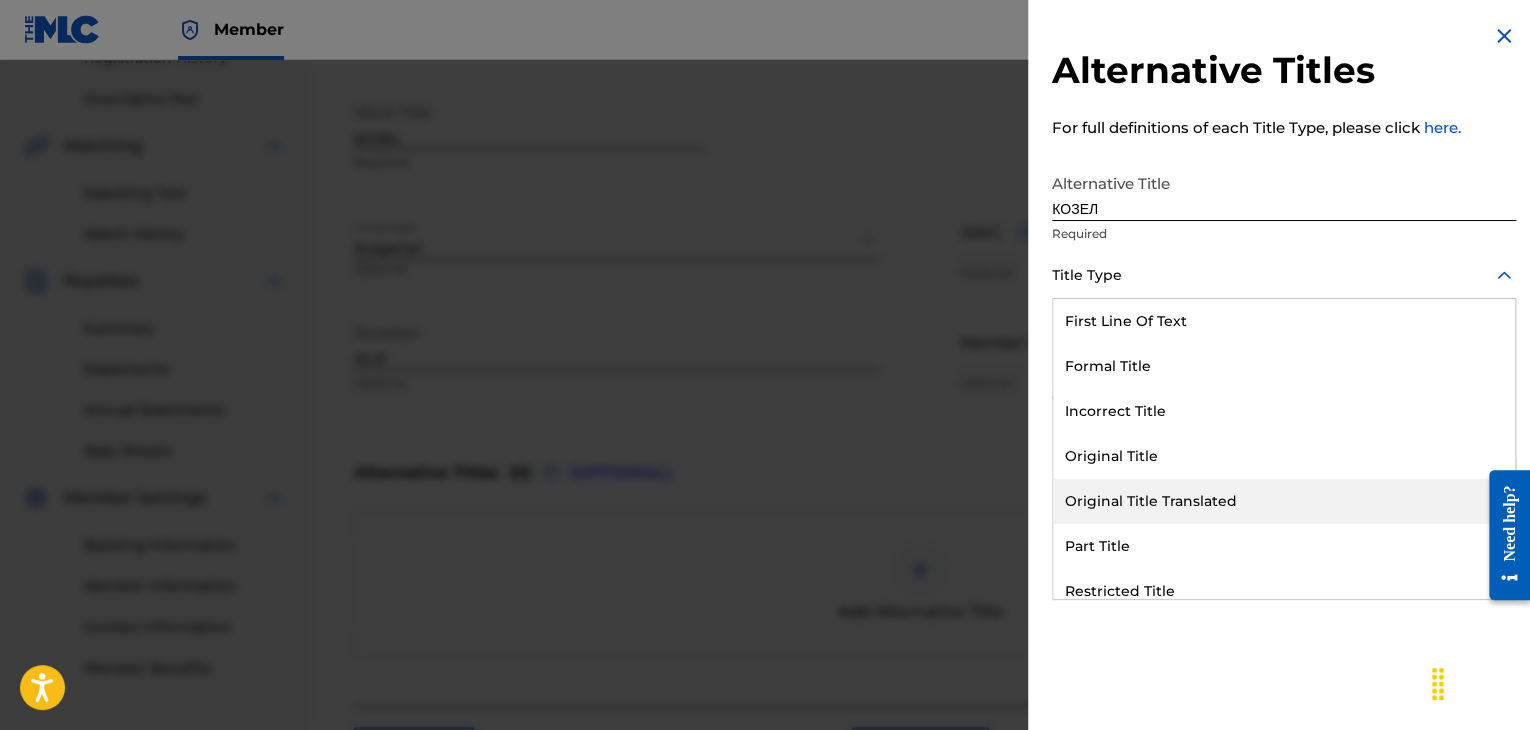 click on "Original Title Translated" at bounding box center [1284, 501] 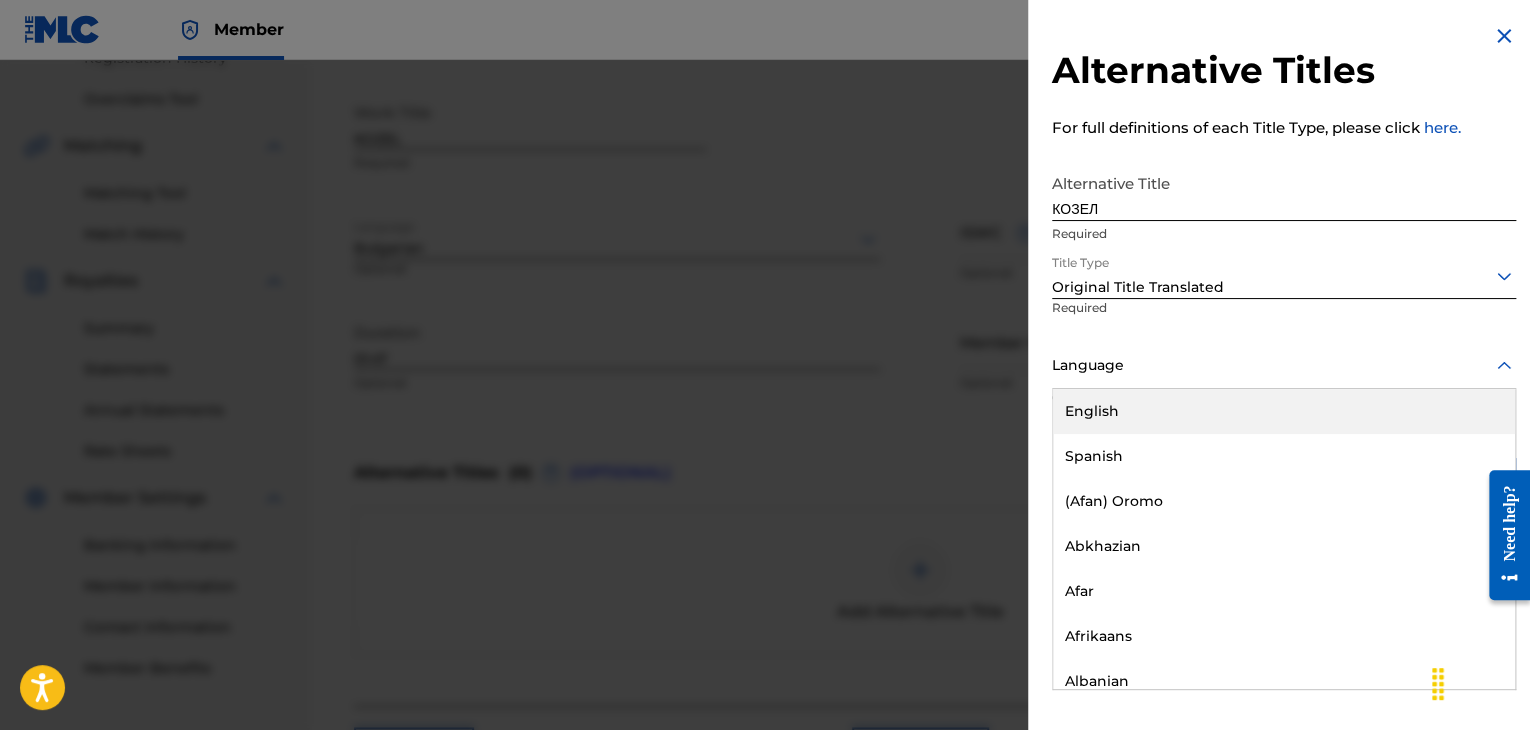 click at bounding box center [1284, 365] 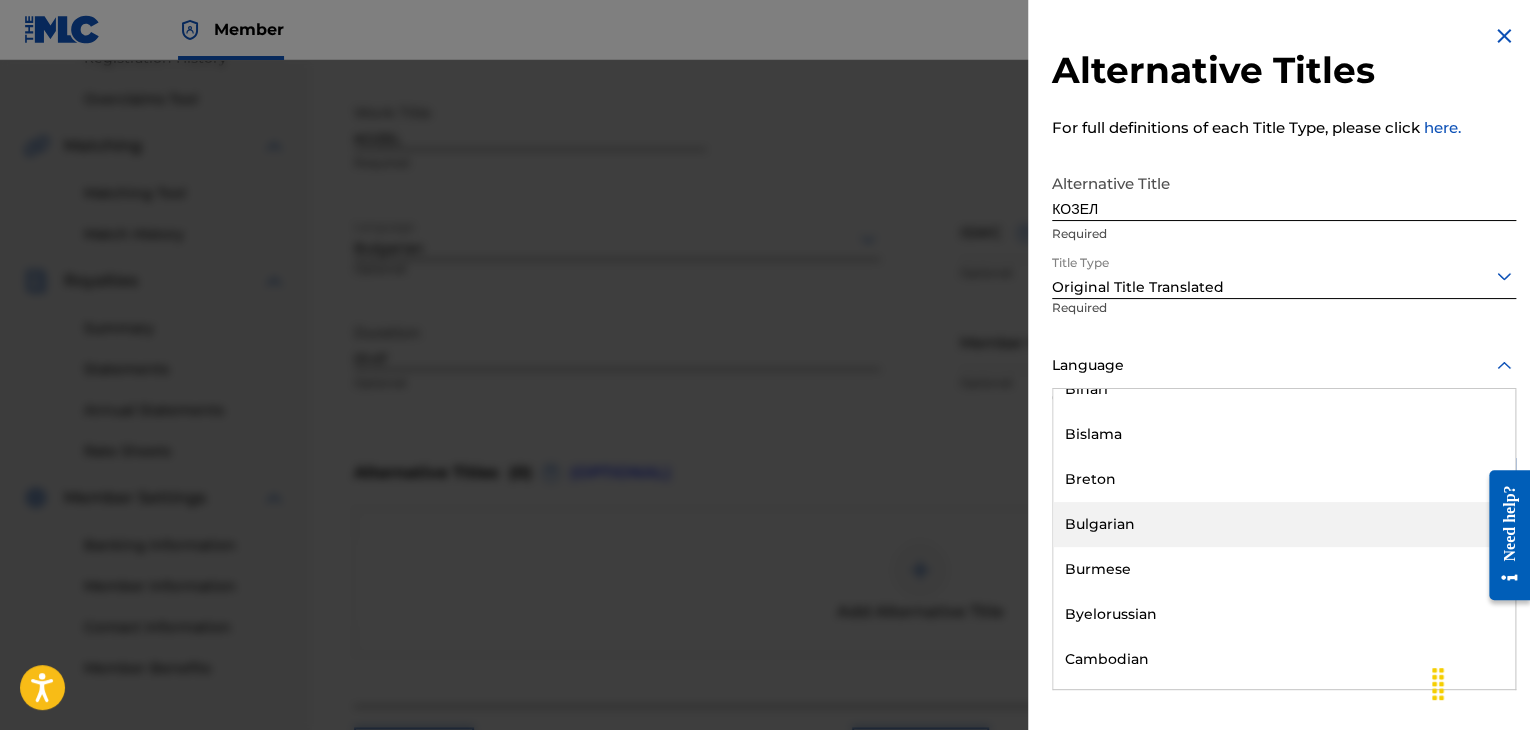 scroll, scrollTop: 900, scrollLeft: 0, axis: vertical 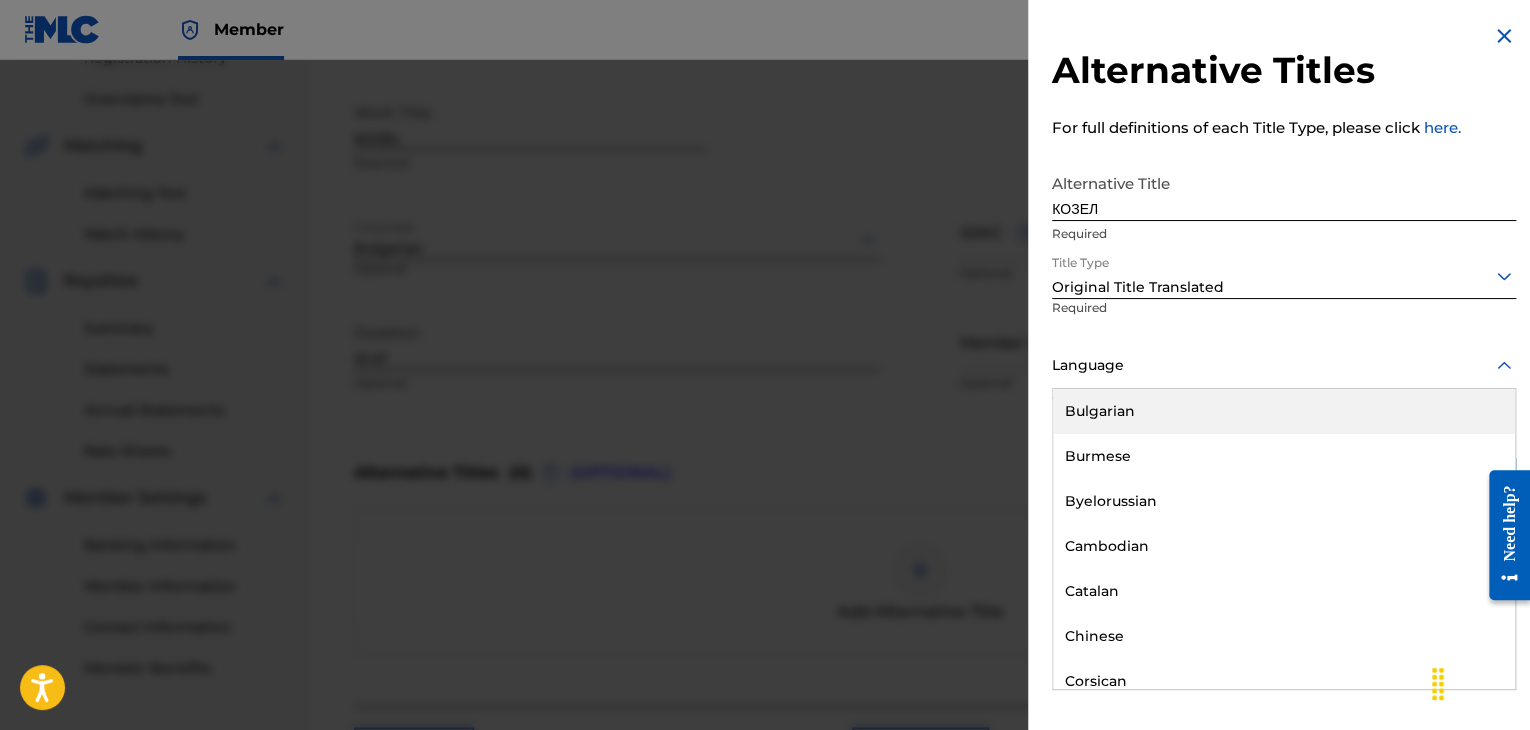 click on "Bulgarian" at bounding box center (1284, 411) 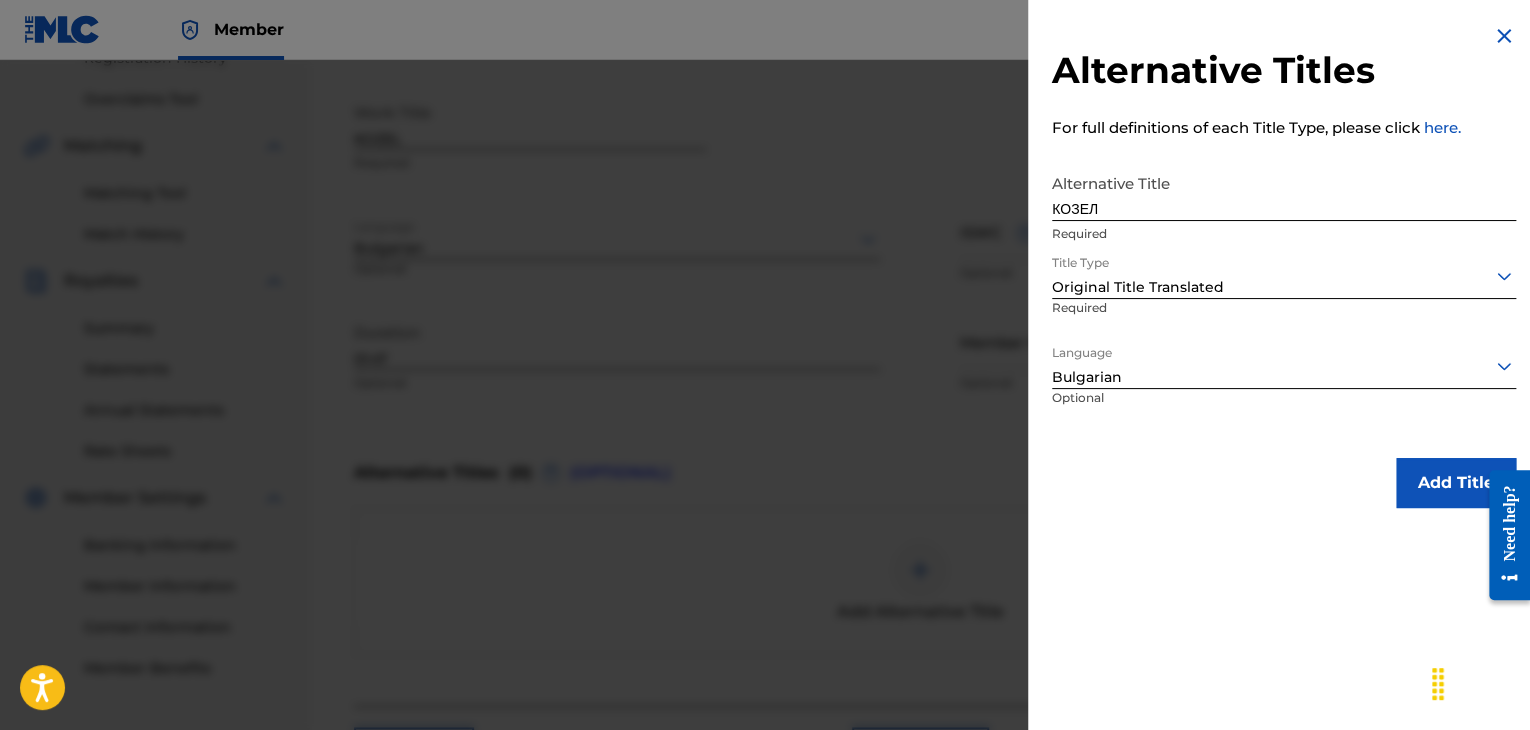 click on "Add Title" at bounding box center [1456, 483] 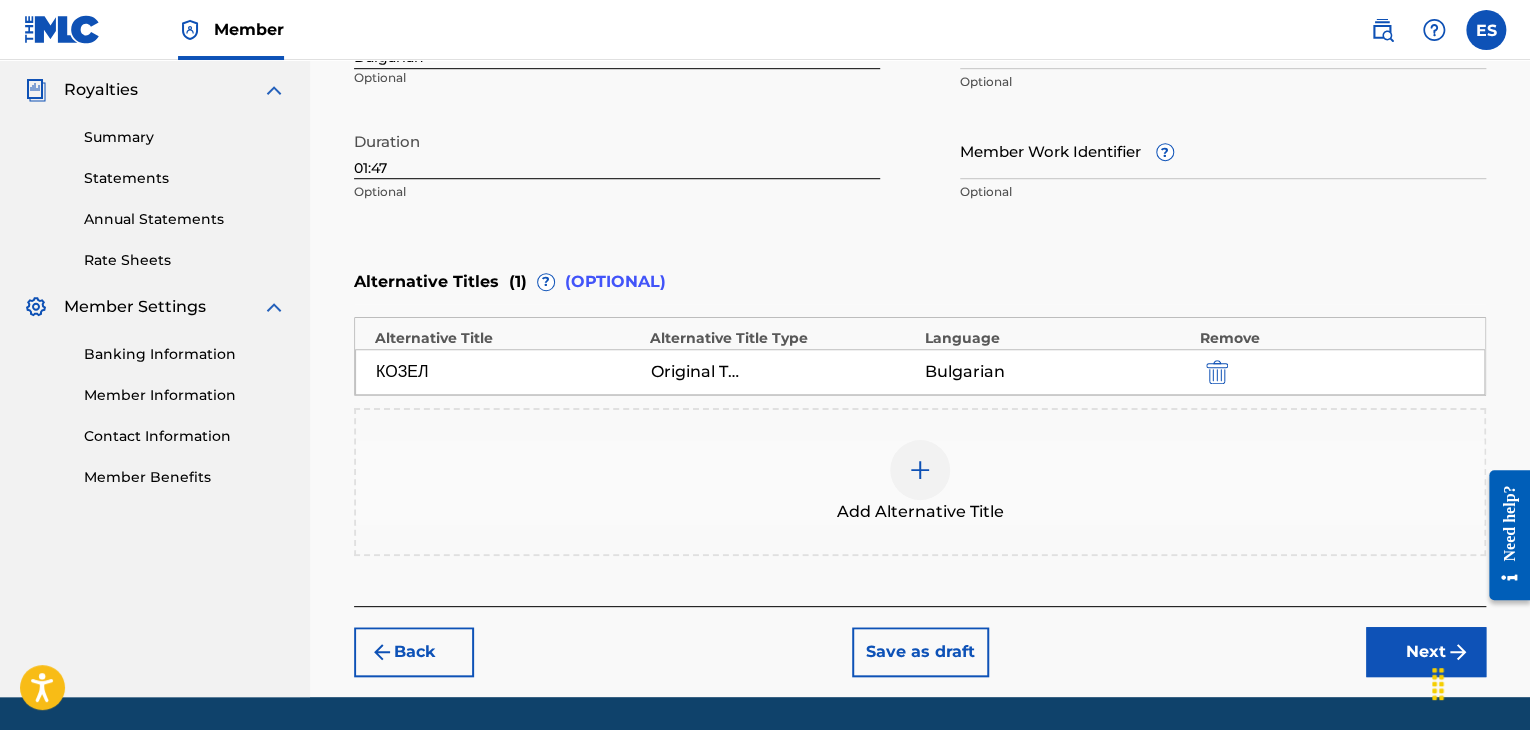 scroll, scrollTop: 600, scrollLeft: 0, axis: vertical 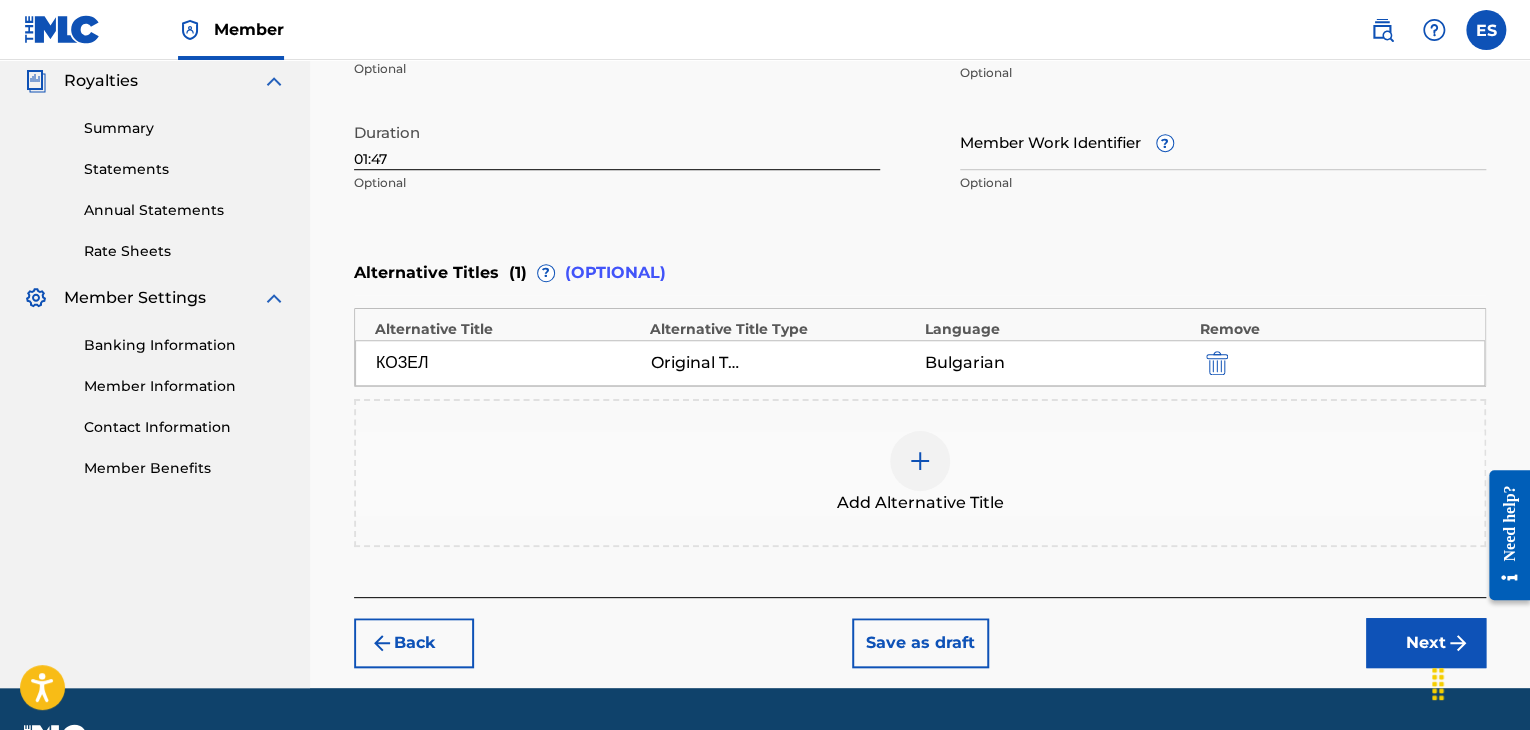 drag, startPoint x: 1377, startPoint y: 641, endPoint x: 1268, endPoint y: 563, distance: 134.03358 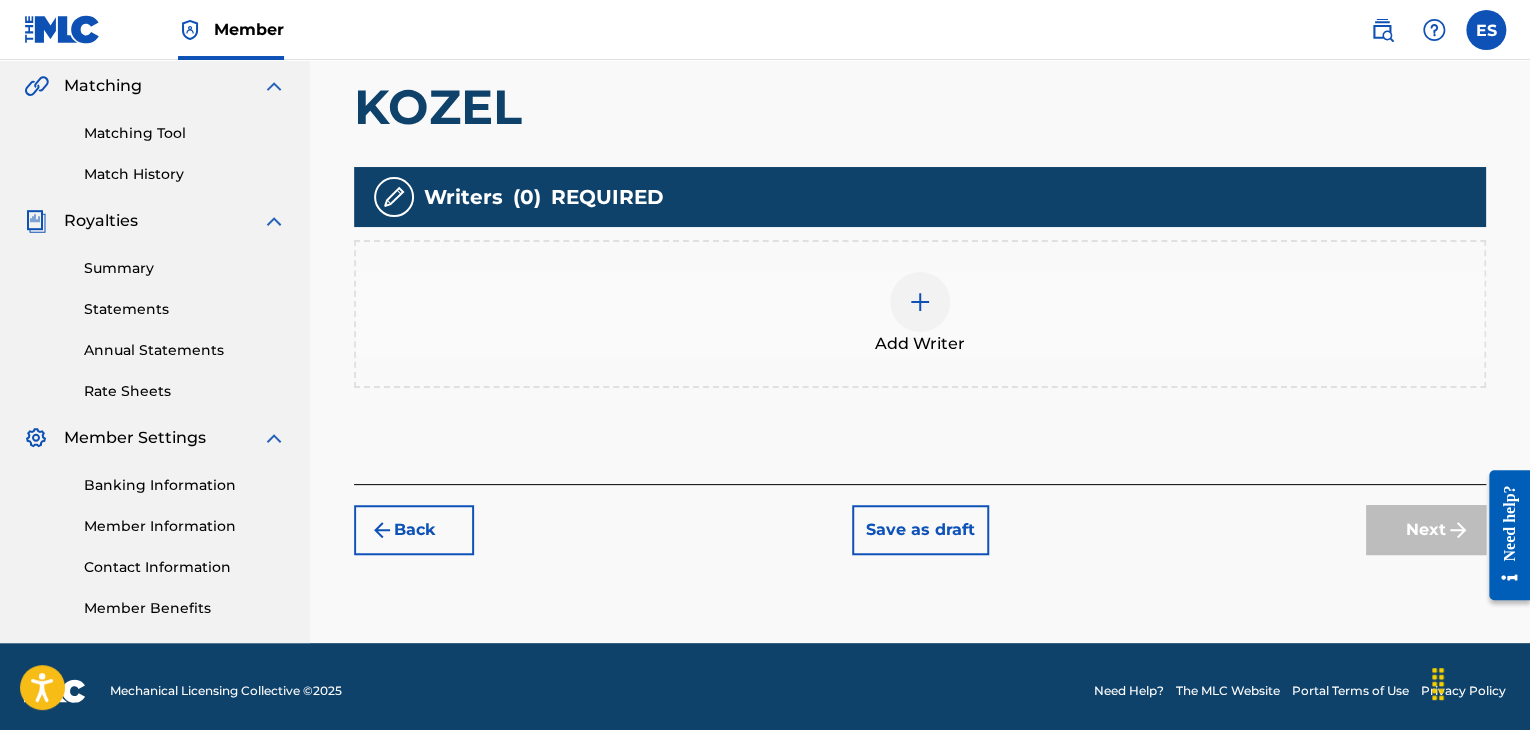 scroll, scrollTop: 469, scrollLeft: 0, axis: vertical 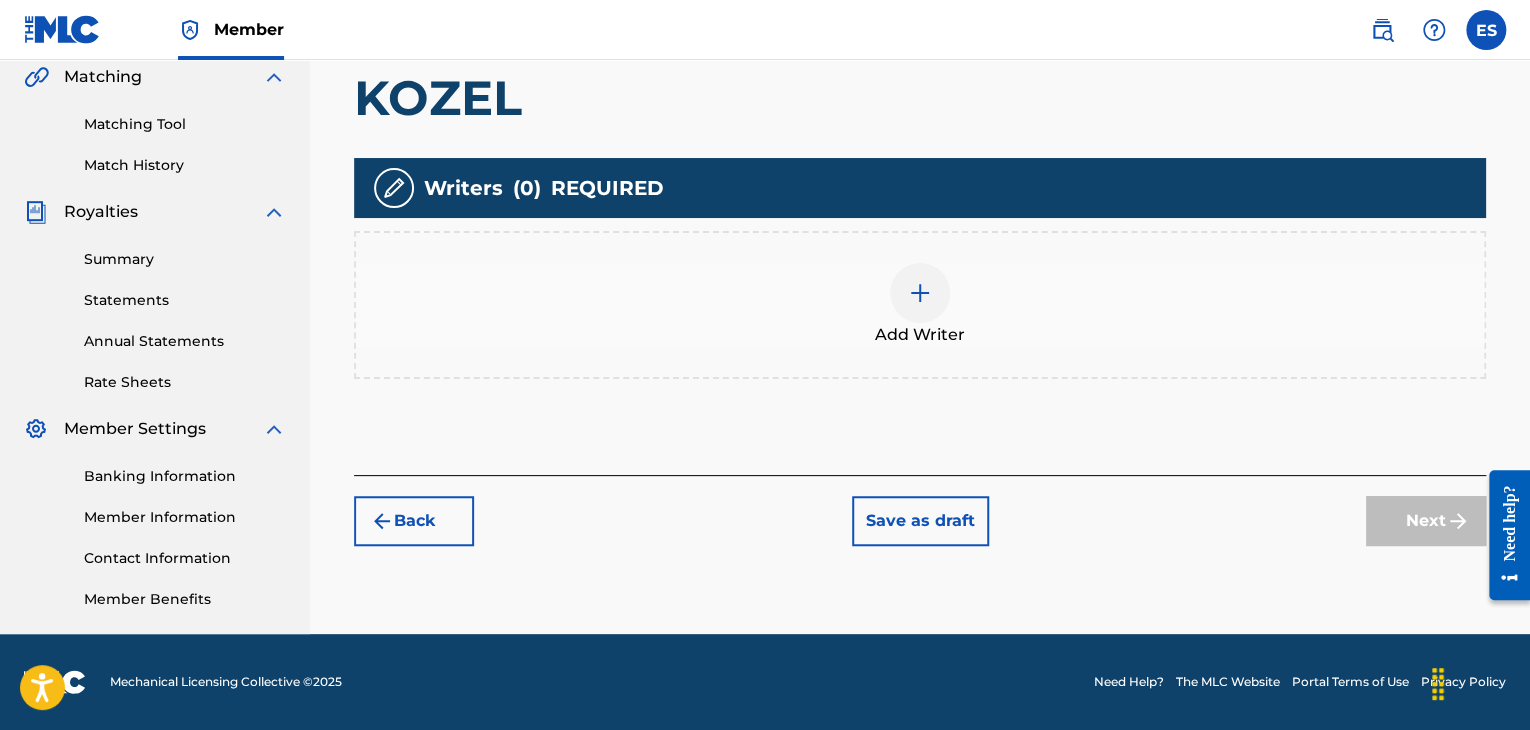 click on "Add Writer" at bounding box center (920, 335) 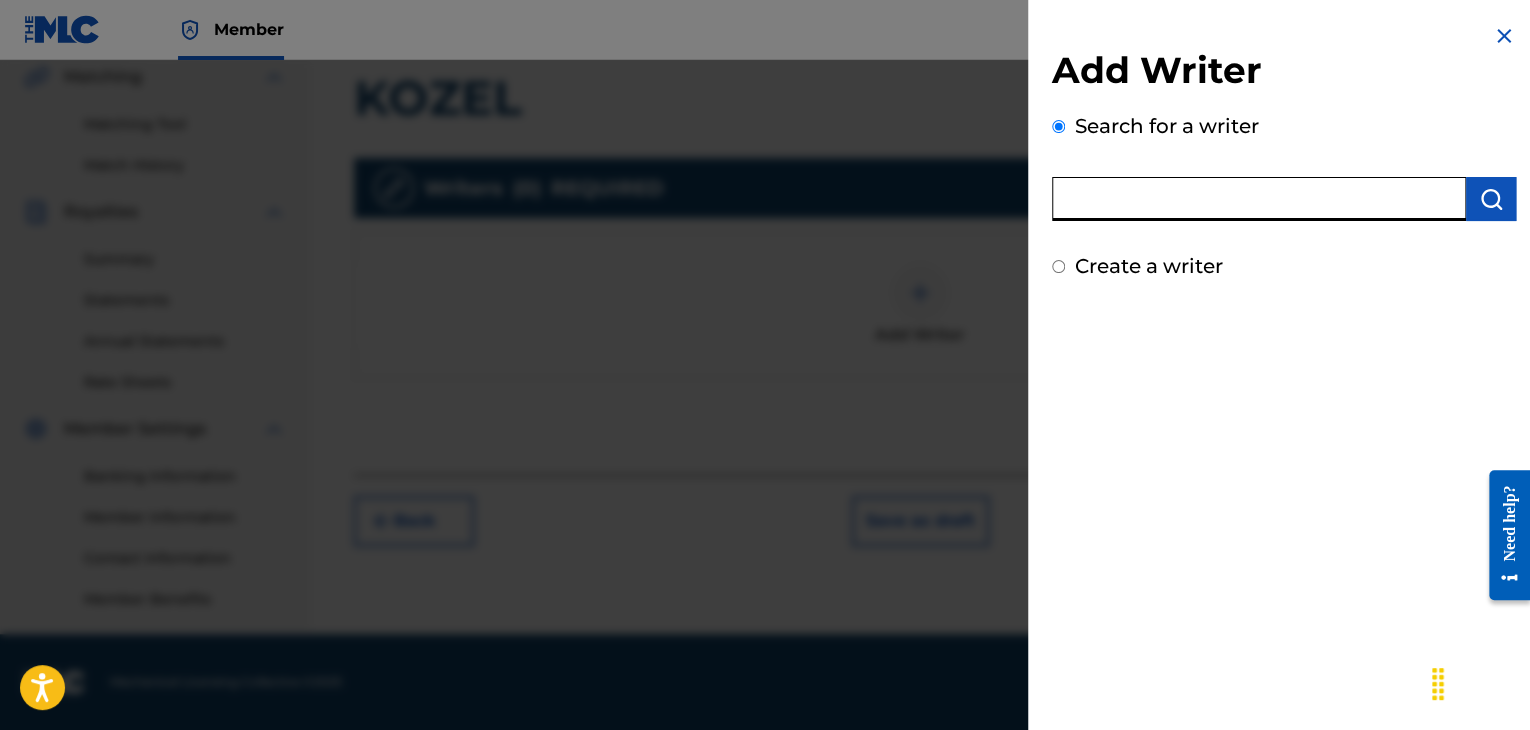 click at bounding box center (1259, 199) 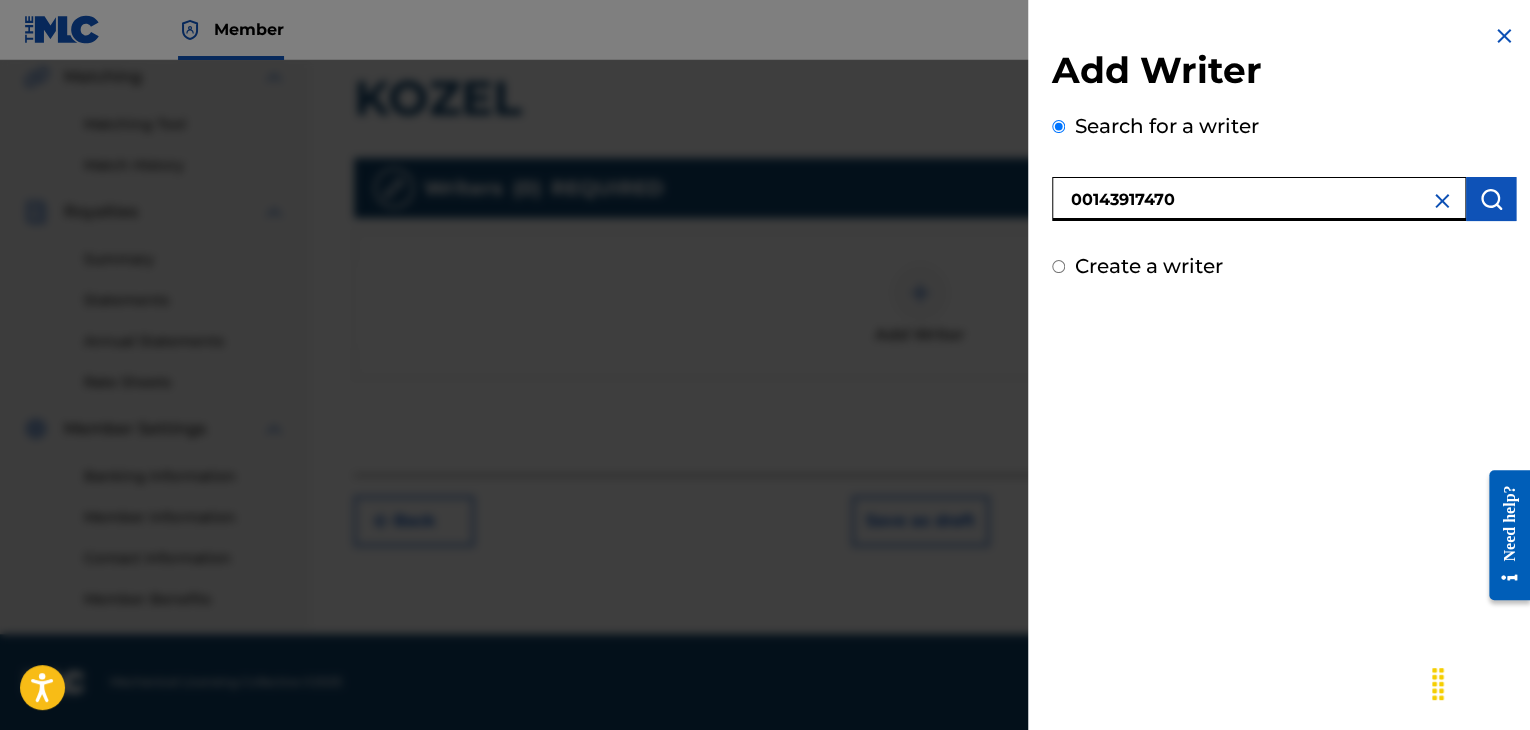 type on "00143917470" 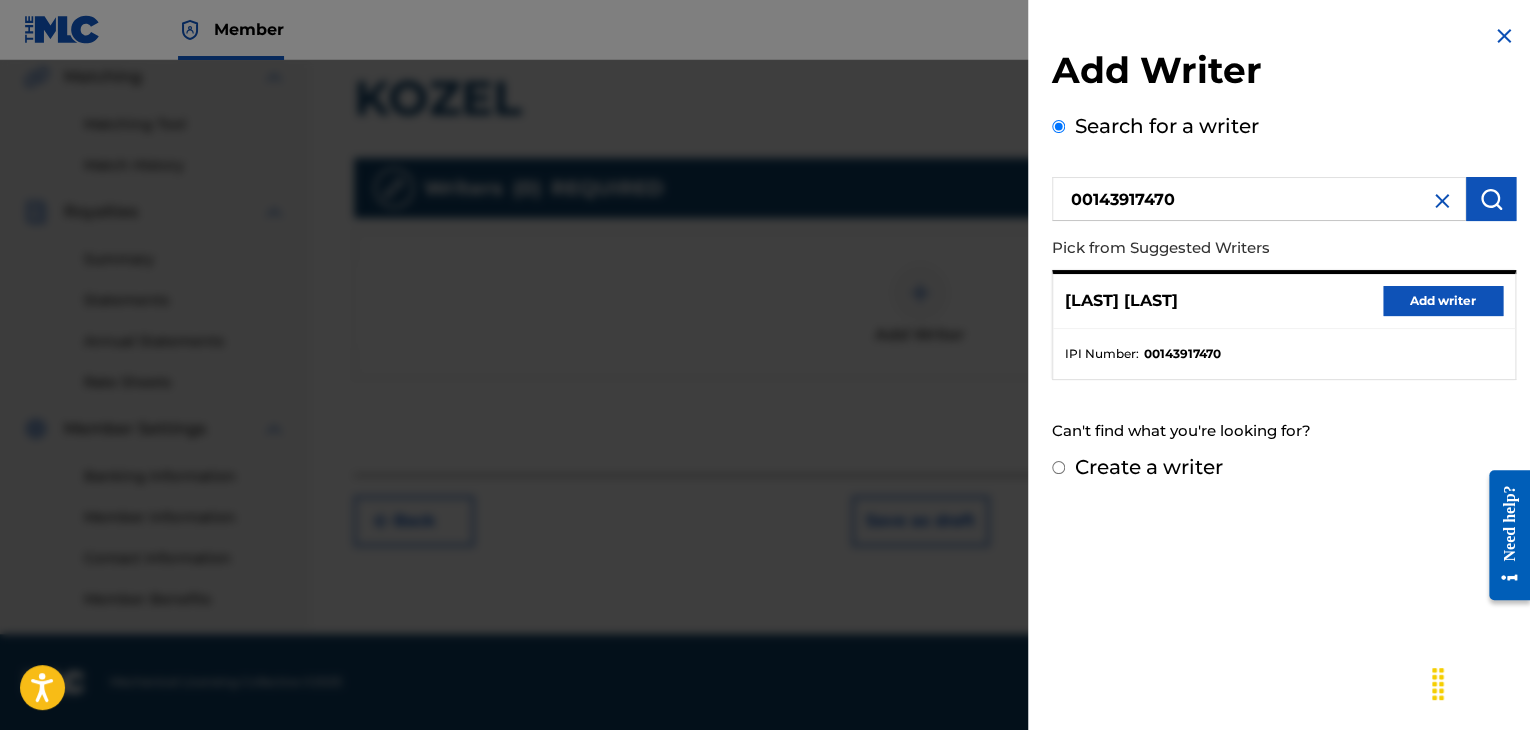 click on "Add writer" at bounding box center (1443, 301) 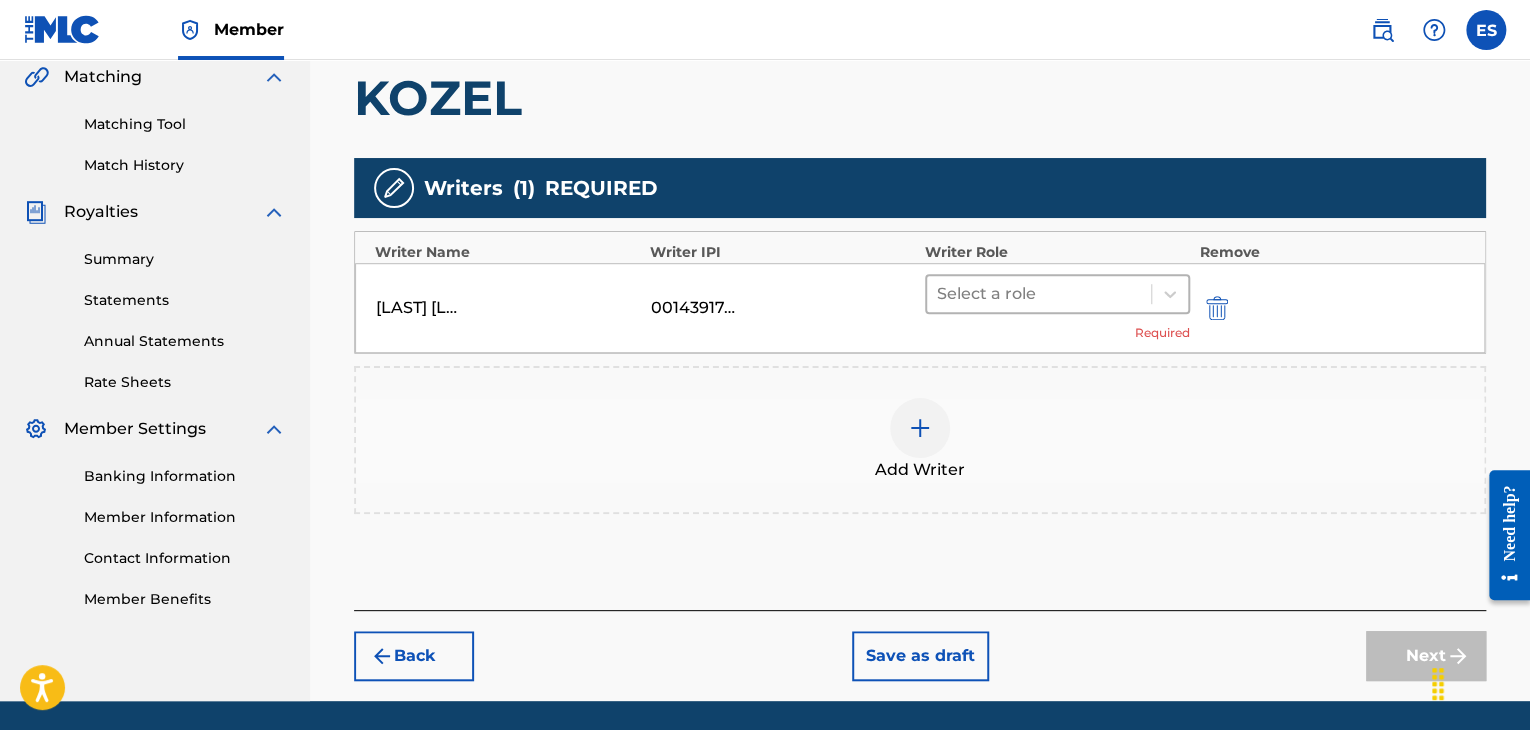 click at bounding box center (1039, 294) 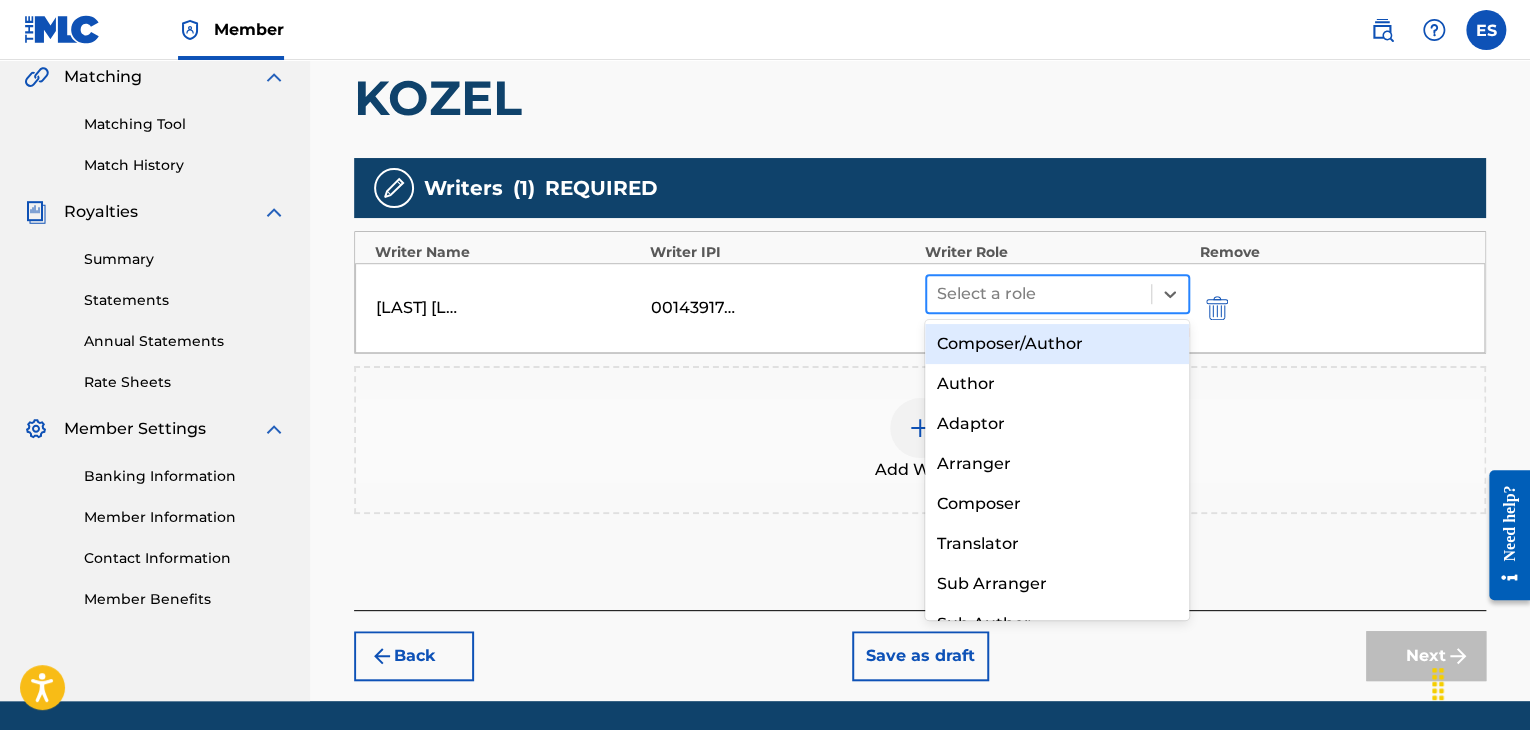 drag, startPoint x: 1070, startPoint y: 301, endPoint x: 1058, endPoint y: 465, distance: 164.43843 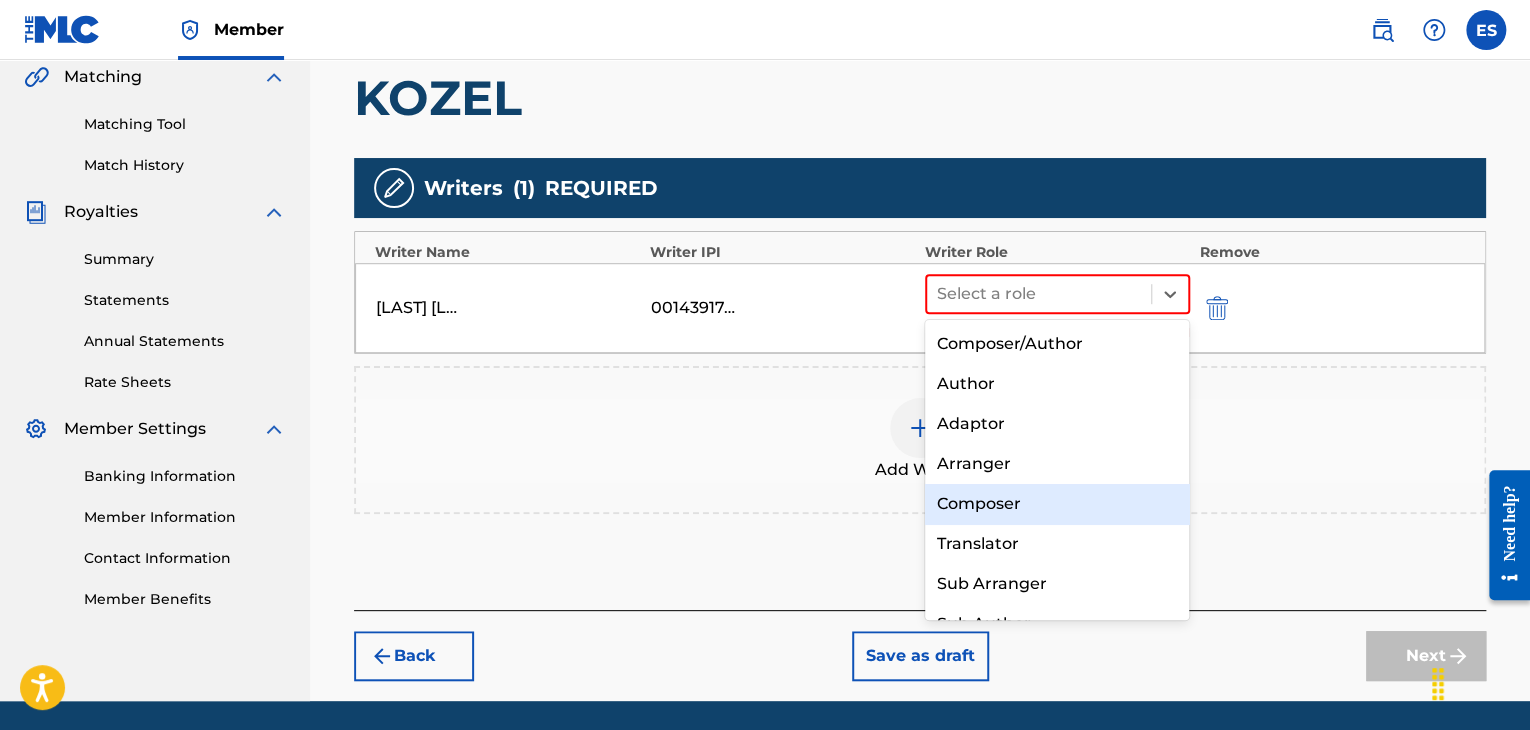 click on "Composer" at bounding box center [1057, 504] 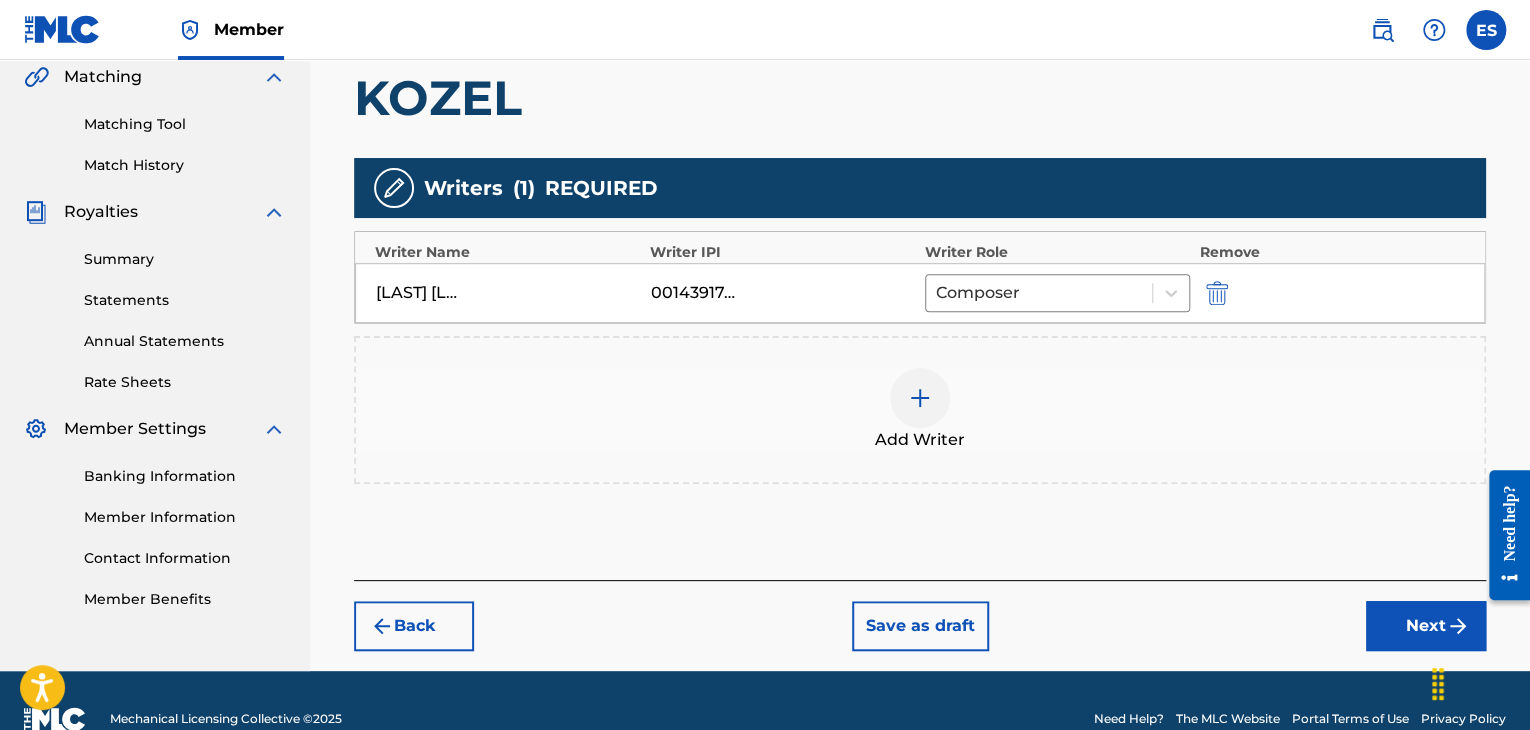 click at bounding box center (920, 398) 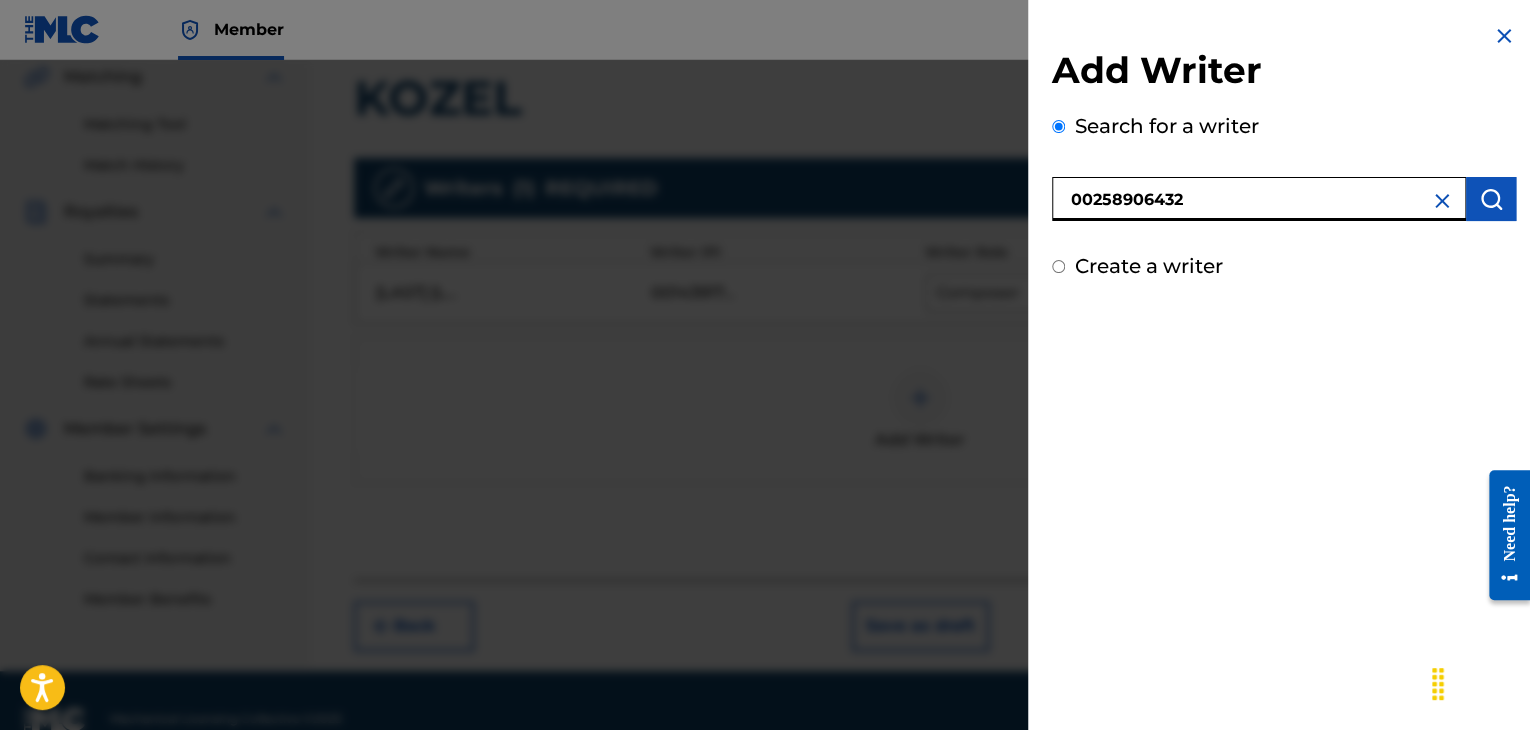 type on "00258906432" 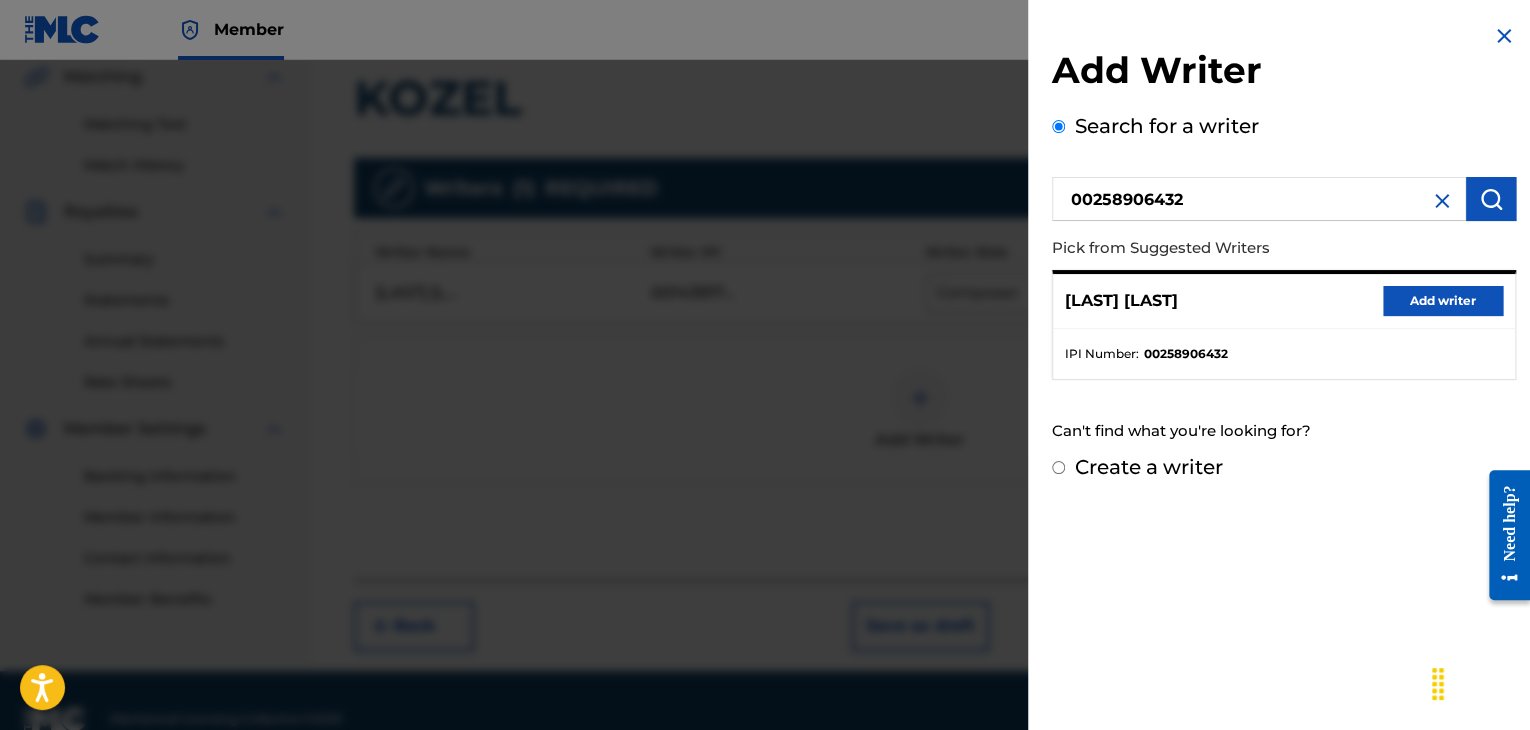 click on "Add writer" at bounding box center [1443, 301] 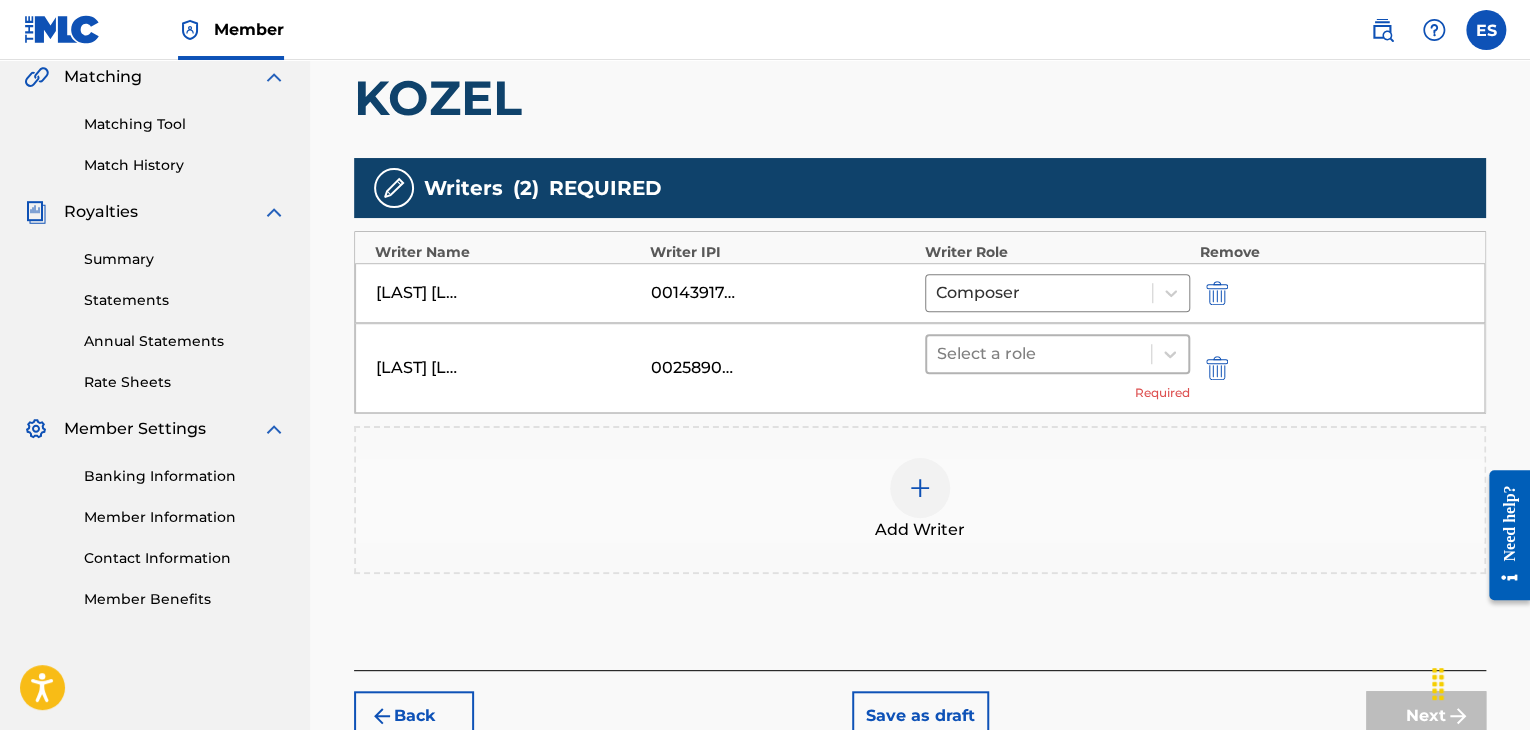 click at bounding box center (1039, 354) 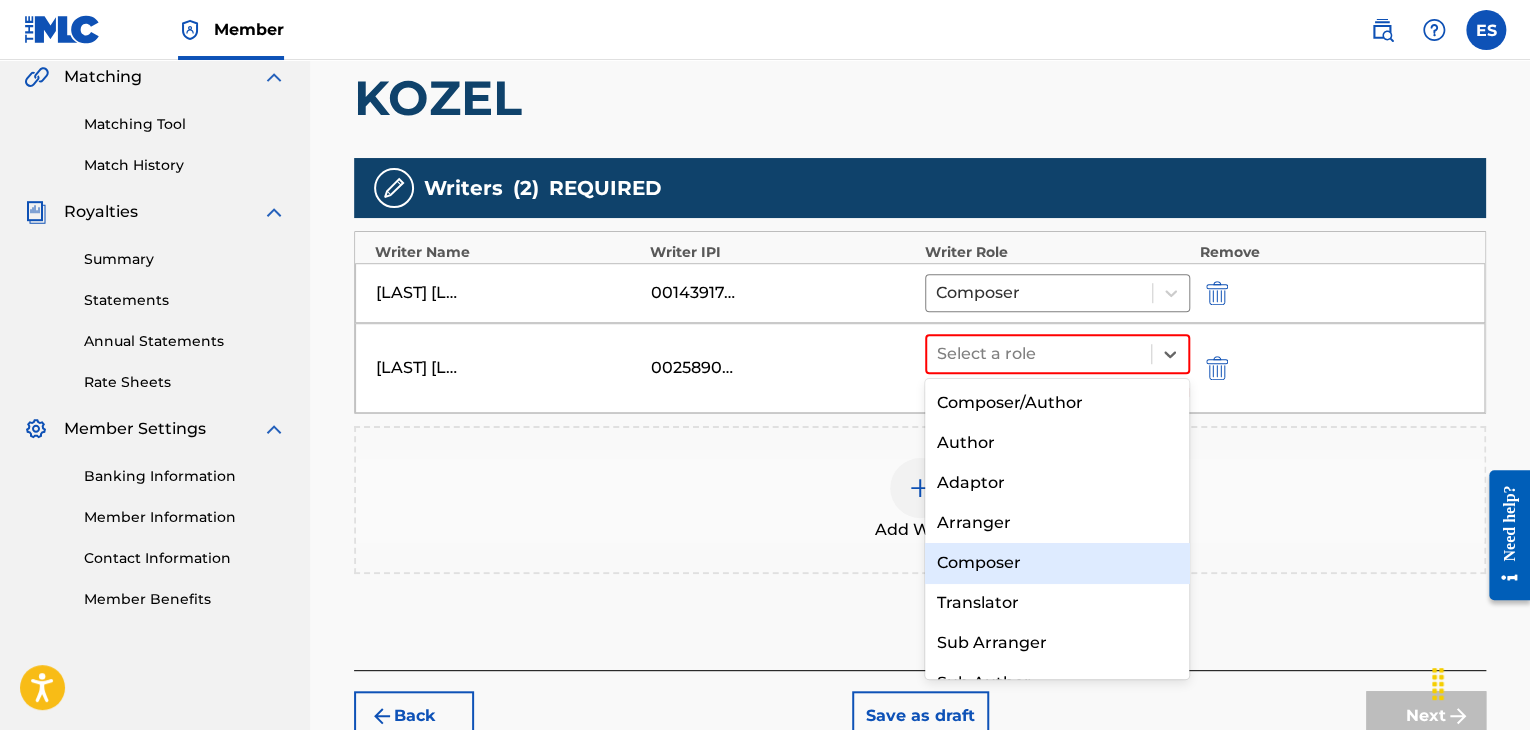 click on "Composer" at bounding box center (1057, 563) 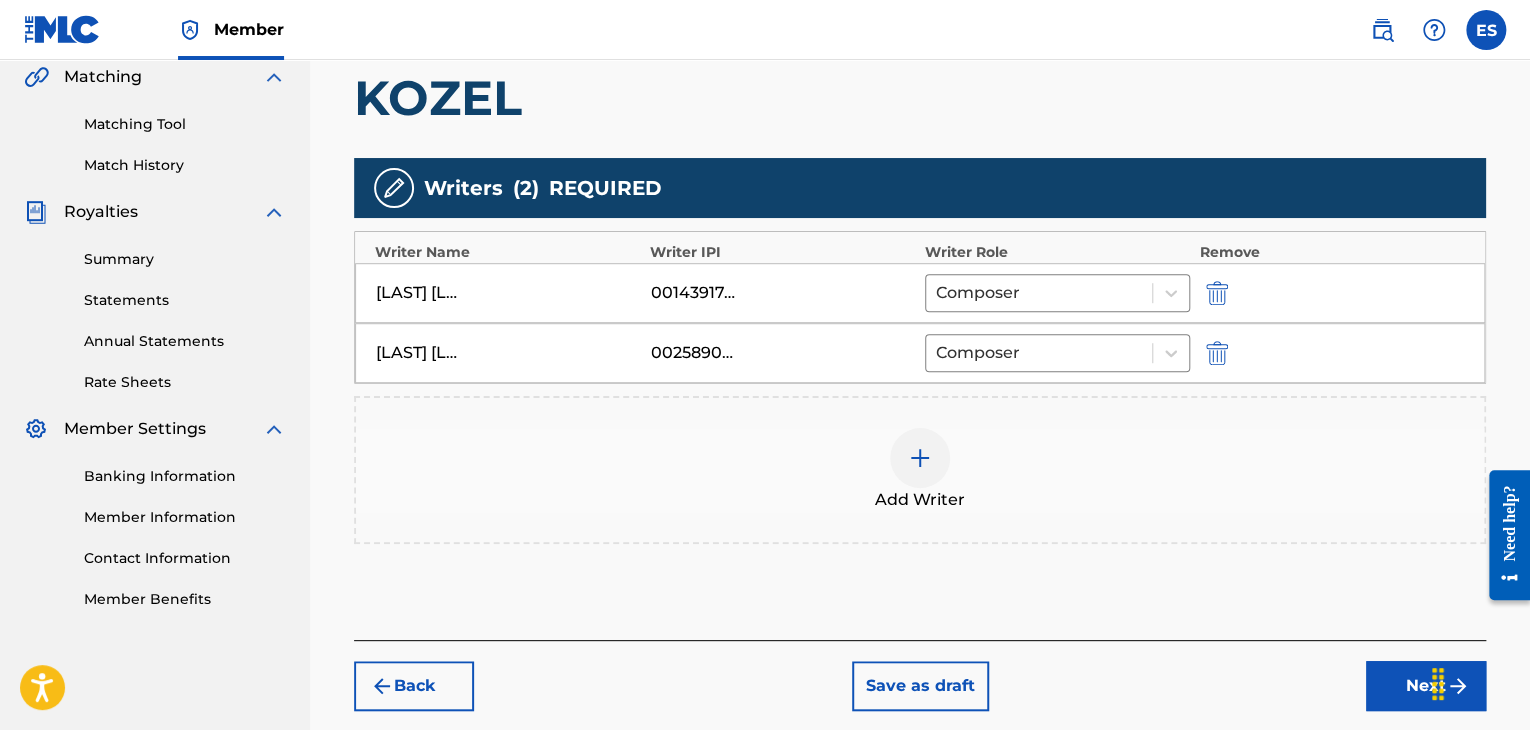 click at bounding box center [920, 458] 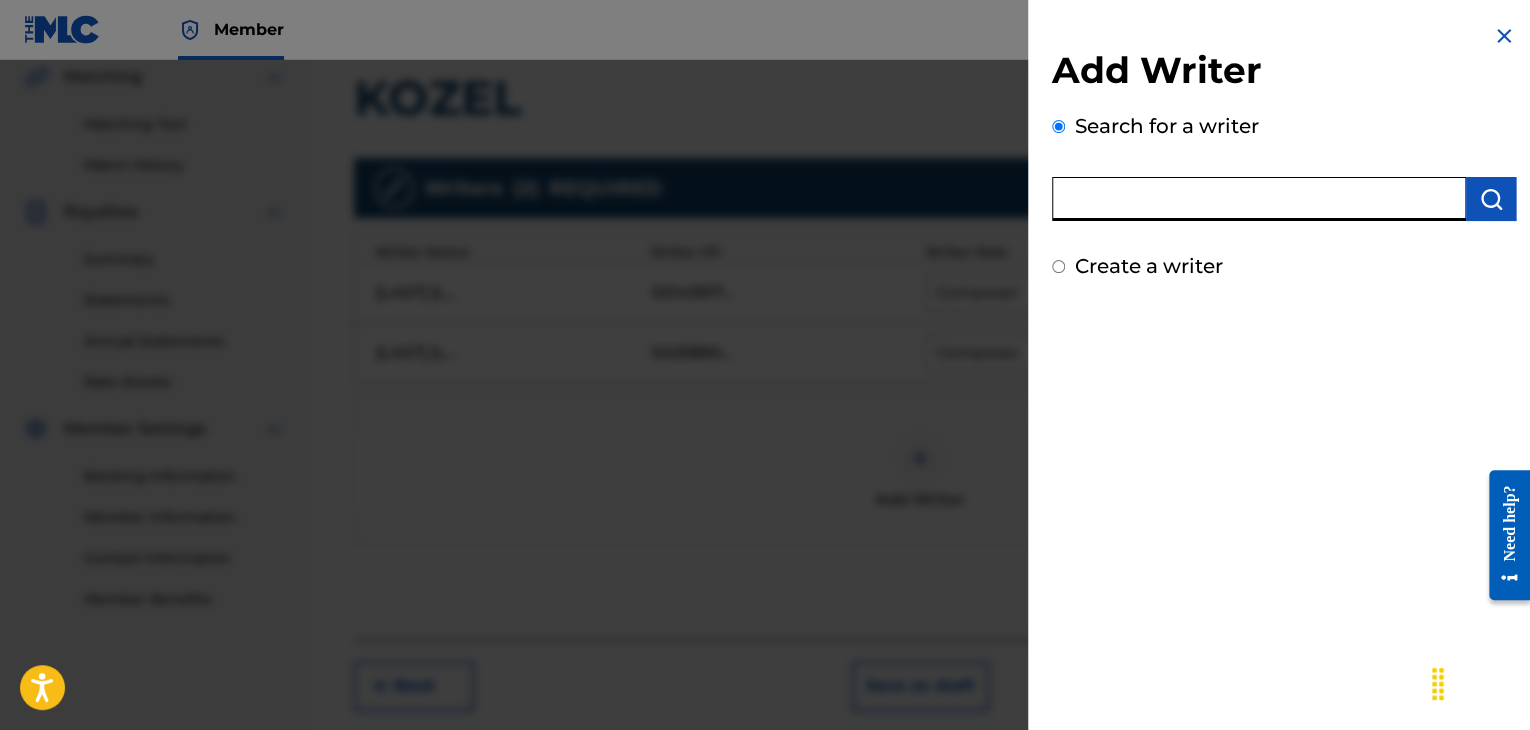 drag, startPoint x: 1106, startPoint y: 217, endPoint x: 1114, endPoint y: 201, distance: 17.888544 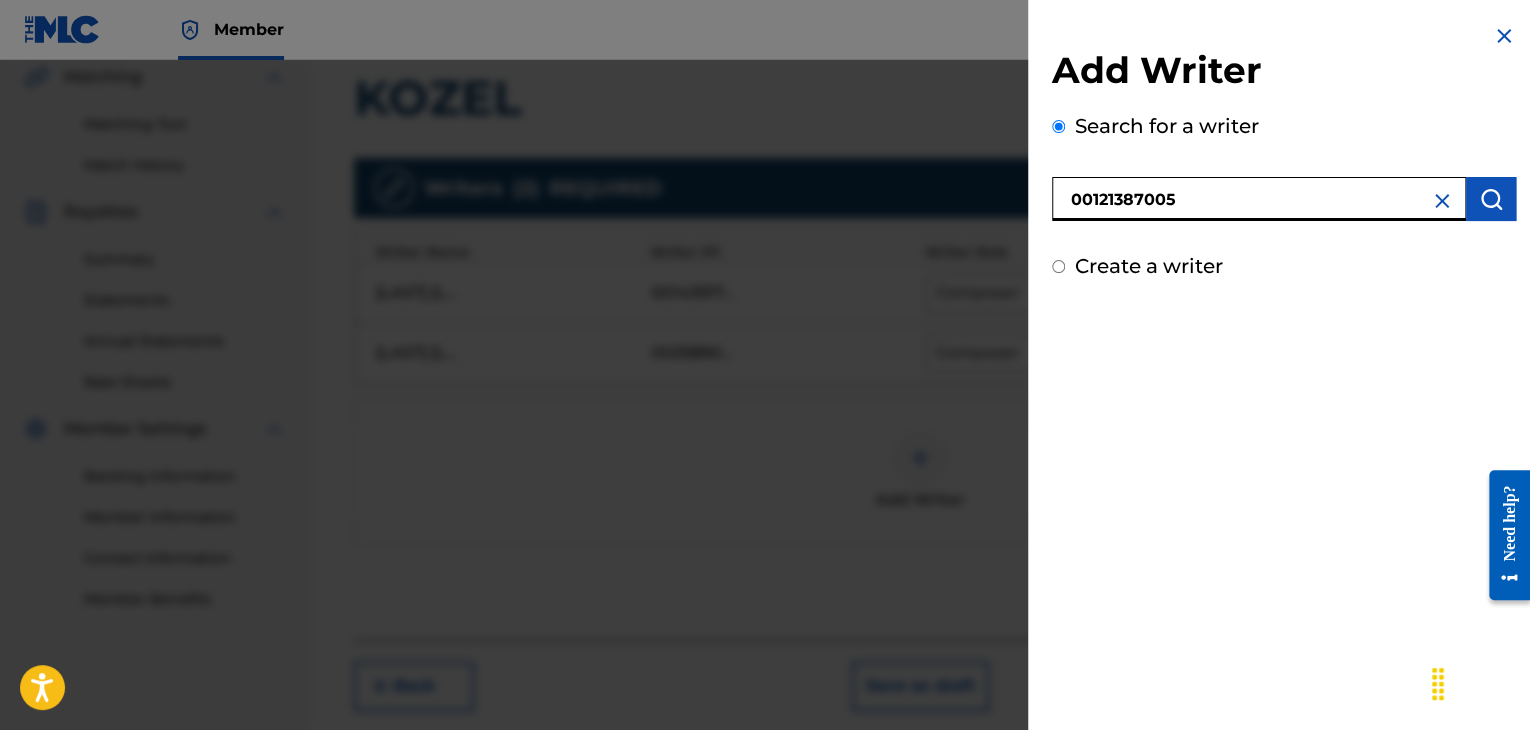 type on "00121387005" 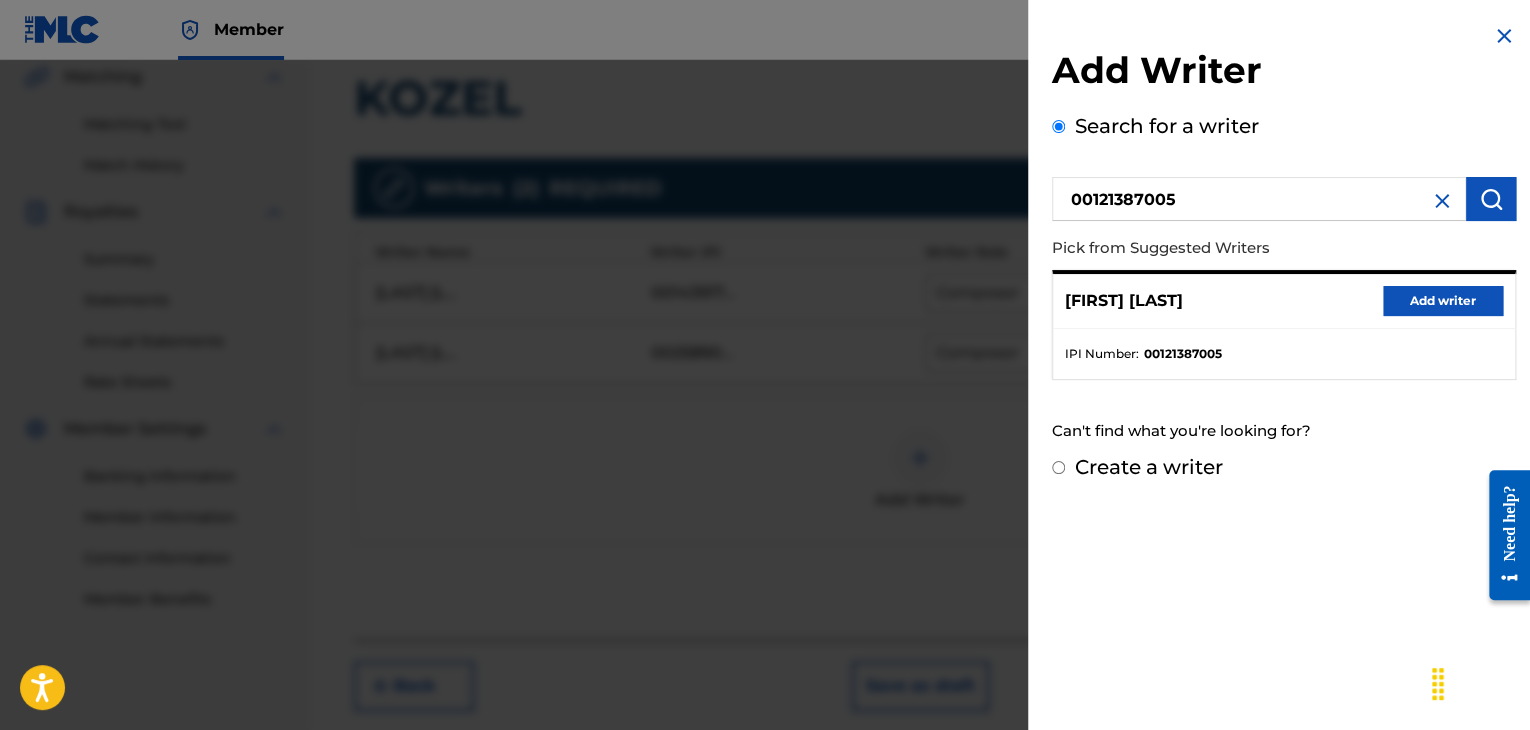 click on "Add writer" at bounding box center (1443, 301) 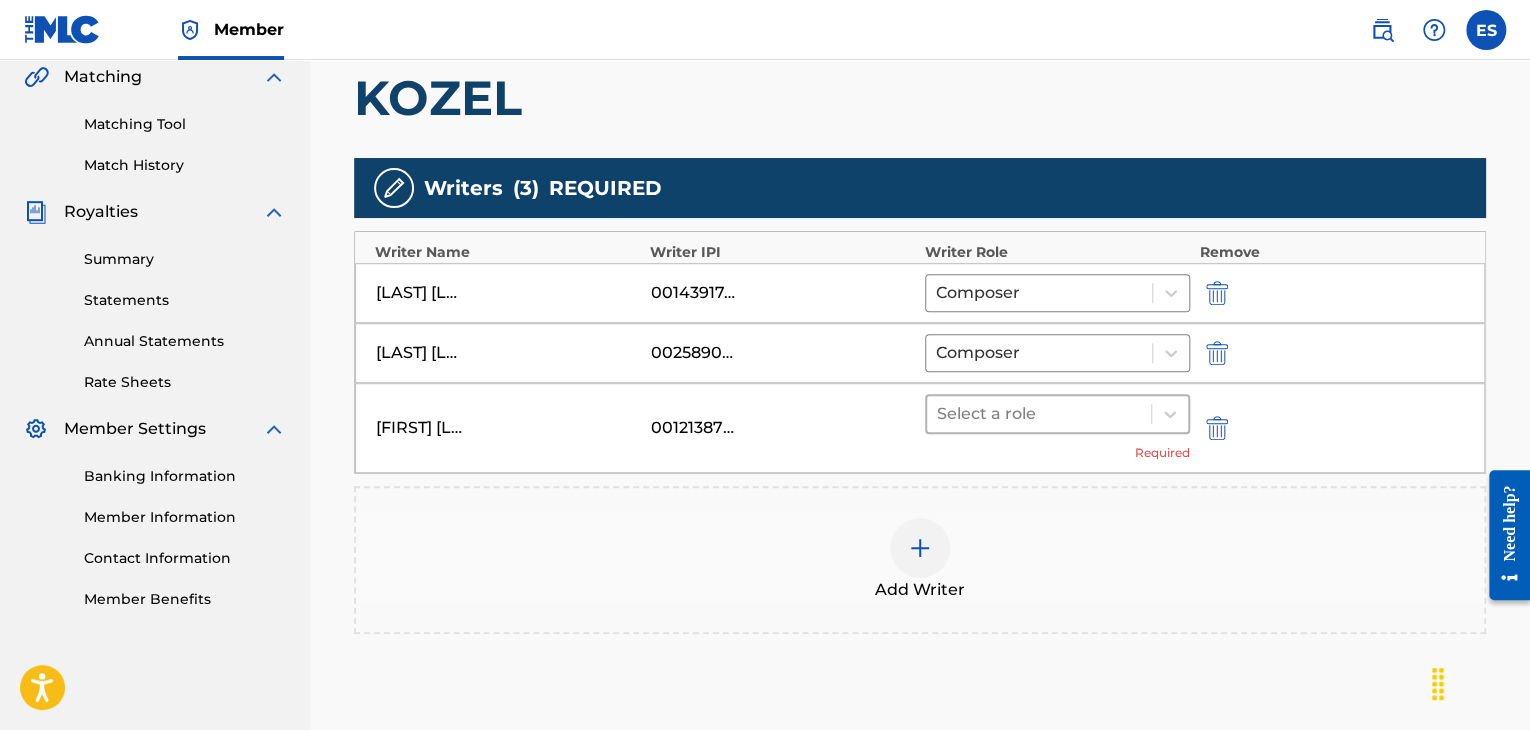 click at bounding box center (1039, 414) 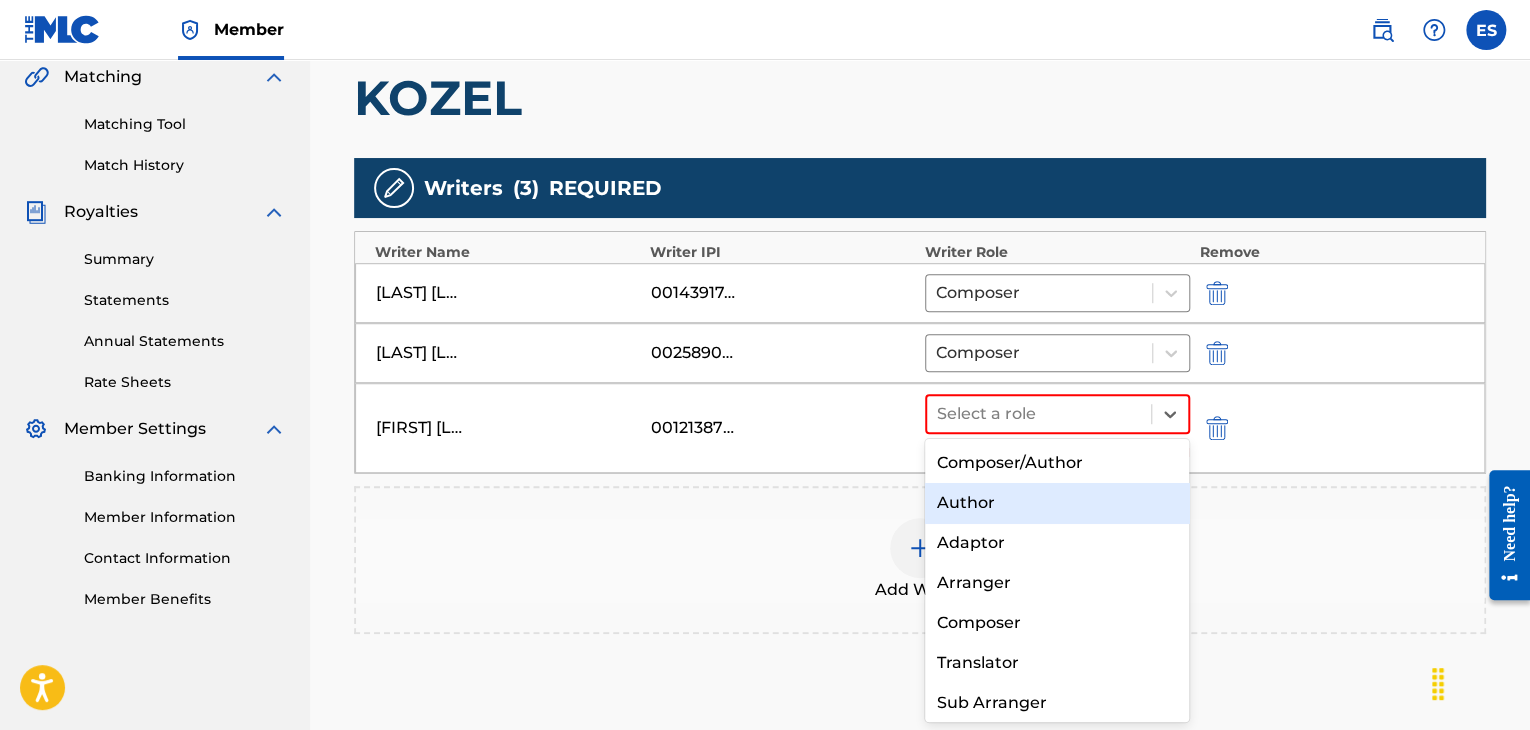 click on "Author" at bounding box center [1057, 503] 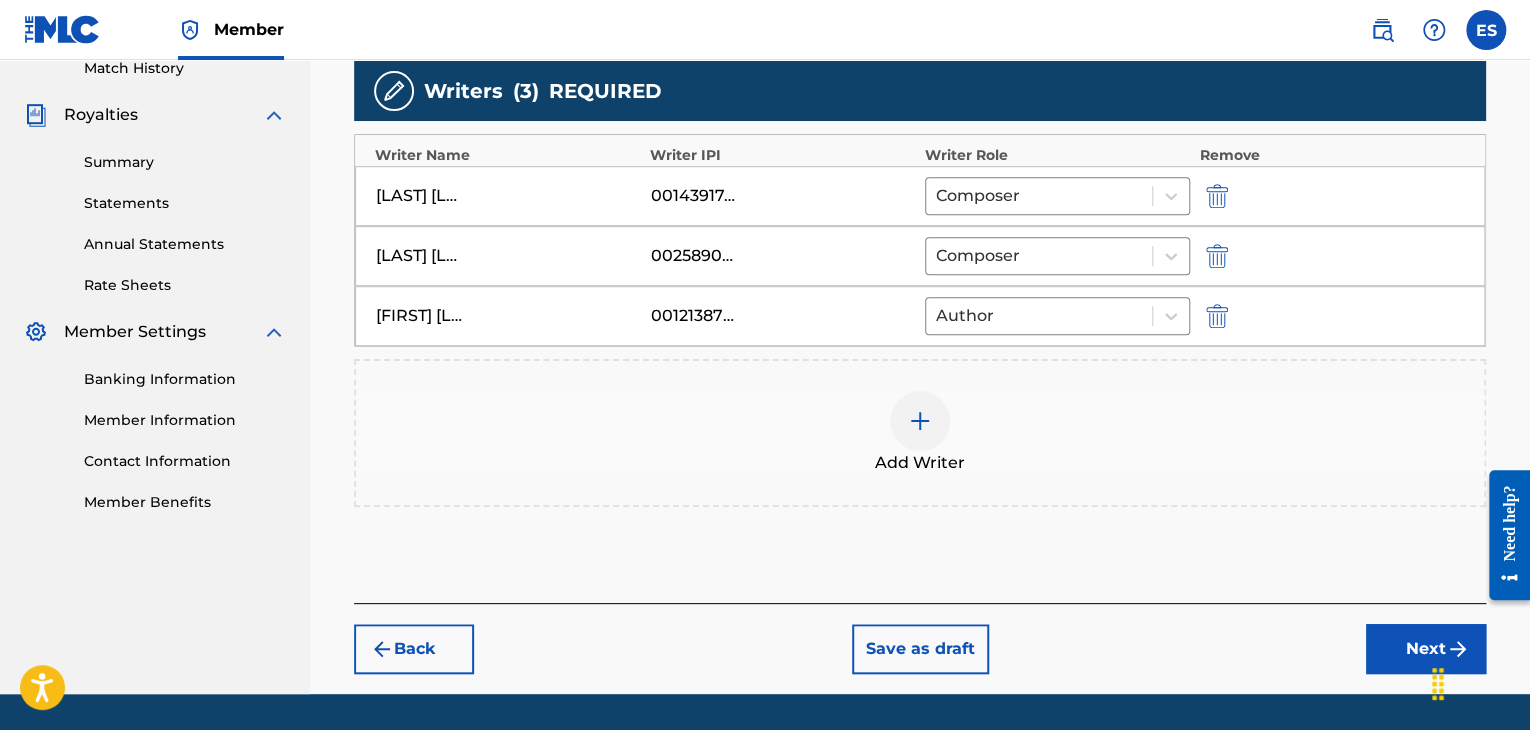 scroll, scrollTop: 624, scrollLeft: 0, axis: vertical 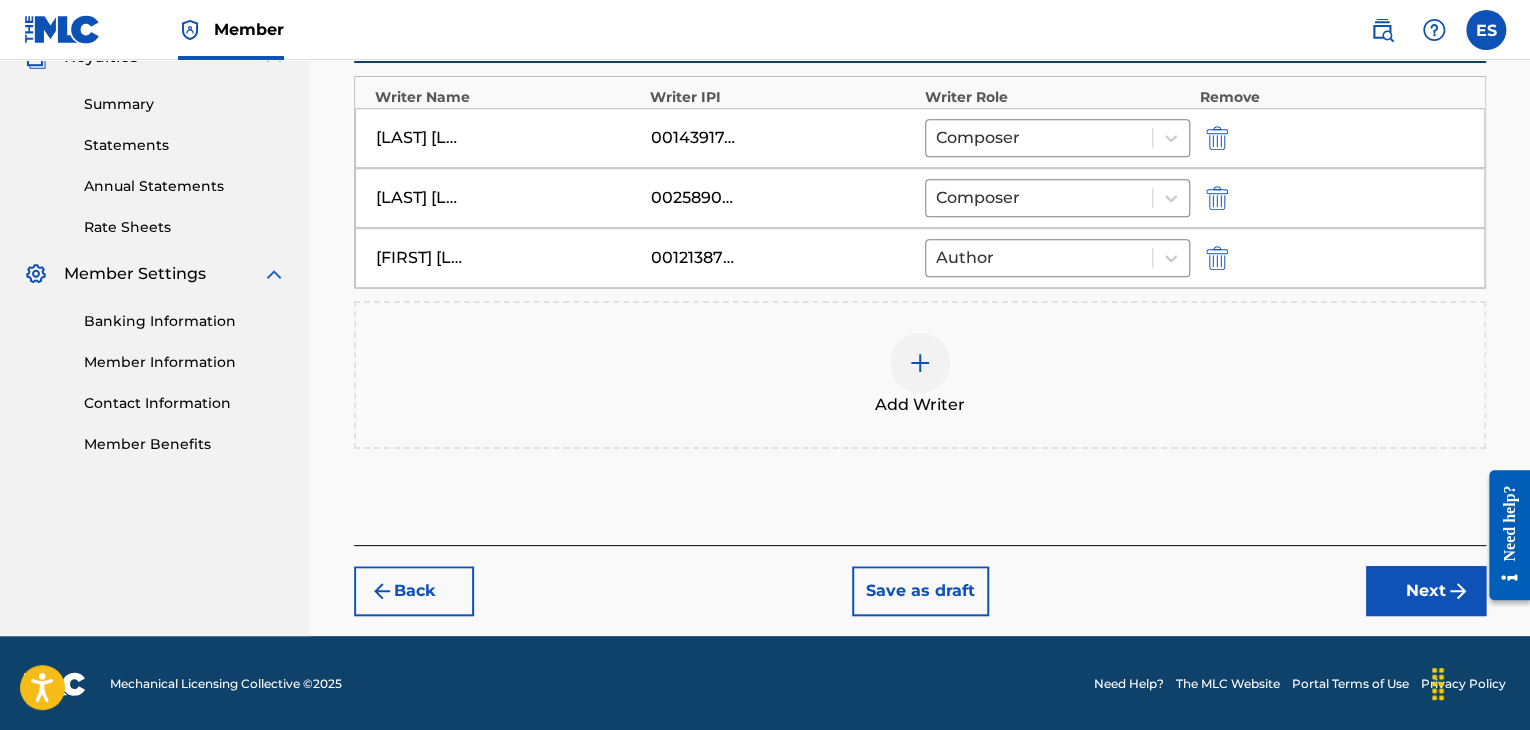 click on "Next" at bounding box center [1426, 591] 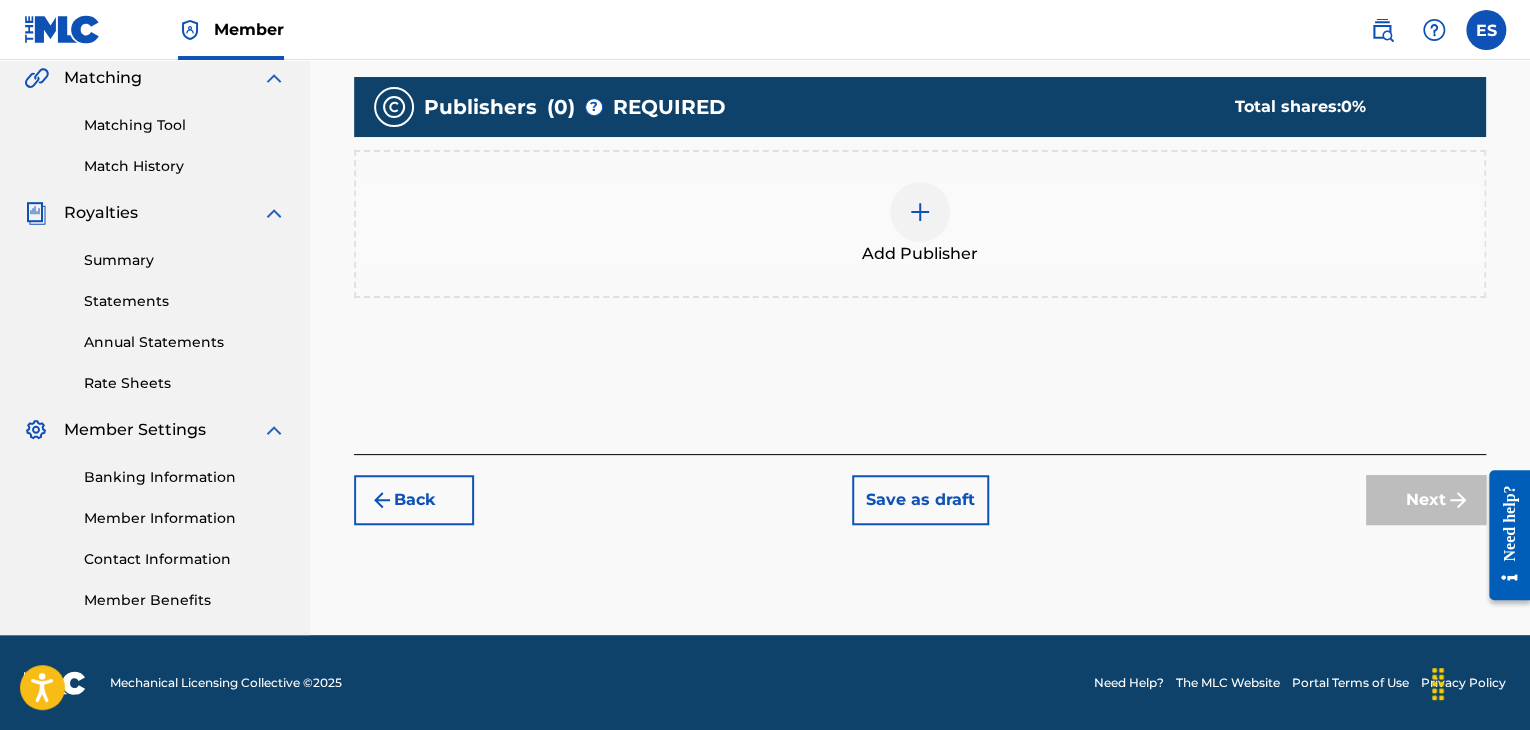 scroll, scrollTop: 469, scrollLeft: 0, axis: vertical 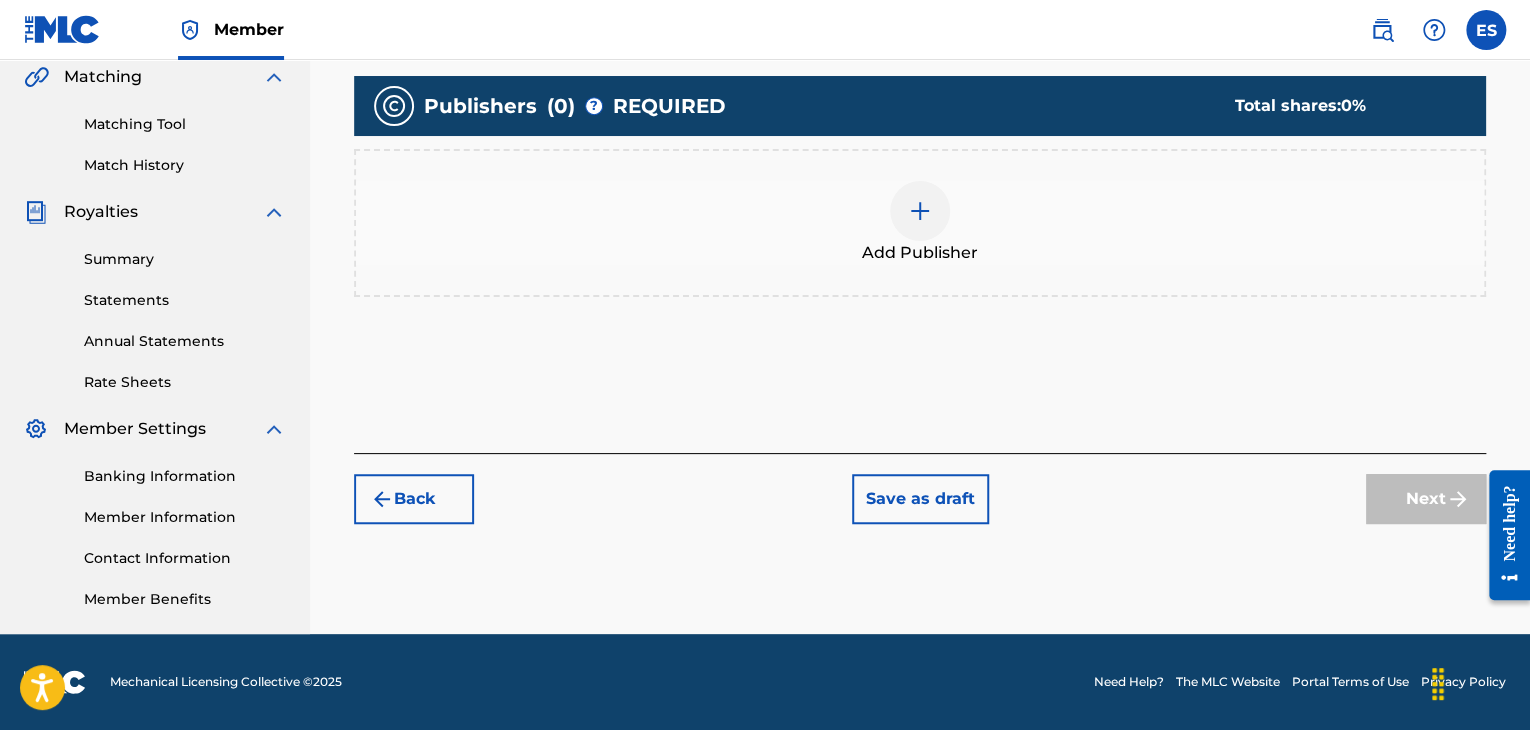 click at bounding box center (920, 211) 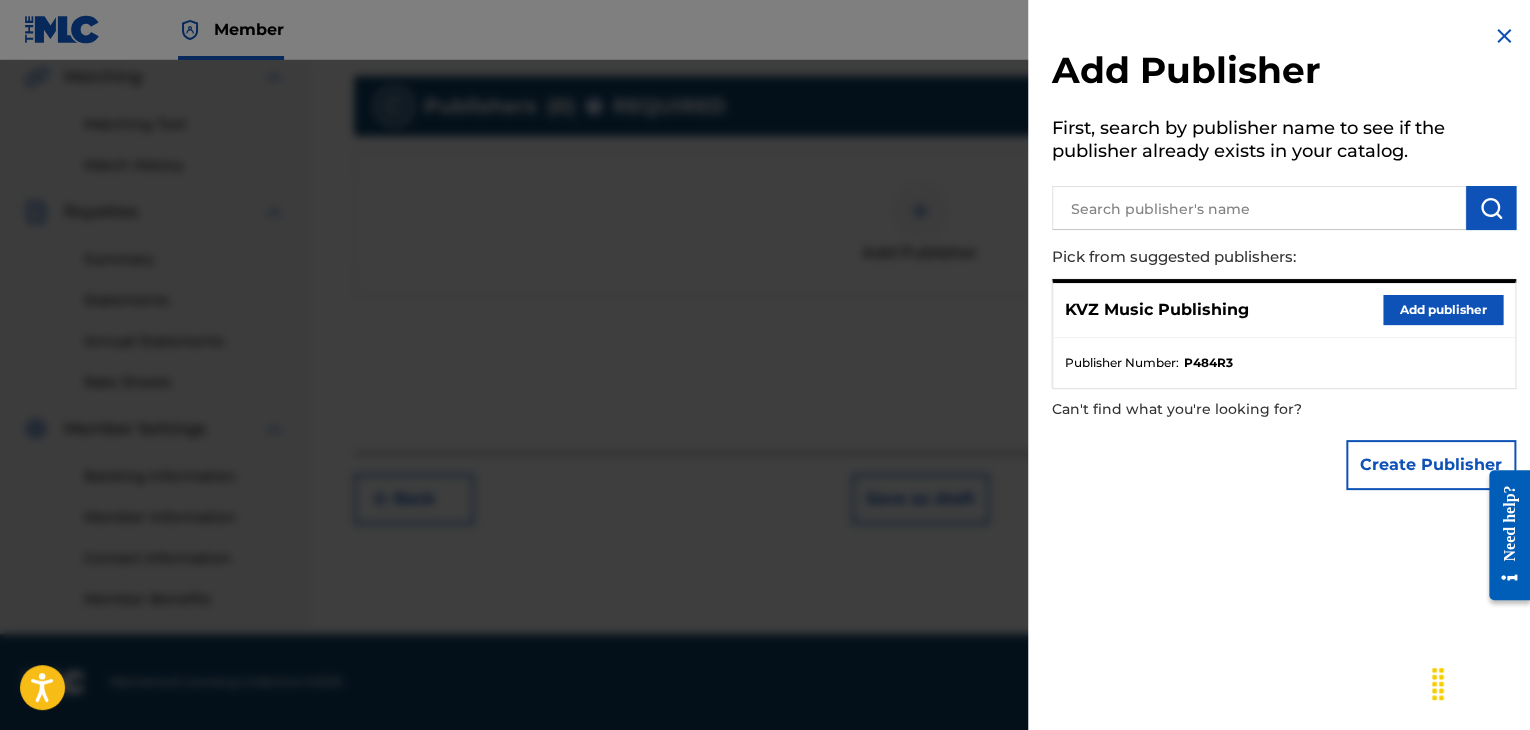 click on "Add publisher" at bounding box center (1443, 310) 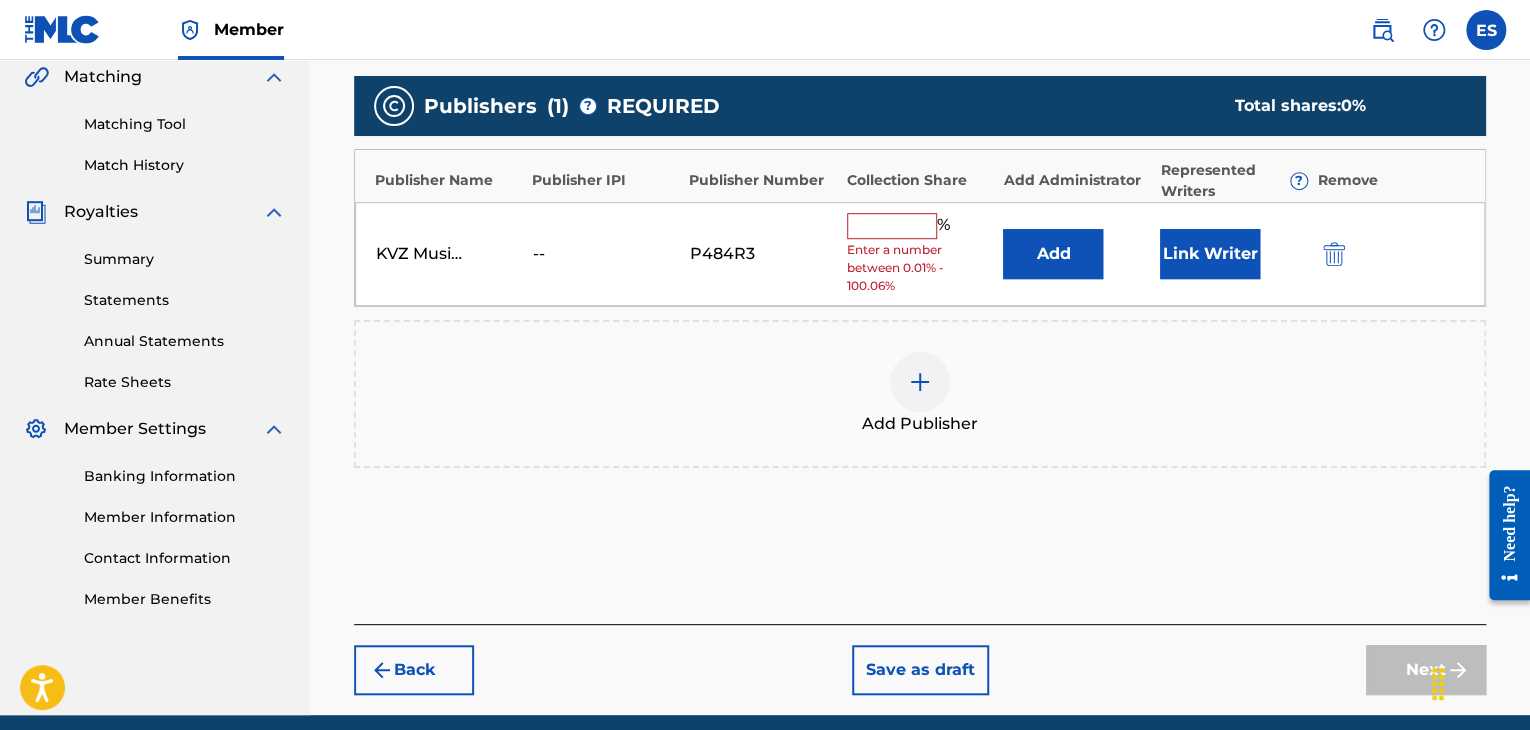 click at bounding box center [892, 226] 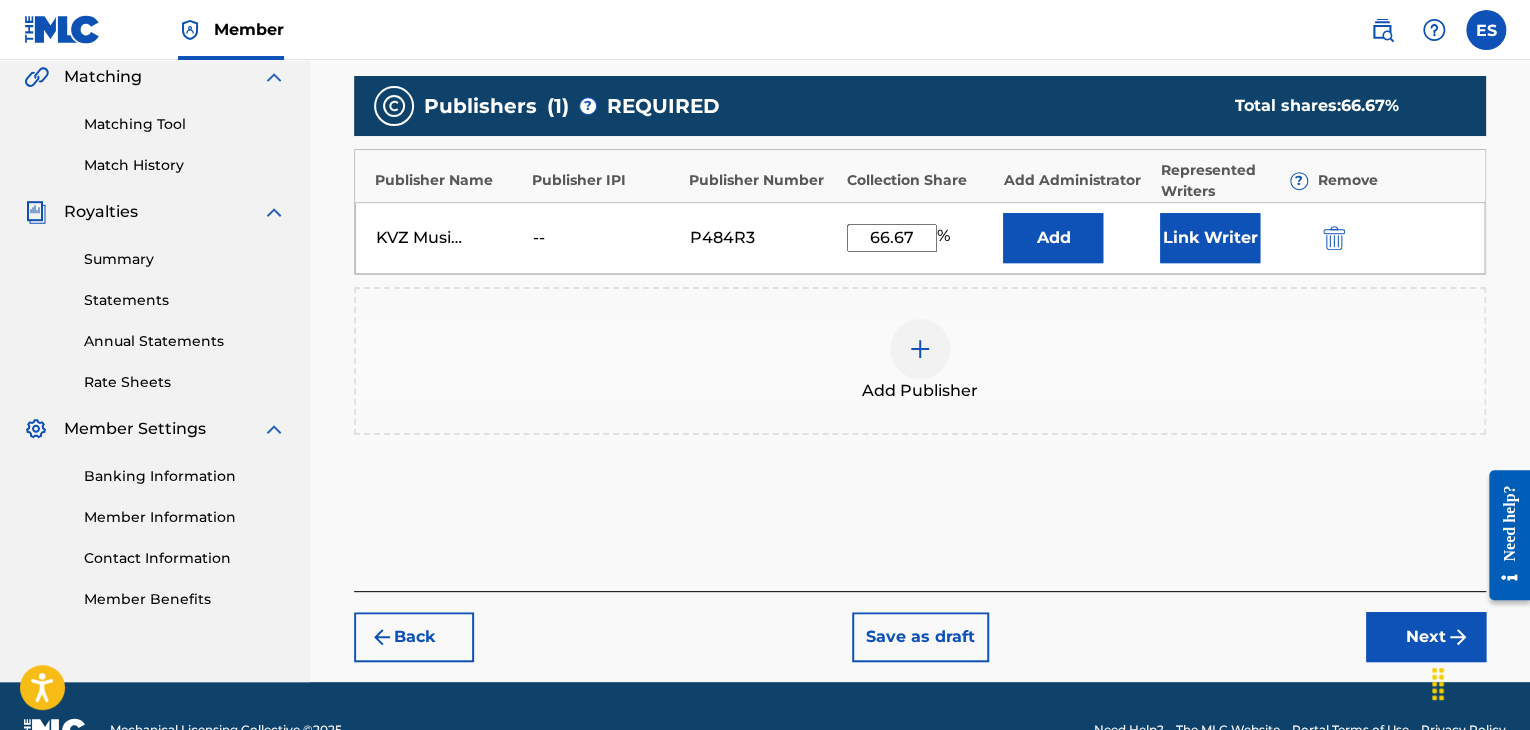 click on "Next" at bounding box center [1426, 637] 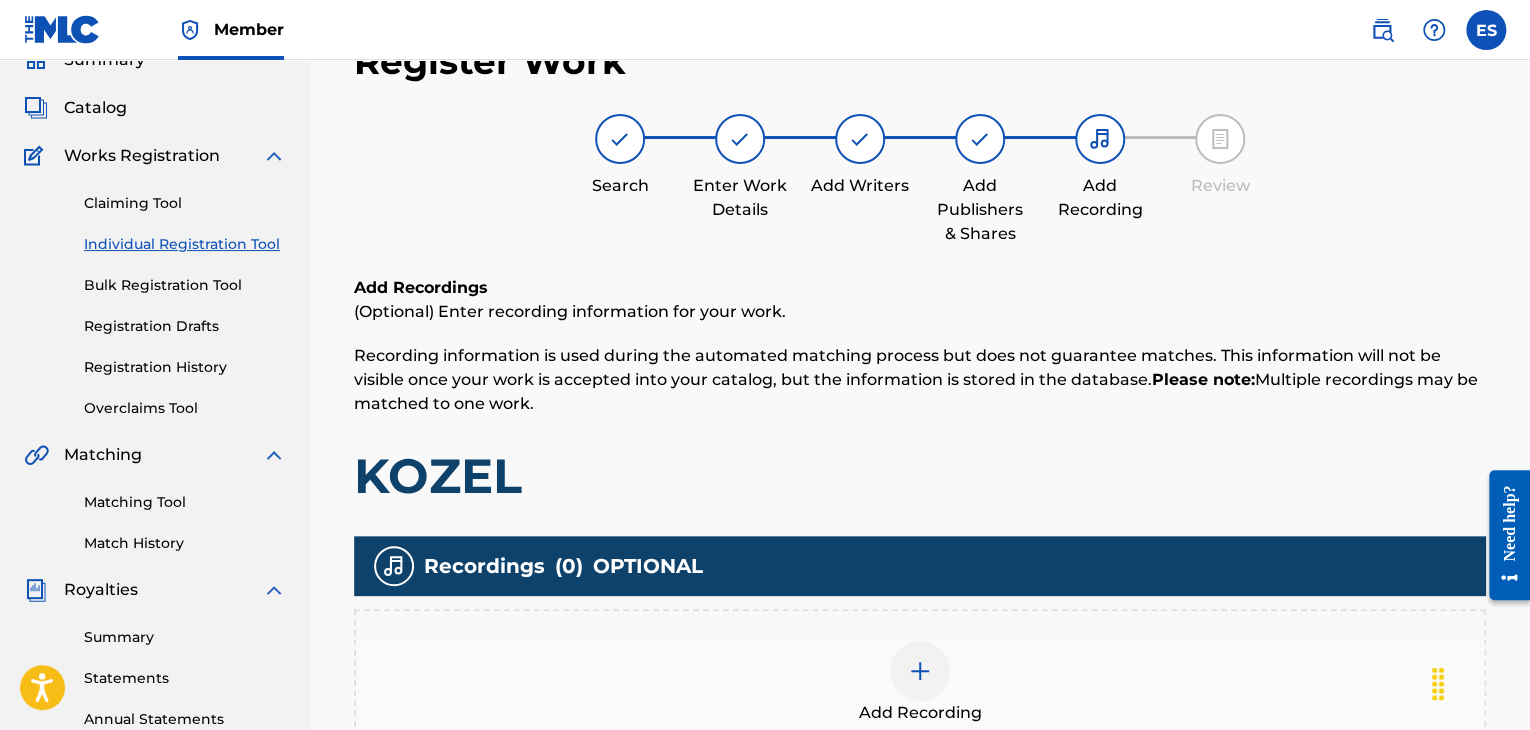 scroll, scrollTop: 469, scrollLeft: 0, axis: vertical 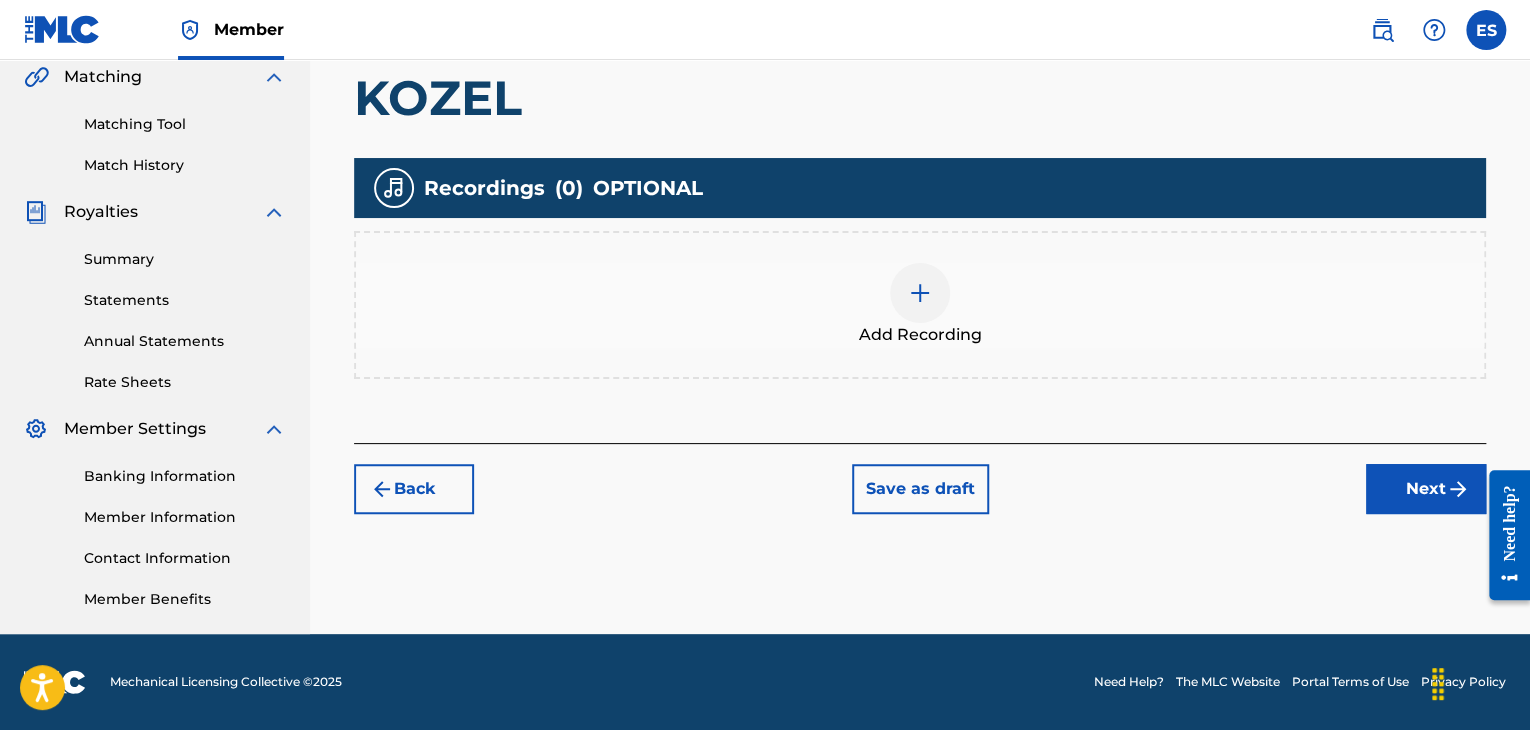 click at bounding box center [920, 293] 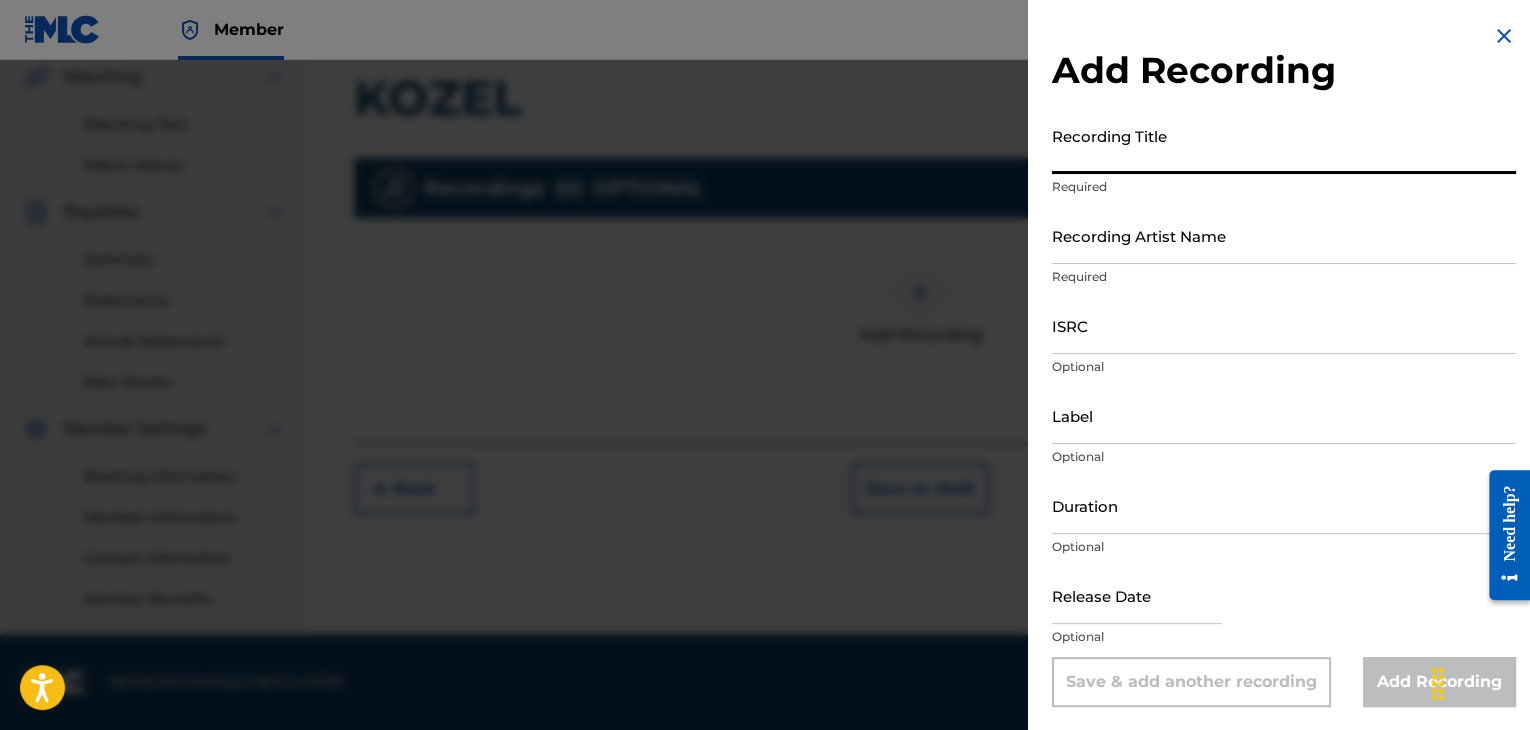 click on "Recording Title" at bounding box center (1284, 145) 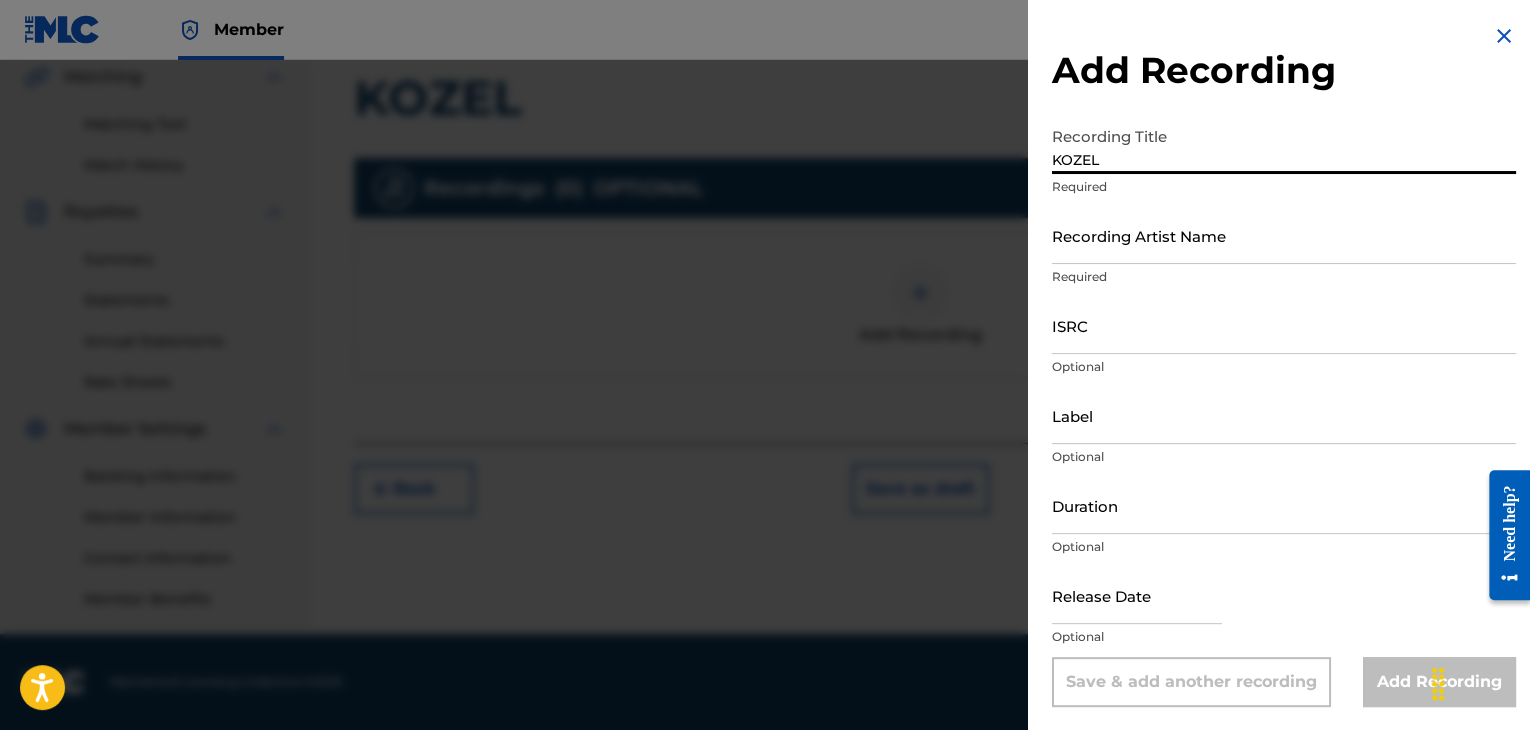 type on "KOZEL" 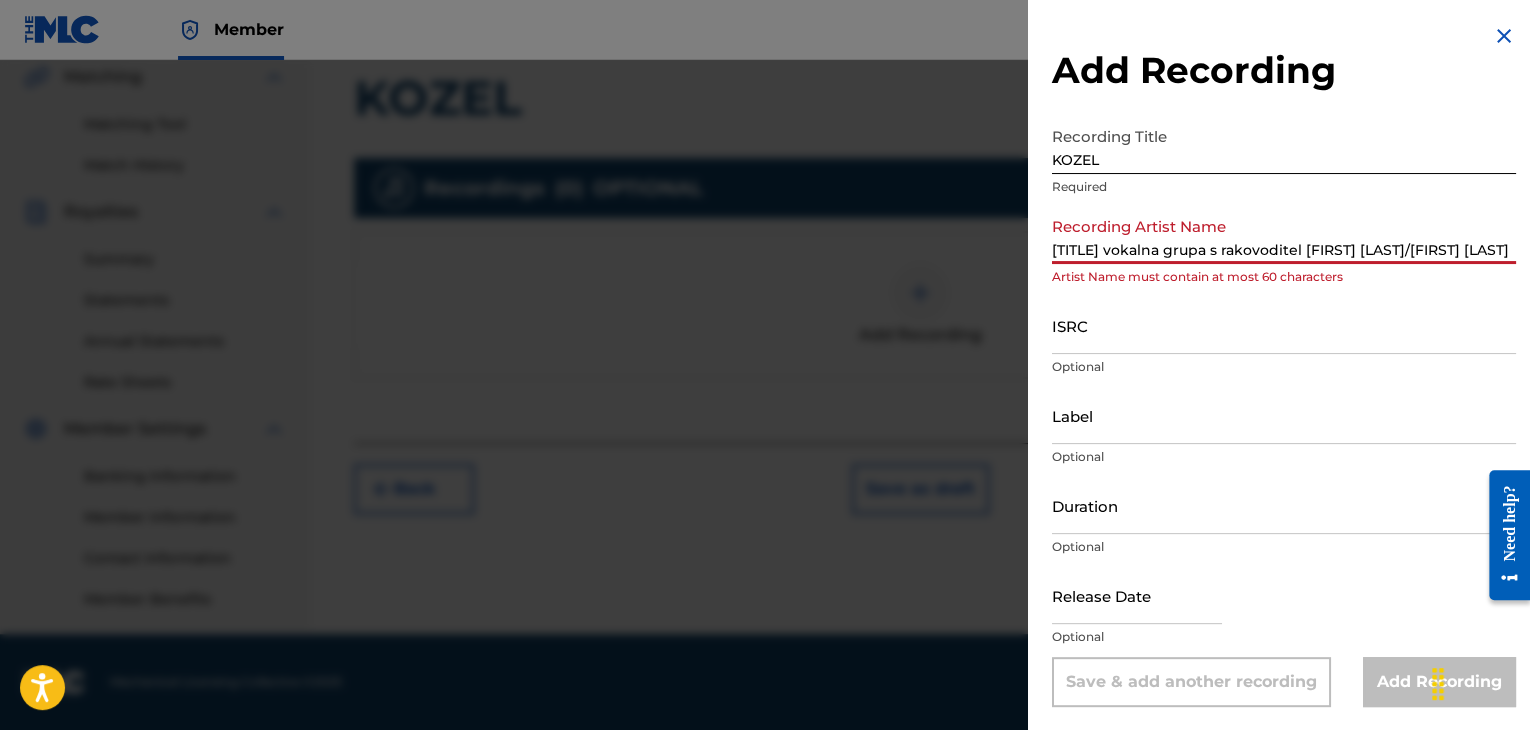 scroll, scrollTop: 0, scrollLeft: 15, axis: horizontal 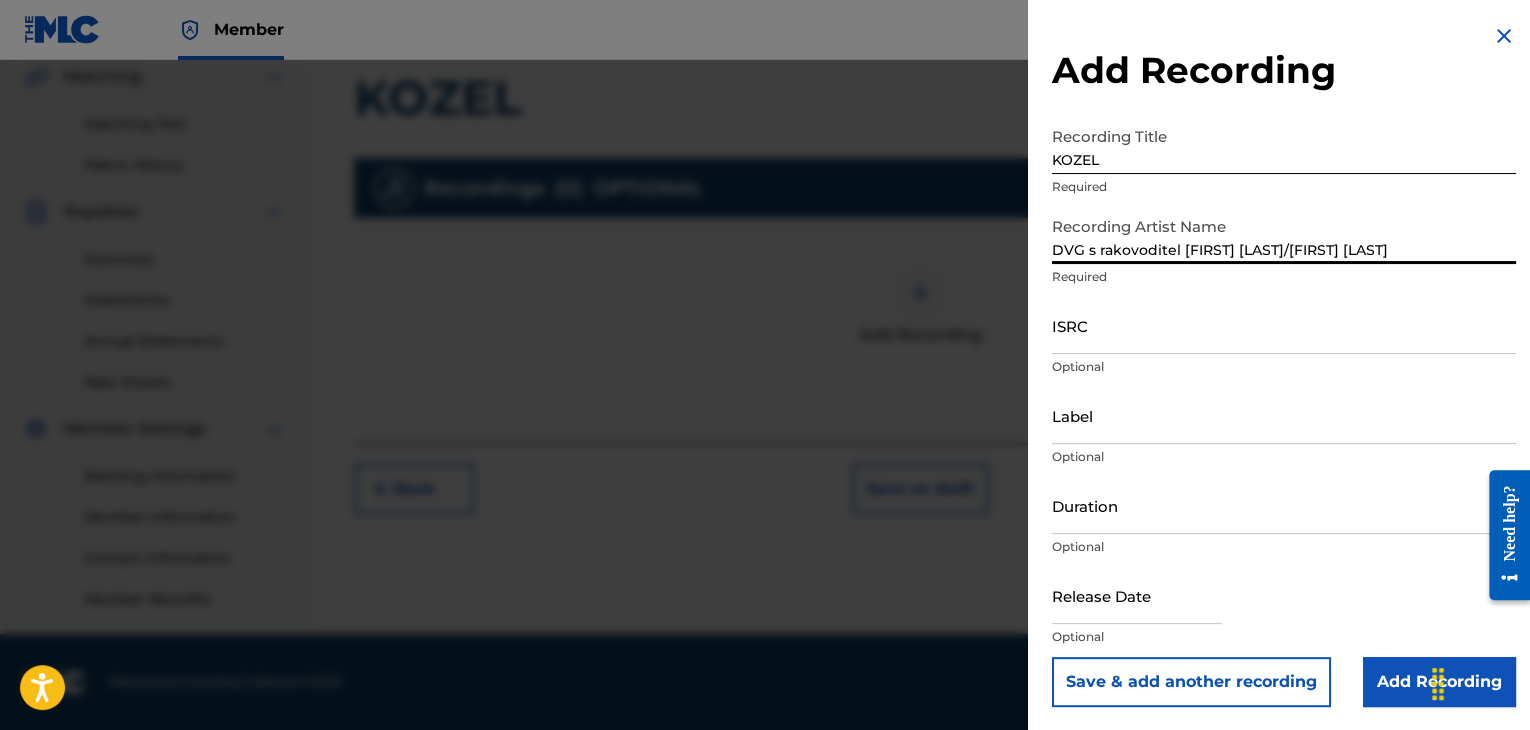 click on "DVG s rakovoditel [FIRST] [LAST]/[FIRST] [LAST]" at bounding box center (1284, 235) 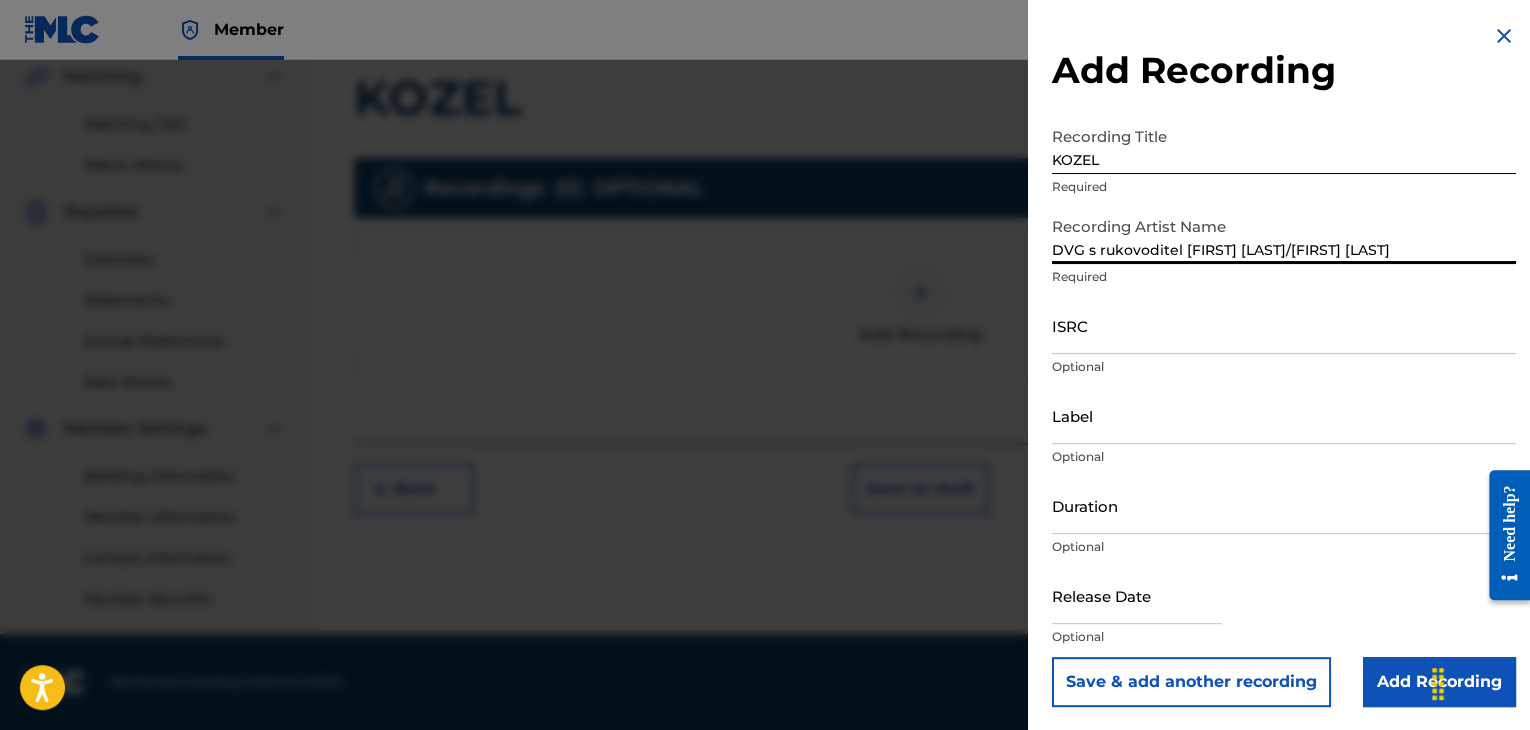 click on "DVG s rukovoditel [FIRST] [LAST]/[FIRST] [LAST]" at bounding box center [1284, 235] 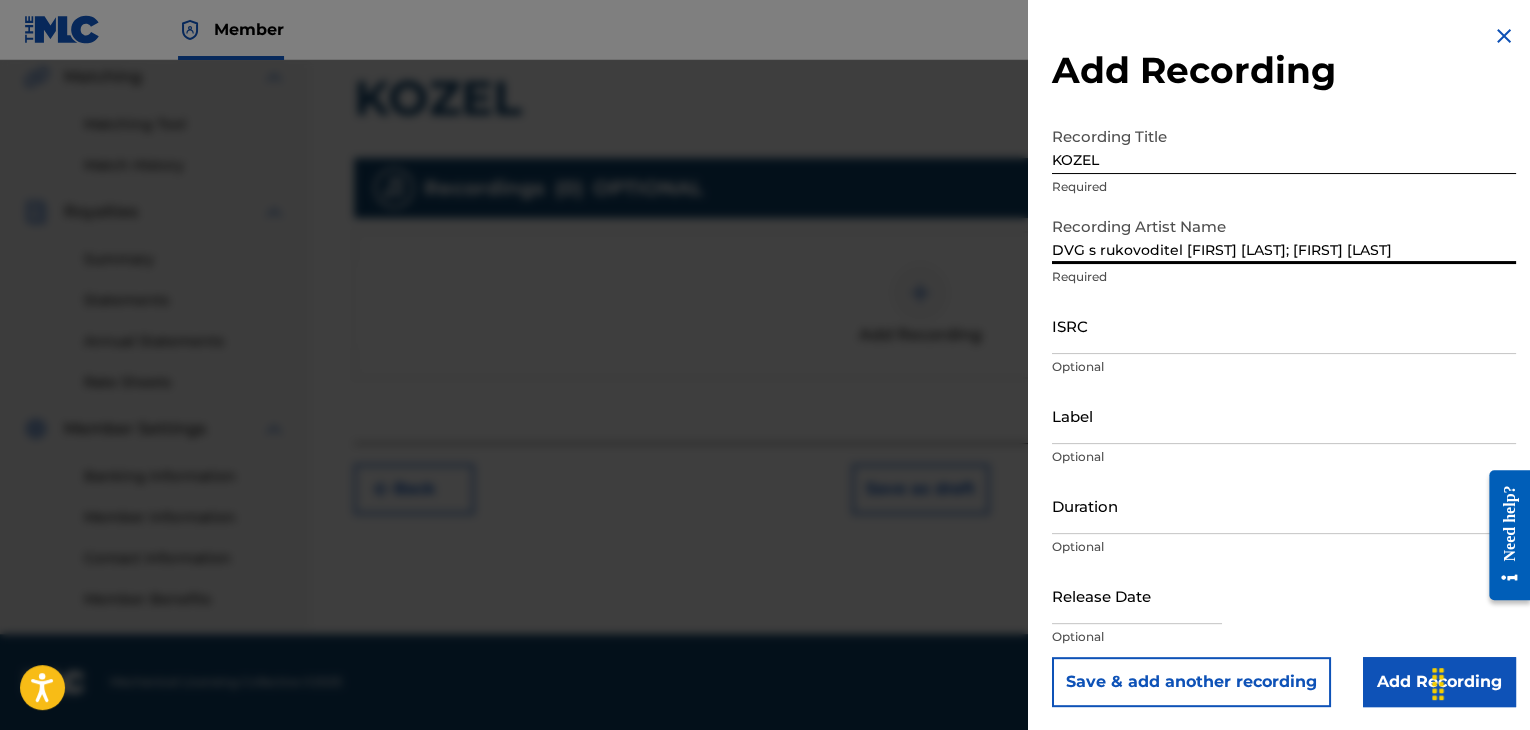 type on "DVG s rukovoditel [FIRST] [LAST]; [FIRST] [LAST]" 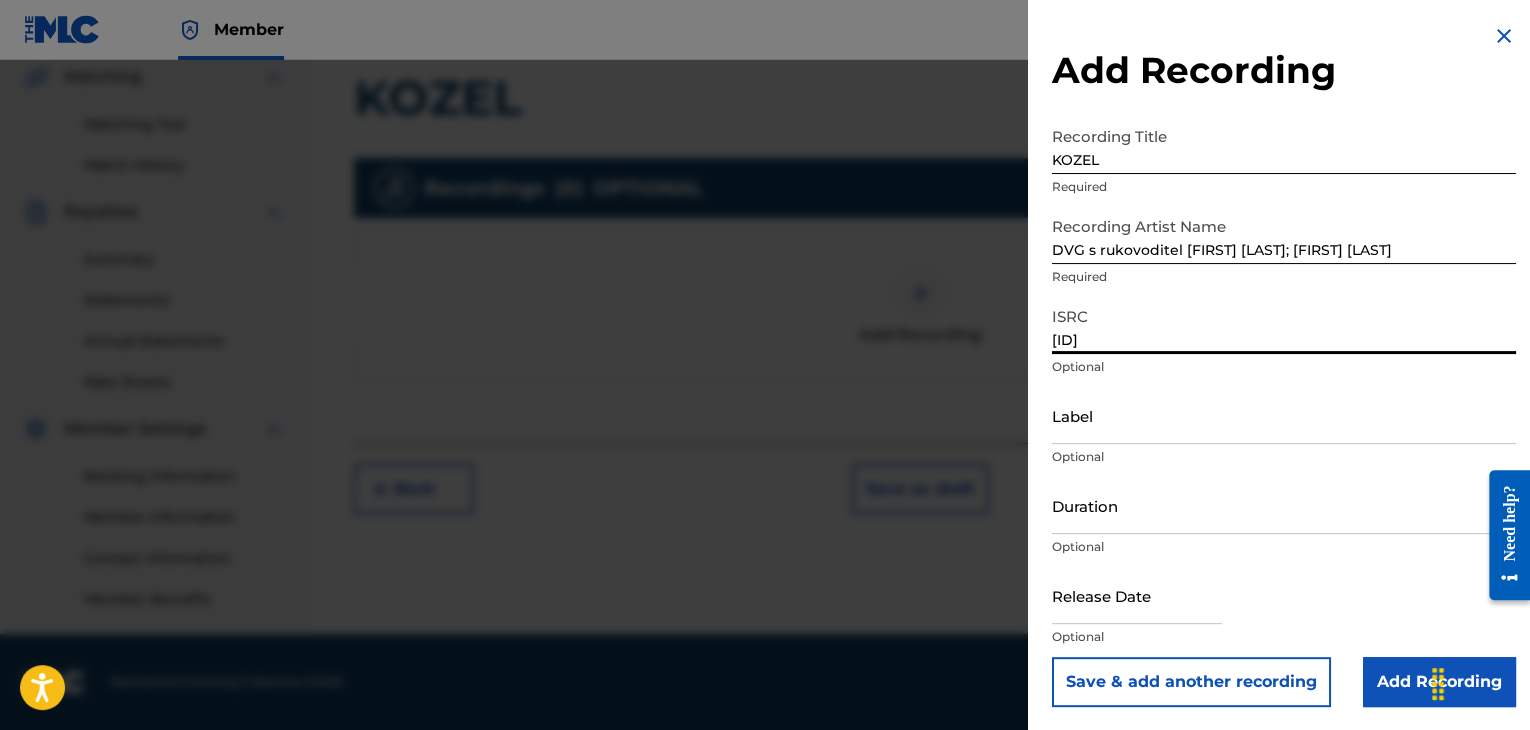 type on "[ID]" 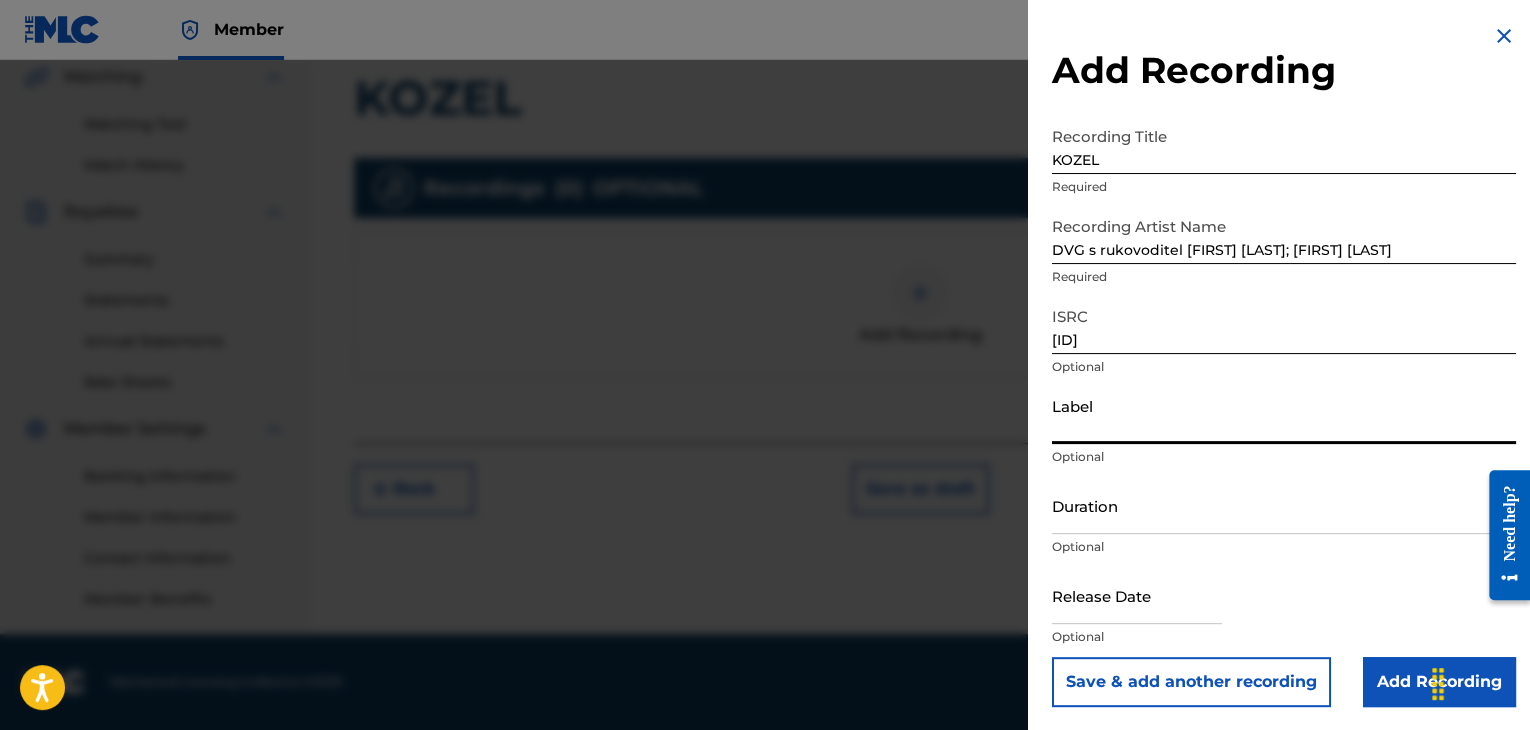 click on "Label" at bounding box center (1284, 415) 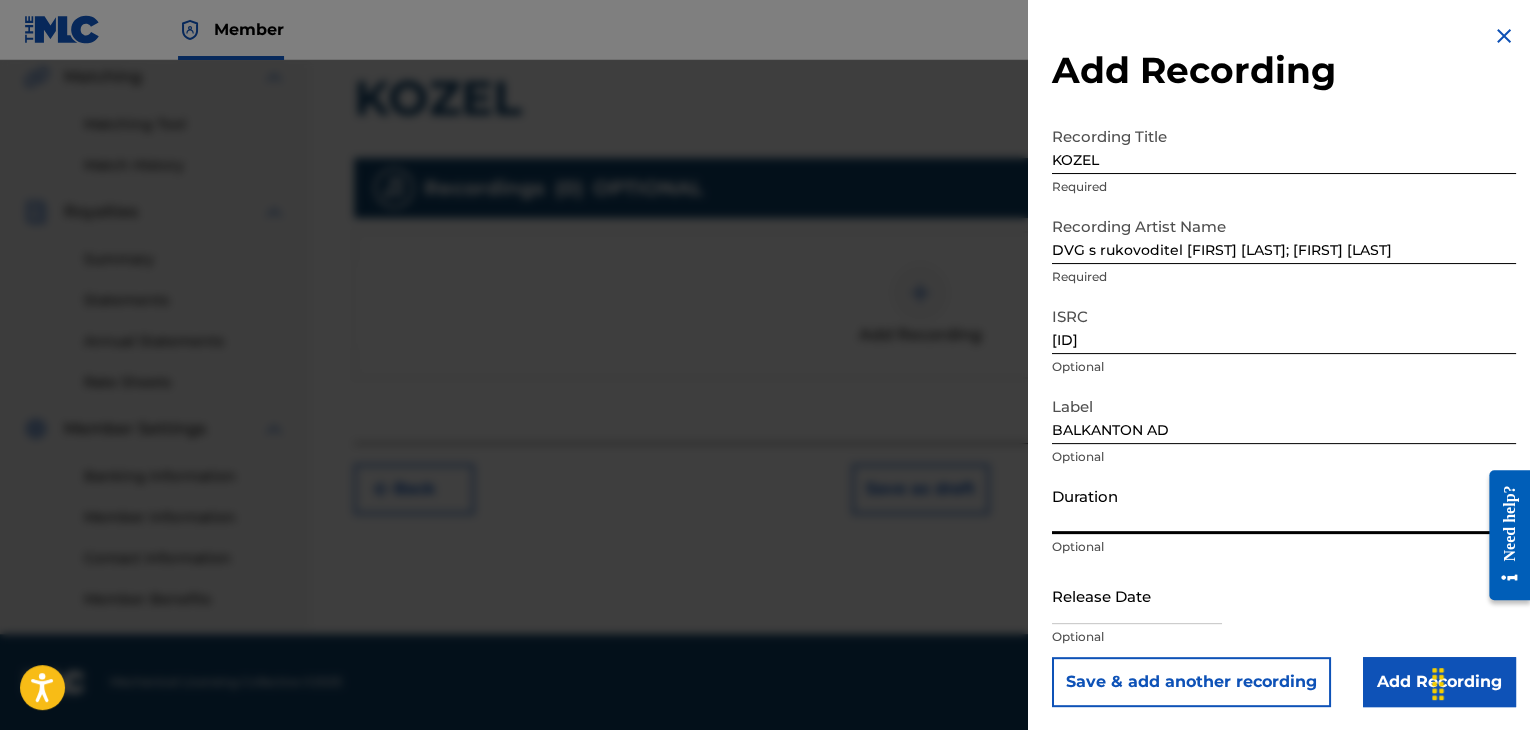 click on "Duration" at bounding box center [1284, 505] 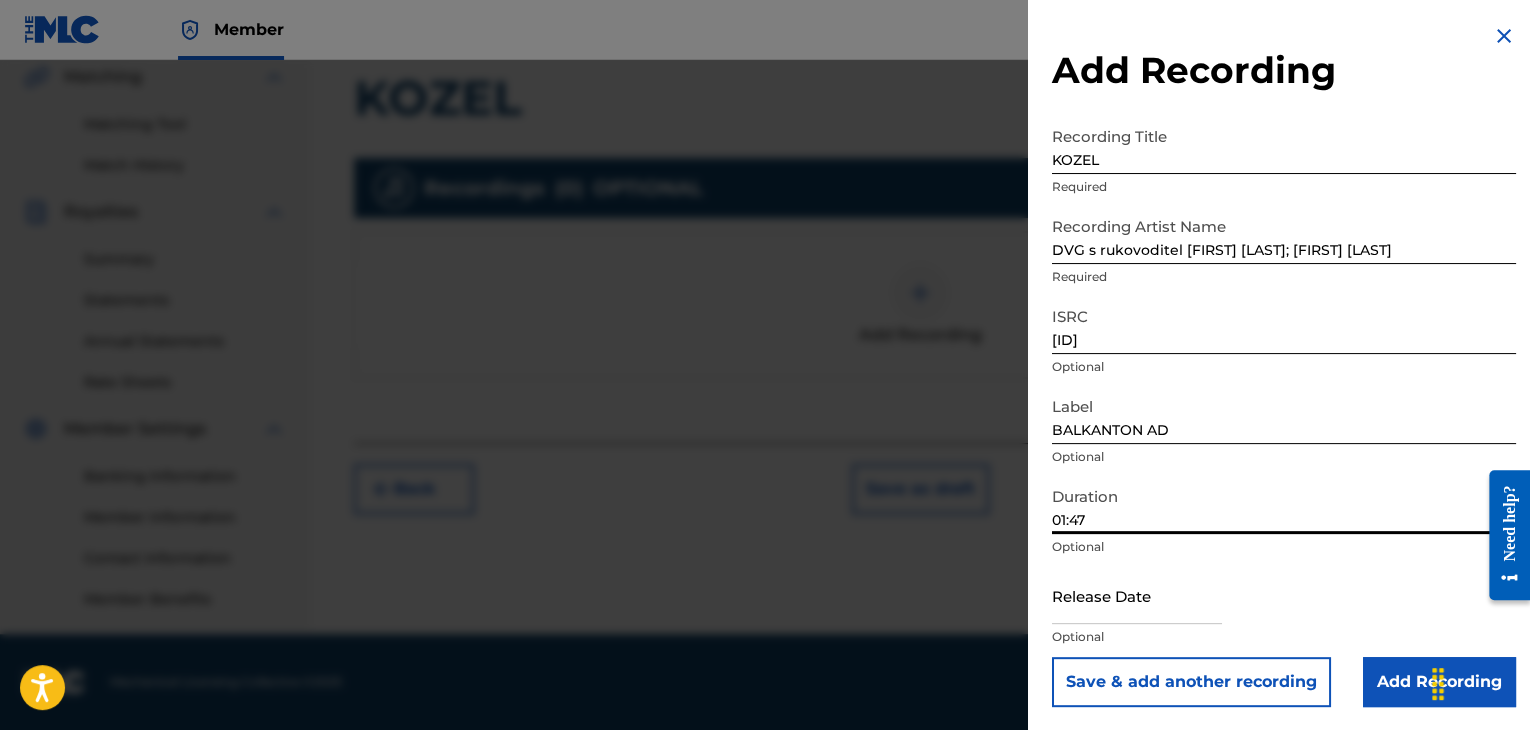 type on "01:47" 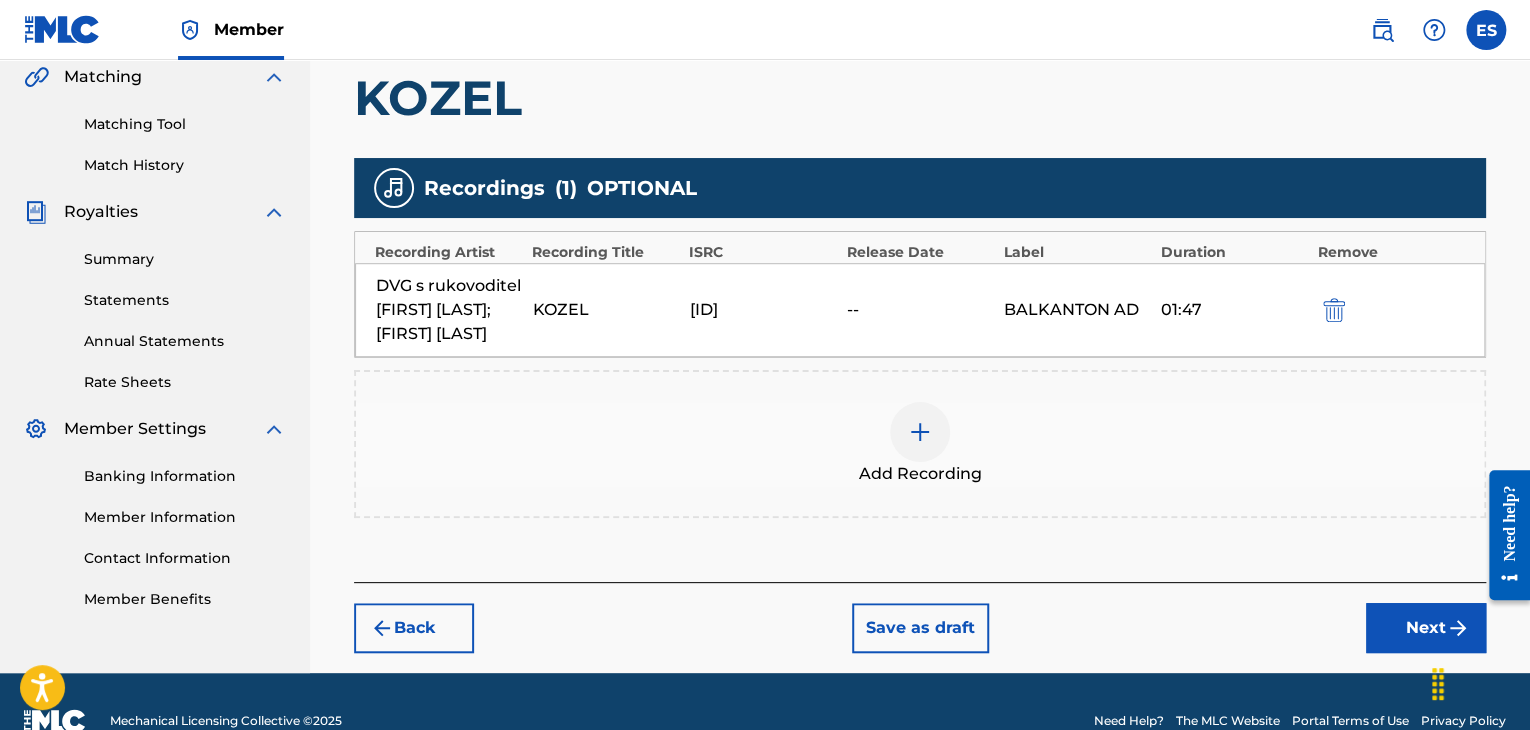 click at bounding box center (920, 432) 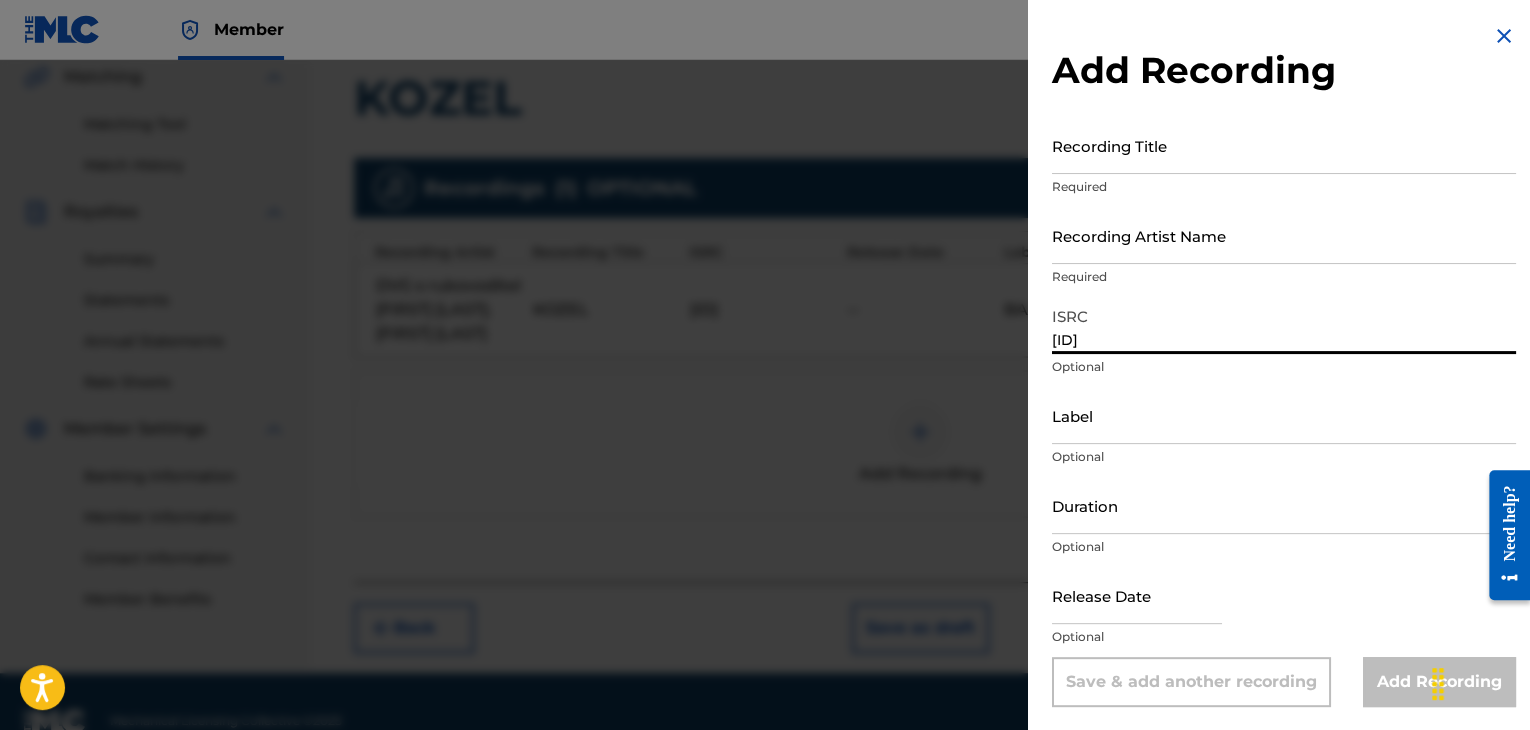 type on "[ID]" 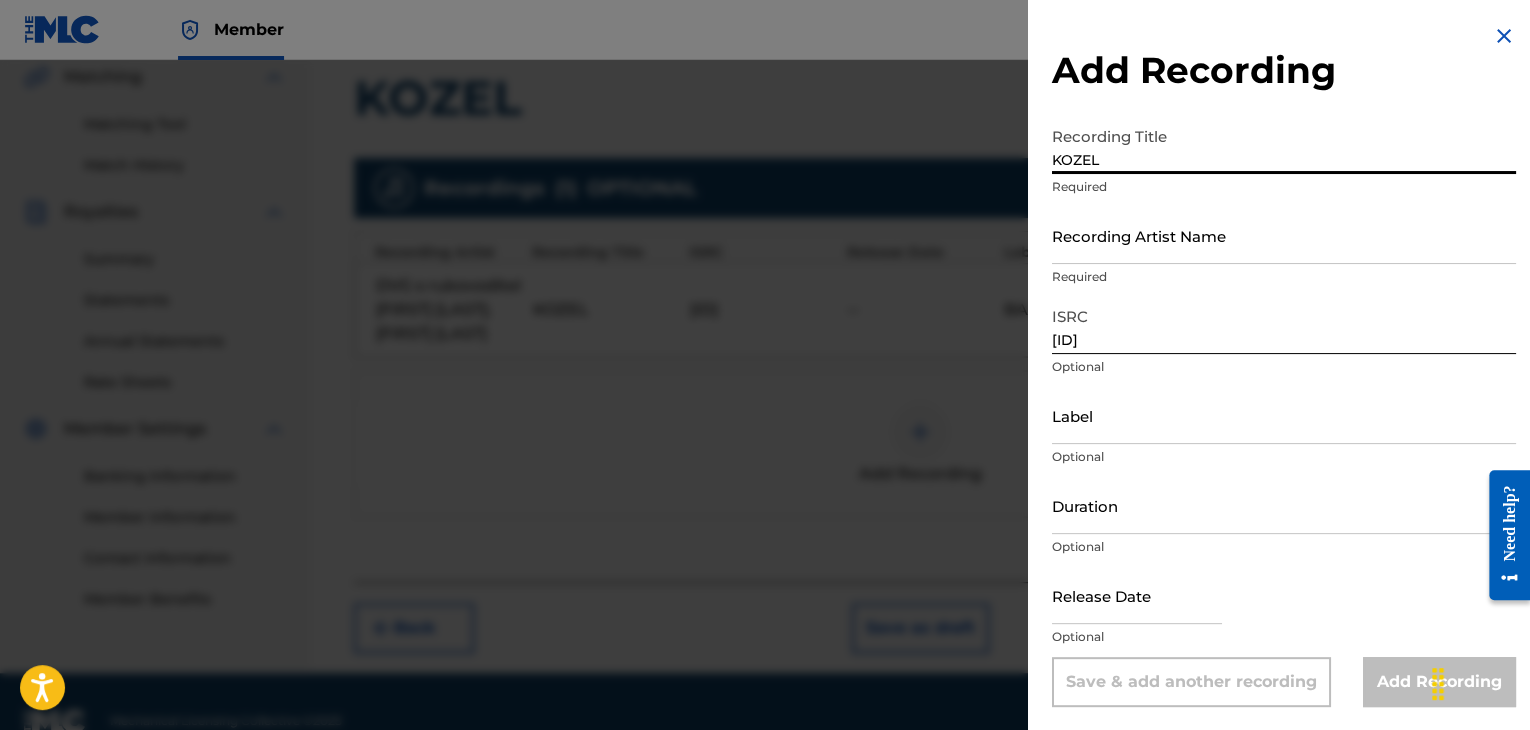 type 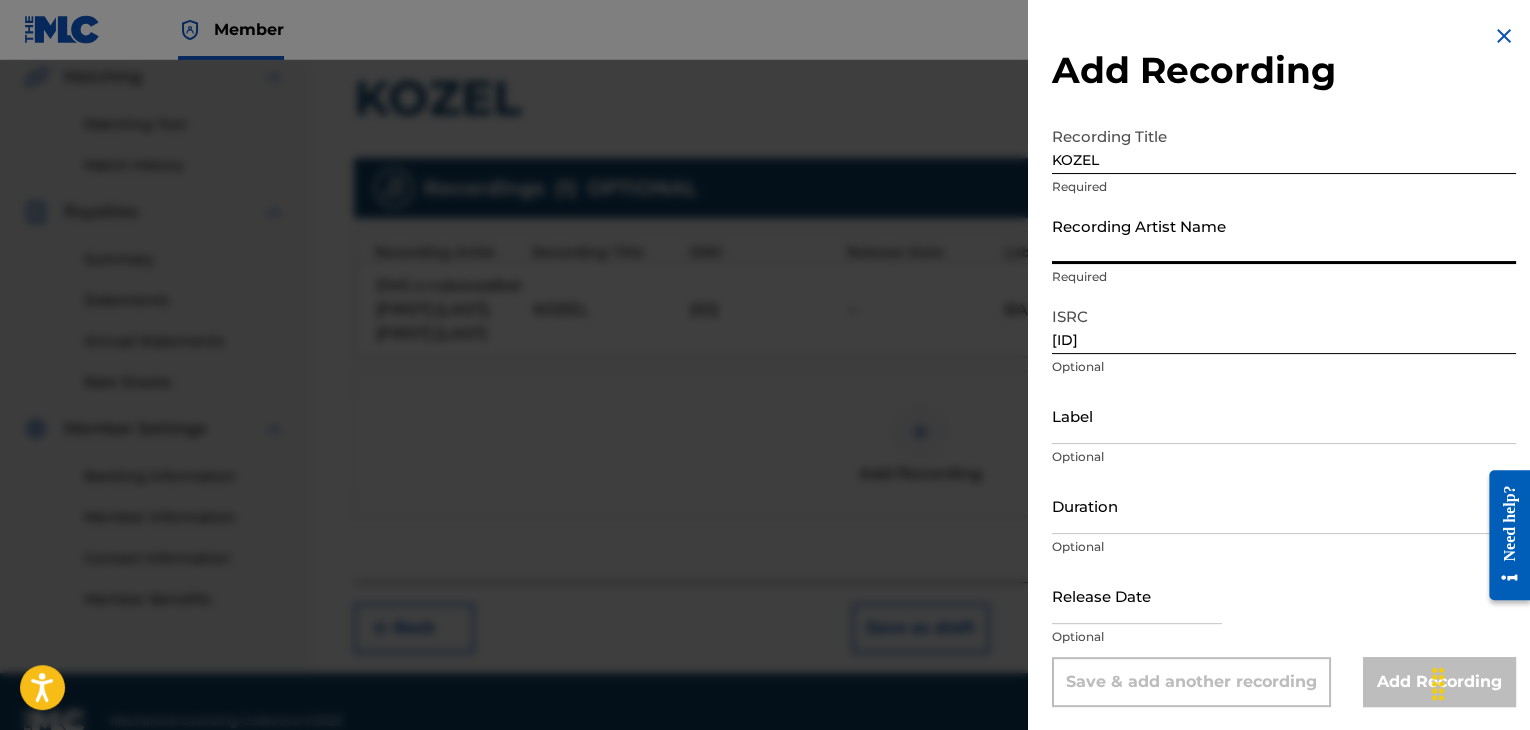 click on "Recording Artist Name" at bounding box center (1284, 235) 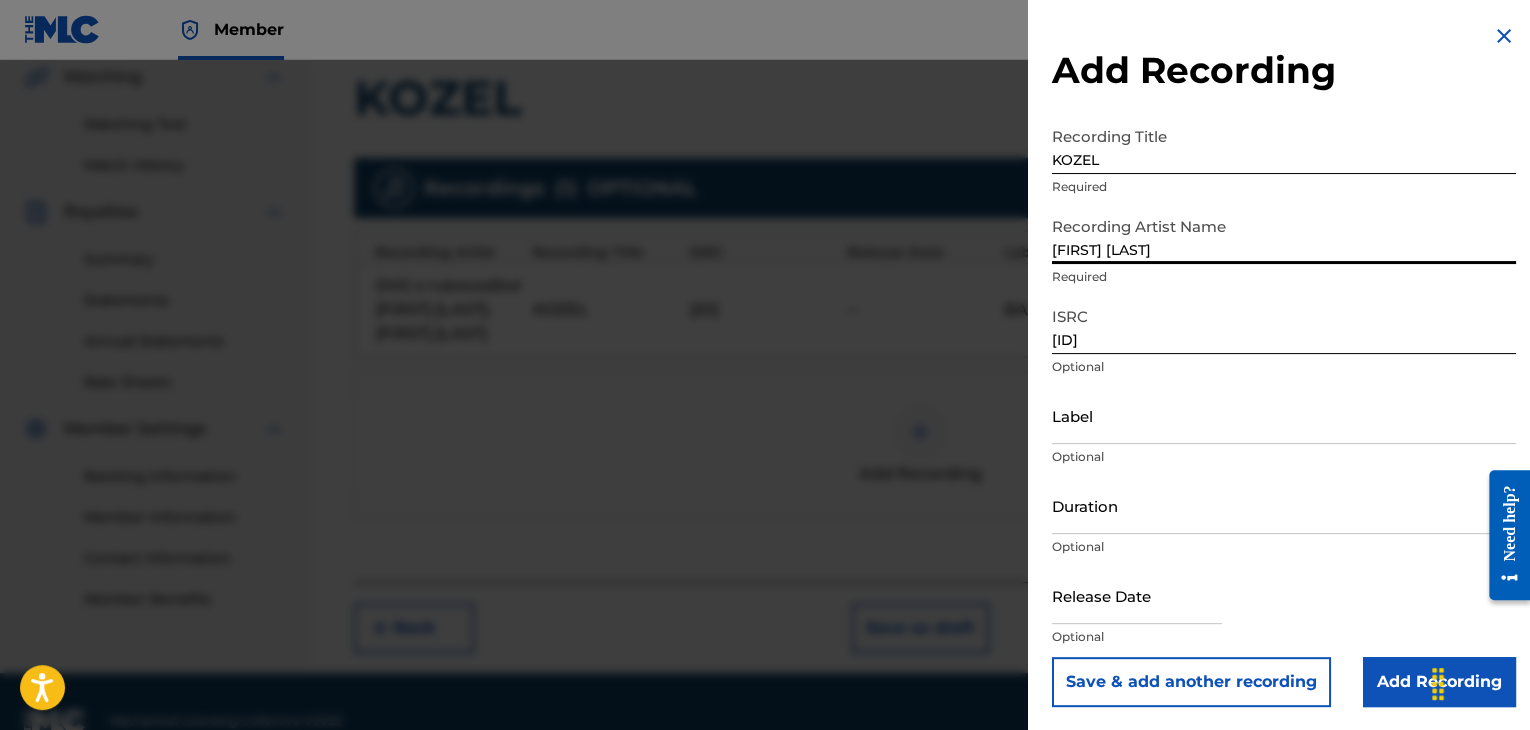 click on "[FIRST] [LAST]" at bounding box center [1284, 235] 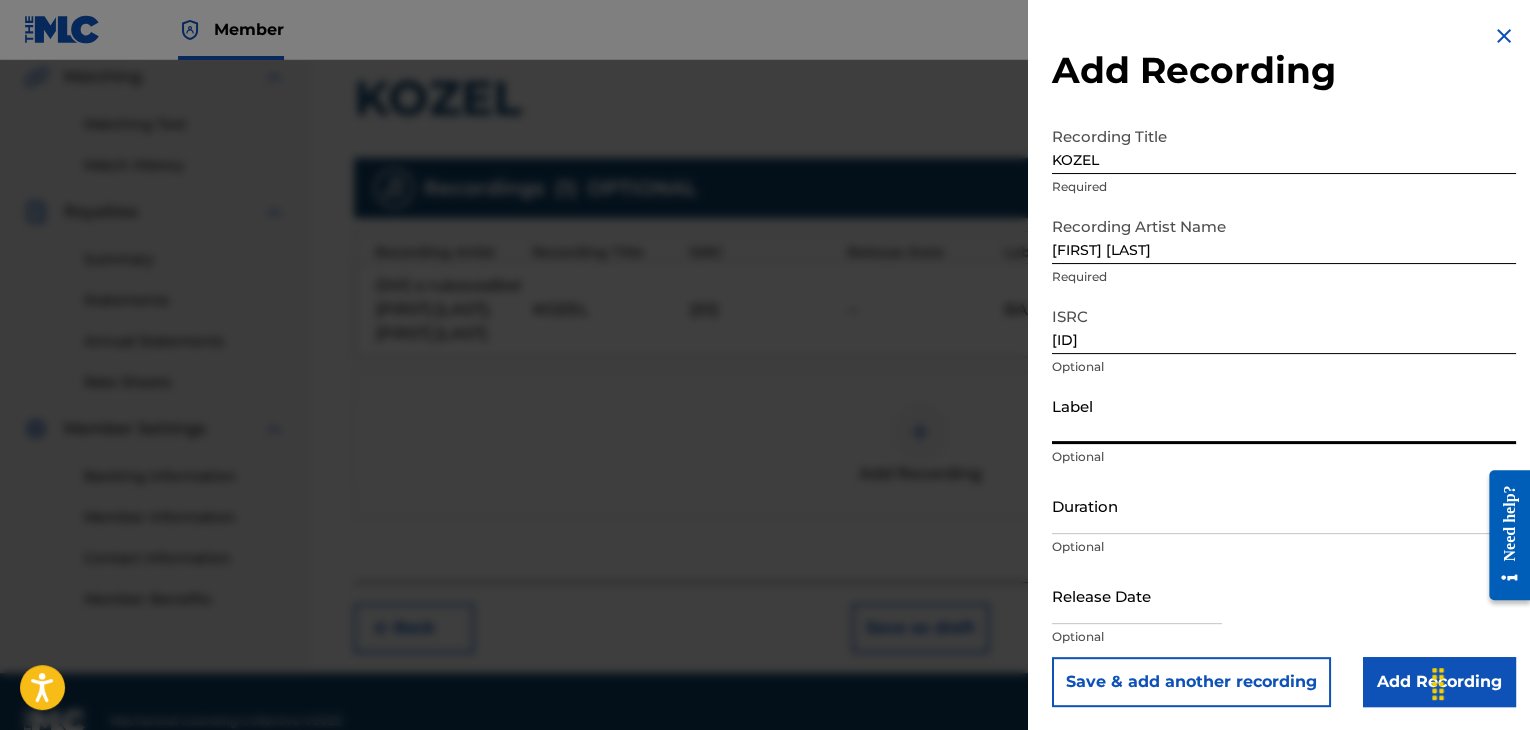 click on "Label" at bounding box center [1284, 415] 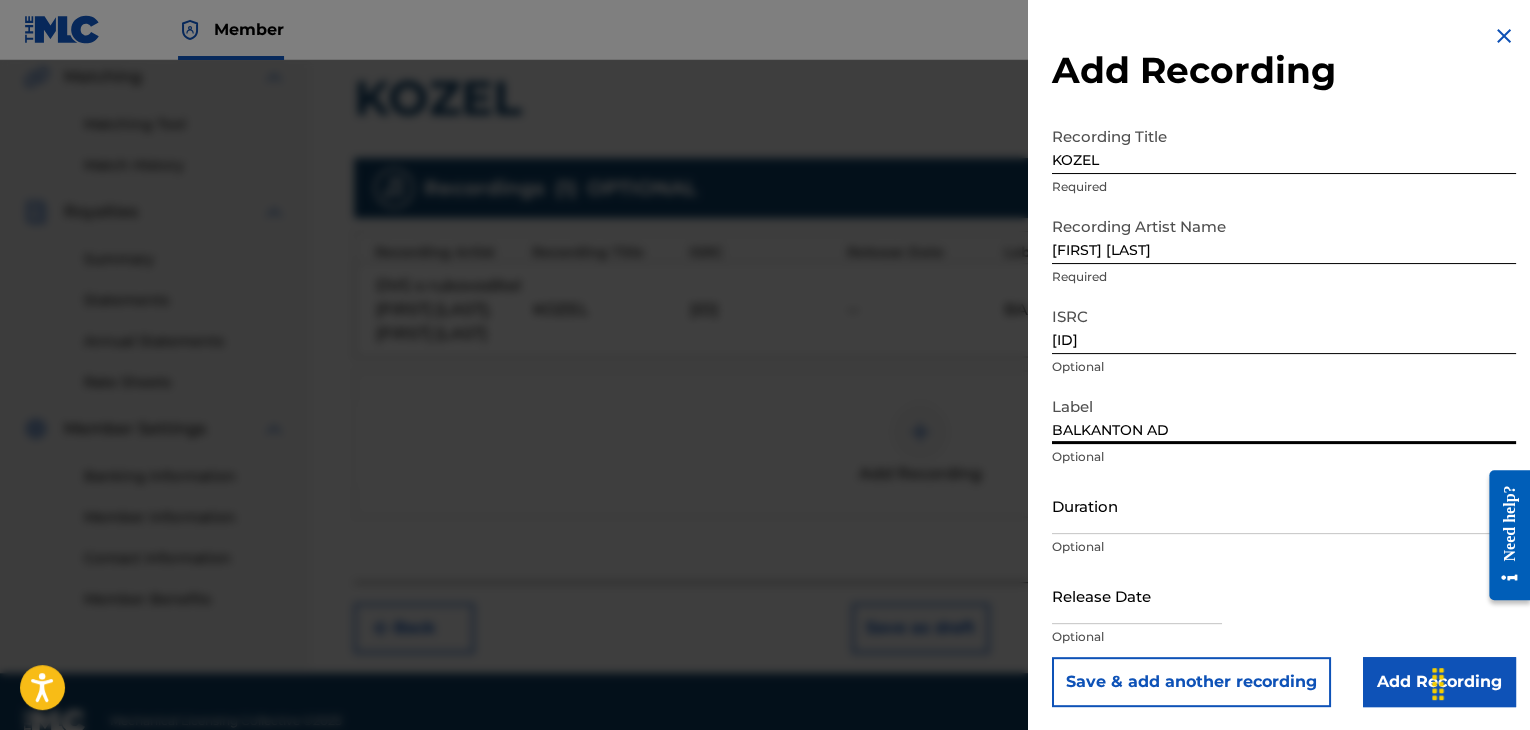 click on "Duration" at bounding box center (1284, 505) 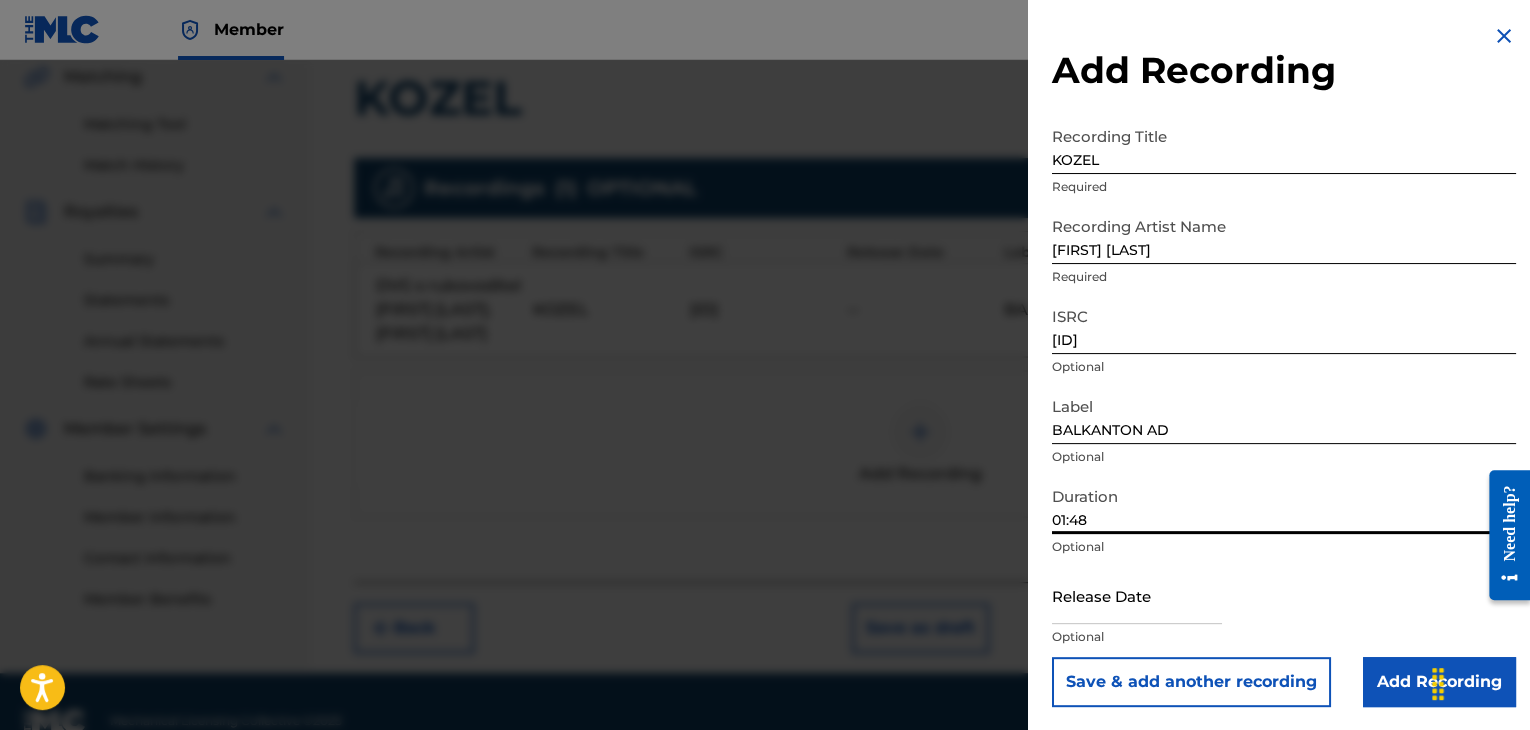 click on "Add Recording" at bounding box center (1439, 682) 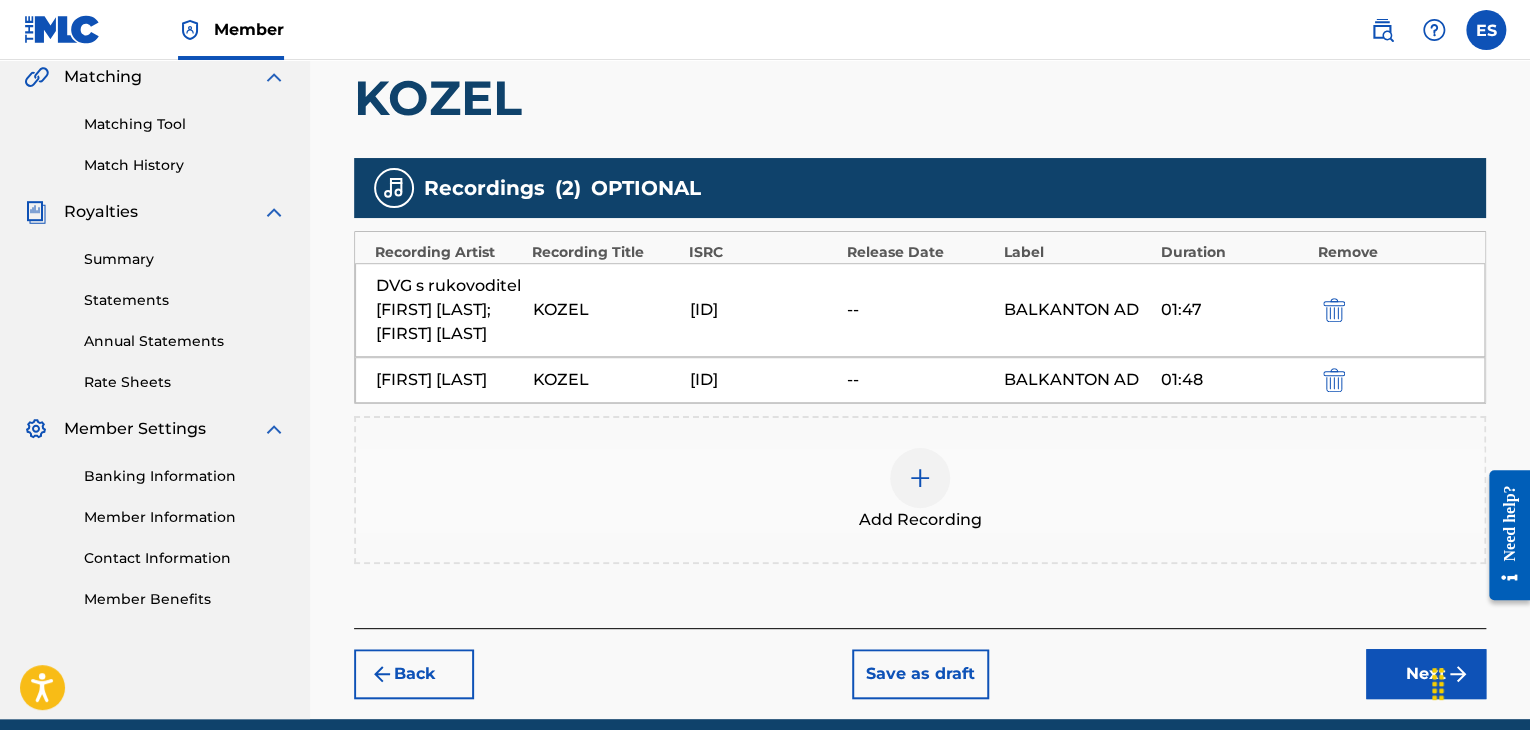 click on "Next" at bounding box center (1426, 674) 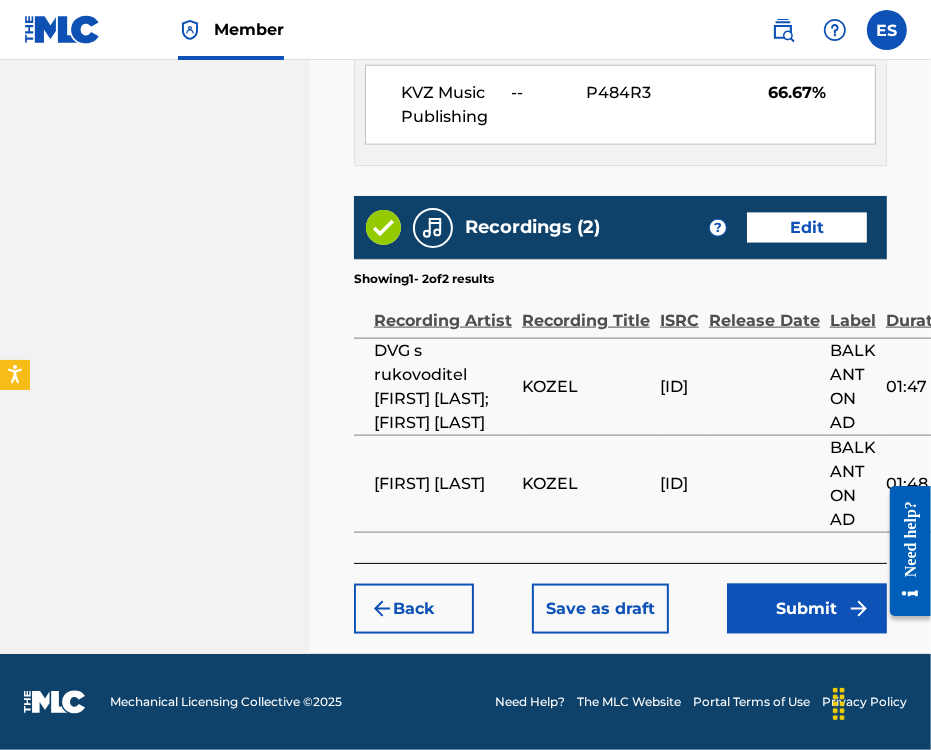 scroll, scrollTop: 1519, scrollLeft: 0, axis: vertical 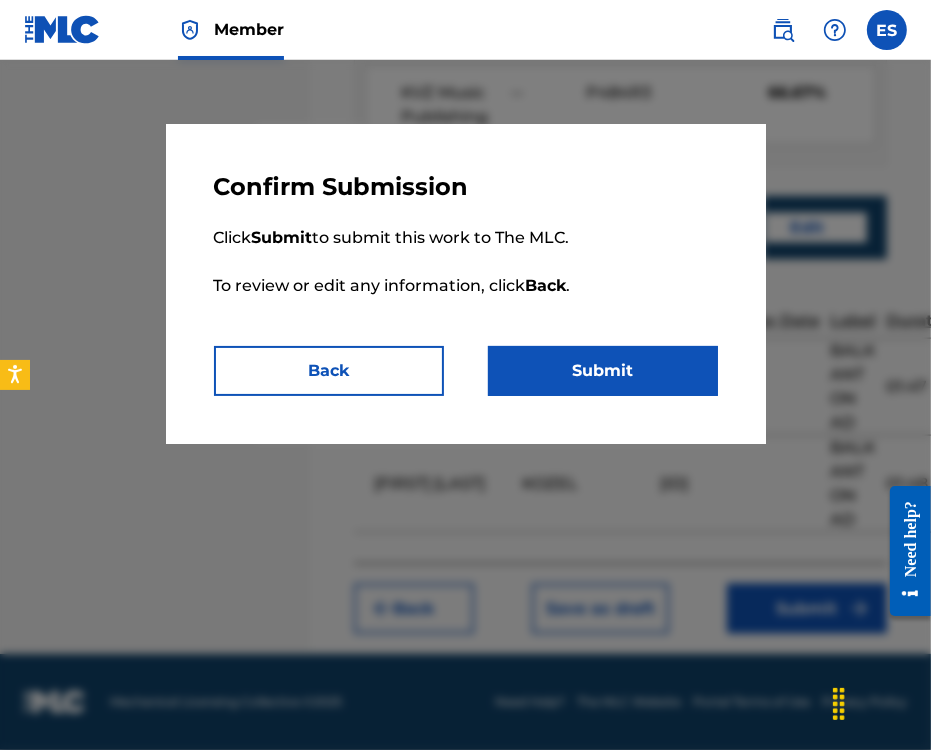 click on "Submit" at bounding box center (603, 371) 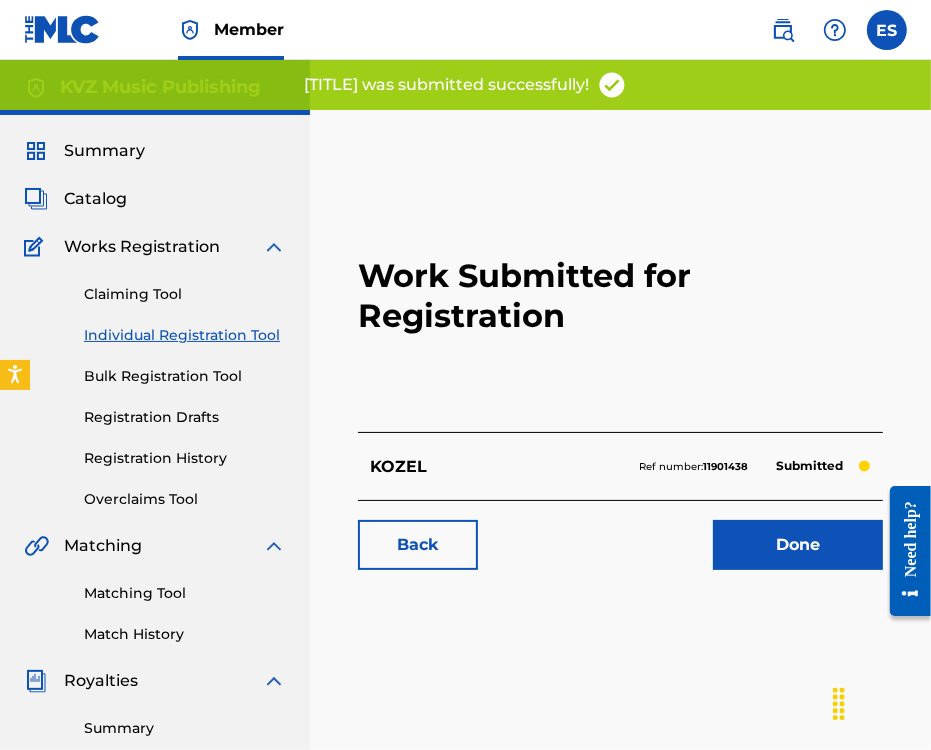 click on "Individual Registration Tool" at bounding box center (185, 335) 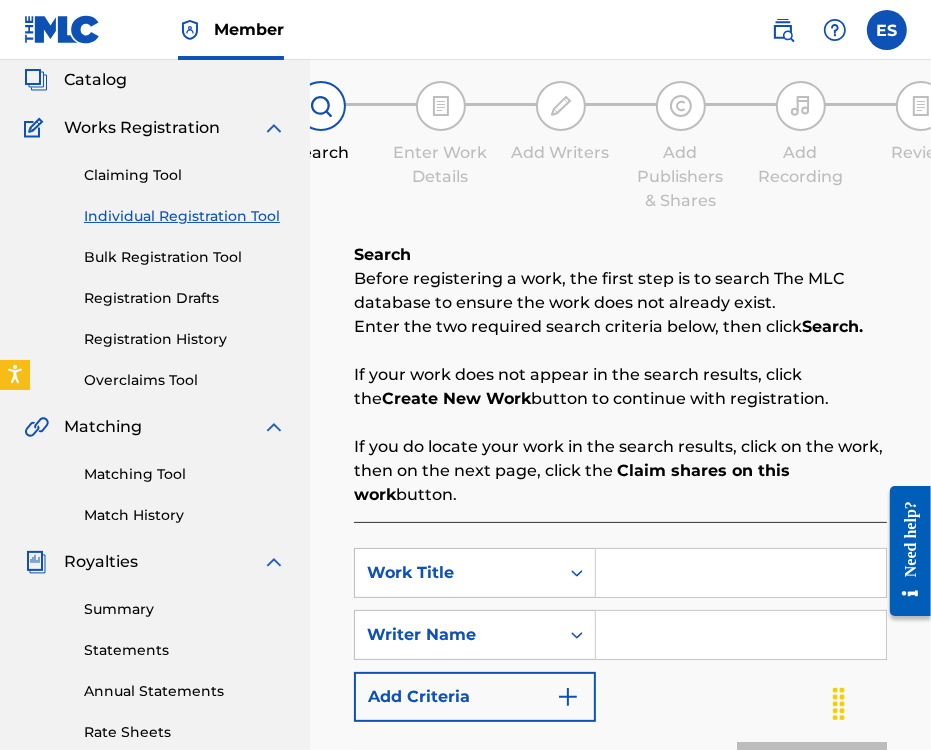 scroll, scrollTop: 300, scrollLeft: 0, axis: vertical 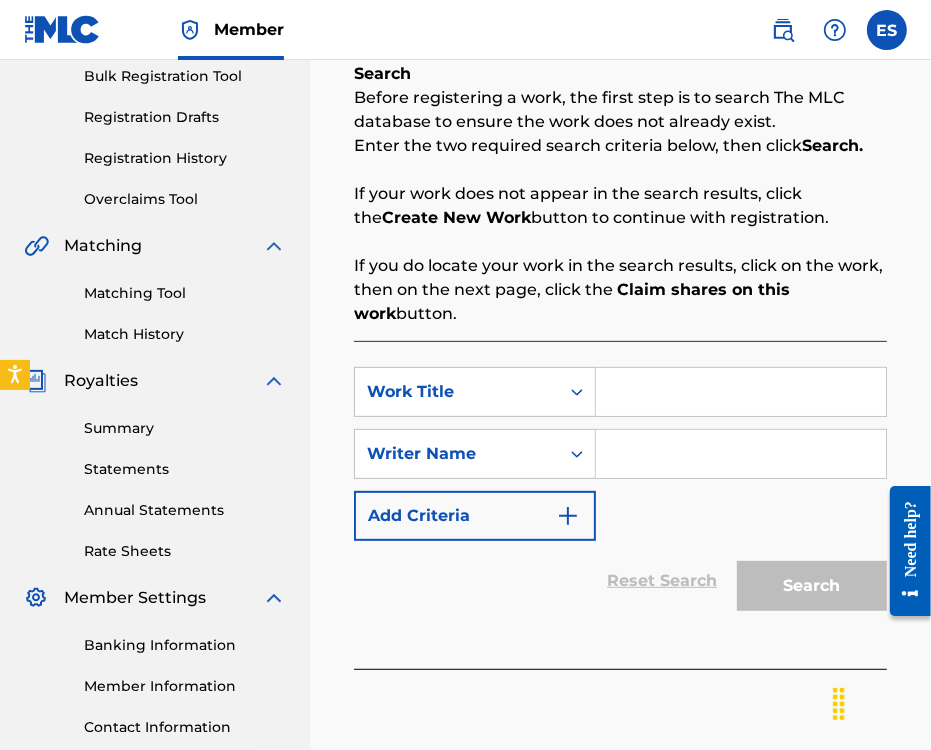 click at bounding box center [741, 392] 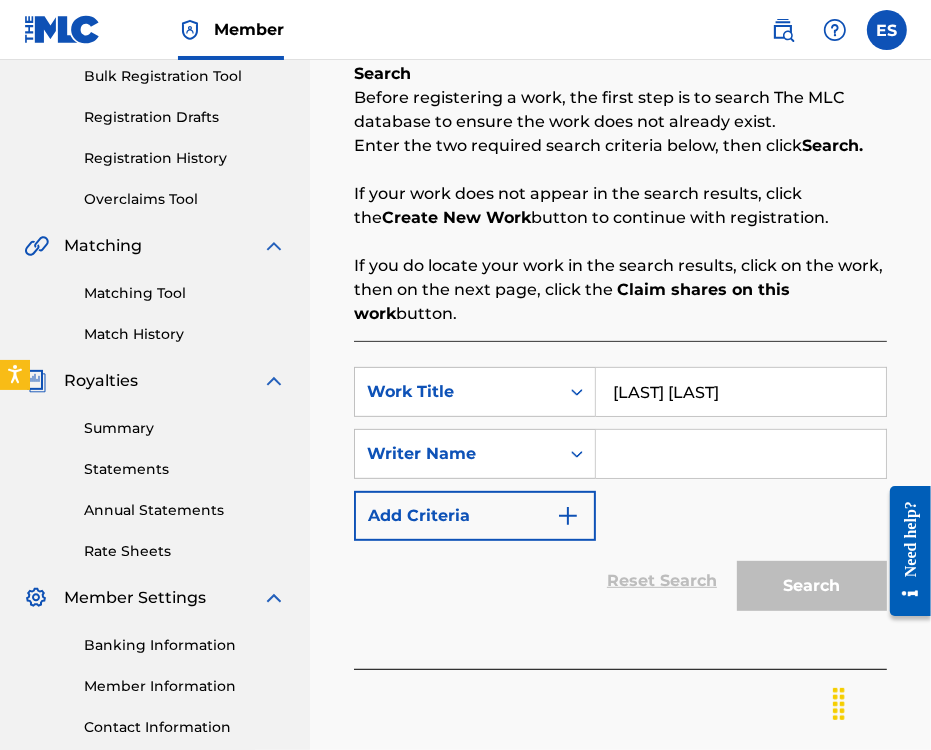 click at bounding box center [741, 454] 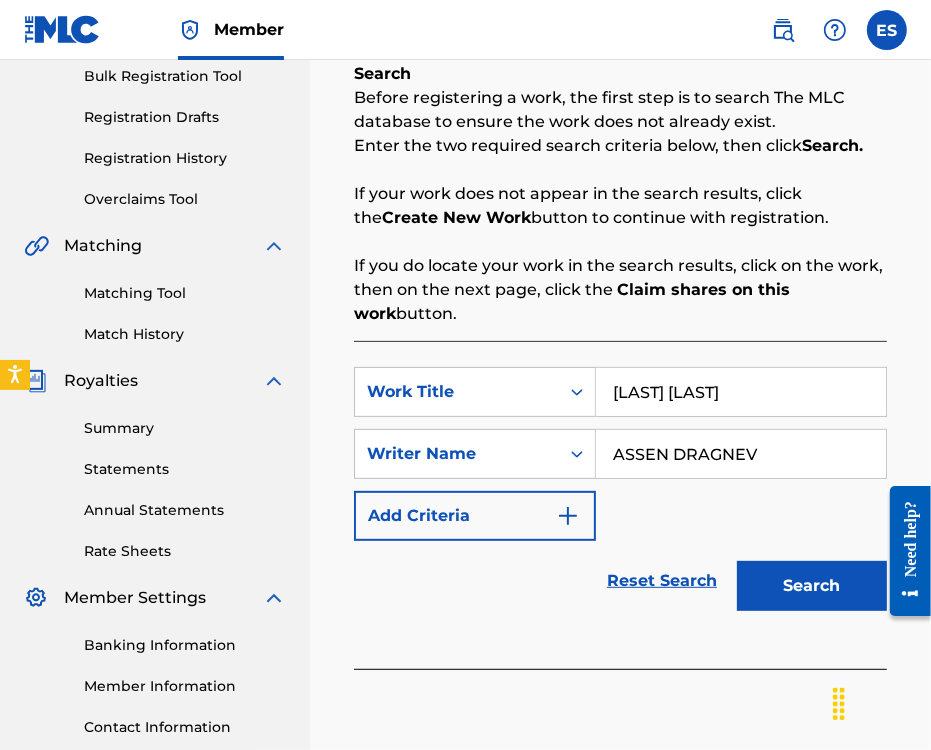 click on "[LAST] [LAST]" at bounding box center [741, 392] 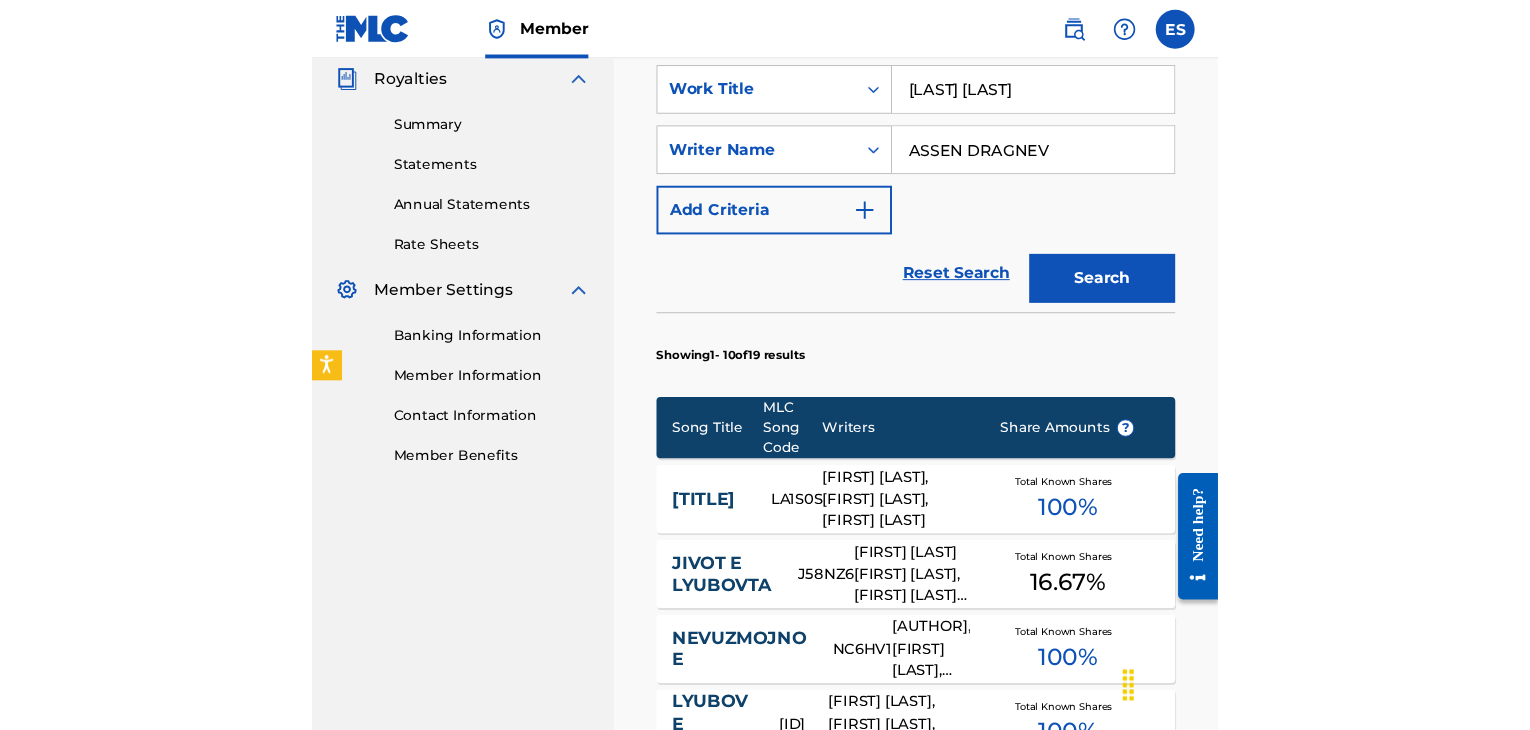 scroll, scrollTop: 700, scrollLeft: 0, axis: vertical 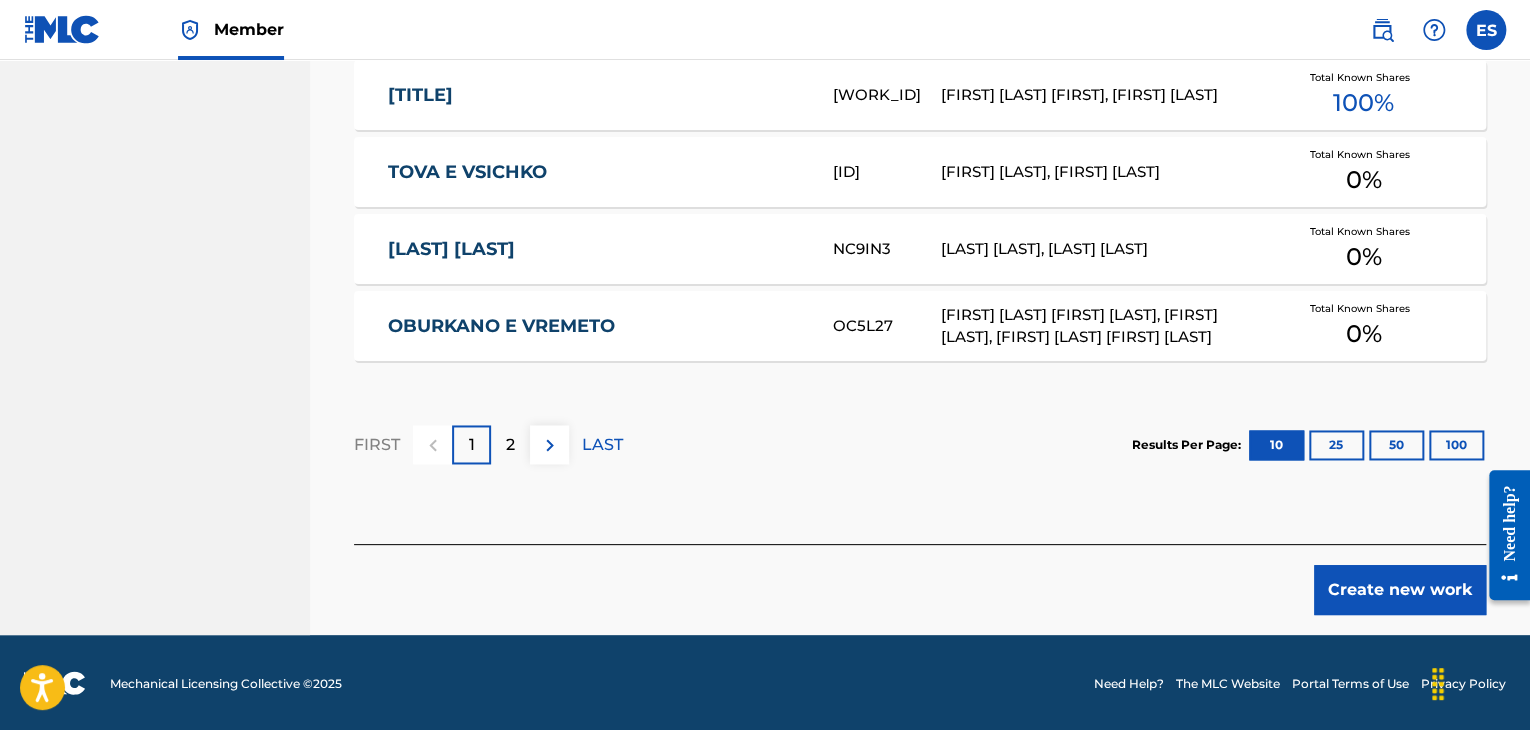 click on "Create new work" at bounding box center [1400, 590] 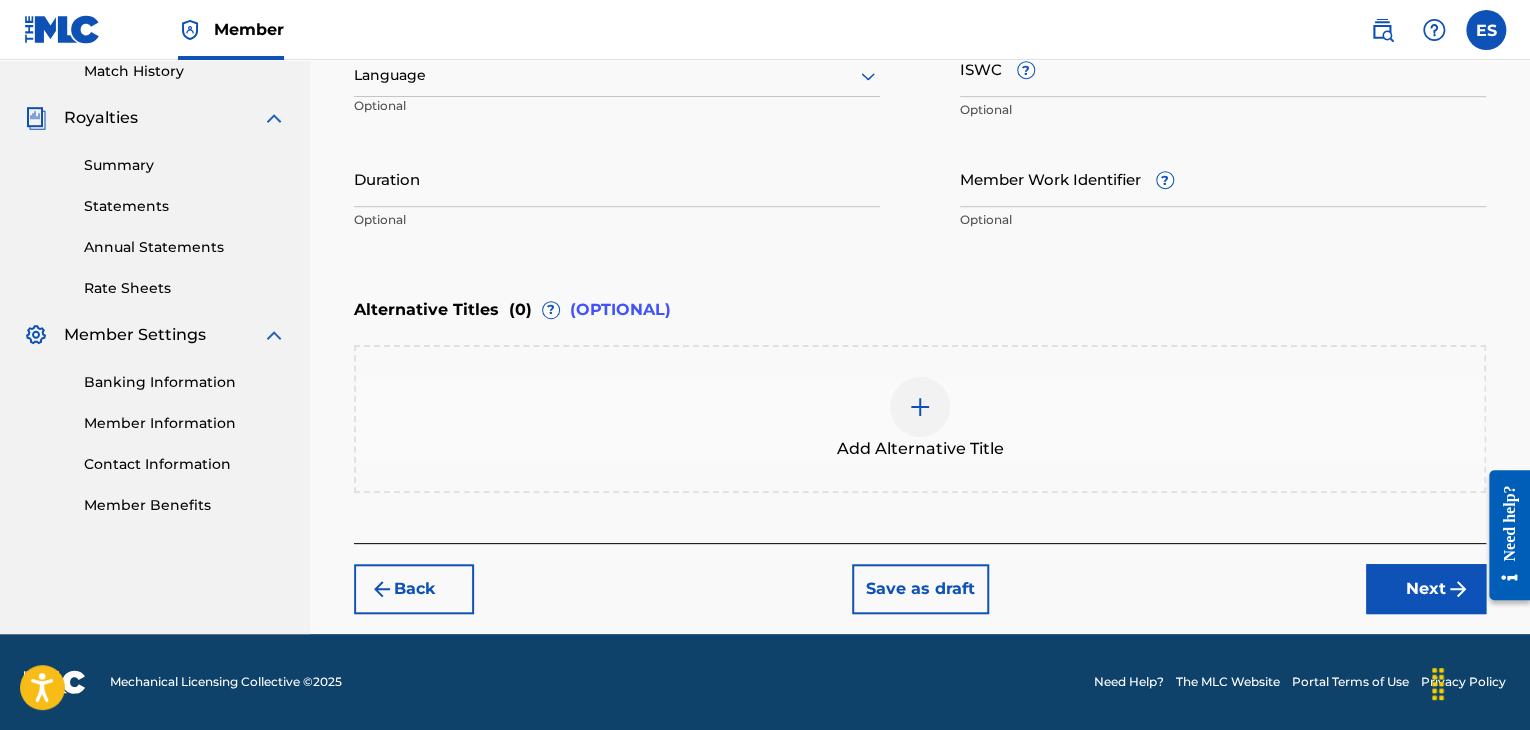 scroll, scrollTop: 561, scrollLeft: 0, axis: vertical 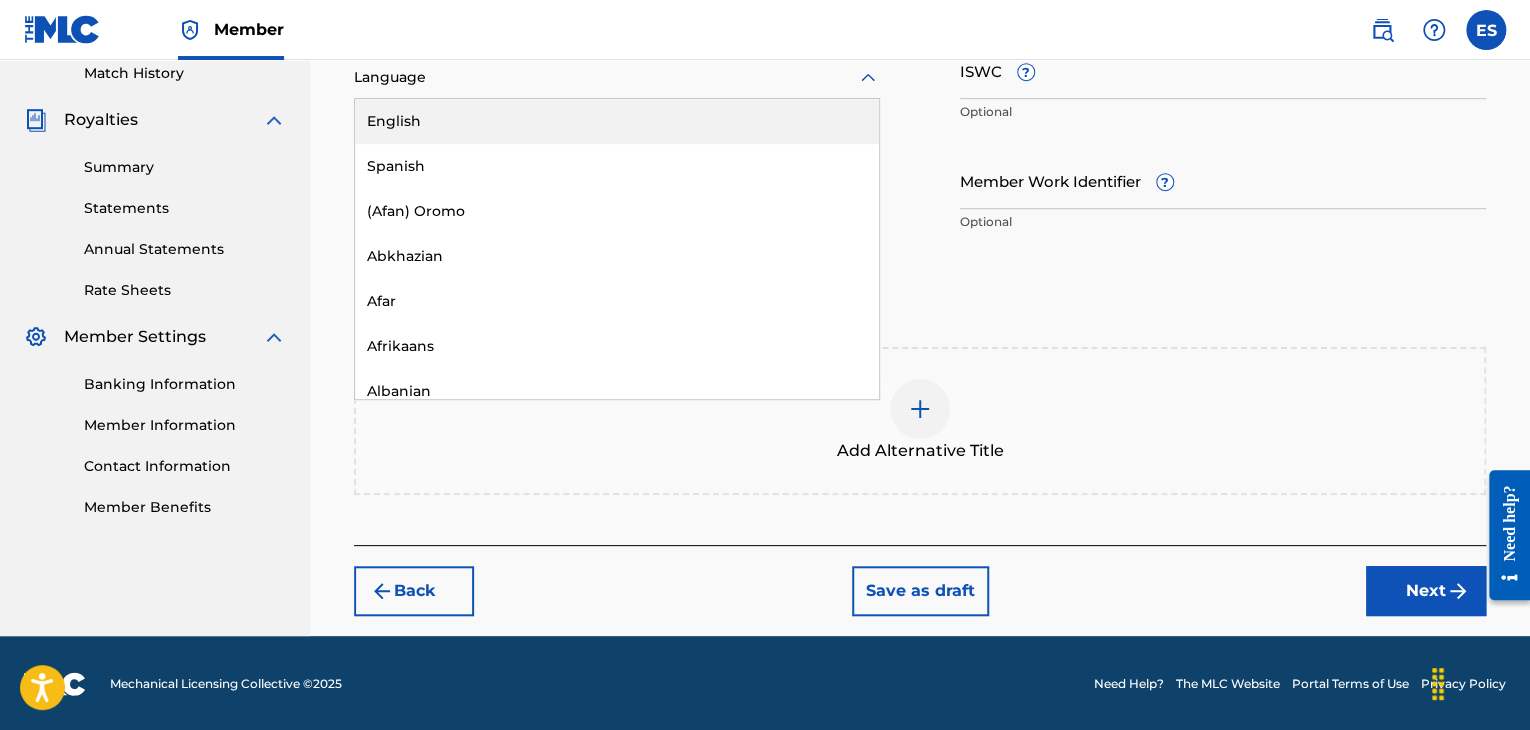 click at bounding box center (617, 77) 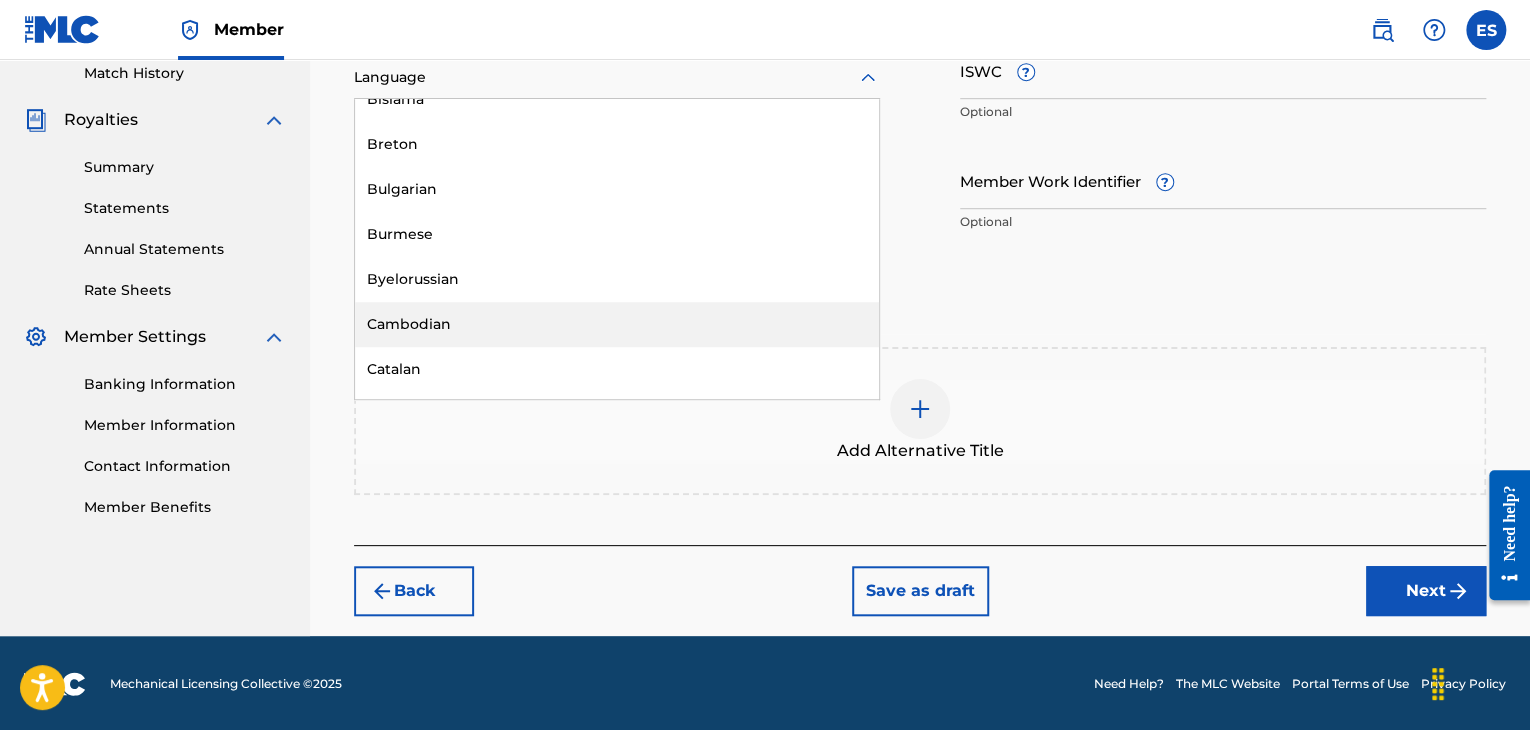 scroll, scrollTop: 800, scrollLeft: 0, axis: vertical 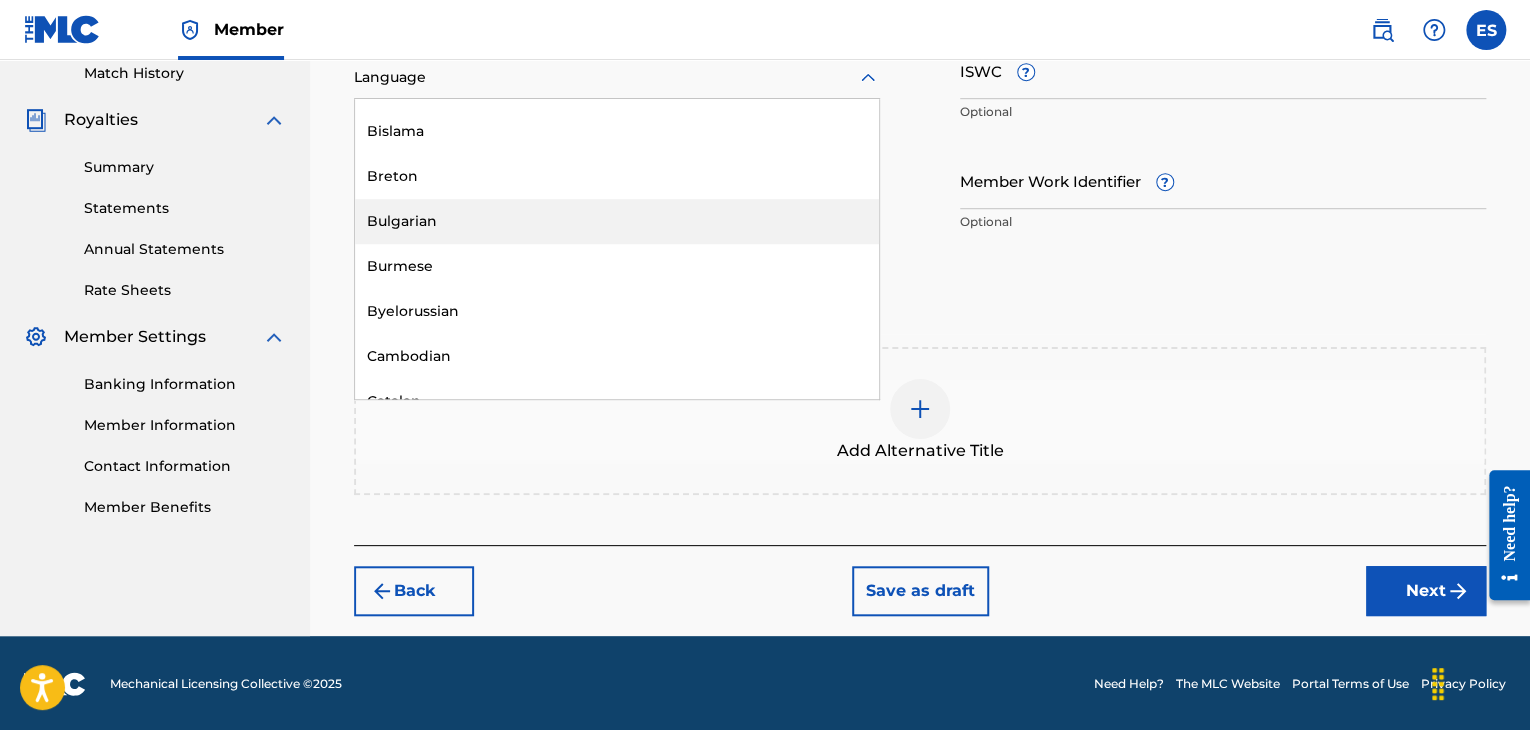 click on "Bulgarian" at bounding box center [617, 221] 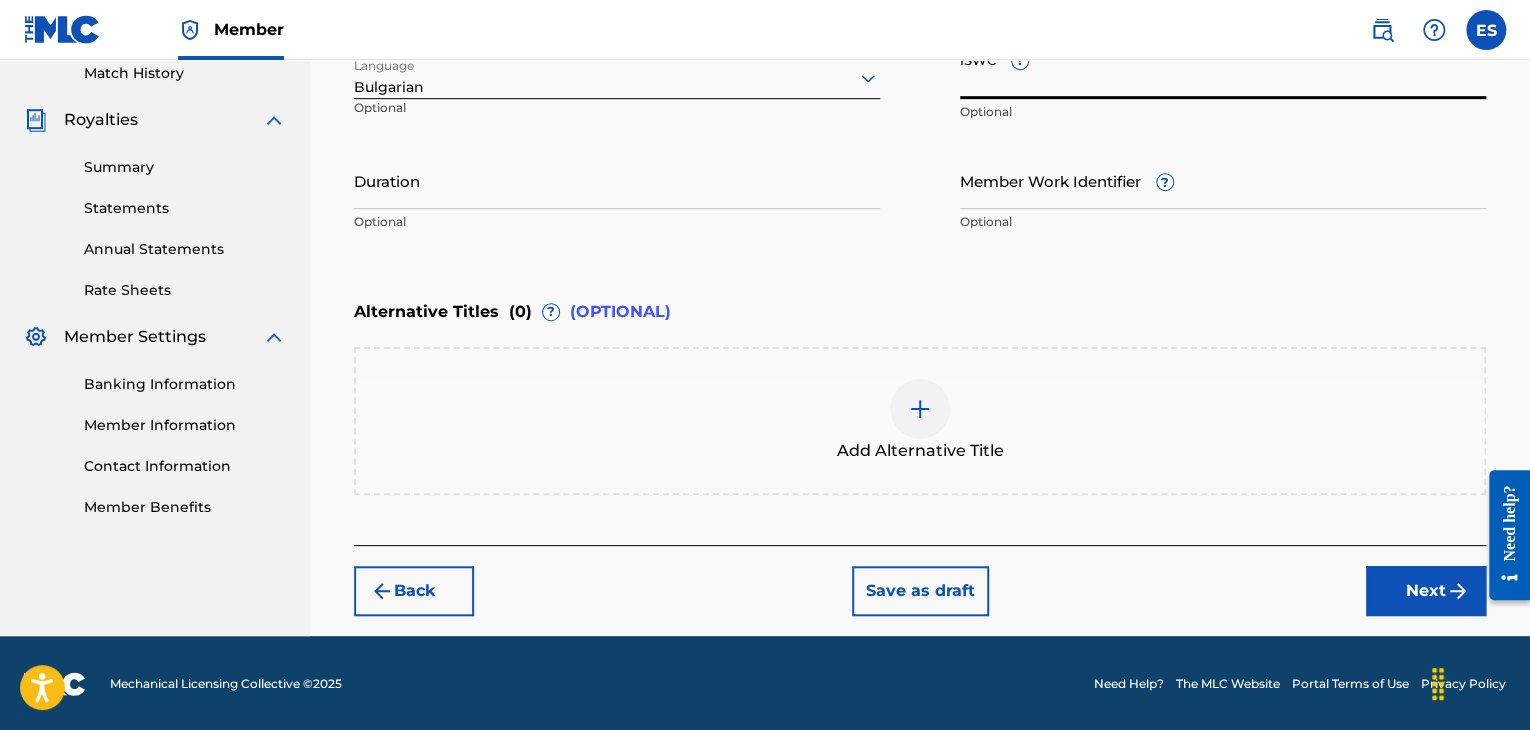 click on "ISWC   ?" at bounding box center (1223, 70) 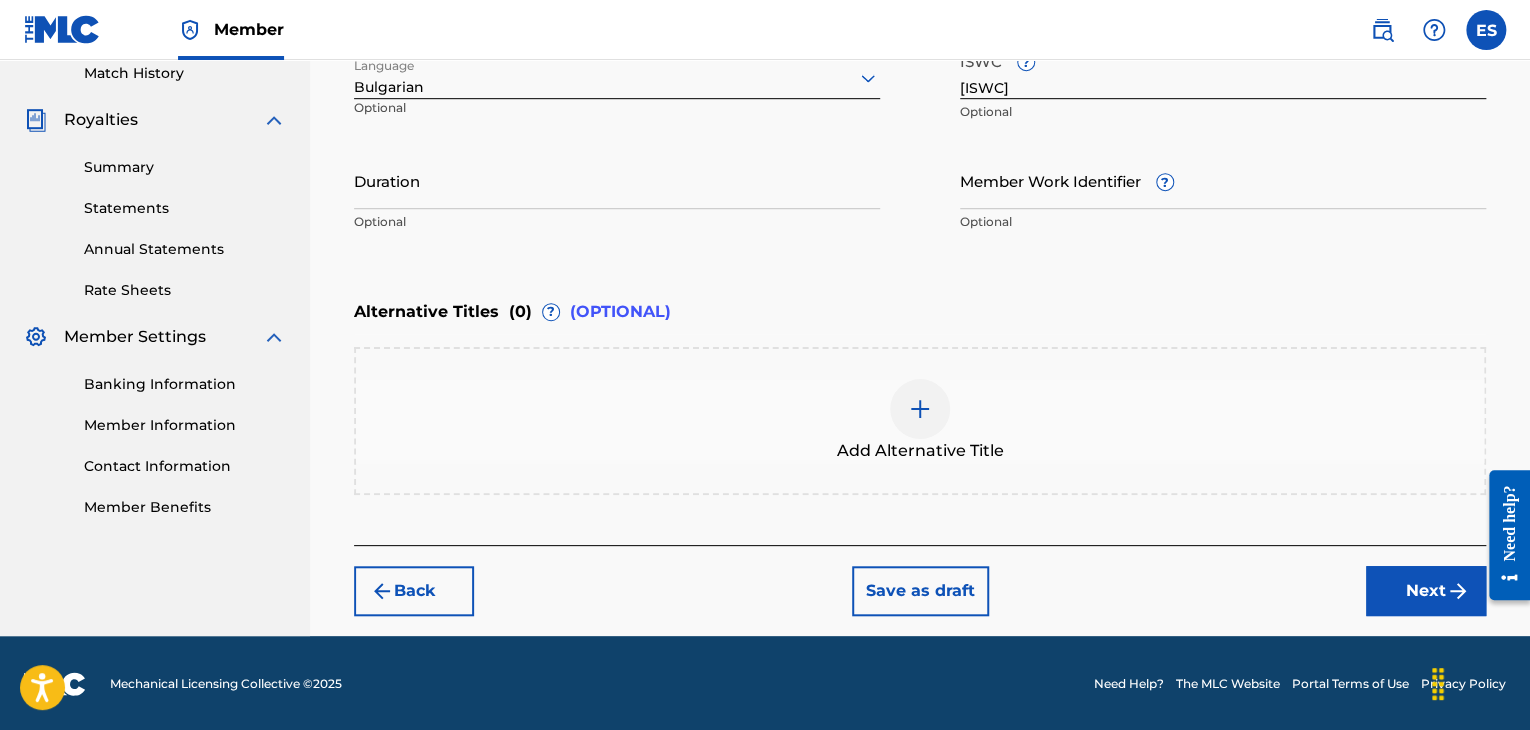 drag, startPoint x: 575, startPoint y: 180, endPoint x: 575, endPoint y: 169, distance: 11 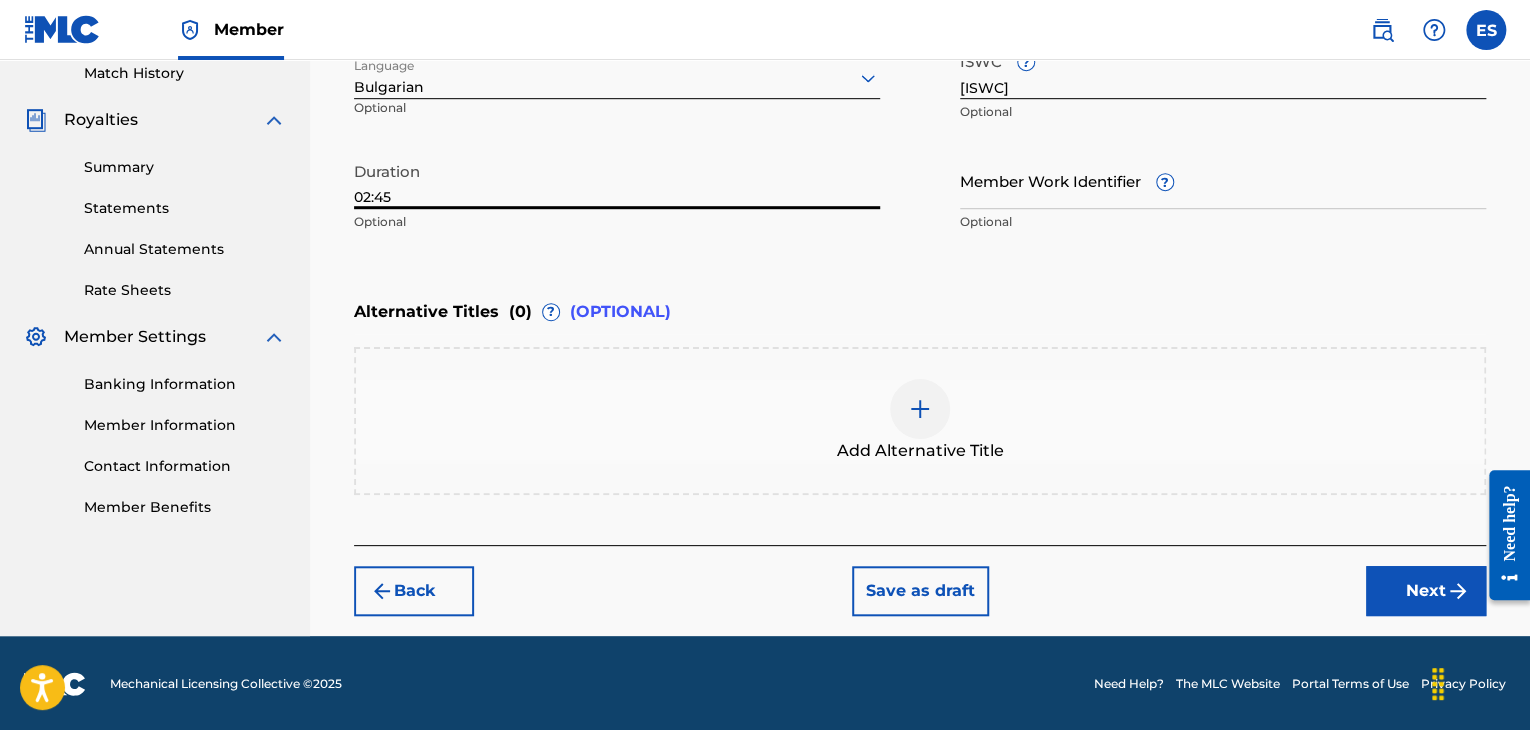 click at bounding box center (920, 409) 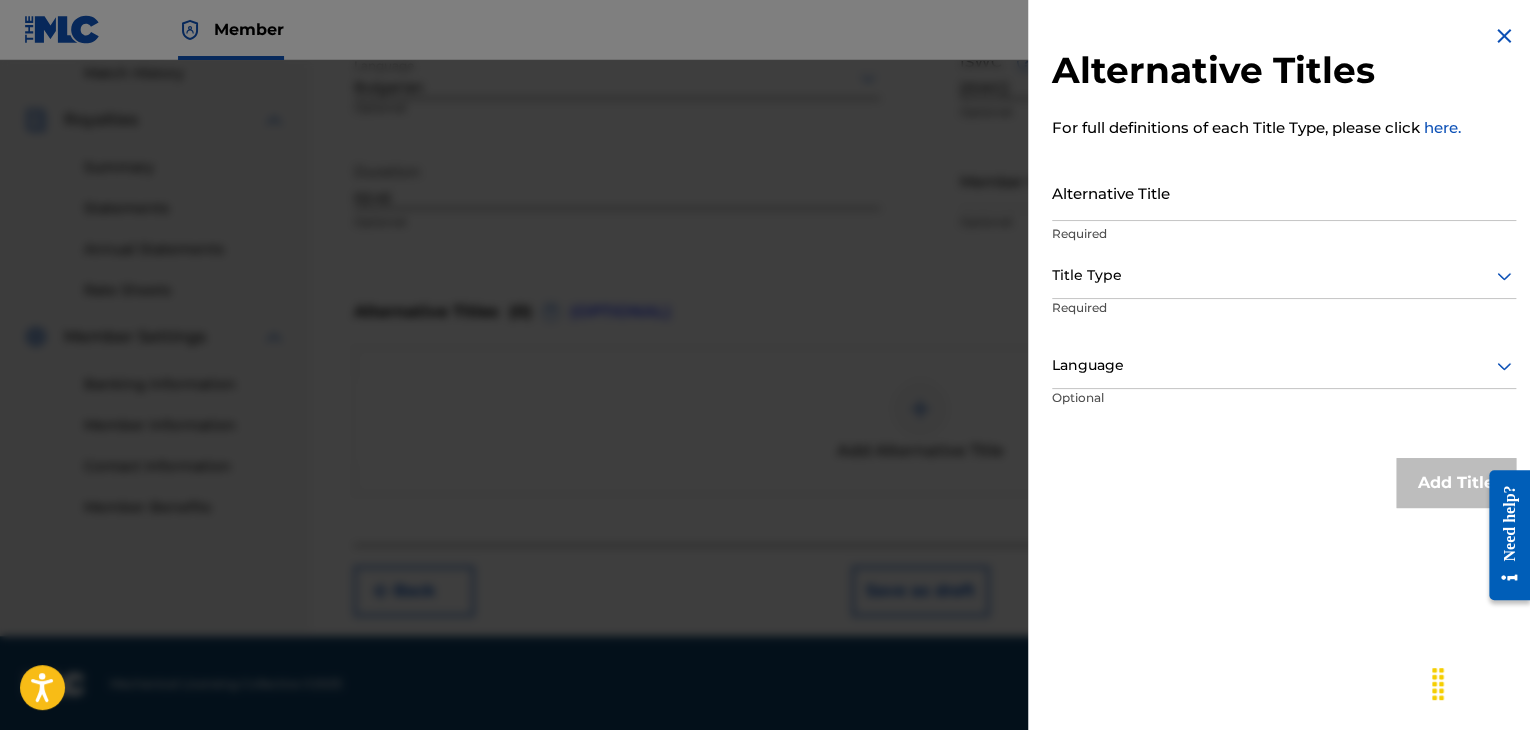 click on "Alternative Titles For full definitions of each Title Type, please click   here. Alternative Title   Required Title Type Required Language Optional Add Title" at bounding box center [1284, 266] 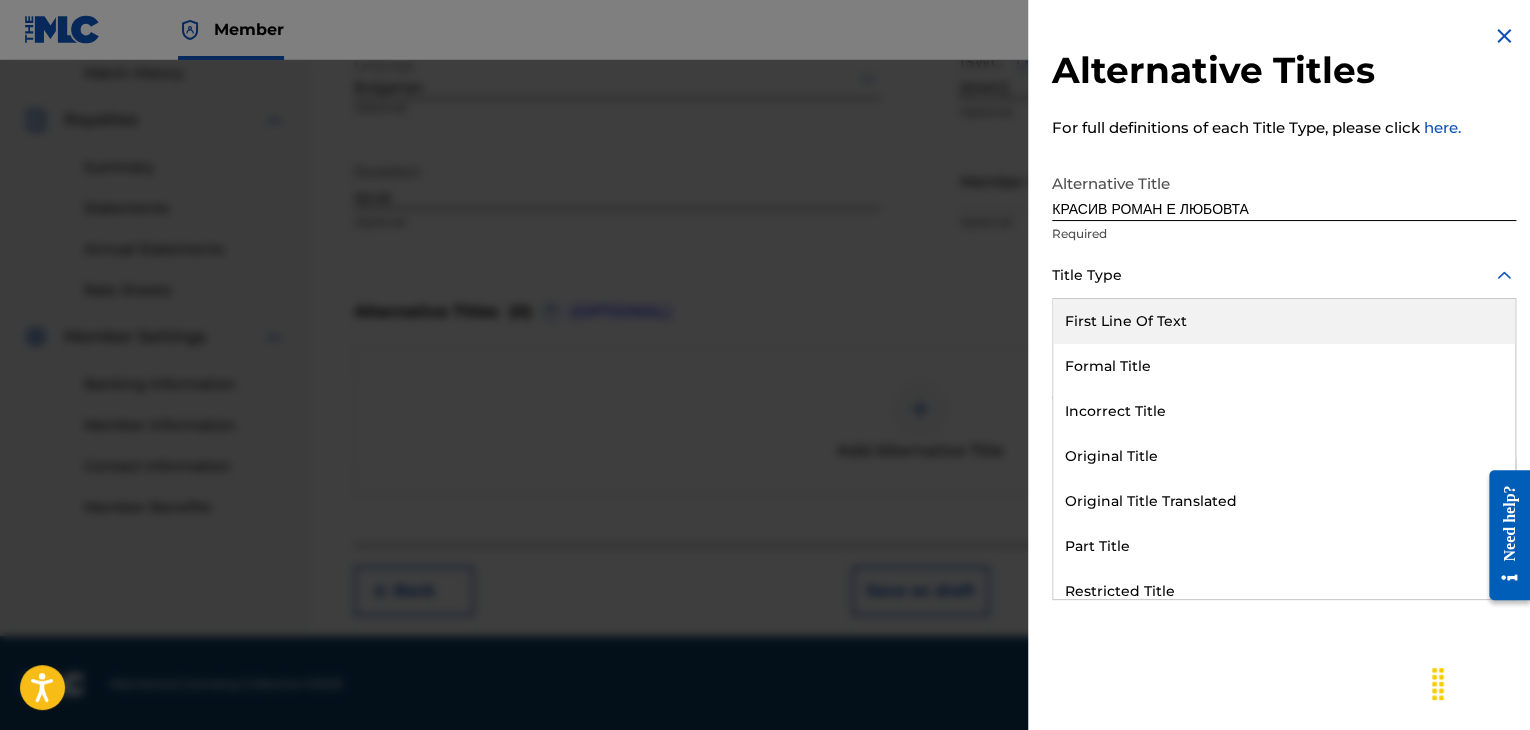 drag, startPoint x: 1149, startPoint y: 267, endPoint x: 1187, endPoint y: 442, distance: 179.0782 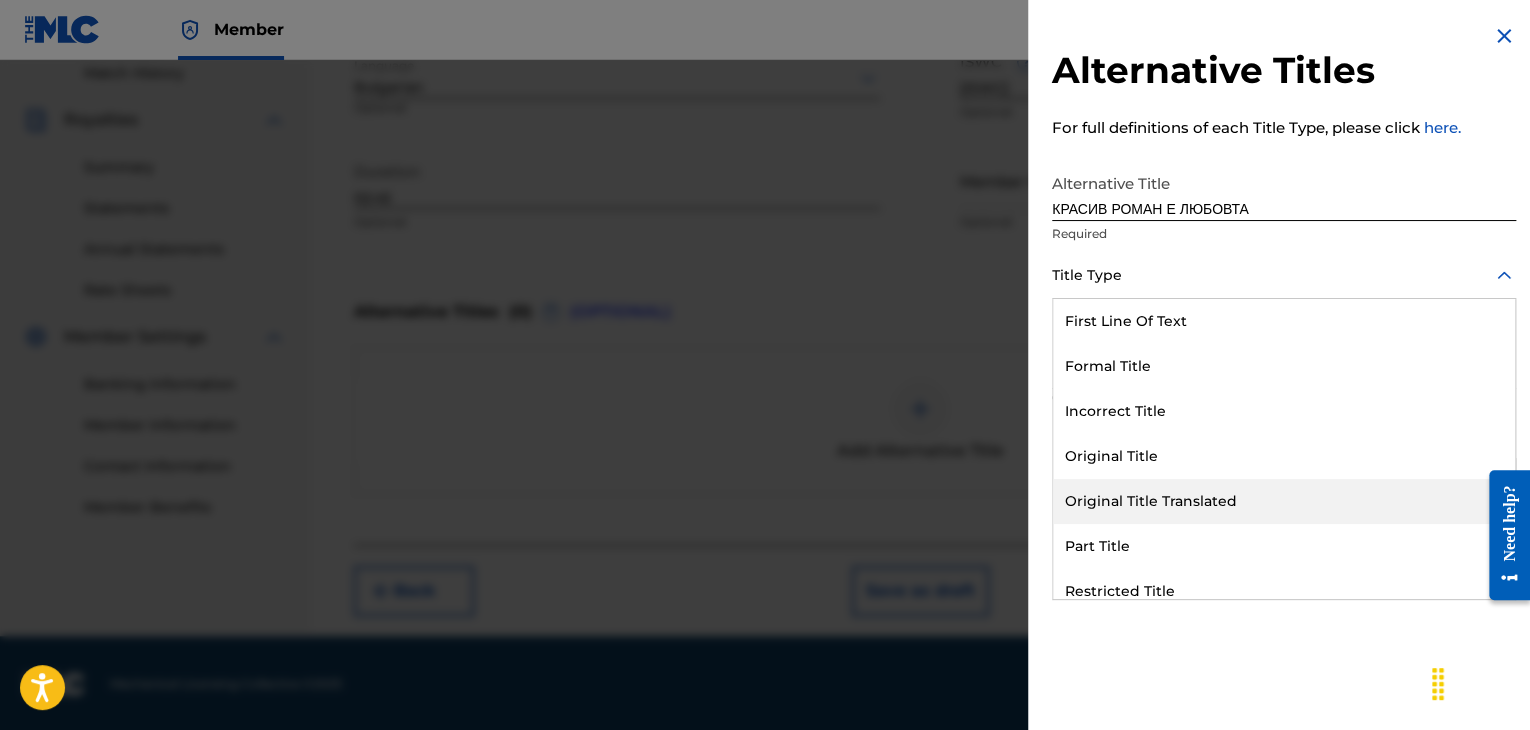 click on "Original Title Translated" at bounding box center (1284, 501) 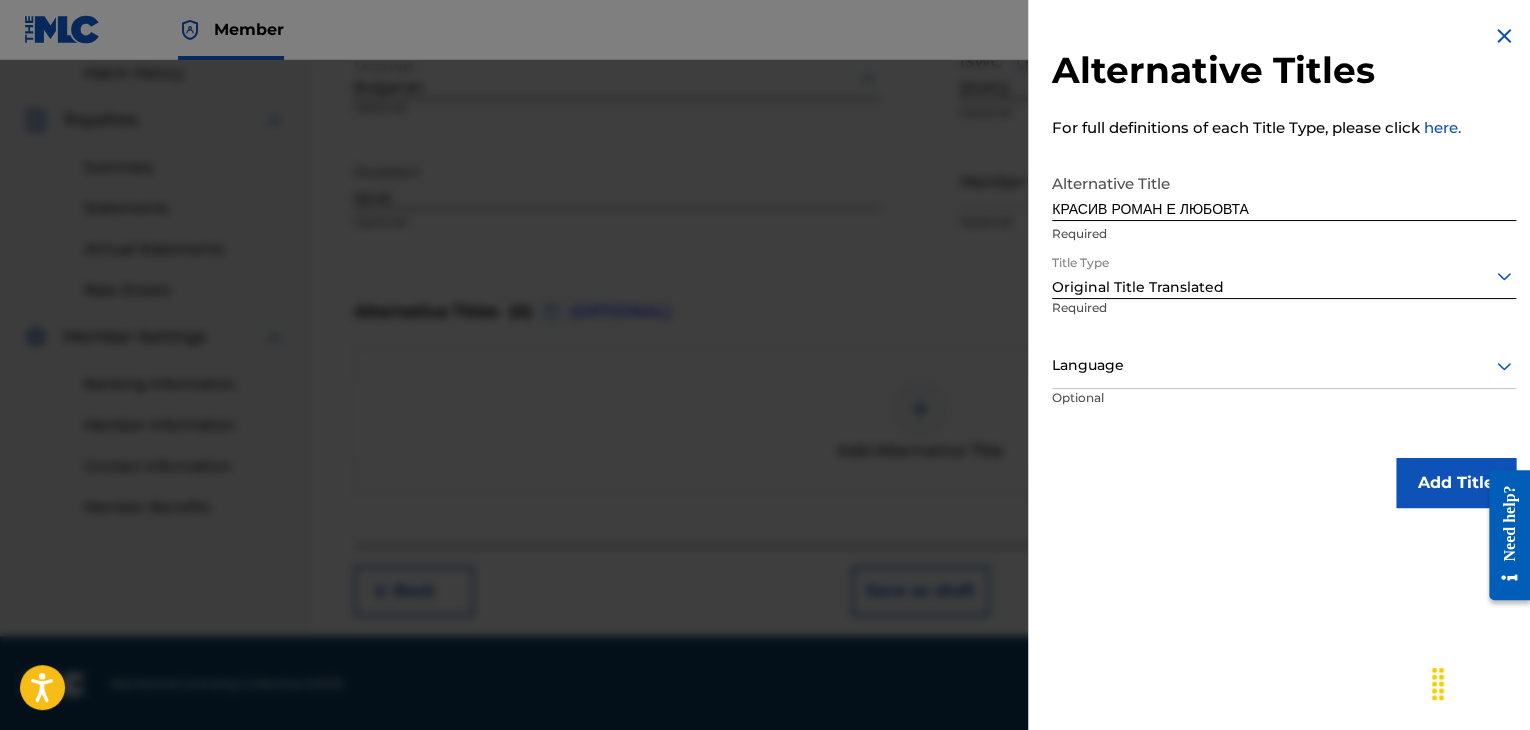 click at bounding box center [1284, 365] 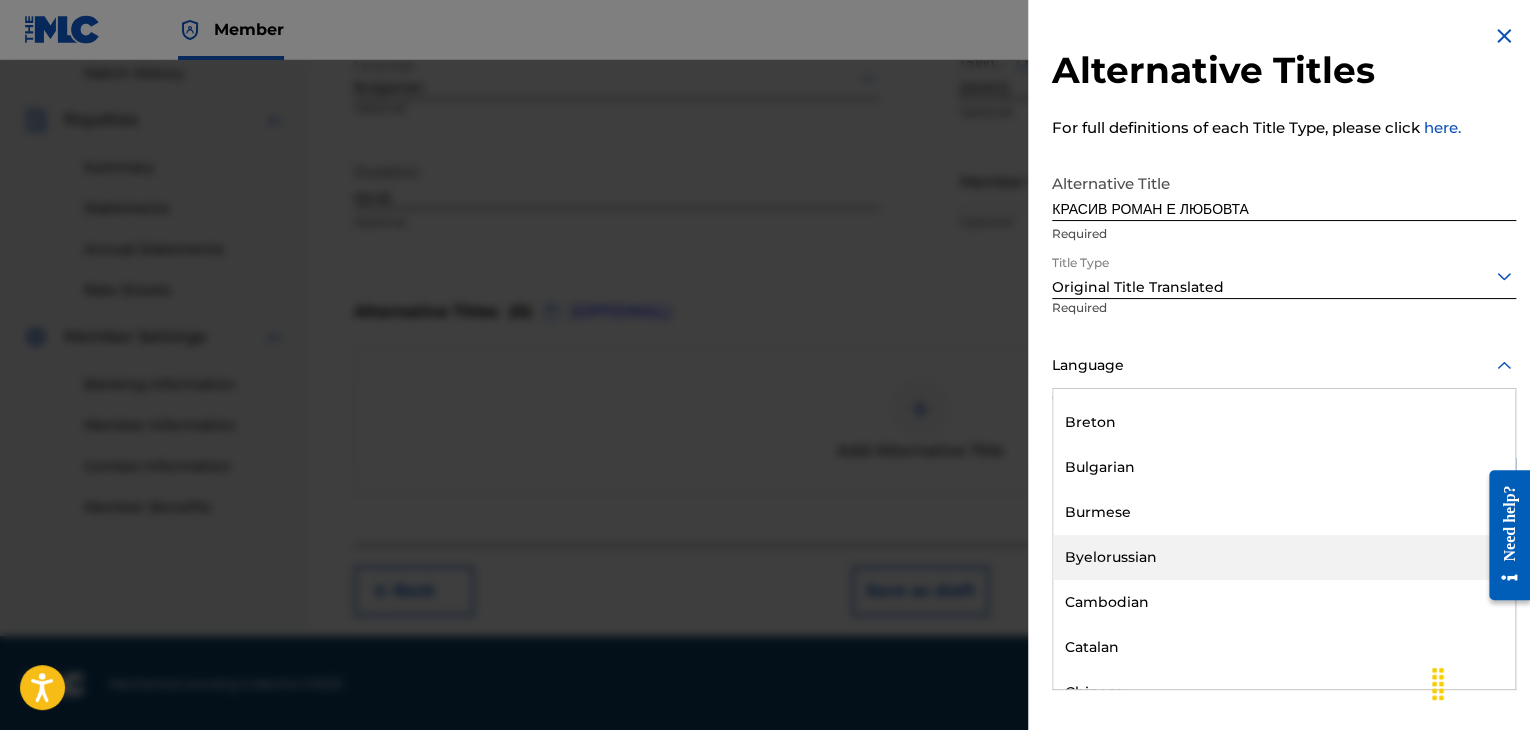 scroll, scrollTop: 900, scrollLeft: 0, axis: vertical 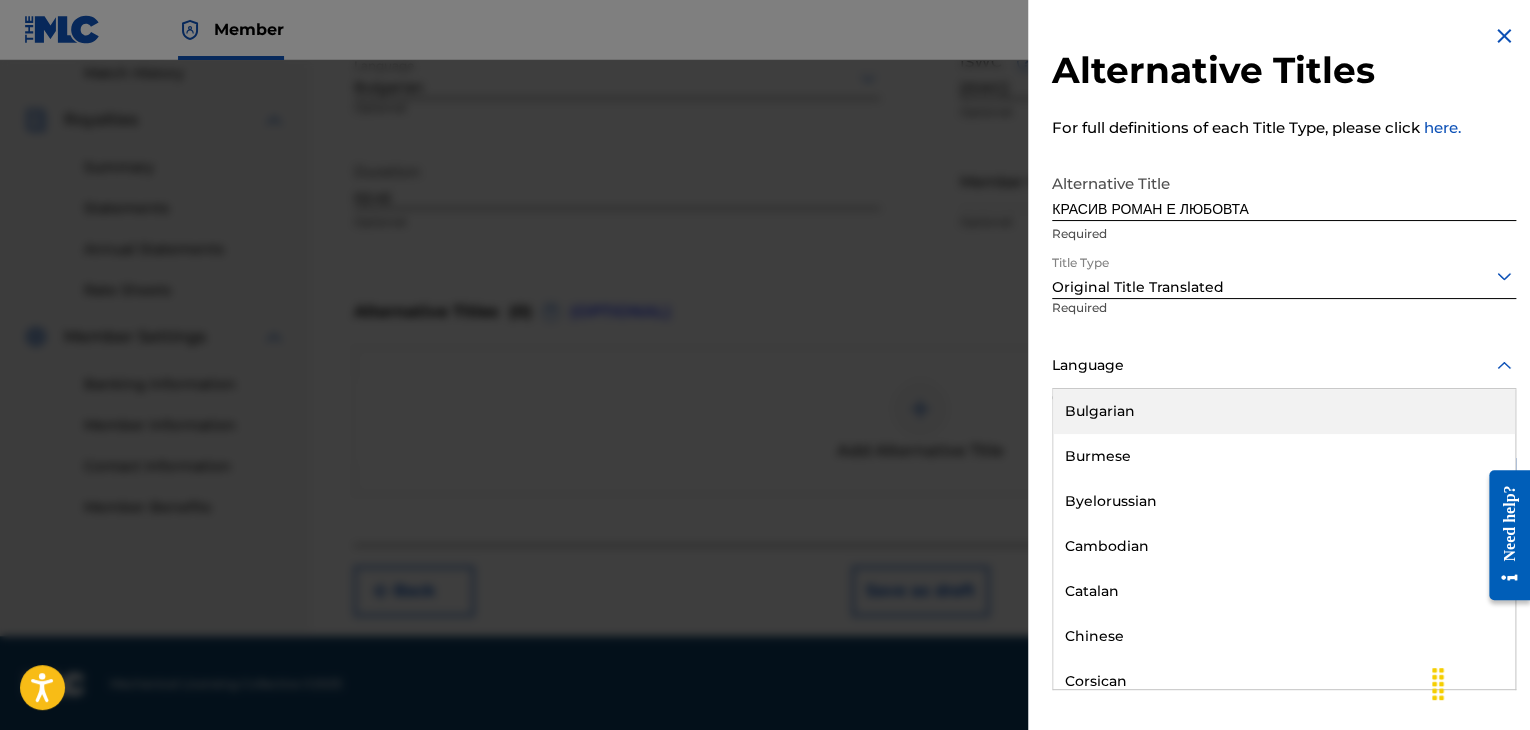 click on "Bulgarian" at bounding box center [1284, 411] 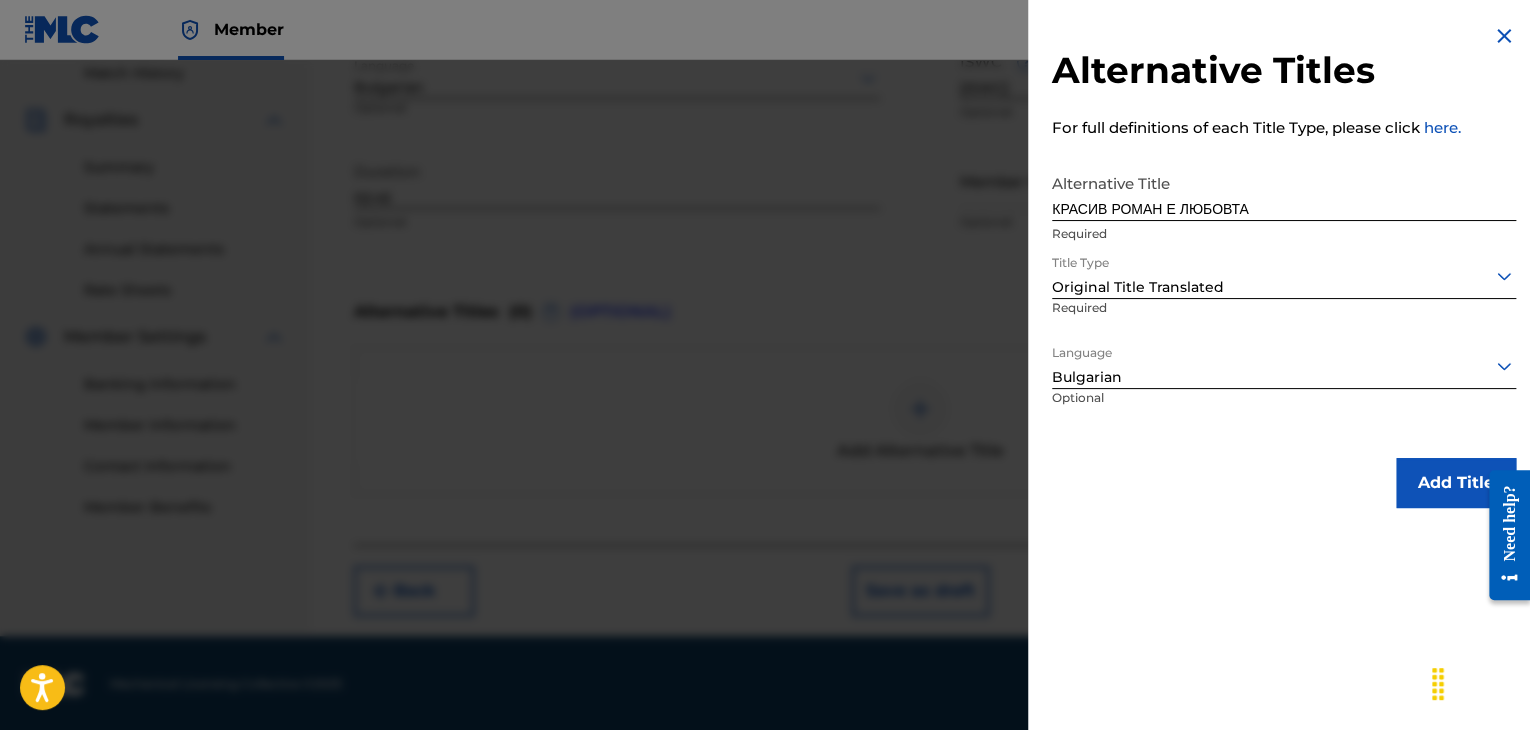 click on "Add Title" at bounding box center (1456, 483) 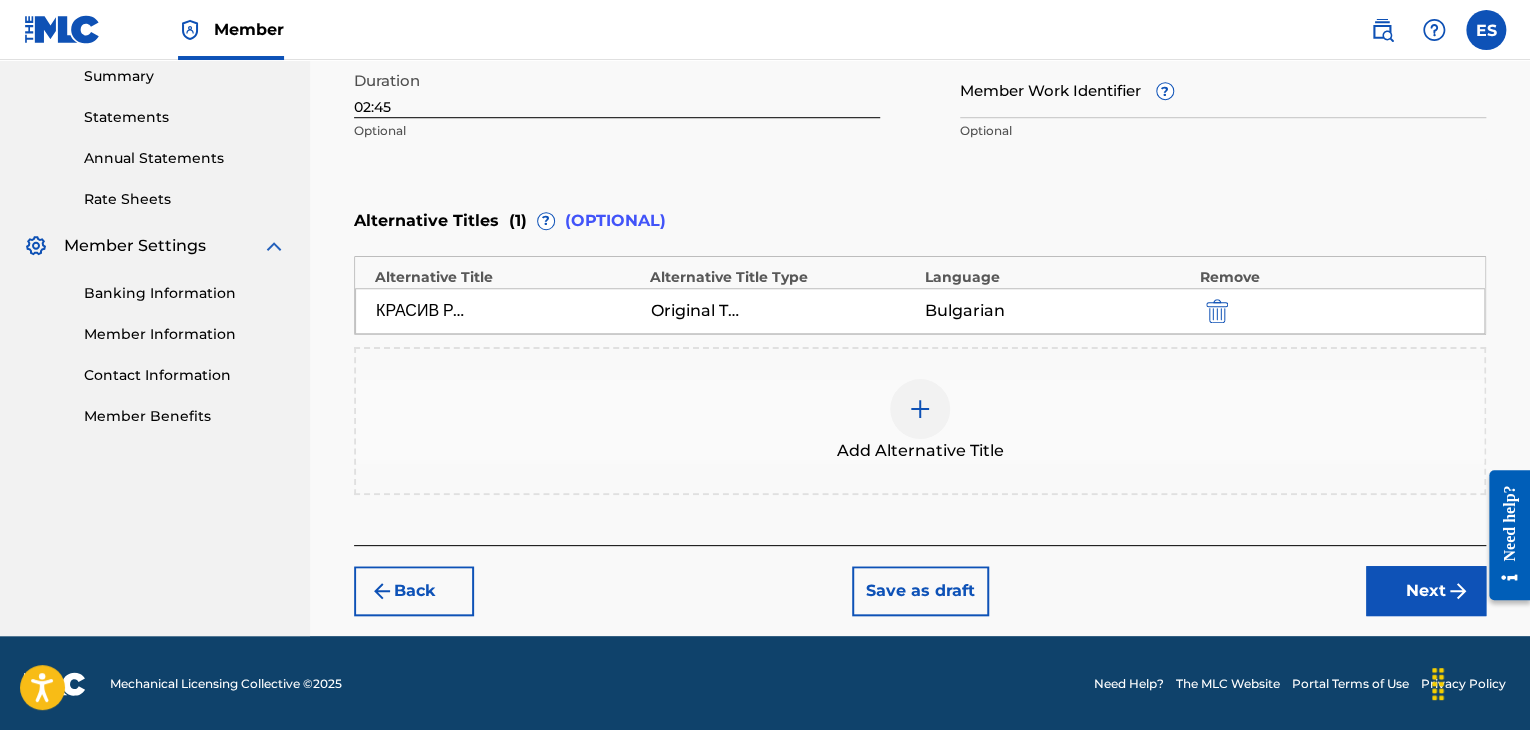 click on "Next" at bounding box center [1426, 591] 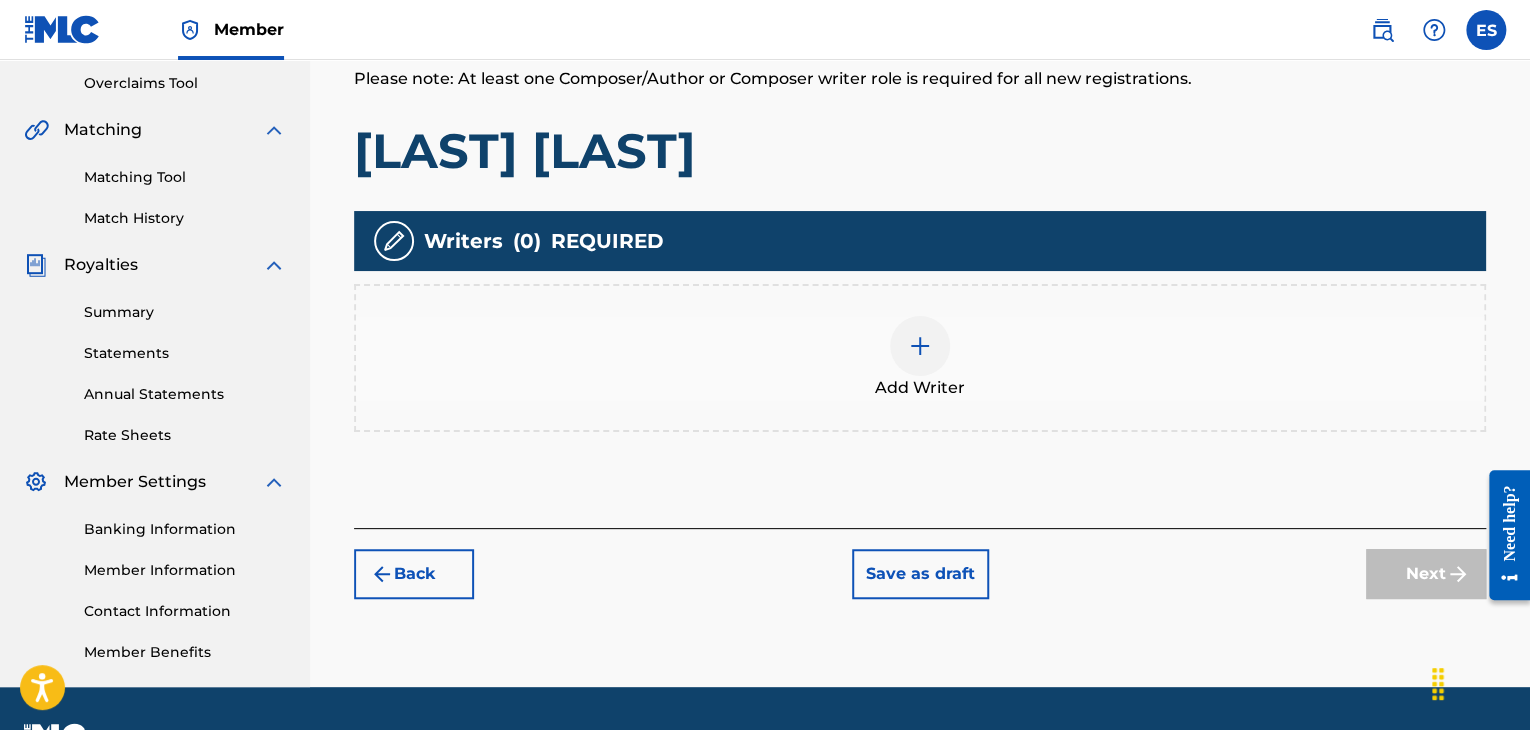 scroll, scrollTop: 469, scrollLeft: 0, axis: vertical 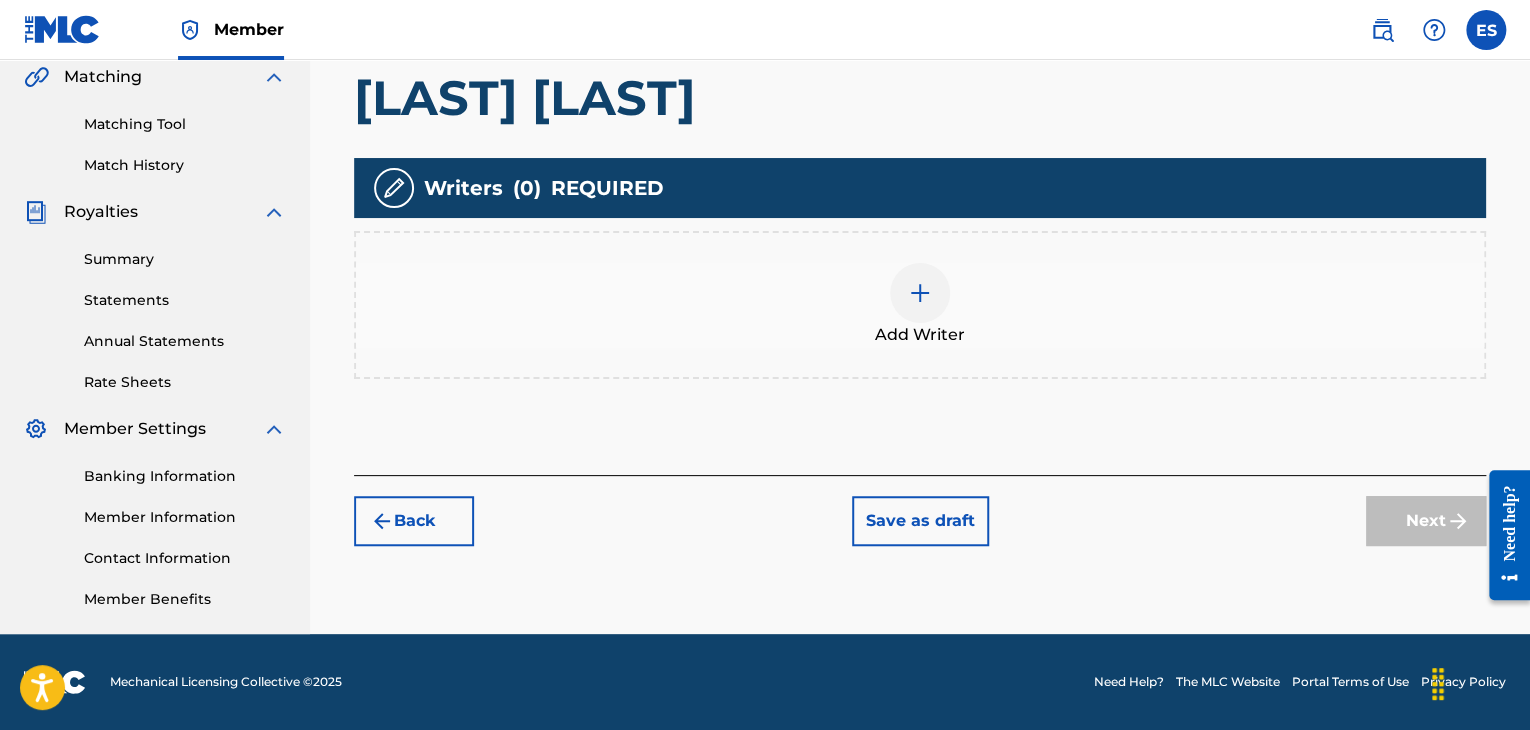 click at bounding box center (920, 293) 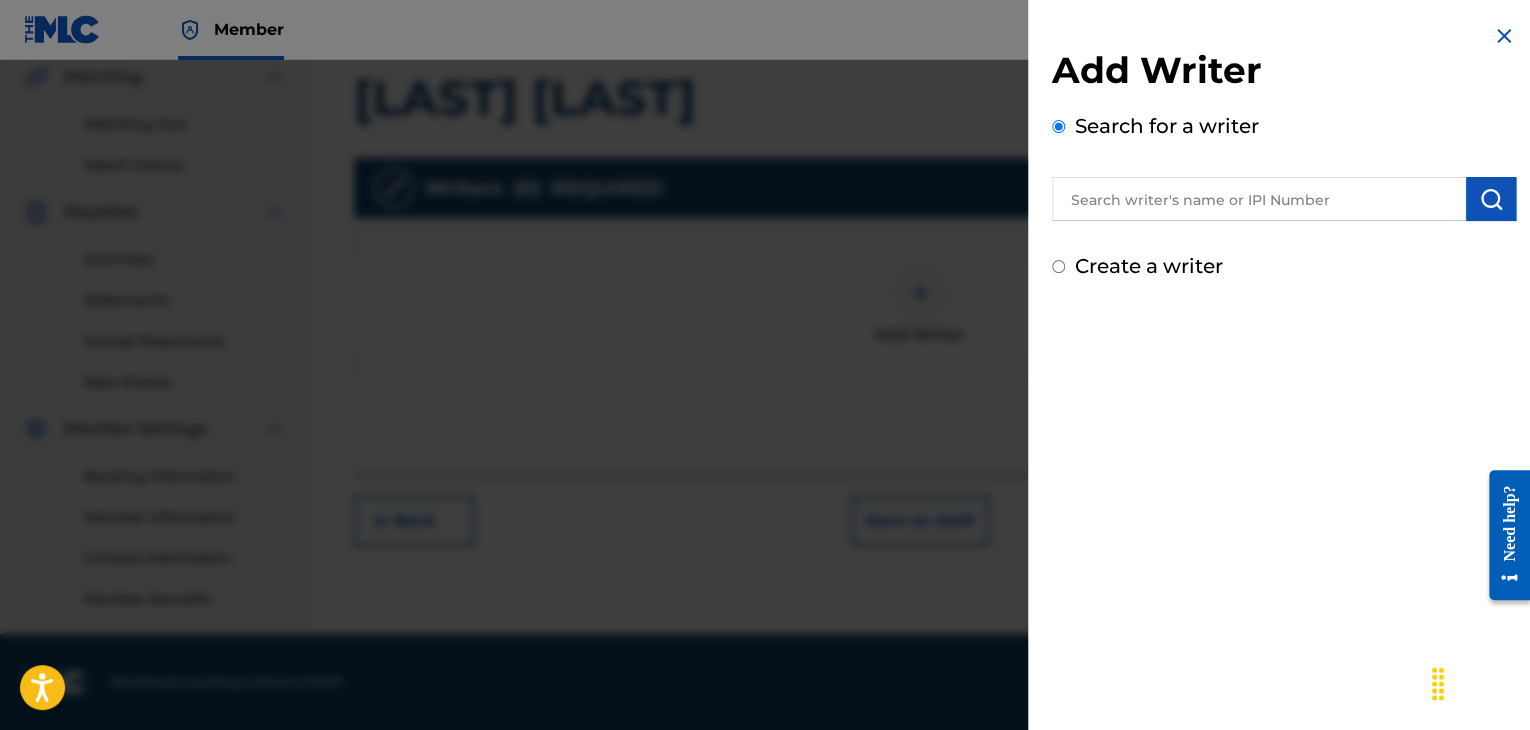 click at bounding box center [1259, 199] 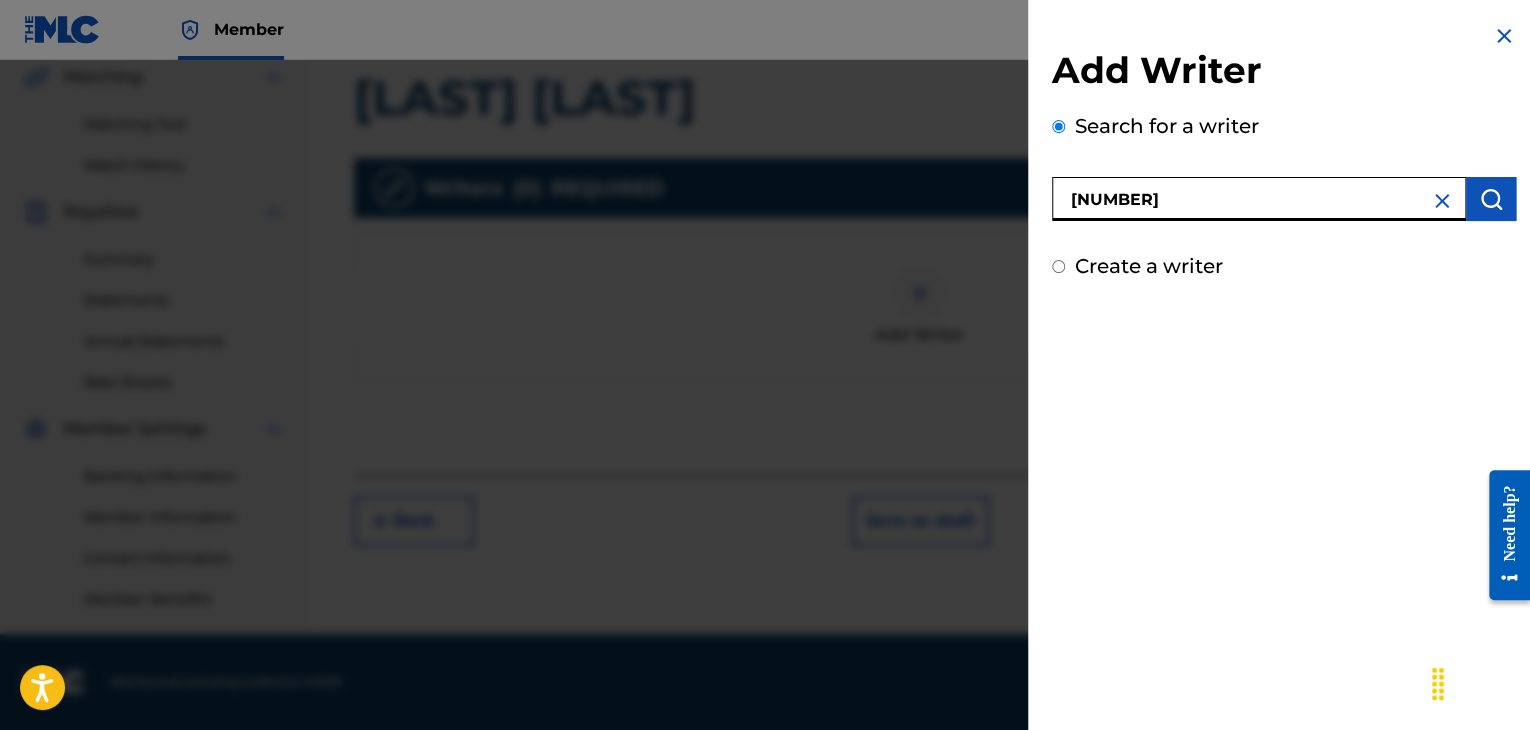click at bounding box center [1491, 199] 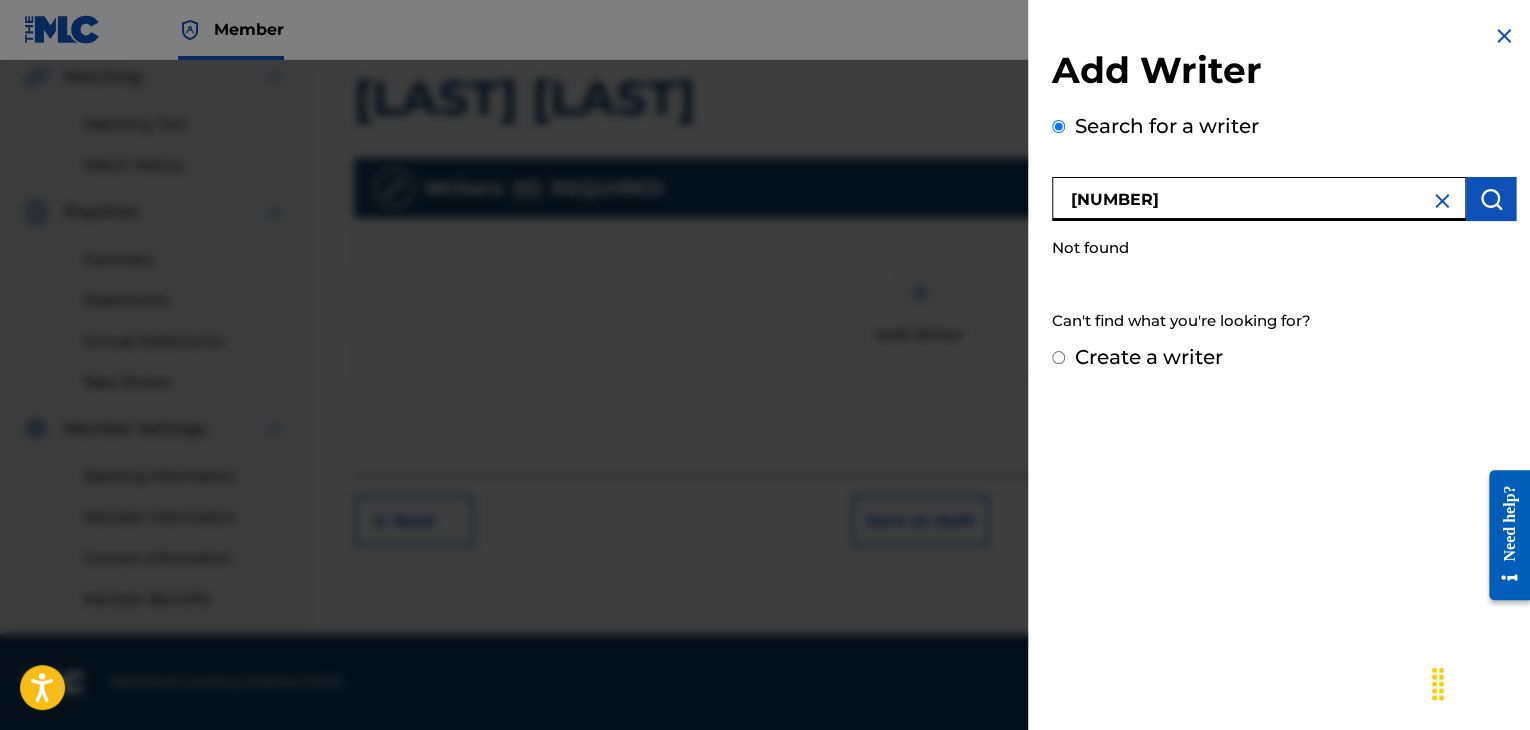 click on "[NUMBER]" at bounding box center [1259, 199] 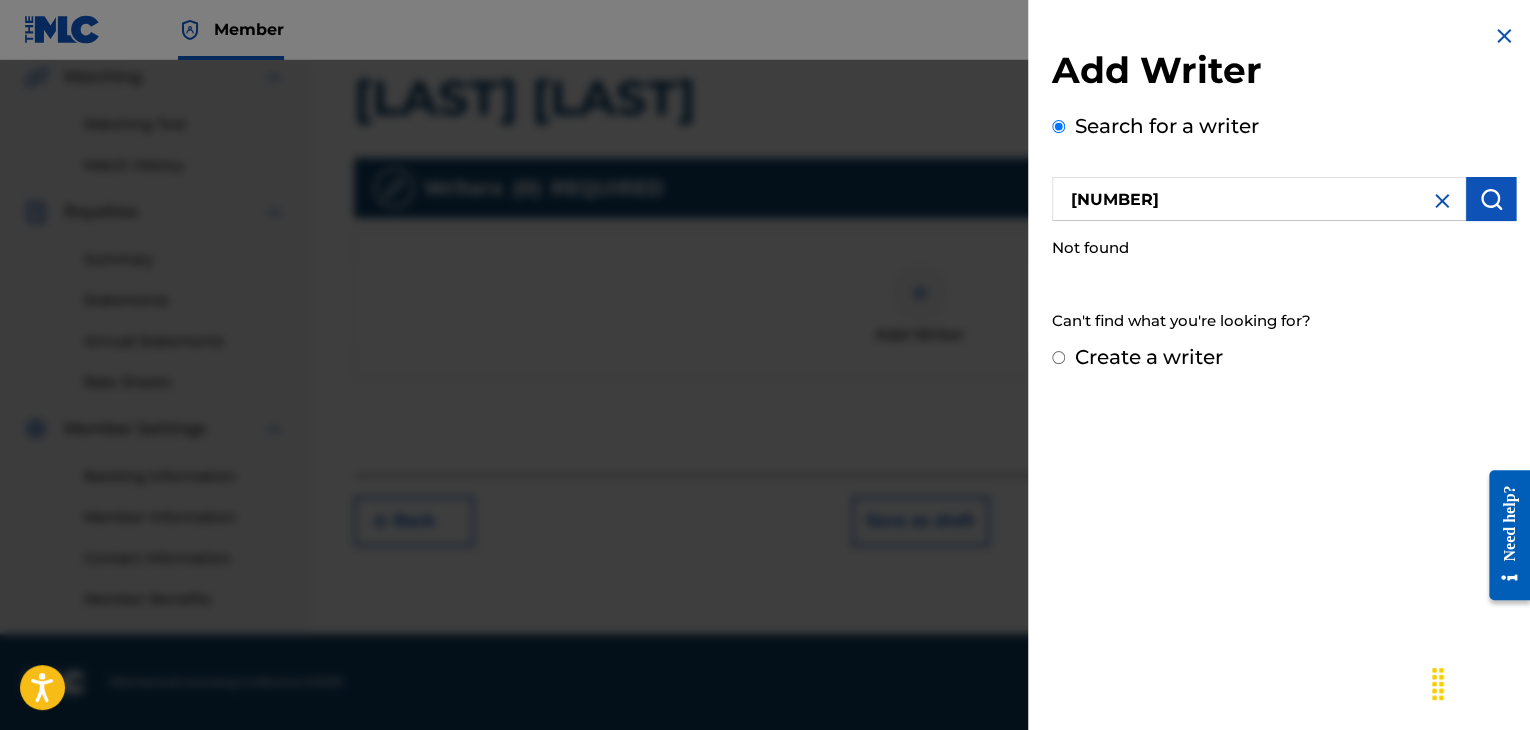 click at bounding box center [1491, 199] 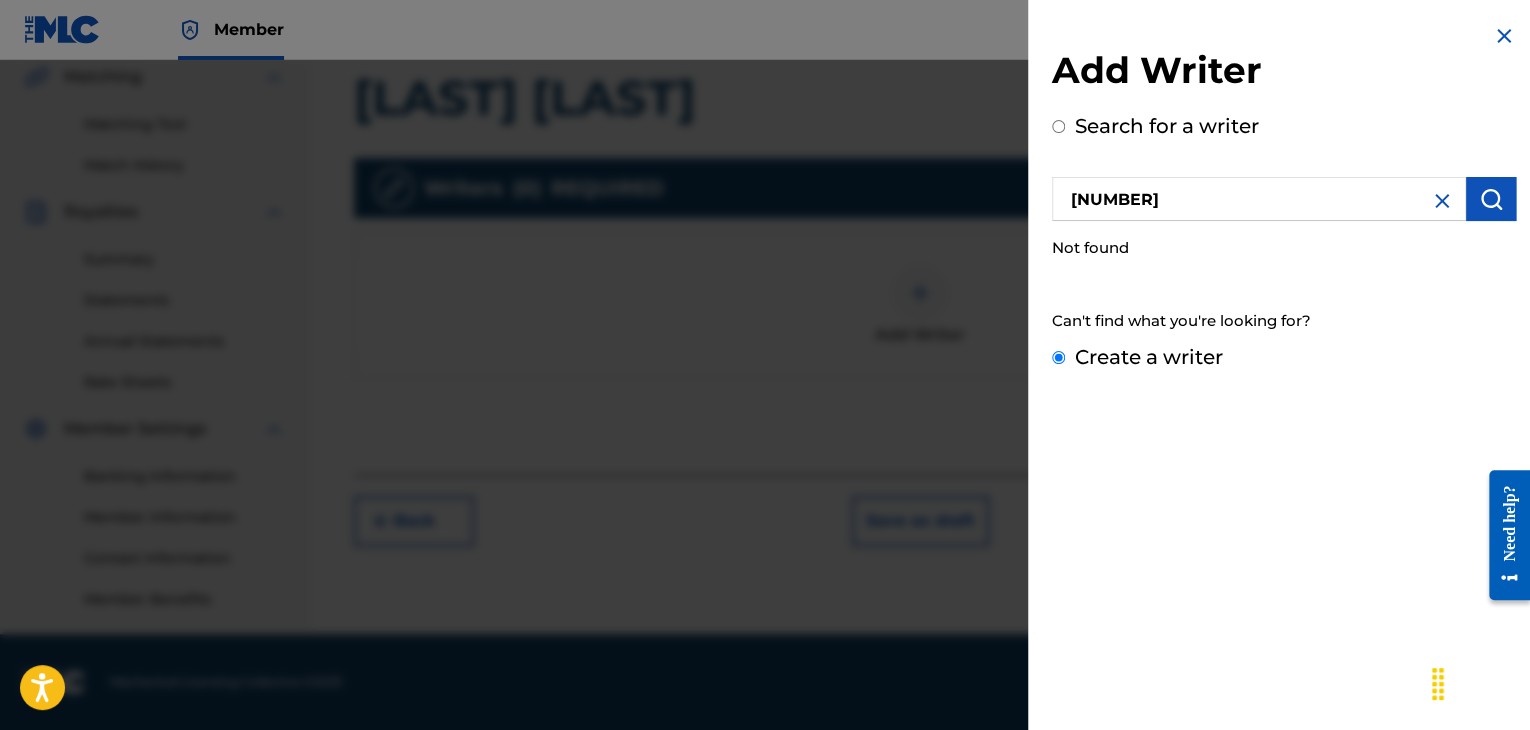 click on "Create a writer" at bounding box center (1058, 357) 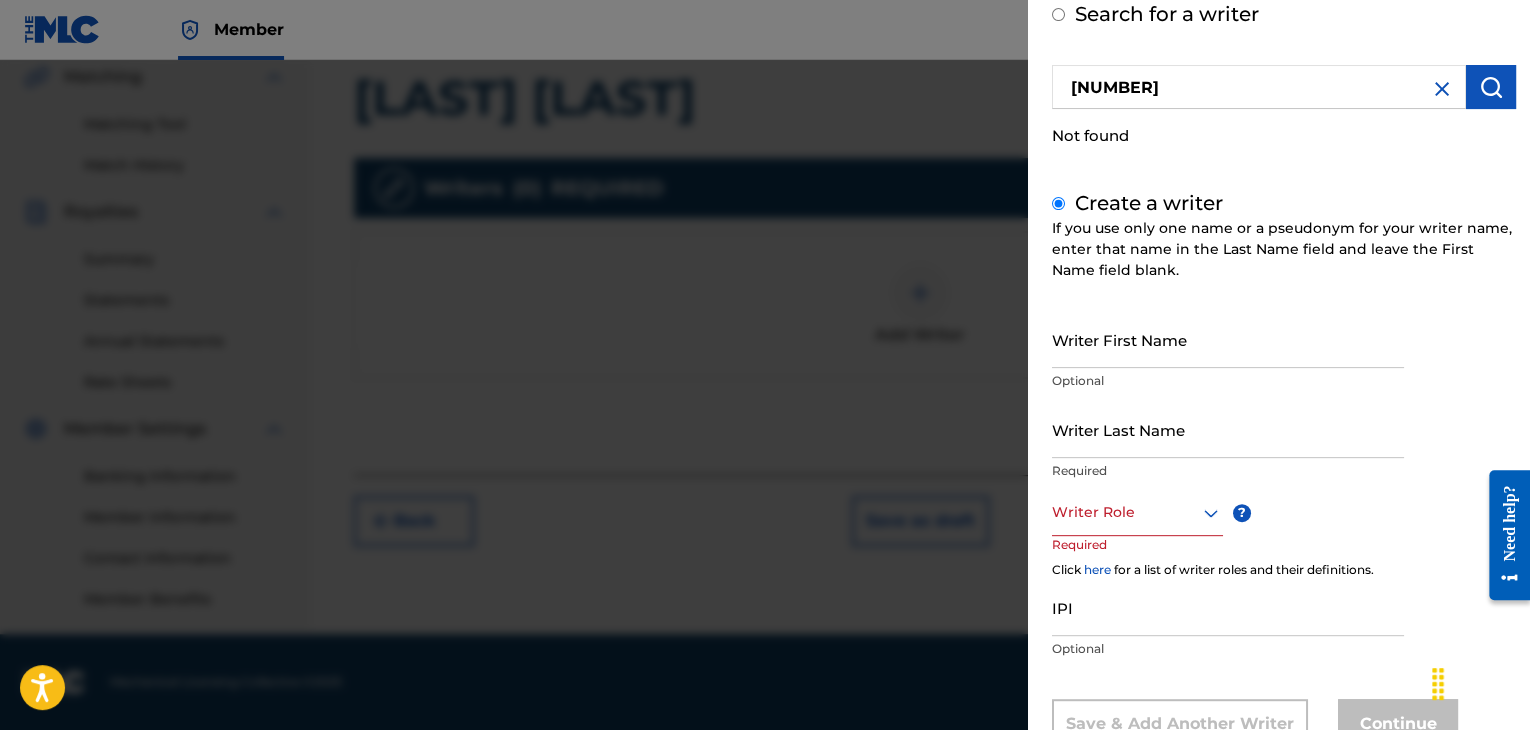 scroll, scrollTop: 184, scrollLeft: 0, axis: vertical 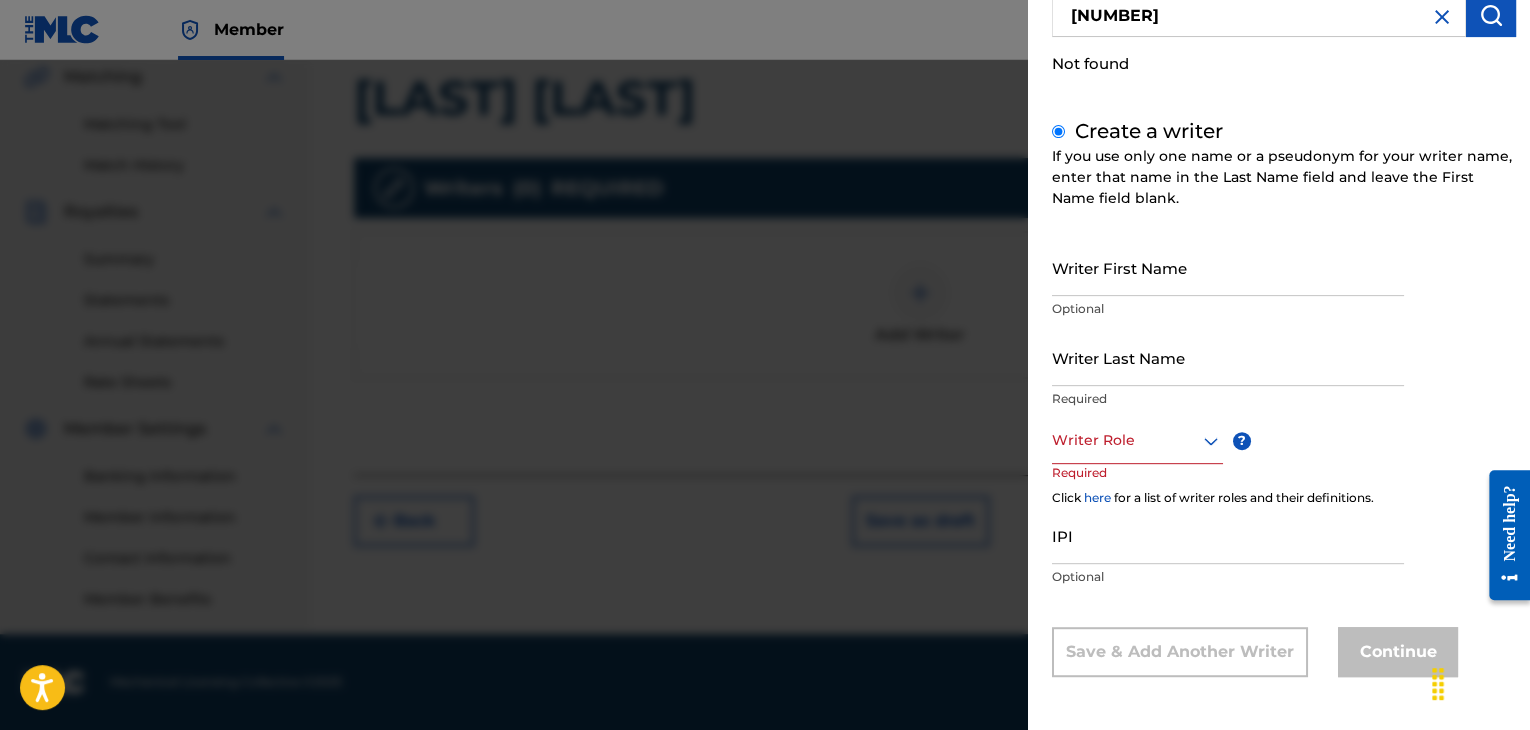click on "IPI" at bounding box center (1228, 535) 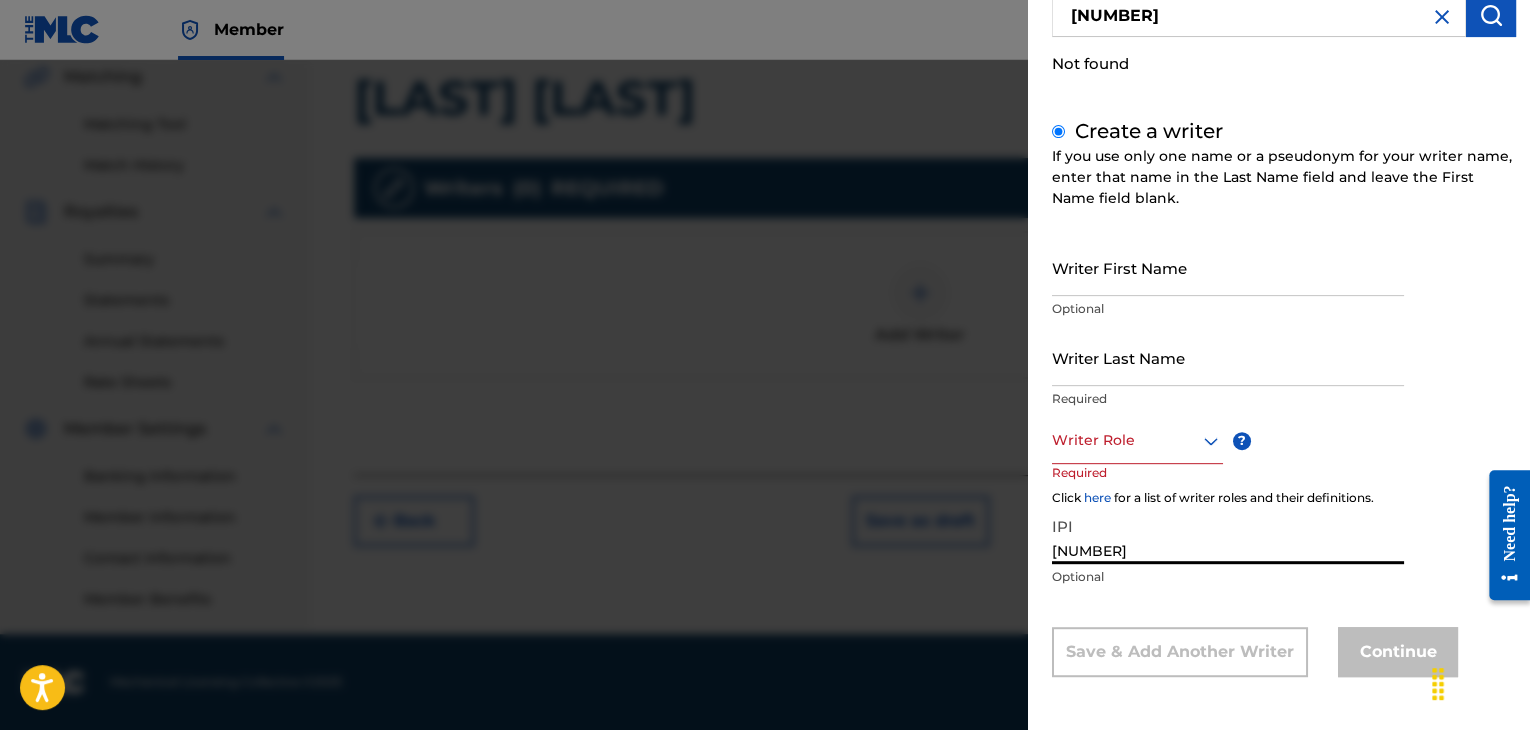 click on "Writer Role" at bounding box center (1137, 441) 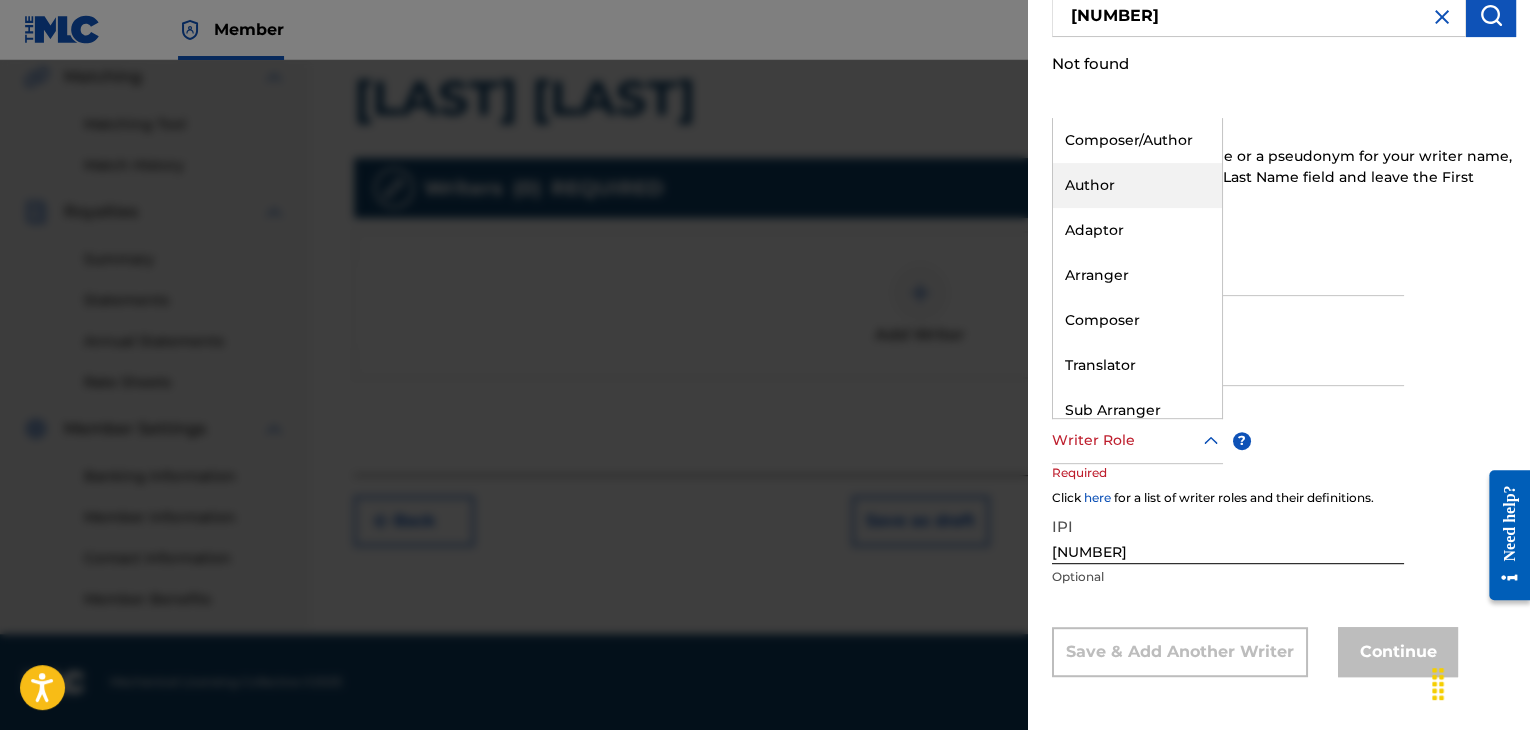 click on "Author" at bounding box center (1137, 185) 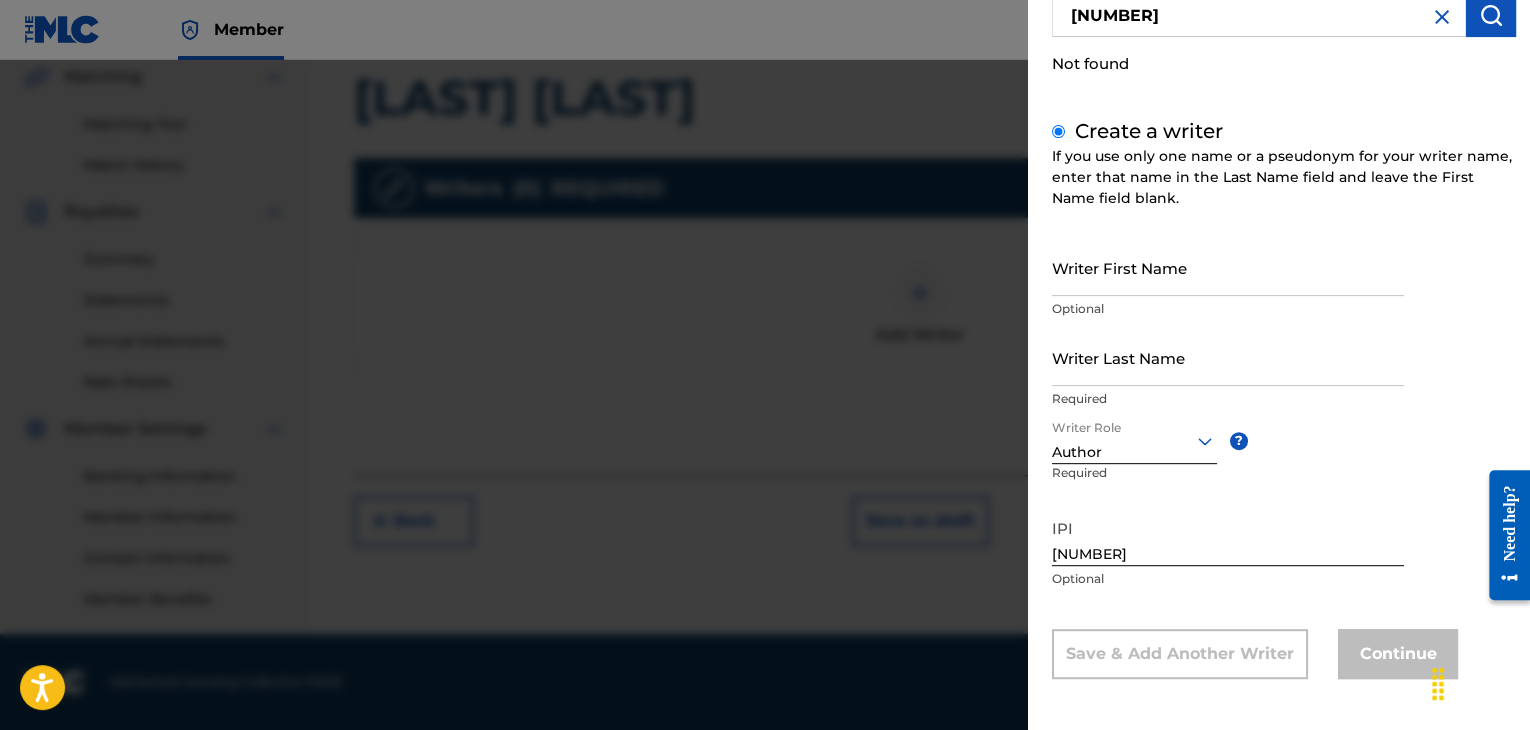 click on "Writer First Name" at bounding box center [1228, 267] 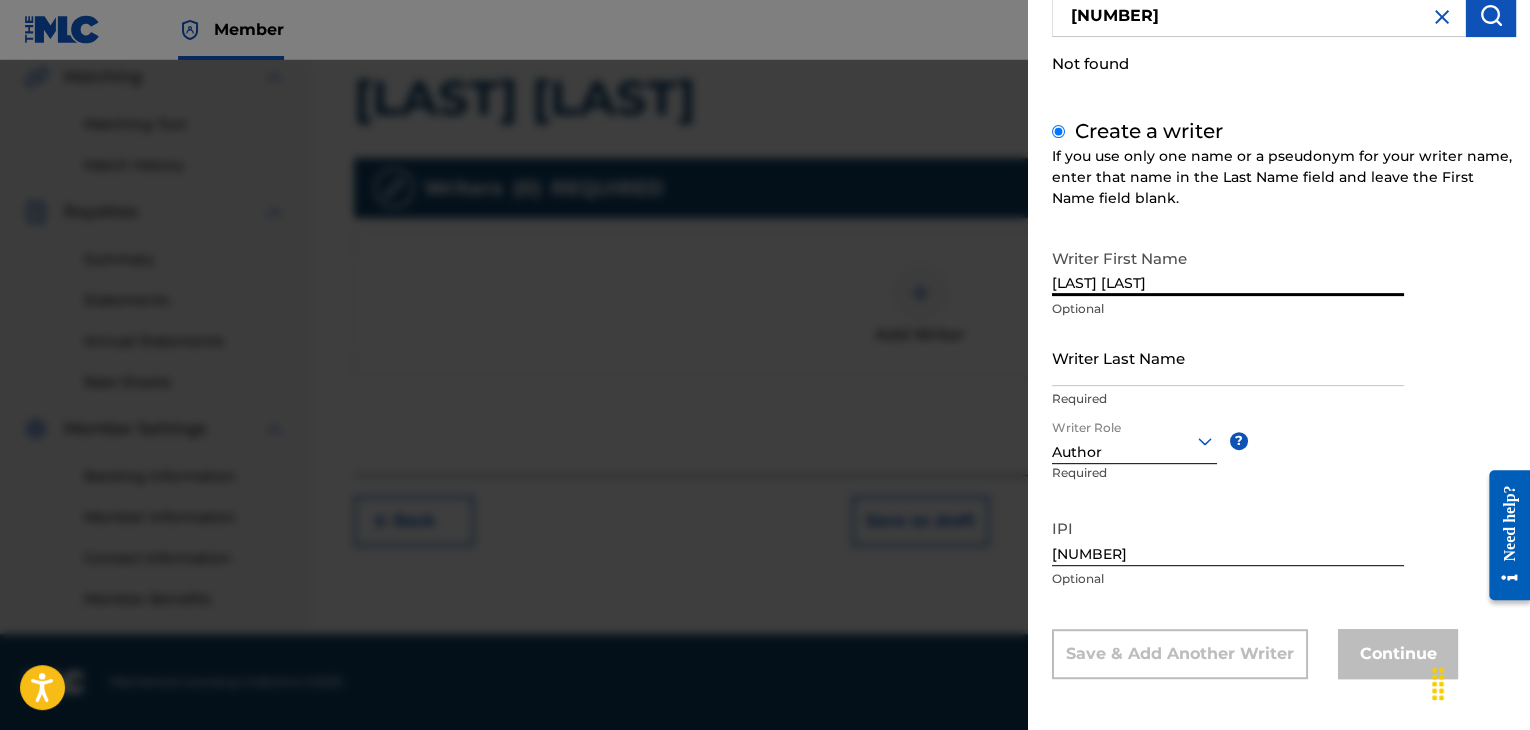 click on "Writer Last Name" at bounding box center [1228, 357] 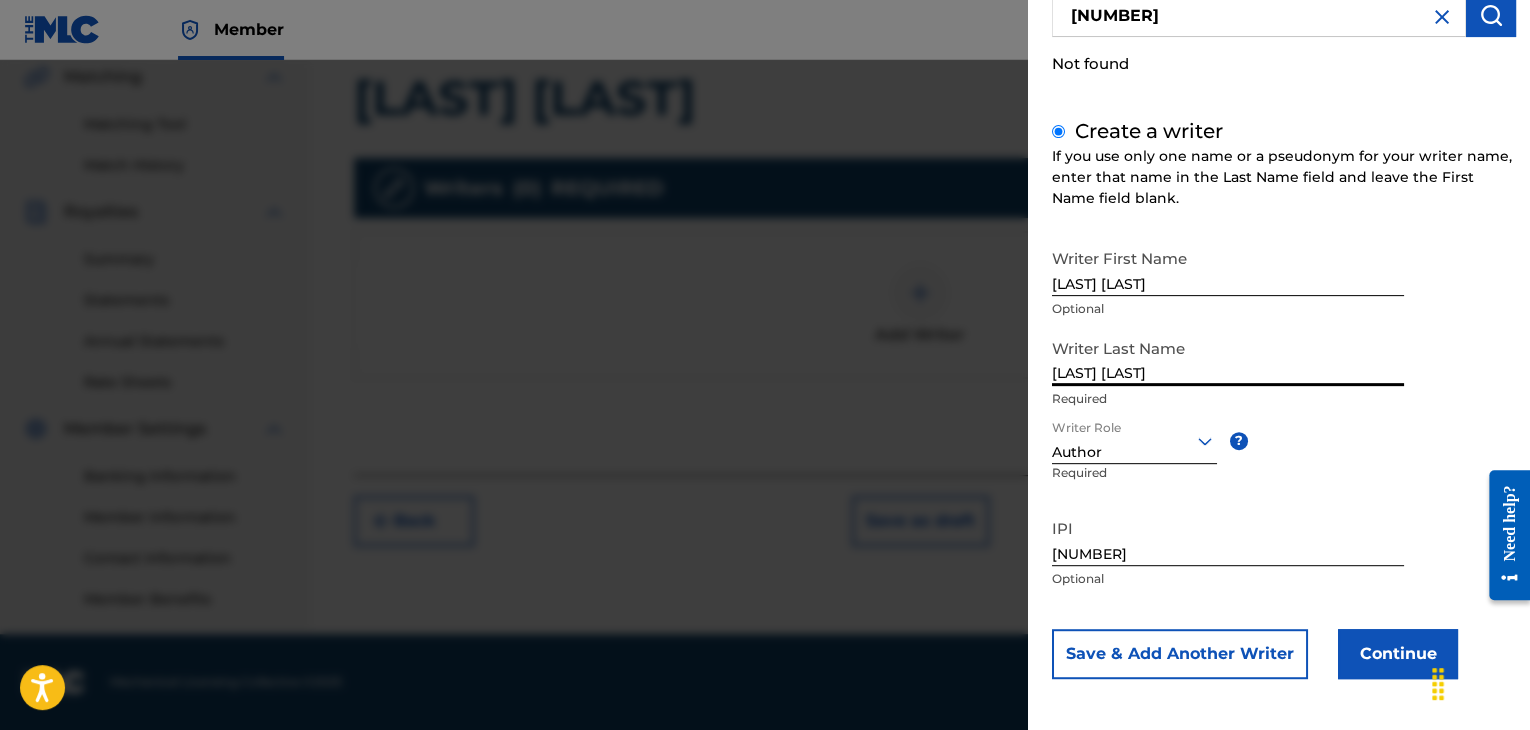 click on "[LAST] [LAST]" at bounding box center (1228, 267) 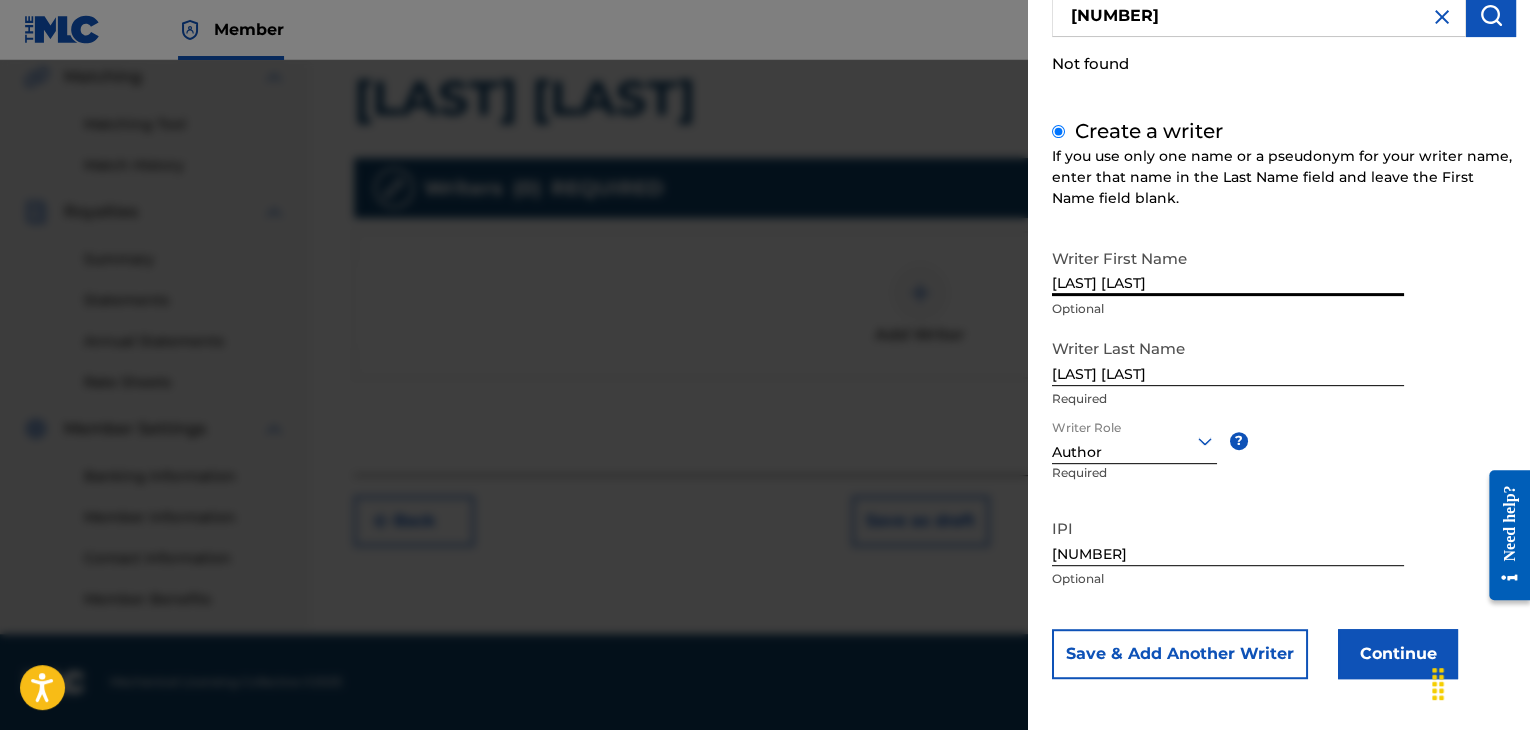 drag, startPoint x: 1102, startPoint y: 277, endPoint x: 1224, endPoint y: 284, distance: 122.20065 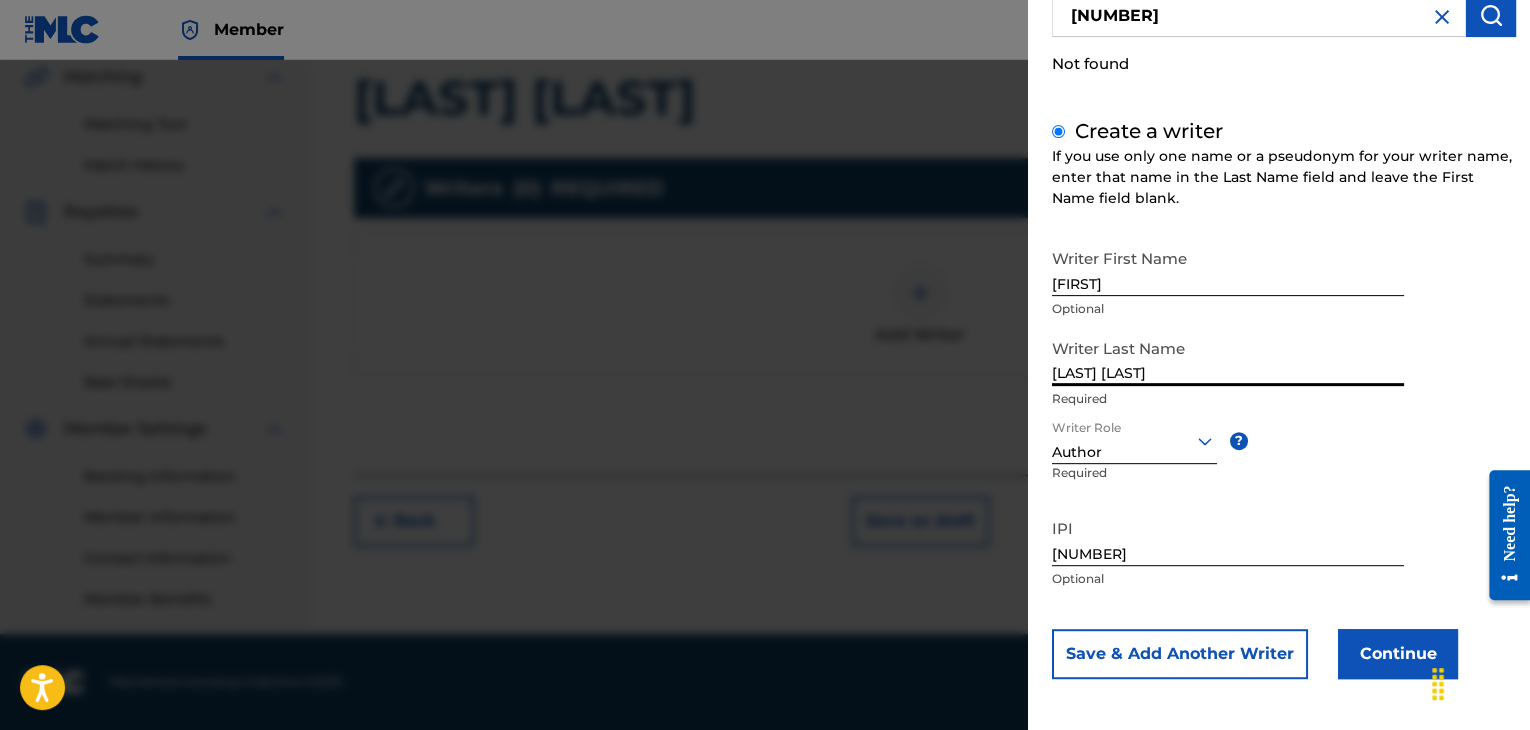 drag, startPoint x: 1104, startPoint y: 371, endPoint x: 1053, endPoint y: 371, distance: 51 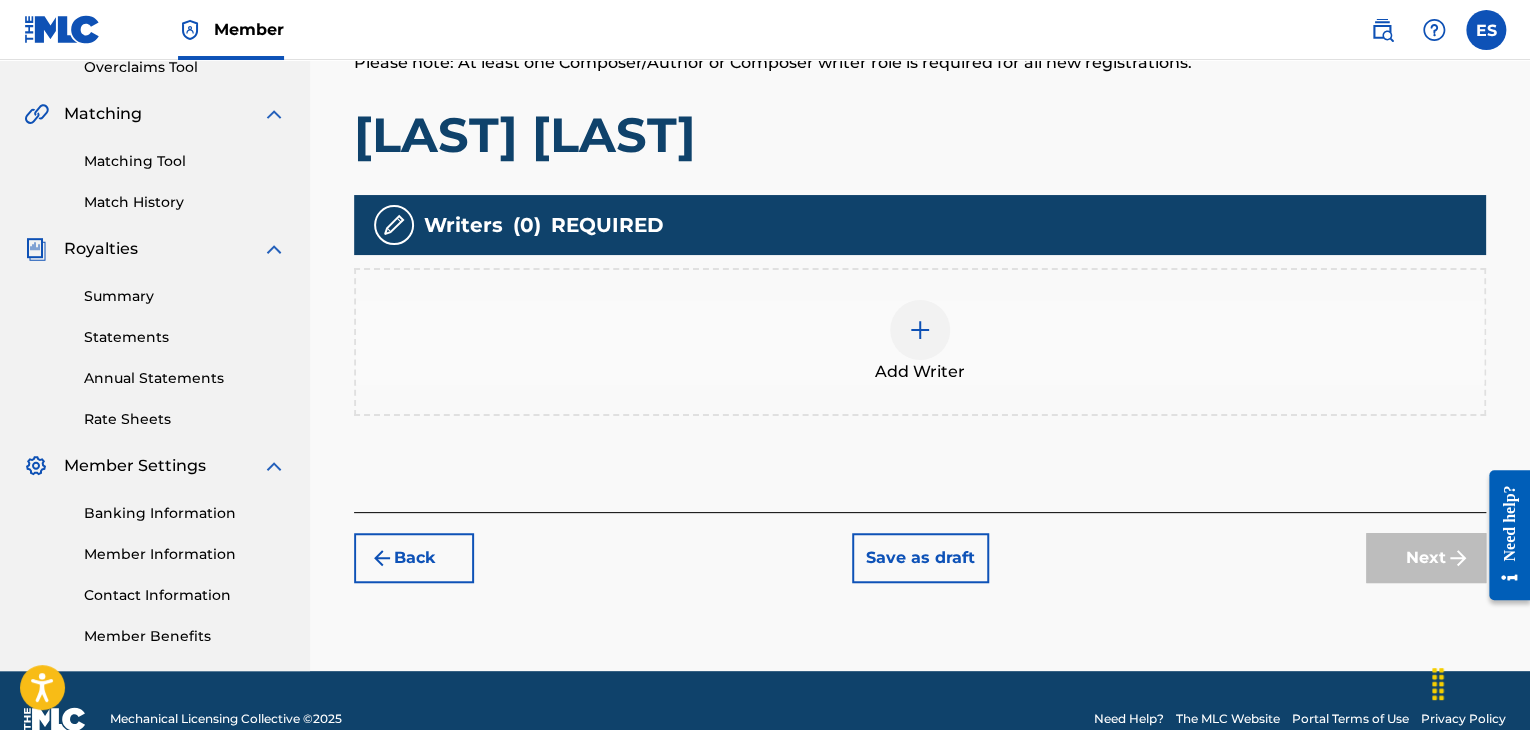 scroll, scrollTop: 469, scrollLeft: 0, axis: vertical 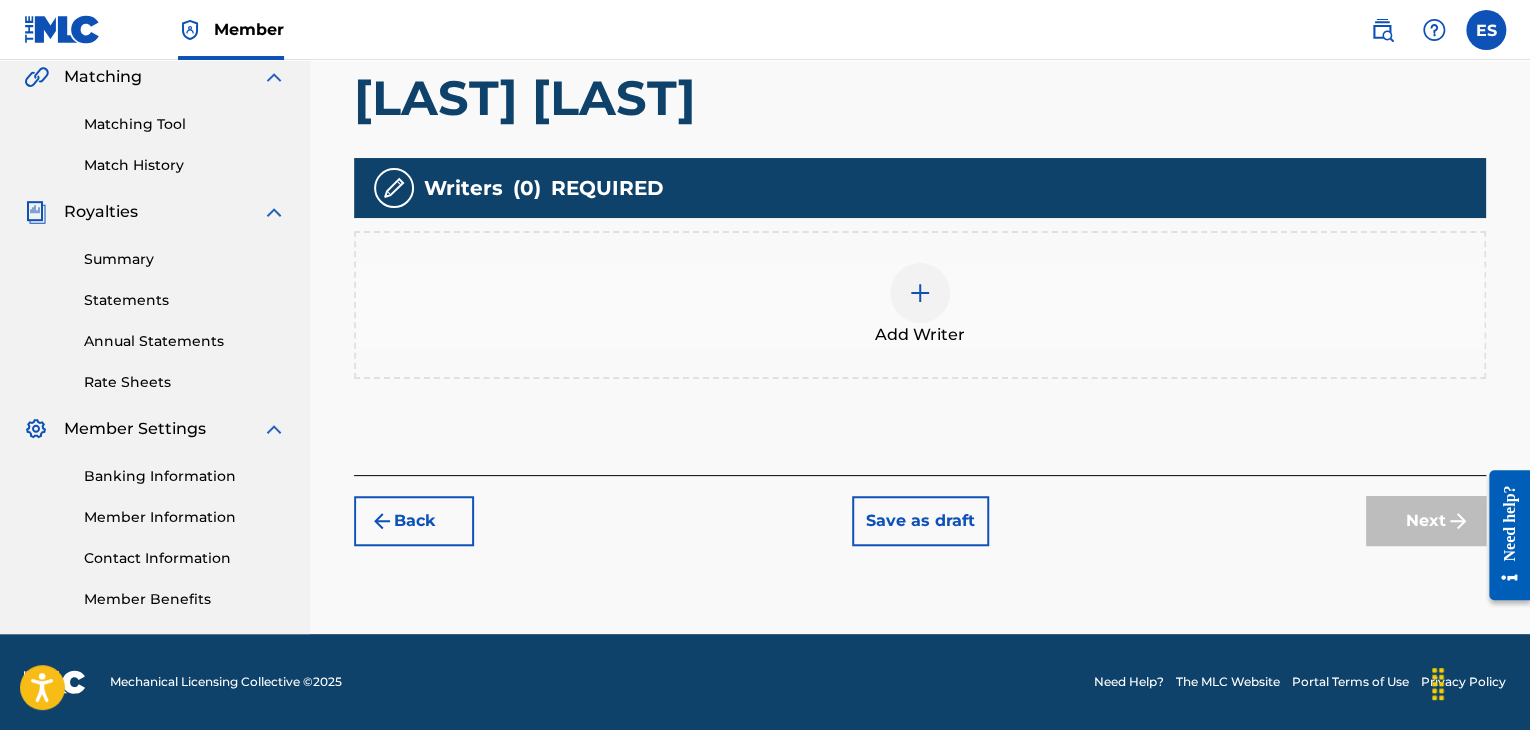 click on "Add Writer" at bounding box center (920, 305) 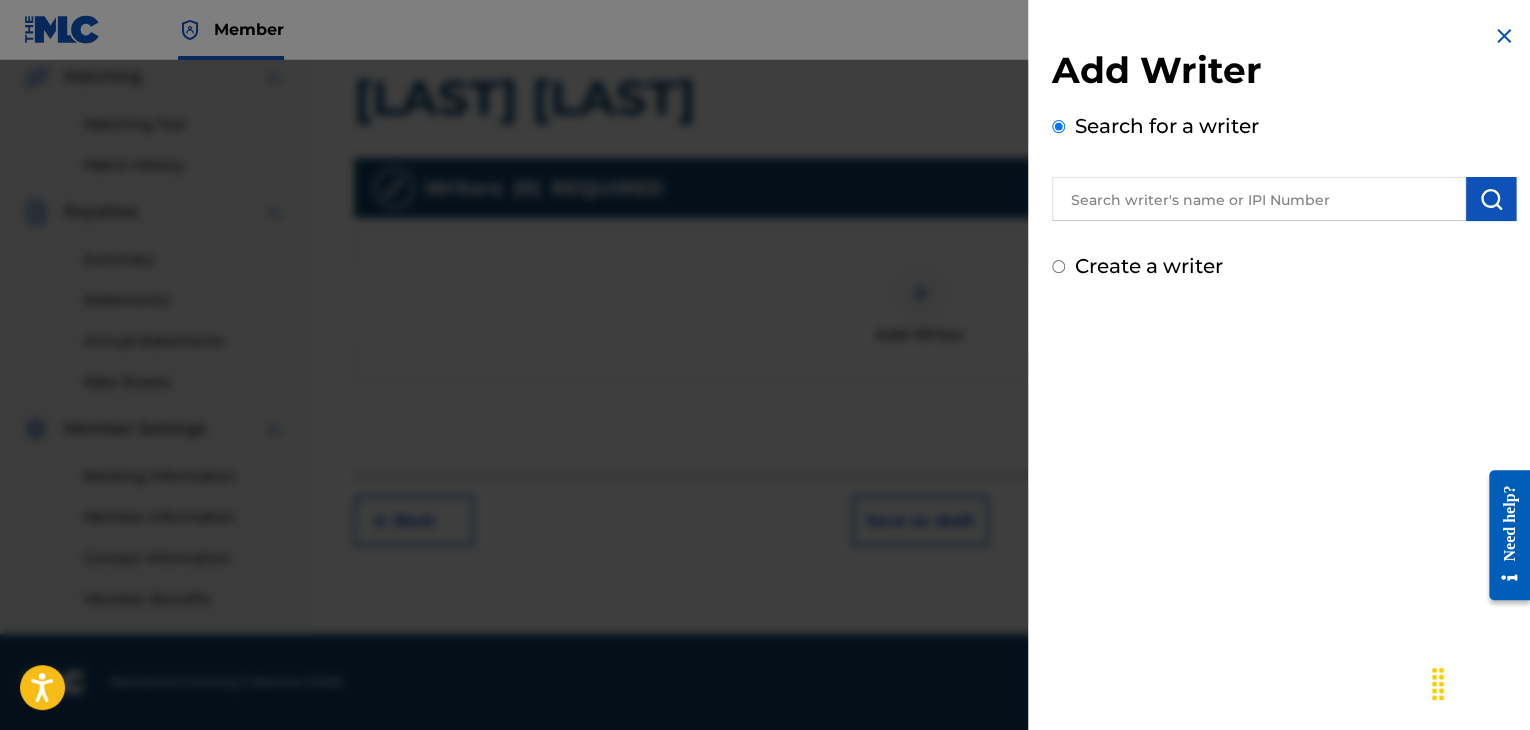 click at bounding box center (1259, 199) 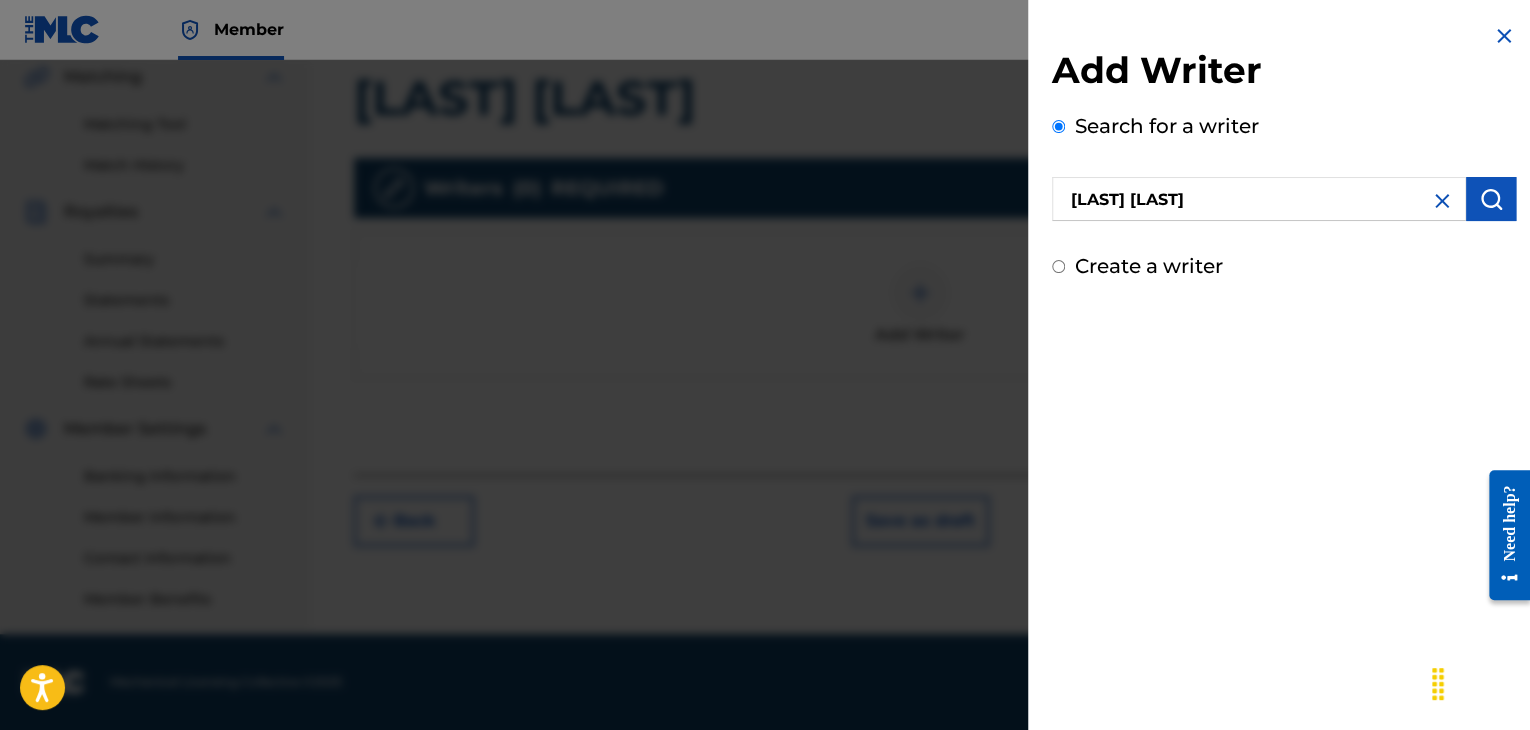 click at bounding box center [1491, 199] 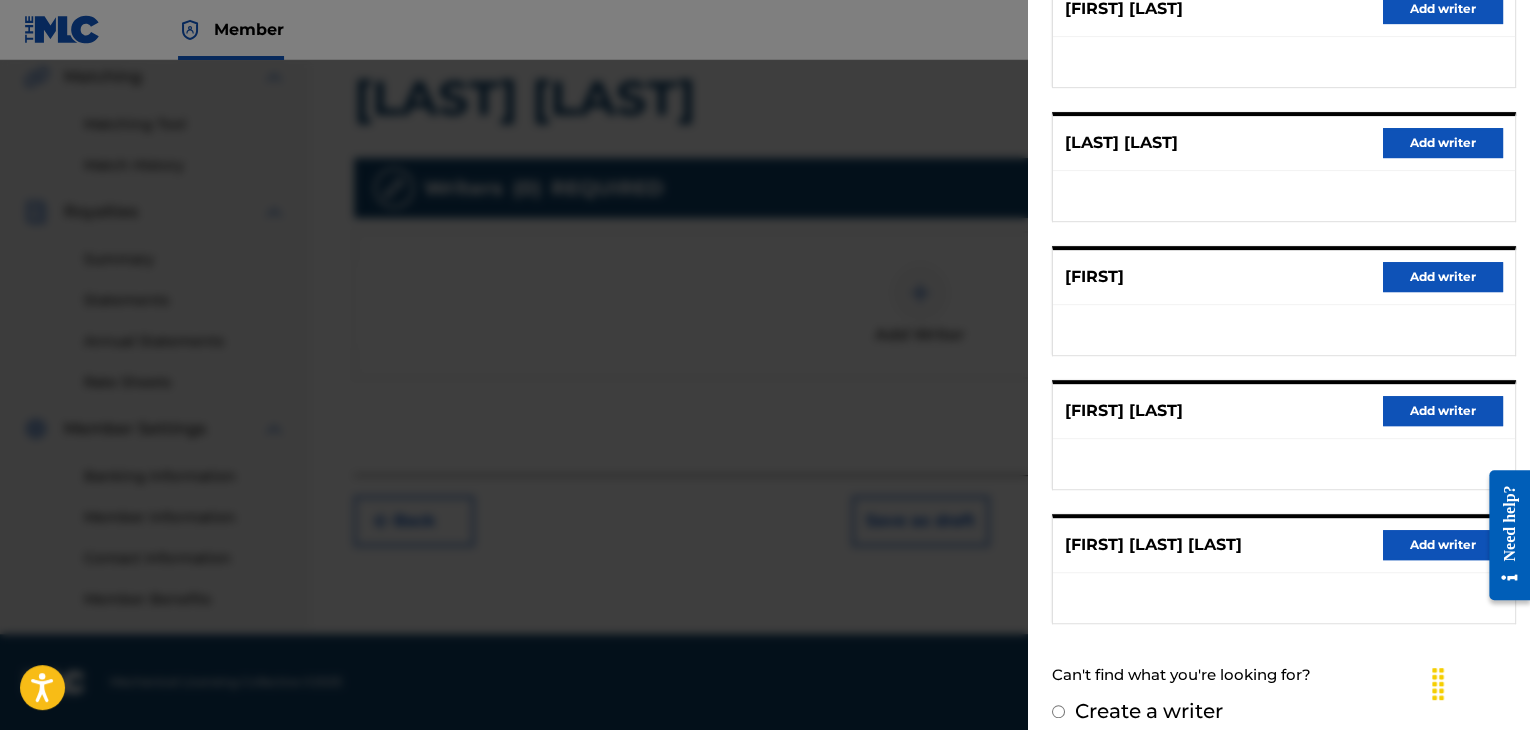 scroll, scrollTop: 310, scrollLeft: 0, axis: vertical 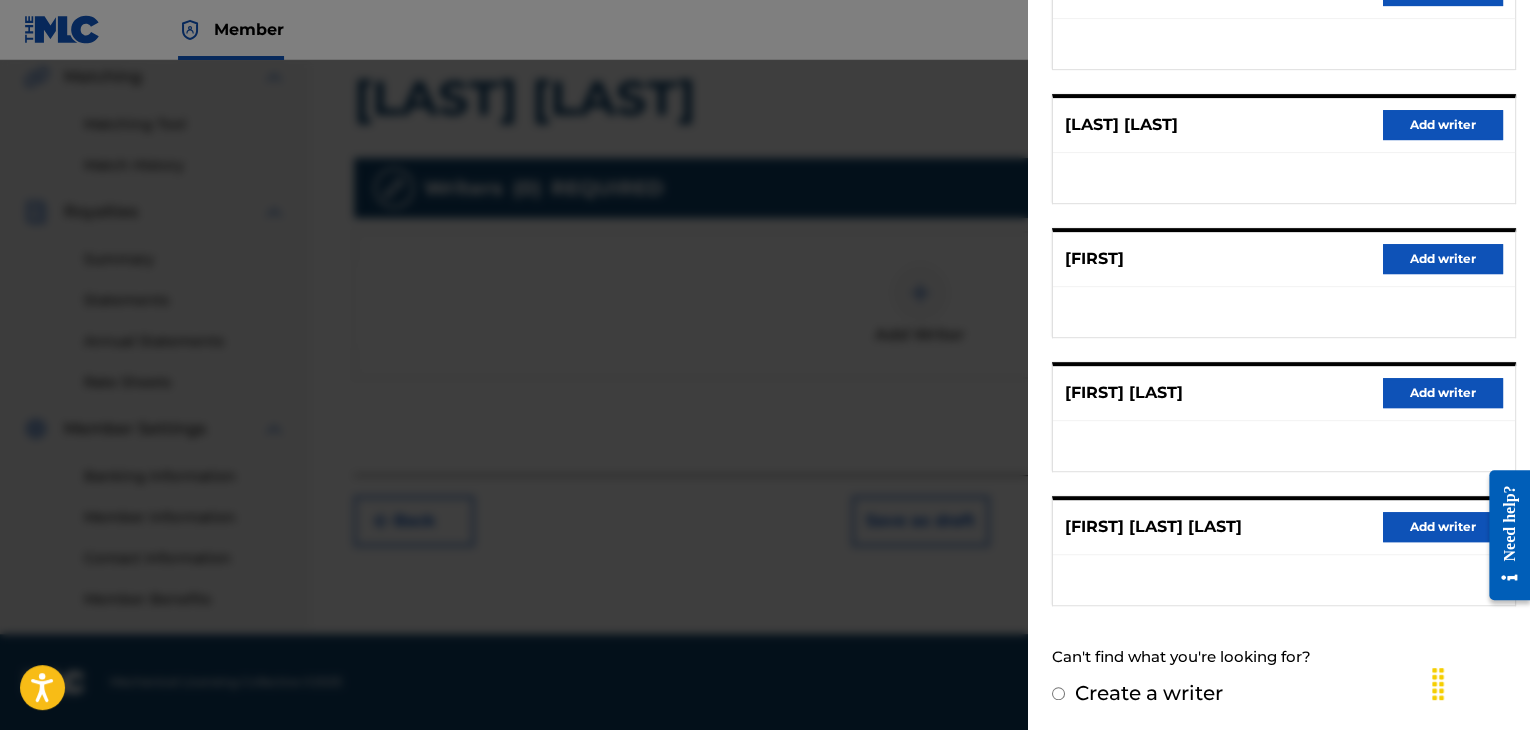 click on "Create a writer" at bounding box center [1149, 693] 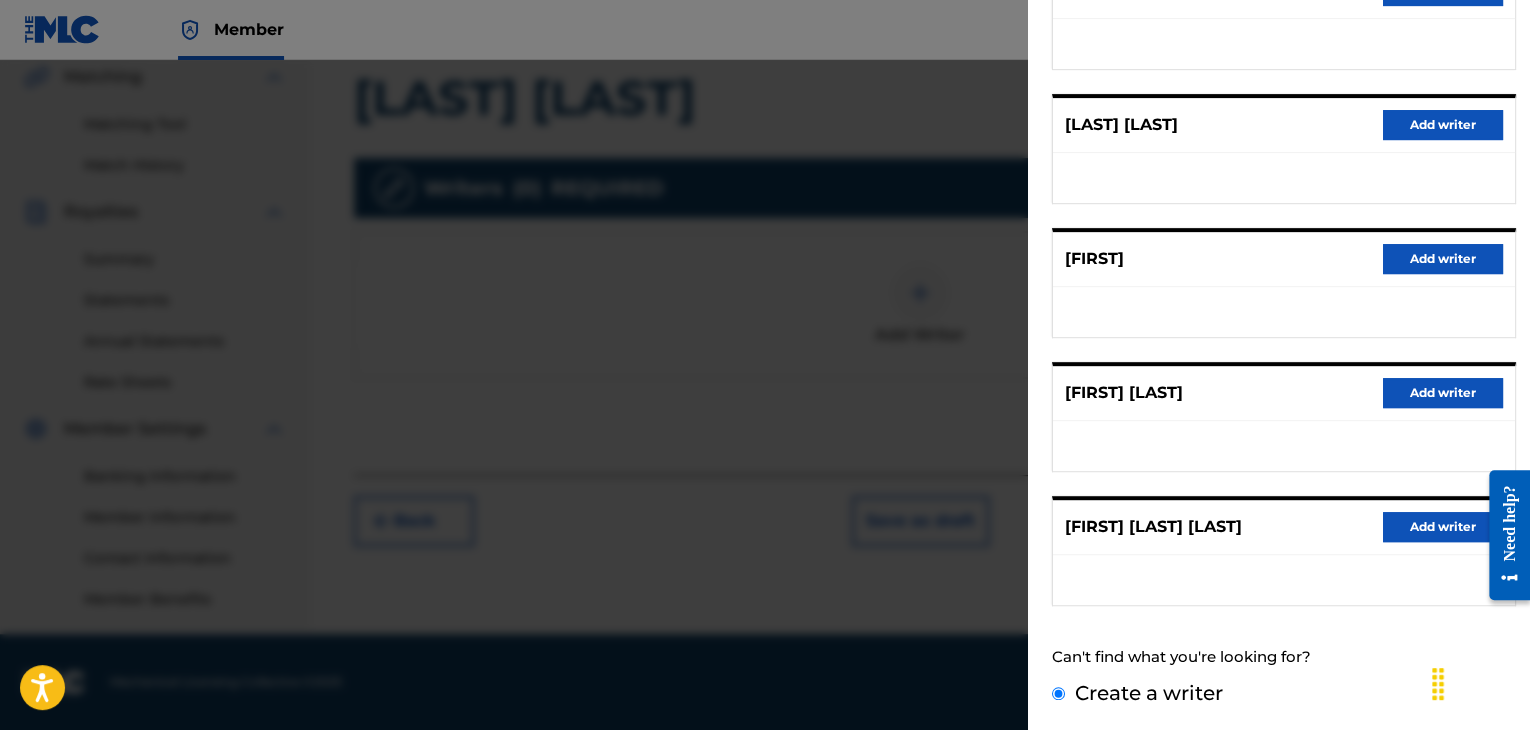 click on "Create a writer" at bounding box center [1058, 693] 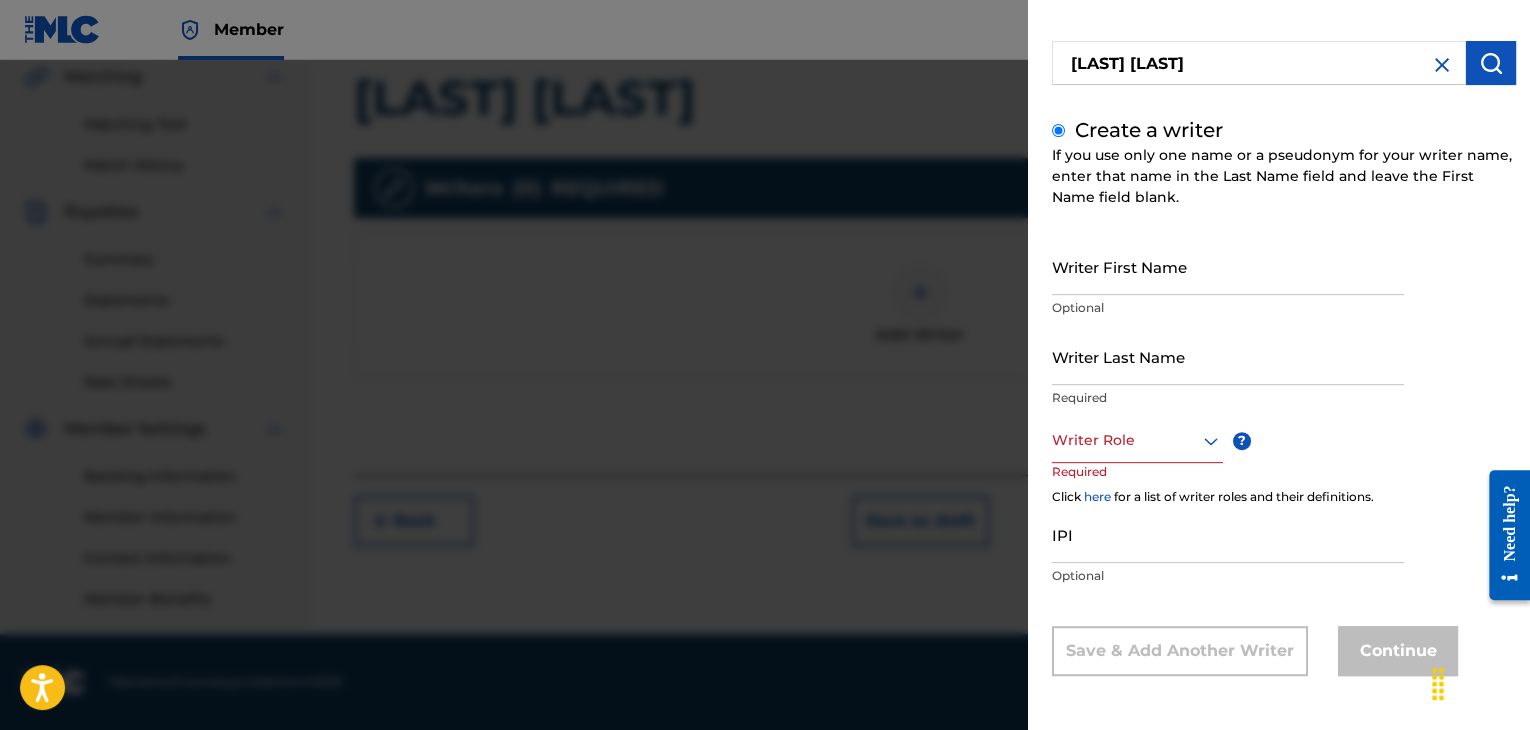 scroll, scrollTop: 73, scrollLeft: 0, axis: vertical 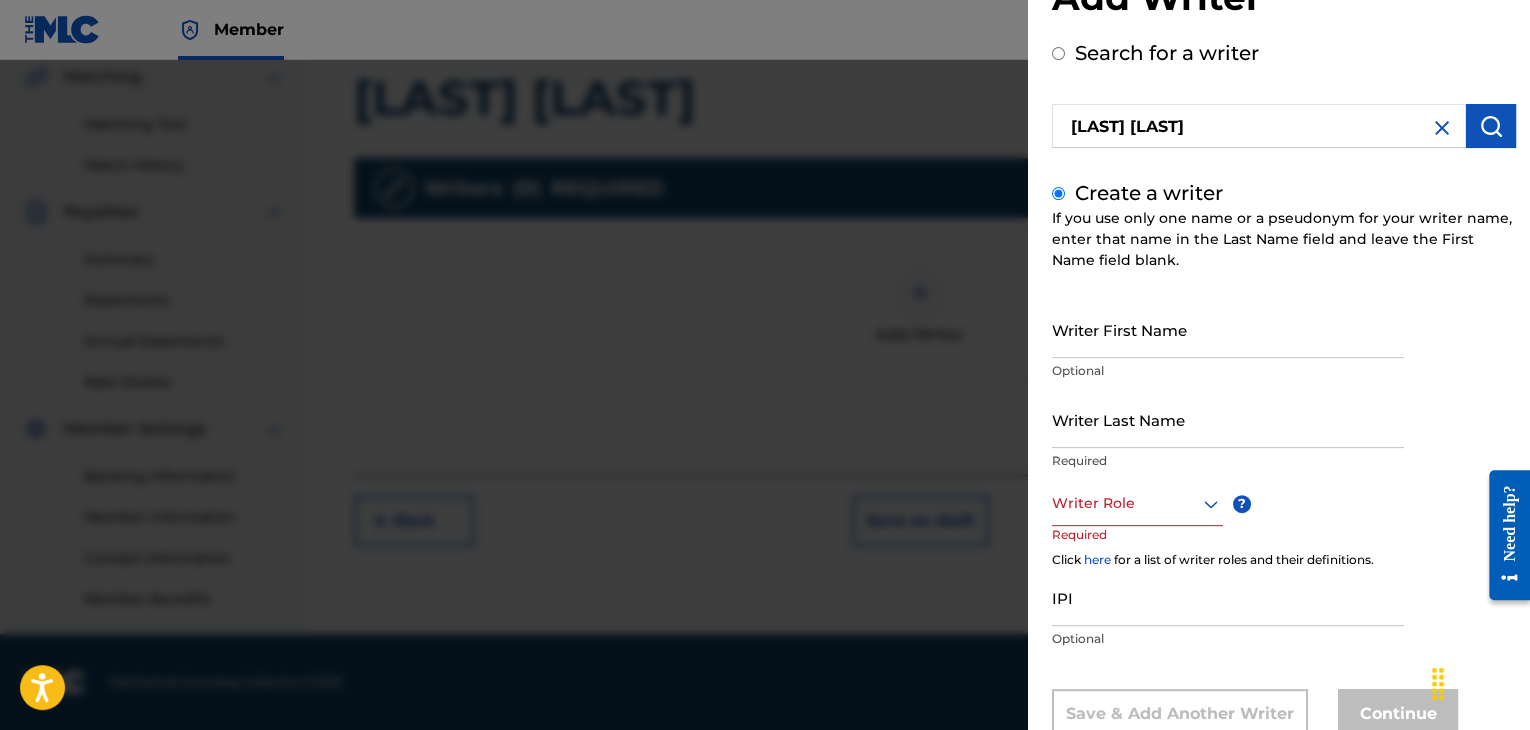 click on "Writer First Name" at bounding box center [1228, 329] 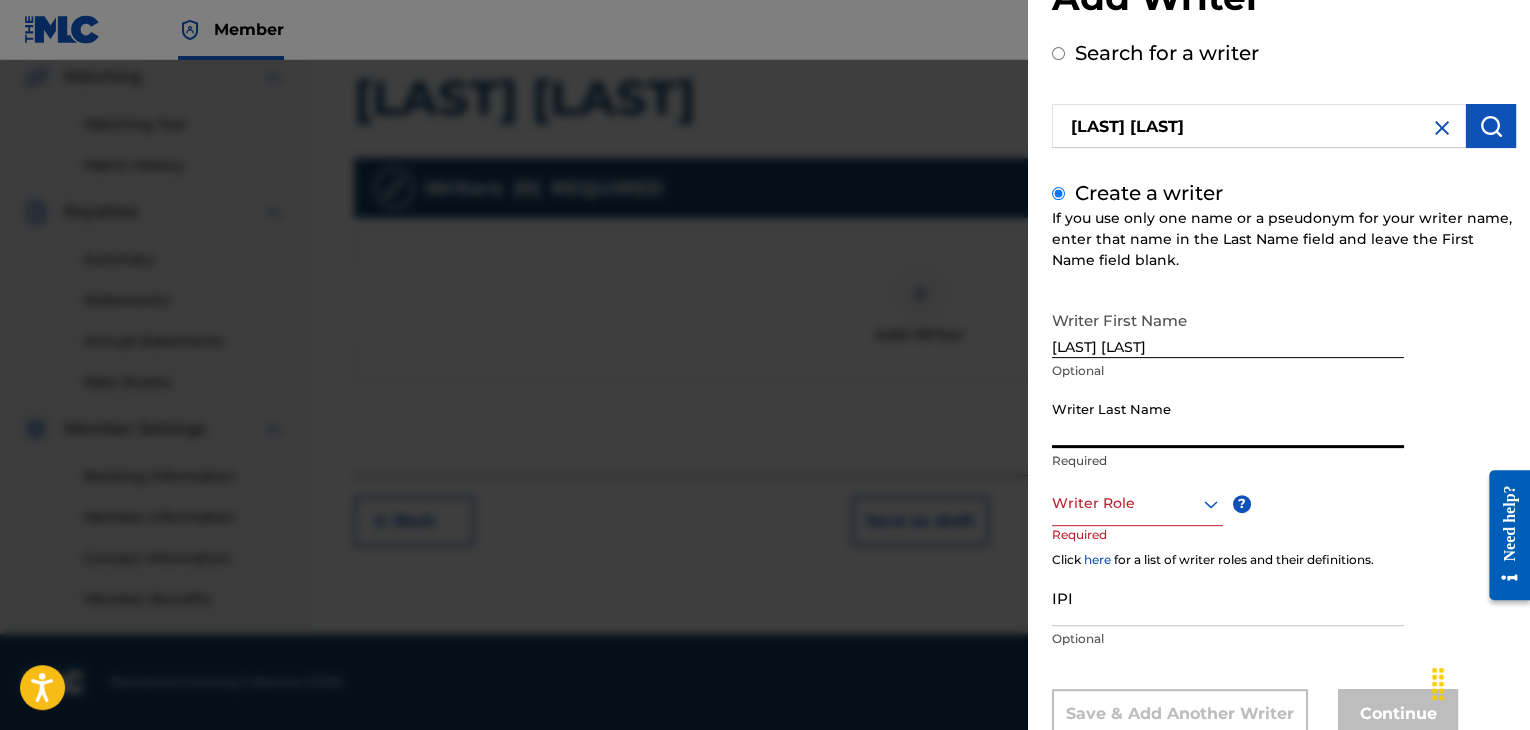 click on "Writer Last Name" at bounding box center [1228, 419] 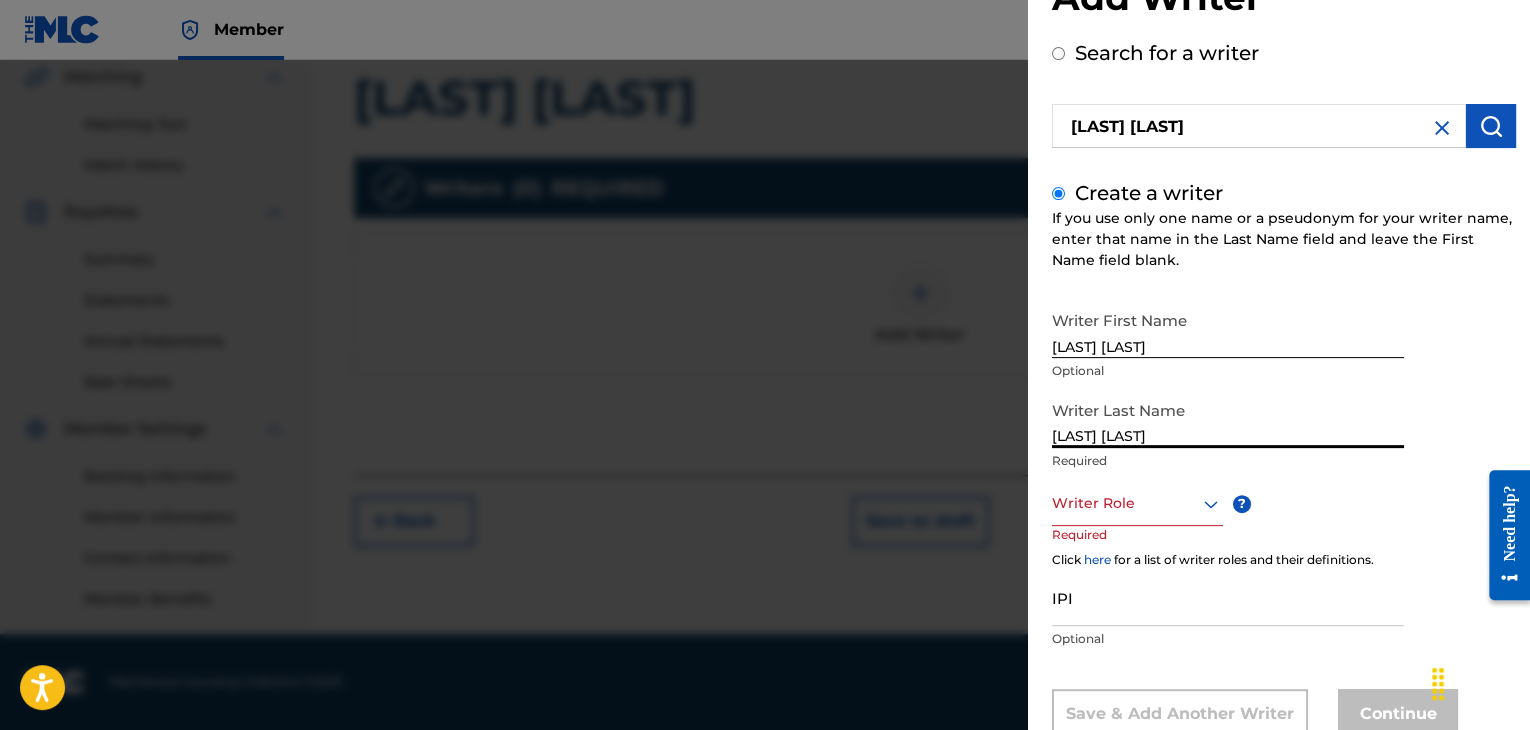 click on "[LAST] [LAST]" at bounding box center (1228, 419) 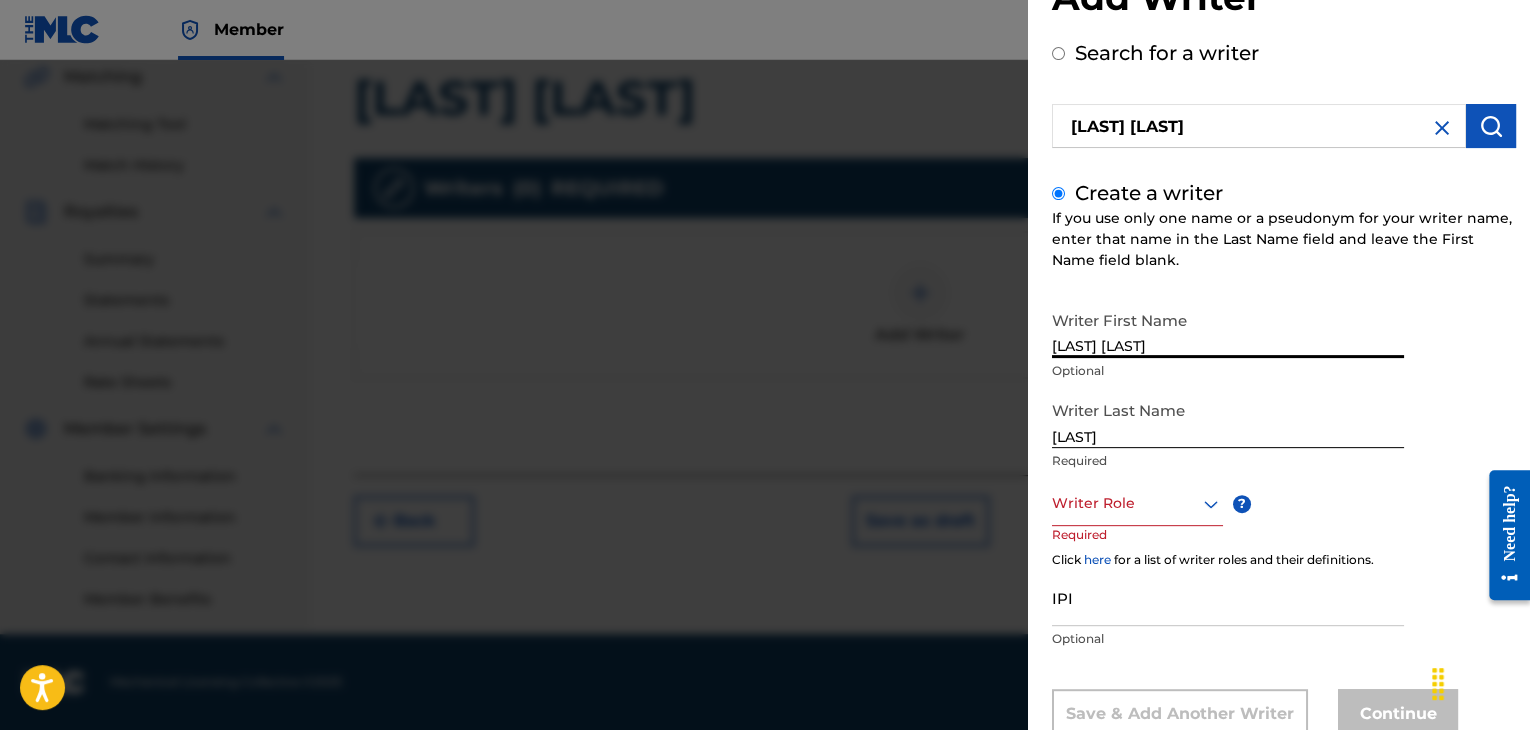 drag, startPoint x: 1104, startPoint y: 343, endPoint x: 1196, endPoint y: 350, distance: 92.26592 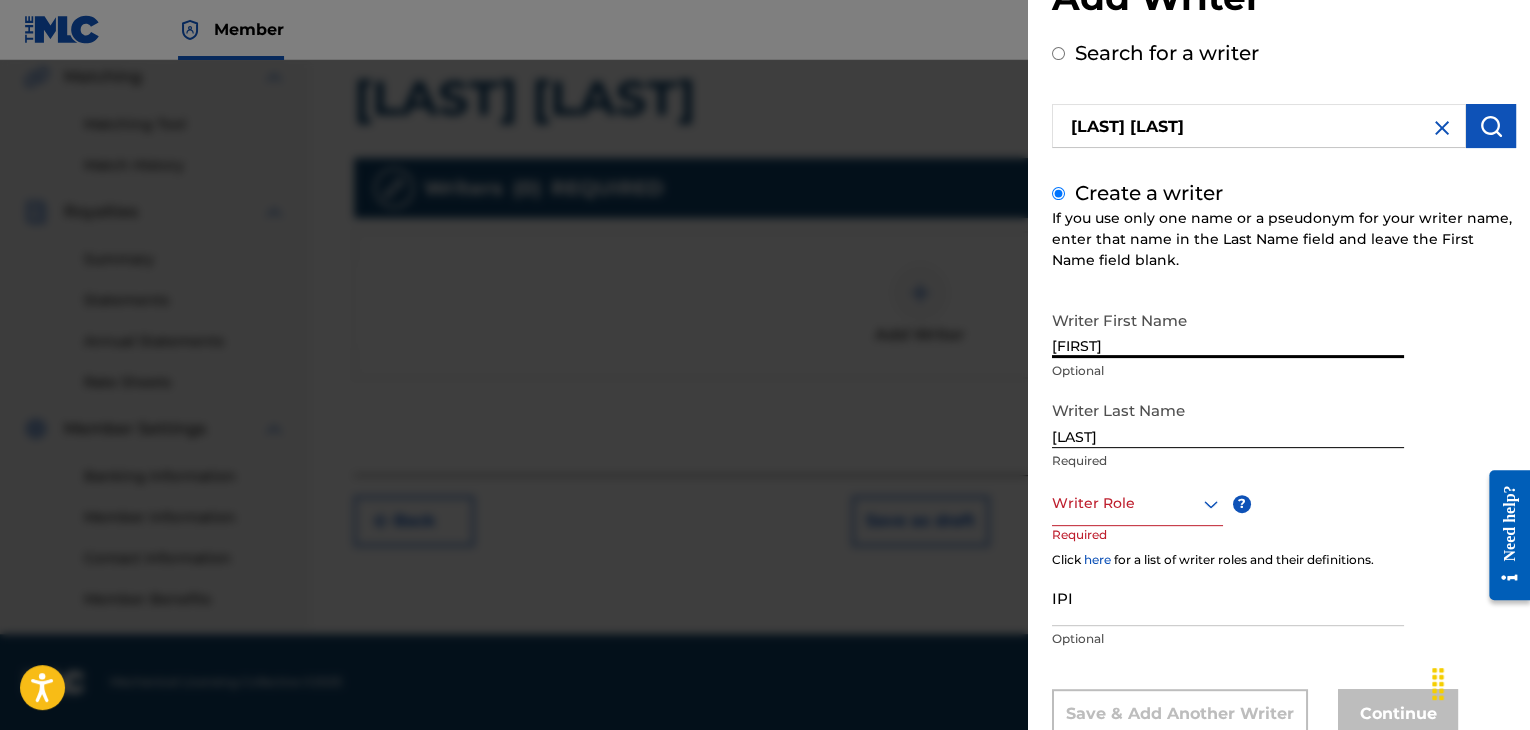 click at bounding box center (1137, 503) 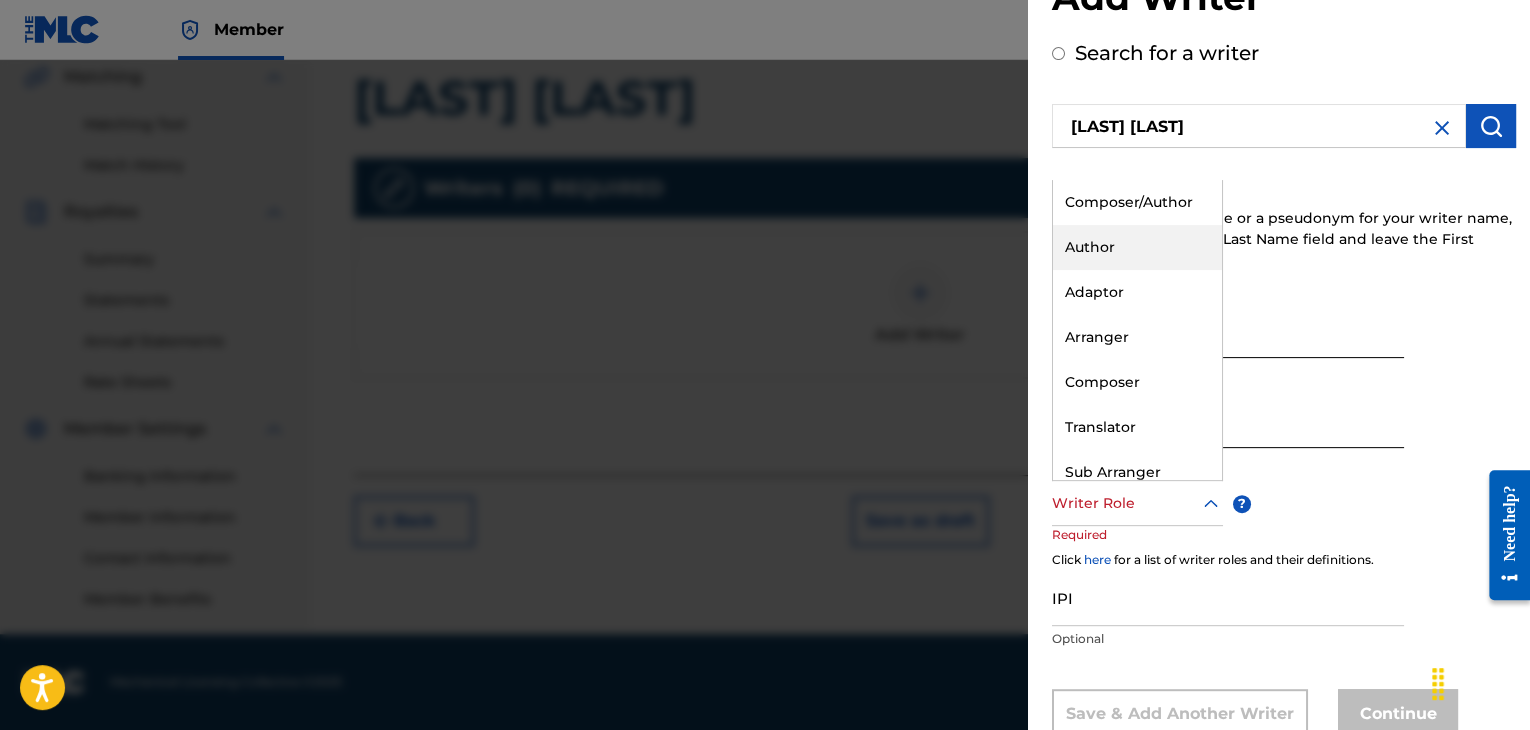 click on "Author" at bounding box center (1137, 247) 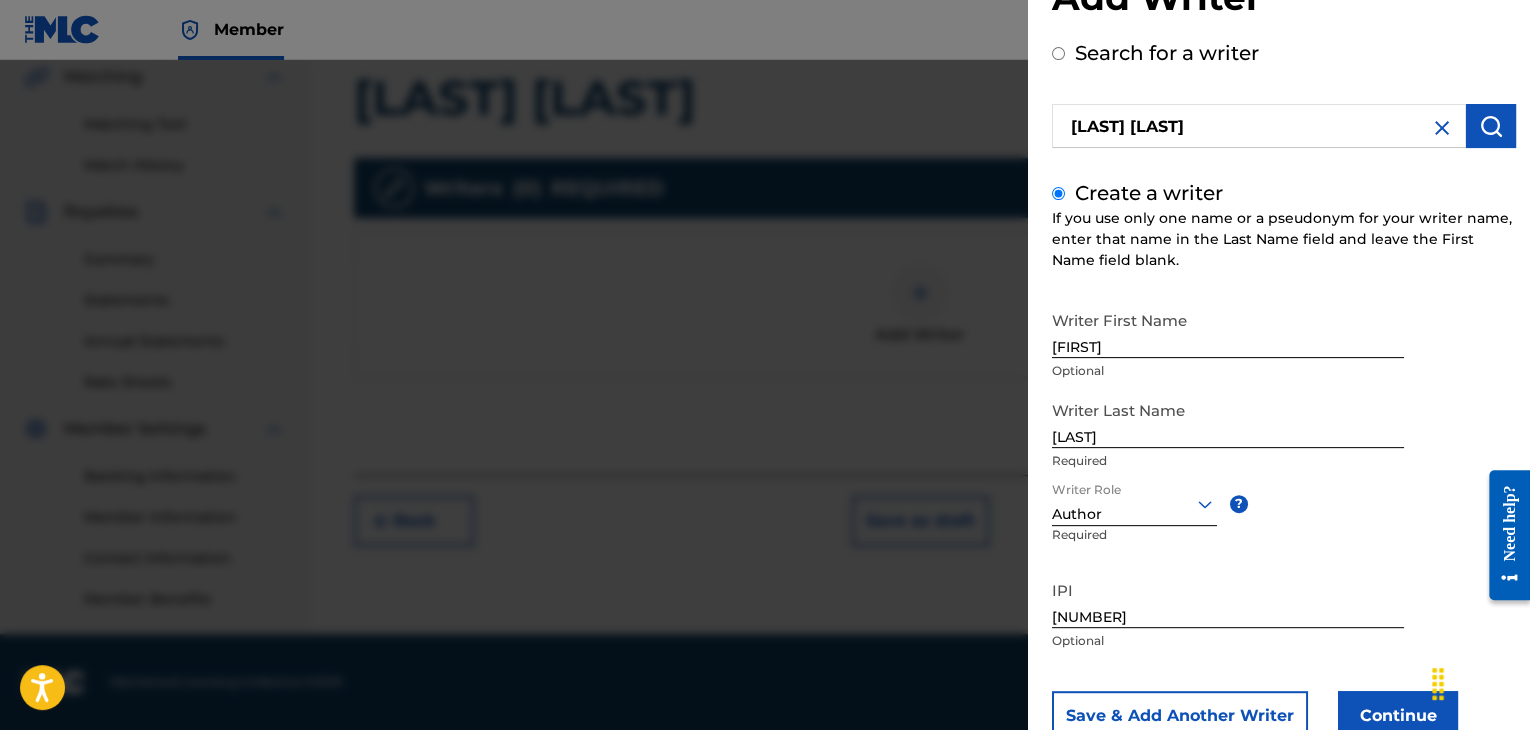 click on "Continue" at bounding box center [1398, 716] 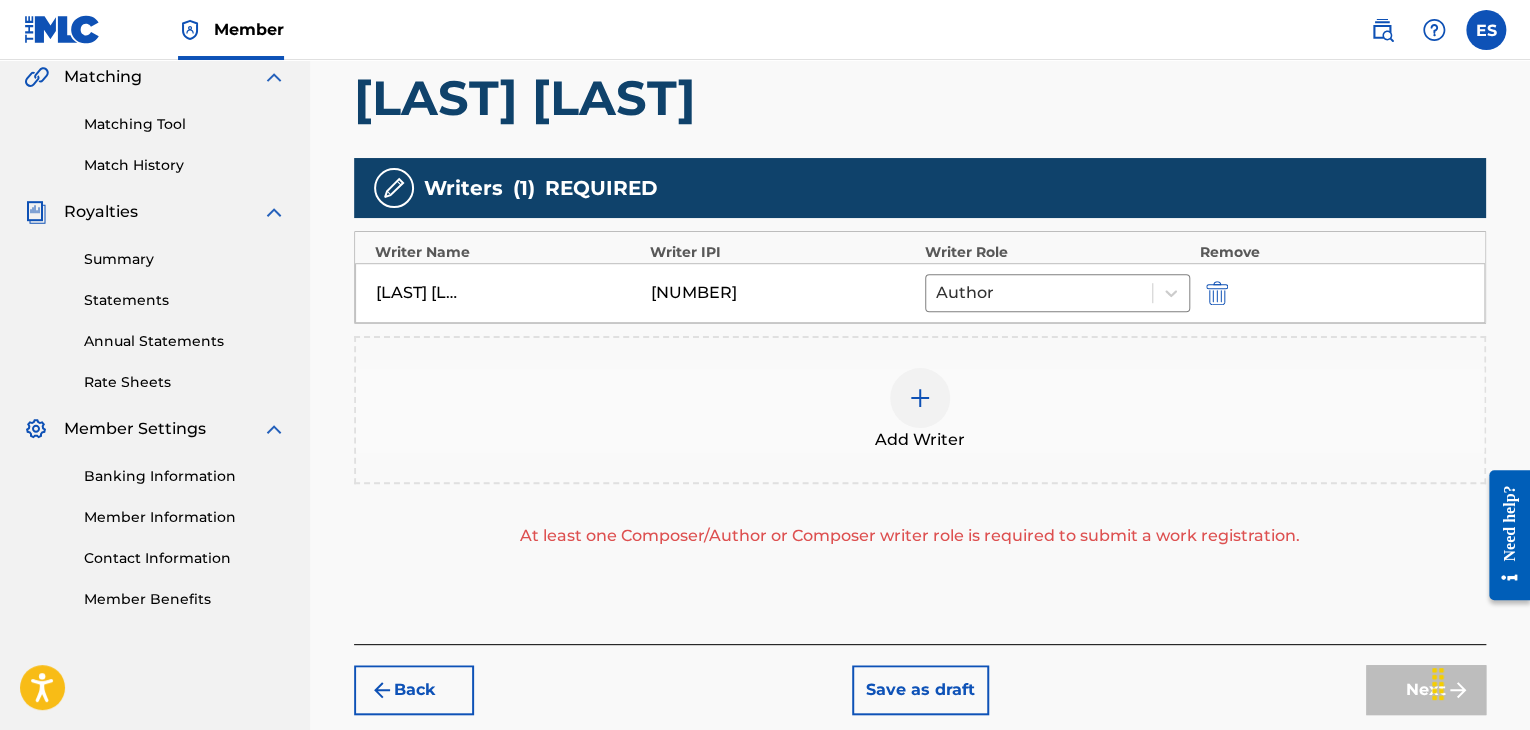 click at bounding box center (920, 398) 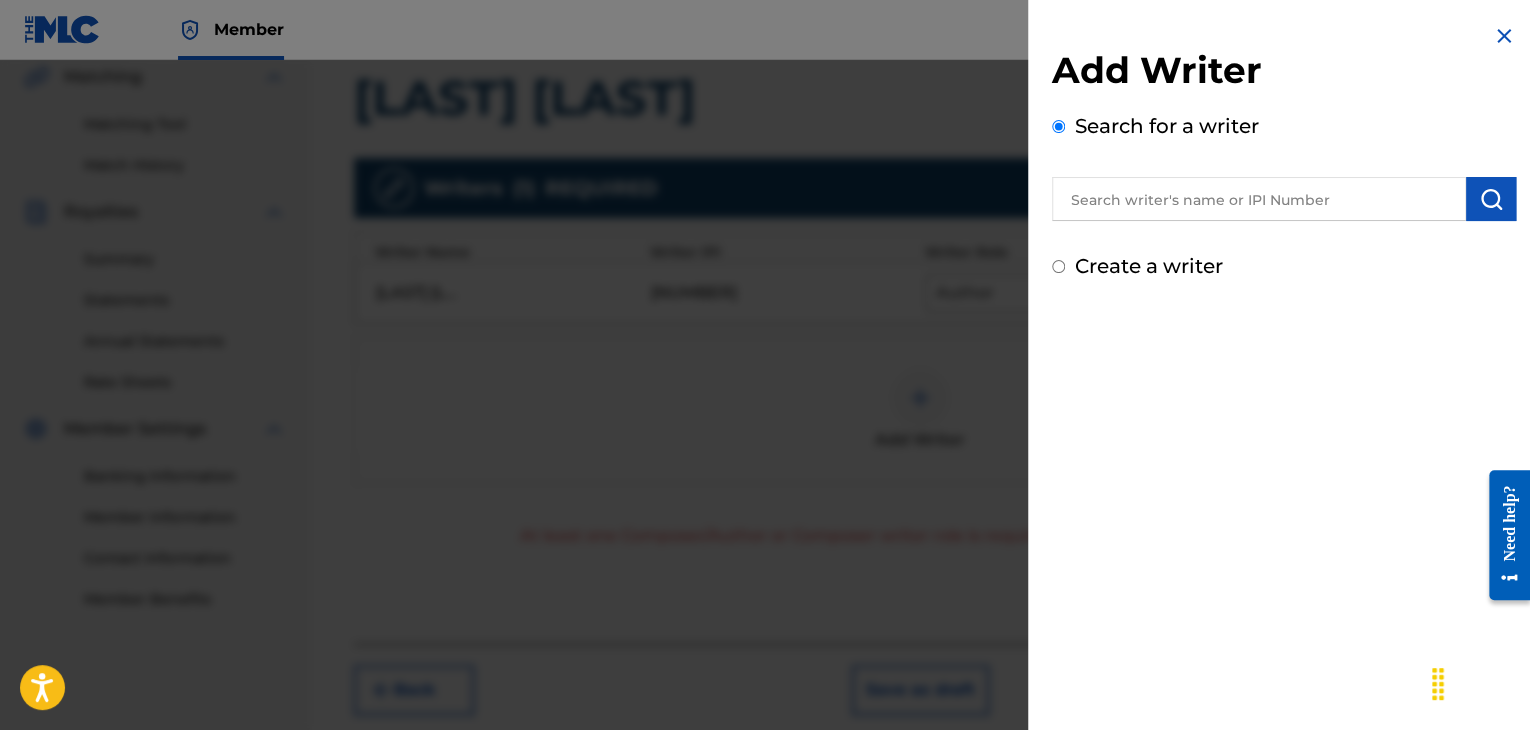 click at bounding box center (1259, 199) 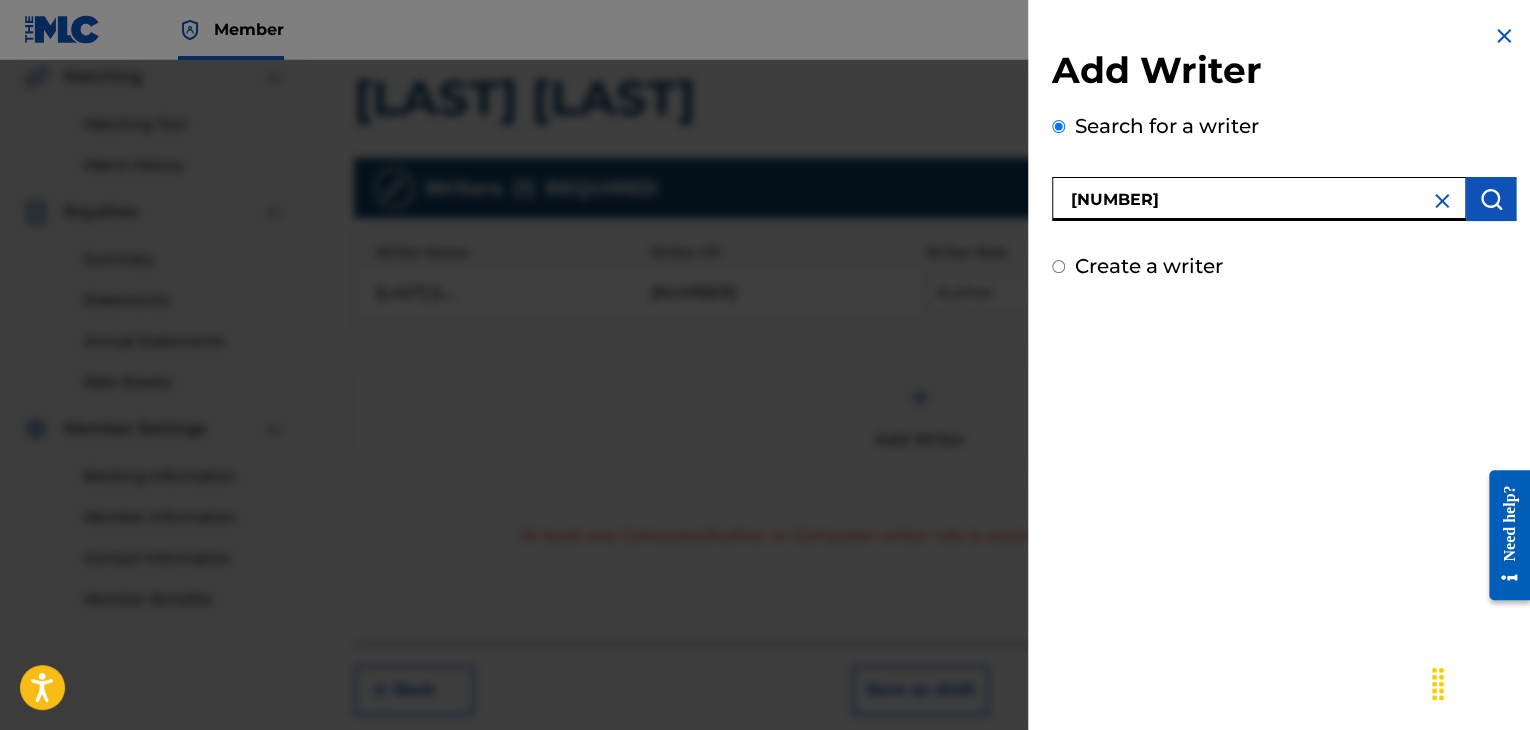 click at bounding box center [1491, 199] 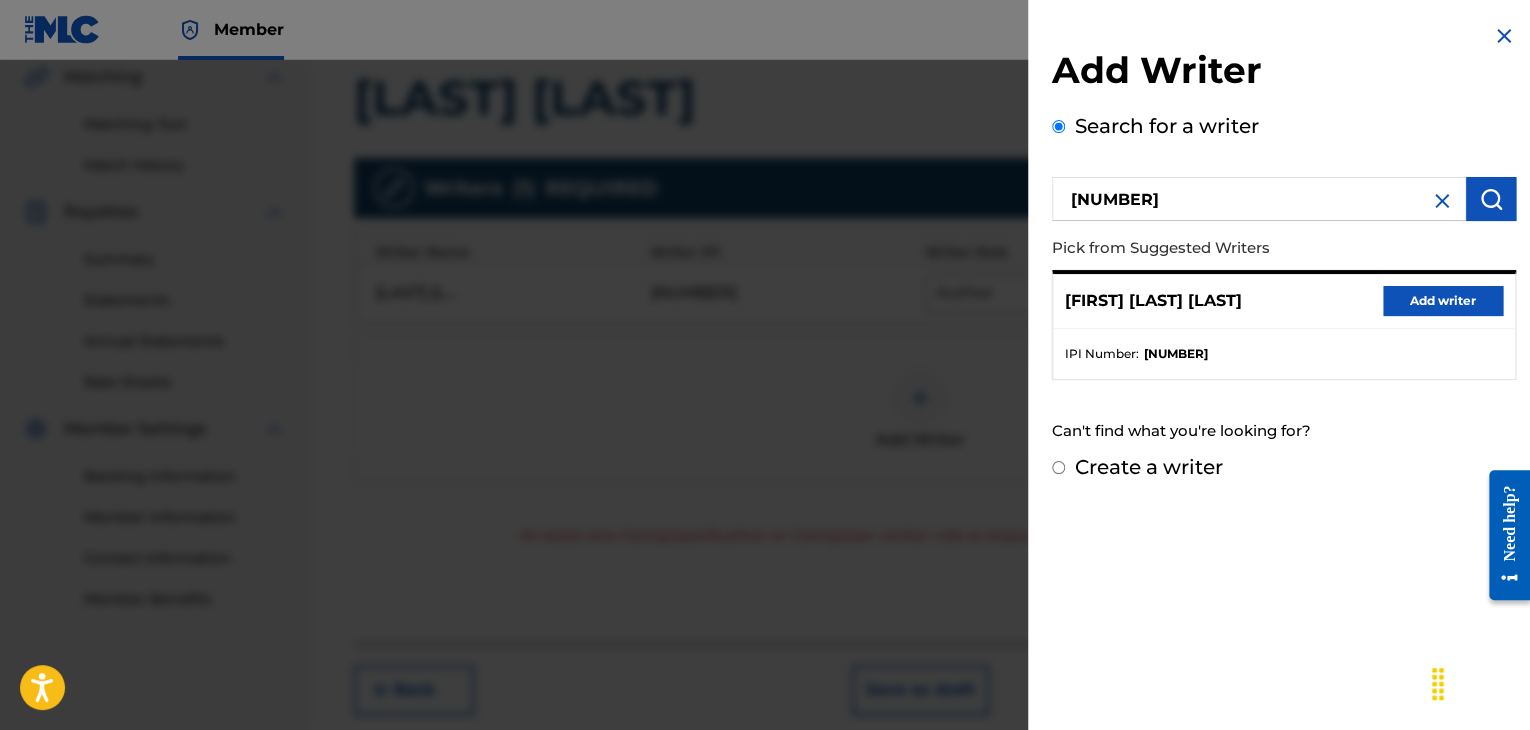 click on "Add writer" at bounding box center (1443, 301) 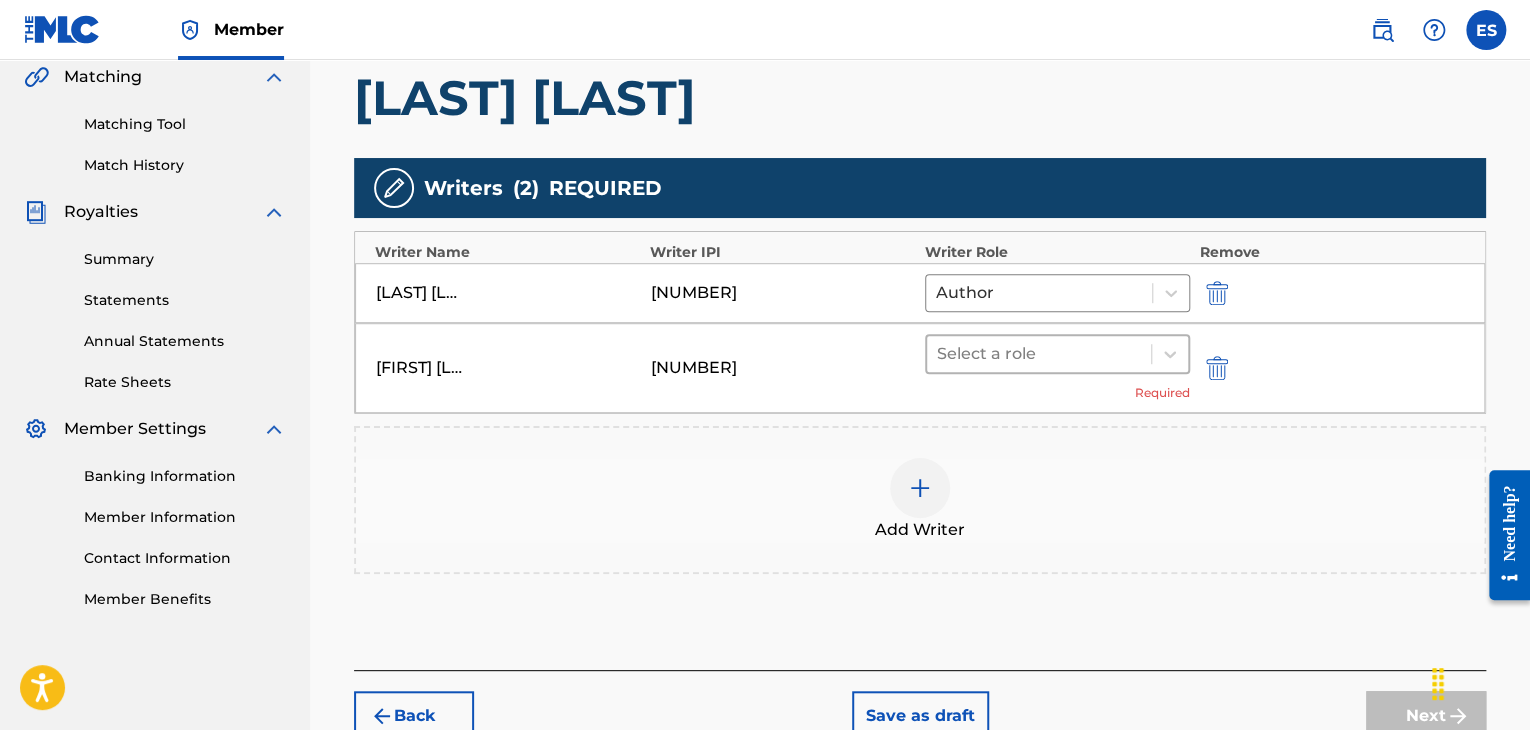 click at bounding box center (1039, 354) 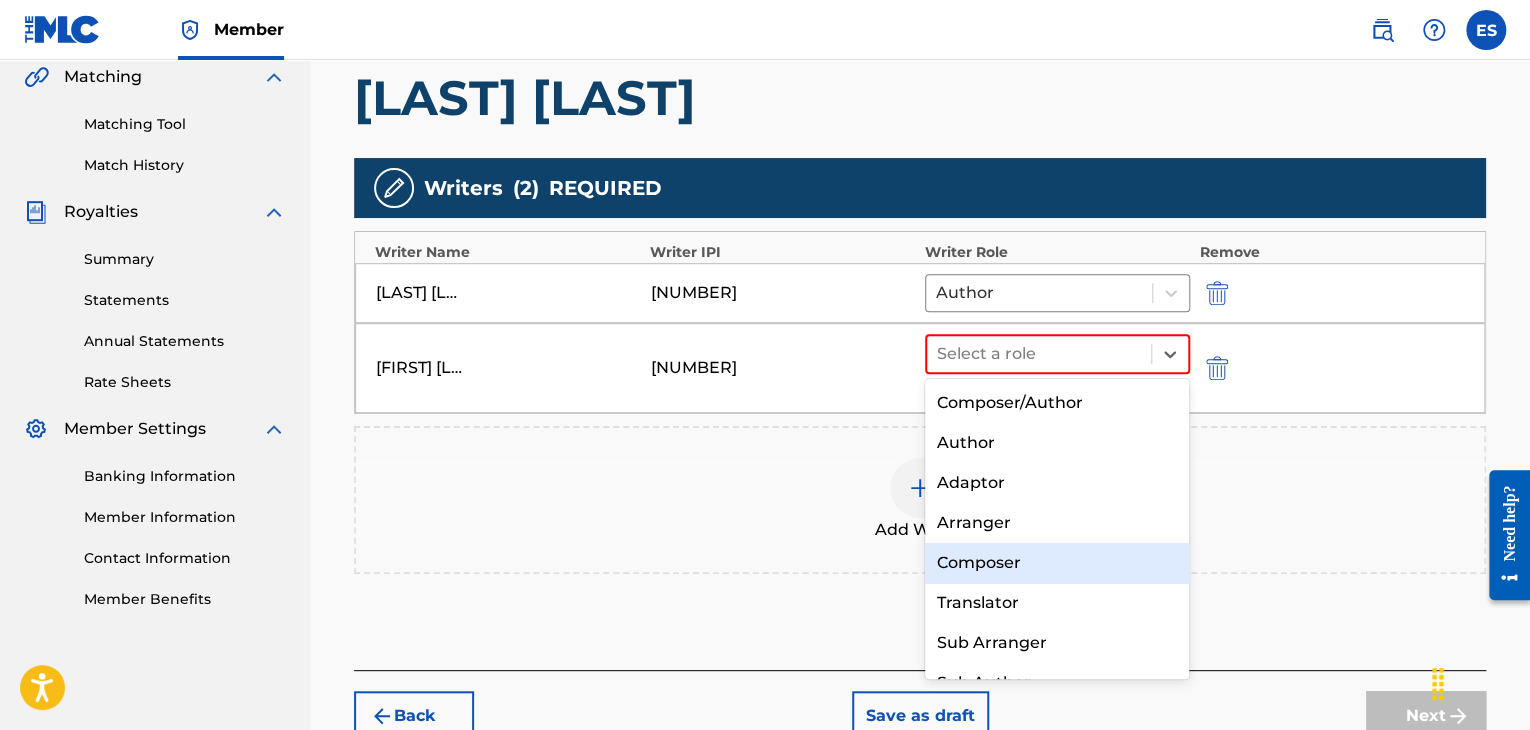 click on "Composer" at bounding box center (1057, 563) 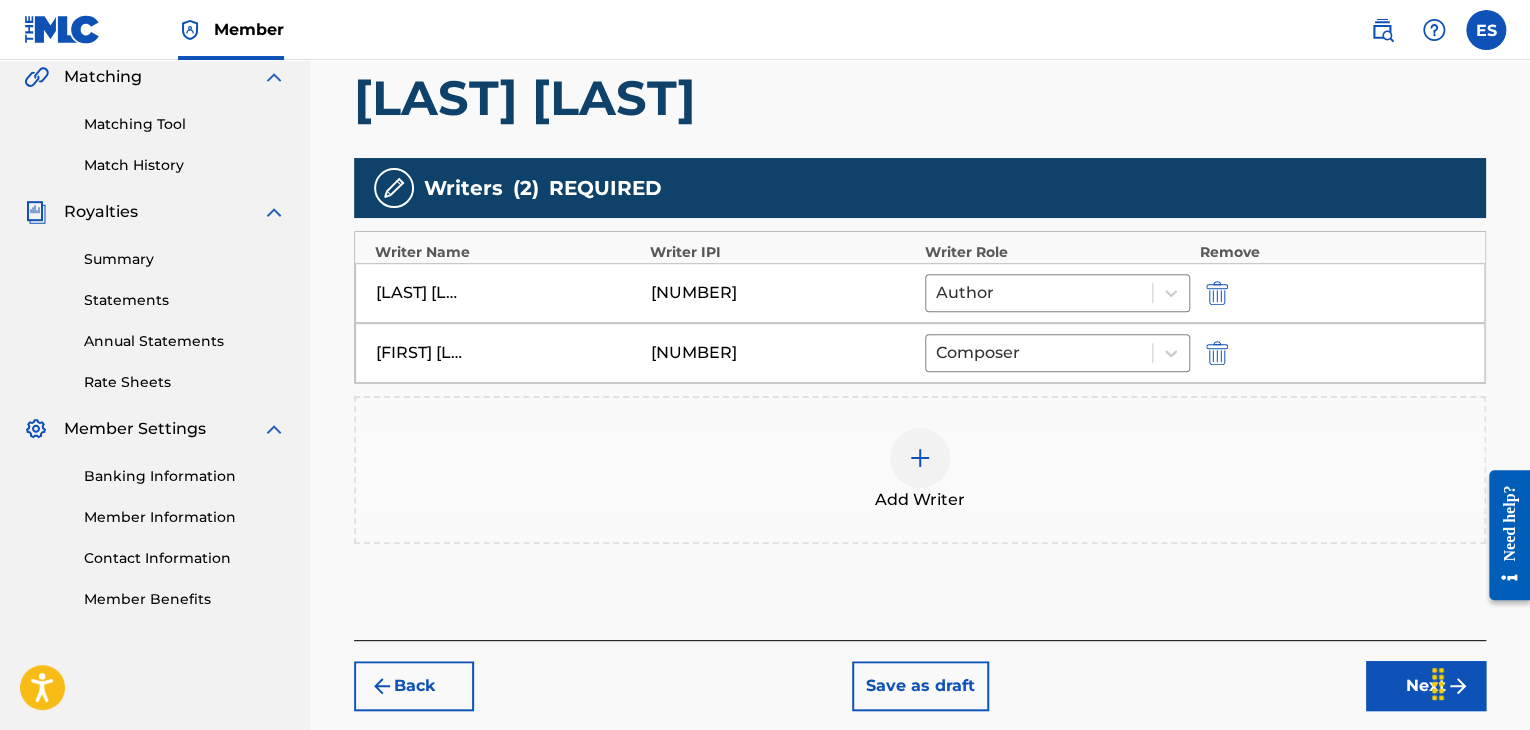 click at bounding box center [920, 458] 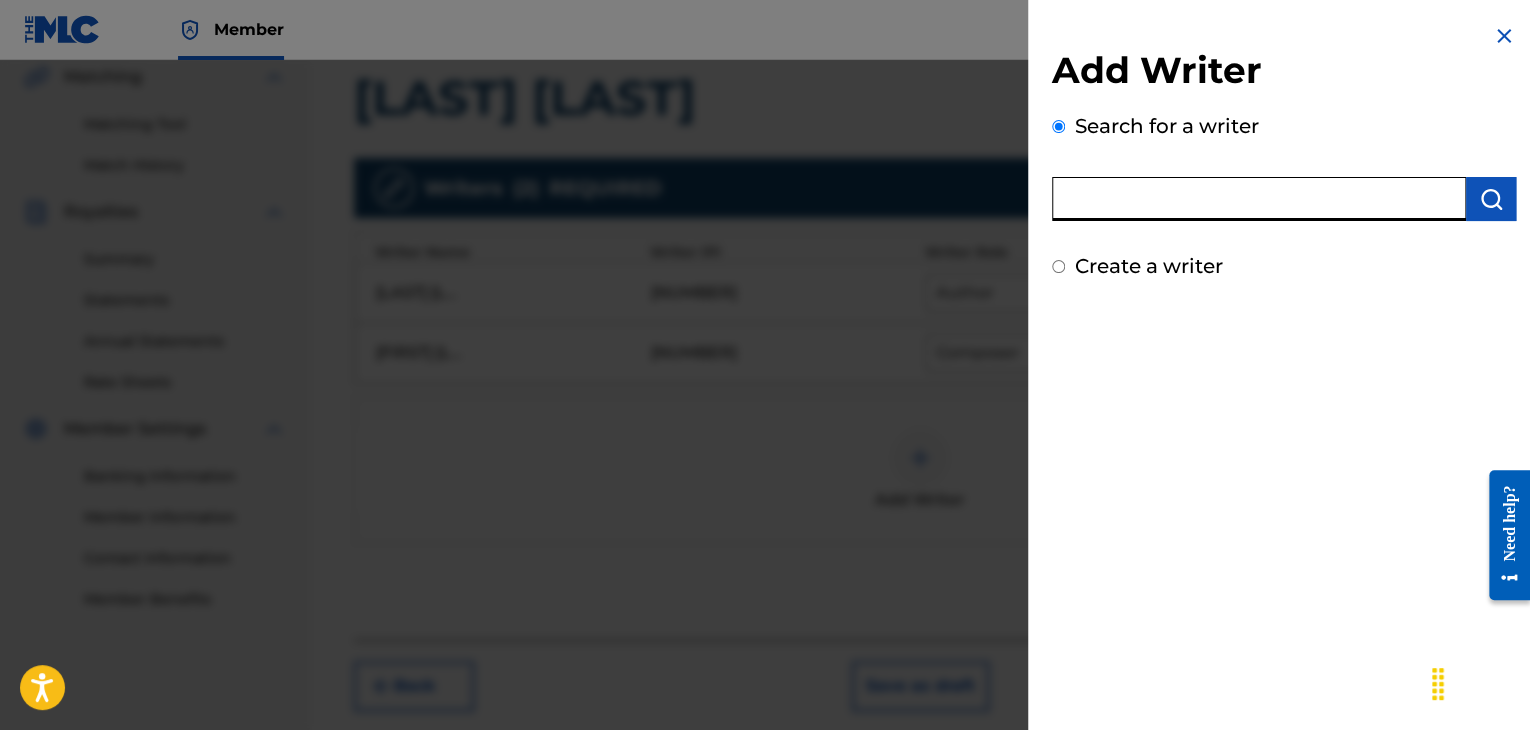 click at bounding box center [1259, 199] 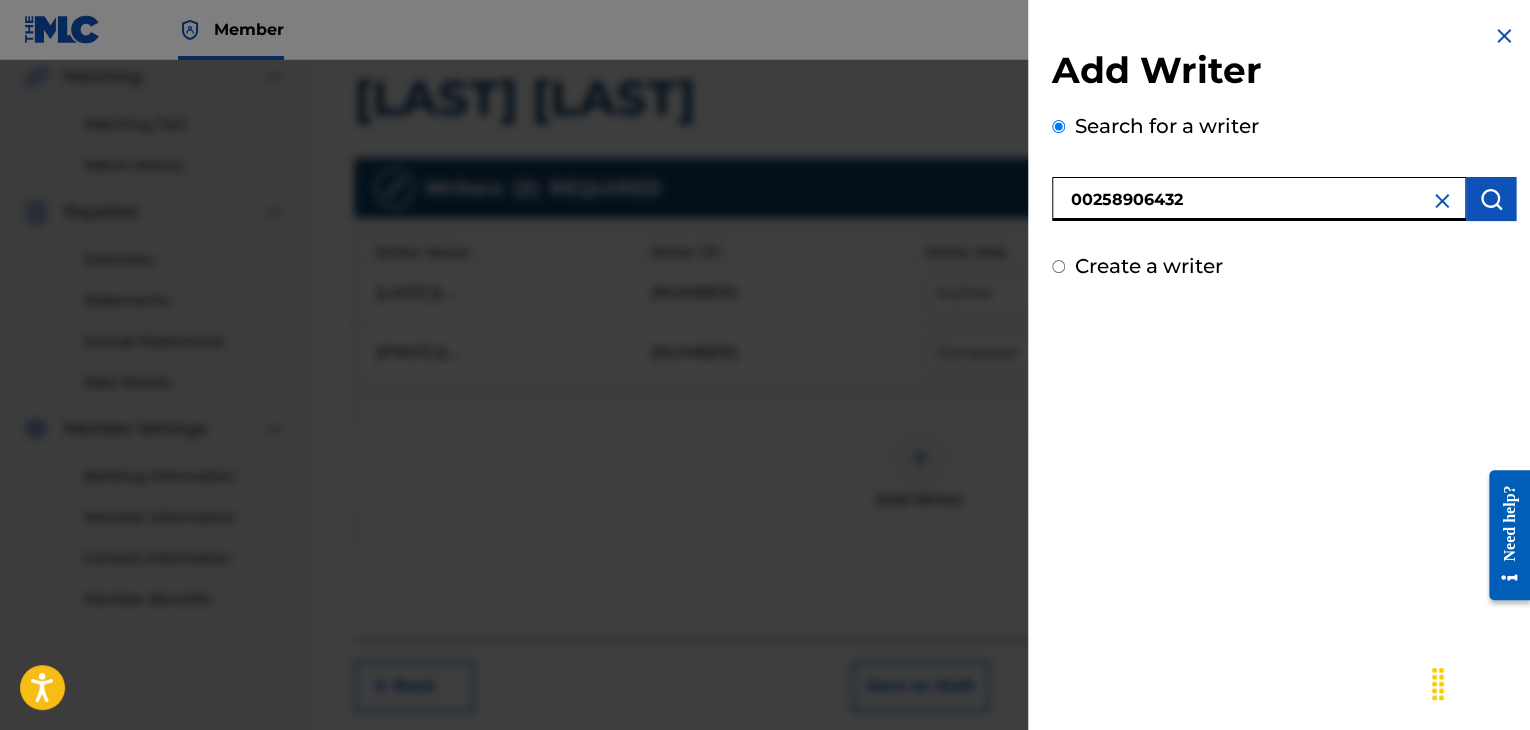 click at bounding box center (1491, 199) 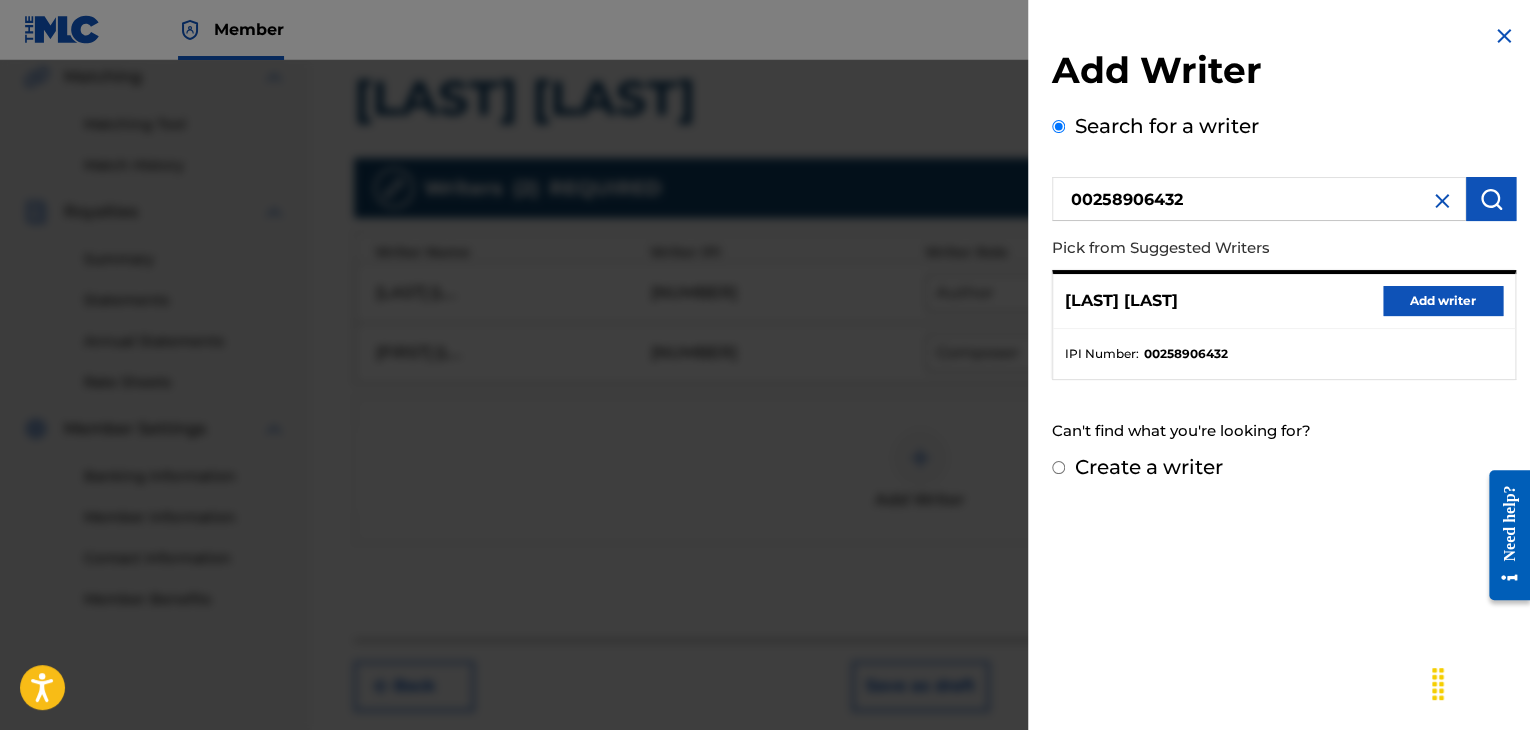 click on "Add writer" at bounding box center (1443, 301) 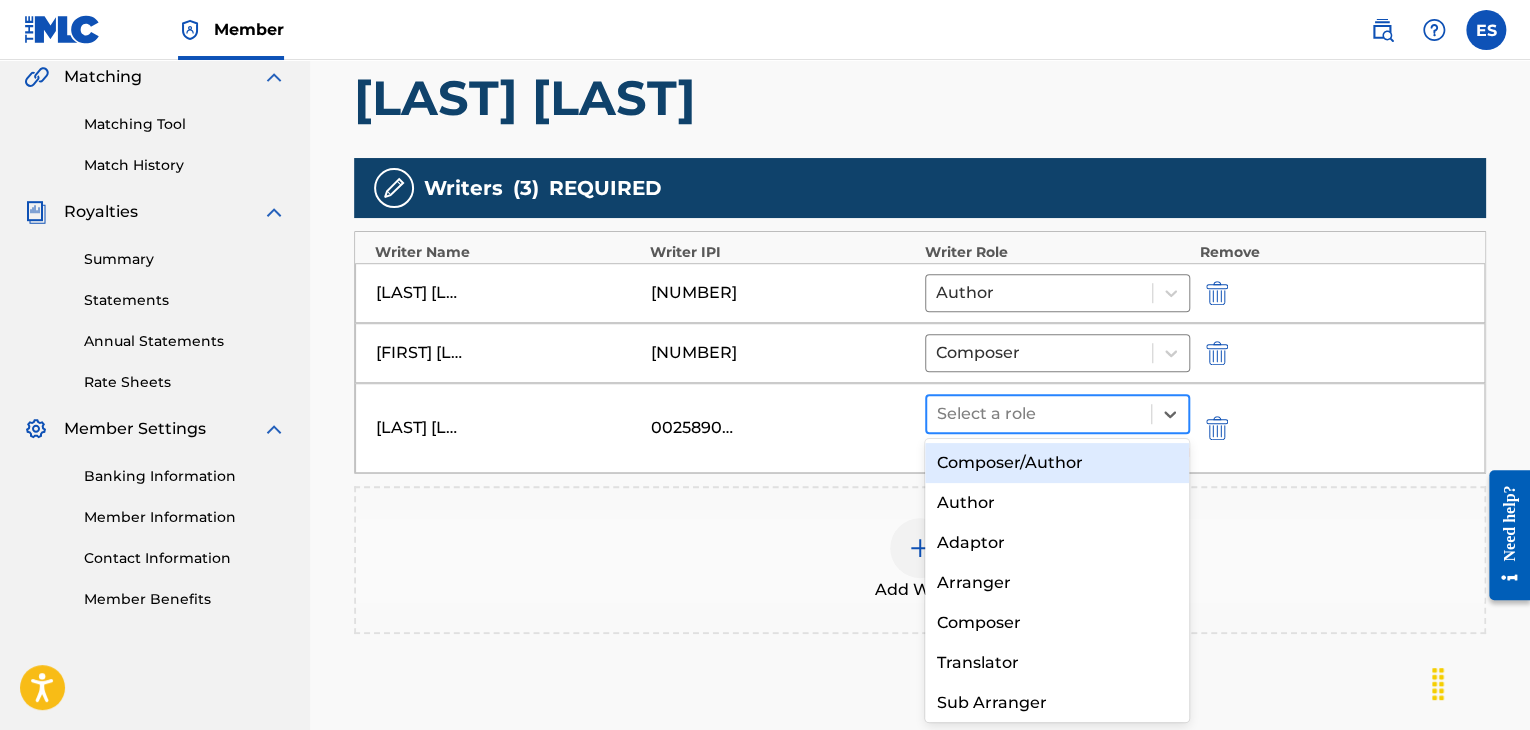 click at bounding box center (1039, 414) 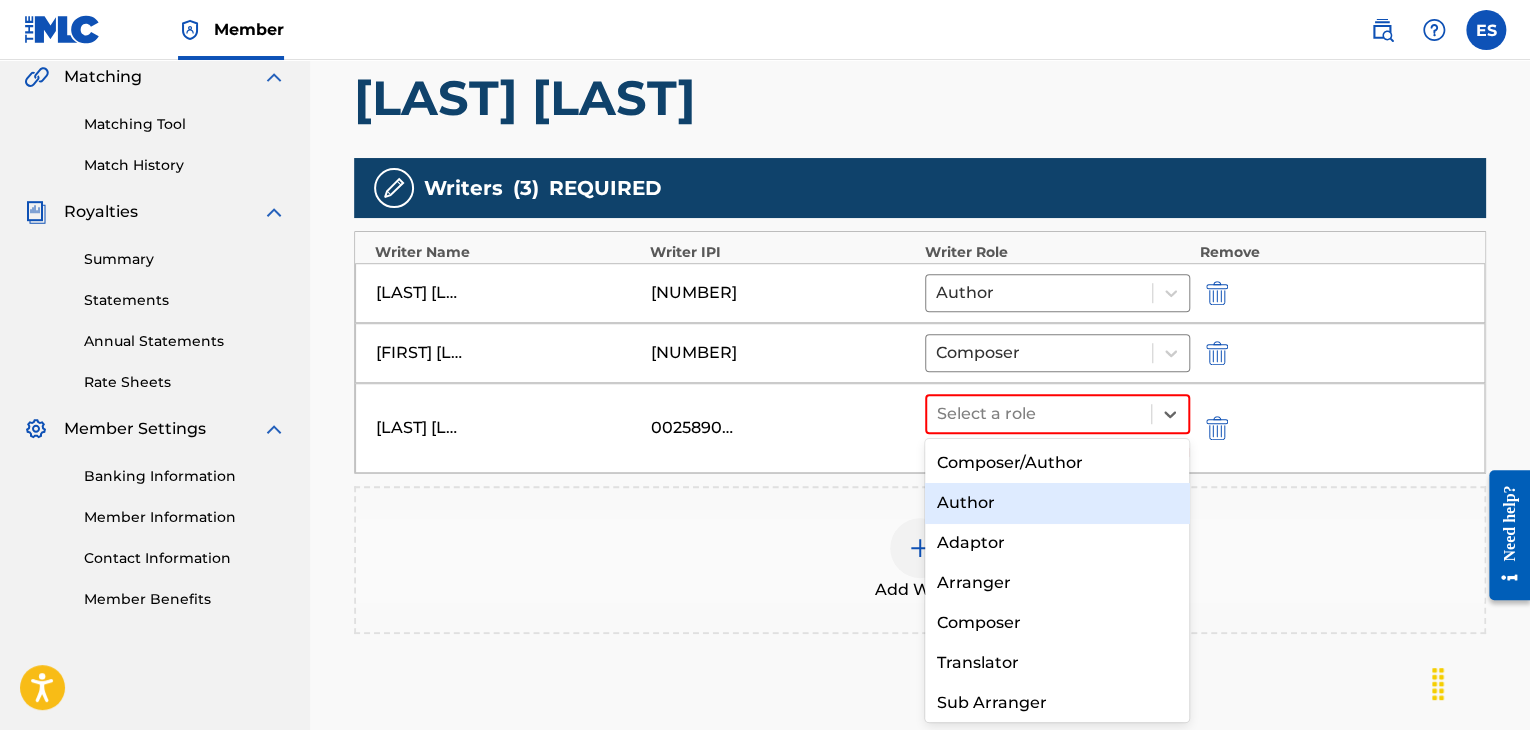 click on "Author" at bounding box center [1057, 503] 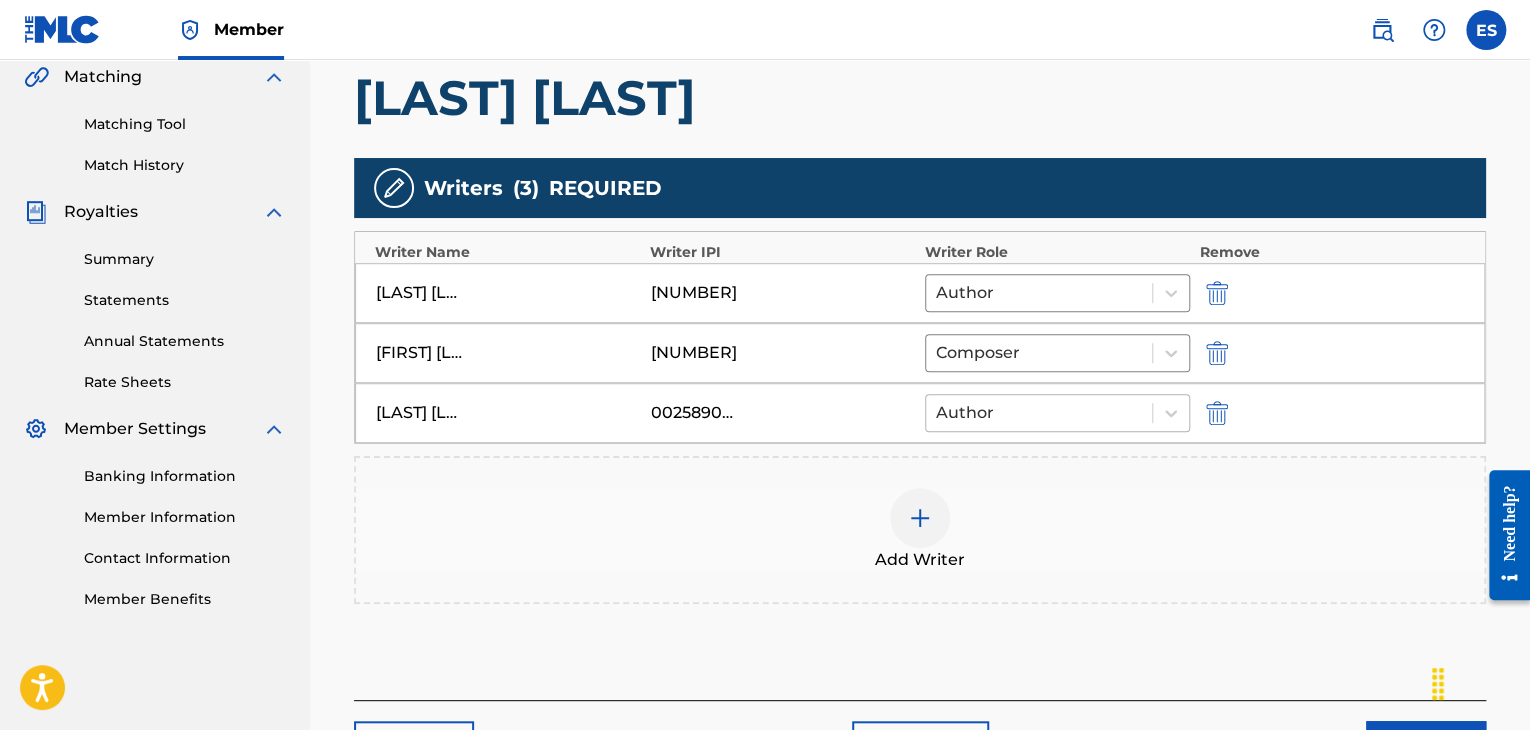 click at bounding box center (1039, 413) 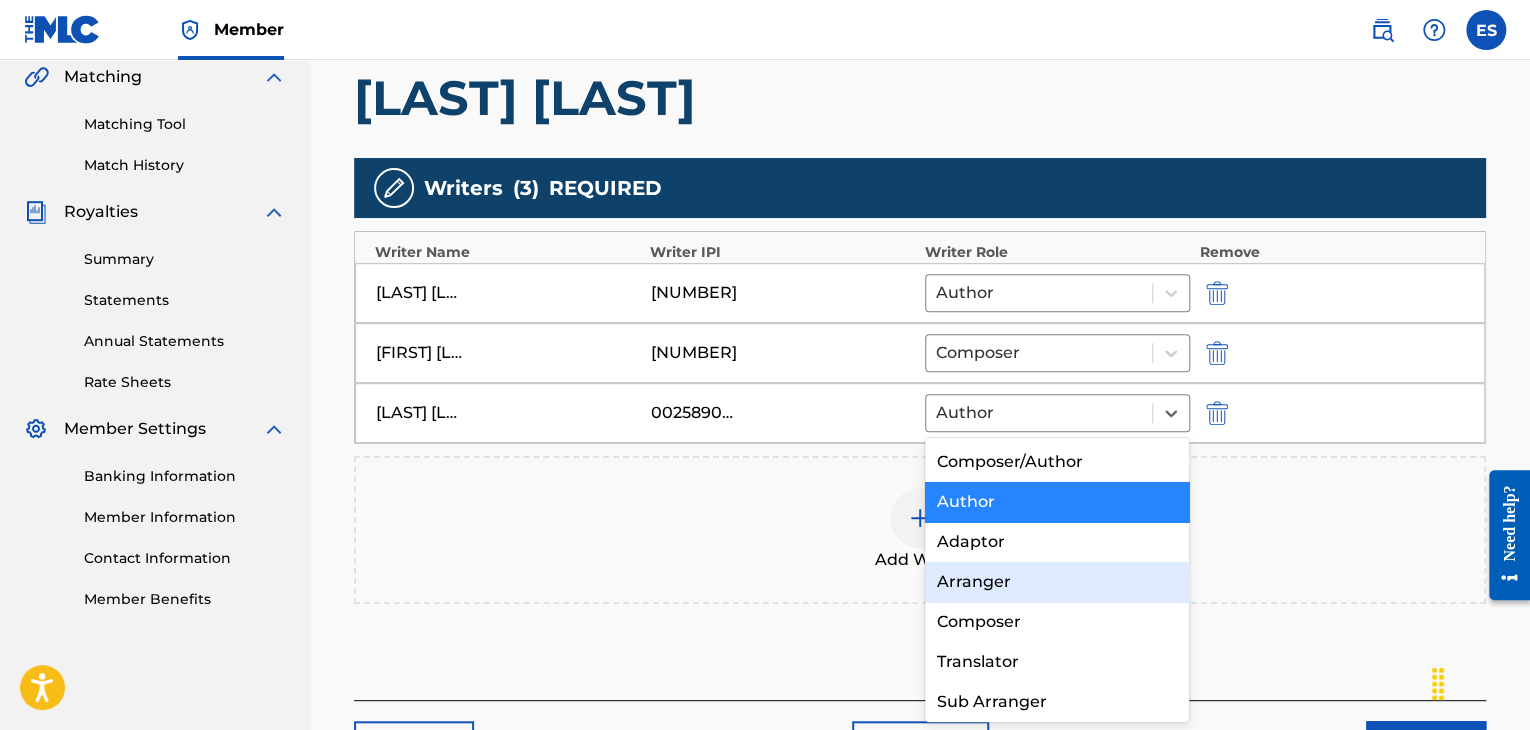 click on "Arranger" at bounding box center (1057, 582) 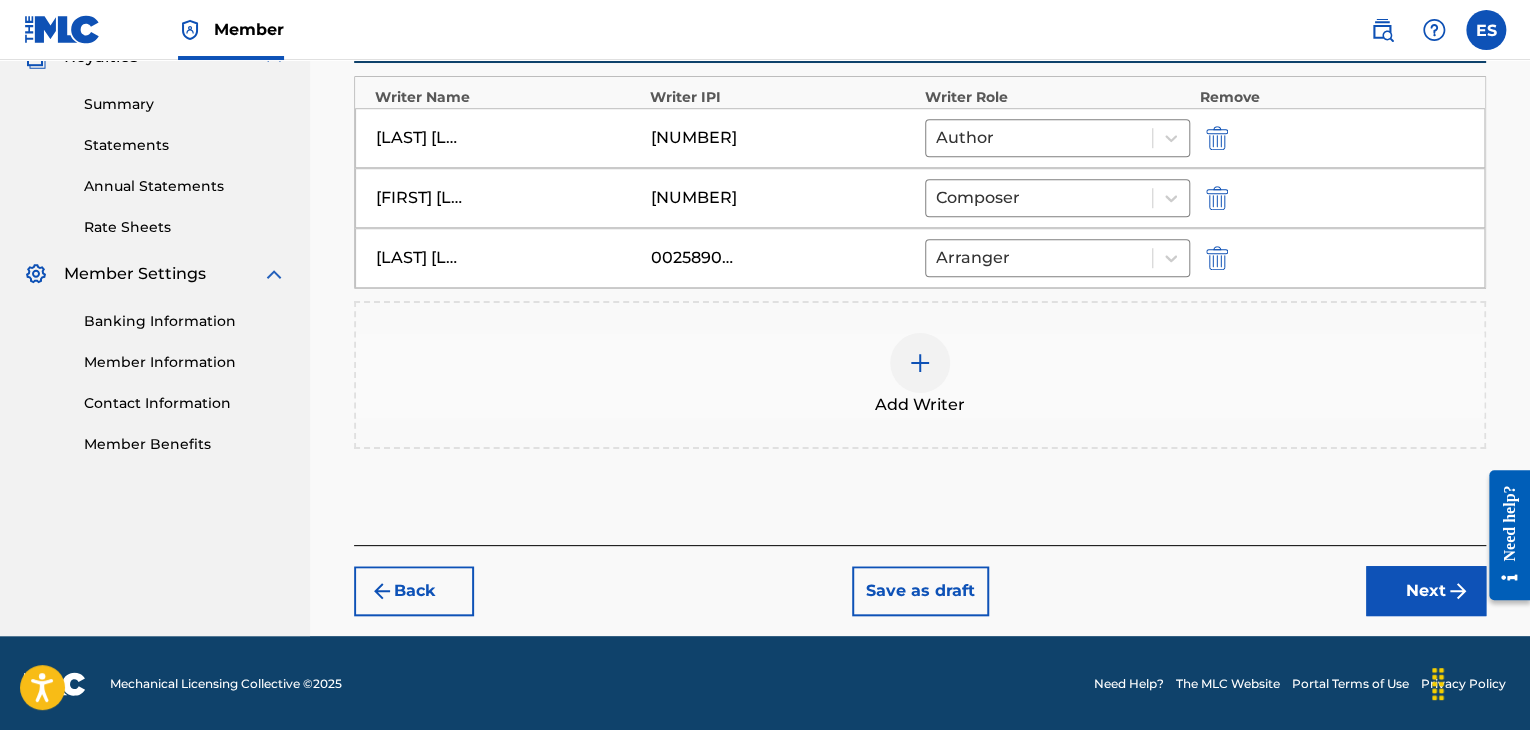 click on "Next" at bounding box center [1426, 591] 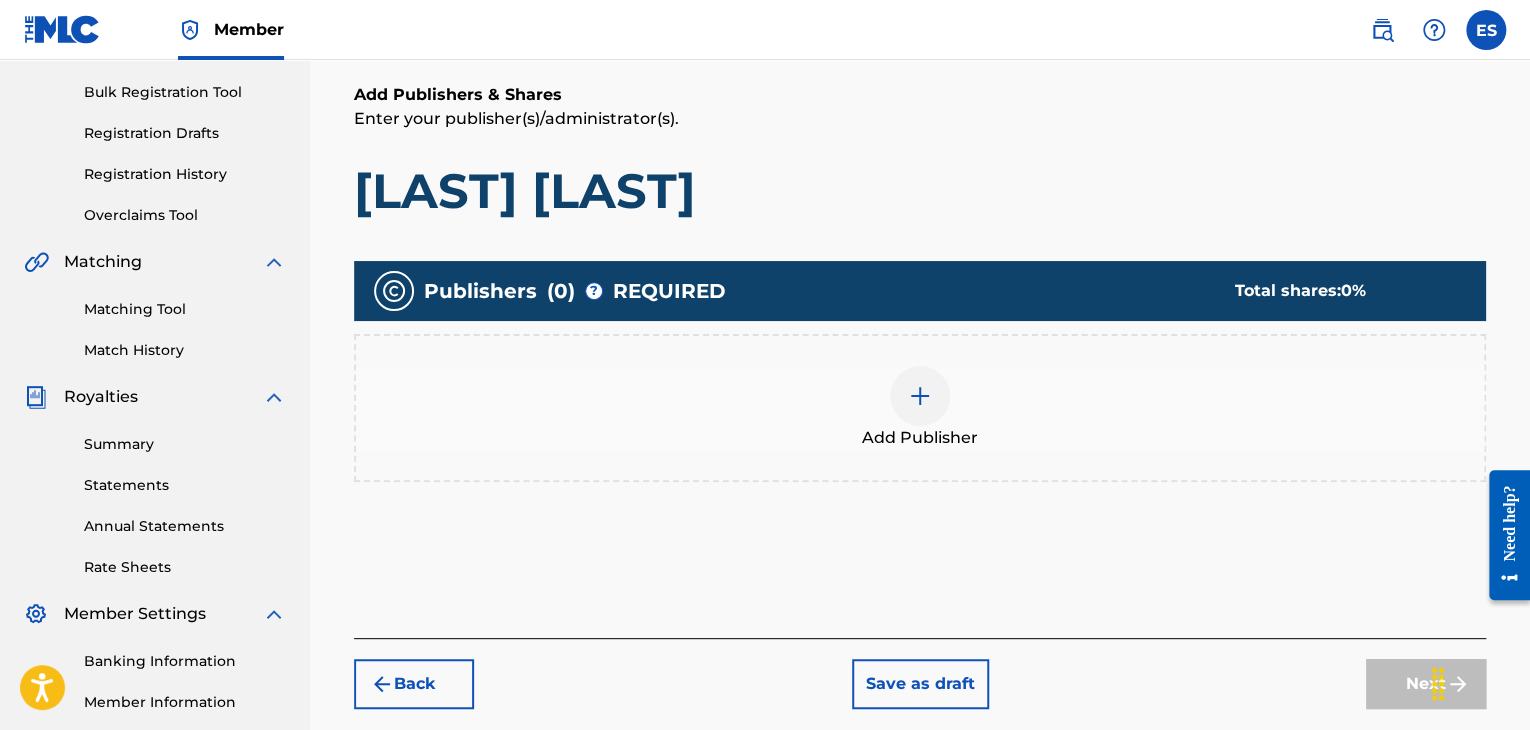 scroll, scrollTop: 312, scrollLeft: 0, axis: vertical 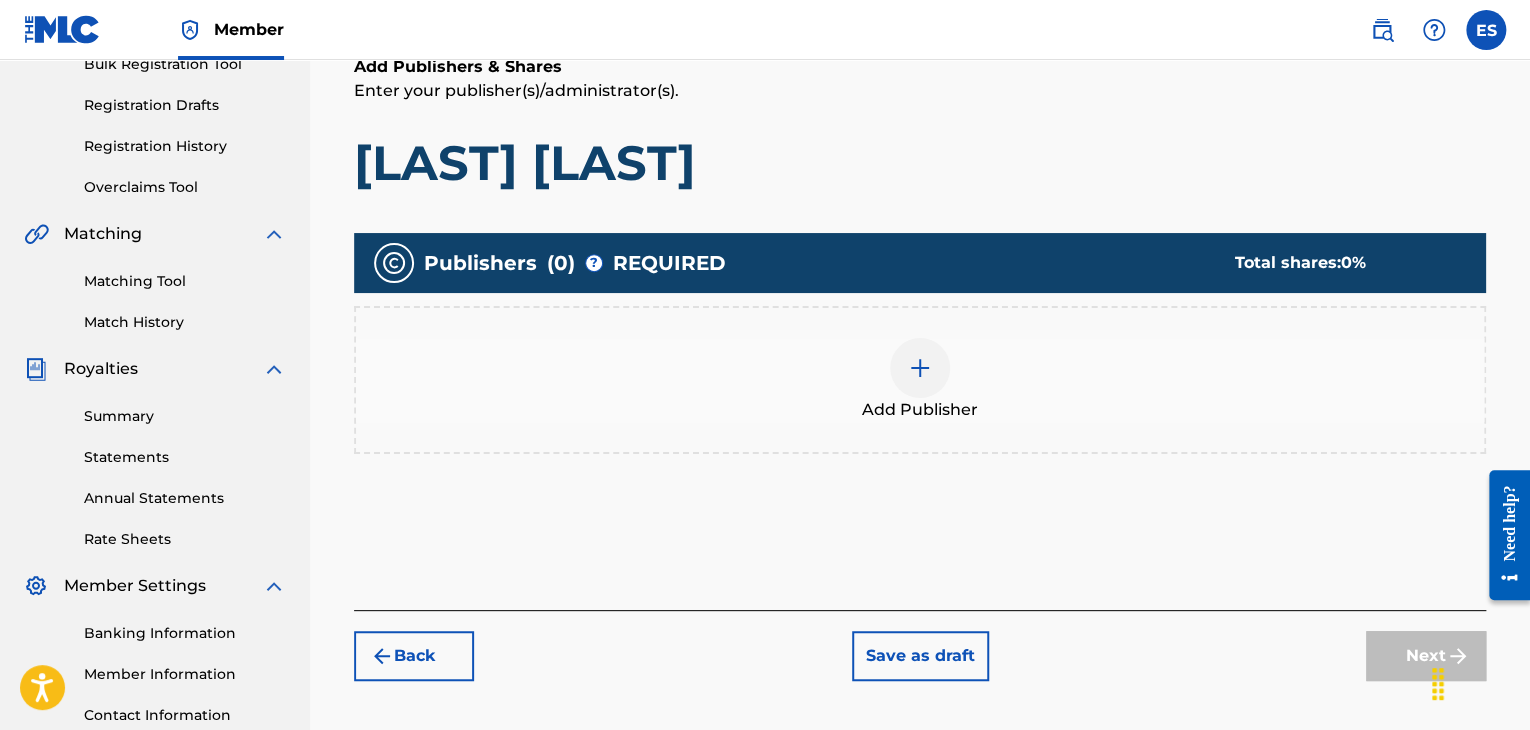 click on "Add Publisher" at bounding box center [920, 380] 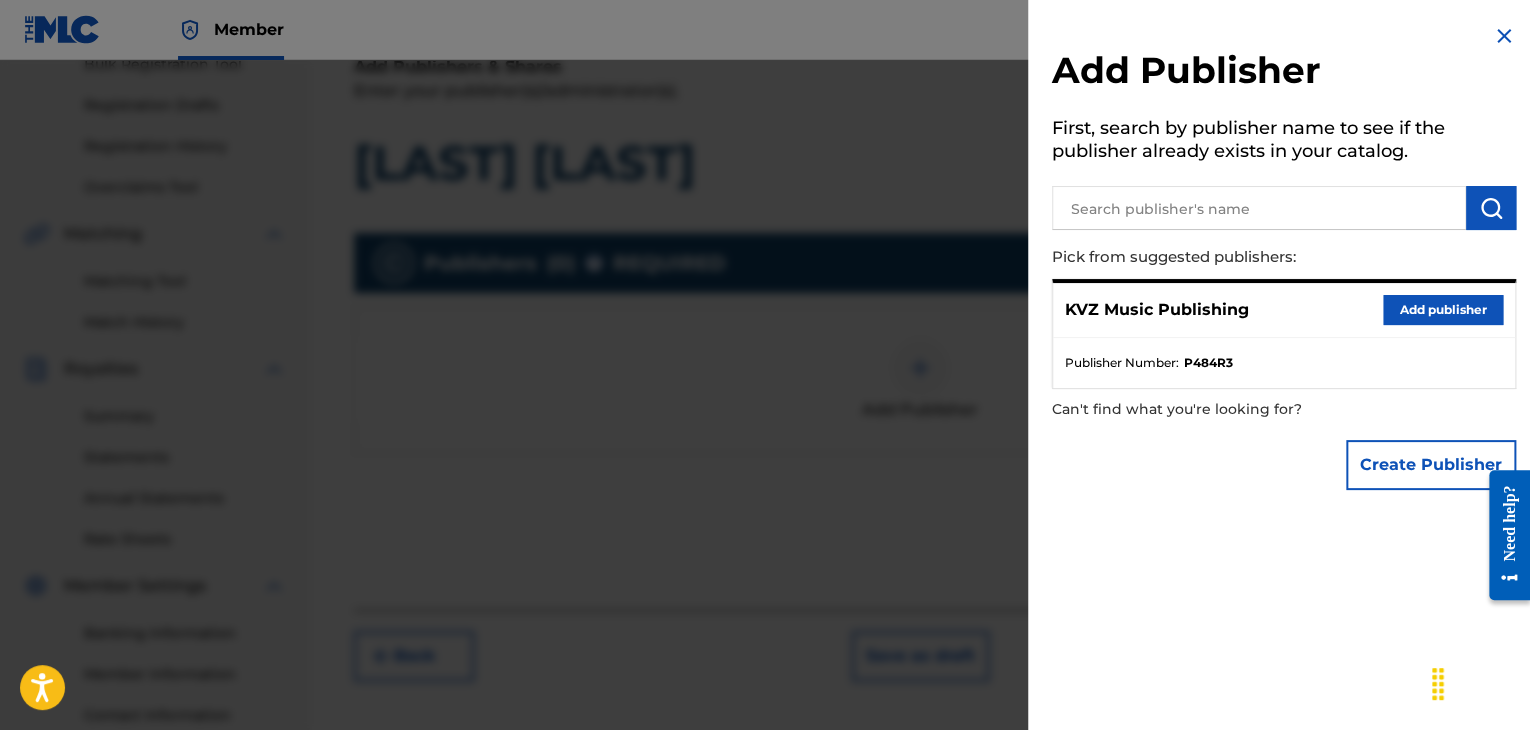 click on "Add publisher" at bounding box center (1443, 310) 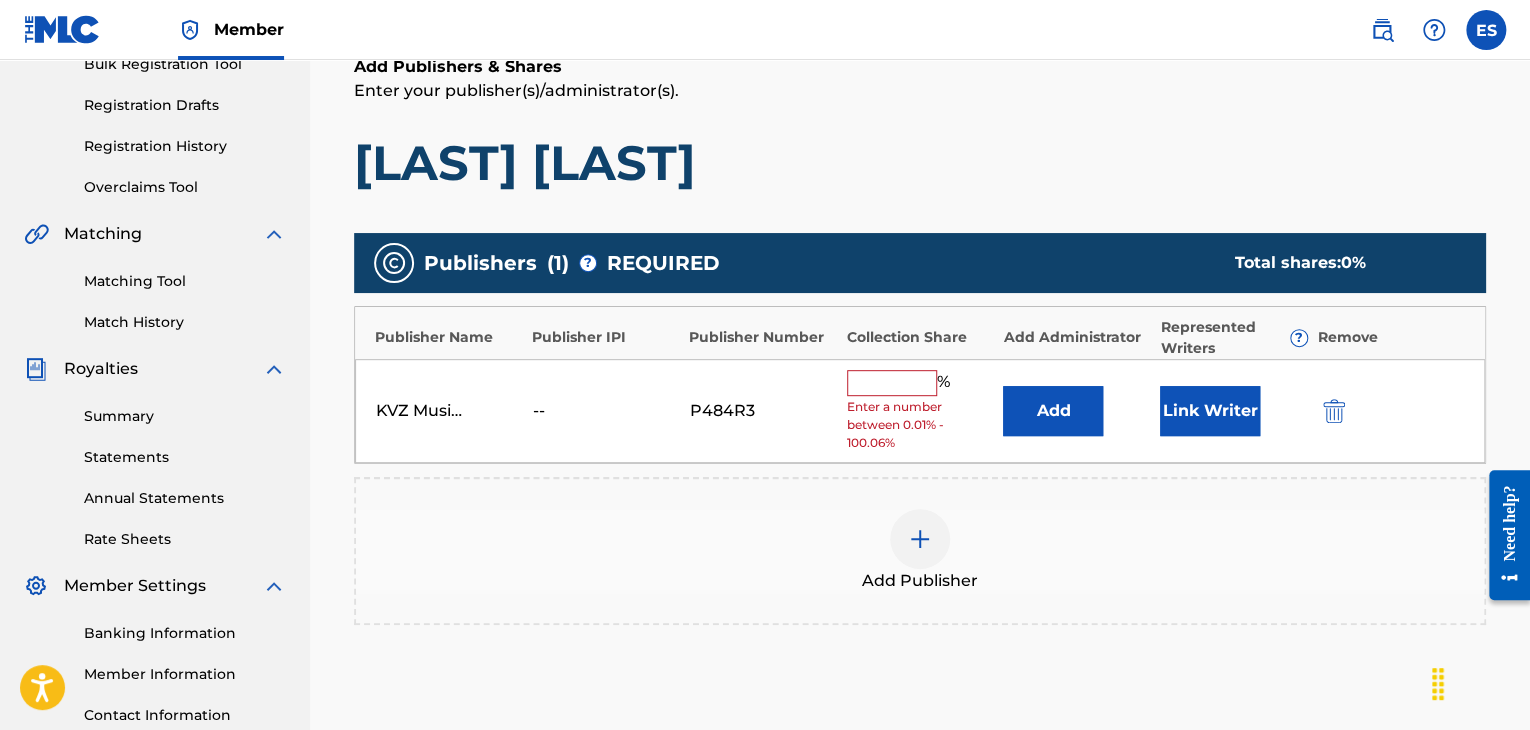 click on "KVZ Music Publishing -- P484R3 % Enter a number between 0.01% - 100.06% Add Link Writer" at bounding box center [920, 411] 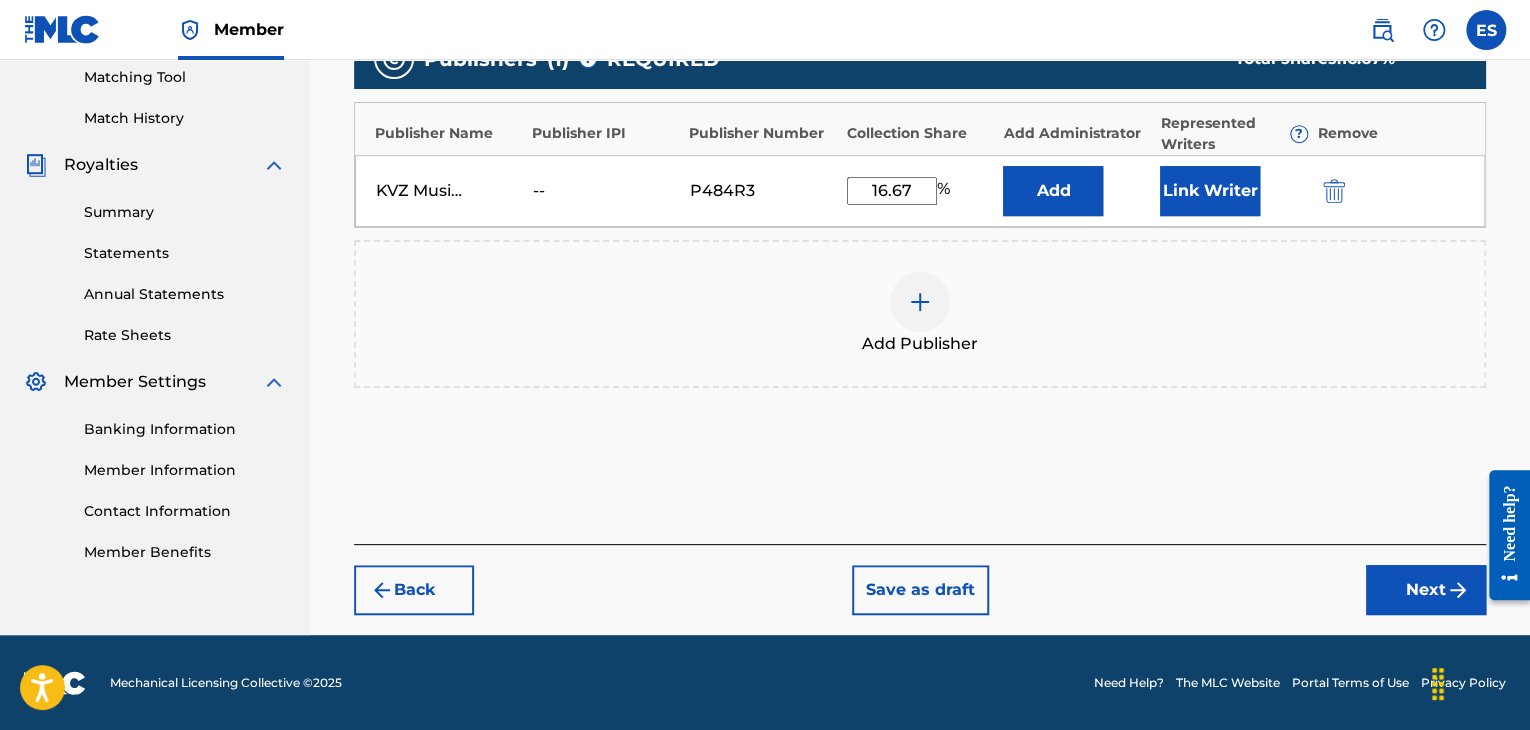 click on "Next" at bounding box center [1426, 590] 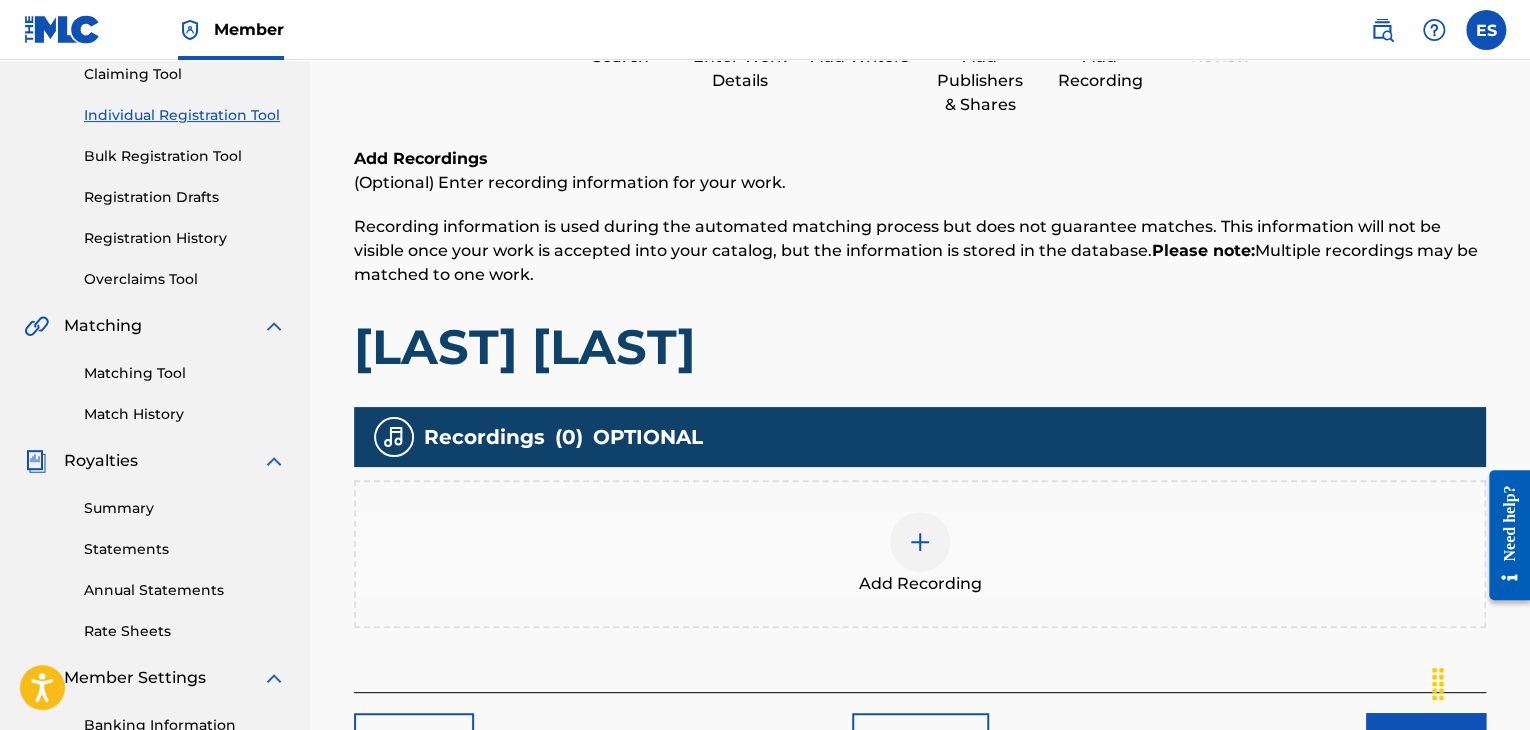 scroll, scrollTop: 469, scrollLeft: 0, axis: vertical 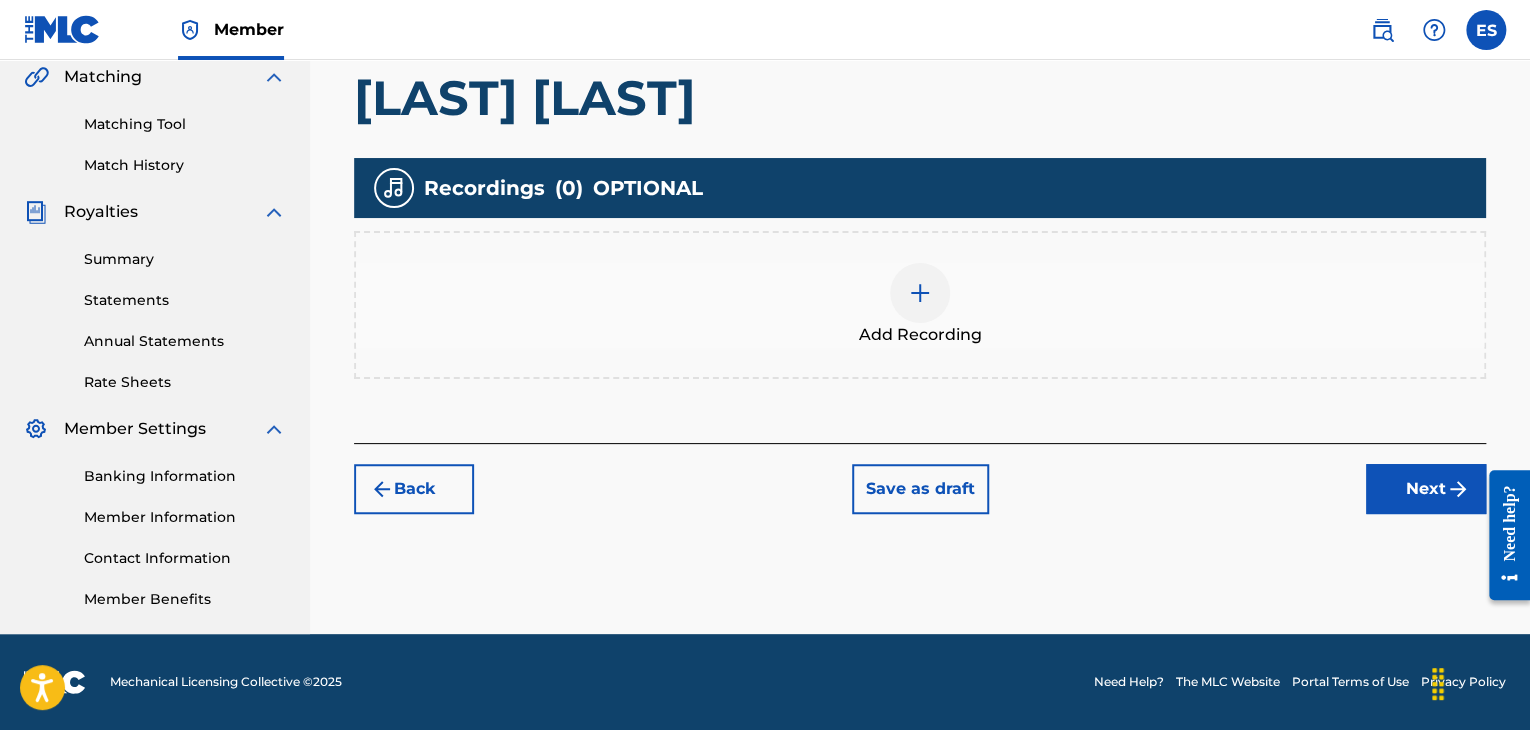 click on "Add Recording" at bounding box center (920, 305) 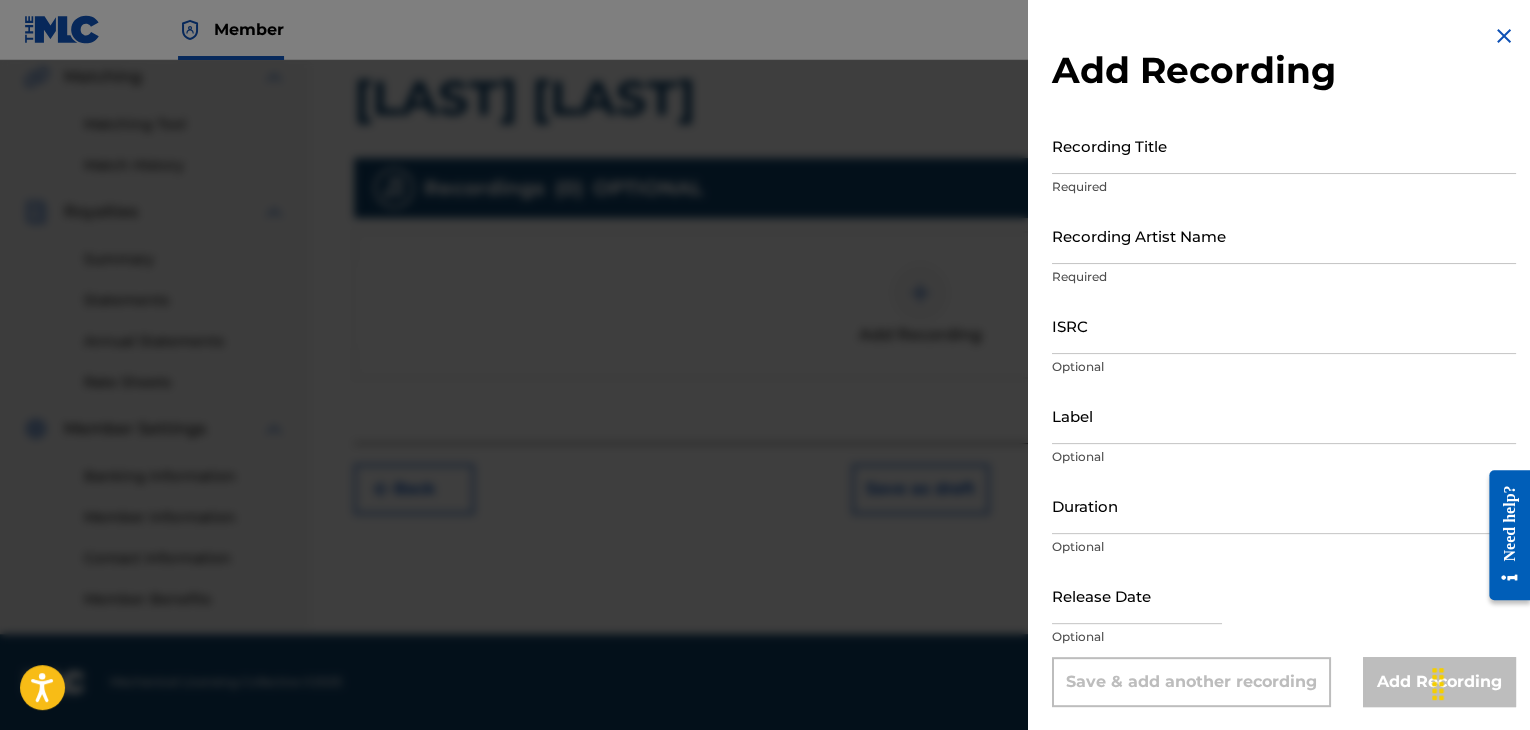 click on "Recording Title" at bounding box center [1284, 145] 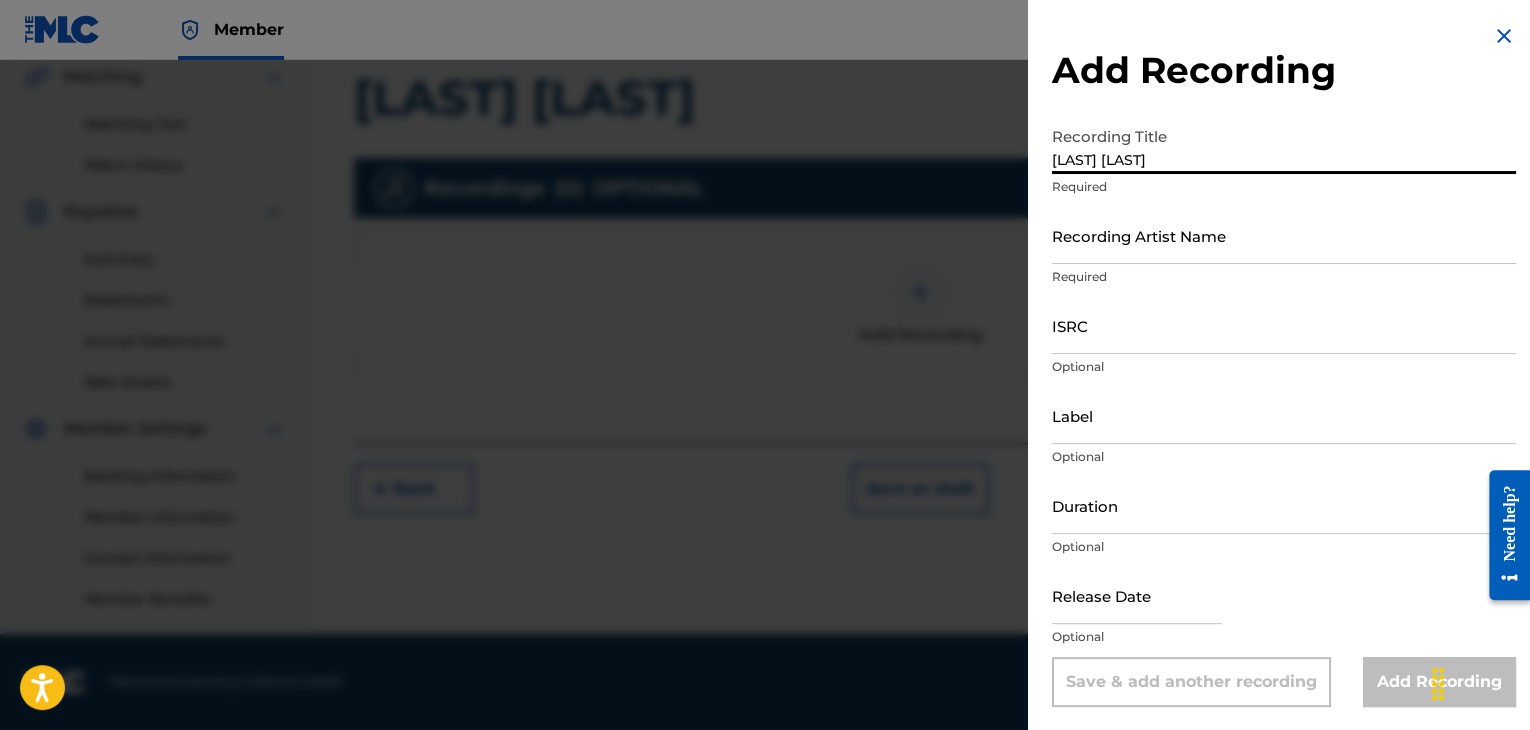 click on "[LAST] [LAST]" at bounding box center (1284, 145) 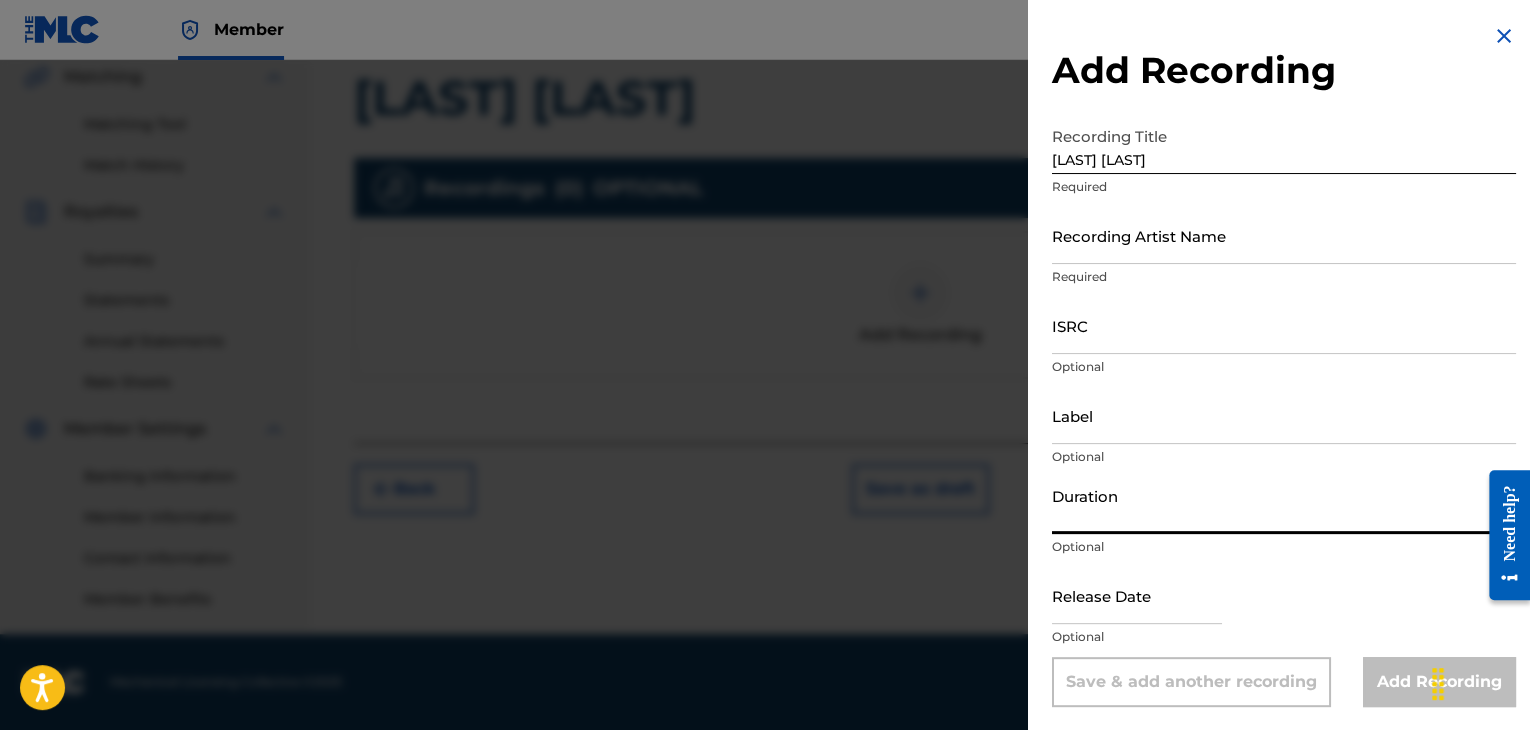 drag, startPoint x: 1139, startPoint y: 527, endPoint x: 1144, endPoint y: 492, distance: 35.35534 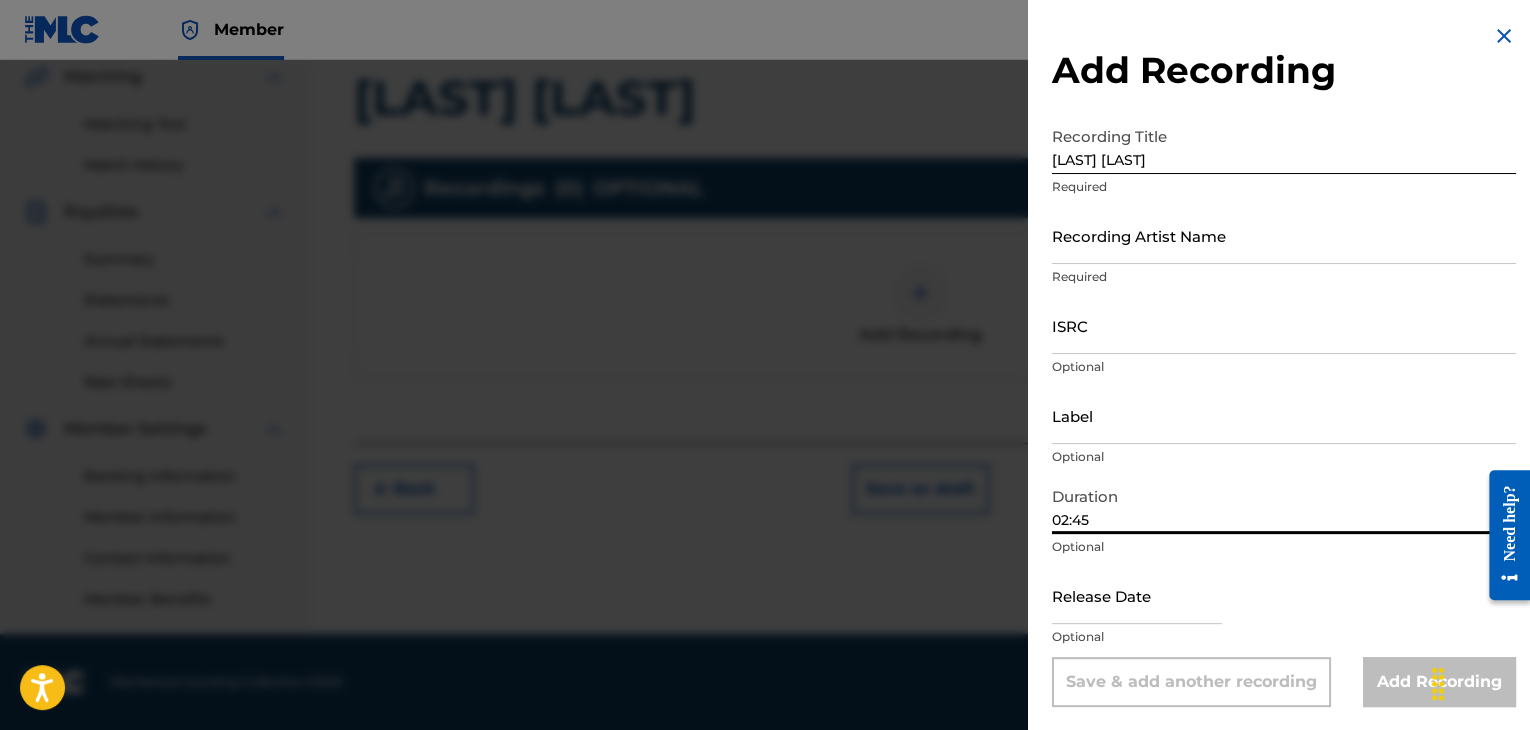click on "Recording Artist Name" at bounding box center [1284, 235] 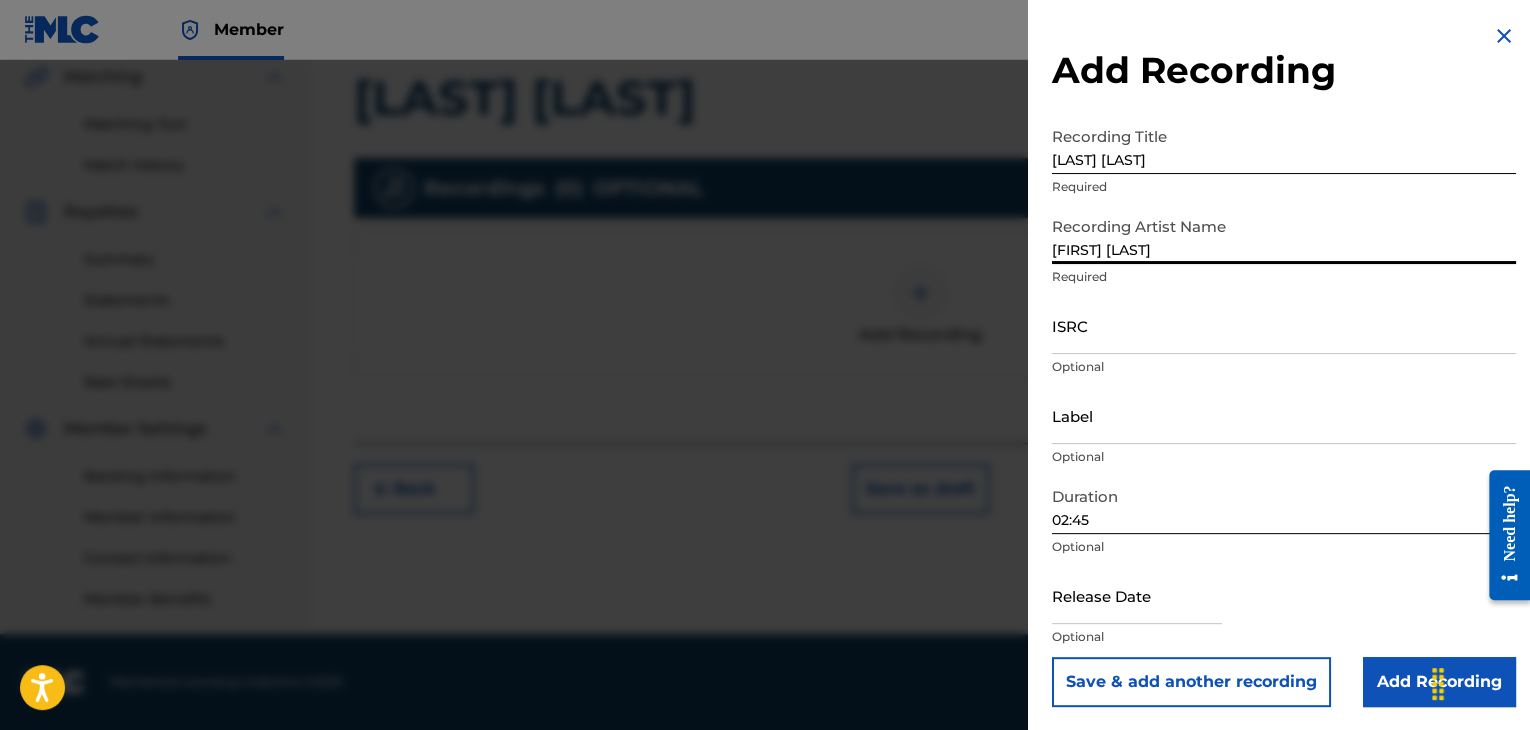 click on "Add Recording" at bounding box center (1439, 682) 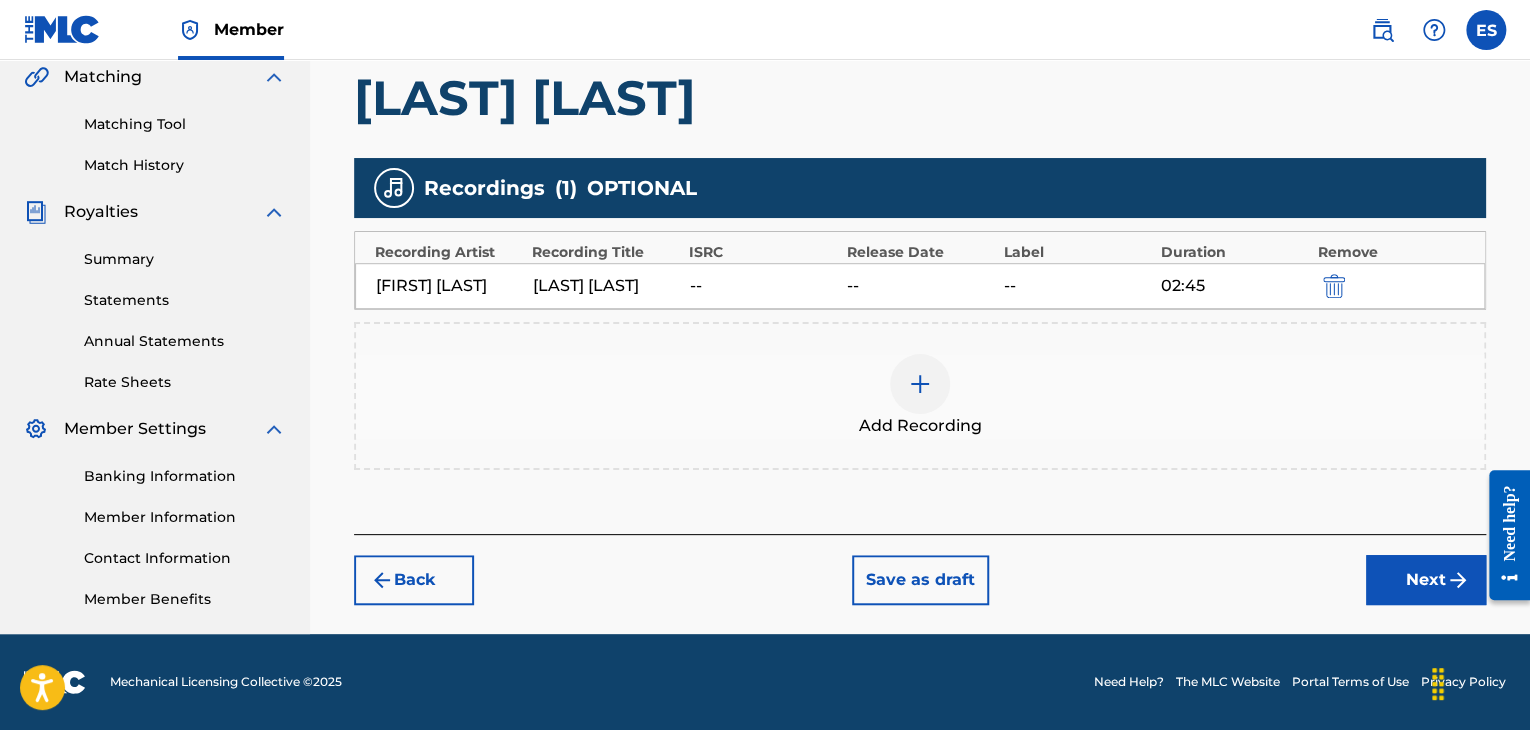 click on "Next" at bounding box center [1426, 580] 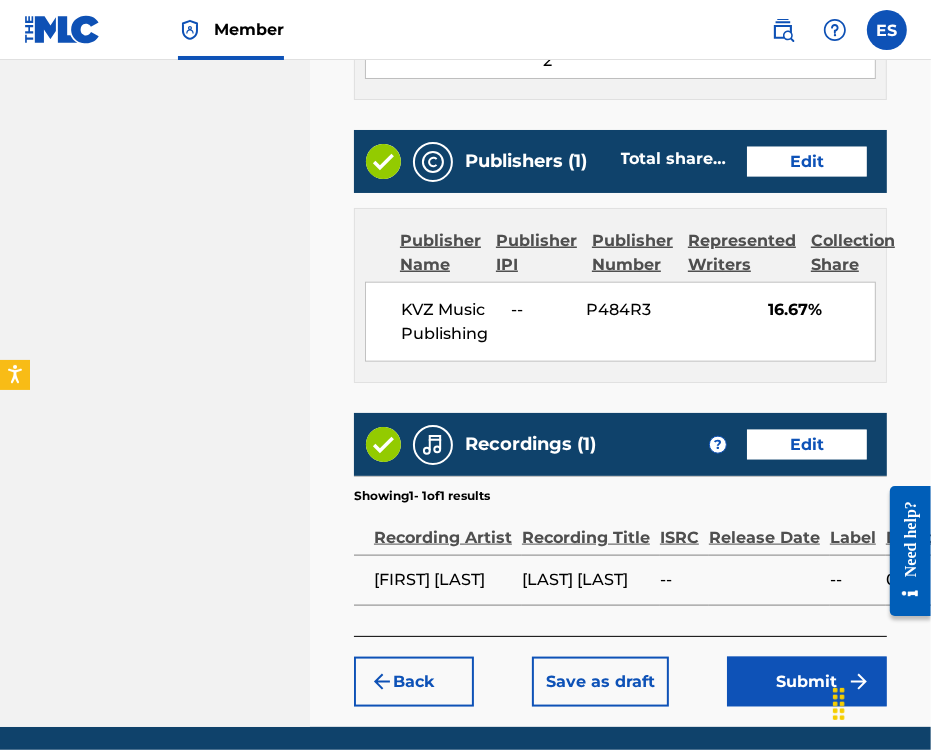 scroll, scrollTop: 1248, scrollLeft: 0, axis: vertical 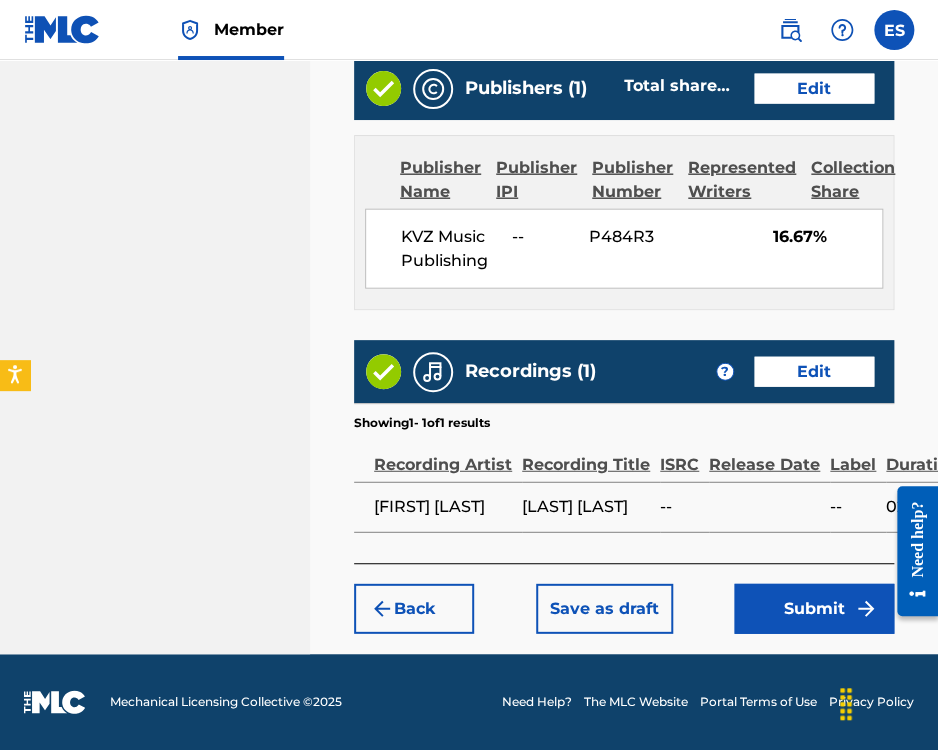 click on "Submit" at bounding box center [814, 609] 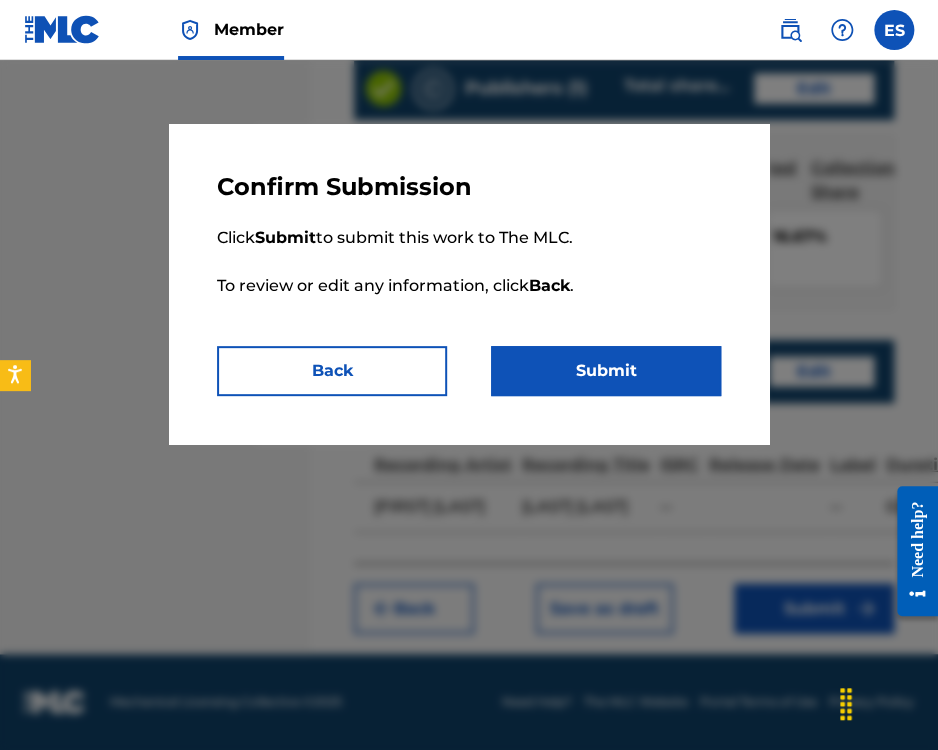 click on "Submit" at bounding box center [606, 371] 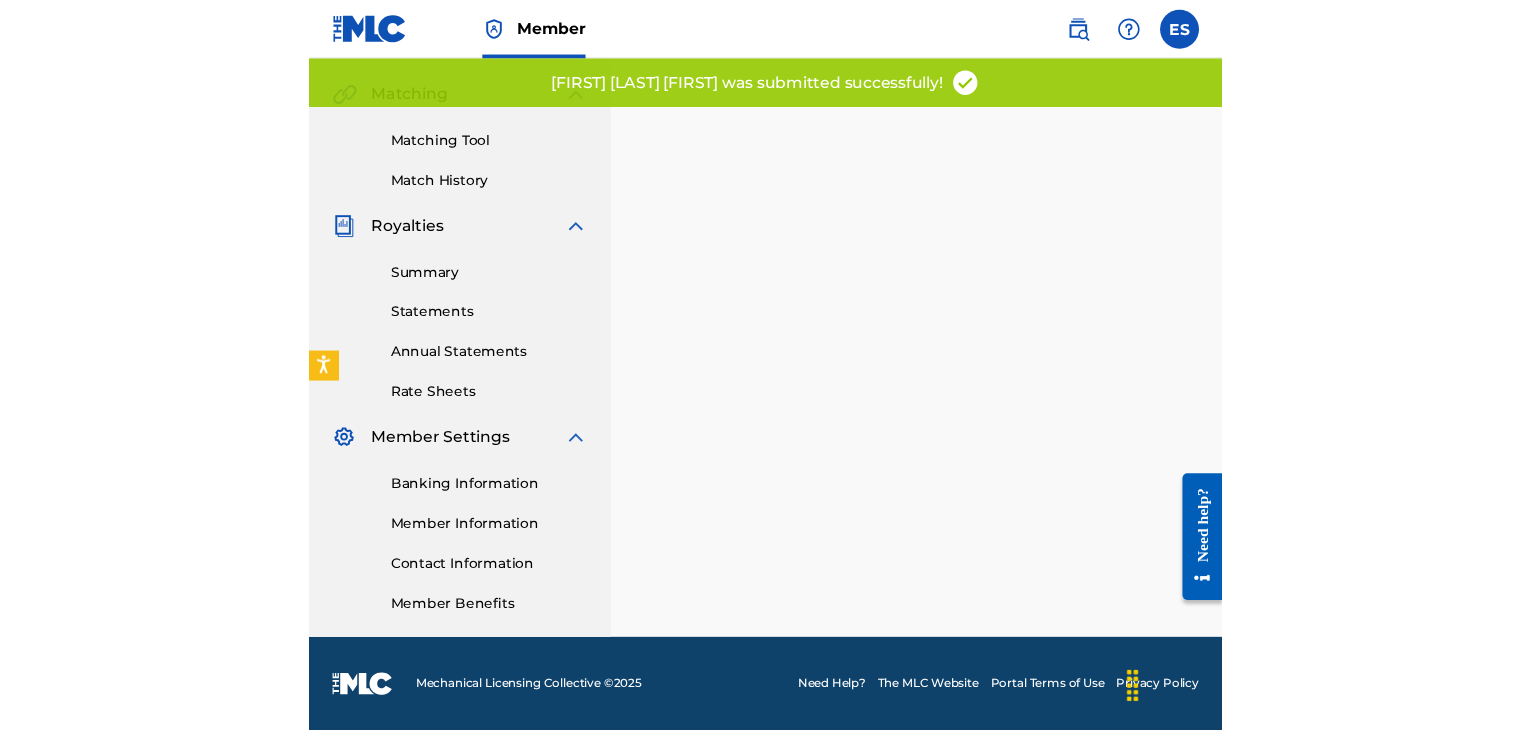 scroll, scrollTop: 0, scrollLeft: 0, axis: both 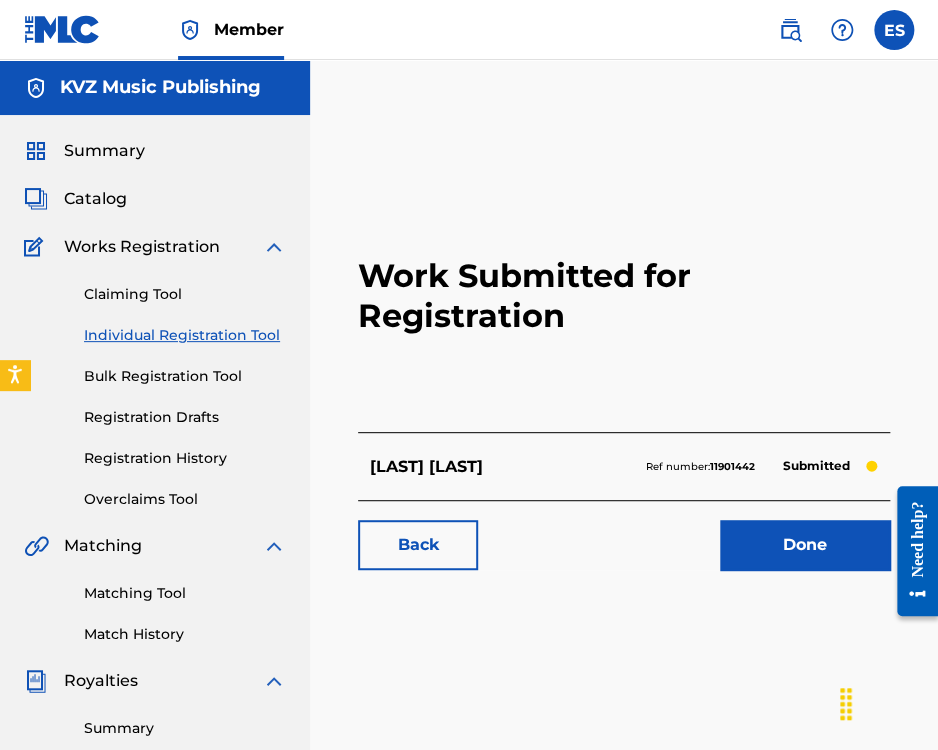 click on "Individual Registration Tool" at bounding box center [185, 335] 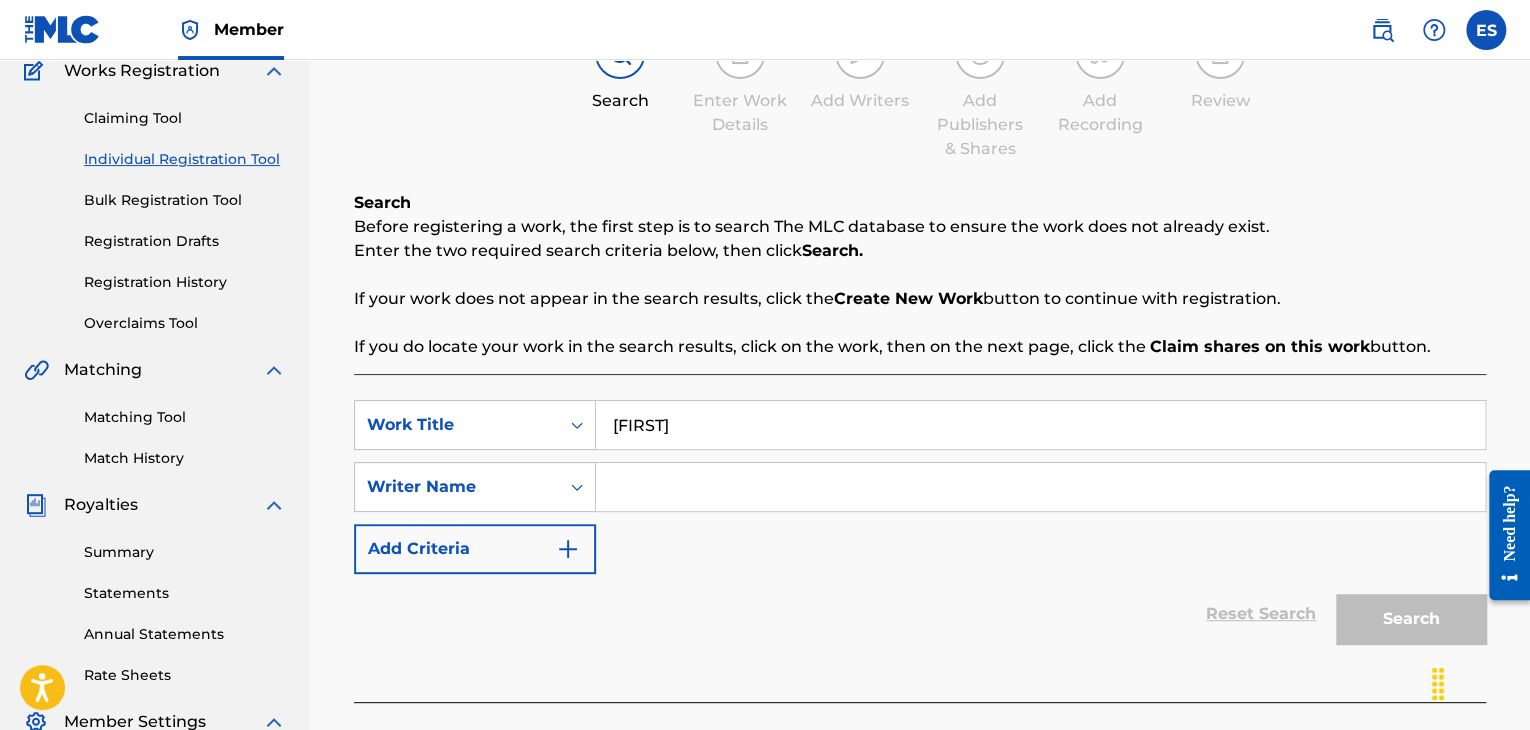 scroll, scrollTop: 300, scrollLeft: 0, axis: vertical 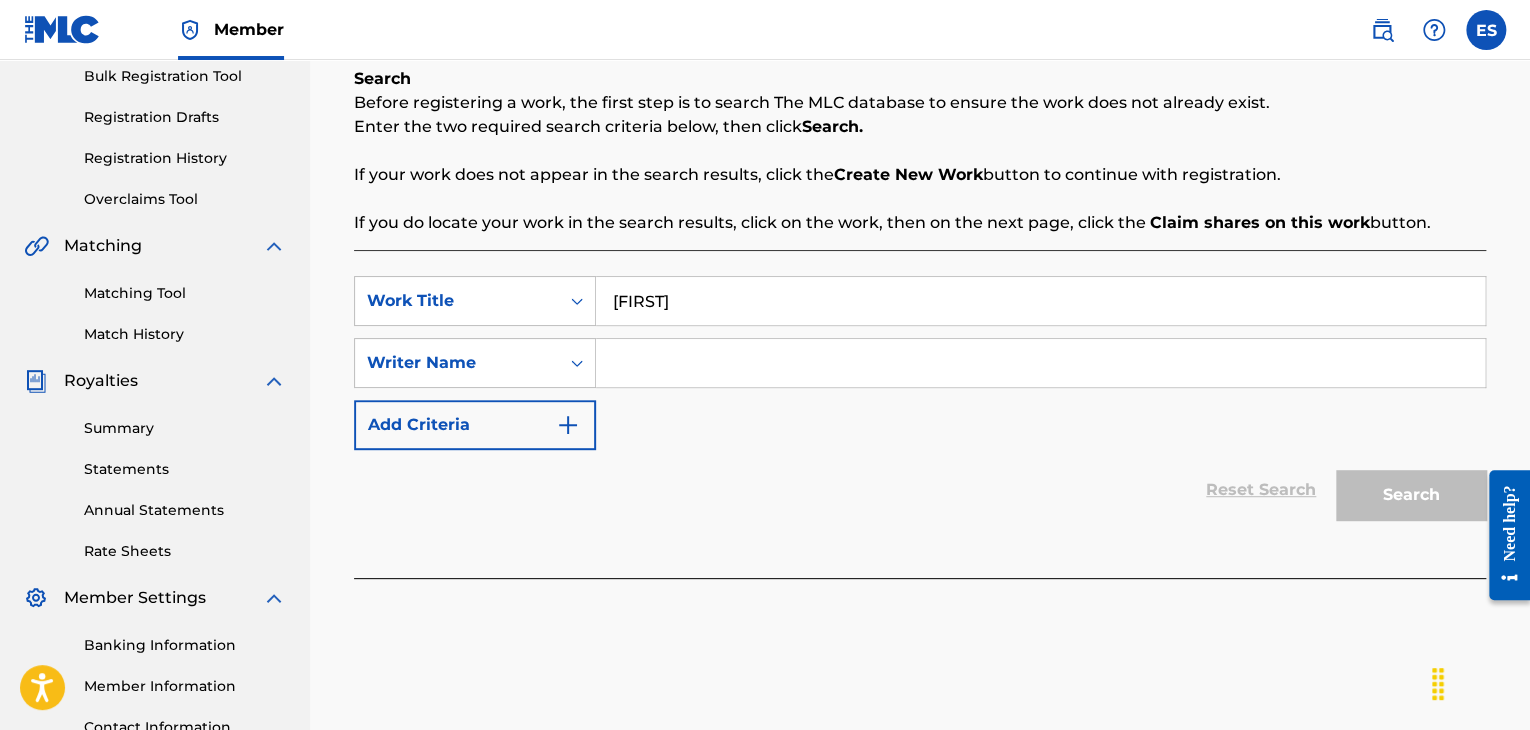 click at bounding box center (1040, 363) 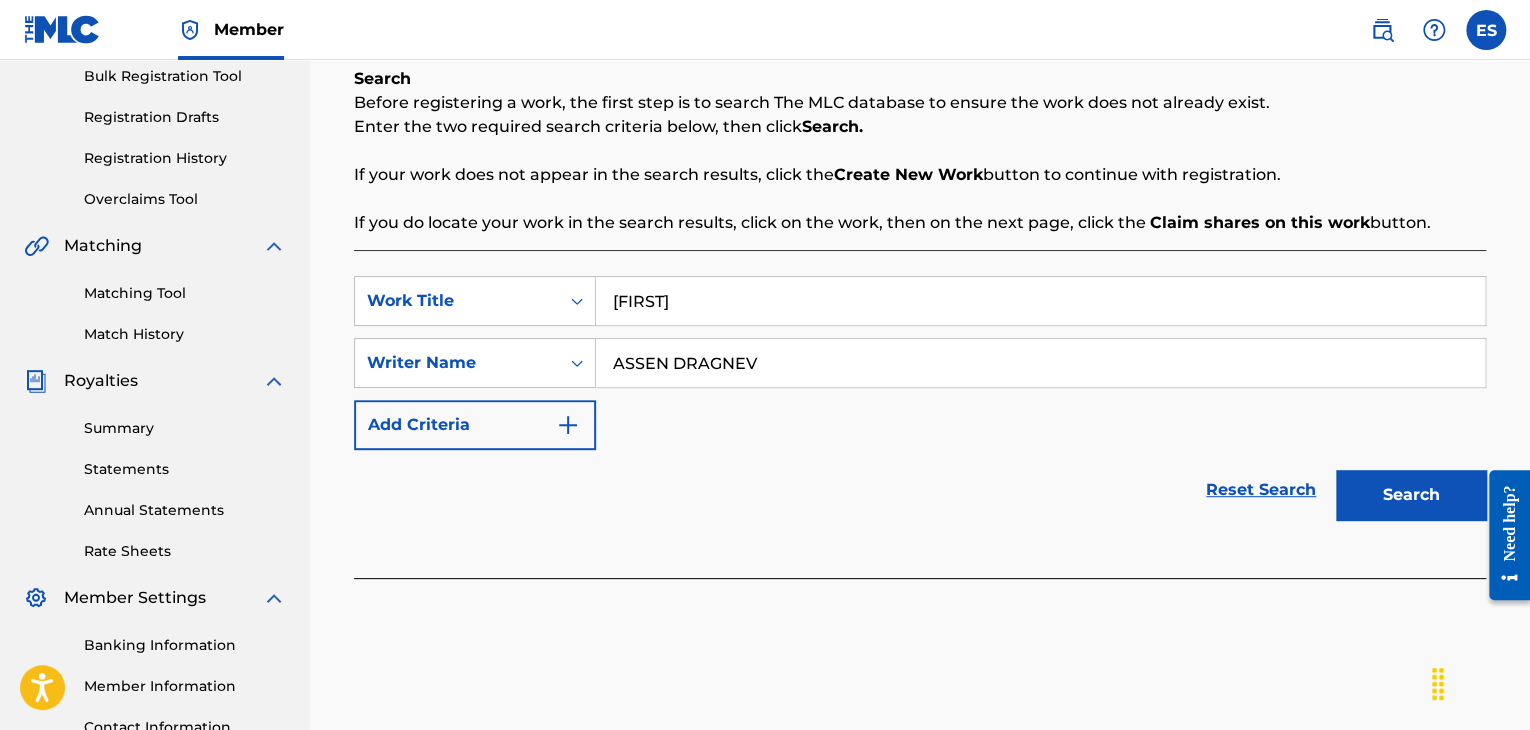 click on "[FIRST]" at bounding box center (1040, 301) 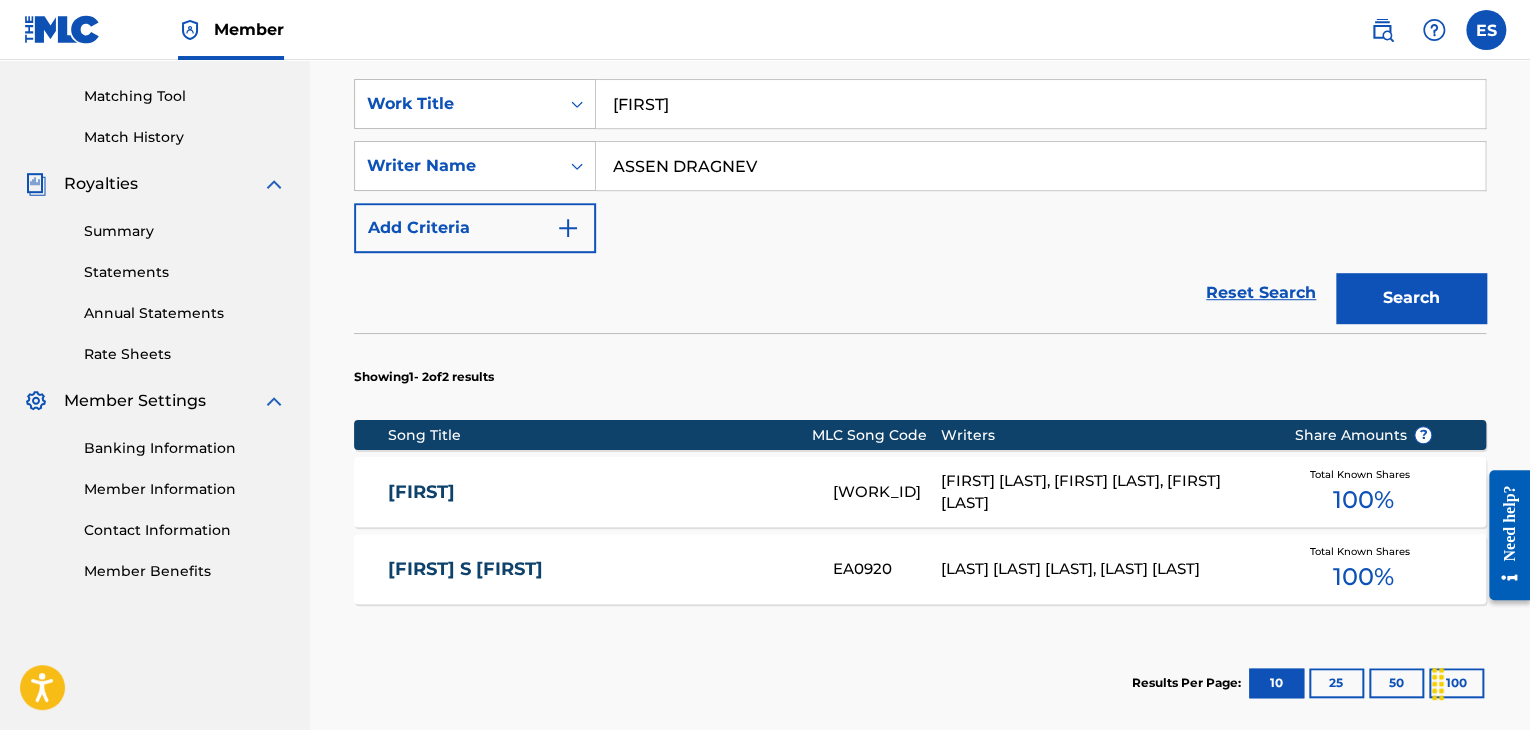 scroll, scrollTop: 500, scrollLeft: 0, axis: vertical 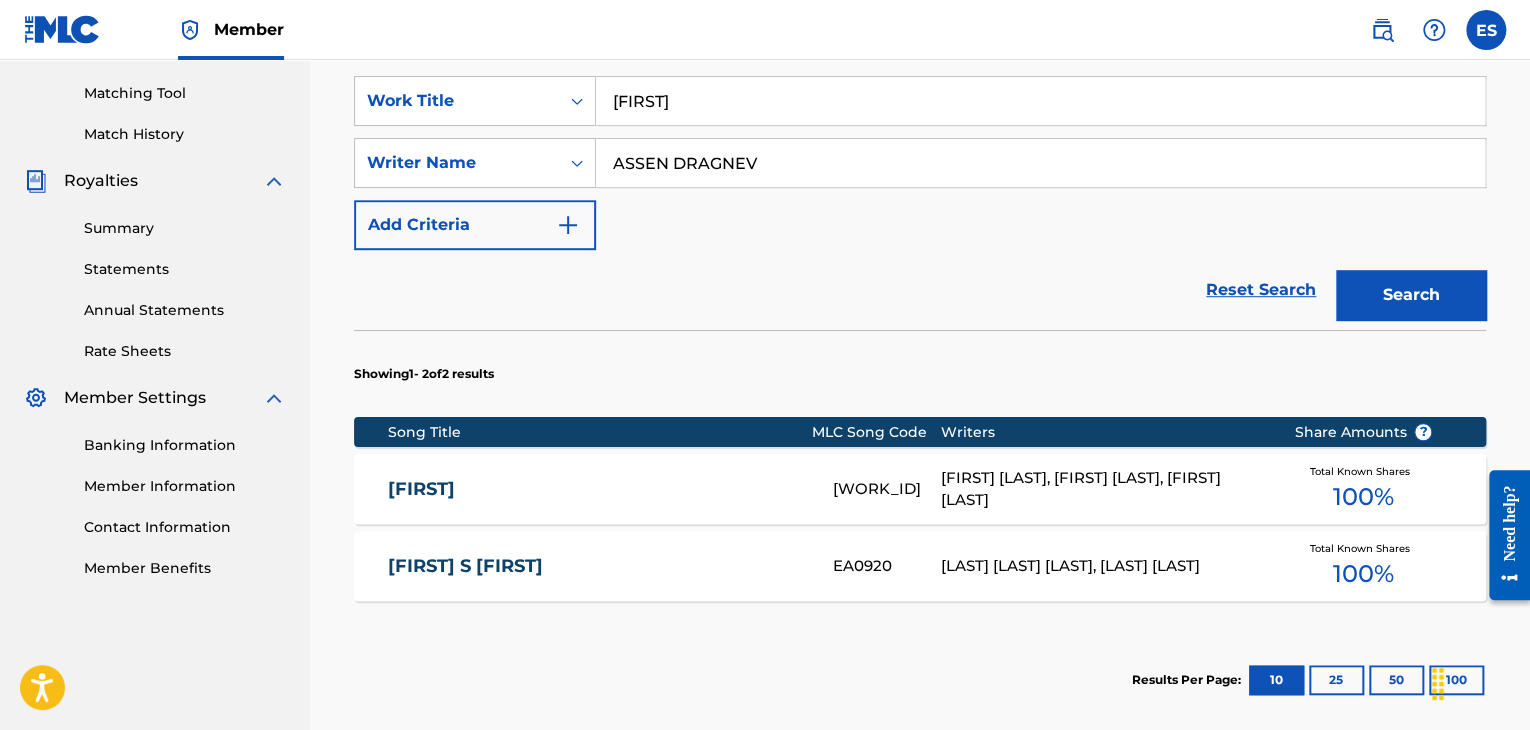 click on "[FIRST] [LAST], [FIRST] [LAST], [FIRST] [LAST]" at bounding box center [1102, 489] 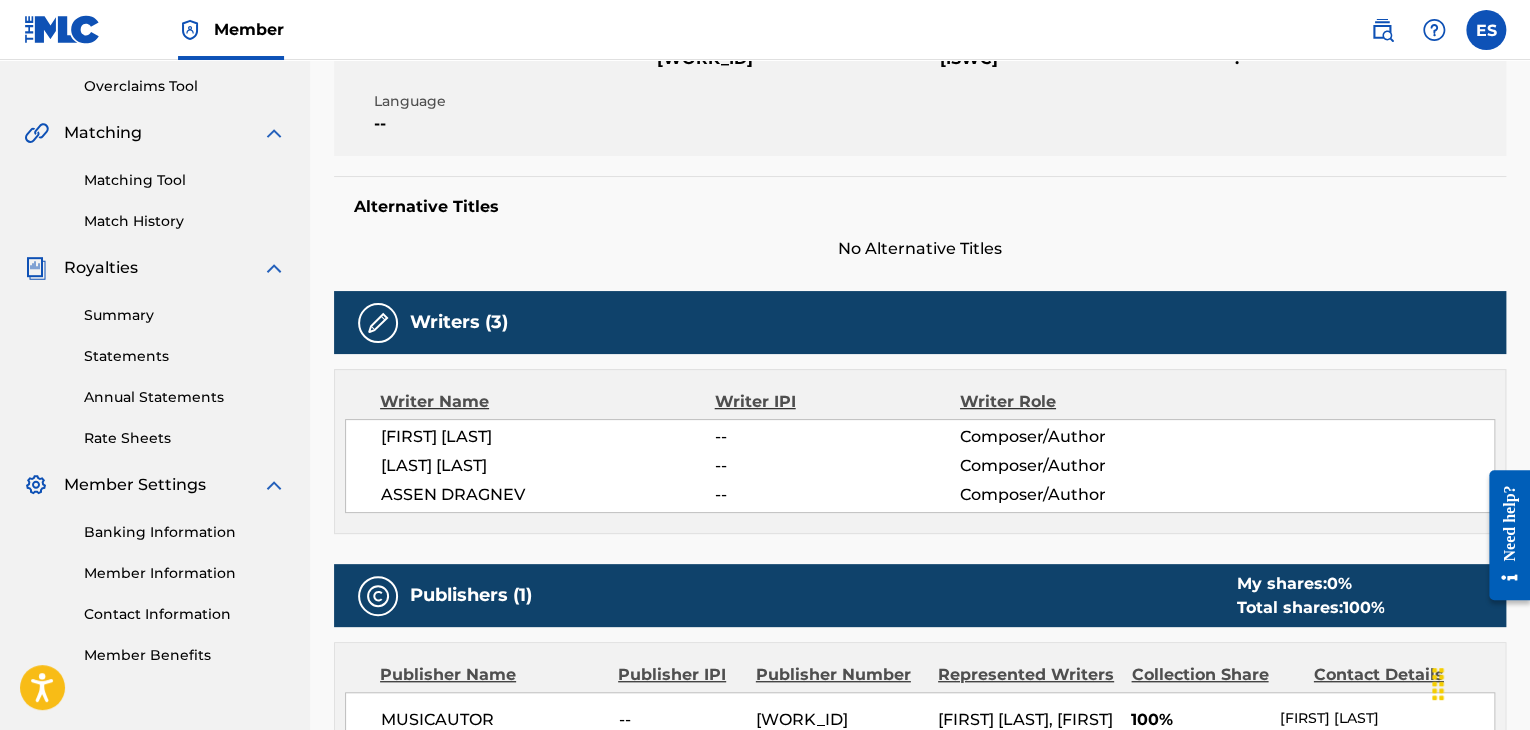 scroll, scrollTop: 600, scrollLeft: 0, axis: vertical 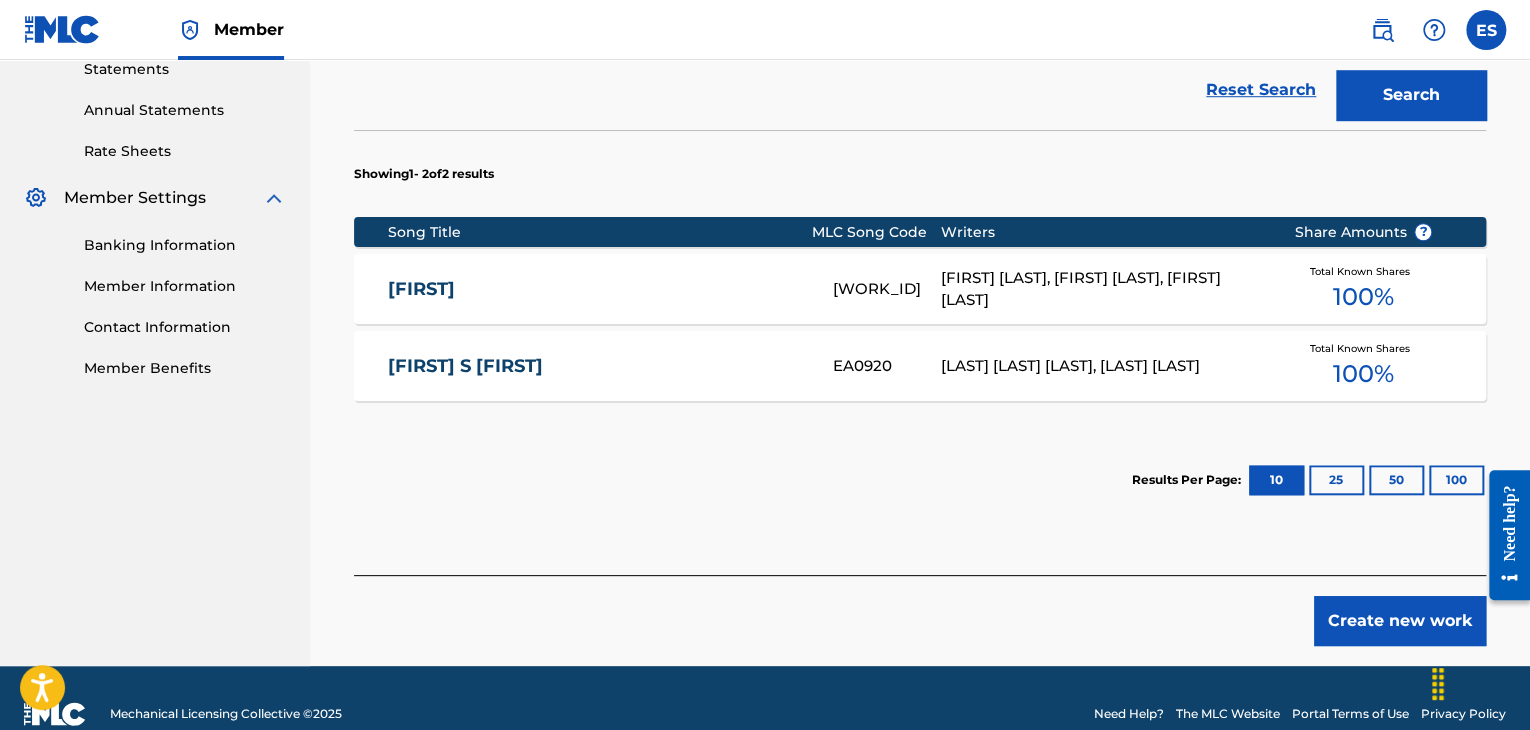 drag, startPoint x: 1389, startPoint y: 641, endPoint x: 1371, endPoint y: 624, distance: 24.758837 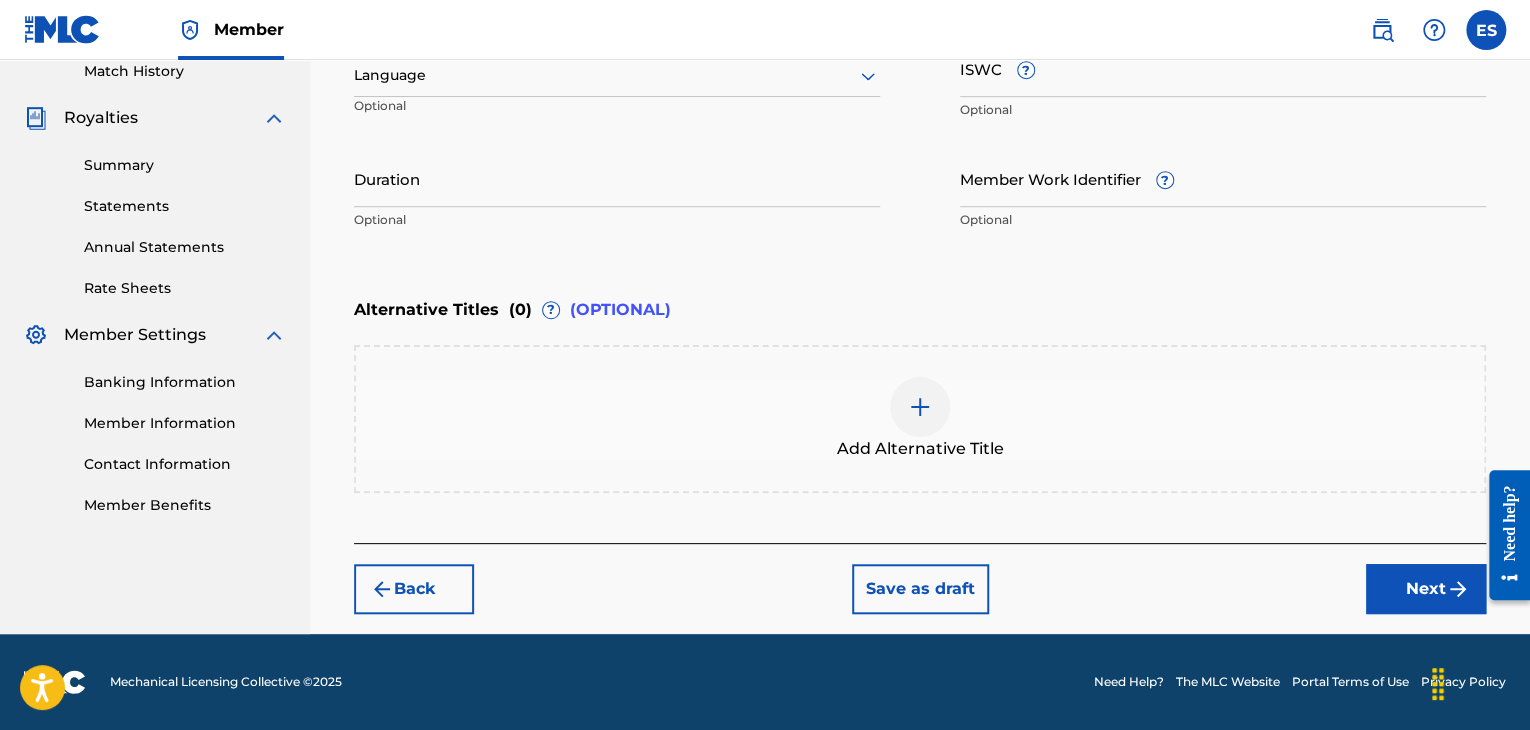 scroll, scrollTop: 561, scrollLeft: 0, axis: vertical 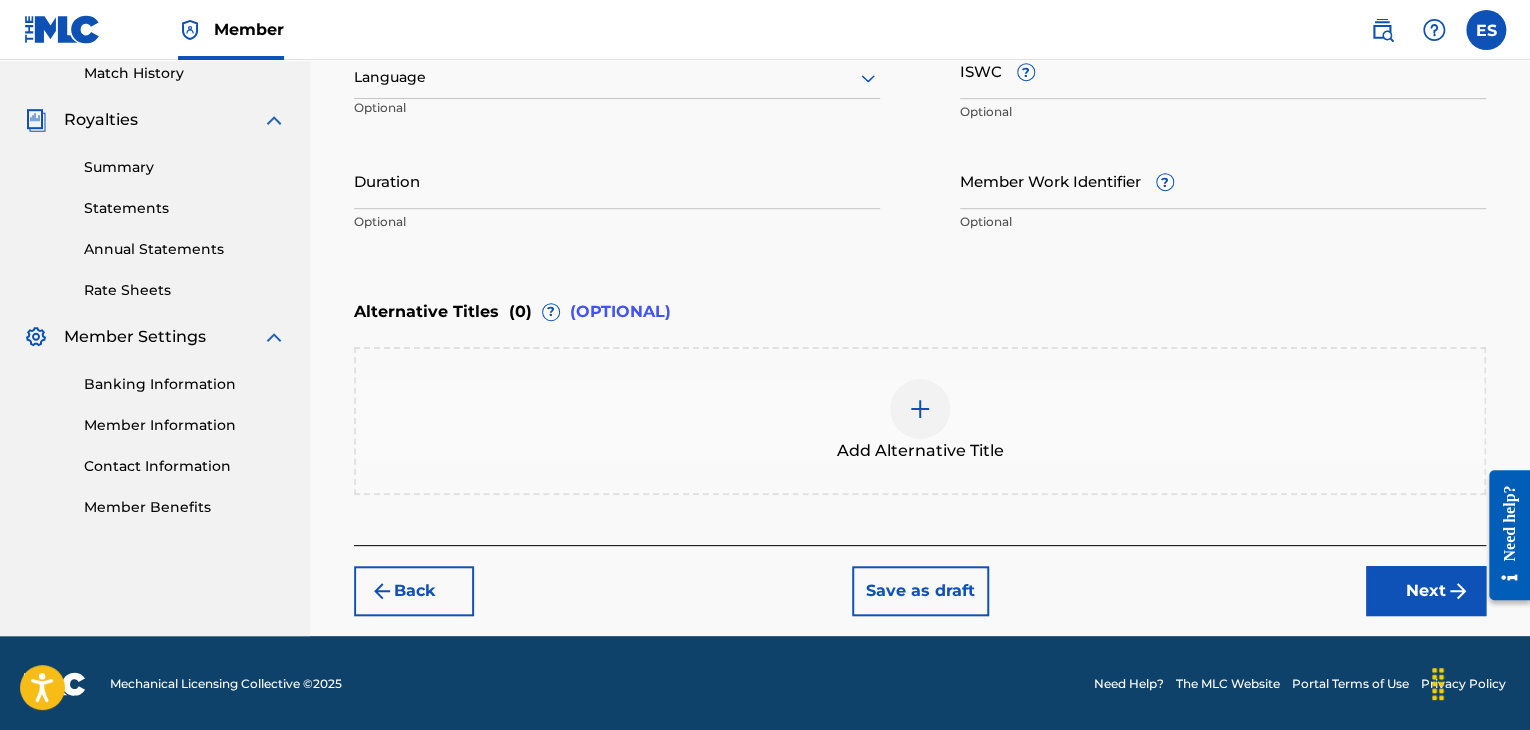 click at bounding box center [617, 77] 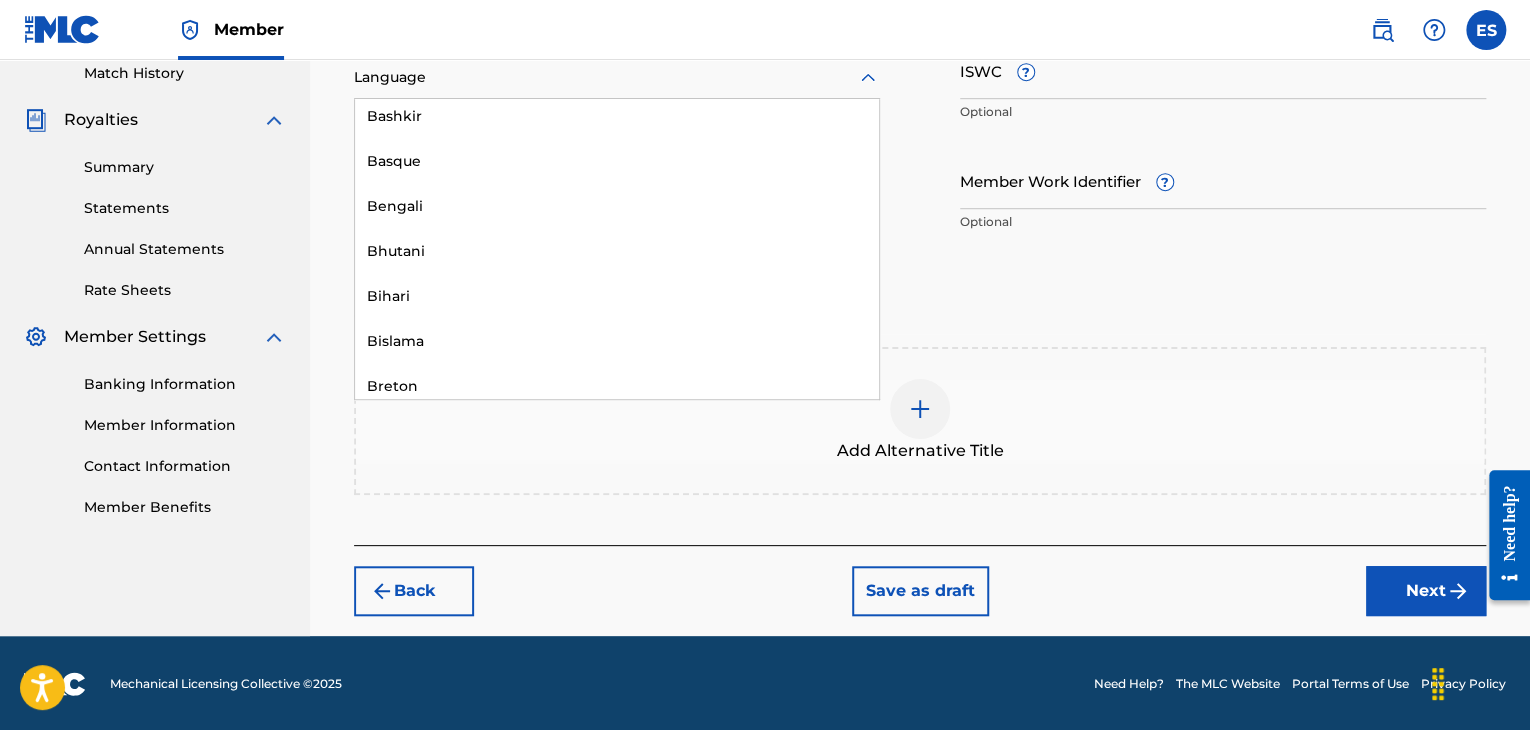 scroll, scrollTop: 700, scrollLeft: 0, axis: vertical 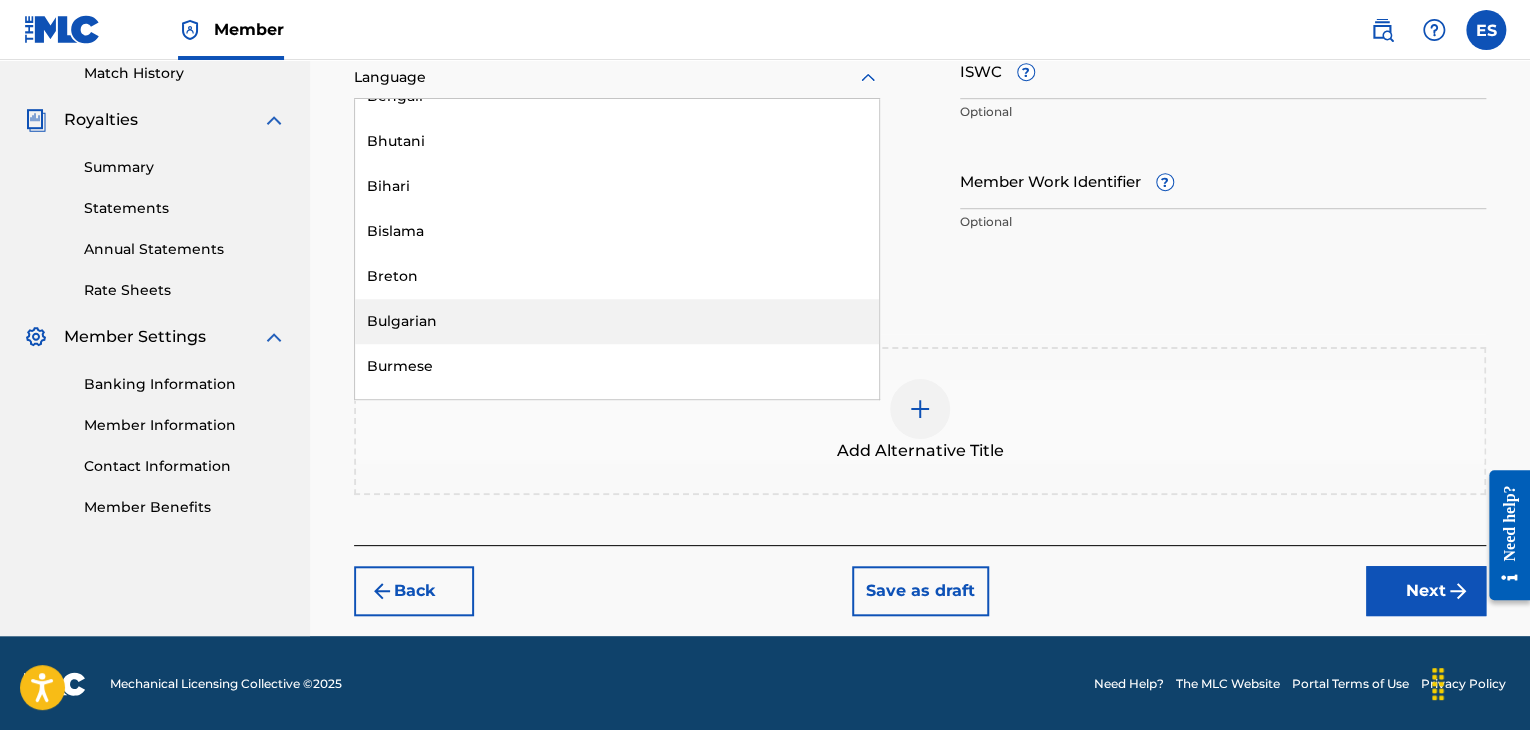 click on "Bulgarian" at bounding box center (617, 321) 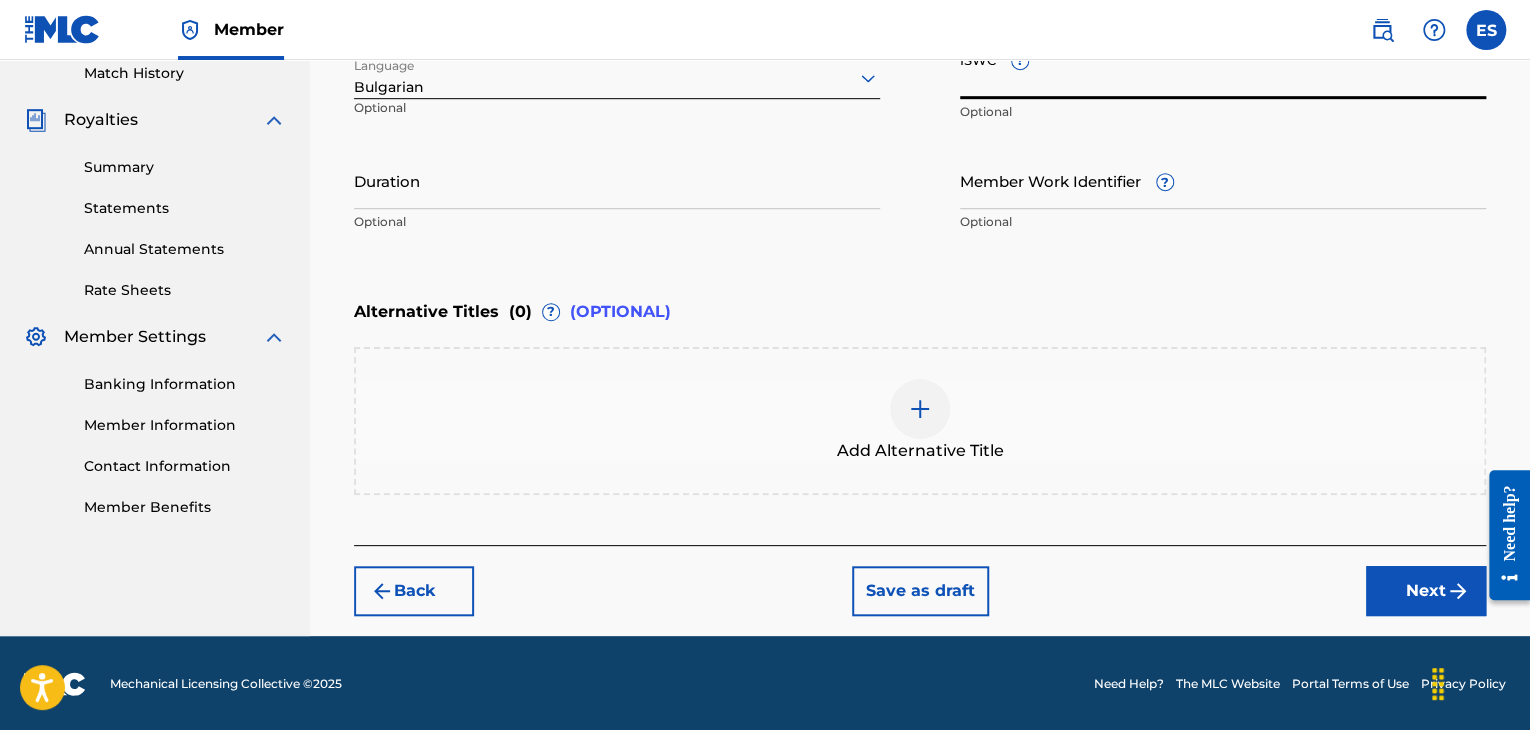 click on "ISWC   ?" at bounding box center (1223, 70) 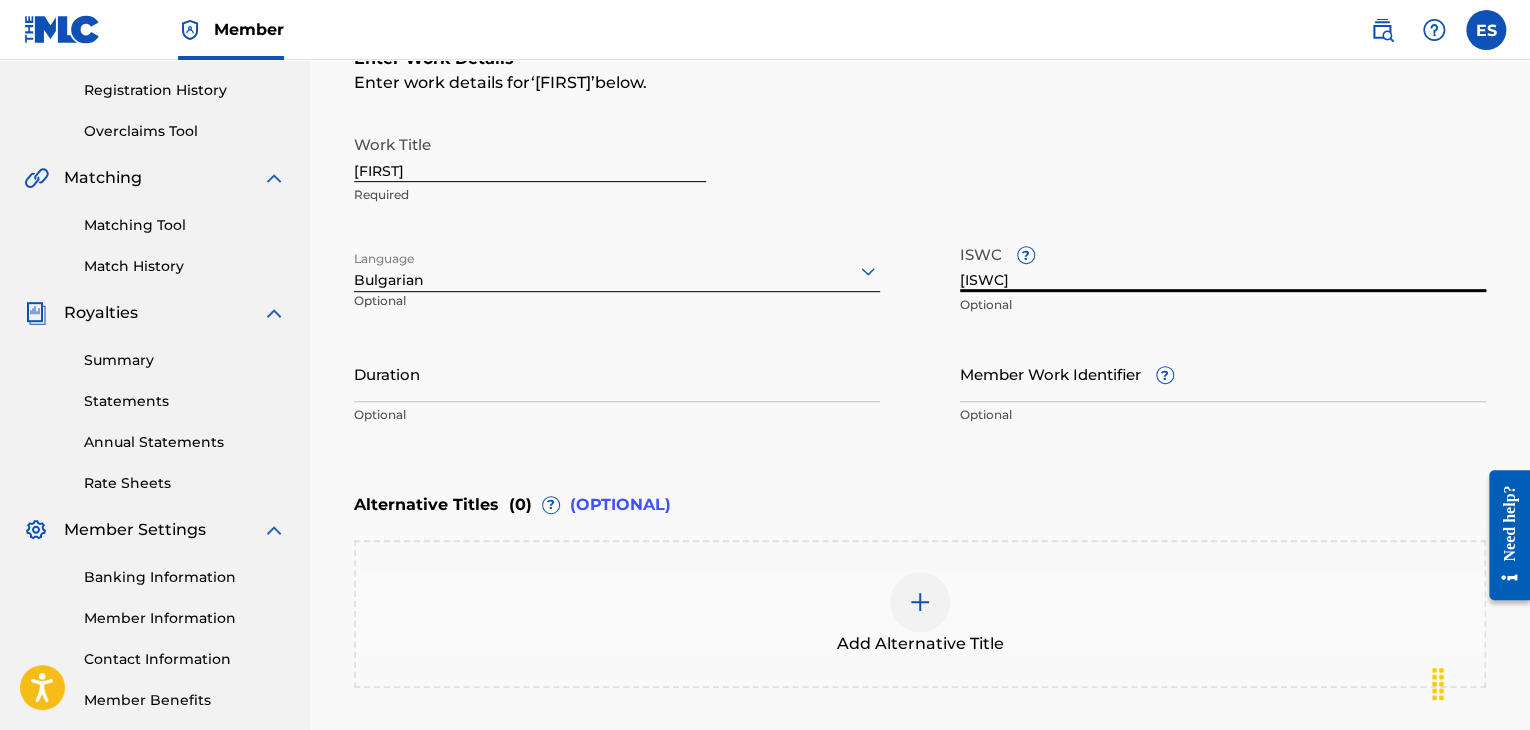 scroll, scrollTop: 361, scrollLeft: 0, axis: vertical 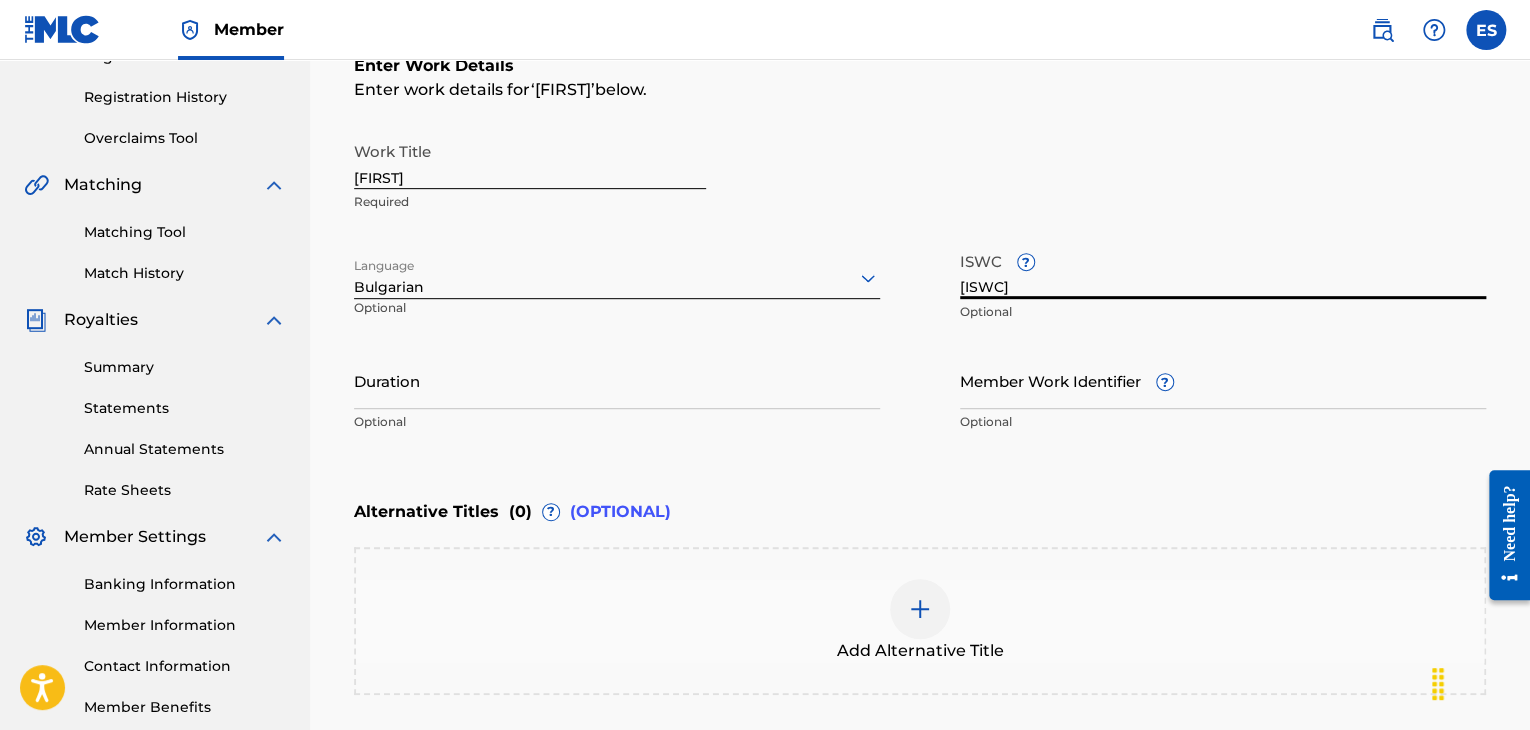 click on "Duration" at bounding box center (617, 380) 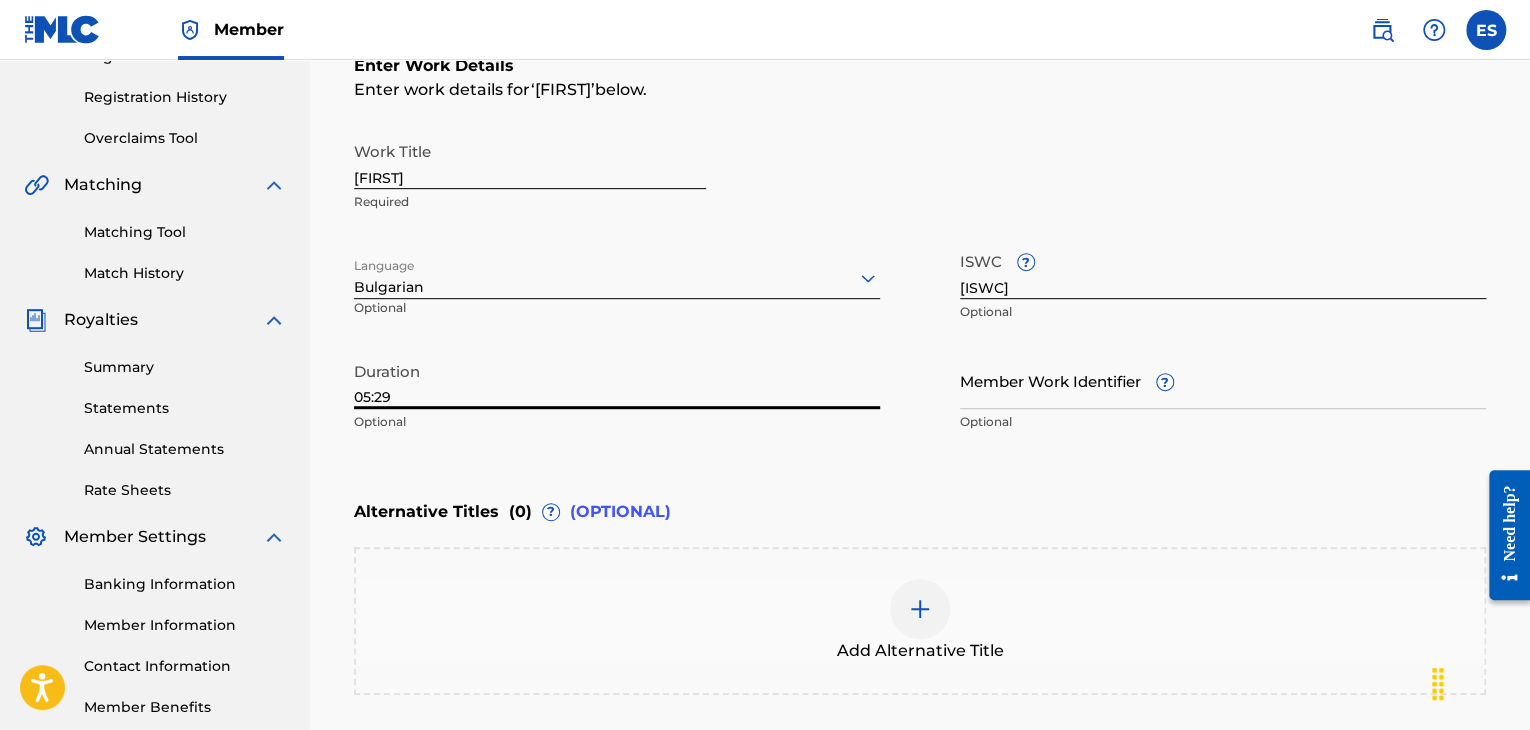 click at bounding box center [920, 609] 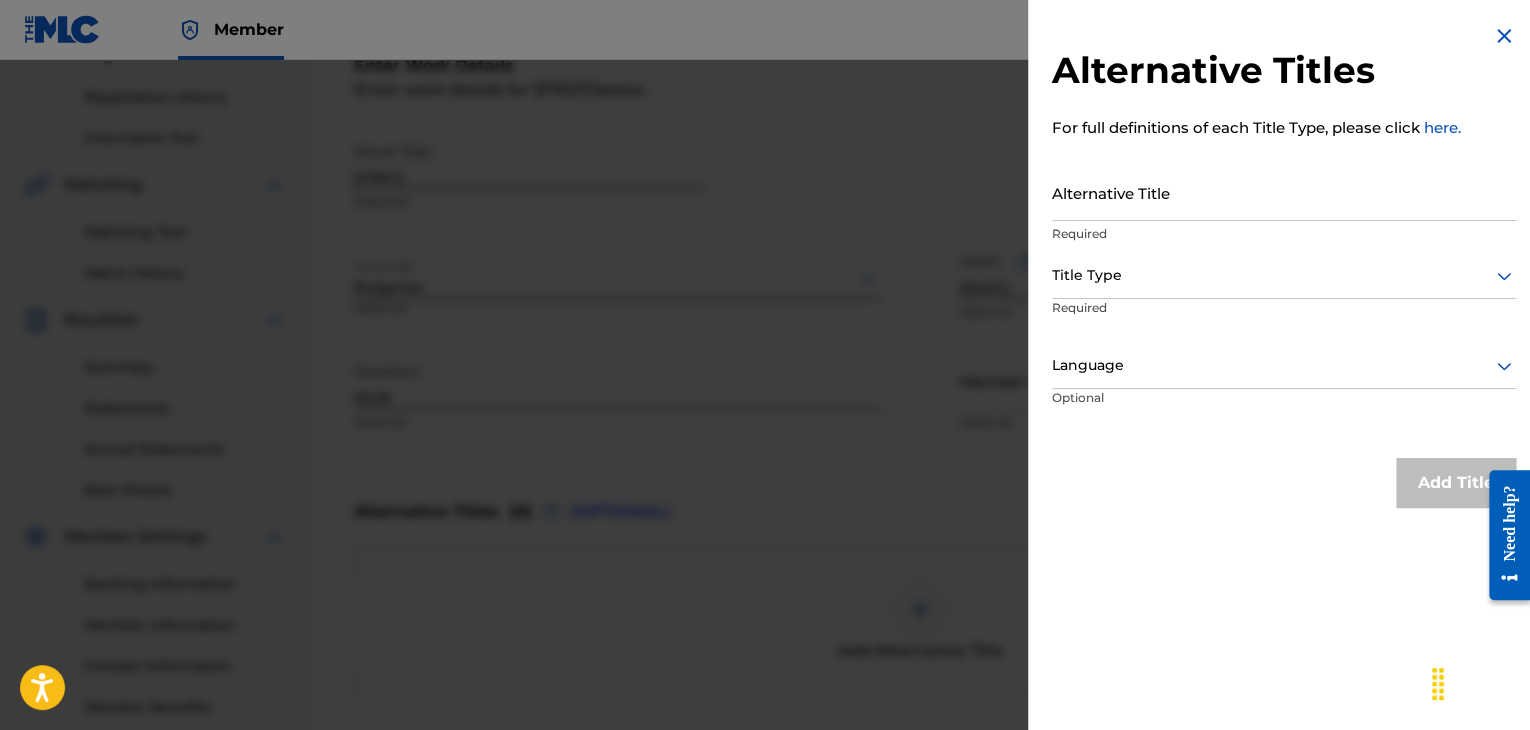 click on "Alternative Title" at bounding box center [1284, 192] 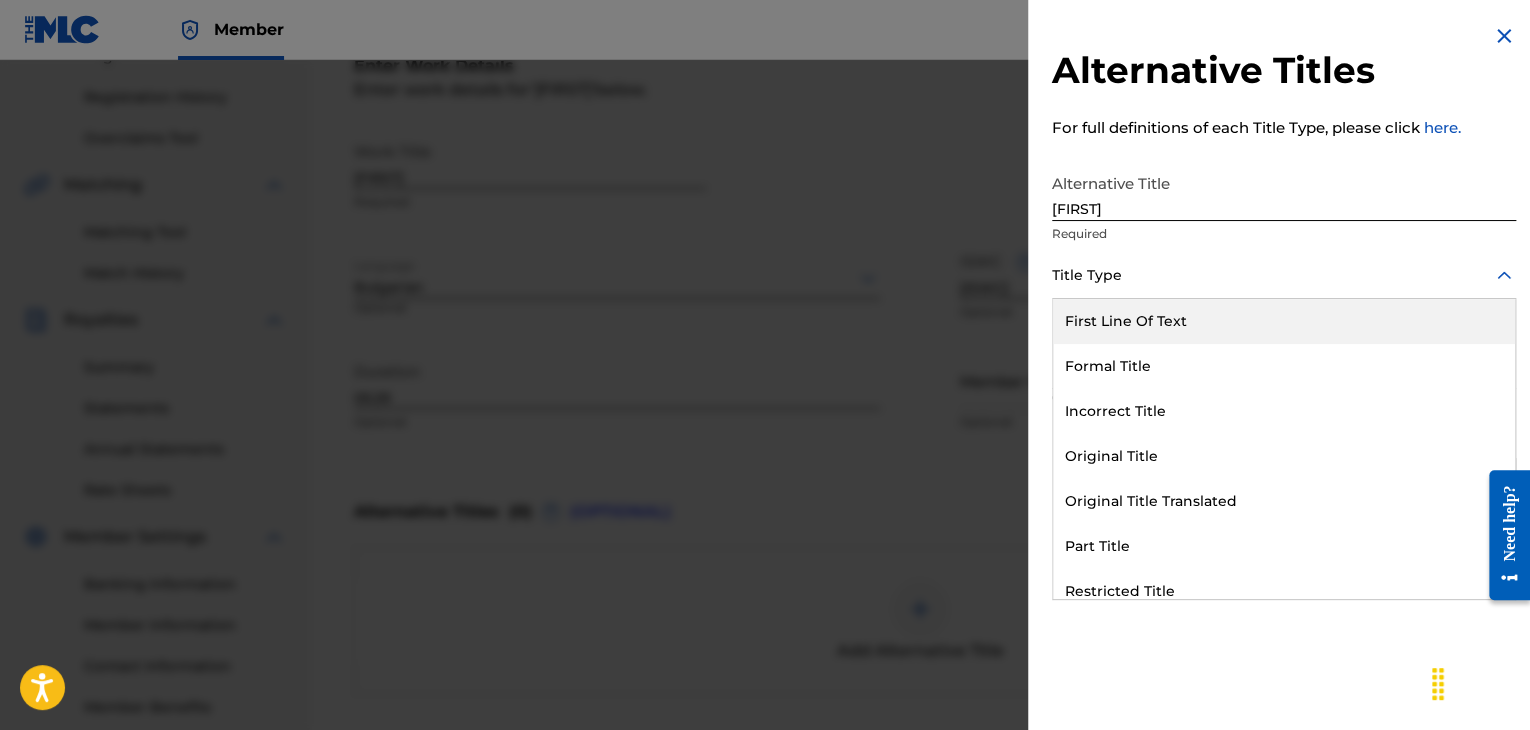 click at bounding box center (1284, 275) 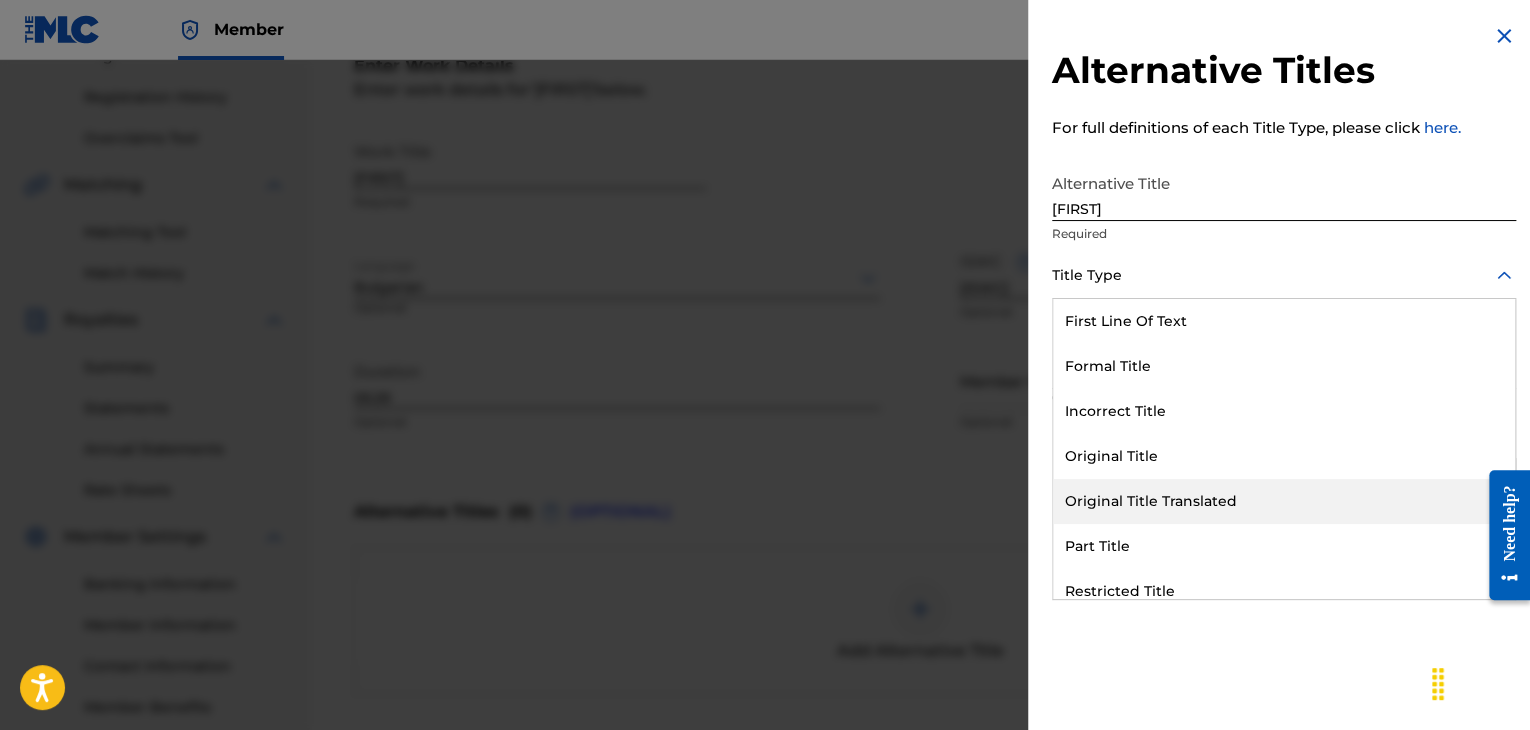 click on "Original Title Translated" at bounding box center [1284, 501] 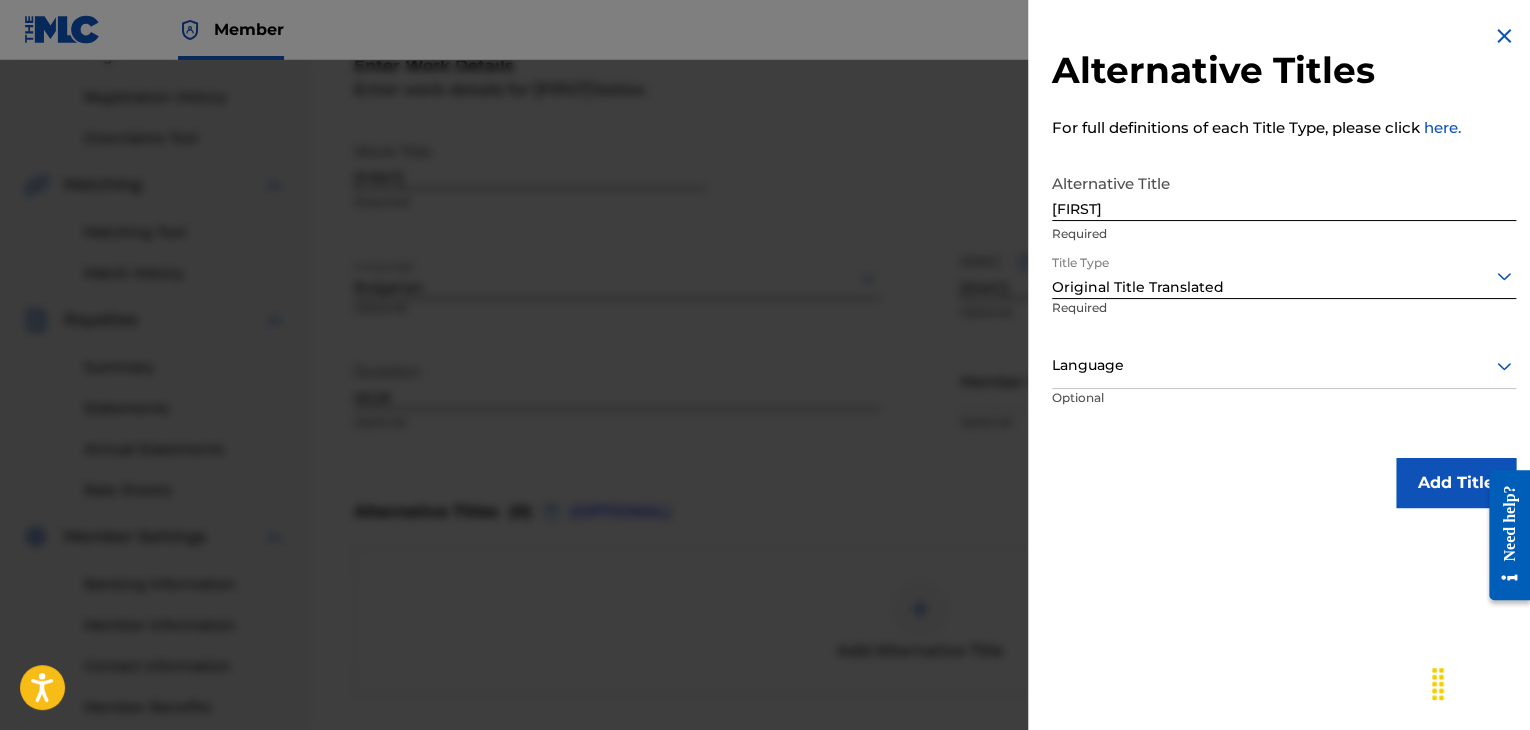click at bounding box center (1284, 365) 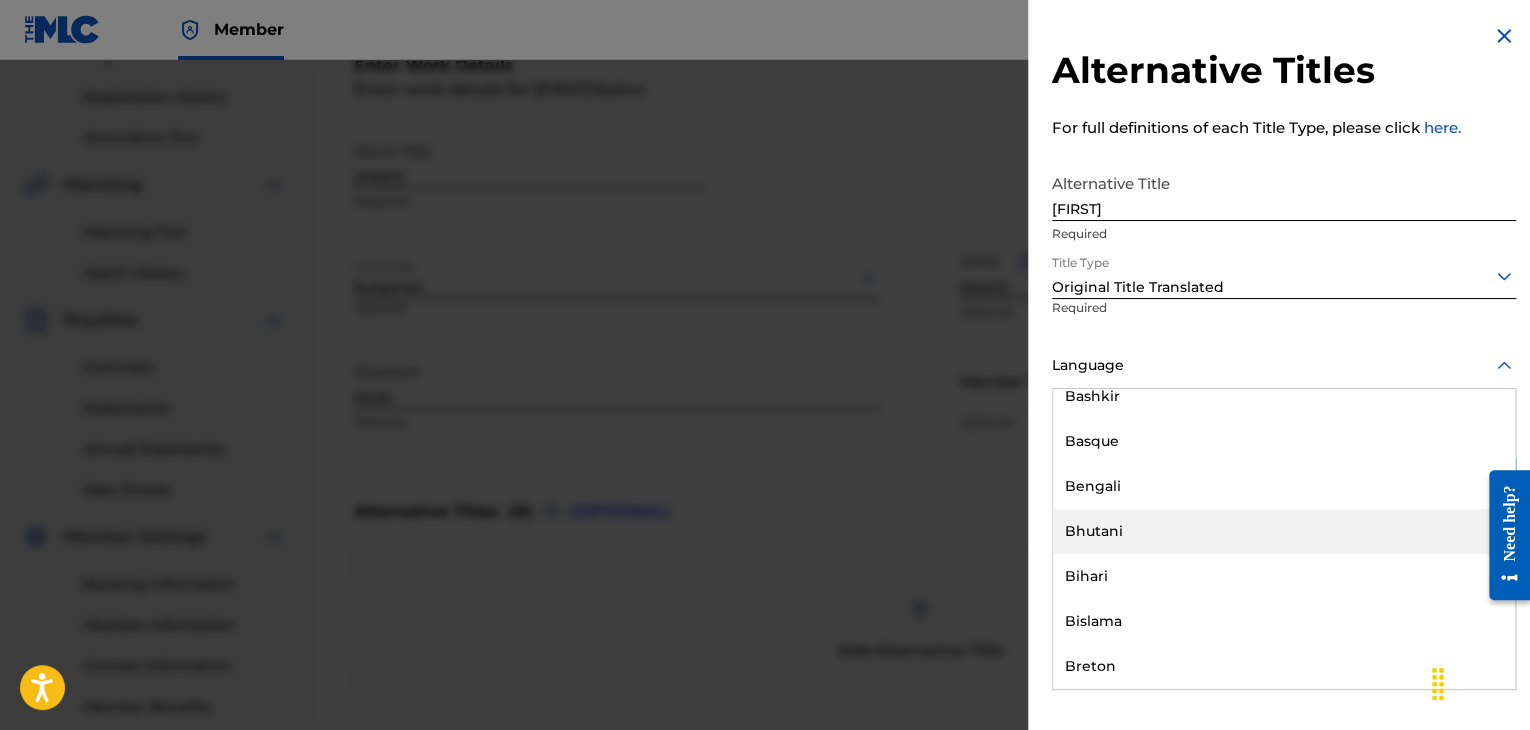 scroll, scrollTop: 700, scrollLeft: 0, axis: vertical 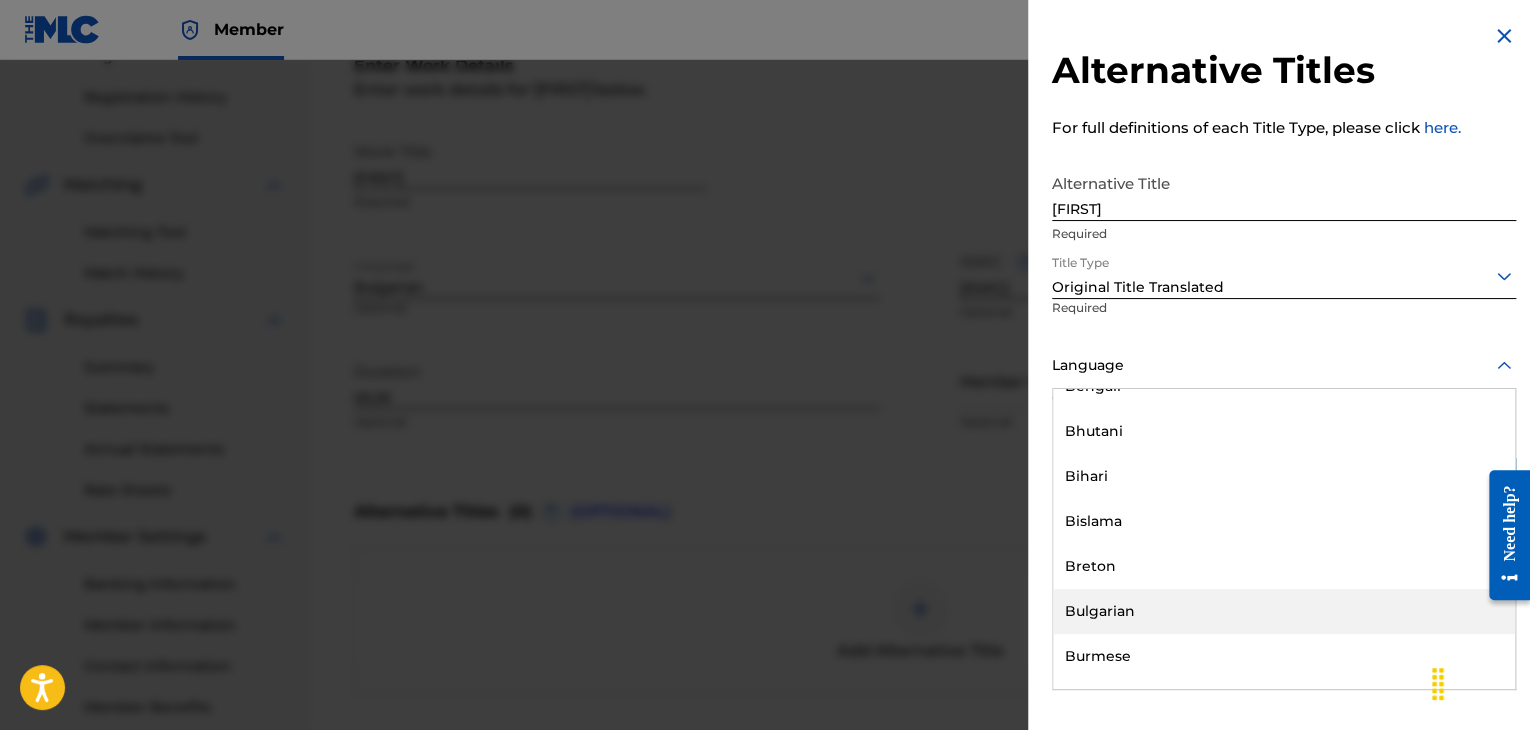 drag, startPoint x: 1135, startPoint y: 605, endPoint x: 1200, endPoint y: 504, distance: 120.108284 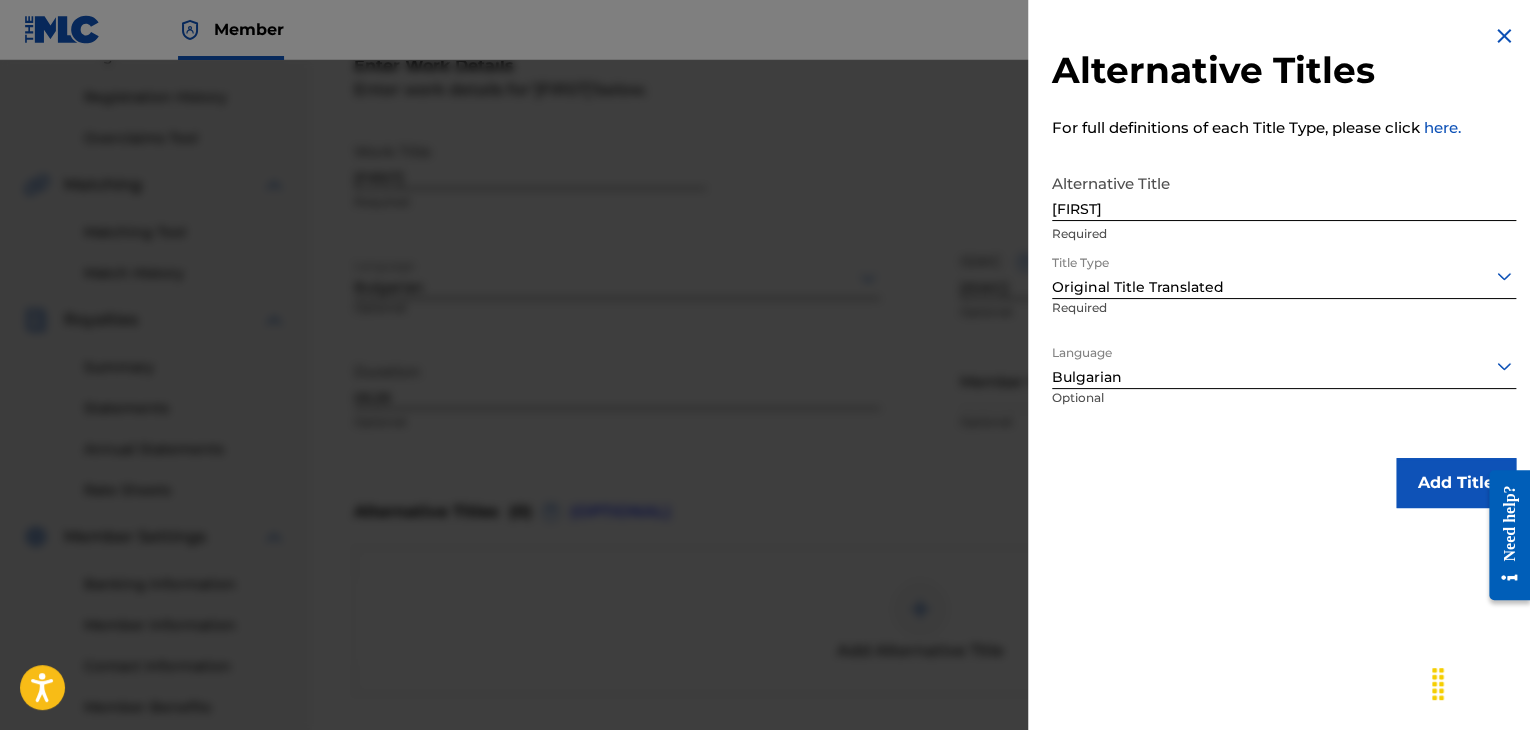 click on "Add Title" at bounding box center [1456, 483] 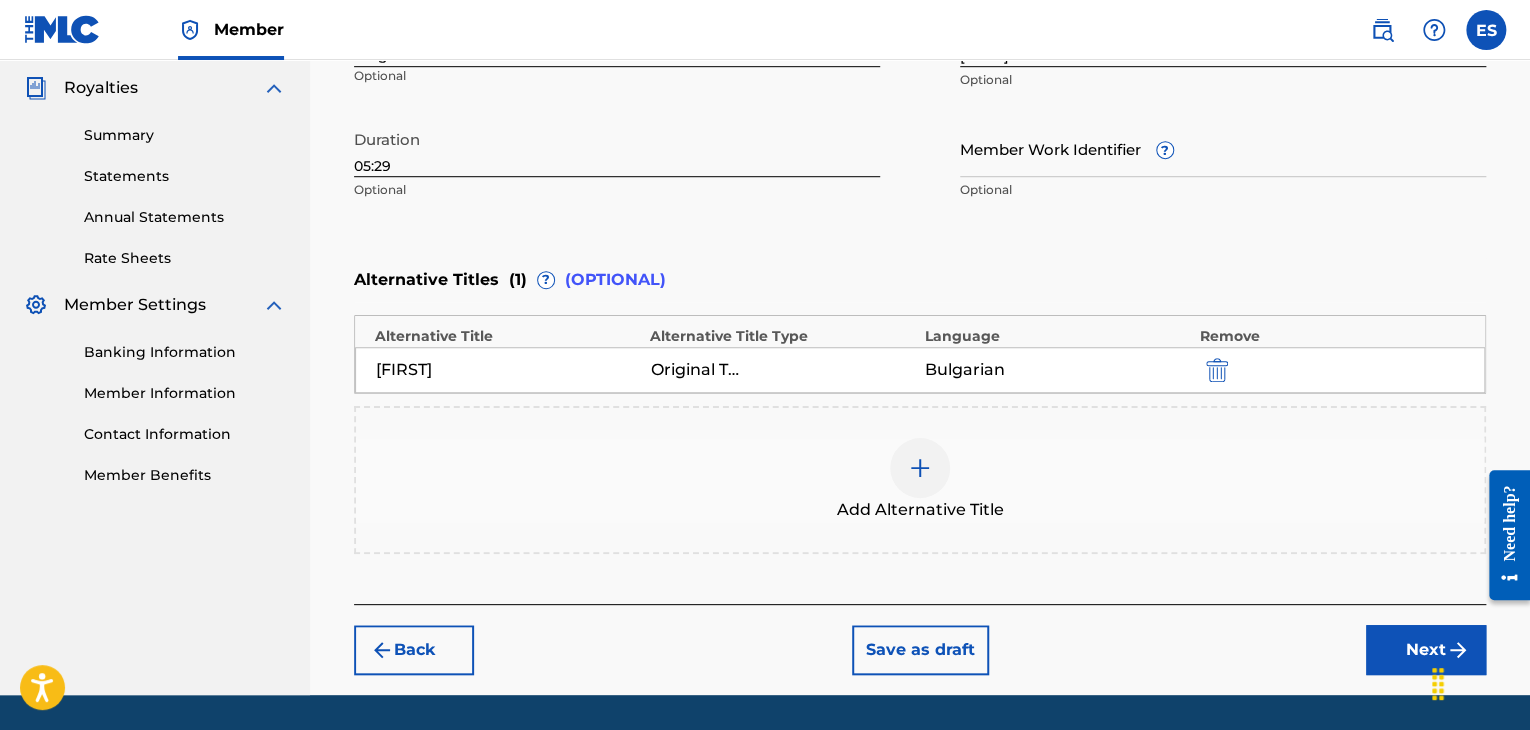 scroll, scrollTop: 652, scrollLeft: 0, axis: vertical 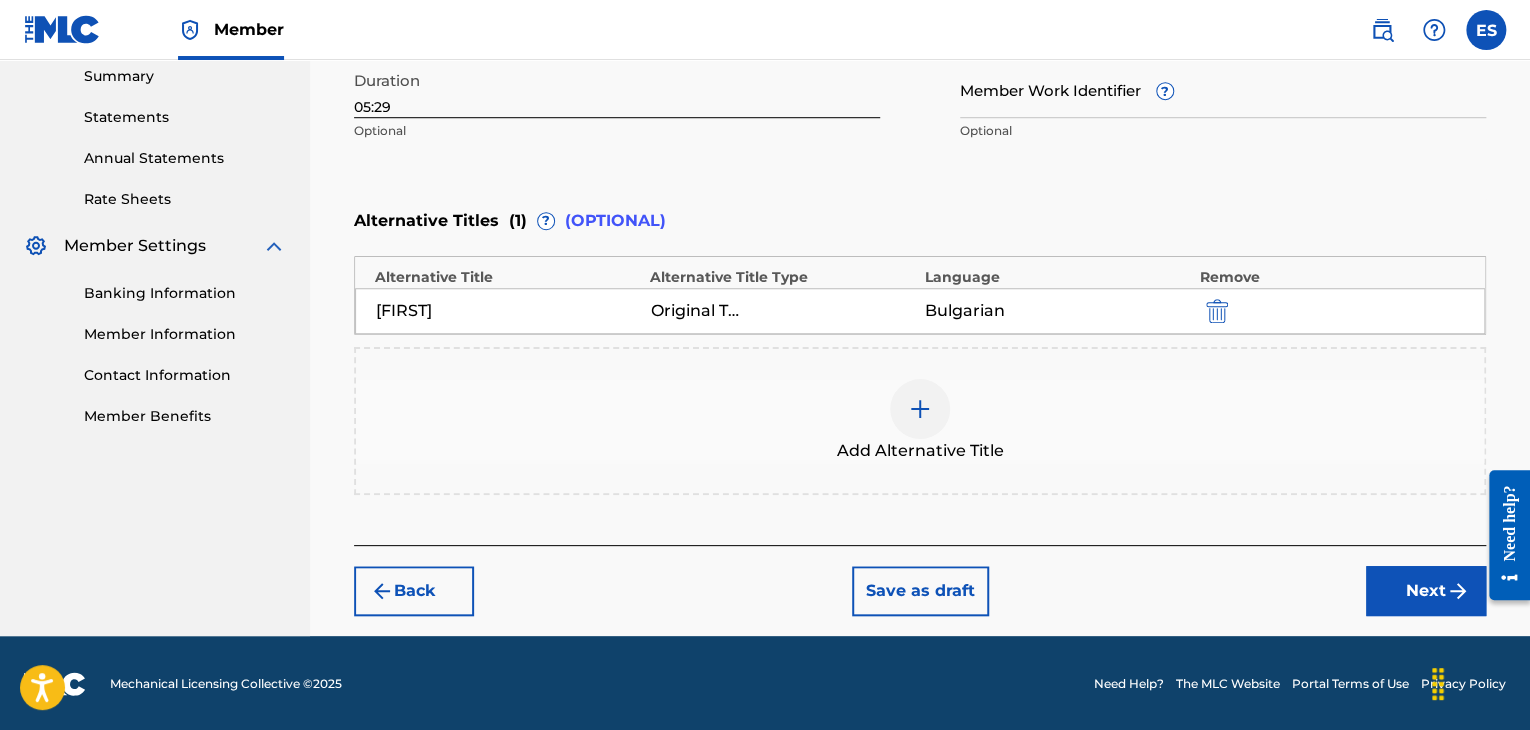 click on "Next" at bounding box center (1426, 591) 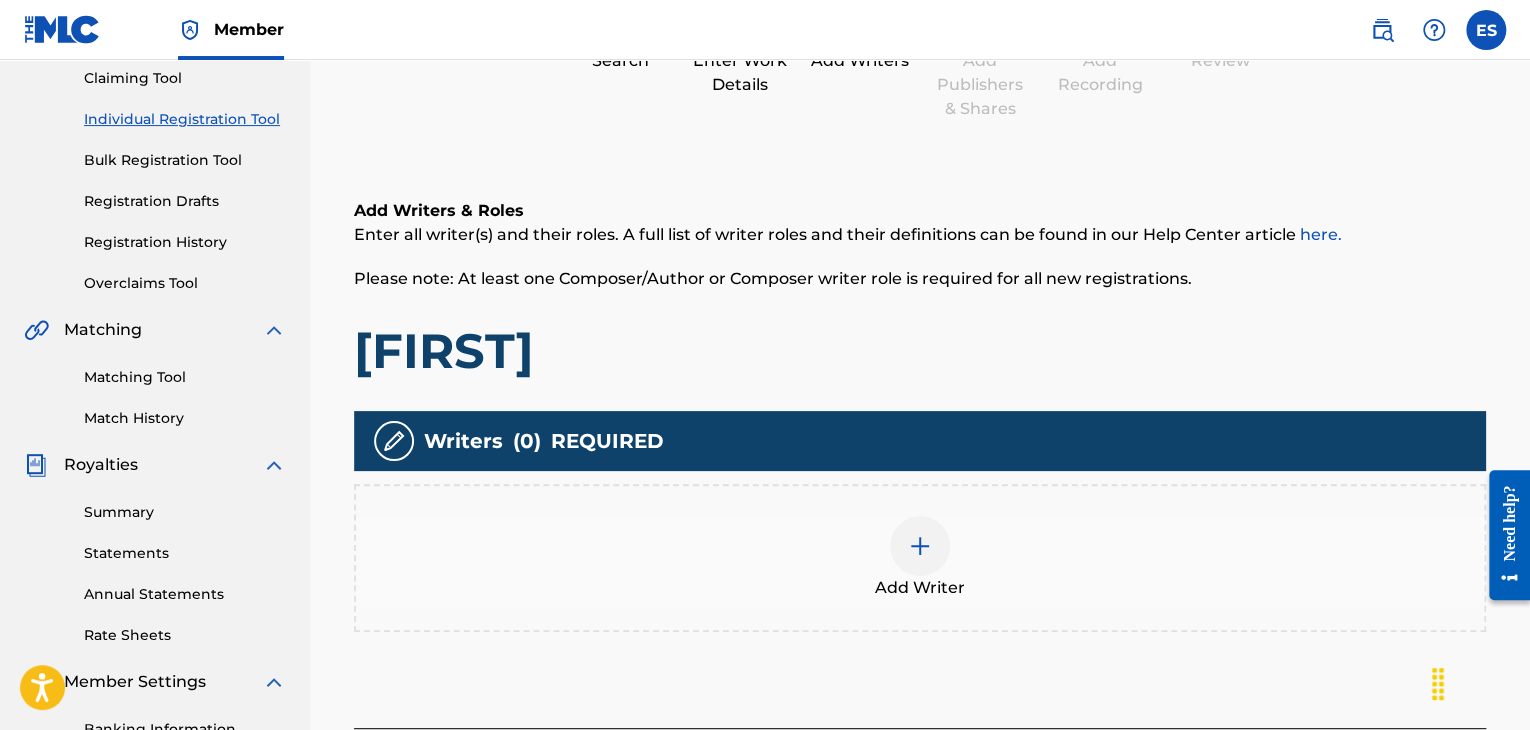 scroll, scrollTop: 390, scrollLeft: 0, axis: vertical 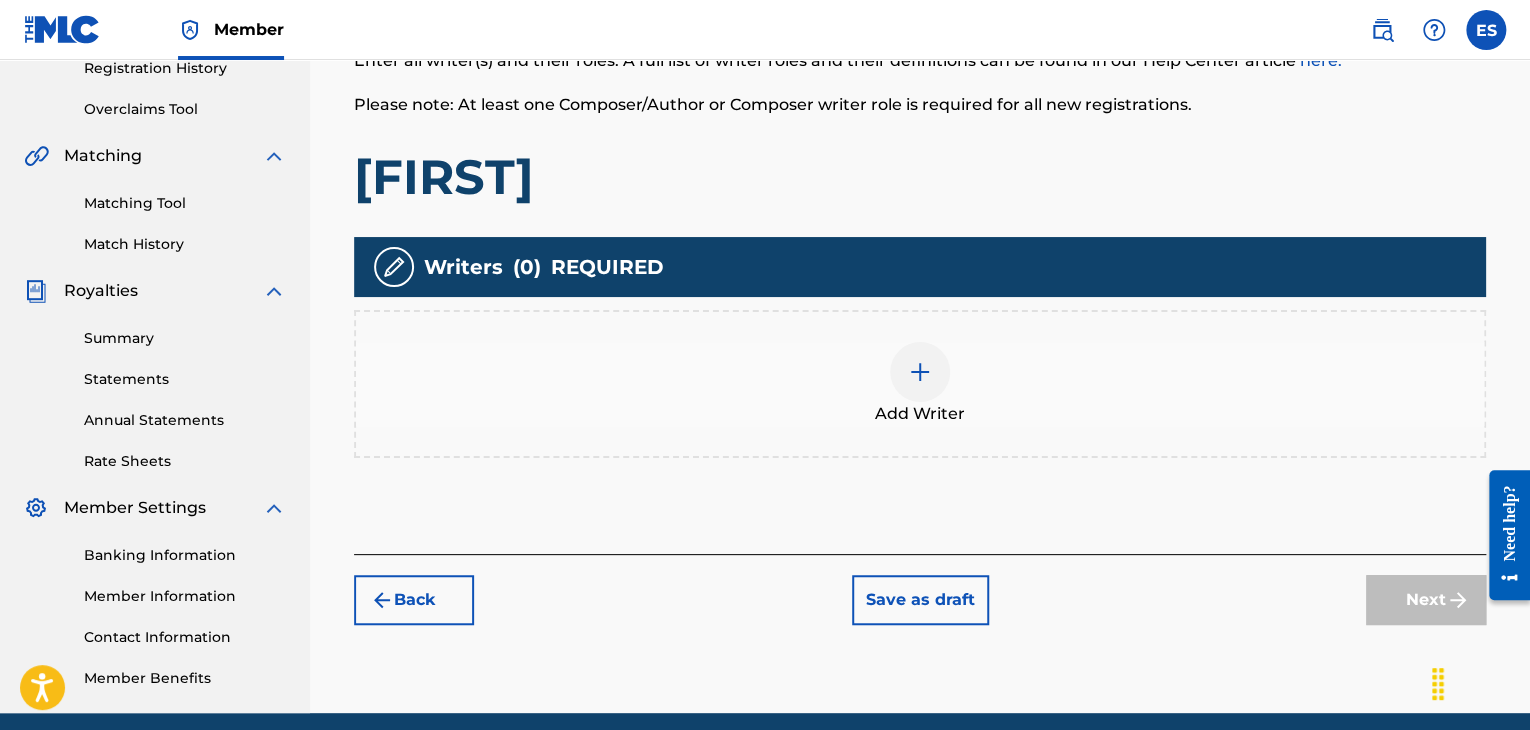 click at bounding box center [920, 372] 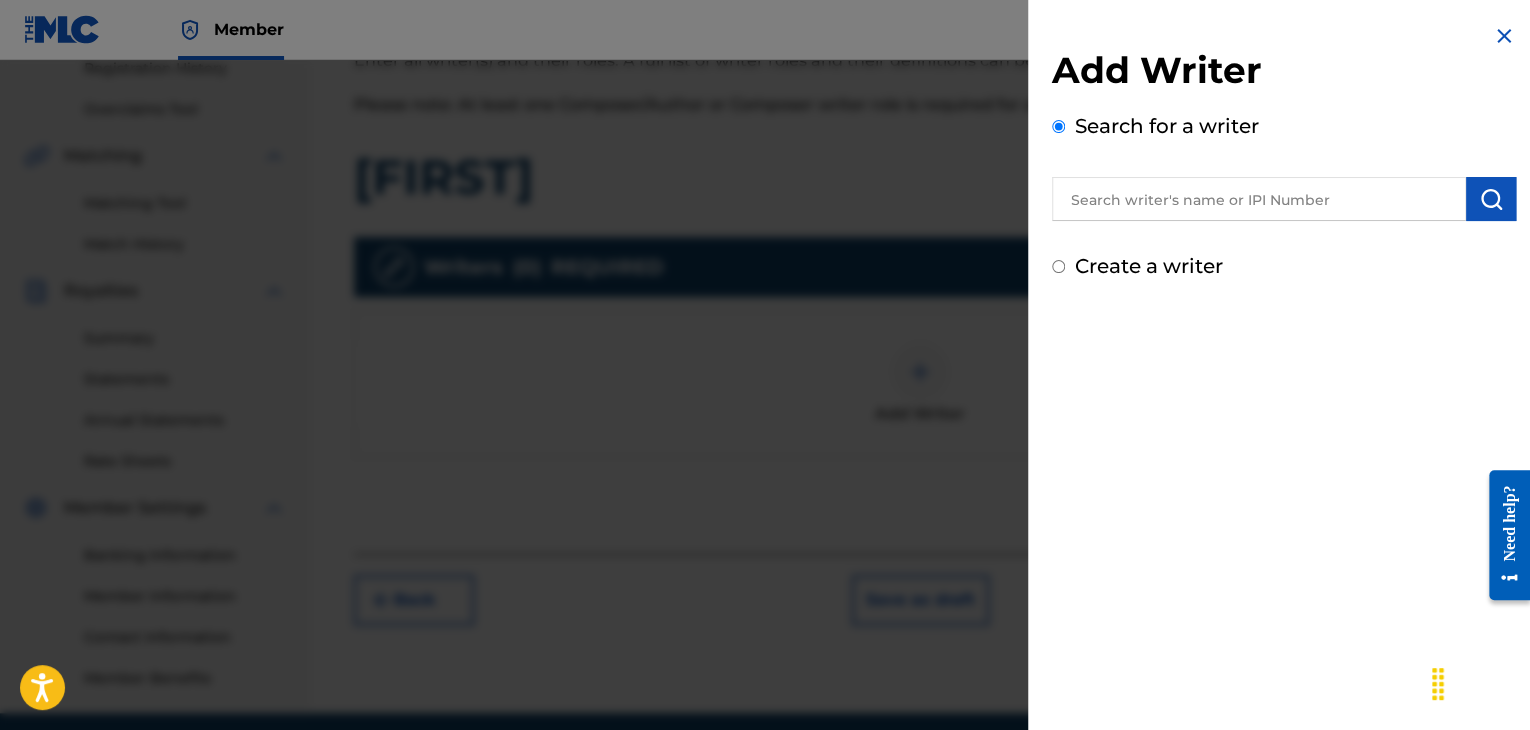 click at bounding box center (1259, 199) 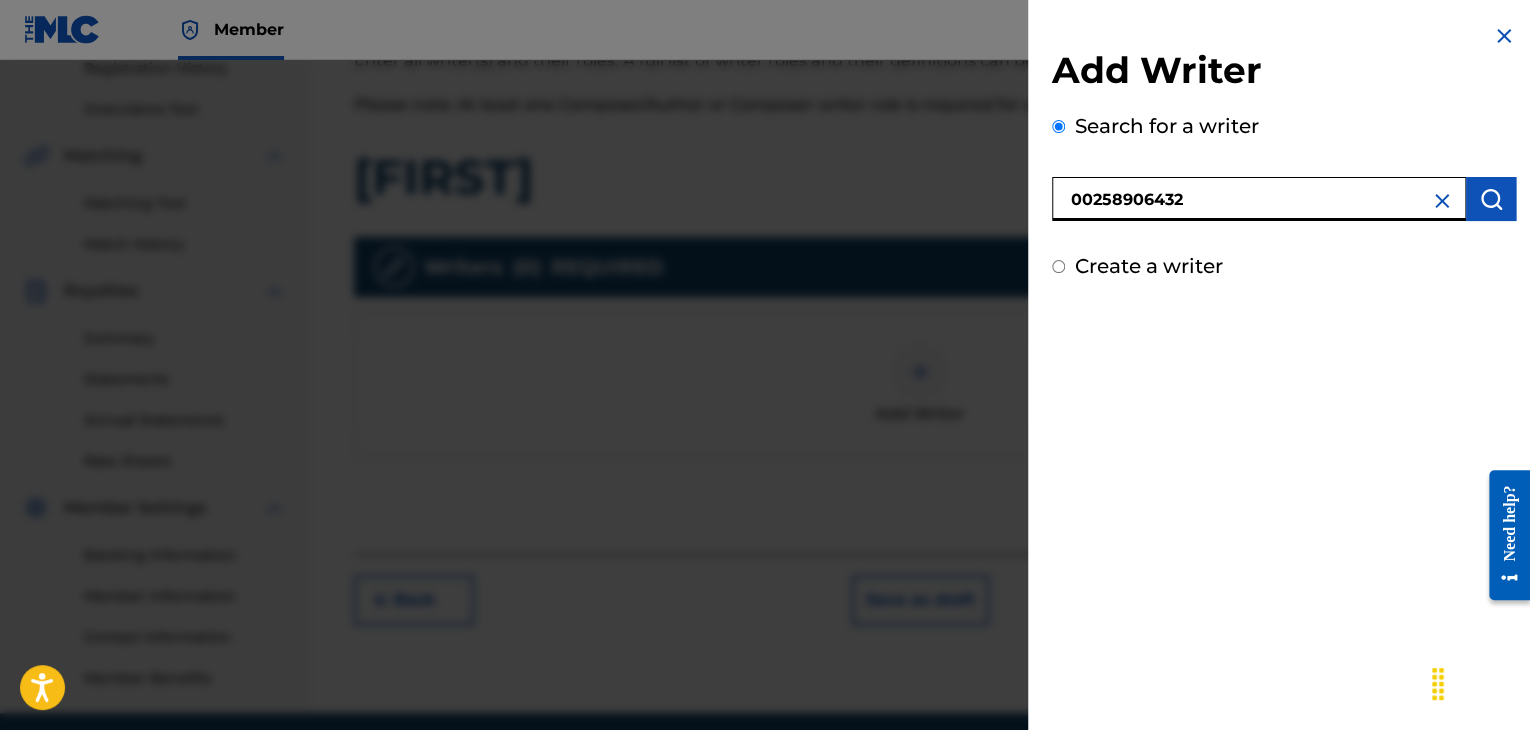 click at bounding box center (1491, 199) 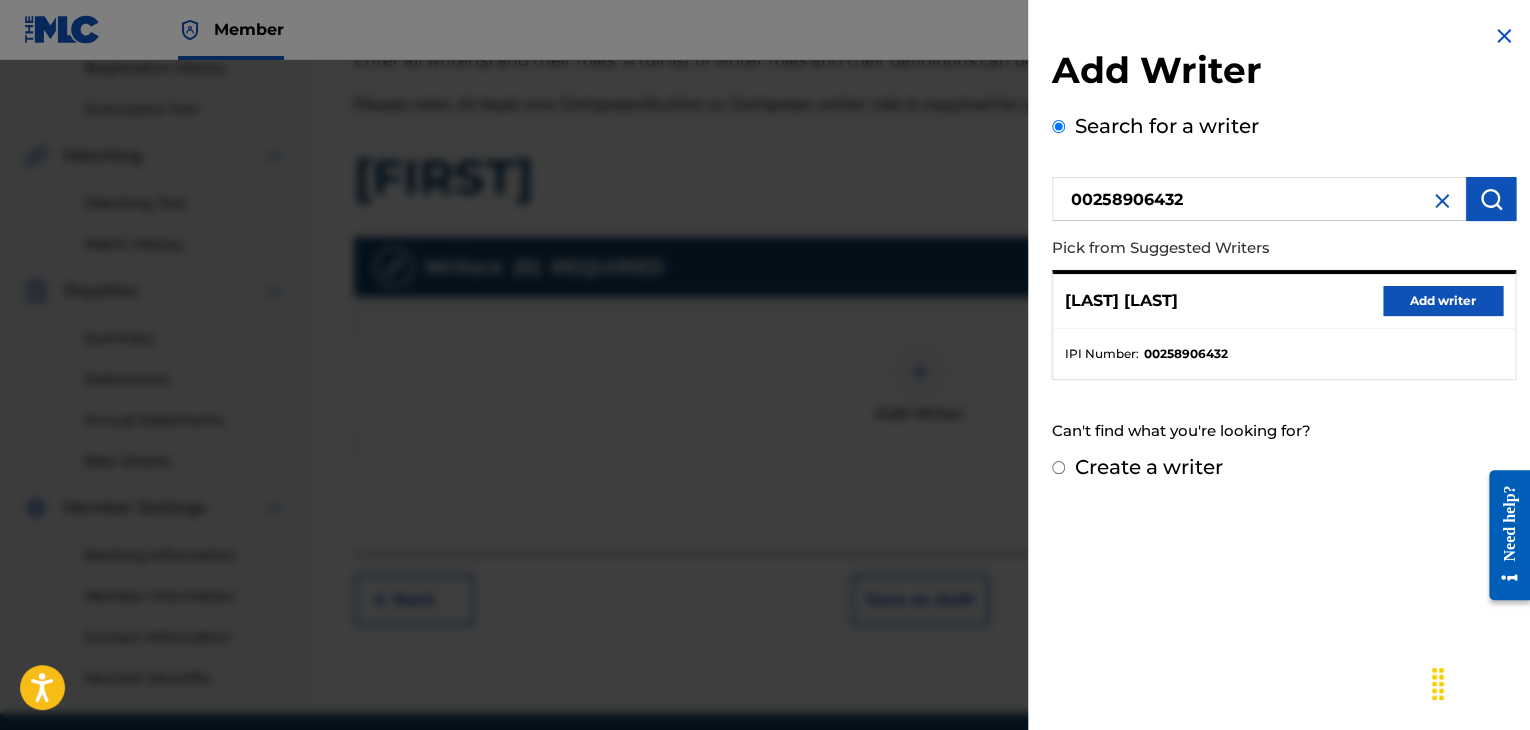 click on "Add writer" at bounding box center [1443, 301] 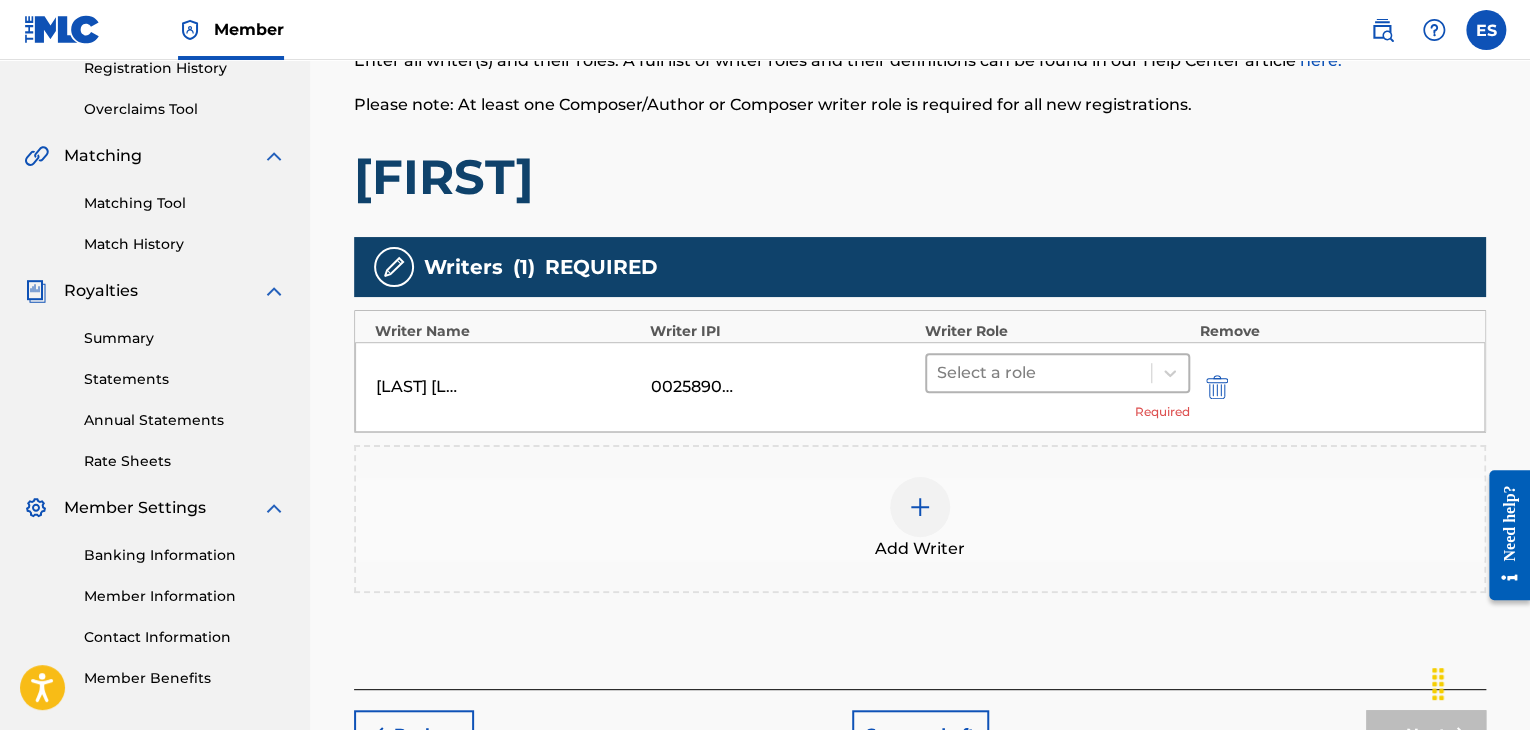 click at bounding box center [1039, 373] 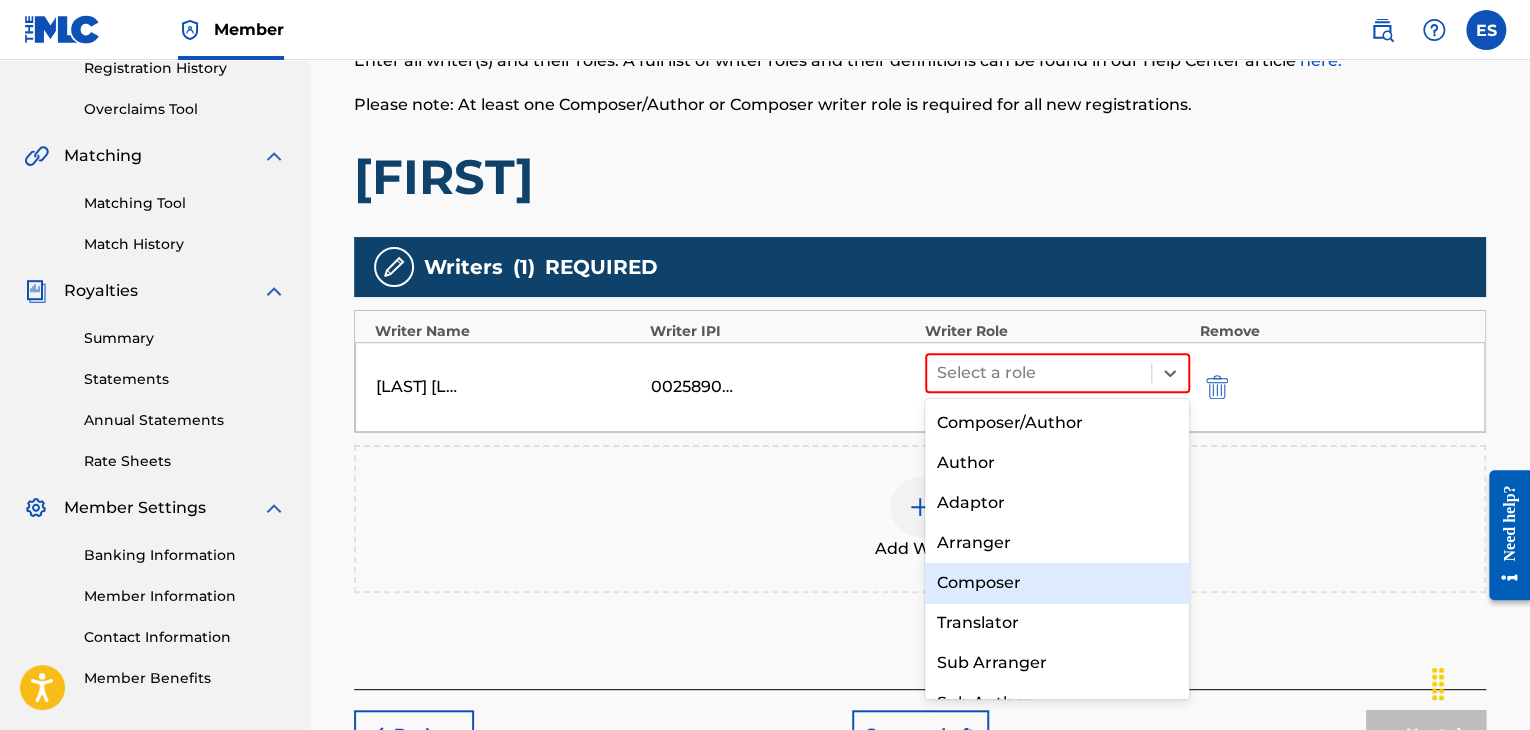 click on "Composer" at bounding box center [1057, 583] 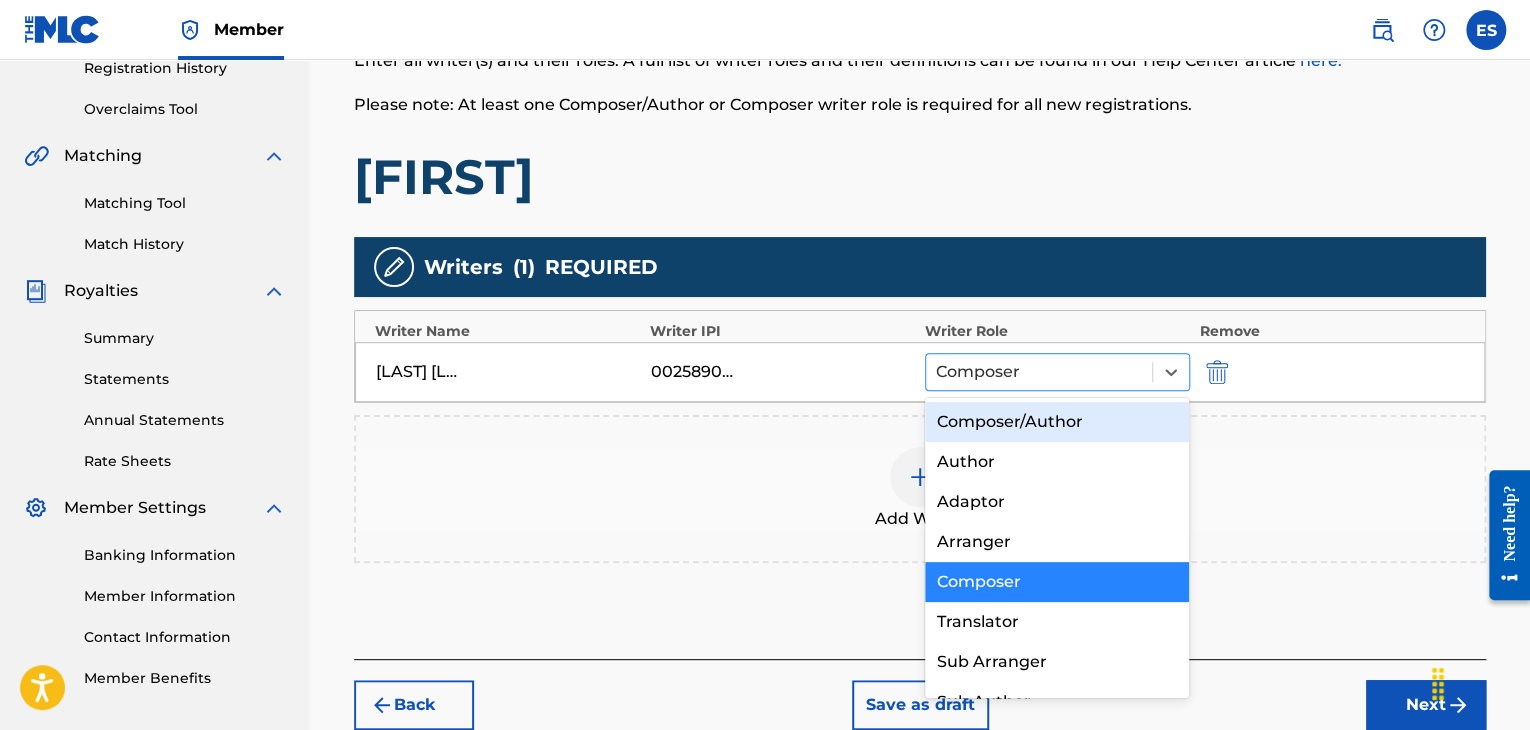 click at bounding box center (1039, 372) 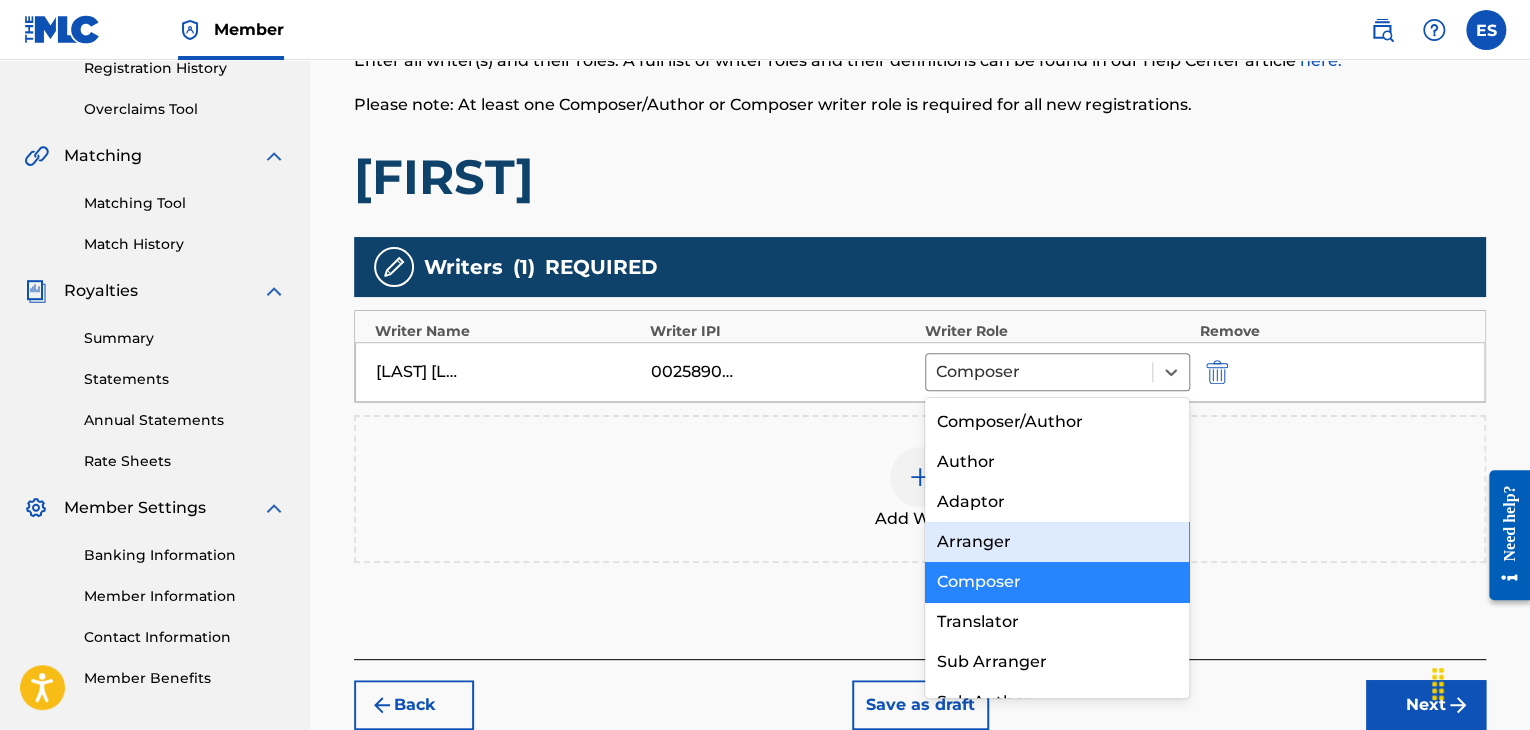 click on "Arranger" at bounding box center (1057, 542) 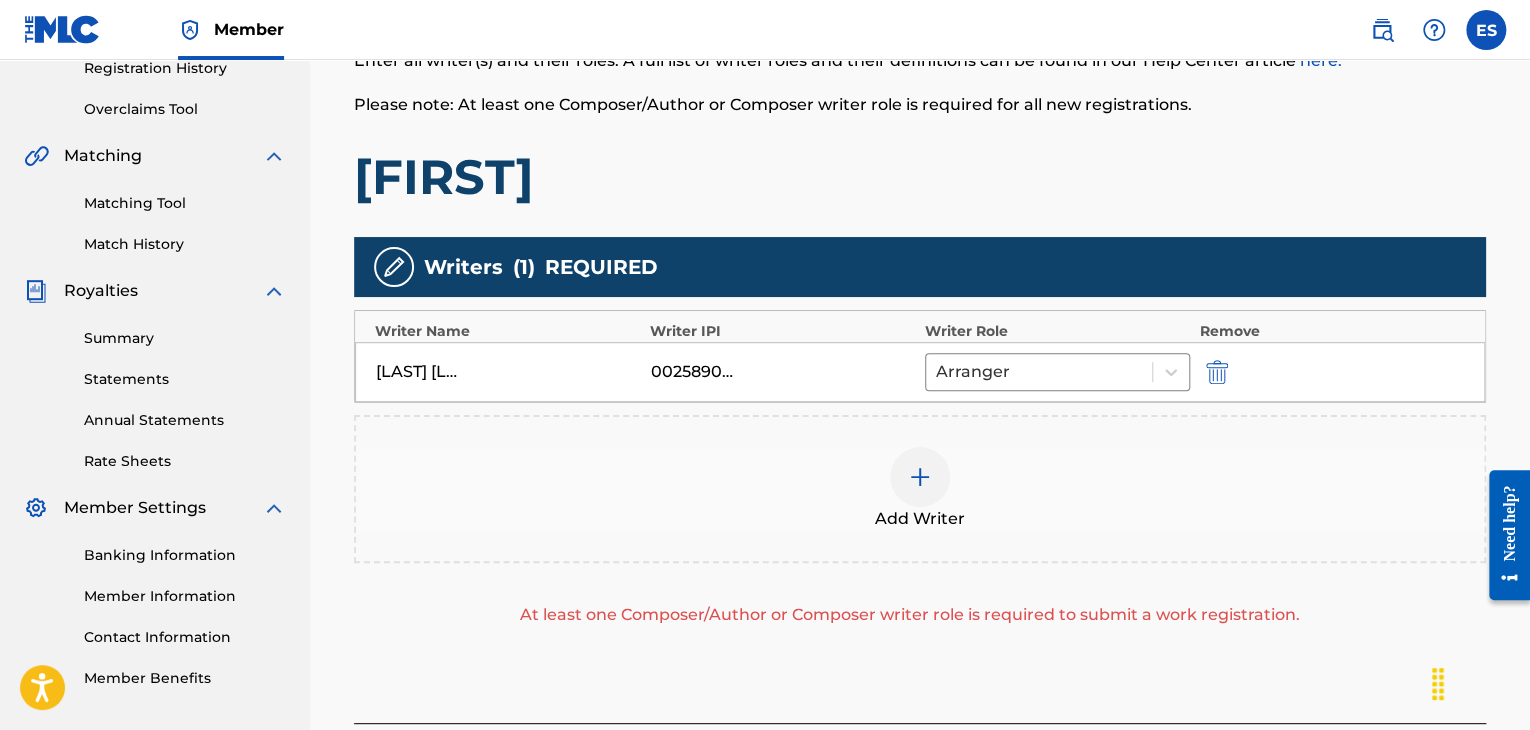 click at bounding box center (920, 477) 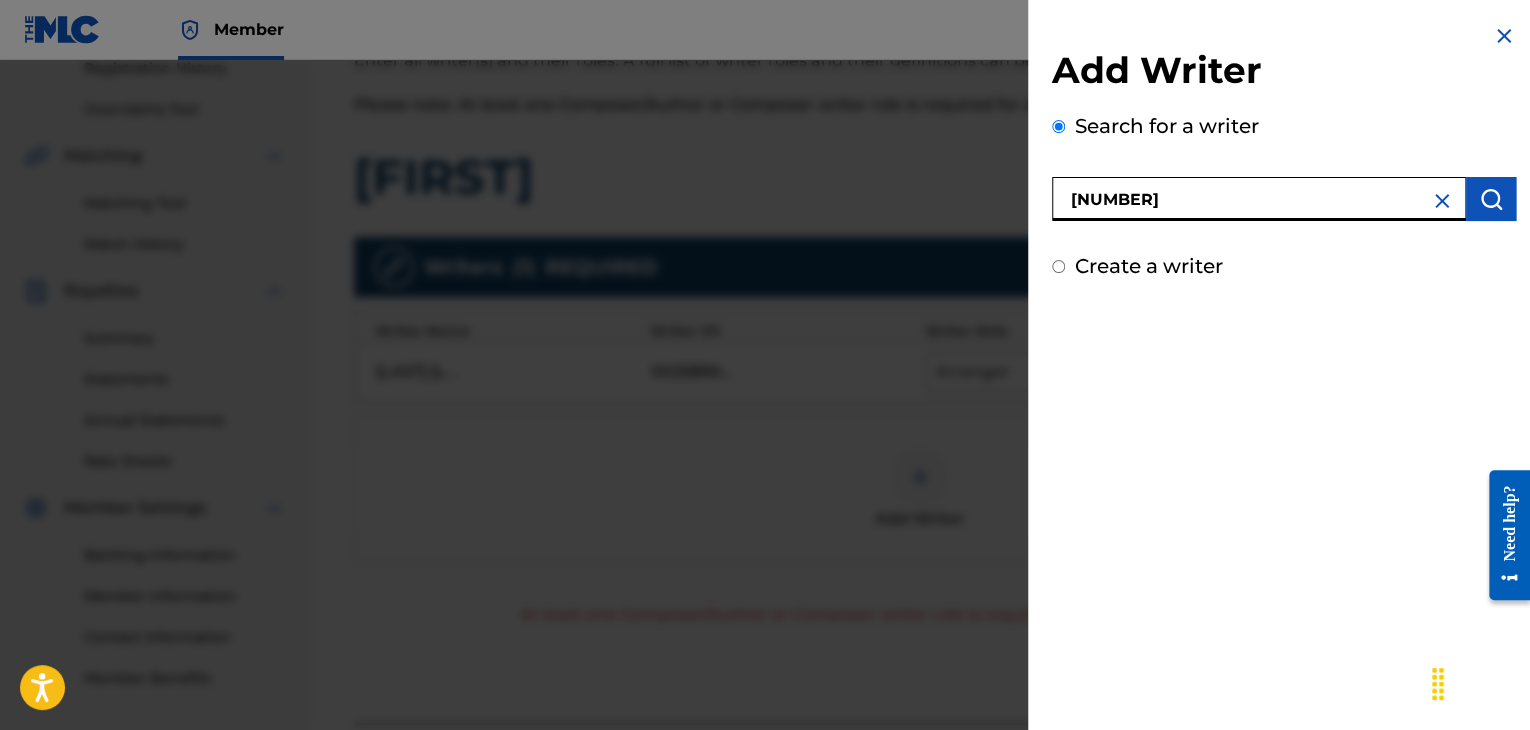 click at bounding box center (1491, 199) 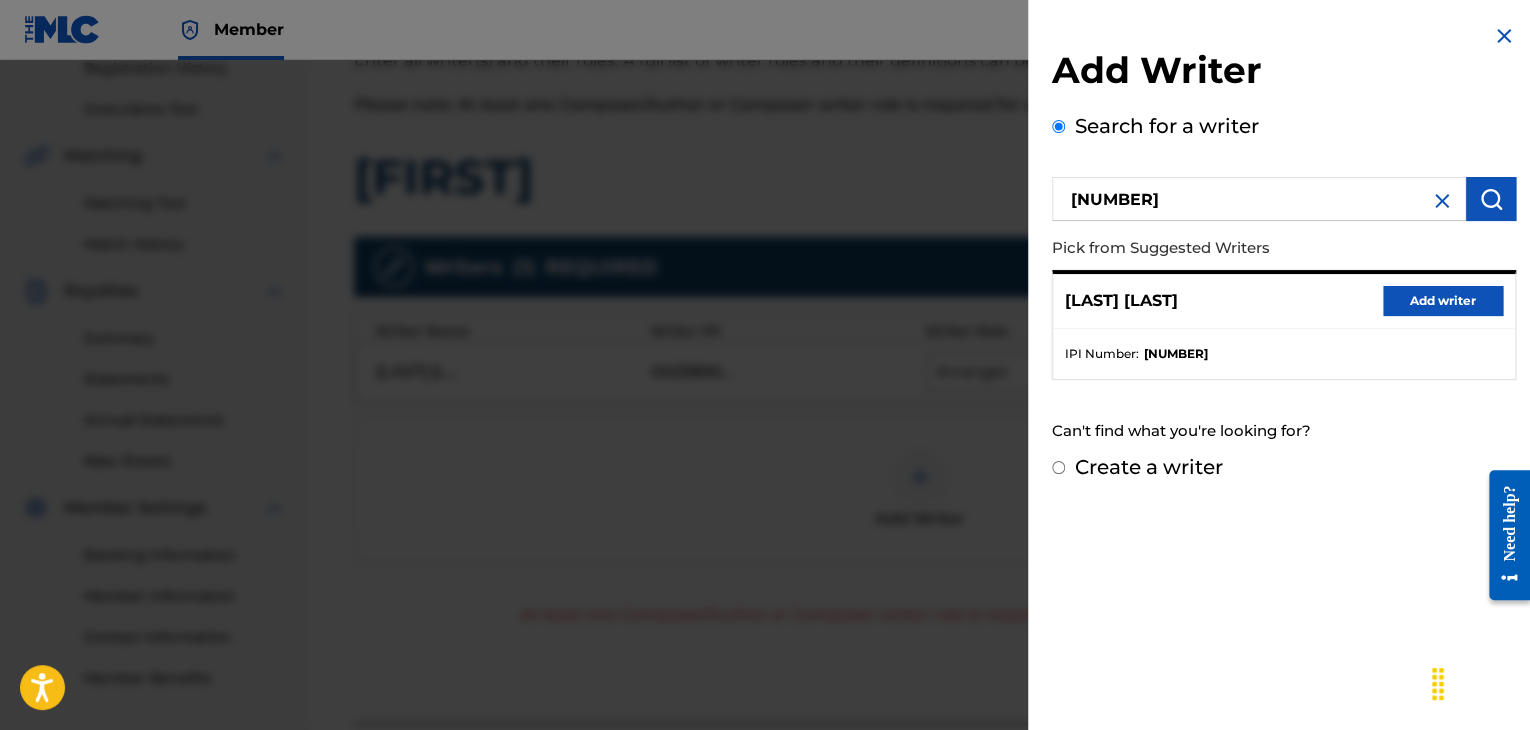 click on "Add writer" at bounding box center (1443, 301) 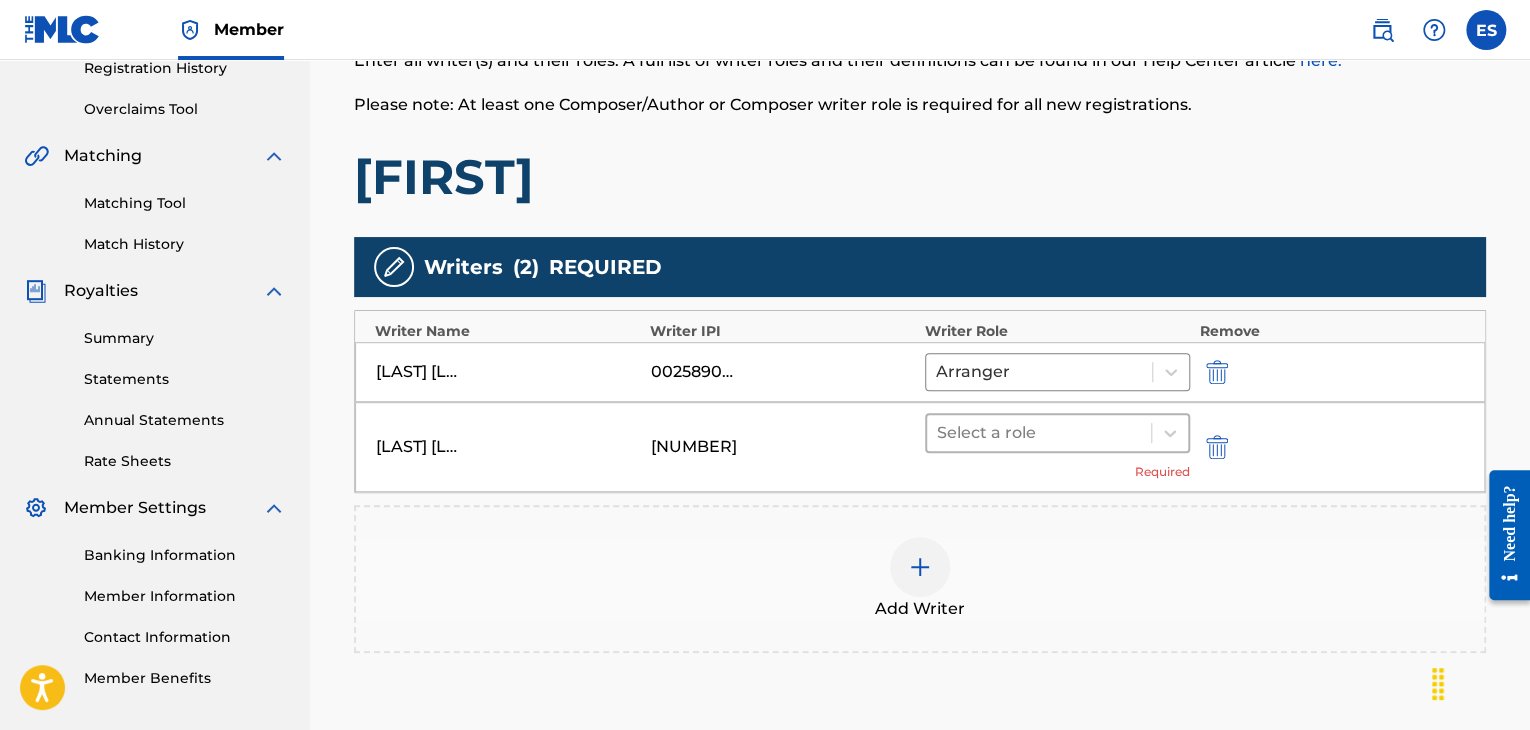click at bounding box center (1039, 433) 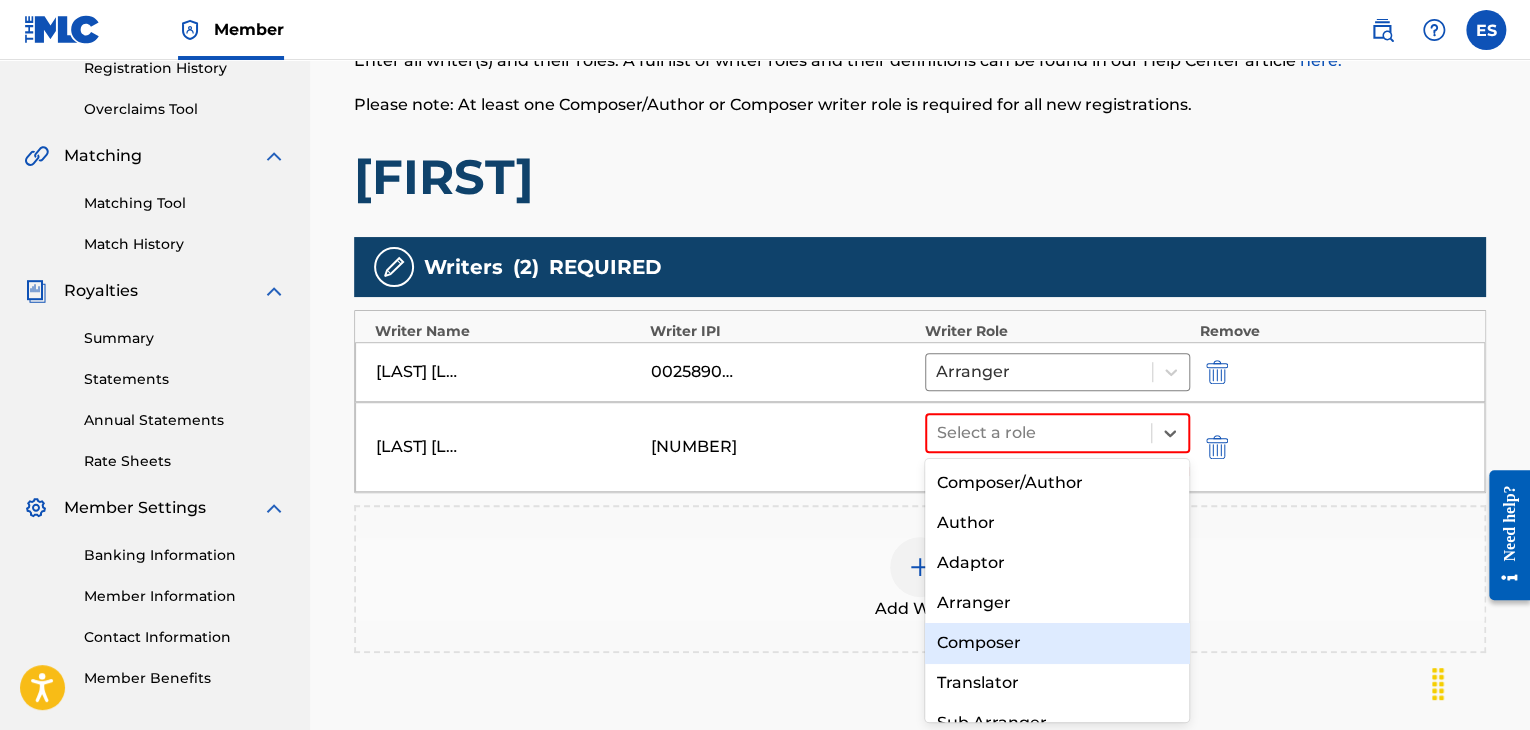 click on "Composer" at bounding box center (1057, 643) 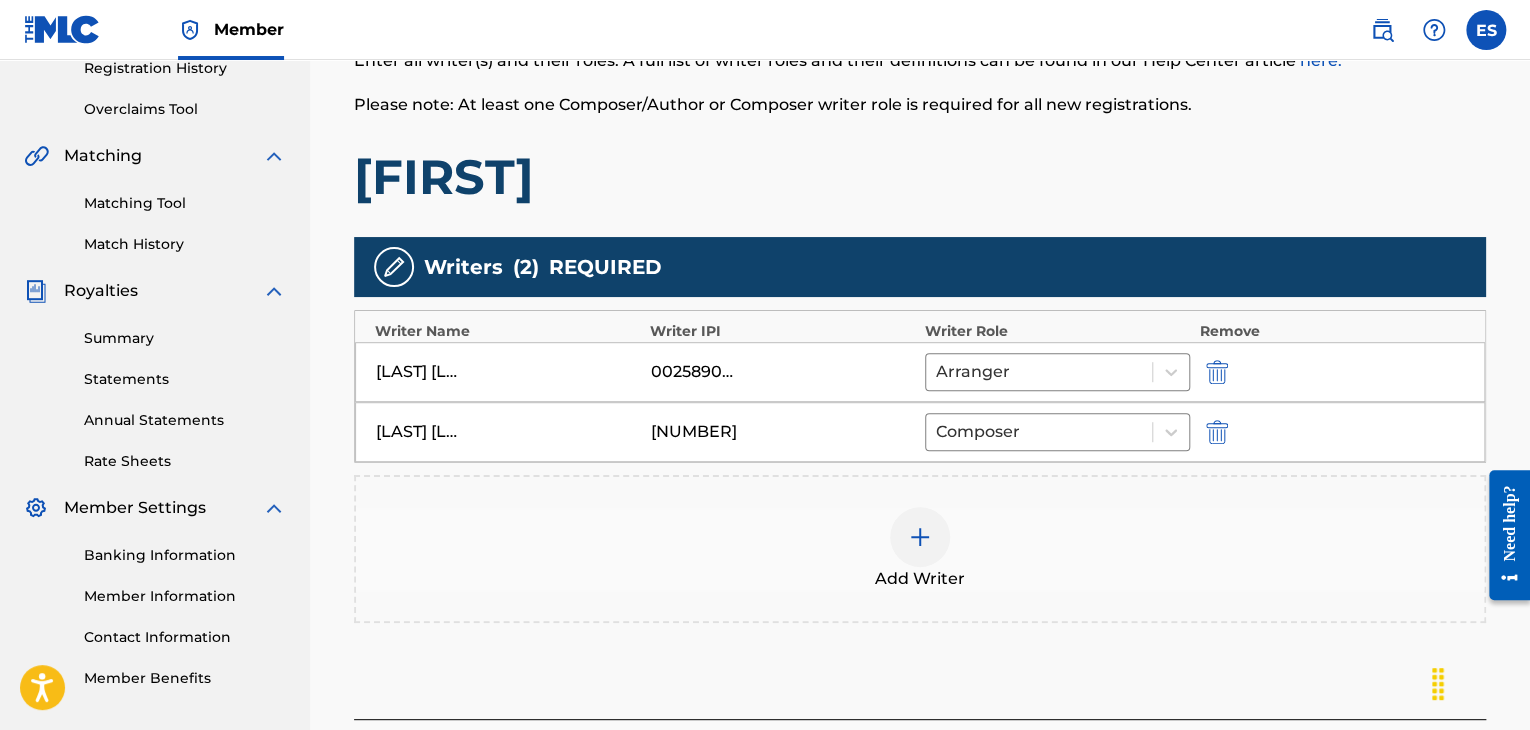 click at bounding box center (920, 537) 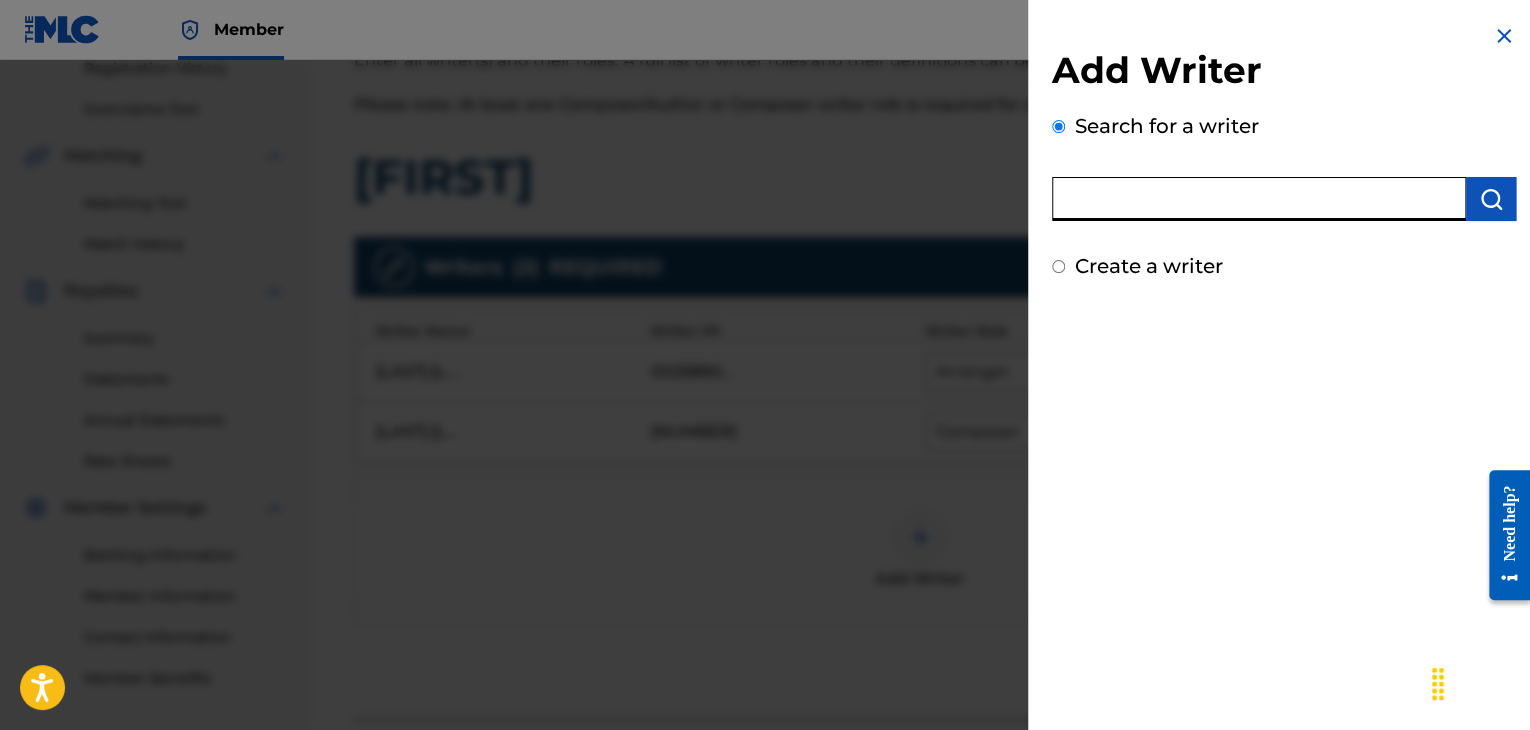 click at bounding box center [1259, 199] 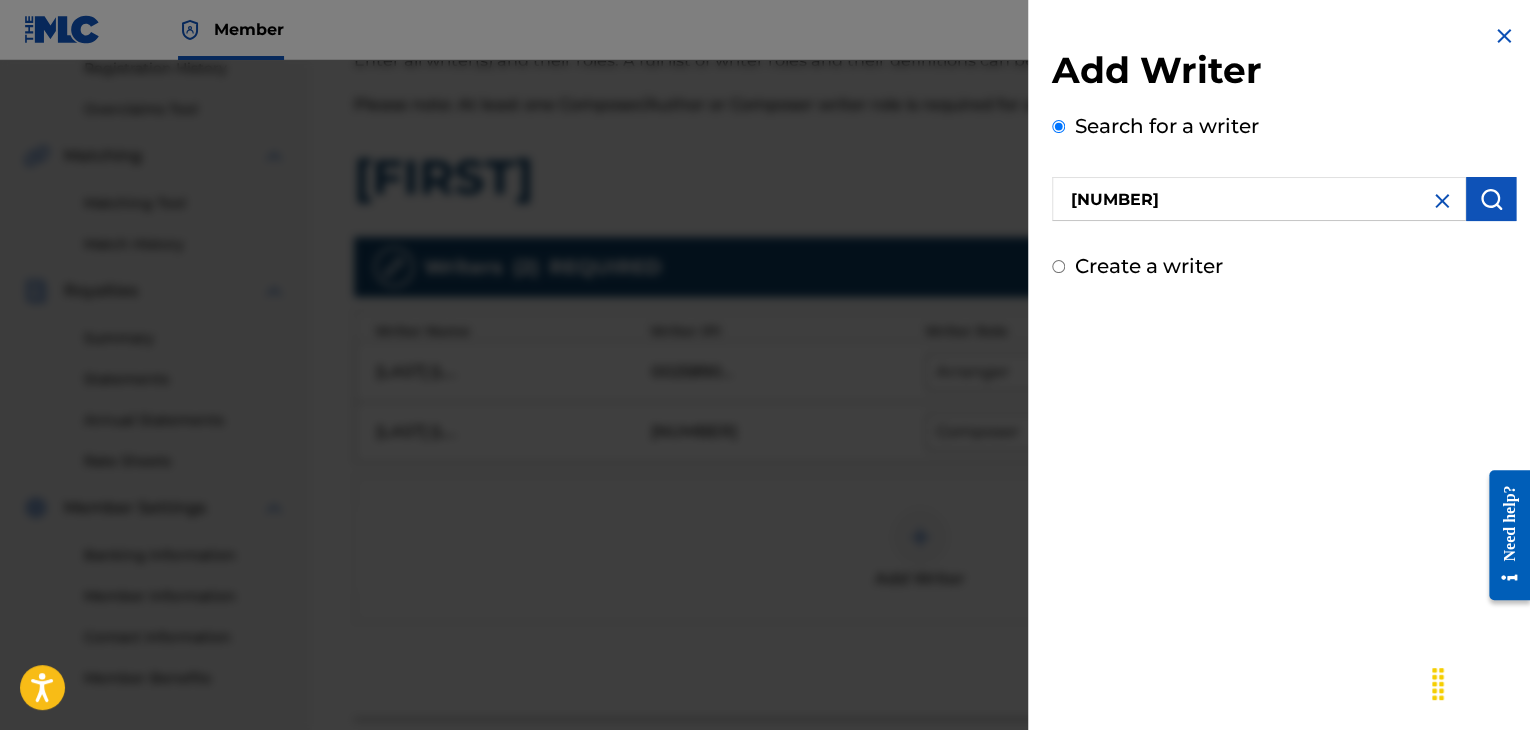 click at bounding box center (1491, 199) 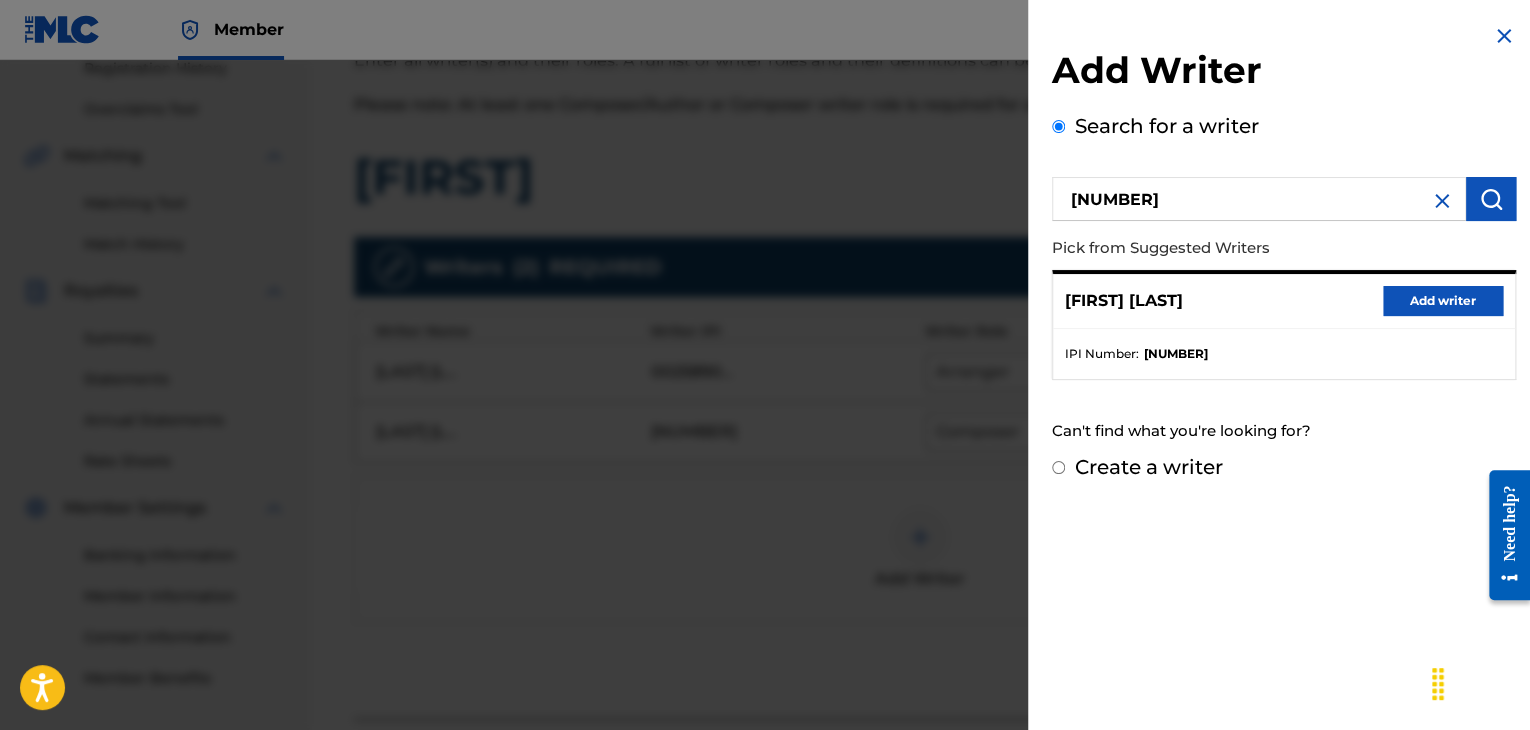 click on "Add writer" at bounding box center [1443, 301] 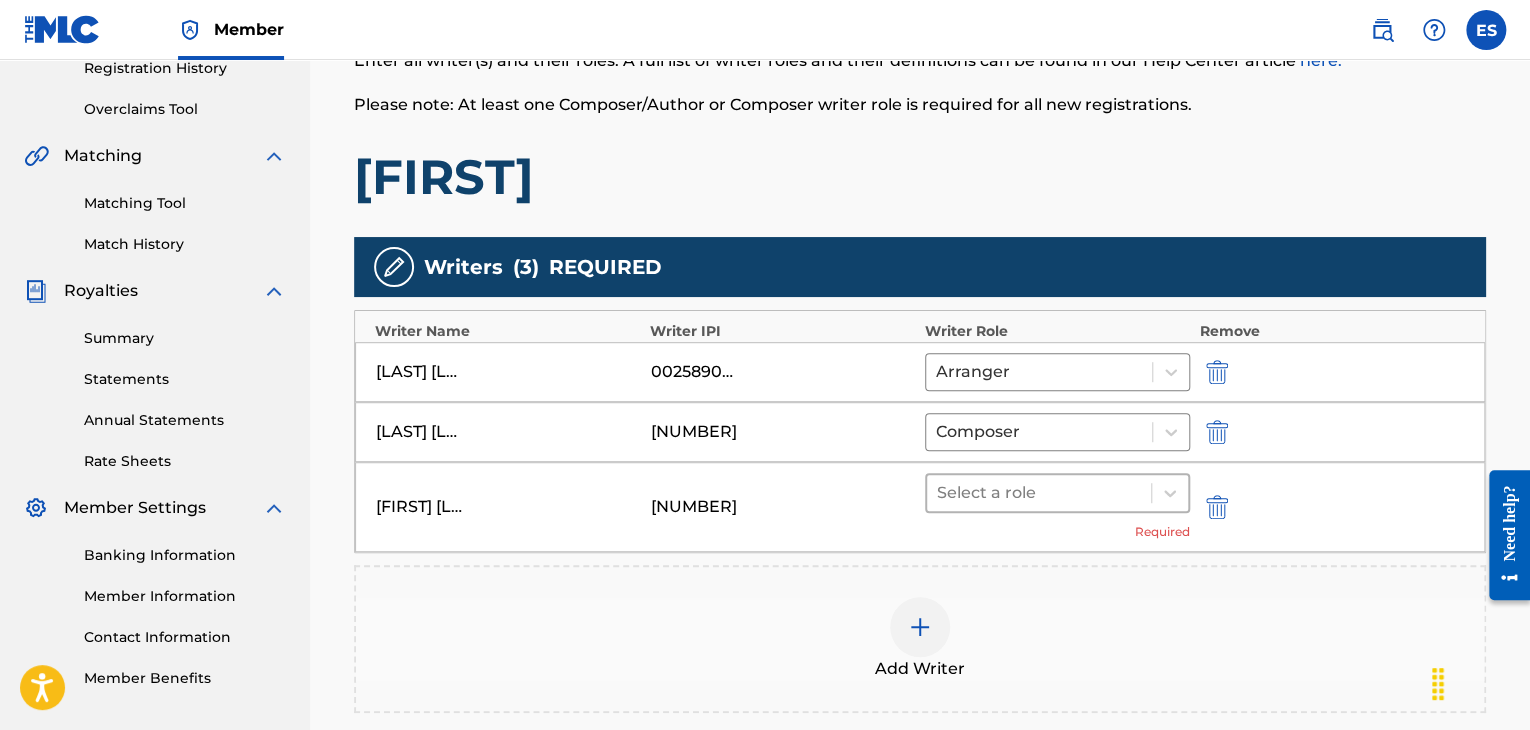 click at bounding box center (1039, 493) 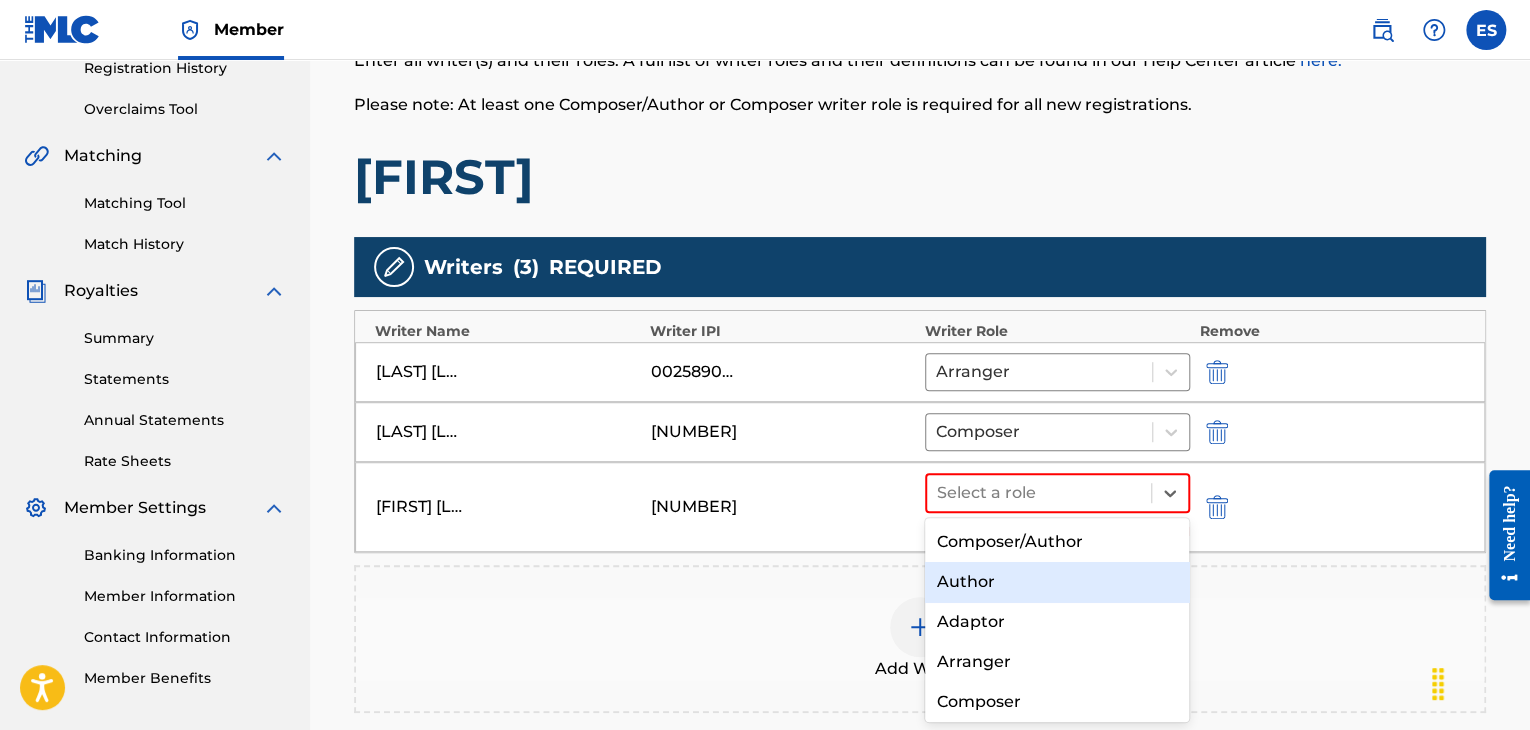 click on "Author" at bounding box center (1057, 582) 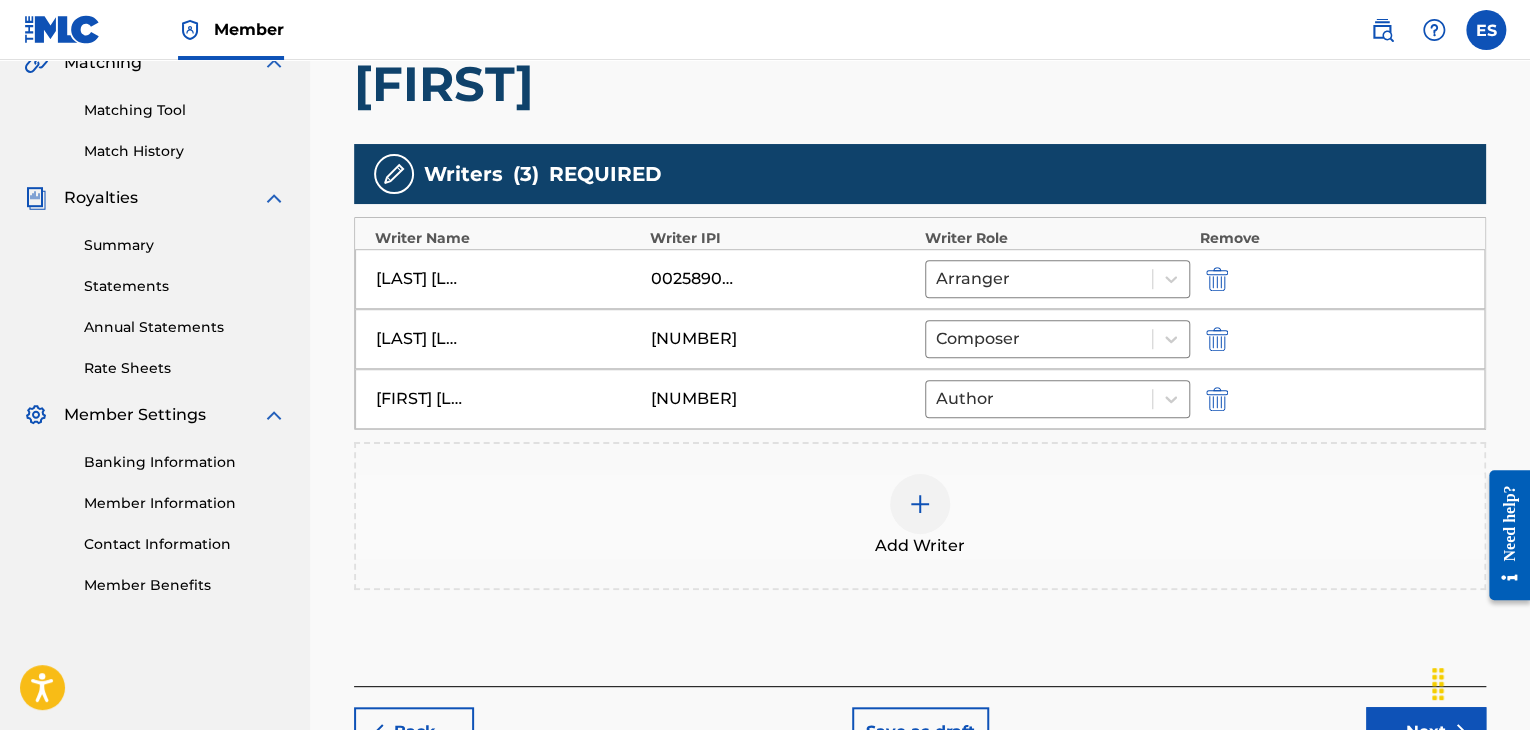 scroll, scrollTop: 590, scrollLeft: 0, axis: vertical 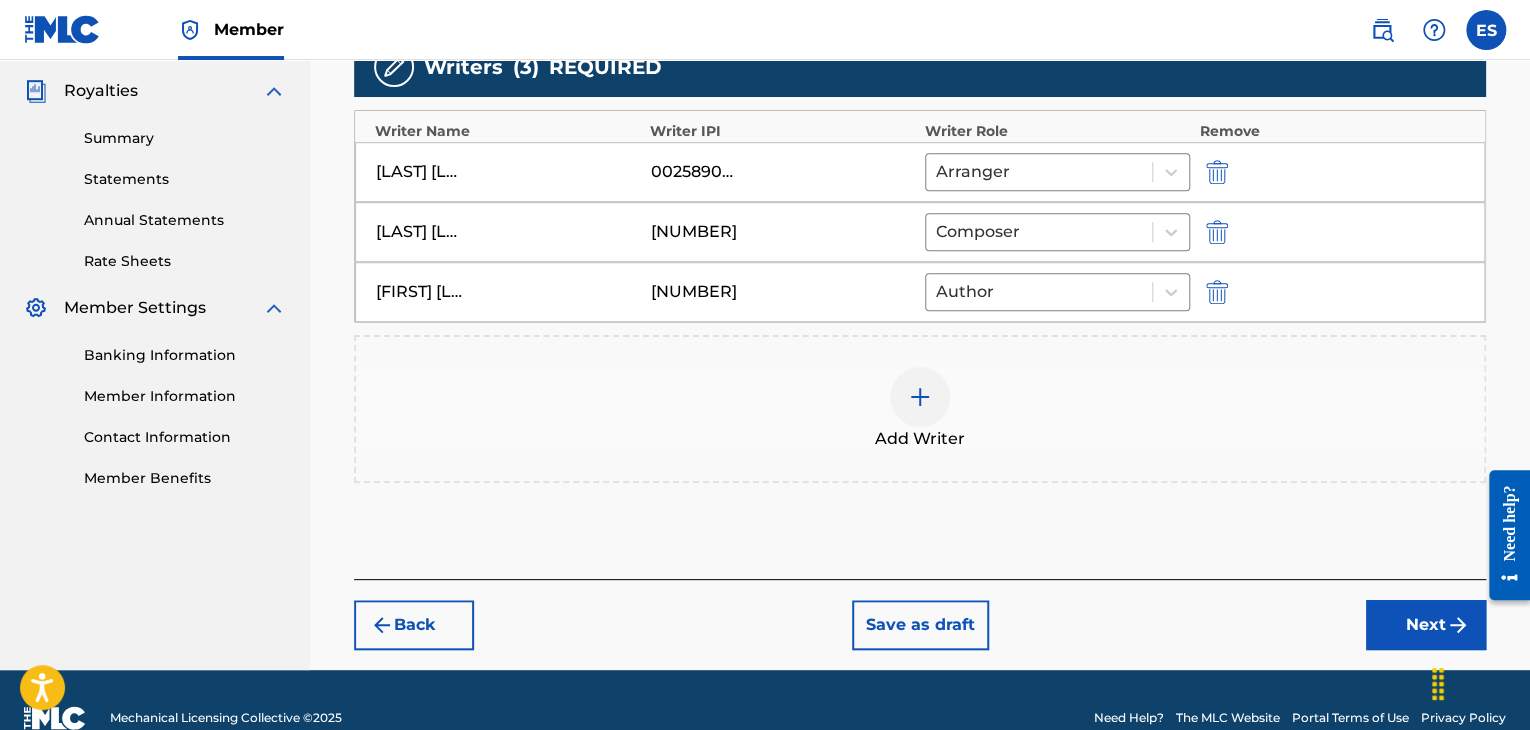 click on "Next" at bounding box center [1426, 625] 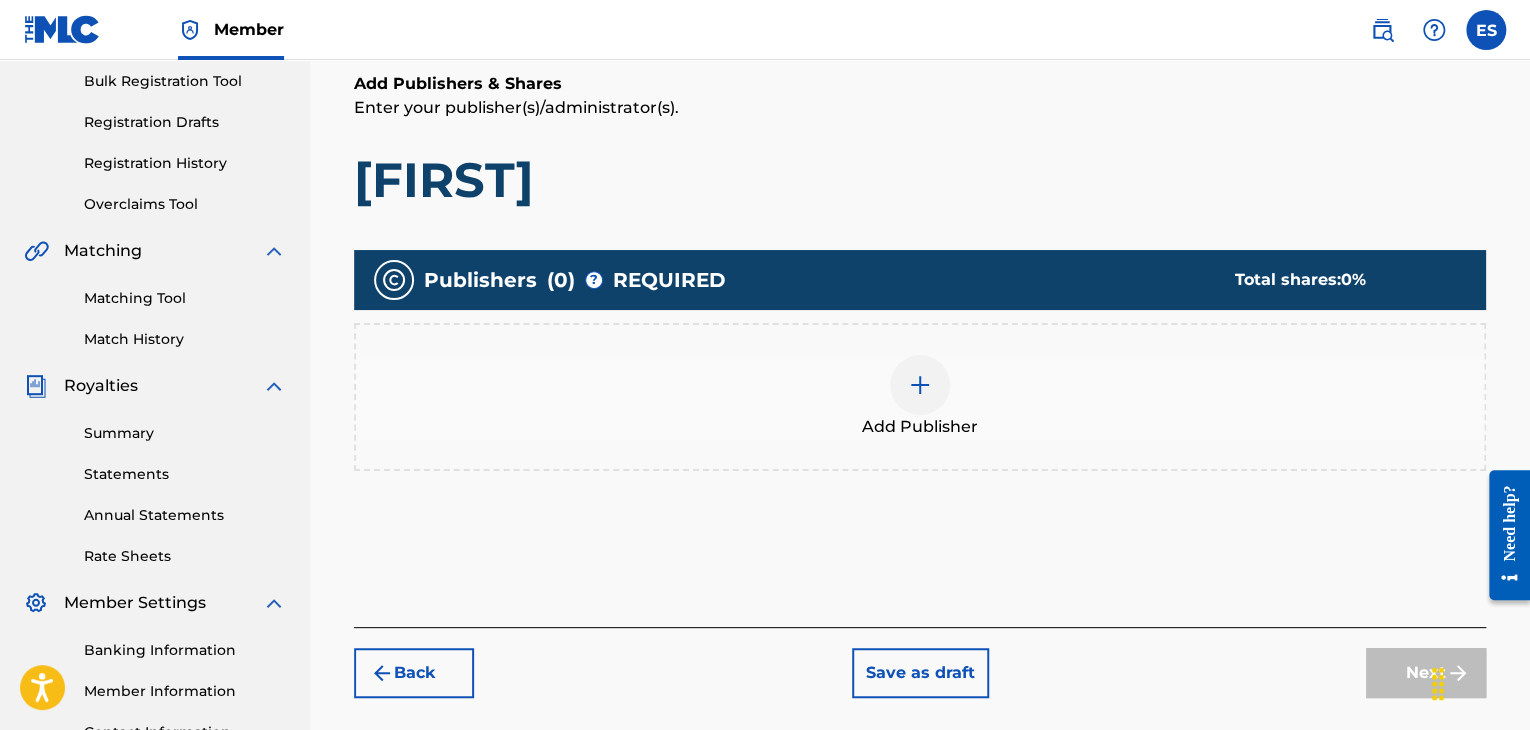 scroll, scrollTop: 413, scrollLeft: 0, axis: vertical 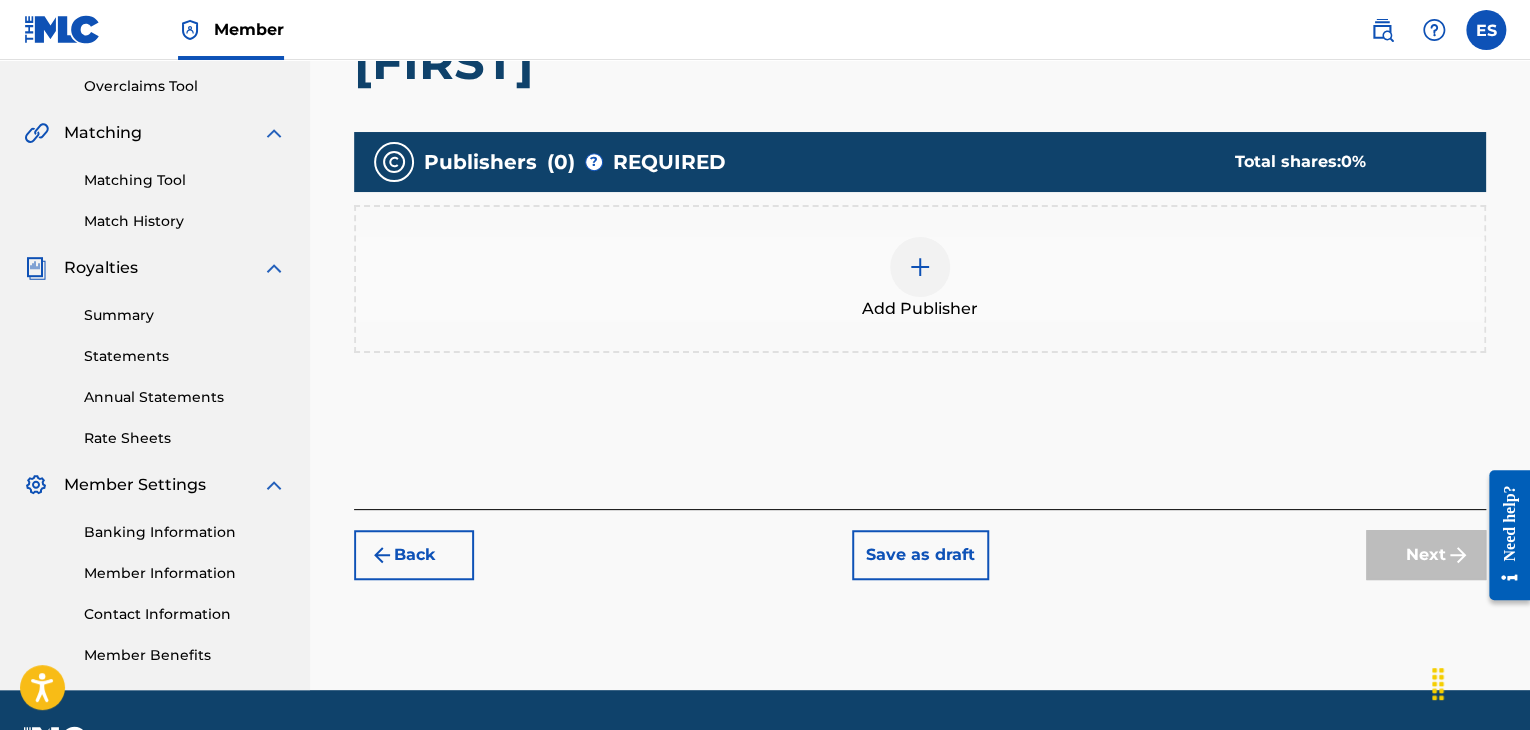 click at bounding box center [920, 267] 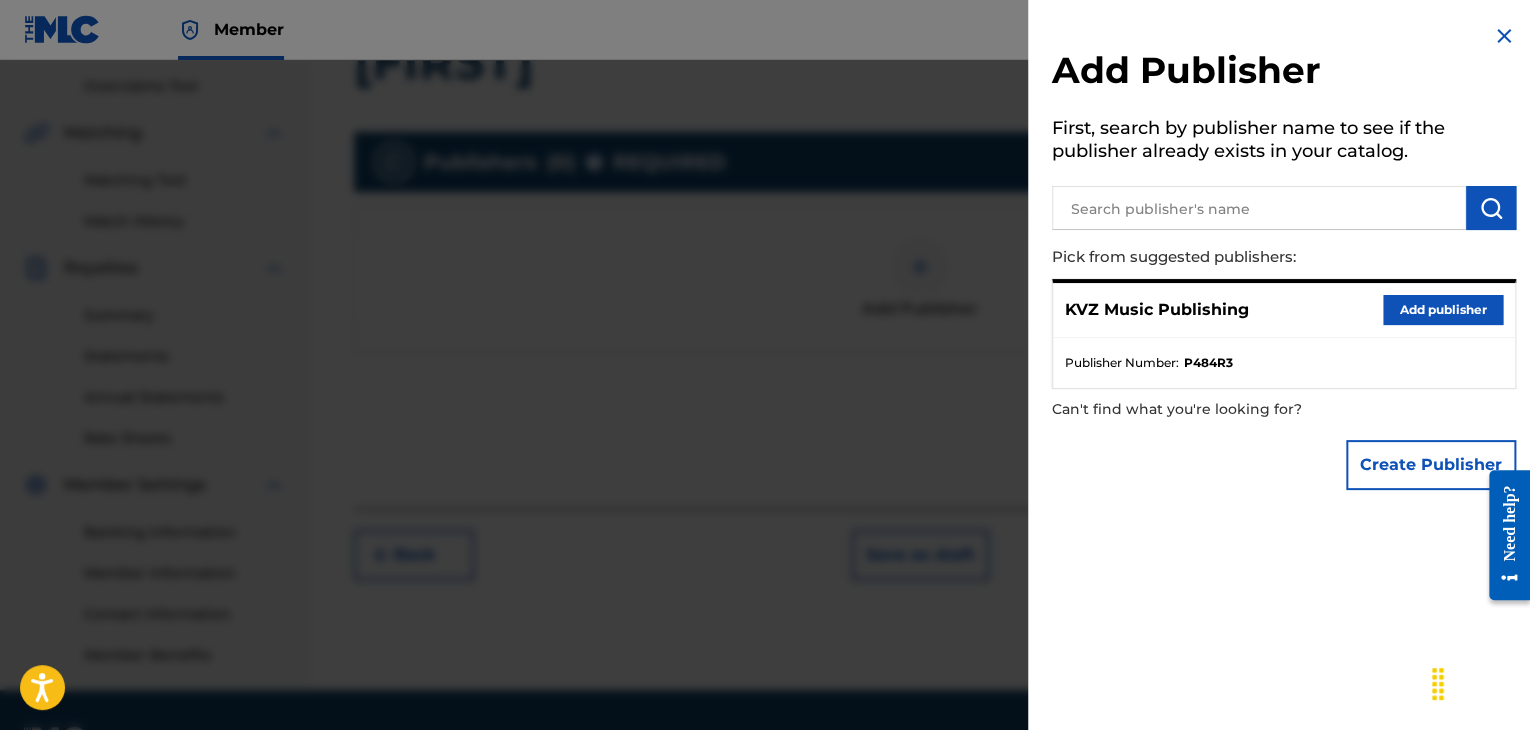 click on "Add publisher" at bounding box center [1443, 310] 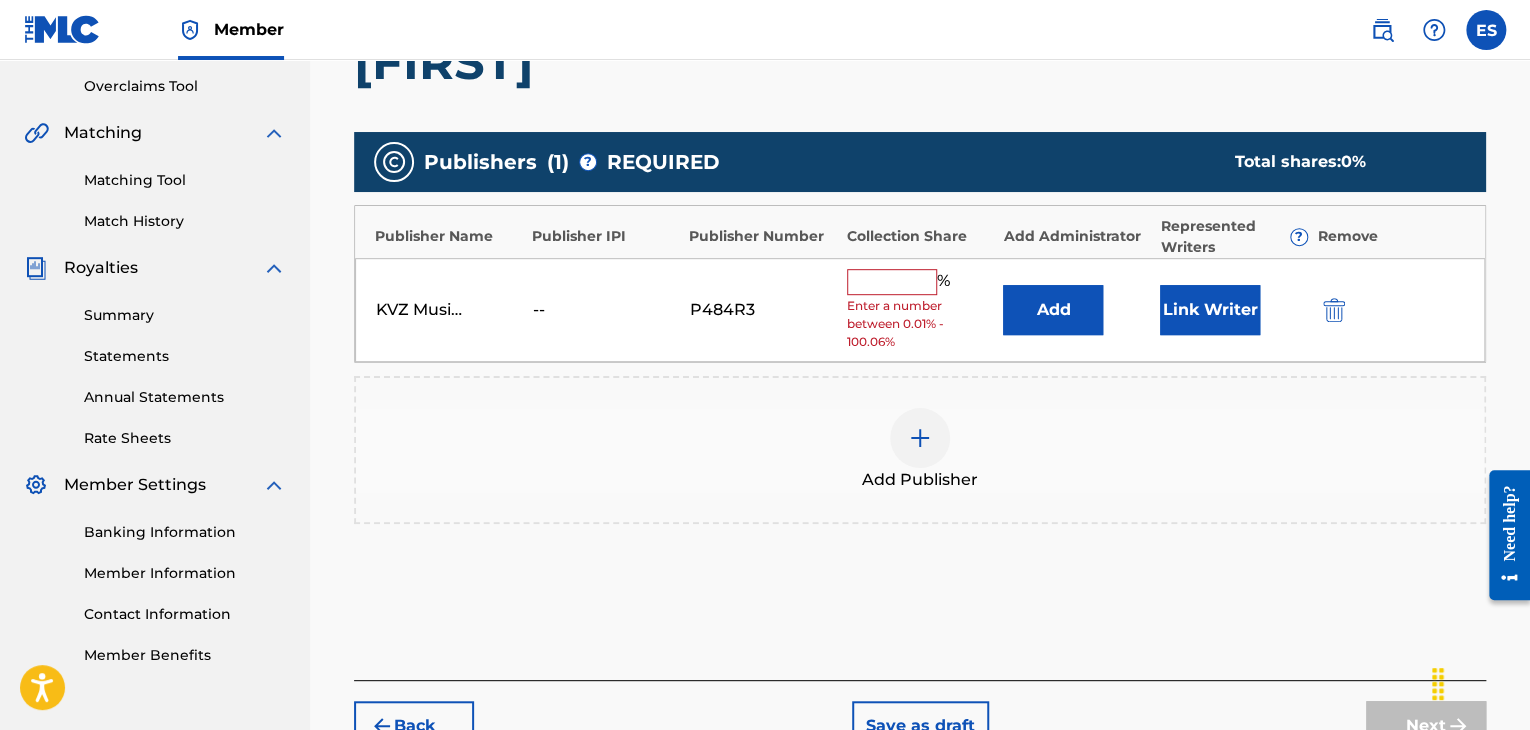 click at bounding box center (892, 282) 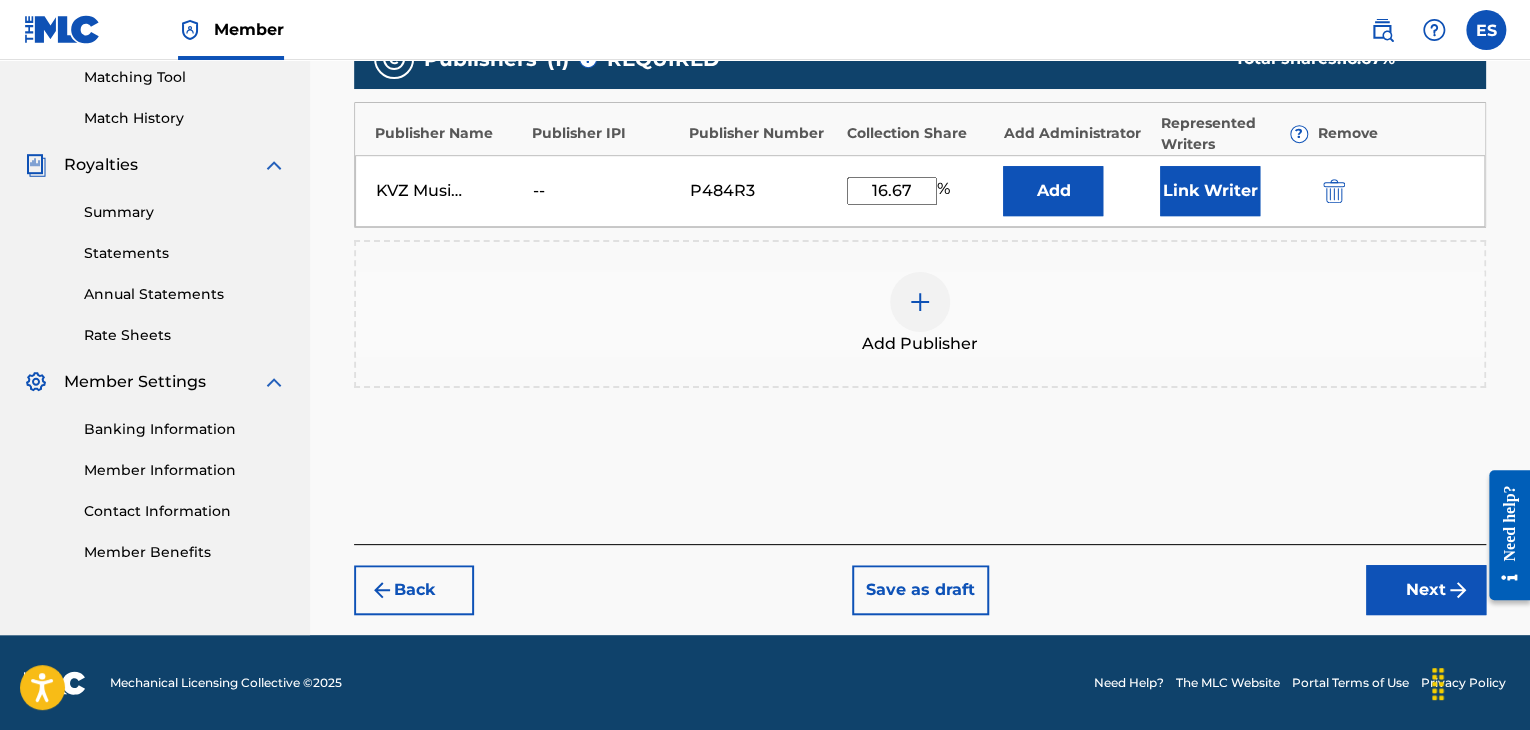drag, startPoint x: 1392, startPoint y: 583, endPoint x: 1344, endPoint y: 552, distance: 57.14018 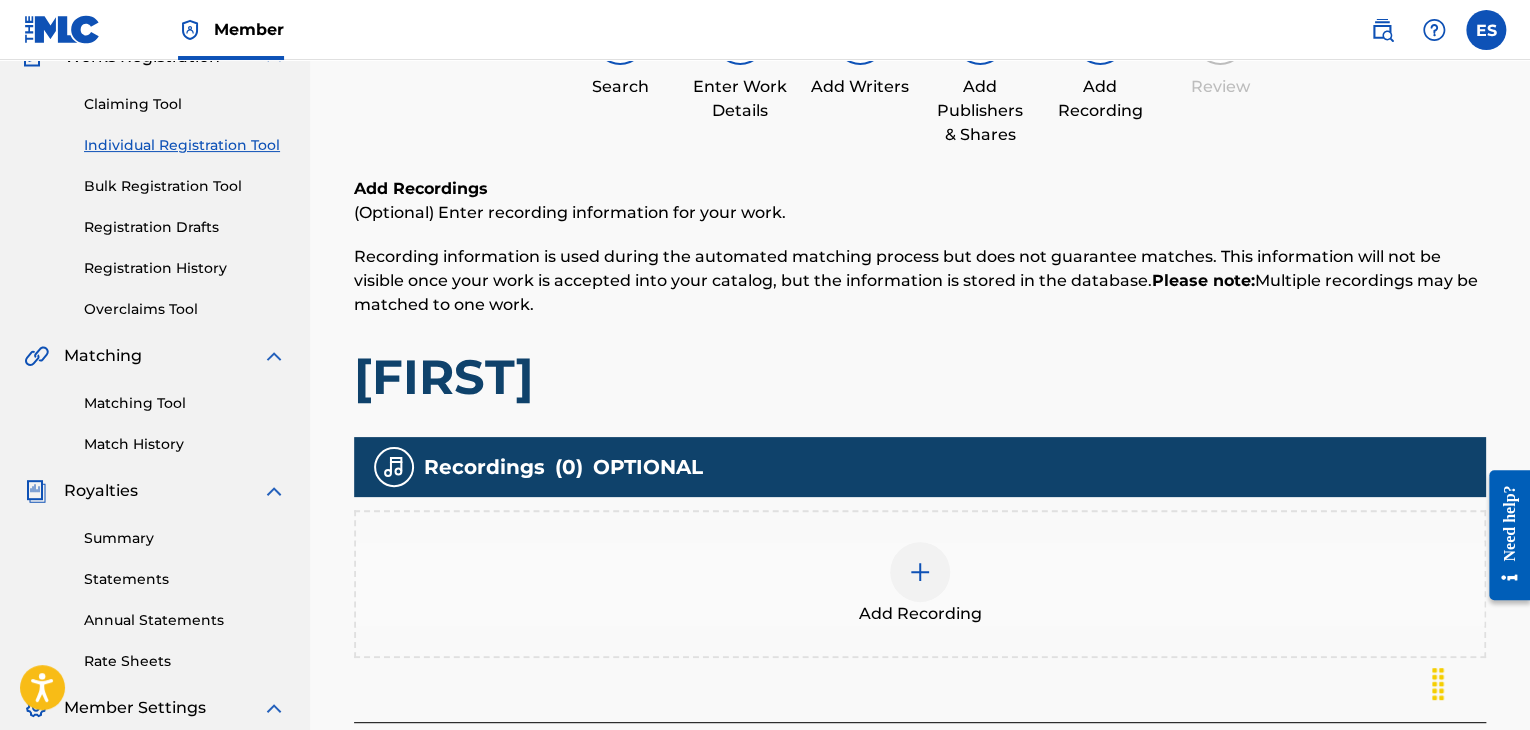 scroll, scrollTop: 390, scrollLeft: 0, axis: vertical 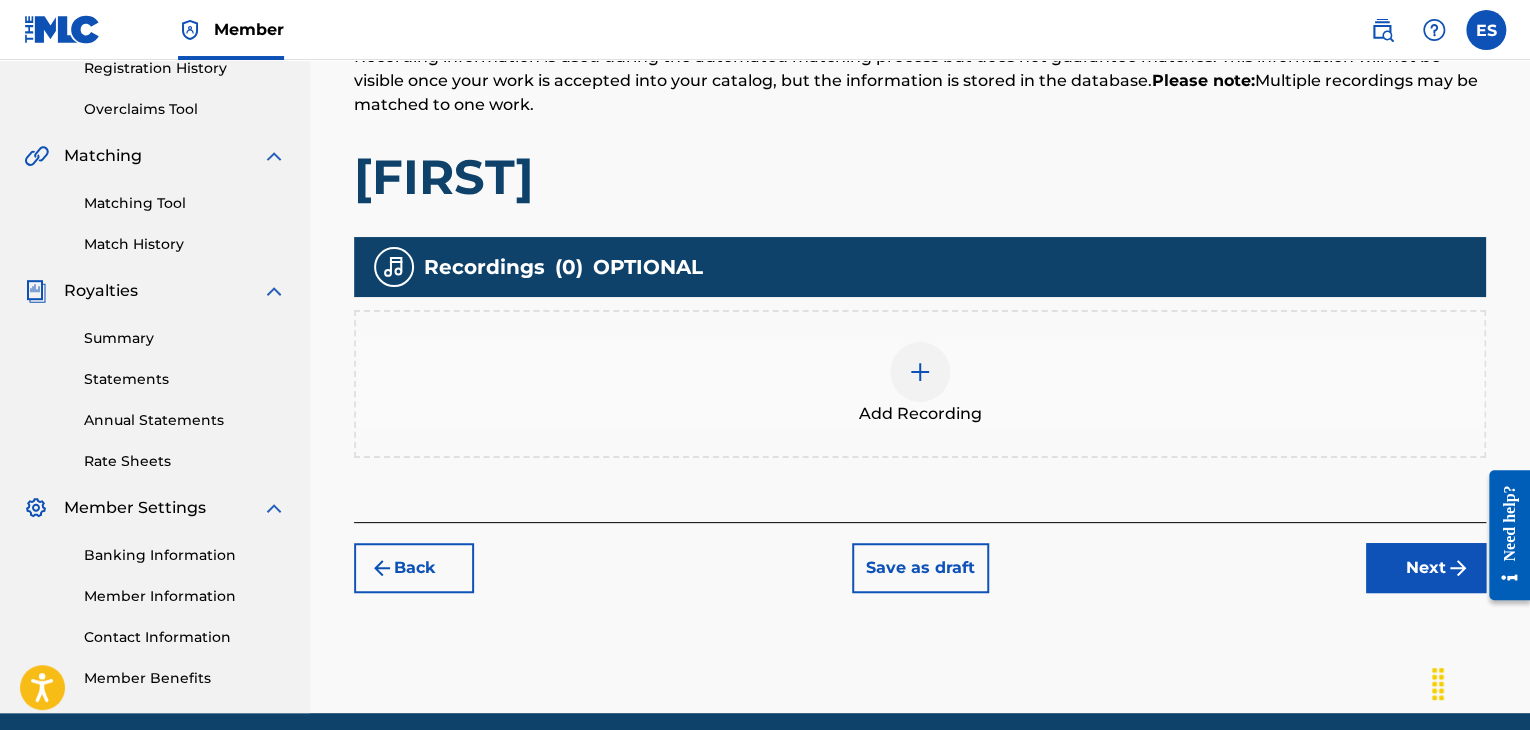 click at bounding box center (920, 372) 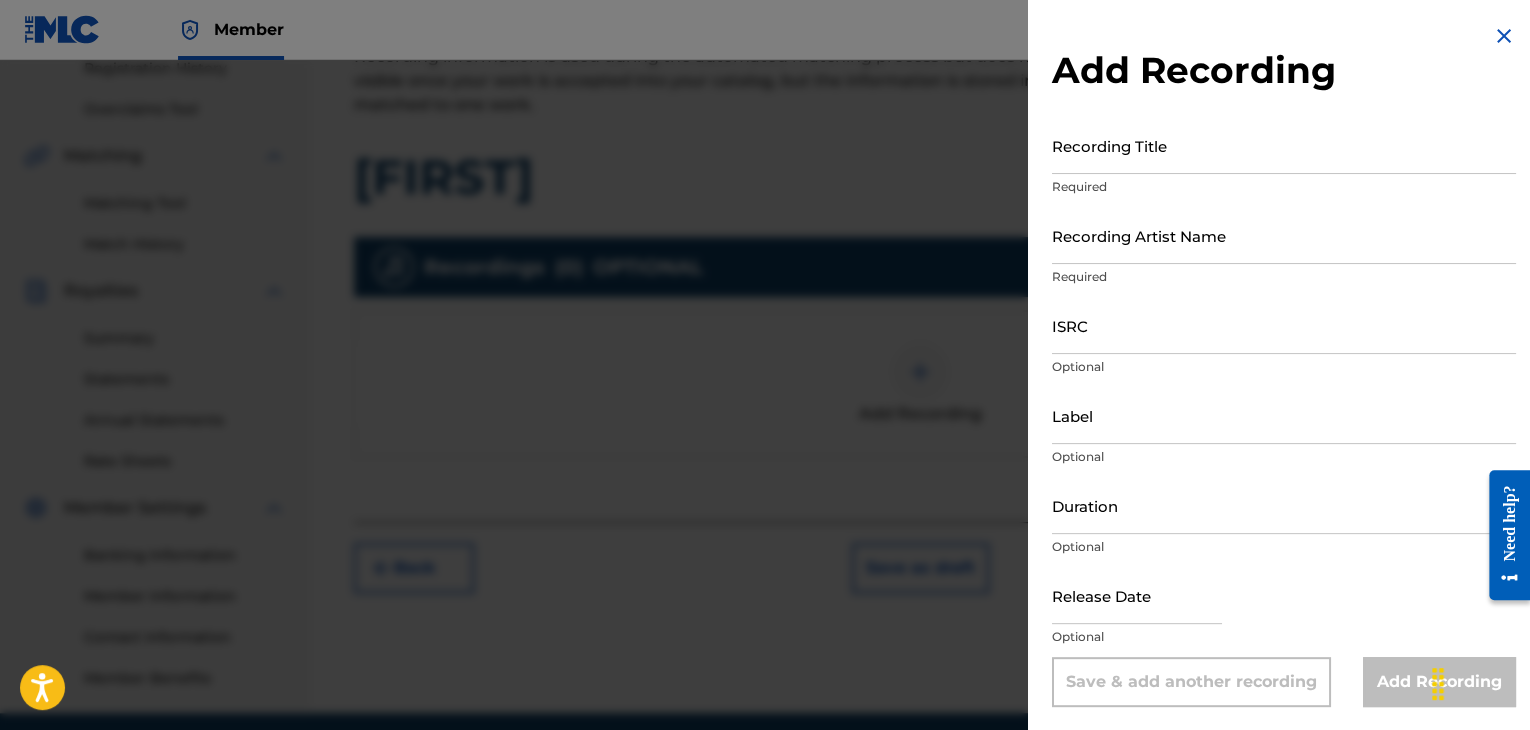click on "Recording Title" at bounding box center (1284, 145) 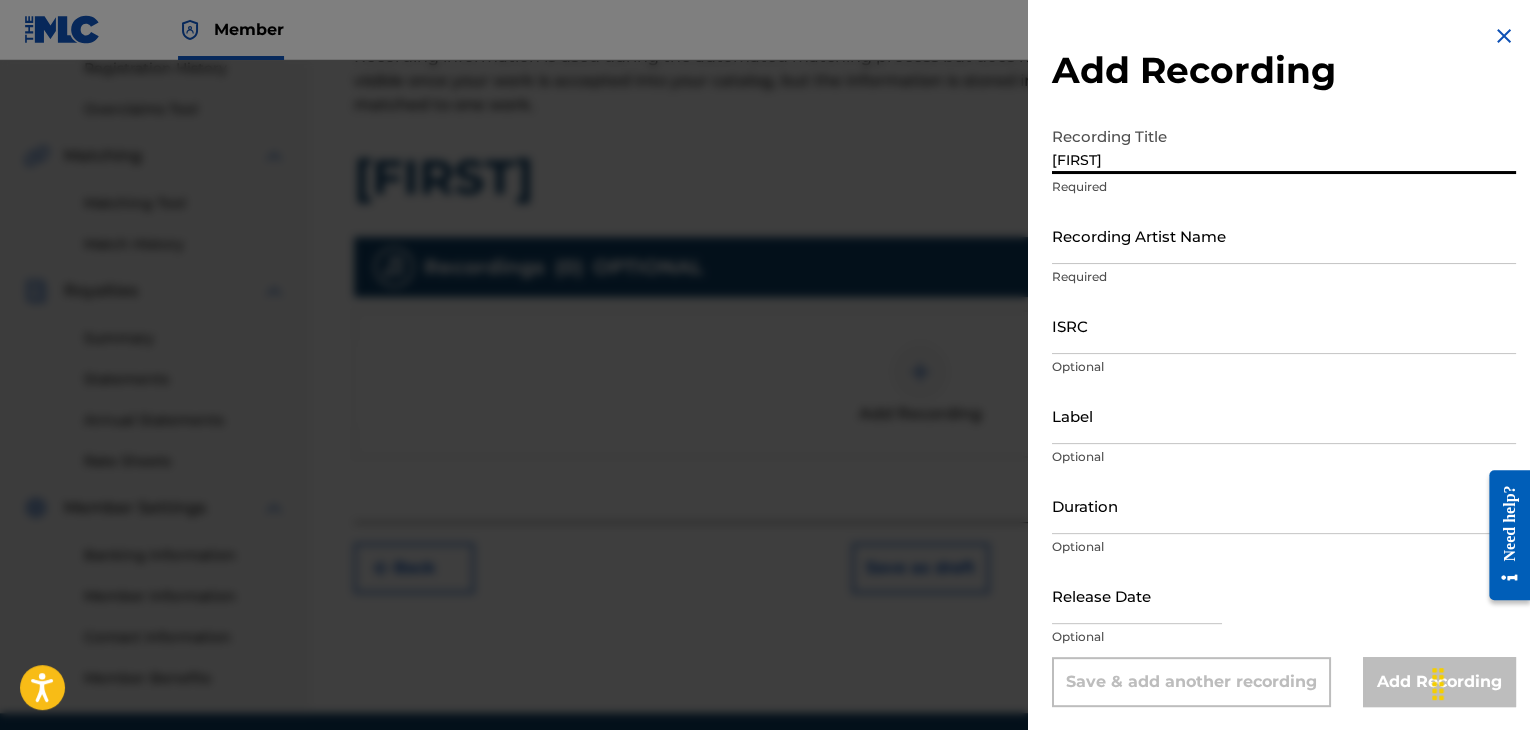 click on "Recording Artist Name" at bounding box center [1284, 235] 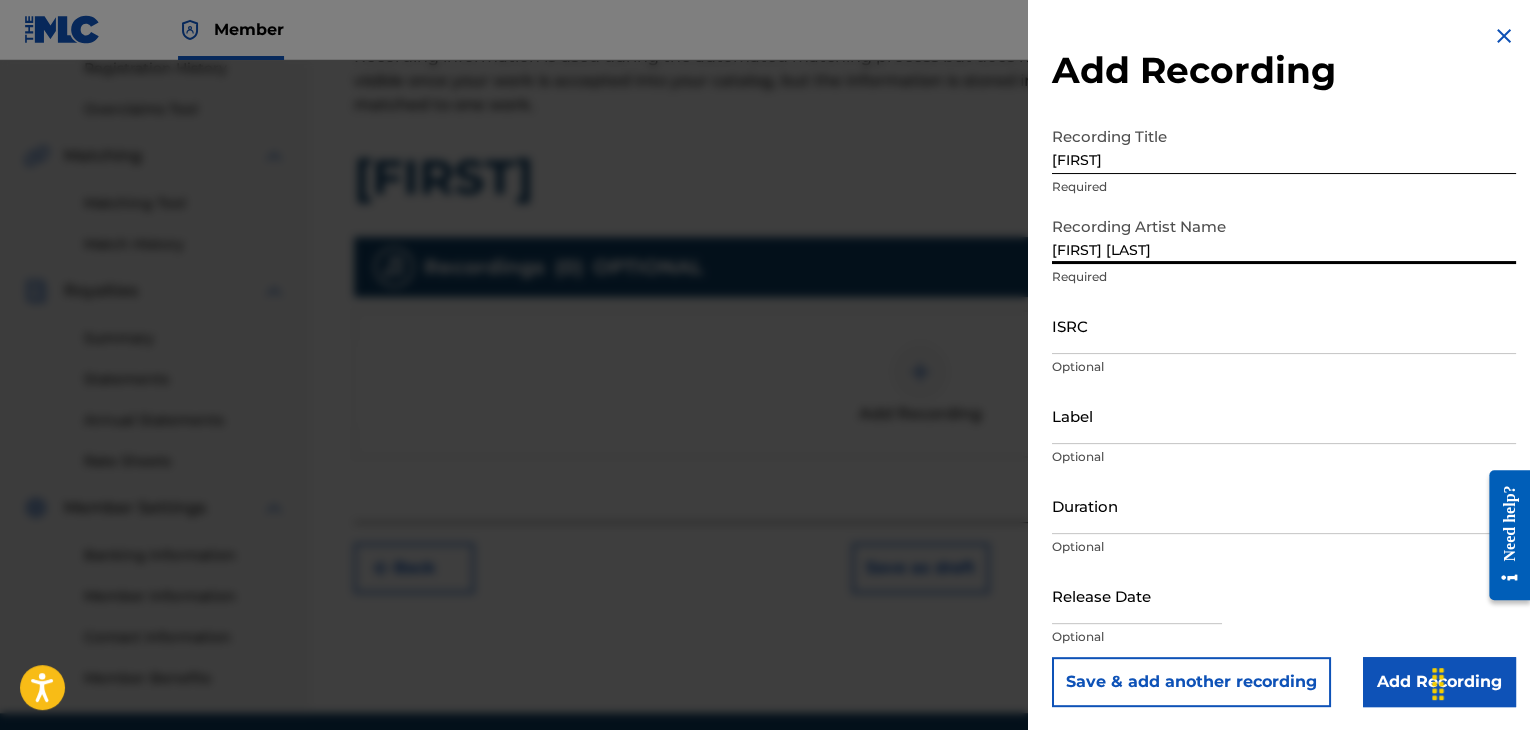 click on "ISRC" at bounding box center [1284, 325] 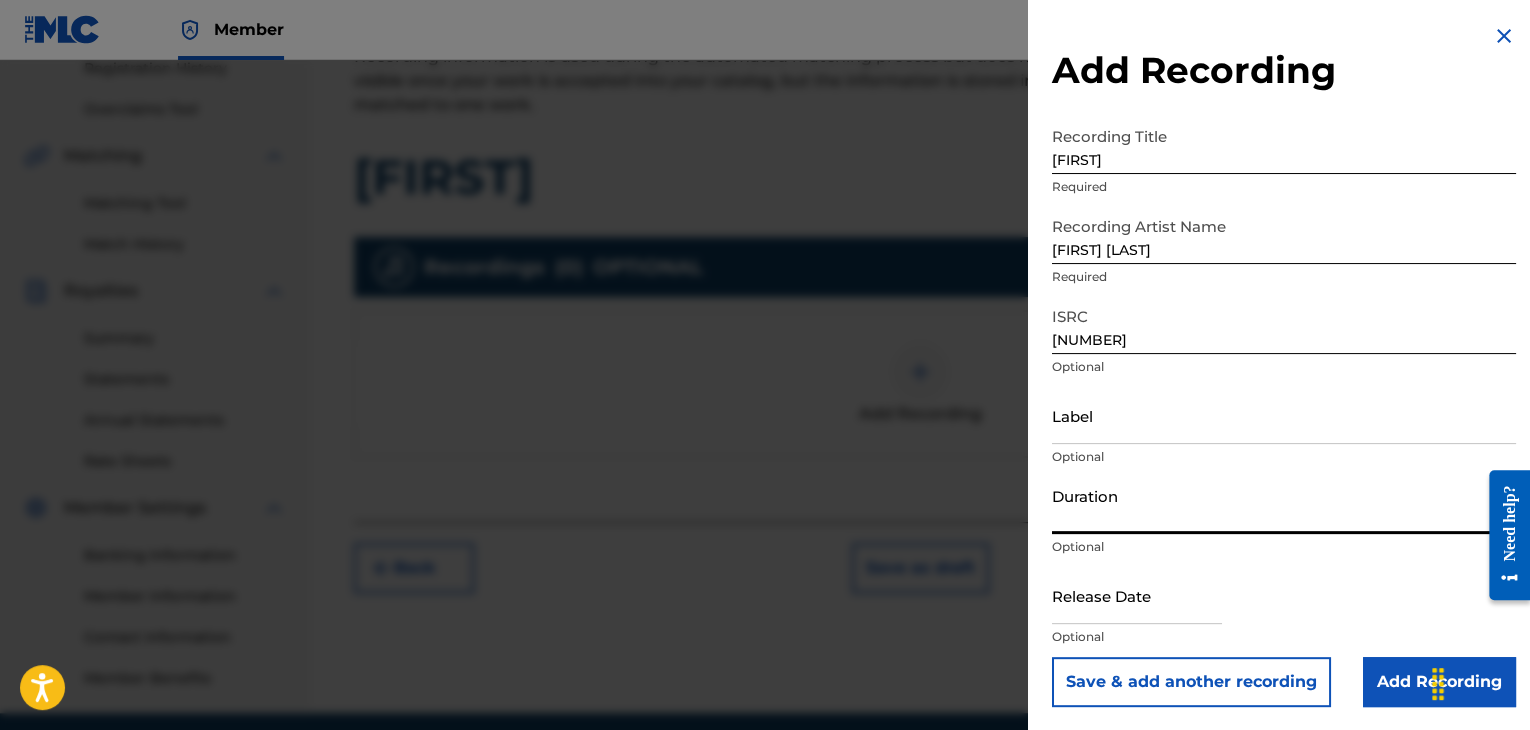 drag, startPoint x: 1125, startPoint y: 515, endPoint x: 1142, endPoint y: 468, distance: 49.979996 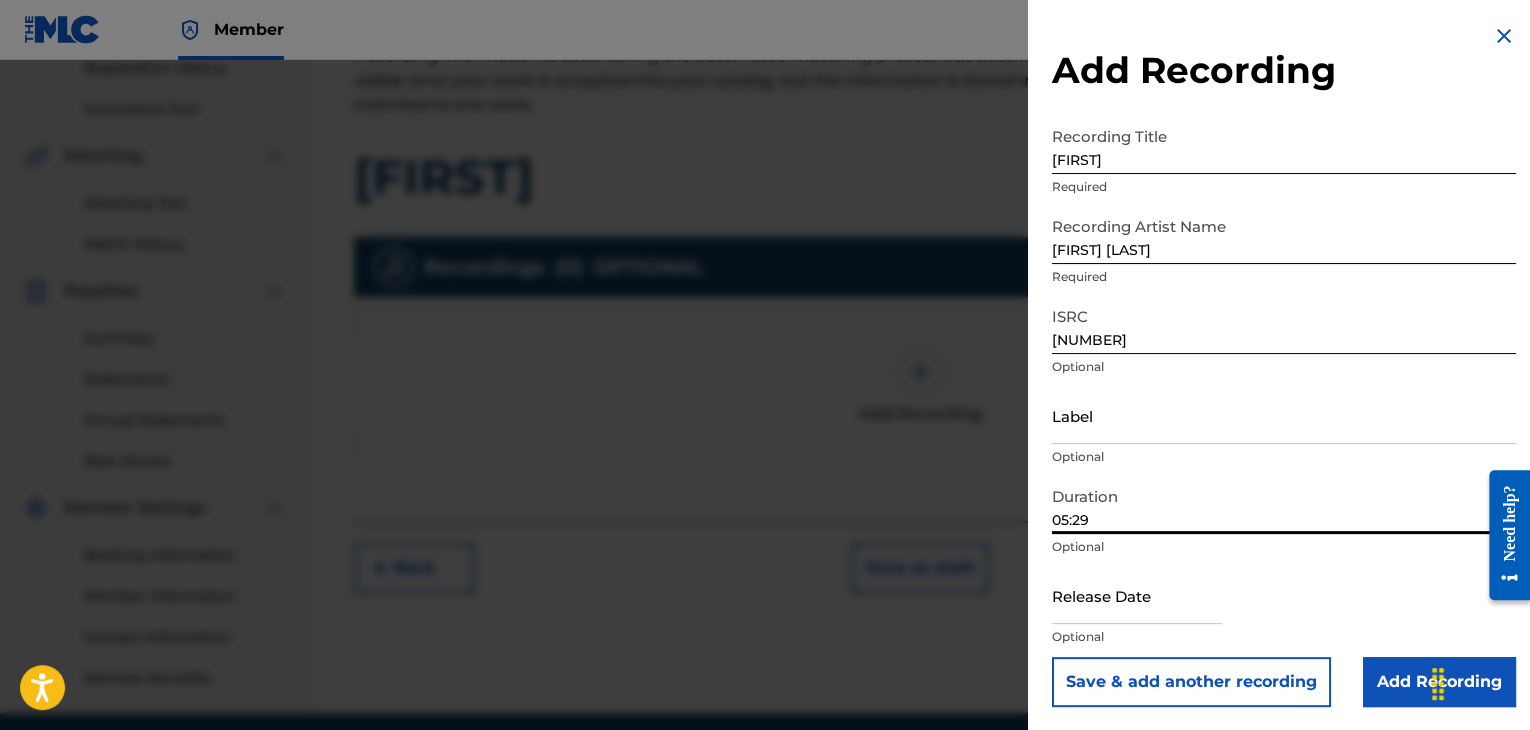 click on "Add Recording" at bounding box center [1439, 682] 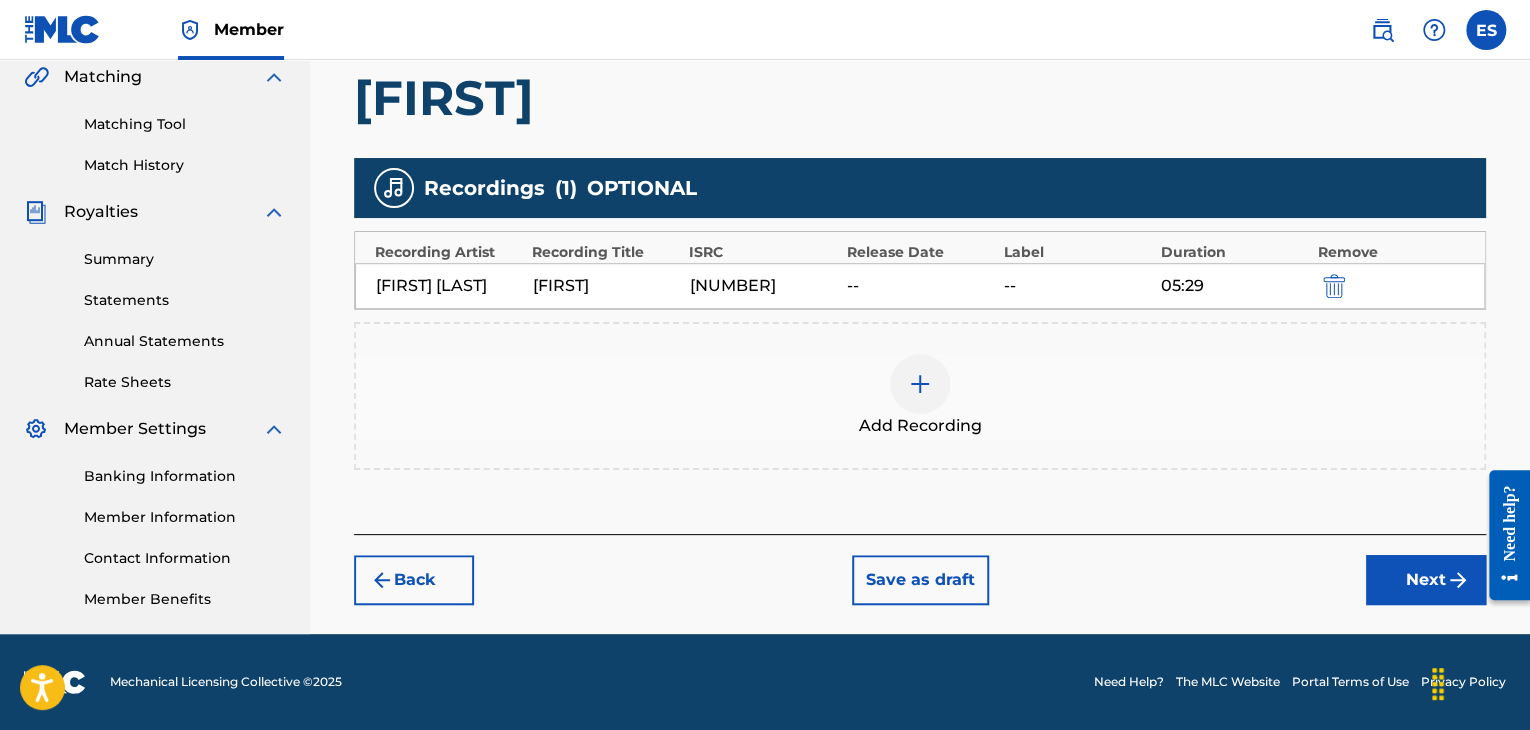 click on "Next" at bounding box center (1426, 580) 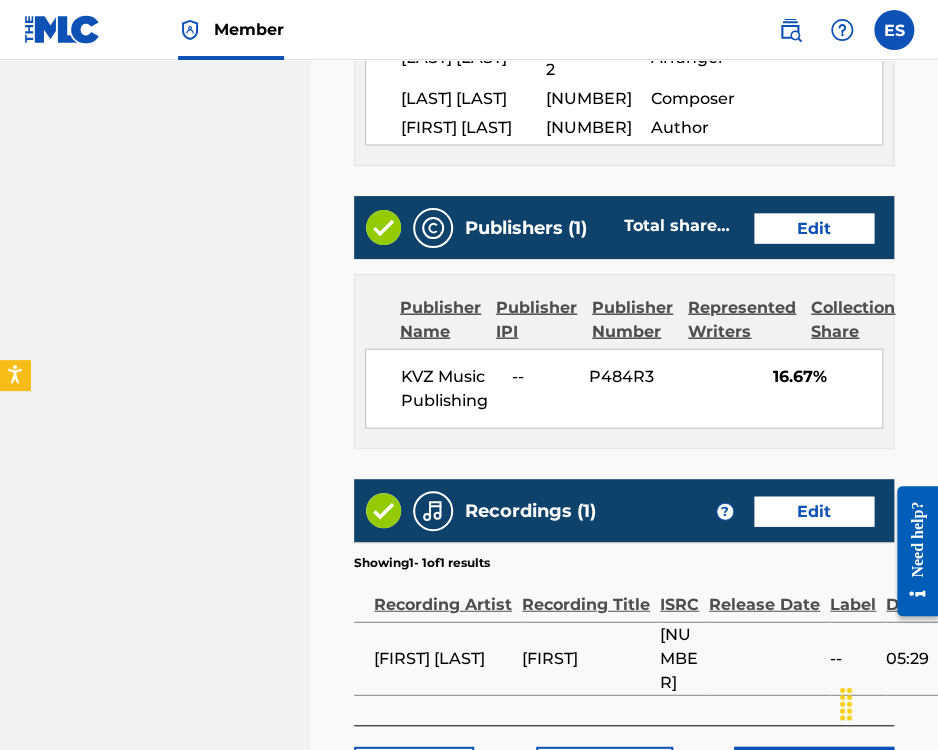 scroll, scrollTop: 1422, scrollLeft: 0, axis: vertical 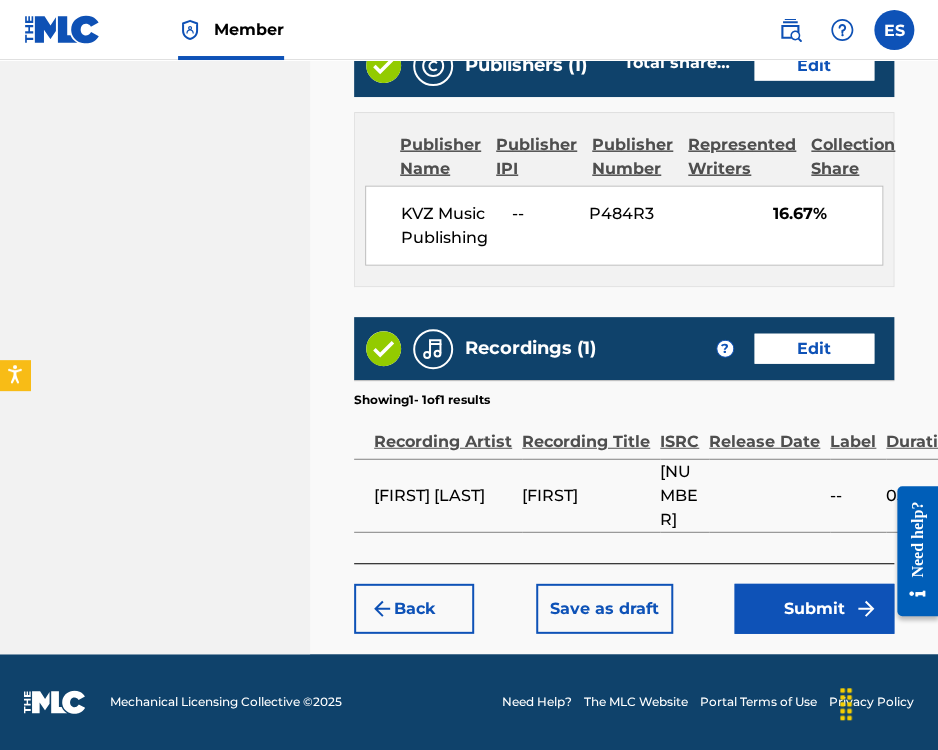 click on "Submit" at bounding box center [814, 609] 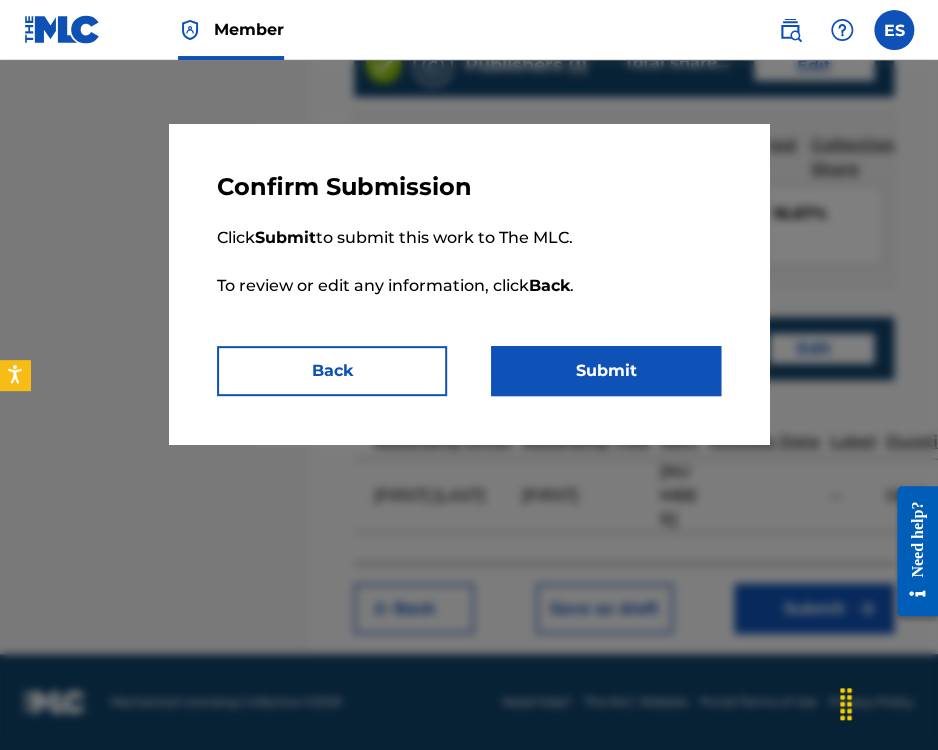 click on "Submit" at bounding box center [606, 371] 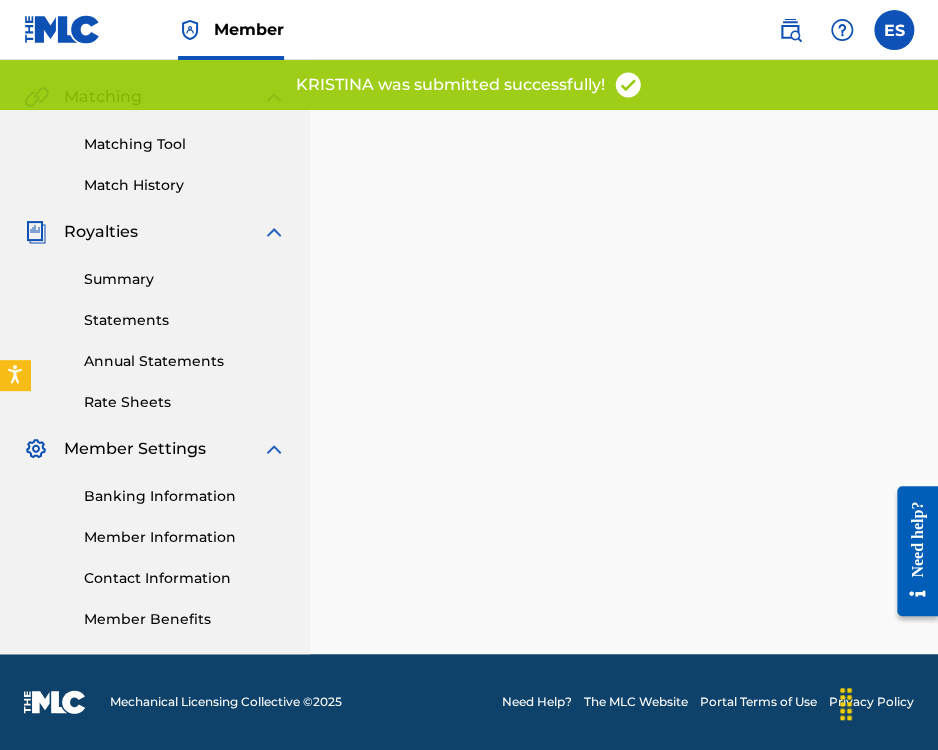 scroll, scrollTop: 0, scrollLeft: 0, axis: both 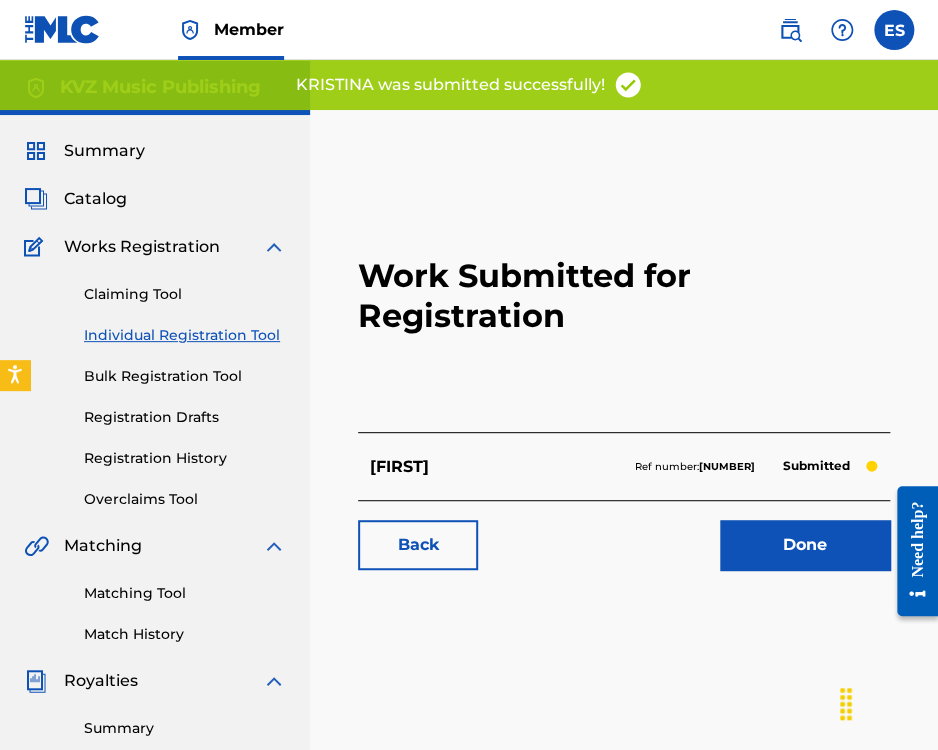 click on "Individual Registration Tool" at bounding box center (185, 335) 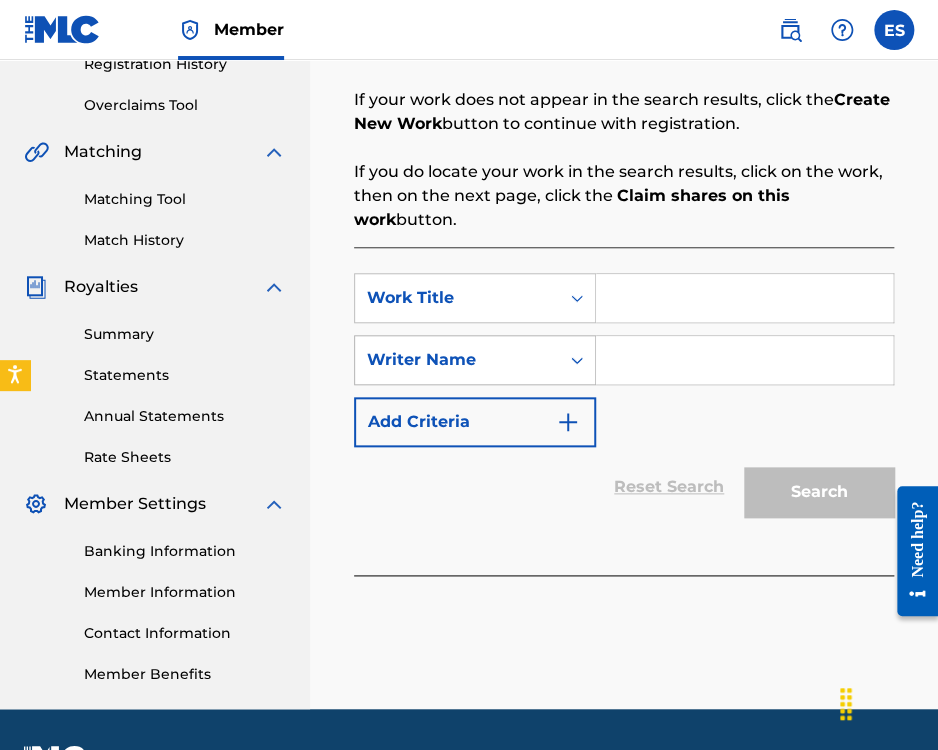 scroll, scrollTop: 400, scrollLeft: 0, axis: vertical 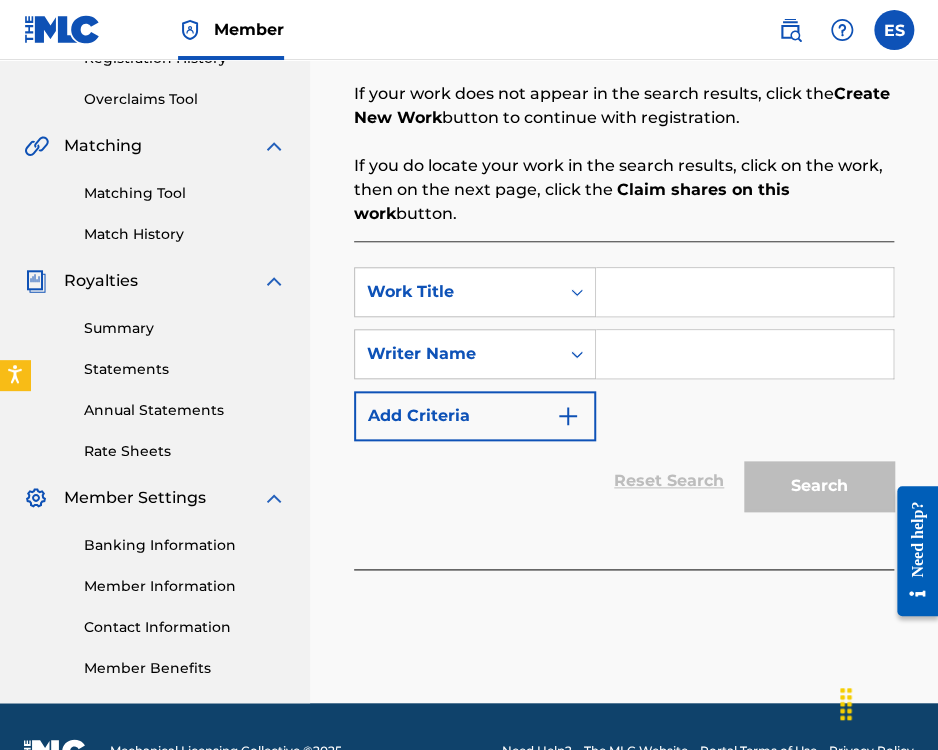 click at bounding box center [744, 292] 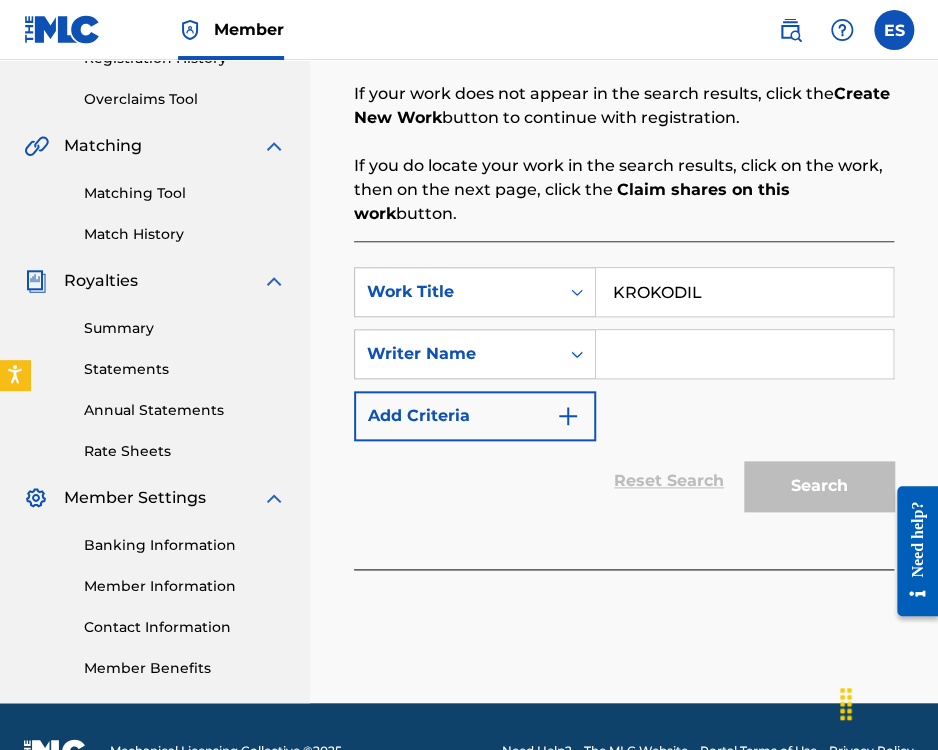 drag, startPoint x: 641, startPoint y: 352, endPoint x: 651, endPoint y: 409, distance: 57.870544 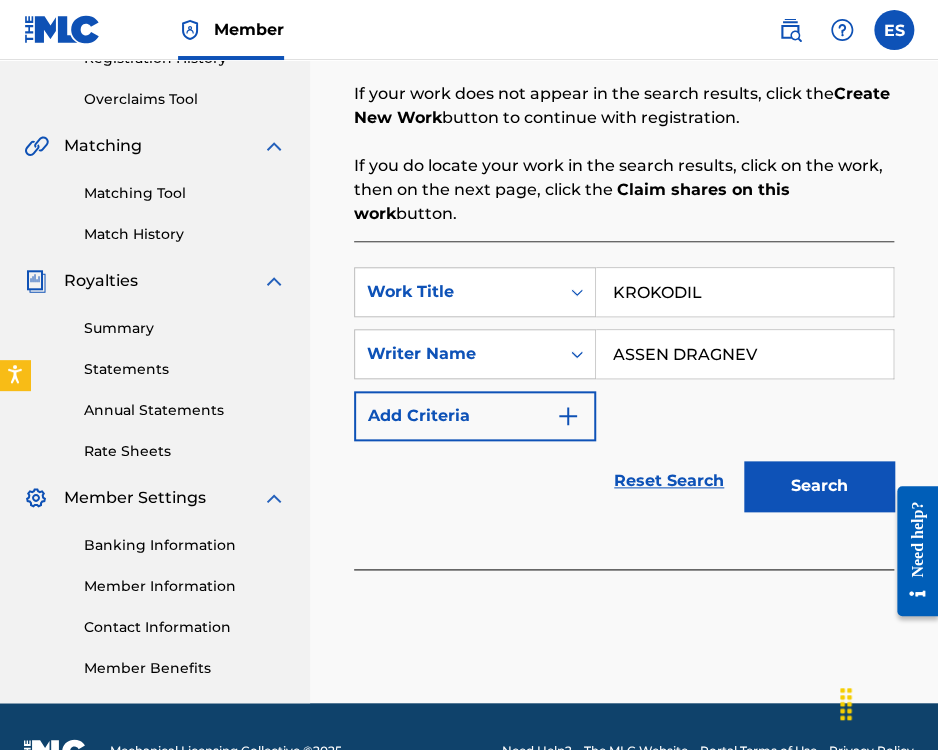 click on "Search" at bounding box center [819, 486] 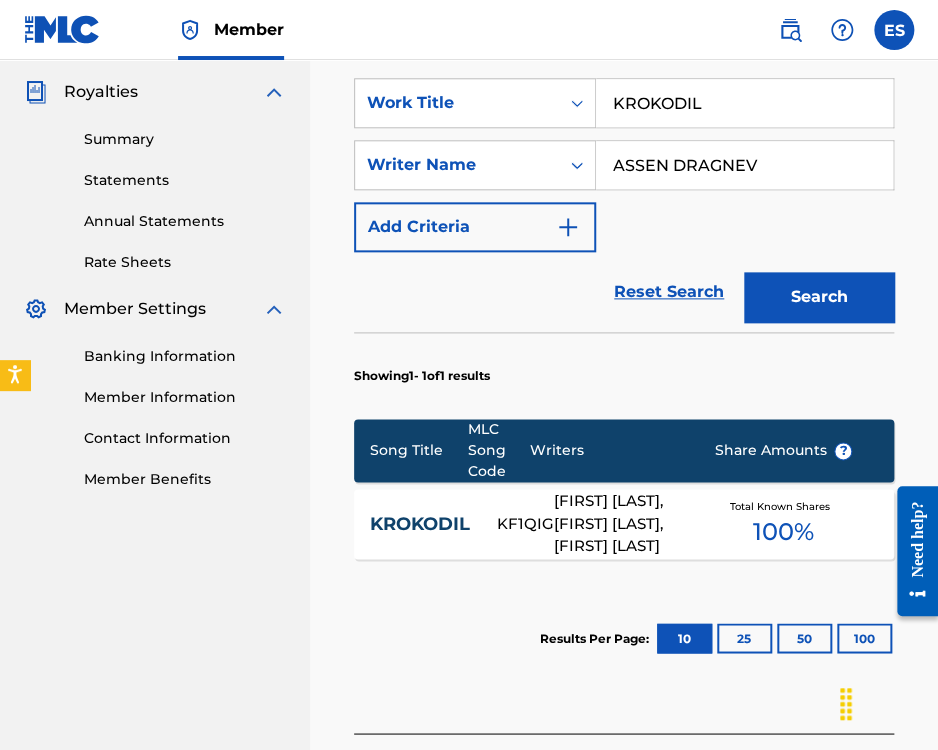 scroll, scrollTop: 700, scrollLeft: 0, axis: vertical 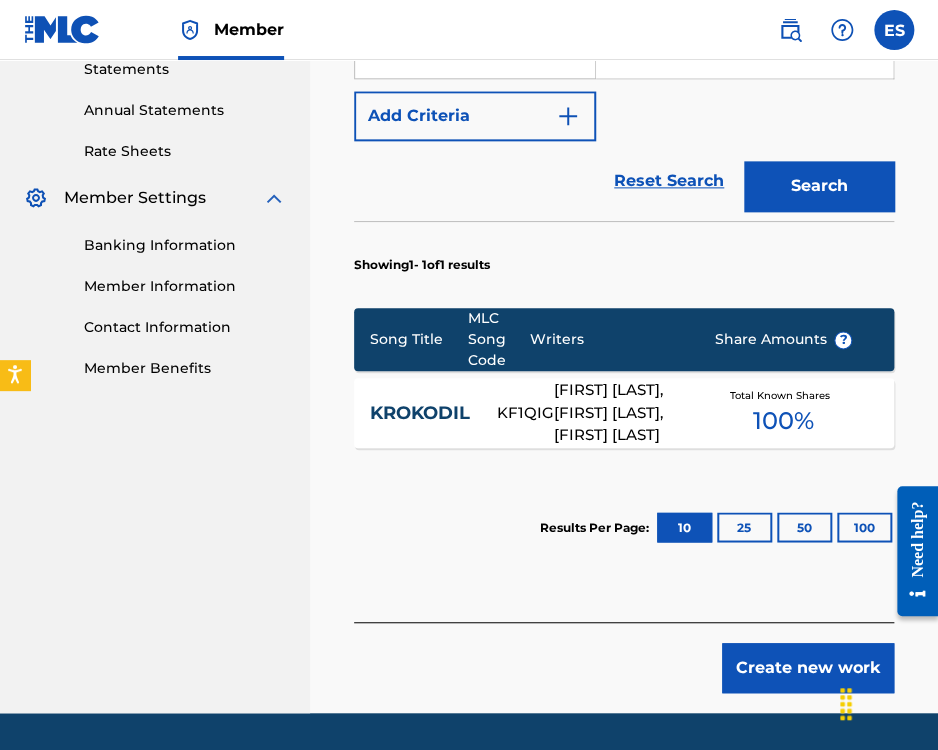 click on "[FIRST] [LAST], [FIRST] [LAST], [FIRST] [LAST]" at bounding box center (618, 413) 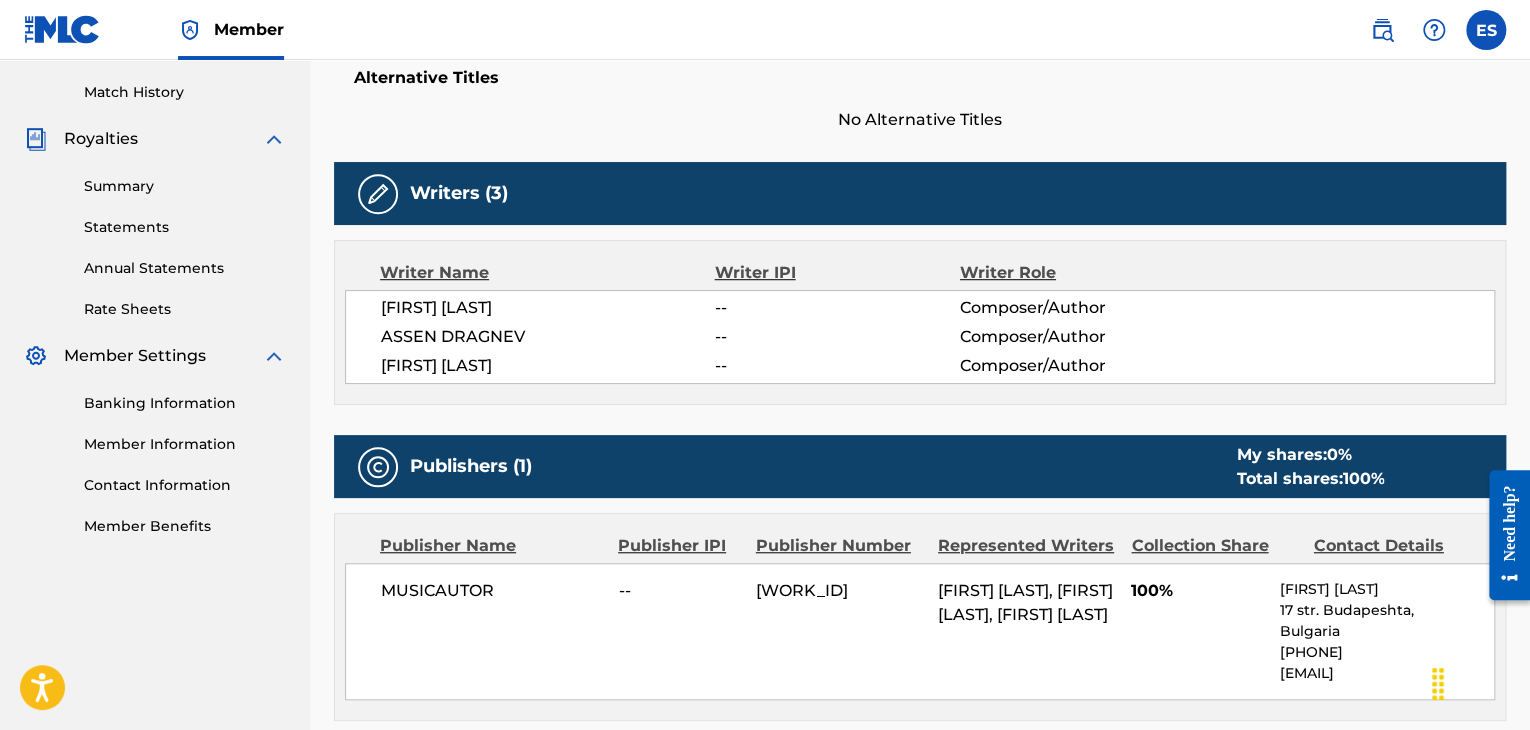 scroll, scrollTop: 700, scrollLeft: 0, axis: vertical 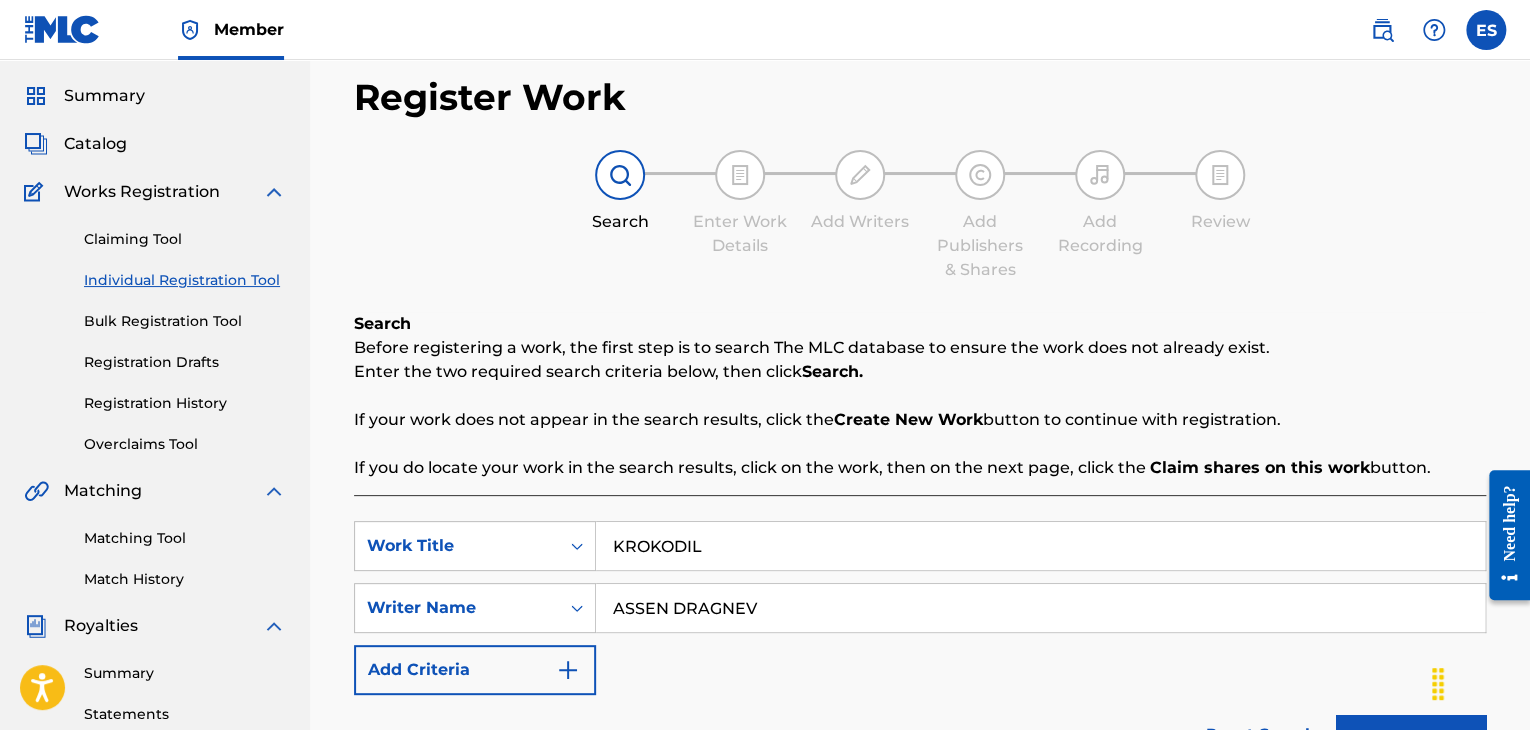 click on "Registration History" at bounding box center (185, 403) 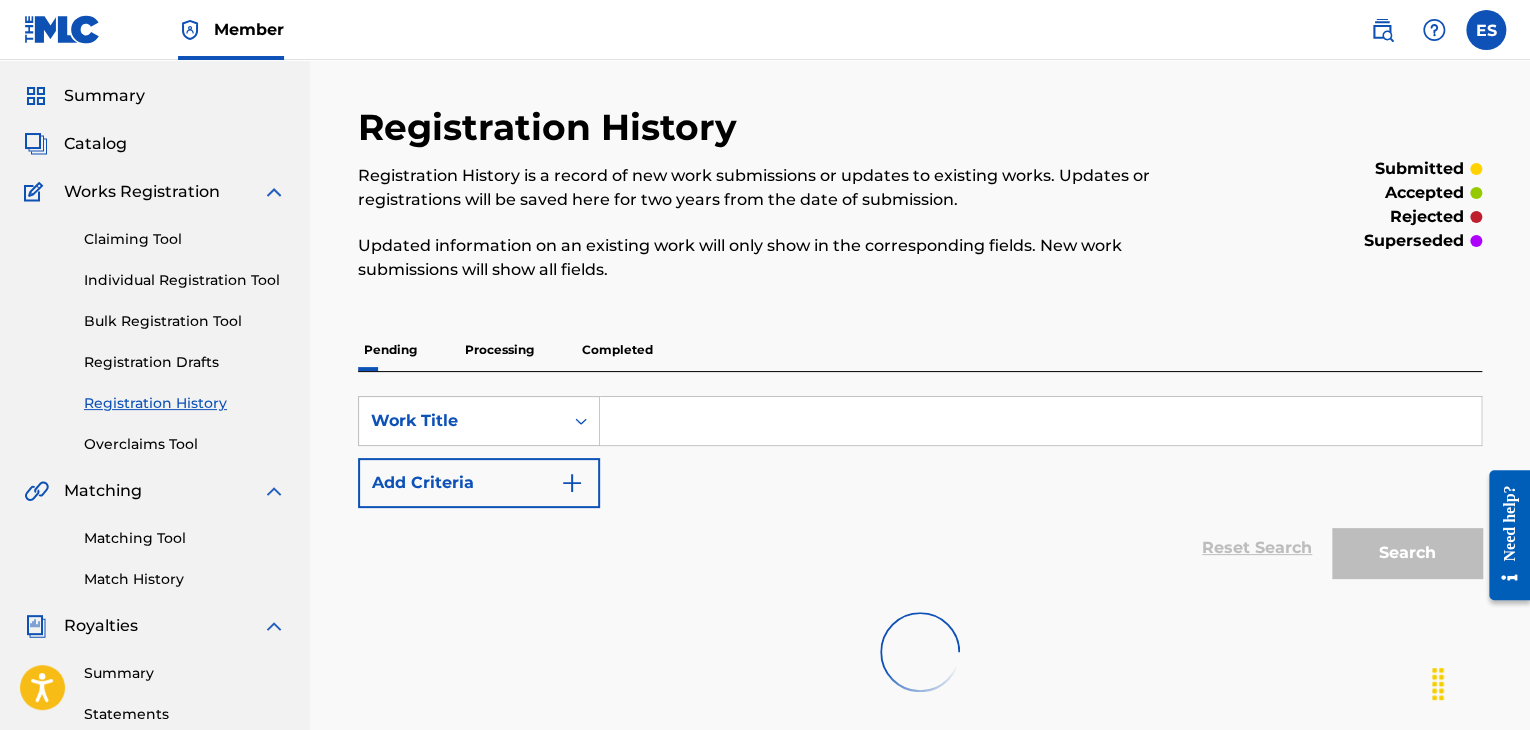 scroll, scrollTop: 0, scrollLeft: 0, axis: both 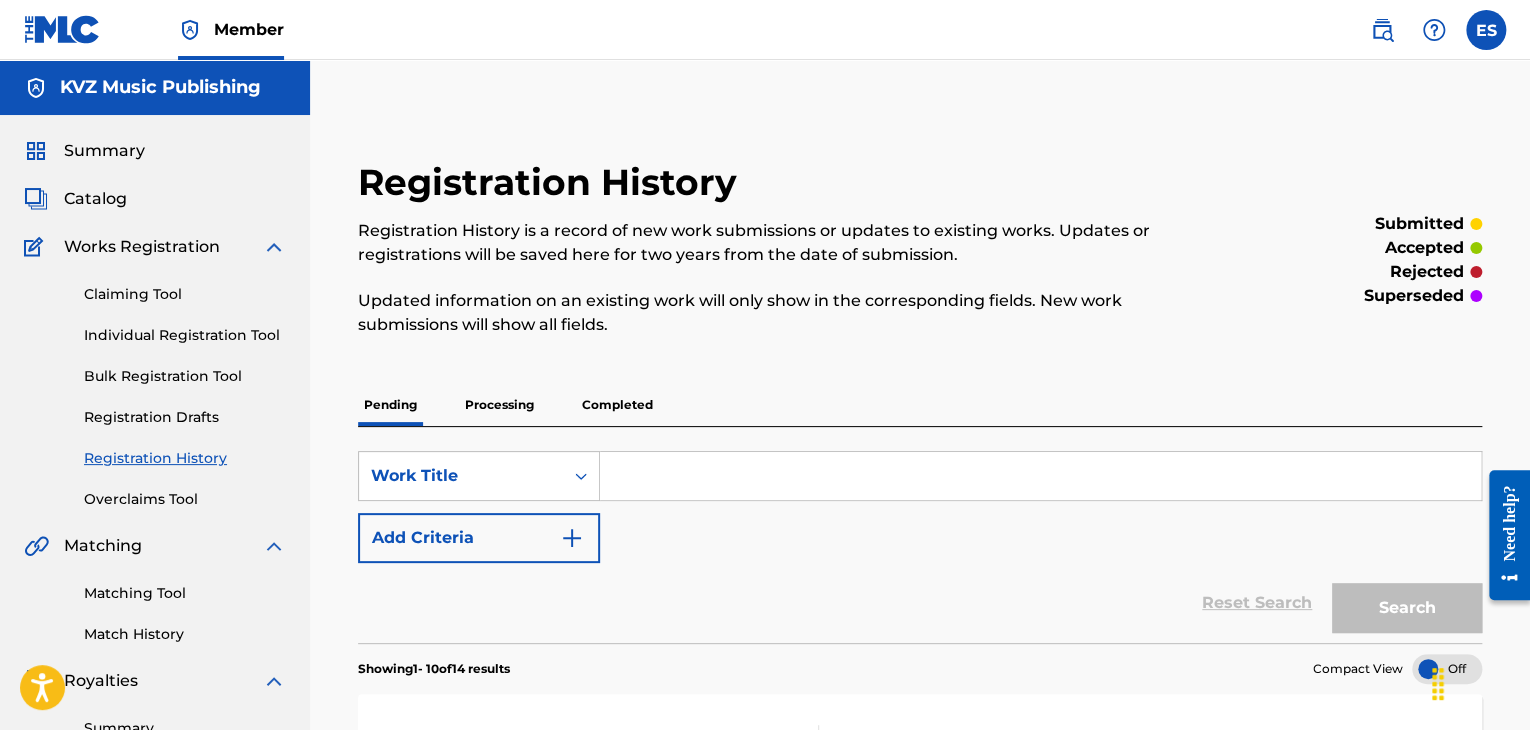 click at bounding box center [1040, 476] 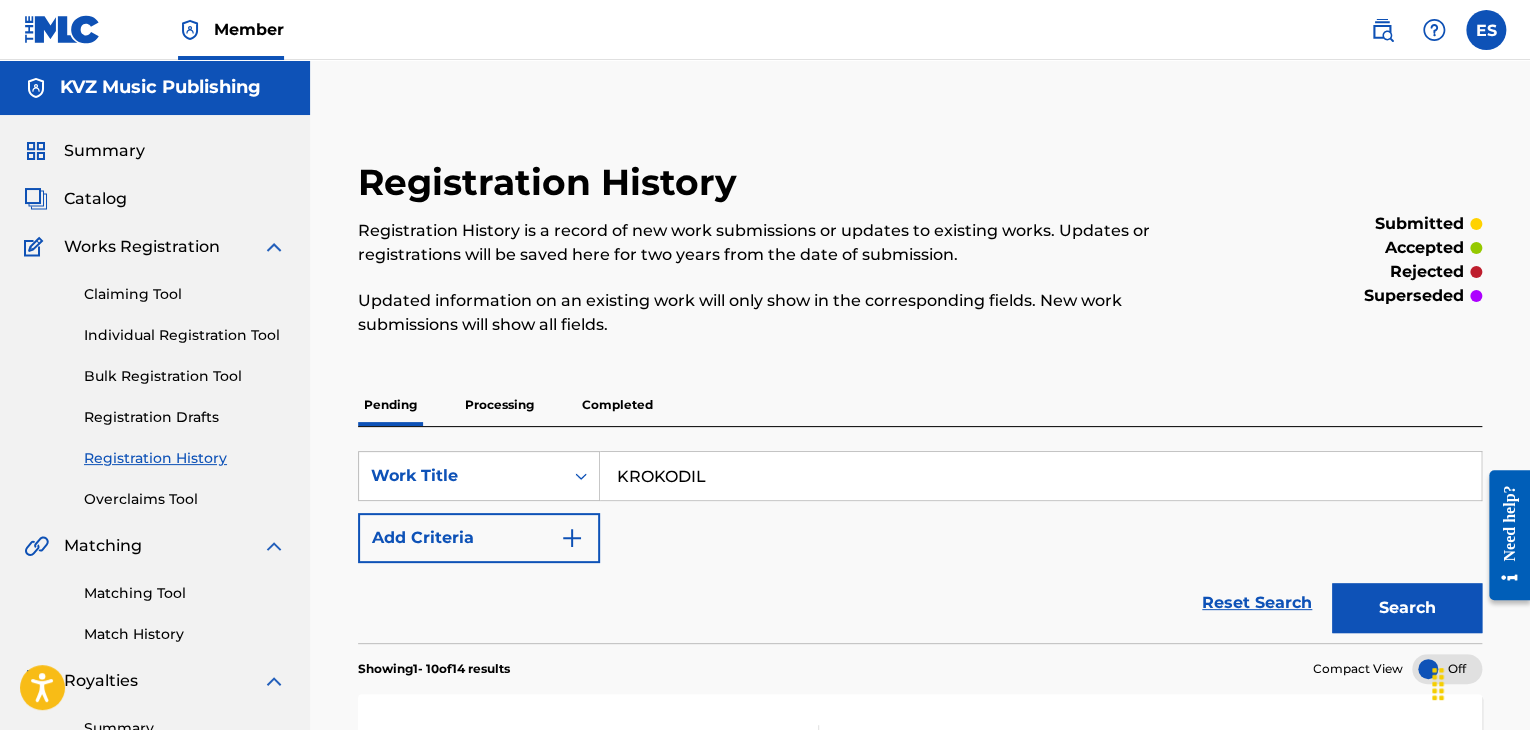 click on "KROKODIL" at bounding box center (1040, 476) 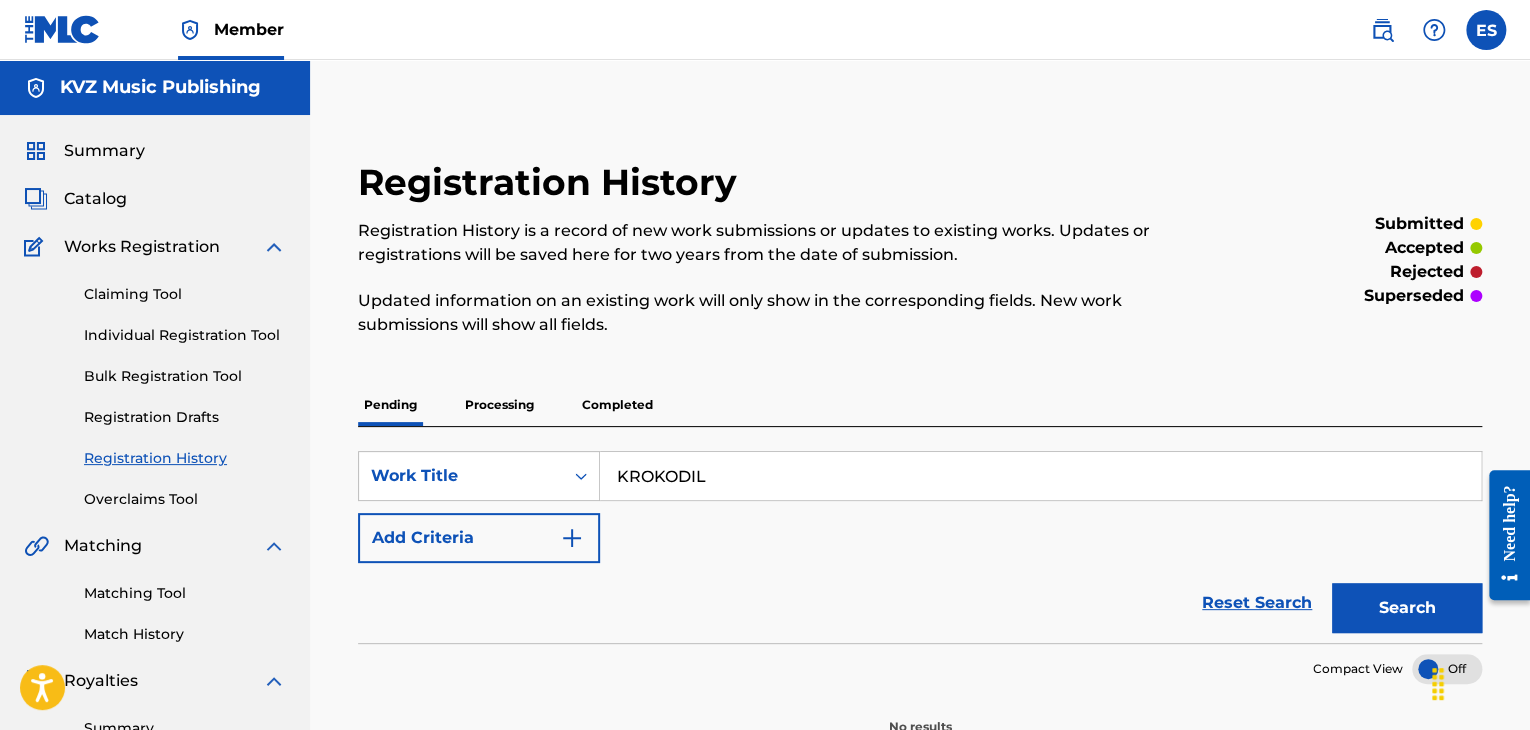 click on "Processing" at bounding box center (499, 405) 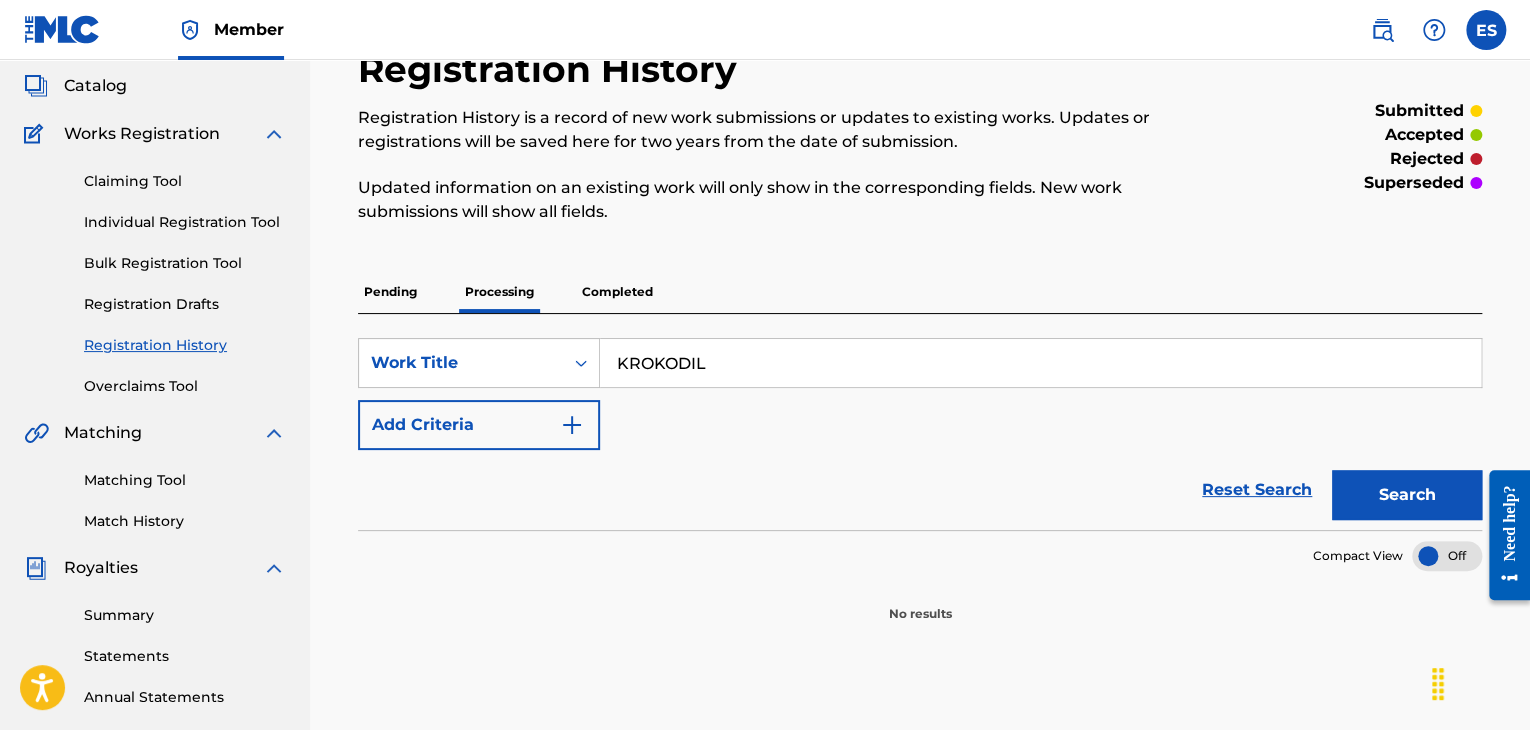 scroll, scrollTop: 200, scrollLeft: 0, axis: vertical 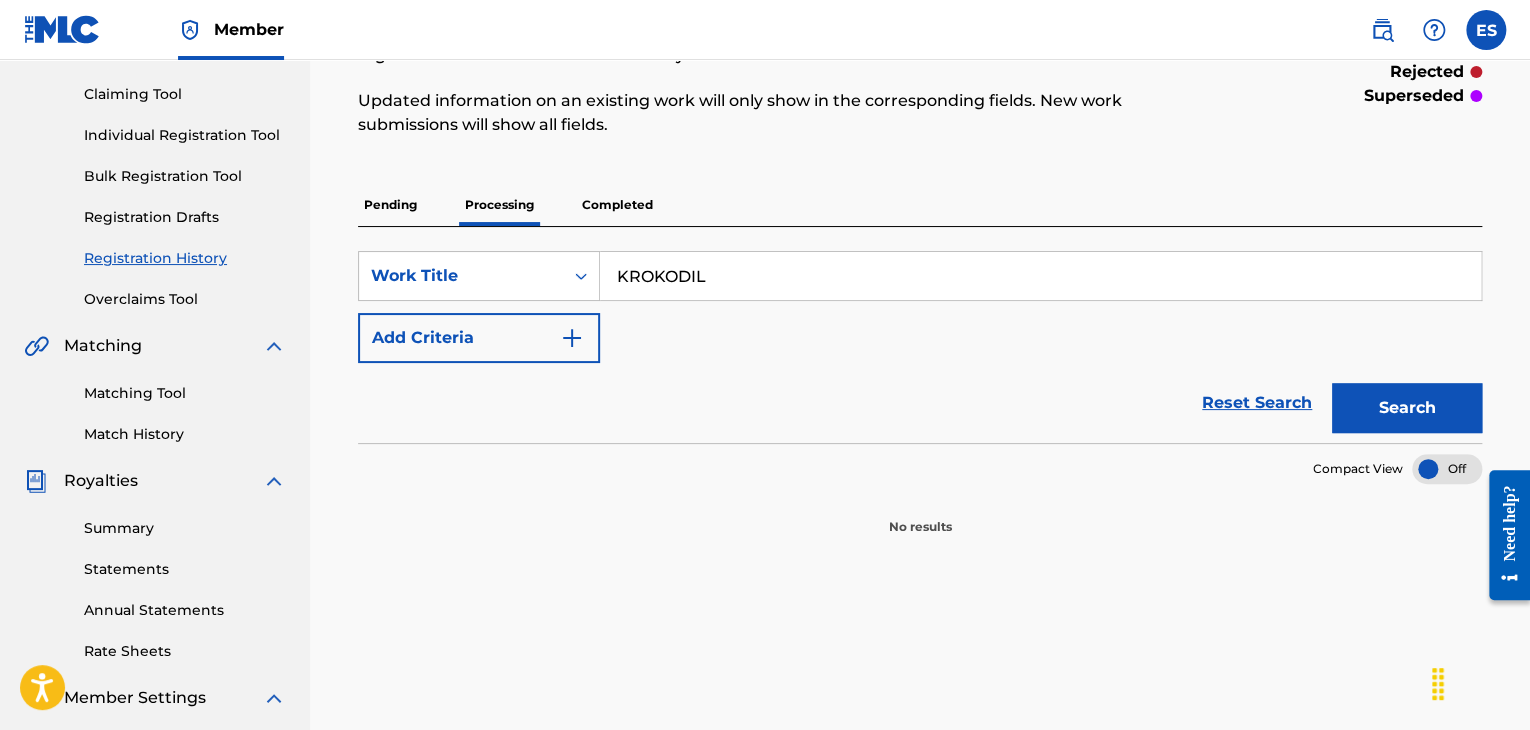click on "Search" at bounding box center (1407, 408) 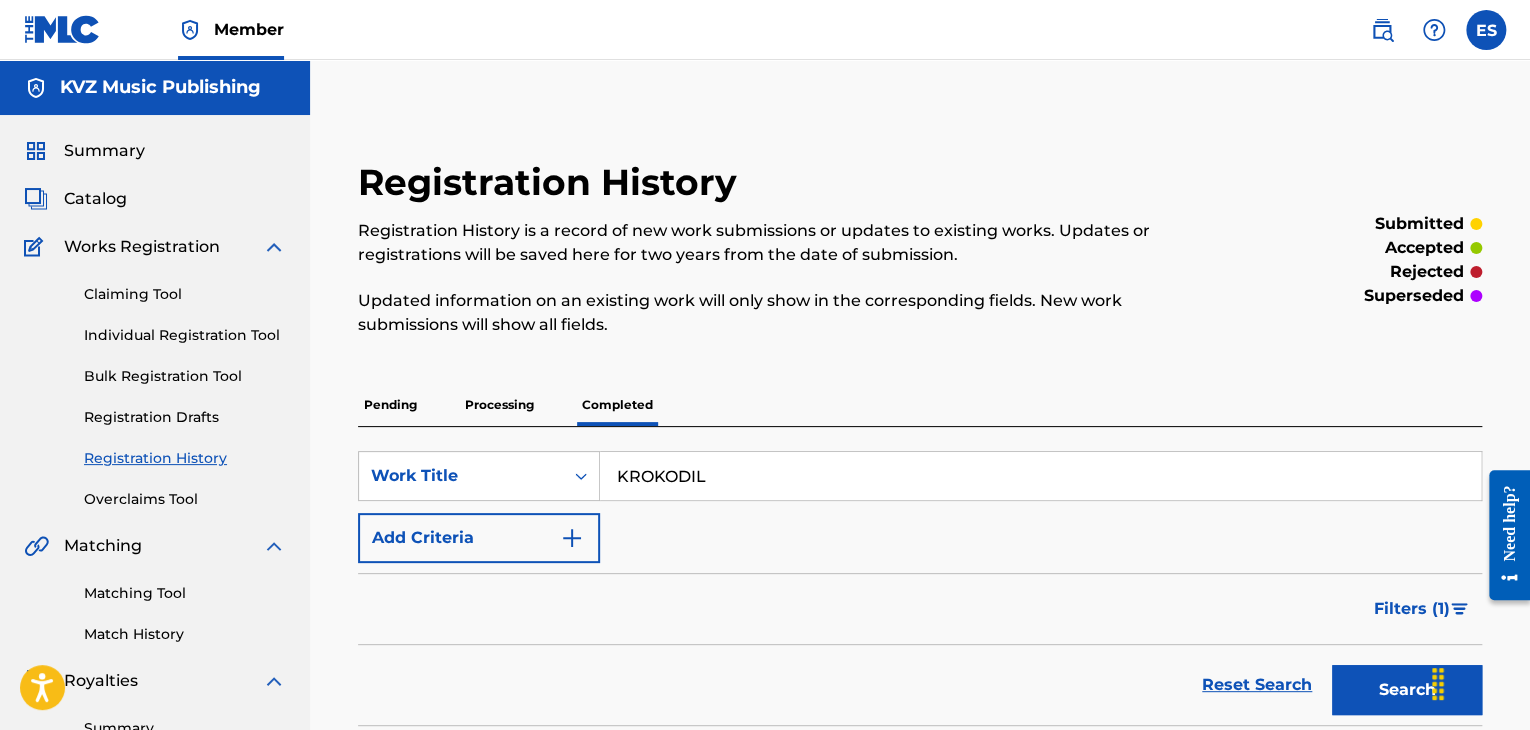 scroll, scrollTop: 300, scrollLeft: 0, axis: vertical 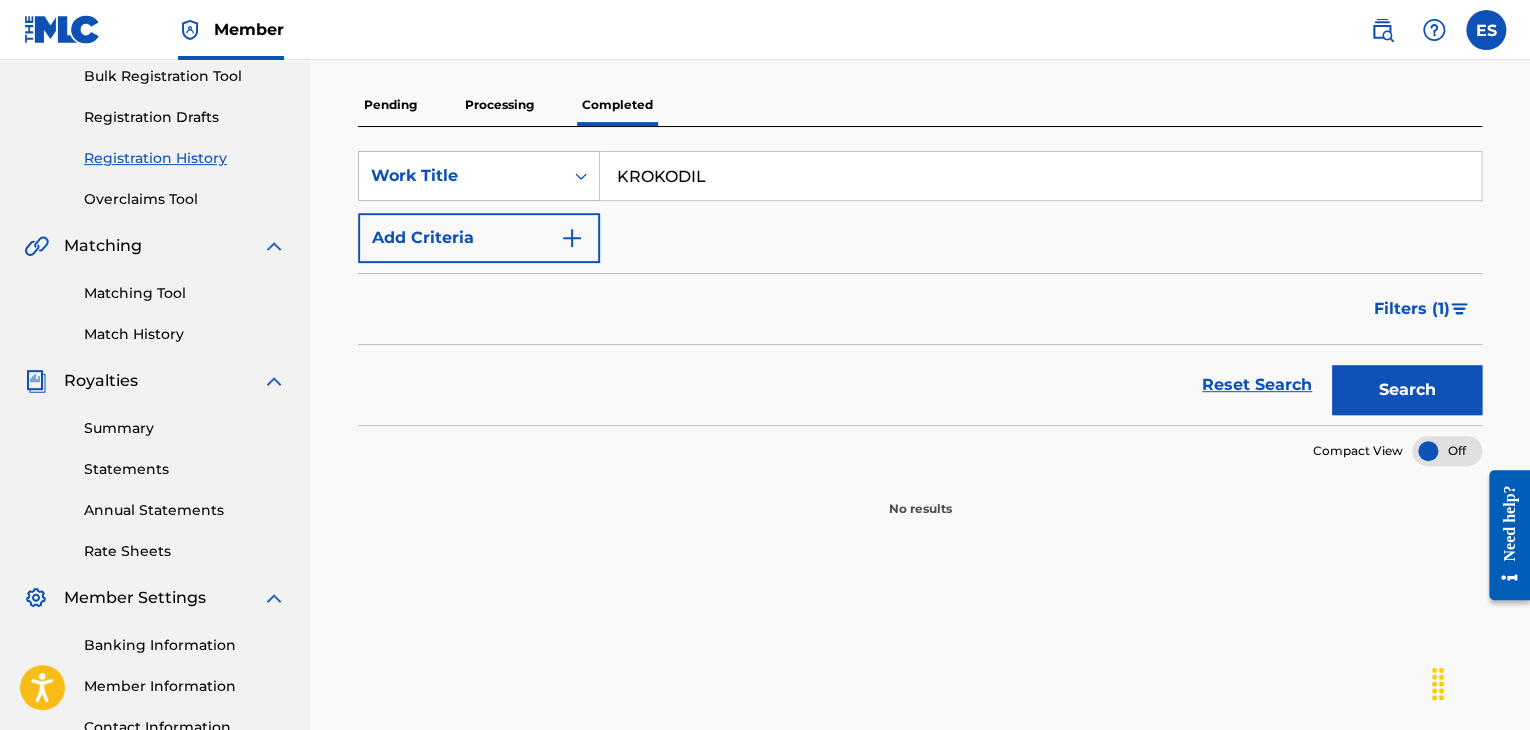 click on "Search" at bounding box center (1407, 390) 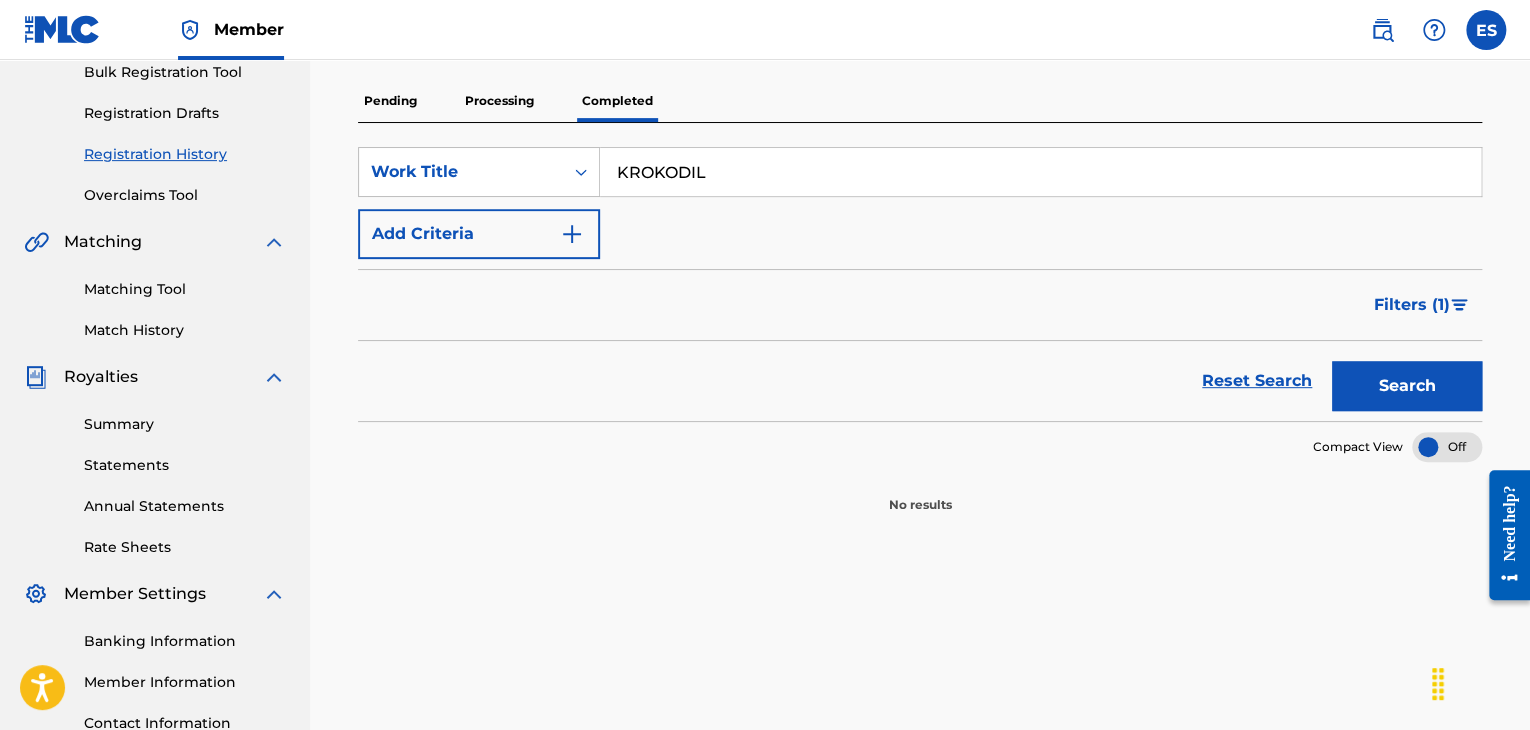 scroll, scrollTop: 269, scrollLeft: 0, axis: vertical 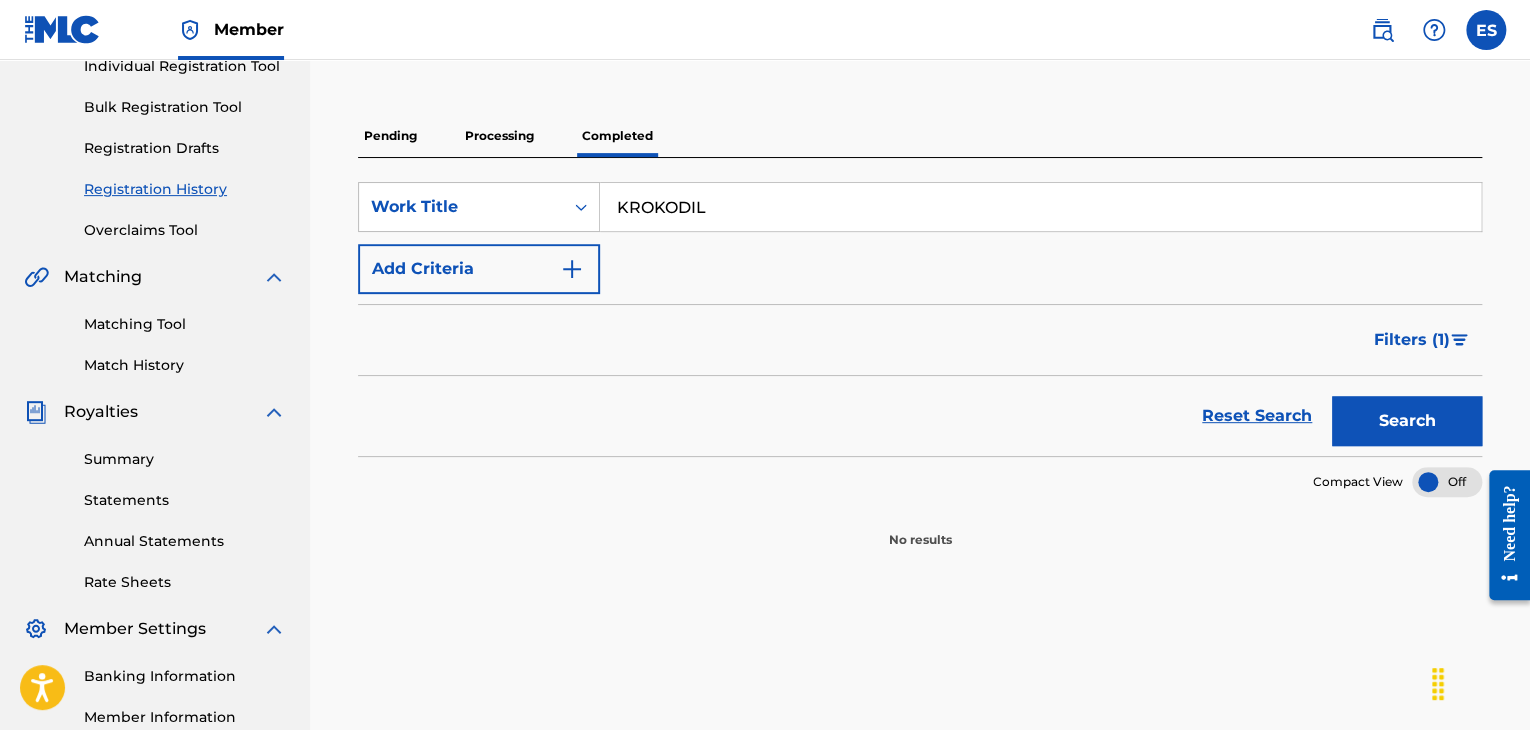 click on "Registration History" at bounding box center (185, 189) 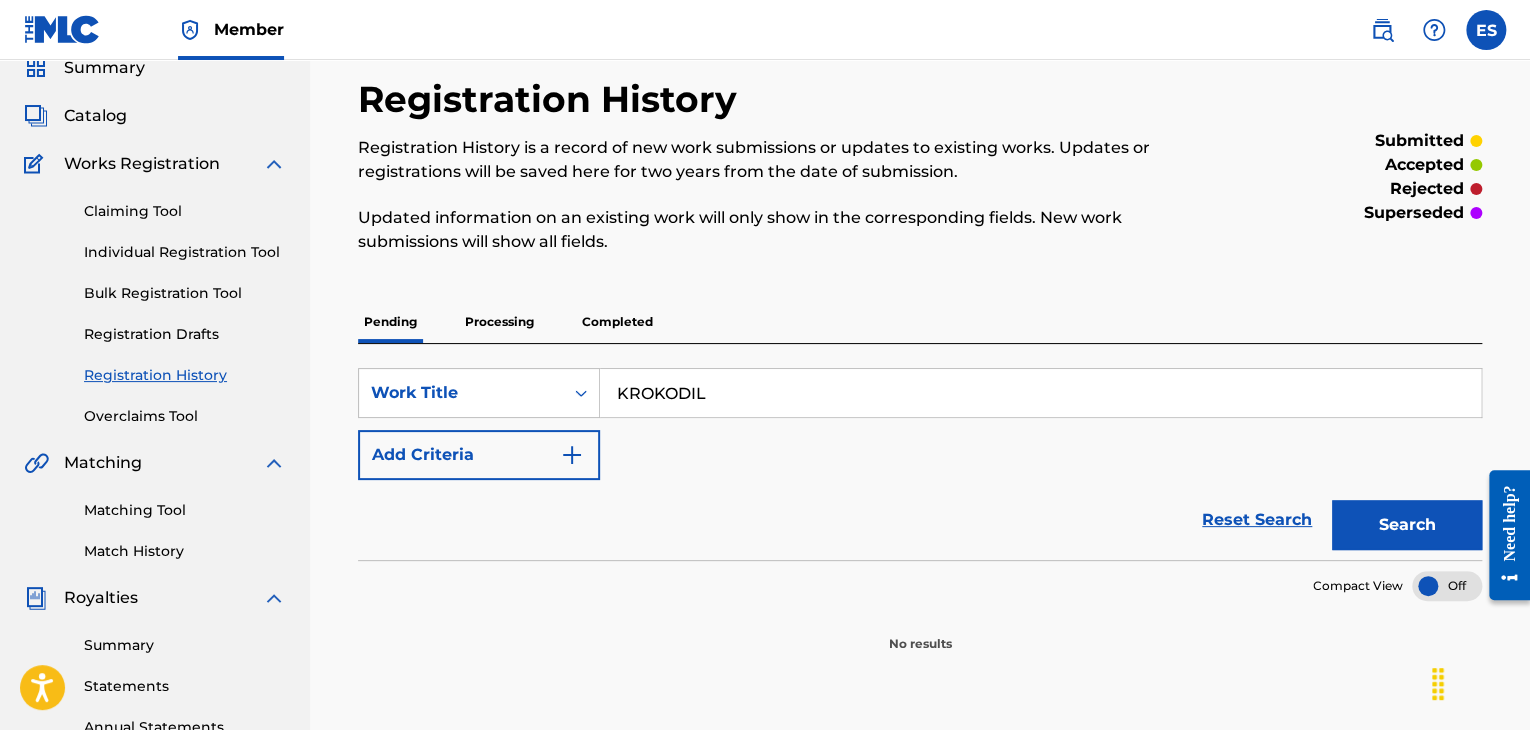 scroll, scrollTop: 69, scrollLeft: 0, axis: vertical 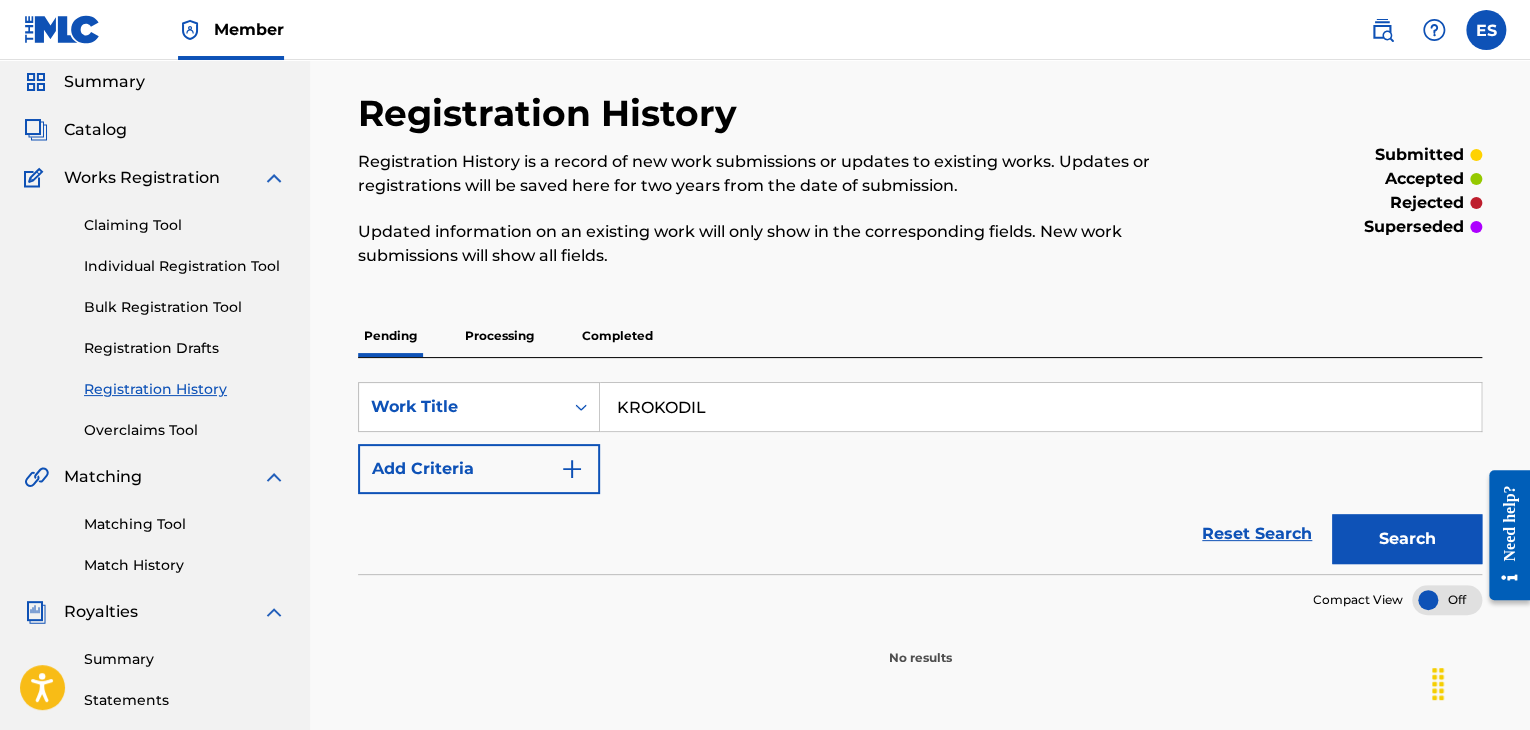 click on "Registration History" at bounding box center [185, 389] 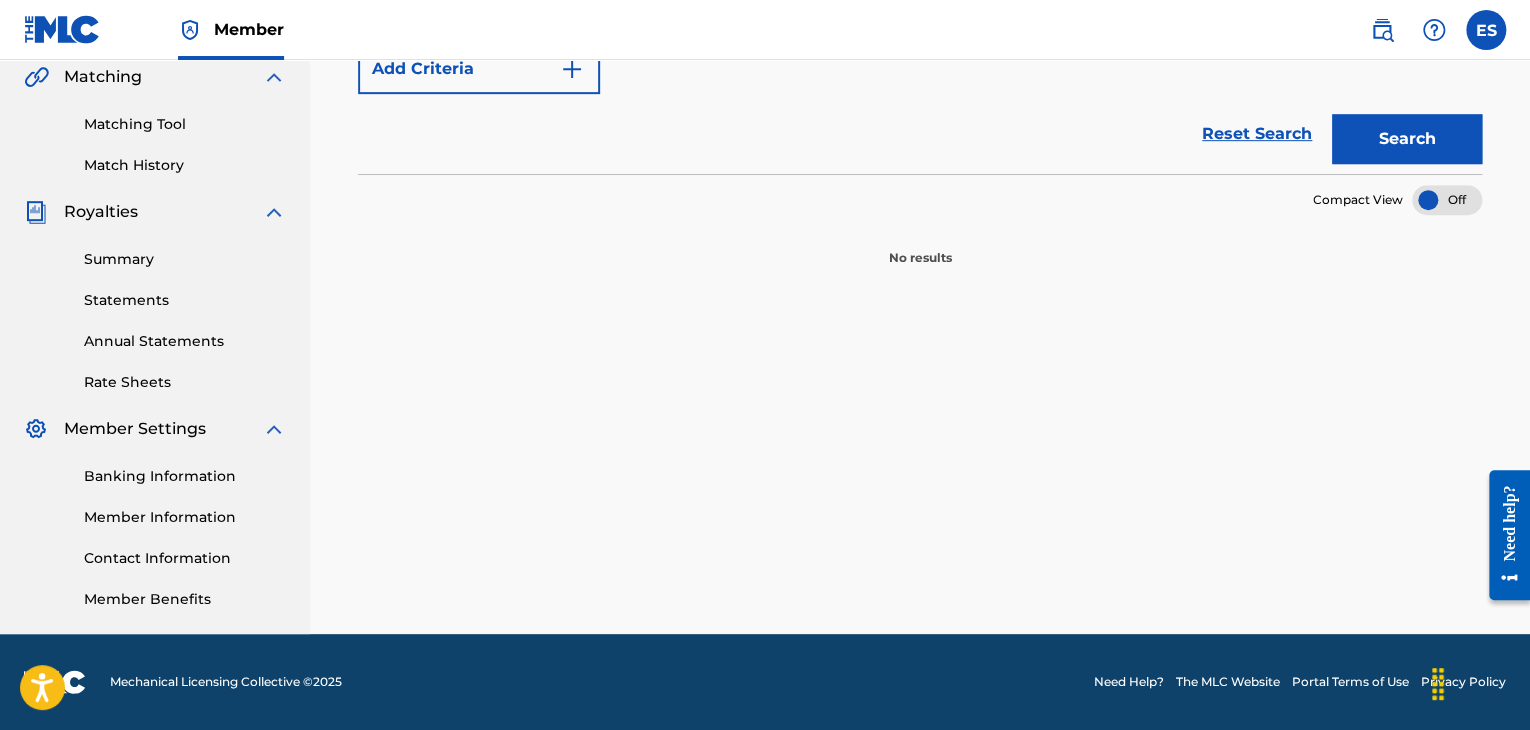 scroll, scrollTop: 169, scrollLeft: 0, axis: vertical 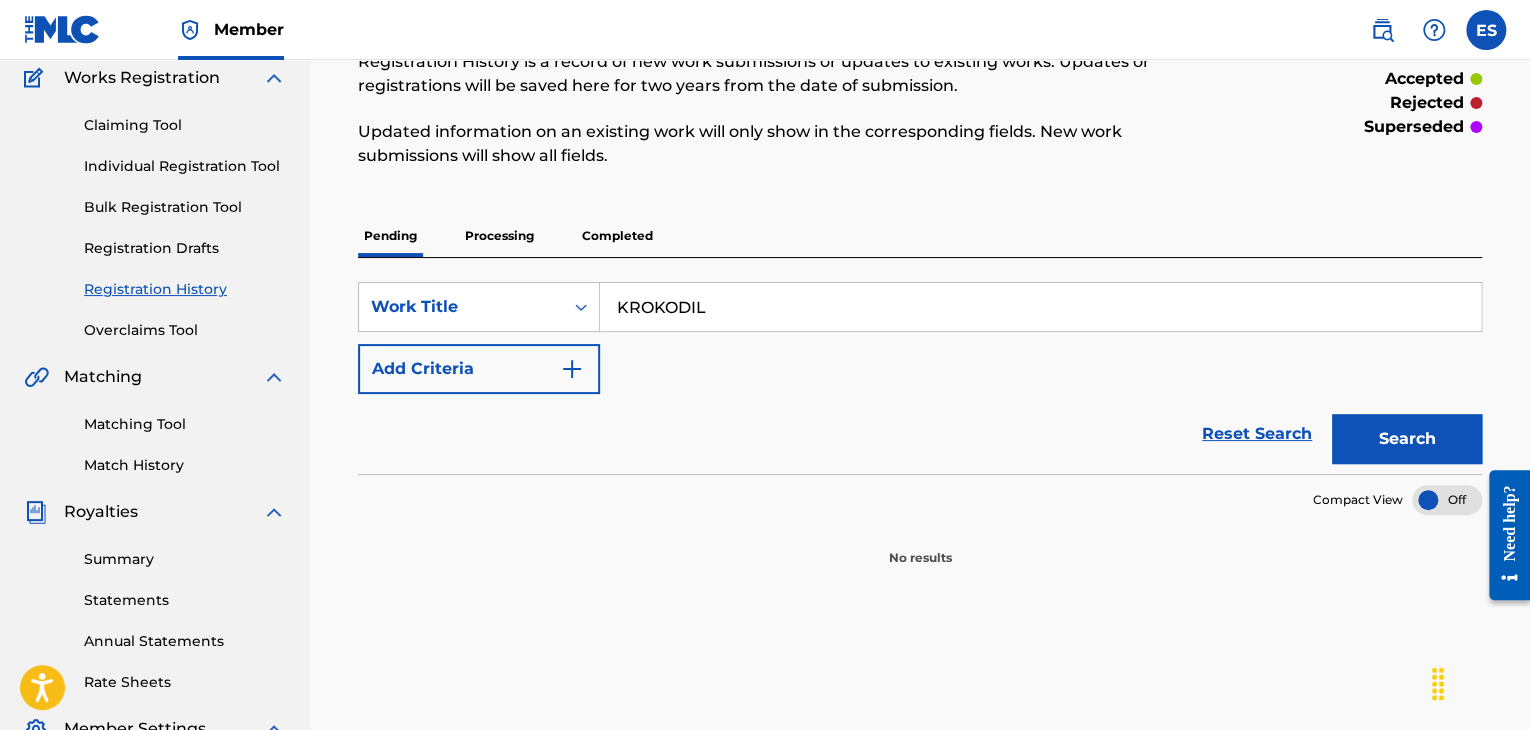 click on "Individual Registration Tool" at bounding box center (185, 166) 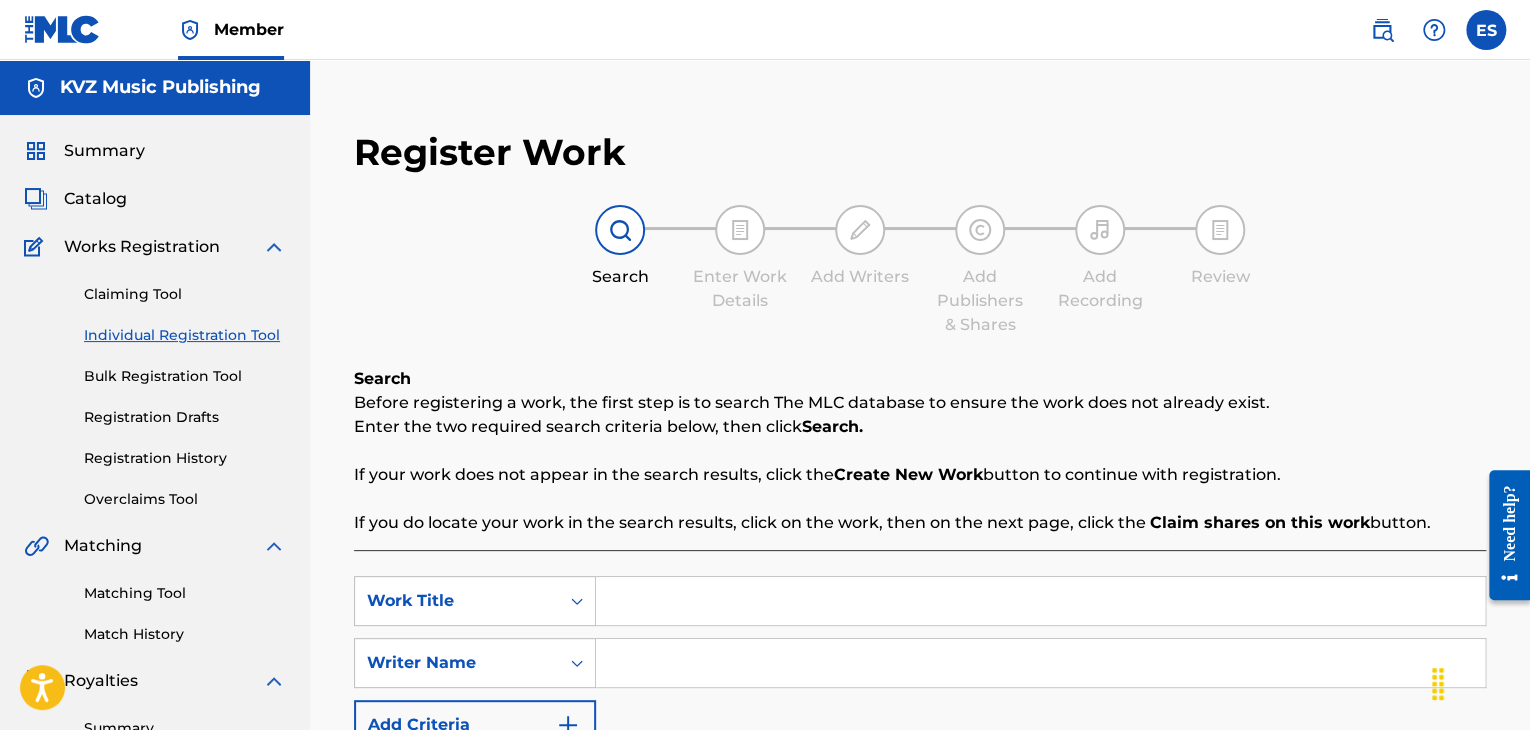 click on "Registration History" at bounding box center (185, 458) 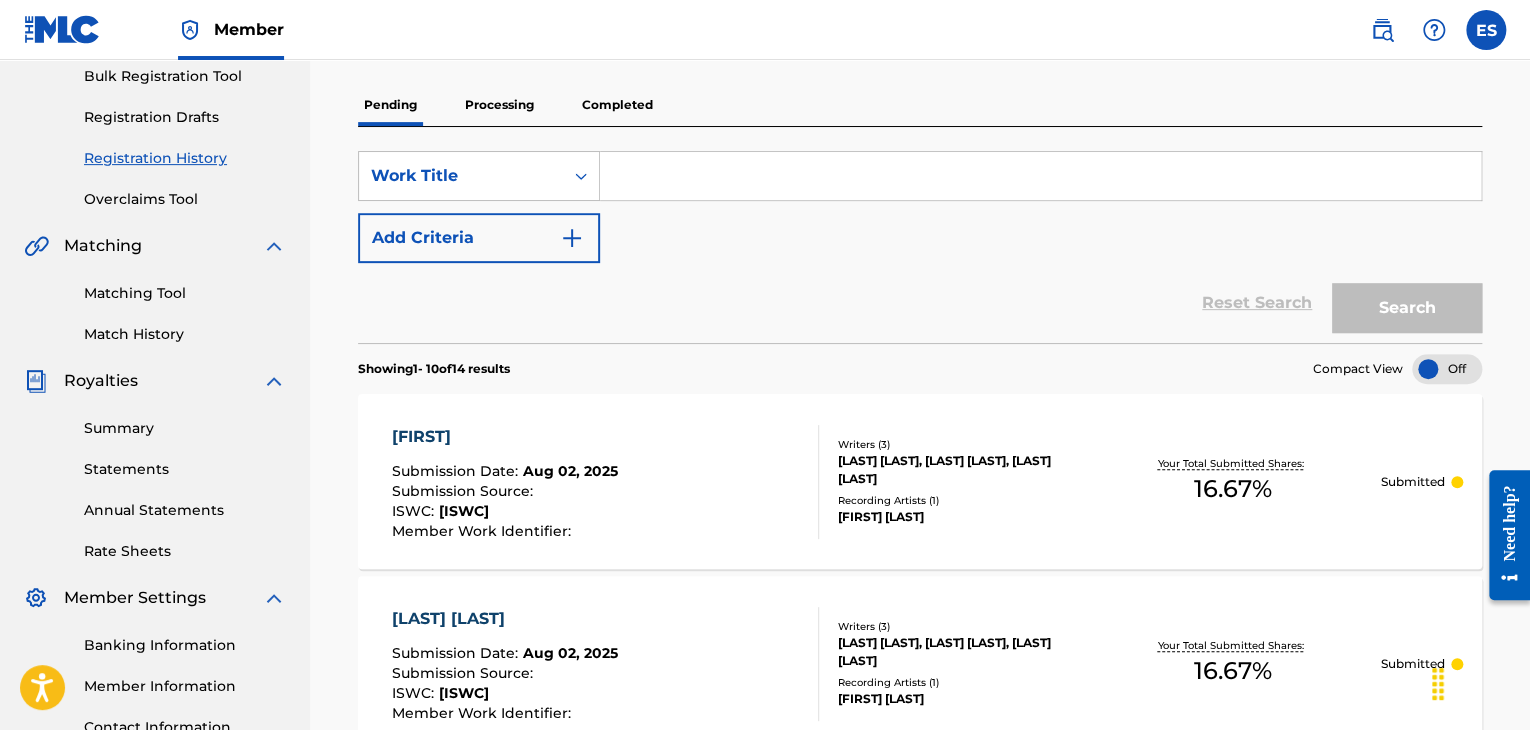 scroll, scrollTop: 0, scrollLeft: 0, axis: both 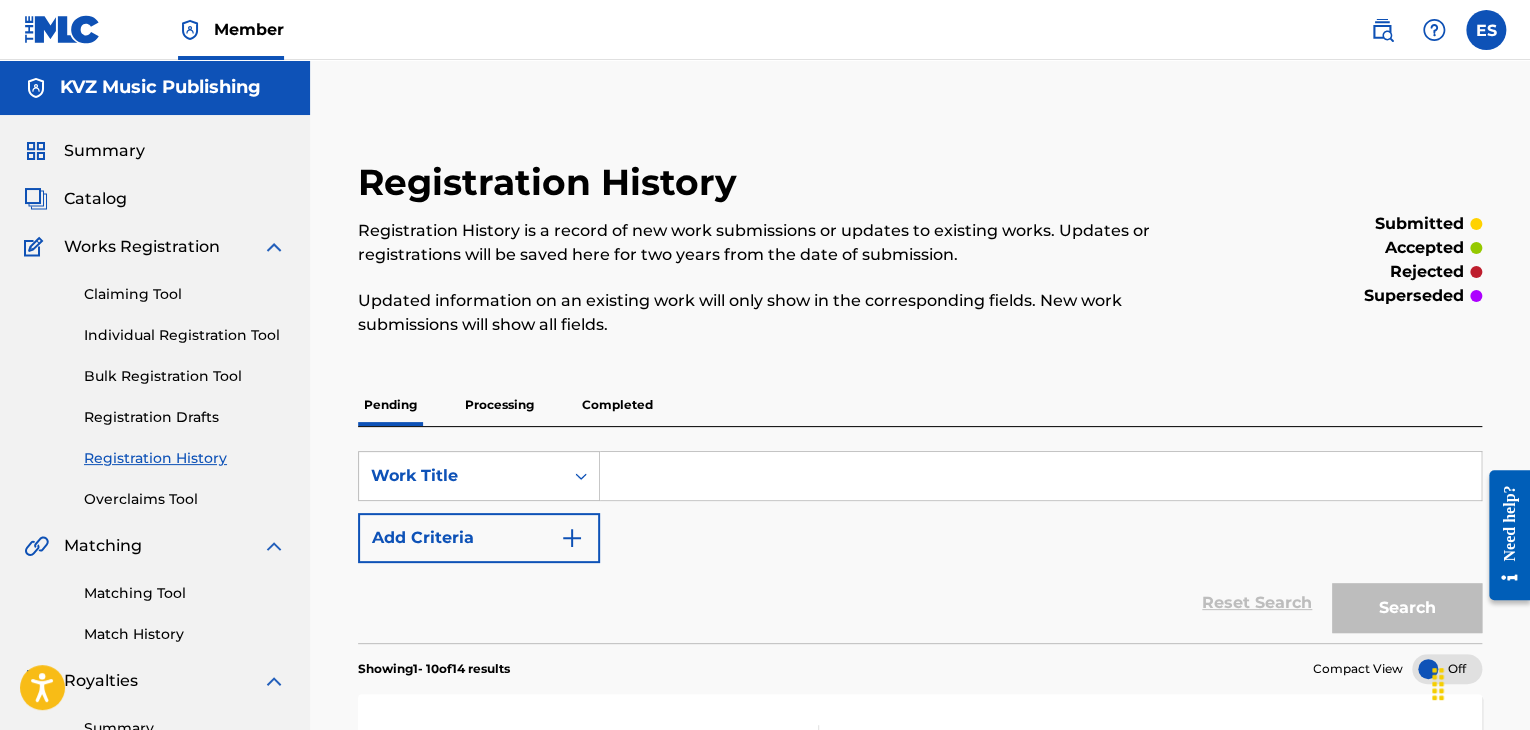 click on "Individual Registration Tool" at bounding box center (185, 335) 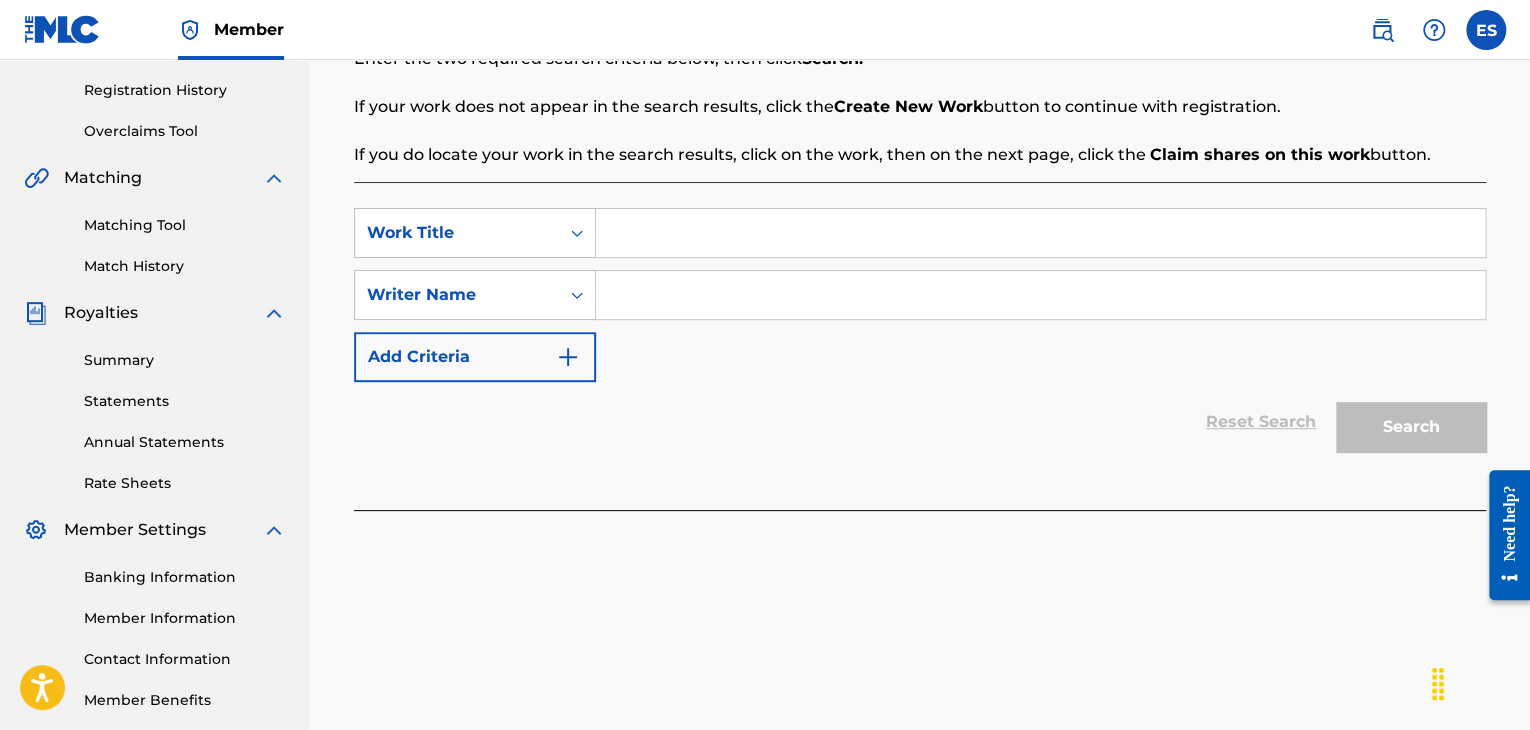 scroll, scrollTop: 400, scrollLeft: 0, axis: vertical 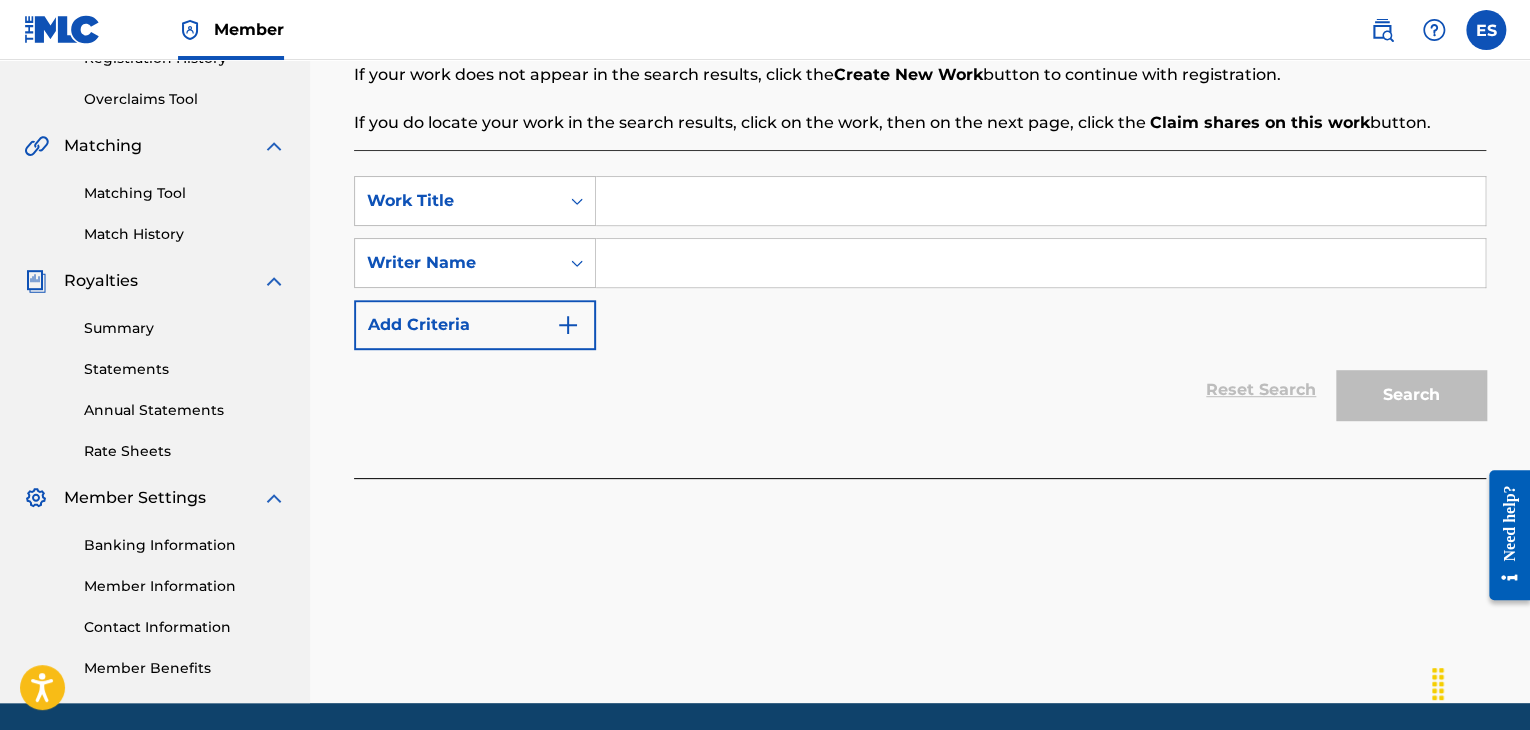 click at bounding box center (1040, 201) 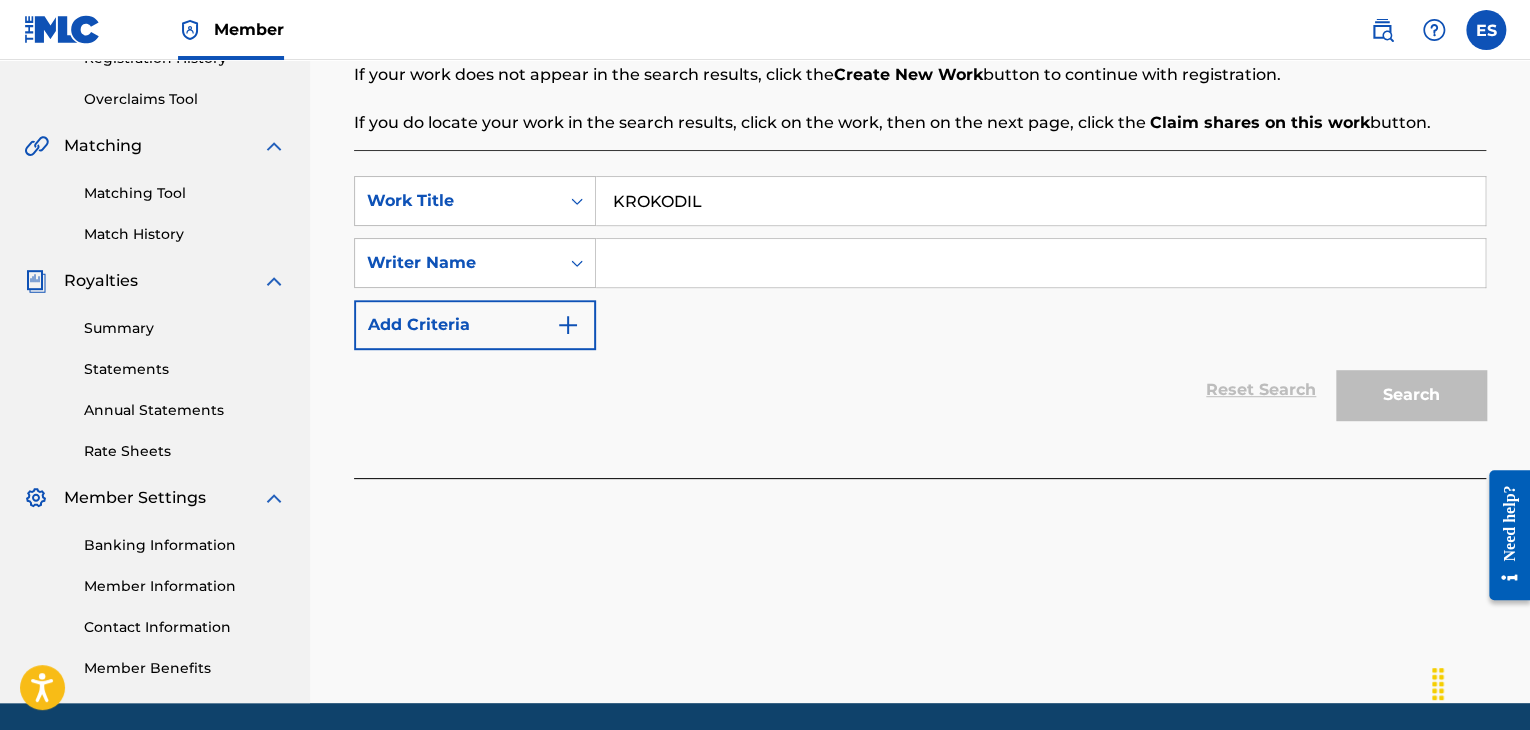 click at bounding box center (1040, 263) 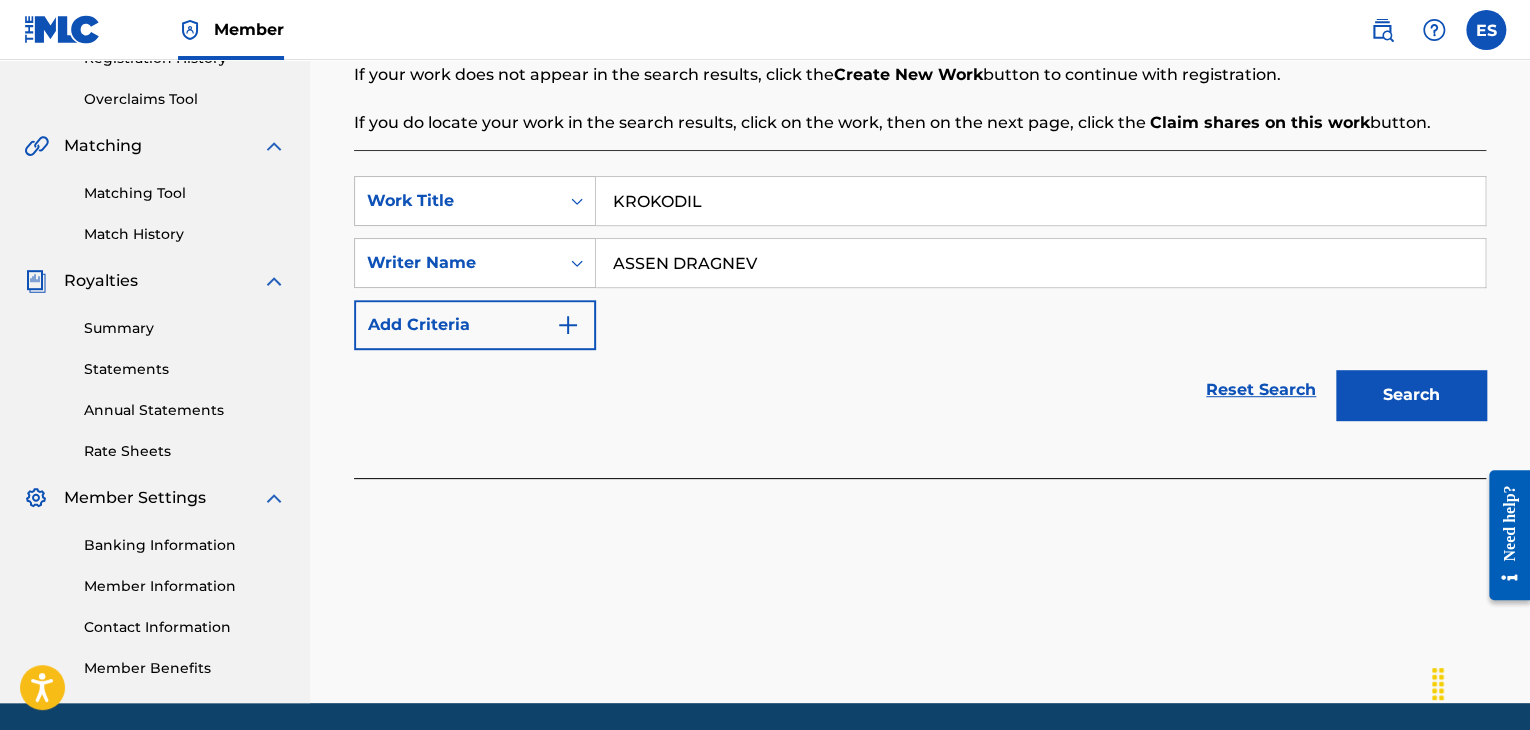 click on "Search" at bounding box center [1411, 395] 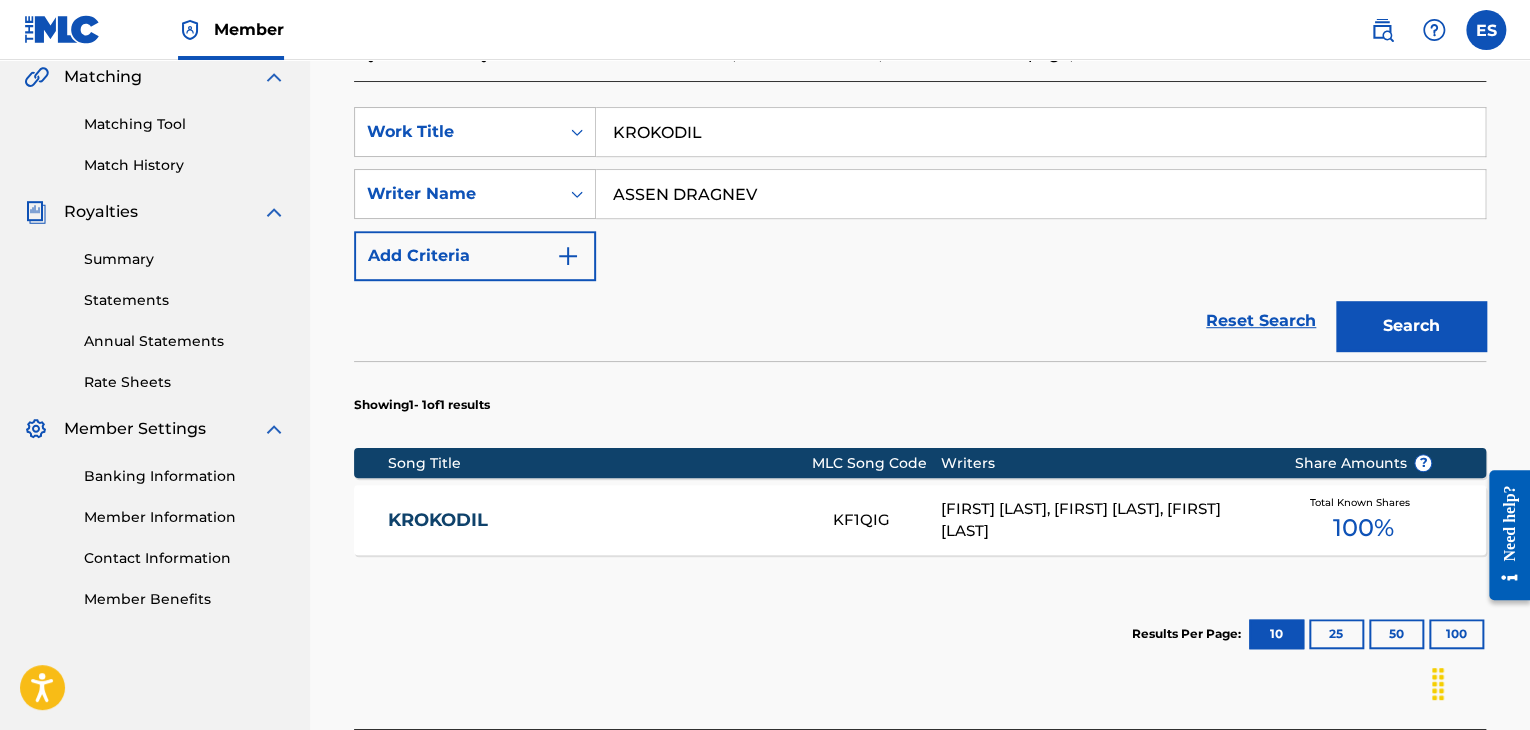 scroll, scrollTop: 655, scrollLeft: 0, axis: vertical 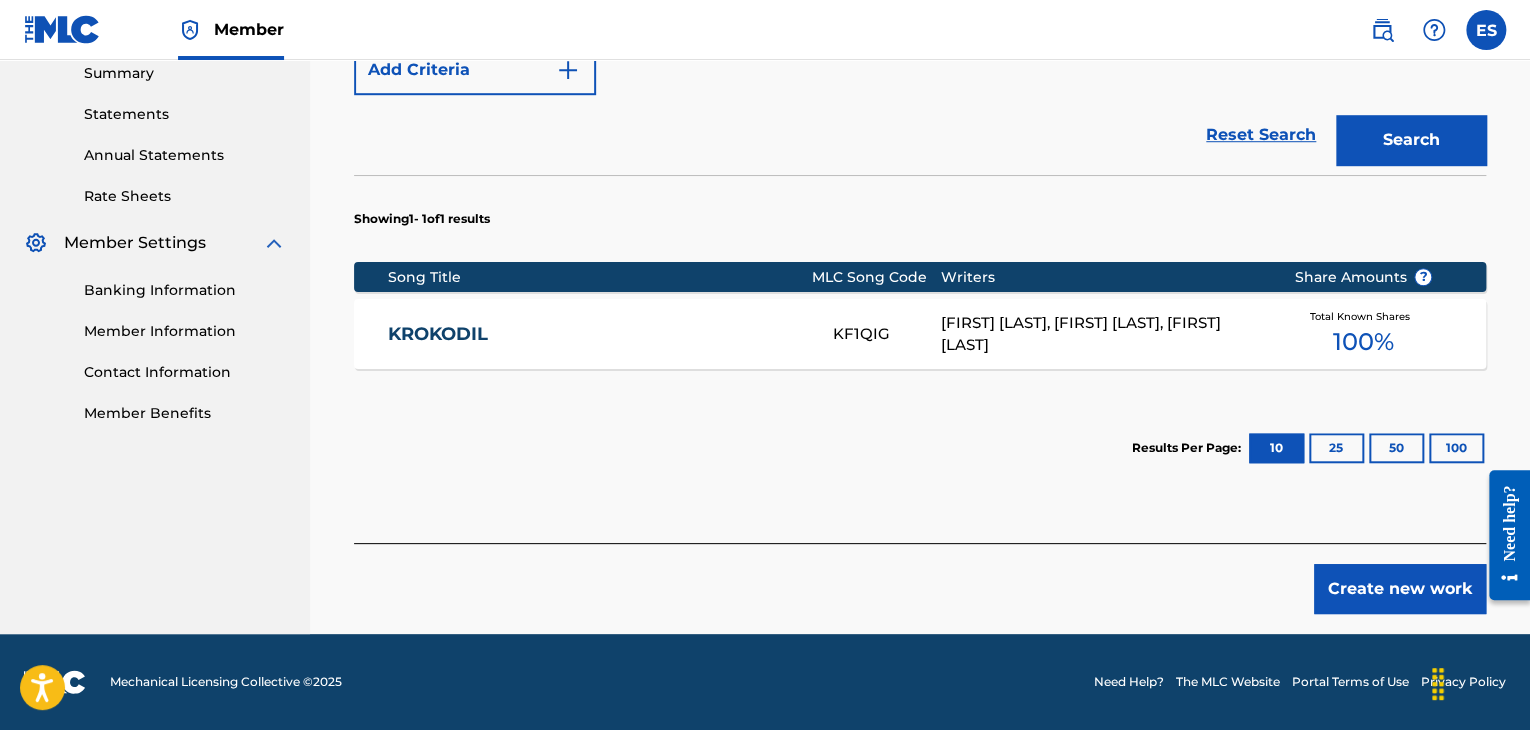 click on "[FIRST] [LAST], [FIRST] [LAST], [FIRST] [LAST]" at bounding box center (1102, 334) 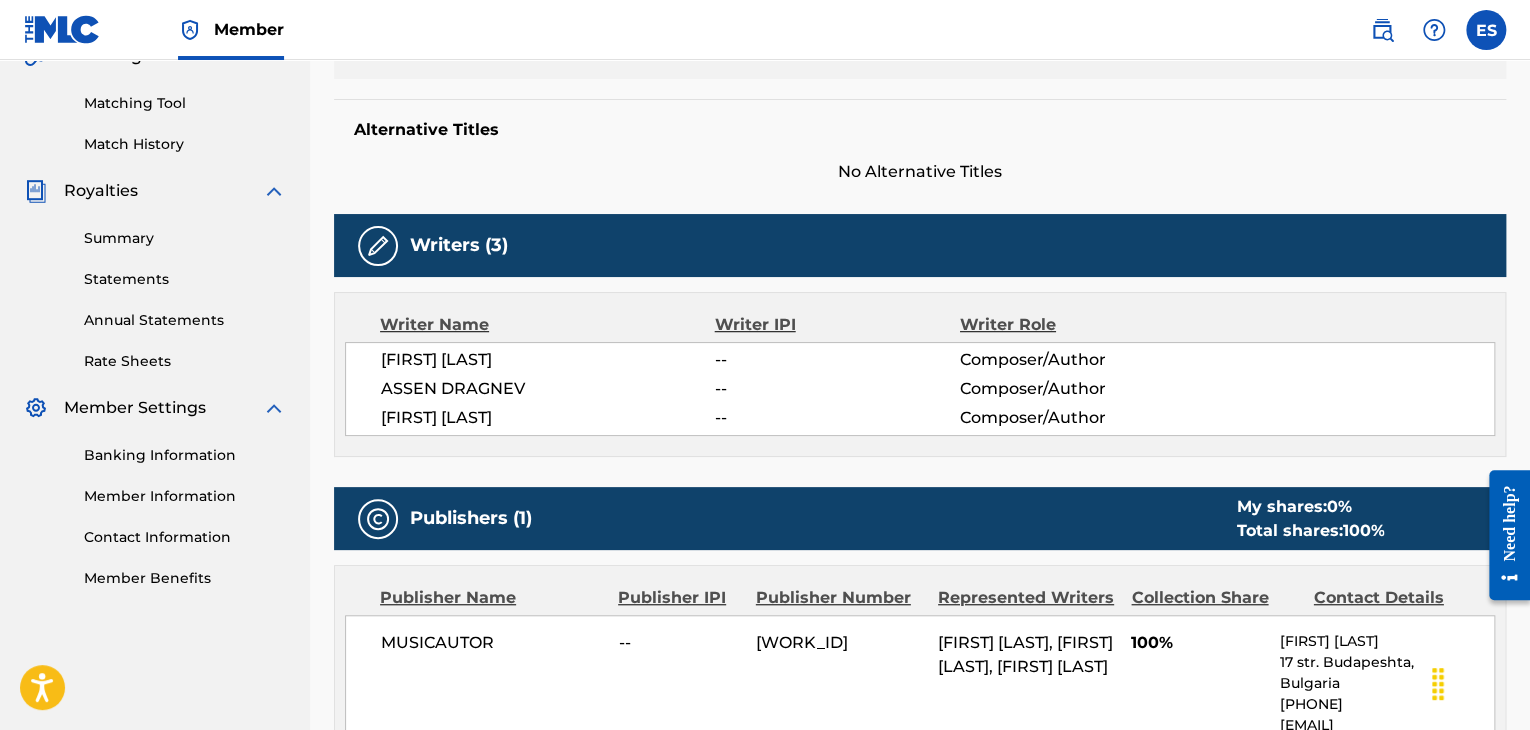 scroll, scrollTop: 600, scrollLeft: 0, axis: vertical 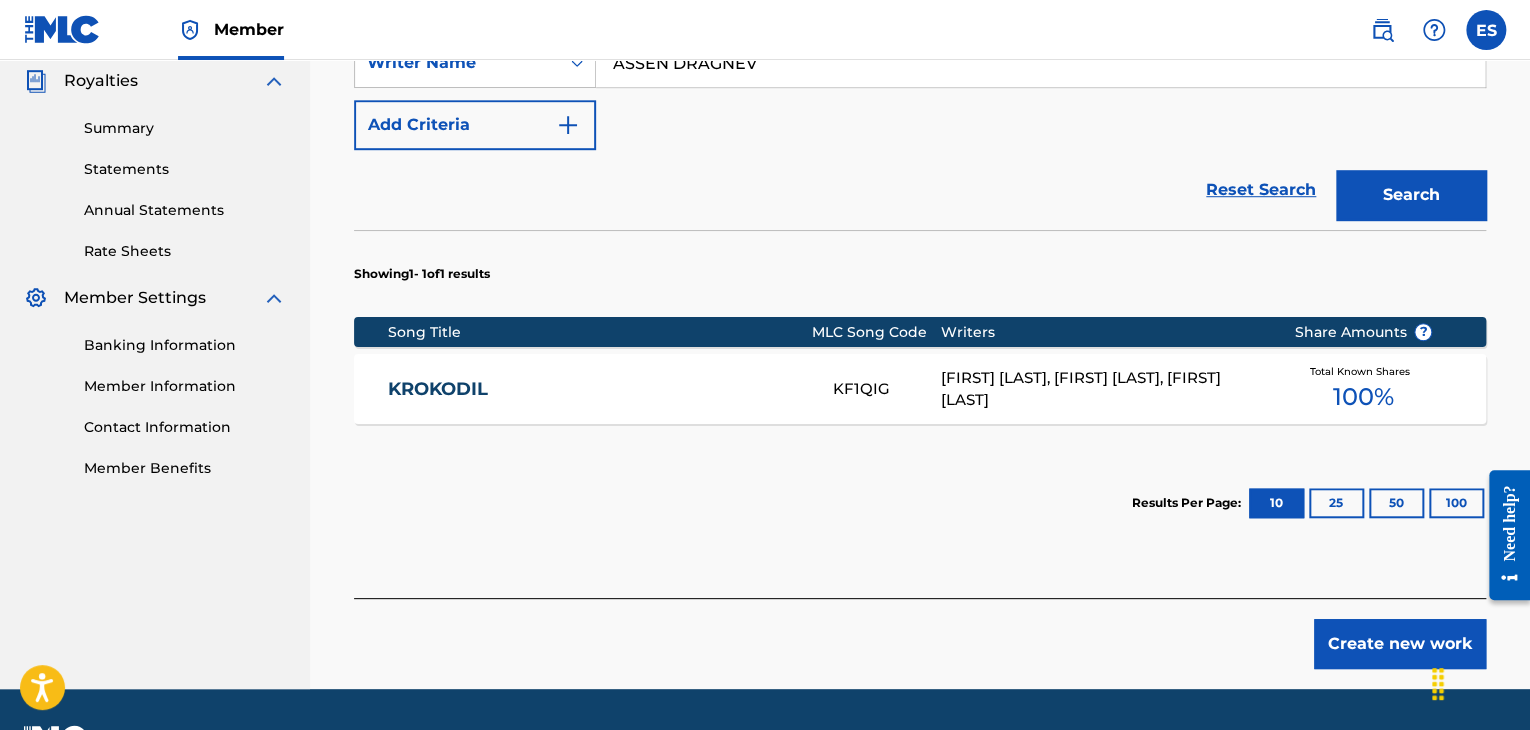 click on "Create new work" at bounding box center [1400, 644] 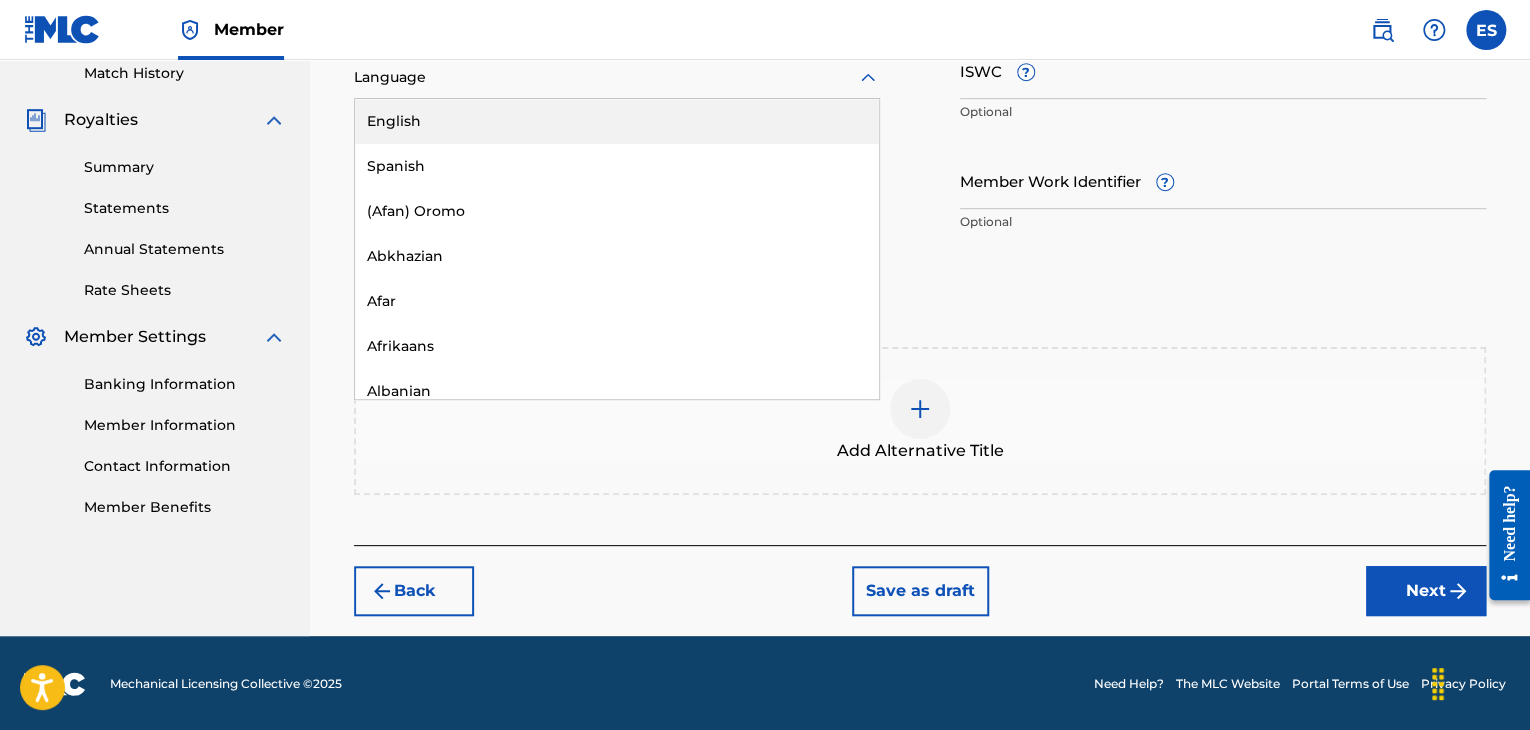 click at bounding box center (617, 77) 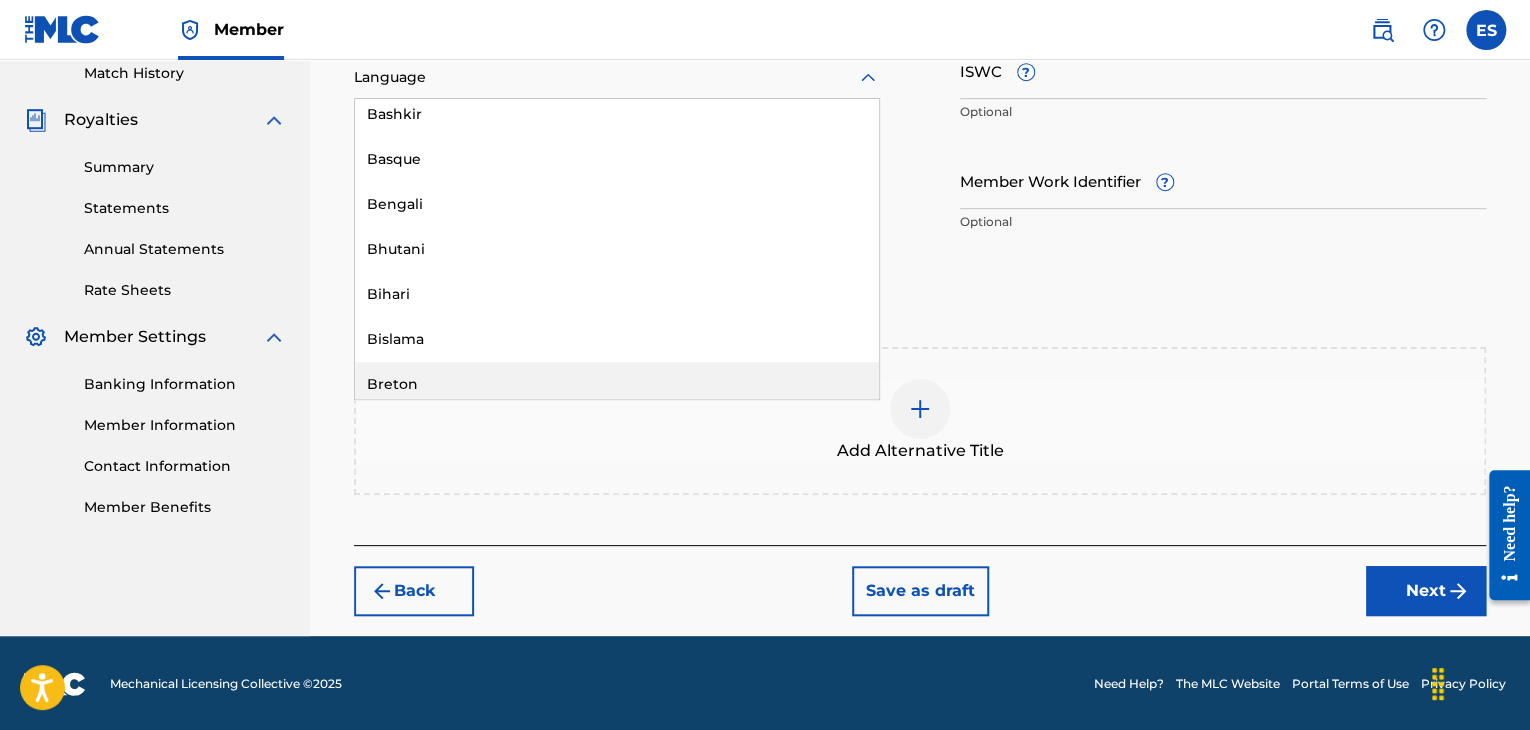 scroll, scrollTop: 700, scrollLeft: 0, axis: vertical 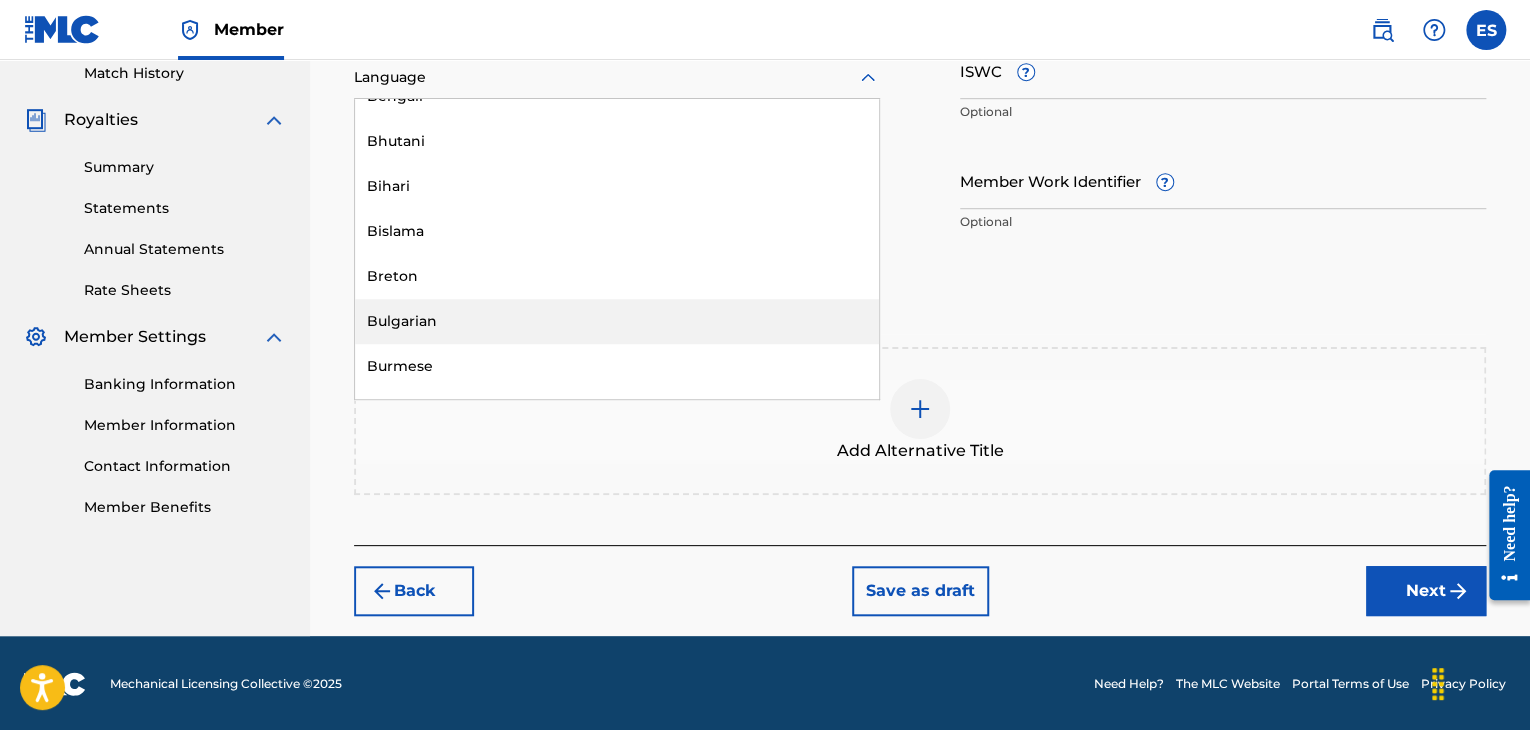 click on "Bulgarian" at bounding box center [617, 321] 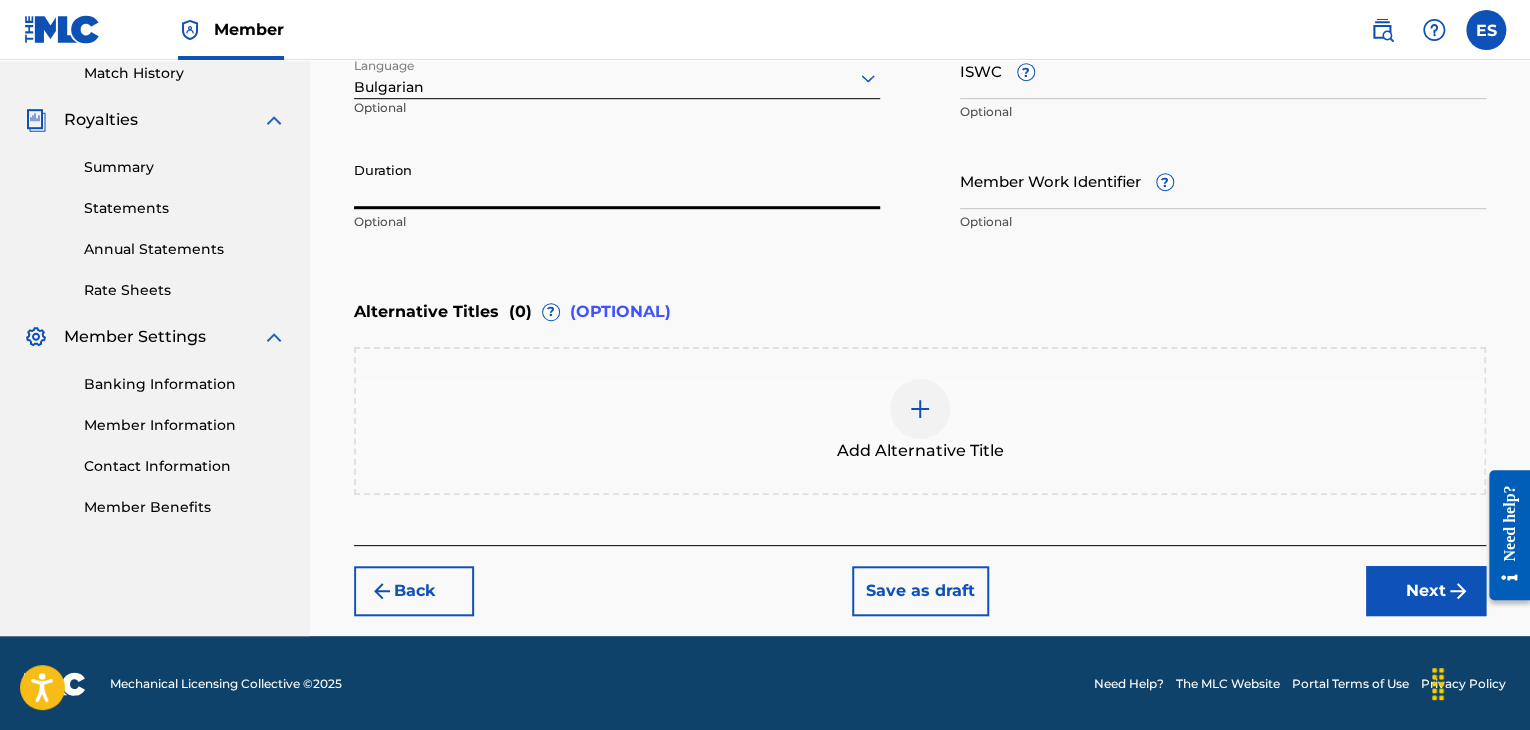 drag, startPoint x: 586, startPoint y: 195, endPoint x: 639, endPoint y: 142, distance: 74.953316 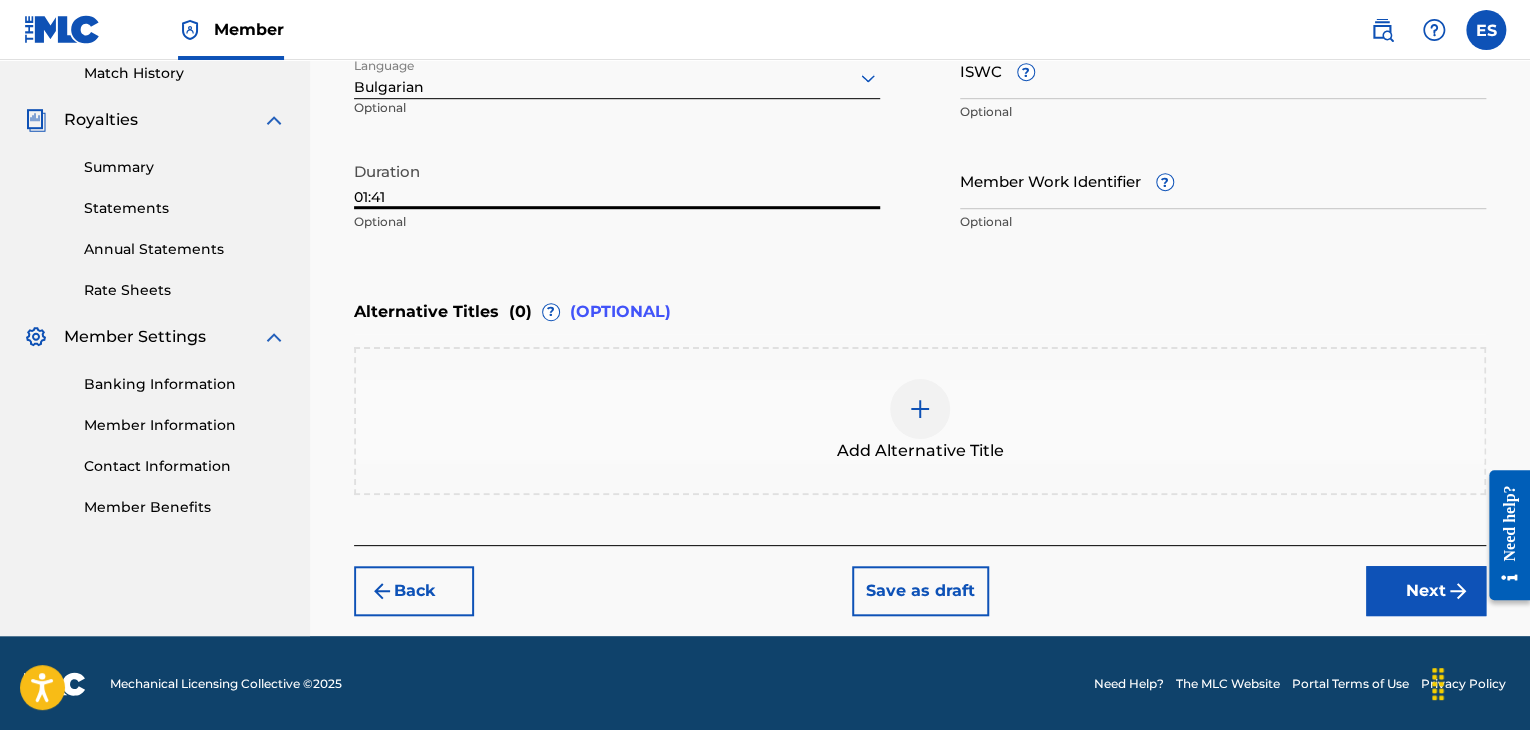 click at bounding box center [920, 409] 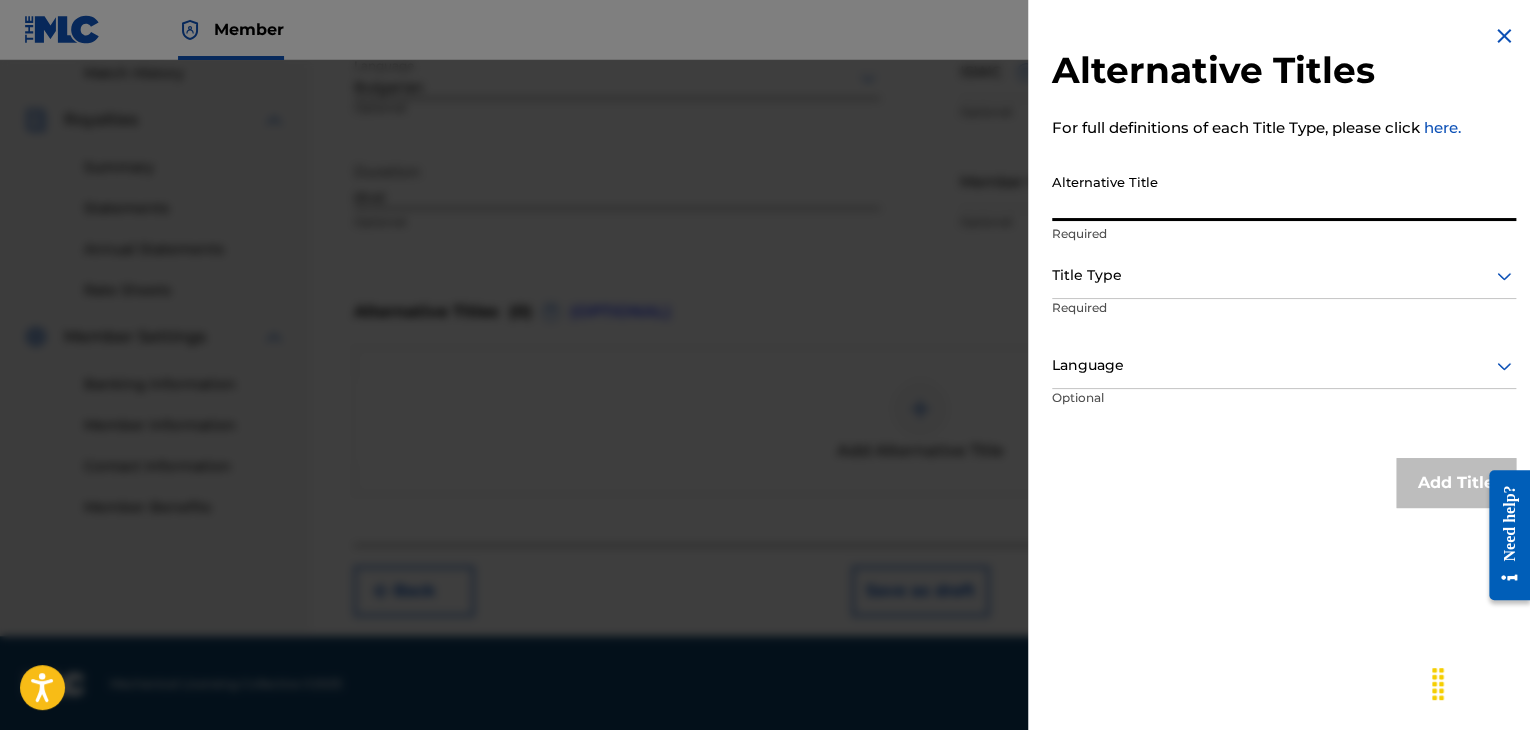 click on "Alternative Title" at bounding box center [1284, 192] 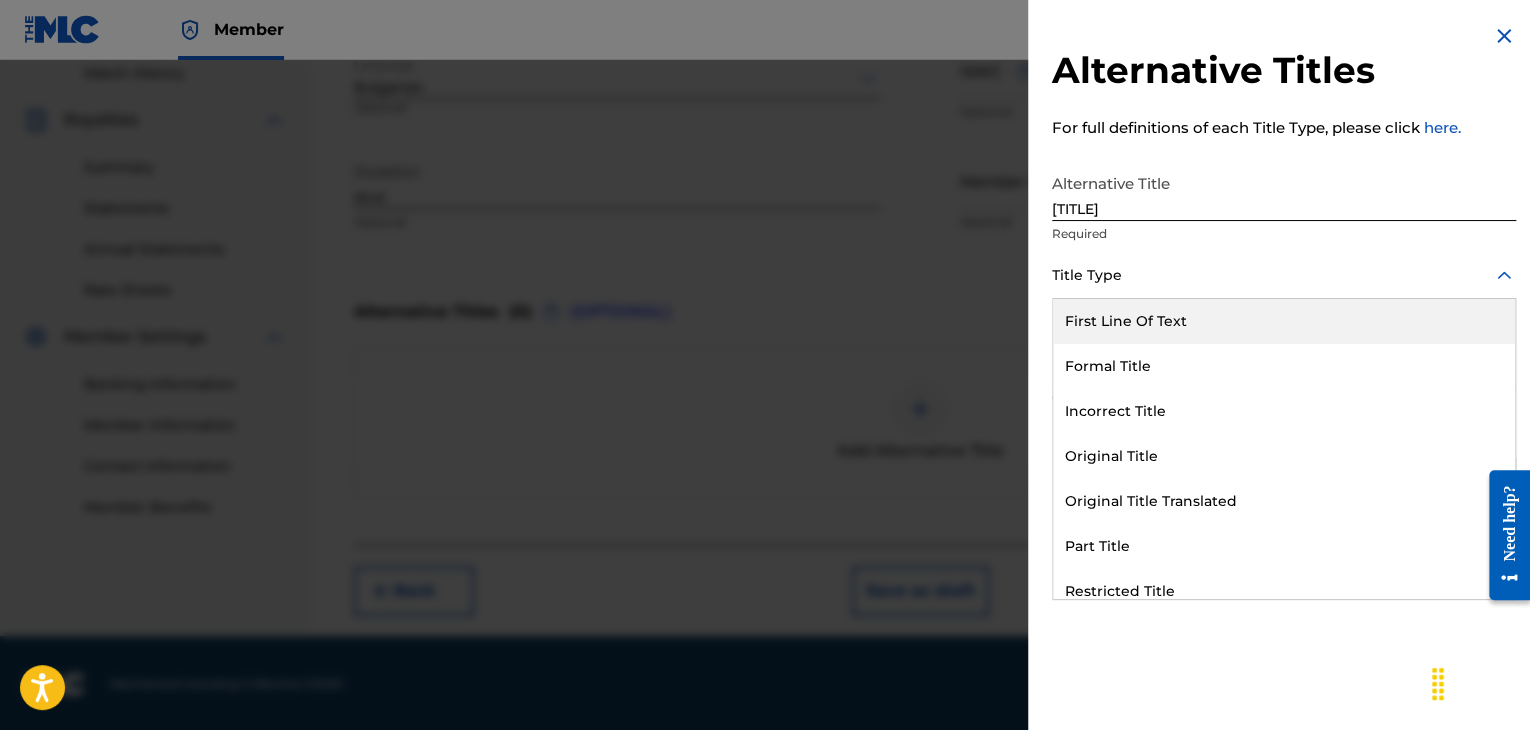 click at bounding box center [1284, 275] 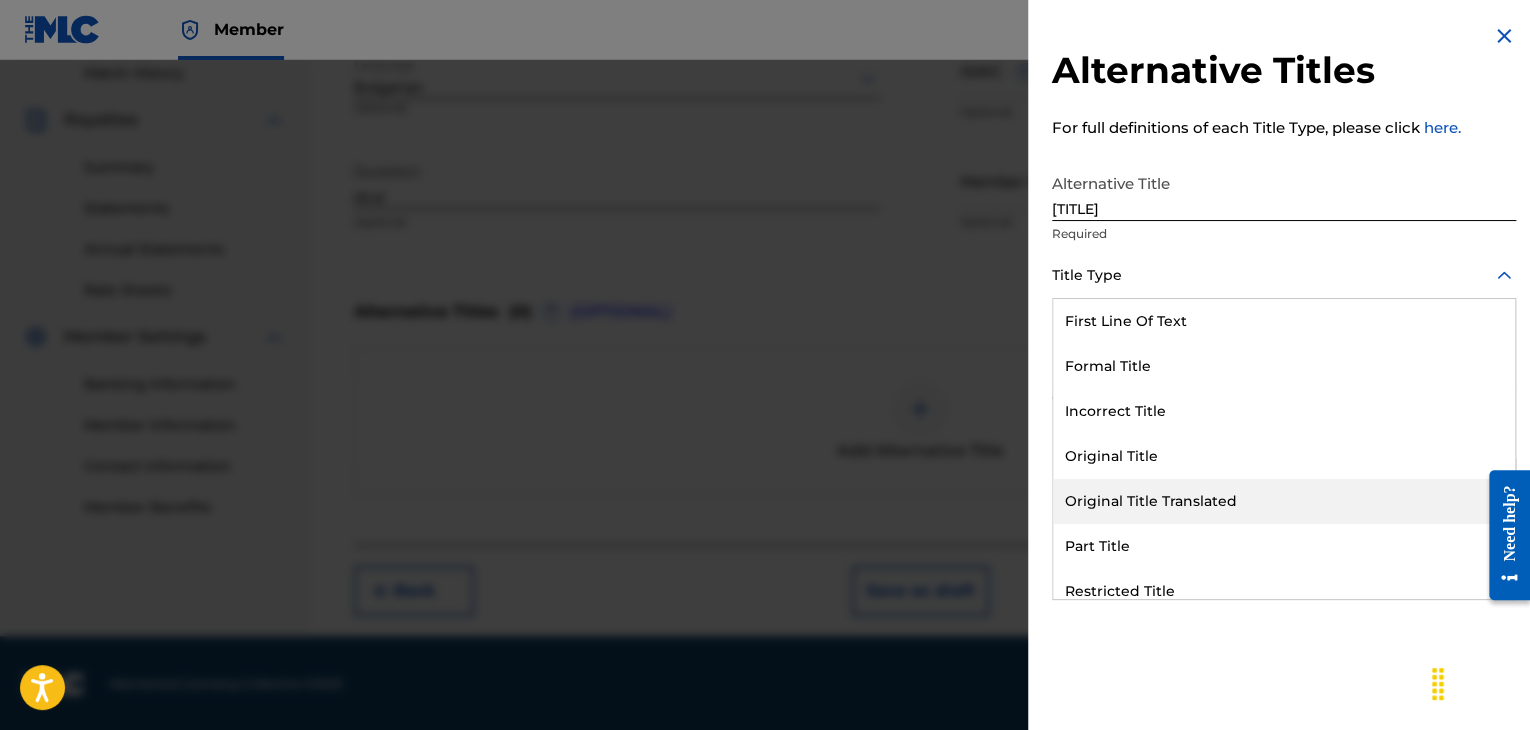 click on "Original Title Translated" at bounding box center [1284, 501] 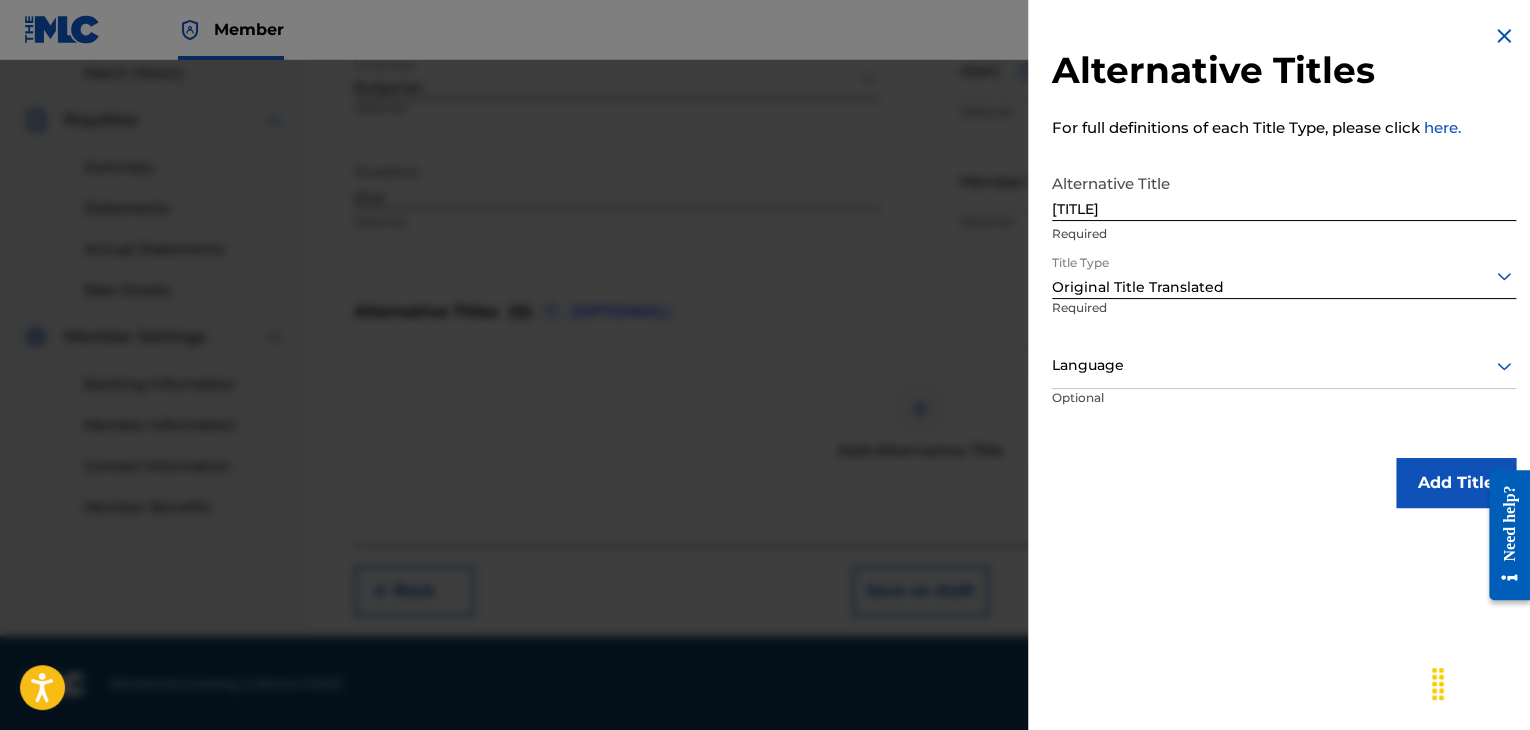 click on "[TITLE]" at bounding box center [1284, 192] 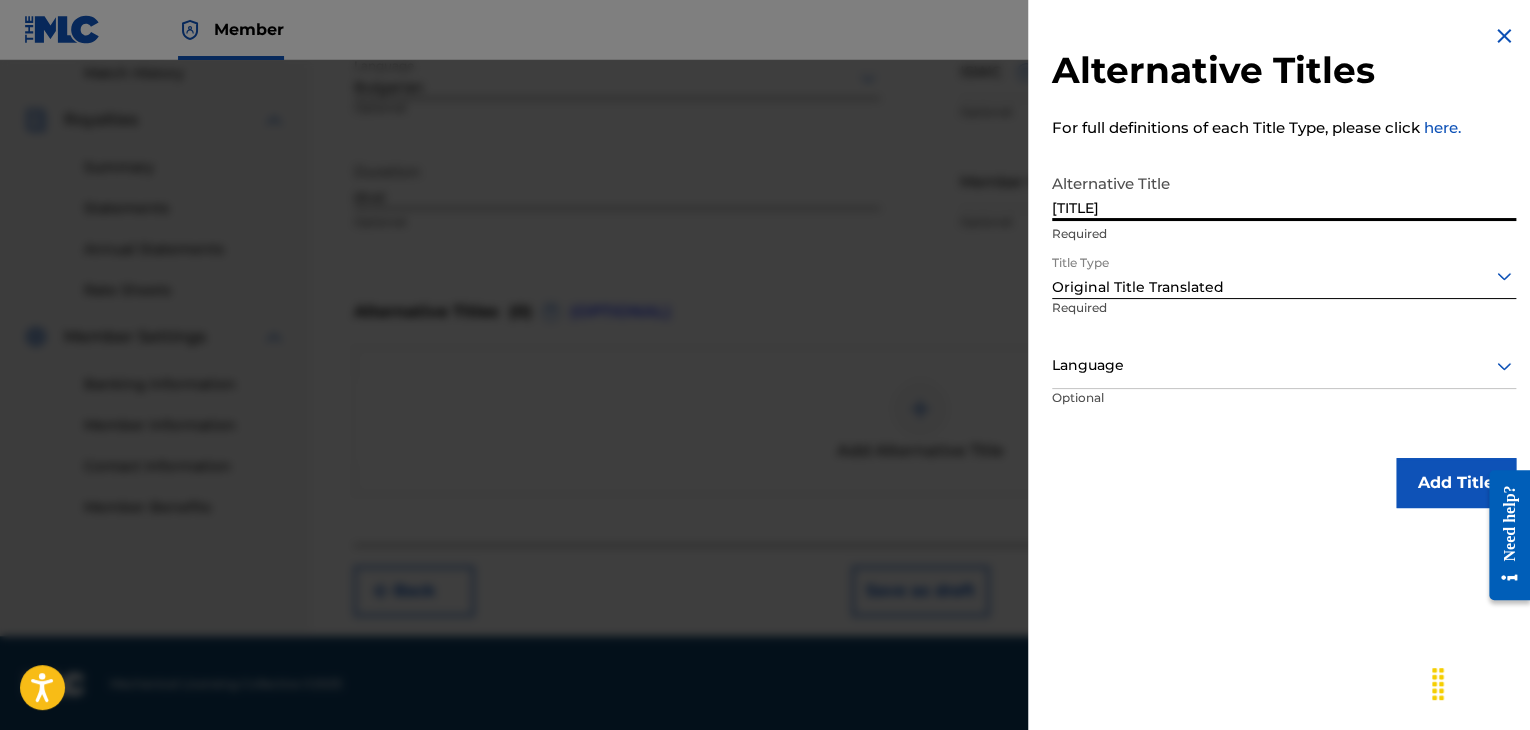 click at bounding box center [1284, 365] 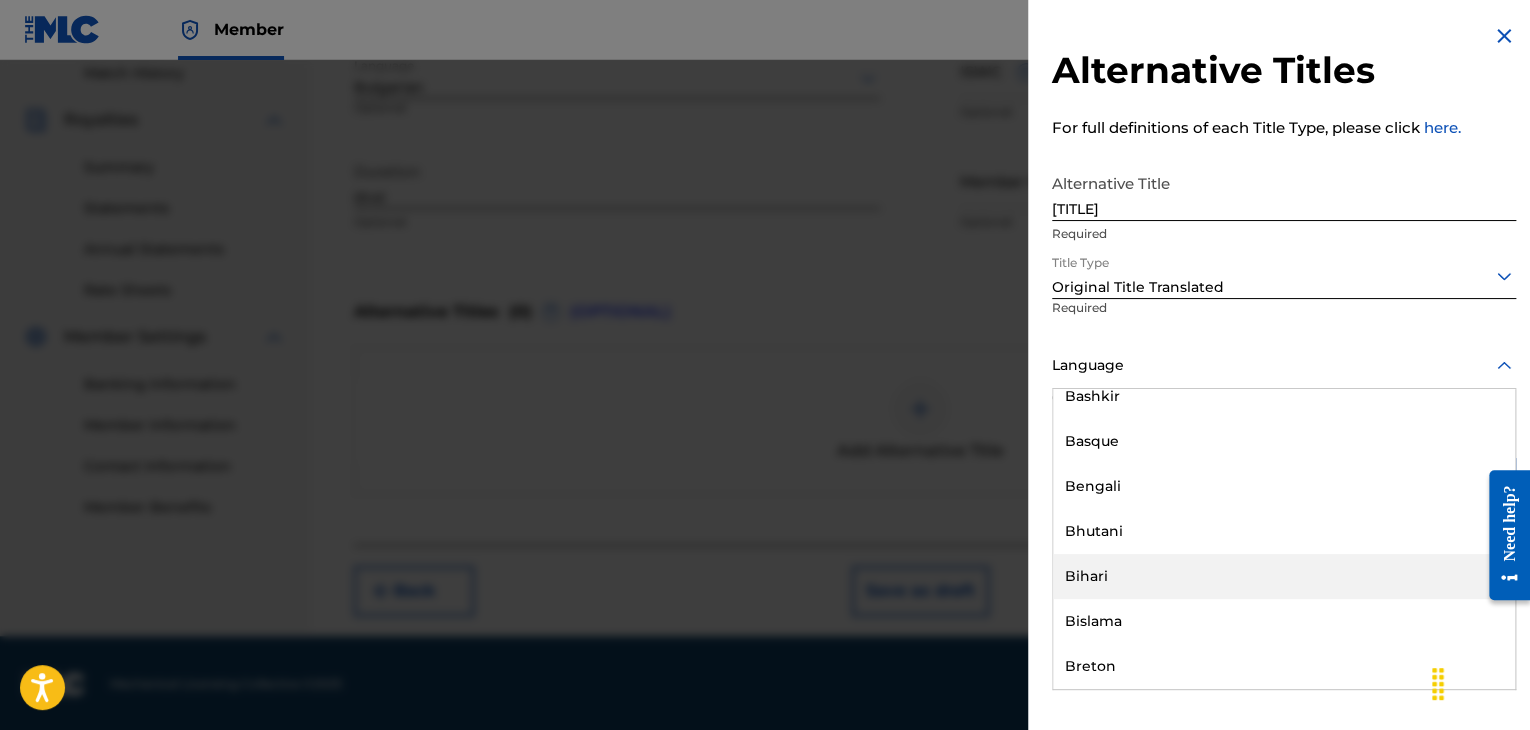 scroll, scrollTop: 800, scrollLeft: 0, axis: vertical 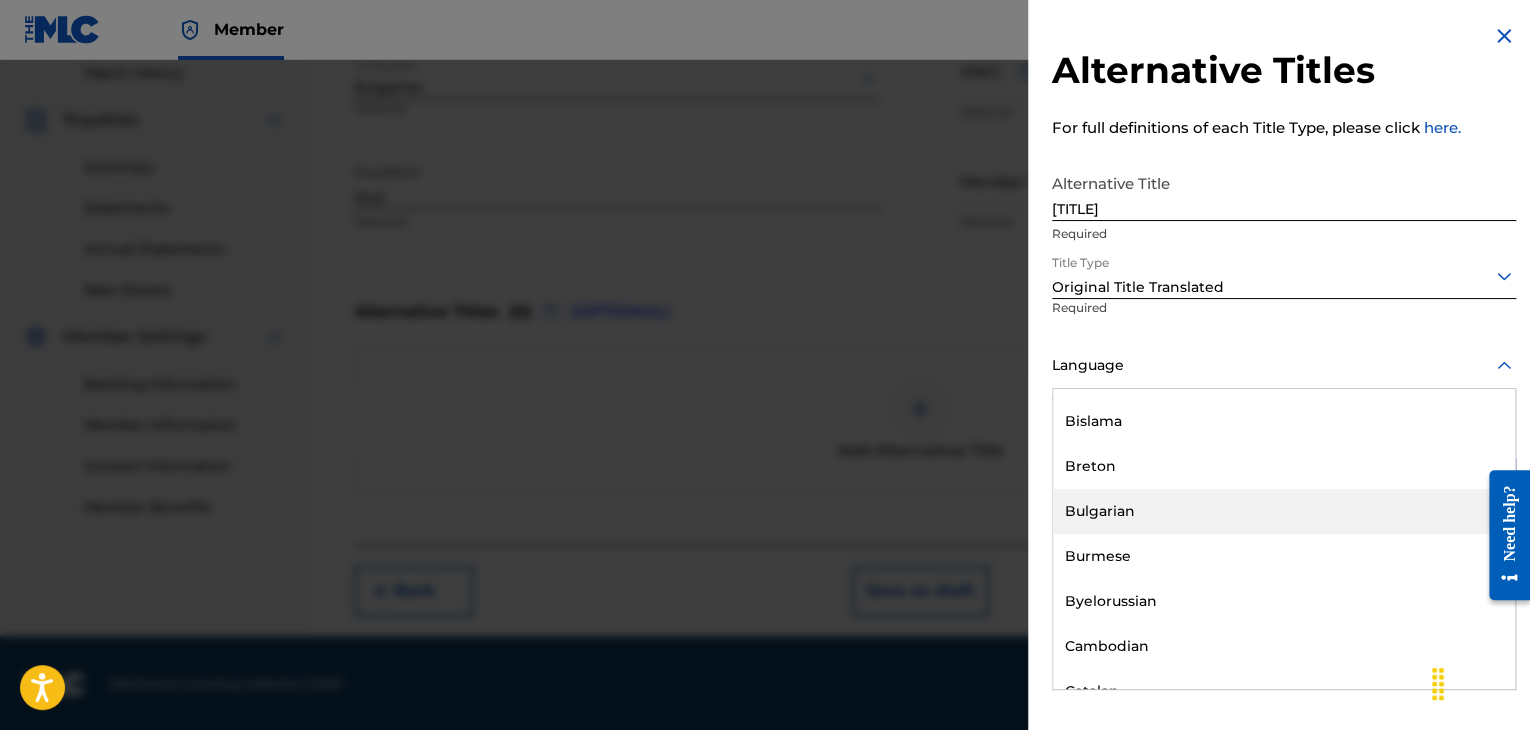 click on "Bulgarian" at bounding box center (1284, 511) 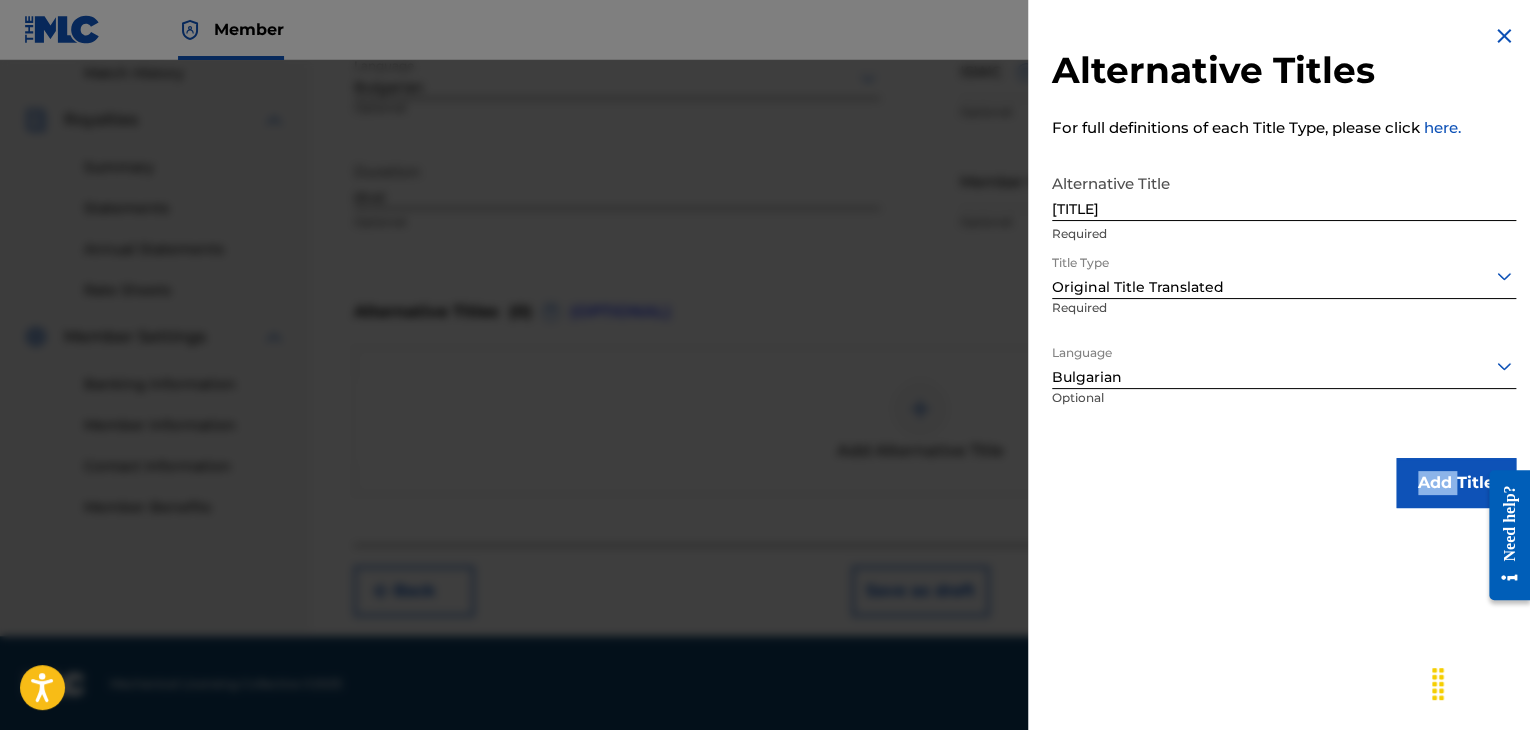 click on "Add Title" at bounding box center [1456, 483] 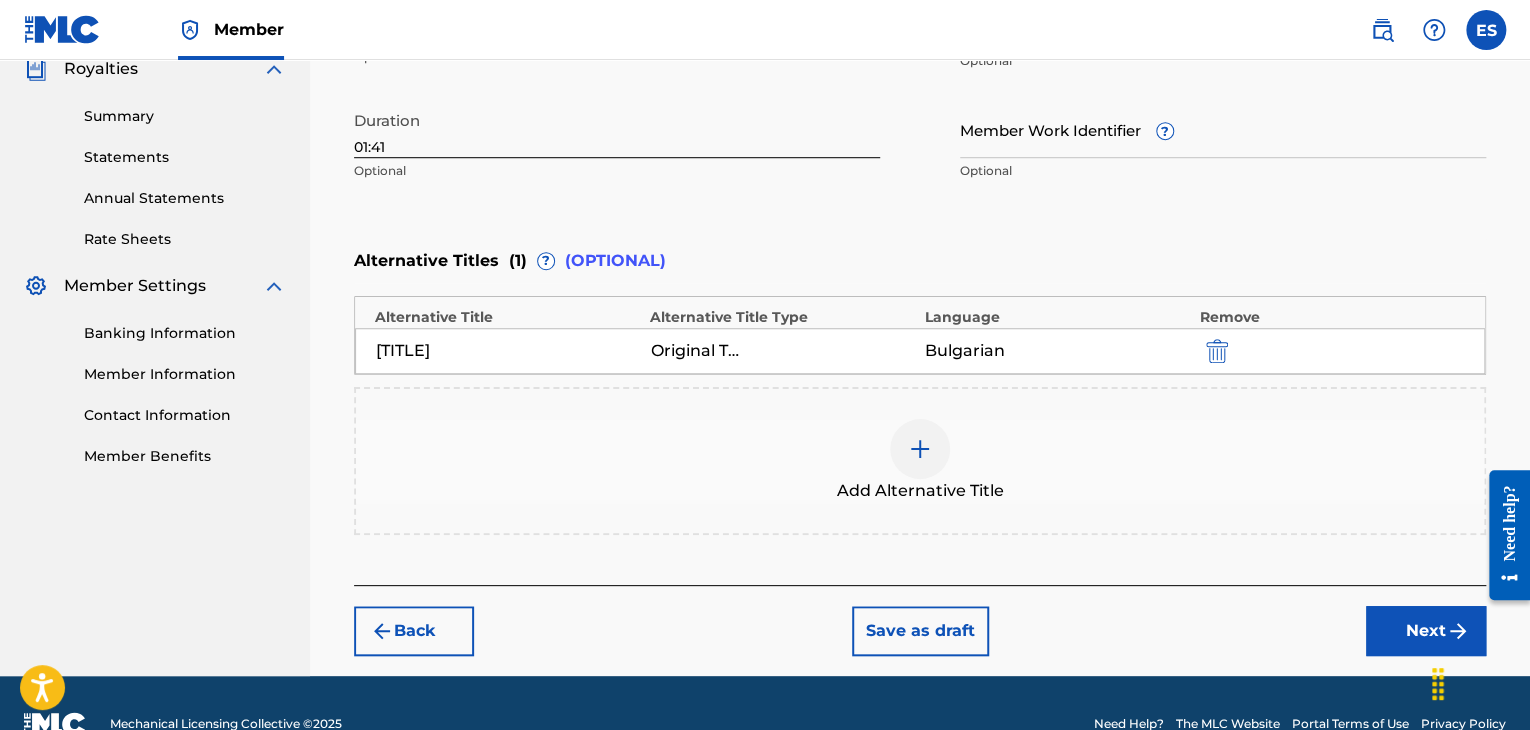 scroll, scrollTop: 652, scrollLeft: 0, axis: vertical 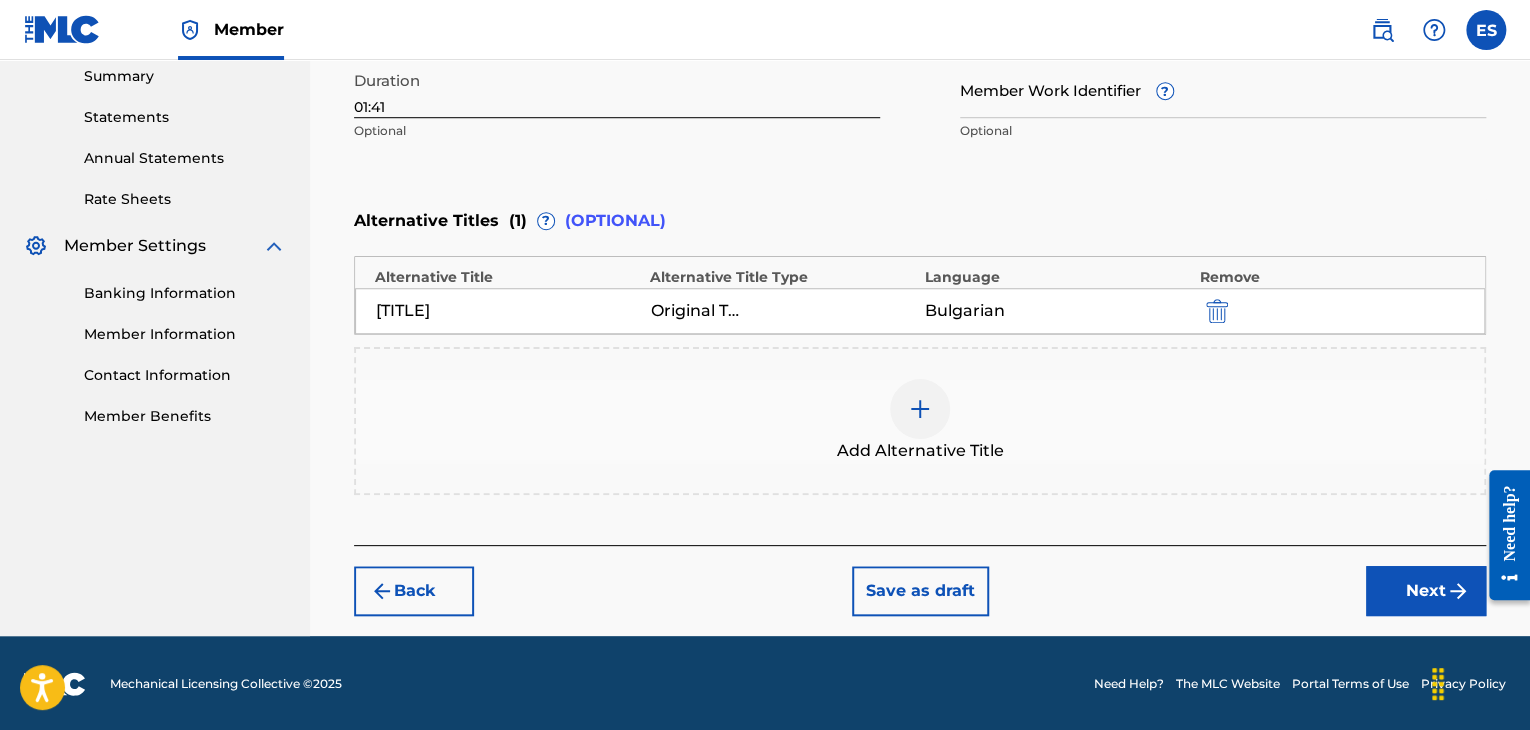 click on "Next" at bounding box center (1426, 591) 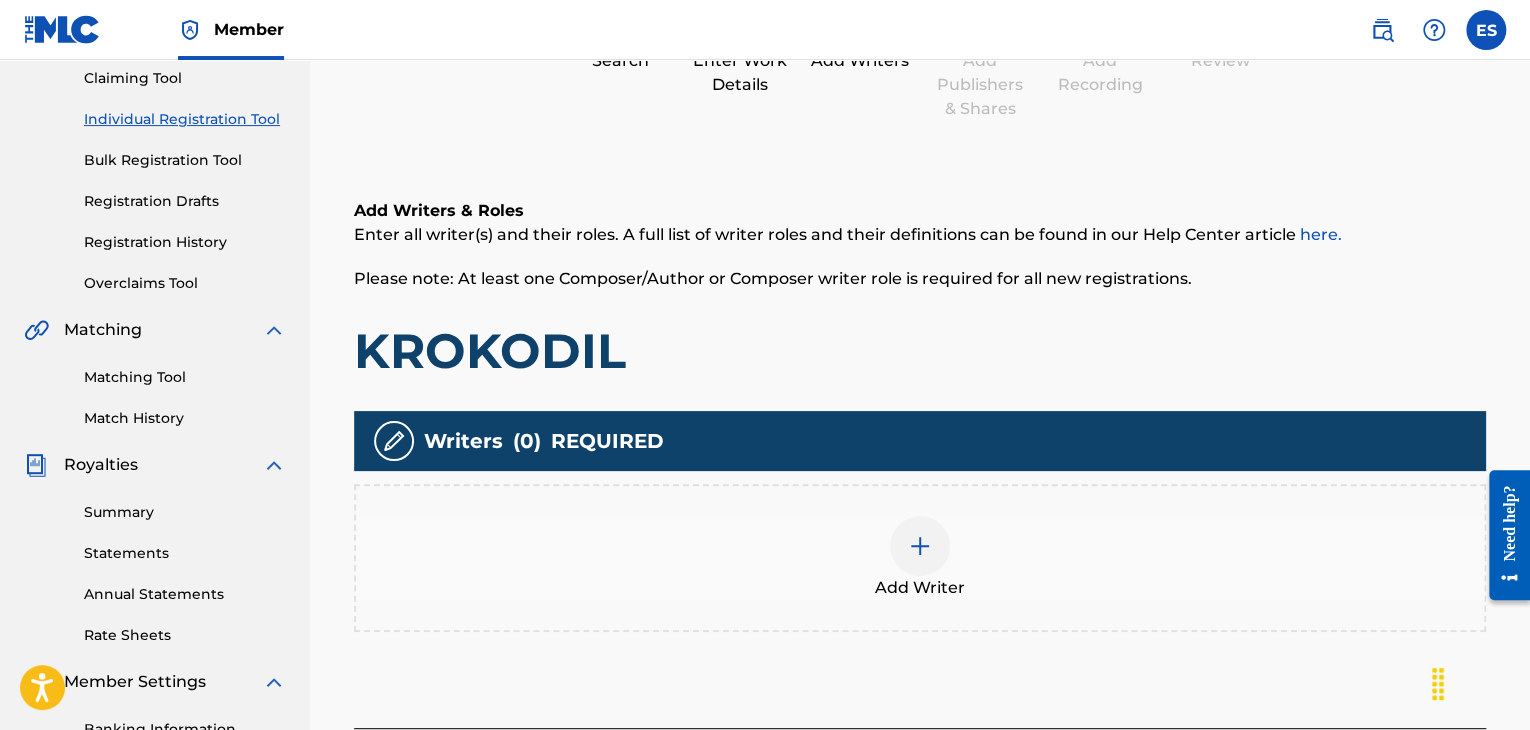 scroll, scrollTop: 390, scrollLeft: 0, axis: vertical 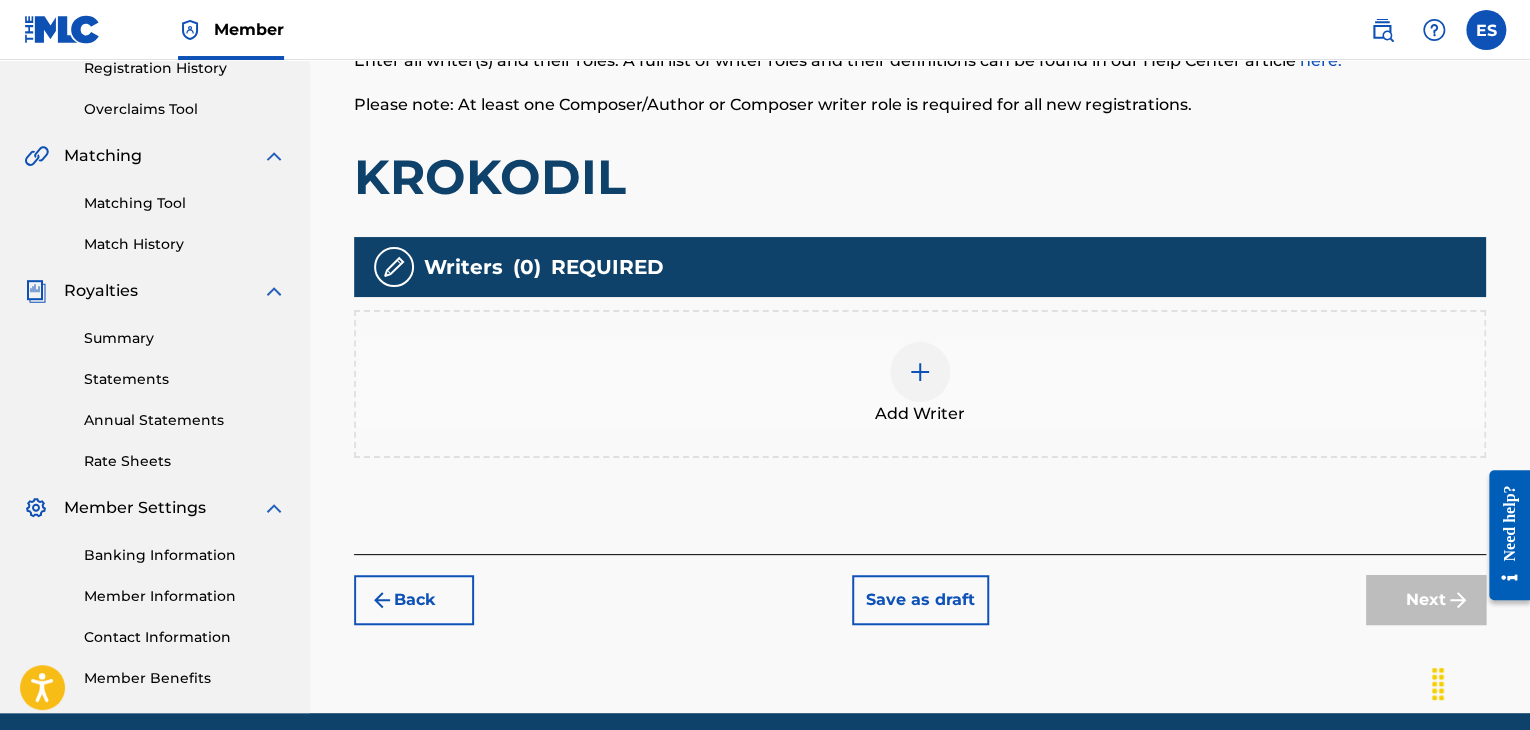 click on "Add Writer" at bounding box center [920, 384] 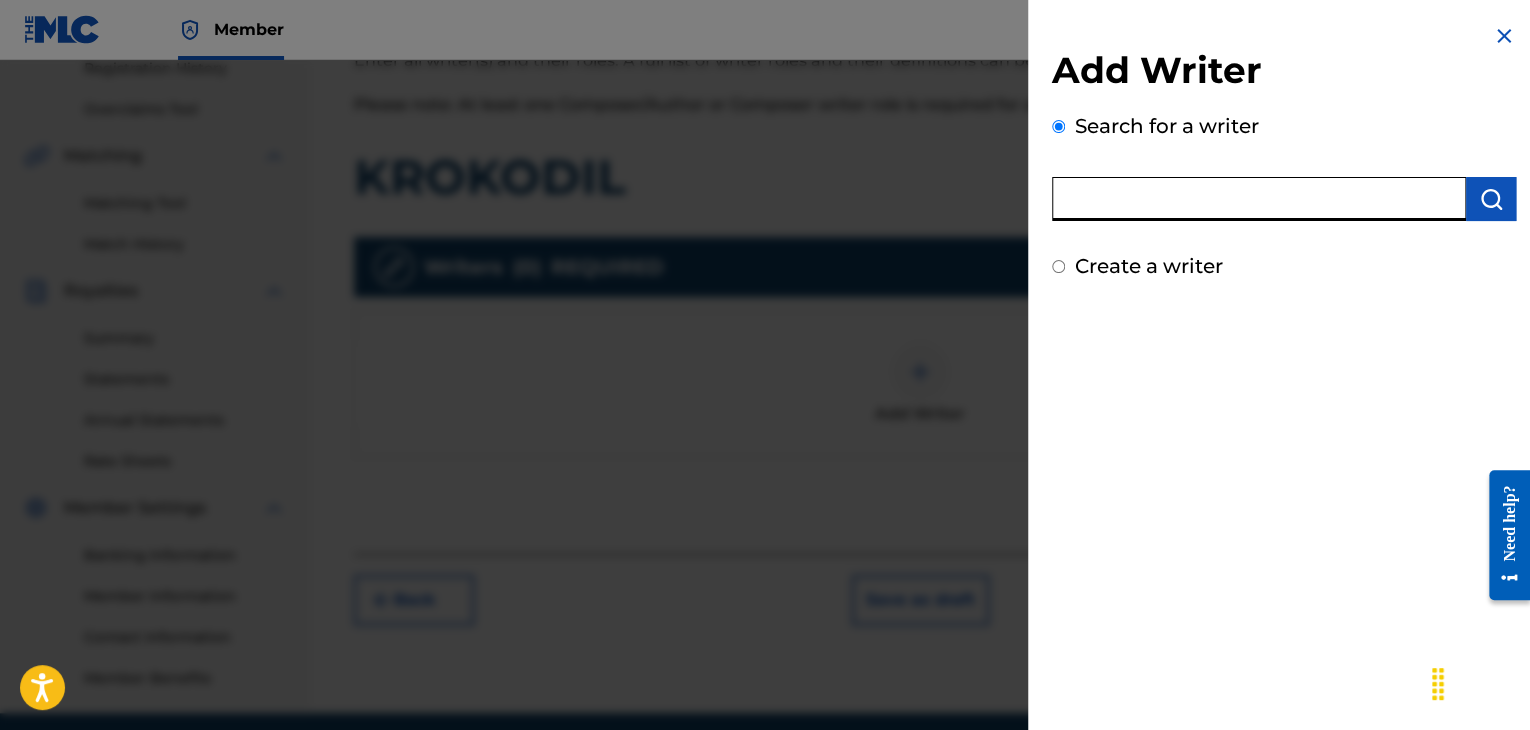 click at bounding box center [1259, 199] 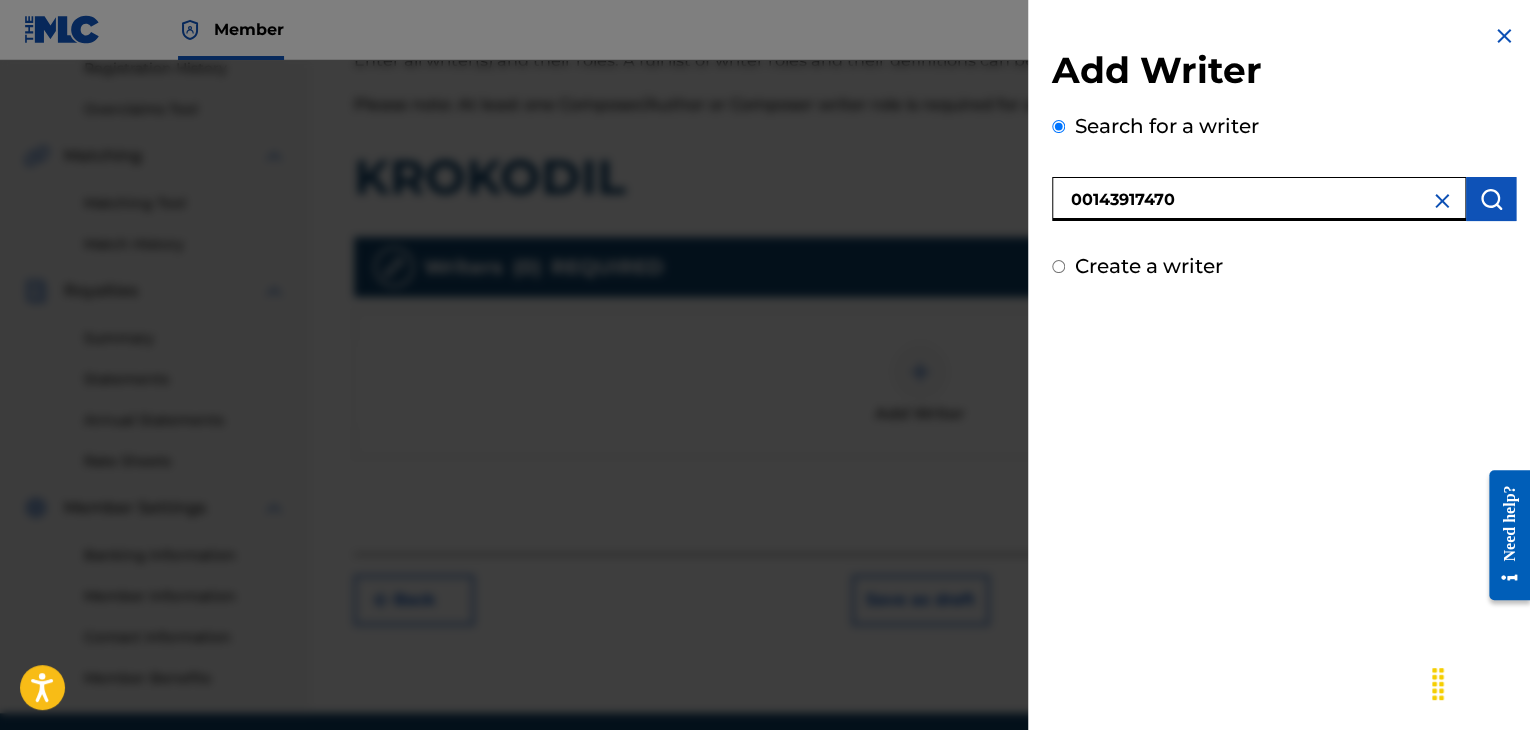 click at bounding box center (1491, 199) 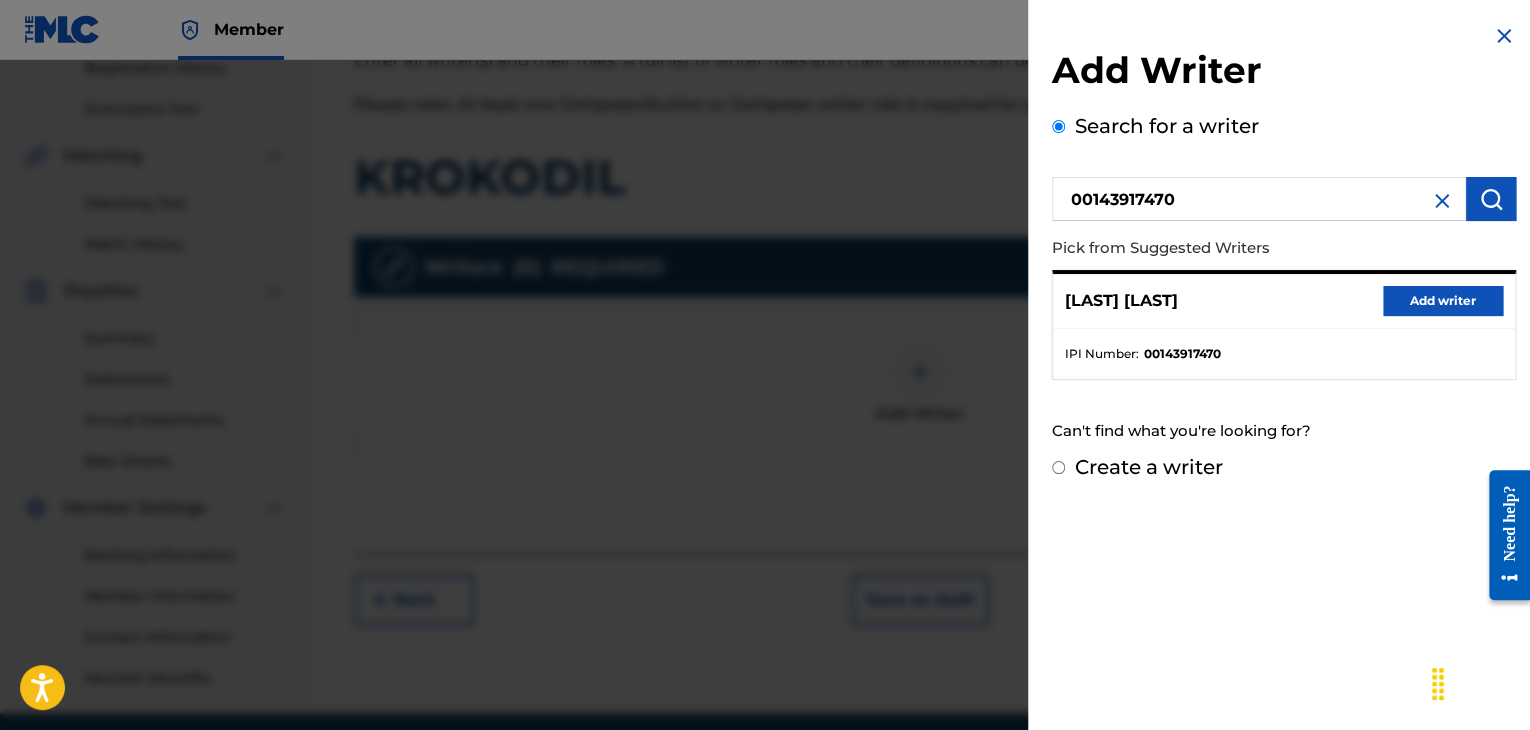 click on "Add writer" at bounding box center (1443, 301) 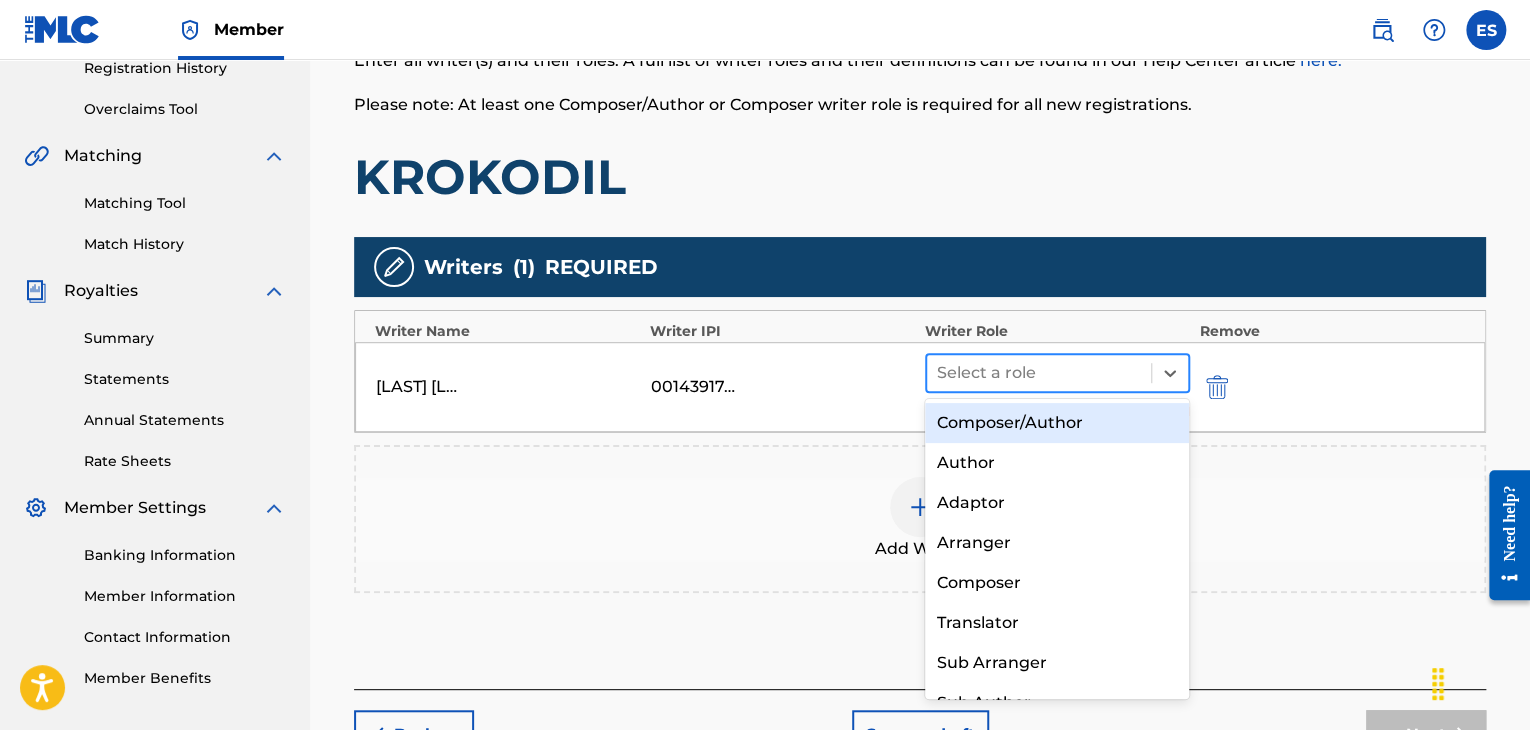 drag, startPoint x: 975, startPoint y: 375, endPoint x: 988, endPoint y: 584, distance: 209.40392 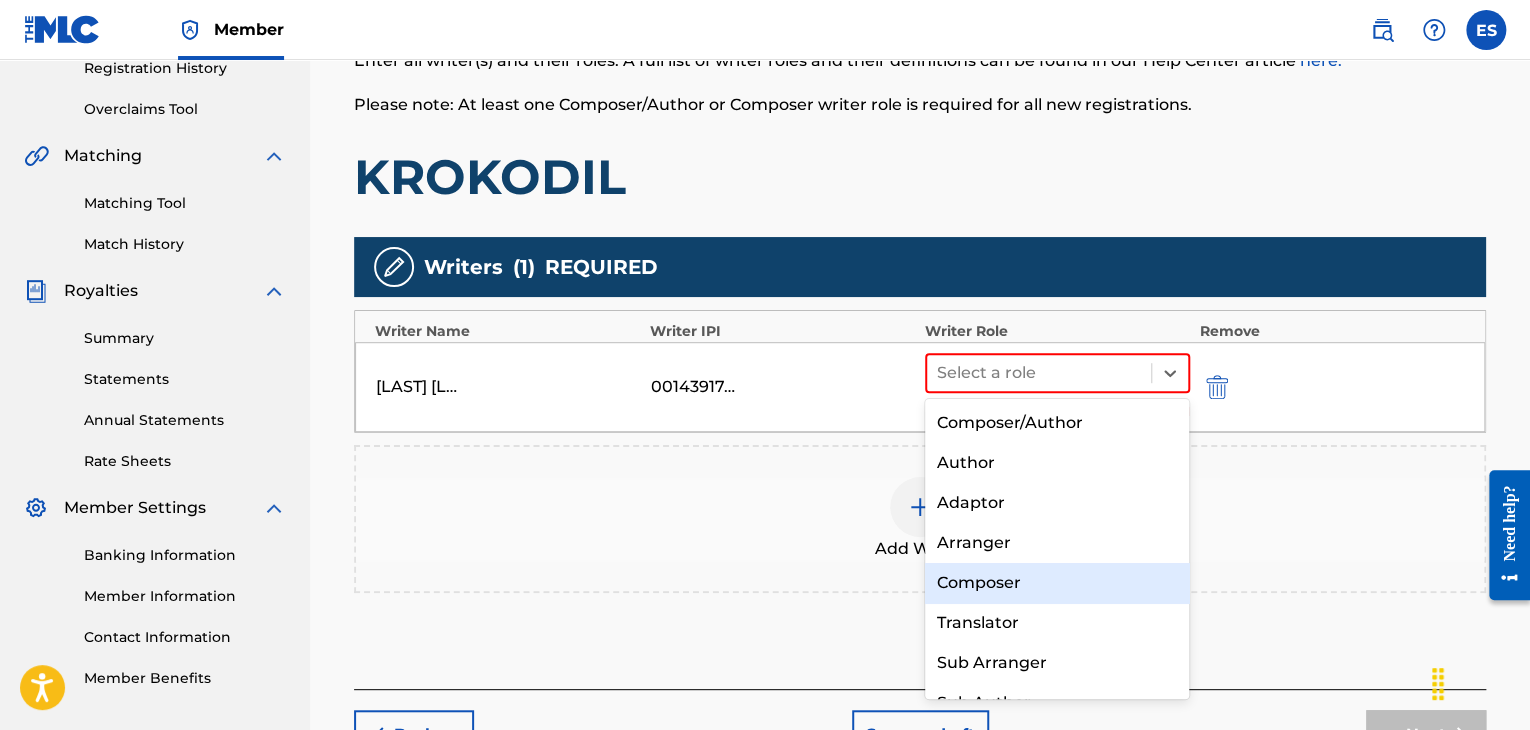 drag, startPoint x: 992, startPoint y: 586, endPoint x: 961, endPoint y: 526, distance: 67.53518 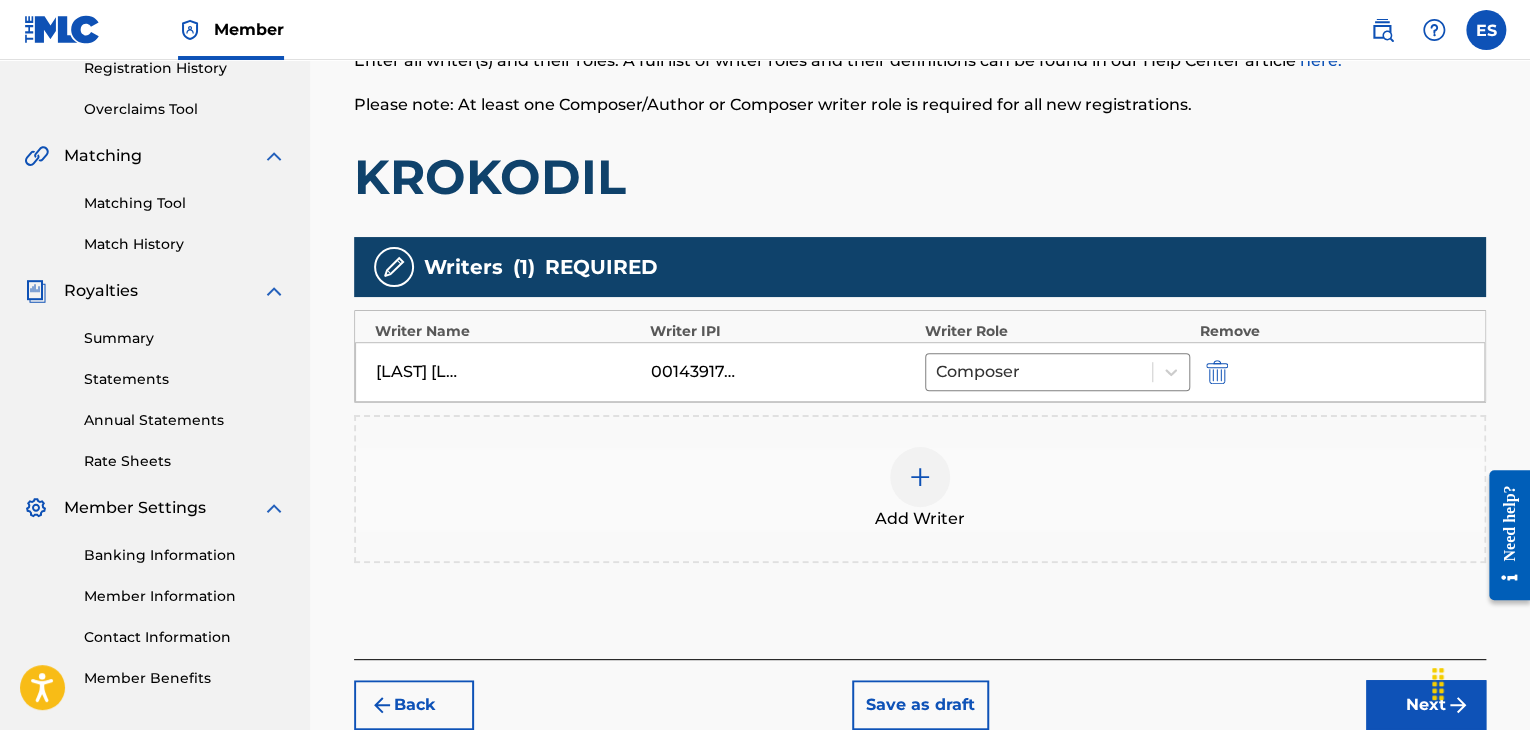 click at bounding box center (920, 477) 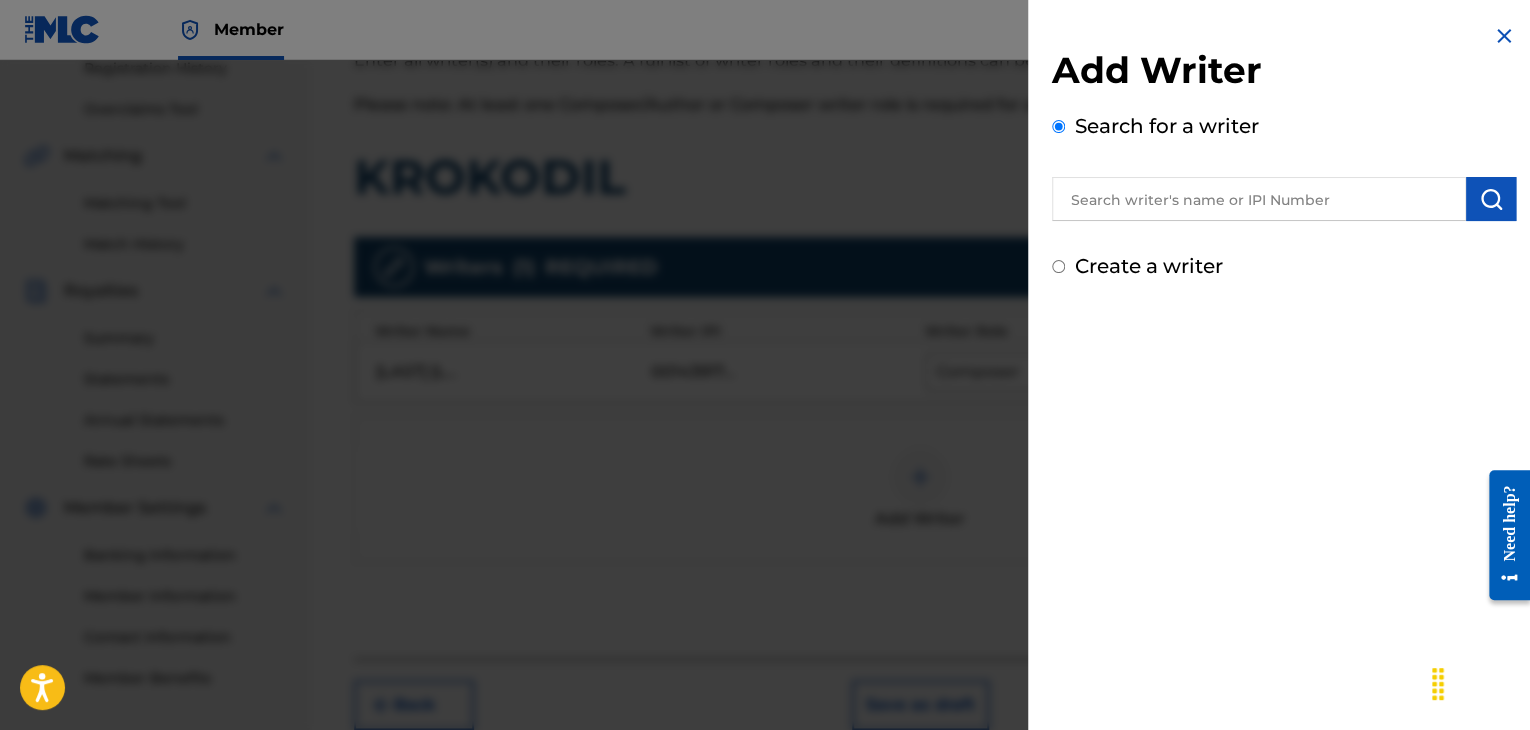 click at bounding box center (1259, 199) 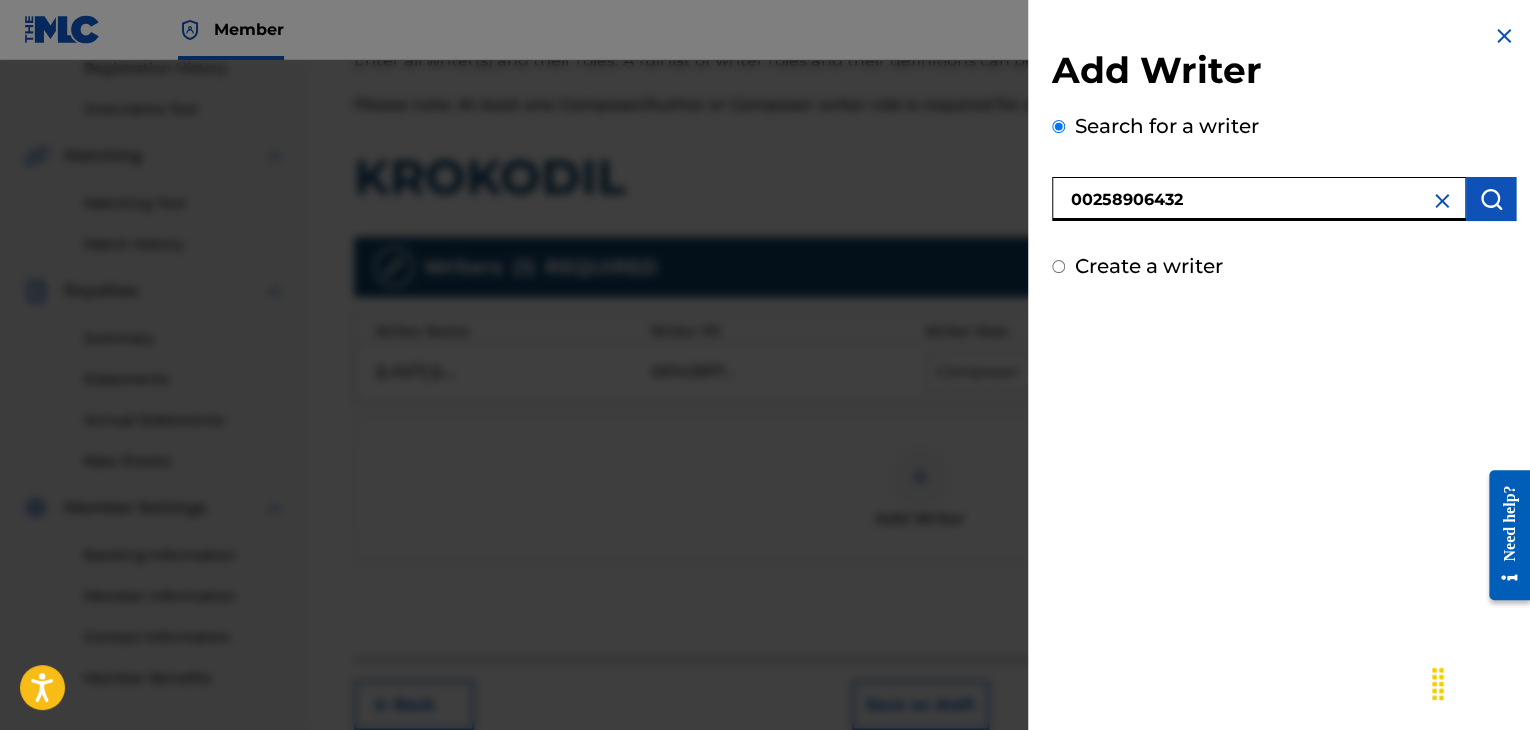 click at bounding box center (1491, 199) 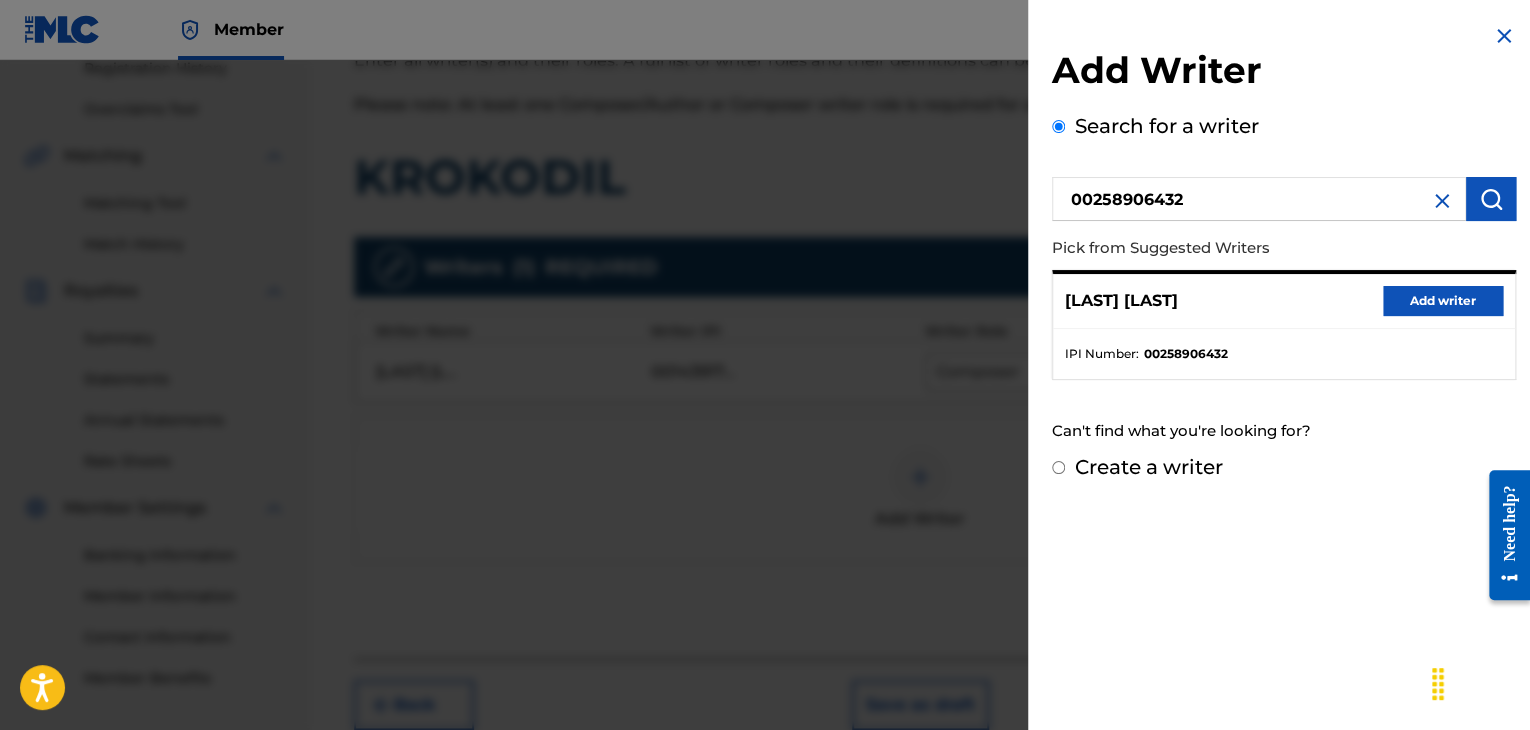click on "Add writer" at bounding box center [1443, 301] 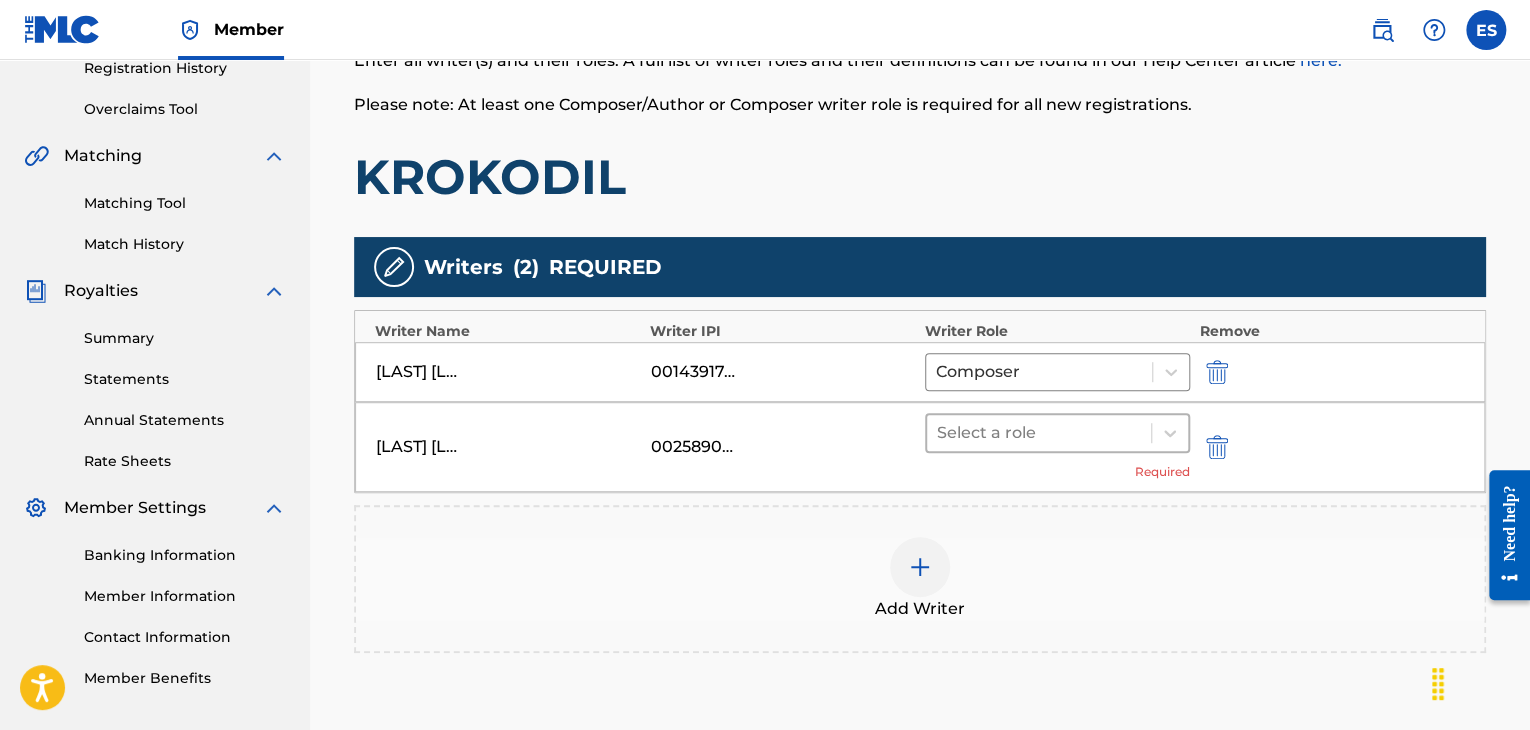 click at bounding box center [1039, 433] 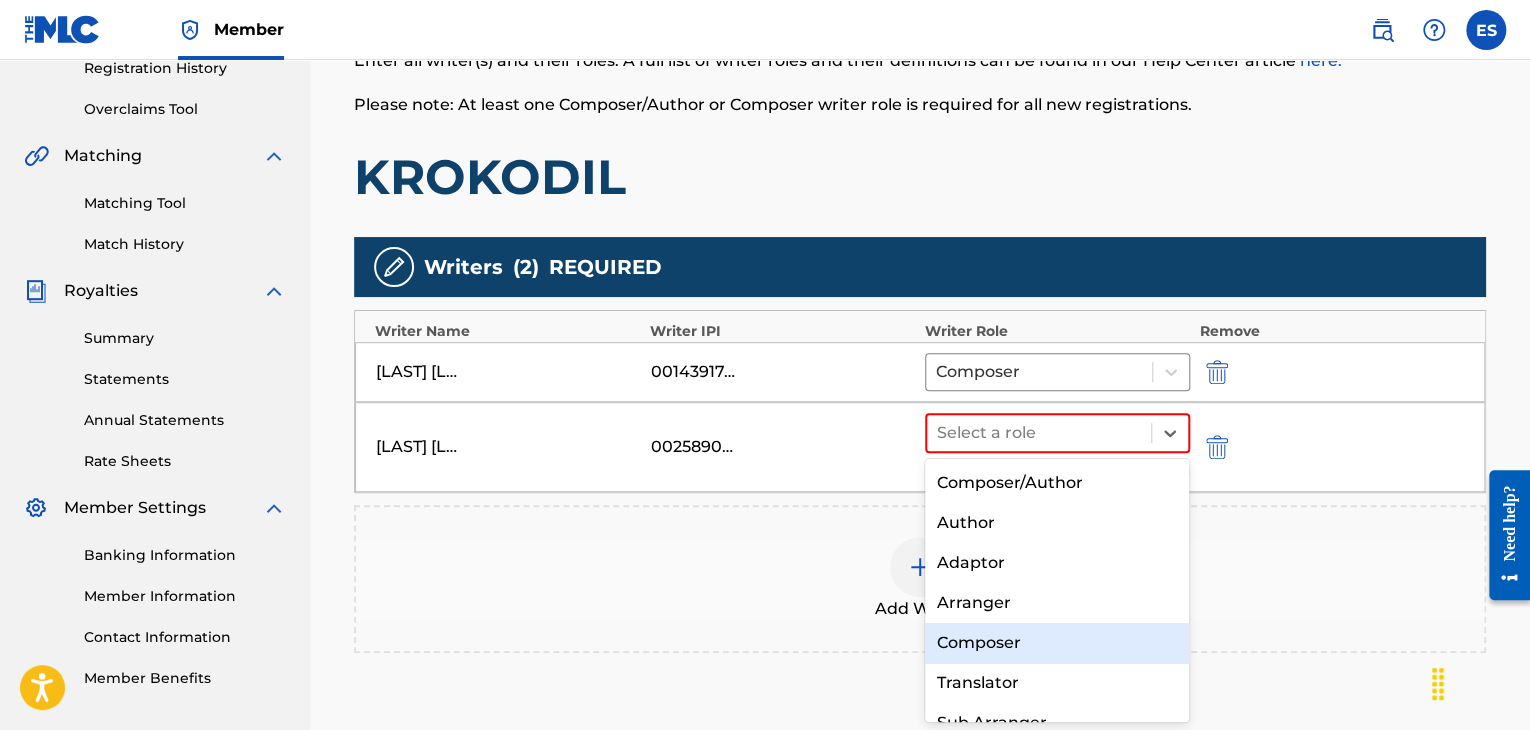 click on "Composer" at bounding box center [1057, 643] 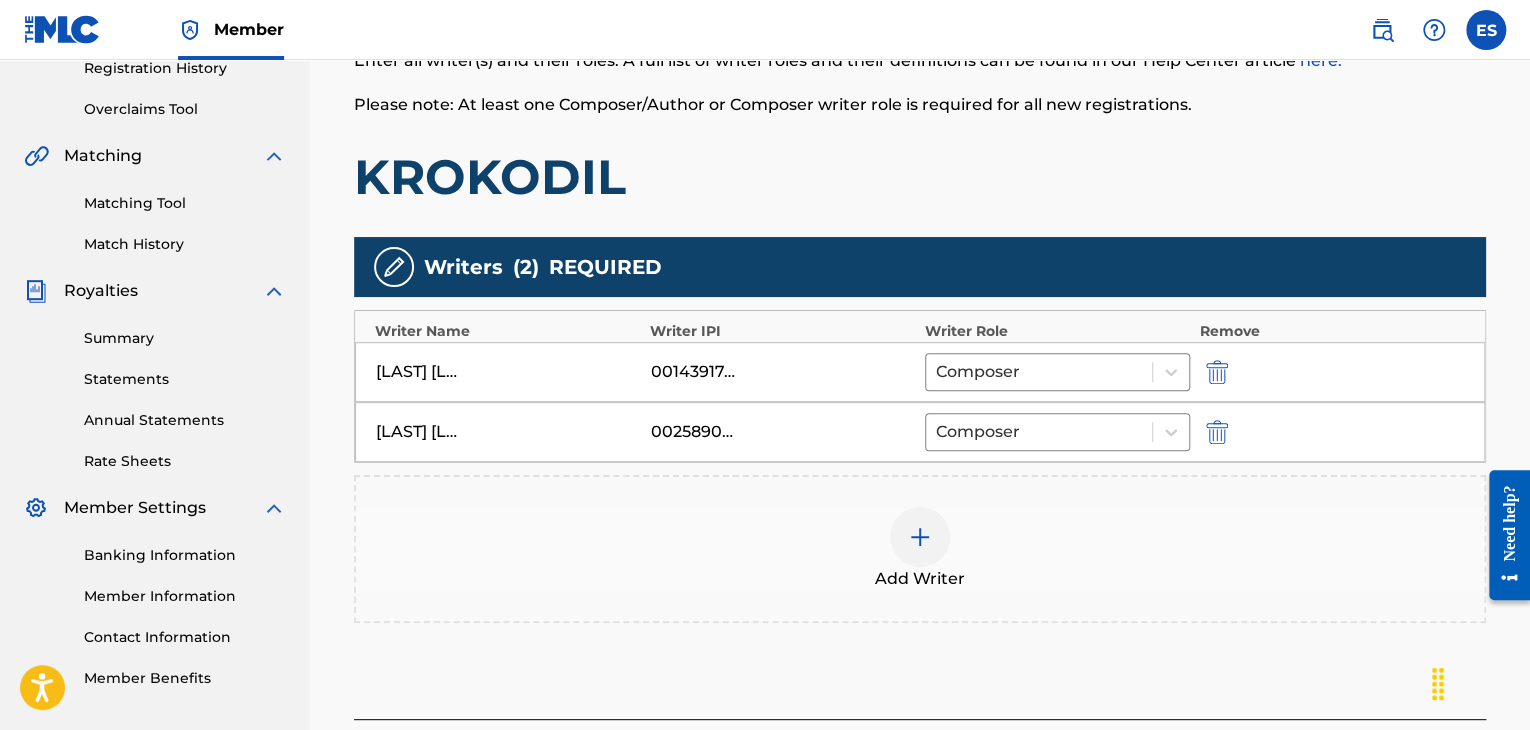 click at bounding box center (920, 537) 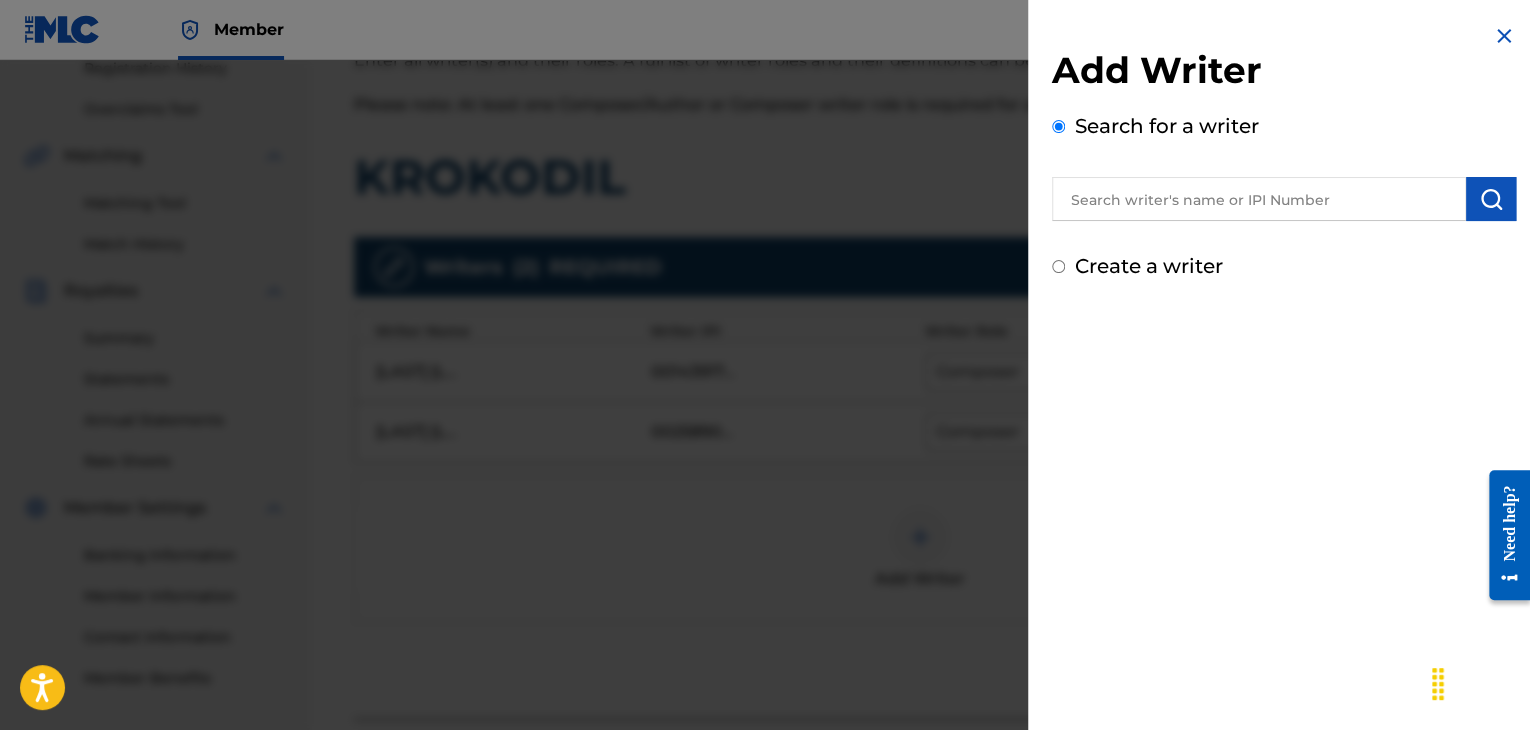 click at bounding box center [1259, 199] 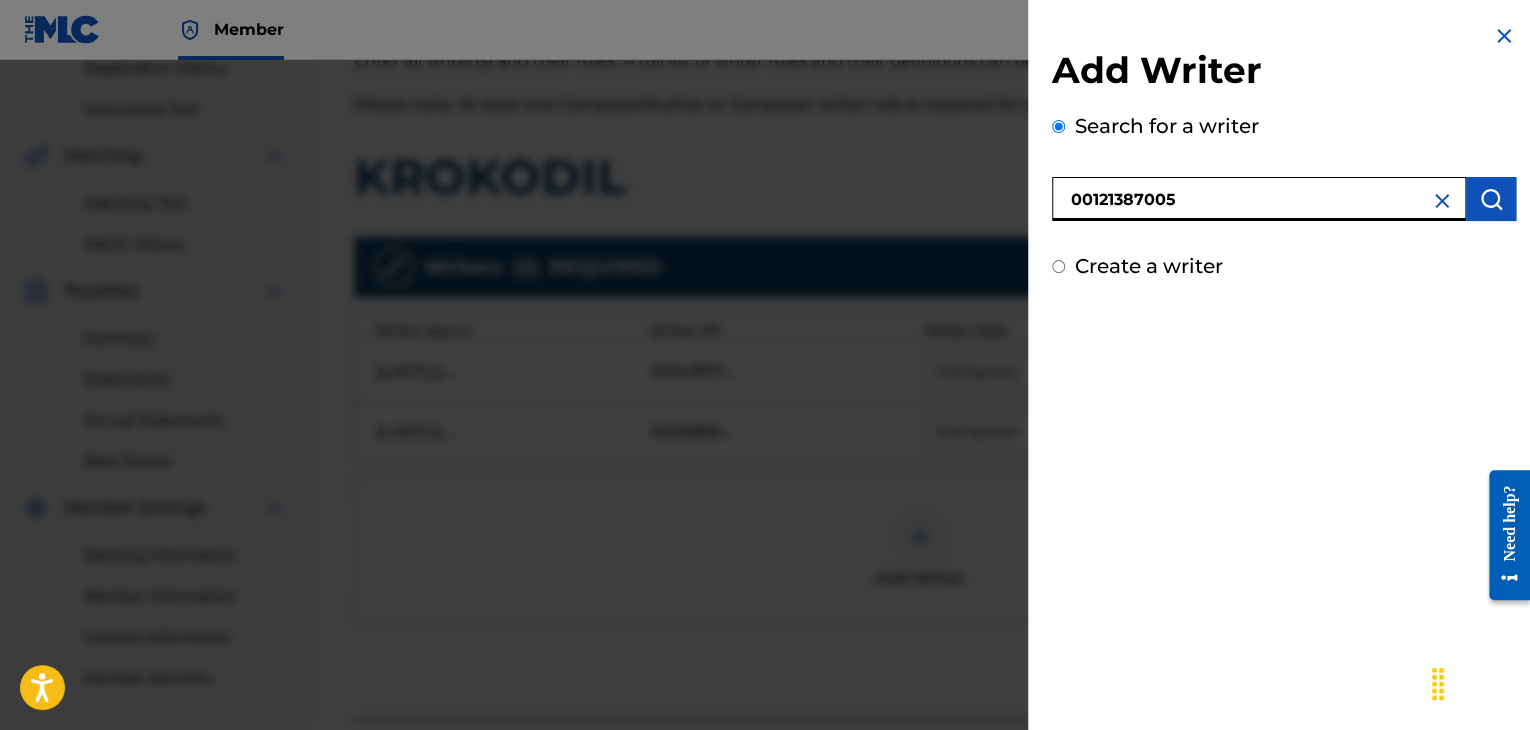 click at bounding box center (1491, 199) 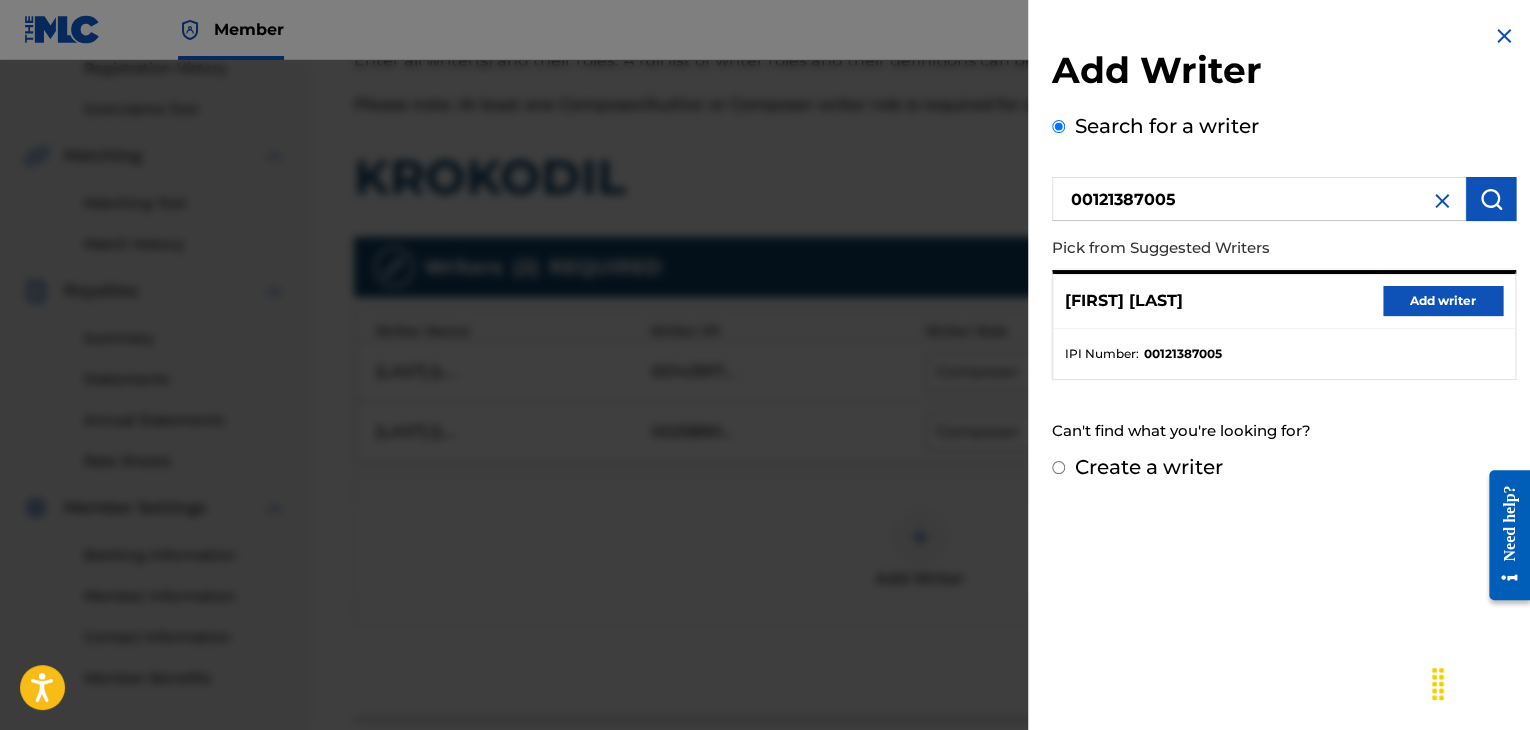 click on "Add writer" at bounding box center (1443, 301) 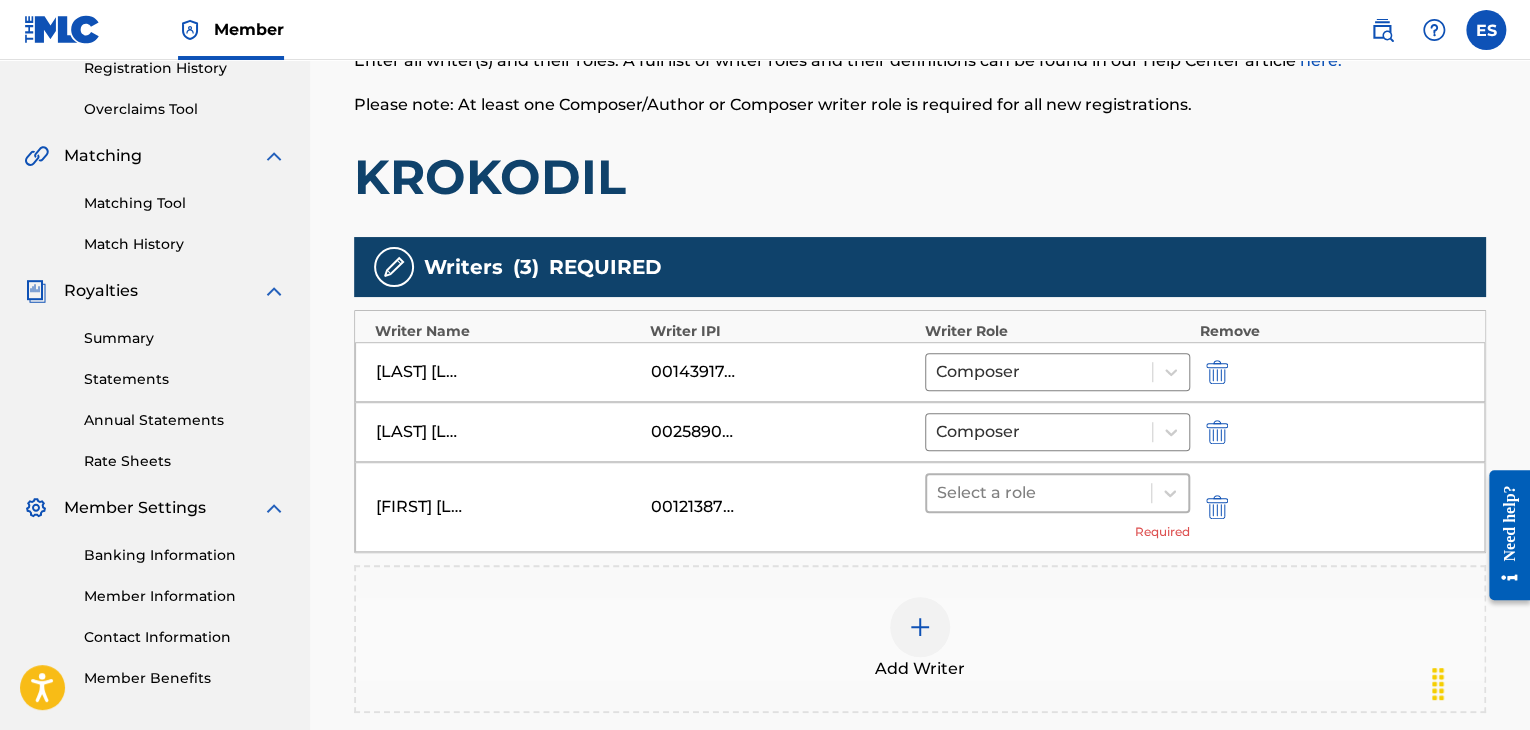 click at bounding box center [1039, 493] 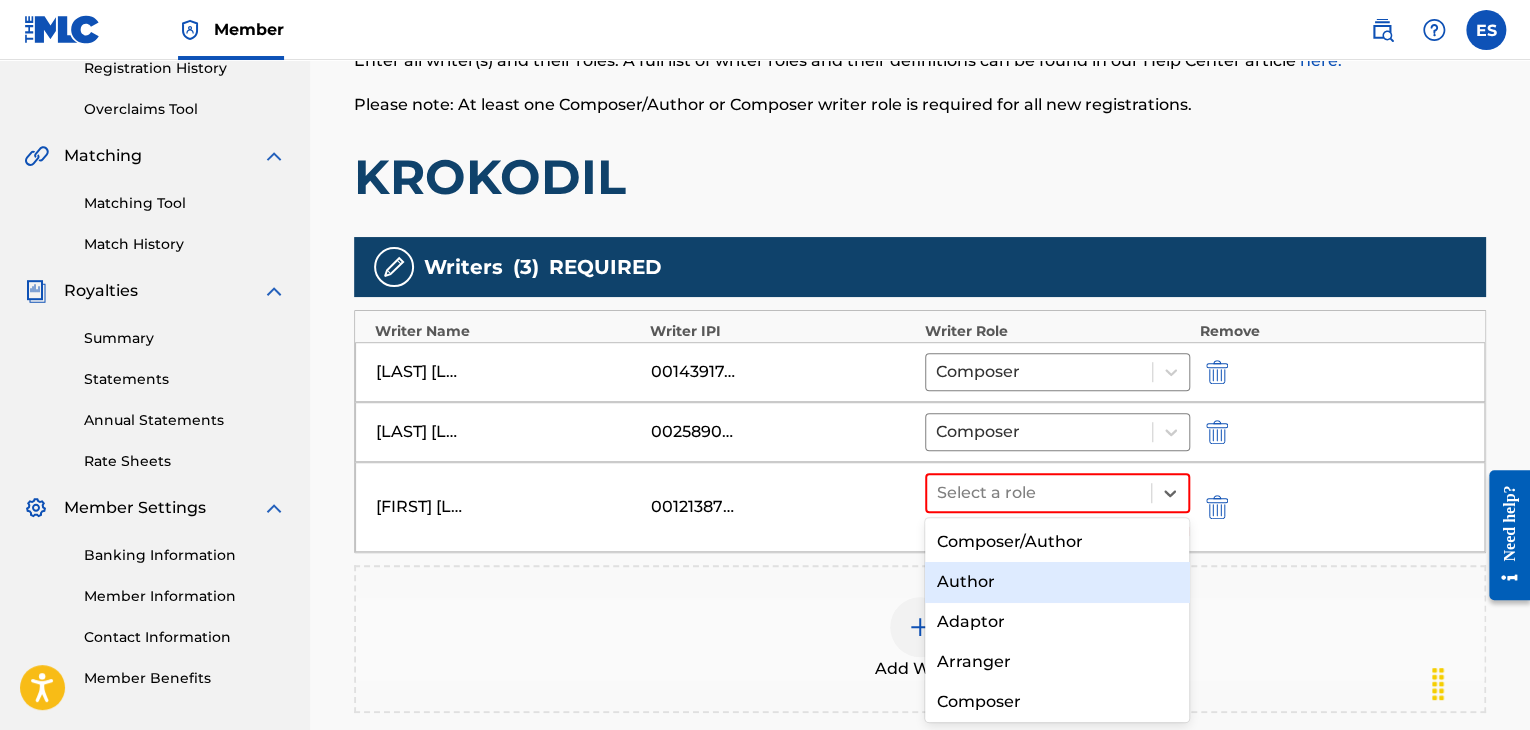 click on "Author" at bounding box center [1057, 582] 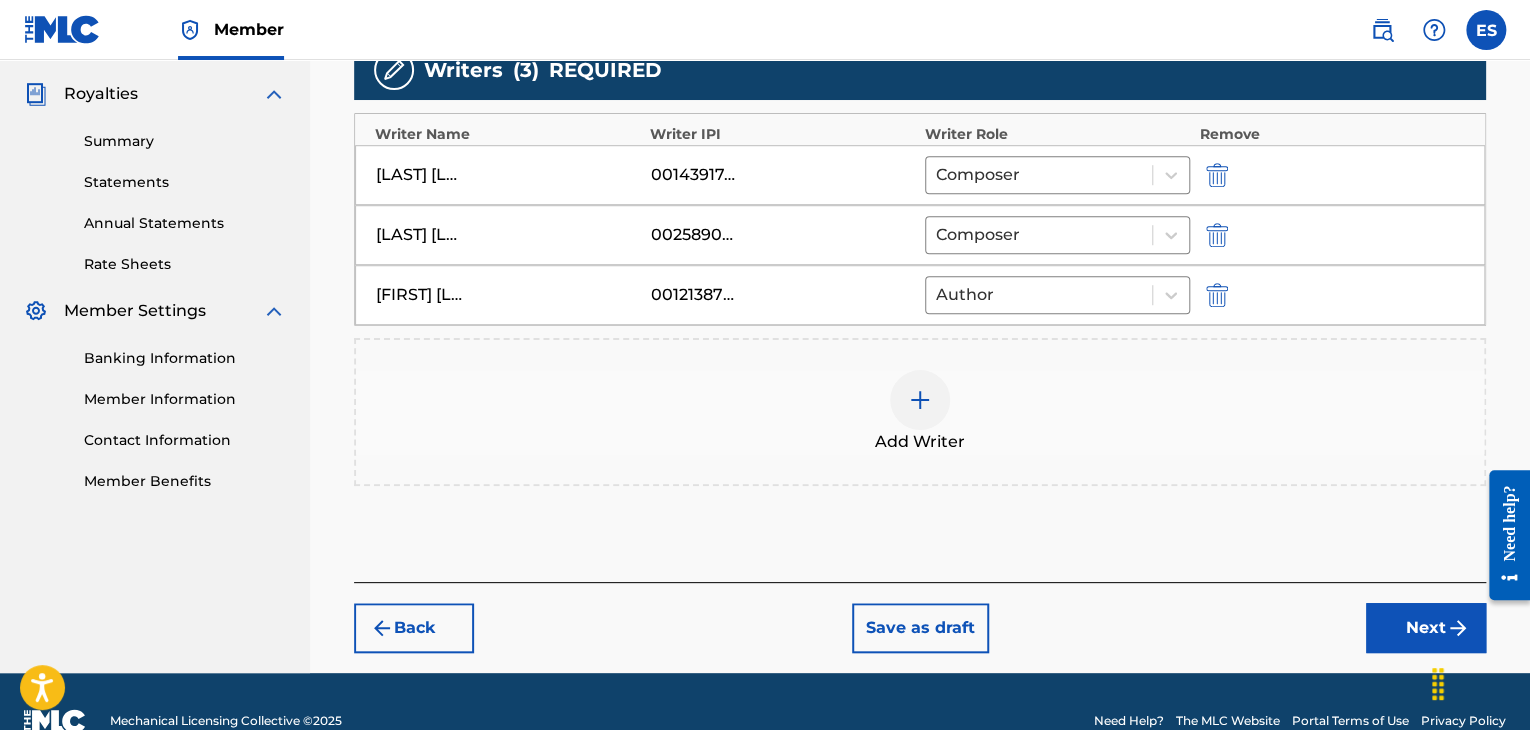 scroll, scrollTop: 590, scrollLeft: 0, axis: vertical 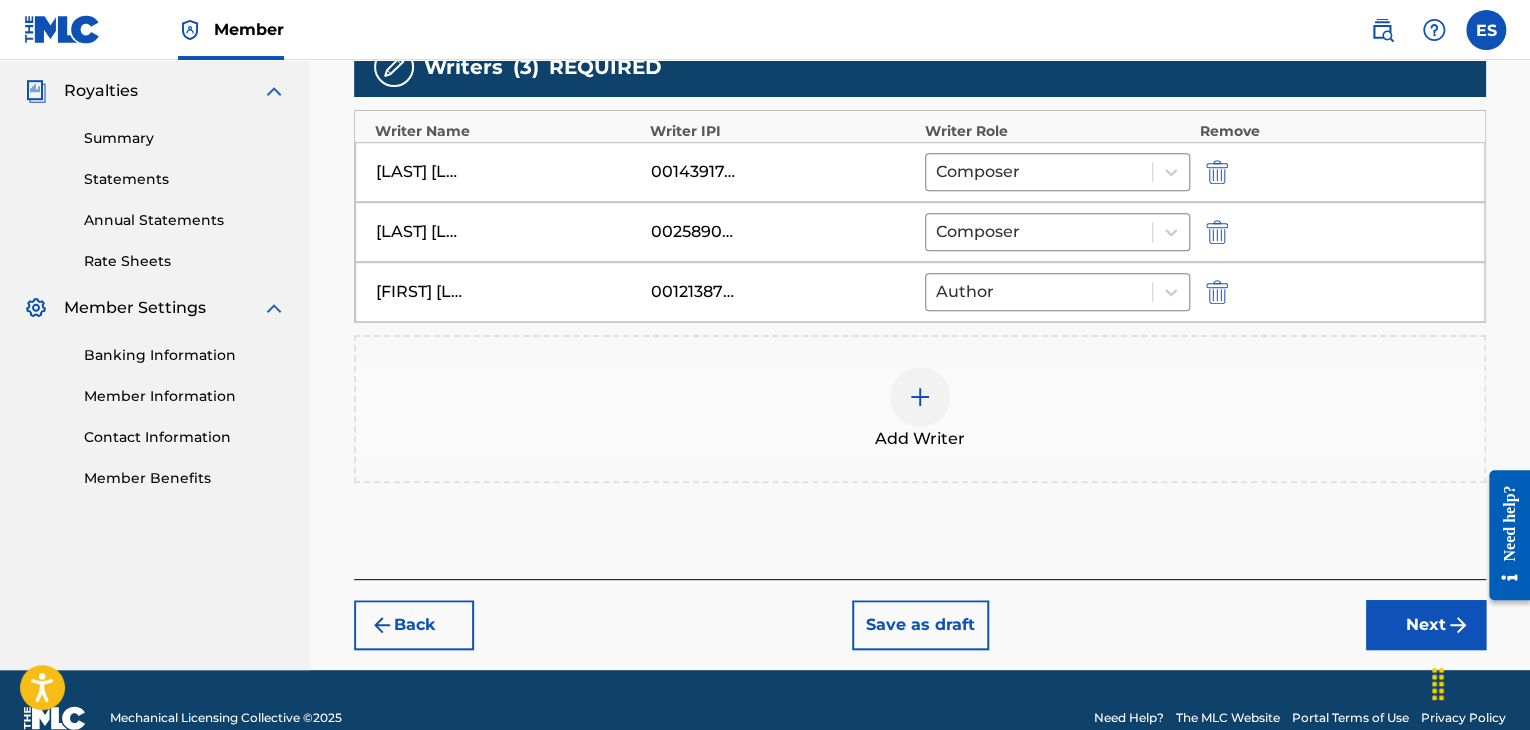 click on "Next" at bounding box center (1426, 625) 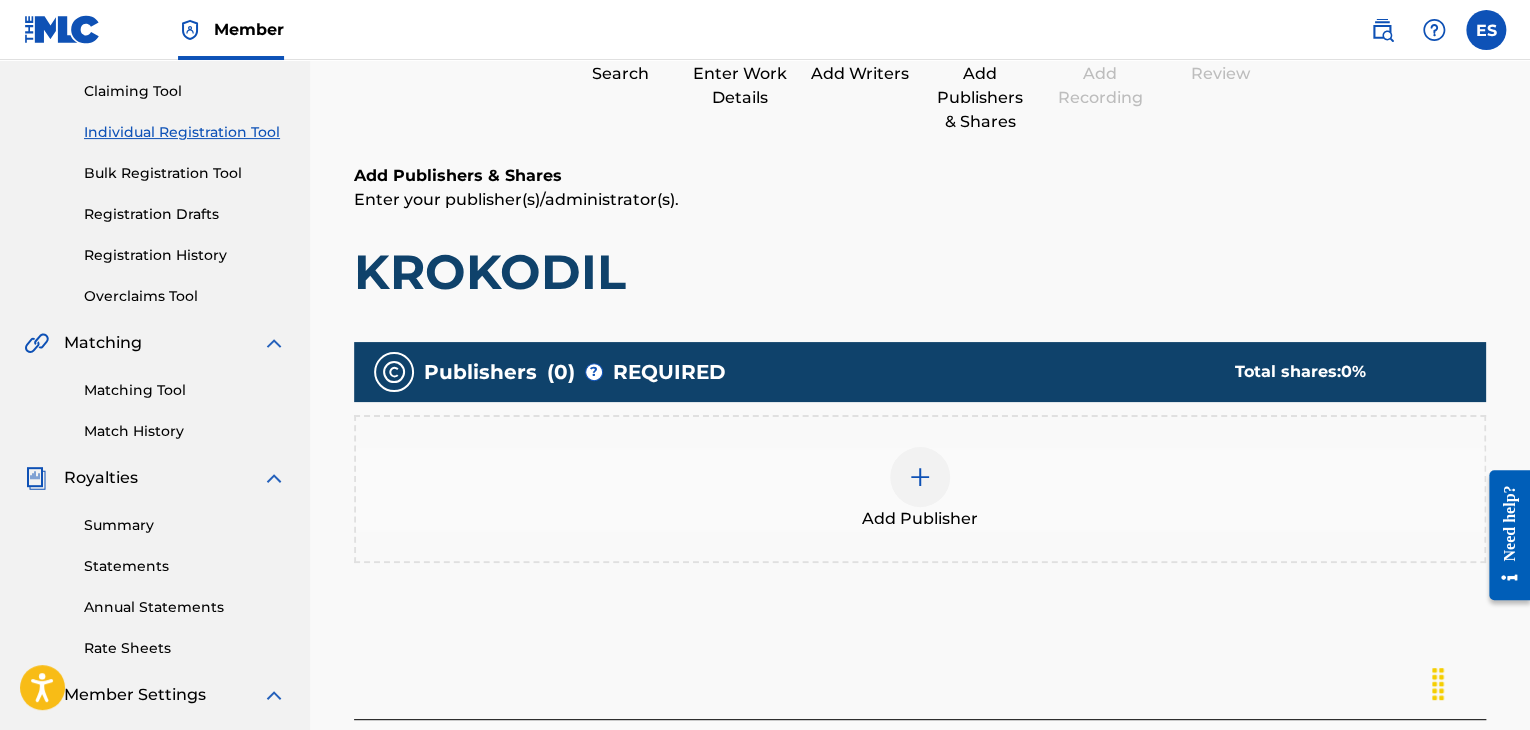 scroll, scrollTop: 395, scrollLeft: 0, axis: vertical 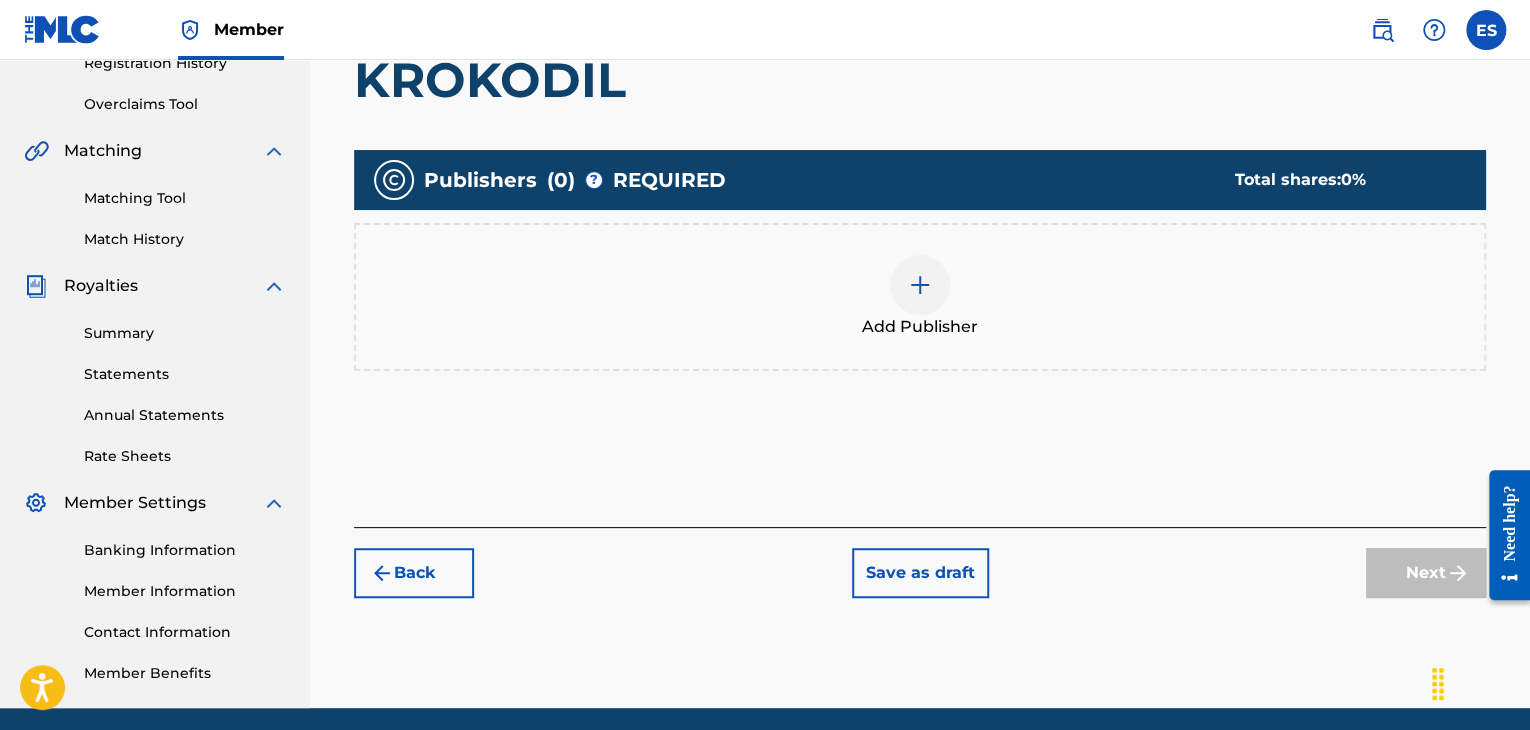 click on "Add Publisher" at bounding box center (920, 327) 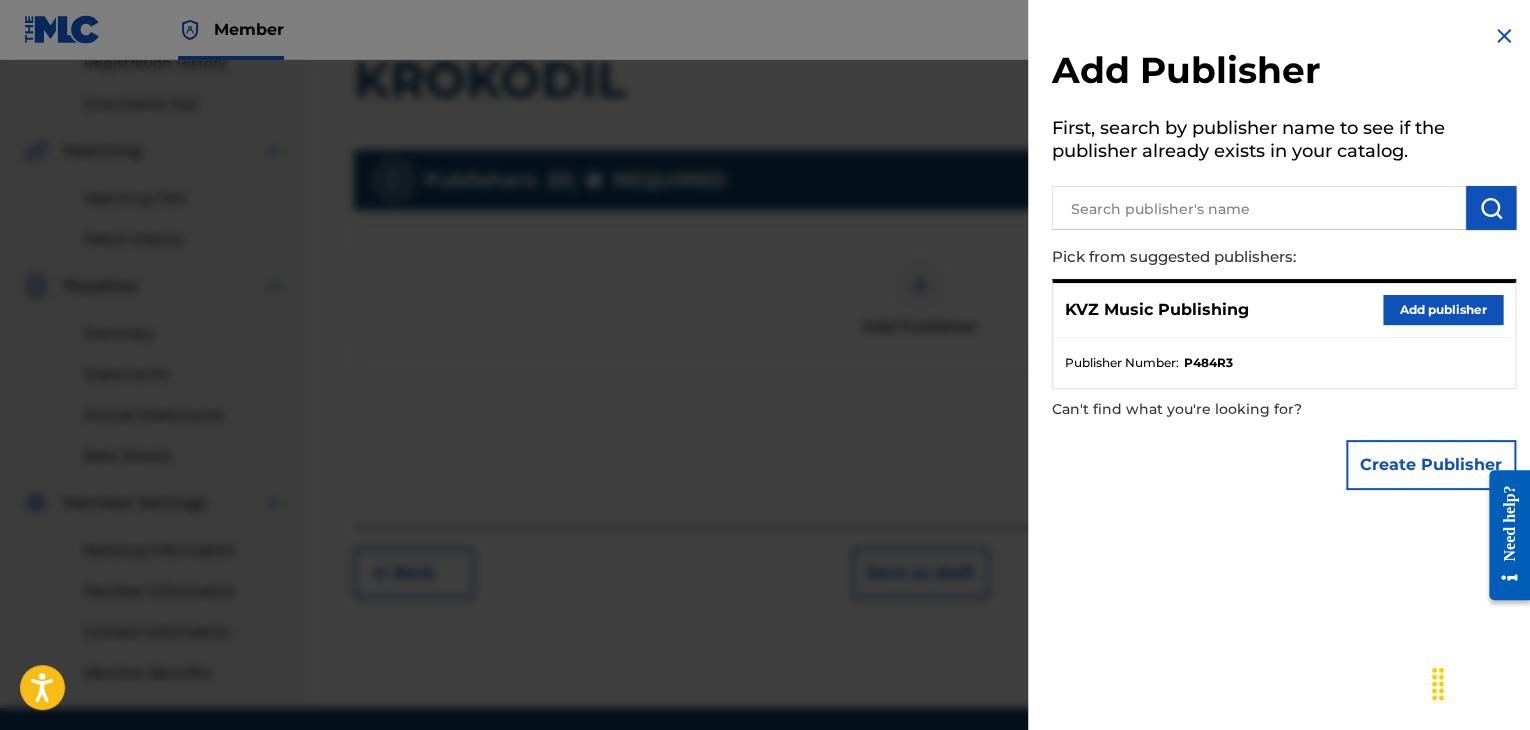click on "Add publisher" at bounding box center [1443, 310] 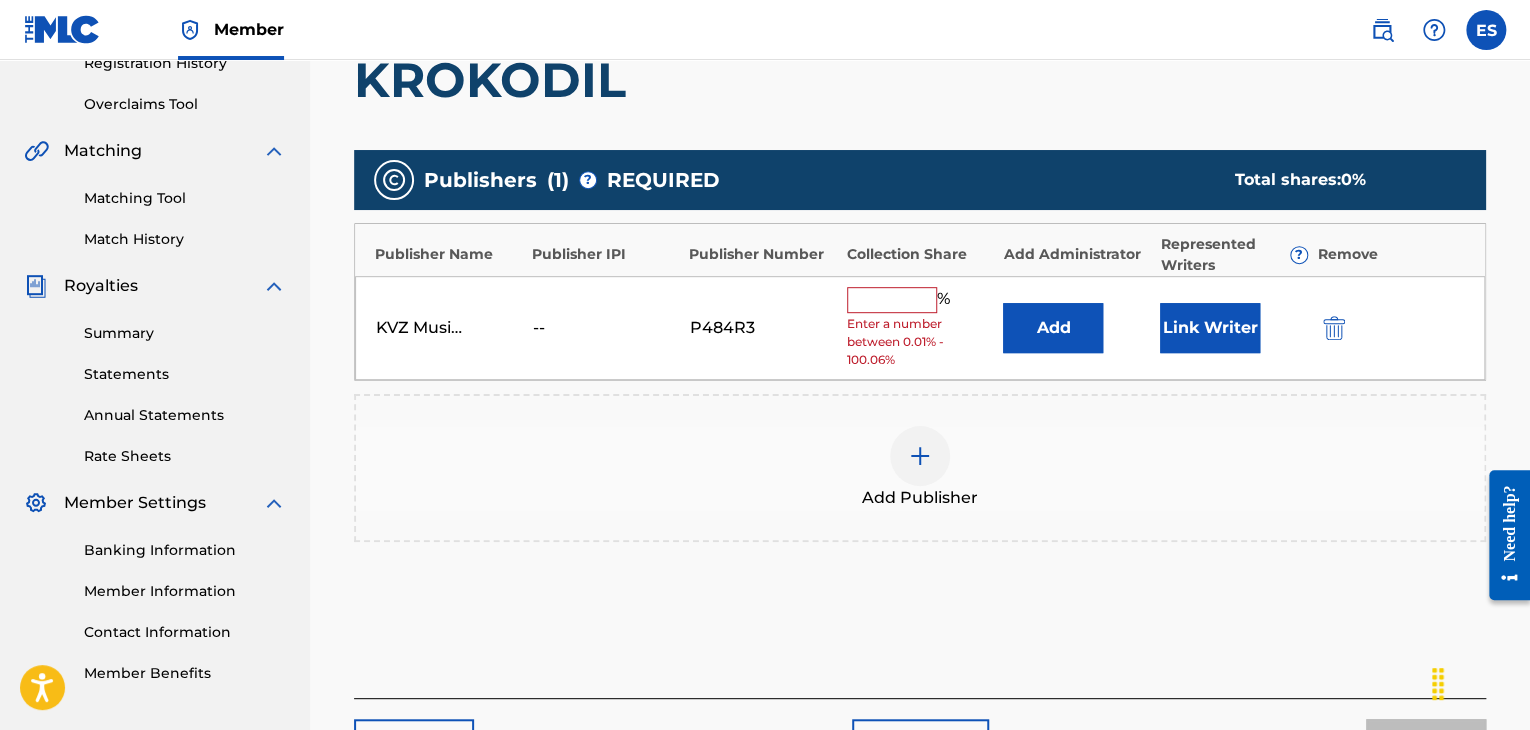 click at bounding box center (892, 300) 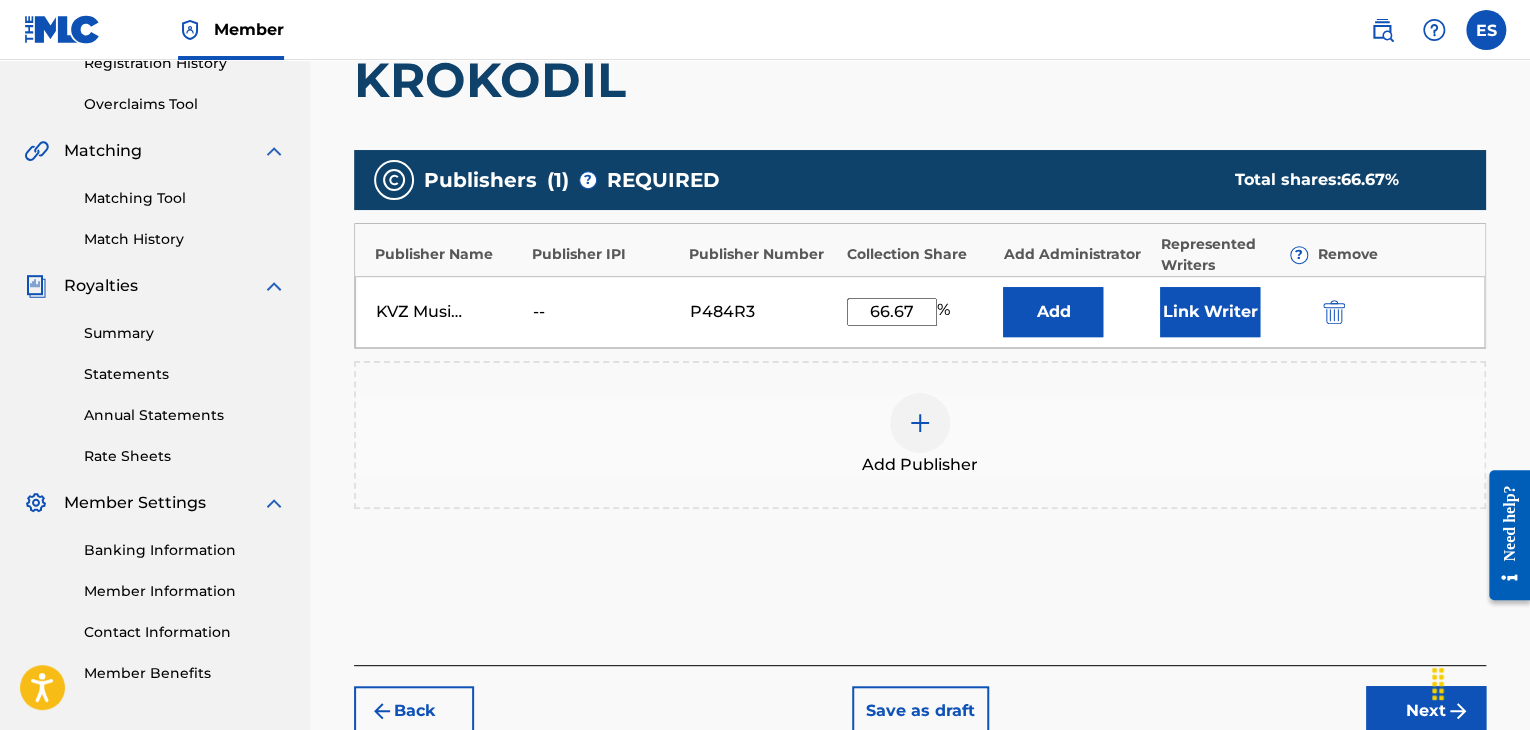 click on "Next" at bounding box center (1426, 711) 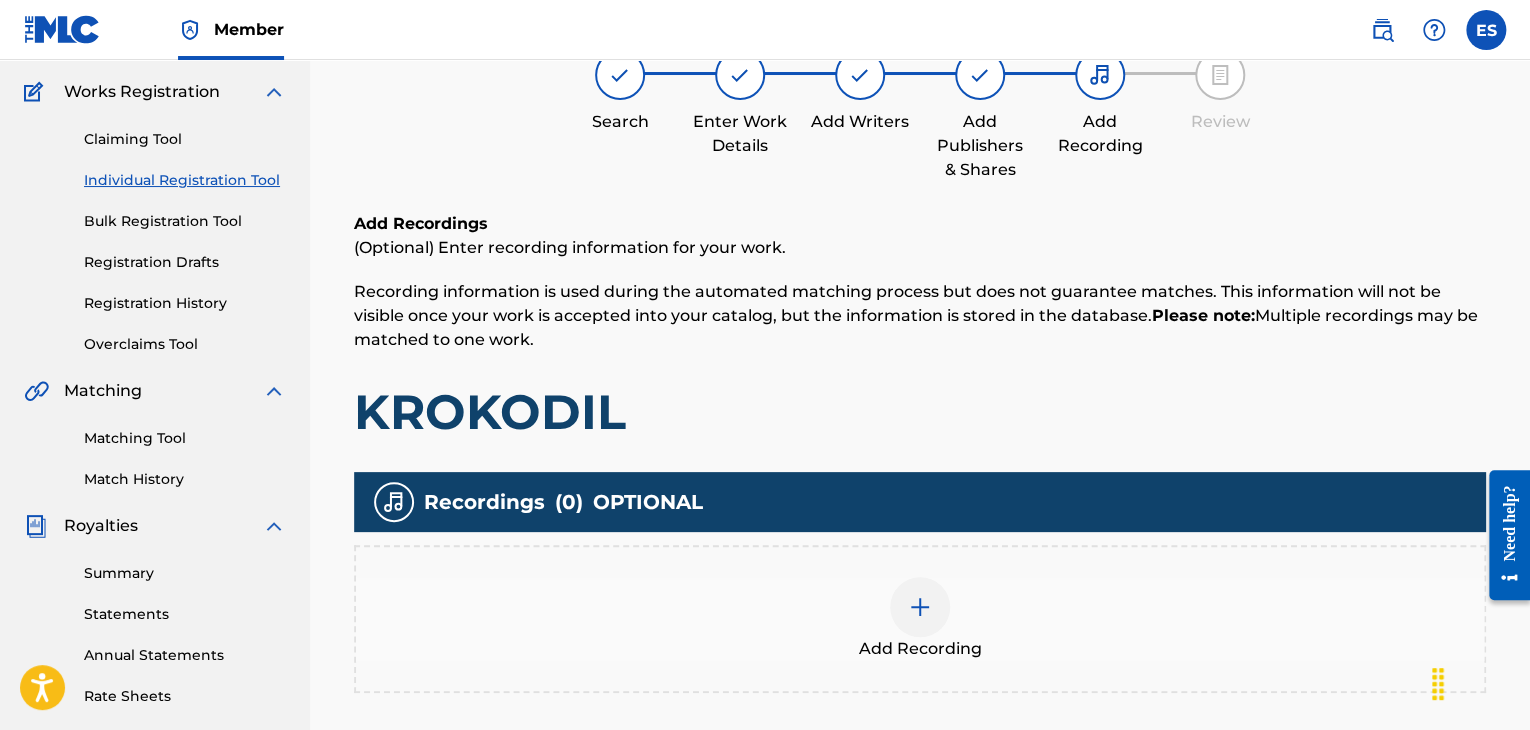 scroll, scrollTop: 190, scrollLeft: 0, axis: vertical 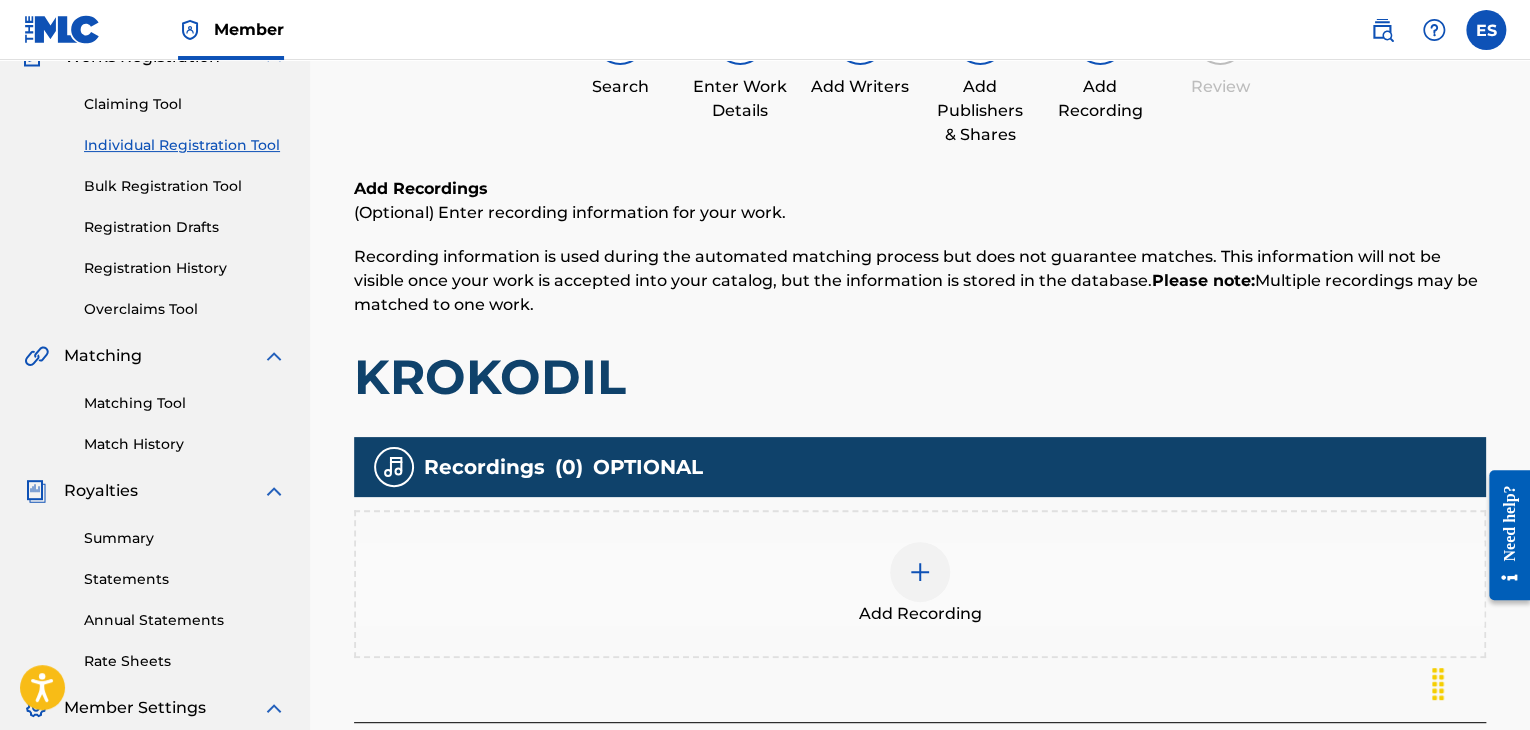 click on "Add Recording" at bounding box center [920, 584] 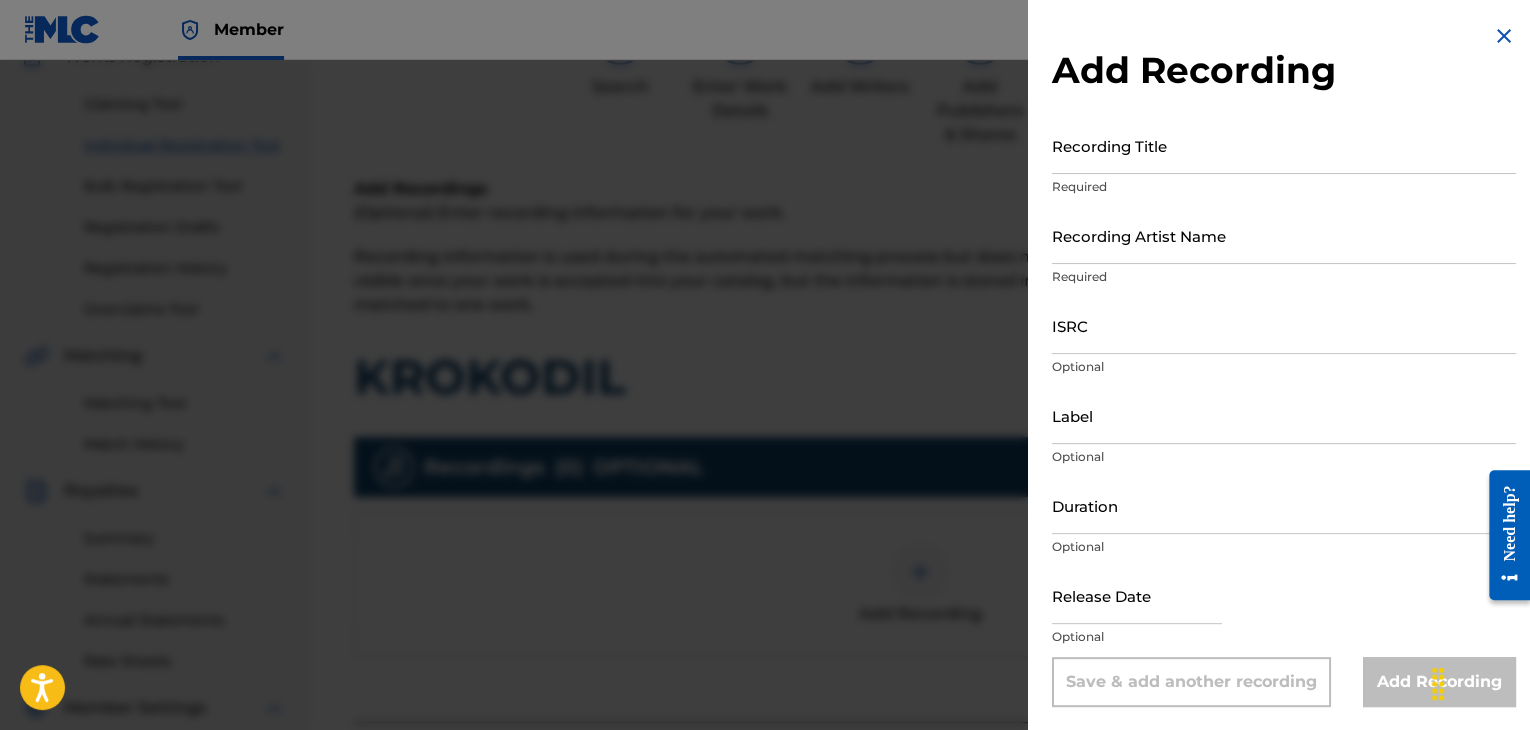 click on "Add Recording" at bounding box center (1284, 70) 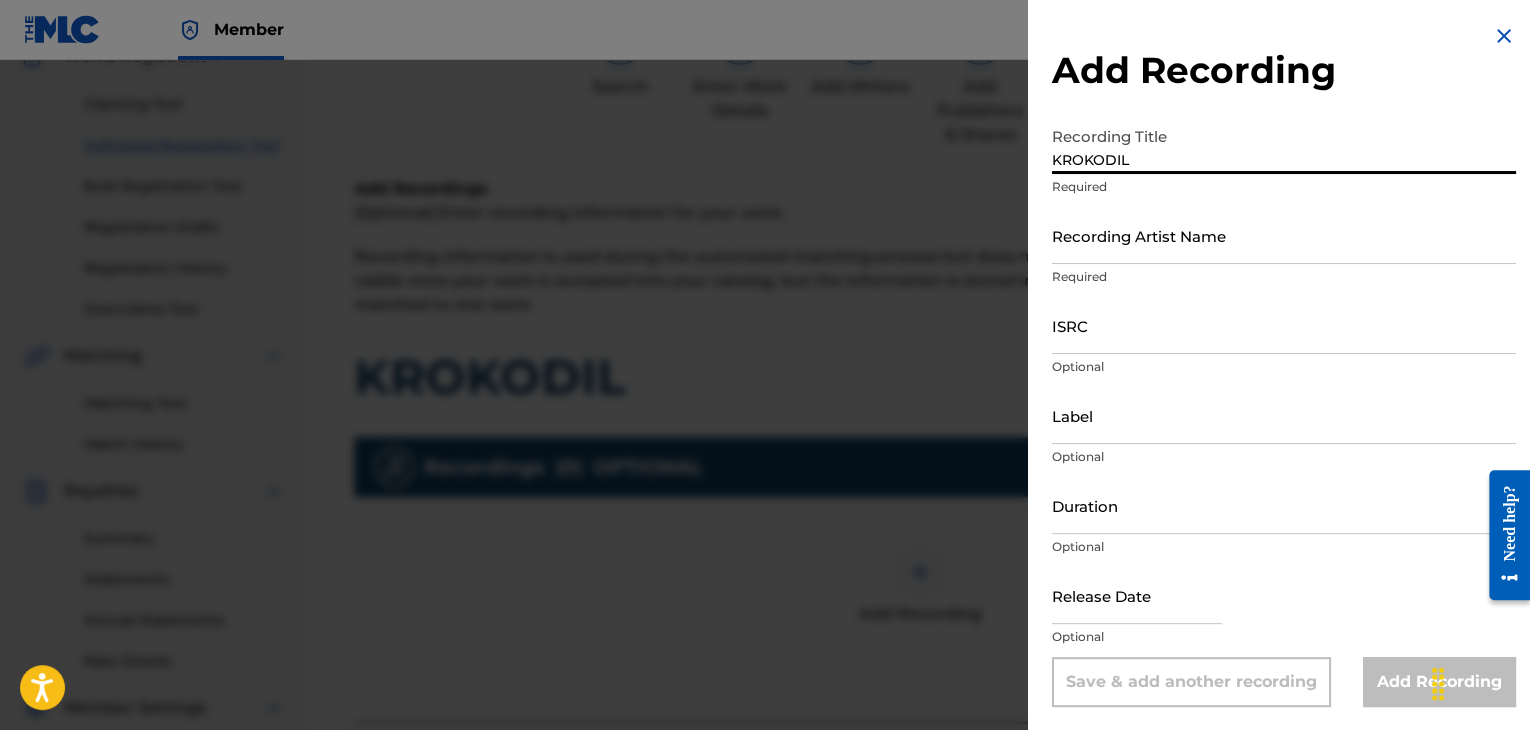 click on "Recording Artist Name" at bounding box center (1284, 235) 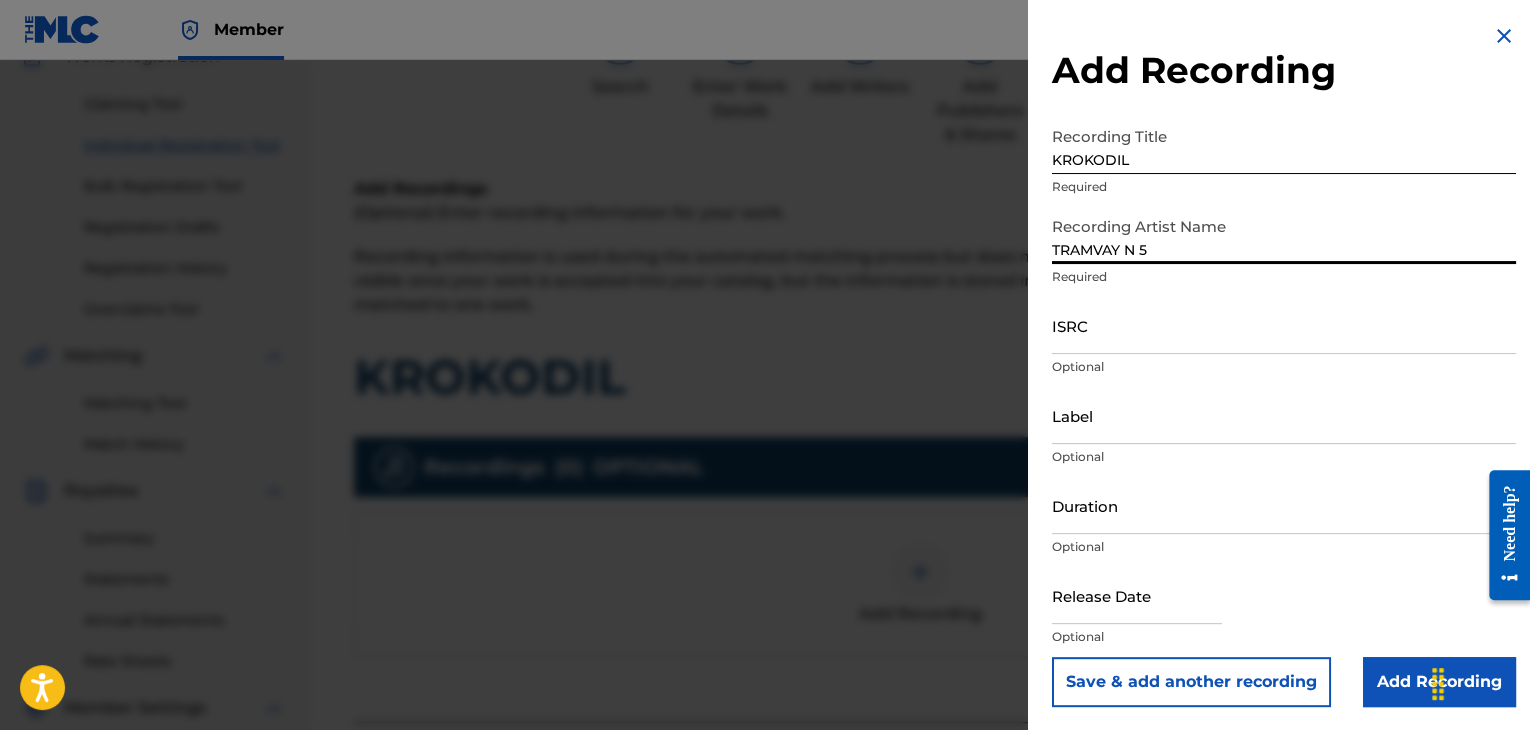 click on "TRAMVAY N 5" at bounding box center (1284, 235) 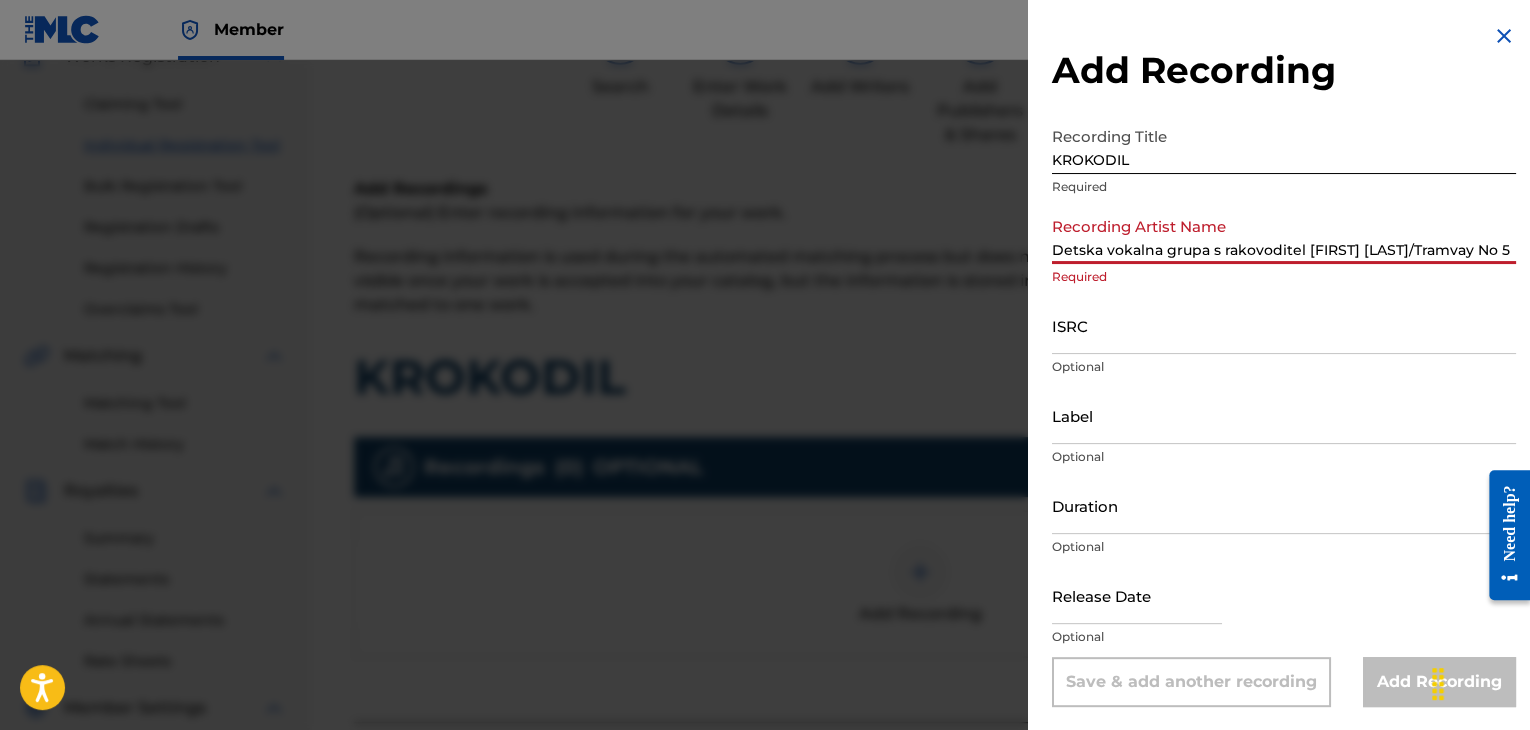scroll, scrollTop: 0, scrollLeft: 8, axis: horizontal 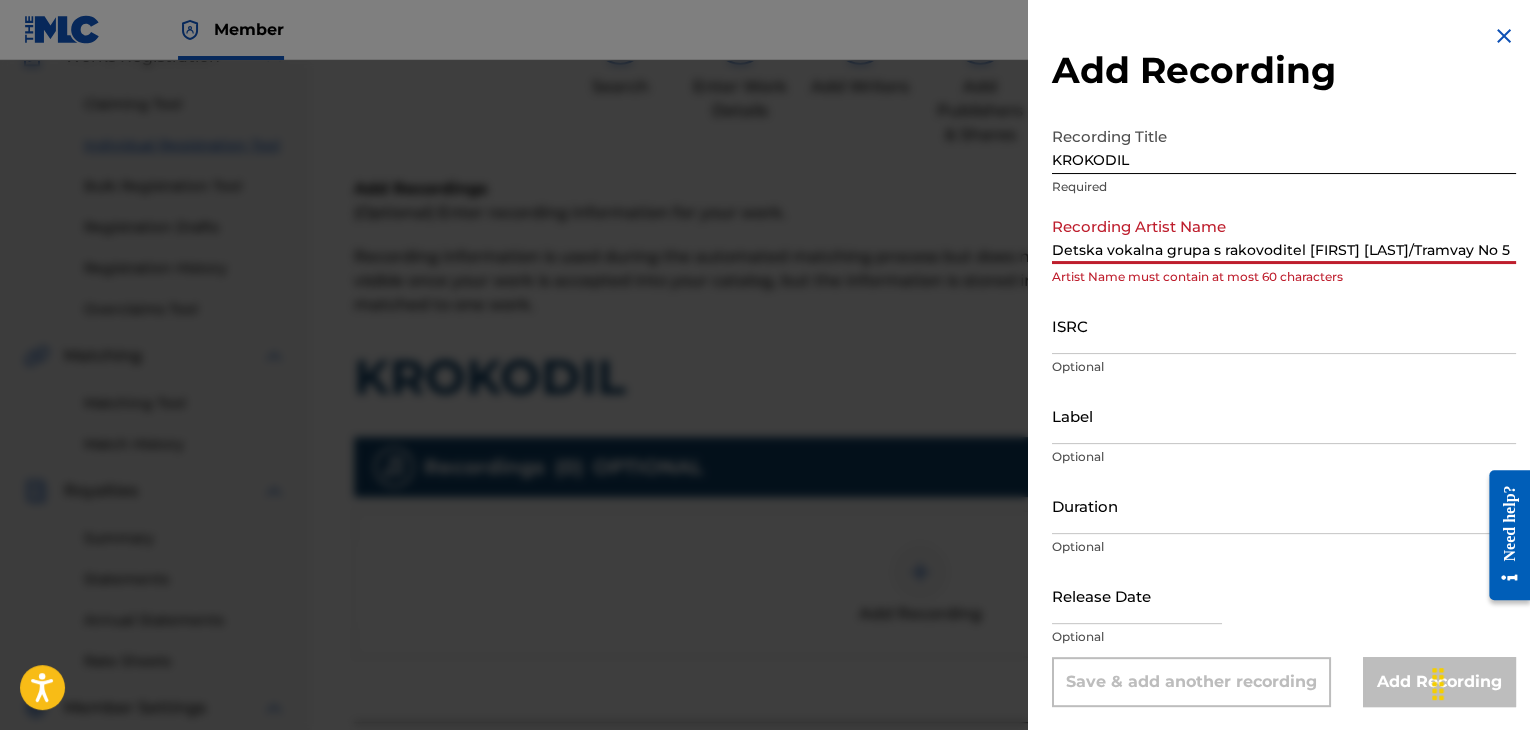 drag, startPoint x: 1196, startPoint y: 247, endPoint x: 1024, endPoint y: 240, distance: 172.14238 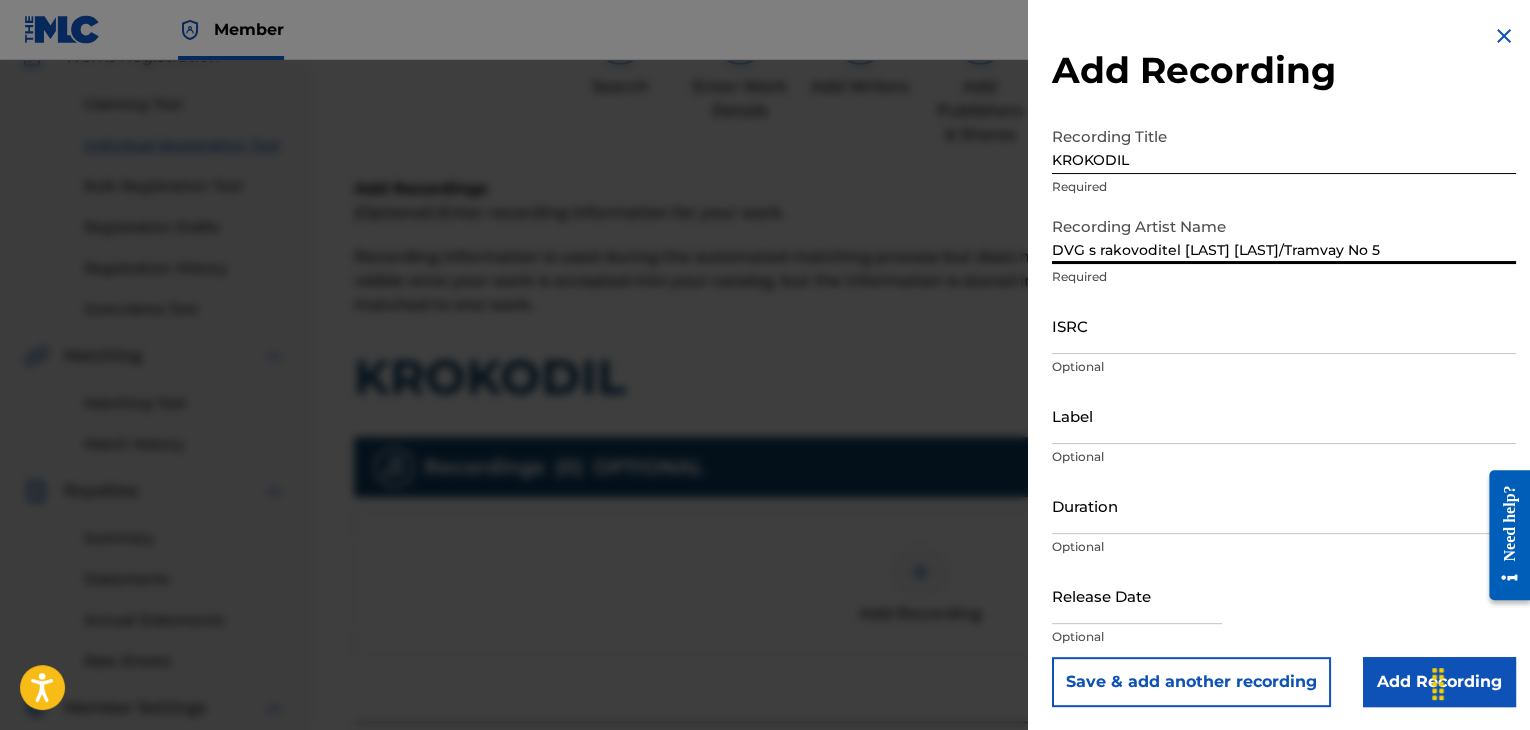 click on "DVG s rakovoditel [LAST] [LAST]/Tramvay No 5" at bounding box center (1284, 235) 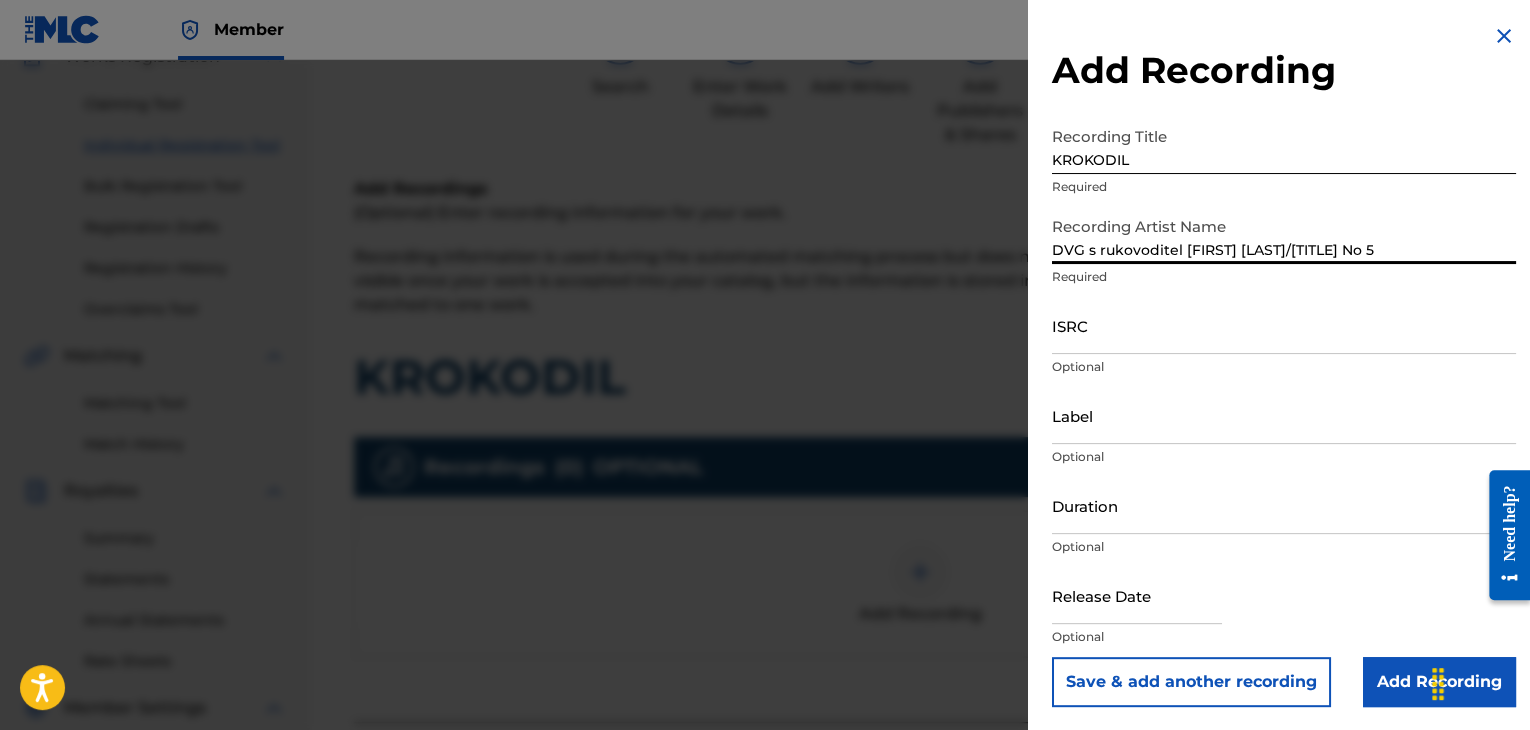 click on "DVG s rukovoditel [FIRST] [LAST]/[TITLE] No 5" at bounding box center [1284, 235] 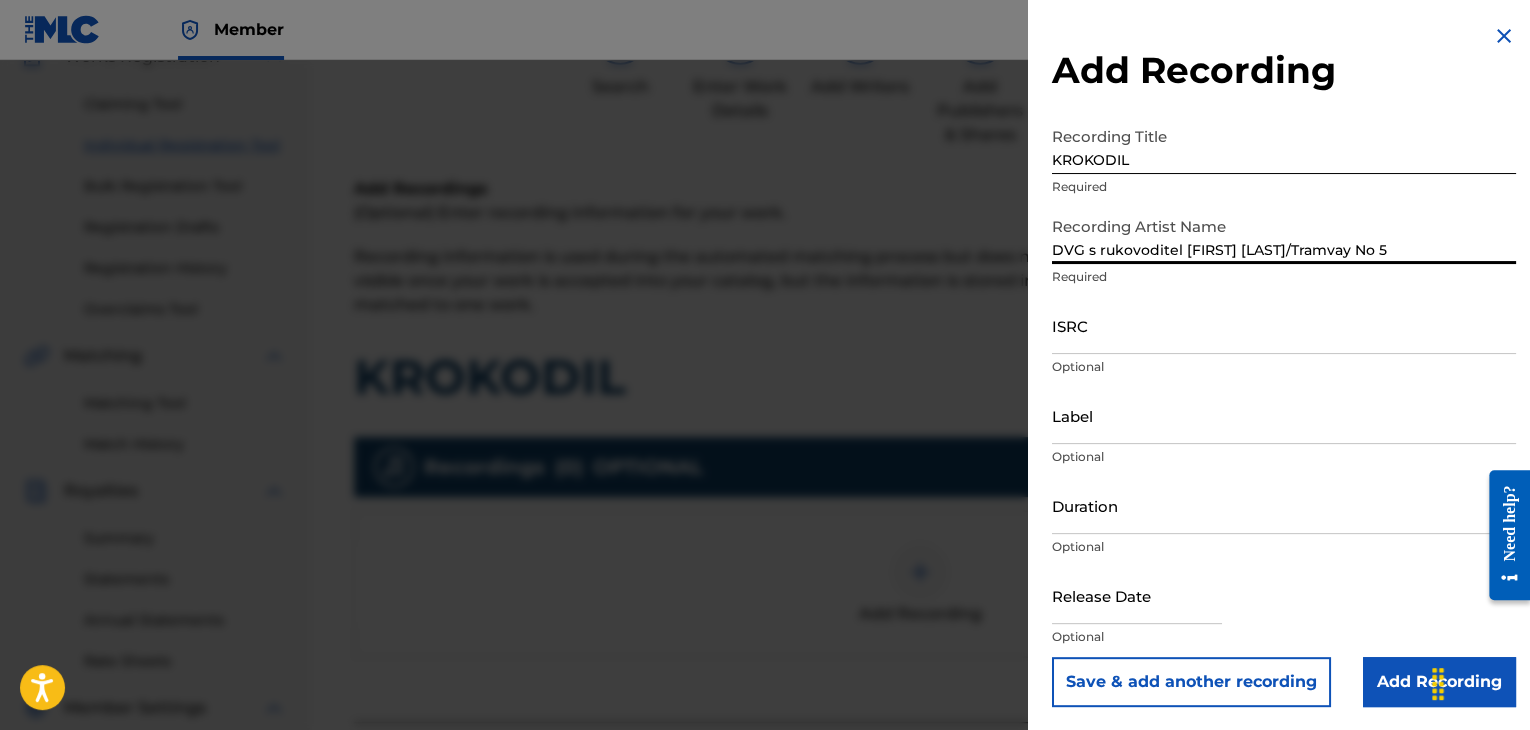 click on "ISRC" at bounding box center [1284, 325] 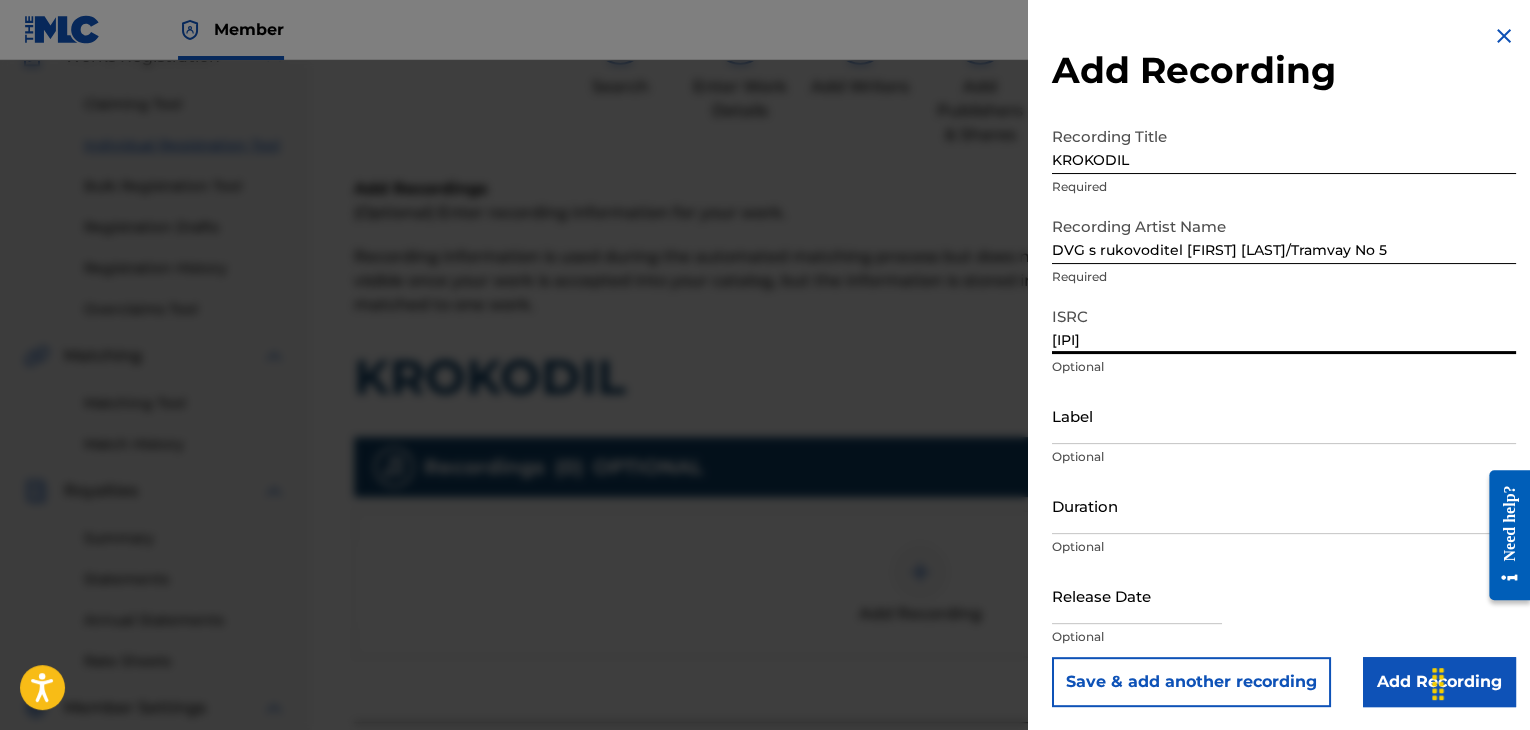 drag, startPoint x: 1142, startPoint y: 496, endPoint x: 1151, endPoint y: 477, distance: 21.023796 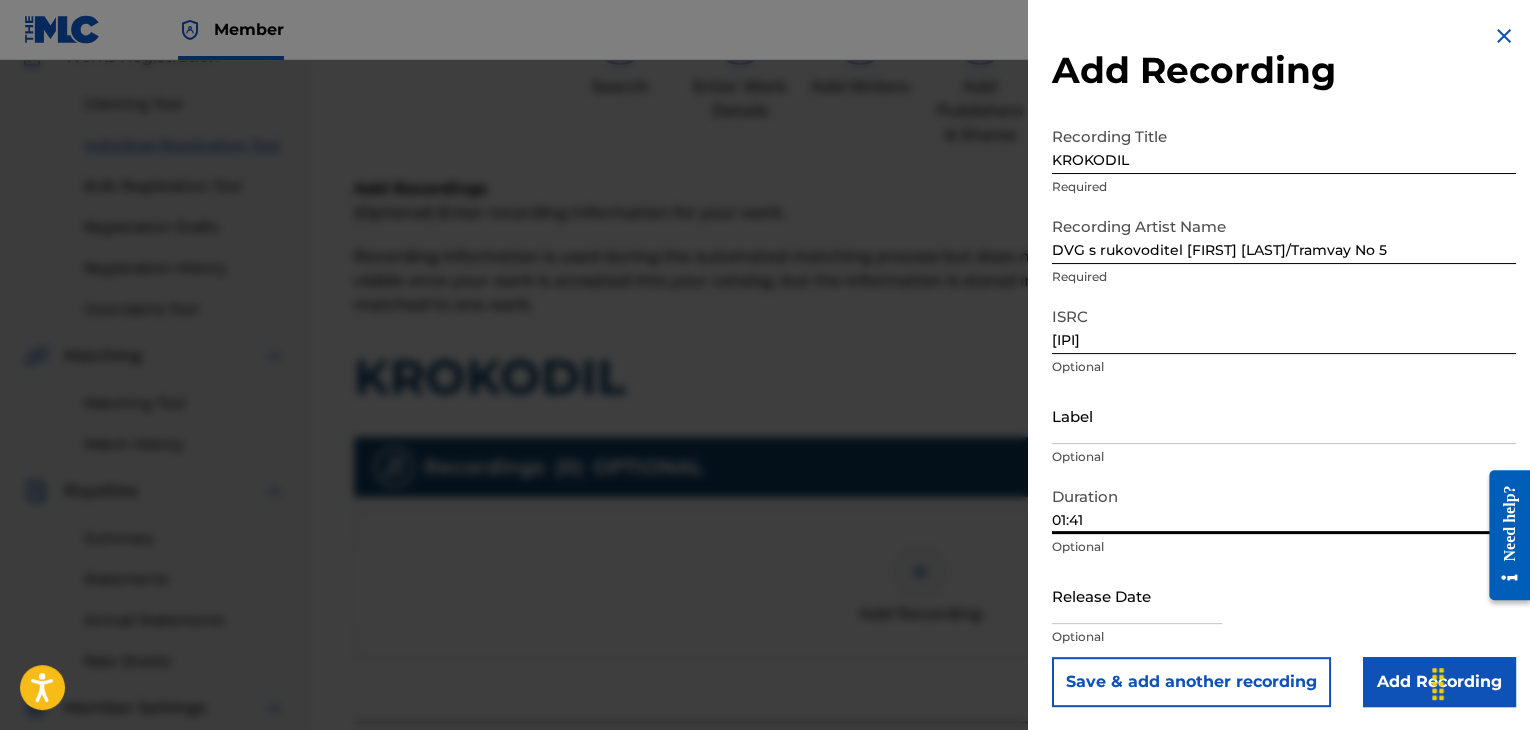 click on "Label" at bounding box center (1284, 415) 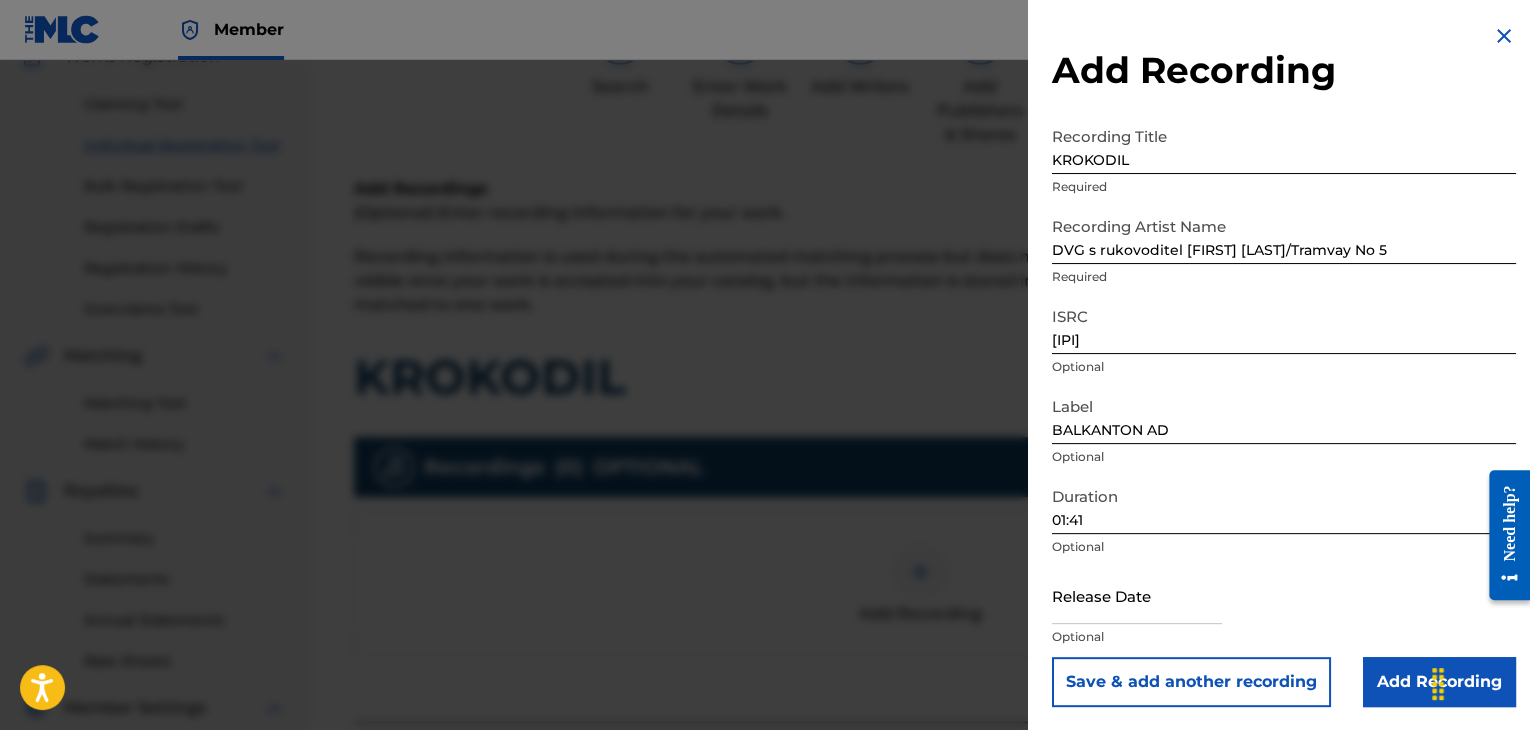 click on "Add Recording" at bounding box center [1439, 682] 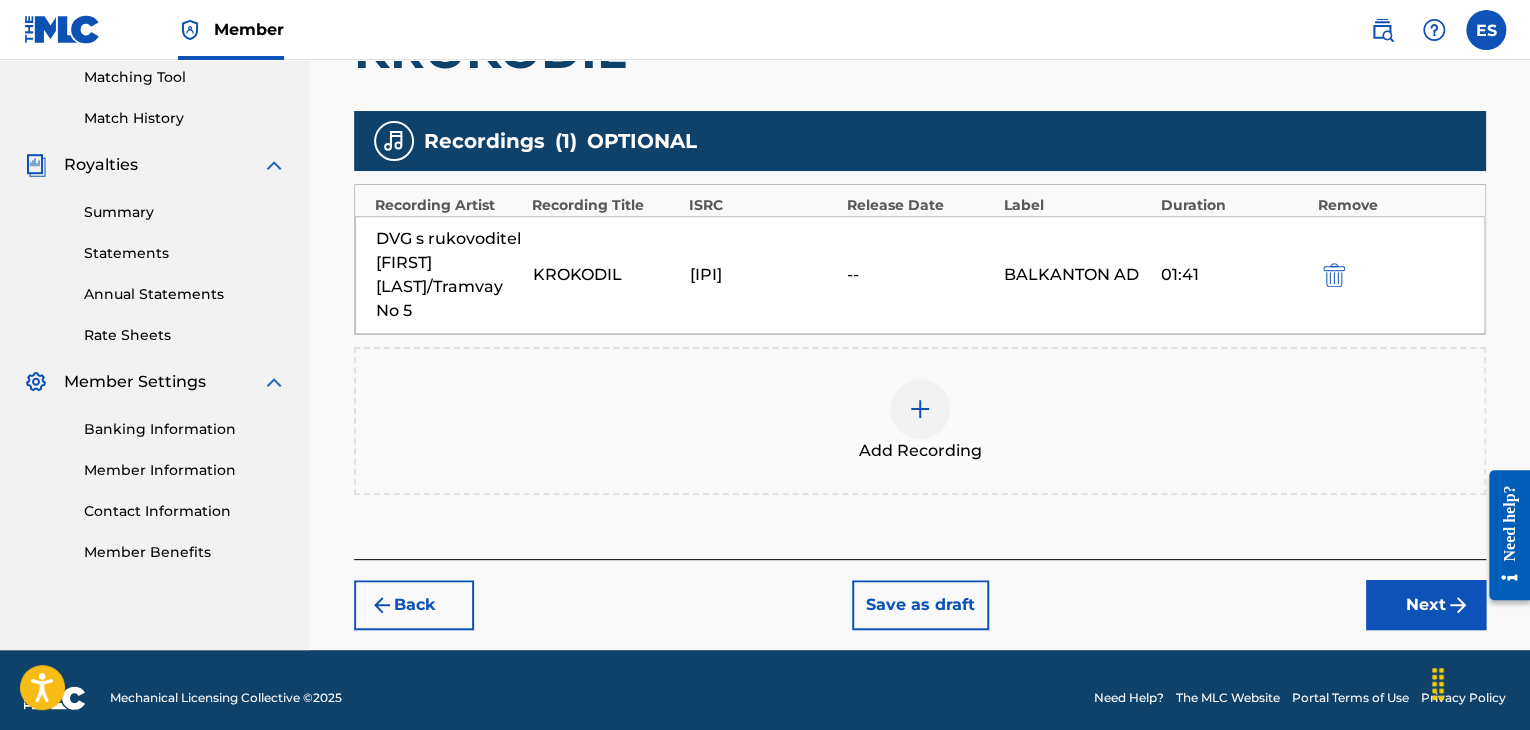 scroll, scrollTop: 530, scrollLeft: 0, axis: vertical 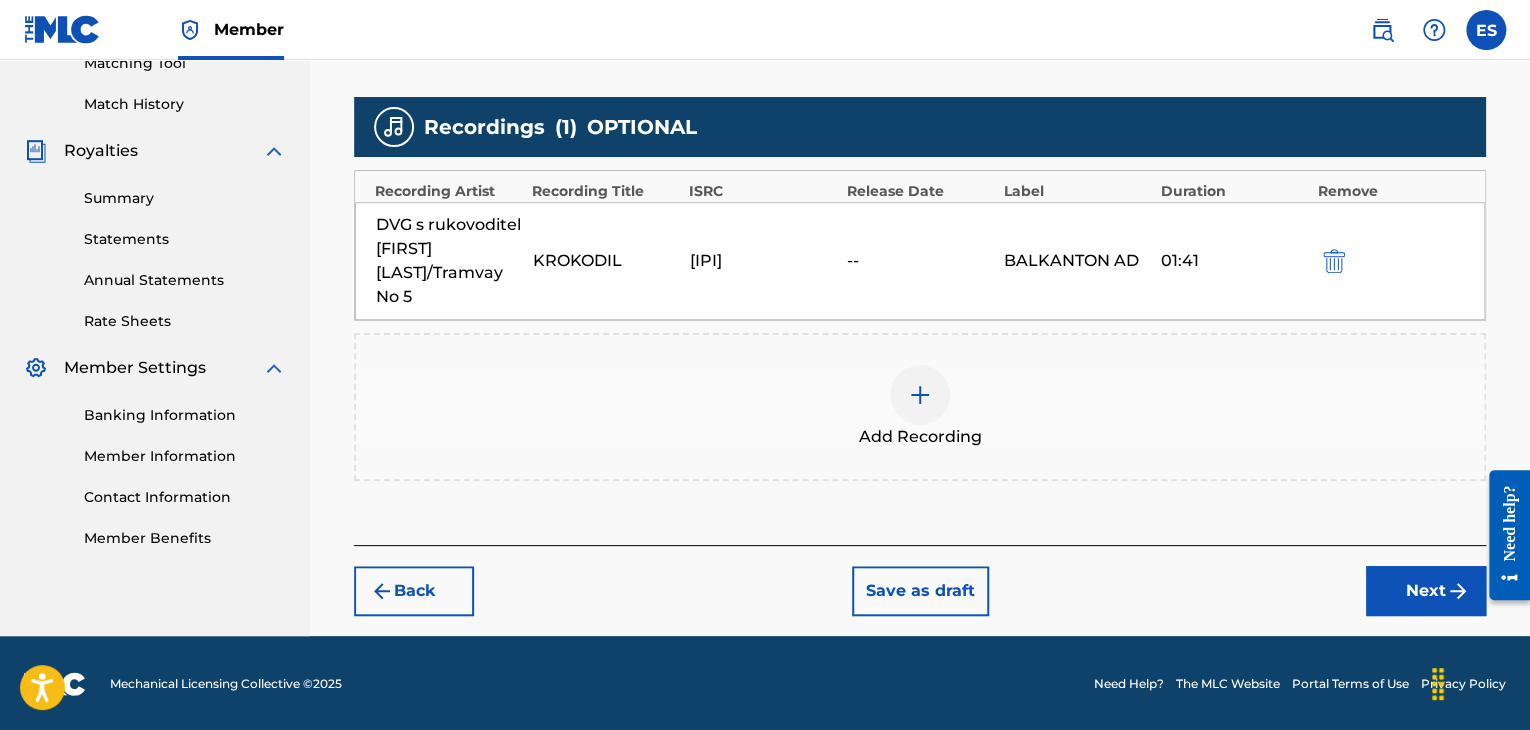 click on "Next" at bounding box center (1426, 591) 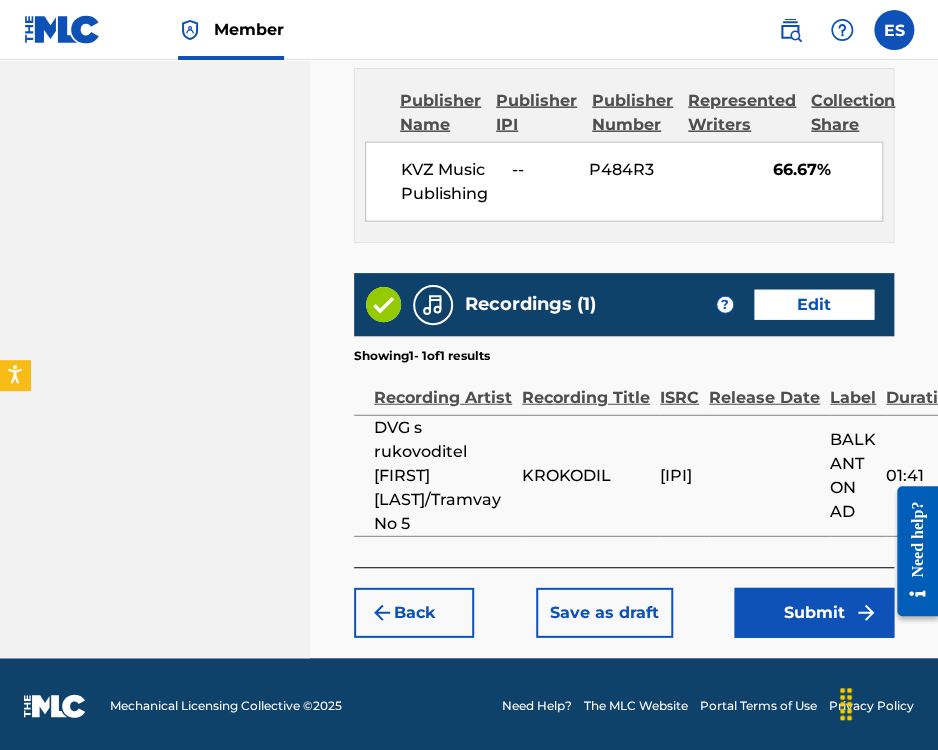 scroll, scrollTop: 1446, scrollLeft: 0, axis: vertical 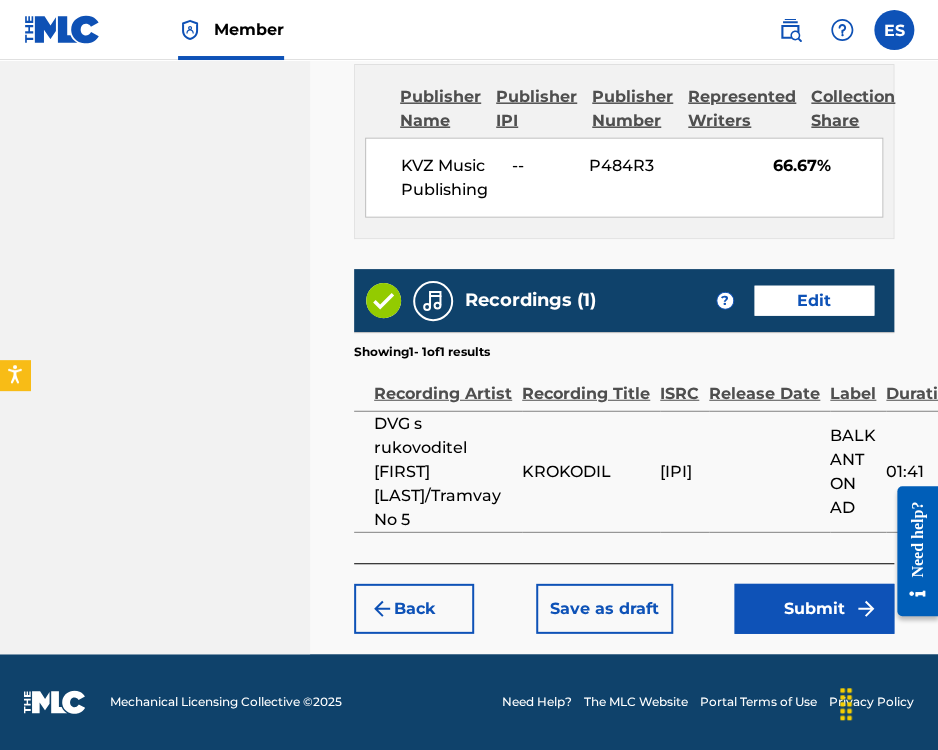 click on "Submit" at bounding box center [814, 609] 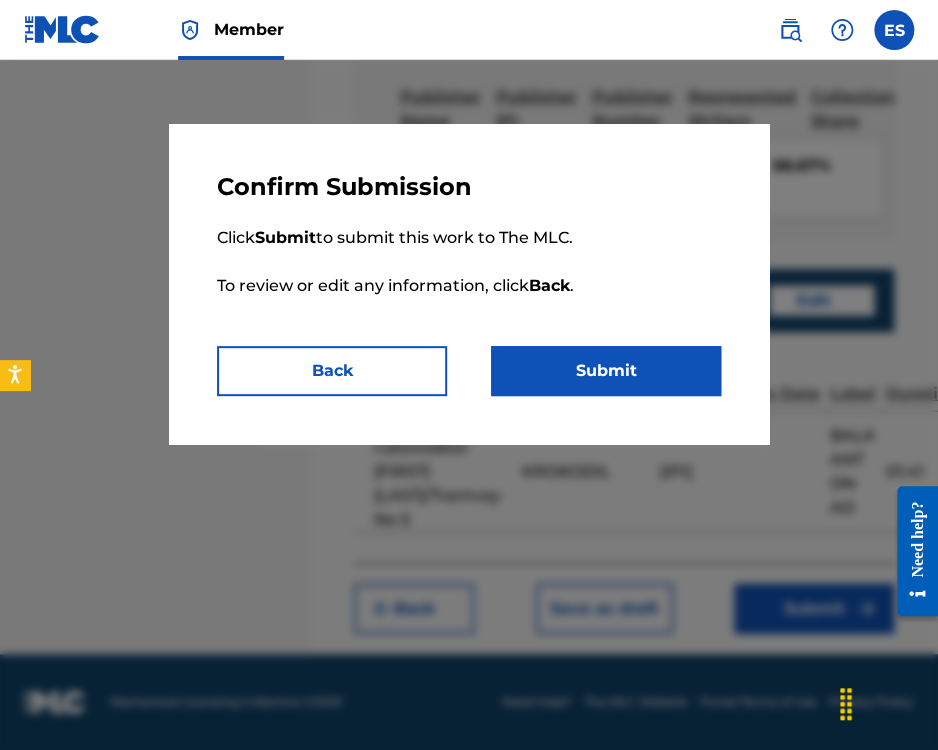 click on "Submit" at bounding box center [606, 371] 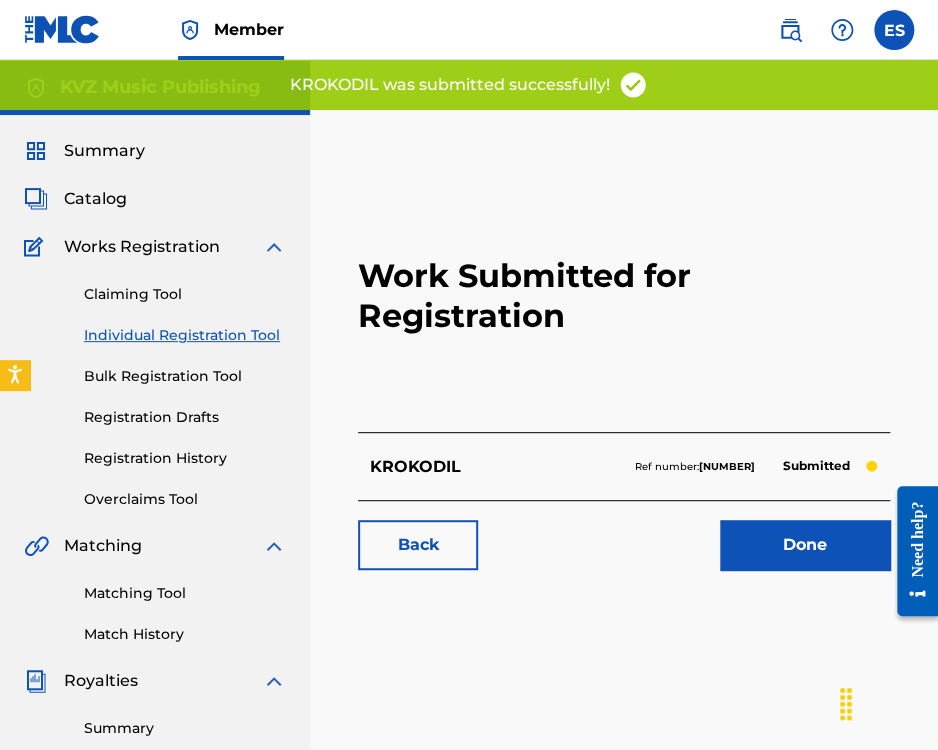 click on "Individual Registration Tool" at bounding box center (185, 335) 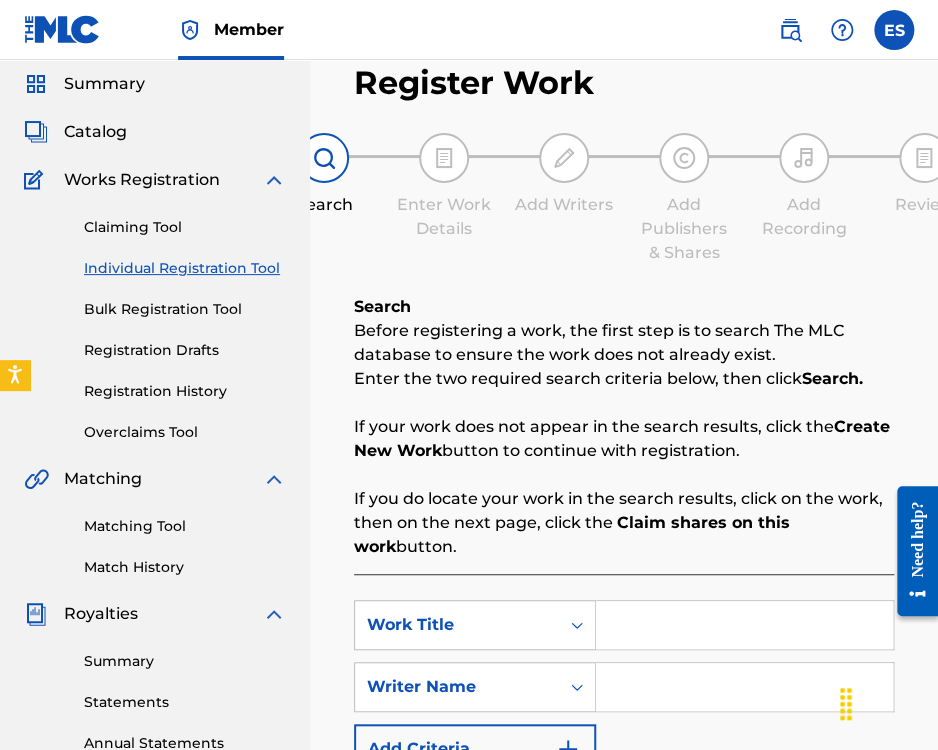 scroll, scrollTop: 100, scrollLeft: 0, axis: vertical 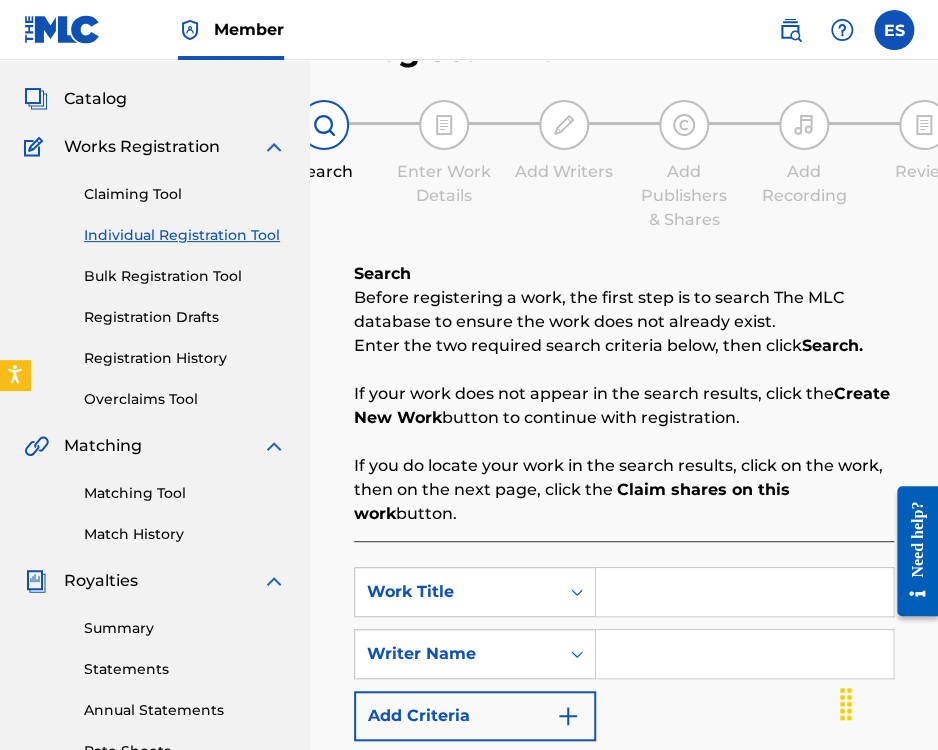 click at bounding box center [744, 592] 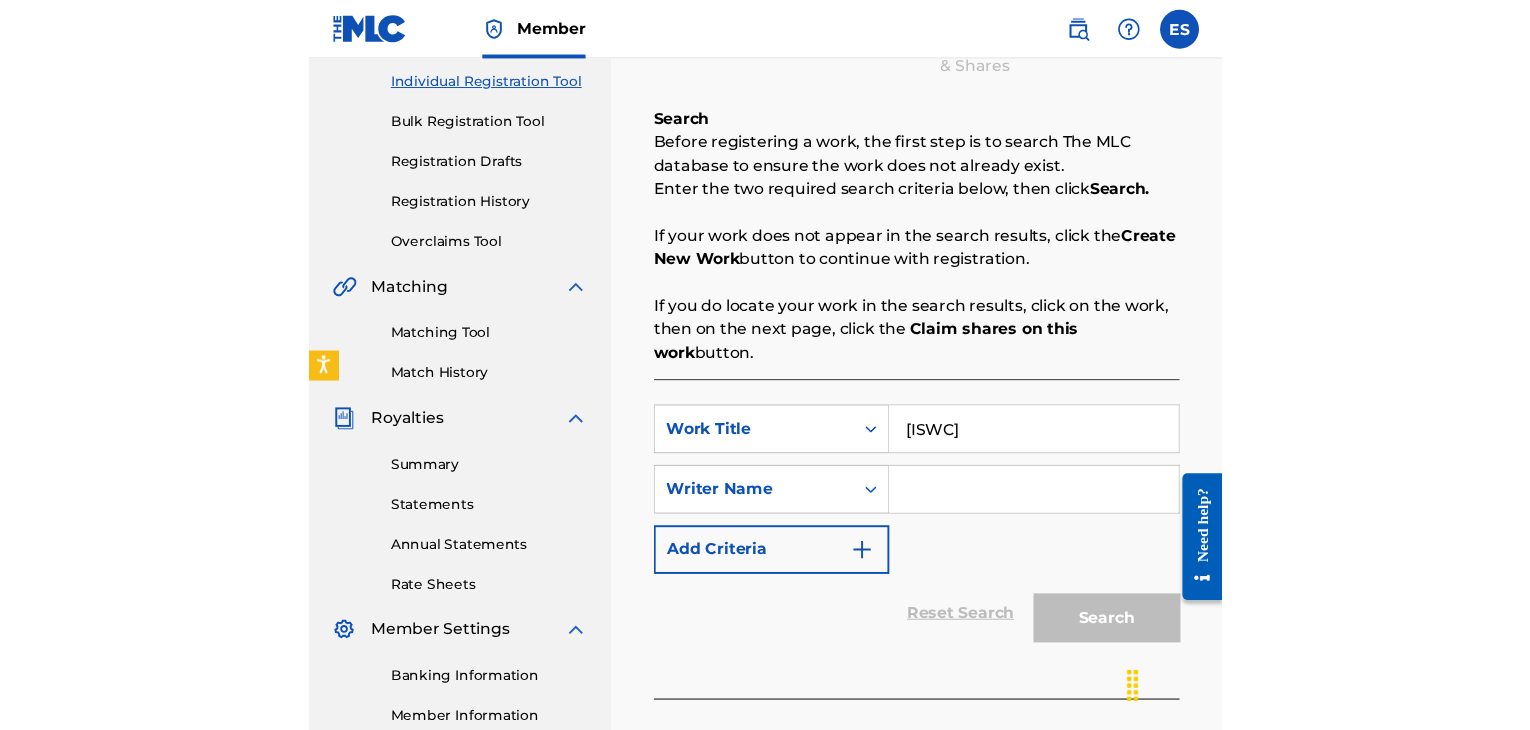 scroll, scrollTop: 449, scrollLeft: 0, axis: vertical 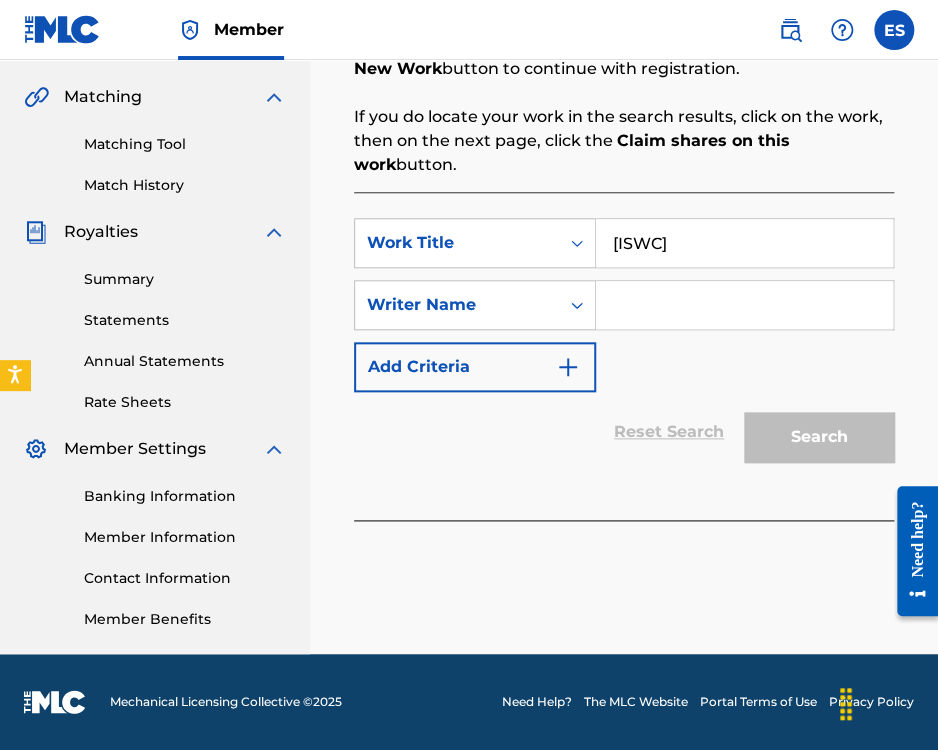 drag, startPoint x: 554, startPoint y: 231, endPoint x: 344, endPoint y: 174, distance: 217.59825 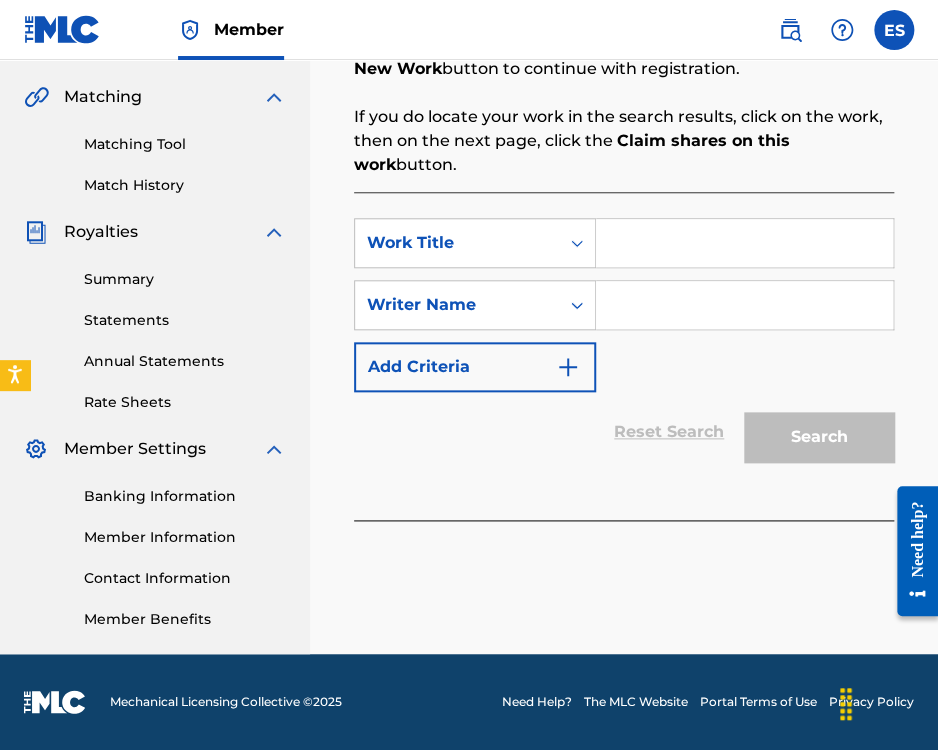 click at bounding box center (744, 243) 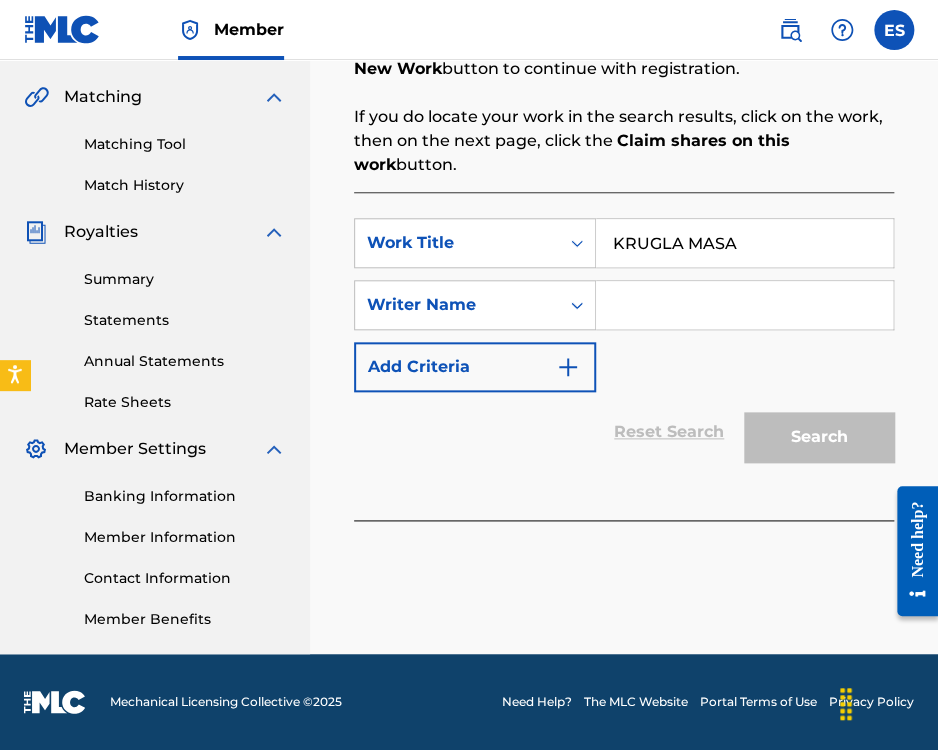 click at bounding box center [744, 305] 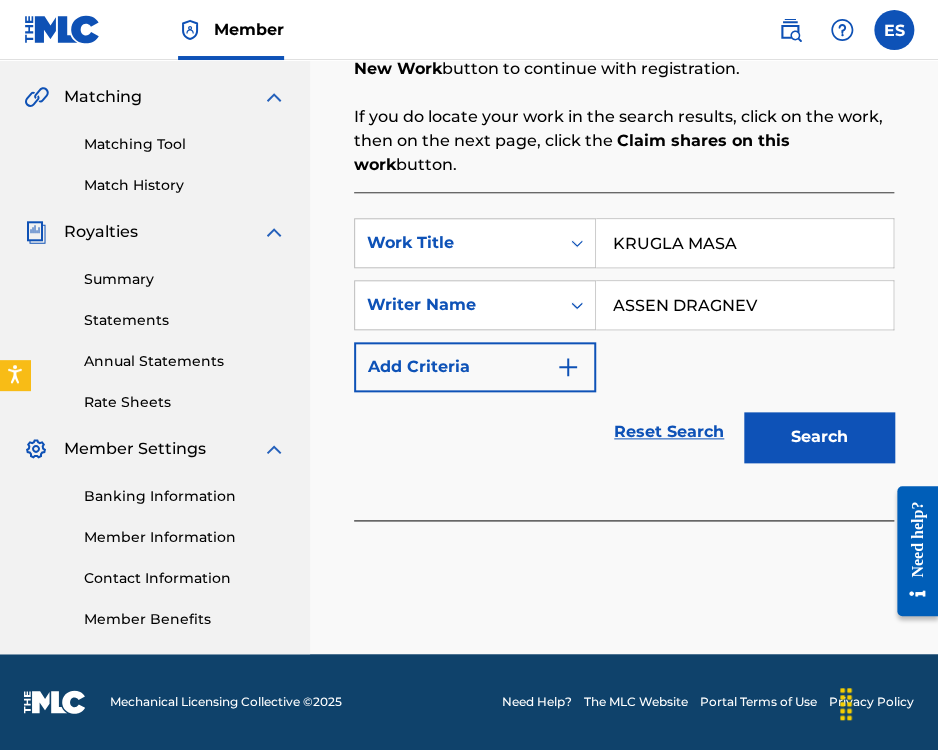 click on "KRUGLA MASA" at bounding box center [744, 243] 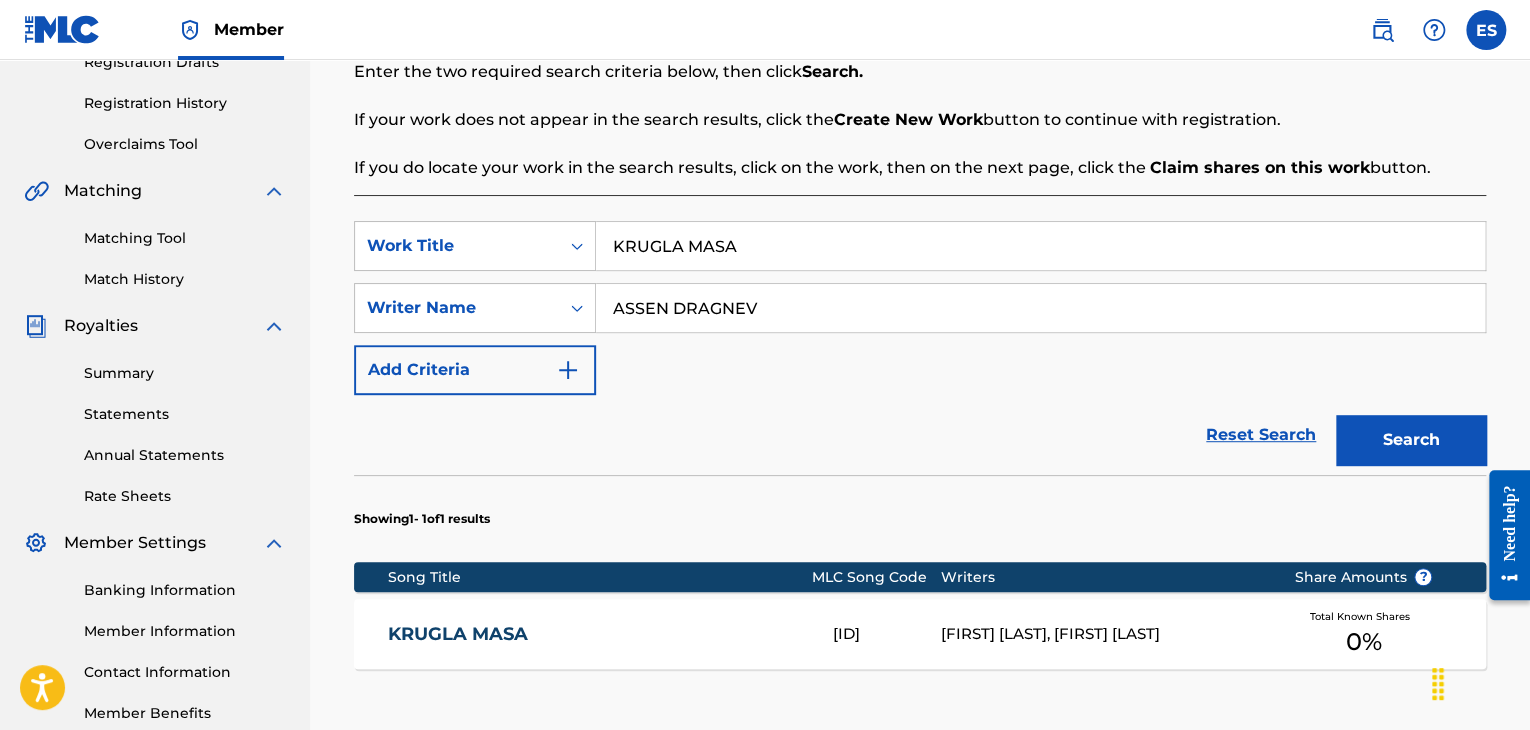 scroll, scrollTop: 655, scrollLeft: 0, axis: vertical 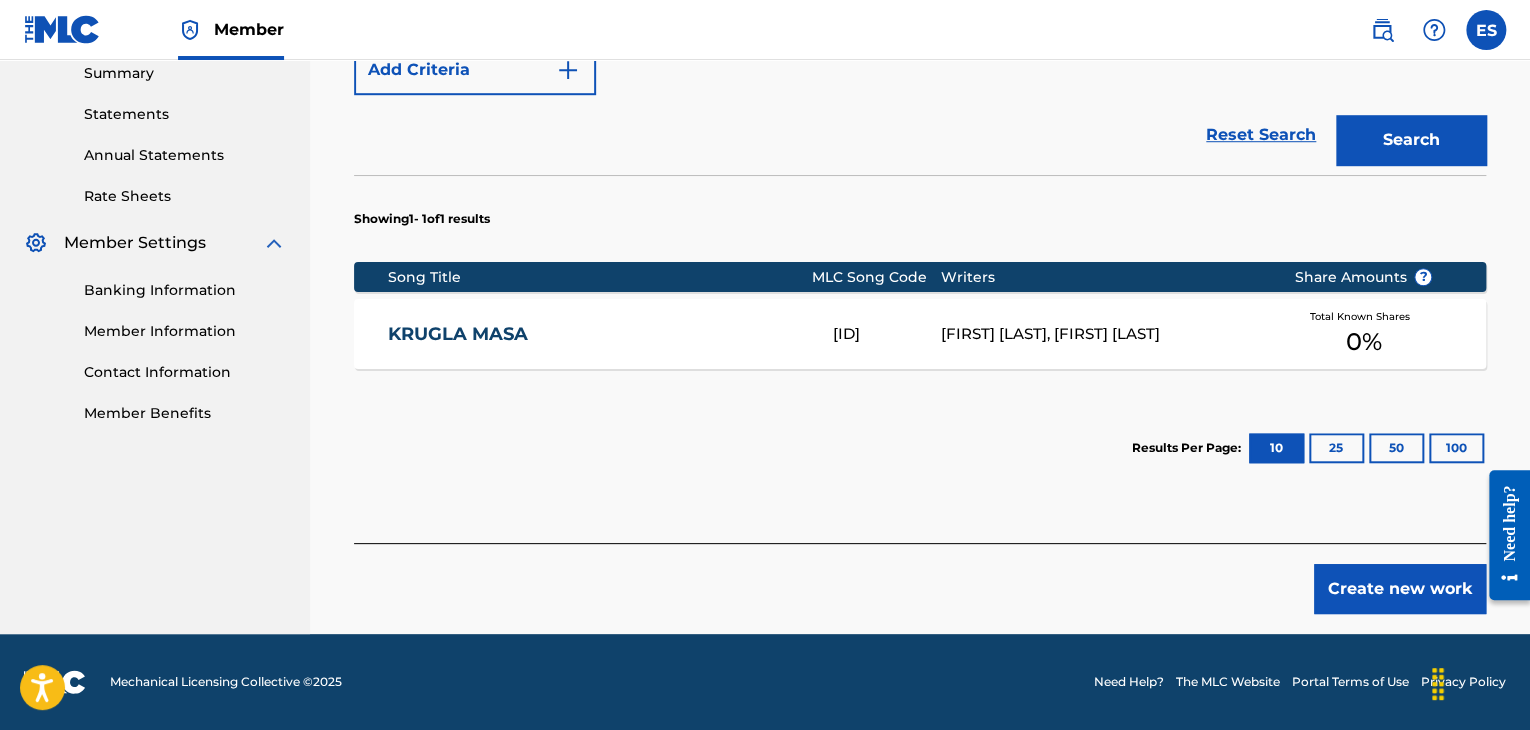 click on "Create new work" at bounding box center [1400, 589] 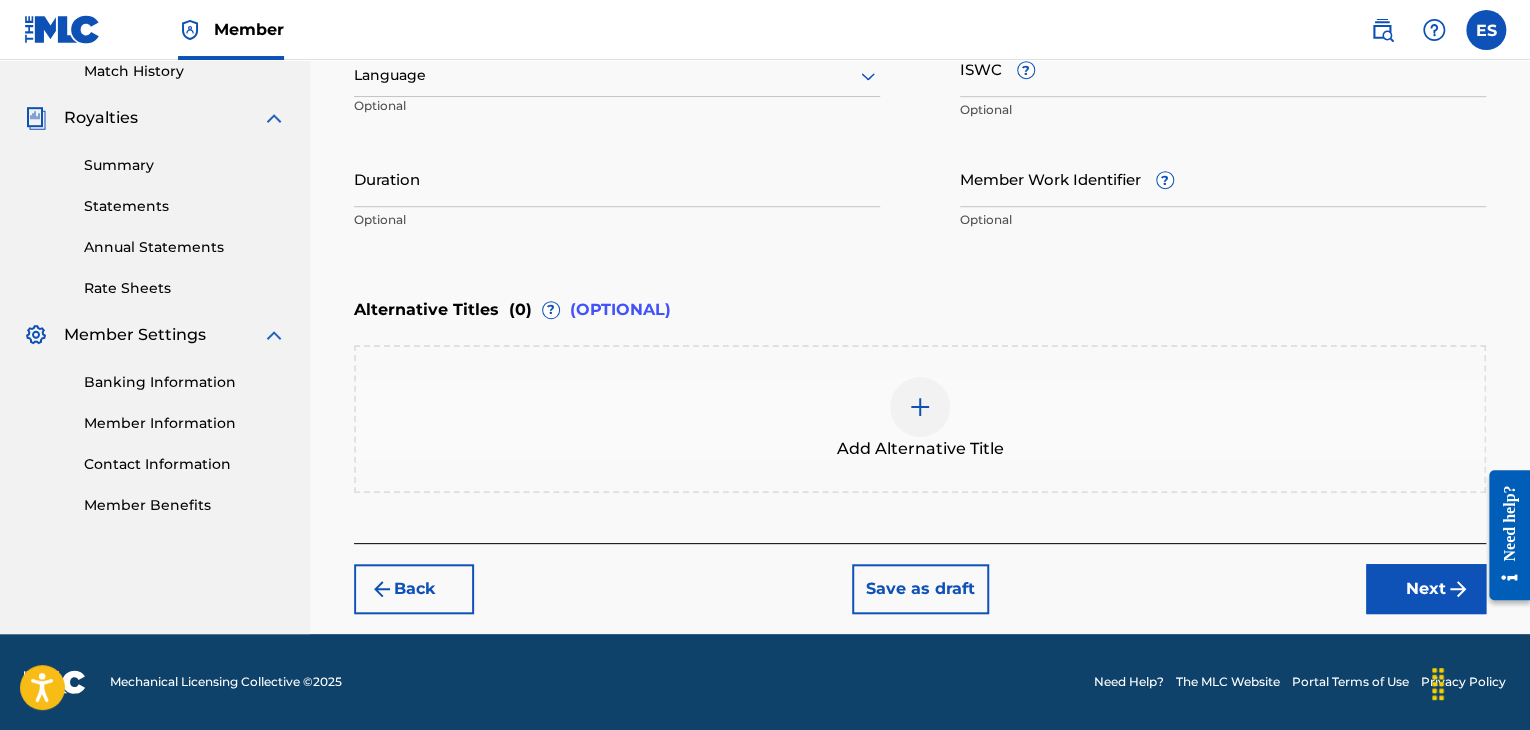 scroll, scrollTop: 561, scrollLeft: 0, axis: vertical 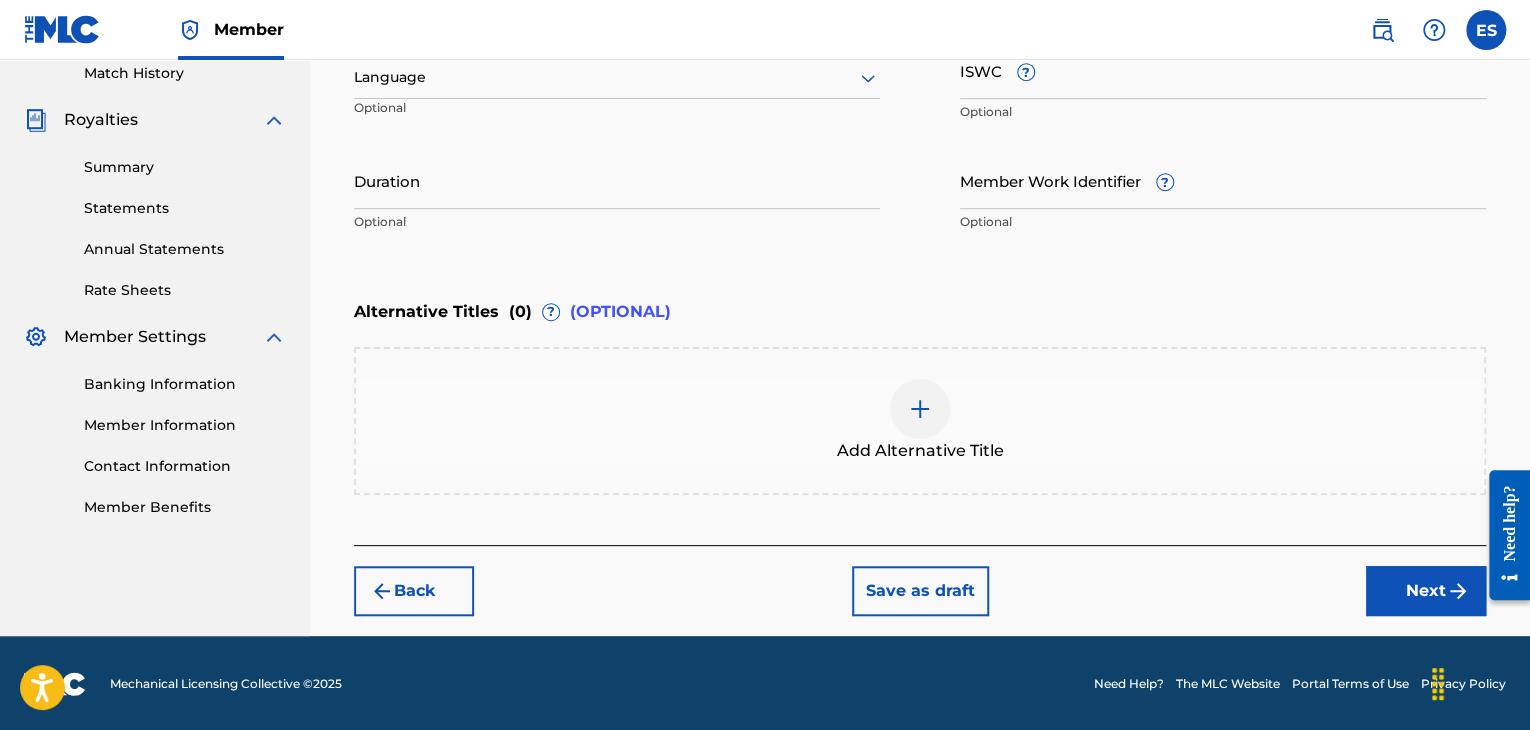 click at bounding box center [617, 77] 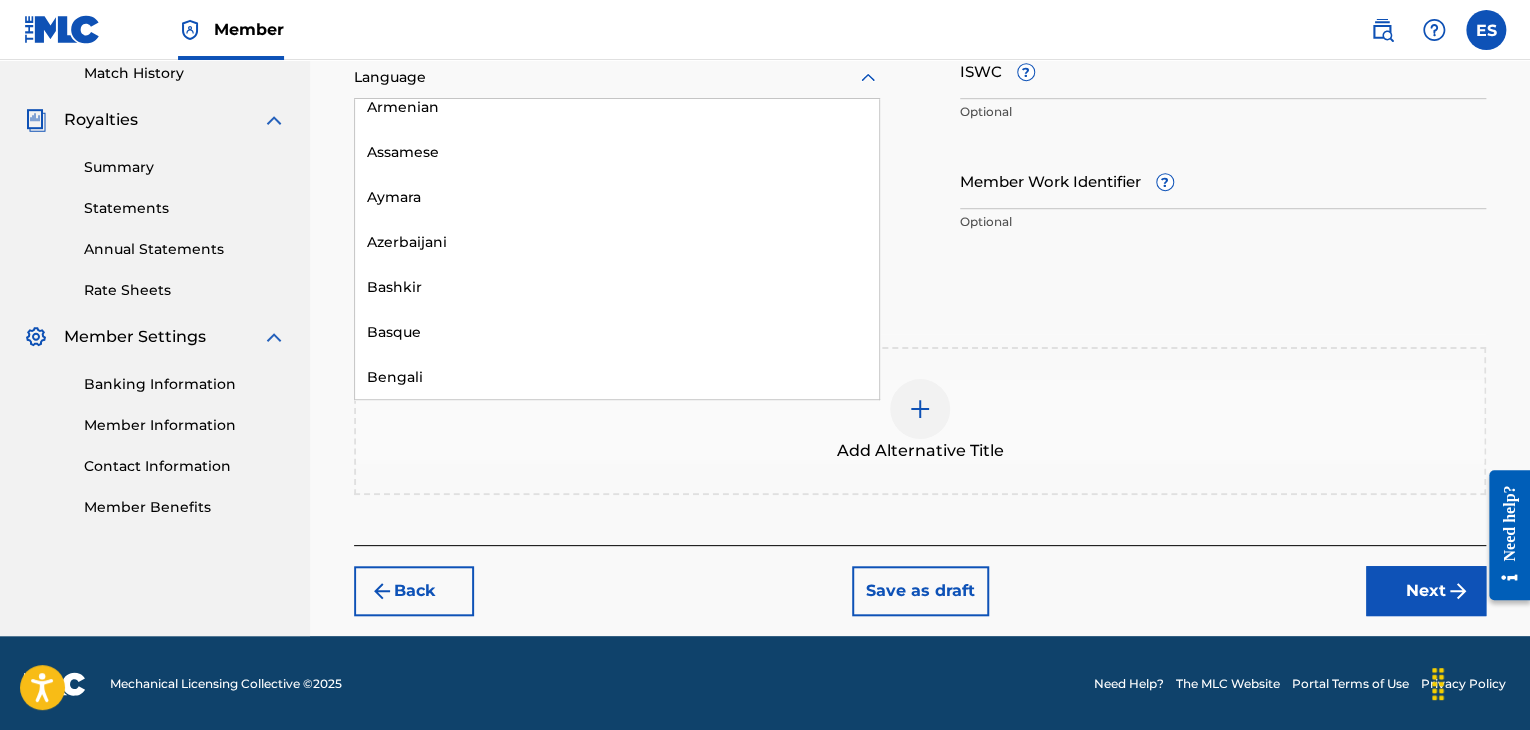 scroll, scrollTop: 700, scrollLeft: 0, axis: vertical 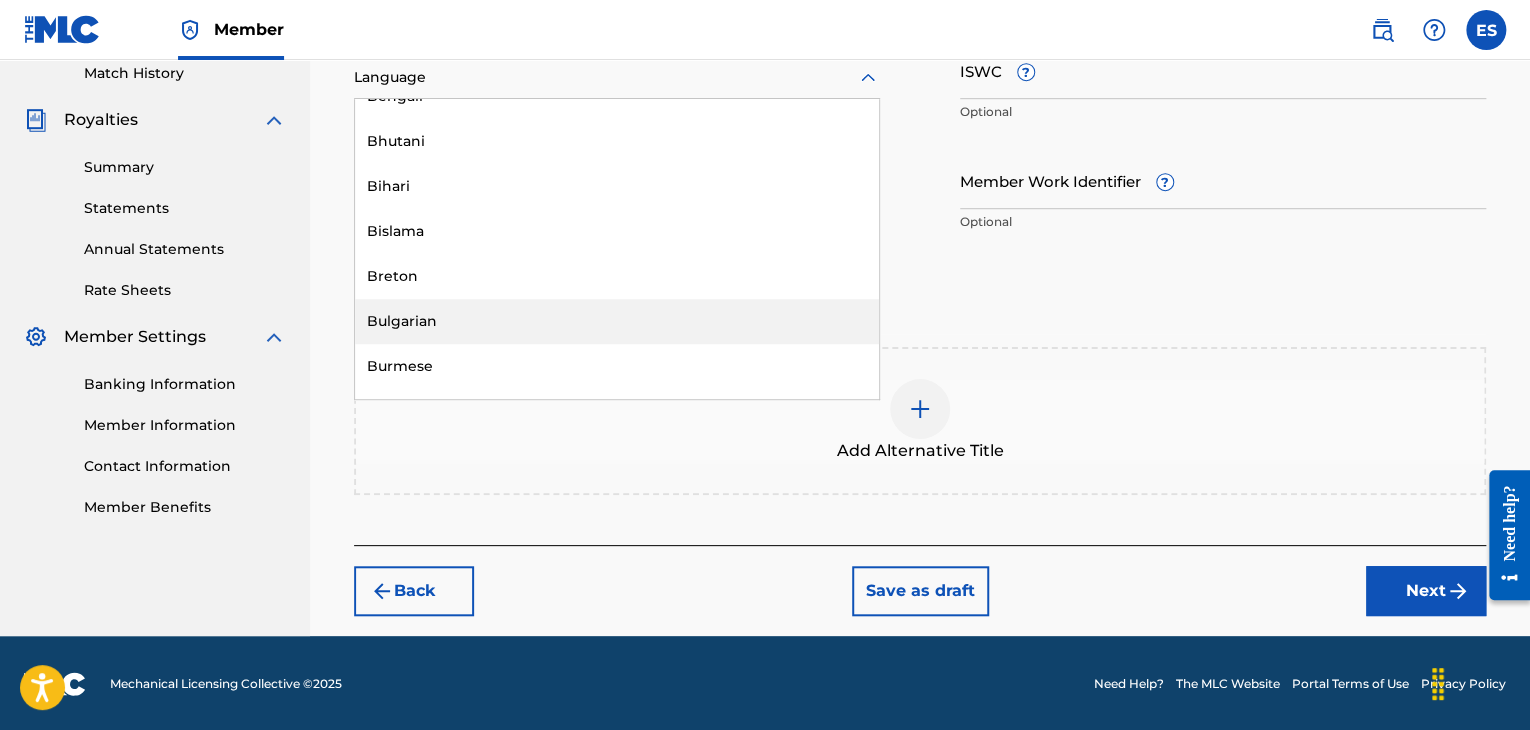 click on "Bulgarian" at bounding box center [617, 321] 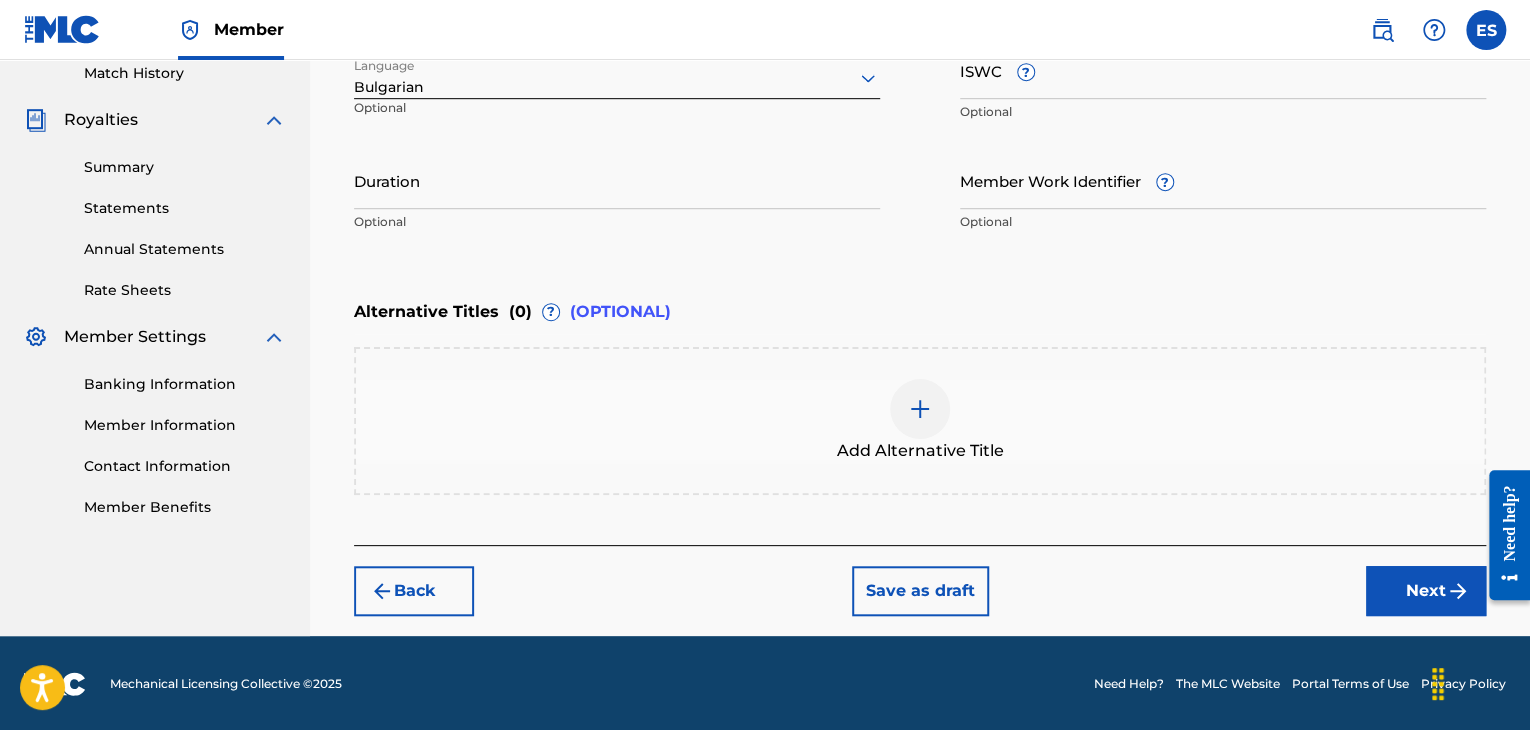 click on "Optional" at bounding box center (1223, 112) 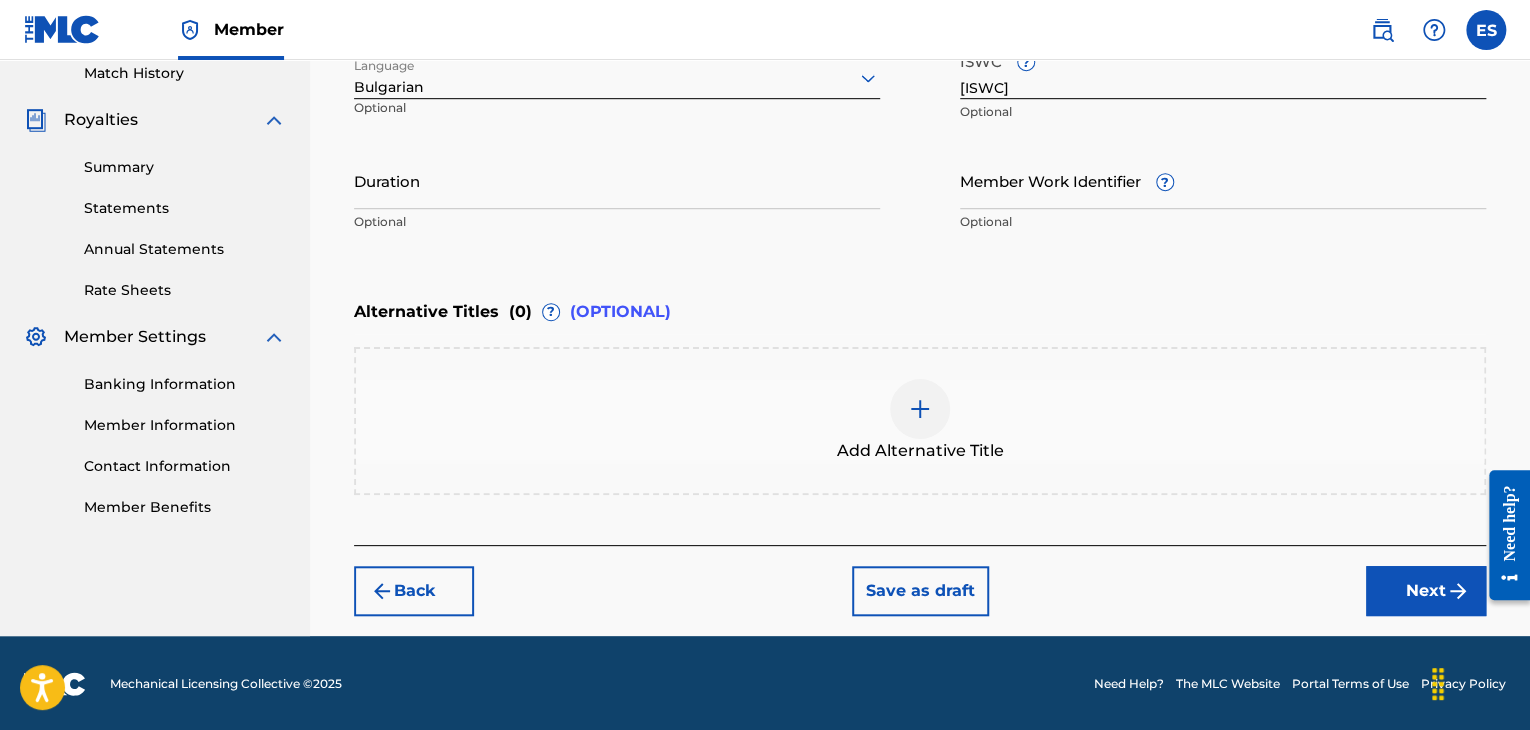 click on "Duration" at bounding box center [617, 180] 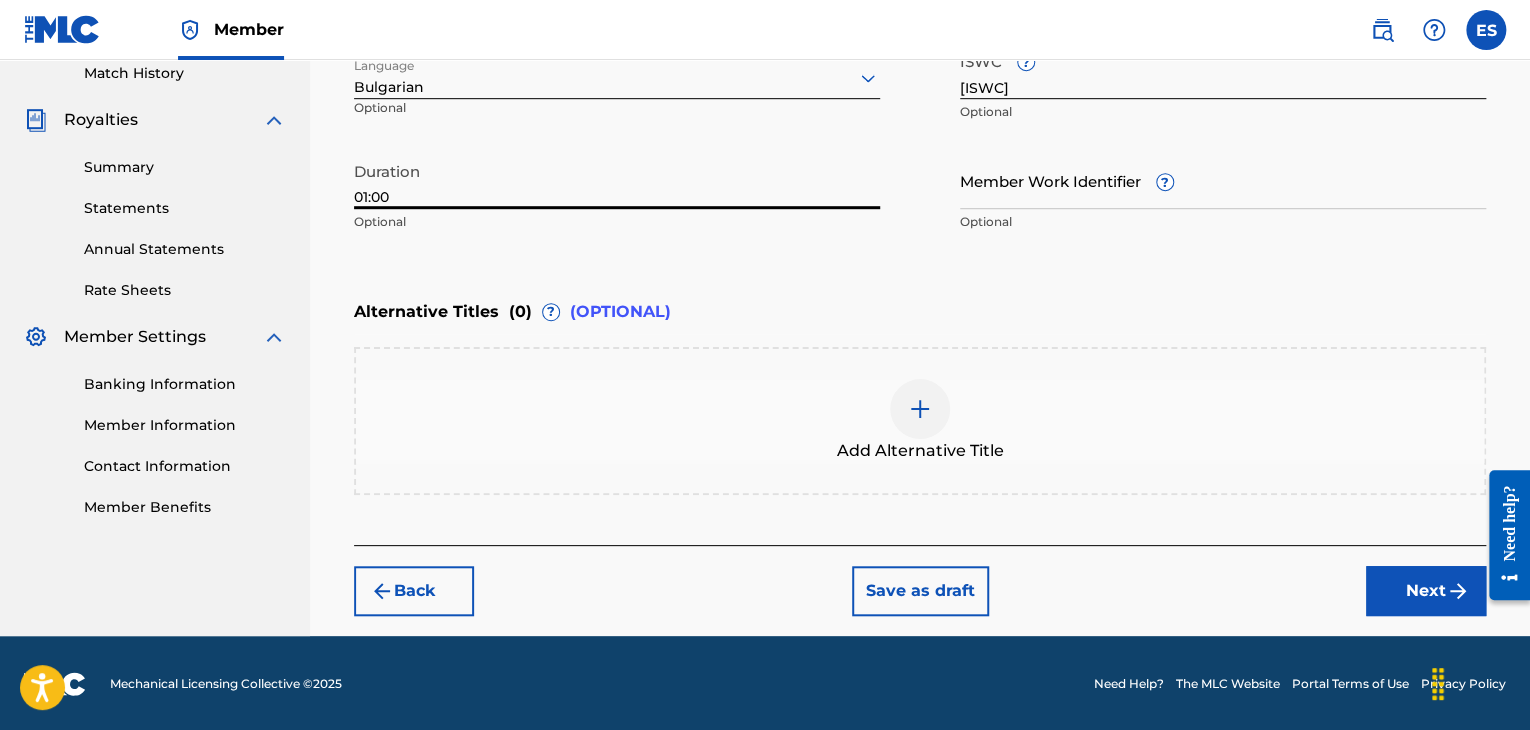 click at bounding box center [920, 409] 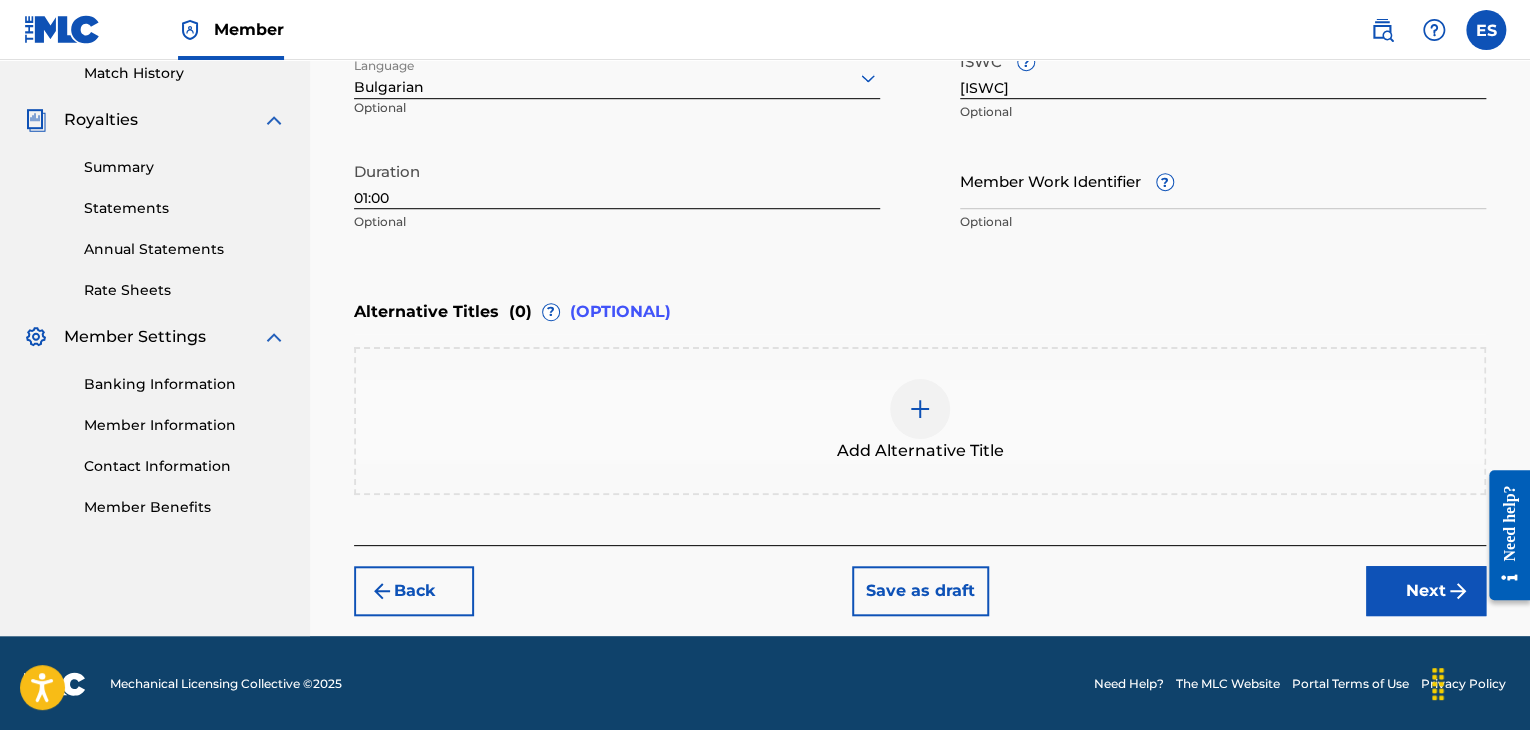 click on "Add Alternative Title" at bounding box center (920, 421) 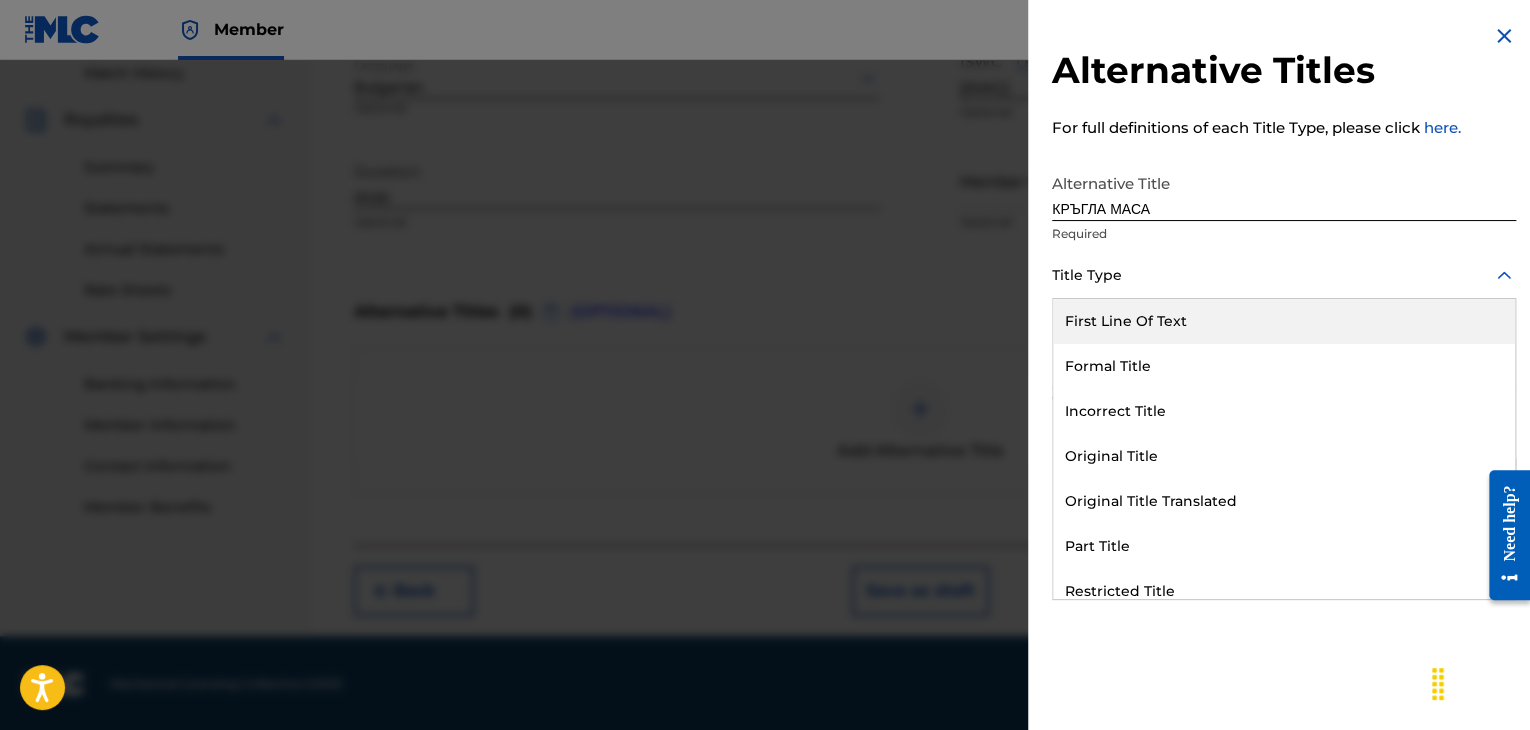 drag, startPoint x: 1128, startPoint y: 287, endPoint x: 1160, endPoint y: 461, distance: 176.91806 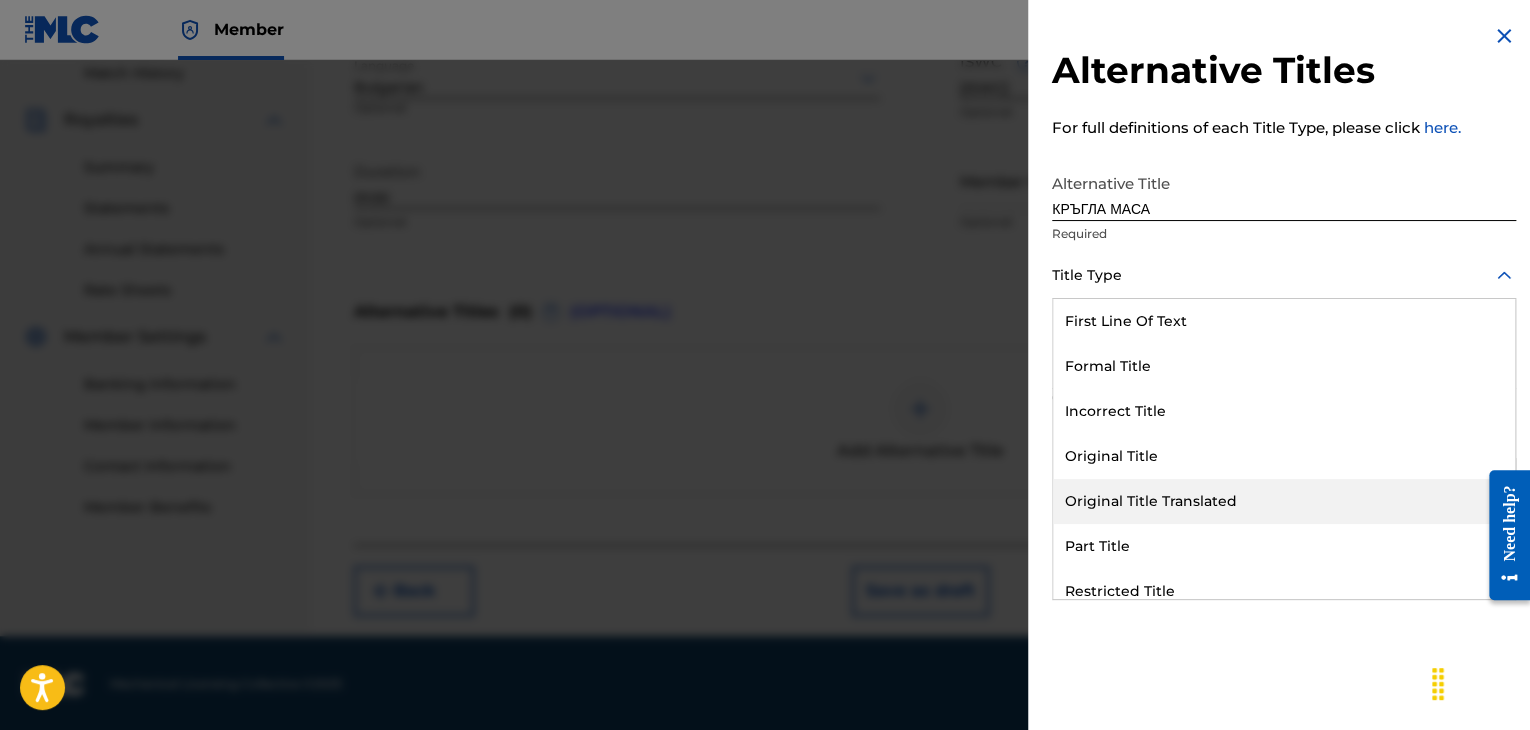 click on "Original Title Translated" at bounding box center [1284, 501] 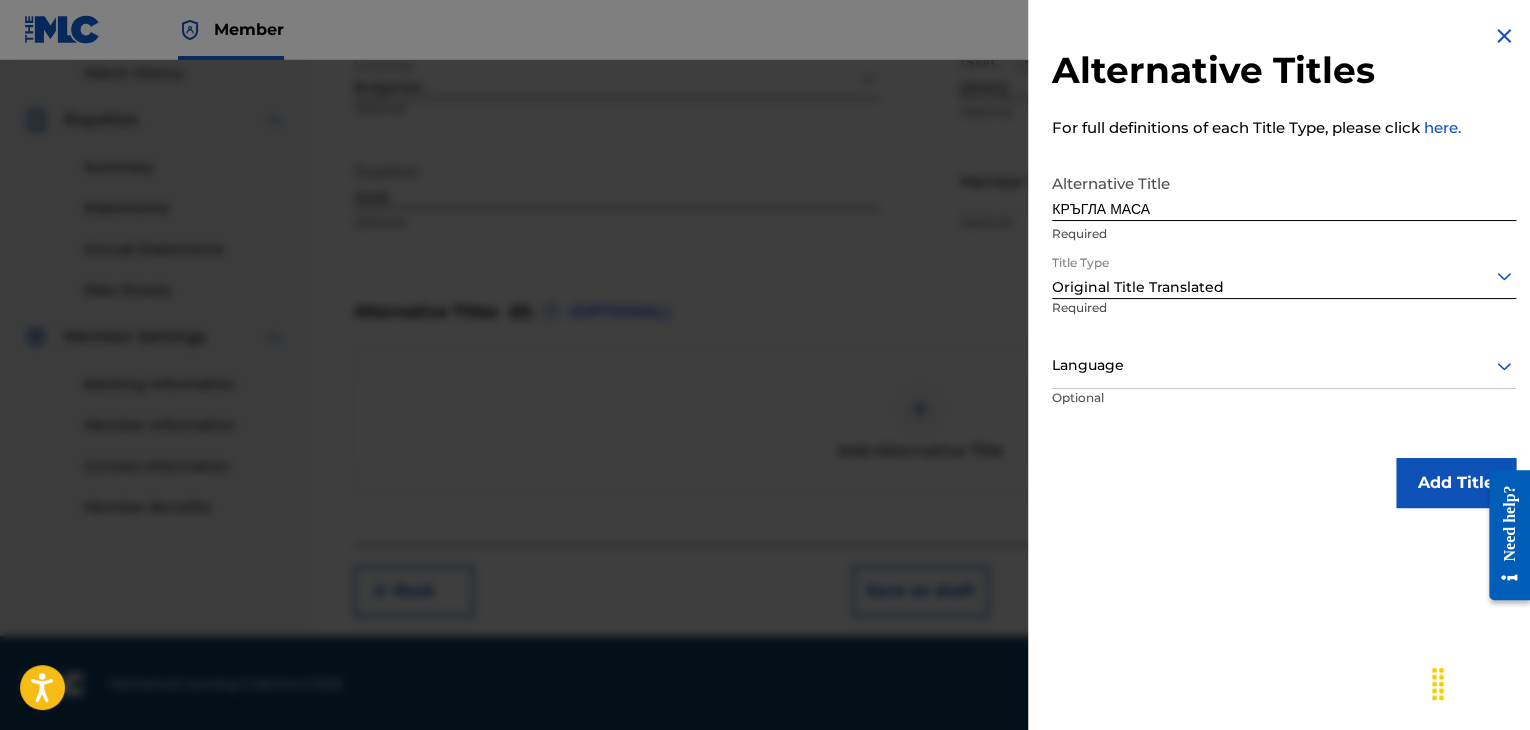 click at bounding box center [1284, 365] 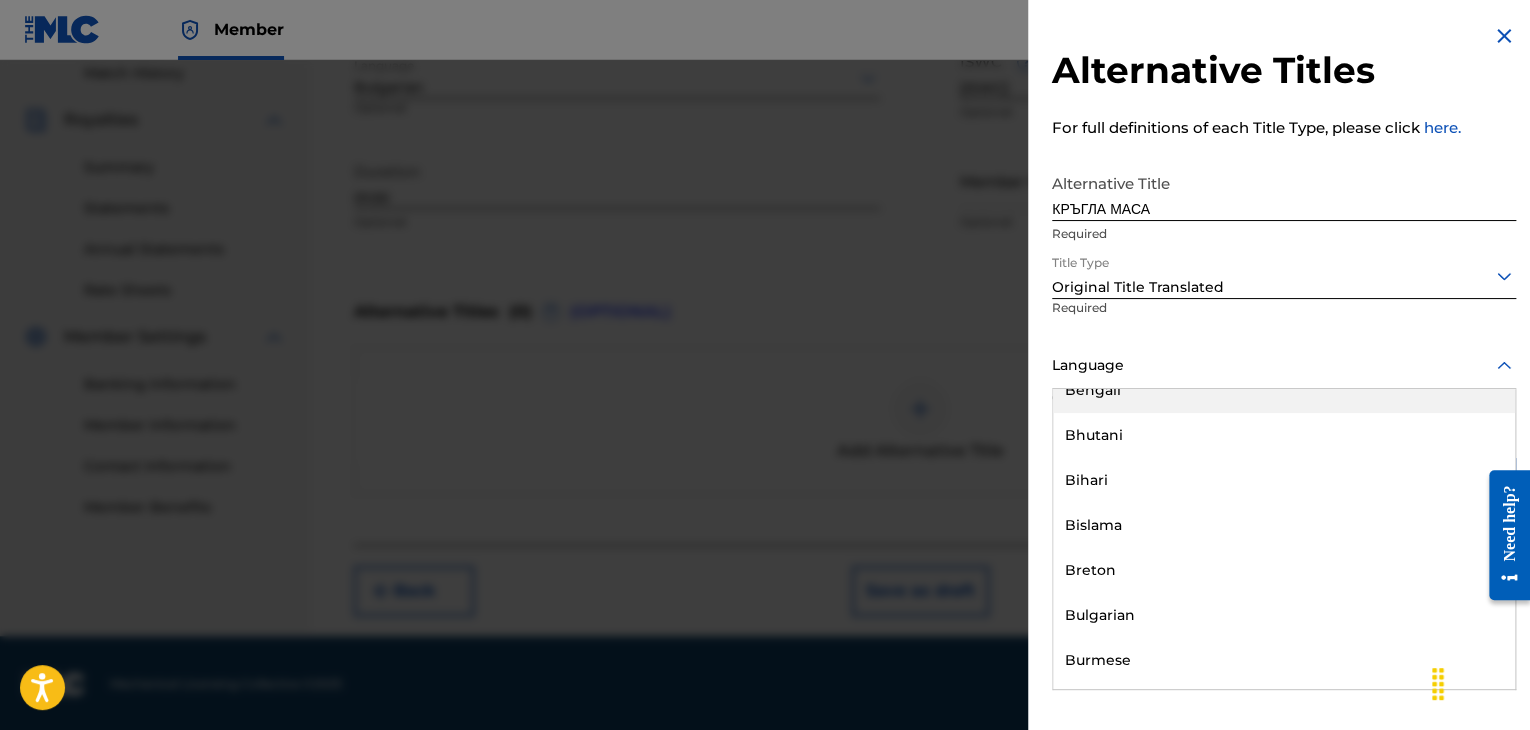 scroll, scrollTop: 800, scrollLeft: 0, axis: vertical 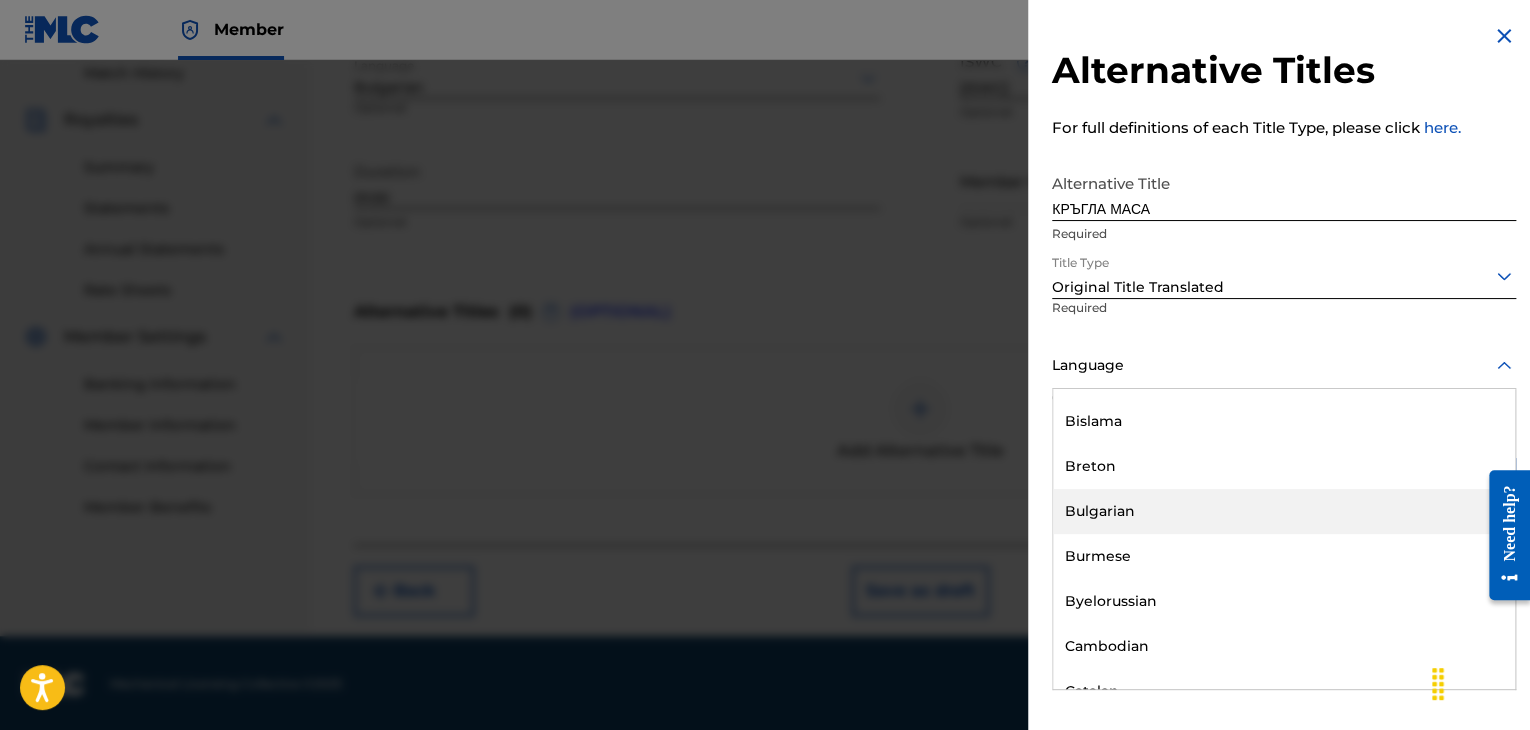 click on "Bulgarian" at bounding box center [1284, 511] 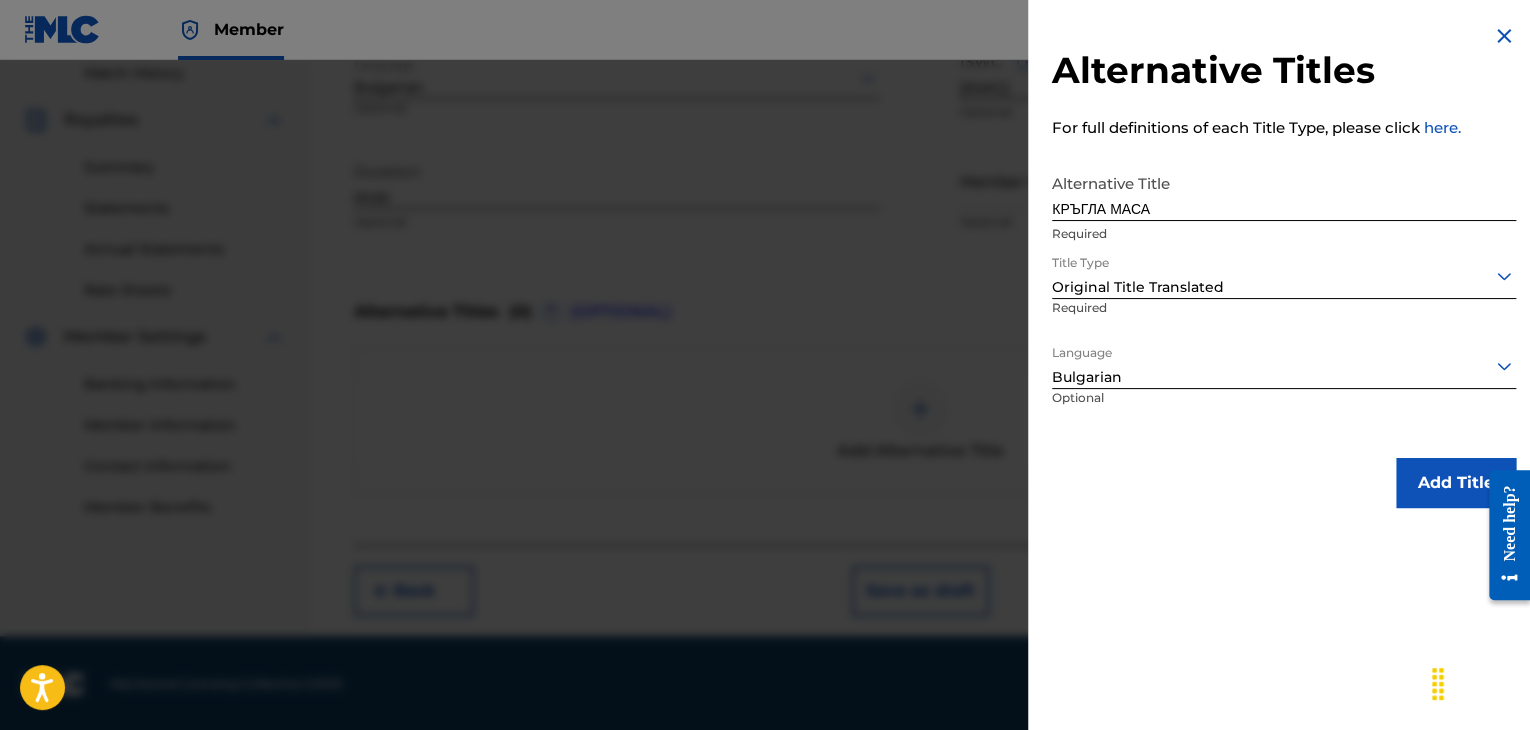 click on "Add Title" at bounding box center [1456, 483] 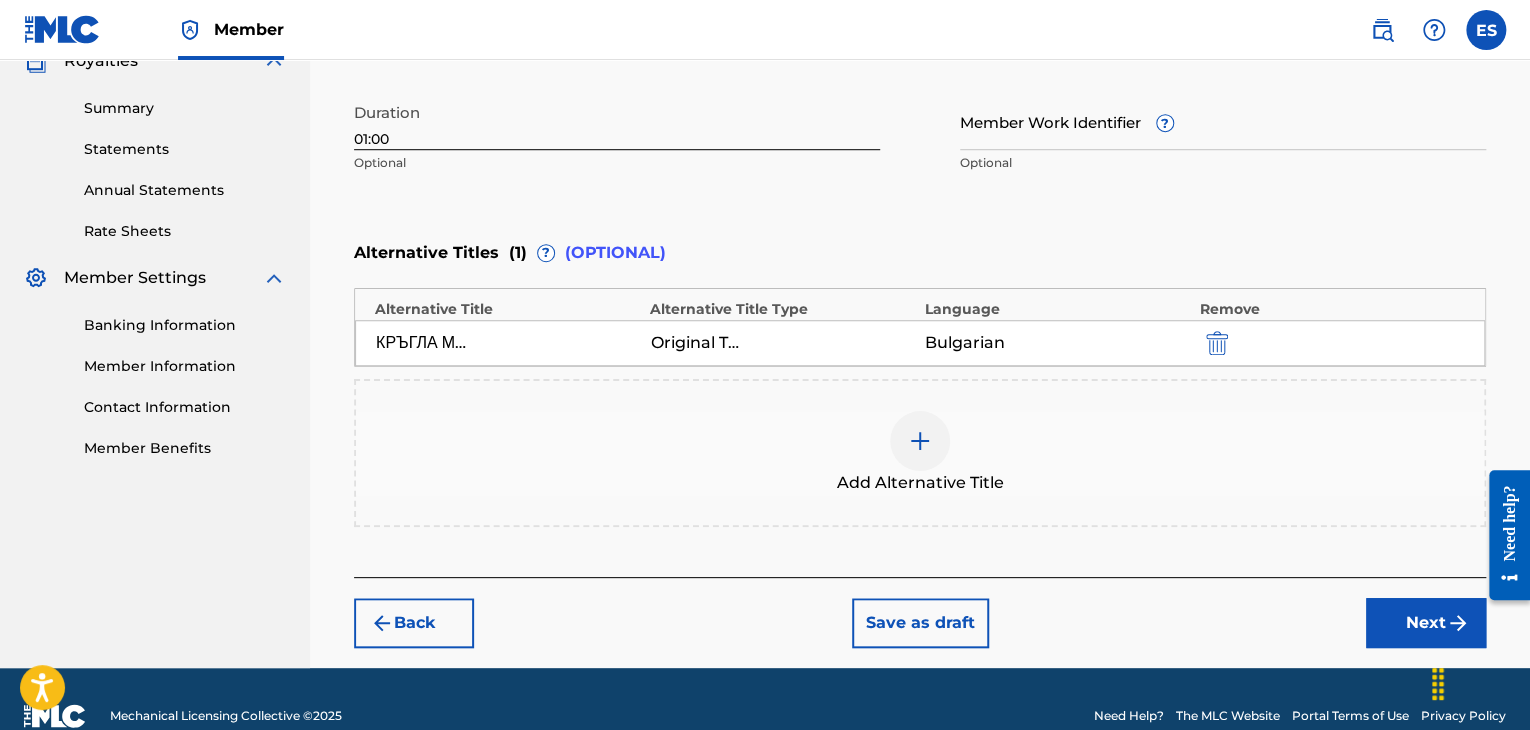 scroll, scrollTop: 652, scrollLeft: 0, axis: vertical 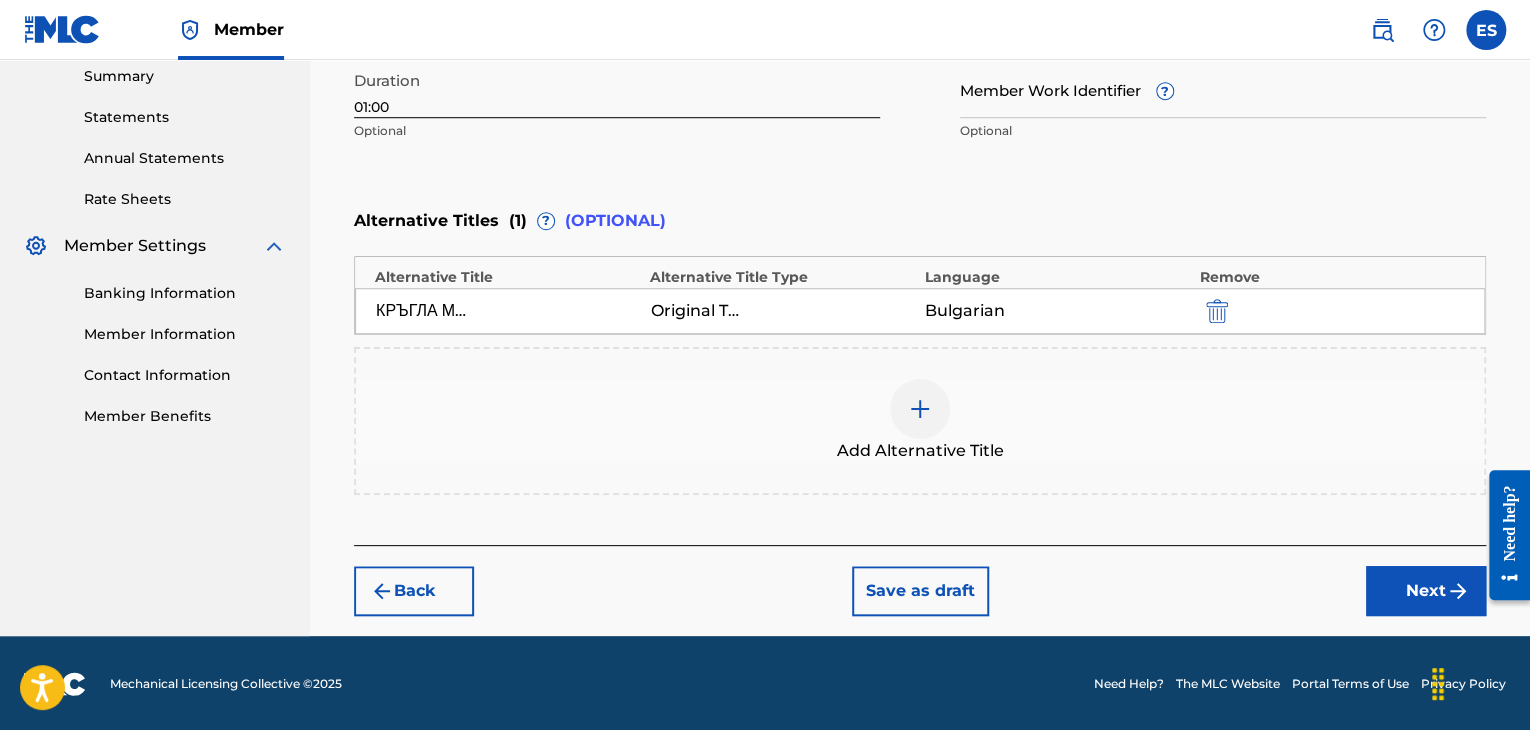 click on "Next" at bounding box center [1426, 591] 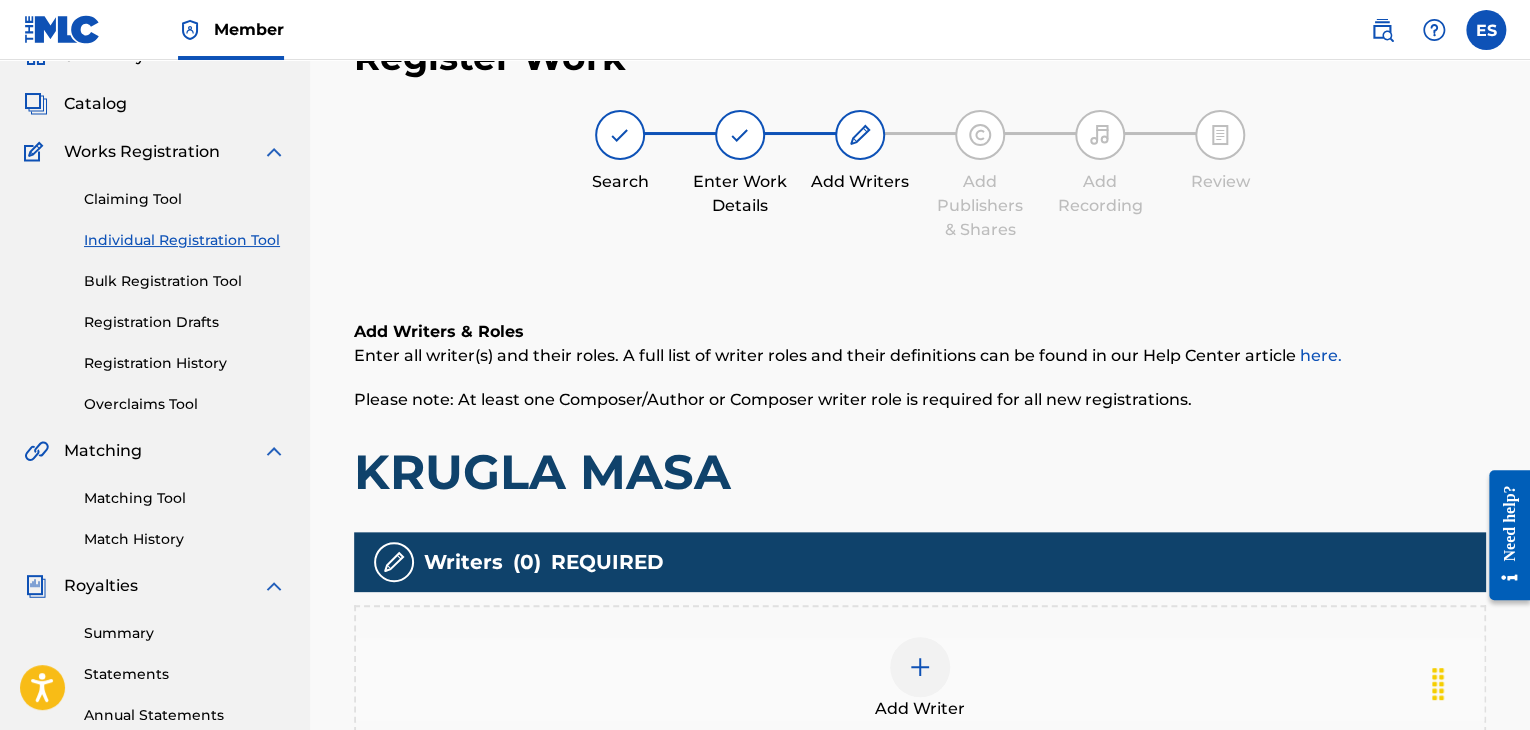 scroll, scrollTop: 469, scrollLeft: 0, axis: vertical 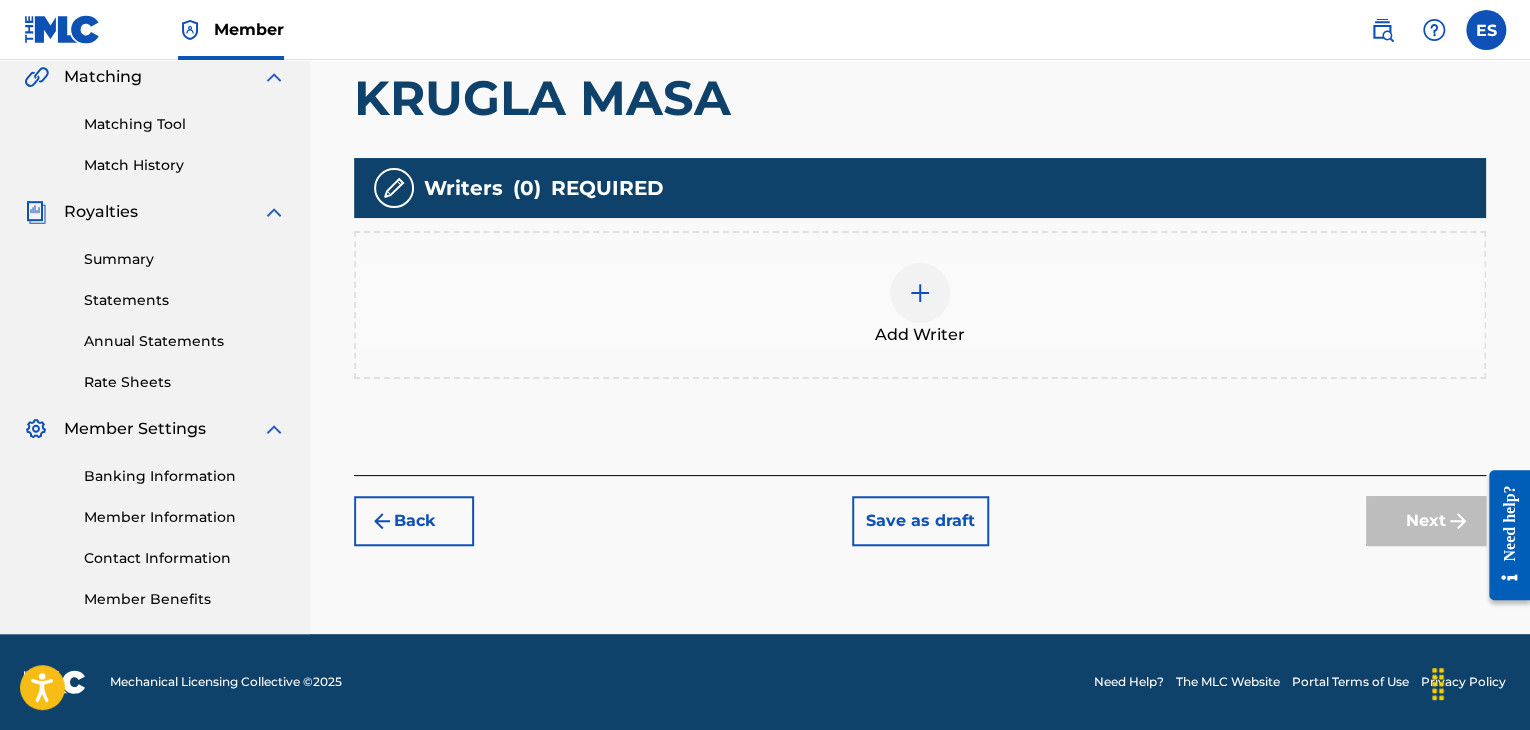 click at bounding box center (920, 293) 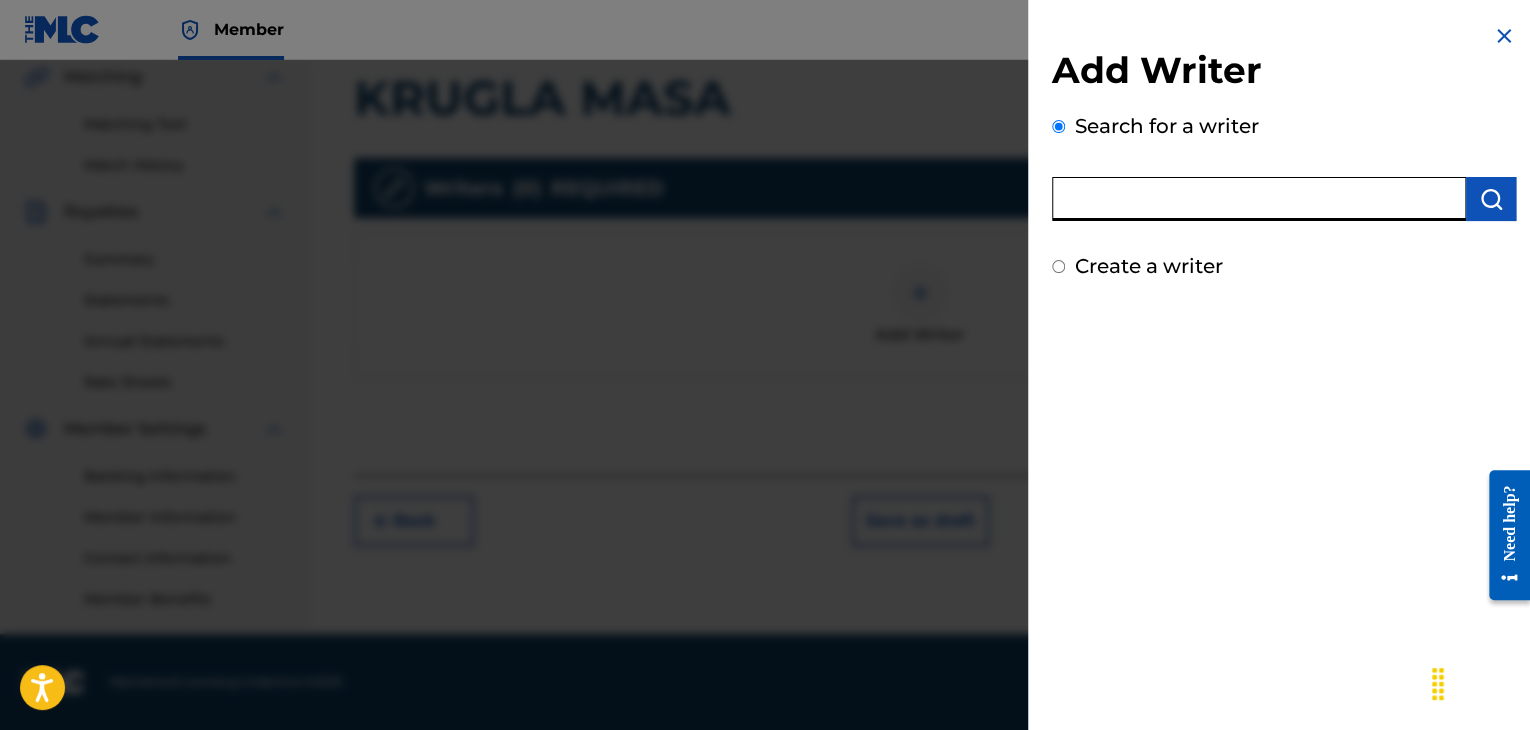 click at bounding box center (1259, 199) 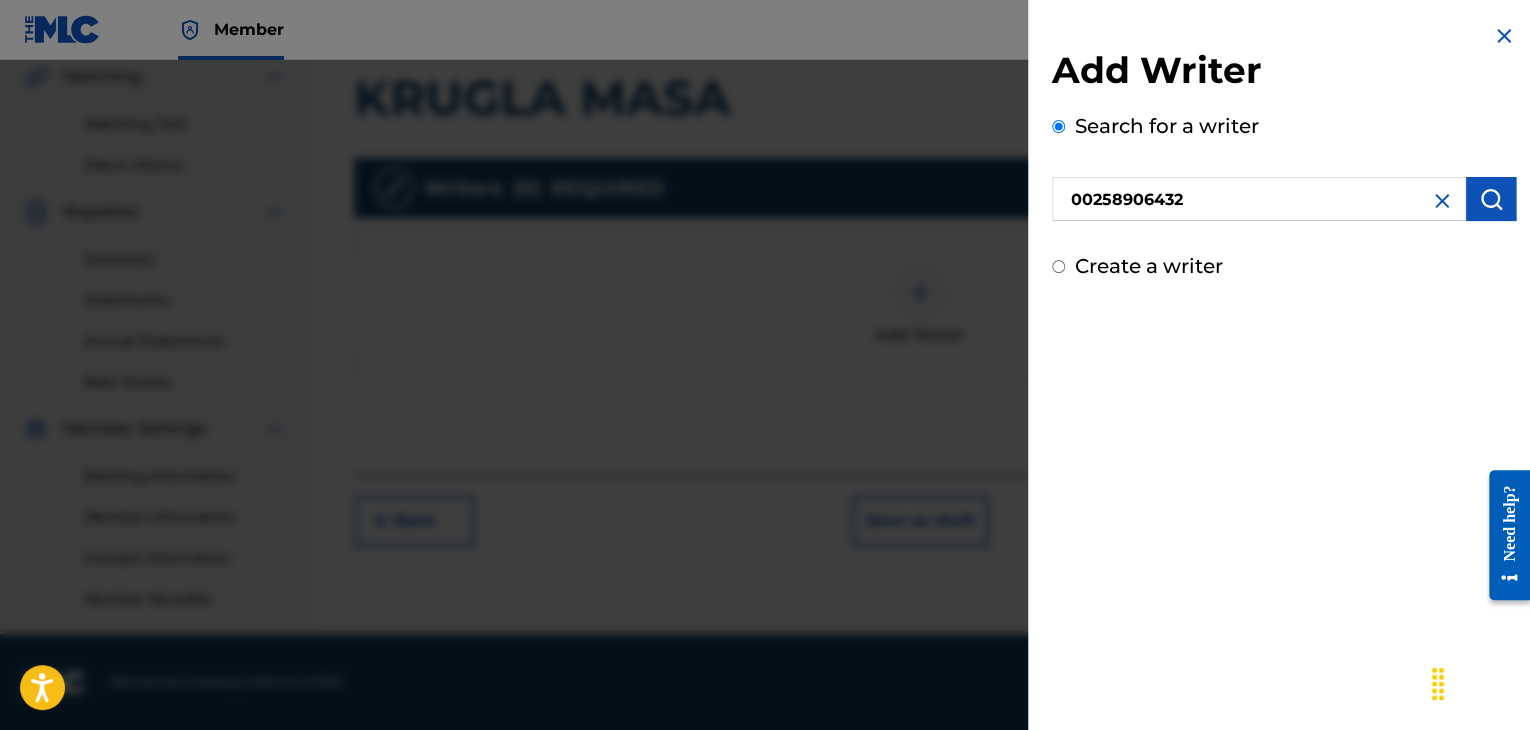 click at bounding box center [1491, 199] 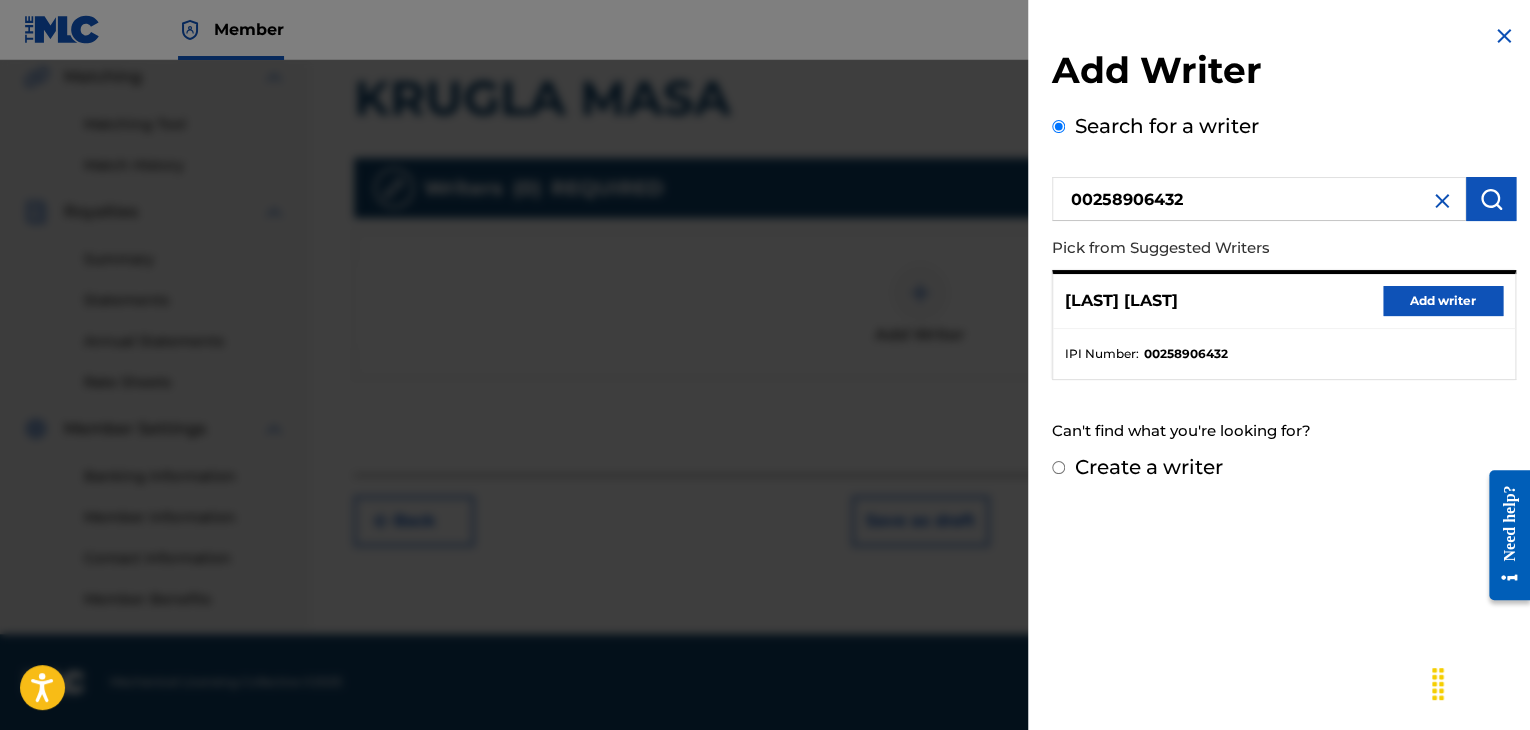 click on "Add writer" at bounding box center [1443, 301] 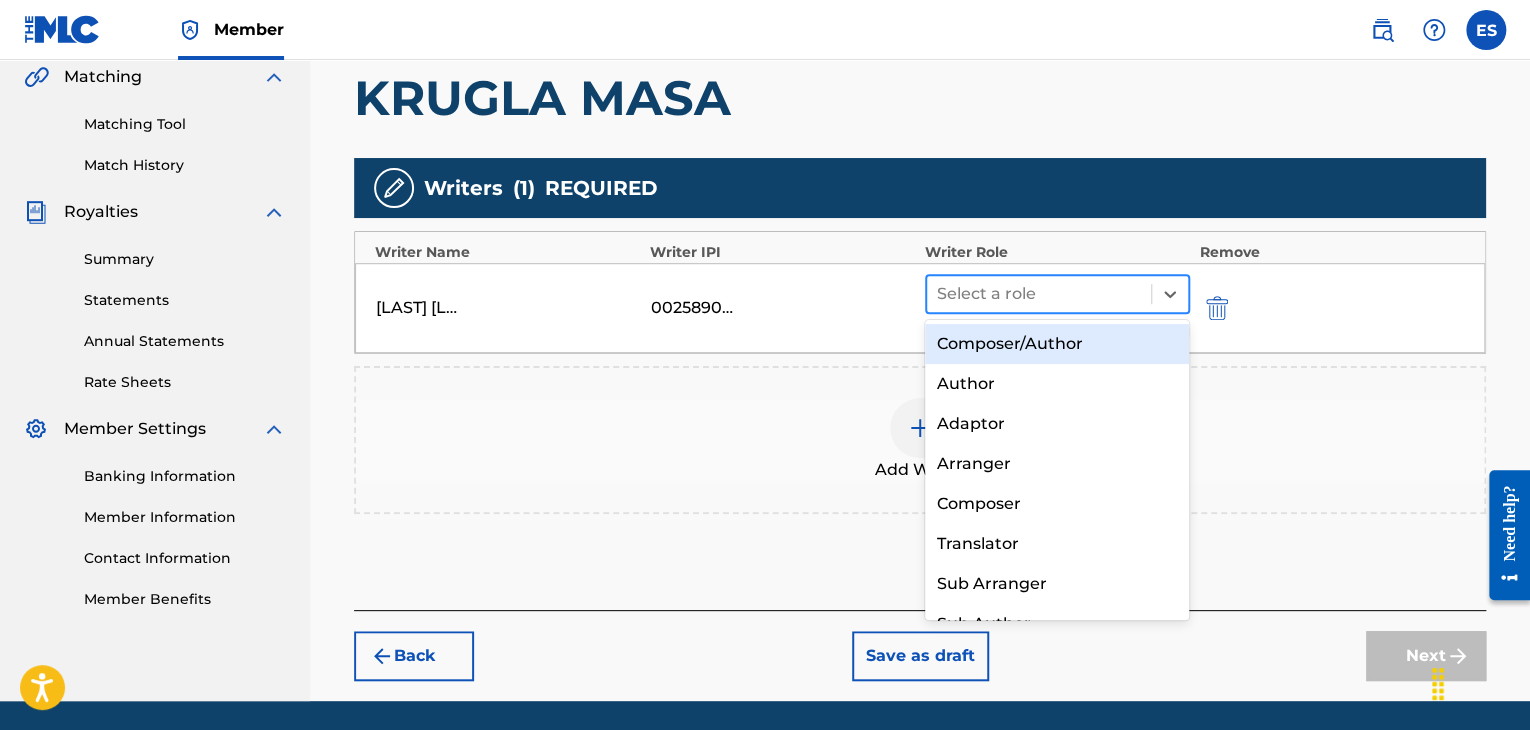 click at bounding box center (1039, 294) 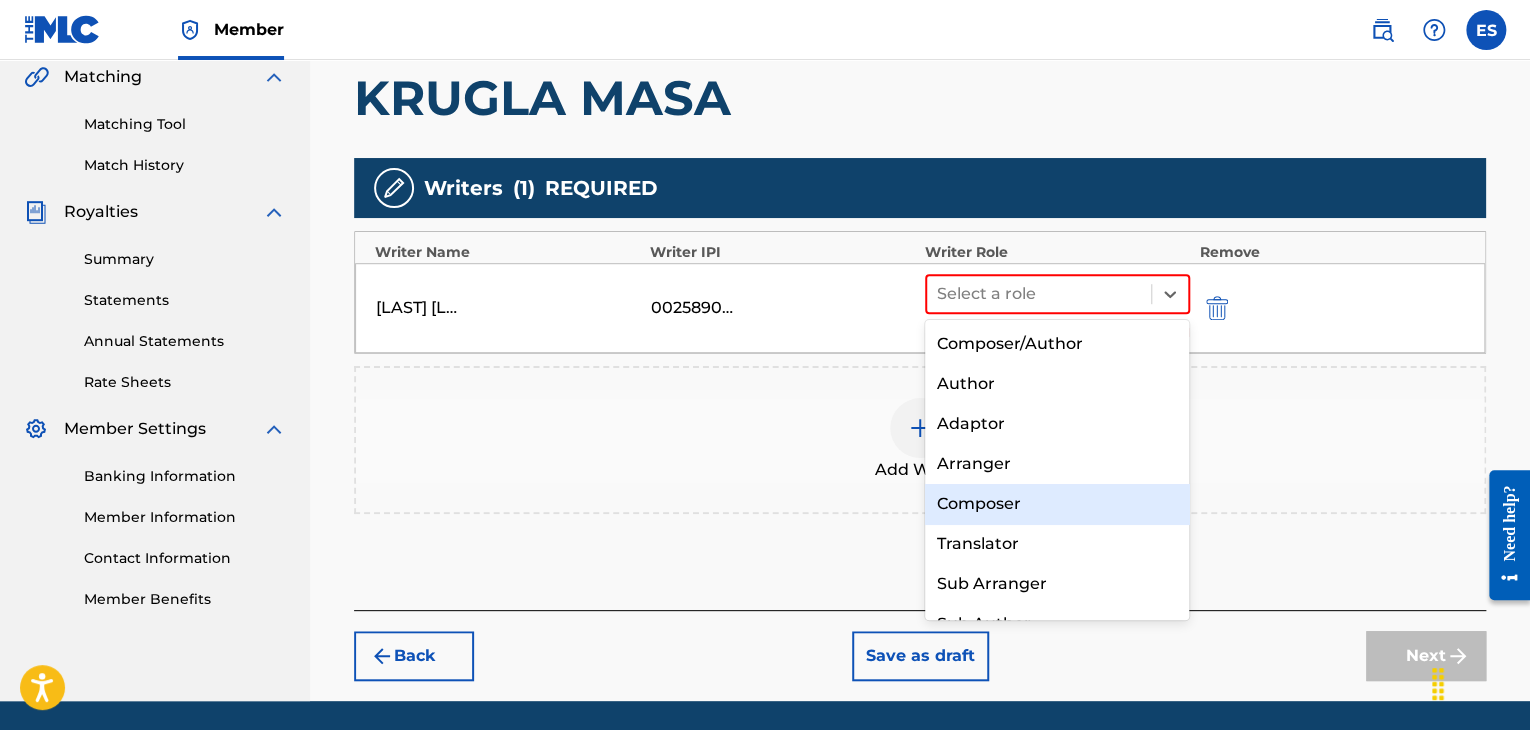 click on "Composer" at bounding box center [1057, 504] 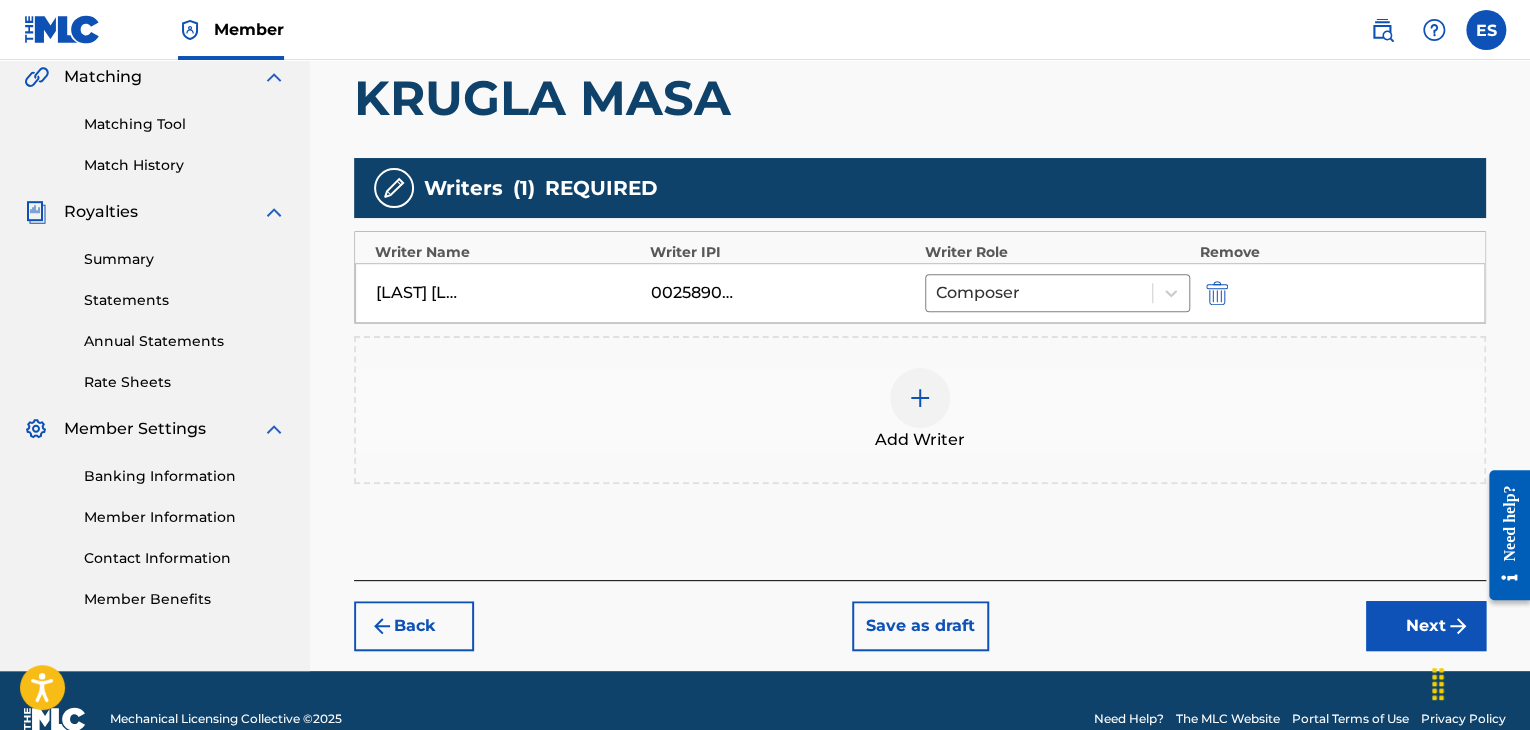 click at bounding box center [920, 398] 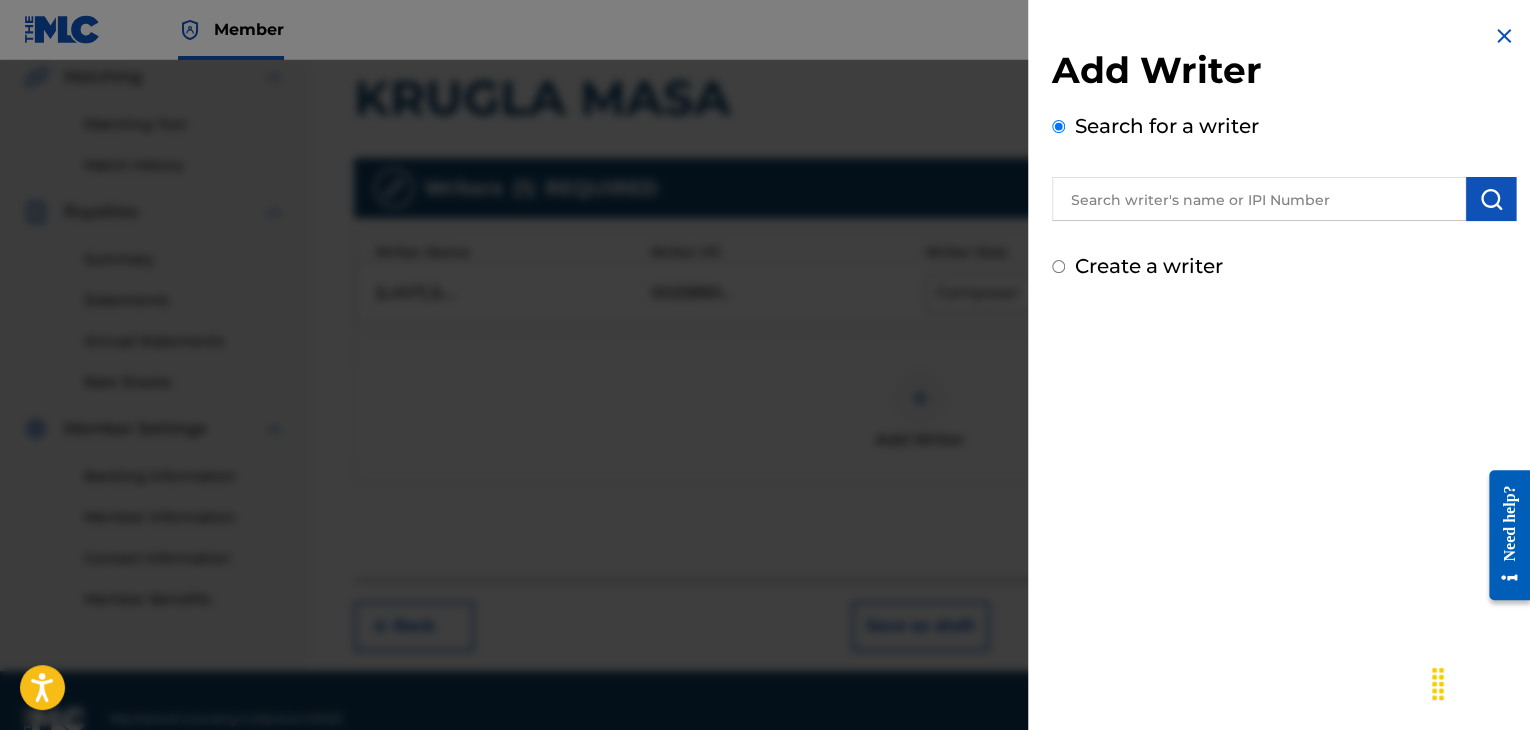 click at bounding box center [1259, 199] 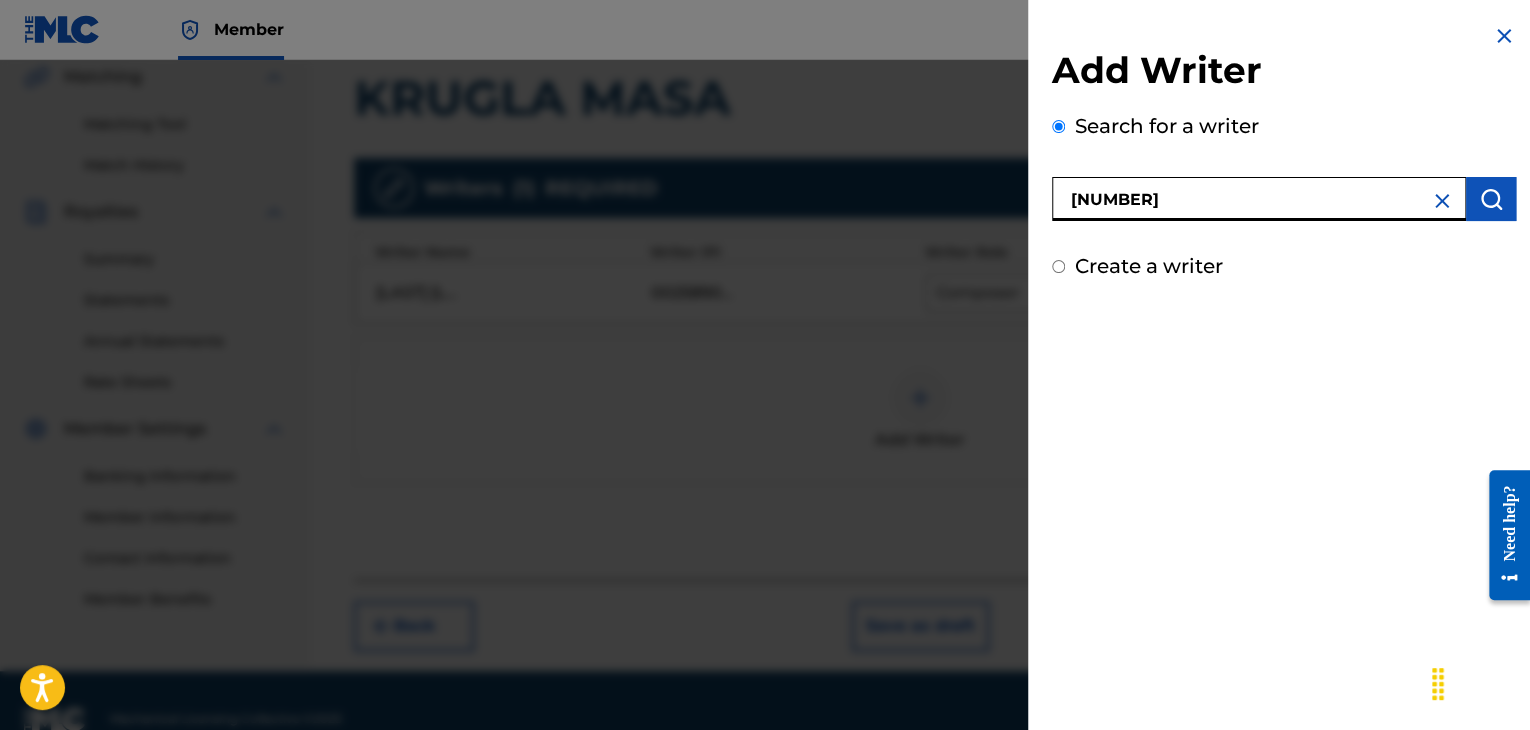 click at bounding box center [1491, 199] 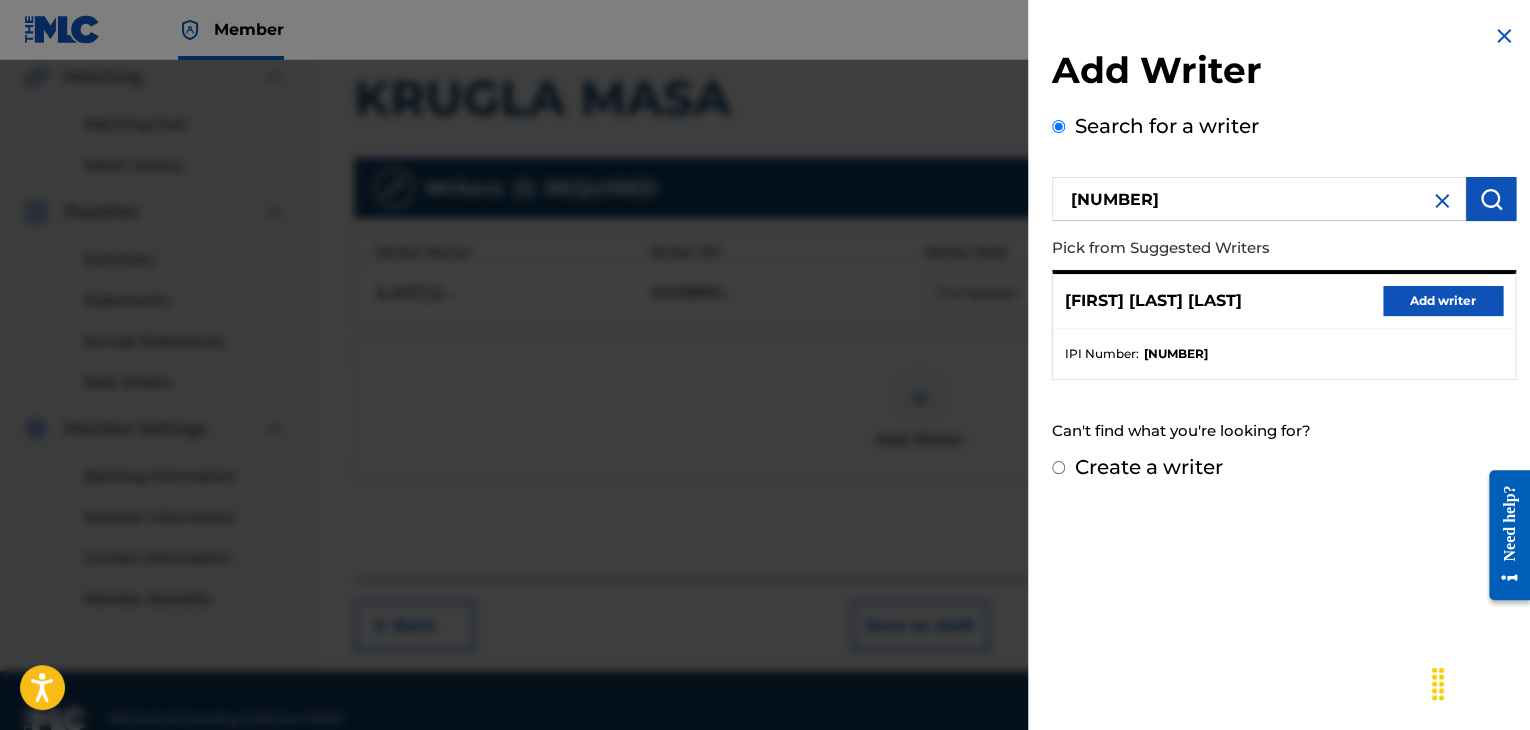 click on "Add writer" at bounding box center (1443, 301) 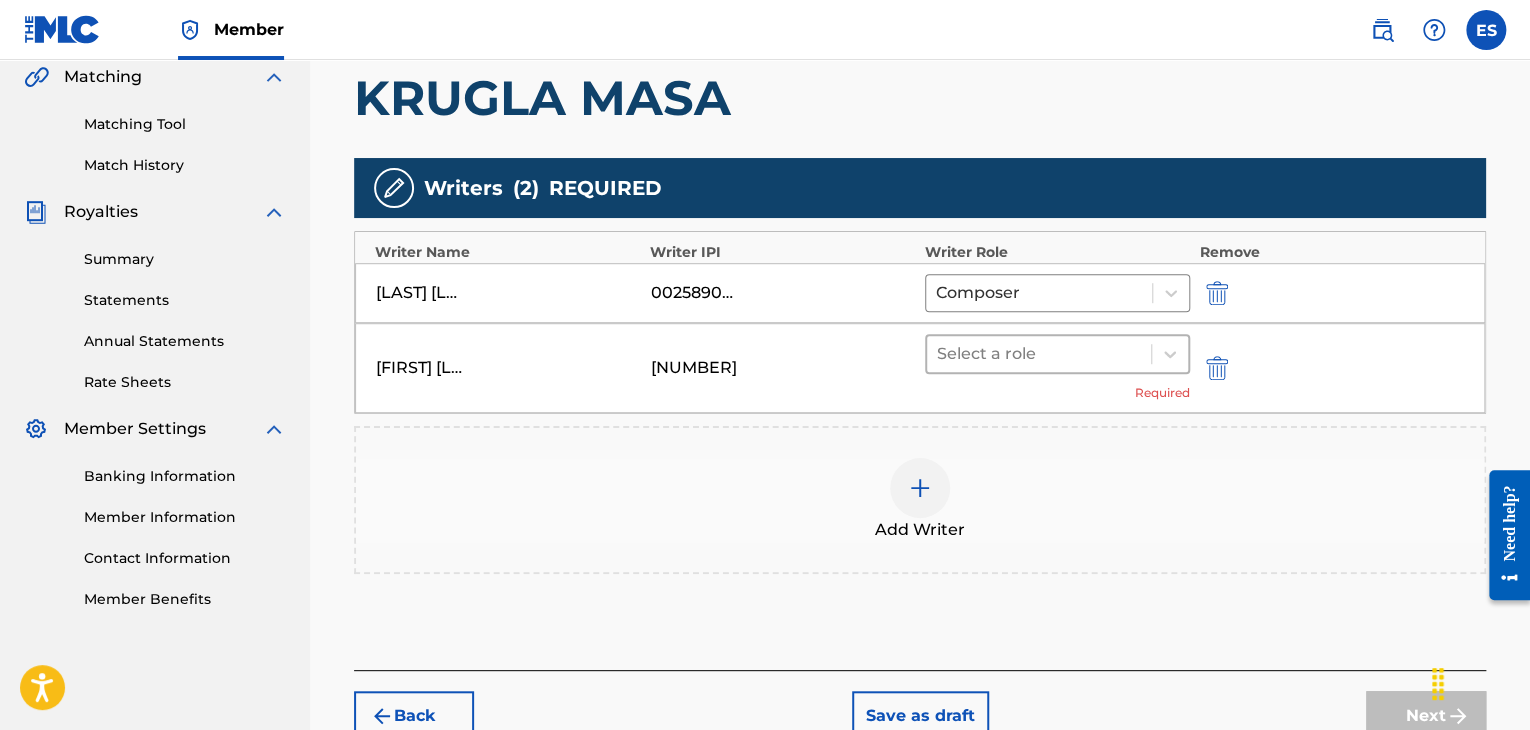 click at bounding box center (1039, 354) 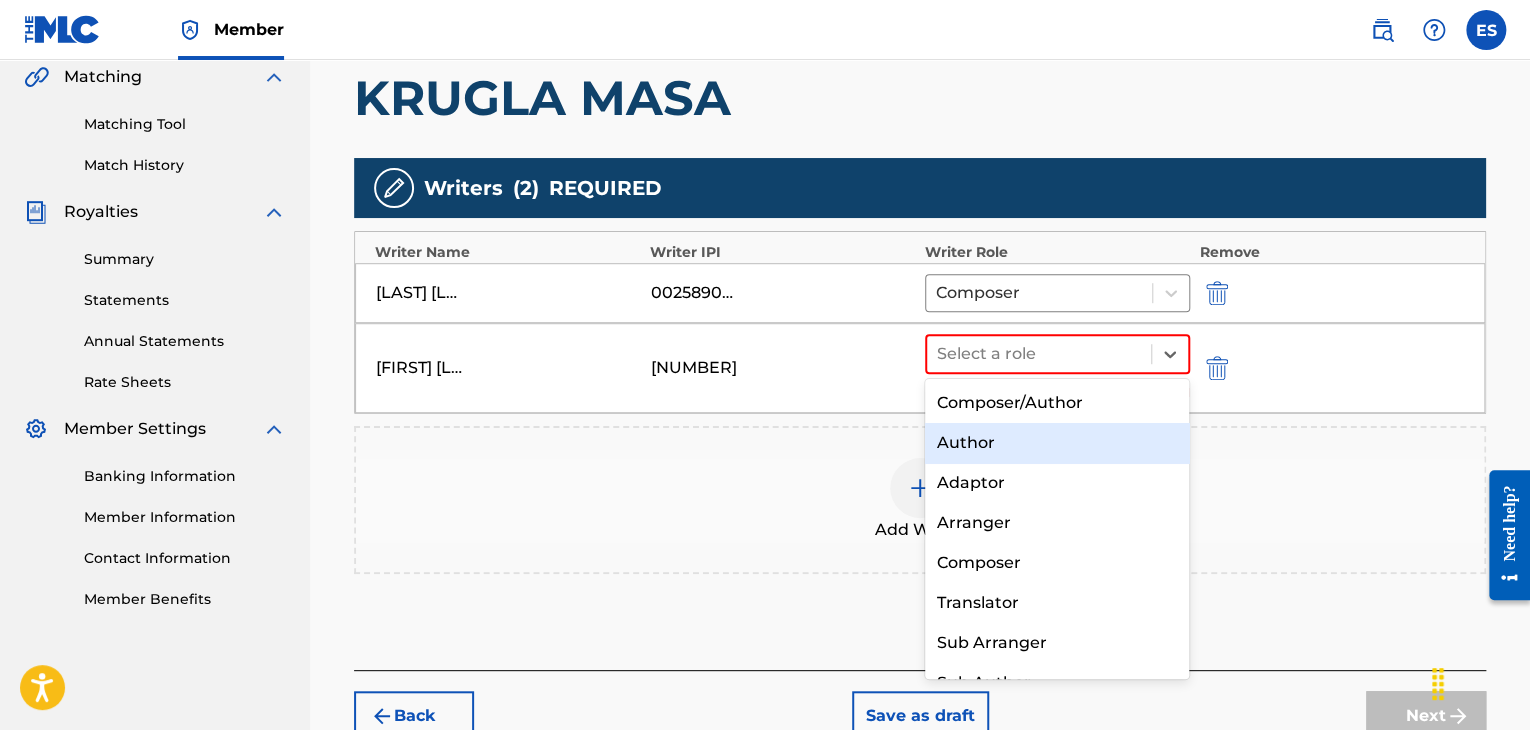 click on "Author" at bounding box center [1057, 443] 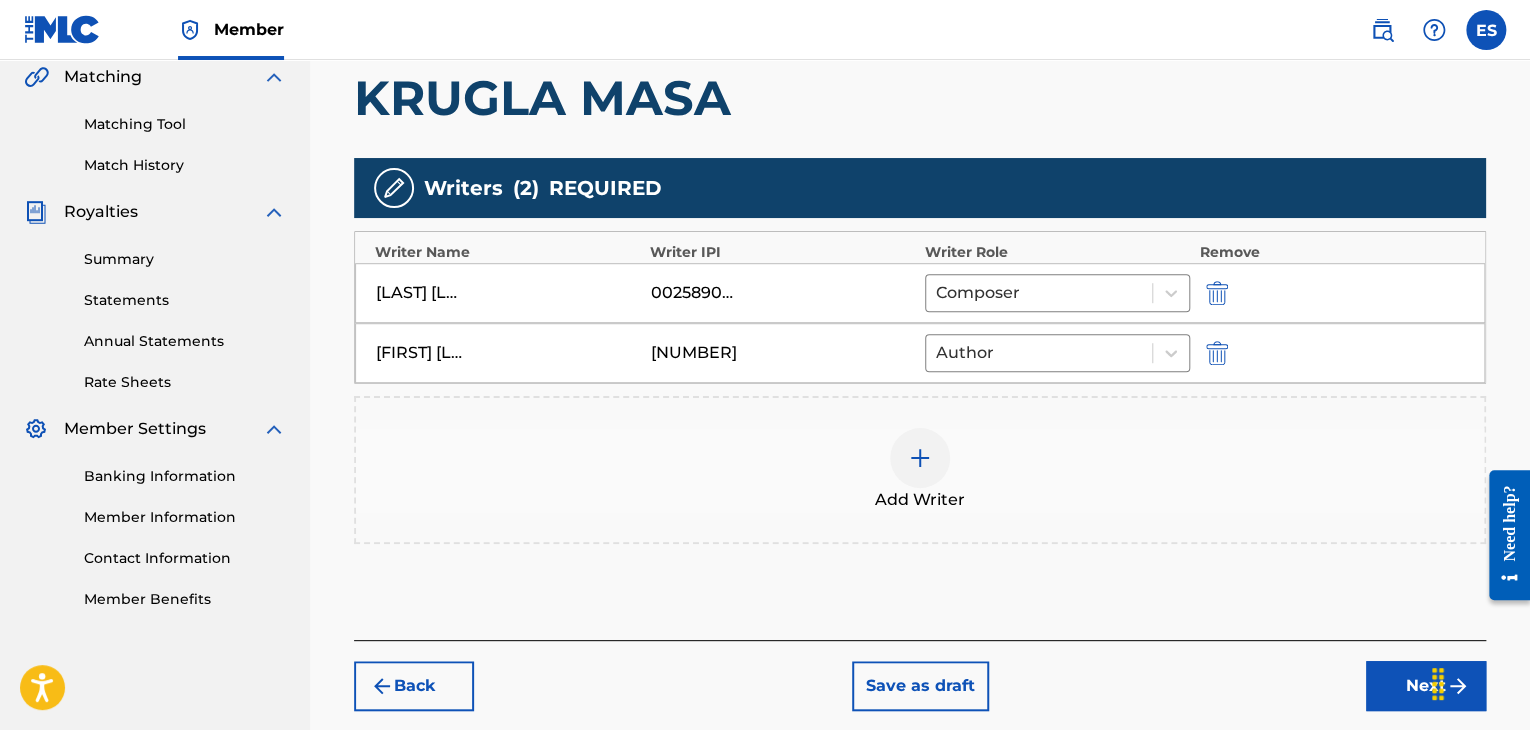 click on "Next" at bounding box center [1426, 686] 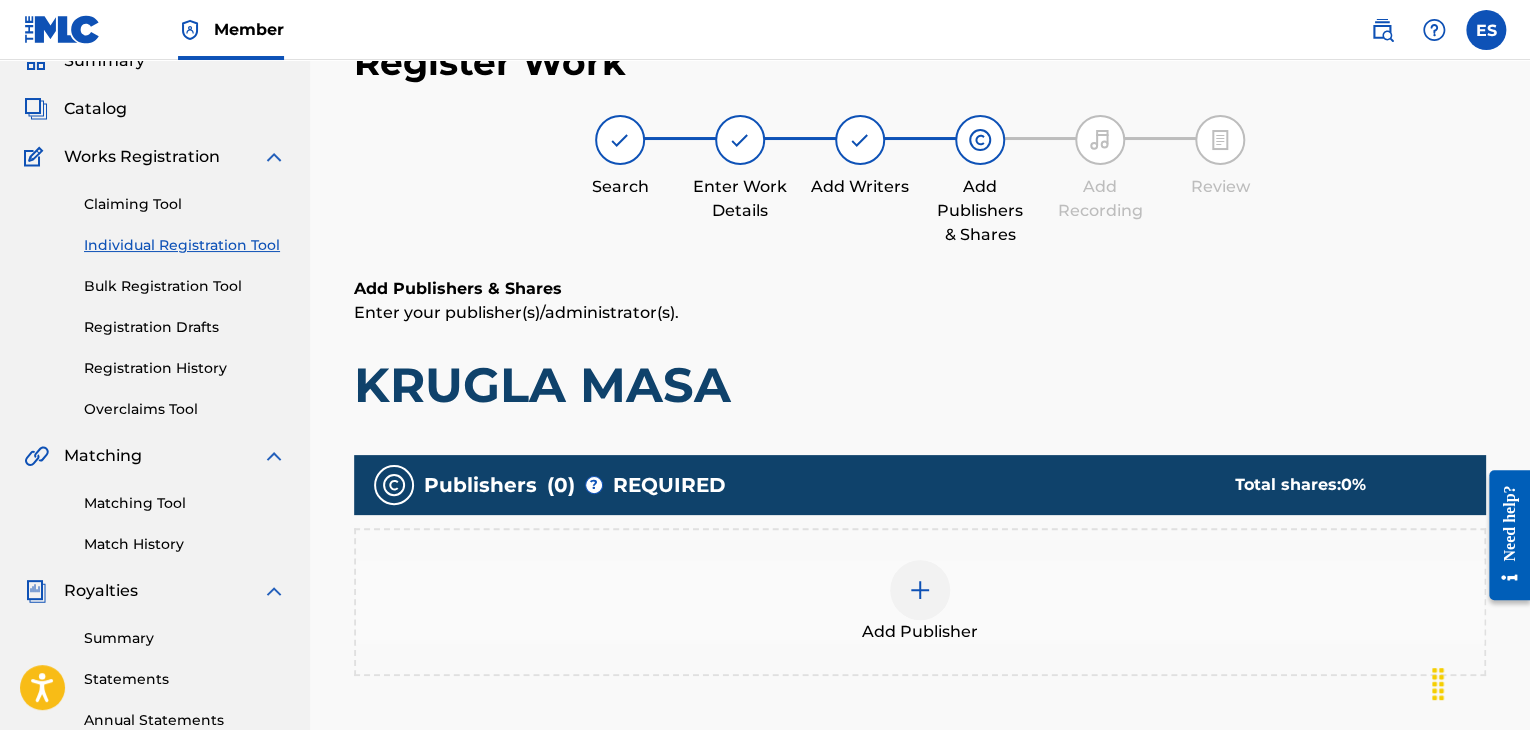 scroll, scrollTop: 469, scrollLeft: 0, axis: vertical 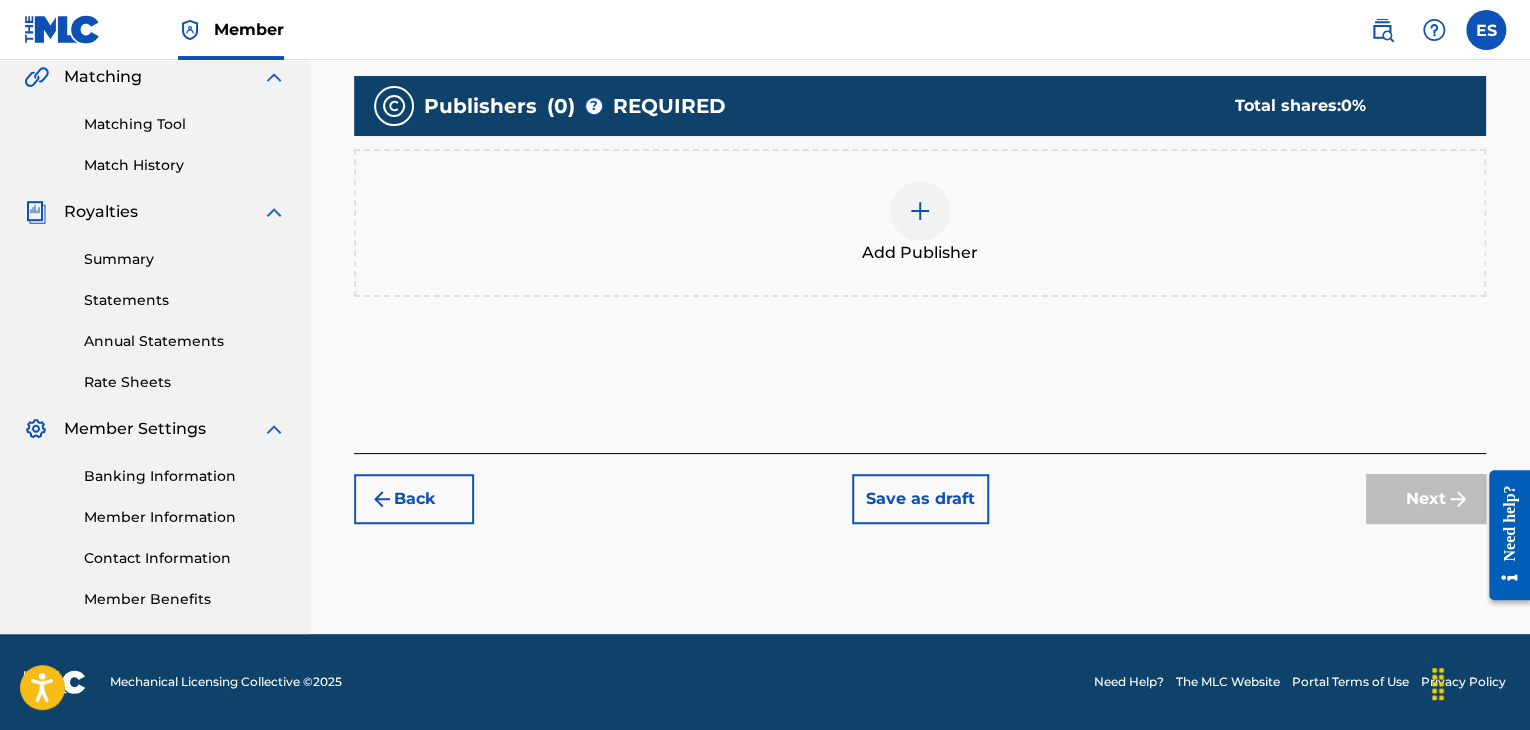 click at bounding box center [920, 211] 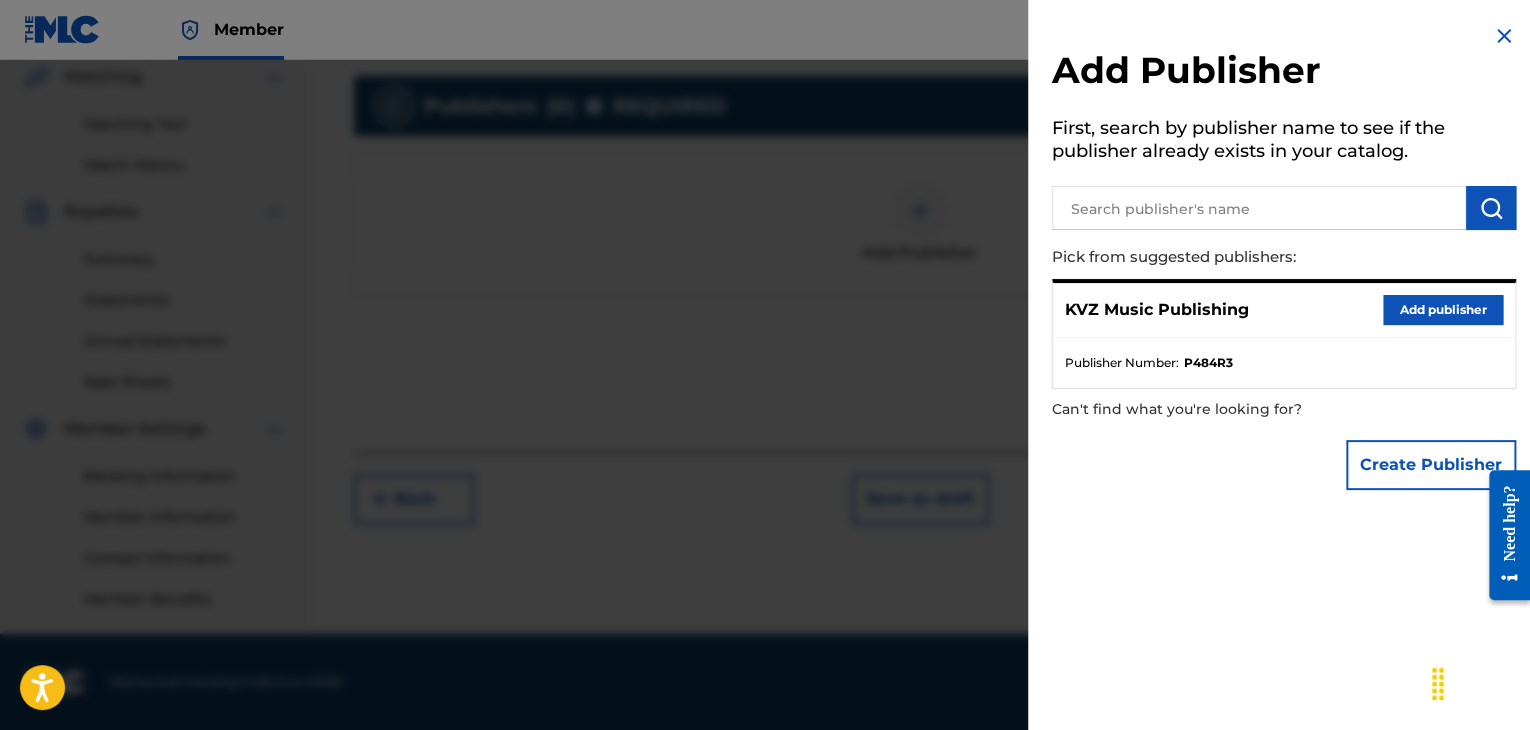 click on "Add publisher" at bounding box center (1443, 310) 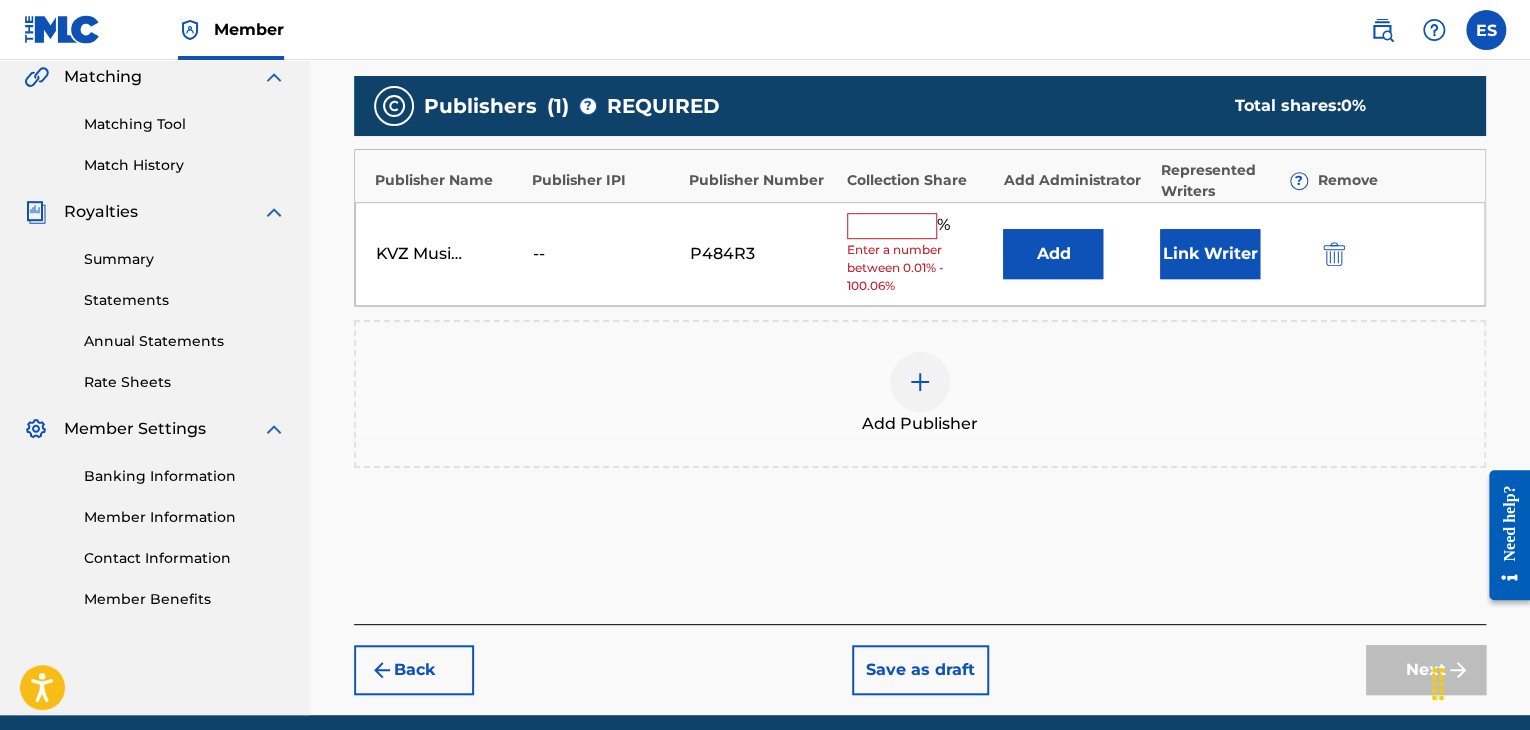 click at bounding box center [892, 226] 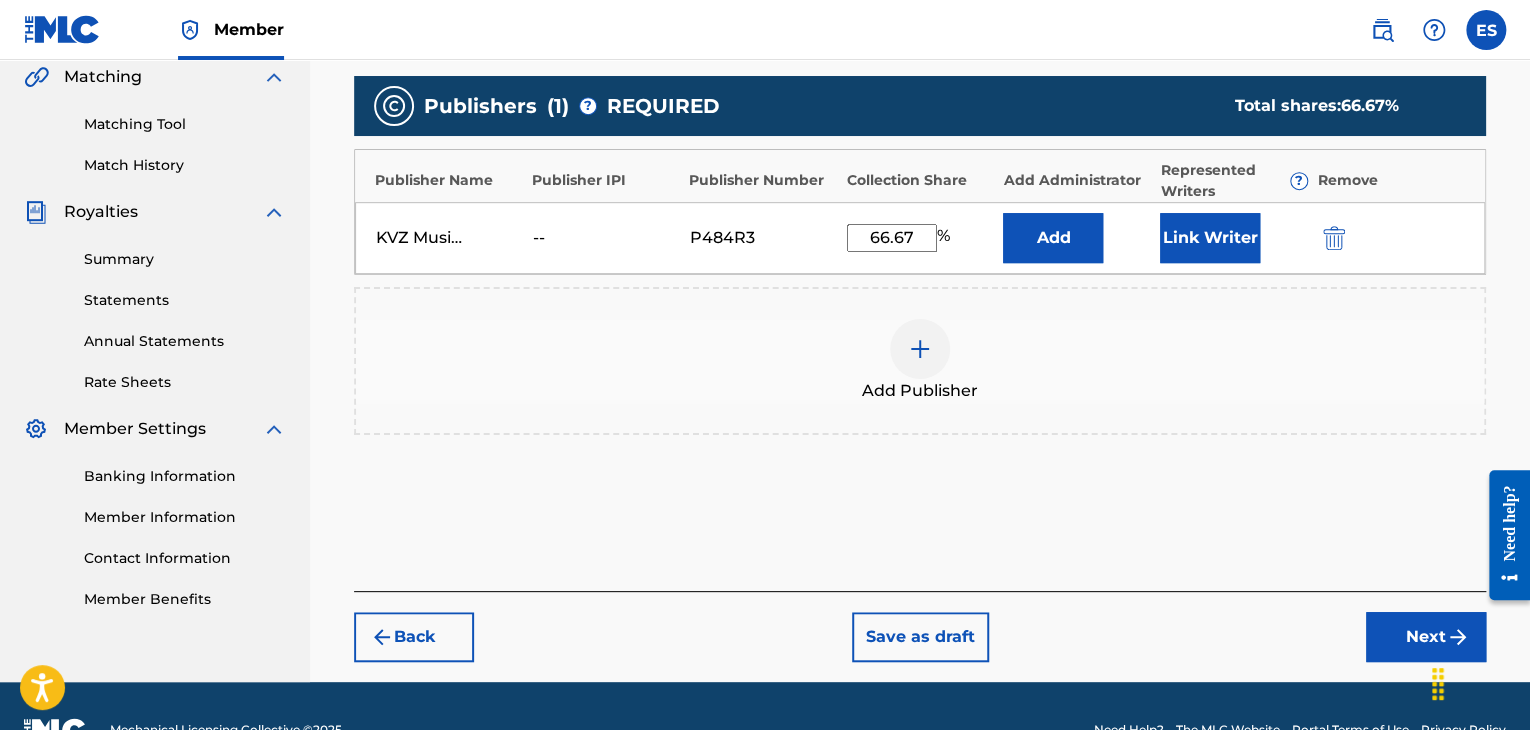 click on "Next" at bounding box center (1426, 637) 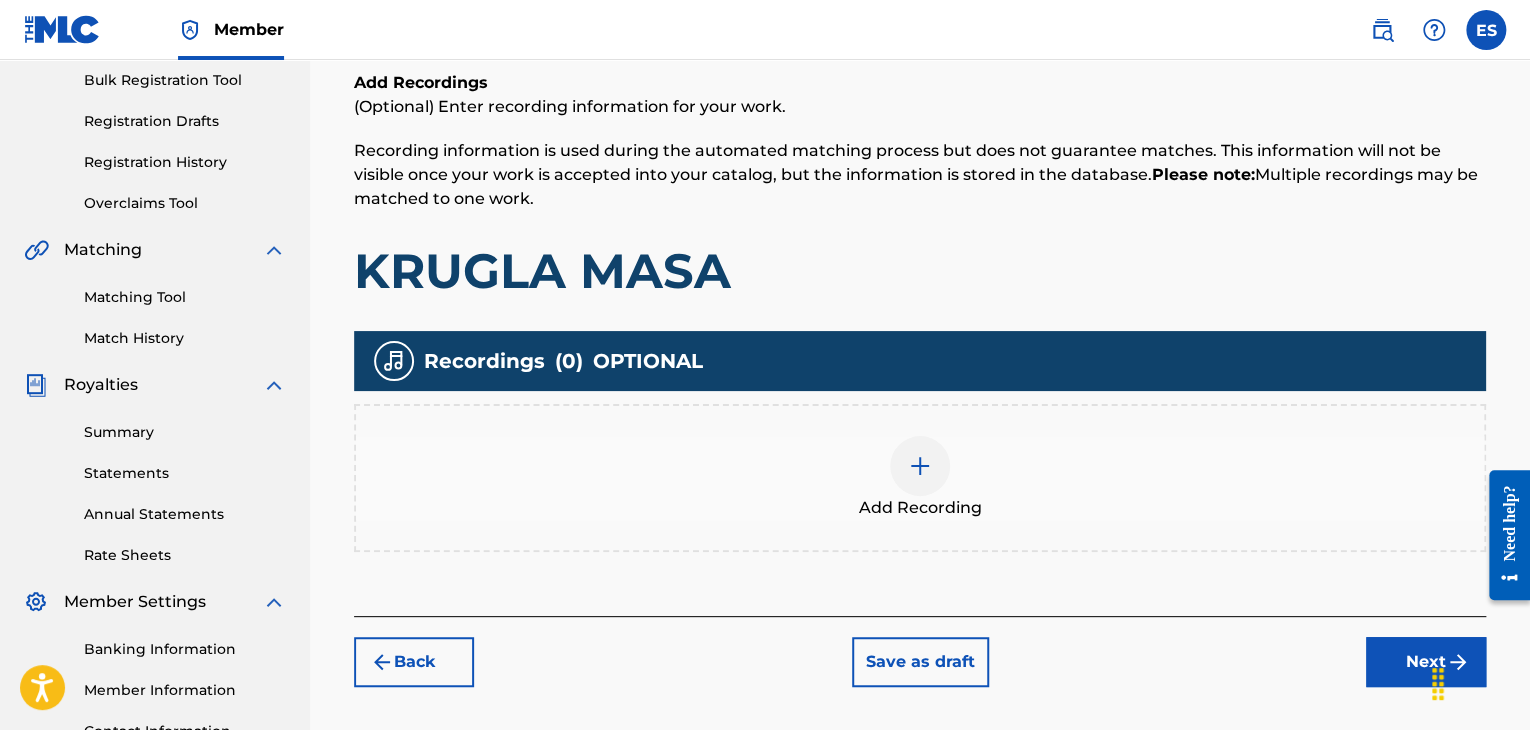 scroll, scrollTop: 402, scrollLeft: 0, axis: vertical 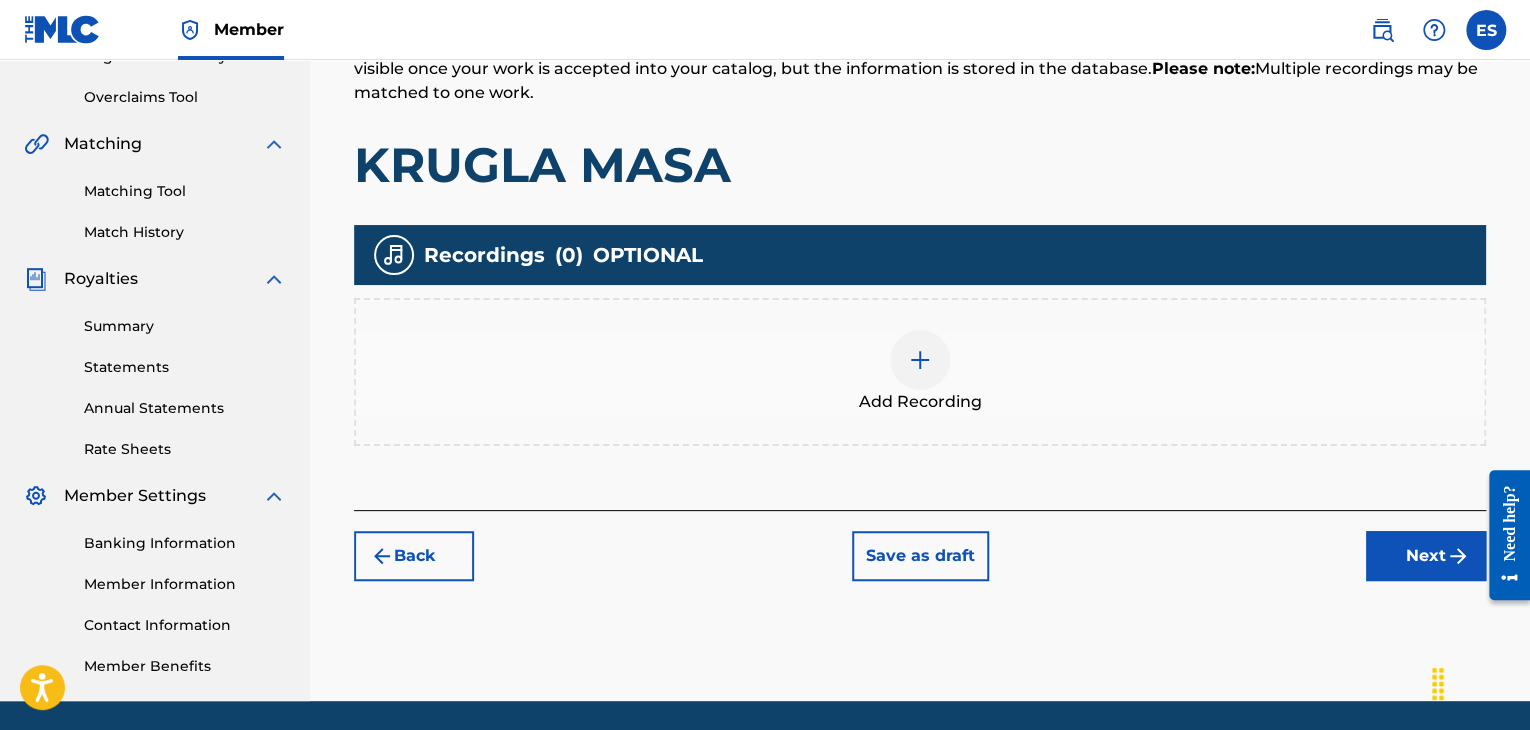 click at bounding box center (920, 360) 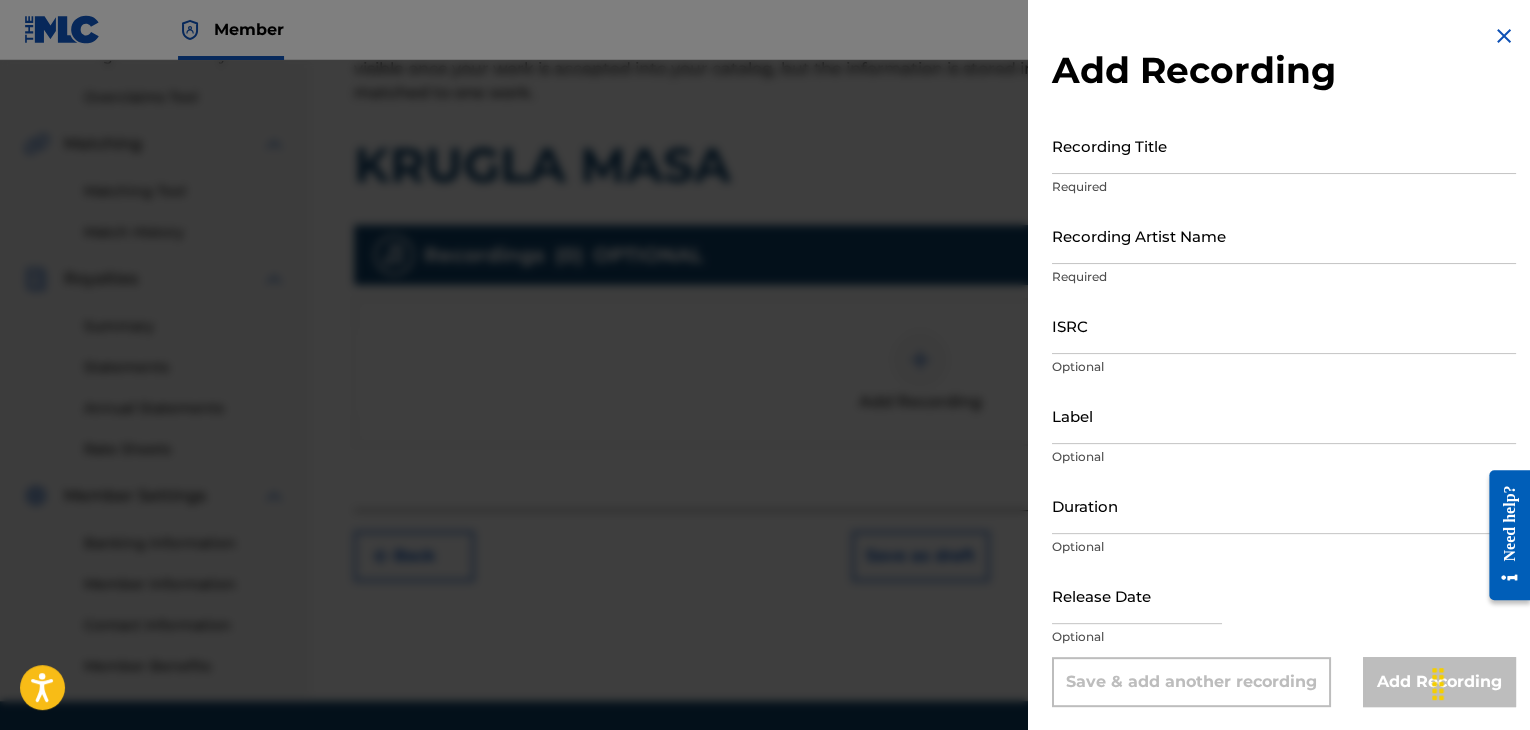 click on "Recording Title" at bounding box center [1284, 145] 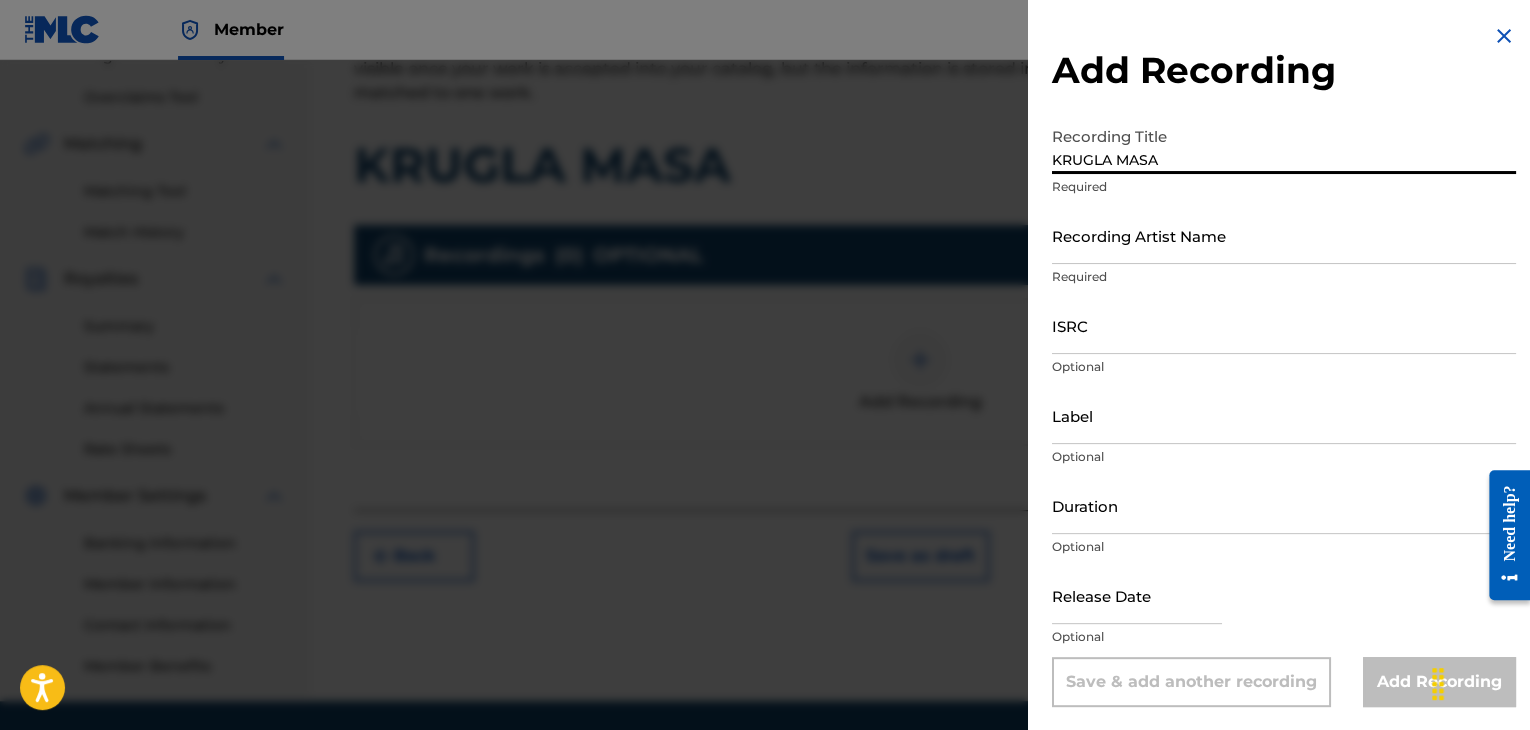click on "Recording Artist Name" at bounding box center [1284, 235] 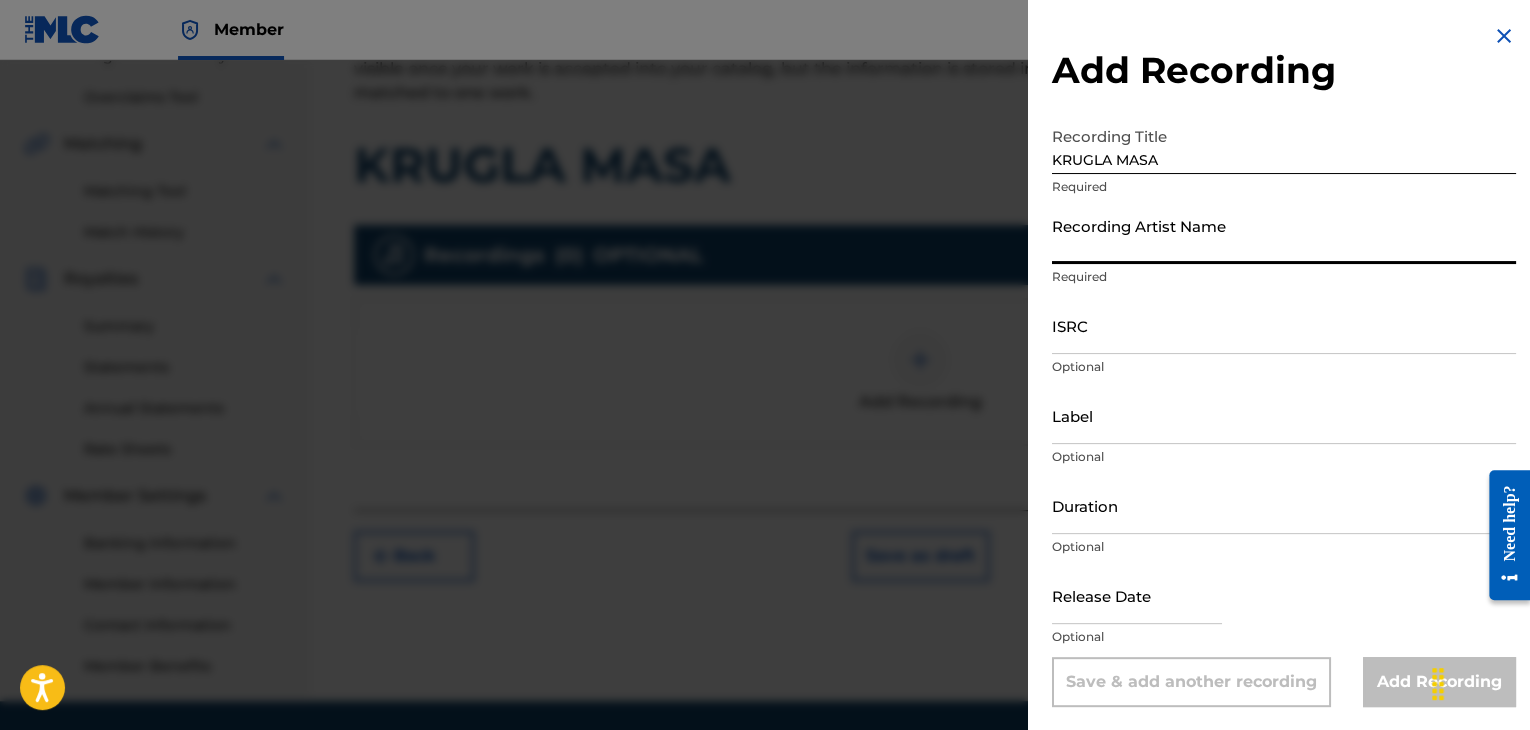 drag, startPoint x: 1056, startPoint y: 160, endPoint x: 1061, endPoint y: 145, distance: 15.811388 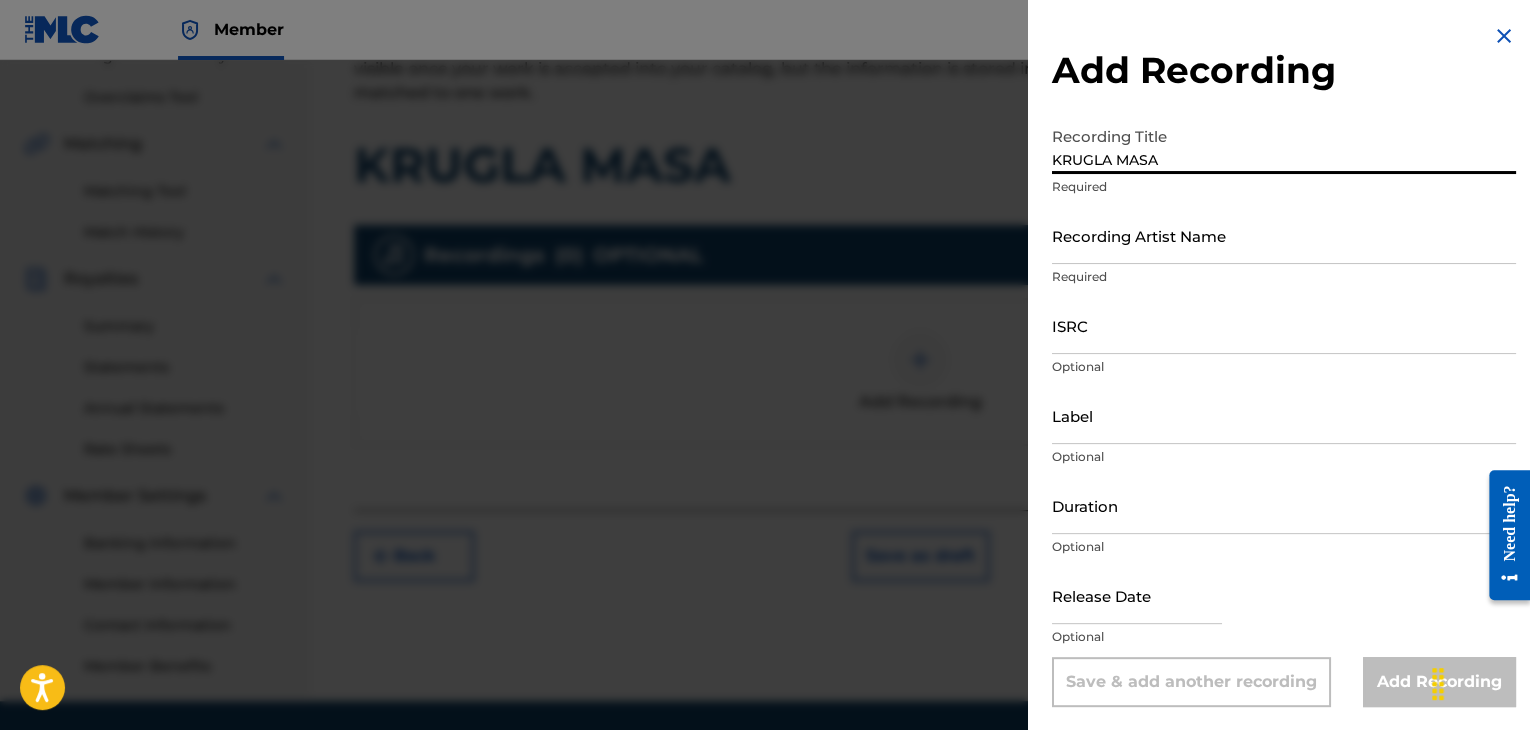 click on "Recording Artist Name" at bounding box center (1284, 235) 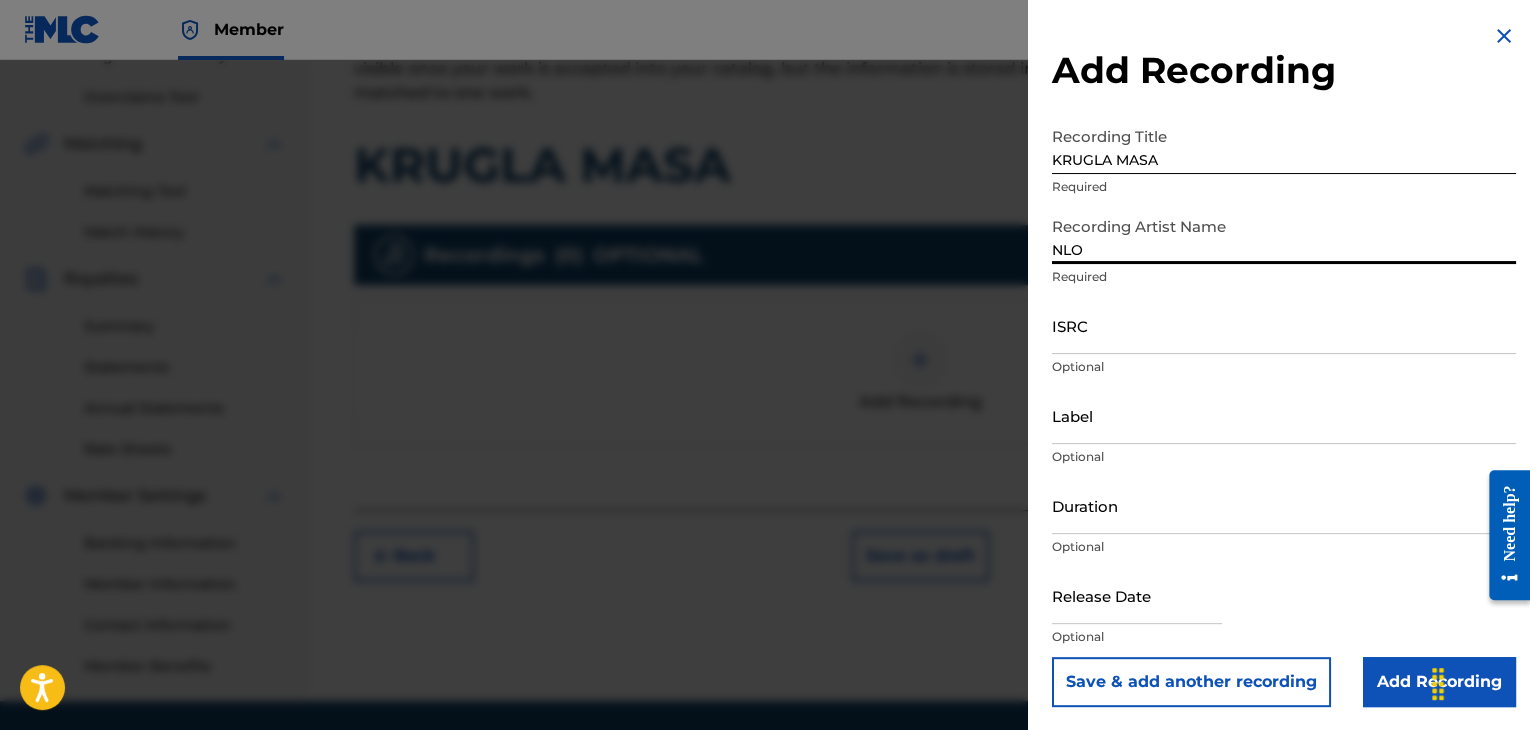 drag, startPoint x: 1153, startPoint y: 513, endPoint x: 1164, endPoint y: 486, distance: 29.15476 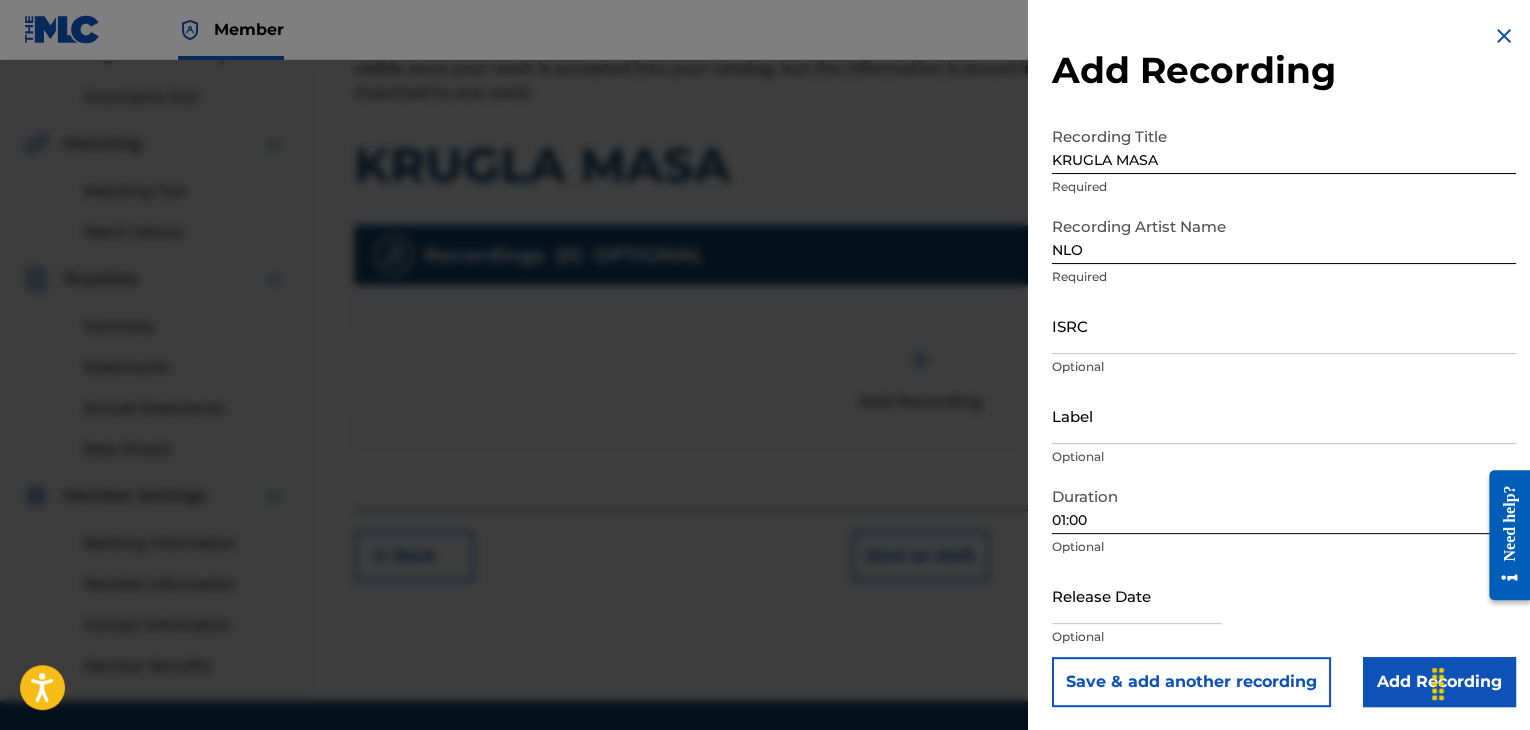 click on "Add Recording" at bounding box center [1439, 682] 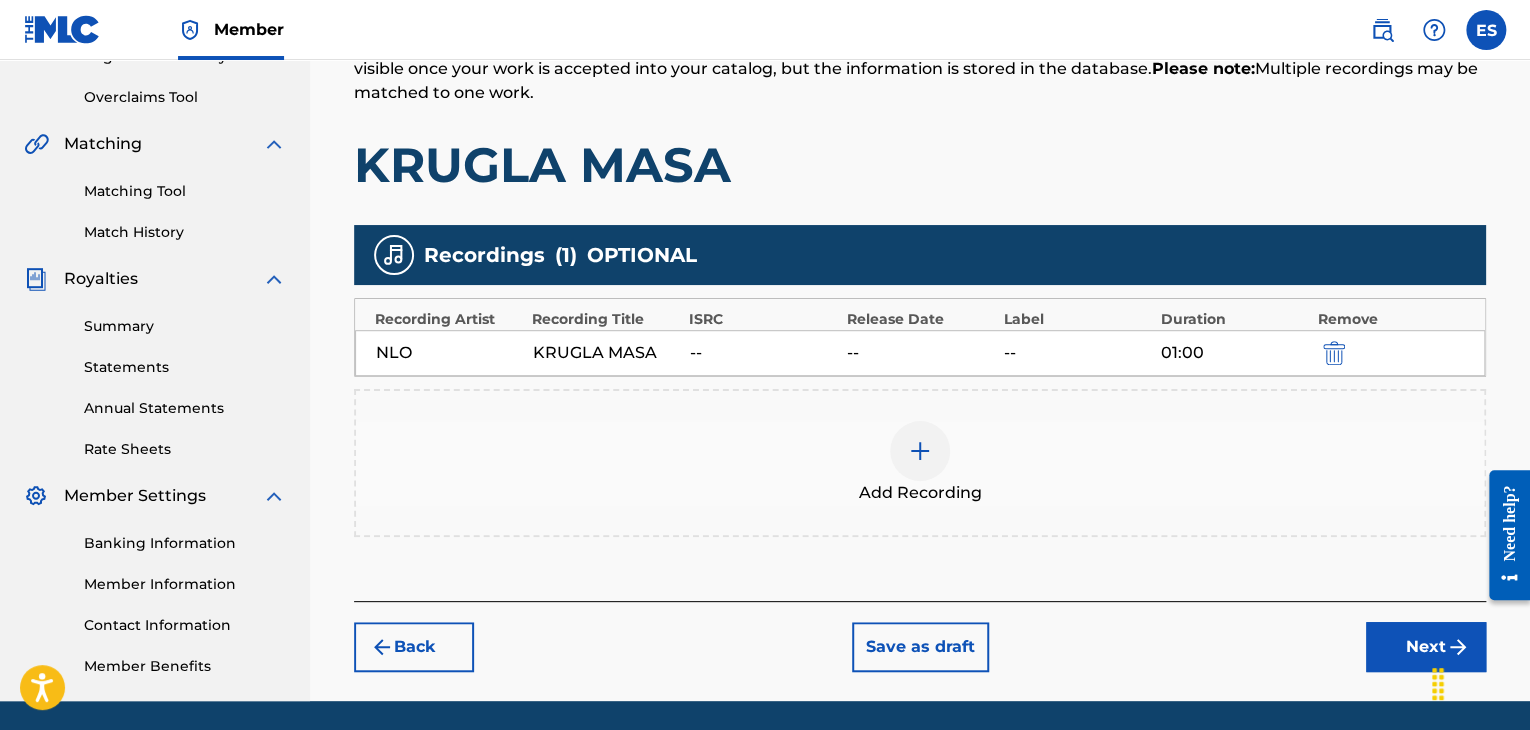click on "Next" at bounding box center [1426, 647] 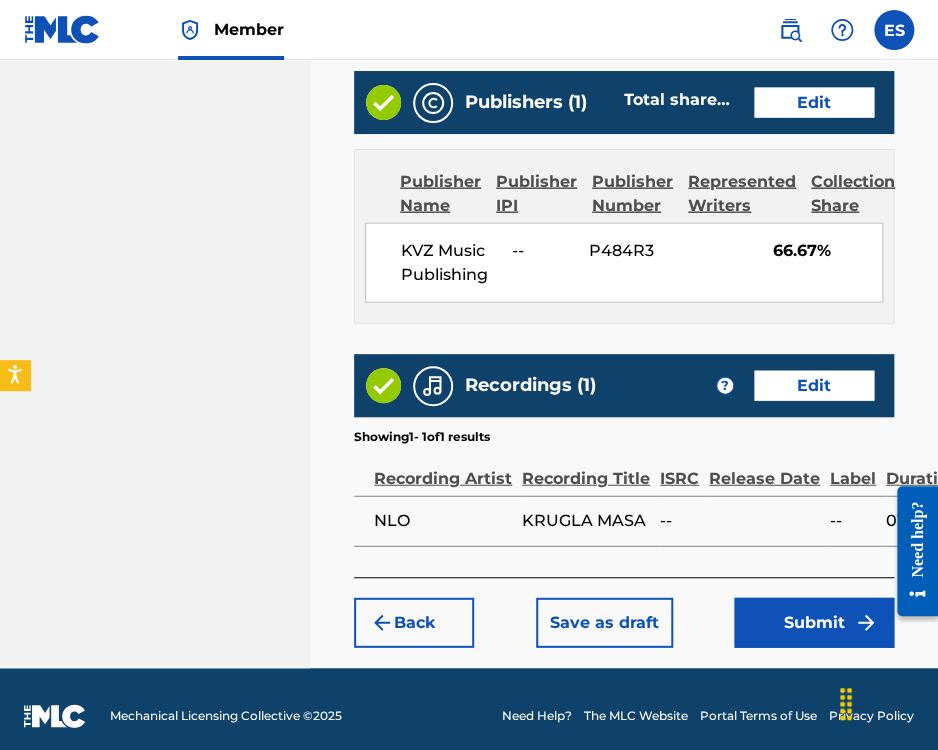 scroll, scrollTop: 1323, scrollLeft: 0, axis: vertical 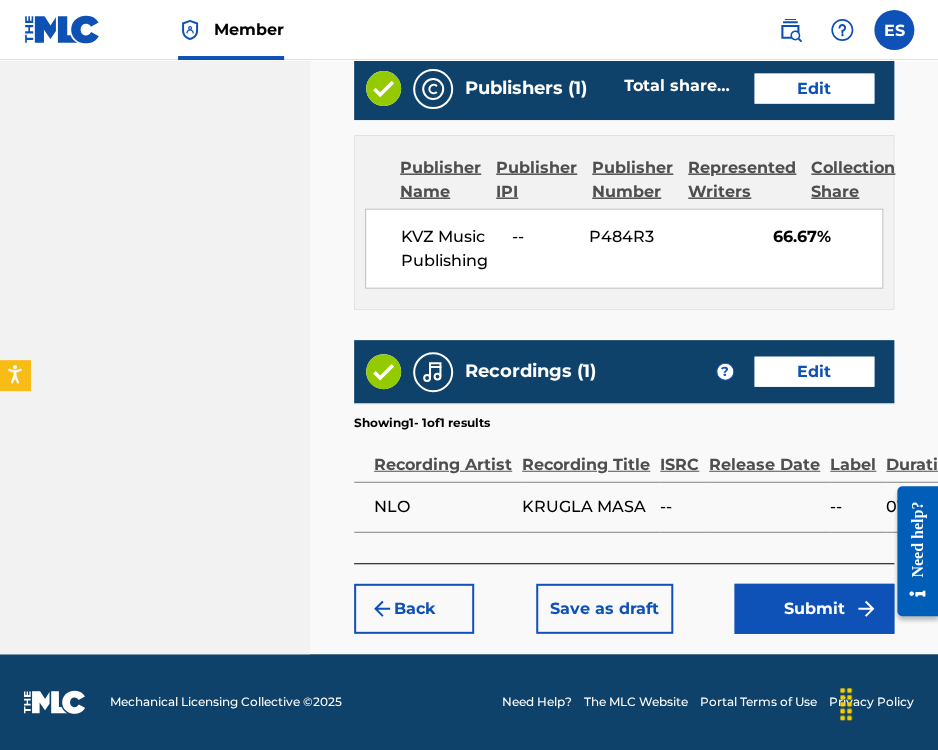 click on "Submit" at bounding box center [814, 609] 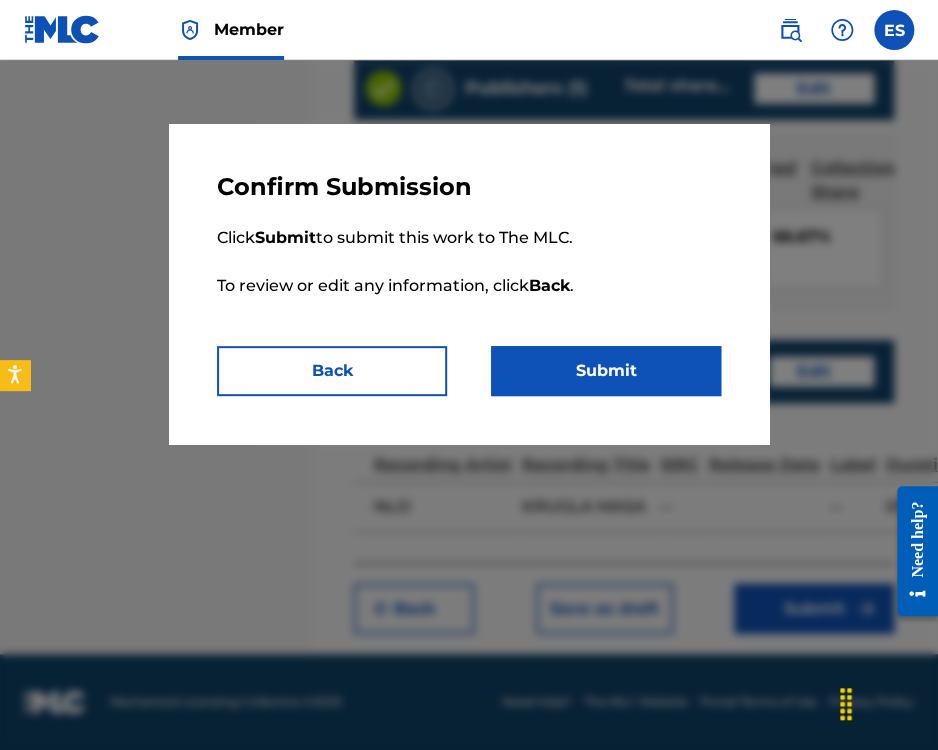 click on "Submit" at bounding box center [606, 371] 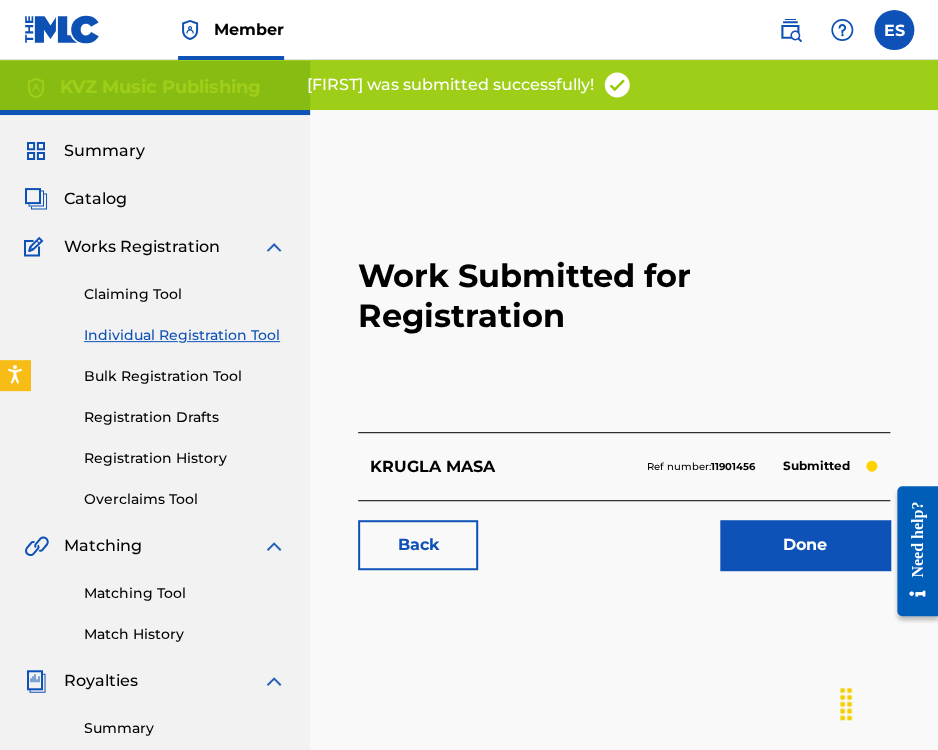 click on "Individual Registration Tool" at bounding box center (185, 335) 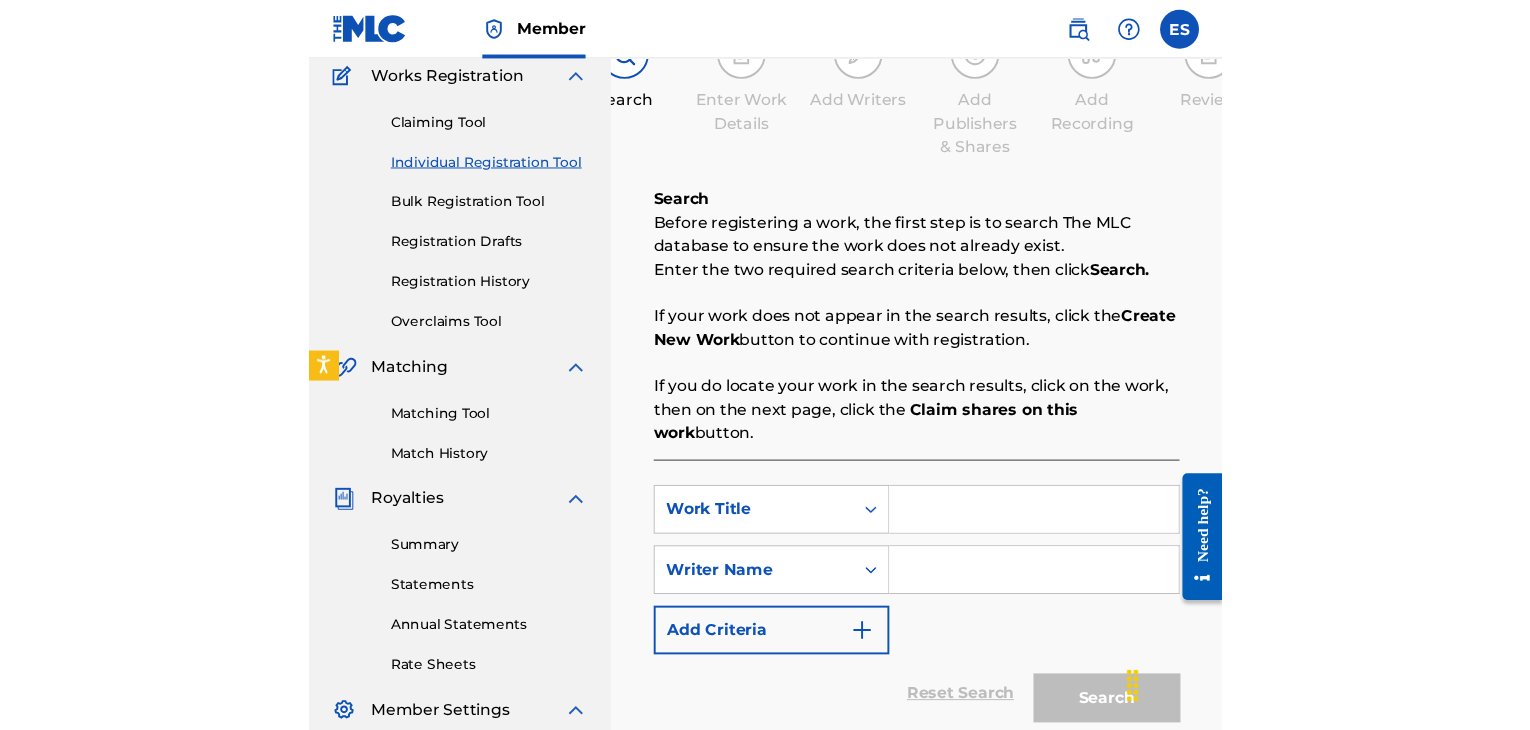 scroll, scrollTop: 200, scrollLeft: 0, axis: vertical 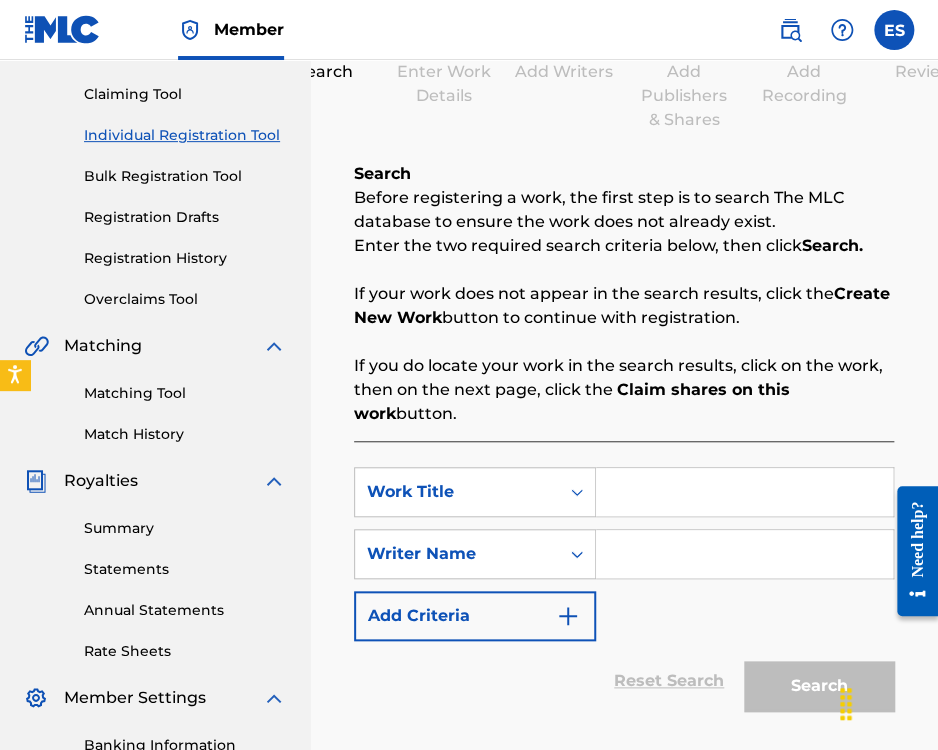click at bounding box center (744, 492) 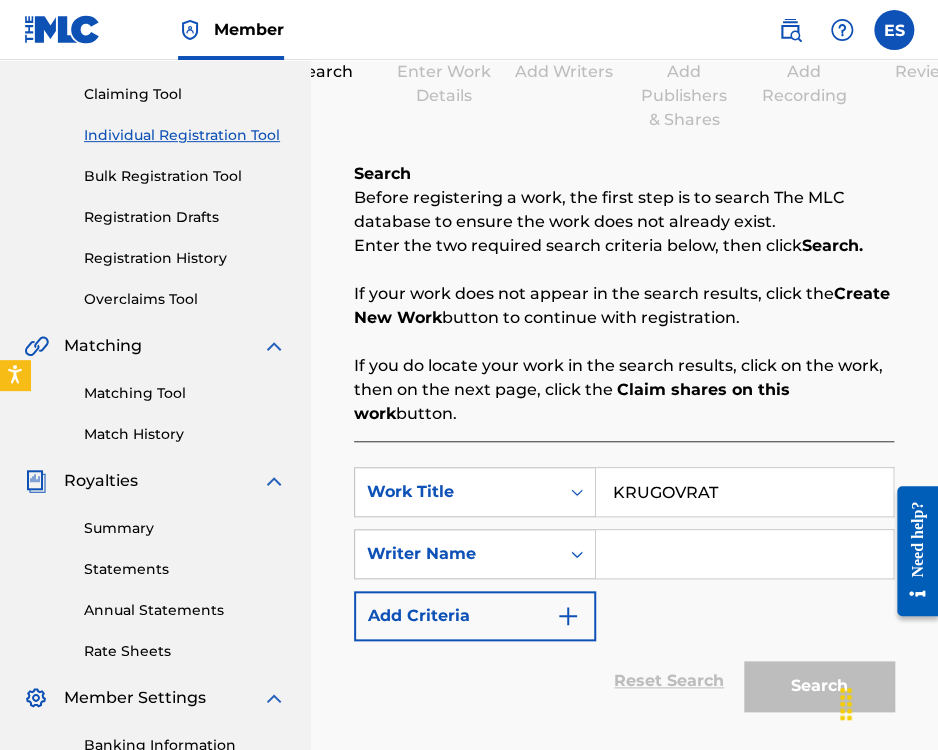 click on "SearchWithCriteria[UUID] Work Title KRUGOVRAT SearchWithCriteria[UUID] Writer Name Add Criteria" at bounding box center (624, 554) 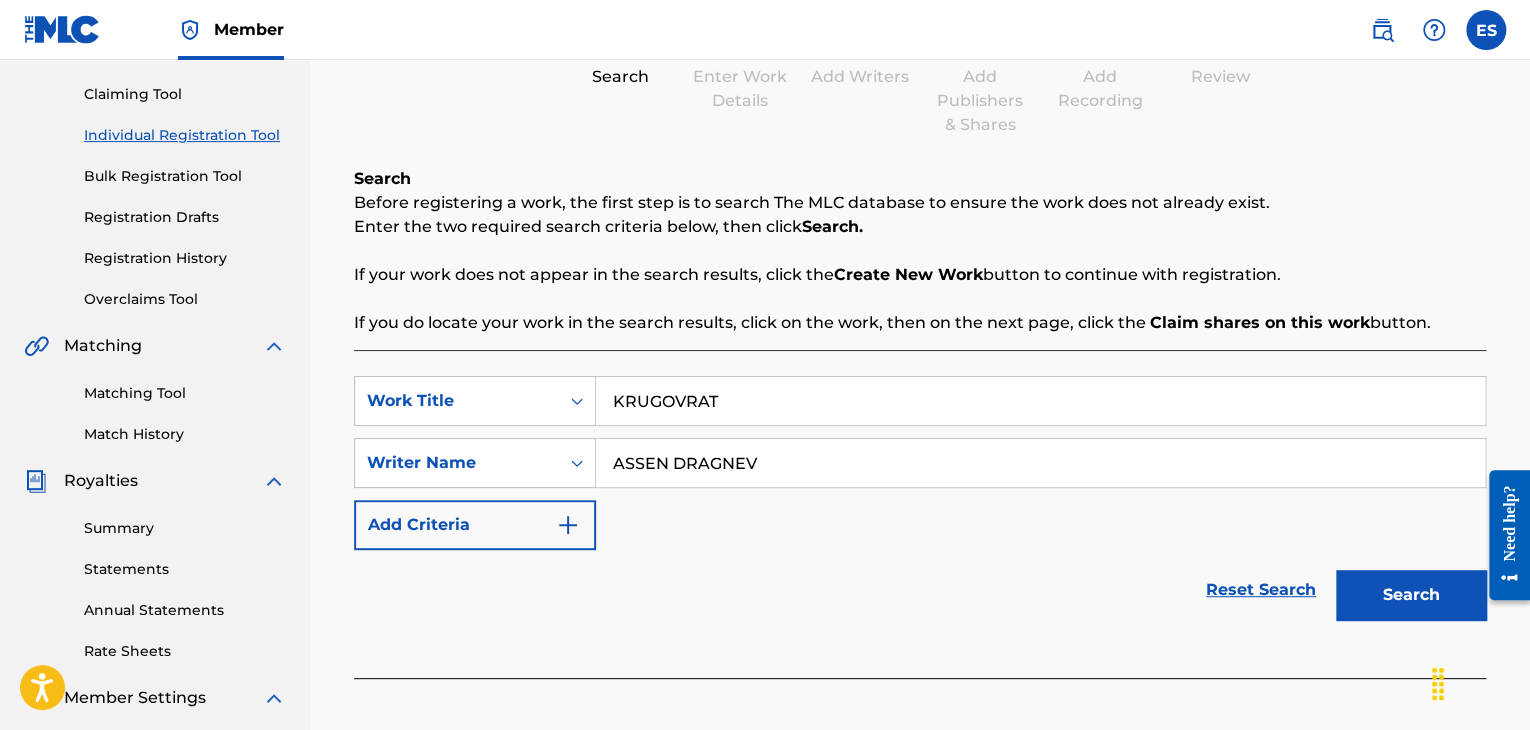 click on "Search" at bounding box center (1411, 595) 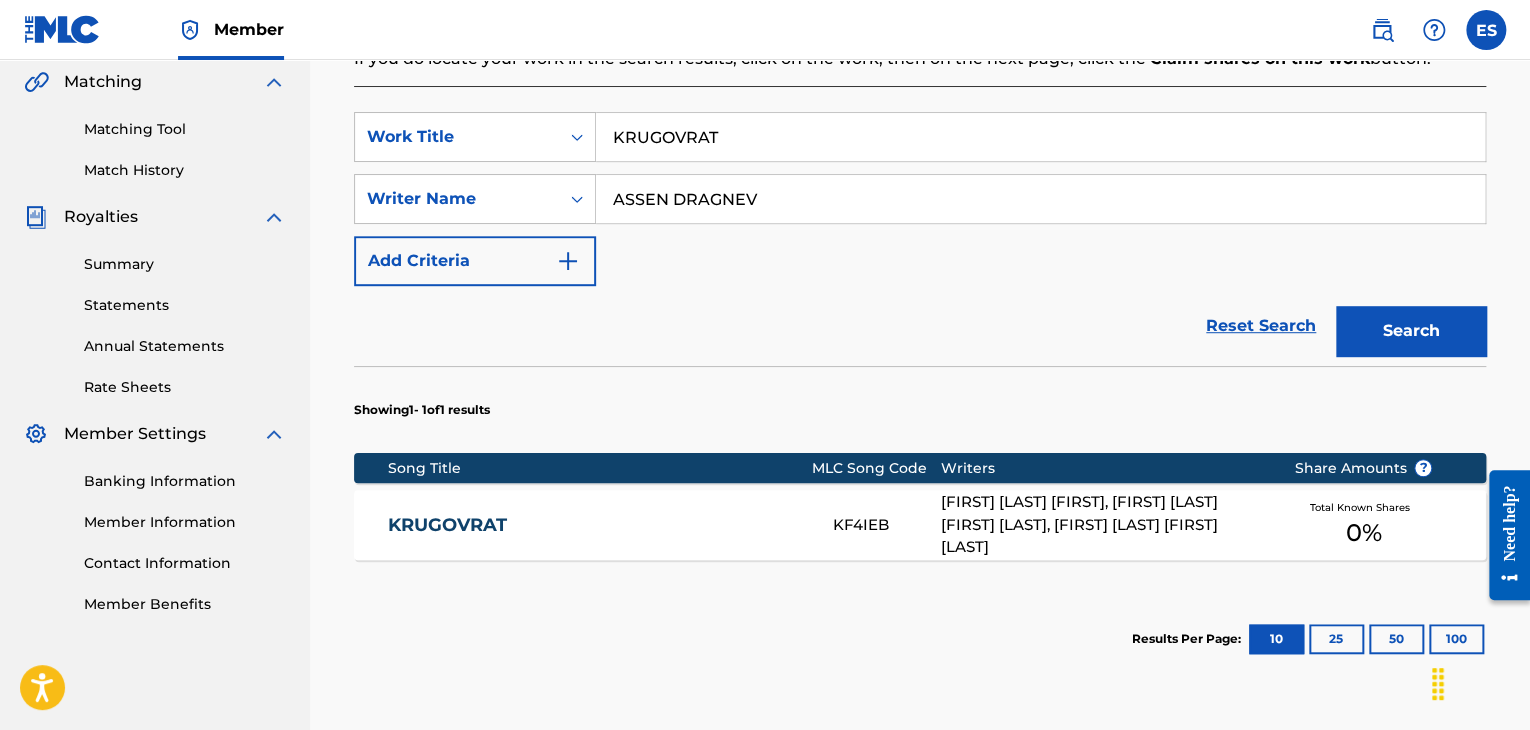 scroll, scrollTop: 500, scrollLeft: 0, axis: vertical 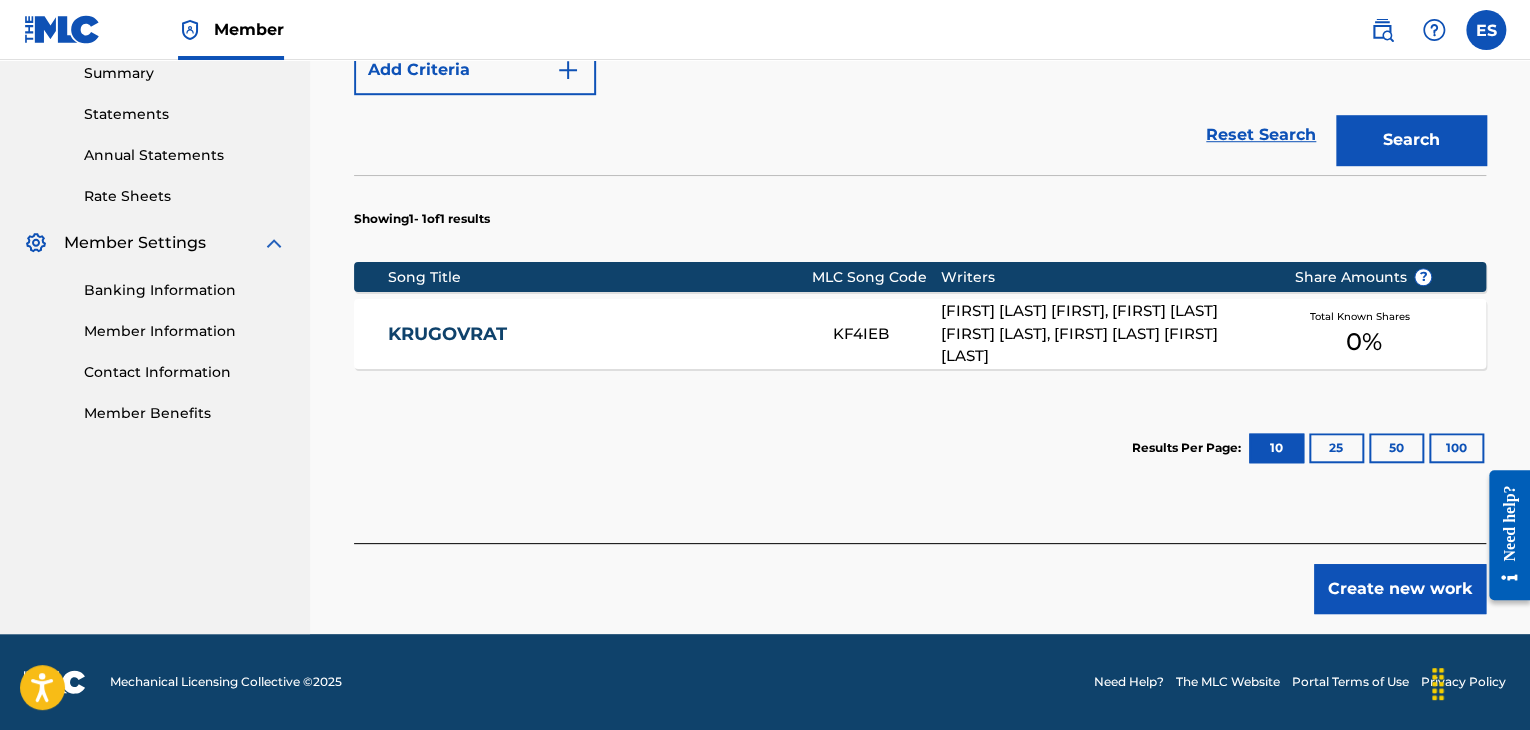click on "Create new work" at bounding box center [1400, 589] 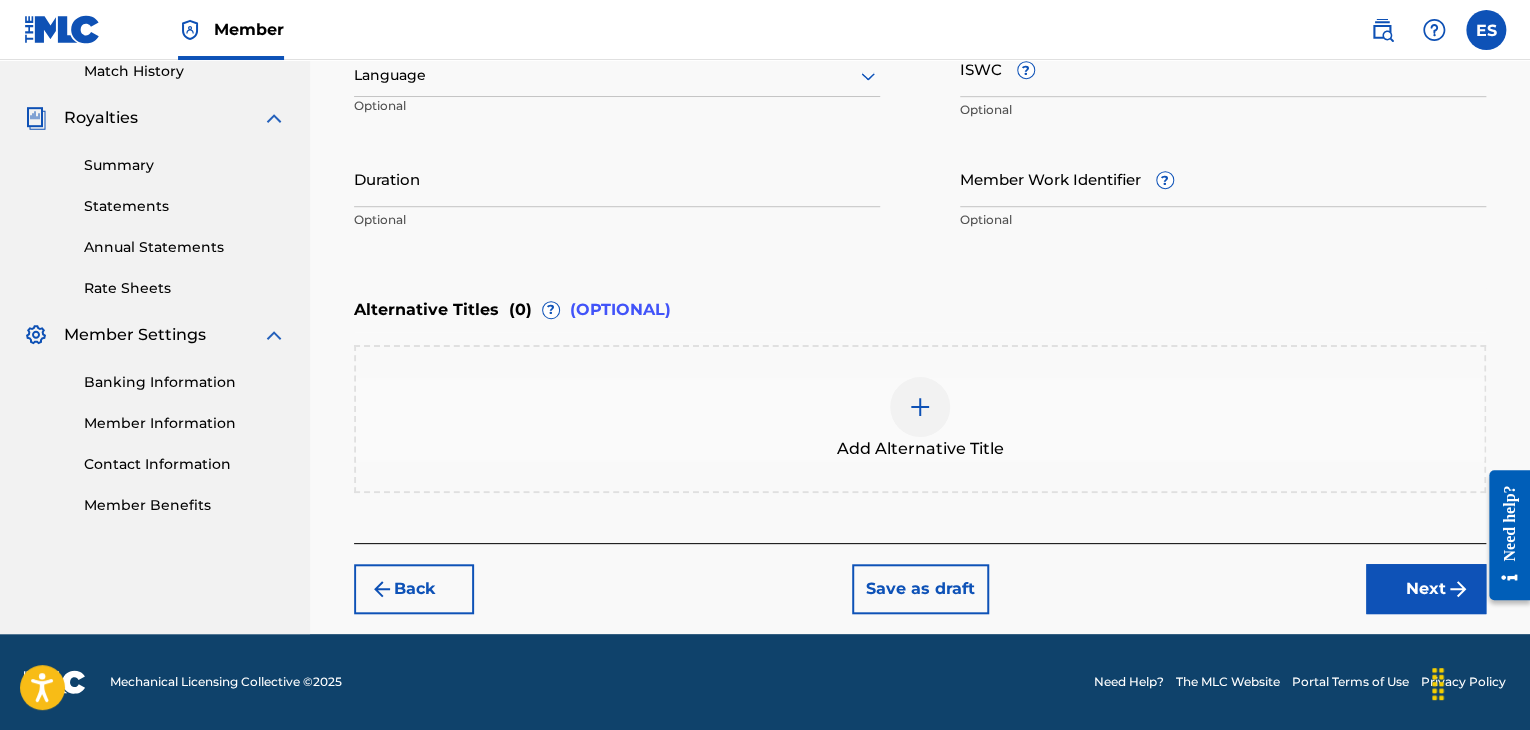 scroll, scrollTop: 561, scrollLeft: 0, axis: vertical 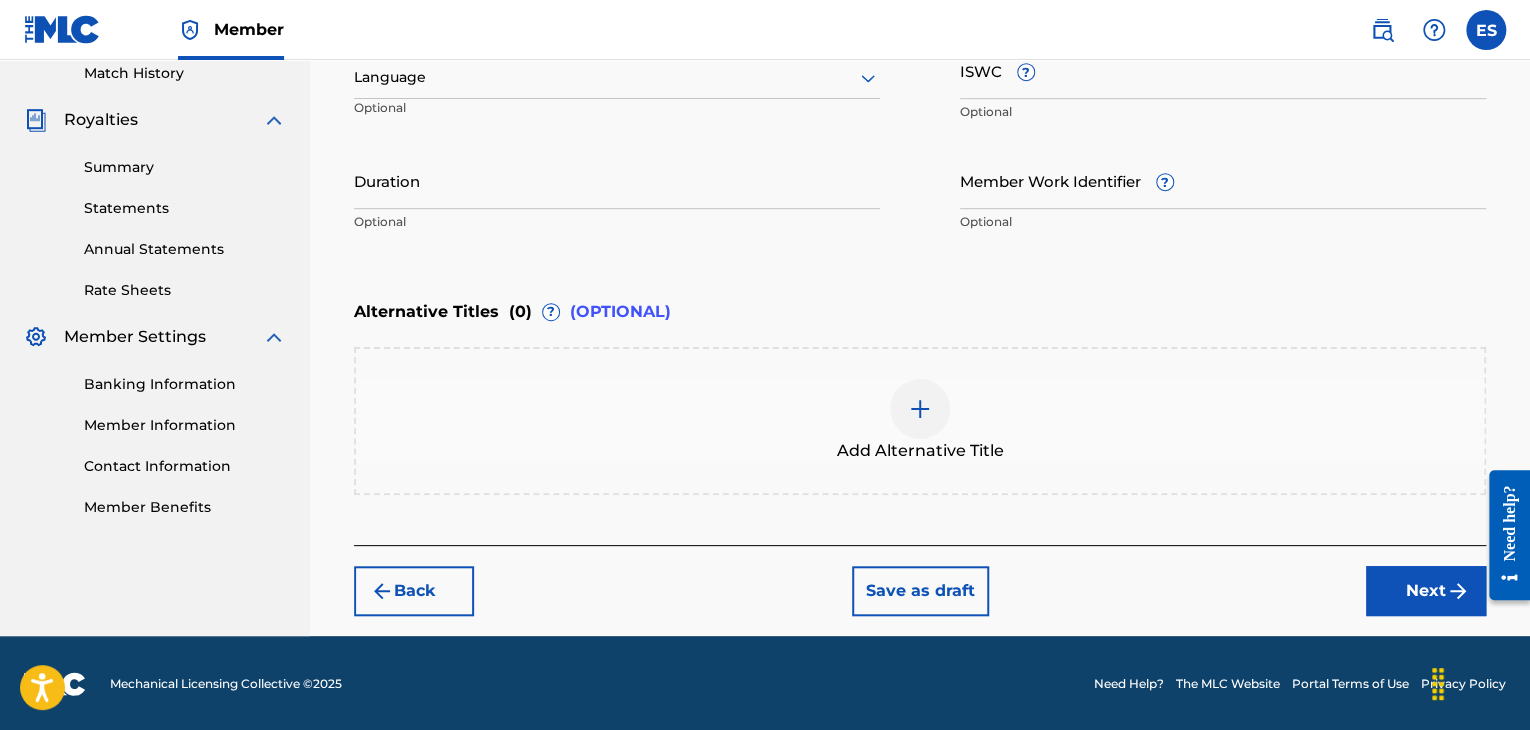 click at bounding box center [617, 77] 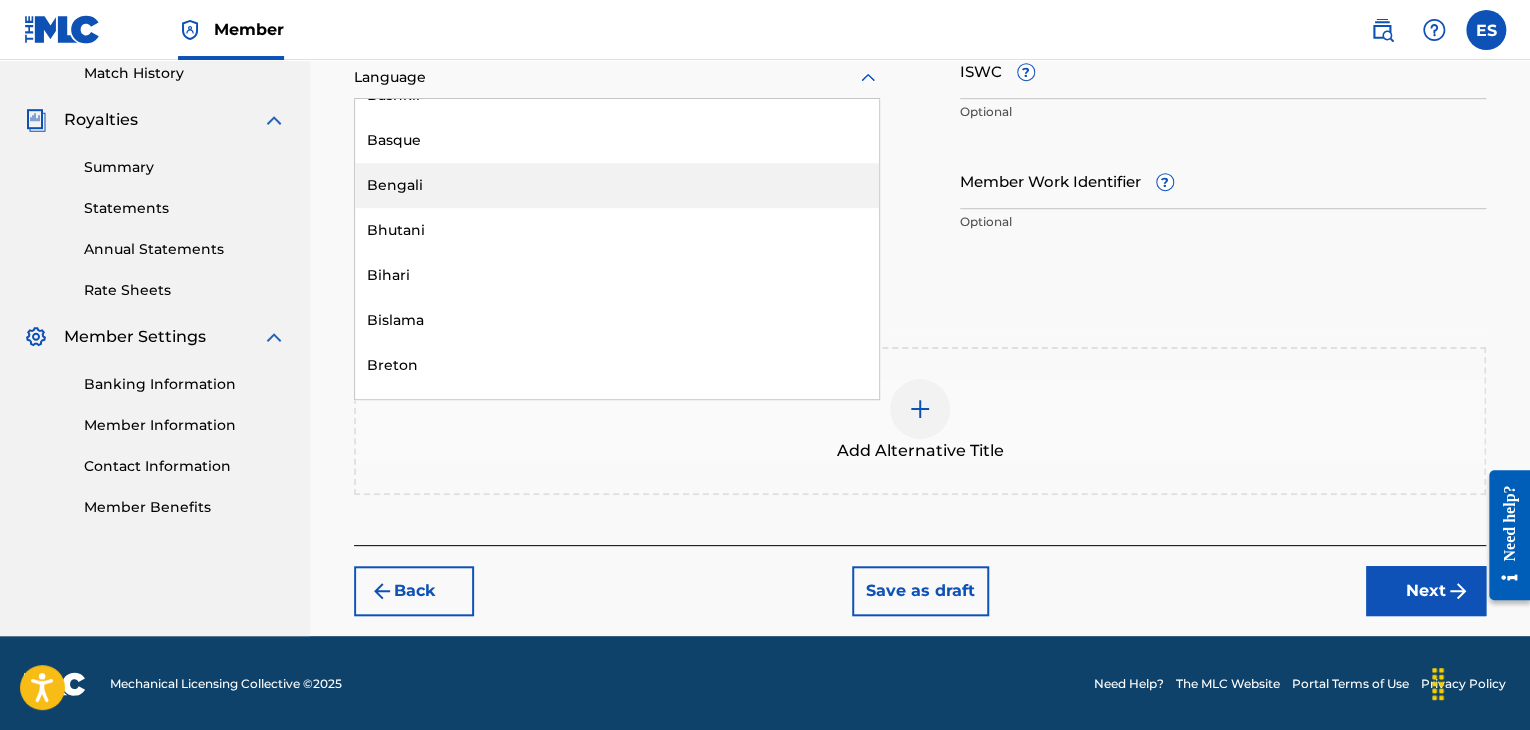 scroll, scrollTop: 700, scrollLeft: 0, axis: vertical 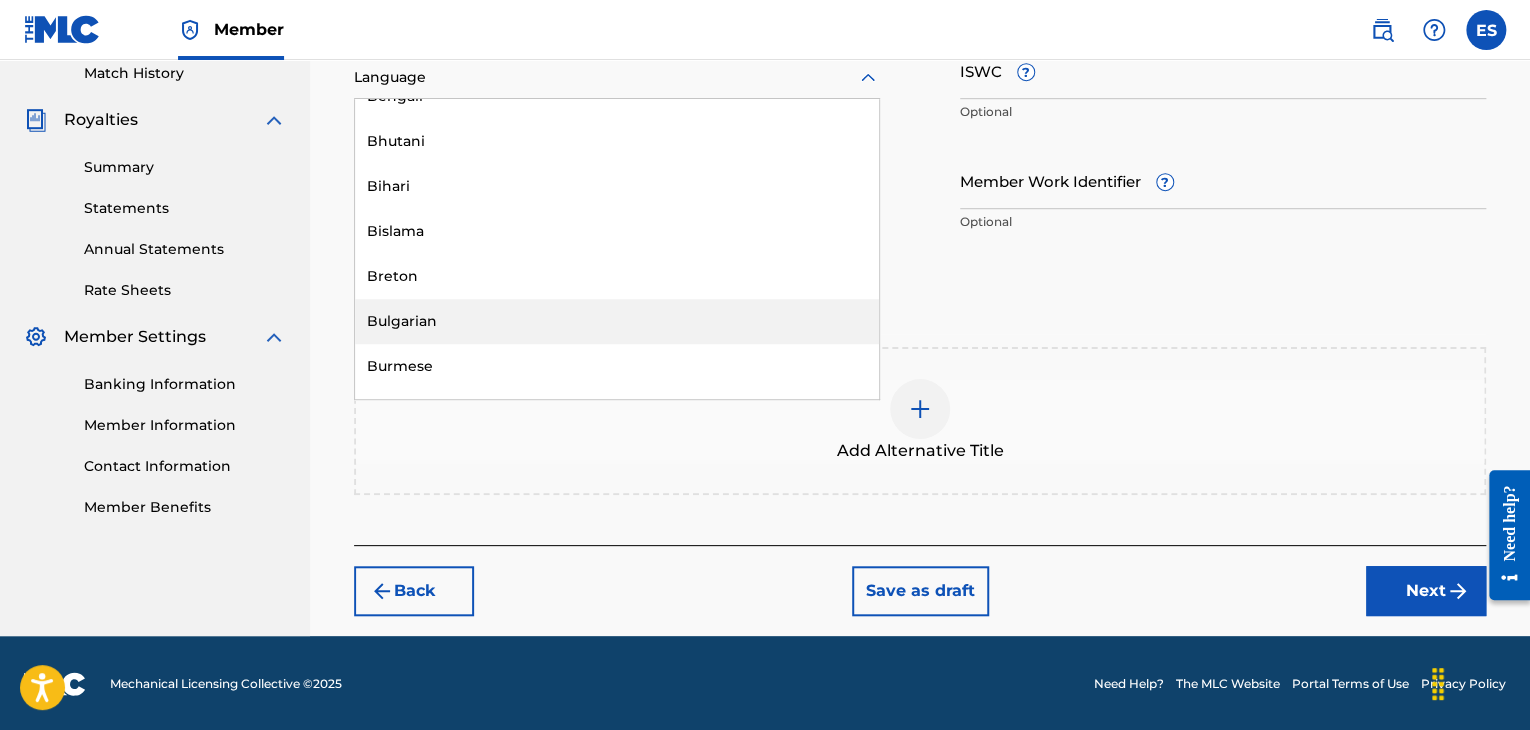 click on "Breton" at bounding box center (617, 276) 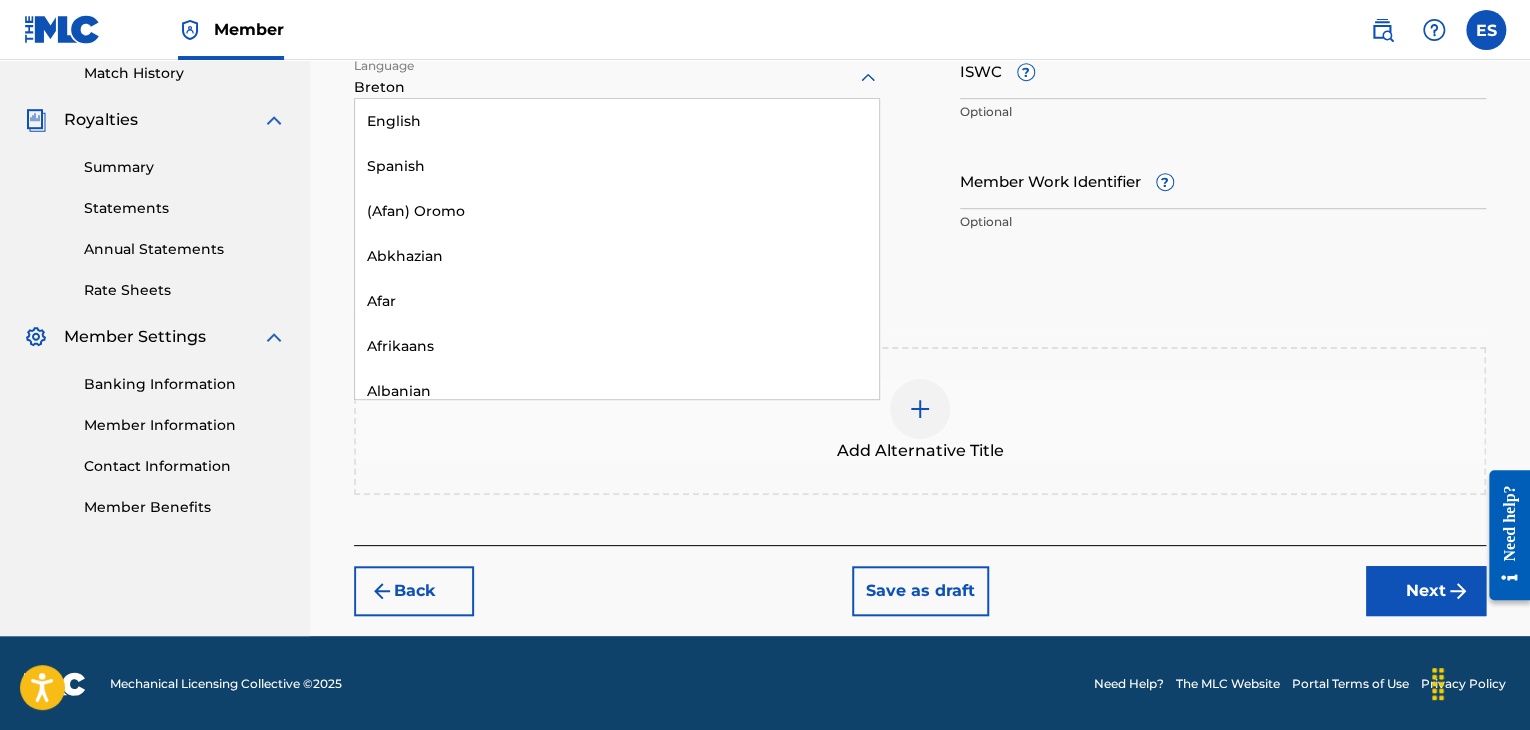 click on "Breton" at bounding box center (617, 78) 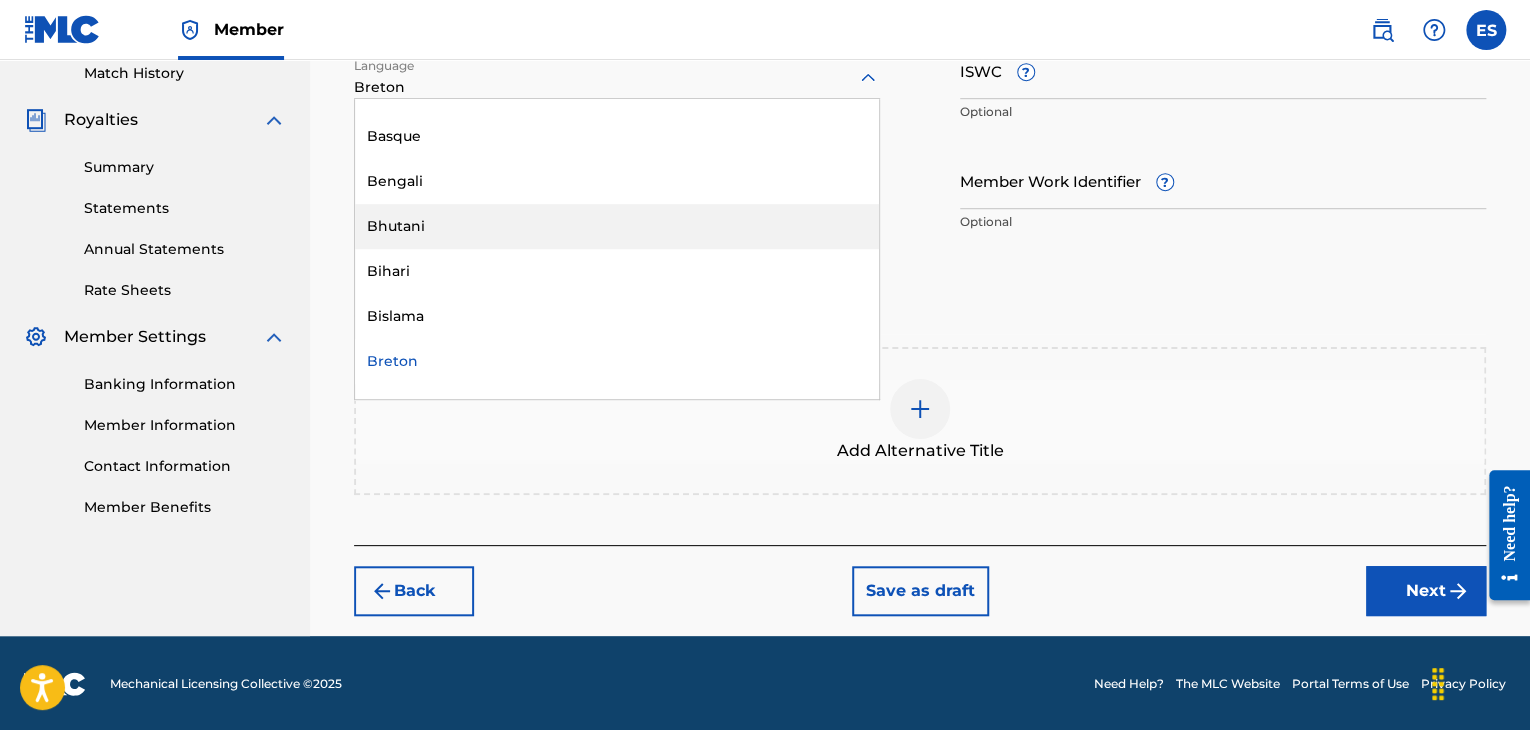 scroll, scrollTop: 815, scrollLeft: 0, axis: vertical 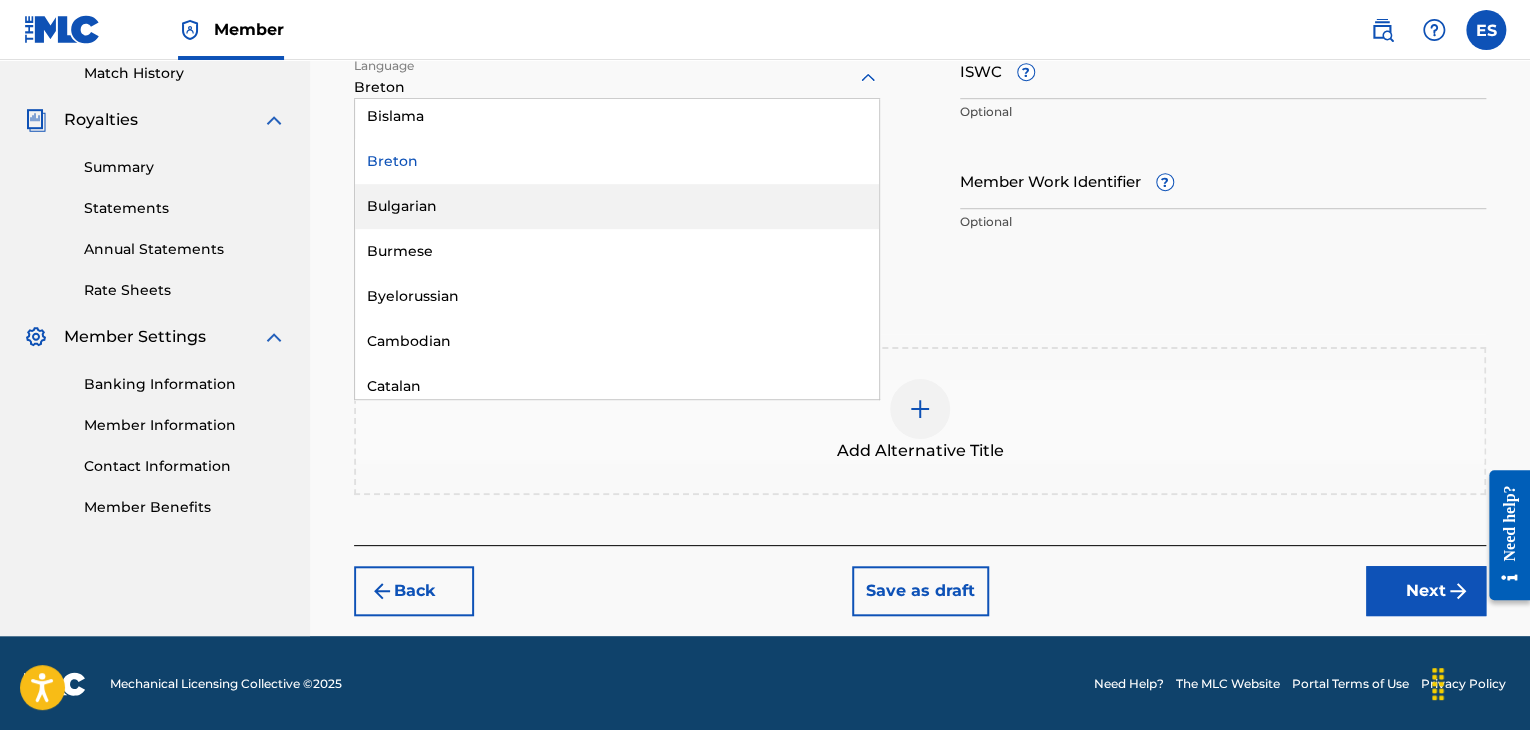 click on "Bulgarian" at bounding box center (617, 206) 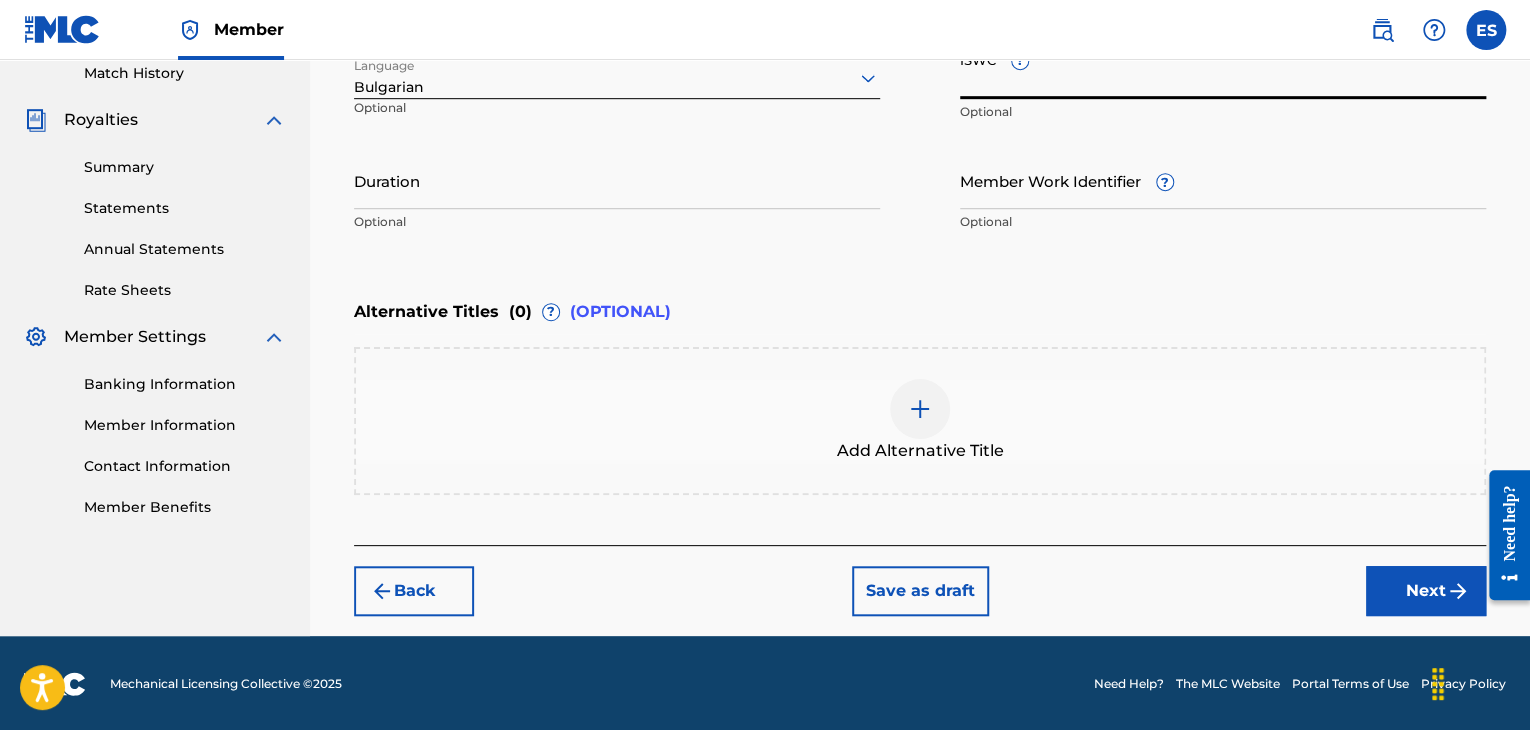click on "ISWC   ?" at bounding box center [1223, 70] 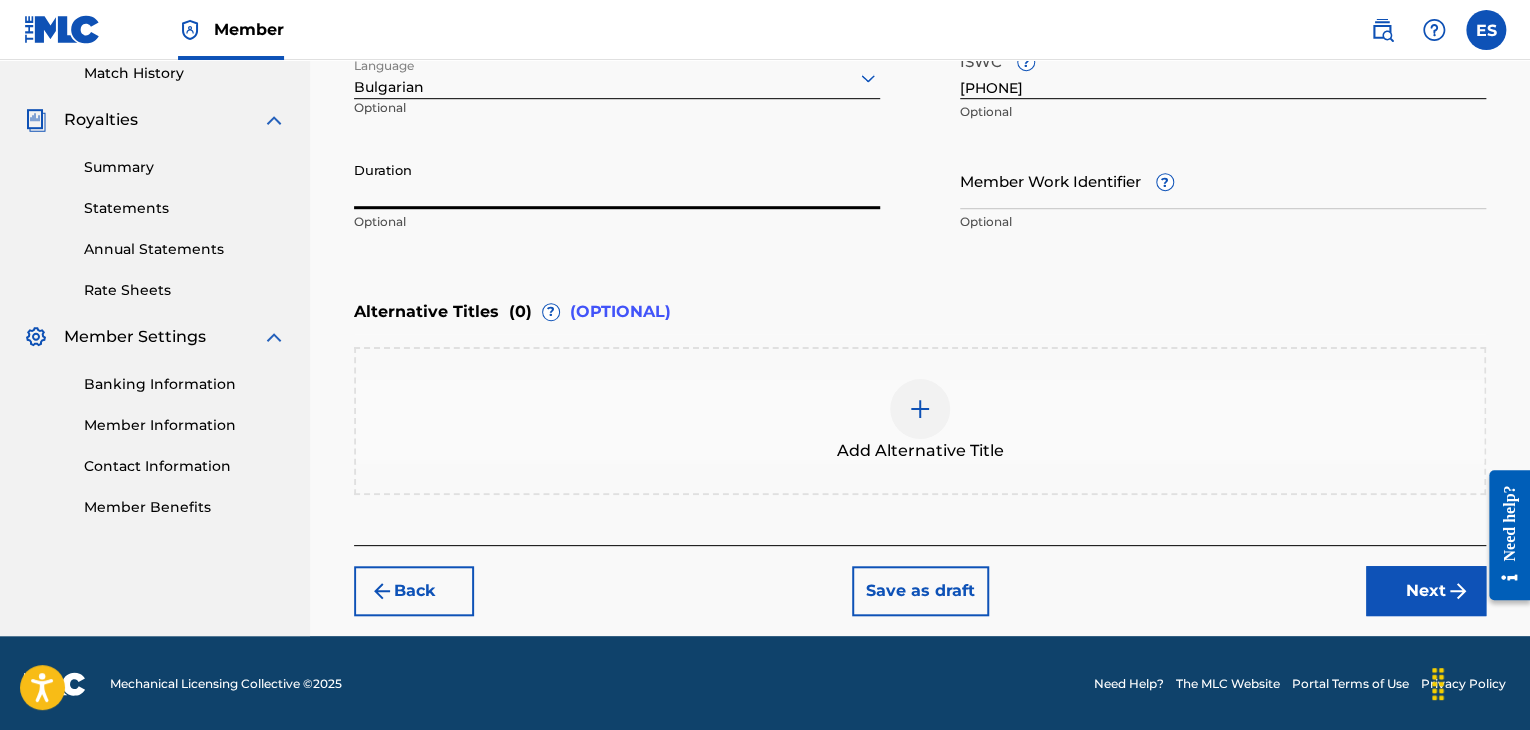 drag, startPoint x: 516, startPoint y: 192, endPoint x: 538, endPoint y: 130, distance: 65.78754 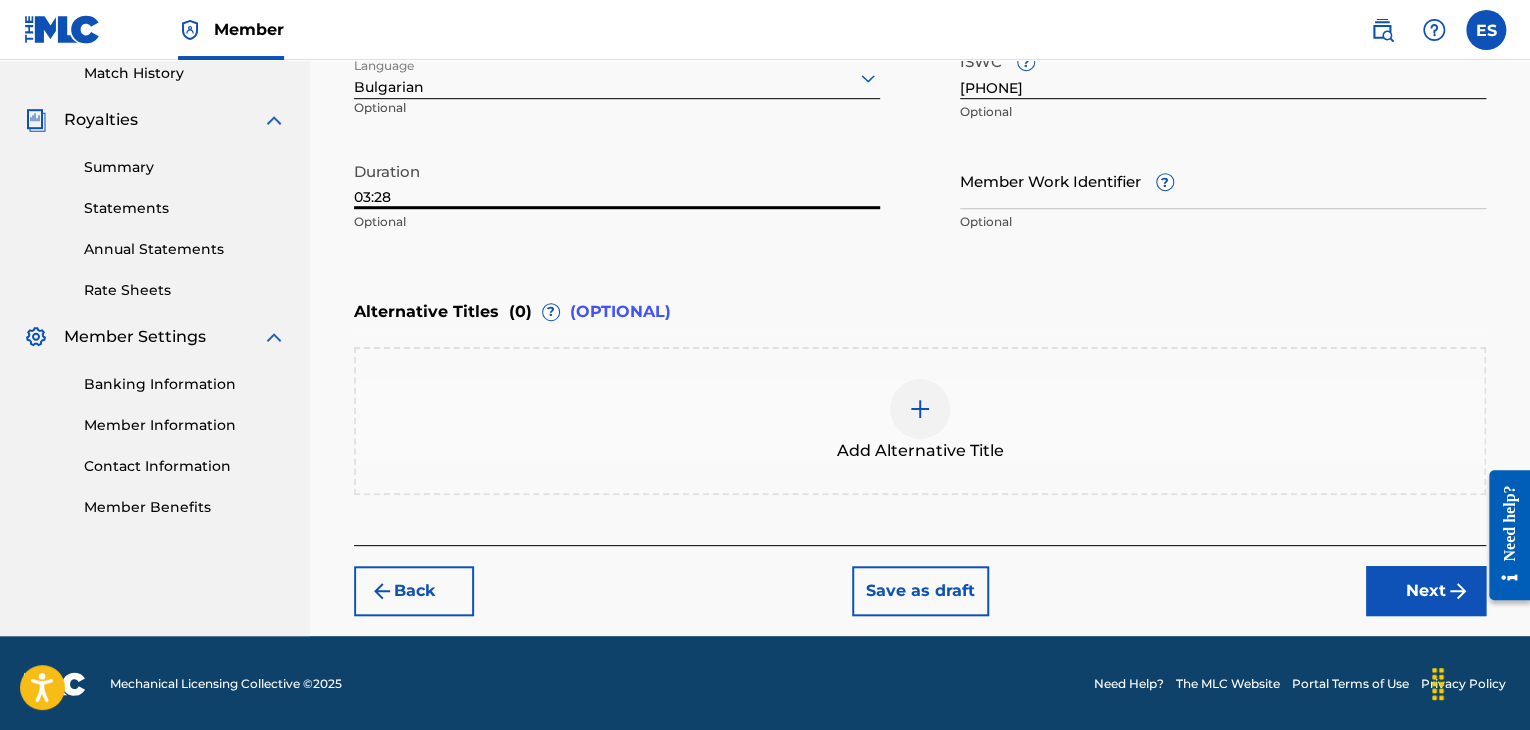 click at bounding box center (920, 409) 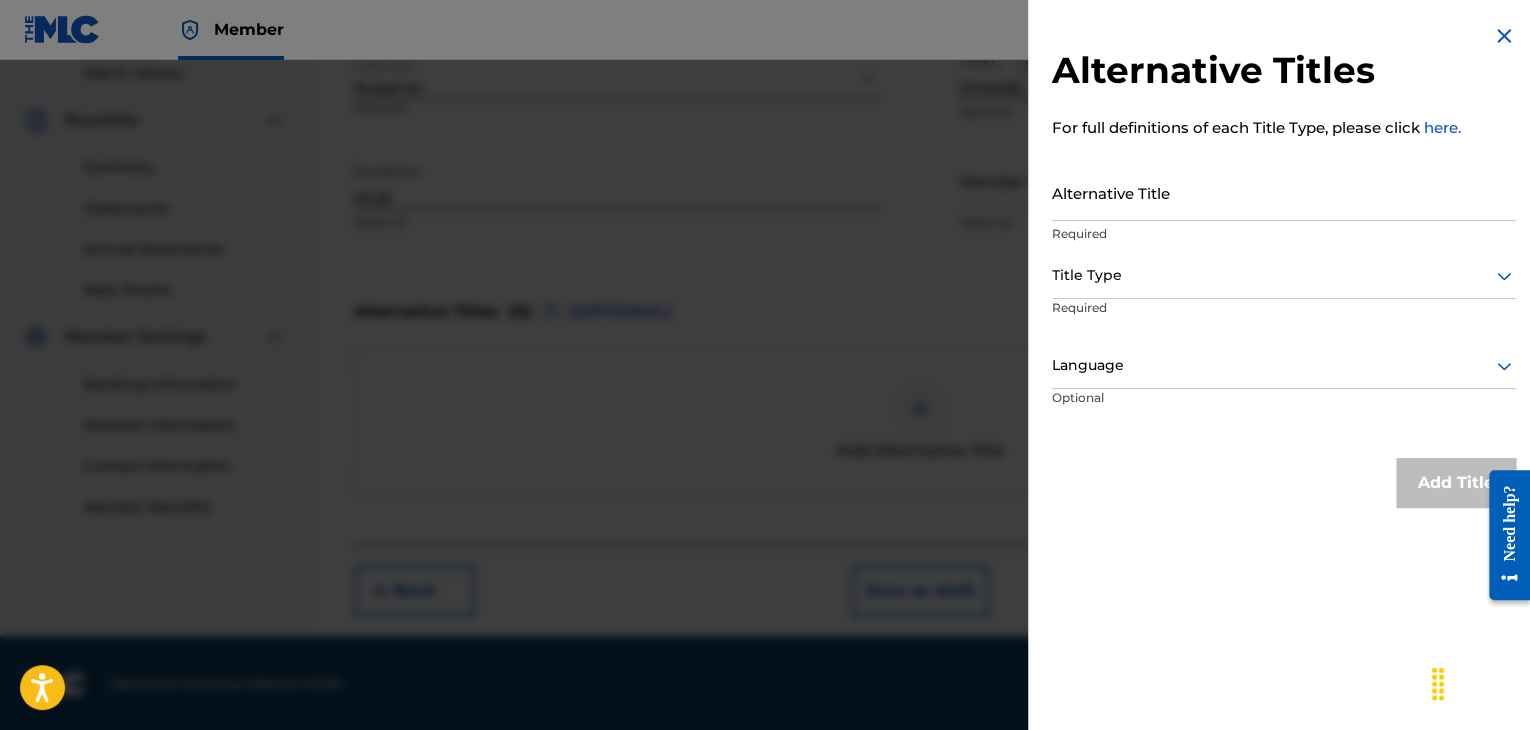 click on "Alternative Title" at bounding box center (1284, 192) 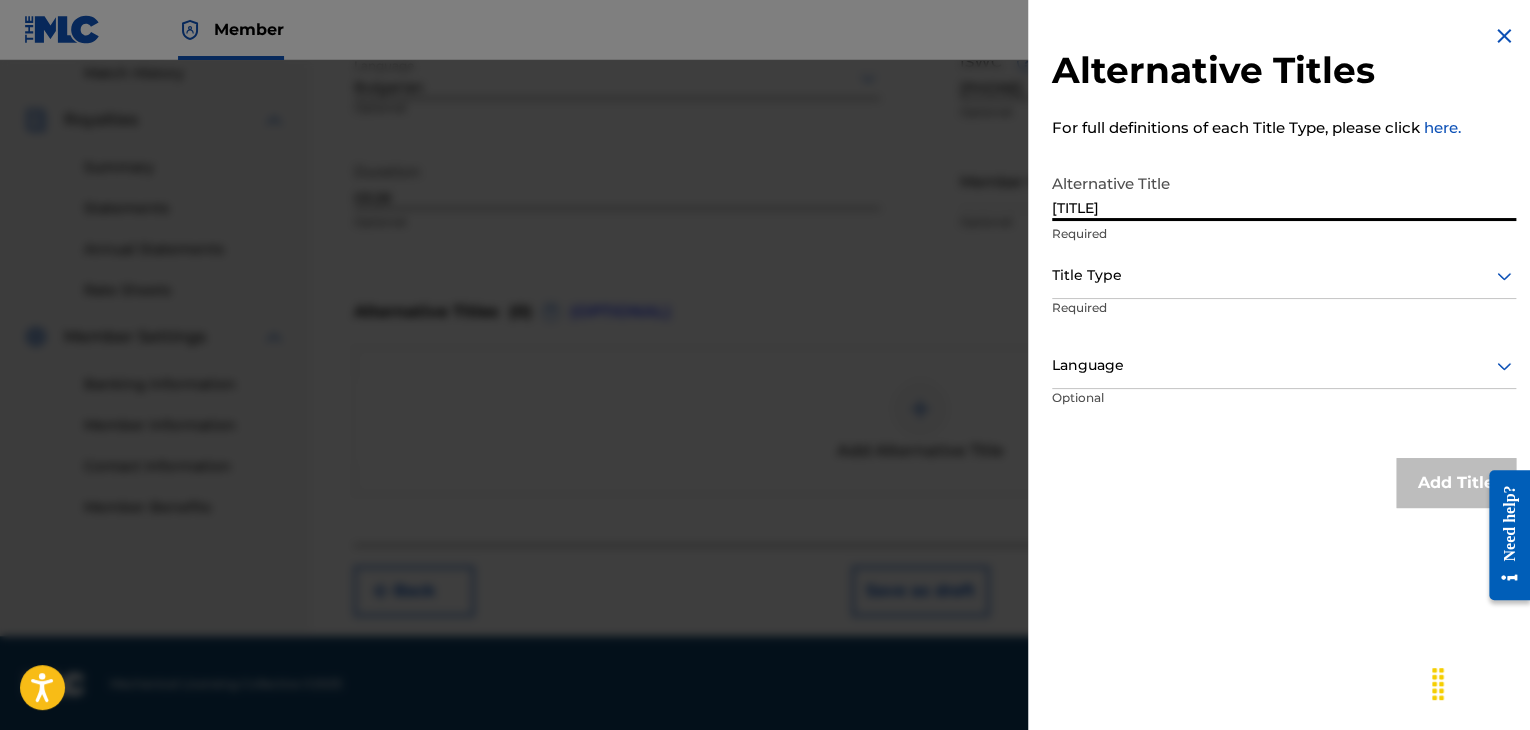 click at bounding box center [1284, 275] 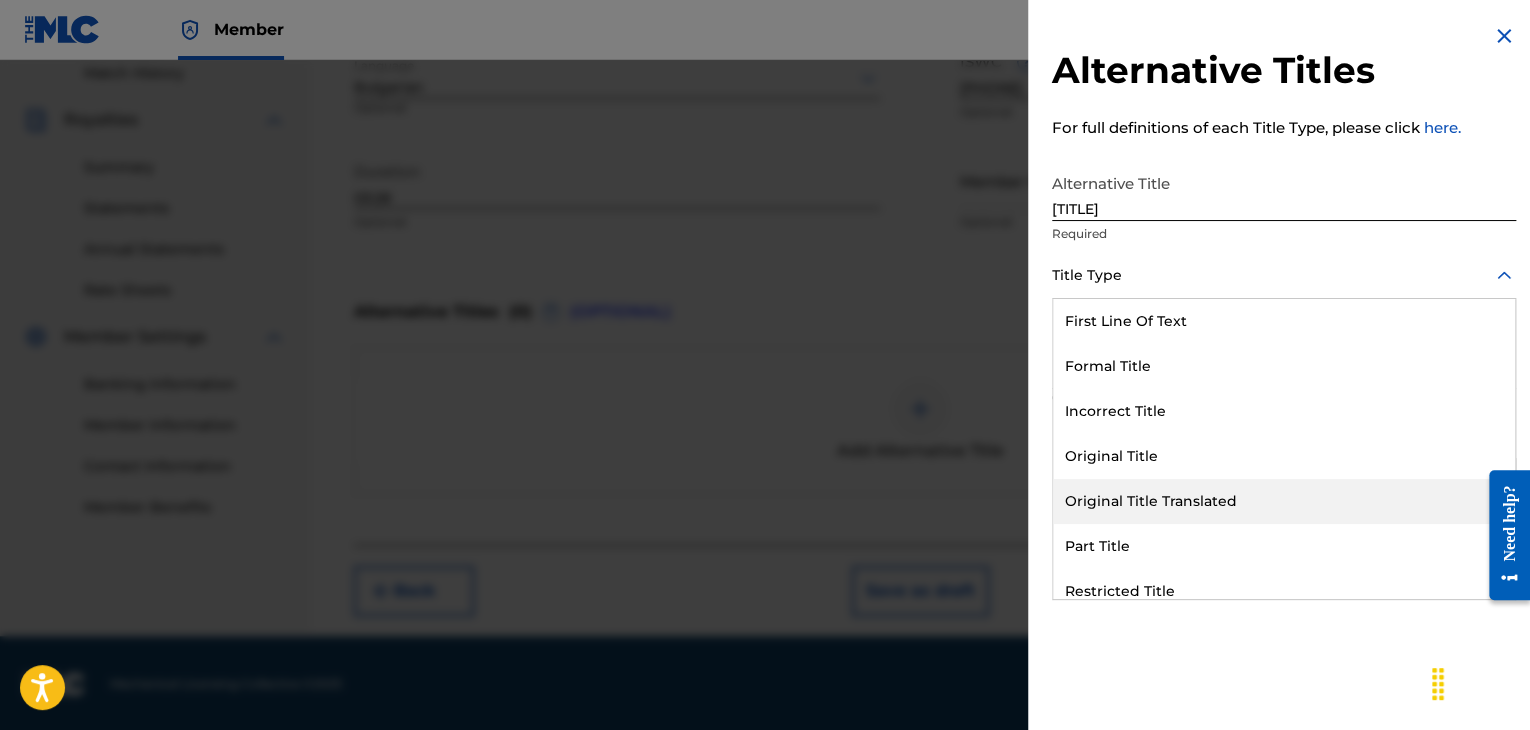 click on "Original Title Translated" at bounding box center (1284, 501) 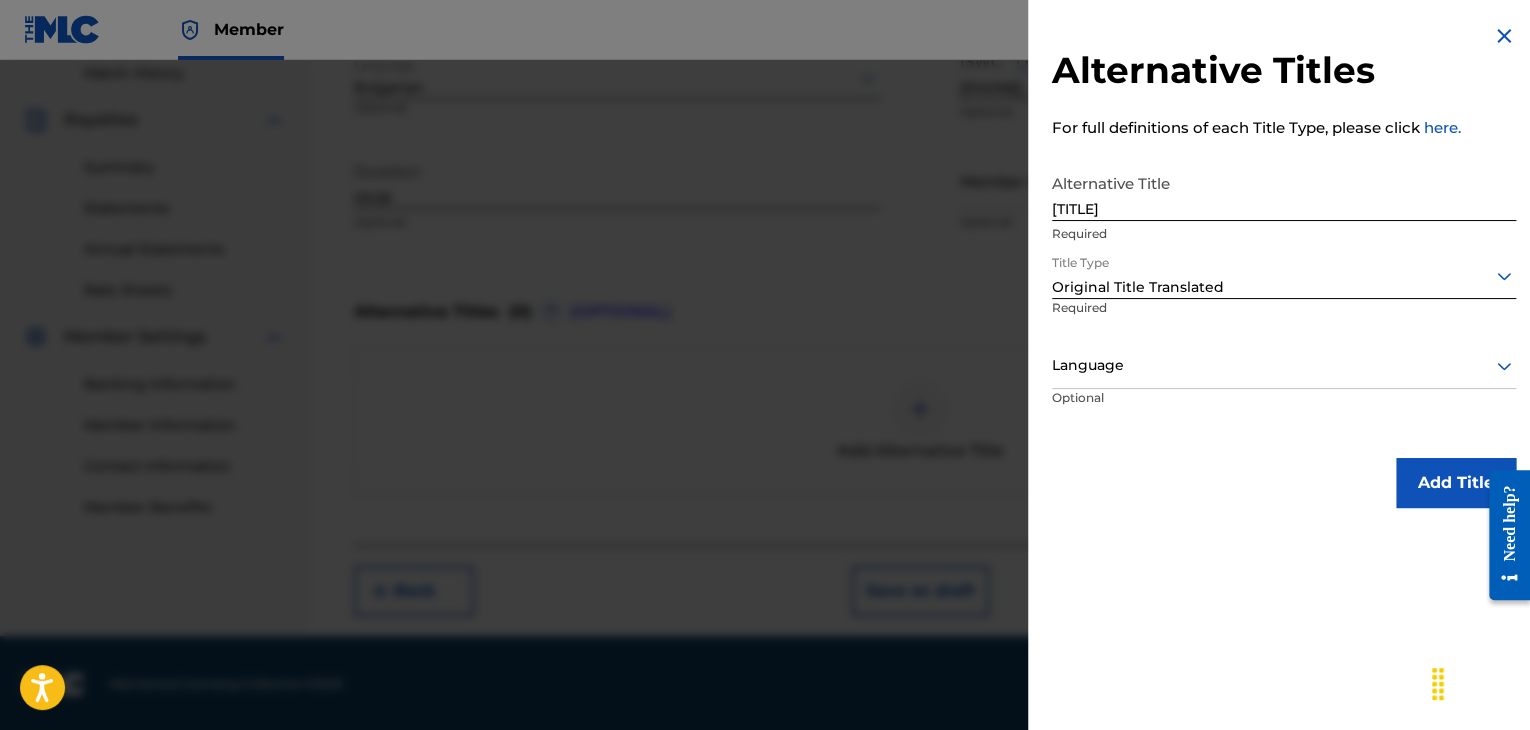 click at bounding box center (1284, 365) 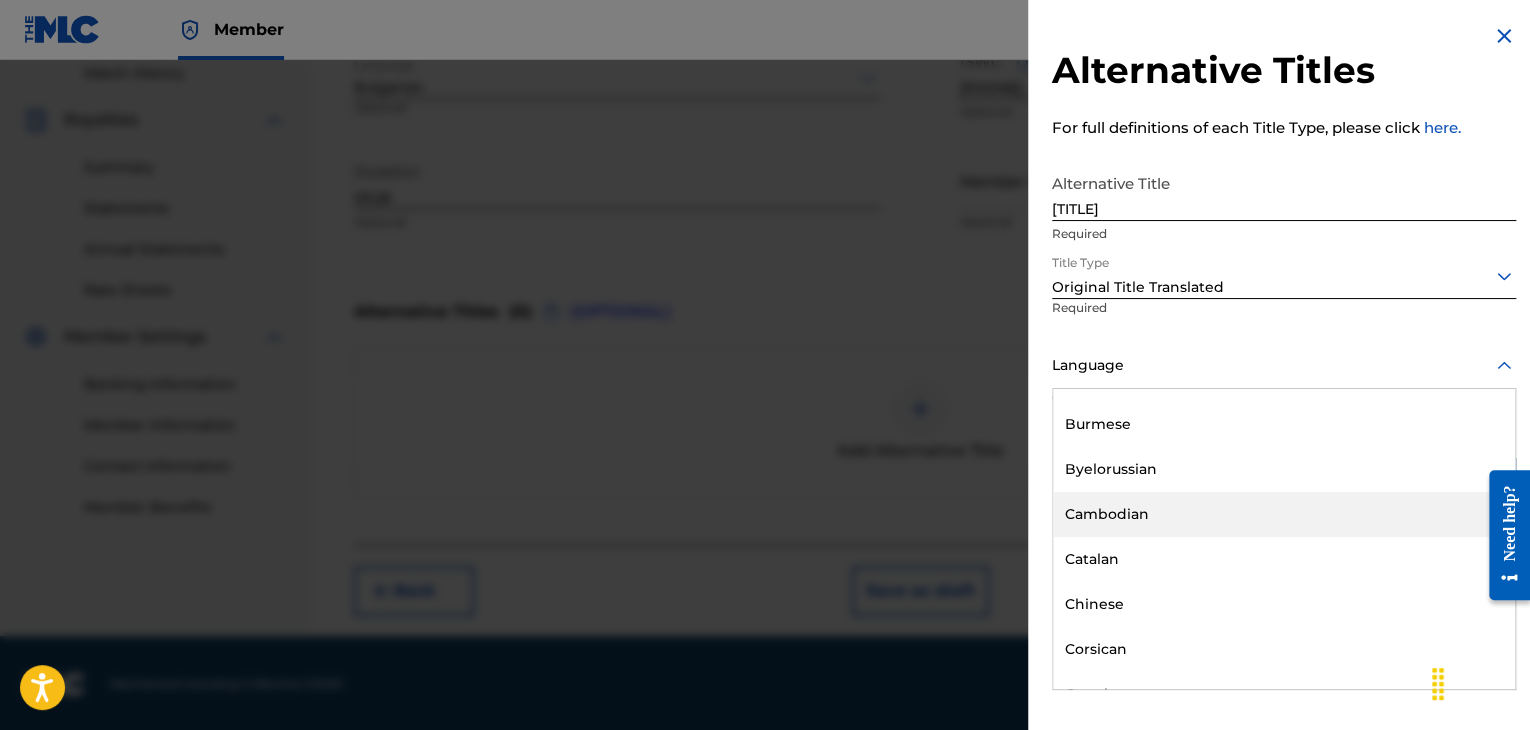 scroll, scrollTop: 900, scrollLeft: 0, axis: vertical 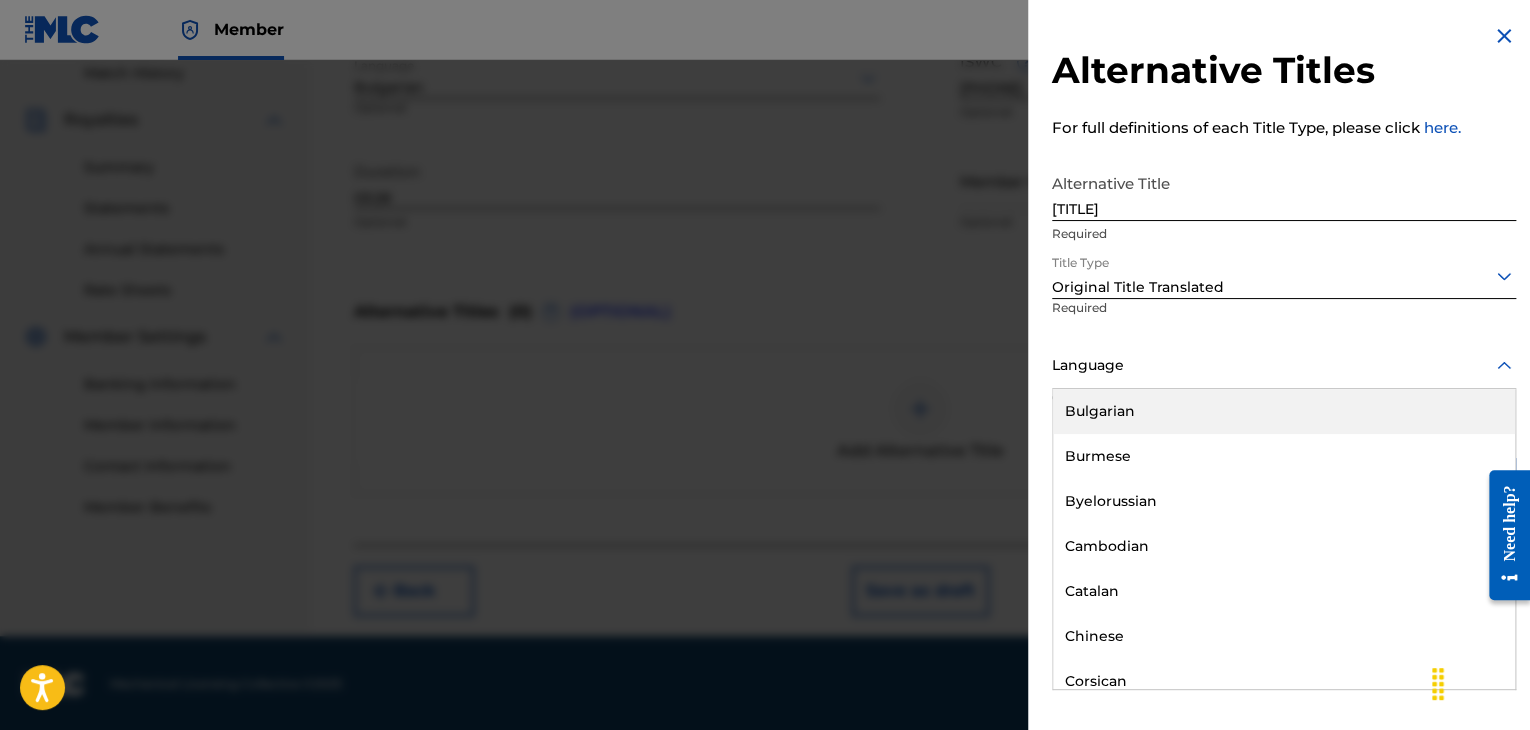 click on "Bulgarian" at bounding box center [1284, 411] 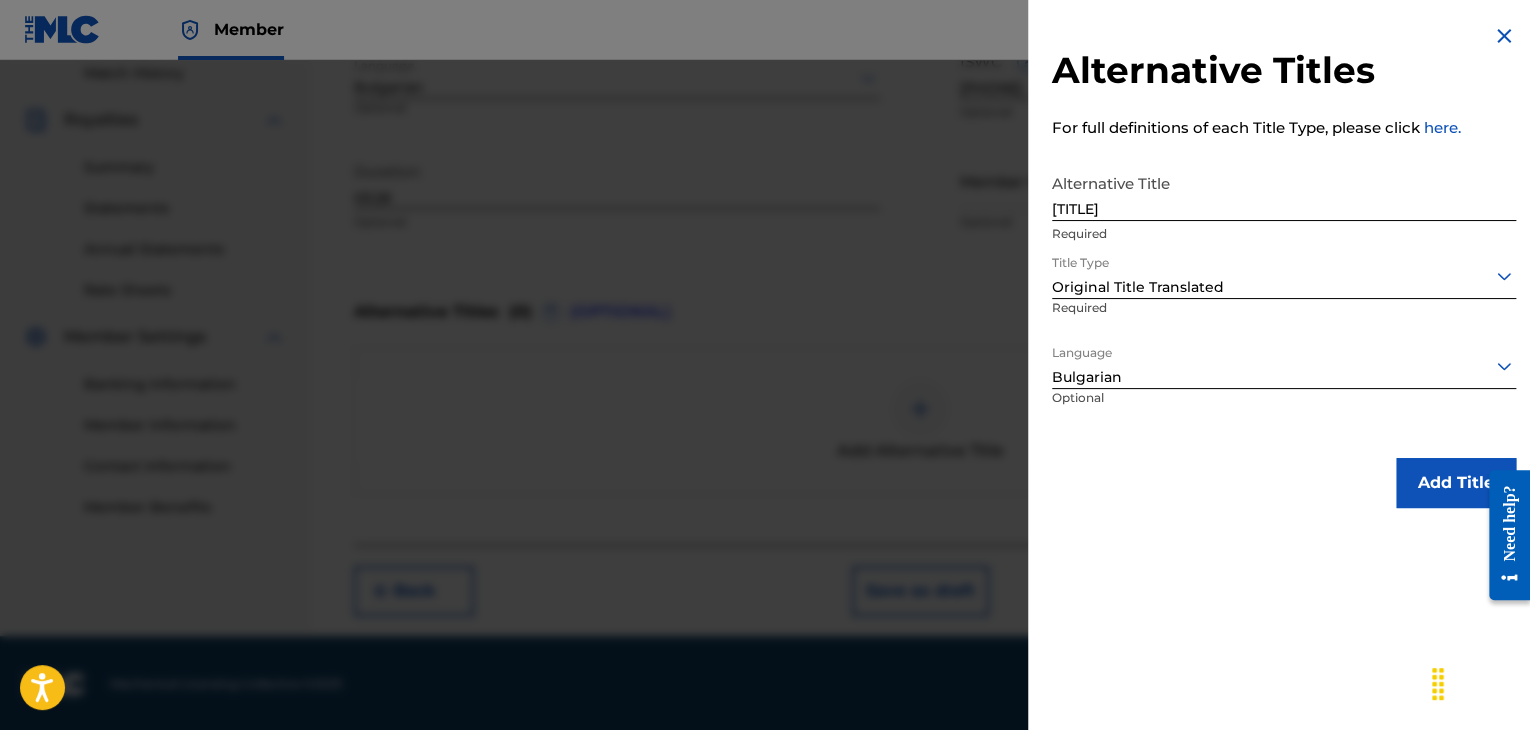 click on "Add Title" at bounding box center (1456, 483) 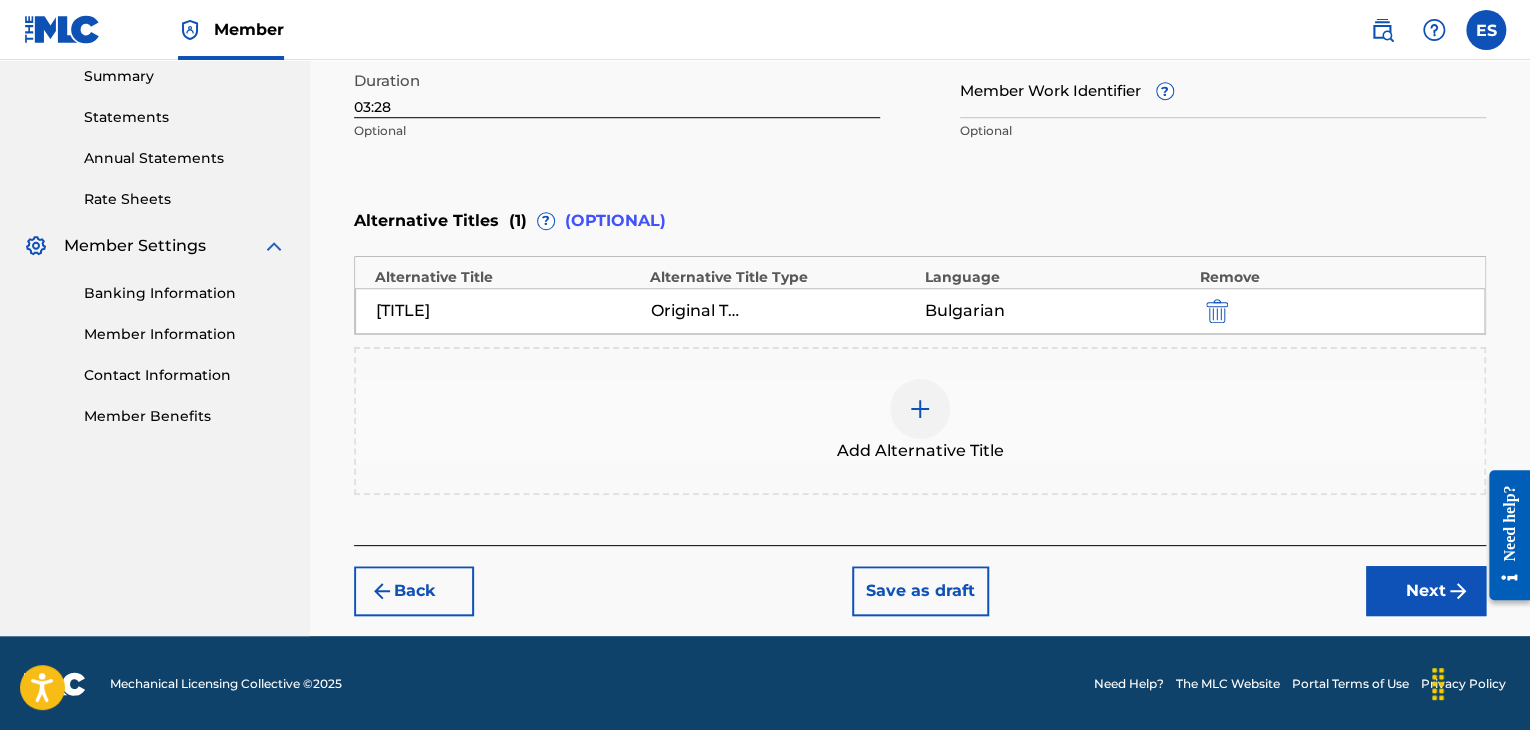 click on "Next" at bounding box center [1426, 591] 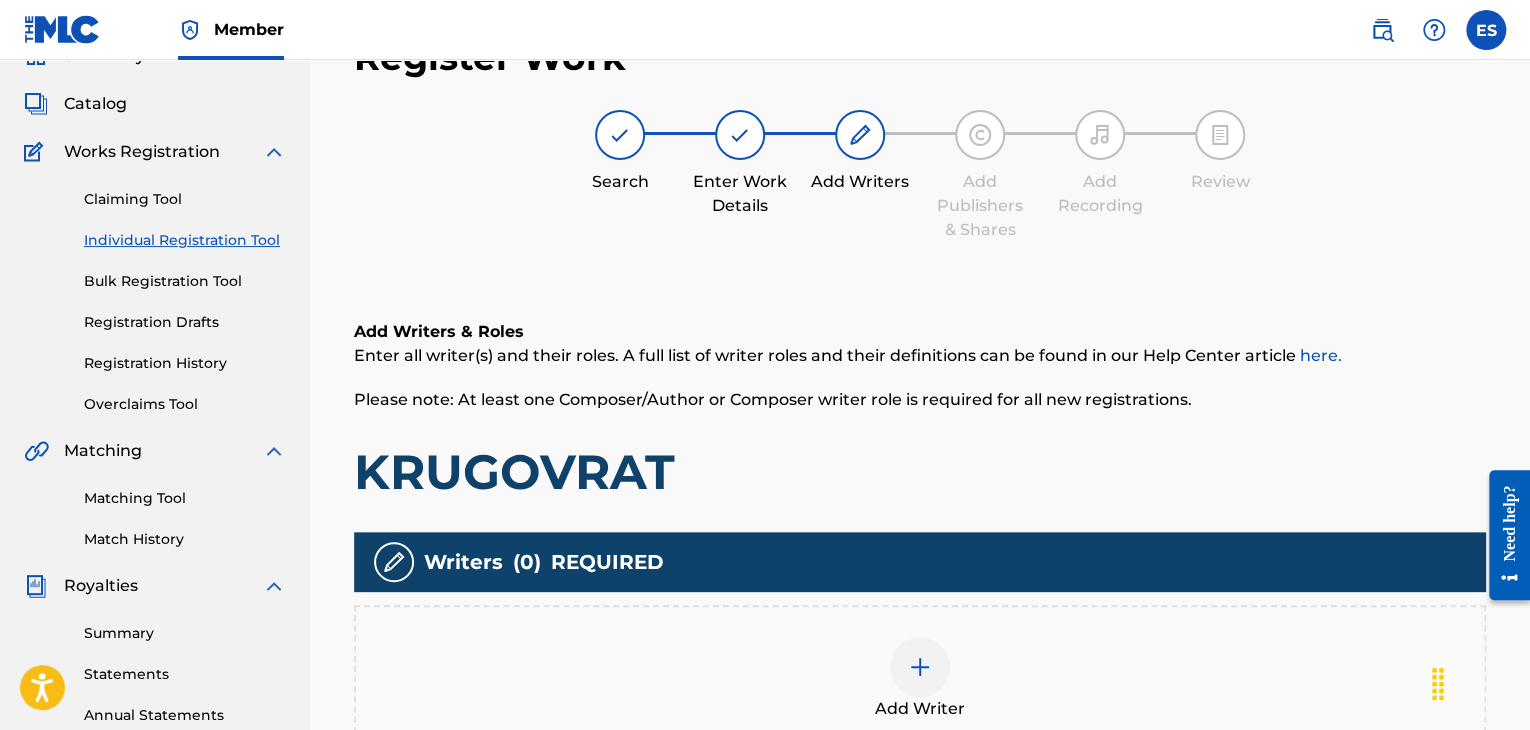 scroll, scrollTop: 469, scrollLeft: 0, axis: vertical 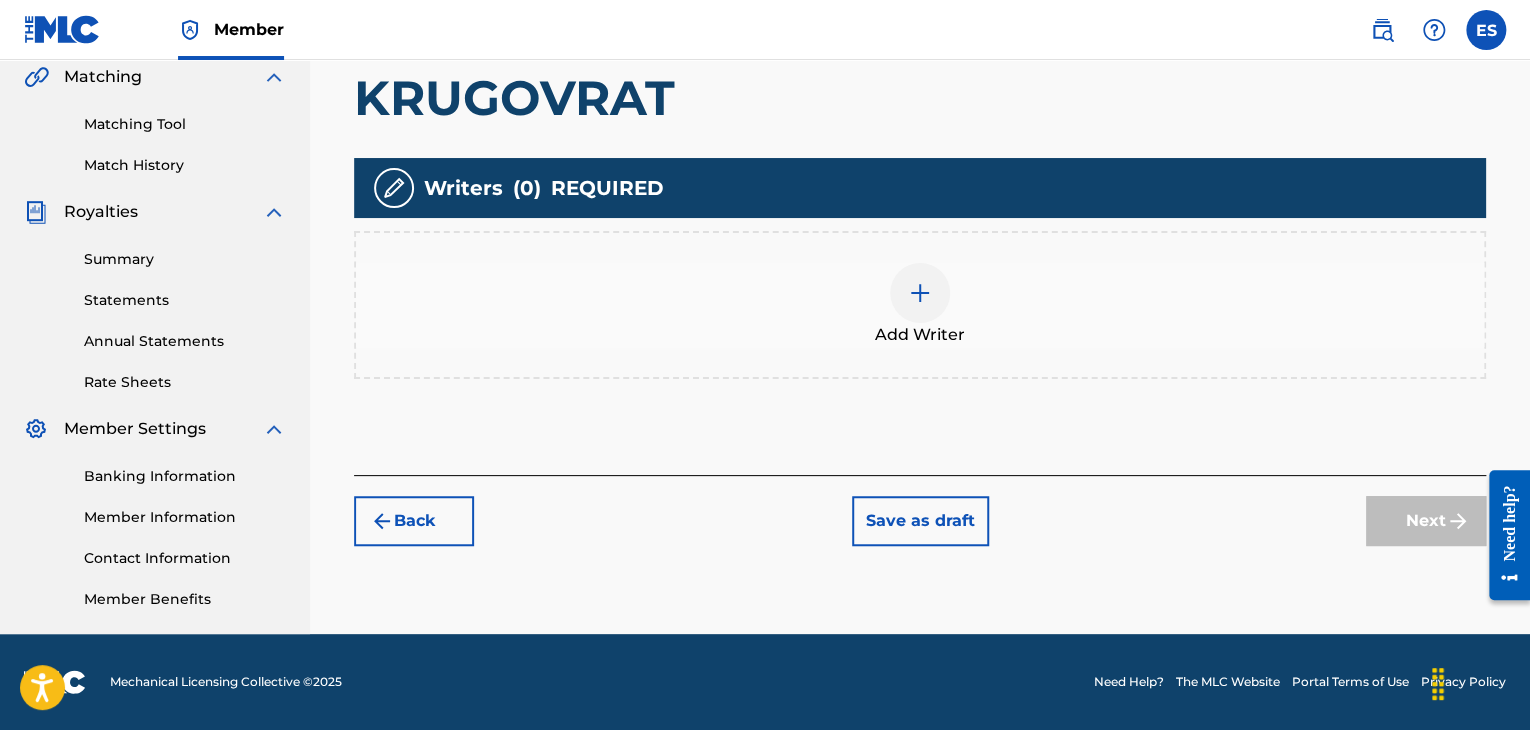 click at bounding box center [920, 293] 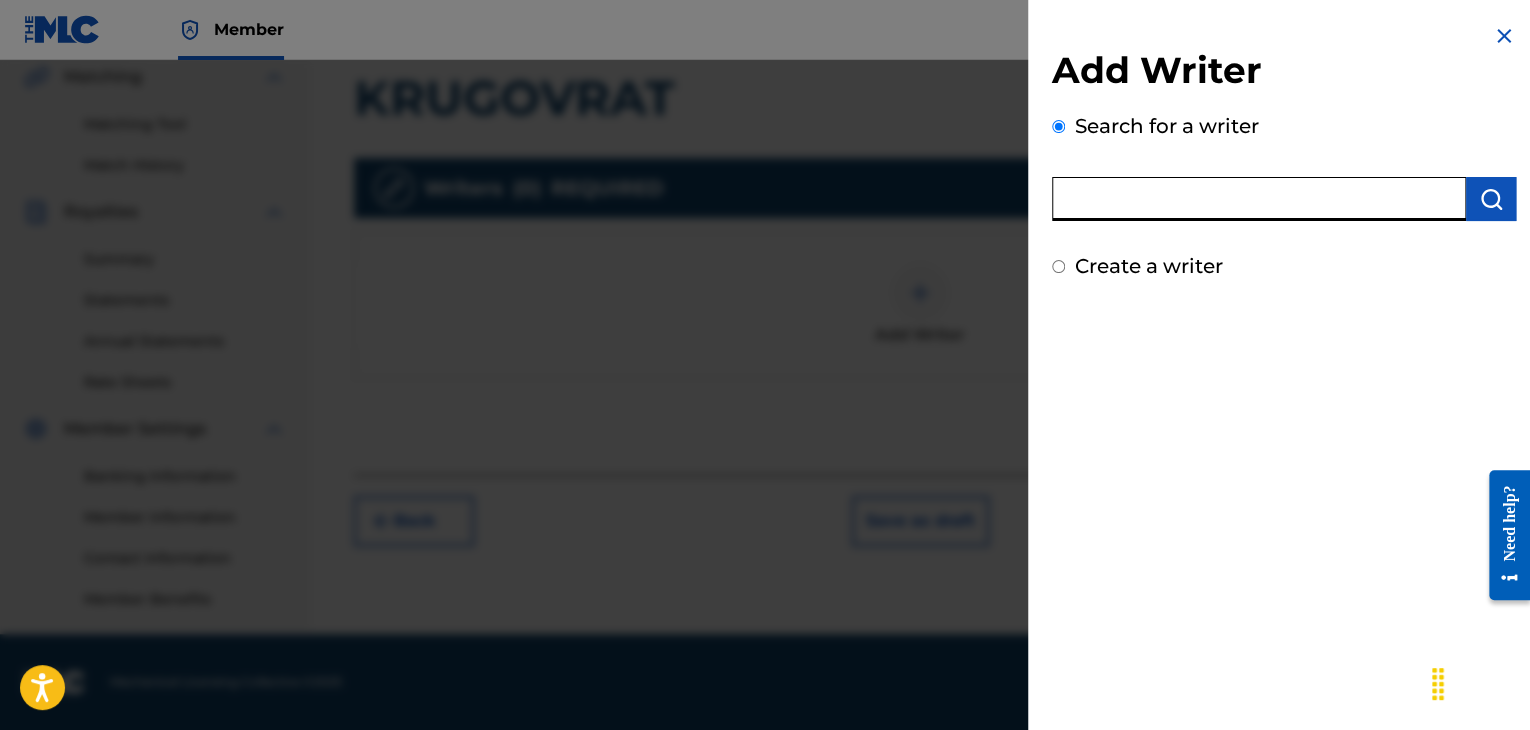 click at bounding box center (1259, 199) 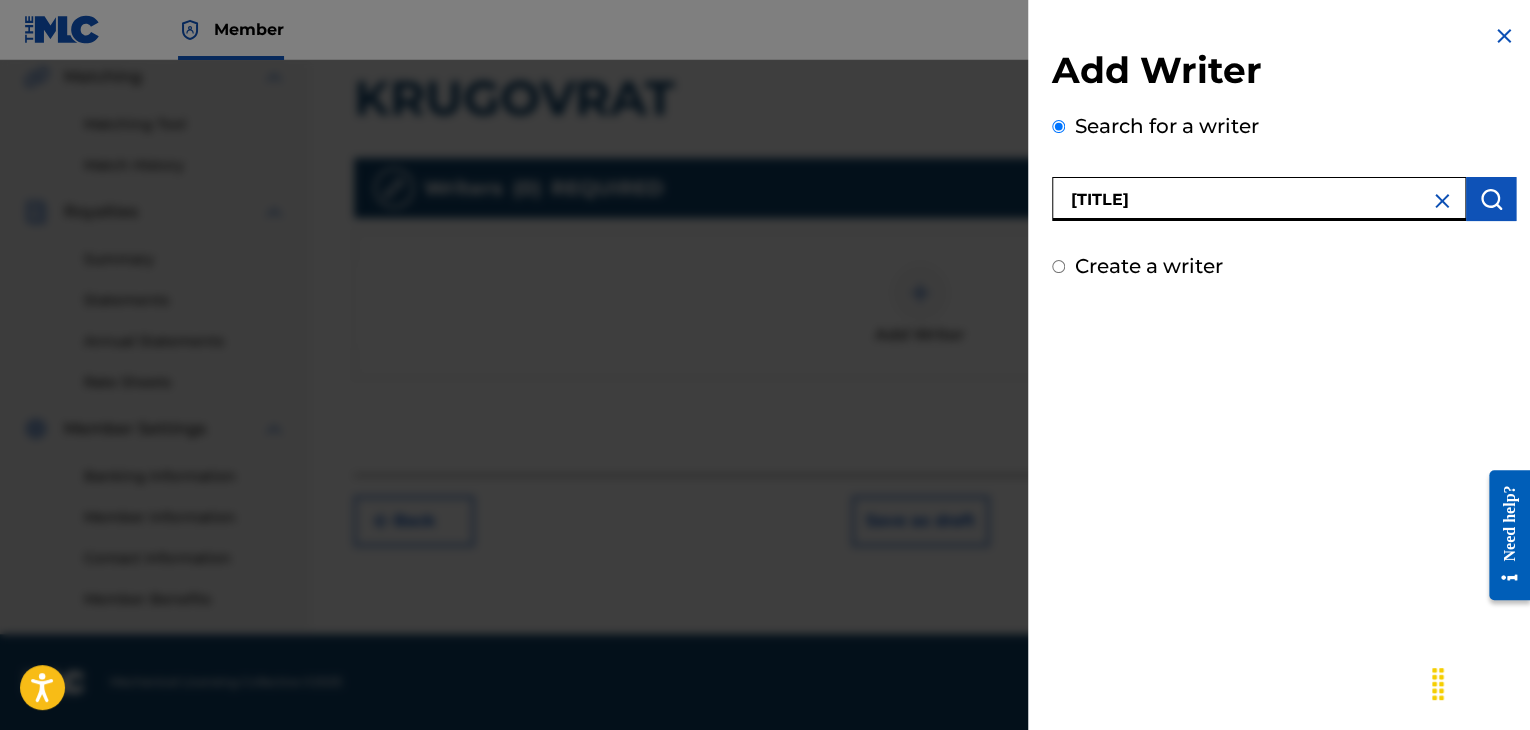 click at bounding box center (1491, 199) 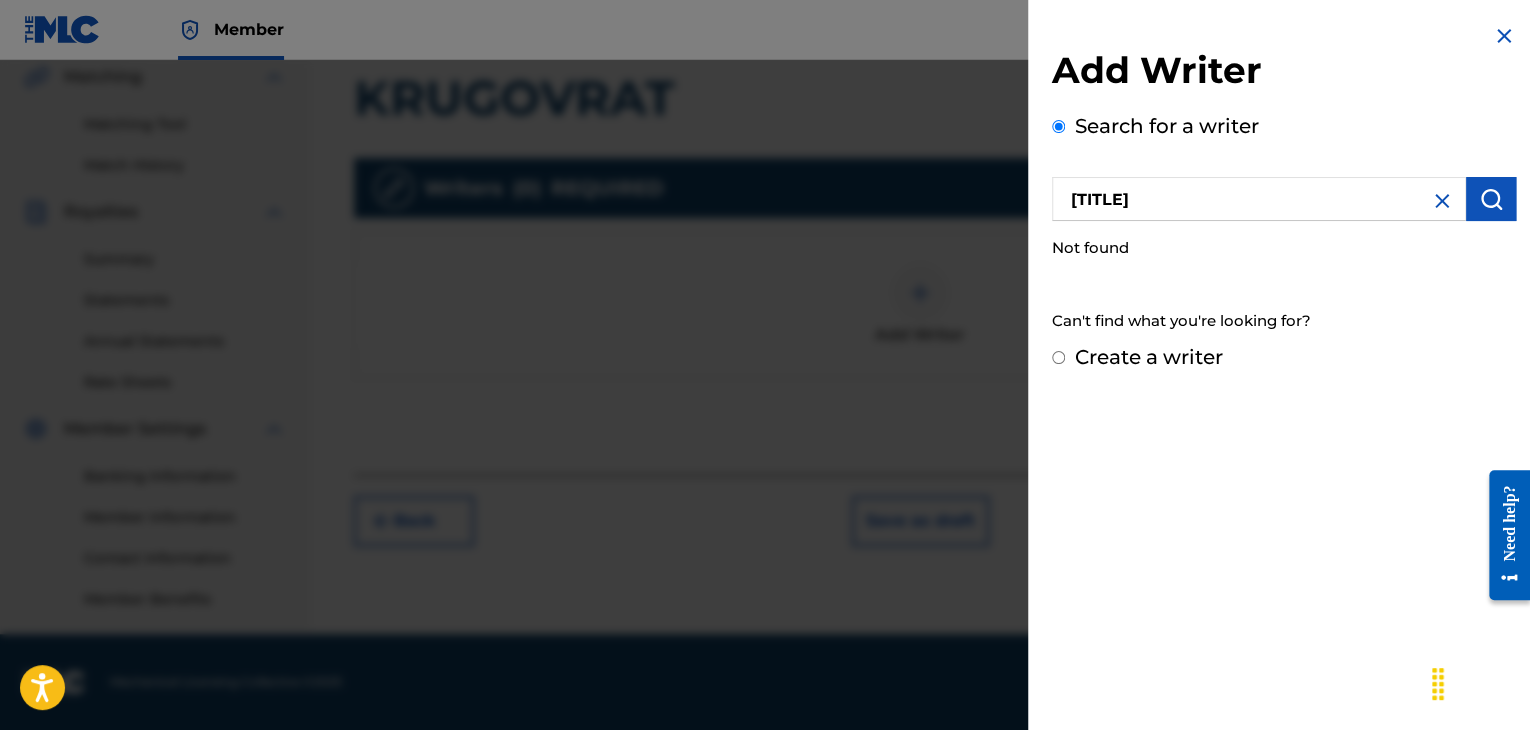 click on "[TITLE]" at bounding box center [1259, 199] 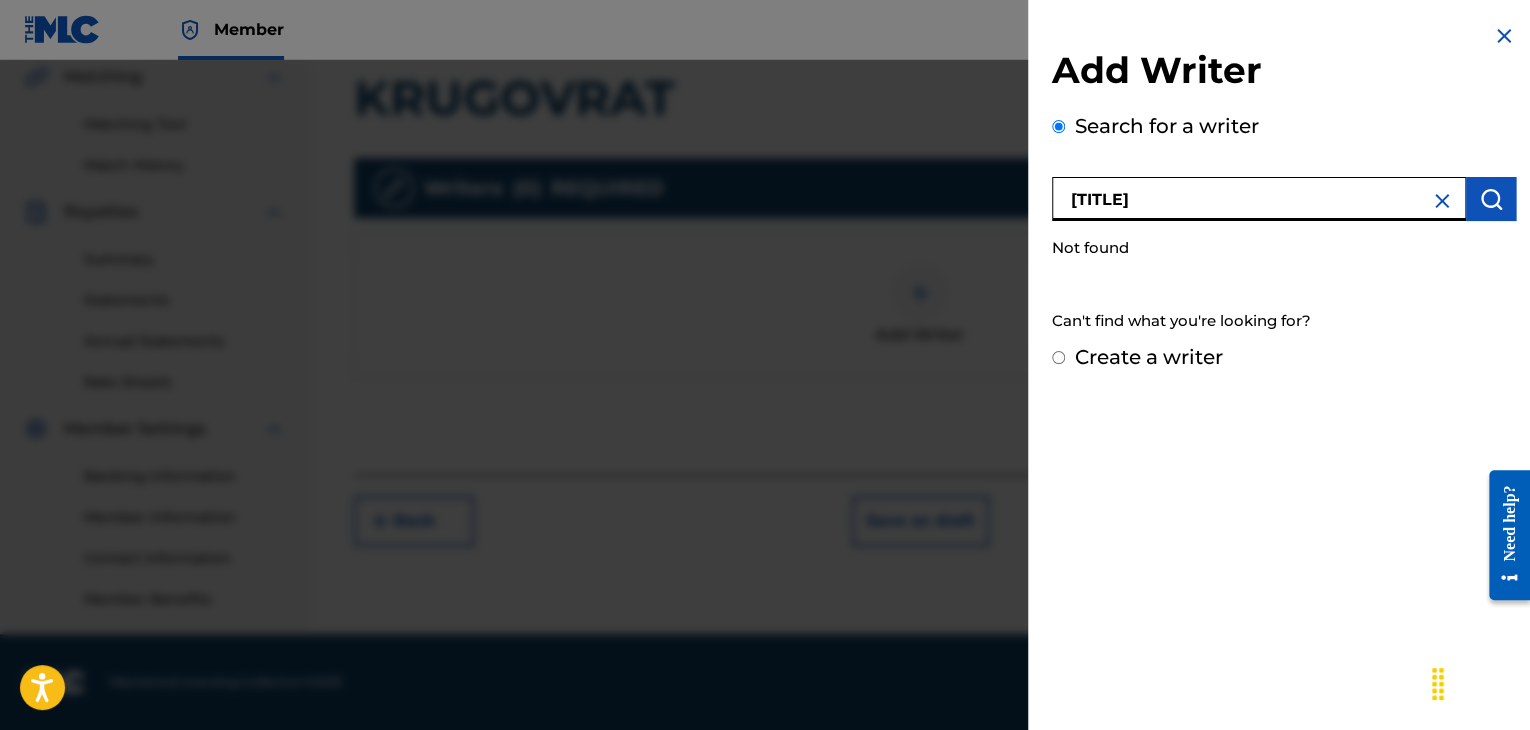 click on "[TITLE]" at bounding box center (1259, 199) 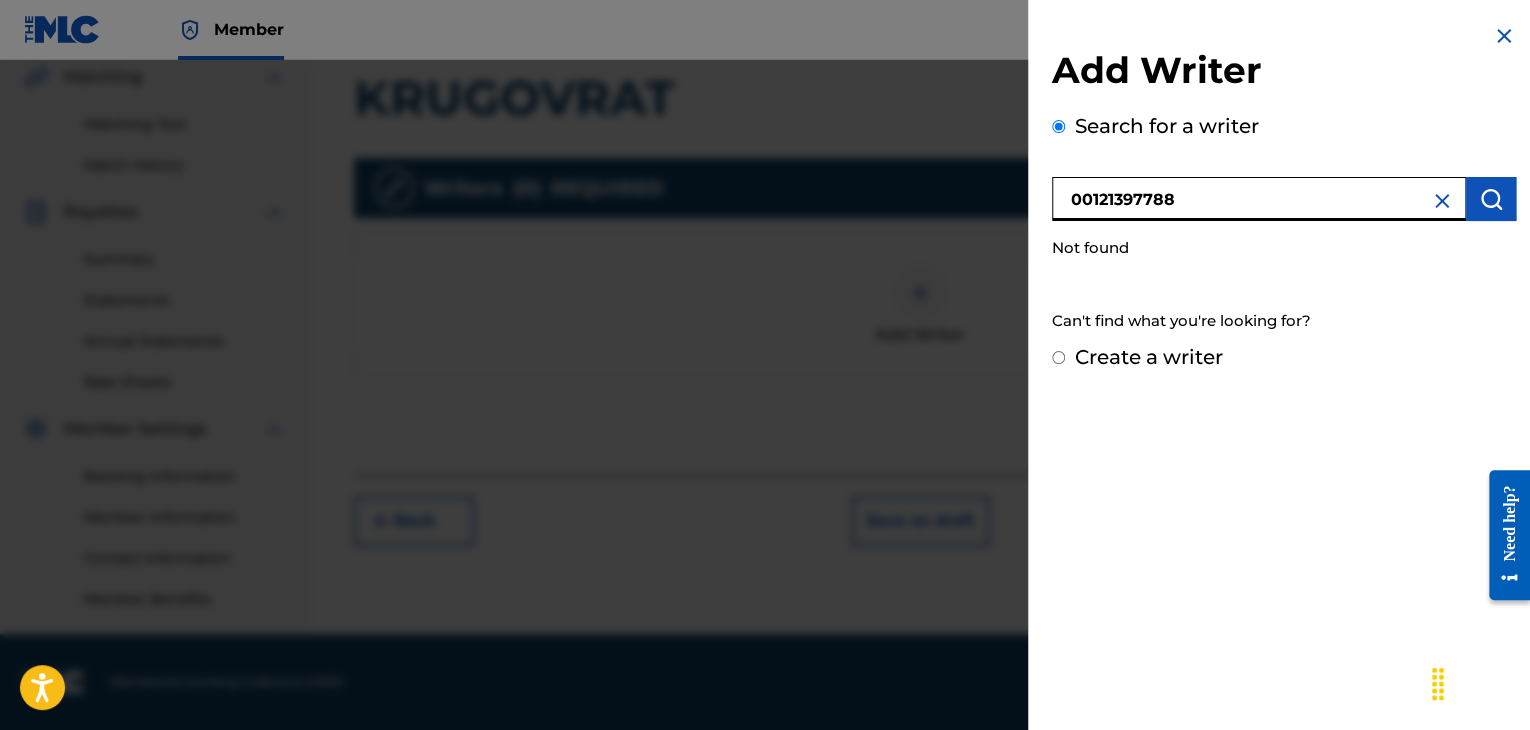 click at bounding box center [1491, 199] 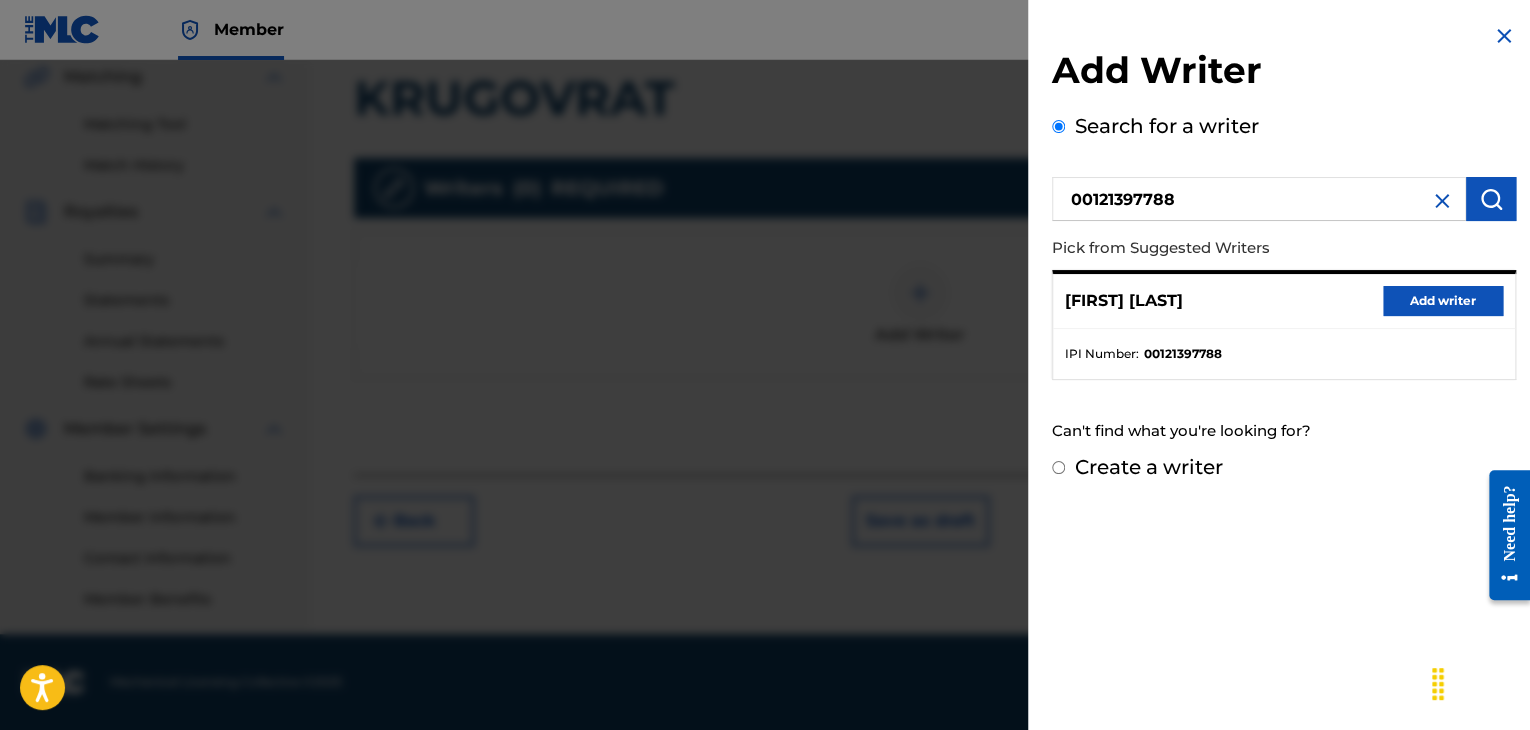 click on "Add writer" at bounding box center [1443, 301] 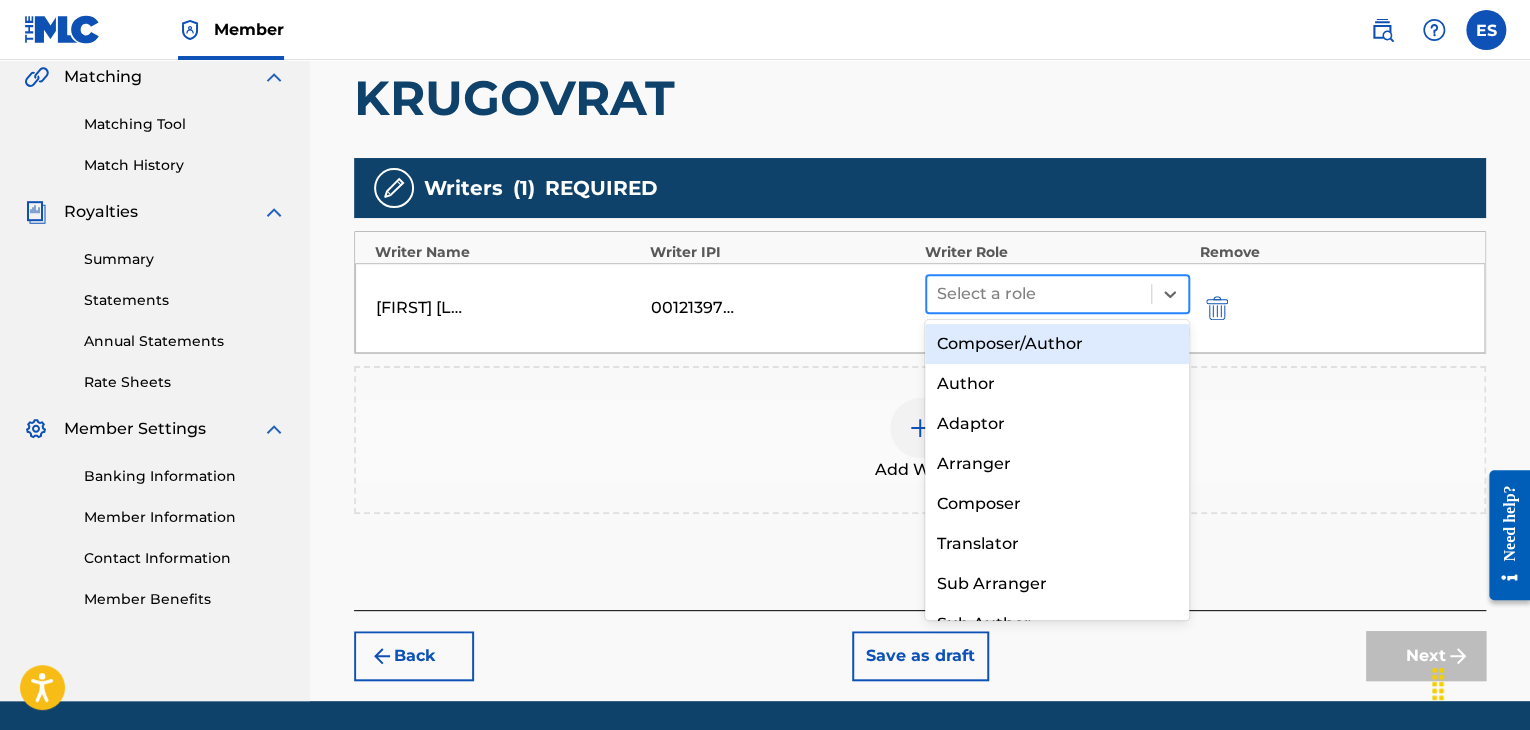click at bounding box center (1039, 294) 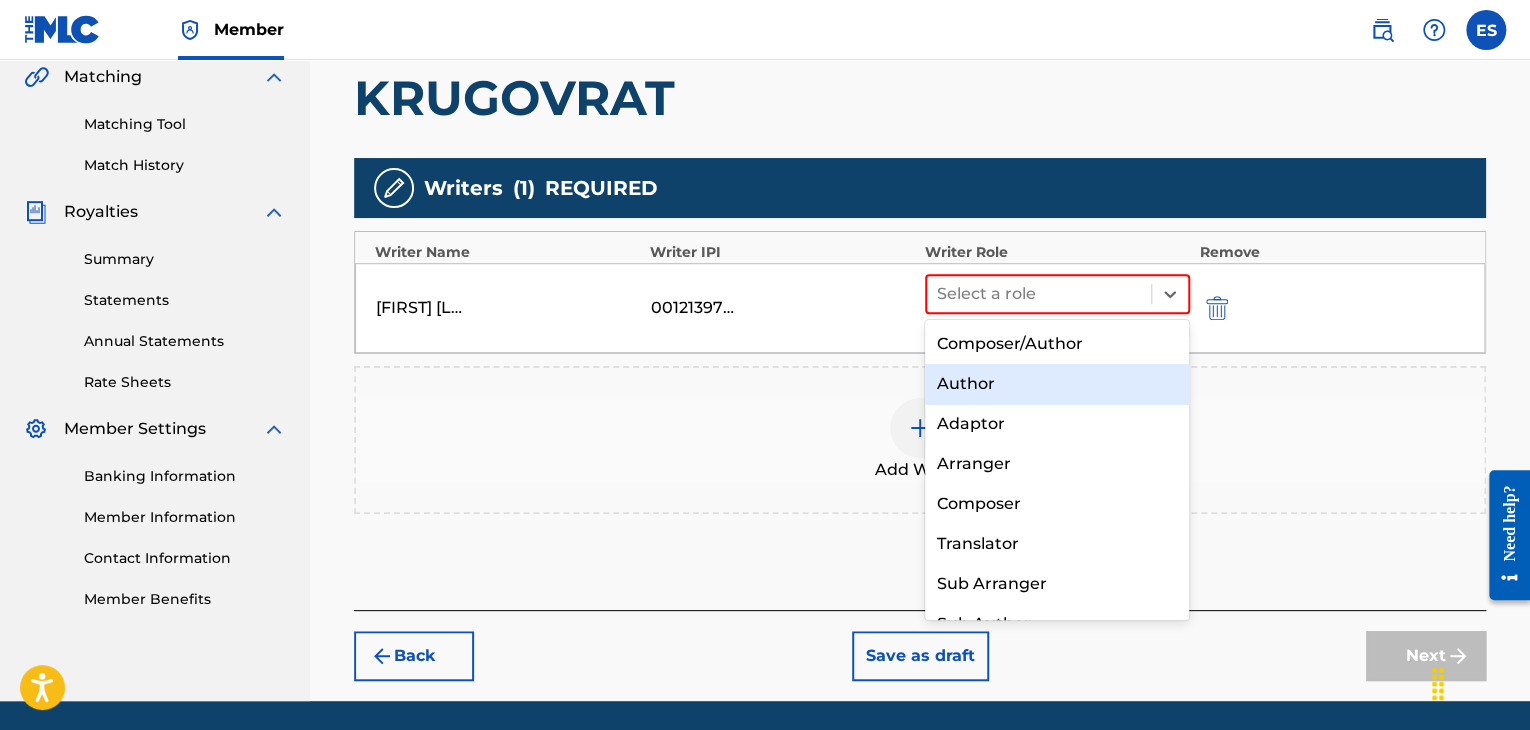 click on "Author" at bounding box center [1057, 384] 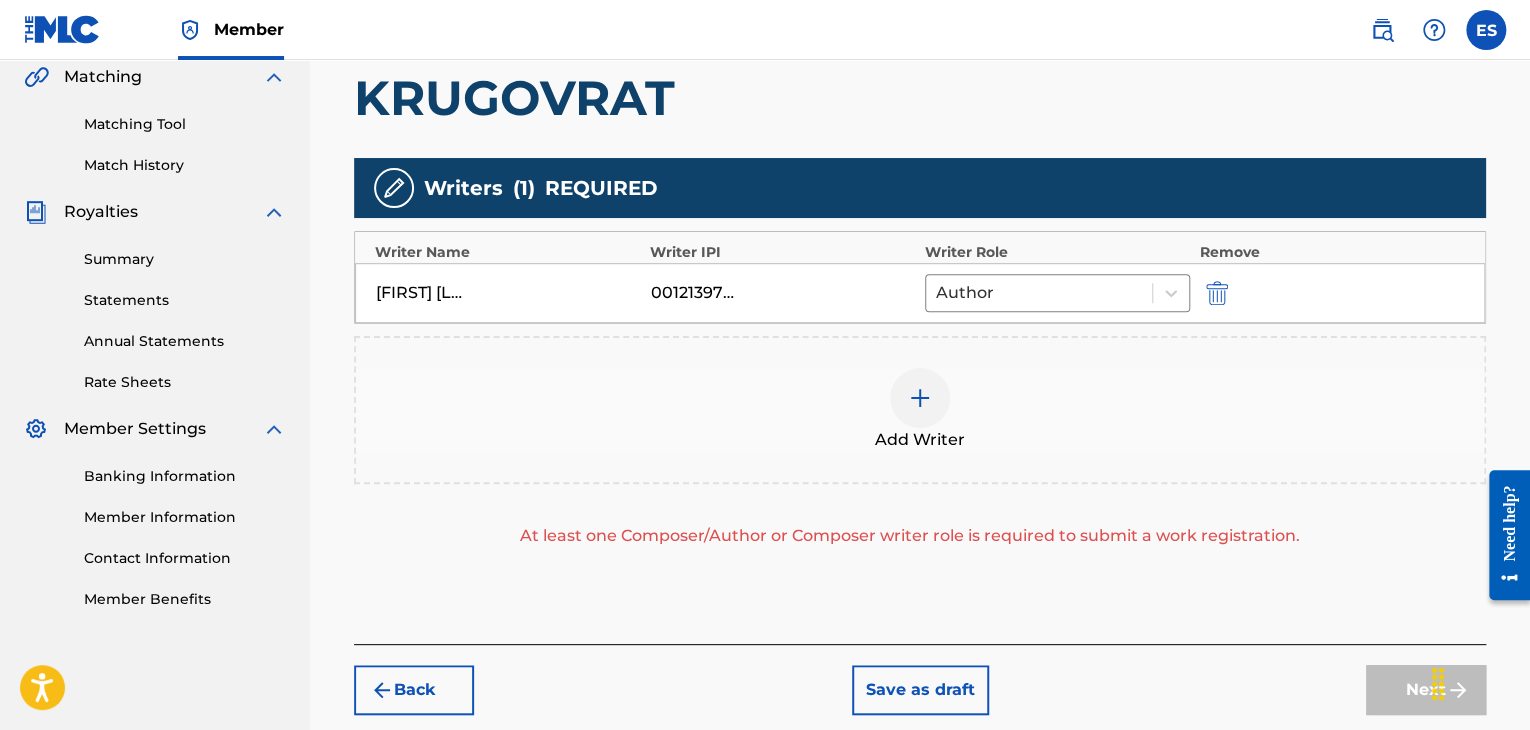 click at bounding box center (920, 398) 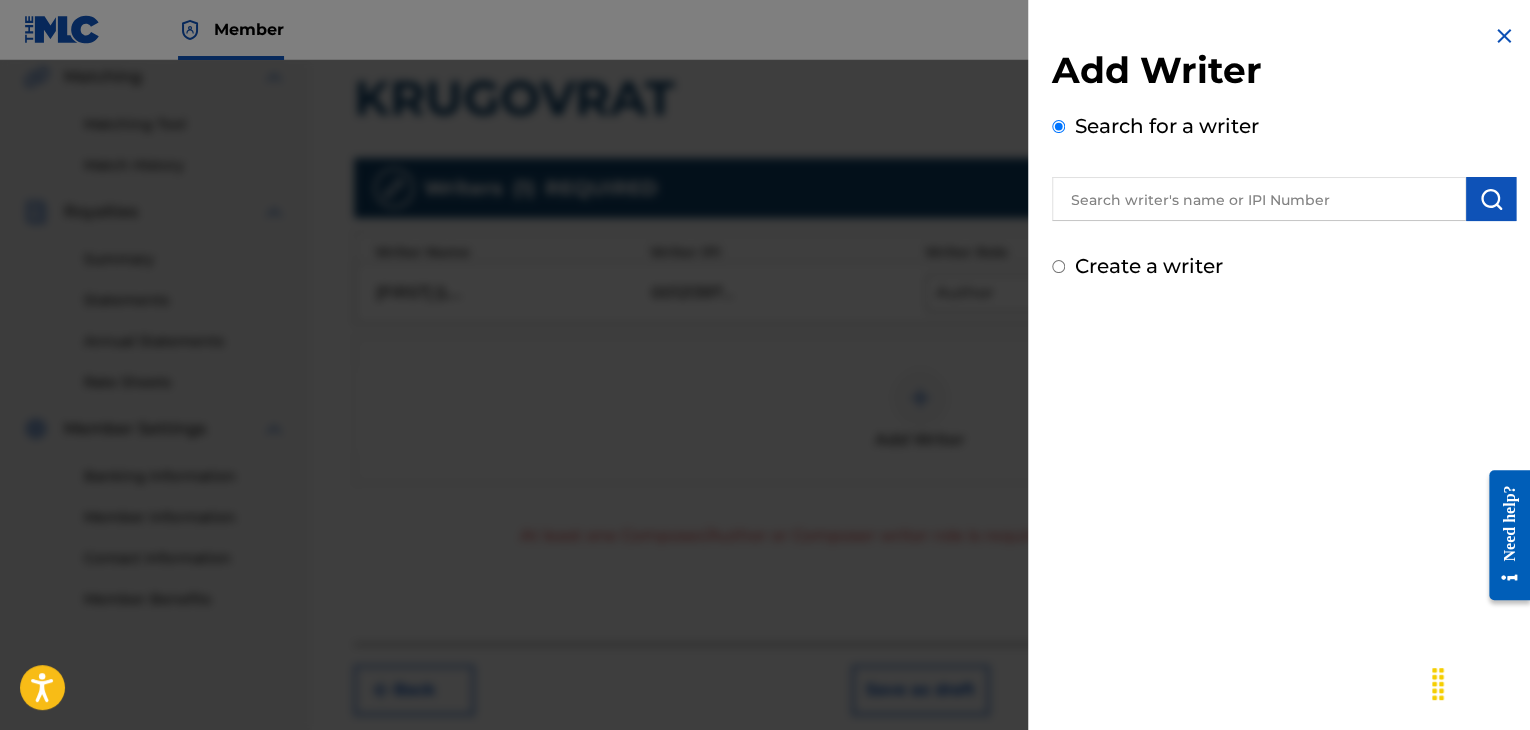 click at bounding box center (1259, 199) 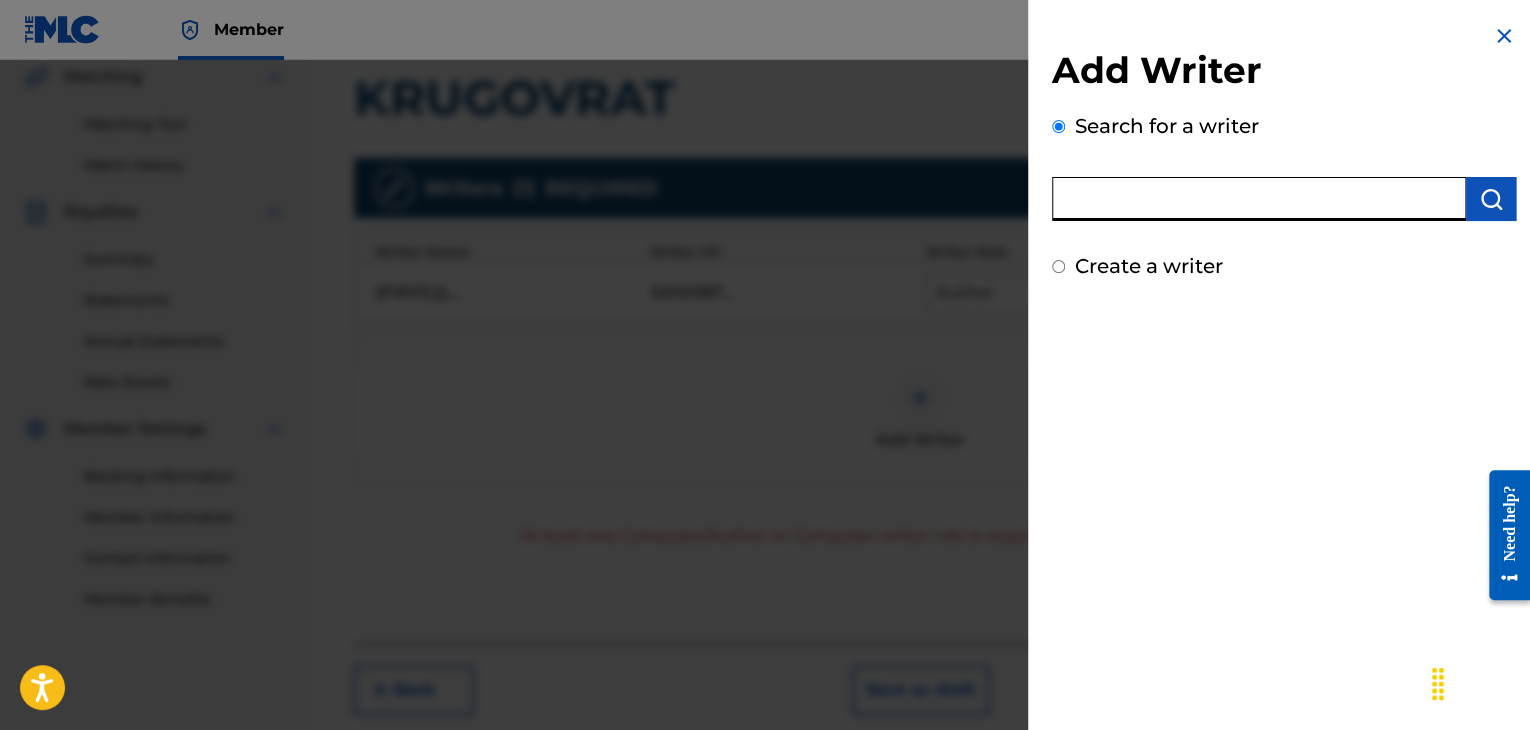 drag, startPoint x: 1187, startPoint y: 190, endPoint x: 1108, endPoint y: 197, distance: 79.30952 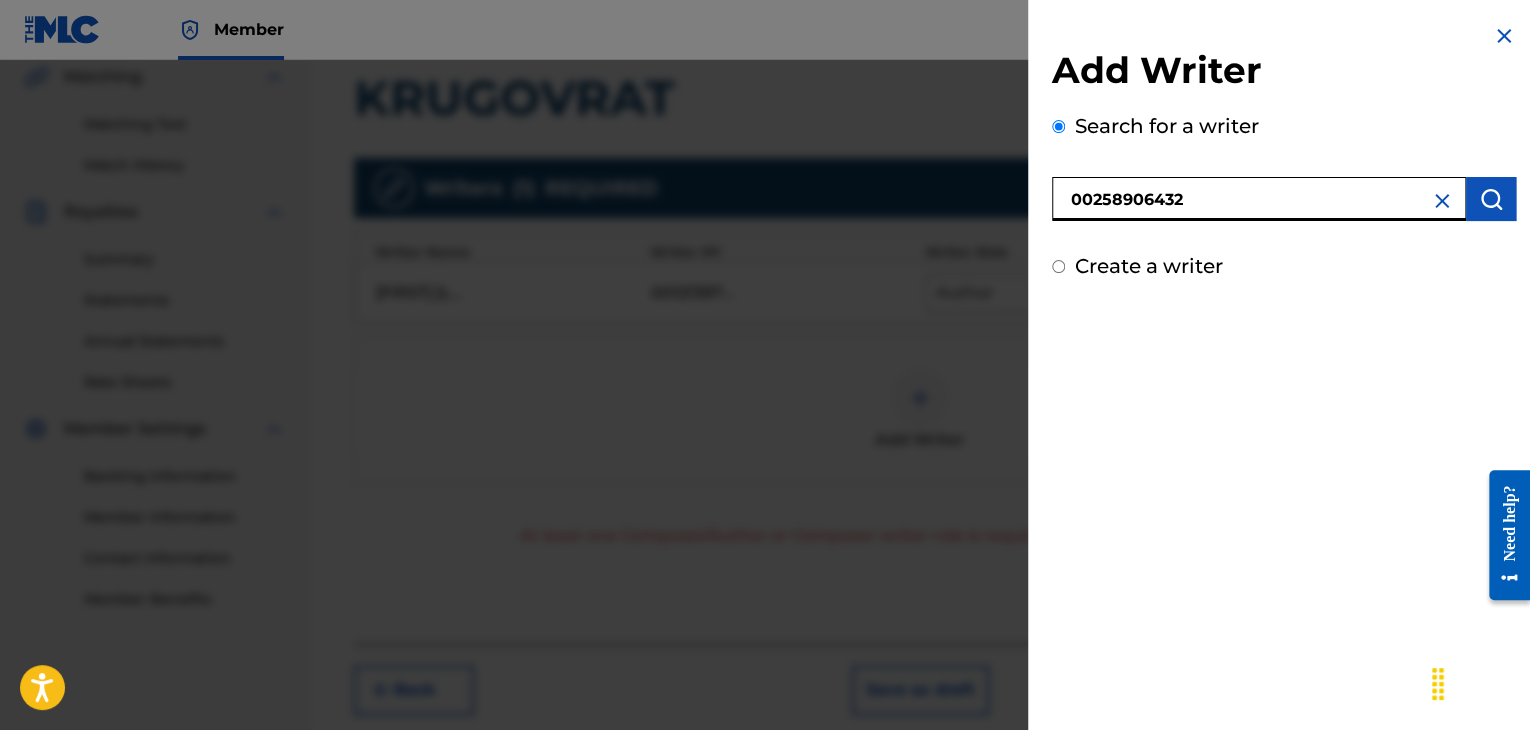 click at bounding box center [1491, 199] 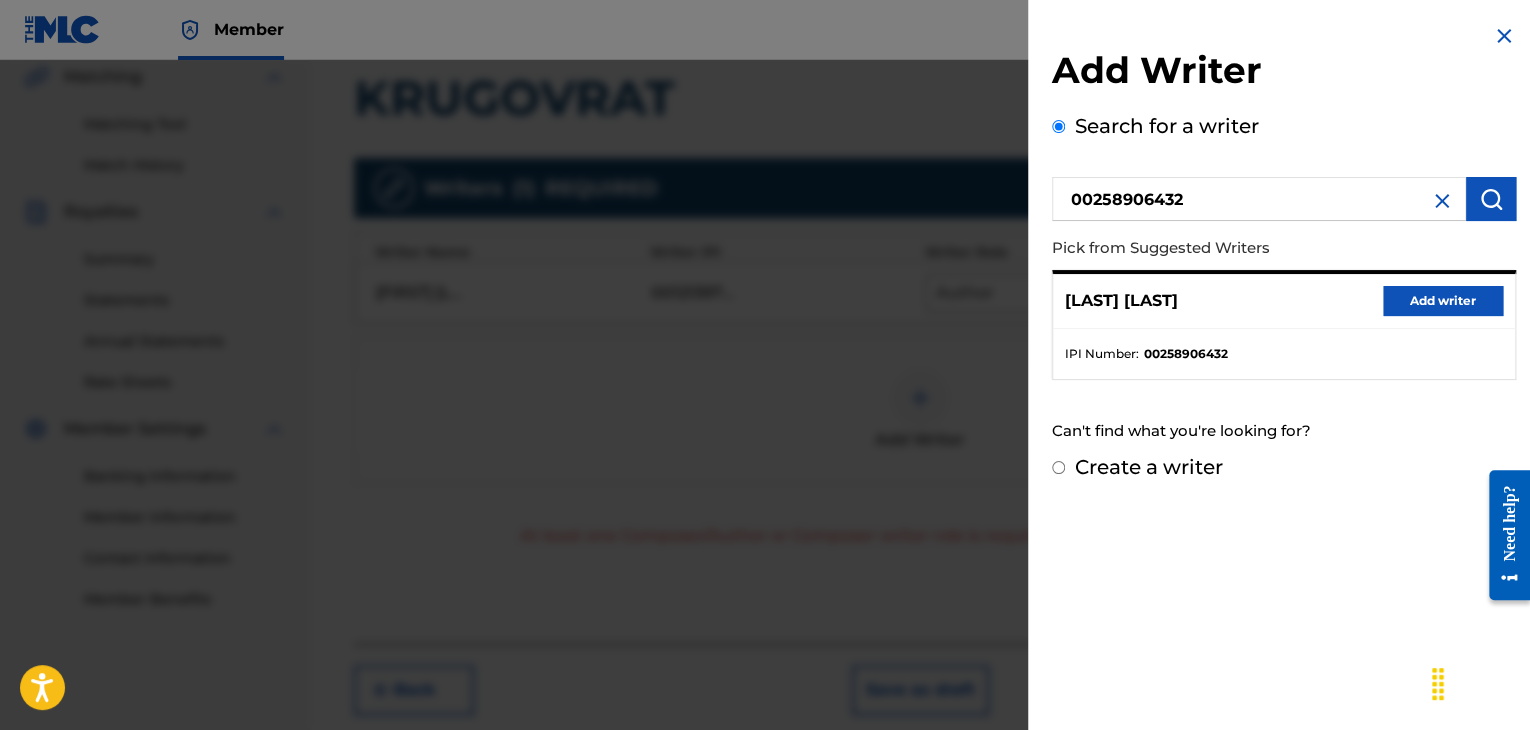 click on "Add writer" at bounding box center [1443, 301] 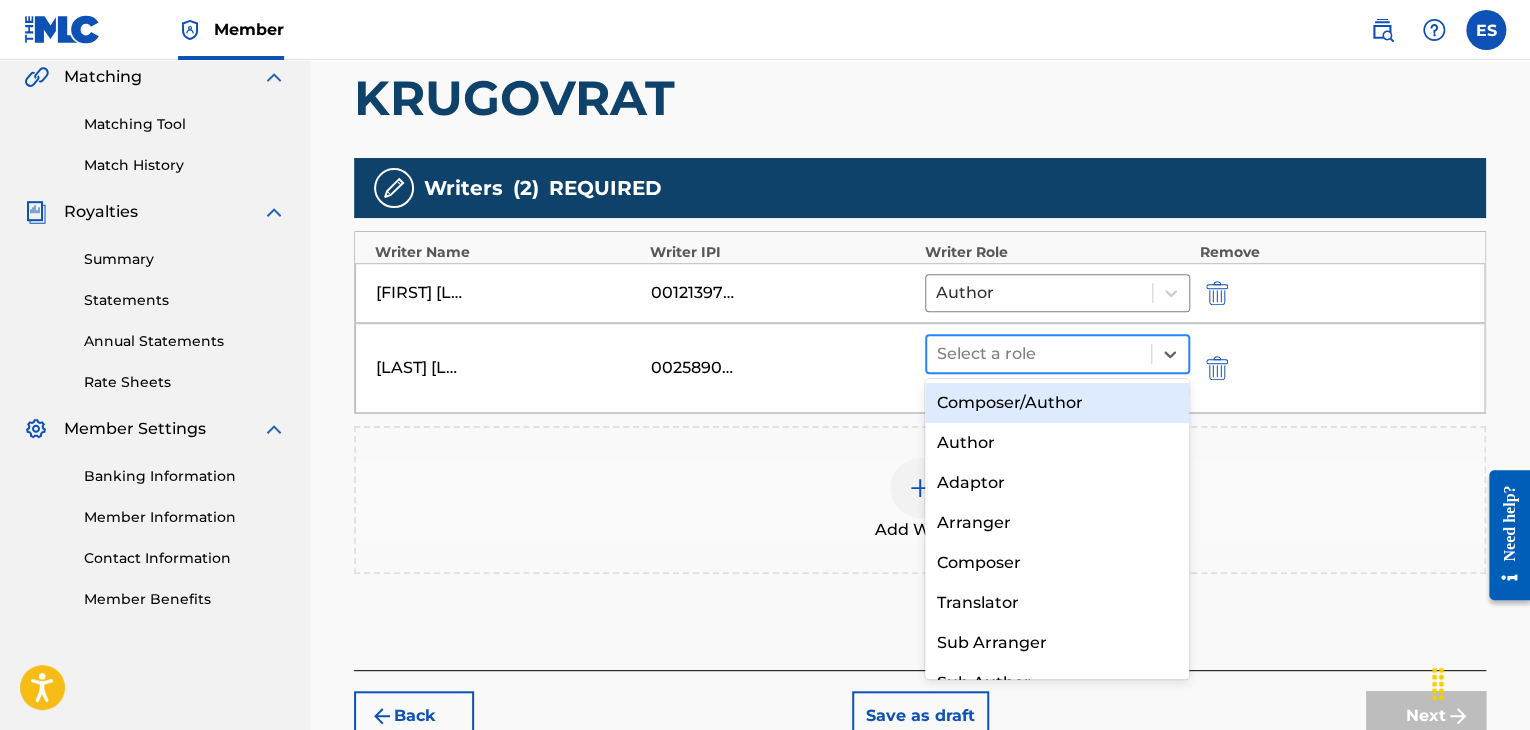 click at bounding box center [1039, 354] 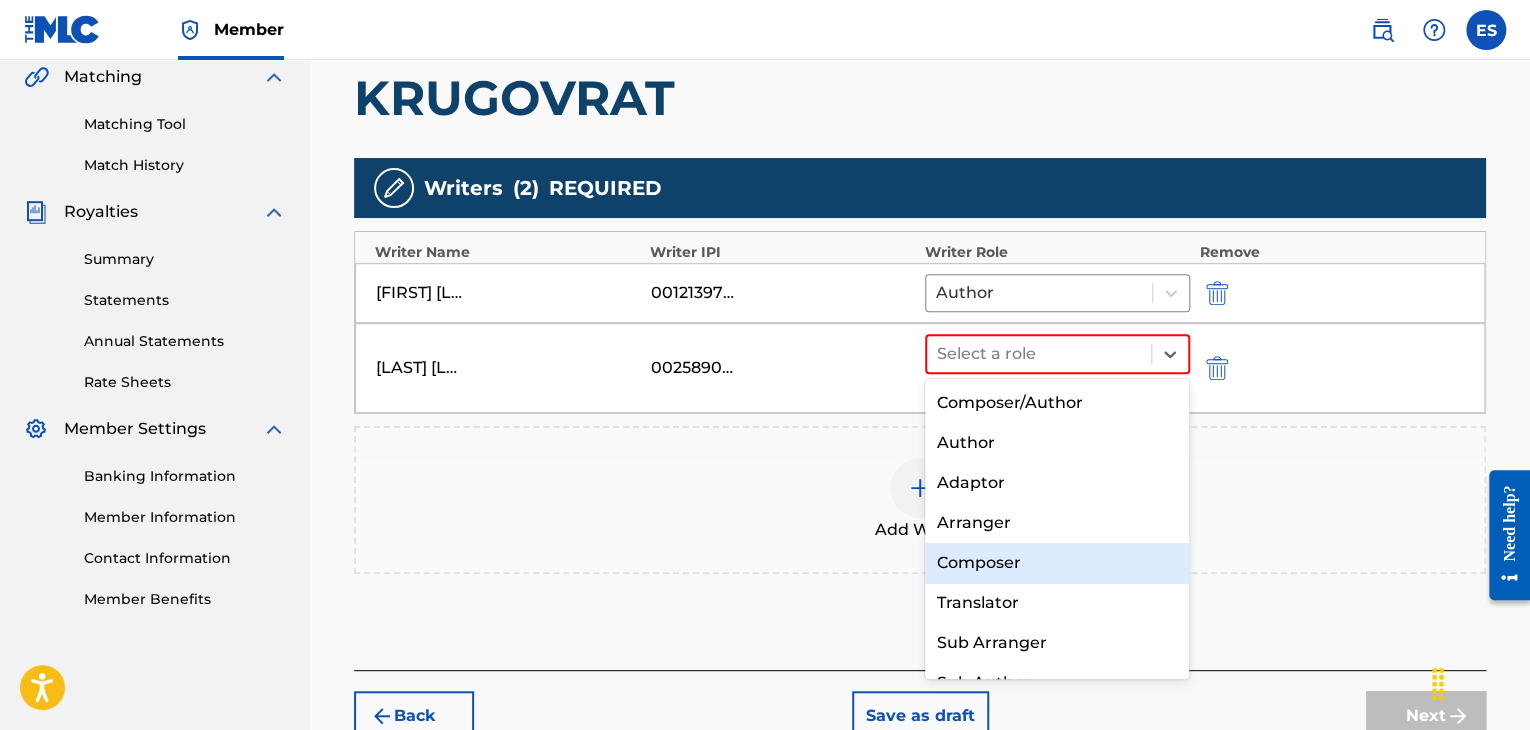 click on "Composer" at bounding box center [1057, 563] 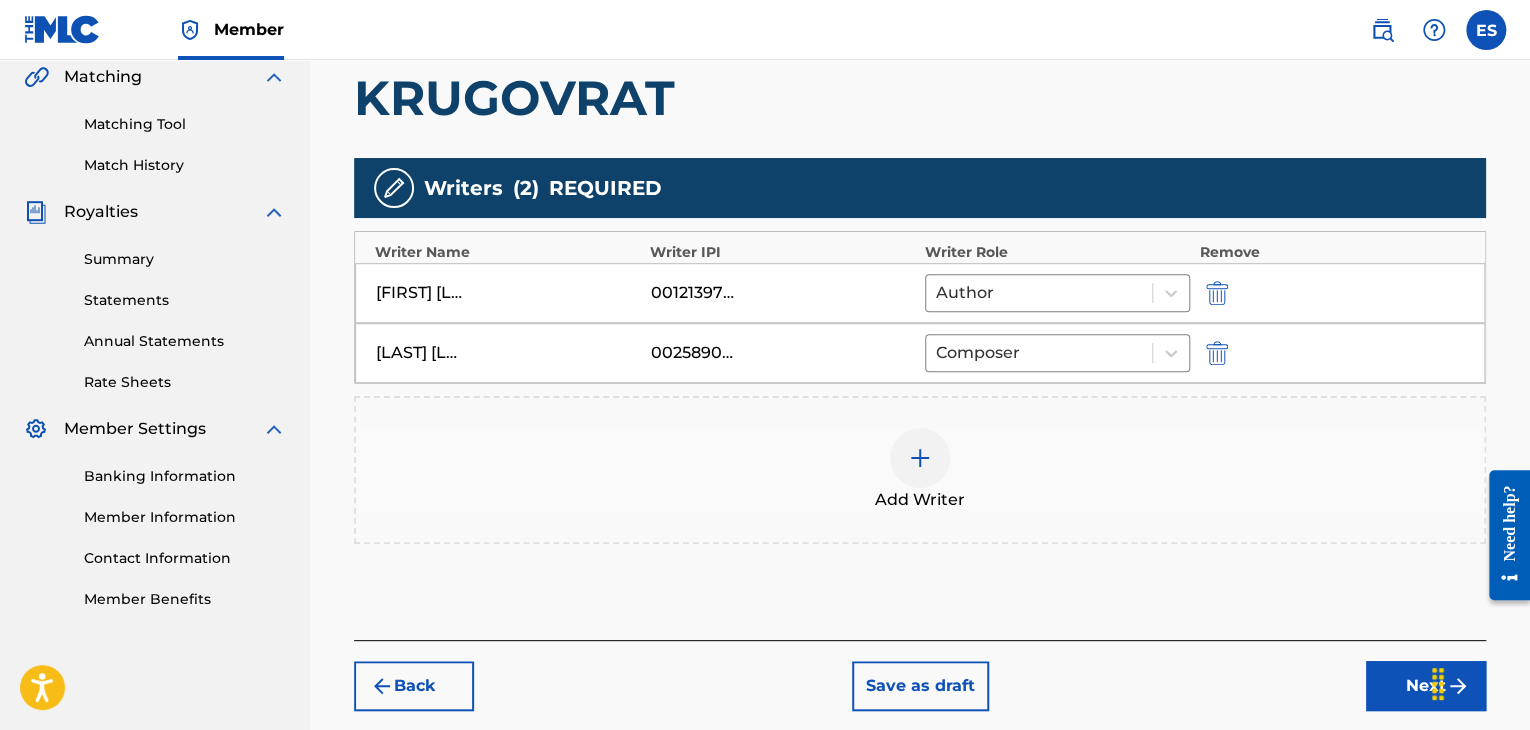 click at bounding box center [920, 458] 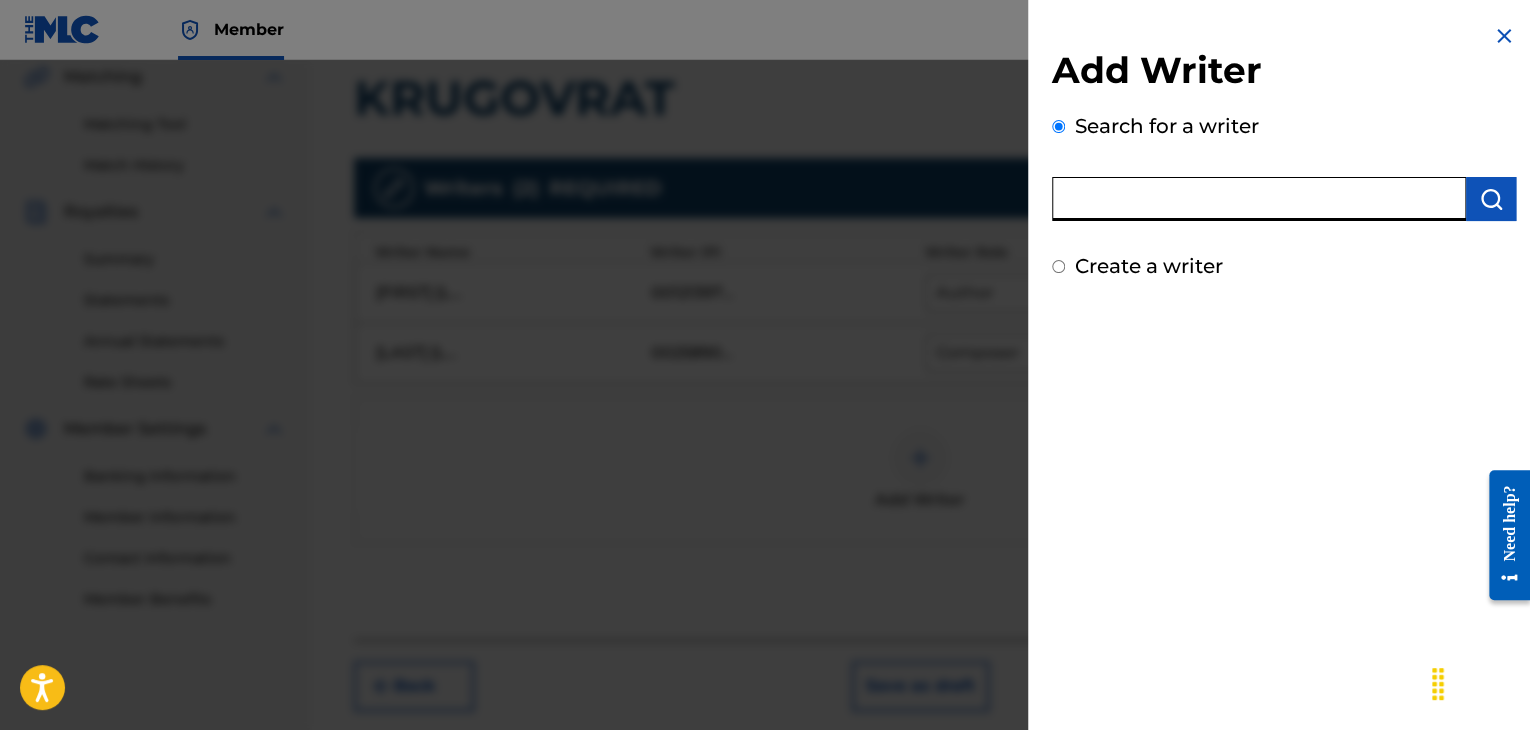 click at bounding box center (1259, 199) 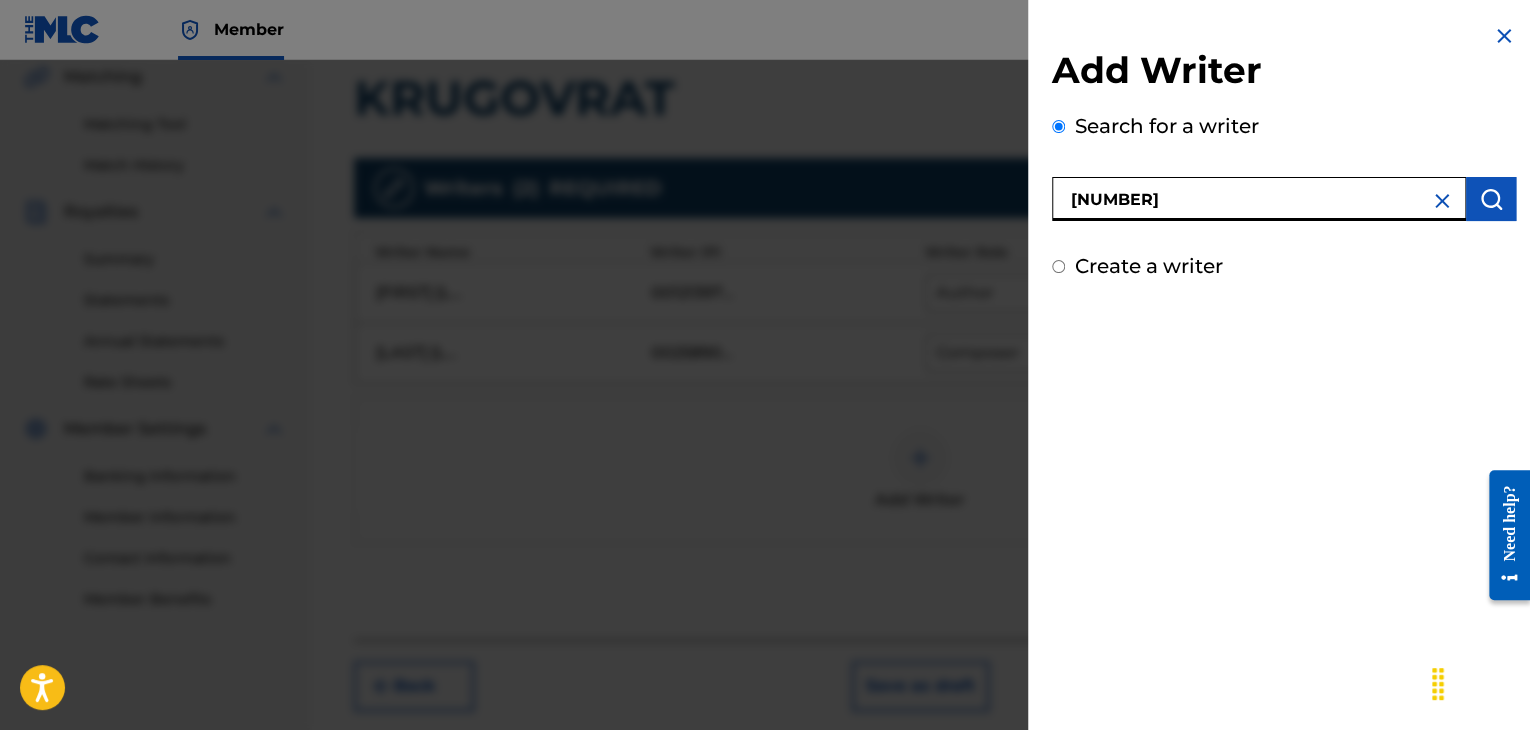 click on "[NUMBER]" at bounding box center (1259, 199) 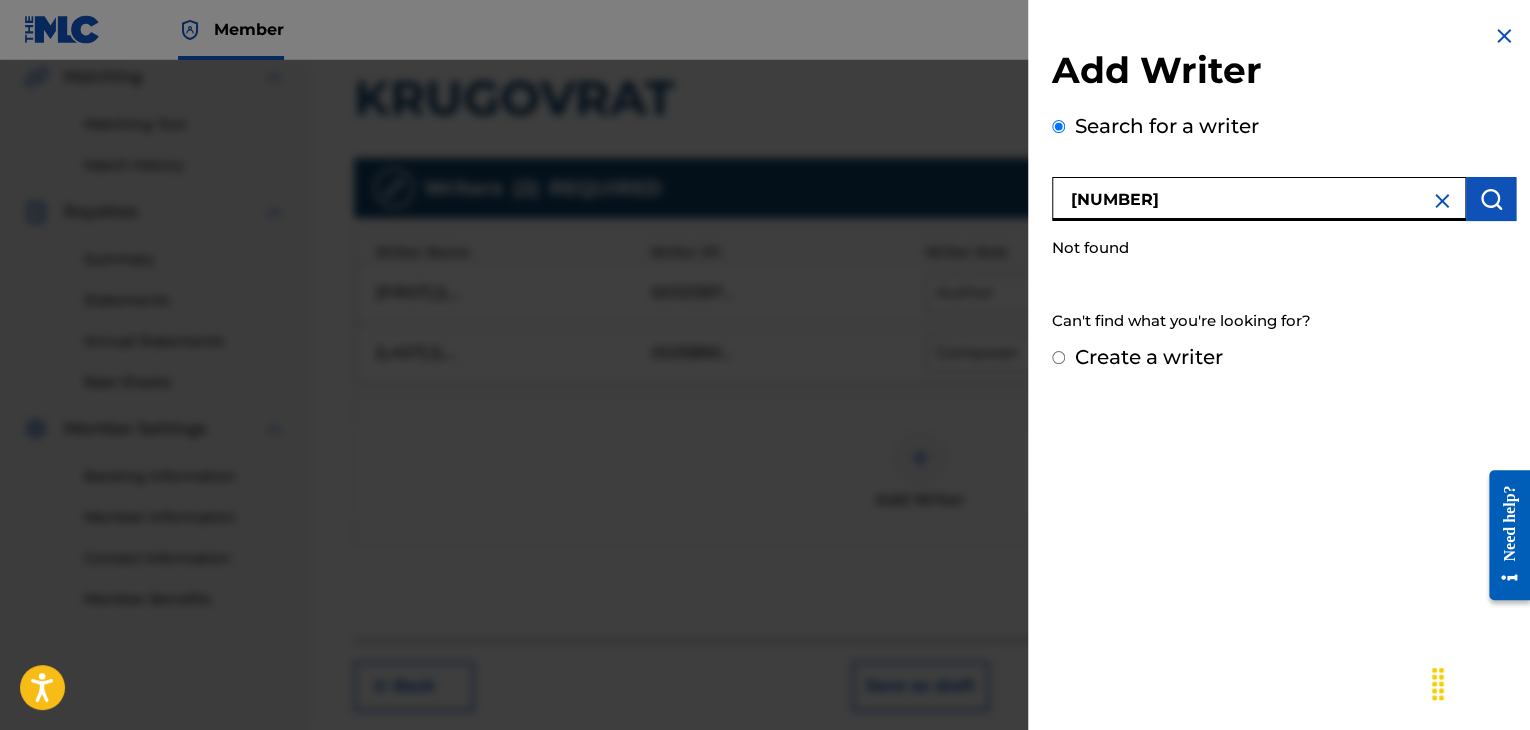 click on "[NUMBER]" at bounding box center (1259, 199) 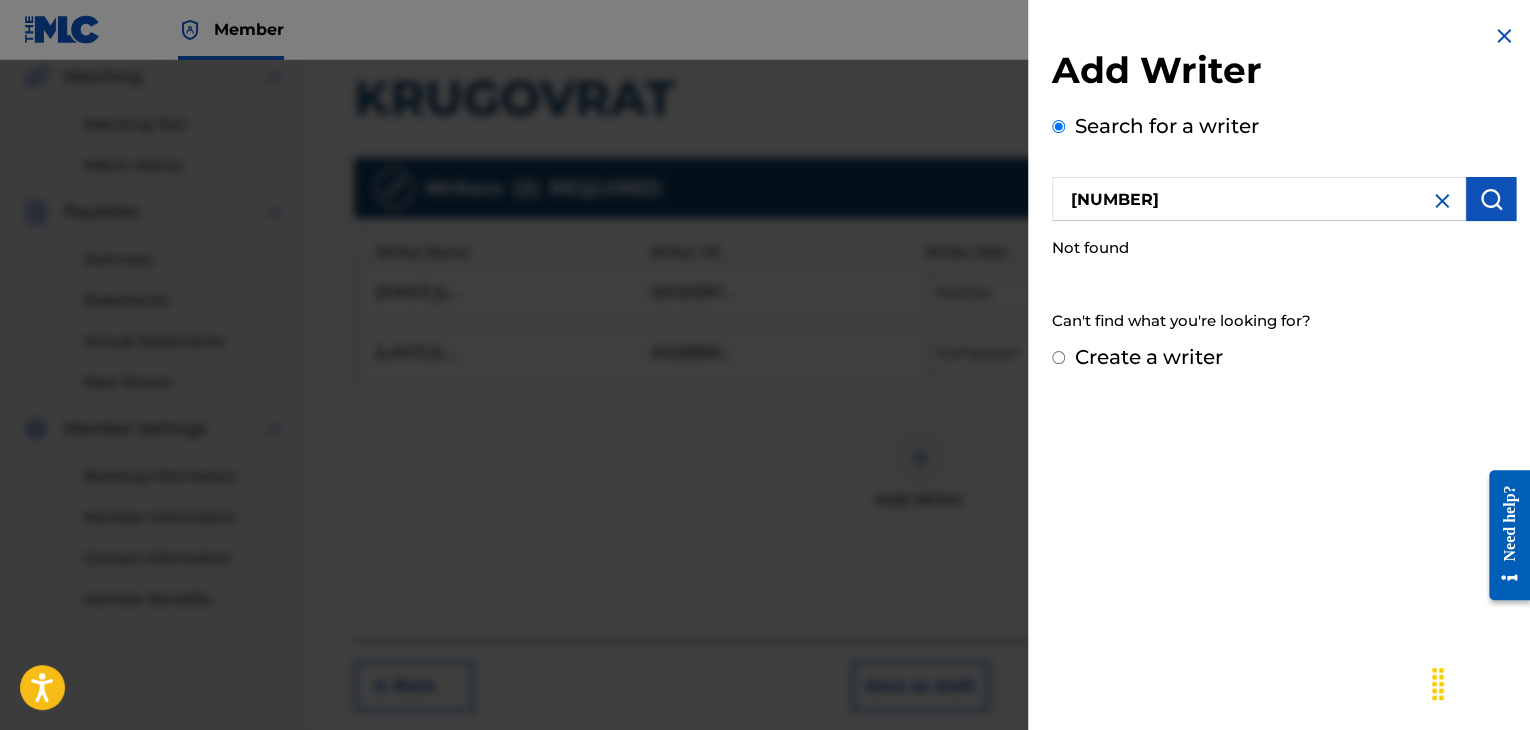 click at bounding box center [1491, 199] 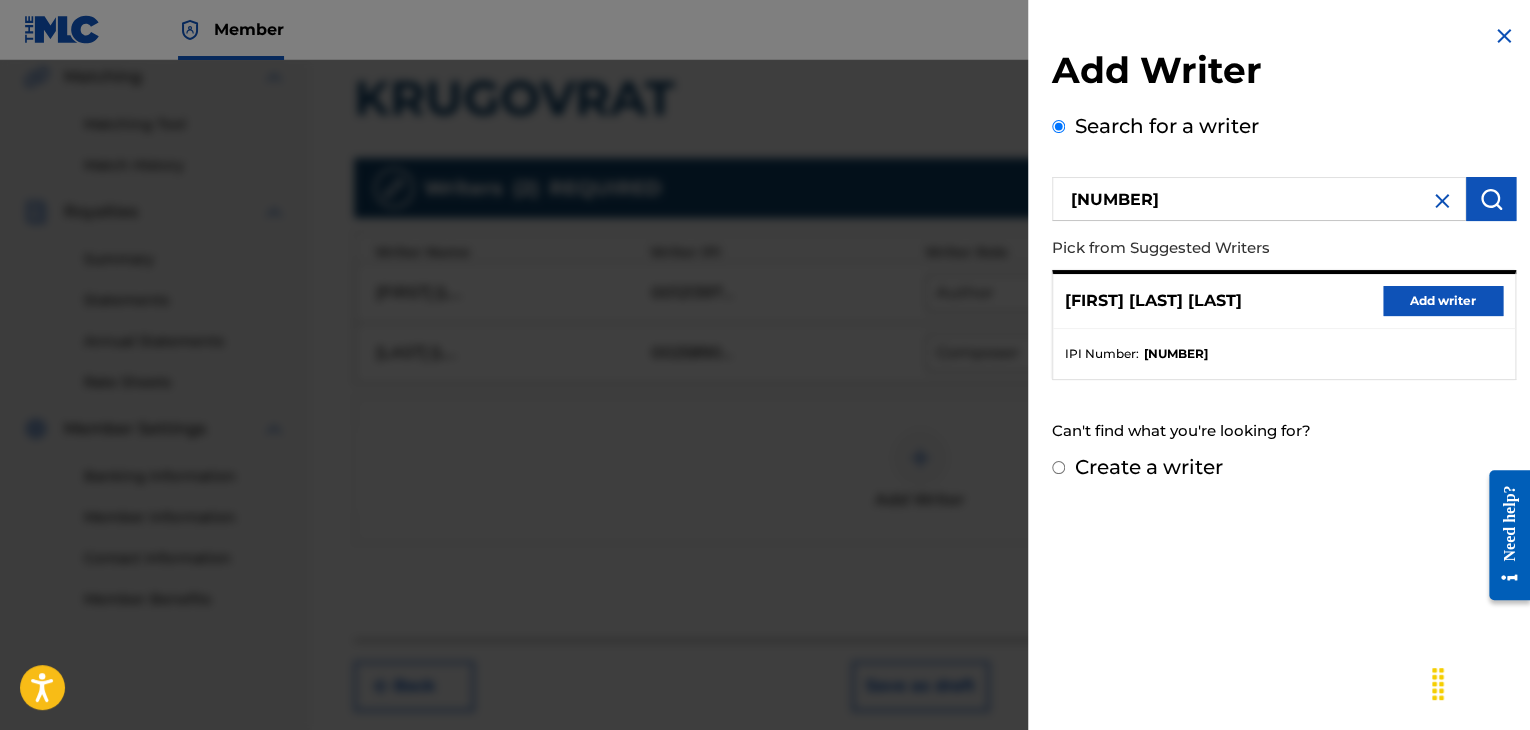 click on "Add writer" at bounding box center (1443, 301) 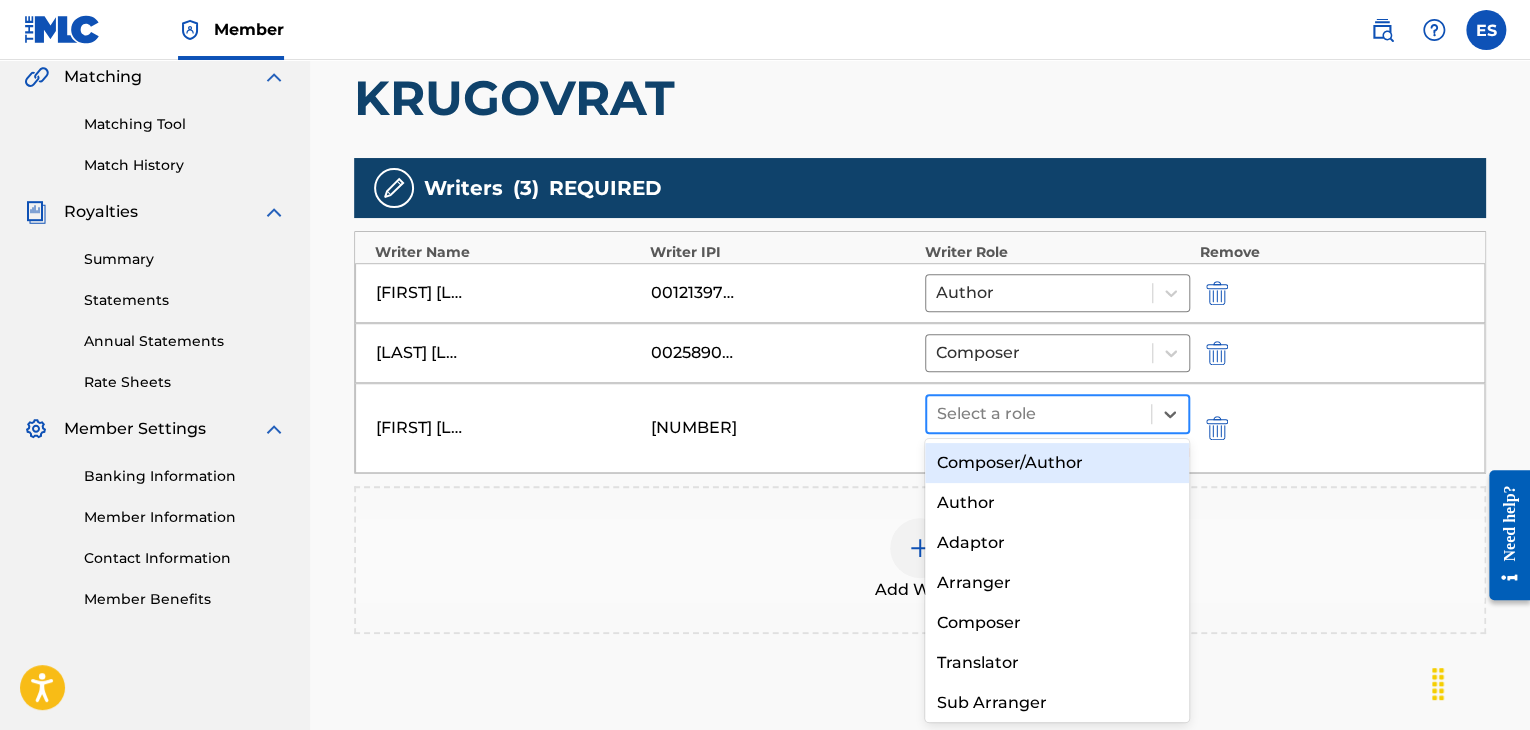 click at bounding box center [1039, 414] 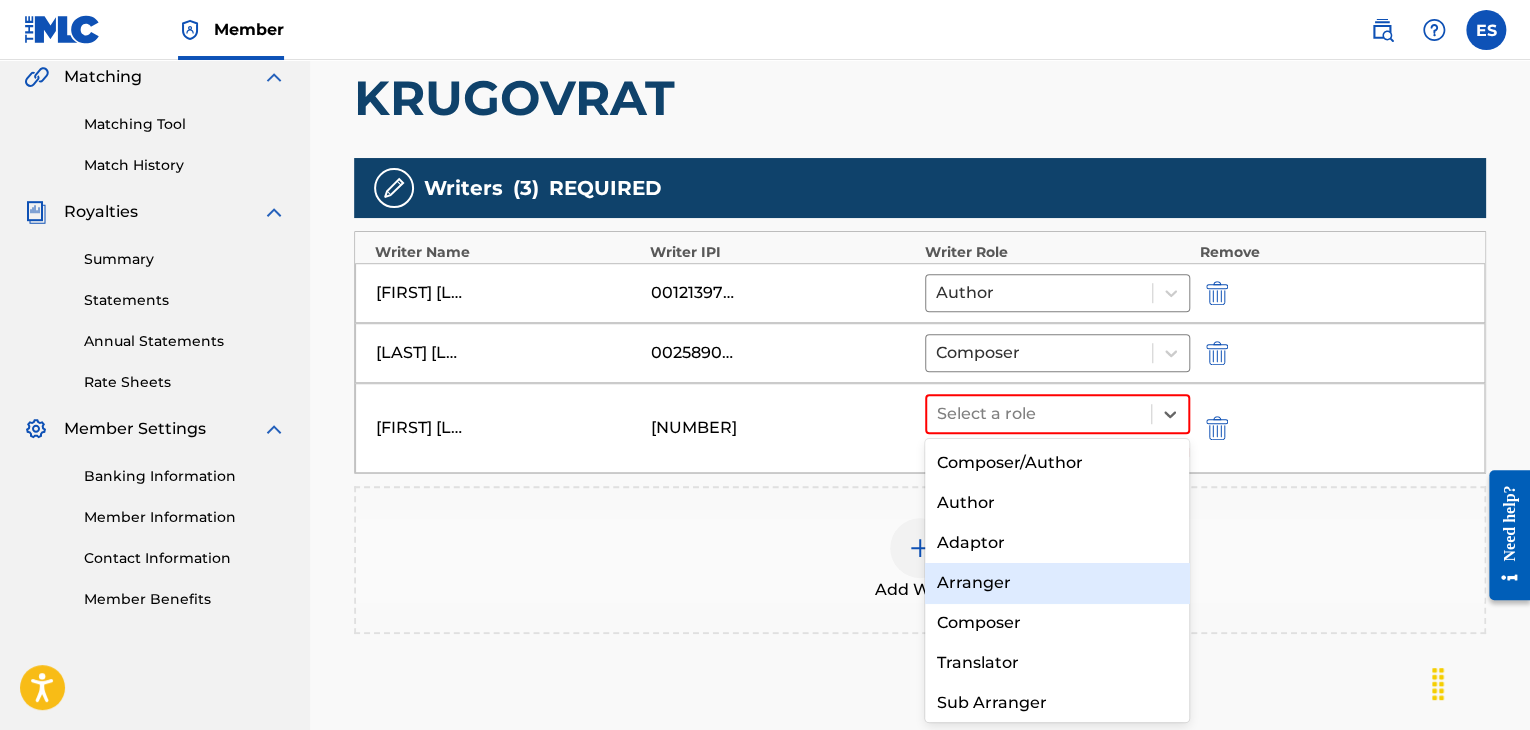 click on "Arranger" at bounding box center (1057, 583) 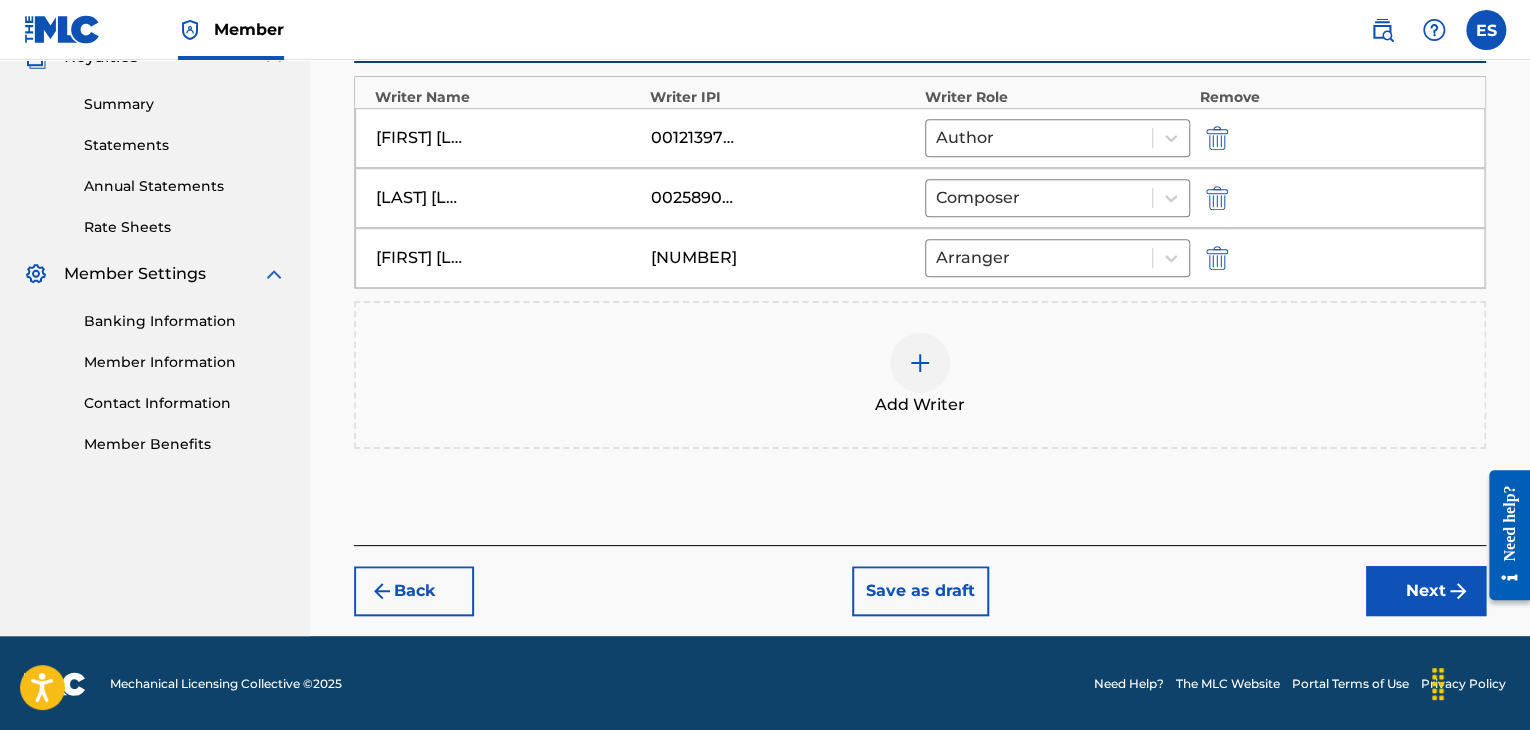 drag, startPoint x: 1394, startPoint y: 583, endPoint x: 1328, endPoint y: 552, distance: 72.91776 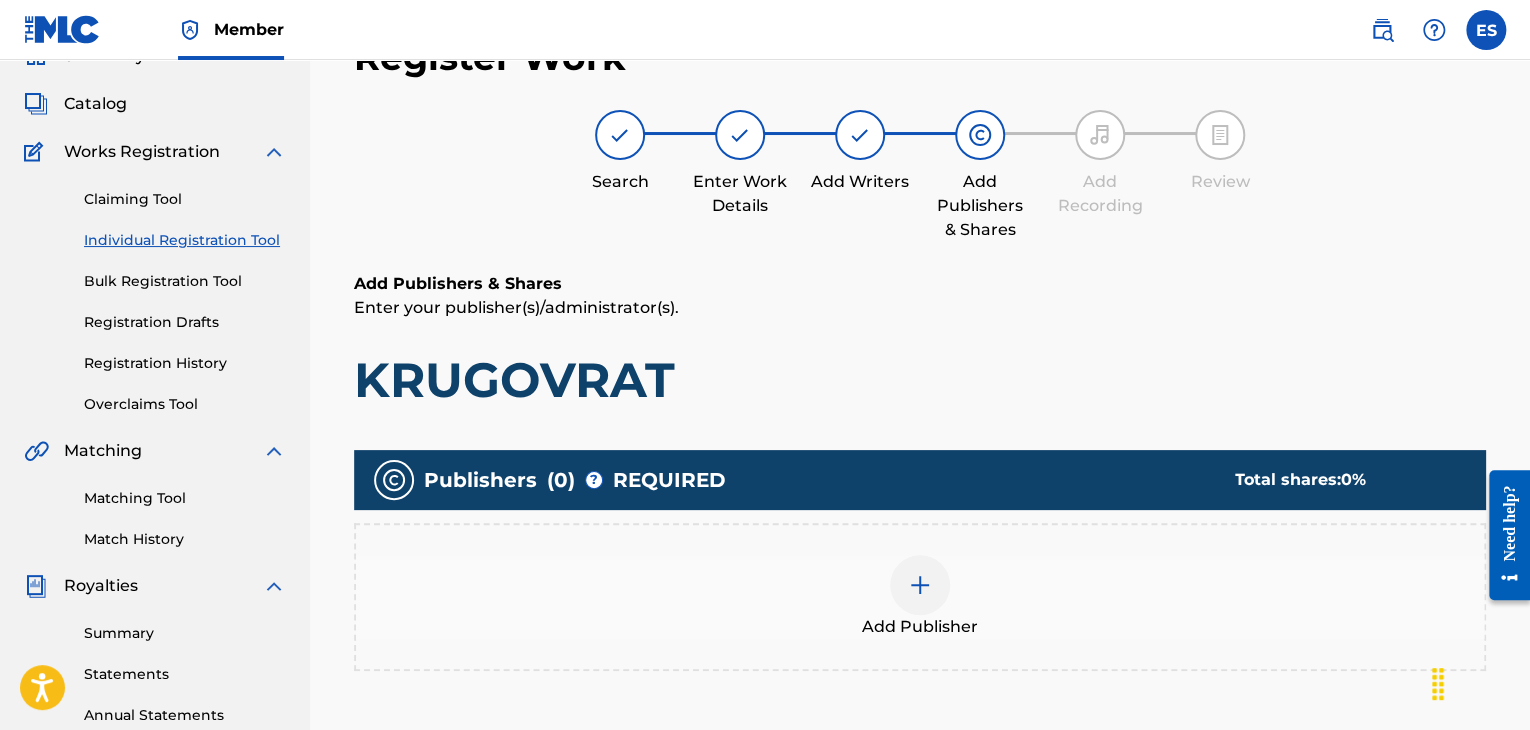 scroll, scrollTop: 469, scrollLeft: 0, axis: vertical 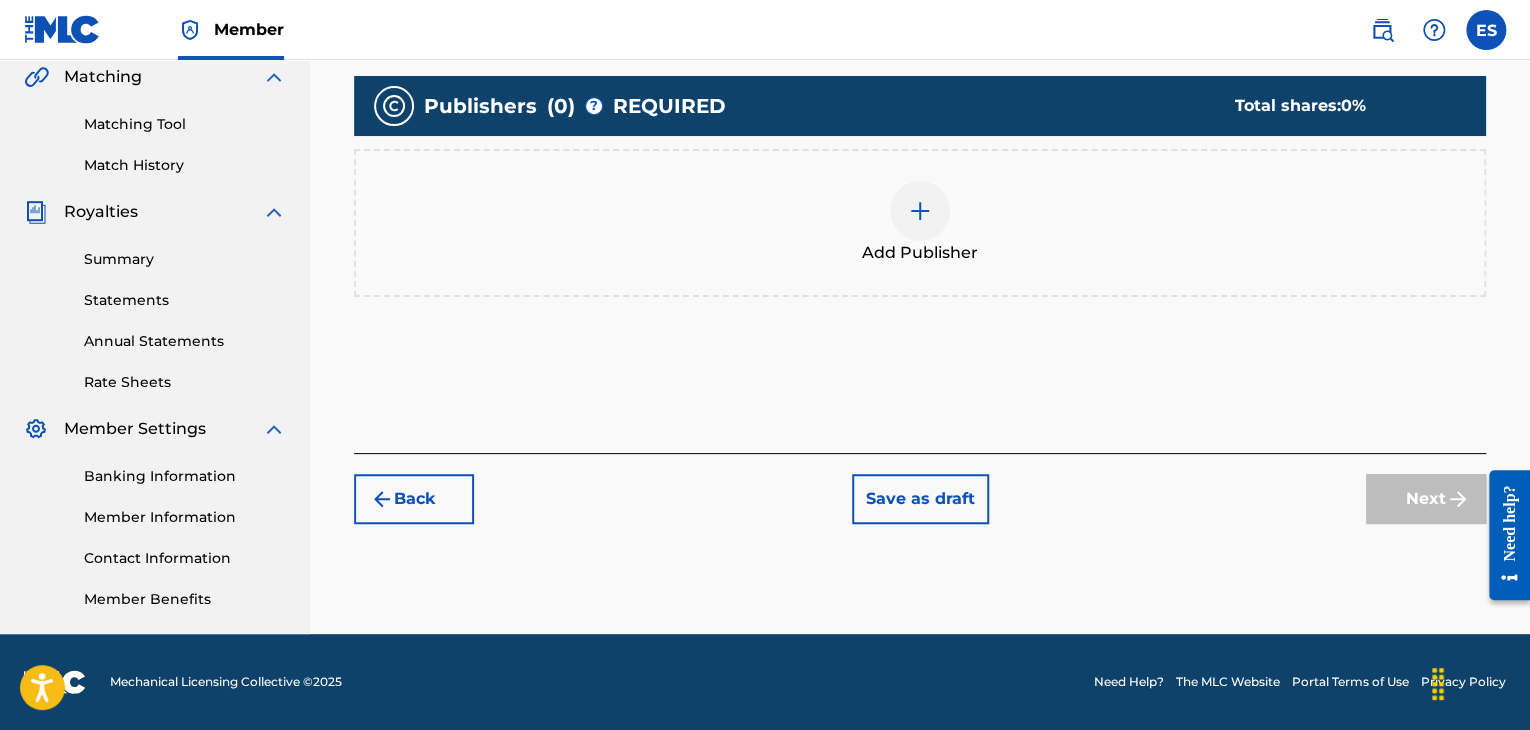 click at bounding box center [920, 211] 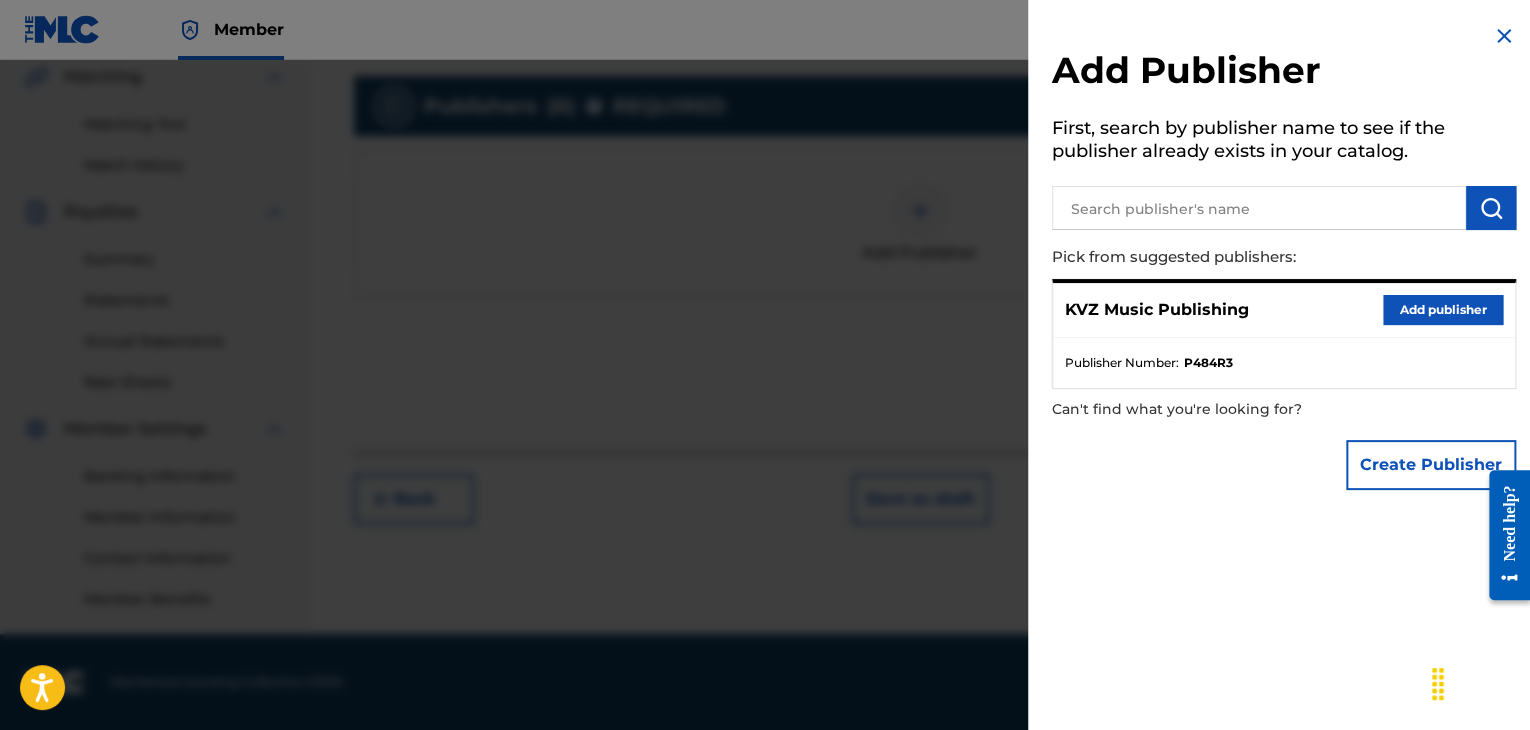 click on "[BRAND] Publishing Add publisher" at bounding box center [1284, 310] 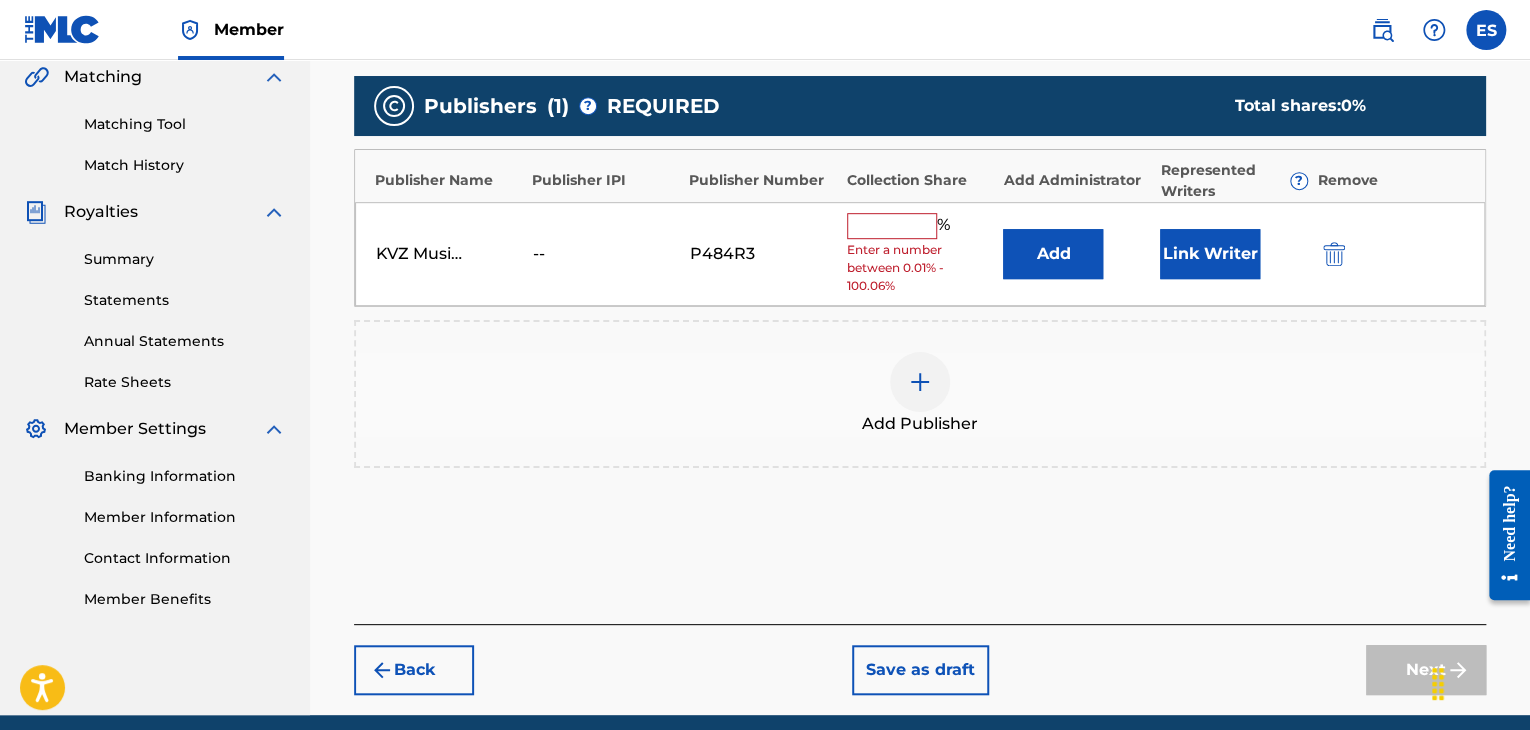 drag, startPoint x: 888, startPoint y: 238, endPoint x: 889, endPoint y: 223, distance: 15.033297 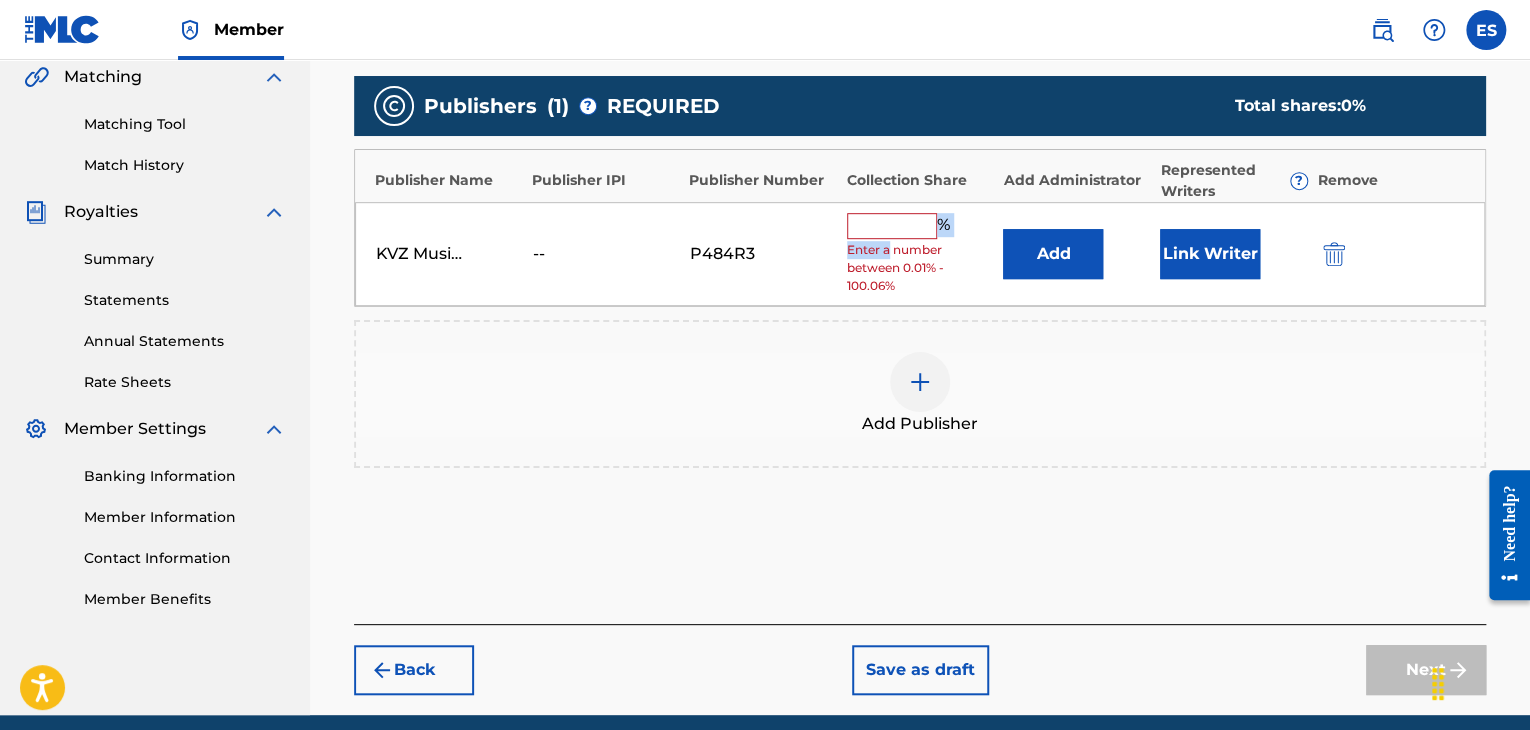 click at bounding box center (892, 226) 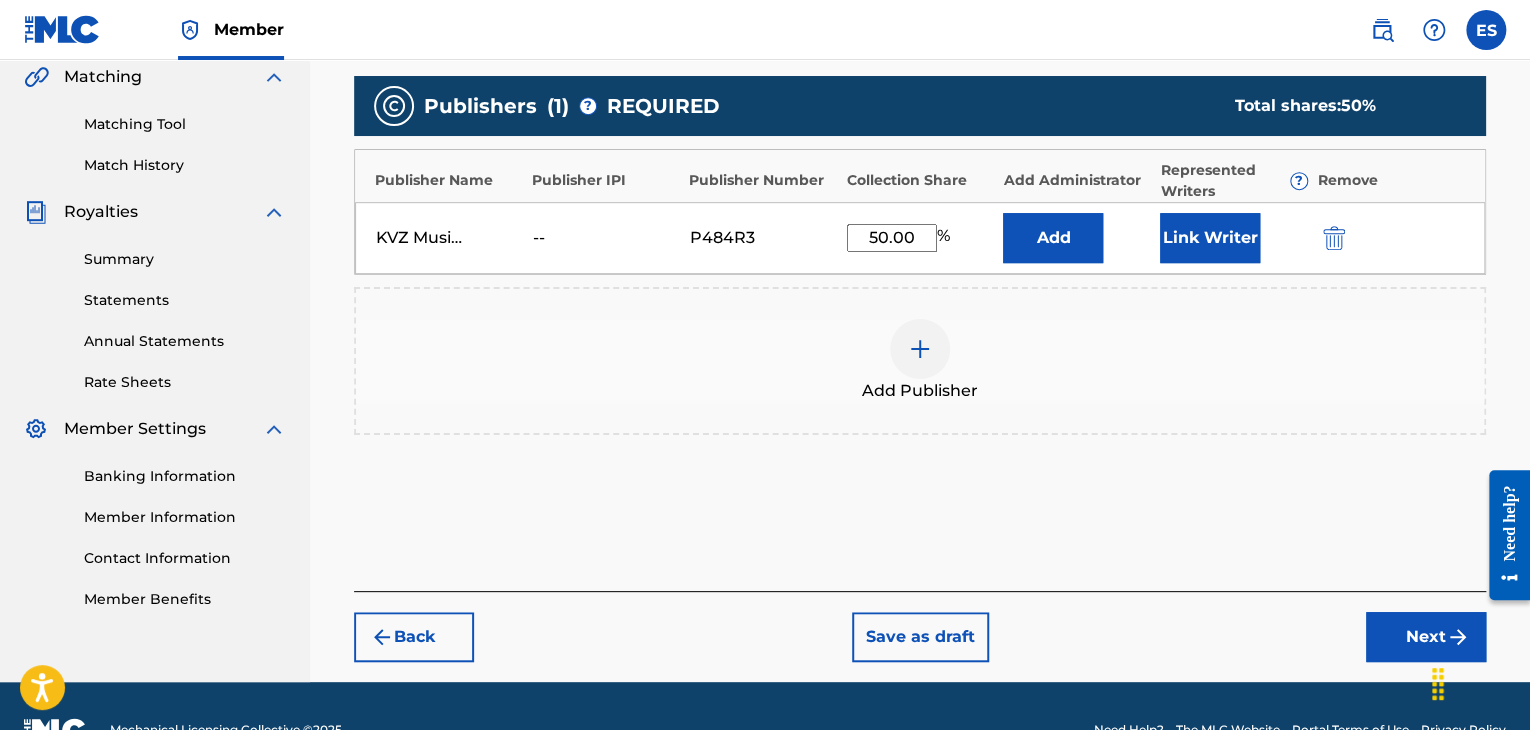 click on "Next" at bounding box center [1426, 637] 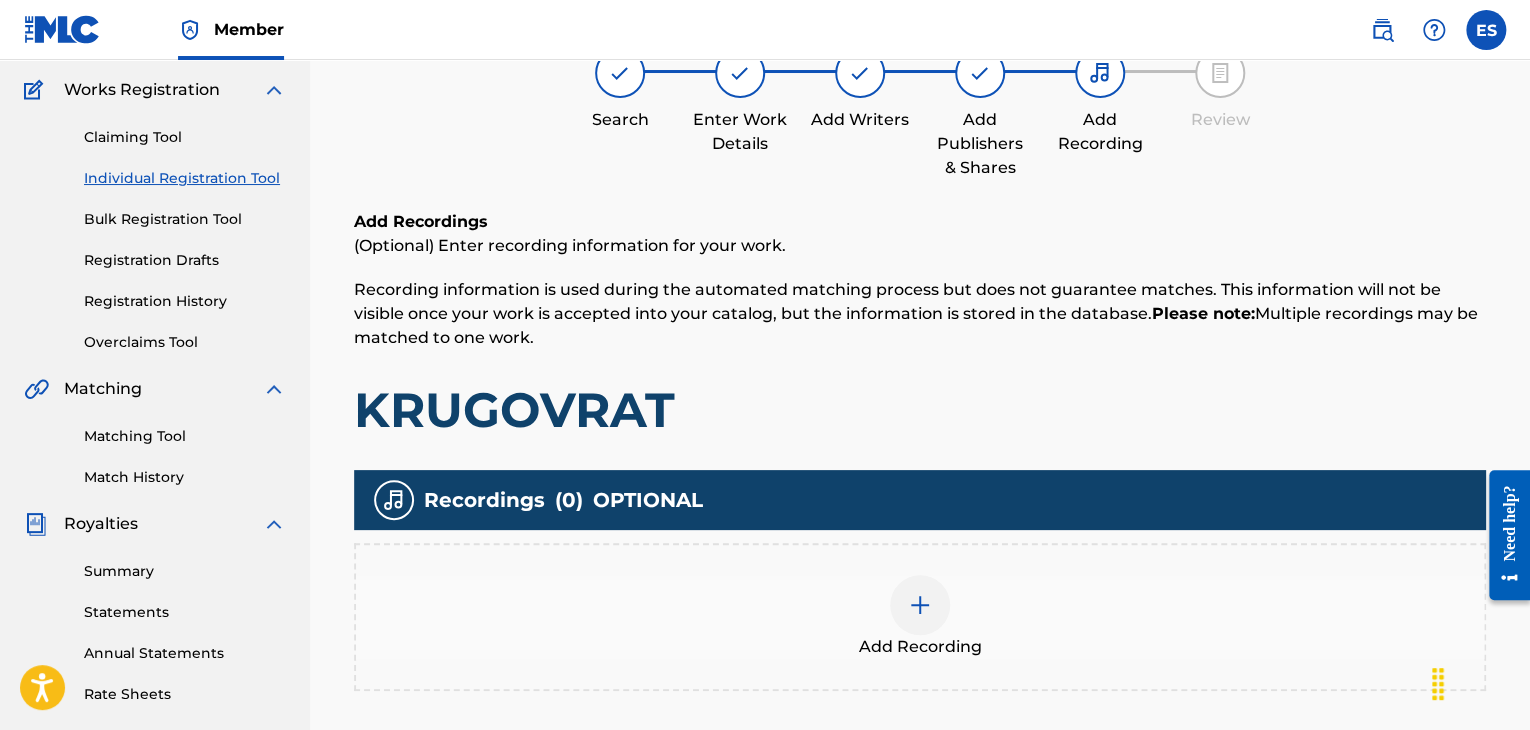 scroll, scrollTop: 290, scrollLeft: 0, axis: vertical 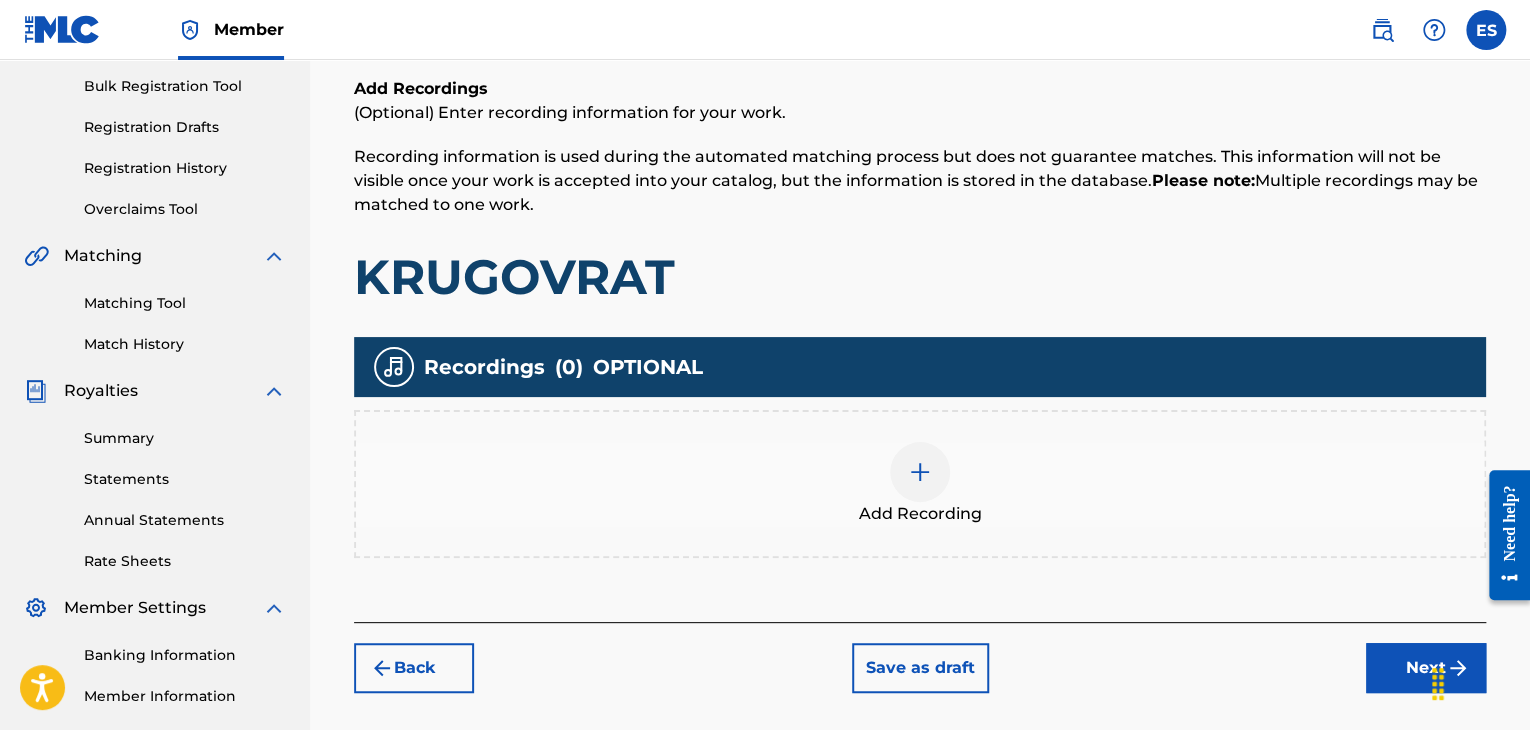 click at bounding box center [920, 472] 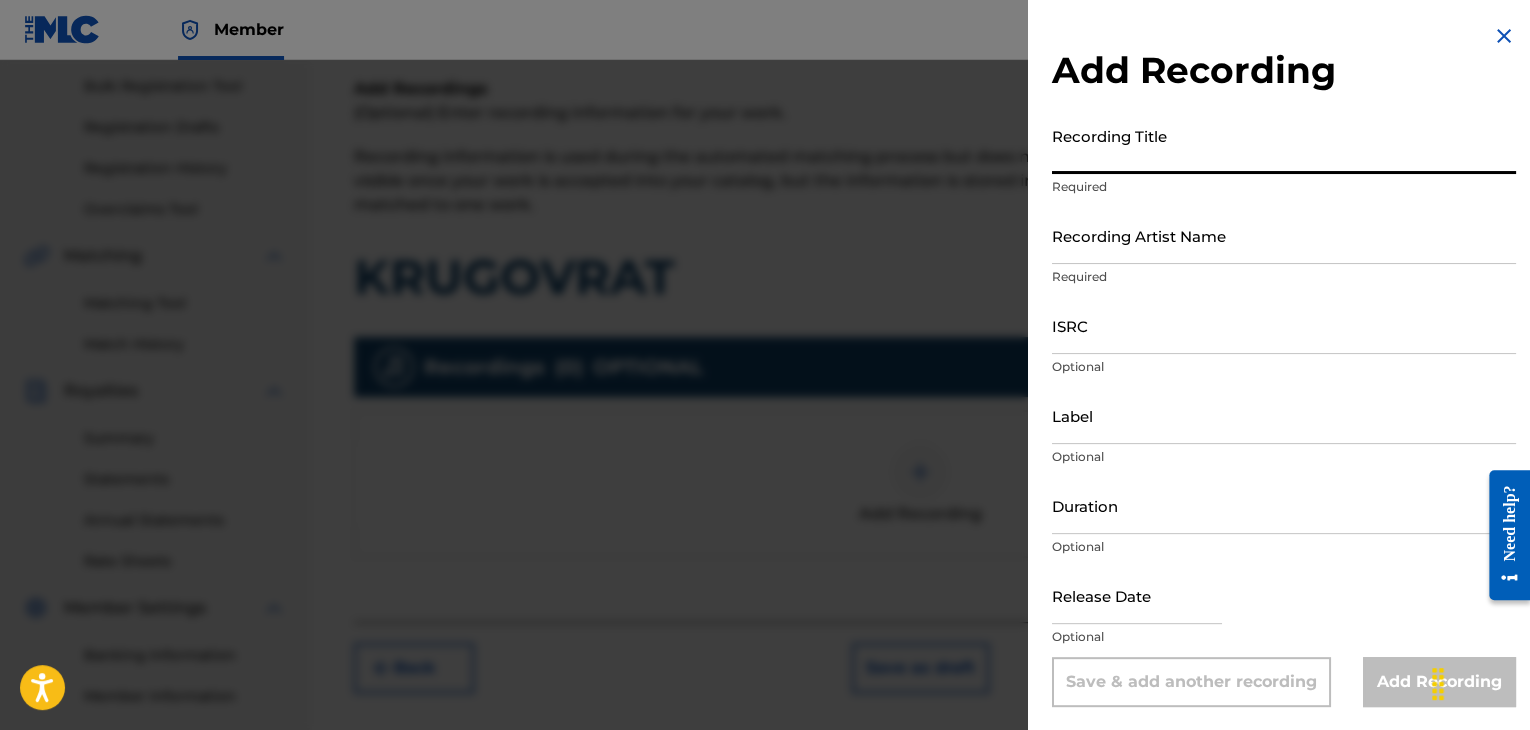 click on "Recording Title" at bounding box center [1284, 145] 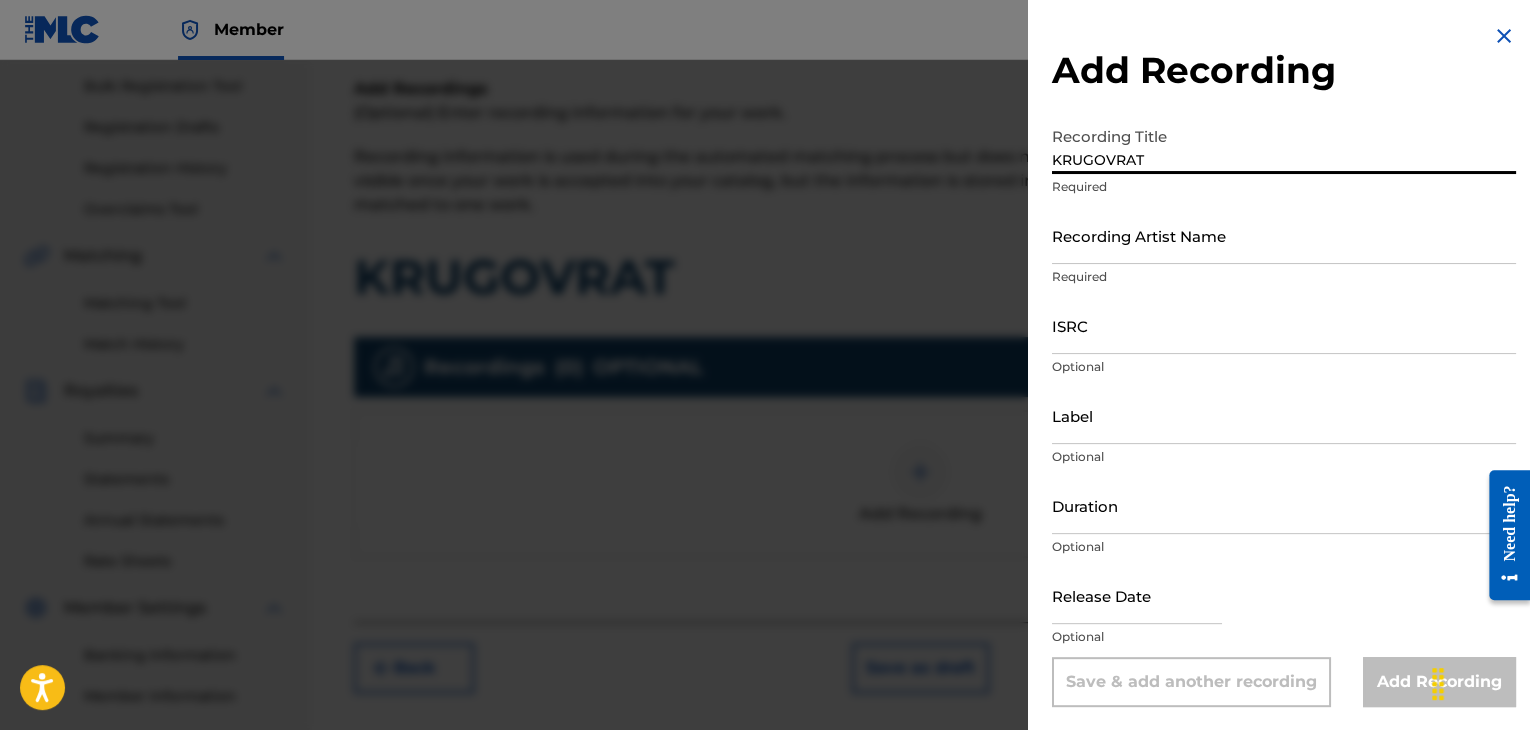 click on "Recording Artist Name" at bounding box center [1284, 235] 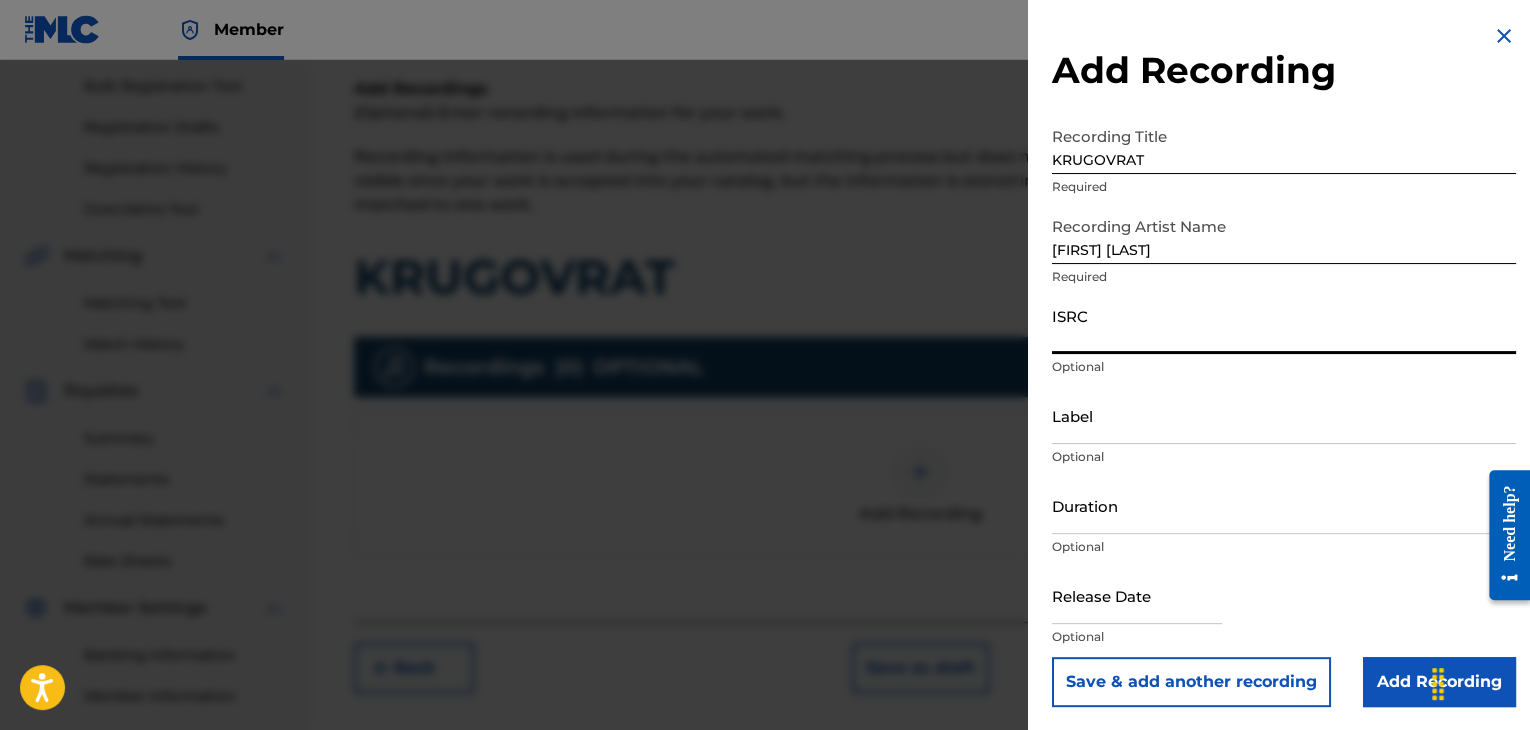 click on "ISRC" at bounding box center (1284, 325) 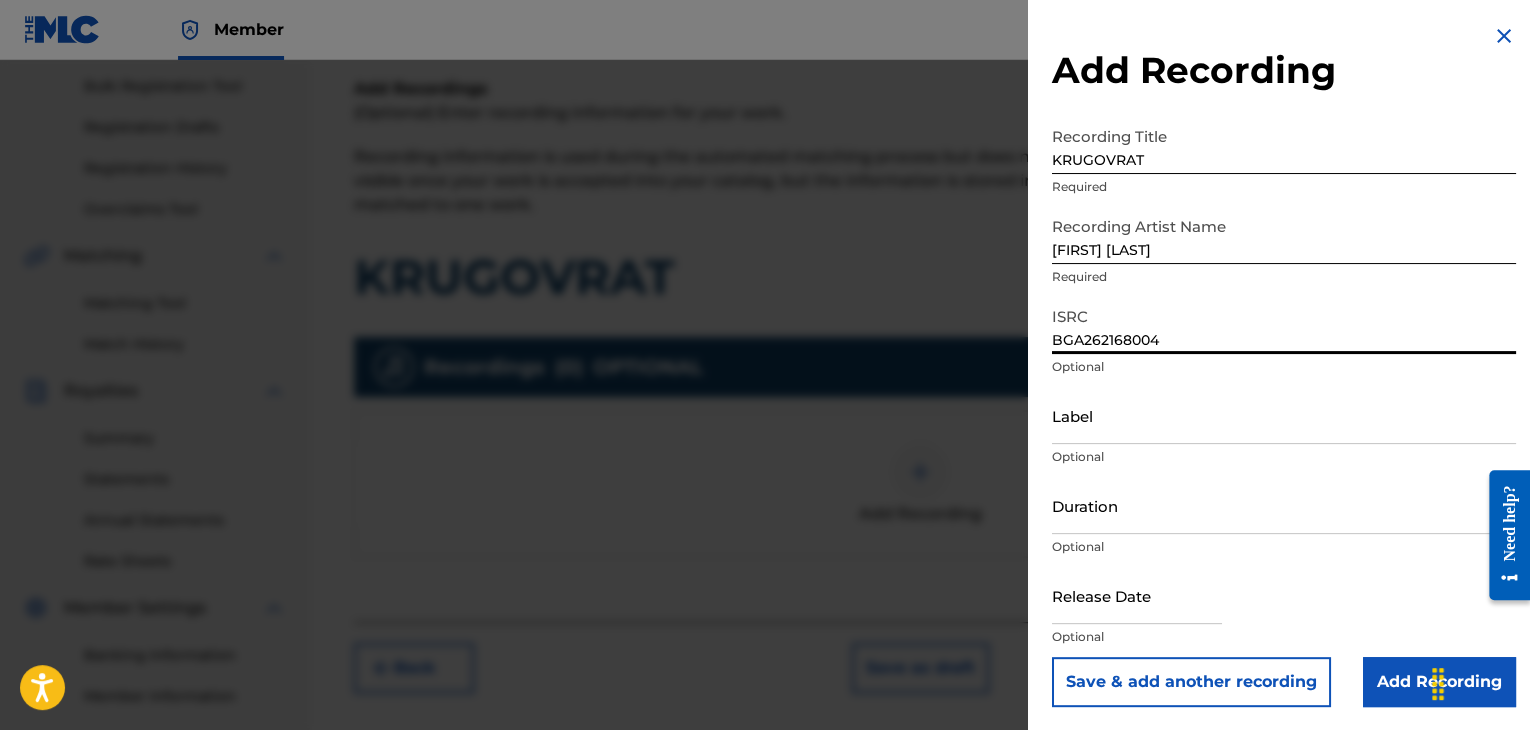 drag, startPoint x: 1108, startPoint y: 410, endPoint x: 1132, endPoint y: 485, distance: 78.74643 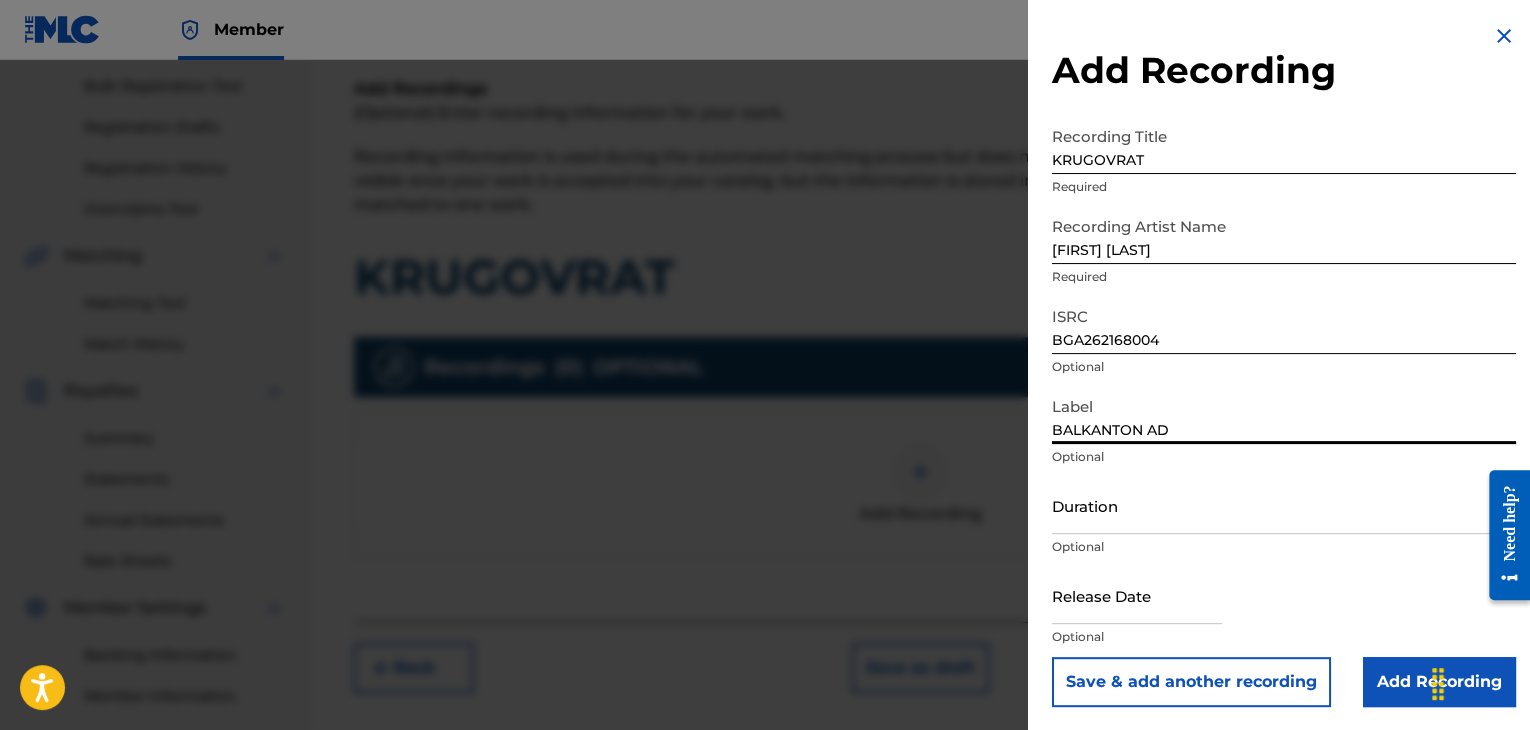 click on "[FIRST] [LAST]" at bounding box center [1284, 235] 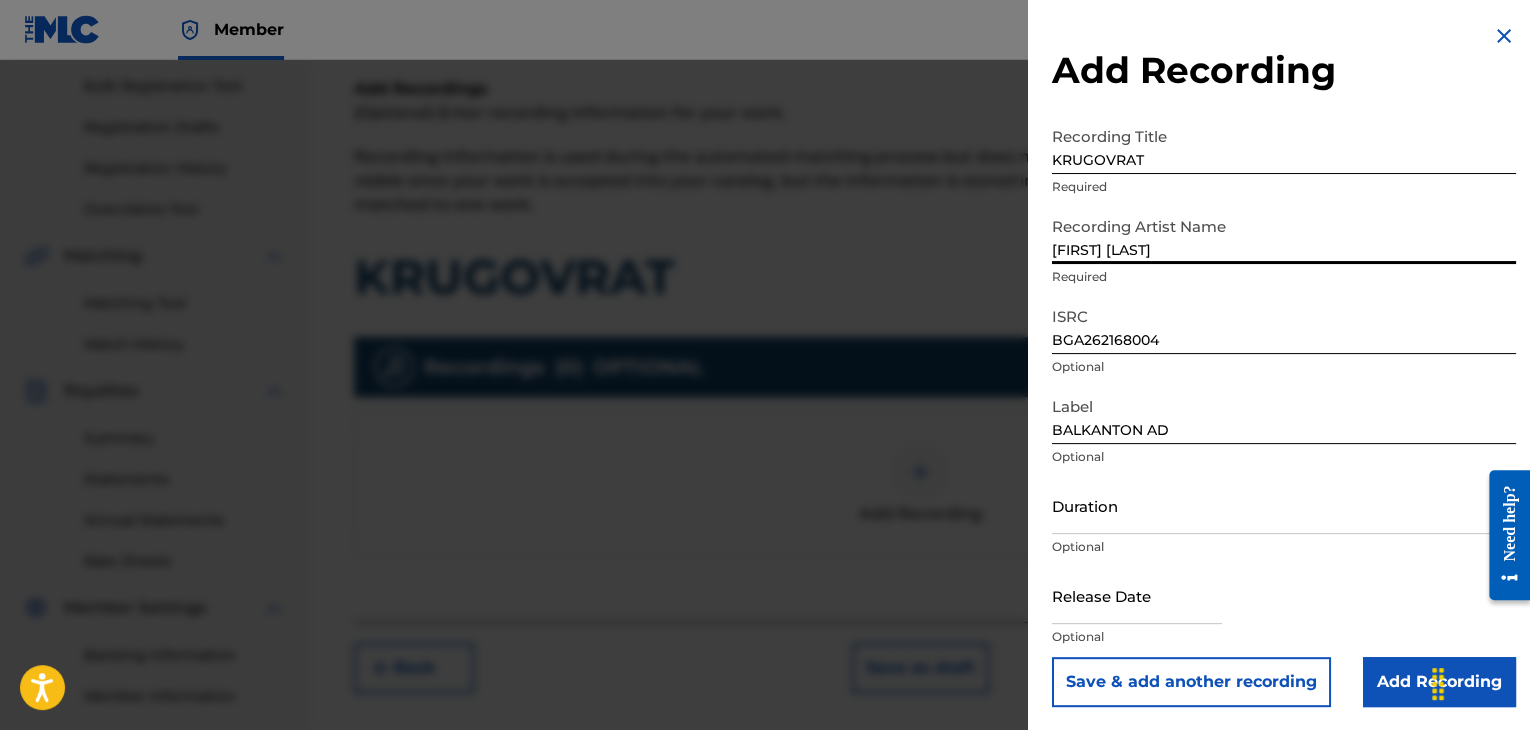 click on "Duration" at bounding box center (1284, 505) 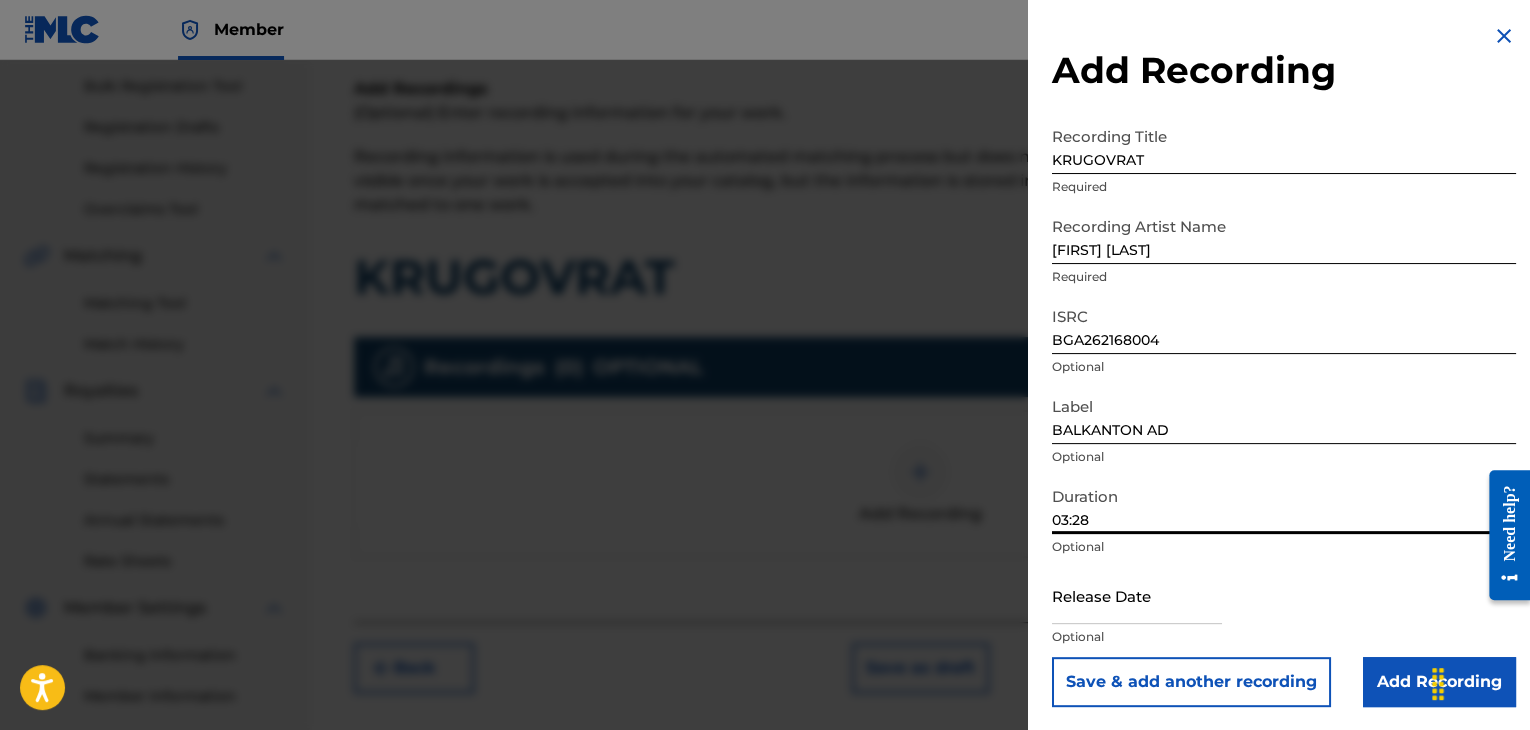 scroll, scrollTop: 1, scrollLeft: 0, axis: vertical 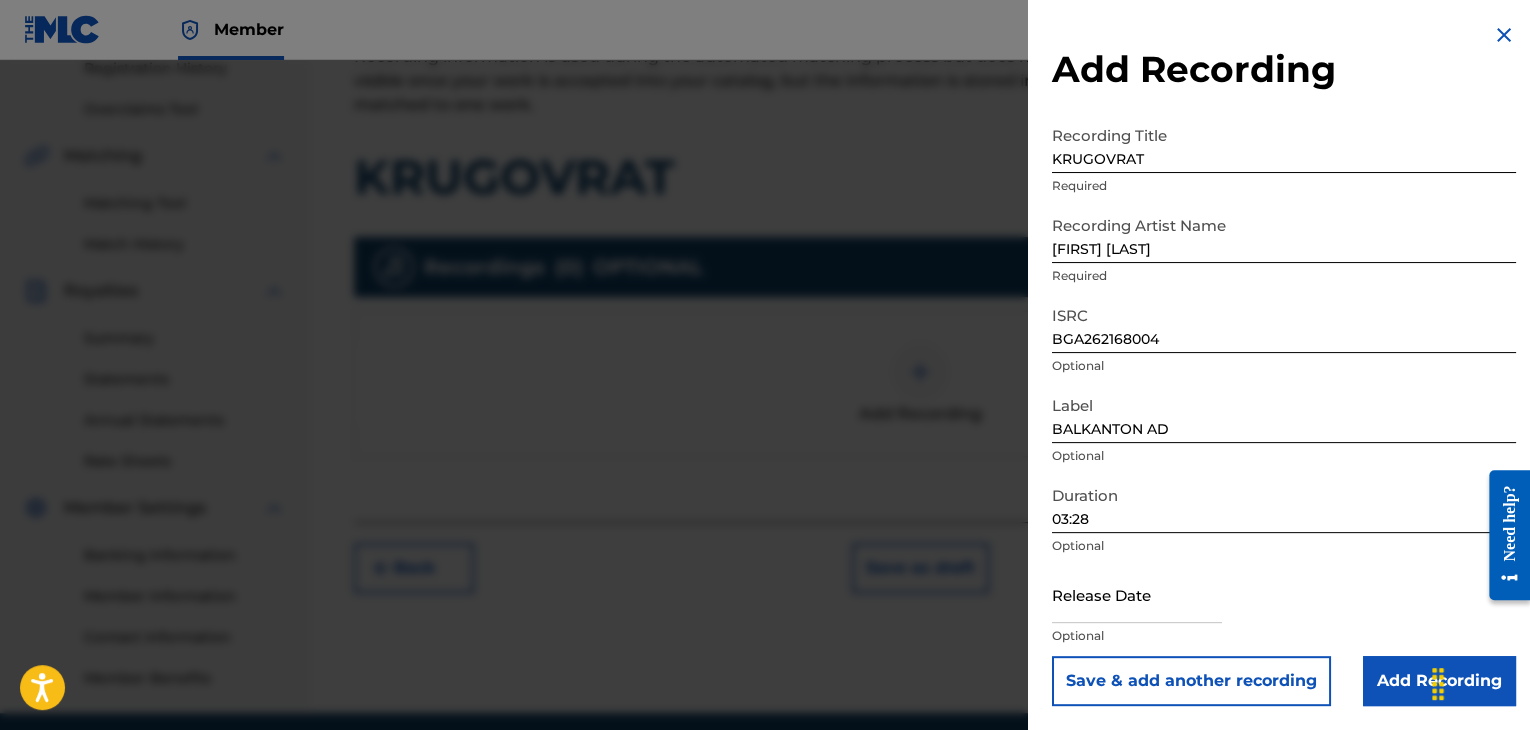 click on "Add Recording" at bounding box center [1439, 681] 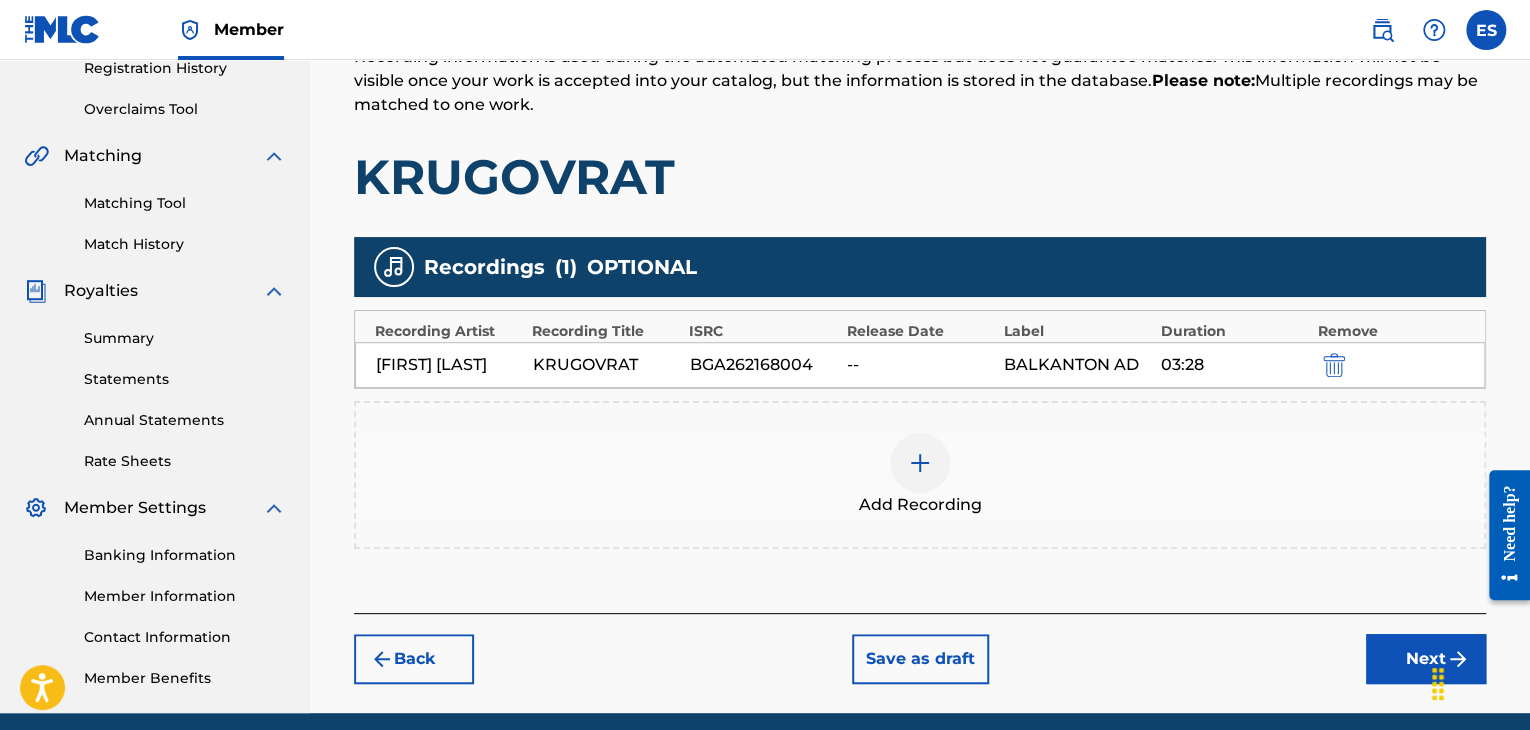 click on "Next" at bounding box center [1426, 659] 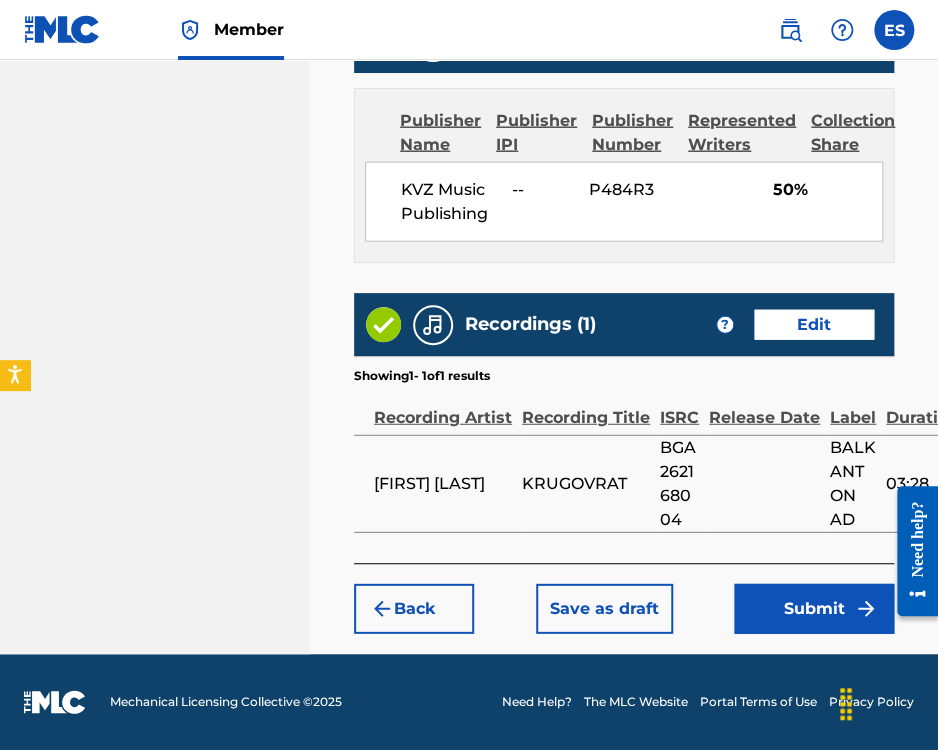 scroll, scrollTop: 1470, scrollLeft: 0, axis: vertical 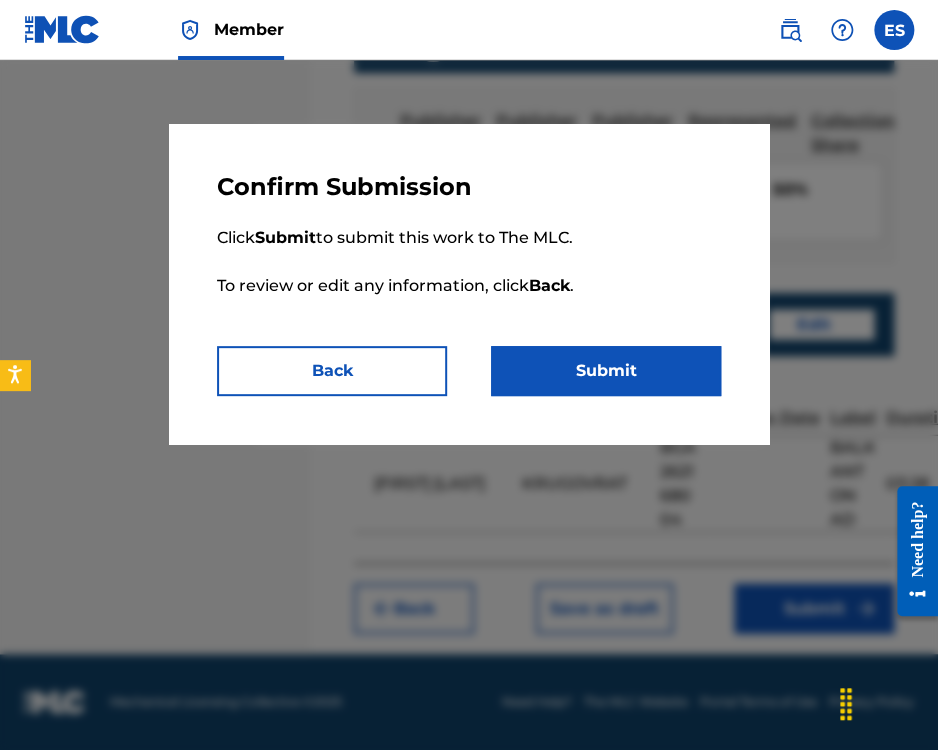 click on "Submit" at bounding box center [606, 371] 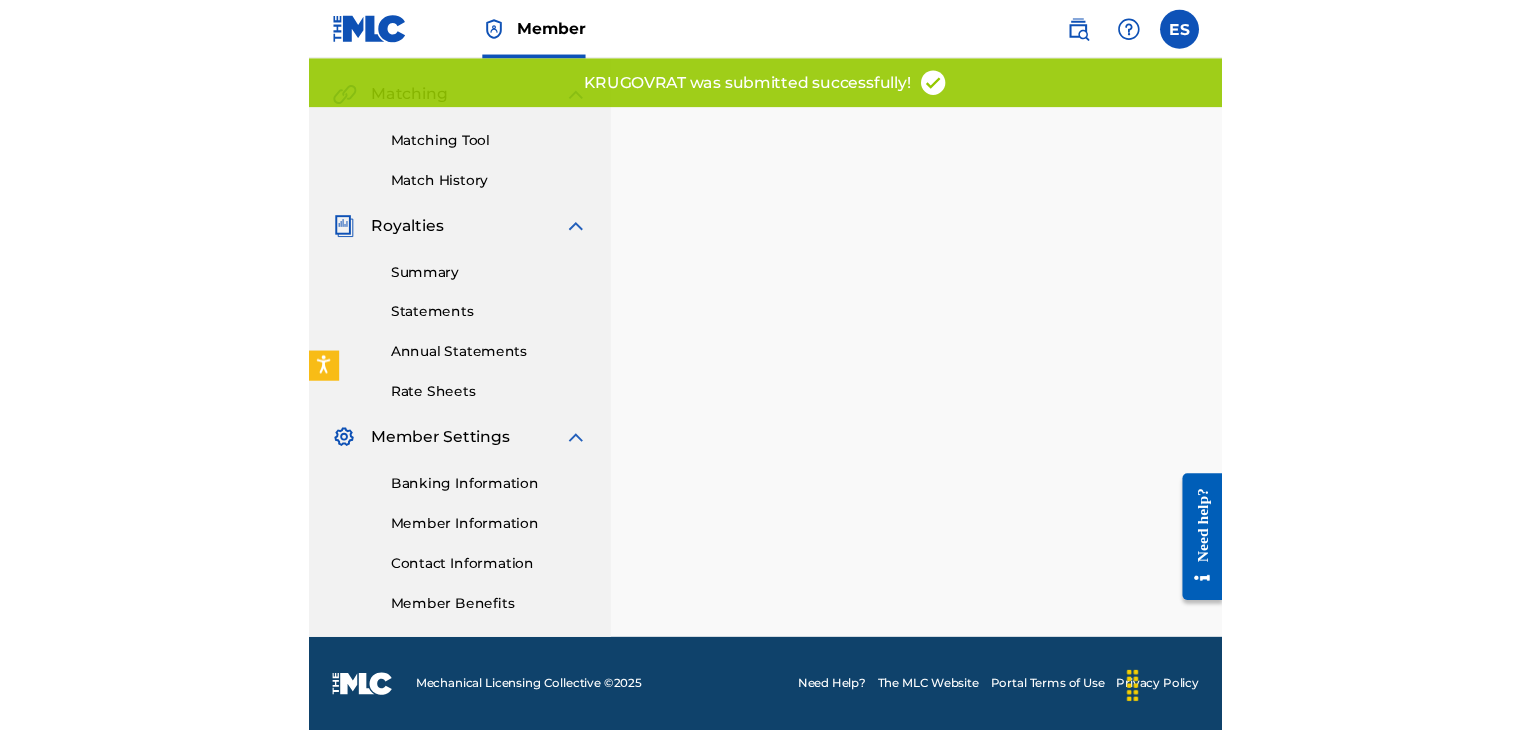 scroll, scrollTop: 0, scrollLeft: 0, axis: both 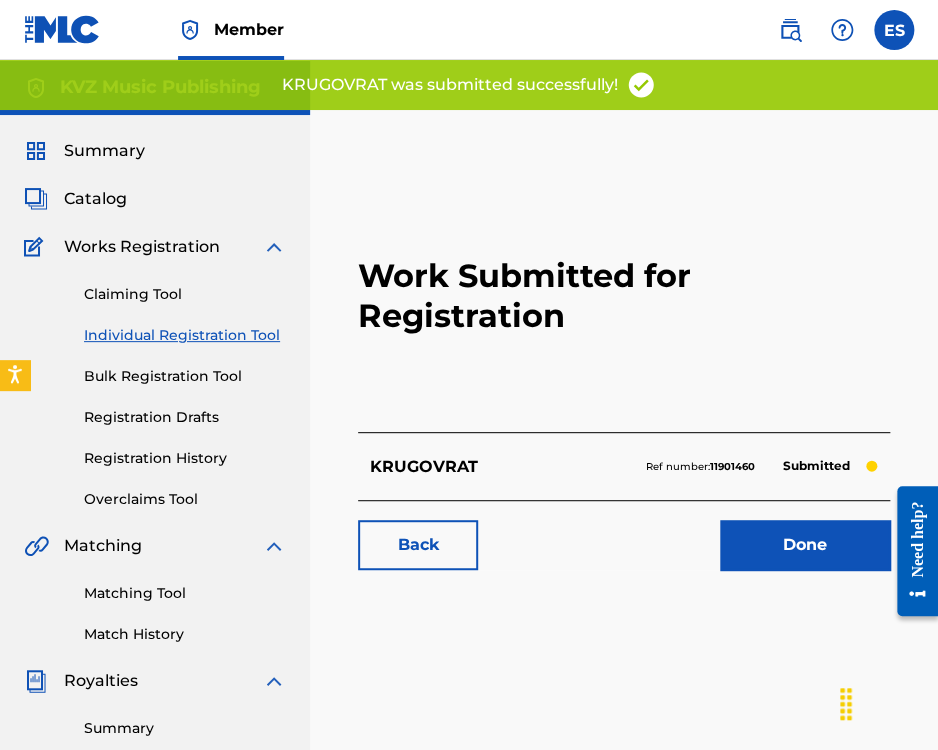 click on "Individual Registration Tool" at bounding box center [185, 335] 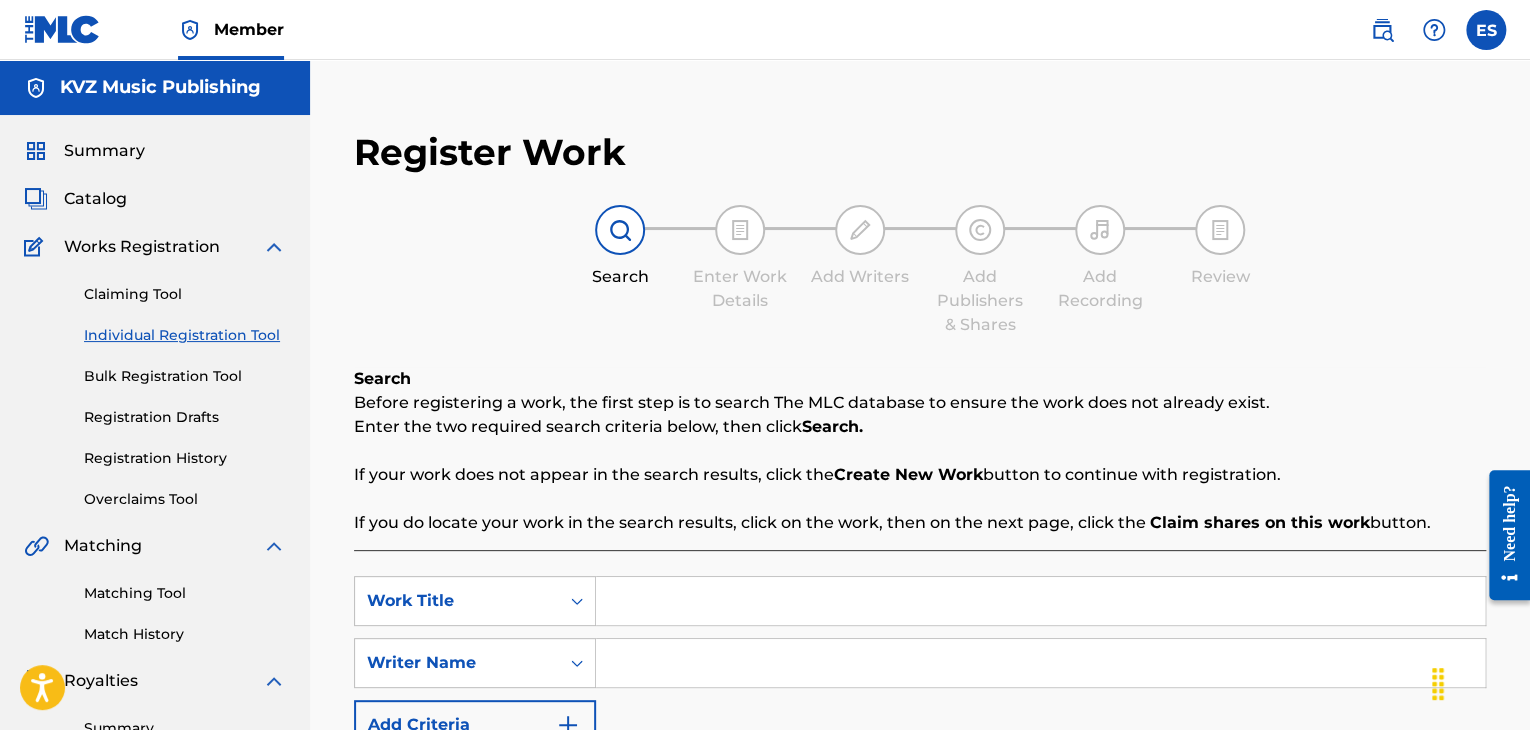 click on "Registration History" at bounding box center [185, 458] 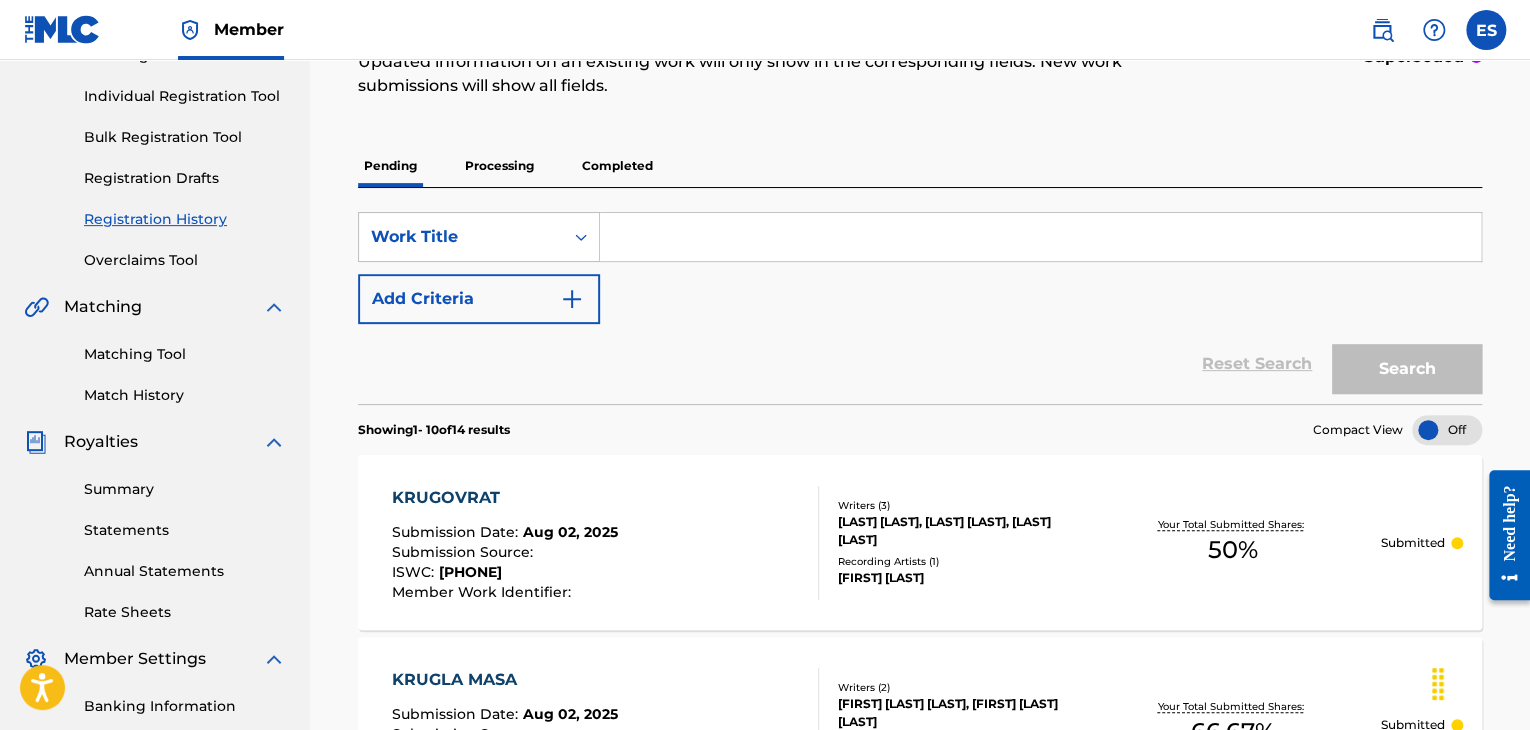 scroll, scrollTop: 100, scrollLeft: 0, axis: vertical 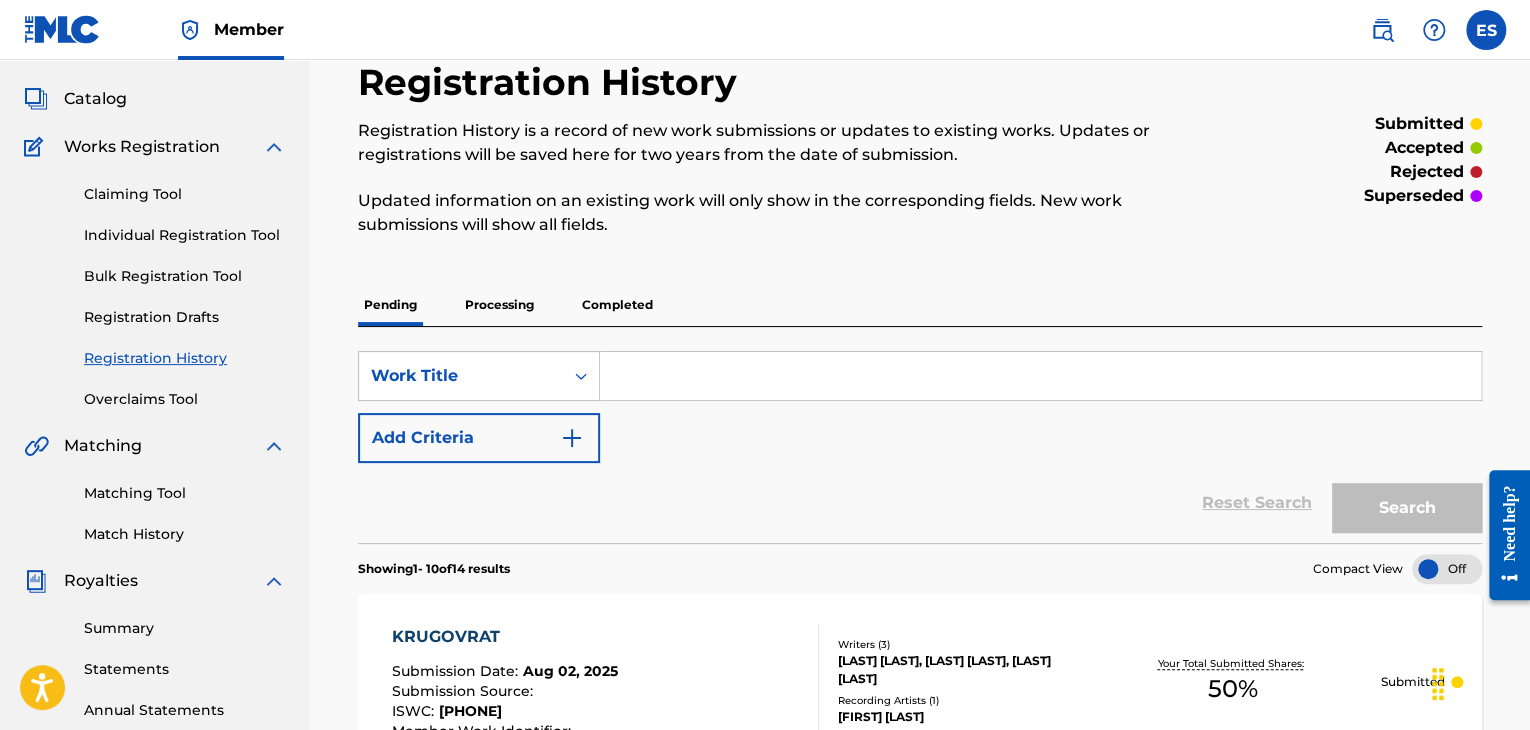 click on "Individual Registration Tool" at bounding box center (185, 235) 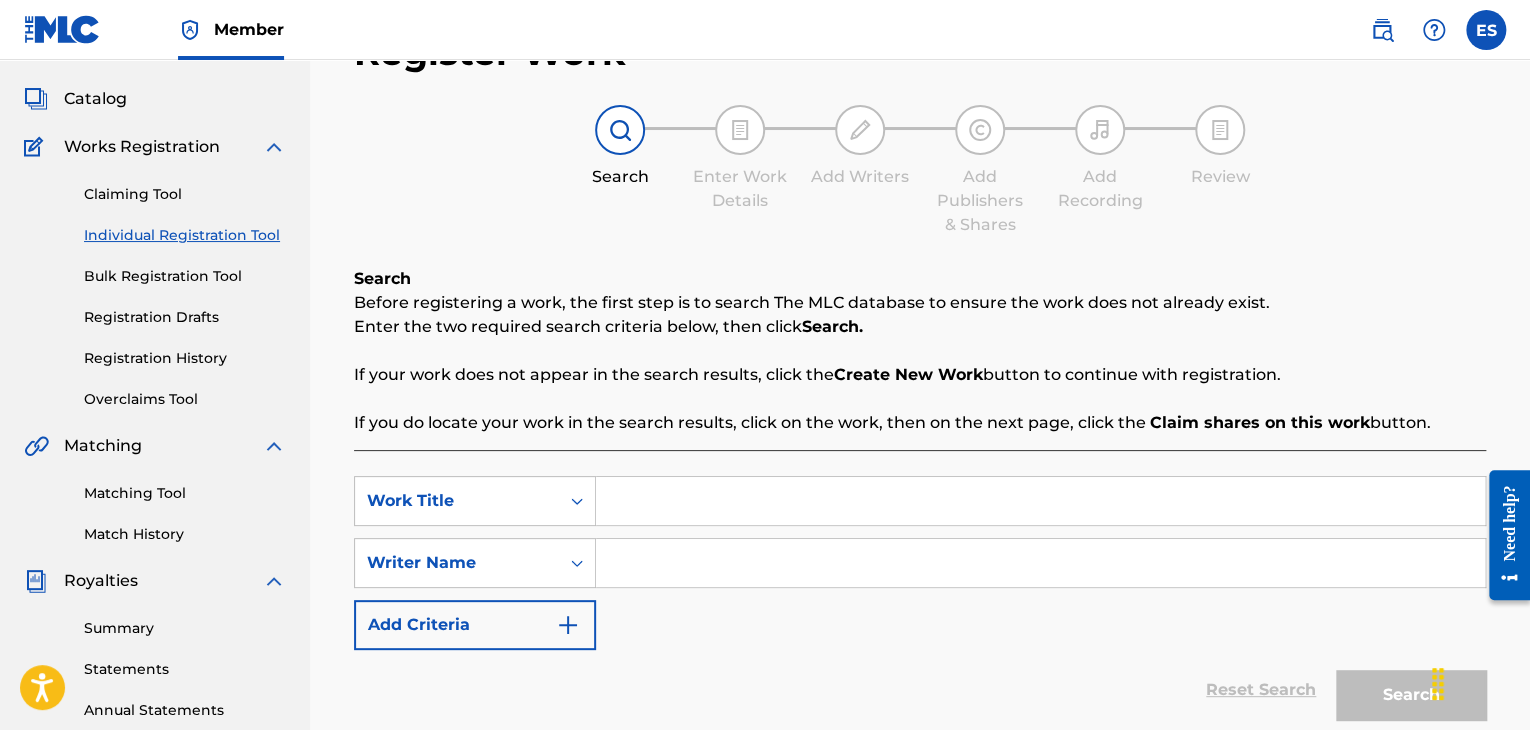 scroll, scrollTop: 0, scrollLeft: 0, axis: both 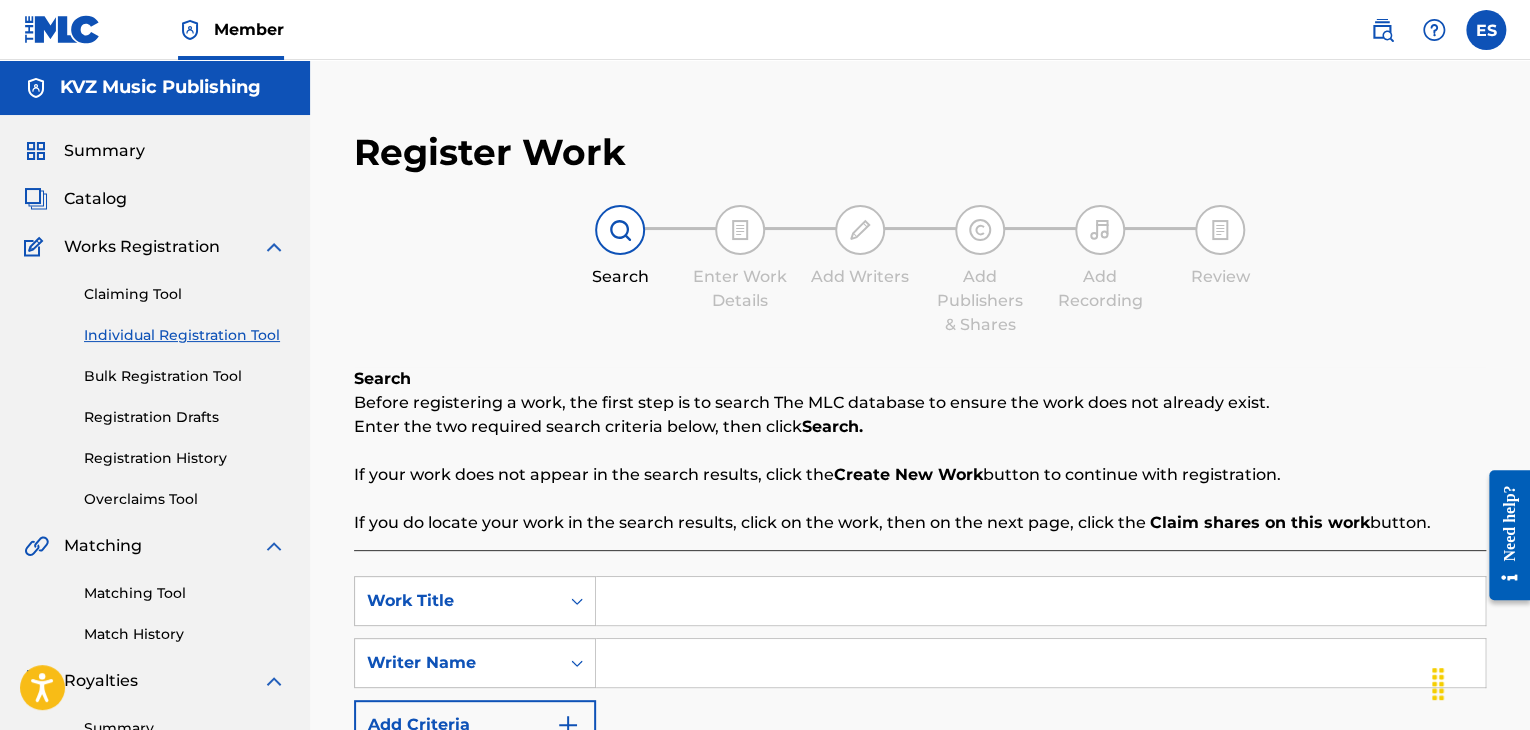 click at bounding box center (1040, 601) 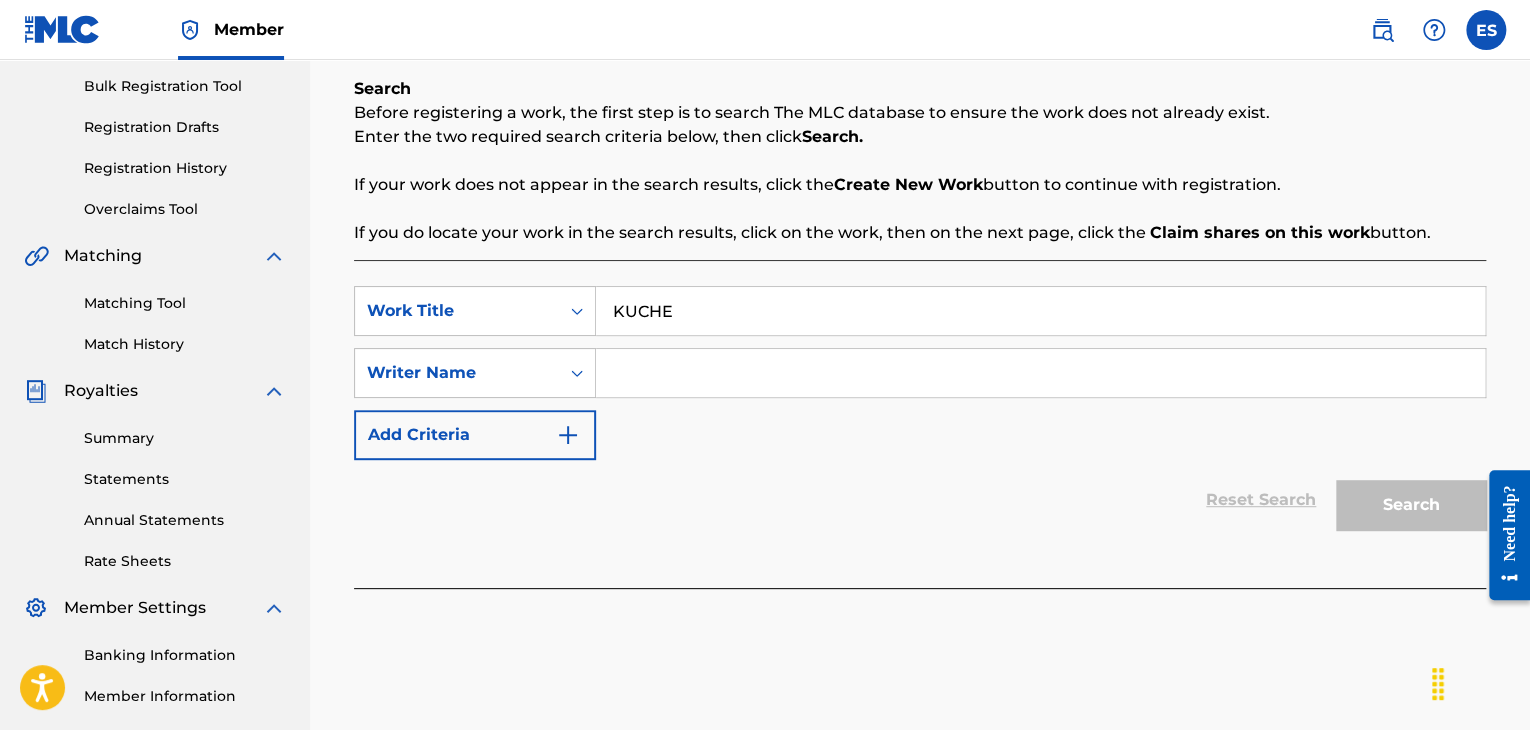 scroll, scrollTop: 400, scrollLeft: 0, axis: vertical 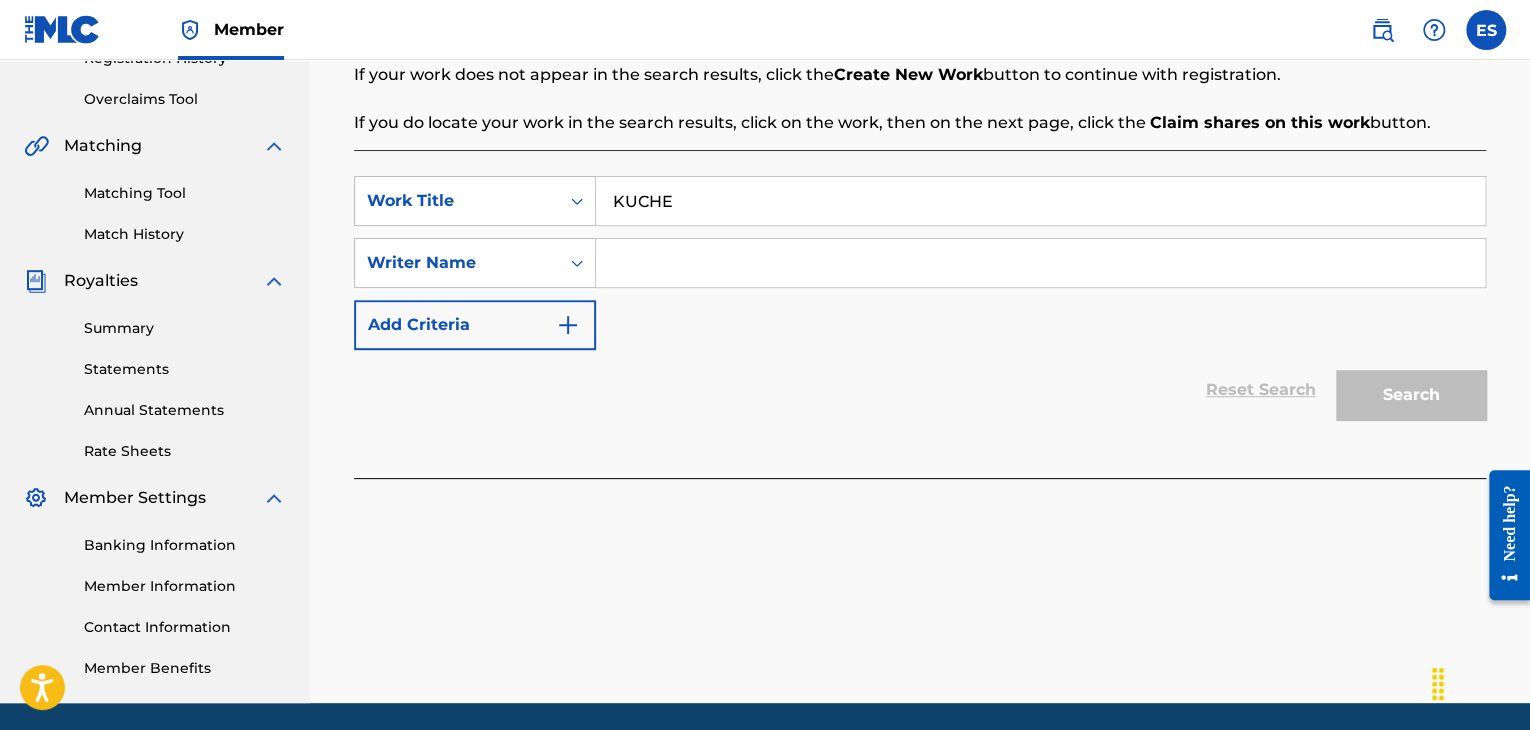 click on "SearchWithCriteriaf0317f72-9519-438a-865b-25d1a0616c7b Work Title KUCHE SearchWithCriteria120c523b-79e8-4966-b1c6-151425d36a1d Writer Name Add Criteria" at bounding box center [920, 263] 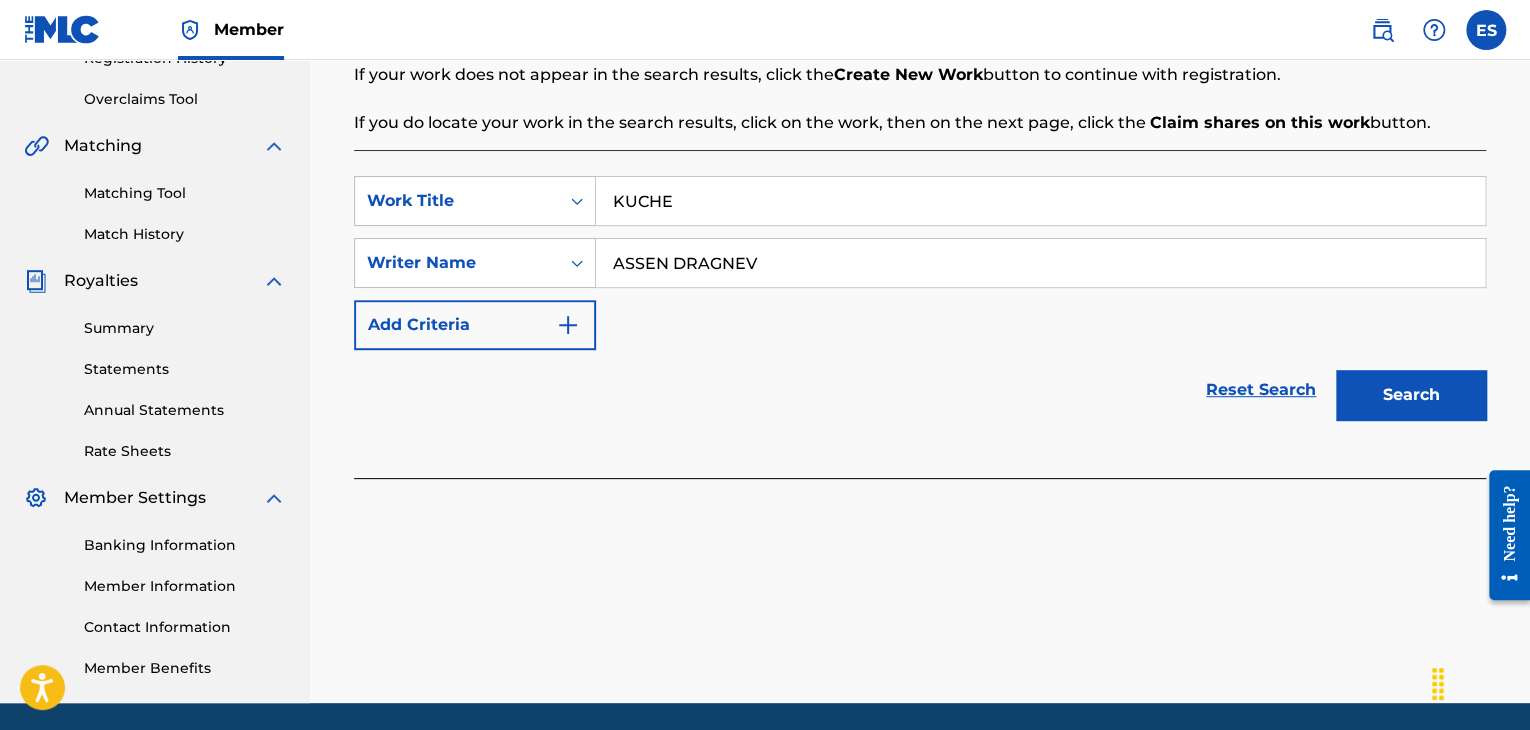 click on "Search" at bounding box center [1411, 395] 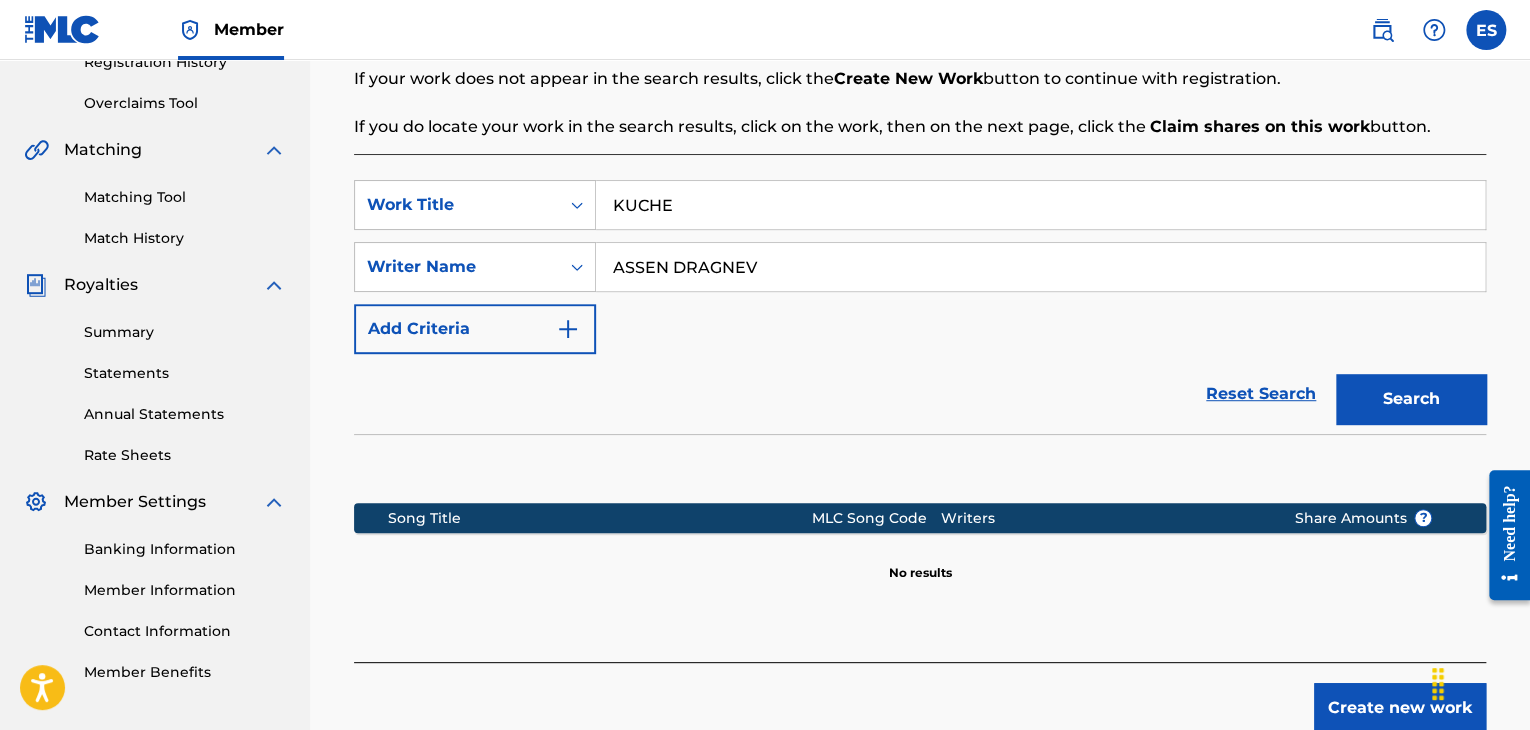 scroll, scrollTop: 215, scrollLeft: 0, axis: vertical 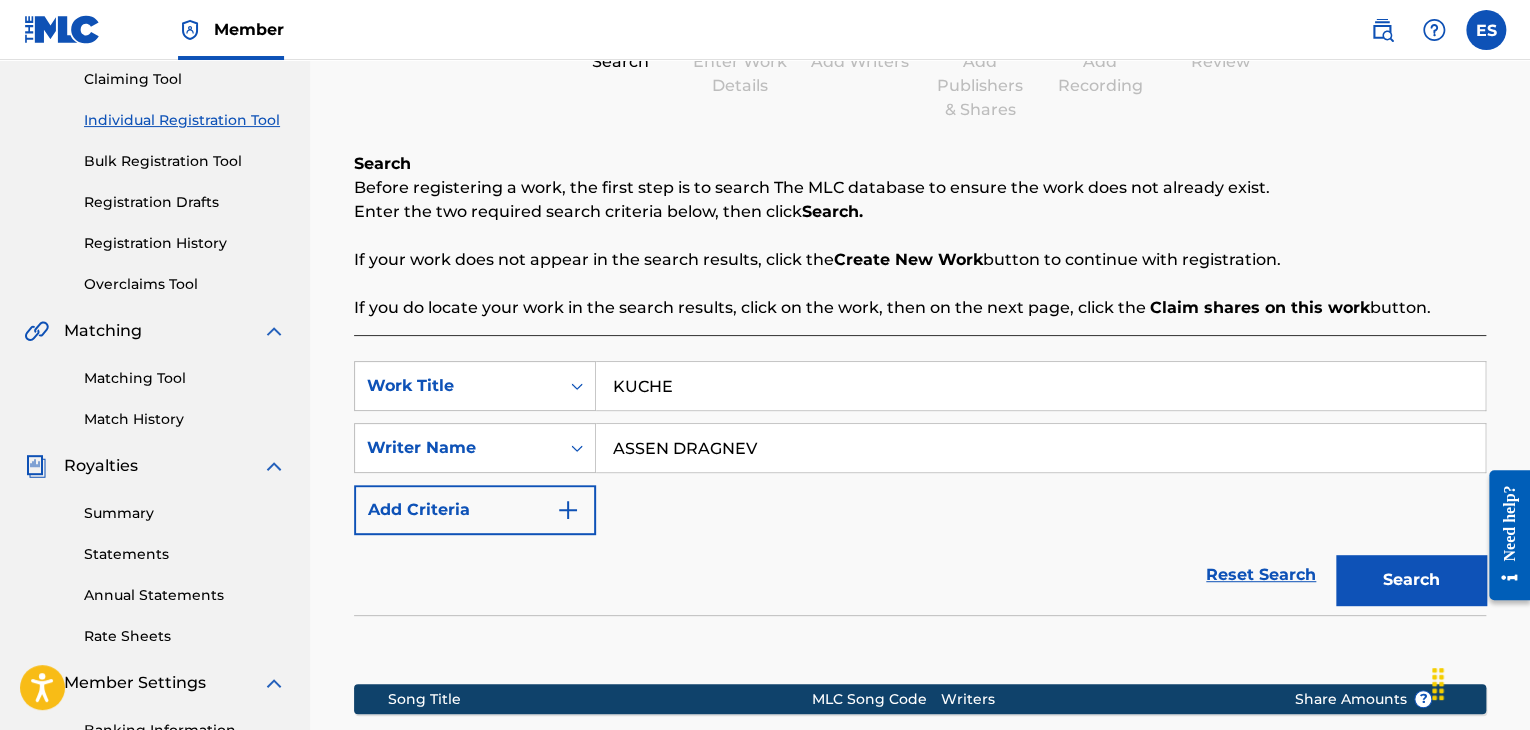 click on "Individual Registration Tool" at bounding box center (185, 120) 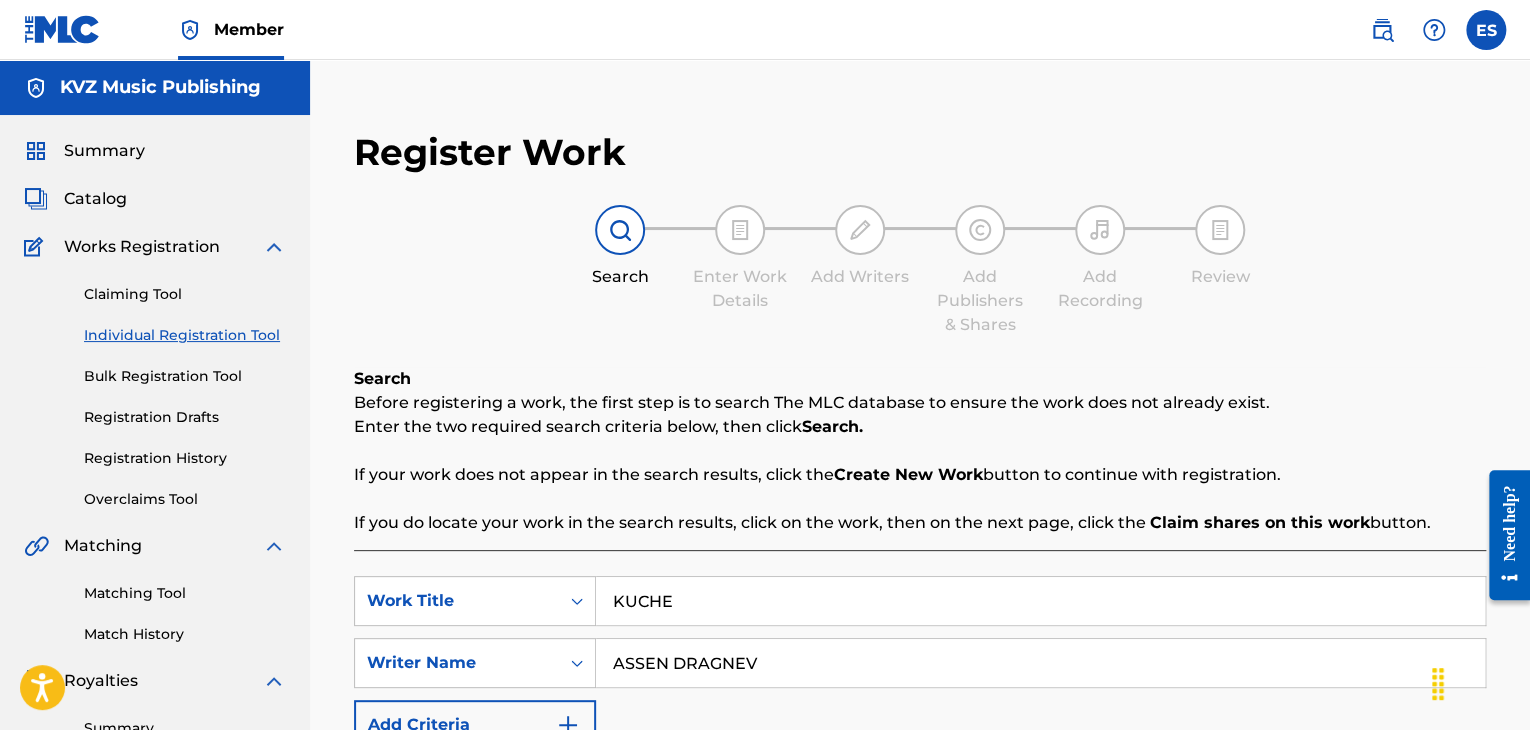 click on "Registration Drafts" at bounding box center (185, 417) 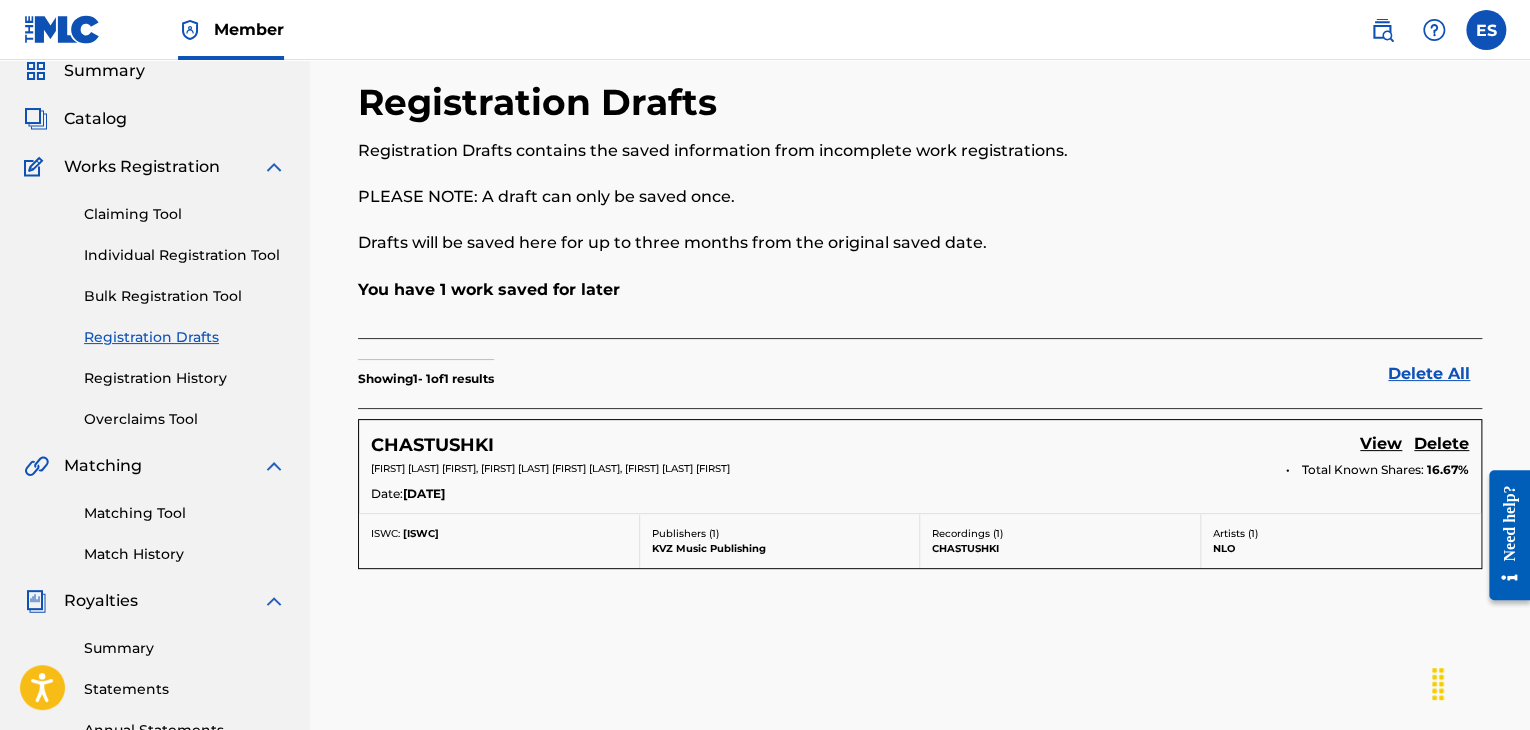 scroll, scrollTop: 0, scrollLeft: 0, axis: both 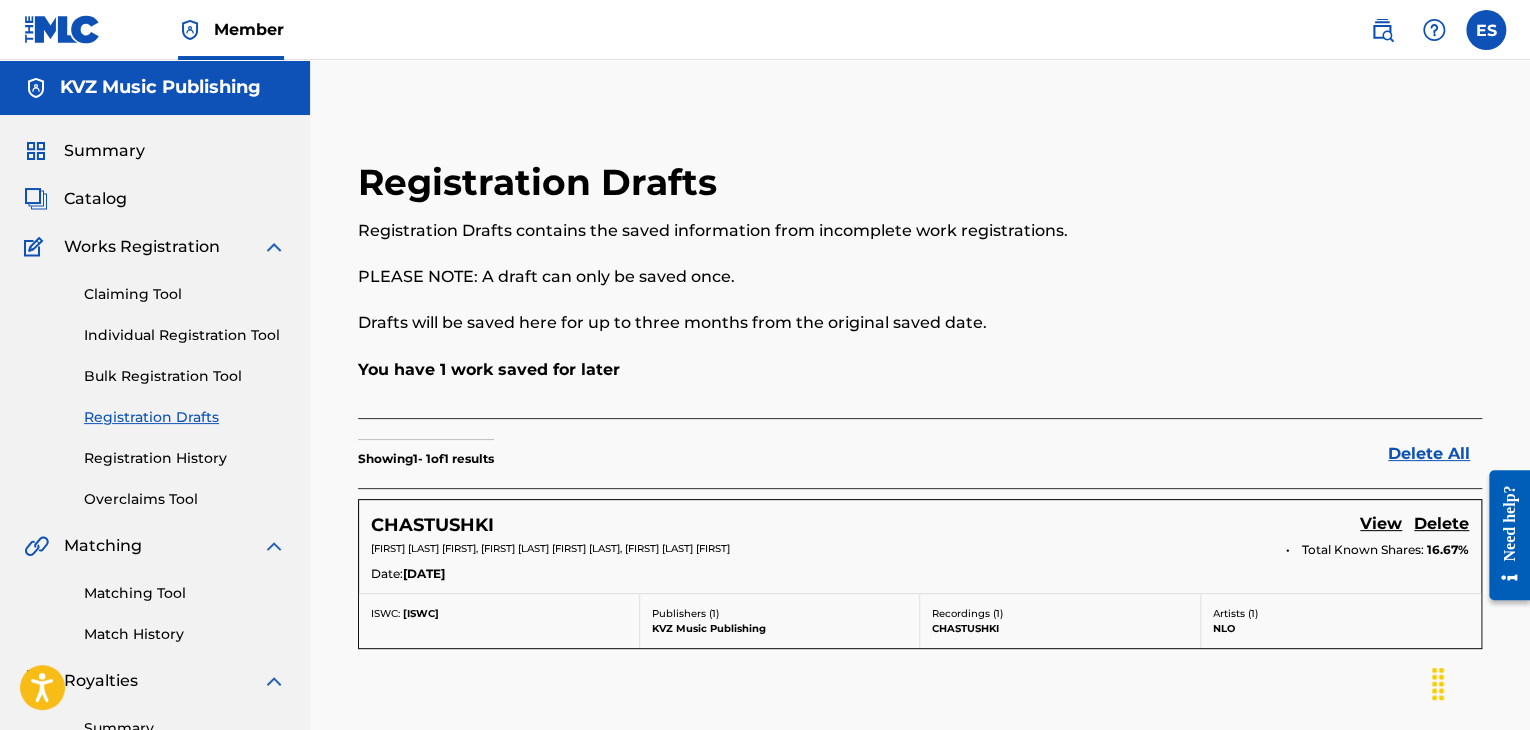 click on "Registration History" at bounding box center [185, 458] 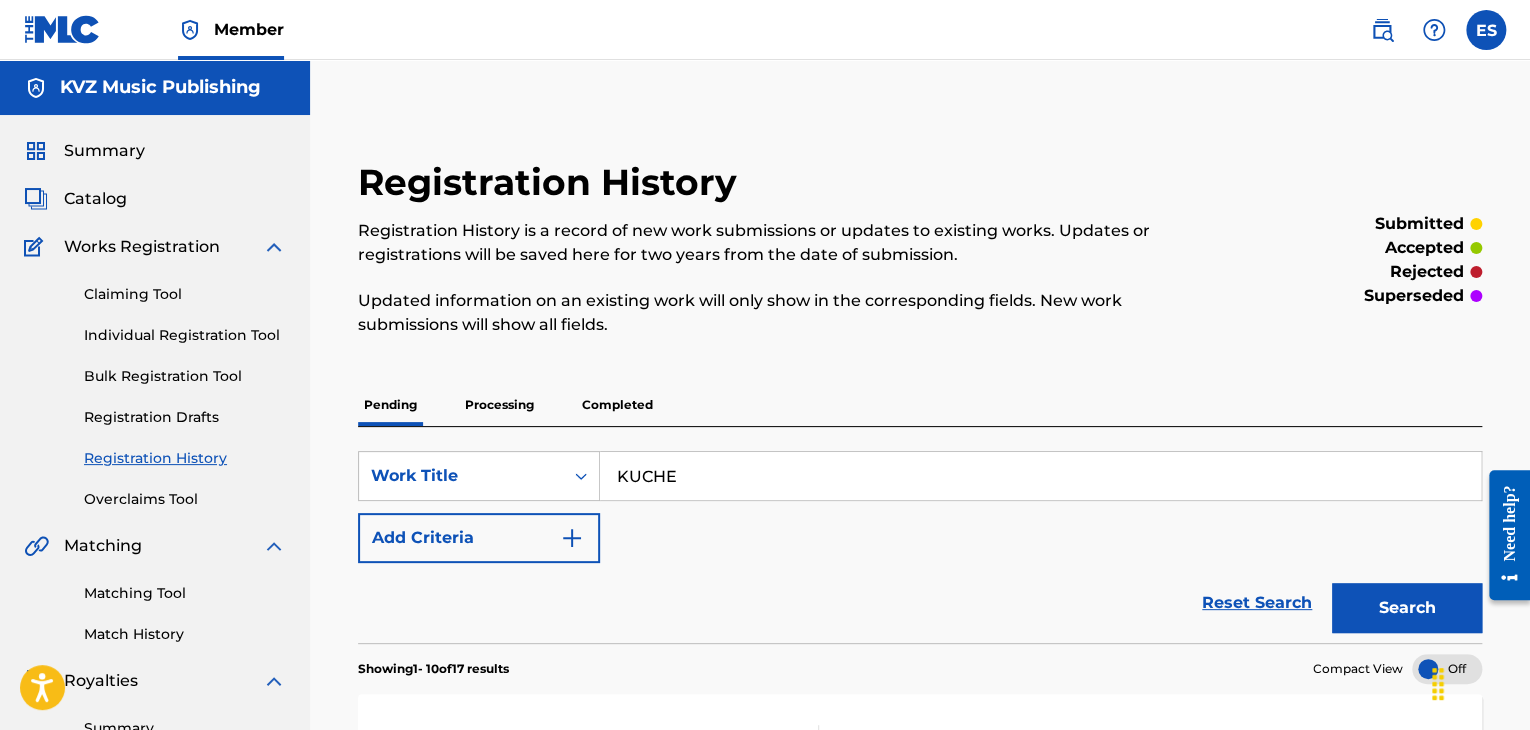 click on "Search" at bounding box center [1407, 608] 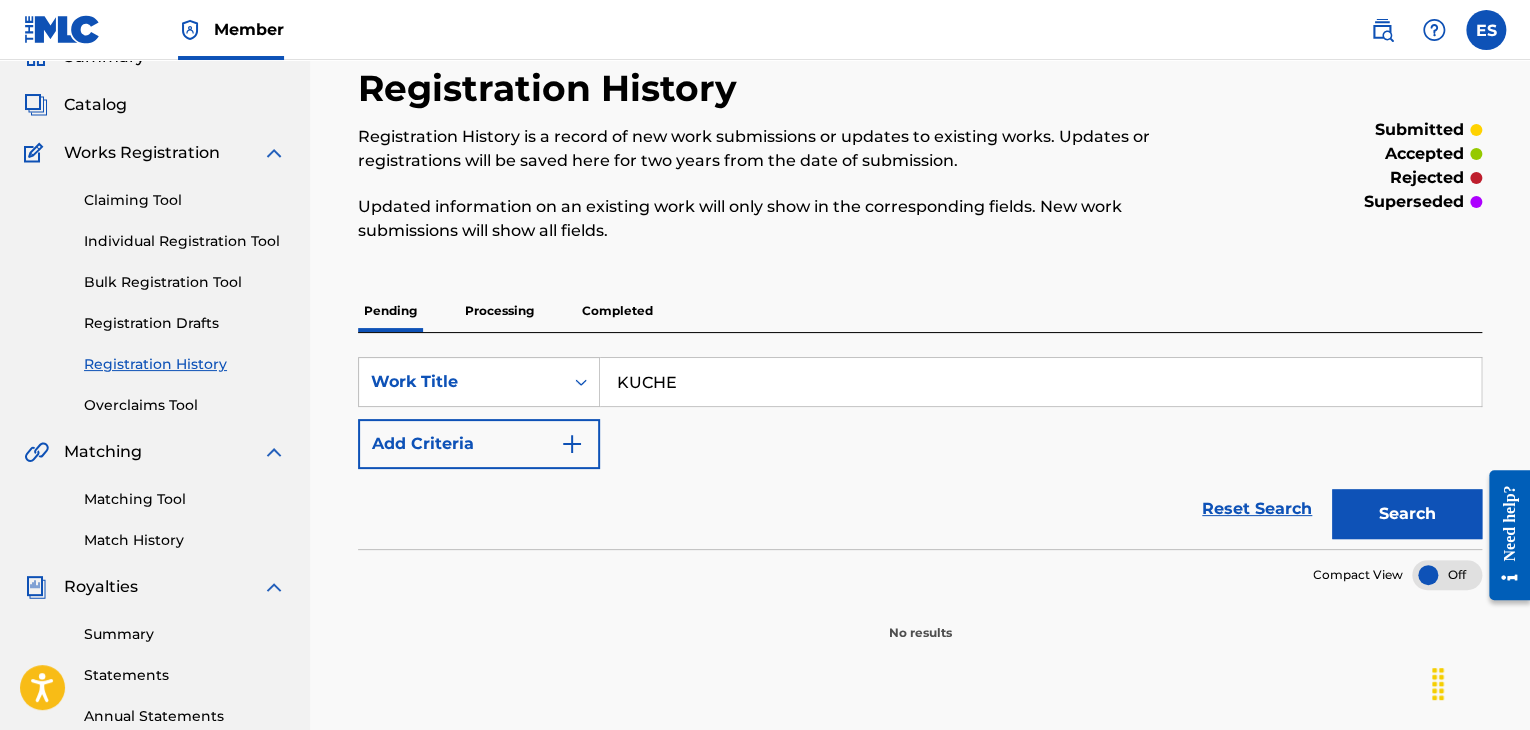 scroll, scrollTop: 200, scrollLeft: 0, axis: vertical 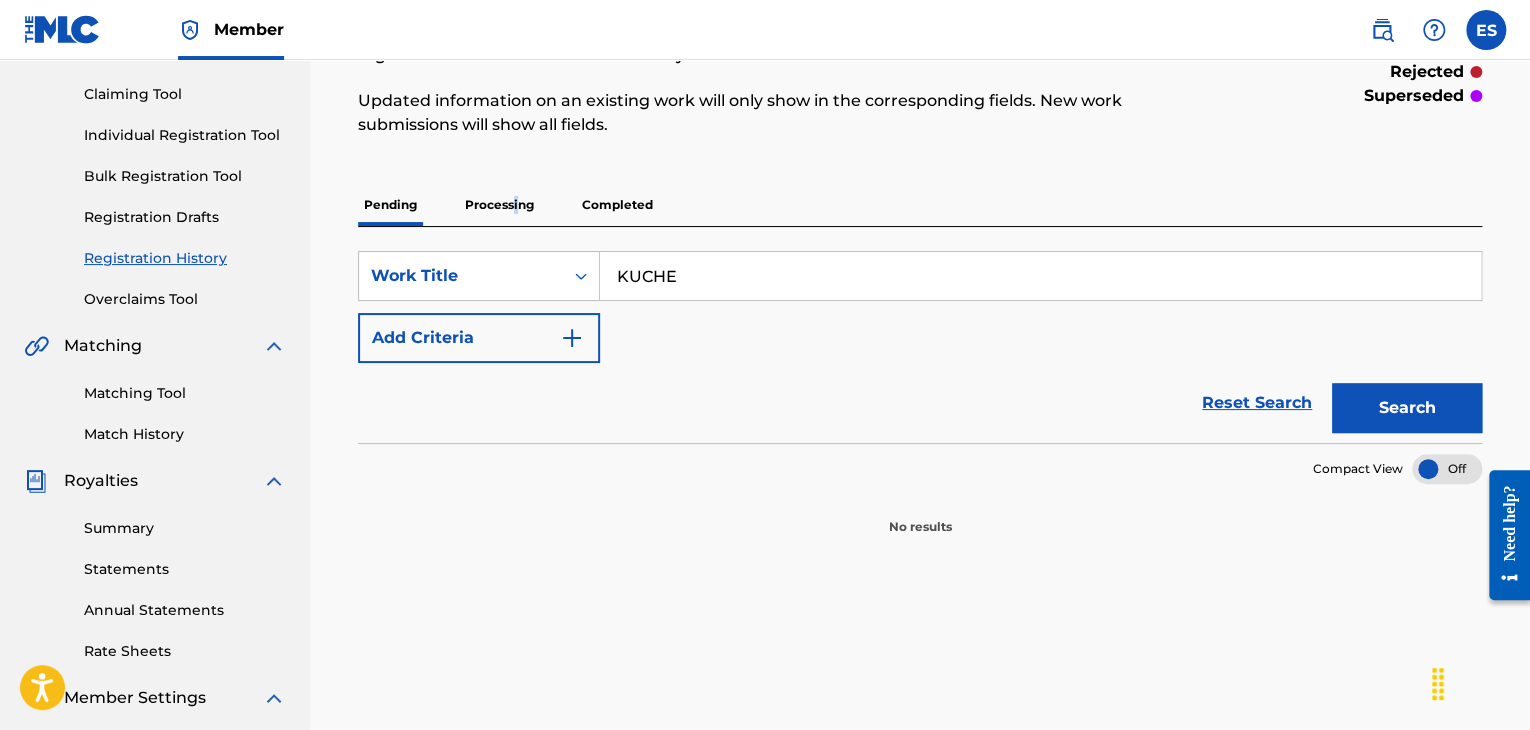 click on "Processing" at bounding box center (499, 205) 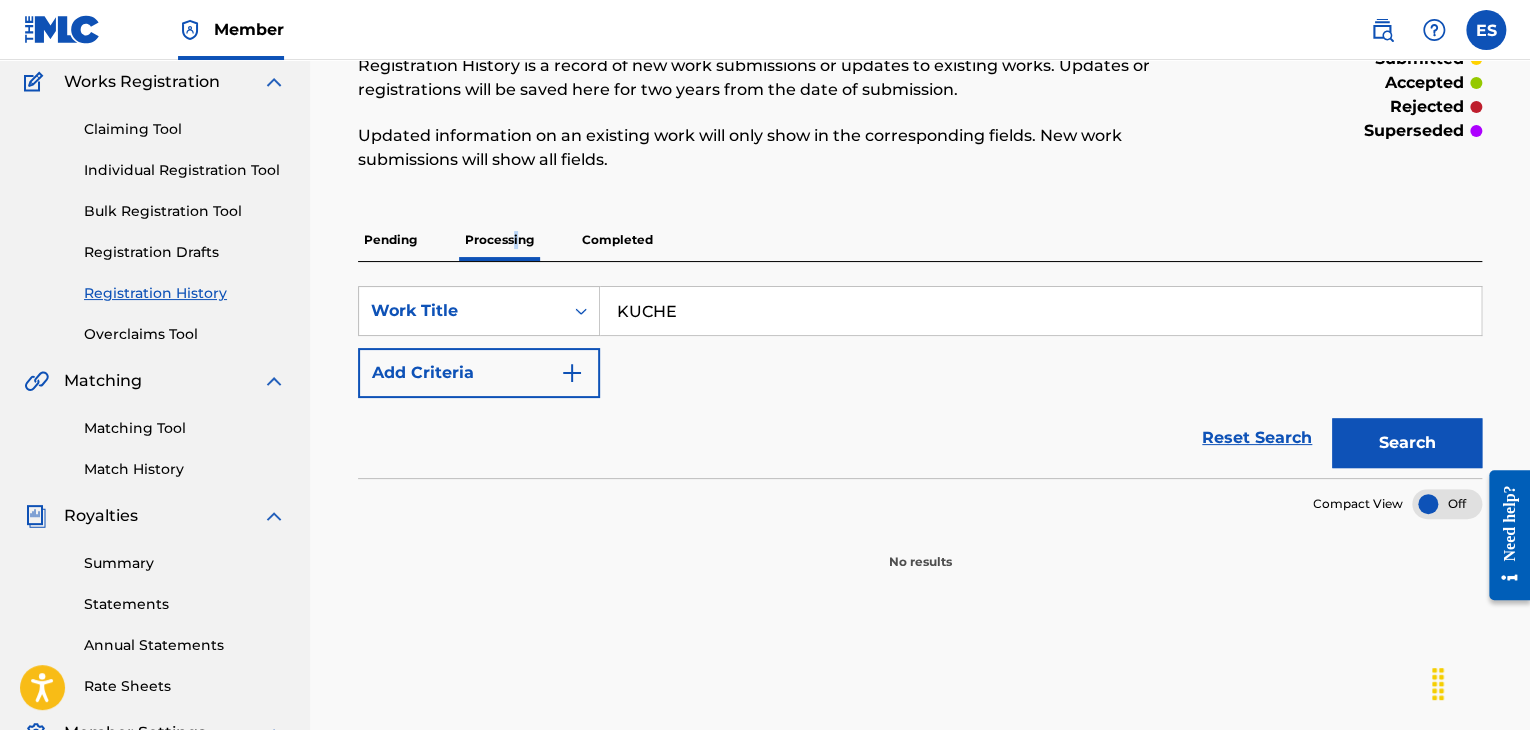 scroll, scrollTop: 200, scrollLeft: 0, axis: vertical 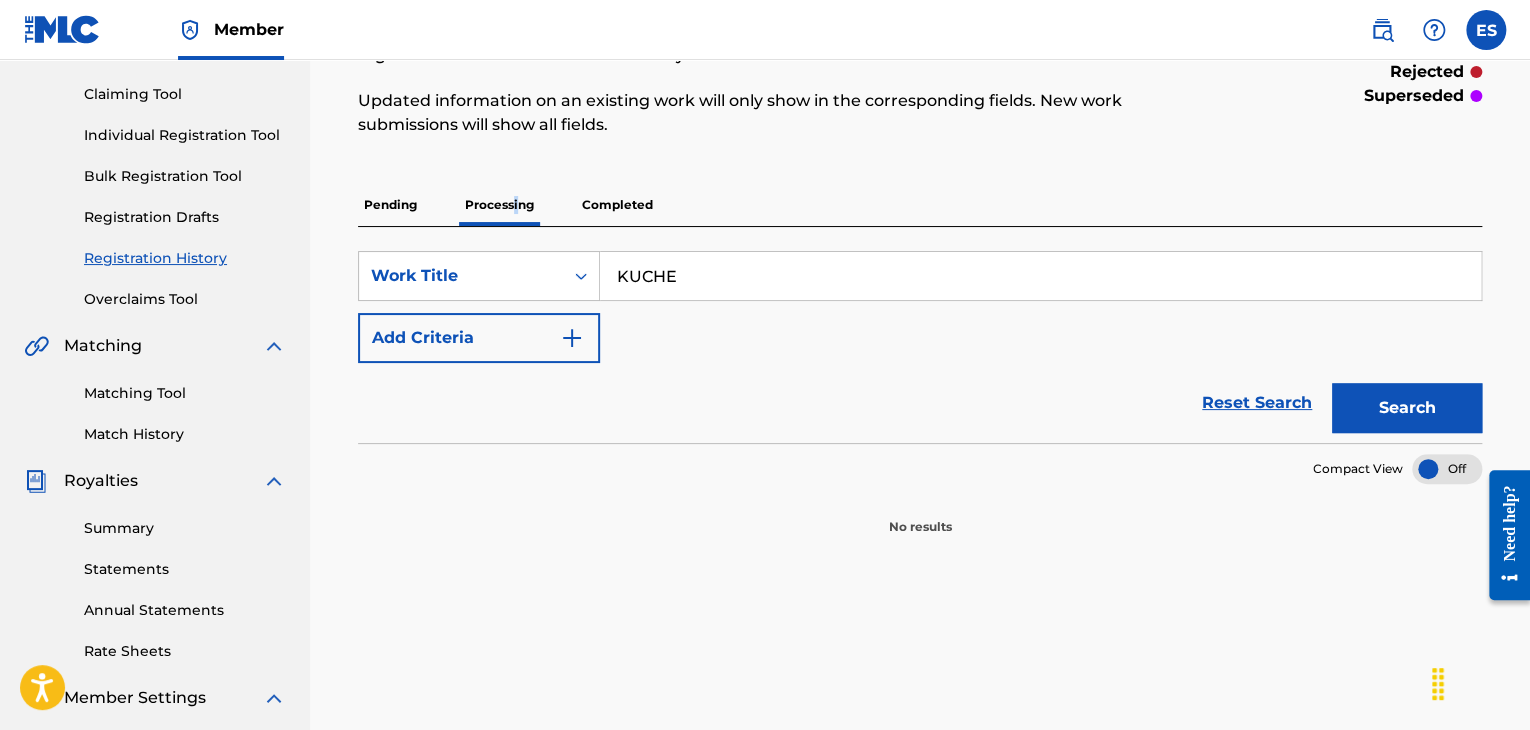 drag, startPoint x: 1397, startPoint y: 429, endPoint x: 1385, endPoint y: 413, distance: 20 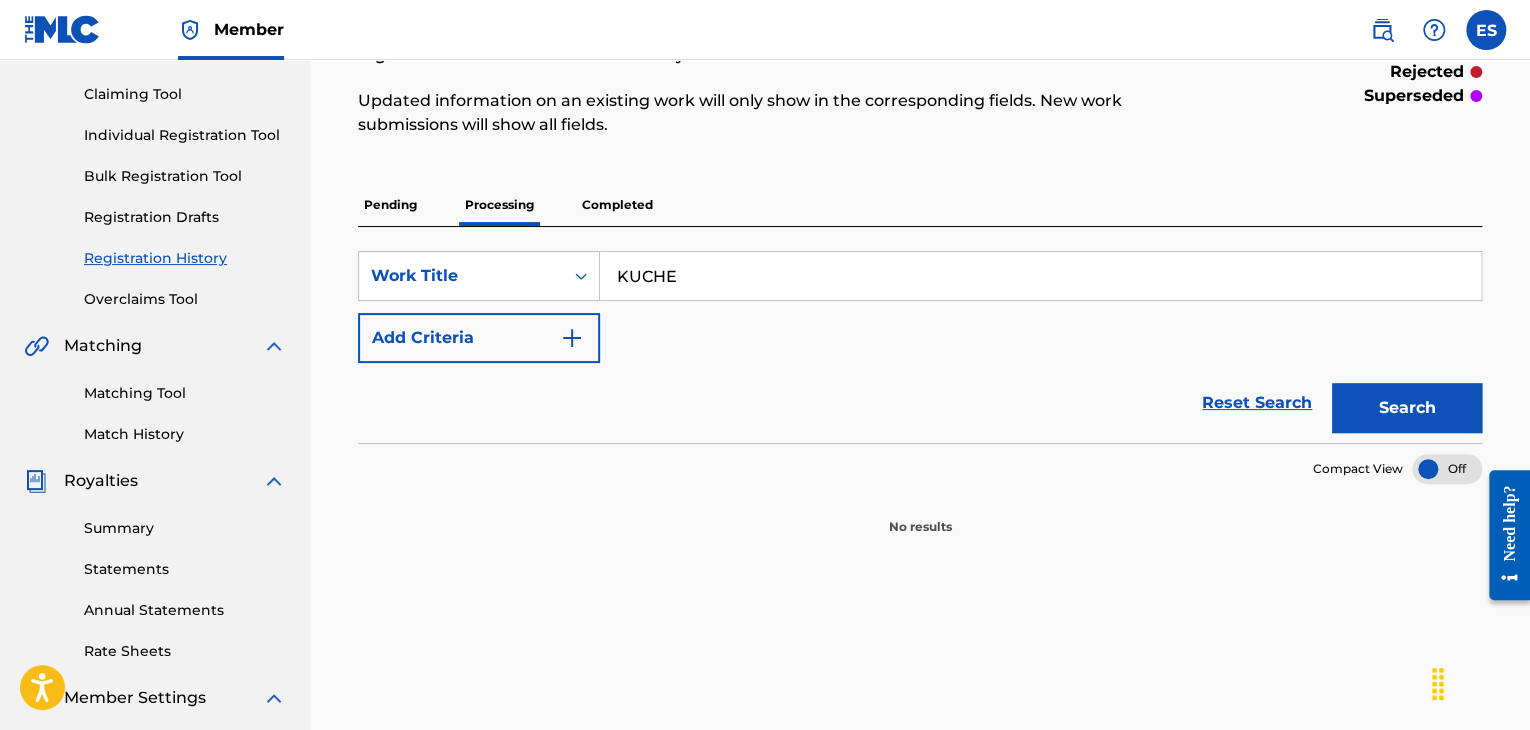 click on "Completed" at bounding box center [617, 205] 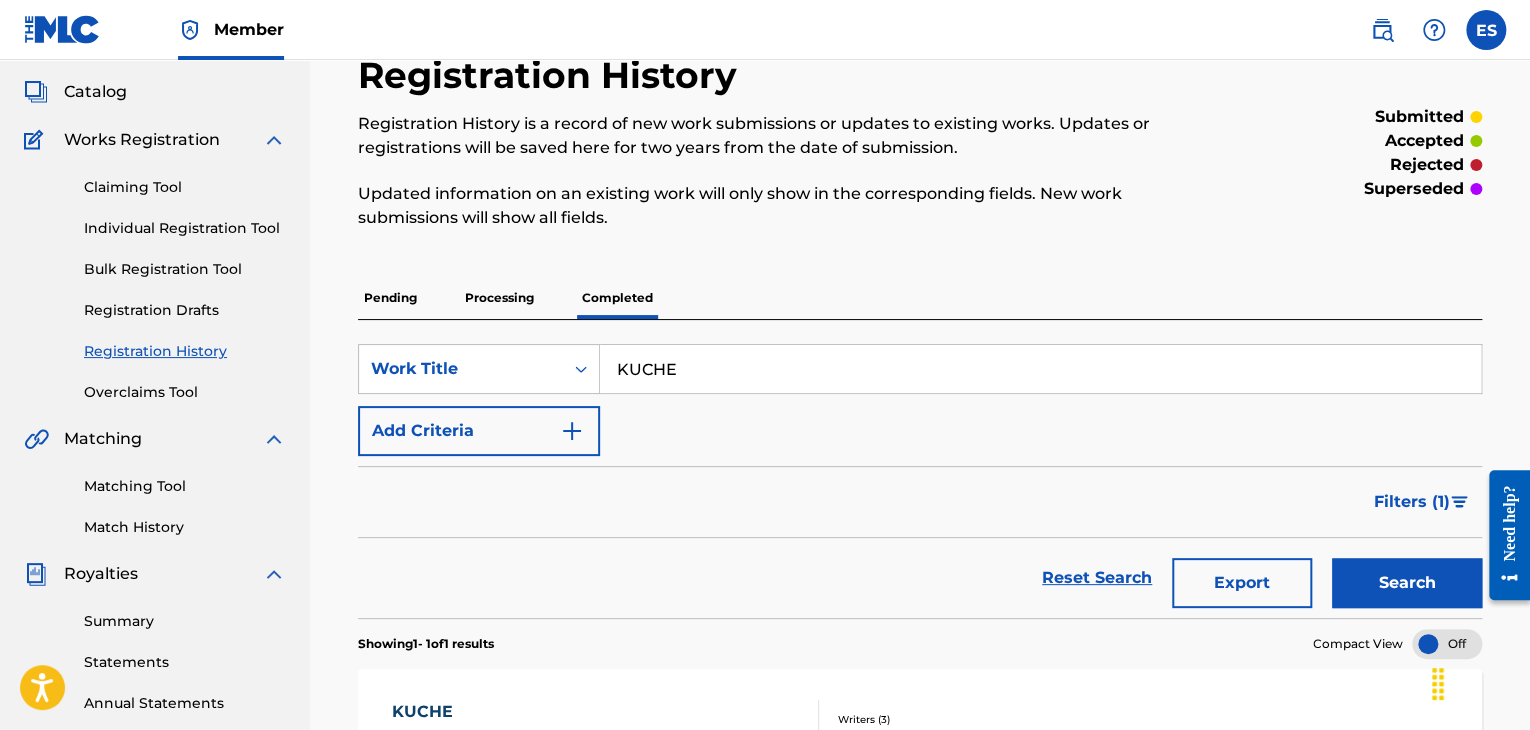 scroll, scrollTop: 0, scrollLeft: 0, axis: both 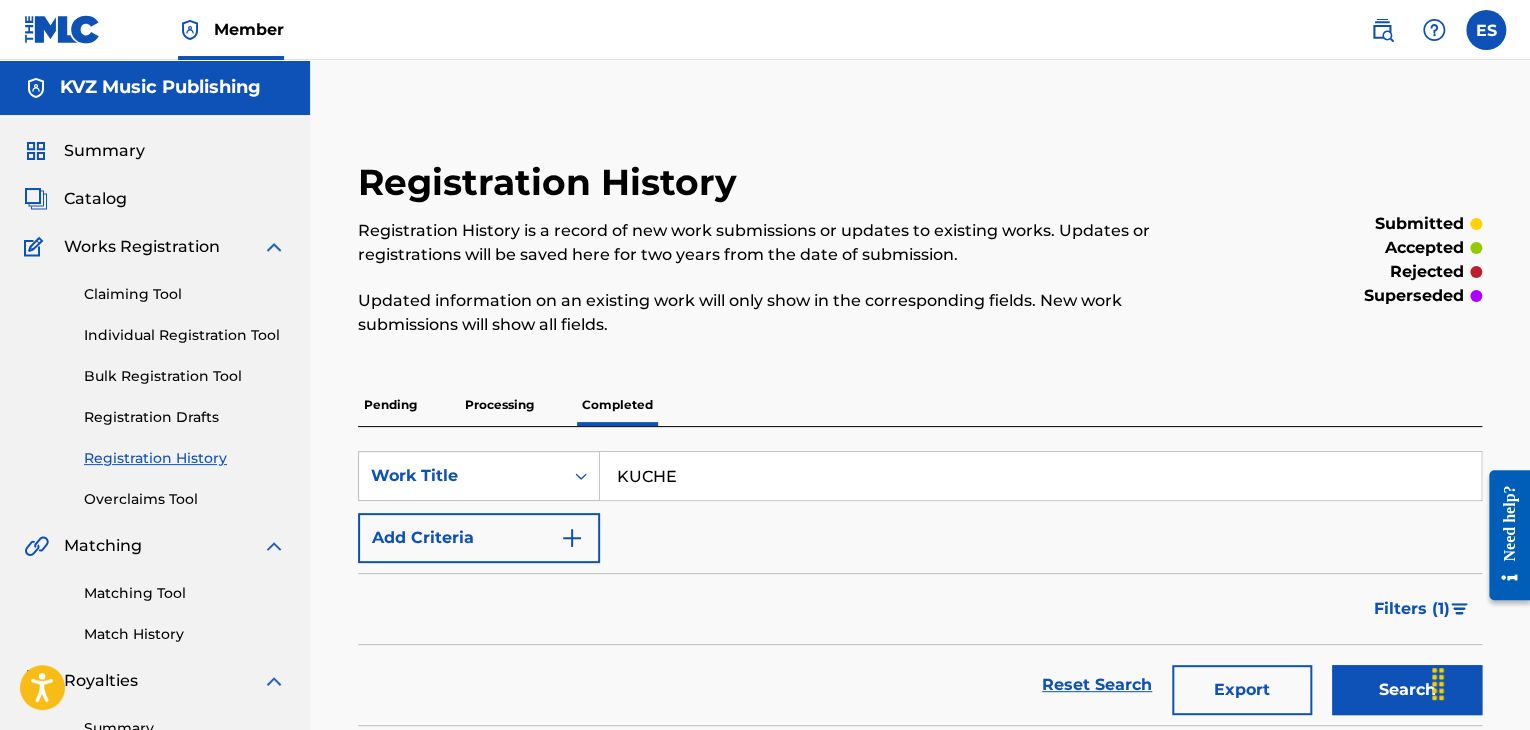 click on "Individual Registration Tool" at bounding box center [185, 335] 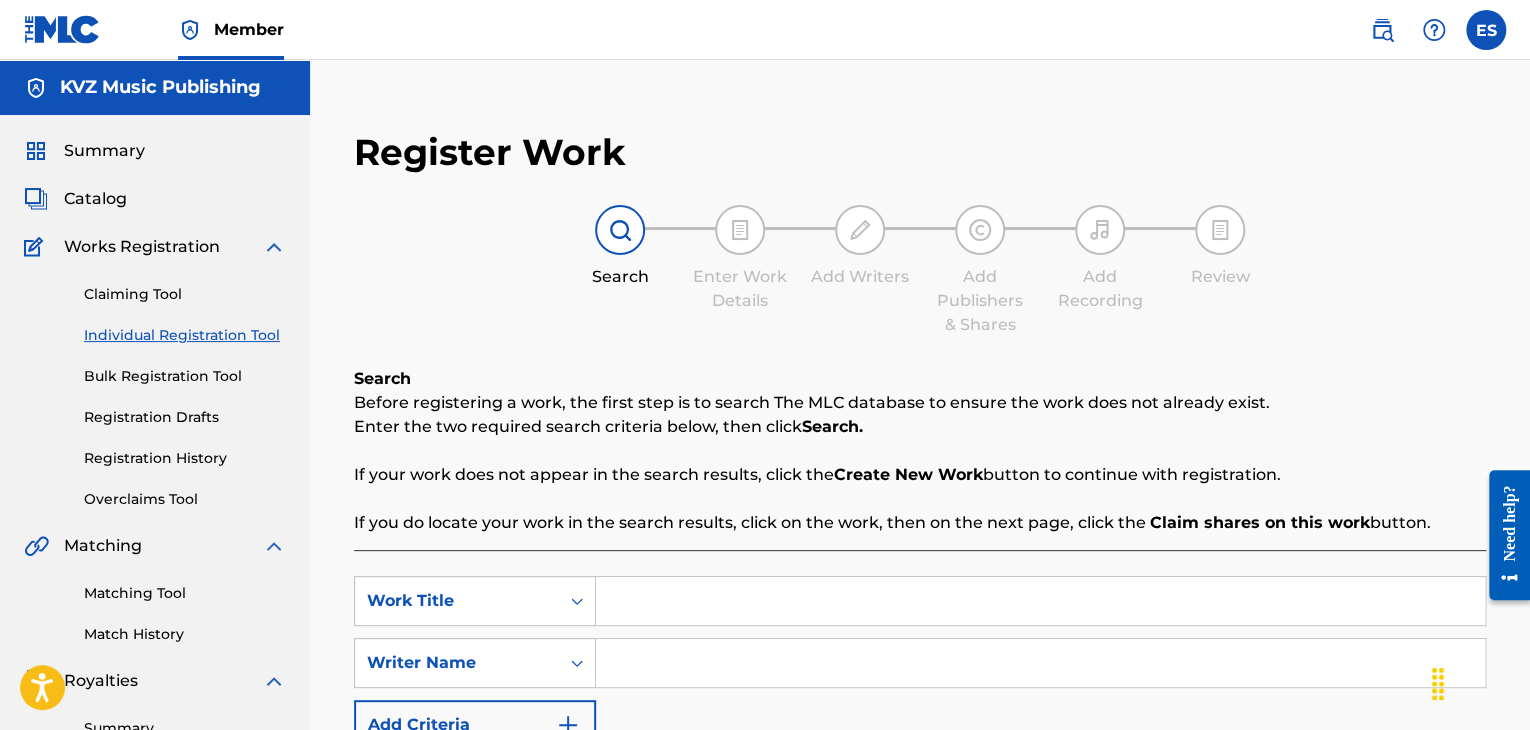 click at bounding box center (1040, 601) 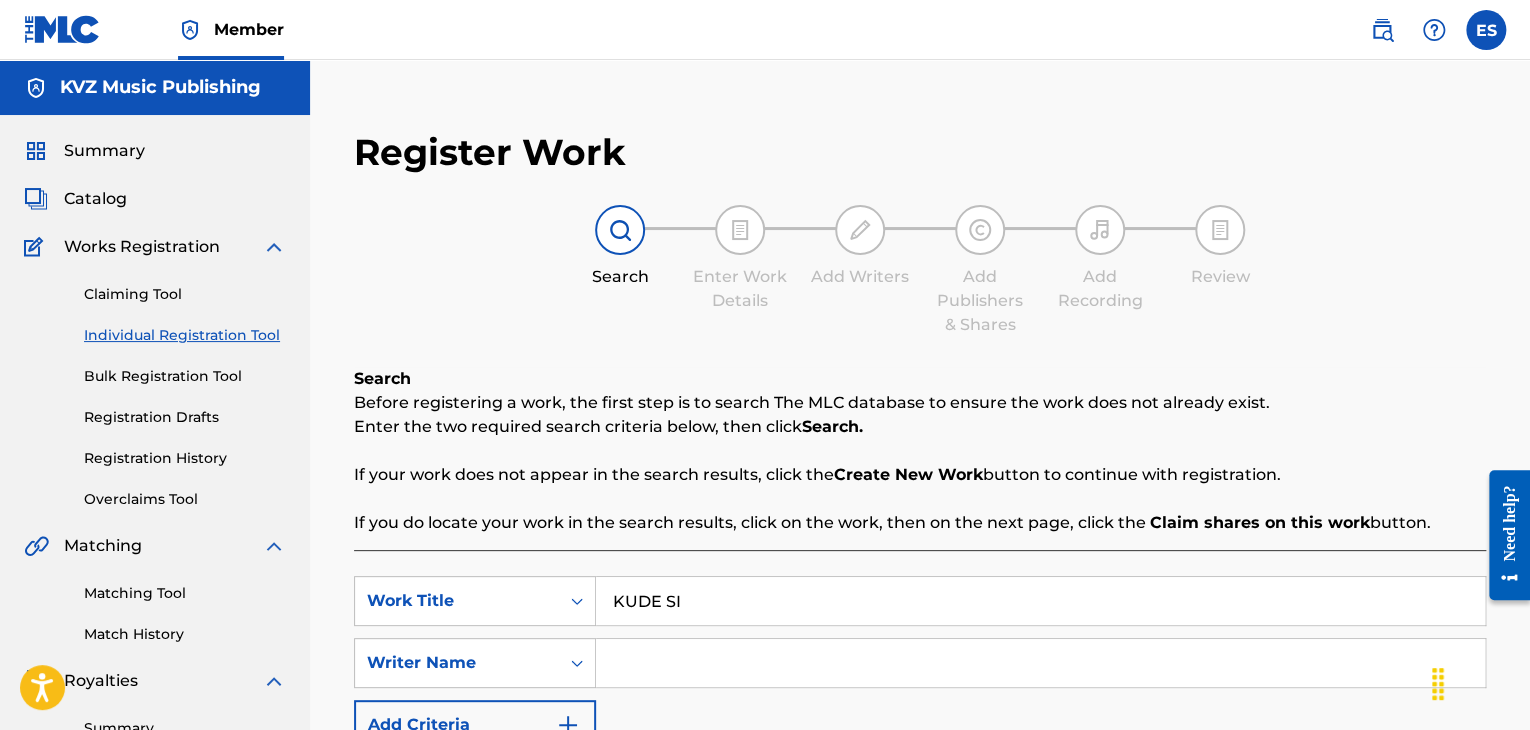 click at bounding box center [1040, 663] 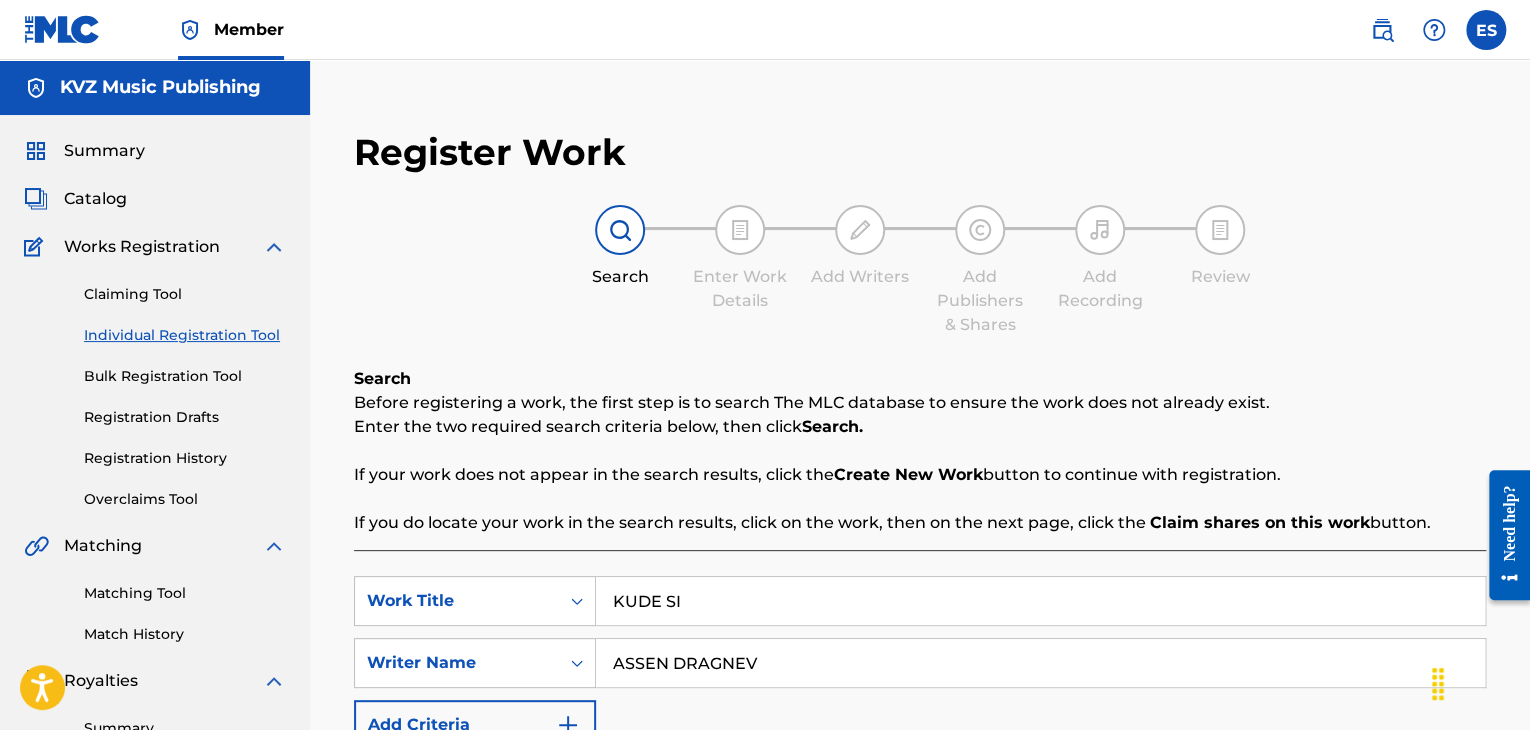 click on "KUDE SI" at bounding box center [1040, 601] 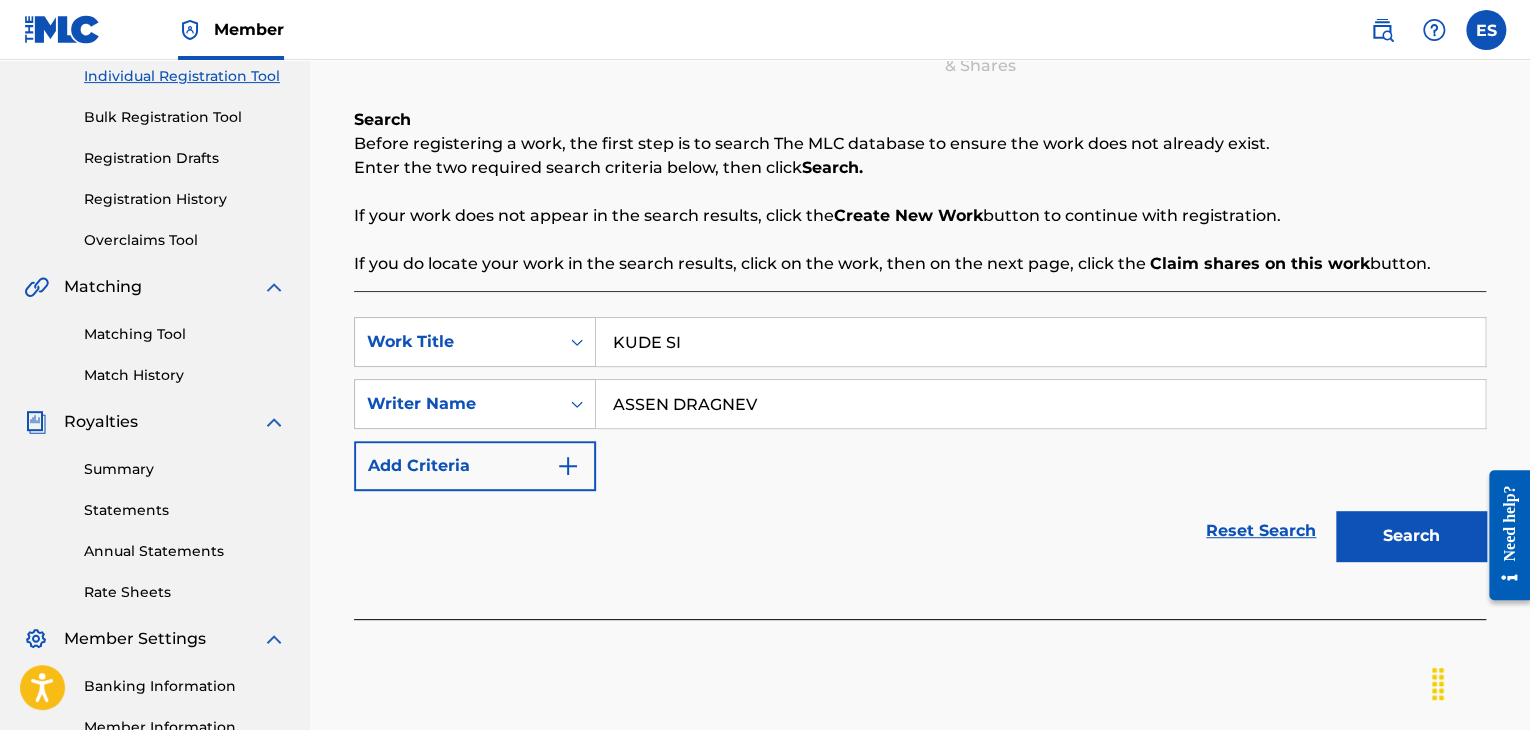 scroll, scrollTop: 469, scrollLeft: 0, axis: vertical 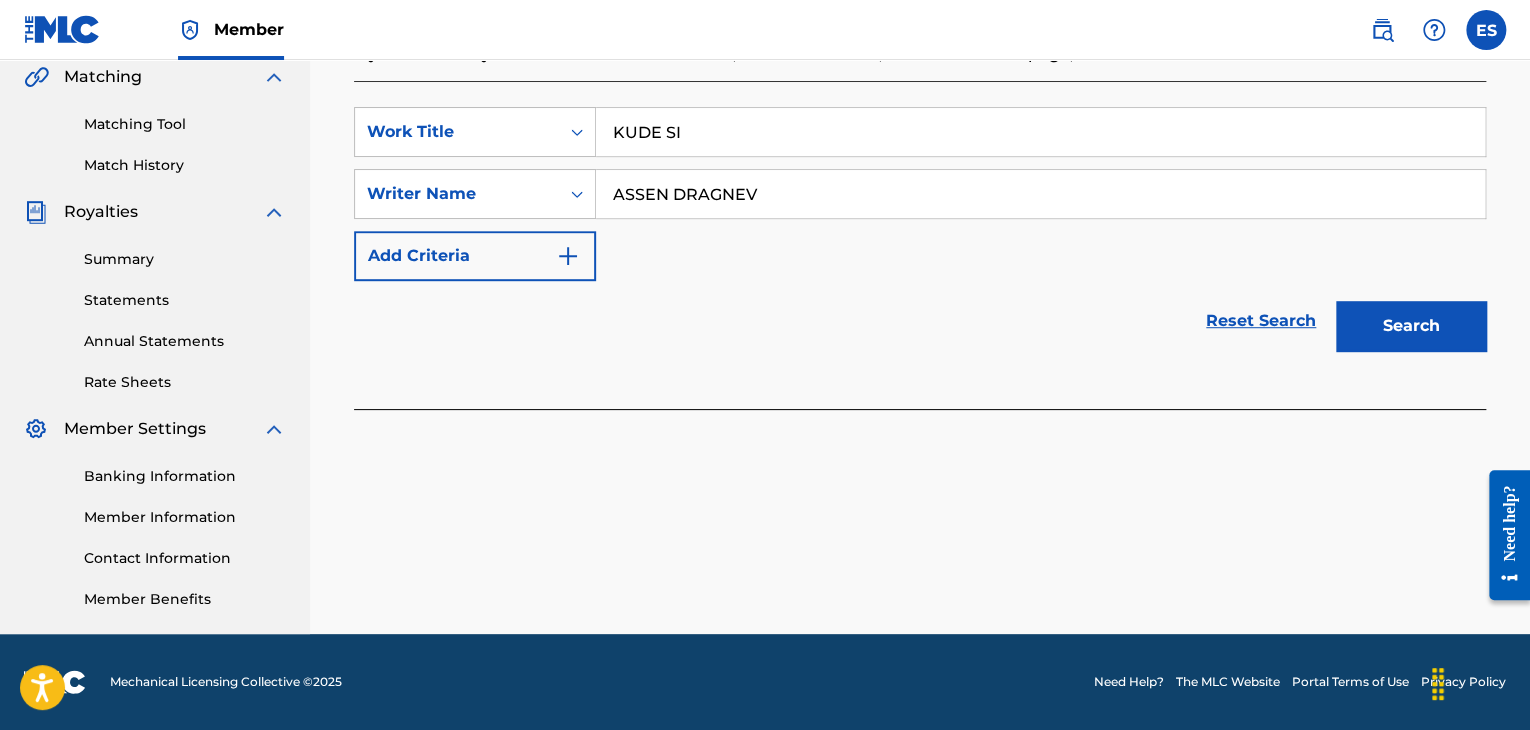 click on "Search" at bounding box center [1411, 326] 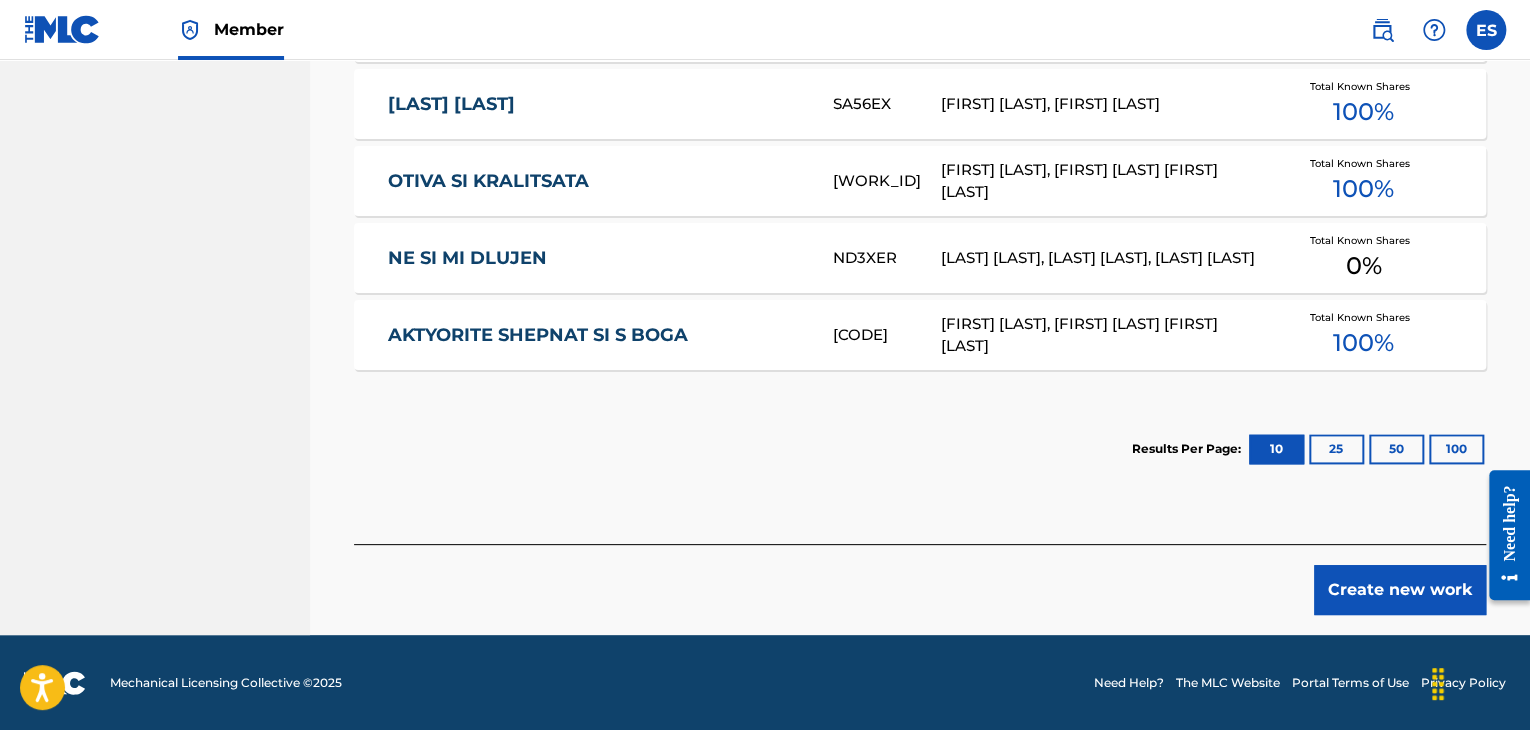 click on "Create new work" at bounding box center [1400, 590] 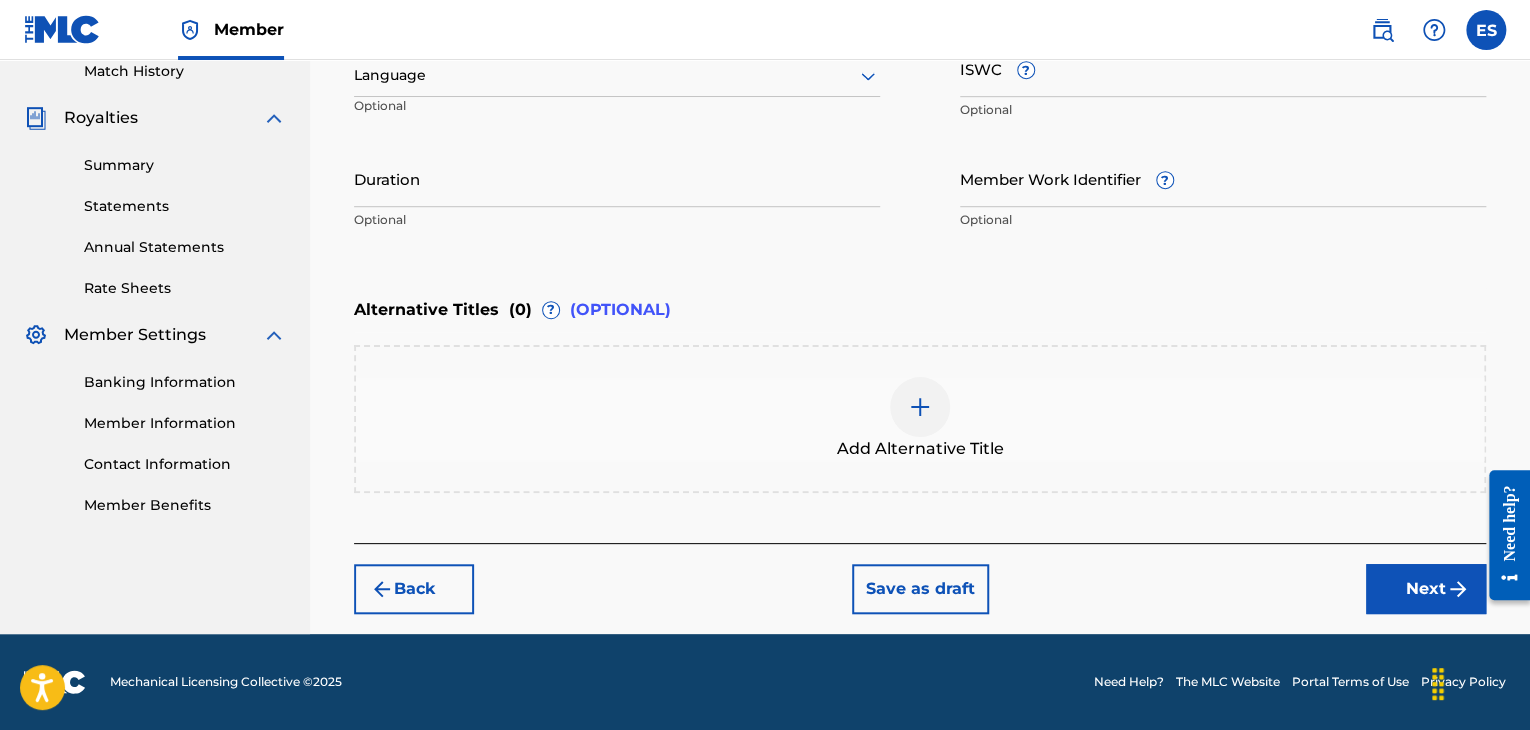 scroll, scrollTop: 561, scrollLeft: 0, axis: vertical 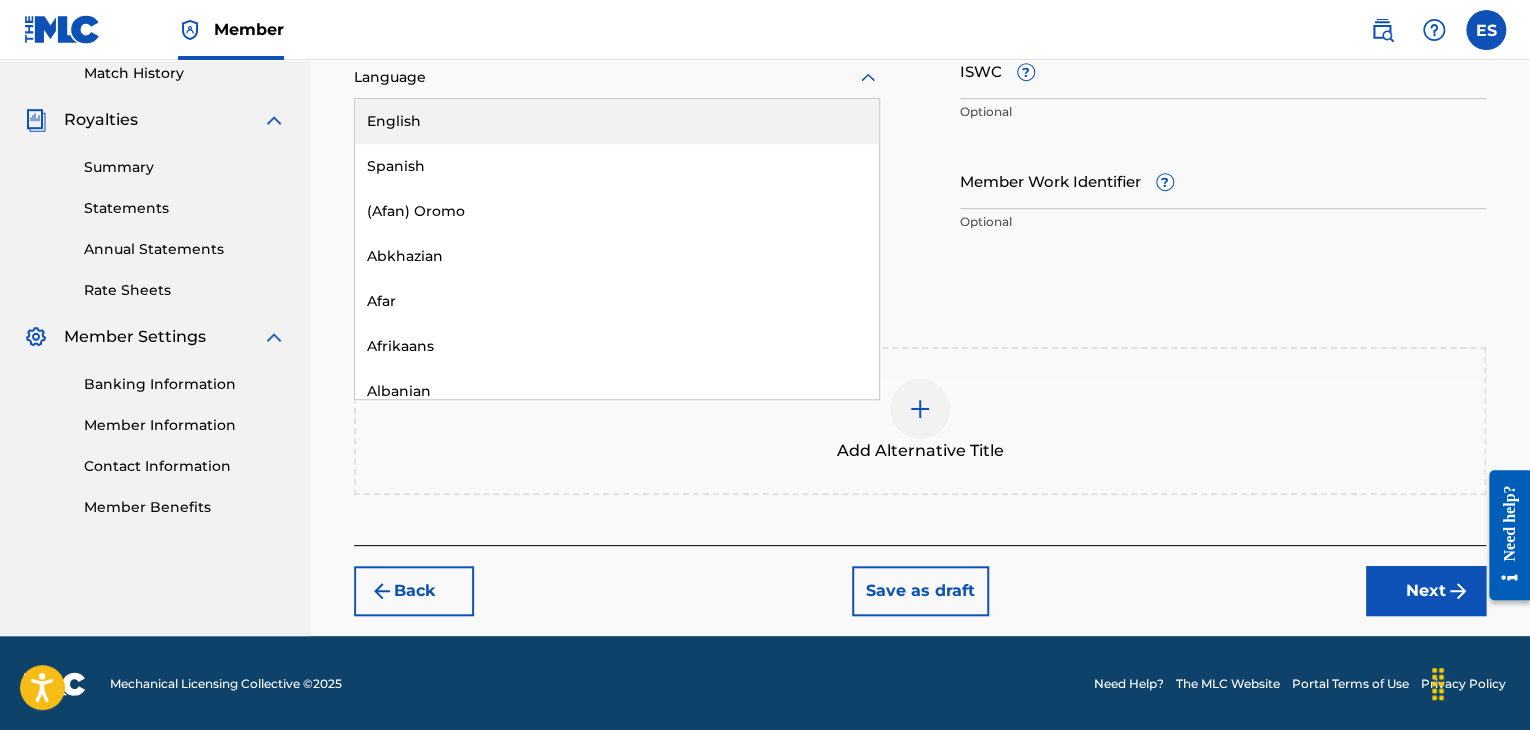 click at bounding box center (617, 77) 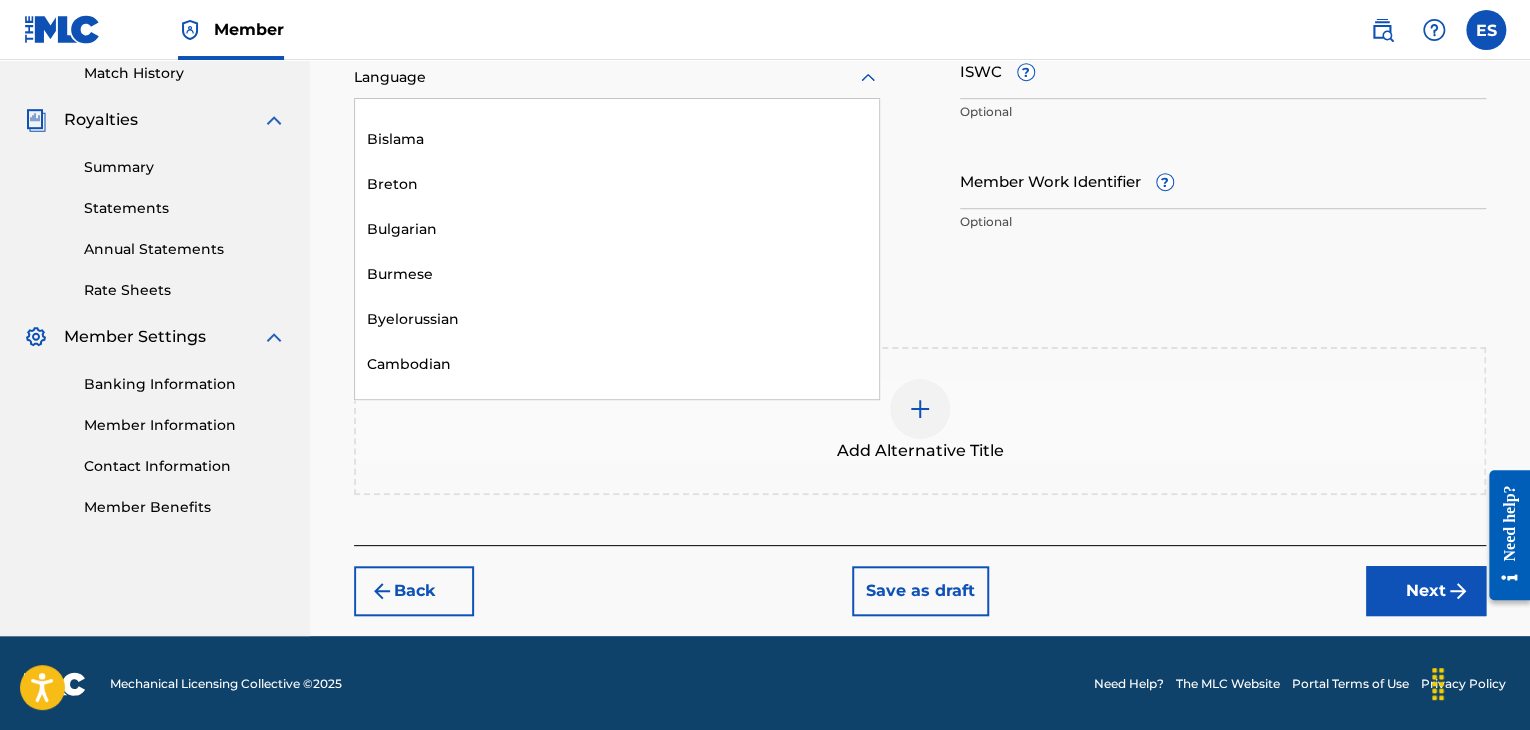 scroll, scrollTop: 800, scrollLeft: 0, axis: vertical 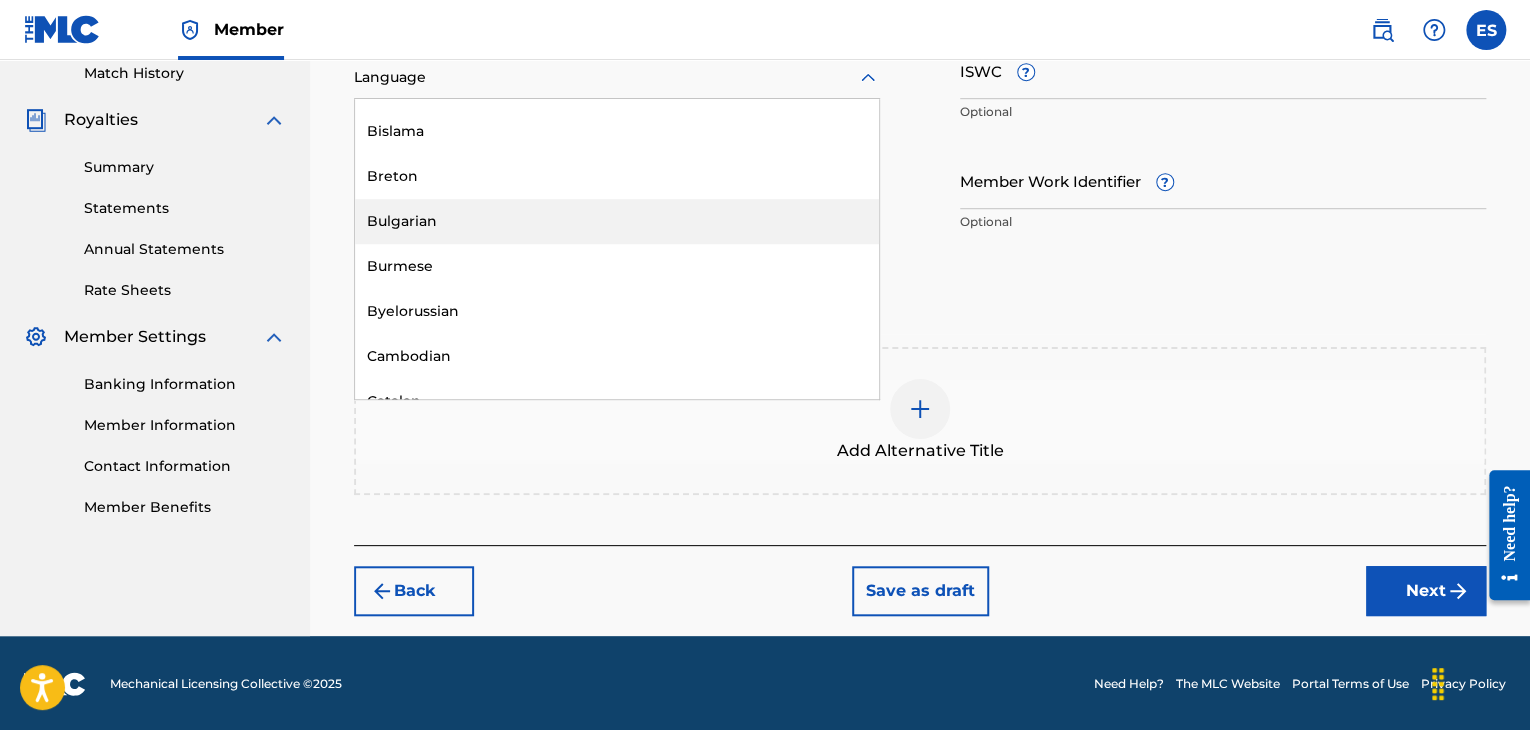 click on "Bulgarian" at bounding box center (617, 221) 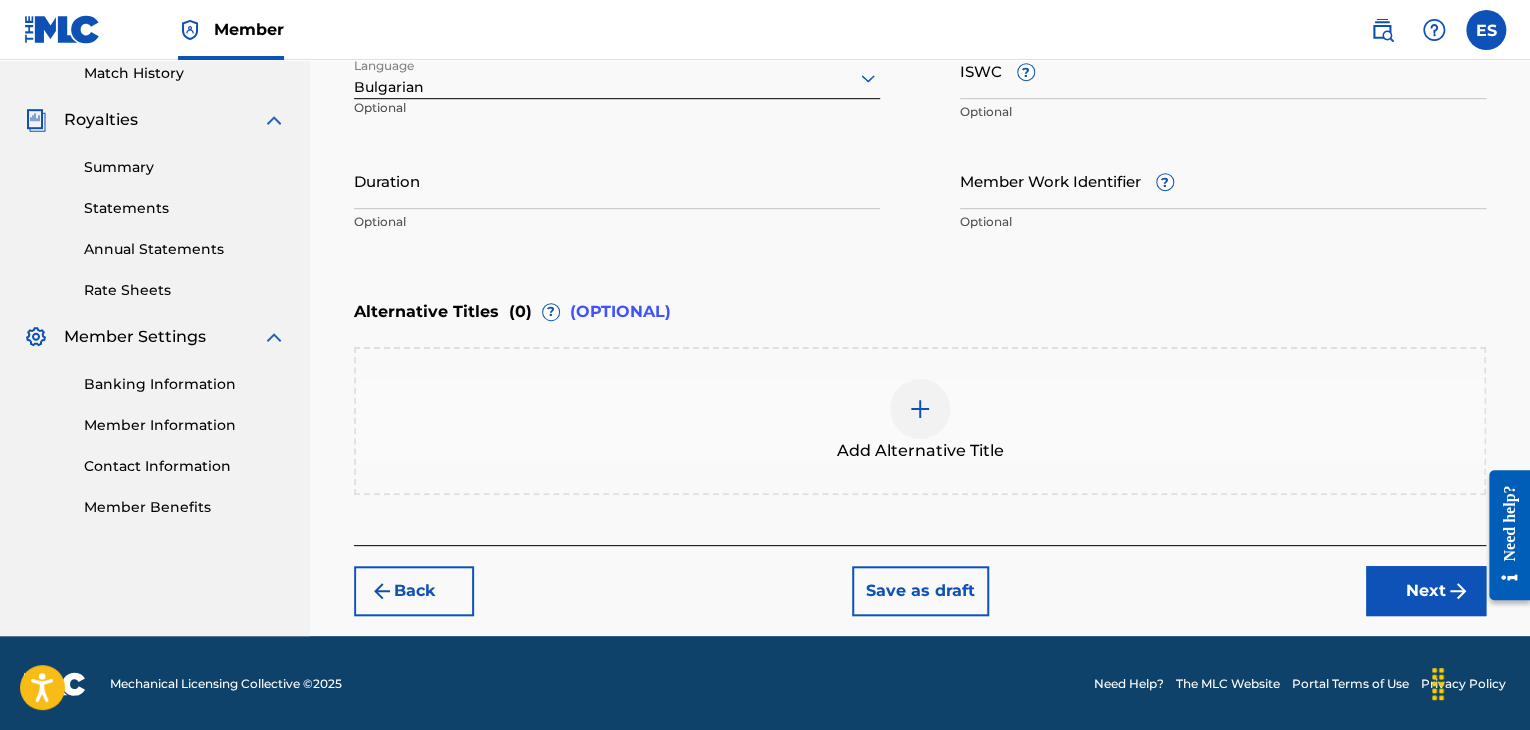 click on "ISWC   ?" at bounding box center [1223, 70] 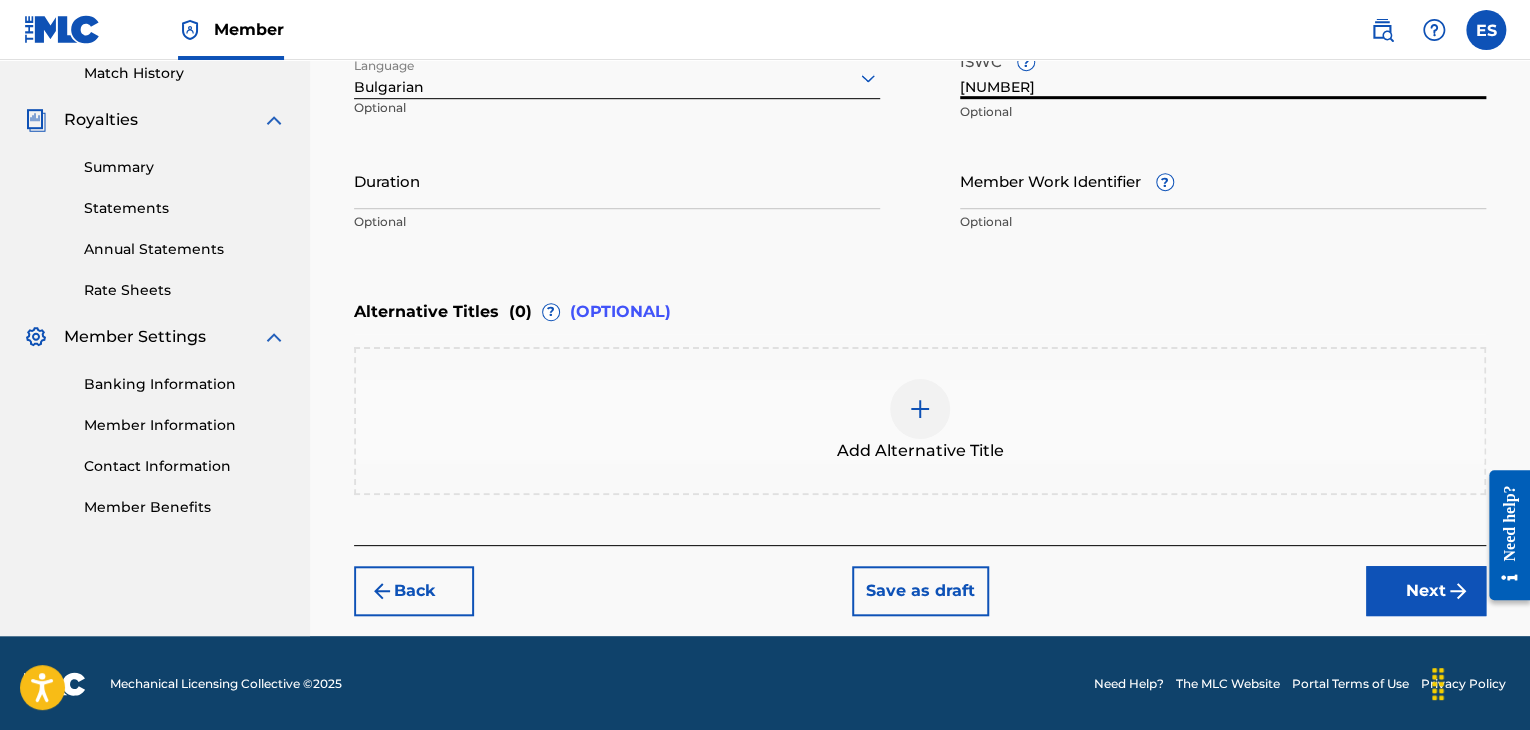 scroll, scrollTop: 361, scrollLeft: 0, axis: vertical 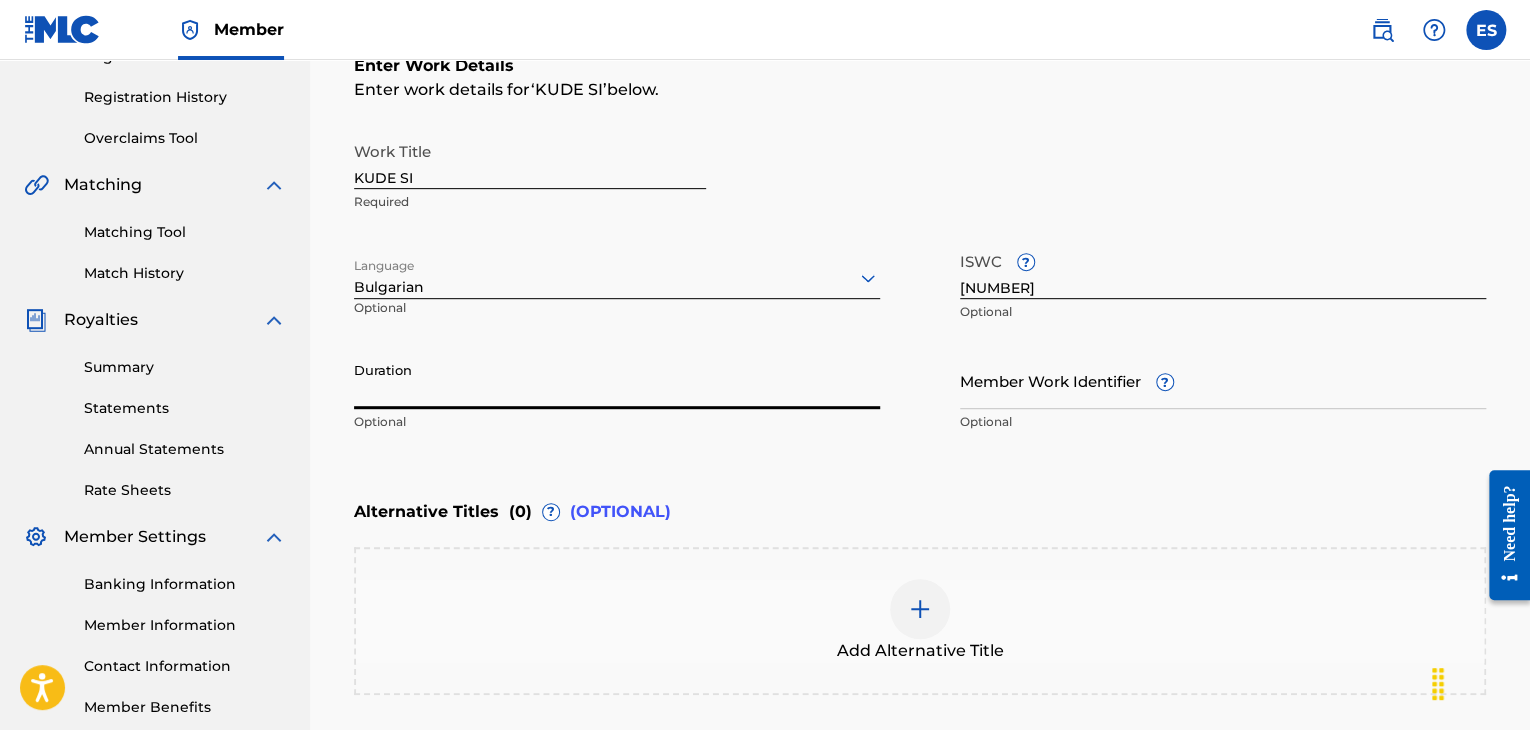 click on "Duration" at bounding box center (617, 380) 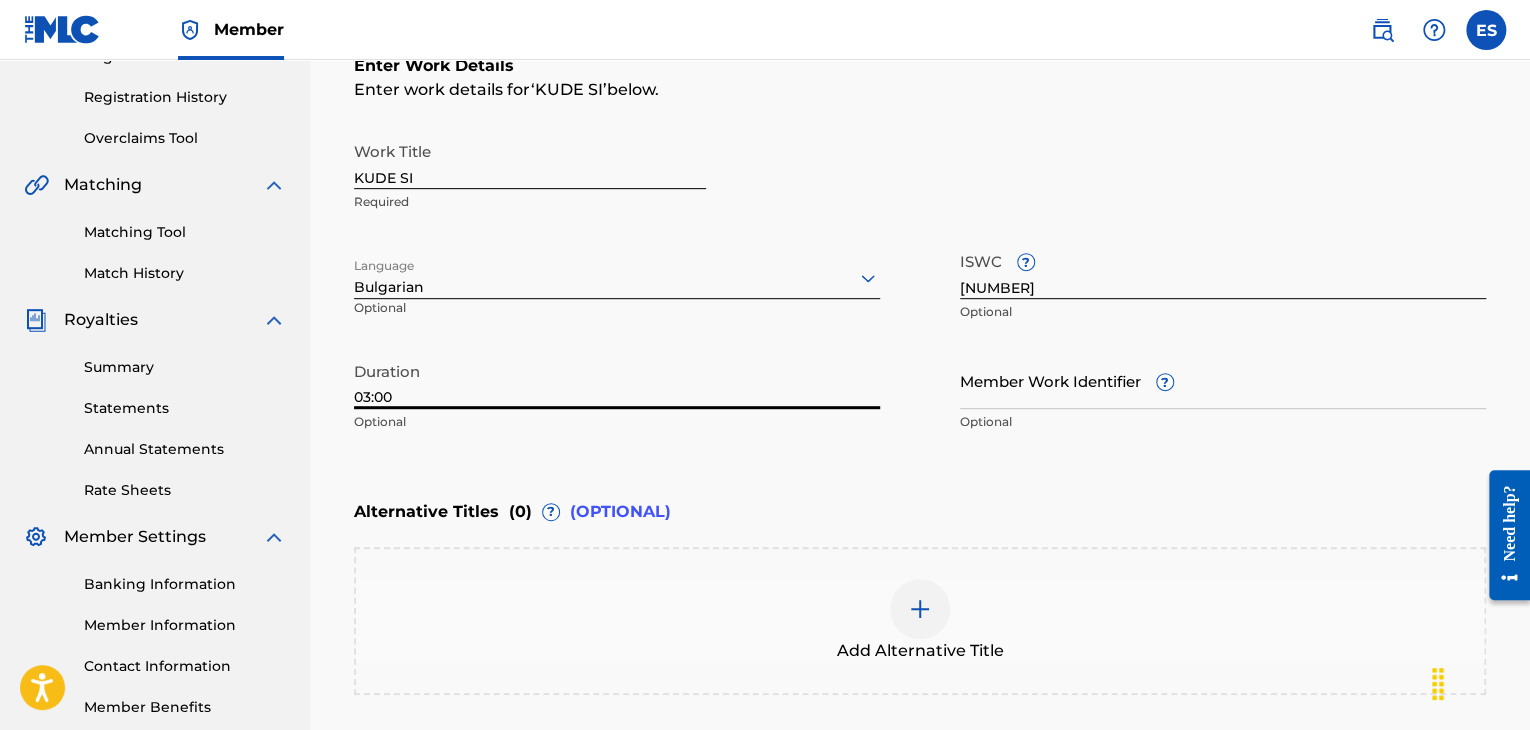 click at bounding box center (920, 609) 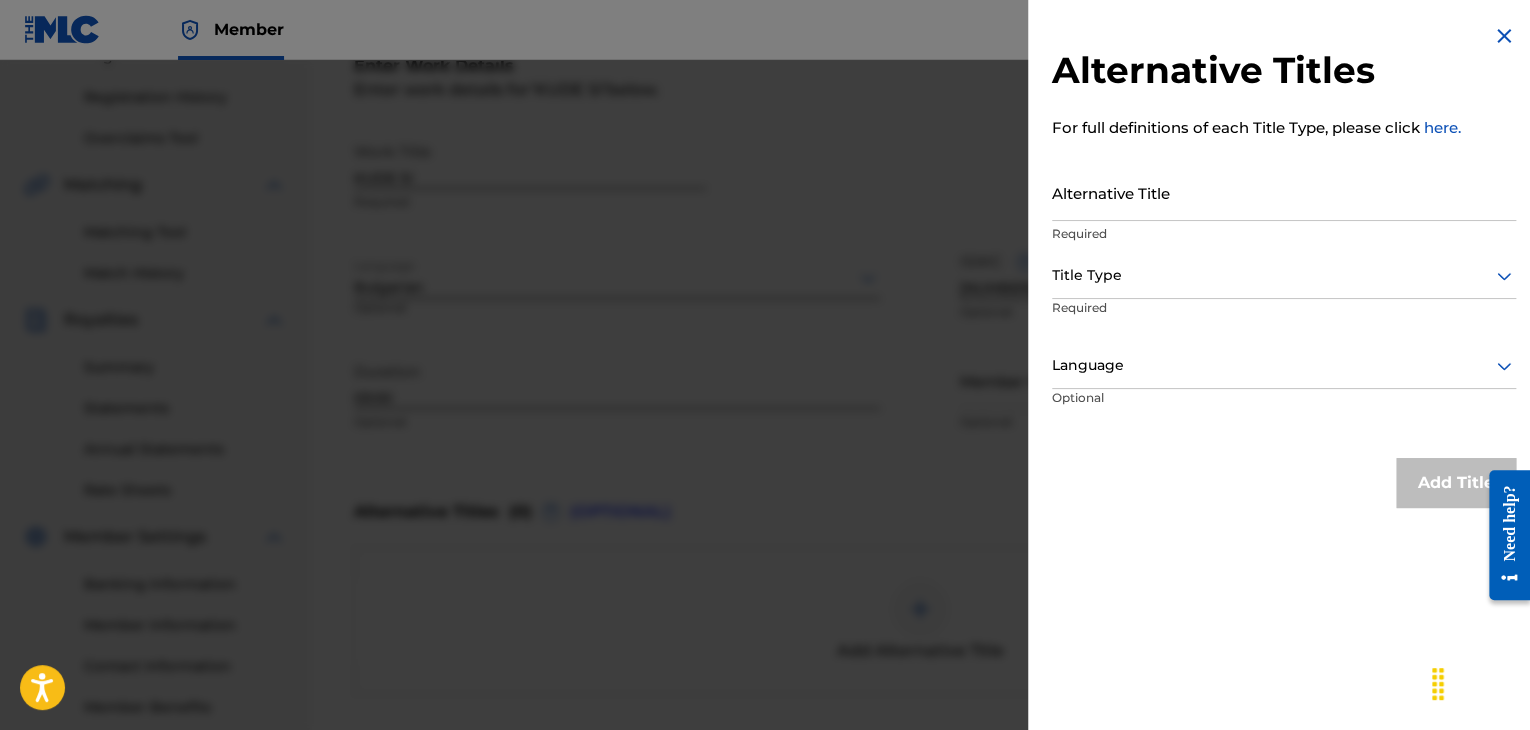 click on "Alternative Title" at bounding box center [1284, 192] 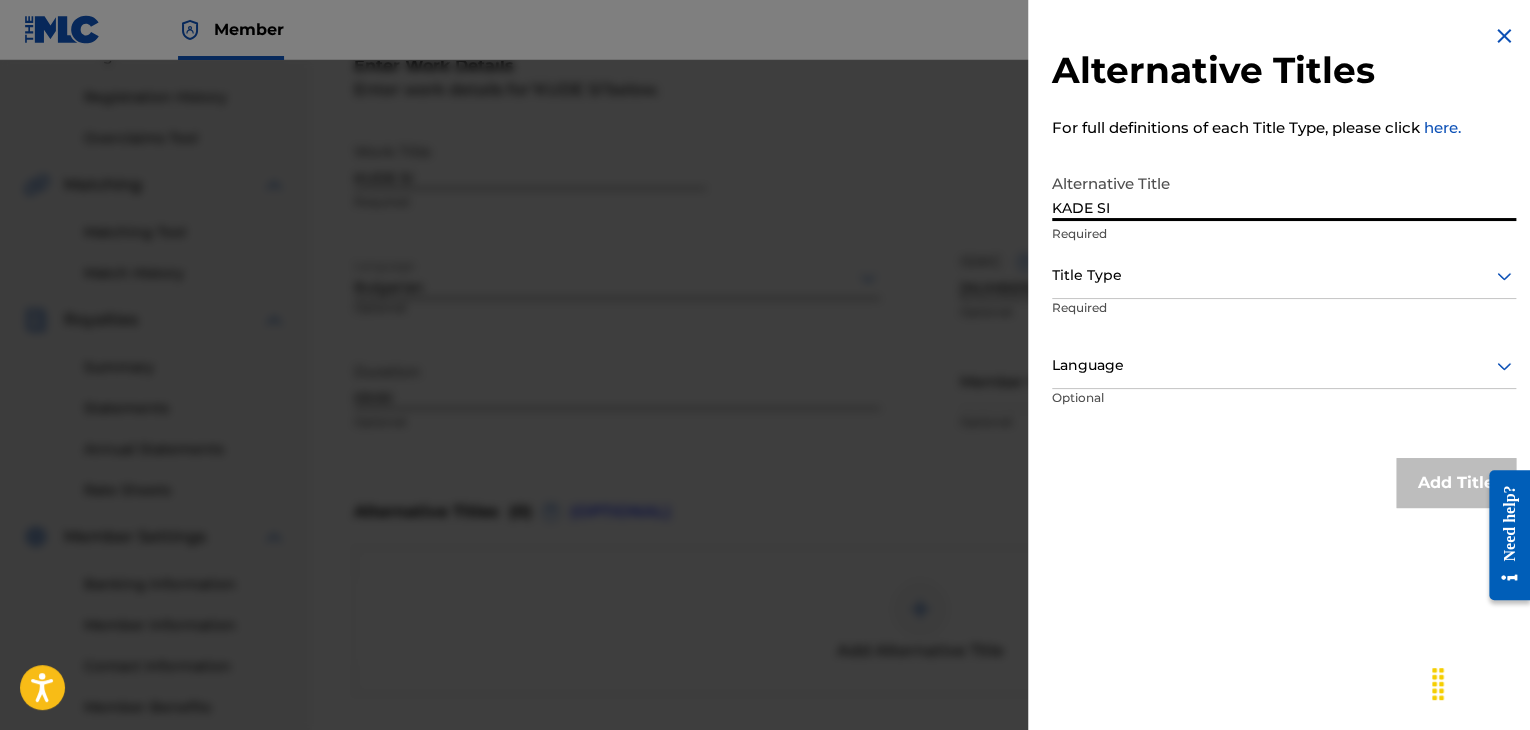 click at bounding box center [1284, 275] 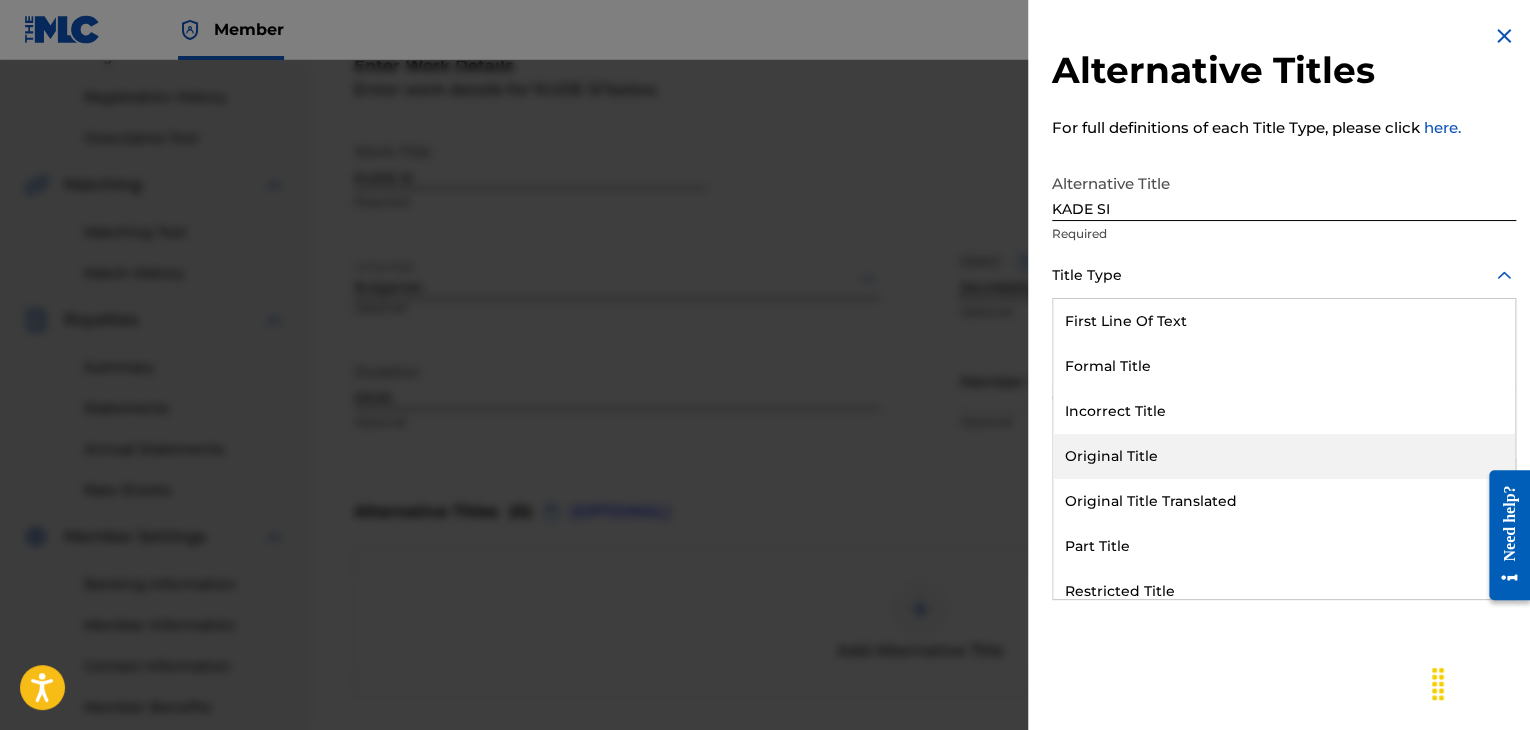 click on "Original Title Translated" at bounding box center [1284, 501] 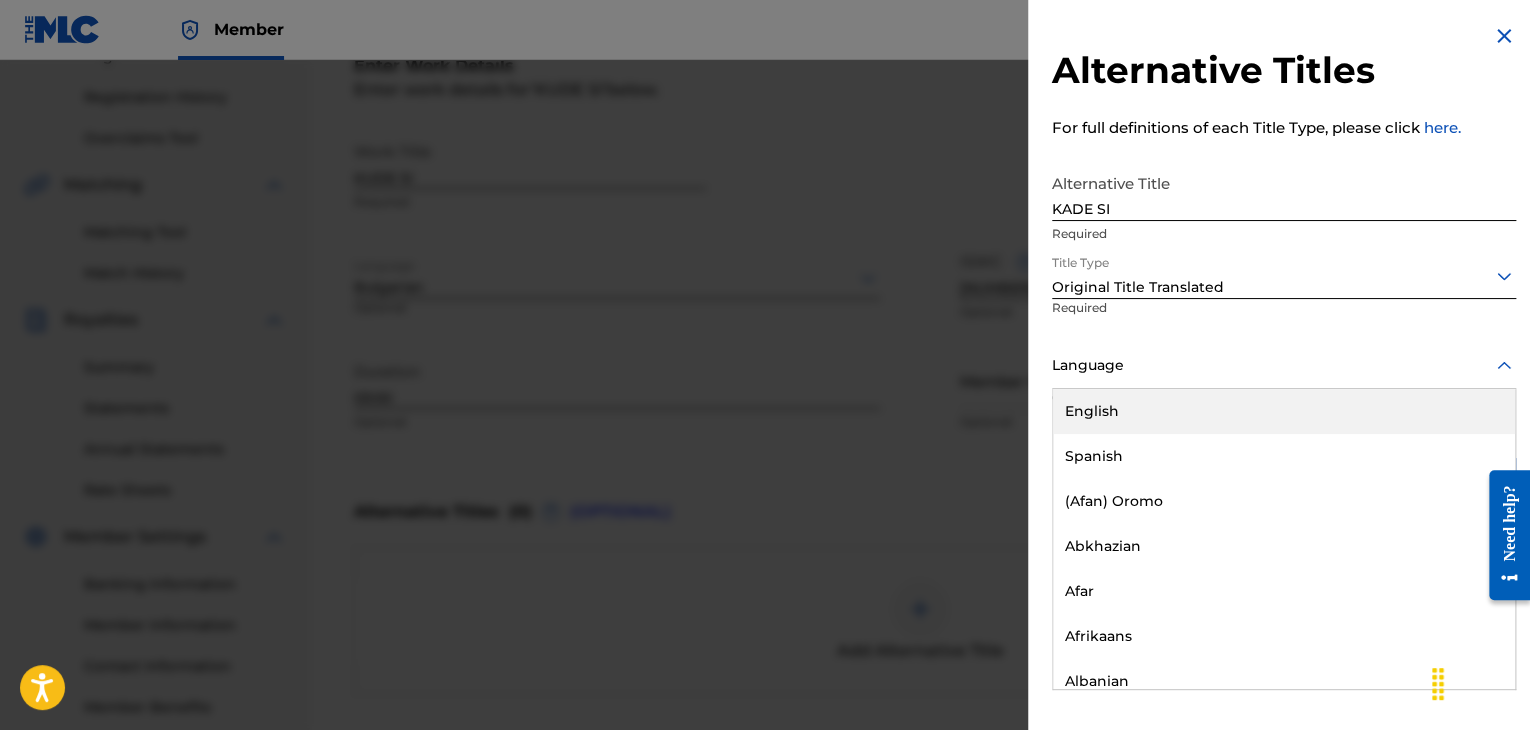click at bounding box center (1284, 365) 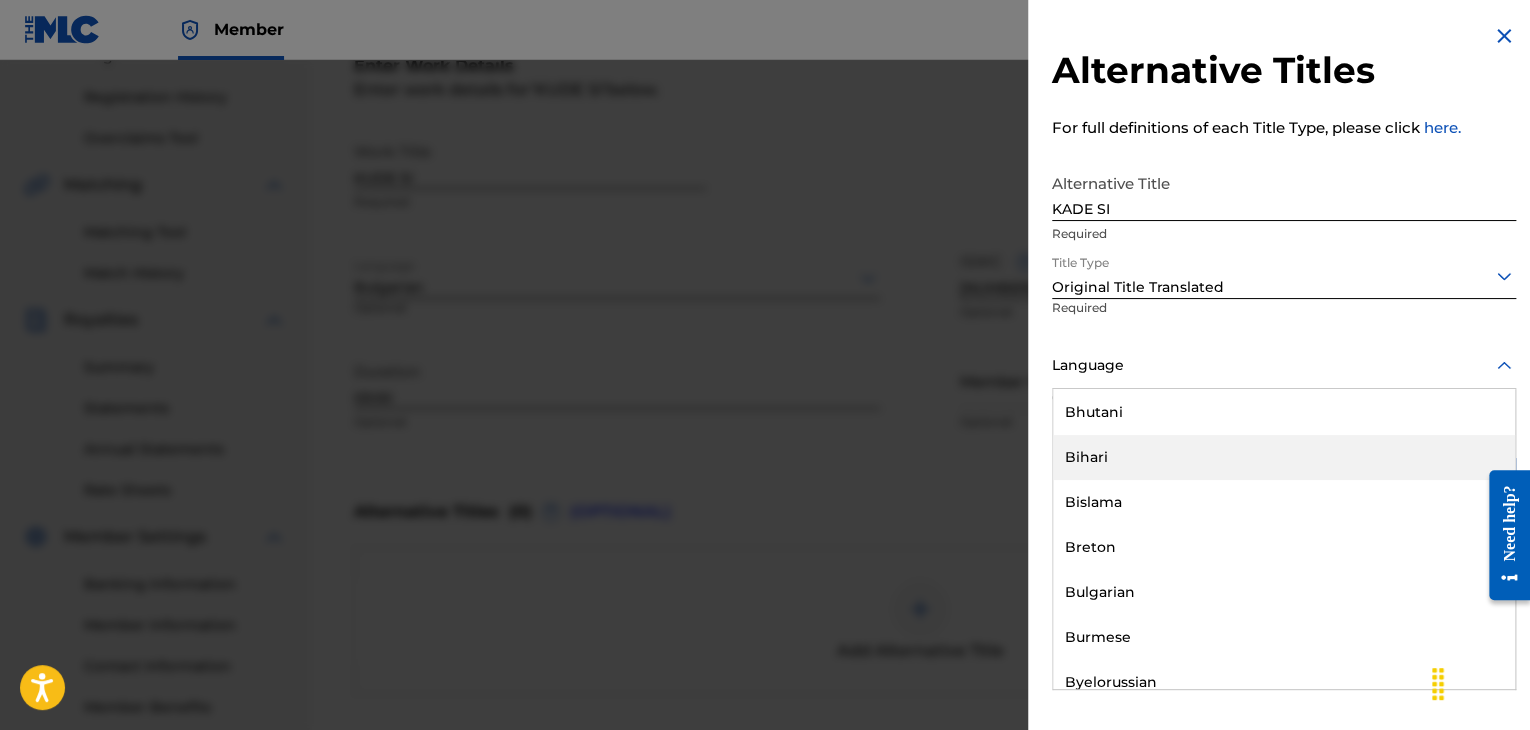 scroll, scrollTop: 800, scrollLeft: 0, axis: vertical 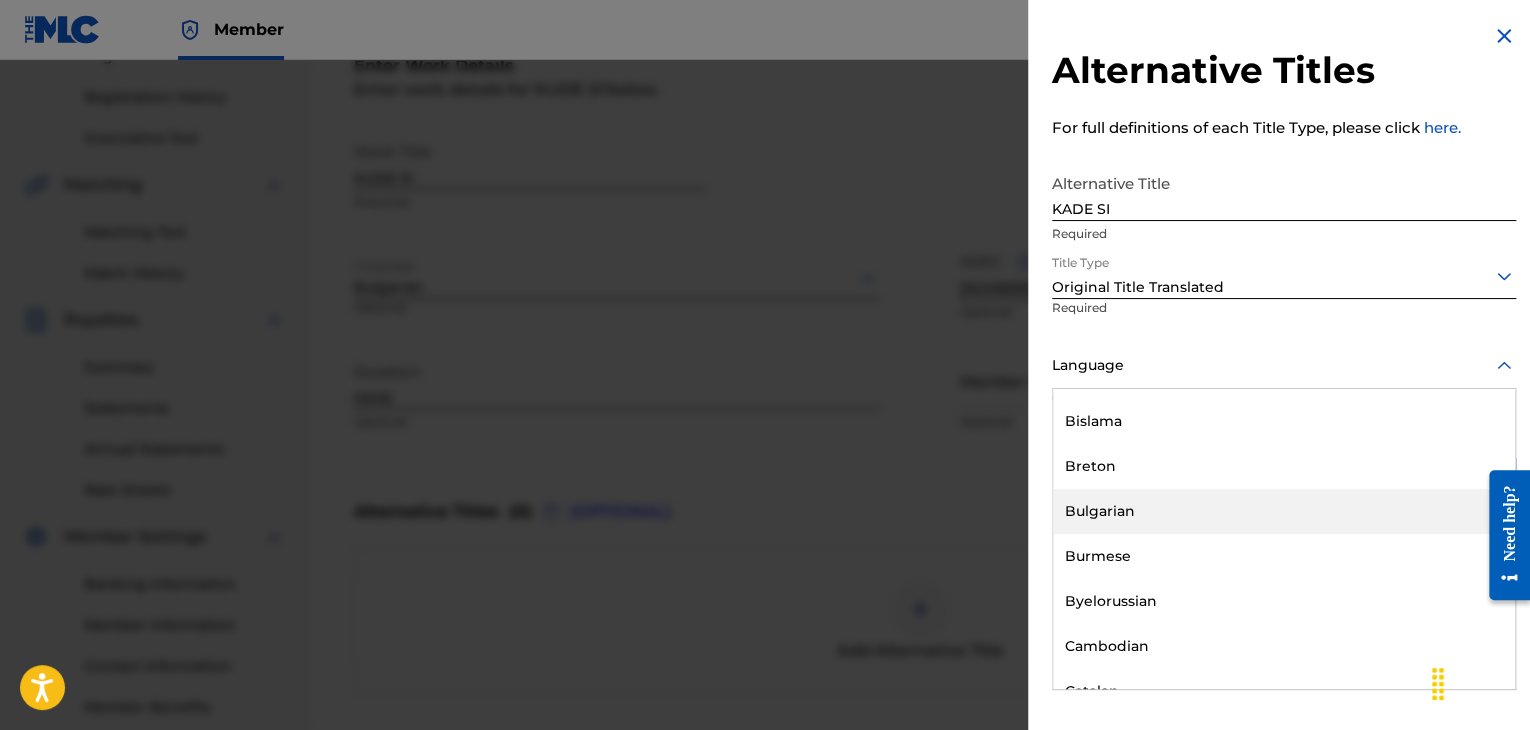 click on "Bulgarian" at bounding box center (1284, 511) 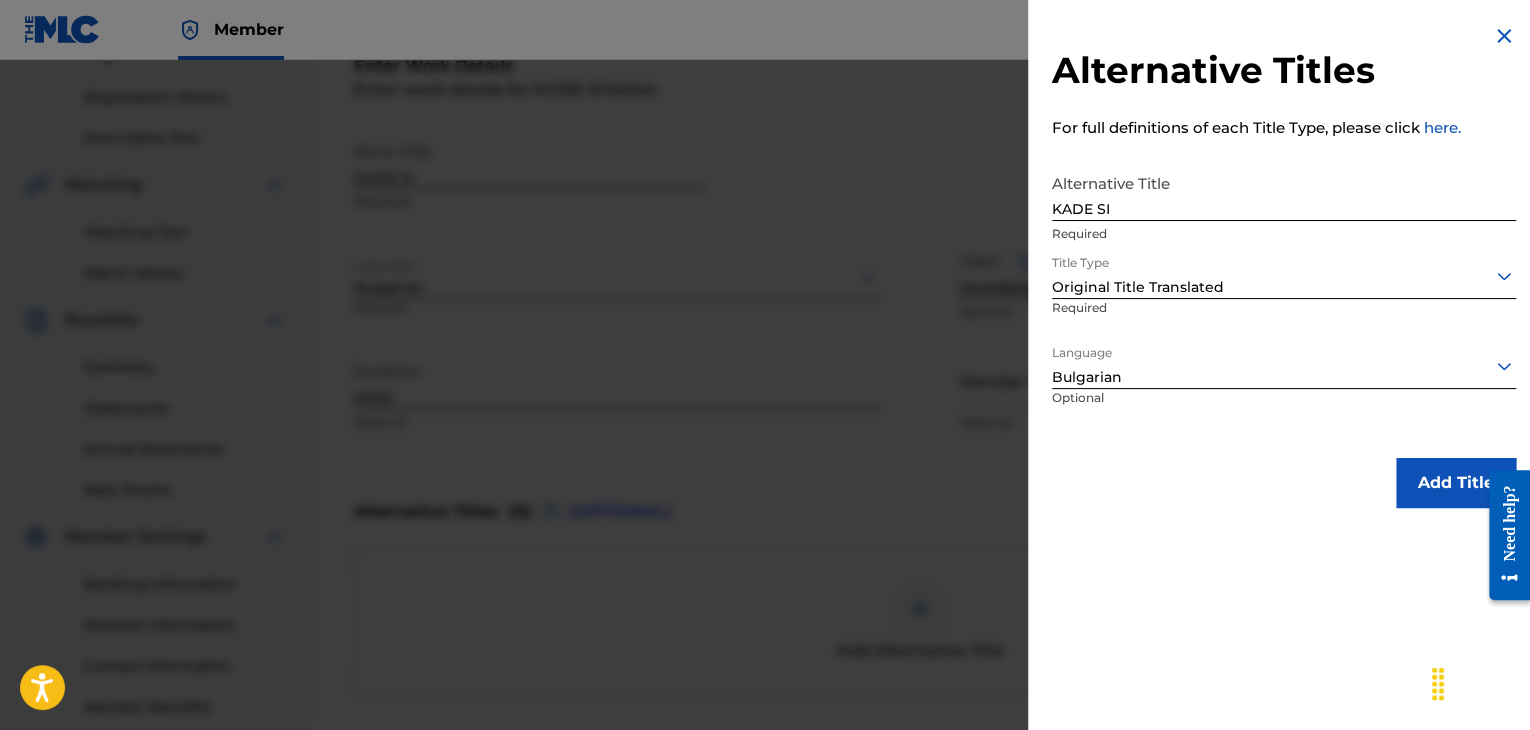 click on "Add Title" at bounding box center (1456, 483) 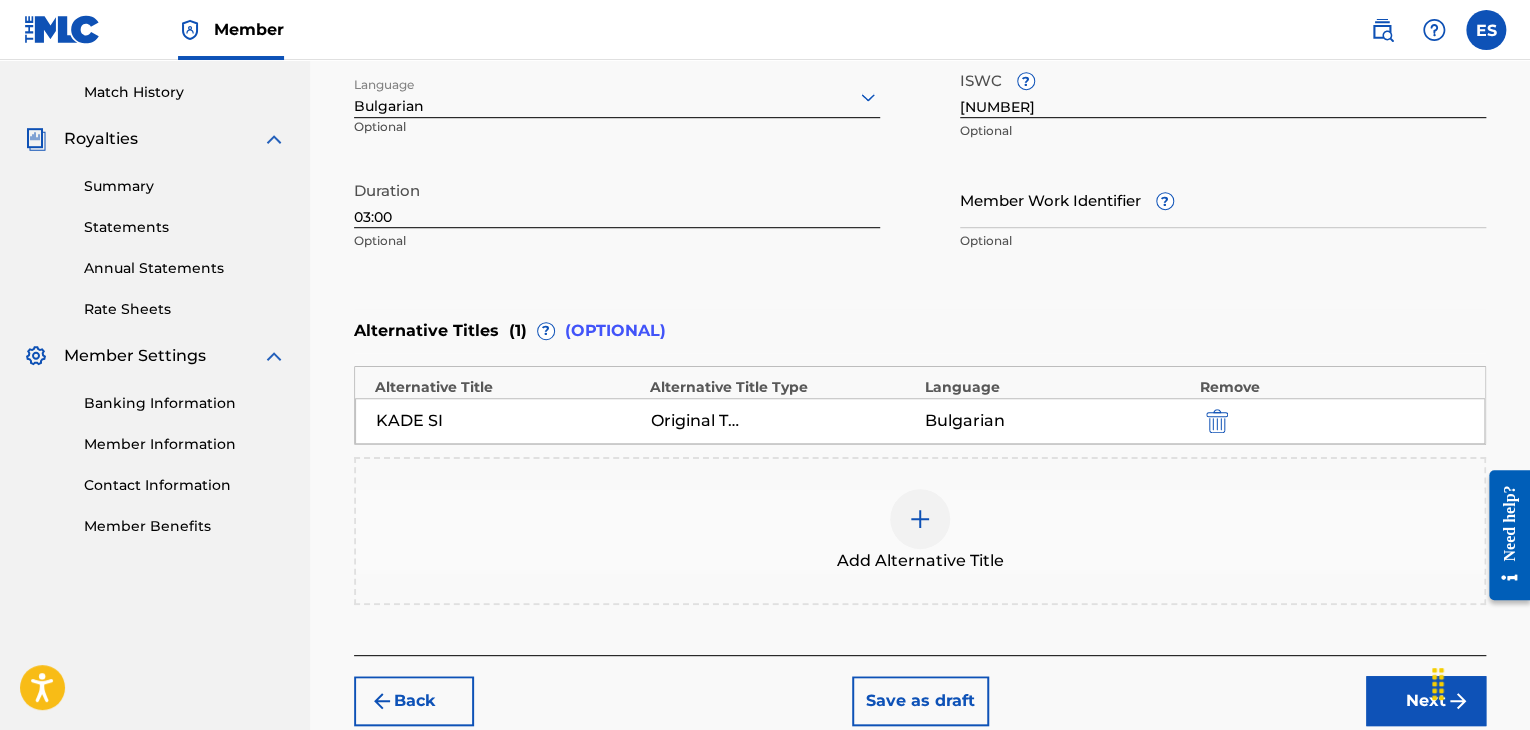 scroll, scrollTop: 652, scrollLeft: 0, axis: vertical 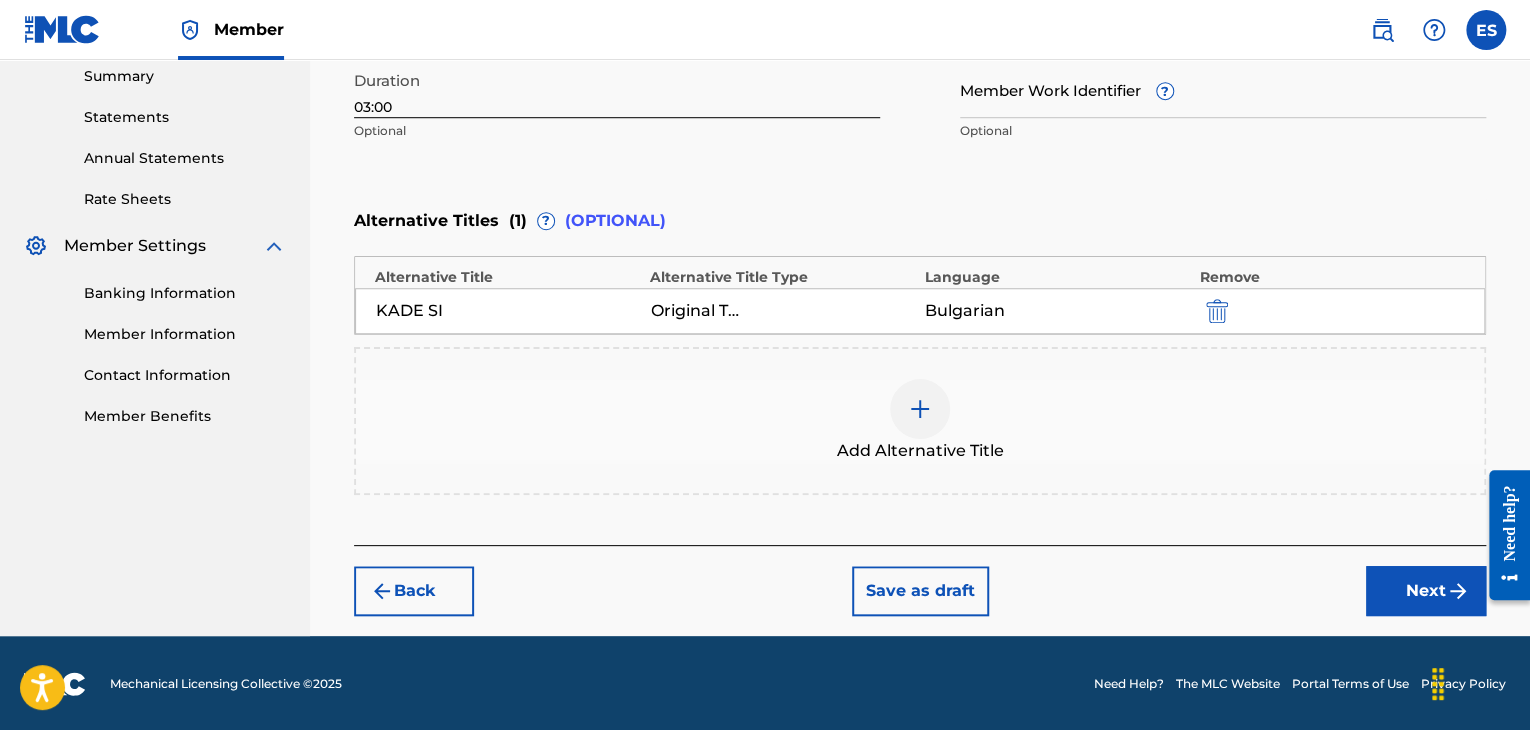 click on "Next" at bounding box center (1426, 591) 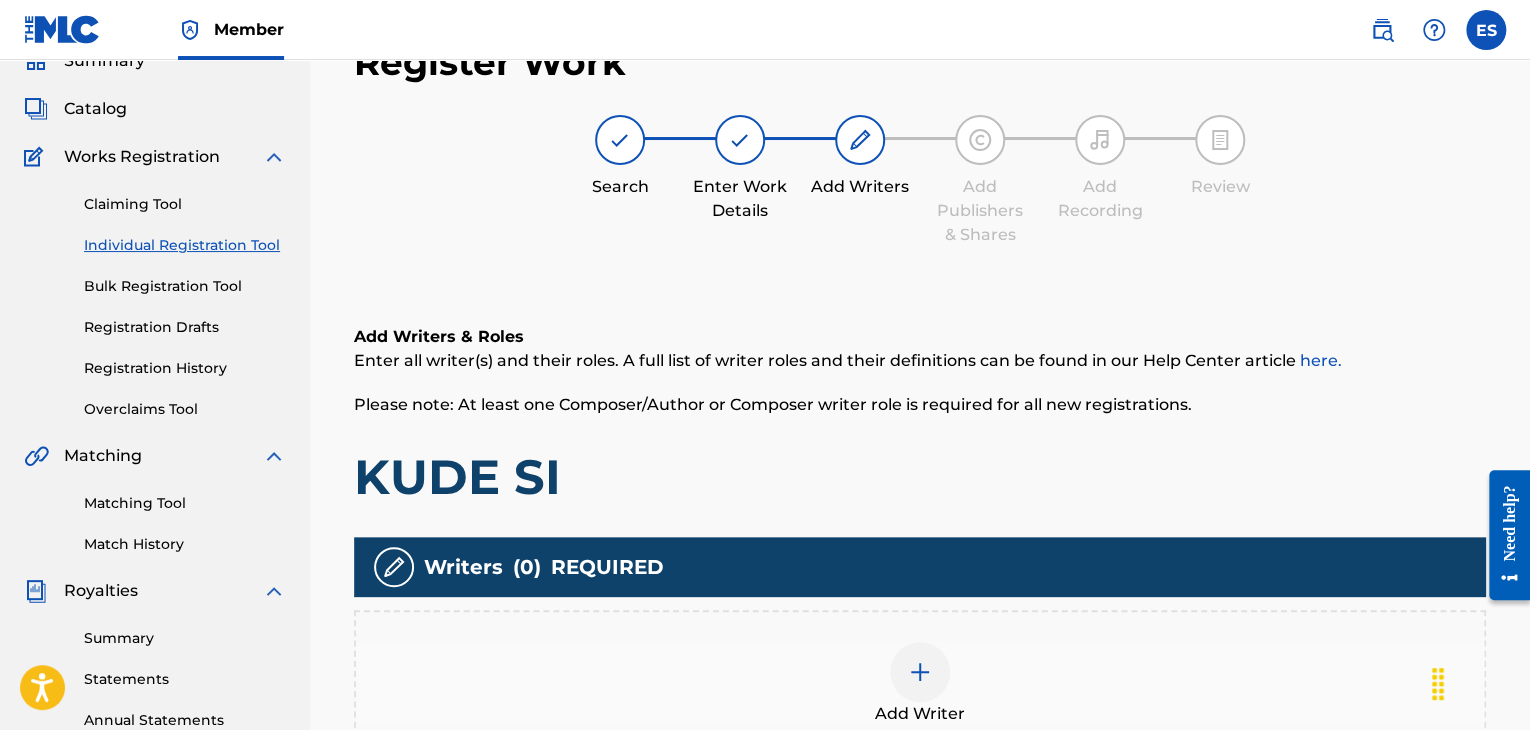 scroll, scrollTop: 469, scrollLeft: 0, axis: vertical 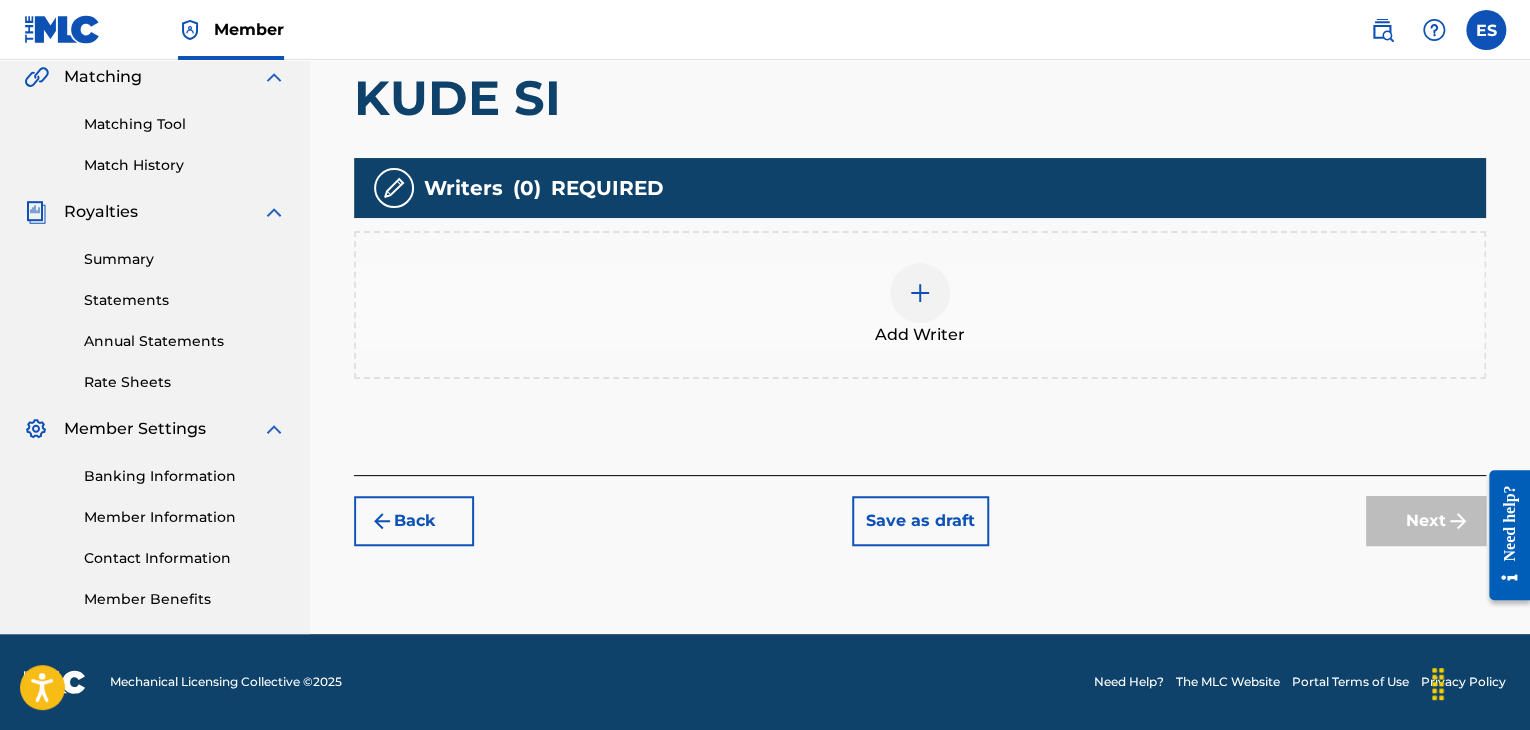 click at bounding box center [920, 293] 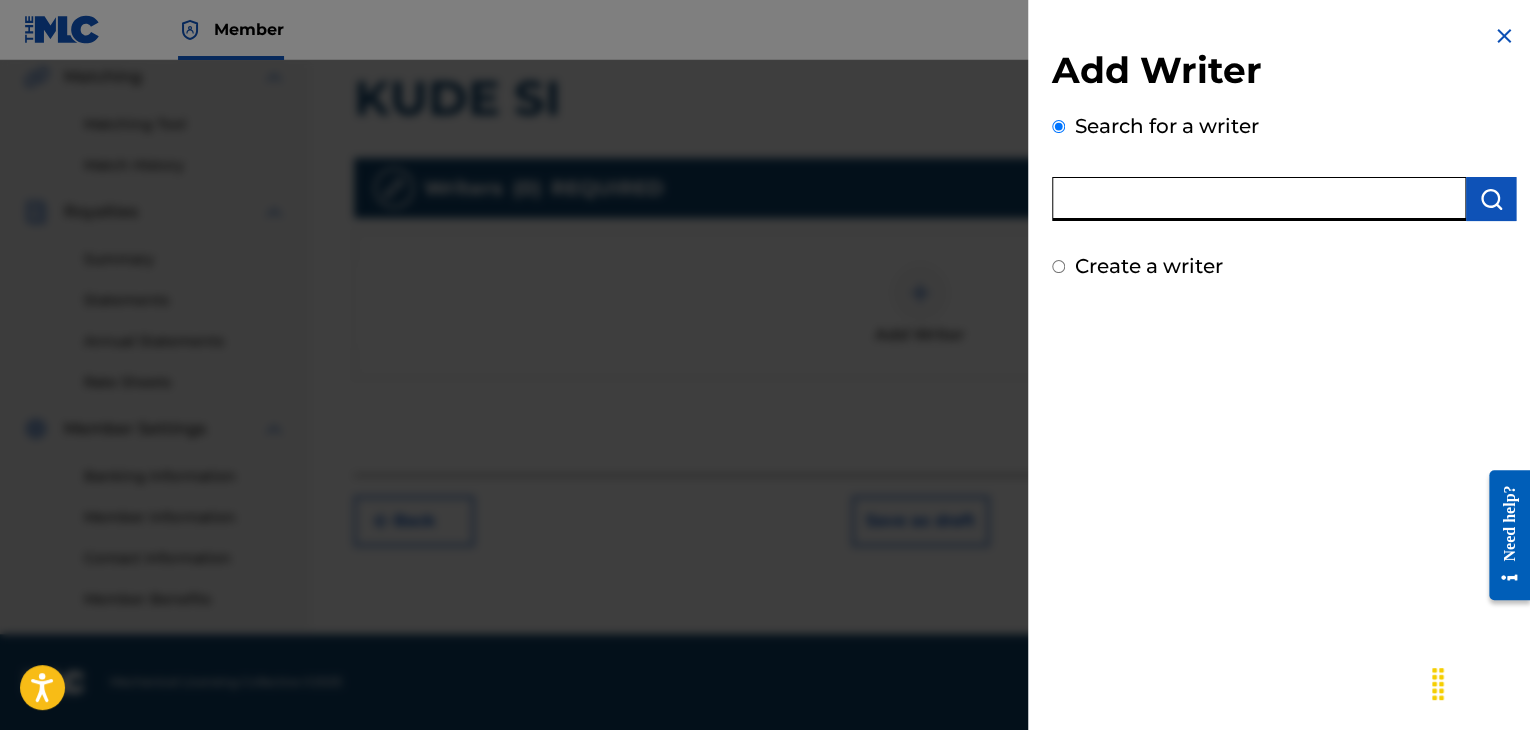 click at bounding box center (1259, 199) 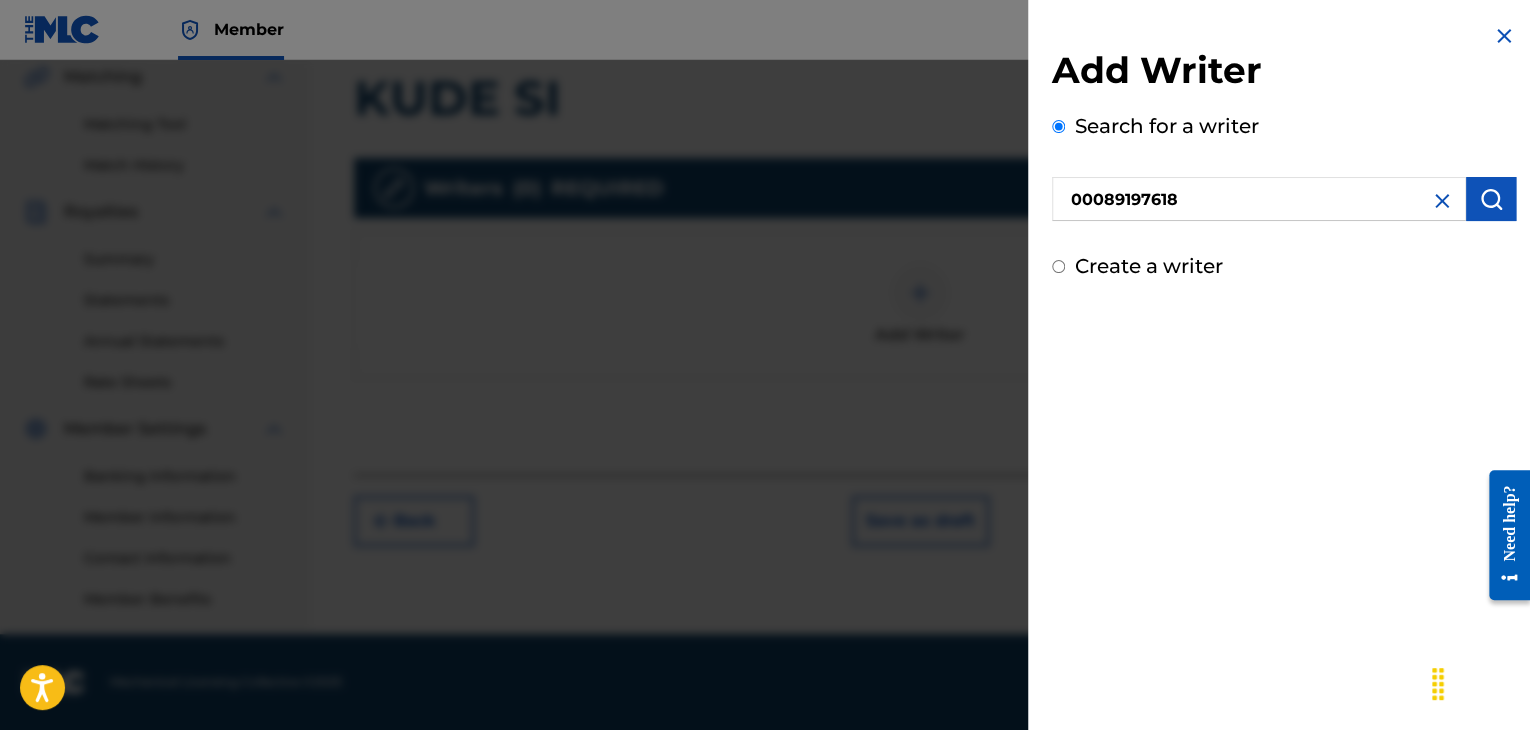 click at bounding box center [1491, 199] 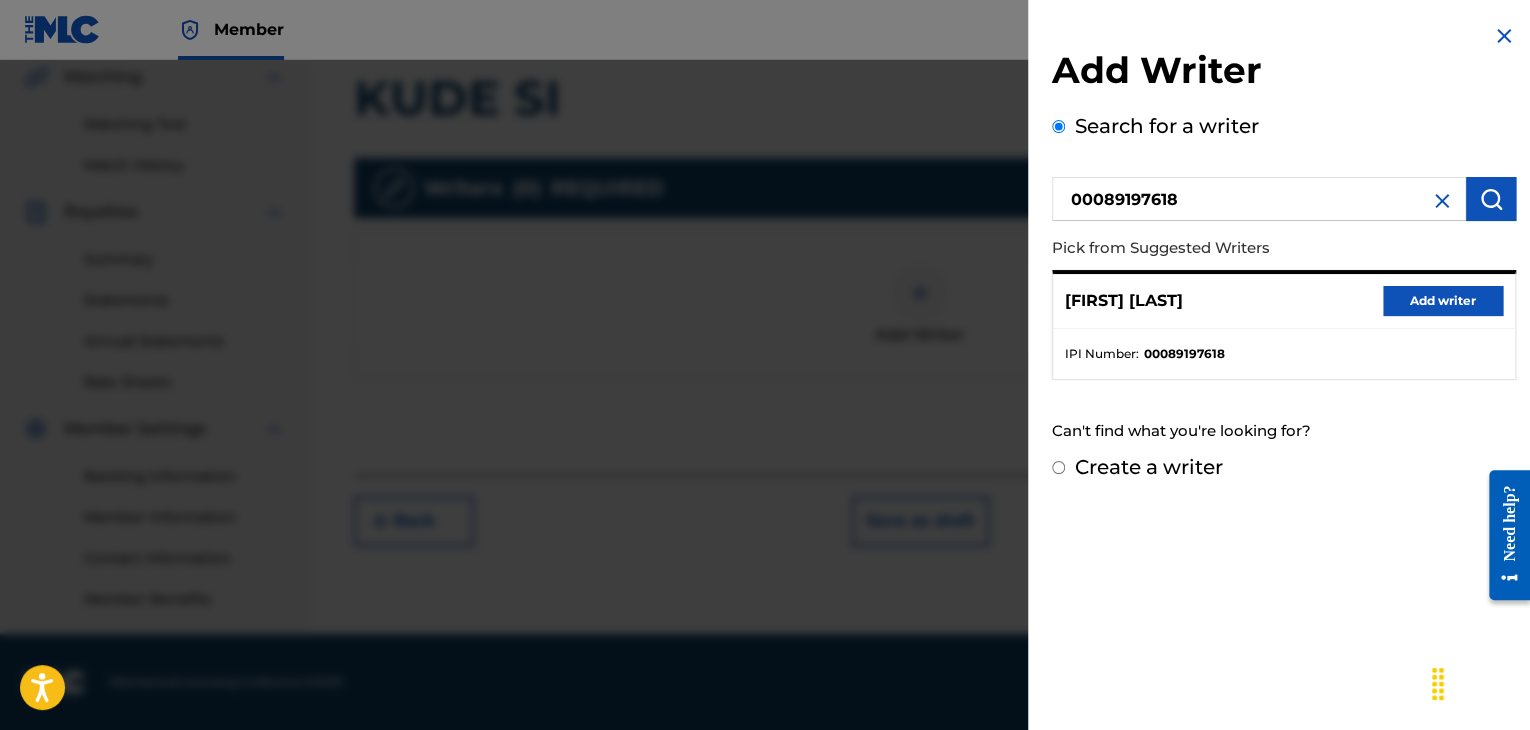 click on "Add writer" at bounding box center (1443, 301) 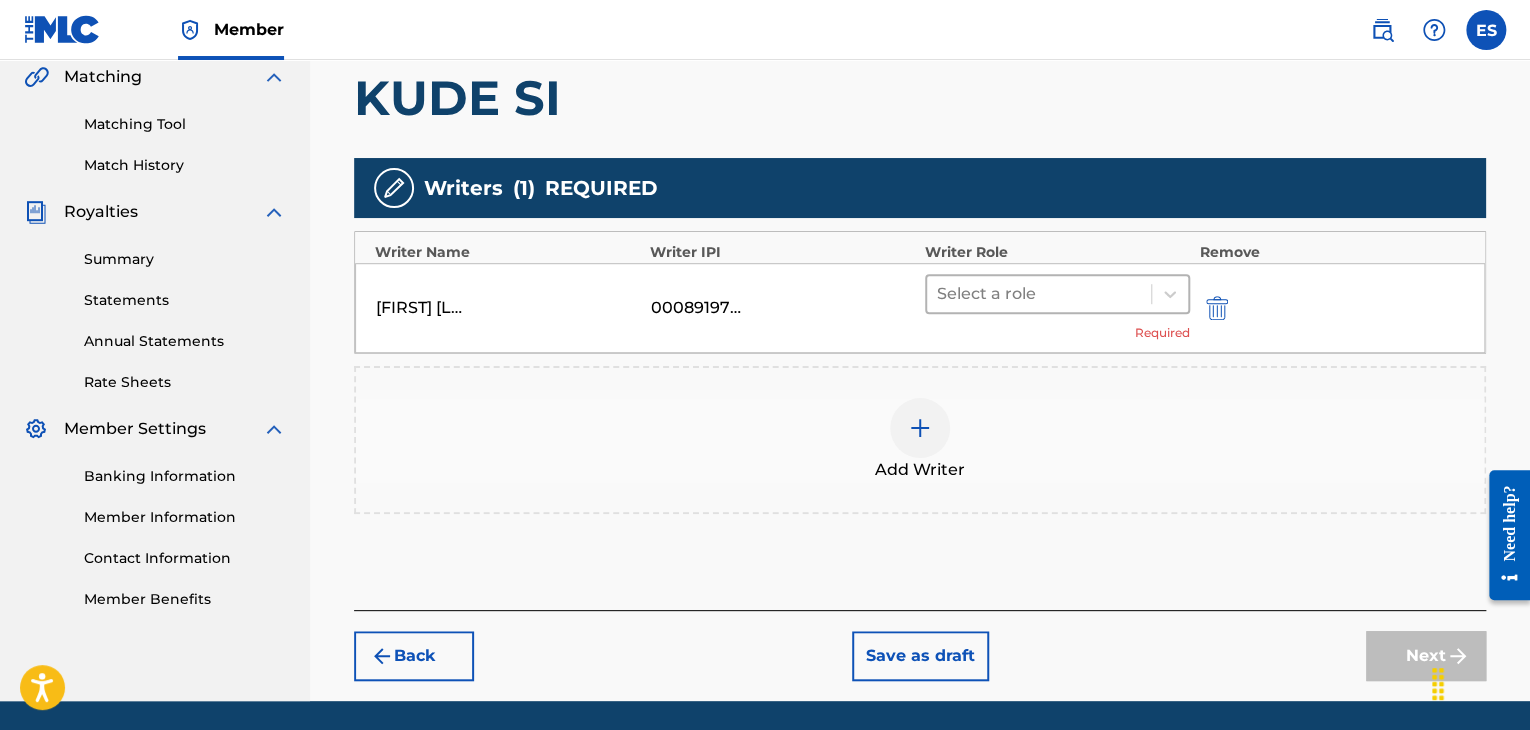 click at bounding box center [1039, 294] 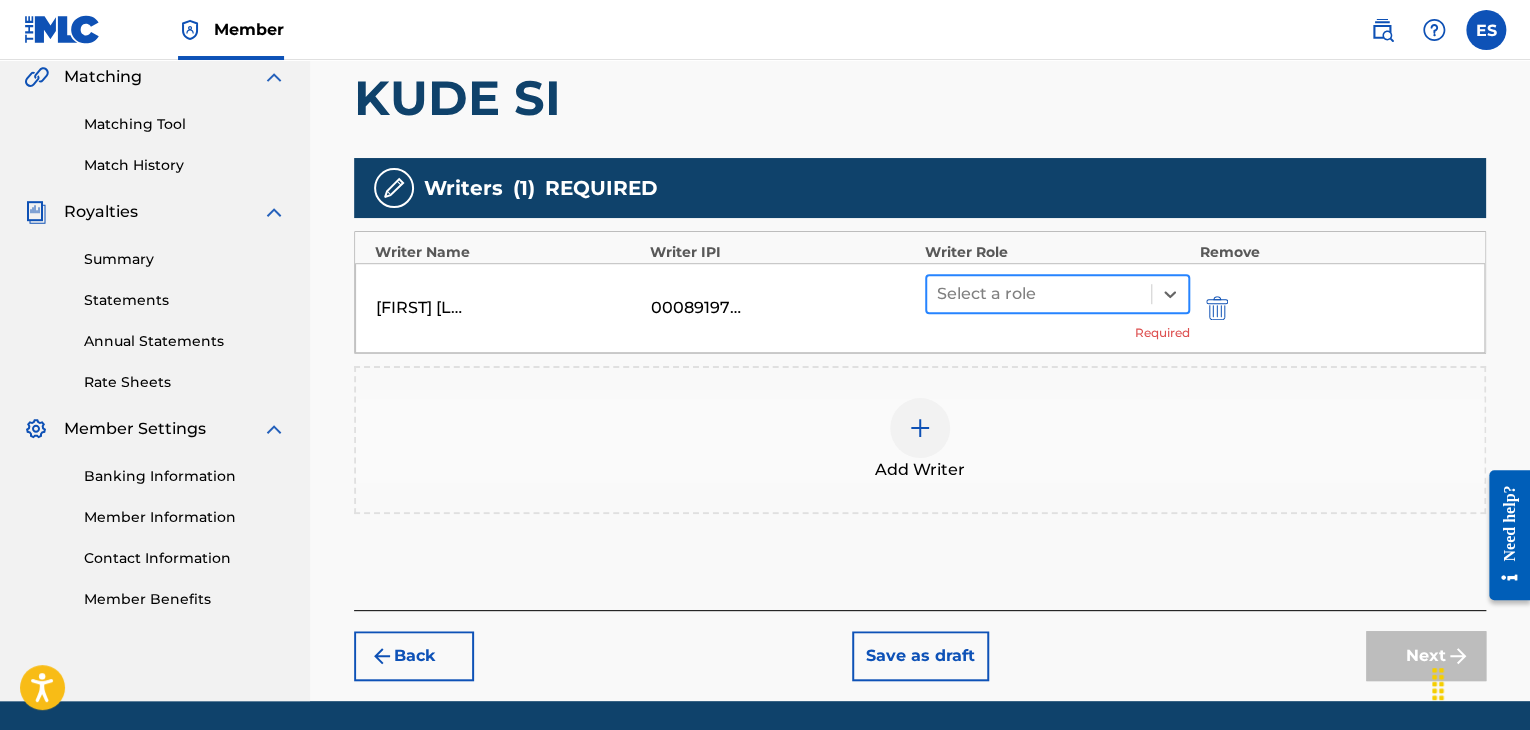 click at bounding box center (1039, 294) 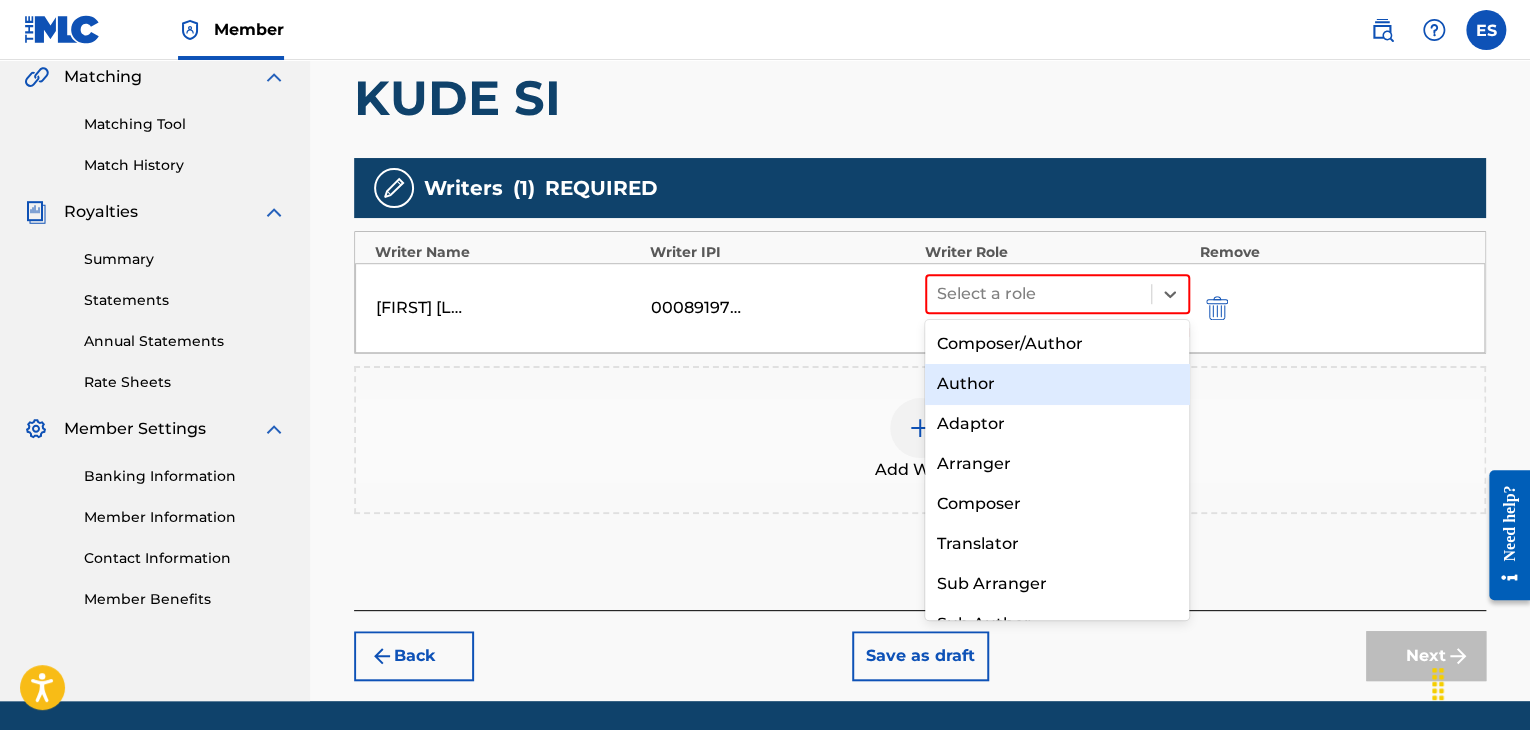 click on "Author" at bounding box center (1057, 384) 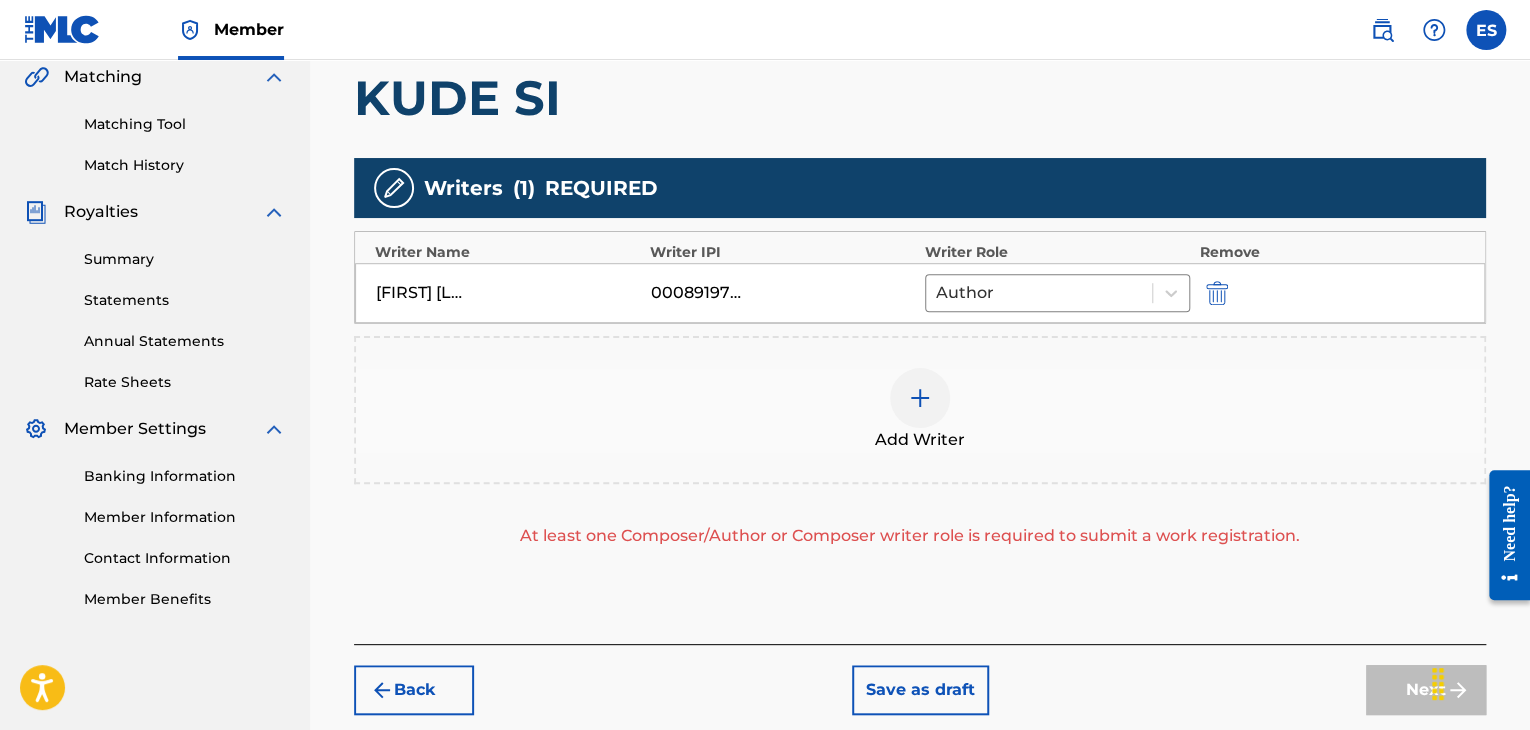 click at bounding box center (920, 398) 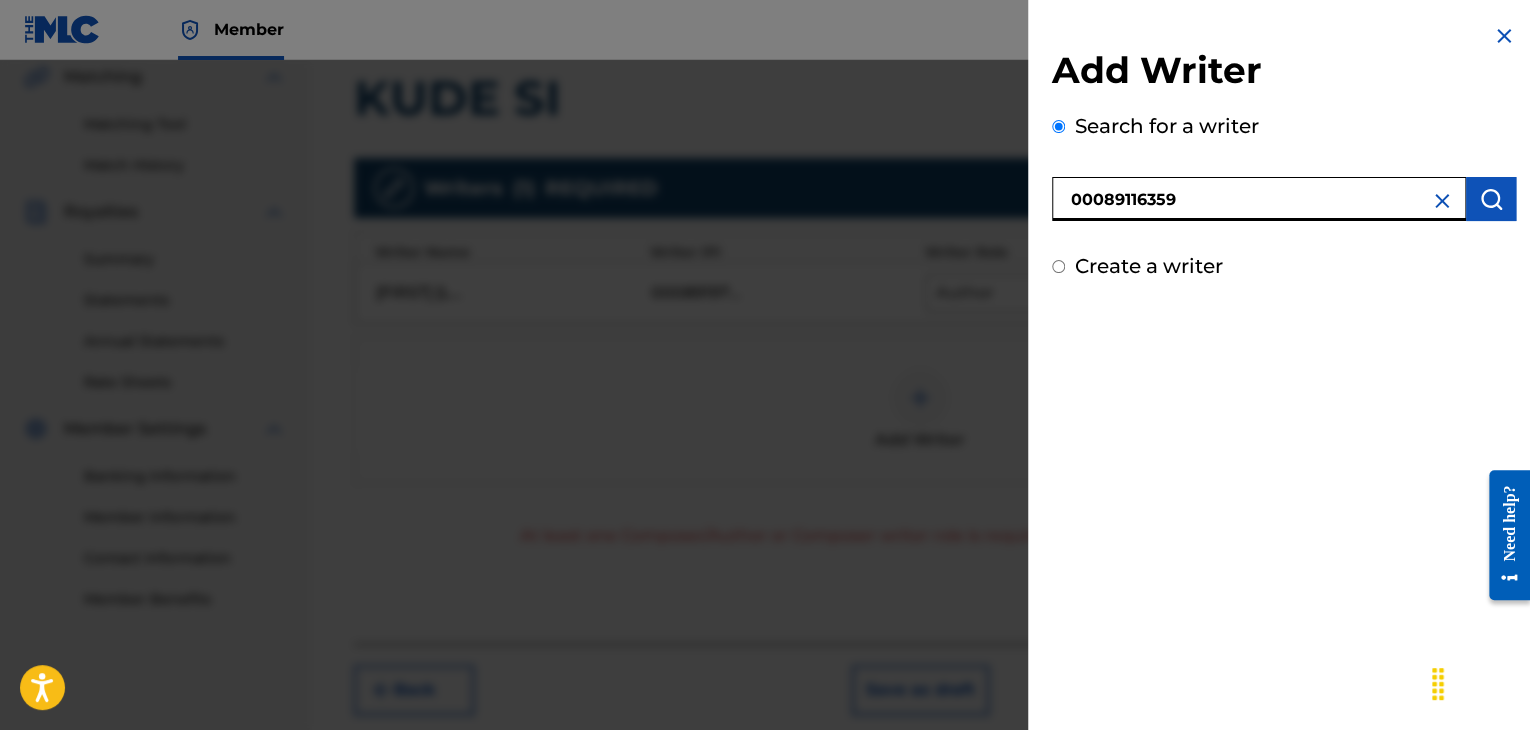 click at bounding box center [1491, 199] 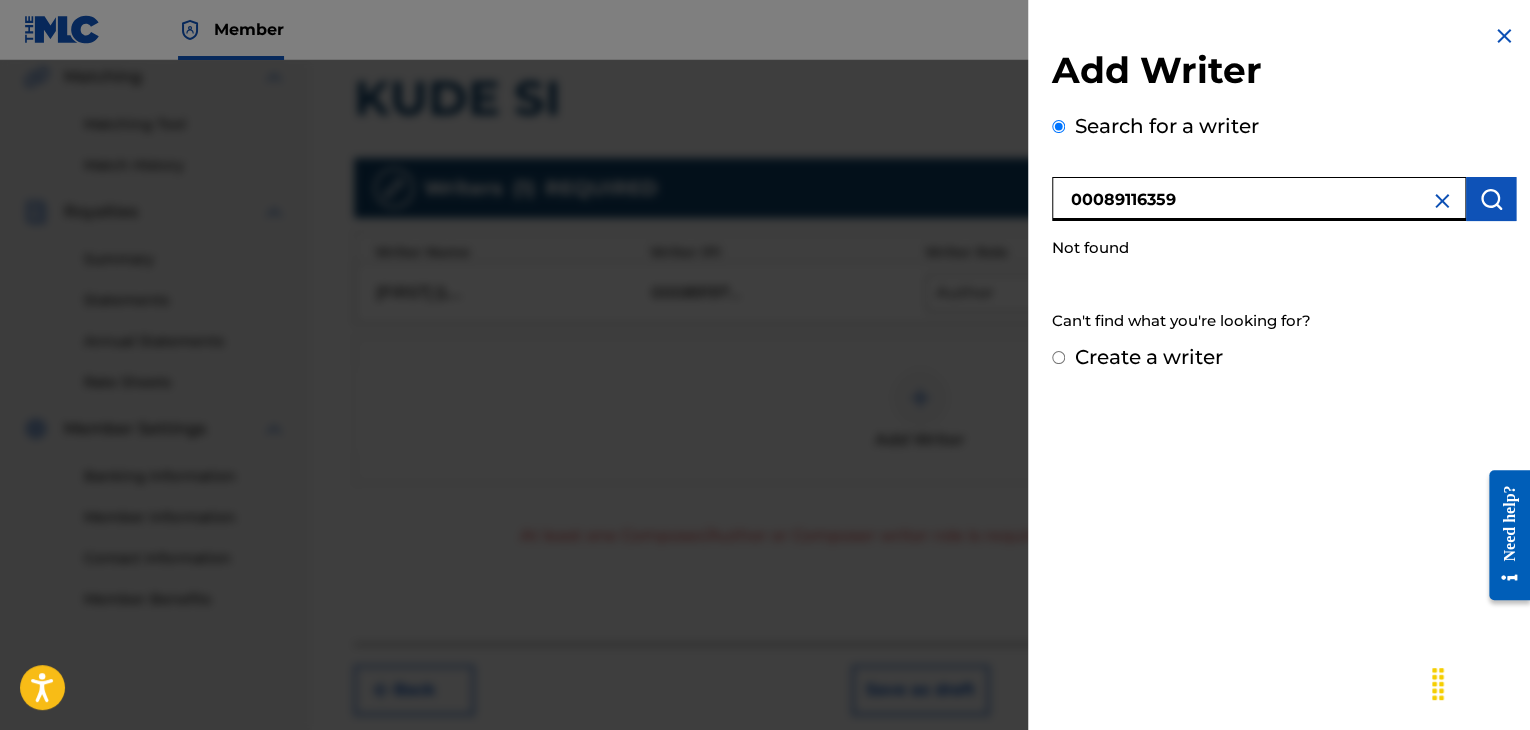 click on "00089116359" at bounding box center (1259, 199) 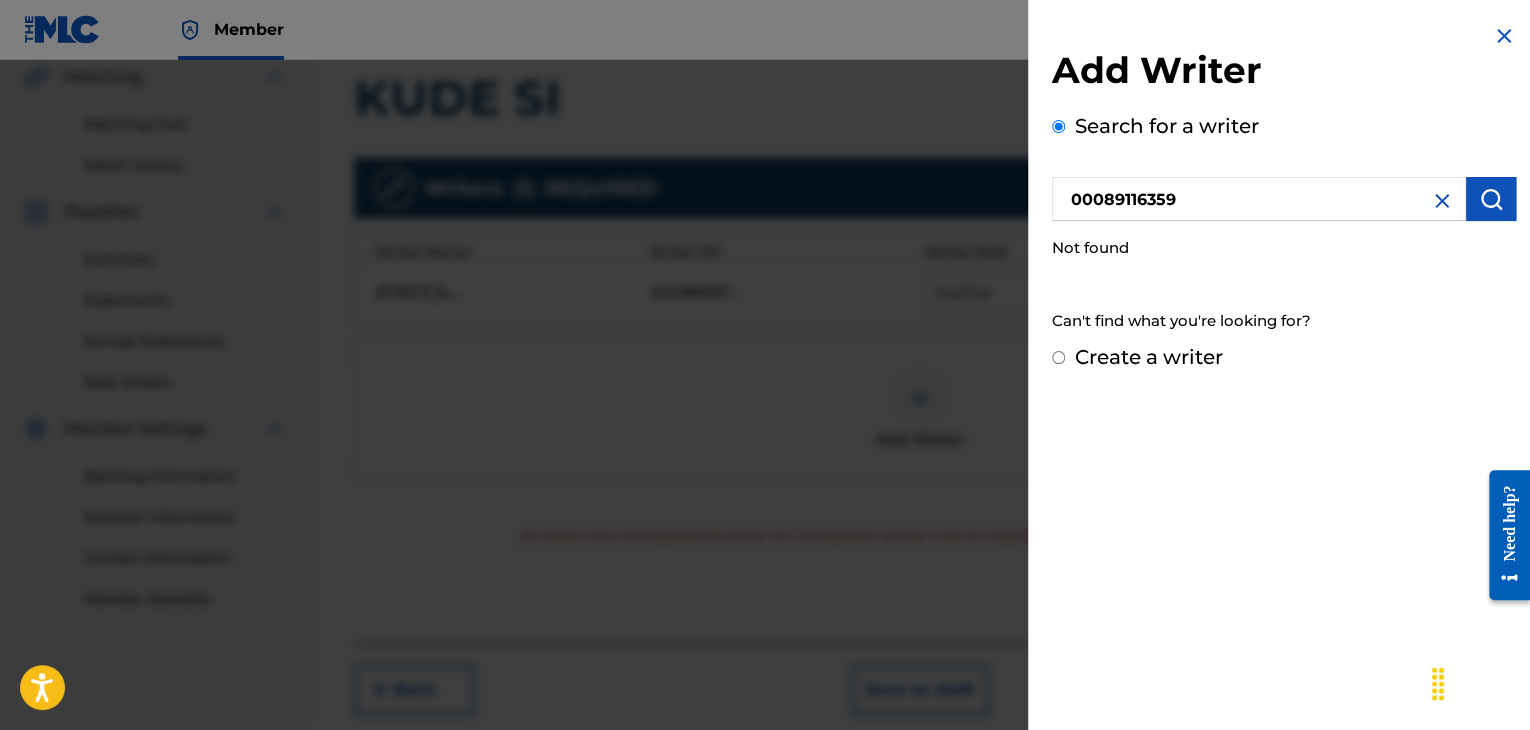 click at bounding box center [1491, 199] 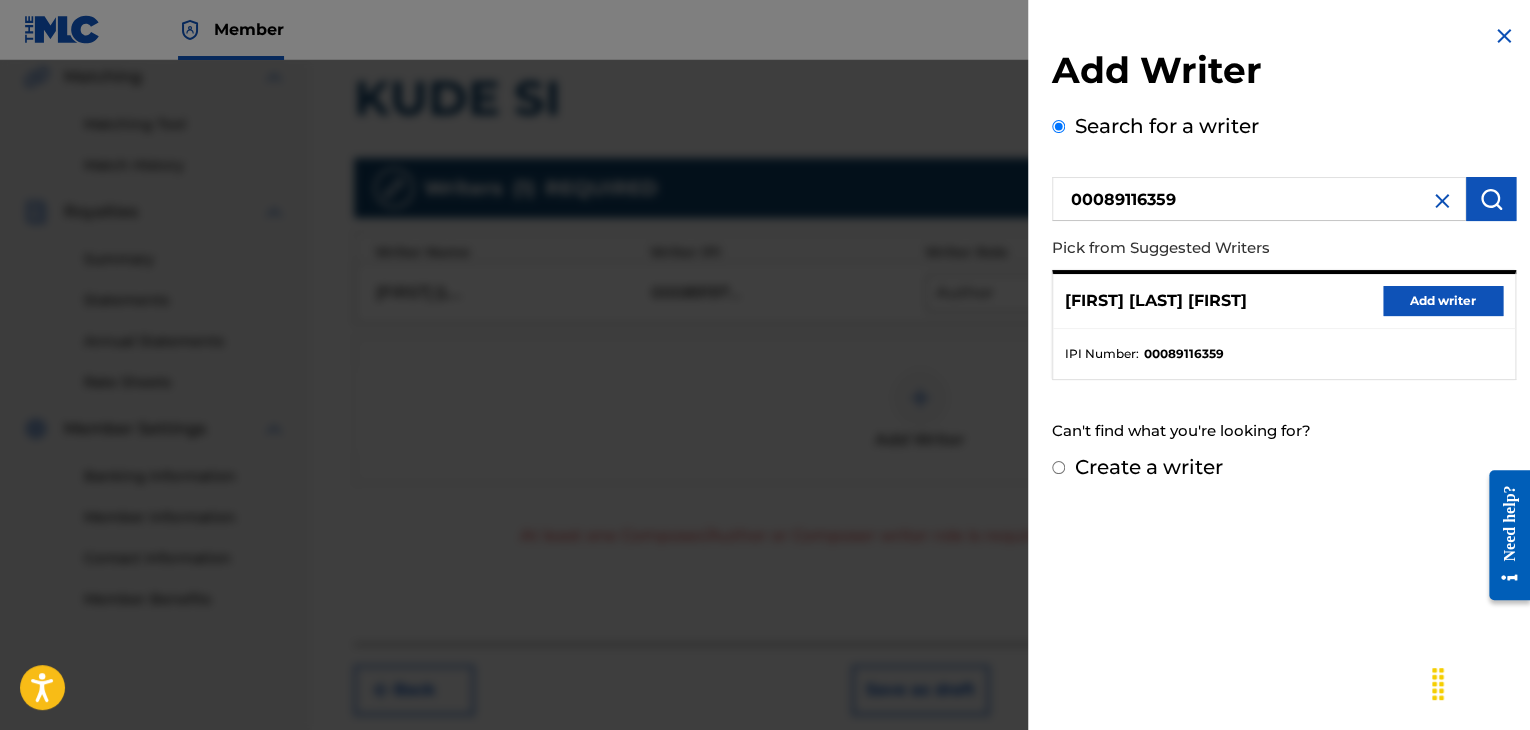 click on "Add writer" at bounding box center [1443, 301] 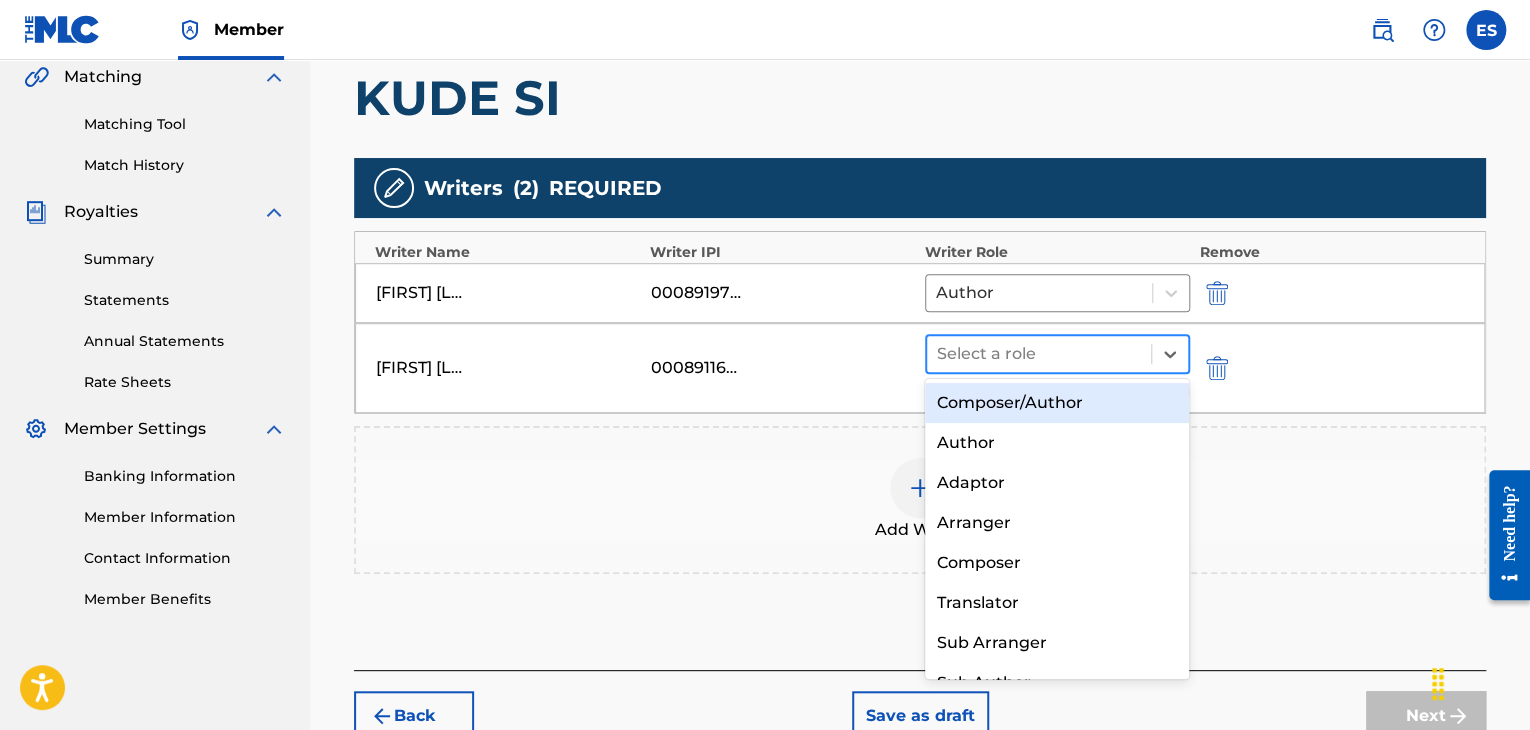 click at bounding box center (1039, 354) 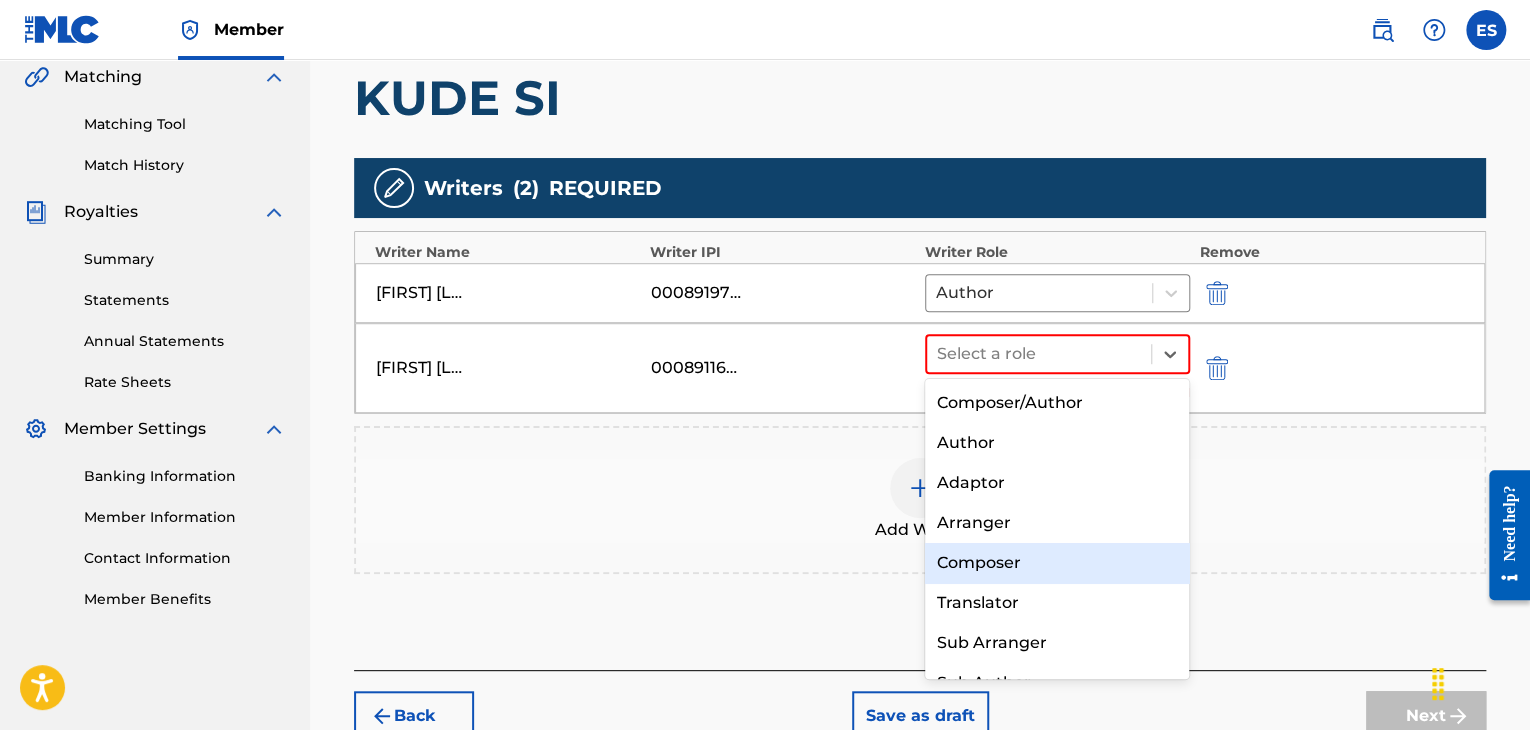 click on "Composer" at bounding box center [1057, 563] 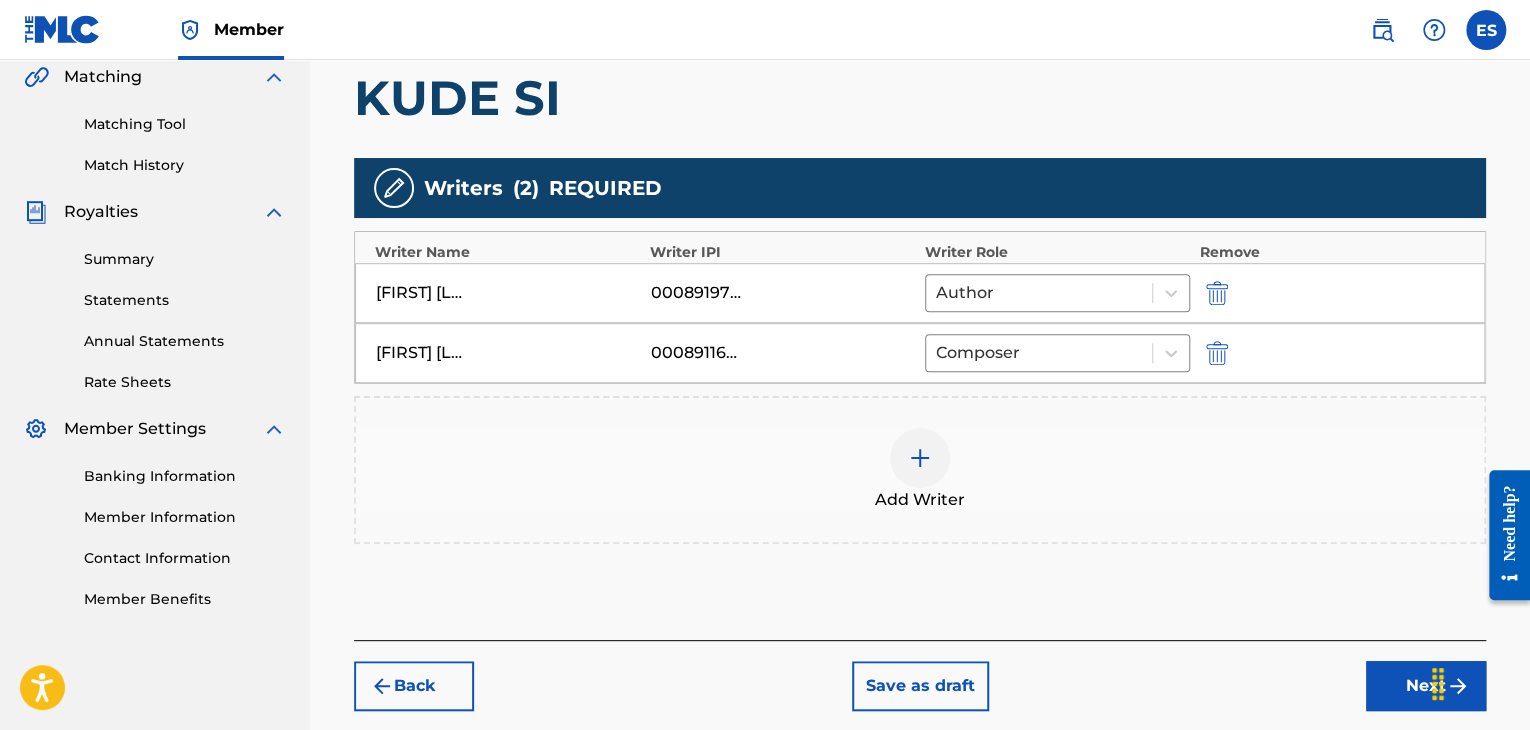 click at bounding box center (920, 458) 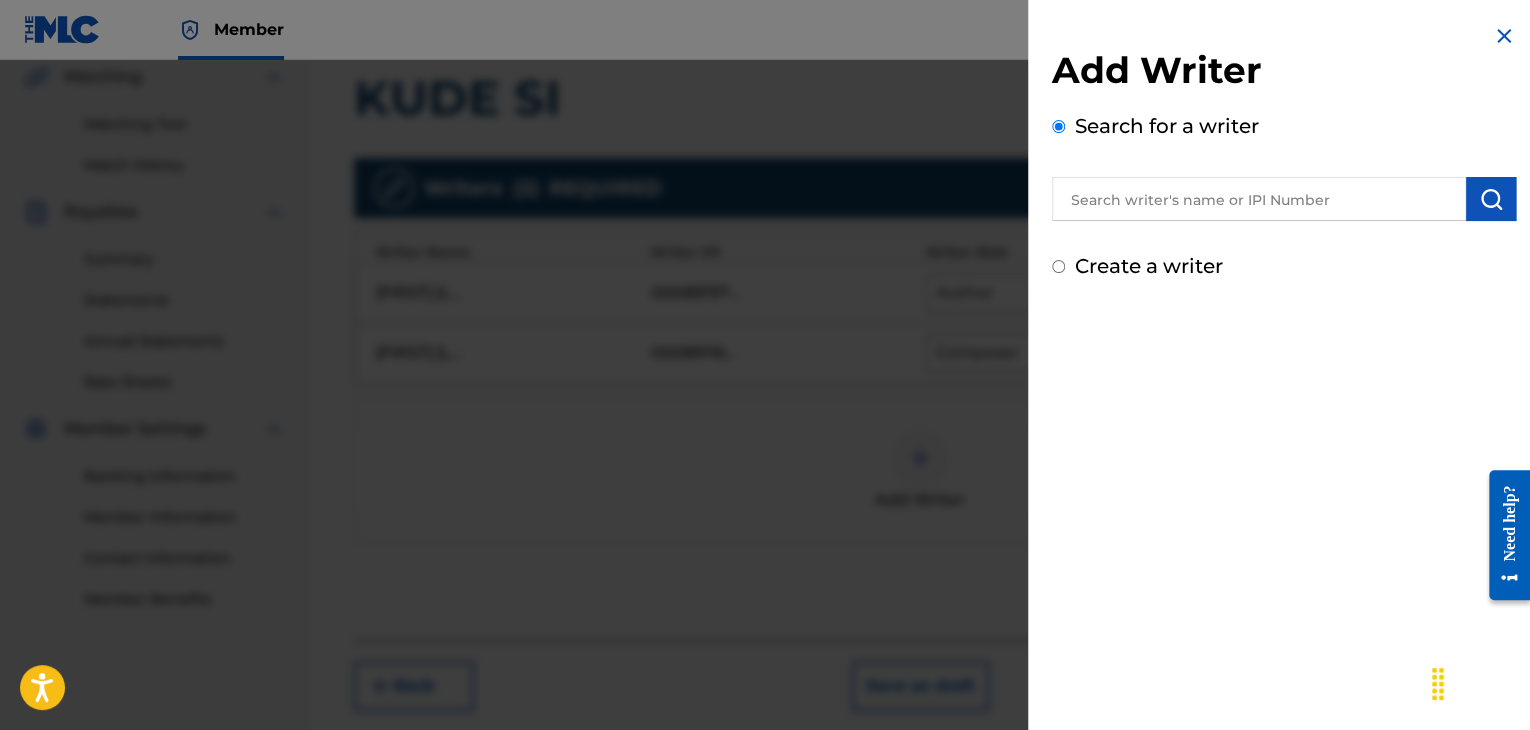 click at bounding box center (1259, 199) 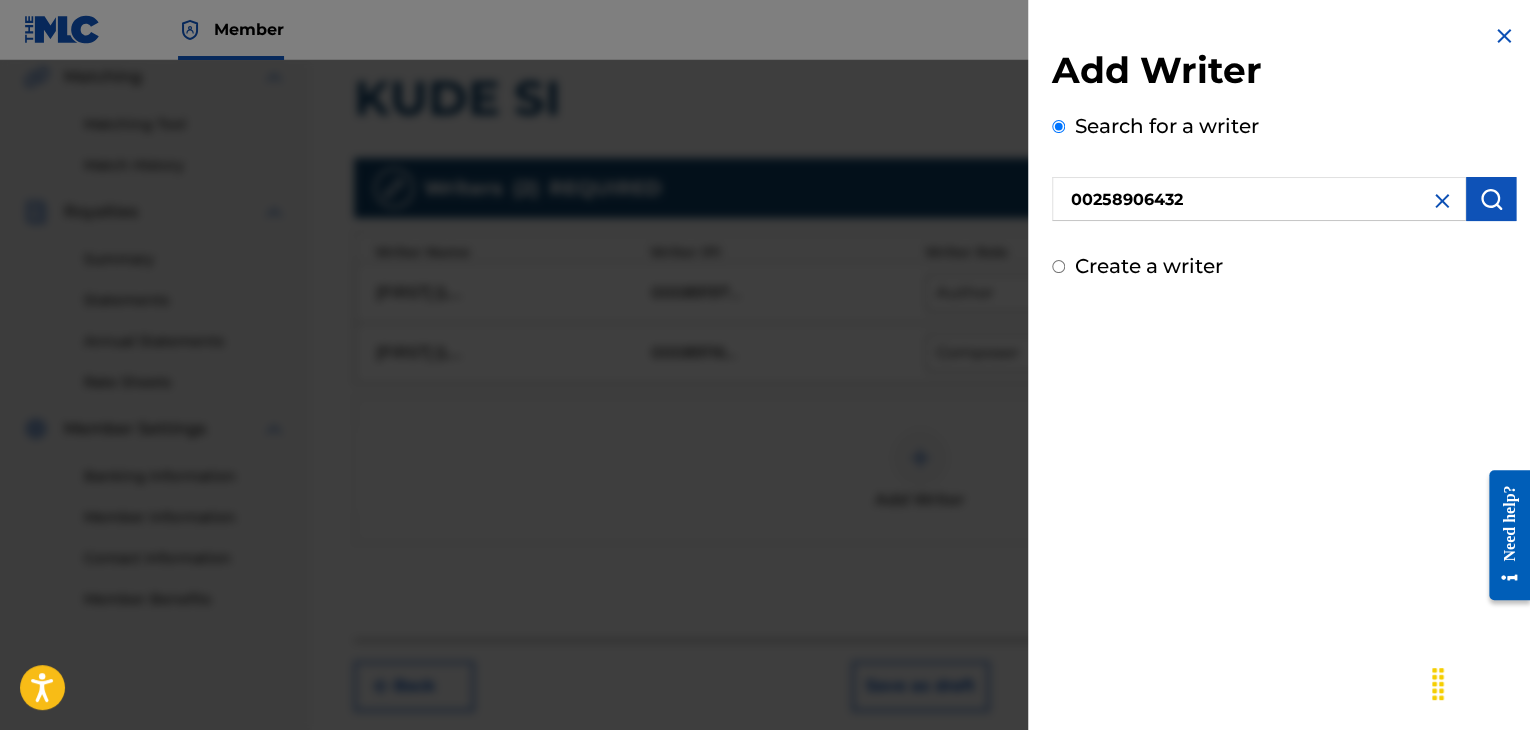 click at bounding box center [1491, 199] 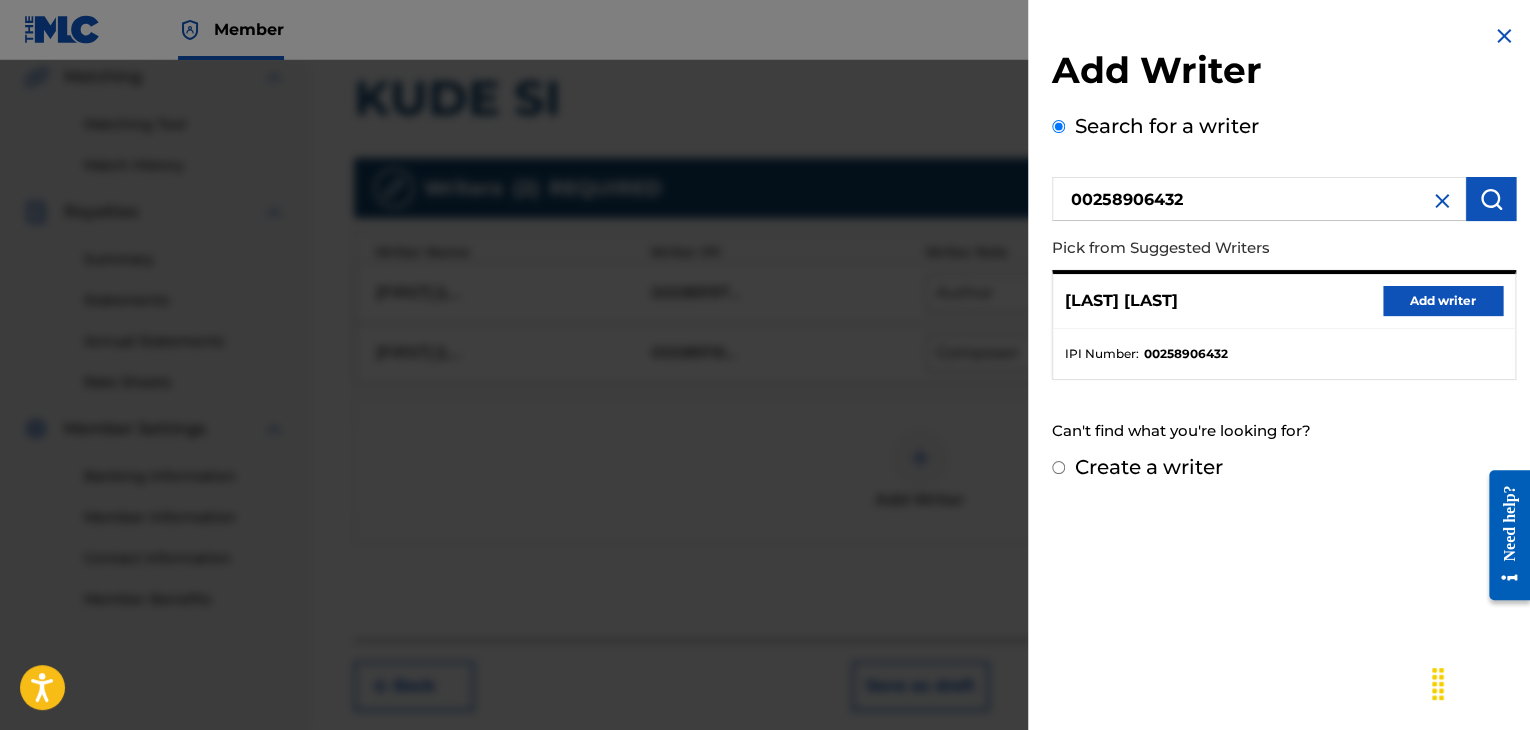 click on "Add writer" at bounding box center [1443, 301] 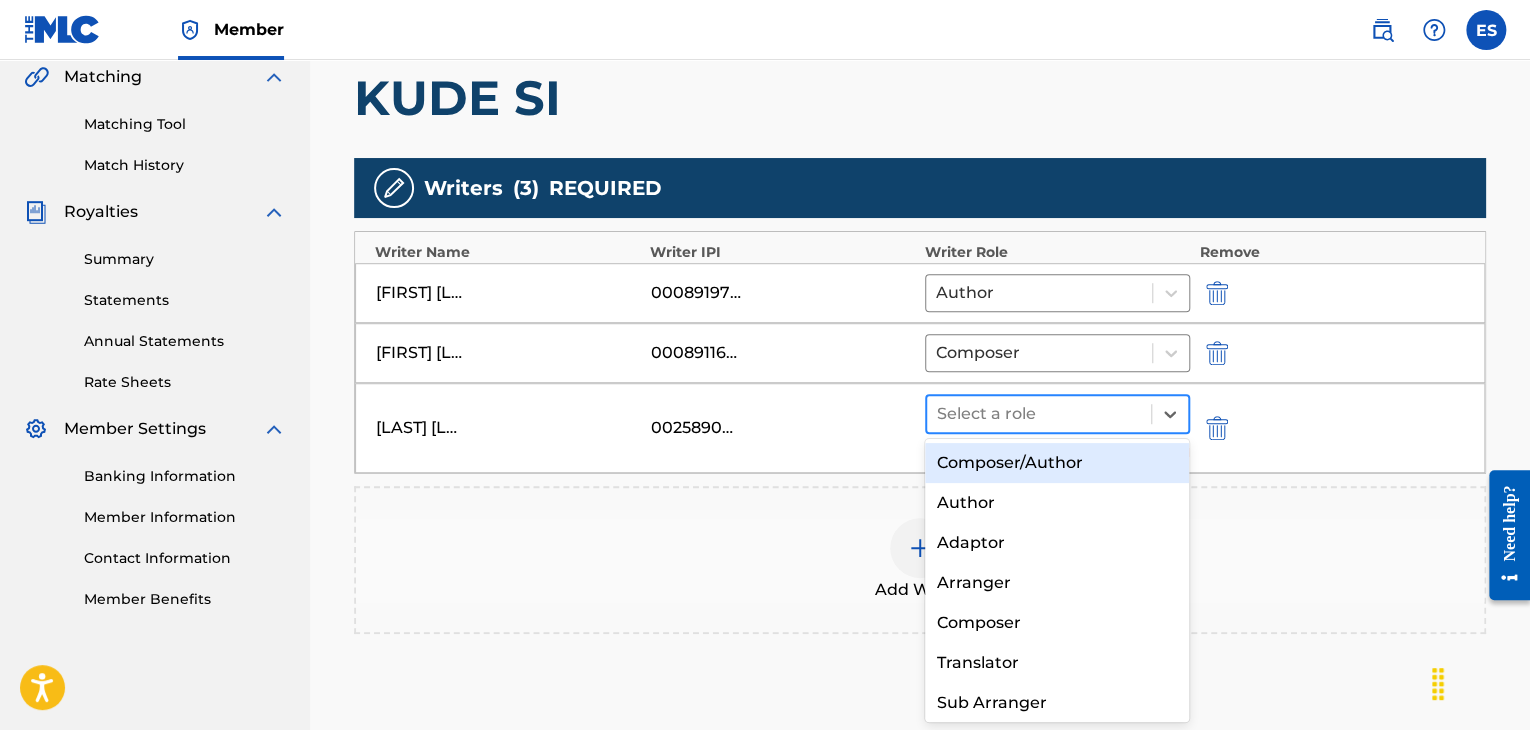click at bounding box center (1039, 414) 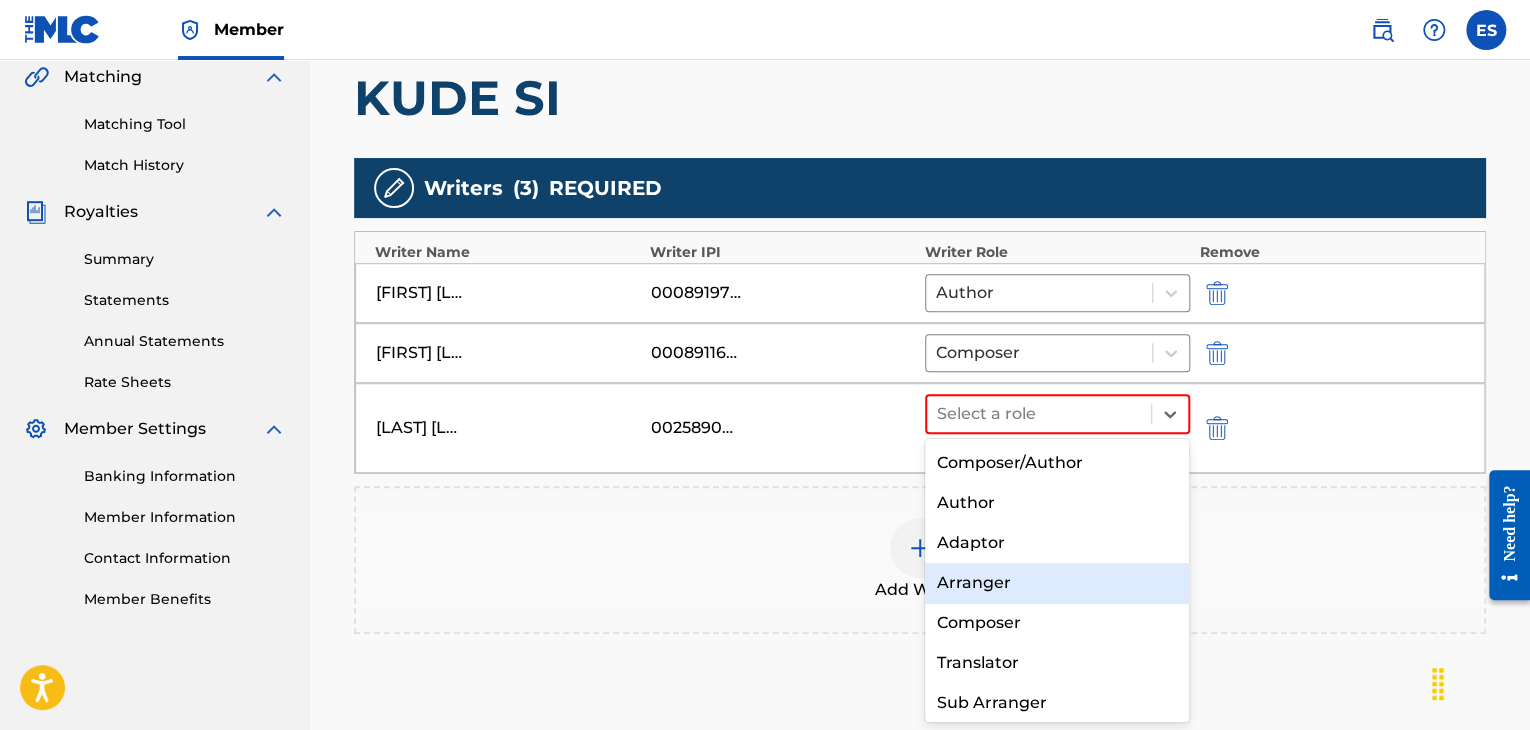 click on "Arranger" at bounding box center (1057, 583) 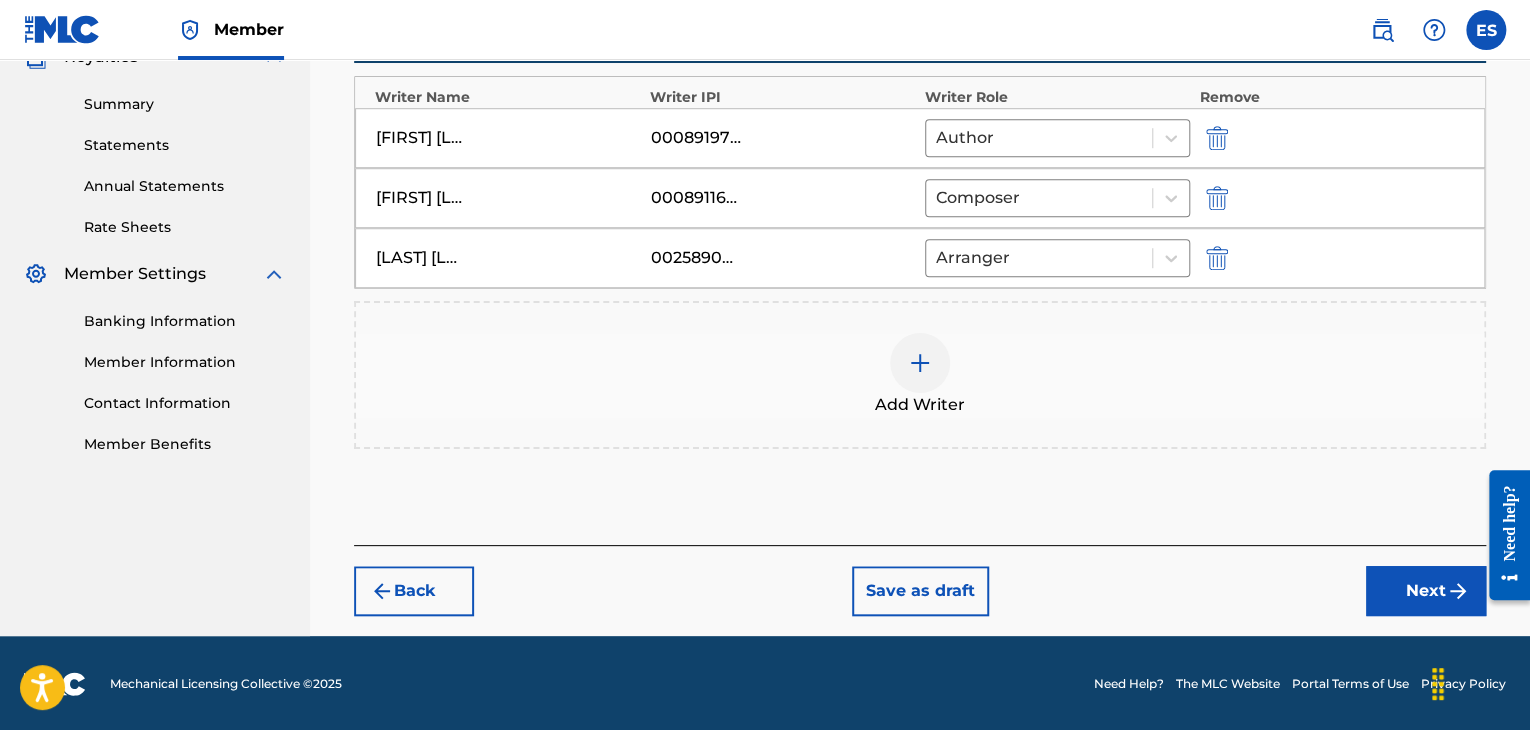 click on "Next" at bounding box center (1426, 591) 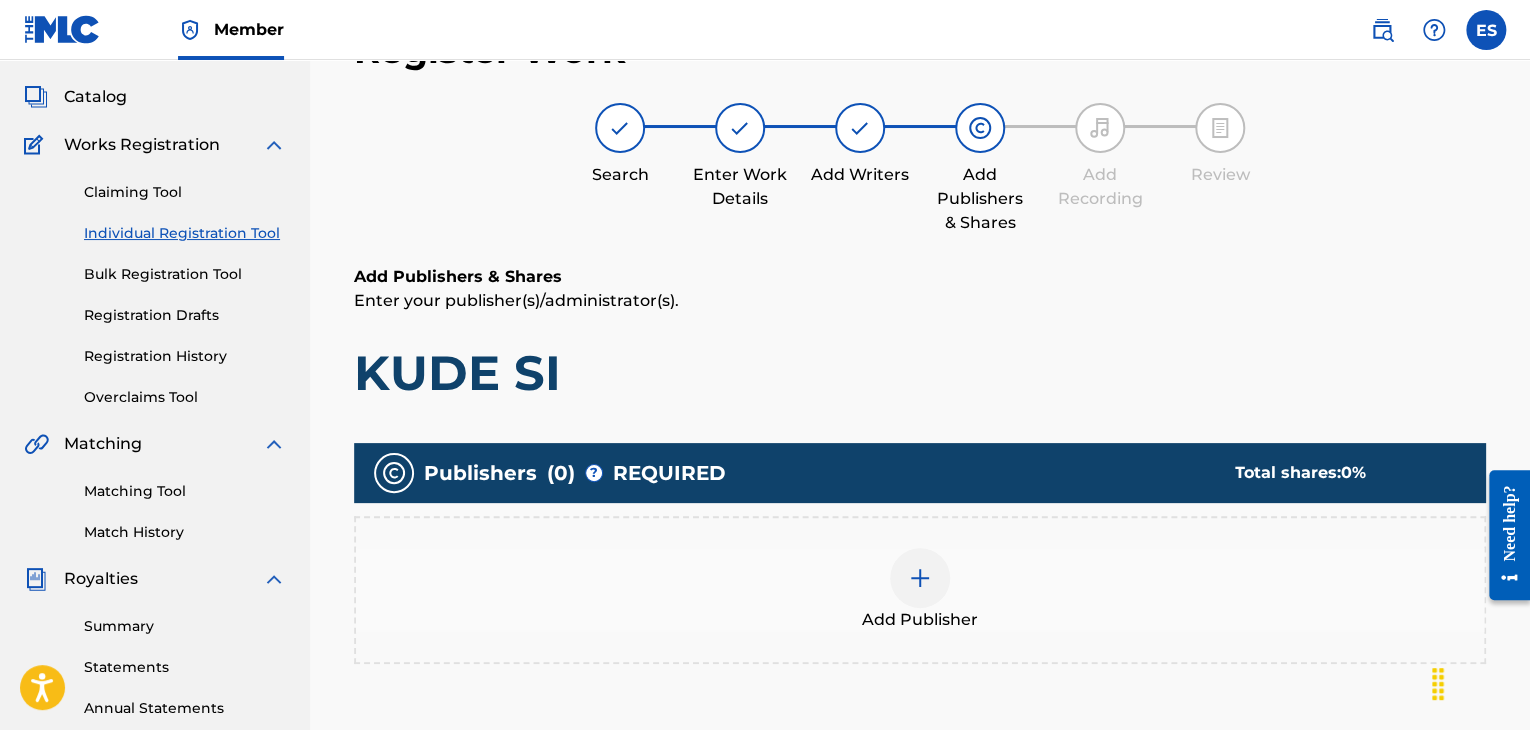 scroll, scrollTop: 90, scrollLeft: 0, axis: vertical 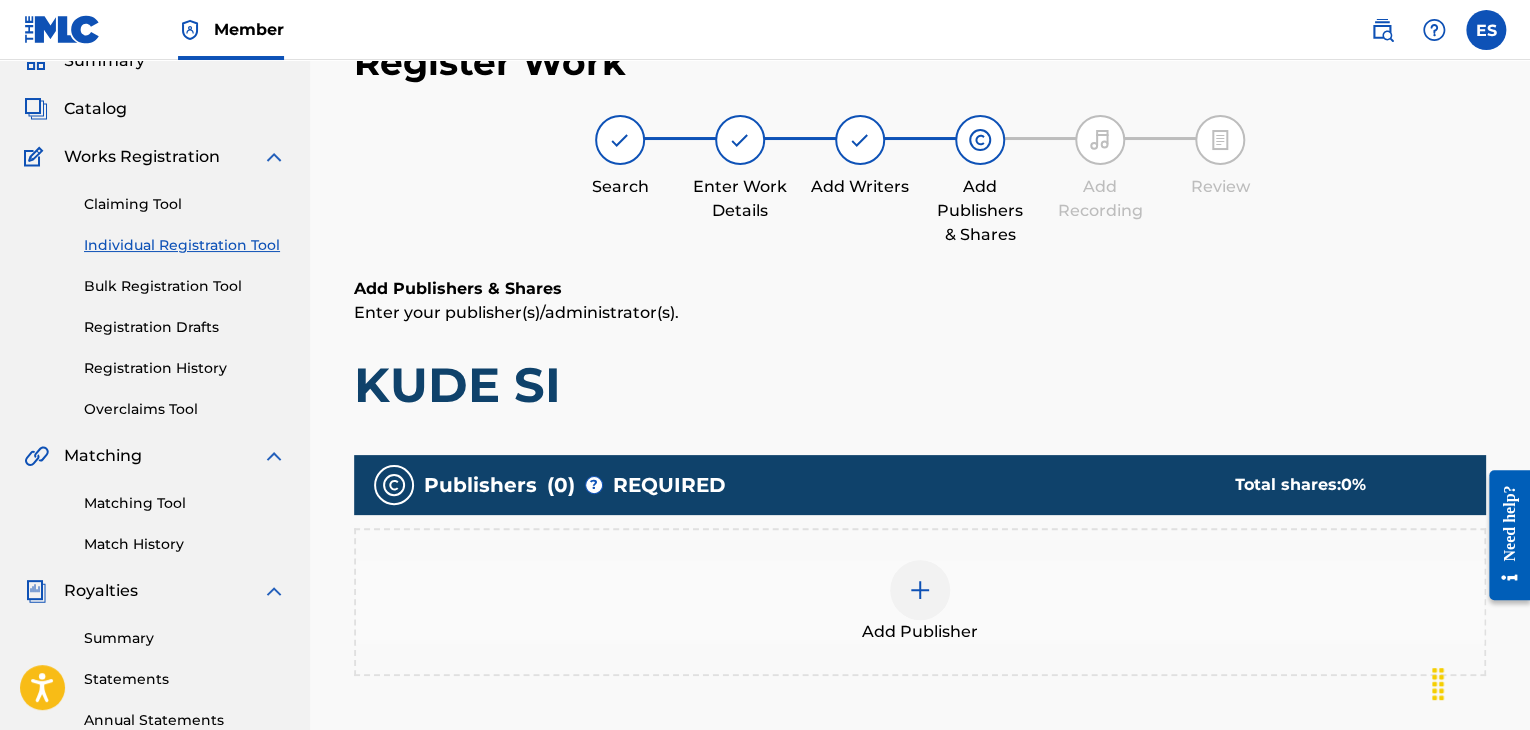 click at bounding box center (920, 590) 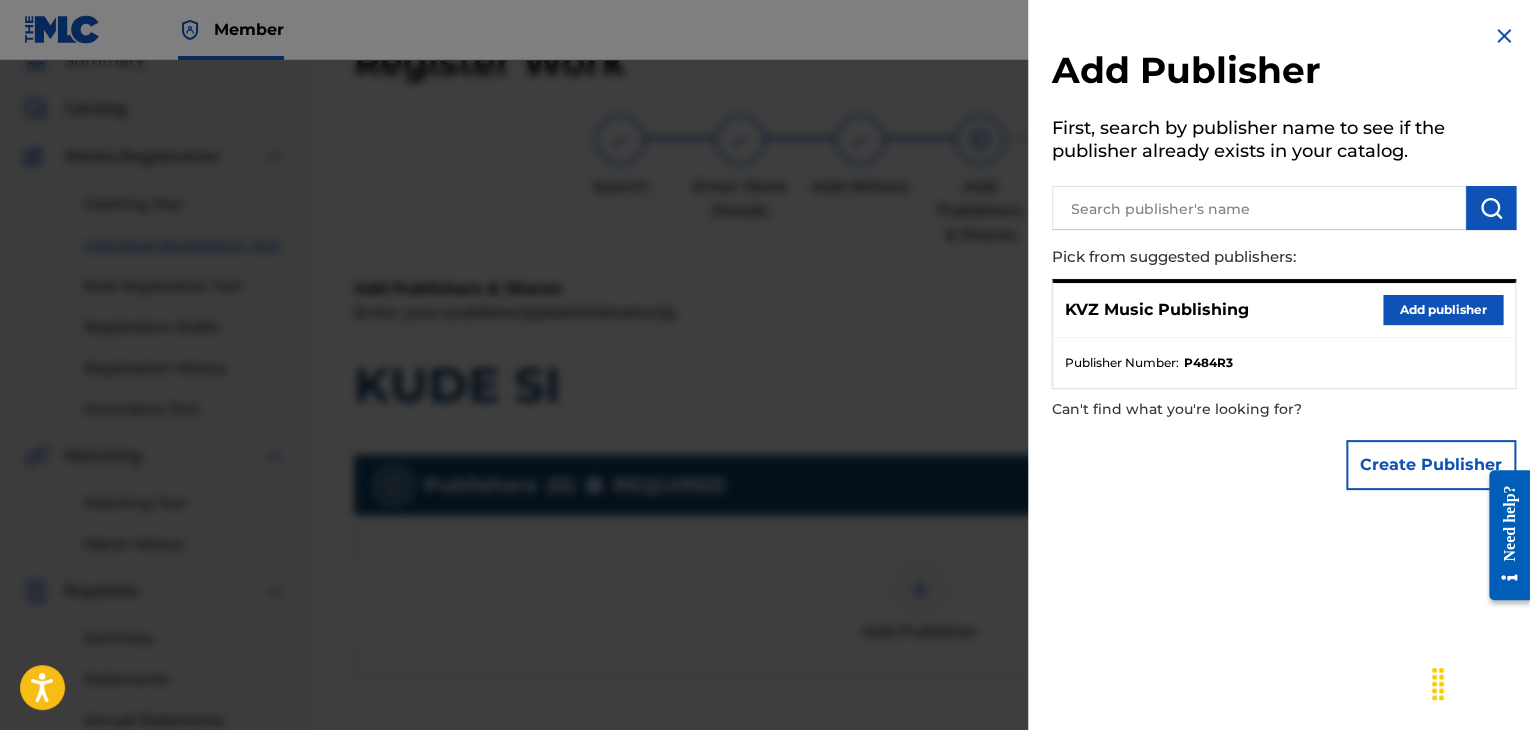 click on "Add publisher" at bounding box center (1443, 310) 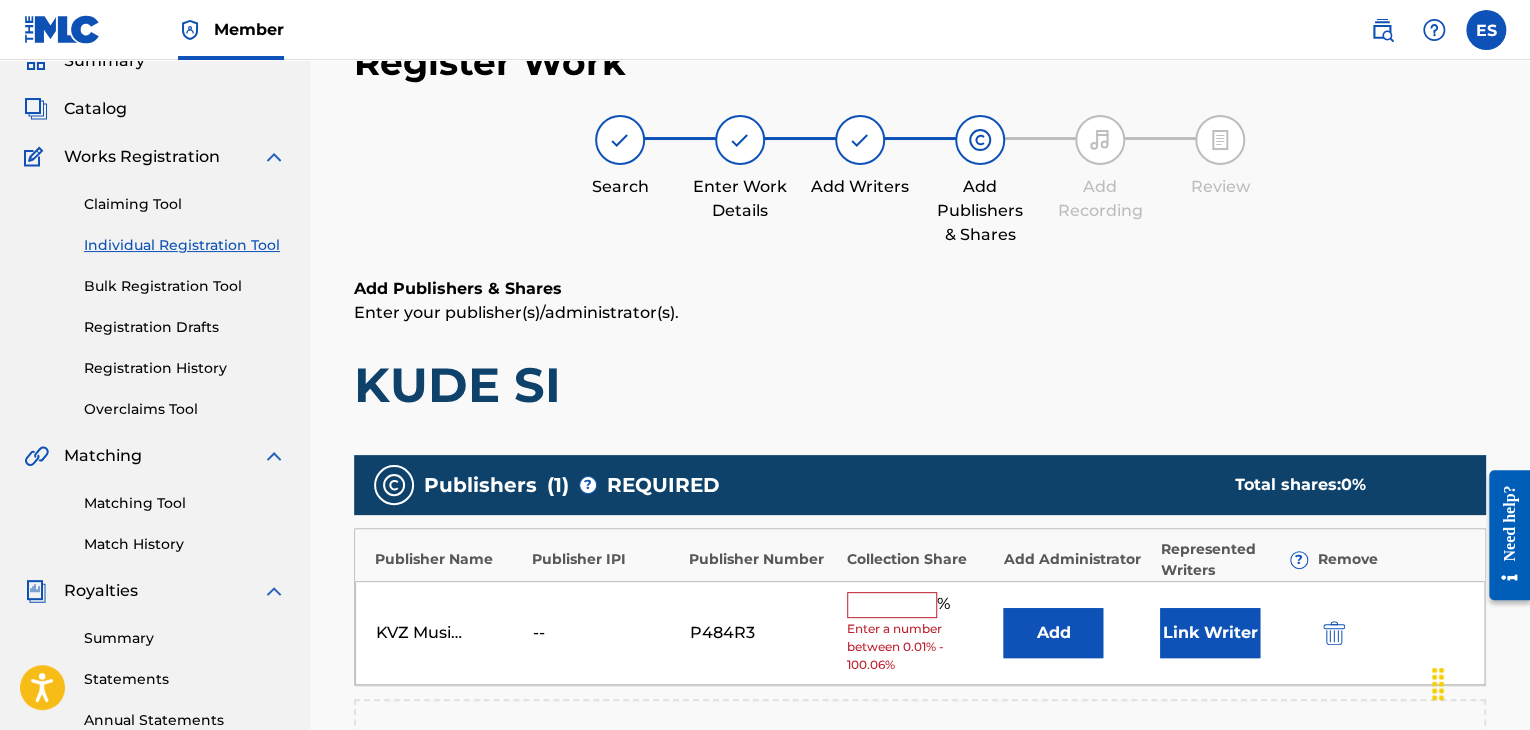 drag, startPoint x: 906, startPoint y: 620, endPoint x: 900, endPoint y: 609, distance: 12.529964 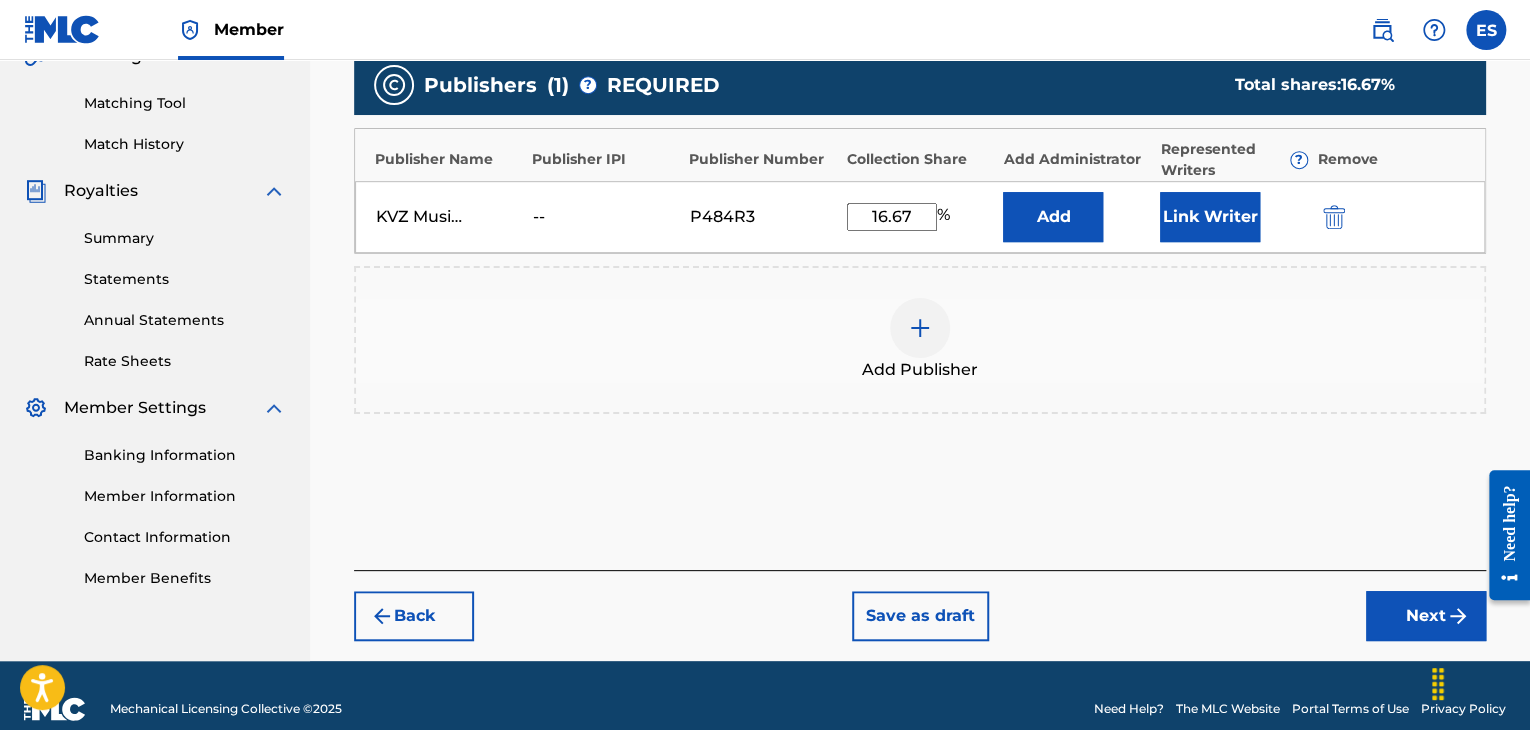 click on "Next" at bounding box center [1426, 616] 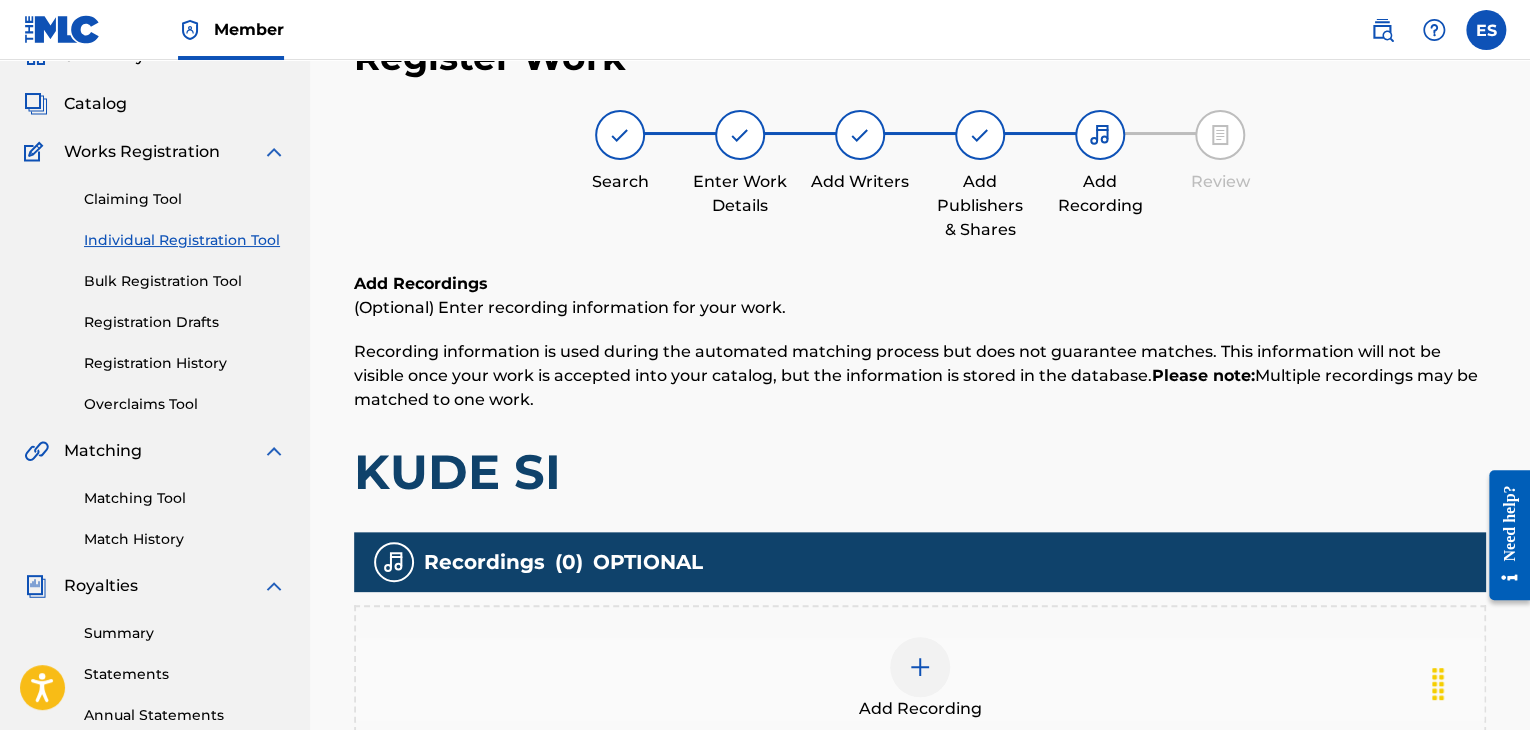 scroll, scrollTop: 469, scrollLeft: 0, axis: vertical 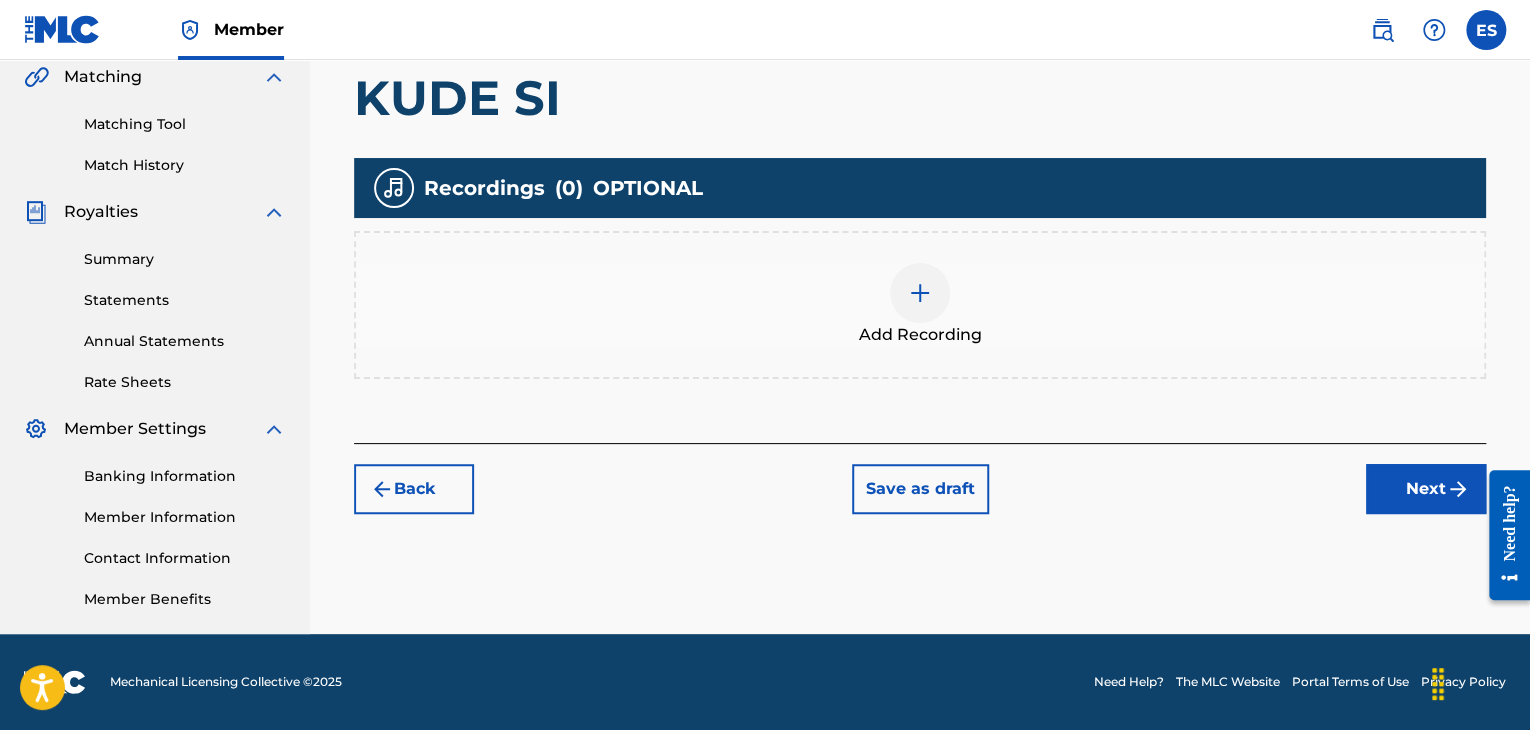 click on "Add Recording" at bounding box center [920, 335] 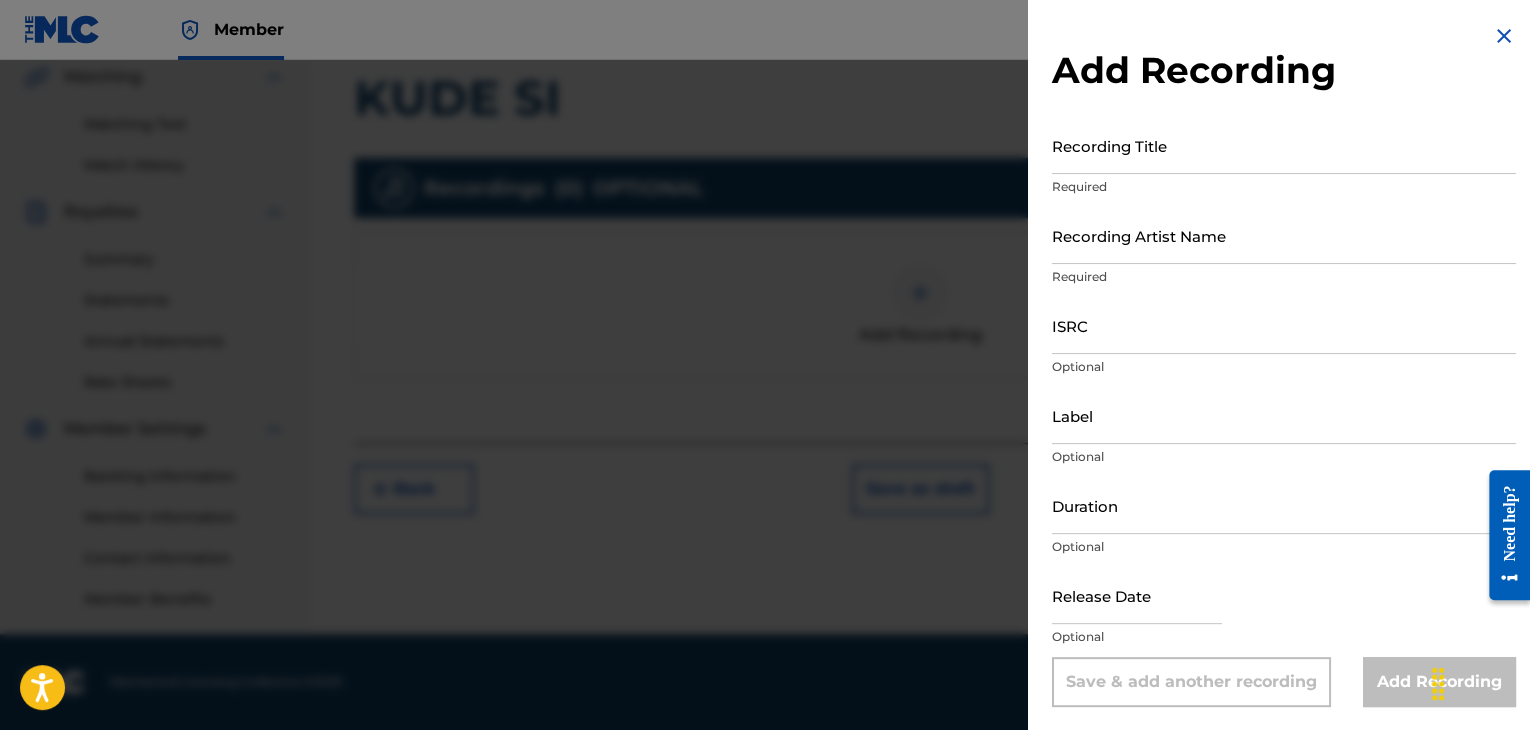 click at bounding box center [1504, 36] 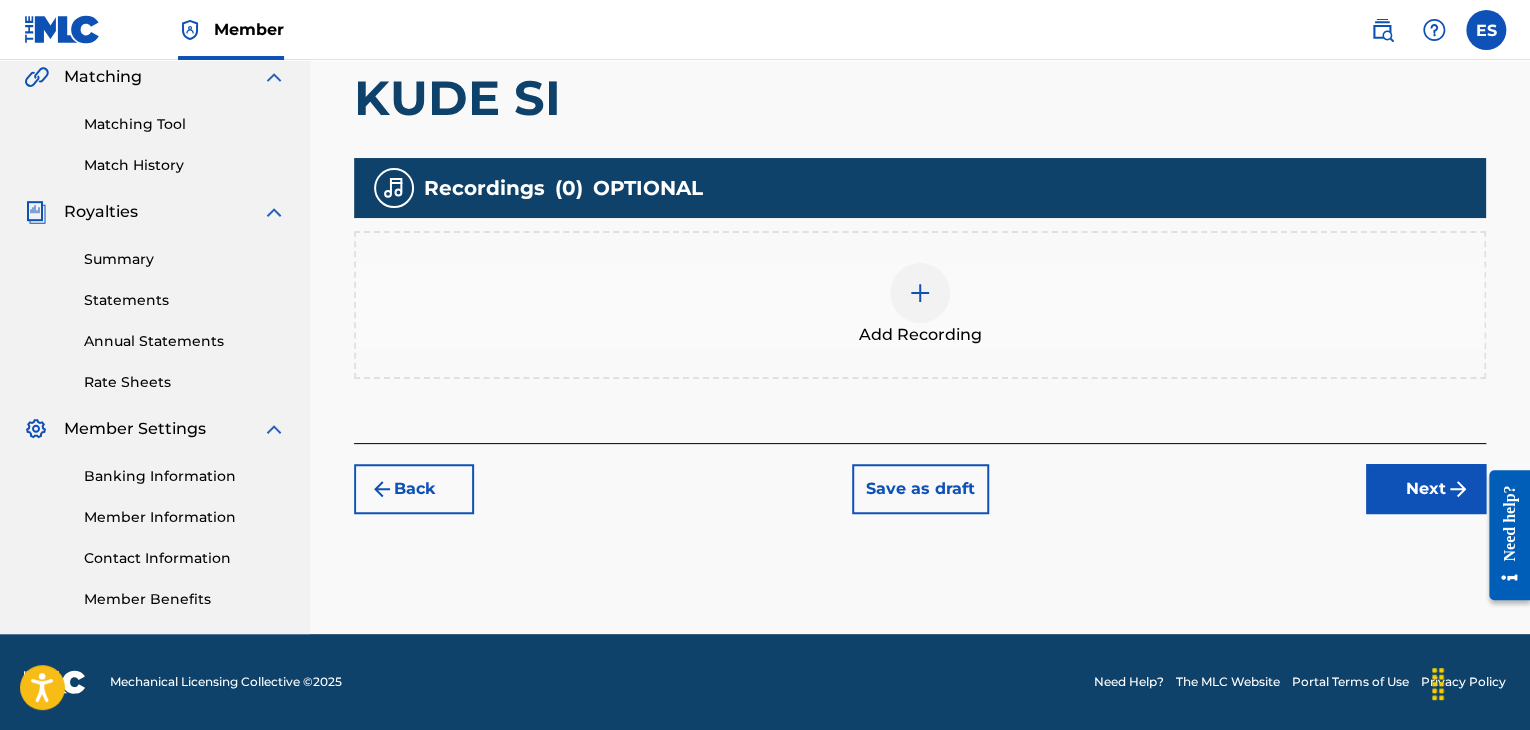 click on "Next" at bounding box center (1426, 489) 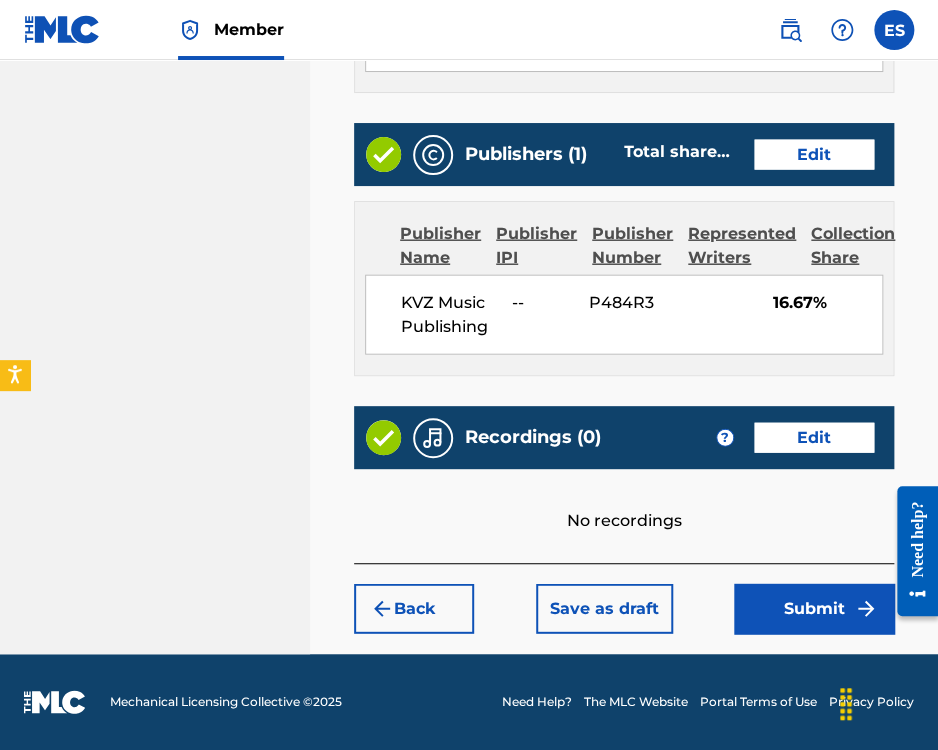 scroll, scrollTop: 1382, scrollLeft: 0, axis: vertical 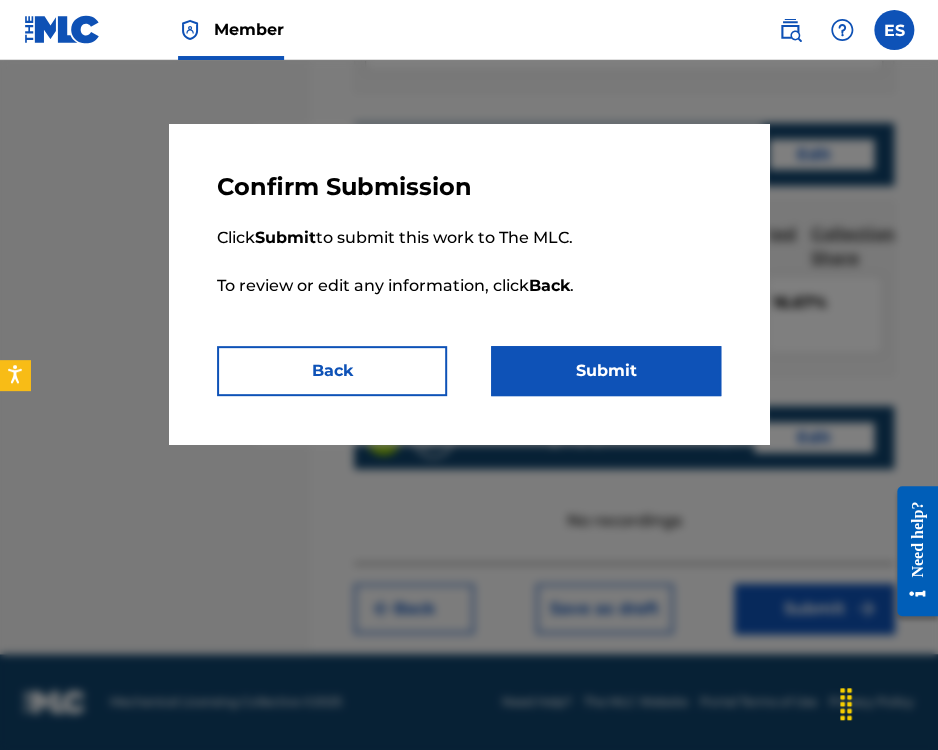 click on "Submit" at bounding box center (606, 371) 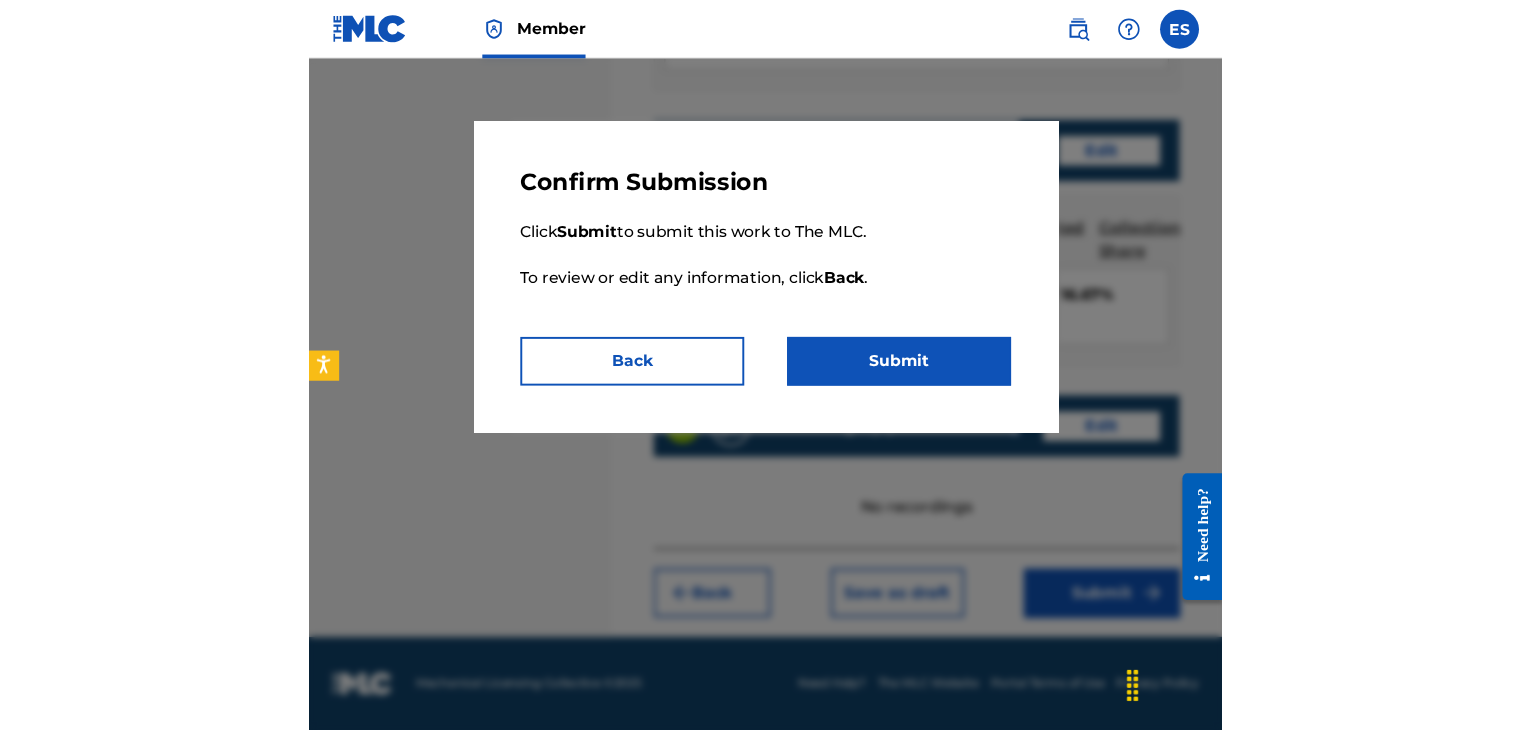 scroll, scrollTop: 0, scrollLeft: 0, axis: both 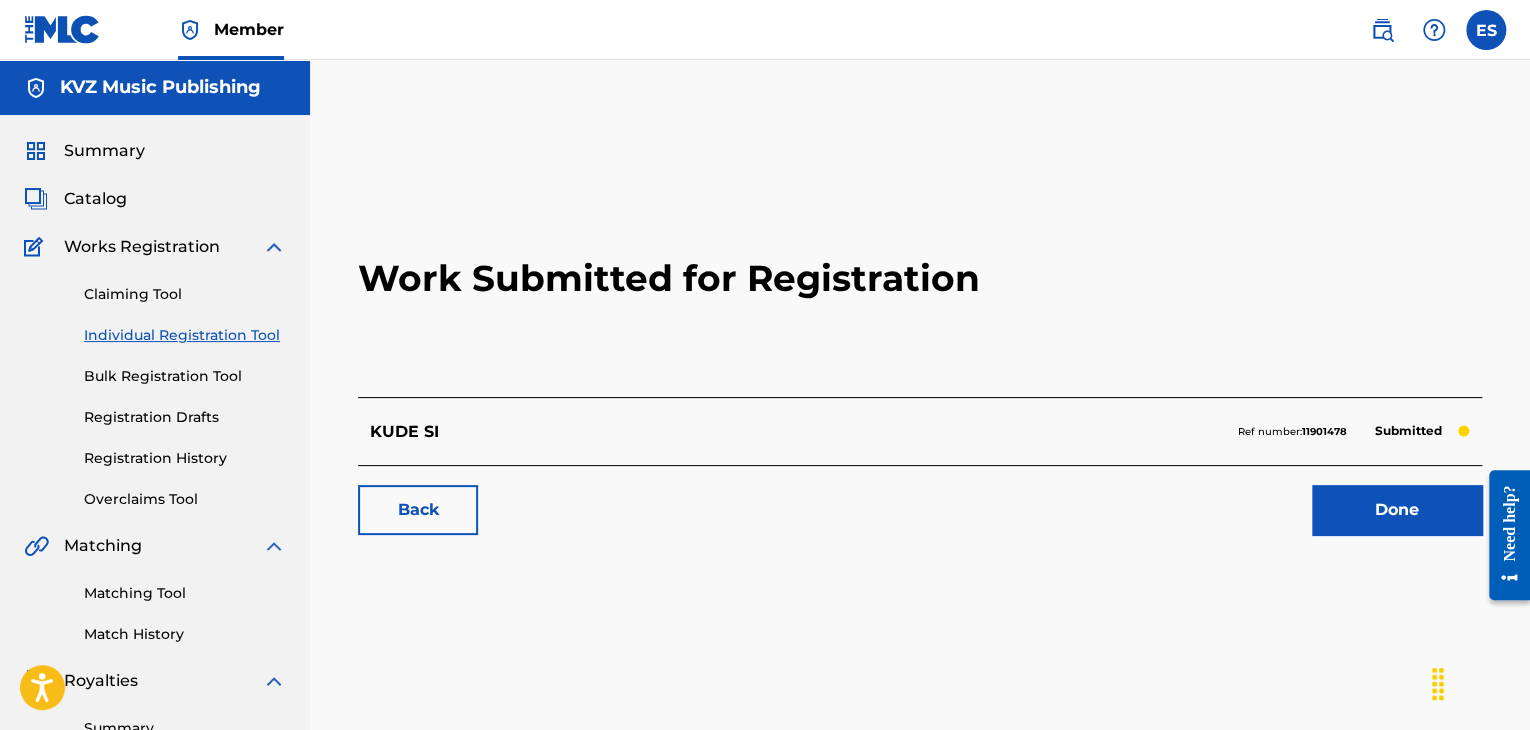 click on "Individual Registration Tool" at bounding box center [185, 335] 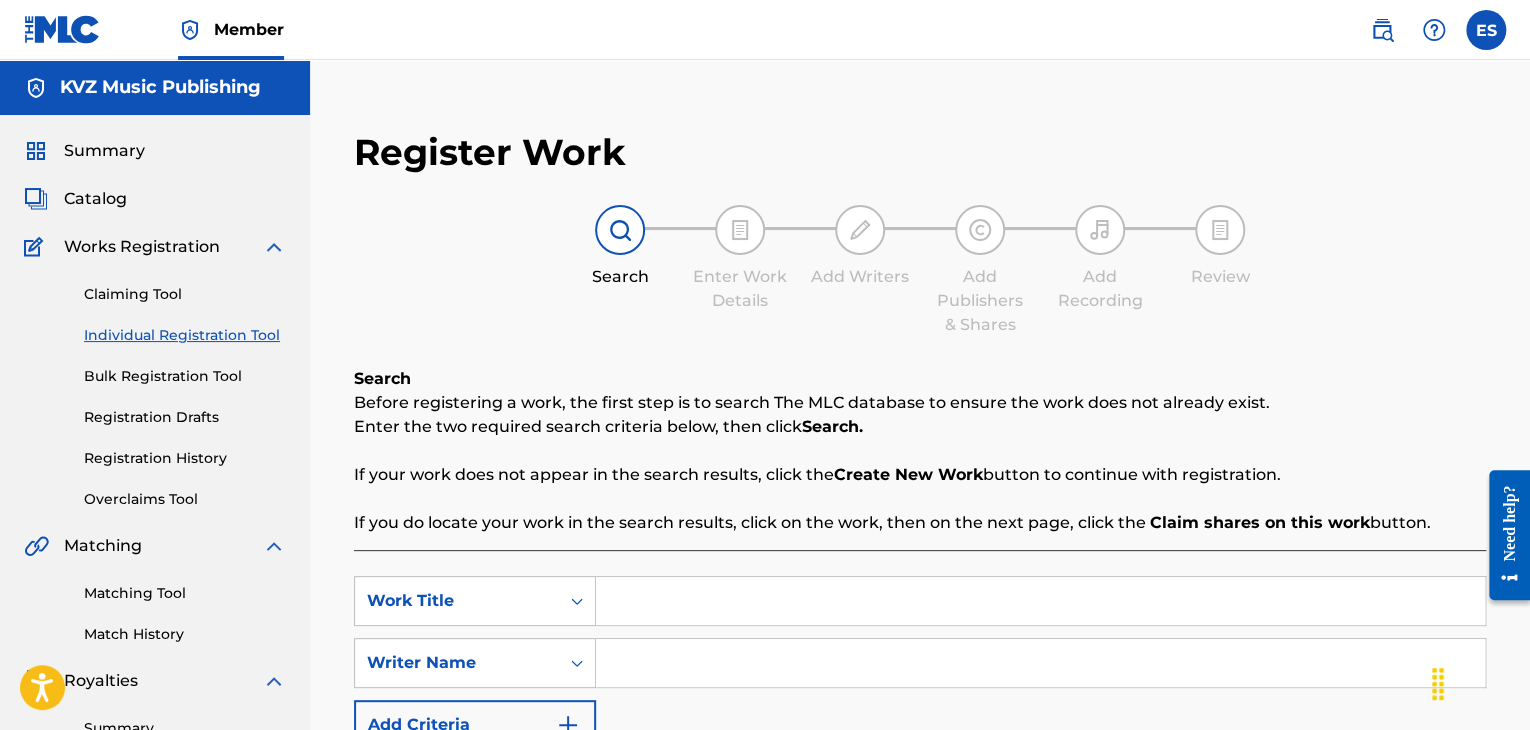 click at bounding box center [1040, 601] 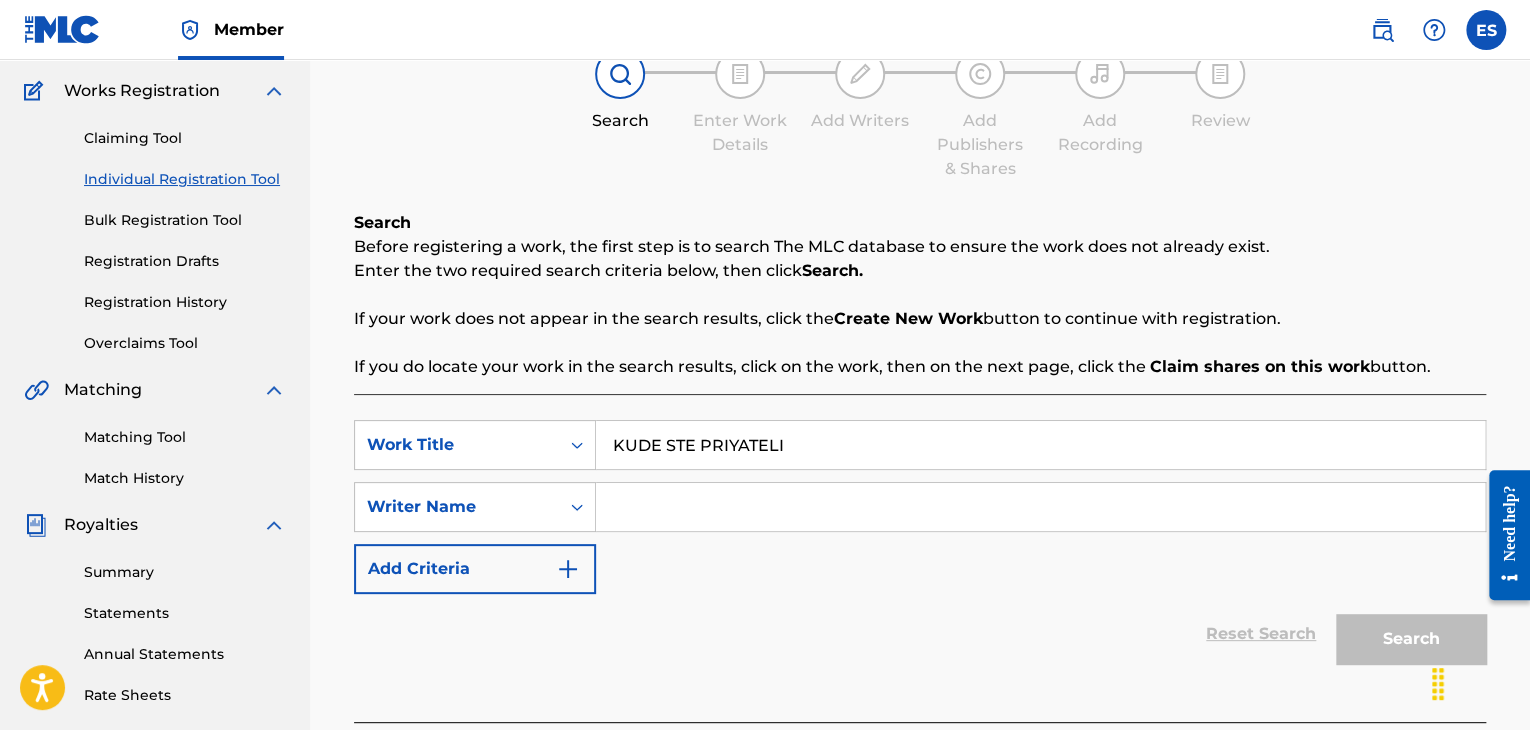 scroll, scrollTop: 300, scrollLeft: 0, axis: vertical 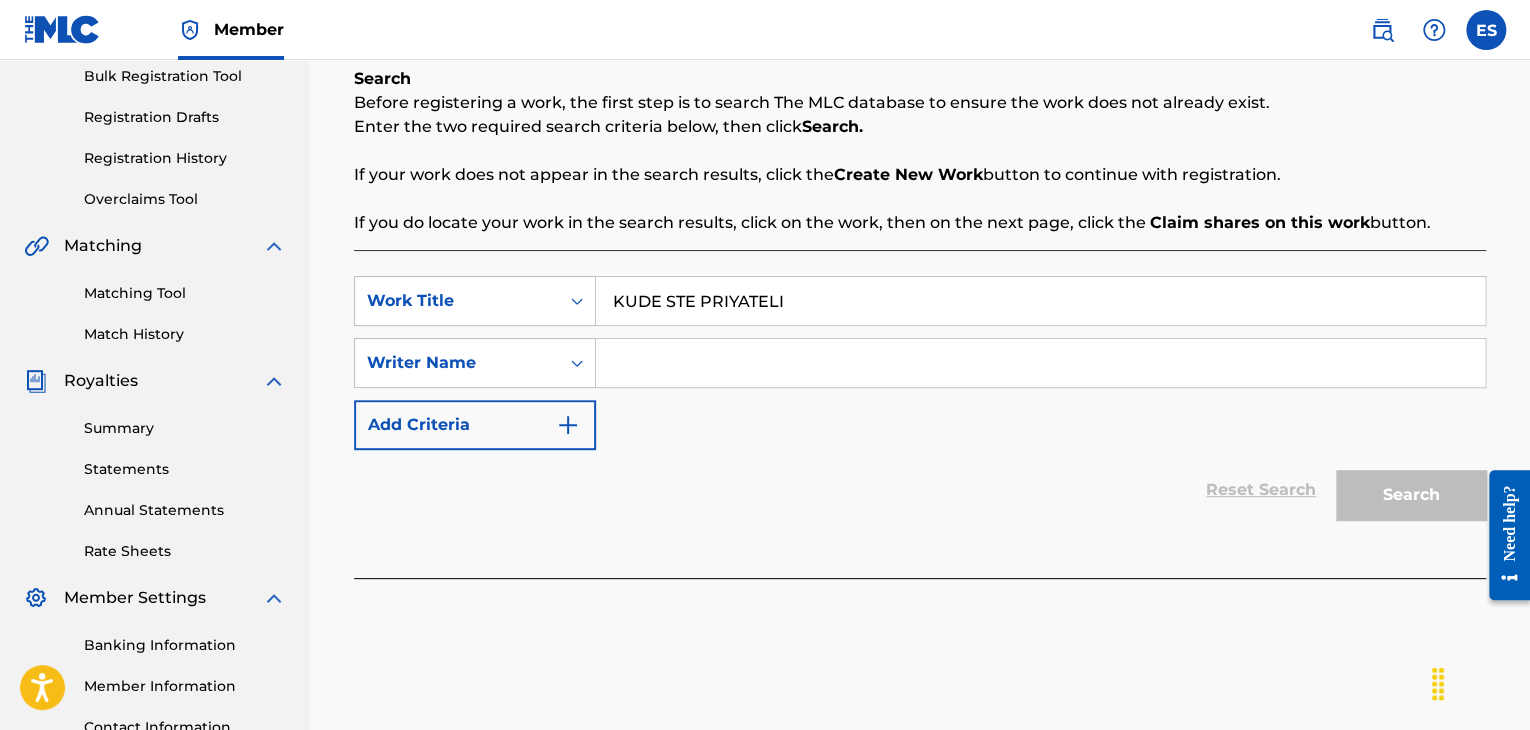 click at bounding box center (1040, 363) 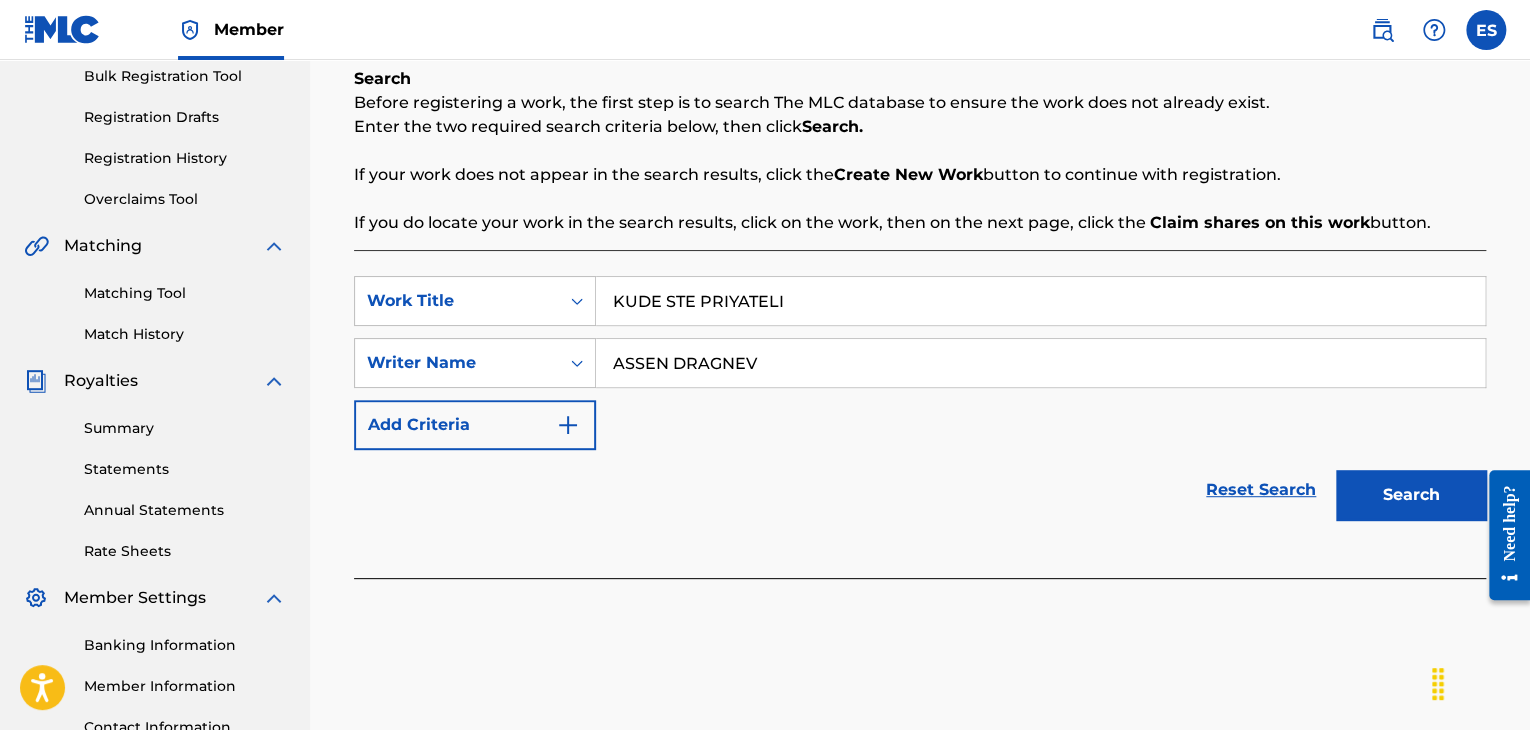 click on "KUDE STE PRIYATELI" at bounding box center [1040, 301] 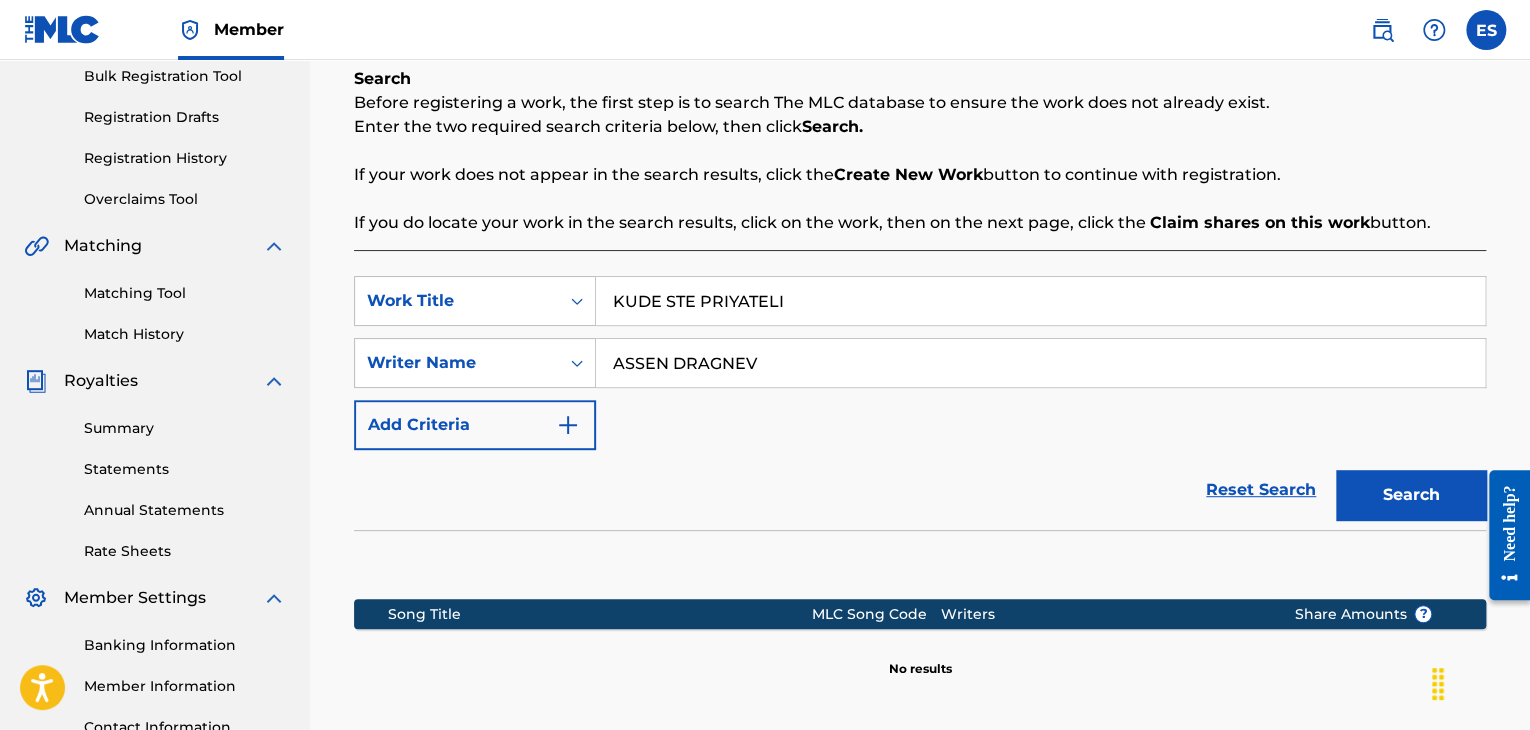 scroll, scrollTop: 500, scrollLeft: 0, axis: vertical 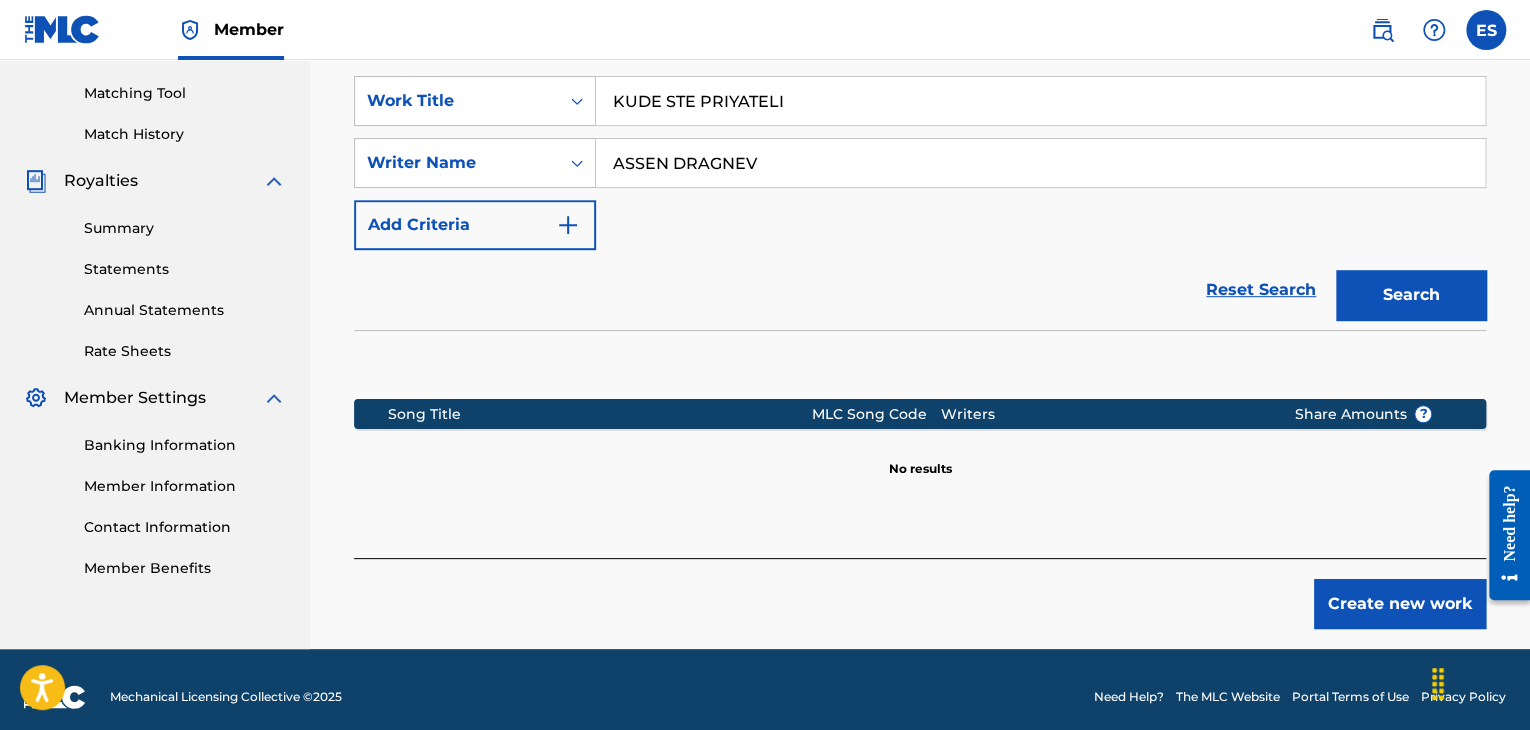 click on "Create new work" at bounding box center (1400, 604) 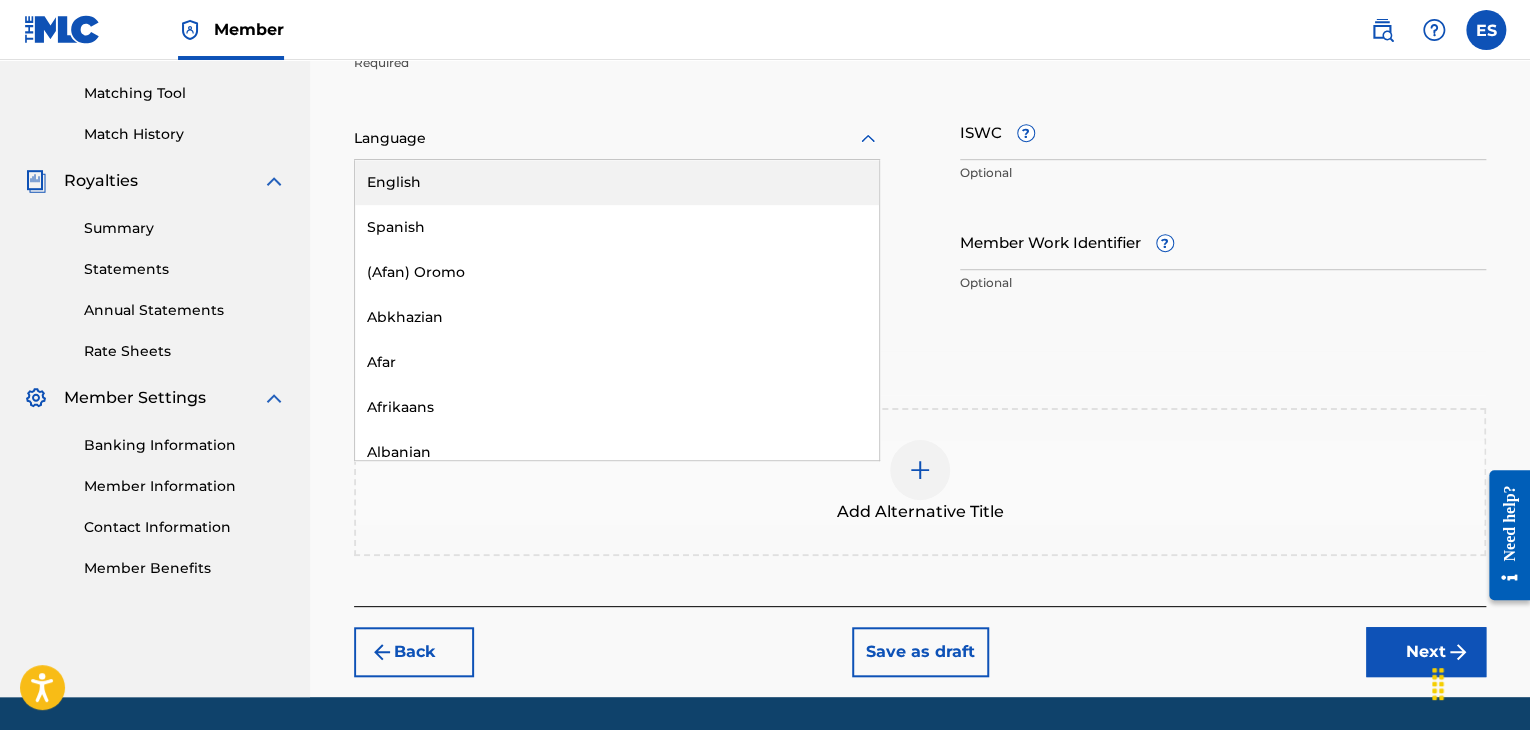 click at bounding box center (617, 138) 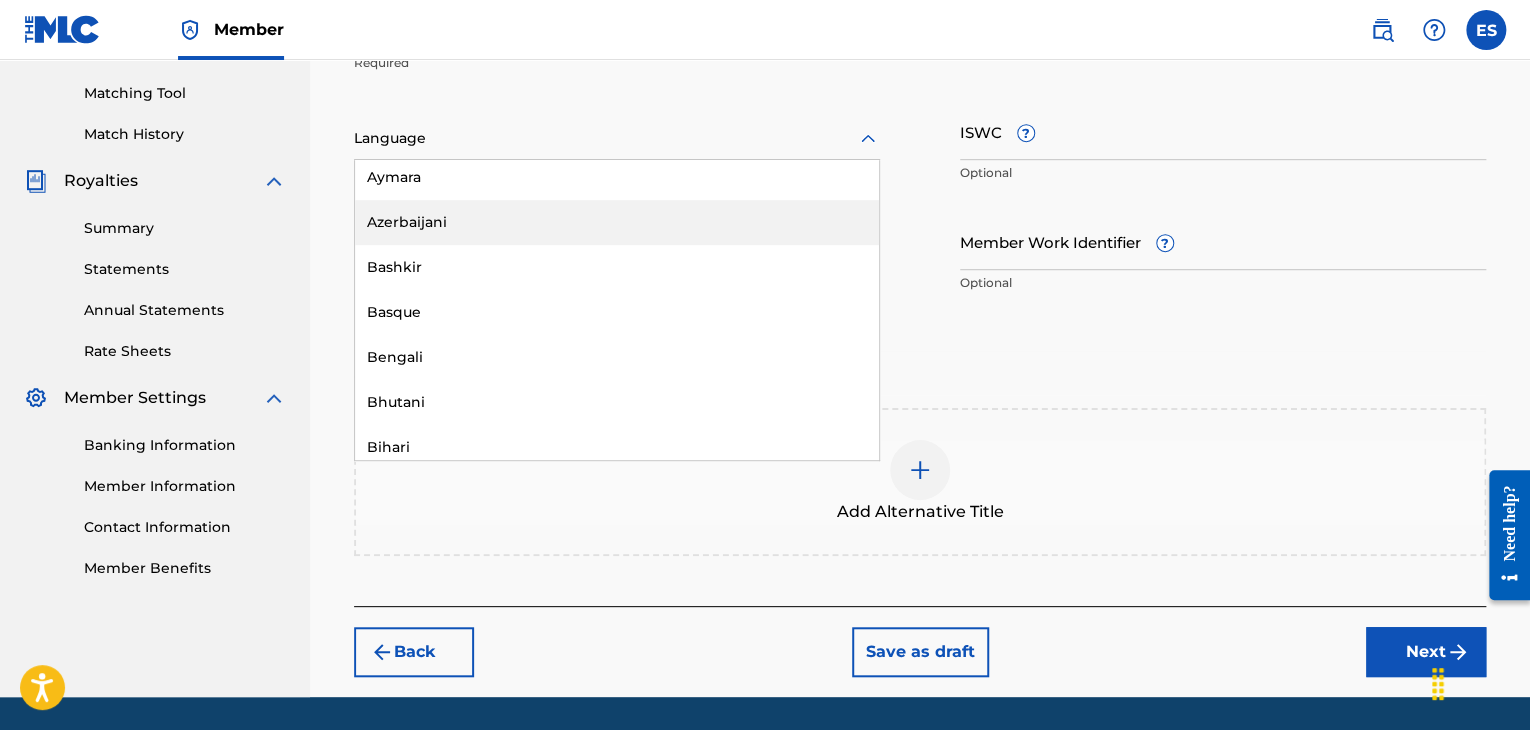 scroll, scrollTop: 700, scrollLeft: 0, axis: vertical 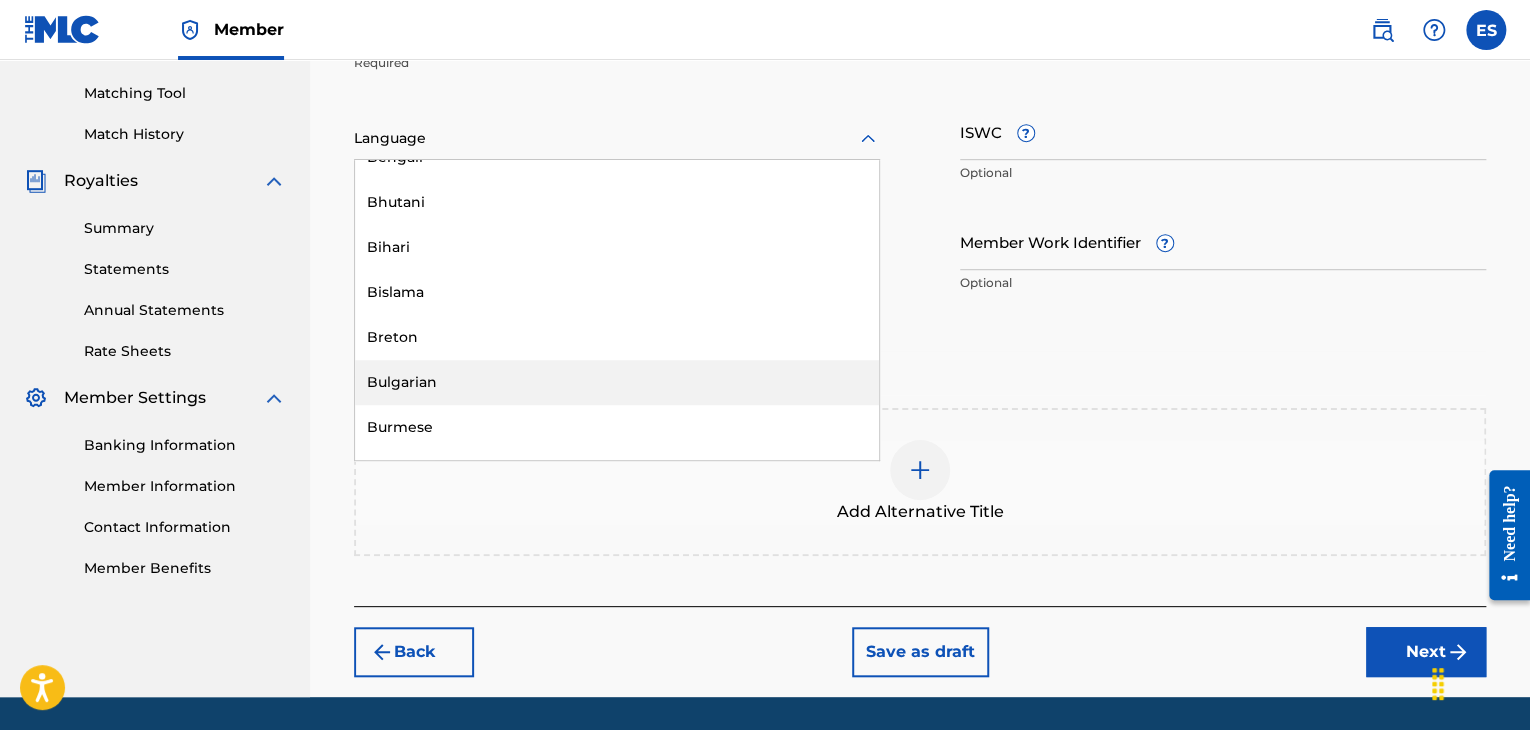 click on "Bulgarian" at bounding box center (617, 382) 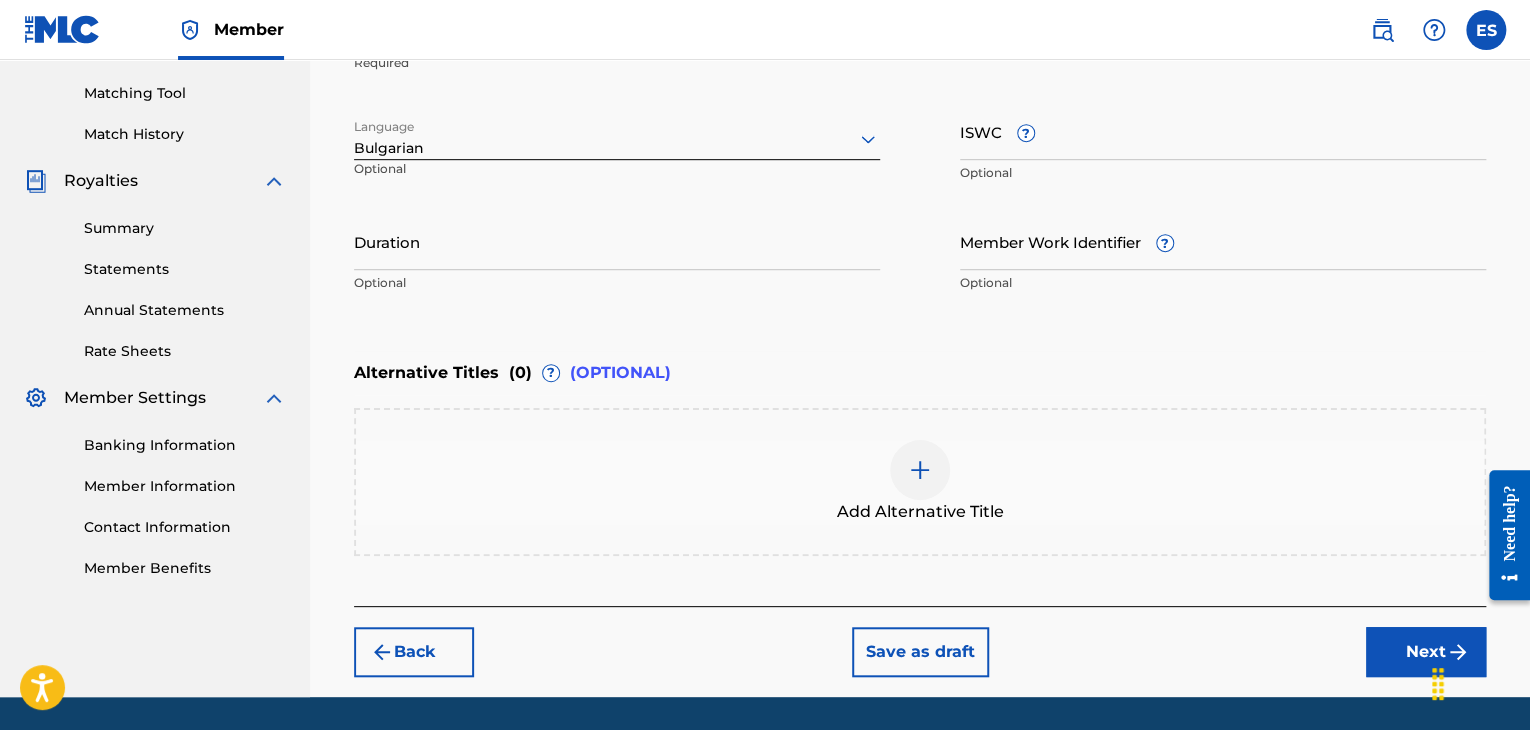 click on "Optional" at bounding box center (1223, 173) 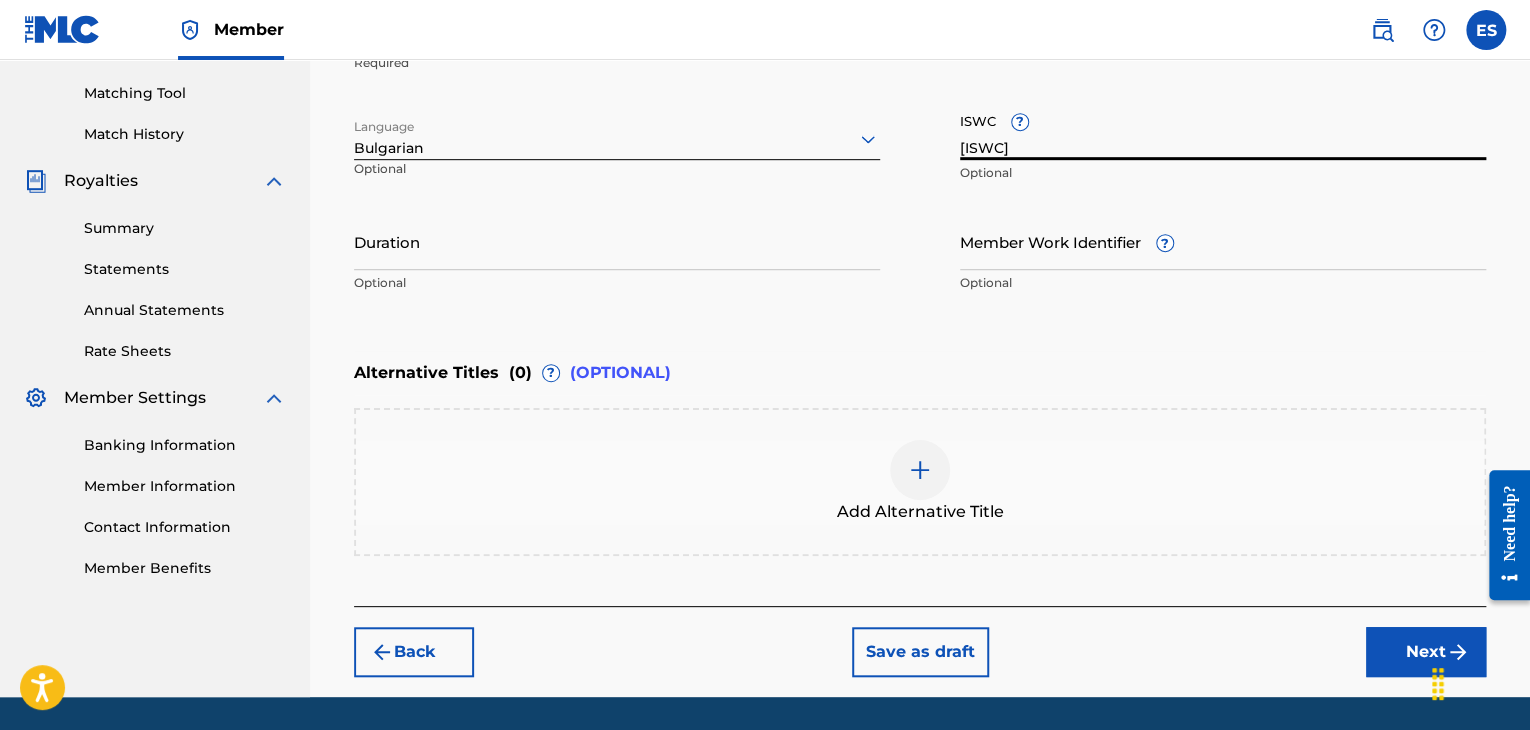 click on "Alternative Titles ( 0 ) ? (OPTIONAL)" at bounding box center [920, 373] 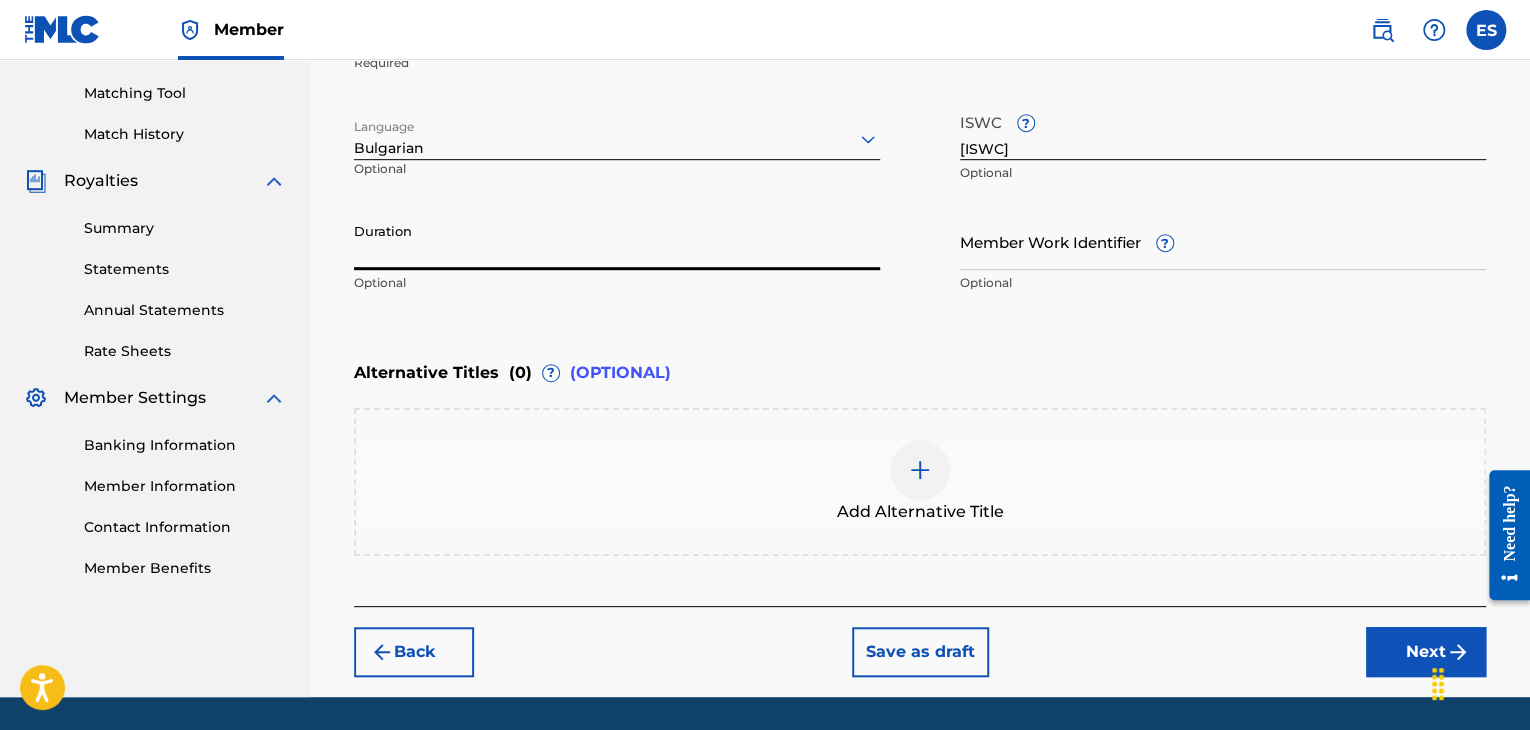 click on "Duration" at bounding box center (617, 241) 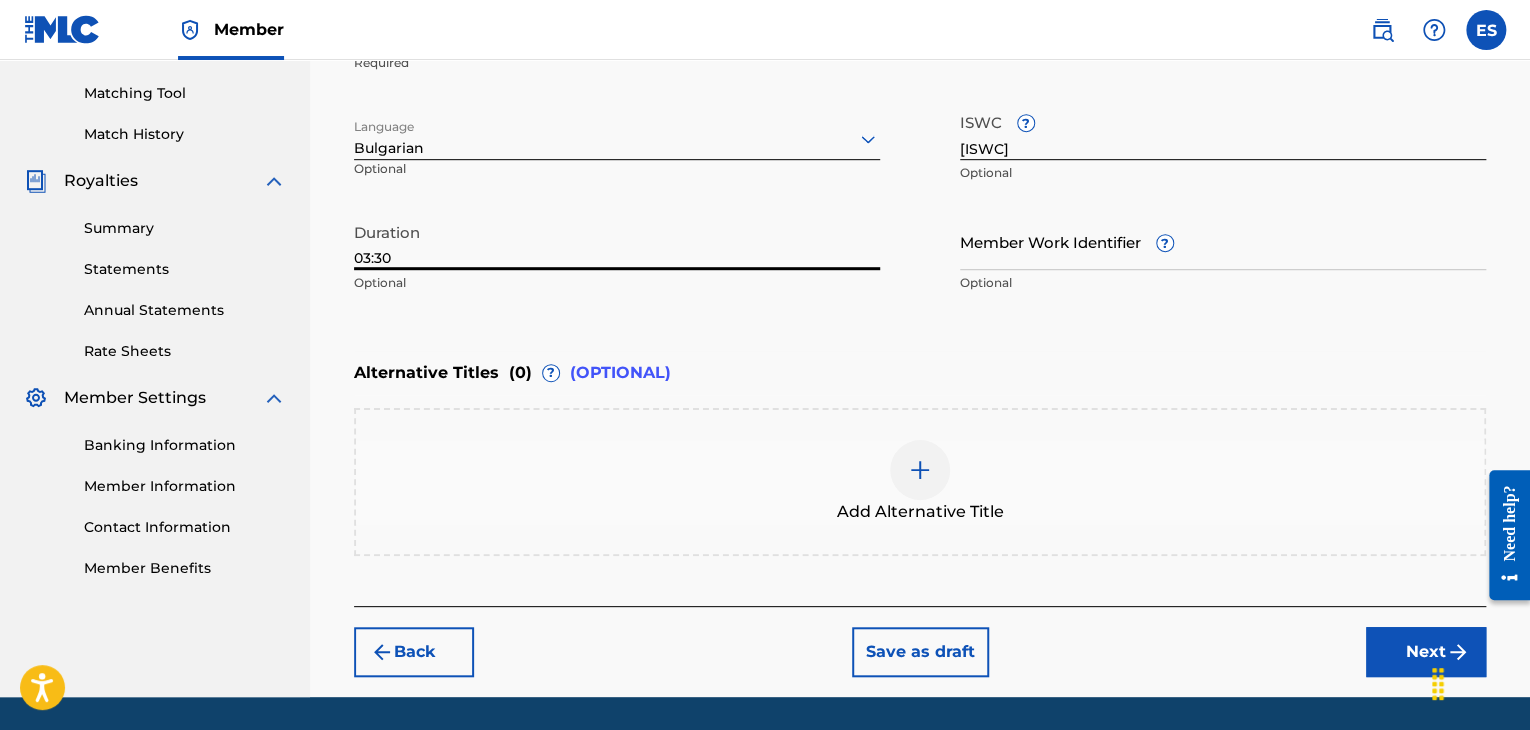 click at bounding box center [920, 470] 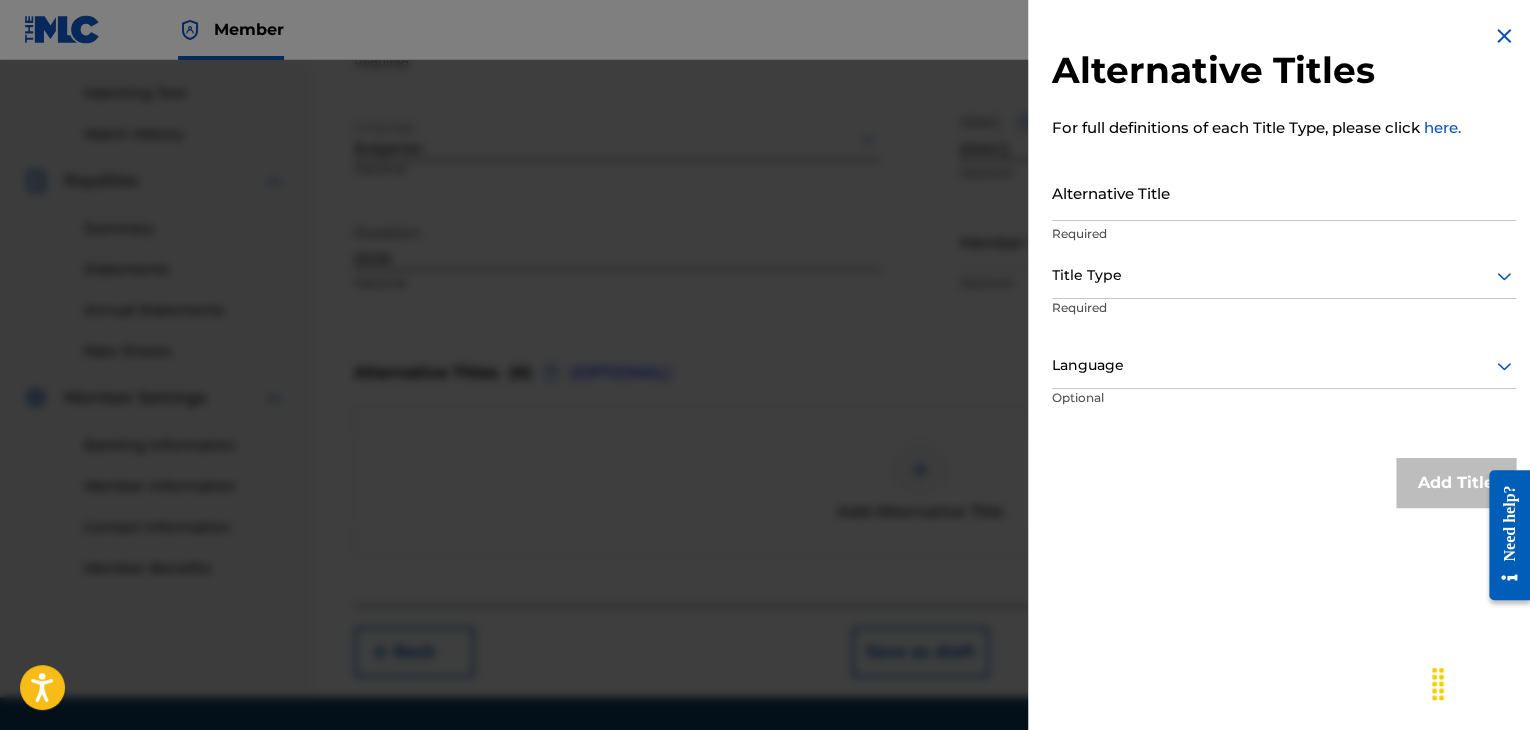 click on "Alternative Title" at bounding box center (1284, 192) 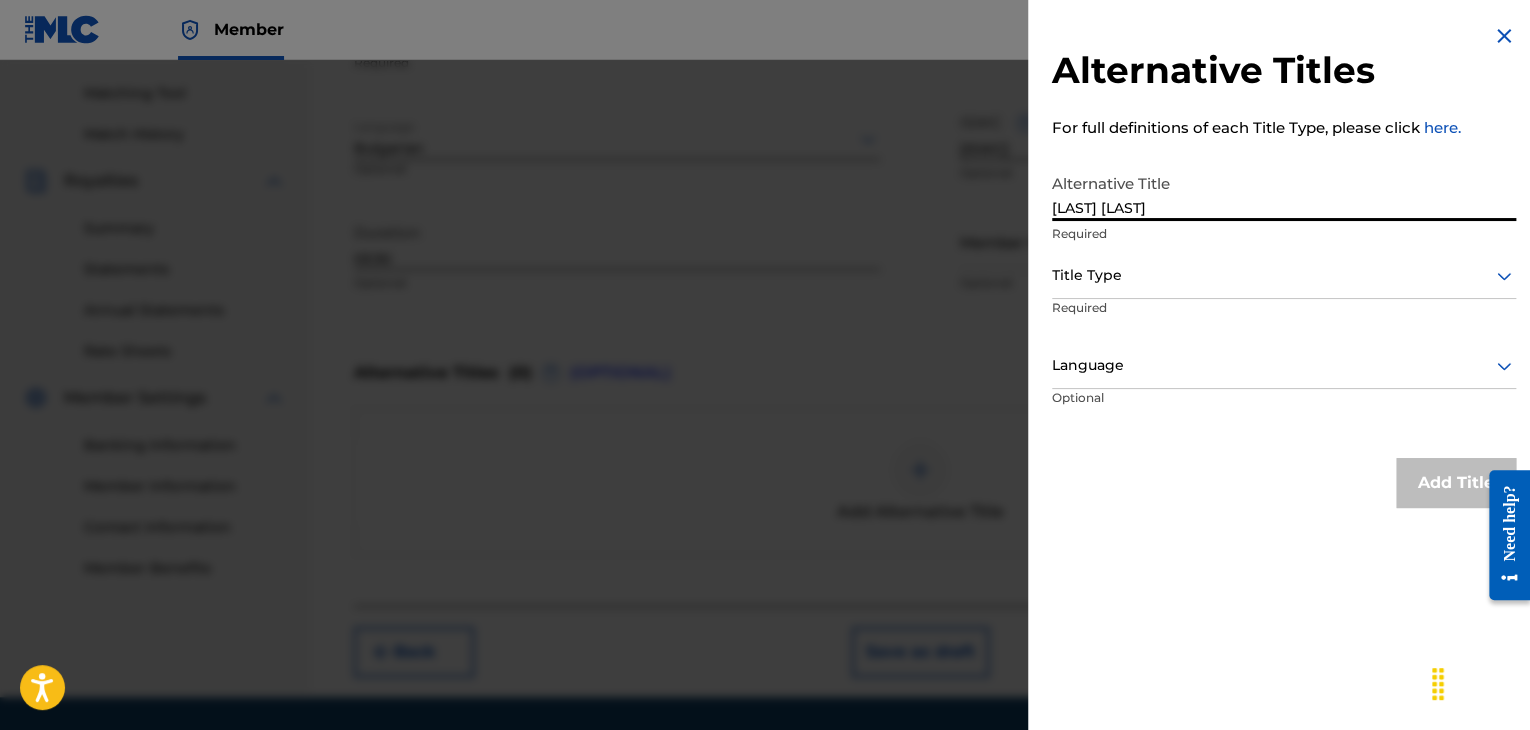 click on "Title Type" at bounding box center (1284, 276) 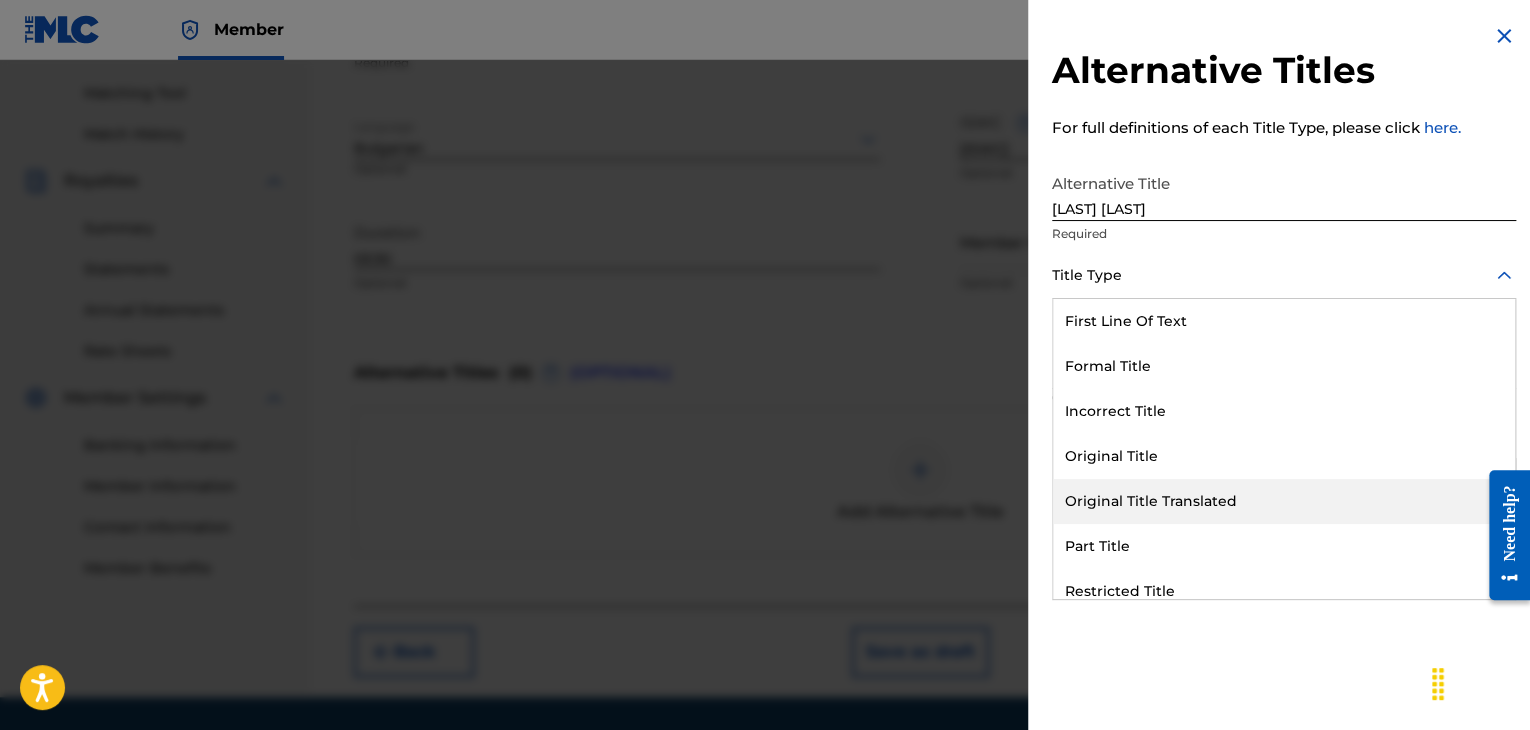 drag, startPoint x: 1175, startPoint y: 496, endPoint x: 1178, endPoint y: 413, distance: 83.0542 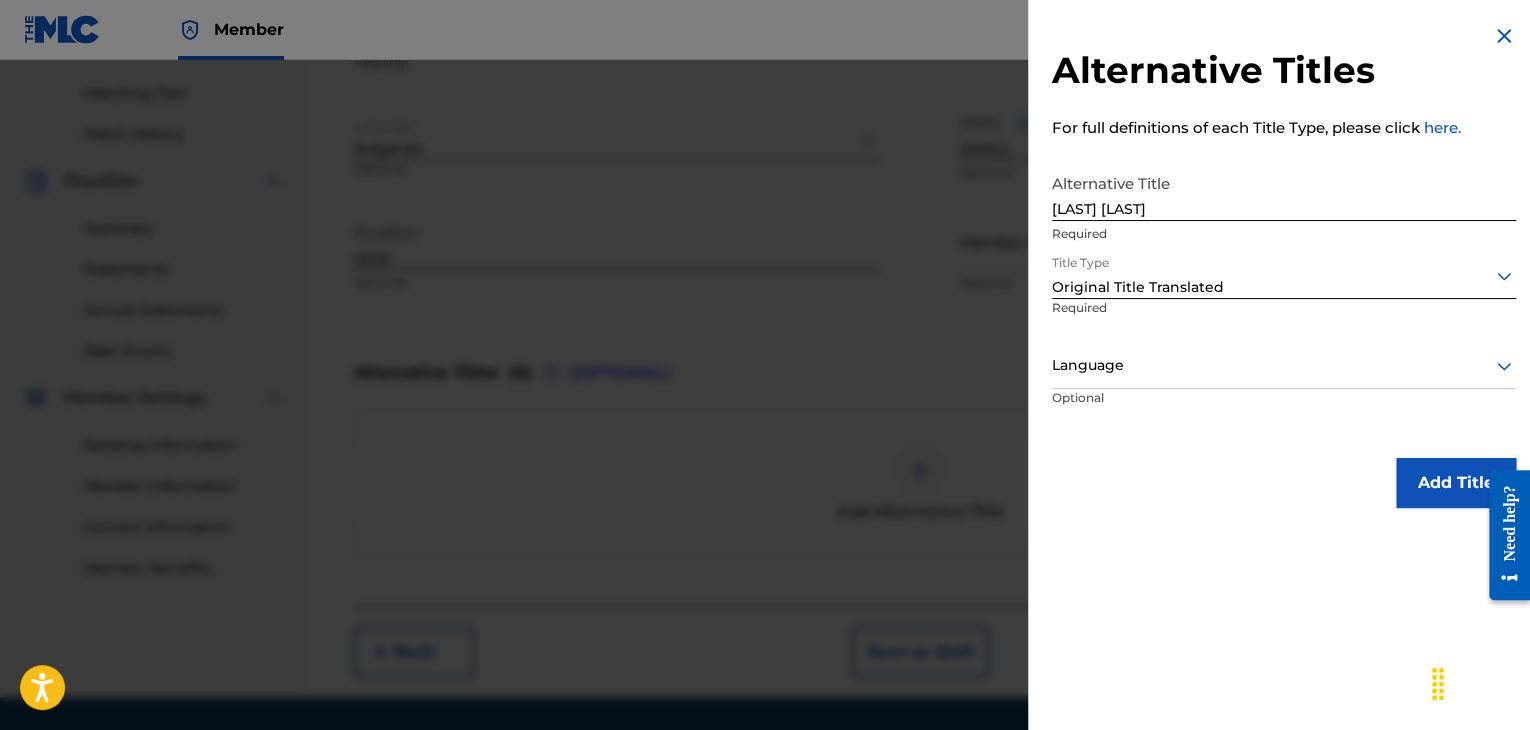 click on "Optional" at bounding box center (1127, 411) 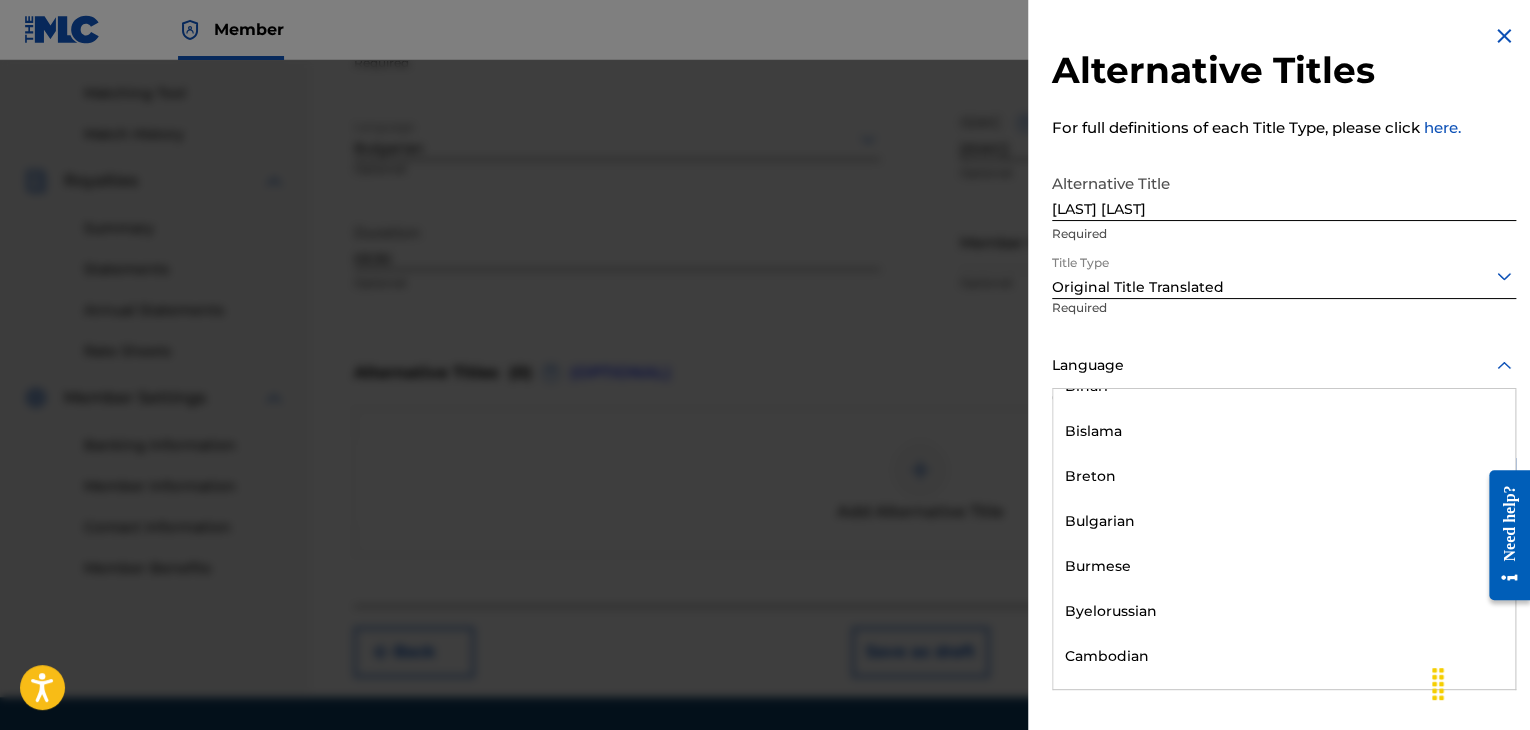 scroll, scrollTop: 900, scrollLeft: 0, axis: vertical 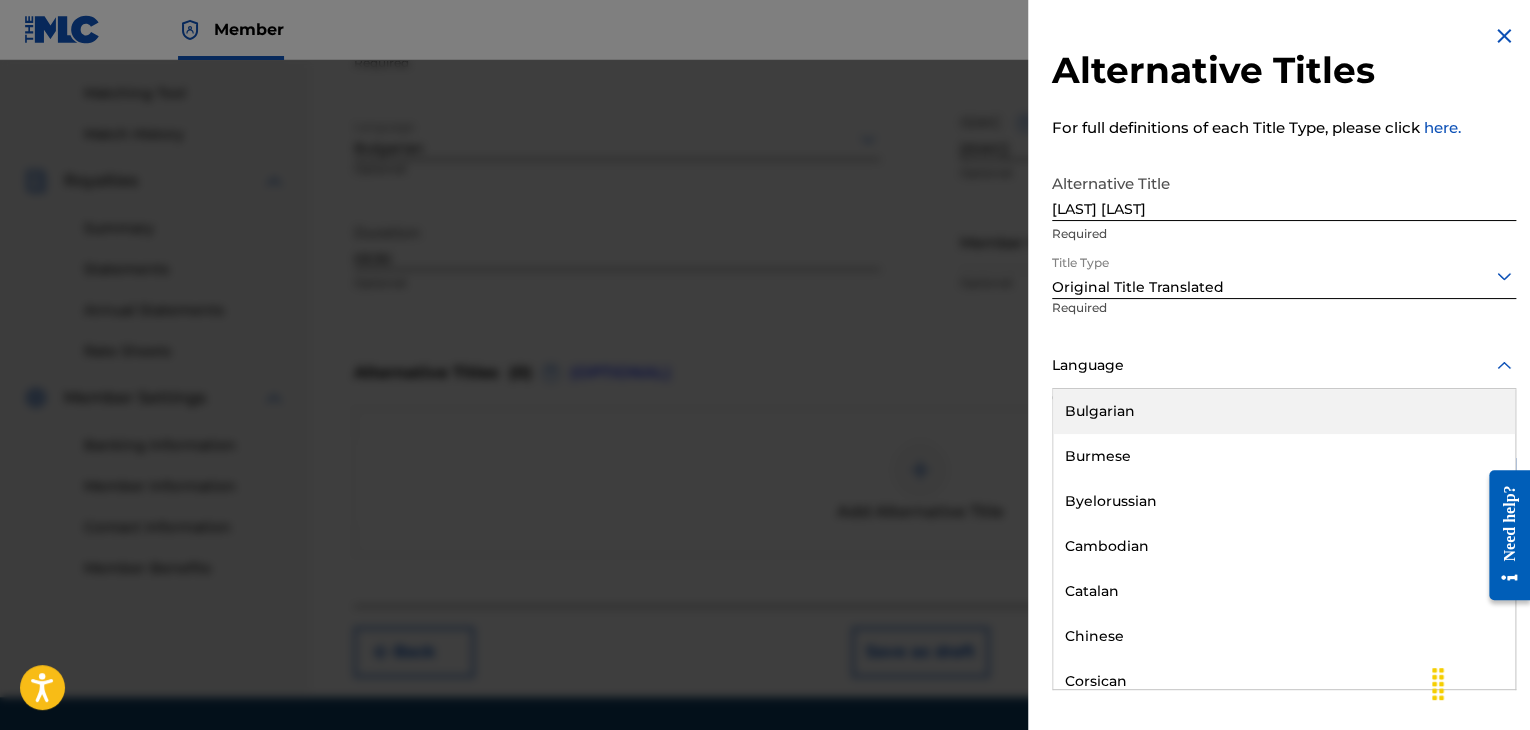 click on "Bulgarian" at bounding box center [1284, 411] 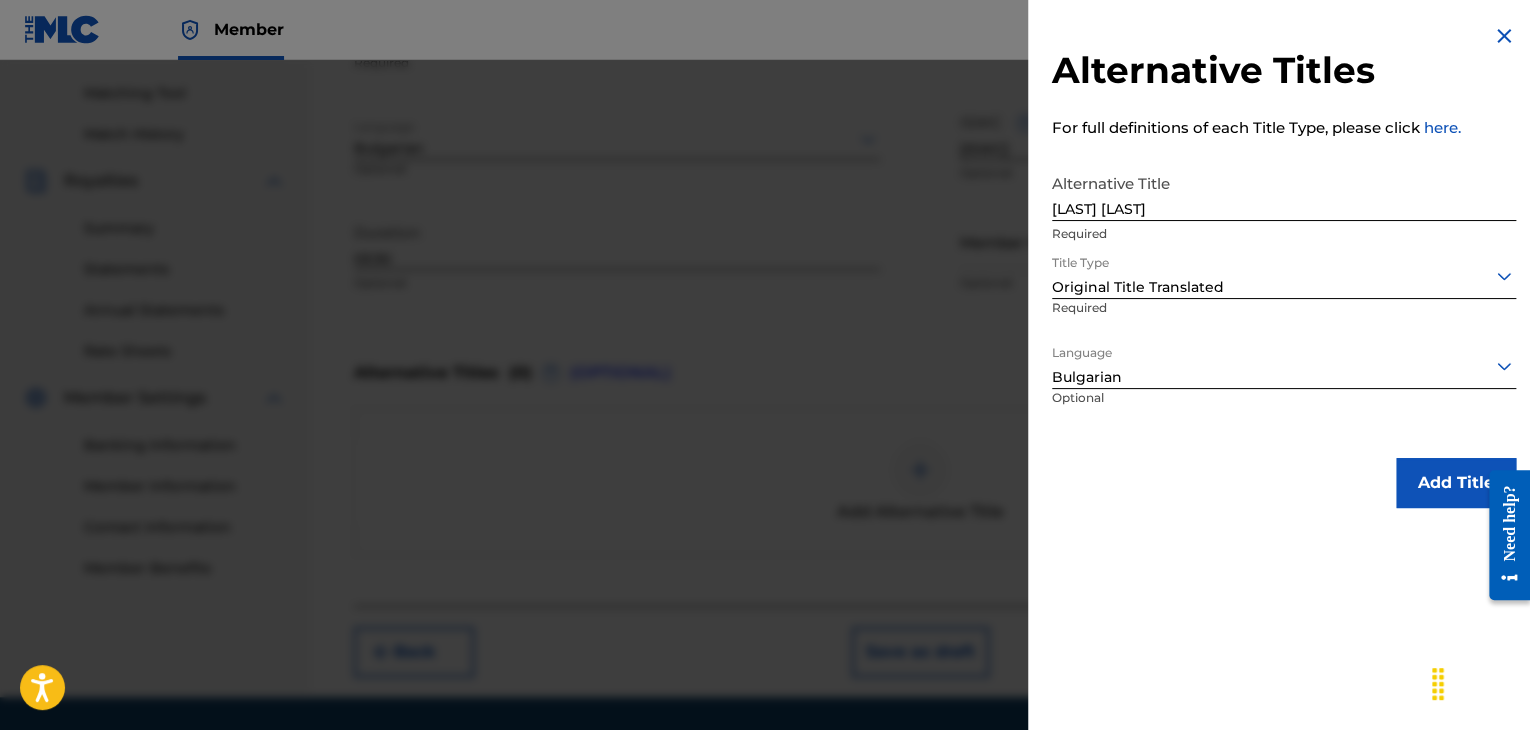 click on "Add Title" at bounding box center [1456, 483] 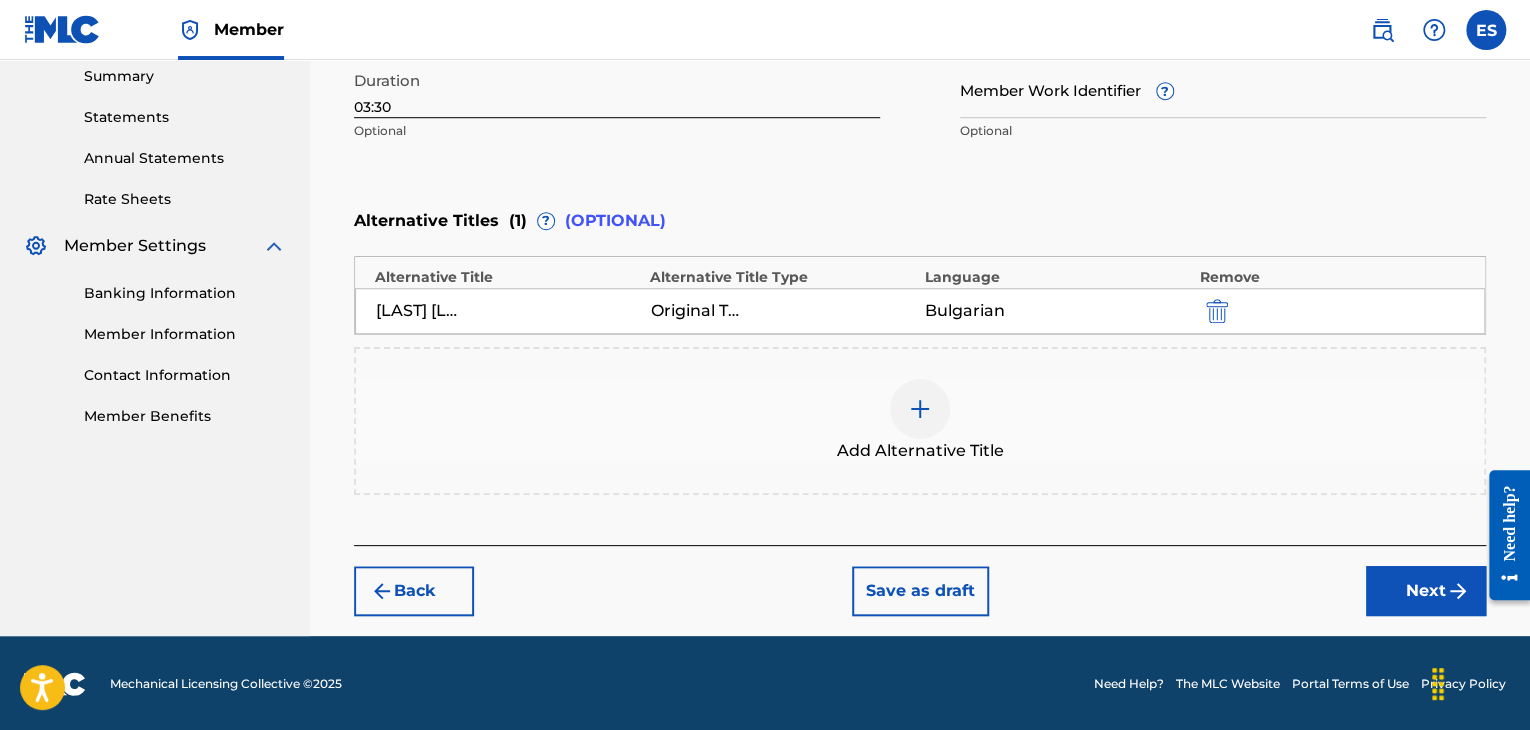 click on "Next" at bounding box center (1426, 591) 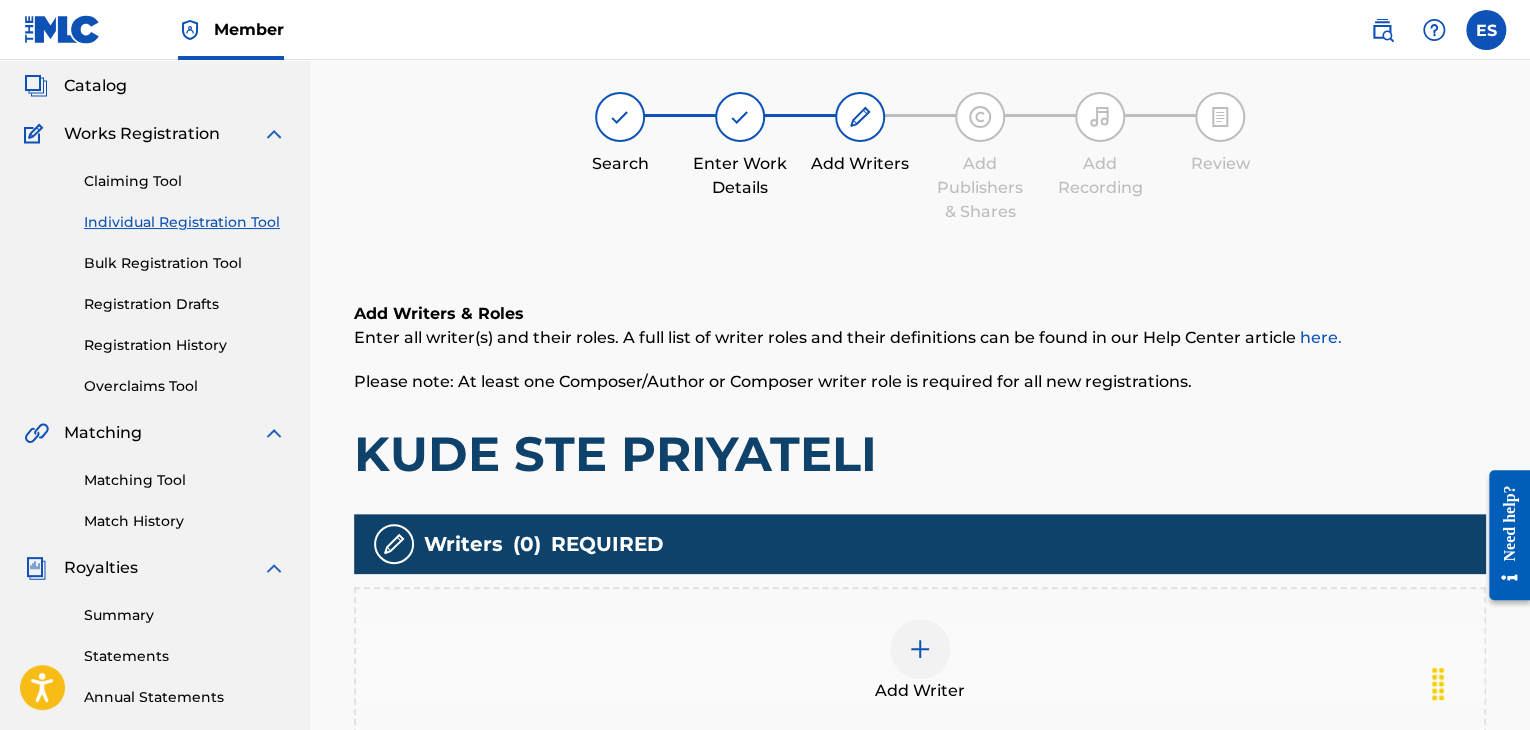 scroll, scrollTop: 469, scrollLeft: 0, axis: vertical 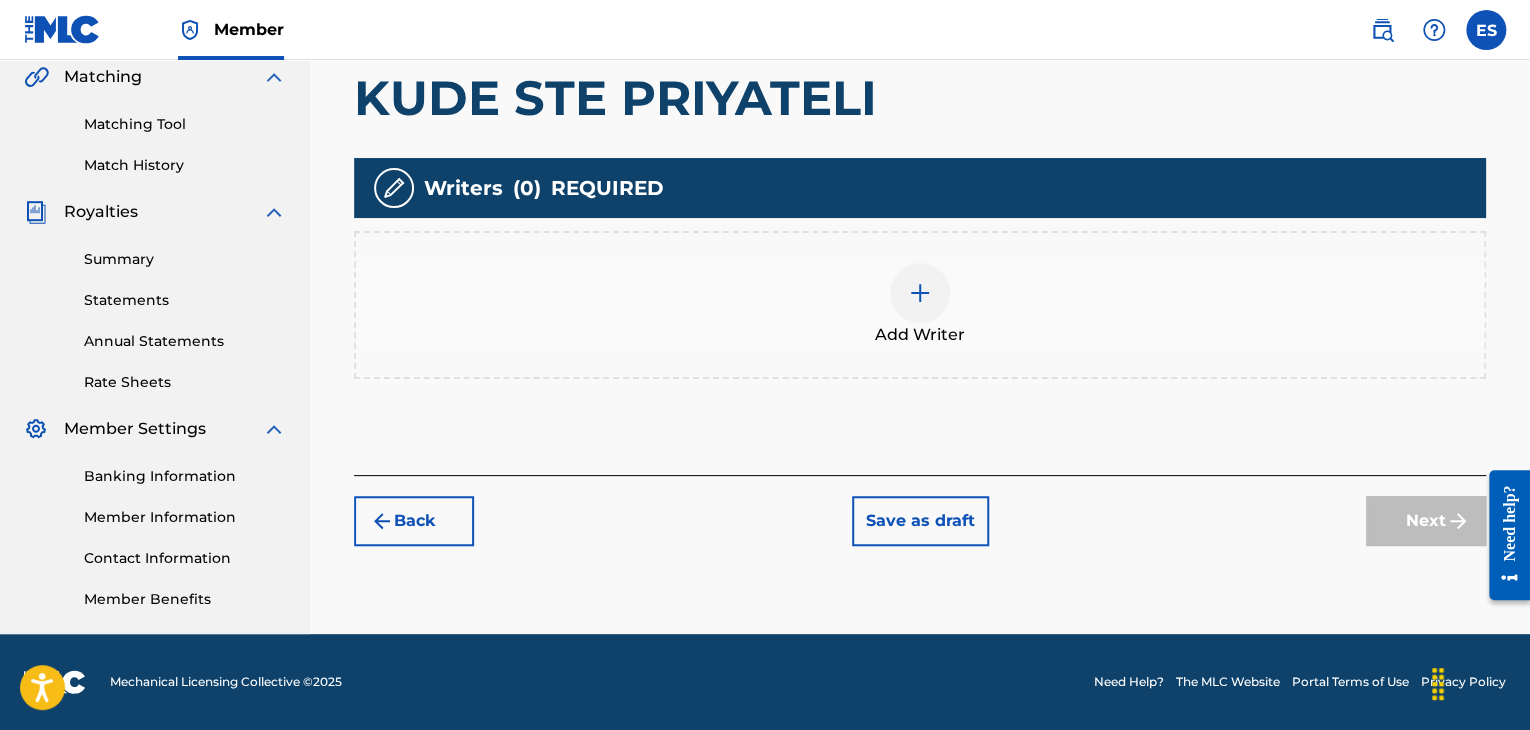click on "Add Writer" at bounding box center [920, 335] 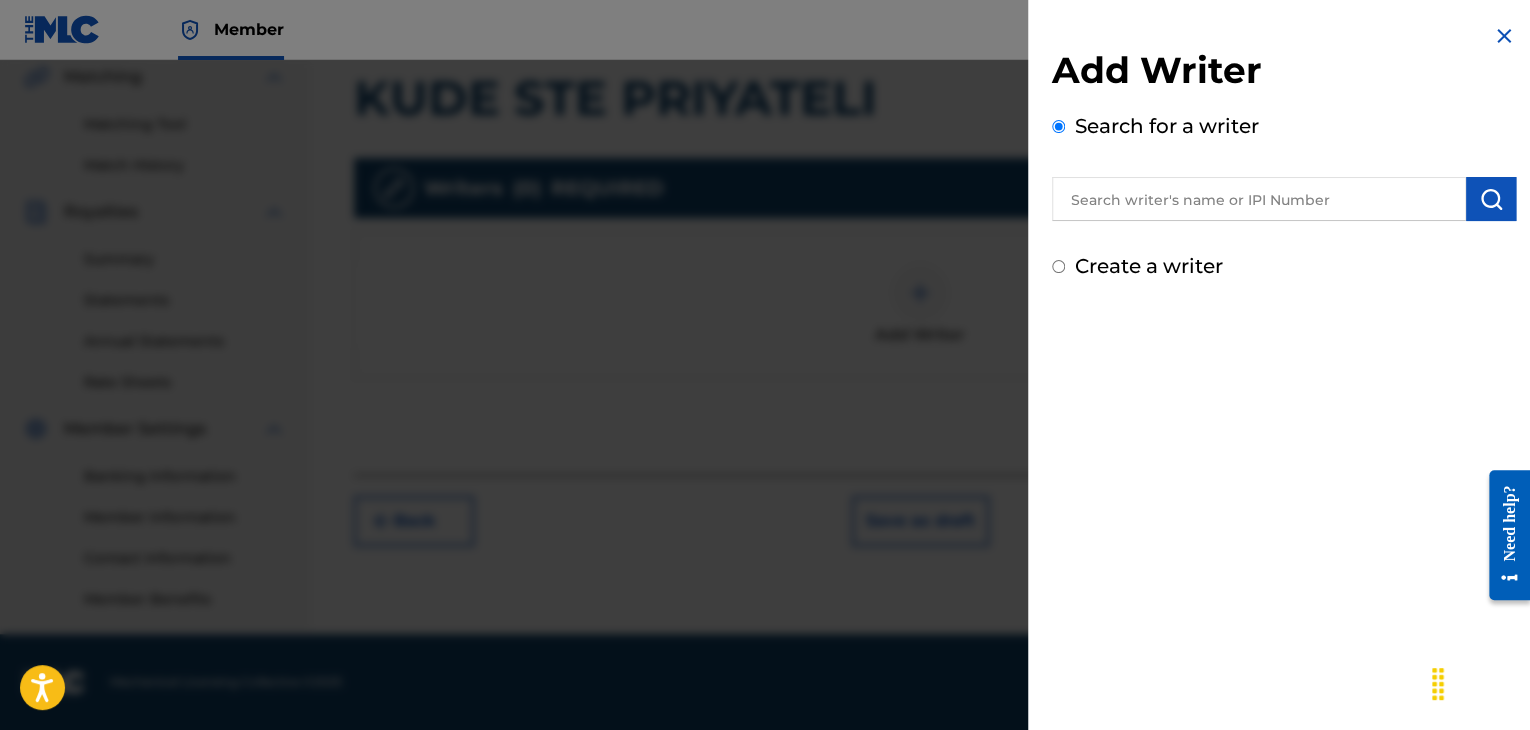 click at bounding box center (1259, 199) 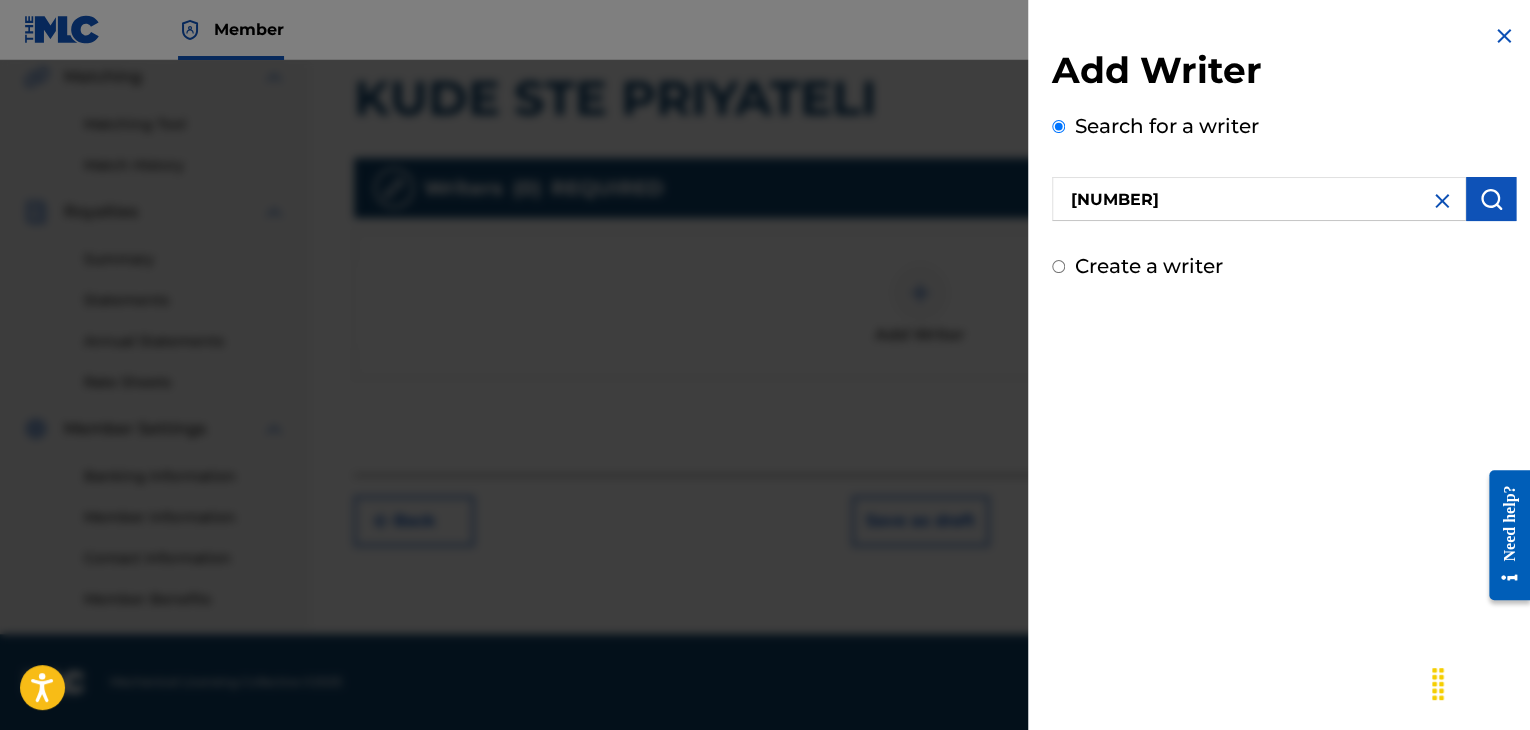 click at bounding box center [1491, 199] 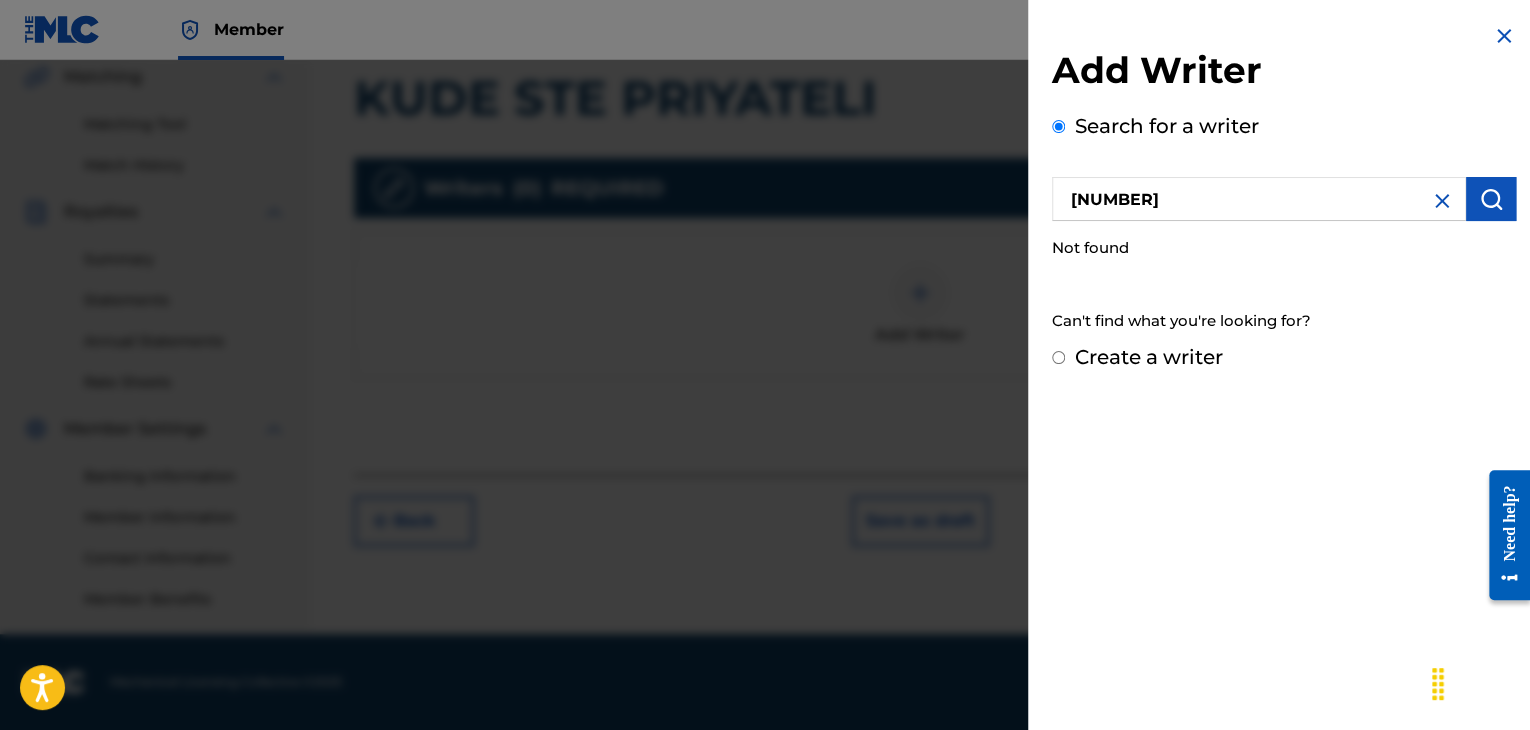 click on "[NUMBER]" at bounding box center [1259, 199] 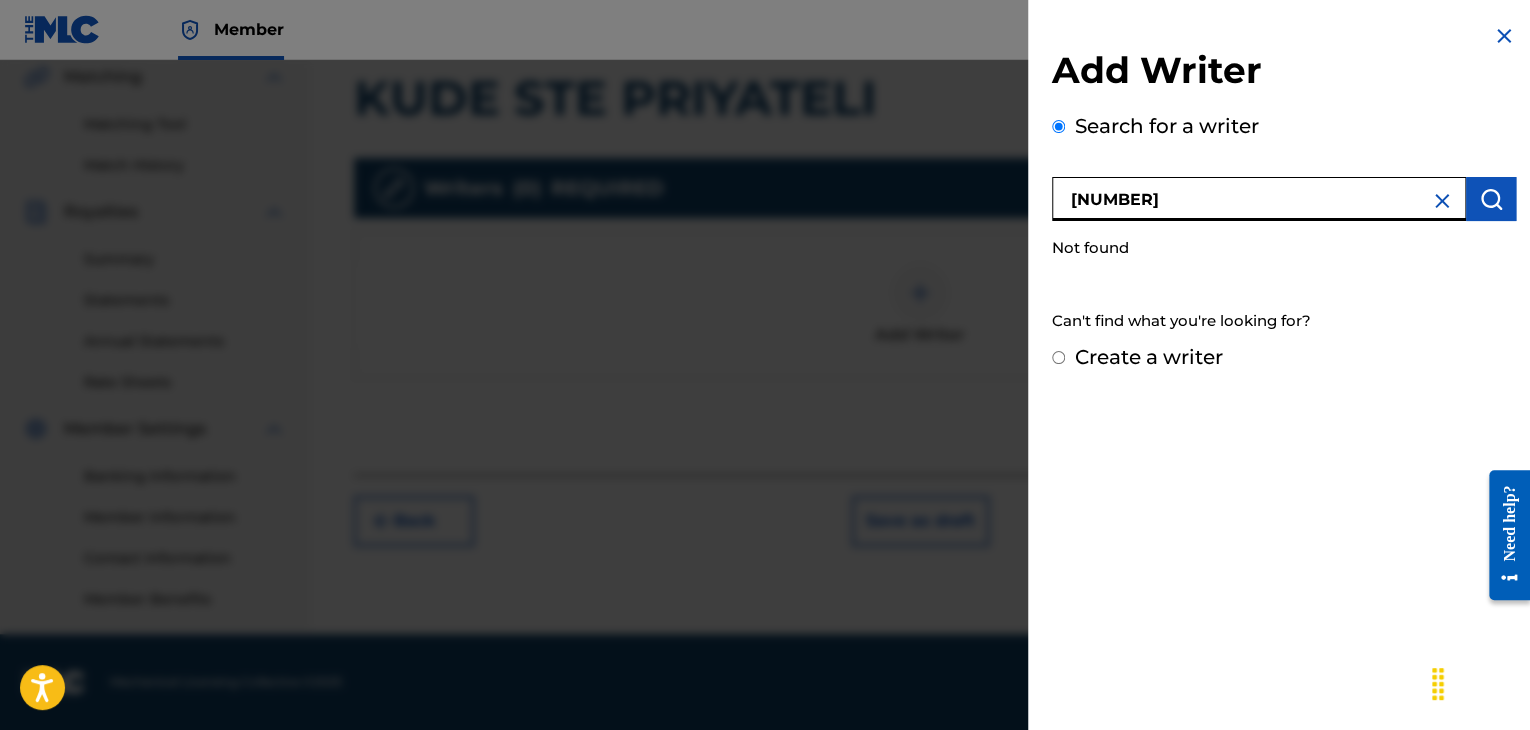 click at bounding box center (1491, 199) 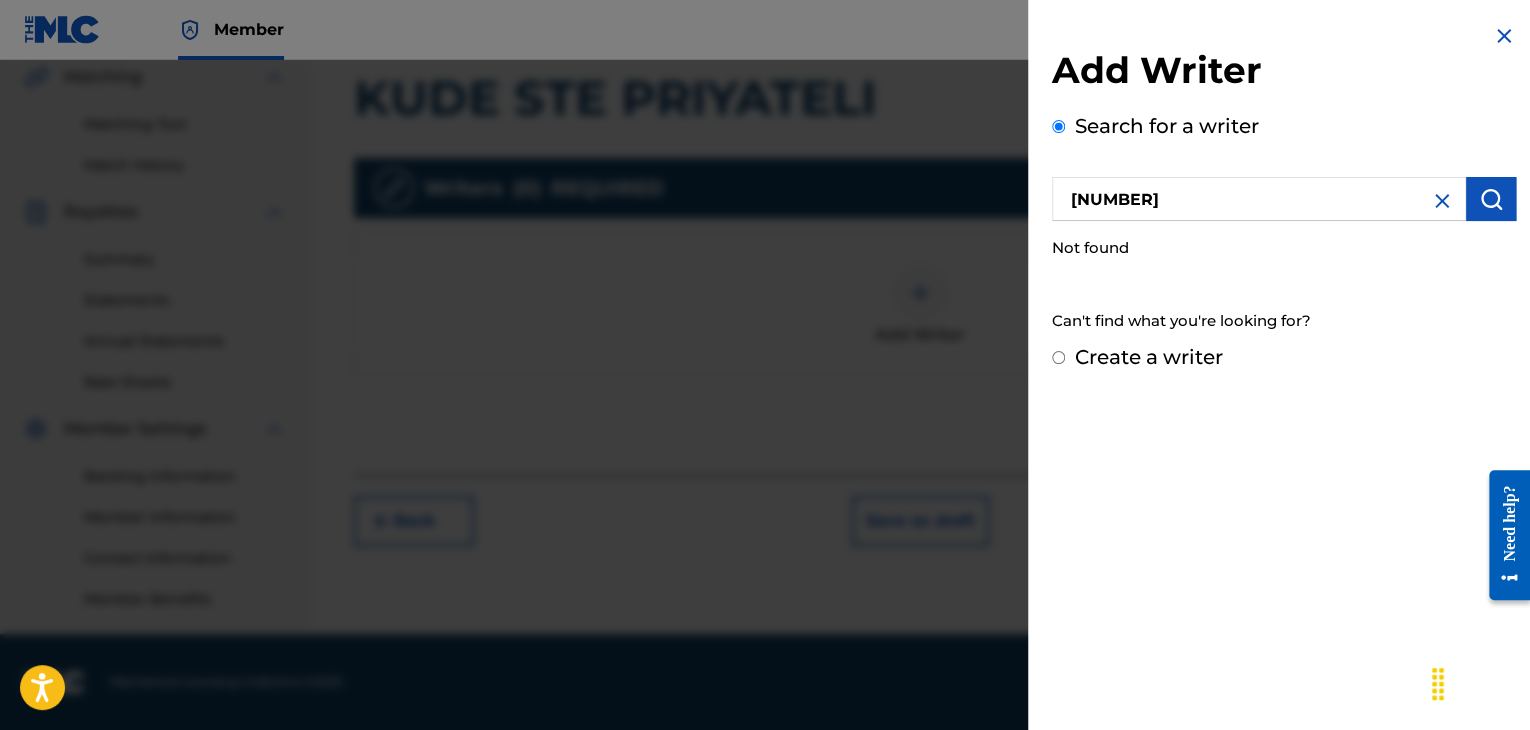 click on "Create a writer" at bounding box center [1284, 357] 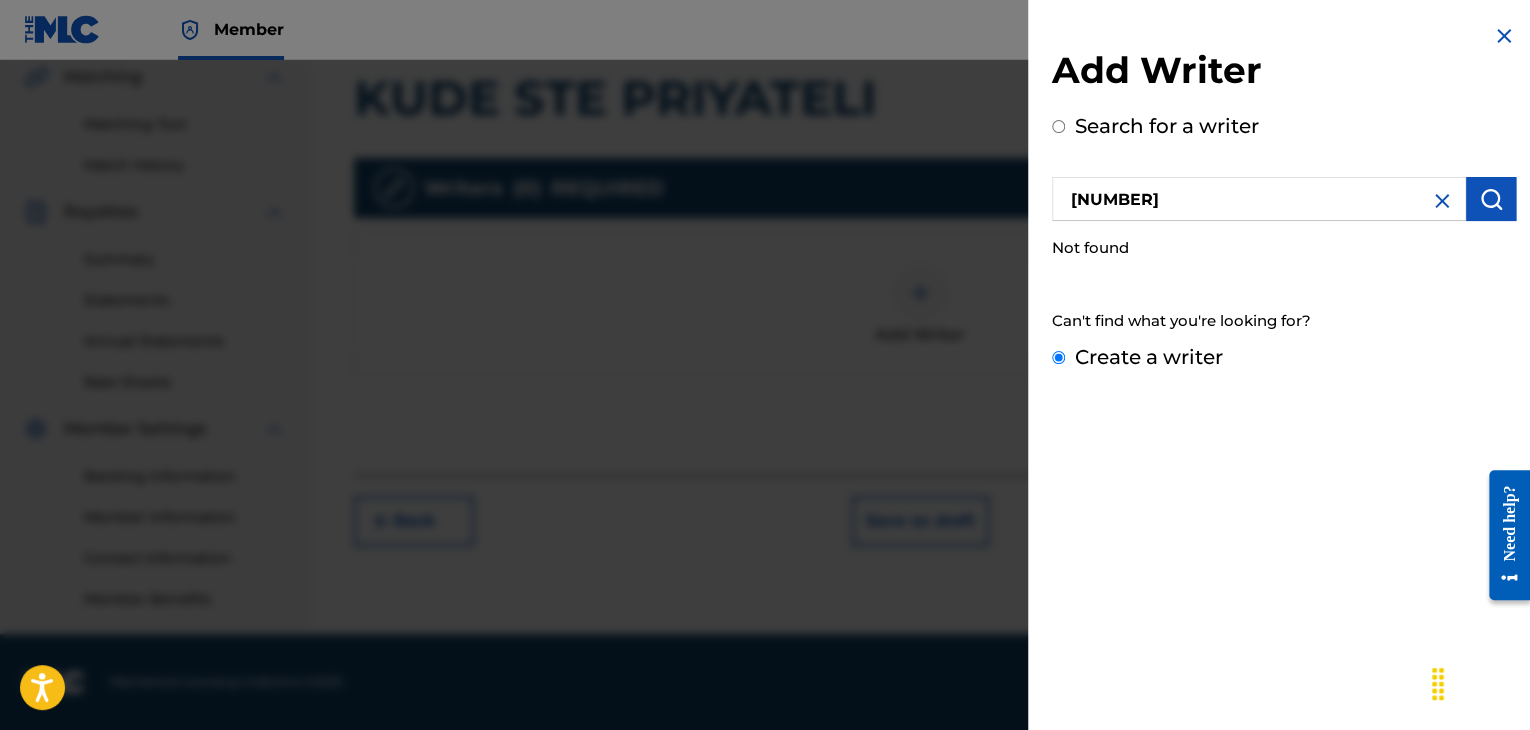 click on "Create a writer" at bounding box center (1058, 357) 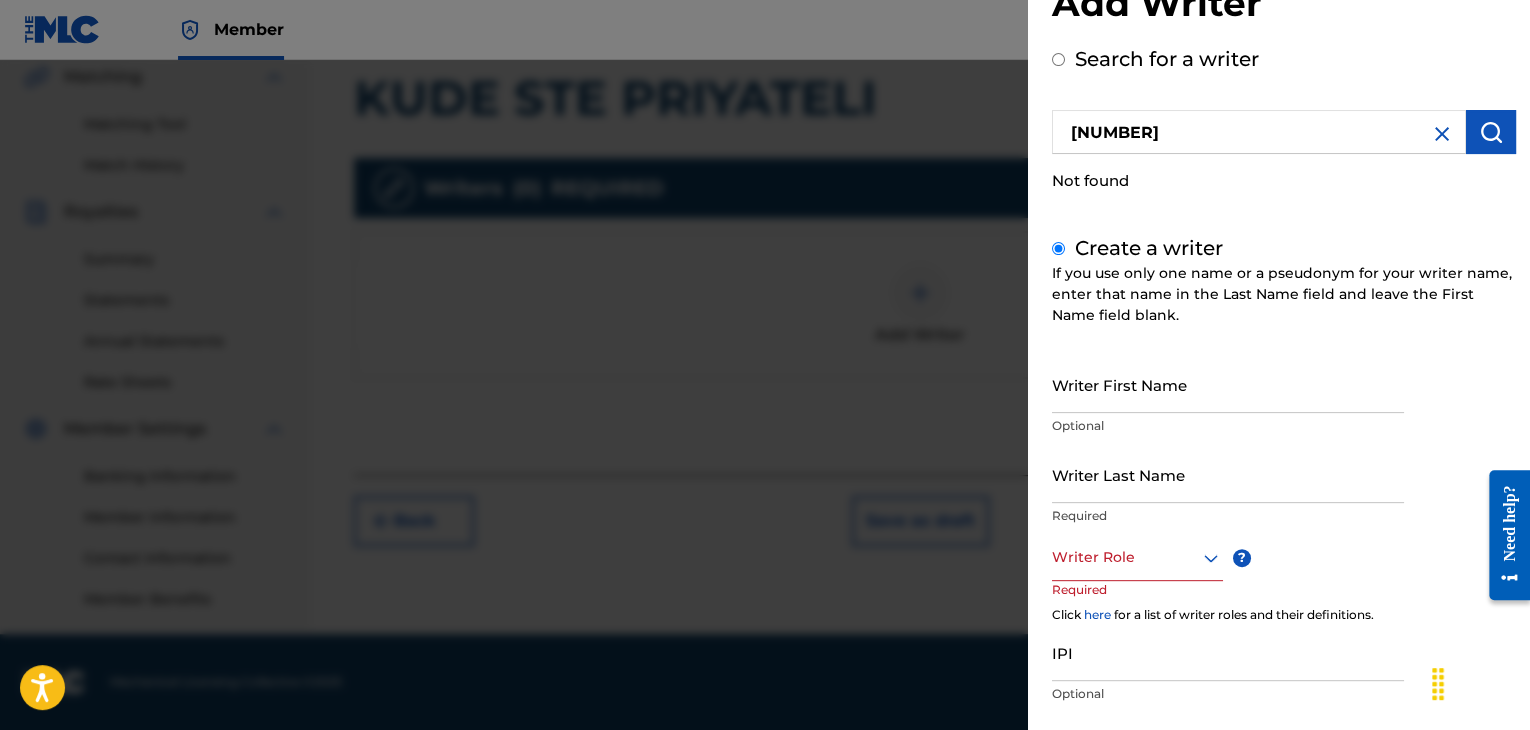 scroll, scrollTop: 100, scrollLeft: 0, axis: vertical 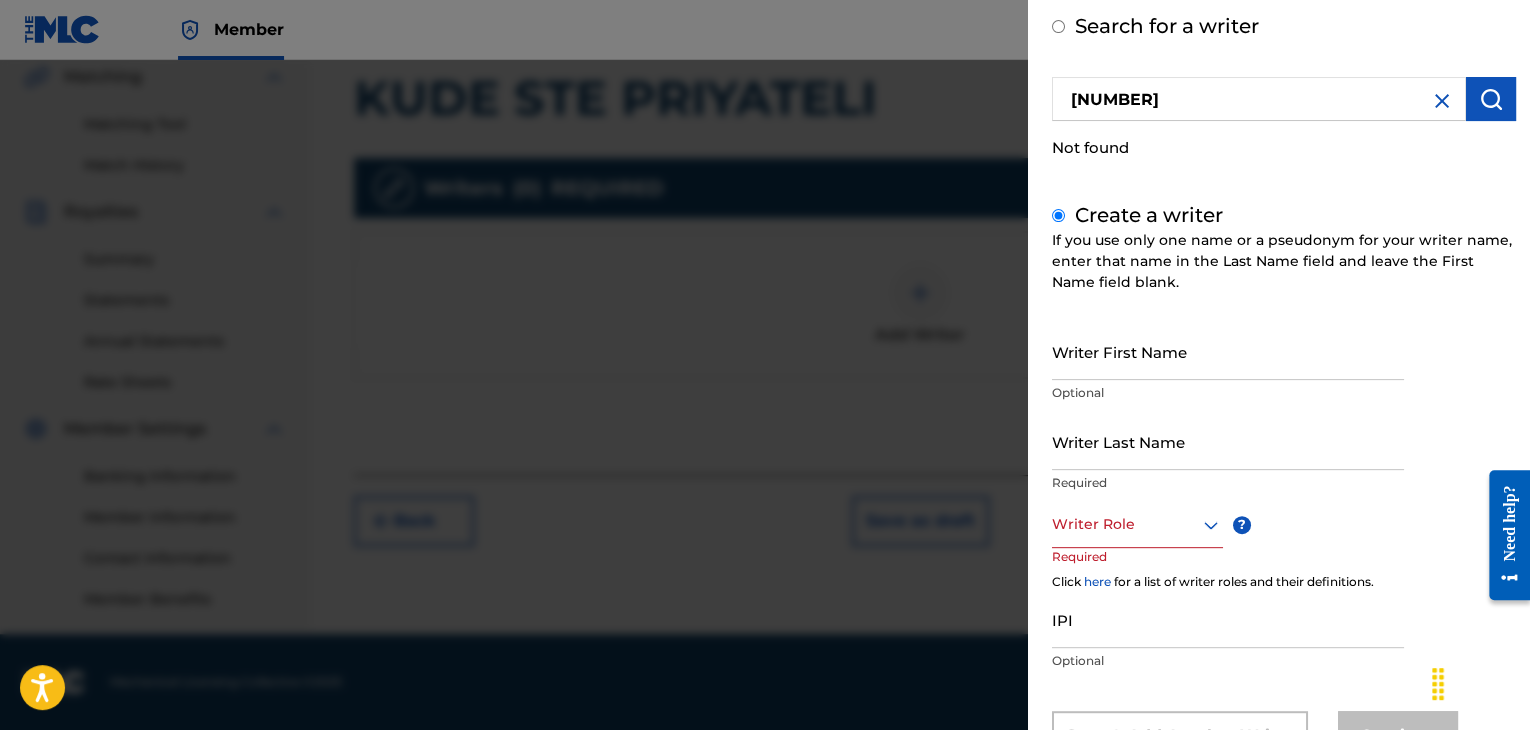 click on "IPI" at bounding box center [1228, 619] 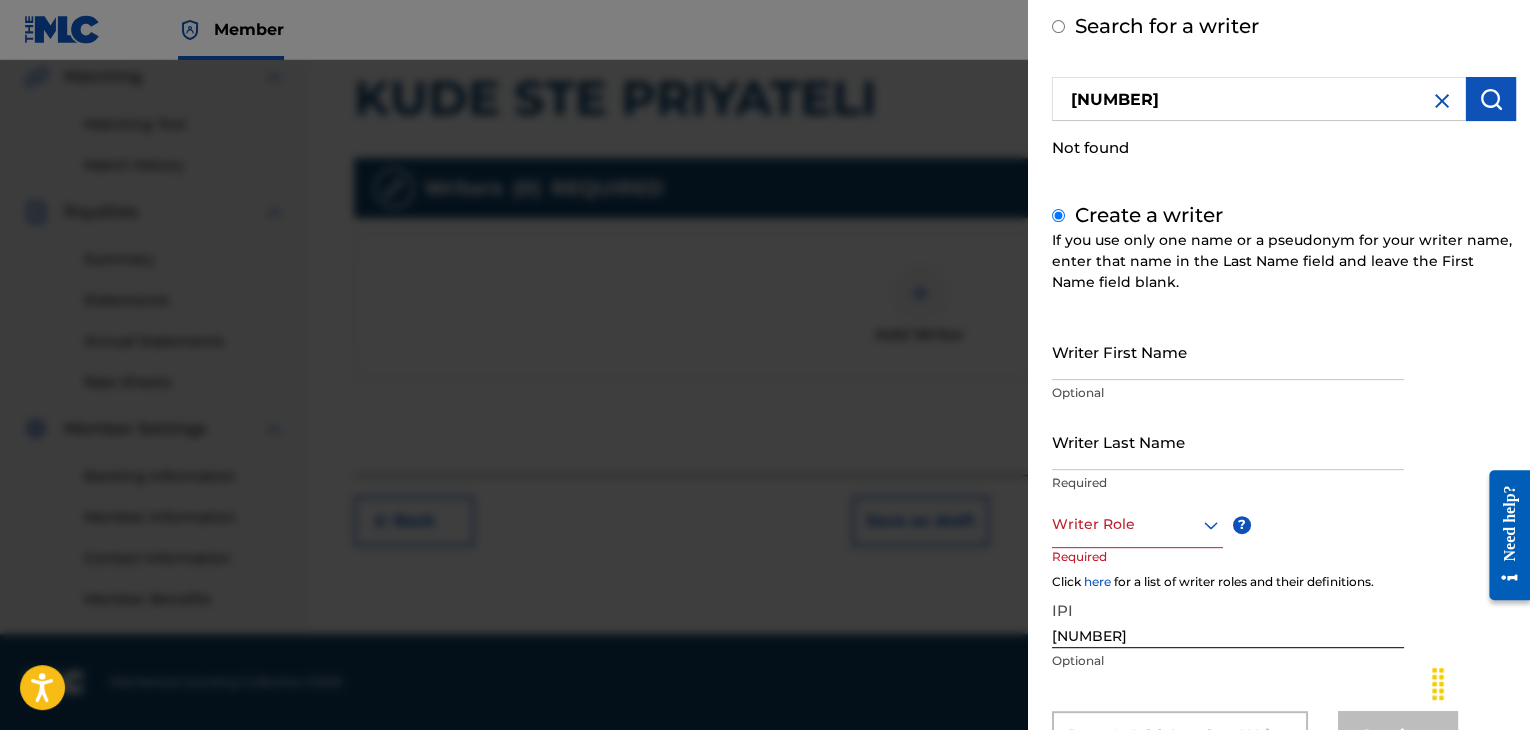 drag, startPoint x: 1100, startPoint y: 386, endPoint x: 1086, endPoint y: 365, distance: 25.23886 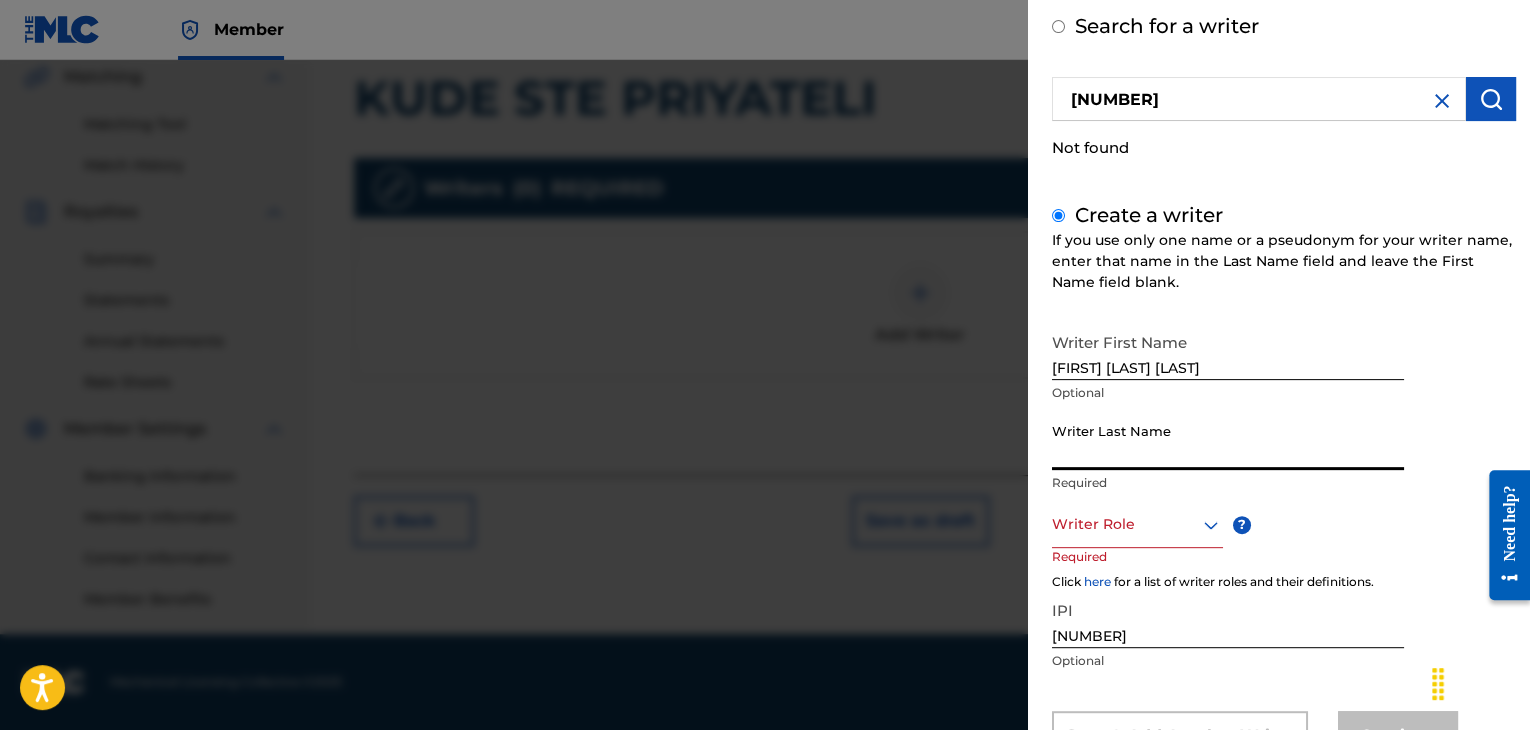 click on "Writer Last Name" at bounding box center (1228, 441) 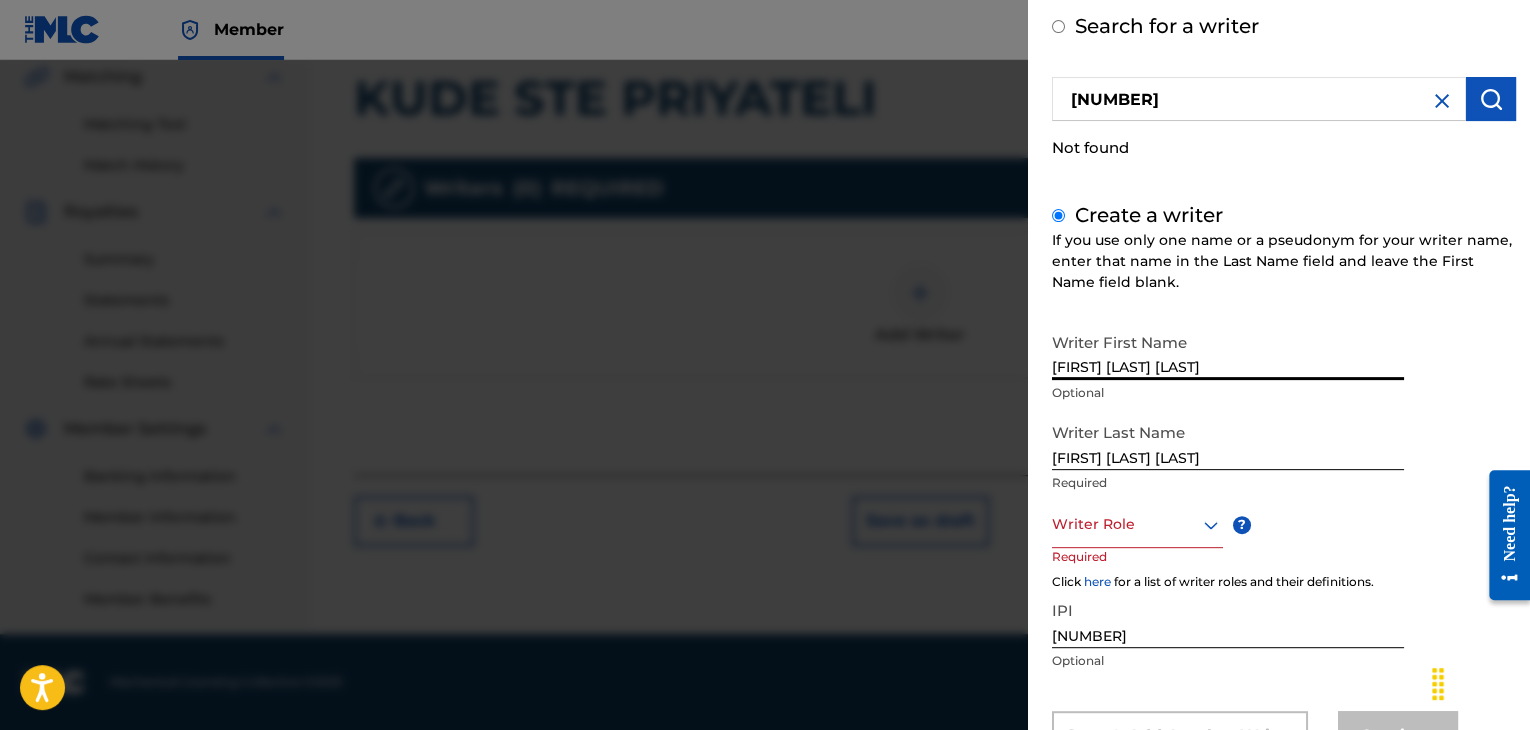 drag, startPoint x: 1105, startPoint y: 361, endPoint x: 1293, endPoint y: 366, distance: 188.06648 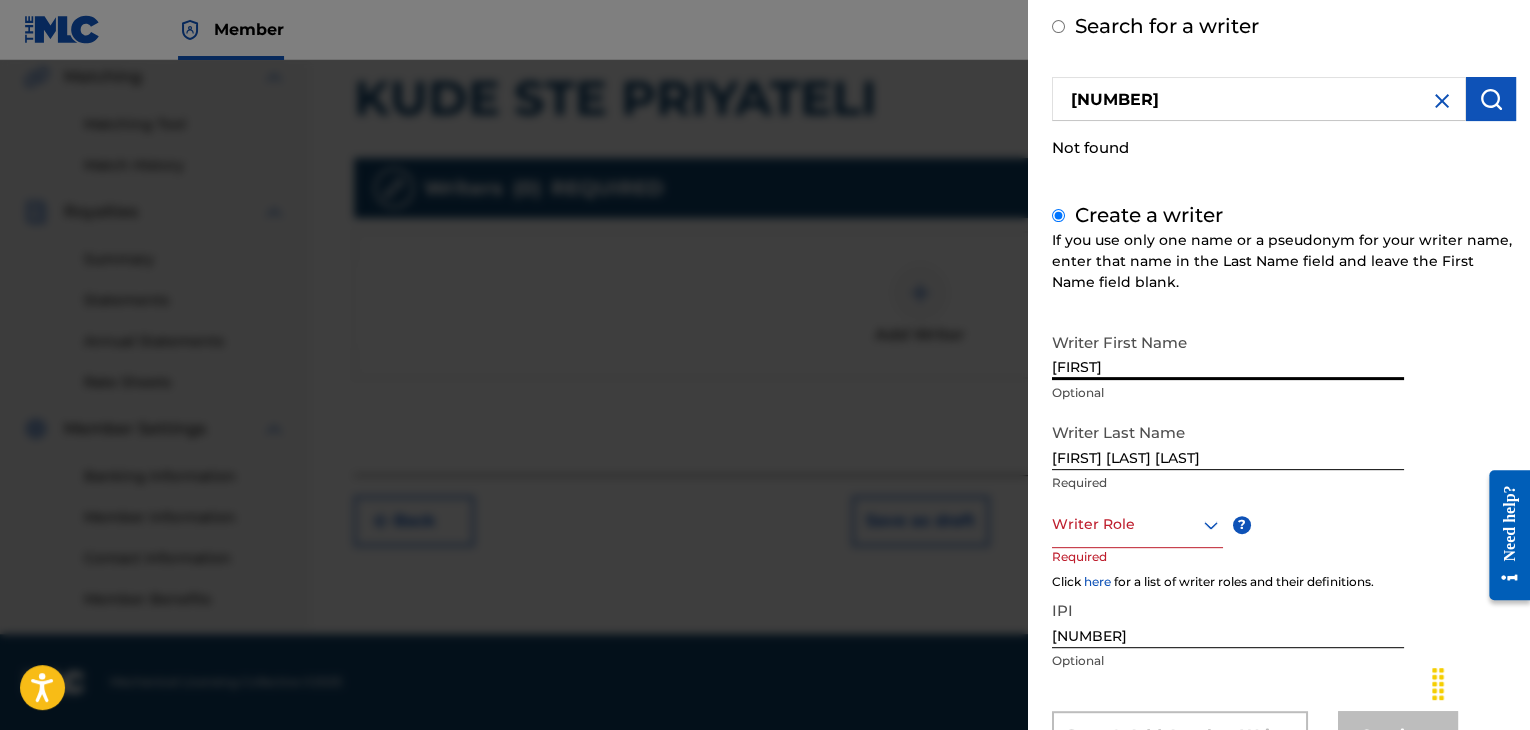 click on "[FIRST] [LAST] [LAST]" at bounding box center [1228, 441] 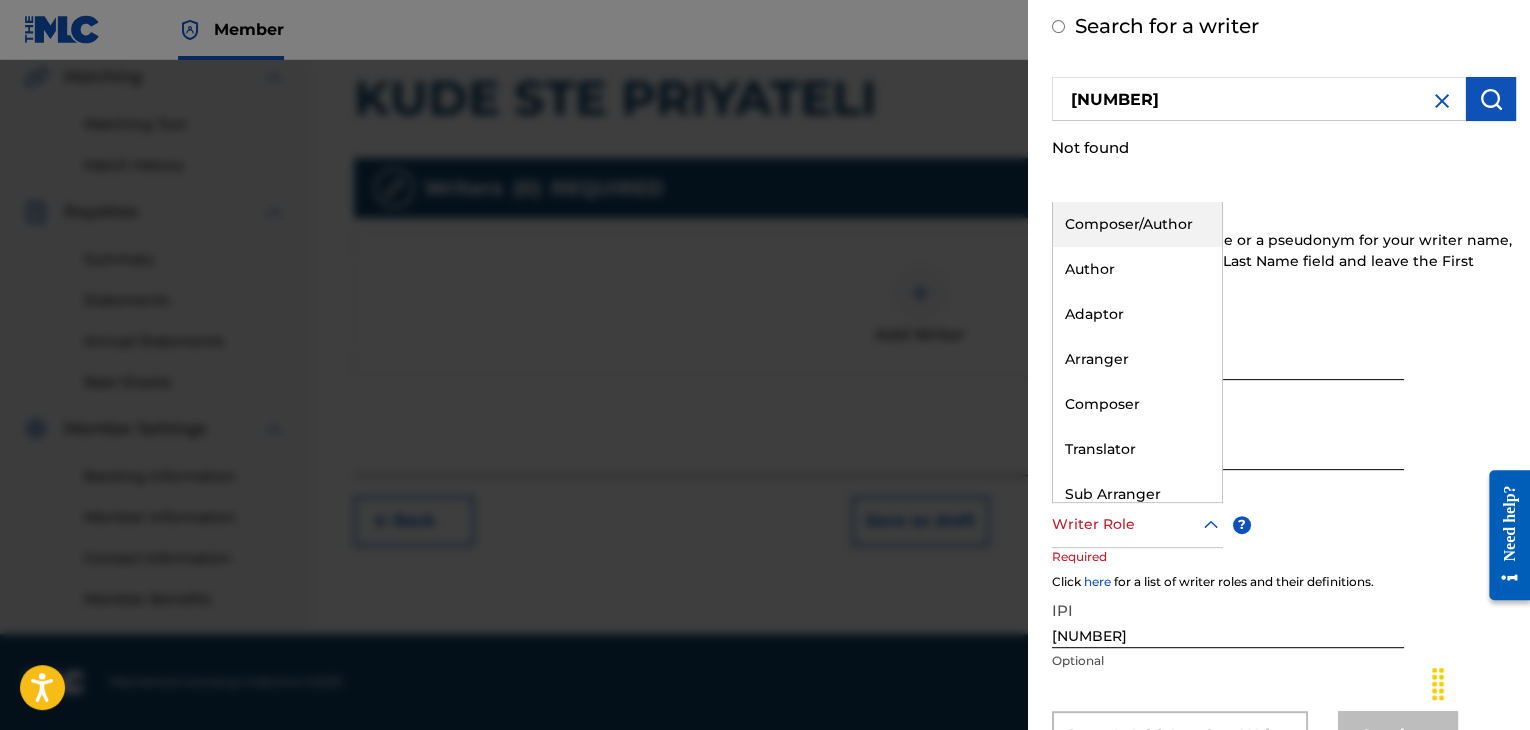 click at bounding box center [1137, 524] 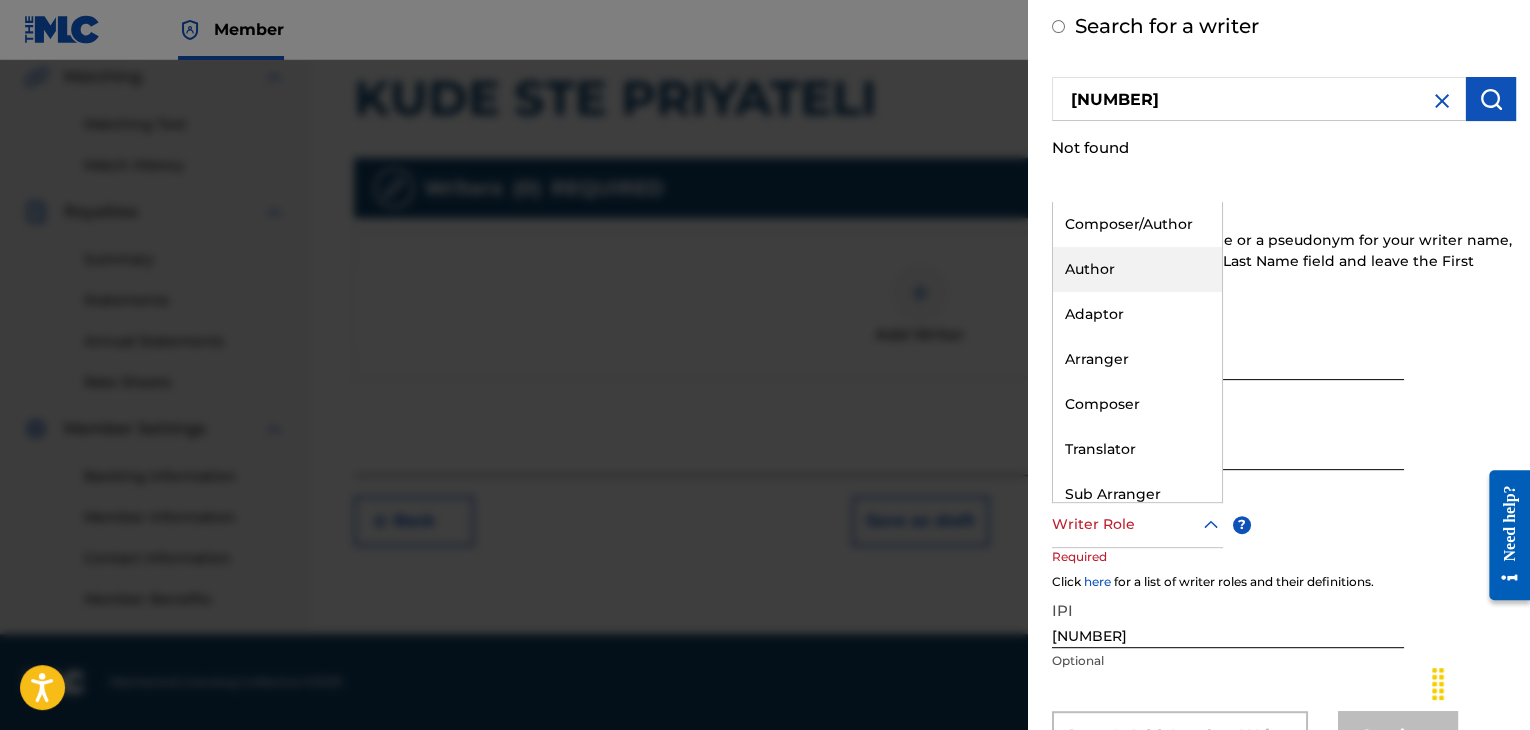 click on "Author" at bounding box center (1137, 269) 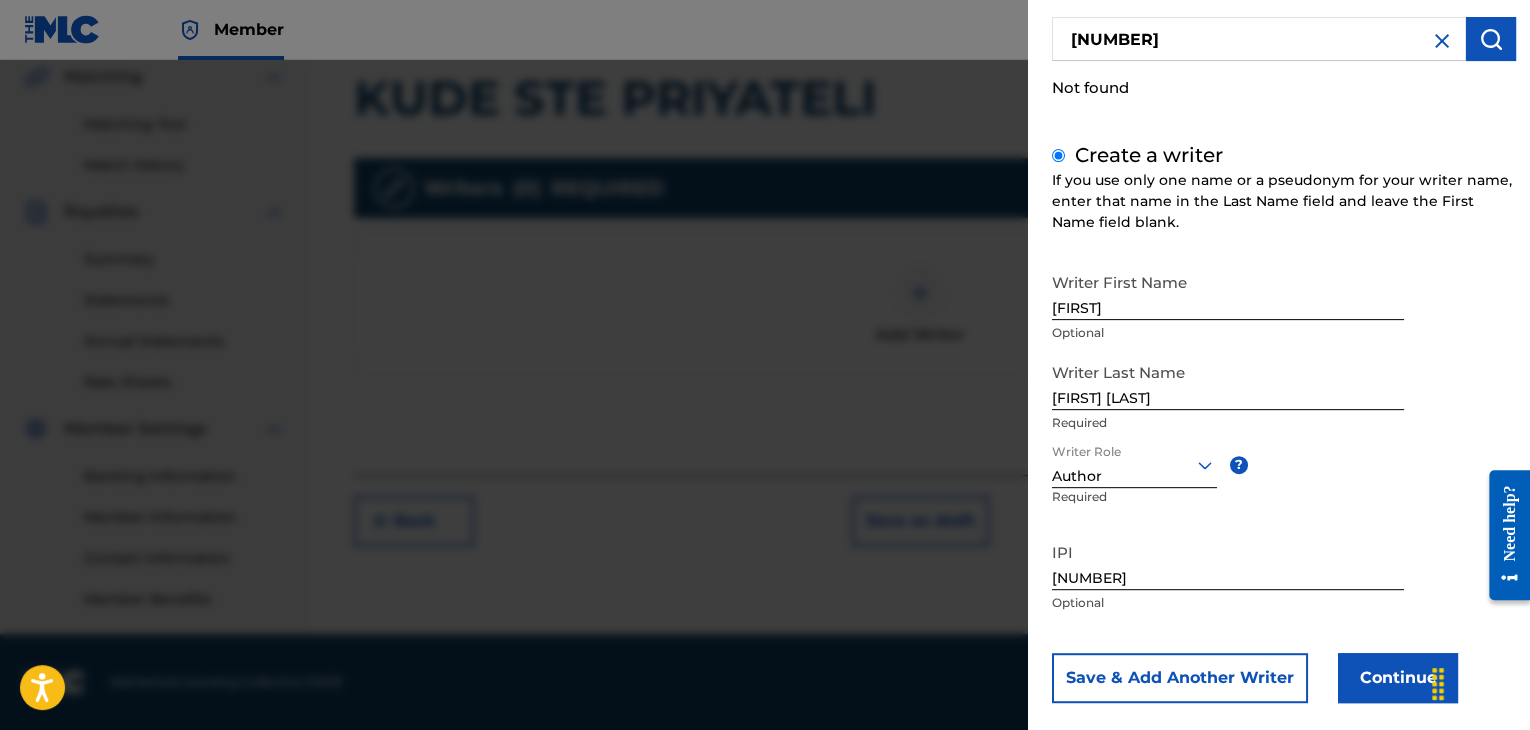 scroll, scrollTop: 187, scrollLeft: 0, axis: vertical 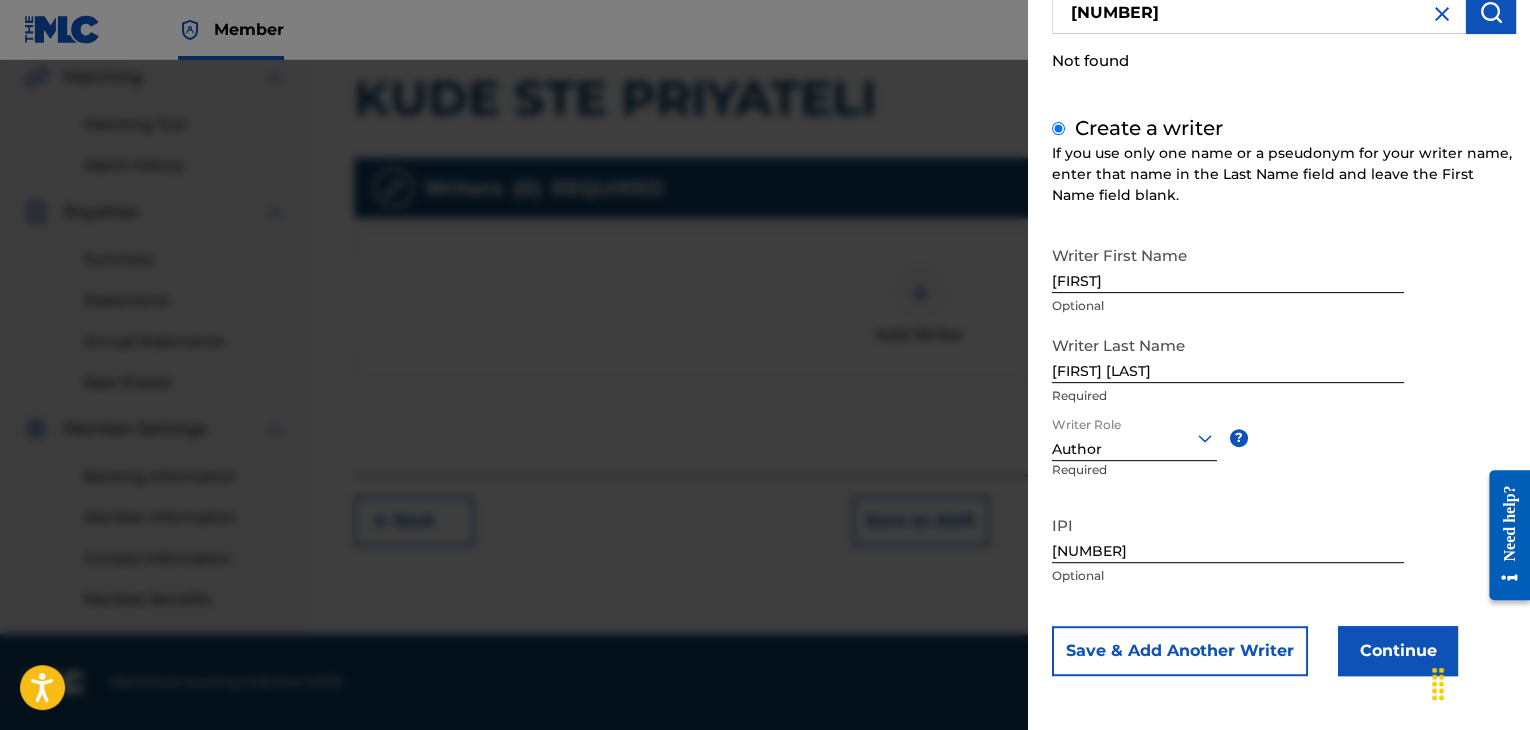click on "Continue" at bounding box center [1398, 651] 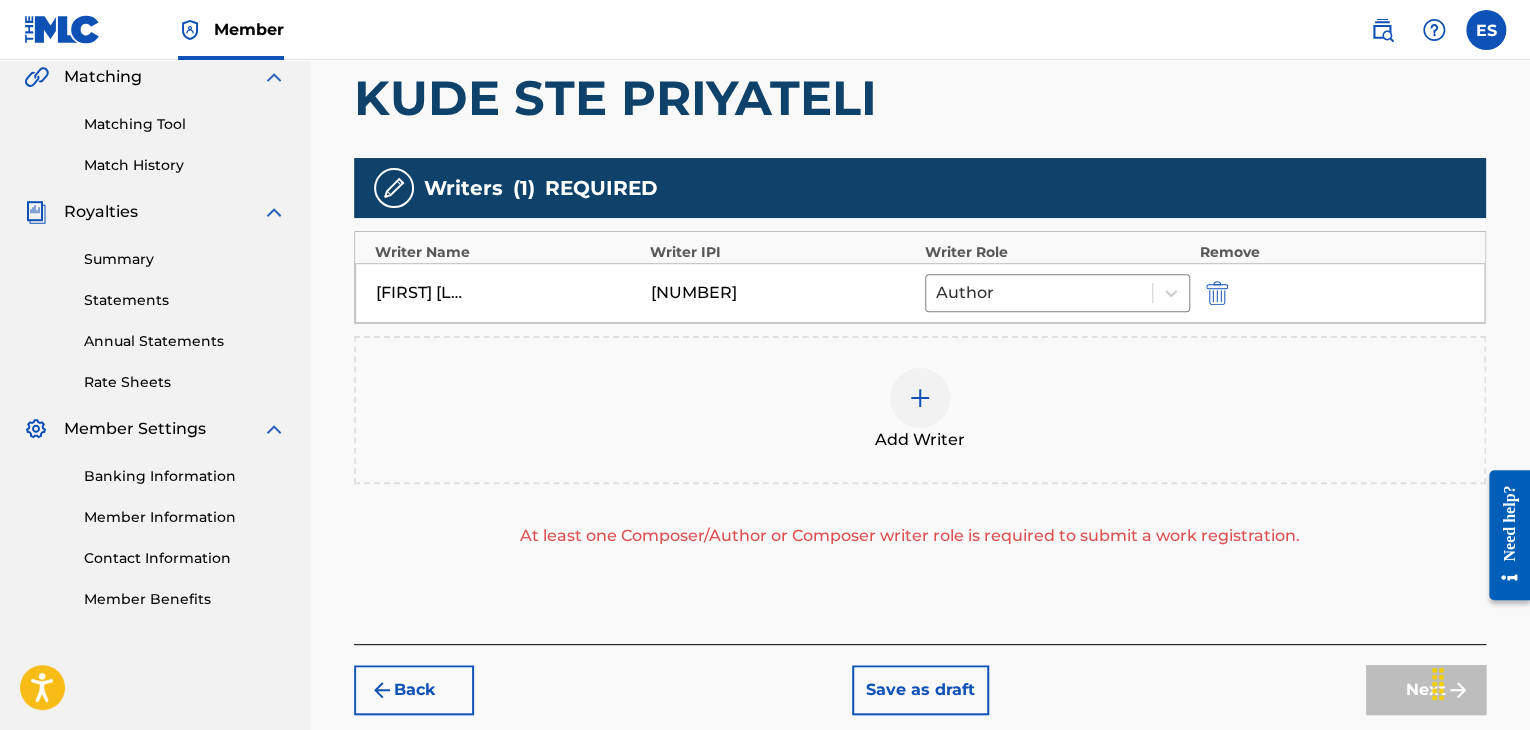 click at bounding box center [920, 398] 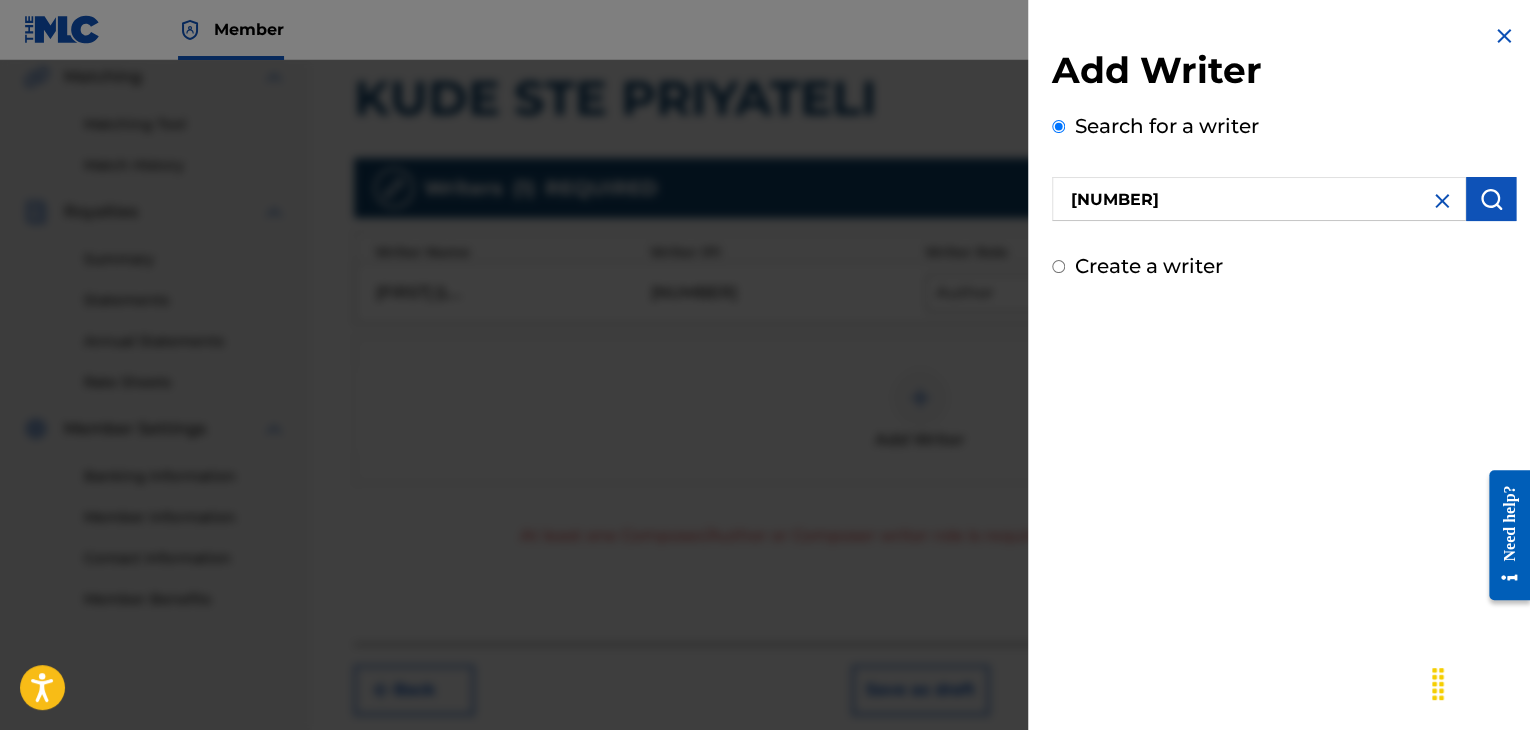 click at bounding box center (1491, 199) 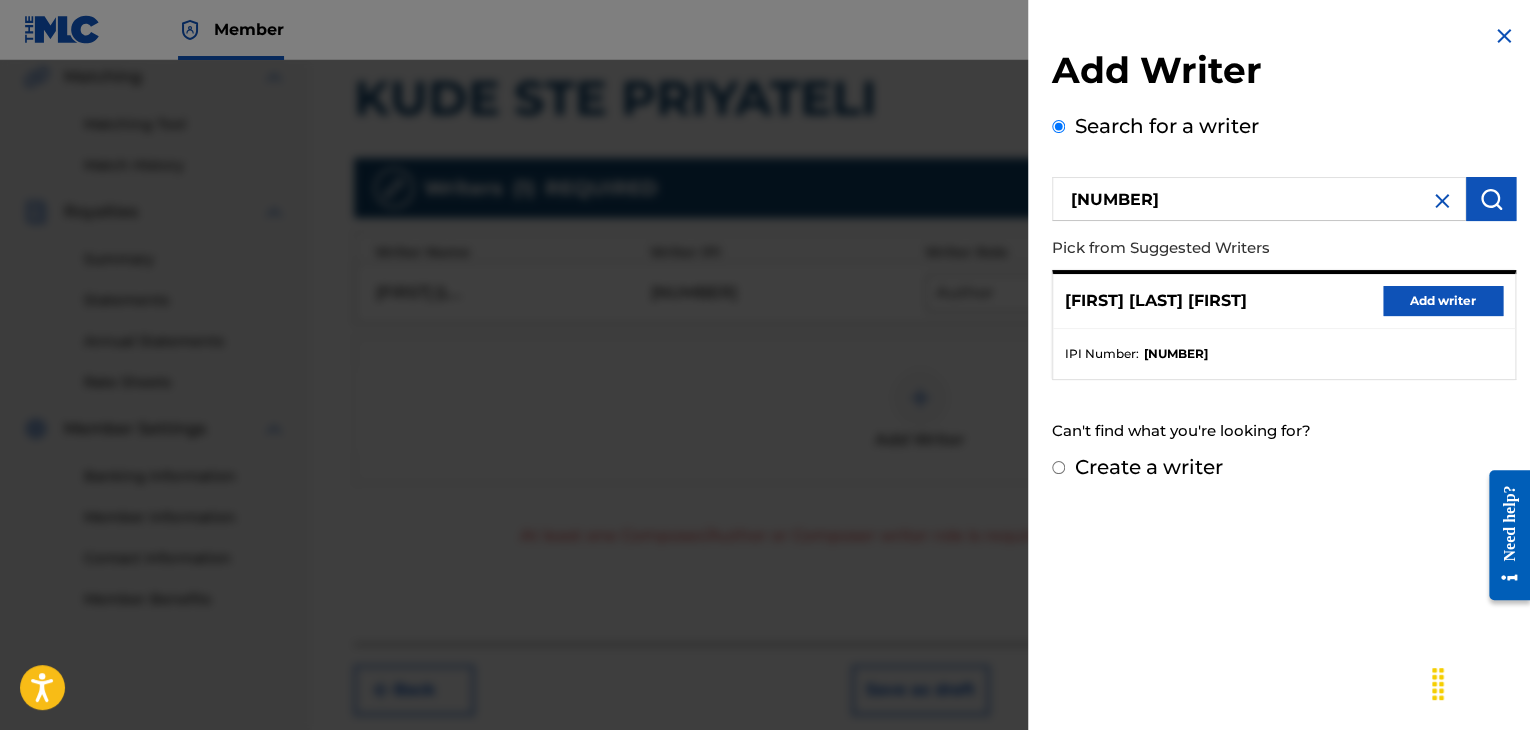 click on "Add writer" at bounding box center (1443, 301) 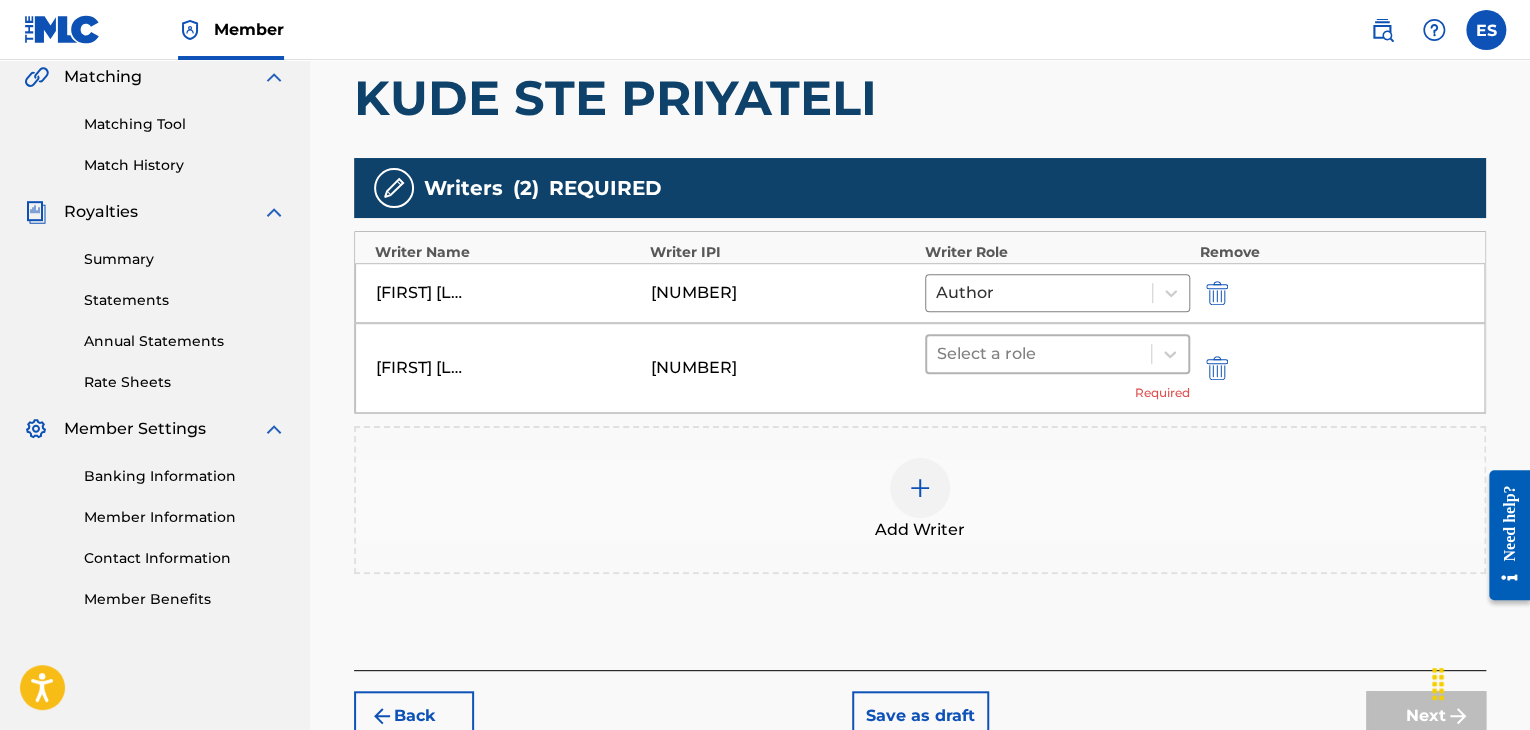 click at bounding box center (1039, 354) 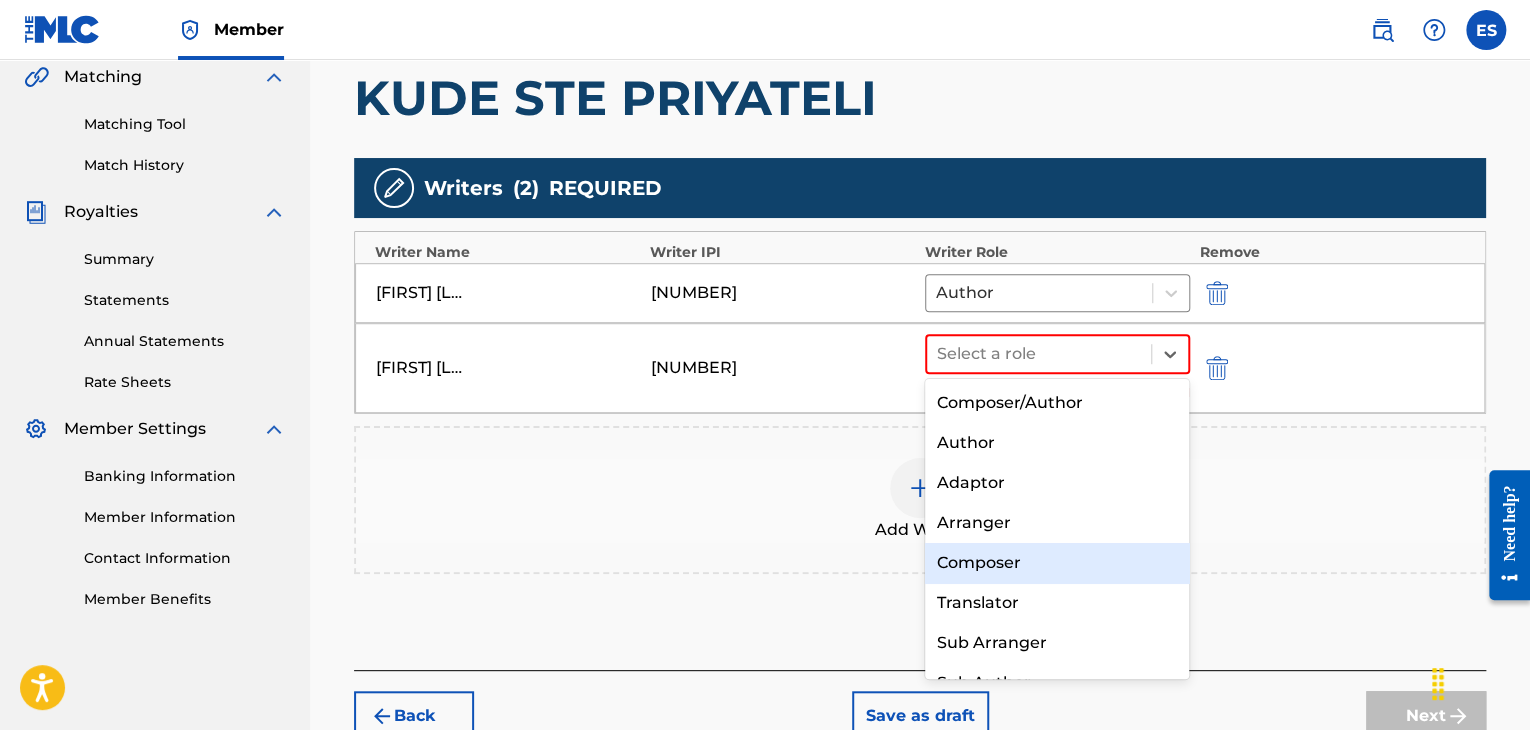 click on "Composer" at bounding box center [1057, 563] 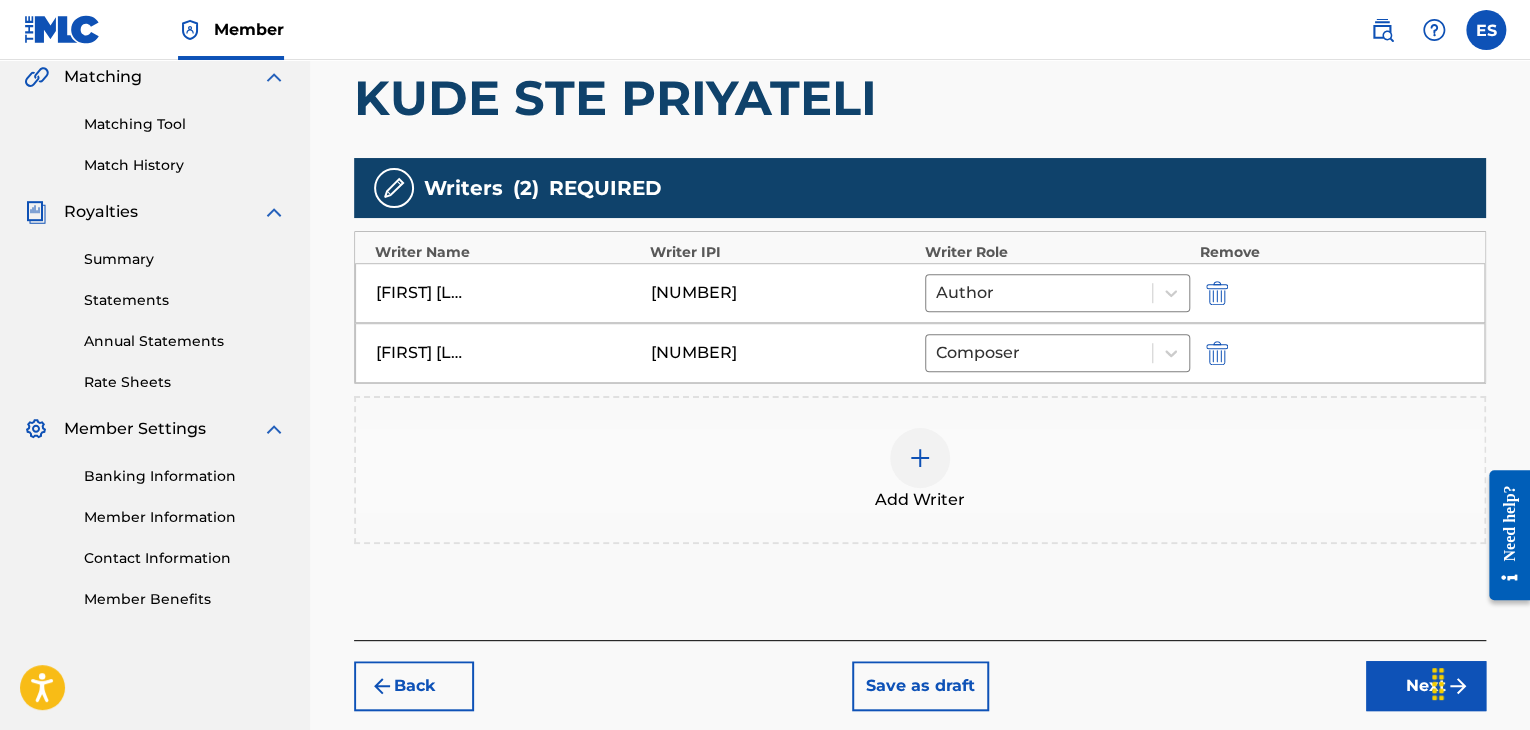 click at bounding box center [920, 458] 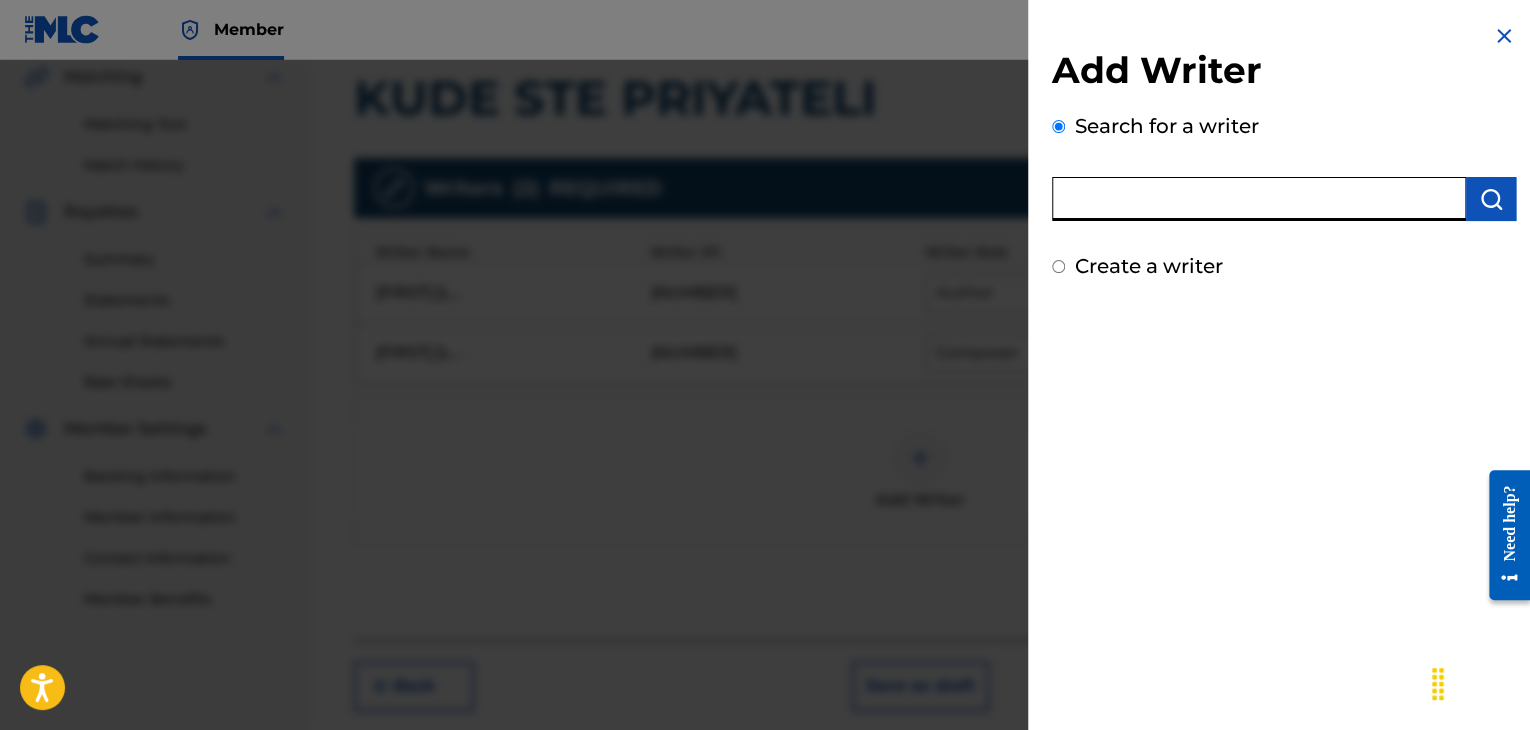 click at bounding box center [1259, 199] 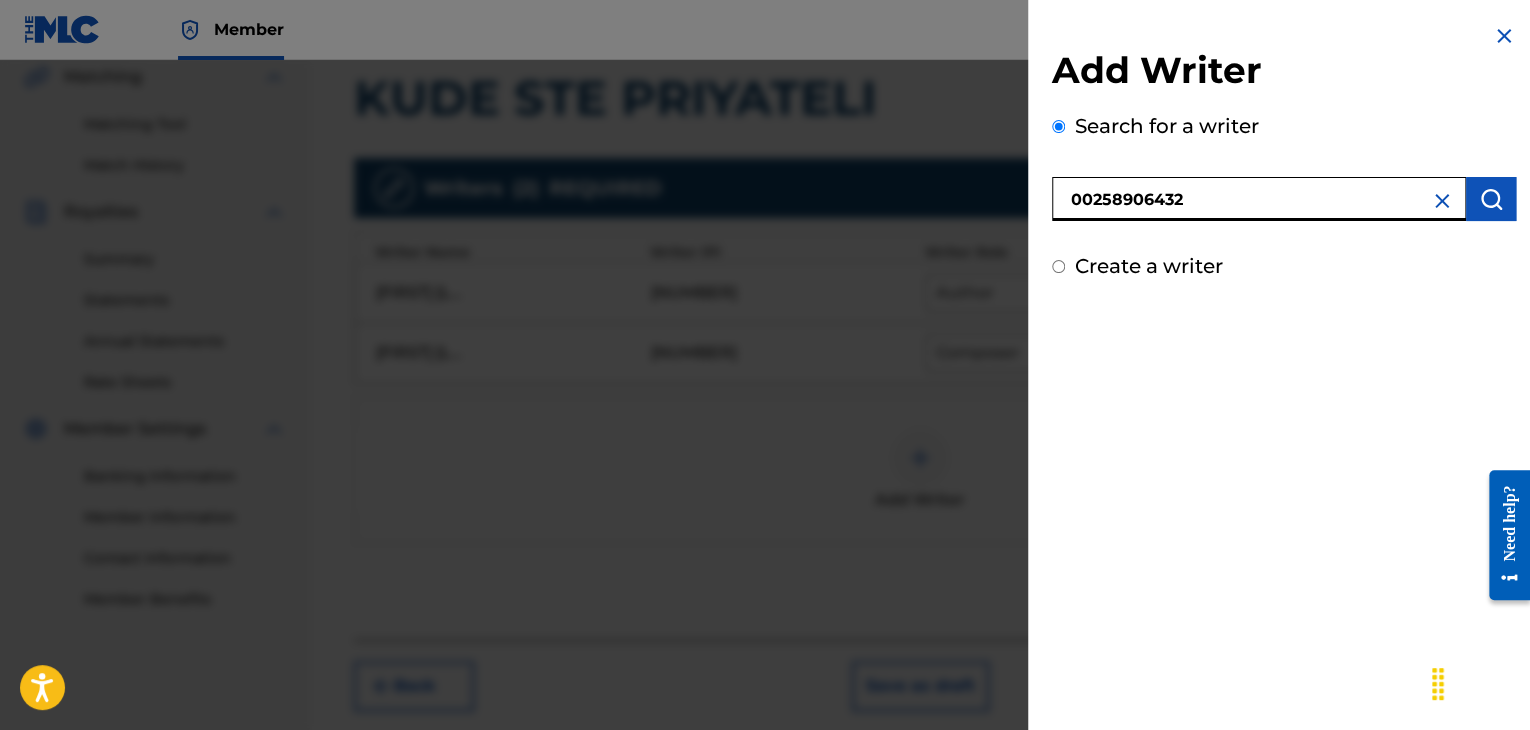 click at bounding box center (1491, 199) 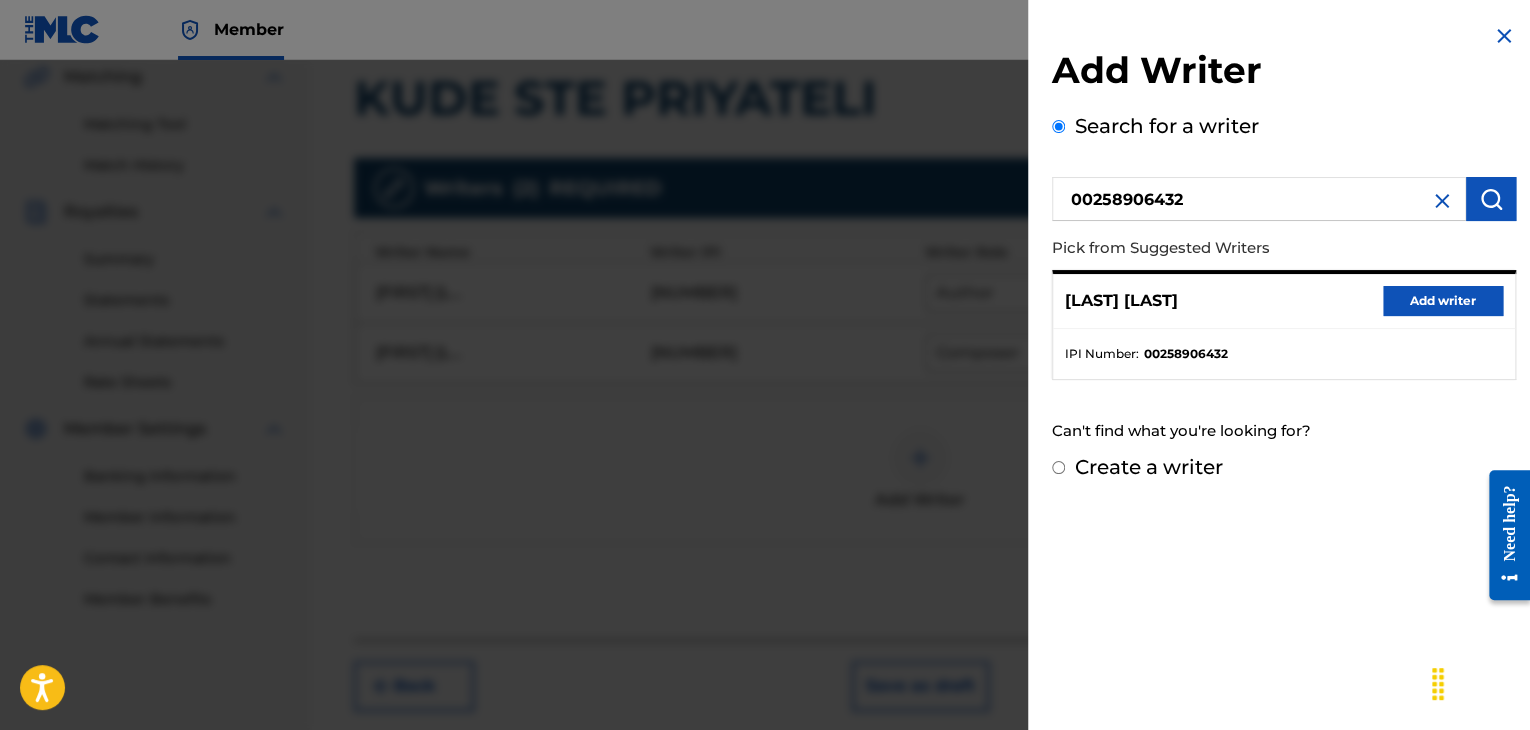 click on "Add writer" at bounding box center (1443, 301) 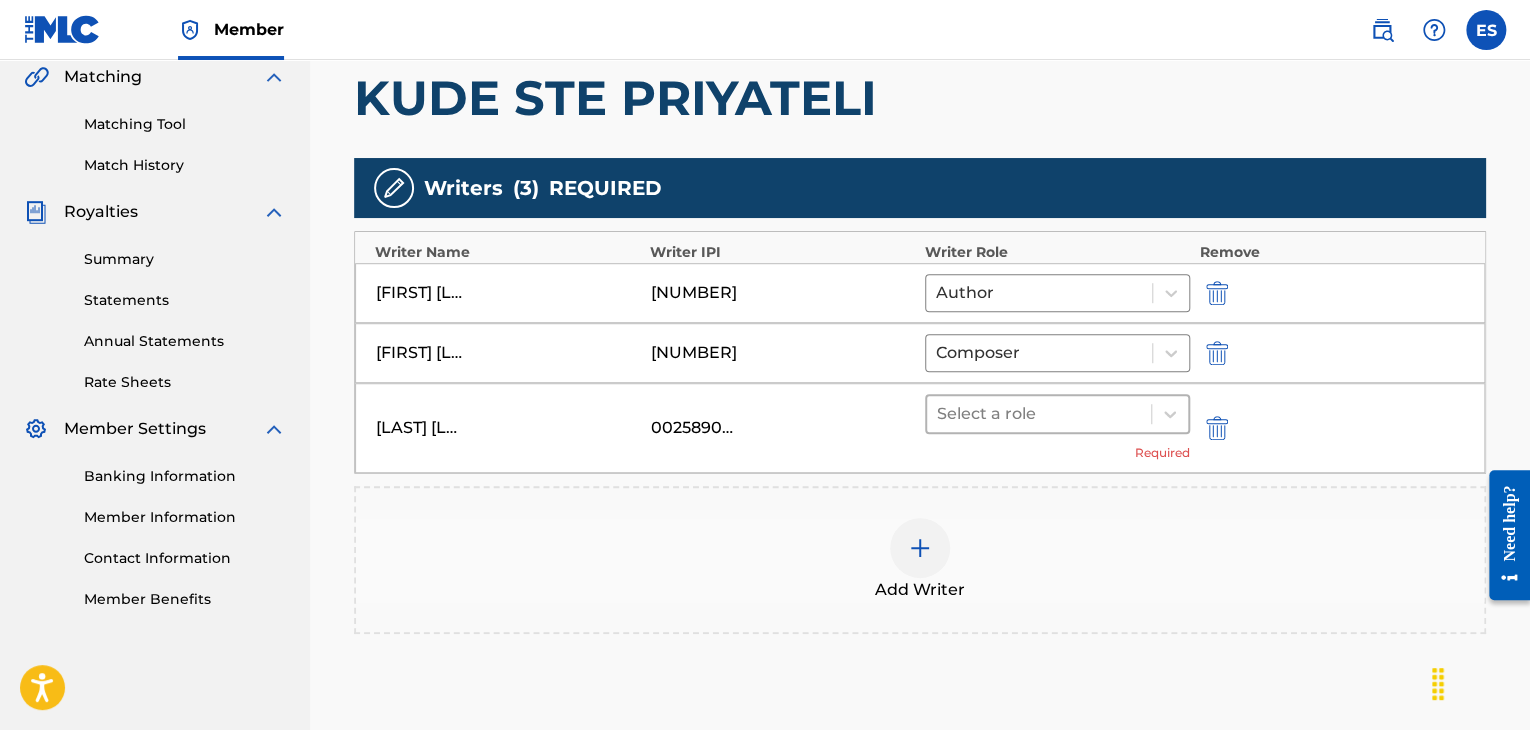 click at bounding box center [1039, 414] 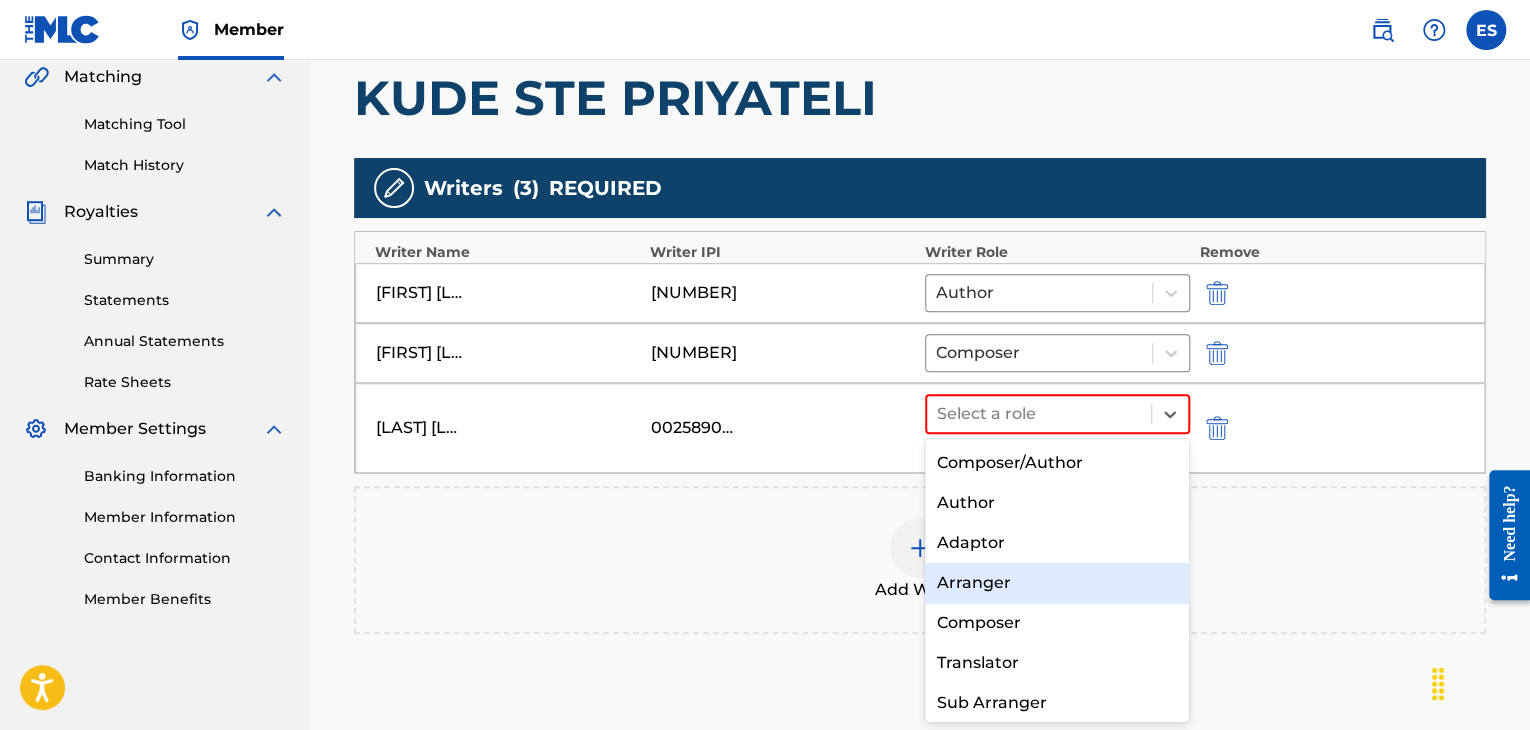 click on "Arranger" at bounding box center [1057, 583] 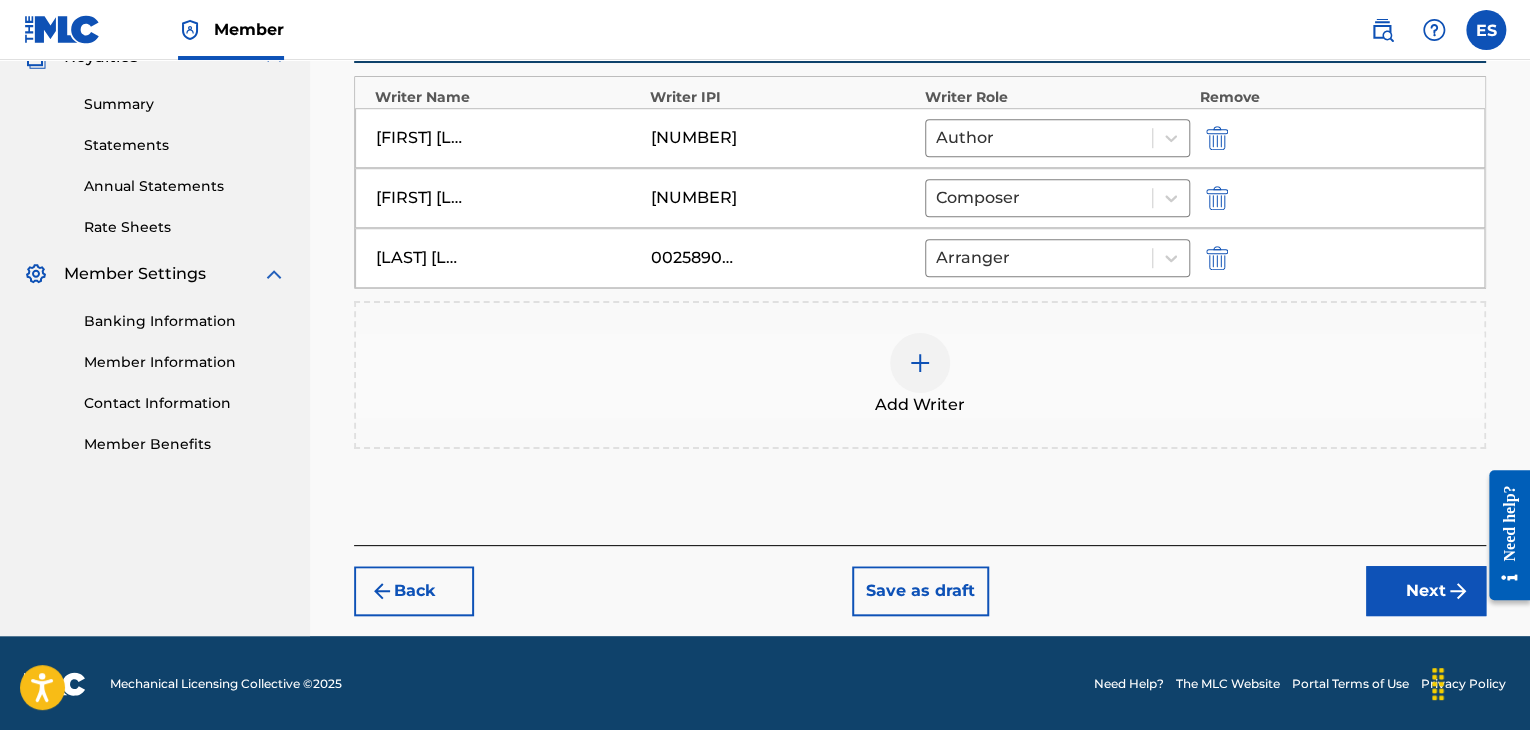 click on "Next" at bounding box center (1426, 591) 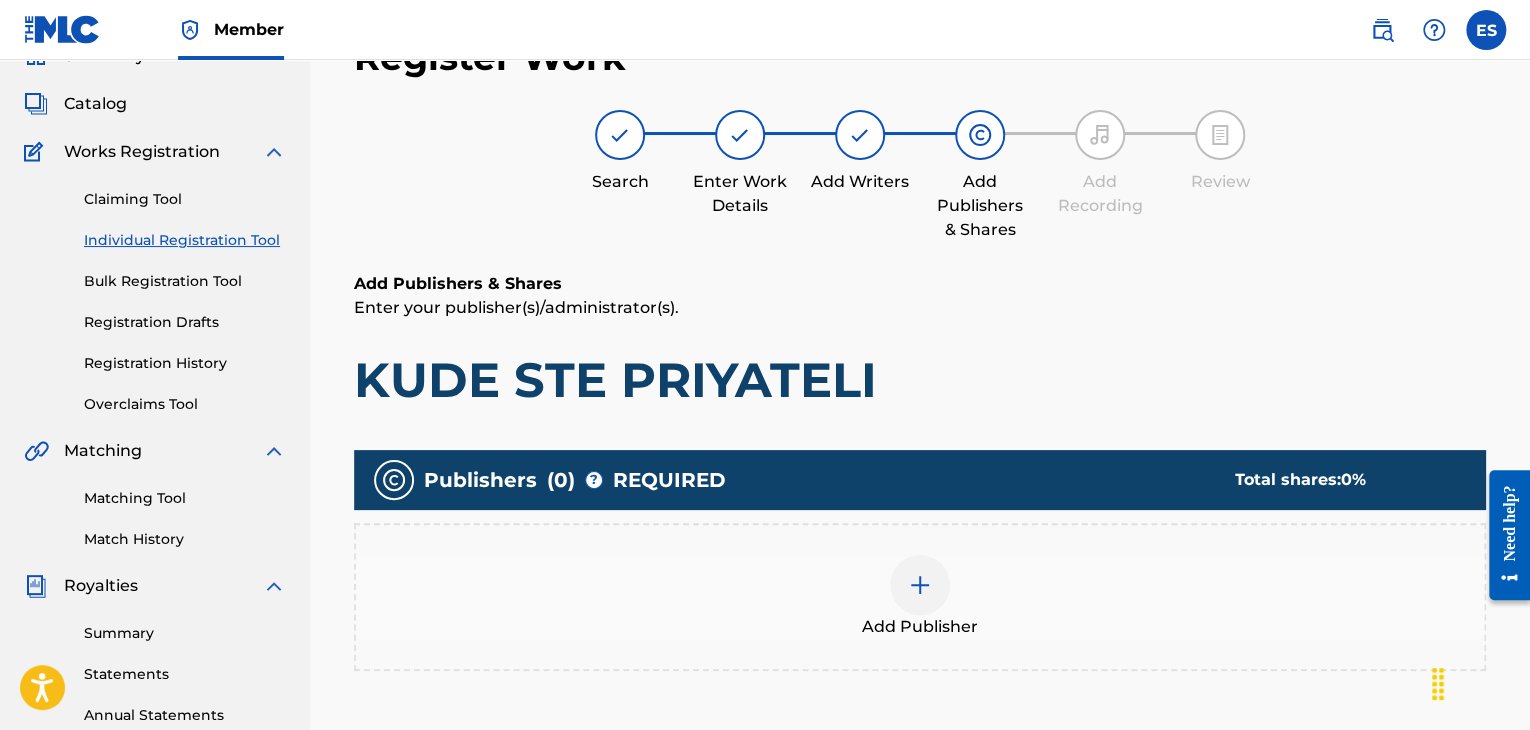 scroll, scrollTop: 469, scrollLeft: 0, axis: vertical 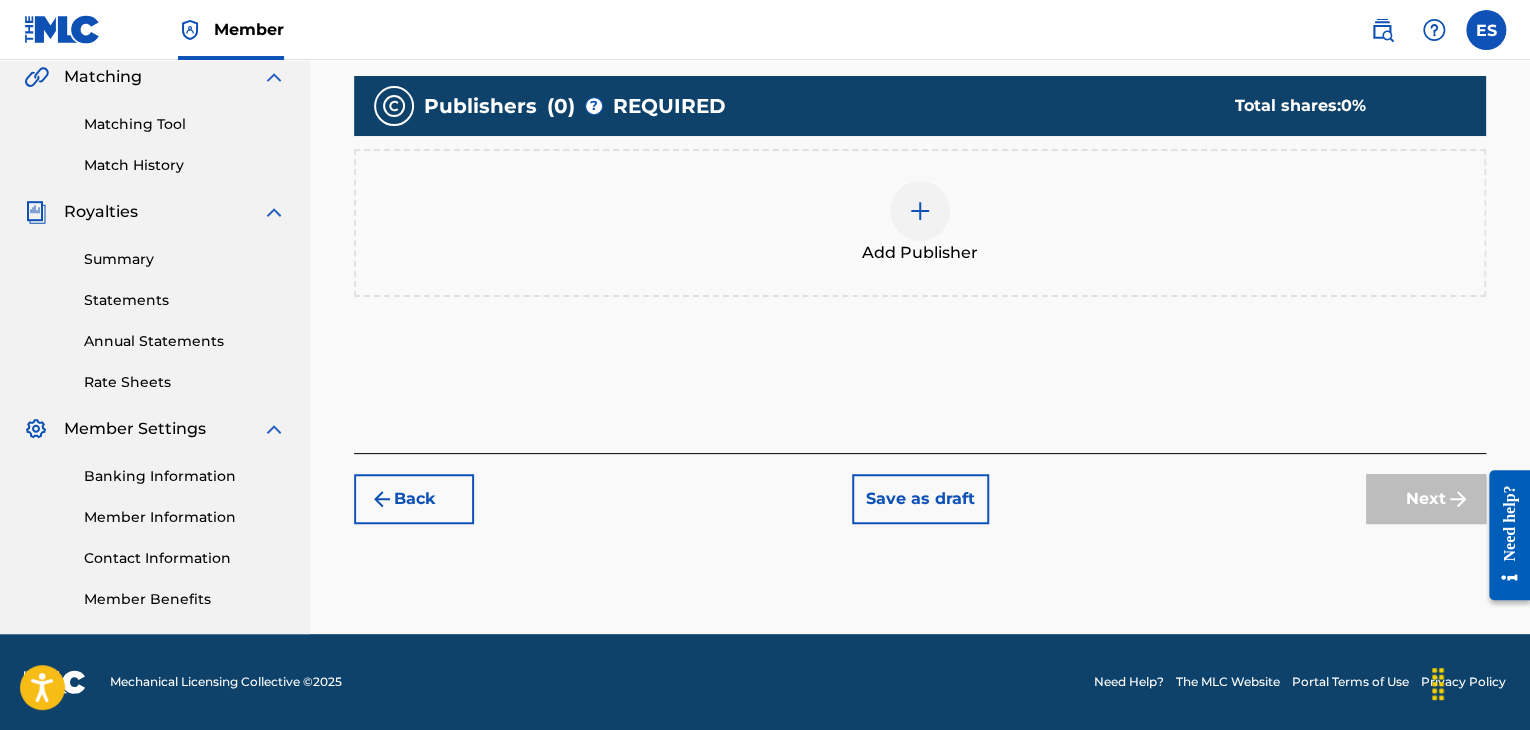 click on "Add Publisher" at bounding box center [920, 253] 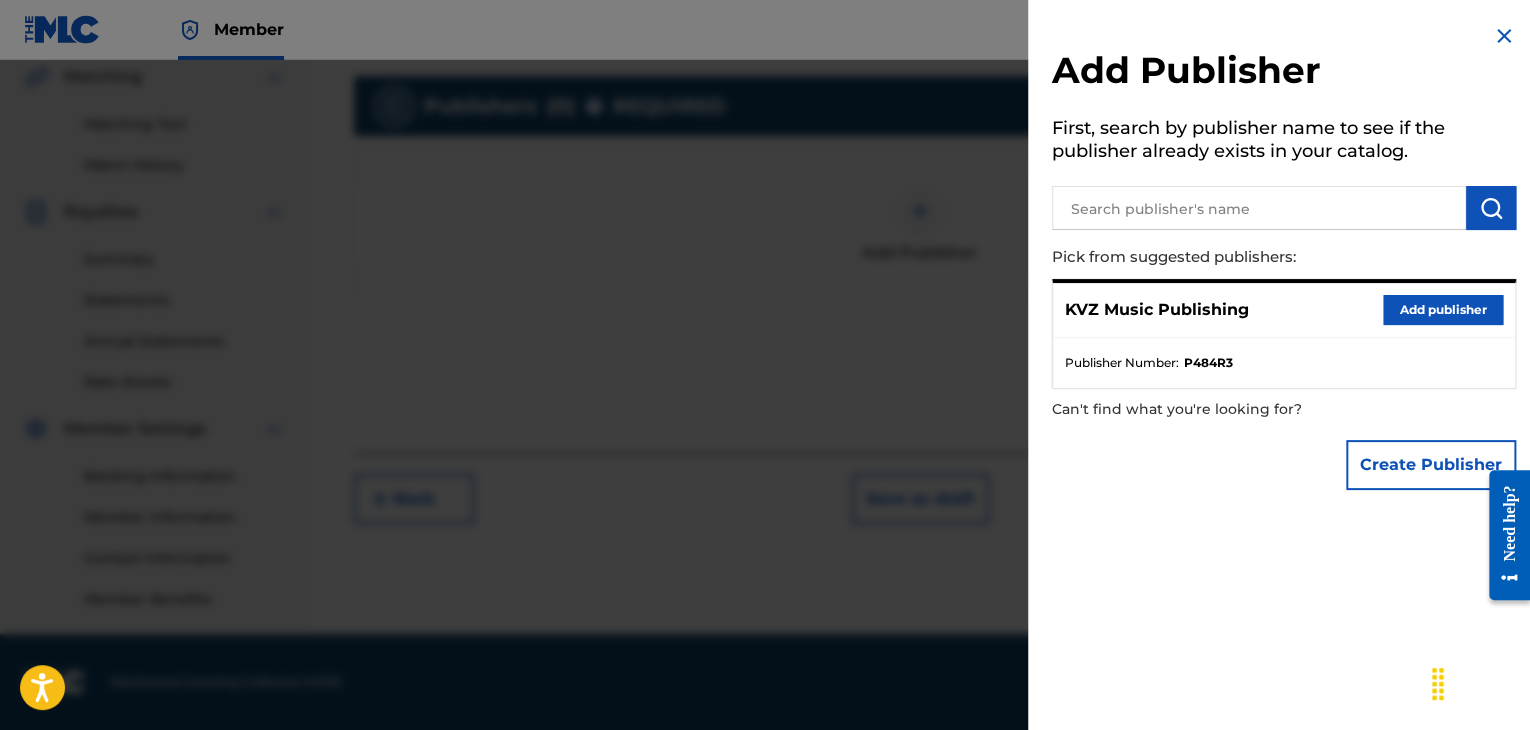 click on "Add publisher" at bounding box center [1443, 310] 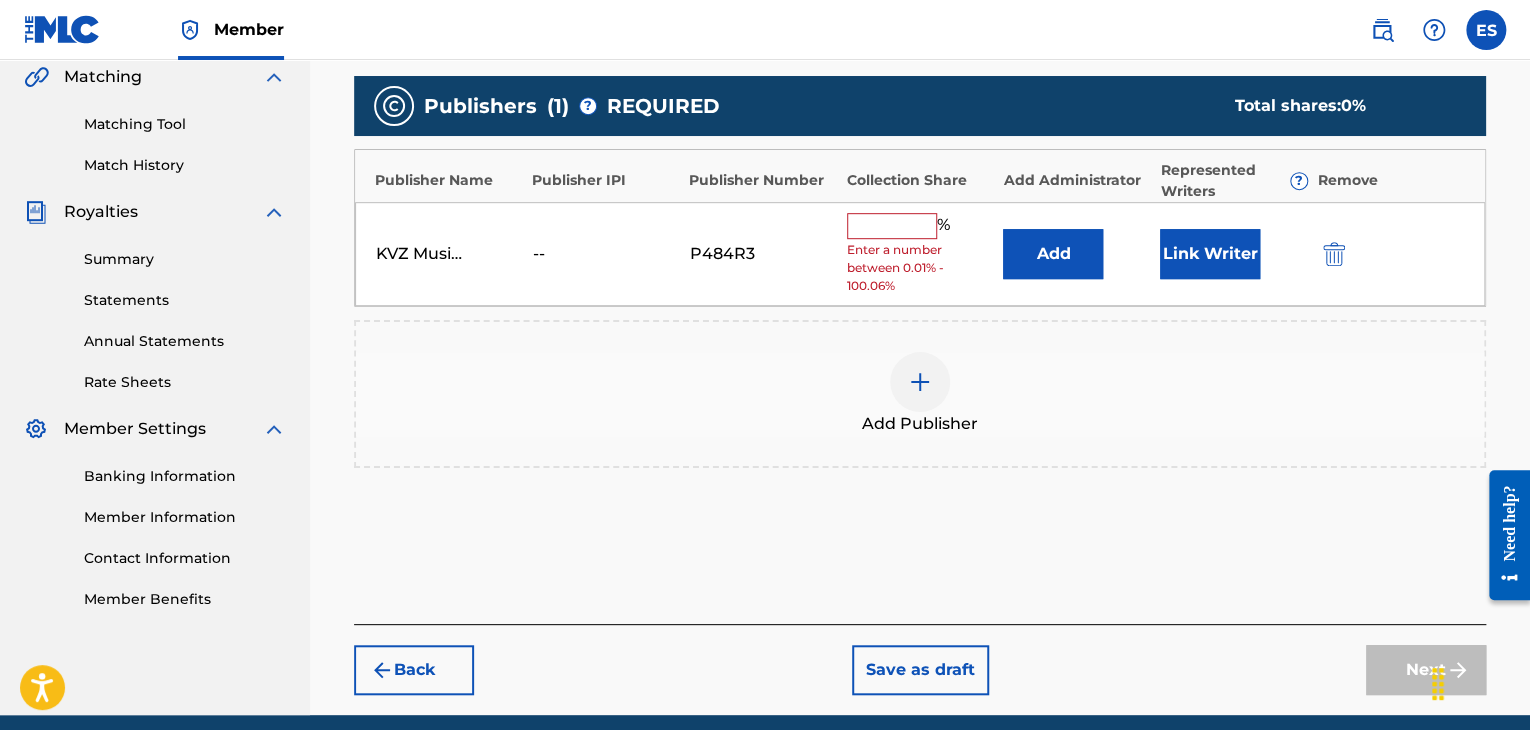 click at bounding box center [892, 226] 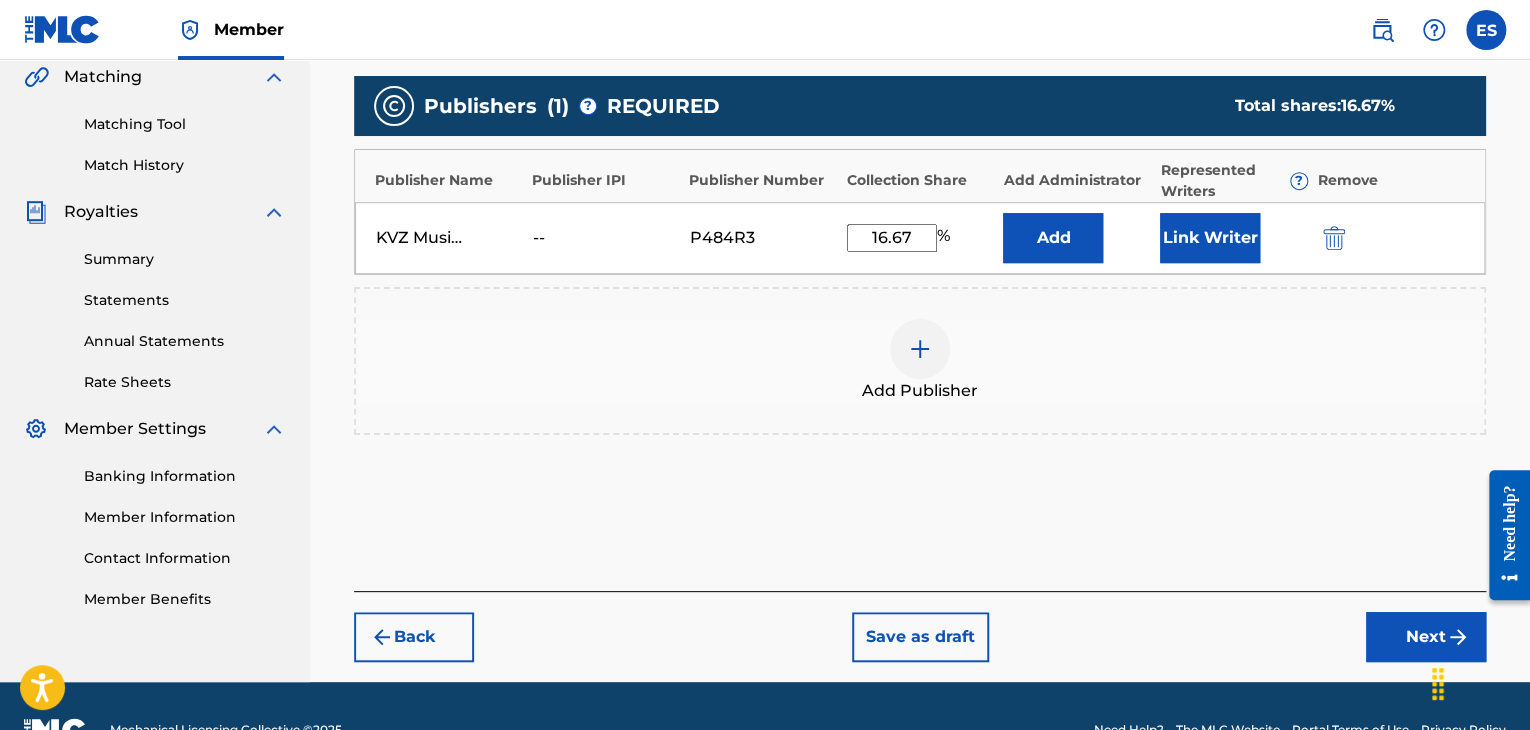 click on "Next" at bounding box center [1426, 637] 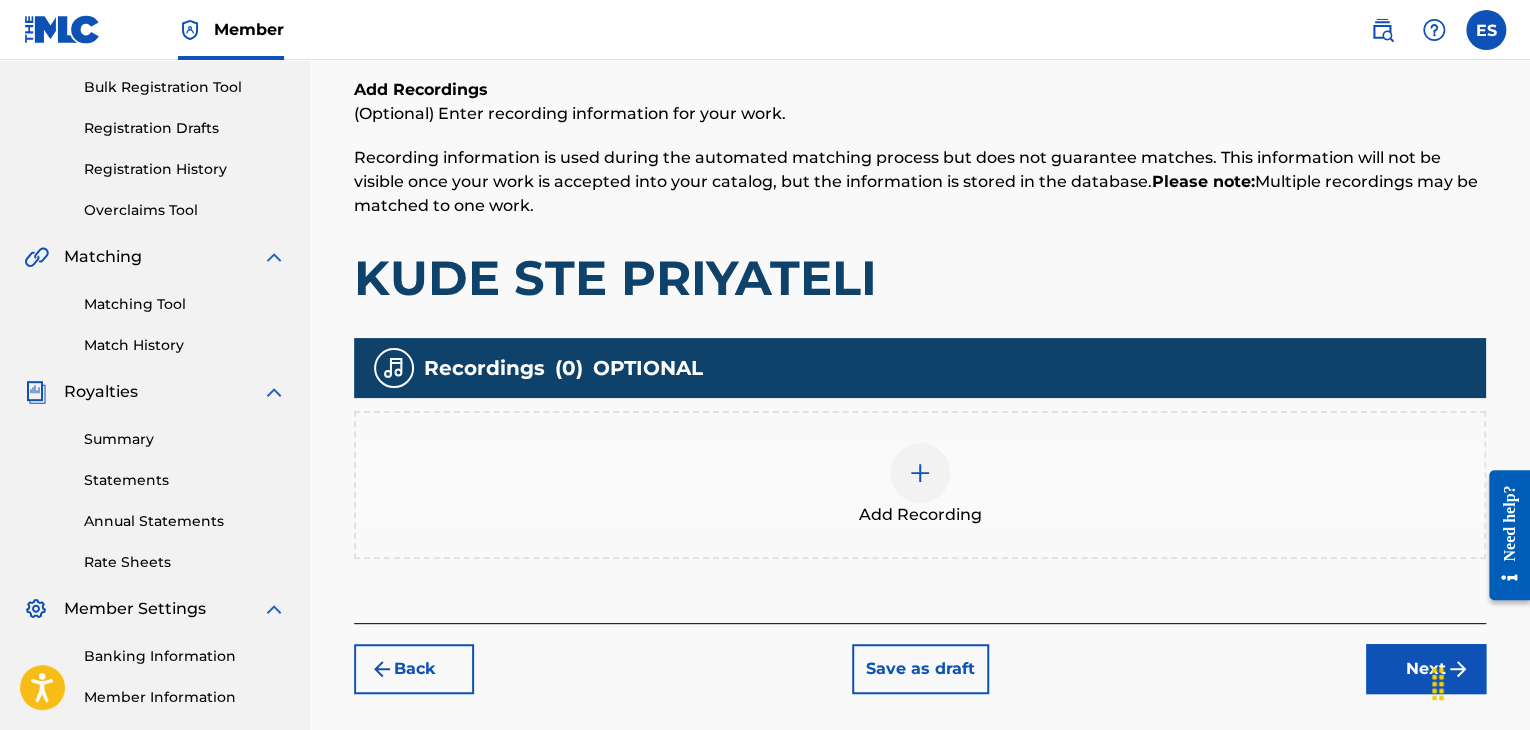 scroll, scrollTop: 469, scrollLeft: 0, axis: vertical 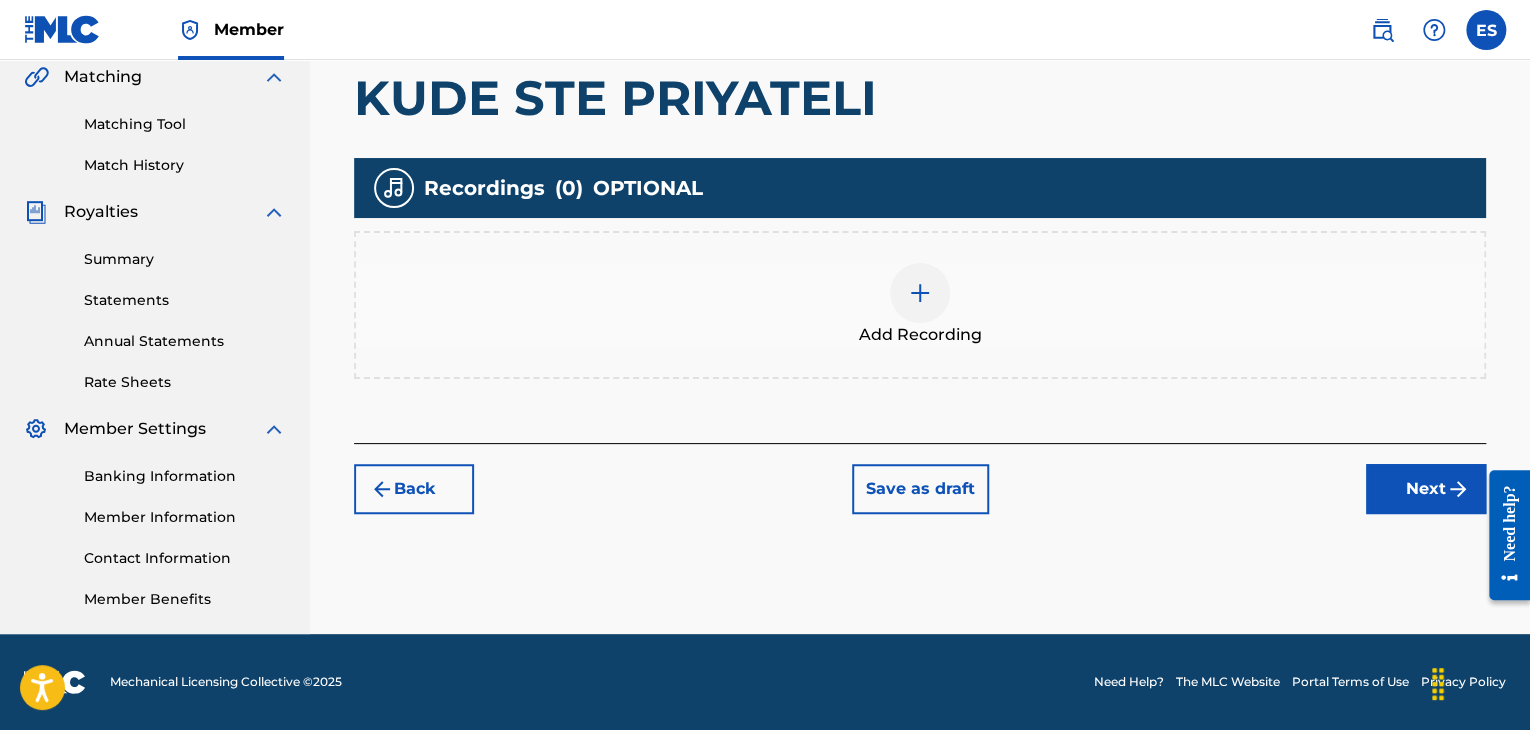 click at bounding box center [920, 293] 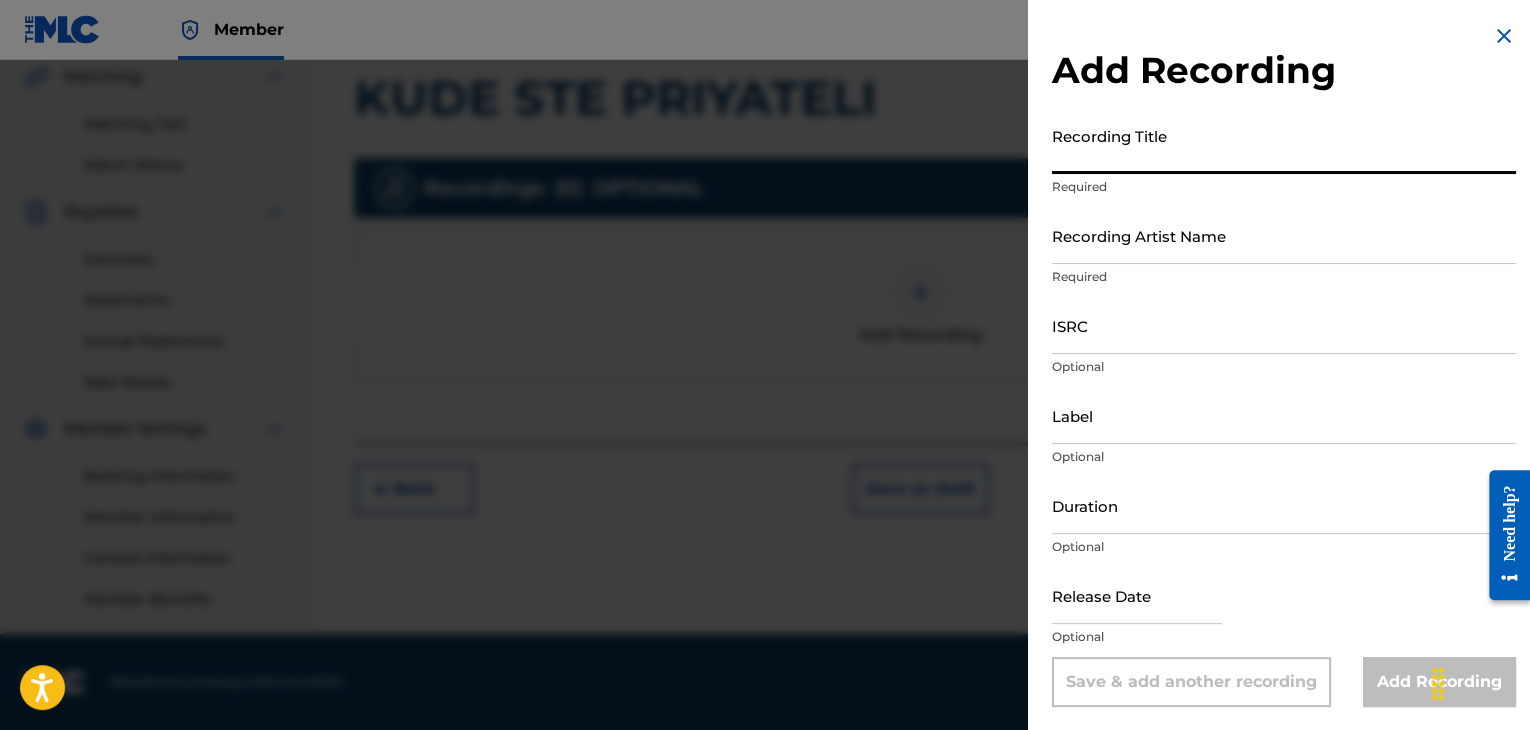 click on "Recording Title" at bounding box center (1284, 145) 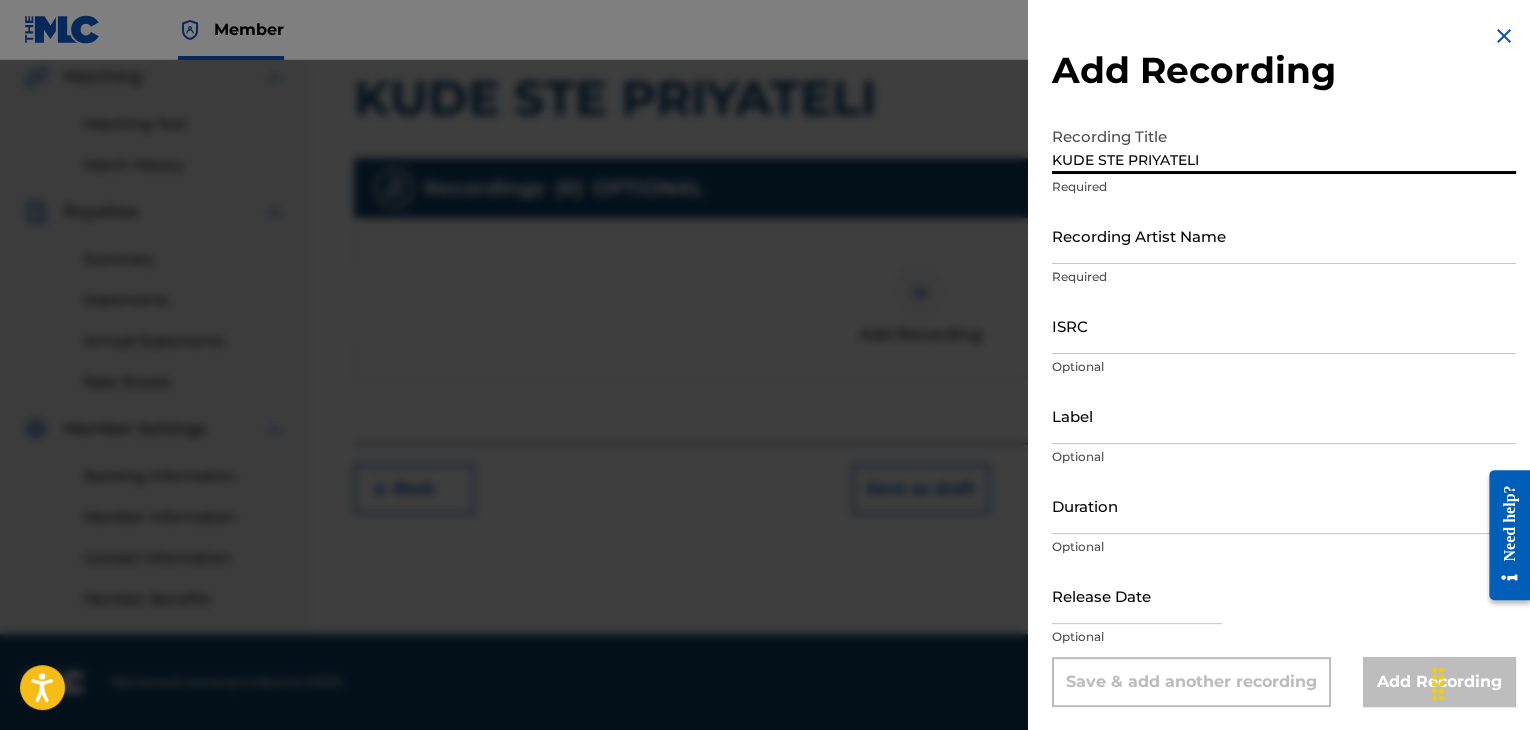 click on "Recording Artist Name" at bounding box center [1284, 235] 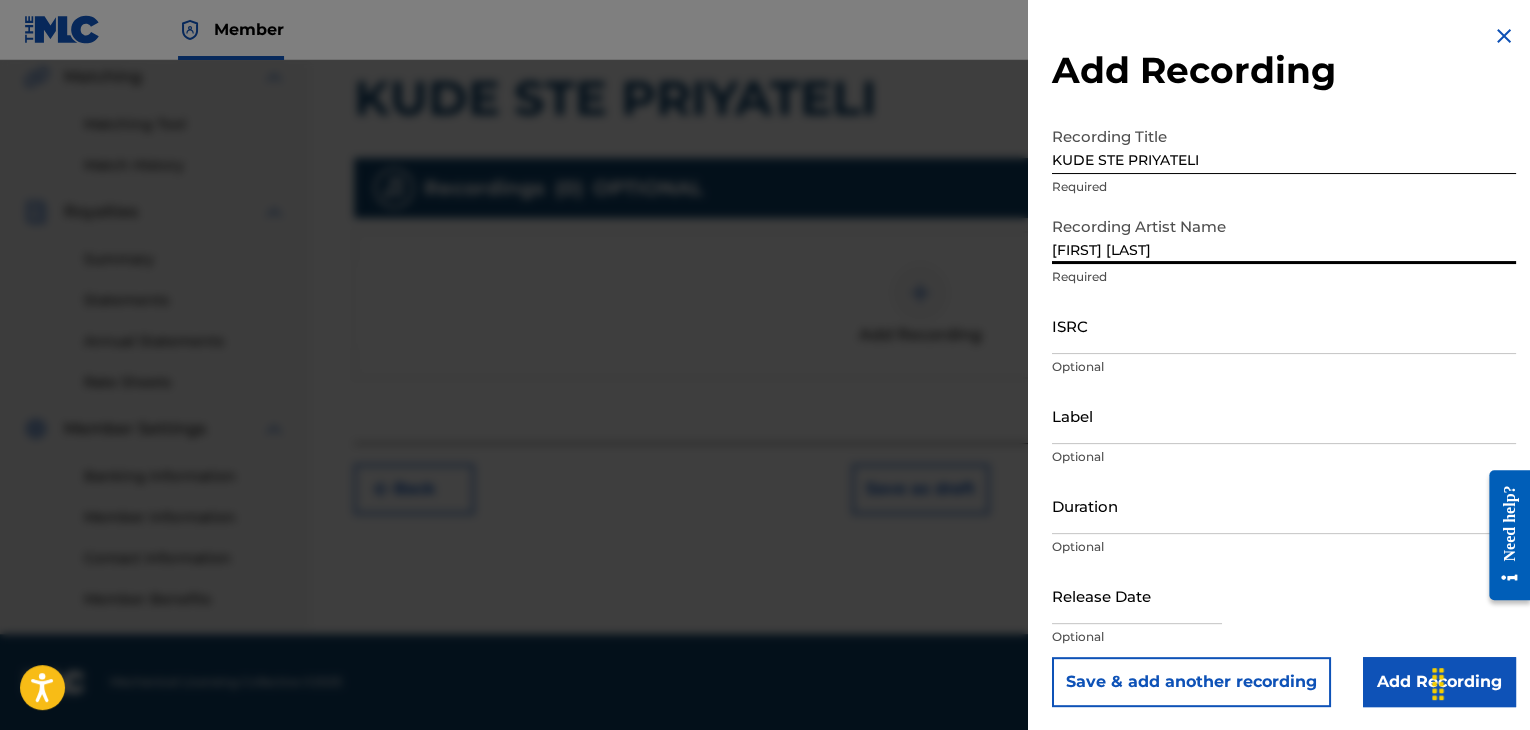 drag, startPoint x: 1056, startPoint y: 155, endPoint x: 1066, endPoint y: 154, distance: 10.049875 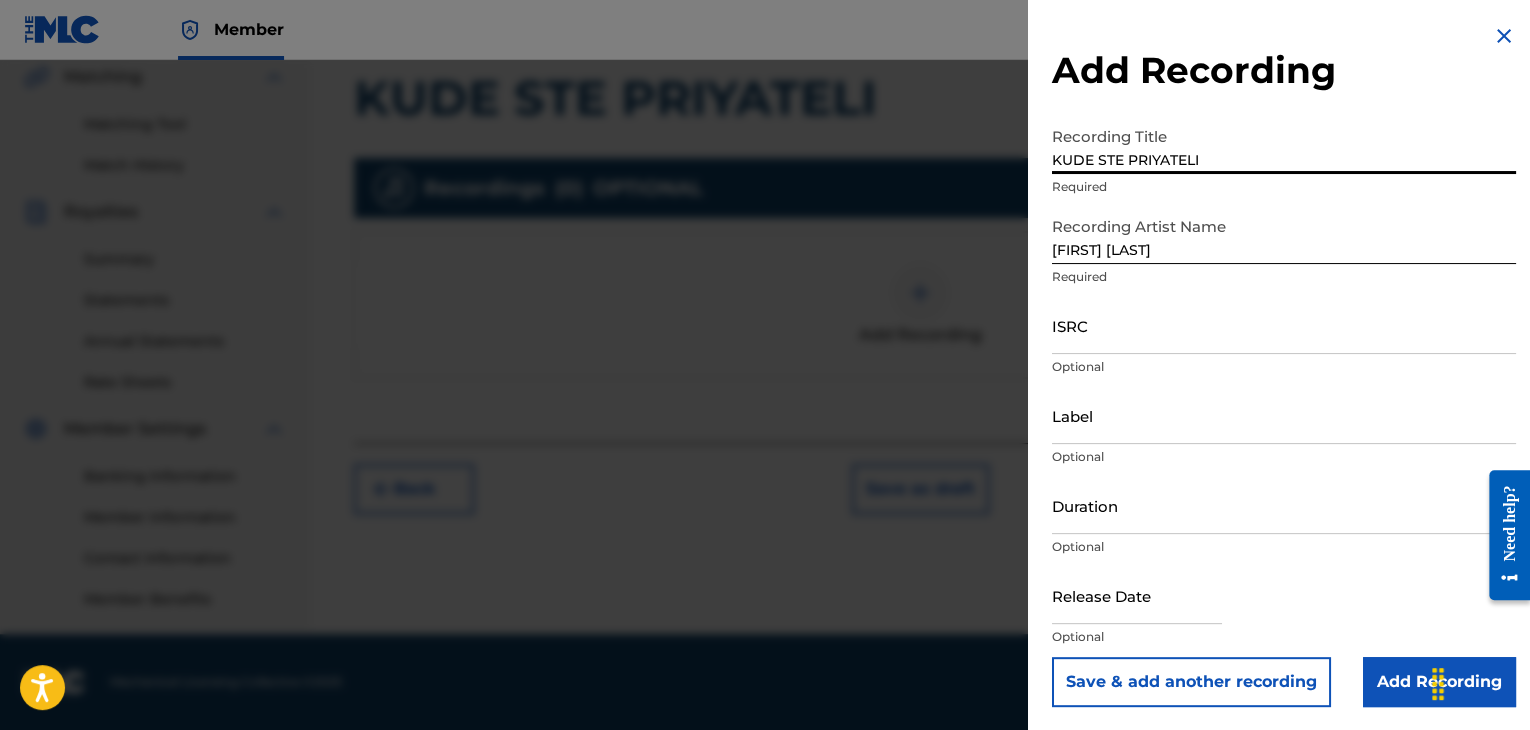 click on "Duration" at bounding box center [1284, 505] 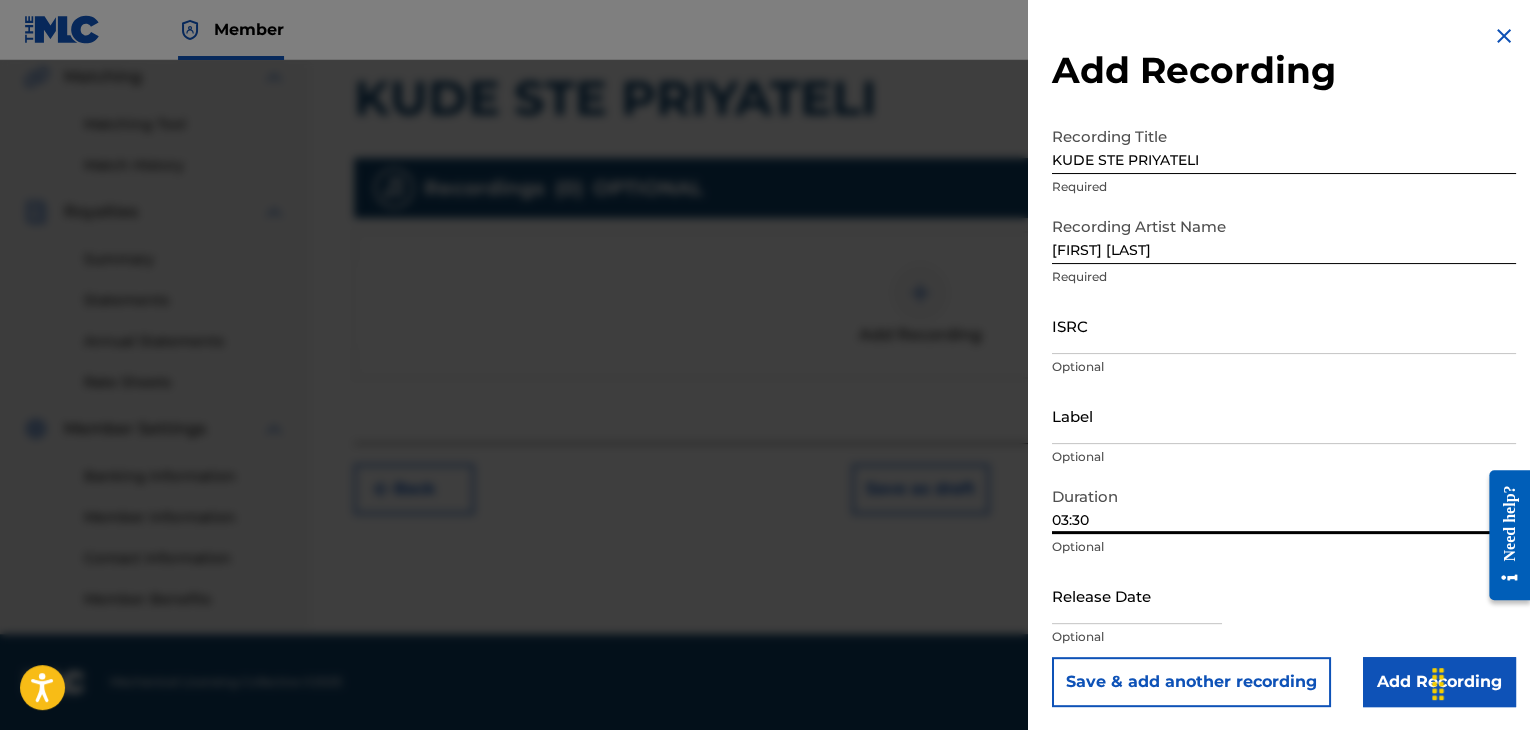 click on "Add Recording" at bounding box center (1439, 682) 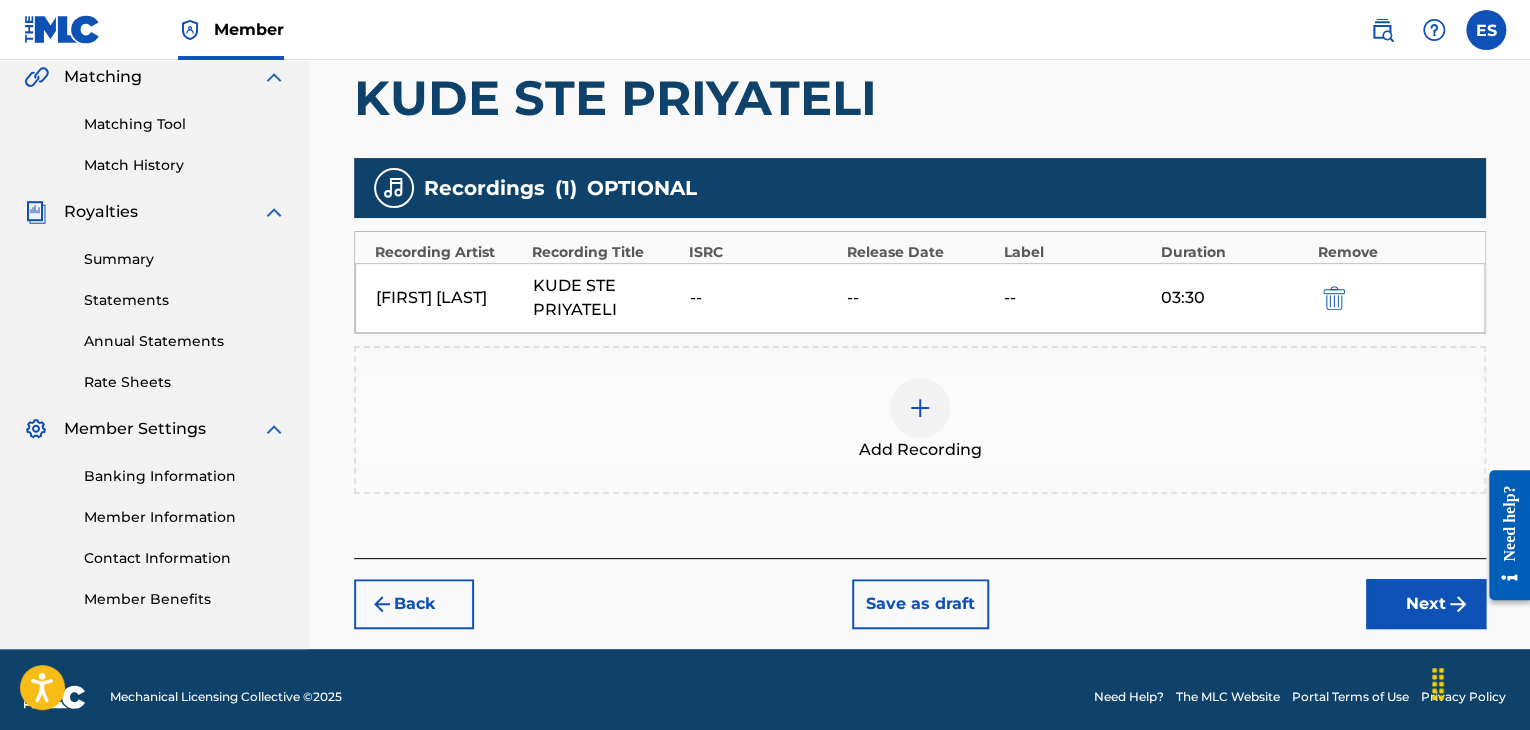 click on "Next" at bounding box center (1426, 604) 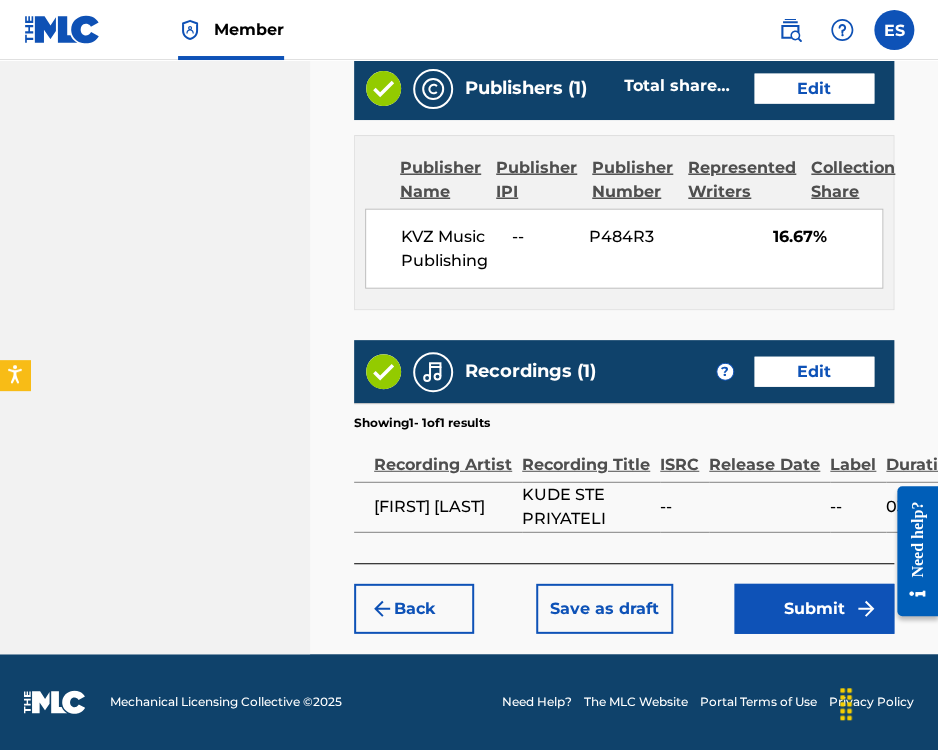 scroll, scrollTop: 1400, scrollLeft: 0, axis: vertical 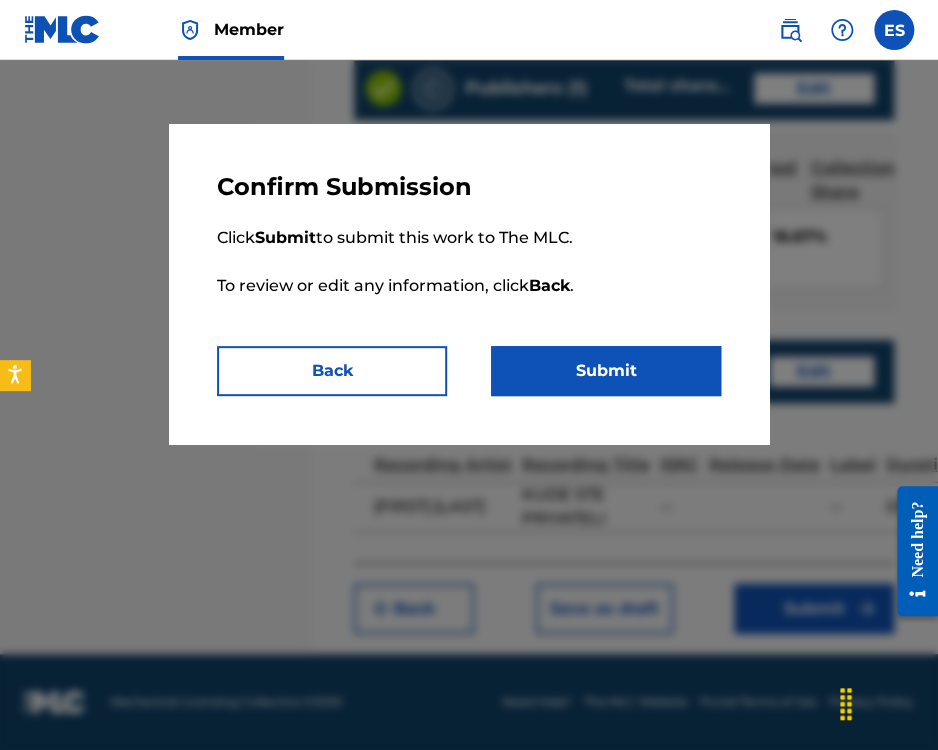 click on "Click  Submit  to submit this work to The MLC. To review or edit any information, click  Back ." at bounding box center [469, 274] 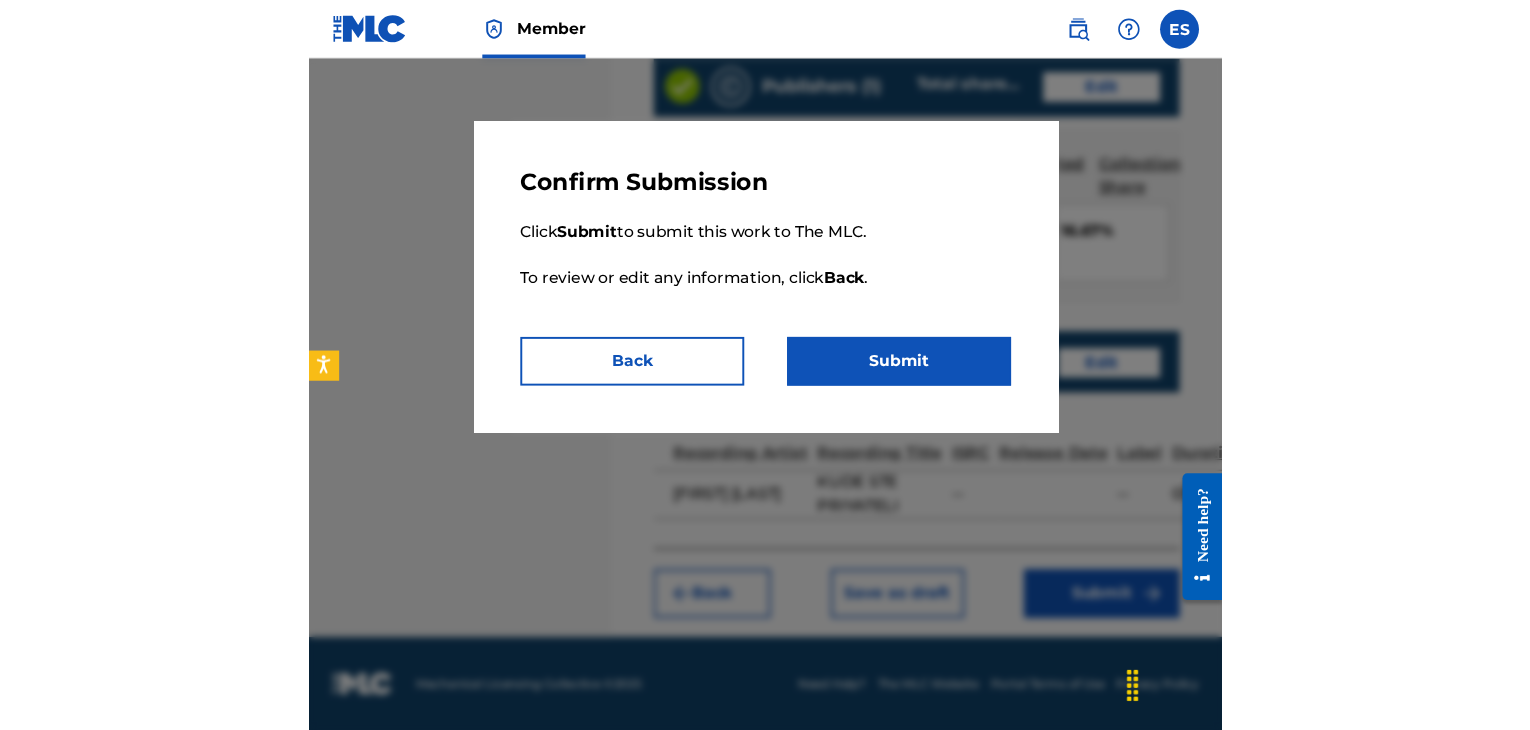 scroll, scrollTop: 0, scrollLeft: 0, axis: both 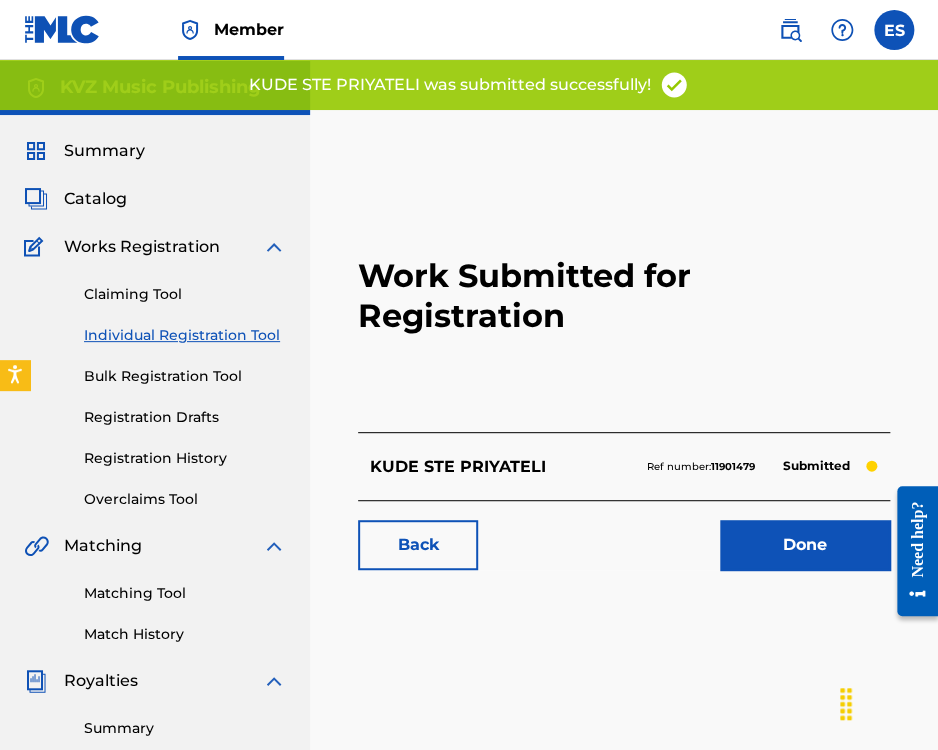 click on "Individual Registration Tool" at bounding box center (185, 335) 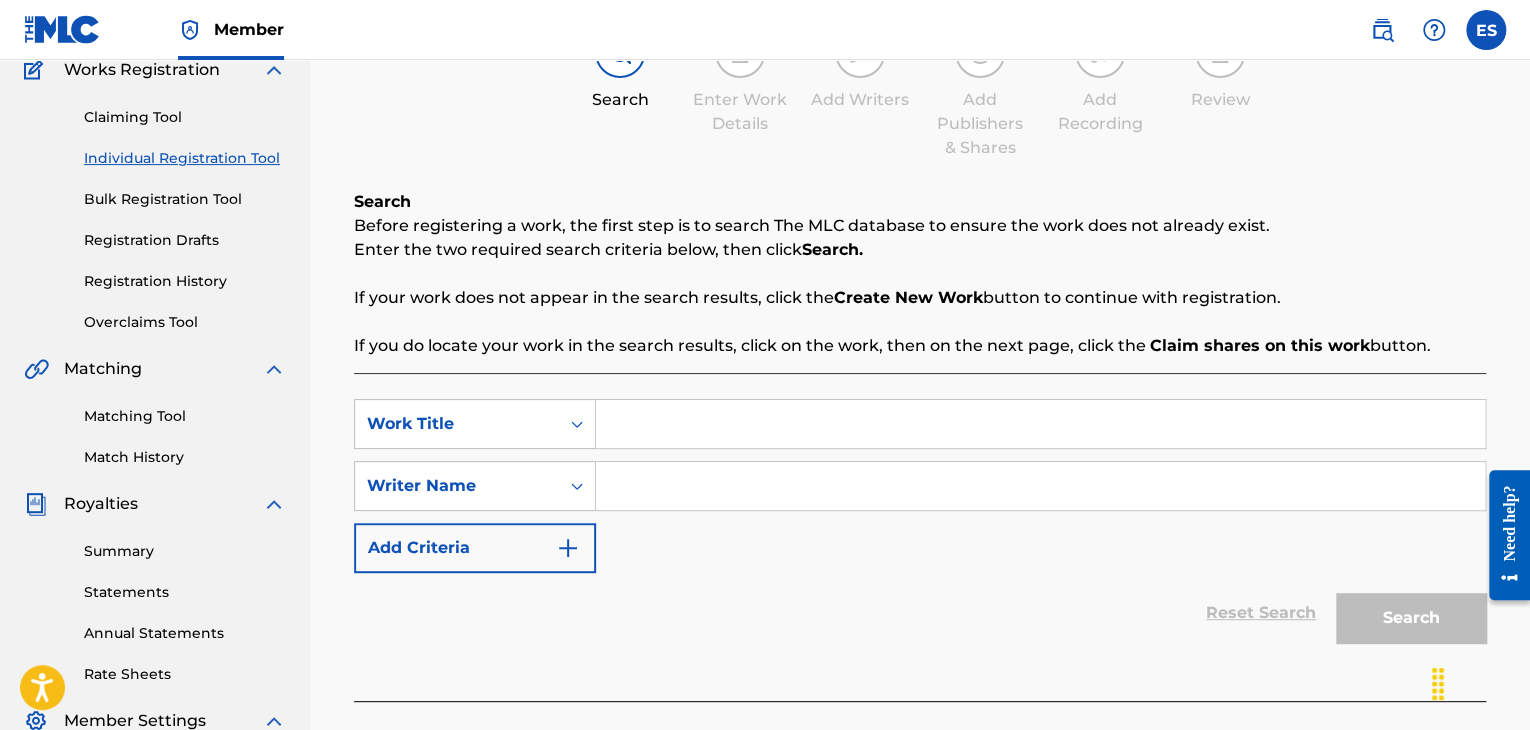 scroll, scrollTop: 400, scrollLeft: 0, axis: vertical 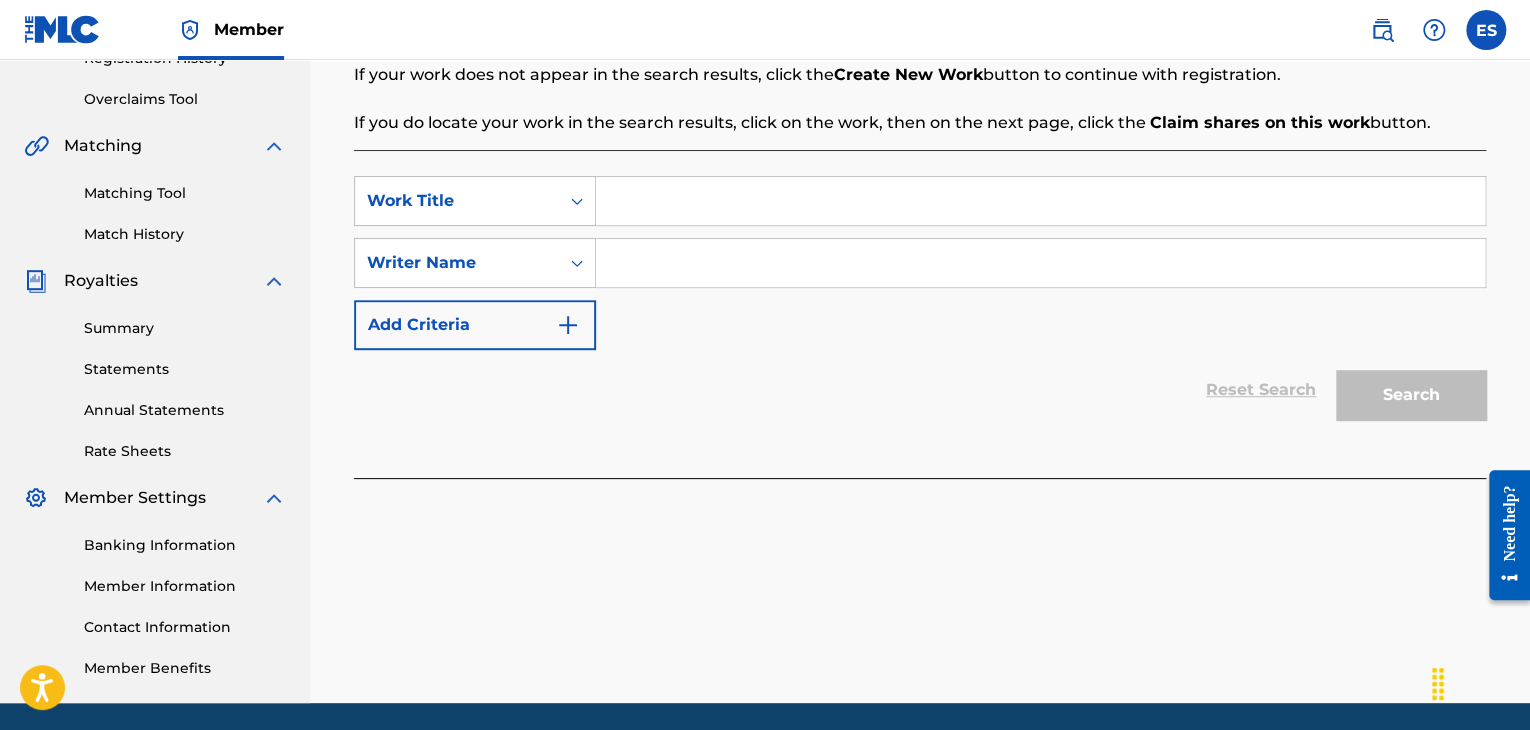 click at bounding box center (1040, 201) 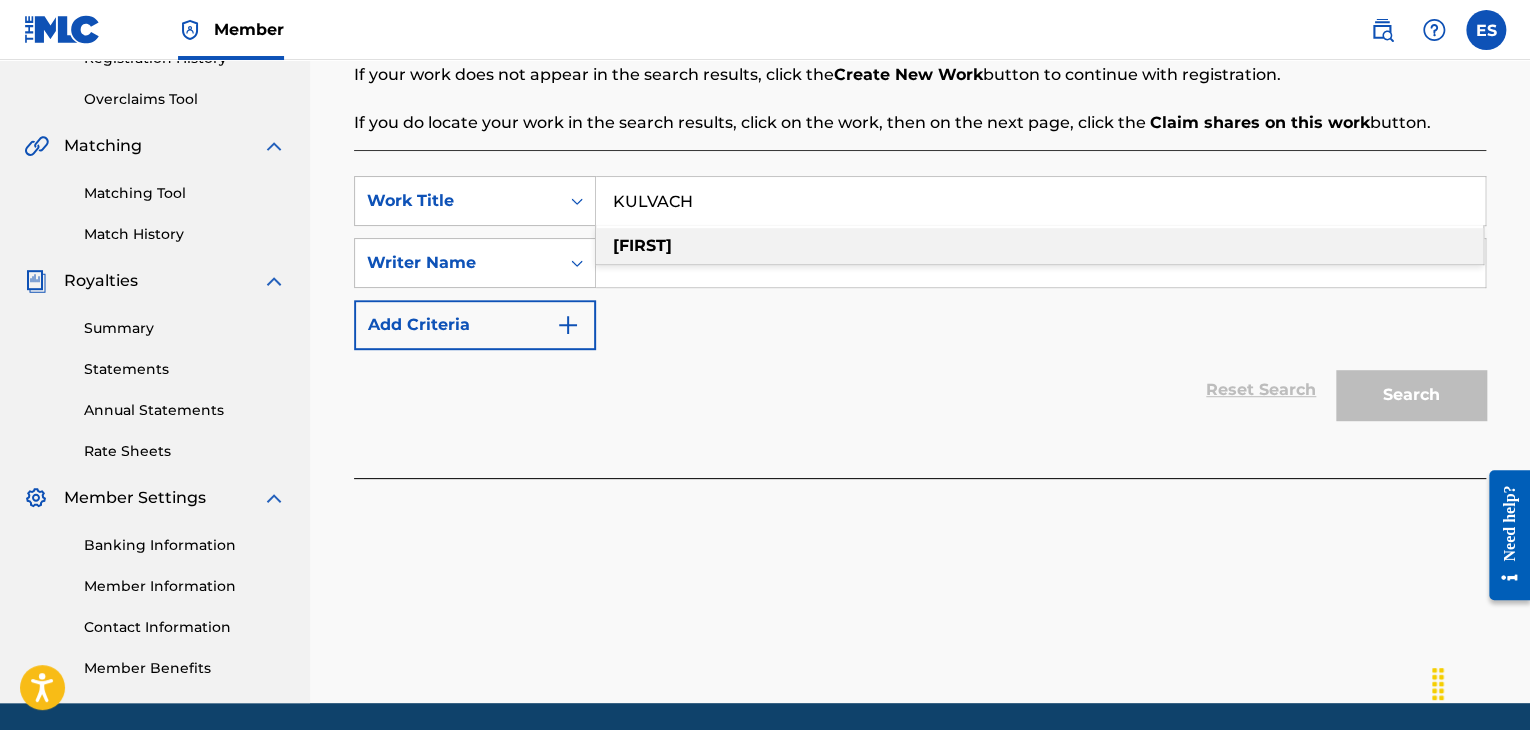 click on "[FIRST]" at bounding box center [1039, 246] 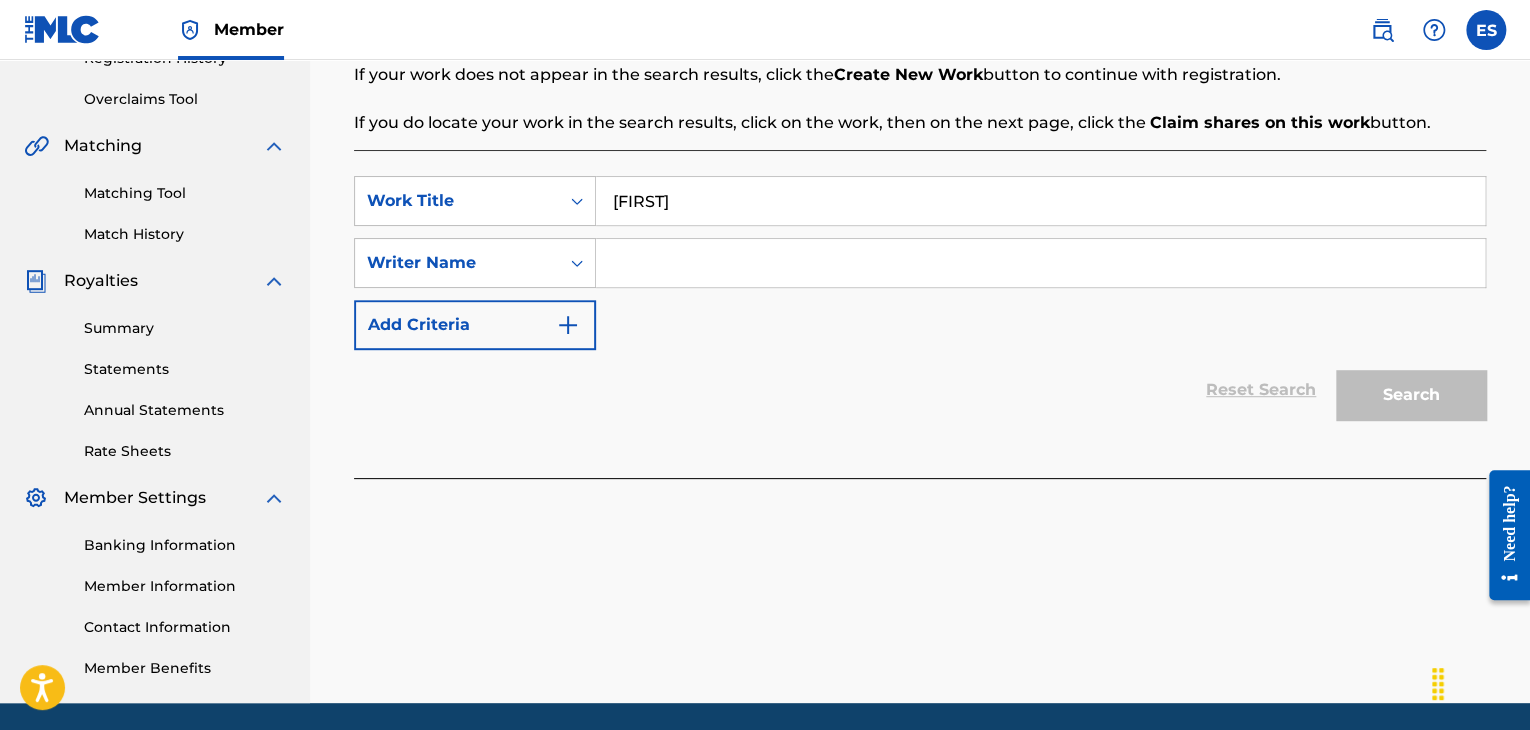 drag, startPoint x: 703, startPoint y: 190, endPoint x: 546, endPoint y: 162, distance: 159.47726 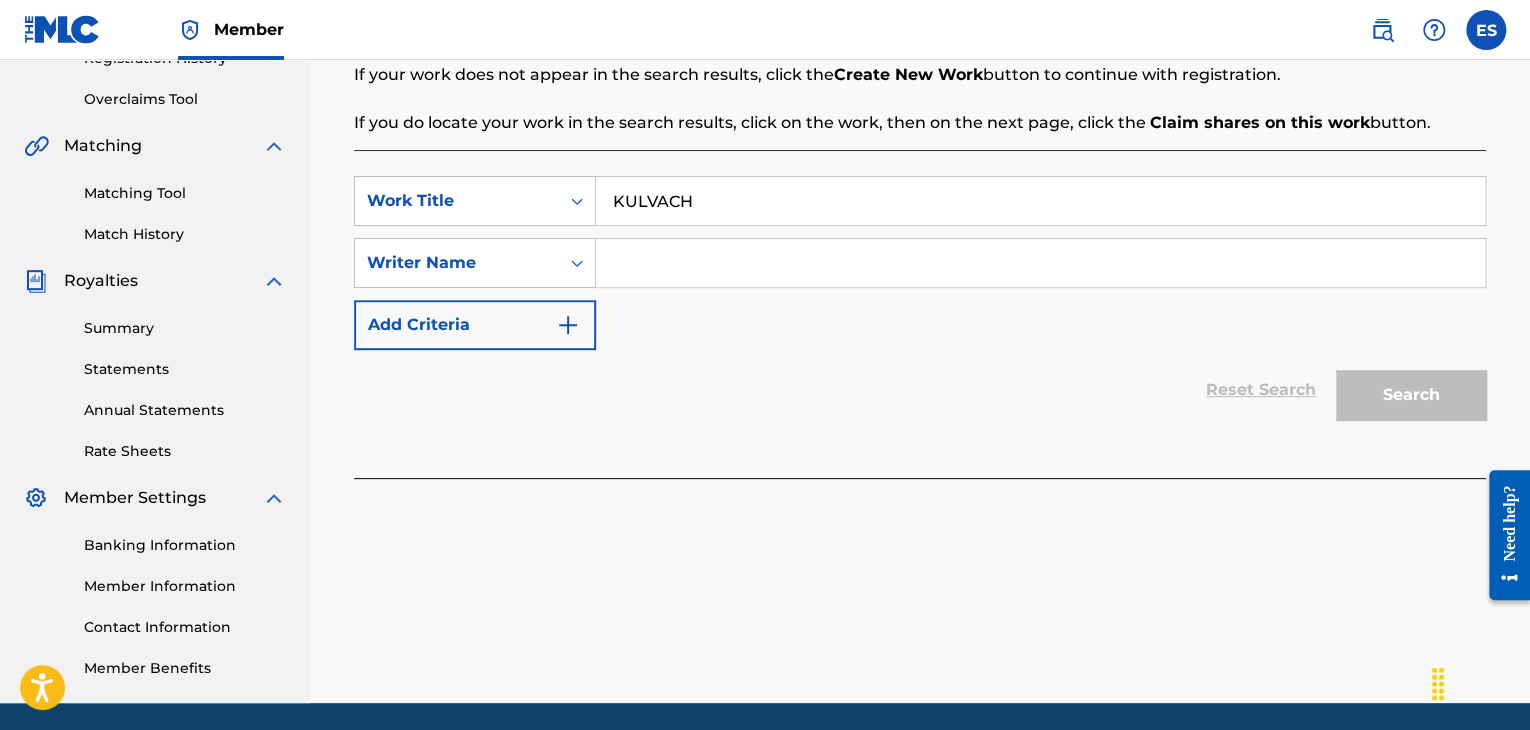 drag, startPoint x: 723, startPoint y: 432, endPoint x: 672, endPoint y: 353, distance: 94.031906 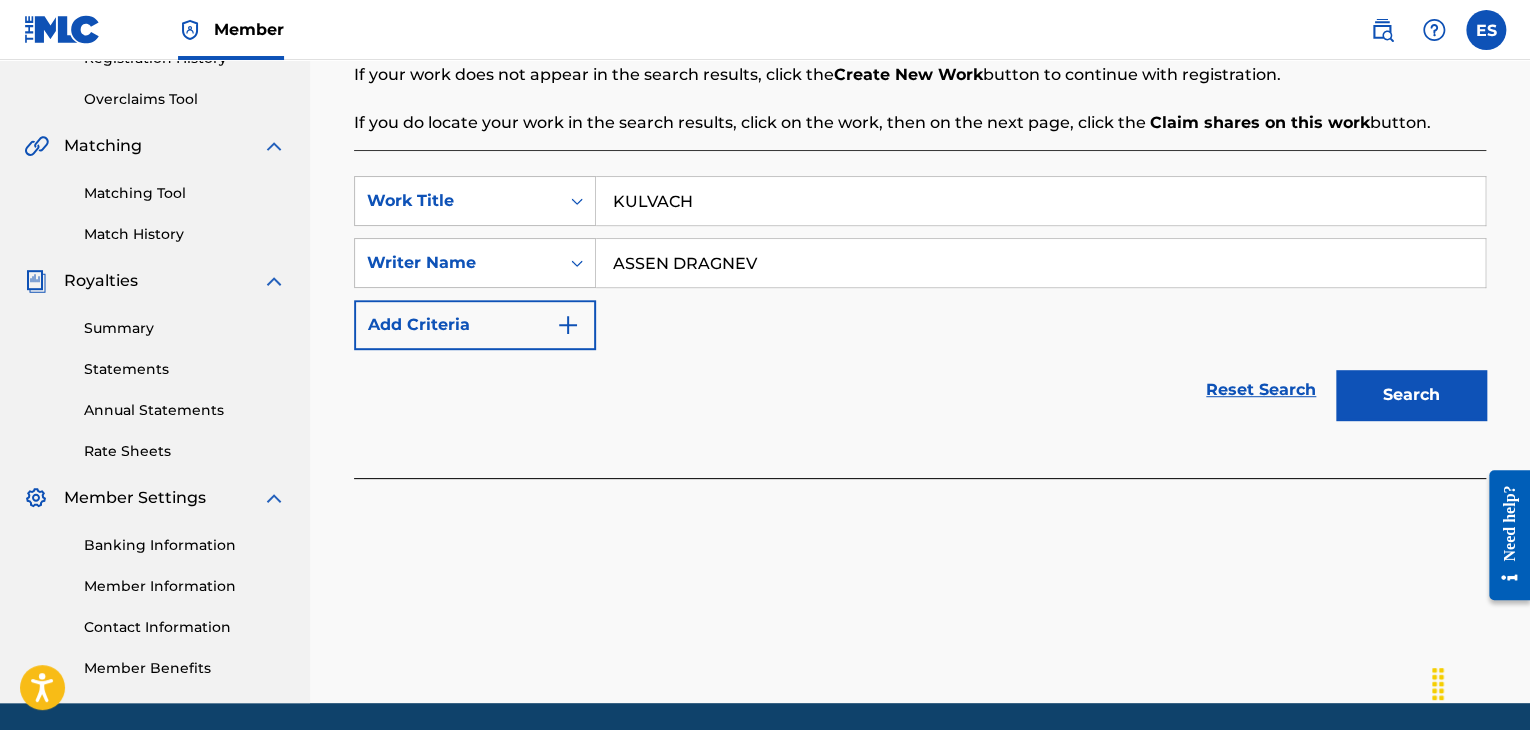 click on "Search" at bounding box center [1411, 395] 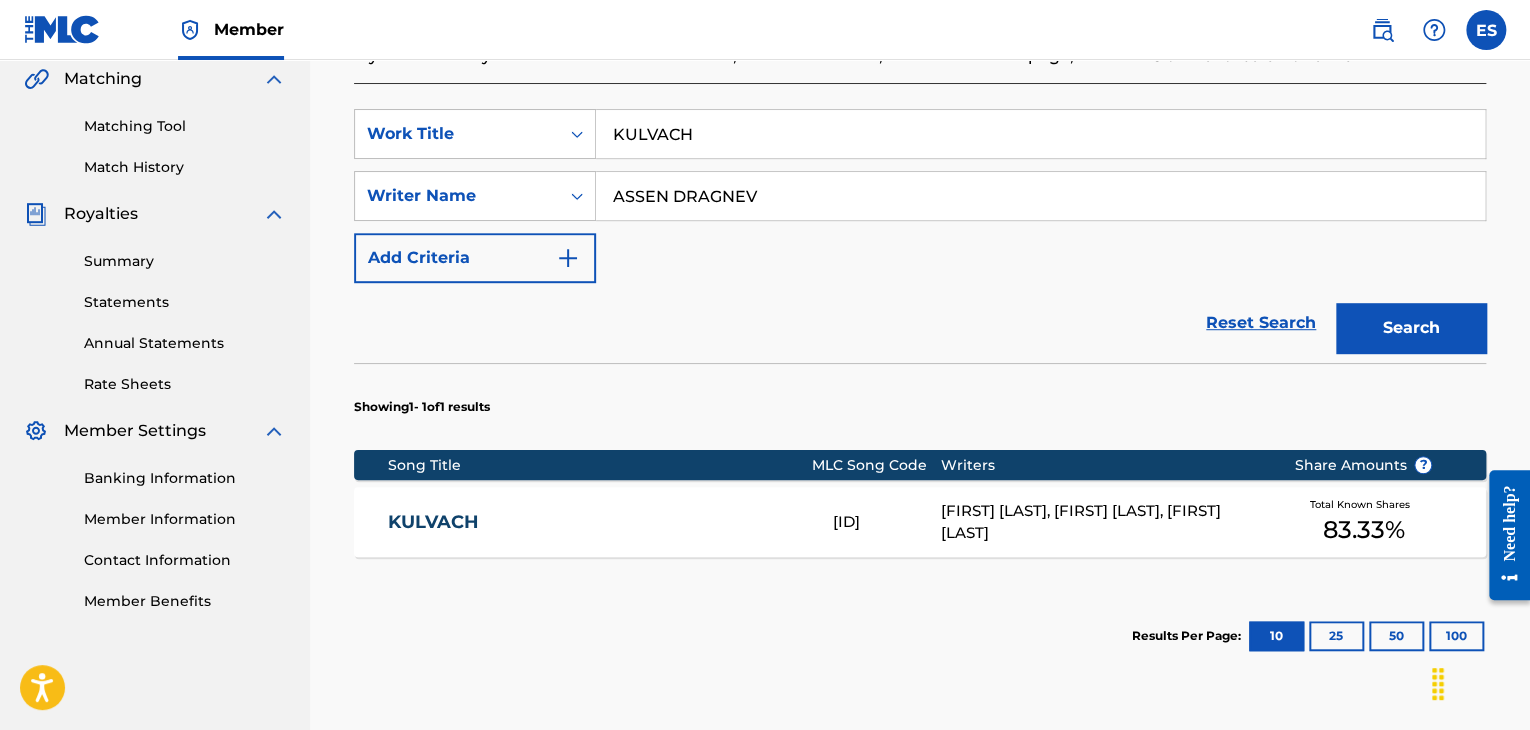 scroll, scrollTop: 500, scrollLeft: 0, axis: vertical 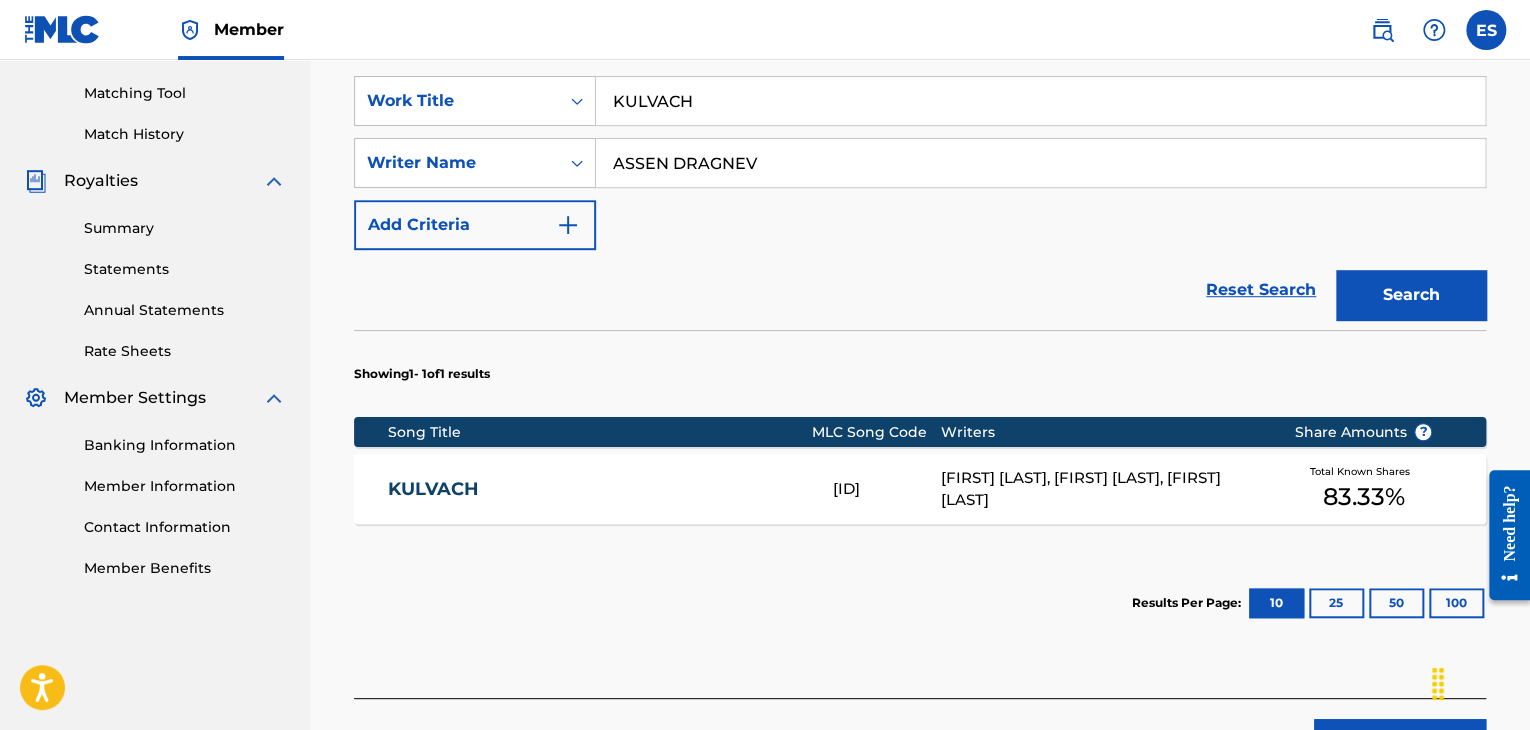click on "[FIRST] [LAST], [FIRST] [LAST], [FIRST] [LAST]" at bounding box center (1102, 489) 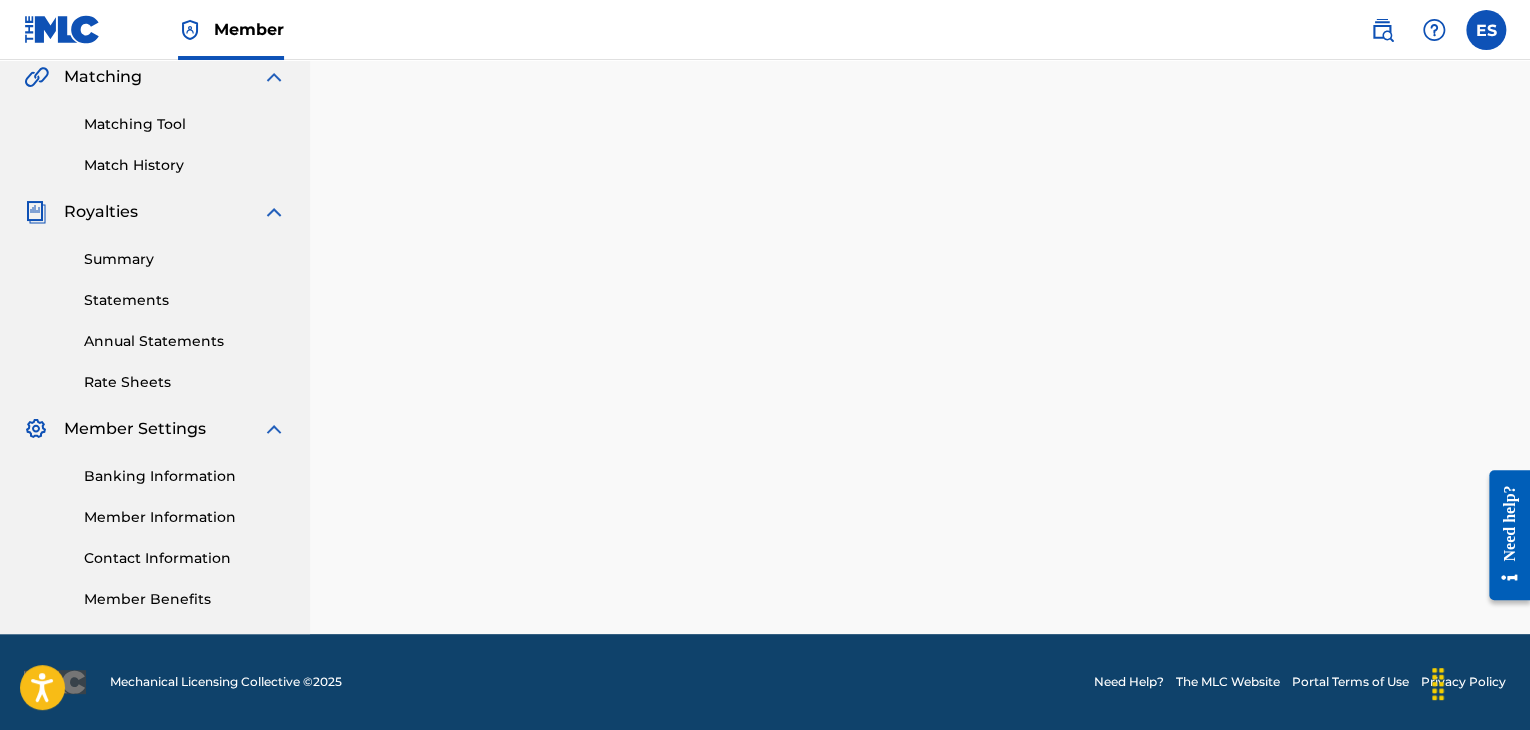 scroll, scrollTop: 0, scrollLeft: 0, axis: both 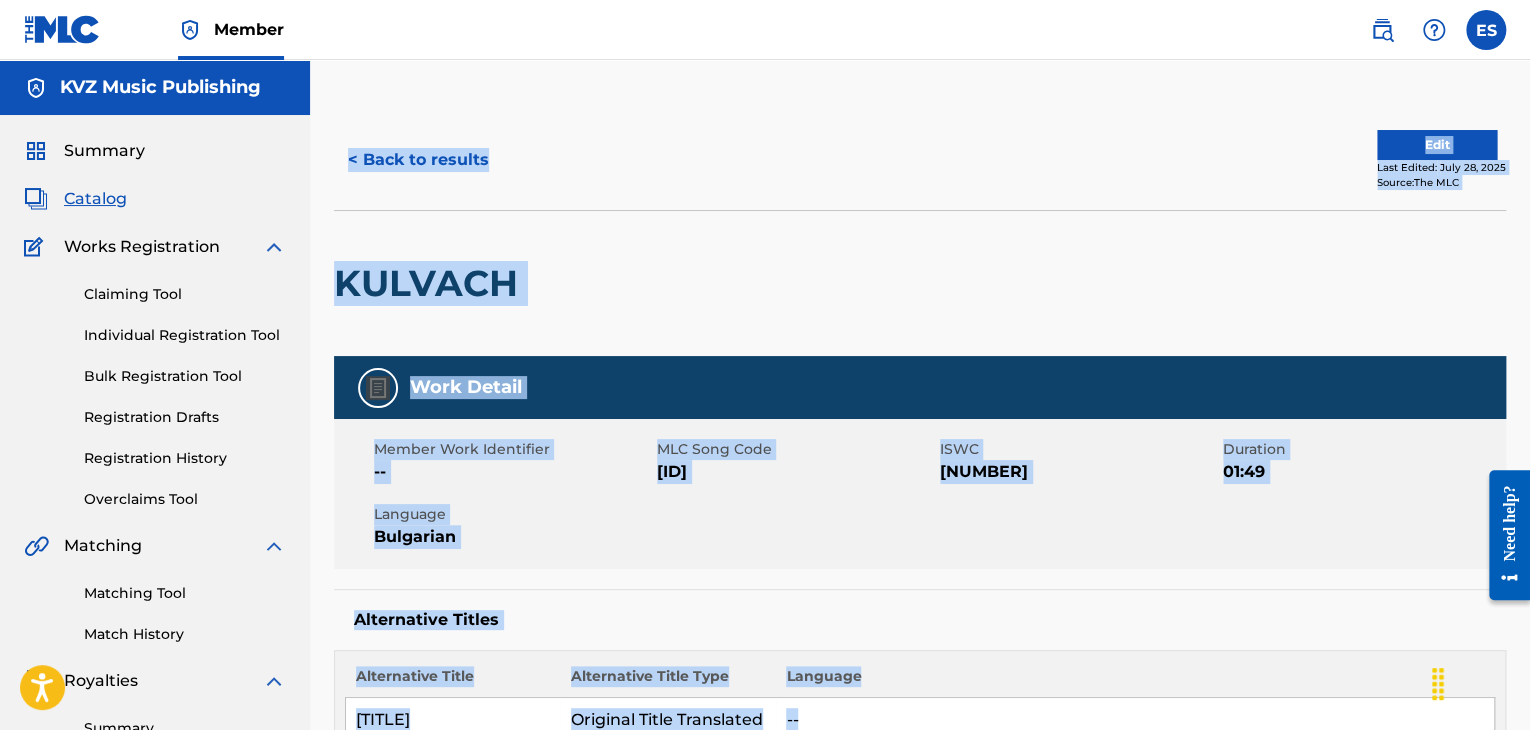 click on "Alternative Titles Alternative Title Alternative Title Type Language КЪЛВАЧ Original Title Translated --" at bounding box center (920, 676) 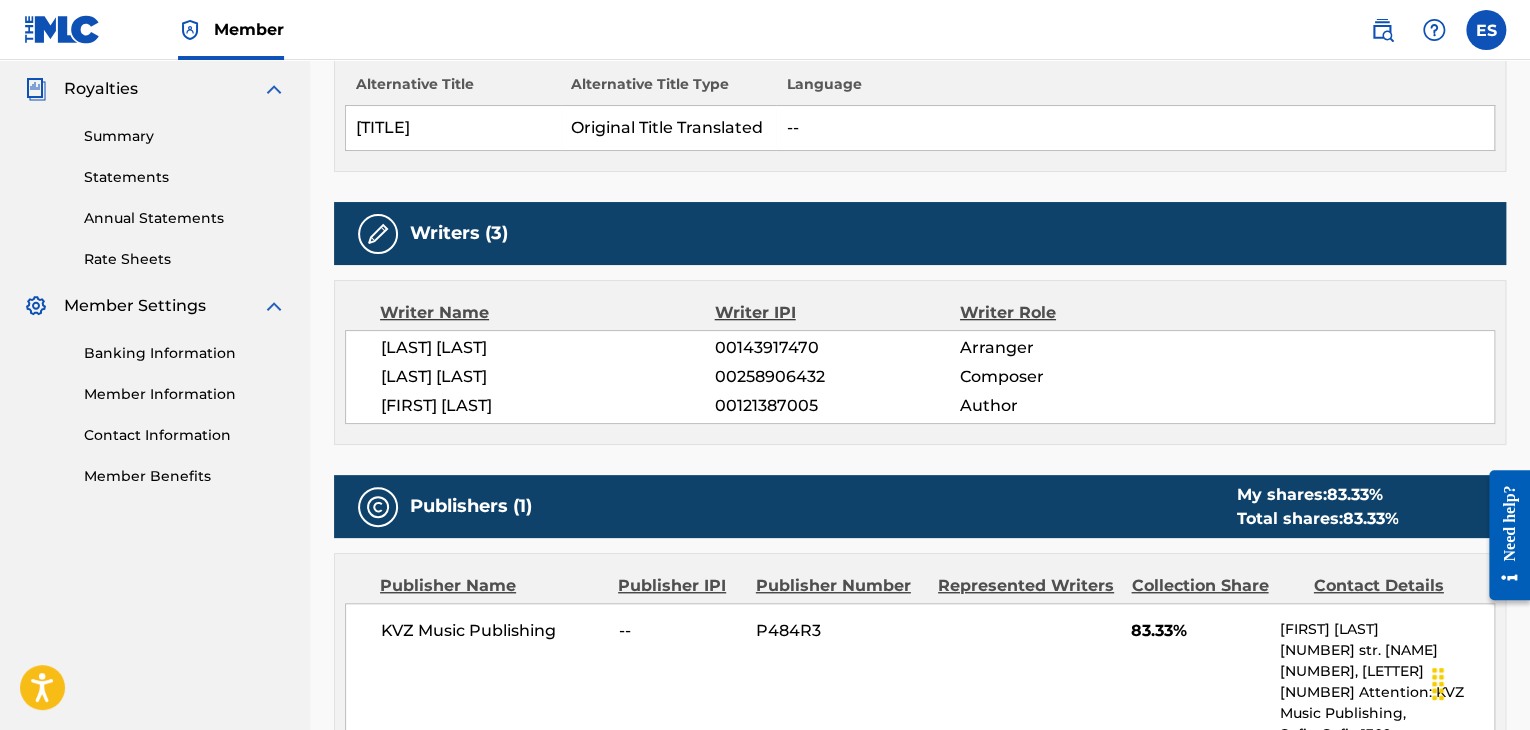 scroll, scrollTop: 600, scrollLeft: 0, axis: vertical 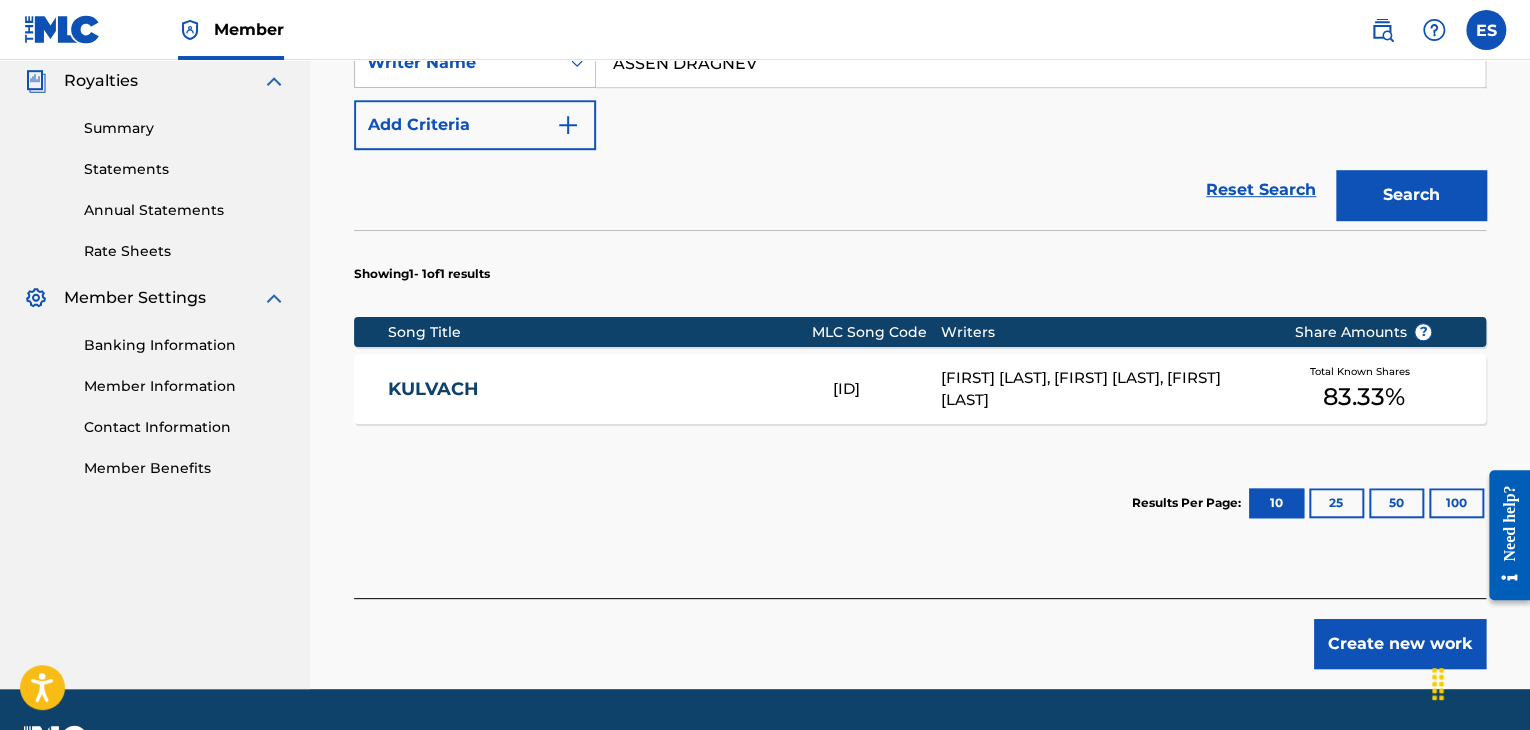 click on "[FIRST] [LAST], [FIRST] [LAST], [FIRST] [LAST]" at bounding box center [1102, 389] 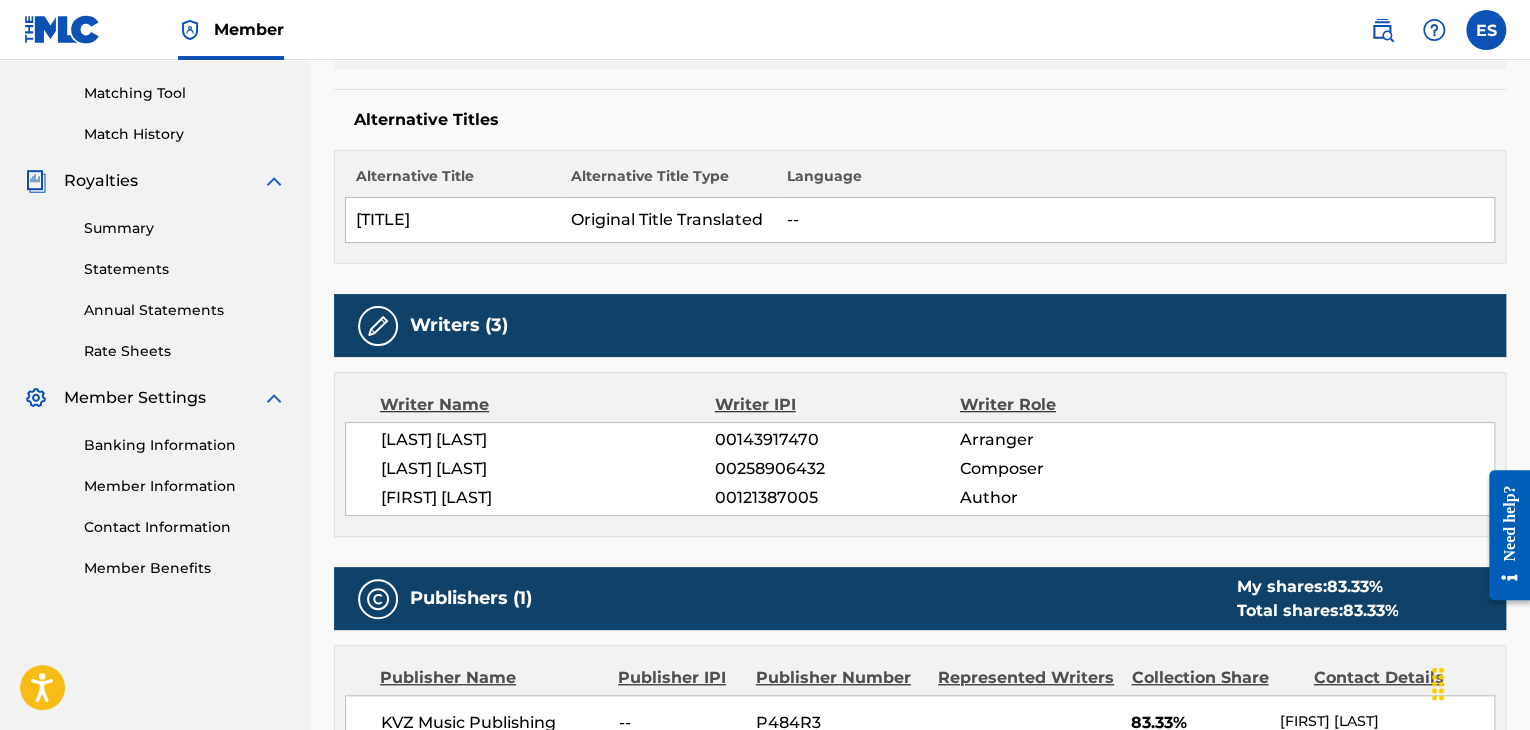 scroll, scrollTop: 700, scrollLeft: 0, axis: vertical 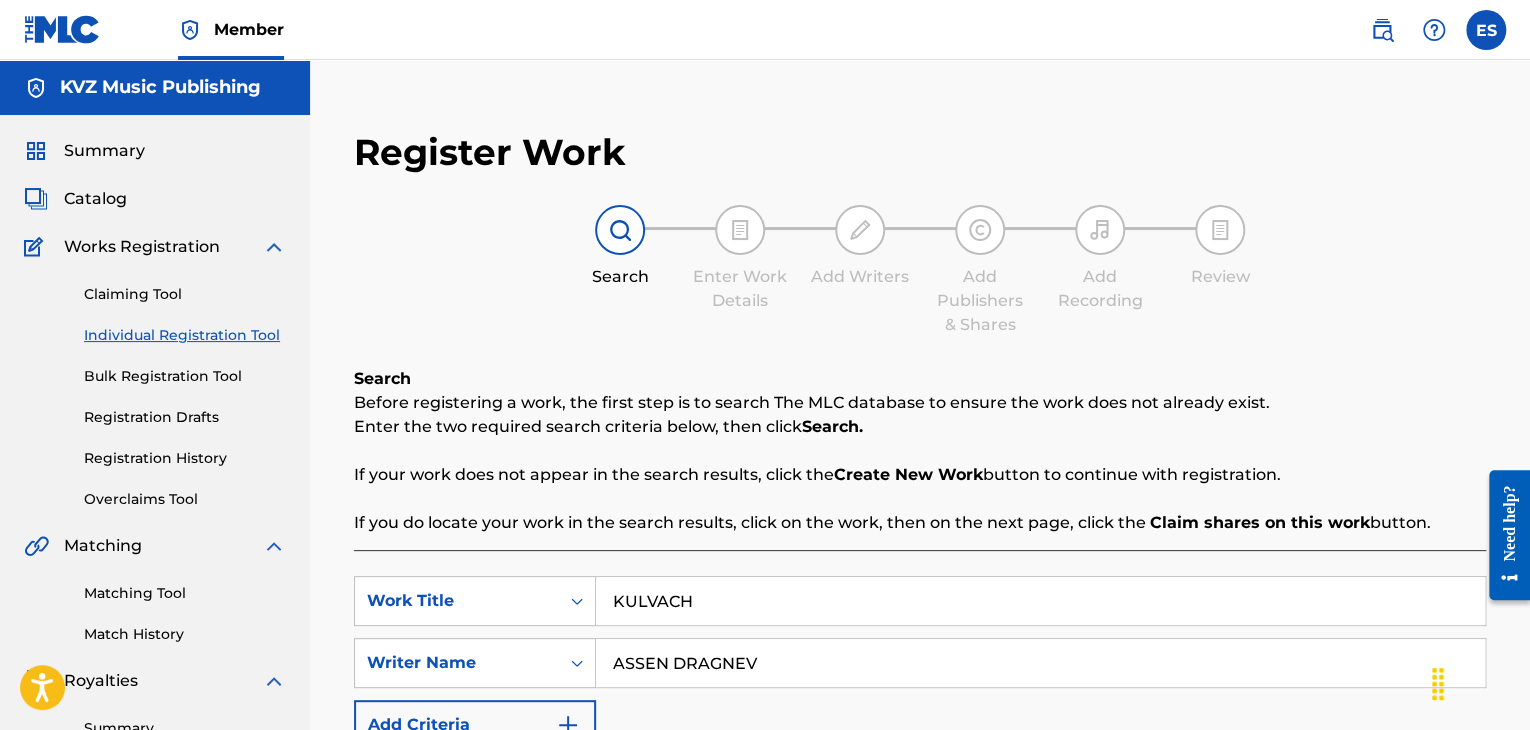 click on "Individual Registration Tool" at bounding box center (185, 335) 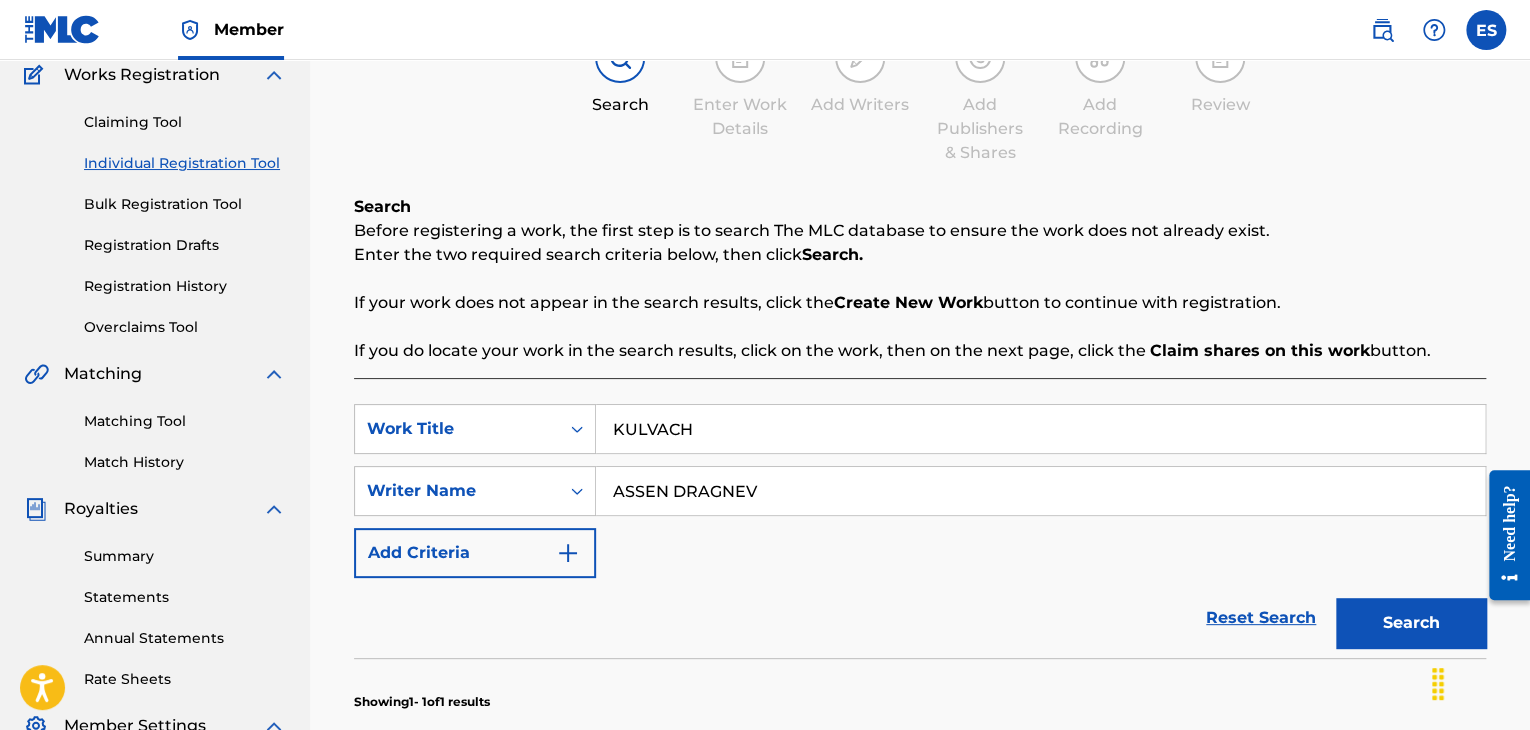 scroll, scrollTop: 200, scrollLeft: 0, axis: vertical 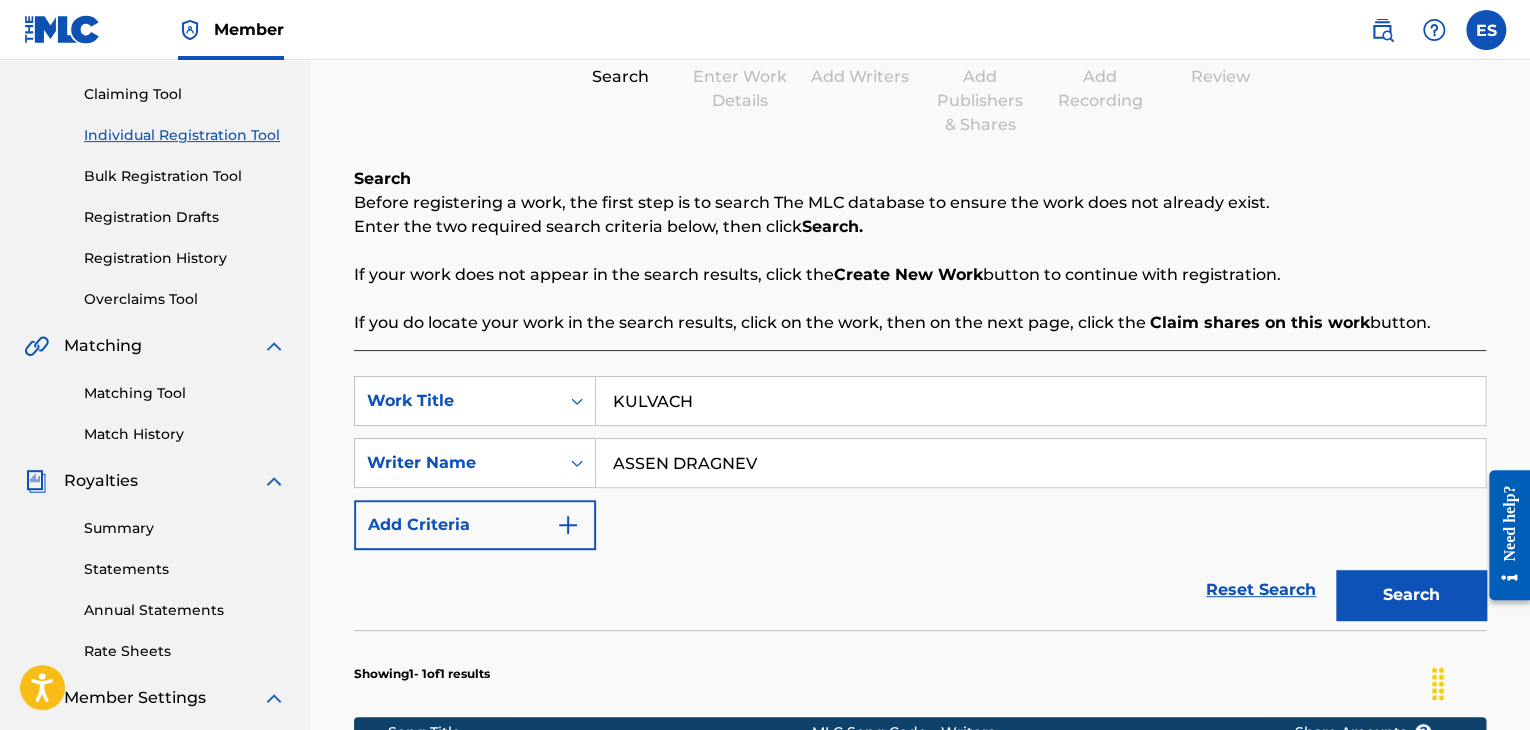 click on "KULVACH" at bounding box center [1040, 401] 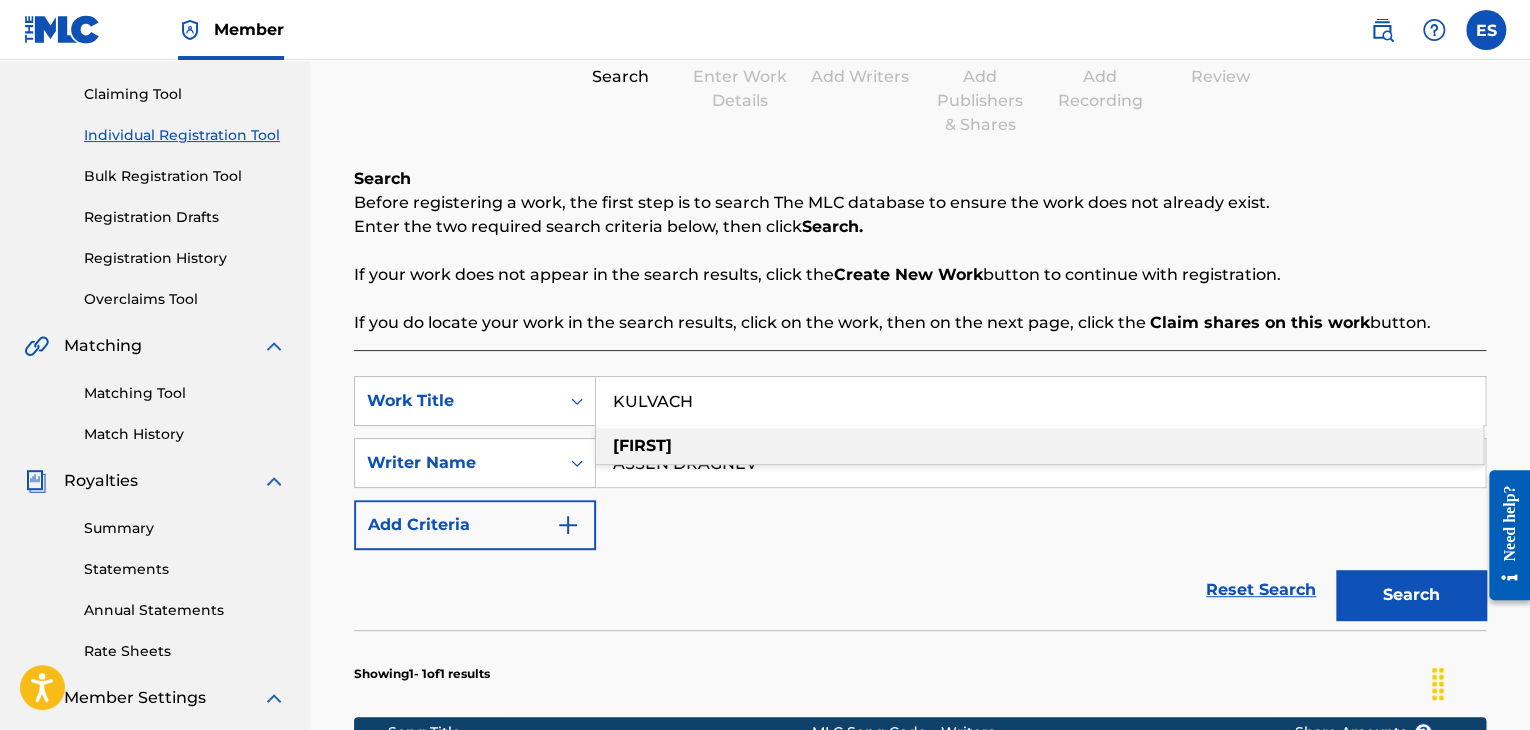 click on "KULVACH" at bounding box center [1040, 401] 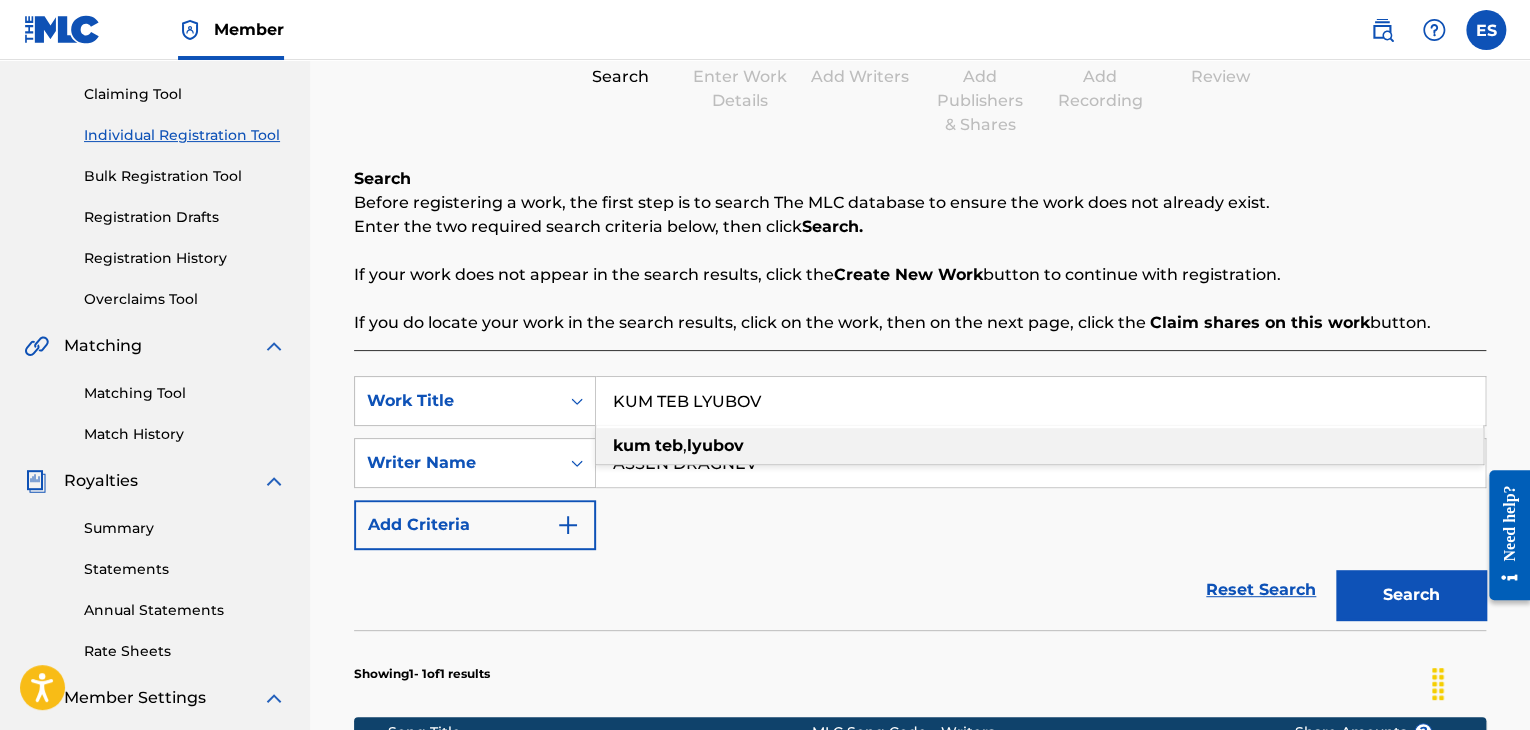 click on "Search" at bounding box center [1411, 595] 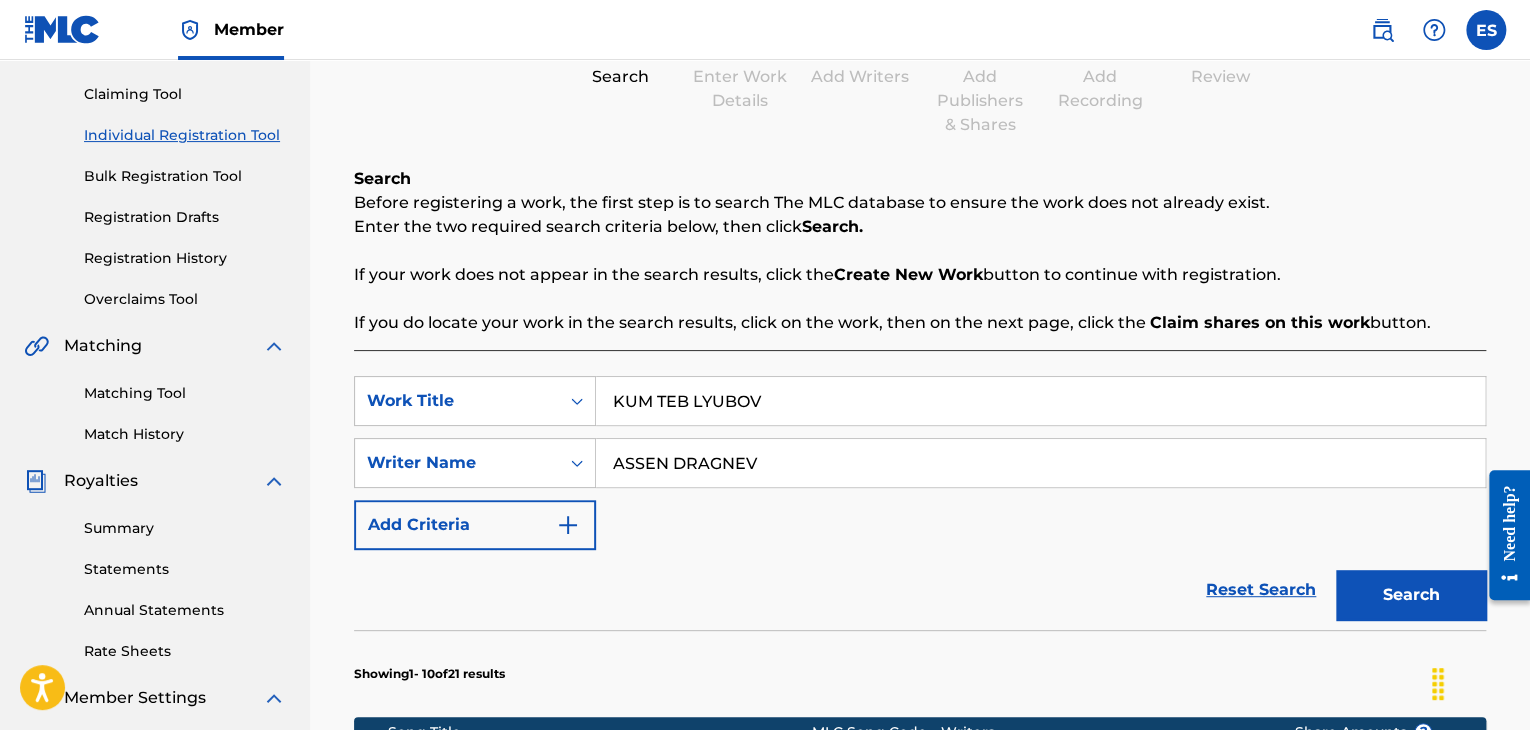 click on "Reset Search Search" at bounding box center (920, 590) 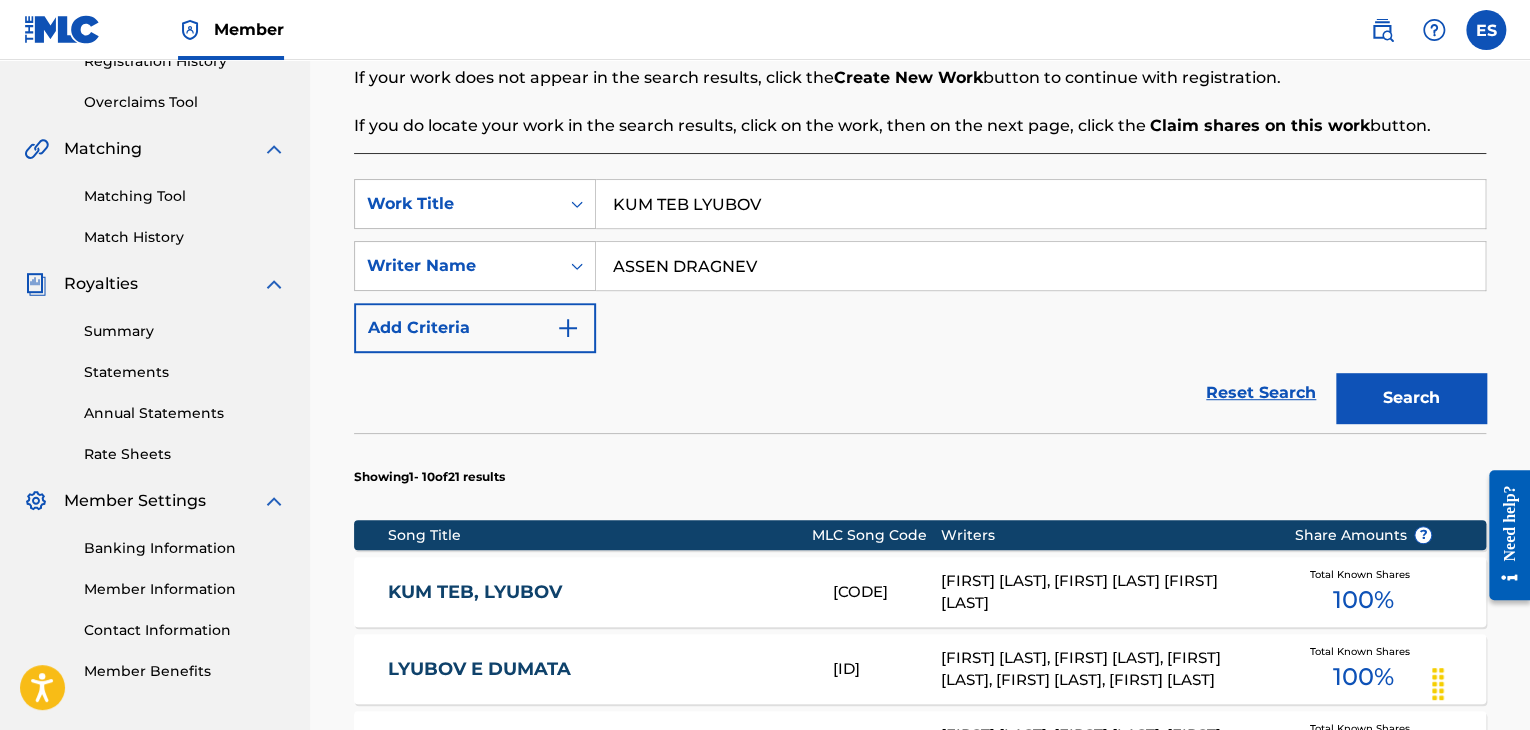 scroll, scrollTop: 600, scrollLeft: 0, axis: vertical 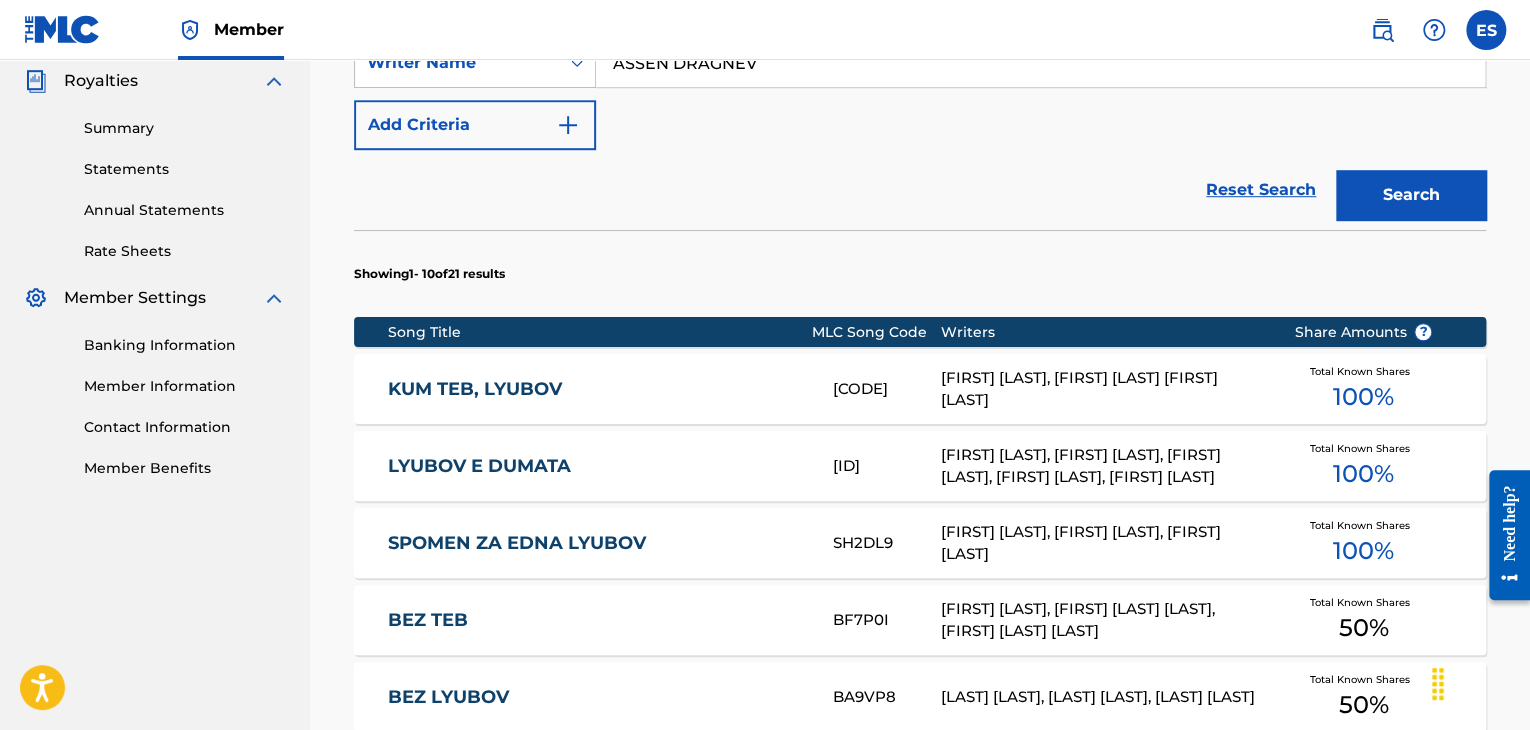 click on "[FIRST] [LAST], [FIRST] [LAST] [FIRST] [LAST]" at bounding box center [1102, 389] 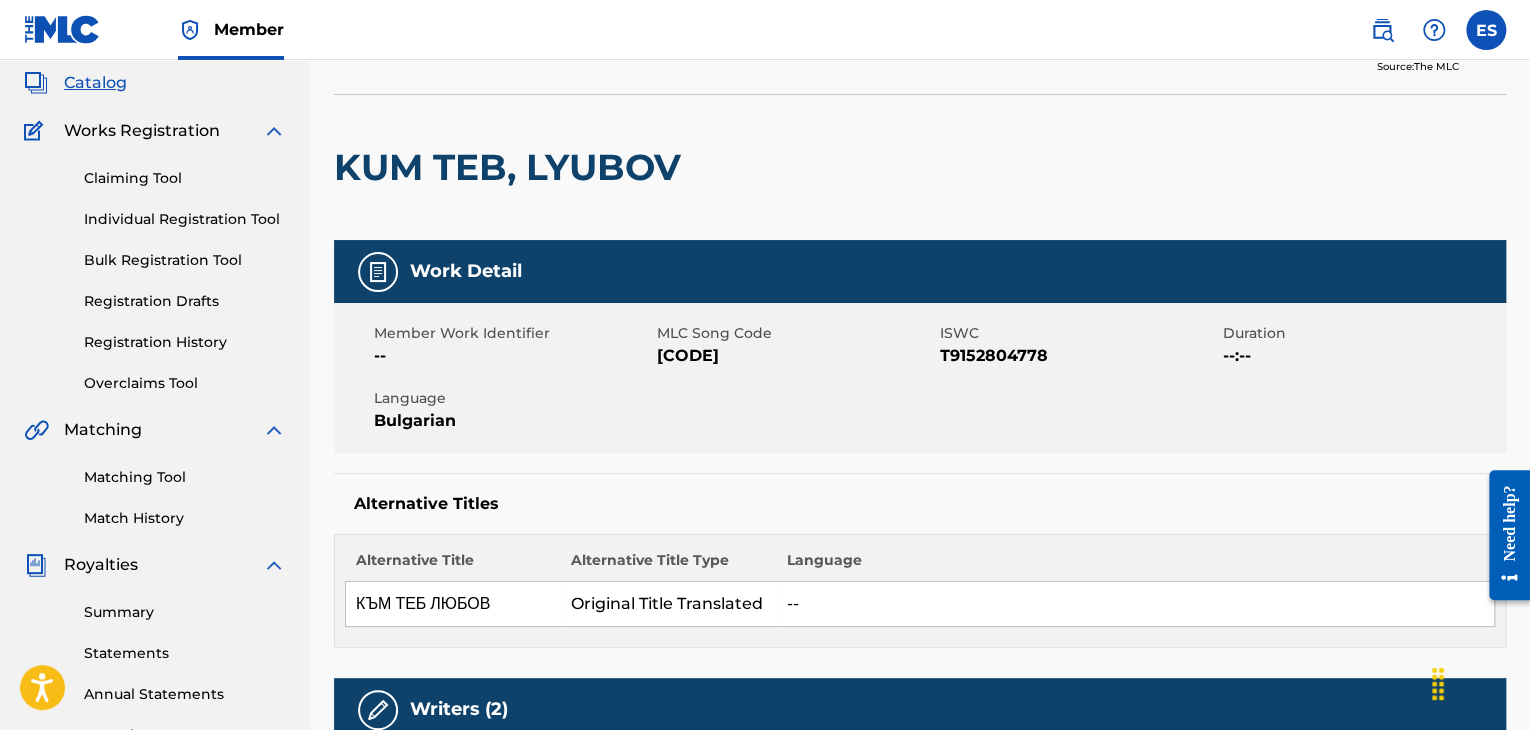 scroll, scrollTop: 0, scrollLeft: 0, axis: both 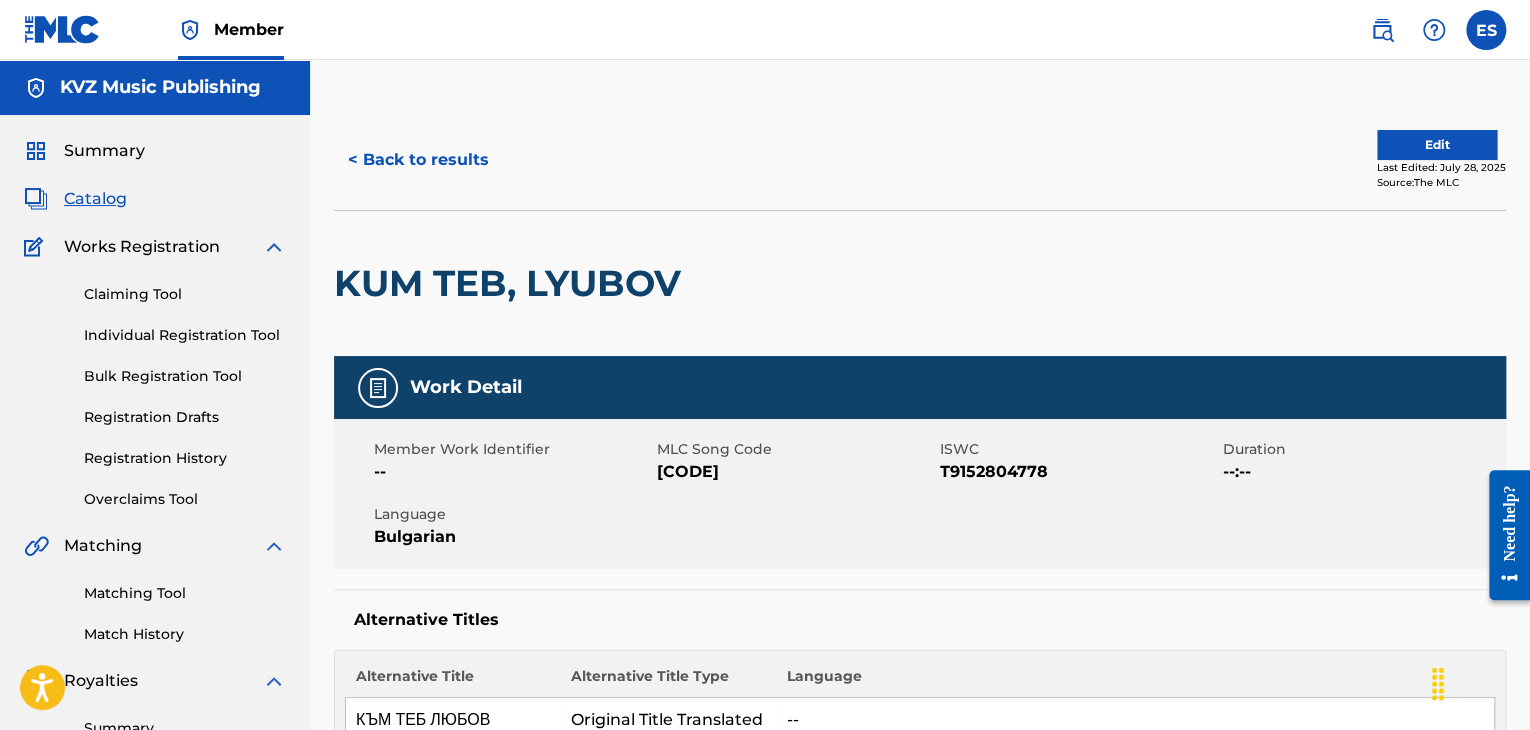 click on "Work Detail   Member Work Identifier -- MLC Song Code KV7BO0 ISWC [ISWC] Duration --:-- Language Bulgarian Alternative Titles Alternative Title Alternative Title Type Language КЪМ ТЕБ ЛЮБОВ Original Title Translated --" at bounding box center [920, 560] 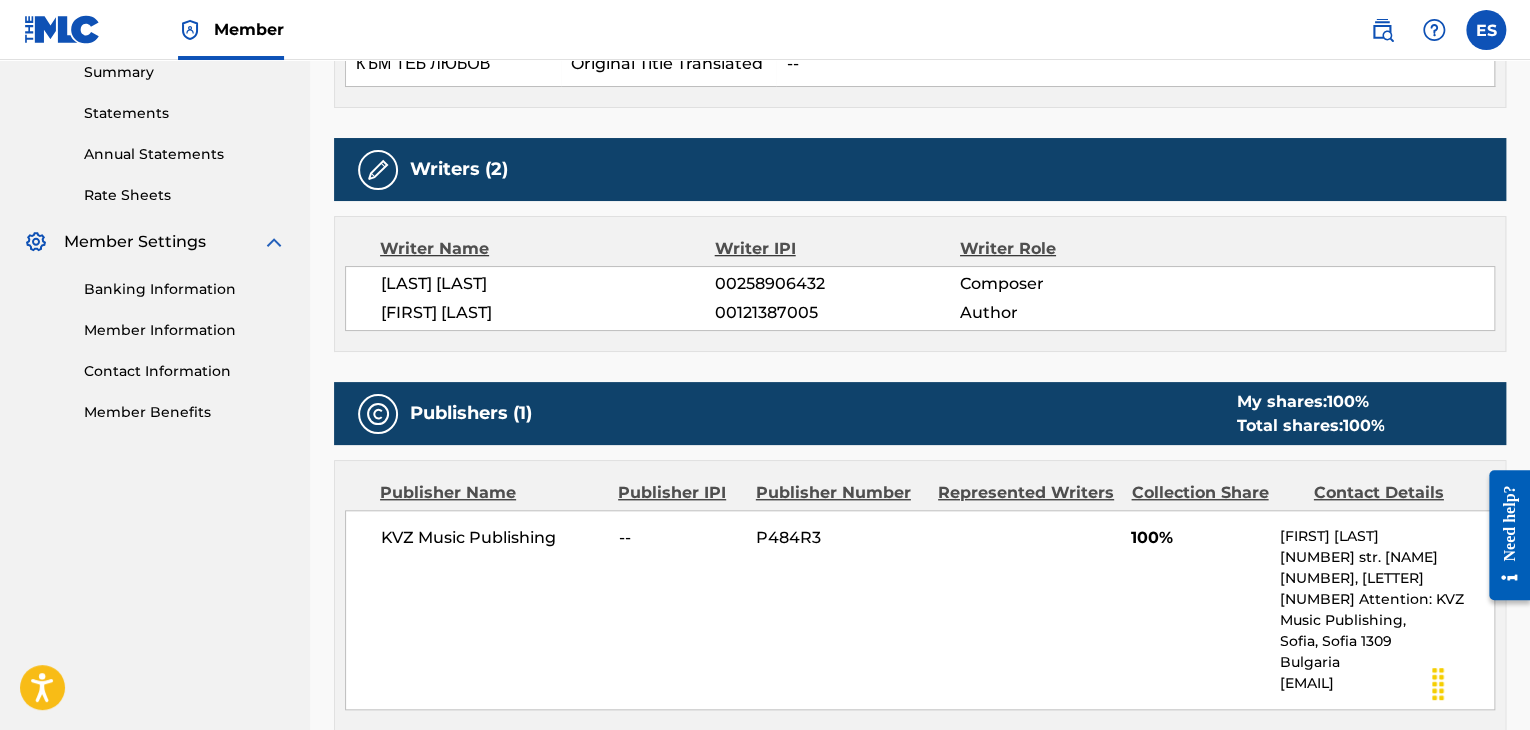 scroll, scrollTop: 800, scrollLeft: 0, axis: vertical 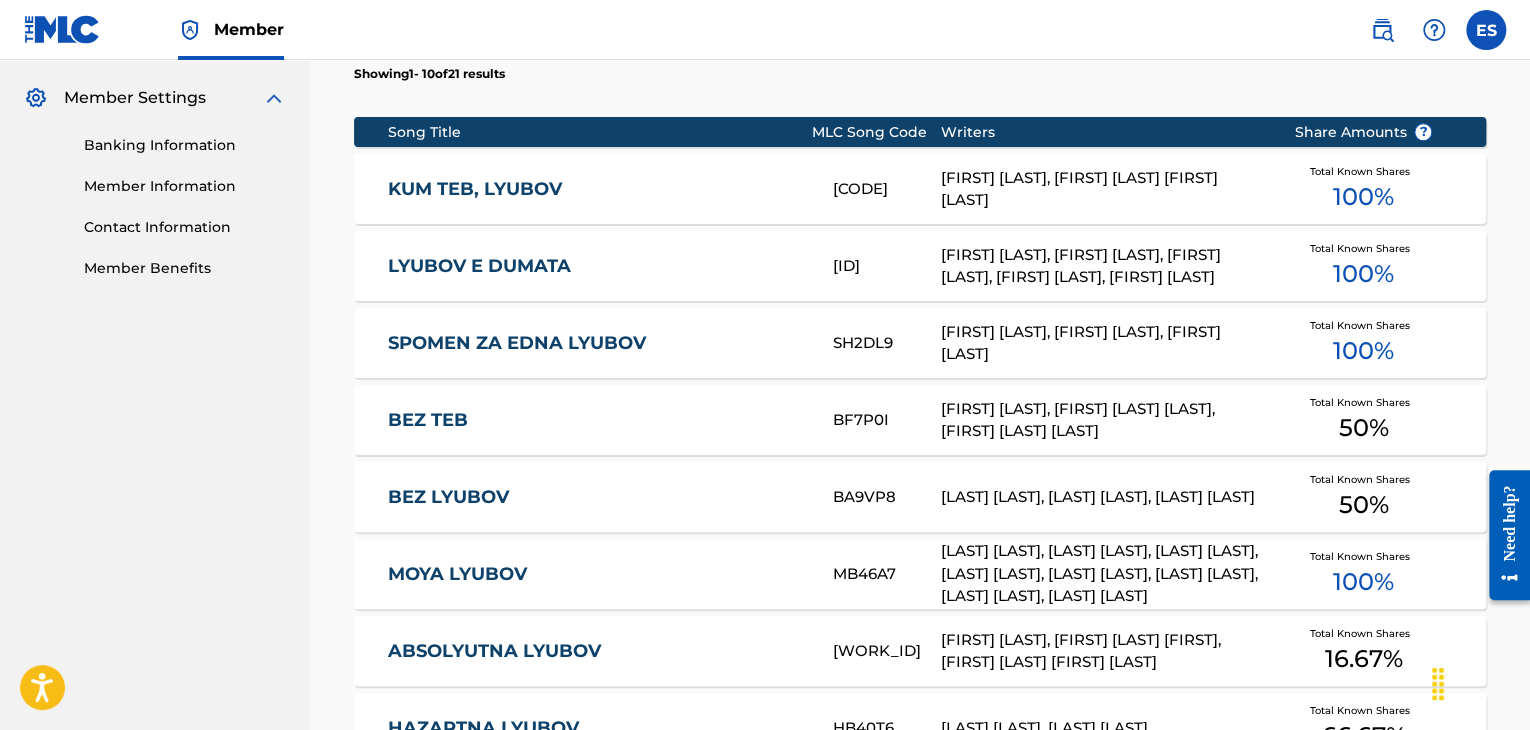 click on "[TITLE] [ID] [FIRST] [LAST] Total Known Shares 100 %" at bounding box center (920, 189) 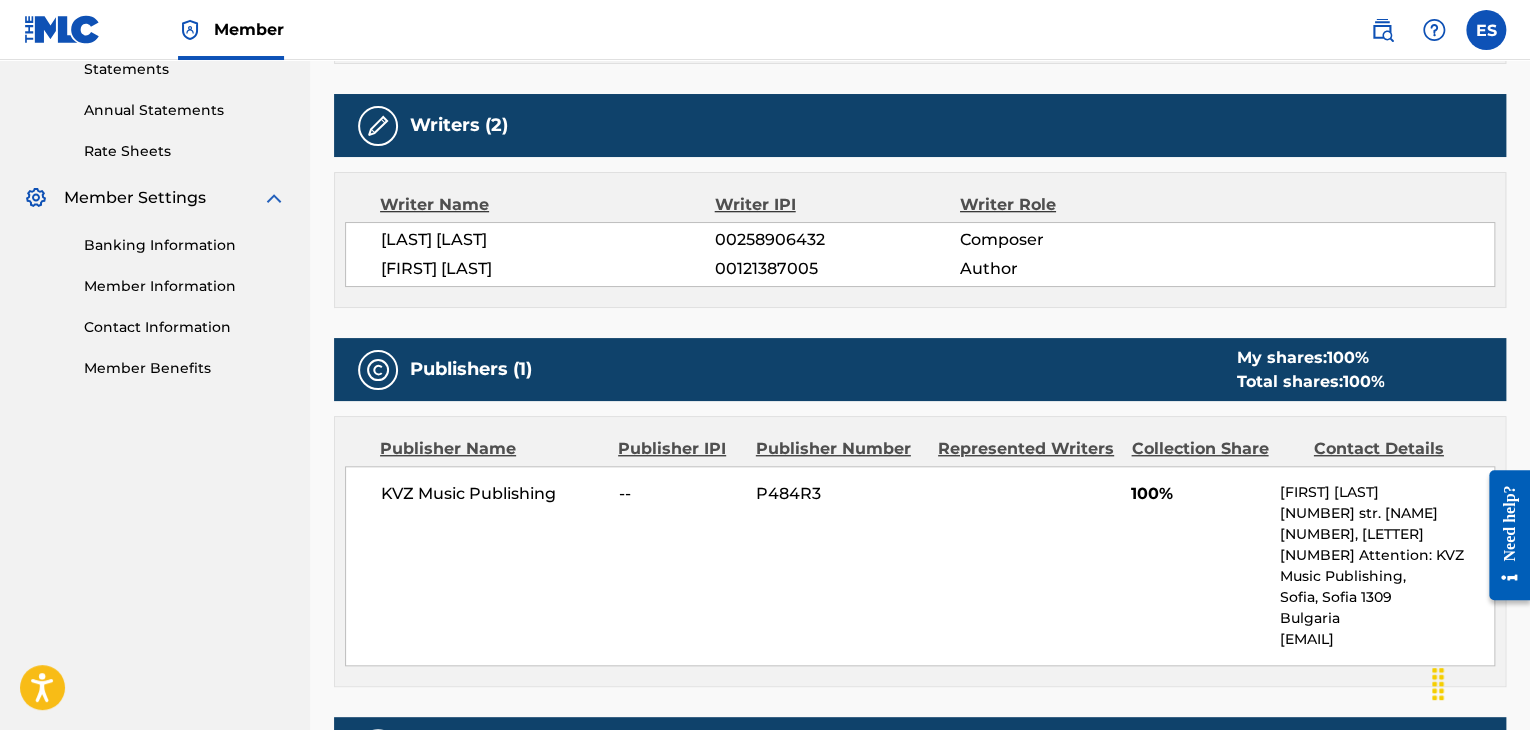 scroll, scrollTop: 900, scrollLeft: 0, axis: vertical 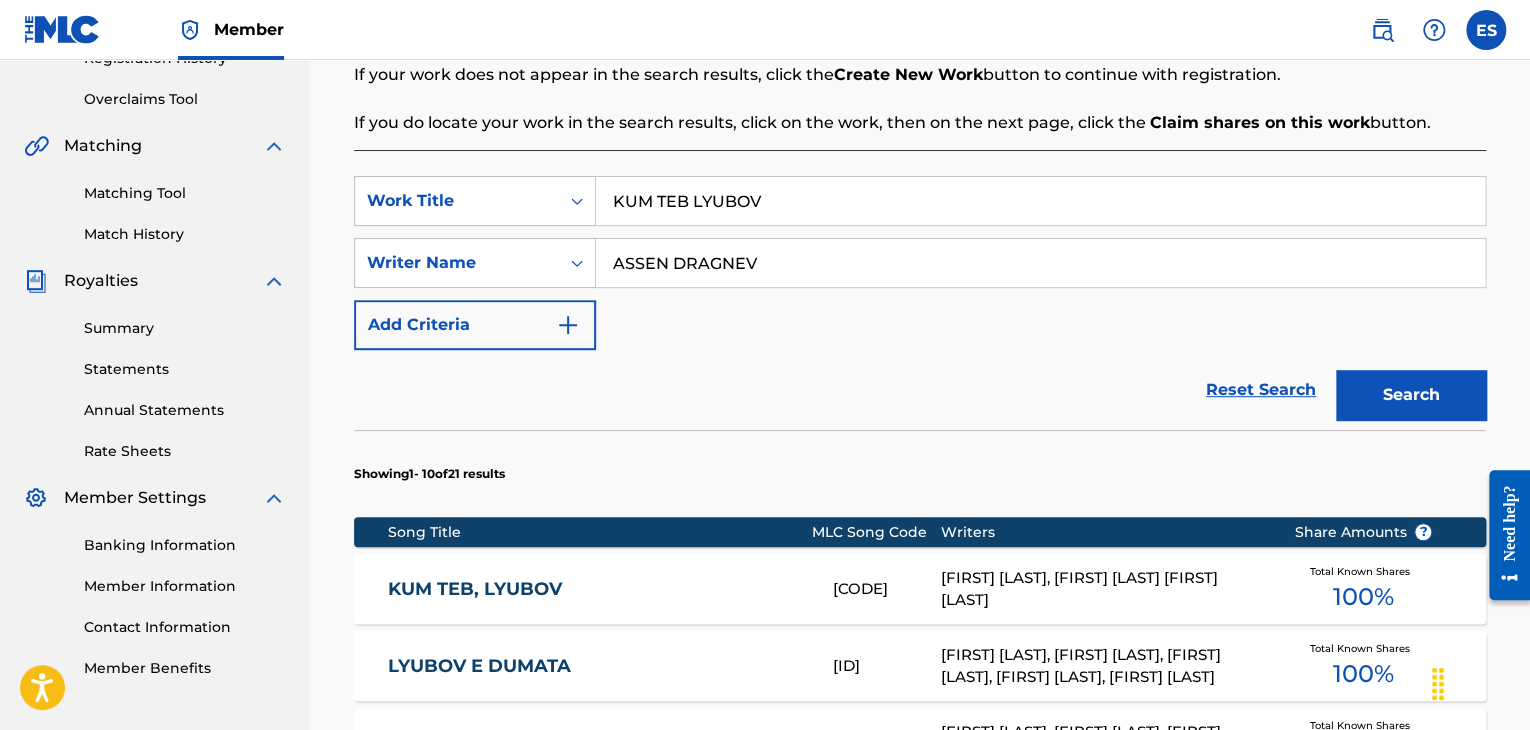 click on "KUM TEB LYUBOV" at bounding box center (1040, 201) 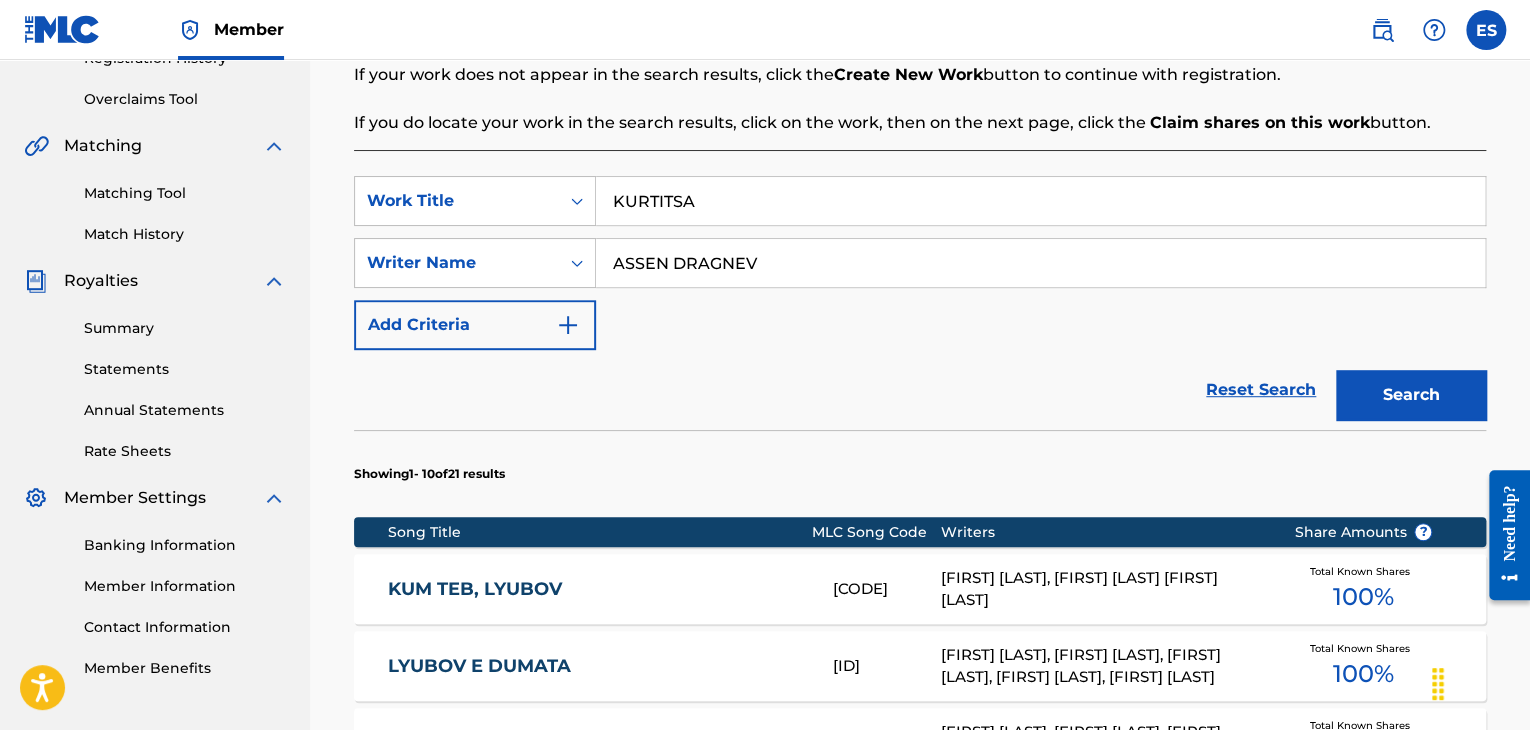 click on "SearchWithCriteriaf0317f72-9519-438a-865b-25d1a0616c7b Work Title KURTITSA SearchWithCriteria120c523b-79e8-4966-b1c6-151425d36a1d Writer Name [FIRST] [LAST] Add Criteria" at bounding box center (920, 263) 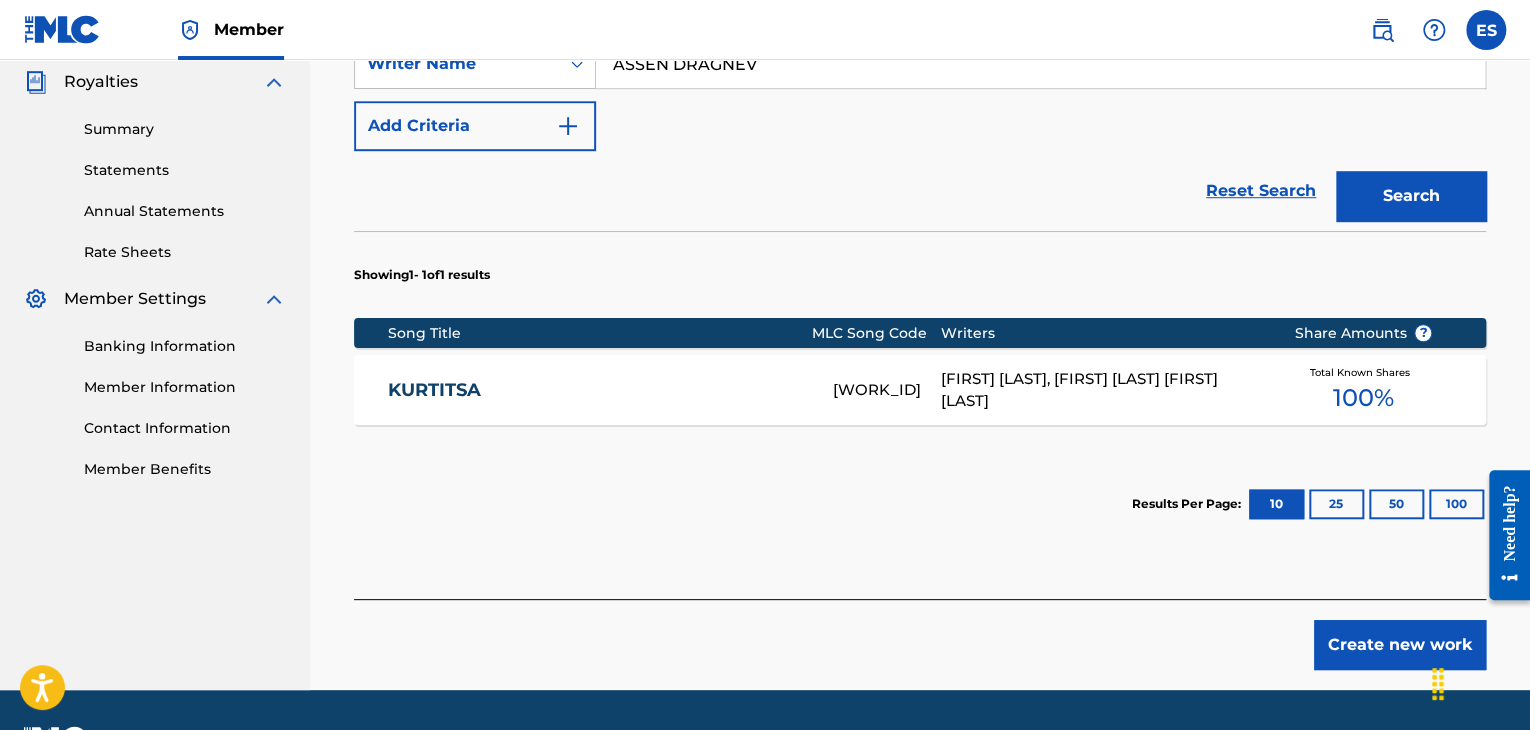 scroll, scrollTop: 600, scrollLeft: 0, axis: vertical 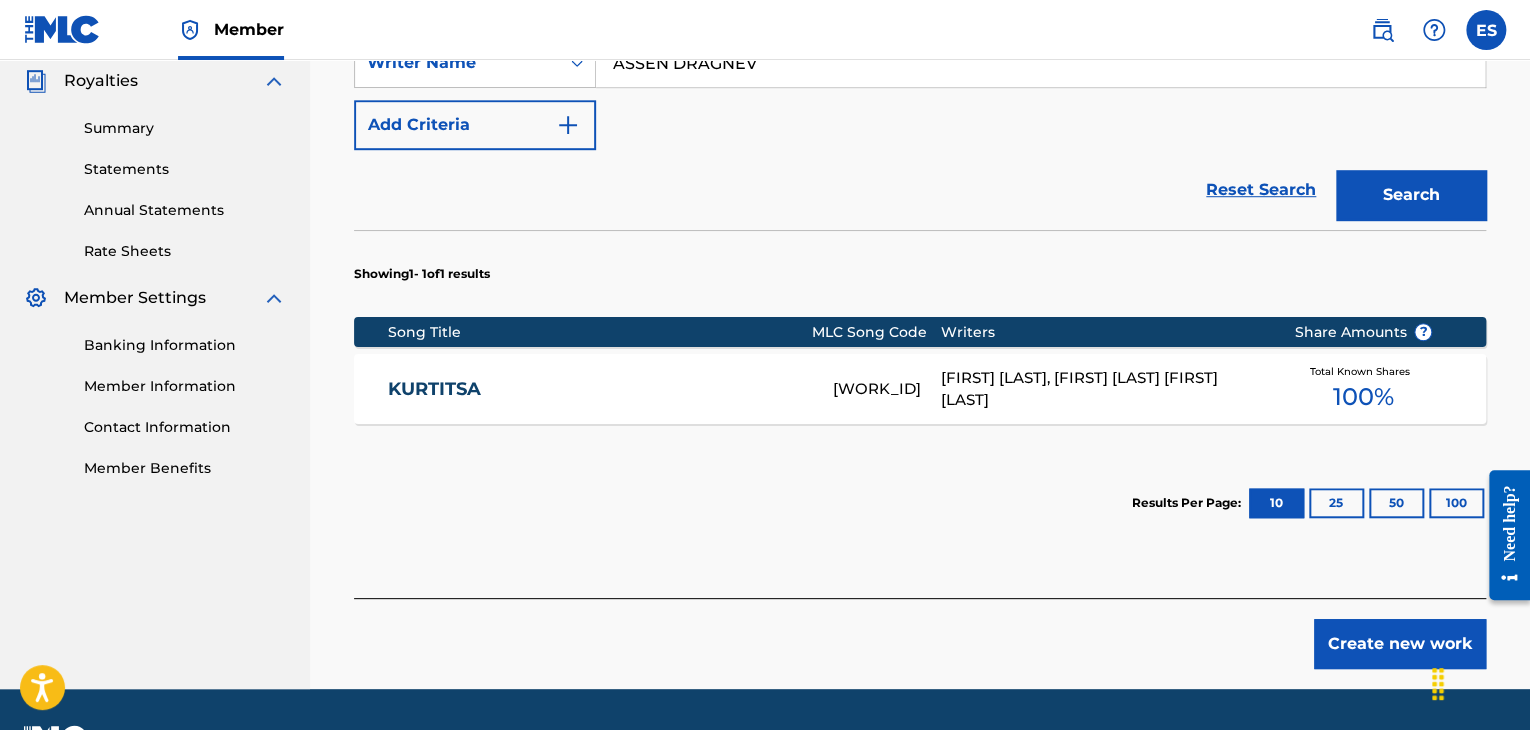 click on "[FIRST] [LAST], [FIRST] [LAST] [FIRST] [LAST]" at bounding box center [1102, 389] 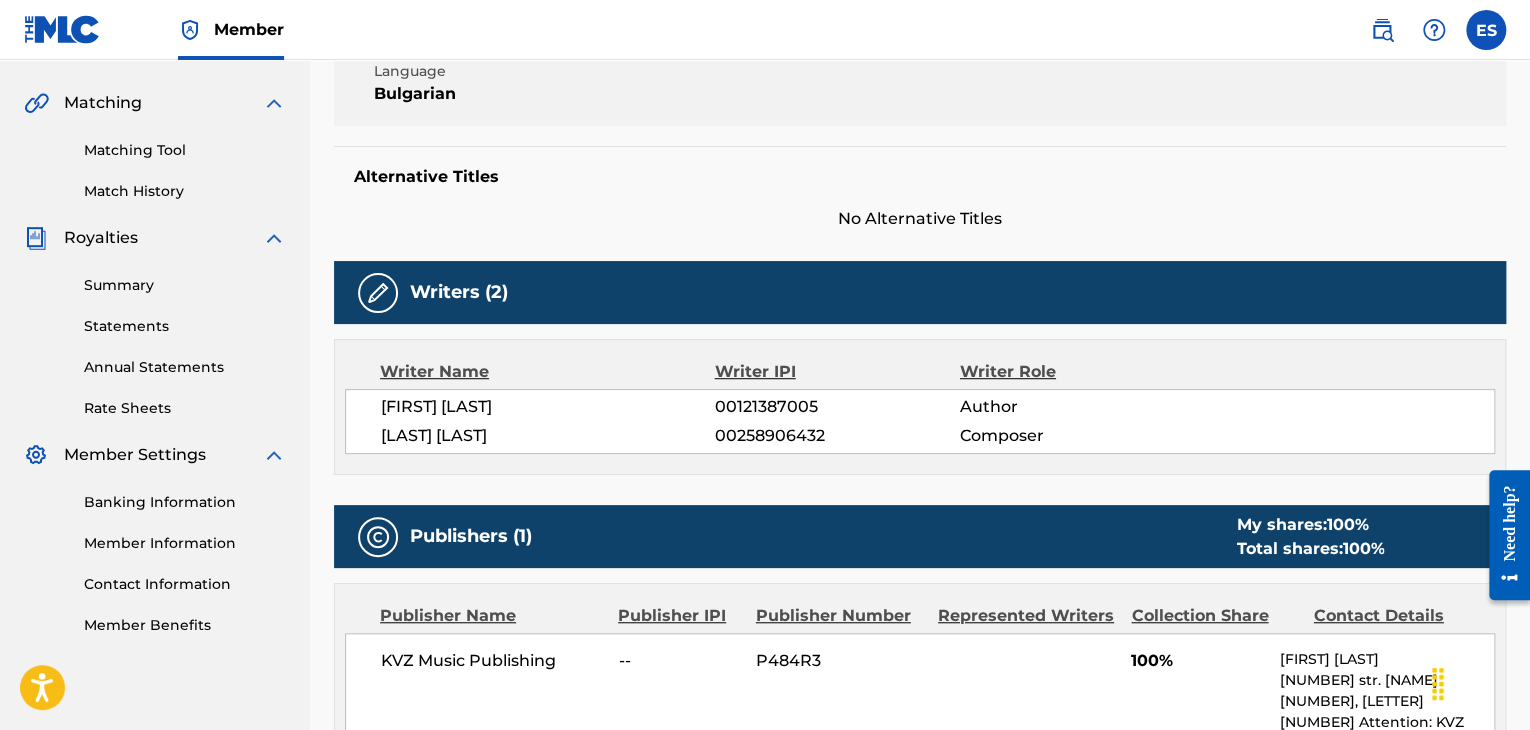 scroll, scrollTop: 500, scrollLeft: 0, axis: vertical 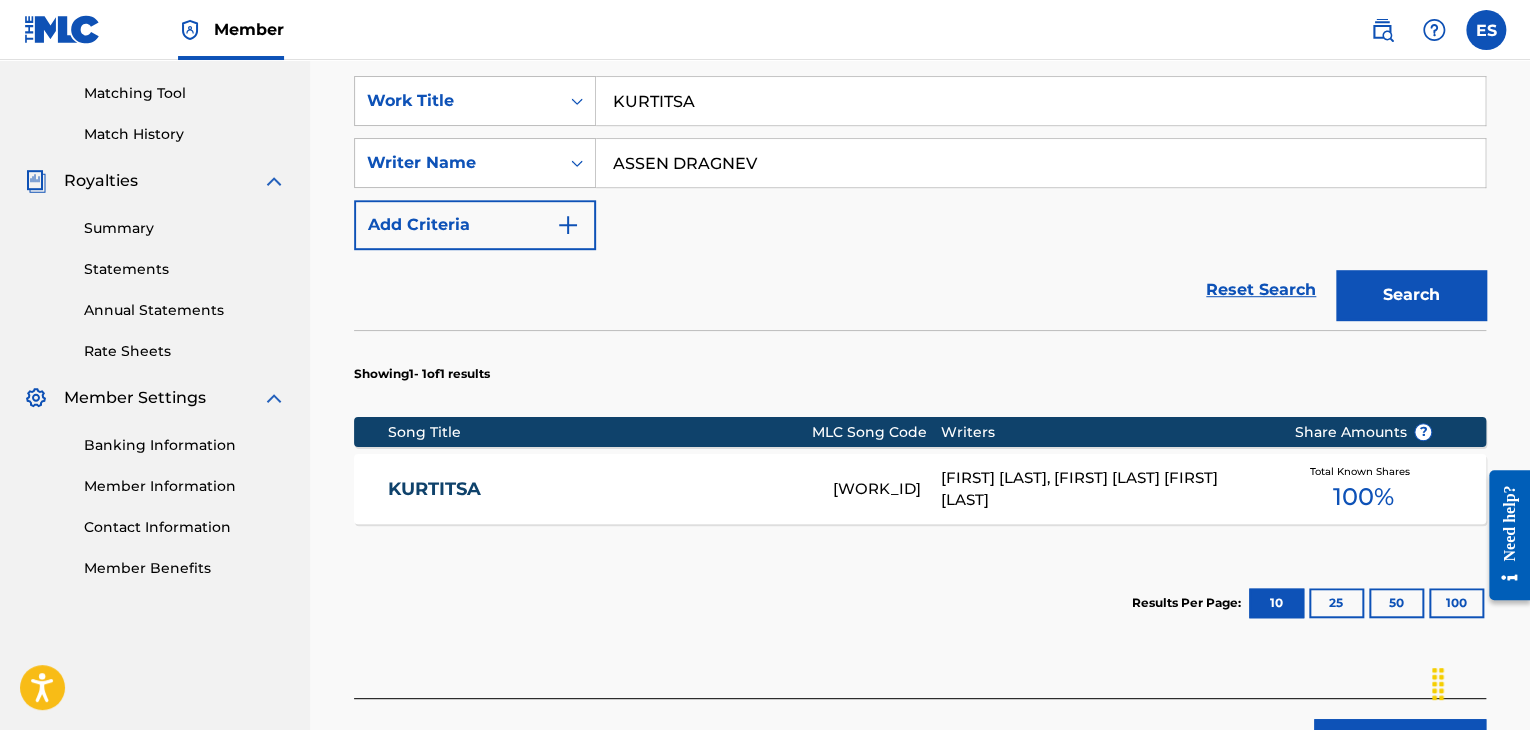click on "KURTITSA" at bounding box center [1040, 101] 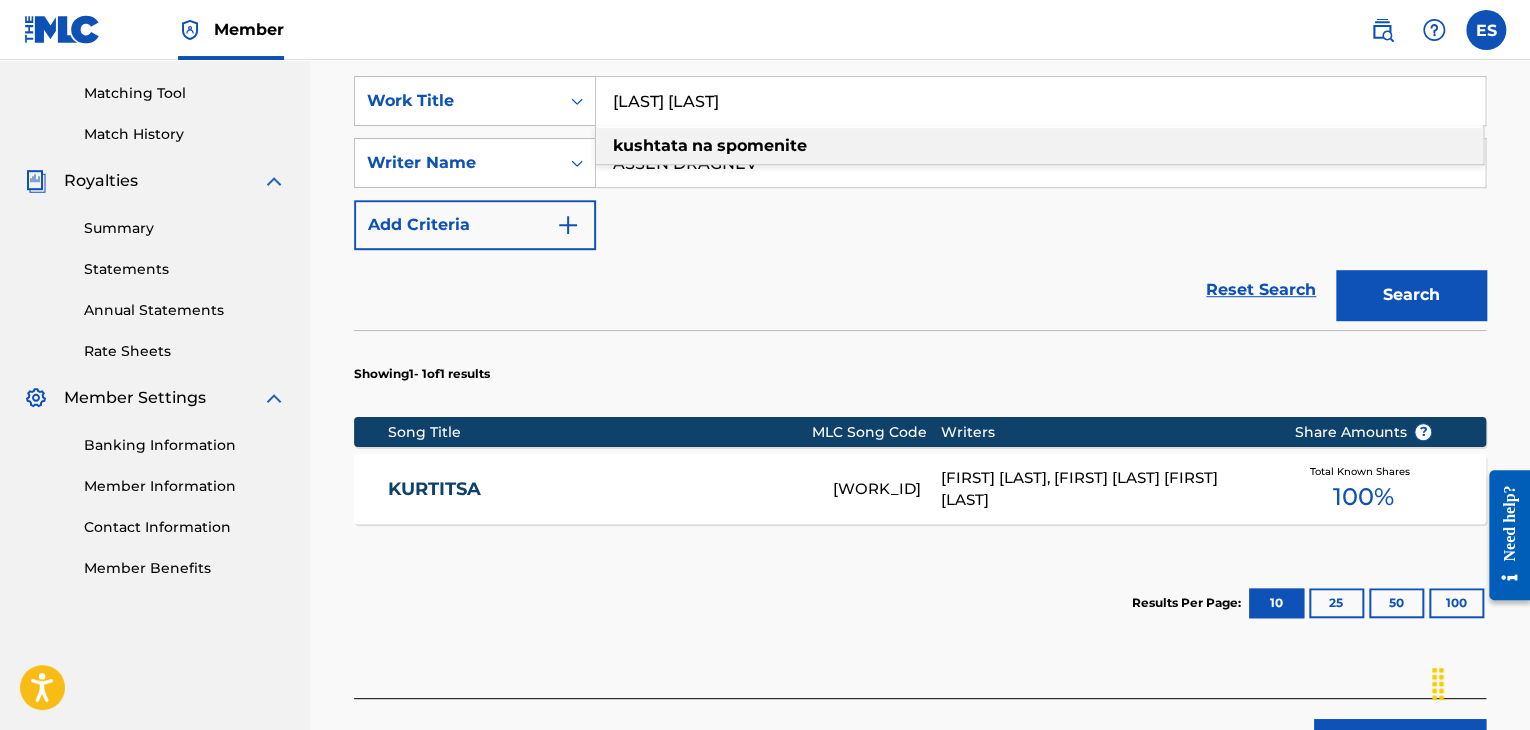 click on "Search" at bounding box center (1411, 295) 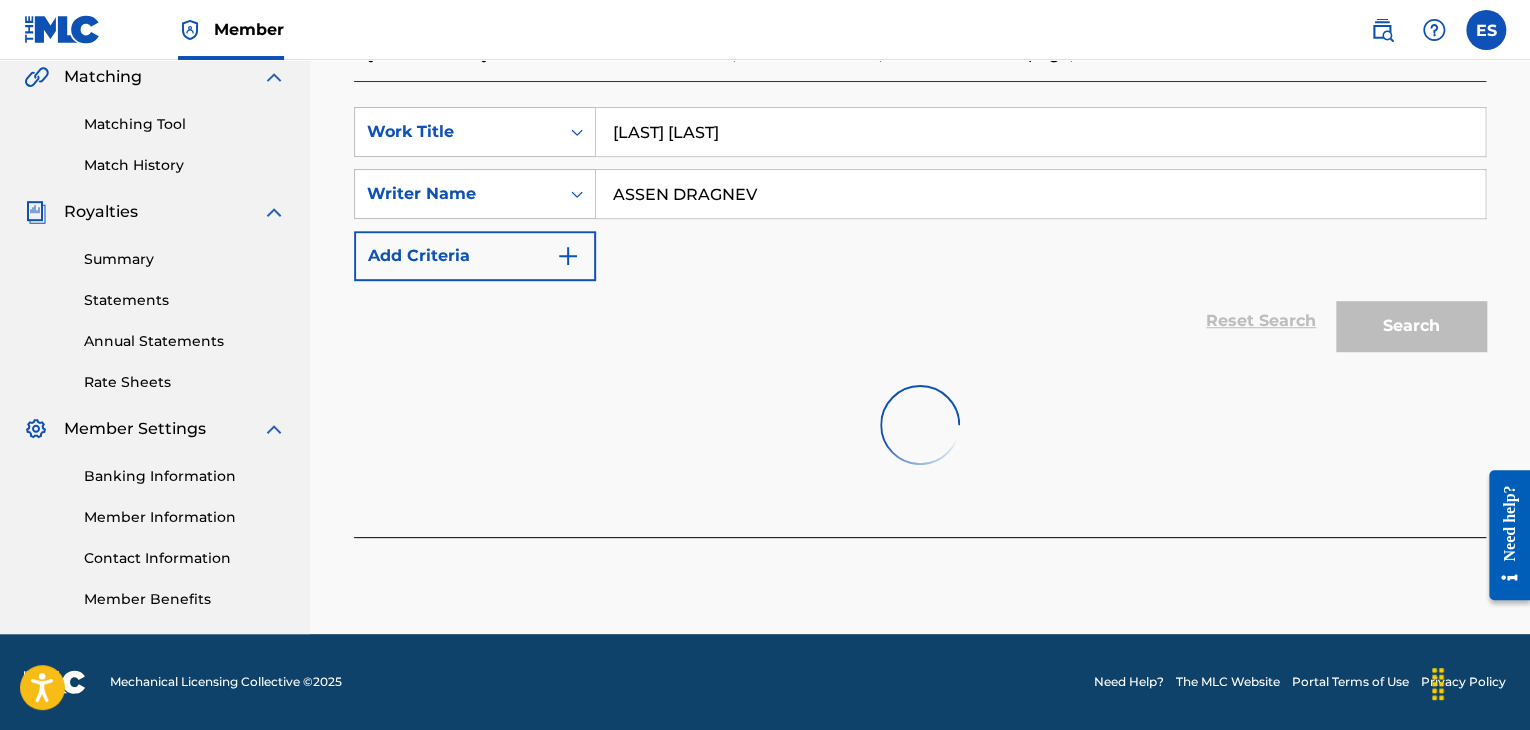 scroll, scrollTop: 500, scrollLeft: 0, axis: vertical 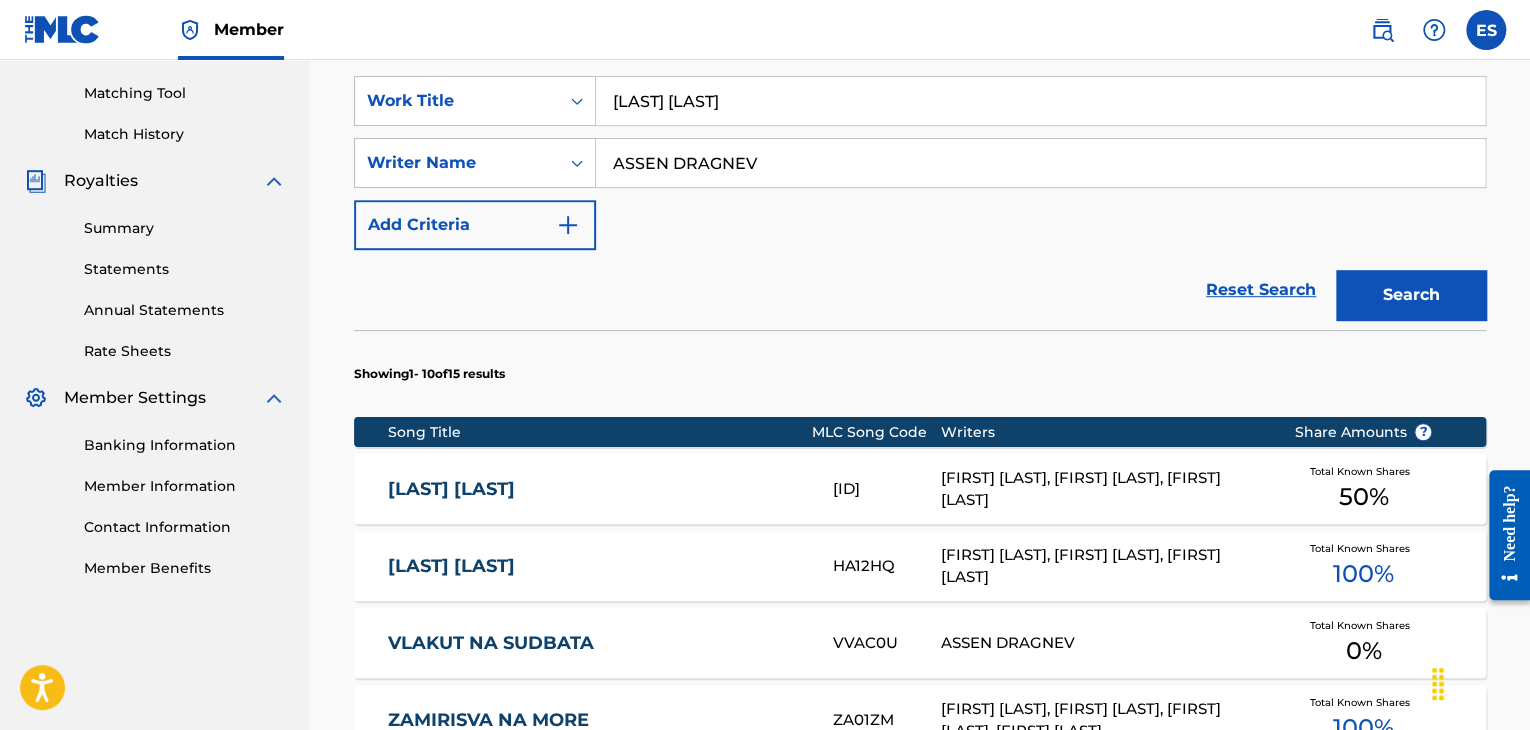 click on "[FIRST] [LAST], [FIRST] [LAST], [FIRST] [LAST]" at bounding box center [1102, 489] 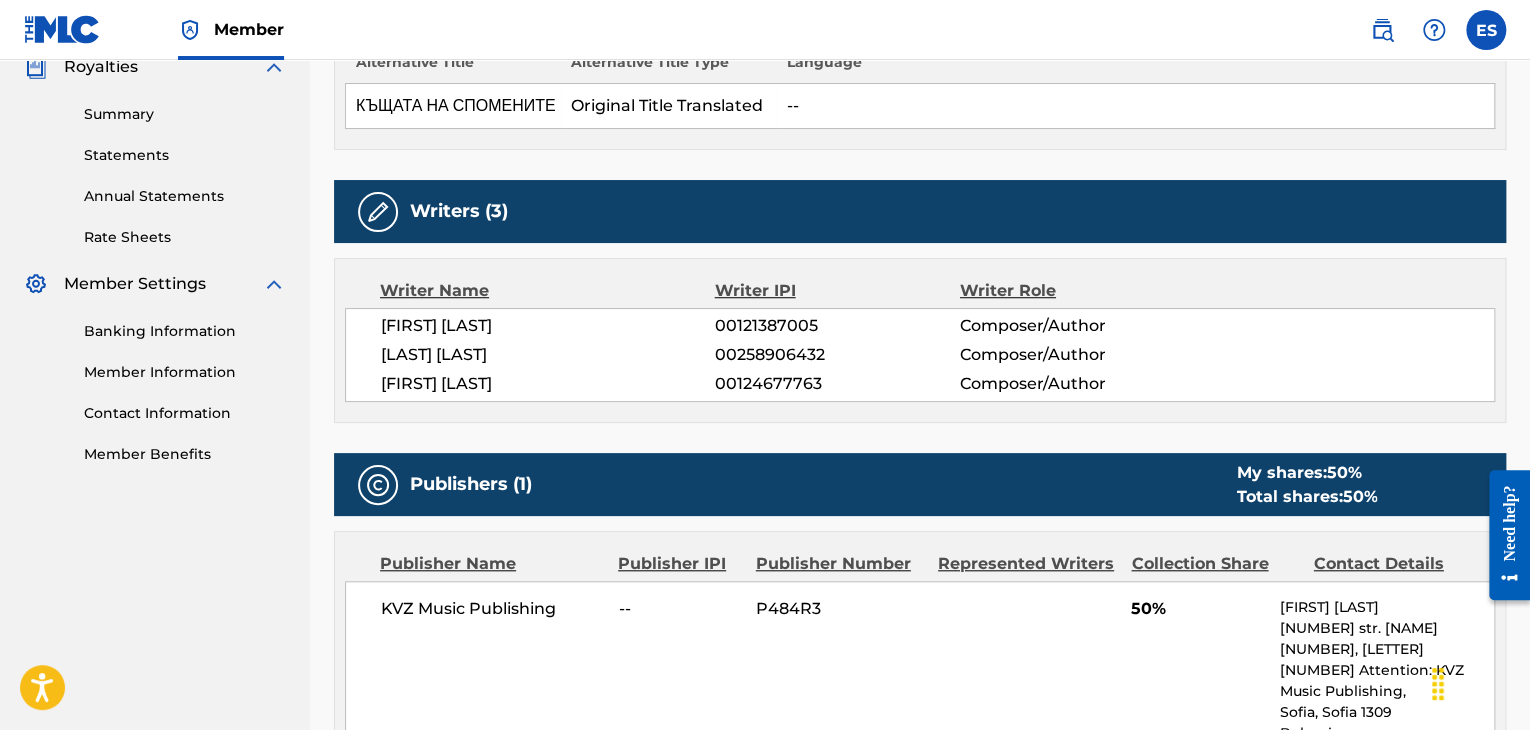 scroll, scrollTop: 700, scrollLeft: 0, axis: vertical 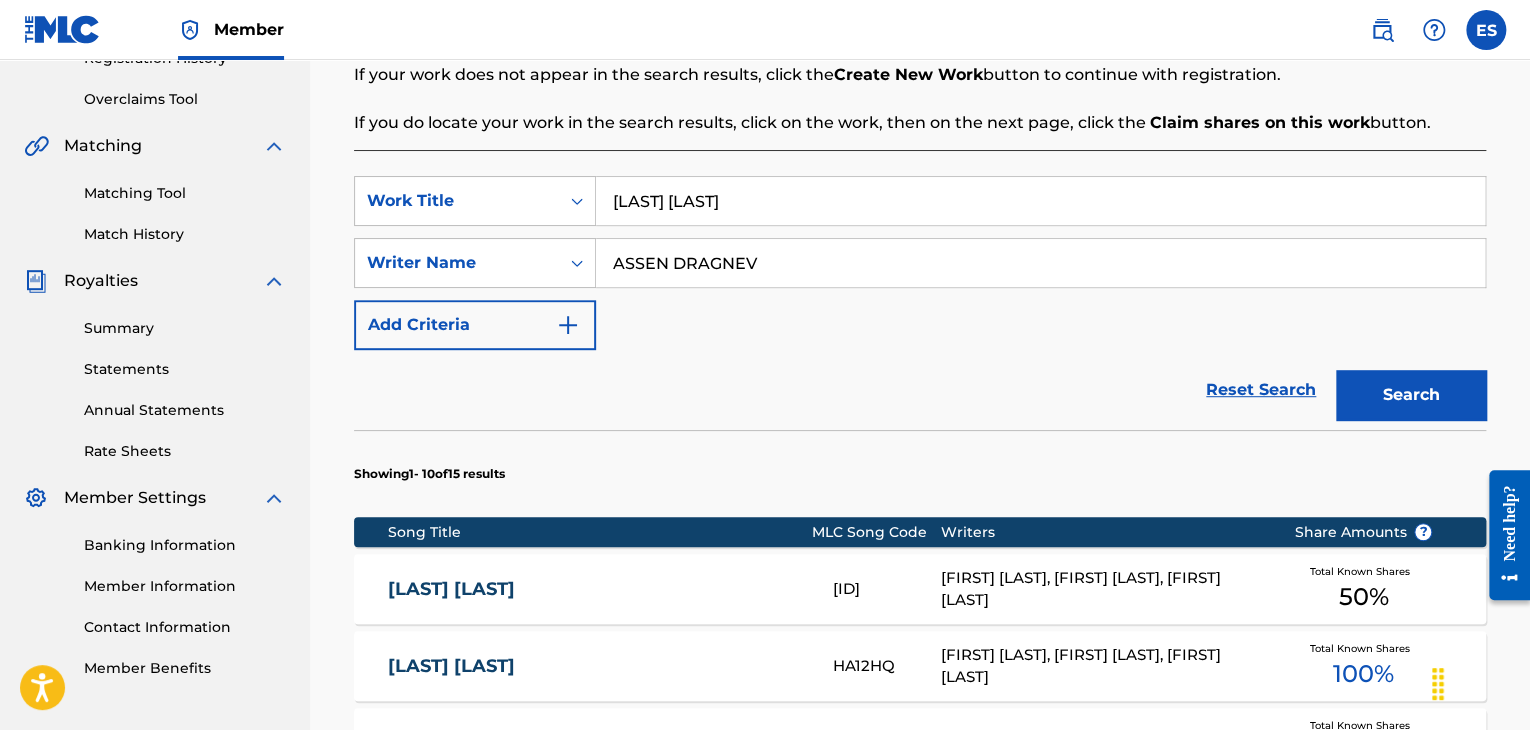 click on "[LAST] [LAST]" at bounding box center [1040, 201] 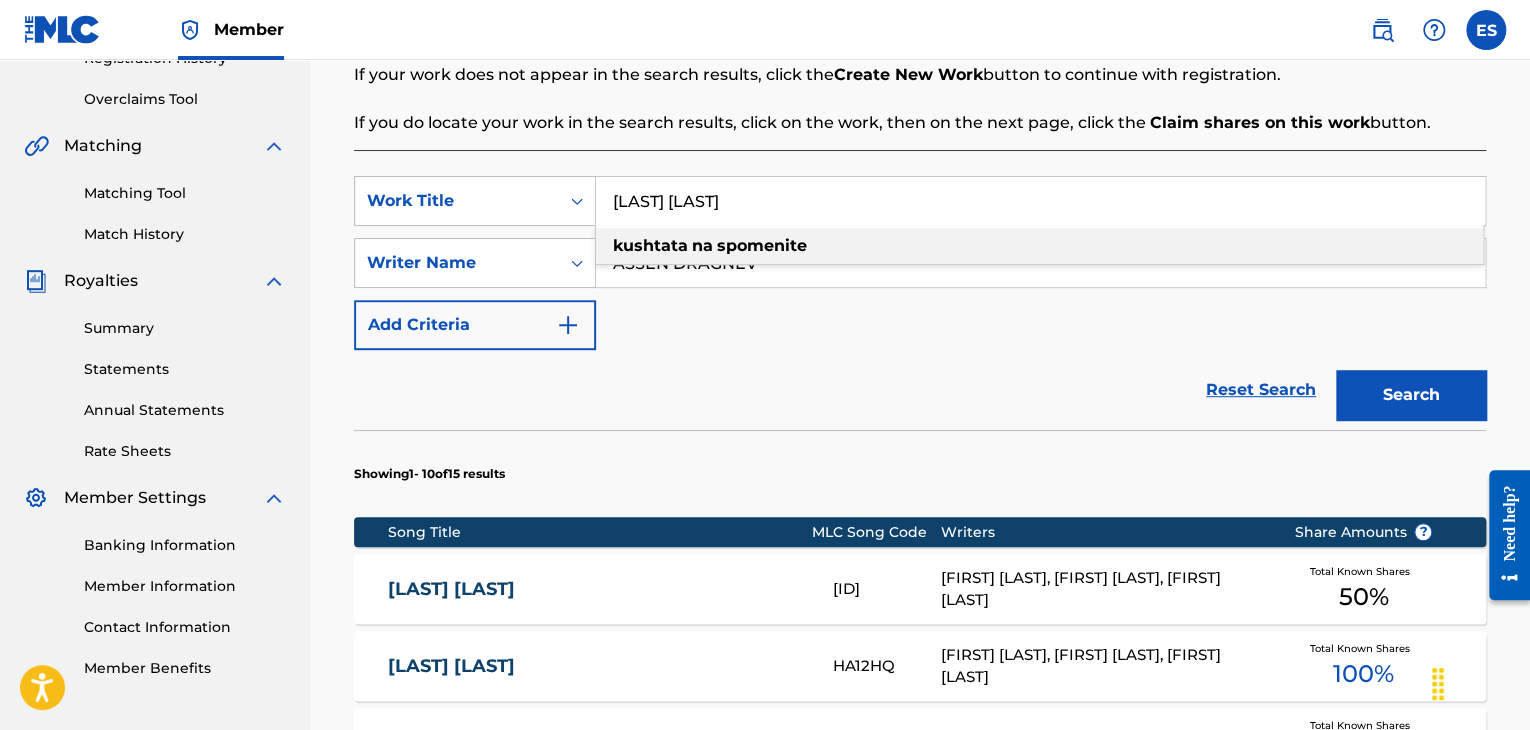 click on "[LAST] [LAST]" at bounding box center [1040, 201] 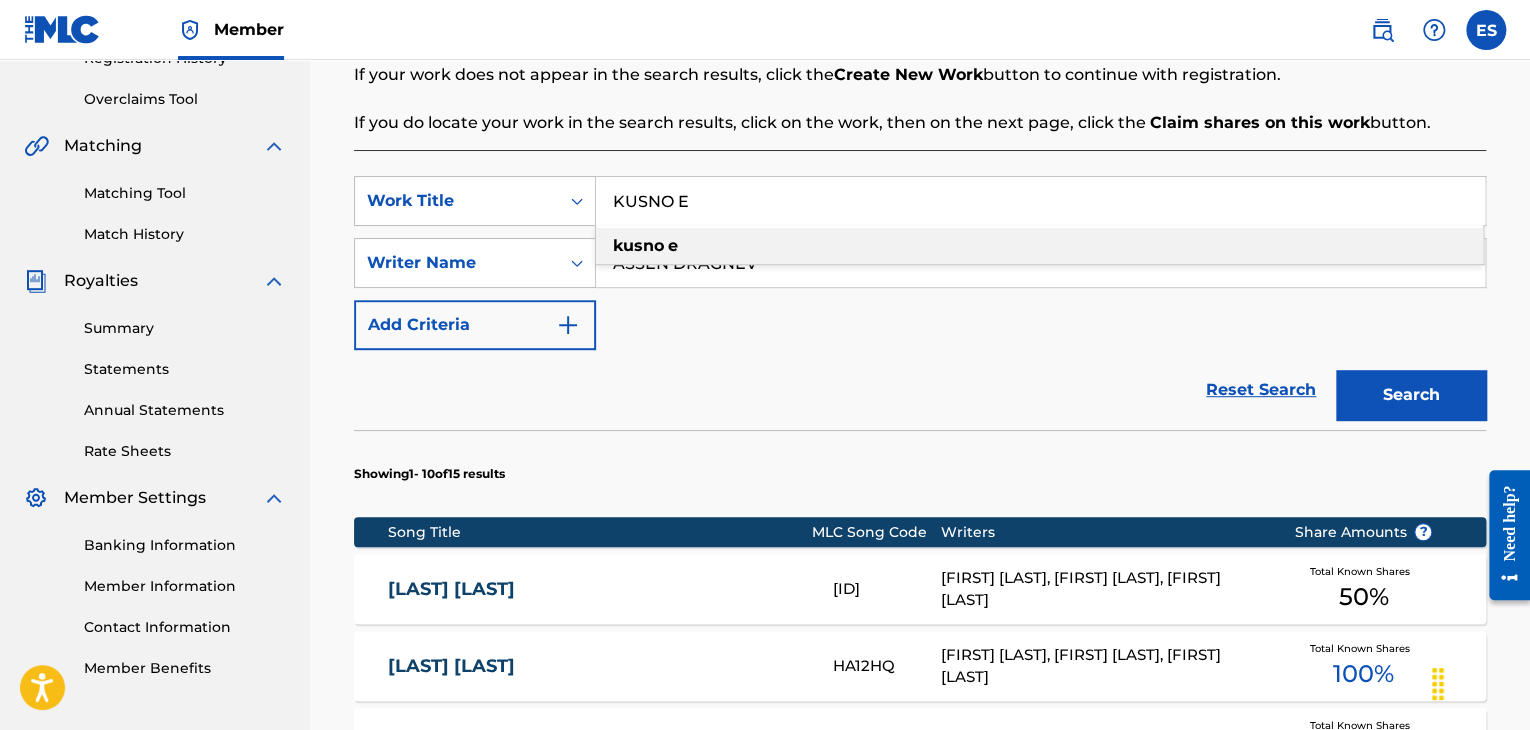 click on "Work Title [LAST] [LAST] SearchWithCriteria120c523b-79e8-4966-b1c6-151425d36a1d Writer Name [LAST] [LAST] Add Criteria" at bounding box center (920, 263) 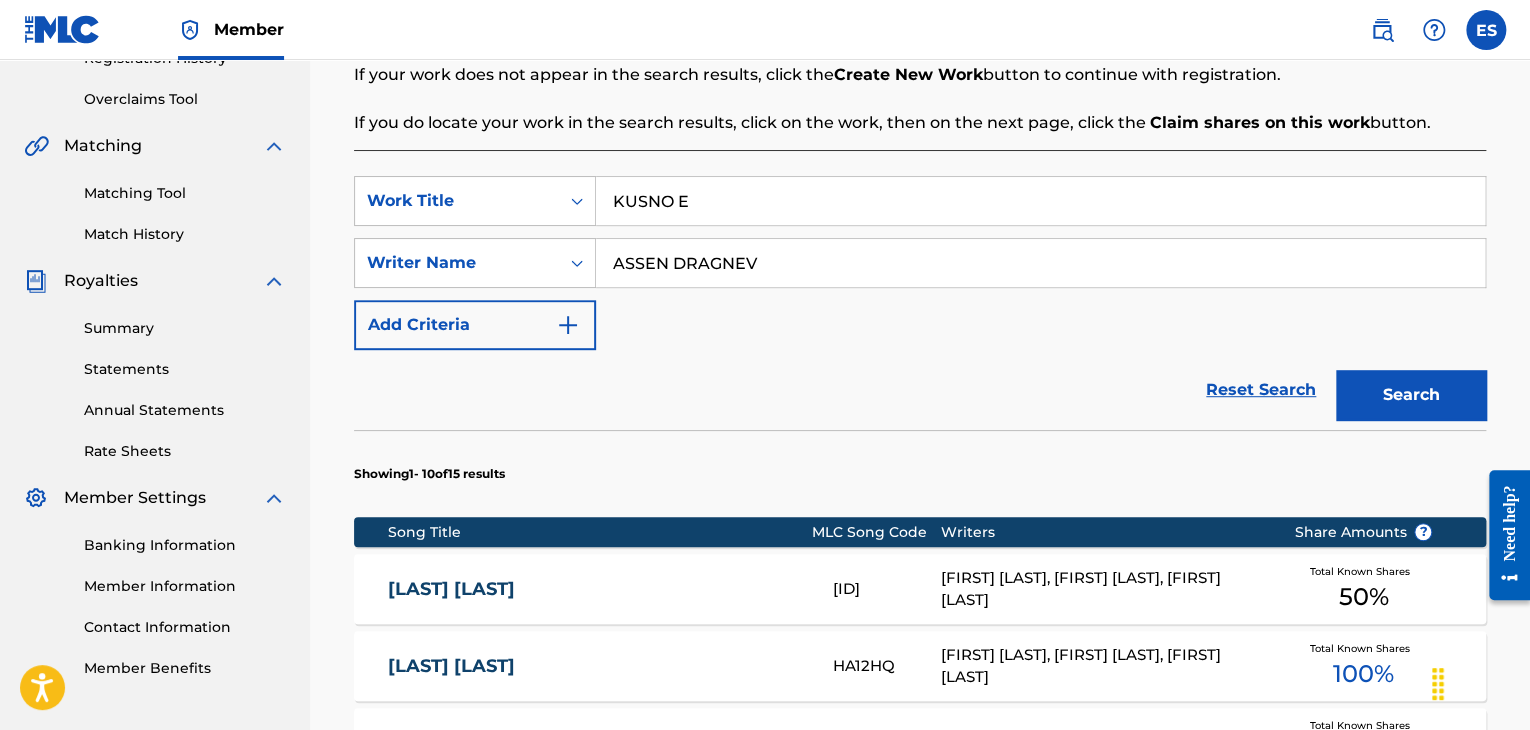 click on "Search" at bounding box center (1411, 395) 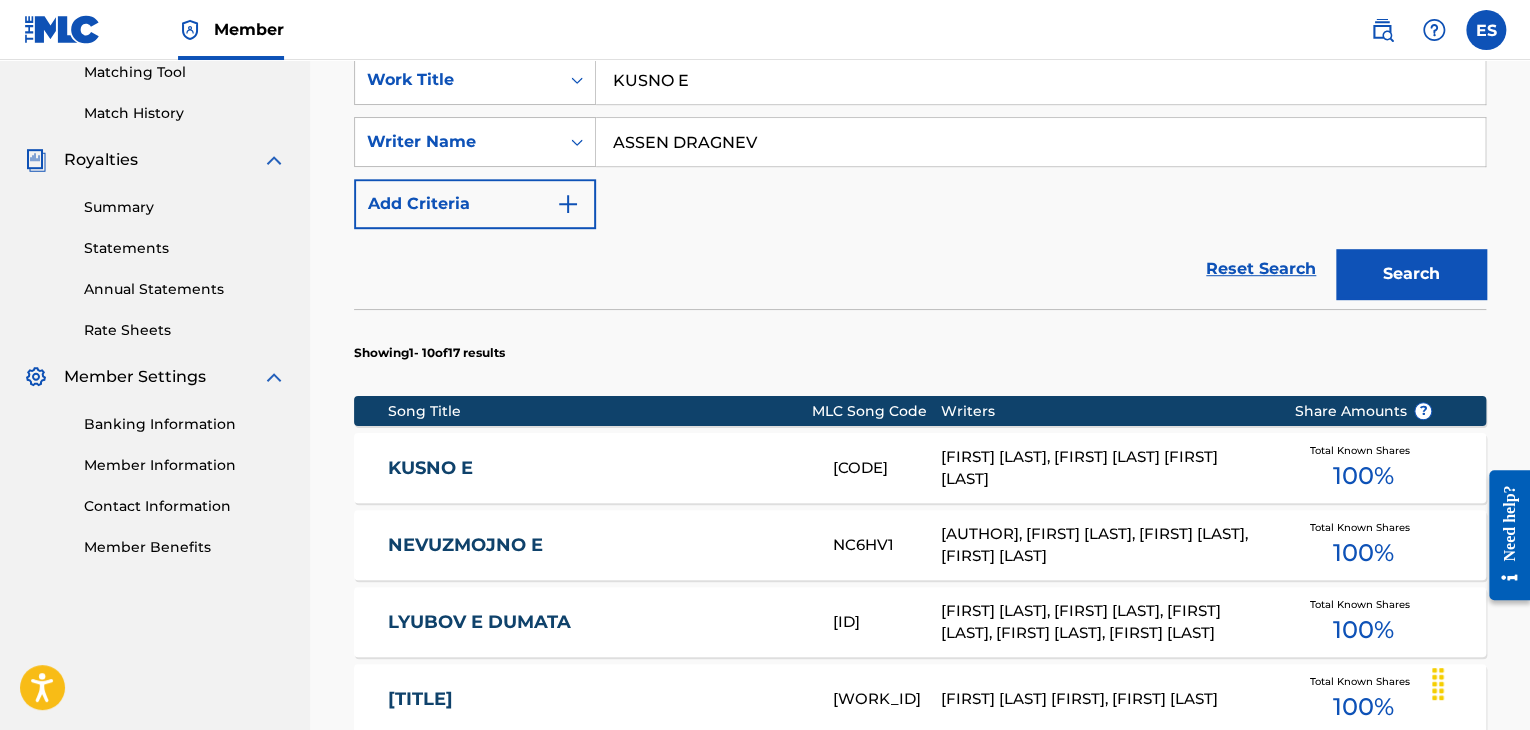 scroll, scrollTop: 600, scrollLeft: 0, axis: vertical 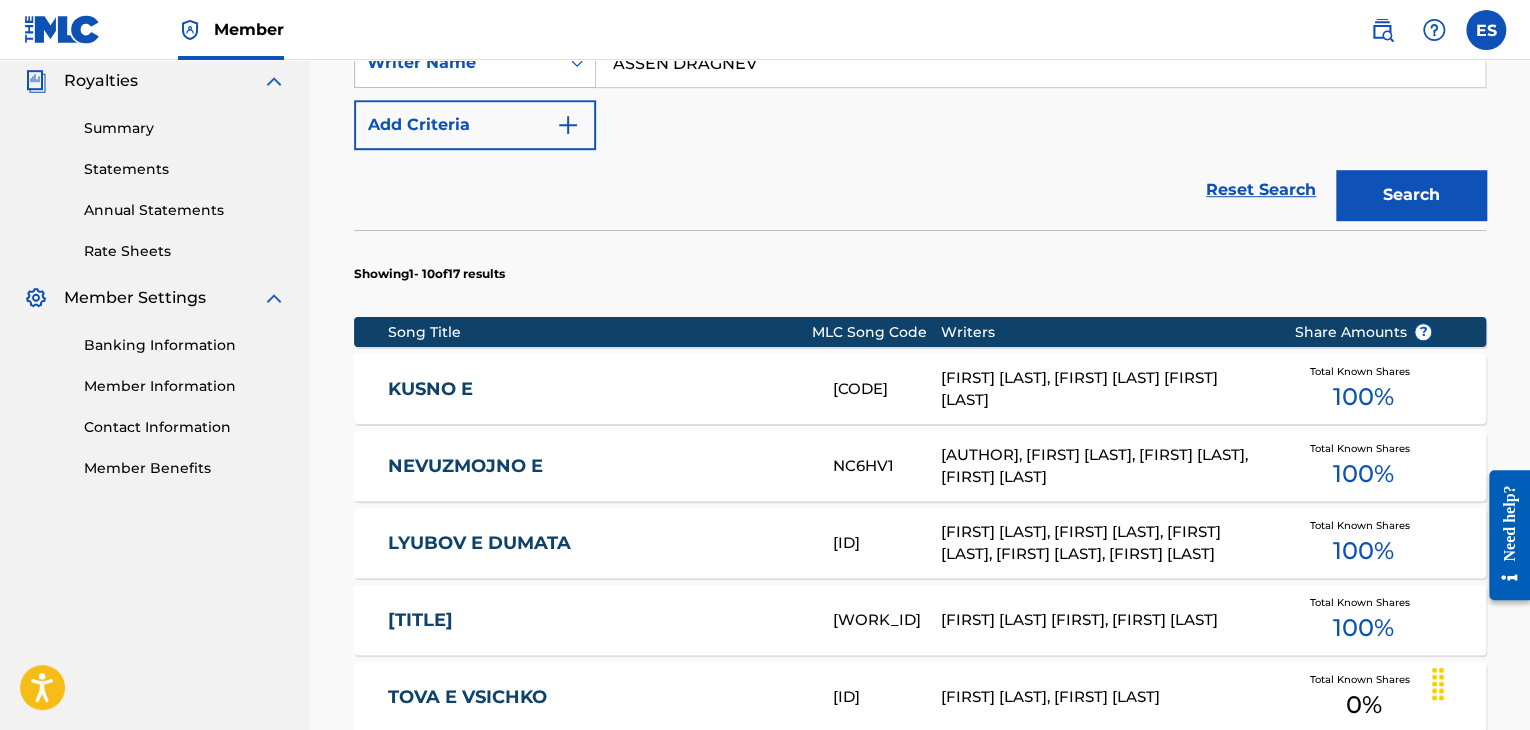 click on "[FIRST] [LAST], [FIRST] [LAST] [FIRST] [LAST]" at bounding box center (1102, 389) 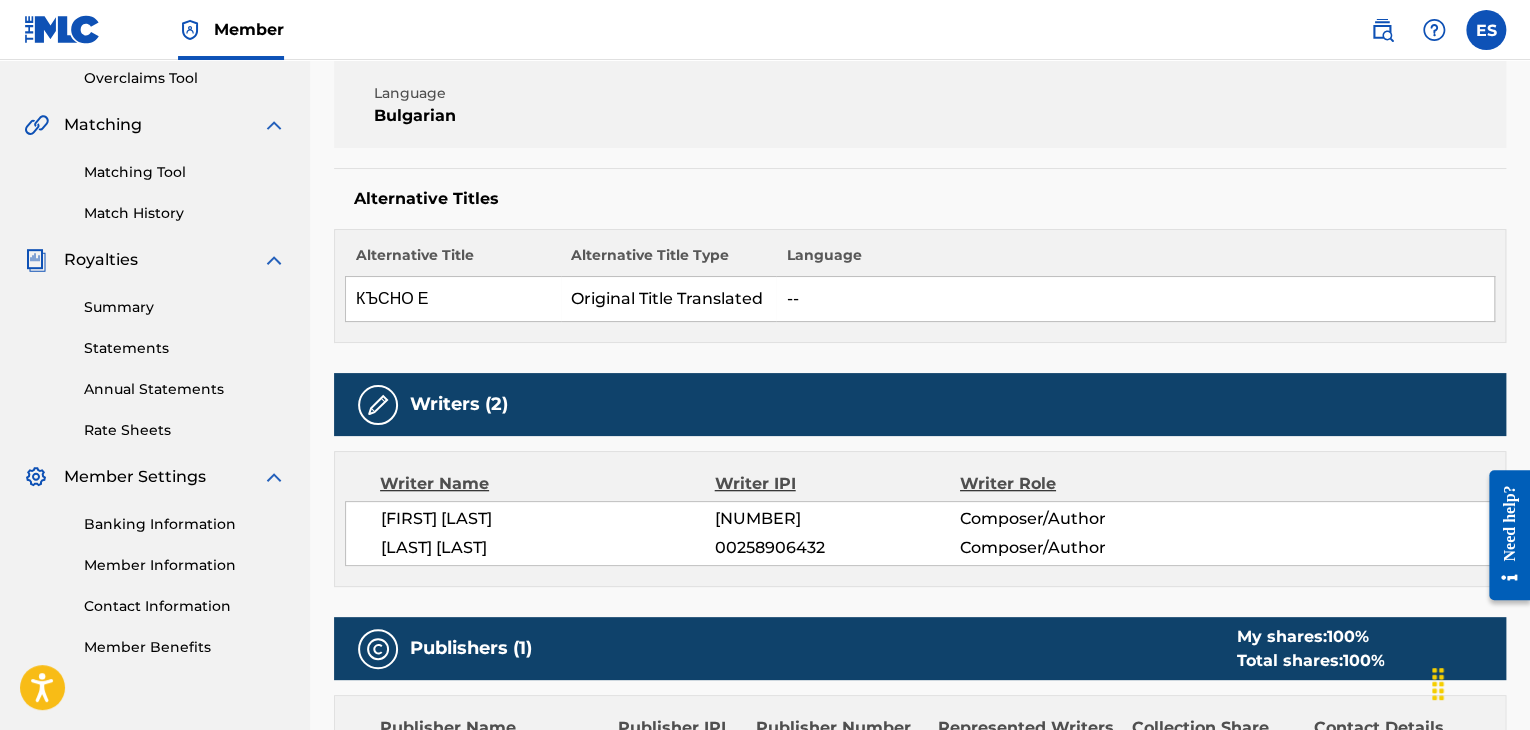 scroll, scrollTop: 300, scrollLeft: 0, axis: vertical 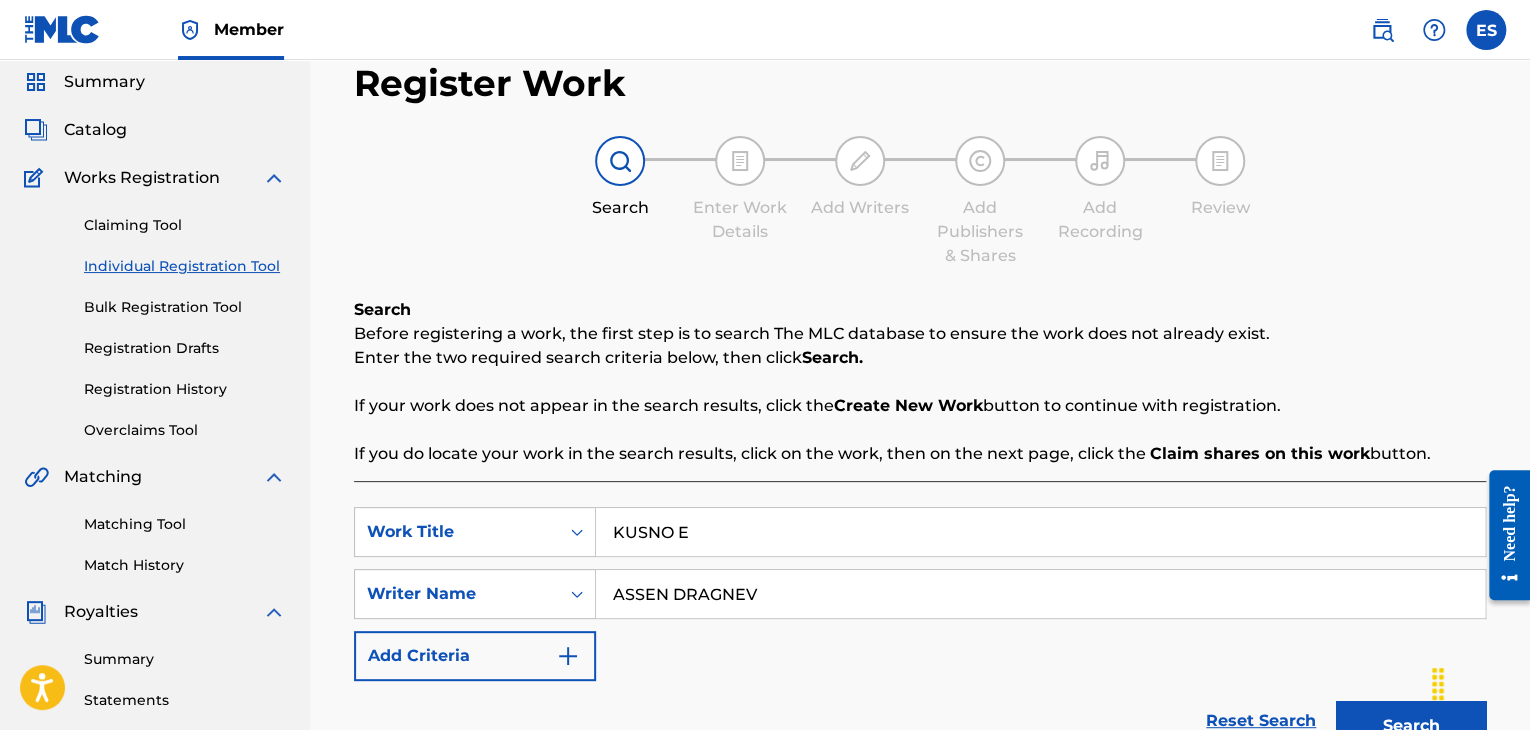 drag, startPoint x: 196, startPoint y: 379, endPoint x: 214, endPoint y: 379, distance: 18 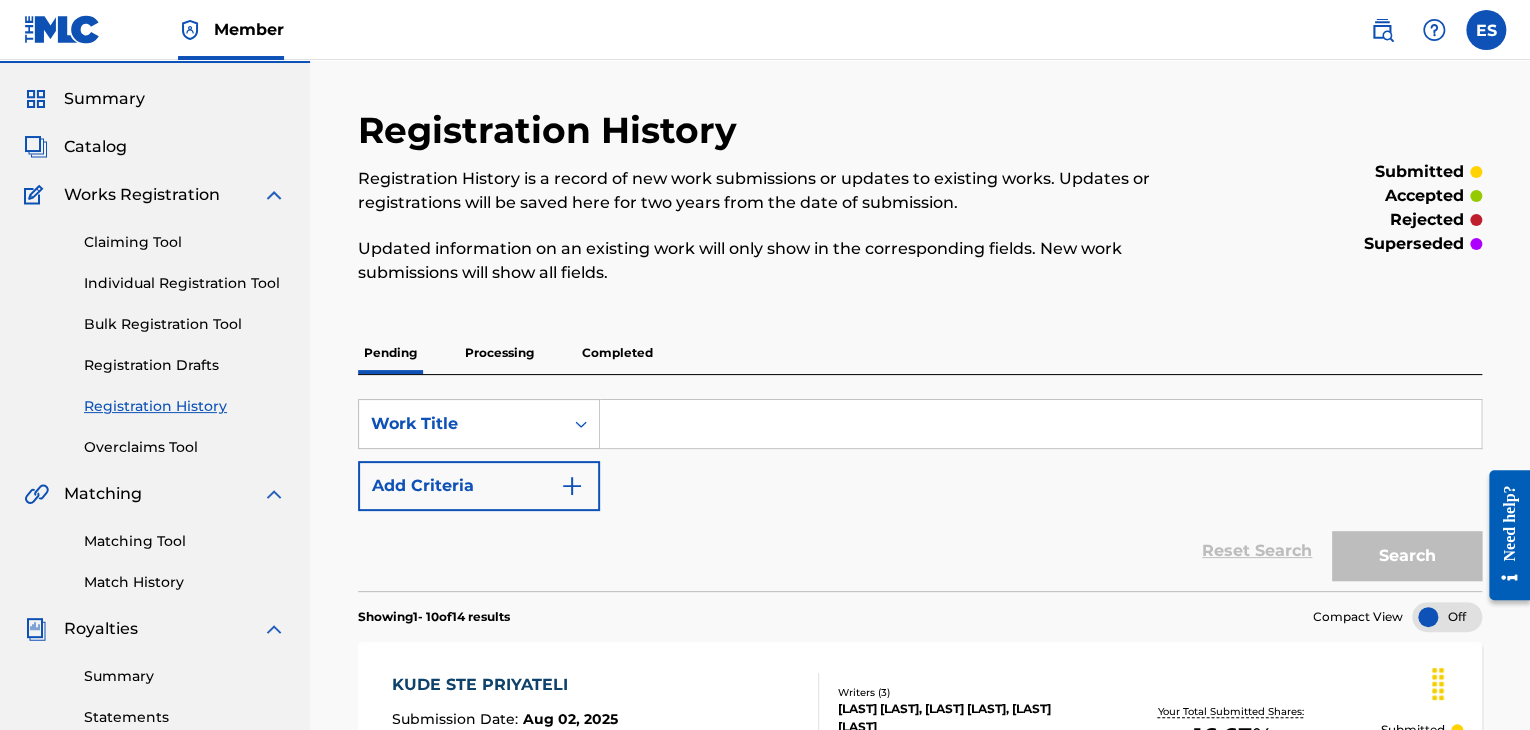 scroll, scrollTop: 100, scrollLeft: 0, axis: vertical 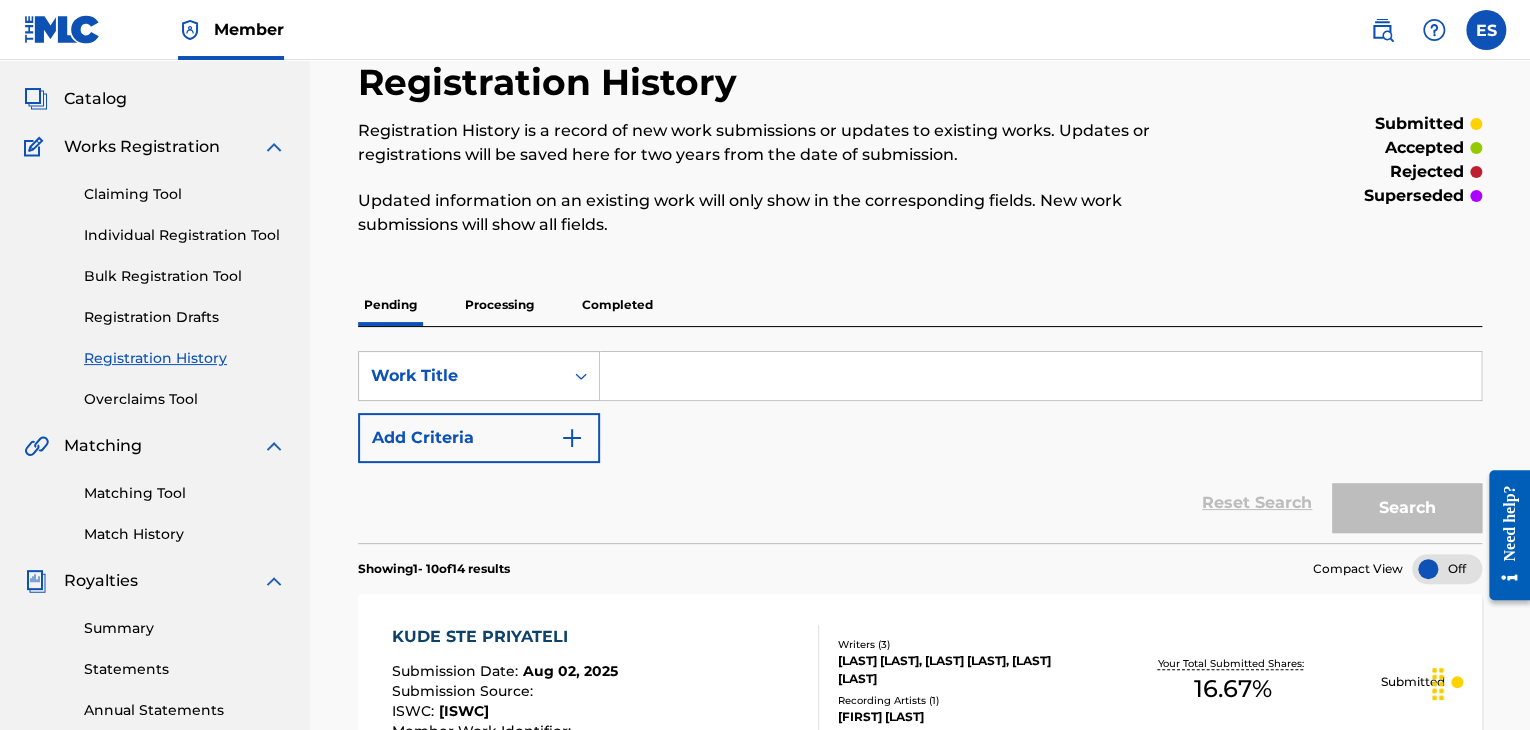 click at bounding box center [1040, 376] 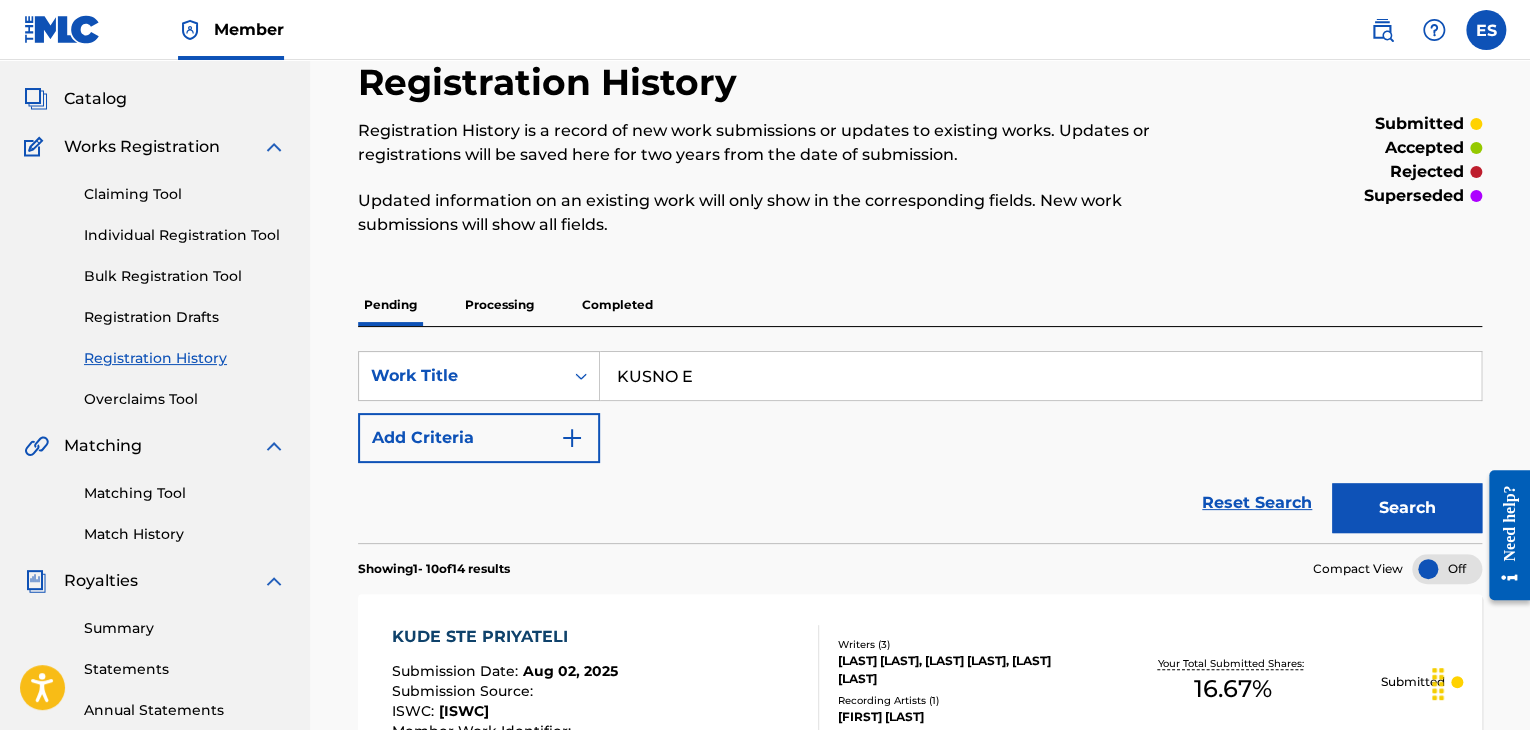 click on "Search" at bounding box center (1407, 508) 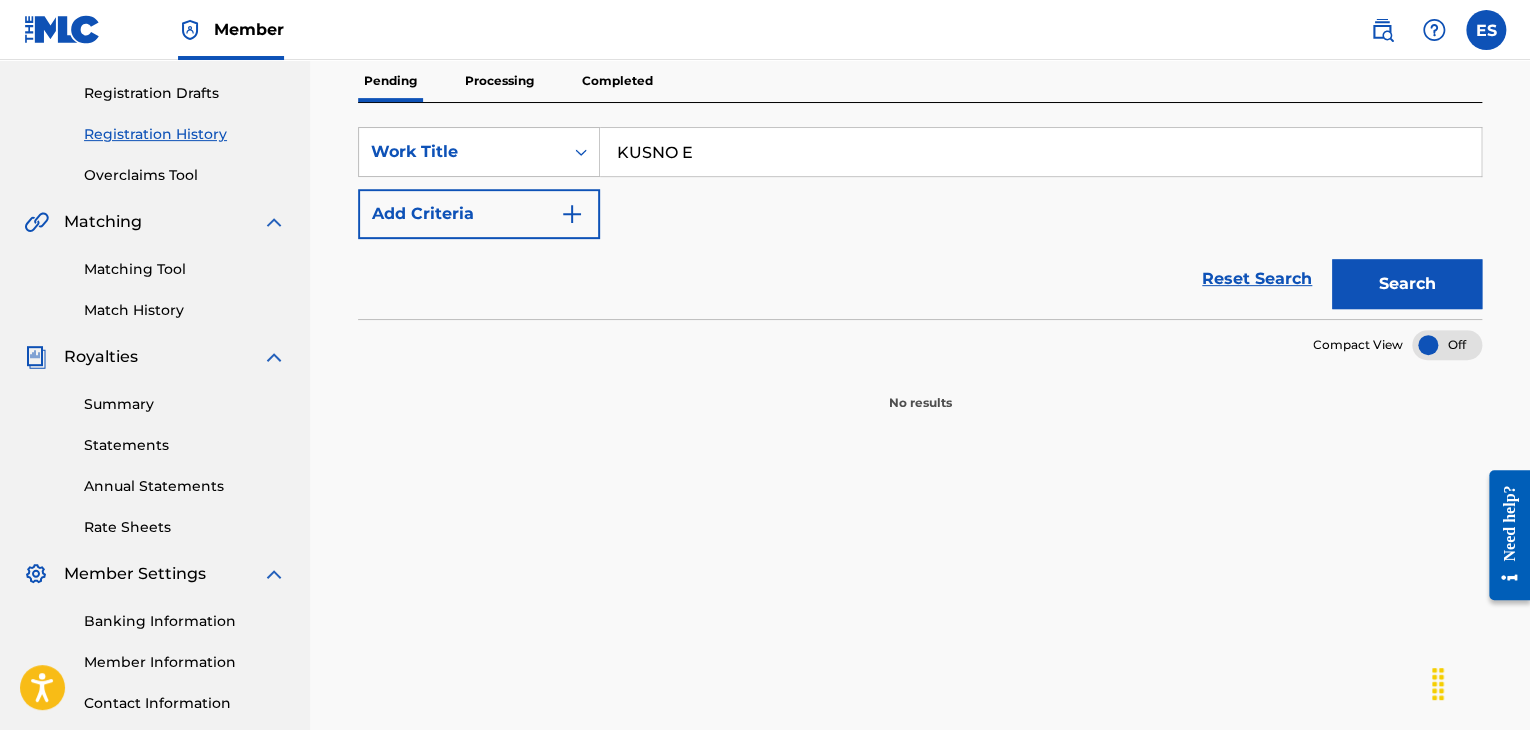 scroll, scrollTop: 169, scrollLeft: 0, axis: vertical 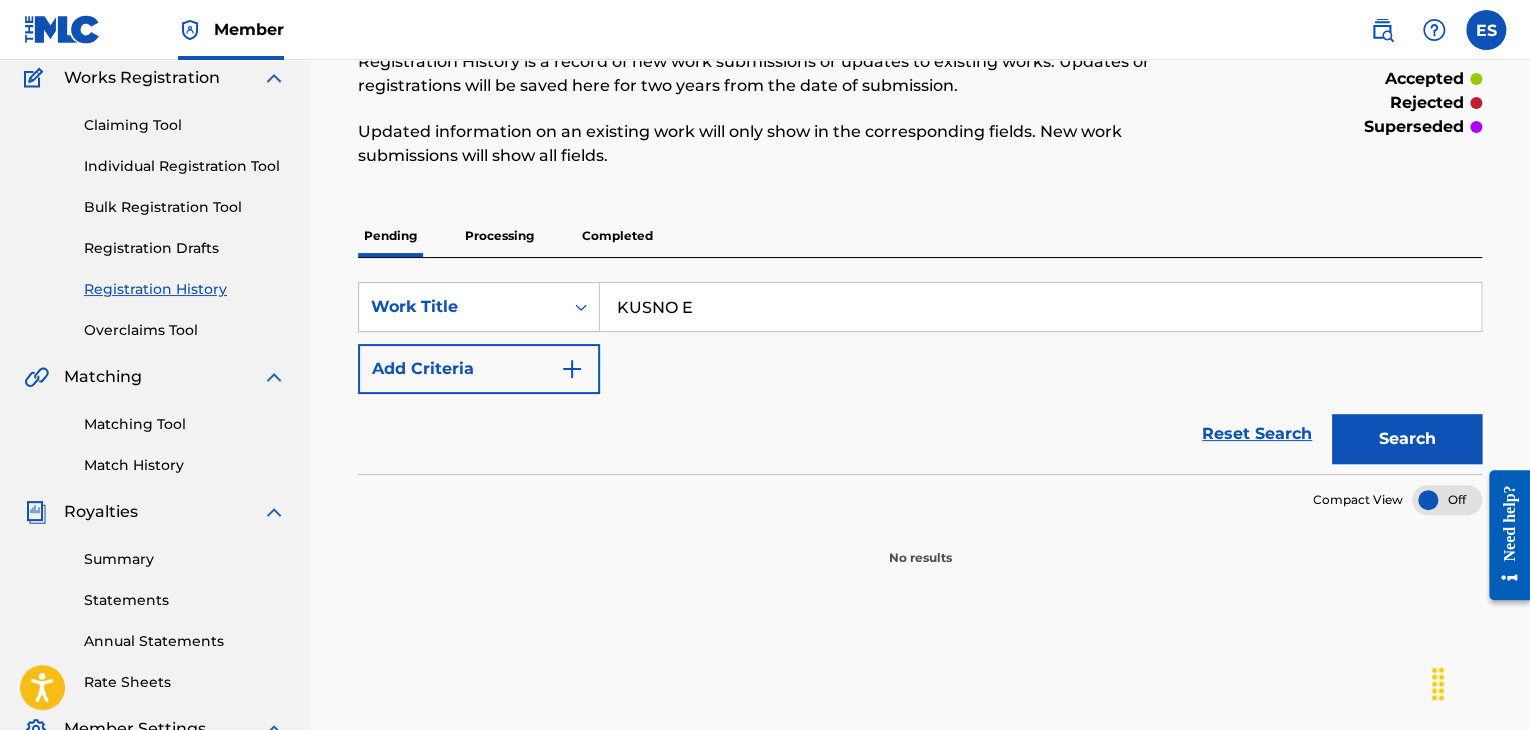click on "Processing" at bounding box center (499, 236) 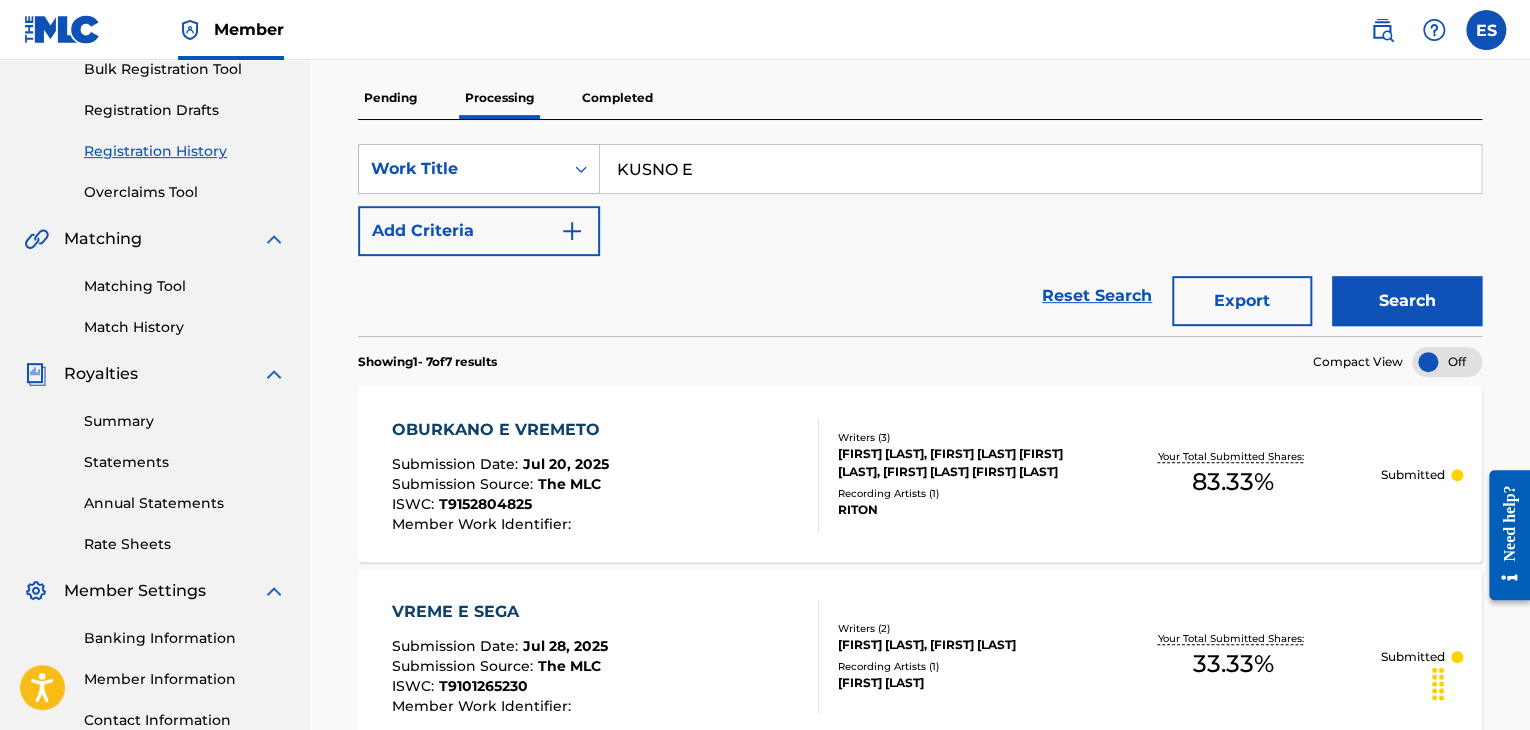 scroll, scrollTop: 300, scrollLeft: 0, axis: vertical 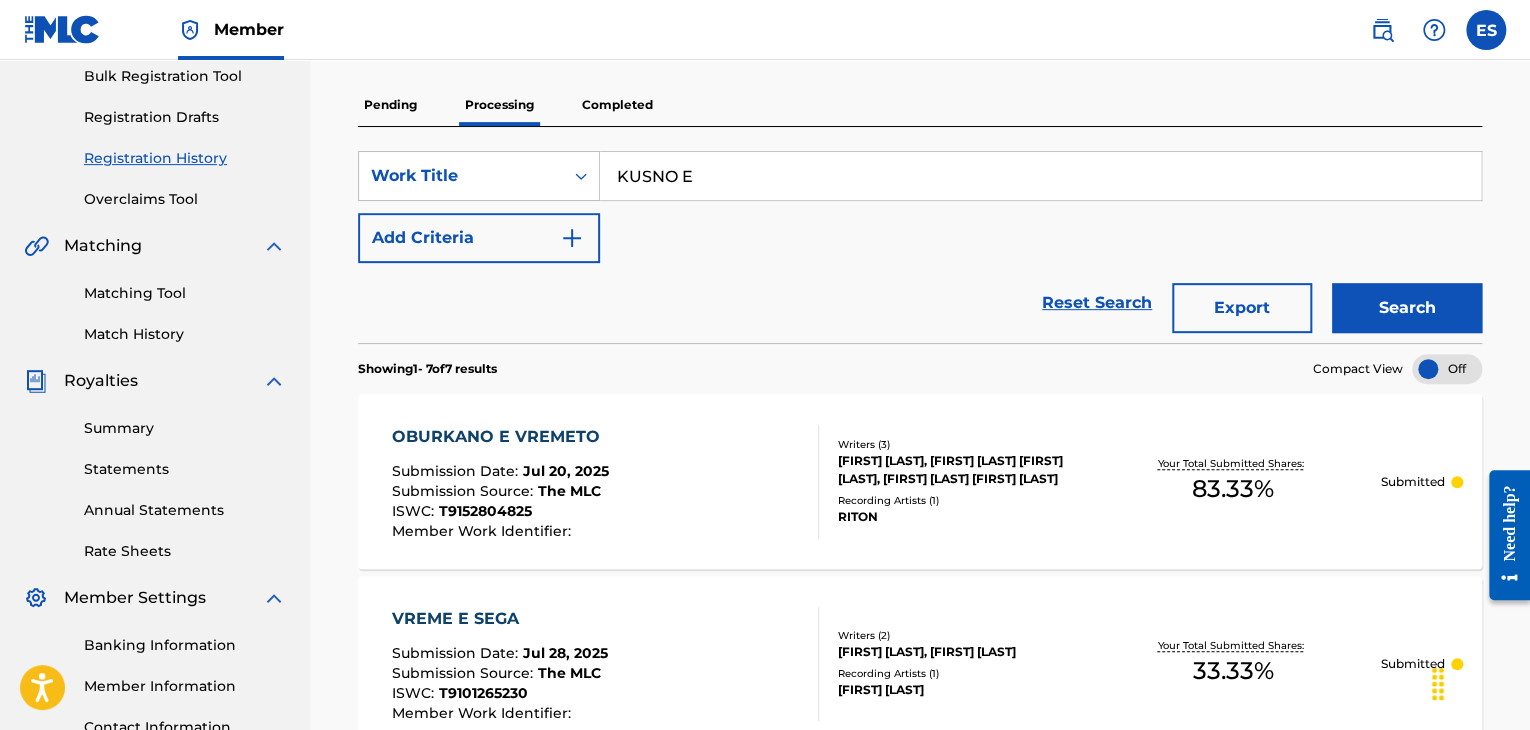 click on "Search" at bounding box center [1407, 308] 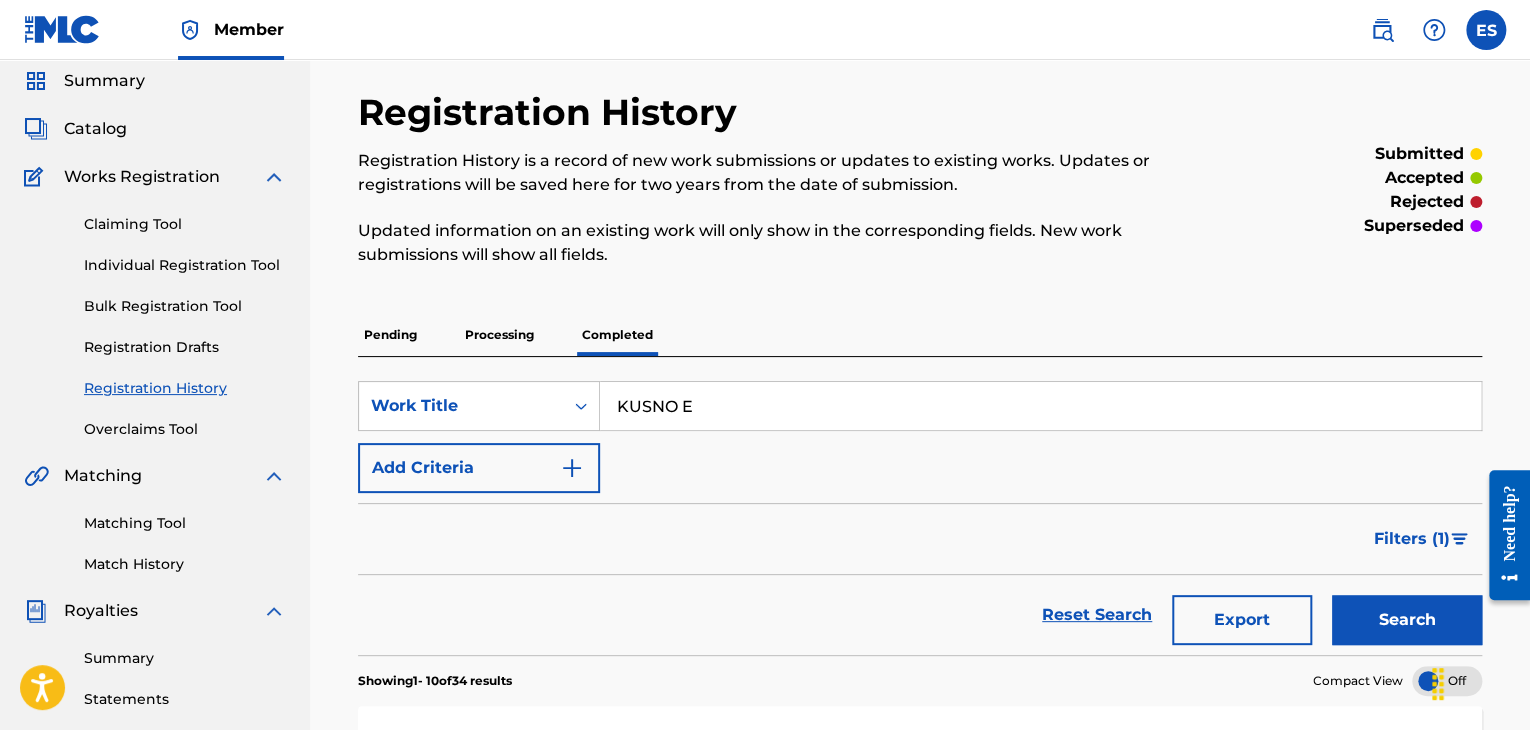 scroll, scrollTop: 0, scrollLeft: 0, axis: both 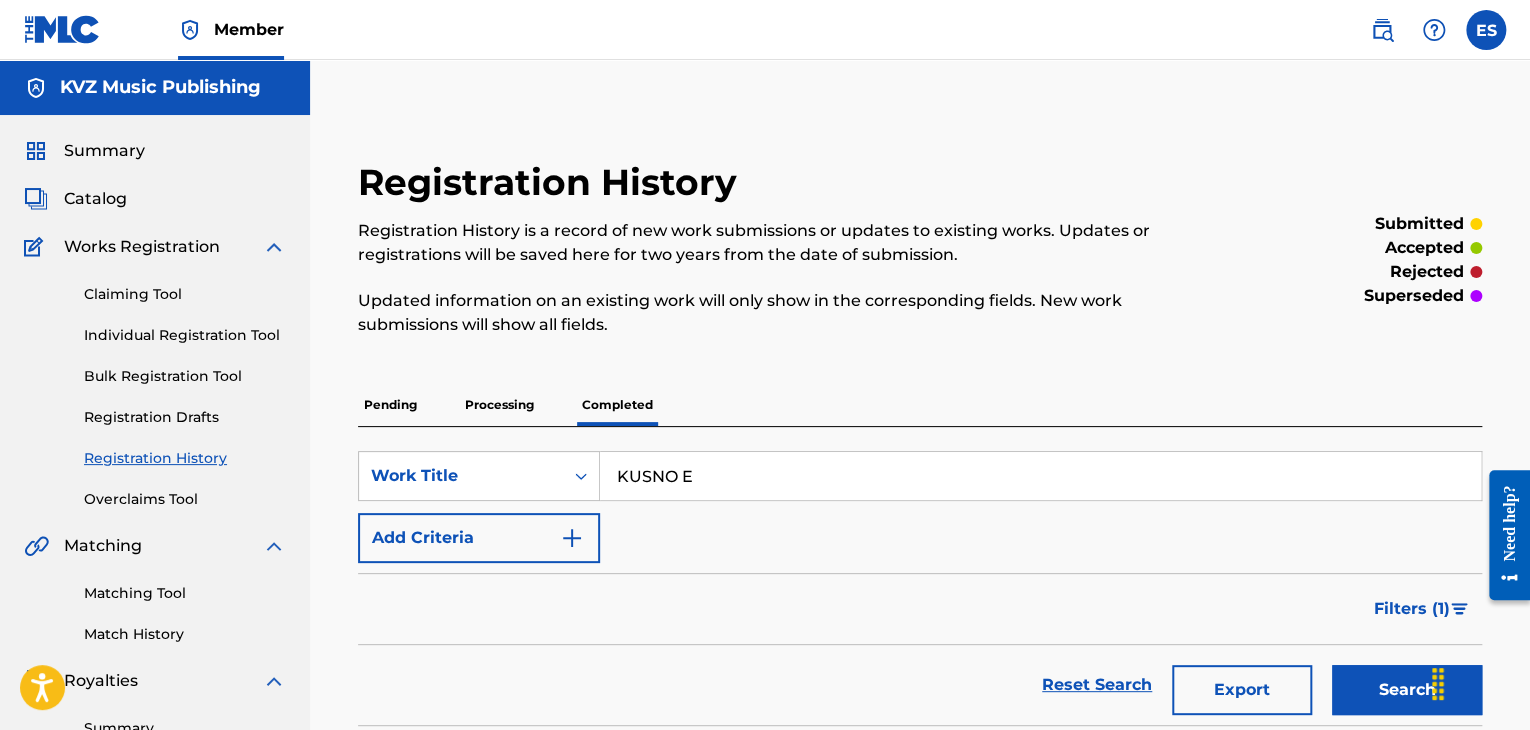 drag, startPoint x: 240, startPoint y: 337, endPoint x: 259, endPoint y: 326, distance: 21.954498 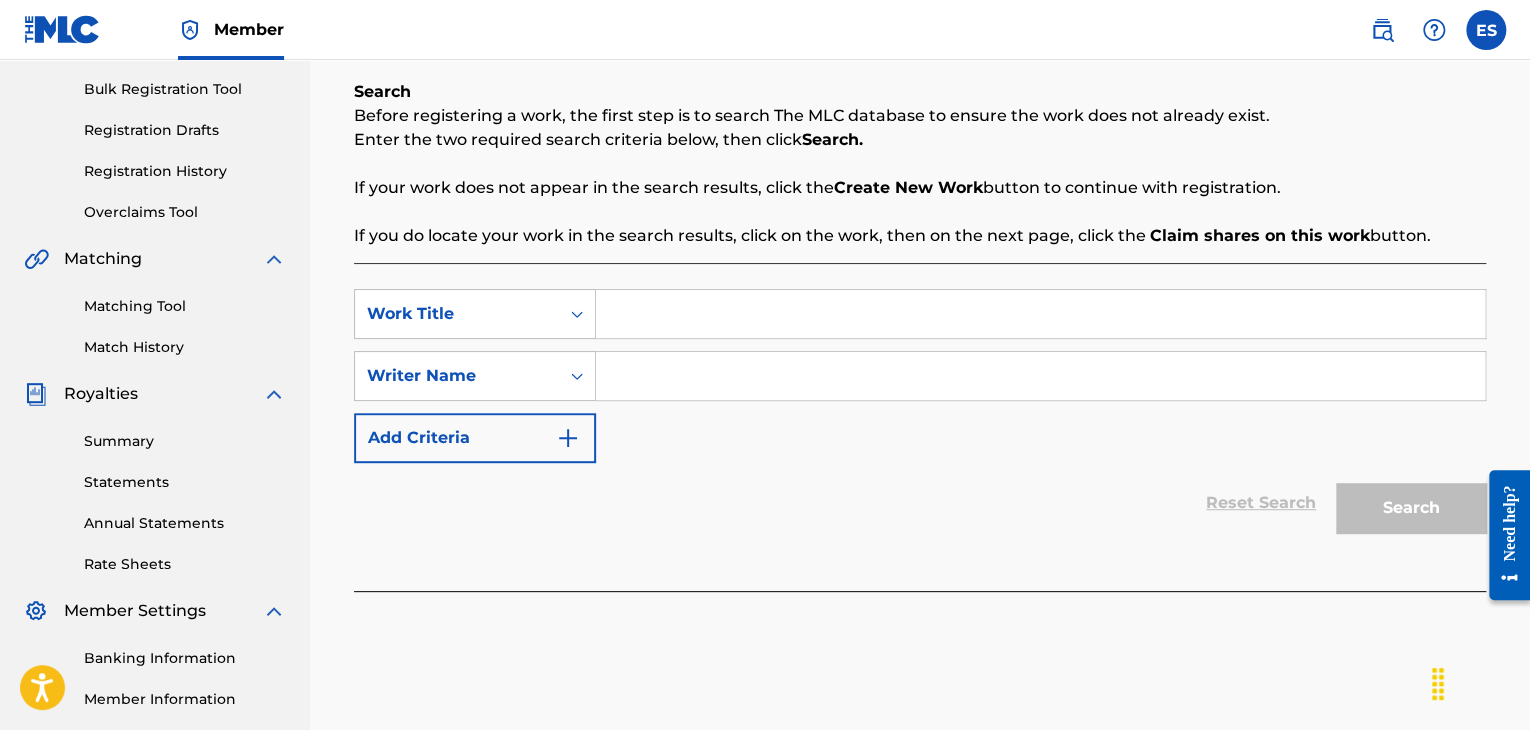 scroll, scrollTop: 300, scrollLeft: 0, axis: vertical 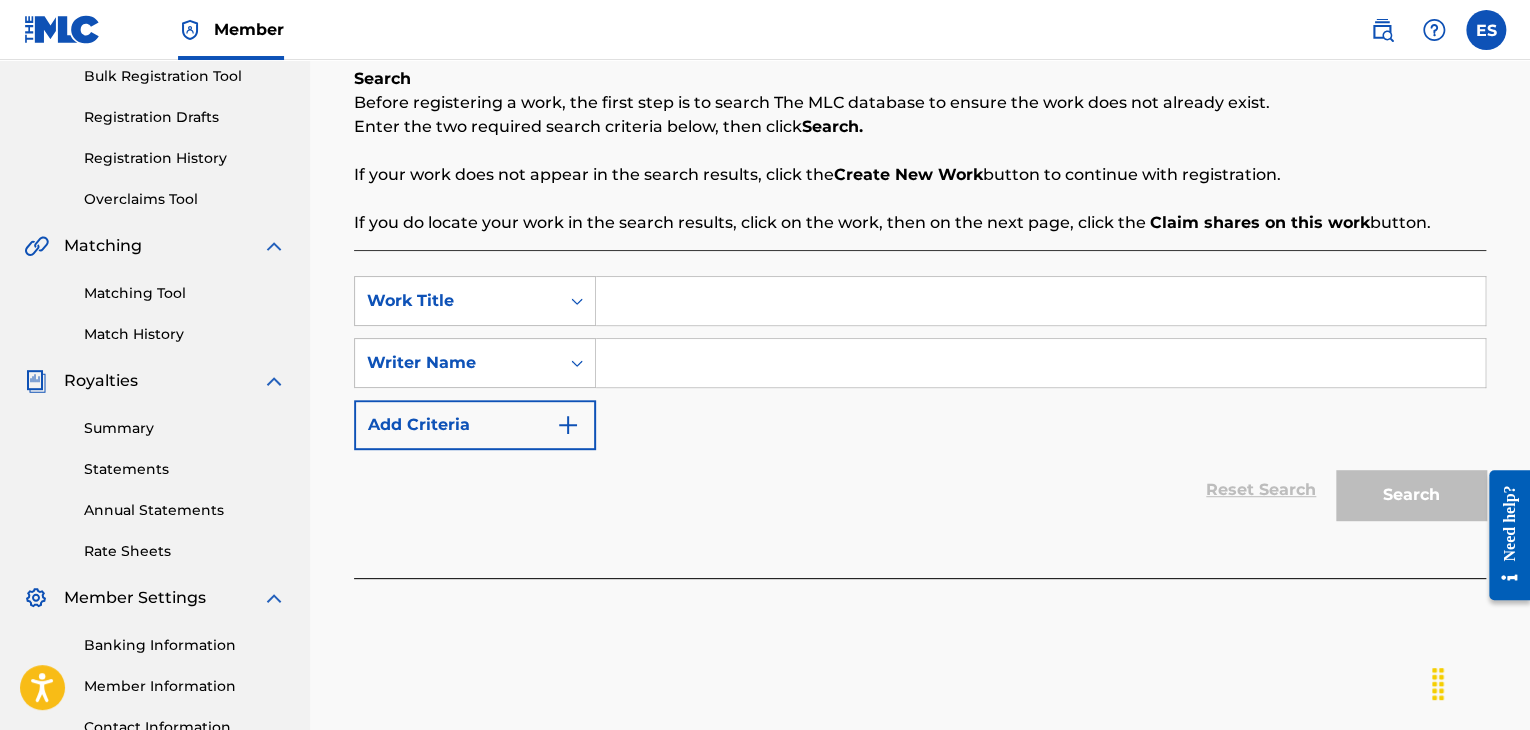 click at bounding box center (1040, 301) 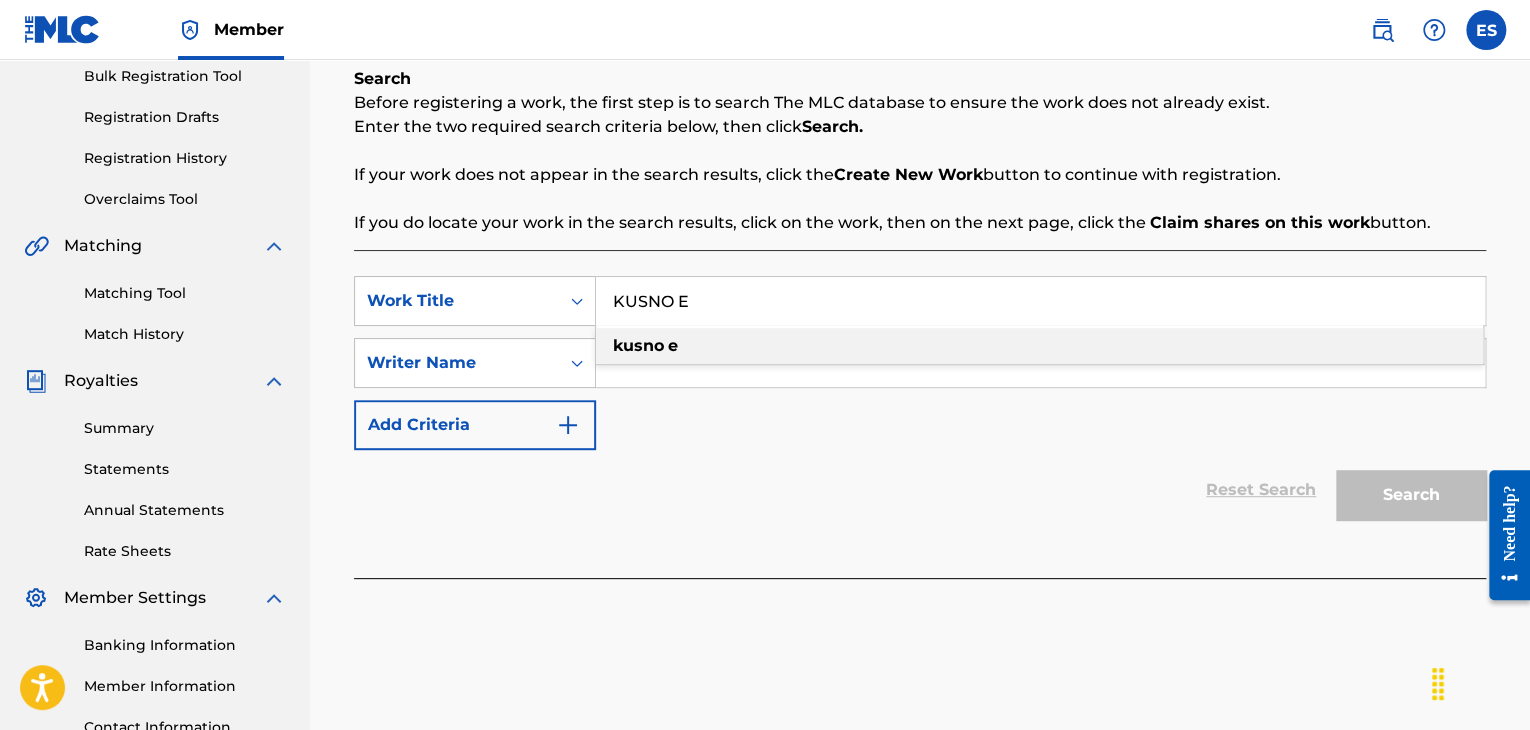 click on "kusno   e" at bounding box center (1039, 346) 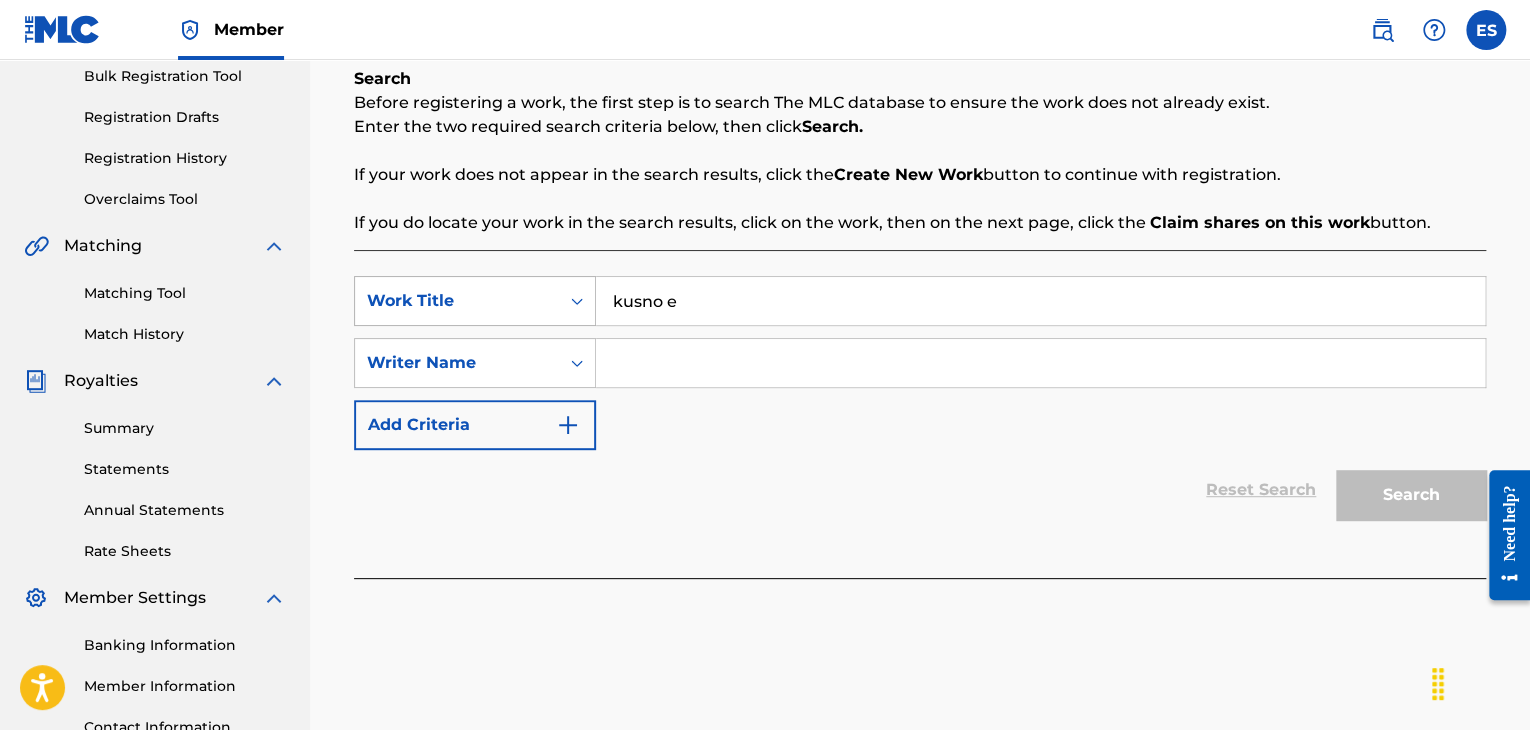 drag, startPoint x: 565, startPoint y: 289, endPoint x: 517, endPoint y: 286, distance: 48.09366 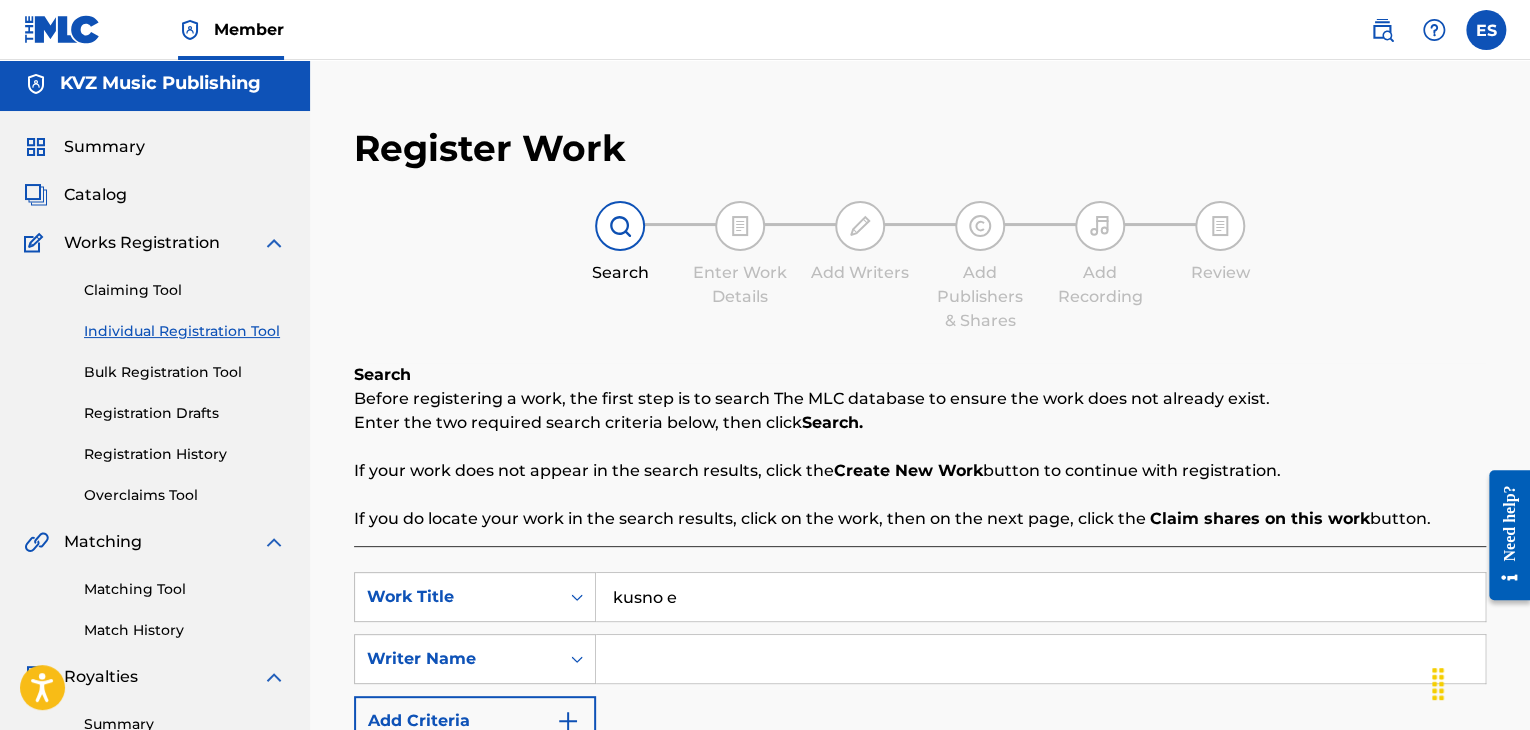 scroll, scrollTop: 0, scrollLeft: 0, axis: both 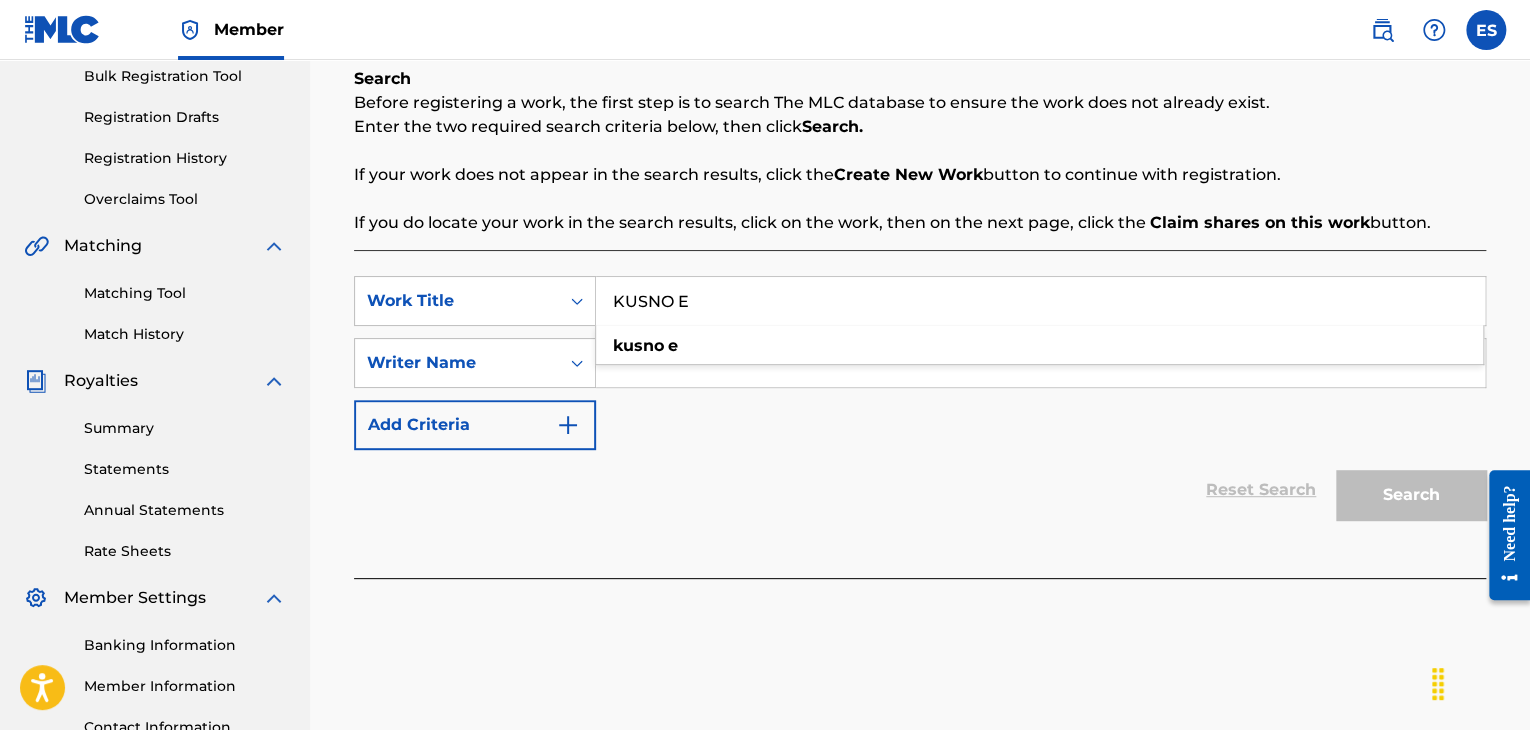 drag, startPoint x: 753, startPoint y: 521, endPoint x: 736, endPoint y: 466, distance: 57.567352 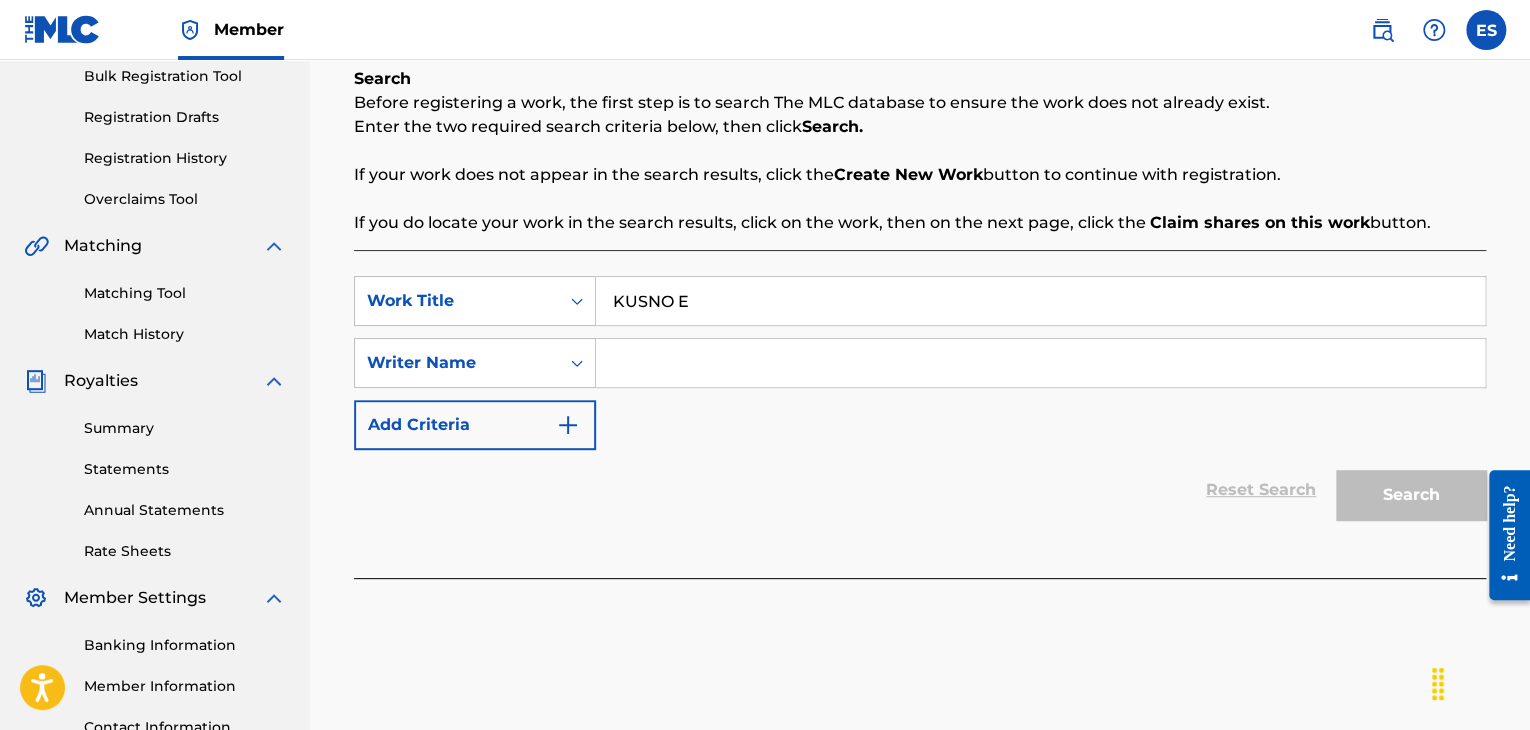 click at bounding box center (1040, 363) 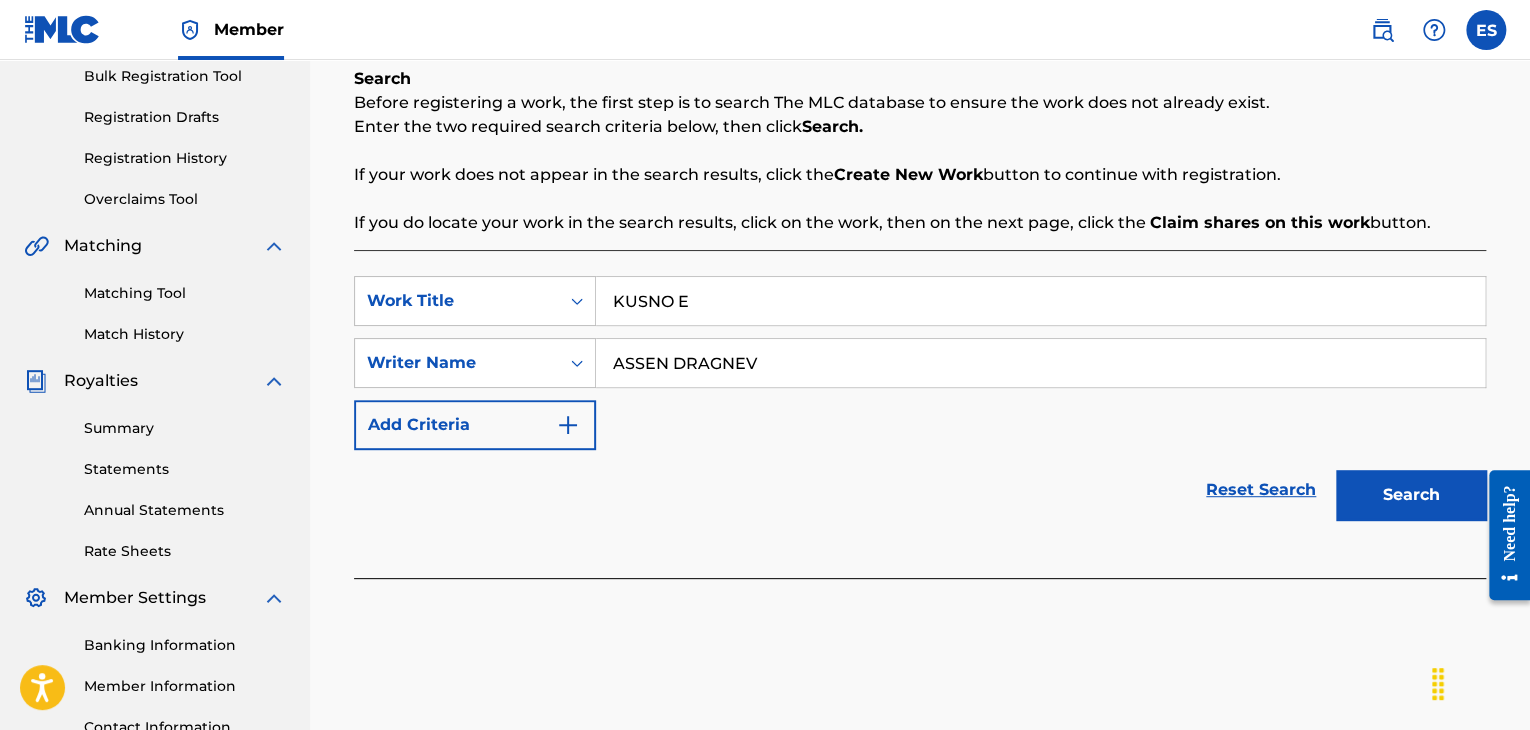 click on "Search" at bounding box center [1411, 495] 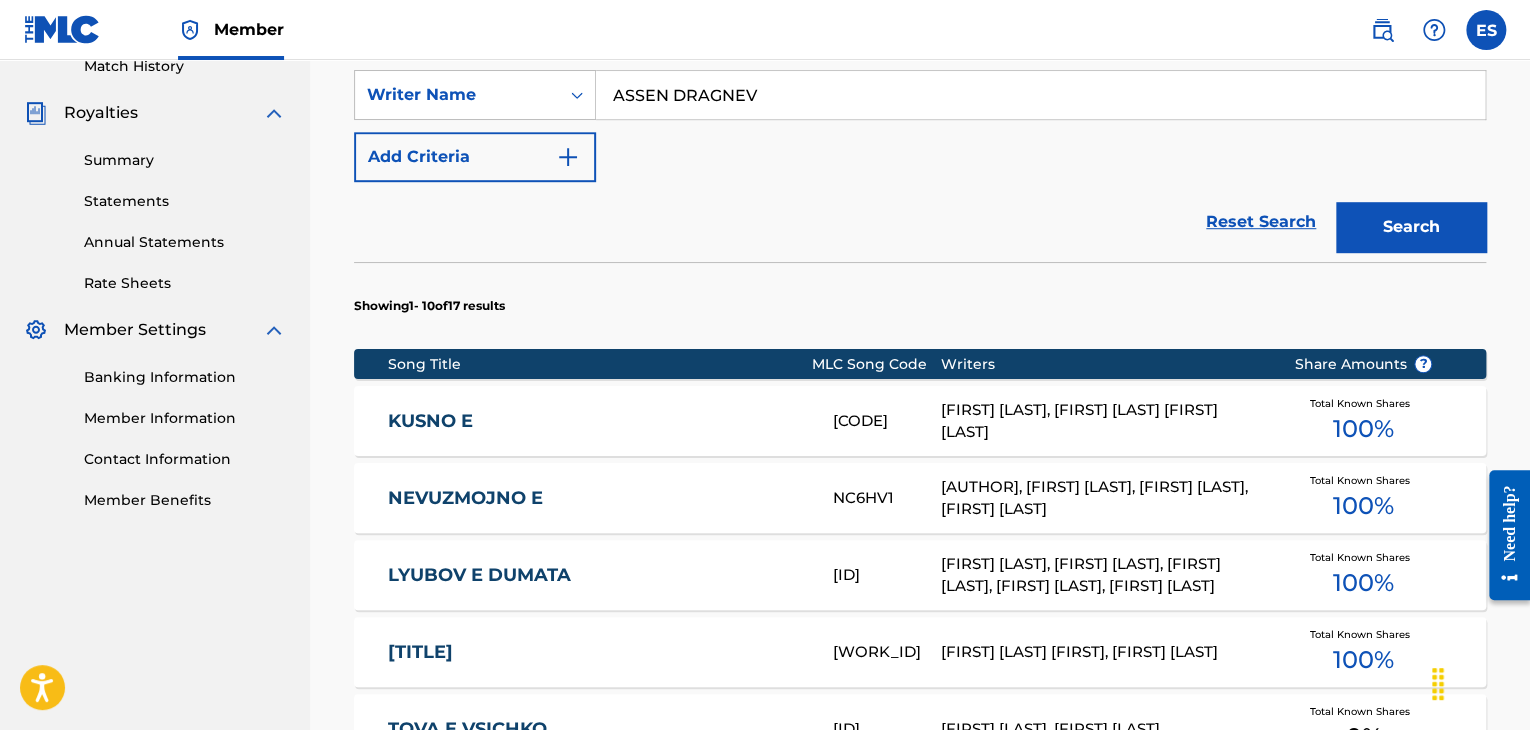 scroll, scrollTop: 600, scrollLeft: 0, axis: vertical 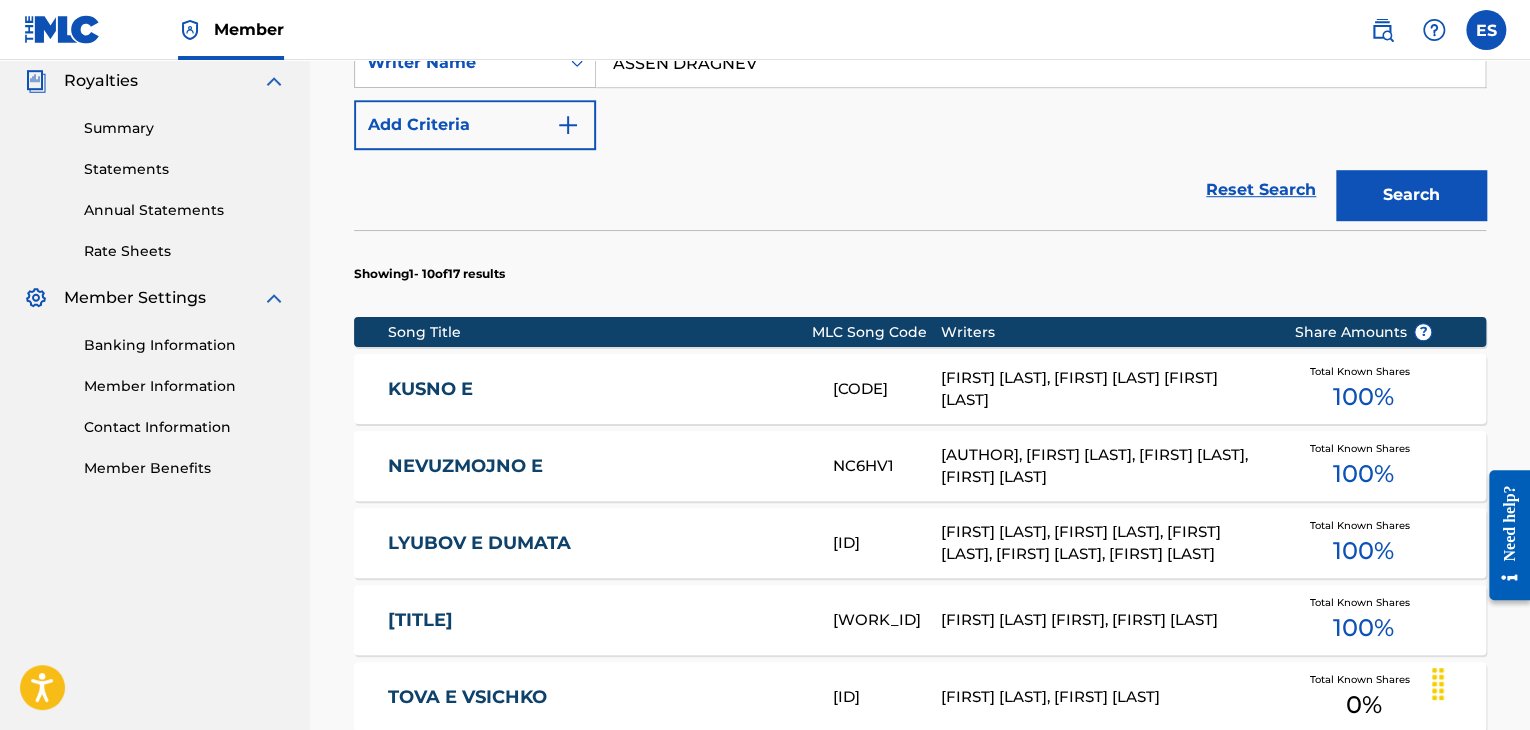 click on "[FIRST] [LAST], [FIRST] [LAST] [FIRST] [LAST]" at bounding box center (1102, 389) 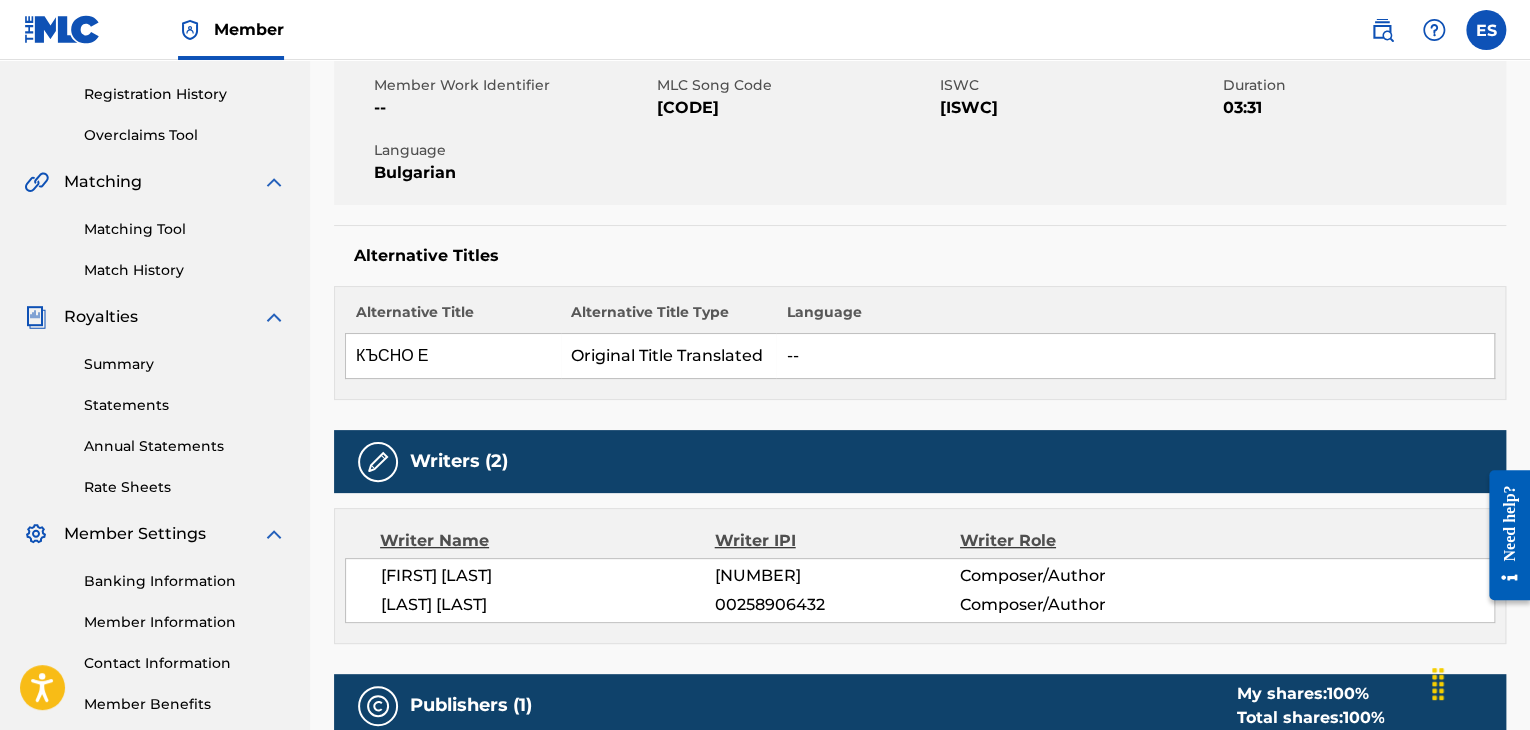 scroll, scrollTop: 400, scrollLeft: 0, axis: vertical 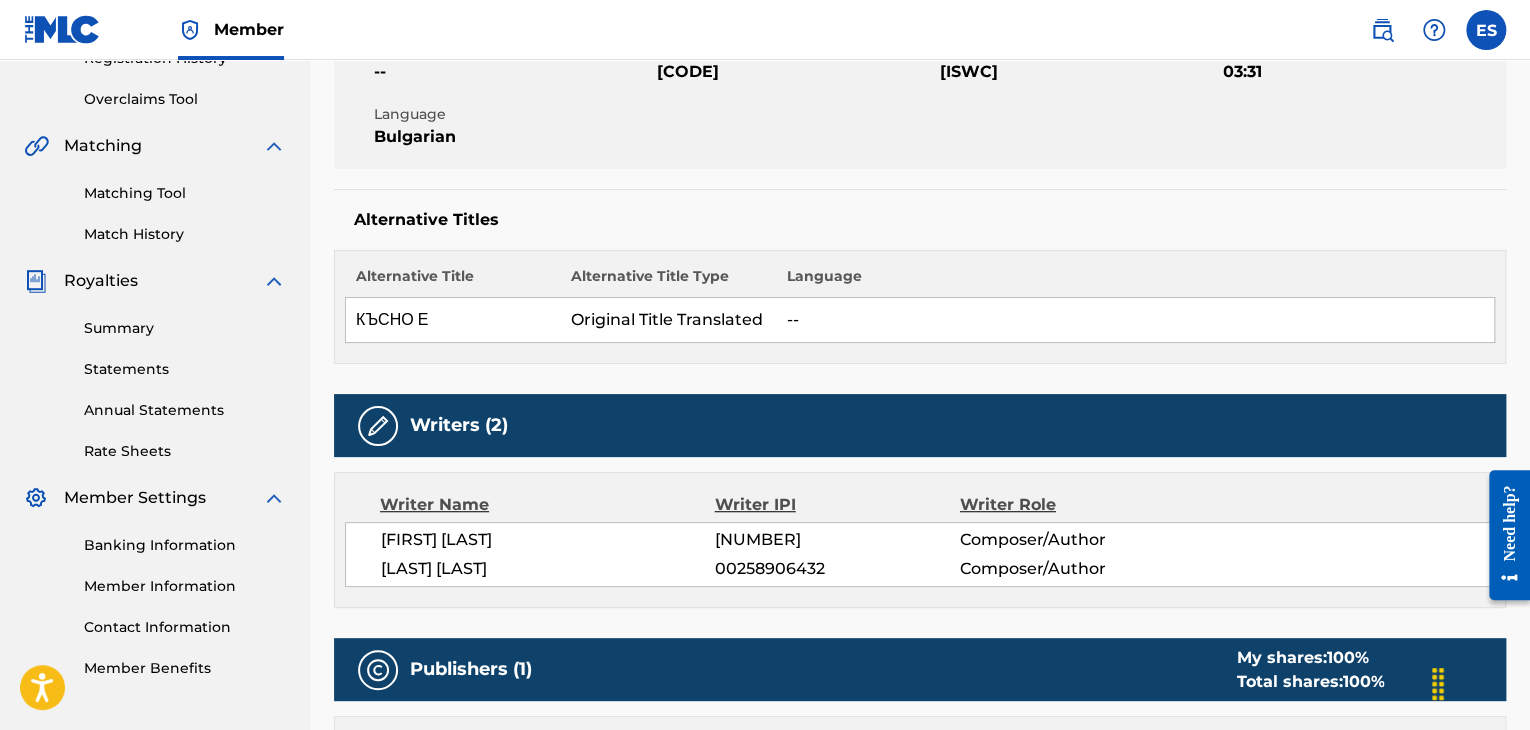 click on "Work Detail Member Work Identifier -- MLC Song Code [CODE] ISWC [ISWC] Duration 03:31 Language Bulgarian Alternative Titles Alternative Title Alternative Title Type Language КЪСНО Е Original Title Translated -- Writers (2) Writer Name Writer IPI Writer Role [LAST] [LAST] [NUMBER] Composer/Author [LAST] [LAST] [NUMBER] Composer/Author Publishers (1) My shares: 100 % Total shares: 100 % Publisher Name Publisher IPI Publisher Number Represented Writers Collection Share Contact Details KVZ Music Publishing -- P484R3 100% [LAST] [LAST] Tsar Simeon 313, B, Unit 100 Attention: KVZ Music Publishing, Sofia, Sofia 1309 Bulgaria [EMAIL] My shares: 100 % Total shares: 100 % Matched Recordings (0) No recordings found" at bounding box center [920, 550] 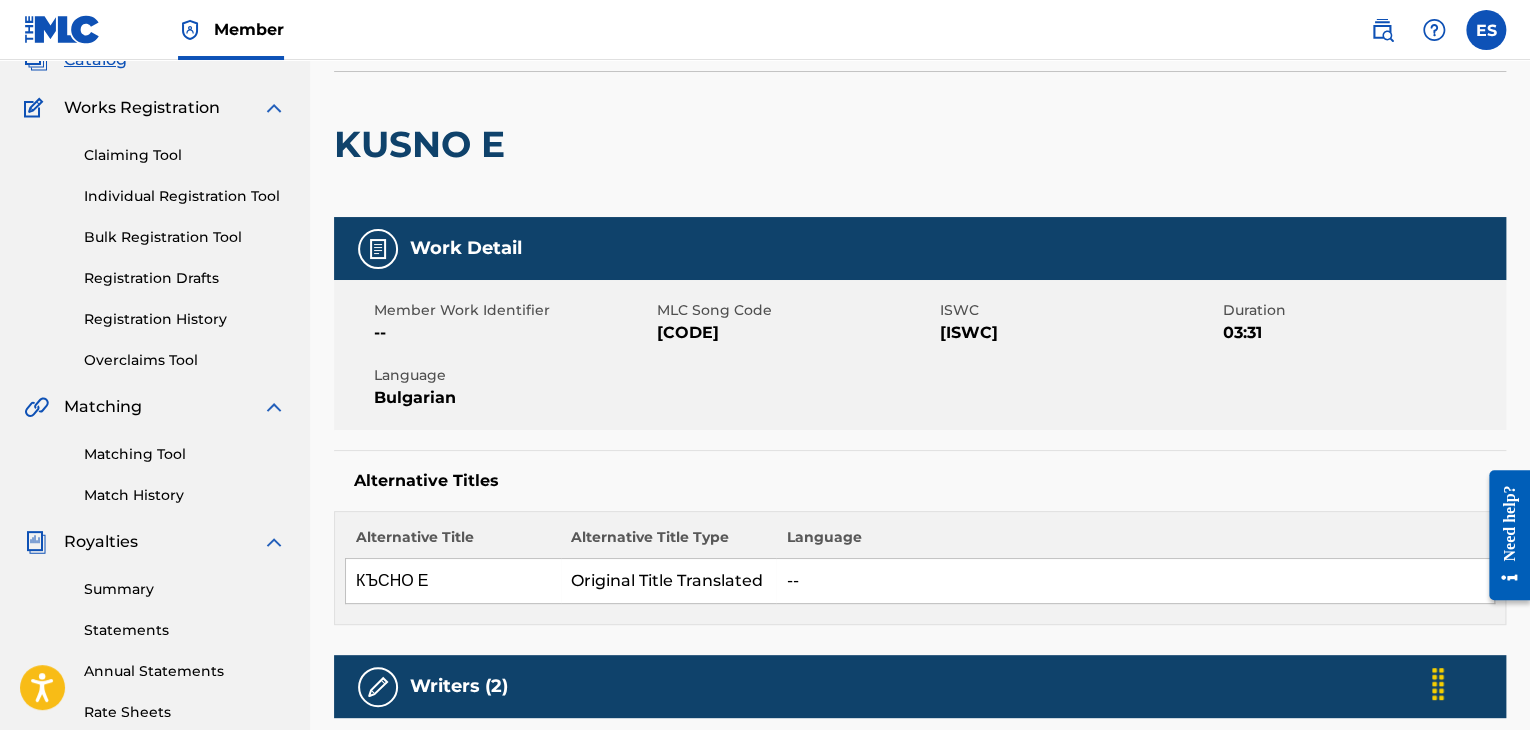 scroll, scrollTop: 100, scrollLeft: 0, axis: vertical 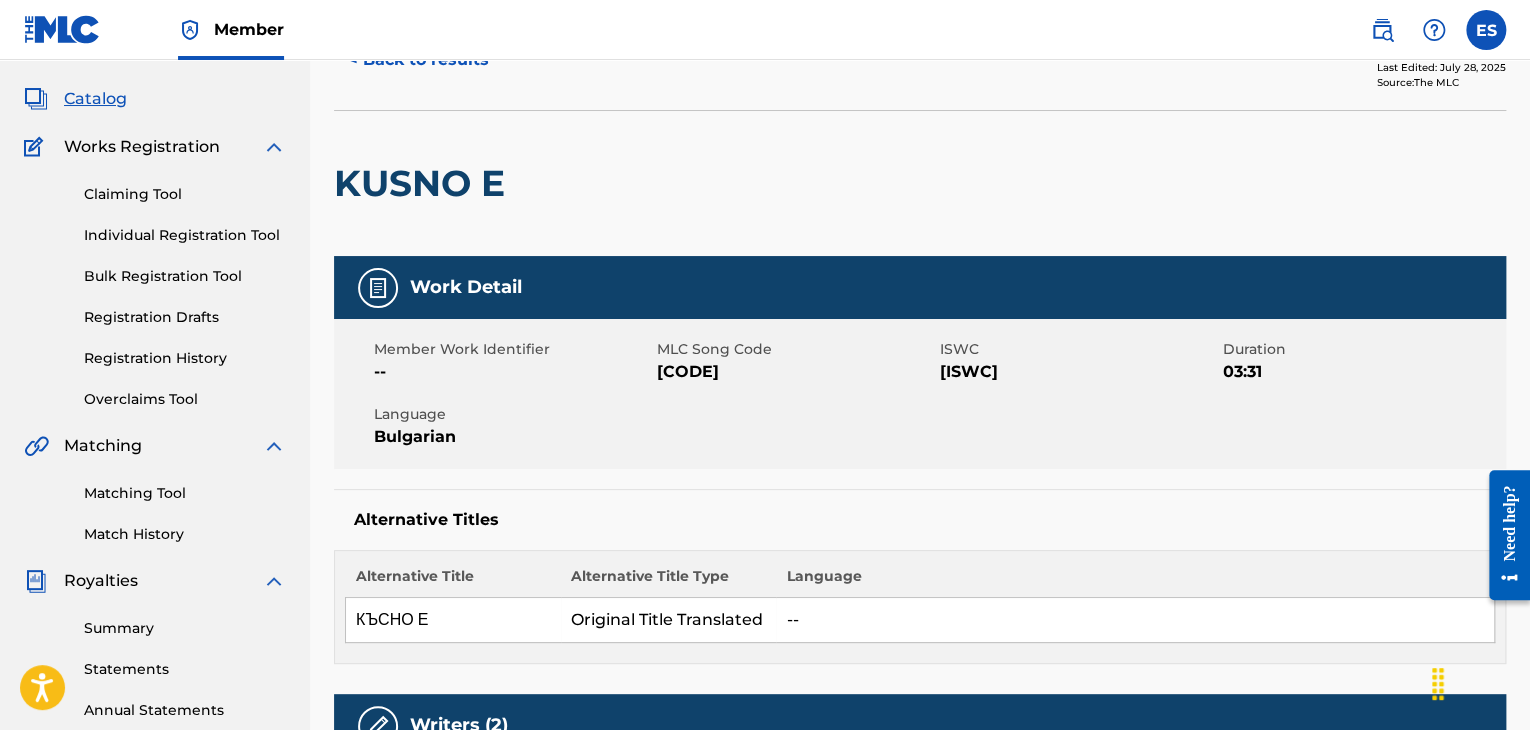 click on "Individual Registration Tool" at bounding box center (185, 235) 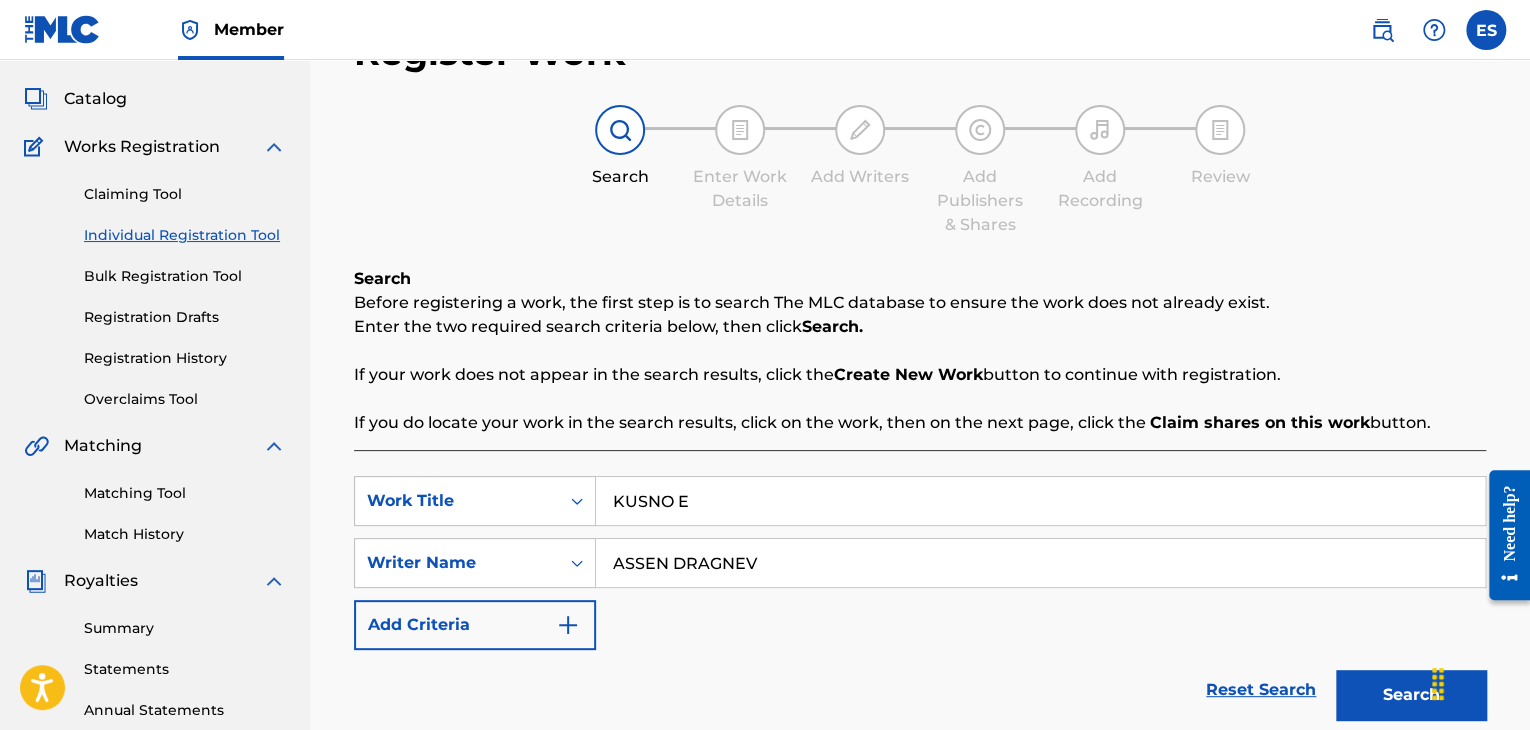 scroll, scrollTop: 0, scrollLeft: 0, axis: both 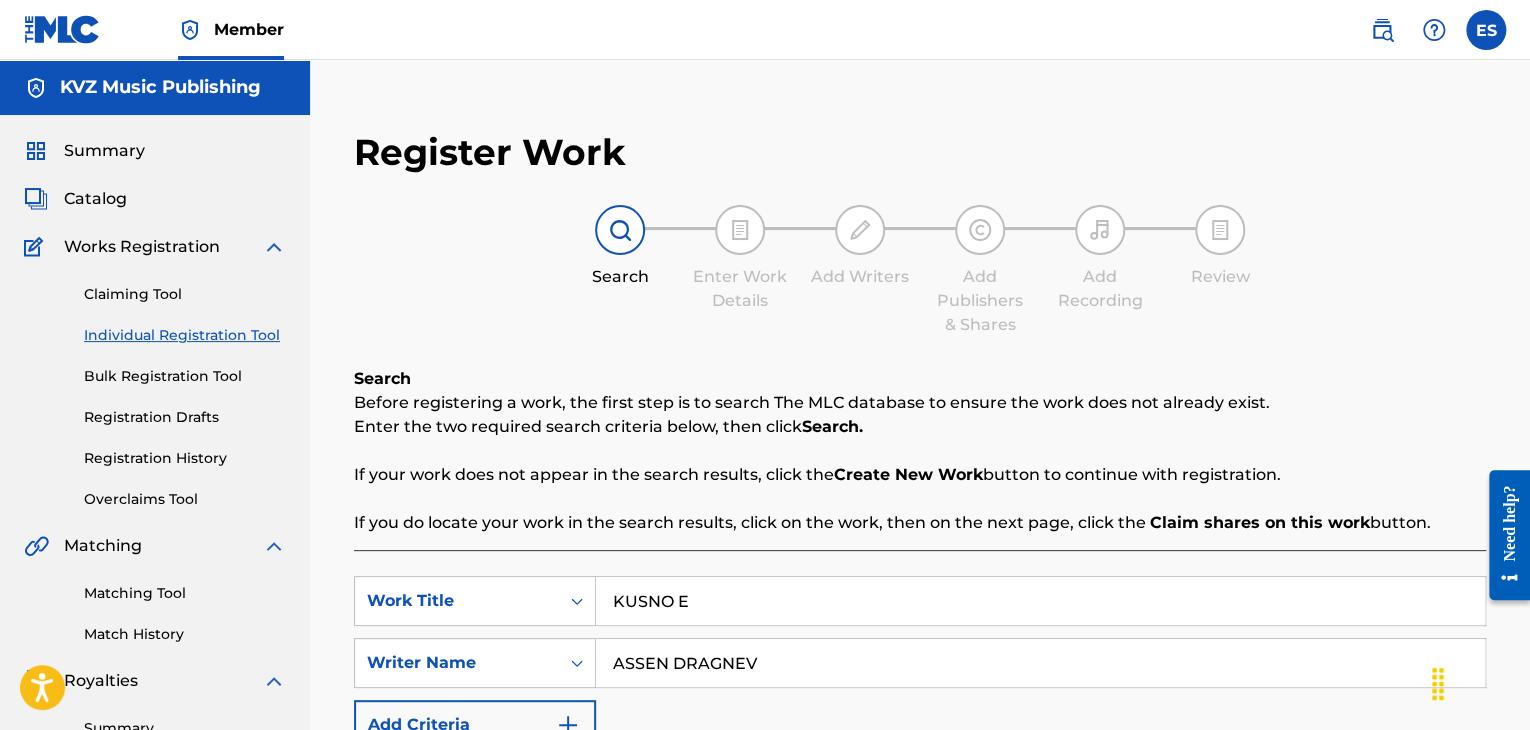 click on "SearchWithCriteriaf0317f72-9519-438a-865b-25d1a0616c7b Work Title [TITLE] SearchWithCriteria120c523b-79e8-4966-b1c6-151425d36a1d Writer Name [FIRST] [LAST] Add Criteria" at bounding box center [920, 663] 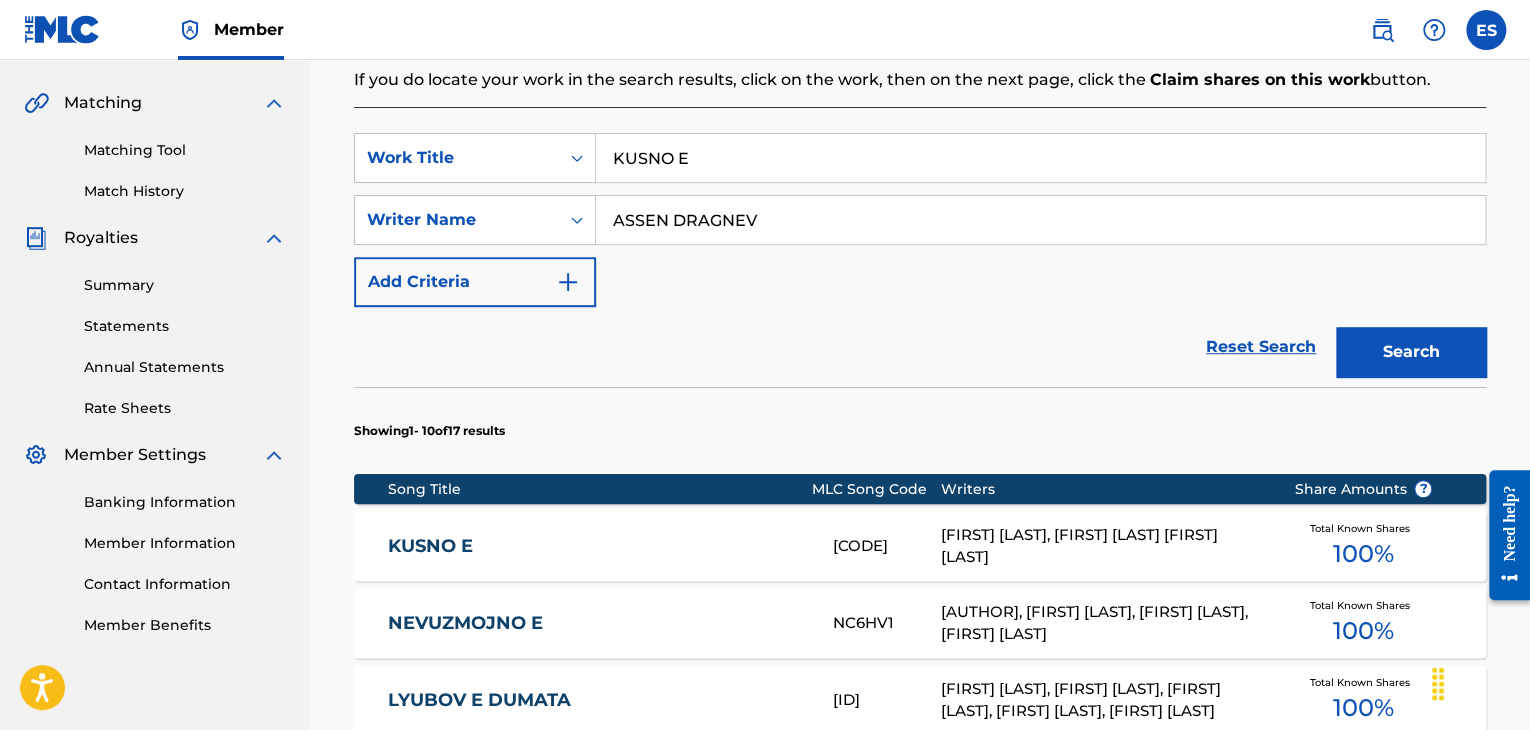scroll, scrollTop: 500, scrollLeft: 0, axis: vertical 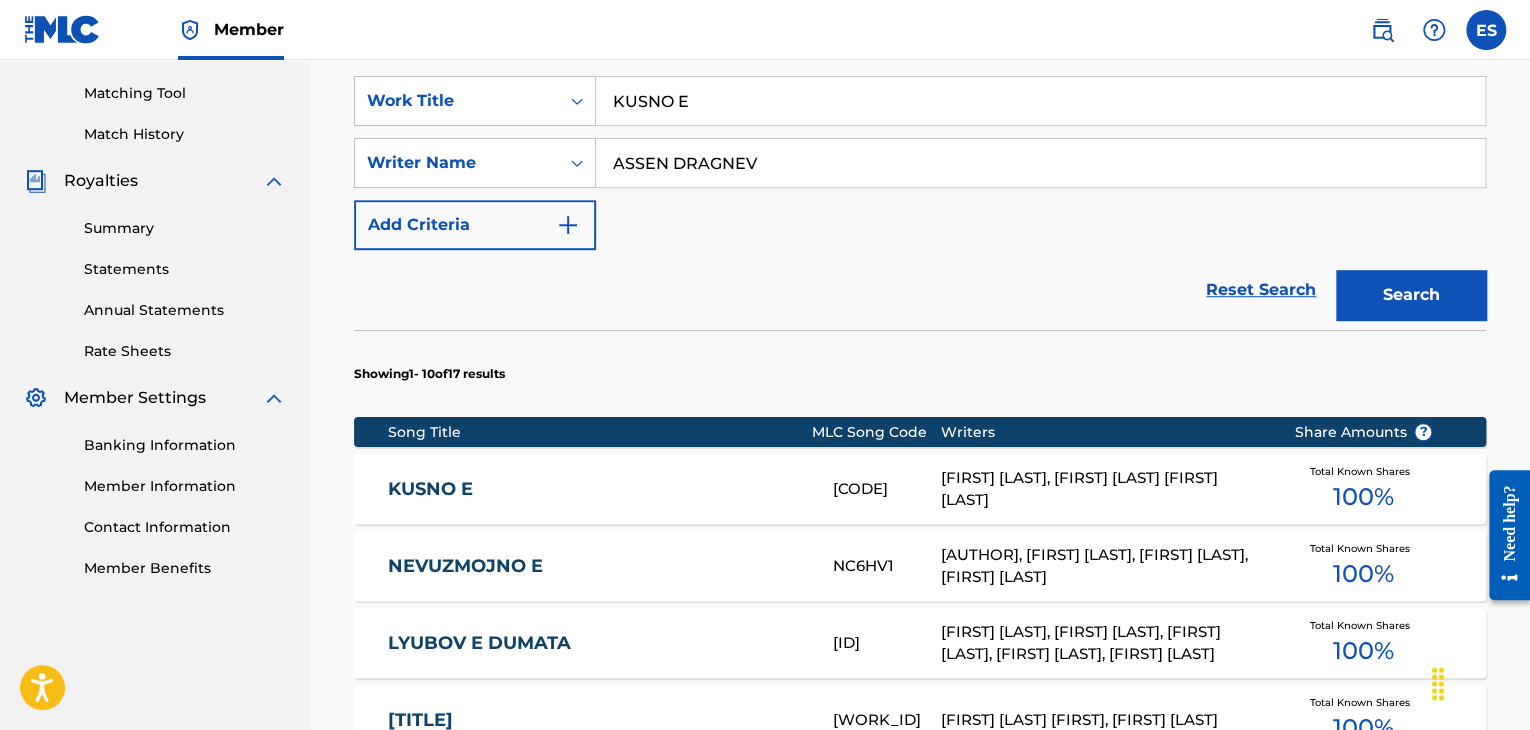 click on "Reset Search Search" at bounding box center (920, 290) 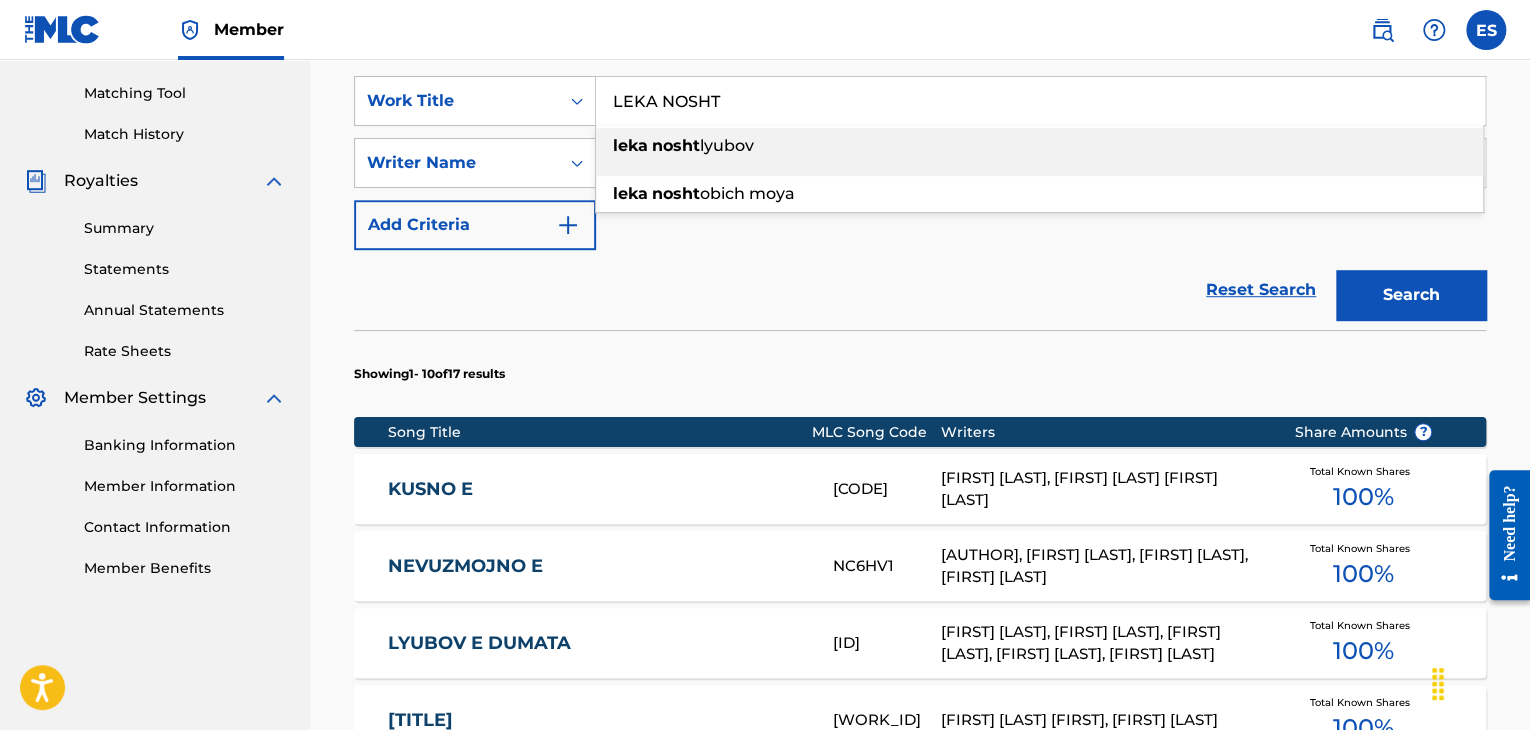 click on "Search" at bounding box center (1411, 295) 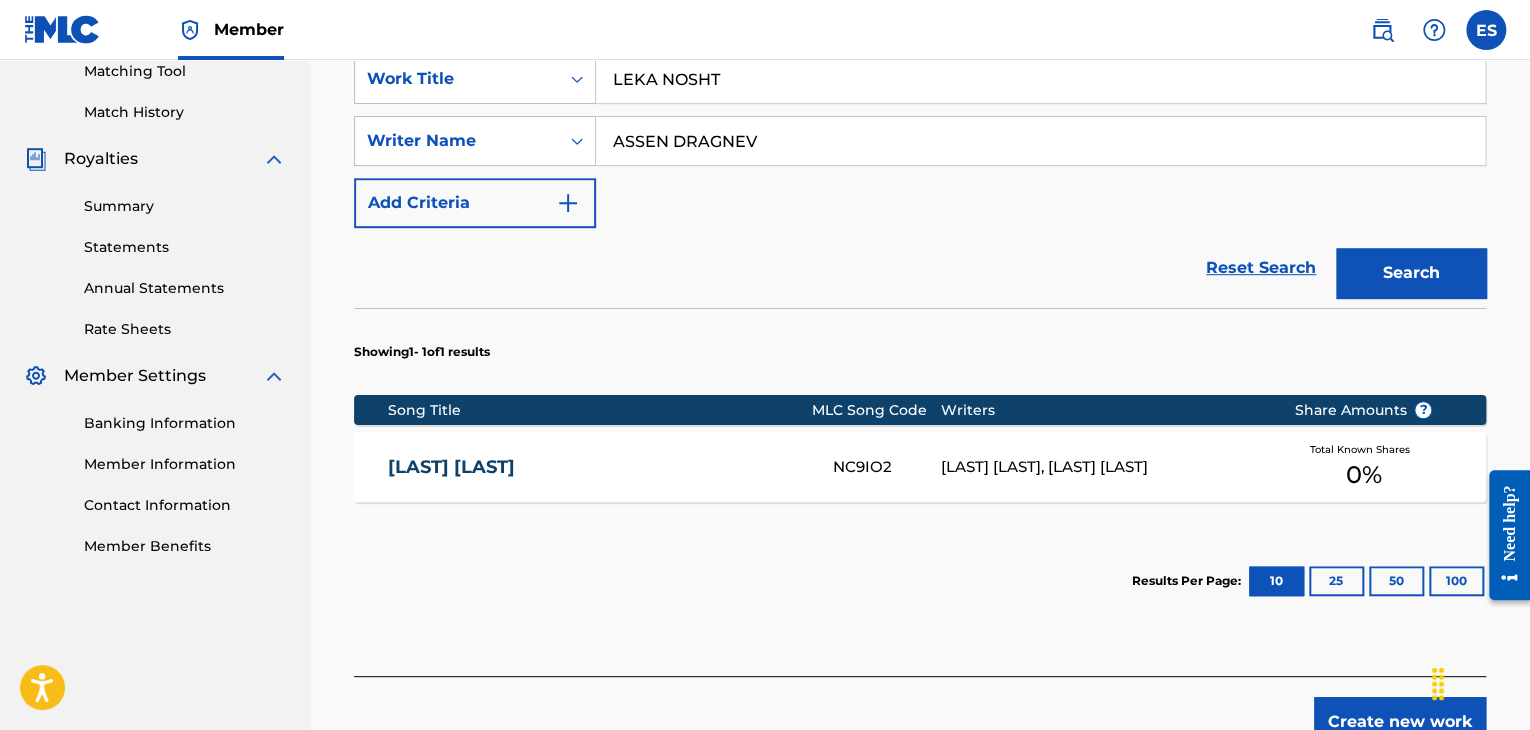 scroll, scrollTop: 500, scrollLeft: 0, axis: vertical 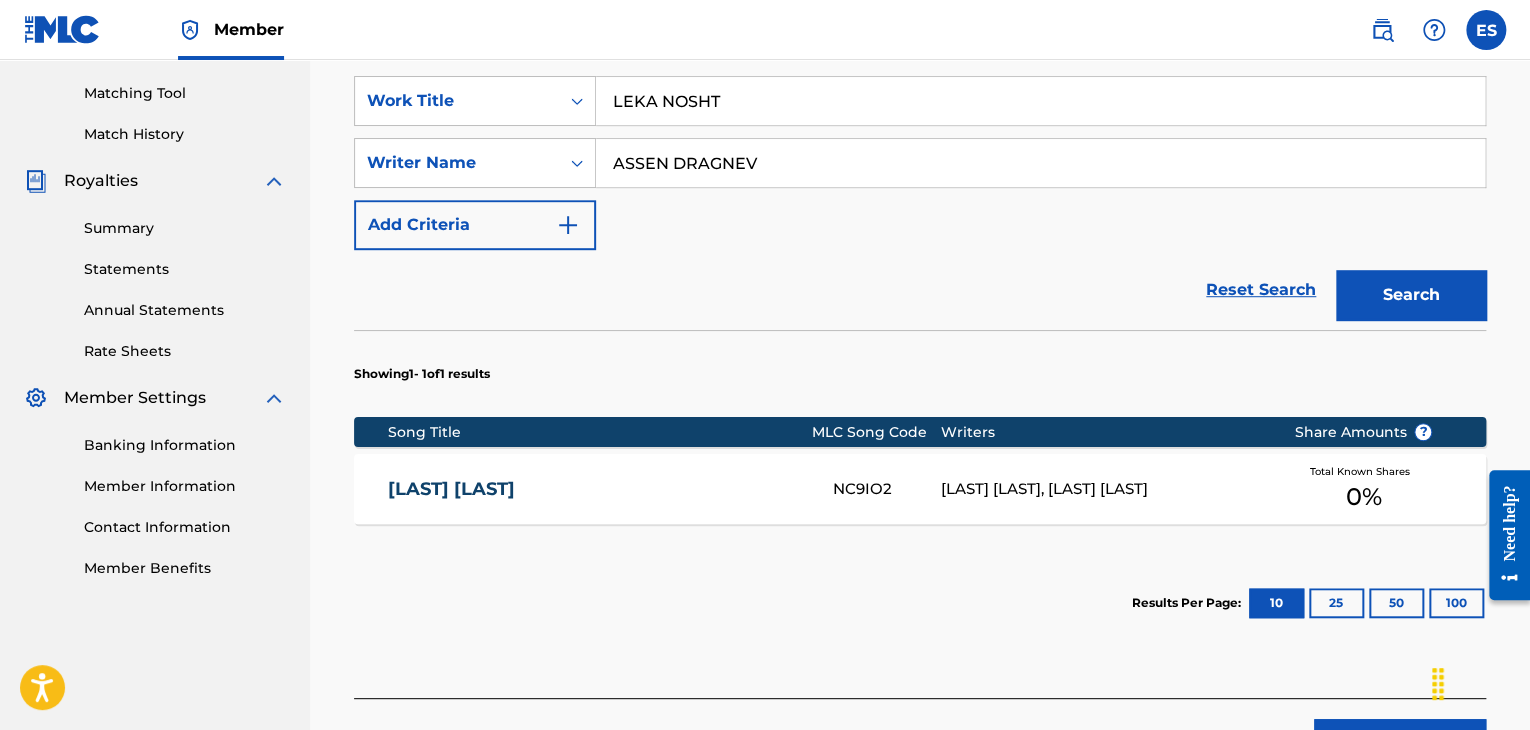 click on "LEKA NOSHT" at bounding box center [1040, 101] 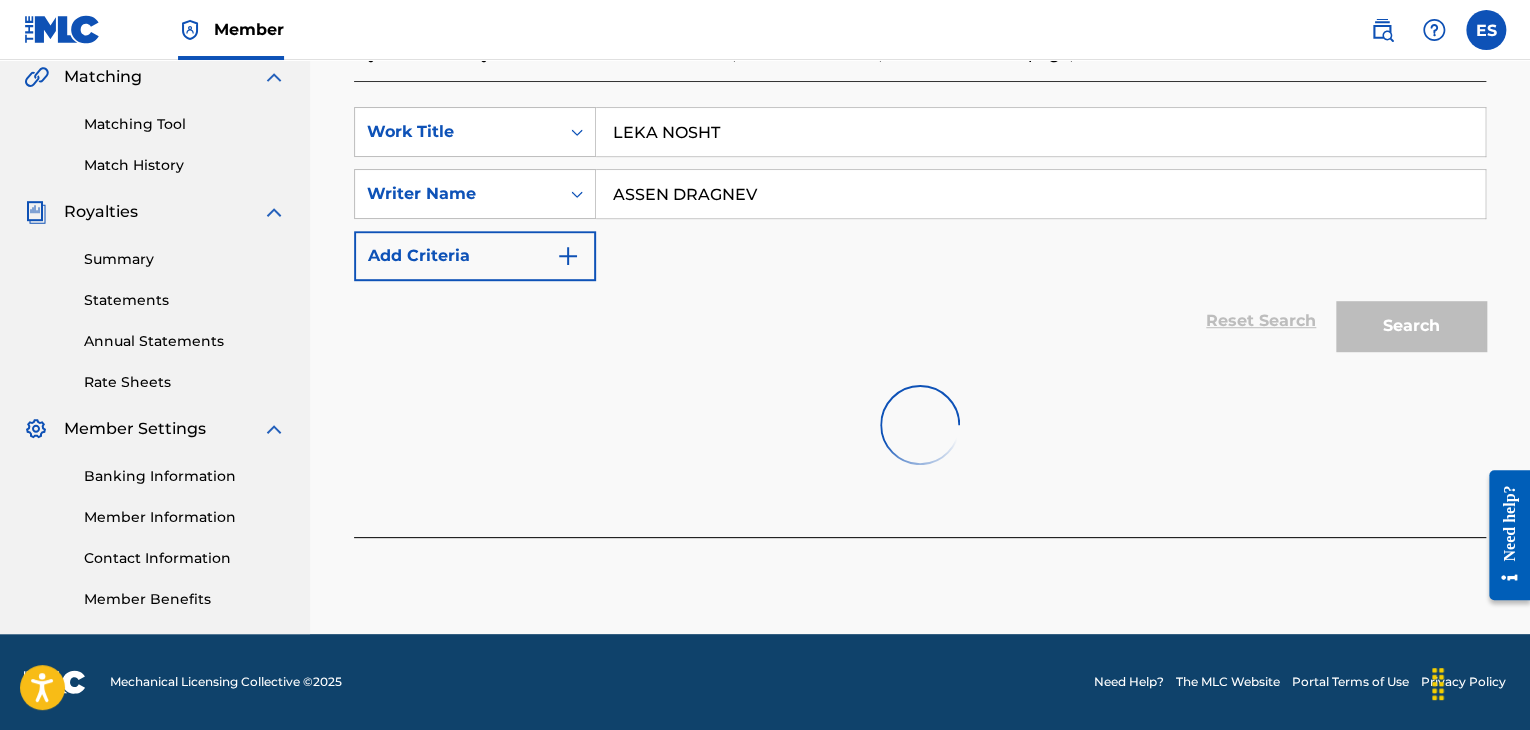 scroll, scrollTop: 500, scrollLeft: 0, axis: vertical 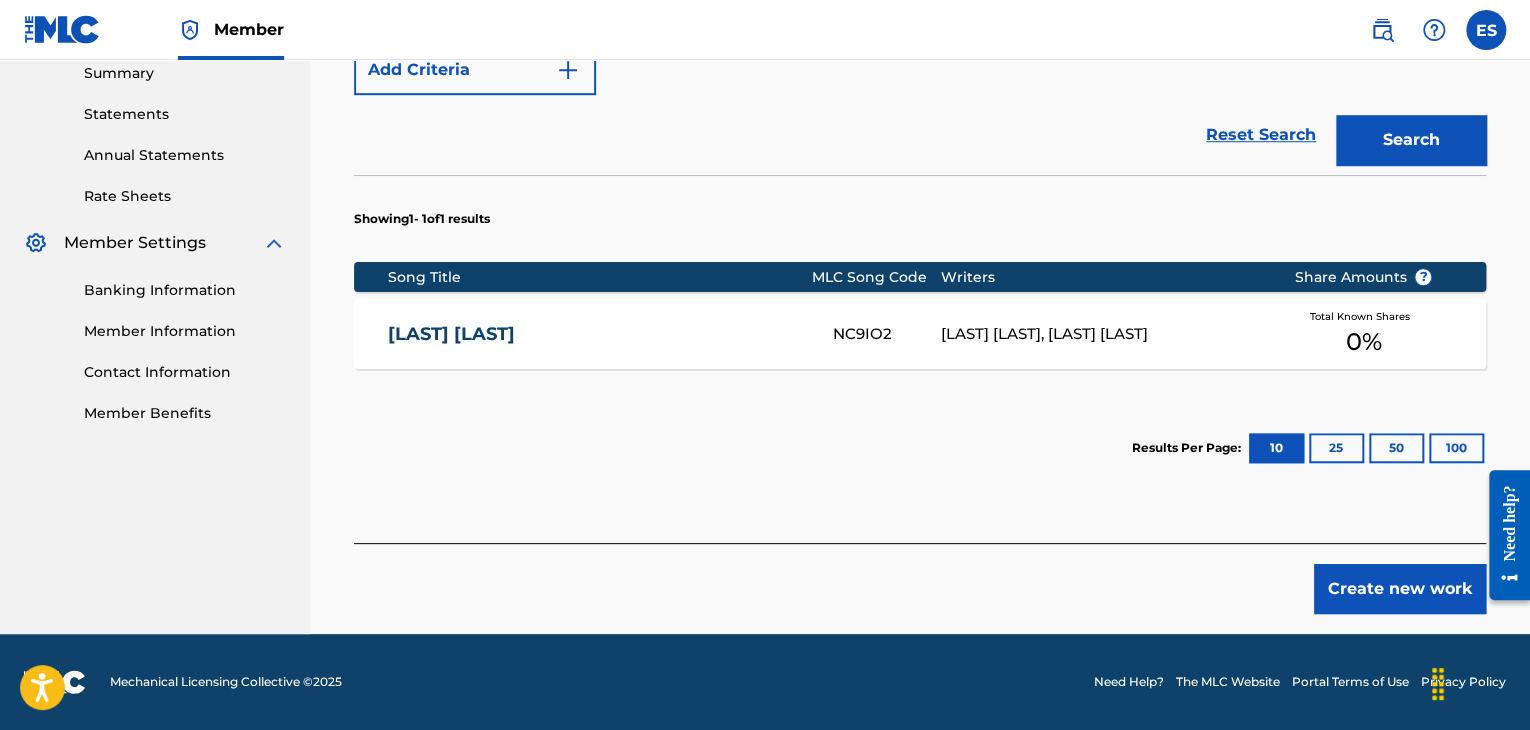 click on "Create new work" at bounding box center [1400, 589] 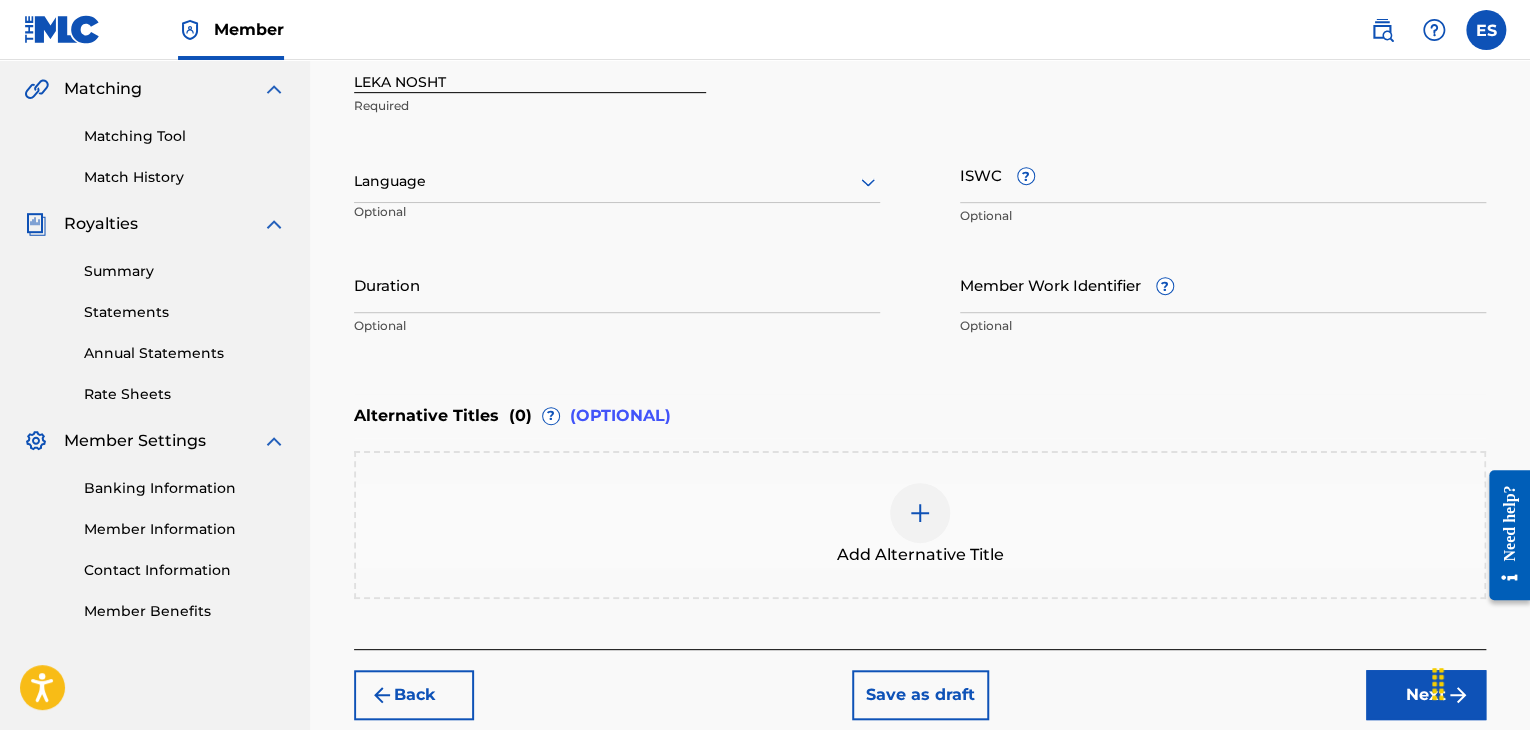 scroll, scrollTop: 361, scrollLeft: 0, axis: vertical 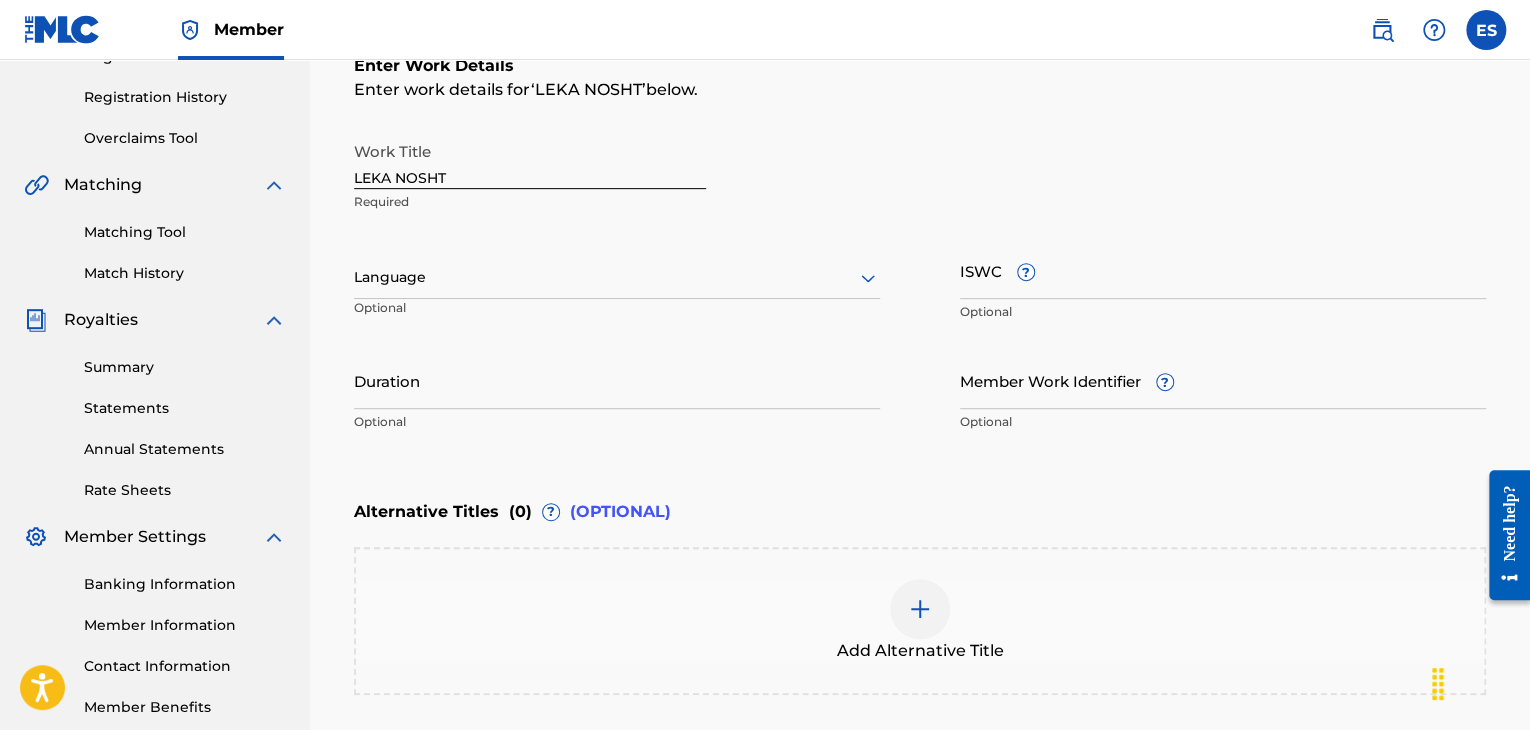 click on "Optional" at bounding box center (617, 422) 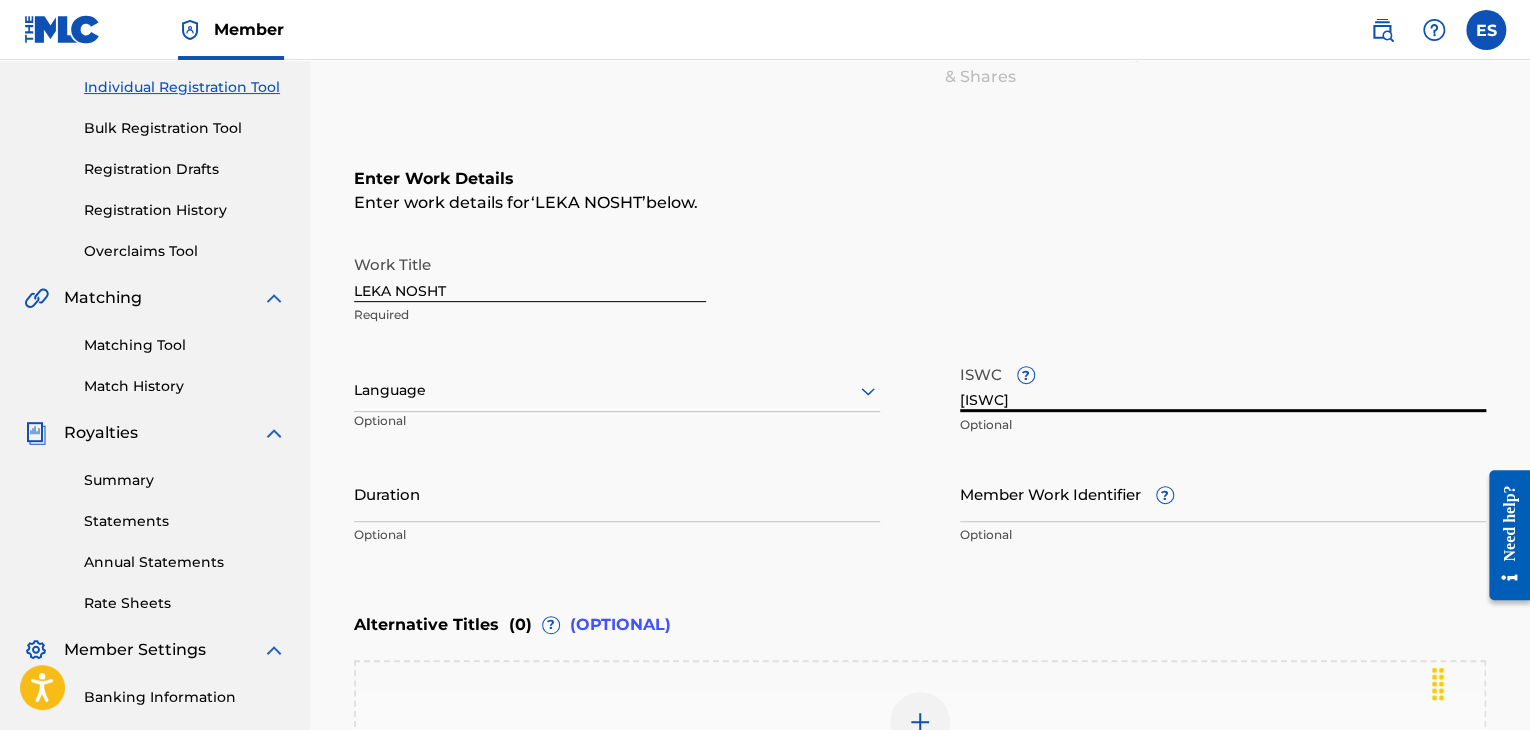 scroll, scrollTop: 161, scrollLeft: 0, axis: vertical 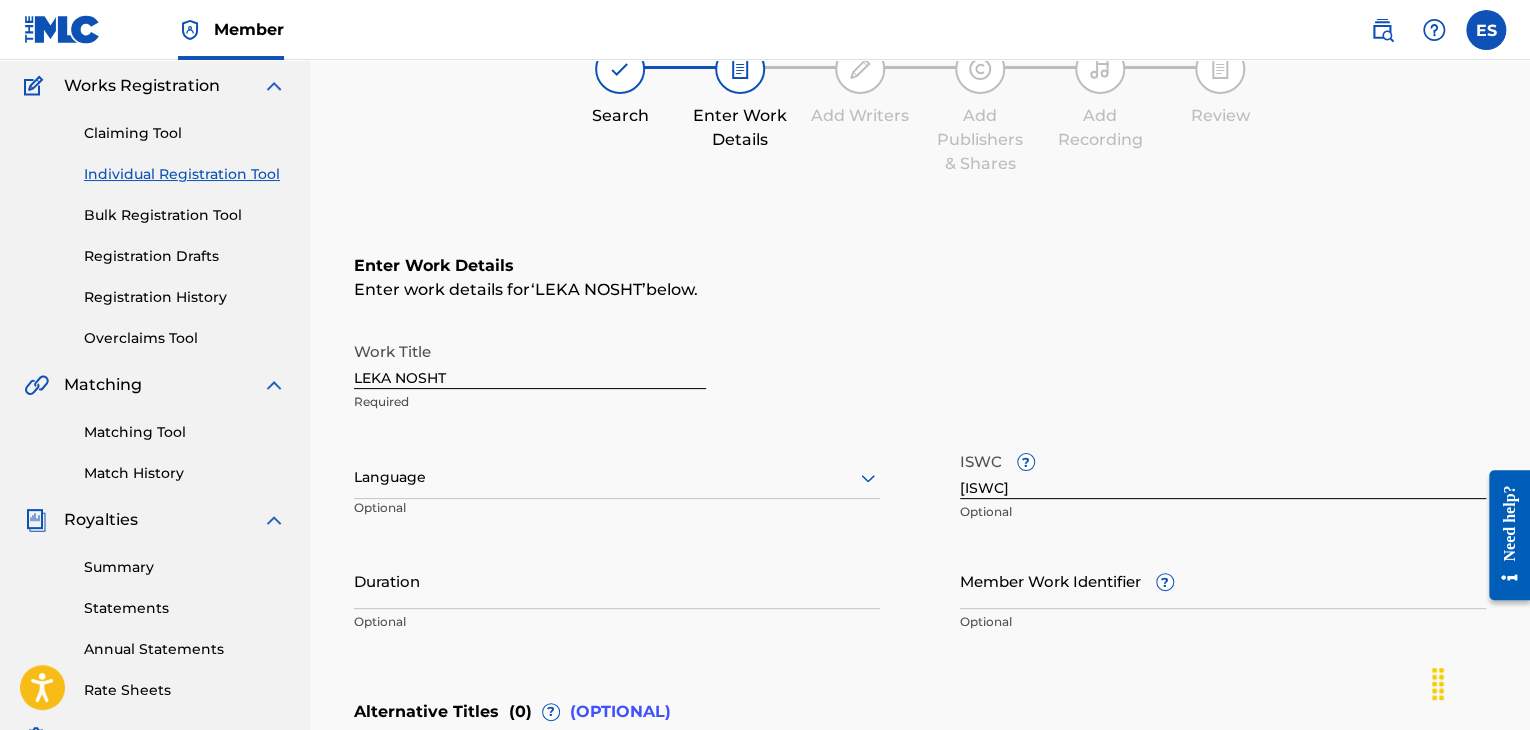 click on "Registration History" at bounding box center (185, 297) 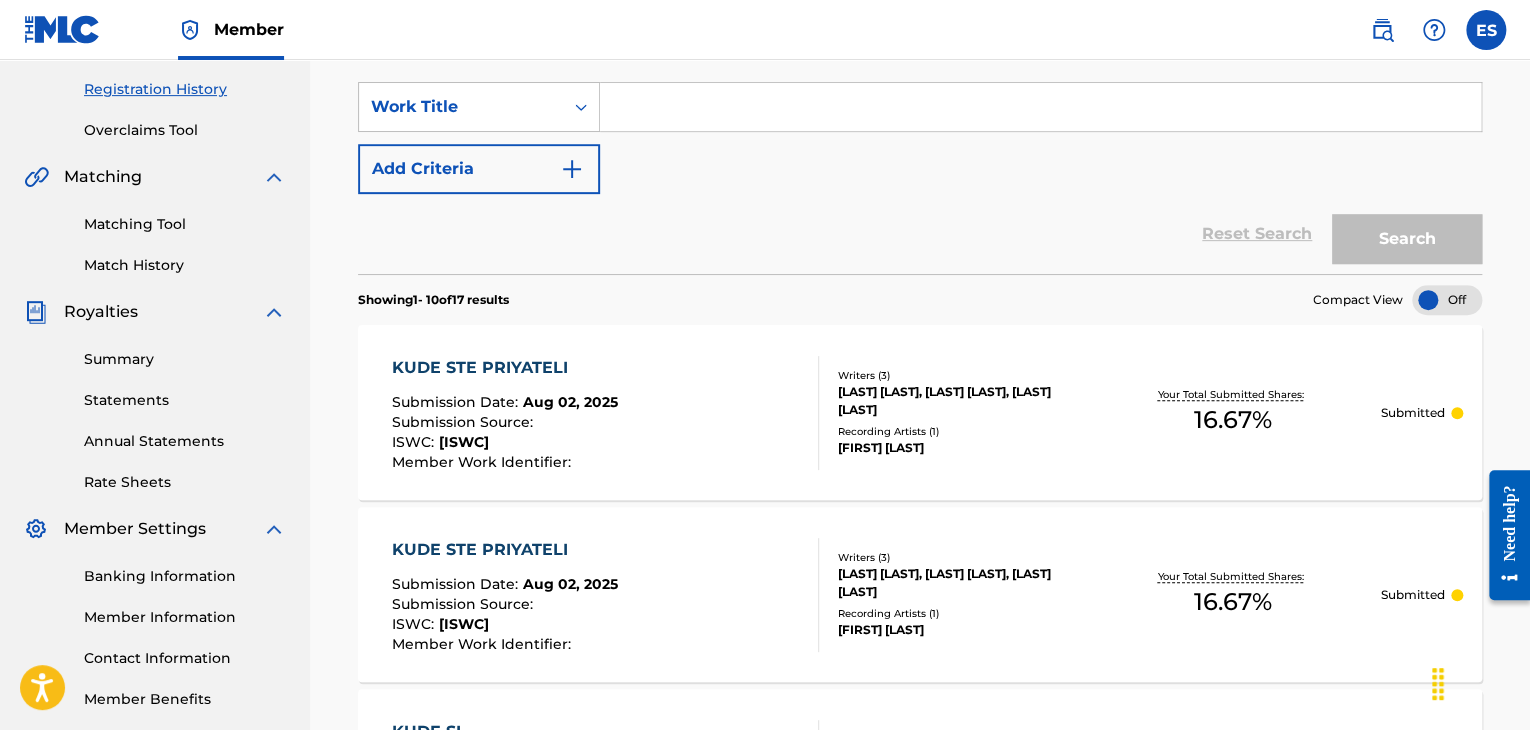 scroll, scrollTop: 69, scrollLeft: 0, axis: vertical 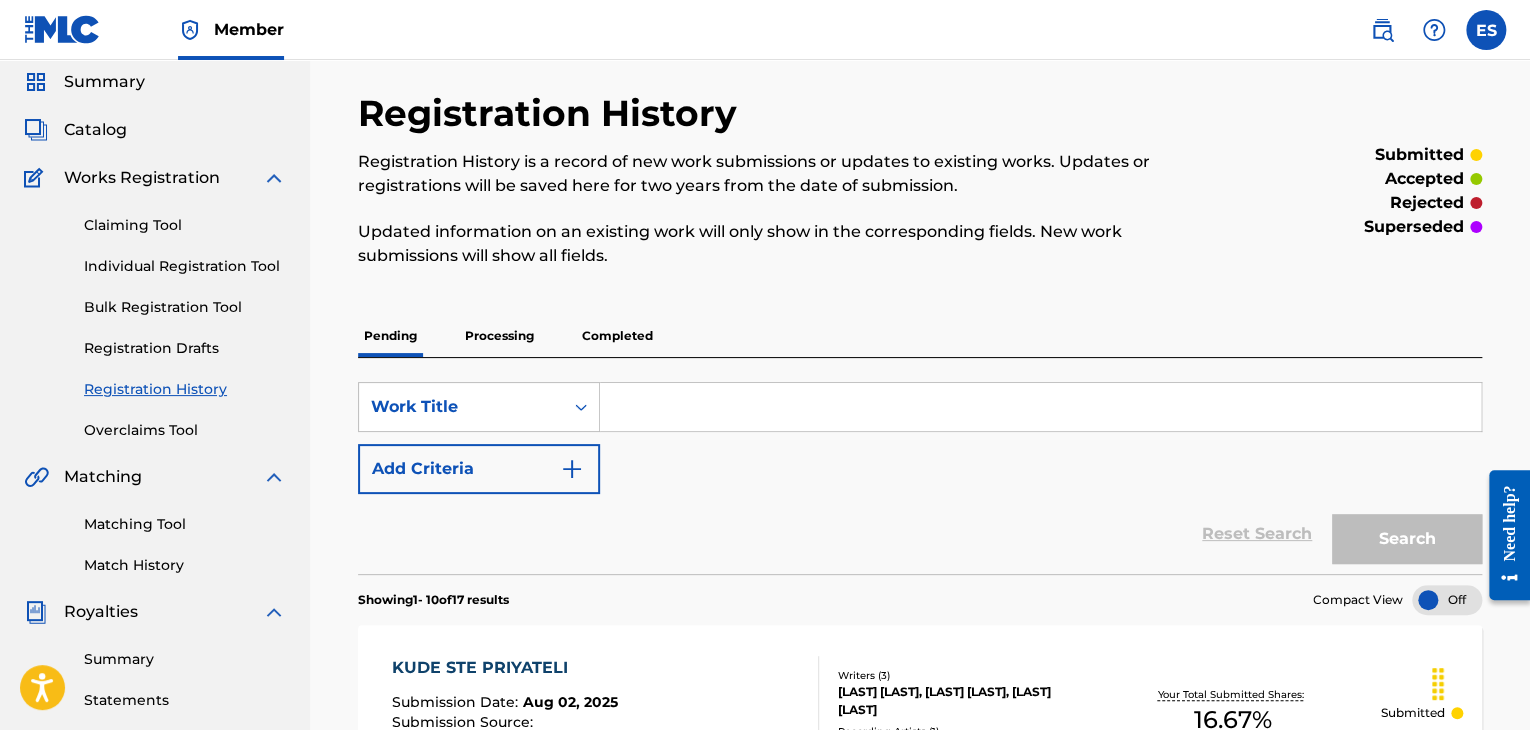click on "Individual Registration Tool" at bounding box center (185, 266) 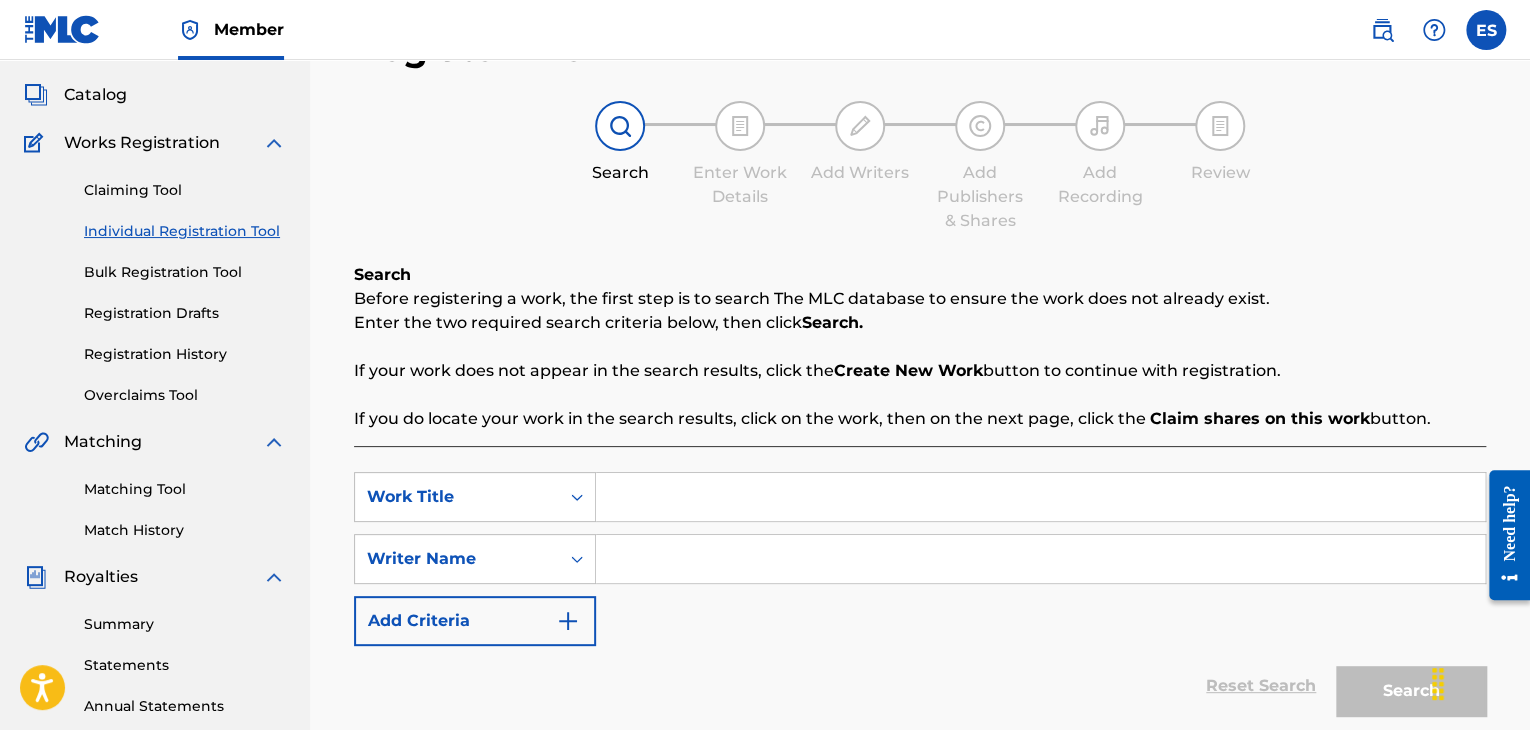 scroll, scrollTop: 300, scrollLeft: 0, axis: vertical 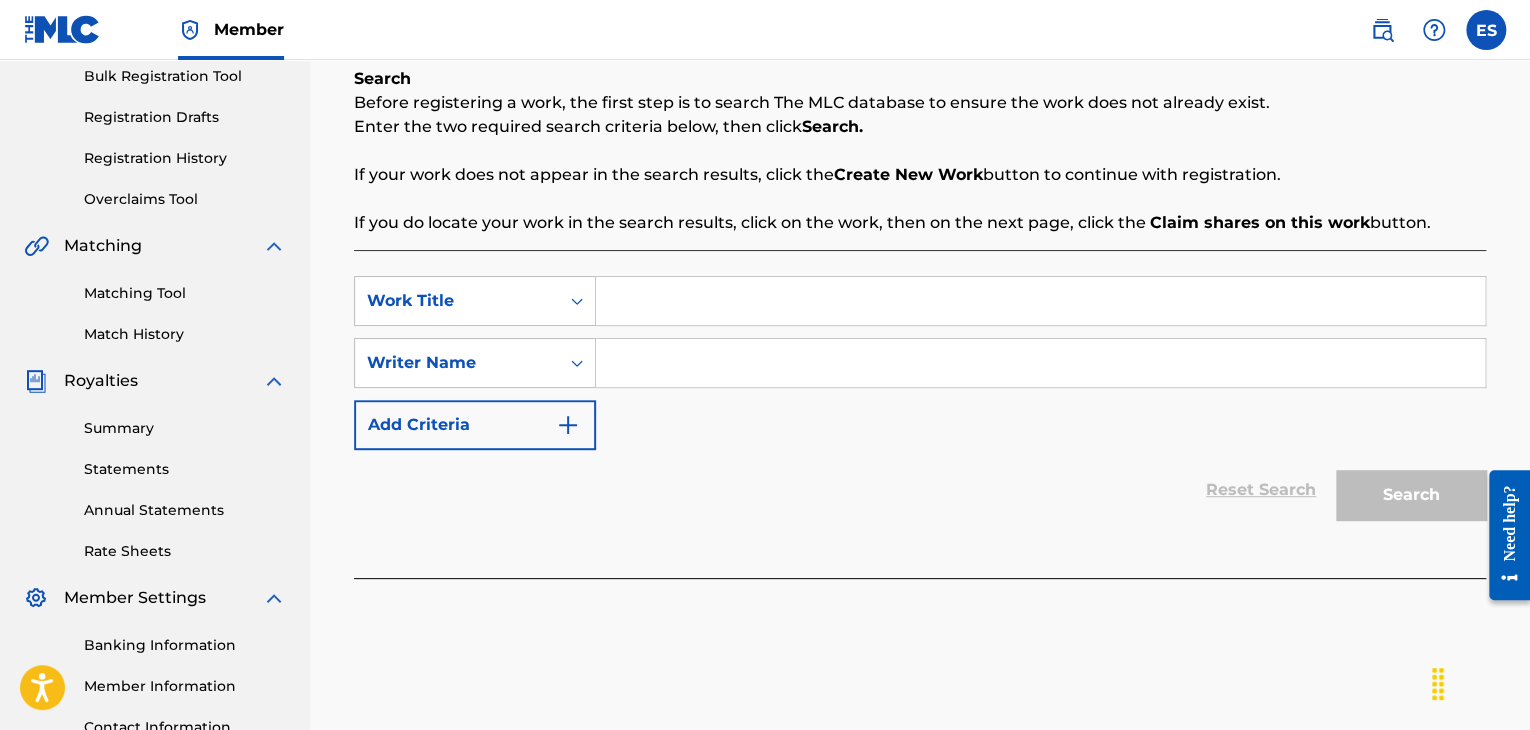 drag, startPoint x: 700, startPoint y: 325, endPoint x: 704, endPoint y: 312, distance: 13.601471 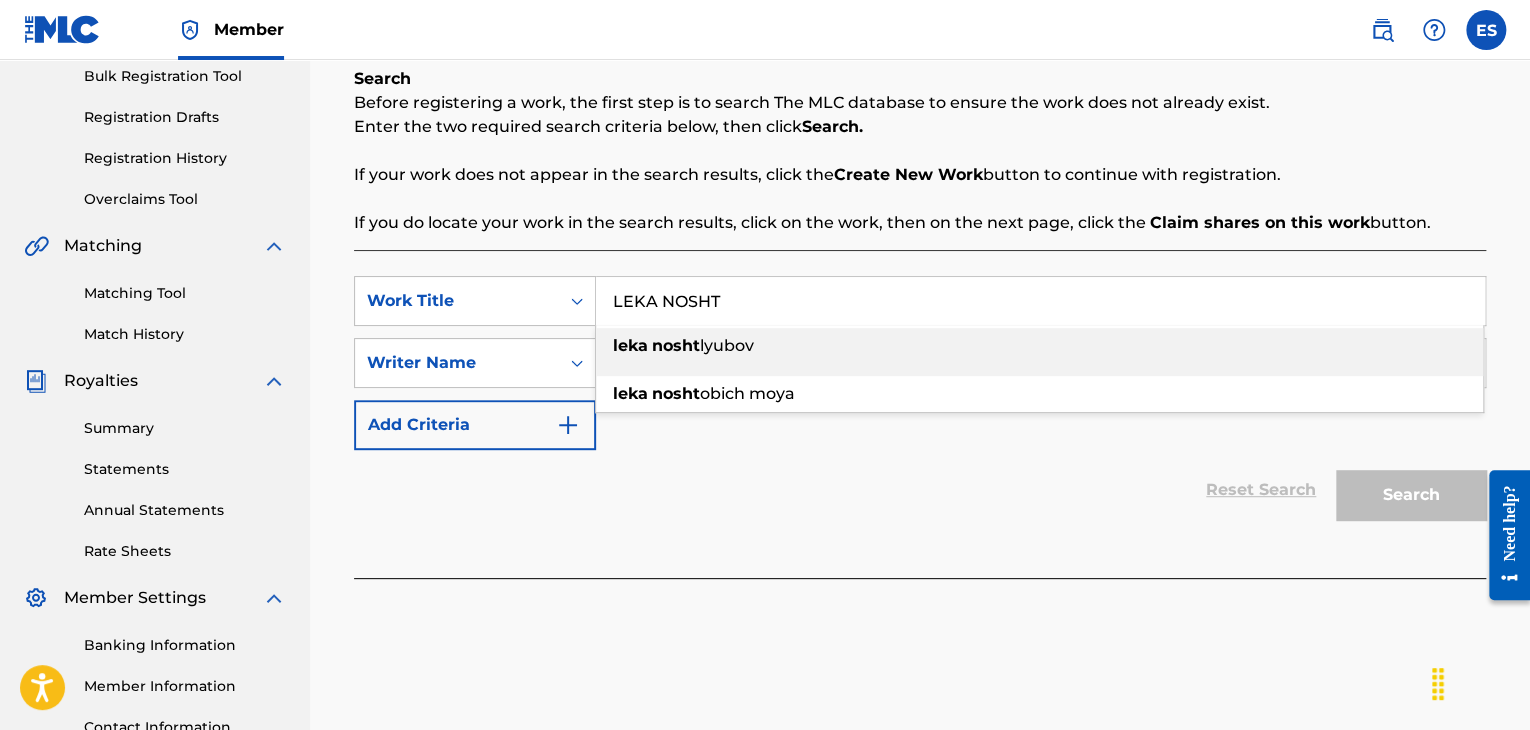 click on "leka   nosht  [FIRST]" at bounding box center [1039, 352] 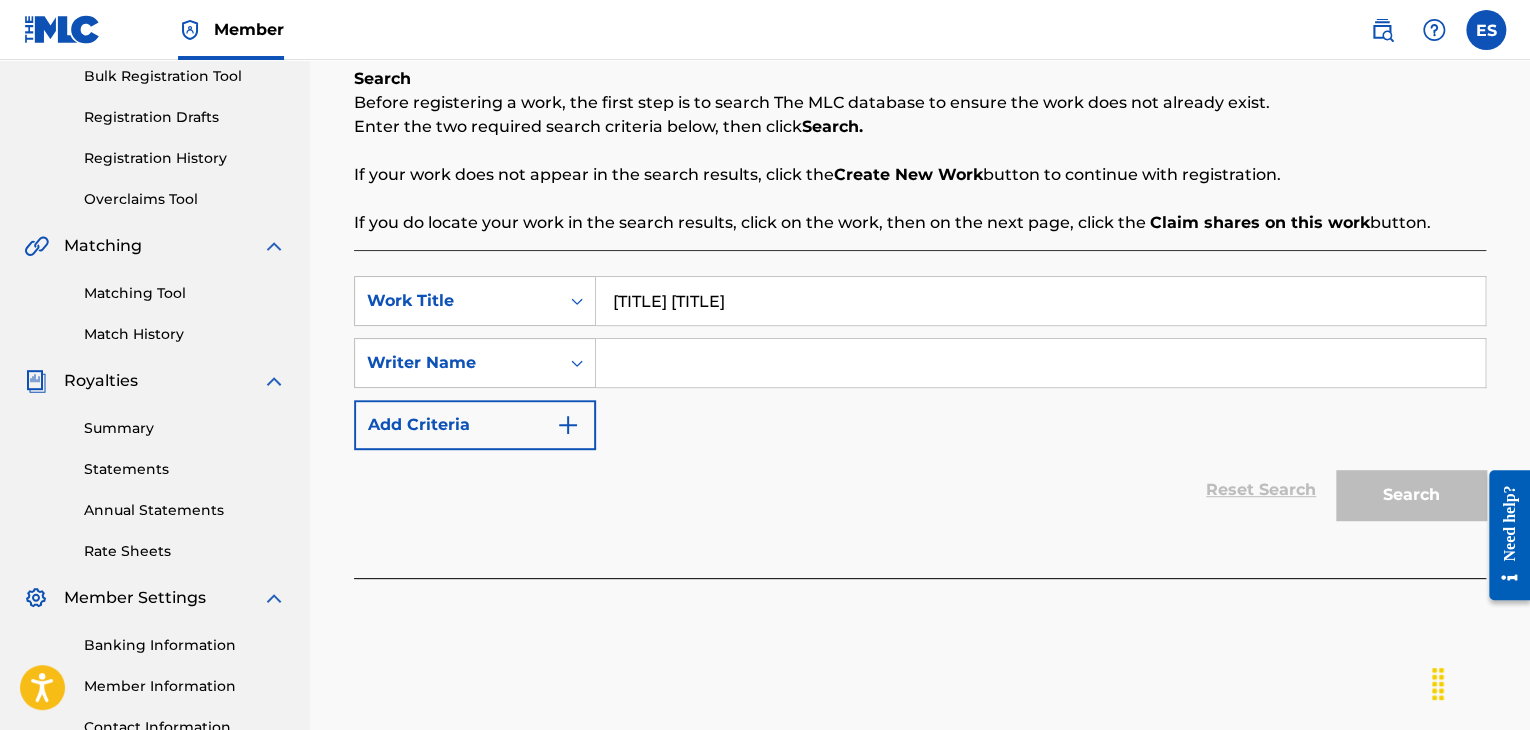 drag, startPoint x: 812, startPoint y: 327, endPoint x: 532, endPoint y: 289, distance: 282.5668 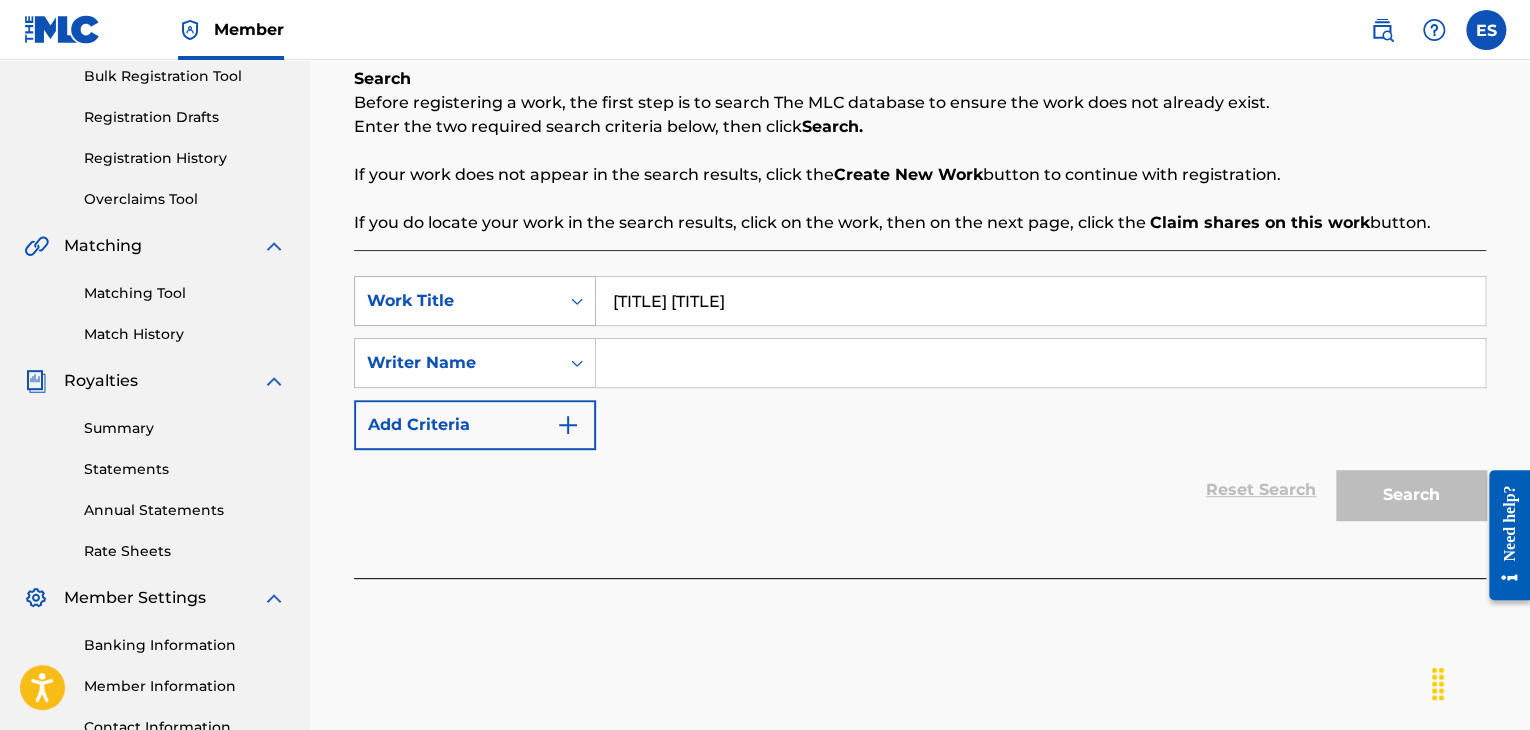 click on "Work Title [LAST] [LAST] SearchWithCriteria120c523b-79e8-4966-b1c6-151425d36a1d Writer Name Add Criteria" at bounding box center (920, 363) 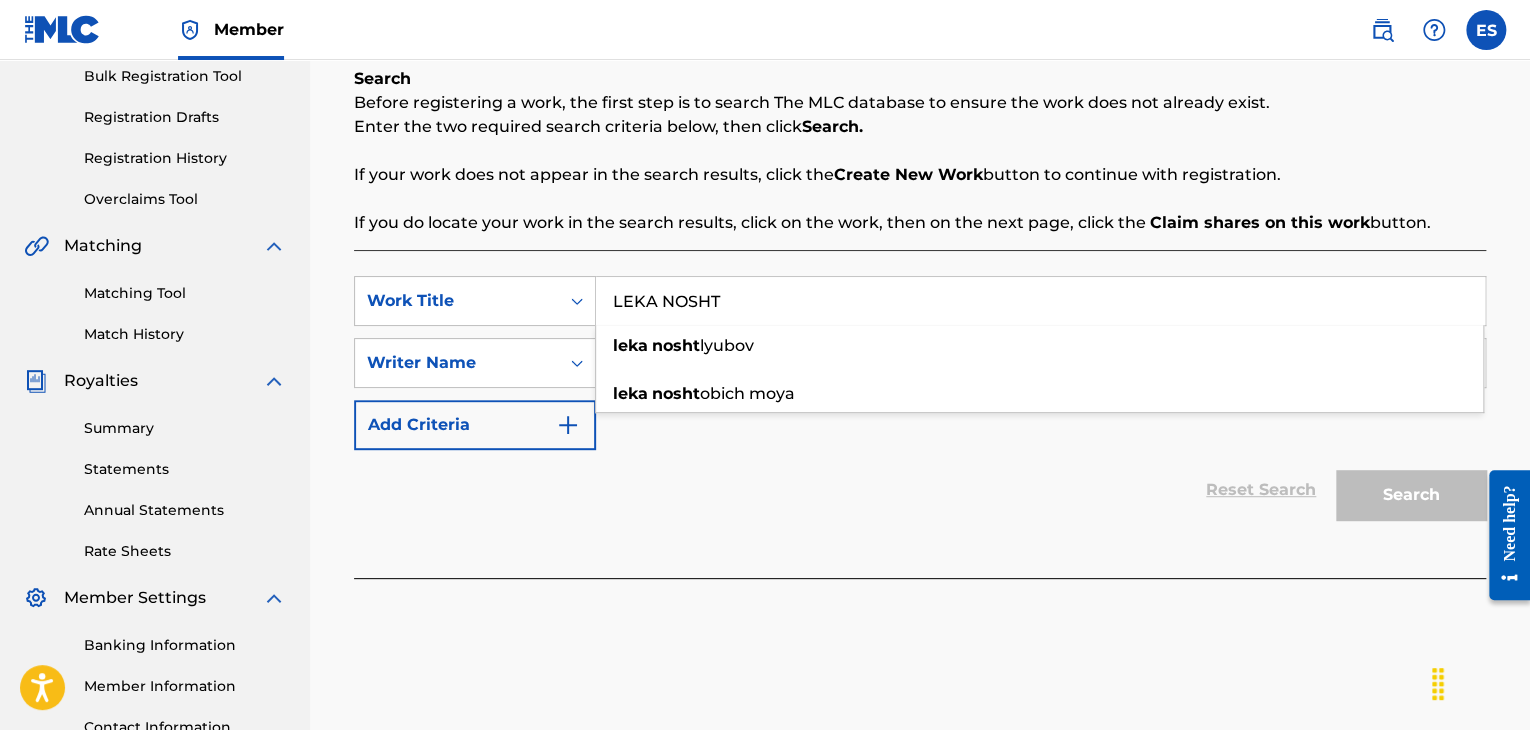 click on "Reset Search Search" at bounding box center (920, 490) 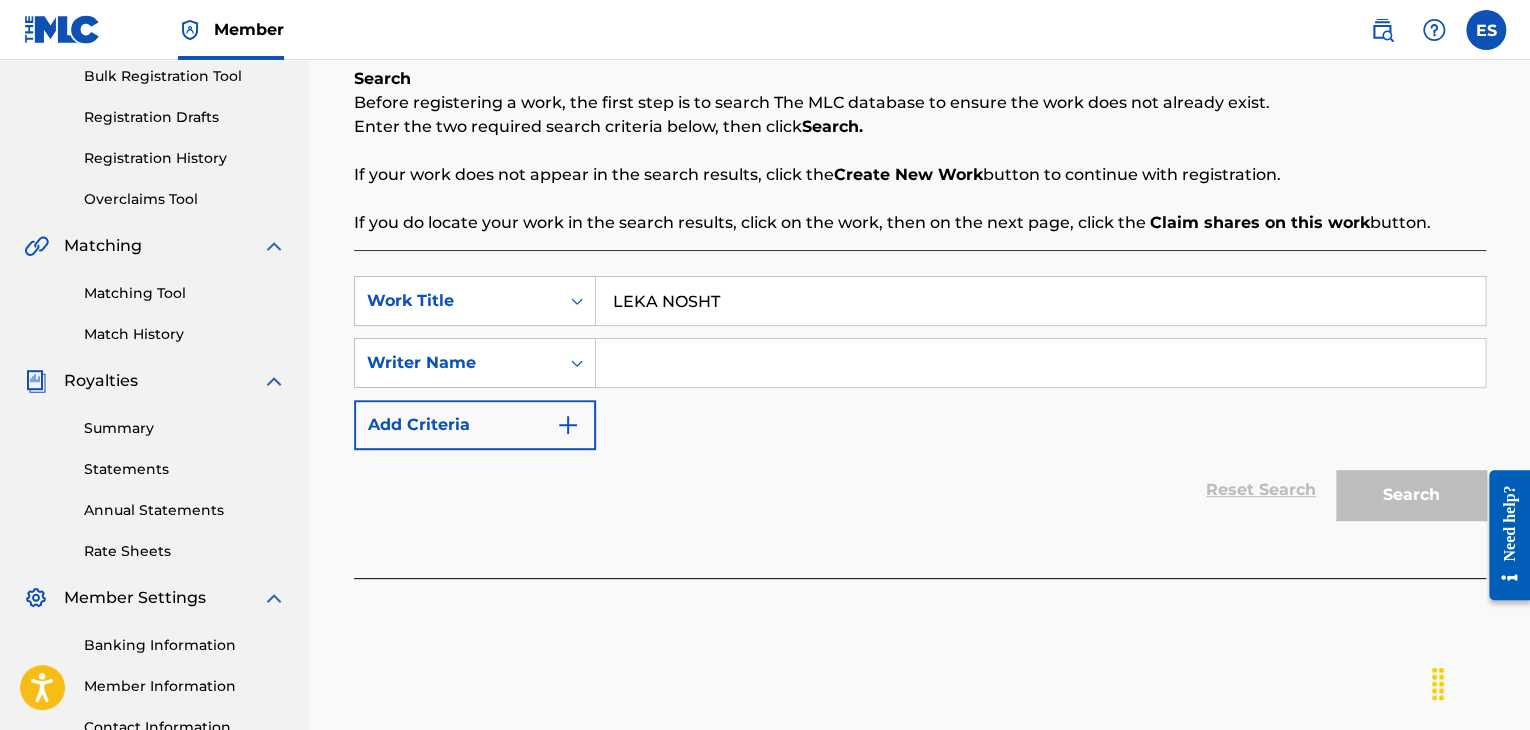 click at bounding box center (1040, 363) 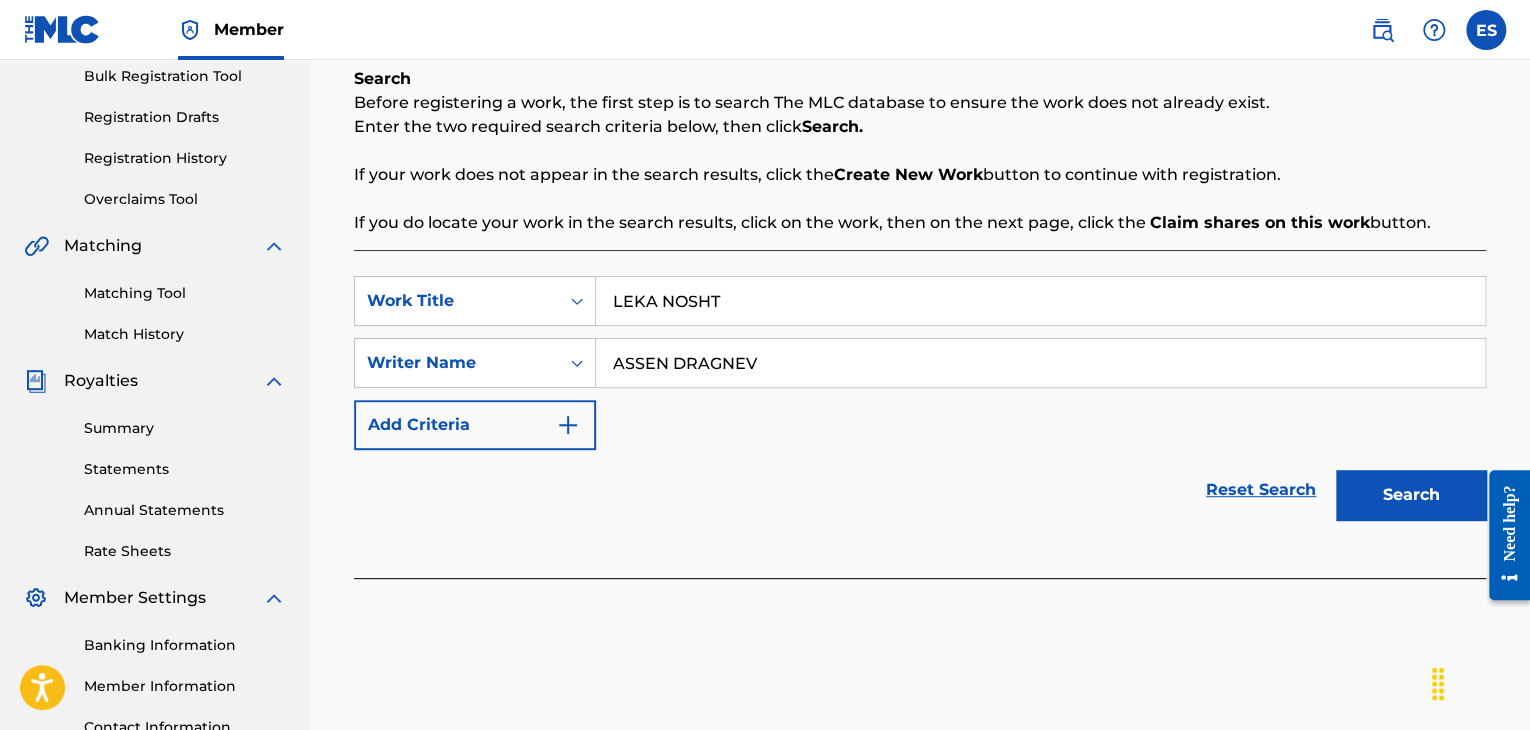 click on "Search" at bounding box center [1411, 495] 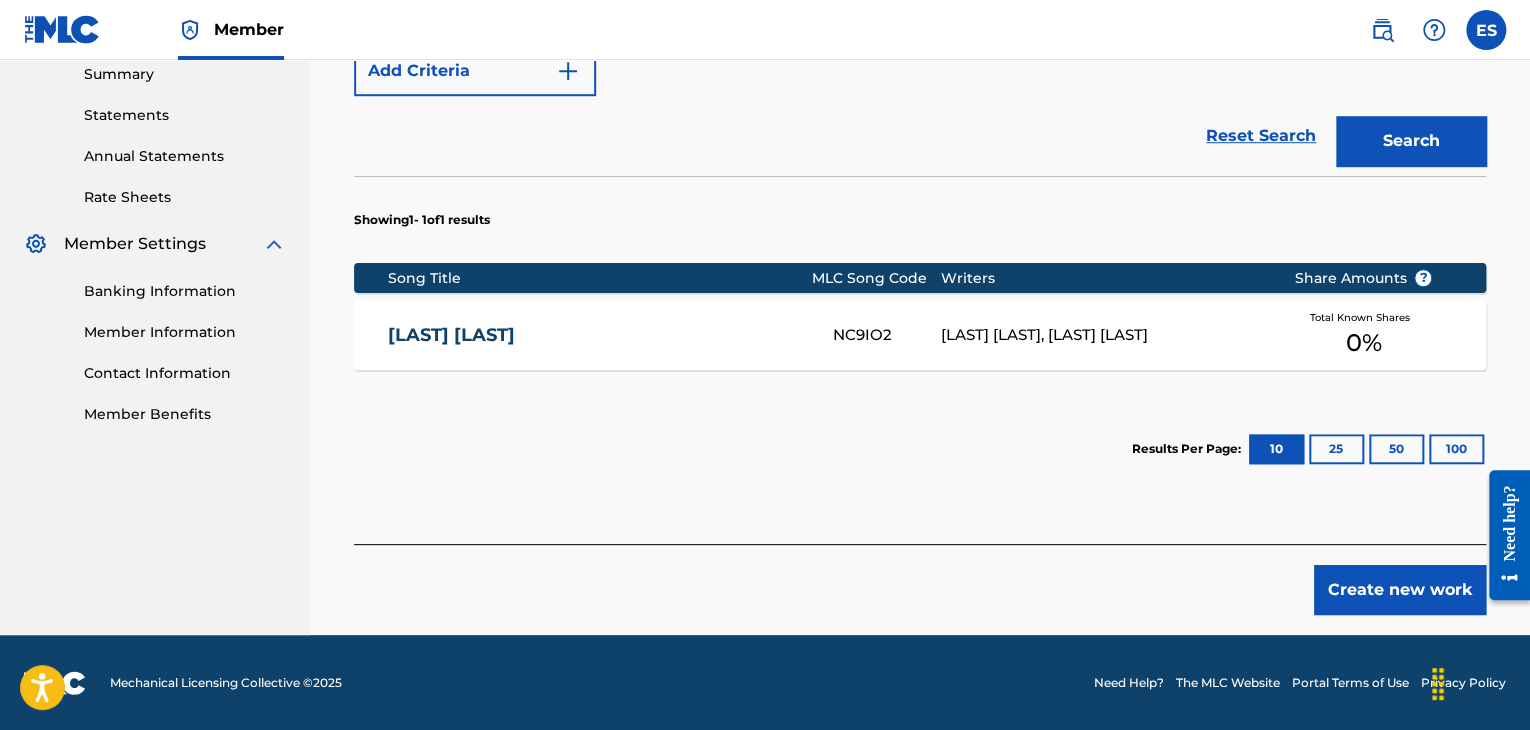 scroll, scrollTop: 655, scrollLeft: 0, axis: vertical 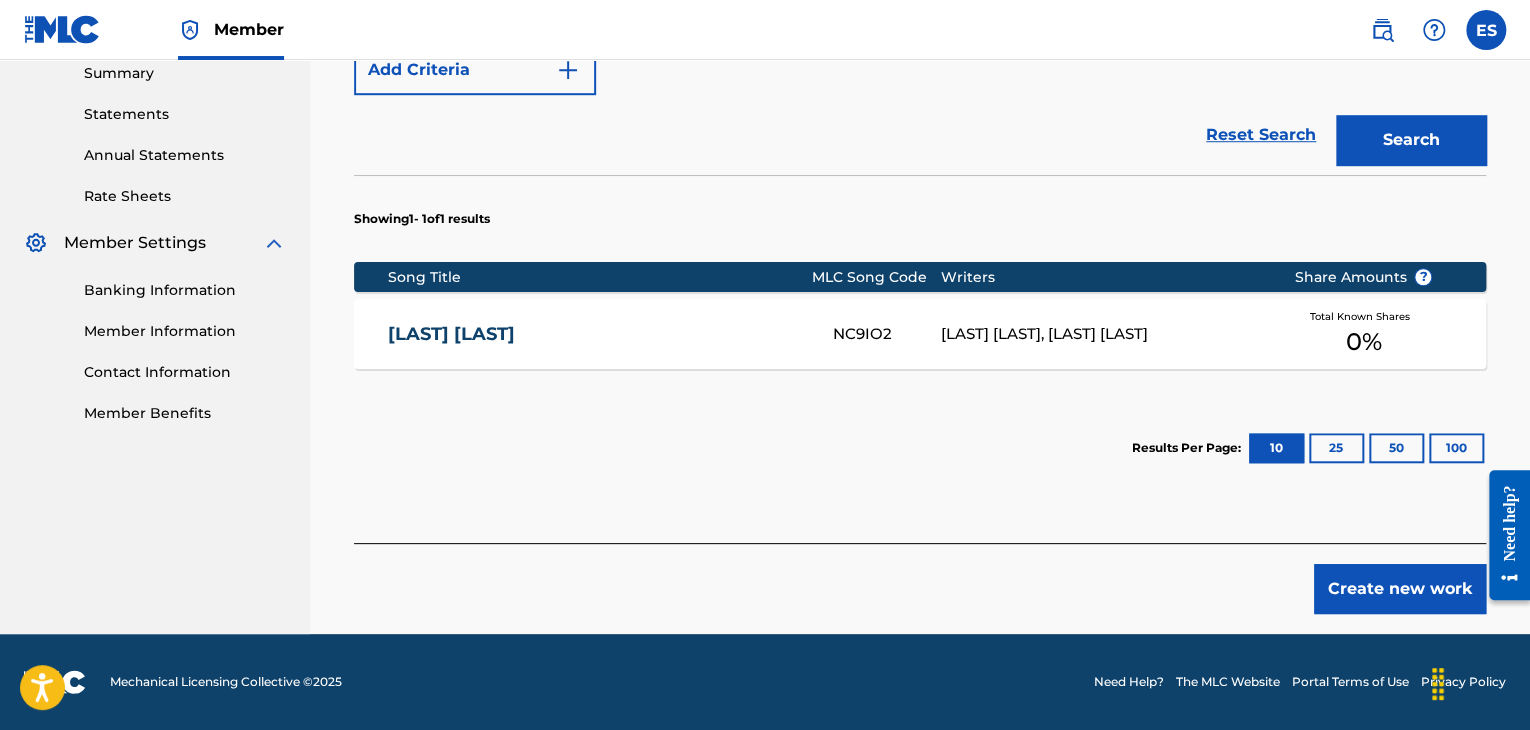 click on "Create new work" at bounding box center (1400, 589) 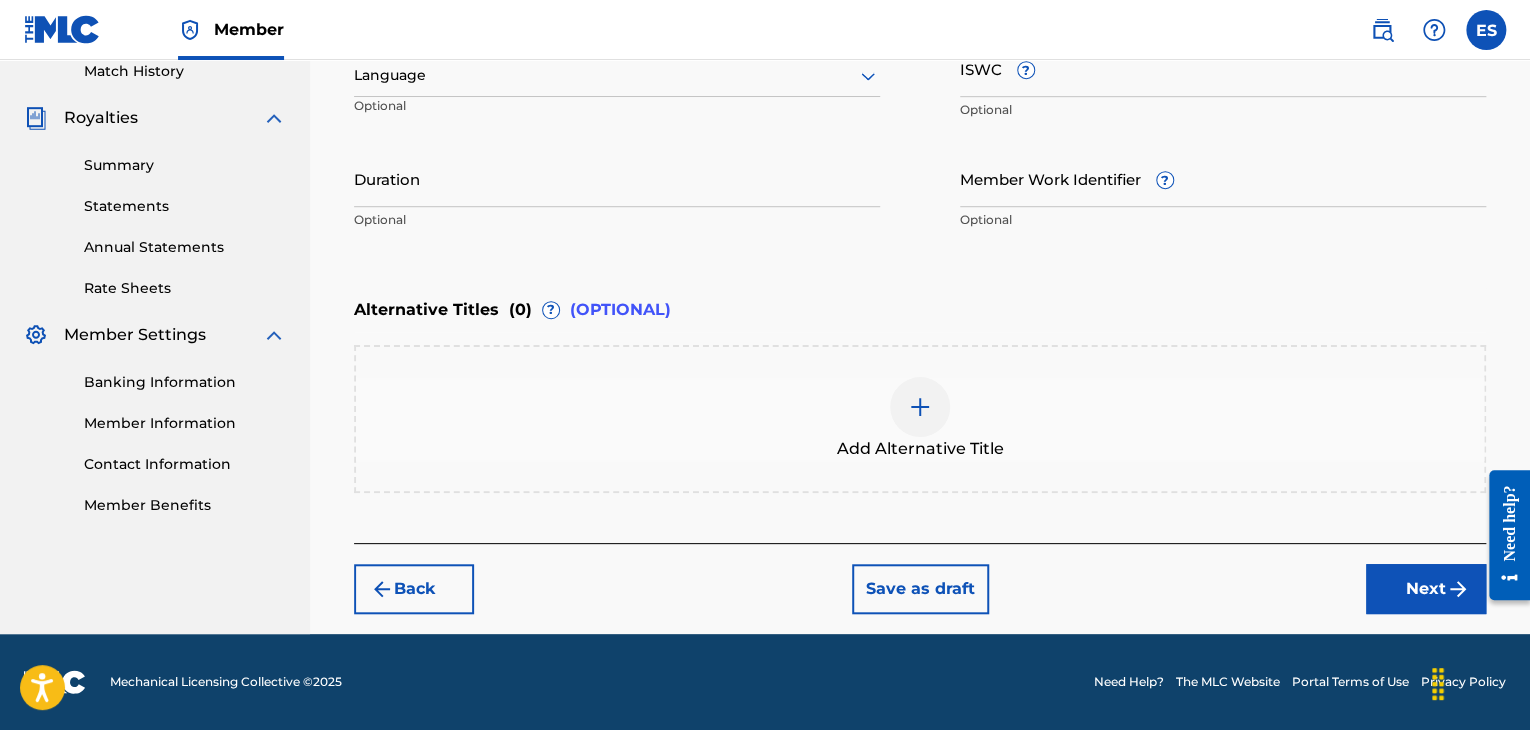 scroll, scrollTop: 561, scrollLeft: 0, axis: vertical 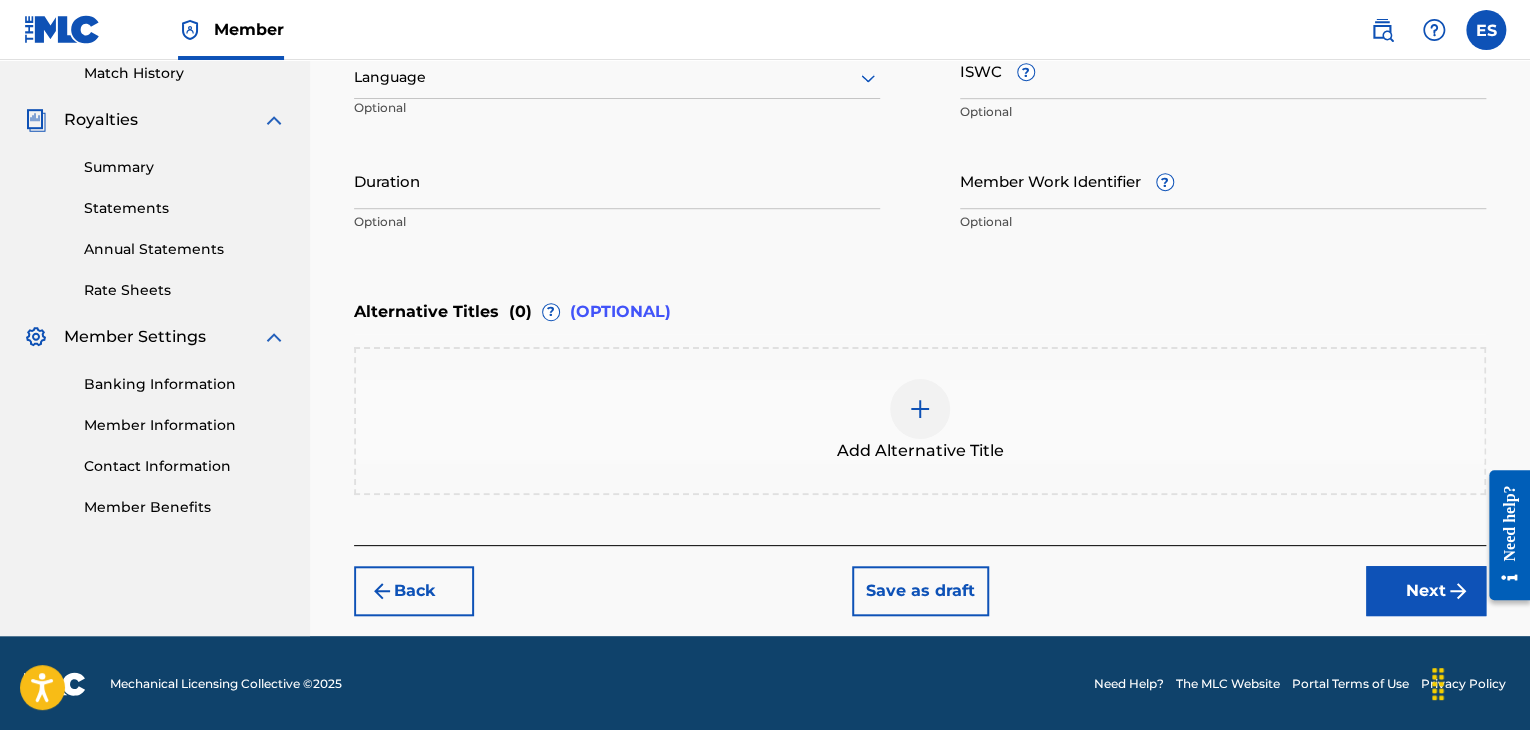 click on "Back Save as draft Next" at bounding box center [920, 580] 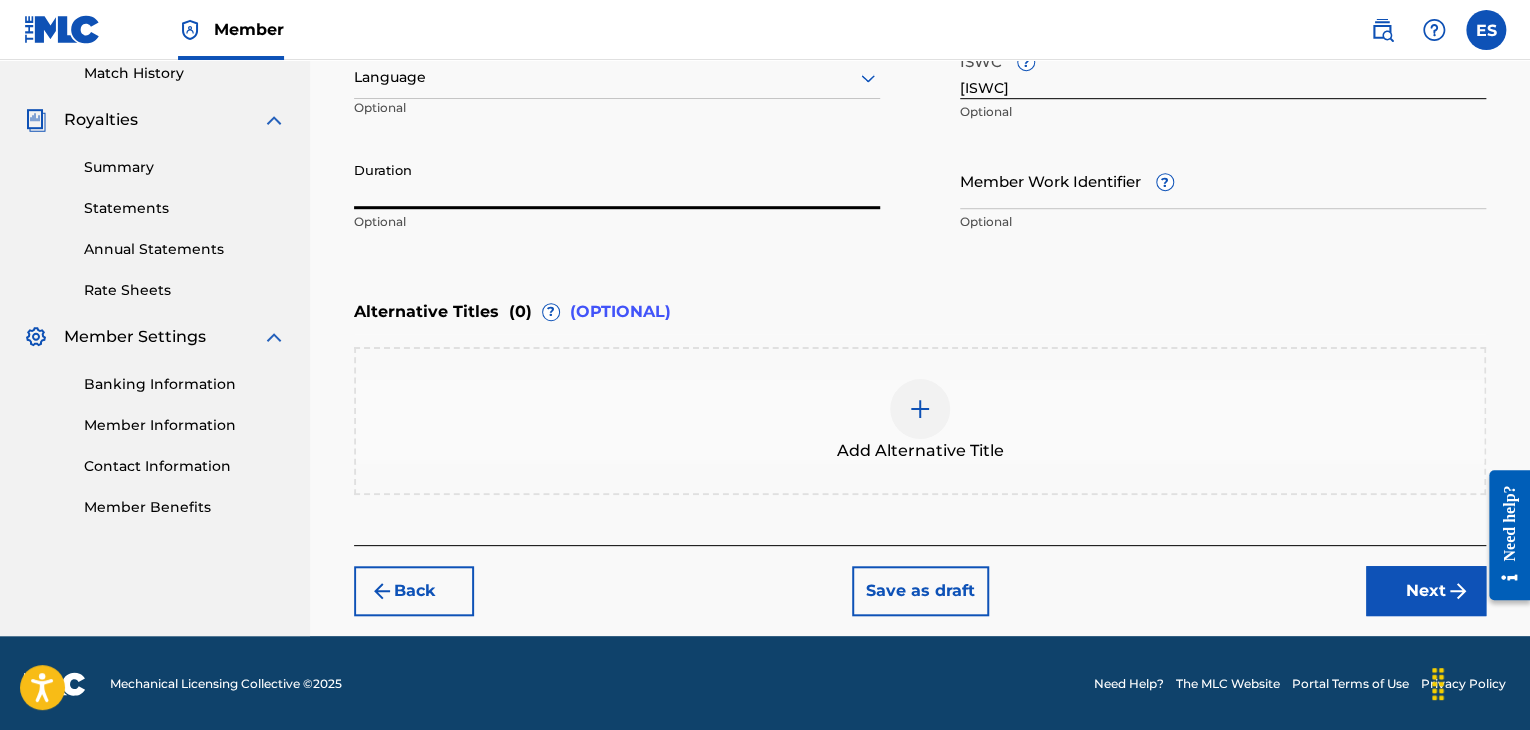 click on "Duration" at bounding box center (617, 180) 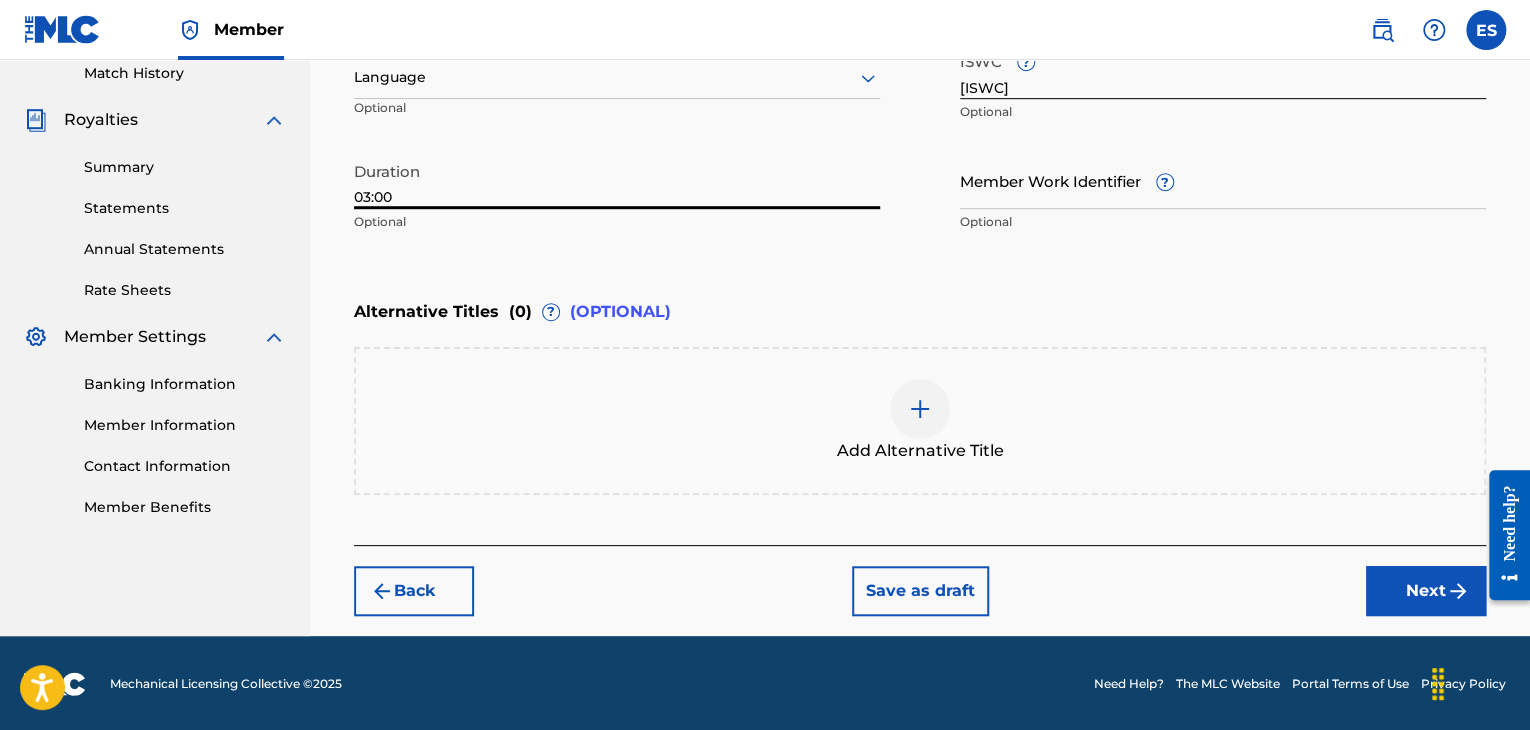 click at bounding box center [920, 409] 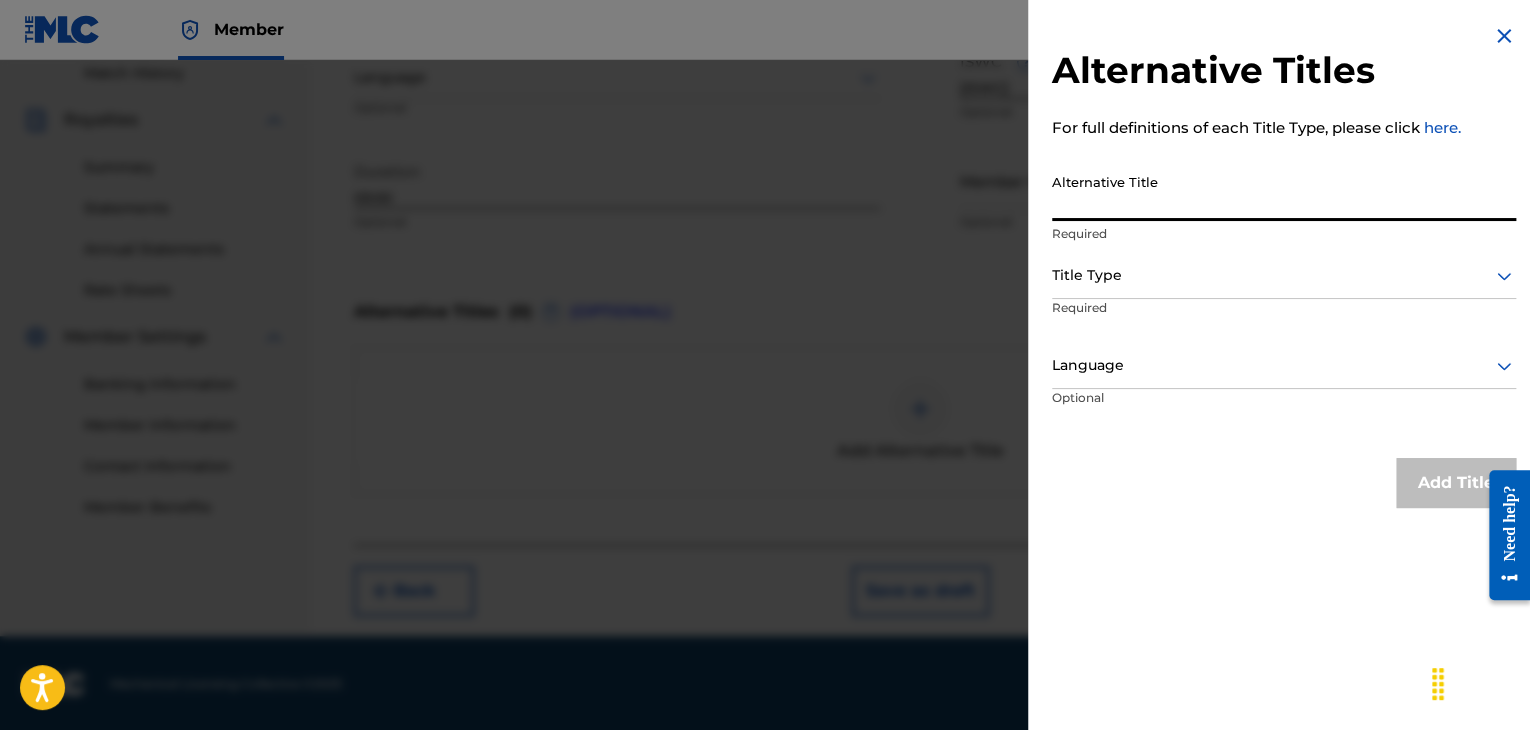 click on "Alternative Title" at bounding box center [1284, 192] 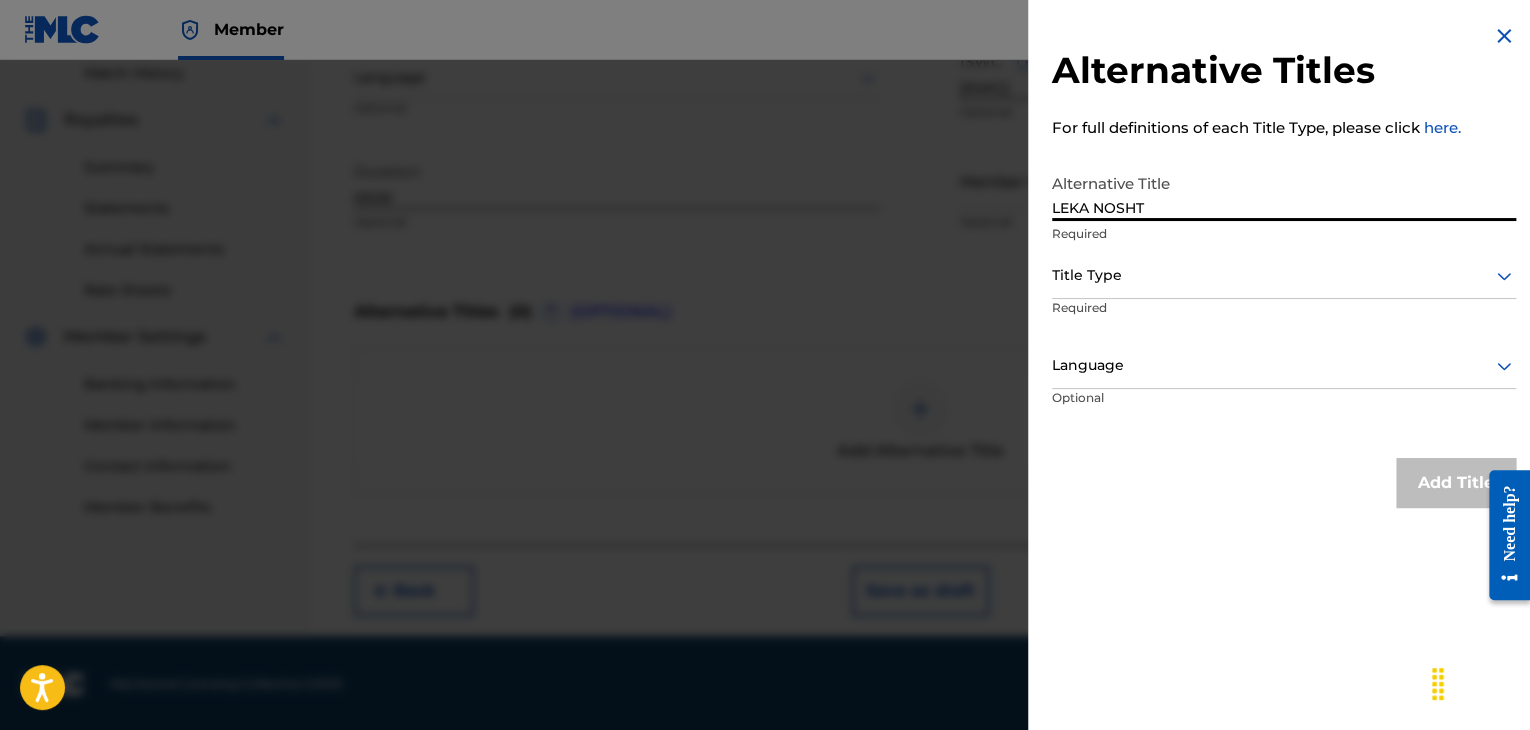 drag, startPoint x: 1152, startPoint y: 274, endPoint x: 1151, endPoint y: 294, distance: 20.024984 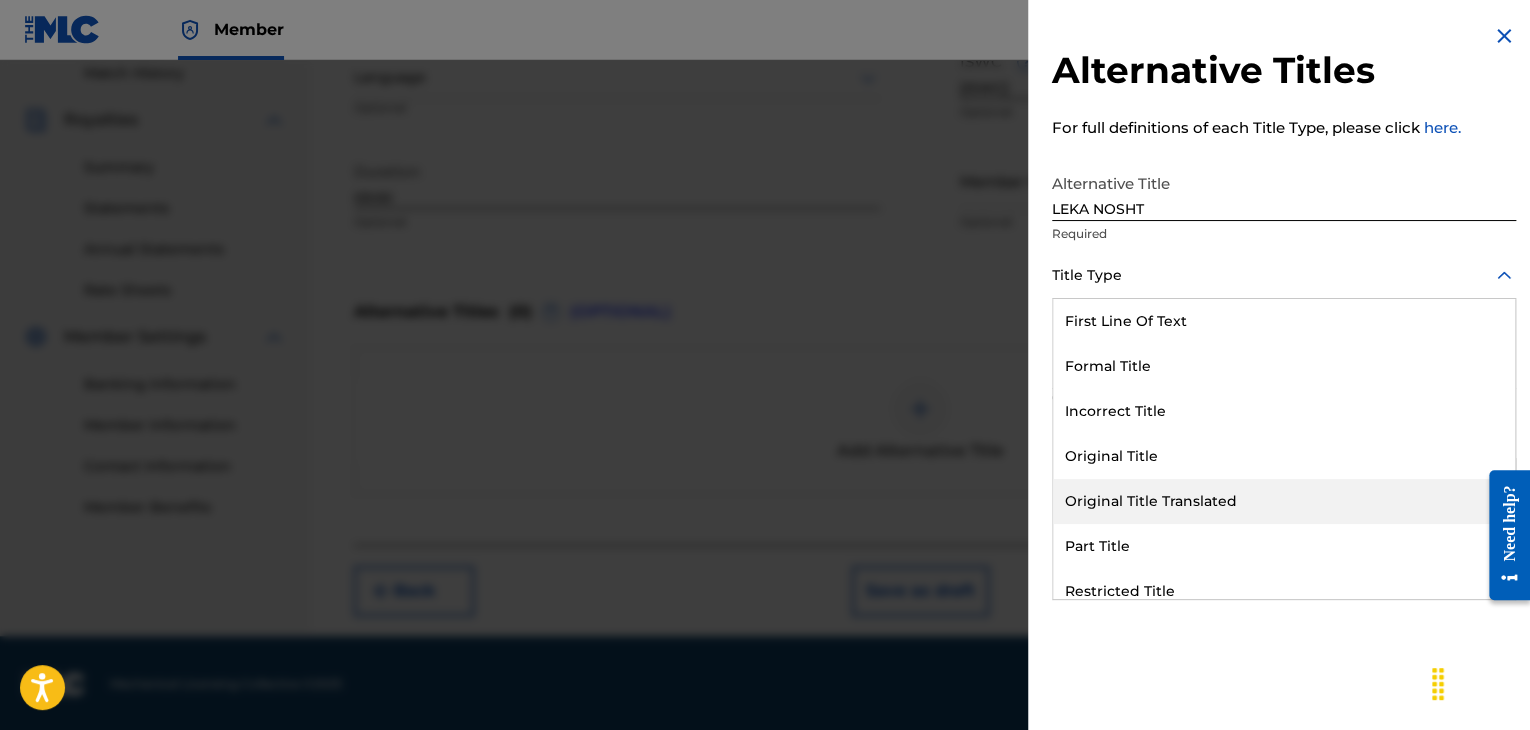 click on "Original Title Translated" at bounding box center [1284, 501] 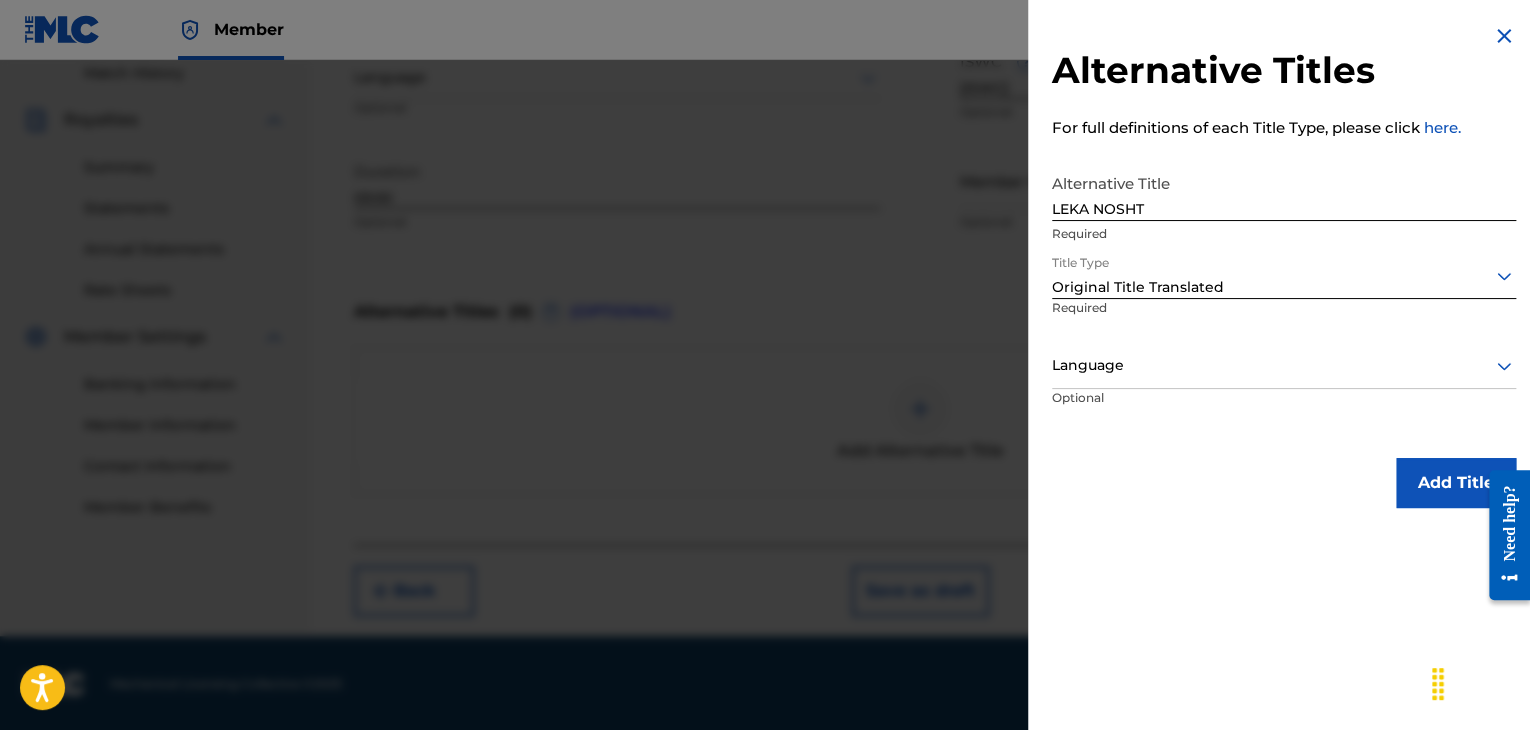 click on "Language" at bounding box center (1284, 366) 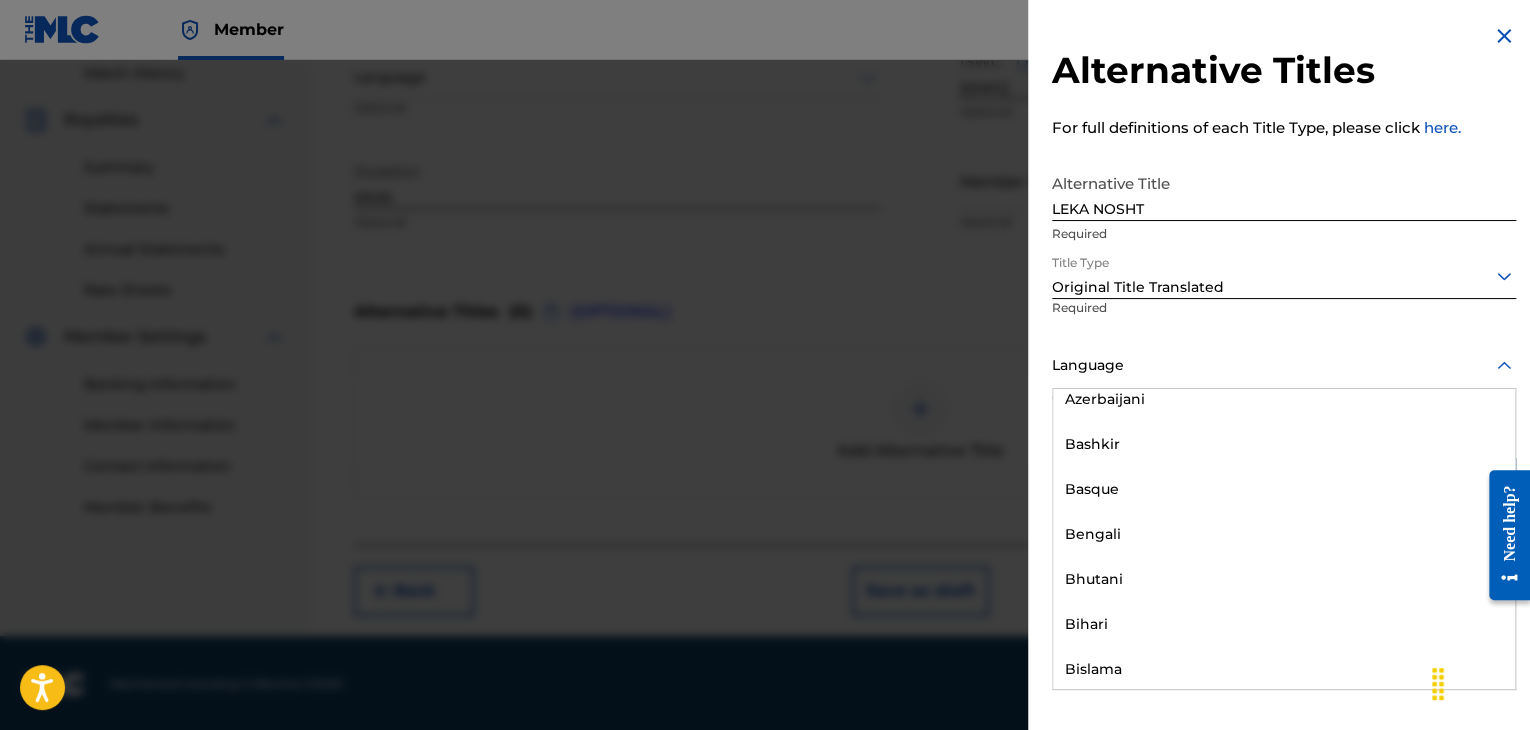 scroll, scrollTop: 700, scrollLeft: 0, axis: vertical 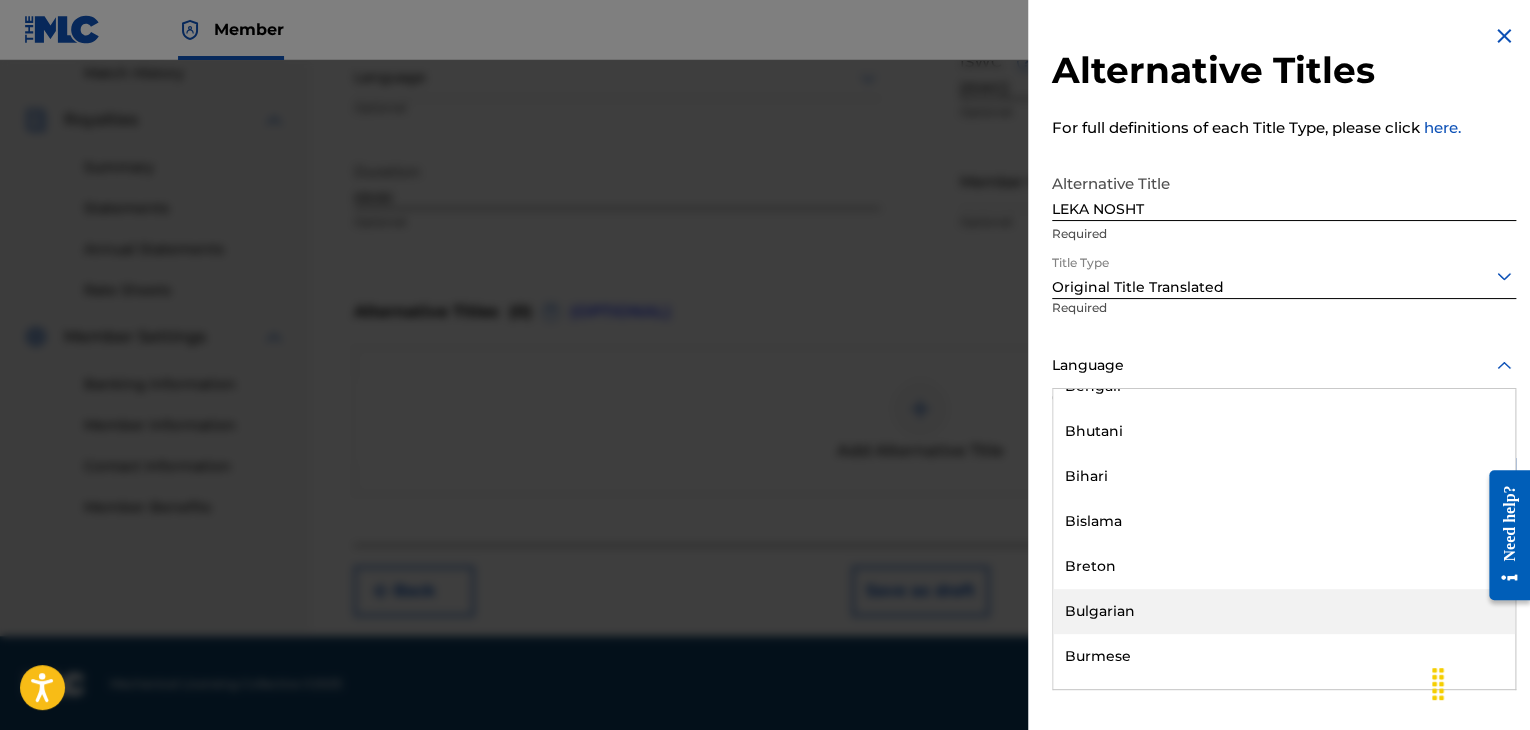 click on "Bulgarian" at bounding box center [1284, 611] 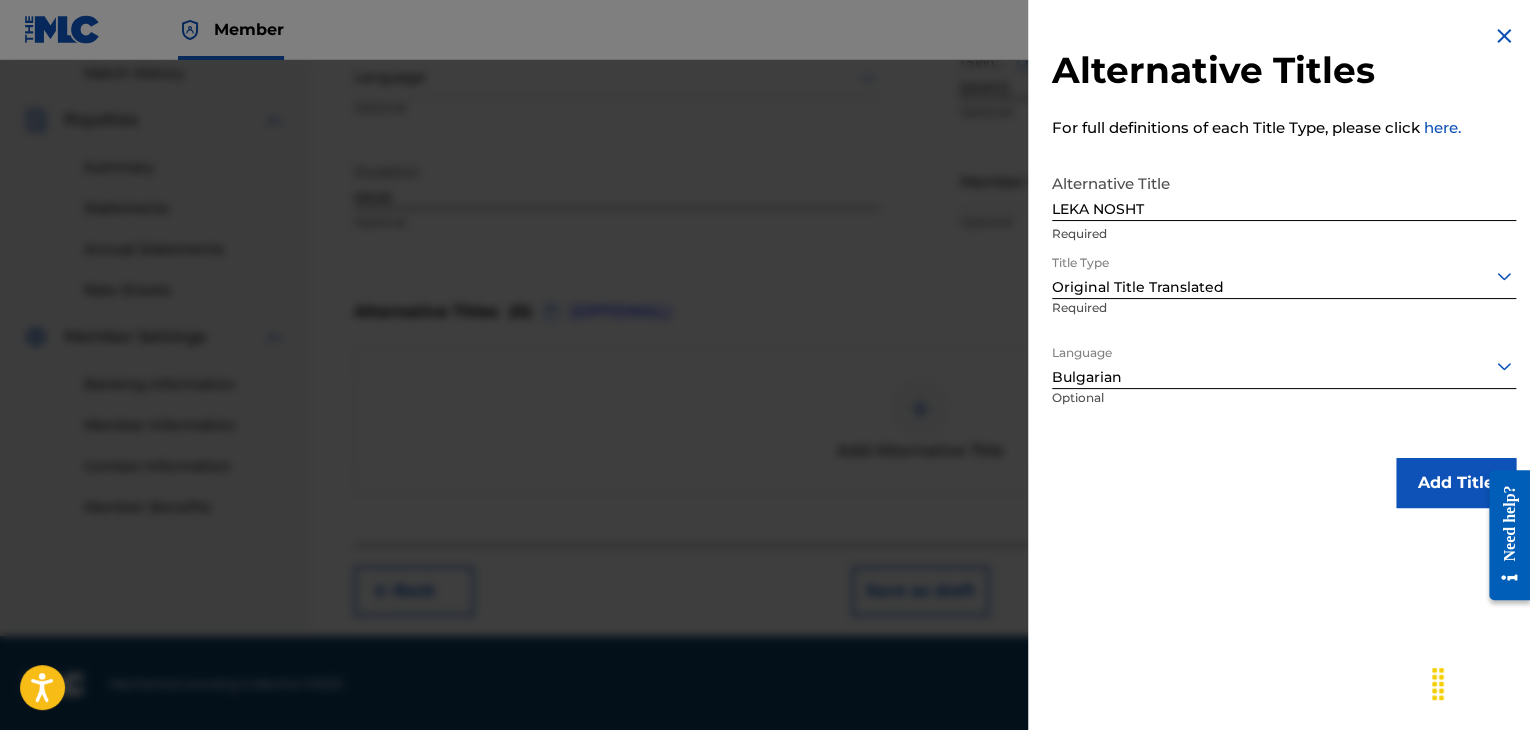 click on "Add Title" at bounding box center (1456, 483) 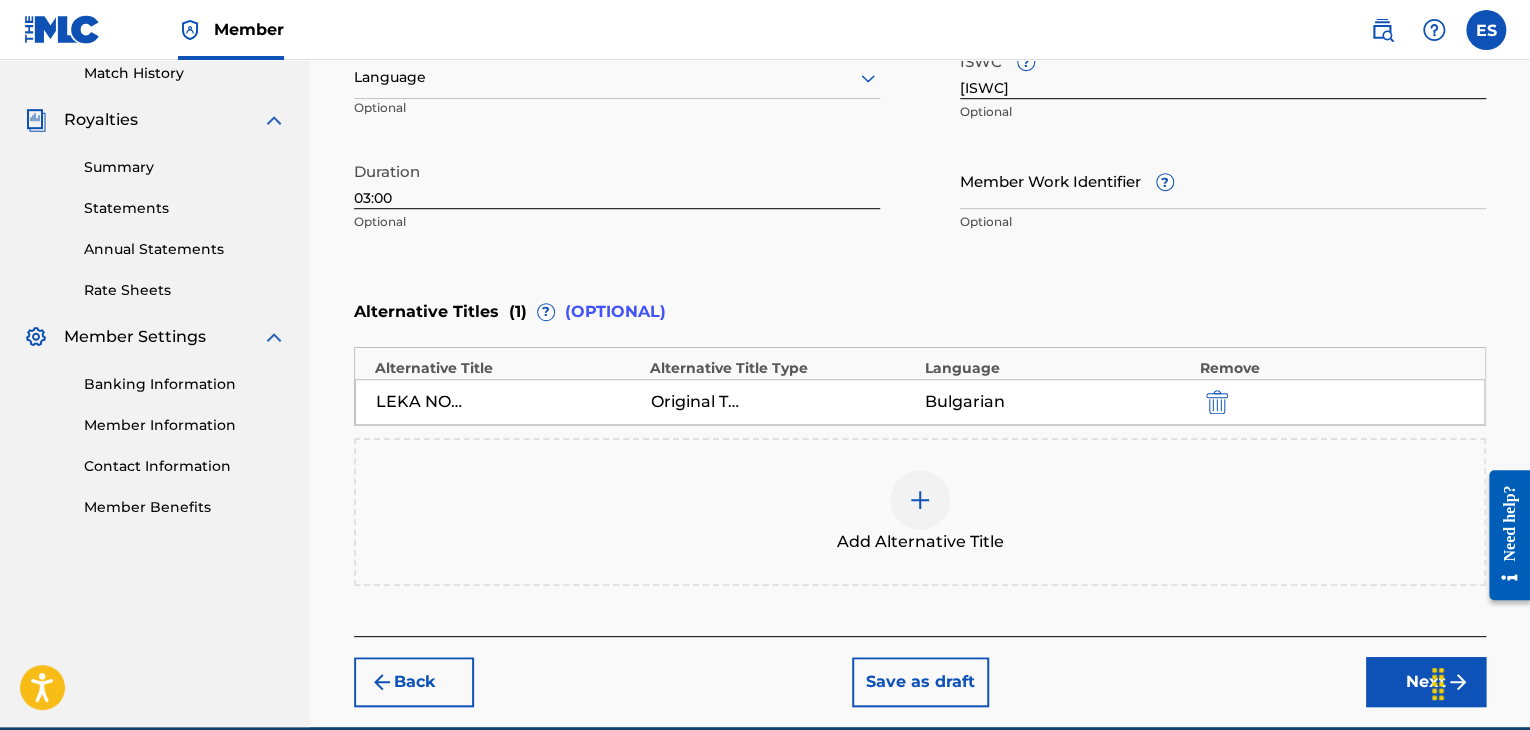 click on "Next" at bounding box center (1426, 682) 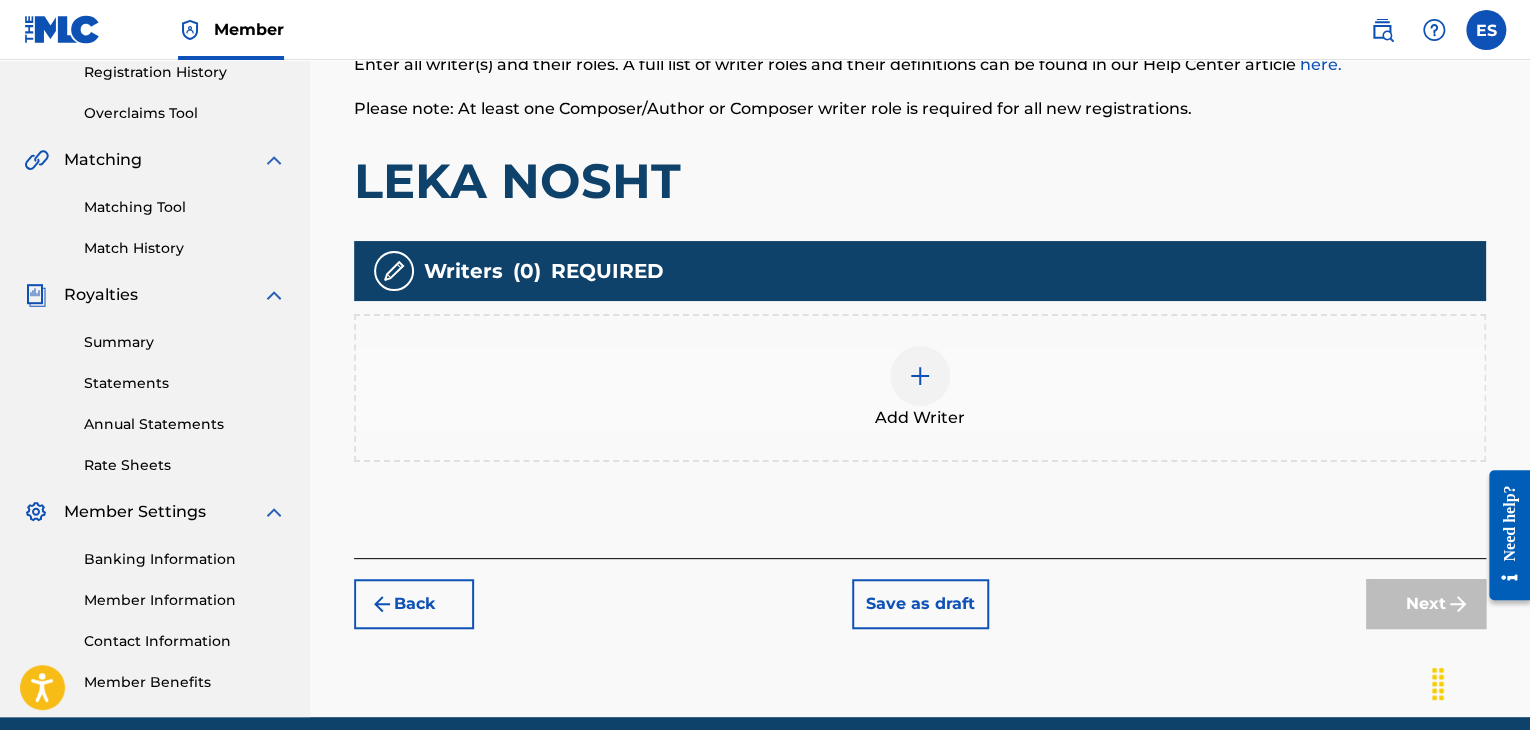 scroll, scrollTop: 391, scrollLeft: 0, axis: vertical 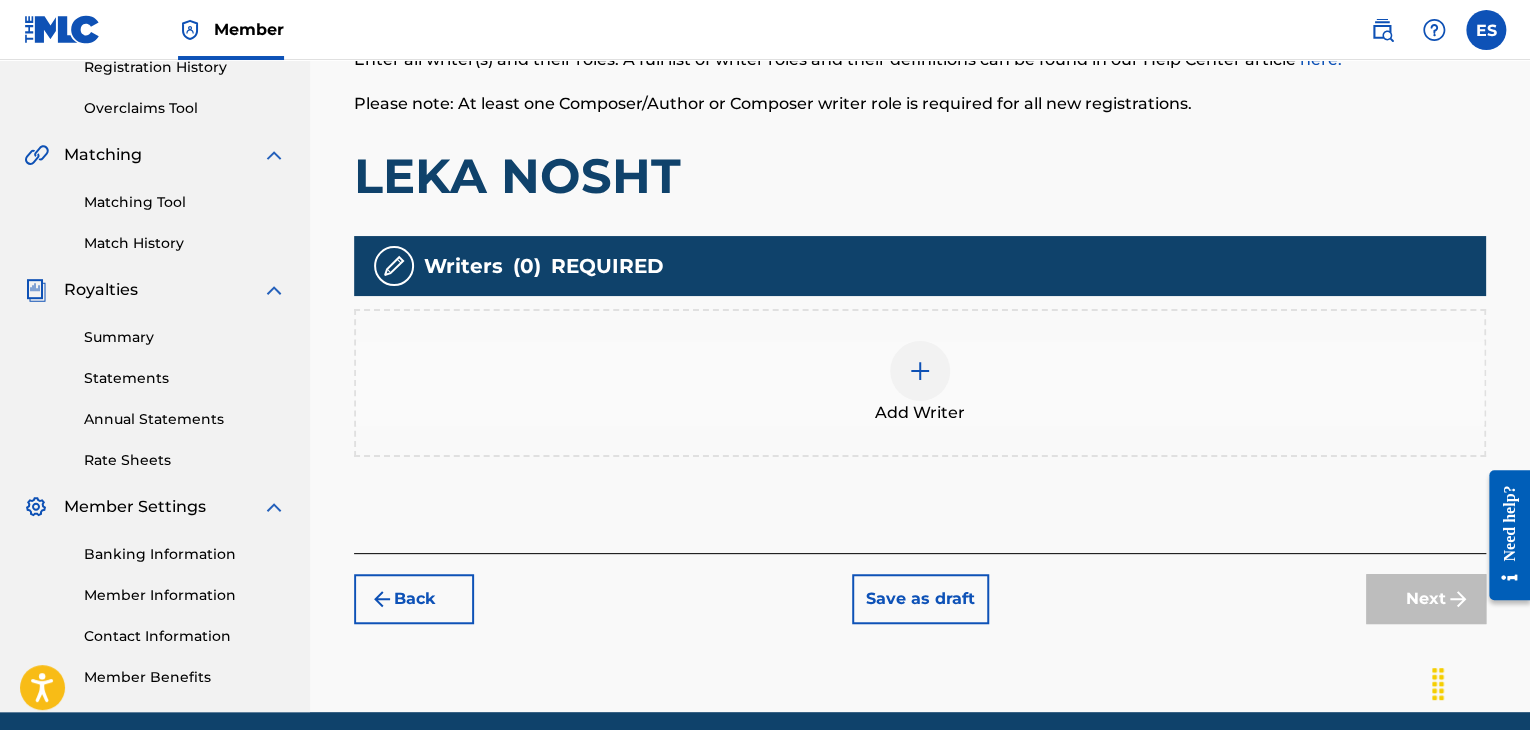 click at bounding box center [920, 371] 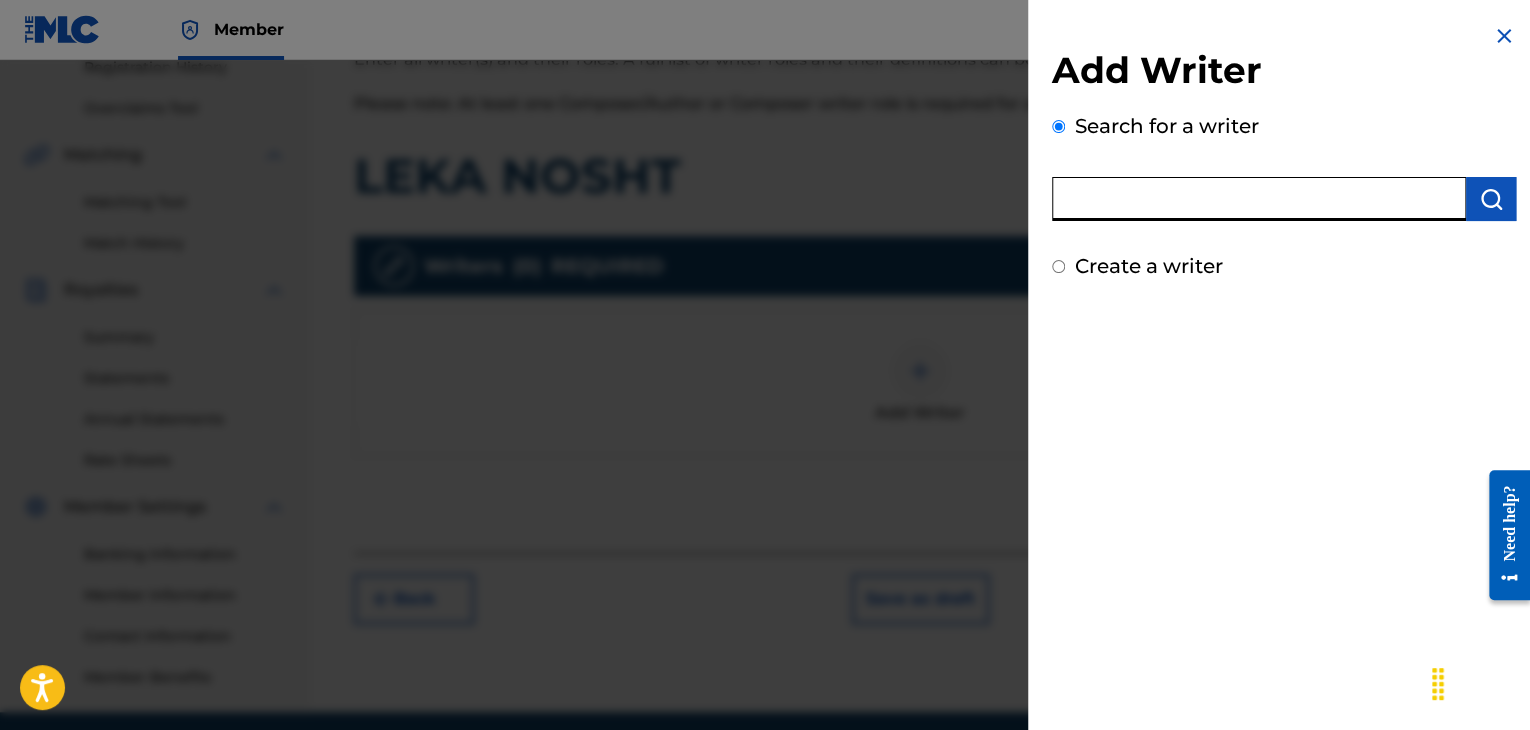 click at bounding box center [1259, 199] 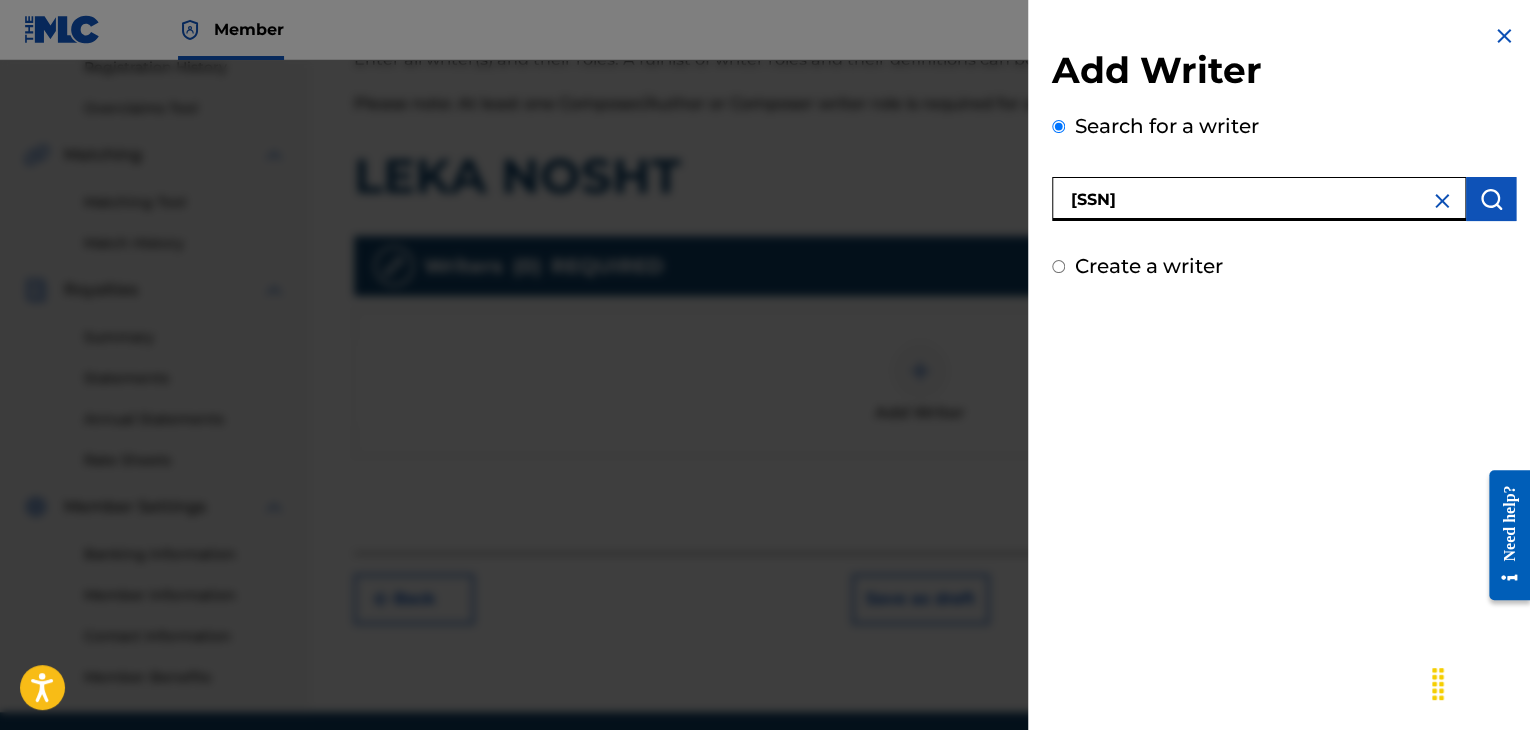 click on "Add Writer Search for a writer [NUMBER] Create a writer" at bounding box center (1284, 164) 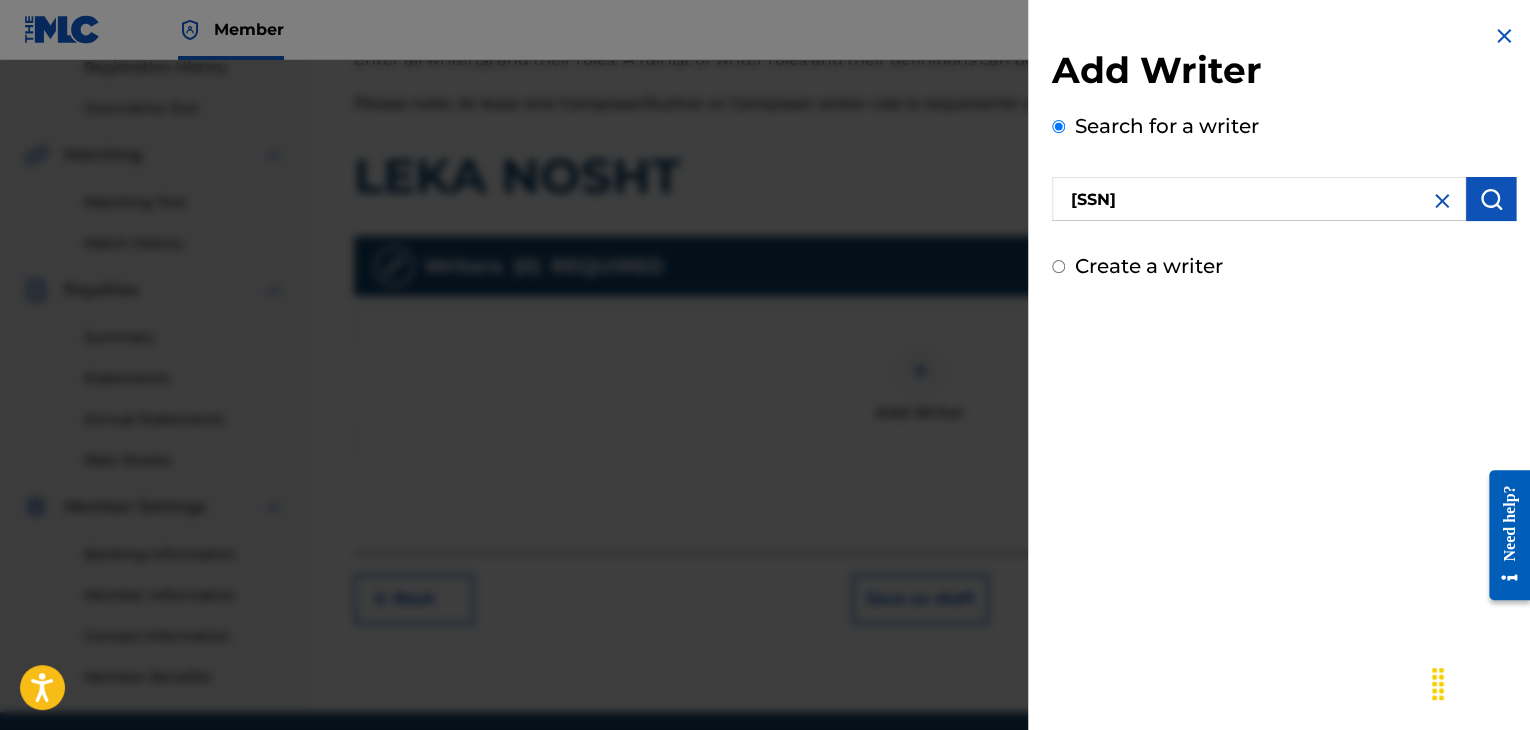 click at bounding box center (1491, 199) 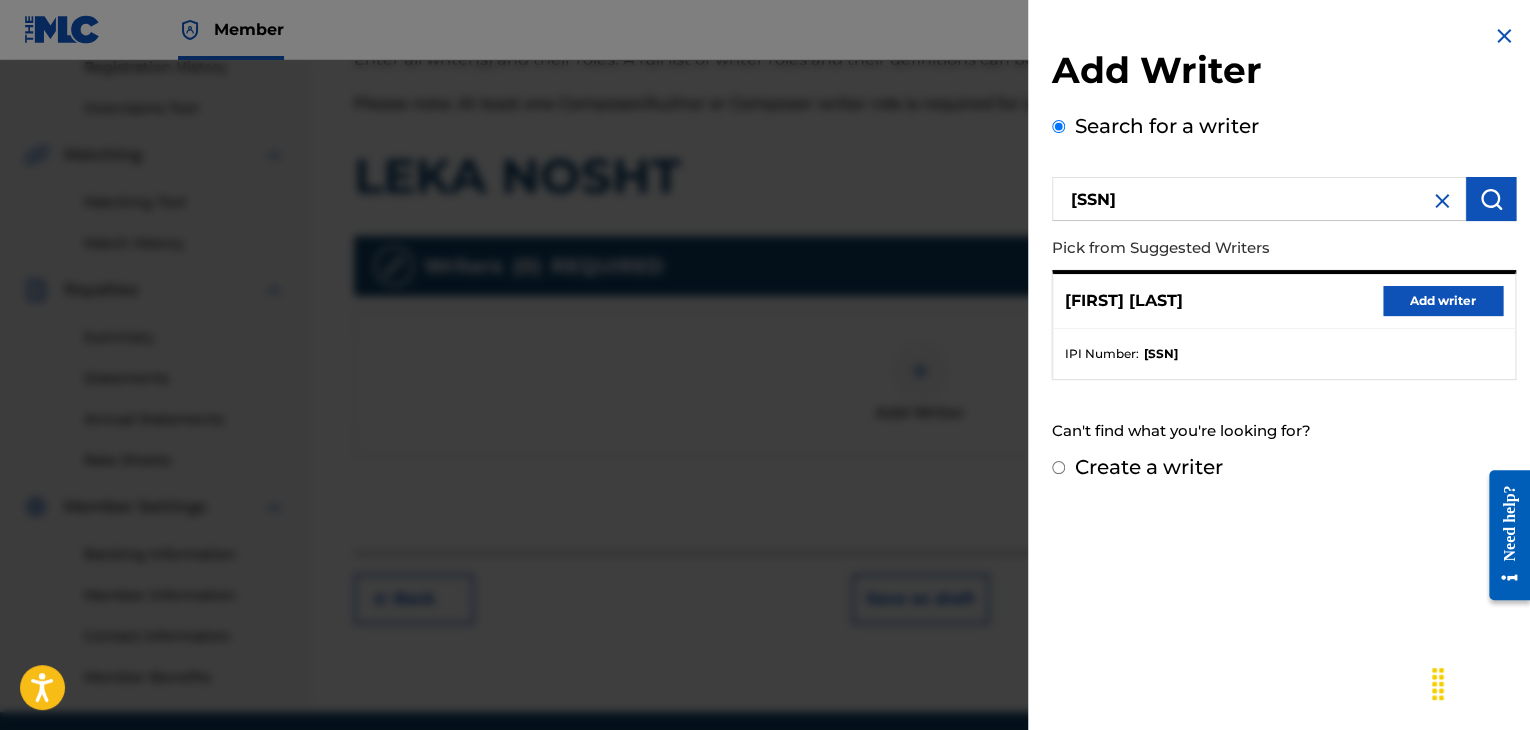 click on "Add writer" at bounding box center [1443, 301] 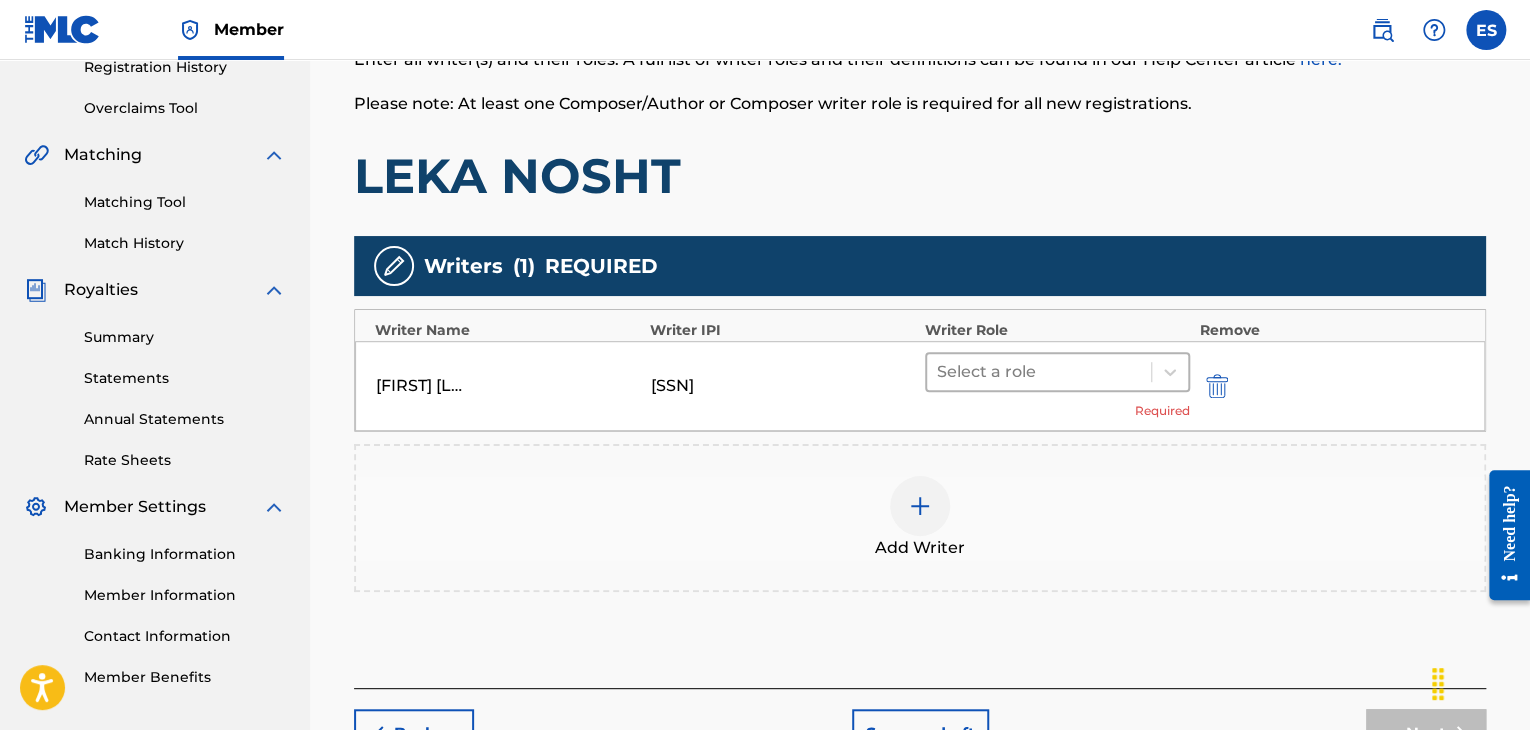 click at bounding box center (1039, 372) 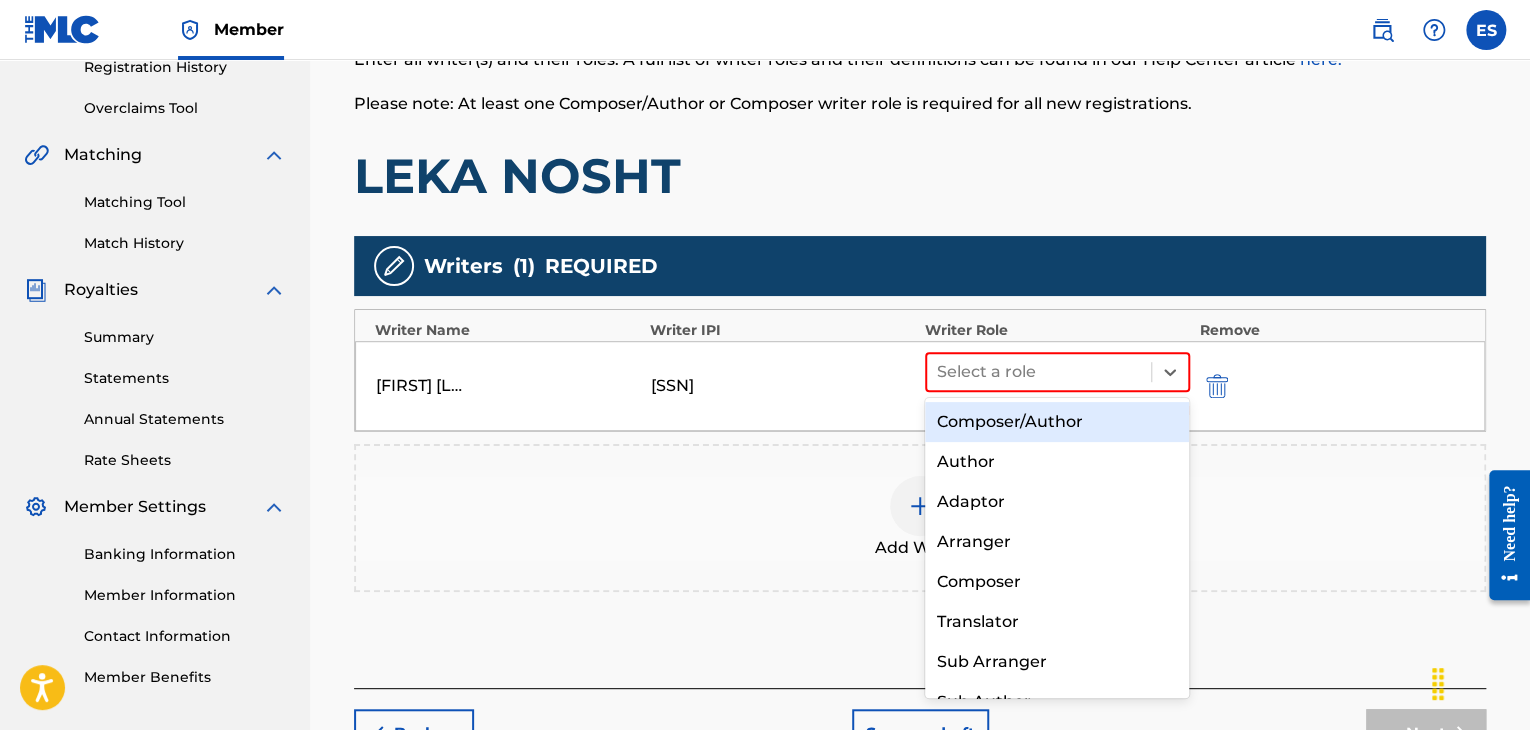 click on "Composer/Author" at bounding box center [1057, 422] 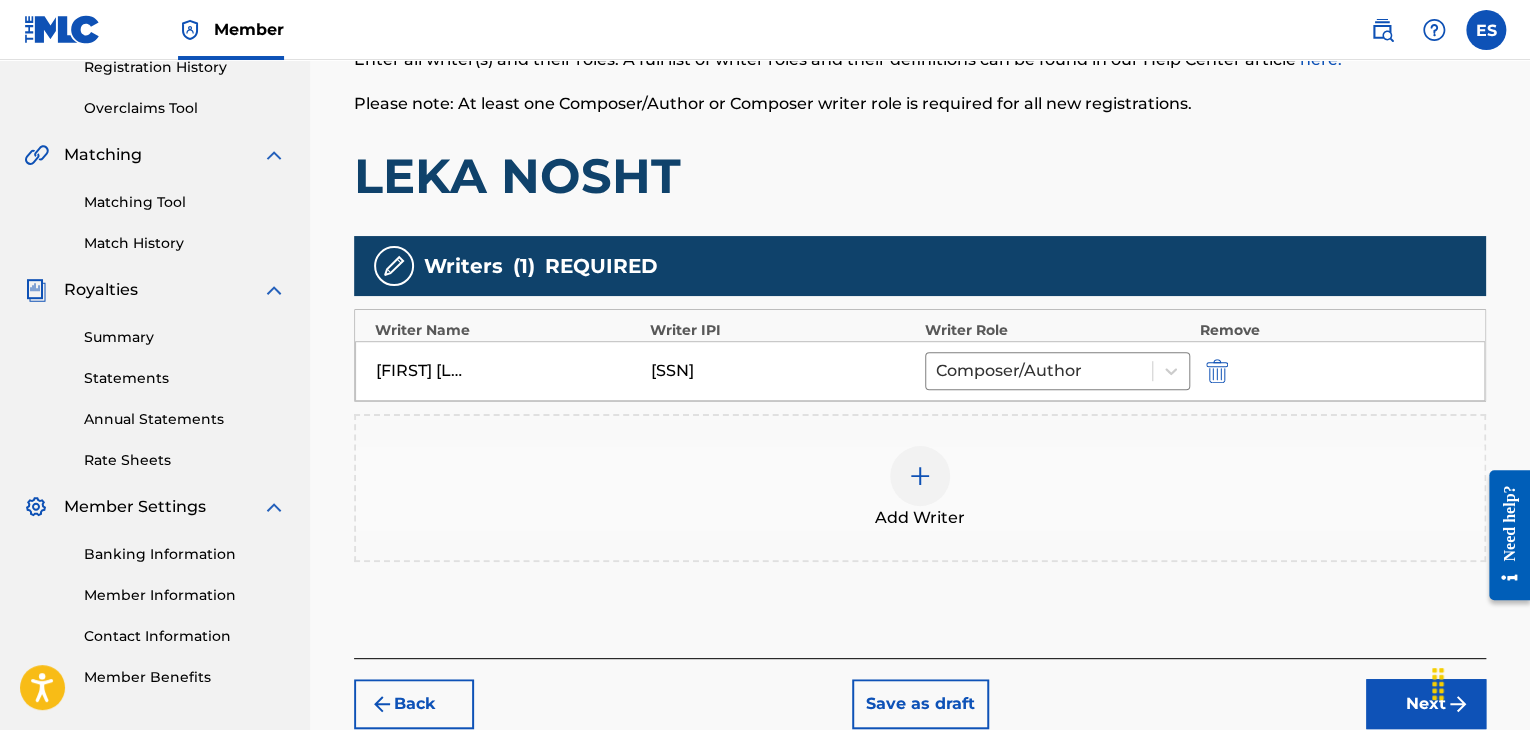 click at bounding box center [920, 476] 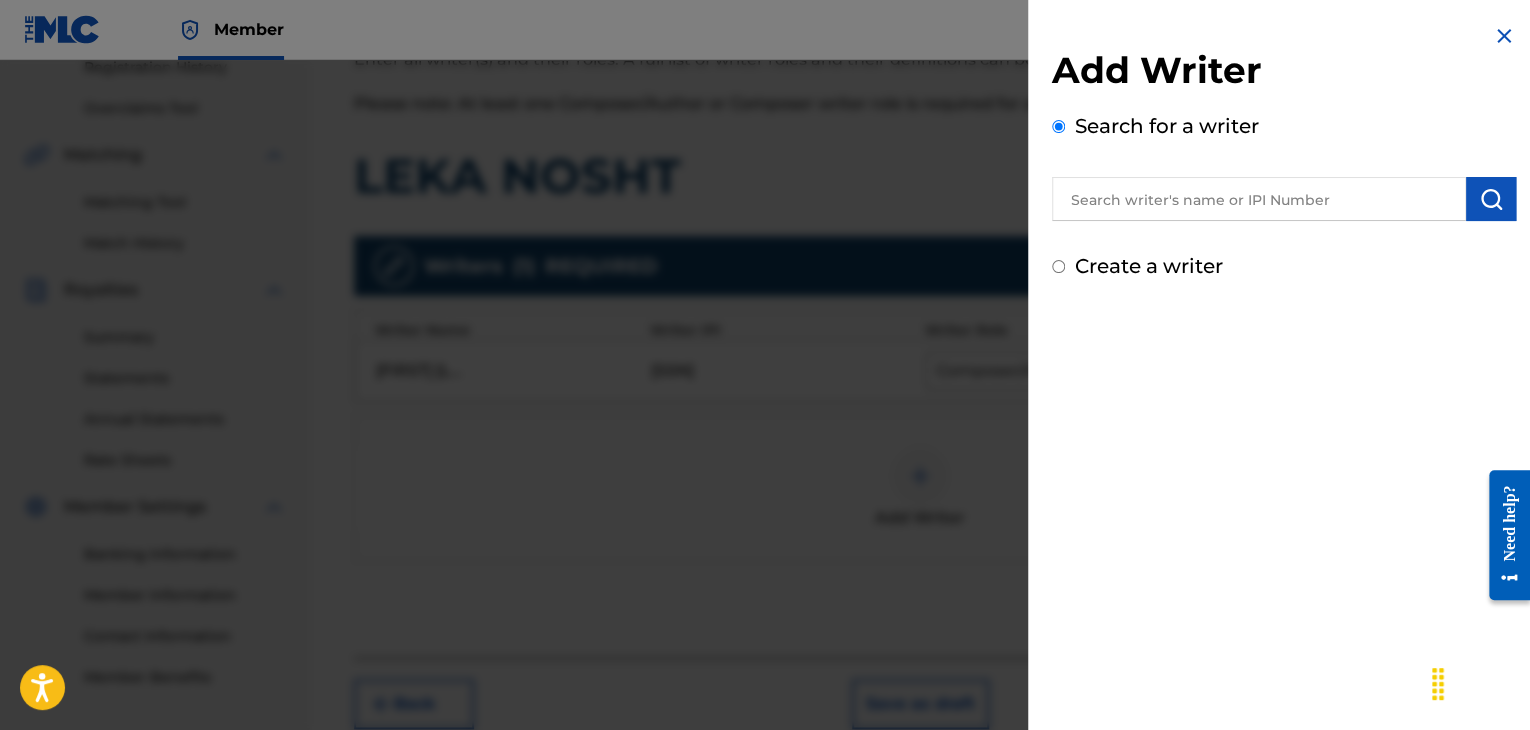click at bounding box center (1259, 199) 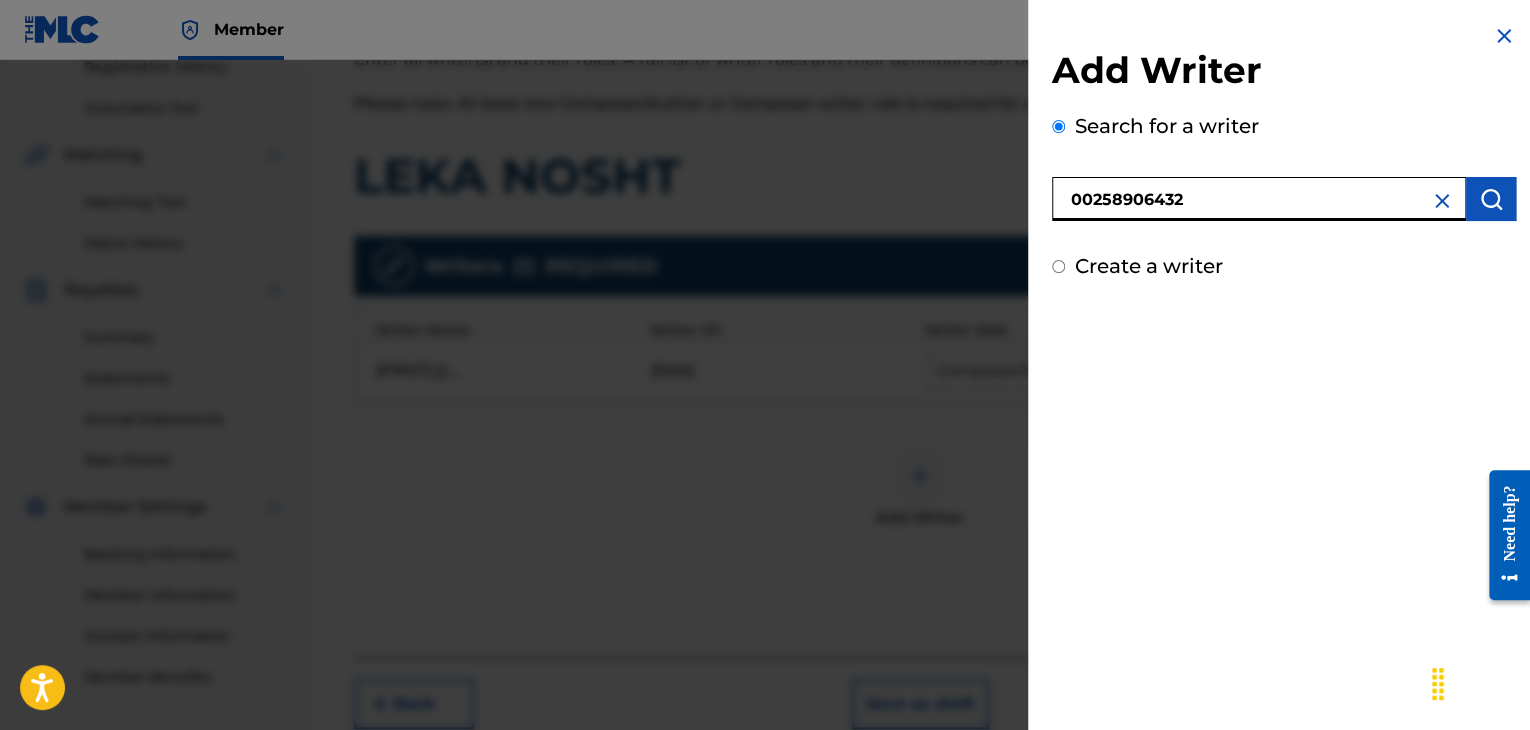 click on "Add Writer Search for a writer 00258906432 Create a writer" at bounding box center (1284, 152) 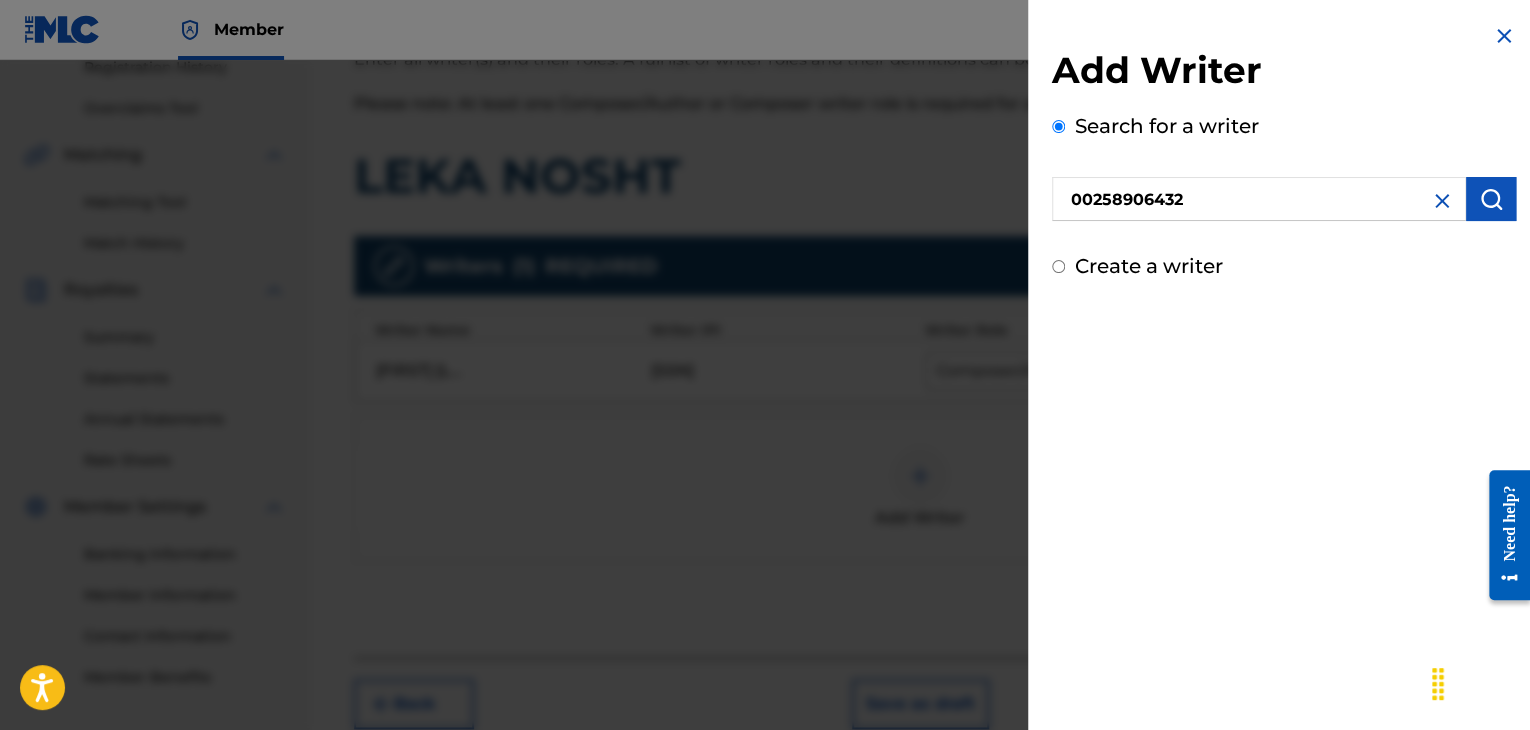 click at bounding box center [1491, 199] 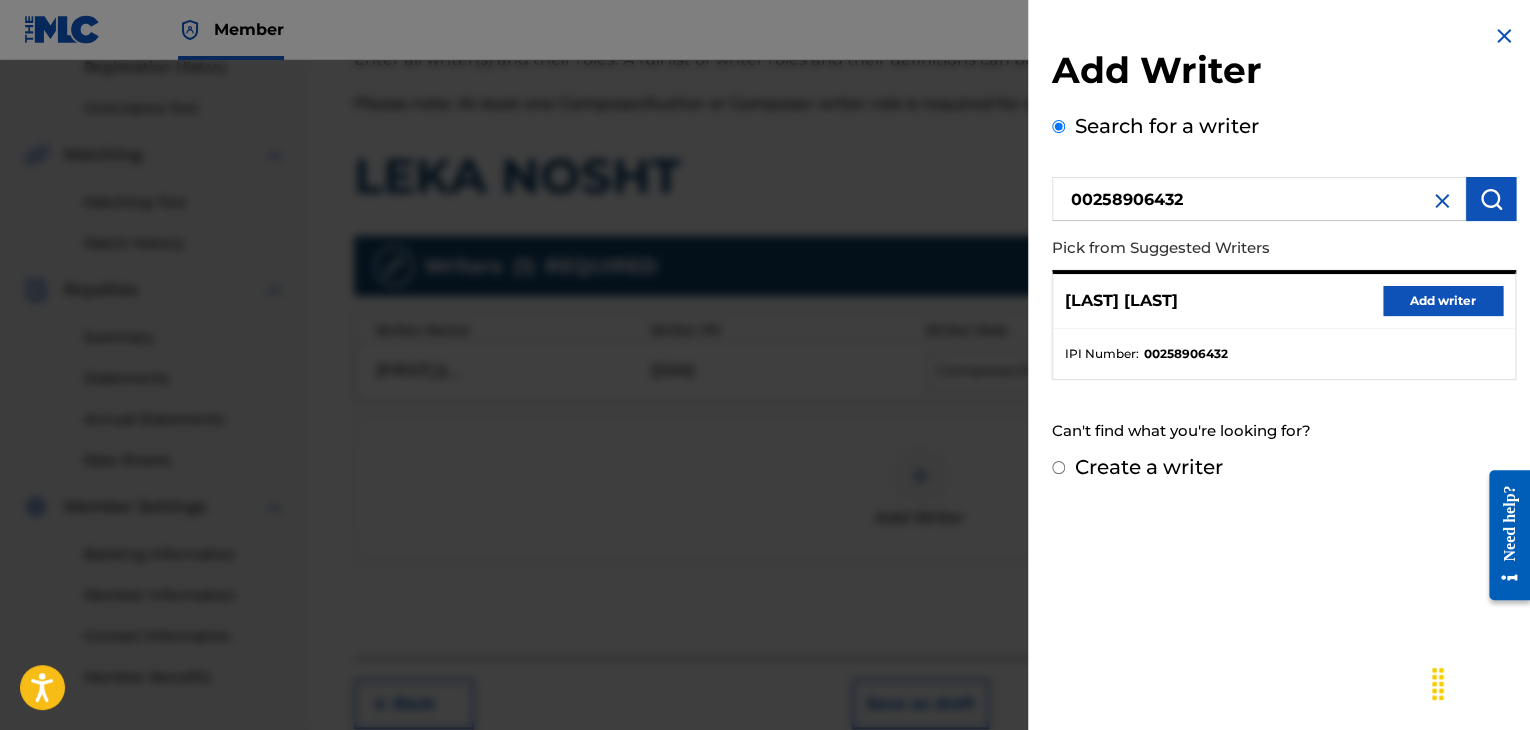 click on "Add writer" at bounding box center (1443, 301) 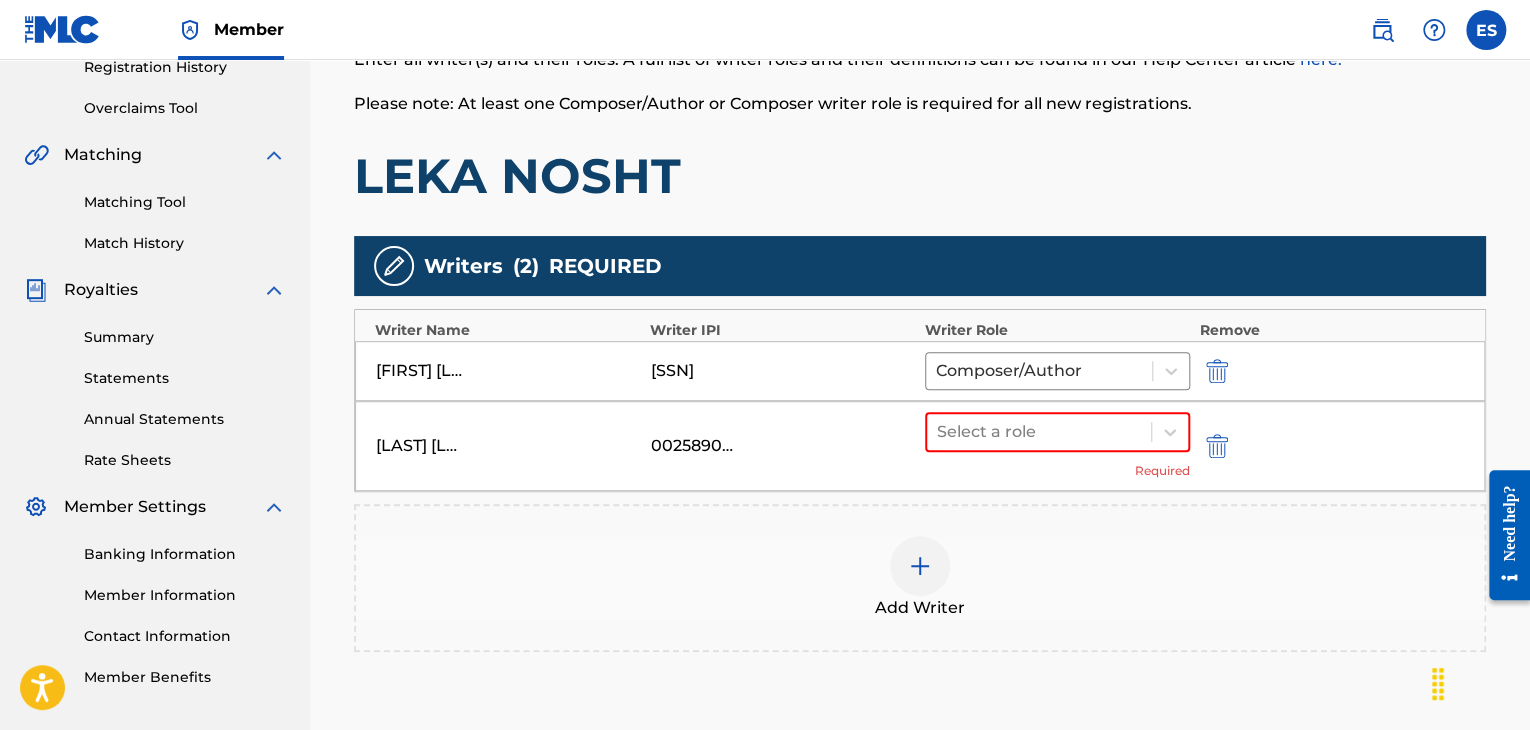 click on "[FIRST] [LAST] [SSN] Composer/Author" at bounding box center [920, 371] 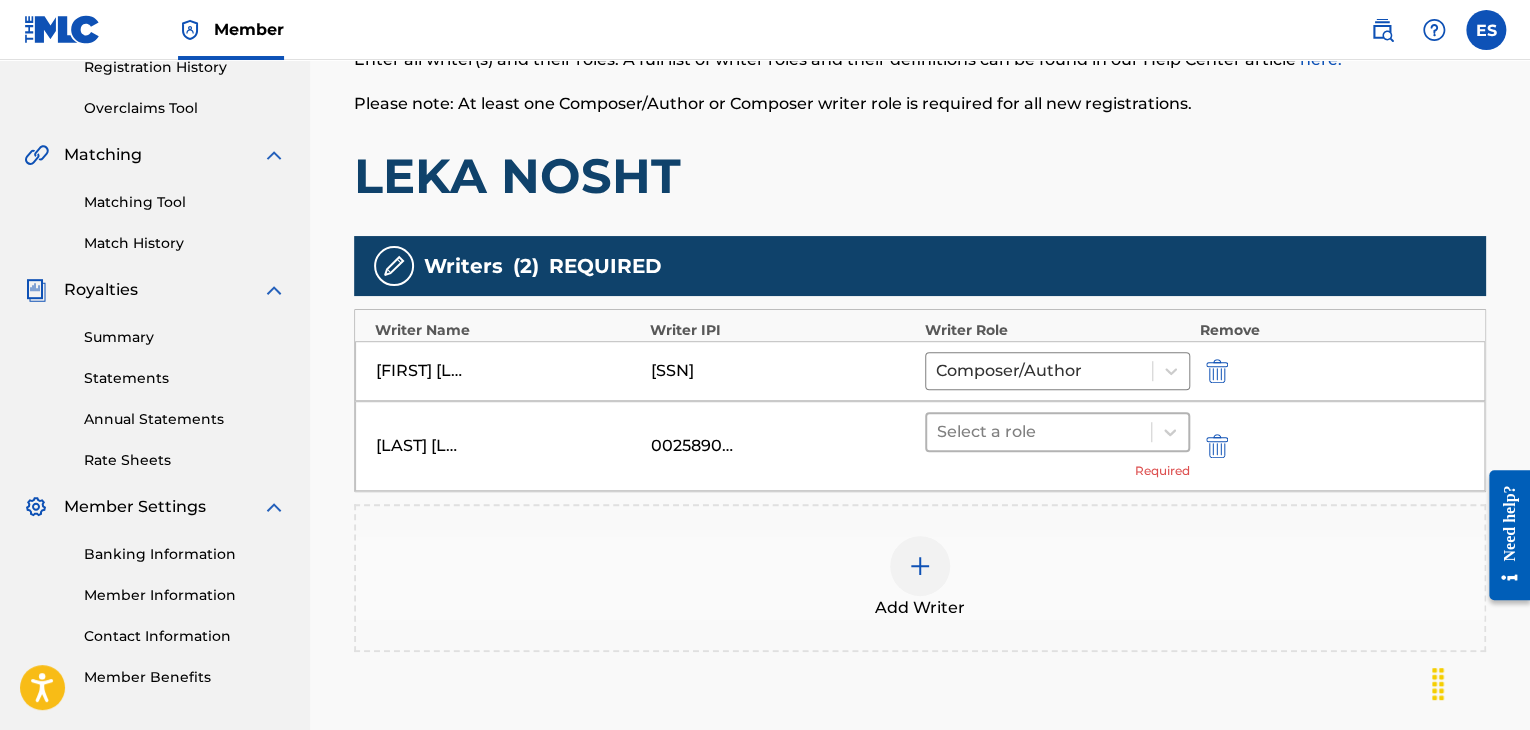 click at bounding box center (1039, 432) 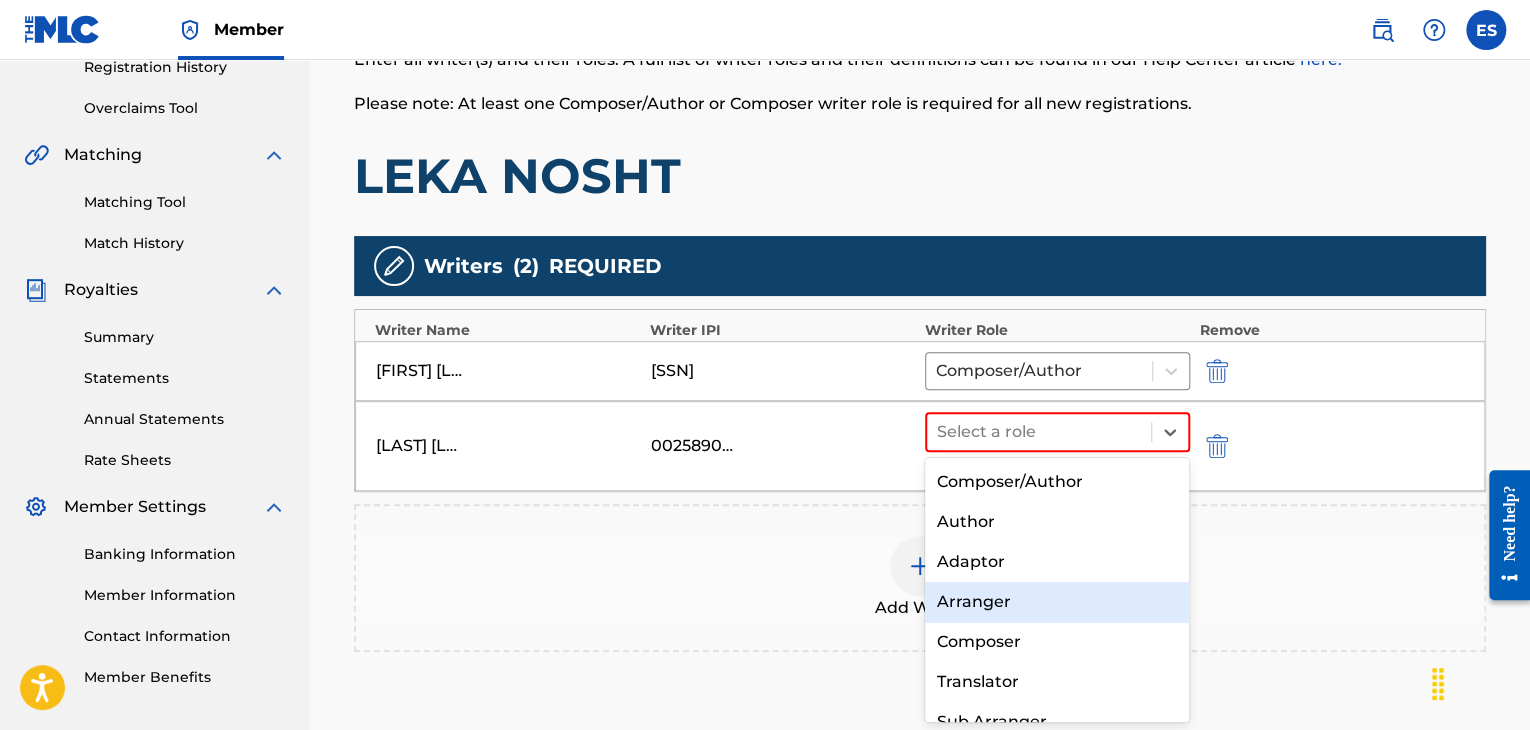 click on "Arranger" at bounding box center (1057, 602) 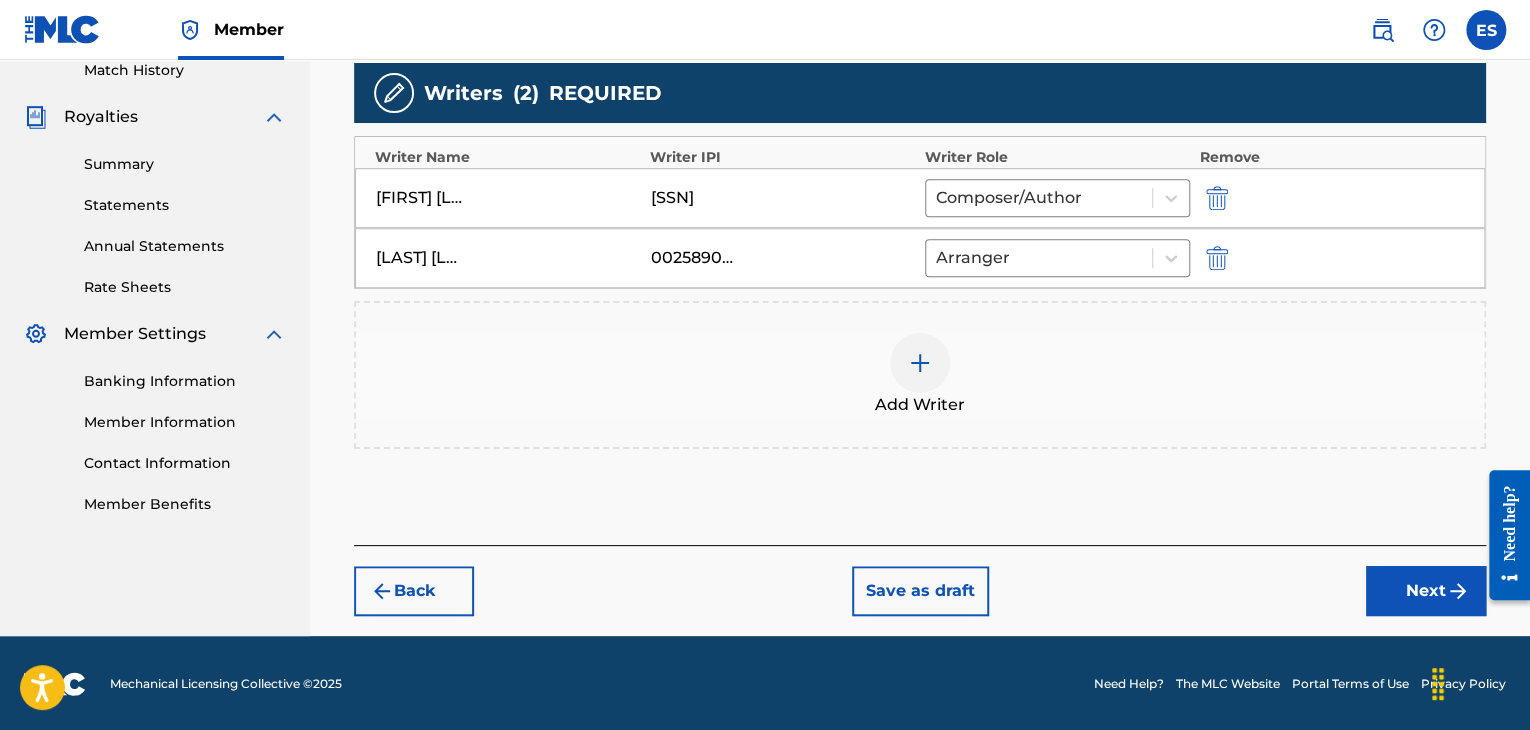 click on "Next" at bounding box center [1426, 591] 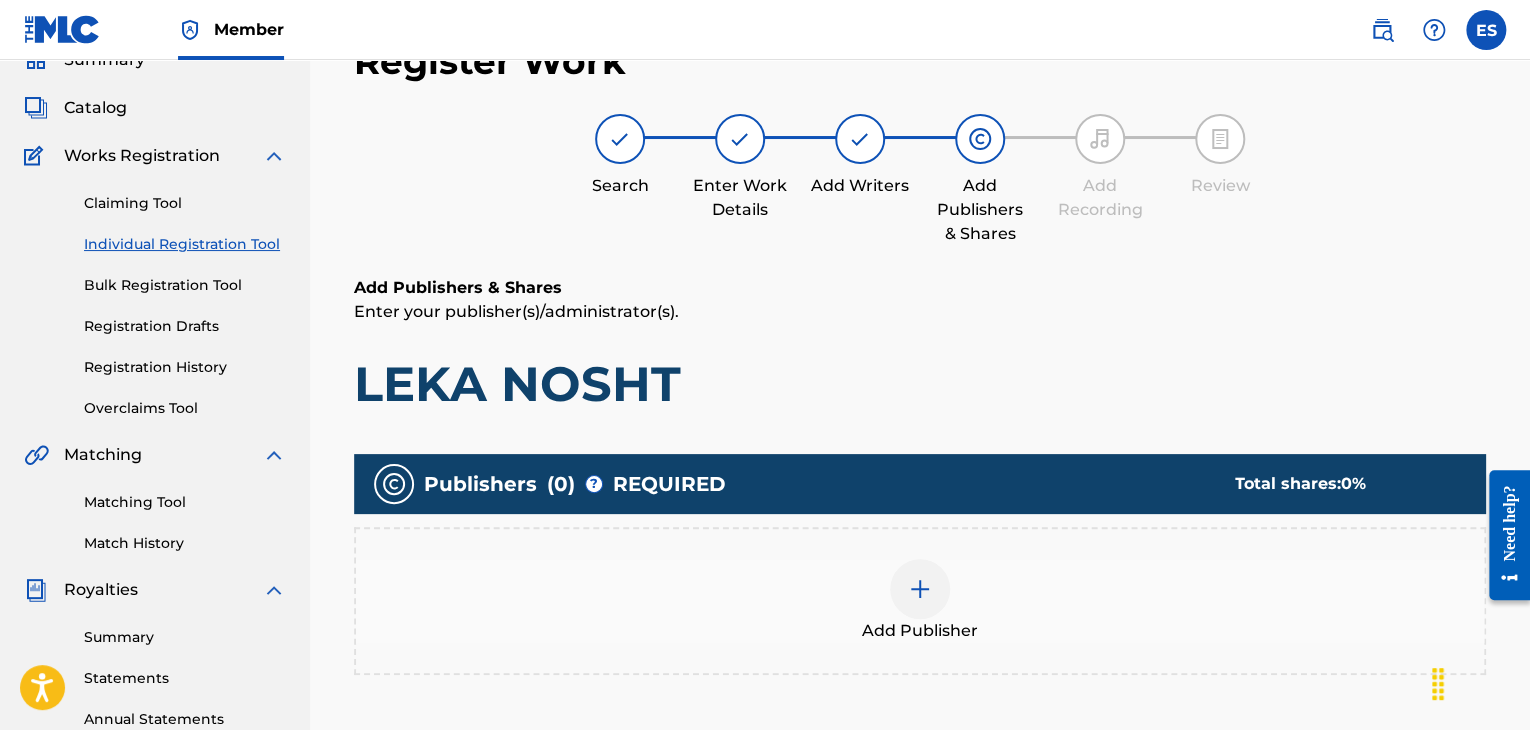 scroll, scrollTop: 469, scrollLeft: 0, axis: vertical 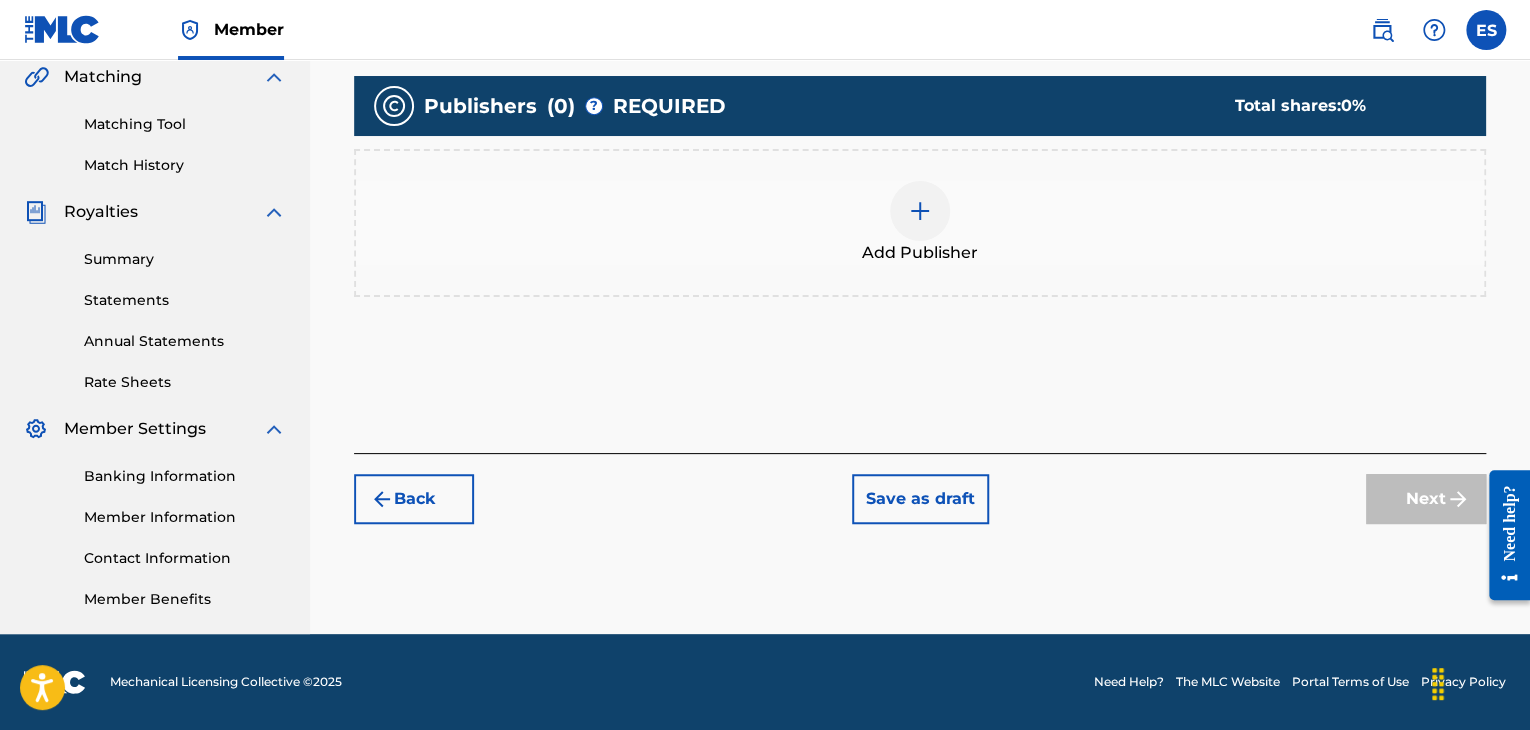 click on "Add Publisher" at bounding box center [920, 253] 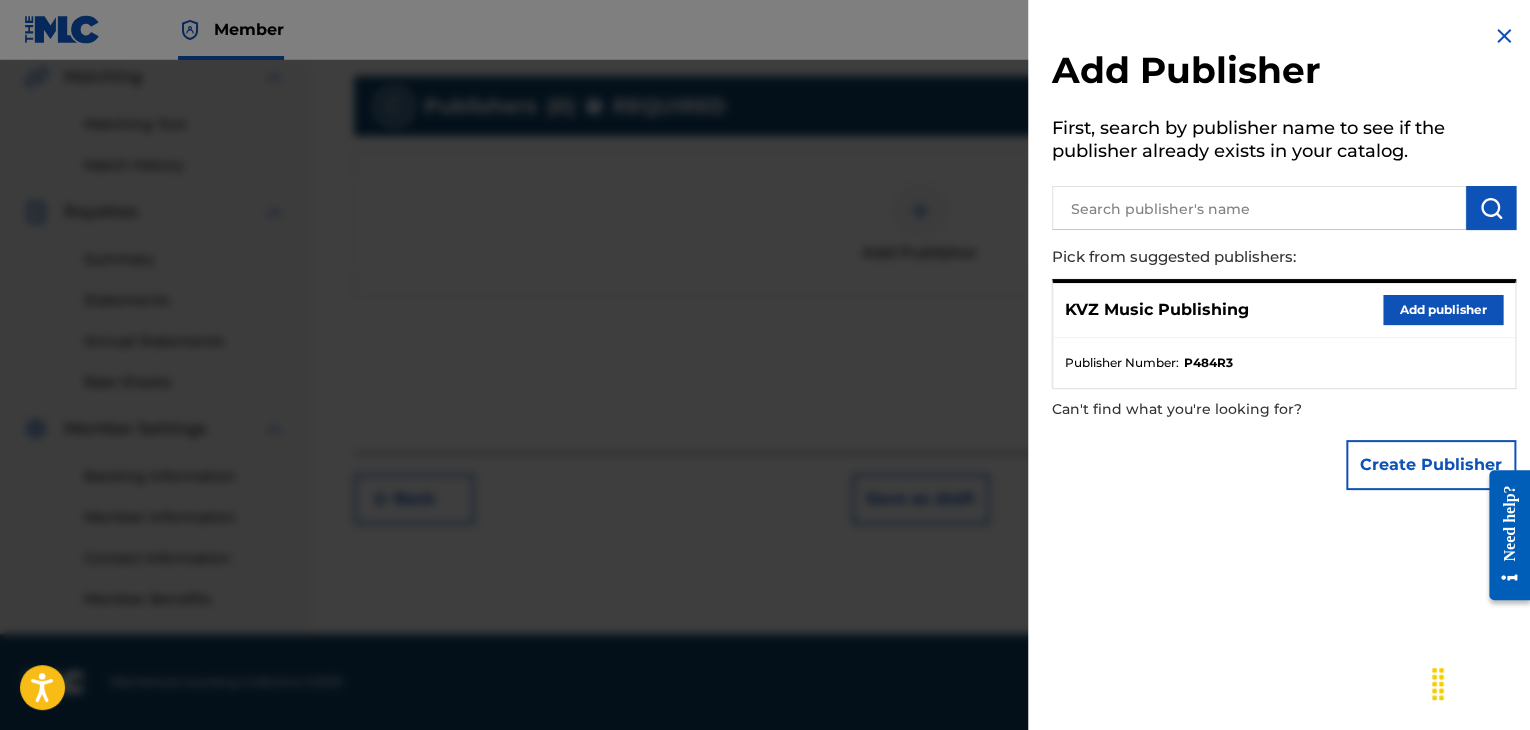 click on "Add publisher" at bounding box center (1443, 310) 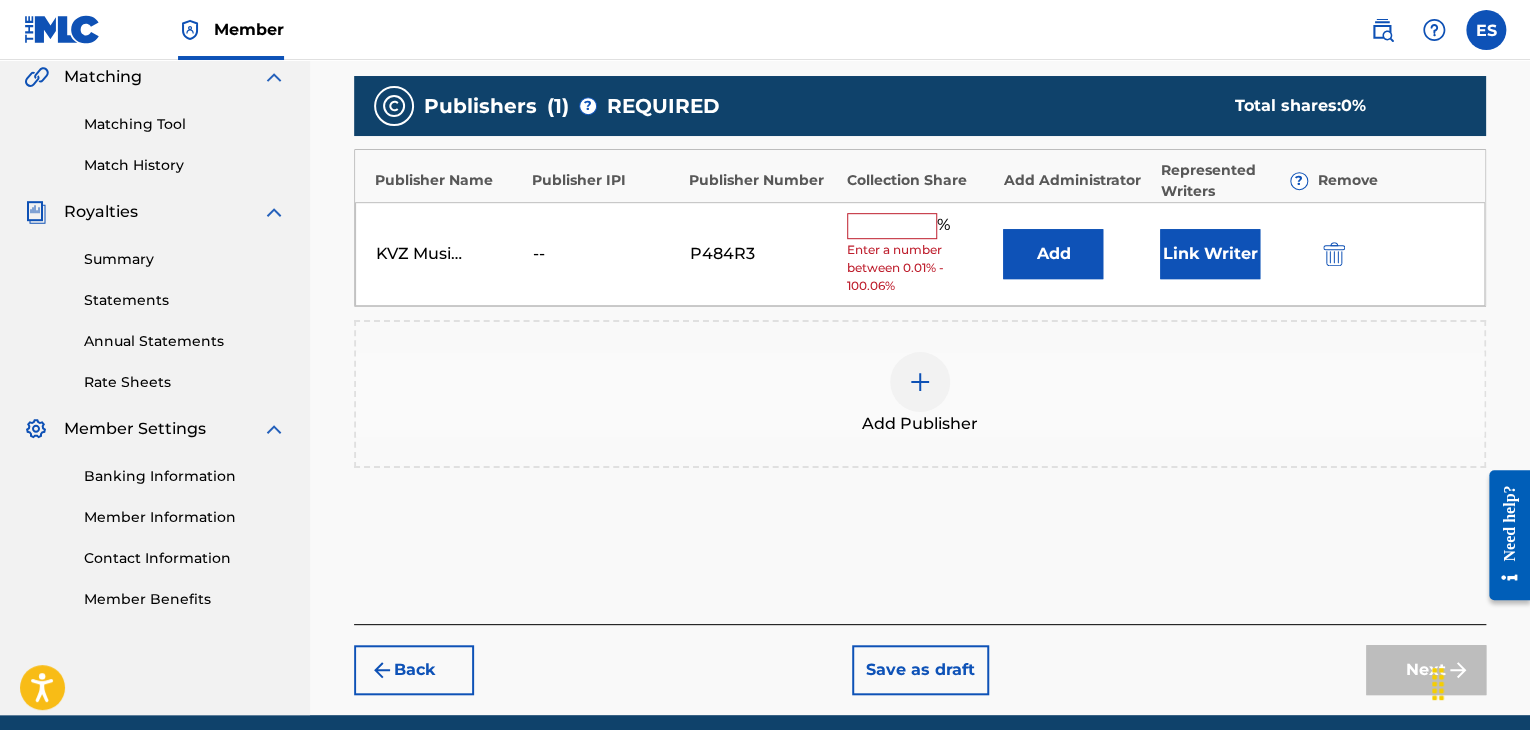 click at bounding box center (892, 226) 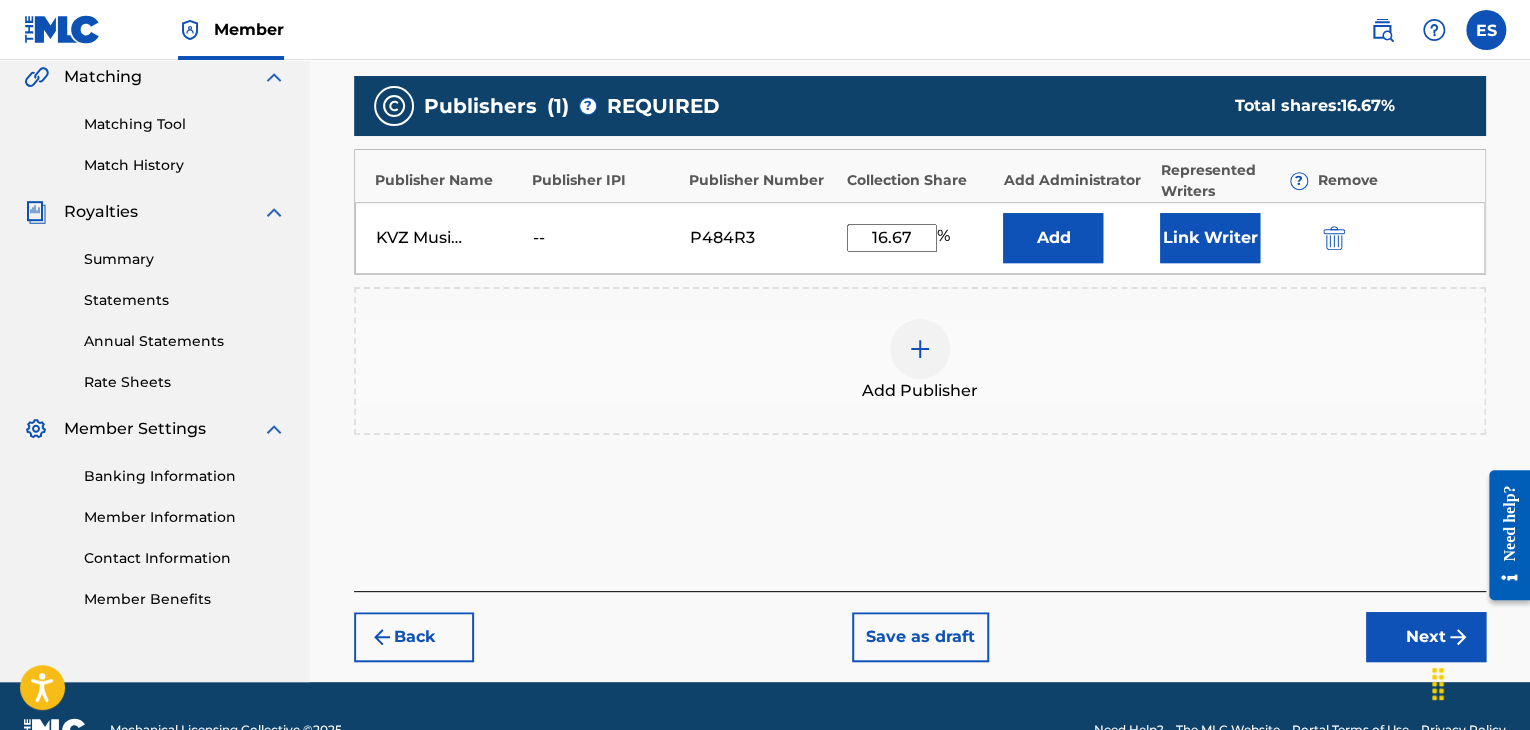 click on "Next" at bounding box center [1426, 637] 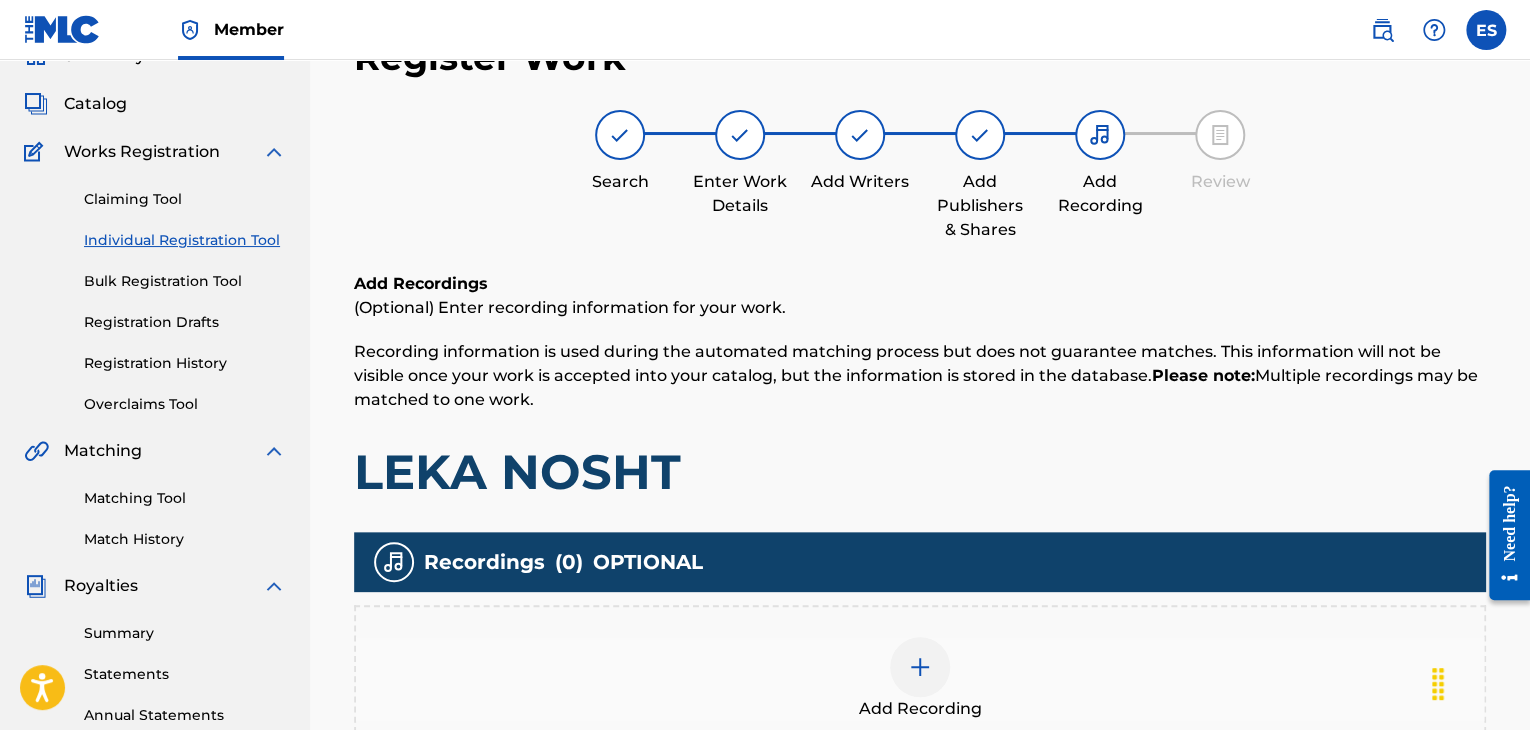 scroll, scrollTop: 469, scrollLeft: 0, axis: vertical 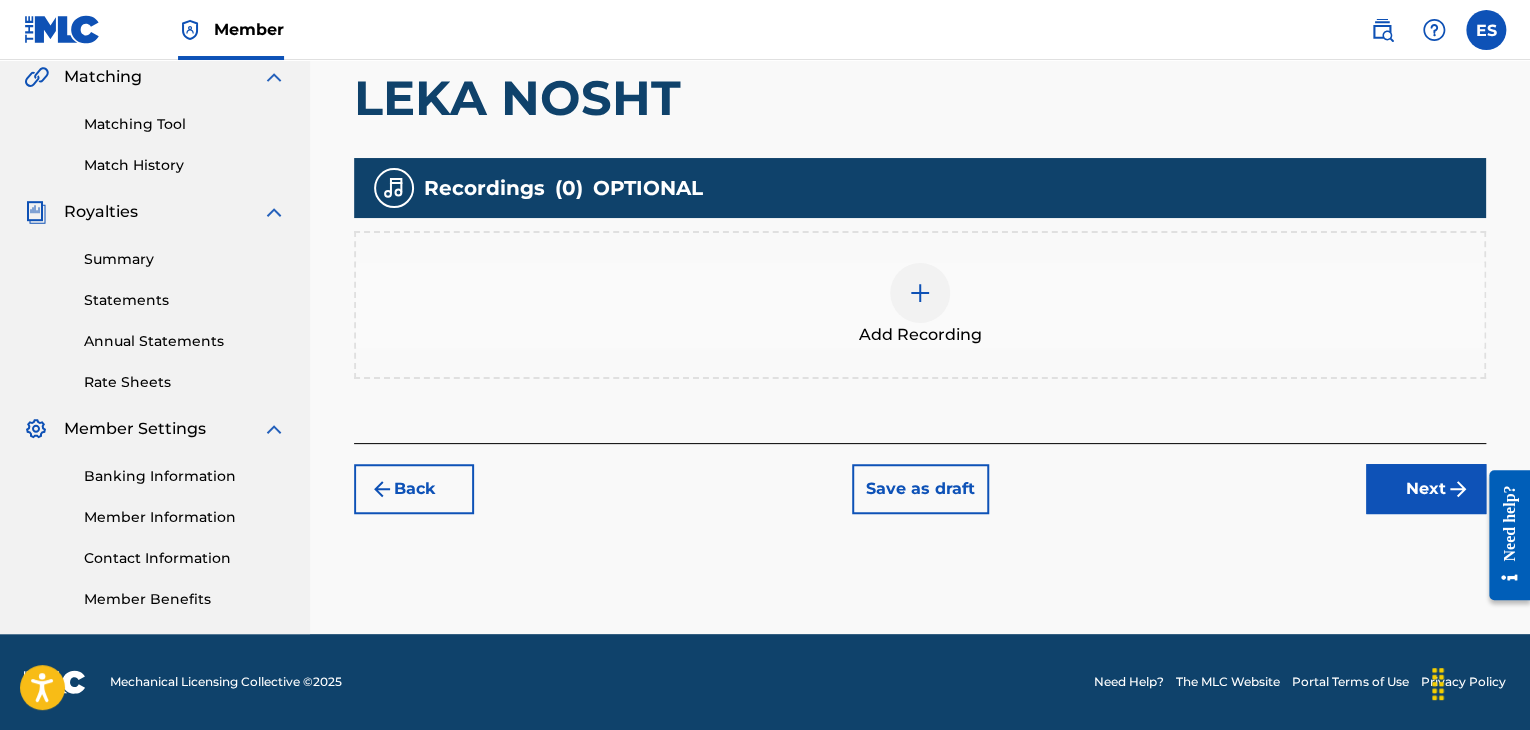 click at bounding box center [920, 293] 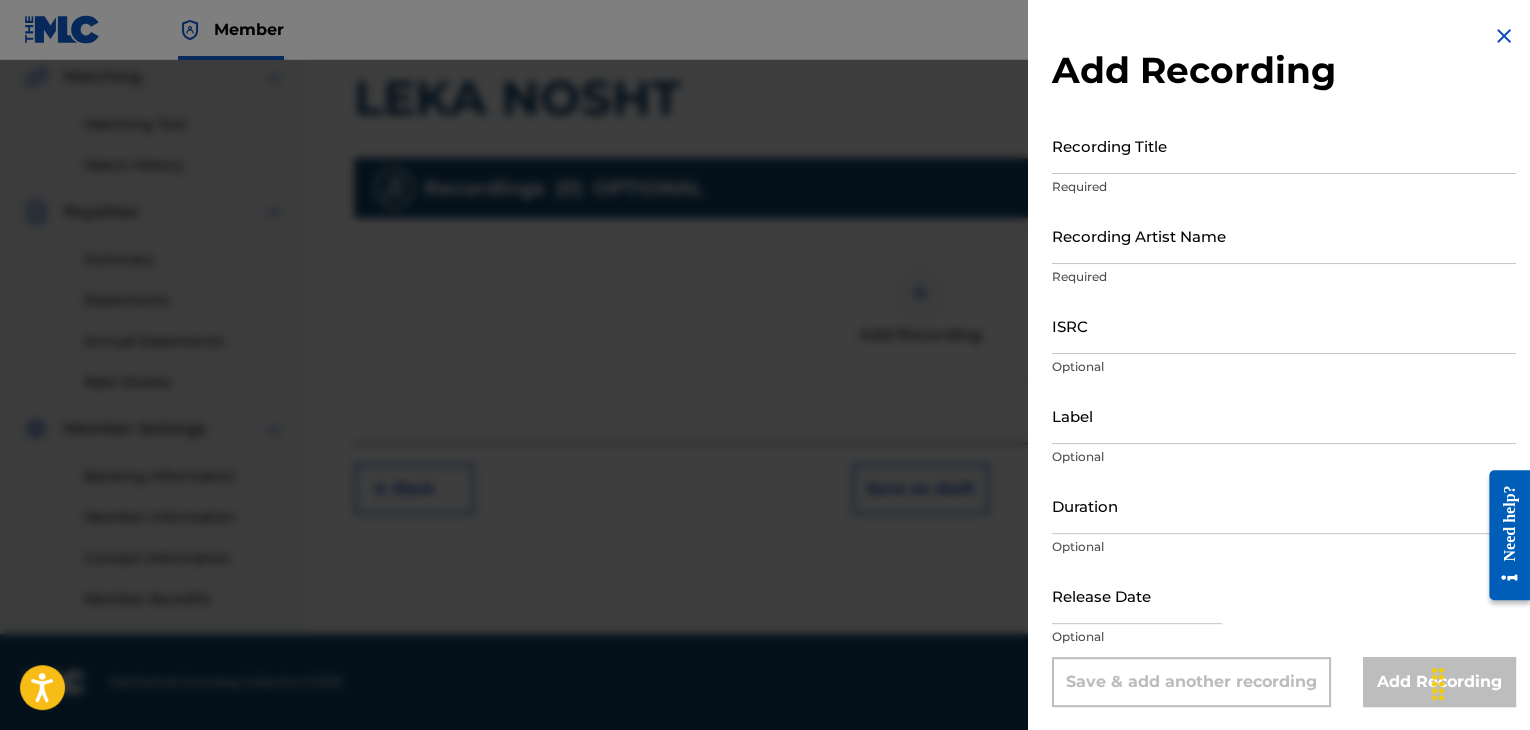 click on "Recording Title" at bounding box center [1284, 145] 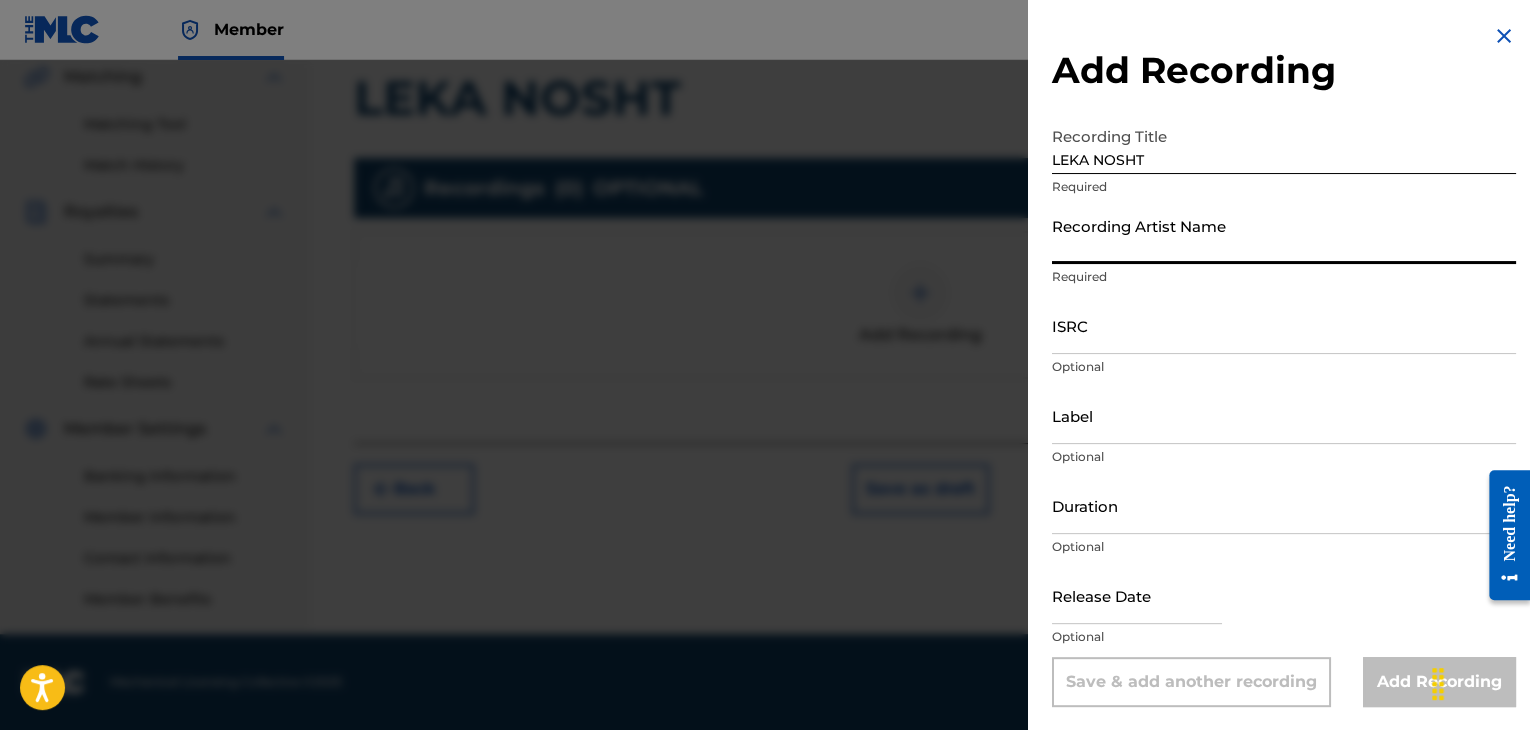 click on "Recording Artist Name" at bounding box center [1284, 235] 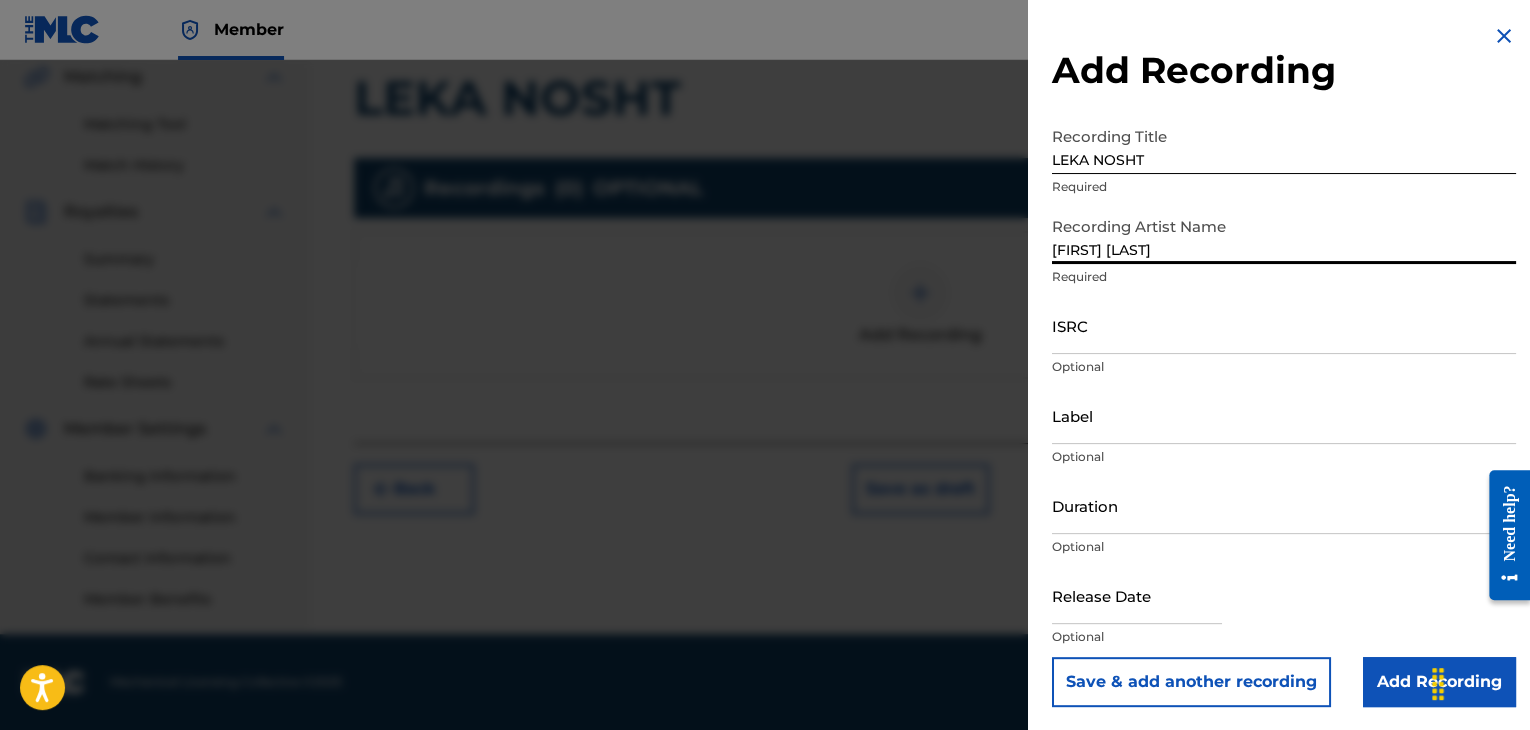click on "Required" at bounding box center [1284, 187] 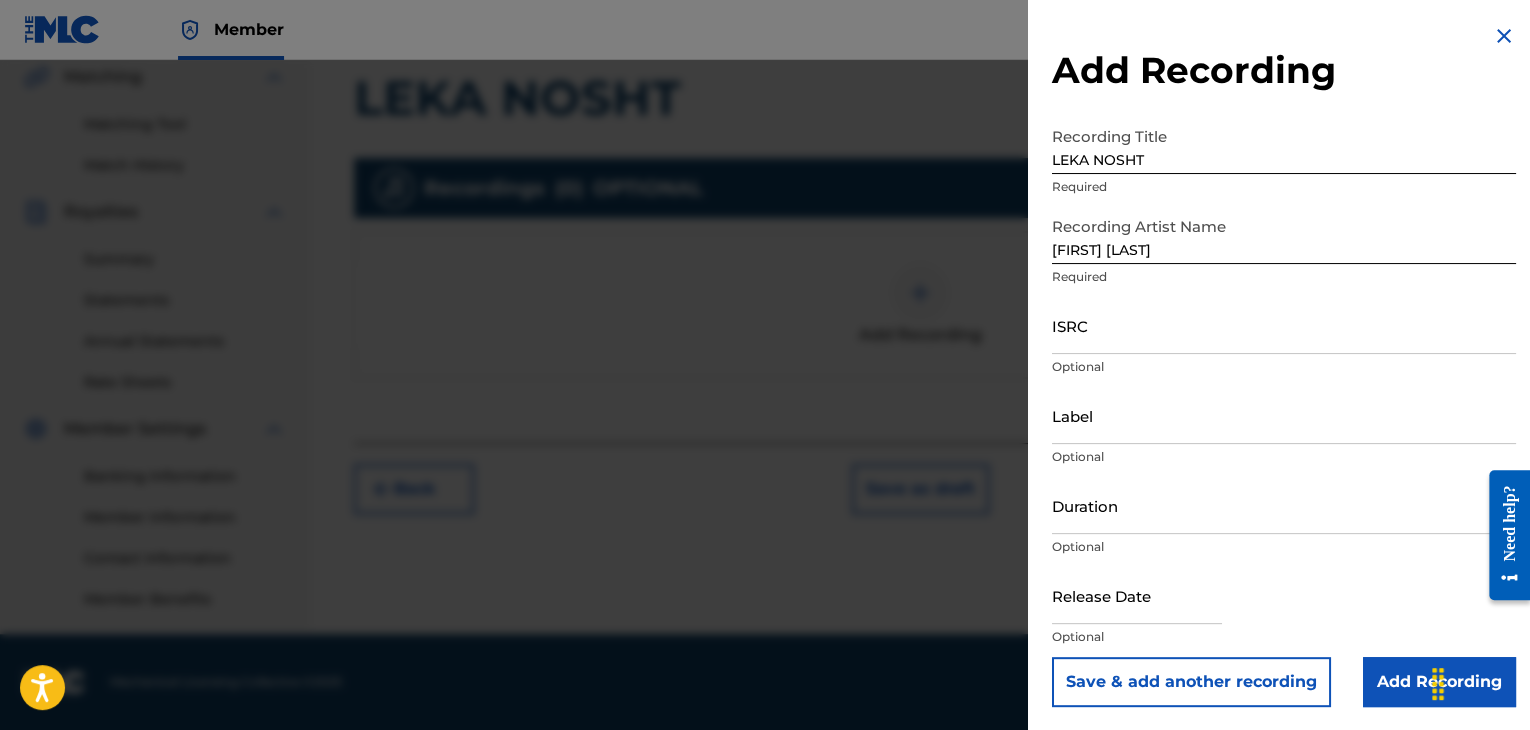 click on "LEKA NOSHT" at bounding box center [1284, 145] 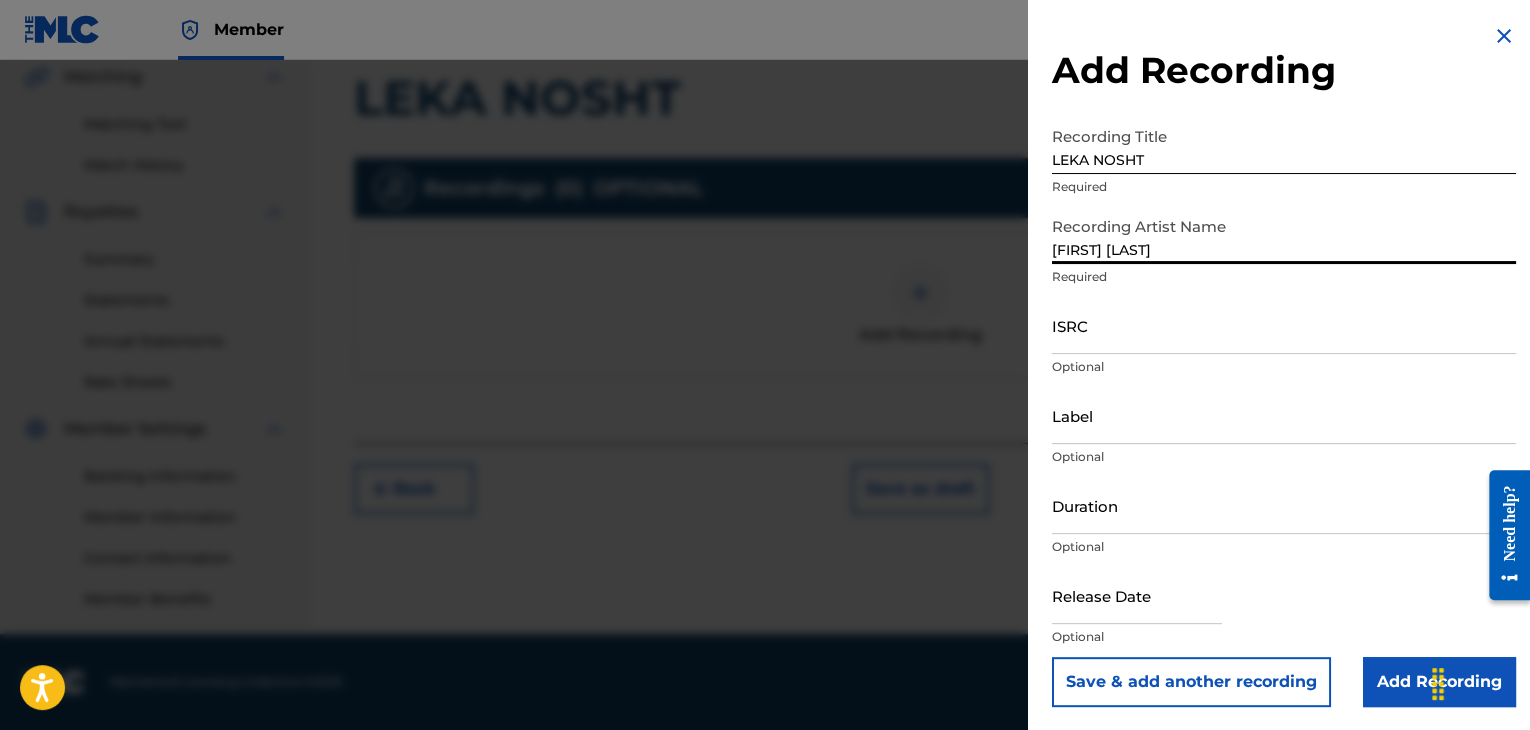 click on "[FIRST] [LAST]" at bounding box center [1284, 235] 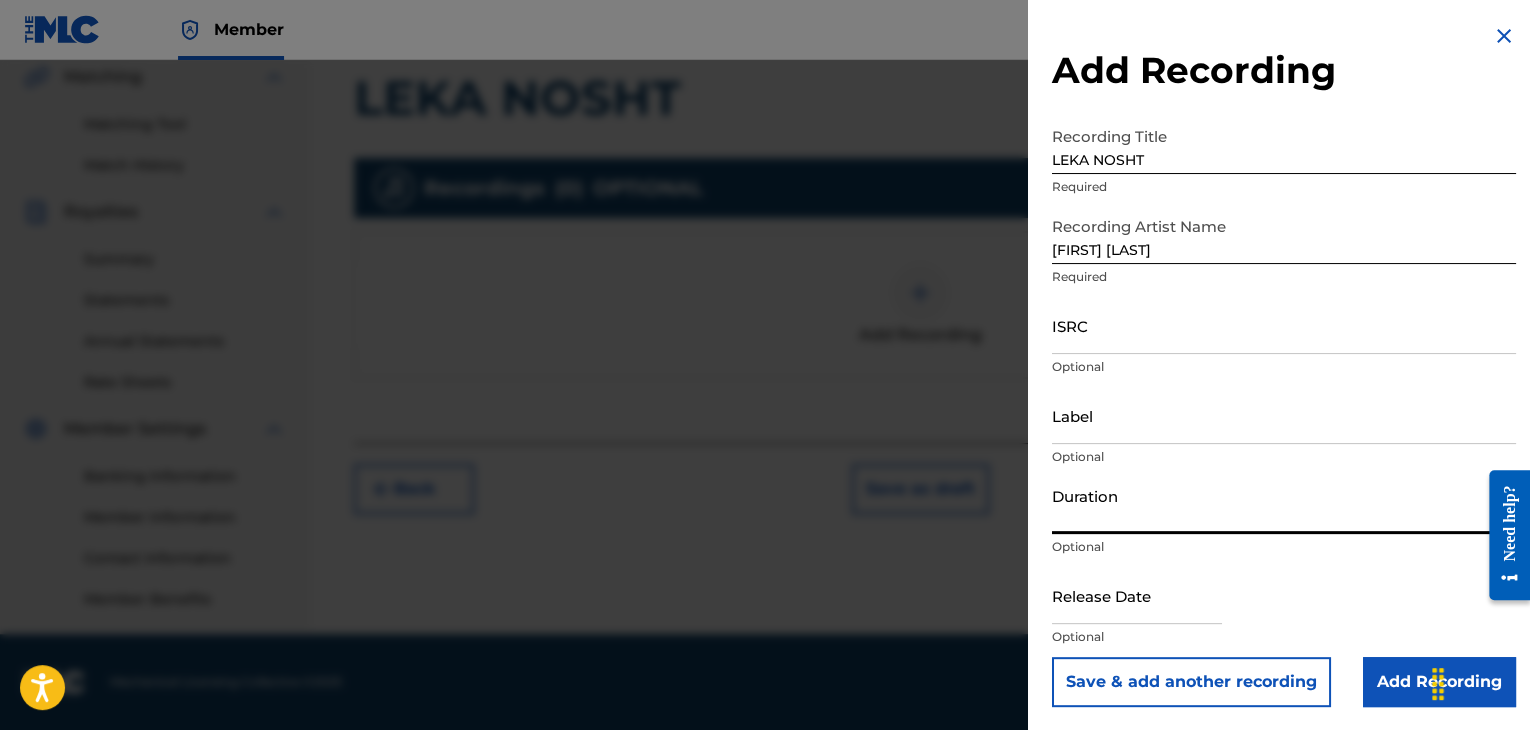 click on "Duration" at bounding box center [1284, 505] 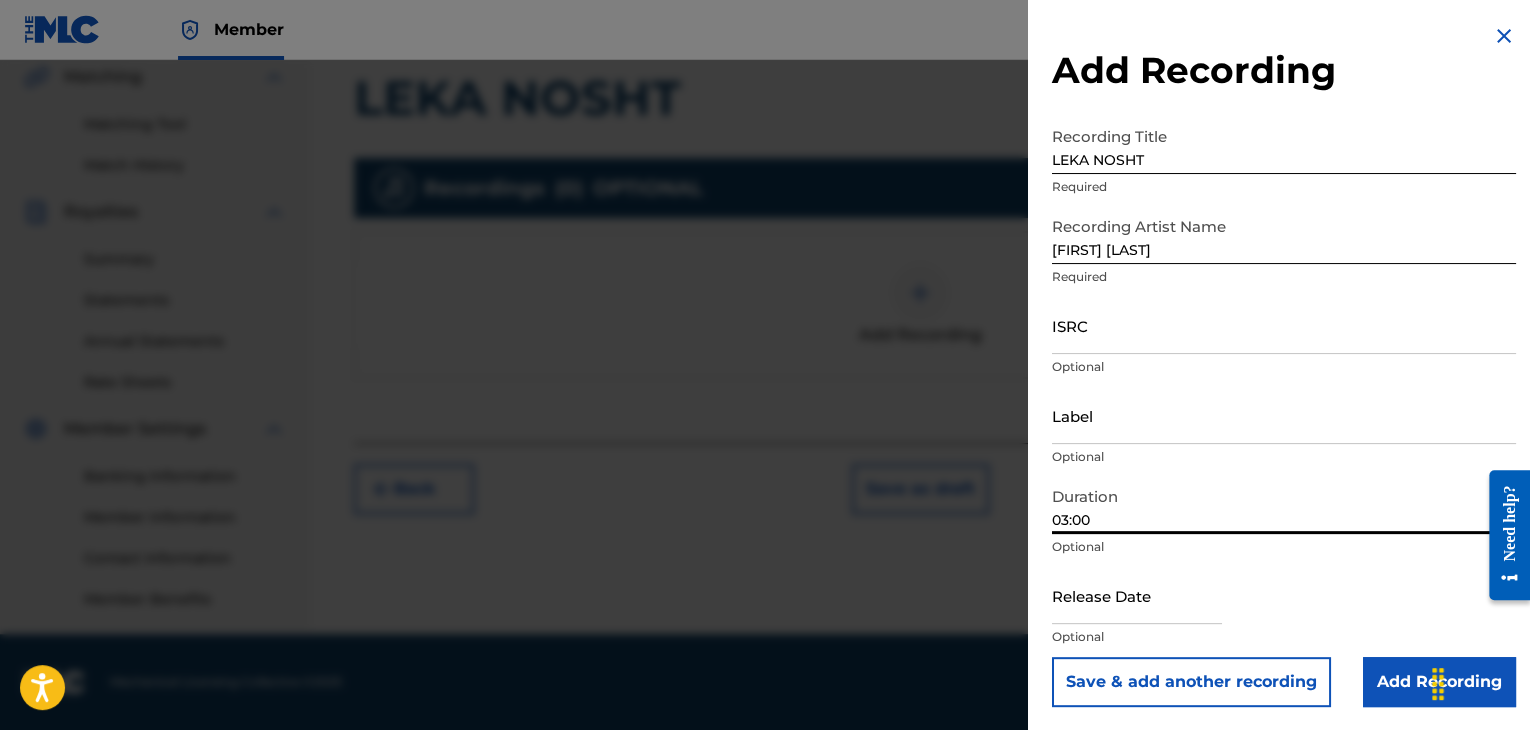 click on "Add Recording" at bounding box center [1439, 682] 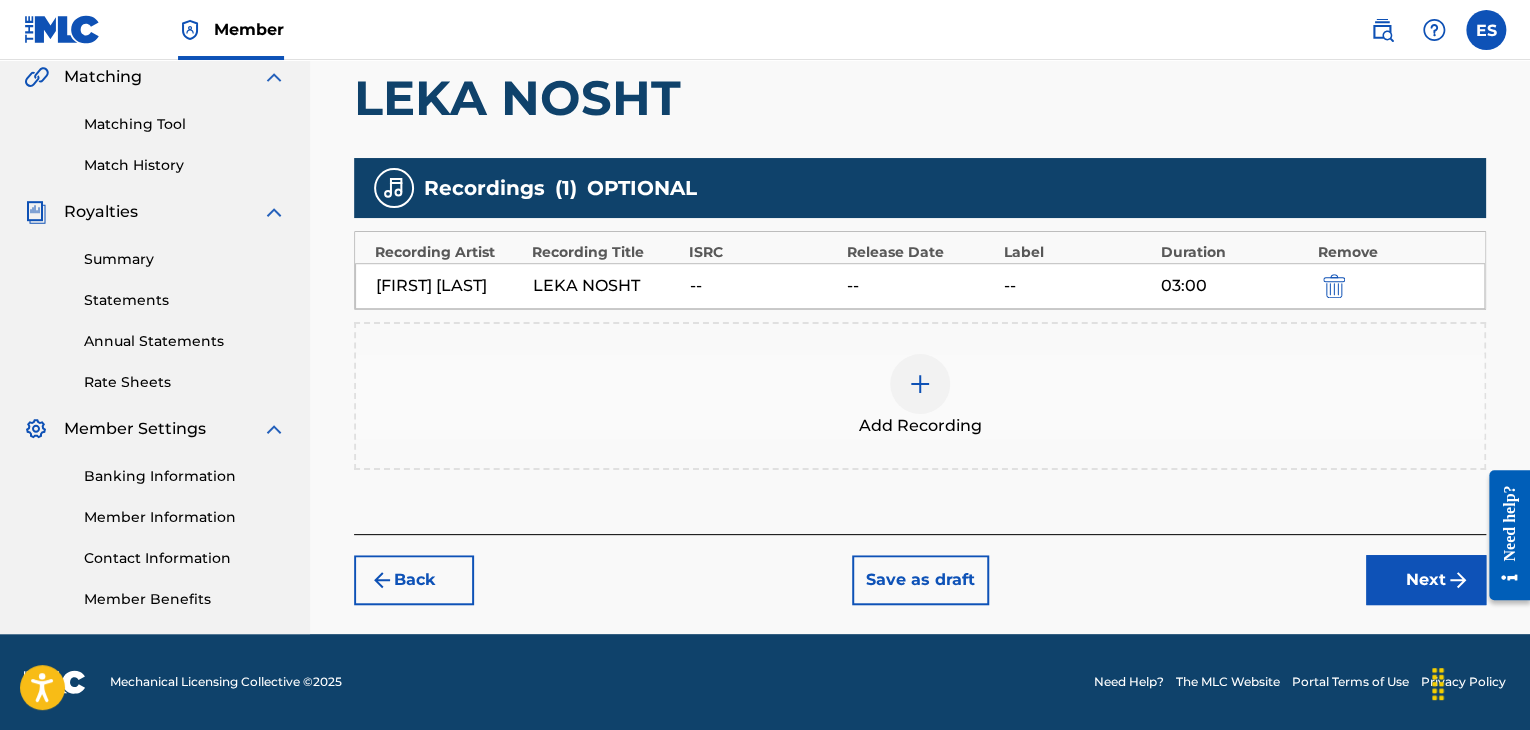 click on "Next" at bounding box center (1426, 580) 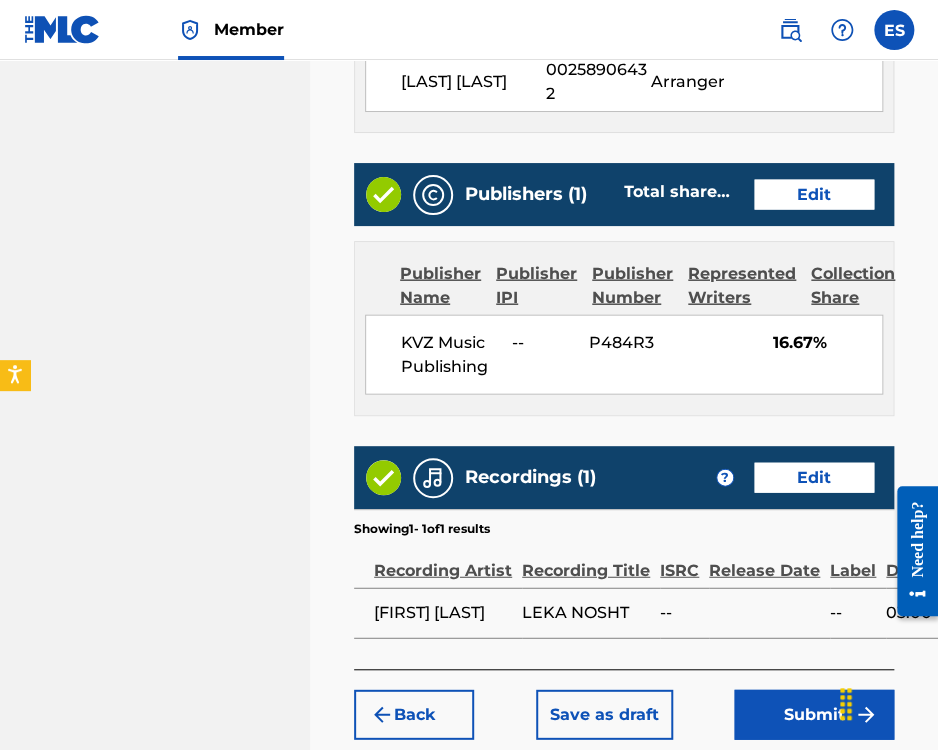 scroll, scrollTop: 1290, scrollLeft: 0, axis: vertical 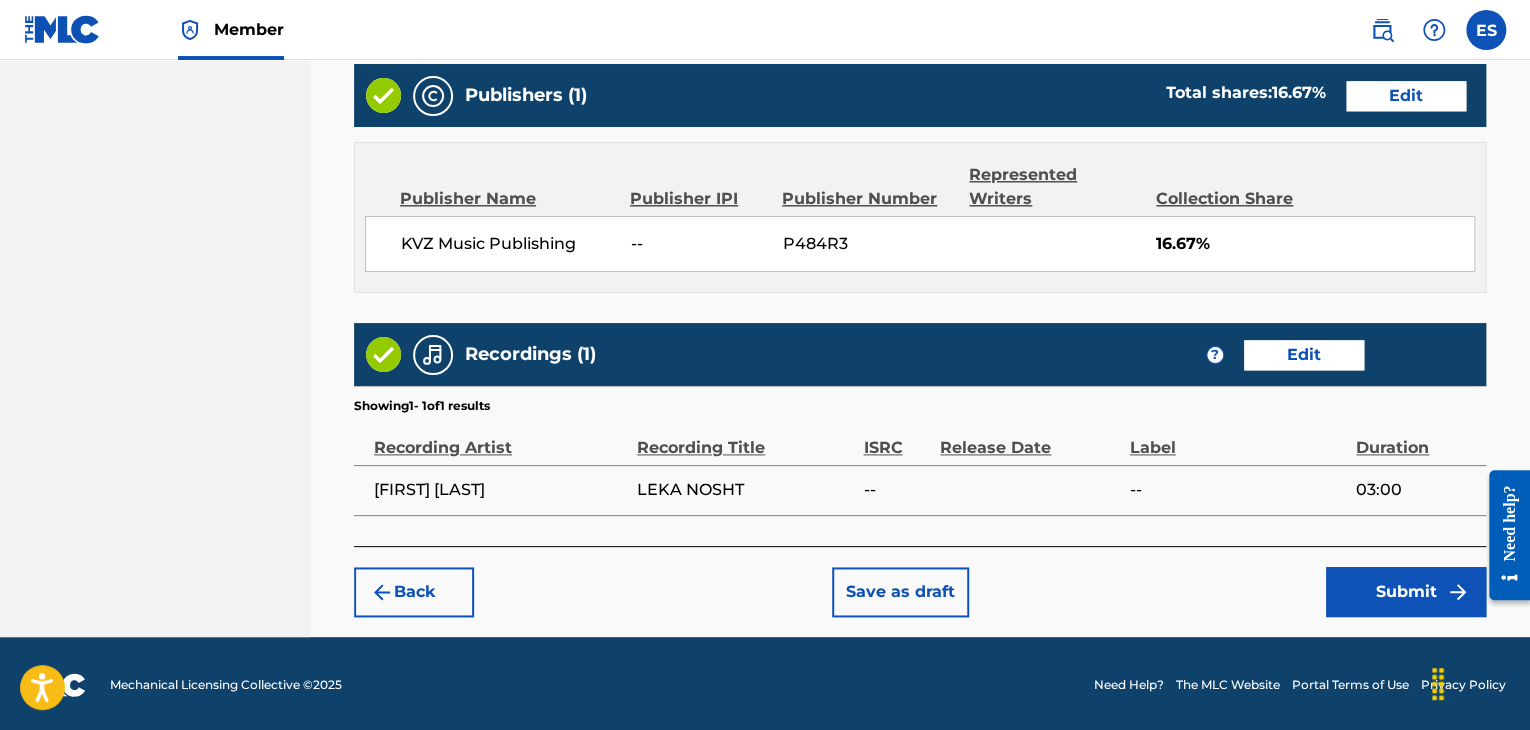 click on "Back" at bounding box center [414, 592] 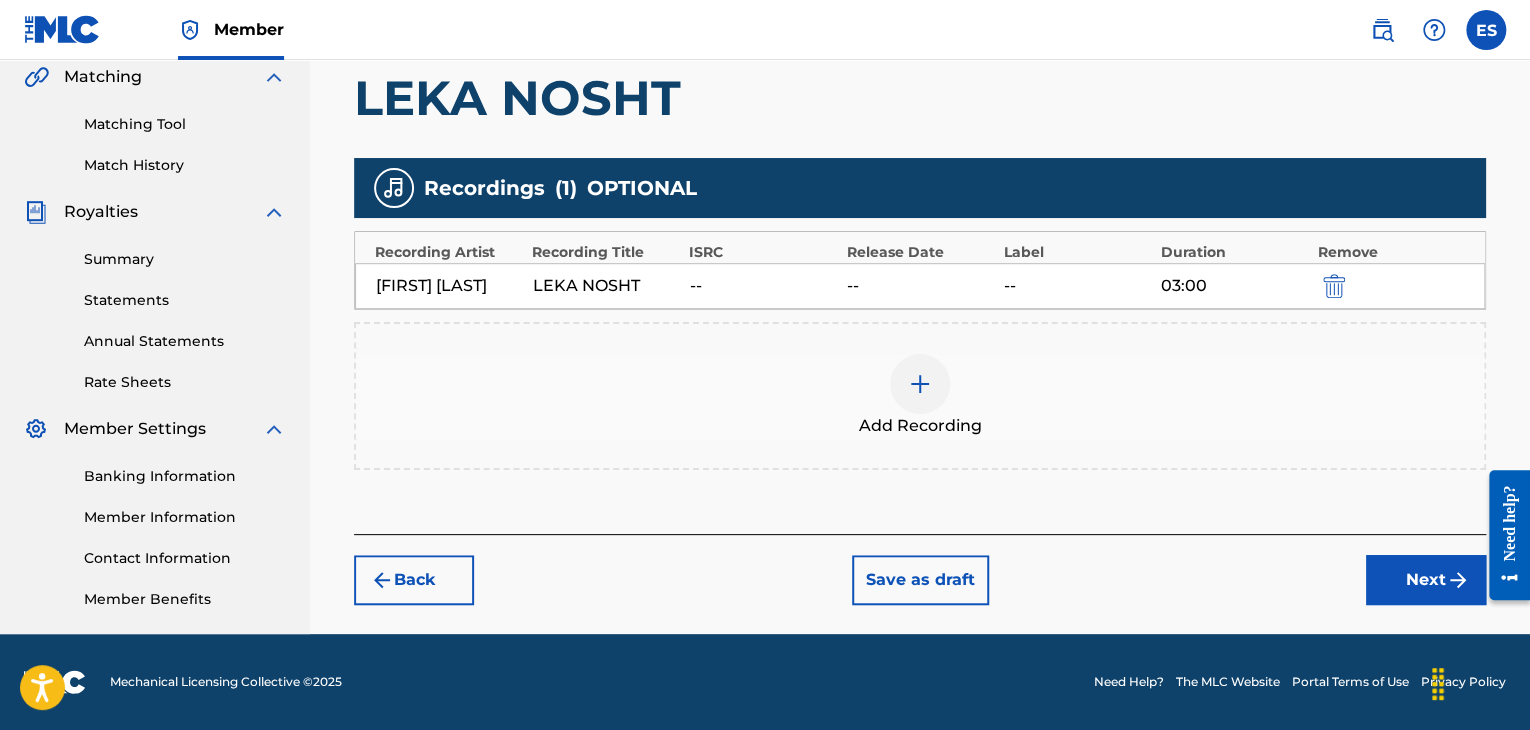 click on "Back" at bounding box center (414, 580) 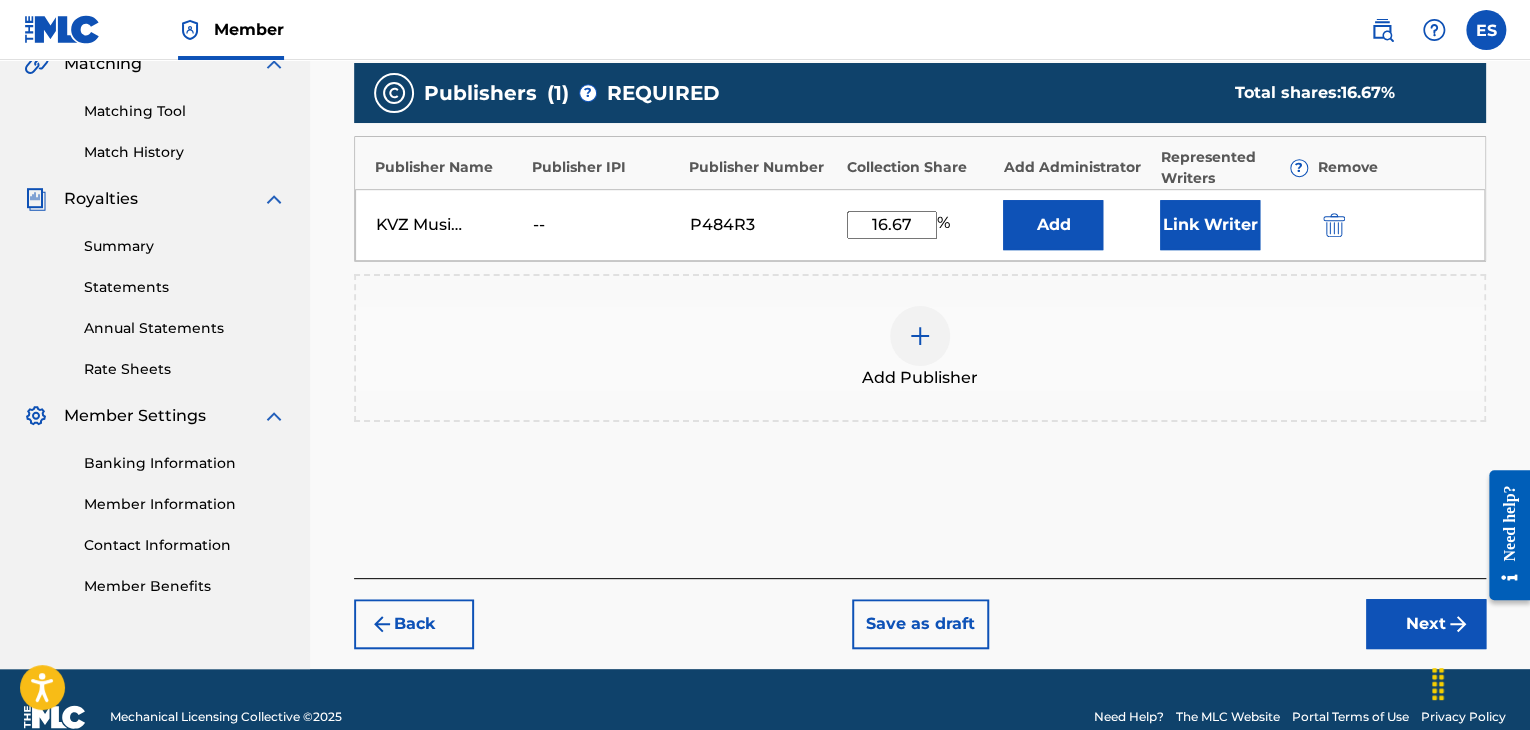 scroll, scrollTop: 516, scrollLeft: 0, axis: vertical 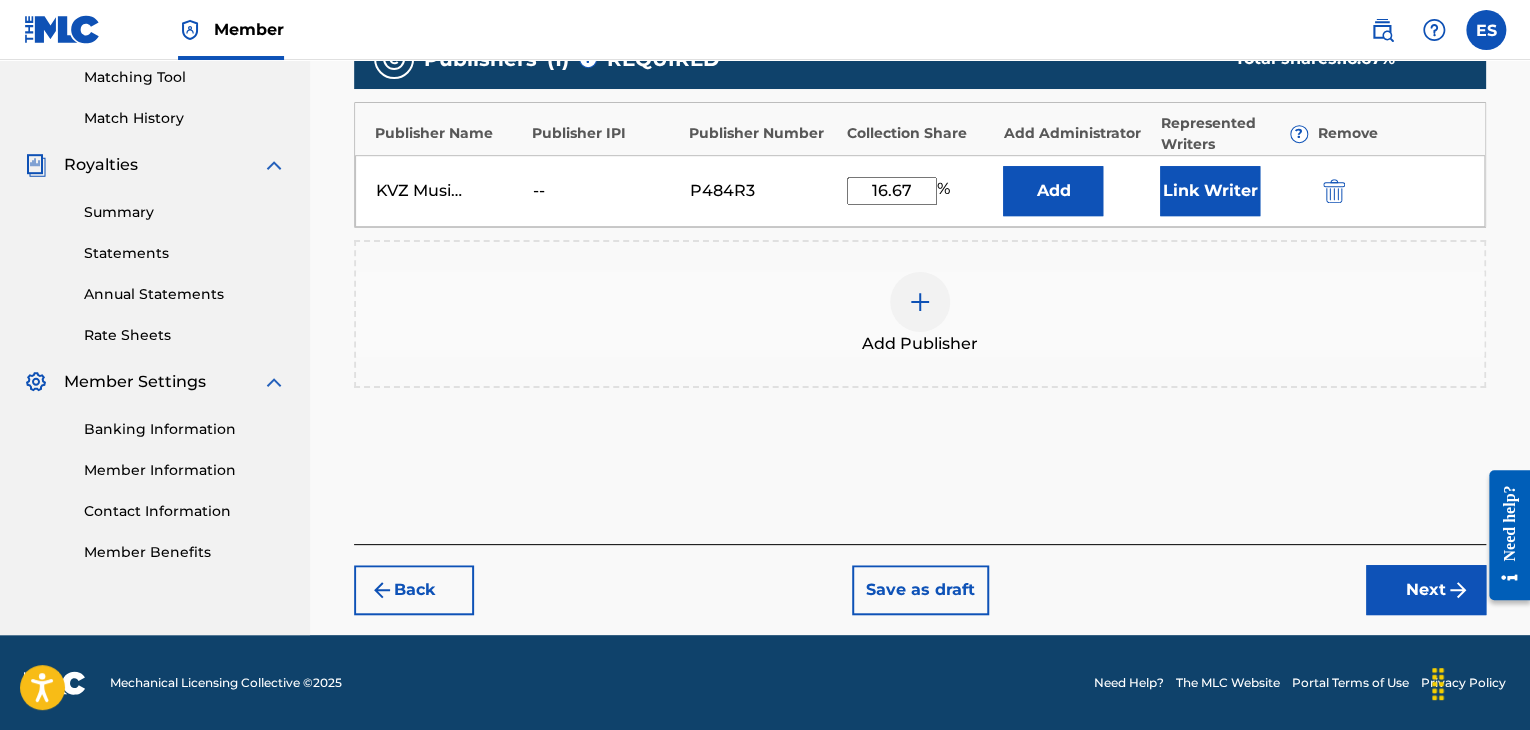 click on "Back" at bounding box center (414, 590) 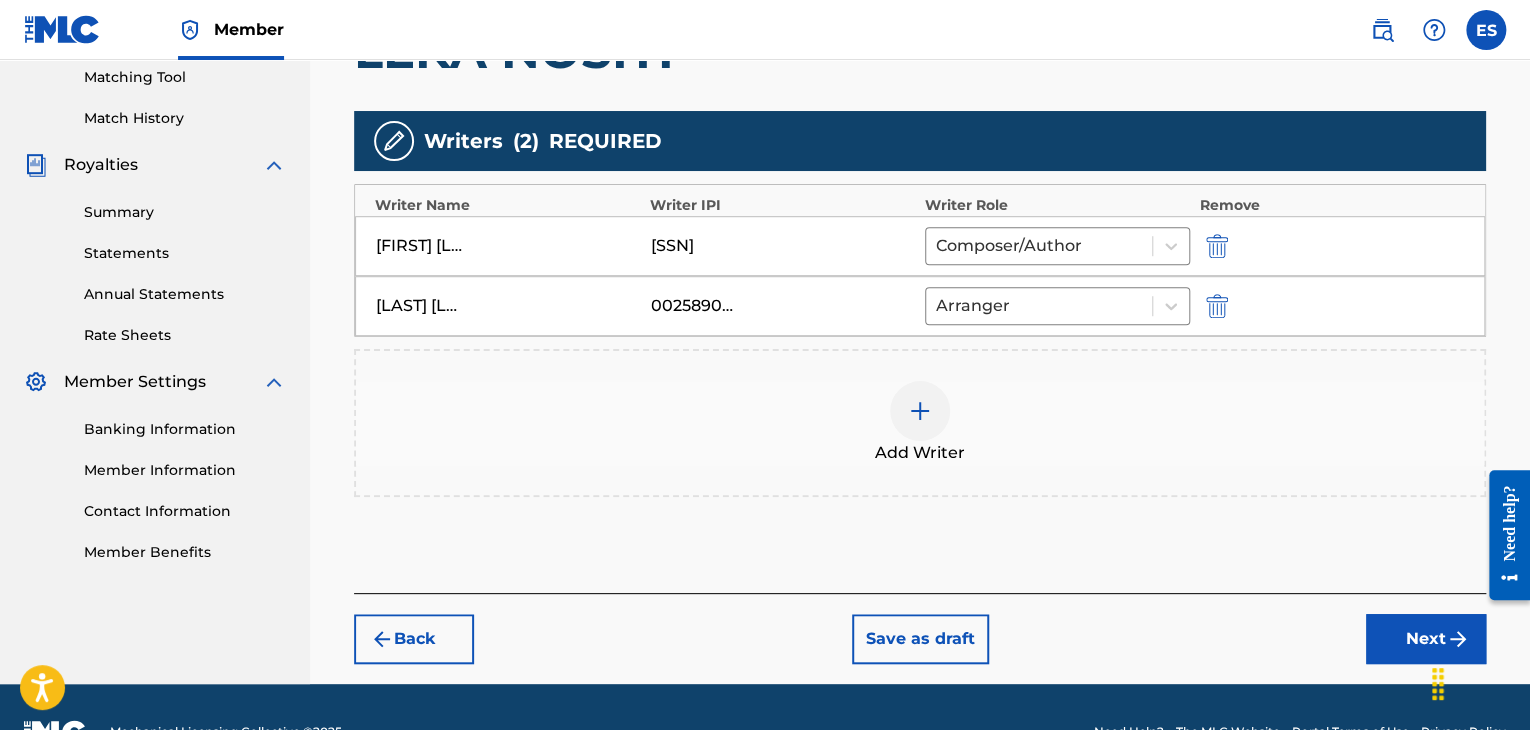 click on "Back" at bounding box center (414, 639) 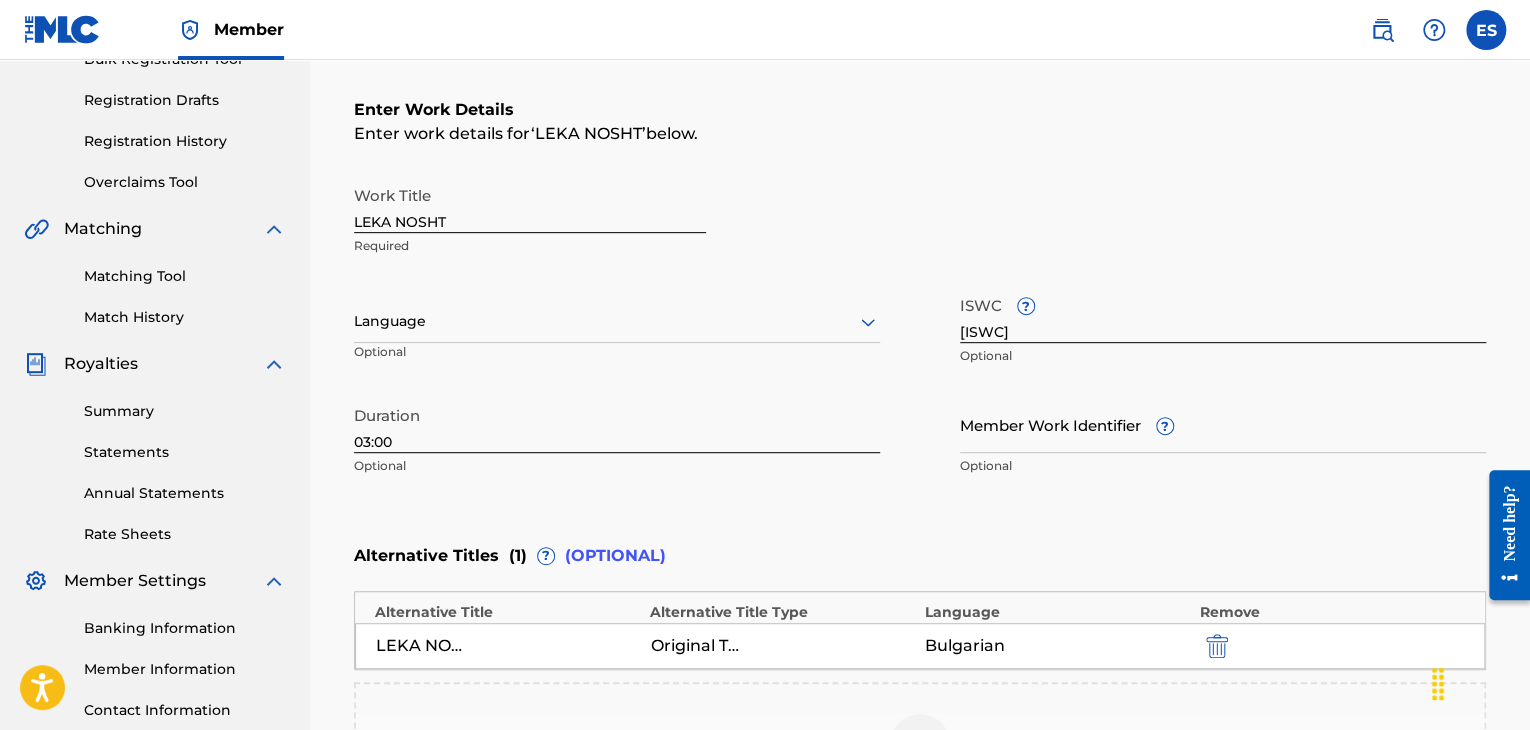 scroll, scrollTop: 316, scrollLeft: 0, axis: vertical 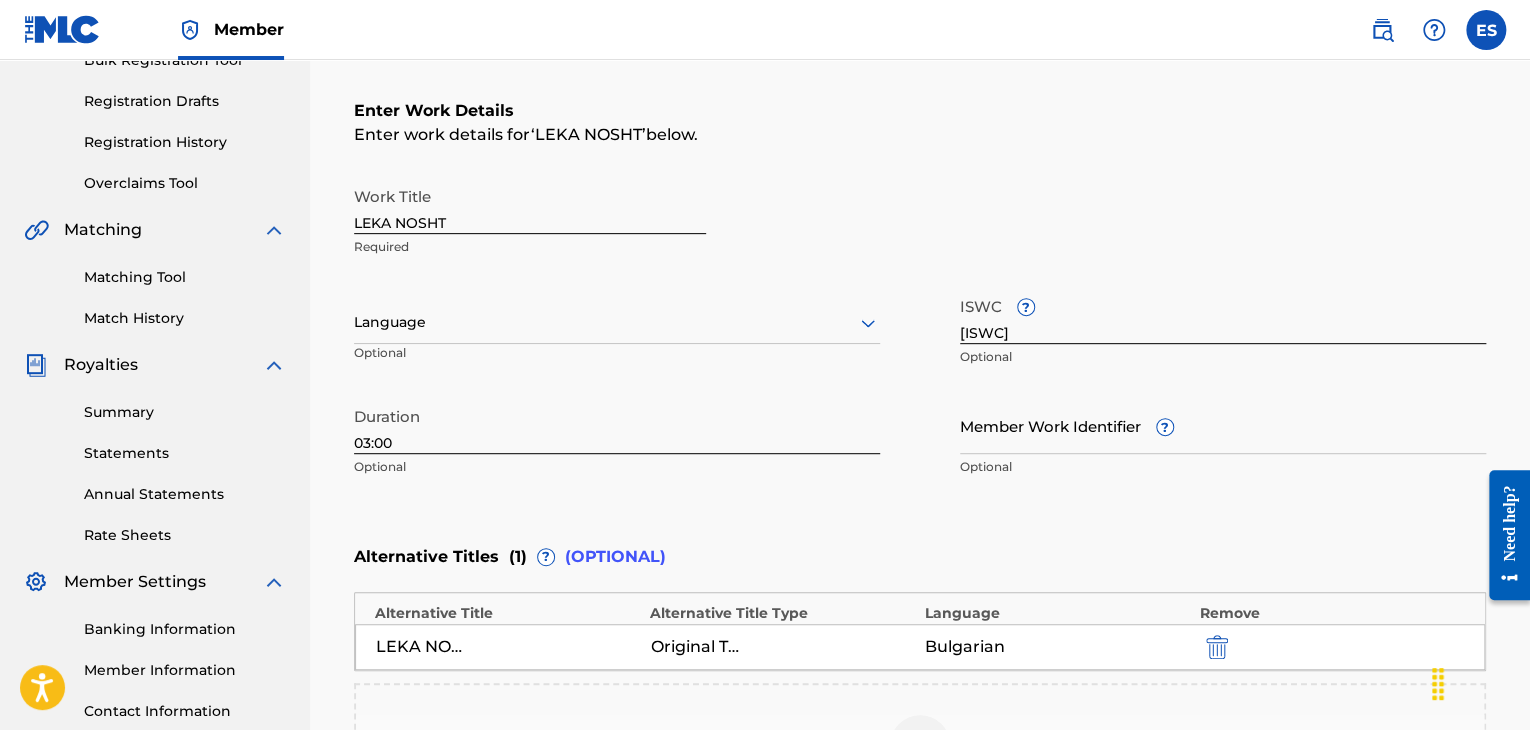 click at bounding box center (617, 322) 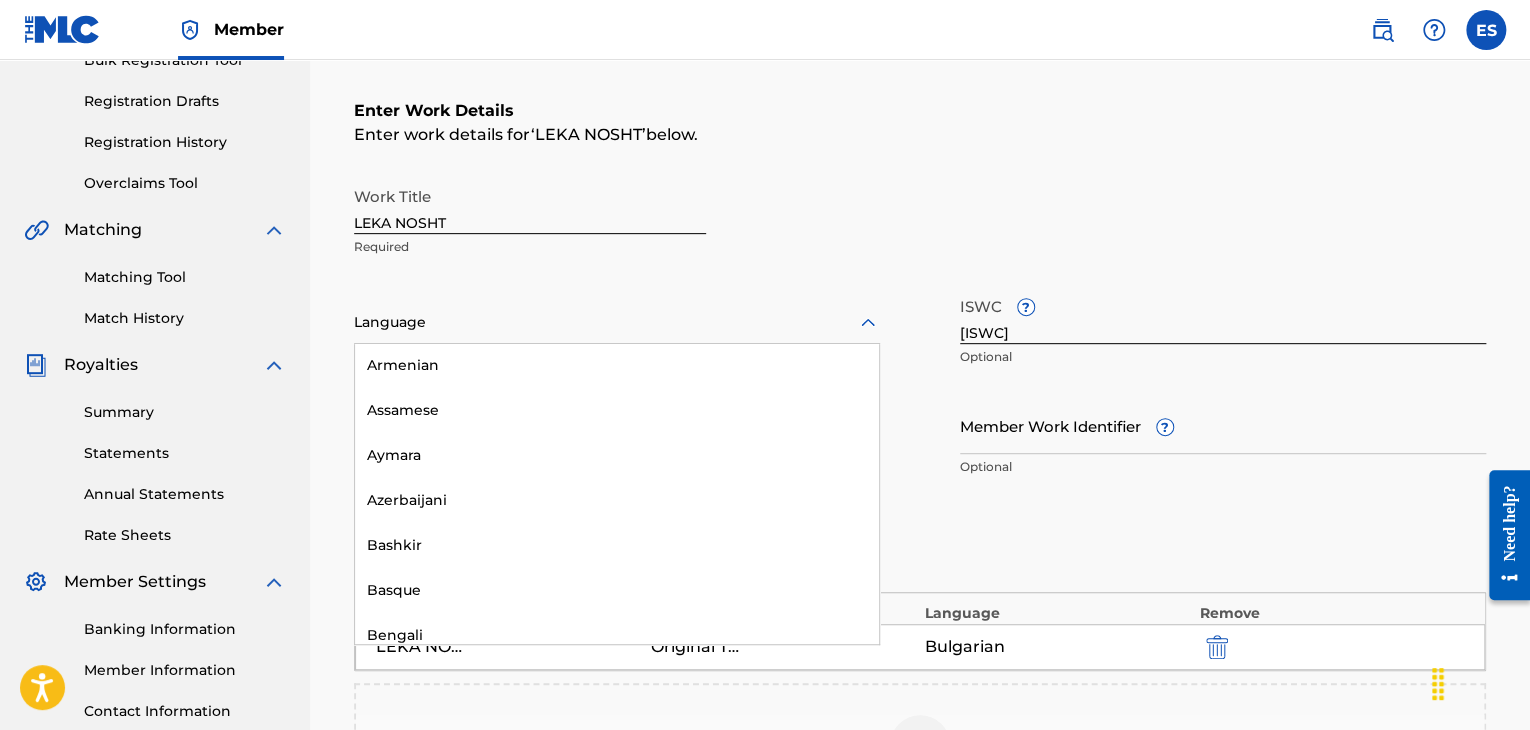 scroll, scrollTop: 800, scrollLeft: 0, axis: vertical 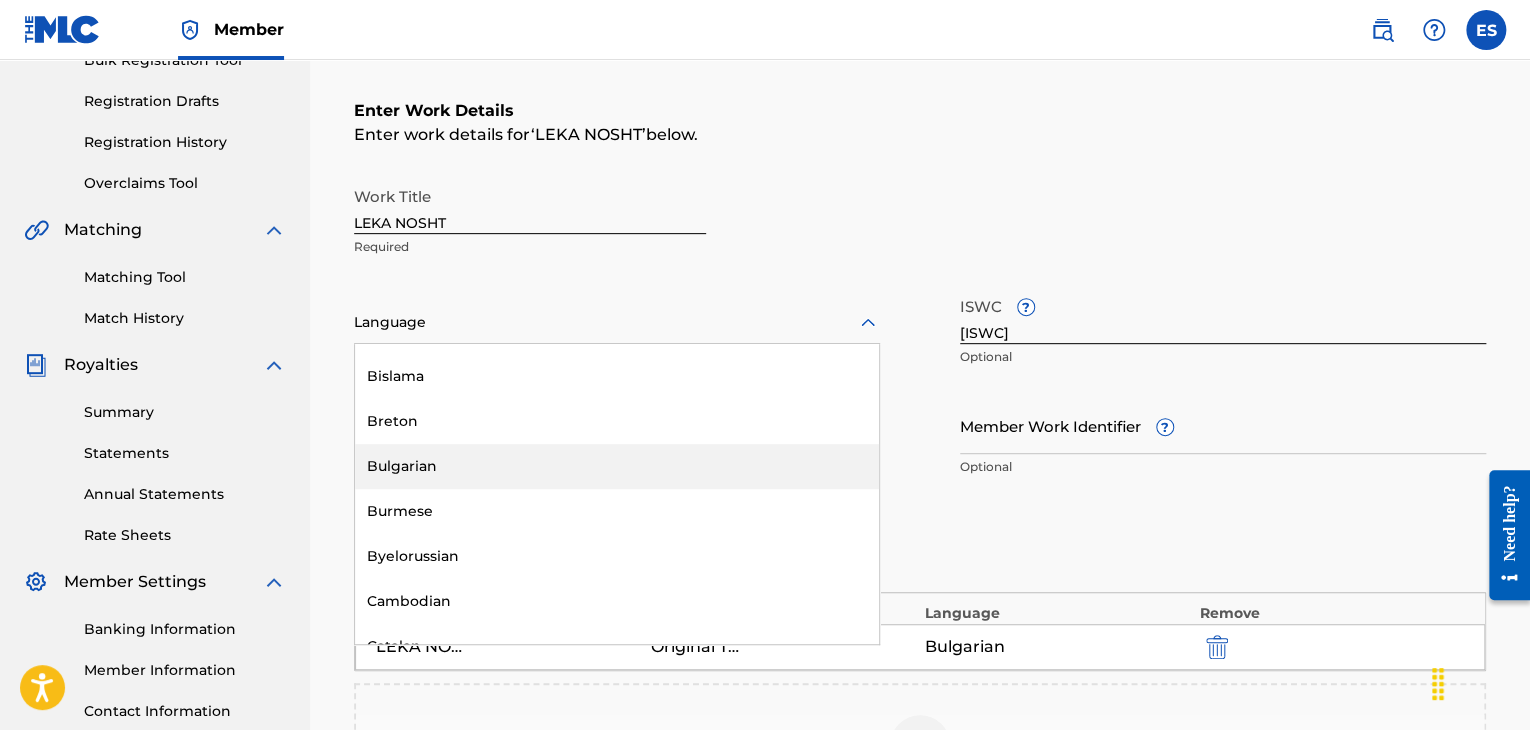 click on "Bulgarian" at bounding box center [617, 466] 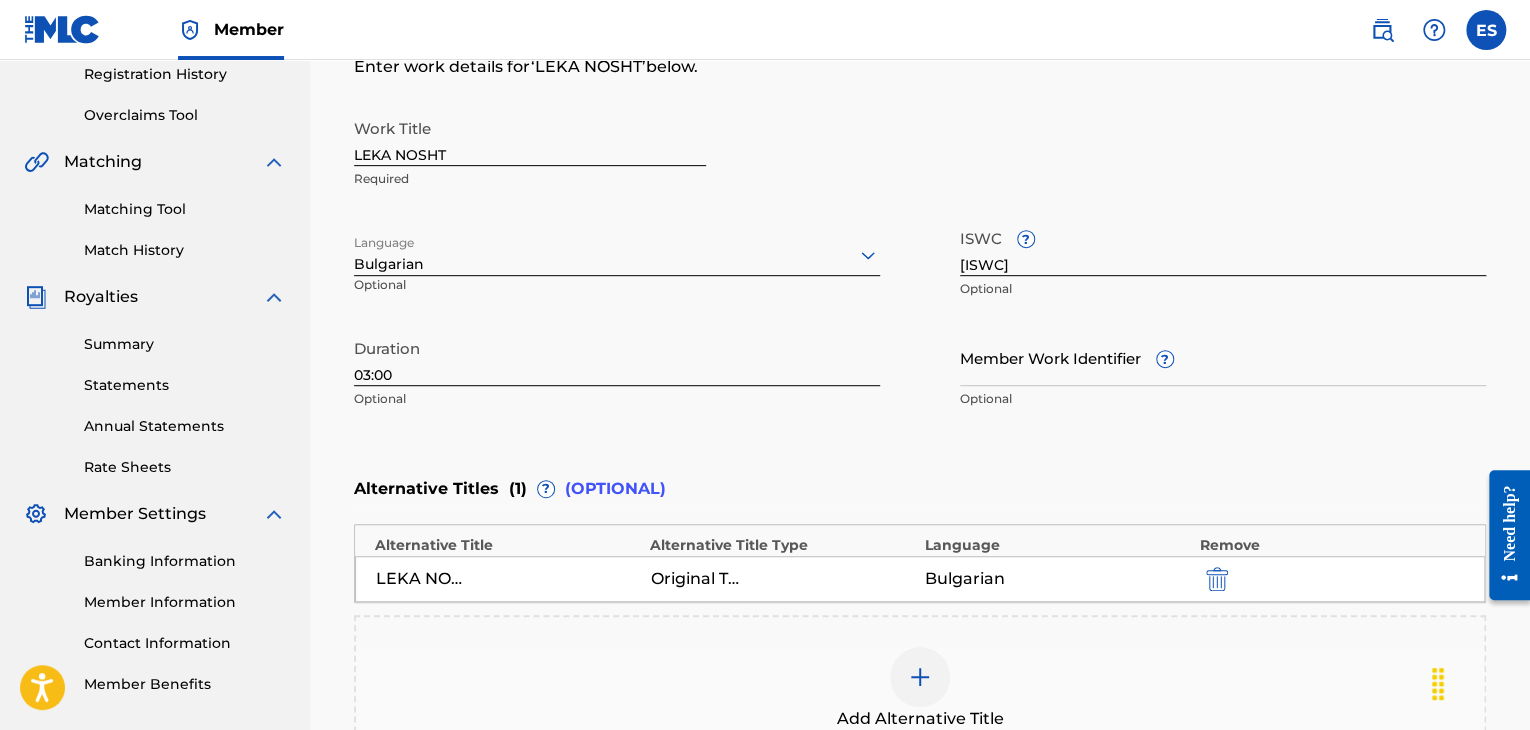 scroll, scrollTop: 416, scrollLeft: 0, axis: vertical 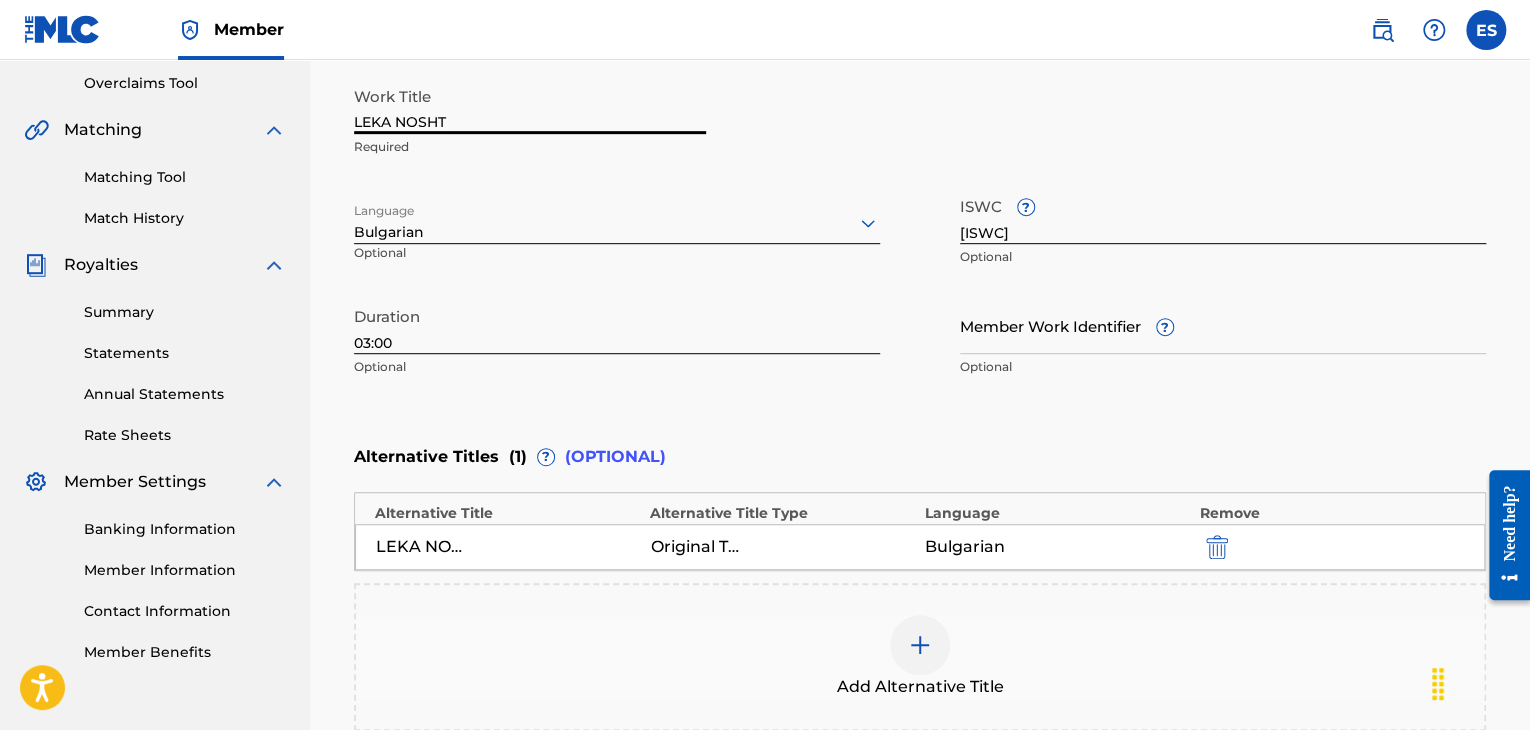 click on "LEKA NOSHT" at bounding box center (530, 105) 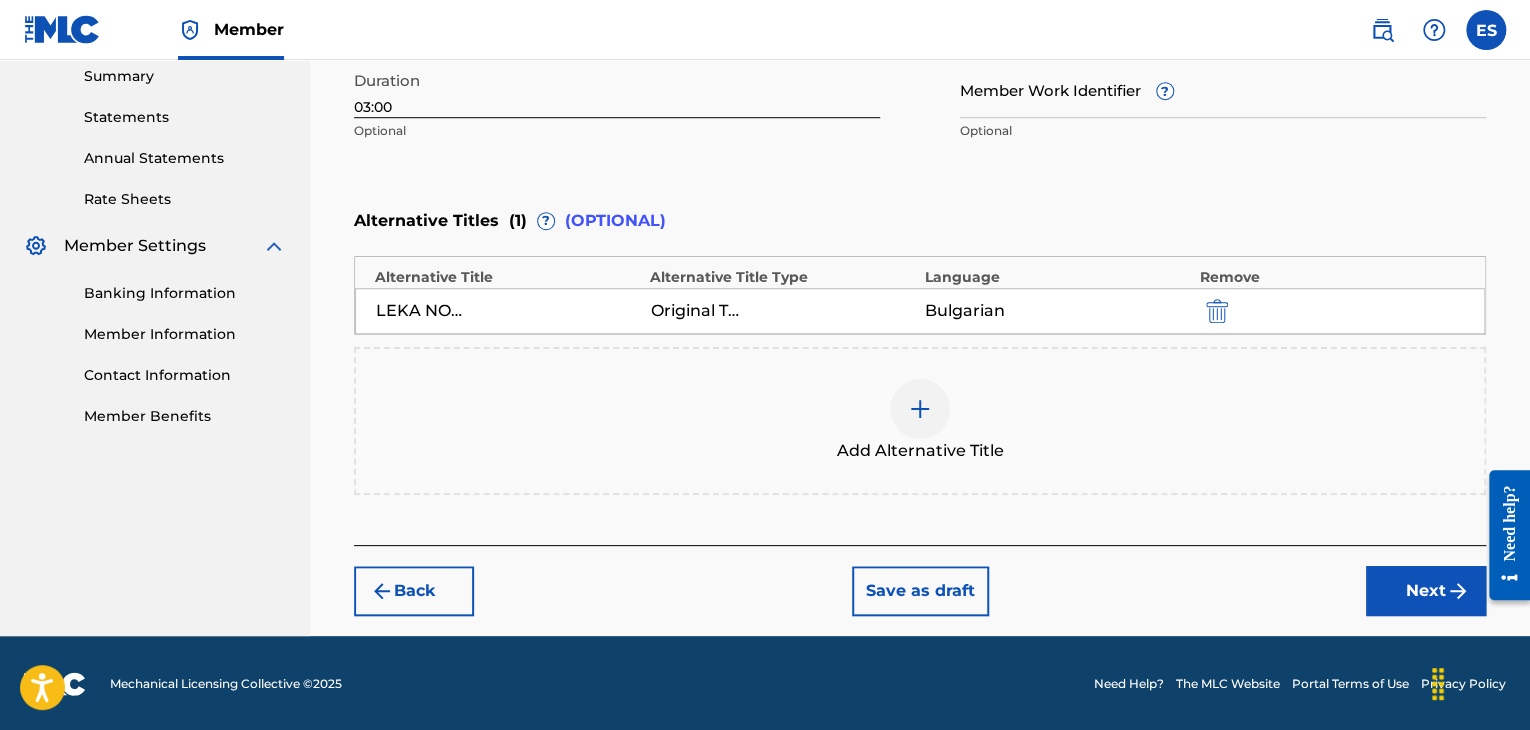 click on "Next" at bounding box center (1426, 591) 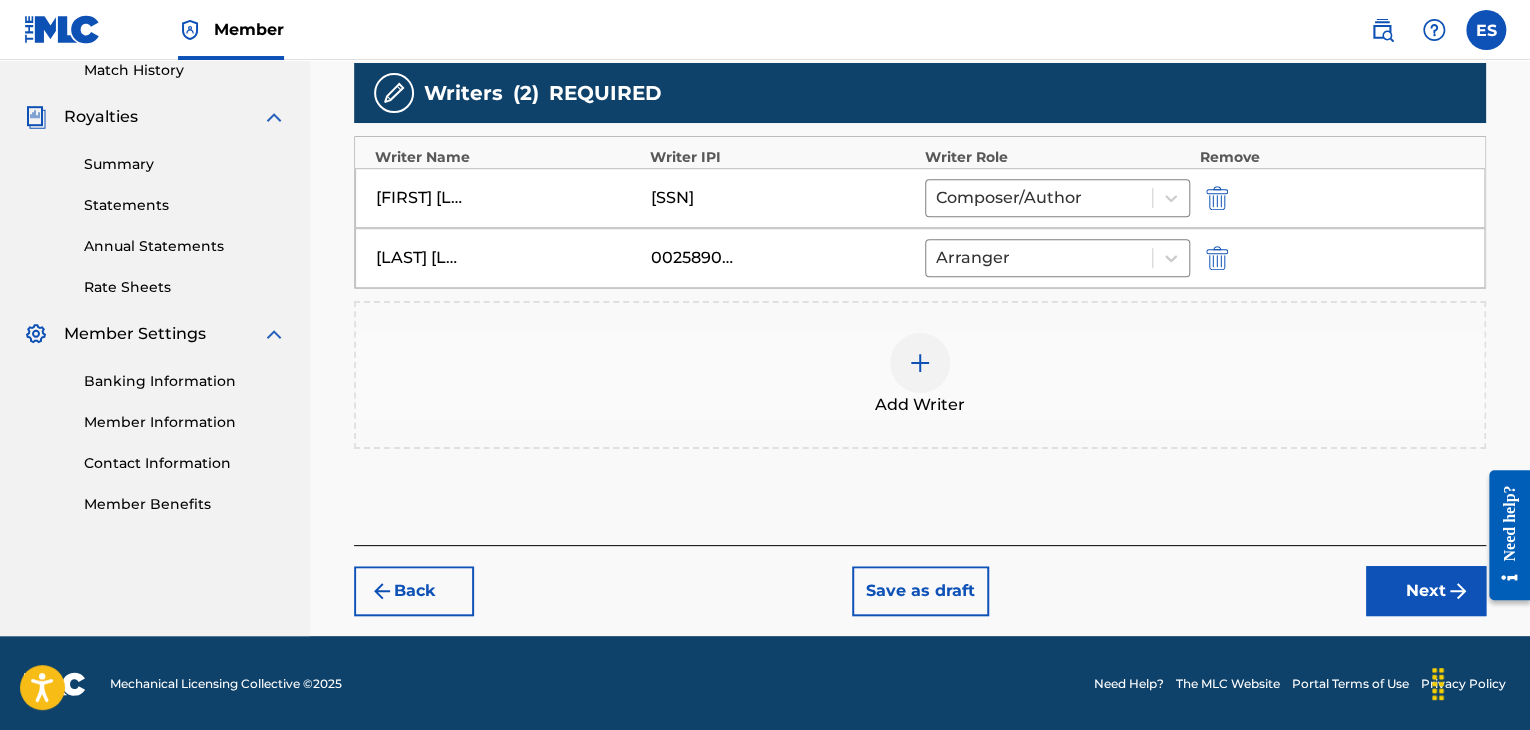 click on "Next" at bounding box center (1426, 591) 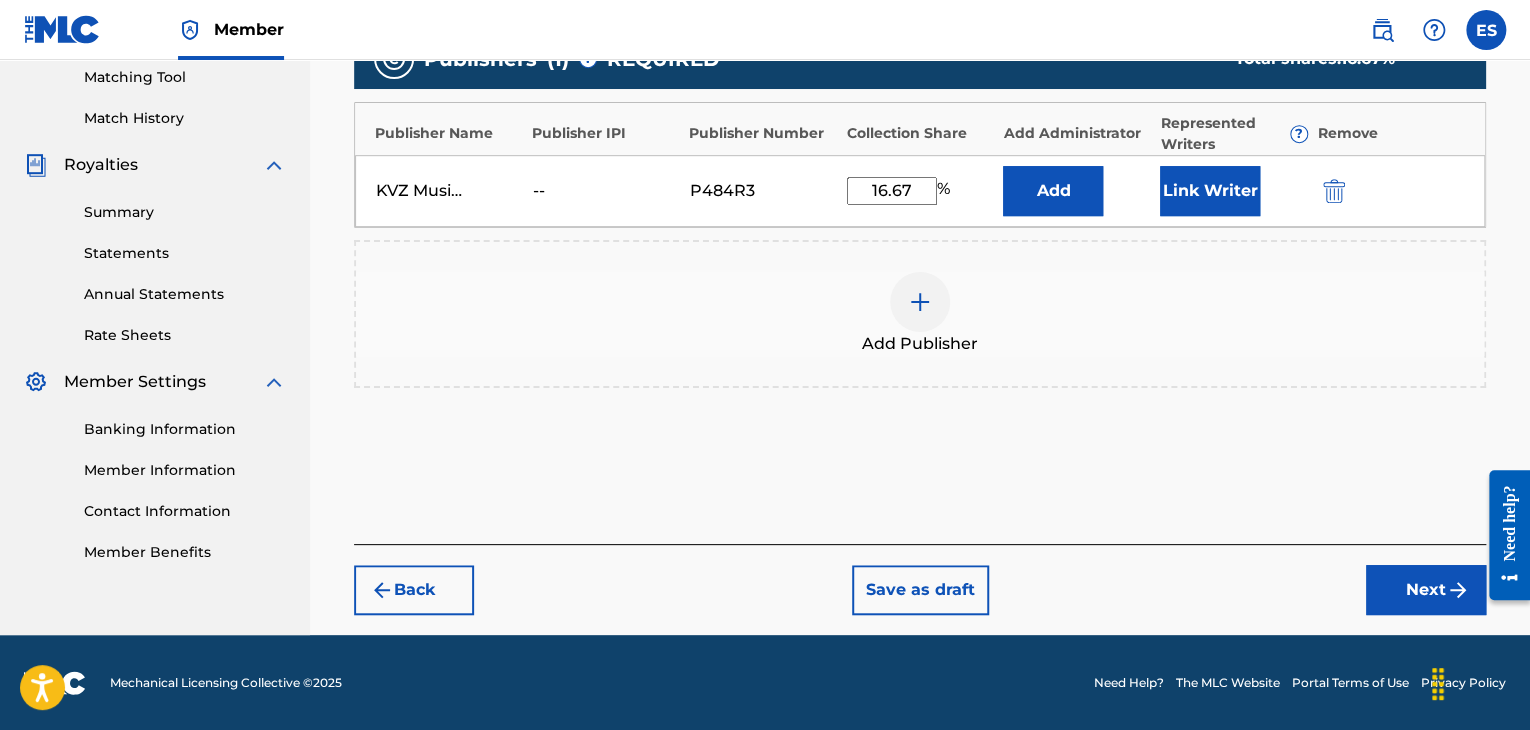 click on "Next" at bounding box center [1426, 590] 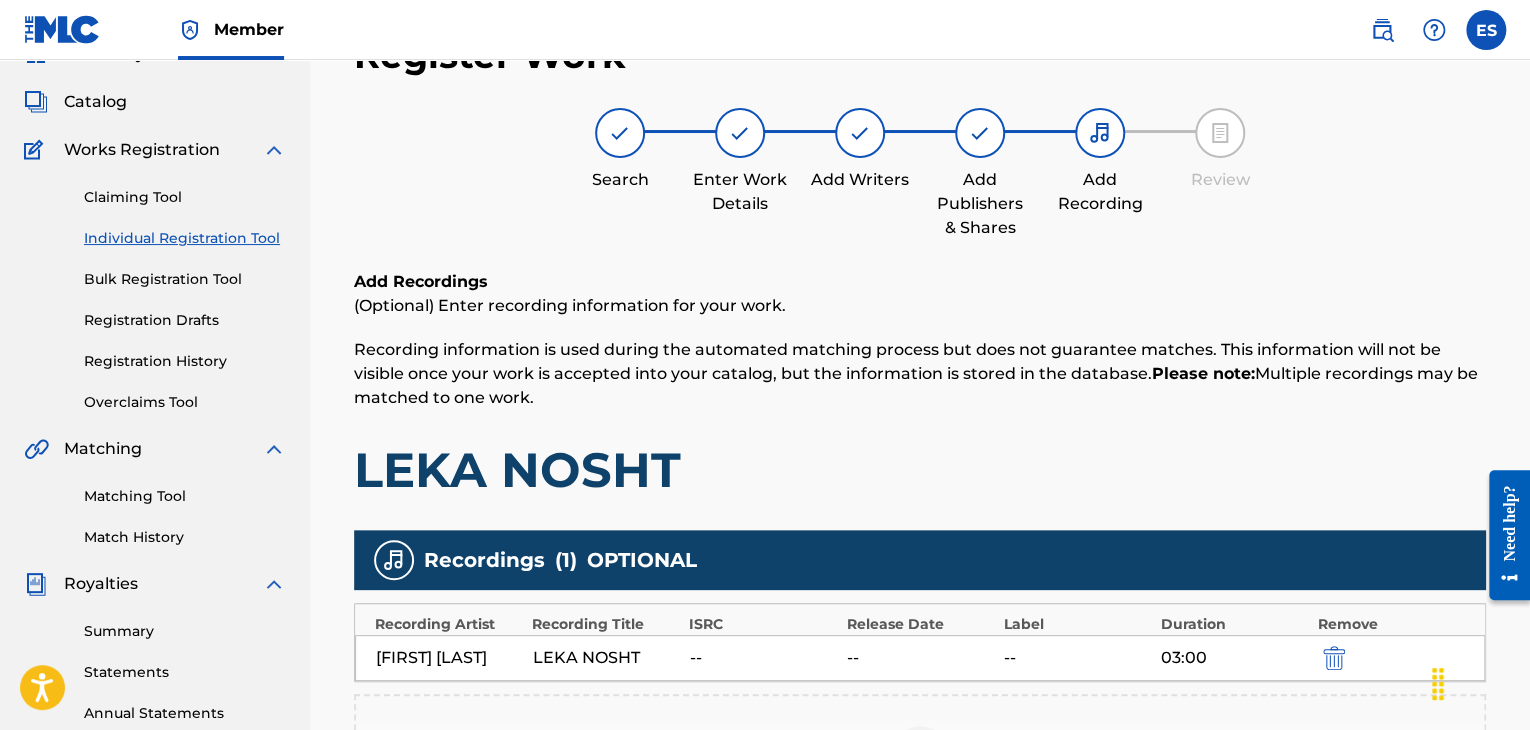 scroll, scrollTop: 482, scrollLeft: 0, axis: vertical 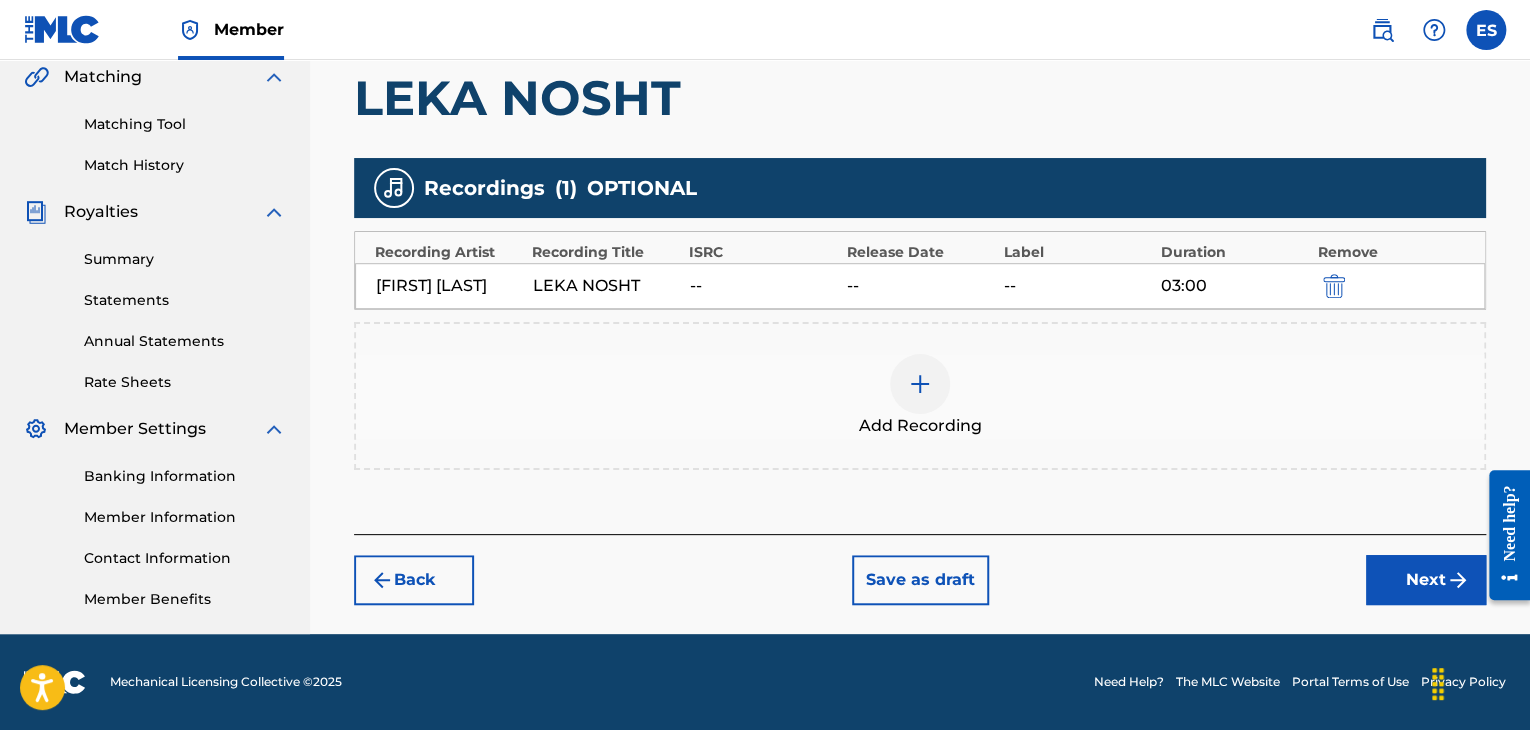 click on "Next" at bounding box center (1426, 580) 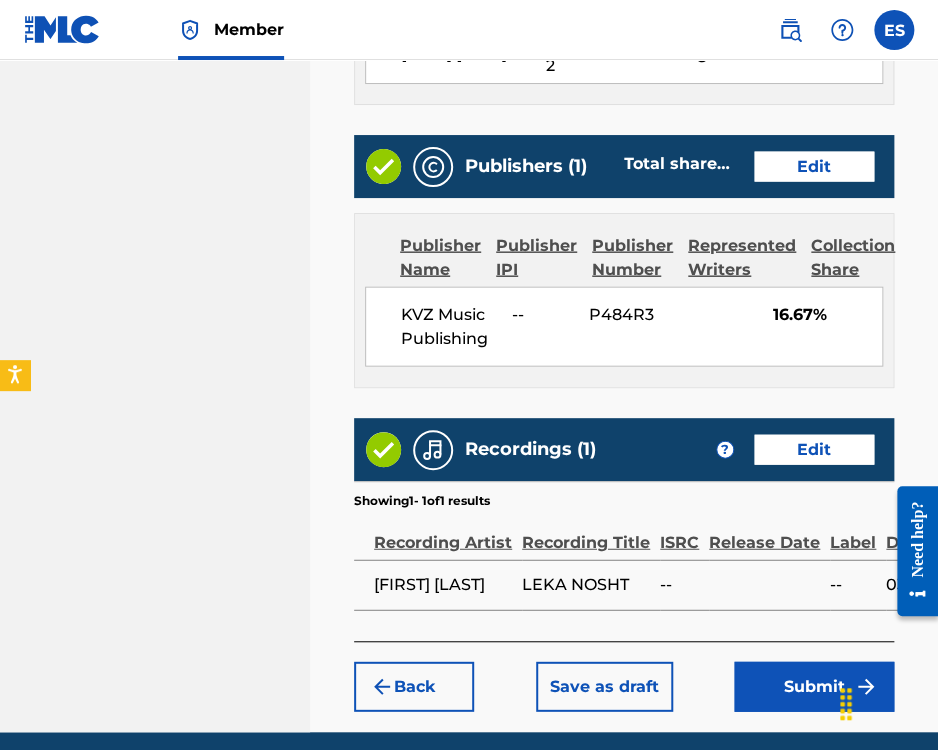 scroll, scrollTop: 1323, scrollLeft: 0, axis: vertical 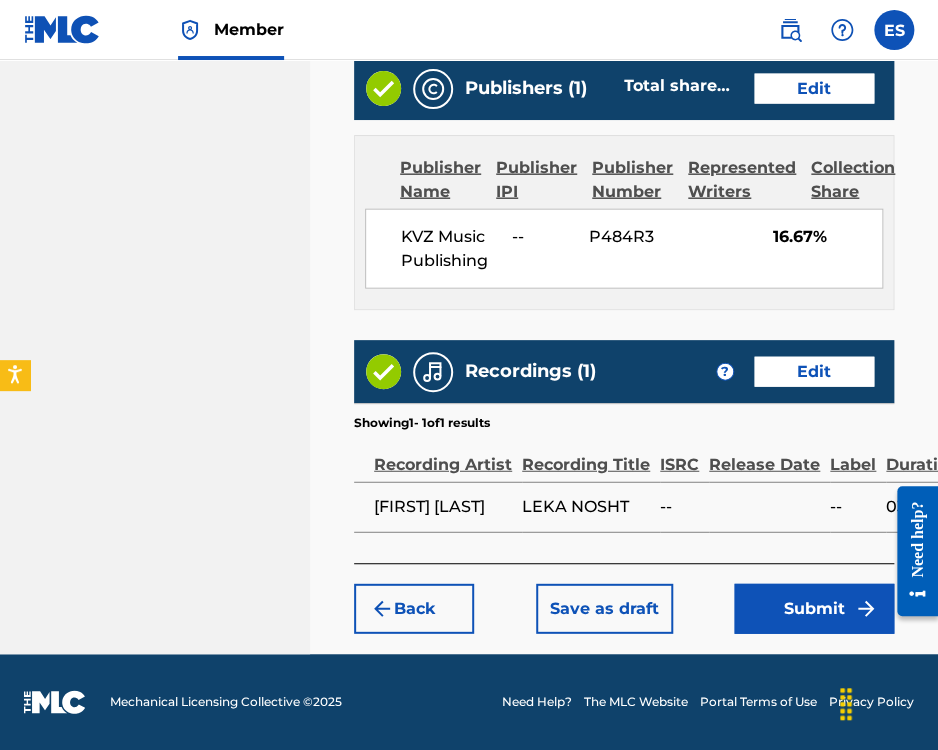 click on "Submit" at bounding box center (814, 609) 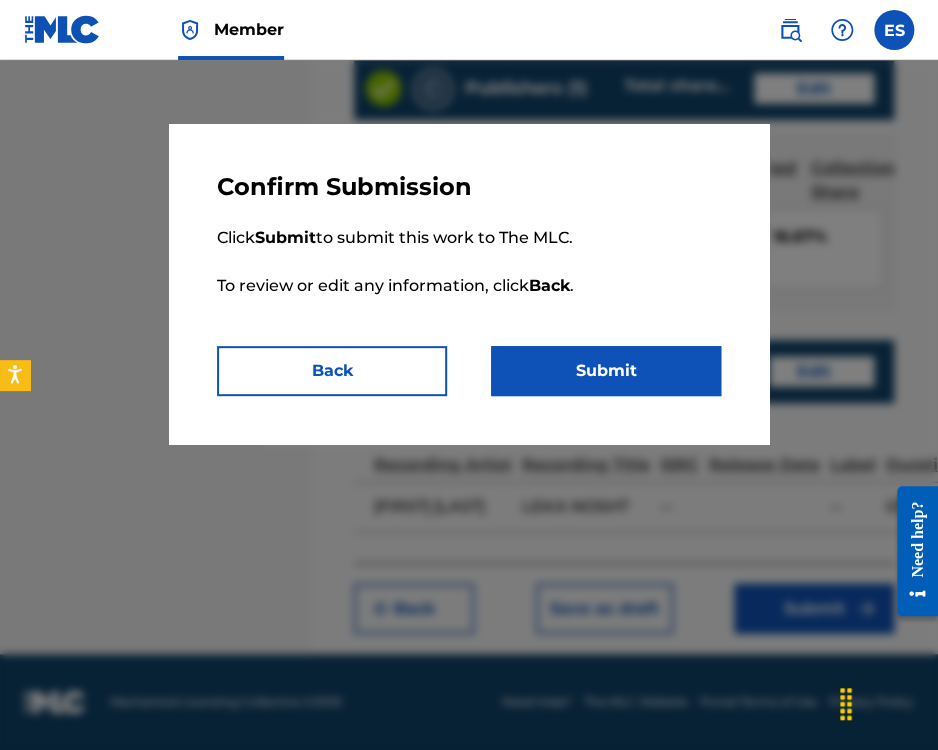 click on "Submit" at bounding box center [606, 371] 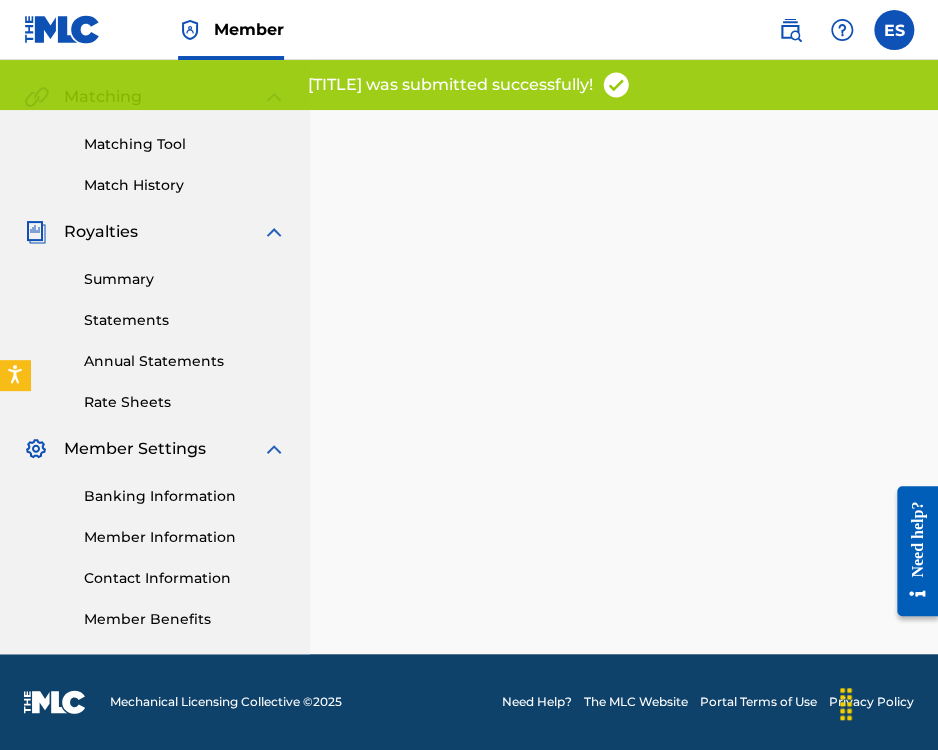 scroll, scrollTop: 0, scrollLeft: 0, axis: both 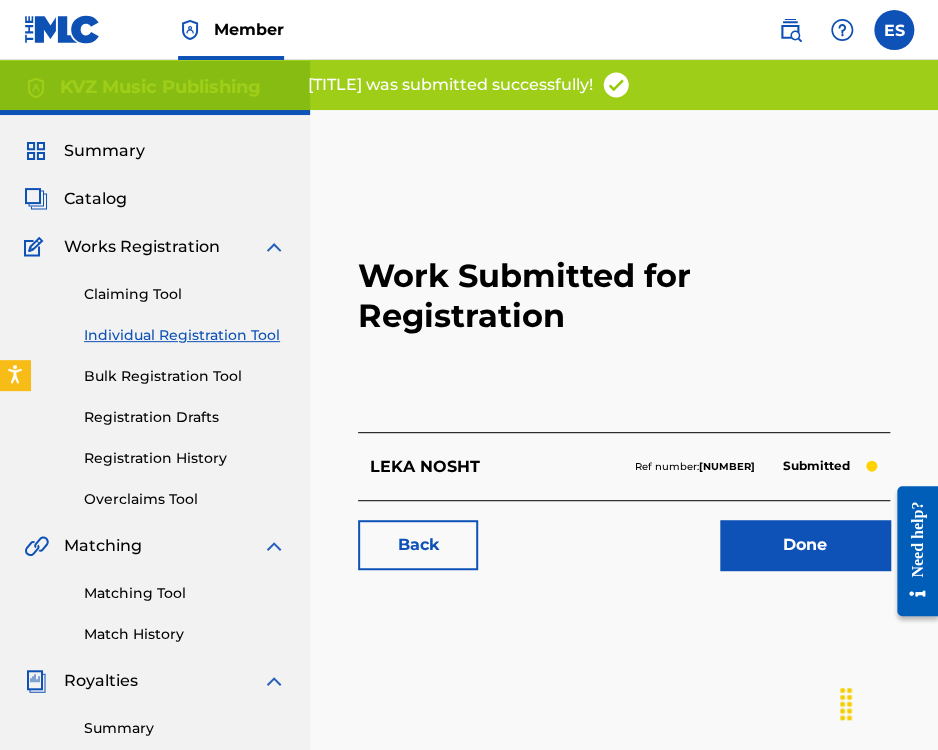 click on "Individual Registration Tool" at bounding box center (185, 335) 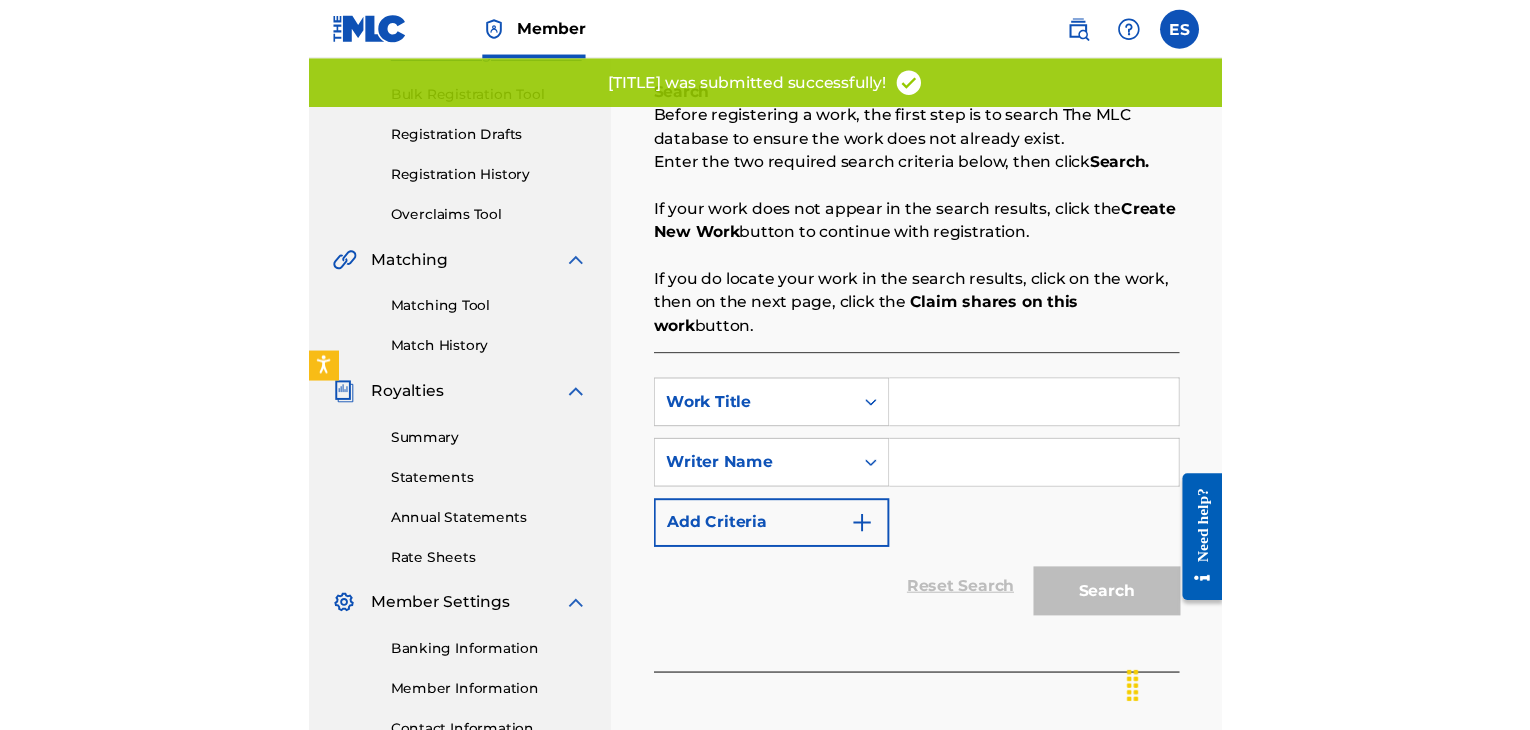 scroll, scrollTop: 300, scrollLeft: 0, axis: vertical 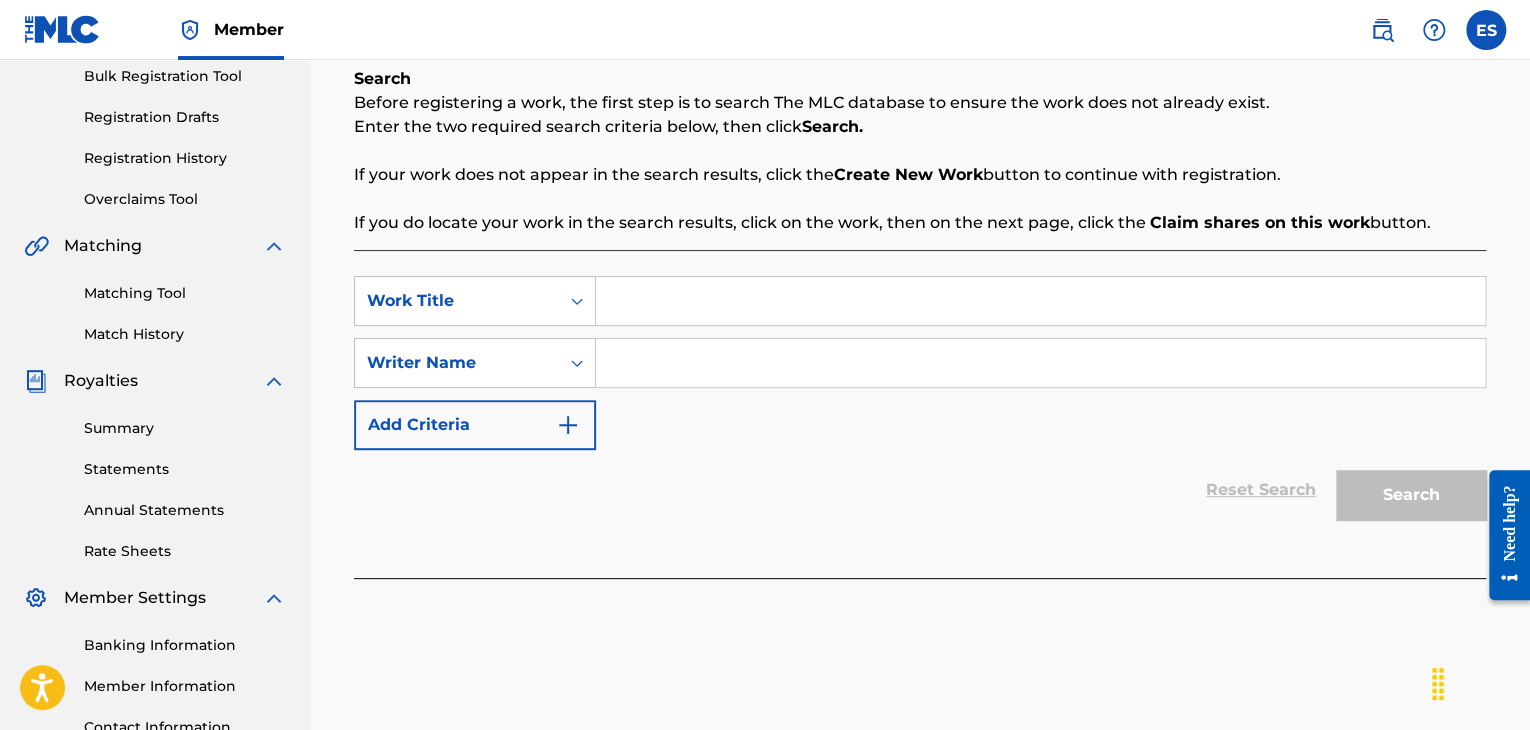 click at bounding box center [1040, 301] 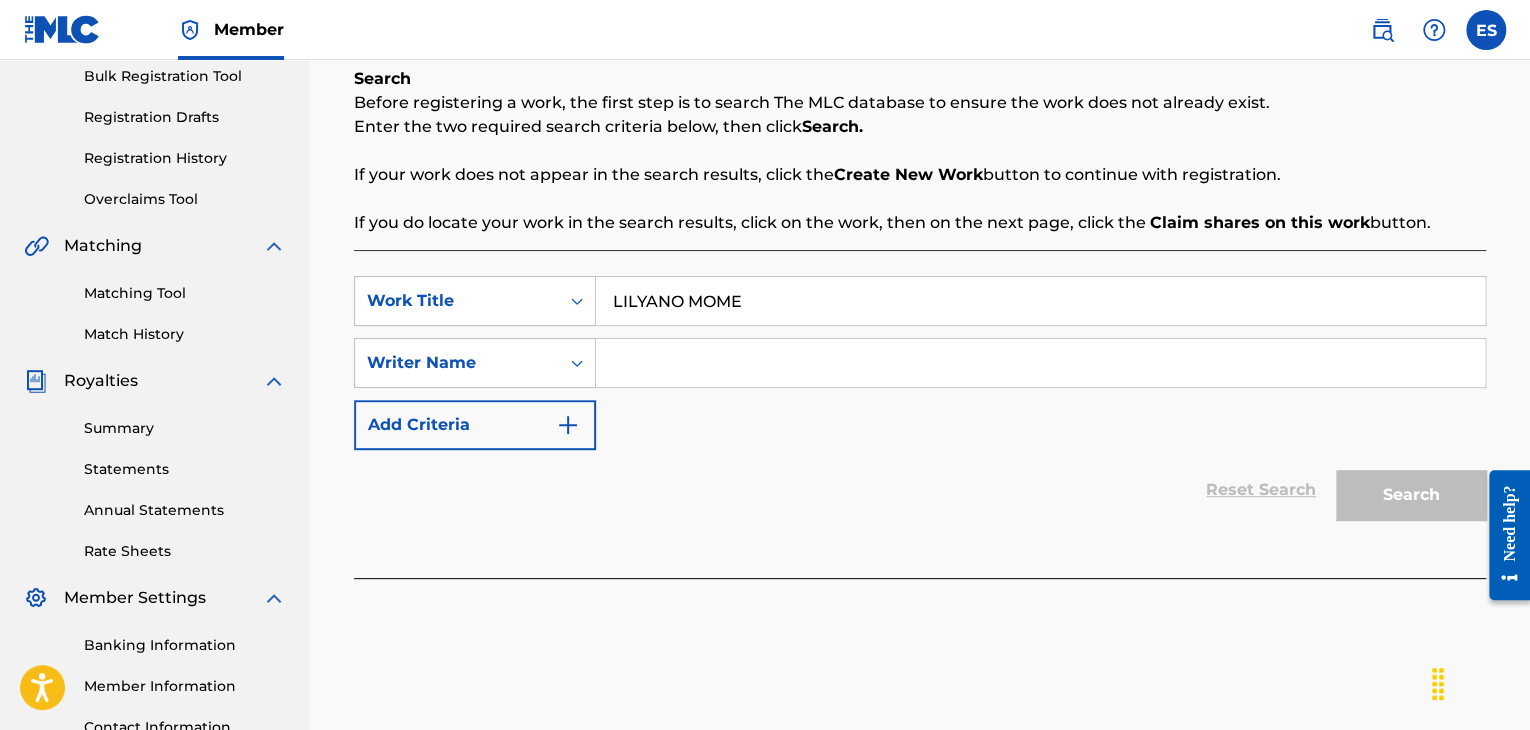 click at bounding box center (1040, 363) 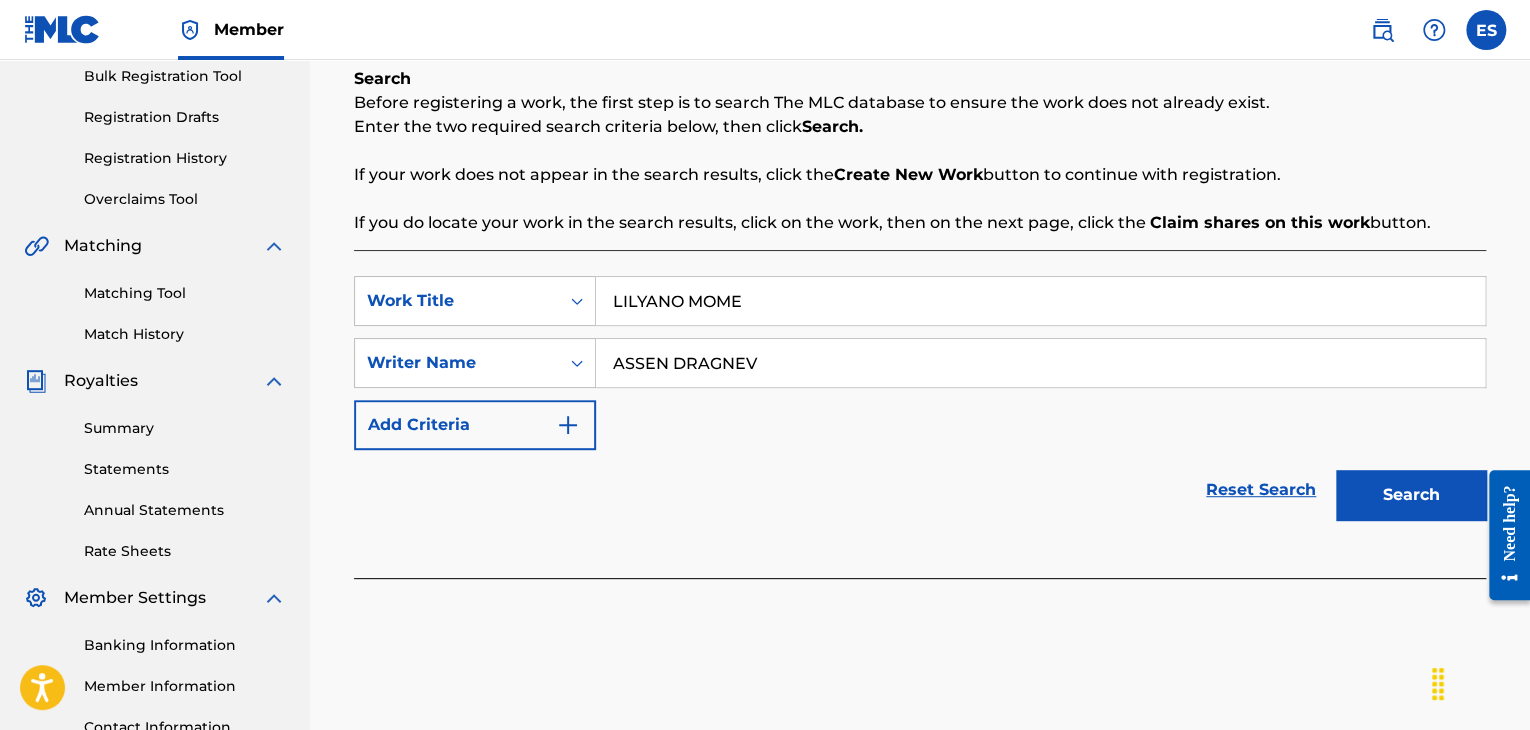 click on "Search" at bounding box center (1411, 495) 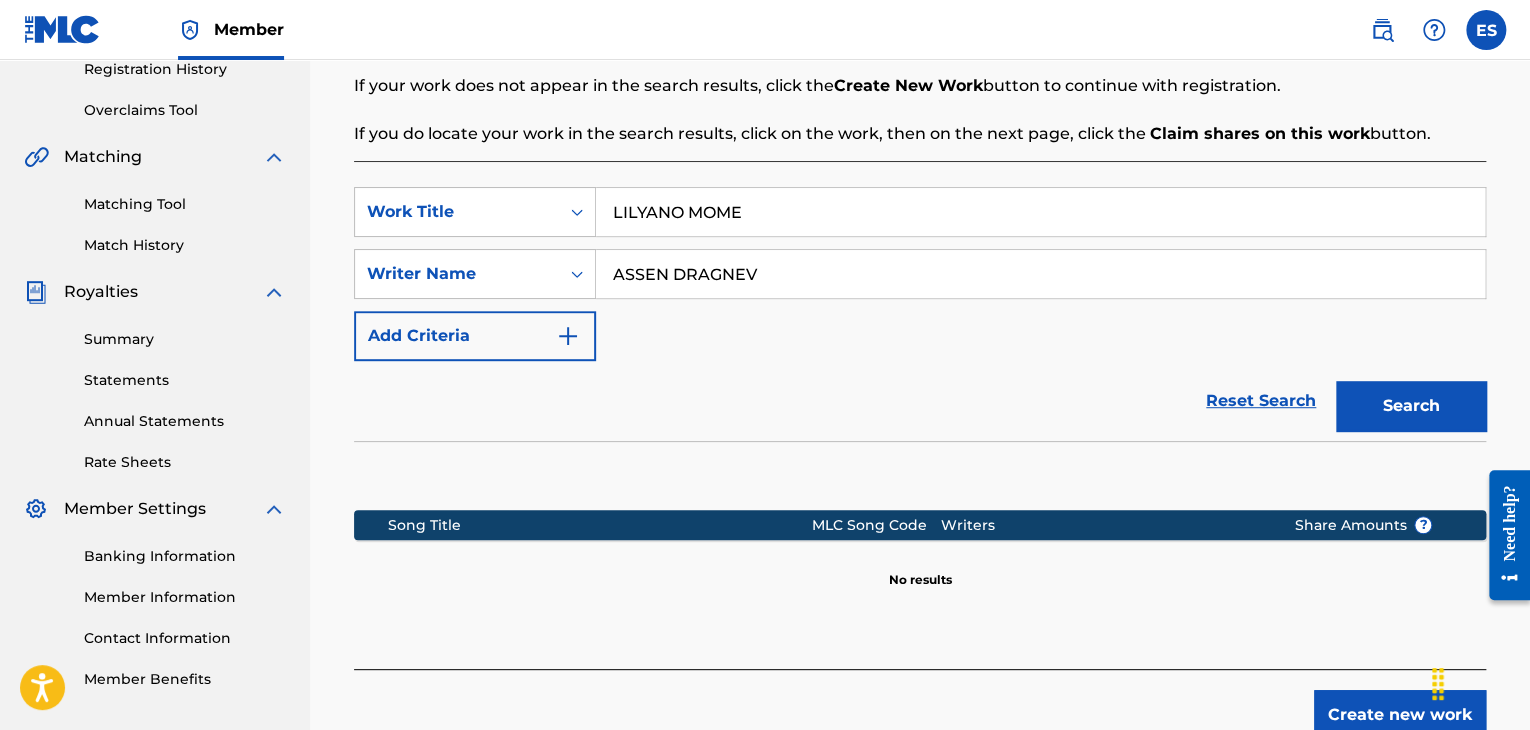 scroll, scrollTop: 515, scrollLeft: 0, axis: vertical 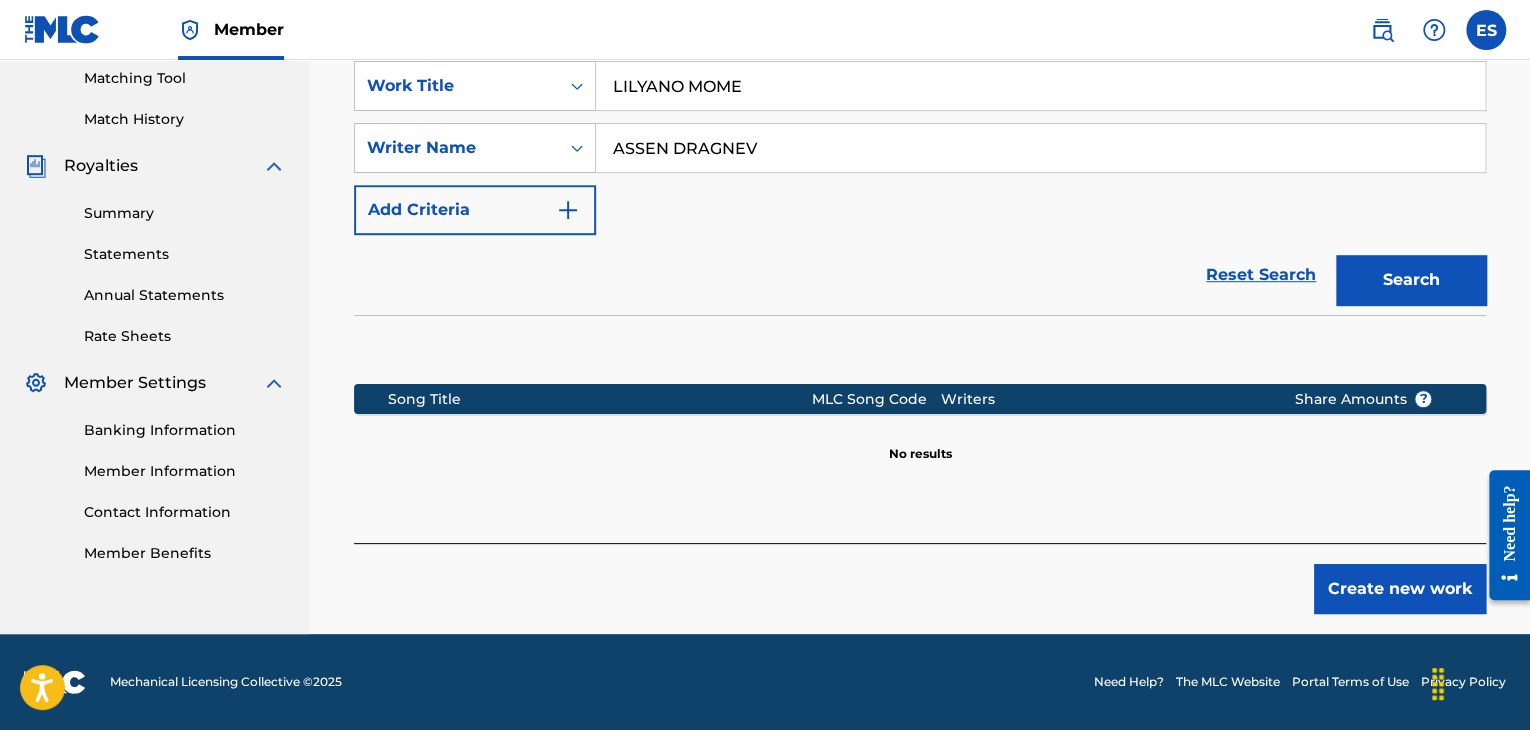 click on "Create new work" at bounding box center [1400, 589] 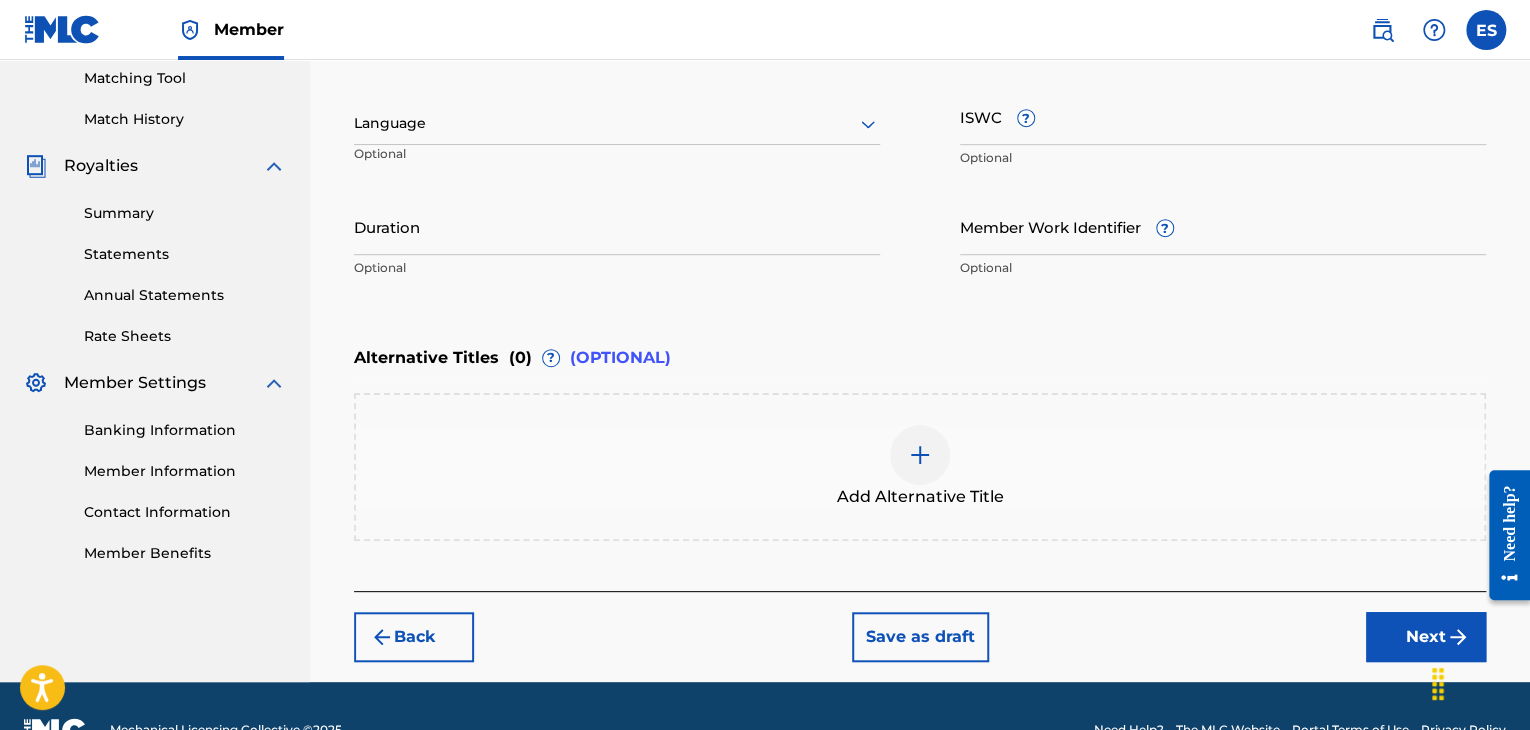 click at bounding box center (617, 123) 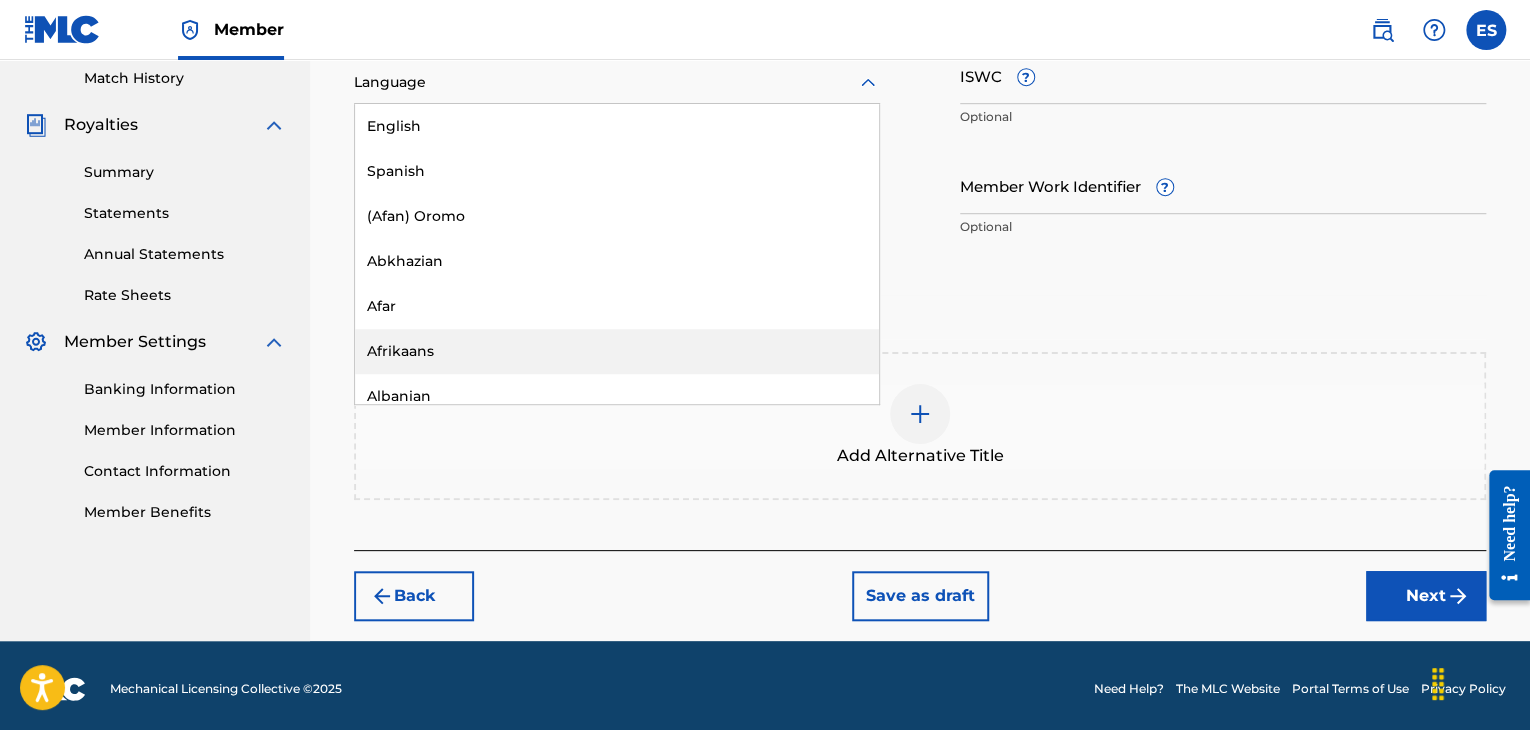 scroll, scrollTop: 561, scrollLeft: 0, axis: vertical 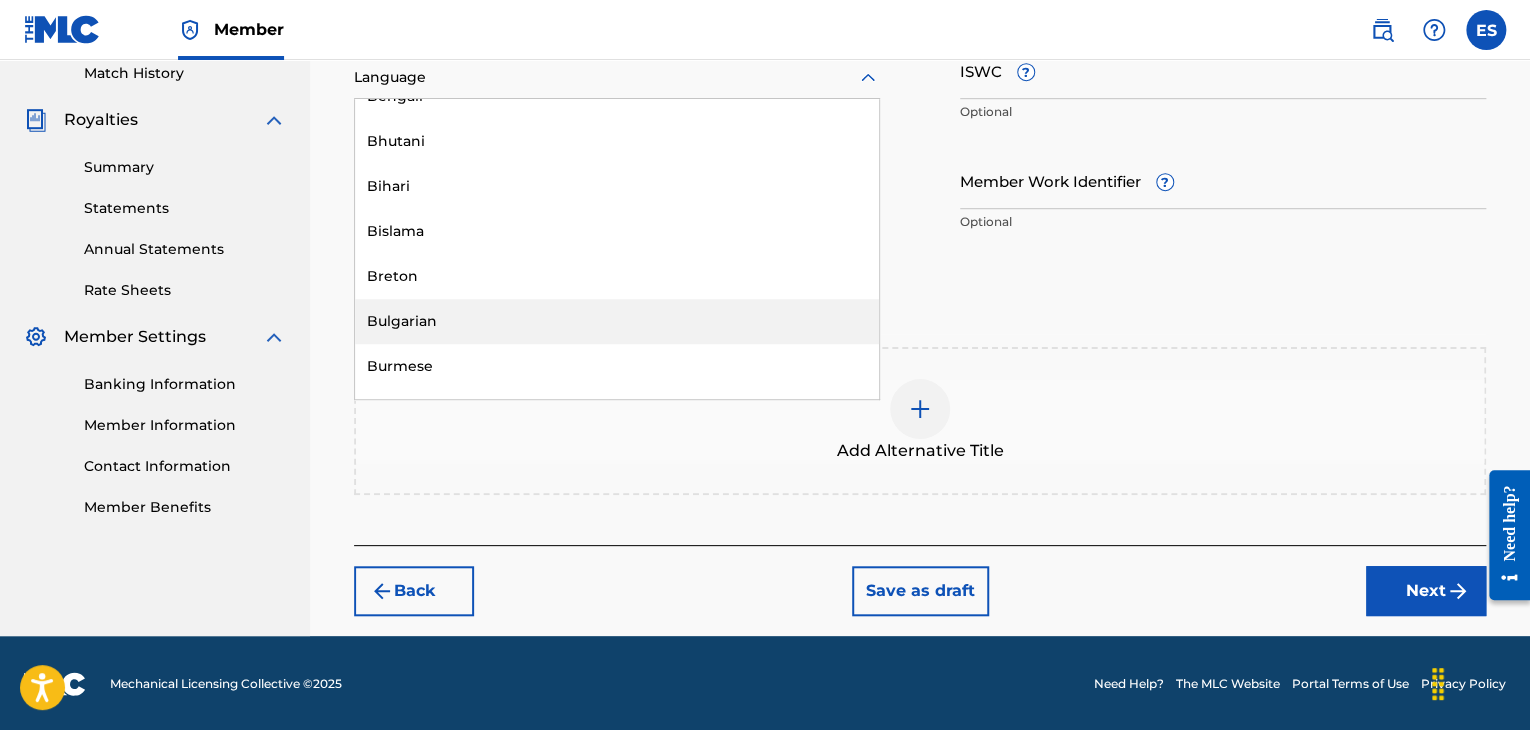 click on "Bulgarian" at bounding box center (617, 321) 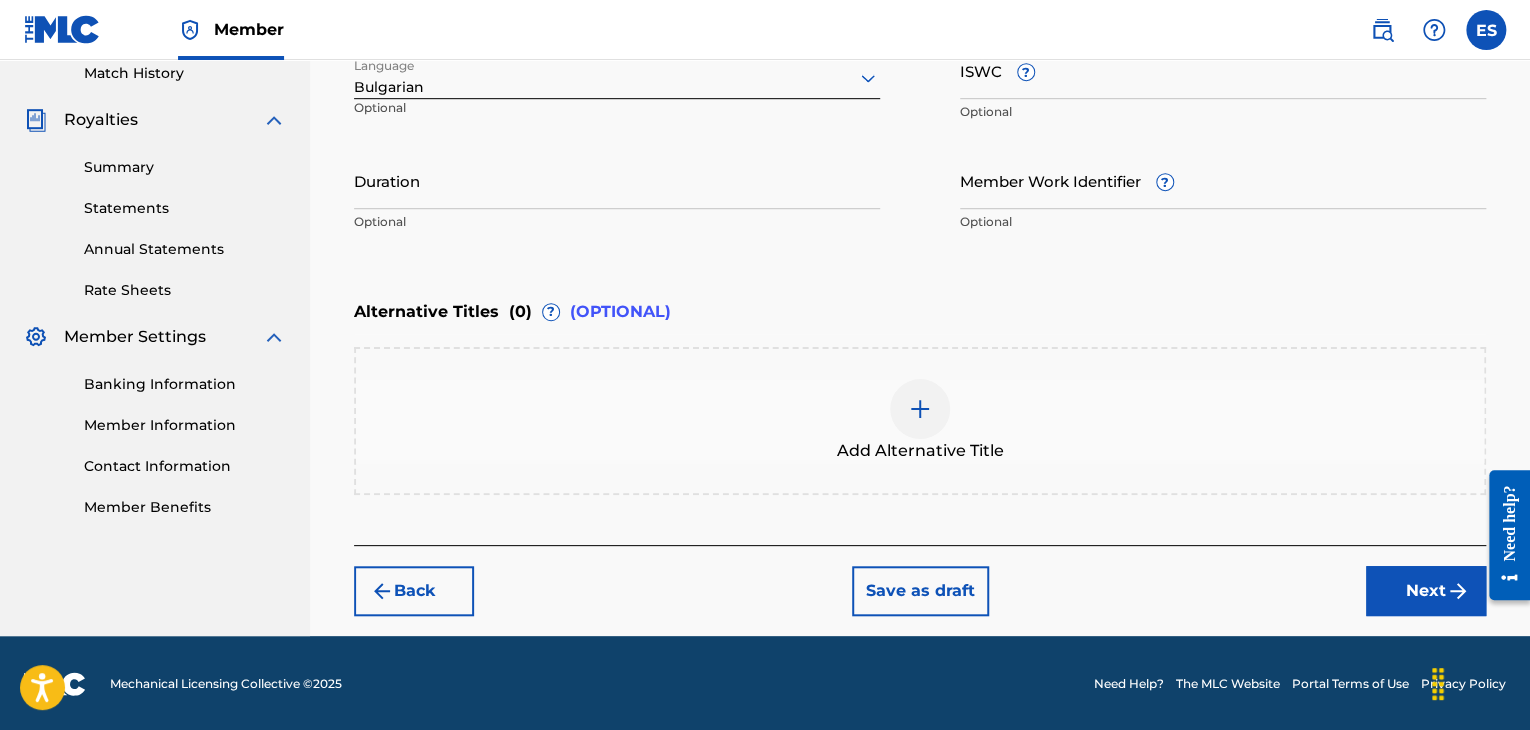 click on "ISWC   ?" at bounding box center (1223, 70) 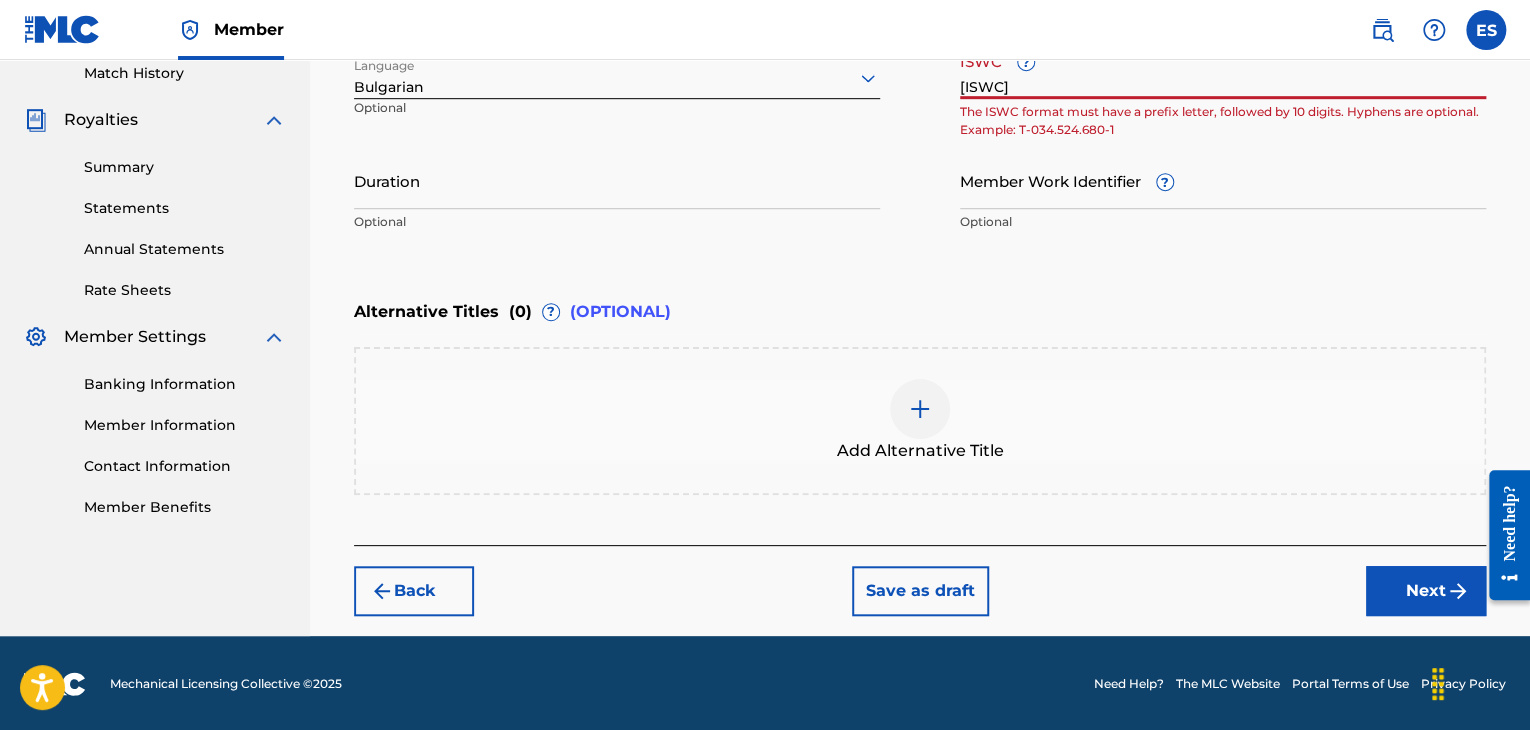 click on "Work Title [TITLE] Required Language Bulgarian Optional ISWC ? [NUMBER] The ISWC format must have a prefix letter, followed by 10 digits. Hyphens are optional. Example: T-034.524.680-1 Duration Optional Member Work Identifier ? Optional" at bounding box center (920, 87) 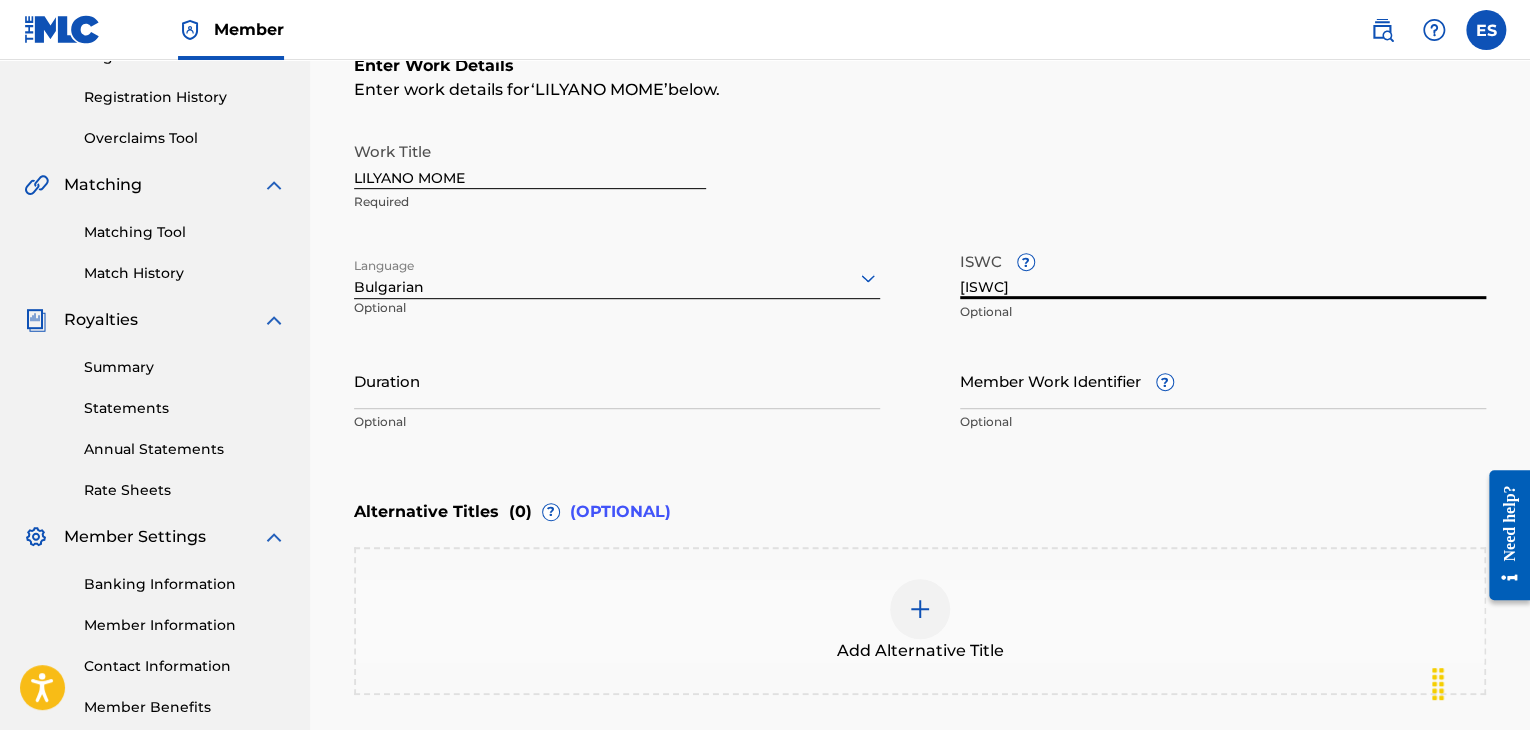 scroll, scrollTop: 461, scrollLeft: 0, axis: vertical 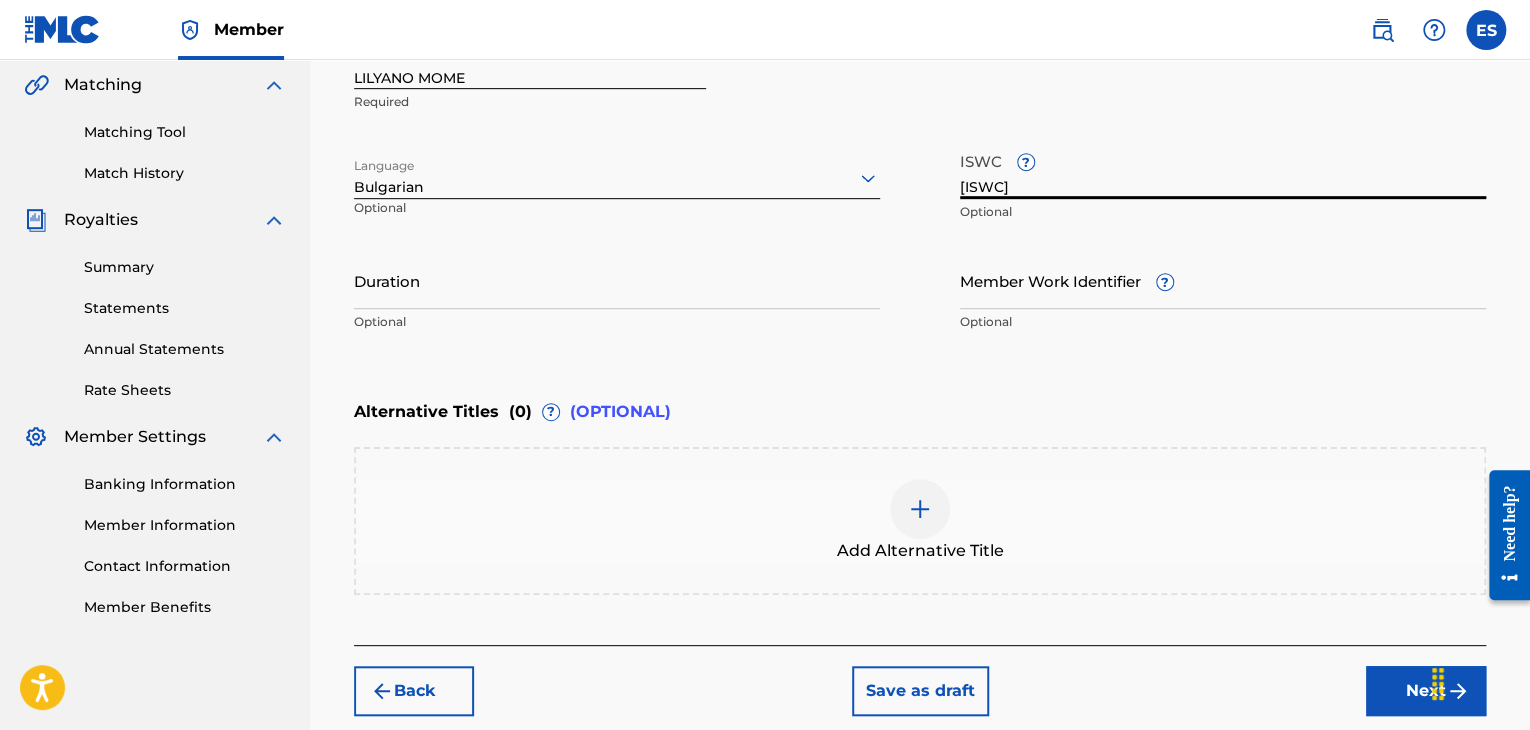 click on "Duration" at bounding box center [617, 280] 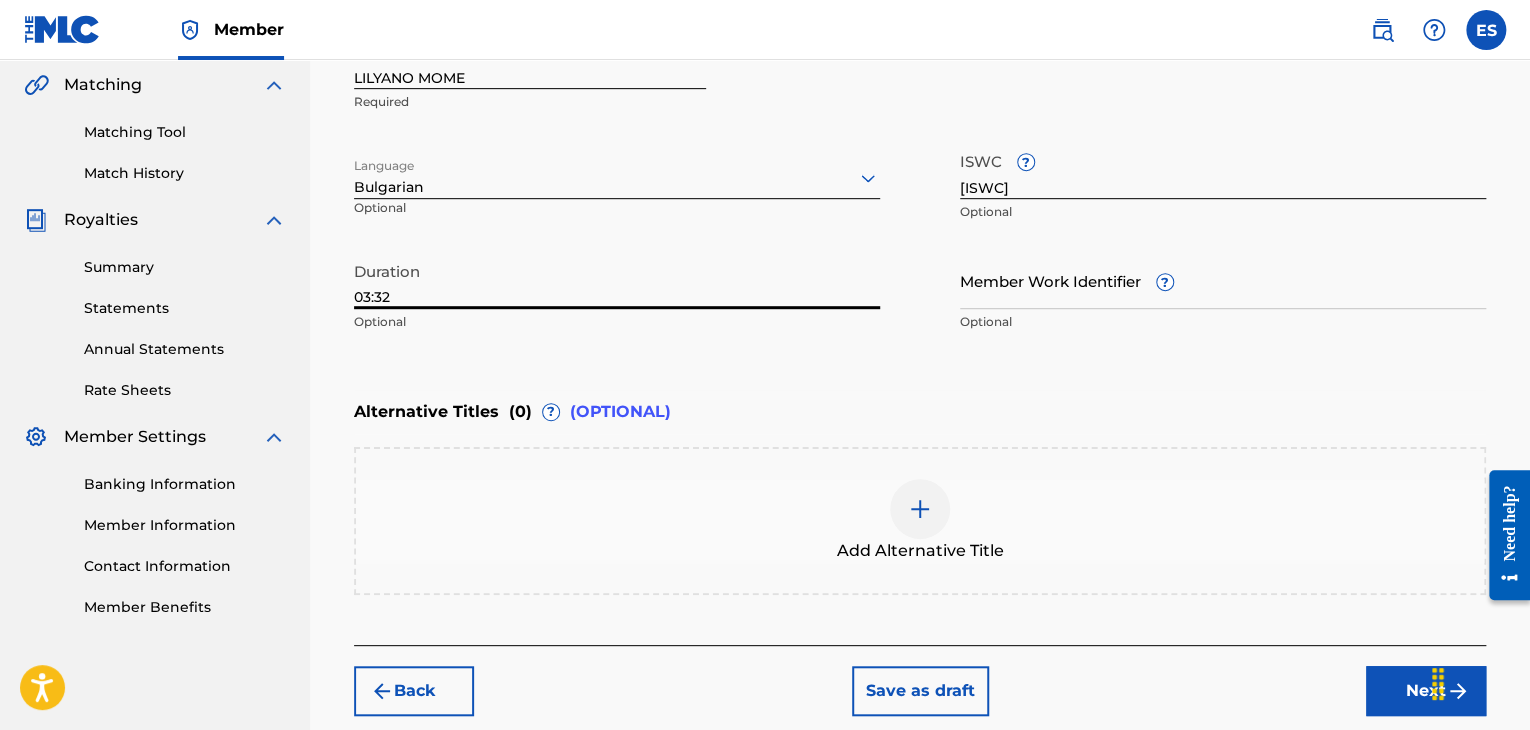click at bounding box center [920, 509] 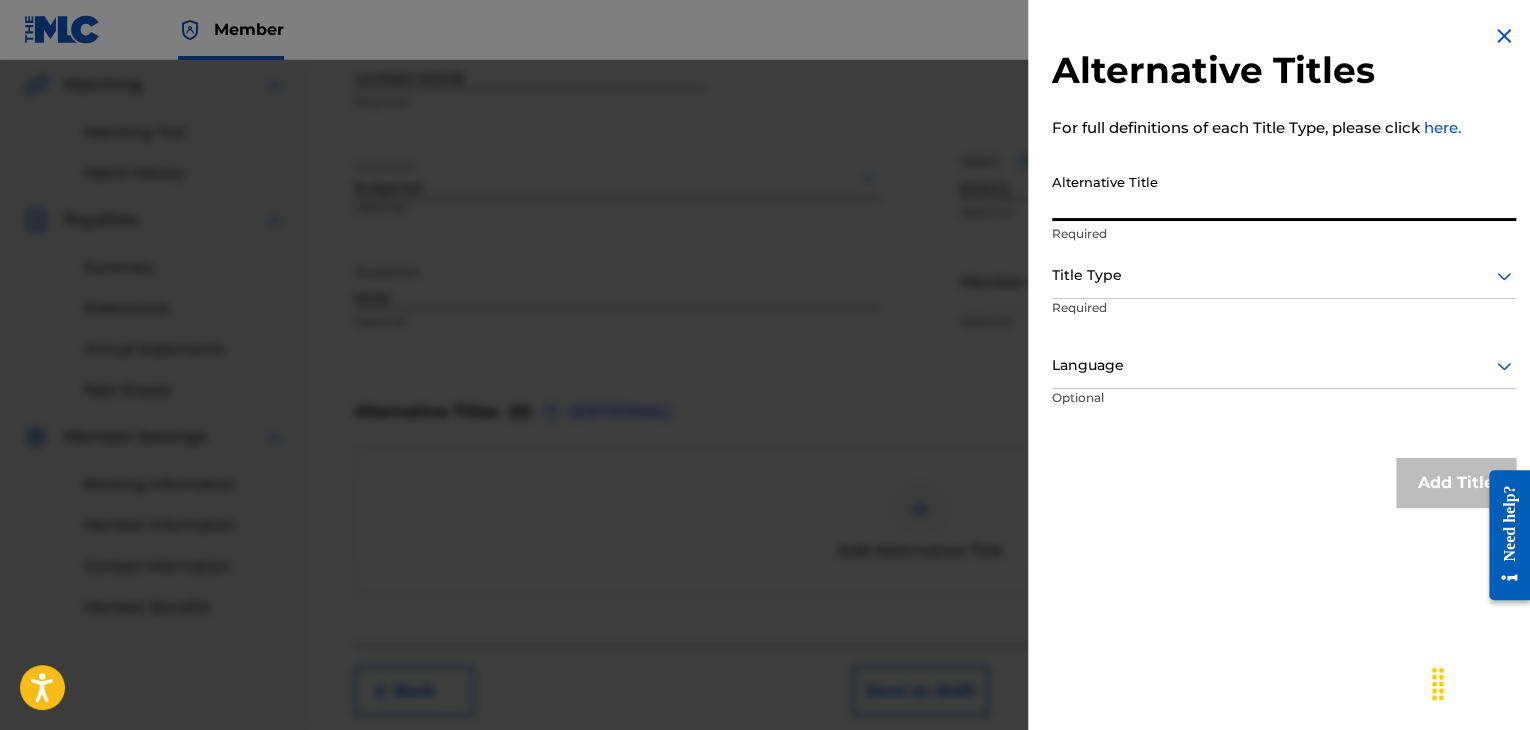 click on "Alternative Title" at bounding box center [1284, 192] 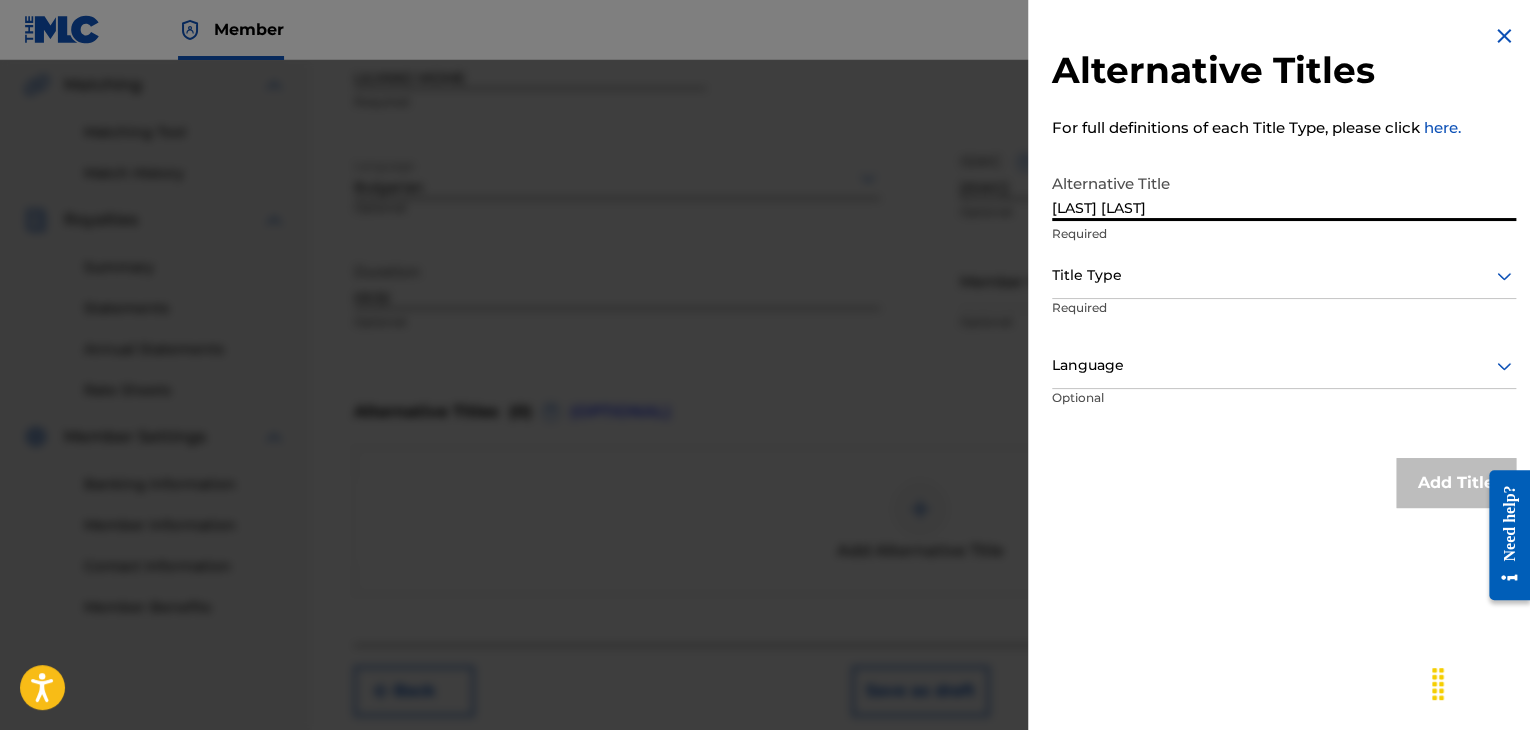 click at bounding box center (1284, 275) 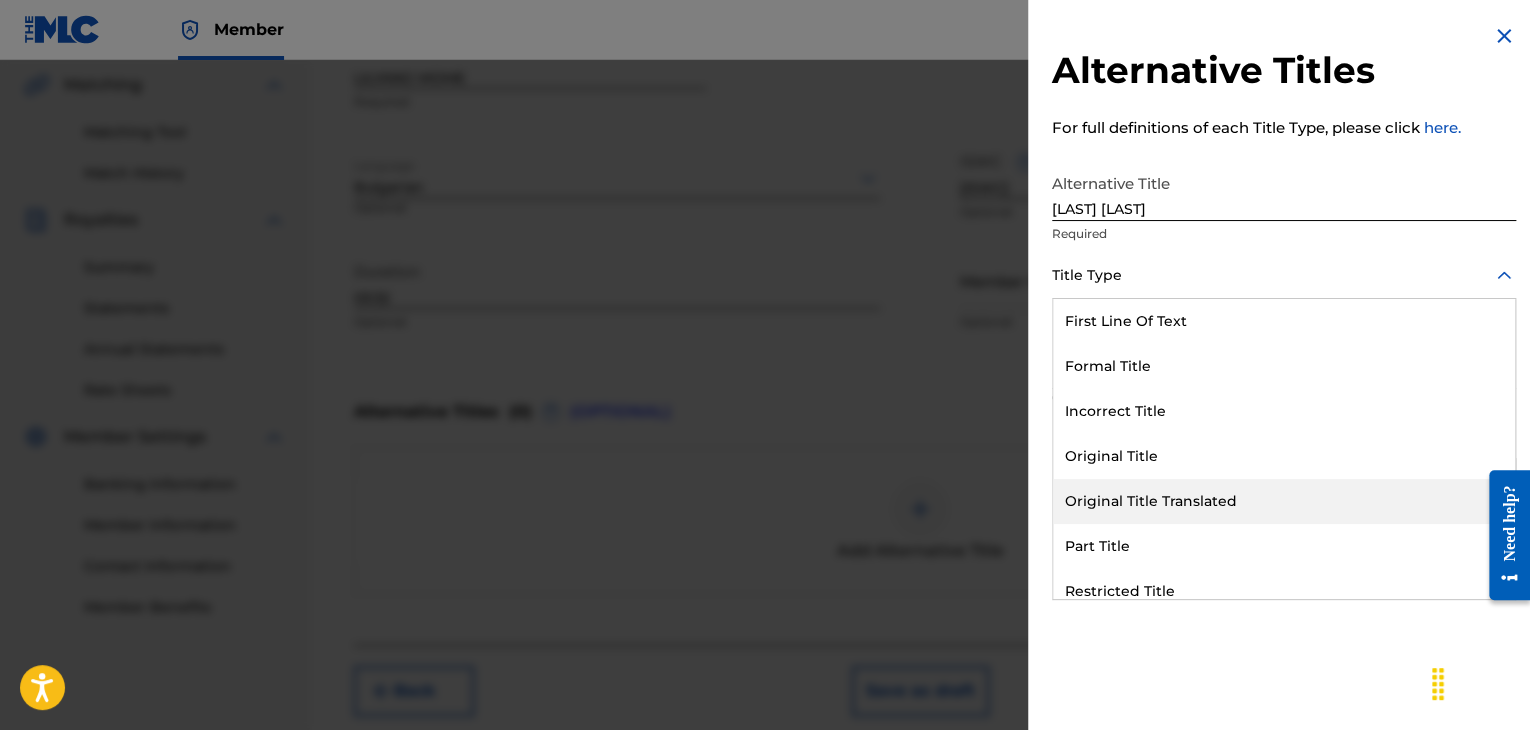 click on "Original Title Translated" at bounding box center (1284, 501) 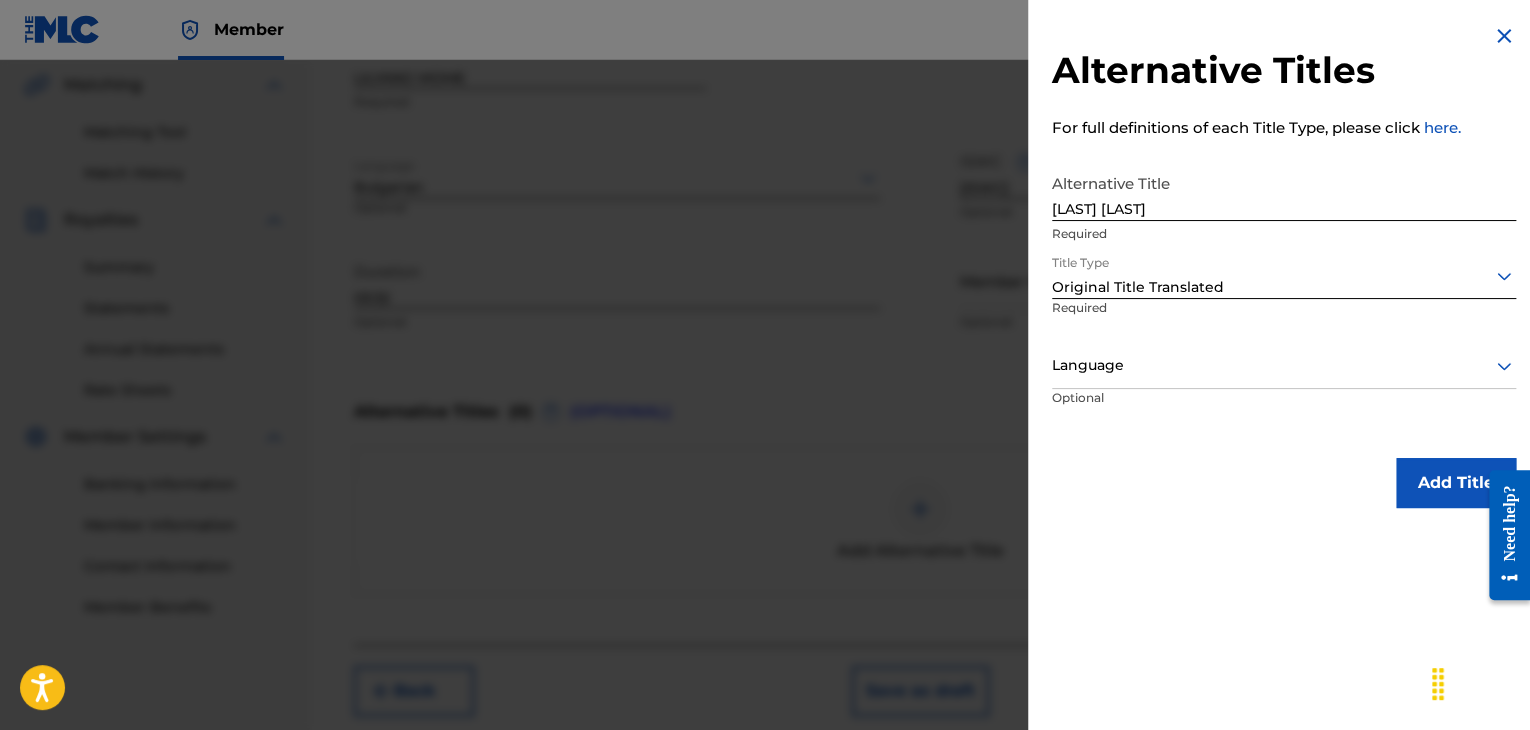 click on "Language" at bounding box center [1284, 366] 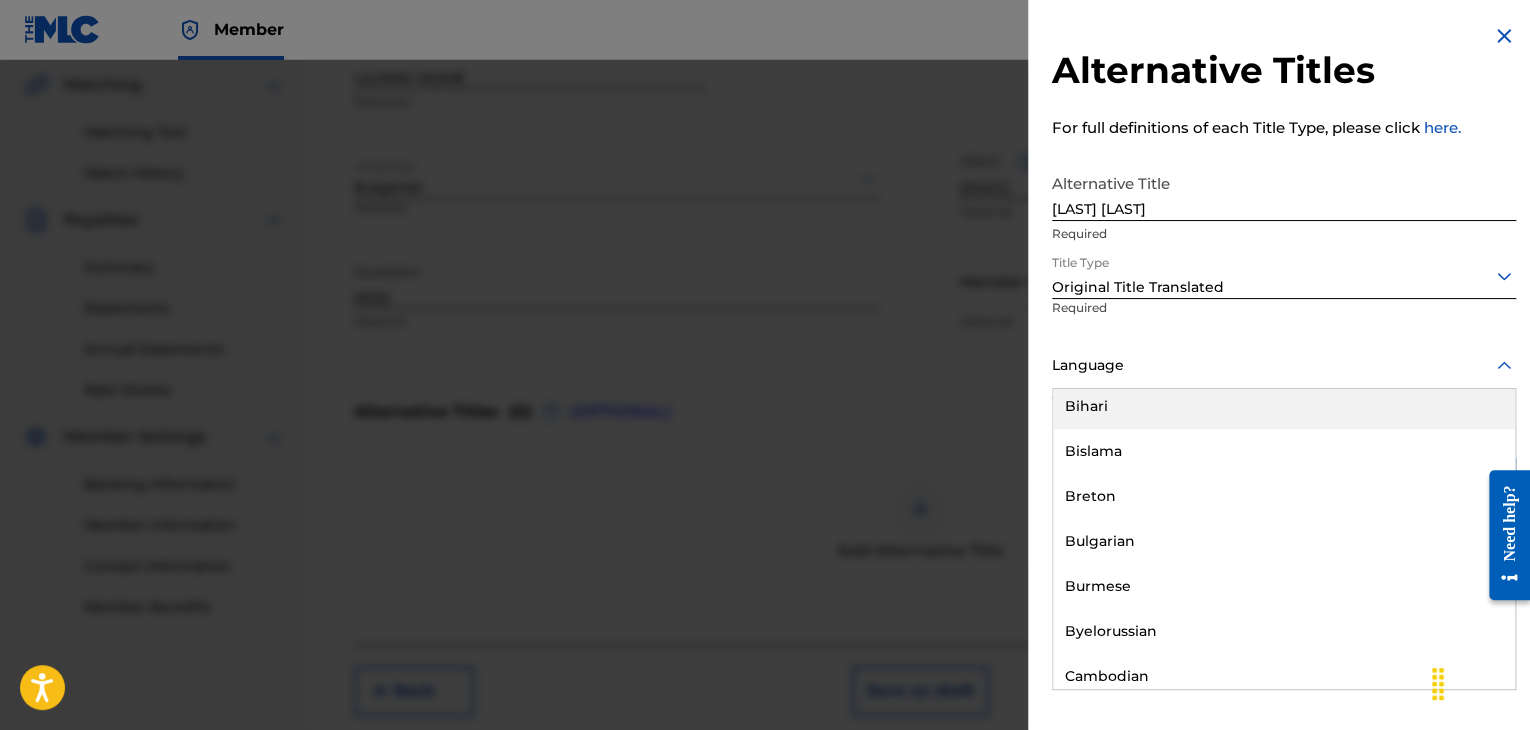 scroll, scrollTop: 800, scrollLeft: 0, axis: vertical 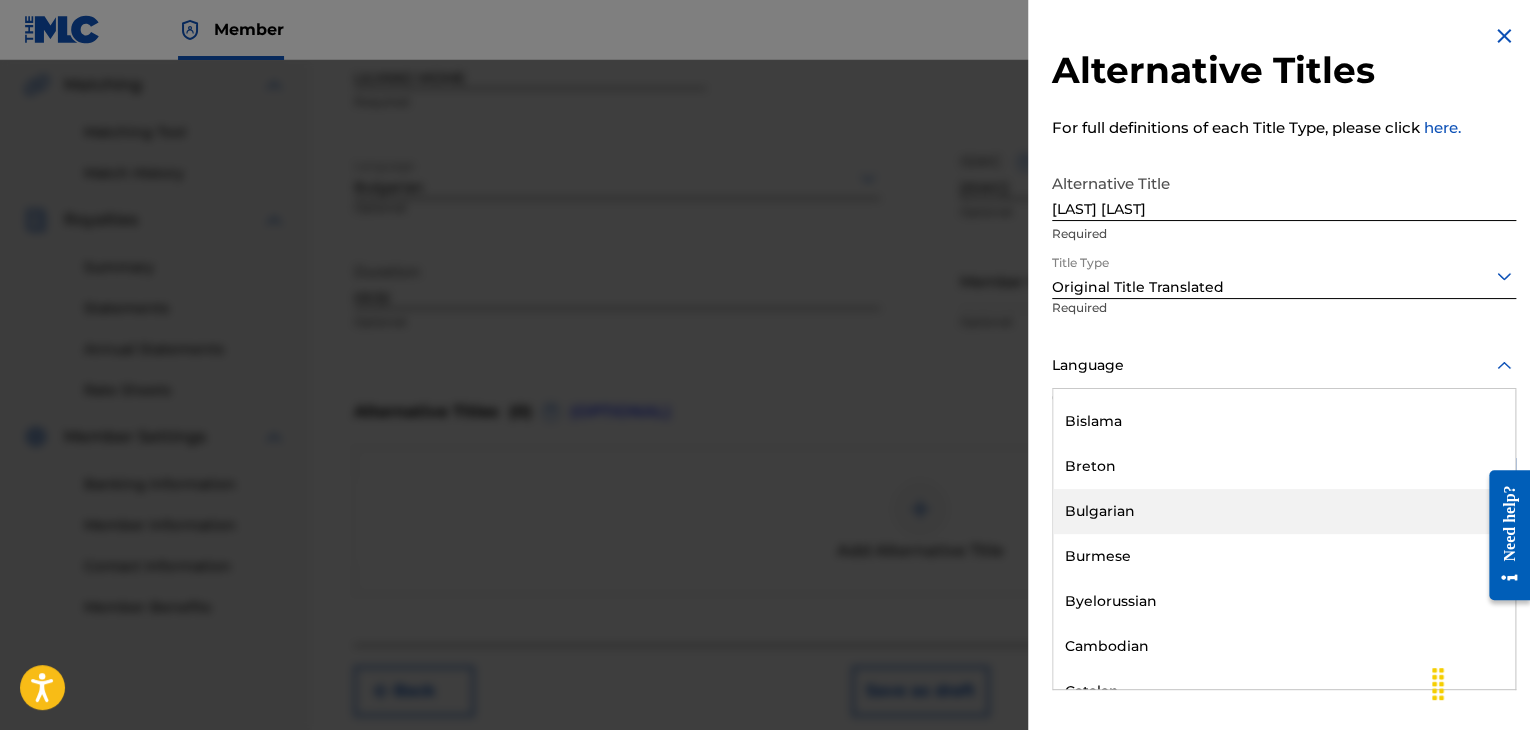 click on "Bulgarian" at bounding box center [1284, 511] 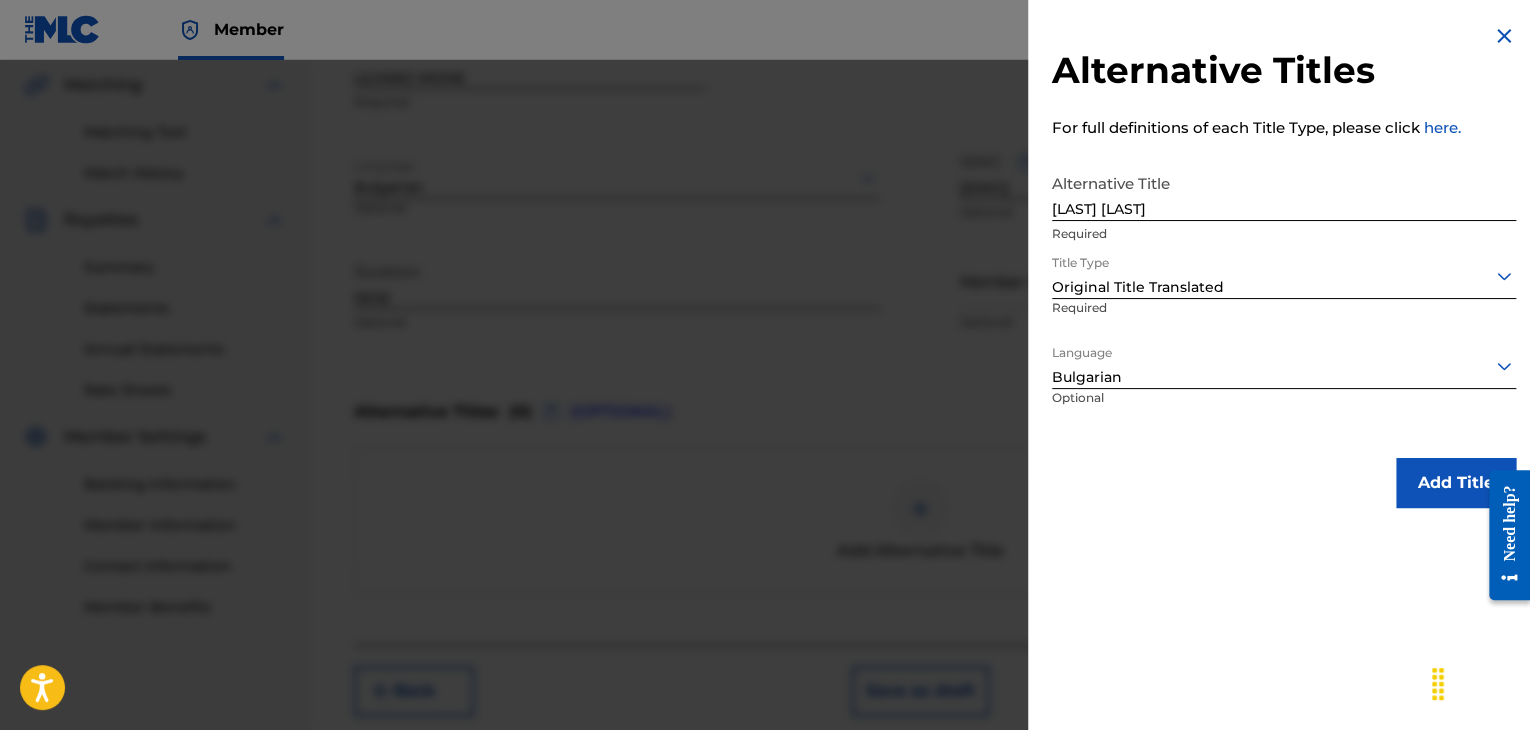 click on "Add Title" at bounding box center (1456, 483) 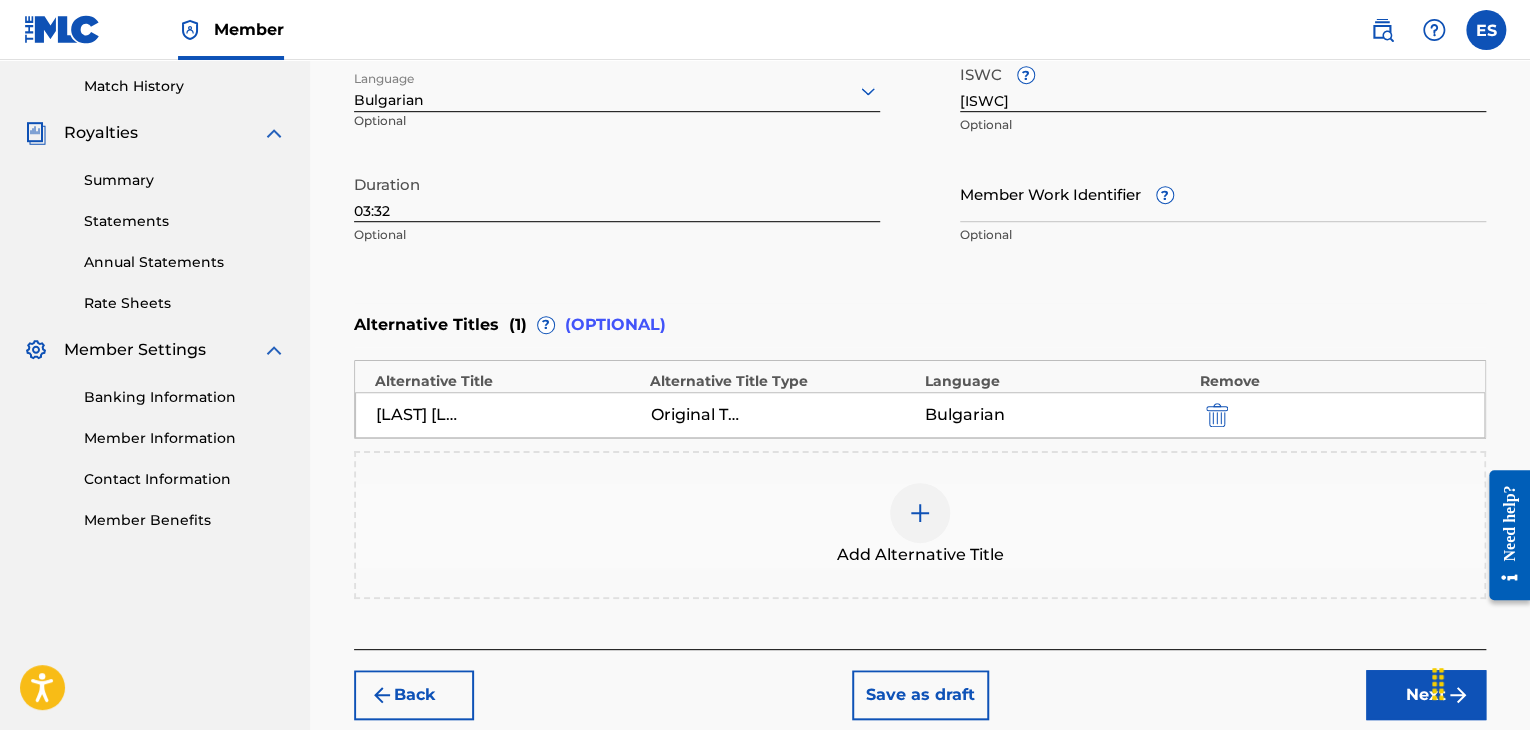 scroll, scrollTop: 652, scrollLeft: 0, axis: vertical 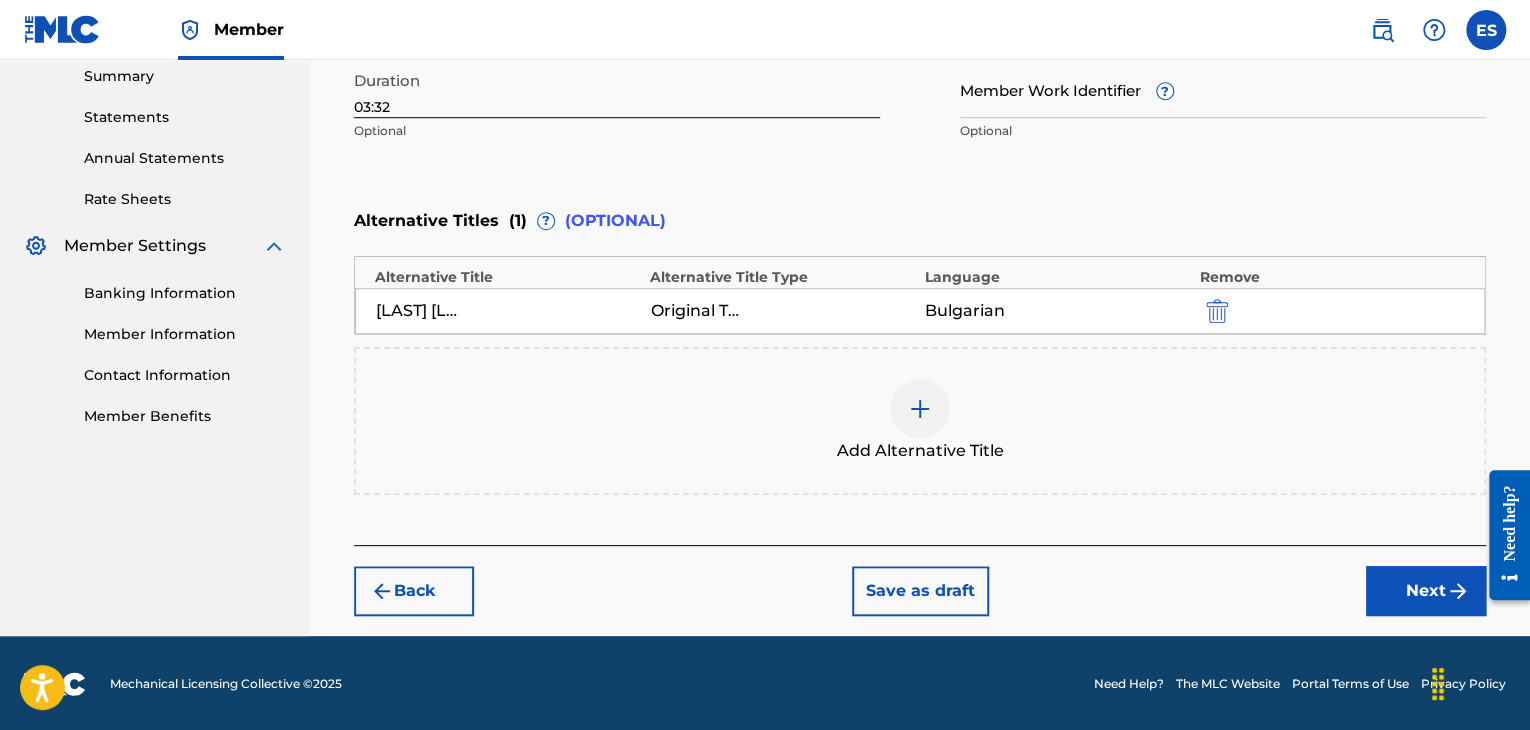 drag, startPoint x: 1380, startPoint y: 596, endPoint x: 1360, endPoint y: 578, distance: 26.907248 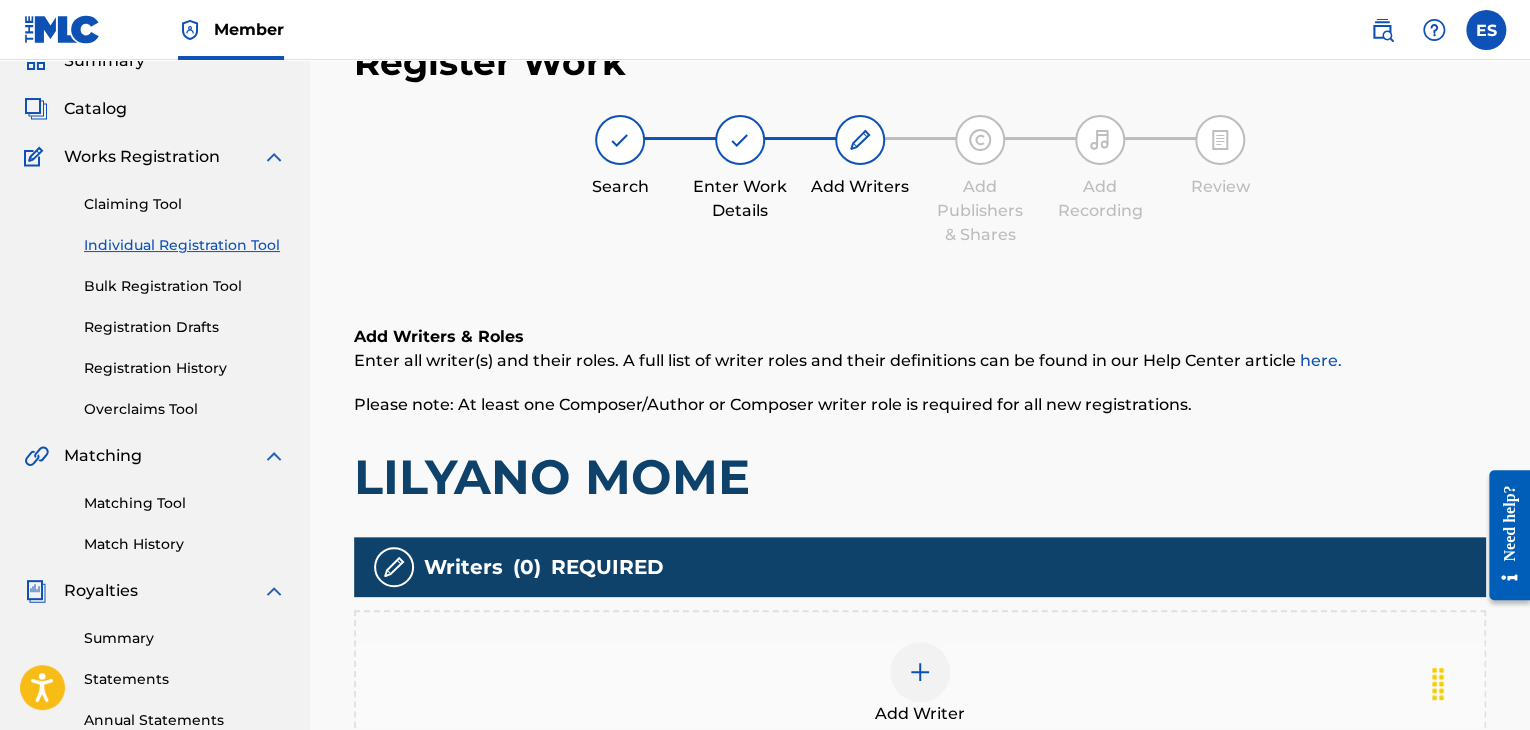scroll, scrollTop: 469, scrollLeft: 0, axis: vertical 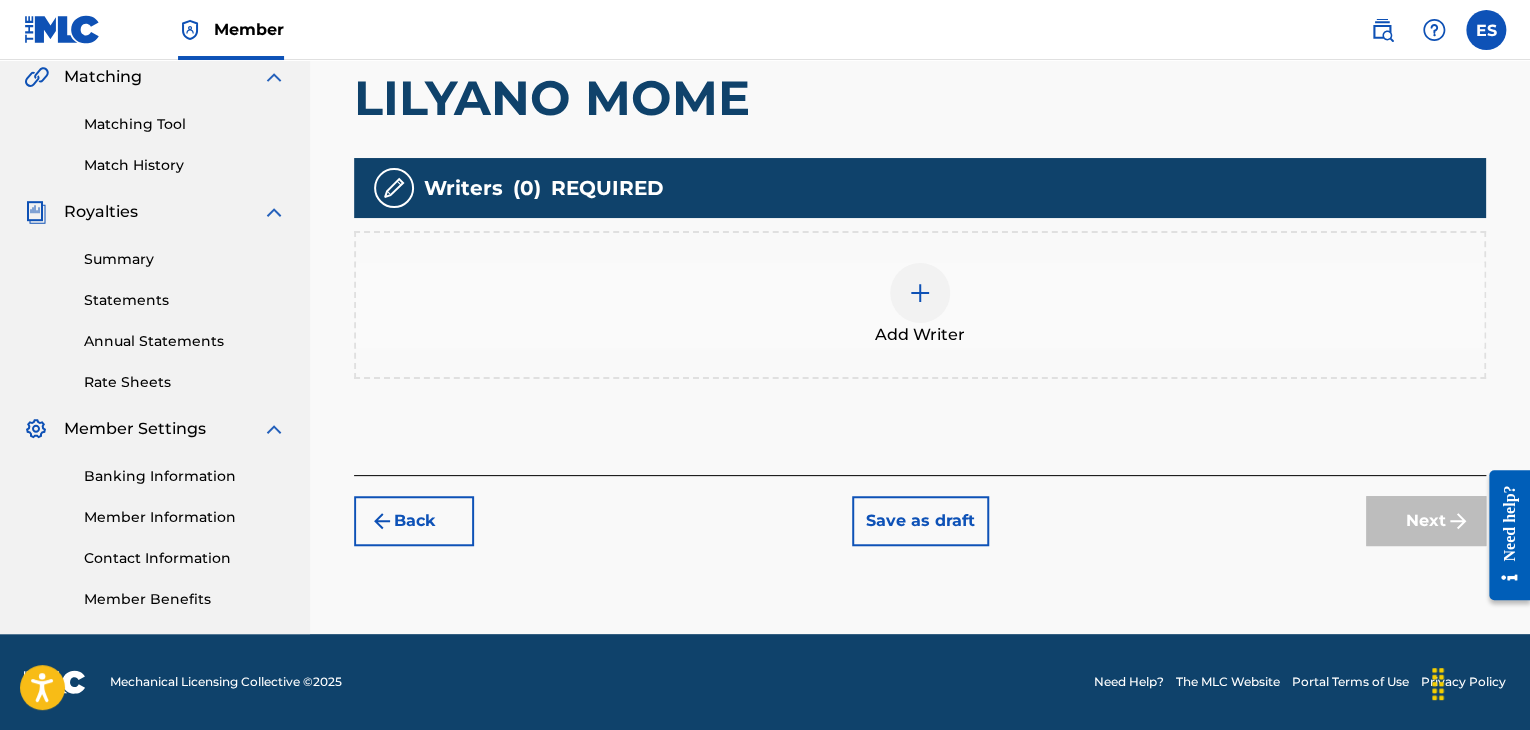 click on "Add Writer" at bounding box center [920, 305] 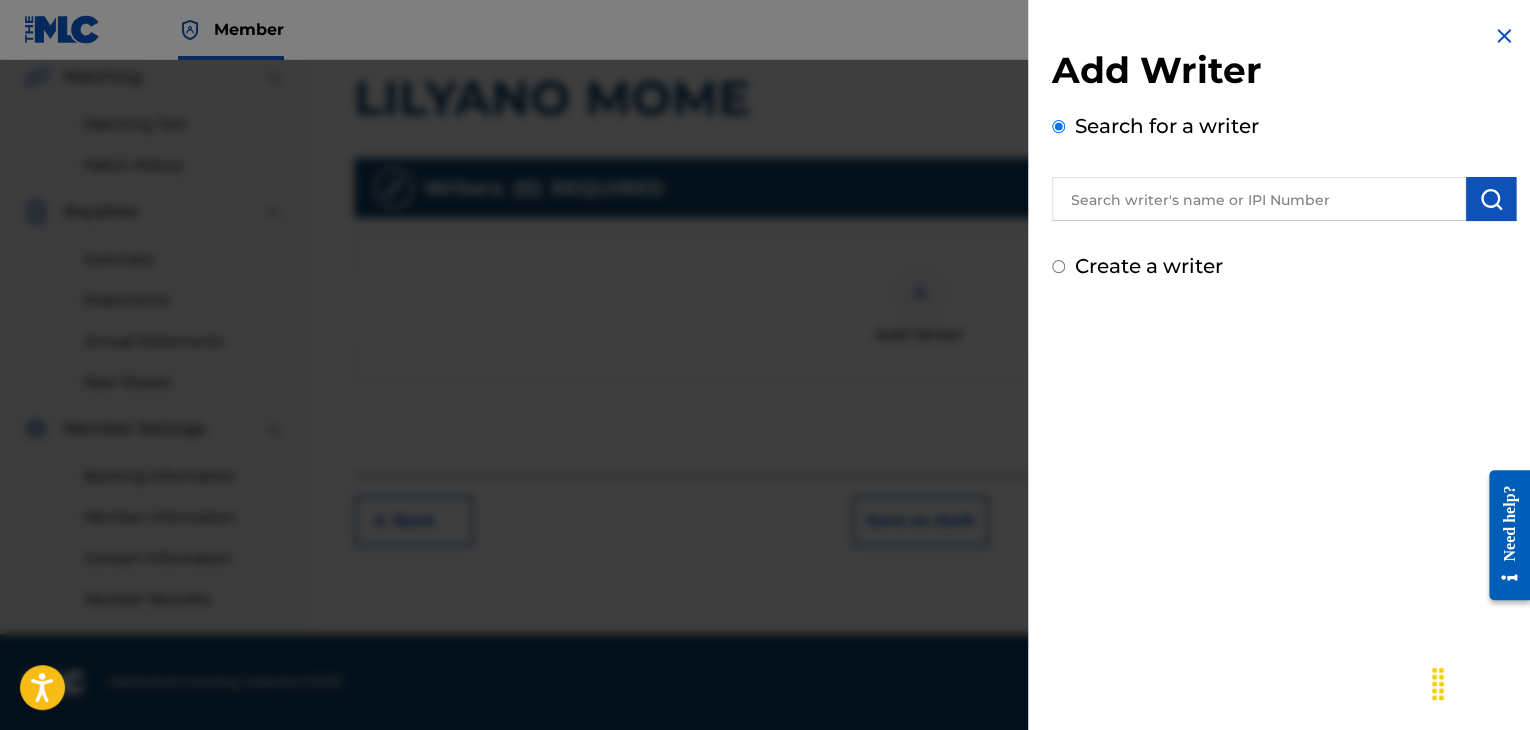 click at bounding box center (1259, 199) 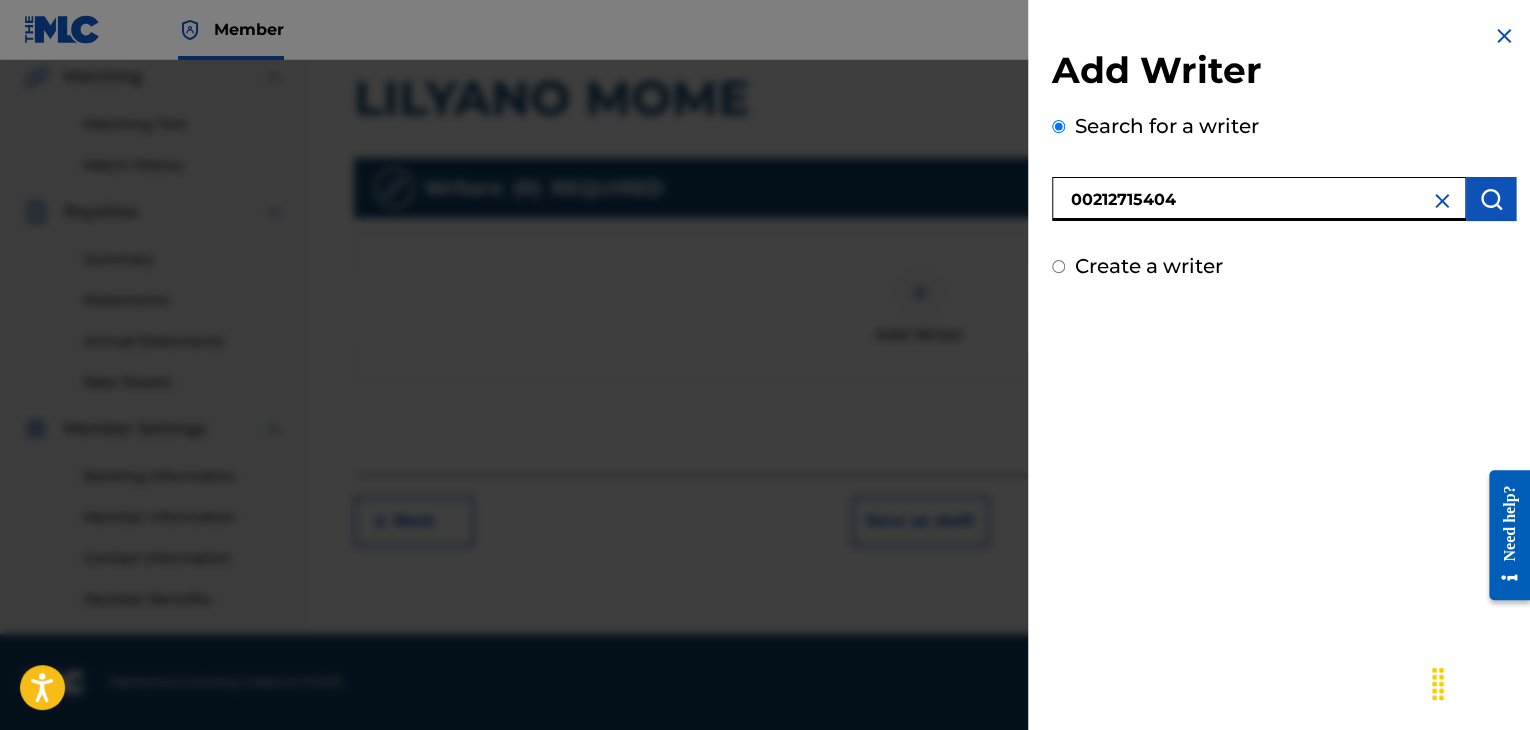 click at bounding box center [1491, 199] 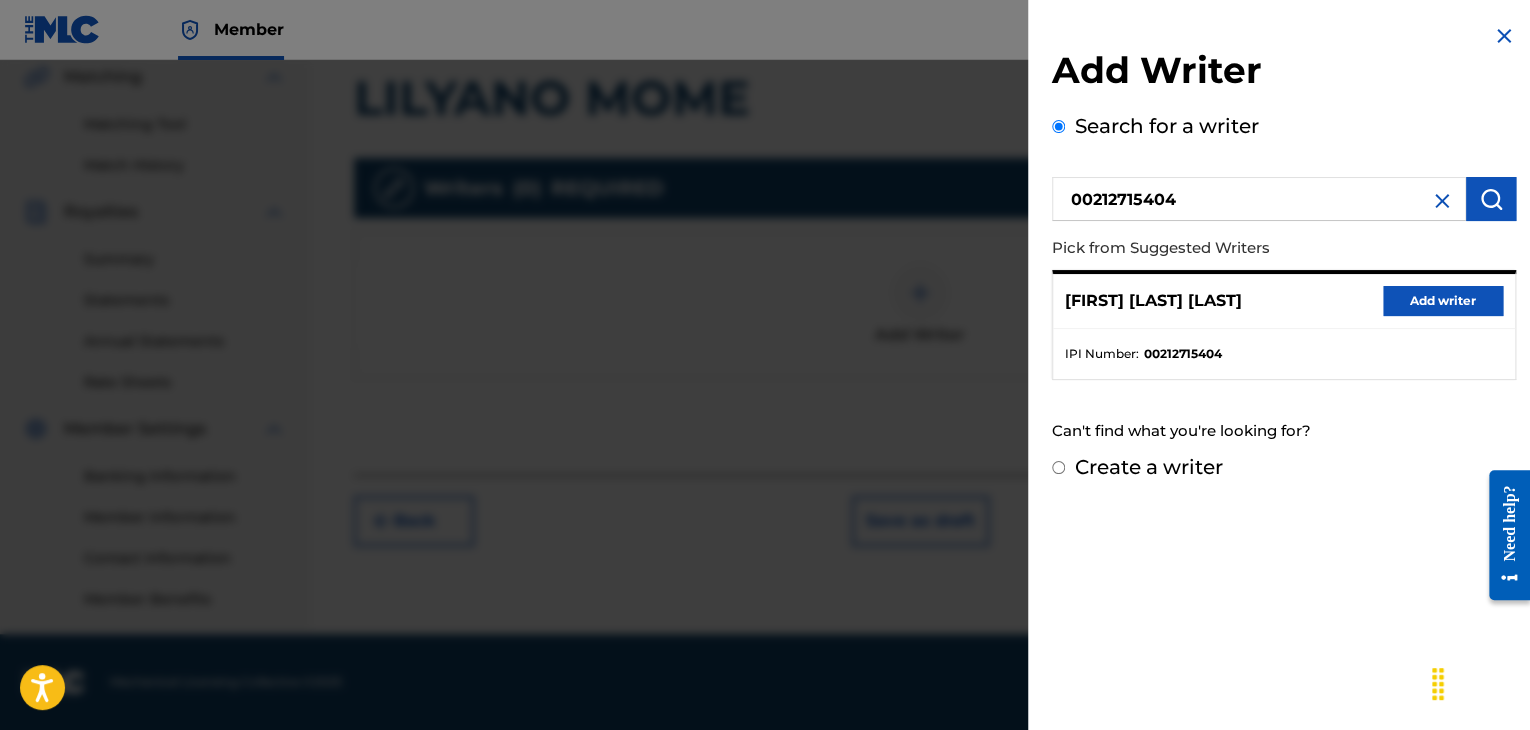 click on "Add writer" at bounding box center (1443, 301) 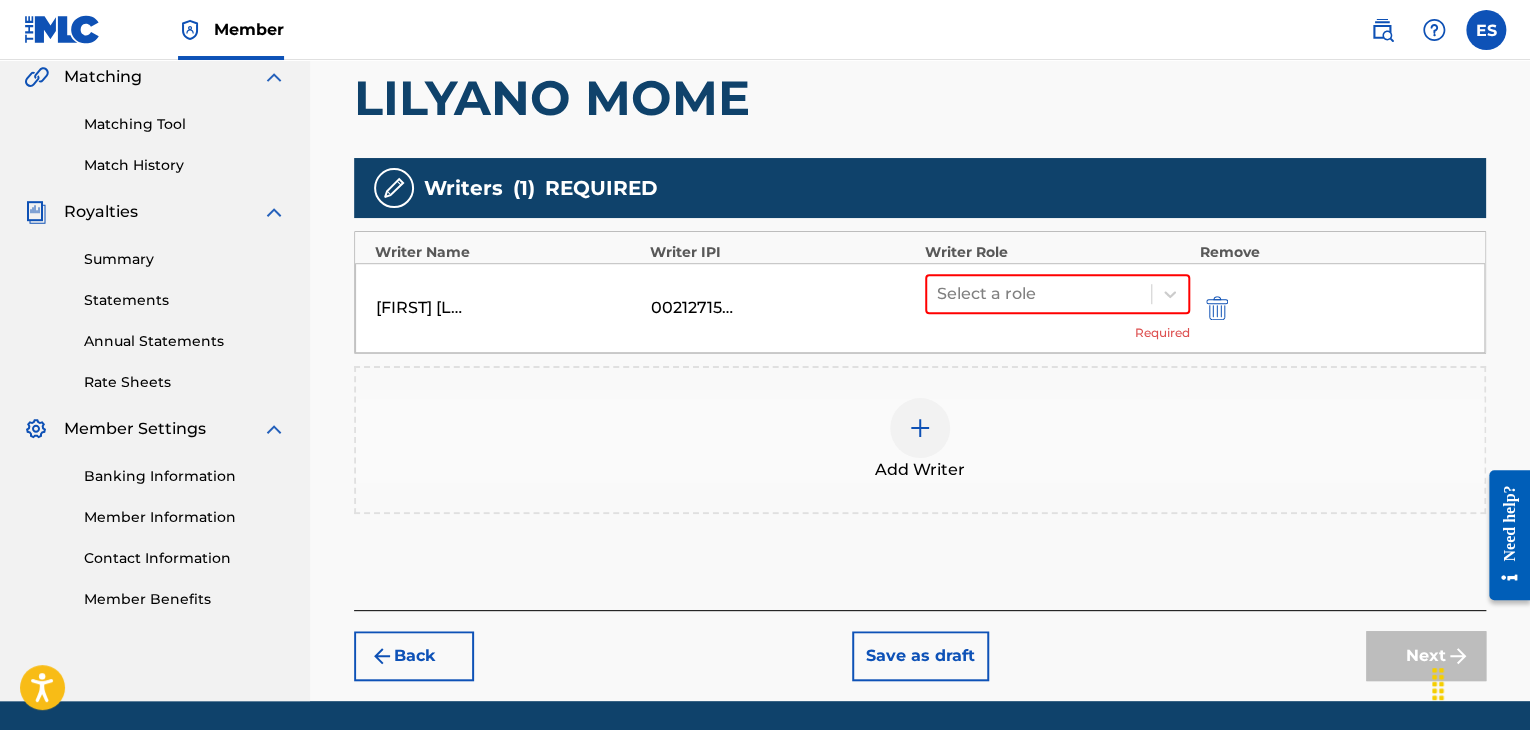 click on "[FIRST] [LAST] [NUMBER] Select a role Required" at bounding box center [920, 308] 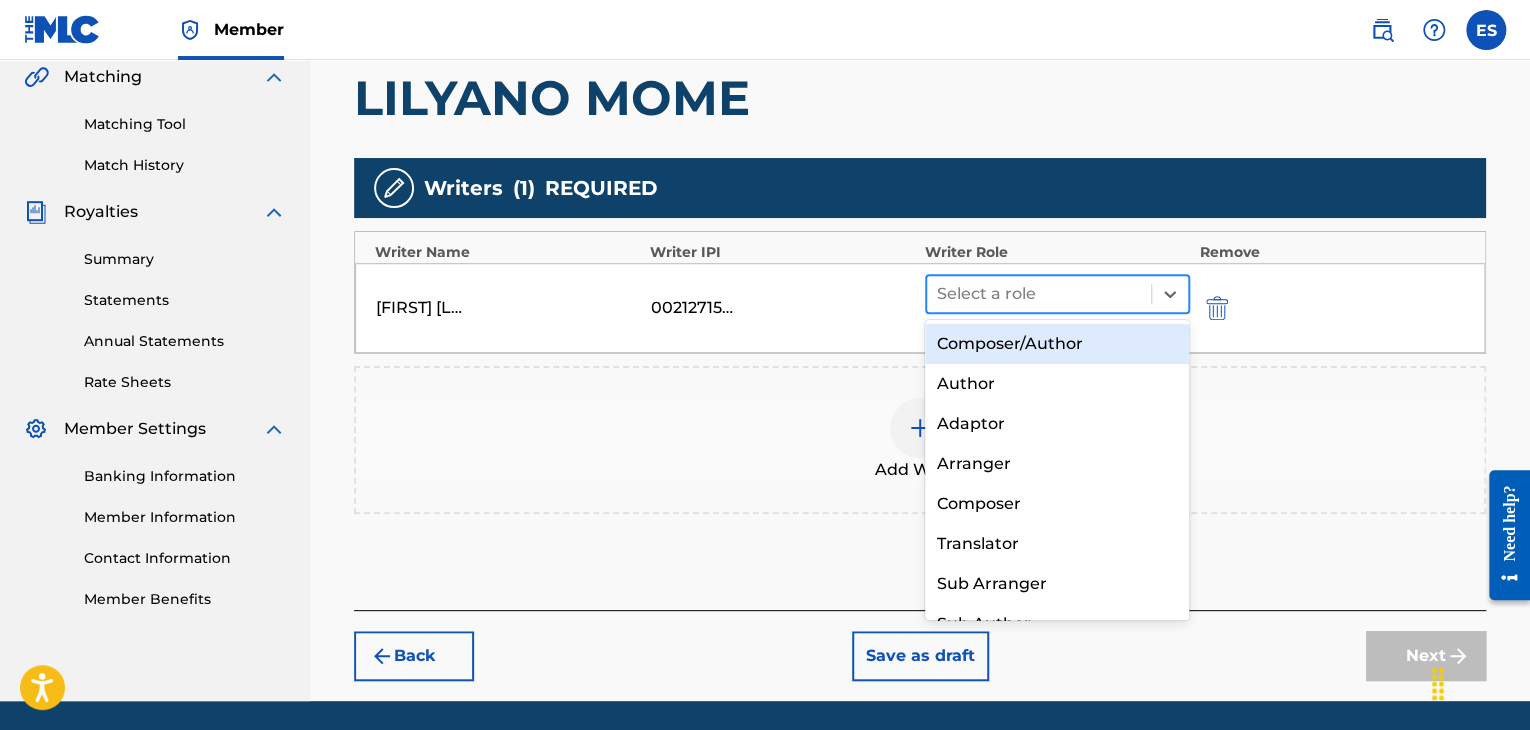 click at bounding box center [1039, 294] 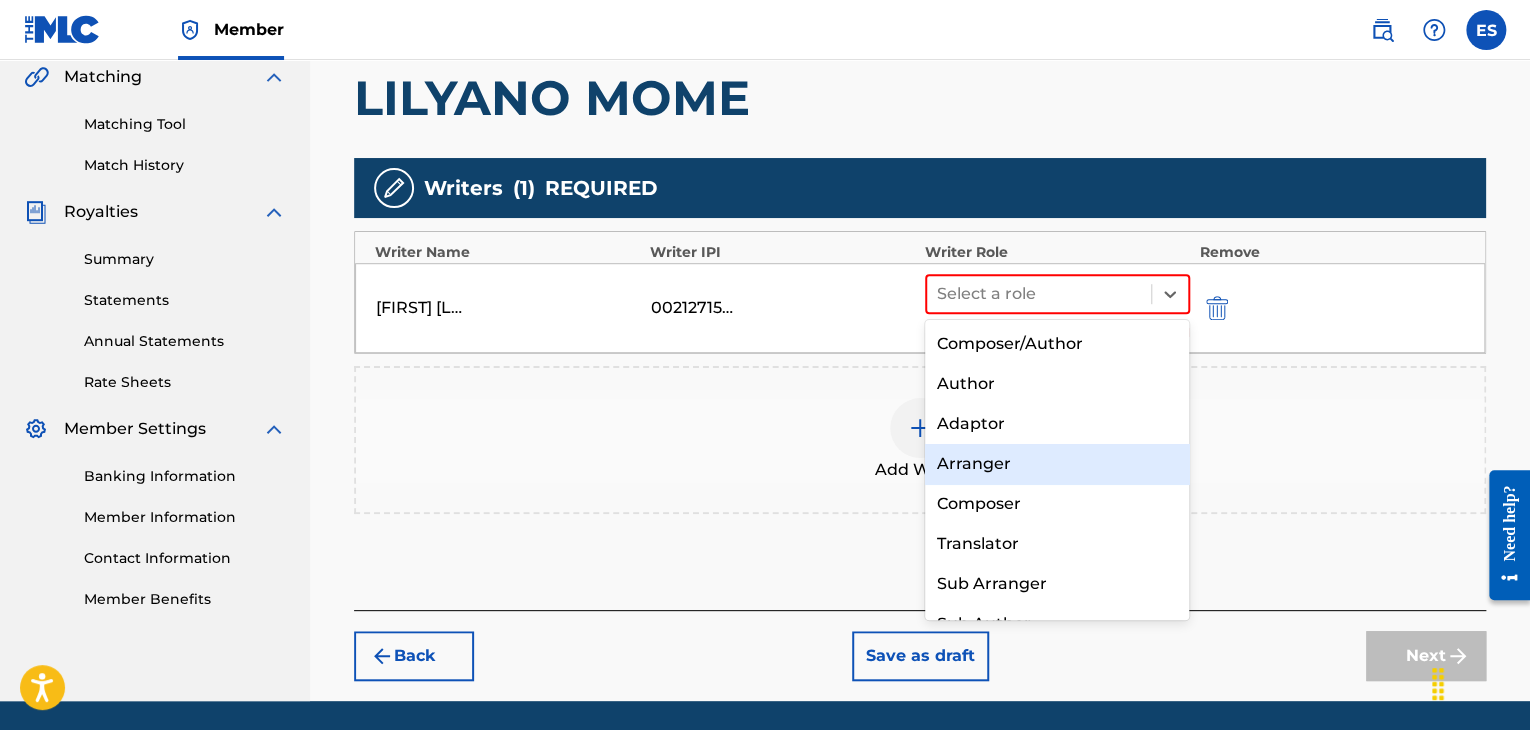 click on "Arranger" at bounding box center [1057, 464] 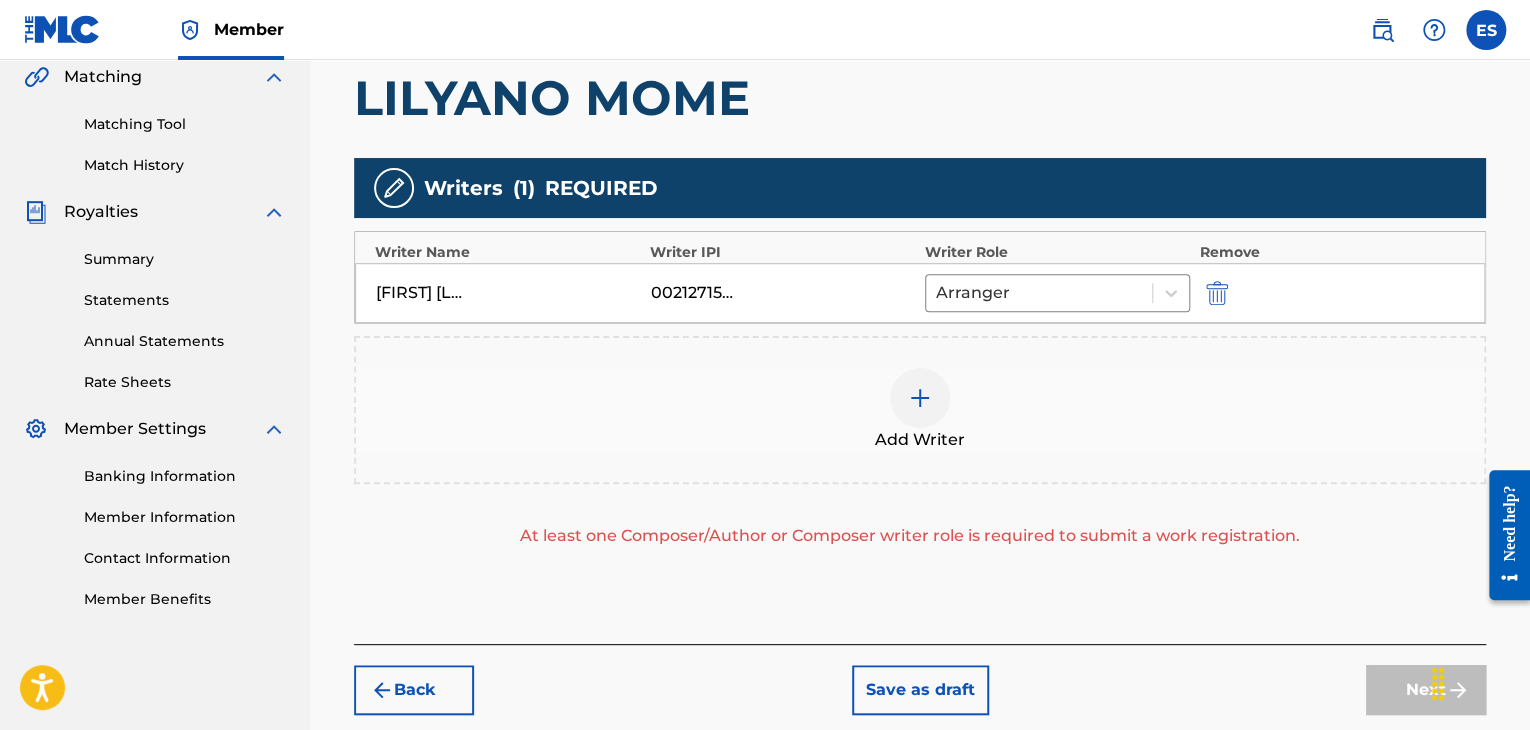 click on "Add Writer" at bounding box center (920, 440) 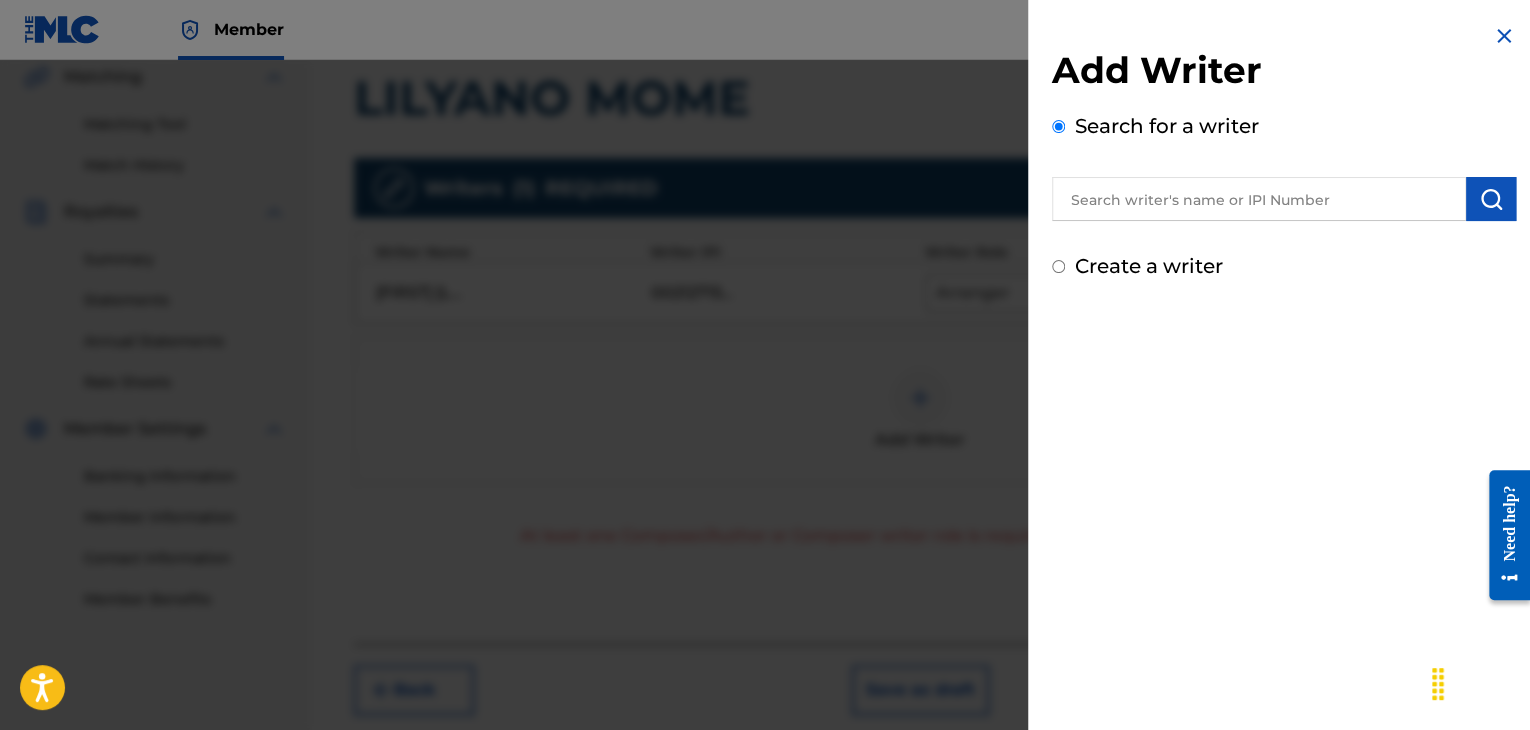 click at bounding box center (1259, 199) 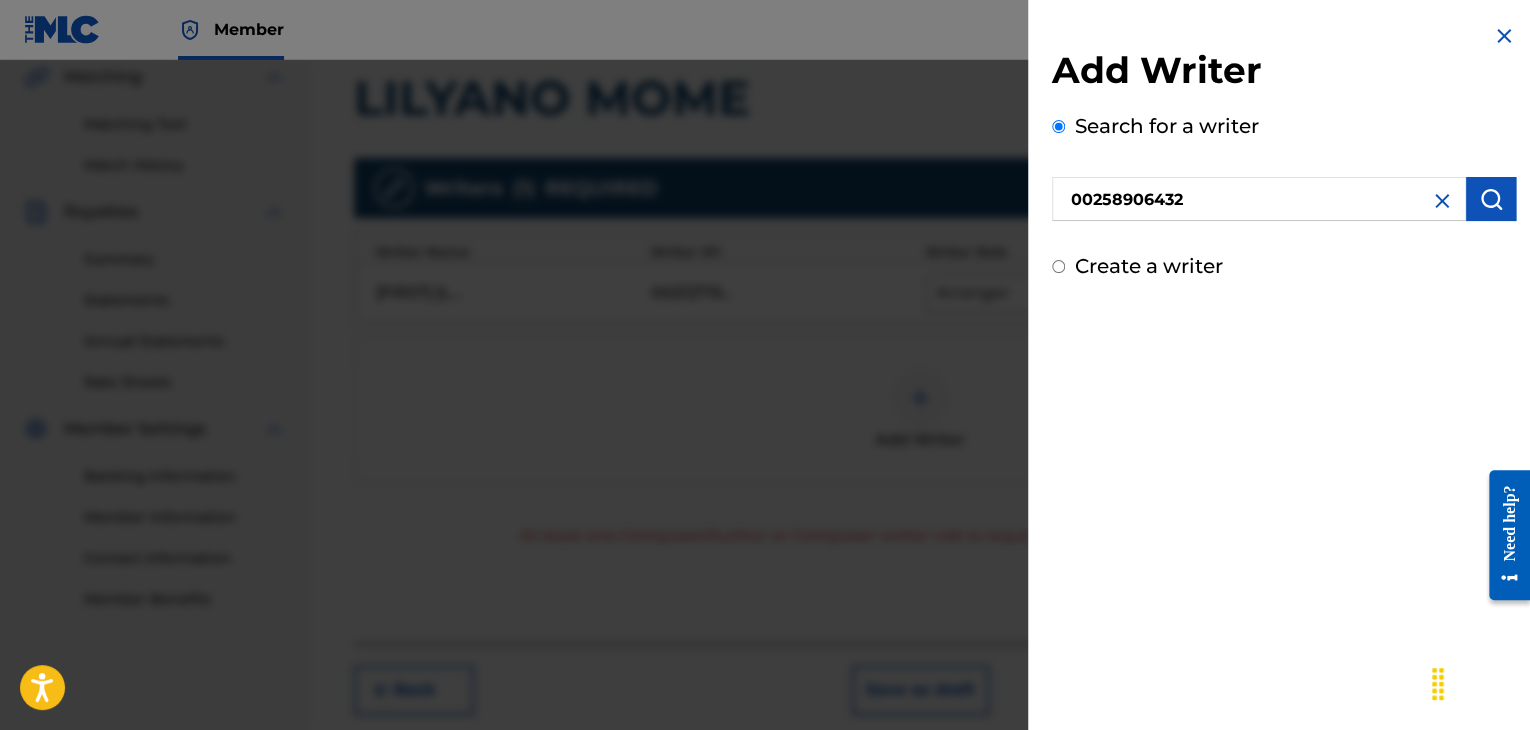 click at bounding box center [1491, 199] 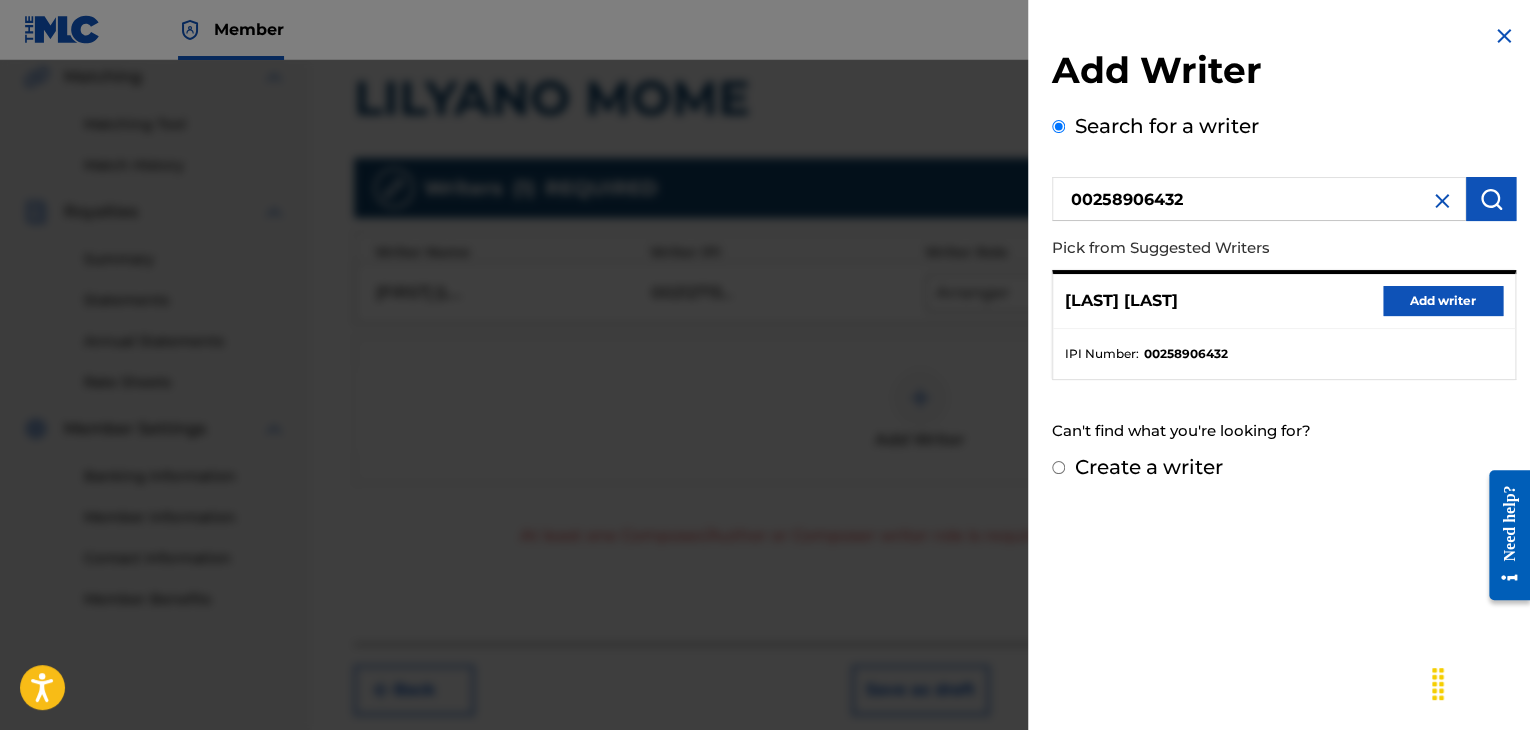 click on "Add writer" at bounding box center (1443, 301) 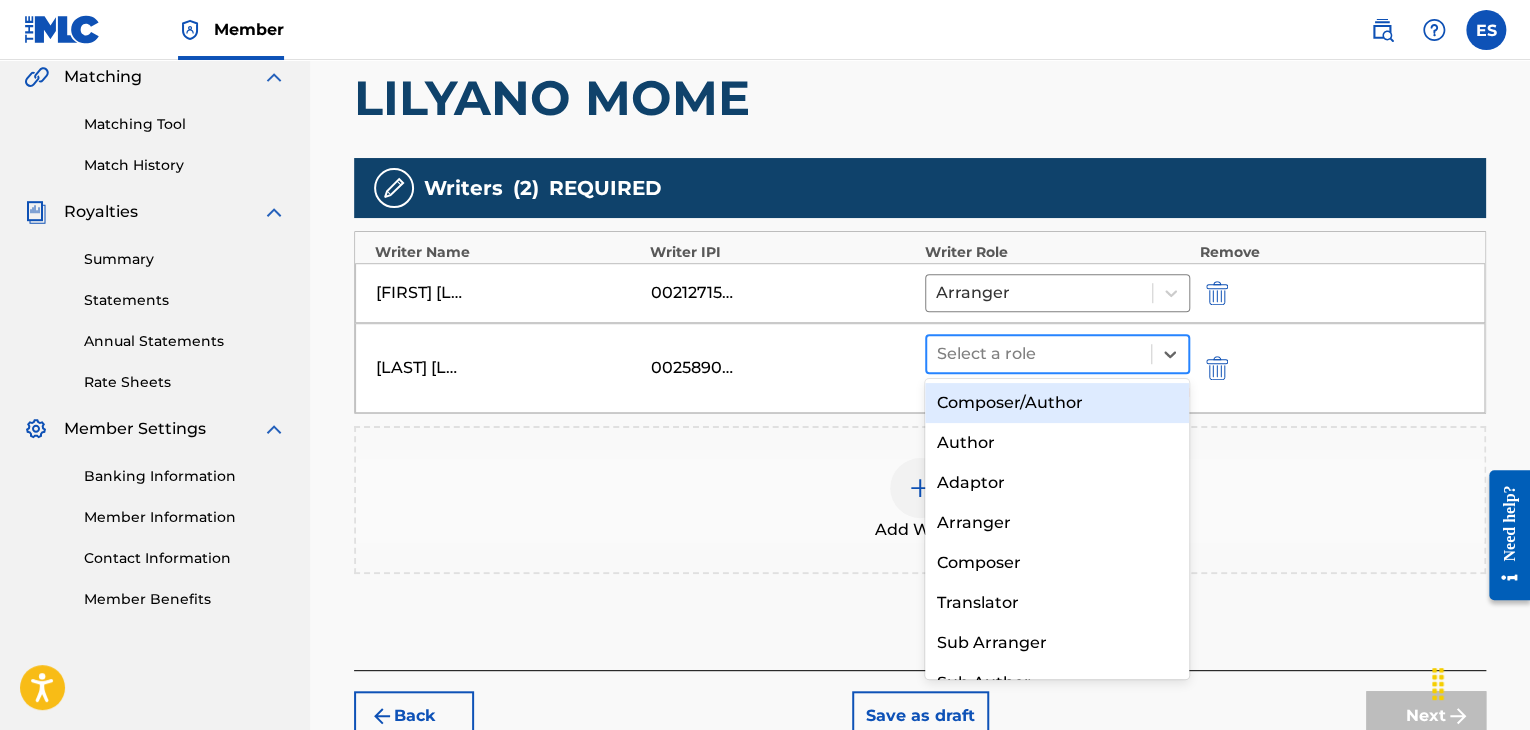 drag, startPoint x: 989, startPoint y: 349, endPoint x: 990, endPoint y: 547, distance: 198.00252 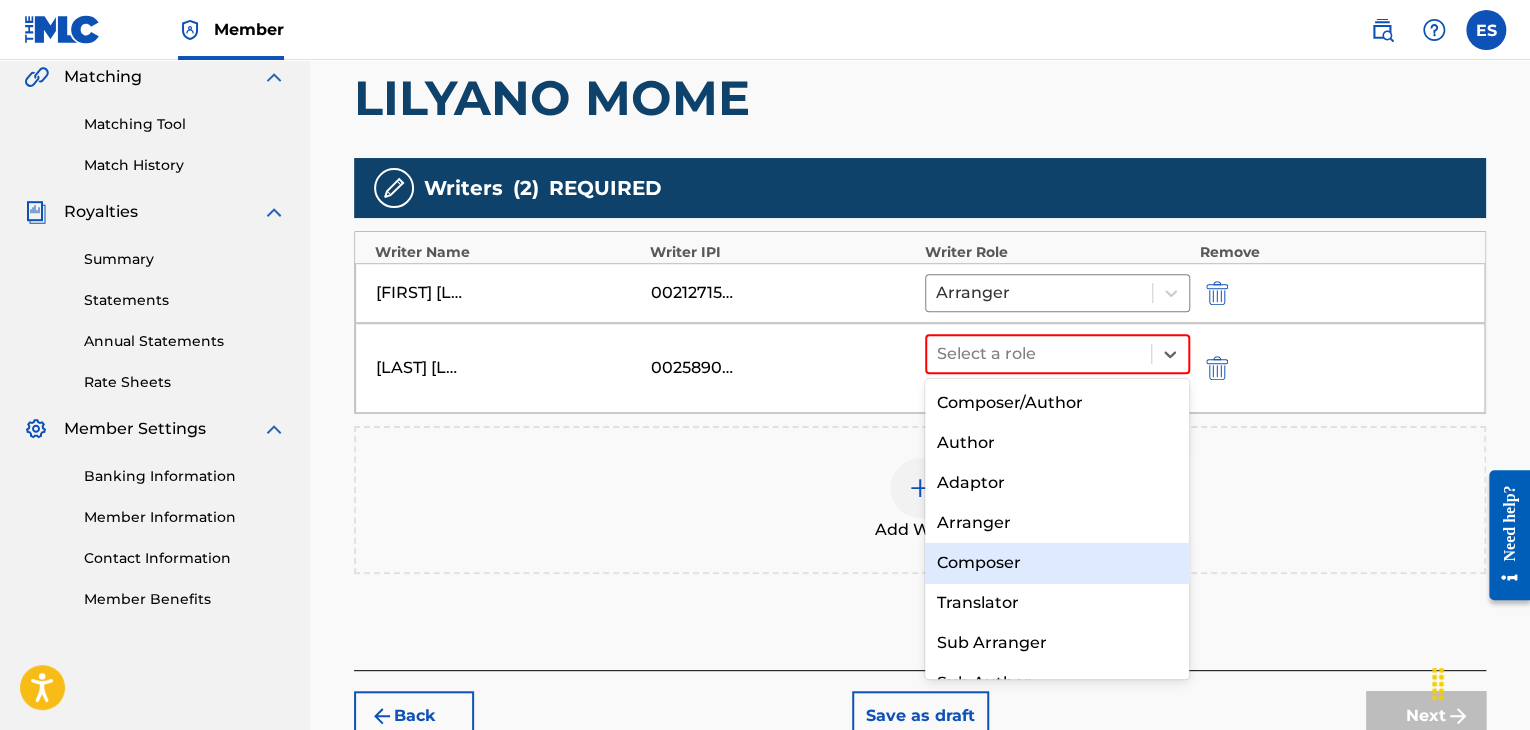 click on "Composer" at bounding box center [1057, 563] 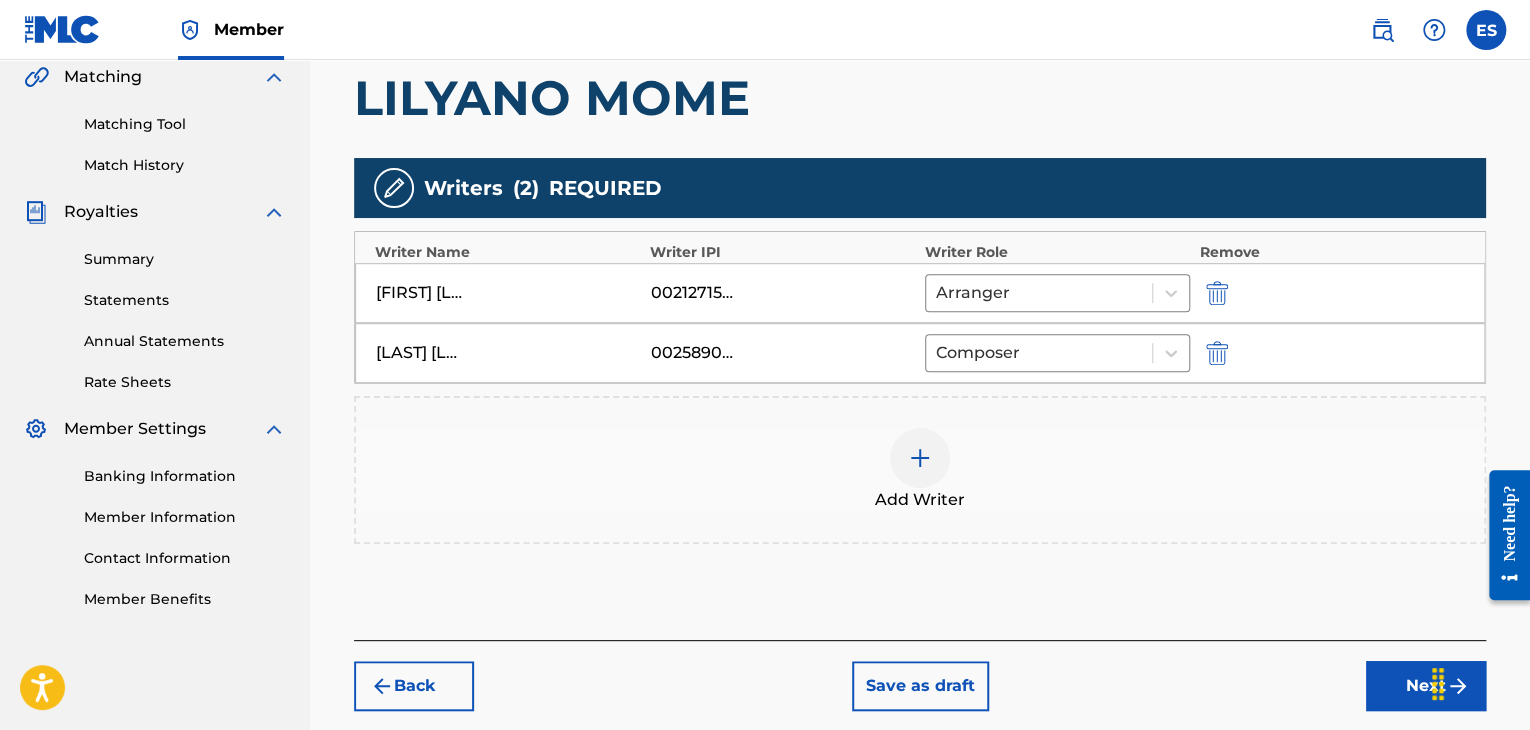 click on "Add Writer" at bounding box center [920, 500] 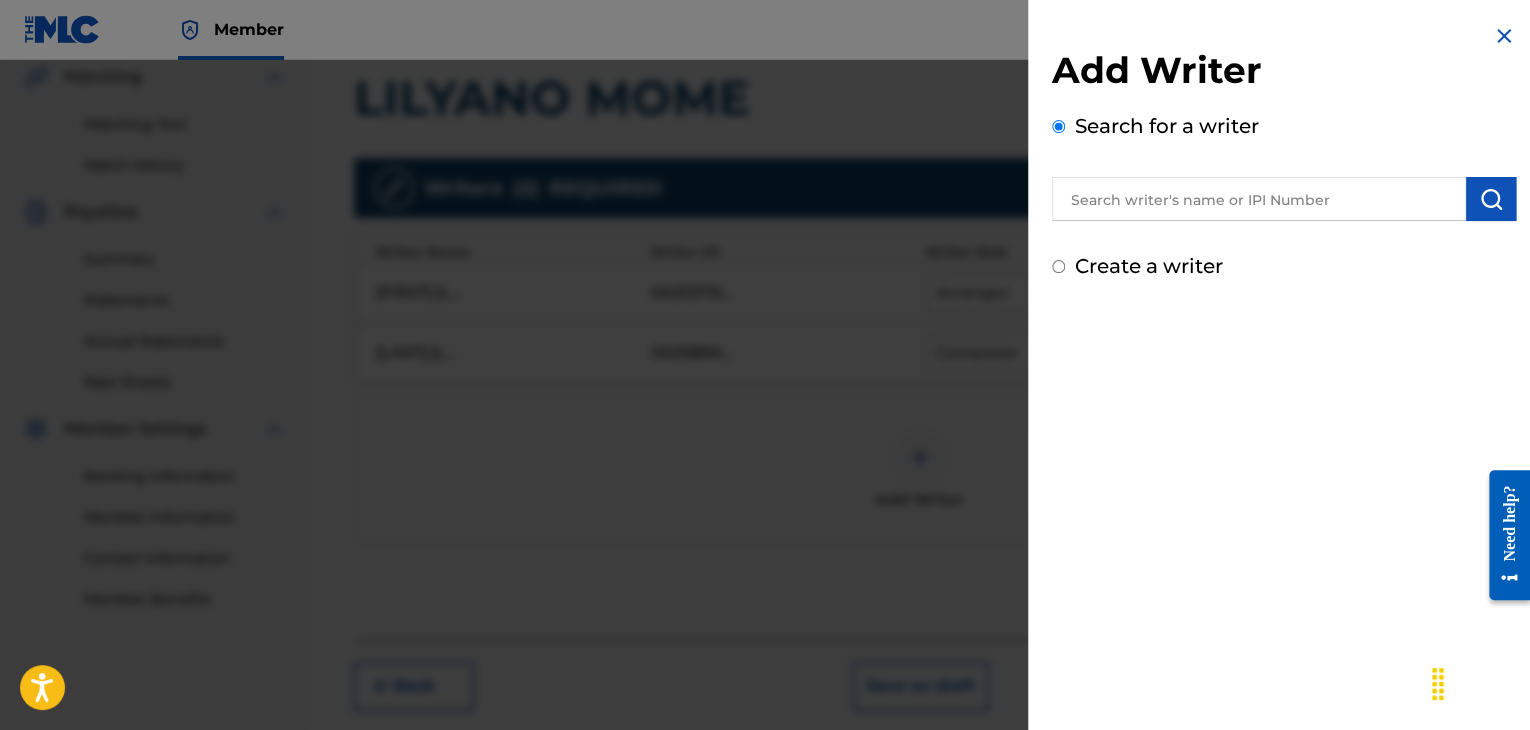 click at bounding box center [1504, 36] 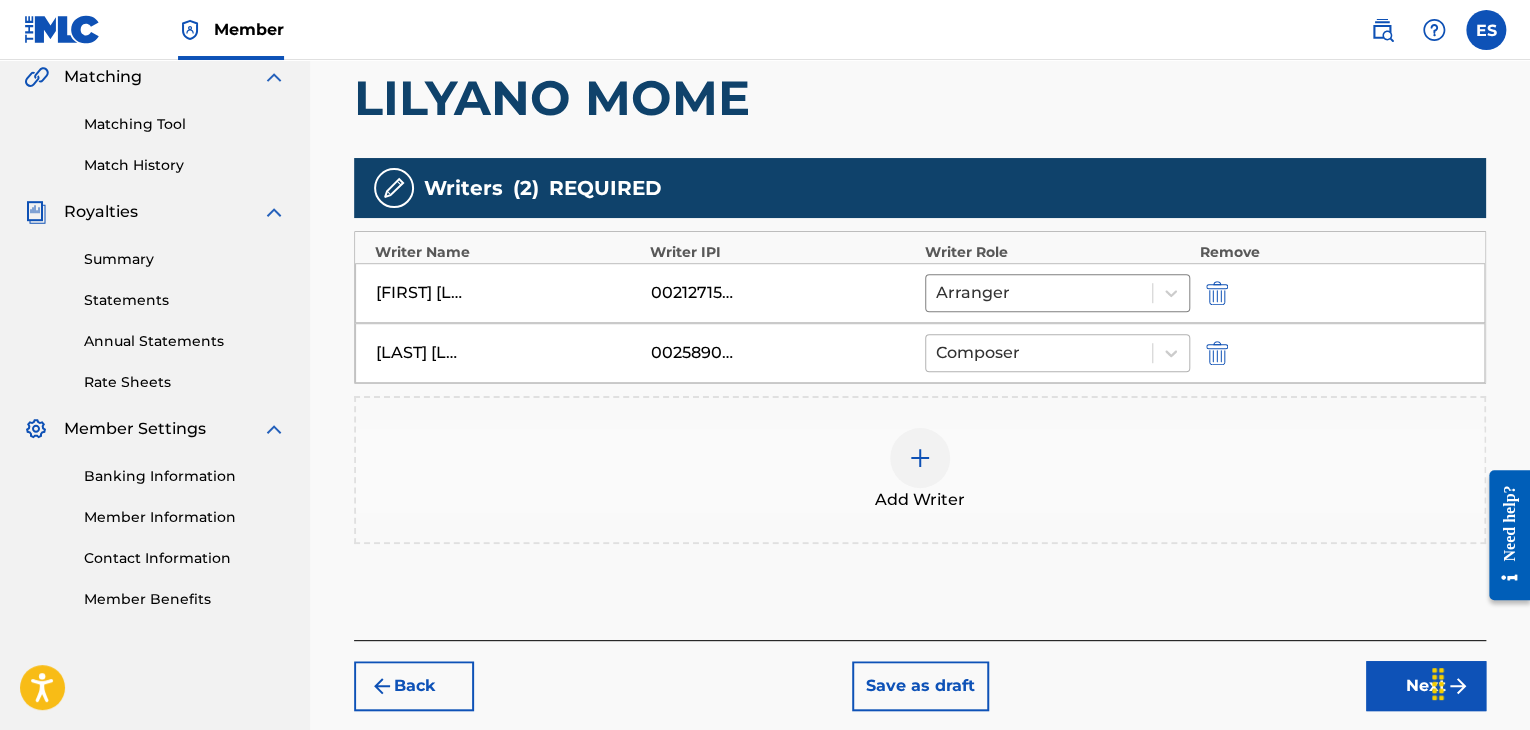 click at bounding box center [1039, 353] 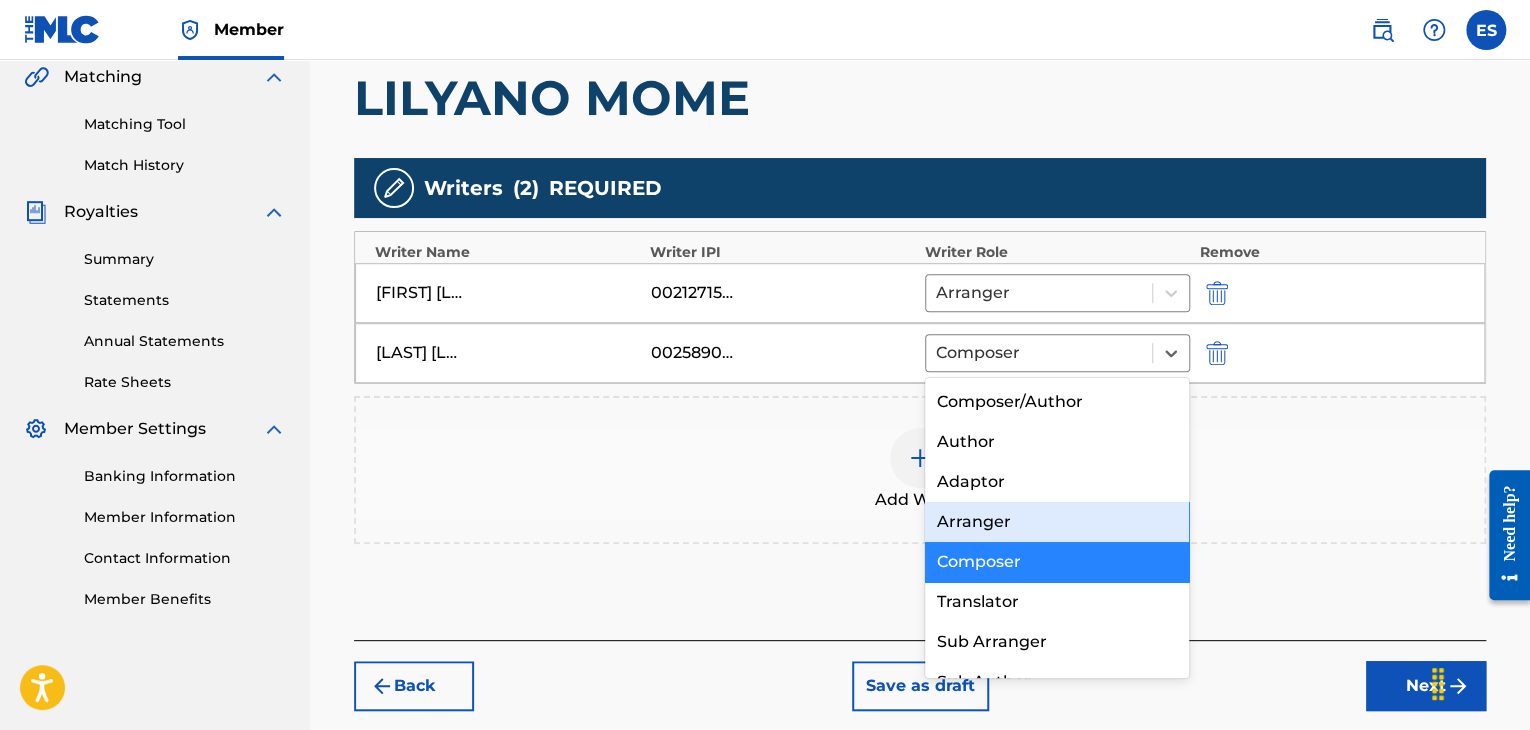 click on "Arranger" at bounding box center (1057, 522) 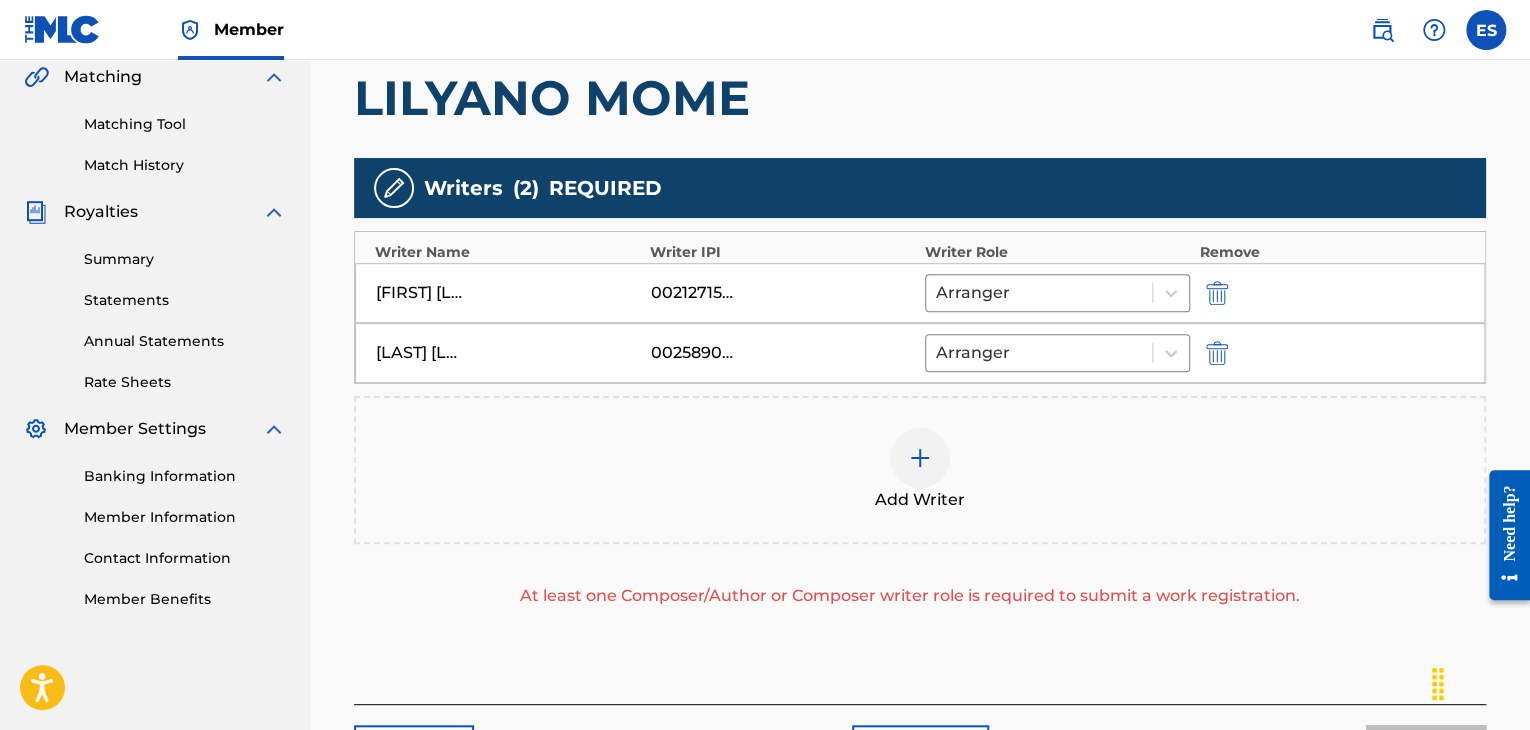 click on "Add Writer" at bounding box center [920, 470] 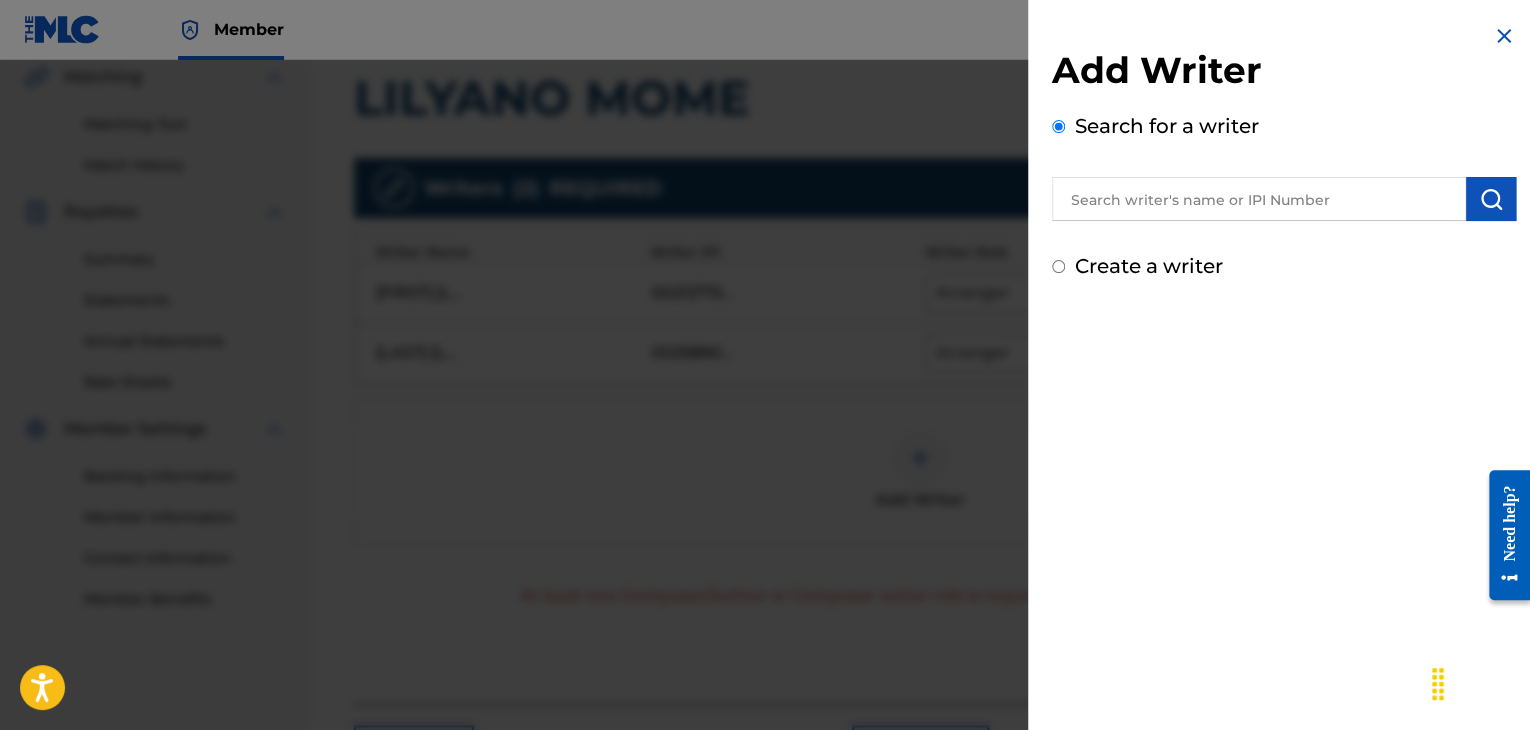 click at bounding box center (1259, 199) 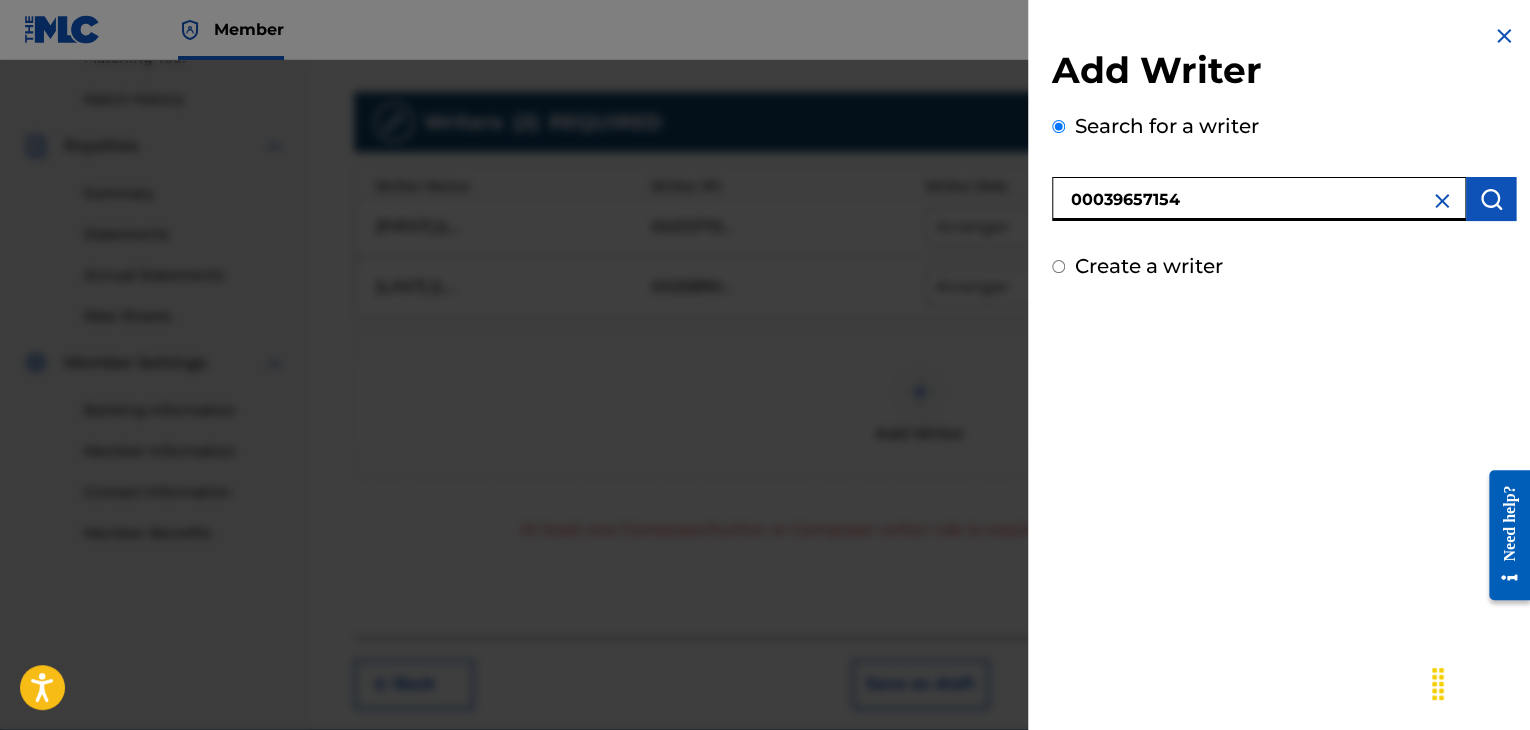 scroll, scrollTop: 569, scrollLeft: 0, axis: vertical 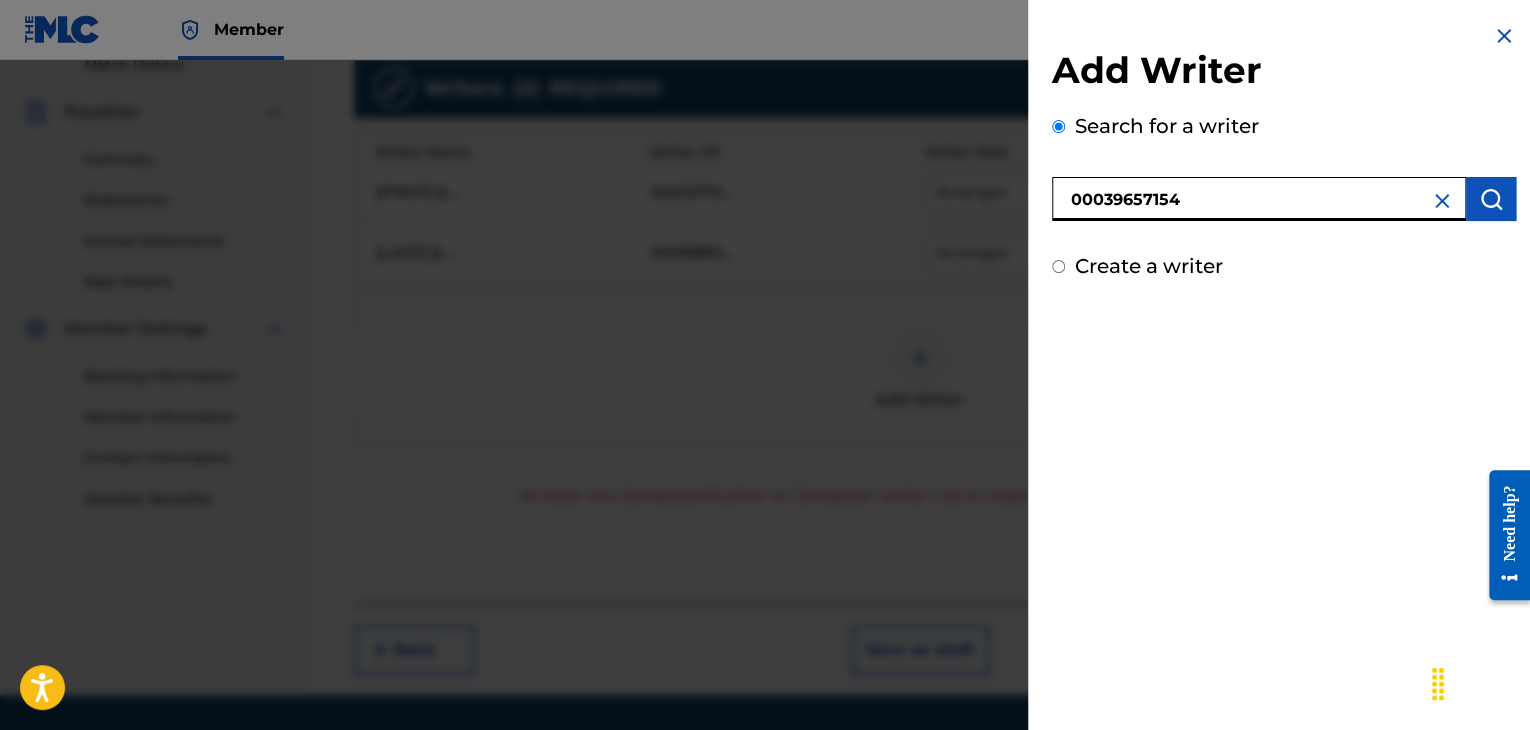 click at bounding box center (1491, 199) 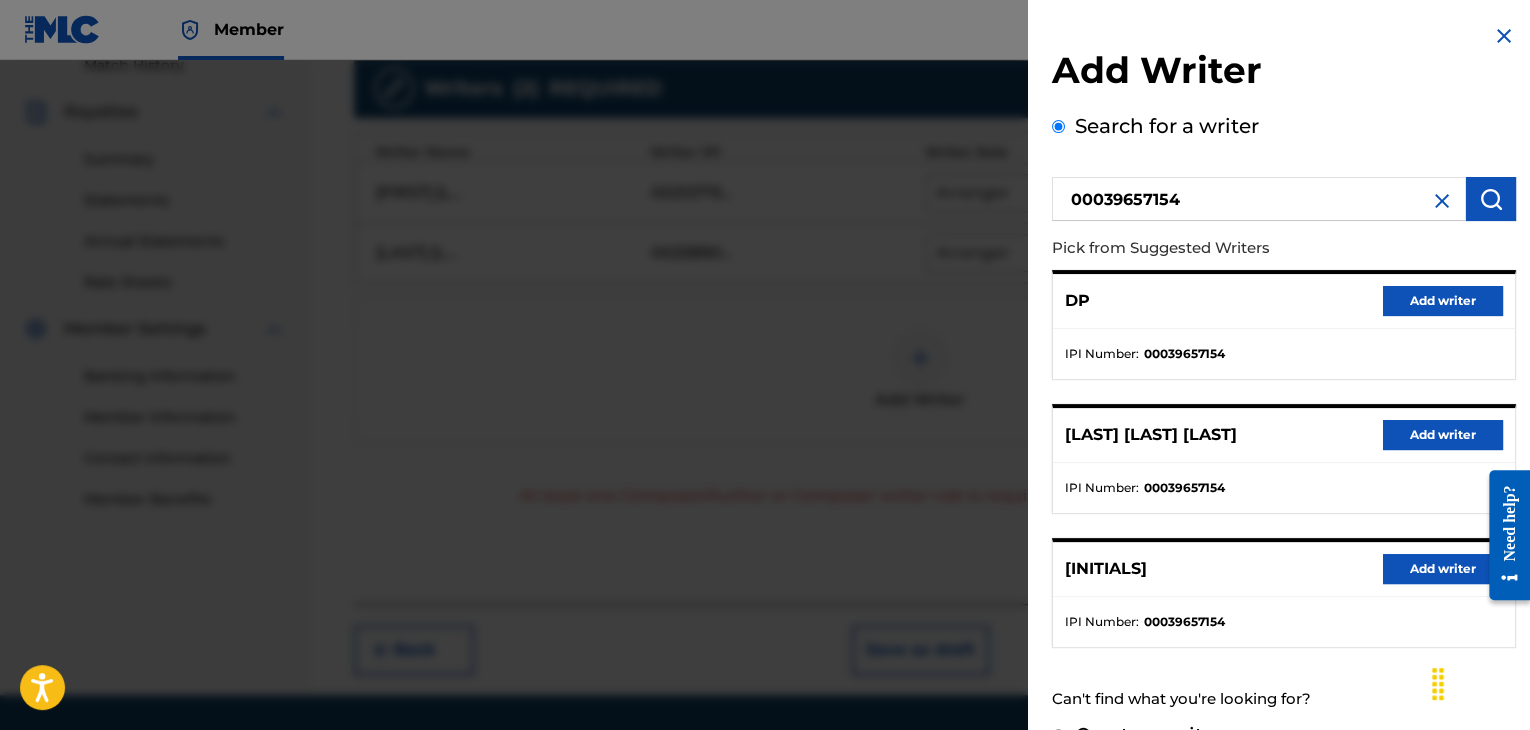click on "Add writer" at bounding box center [1443, 301] 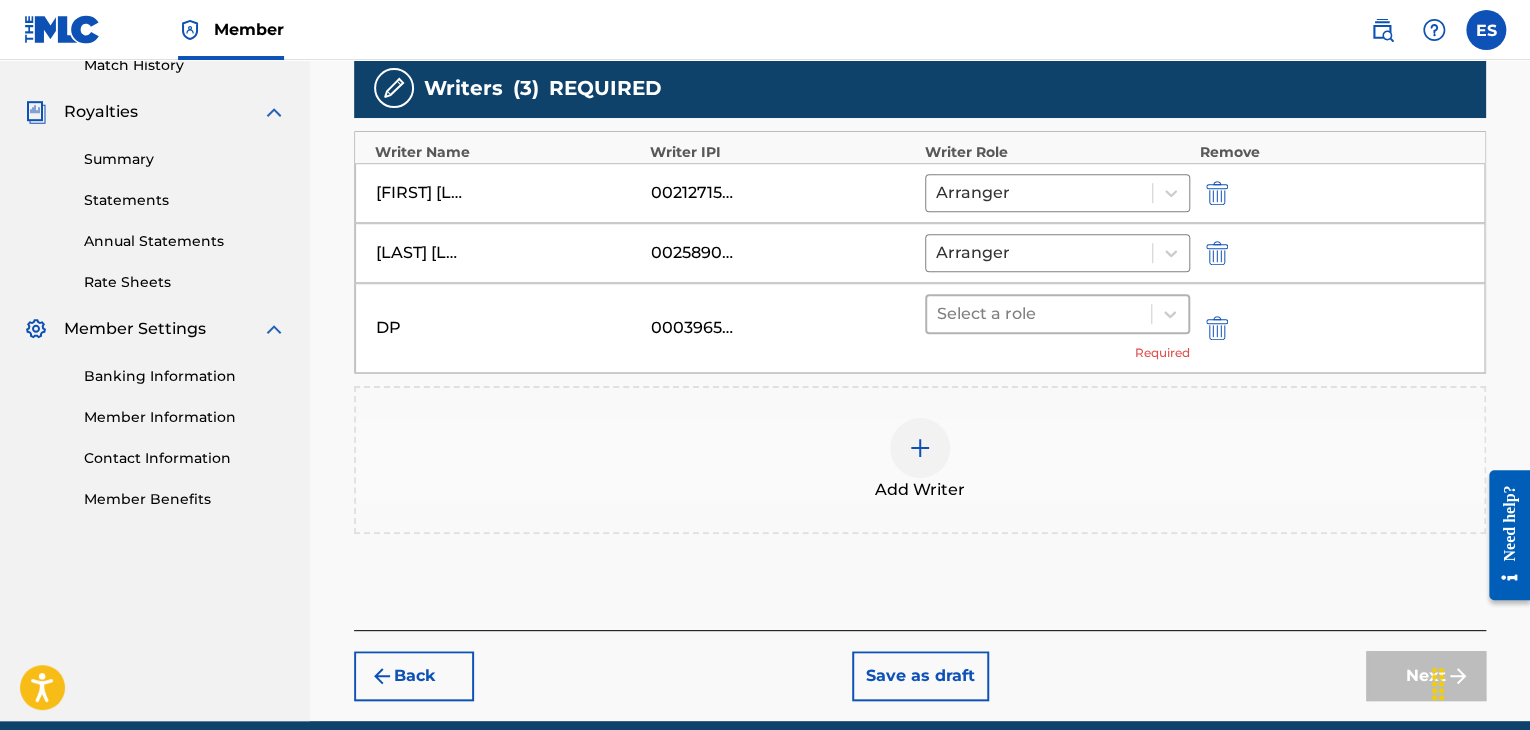 click at bounding box center (1039, 314) 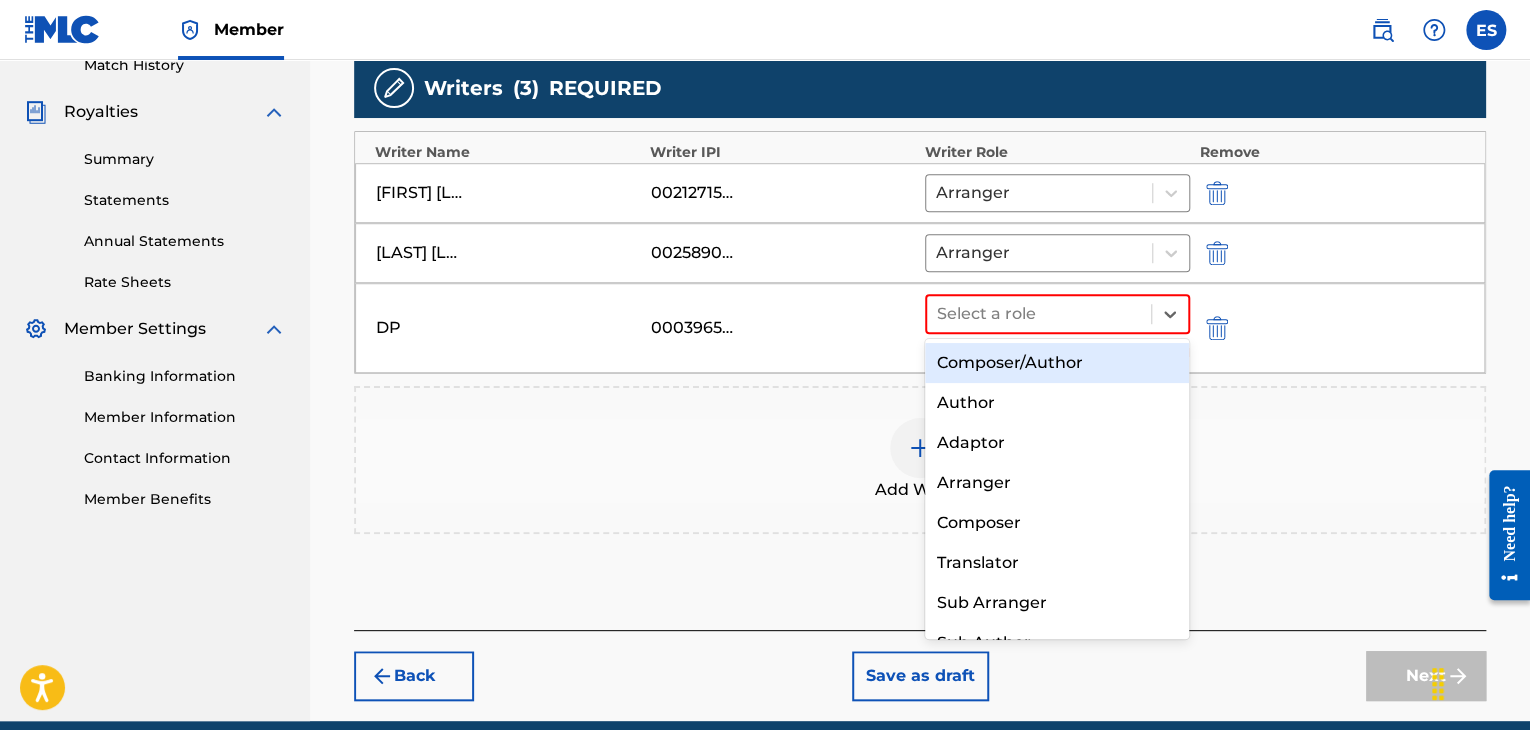 click on "Composer/Author" at bounding box center (1057, 363) 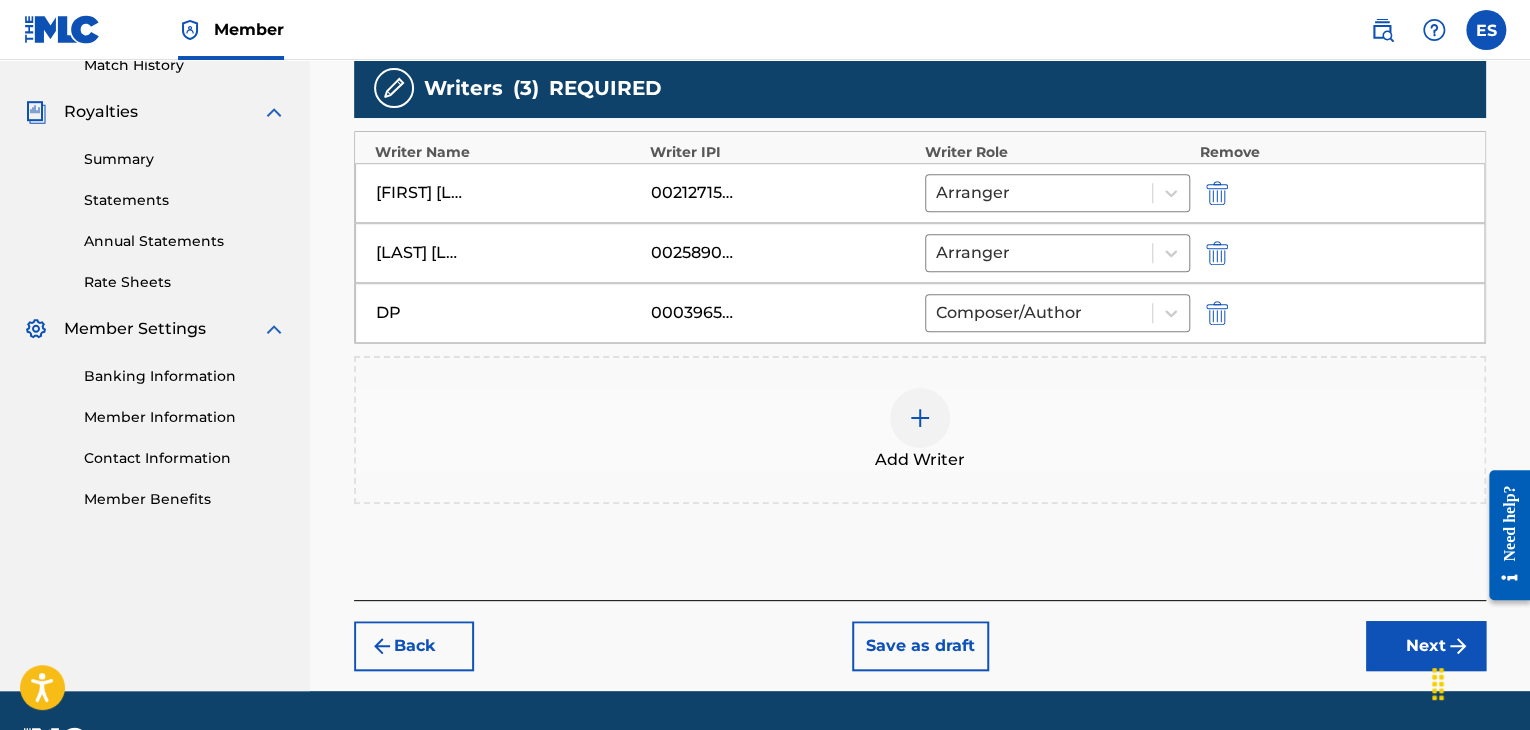 click on "Next" at bounding box center (1426, 646) 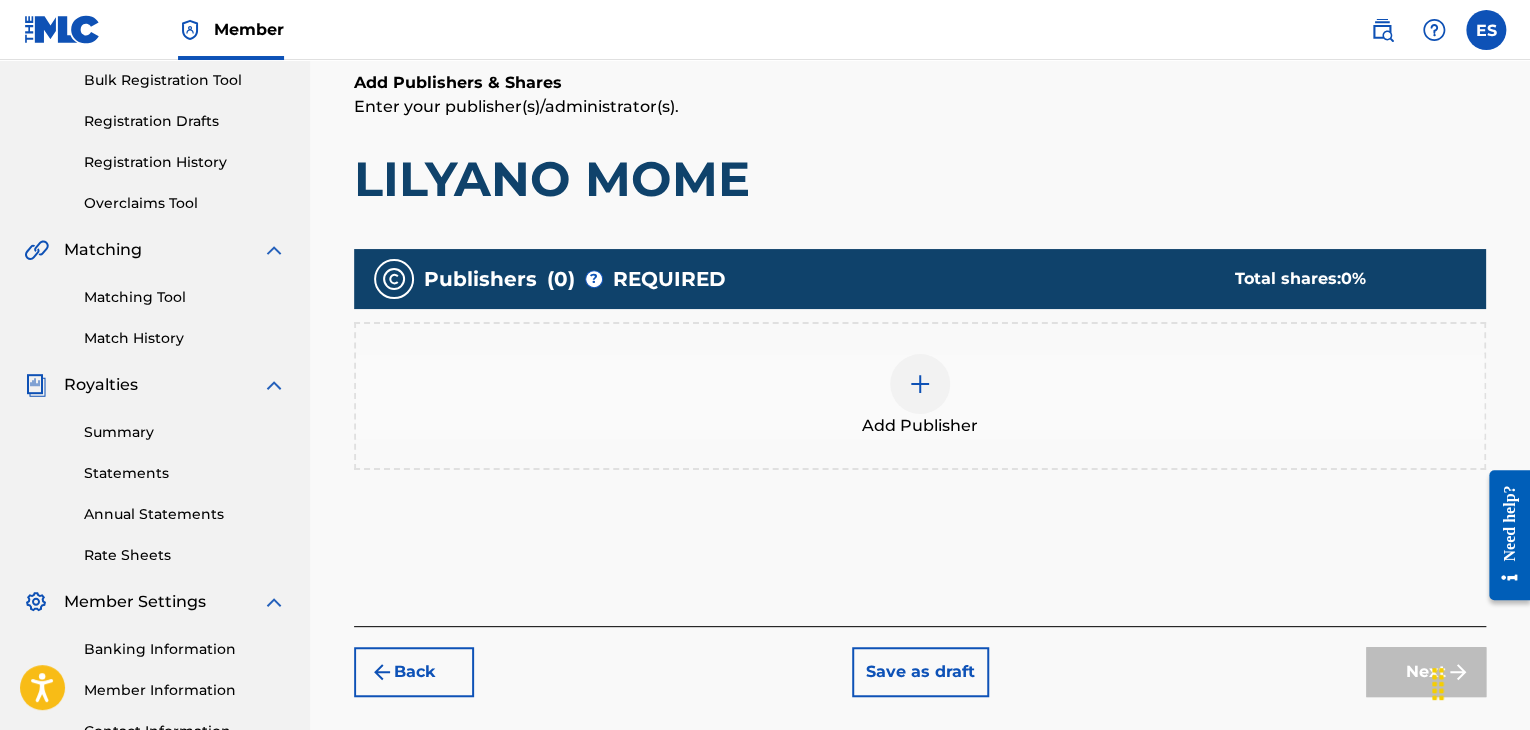 scroll, scrollTop: 390, scrollLeft: 0, axis: vertical 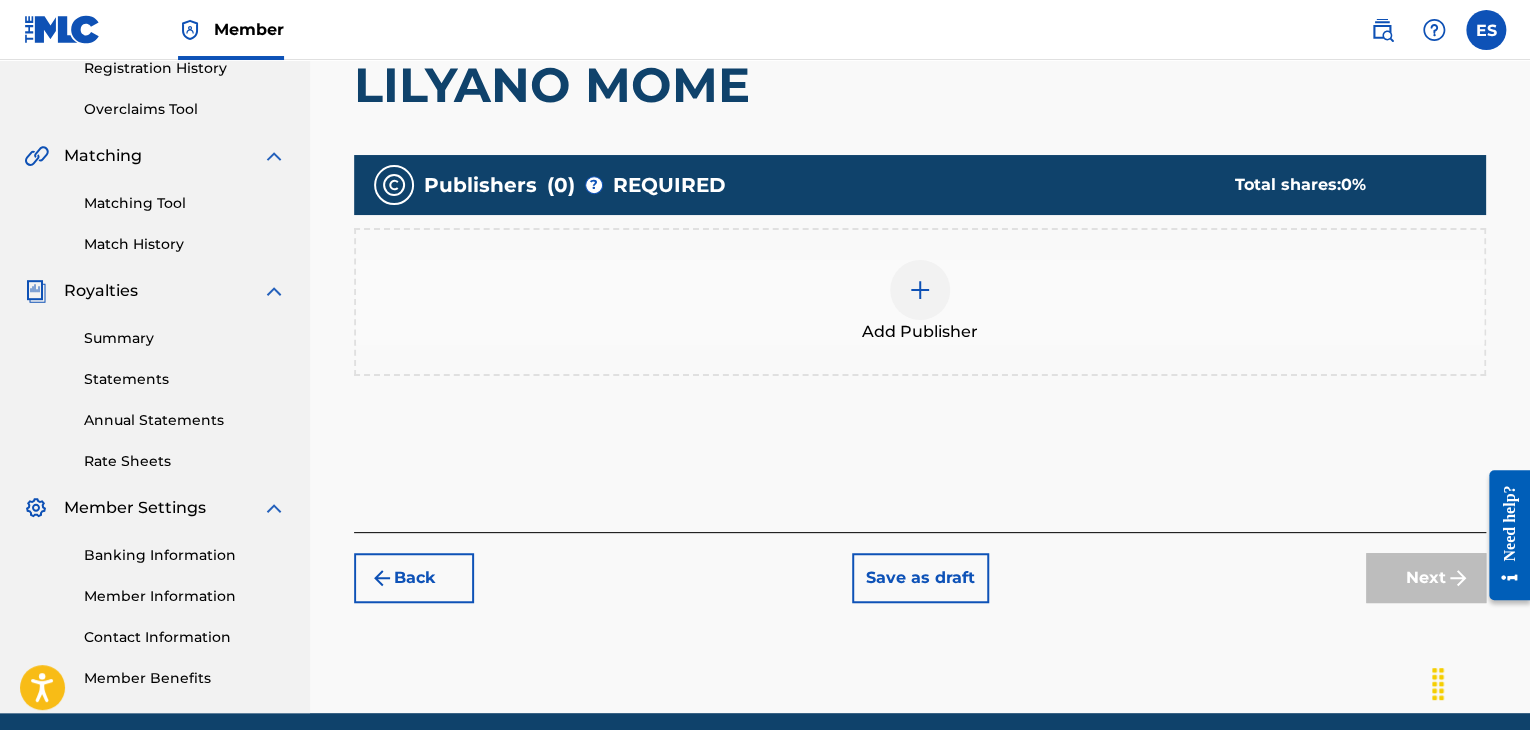 click at bounding box center [920, 290] 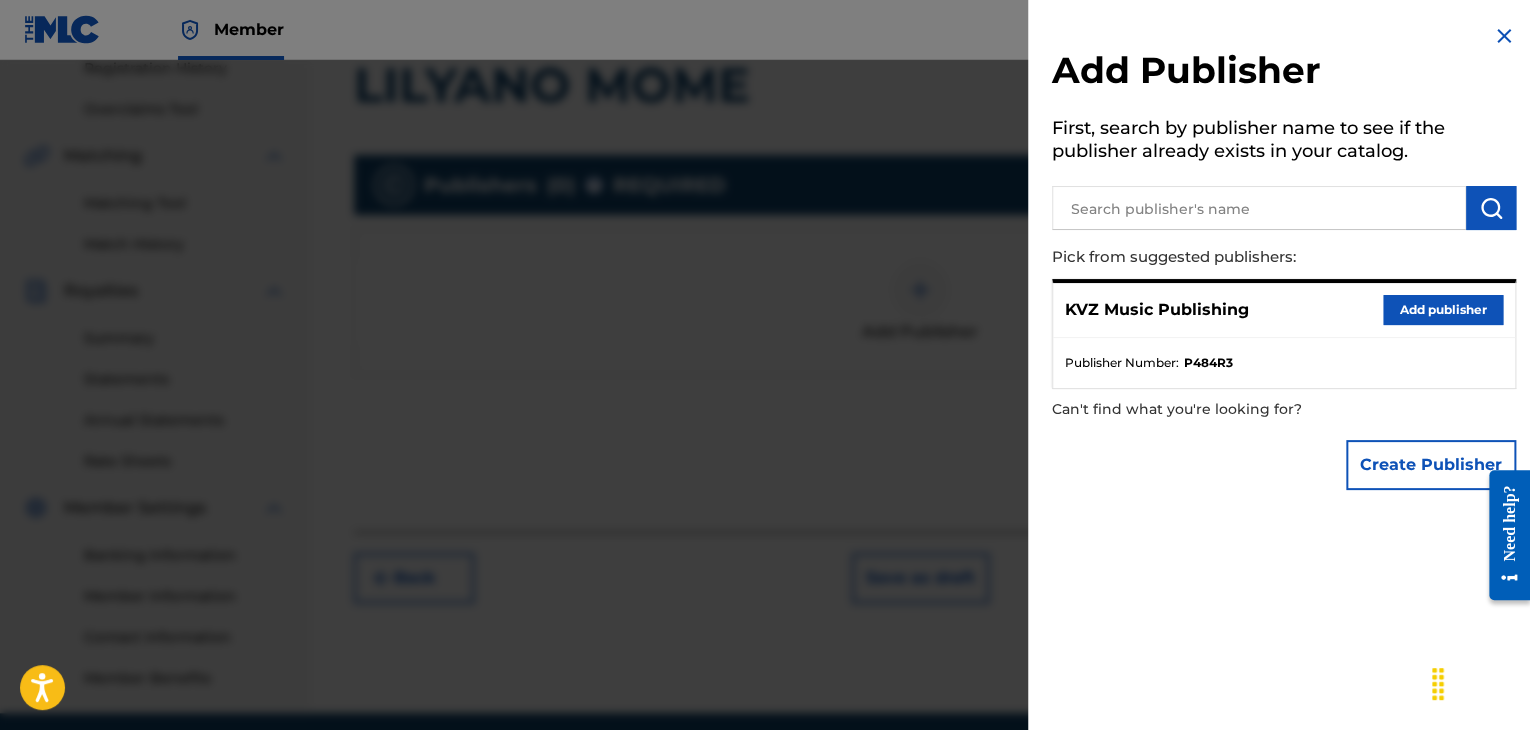 click on "Add publisher" at bounding box center [1443, 310] 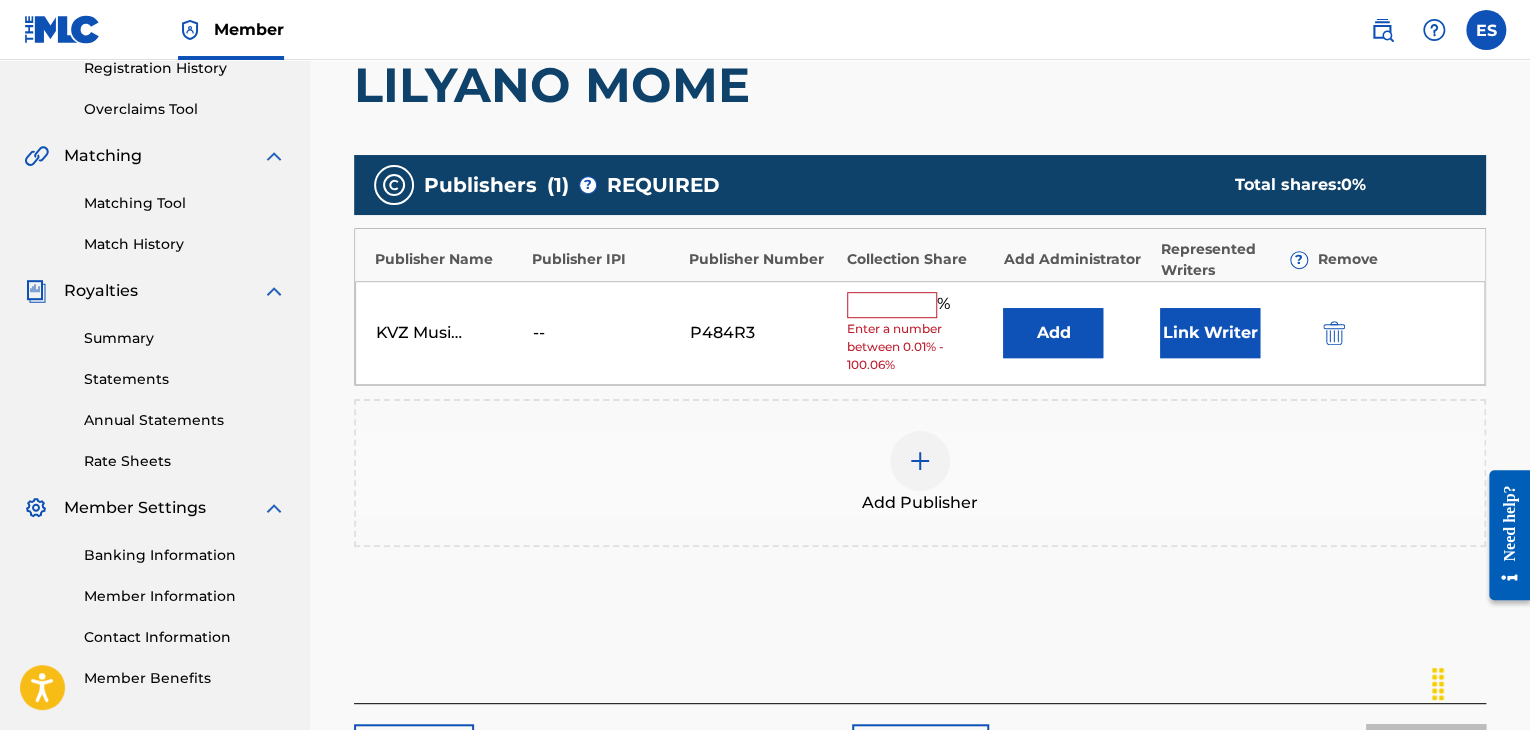 drag, startPoint x: 872, startPoint y: 313, endPoint x: 880, endPoint y: 293, distance: 21.540659 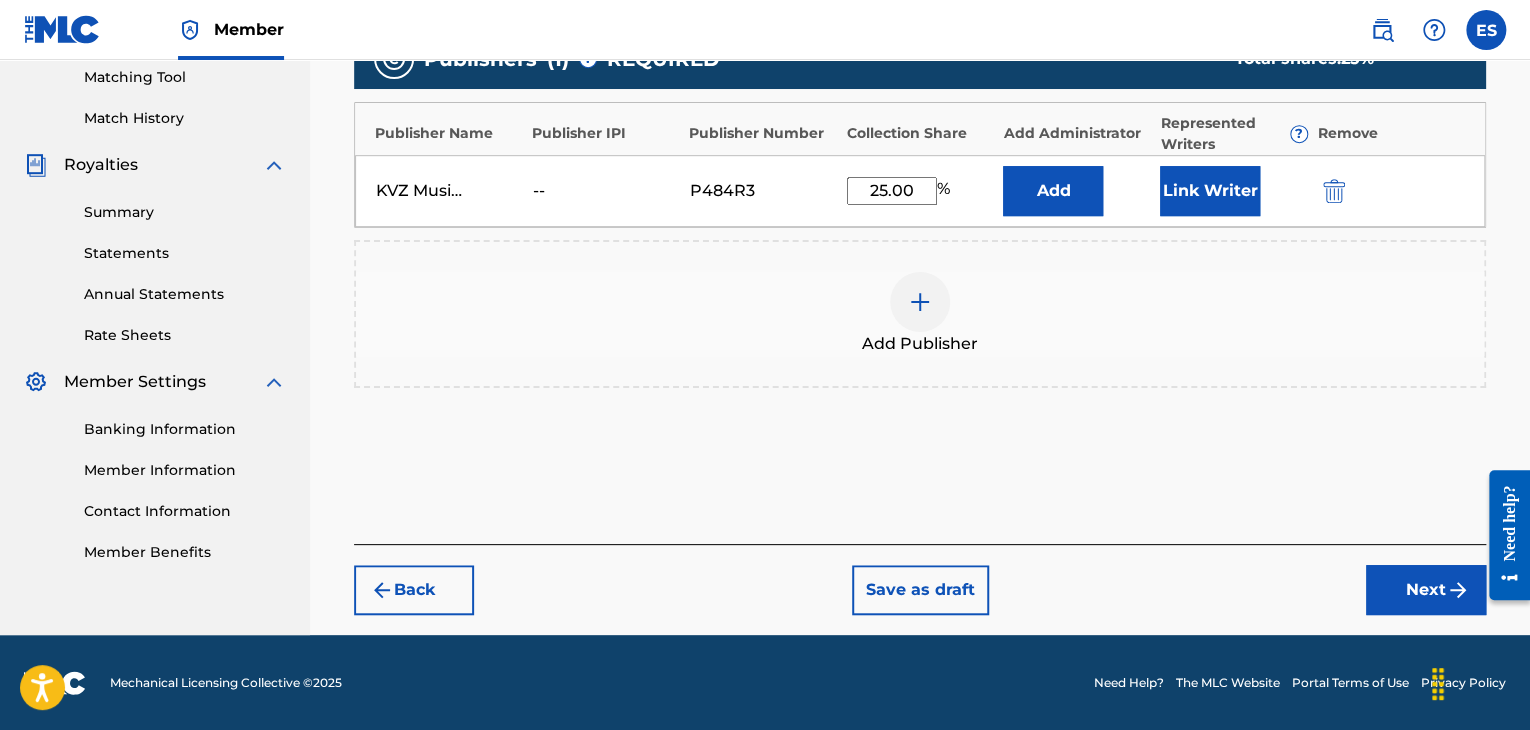 drag, startPoint x: 1421, startPoint y: 580, endPoint x: 1308, endPoint y: 525, distance: 125.67418 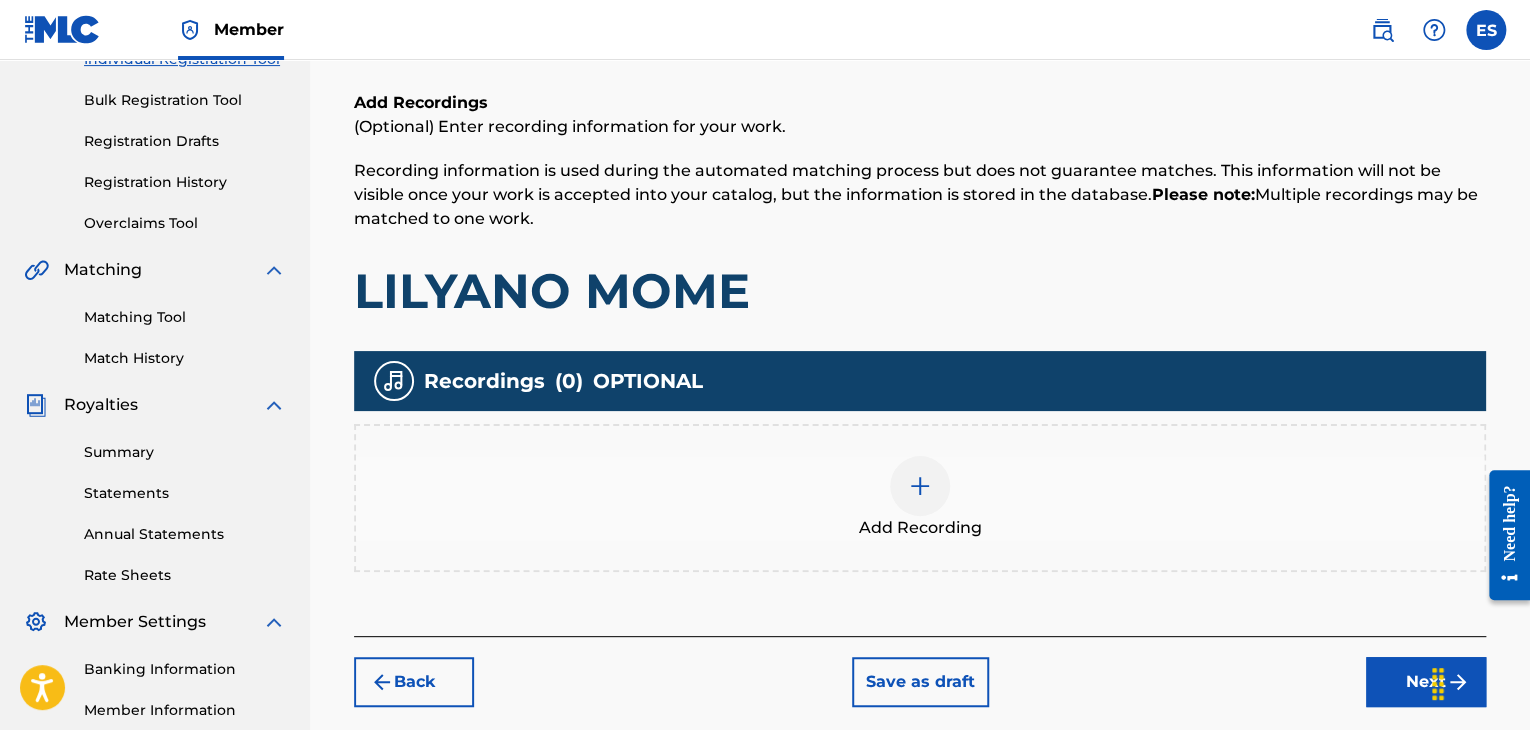 scroll, scrollTop: 469, scrollLeft: 0, axis: vertical 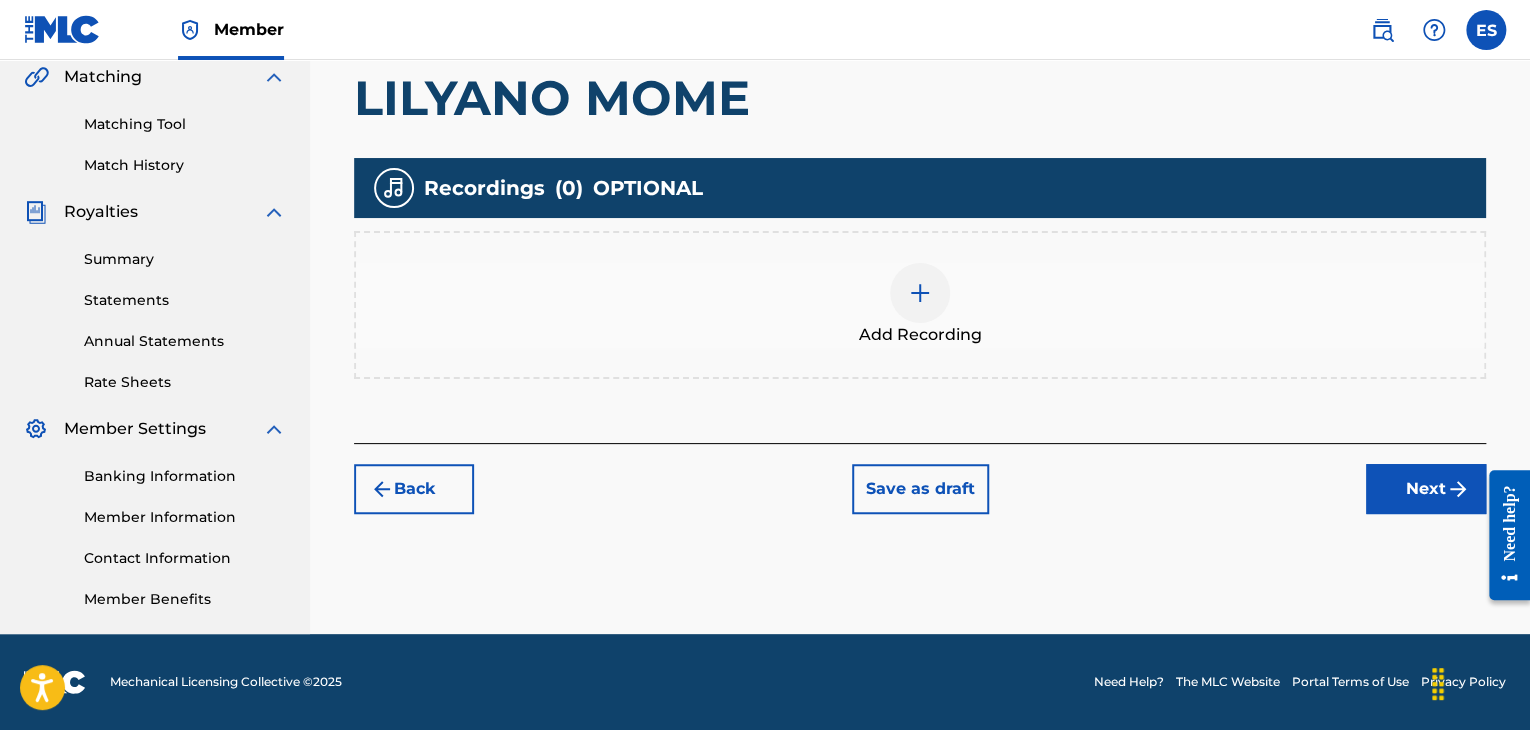 click at bounding box center (920, 293) 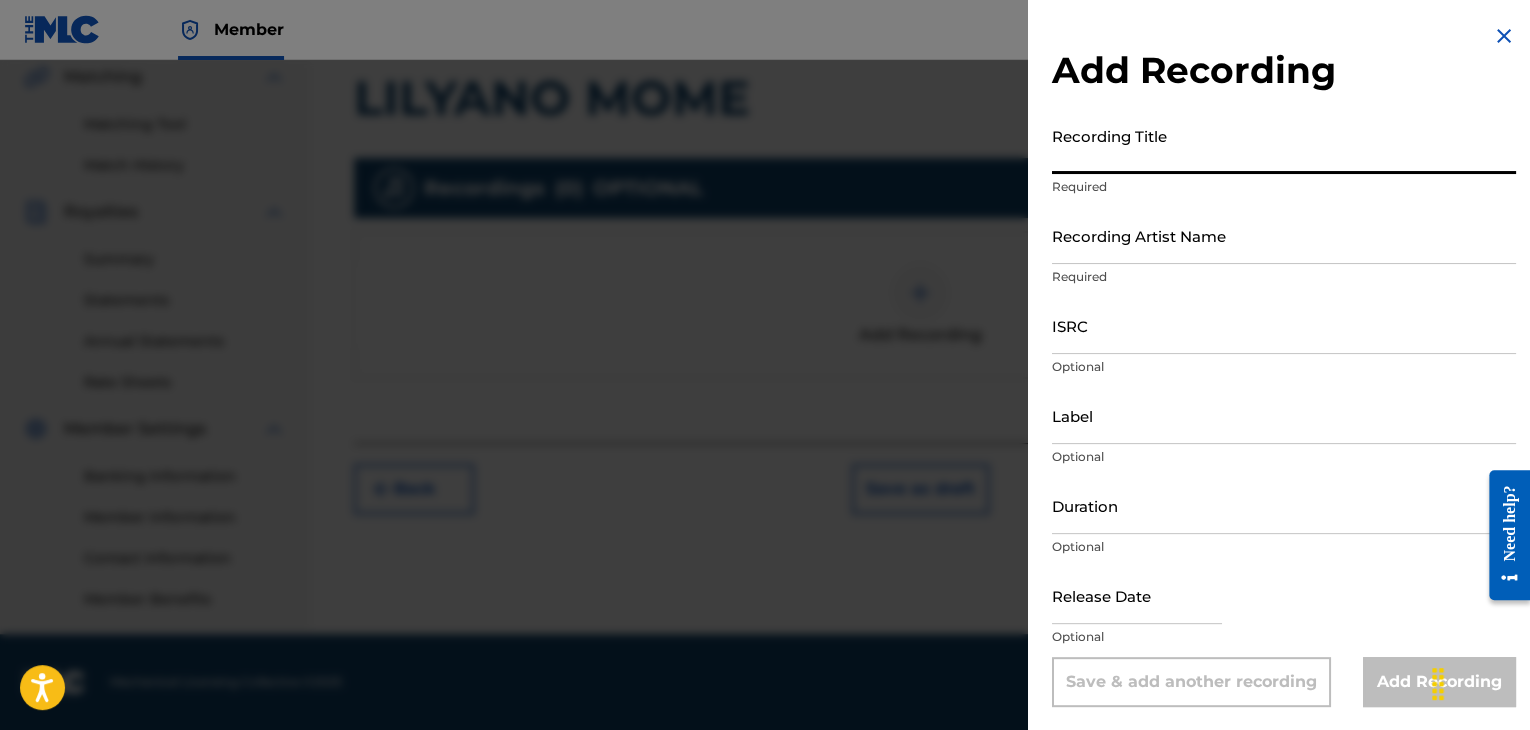click on "Recording Title" at bounding box center [1284, 145] 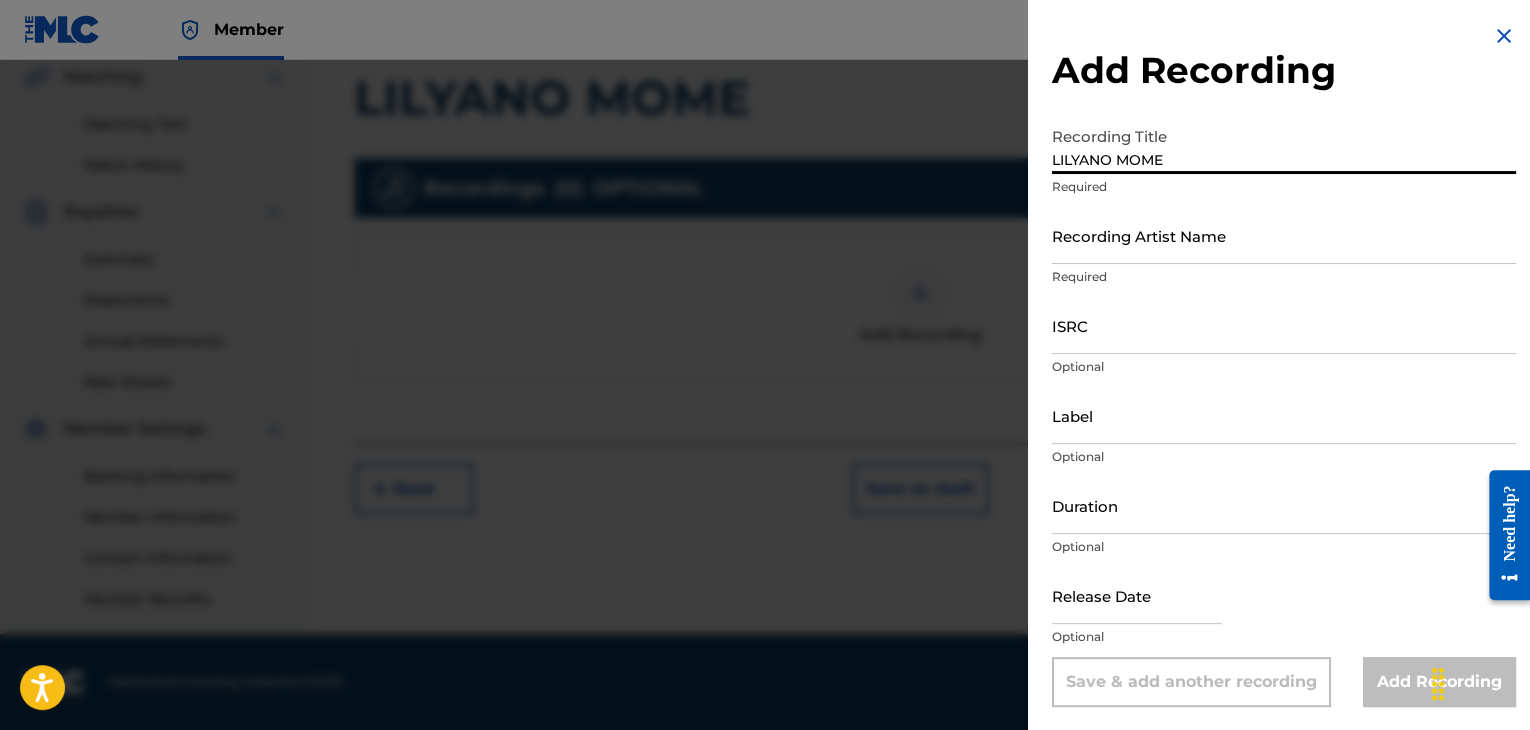 click on "LILYANO MOME" at bounding box center (1284, 145) 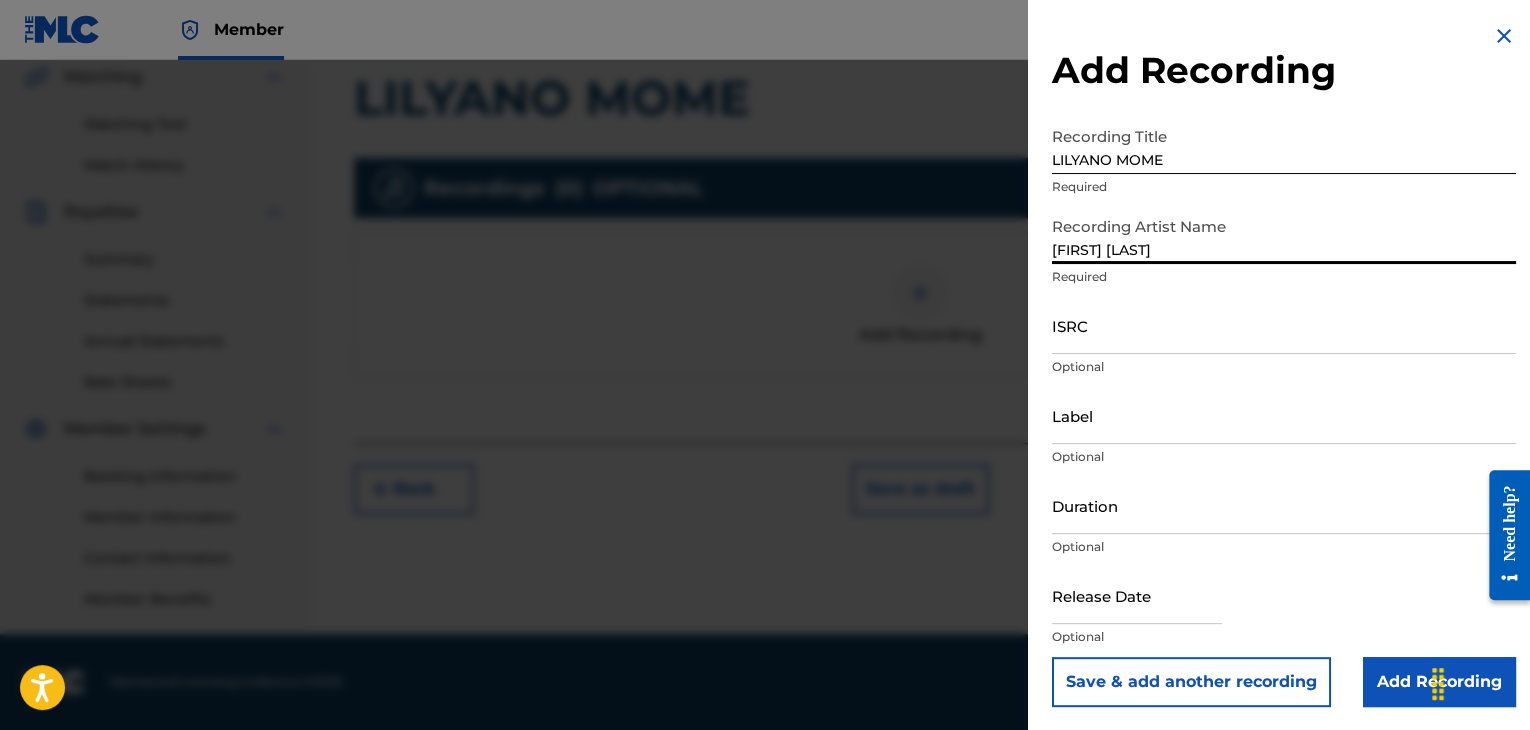 click on "[FIRST] [LAST]" at bounding box center [1284, 235] 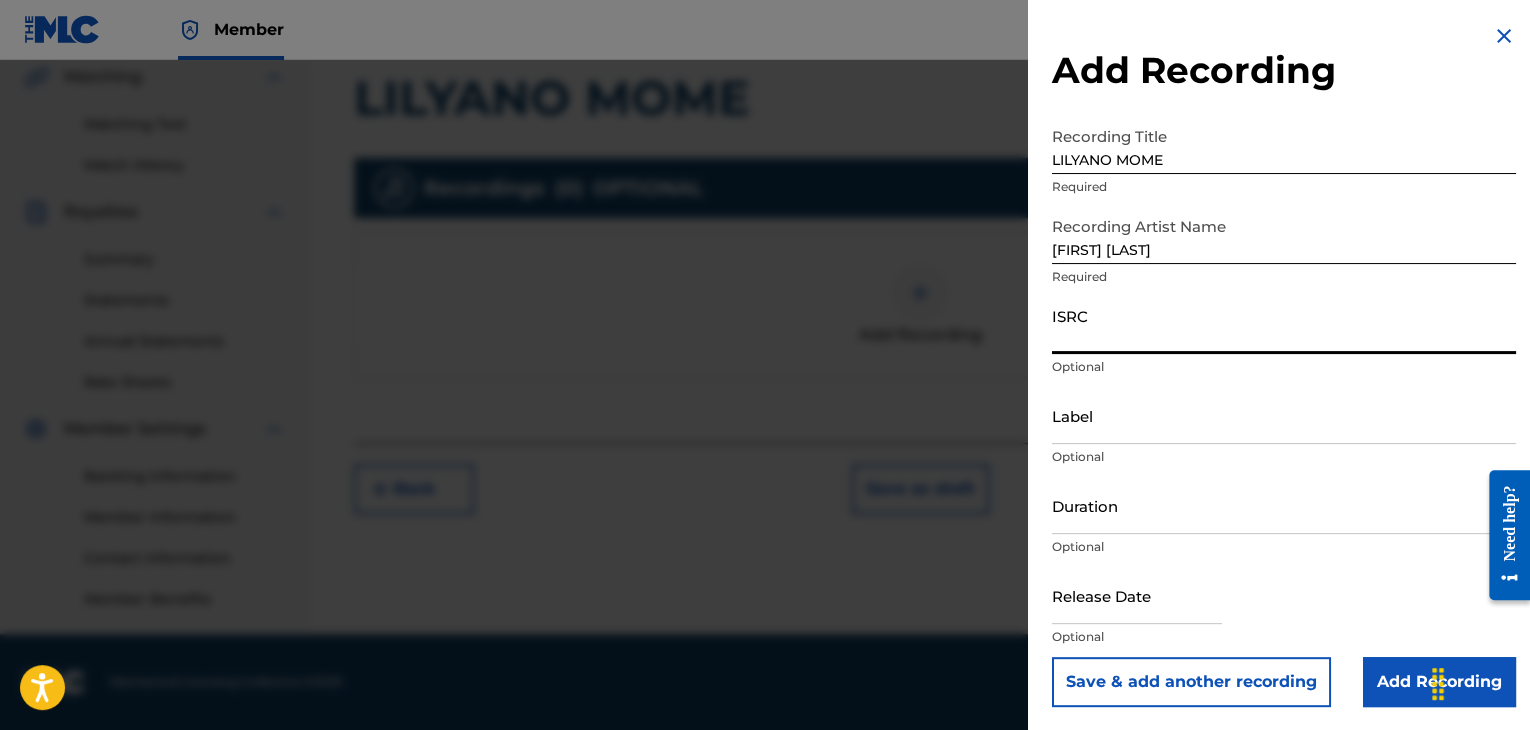 click on "ISRC" at bounding box center (1284, 325) 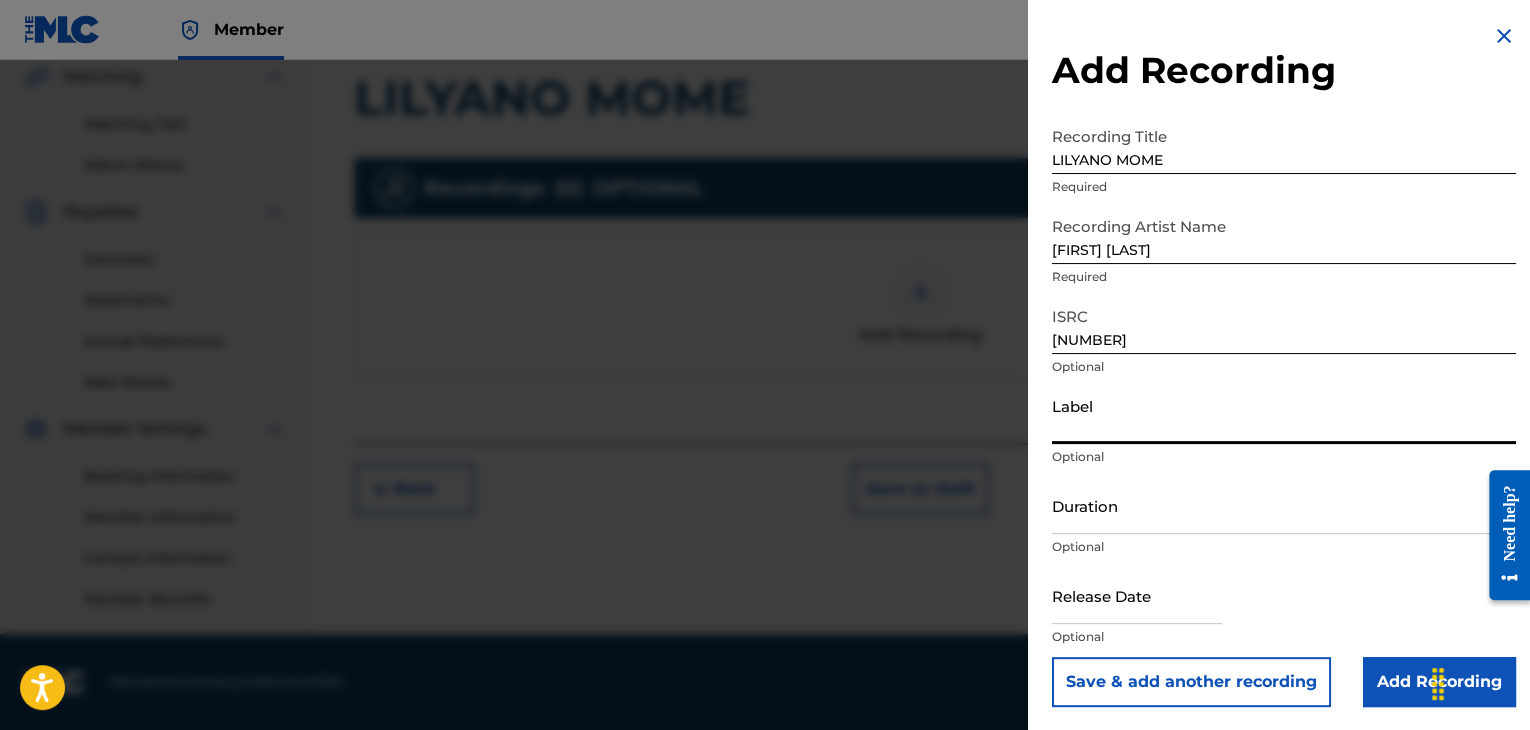 click on "Label" at bounding box center (1284, 415) 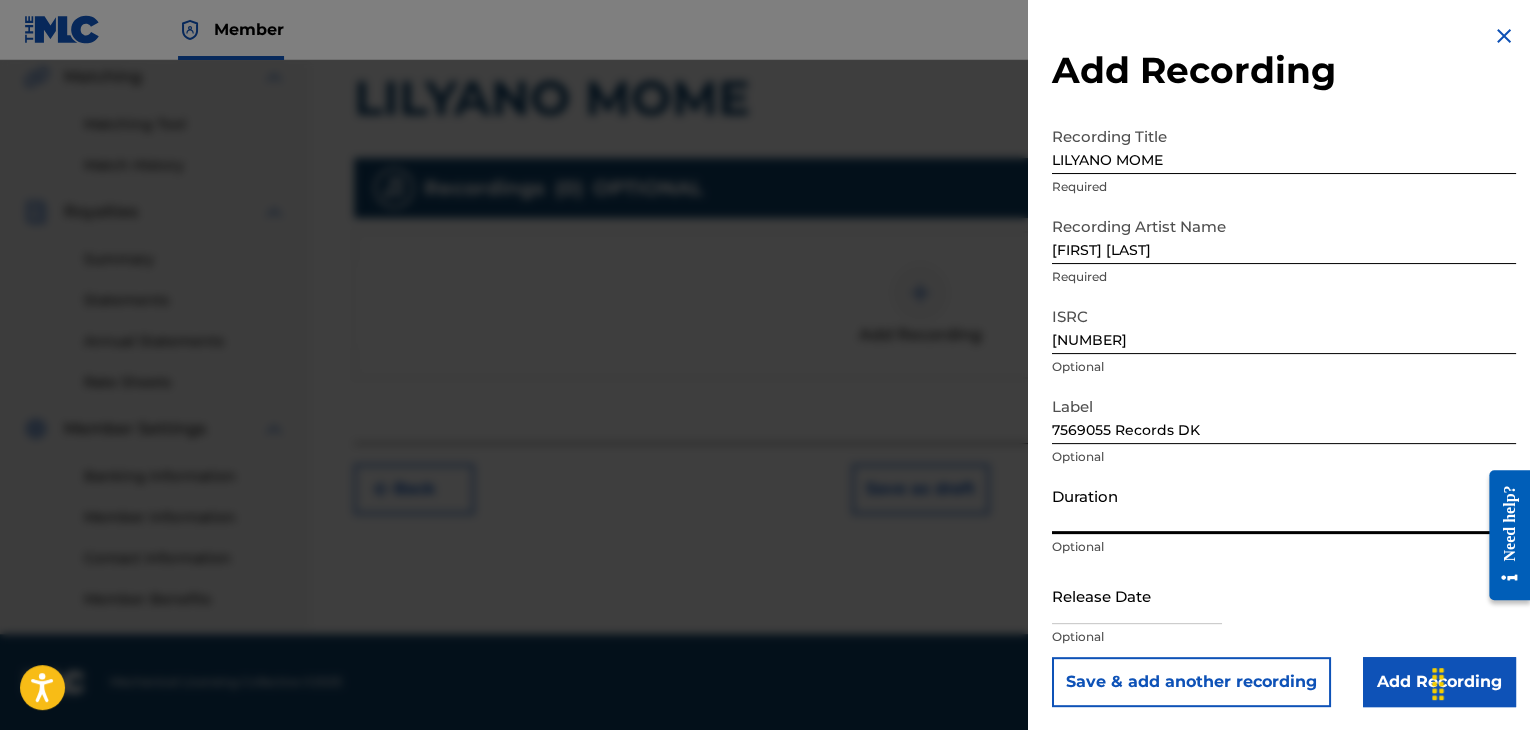 click on "Duration" at bounding box center (1284, 505) 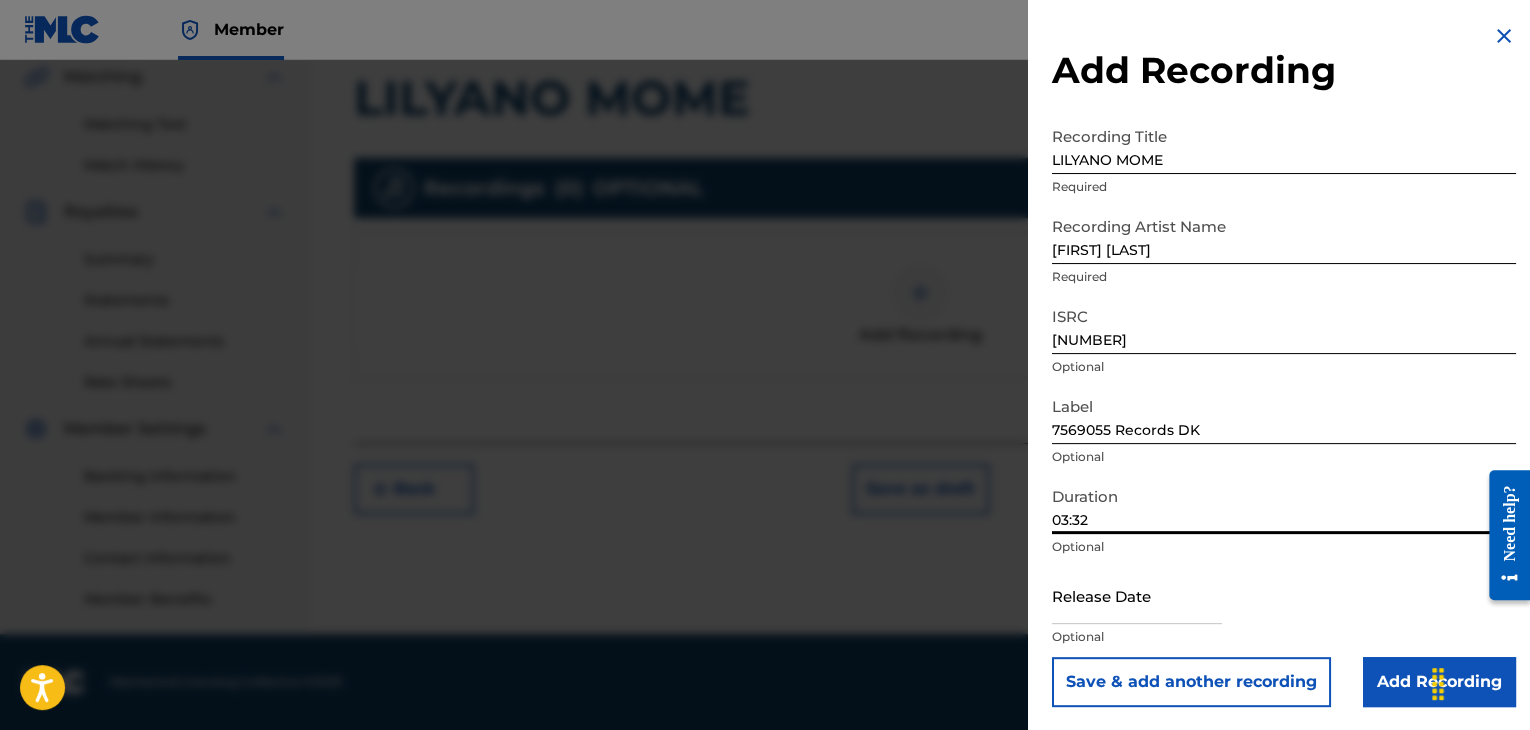 click on "Add Recording" at bounding box center [1439, 682] 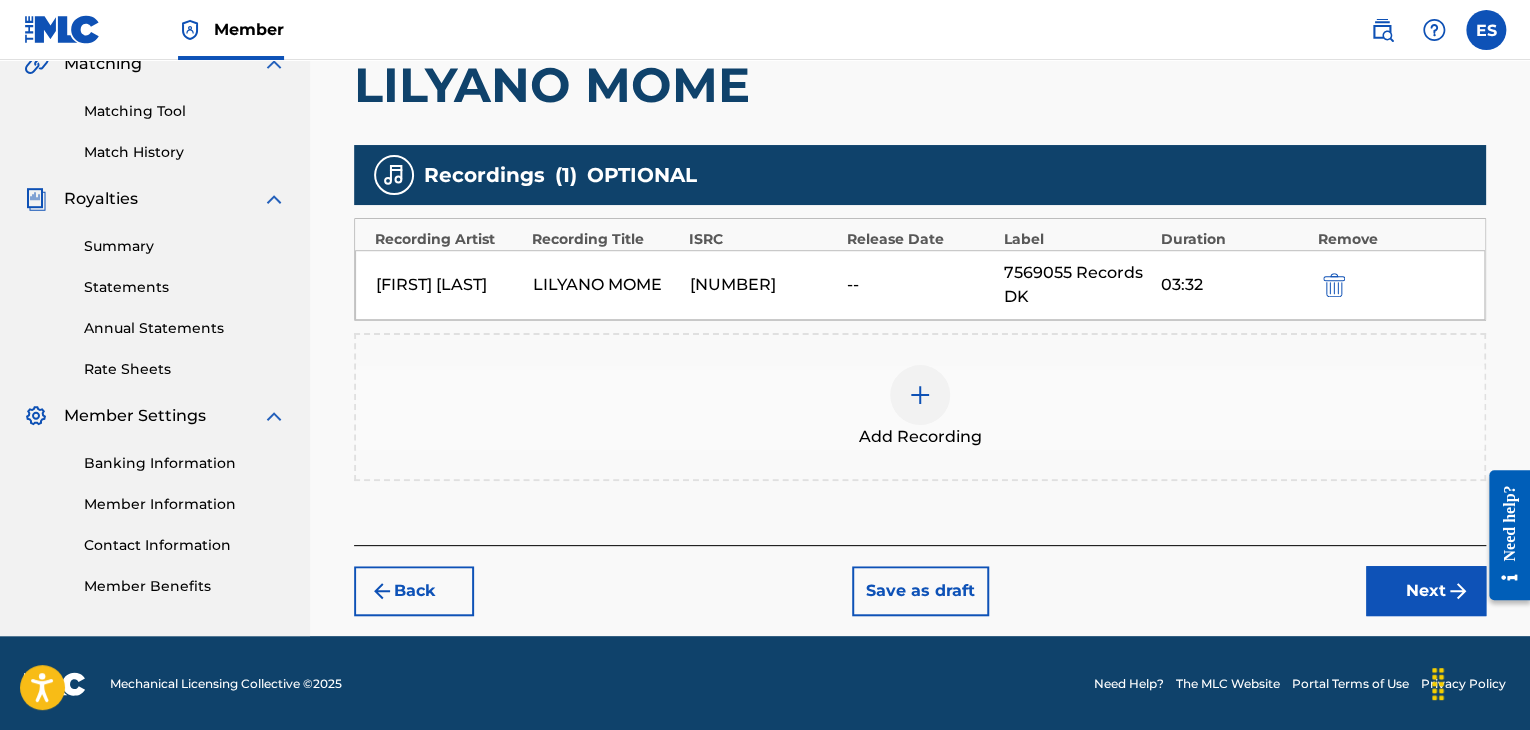 click on "Next" at bounding box center (1426, 591) 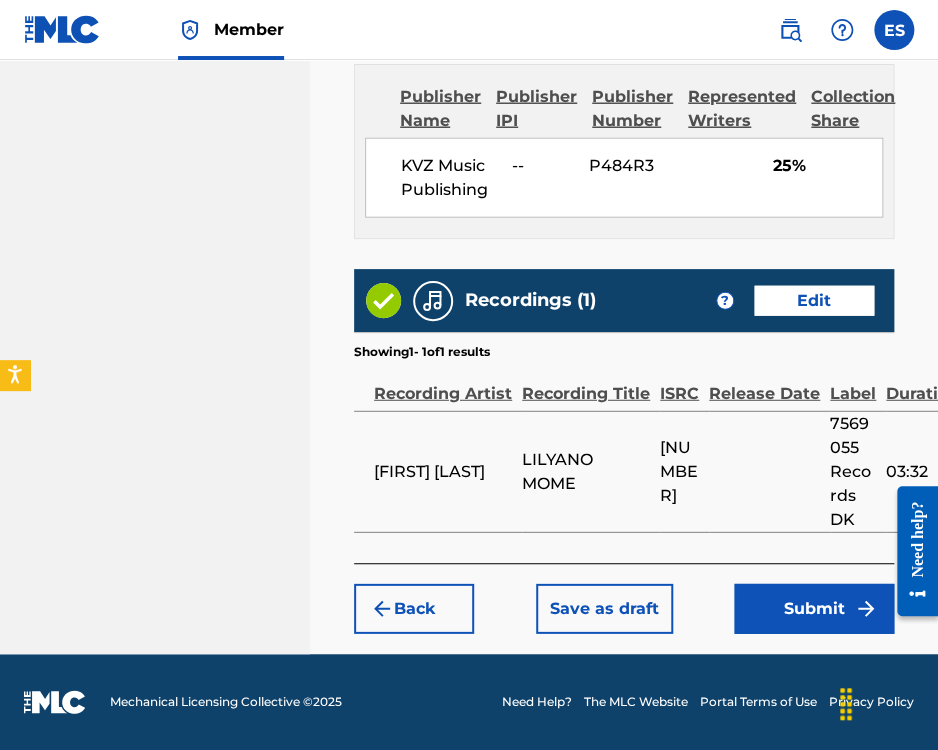scroll, scrollTop: 1470, scrollLeft: 0, axis: vertical 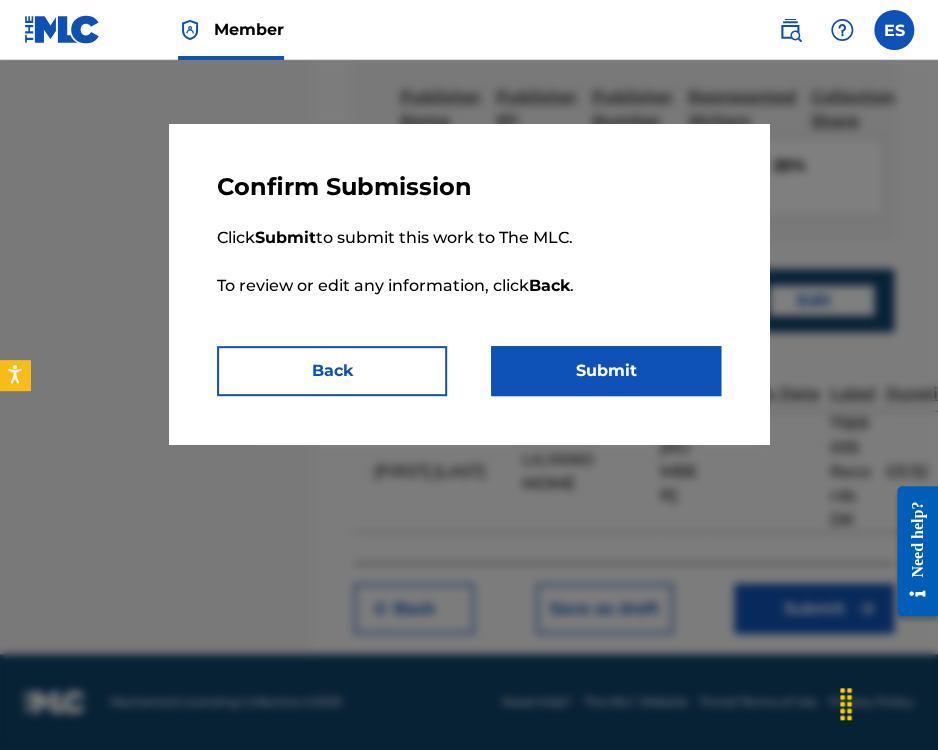 click on "Submit" at bounding box center (606, 371) 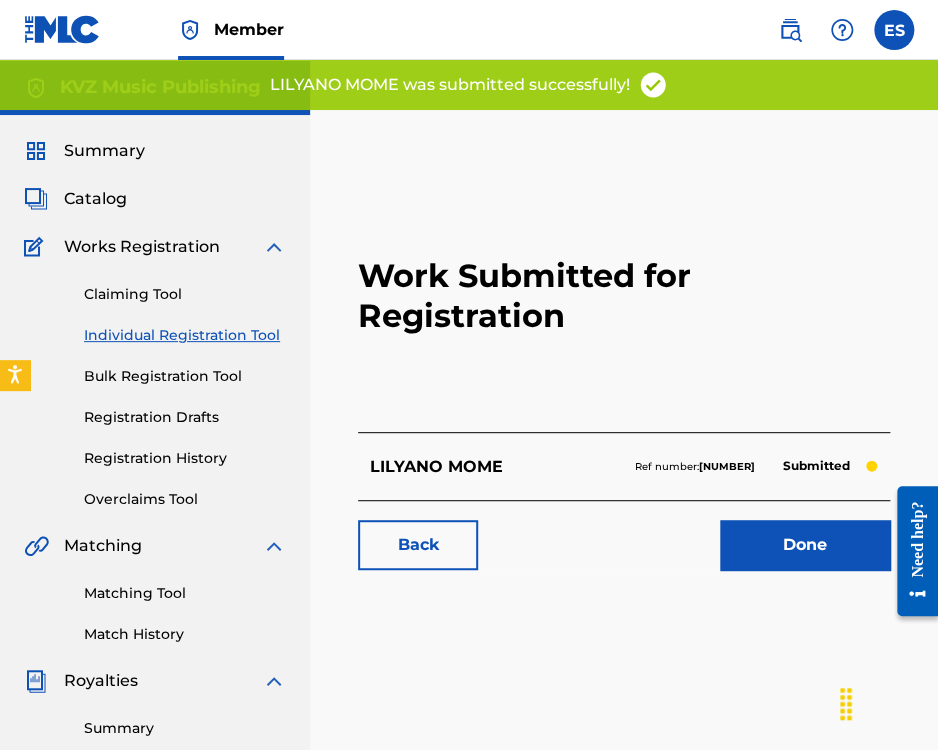 click on "Individual Registration Tool" at bounding box center [185, 335] 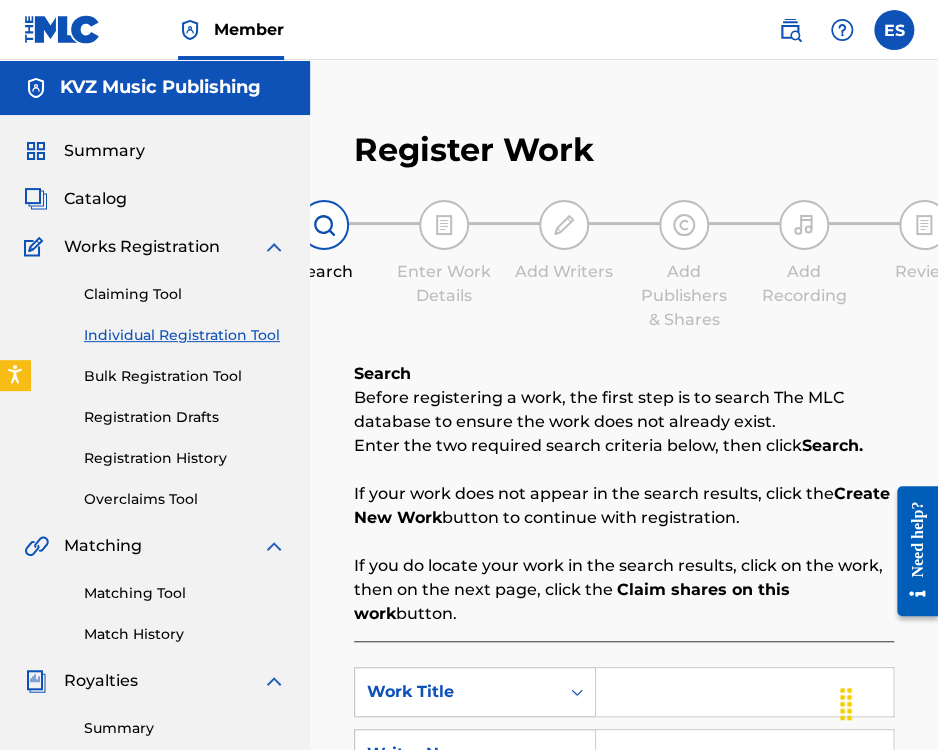 click on "Individual Registration Tool" at bounding box center (185, 335) 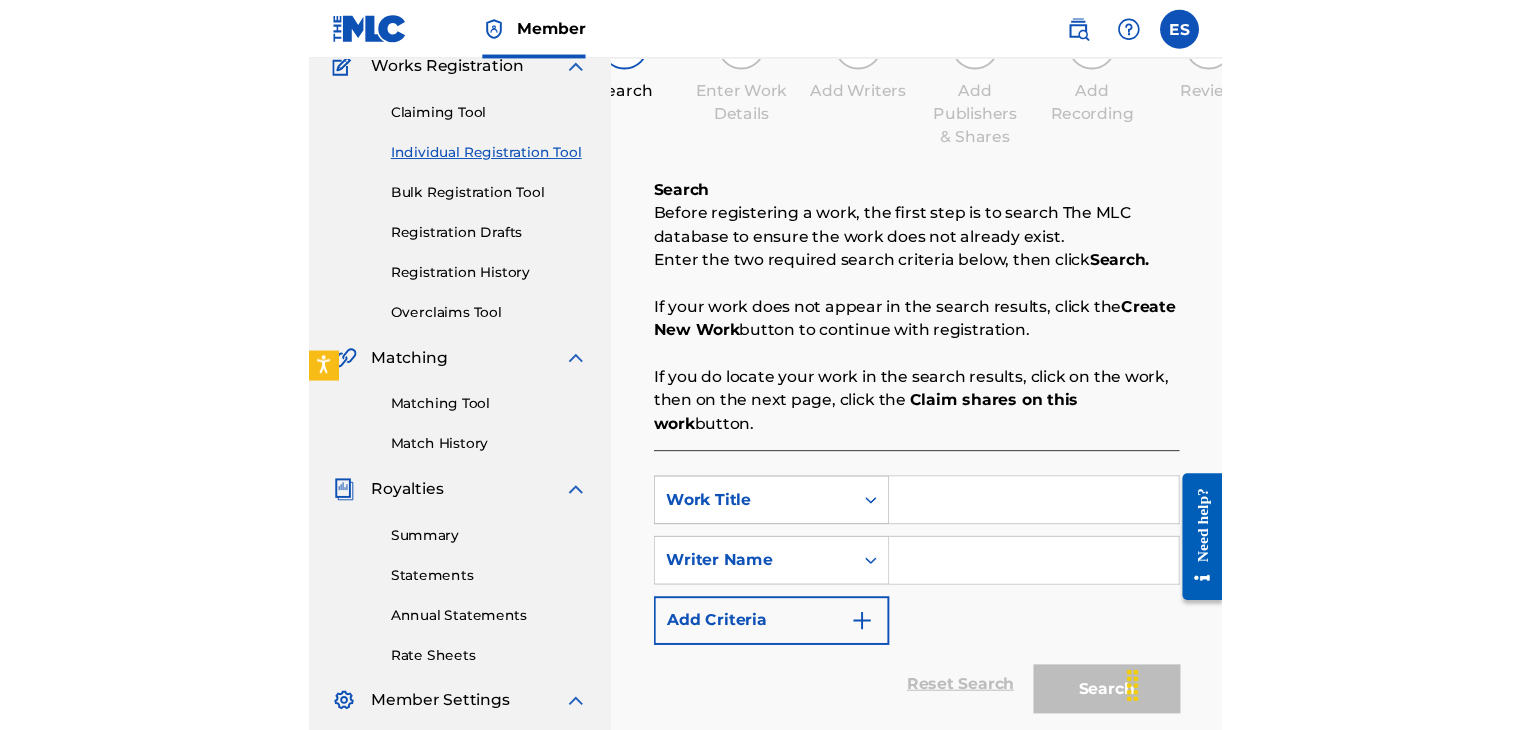 scroll, scrollTop: 400, scrollLeft: 0, axis: vertical 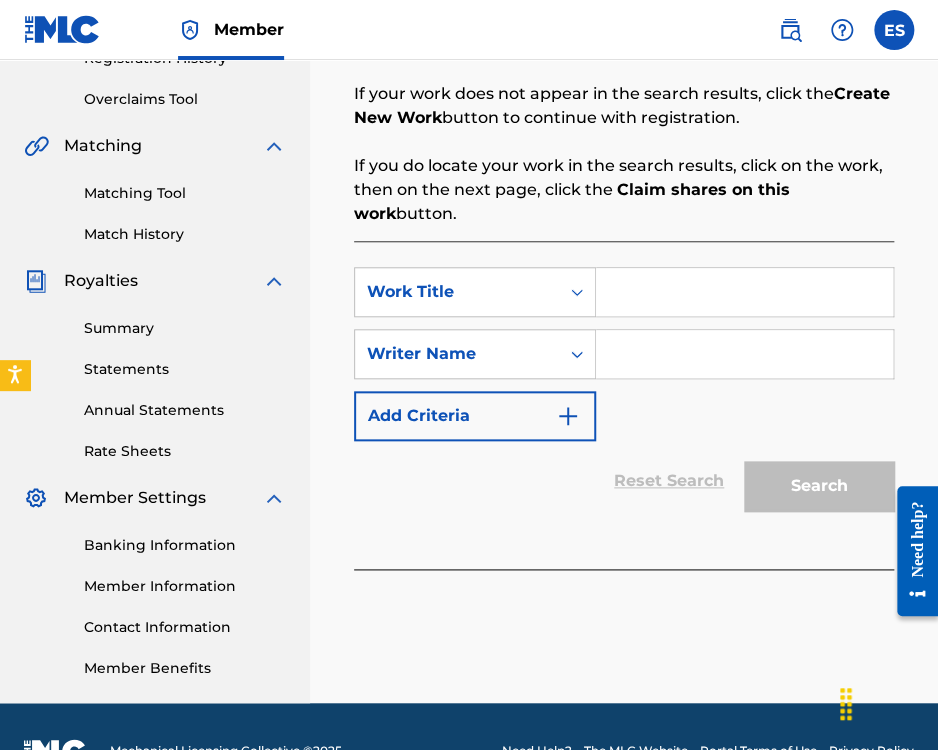 click at bounding box center (744, 292) 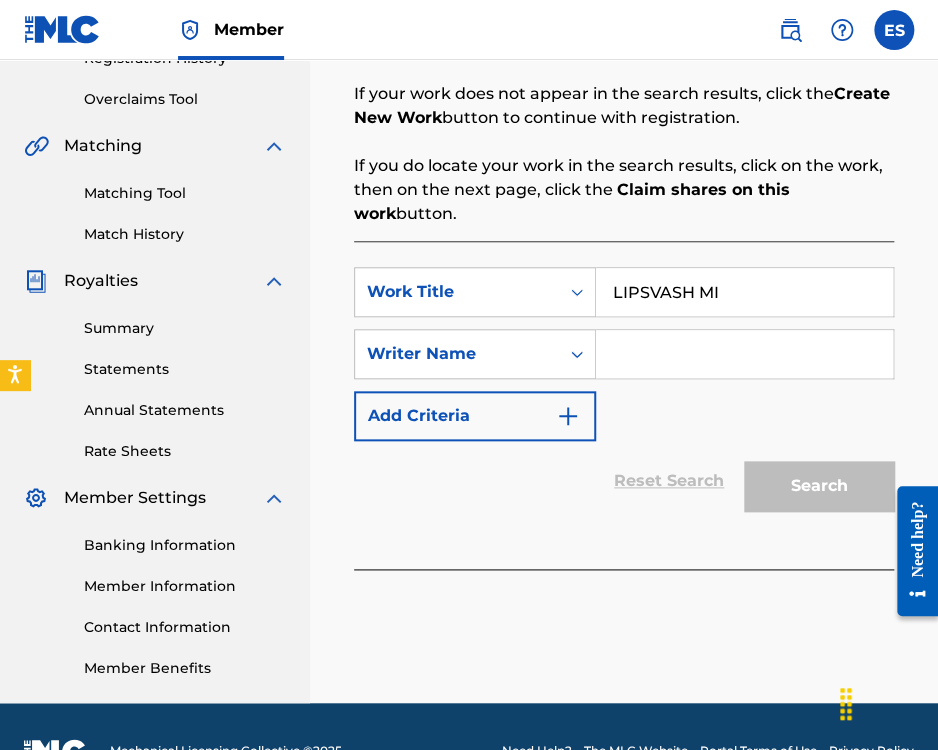 click at bounding box center [744, 354] 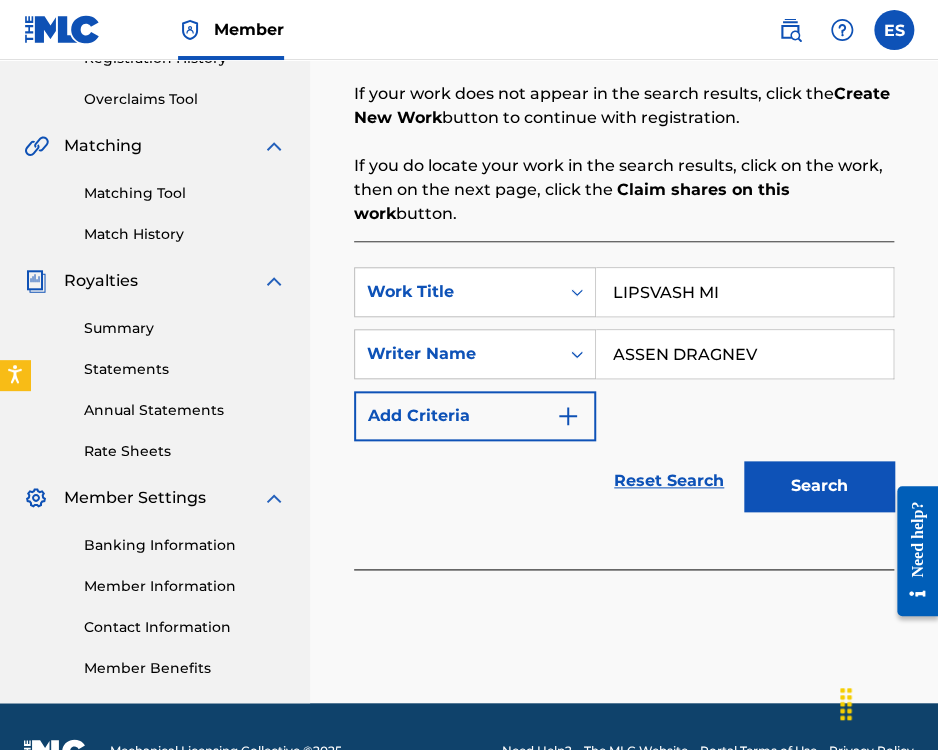 click on "LIPSVASH MI" at bounding box center [744, 292] 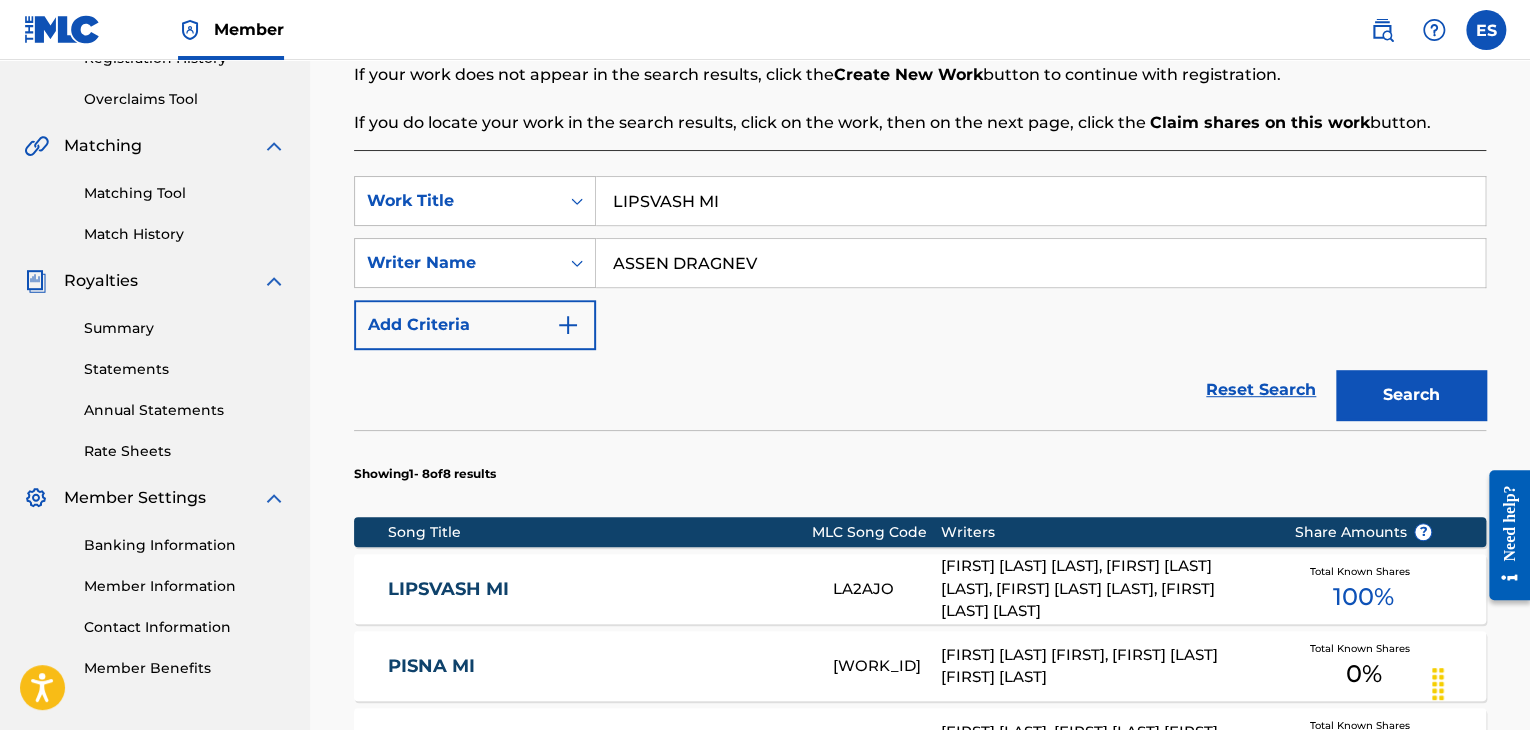 click on "[FIRST] [LAST] [LAST], [FIRST] [LAST] [LAST], [FIRST] [LAST] [LAST], [FIRST] [LAST] [LAST]" at bounding box center [1102, 589] 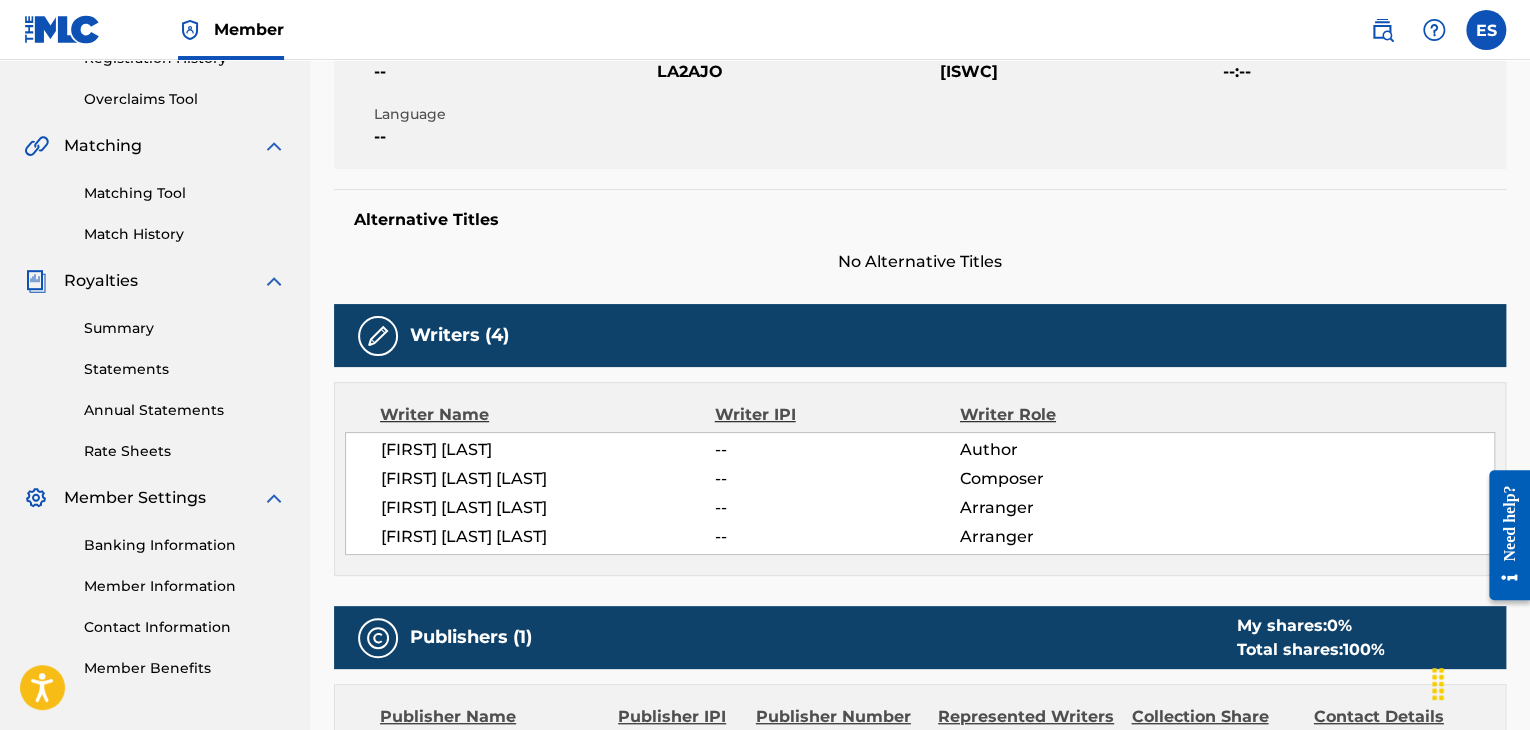 scroll, scrollTop: 600, scrollLeft: 0, axis: vertical 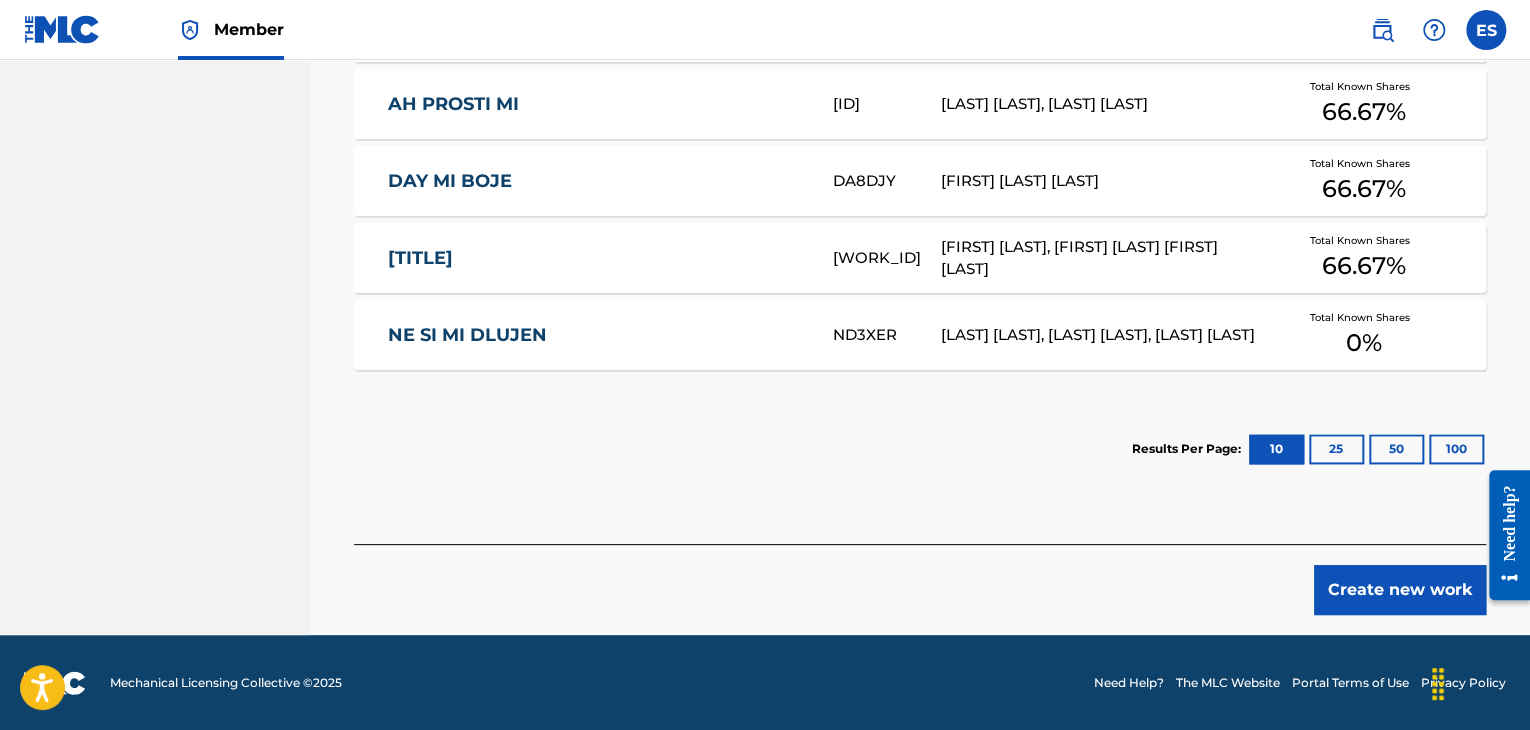 click on "Create new work" at bounding box center (1400, 590) 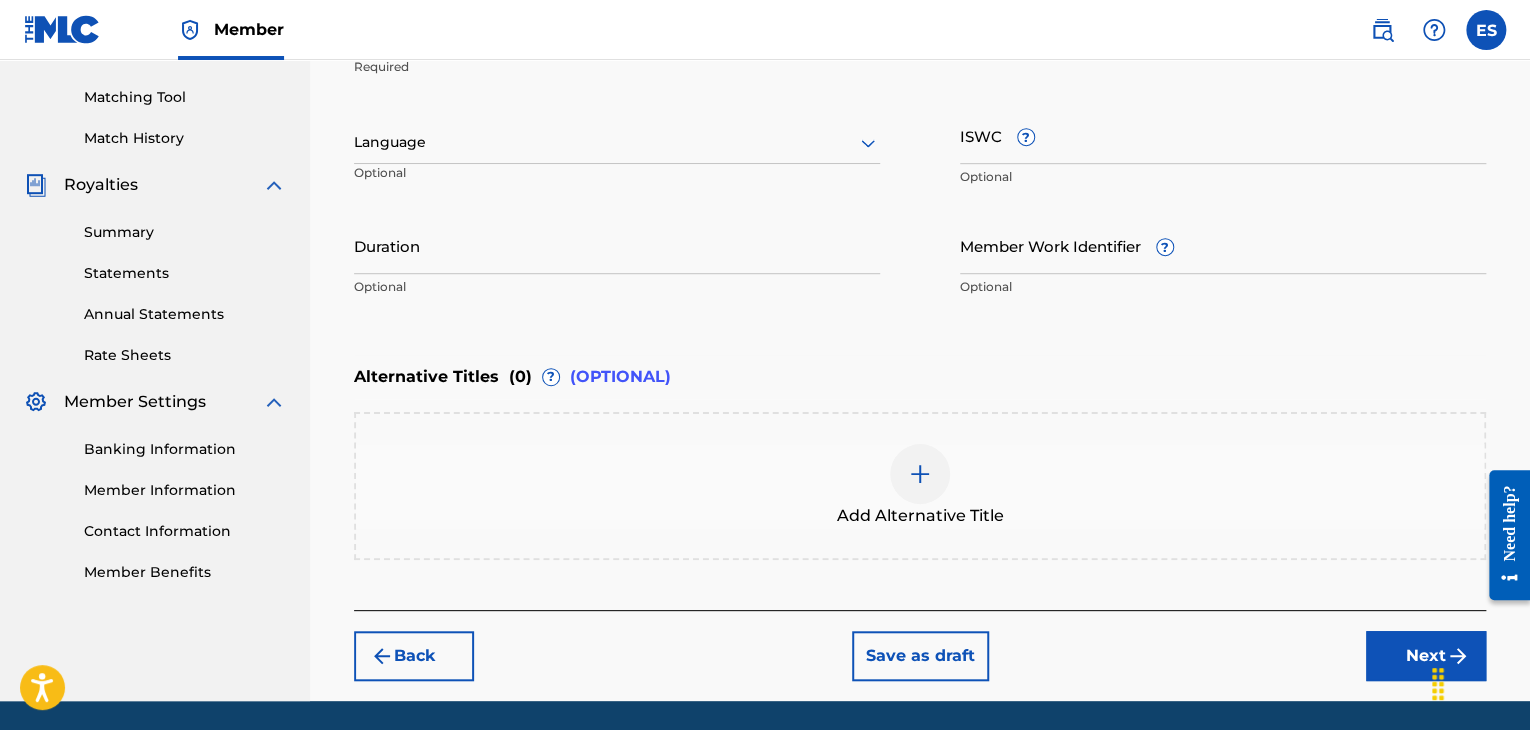 scroll, scrollTop: 361, scrollLeft: 0, axis: vertical 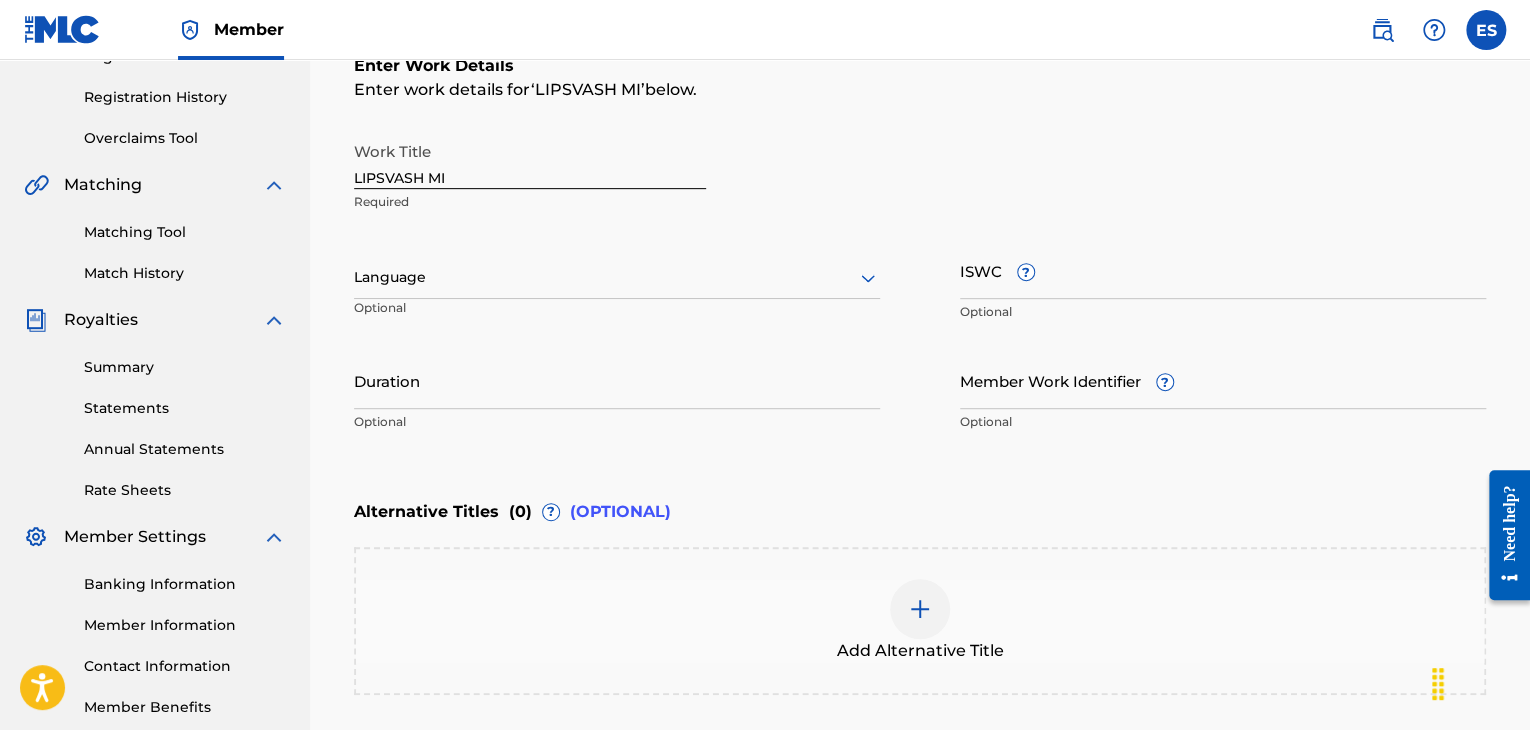 click at bounding box center (617, 277) 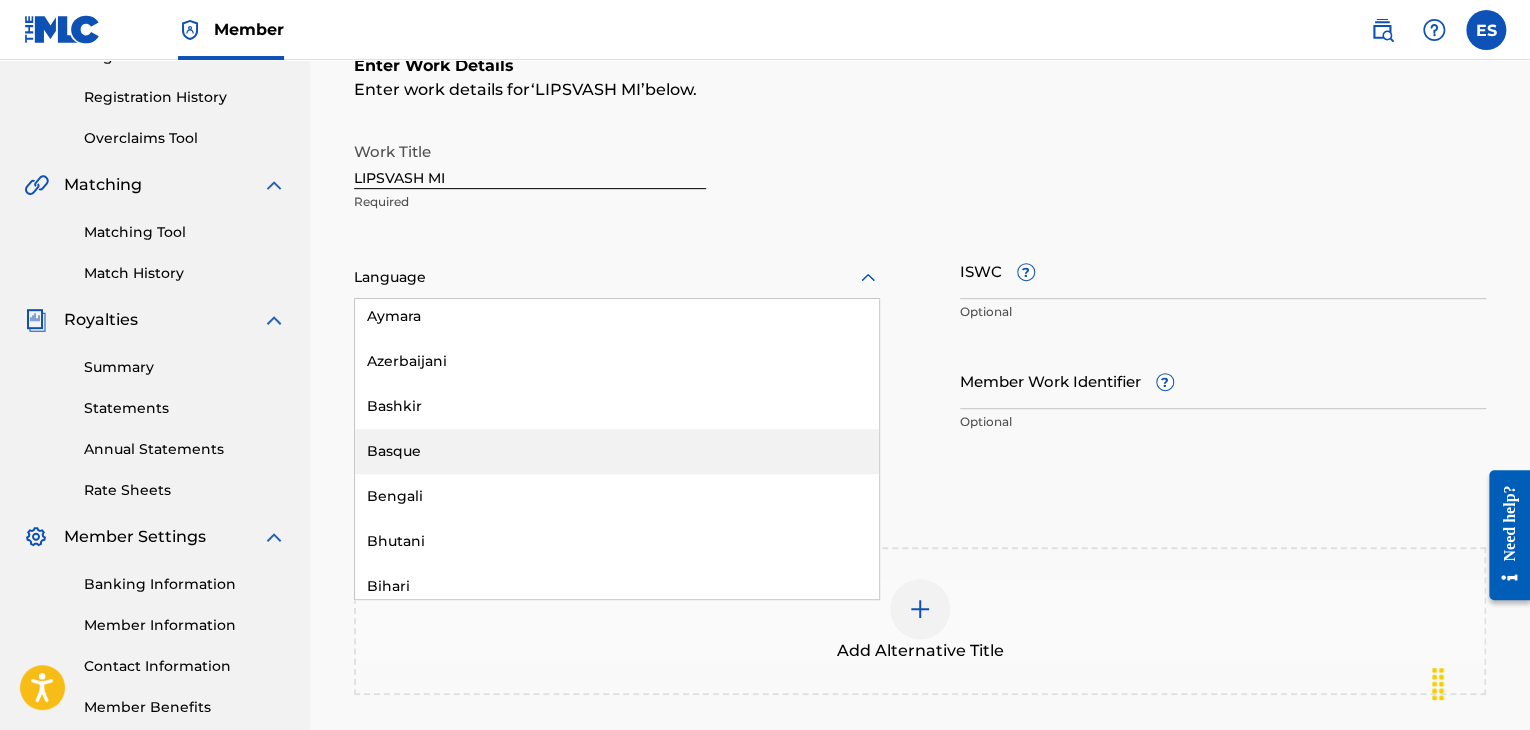 scroll, scrollTop: 700, scrollLeft: 0, axis: vertical 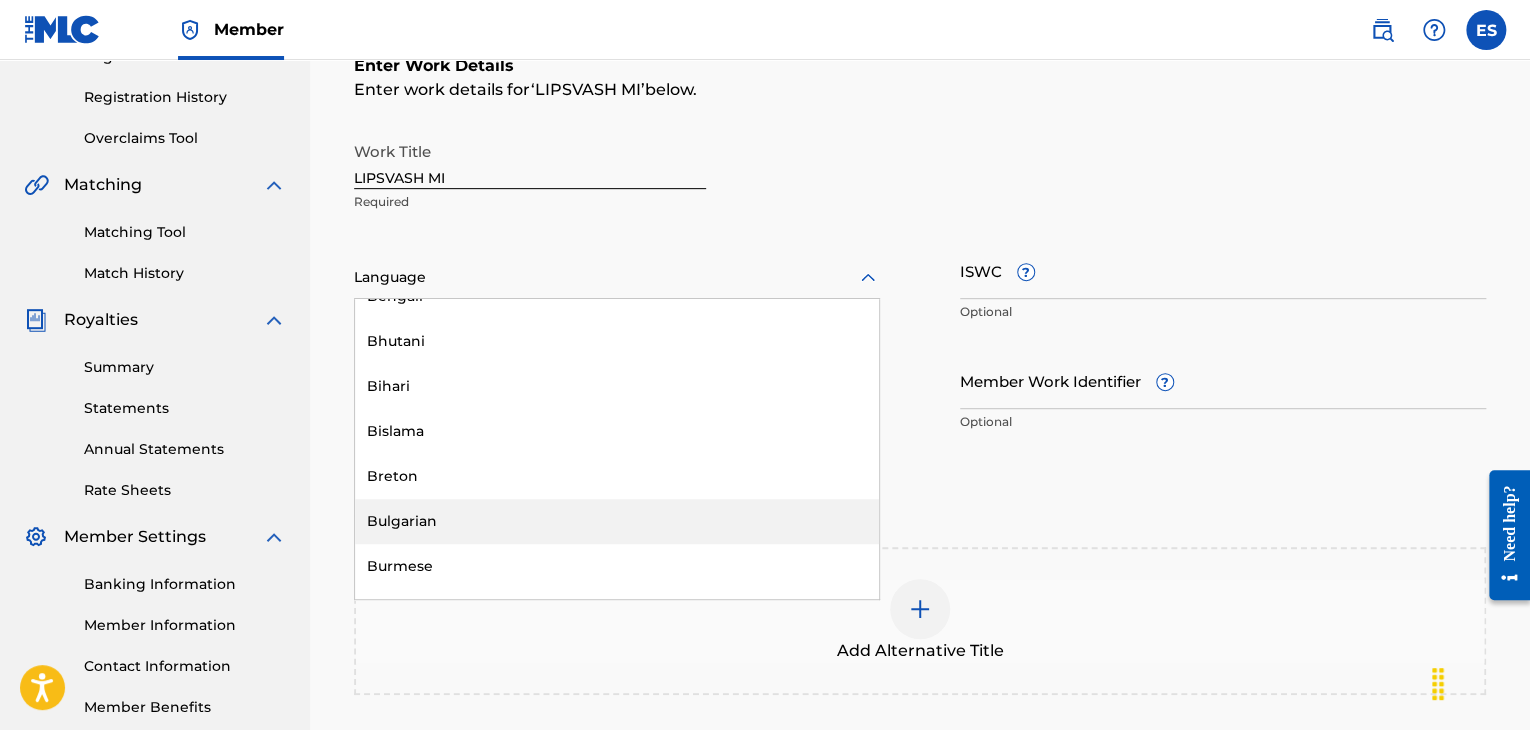 click on "Bulgarian" at bounding box center (617, 521) 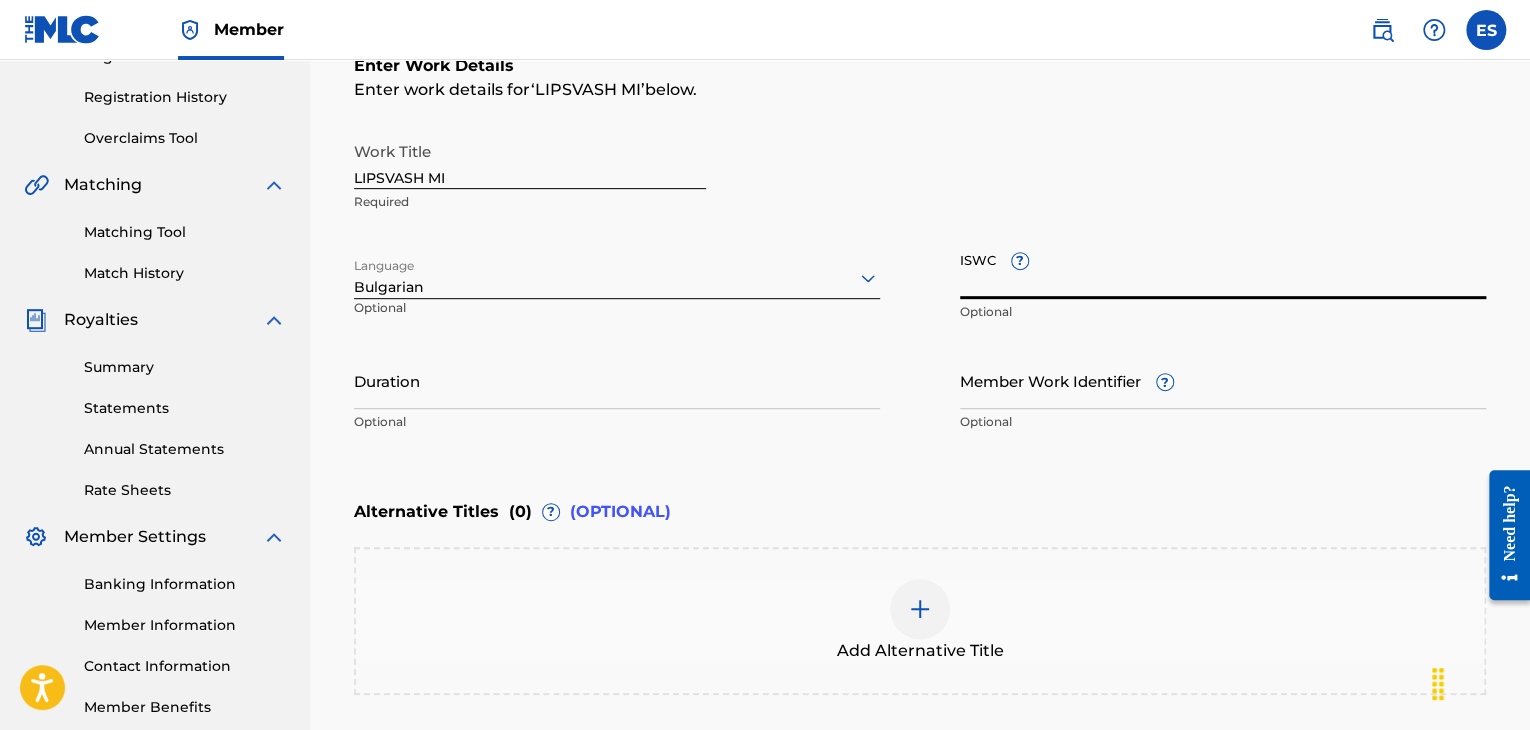 click on "ISWC   ?" at bounding box center (1223, 270) 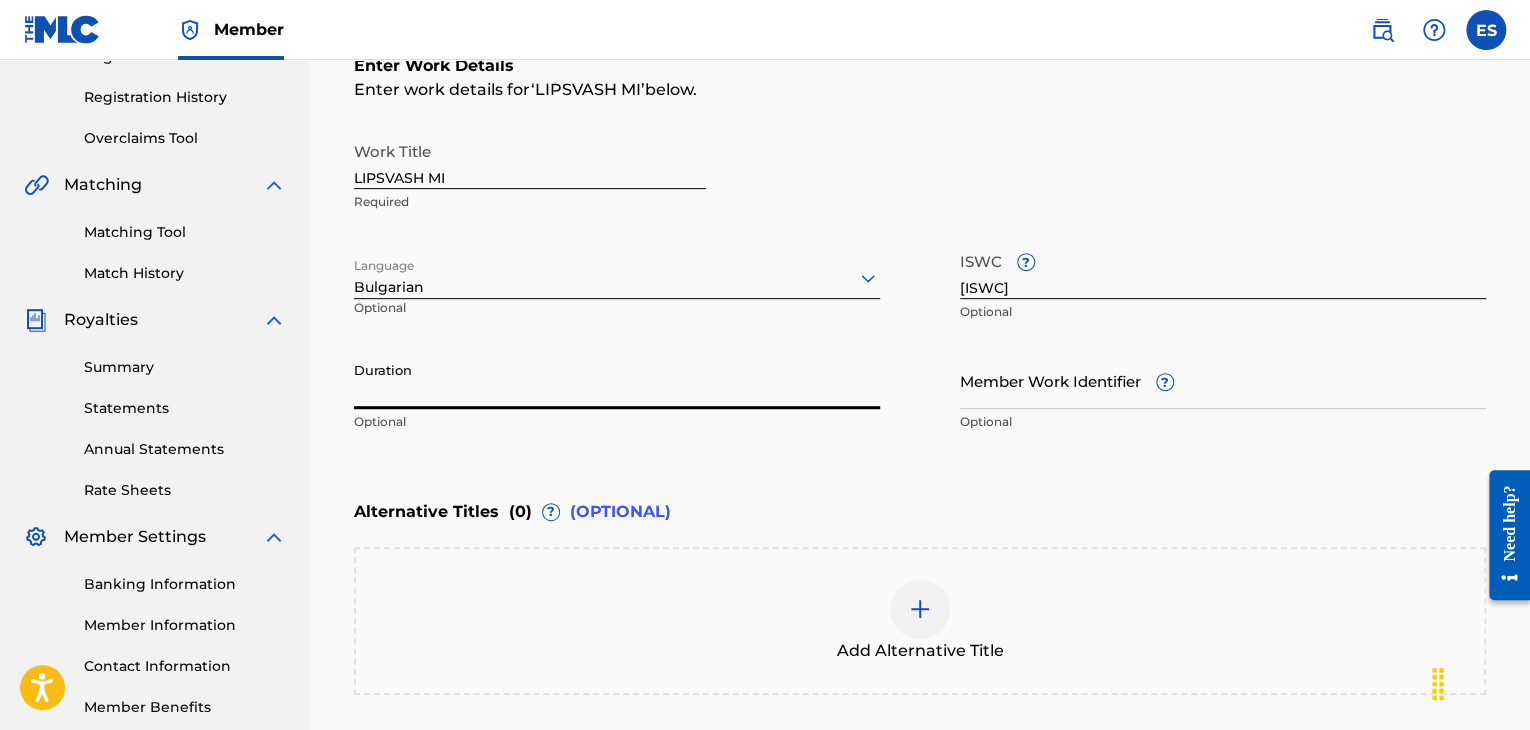 click on "Duration" at bounding box center [617, 380] 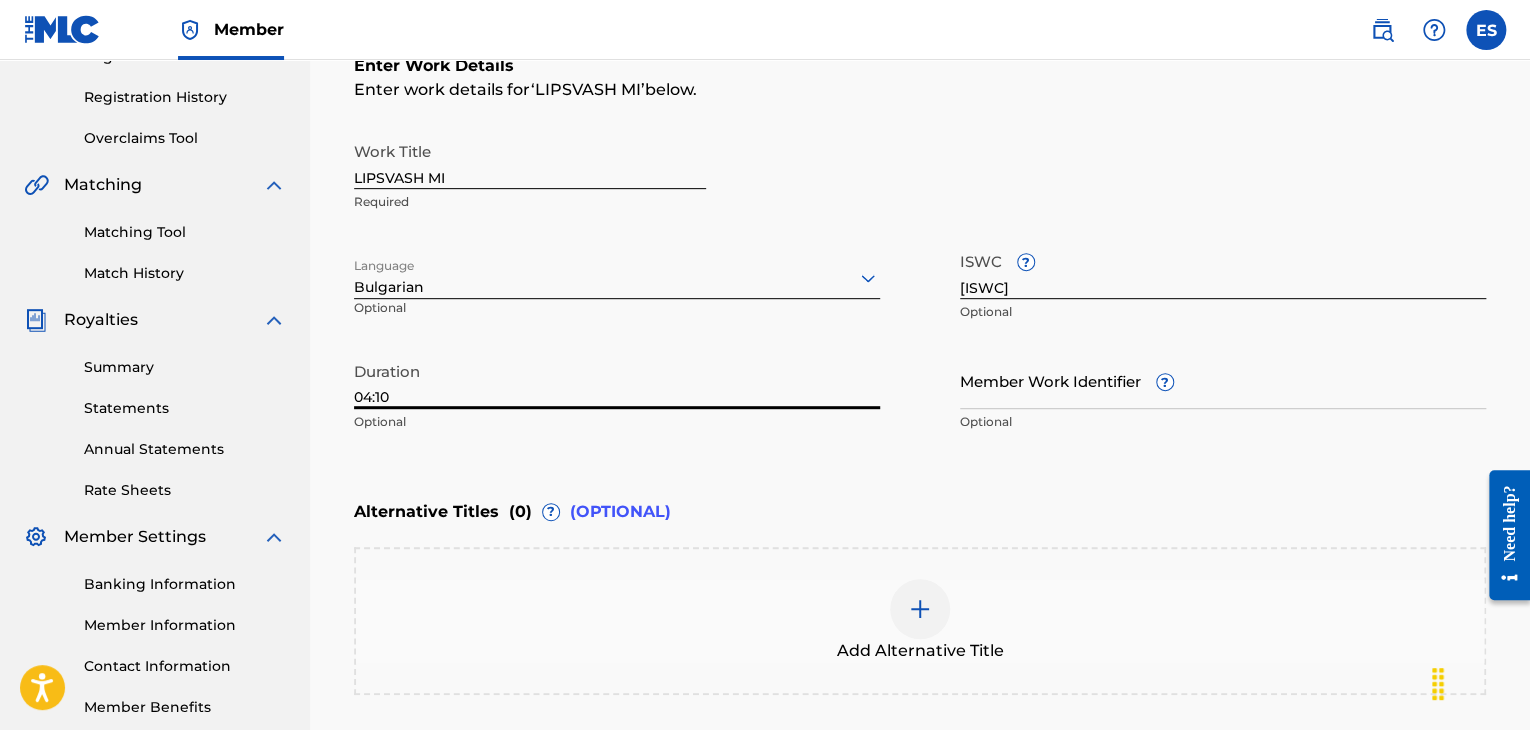 click at bounding box center (920, 609) 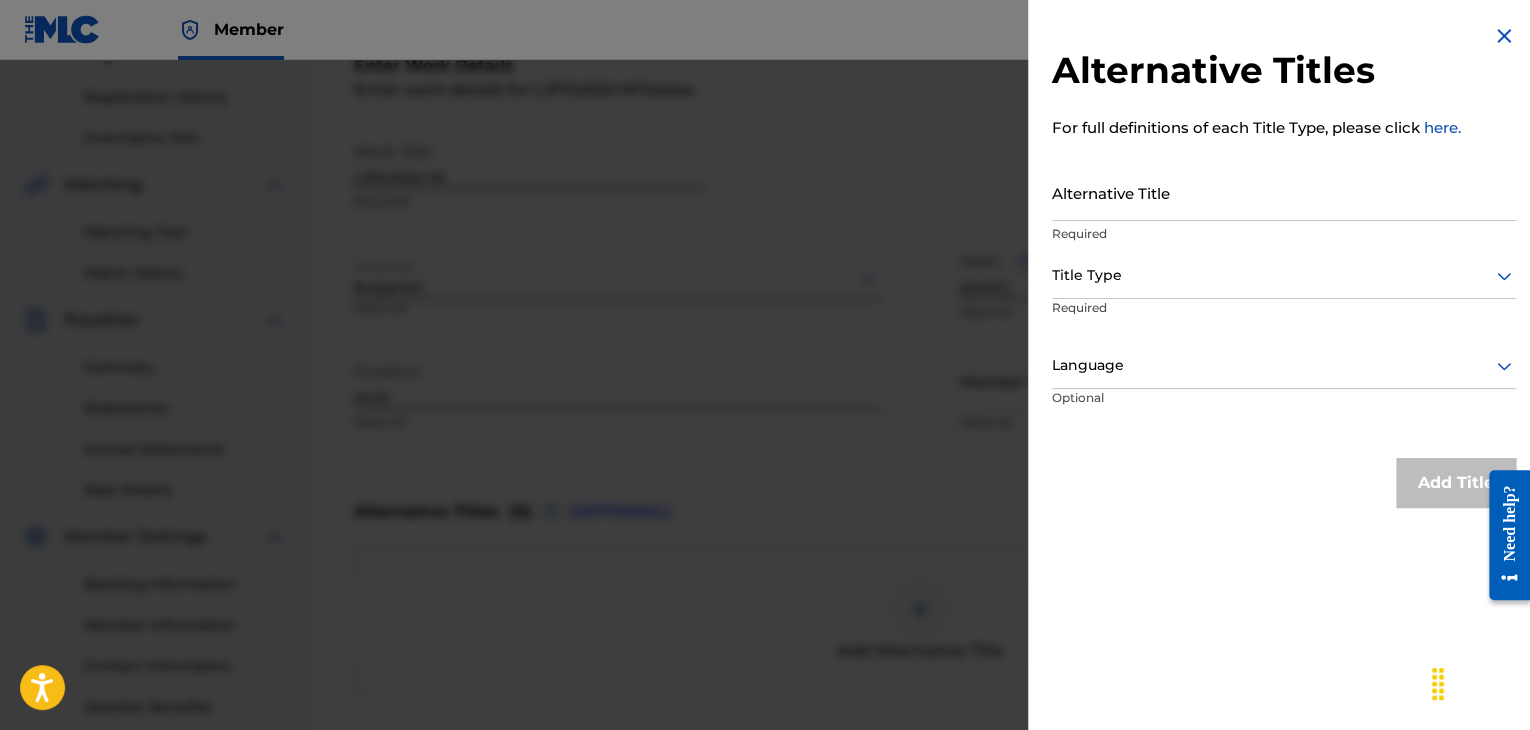 click on "Alternative Title" at bounding box center (1284, 192) 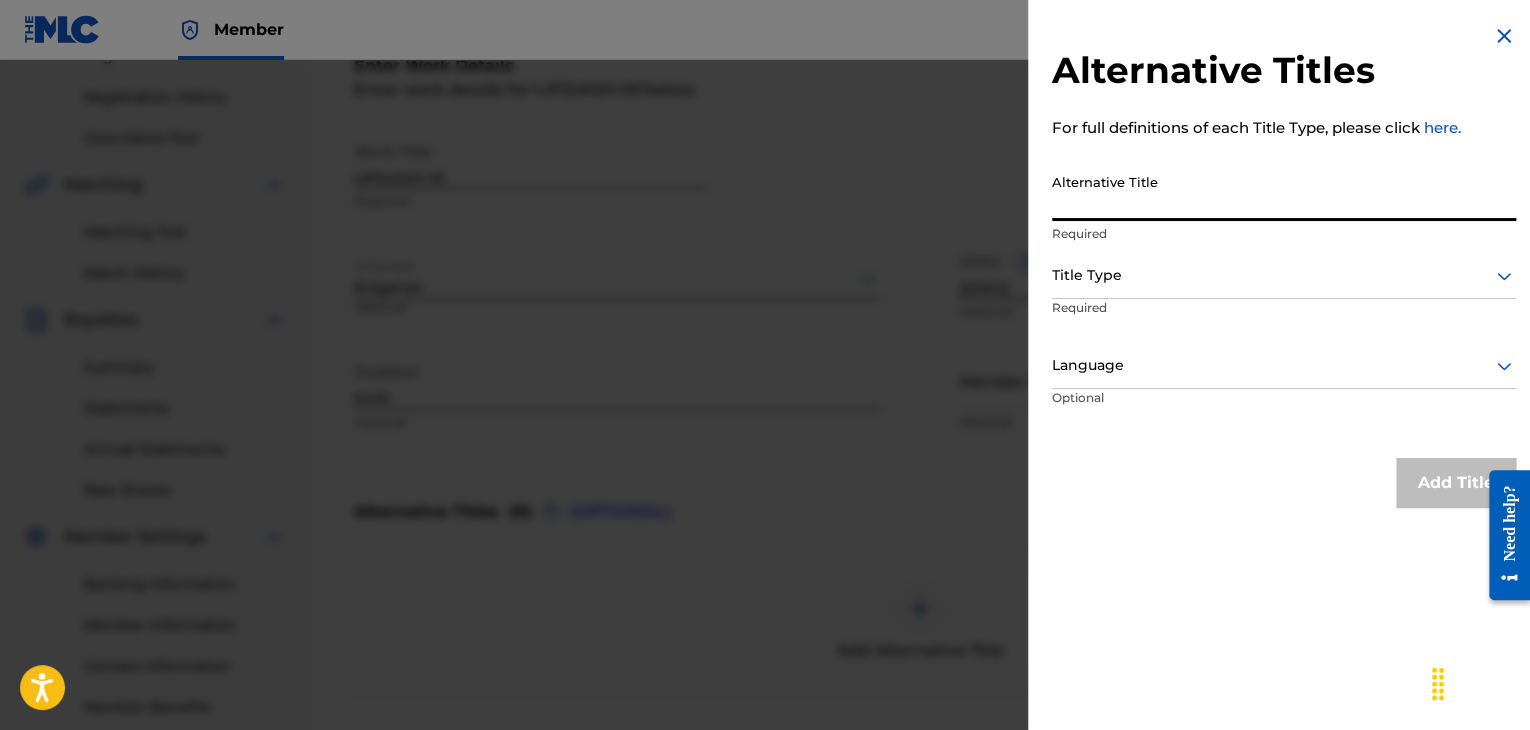 click on "Alternative Title" at bounding box center [1284, 192] 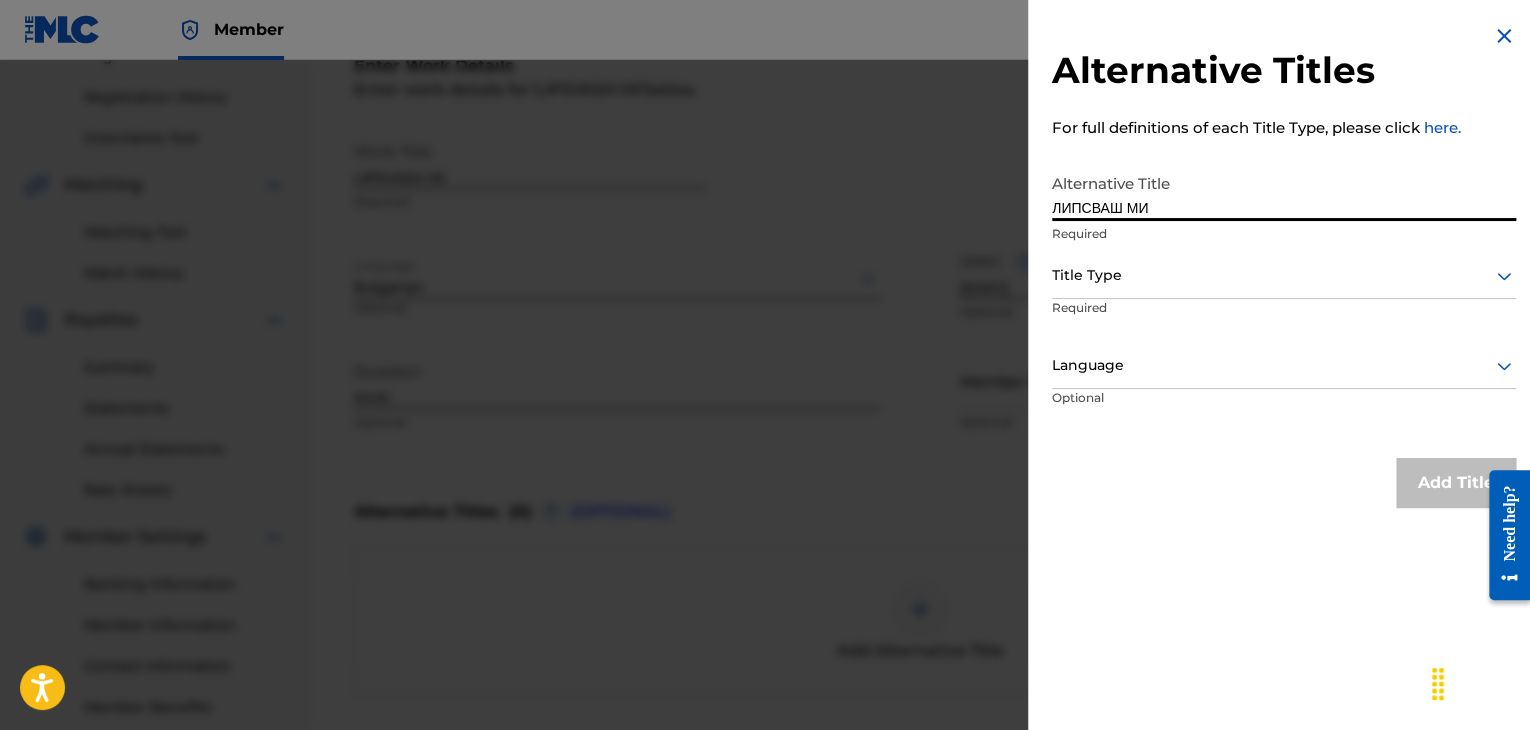 click on "Required" at bounding box center (1128, 321) 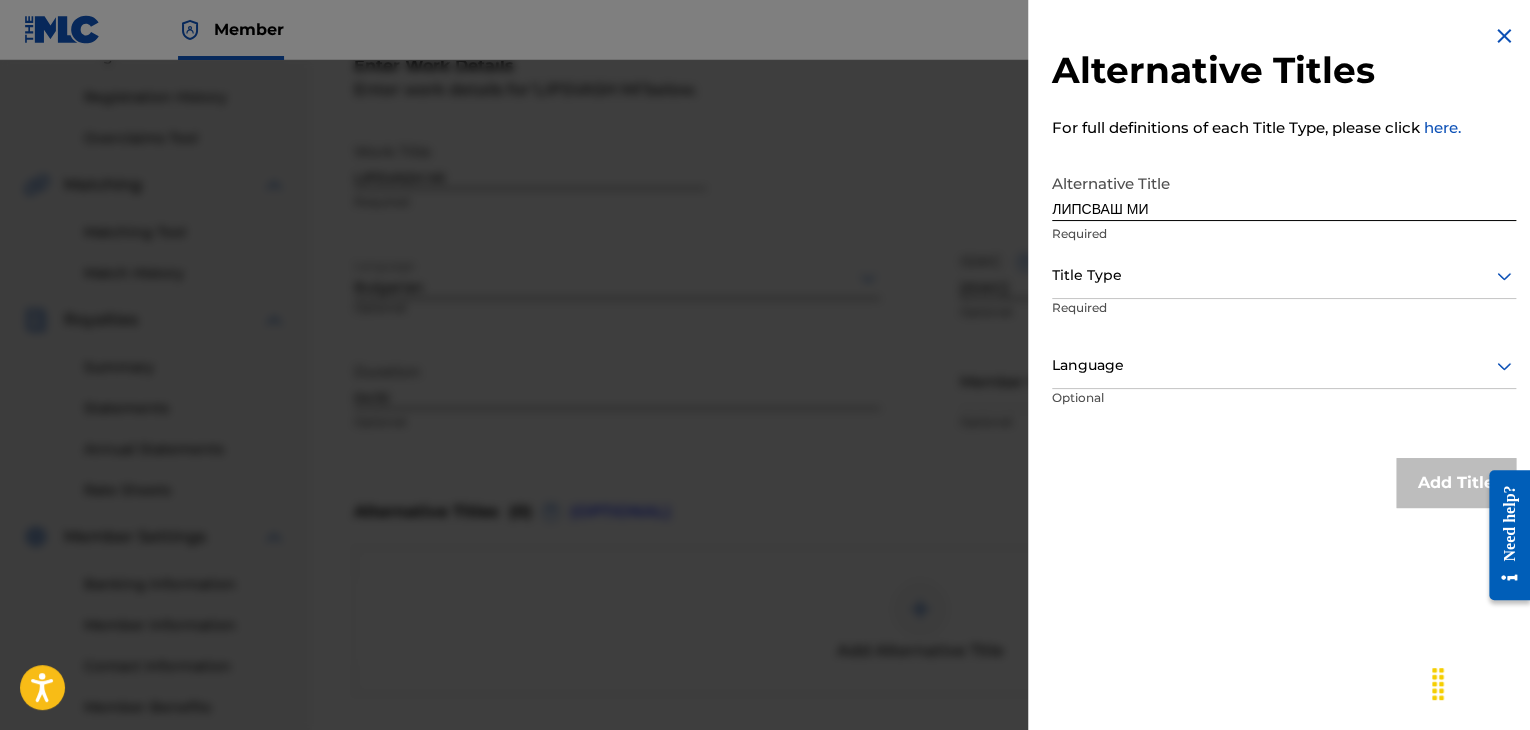 click at bounding box center (1284, 275) 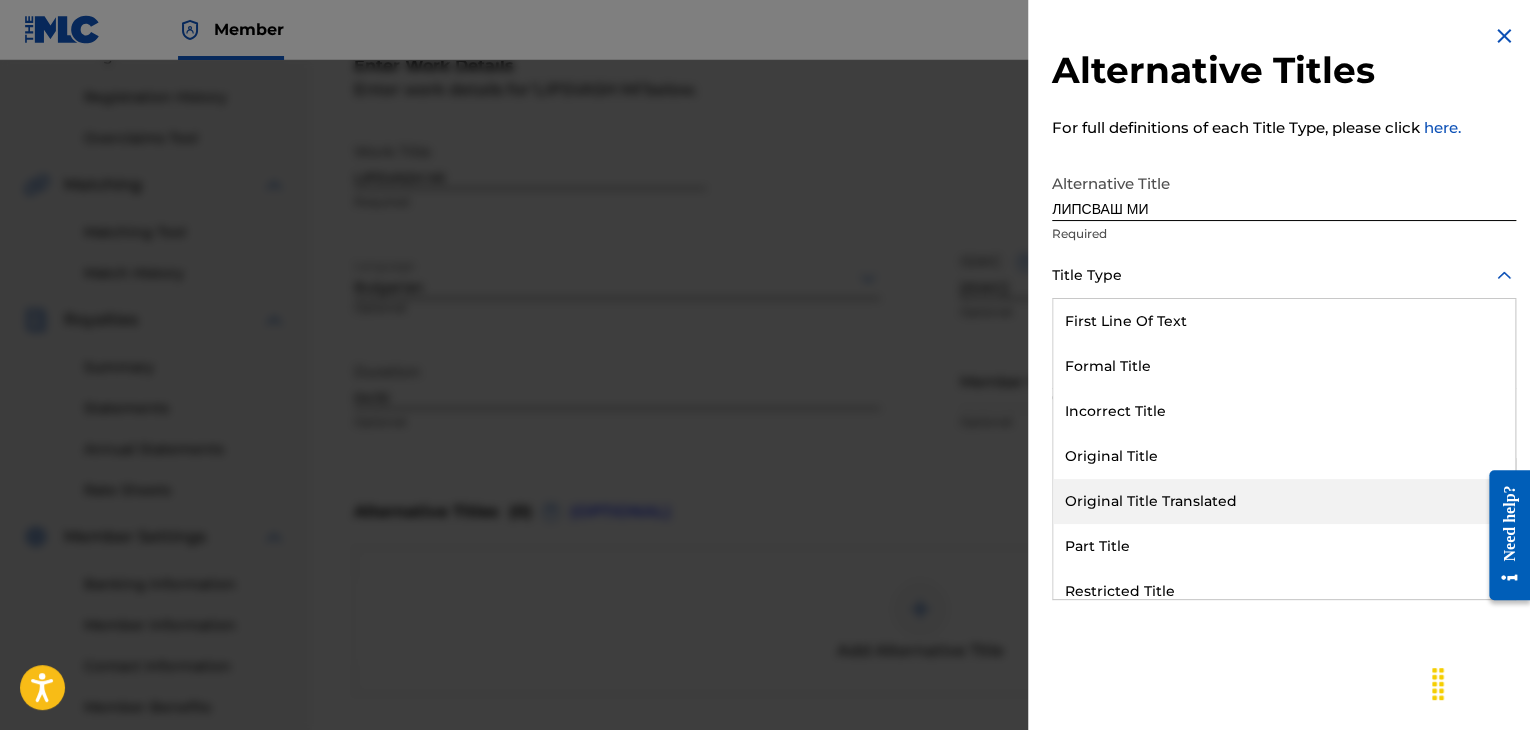 click on "Original Title Translated" at bounding box center [1284, 501] 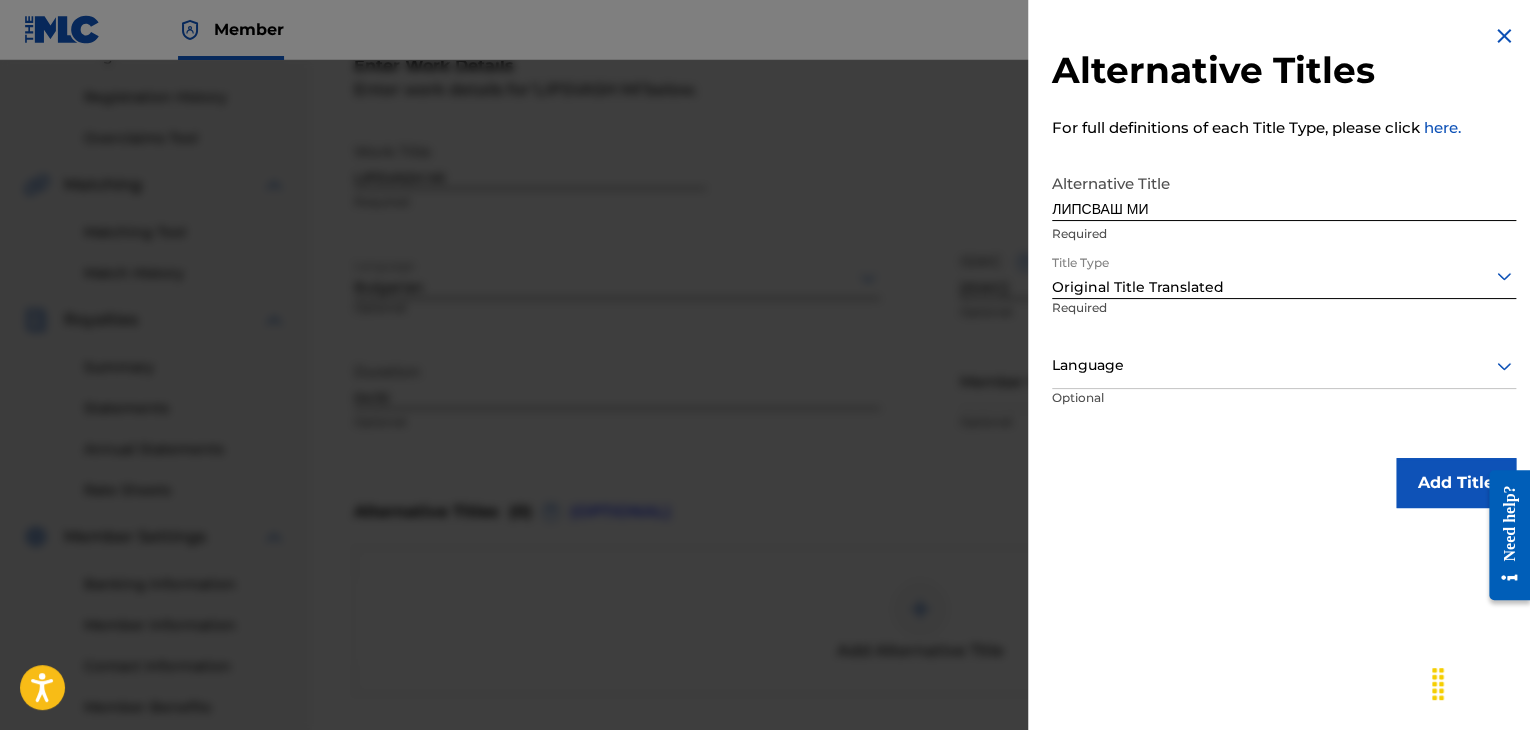 click at bounding box center [1284, 365] 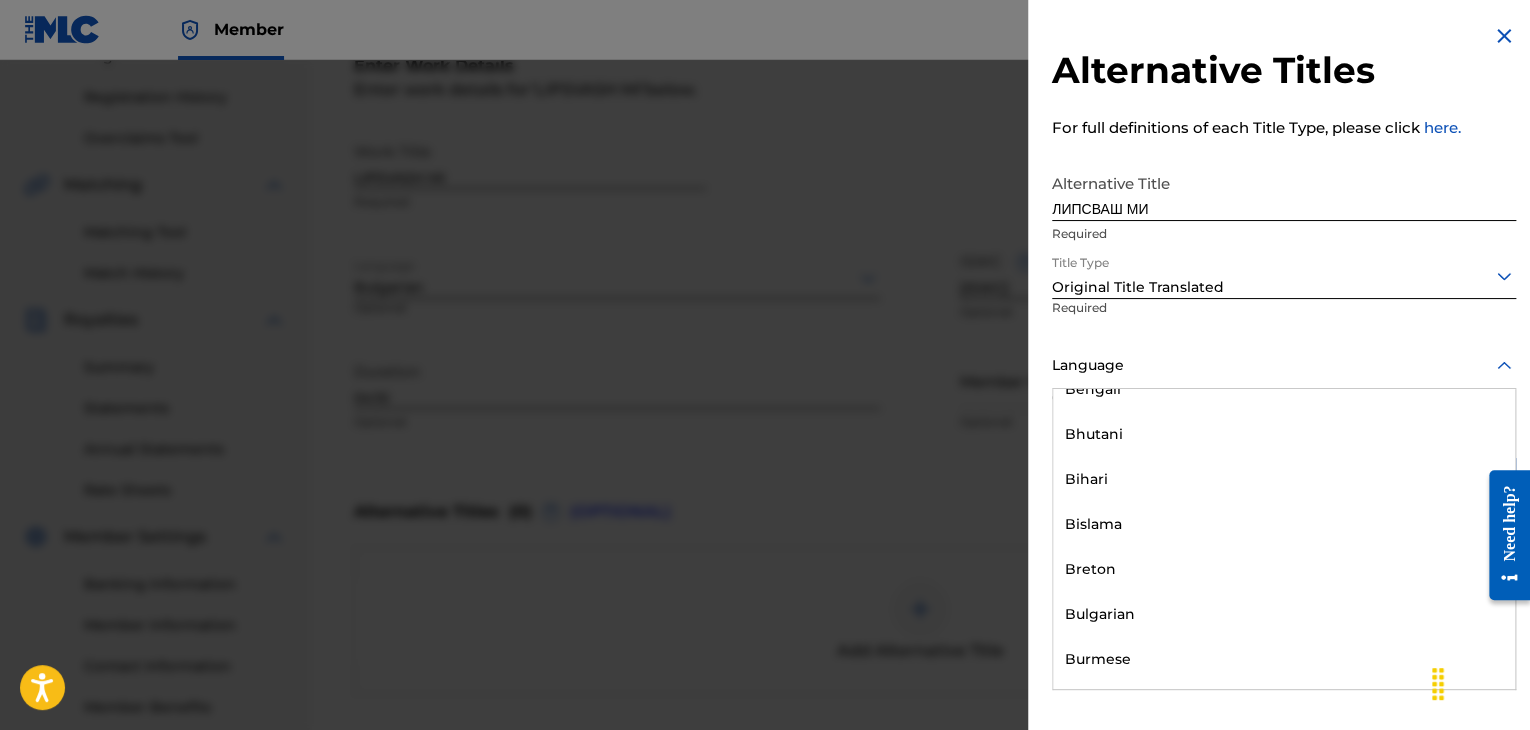 scroll, scrollTop: 700, scrollLeft: 0, axis: vertical 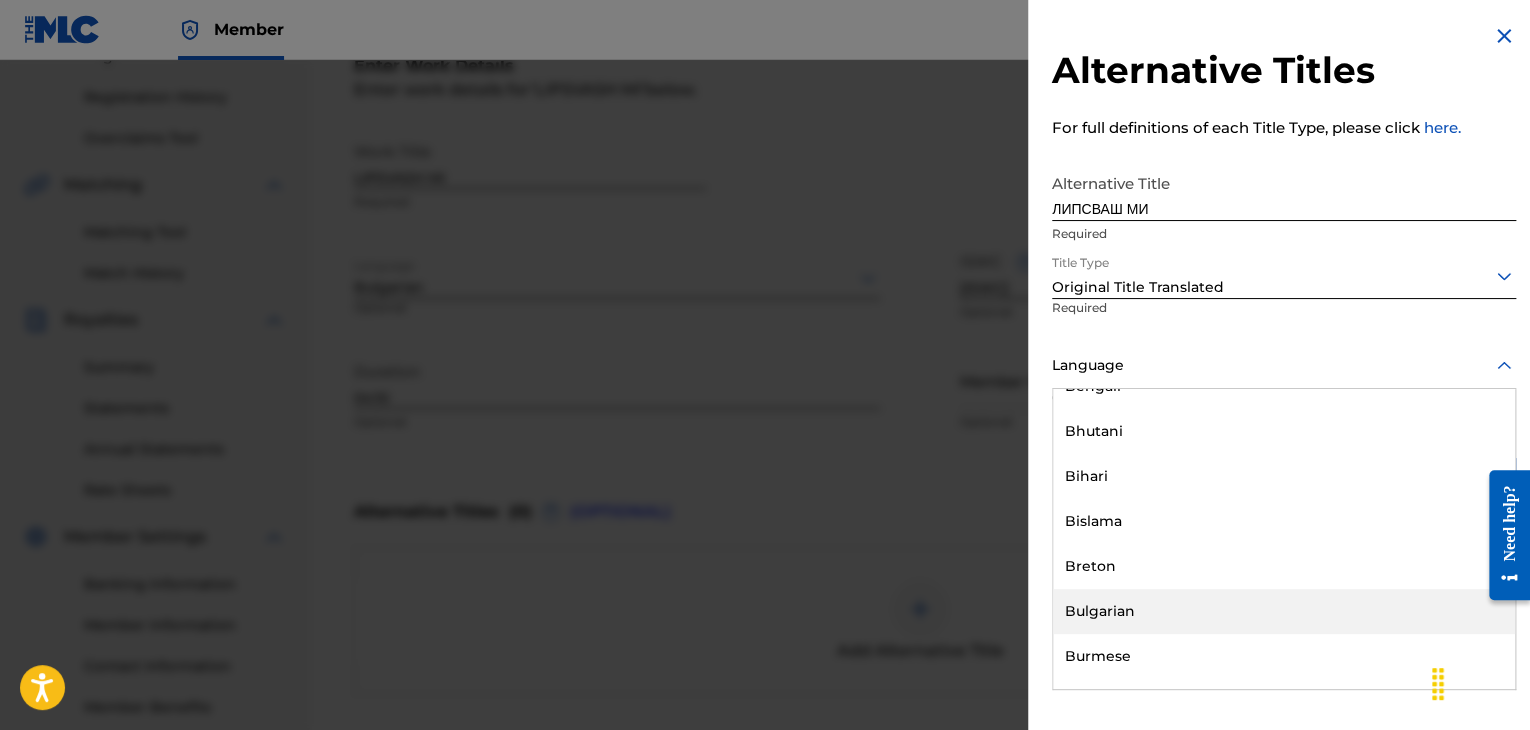 click on "Bulgarian" at bounding box center (1284, 611) 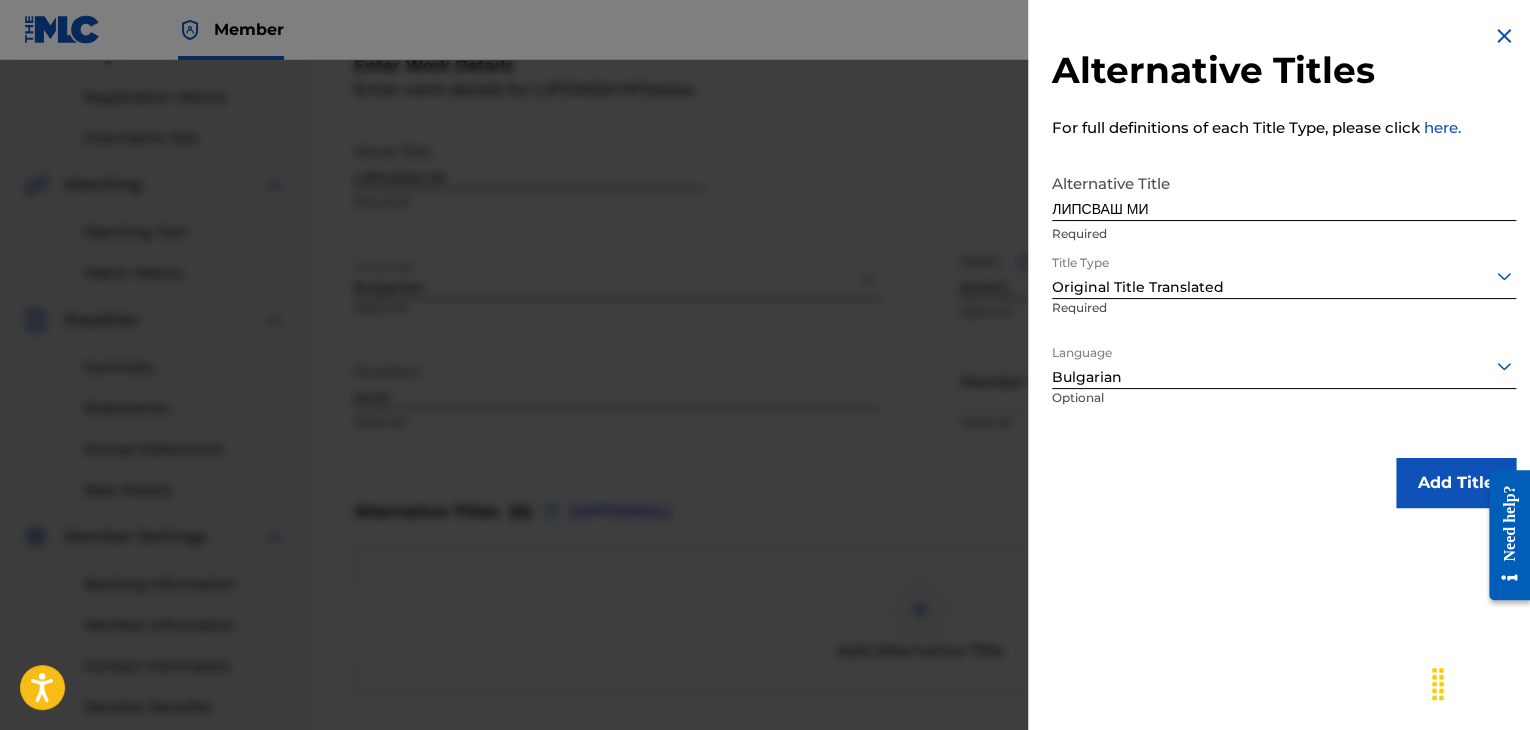 click on "Add Title" at bounding box center [1456, 483] 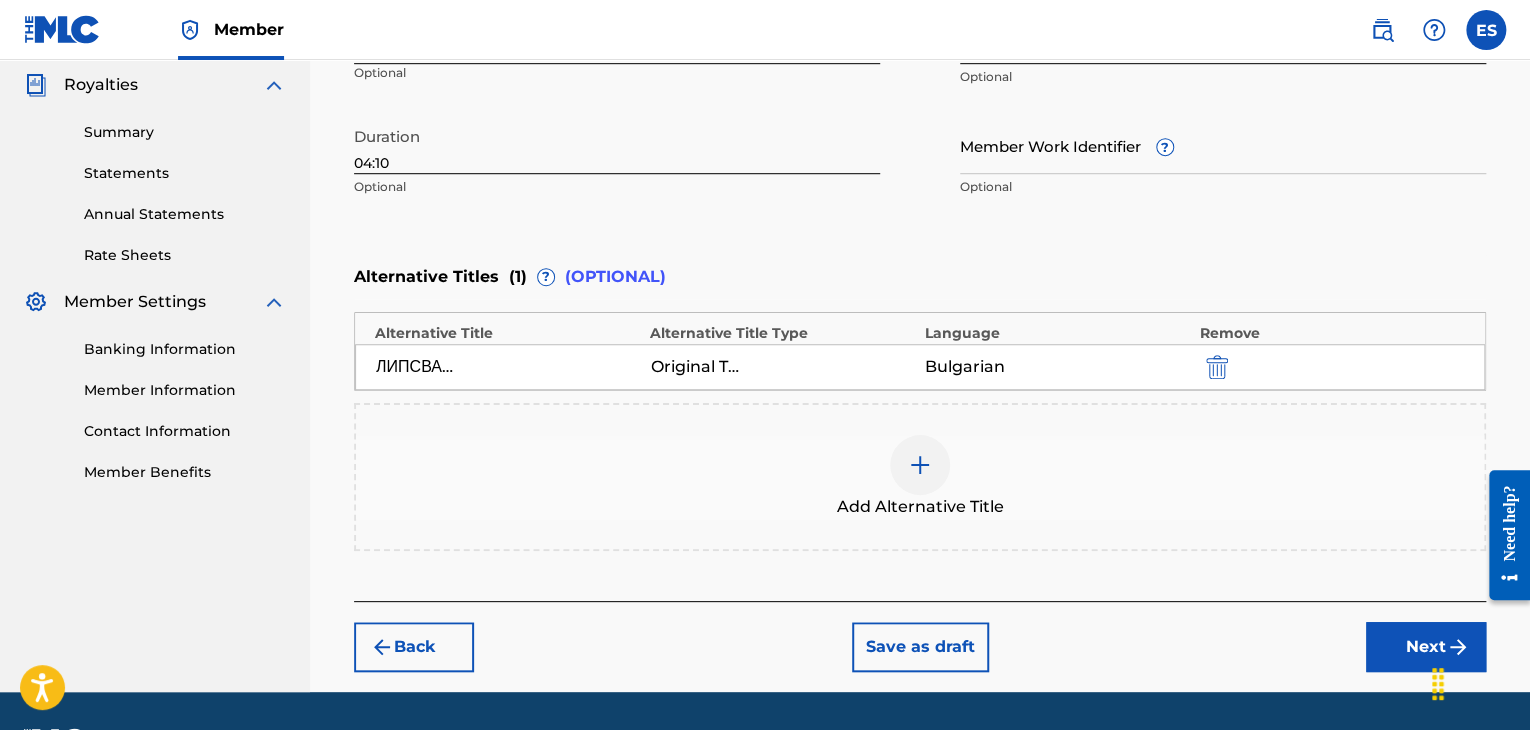 scroll, scrollTop: 652, scrollLeft: 0, axis: vertical 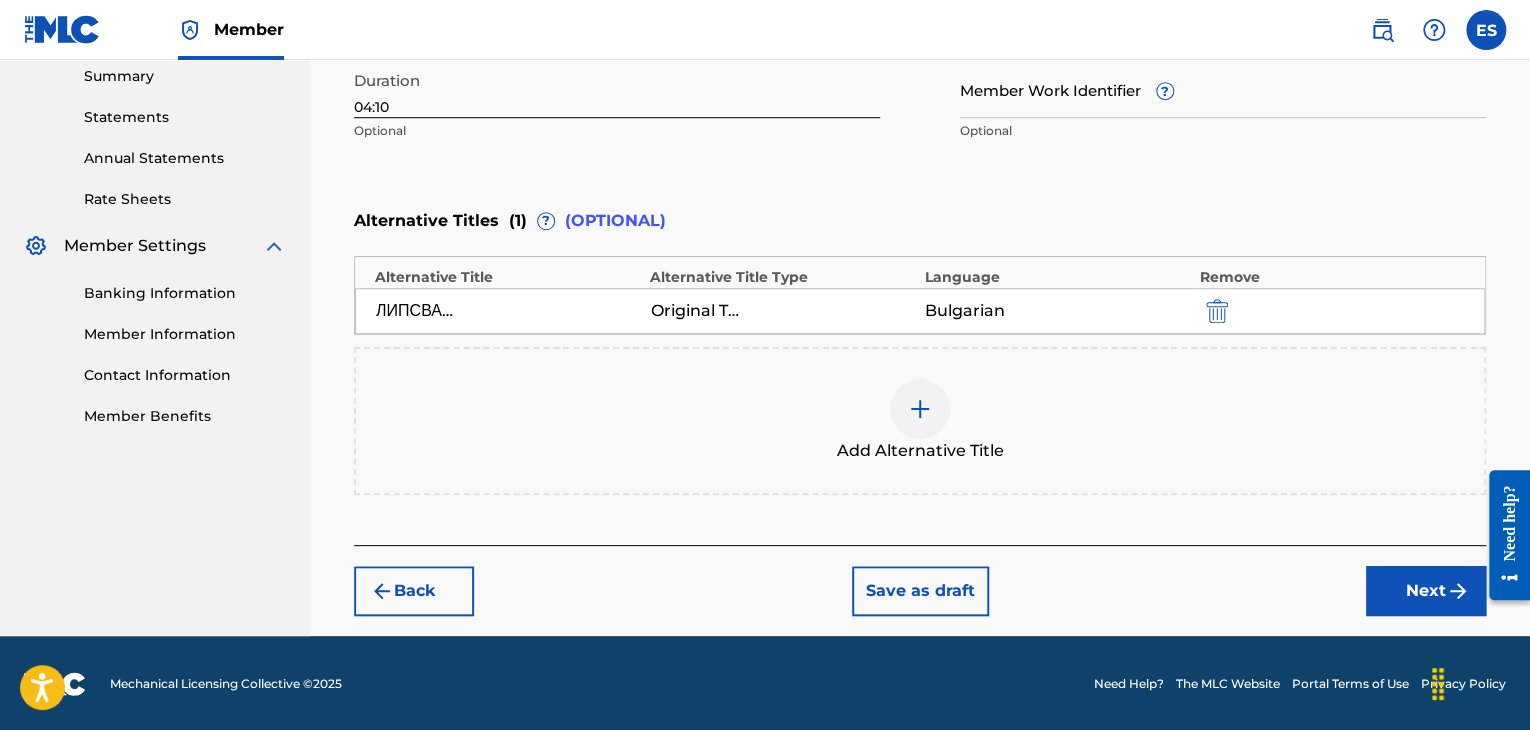 click on "Next" at bounding box center (1426, 591) 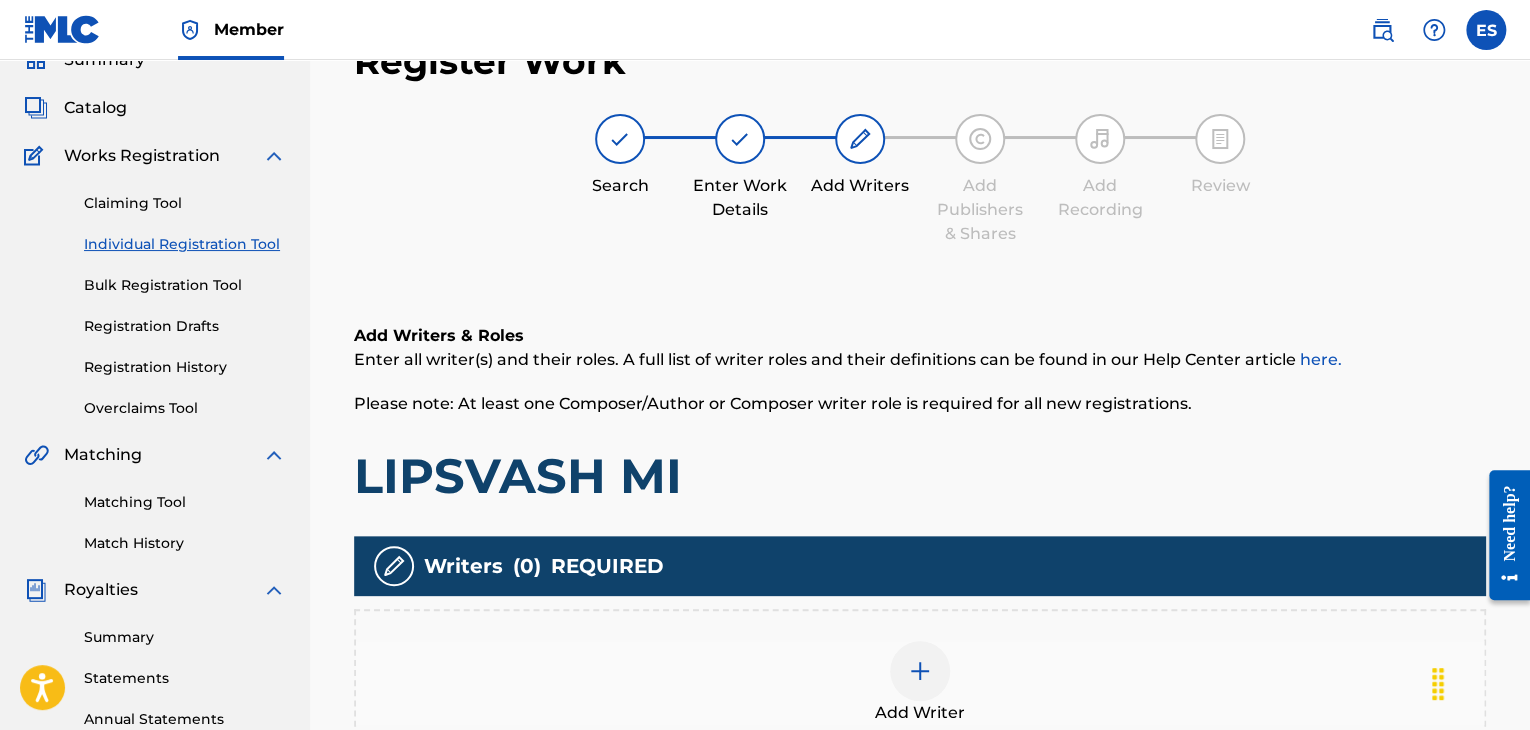 scroll, scrollTop: 469, scrollLeft: 0, axis: vertical 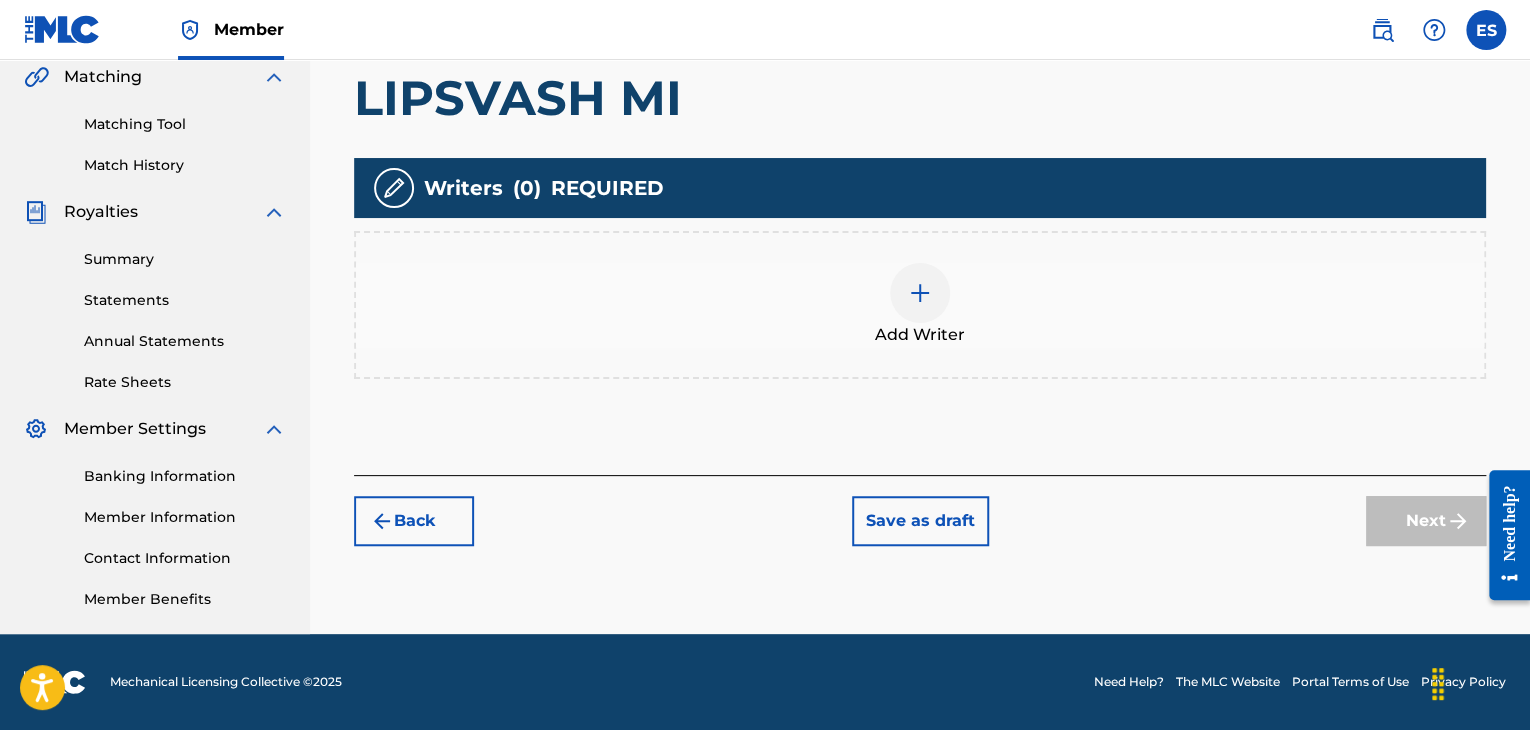 click at bounding box center (920, 293) 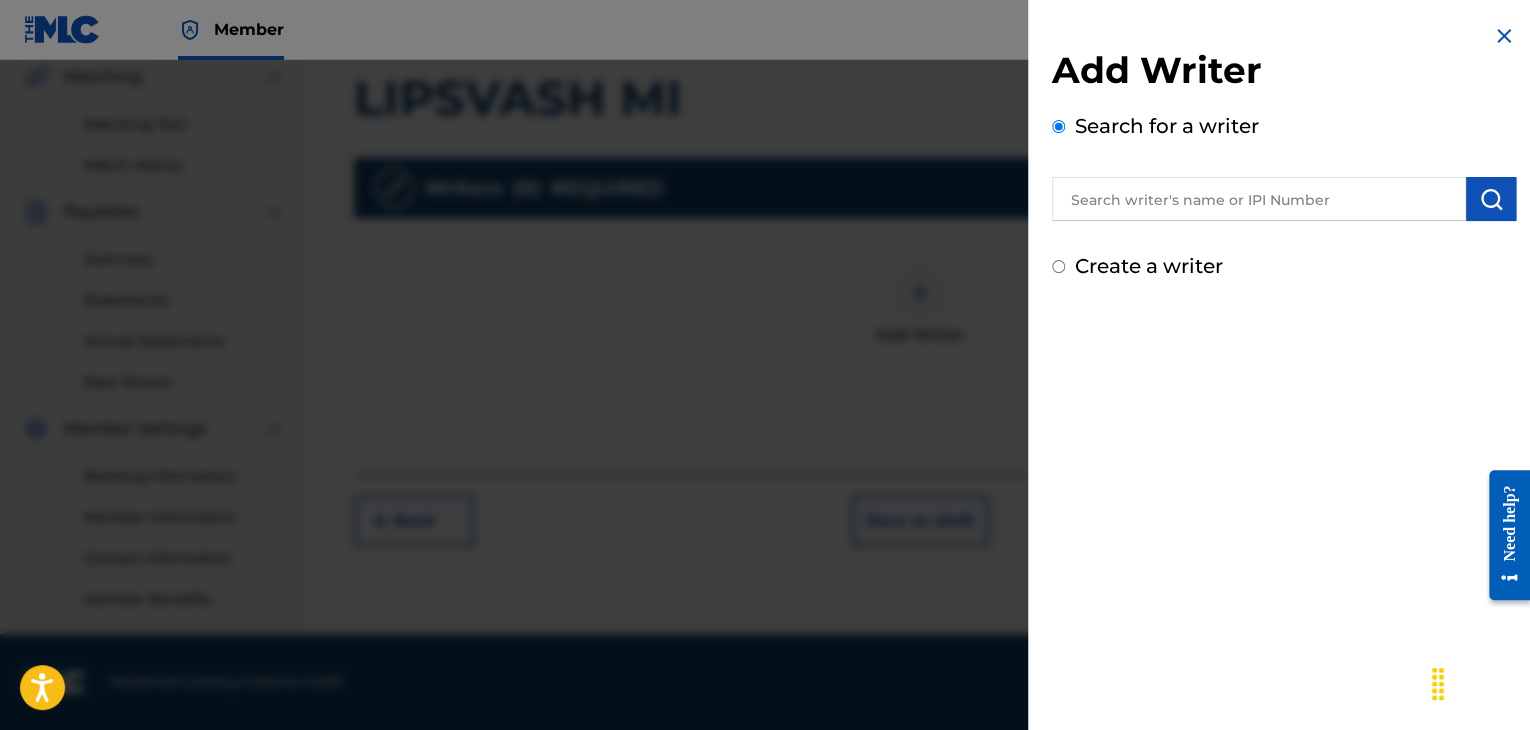 click at bounding box center (1259, 199) 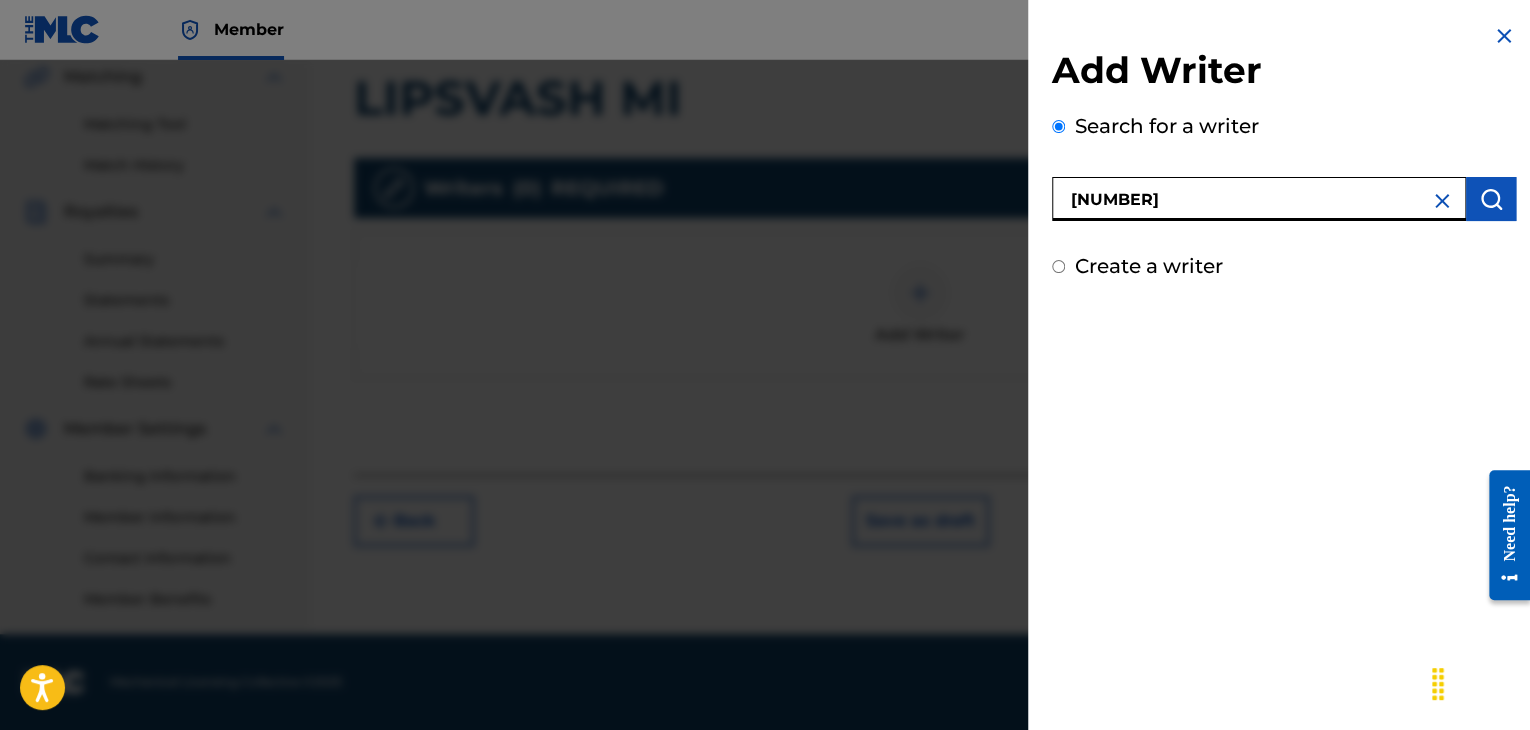 click at bounding box center (1491, 199) 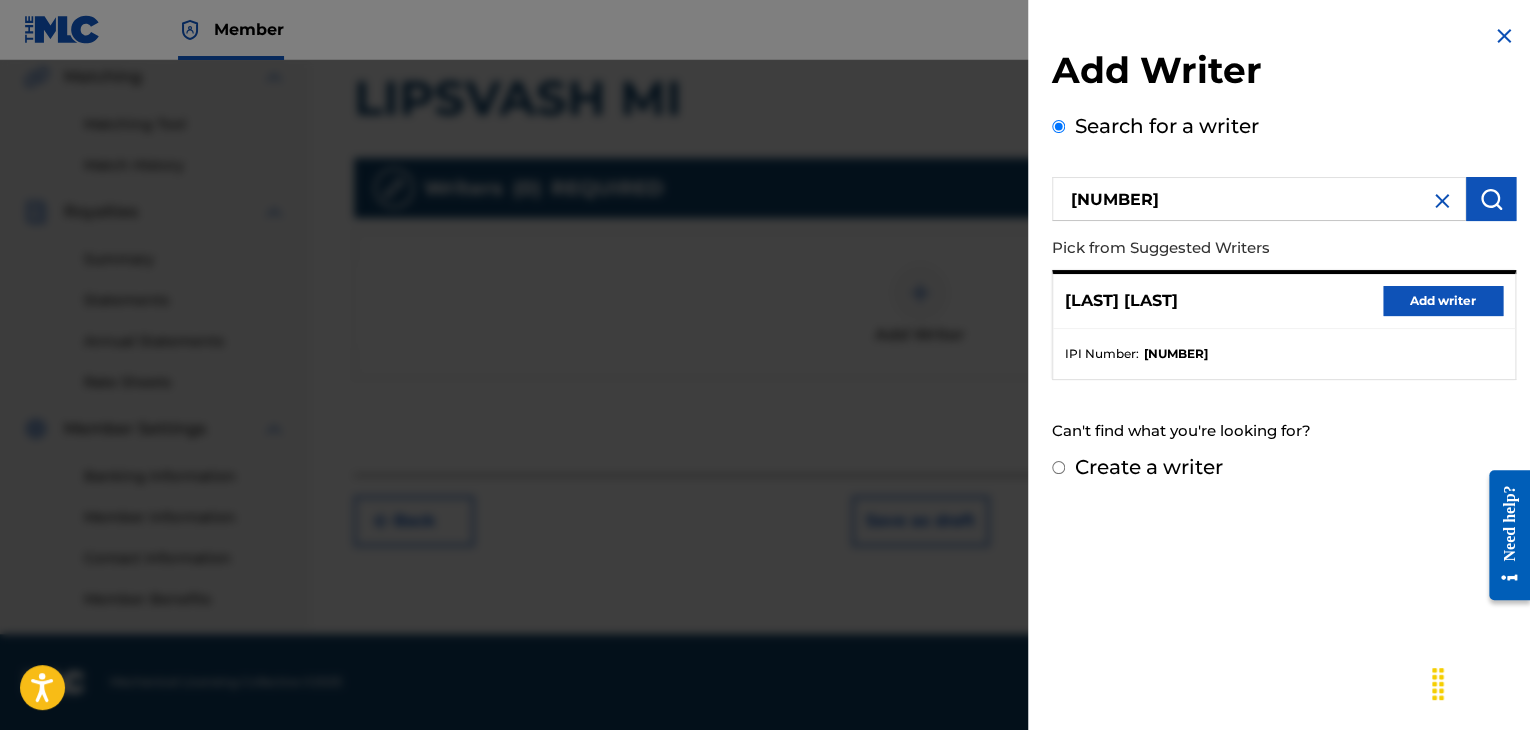 click on "Add writer" at bounding box center [1443, 301] 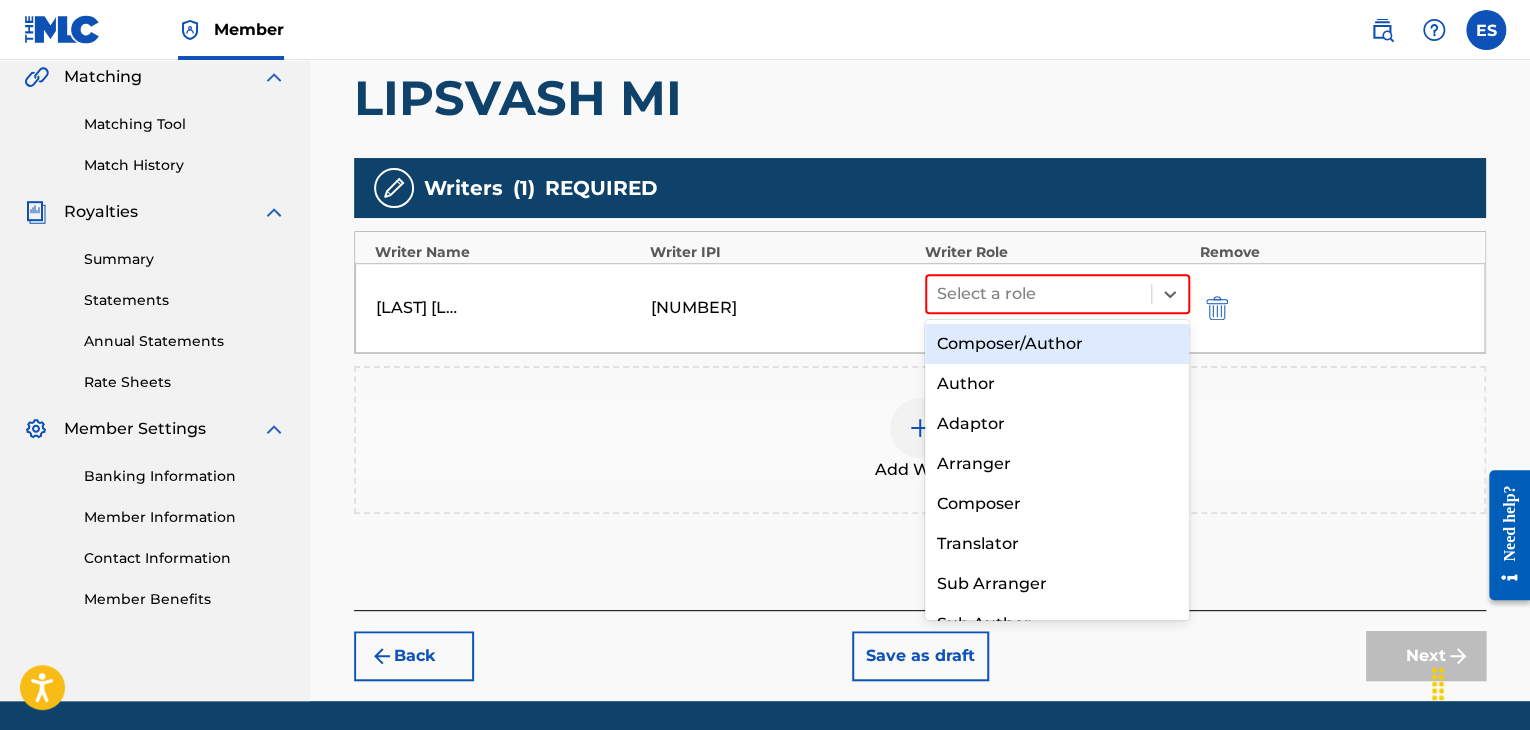 click on "Select a role" at bounding box center [1039, 294] 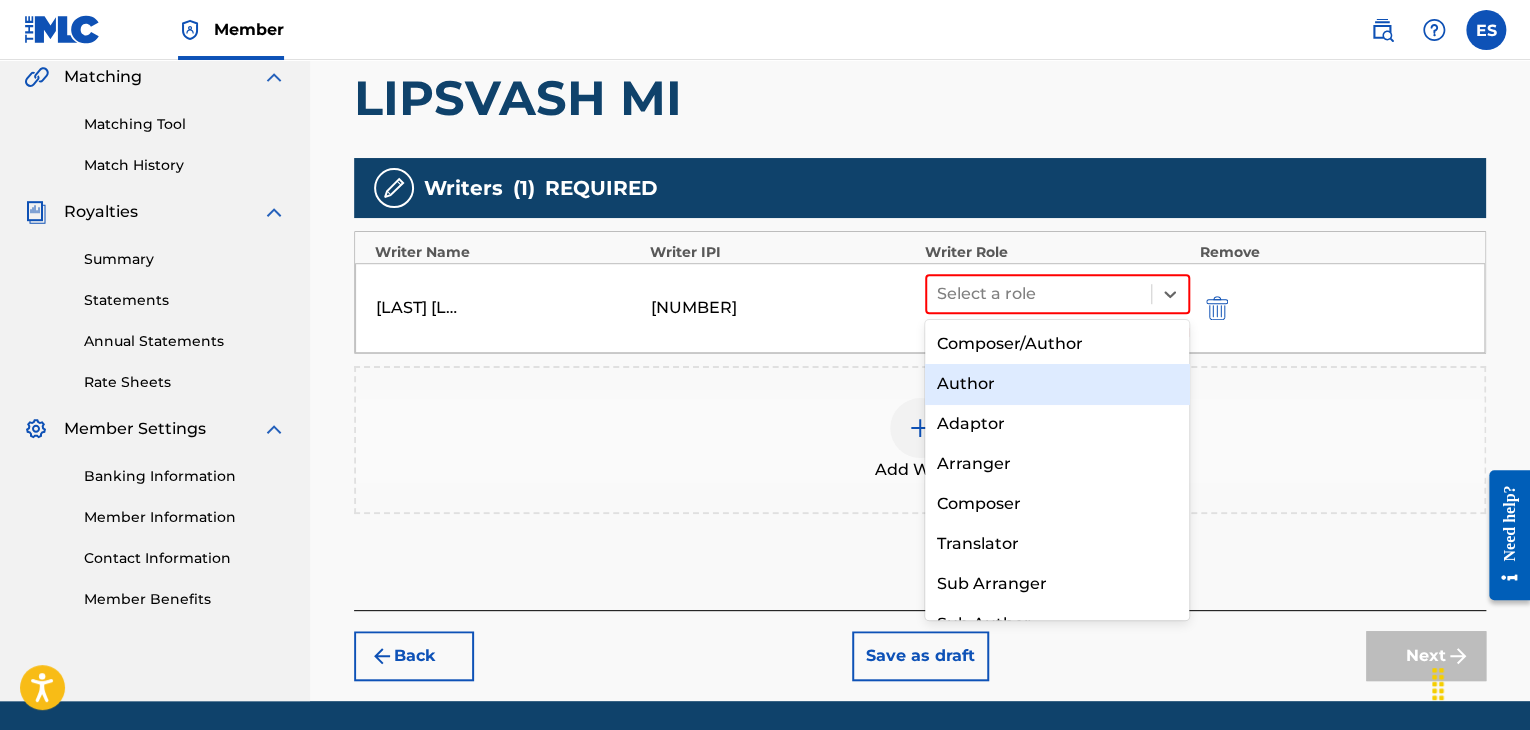 click on "Author" at bounding box center (1057, 384) 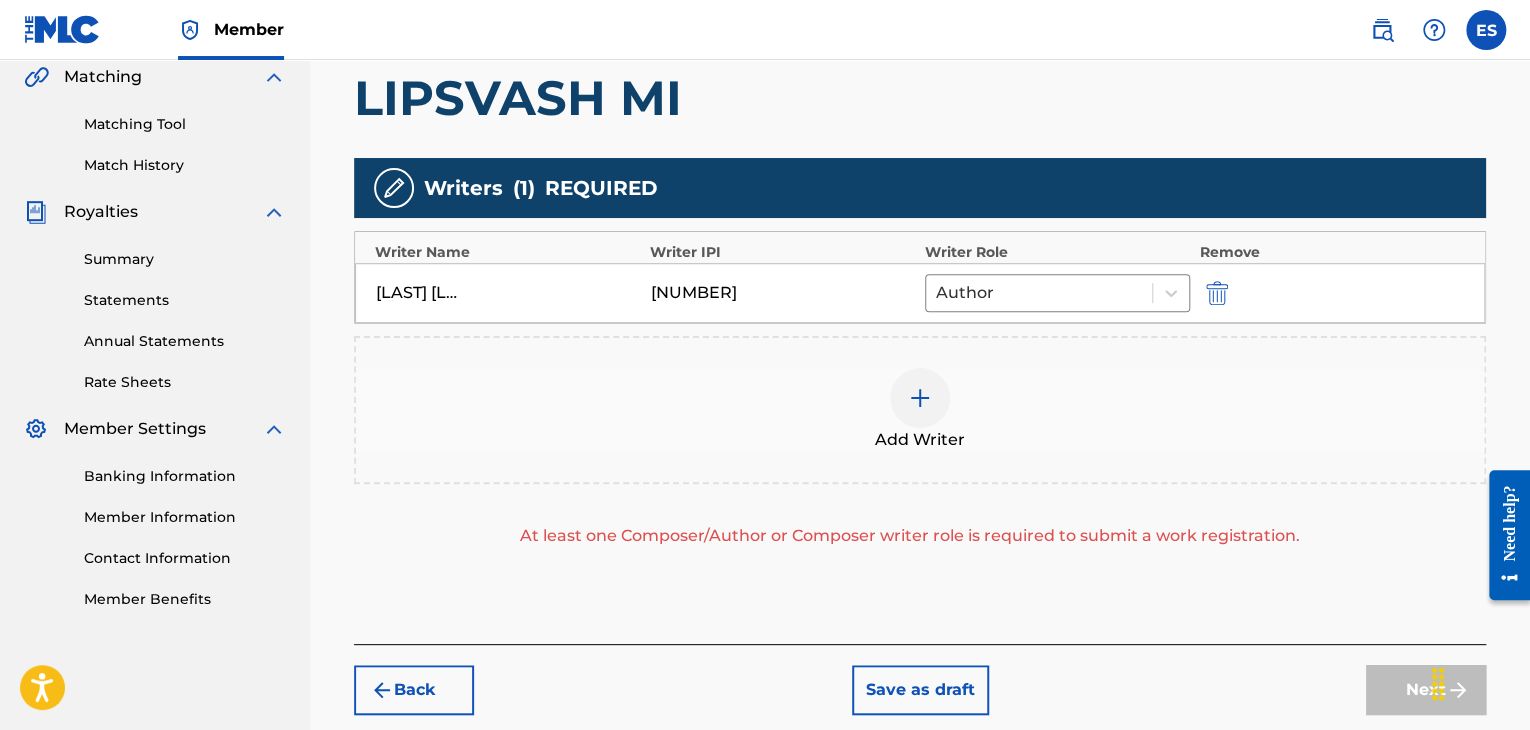 click at bounding box center [920, 398] 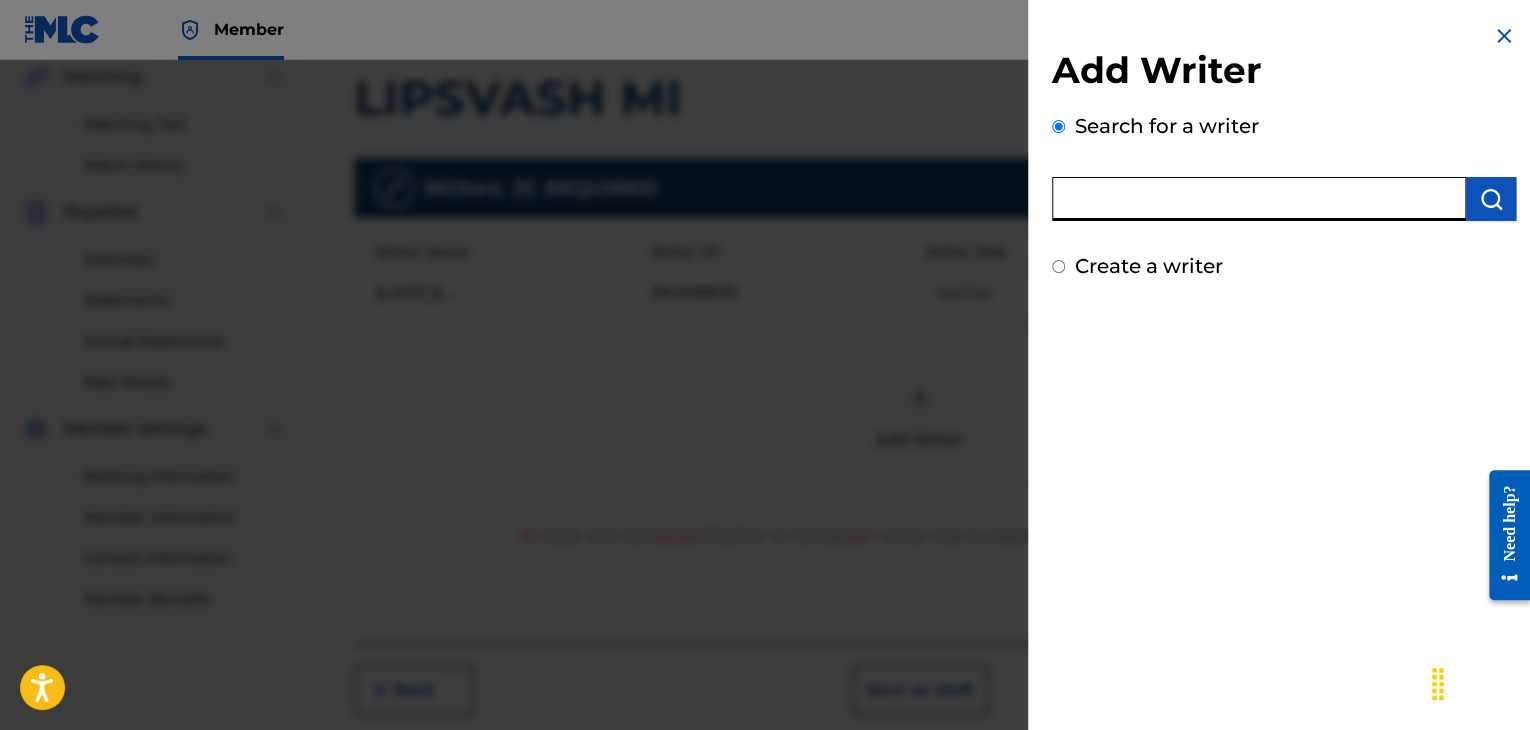 drag, startPoint x: 1104, startPoint y: 214, endPoint x: 1098, endPoint y: 198, distance: 17.088007 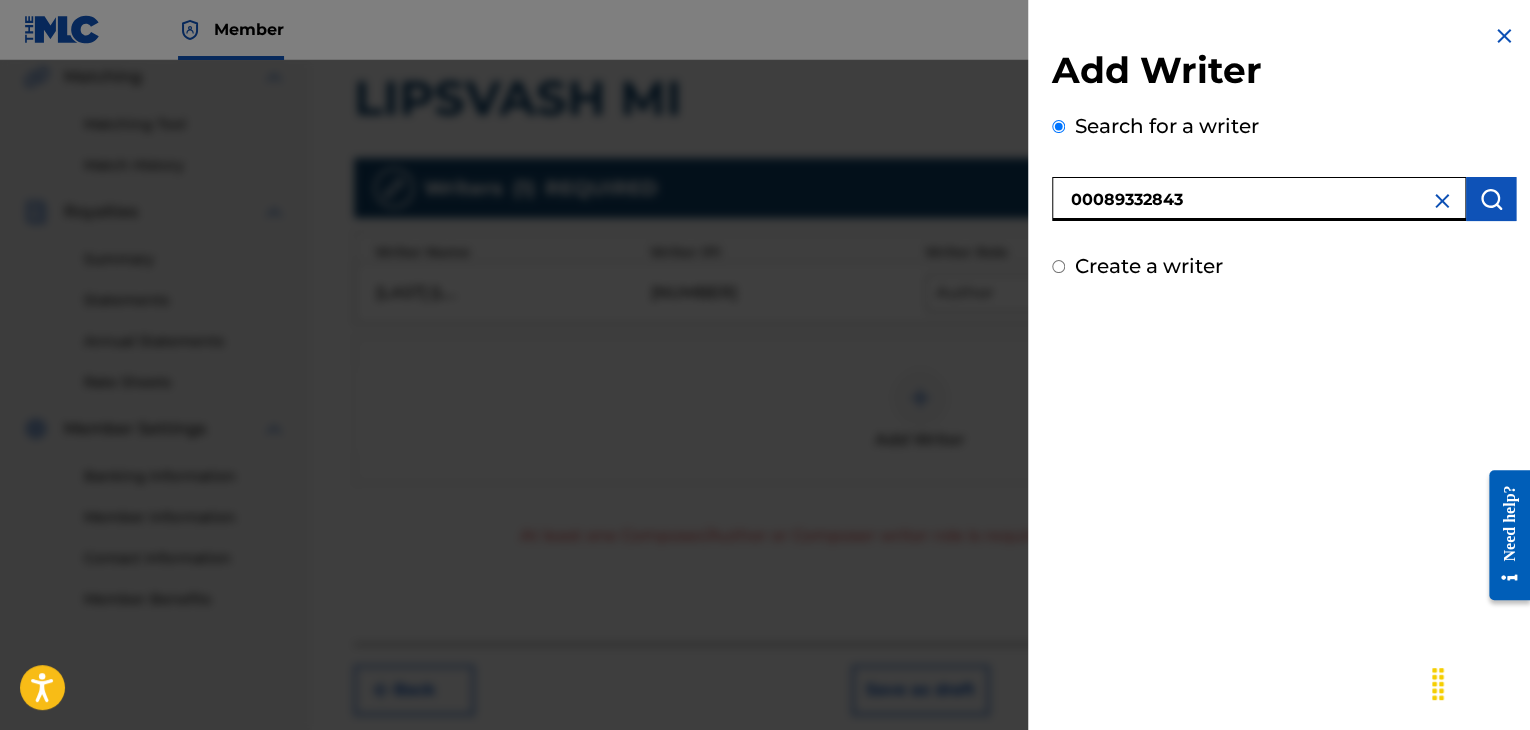 click at bounding box center (1491, 199) 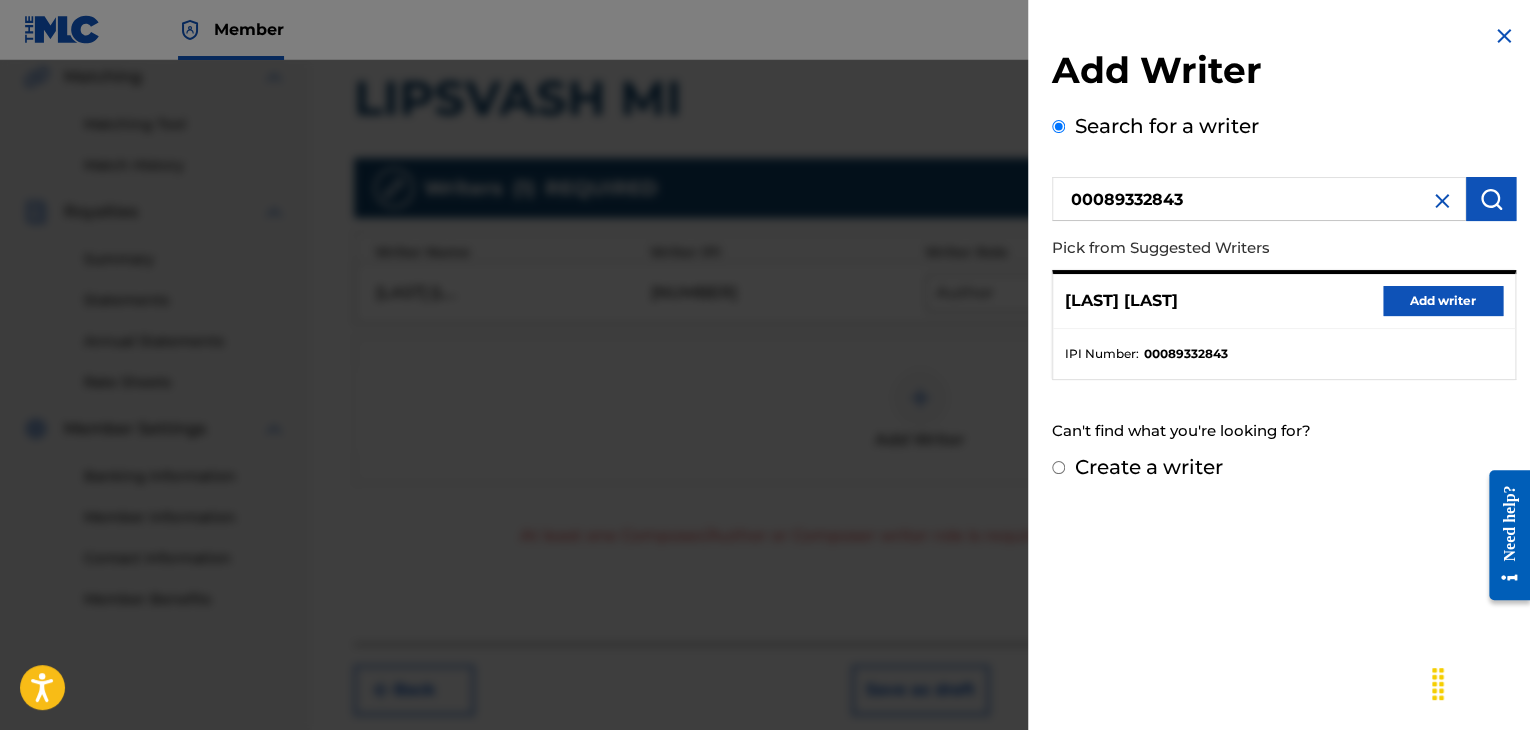 click on "Add writer" at bounding box center [1443, 301] 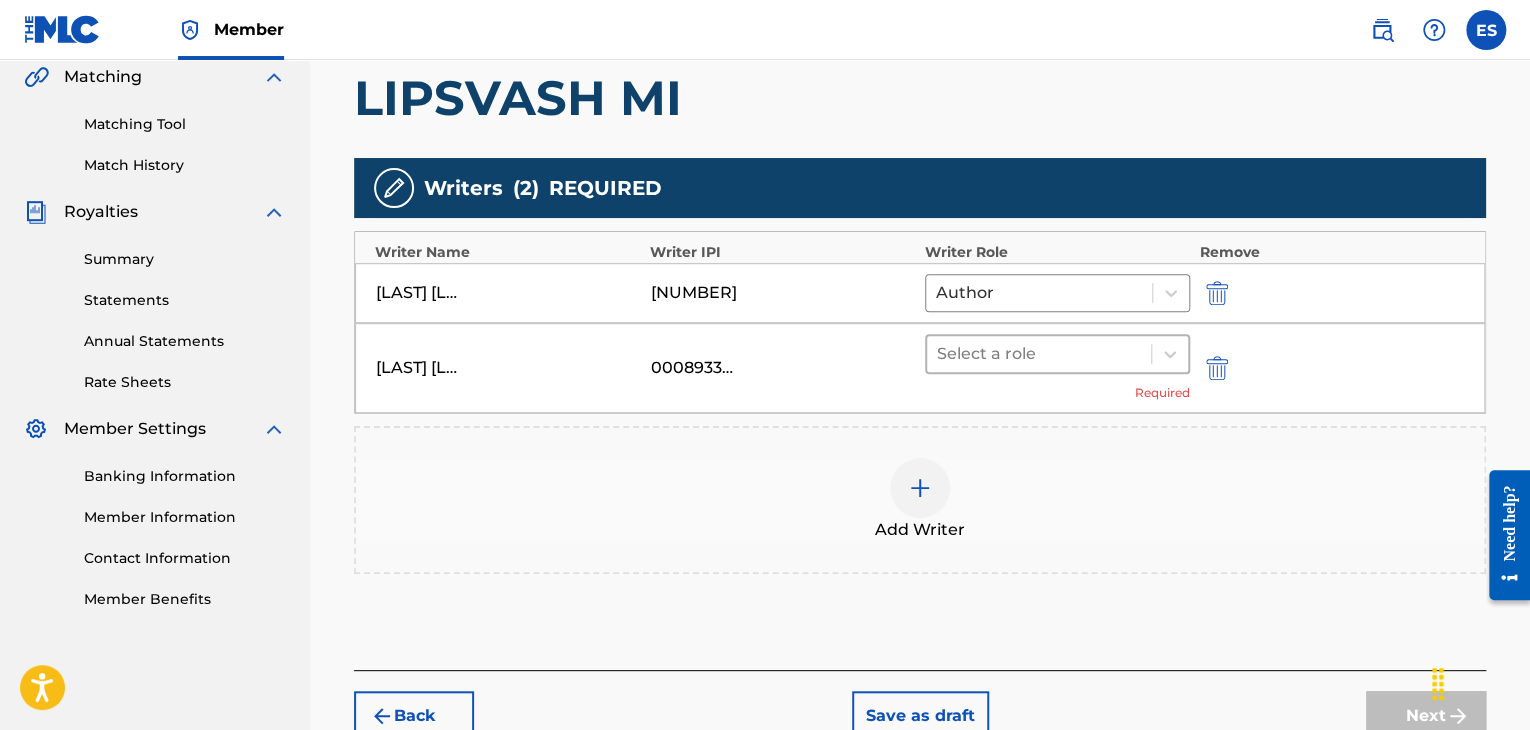 click at bounding box center (1039, 354) 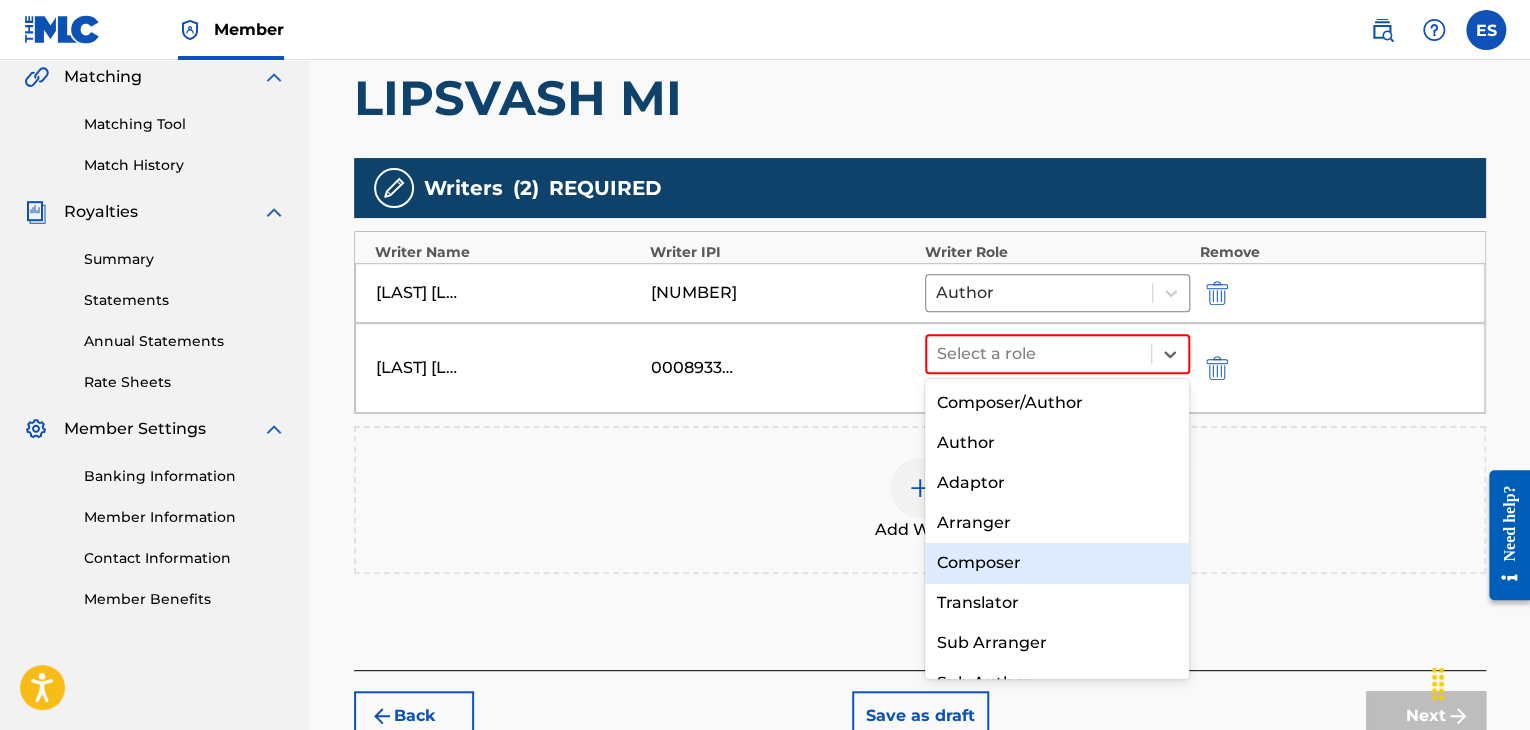 click on "Composer" at bounding box center [1057, 563] 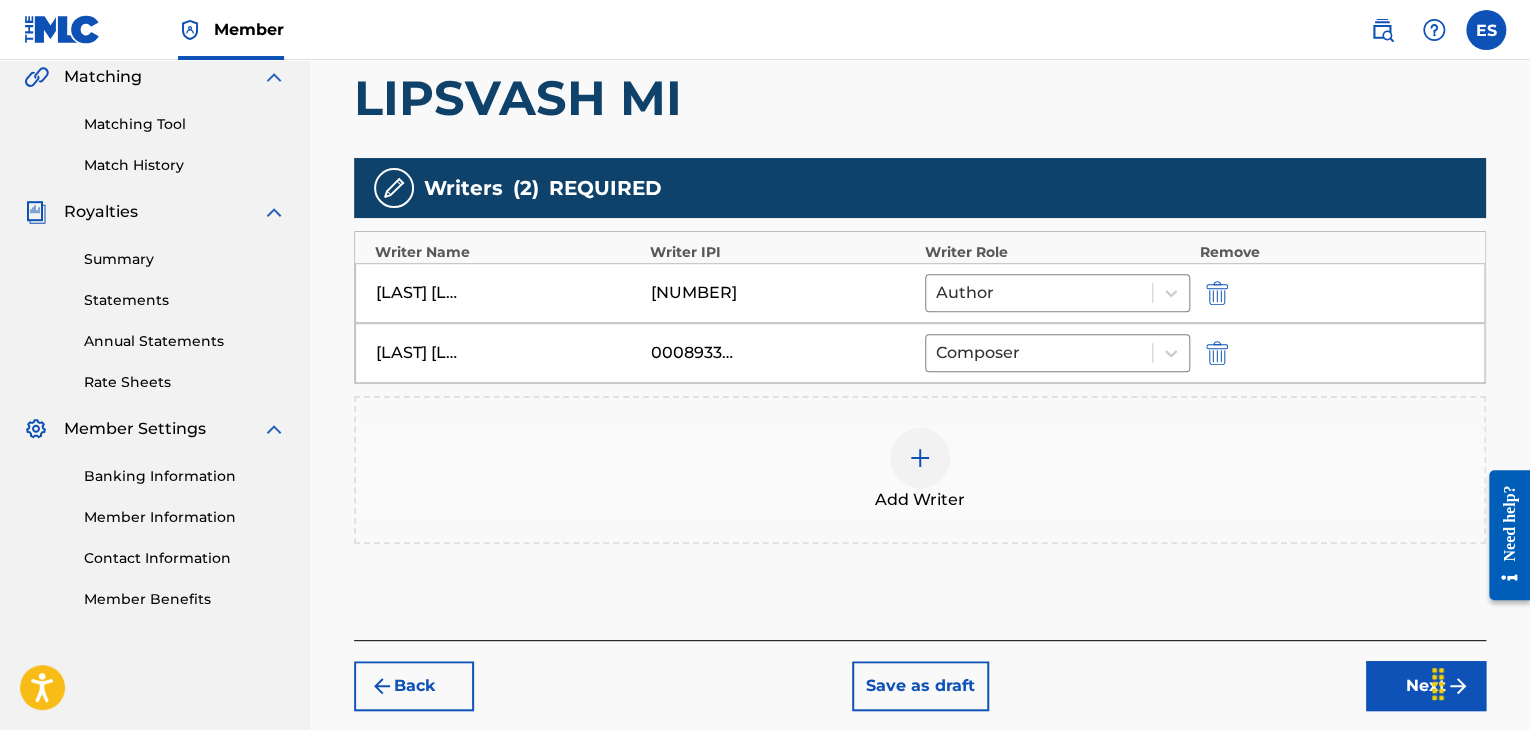 click at bounding box center (920, 458) 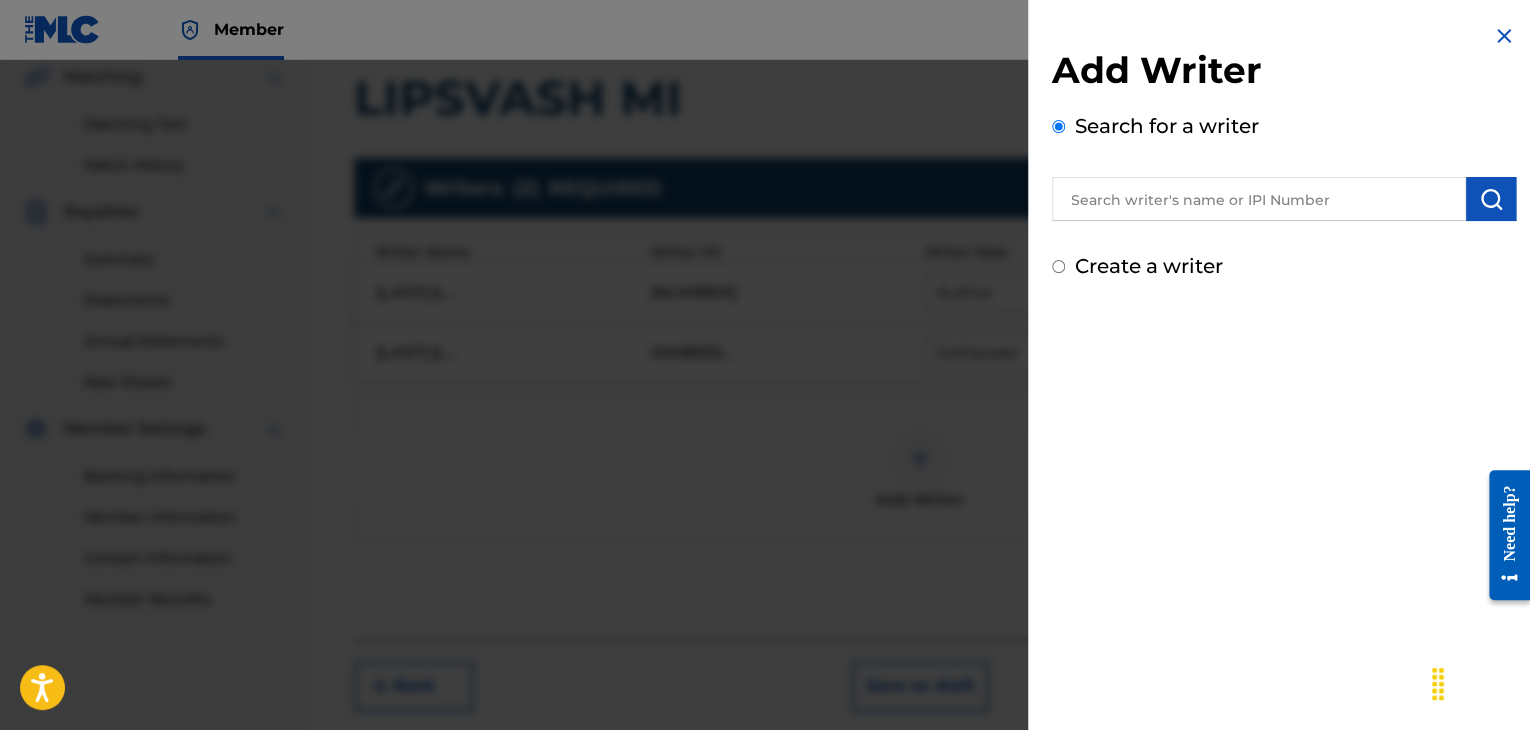 click at bounding box center [1259, 199] 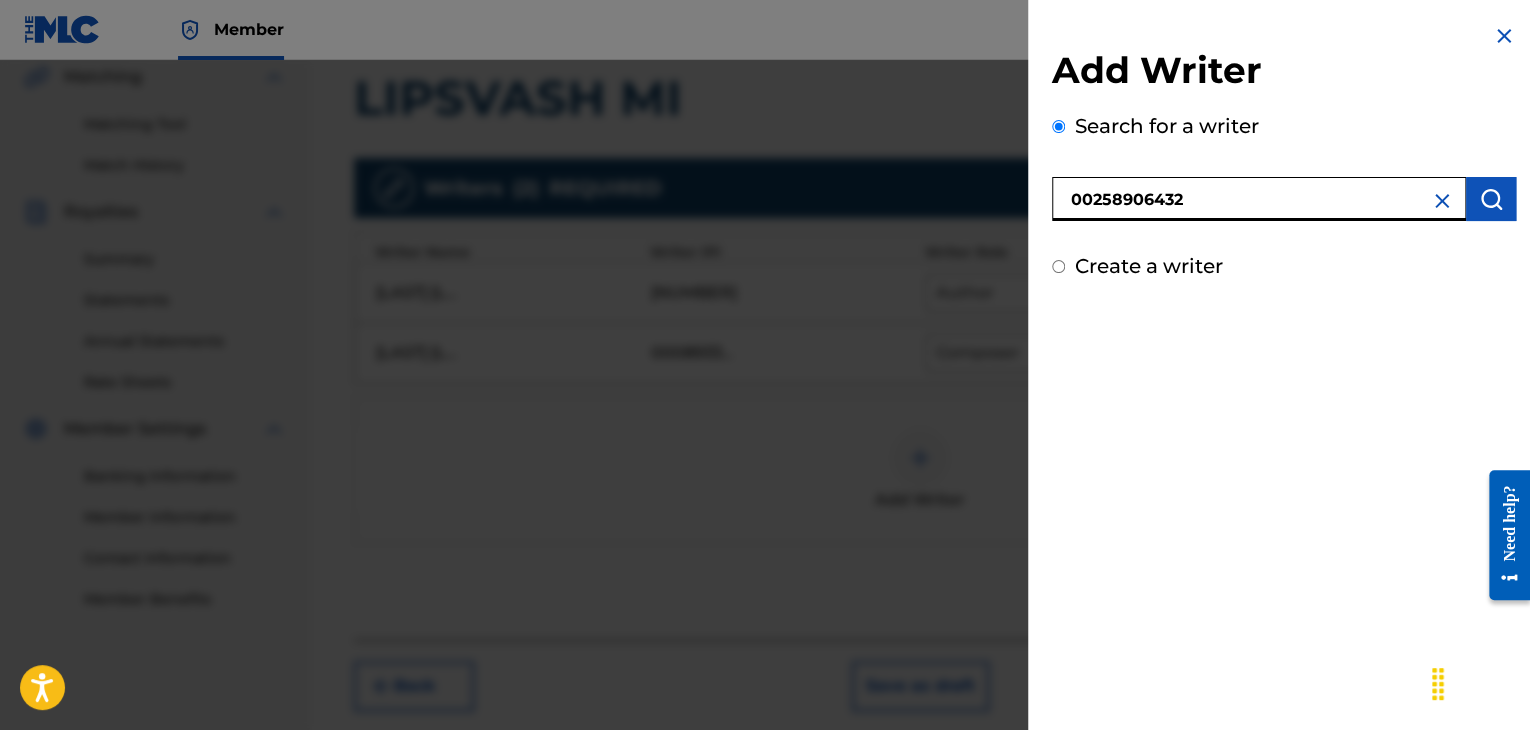 click at bounding box center [1491, 199] 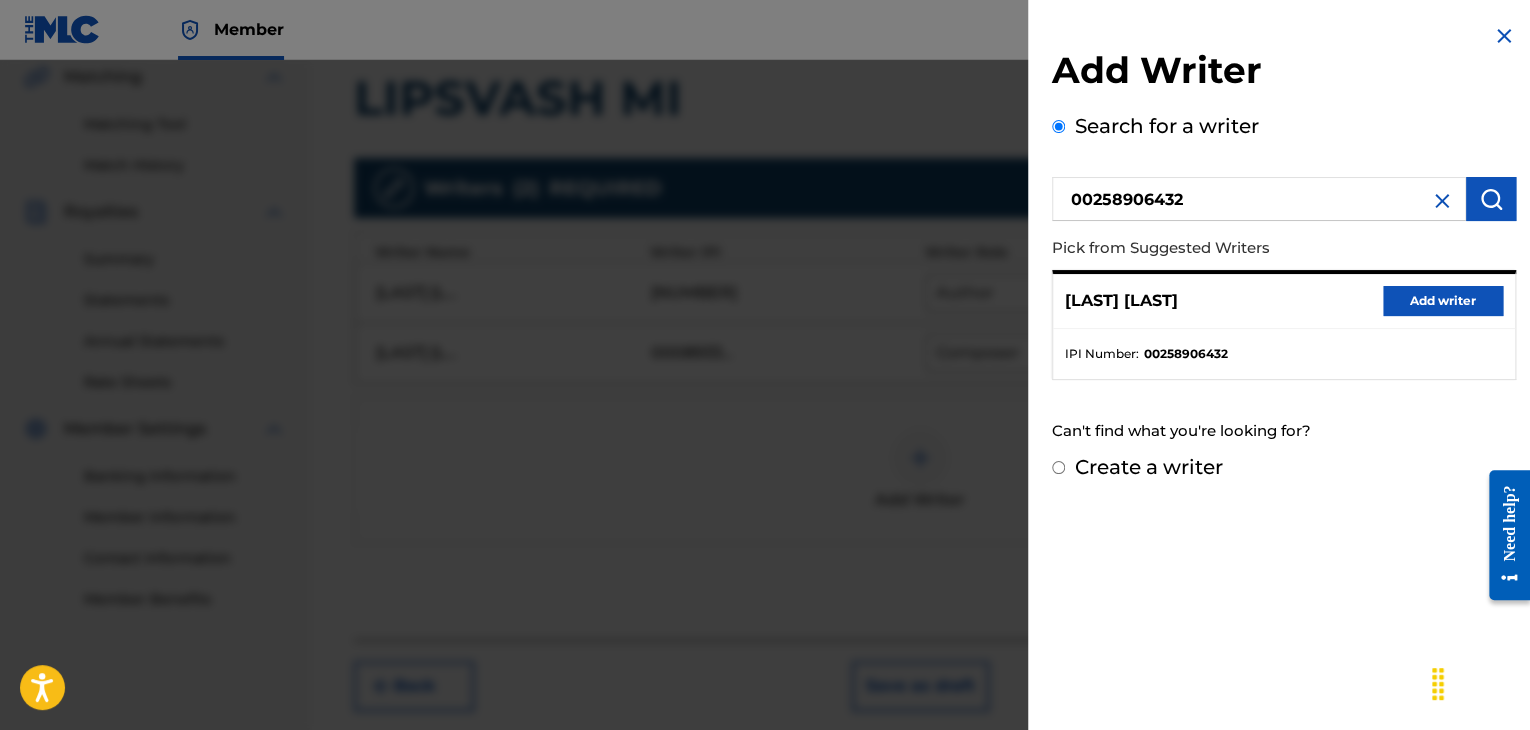 click on "Add writer" at bounding box center [1443, 301] 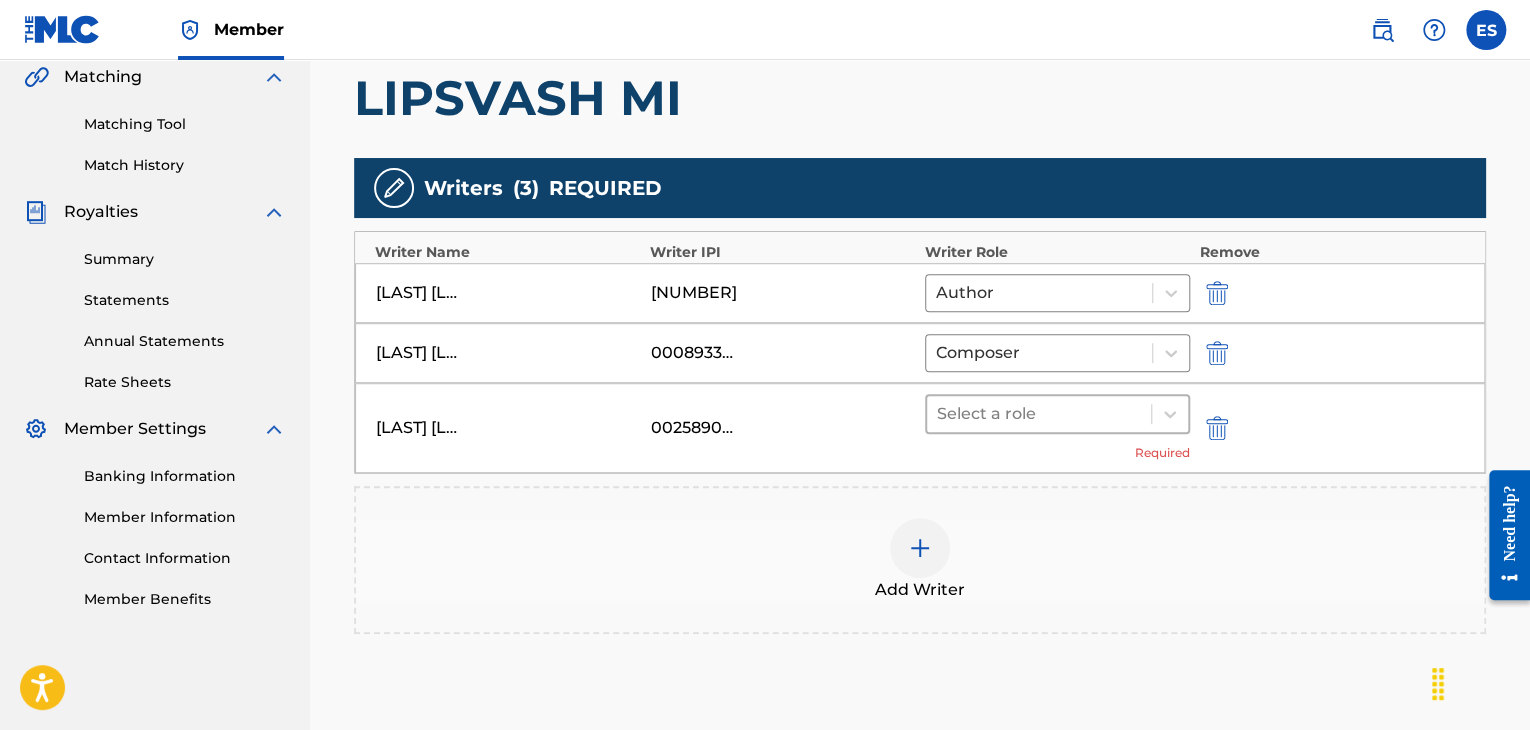 click at bounding box center [1039, 414] 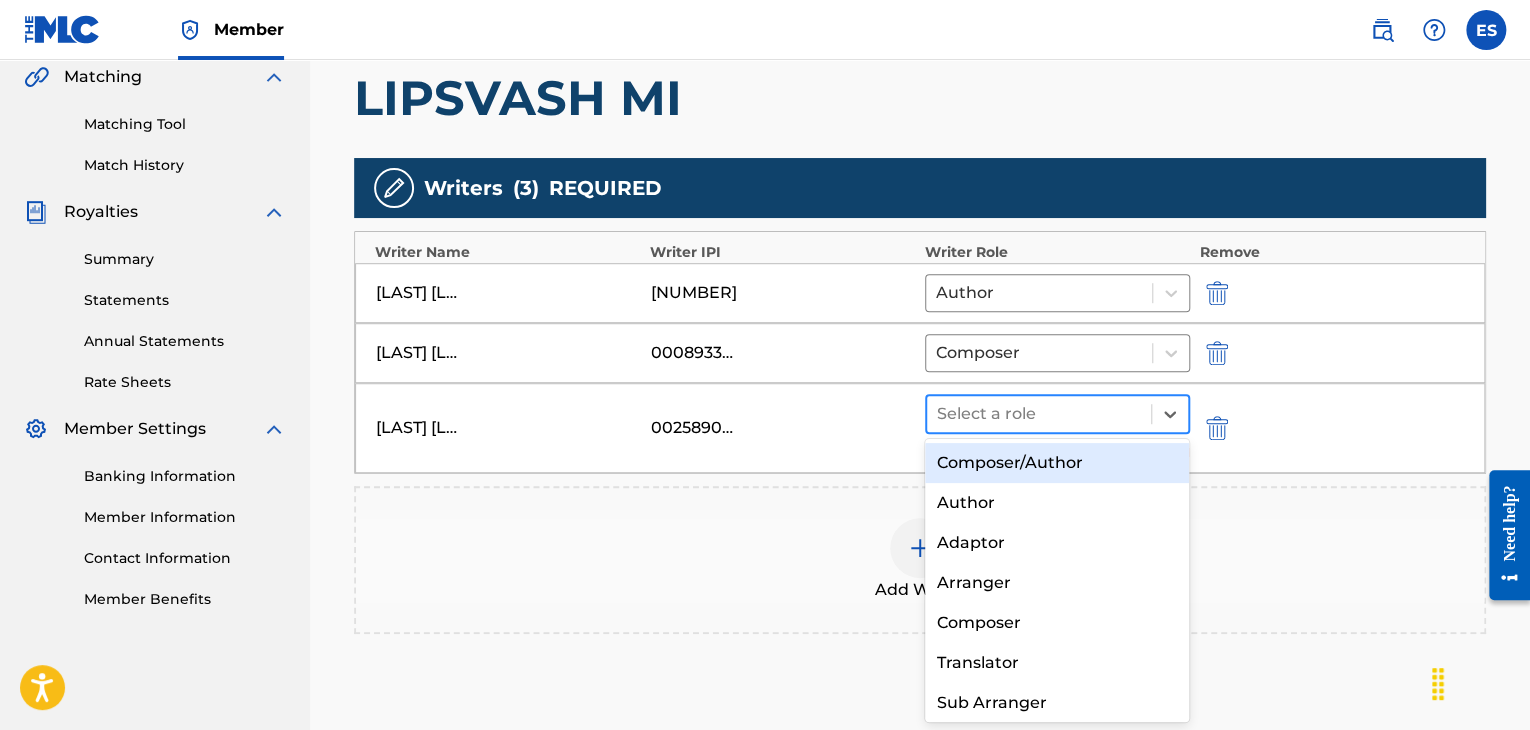 click at bounding box center (1039, 414) 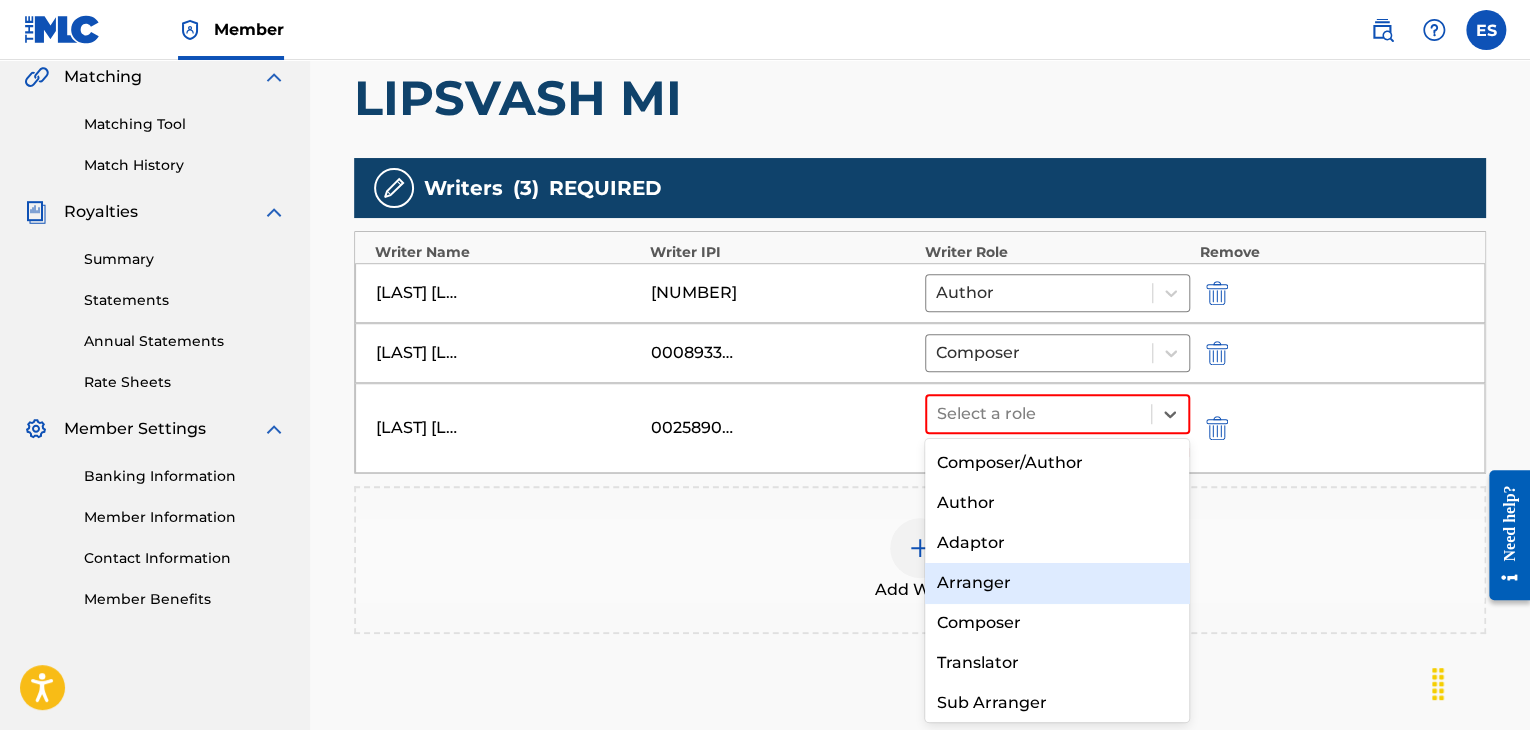 click on "Arranger" at bounding box center [1057, 583] 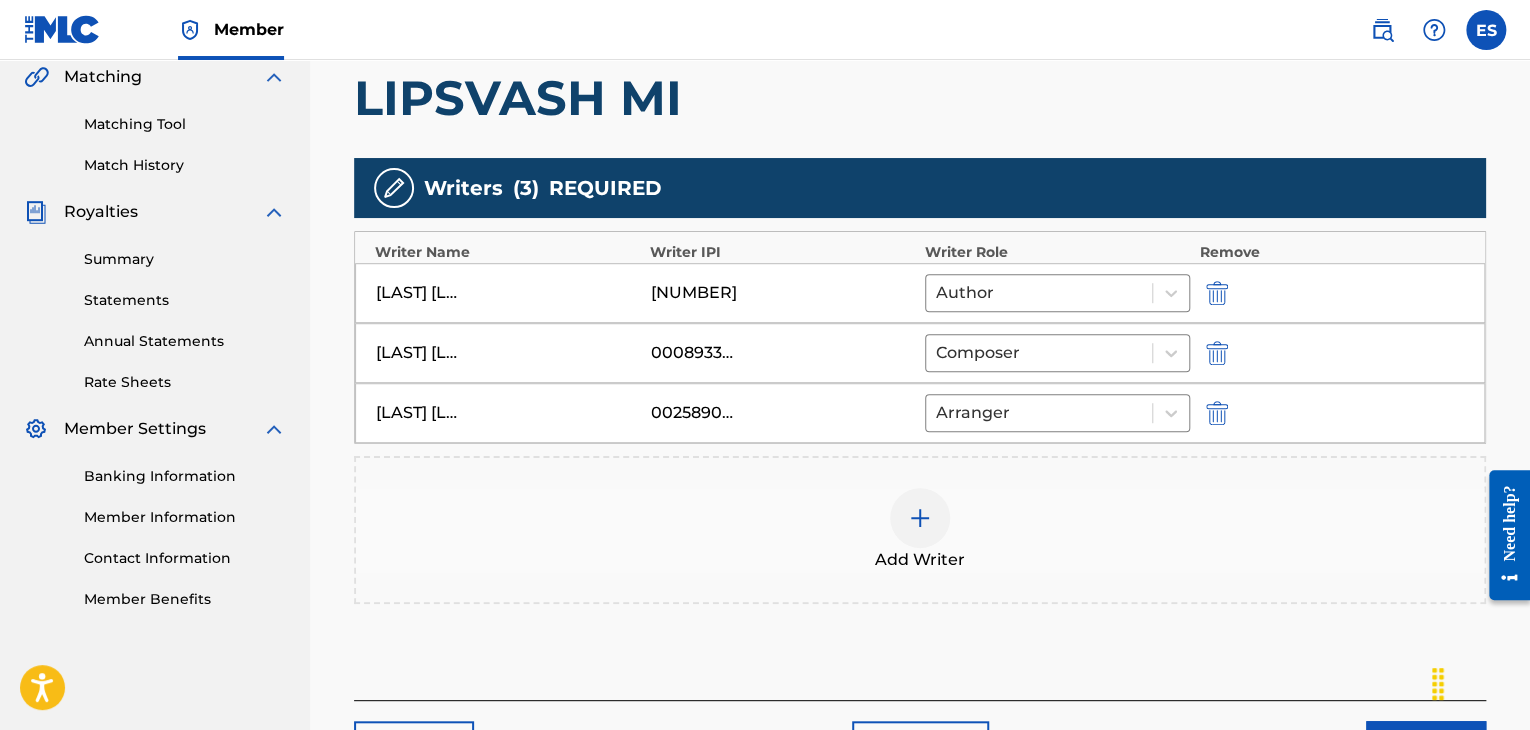 click at bounding box center (920, 518) 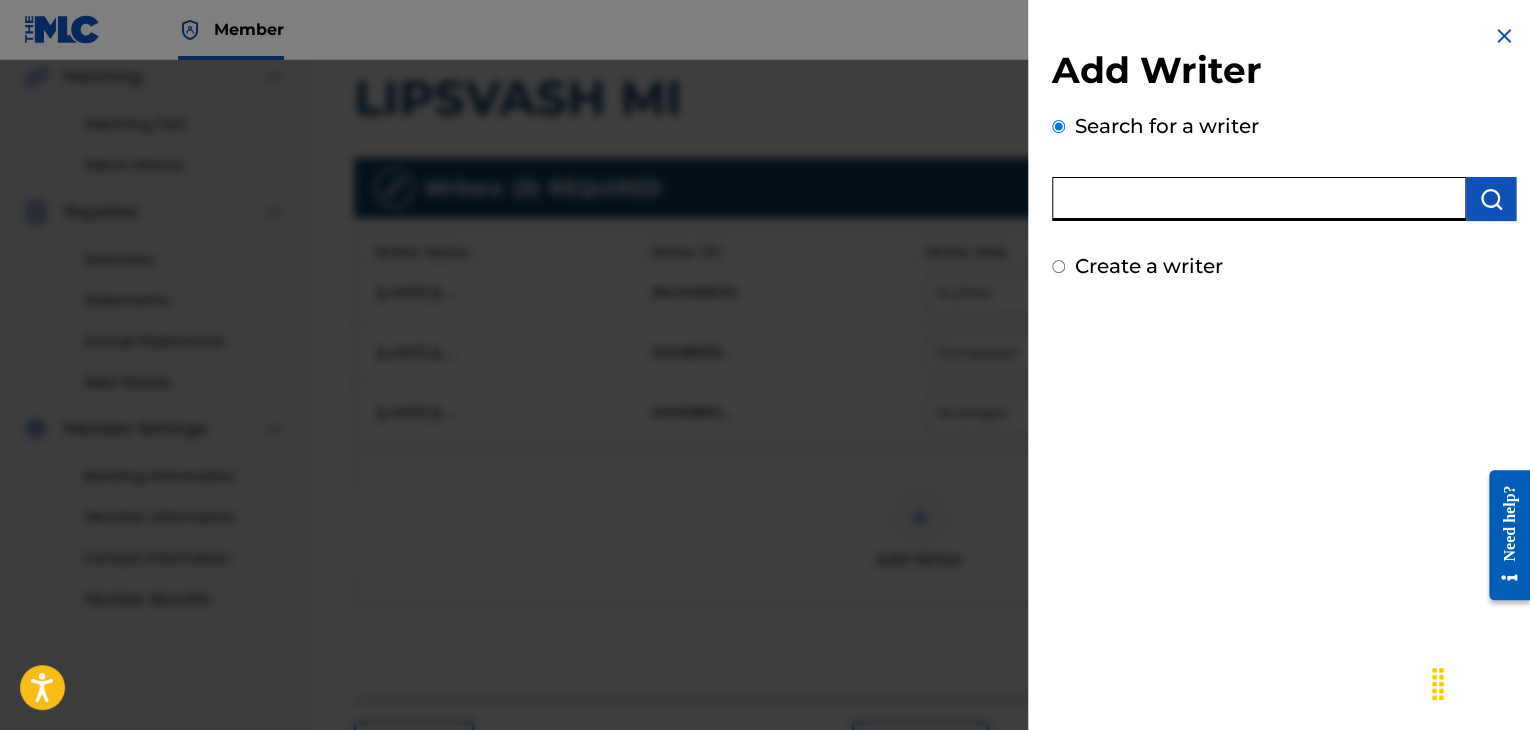 click at bounding box center (1259, 199) 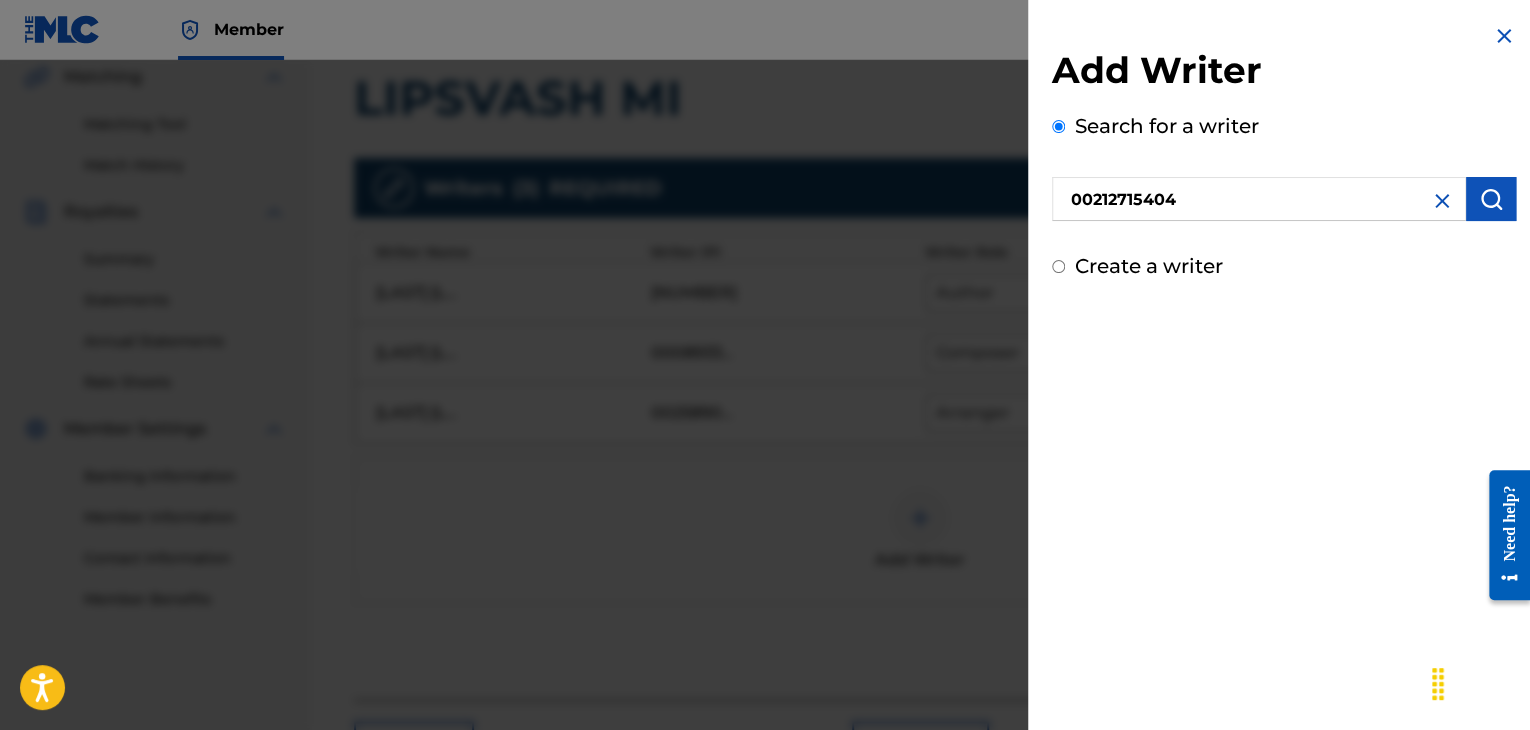 click at bounding box center [1491, 199] 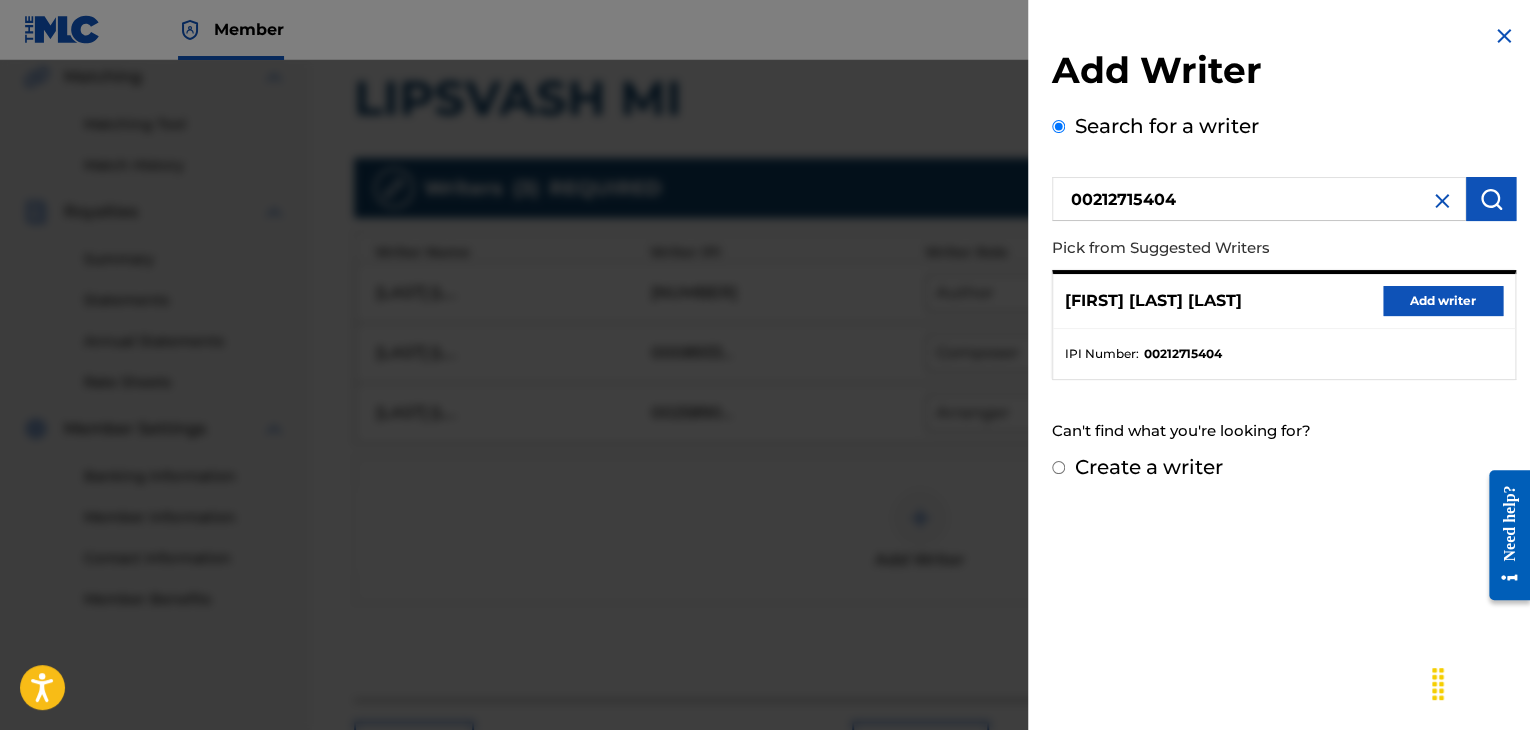 click on "Add writer" at bounding box center (1443, 301) 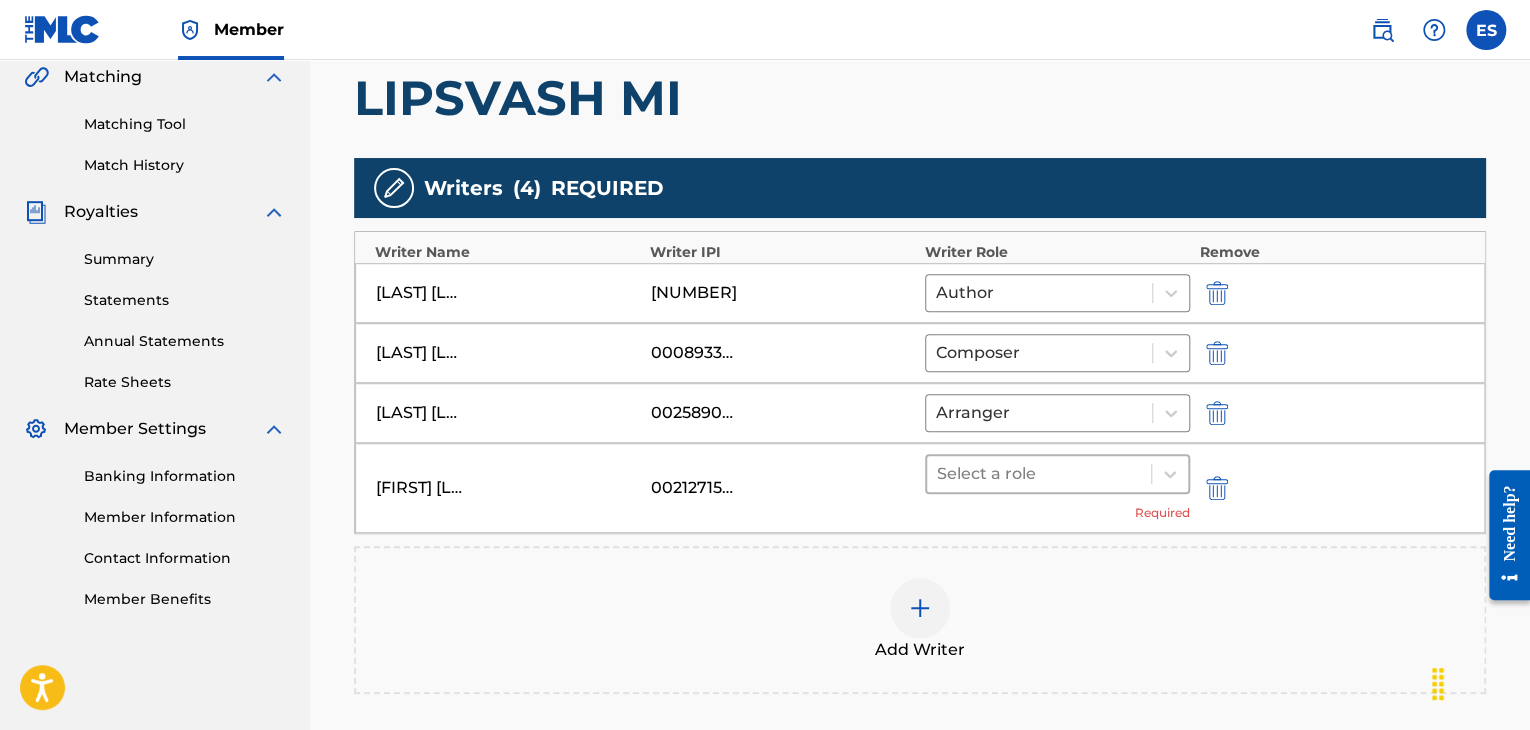 click at bounding box center (939, 474) 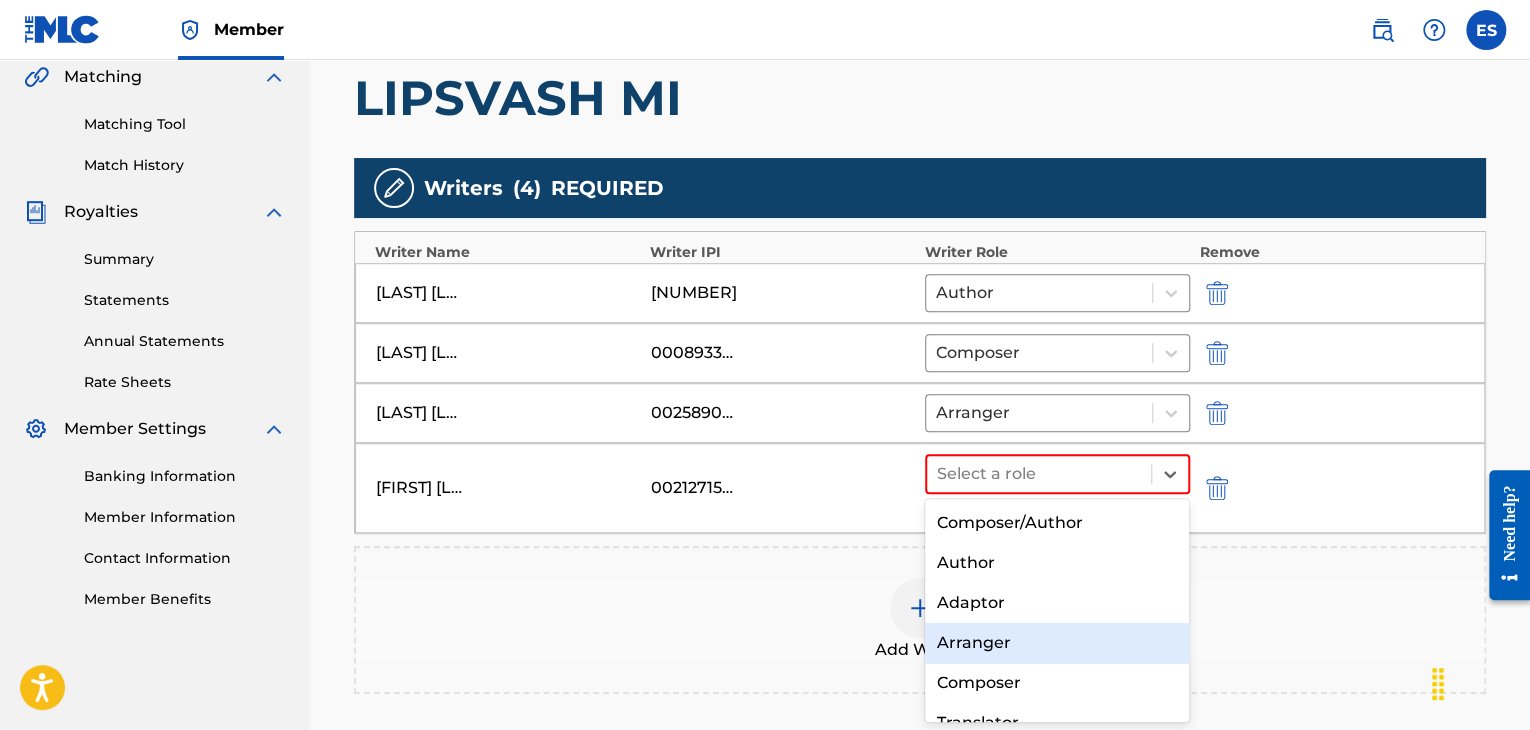 click on "Arranger" at bounding box center [1057, 643] 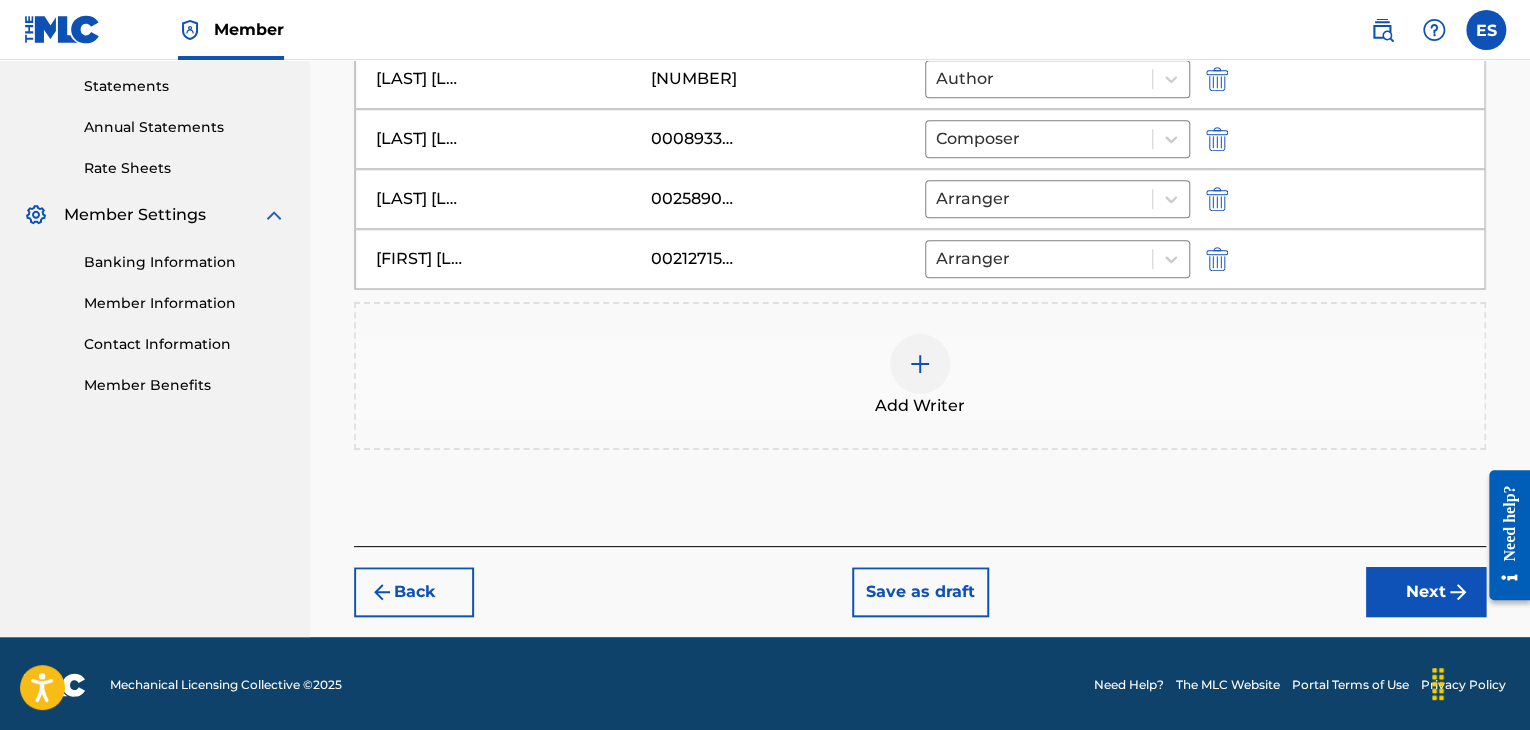 click on "Next" at bounding box center (1426, 592) 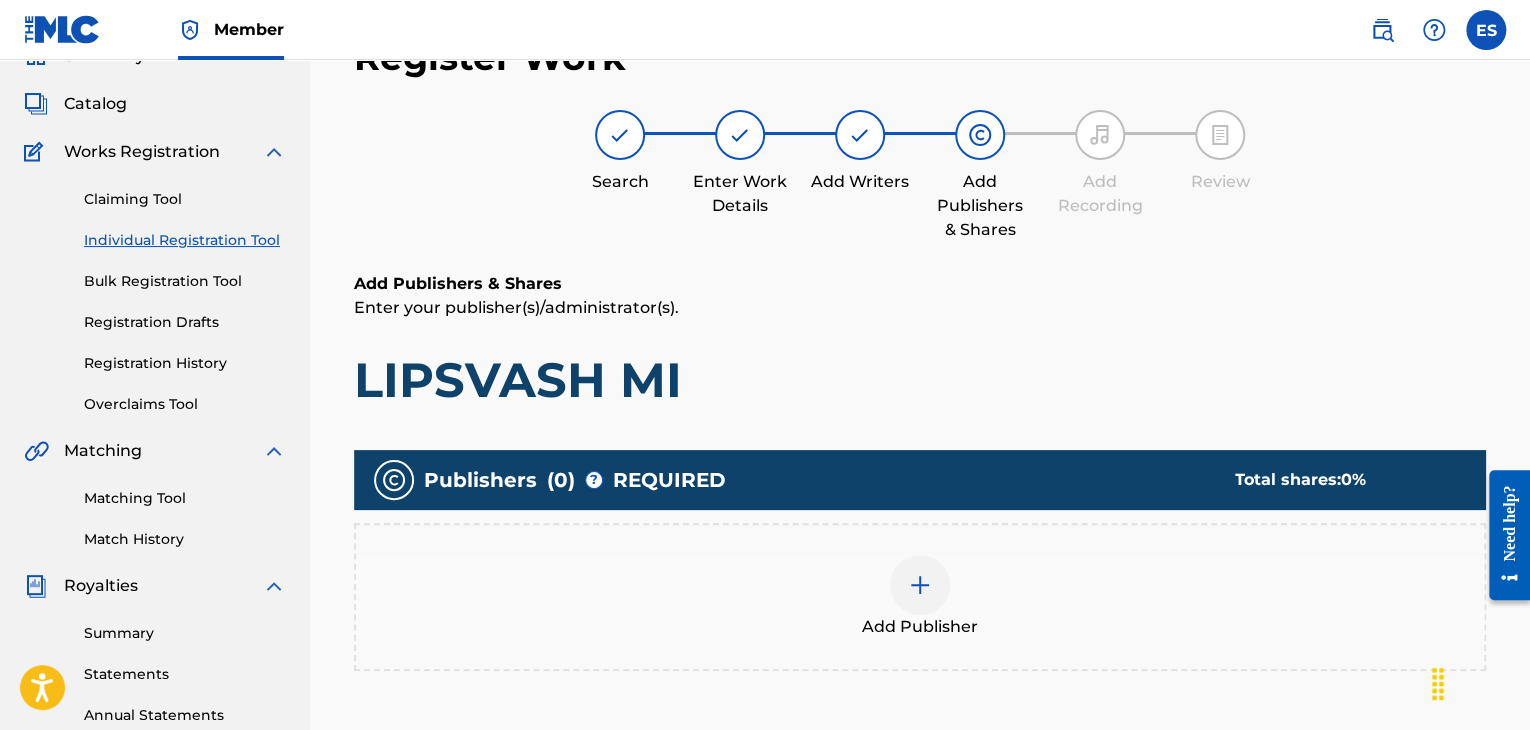 scroll, scrollTop: 90, scrollLeft: 0, axis: vertical 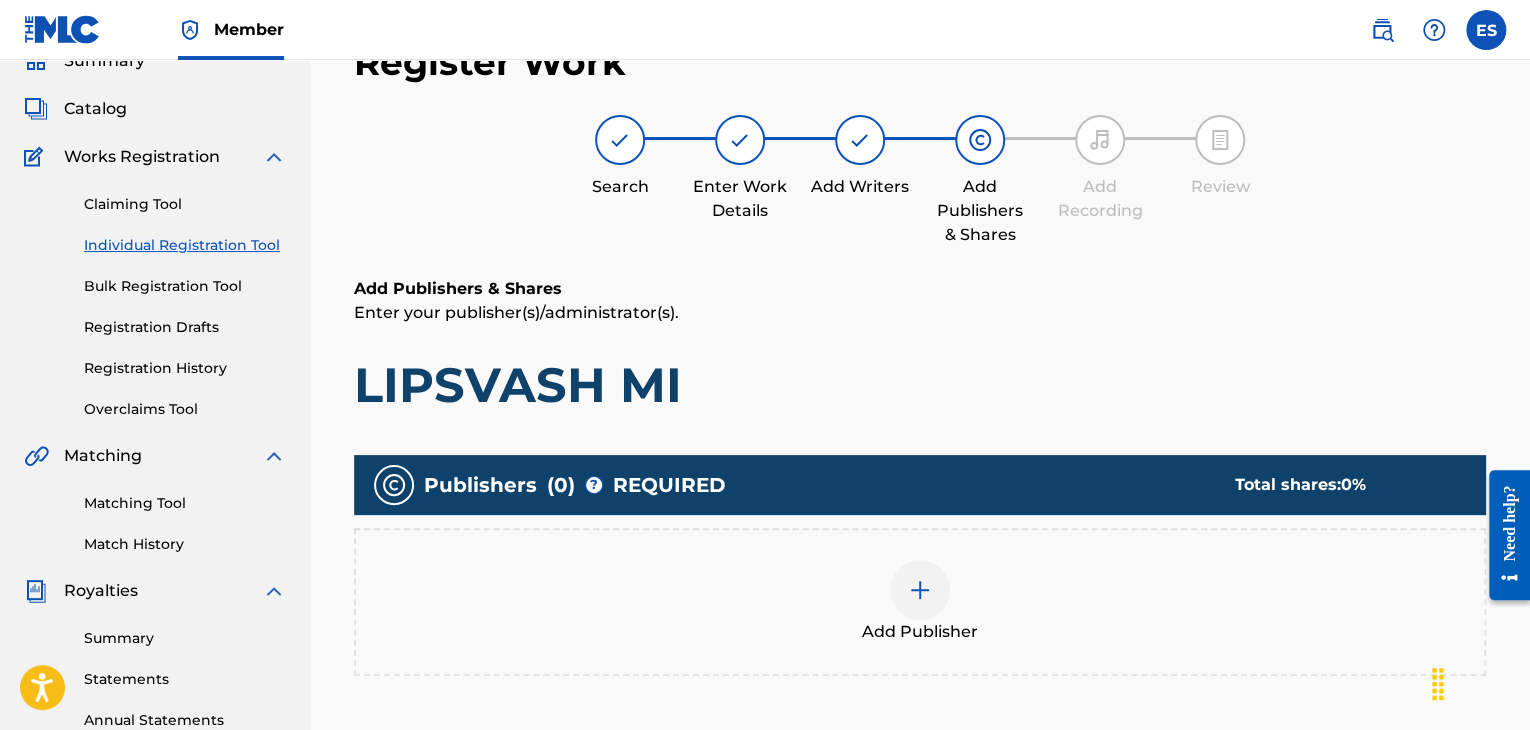 click at bounding box center [920, 590] 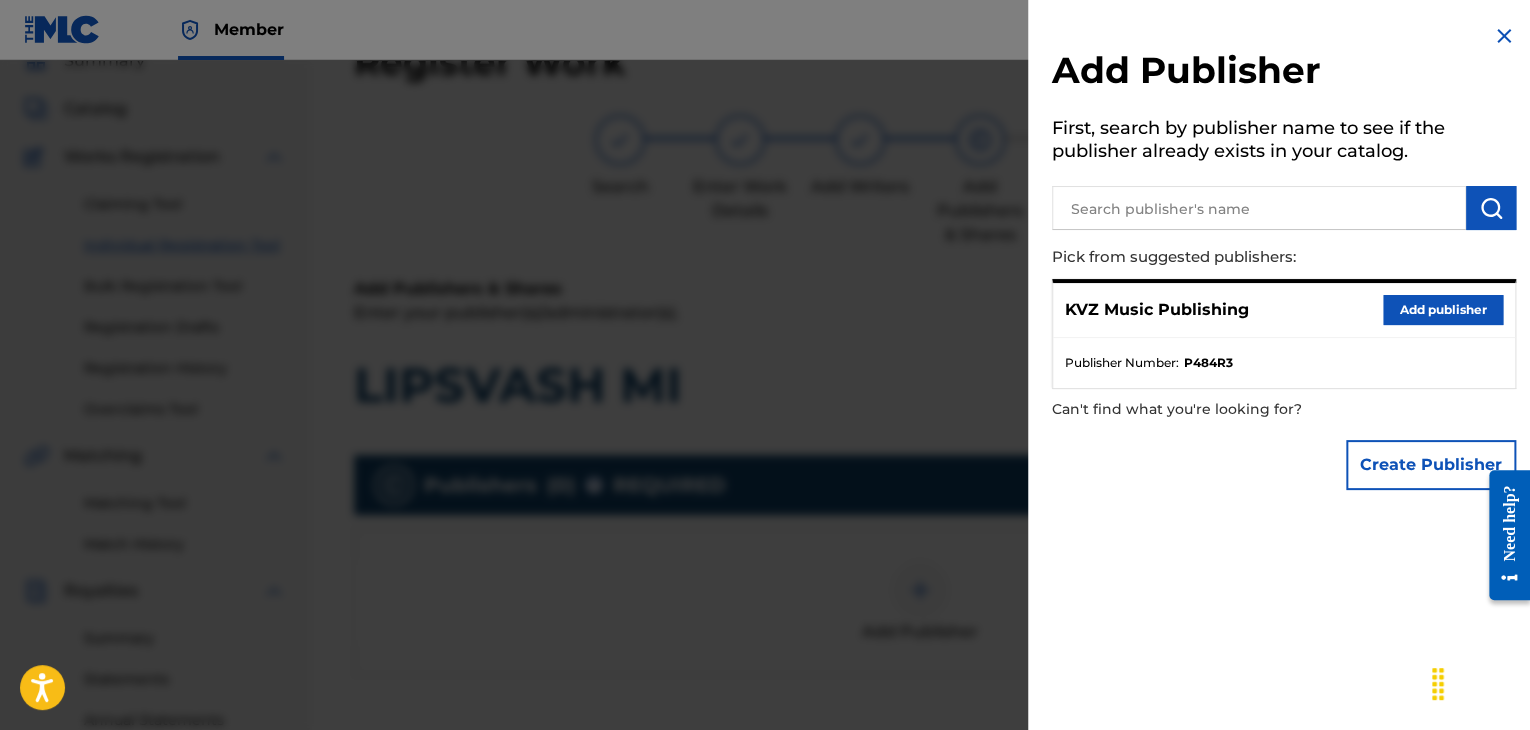 click on "Add publisher" at bounding box center [1443, 310] 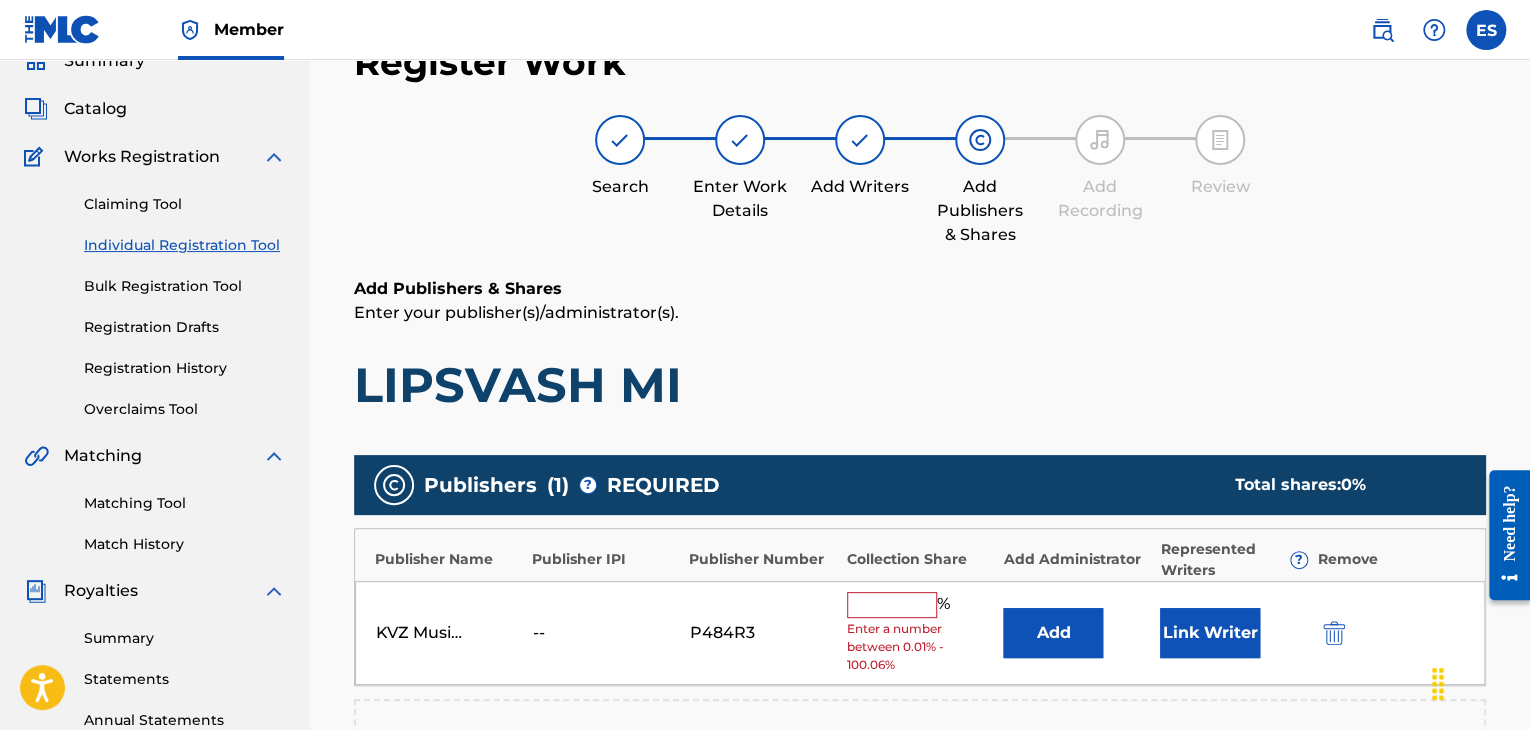 click on "Enter a number between 0.01% - 100.06%" at bounding box center [920, 647] 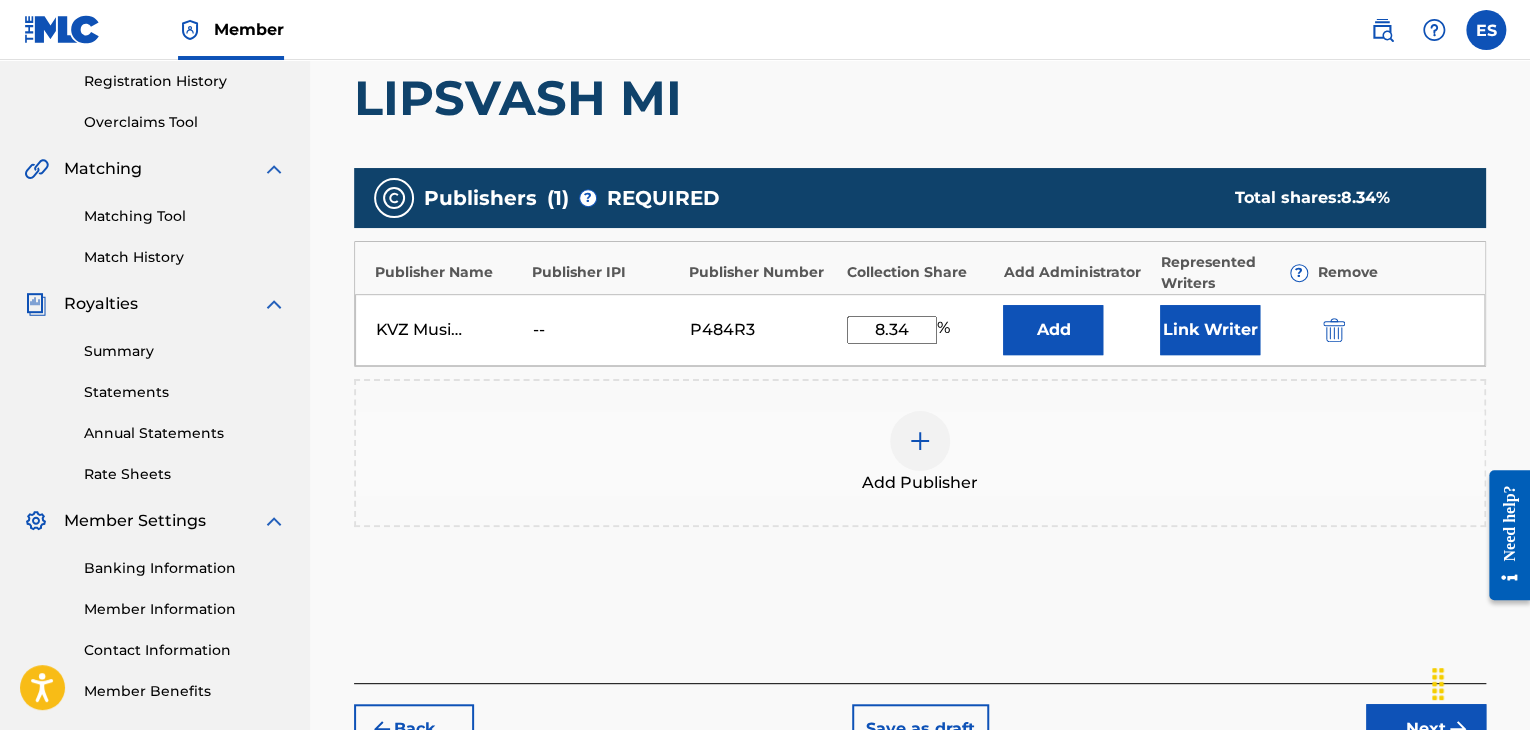 scroll, scrollTop: 516, scrollLeft: 0, axis: vertical 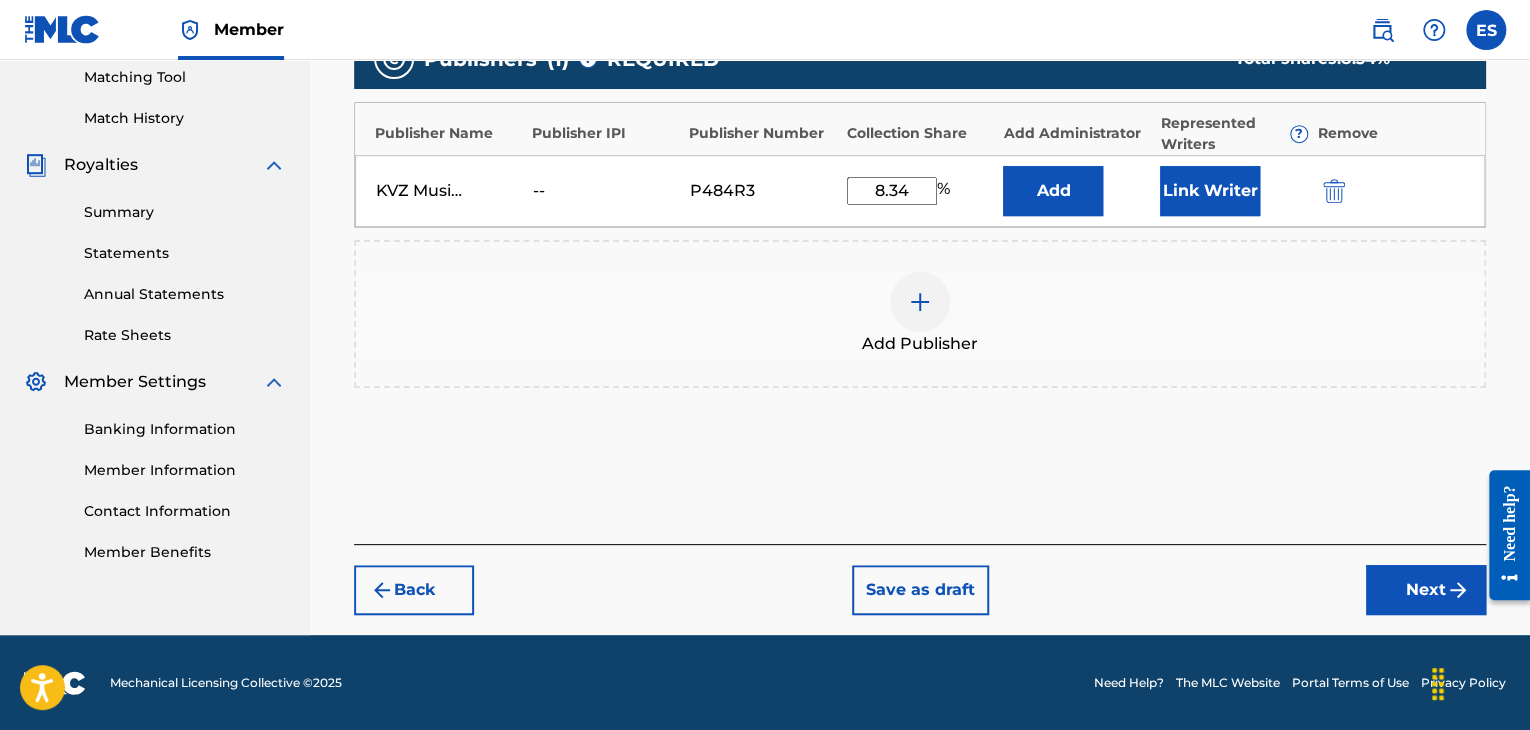 click on "Next" at bounding box center (1426, 590) 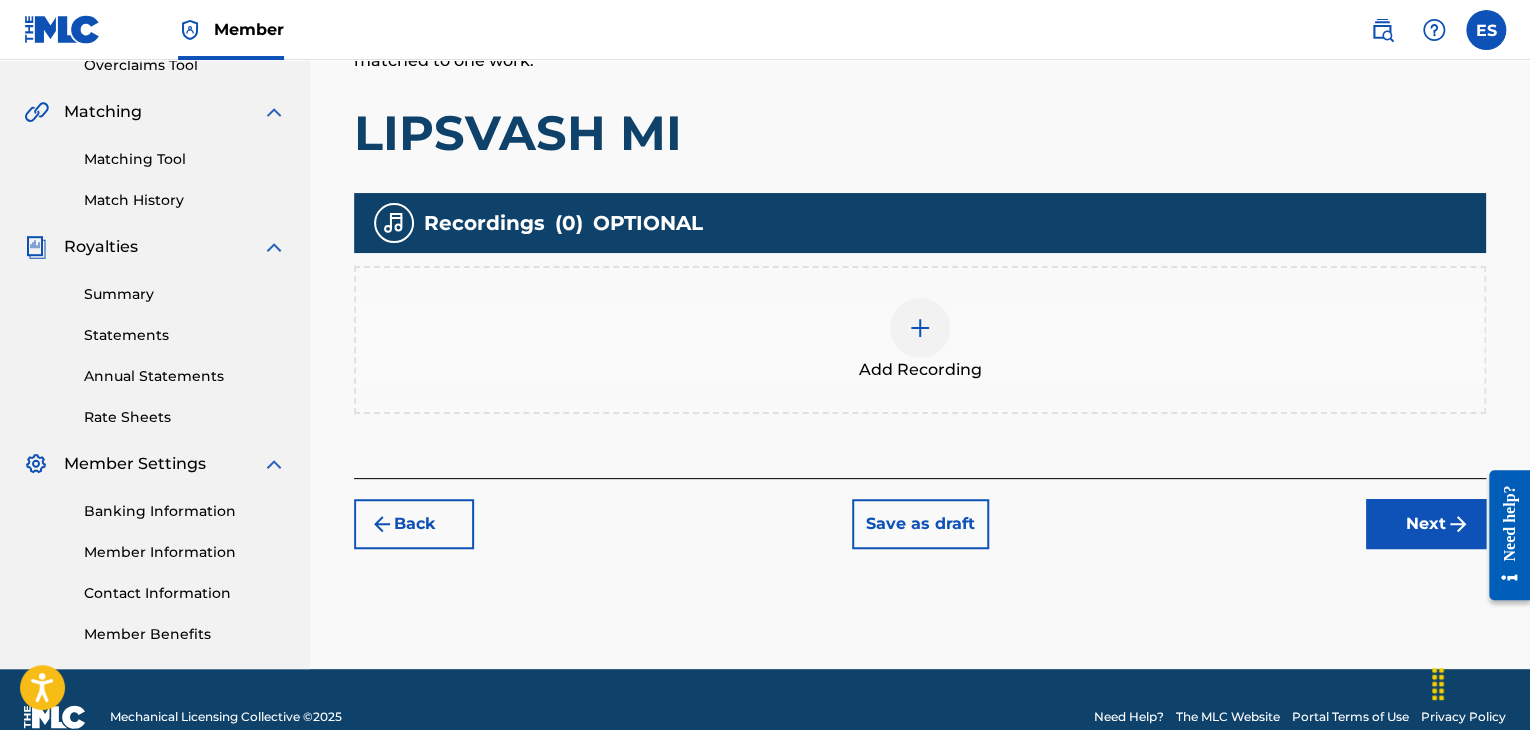 scroll, scrollTop: 469, scrollLeft: 0, axis: vertical 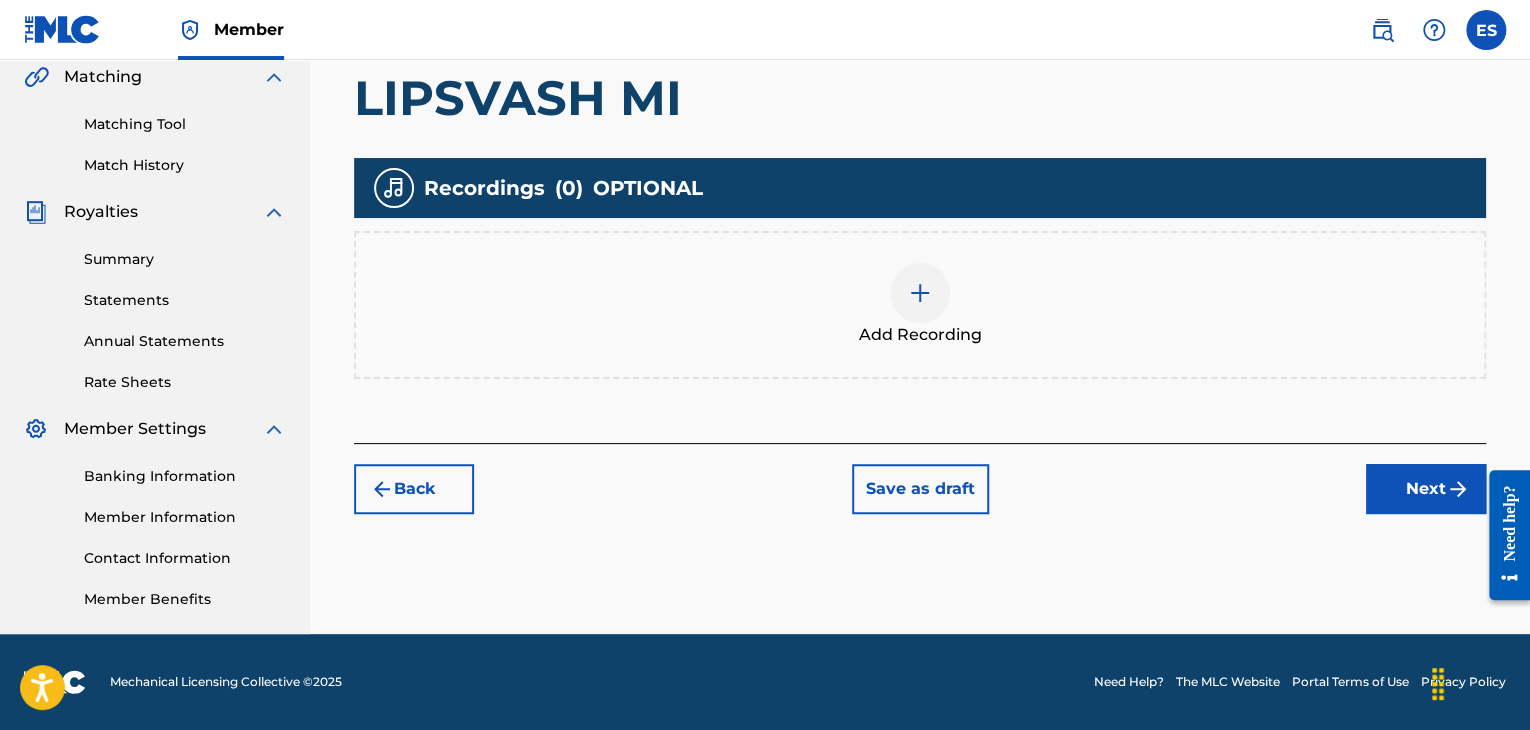 click at bounding box center [920, 293] 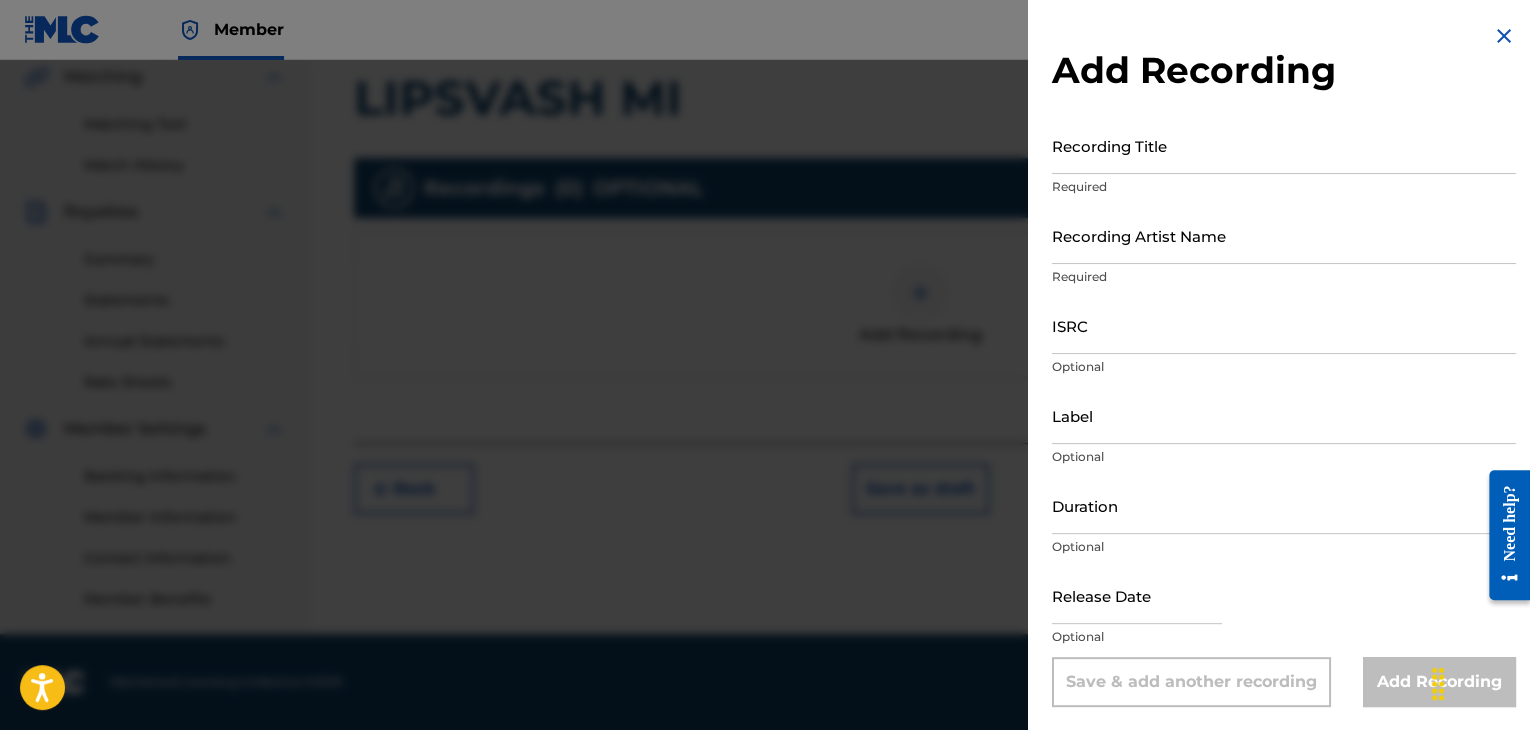 click on "Recording Title" at bounding box center (1284, 145) 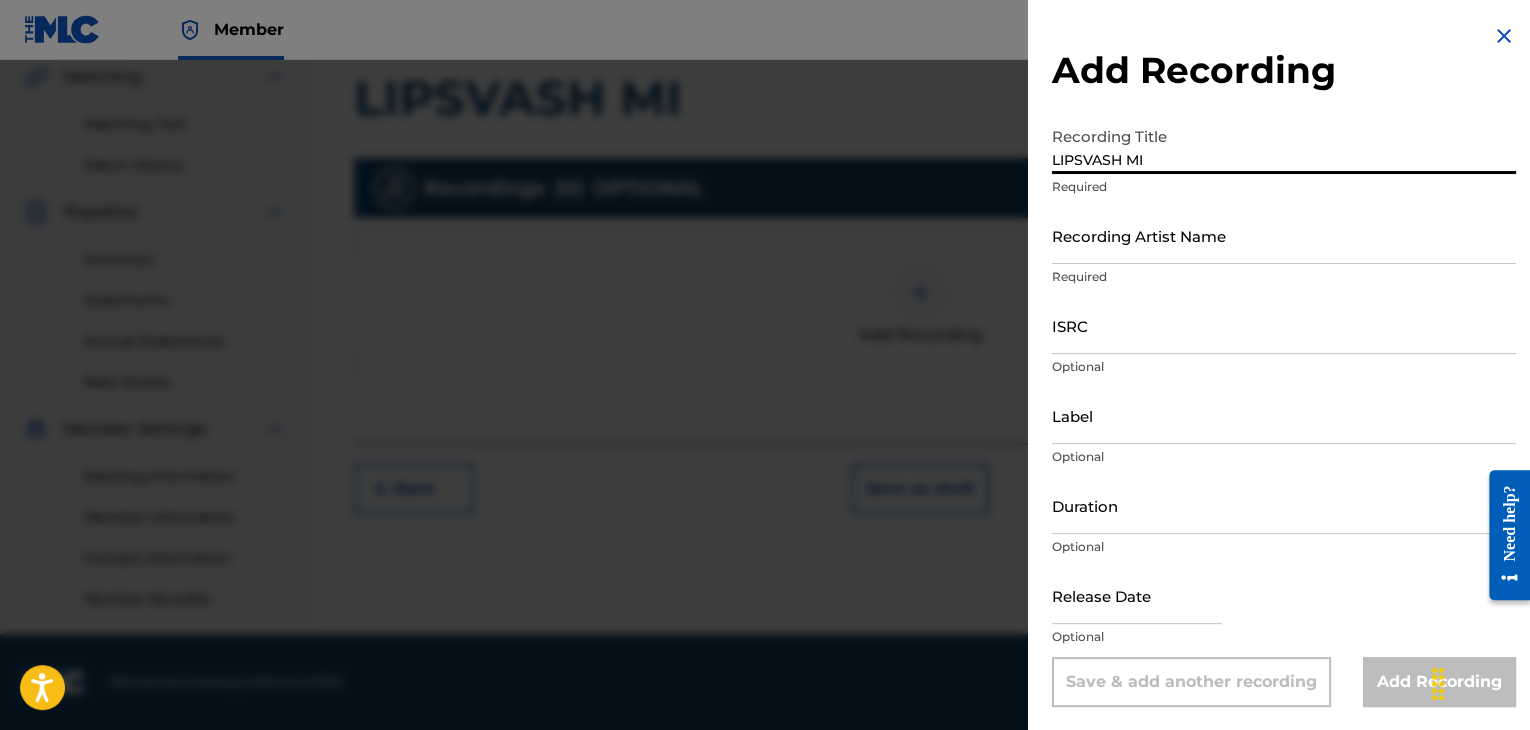 click on "LIPSVASH MI" at bounding box center (1284, 145) 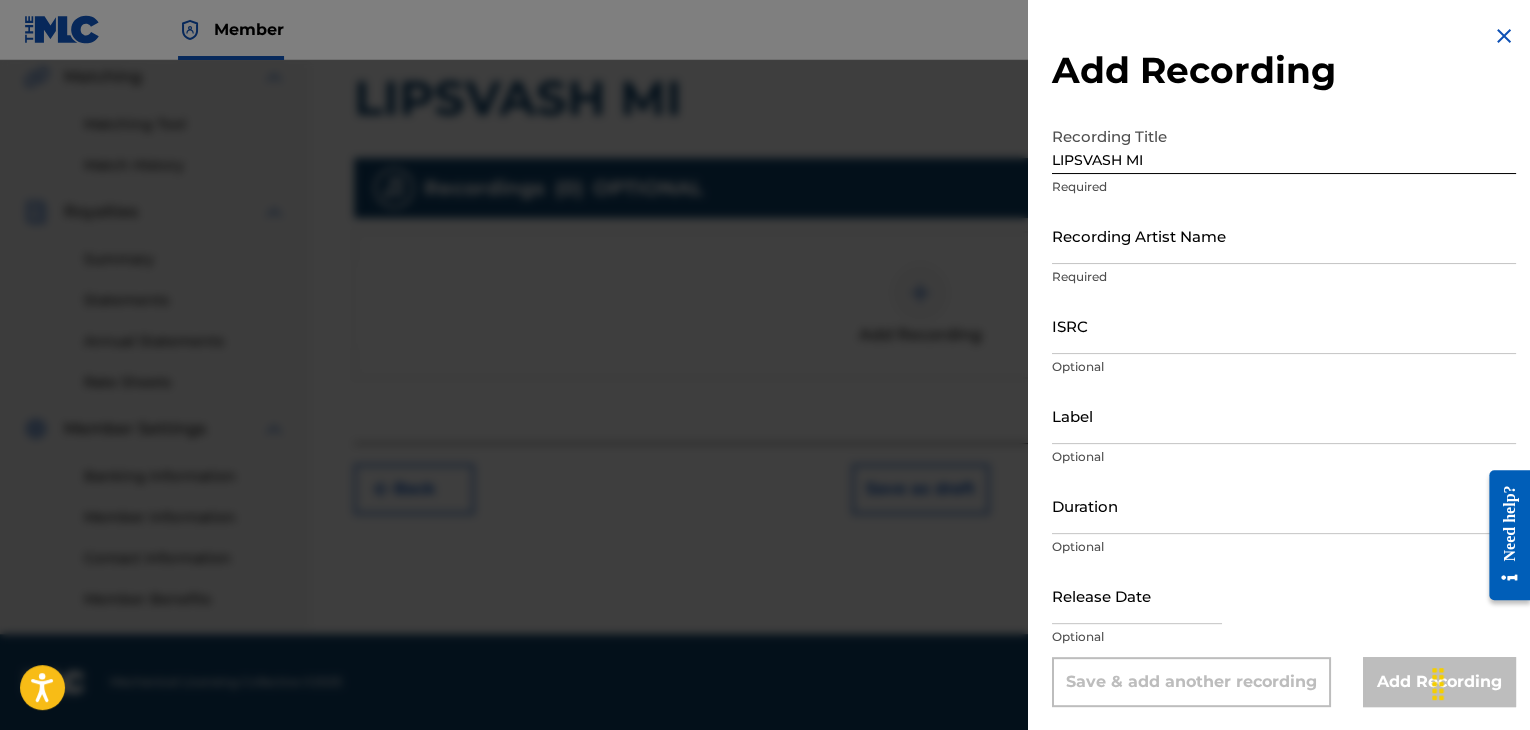 click on "Required" at bounding box center (1284, 187) 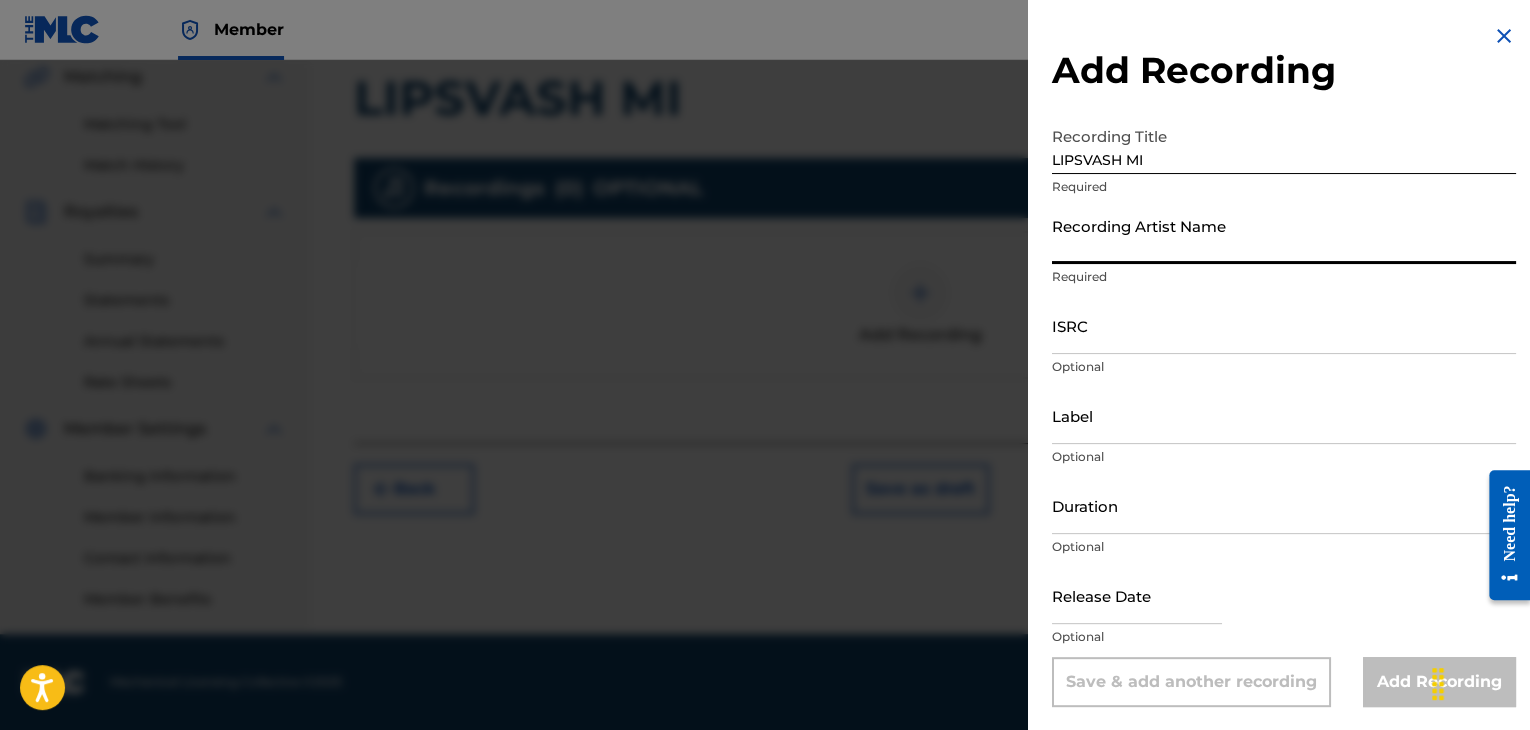 click on "Recording Artist Name" at bounding box center (1284, 235) 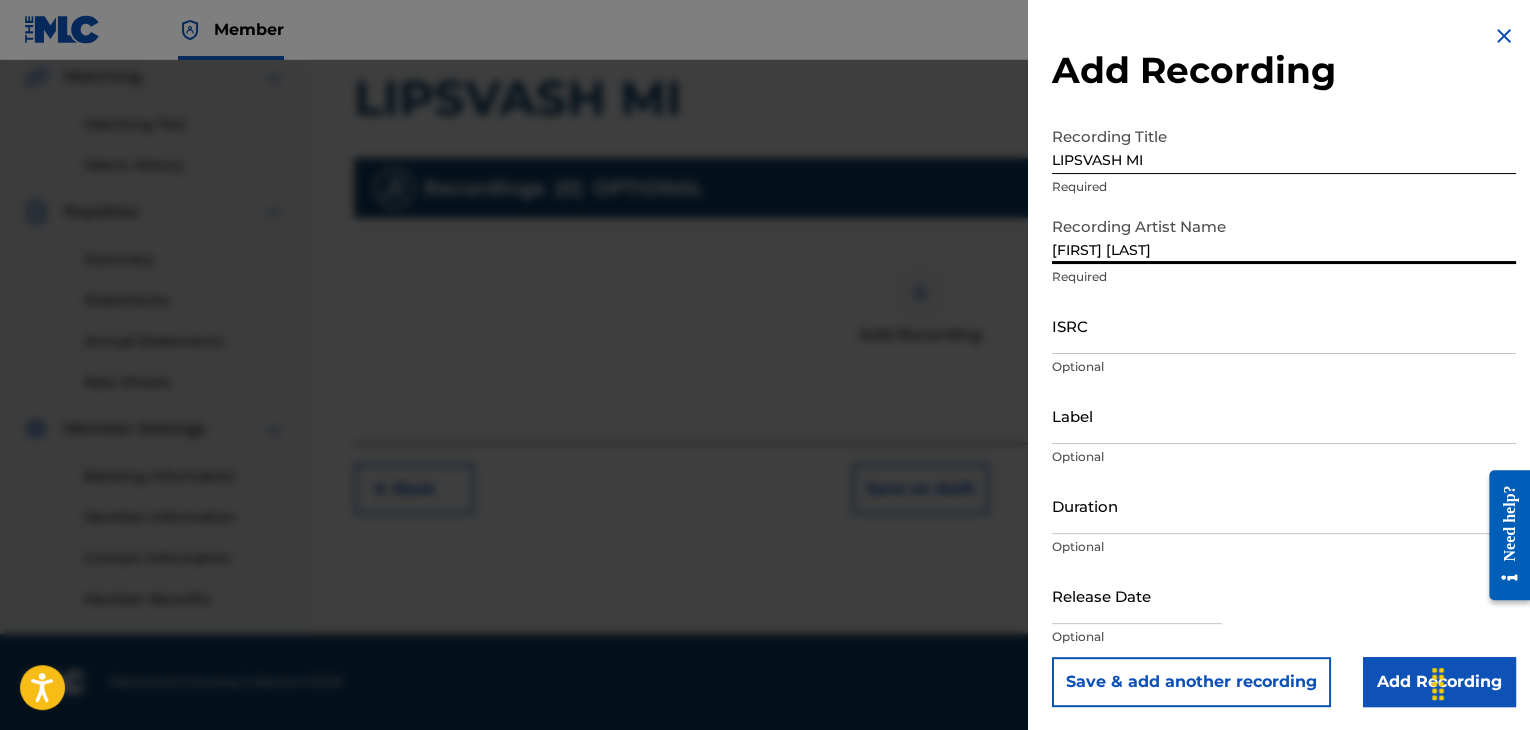 click on "[FIRST] [LAST]" at bounding box center (1284, 235) 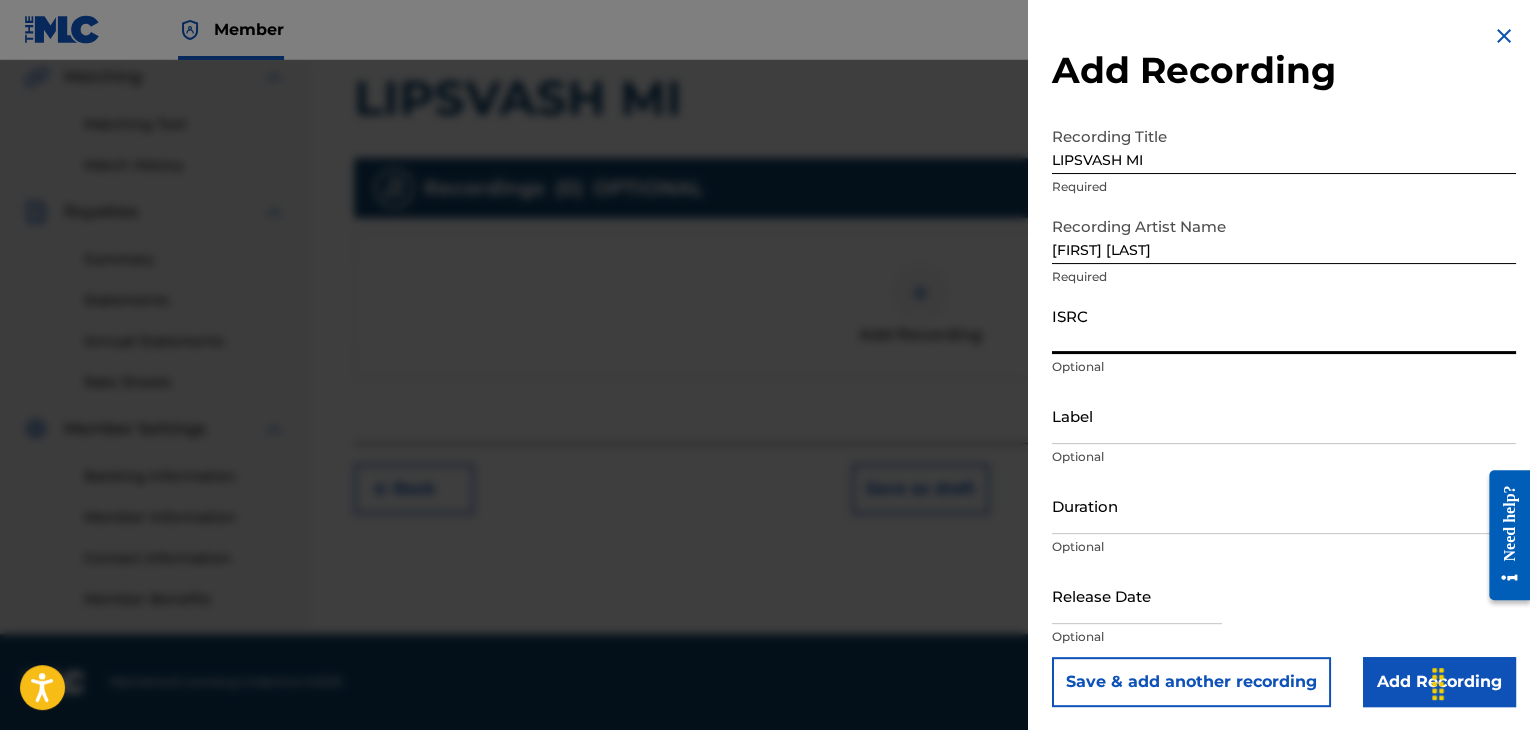 click on "ISRC" at bounding box center [1284, 325] 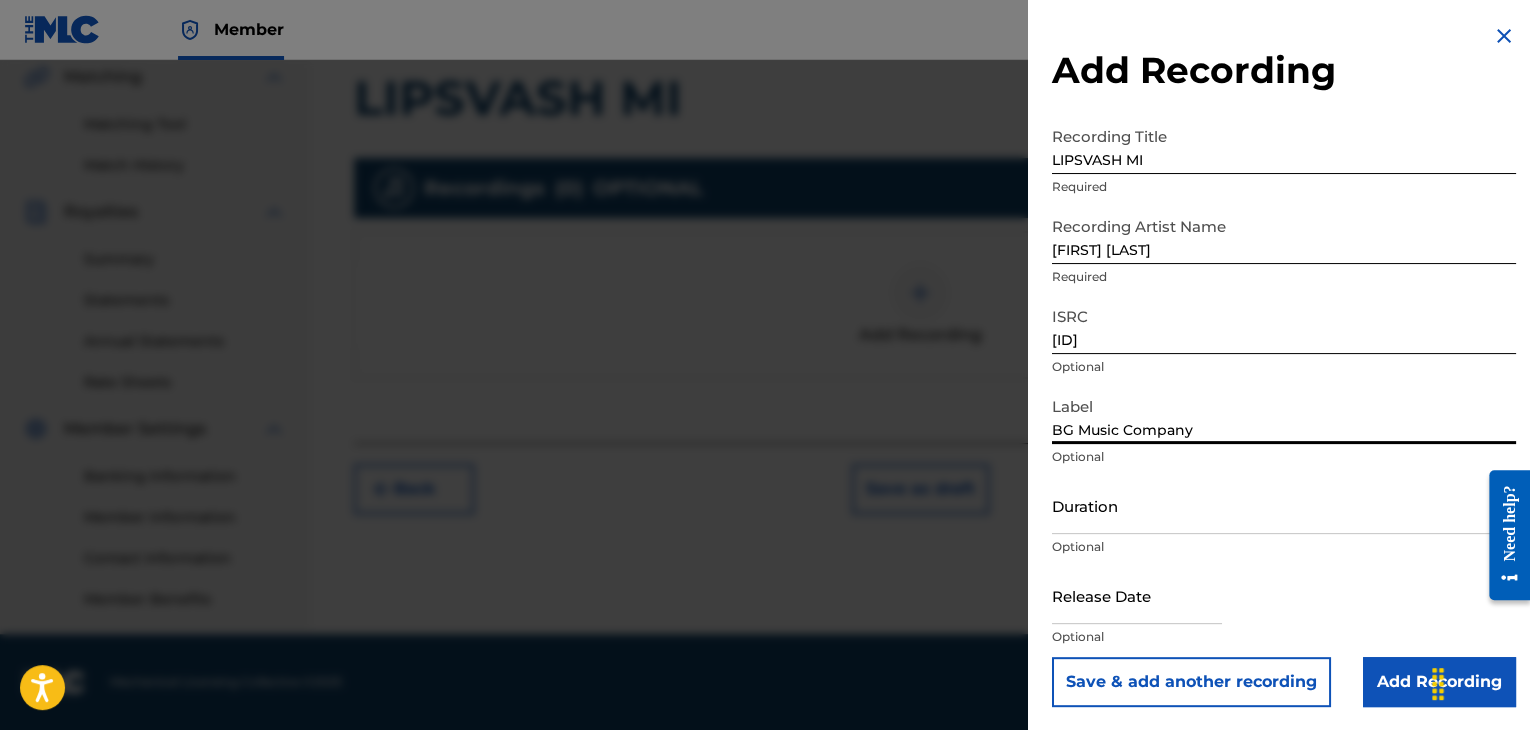 click on "Duration" at bounding box center (1284, 505) 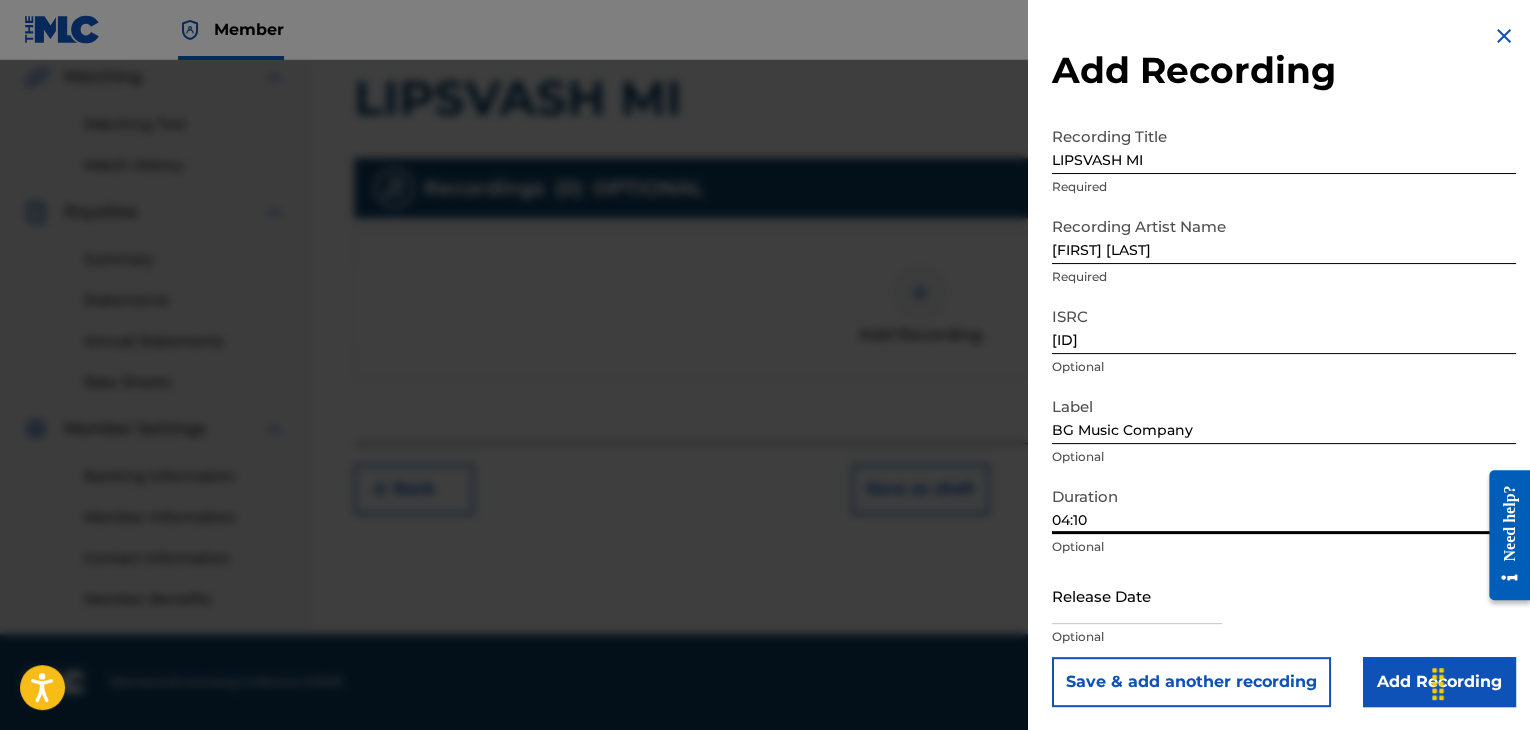 click on "Add Recording" at bounding box center [1439, 682] 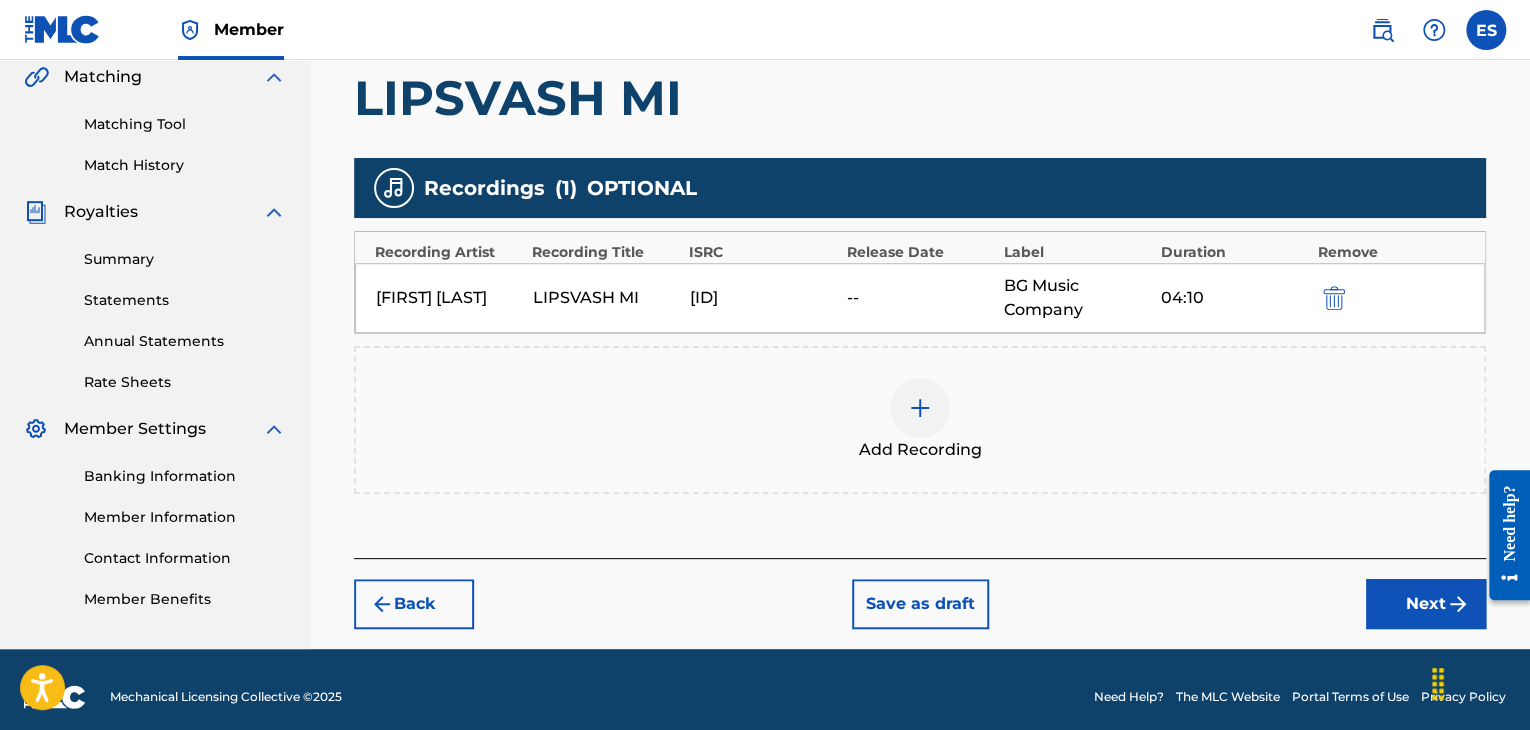 click at bounding box center [920, 408] 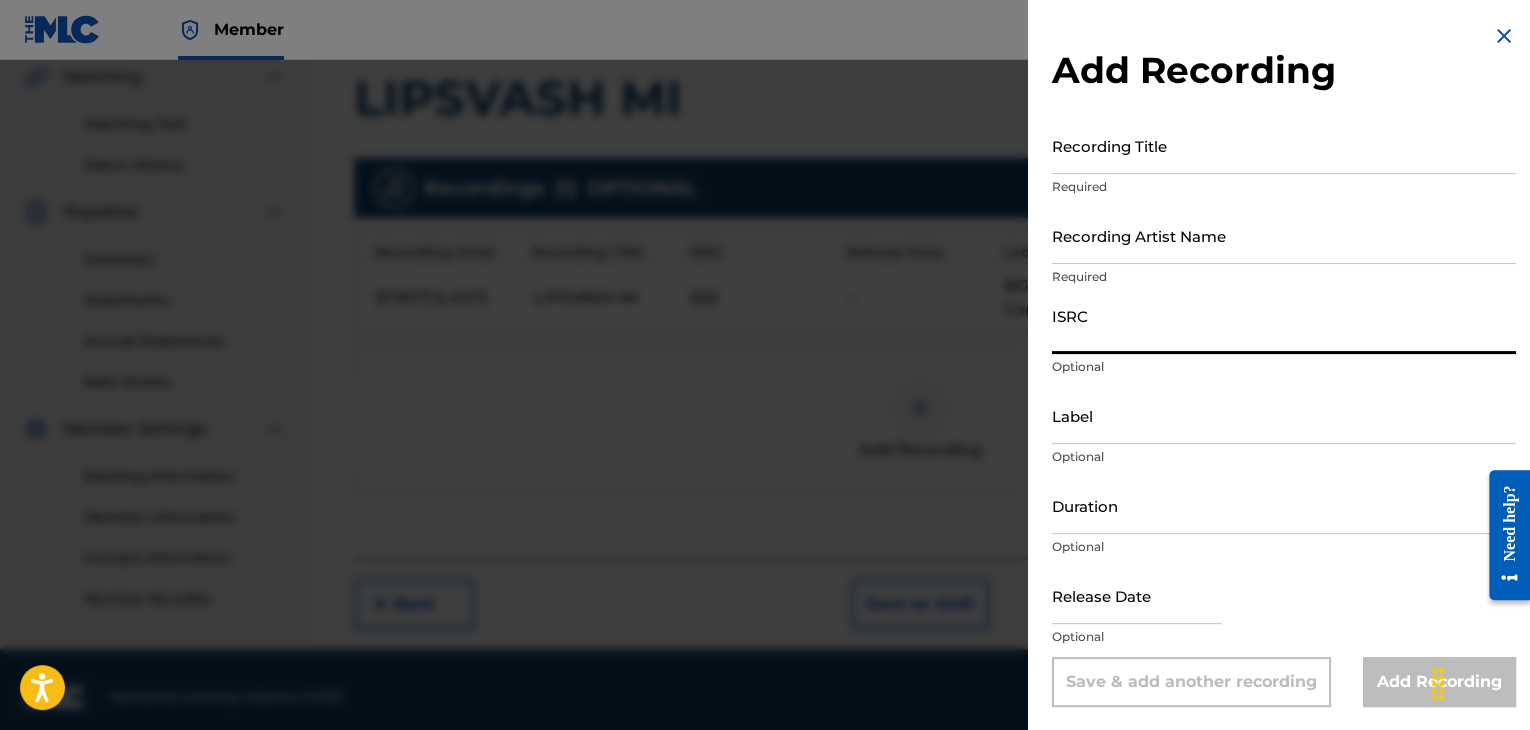 click on "ISRC" at bounding box center [1284, 325] 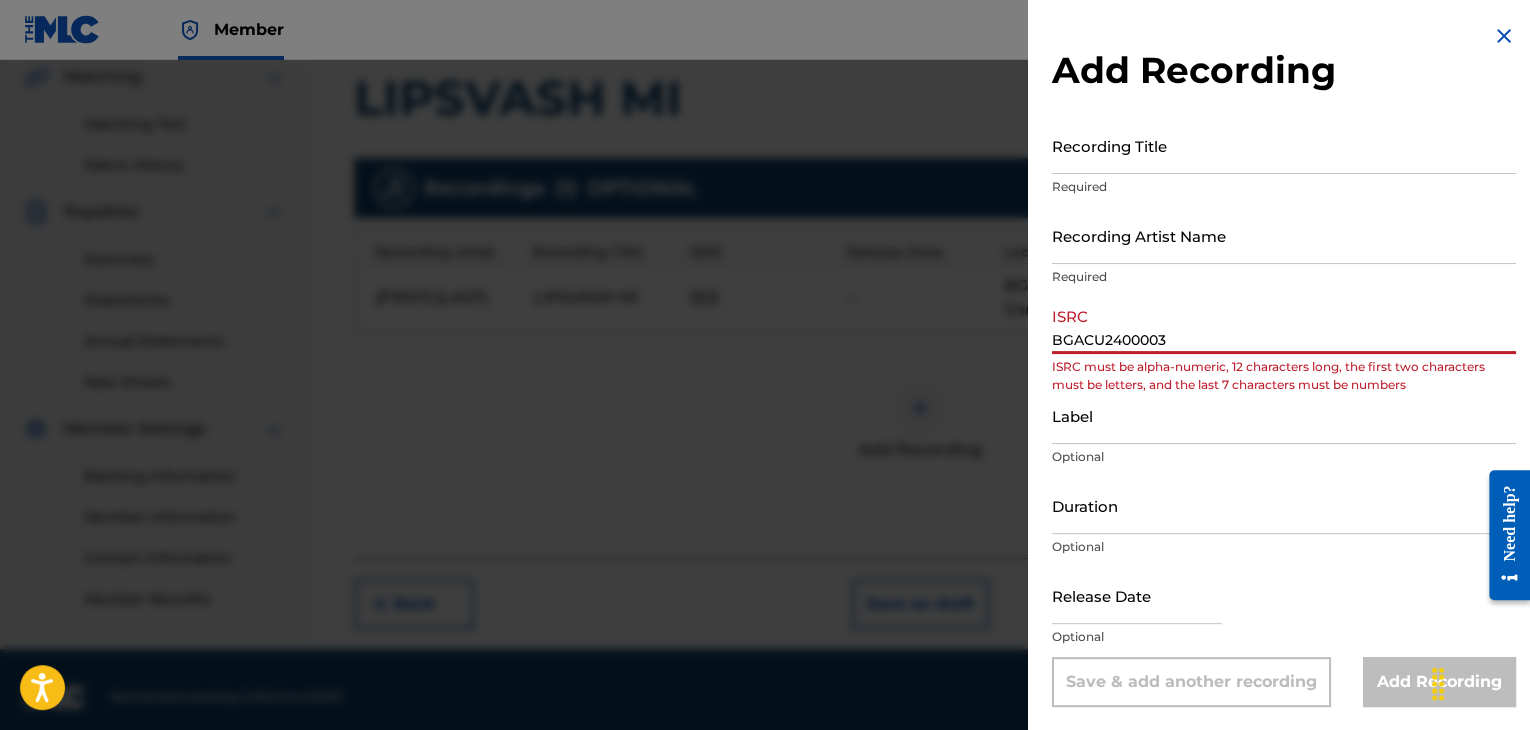 click on "BGACU2400003" at bounding box center (1284, 325) 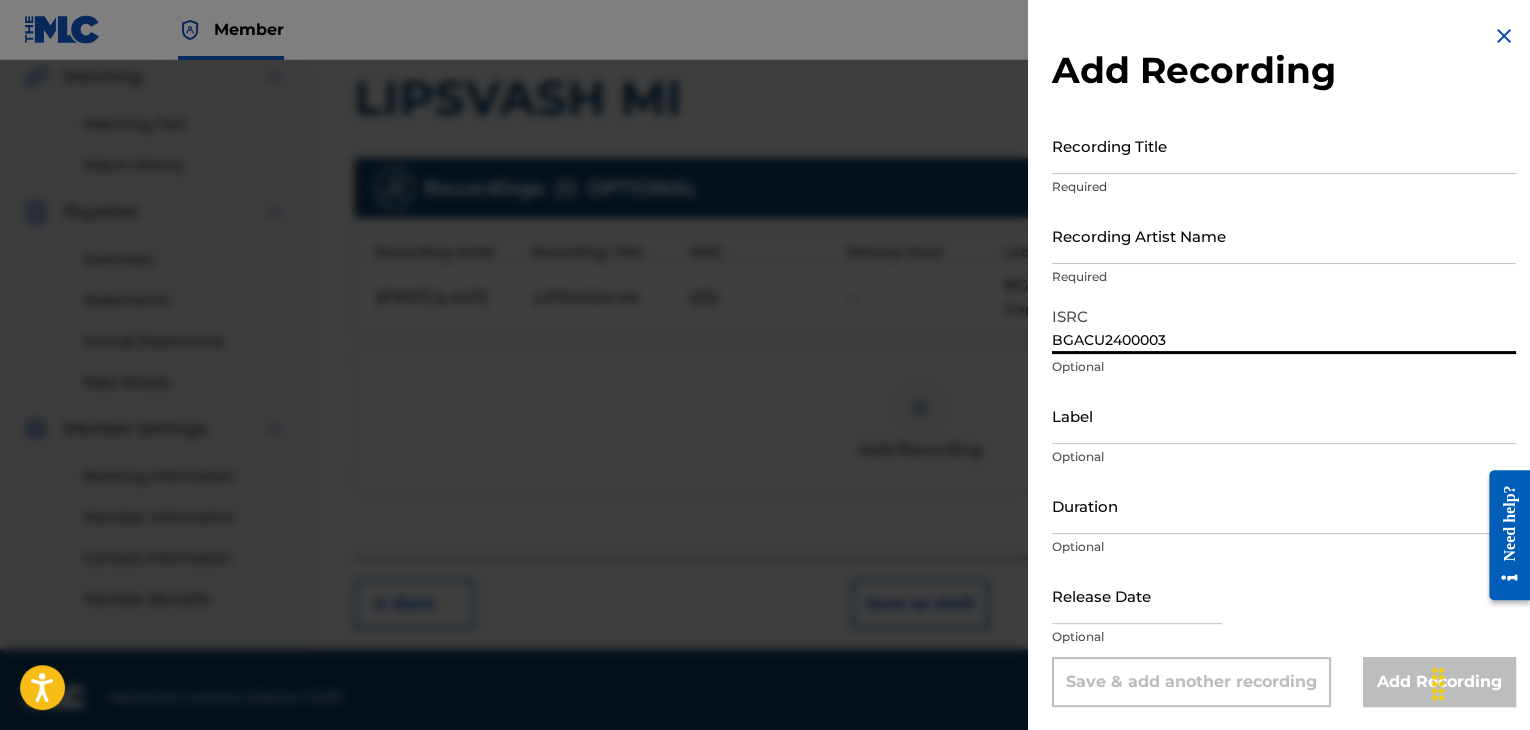 click on "Label" at bounding box center (1284, 415) 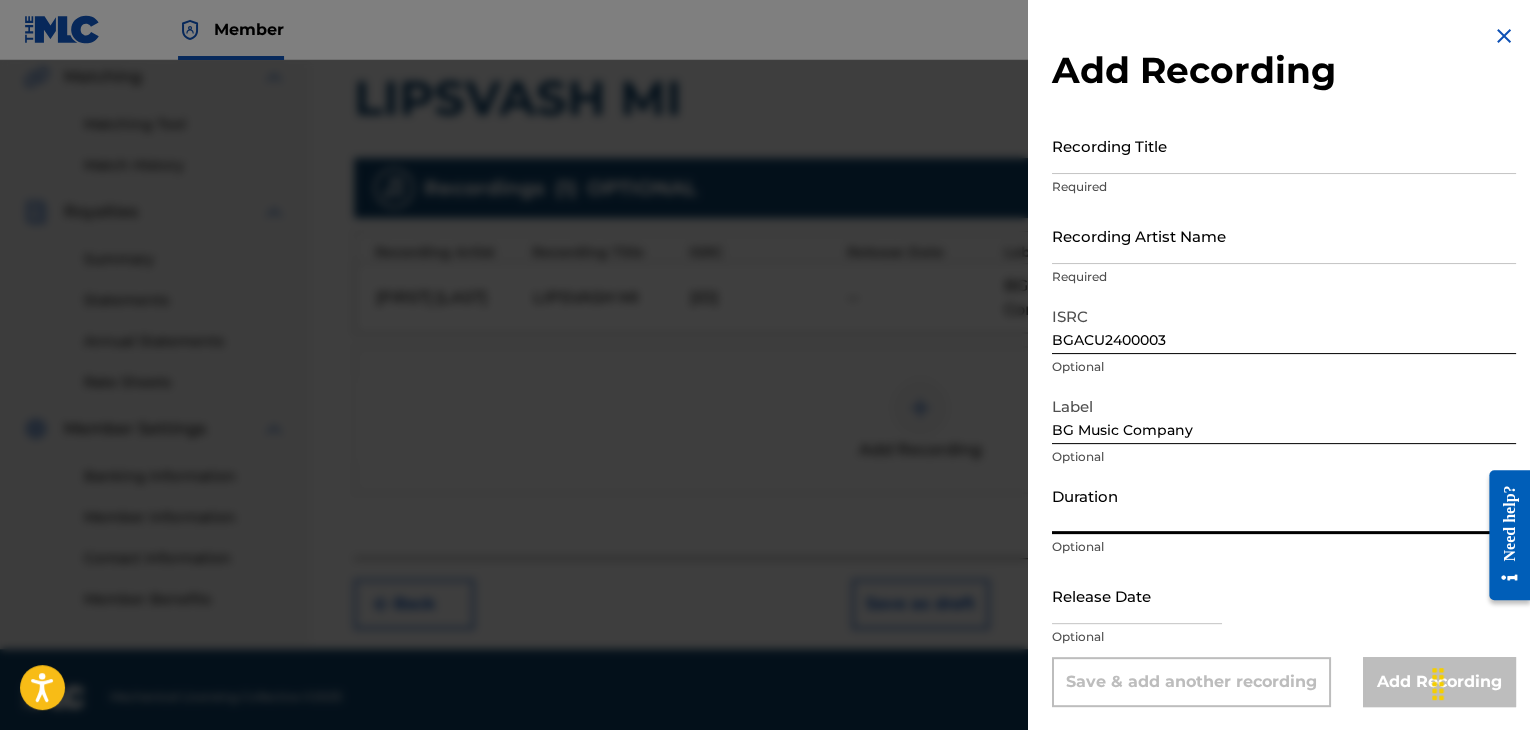 click on "Duration" at bounding box center [1284, 505] 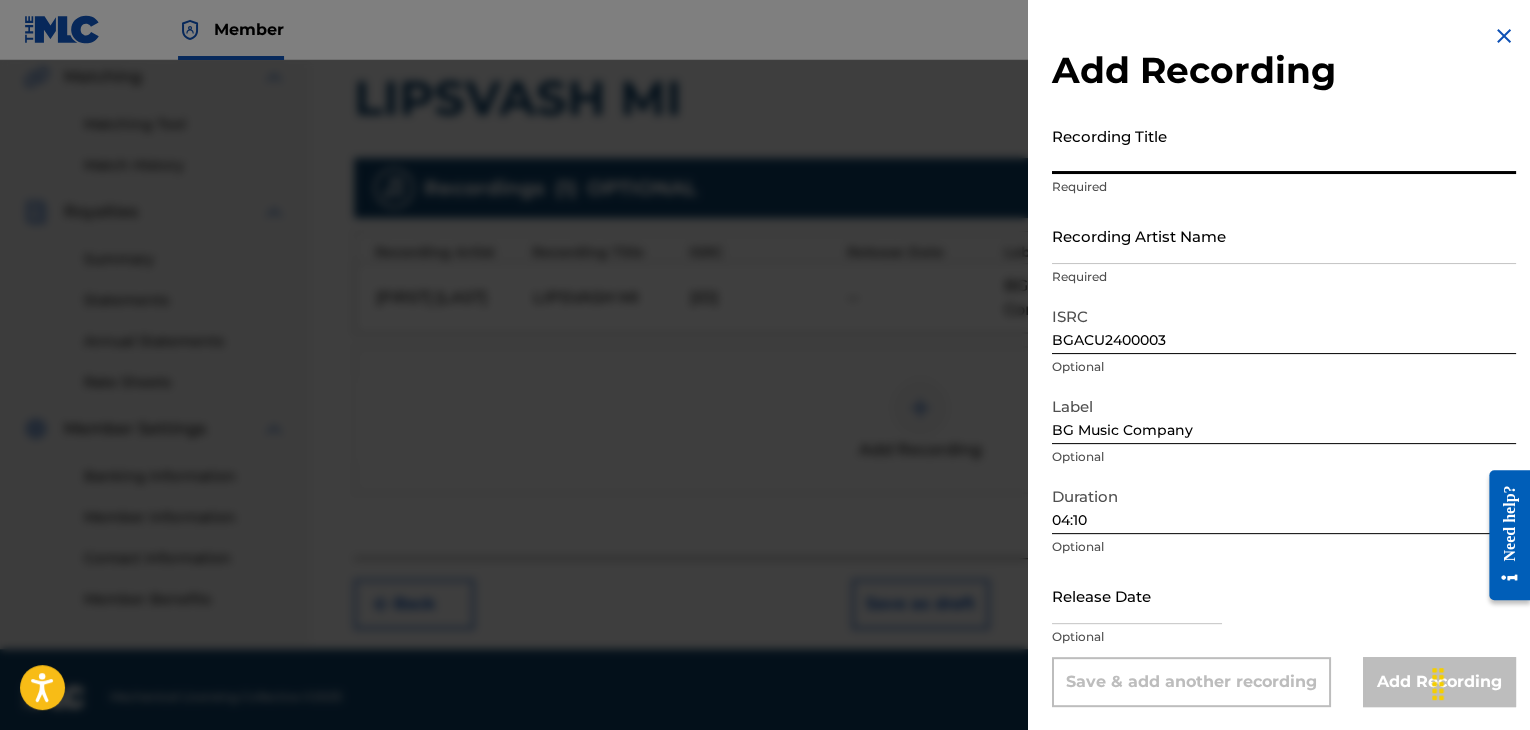 click on "Recording Title" at bounding box center [1284, 145] 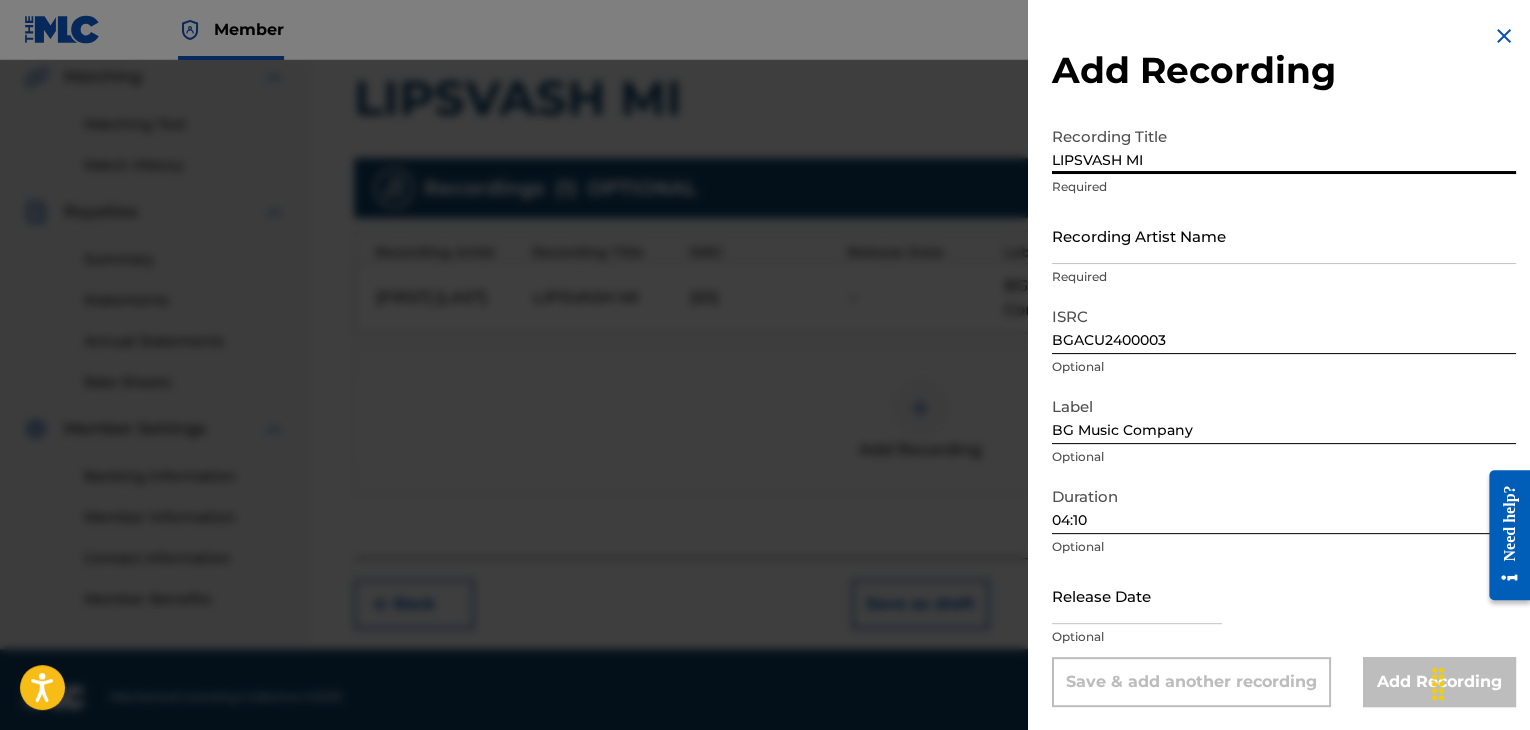 click on "LIPSVASH MI" at bounding box center (1284, 145) 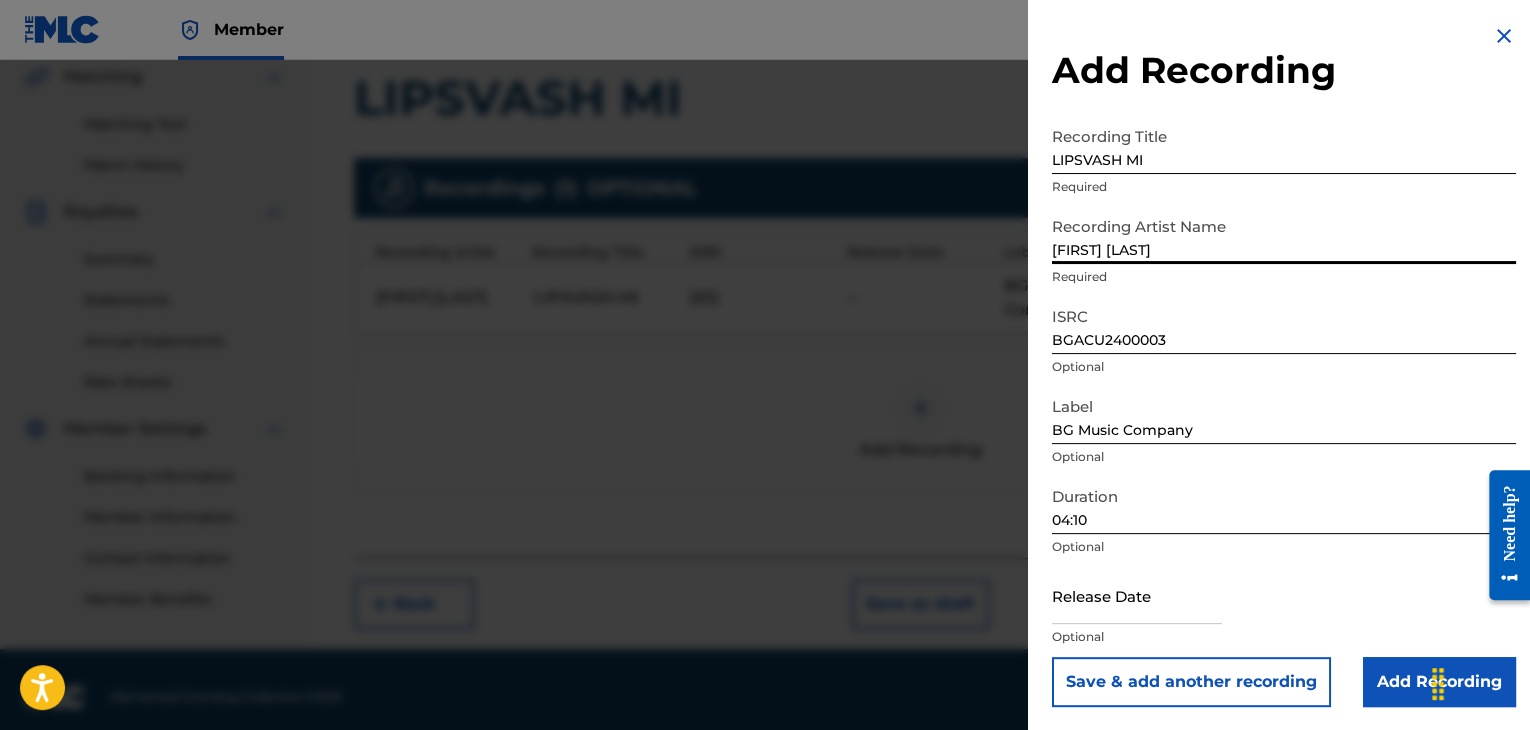 click on "[FIRST] [LAST]" at bounding box center (1284, 235) 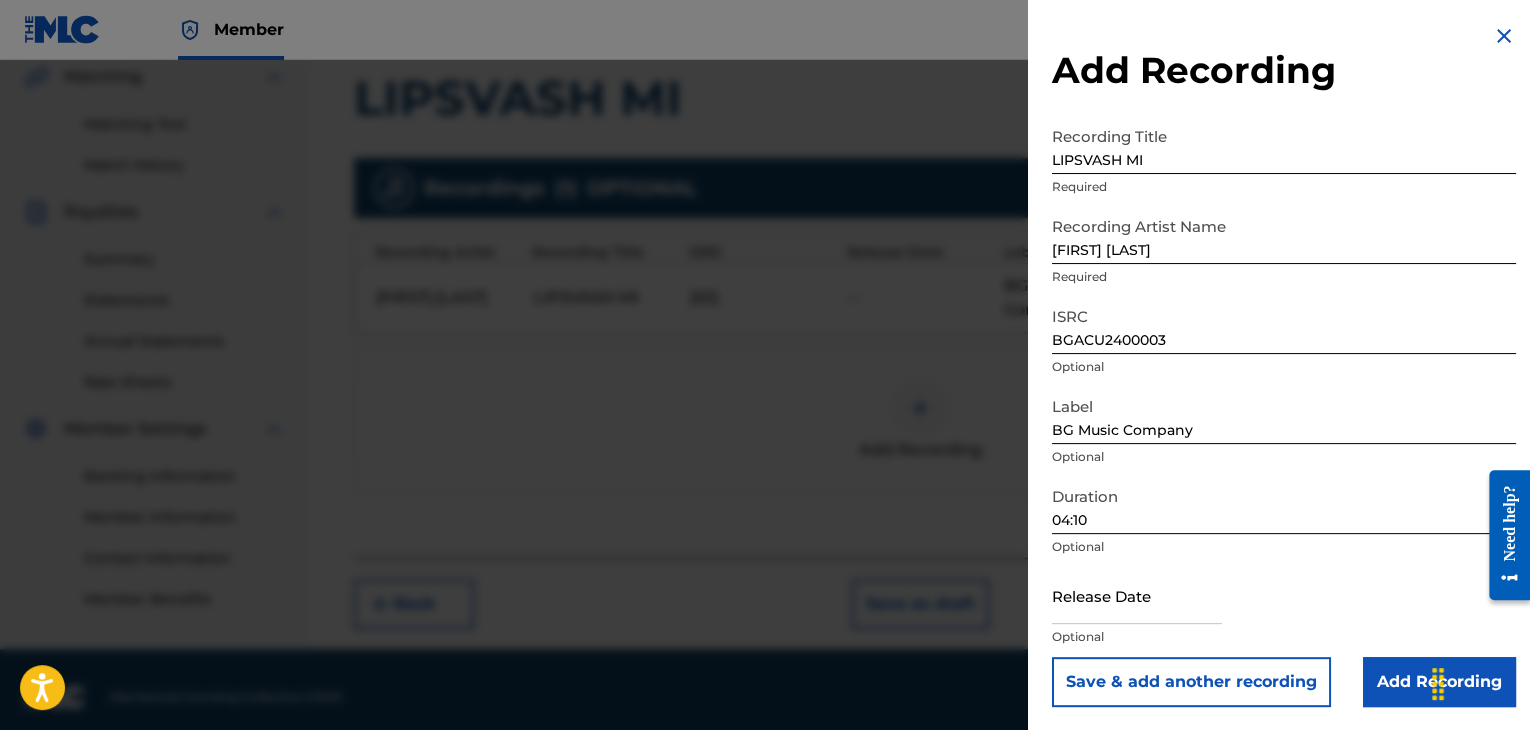 click on "Add Recording" at bounding box center [1439, 682] 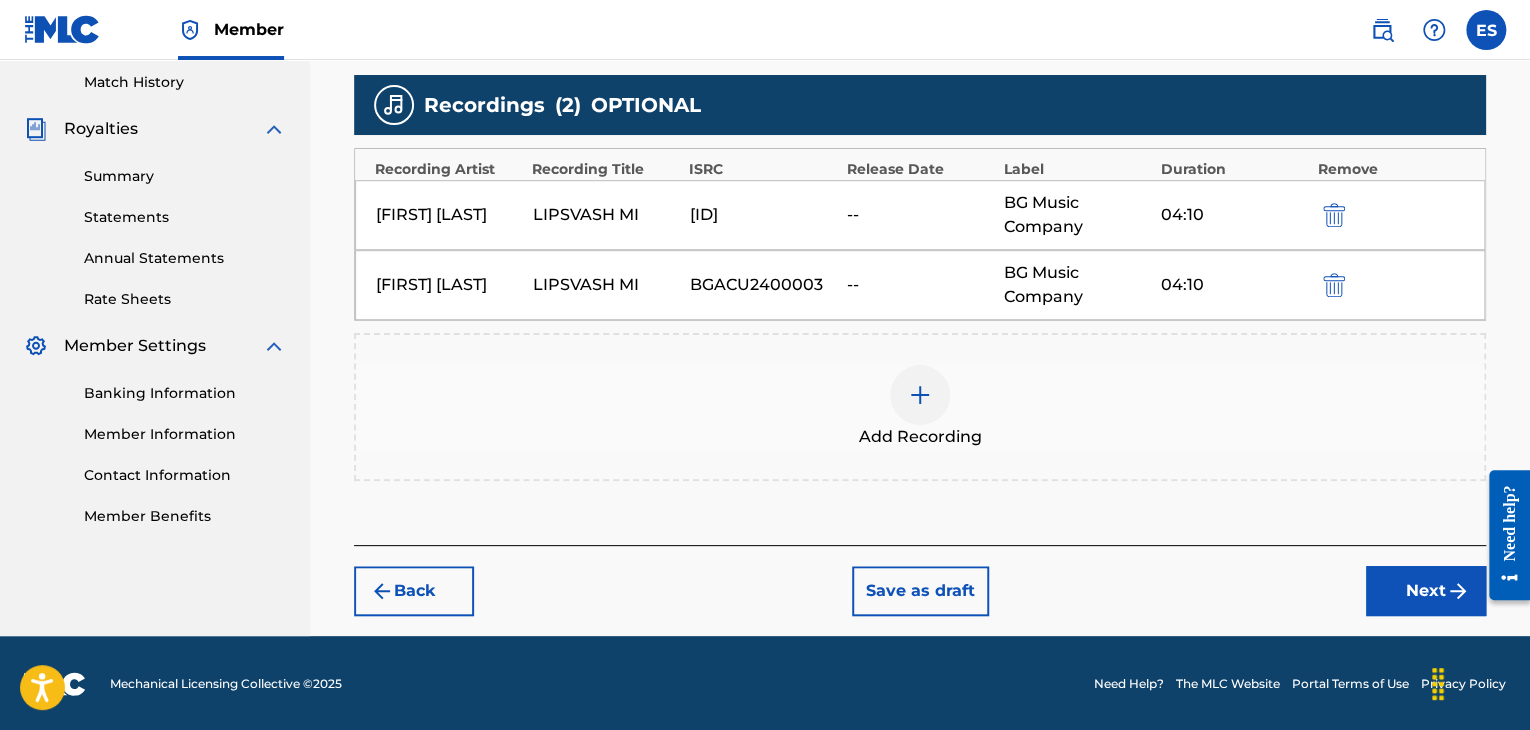 click on "Next" at bounding box center [1426, 591] 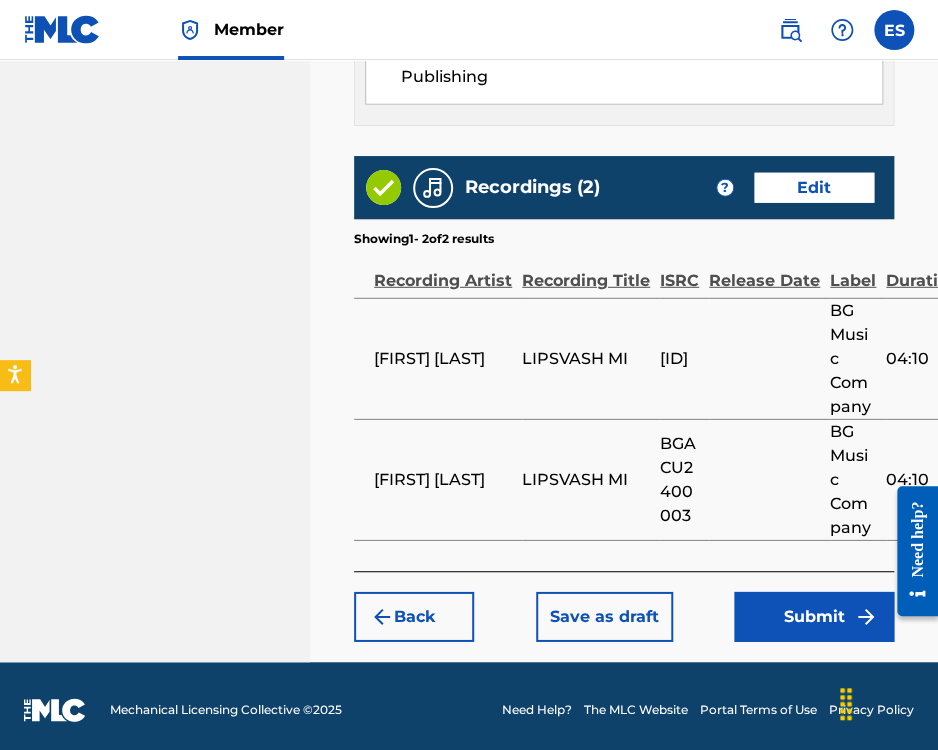 scroll, scrollTop: 1668, scrollLeft: 0, axis: vertical 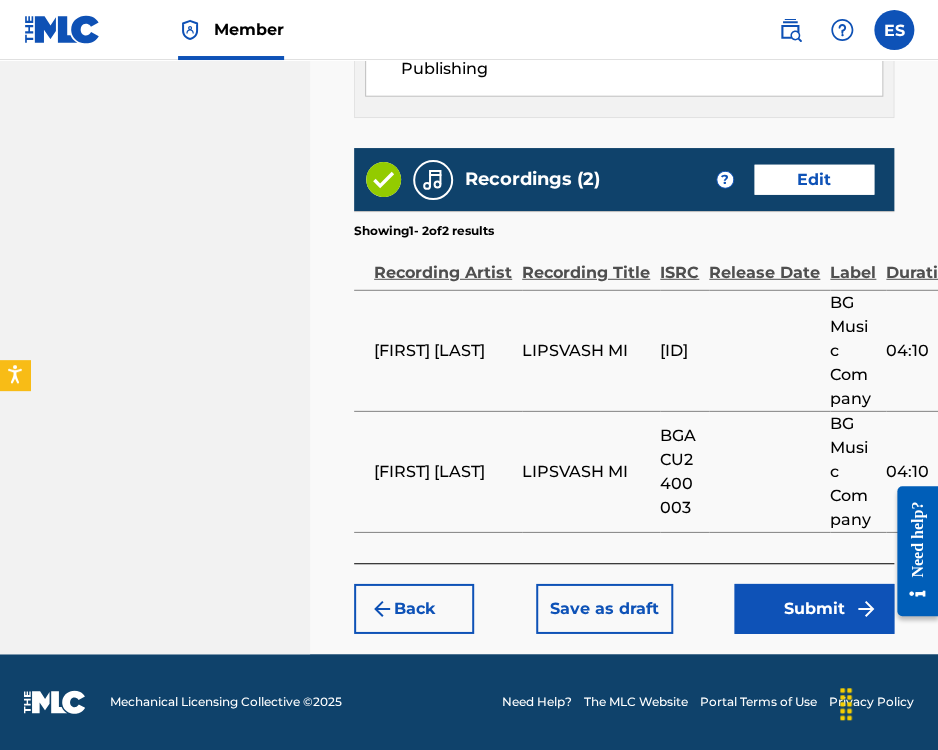 click on "Submit" at bounding box center (814, 609) 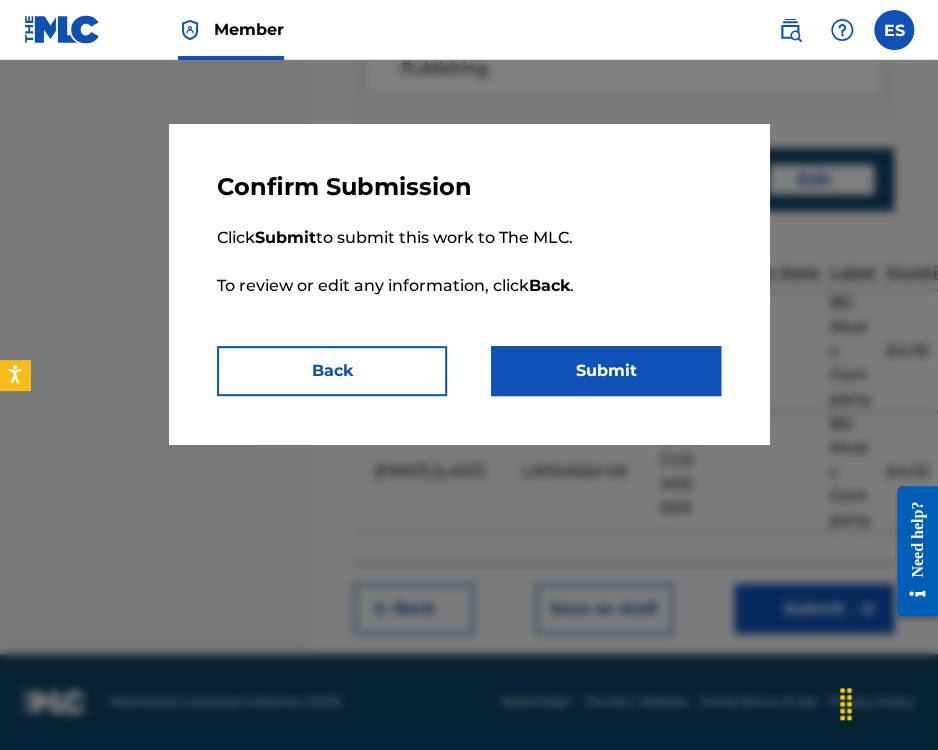 click on "Submit" at bounding box center (606, 371) 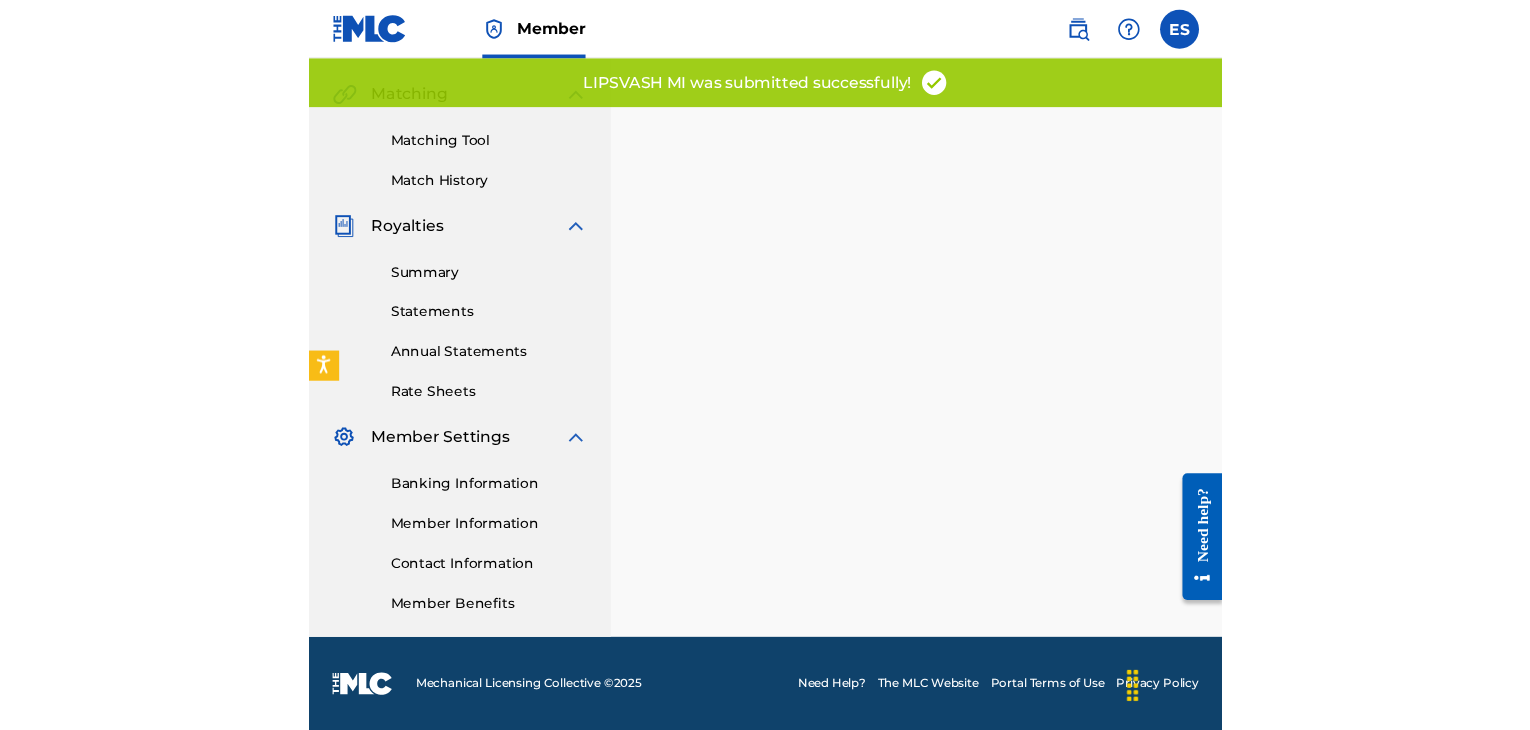 scroll, scrollTop: 0, scrollLeft: 0, axis: both 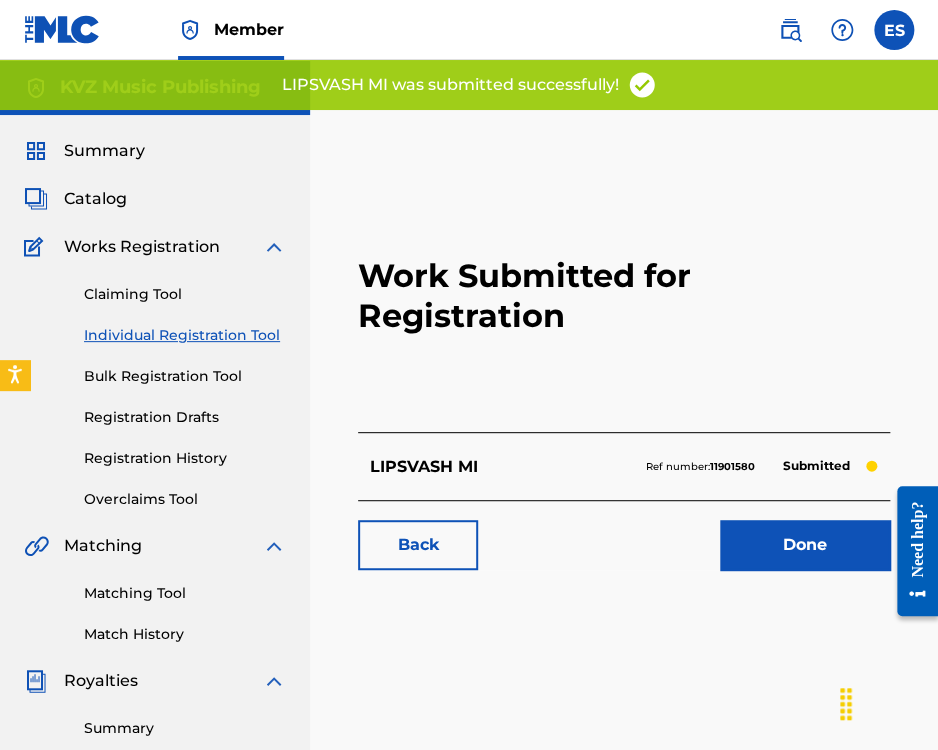 click on "Individual Registration Tool" at bounding box center [185, 335] 